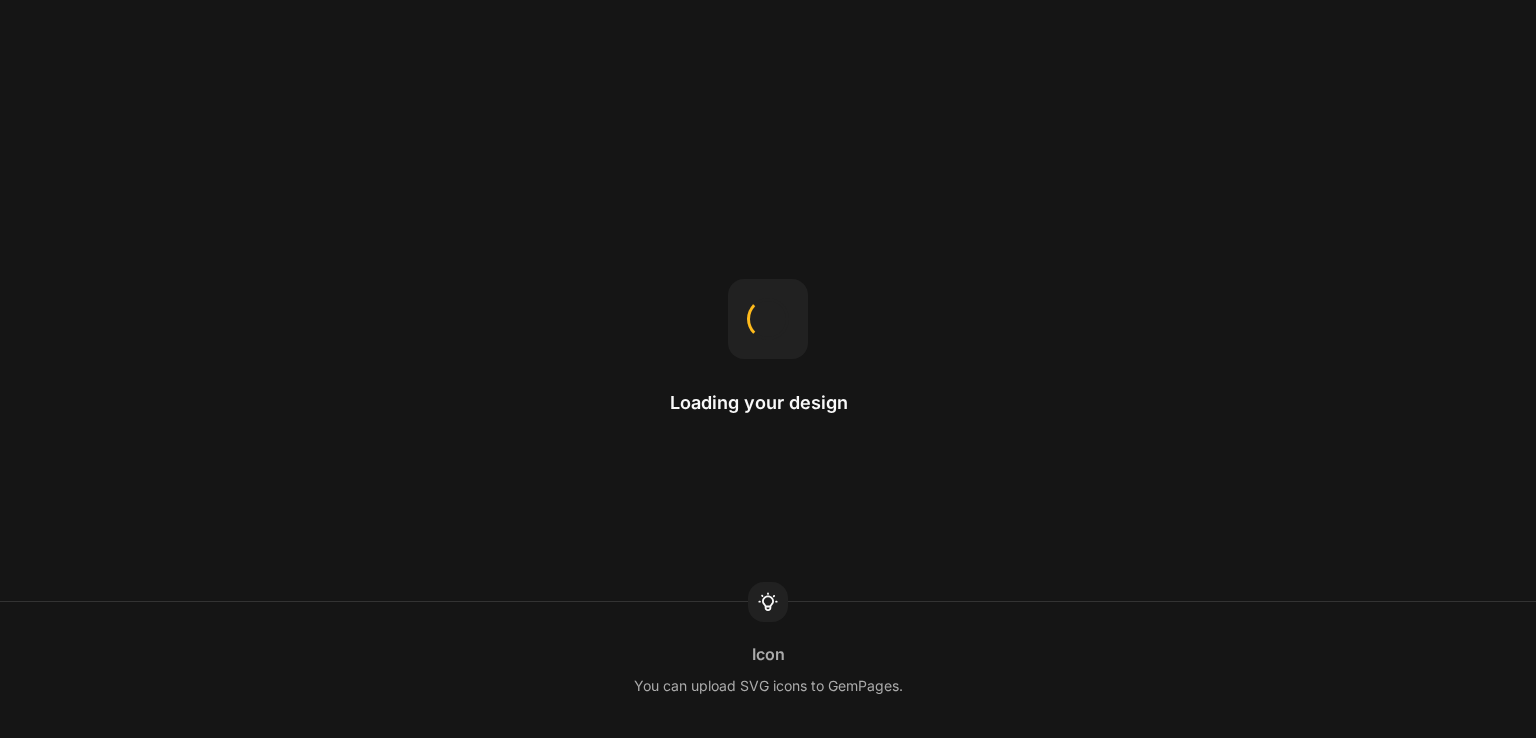 scroll, scrollTop: 0, scrollLeft: 0, axis: both 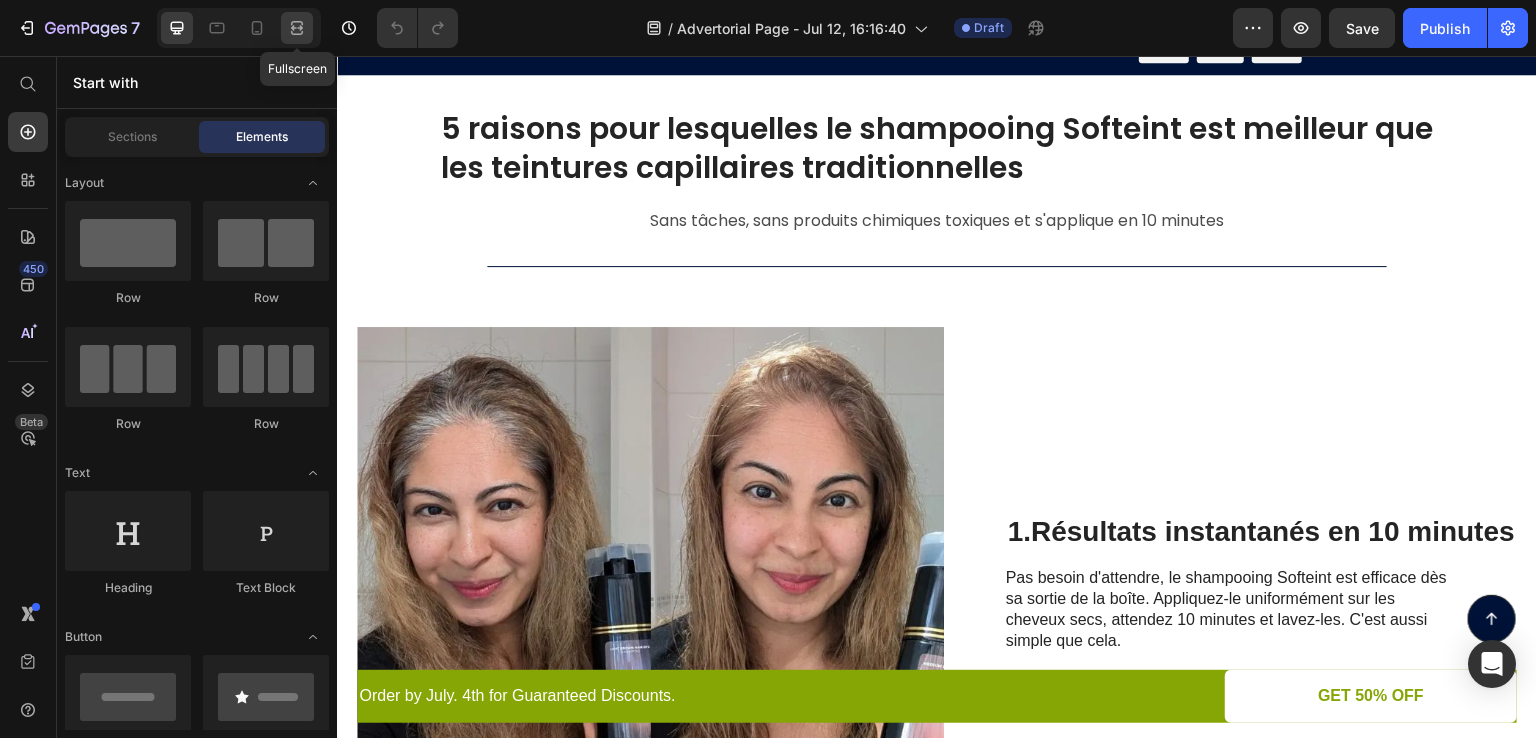 click 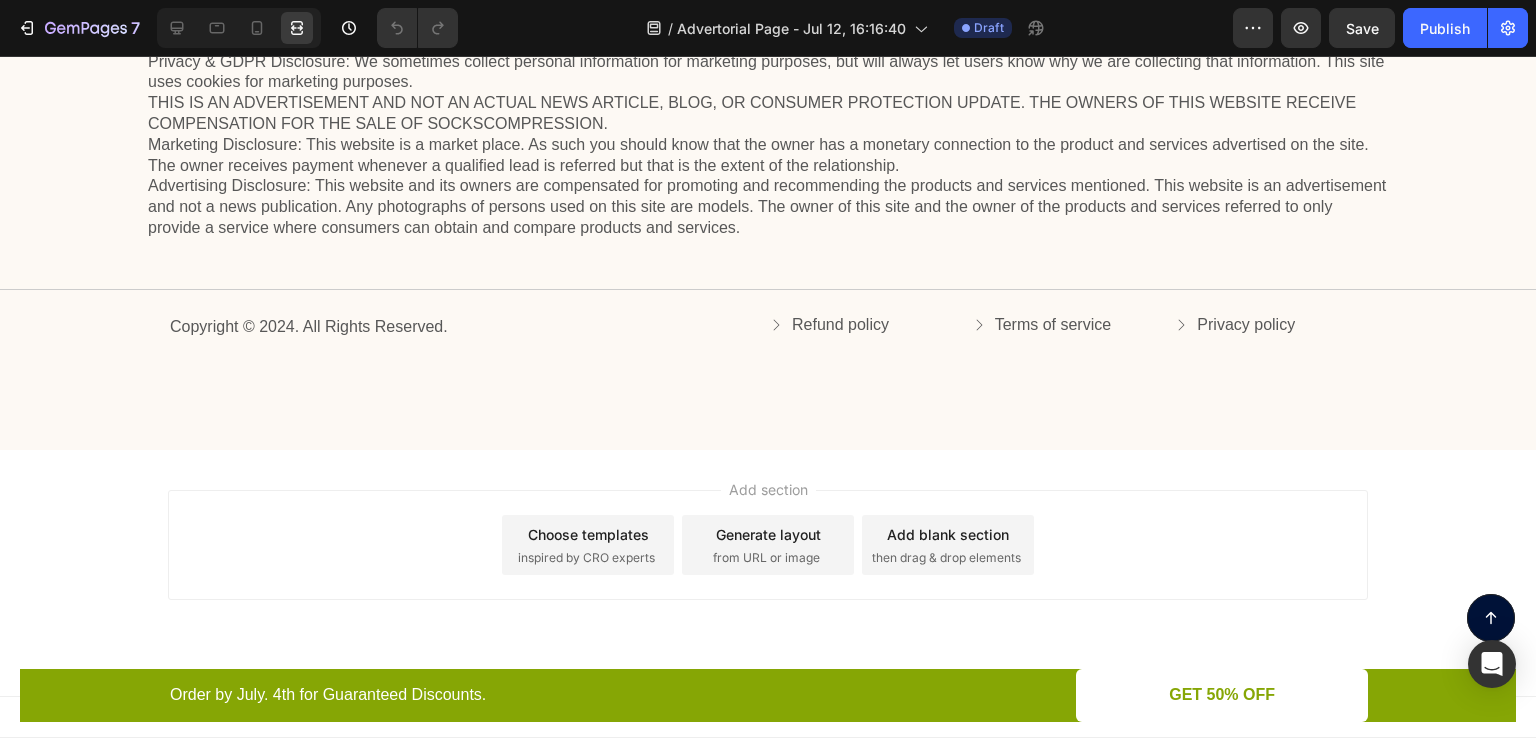 scroll, scrollTop: 3600, scrollLeft: 0, axis: vertical 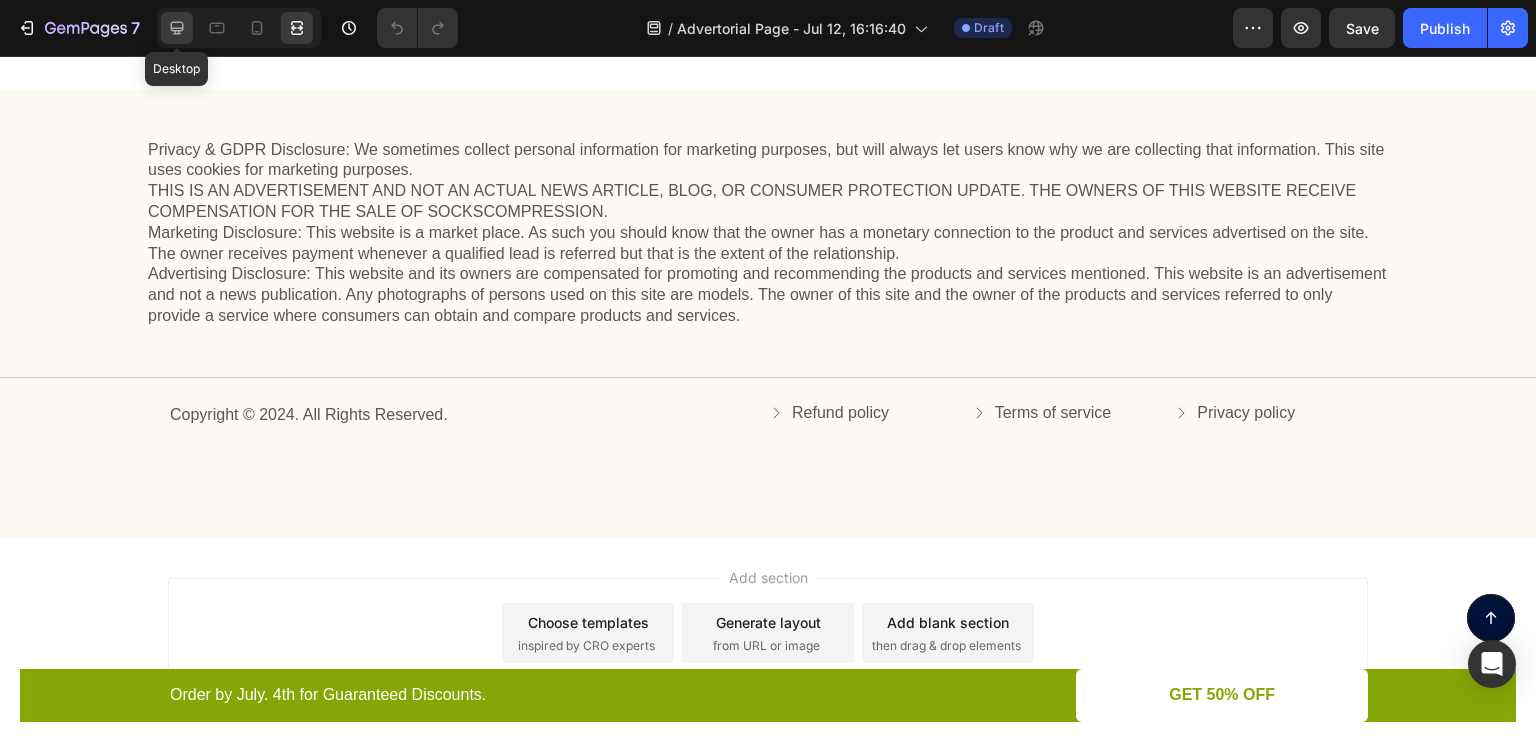 click 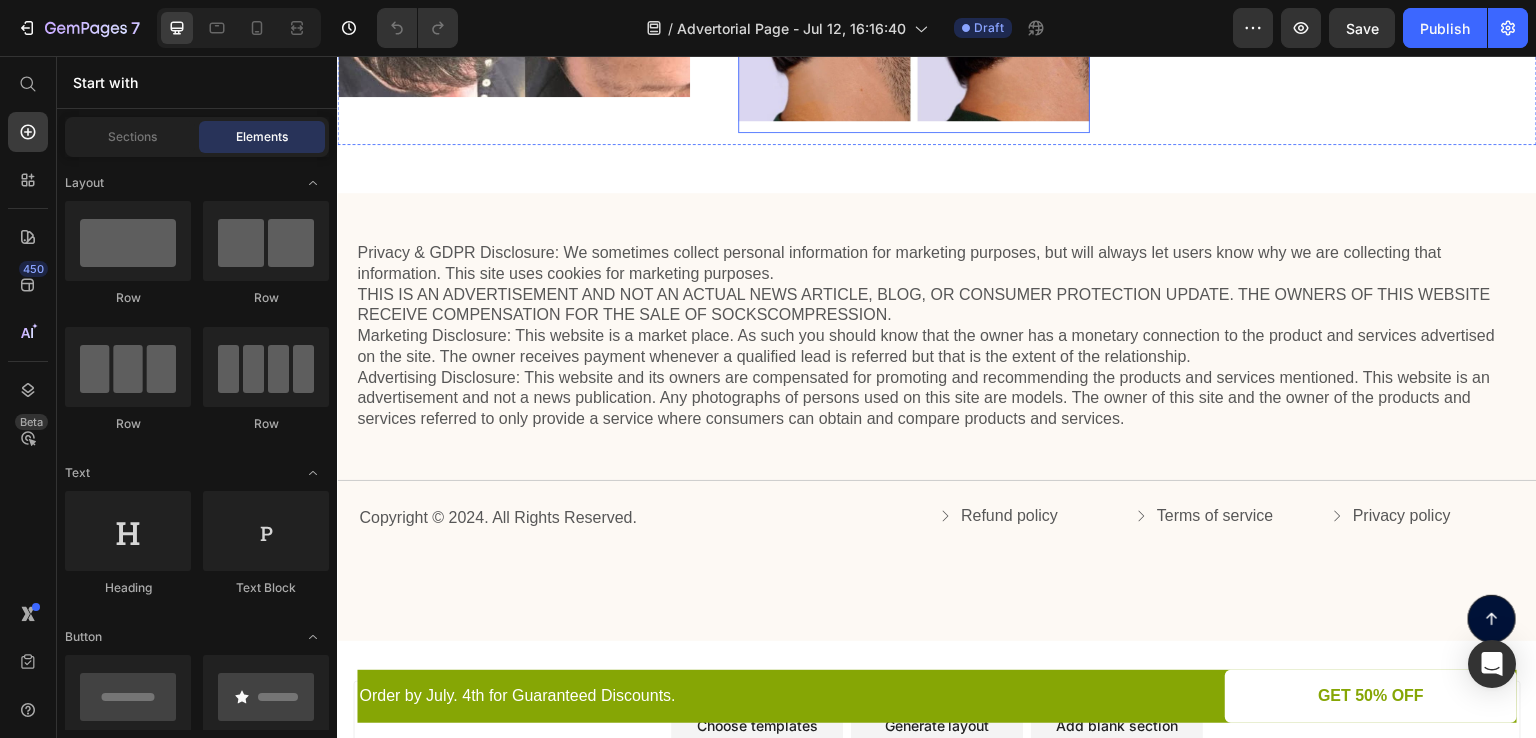 scroll, scrollTop: 3740, scrollLeft: 0, axis: vertical 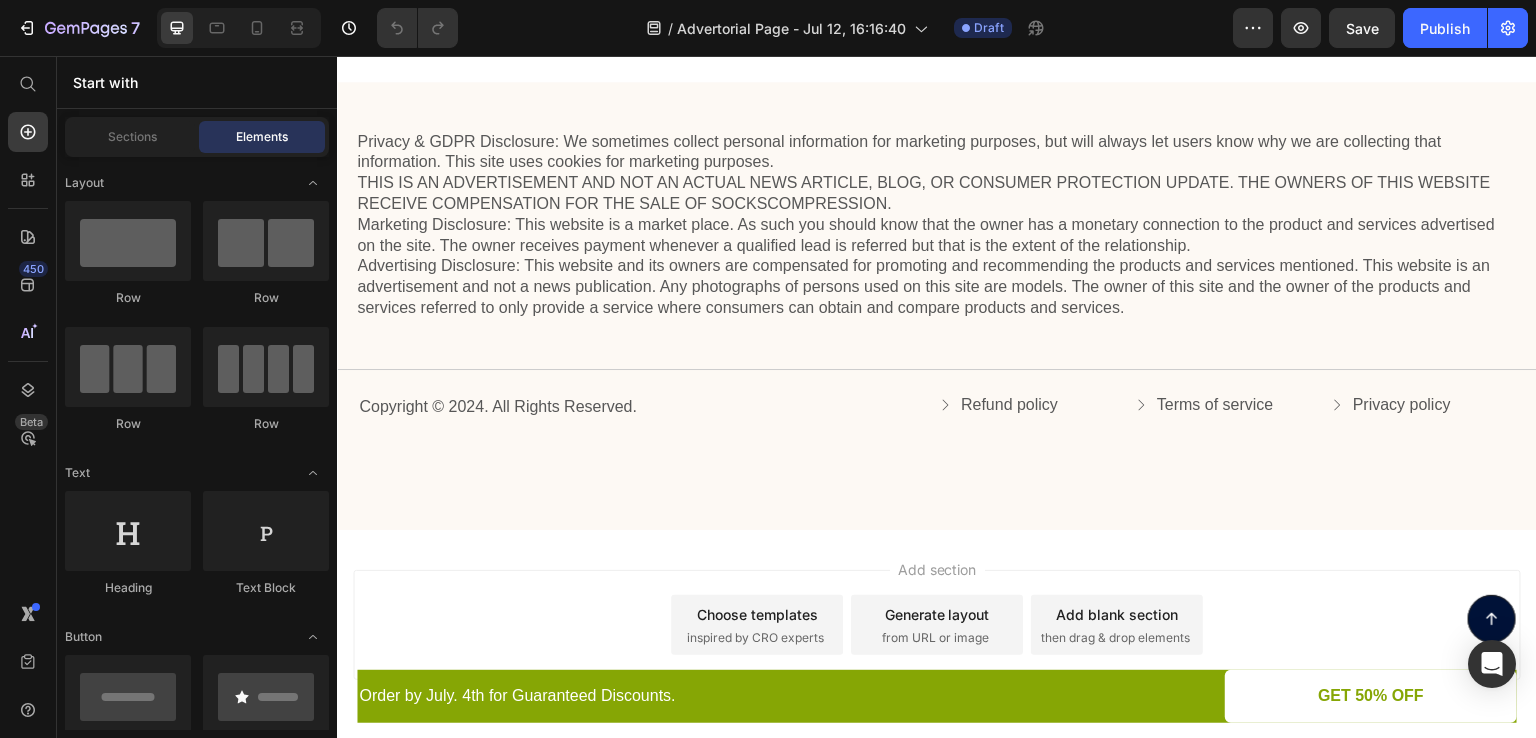 click on "Image Image Image Image Image" at bounding box center (1338, -166) 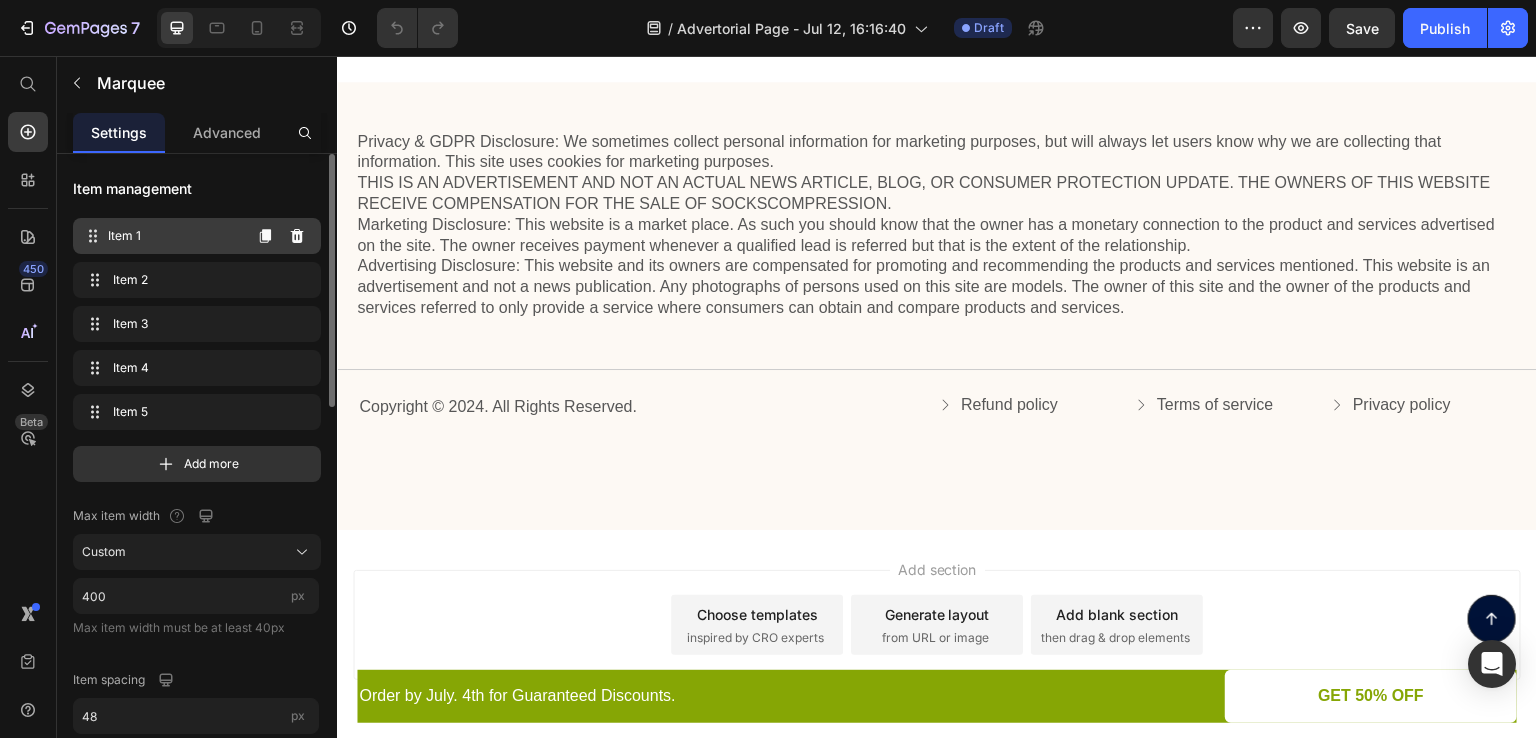 click on "Item 1" at bounding box center [174, 236] 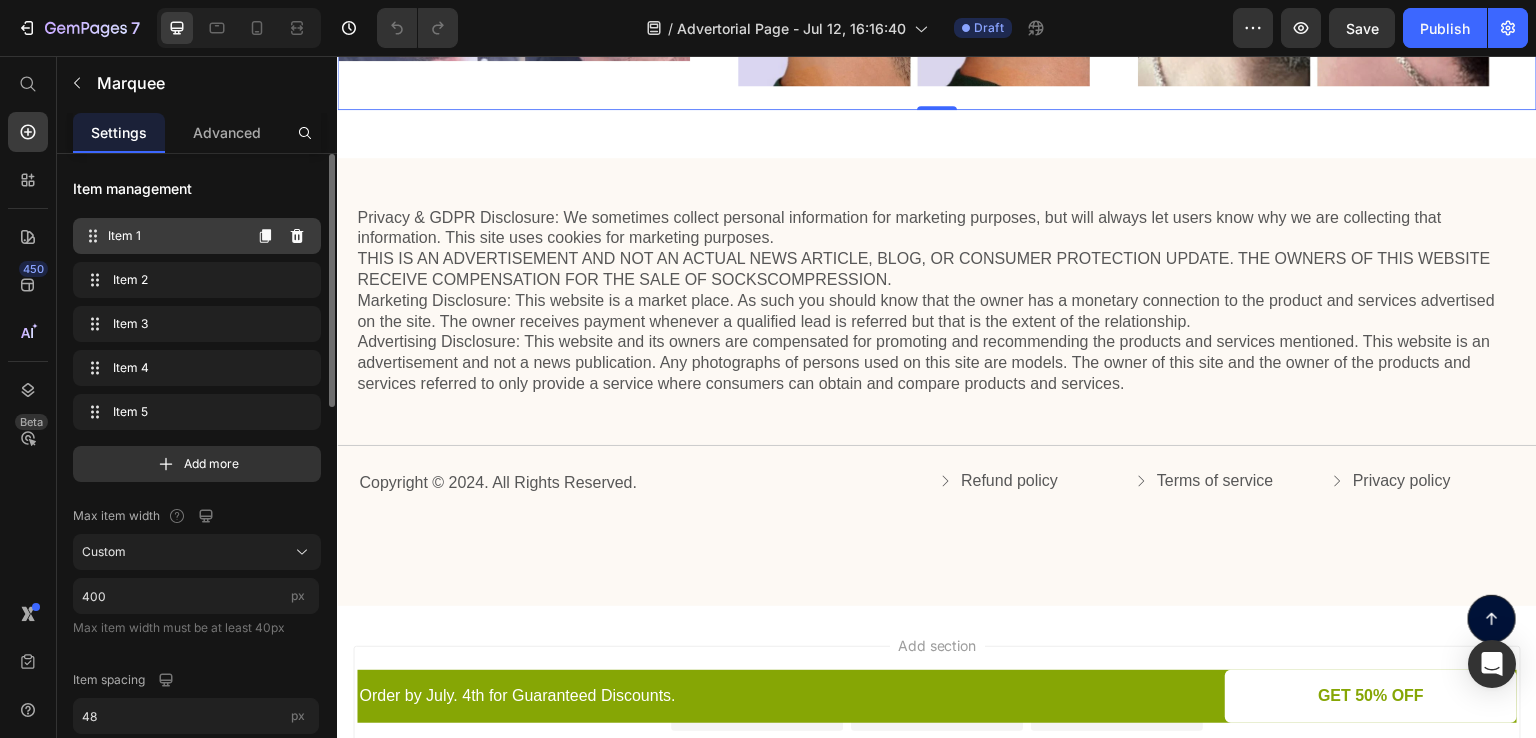 scroll, scrollTop: 3616, scrollLeft: 0, axis: vertical 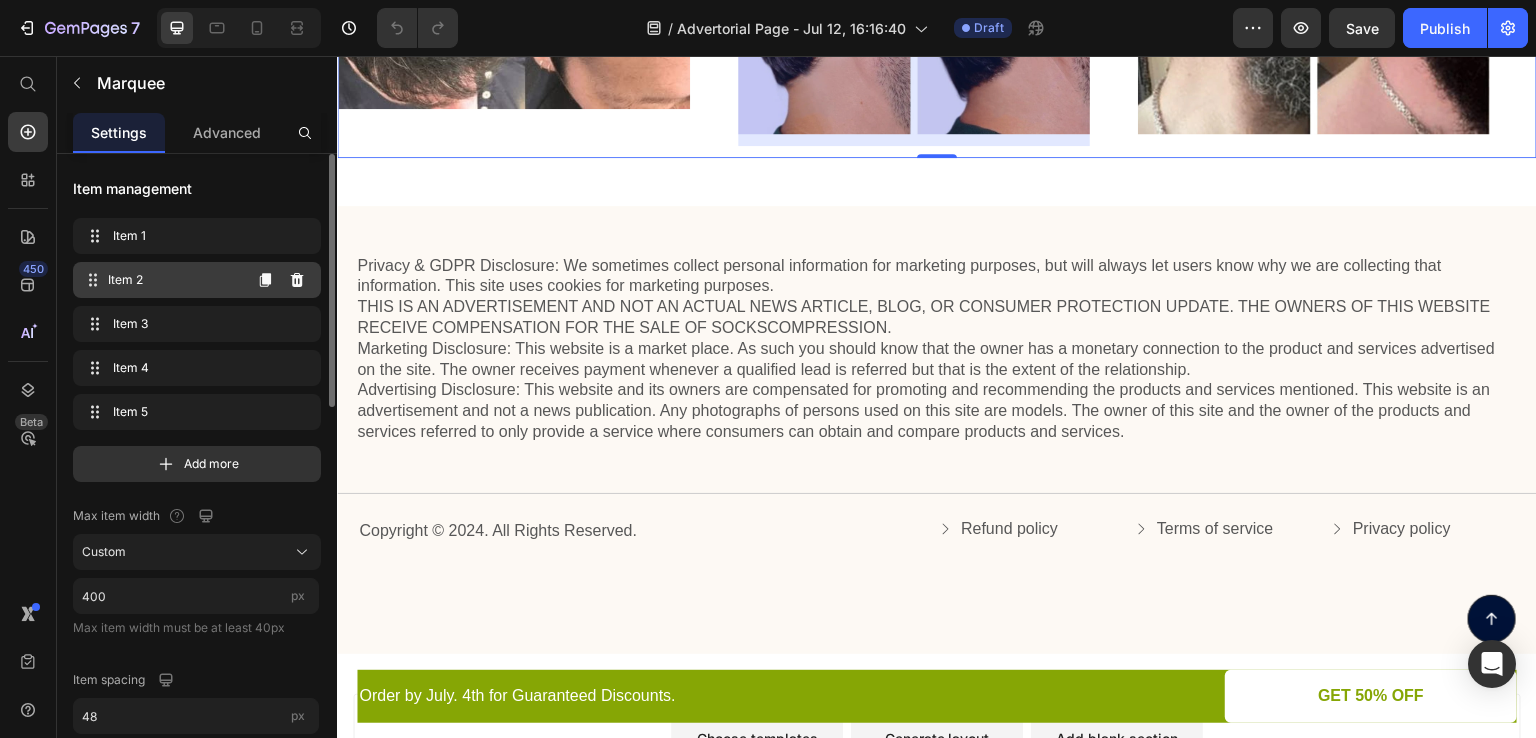 click on "Item 2" at bounding box center [174, 280] 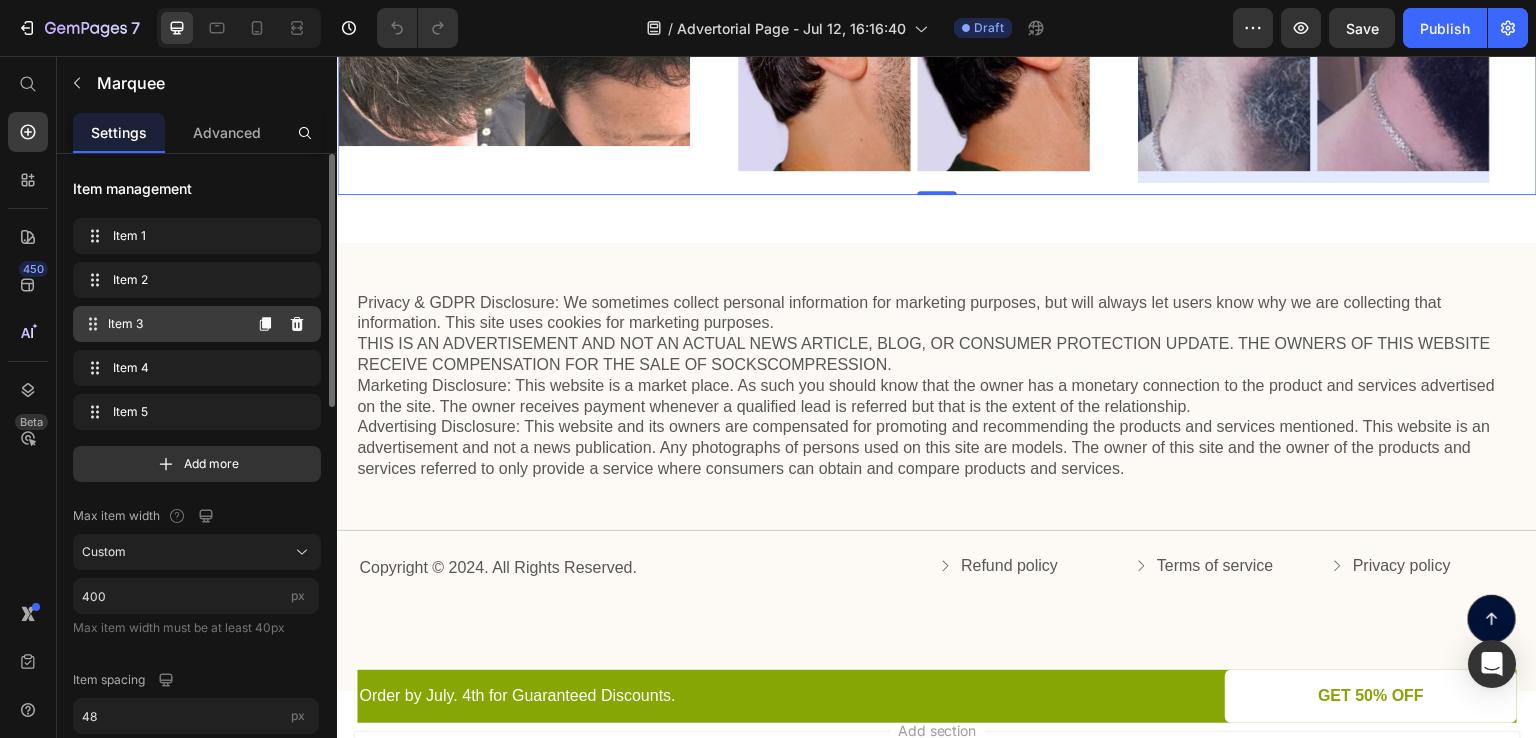 click on "Item 3" at bounding box center (174, 324) 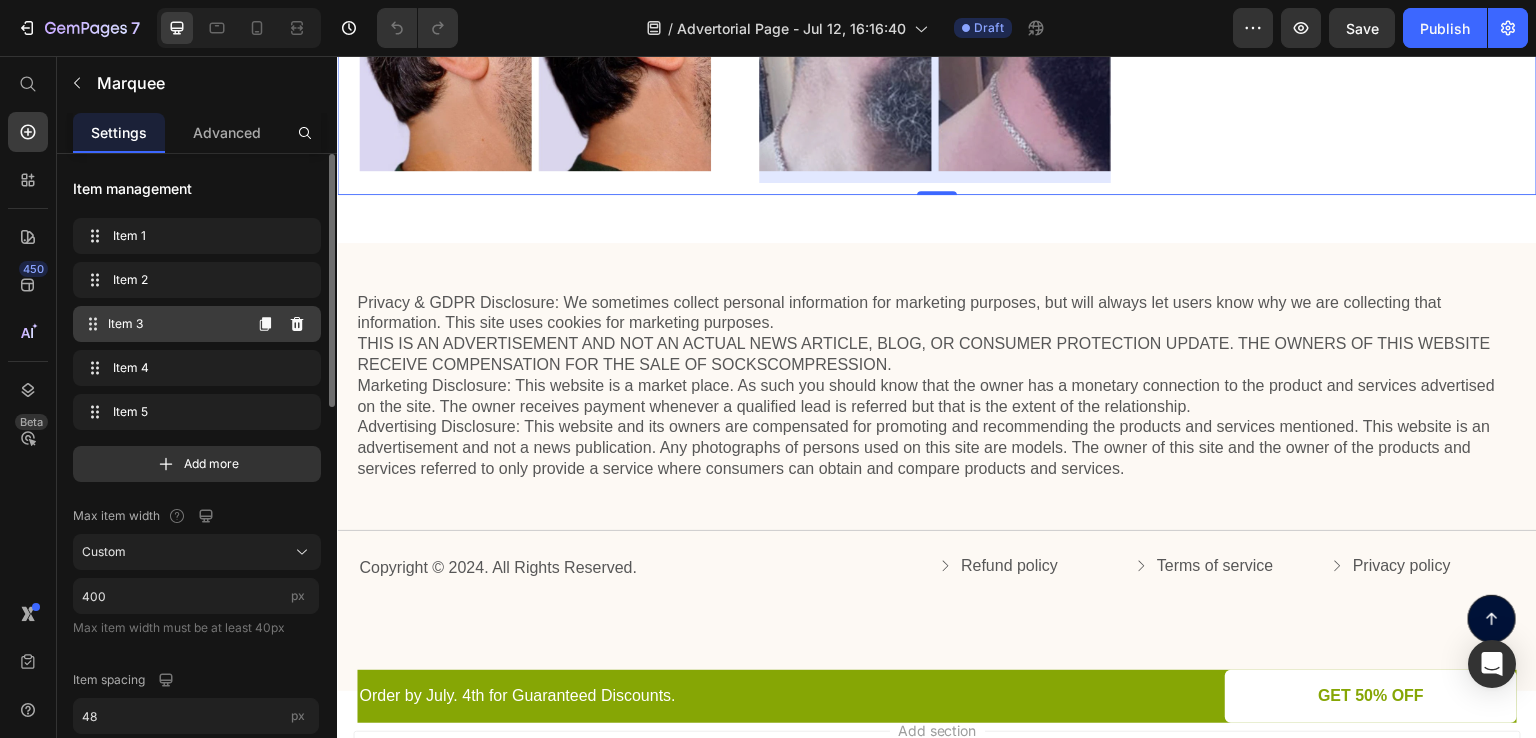 scroll, scrollTop: 0, scrollLeft: 384, axis: horizontal 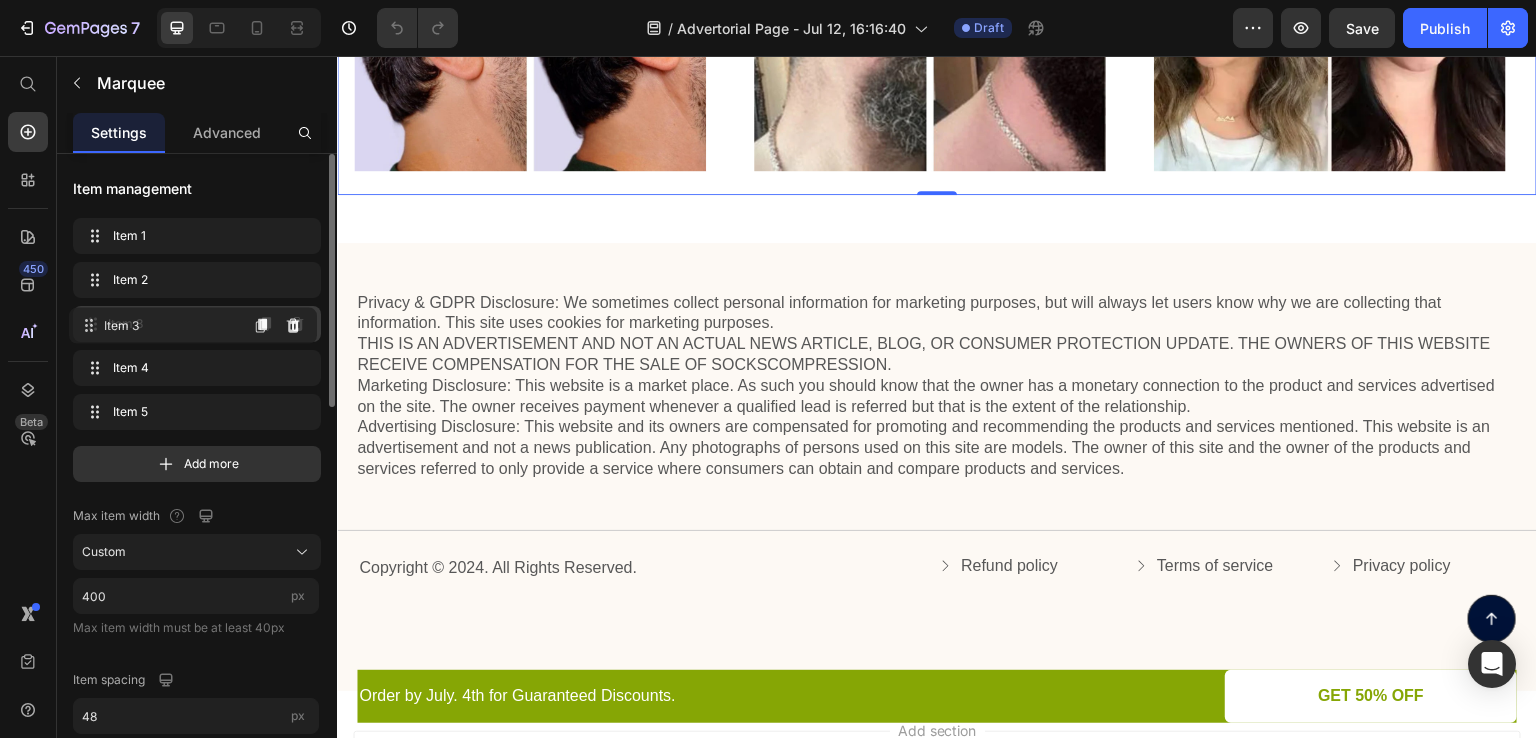 click on "Item 3" at bounding box center [174, 324] 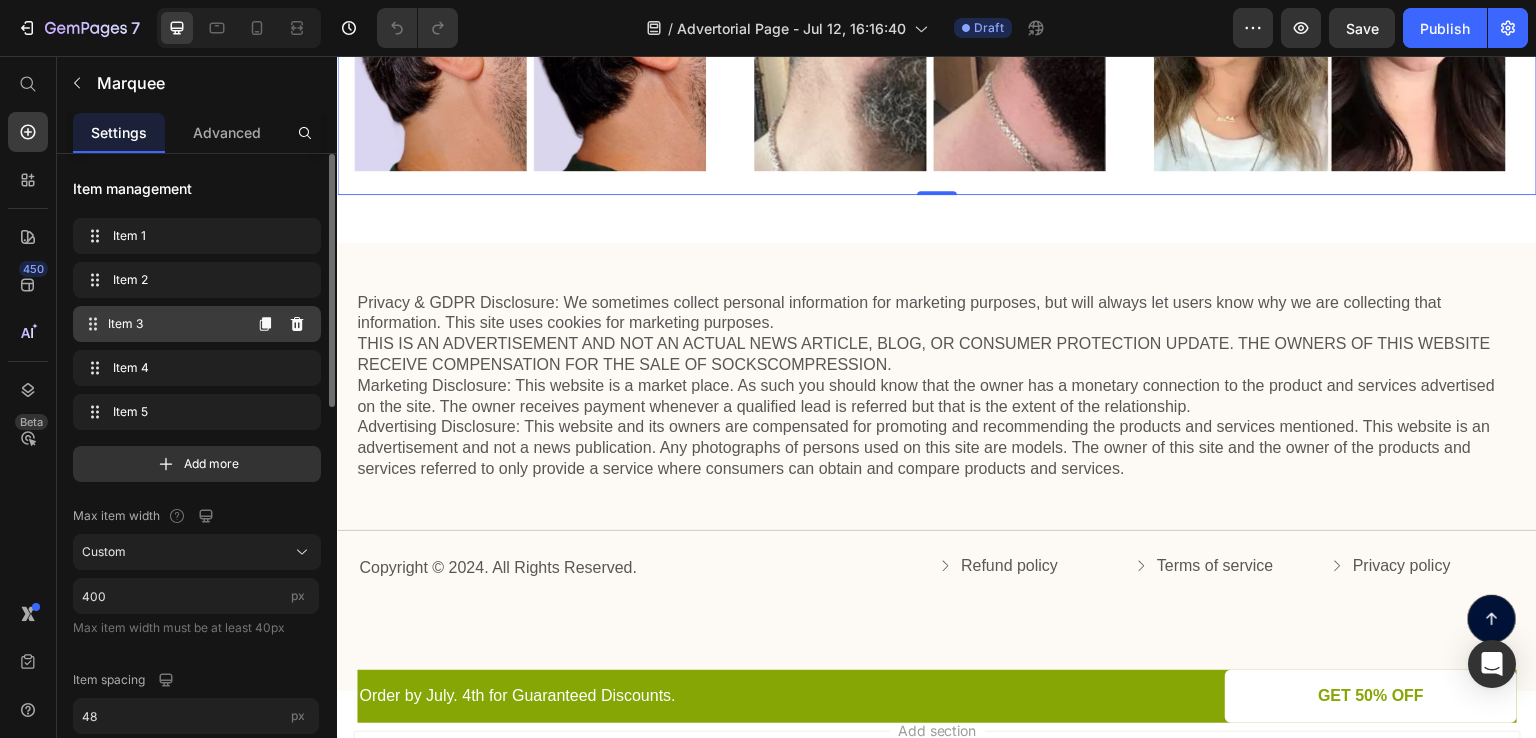 click on "Item 3" at bounding box center (174, 324) 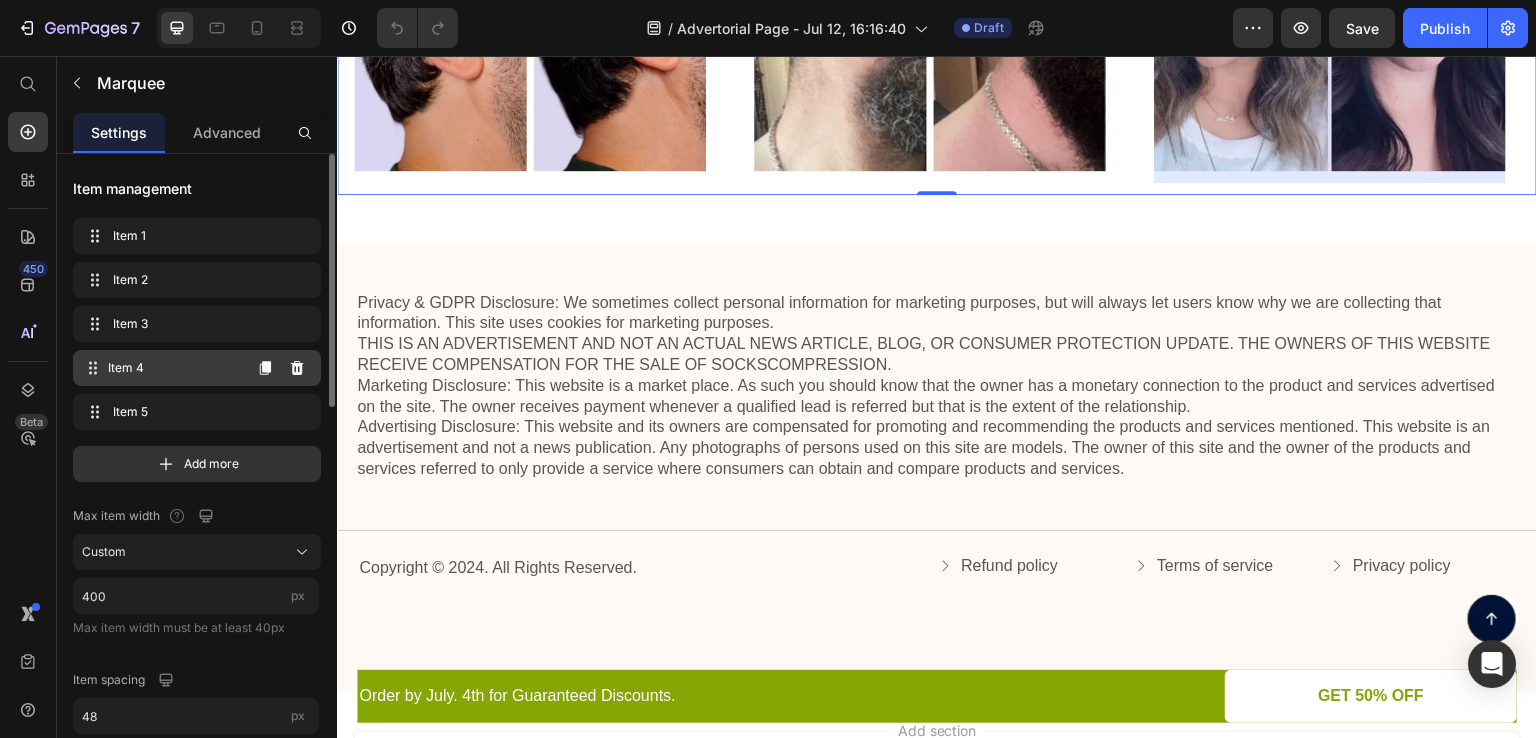 click on "Item 4 Item 4" at bounding box center [197, 368] 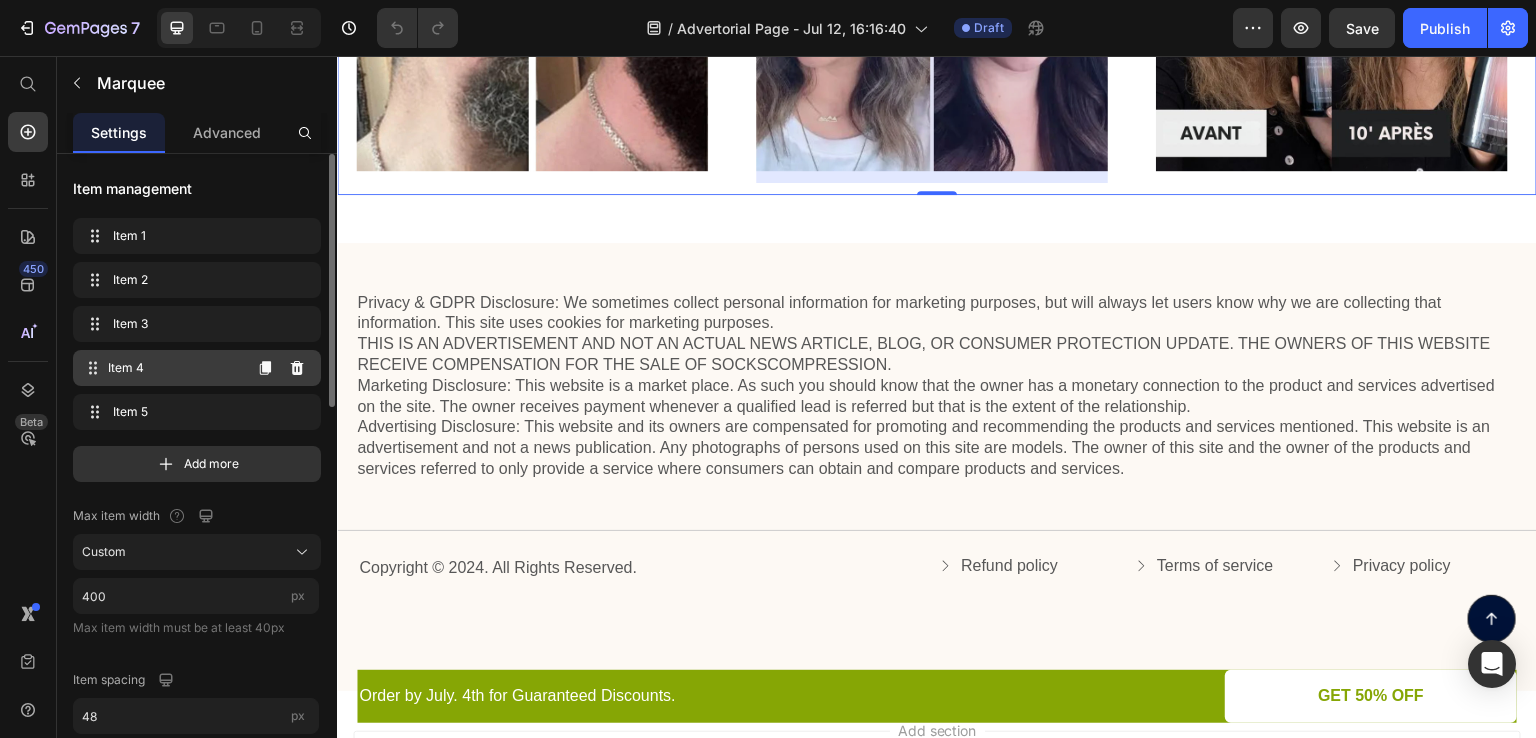 scroll, scrollTop: 0, scrollLeft: 784, axis: horizontal 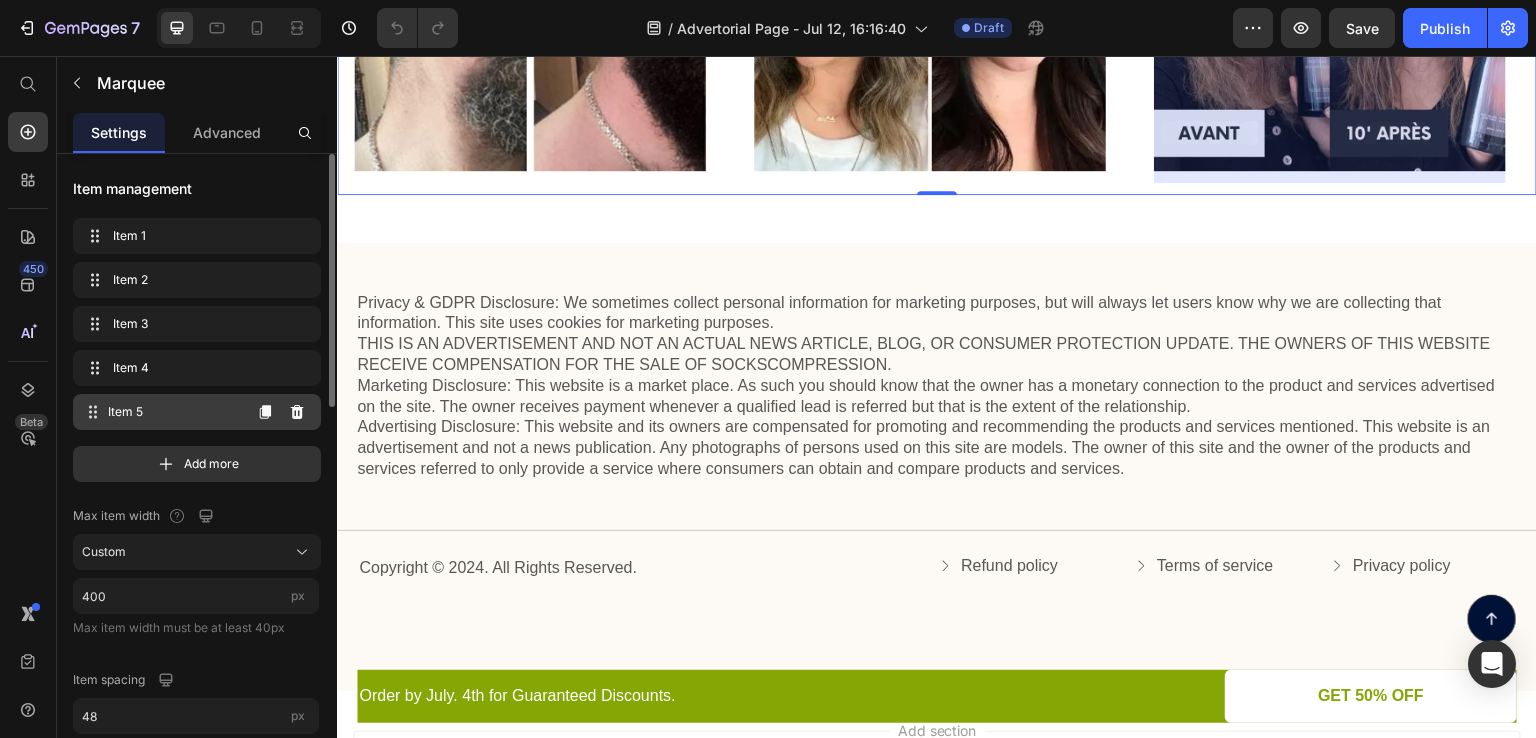 click on "Item 5" at bounding box center (174, 412) 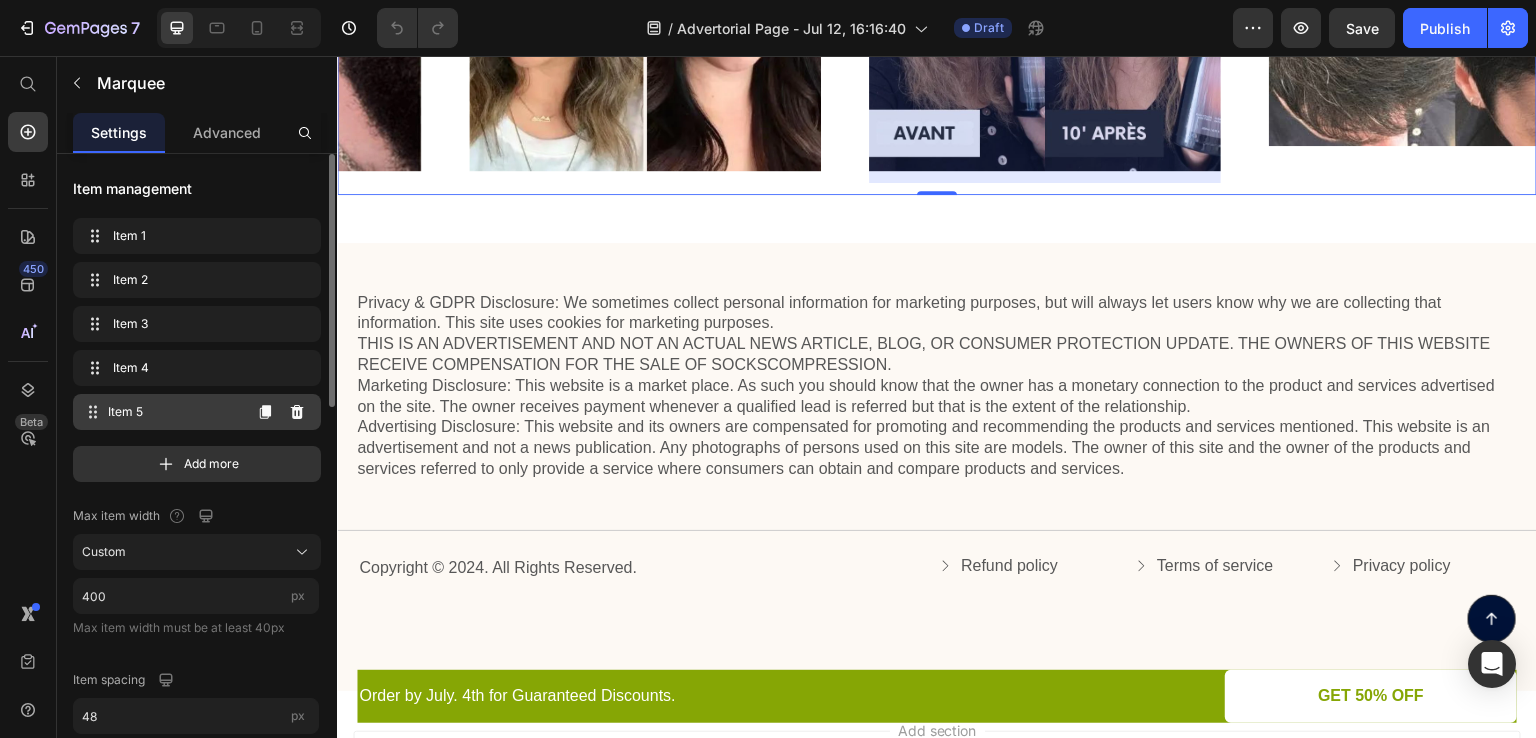 scroll, scrollTop: 0, scrollLeft: 1184, axis: horizontal 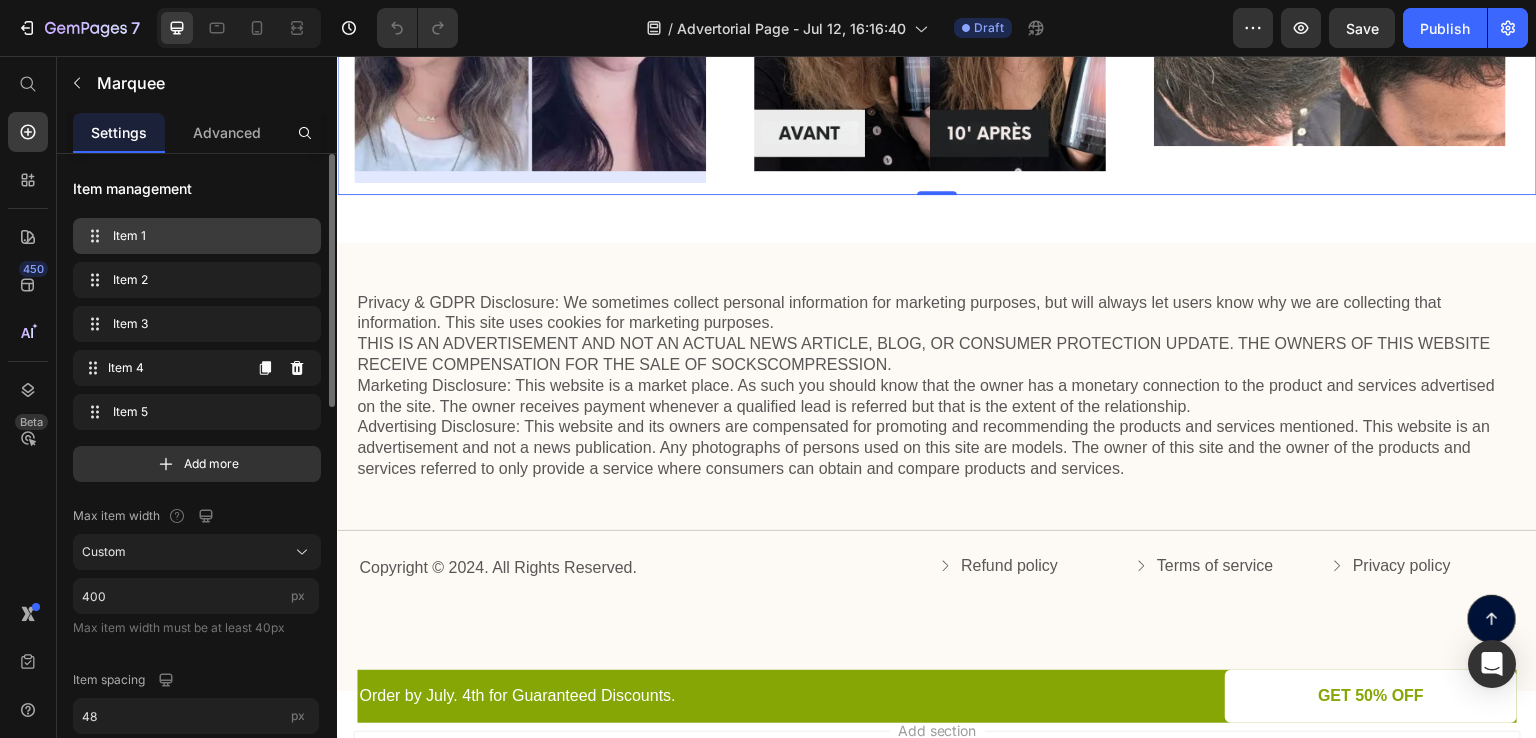 type 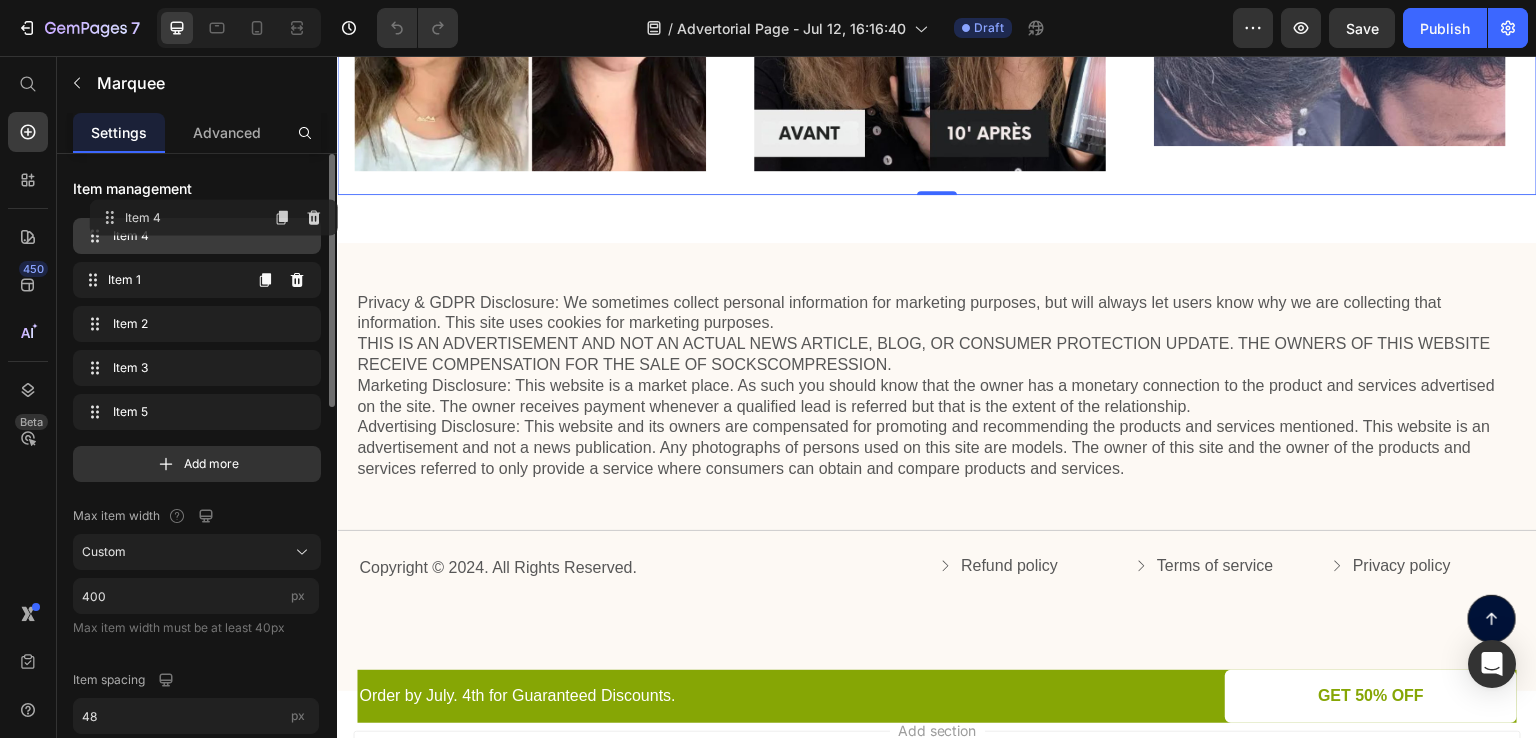 drag, startPoint x: 146, startPoint y: 373, endPoint x: 163, endPoint y: 218, distance: 155.92947 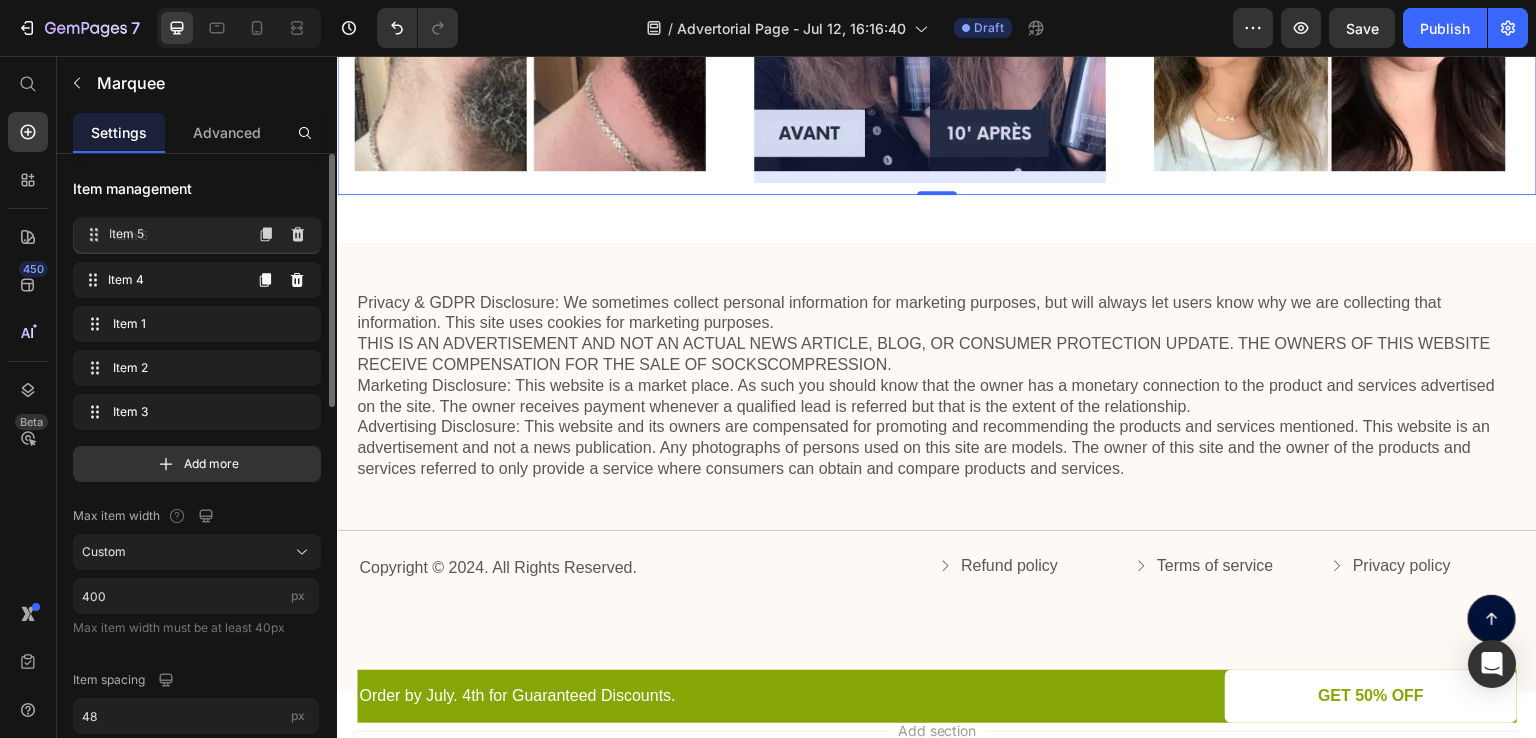 drag, startPoint x: 143, startPoint y: 410, endPoint x: 144, endPoint y: 232, distance: 178.0028 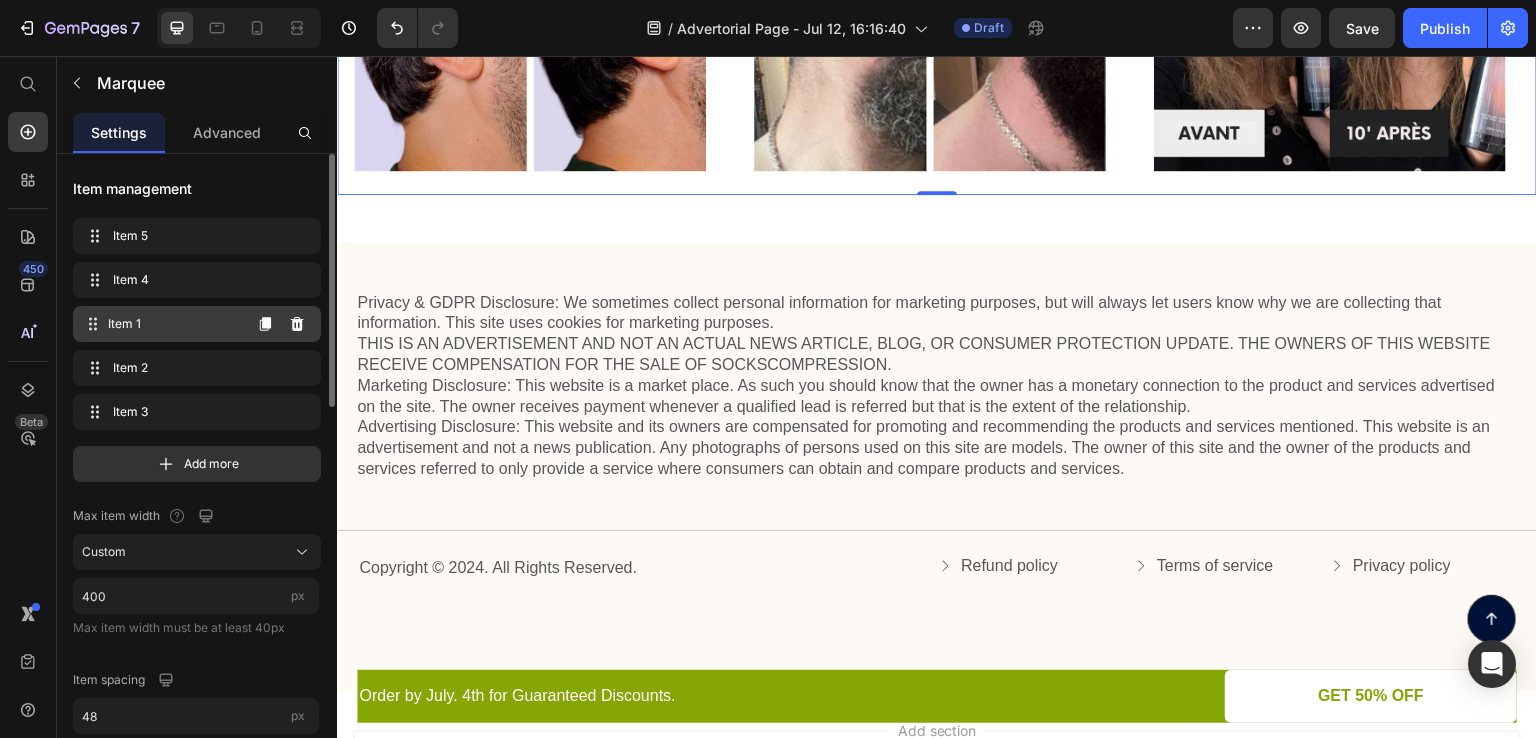 click on "Item 1" at bounding box center (174, 324) 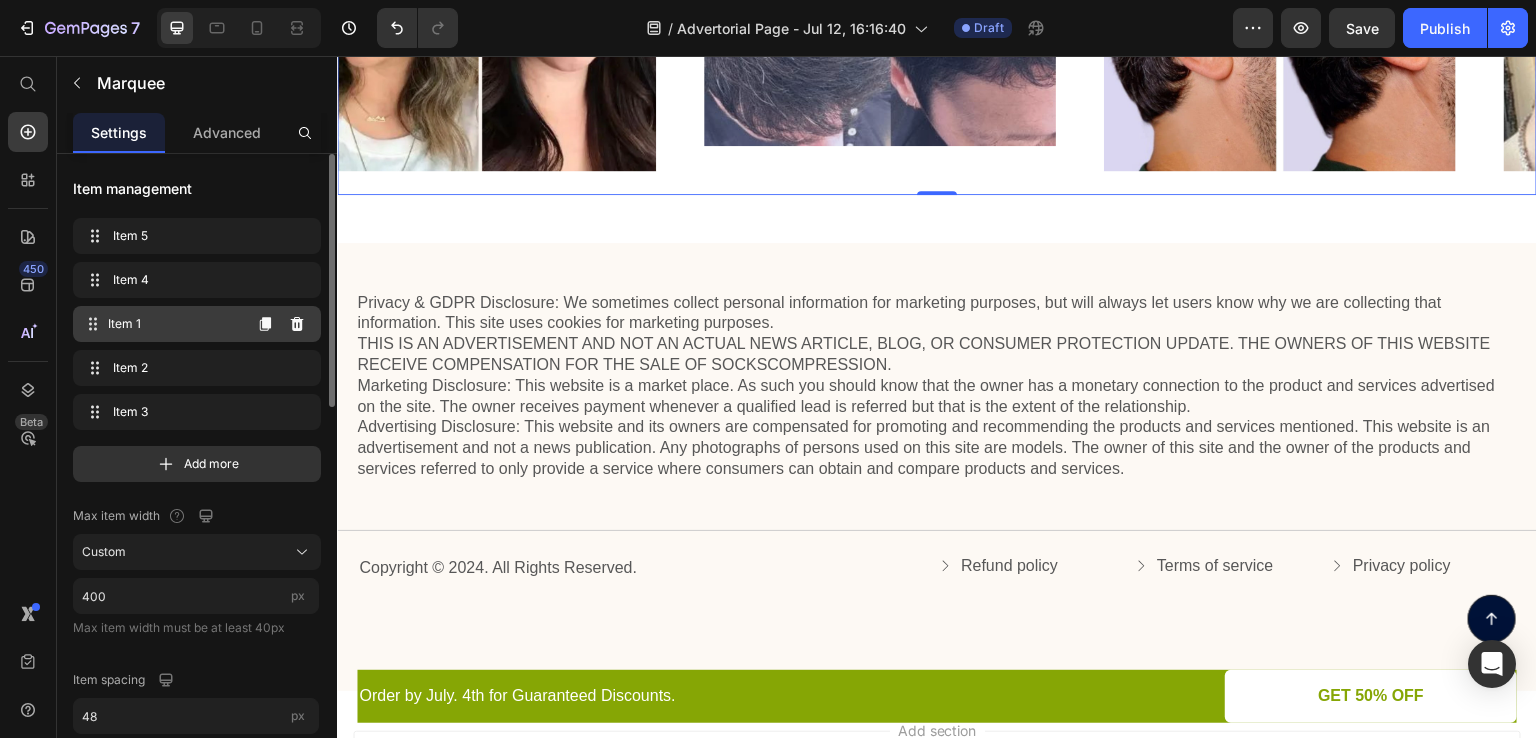 scroll, scrollTop: 0, scrollLeft: 384, axis: horizontal 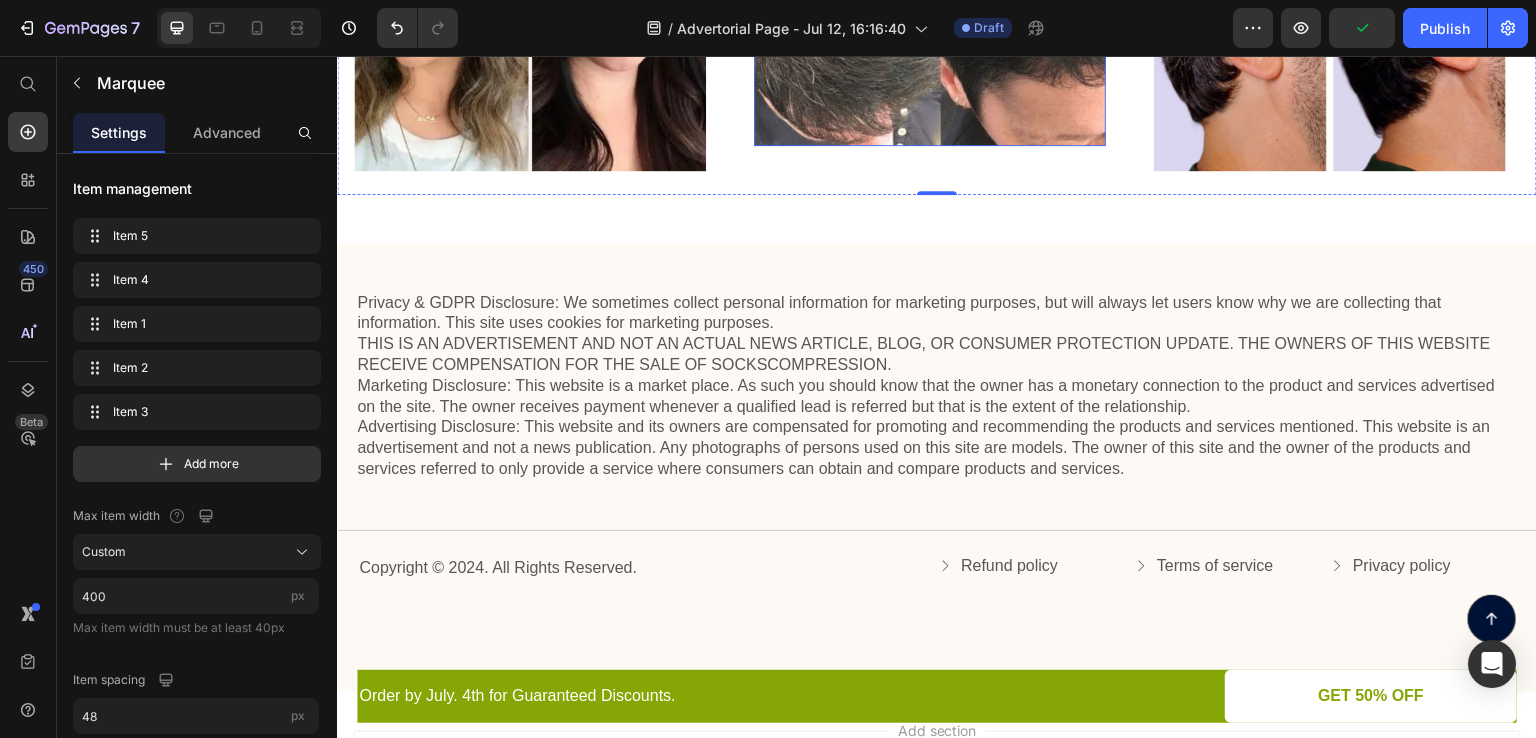 click at bounding box center [930, -6] 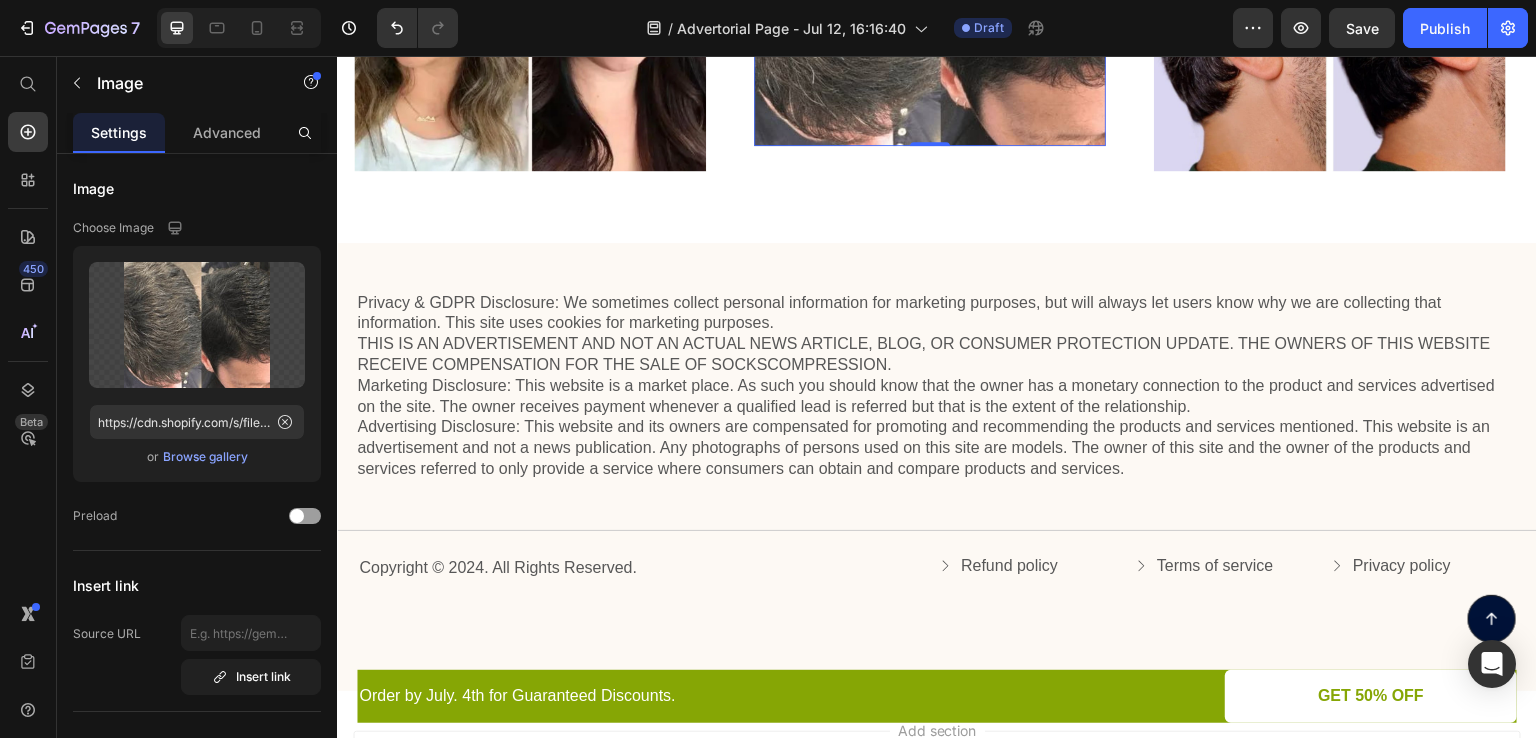 click 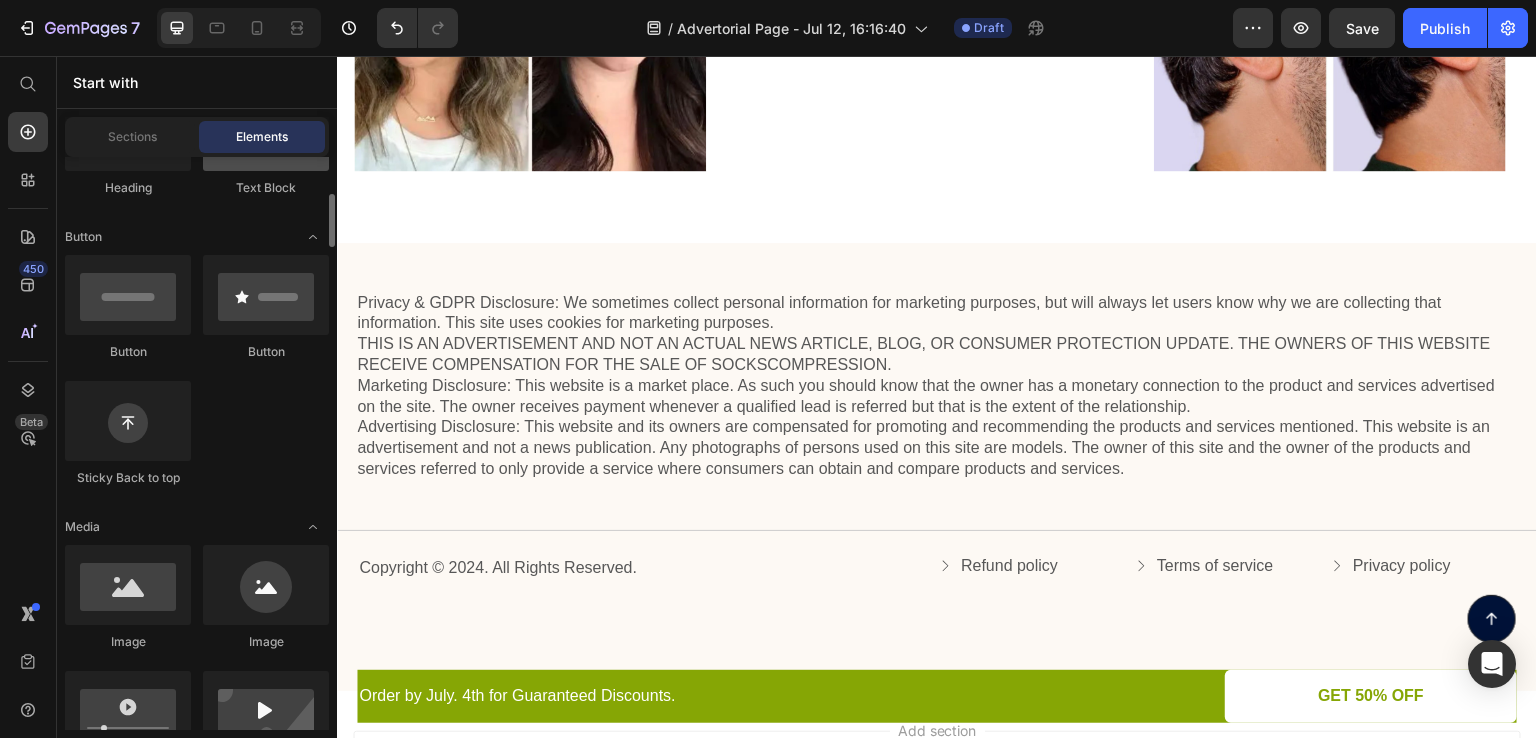 scroll, scrollTop: 500, scrollLeft: 0, axis: vertical 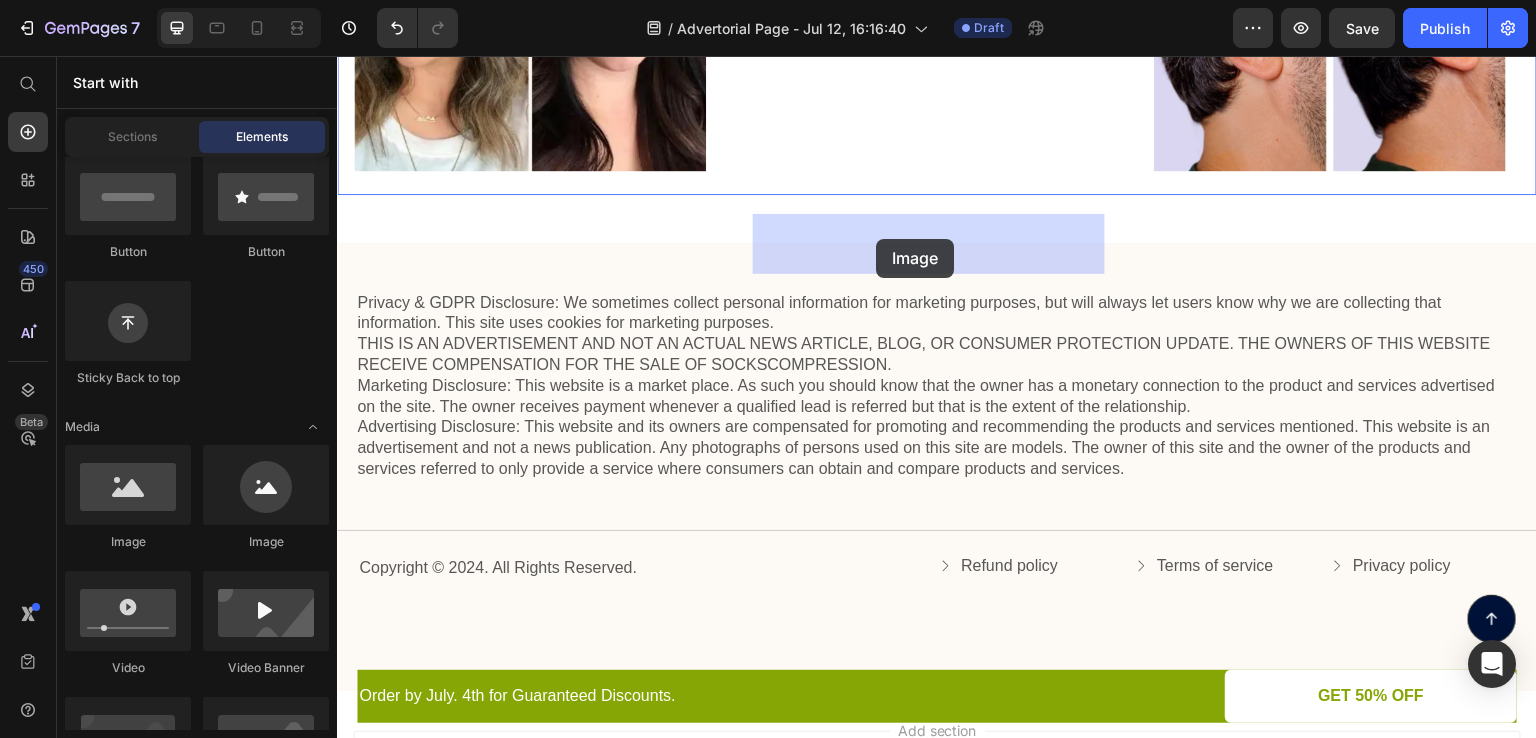 drag, startPoint x: 477, startPoint y: 557, endPoint x: 876, endPoint y: 239, distance: 510.22055 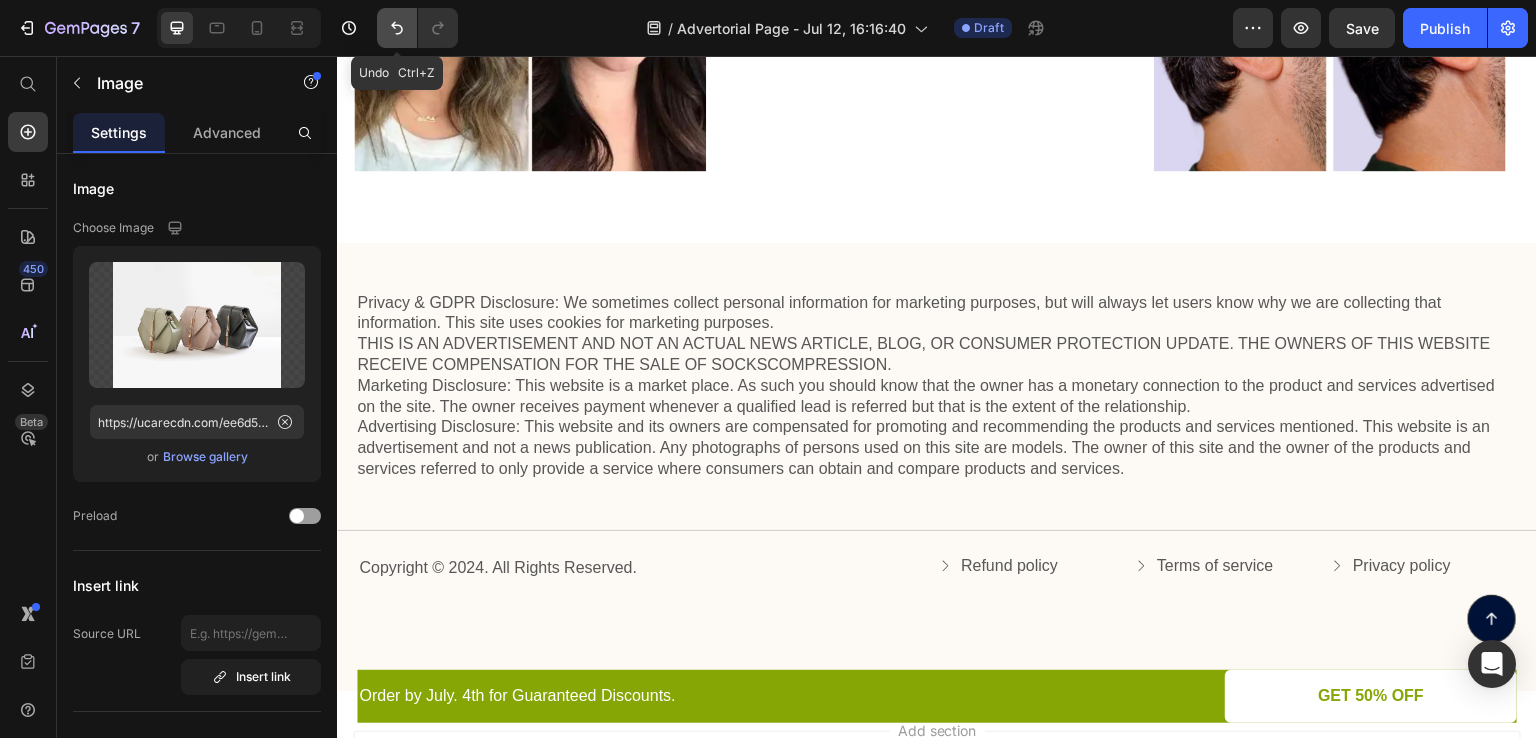 click 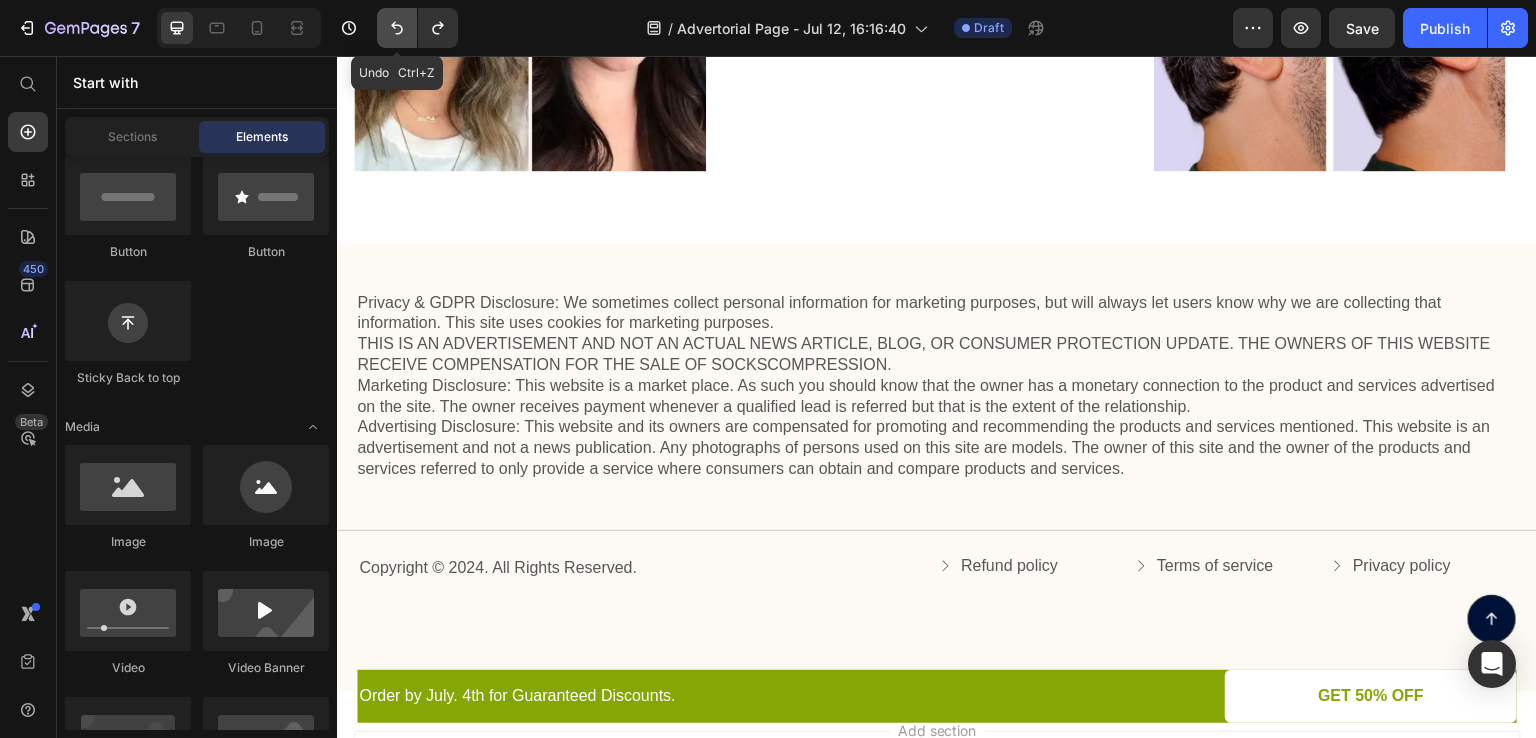 click 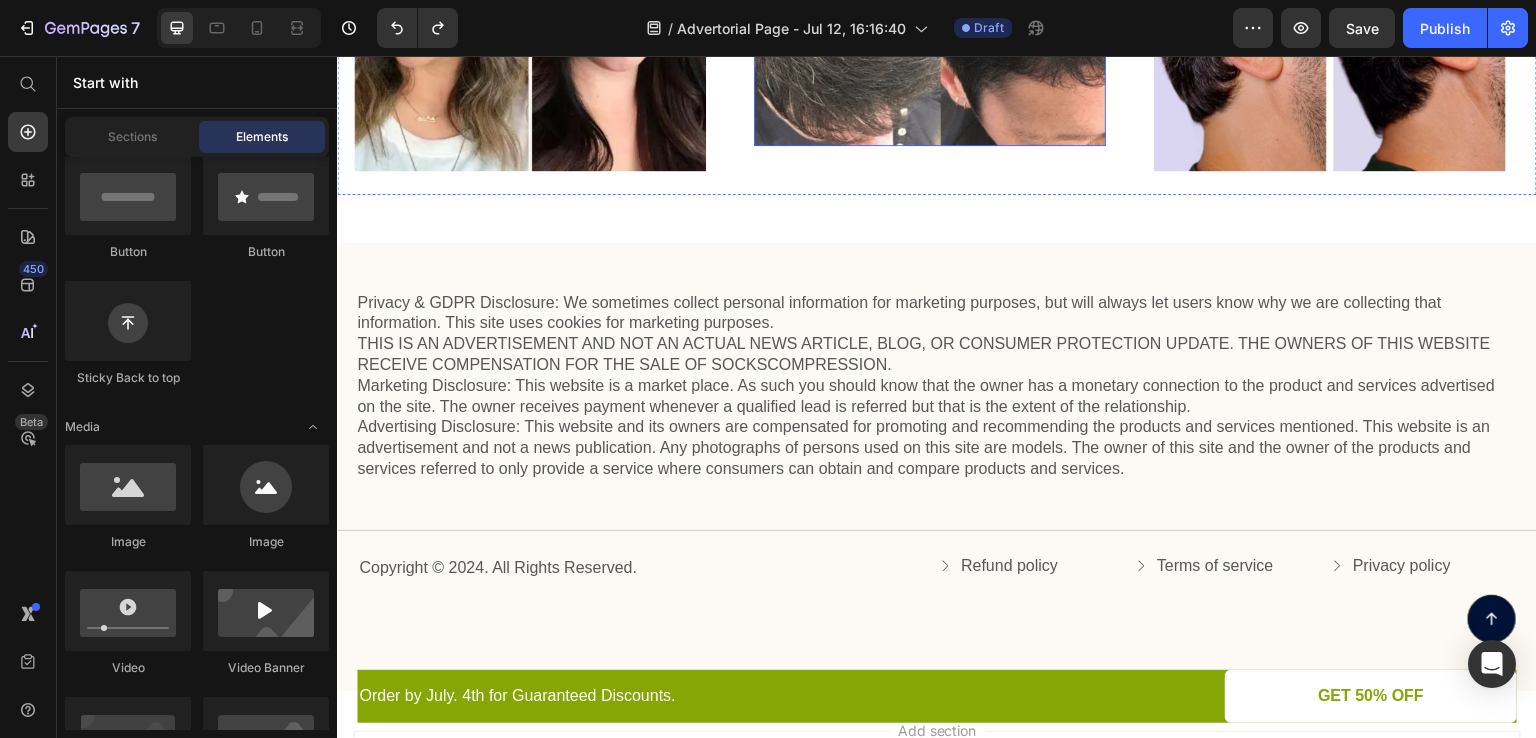 click at bounding box center (930, -6) 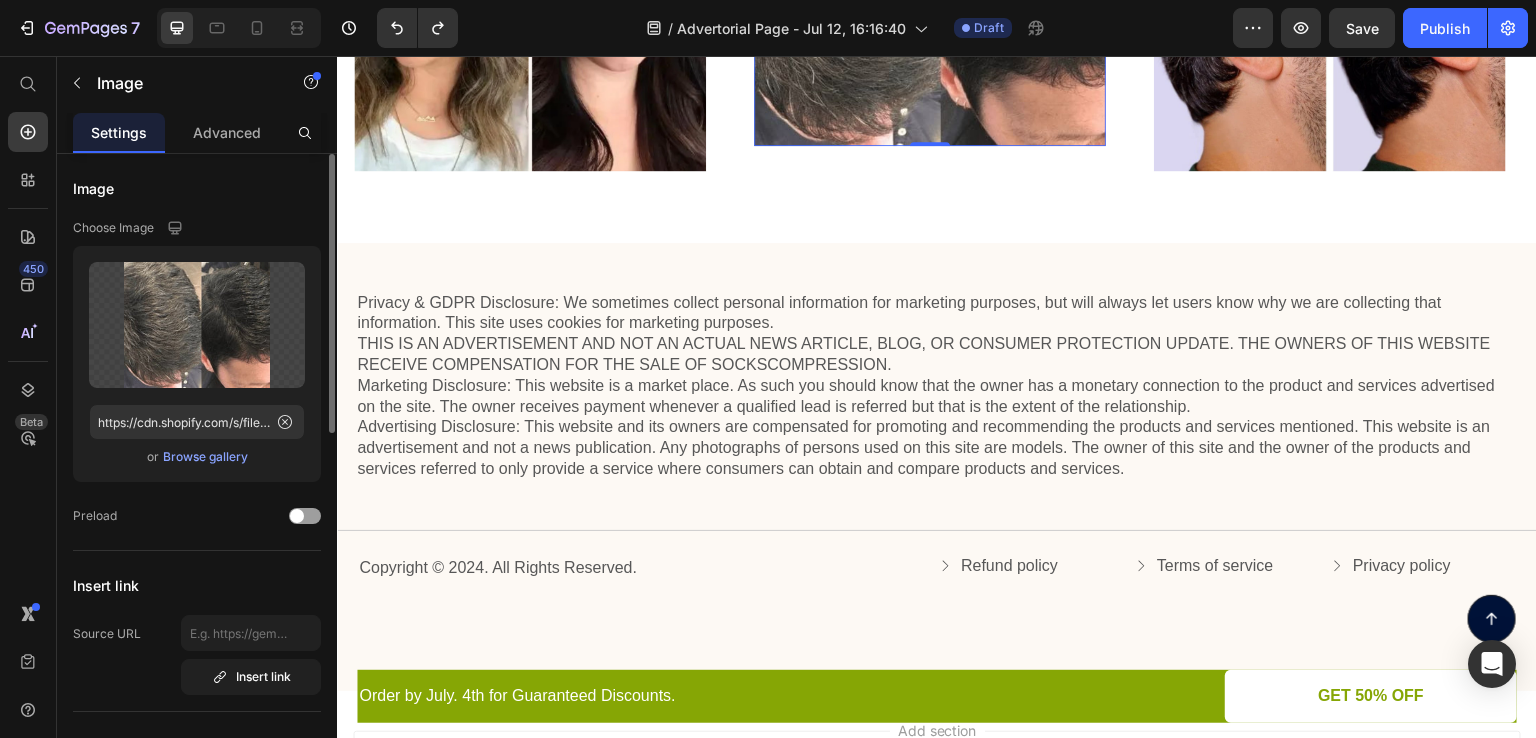 click on "Browse gallery" at bounding box center [205, 457] 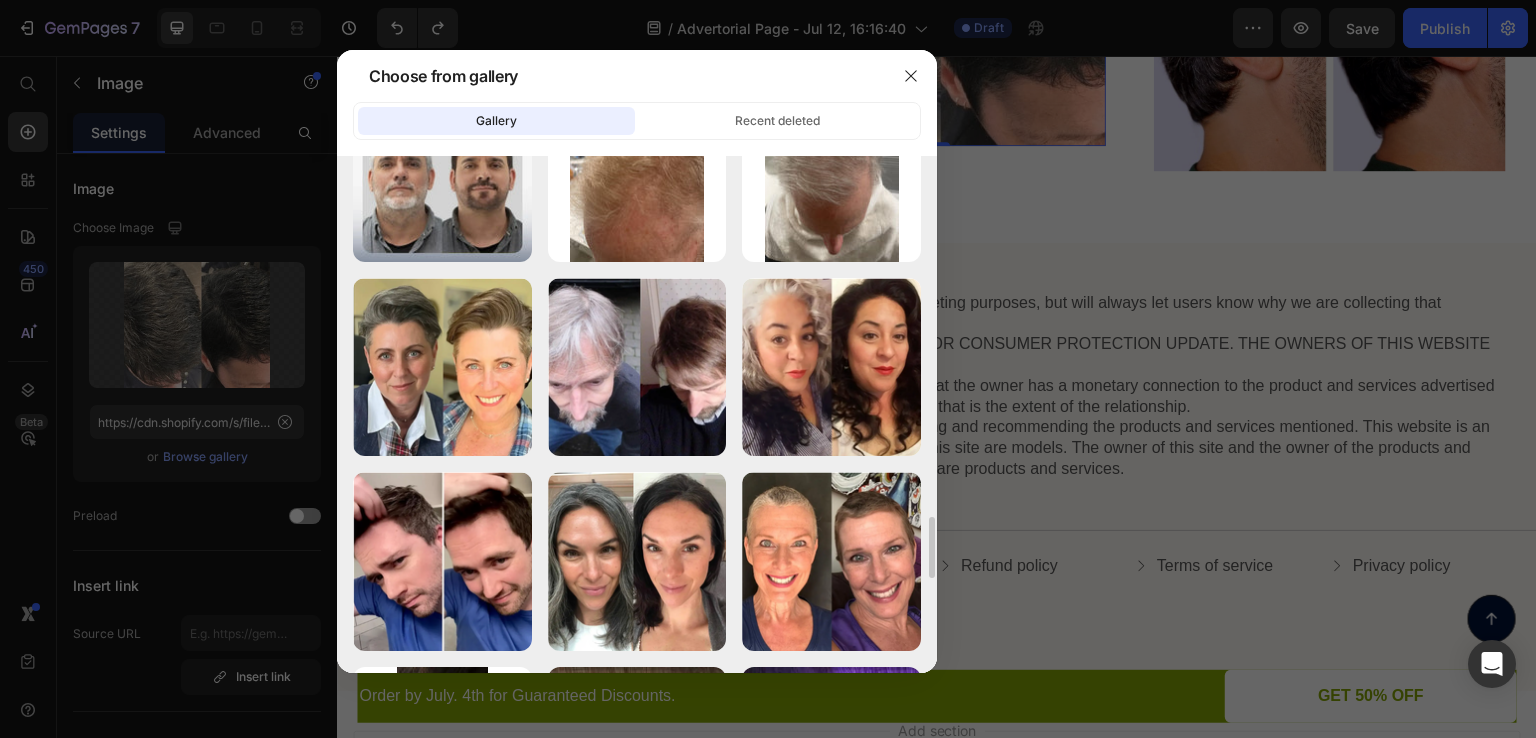 scroll, scrollTop: 3209, scrollLeft: 0, axis: vertical 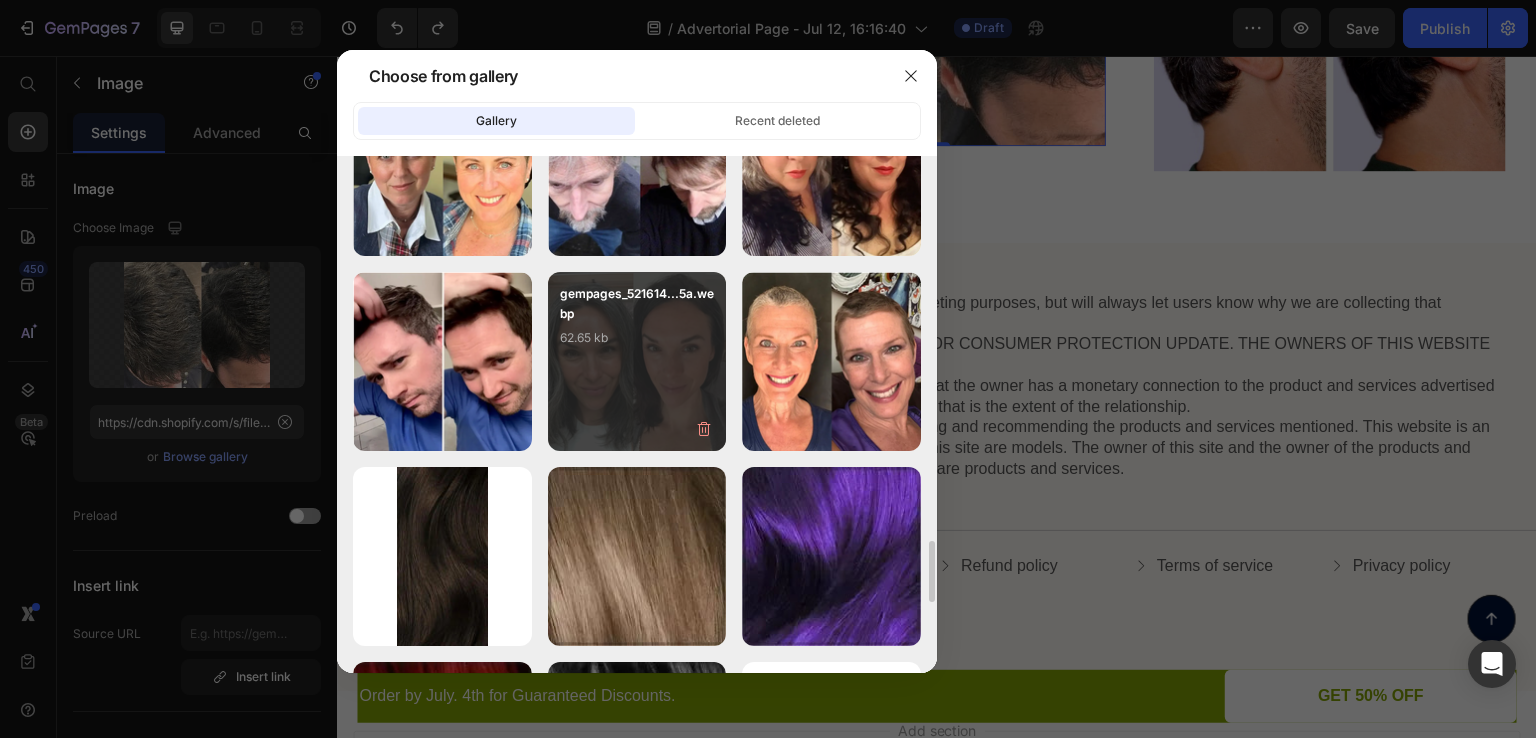 click on "gempages_521614...5a.webp 62.65 kb" at bounding box center [637, 324] 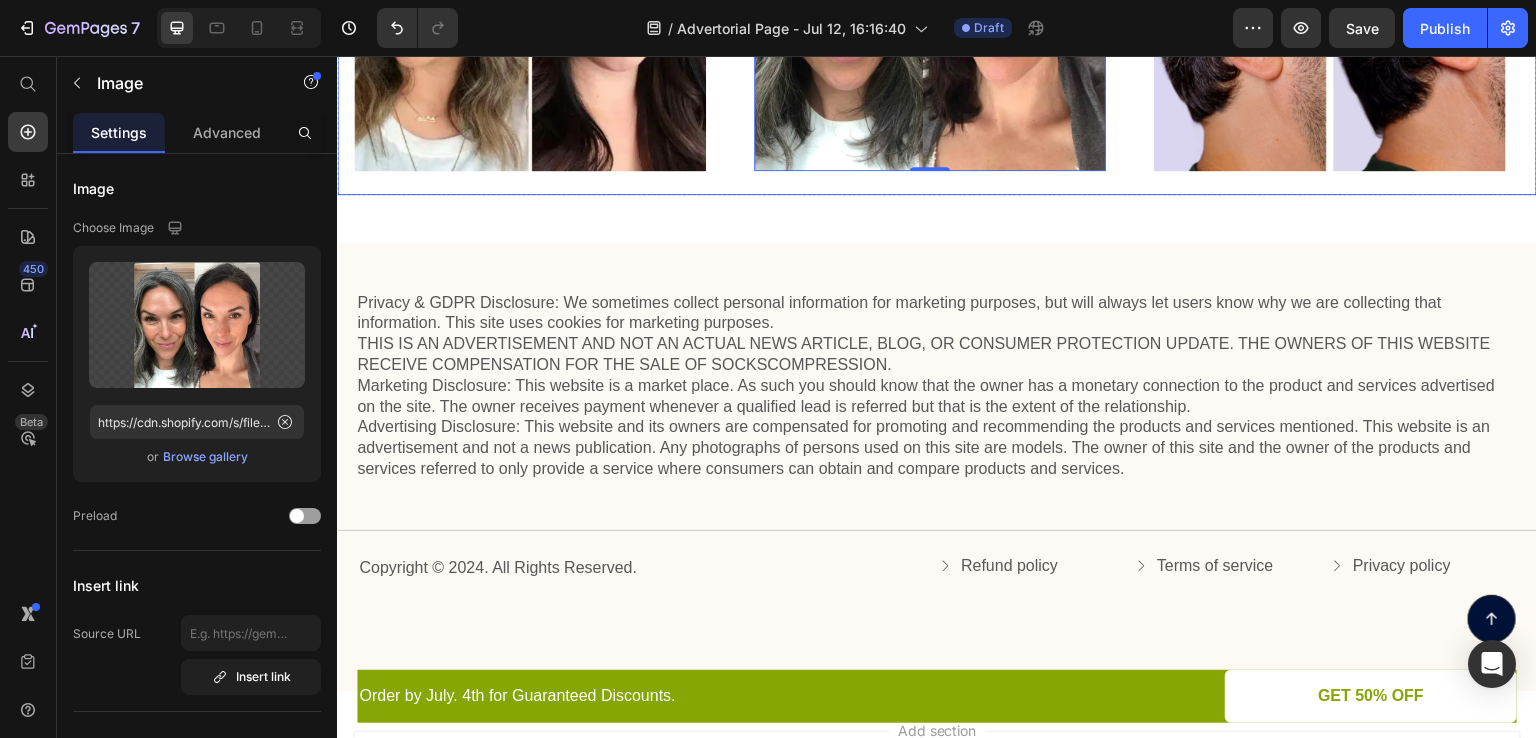 click on "Image Image Image   0 Image Image Image Image Image   0 Image Image Marquee" at bounding box center [937, -5] 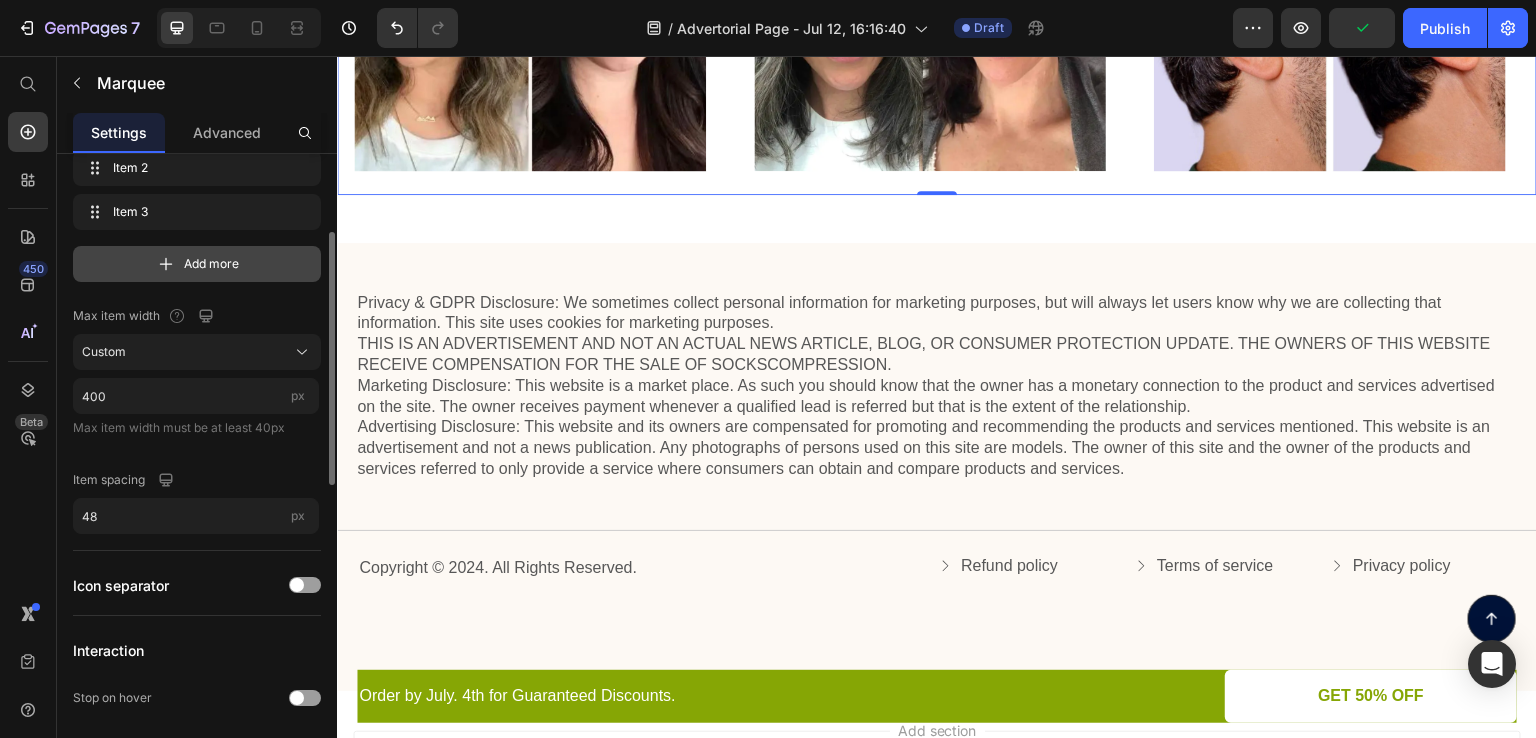 scroll, scrollTop: 300, scrollLeft: 0, axis: vertical 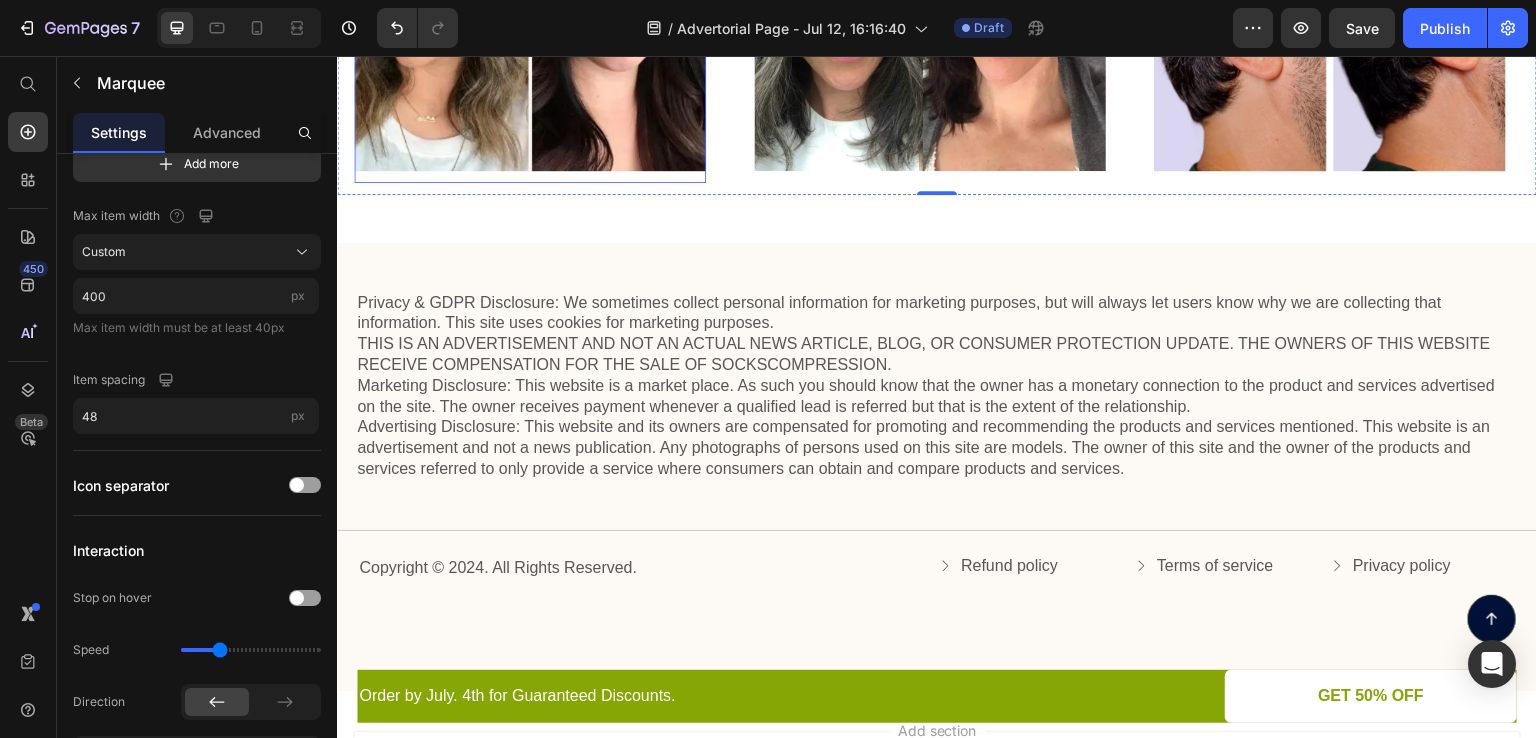 click at bounding box center [530, -5] 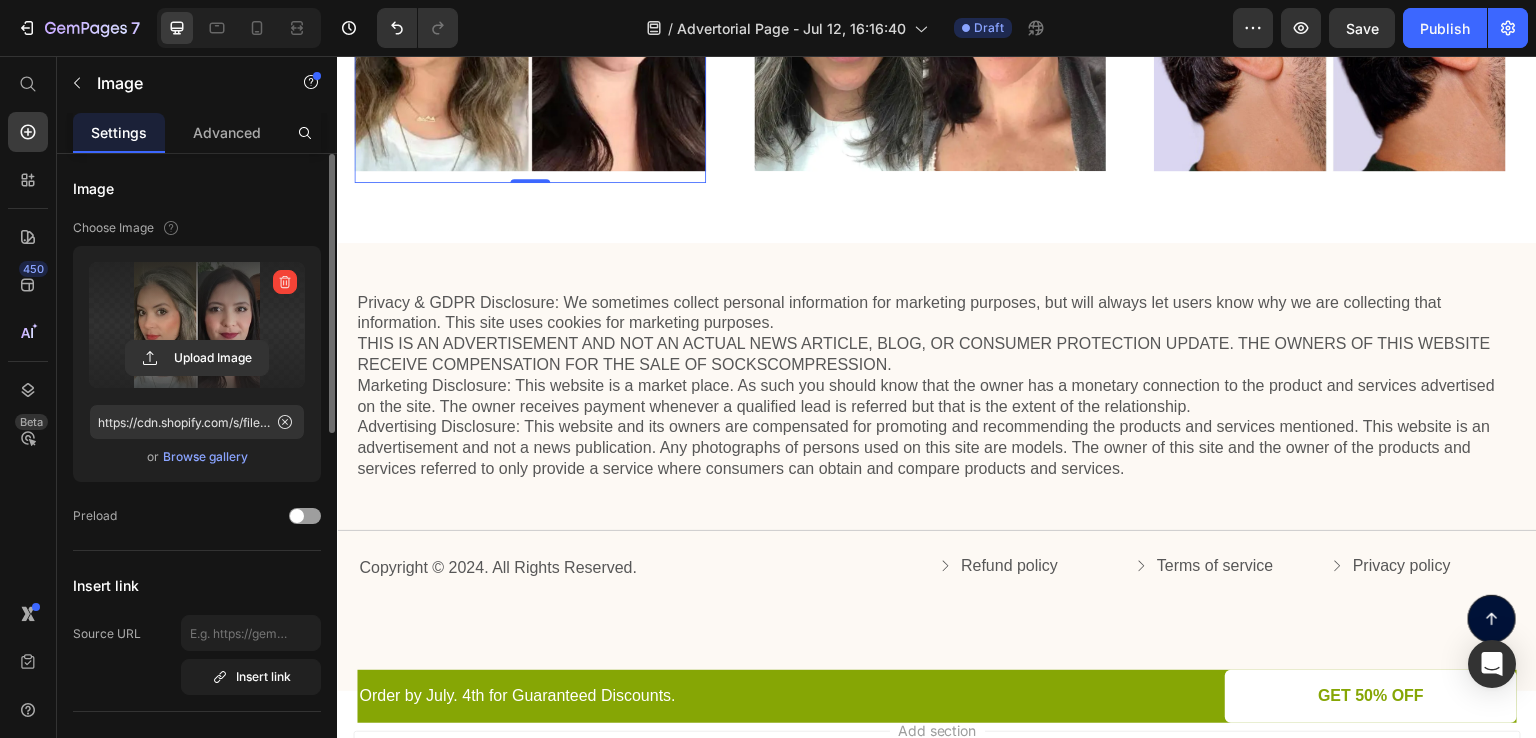 scroll, scrollTop: 600, scrollLeft: 0, axis: vertical 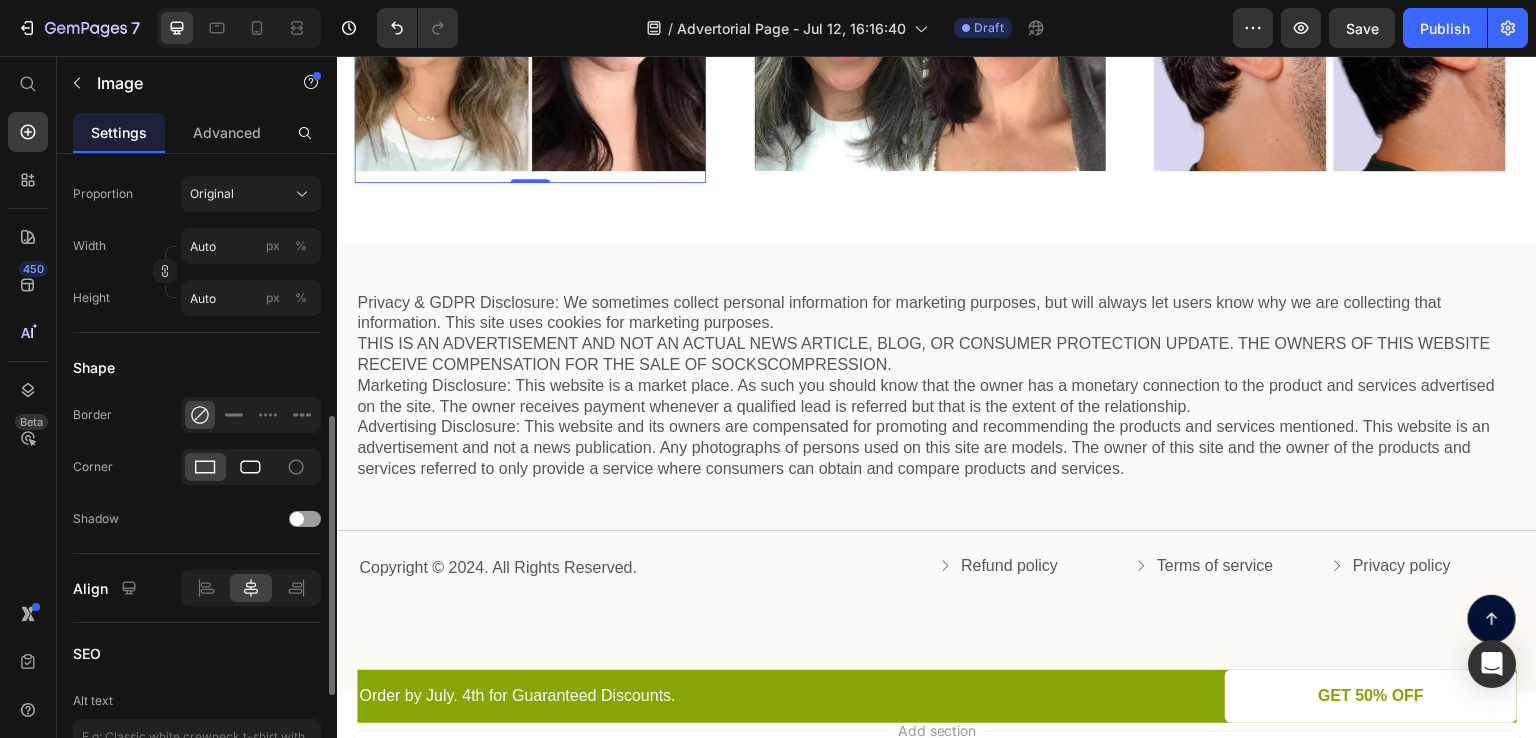 click 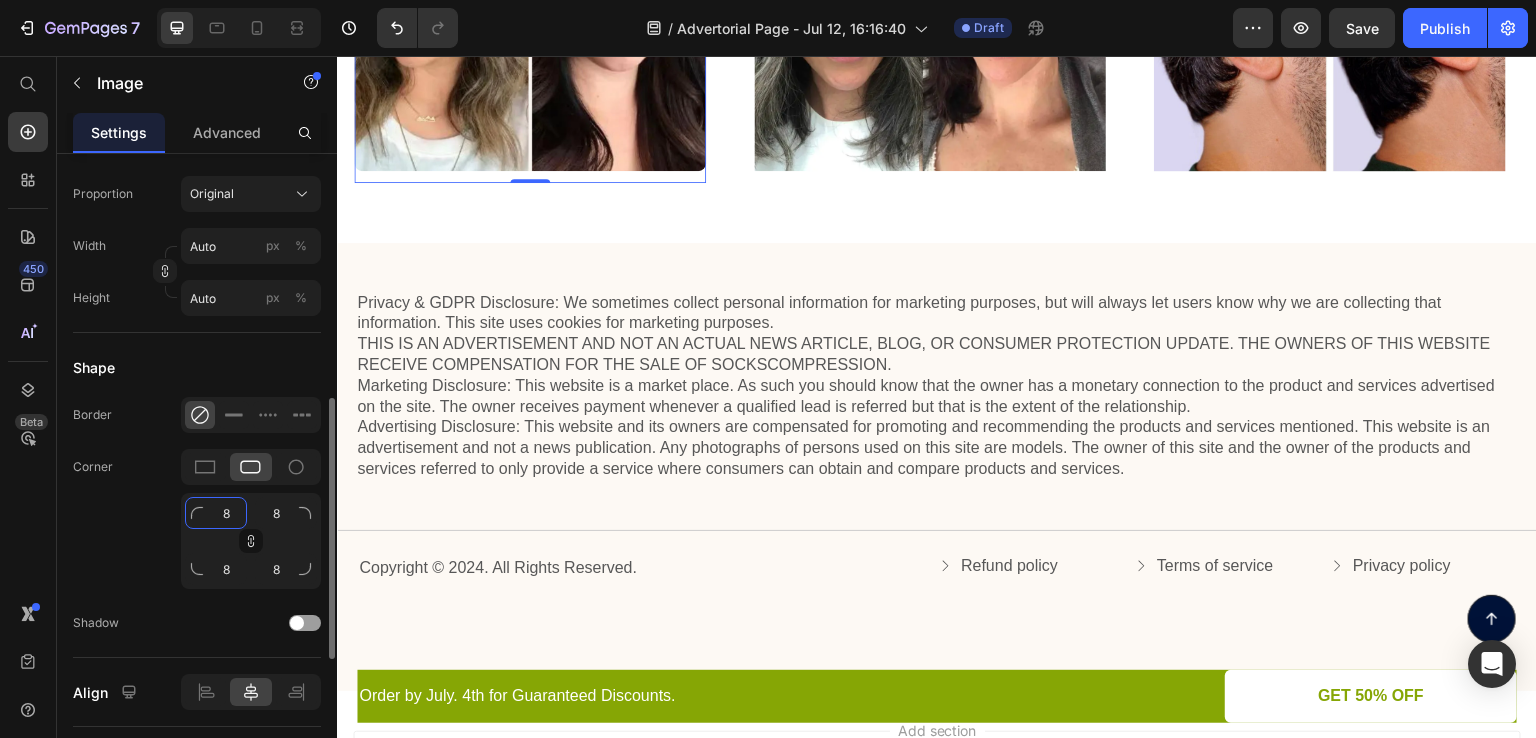 click on "8" 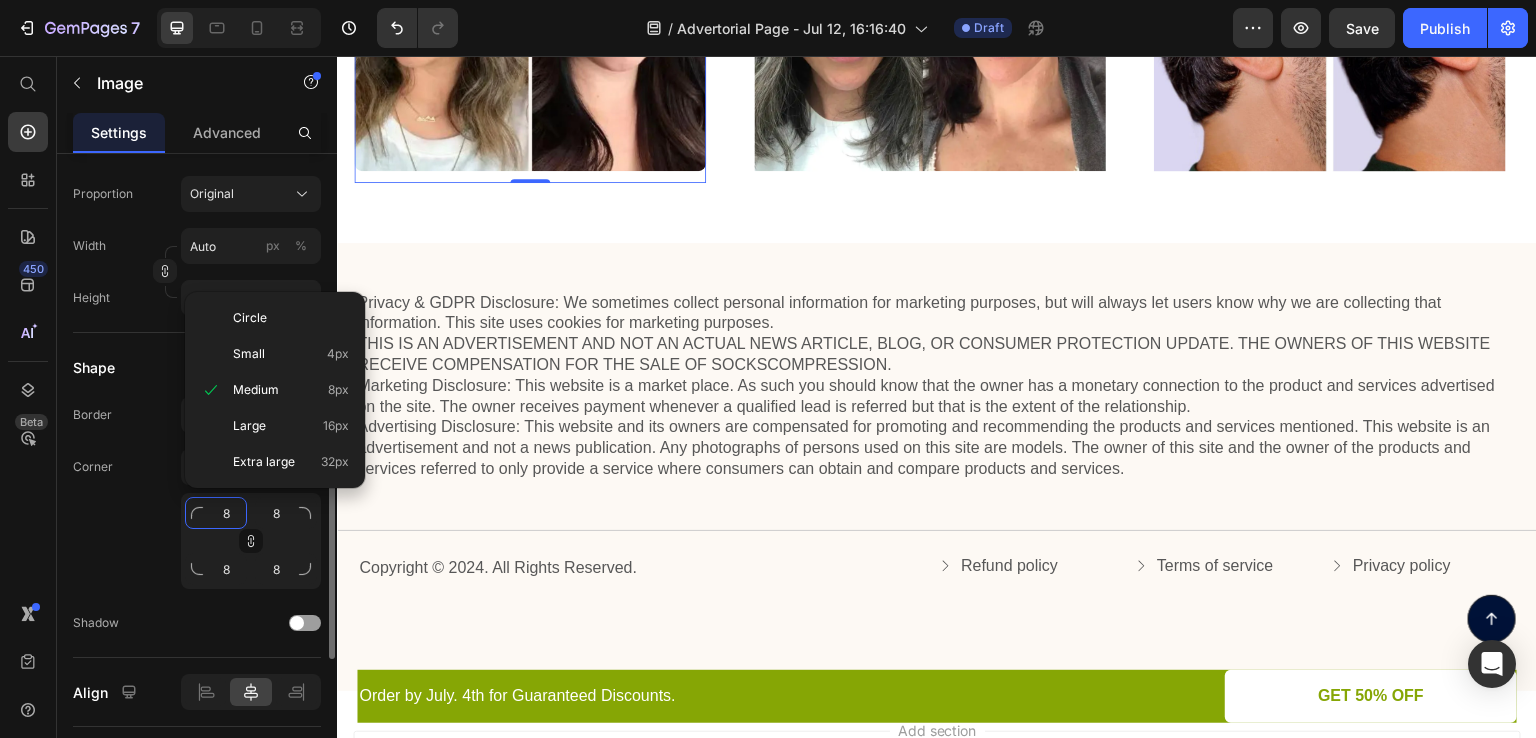 type on "1" 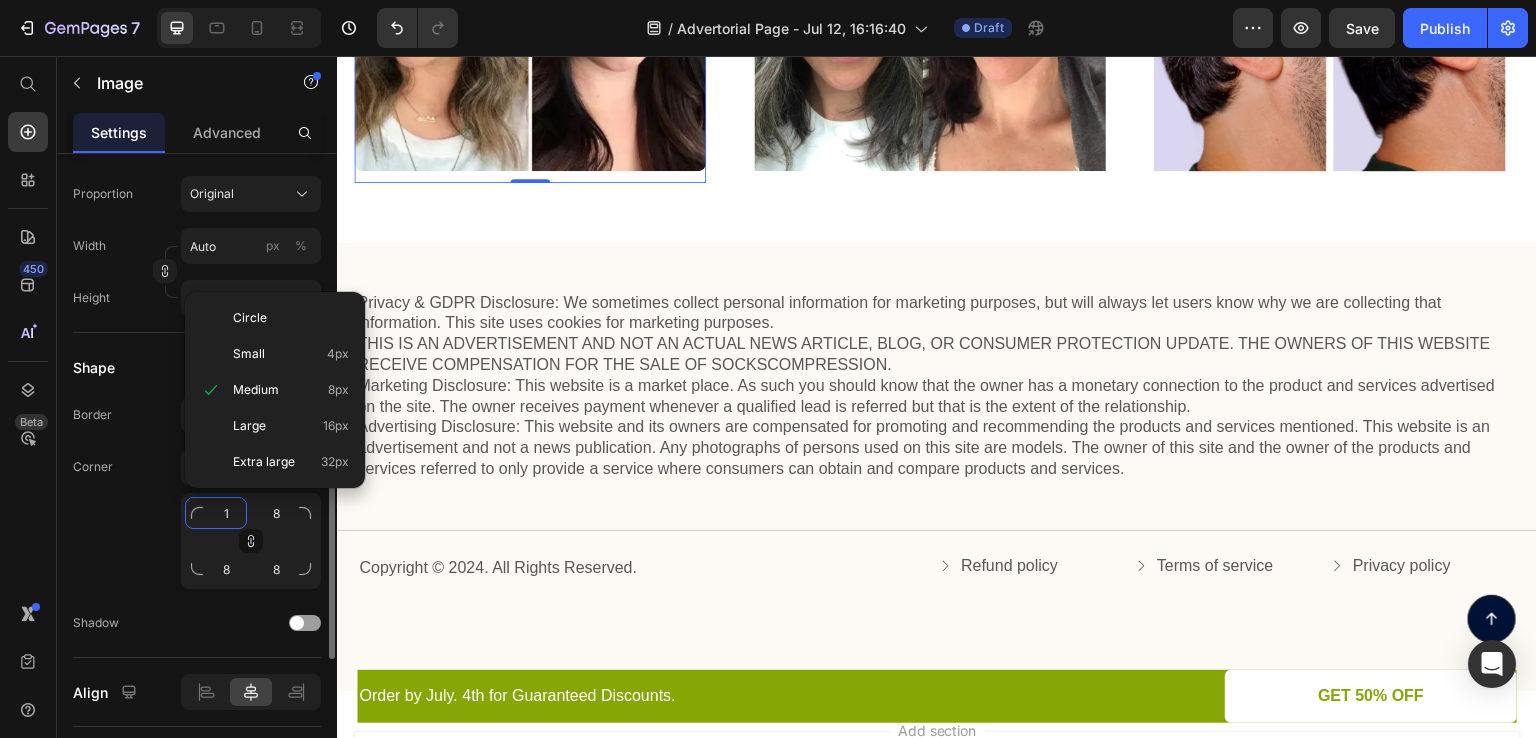 type on "1" 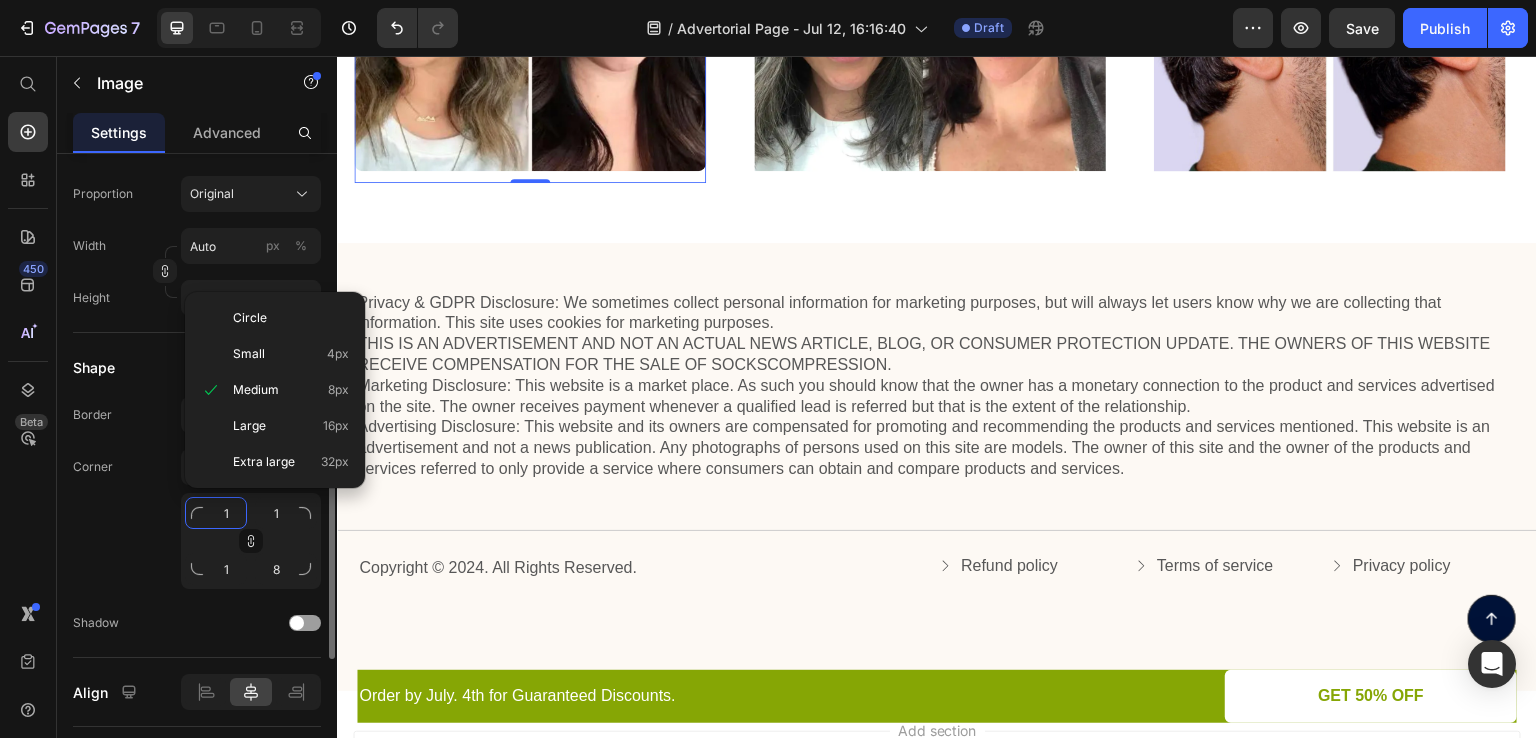 type on "1" 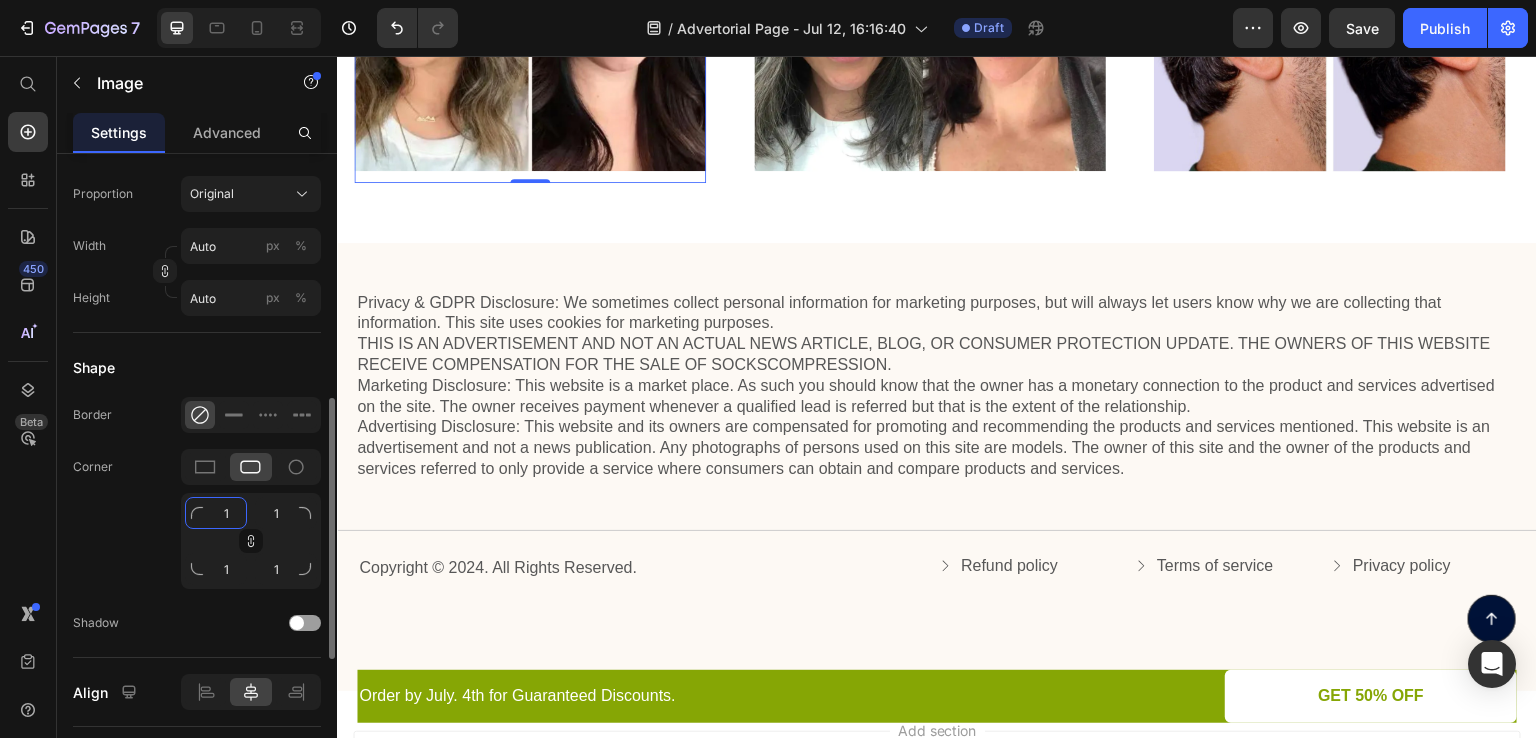 type on "10" 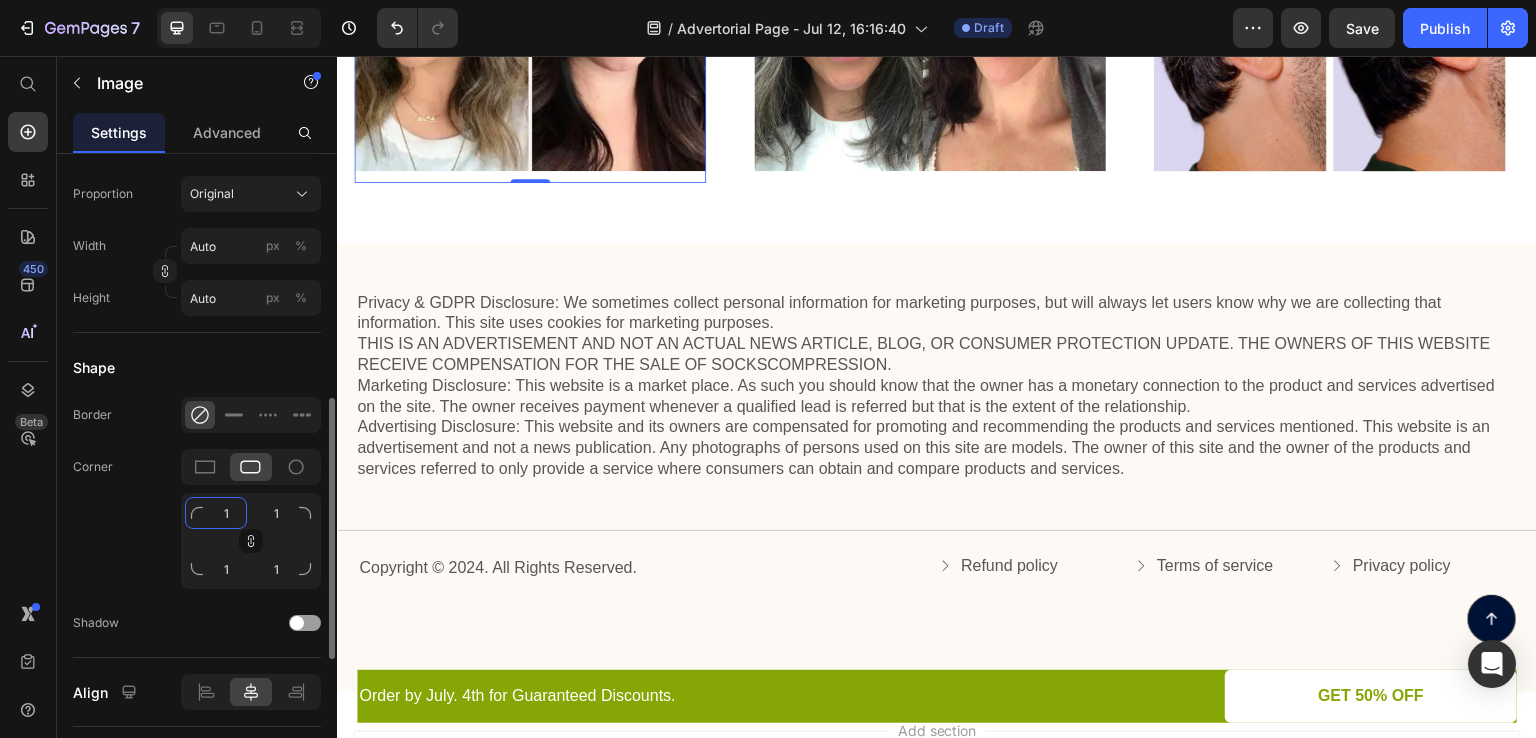 type on "10" 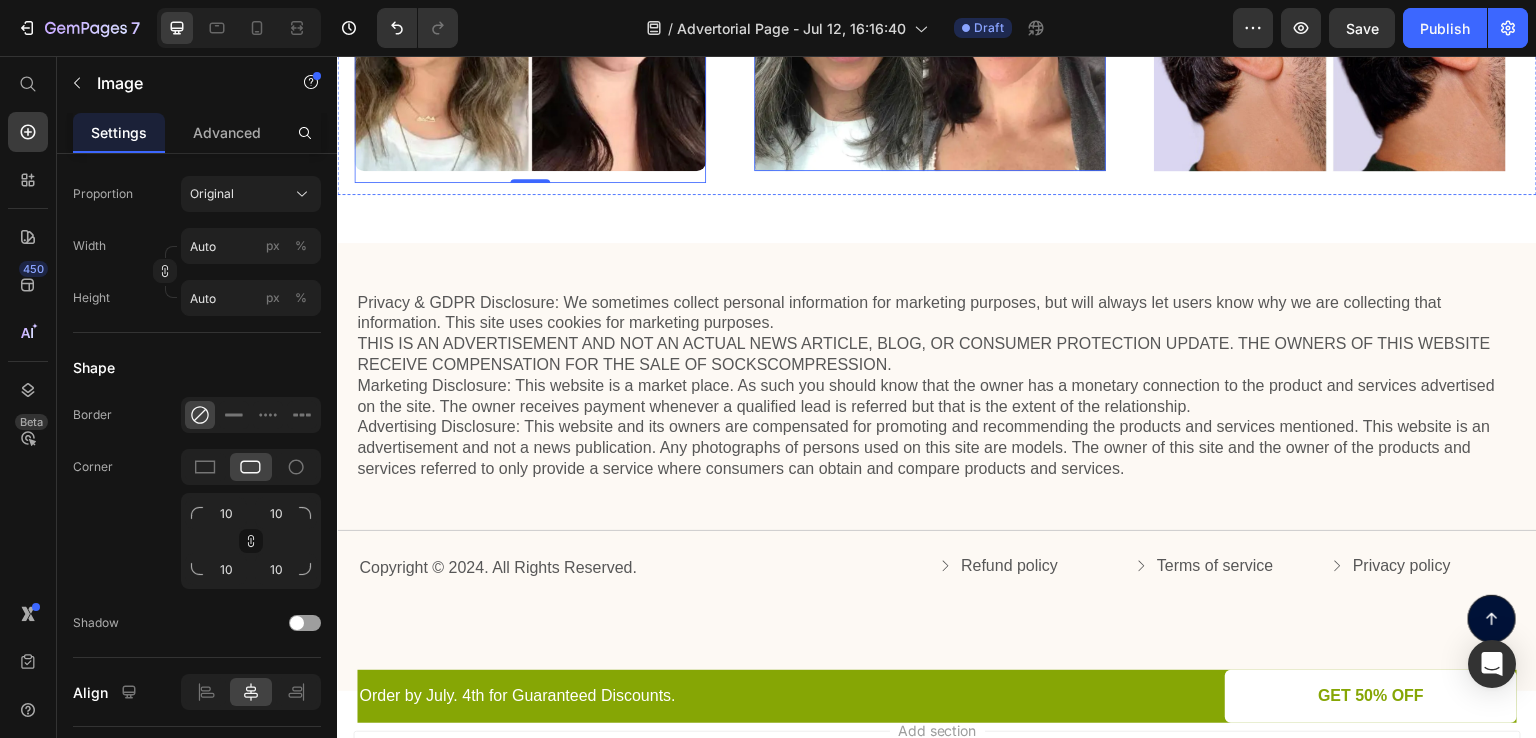 click at bounding box center (930, -6) 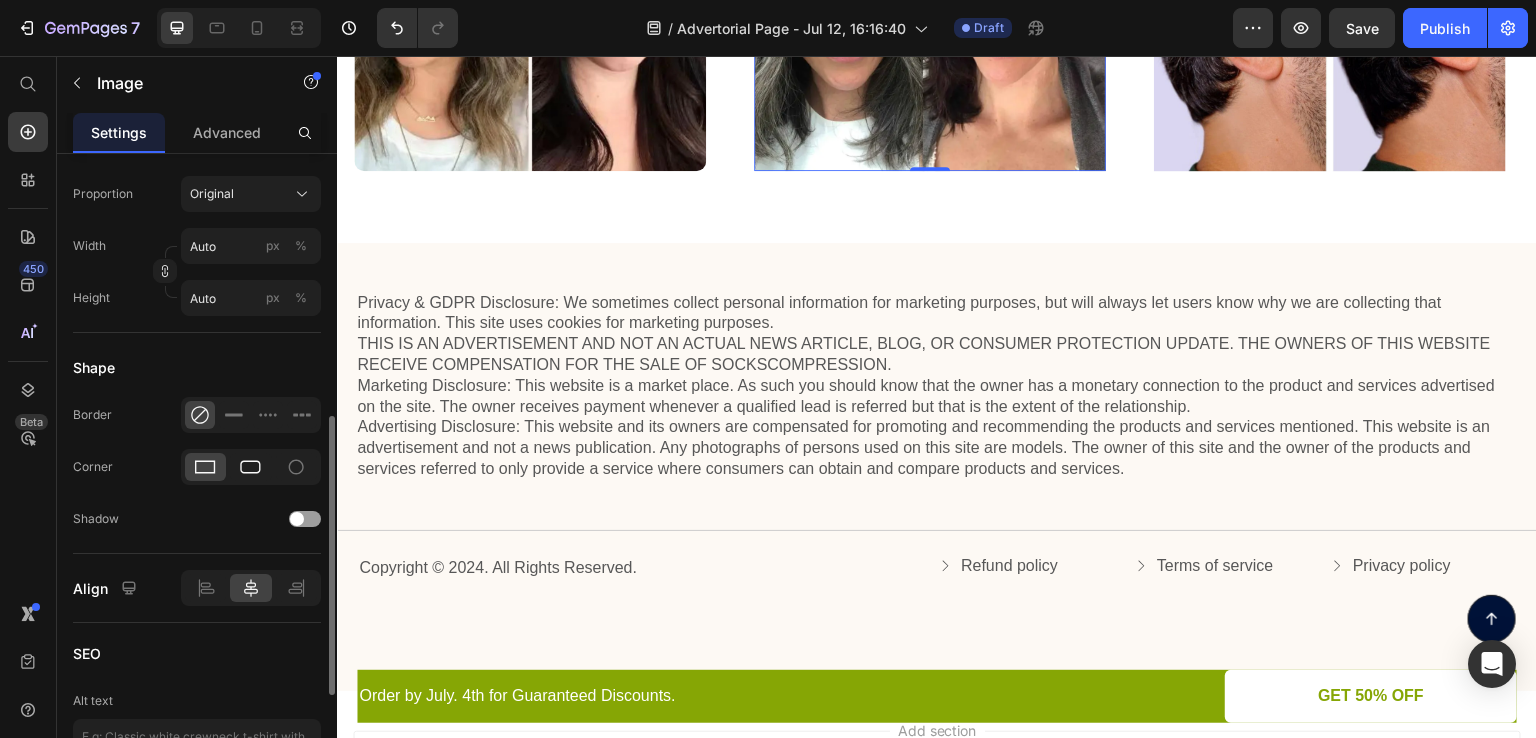click 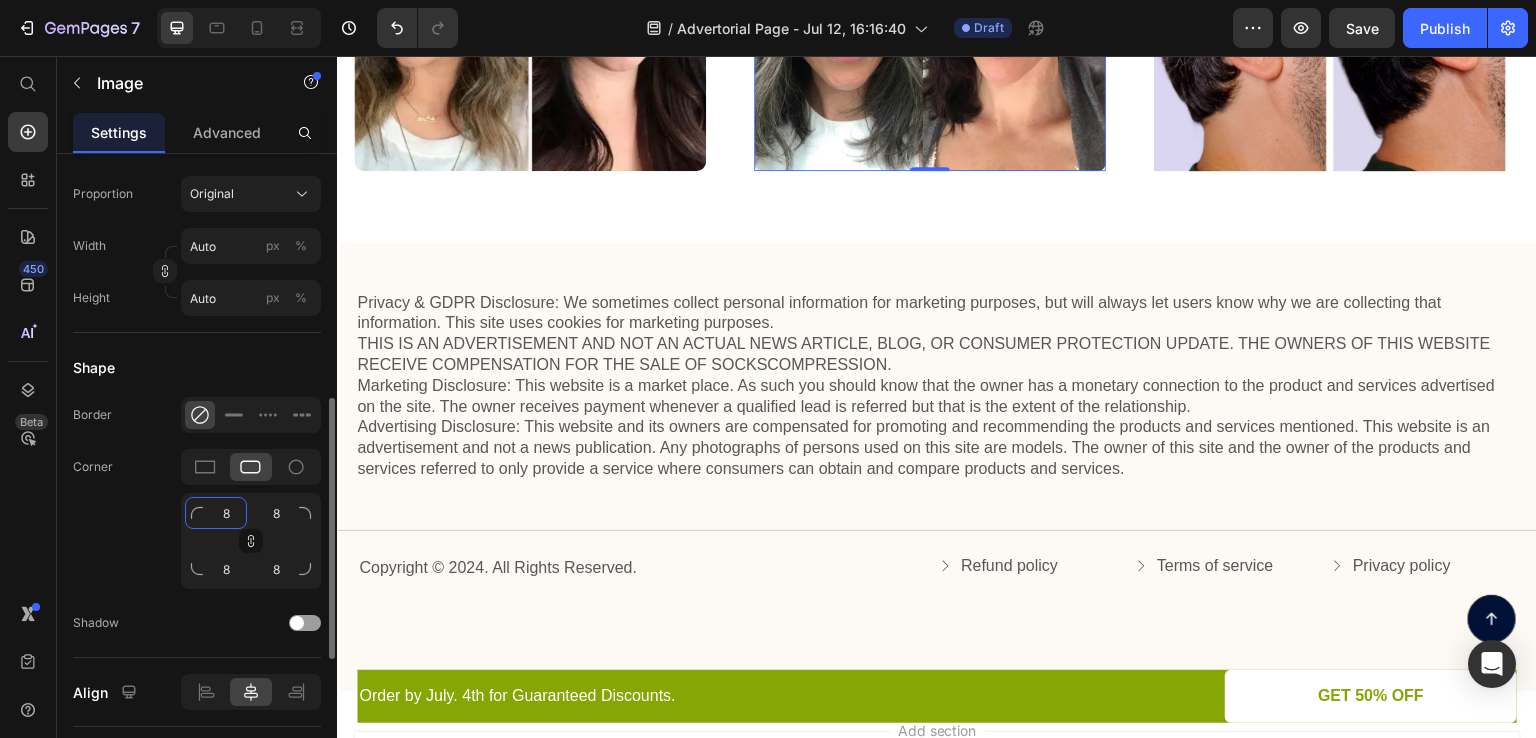 click on "8" 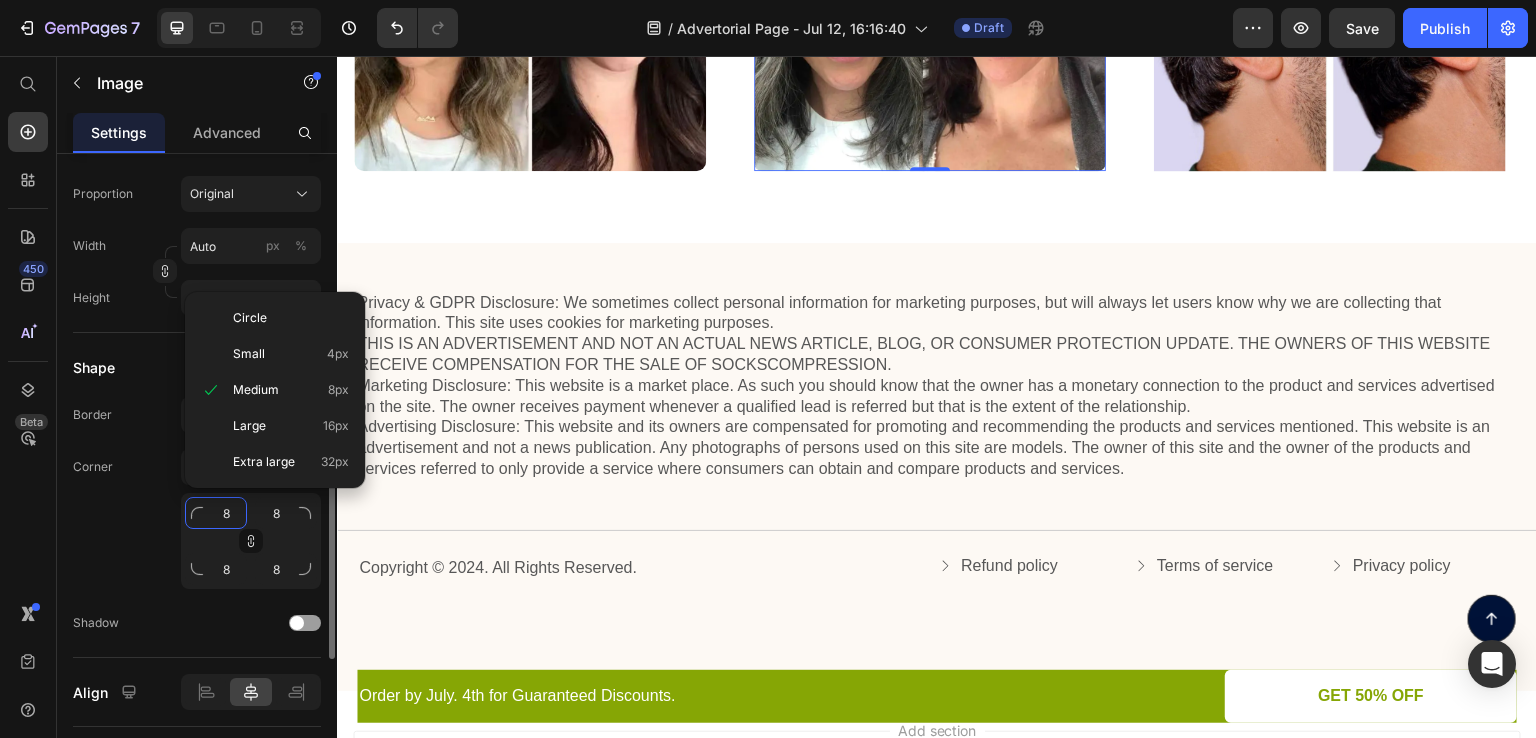 type on "1" 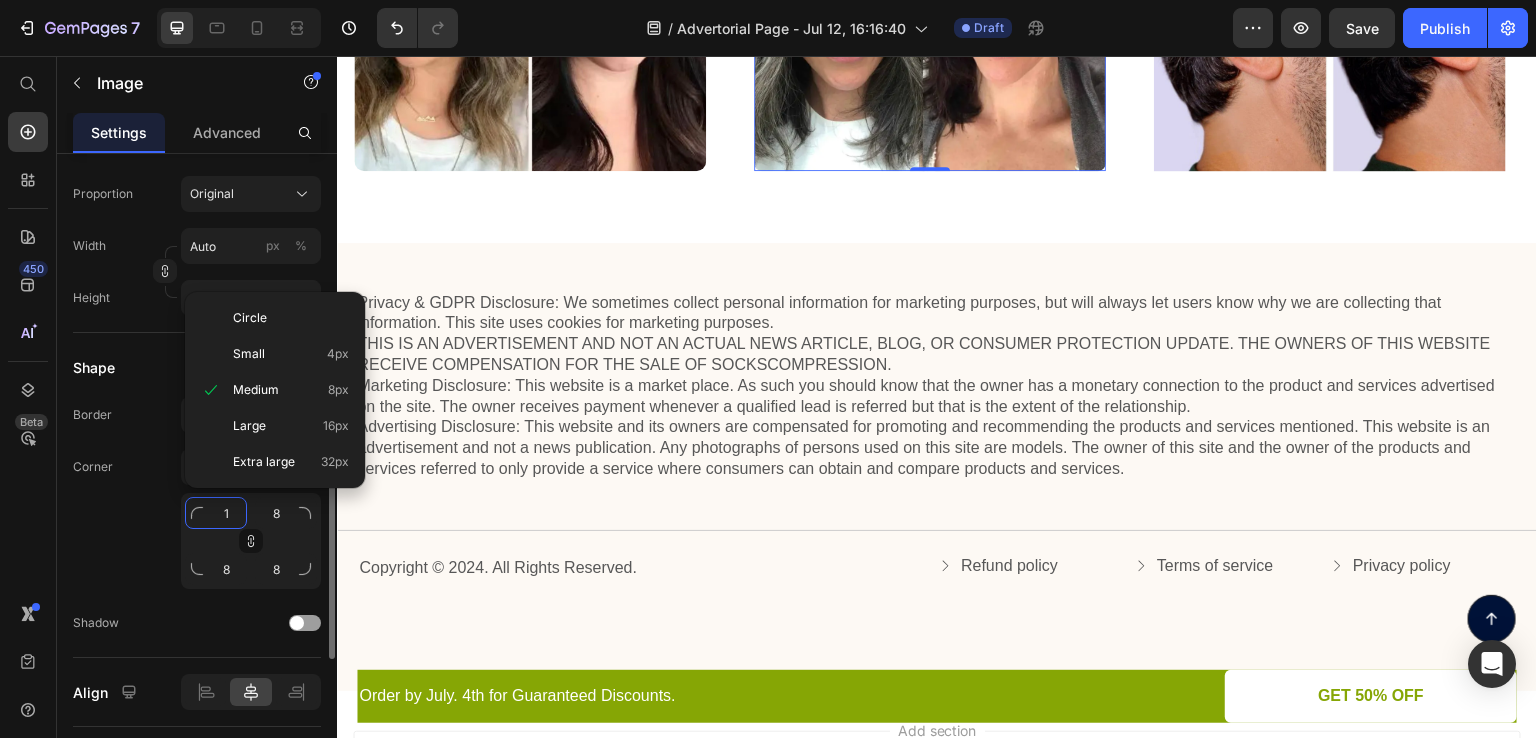 type on "1" 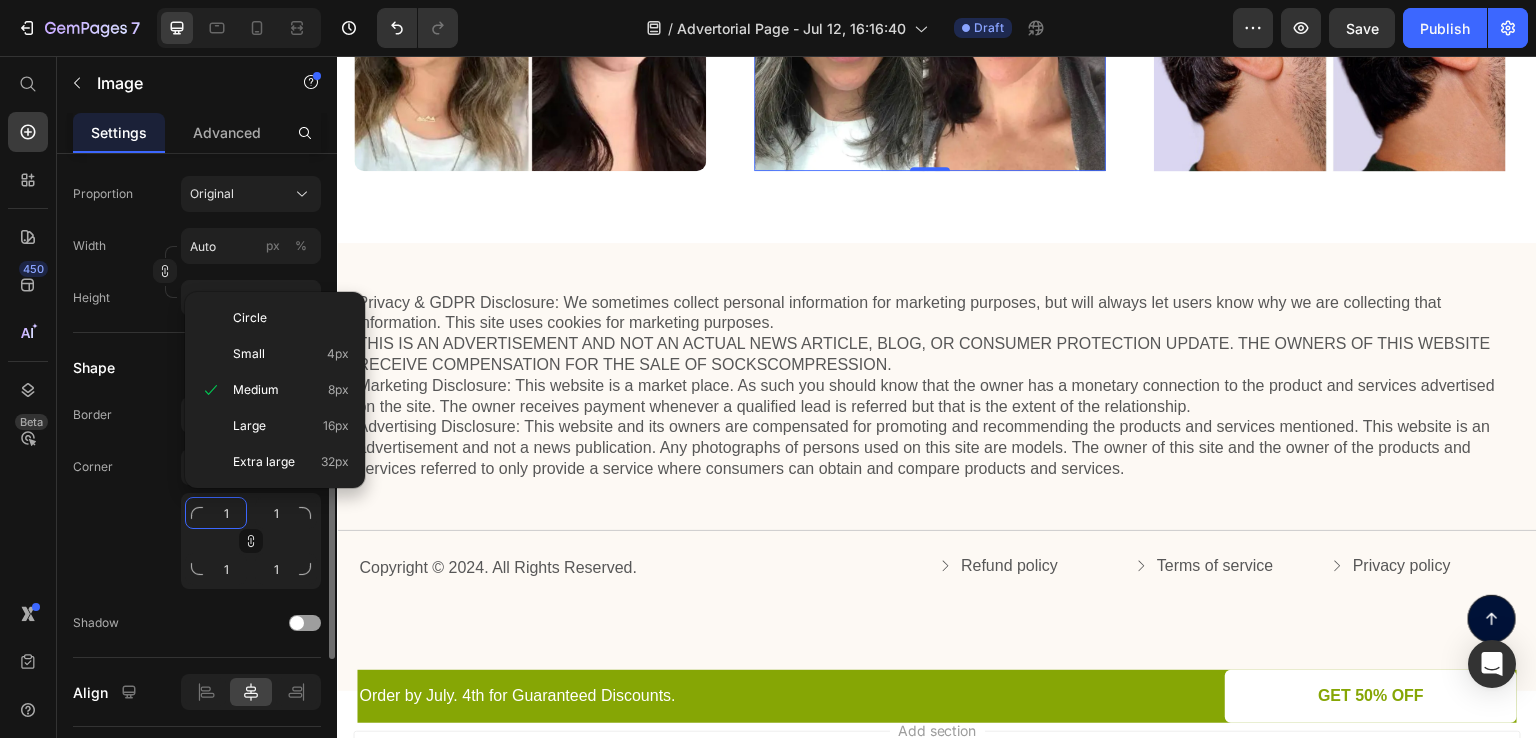 type on "10" 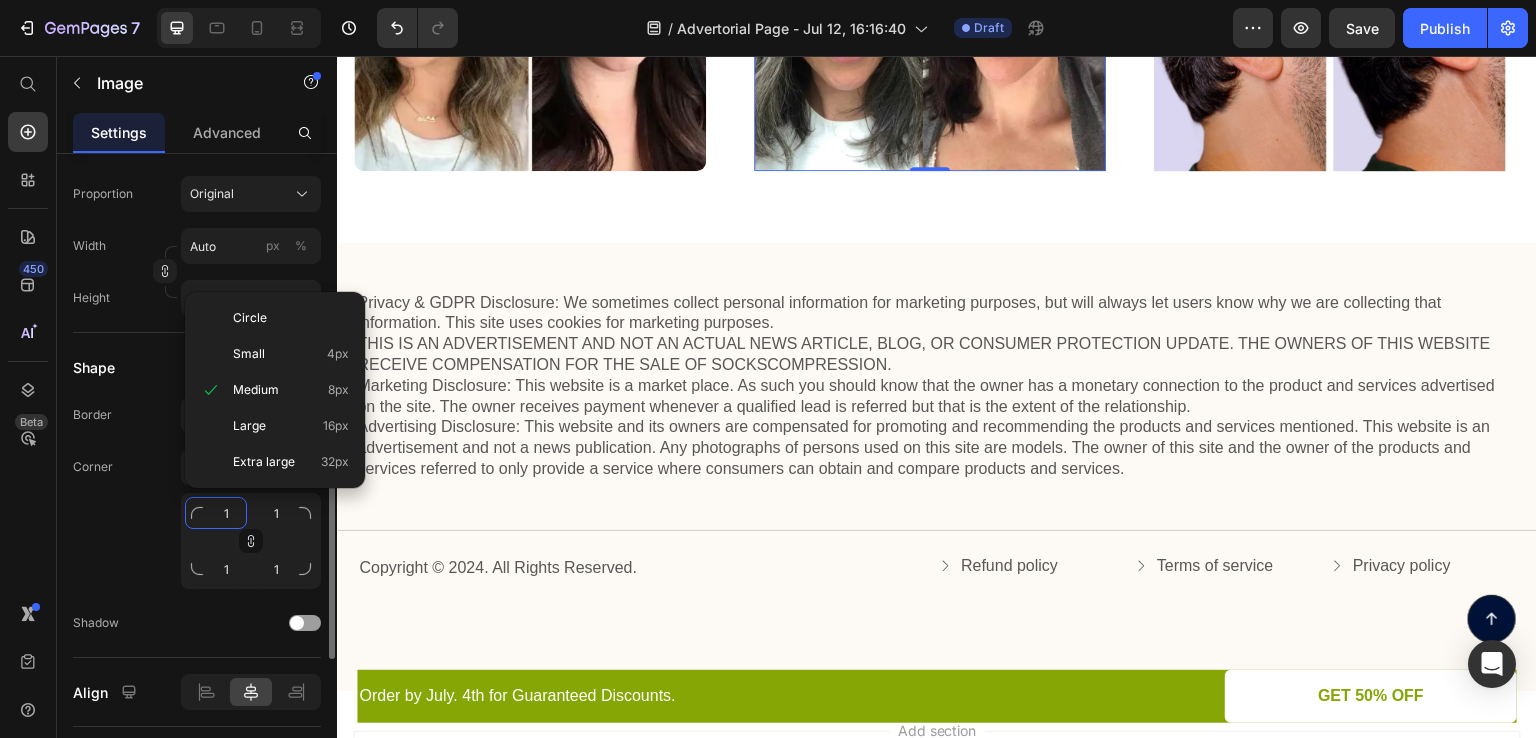 type on "10" 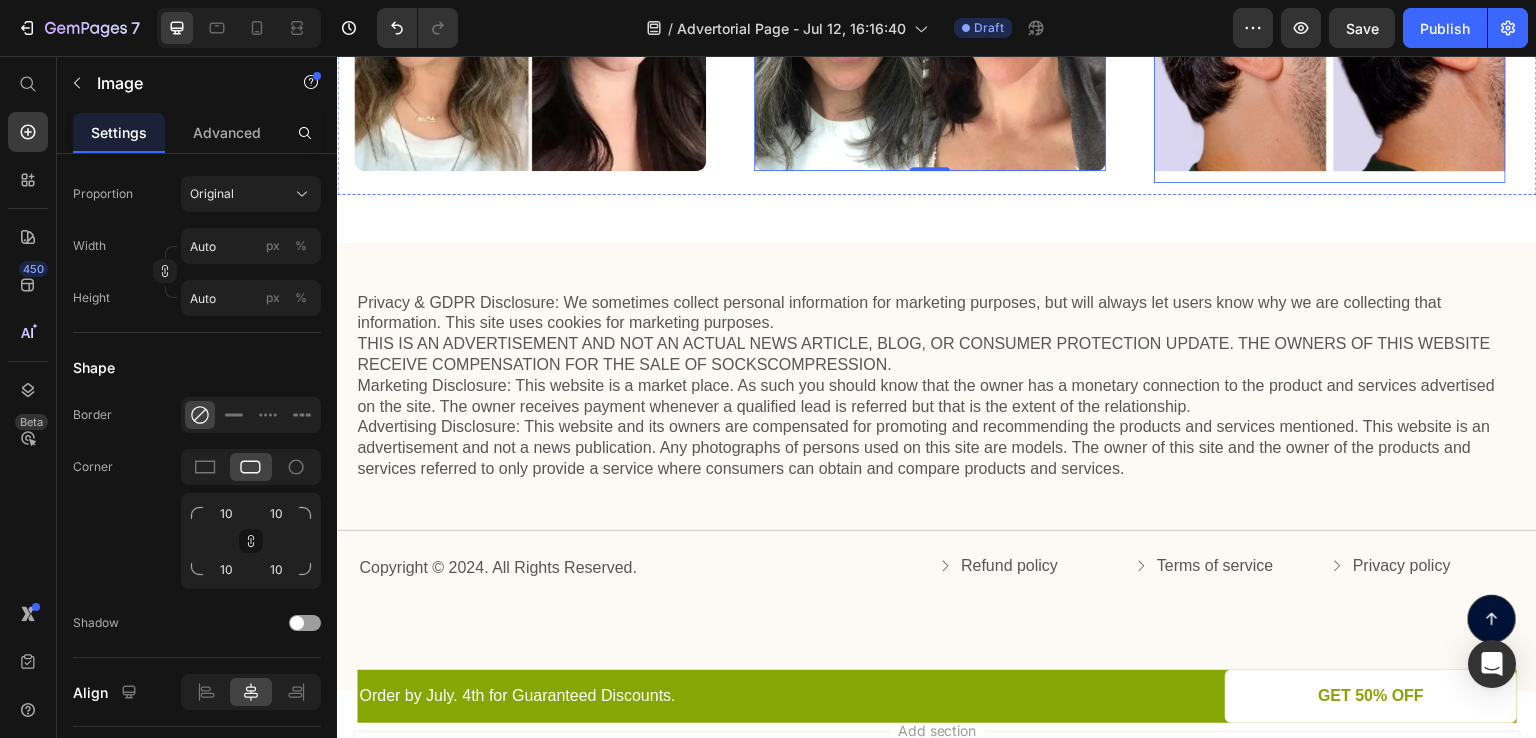 click at bounding box center (1330, -5) 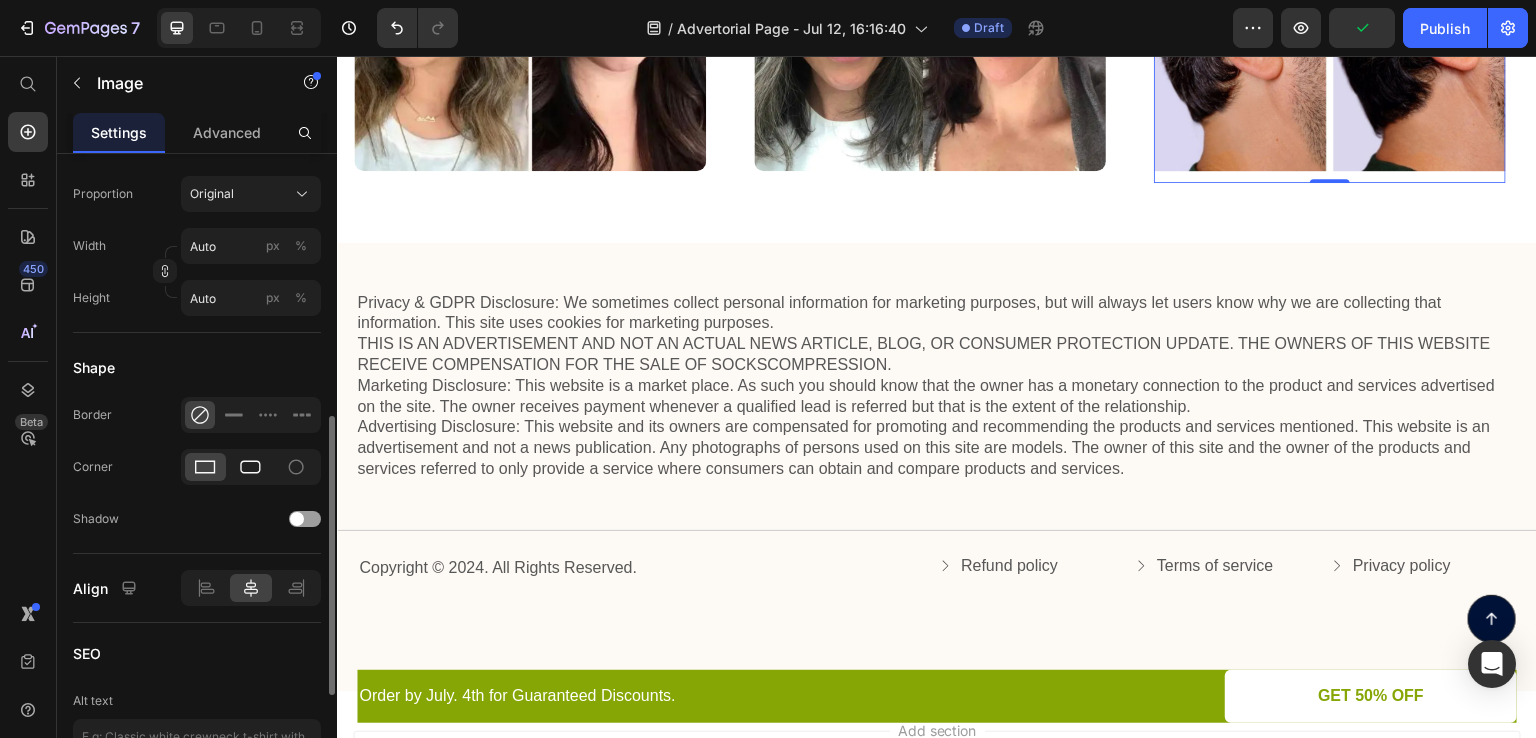 click 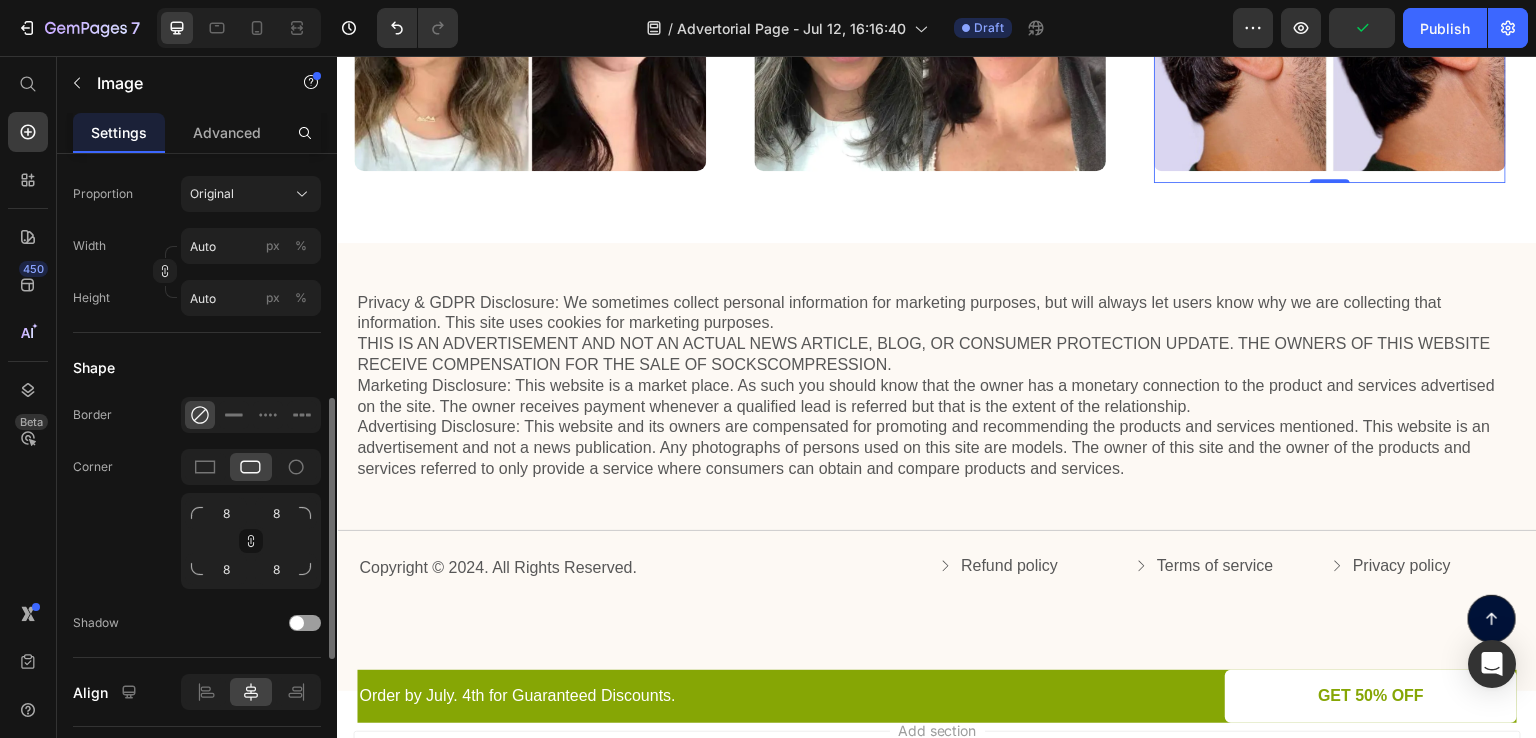 click on "8 8 8 8" at bounding box center [251, 541] 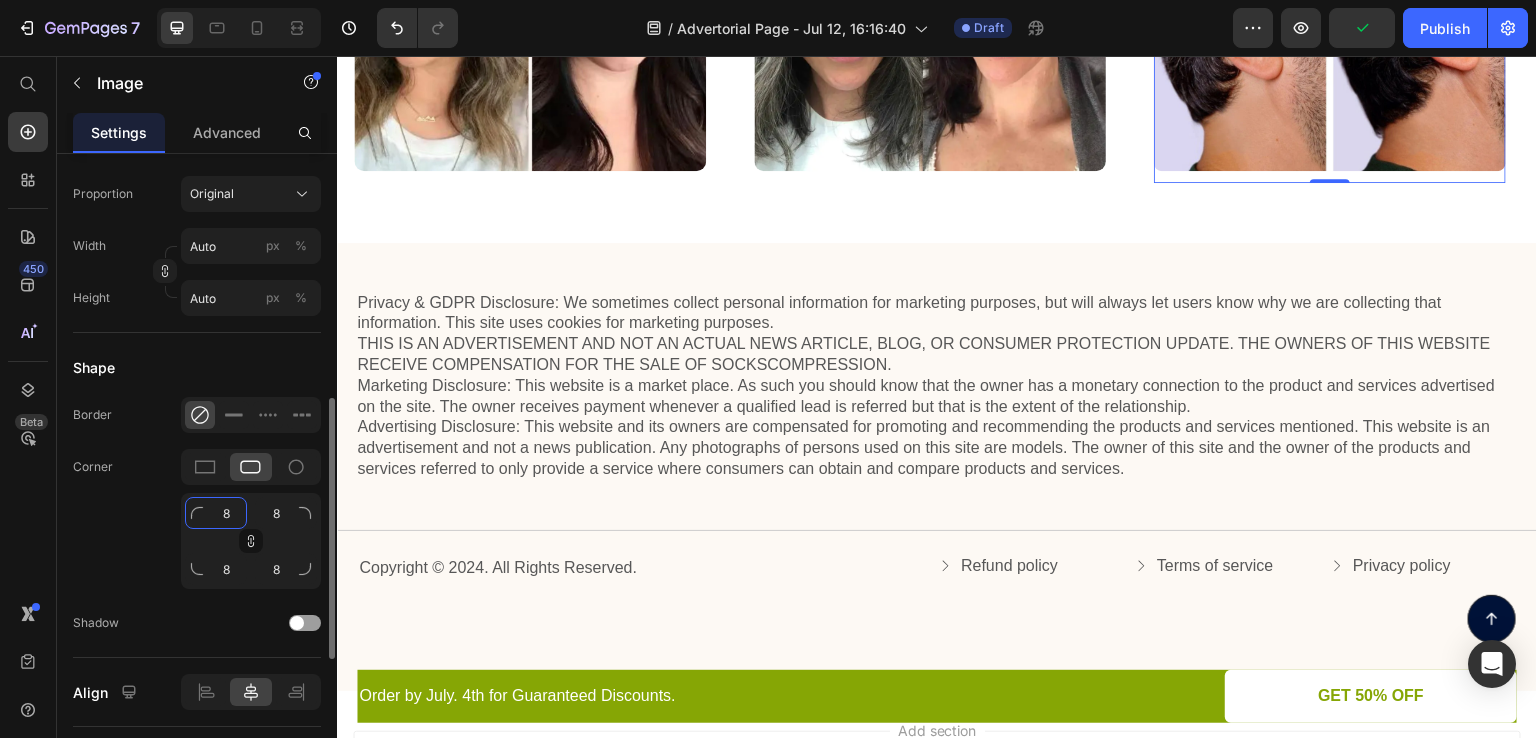 click on "8" 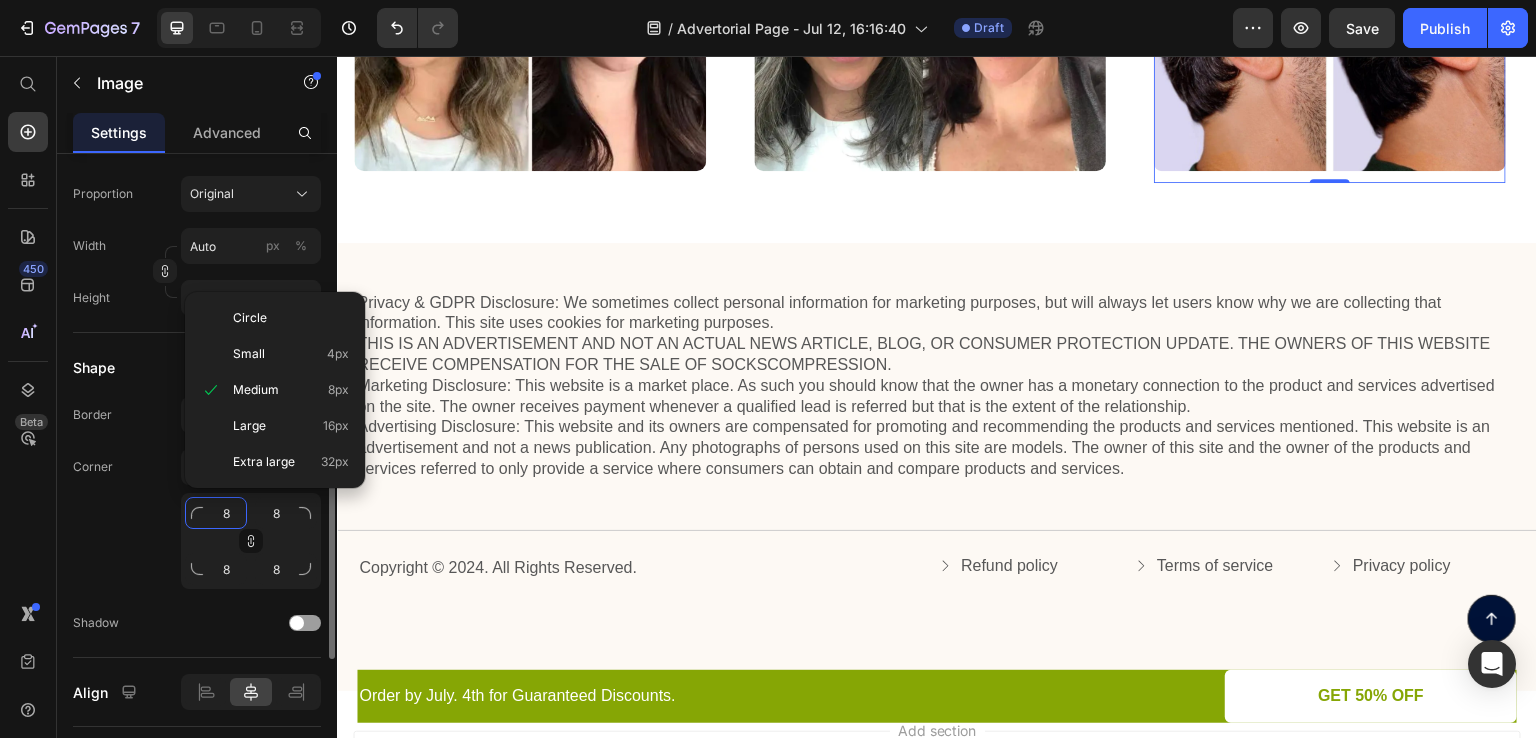 type on "1" 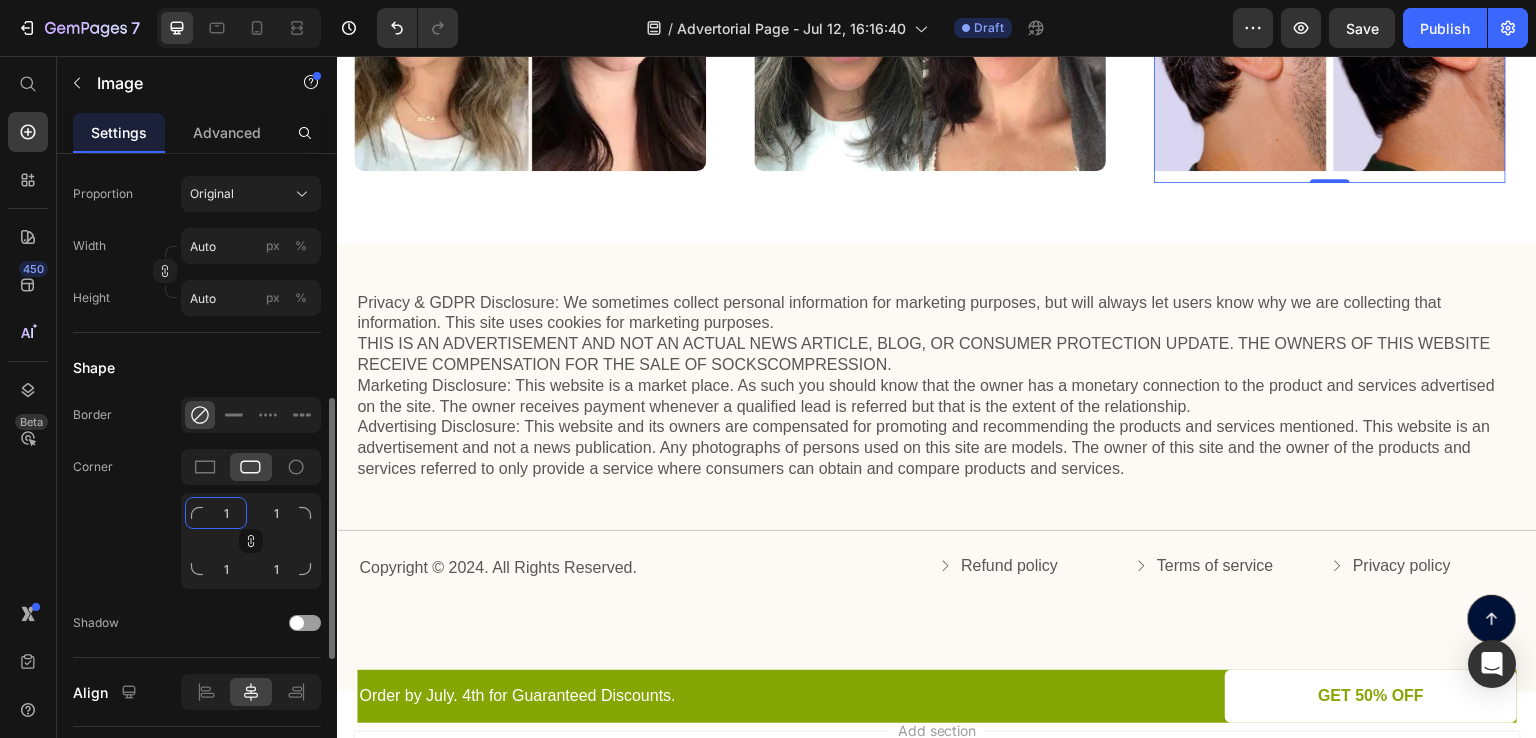 type on "10" 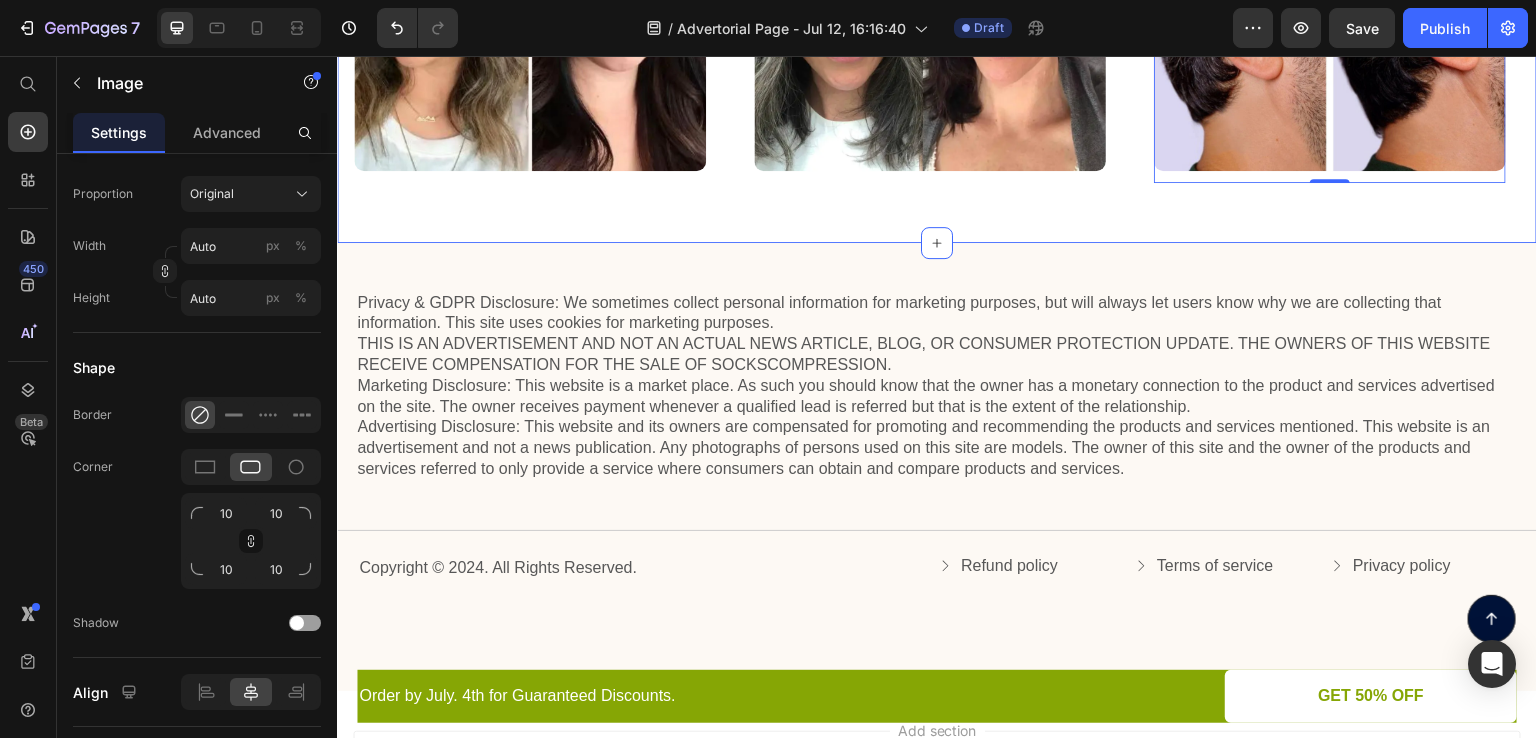 click on "Image Image Image Image   0 Image Image Image Image Image   0 Image Marquee Row" at bounding box center (937, 3) 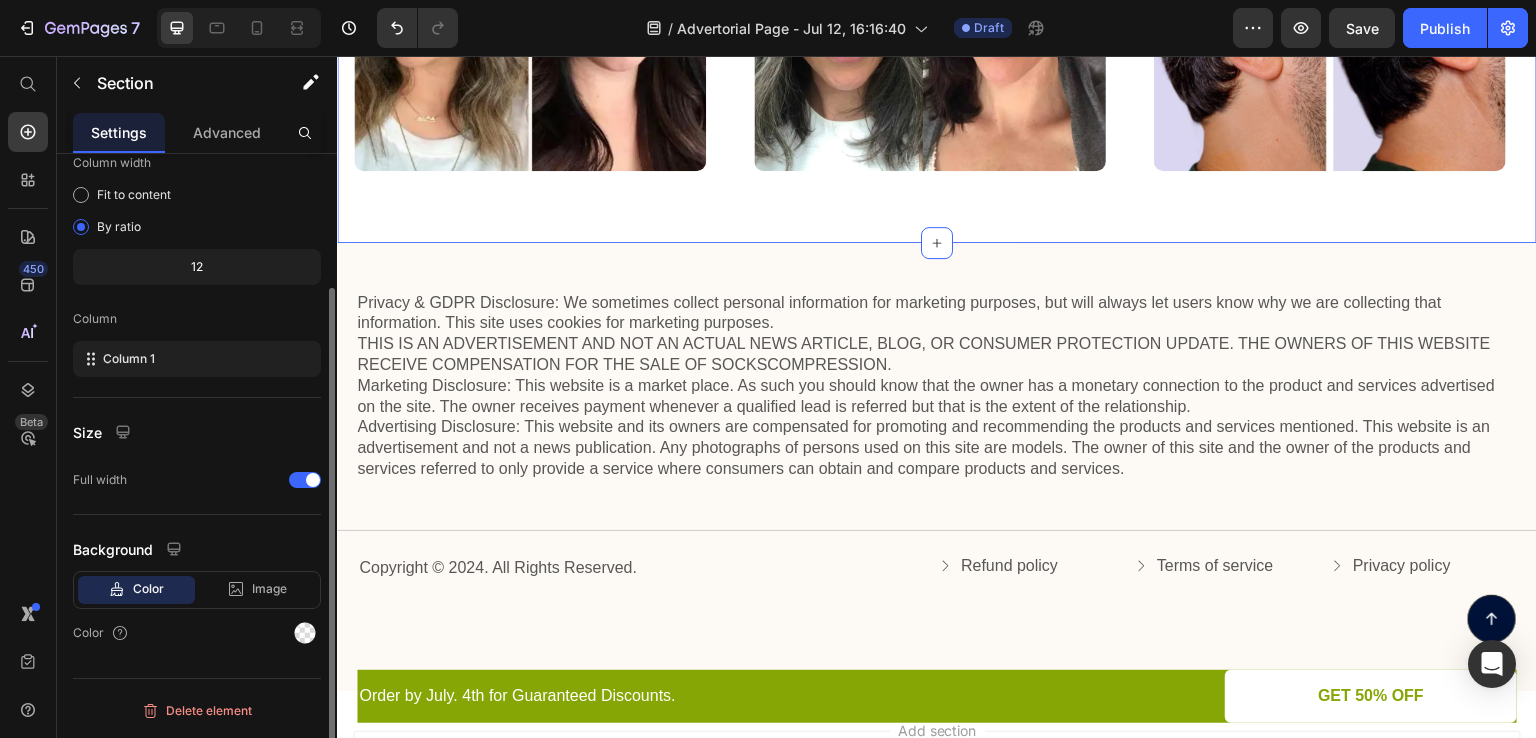 scroll, scrollTop: 0, scrollLeft: 0, axis: both 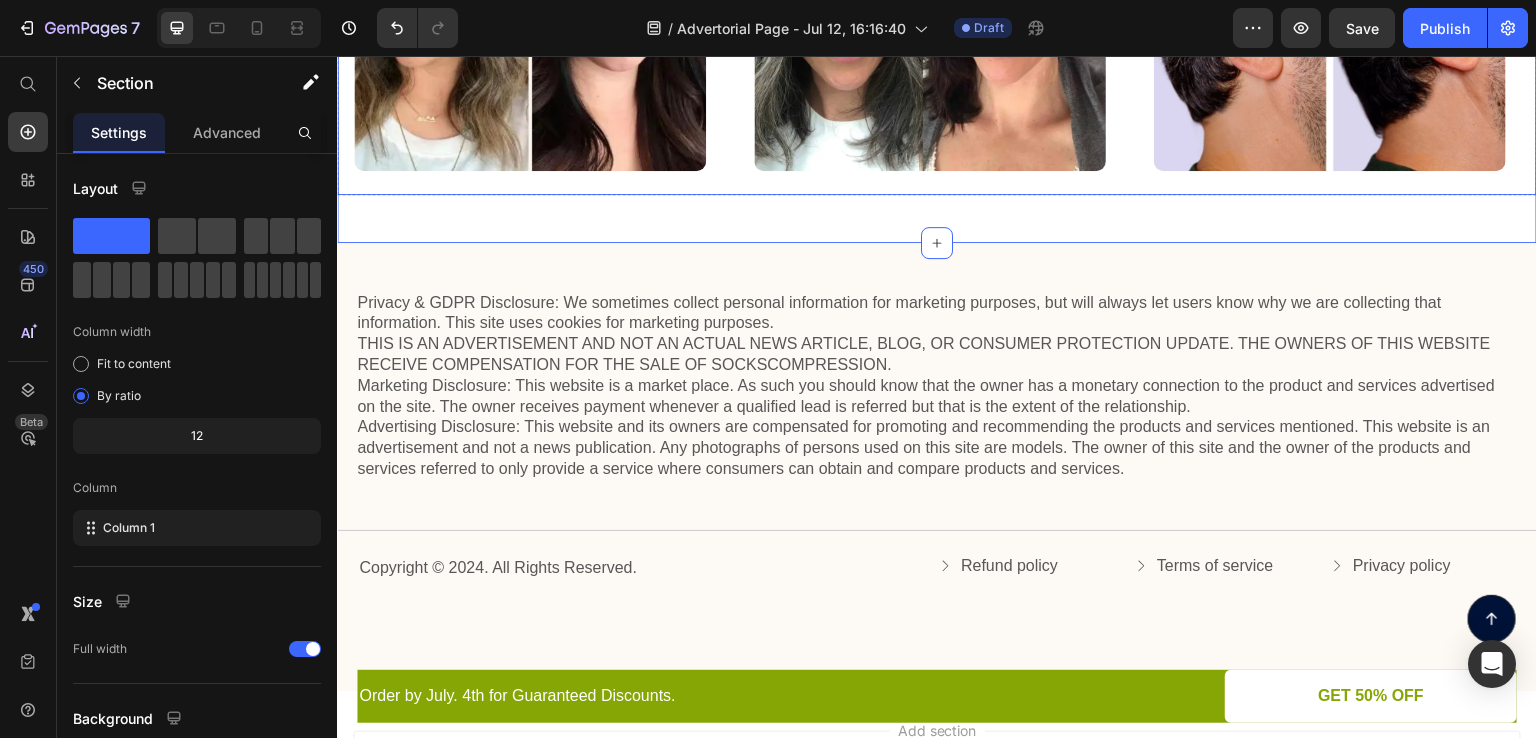 click on "Image" at bounding box center (554, -5) 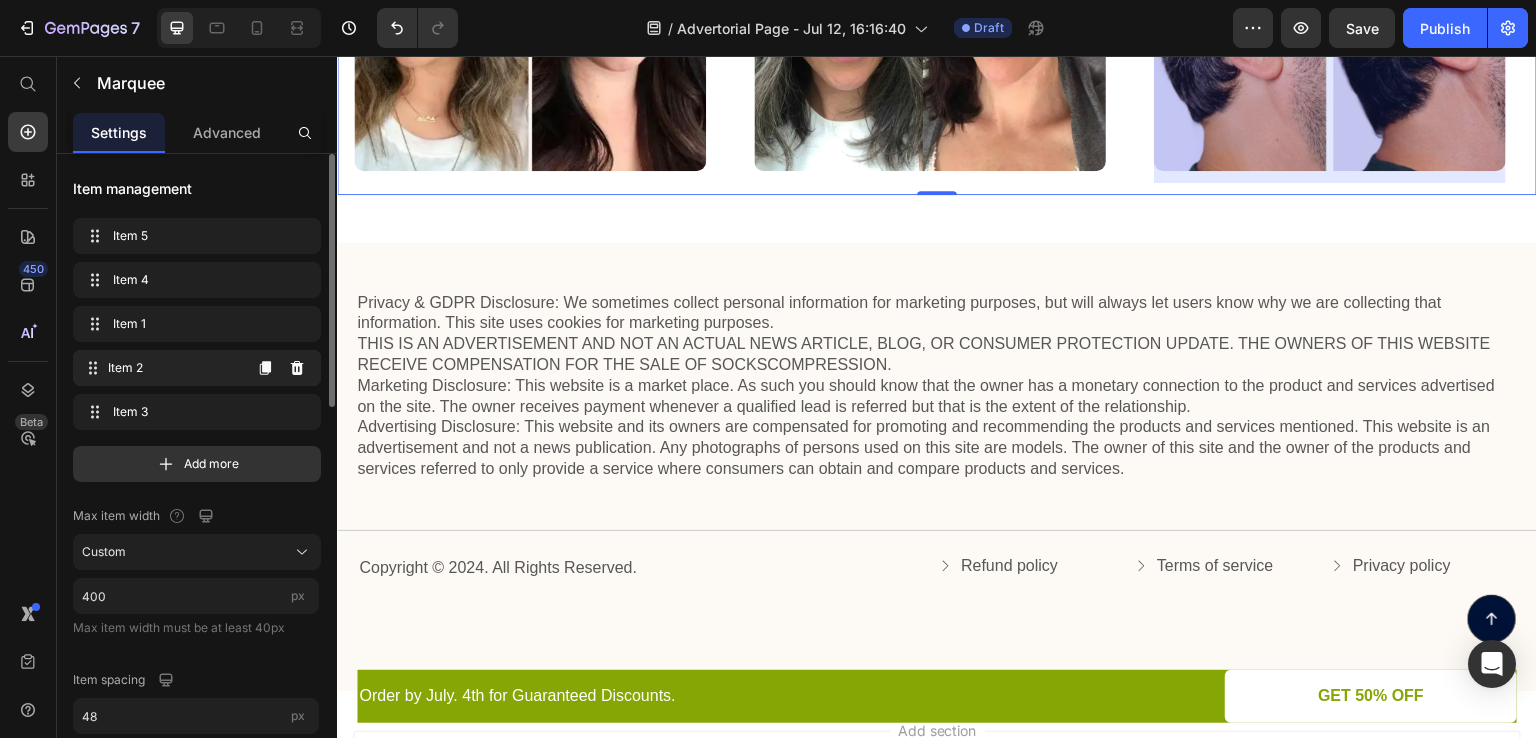 click on "Item 2" at bounding box center [174, 368] 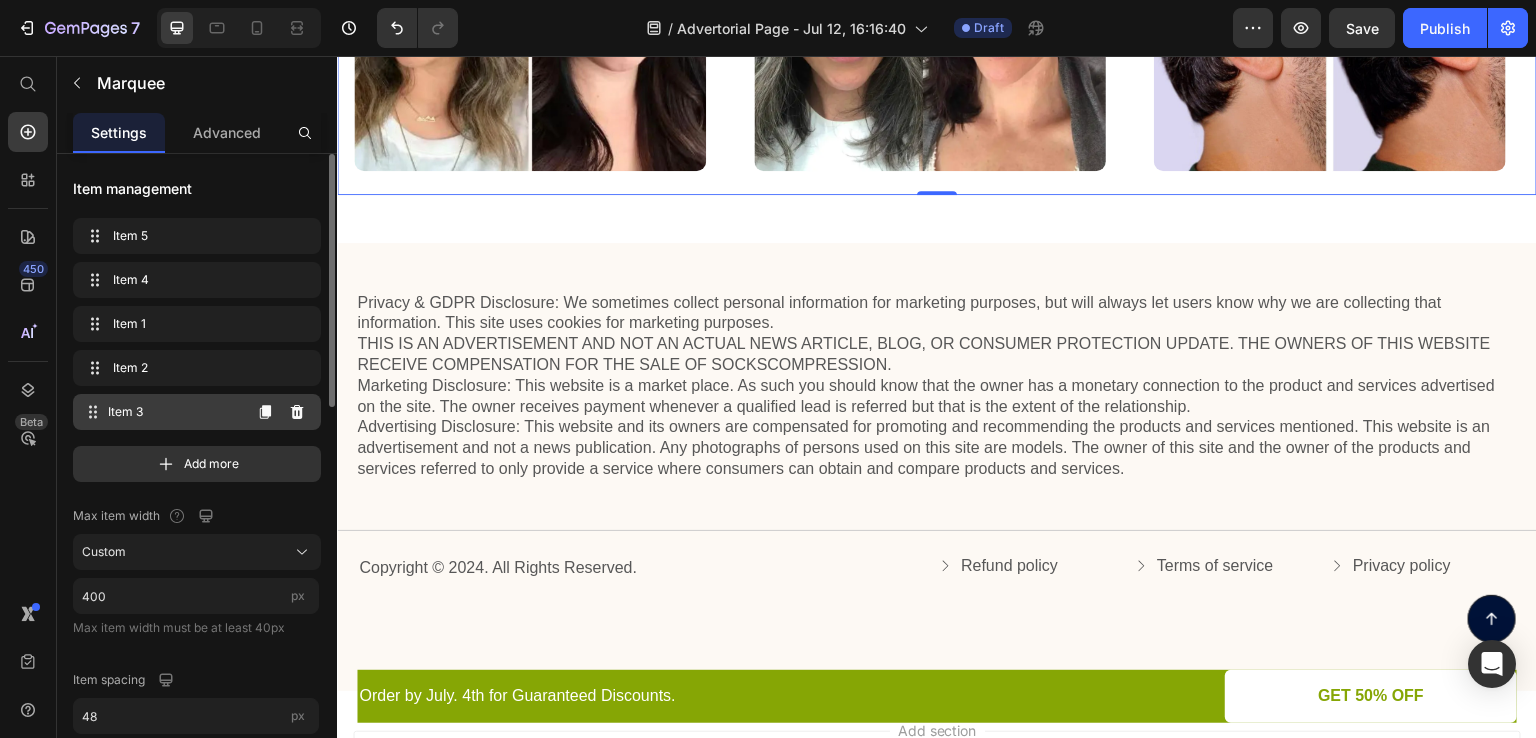 click on "Item 3" at bounding box center [174, 412] 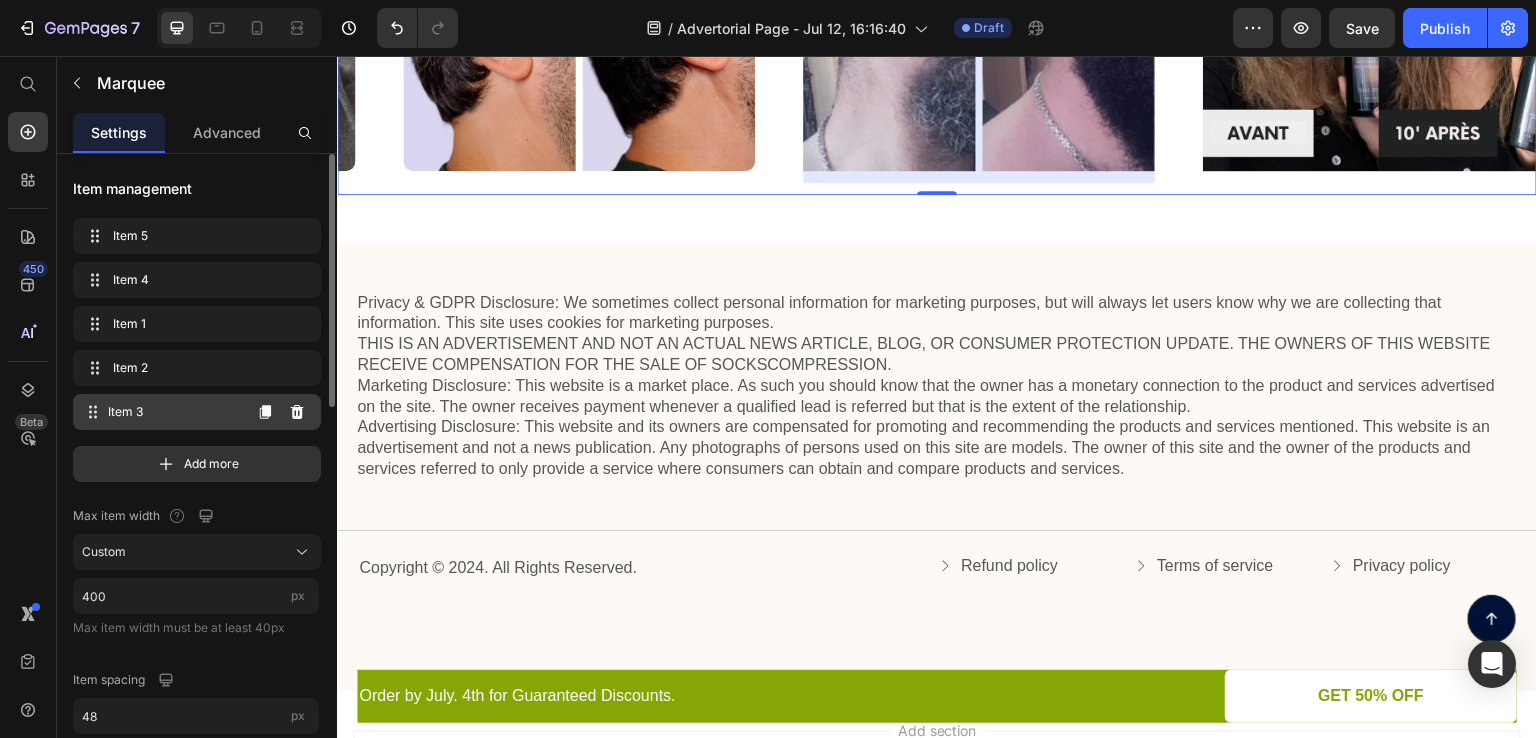 scroll, scrollTop: 0, scrollLeft: 1184, axis: horizontal 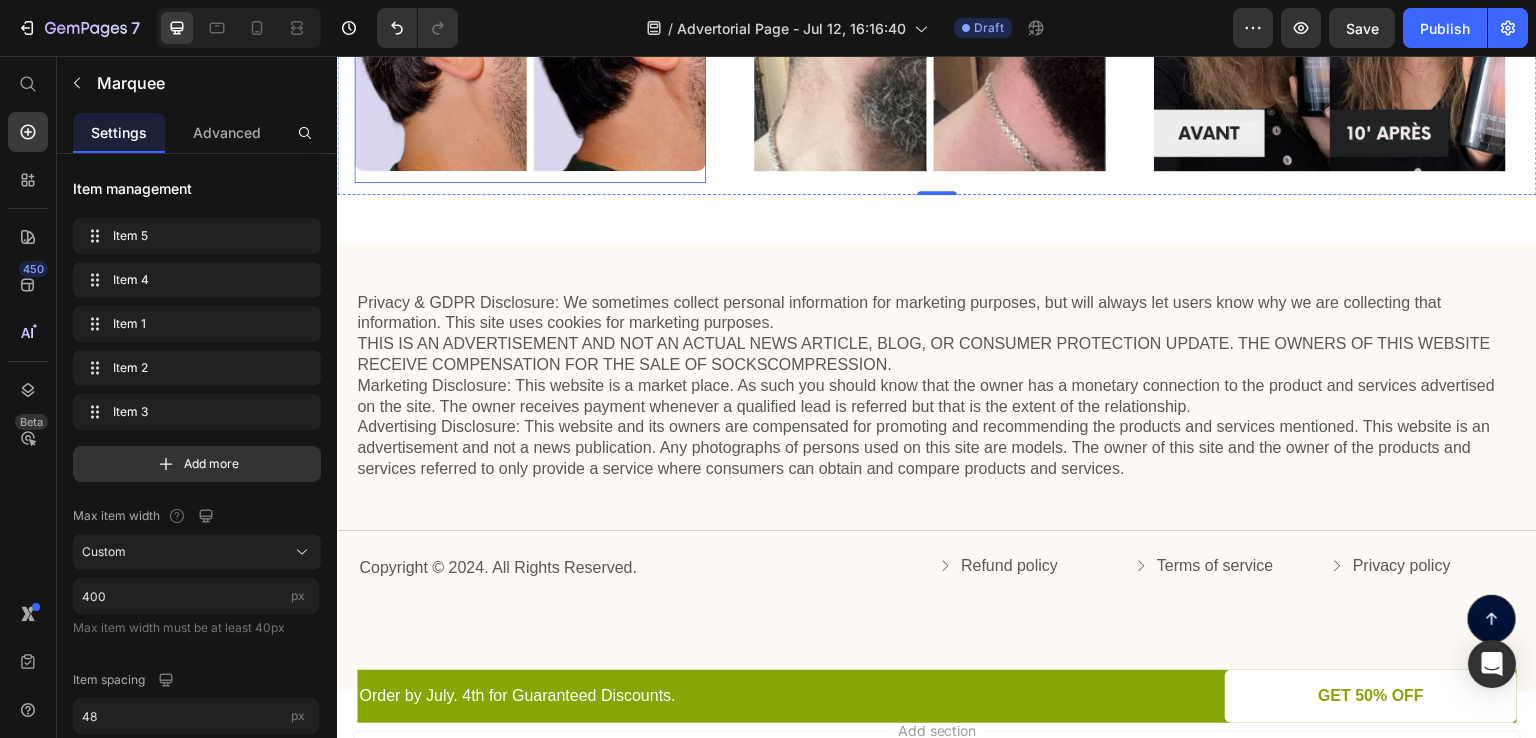 click at bounding box center (530, -5) 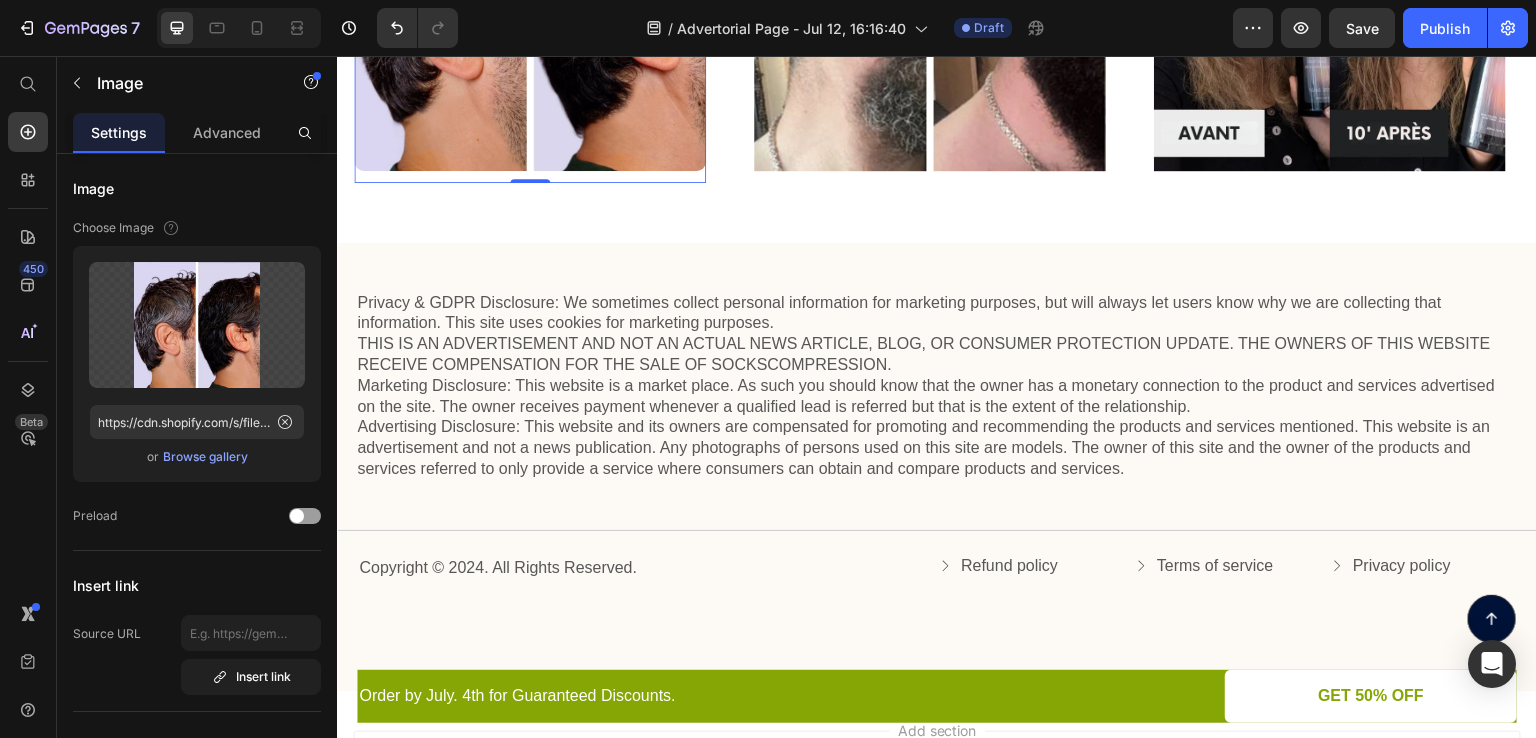 scroll, scrollTop: 500, scrollLeft: 0, axis: vertical 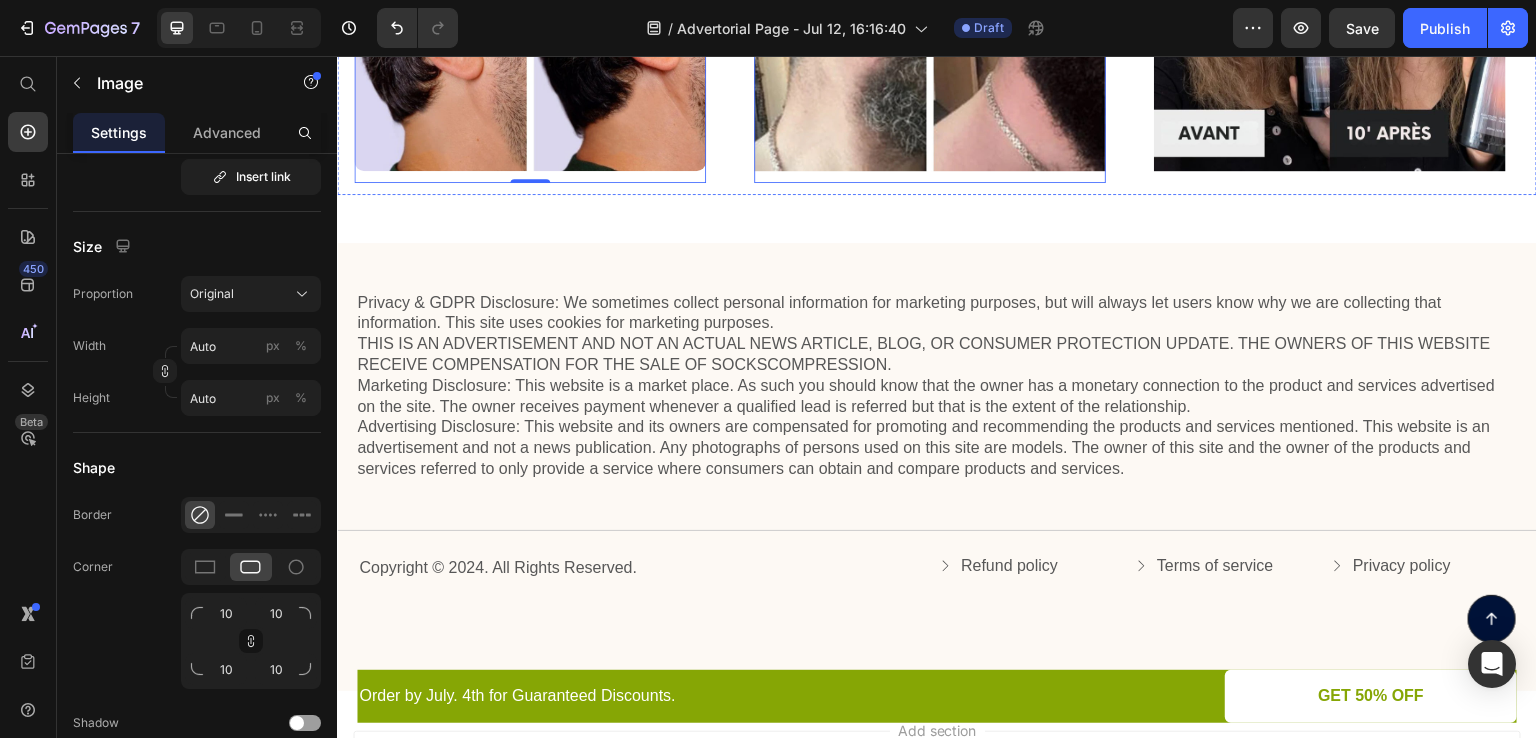 click at bounding box center (930, -5) 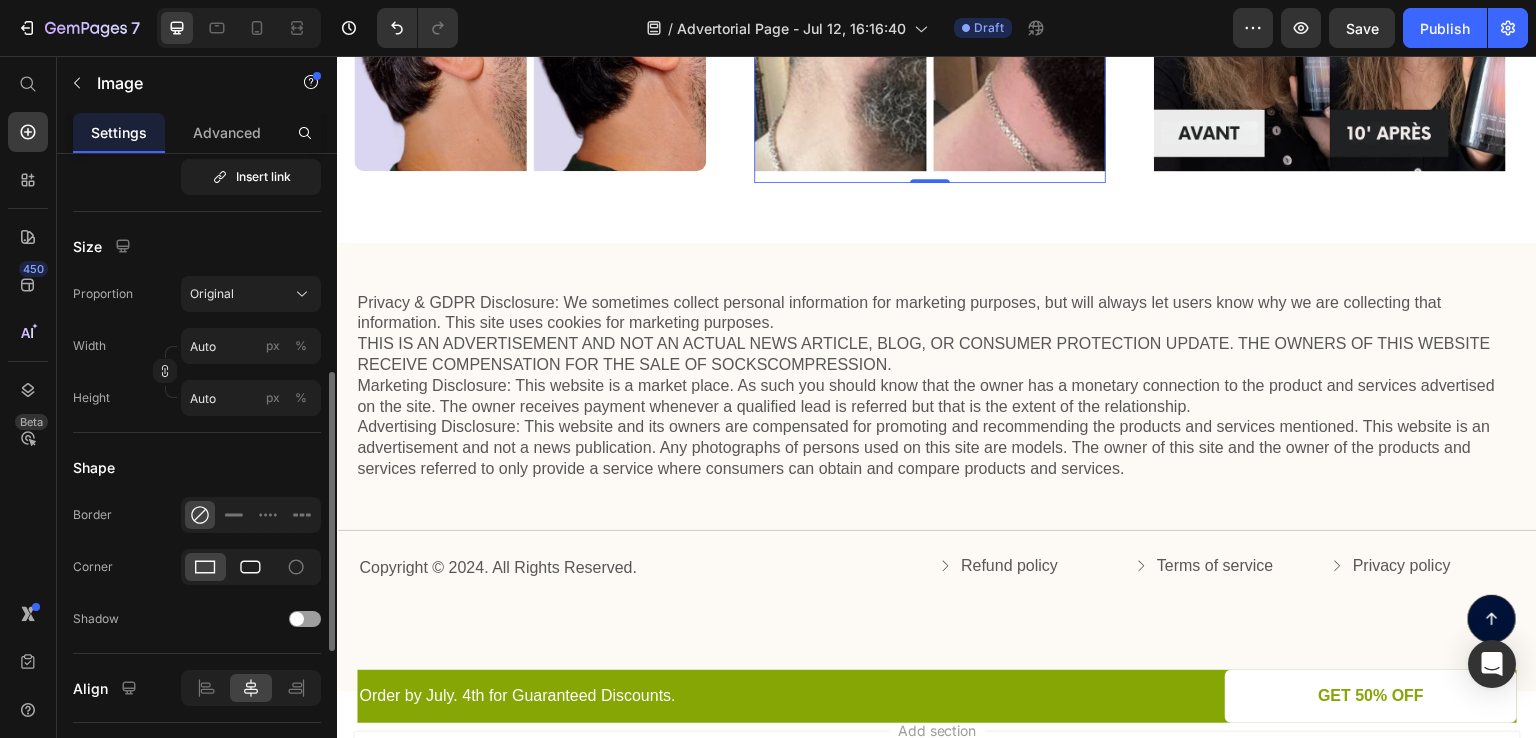 click 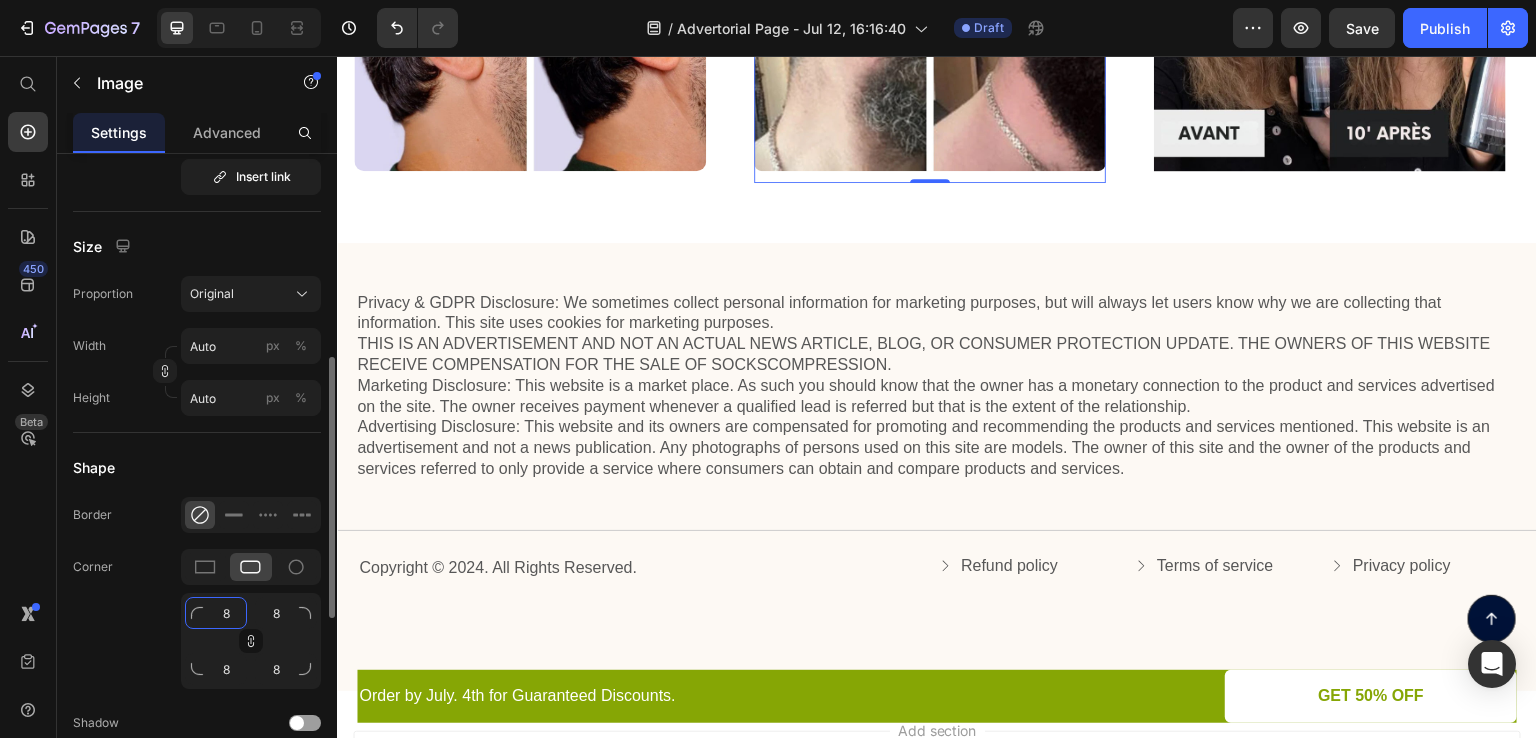 click on "8" 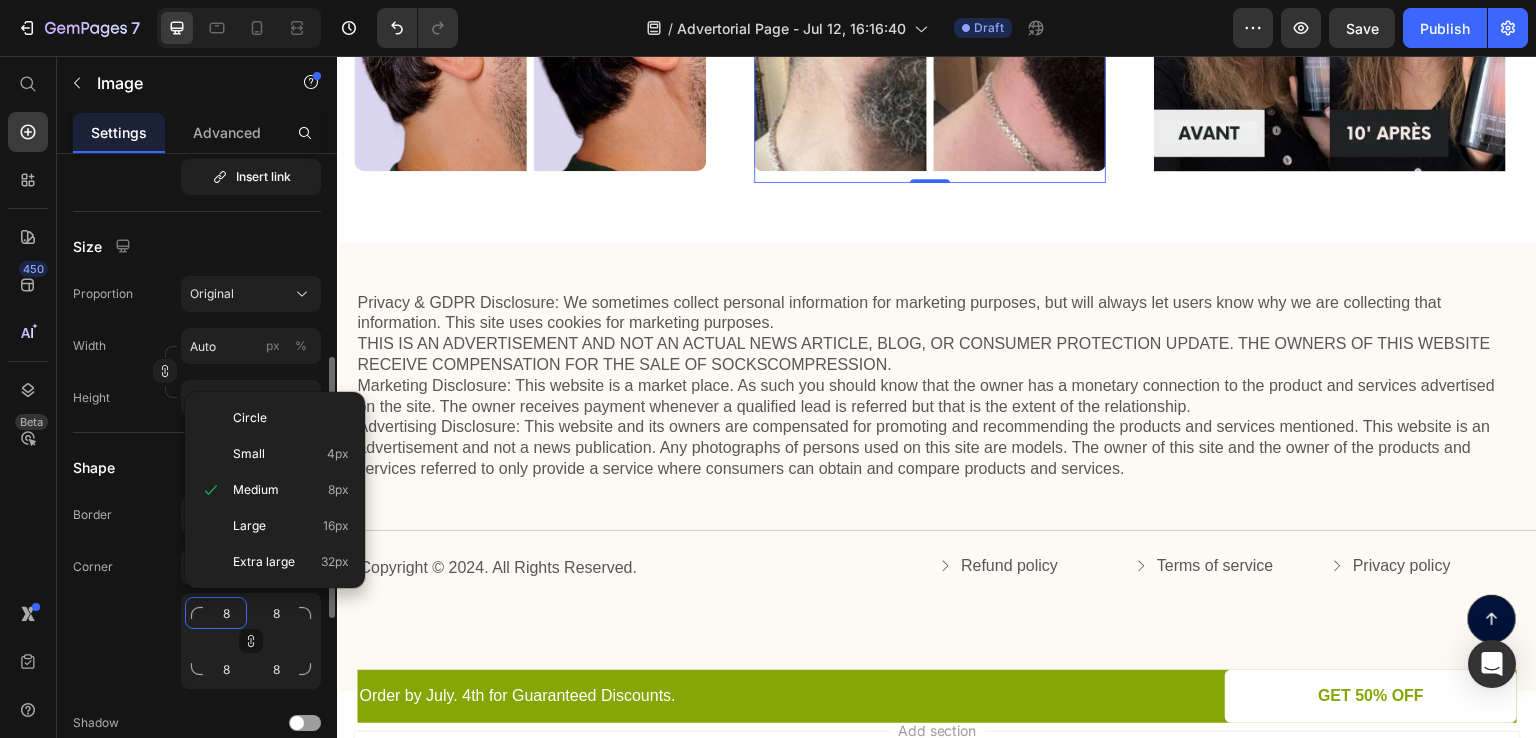 type on "1" 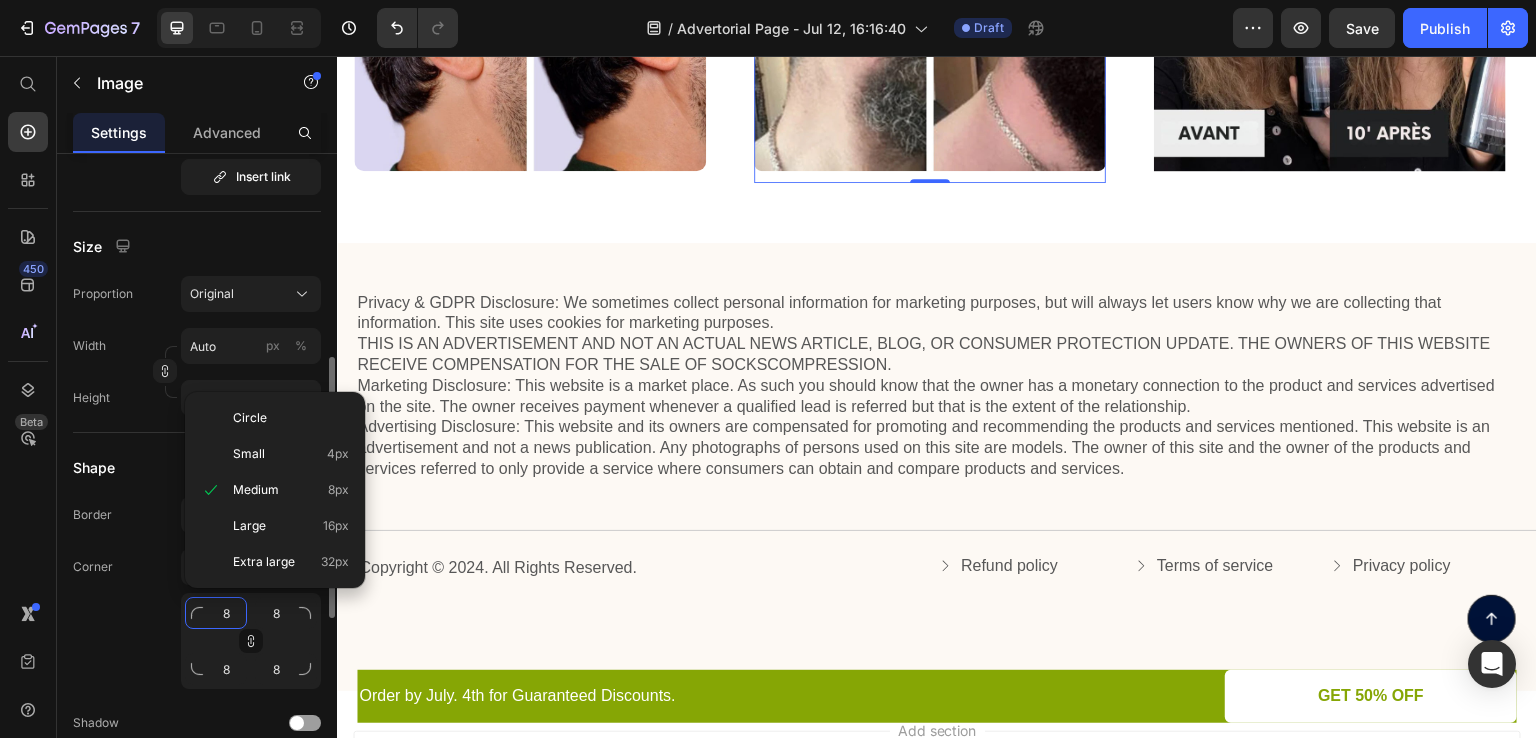 type on "1" 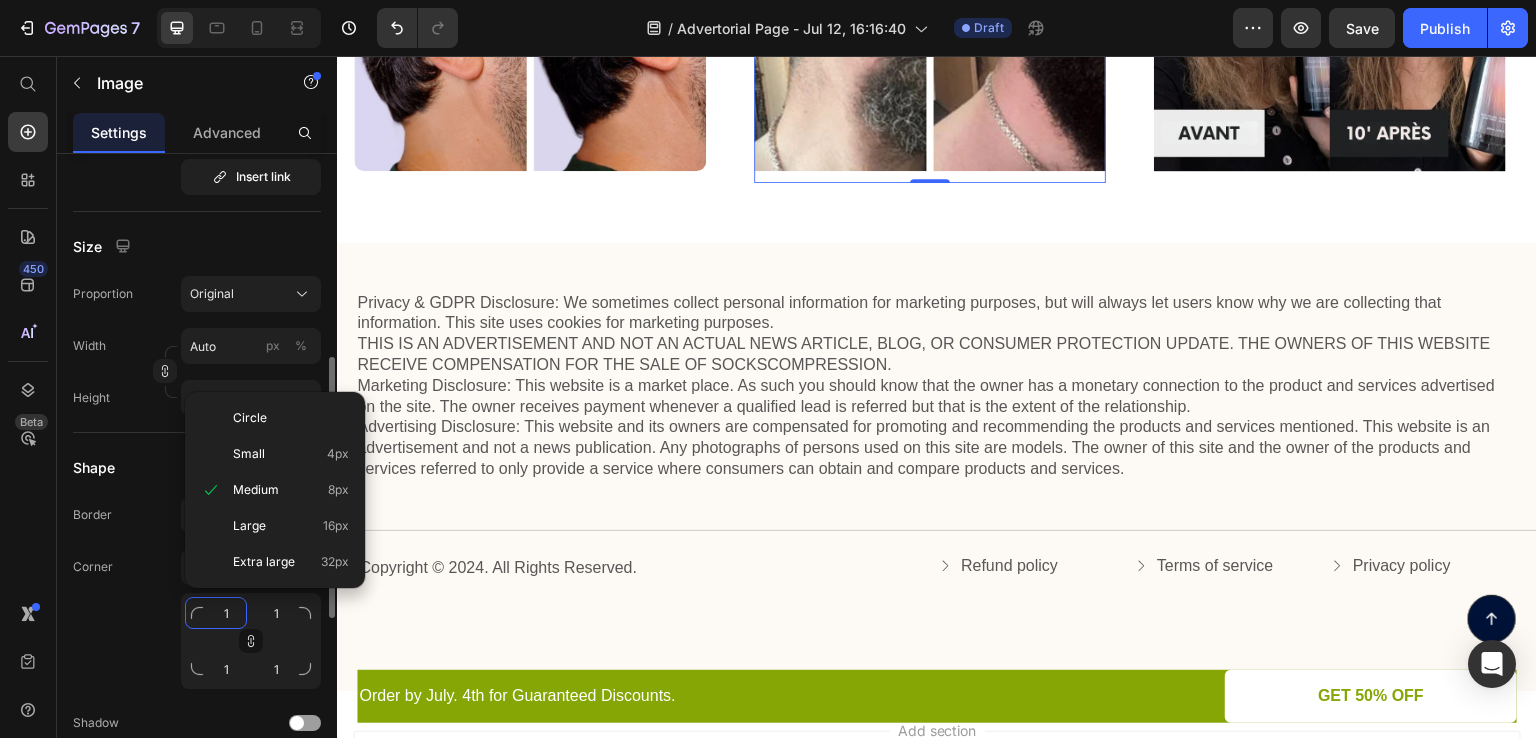 type on "10" 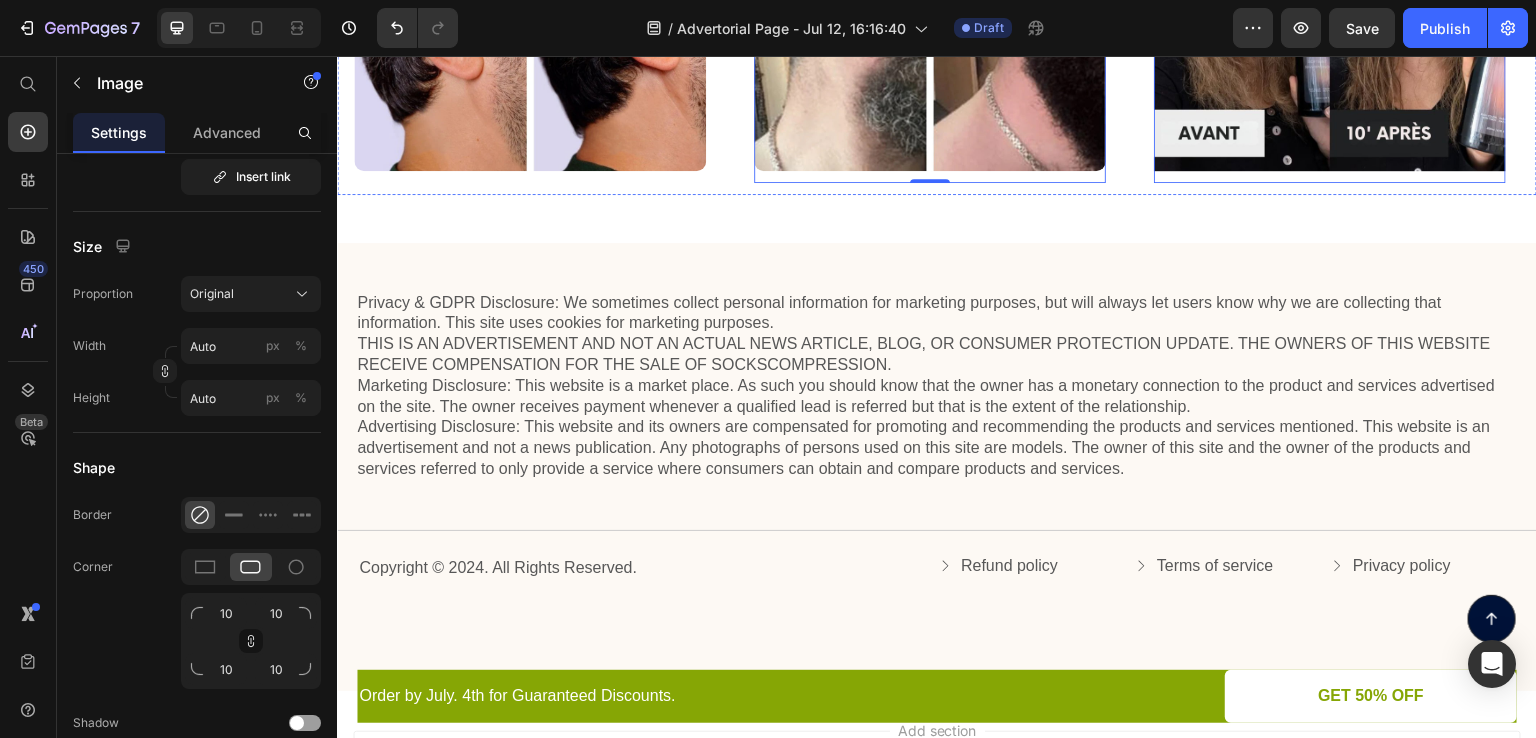 click at bounding box center (1330, -5) 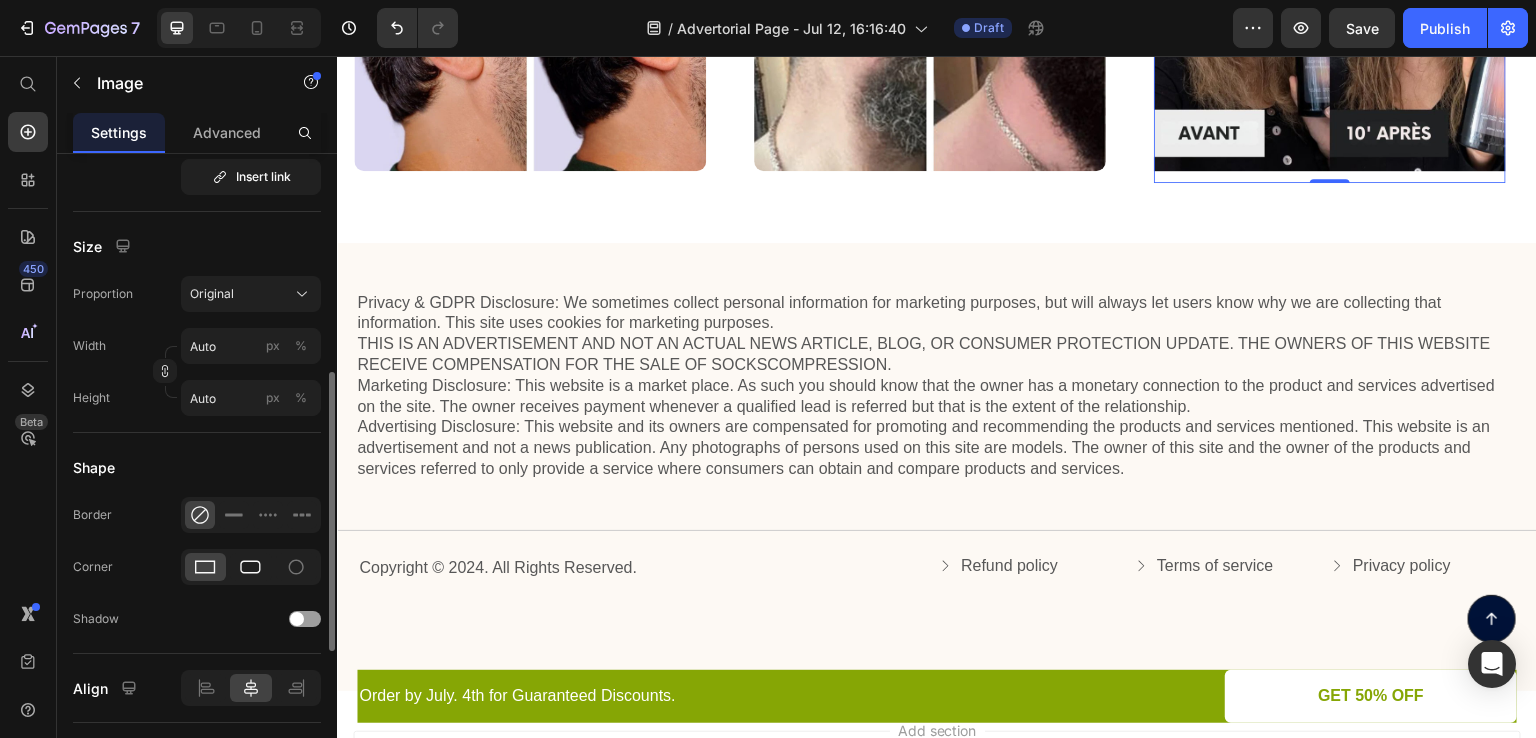 click 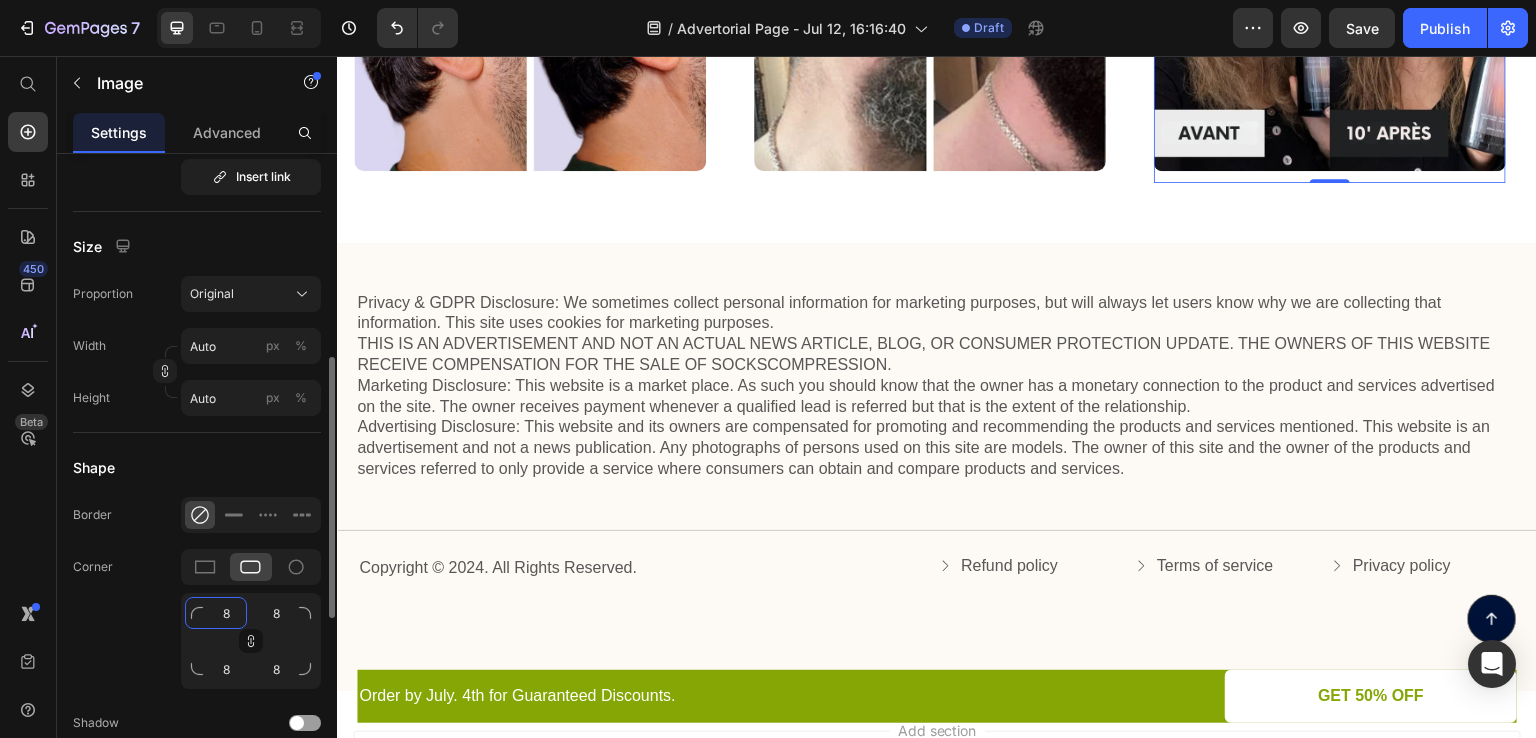 click on "8" 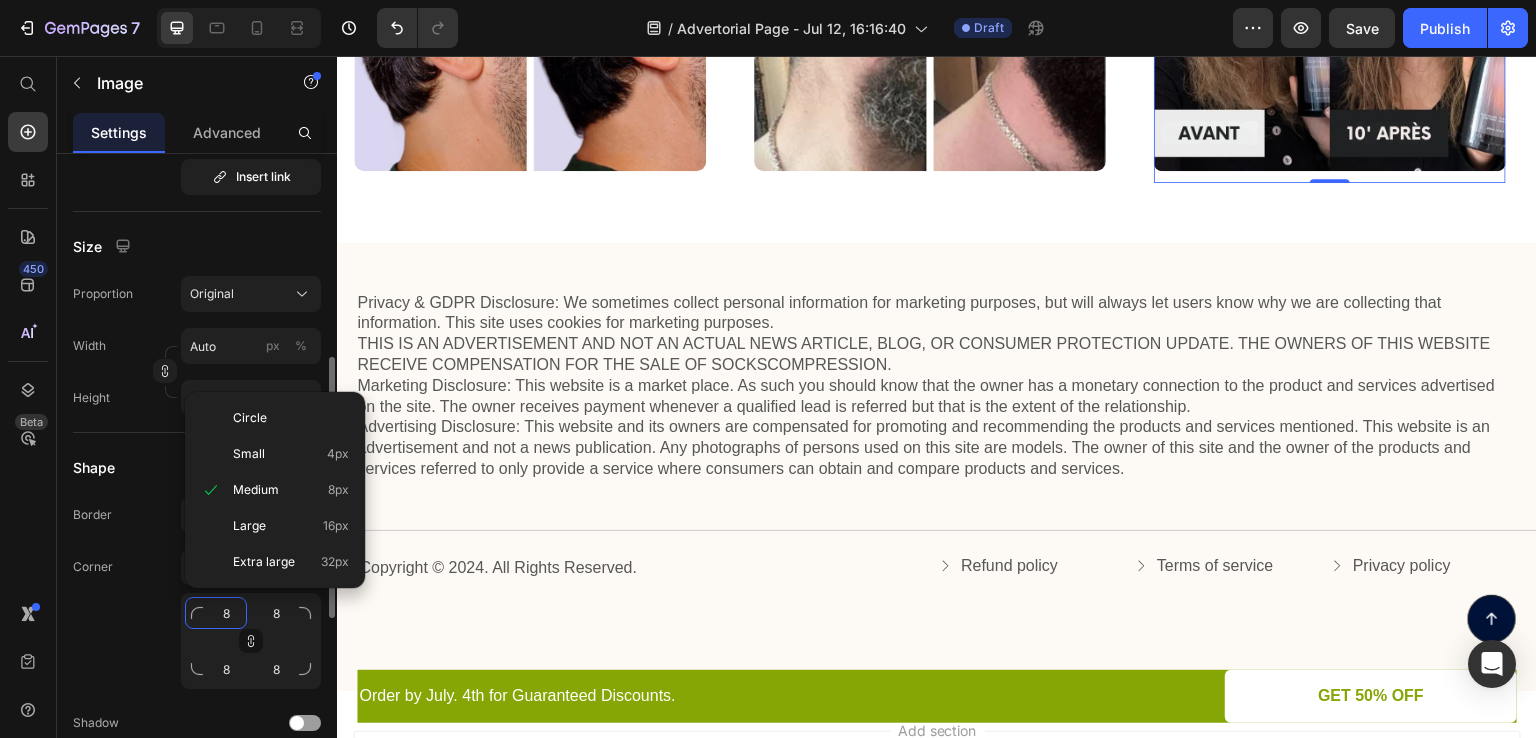type on "1" 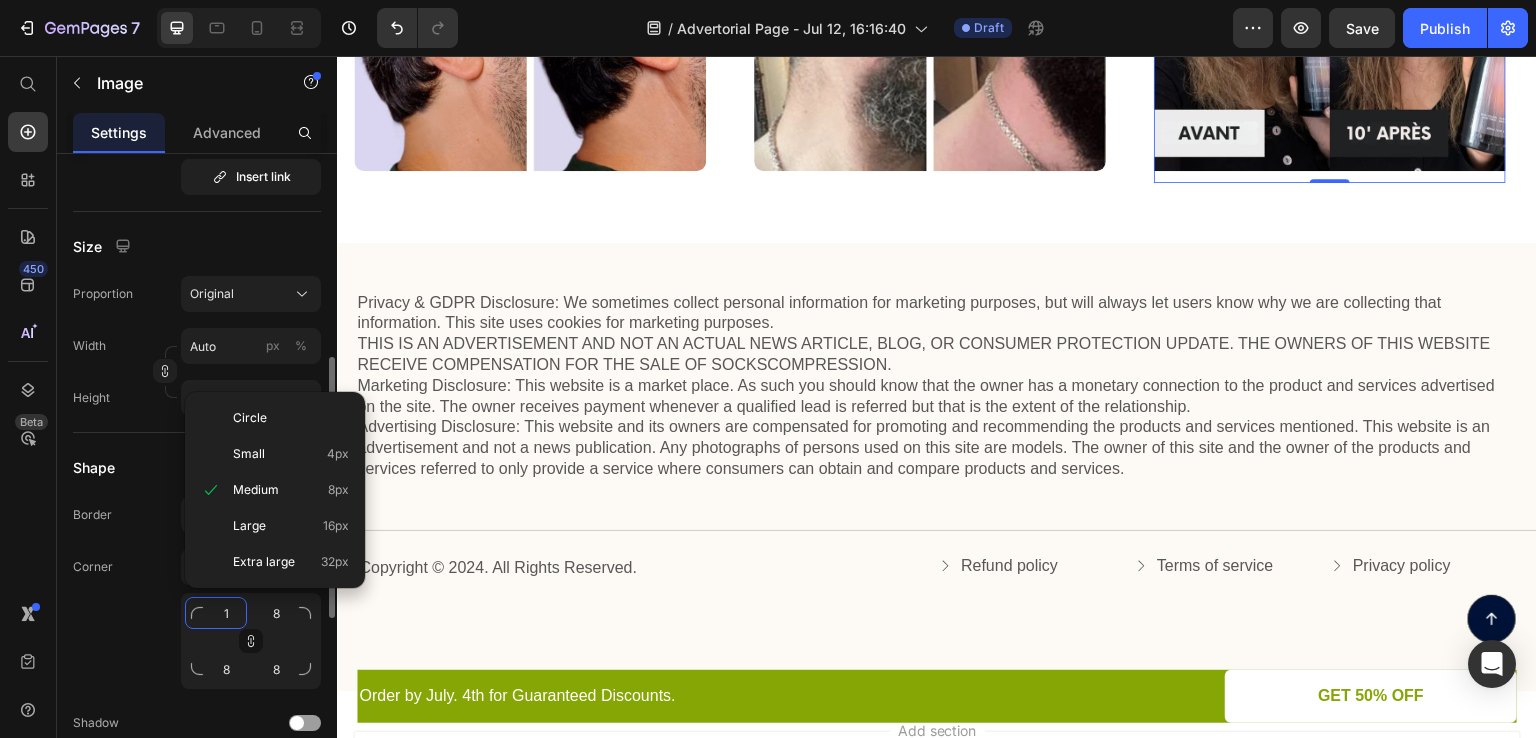 type on "1" 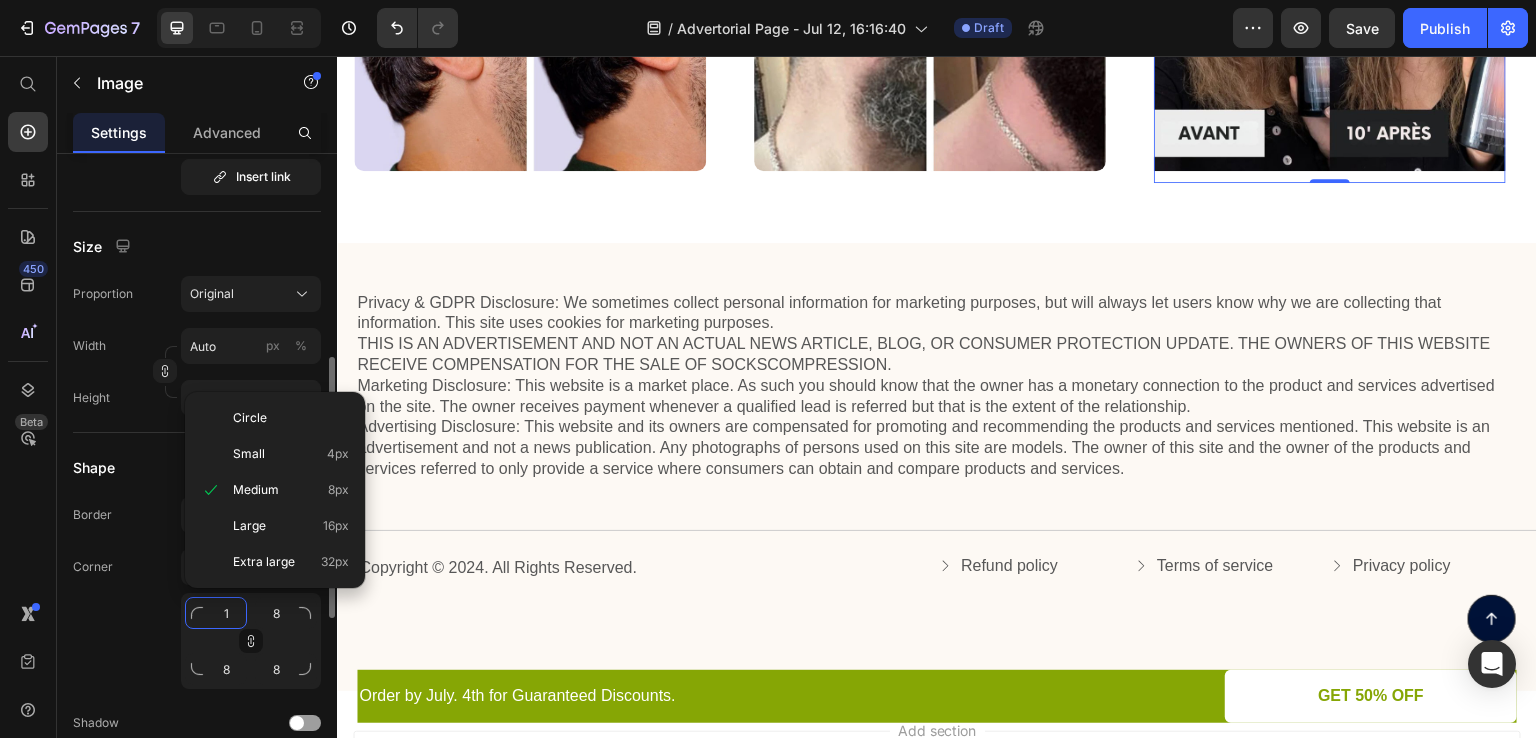 type on "1" 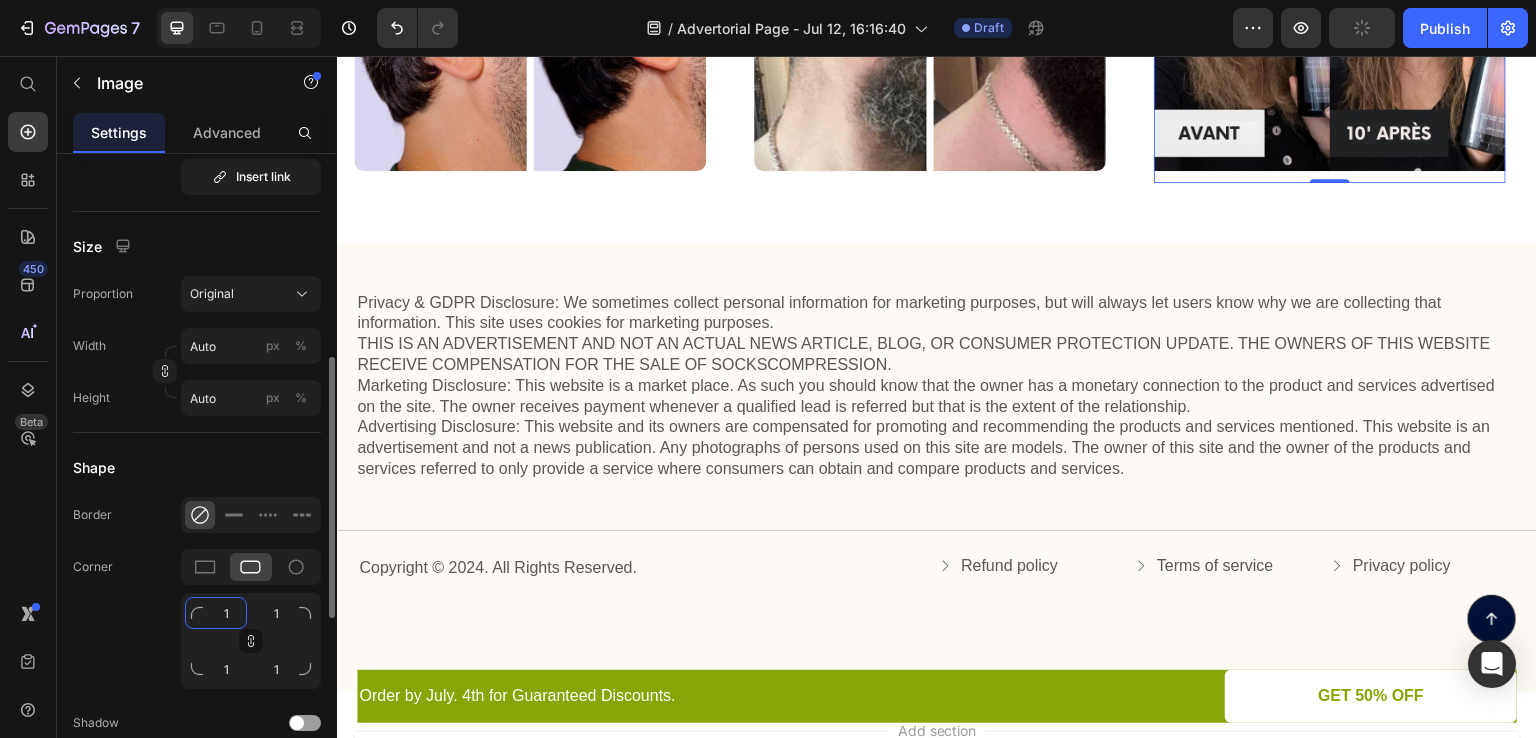 type on "10" 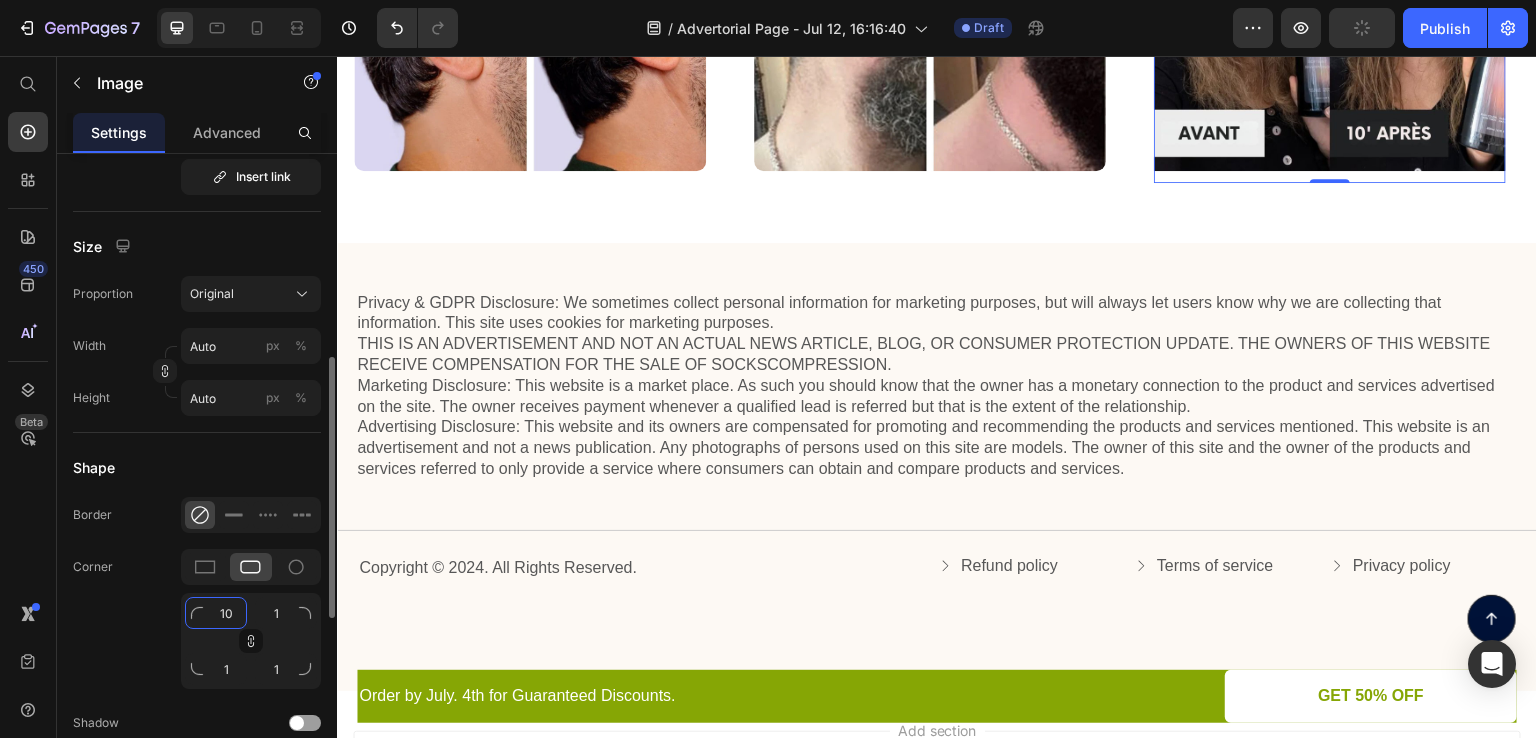 type on "10" 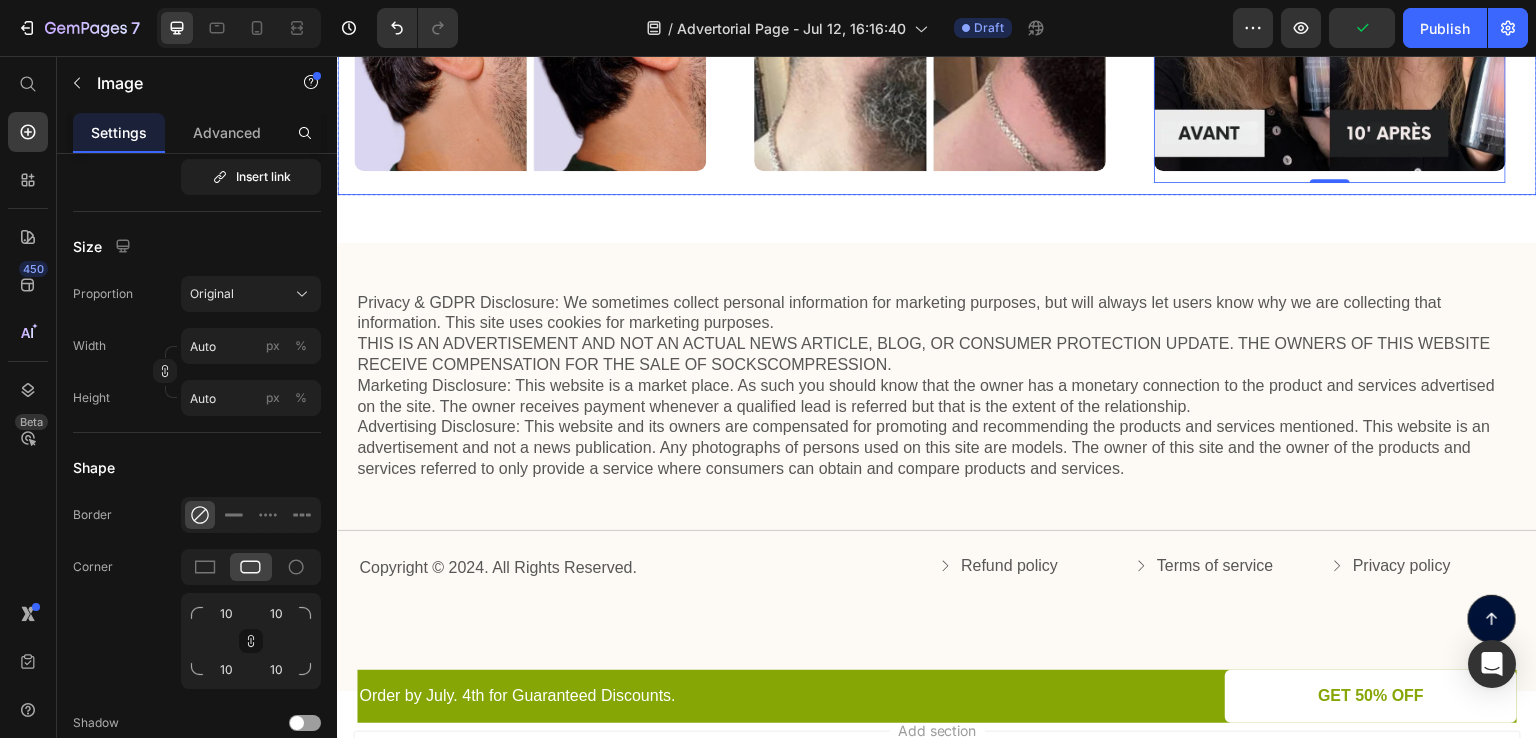 click on "Image" at bounding box center [554, -5] 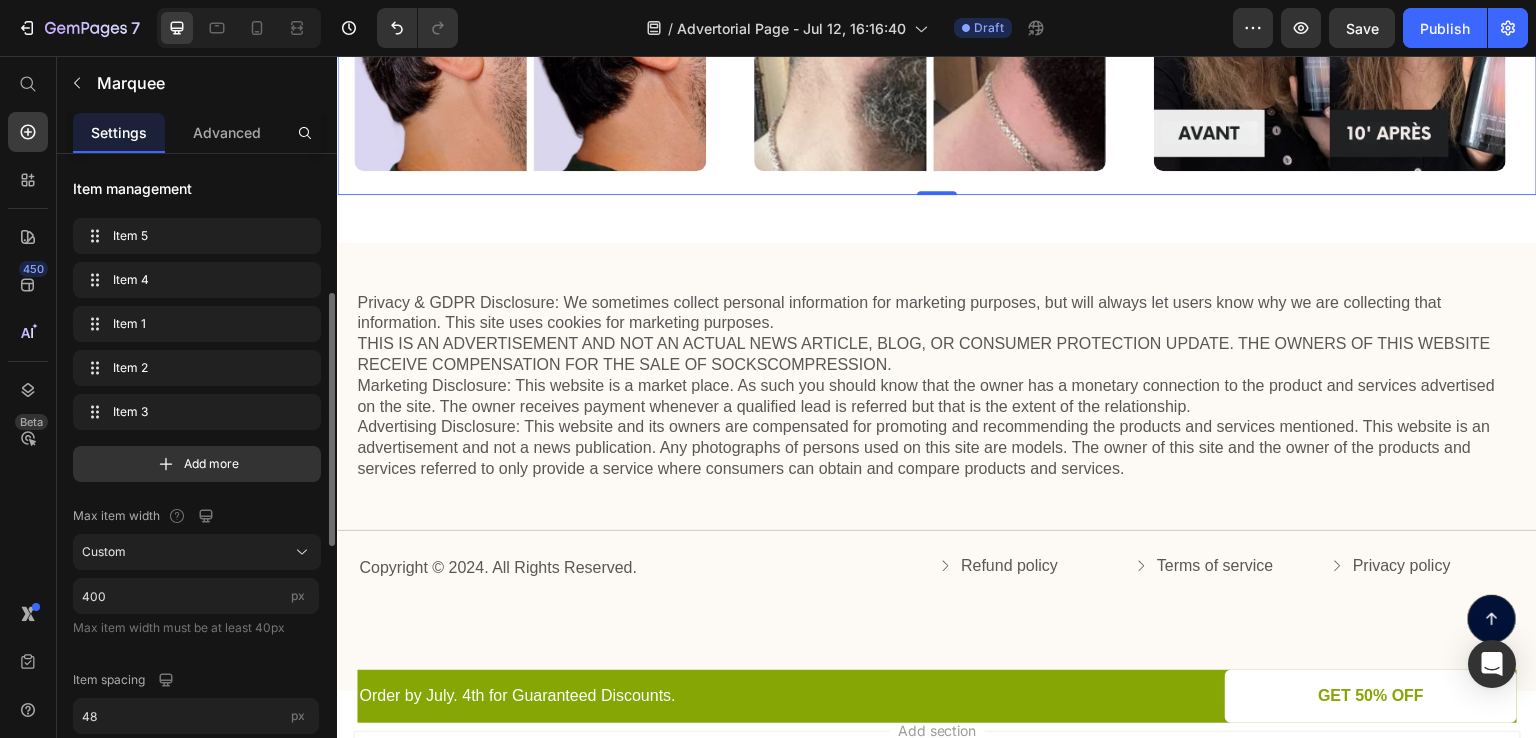 scroll, scrollTop: 200, scrollLeft: 0, axis: vertical 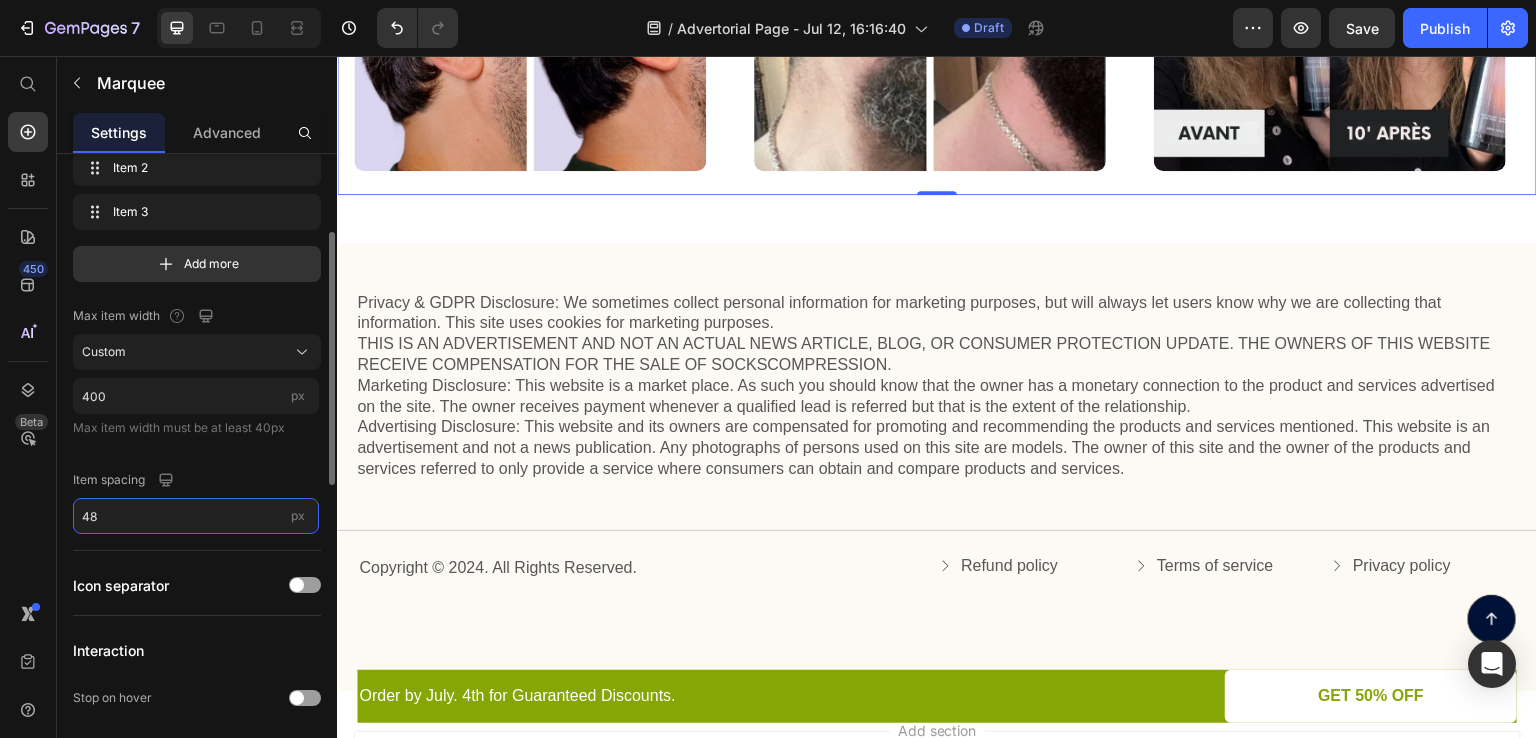 click on "48" at bounding box center (196, 516) 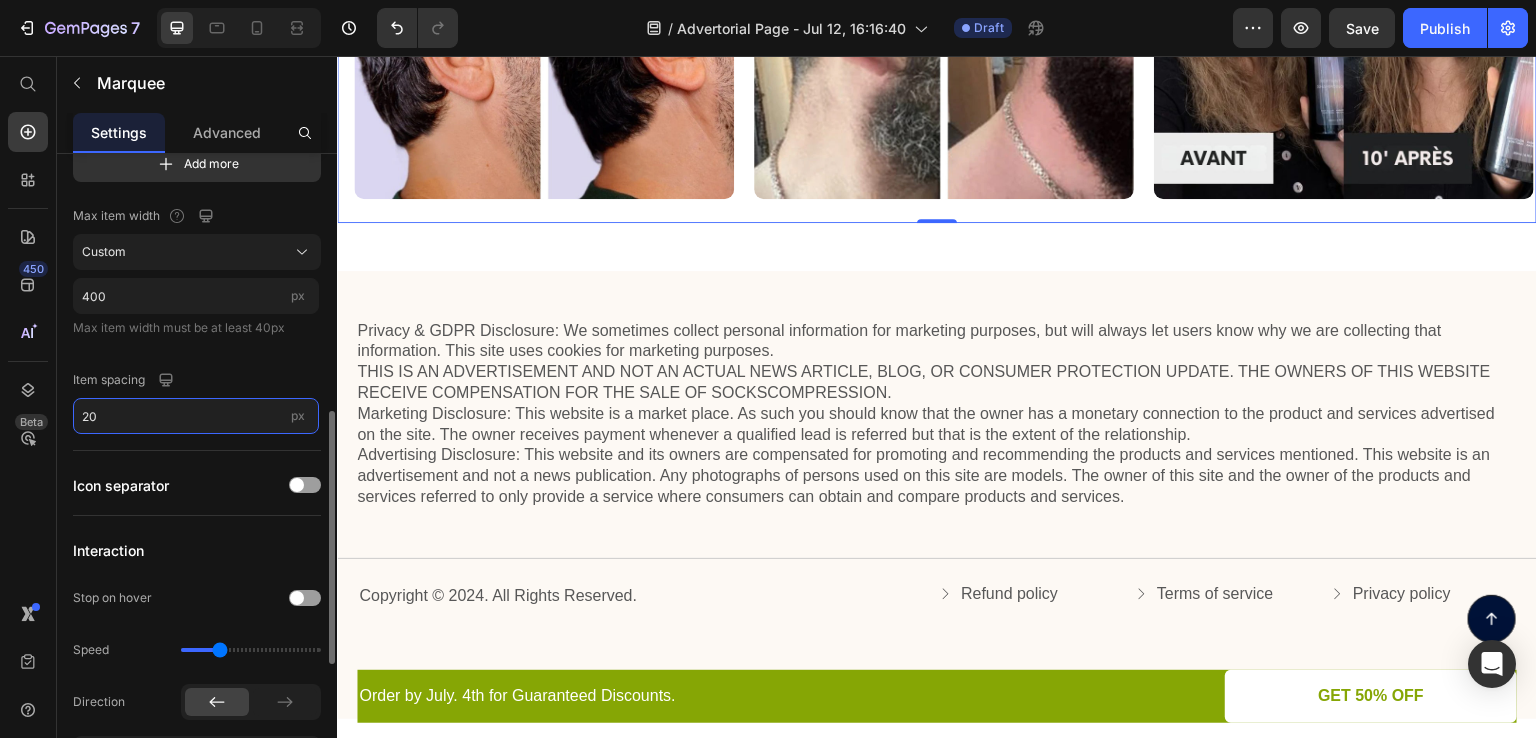 scroll, scrollTop: 400, scrollLeft: 0, axis: vertical 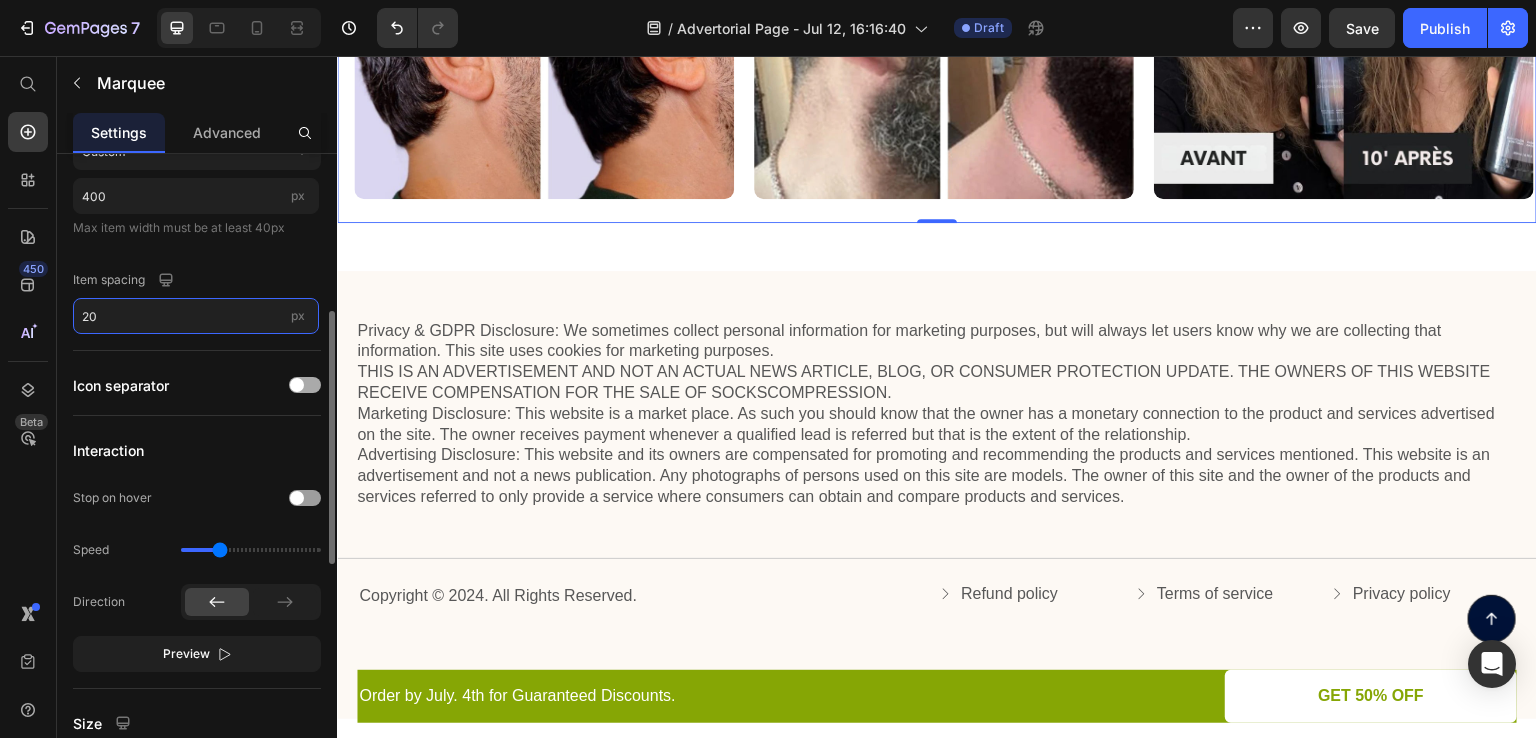 type on "20" 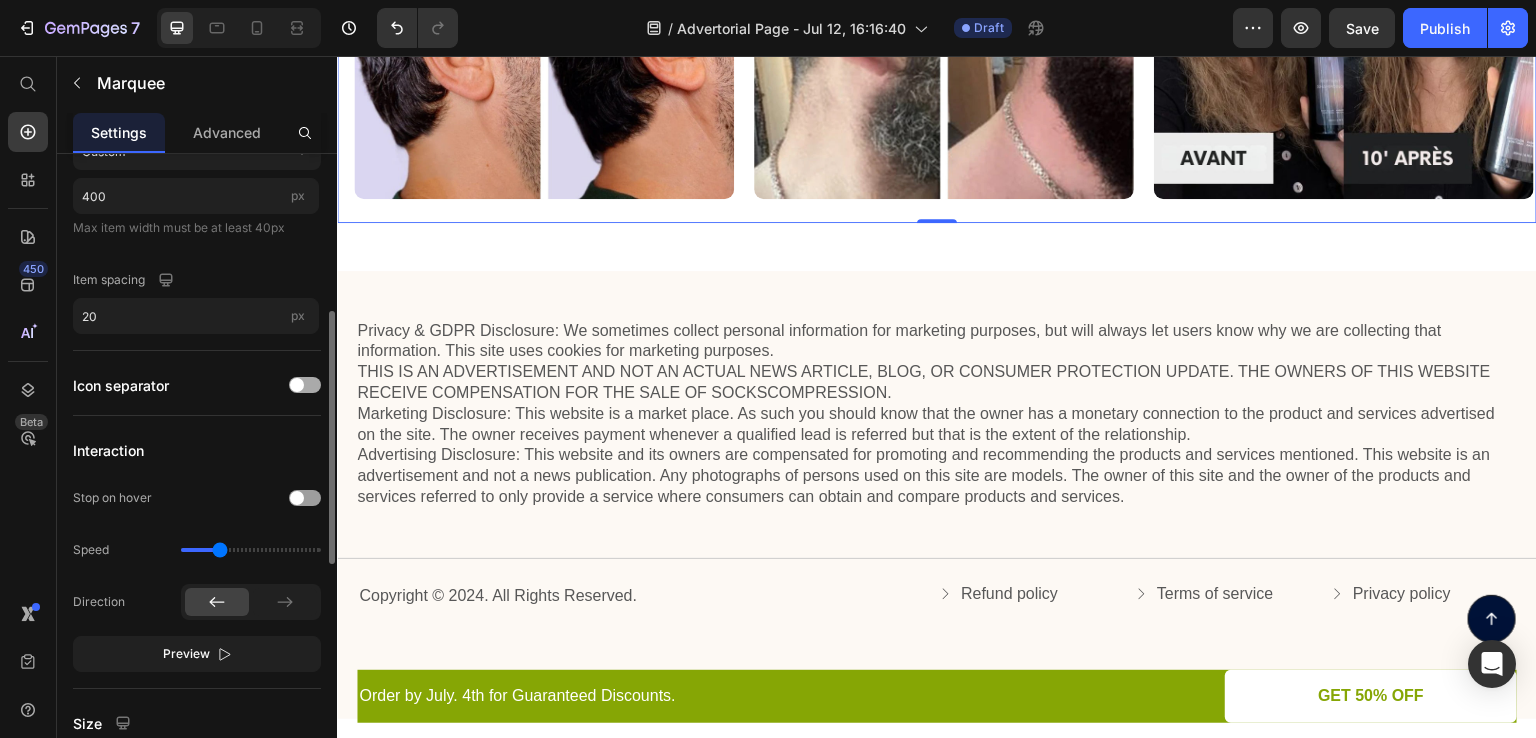 click at bounding box center (297, 385) 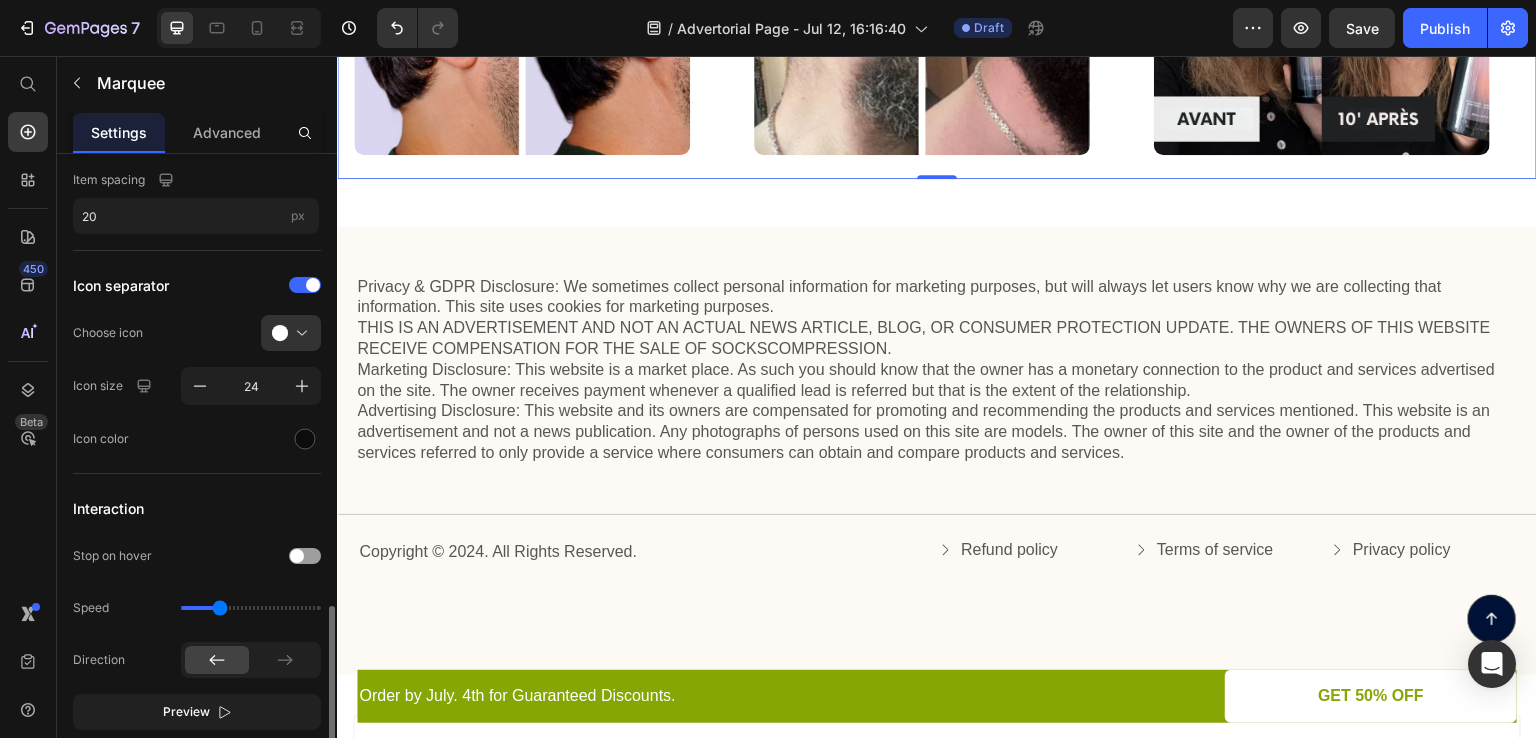 scroll, scrollTop: 700, scrollLeft: 0, axis: vertical 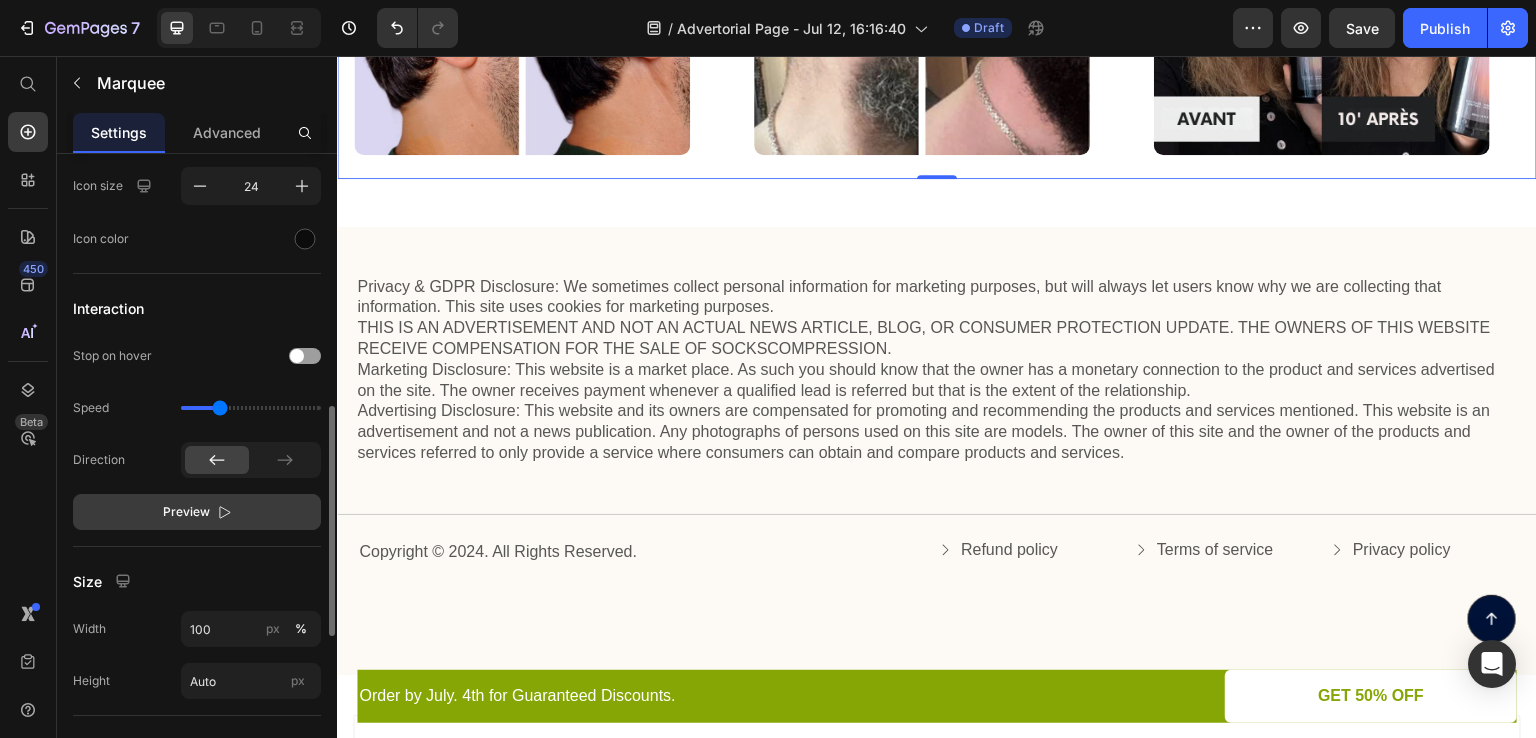 click 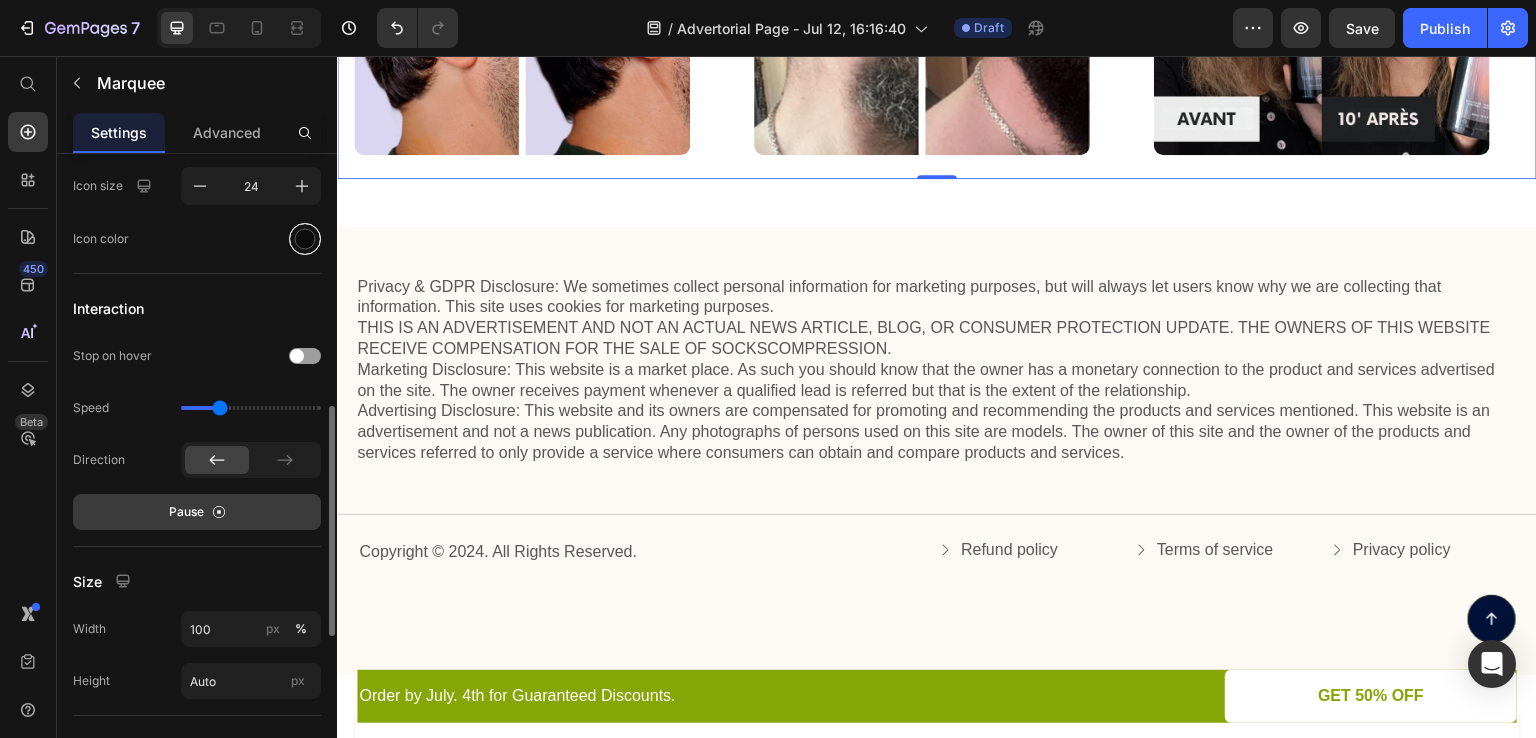 click at bounding box center (305, 239) 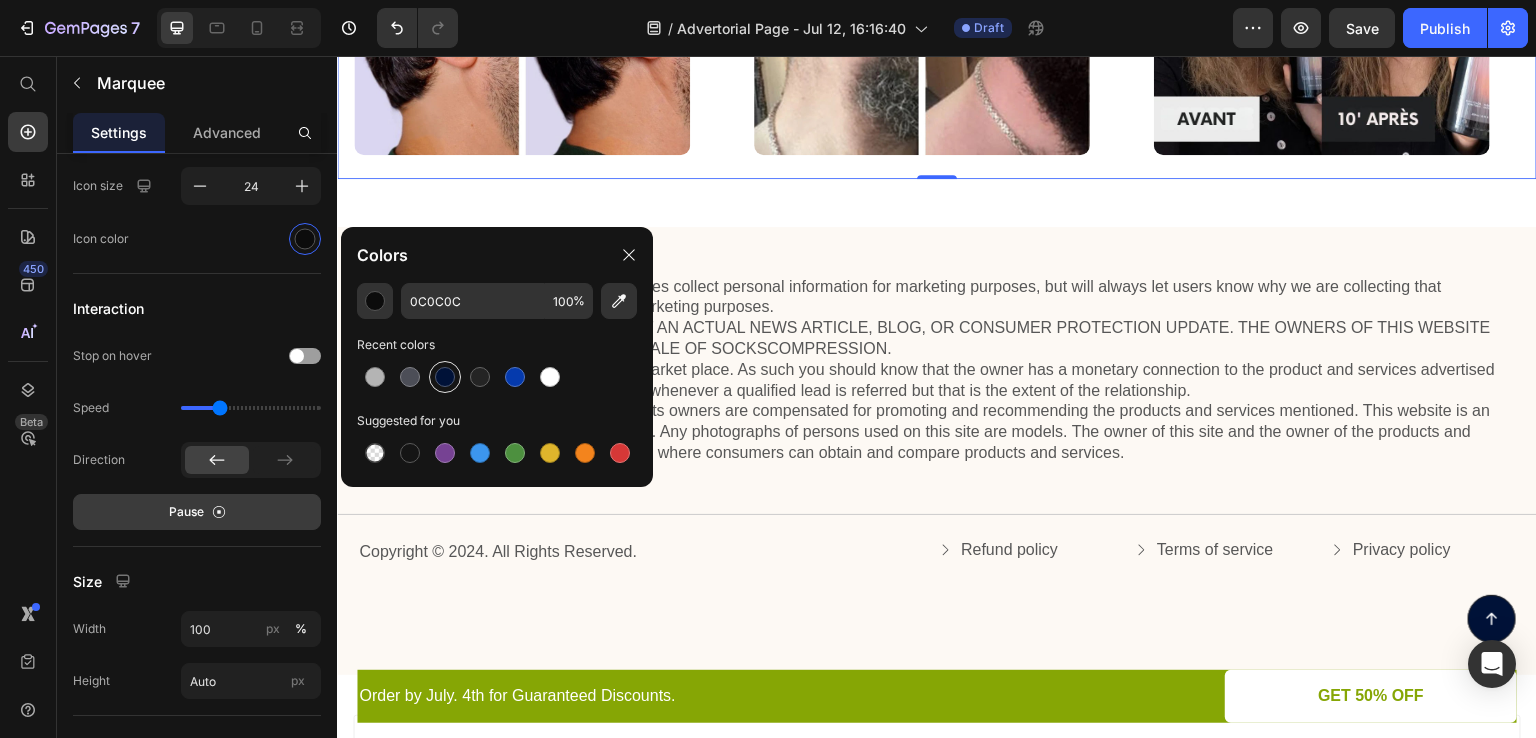 click at bounding box center [445, 377] 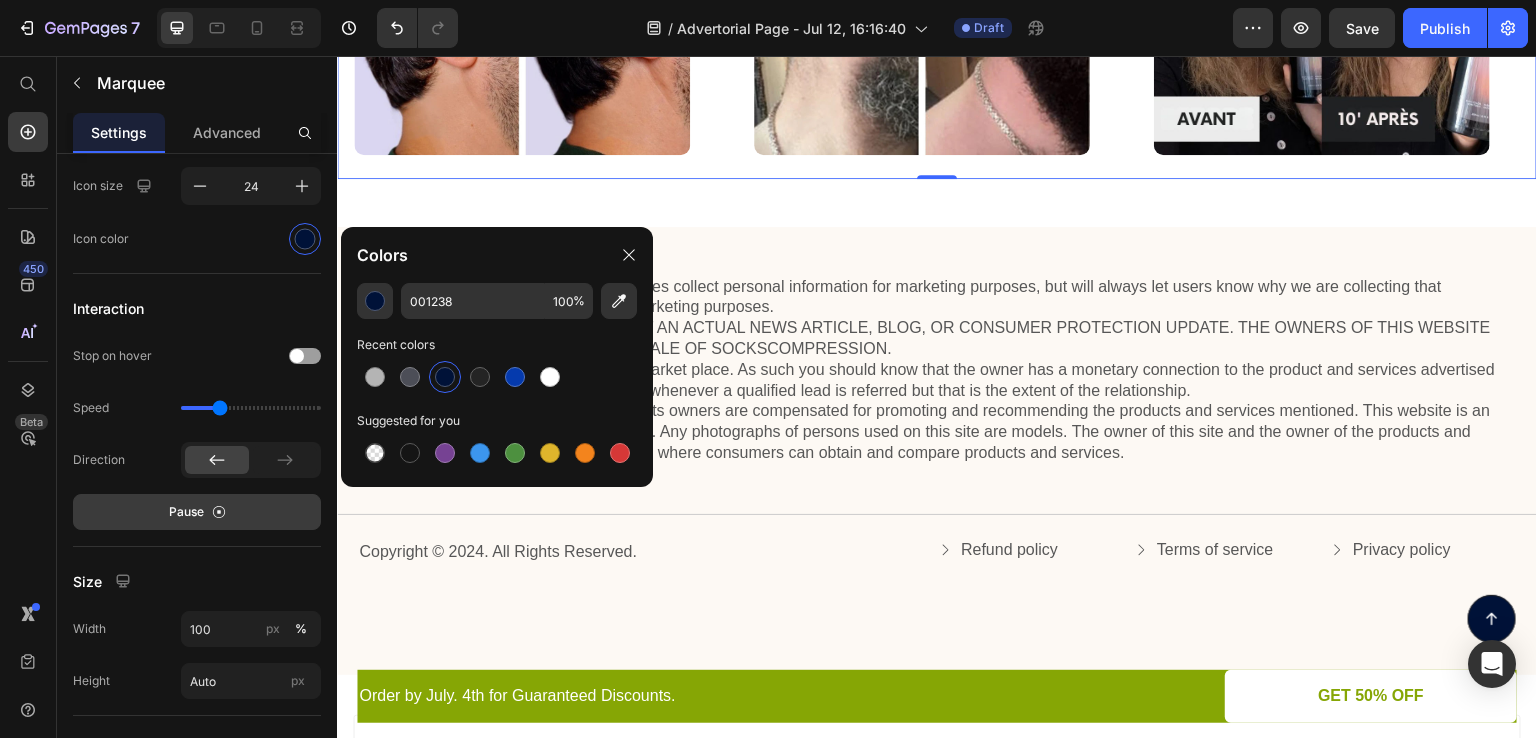 click on "450 Beta" at bounding box center [28, 397] 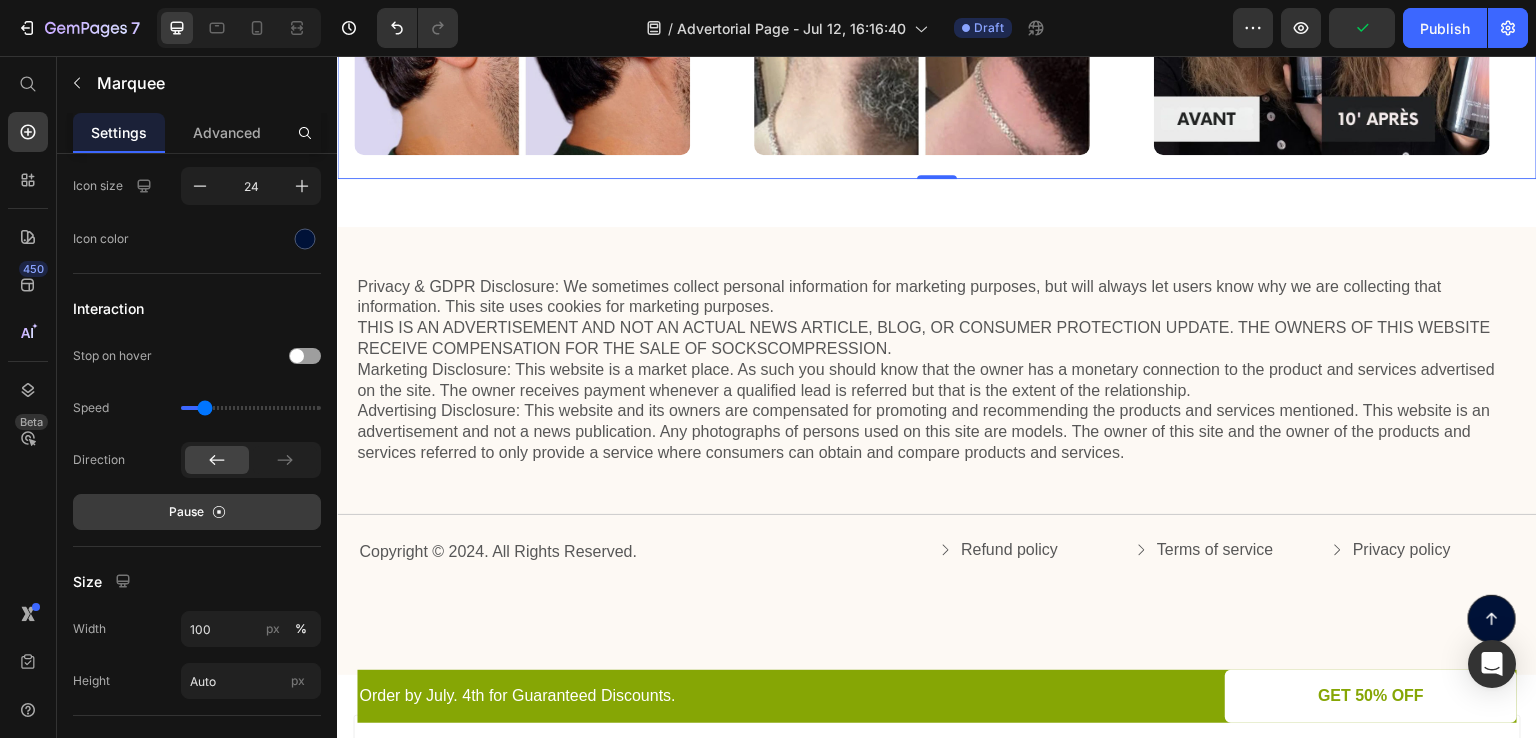 drag, startPoint x: 218, startPoint y: 407, endPoint x: 204, endPoint y: 413, distance: 15.231546 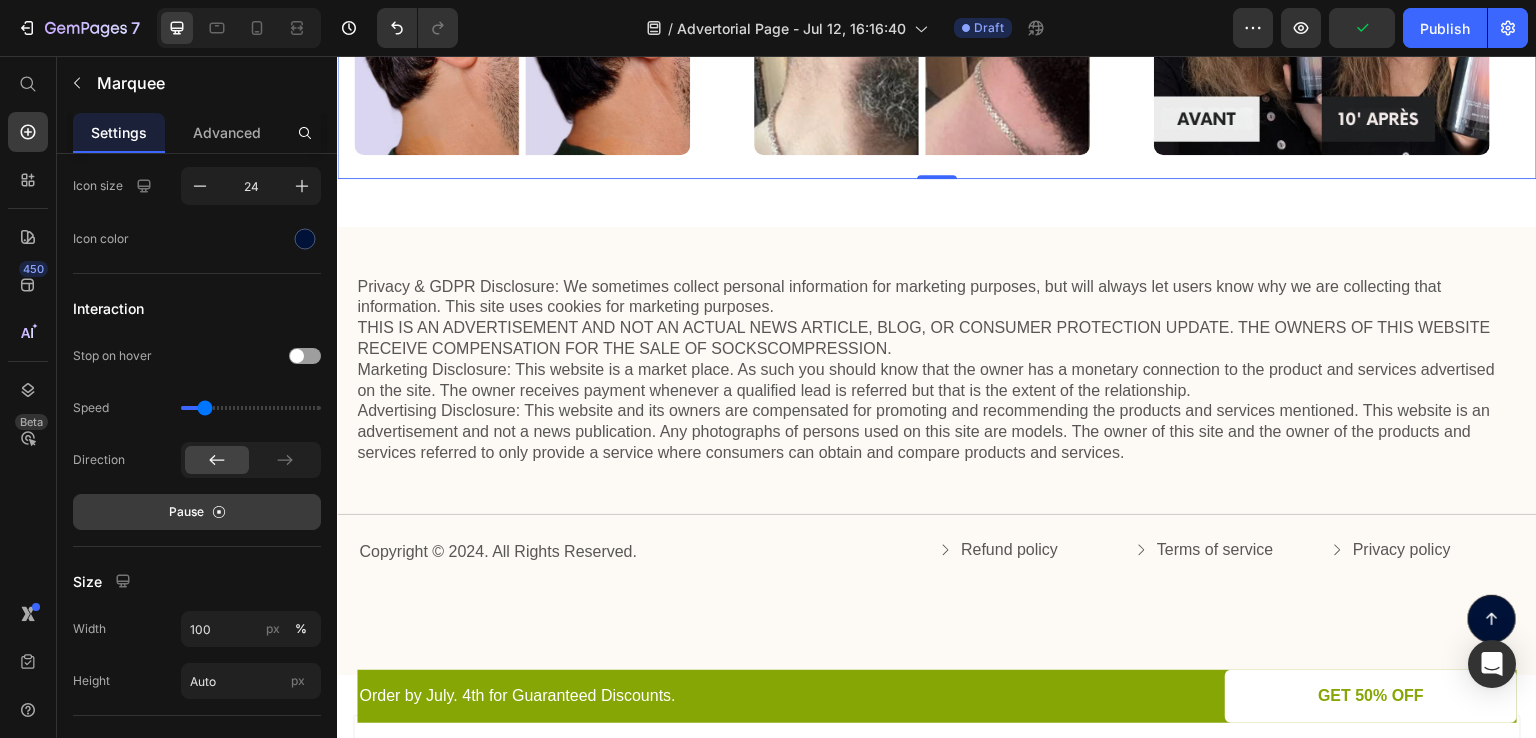 click at bounding box center (251, 408) 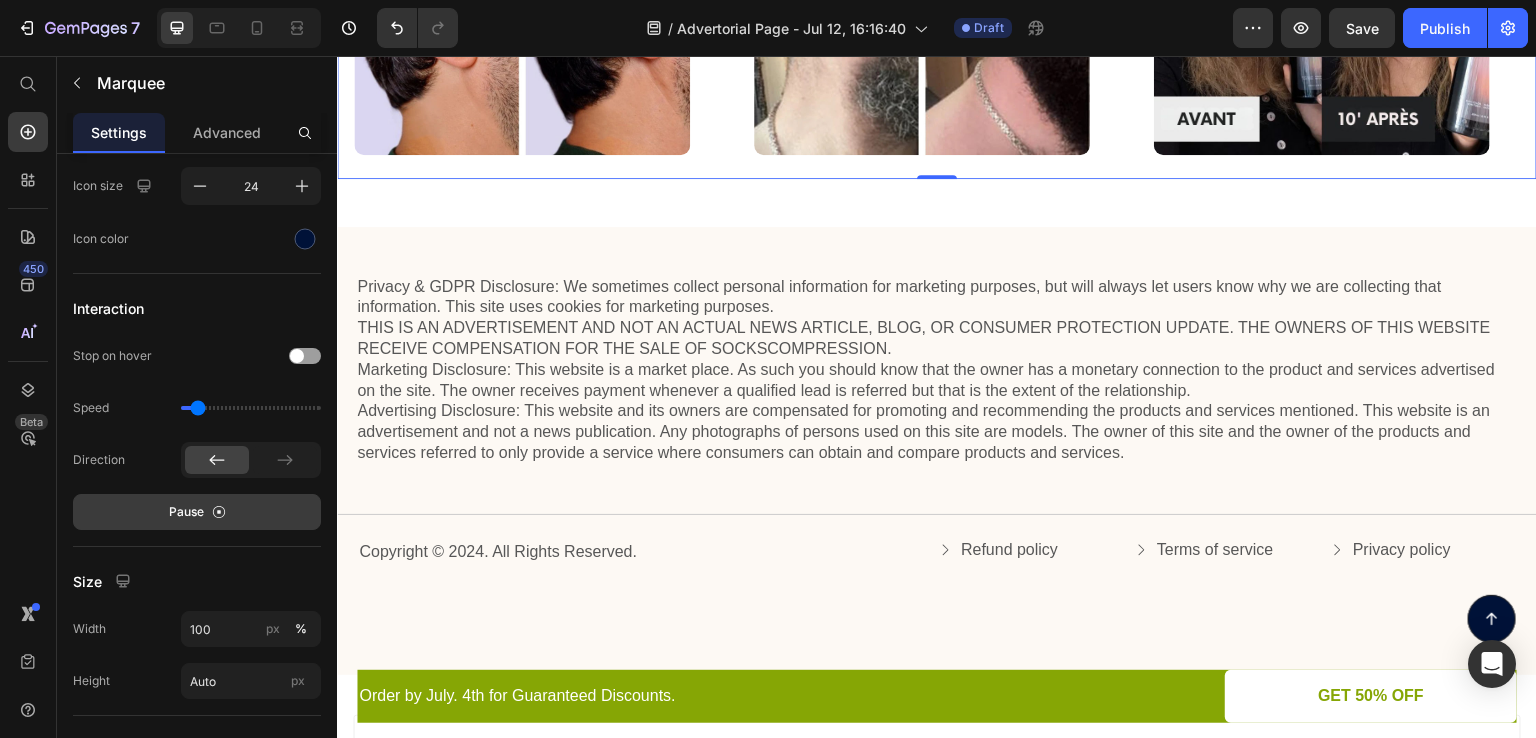 type on "0.3" 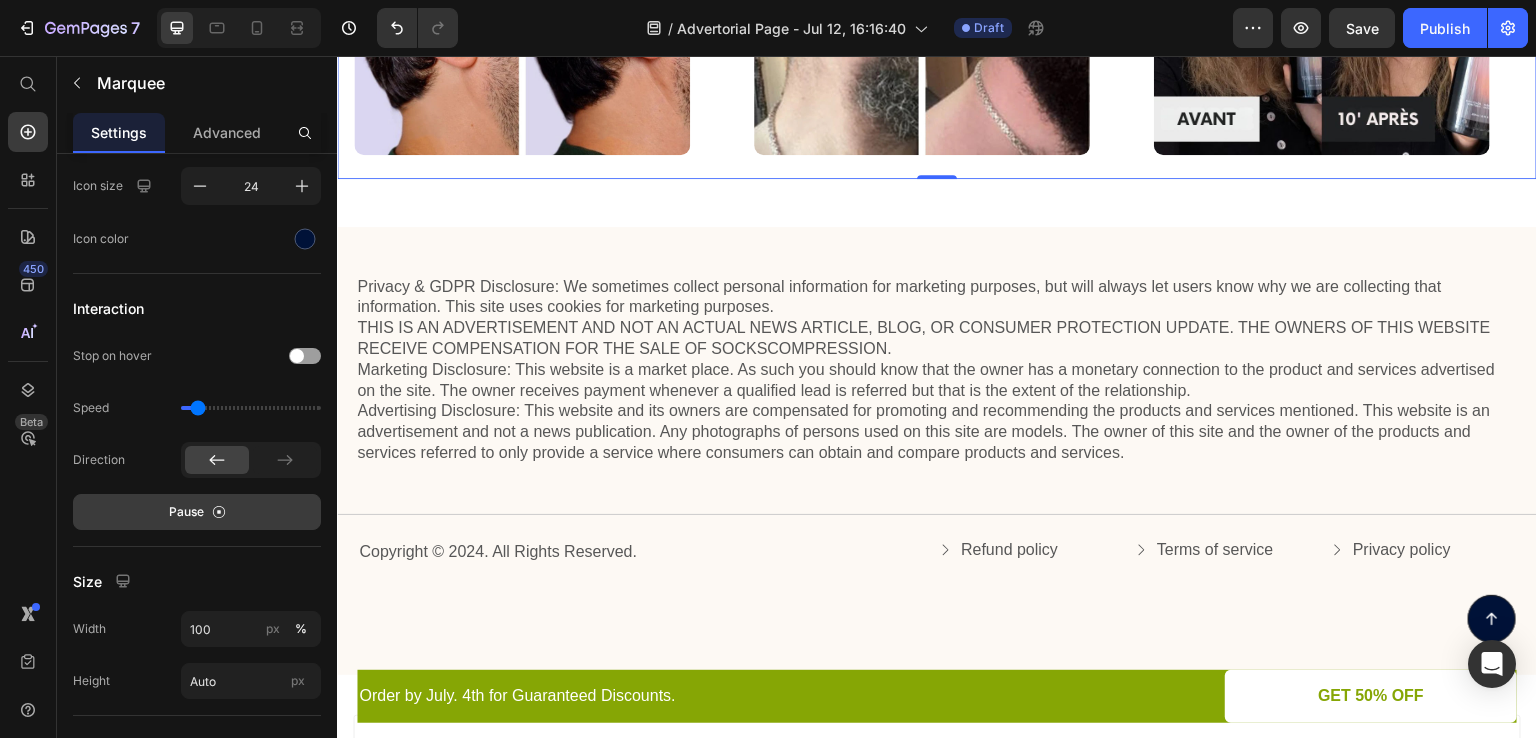 click at bounding box center [251, 408] 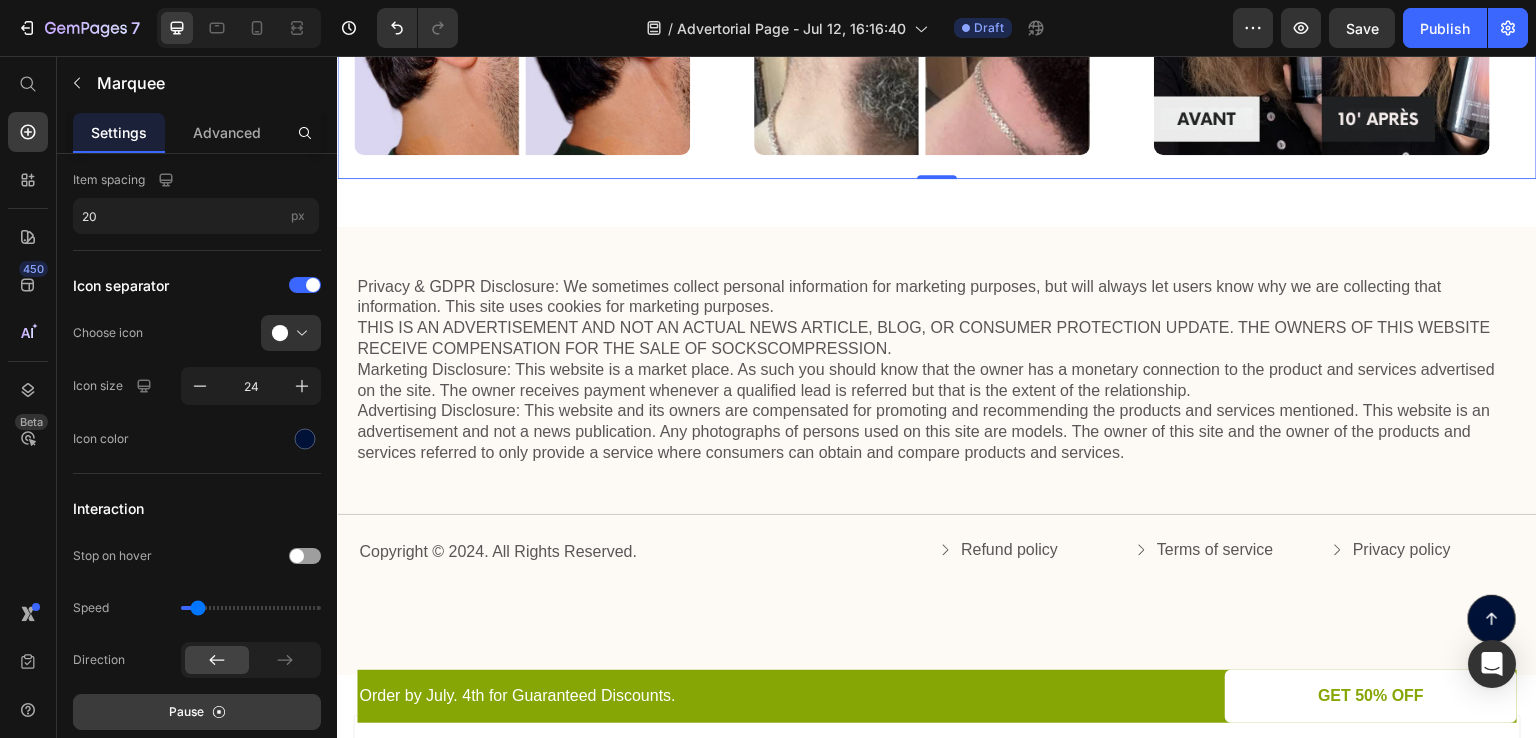 scroll, scrollTop: 300, scrollLeft: 0, axis: vertical 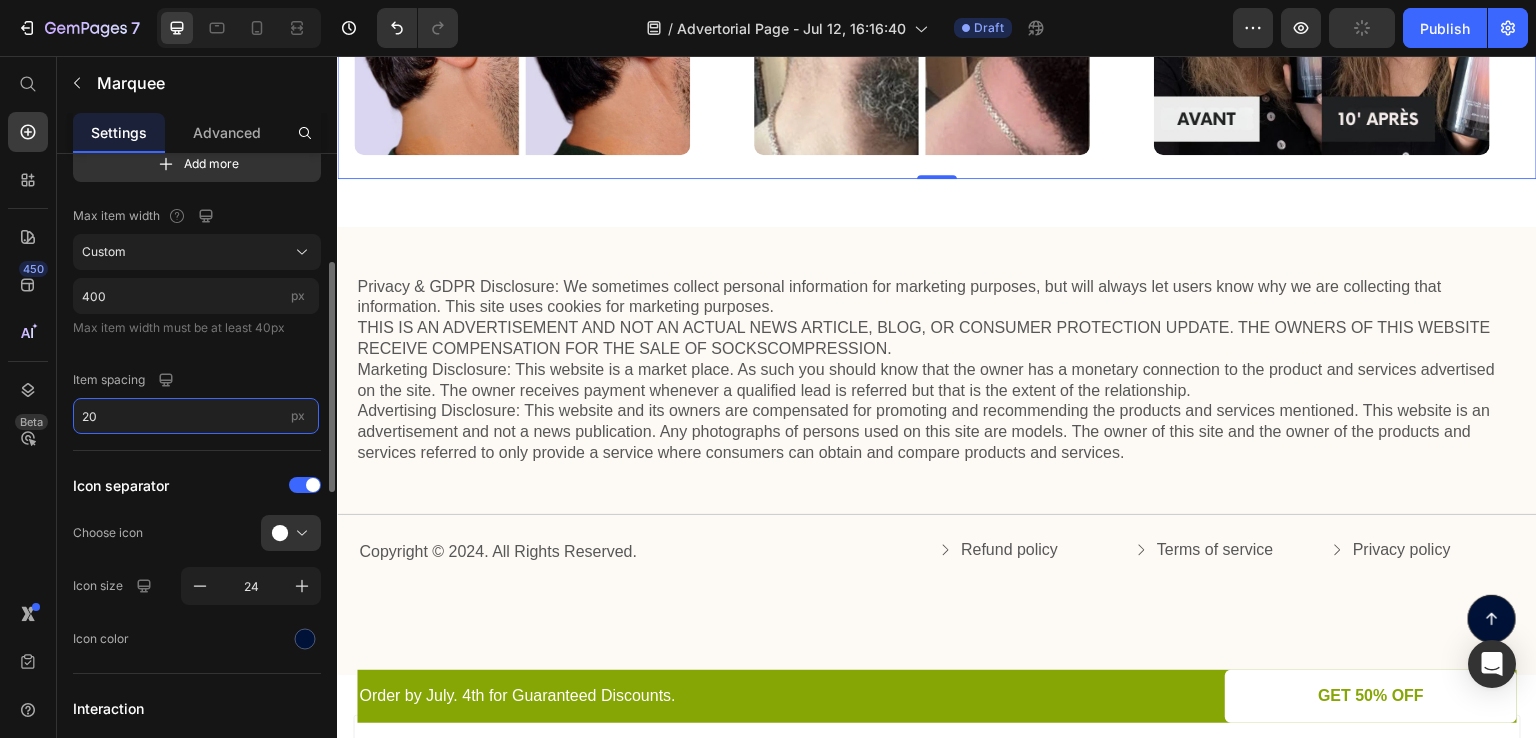 click on "20" at bounding box center [196, 416] 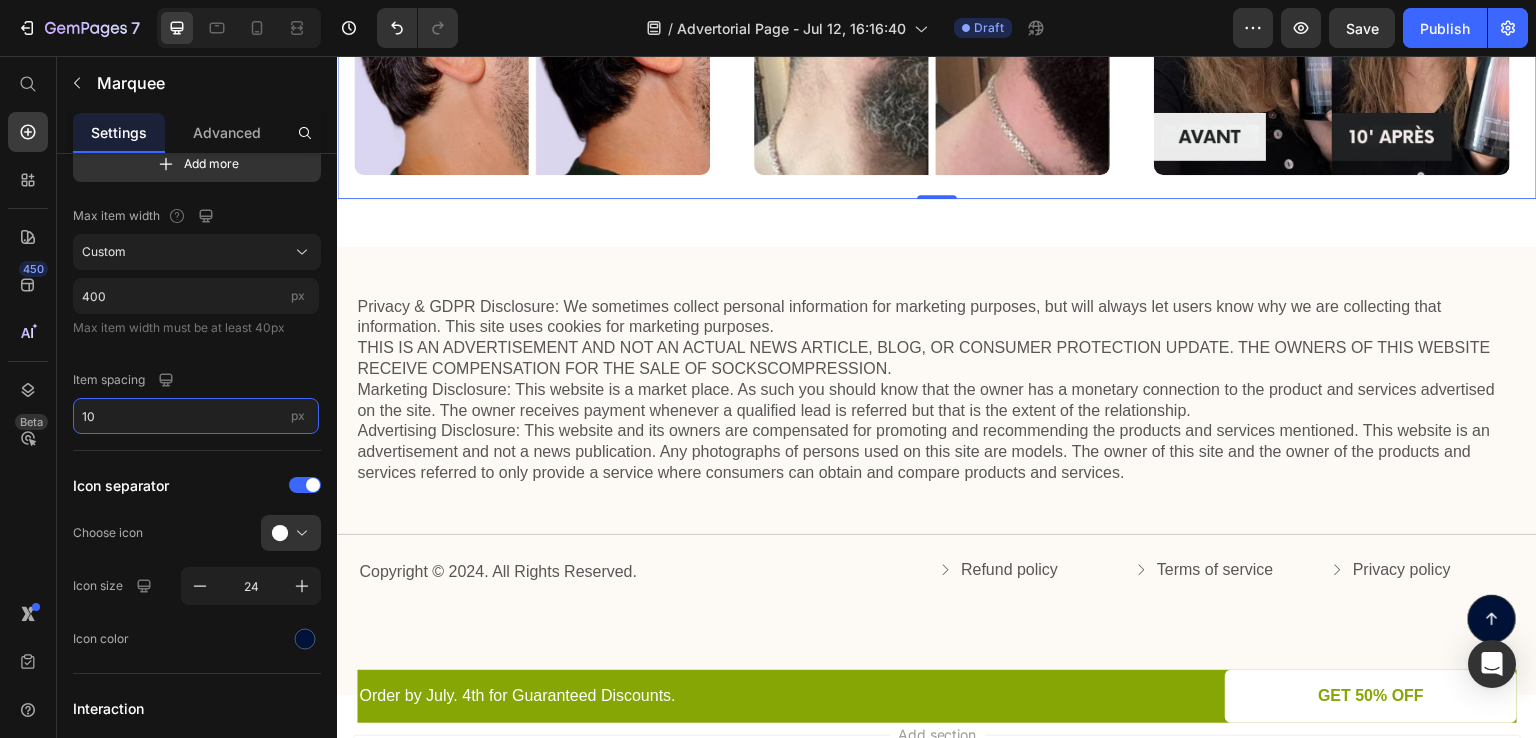 type on "1" 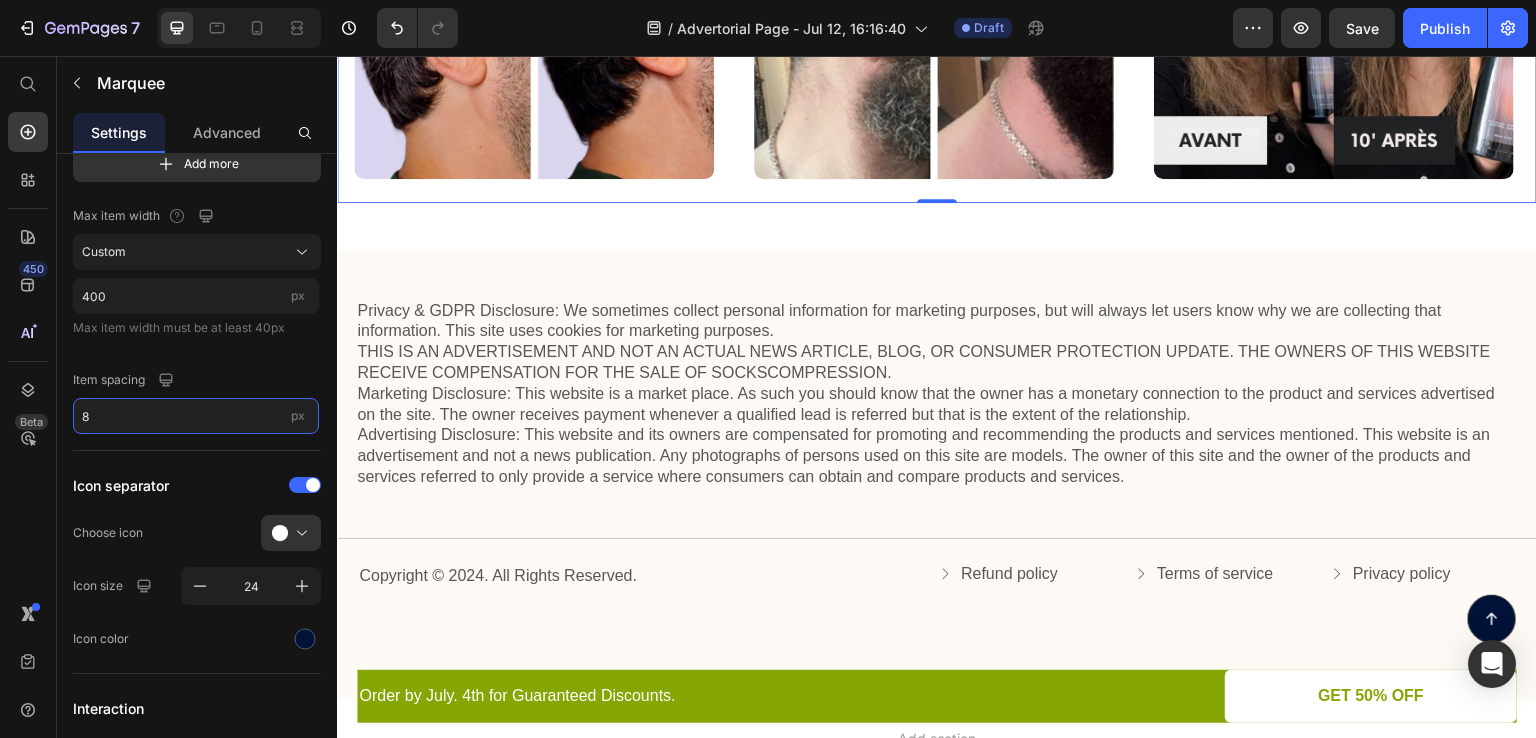 type on "8" 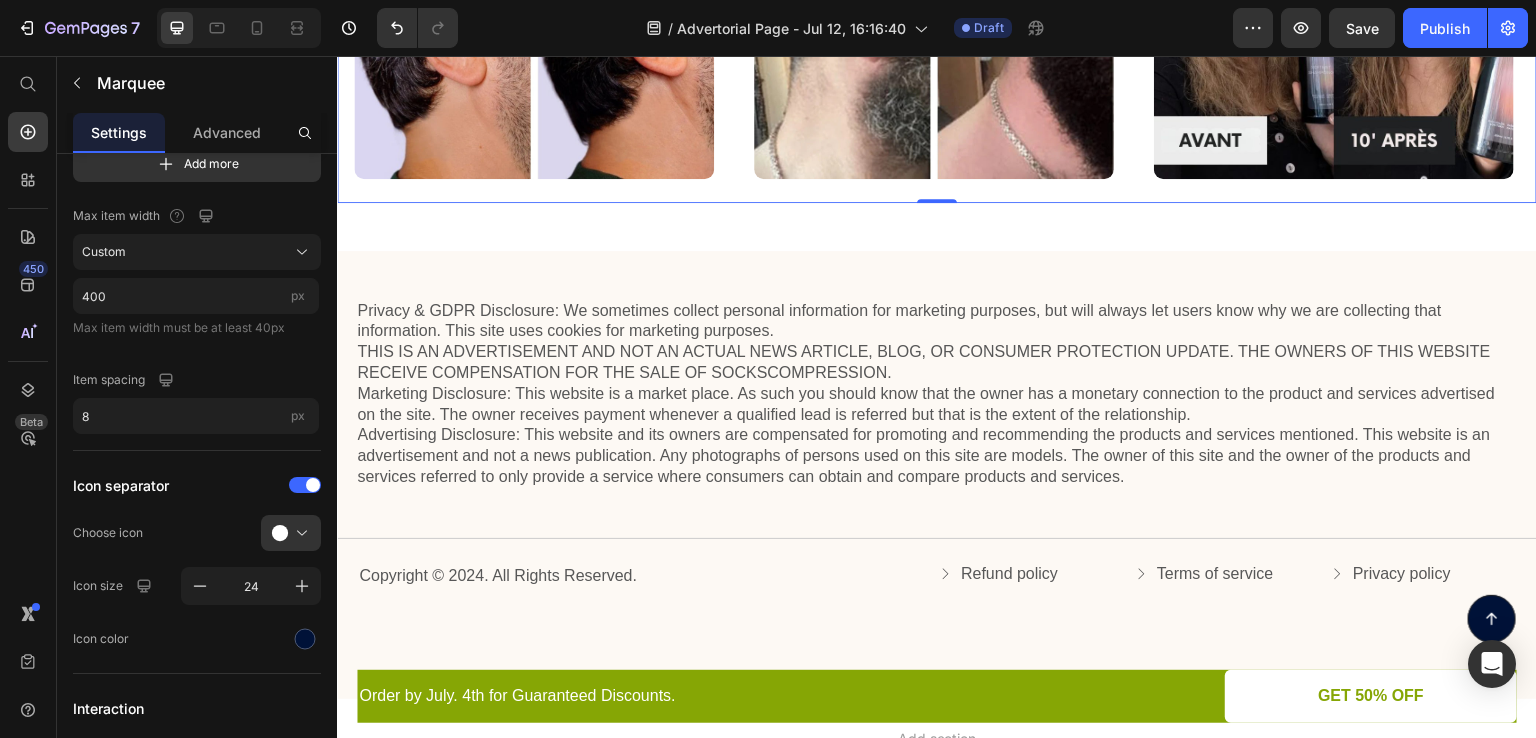 click on "Image" at bounding box center [1749, -1] 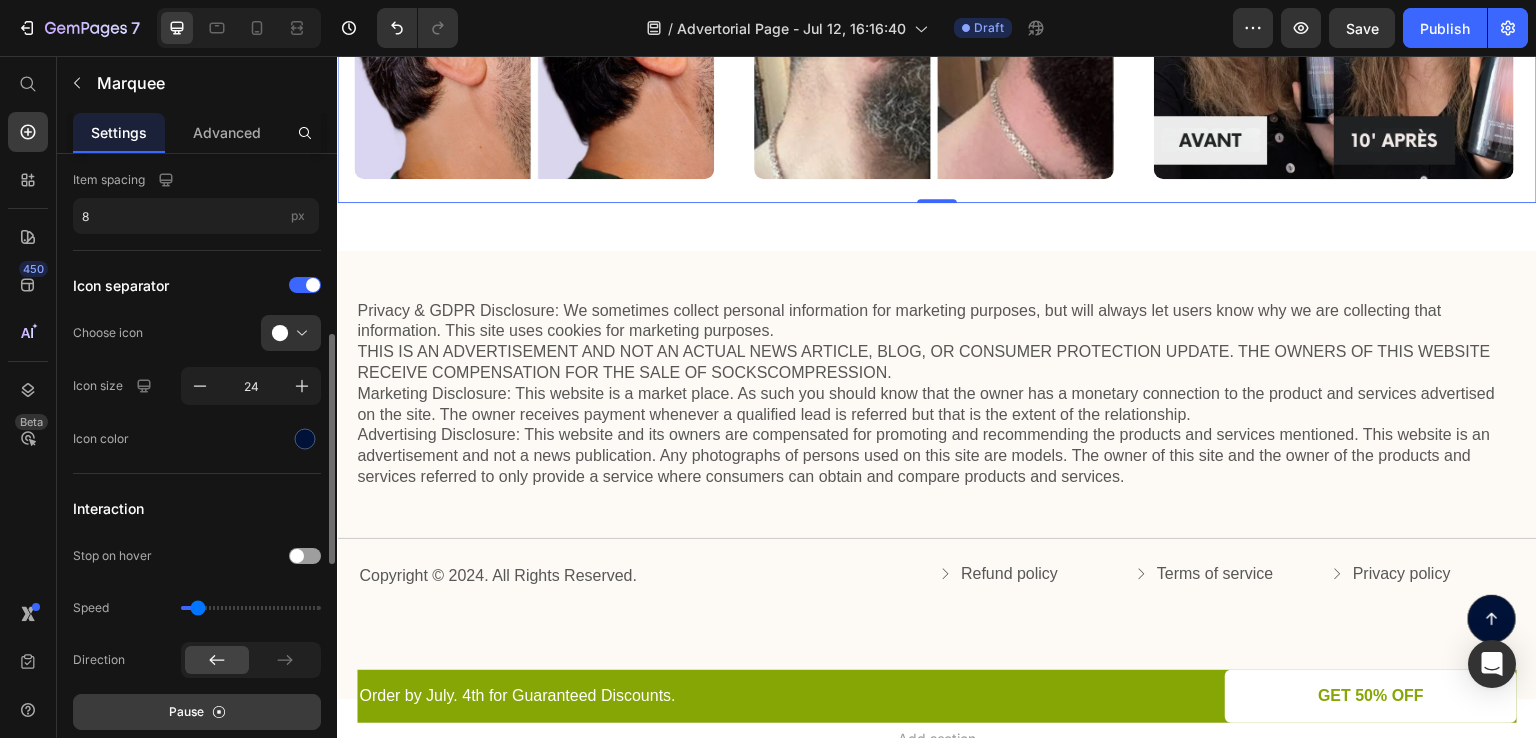 scroll, scrollTop: 700, scrollLeft: 0, axis: vertical 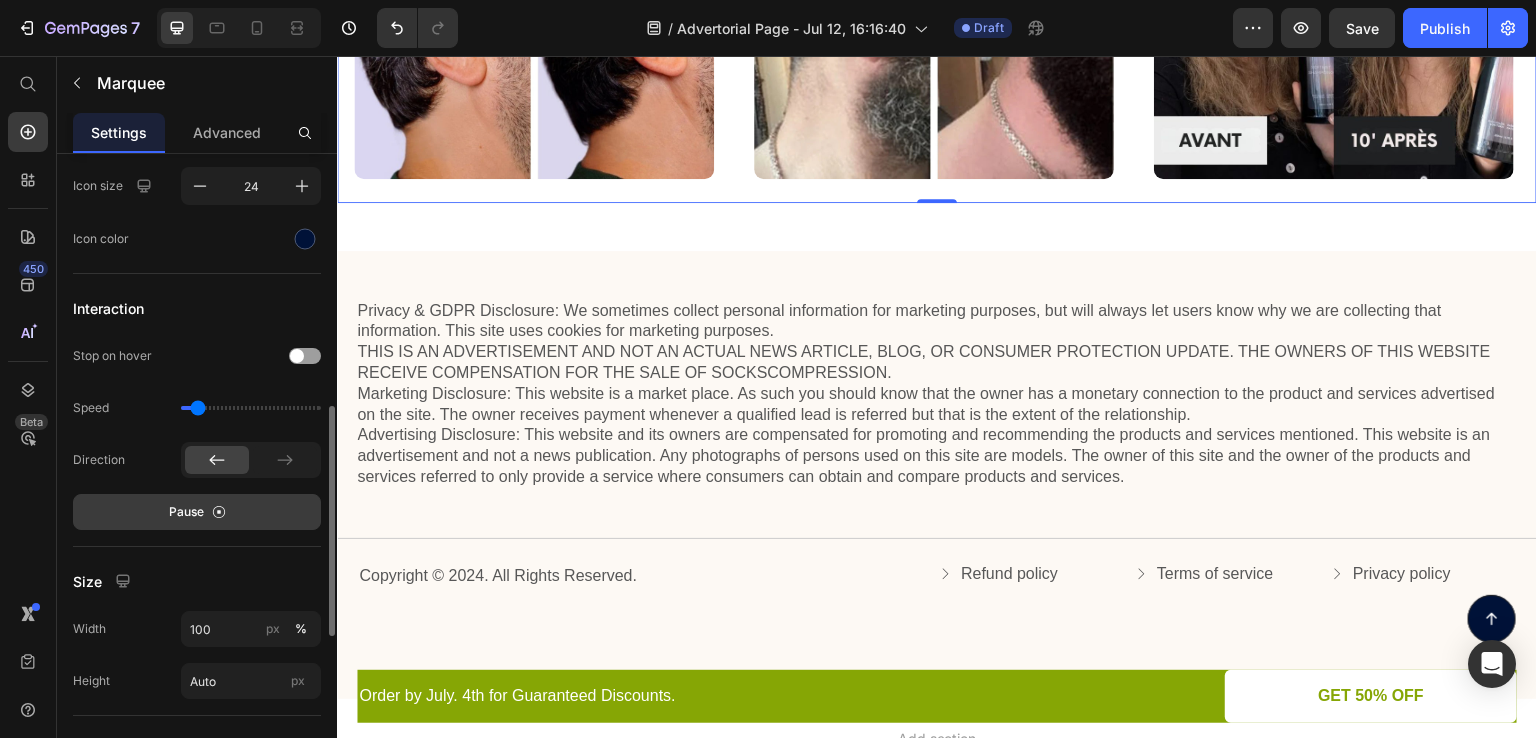 click on "Pause" at bounding box center [186, 512] 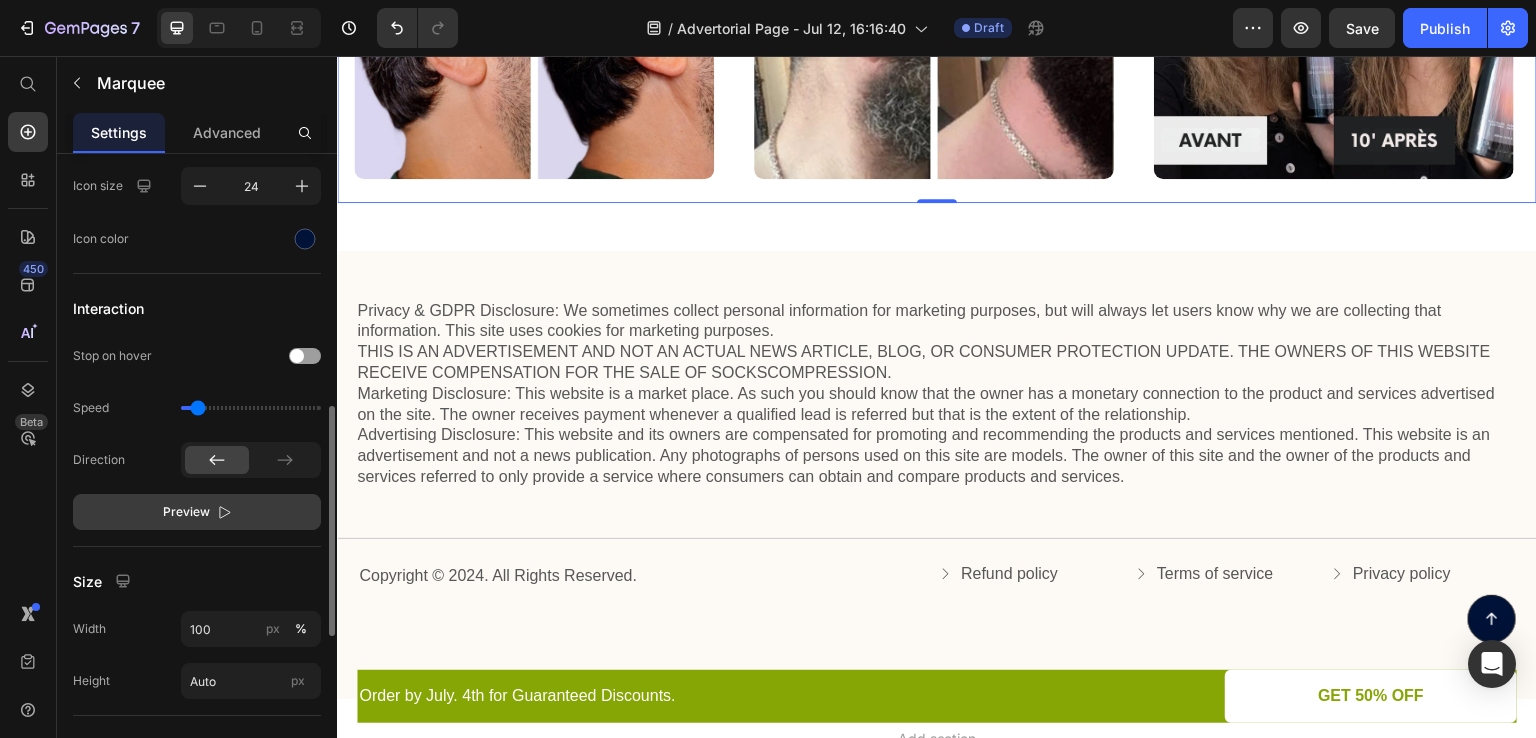 scroll, scrollTop: 0, scrollLeft: 0, axis: both 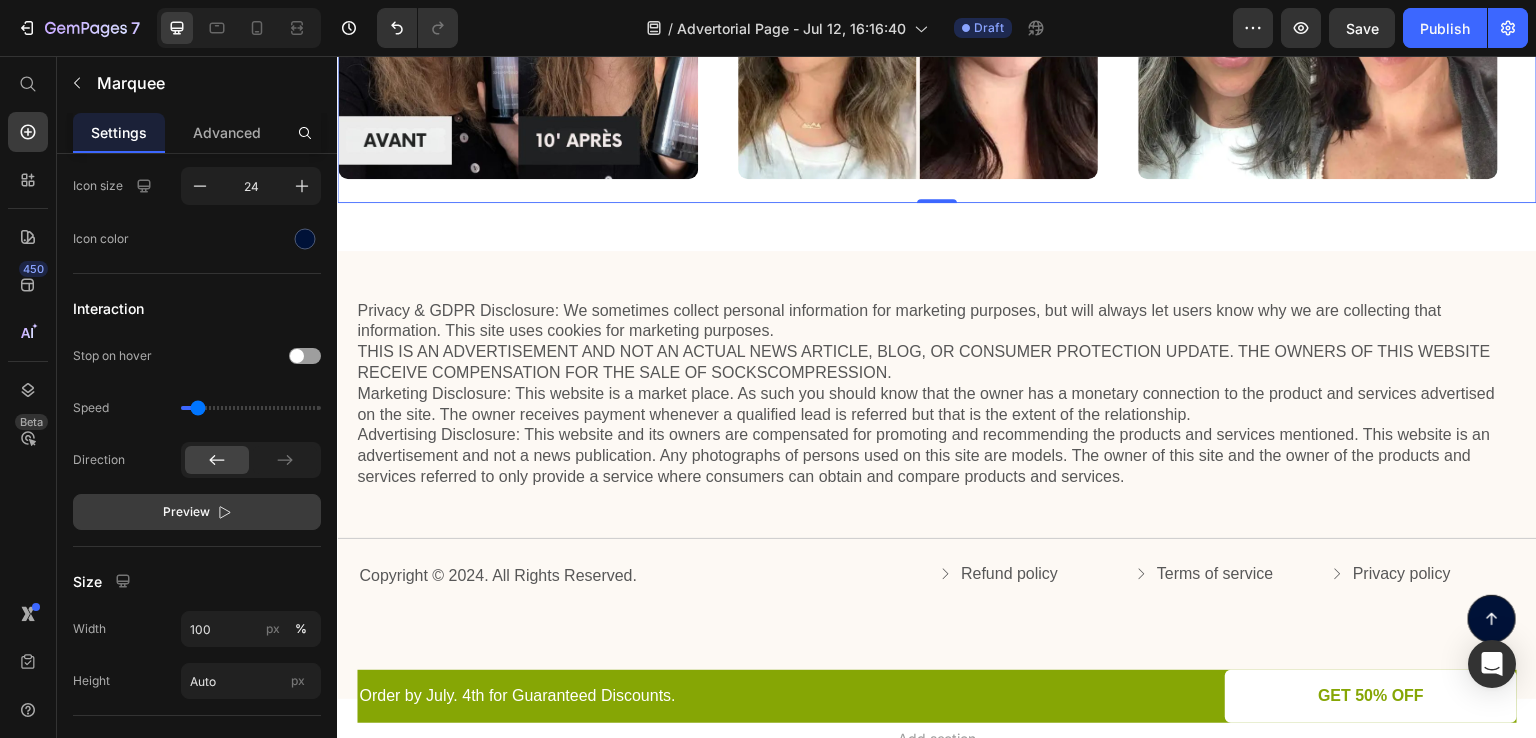 click on "Image" at bounding box center [533, -1] 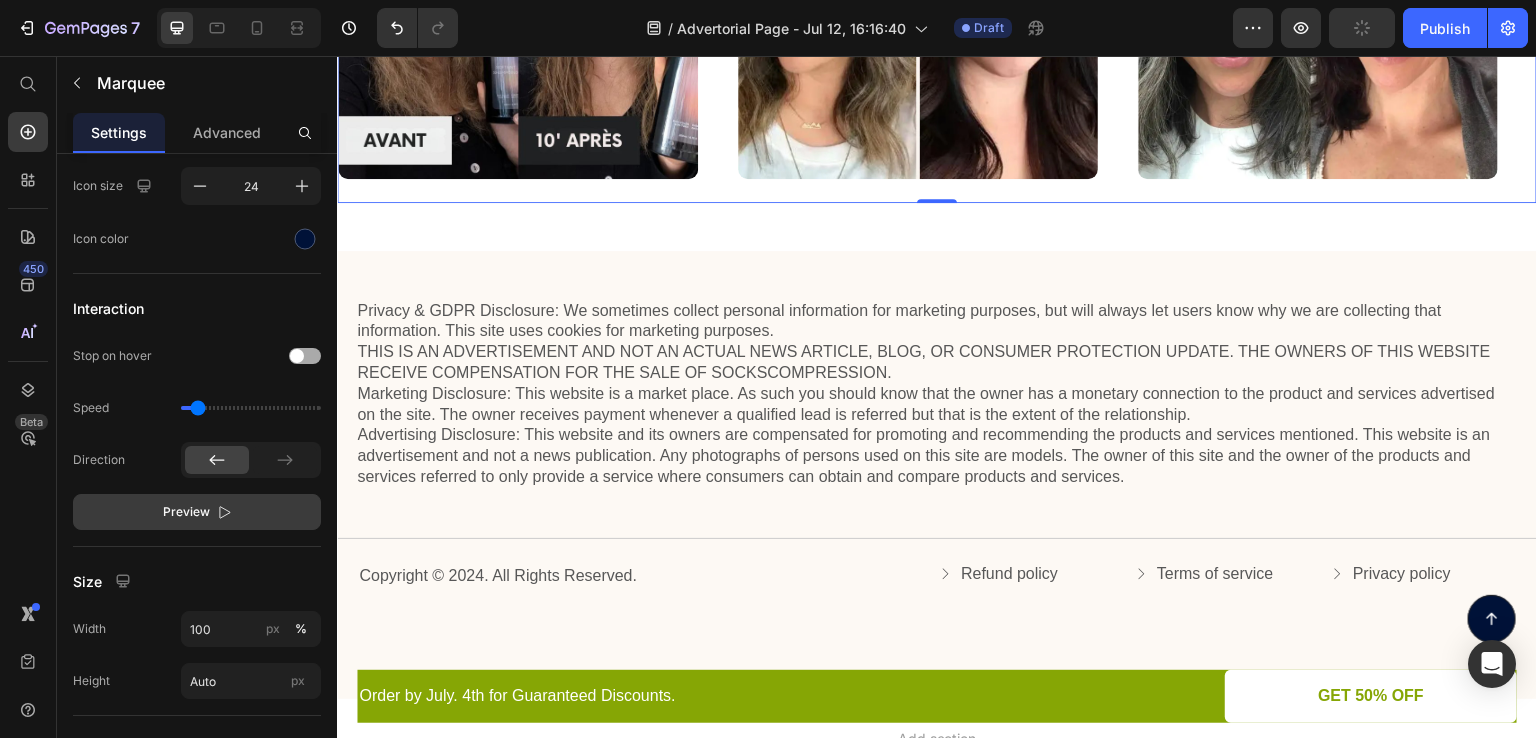 scroll, scrollTop: 1140, scrollLeft: 0, axis: vertical 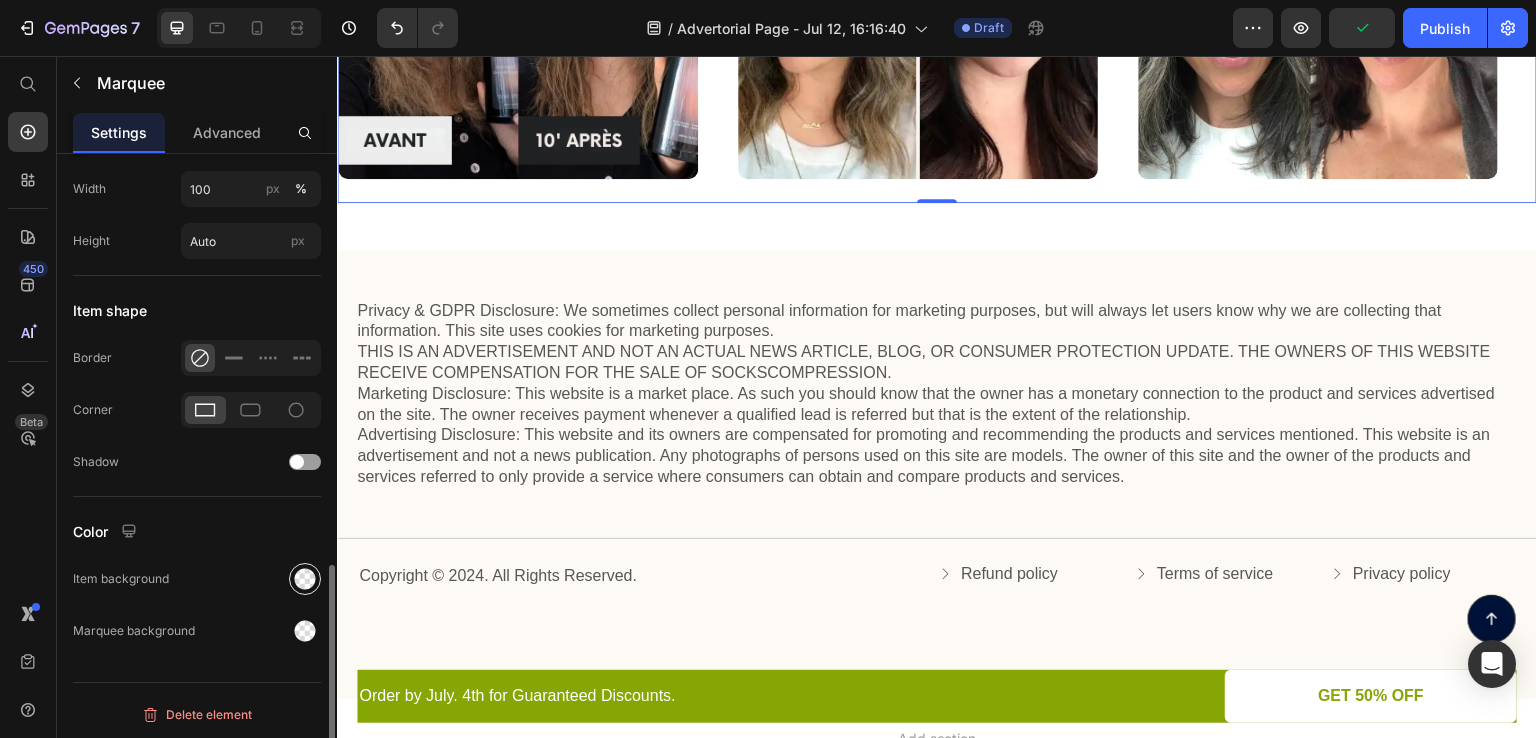 click at bounding box center [305, 579] 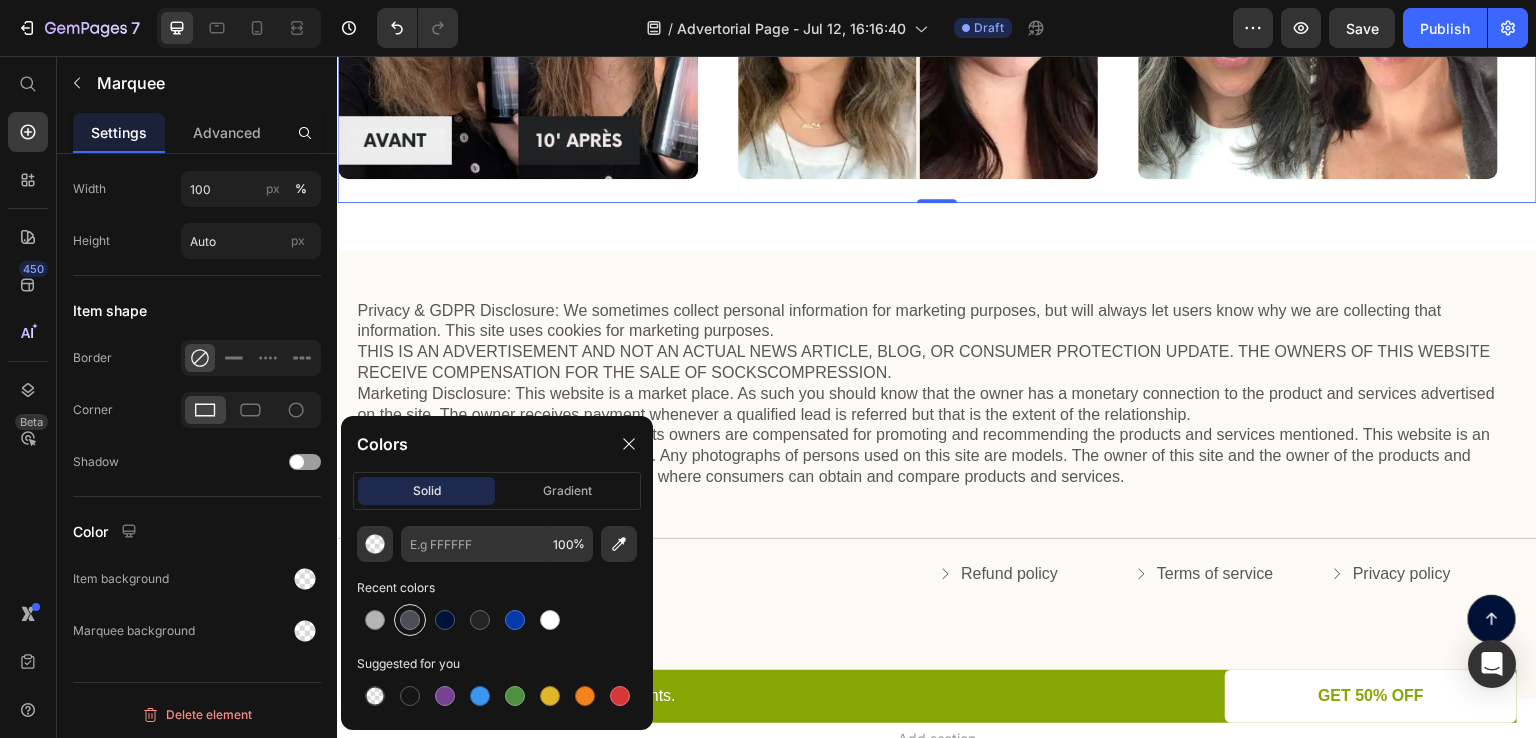 click at bounding box center [410, 620] 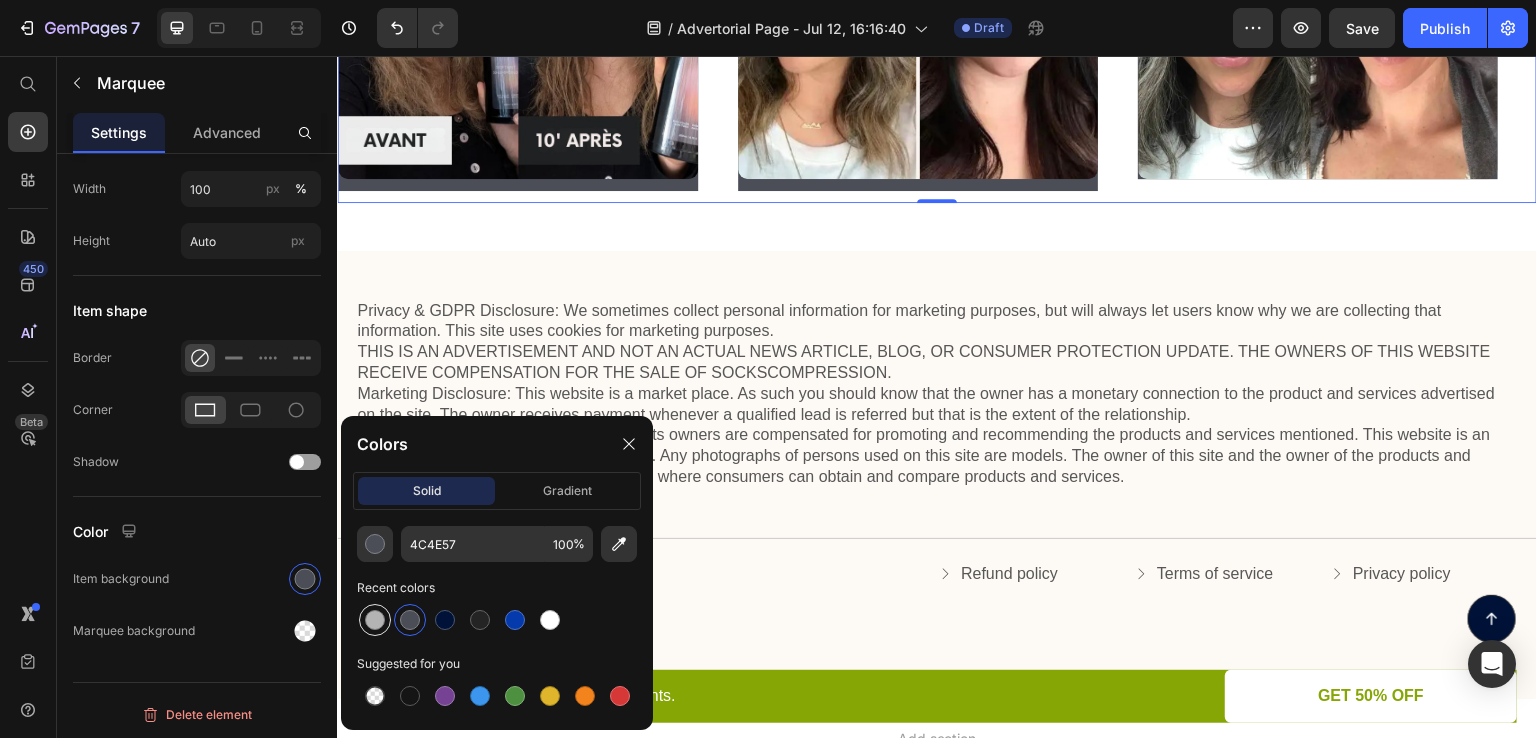 click at bounding box center (375, 620) 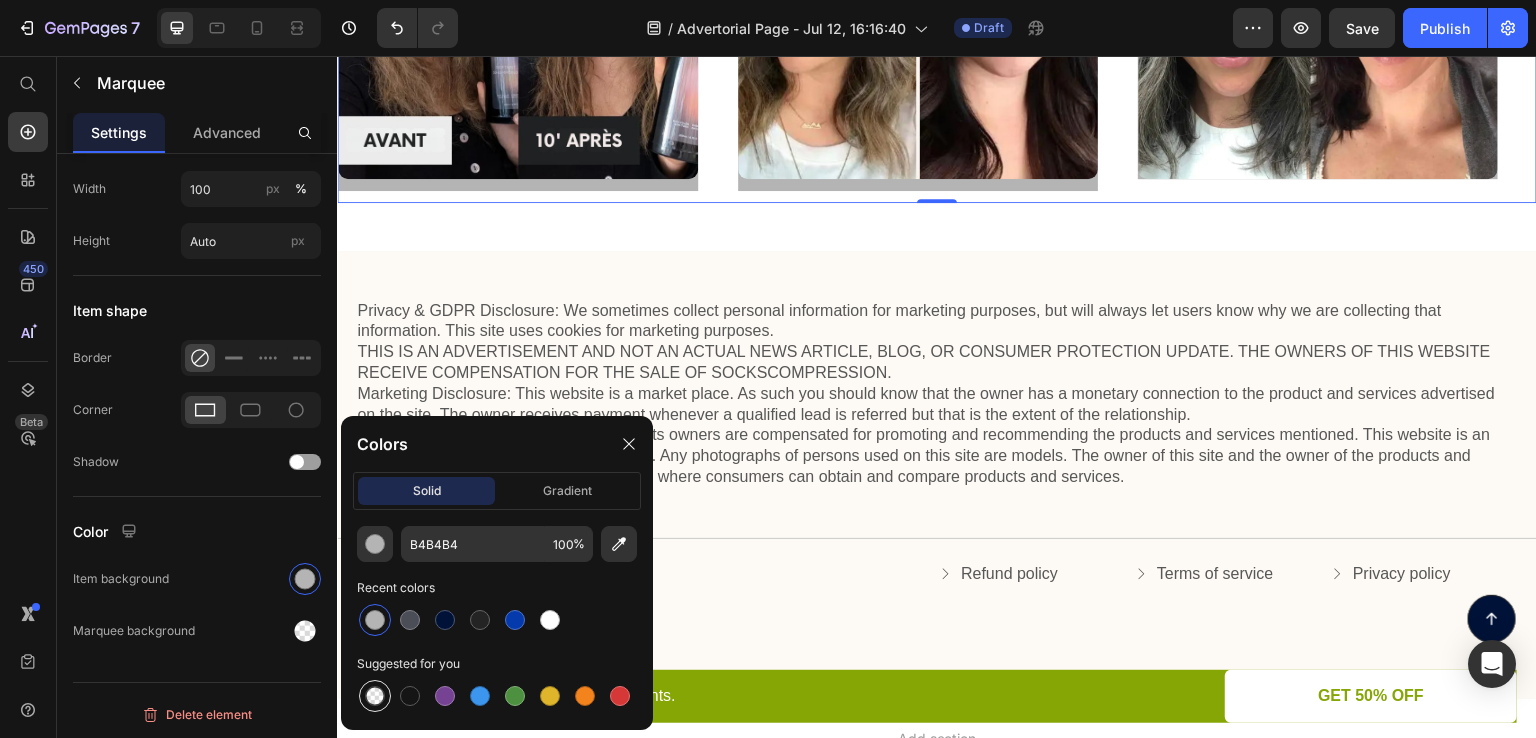 click at bounding box center [375, 696] 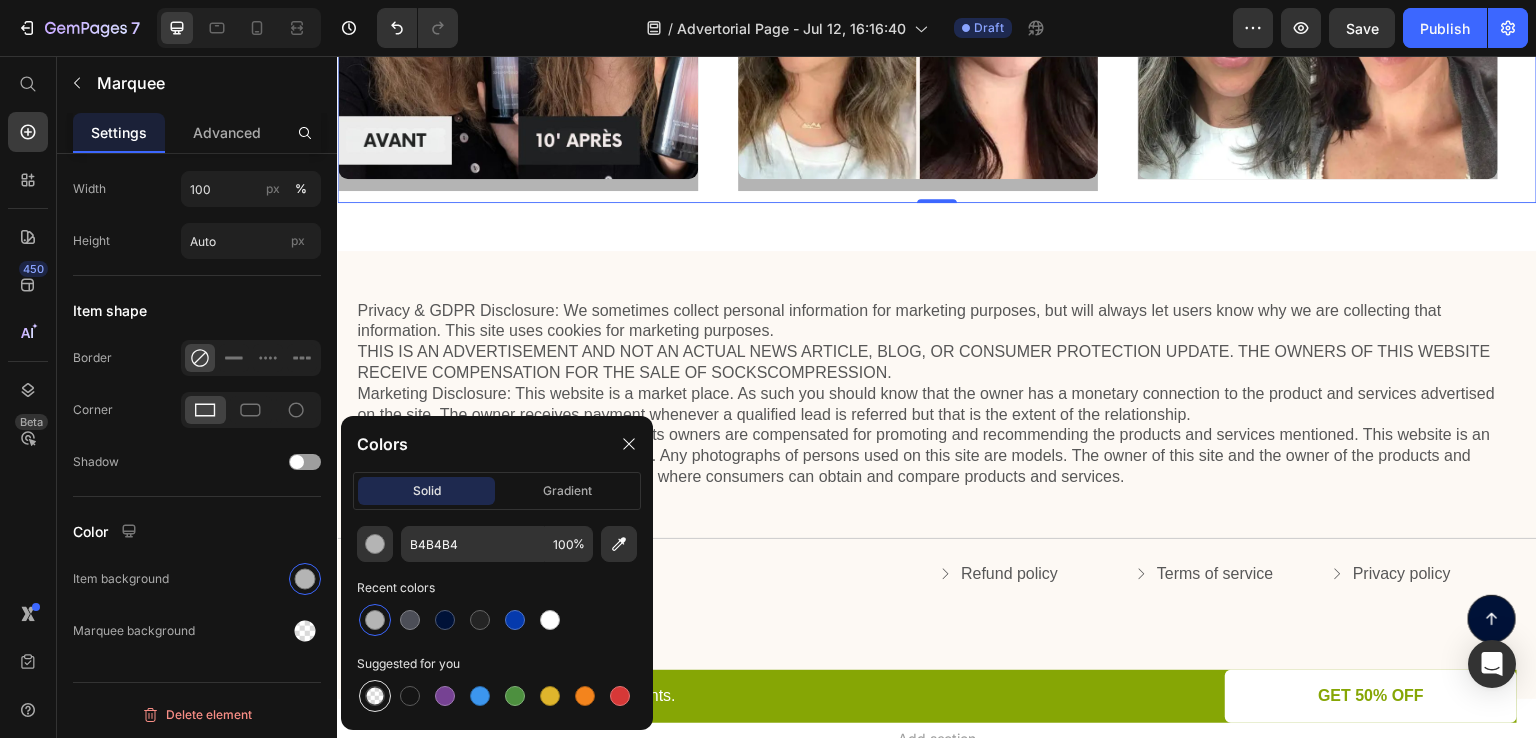 type on "000000" 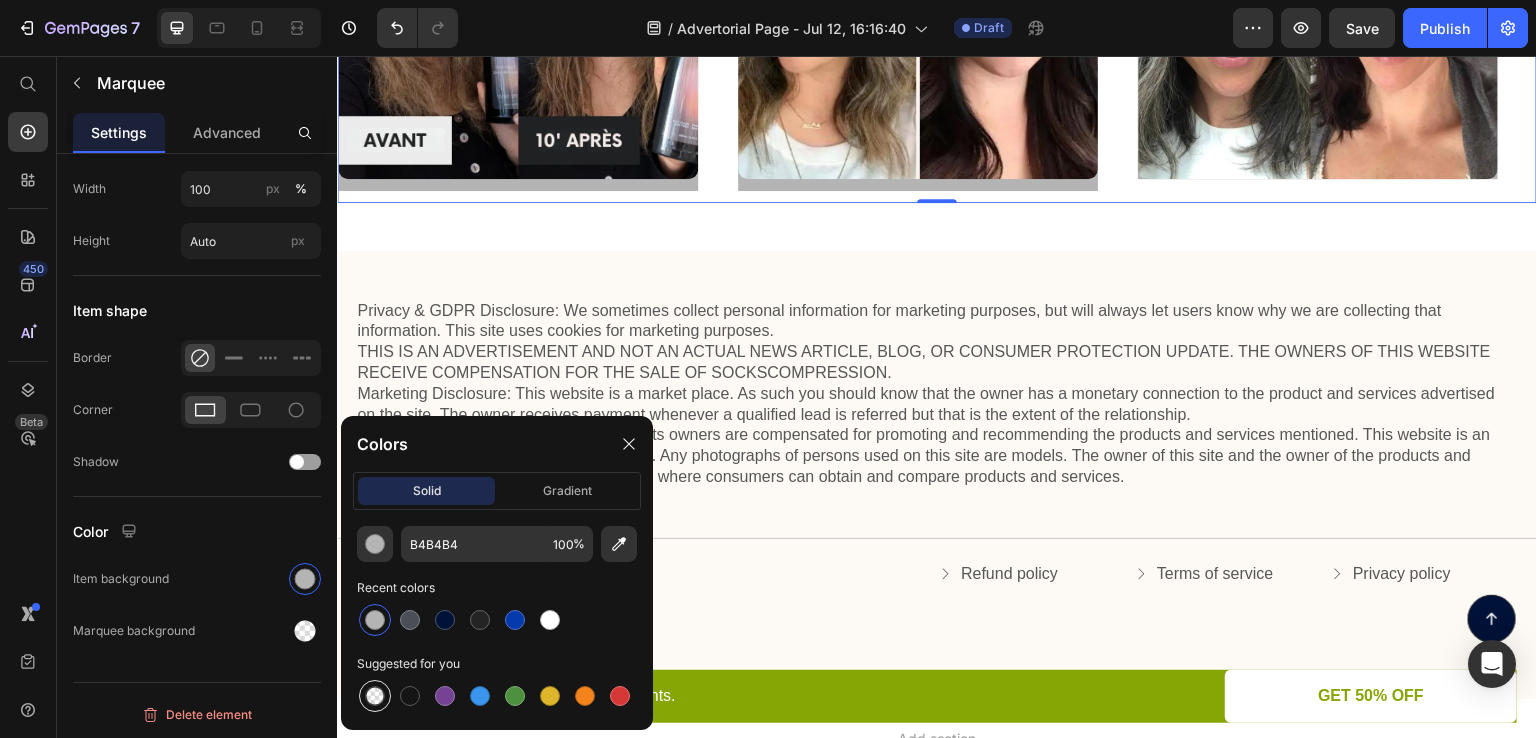 type on "0" 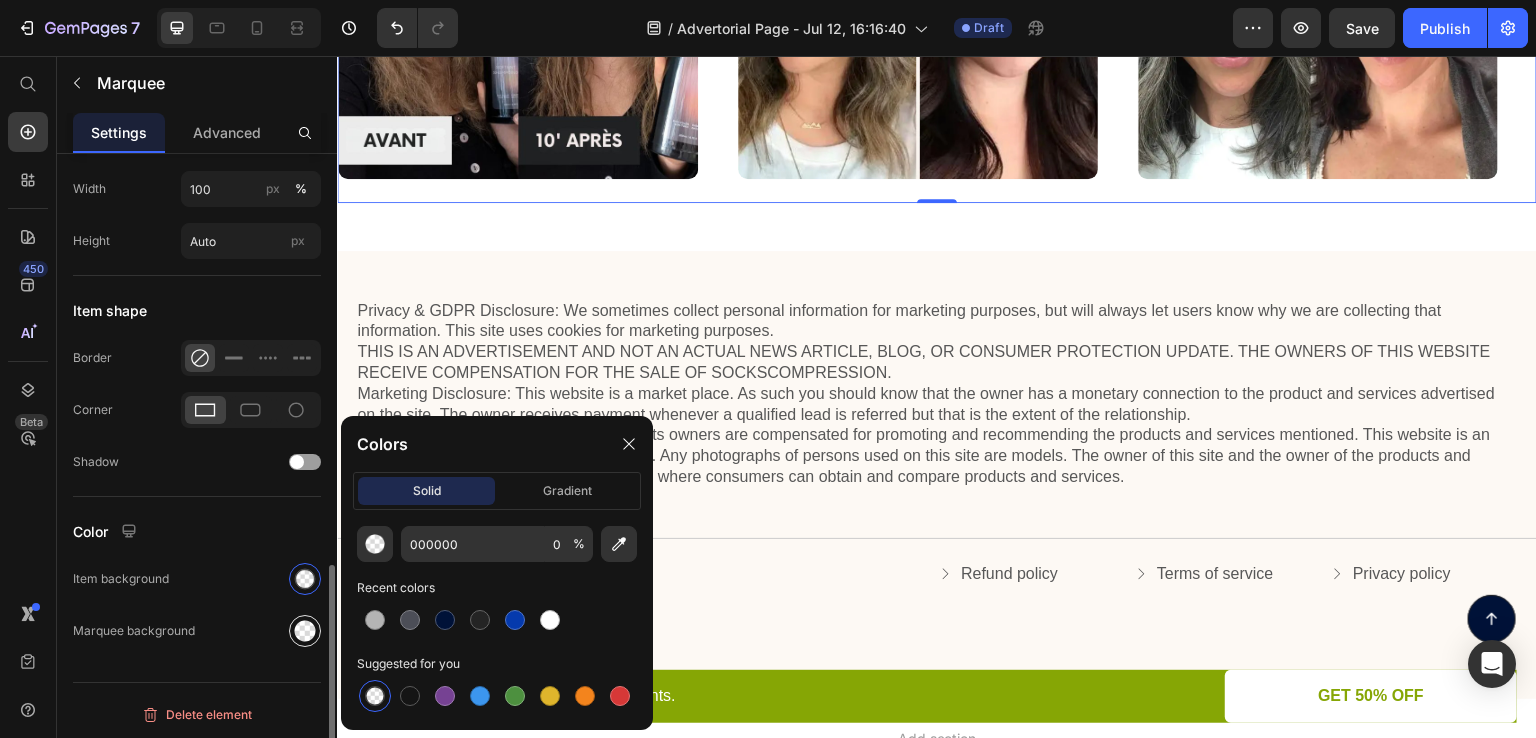 click 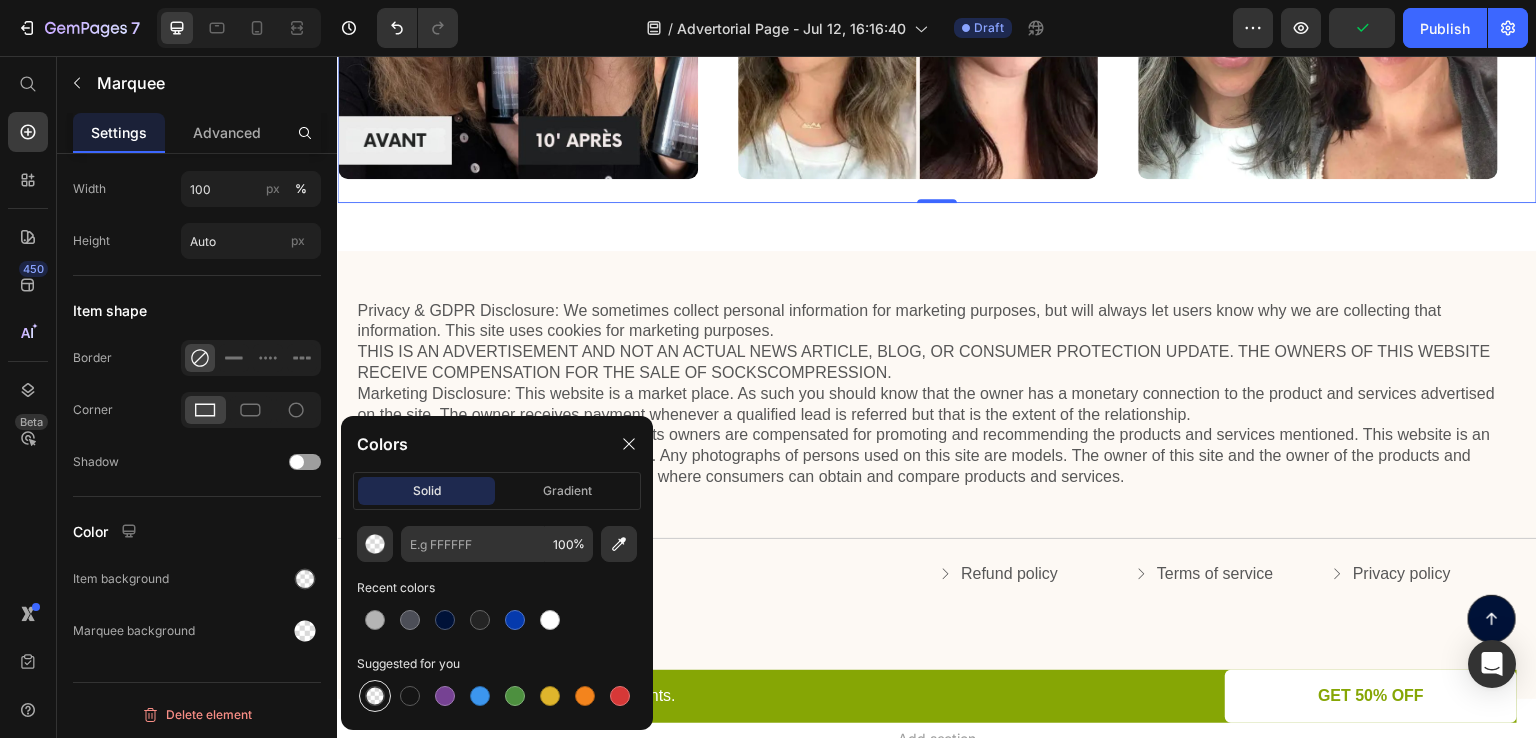 click at bounding box center (375, 696) 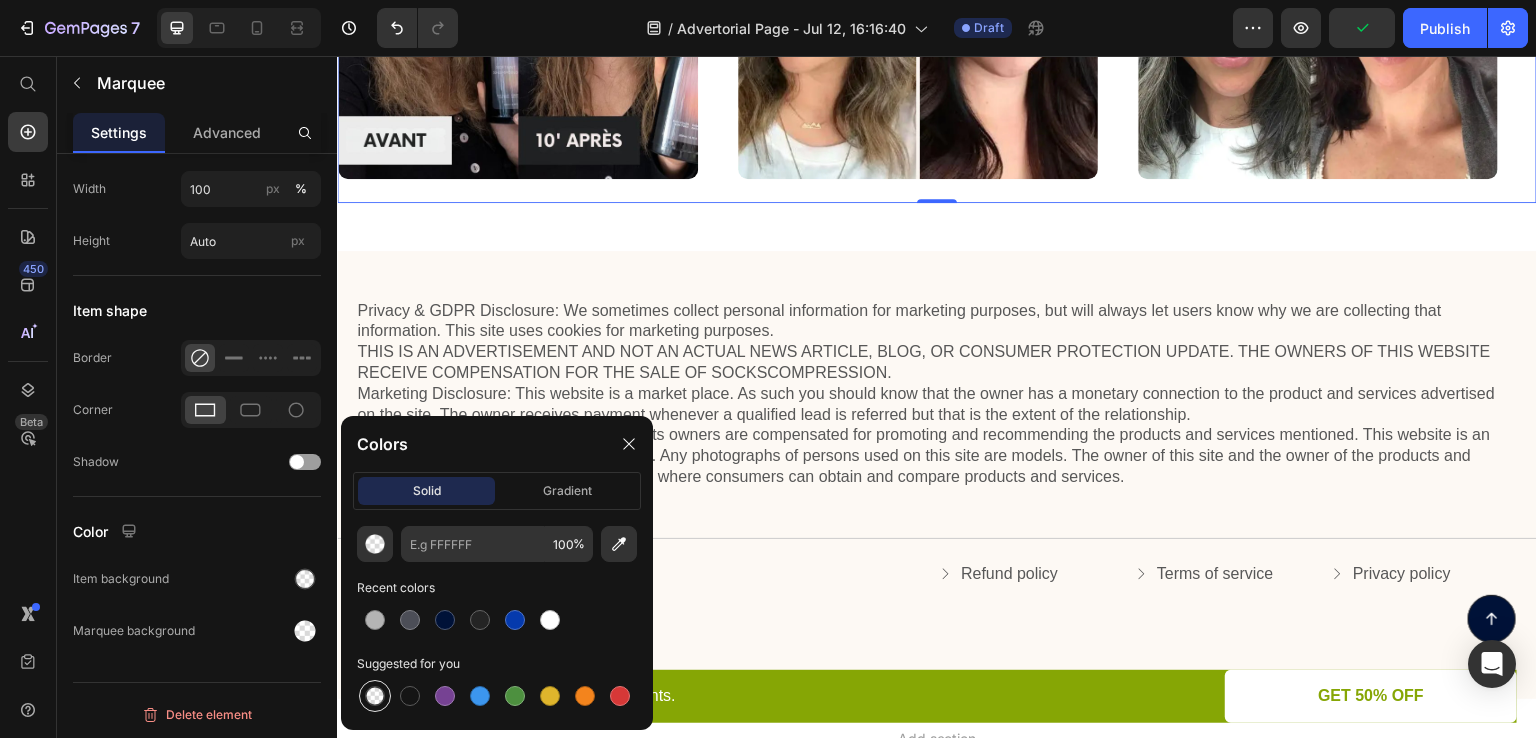 type on "0" 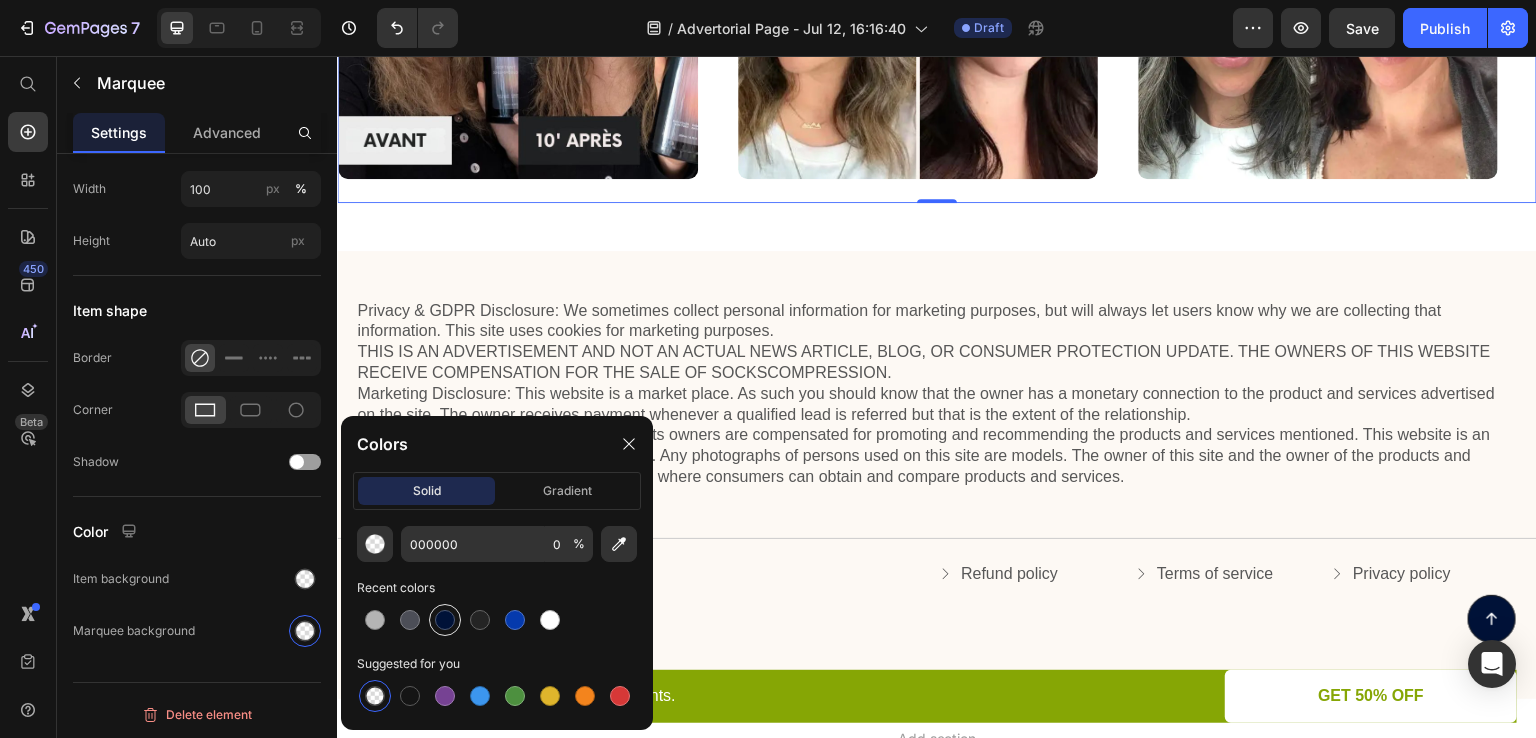 click at bounding box center [445, 620] 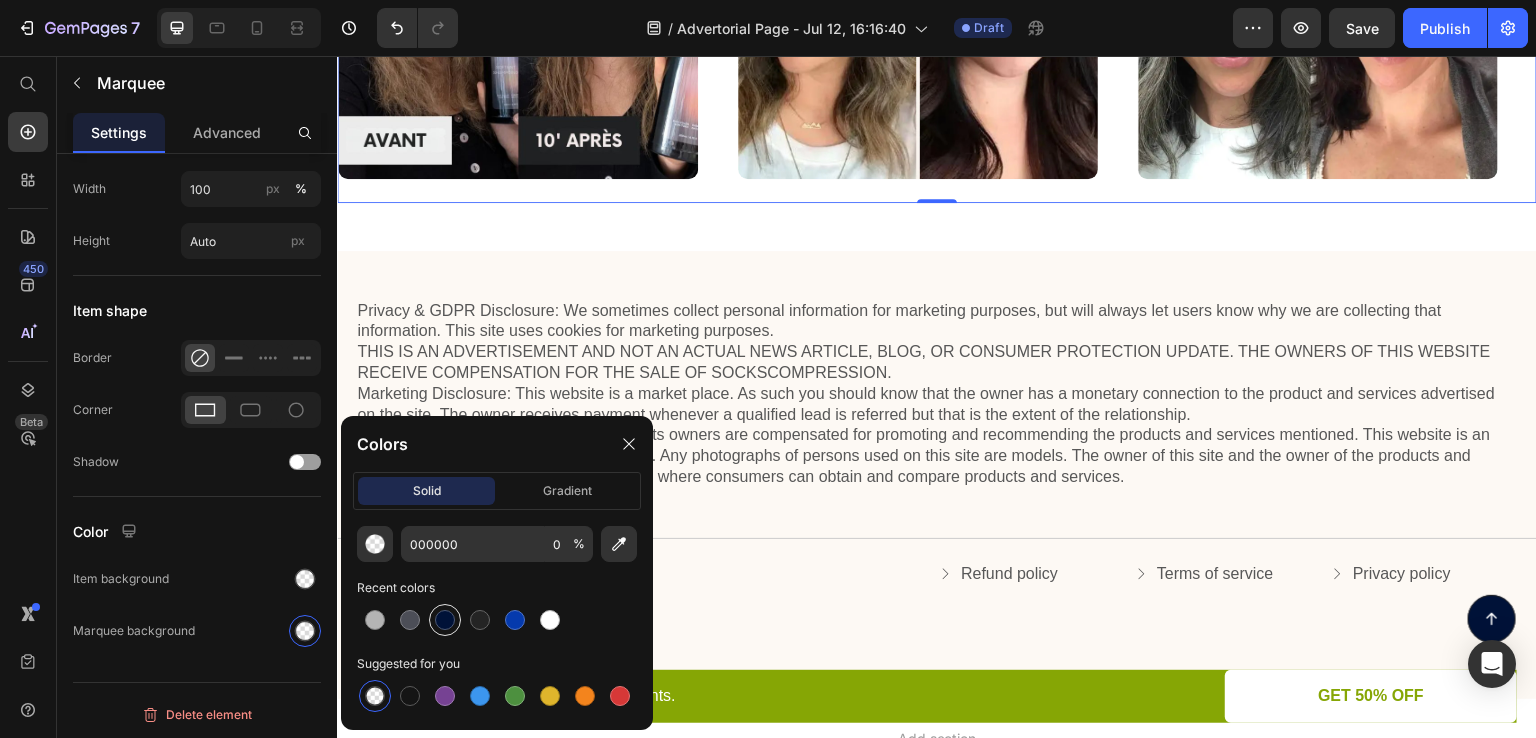 type on "001238" 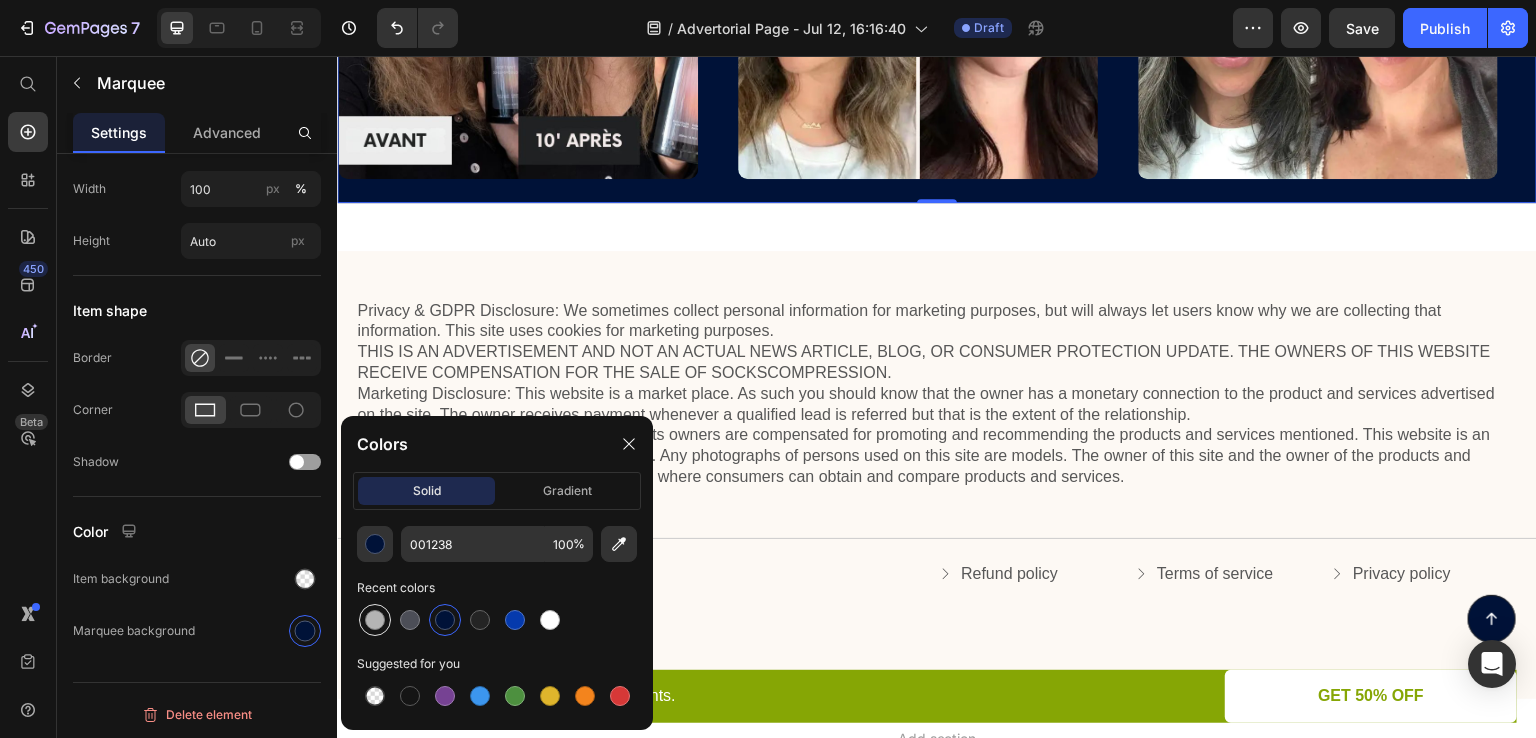 click at bounding box center (375, 620) 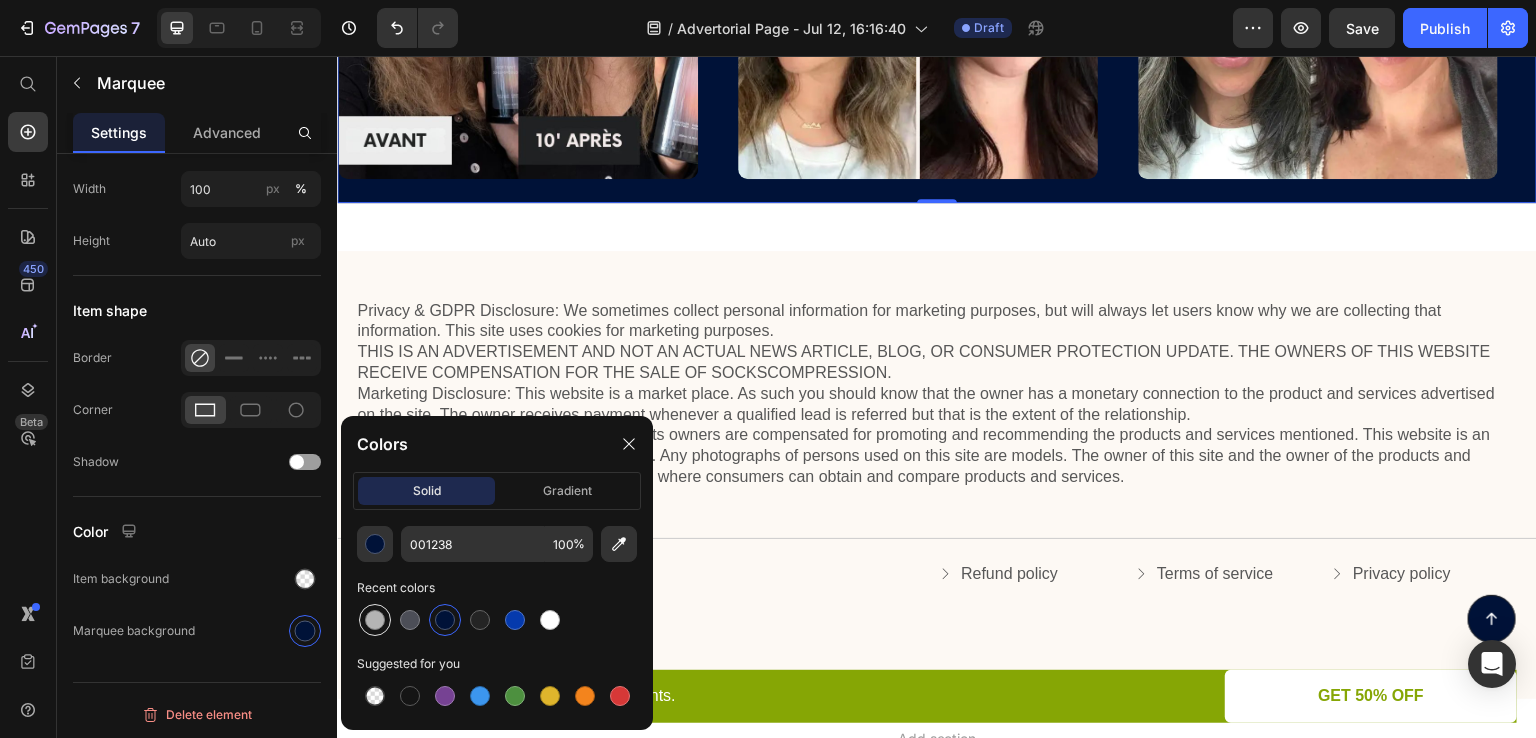 type on "B4B4B4" 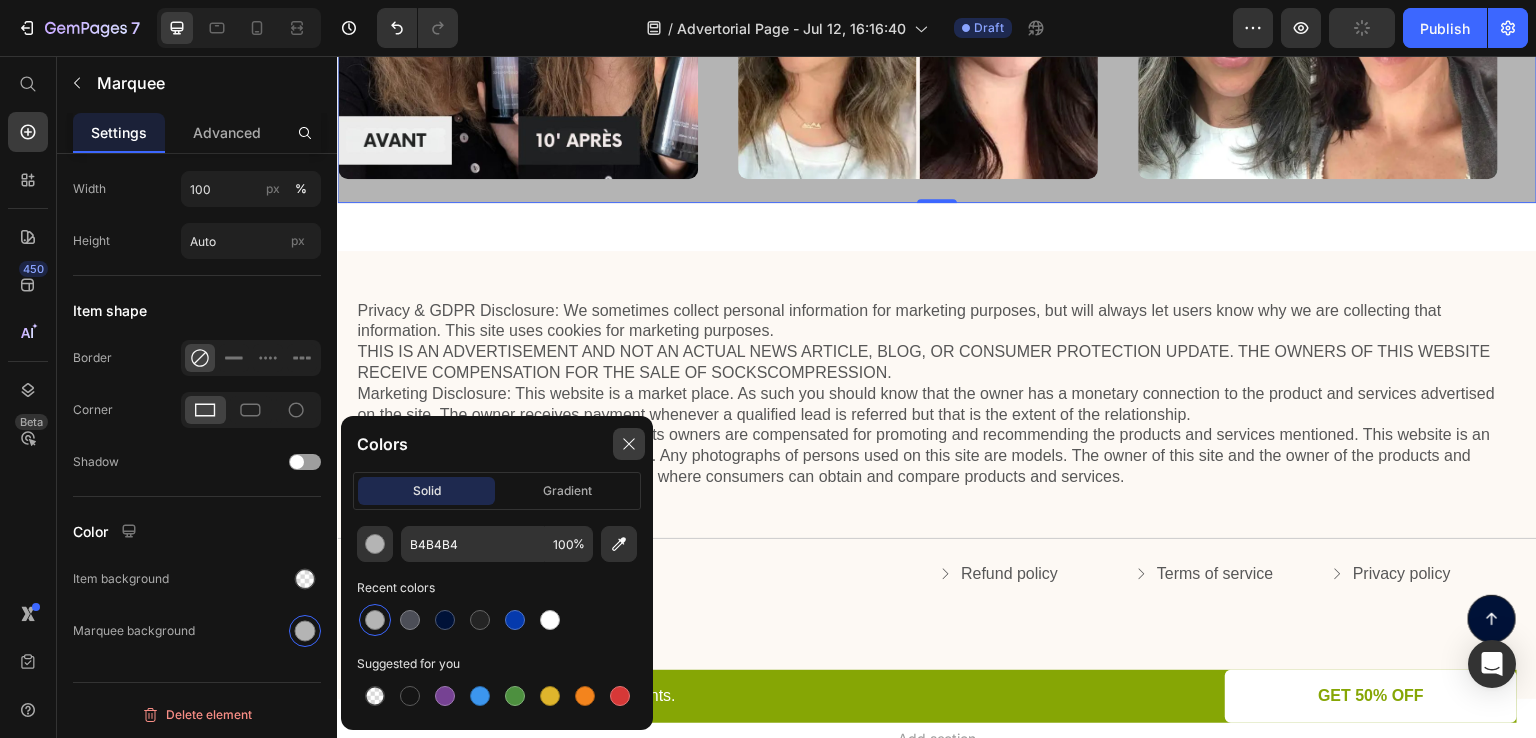 click 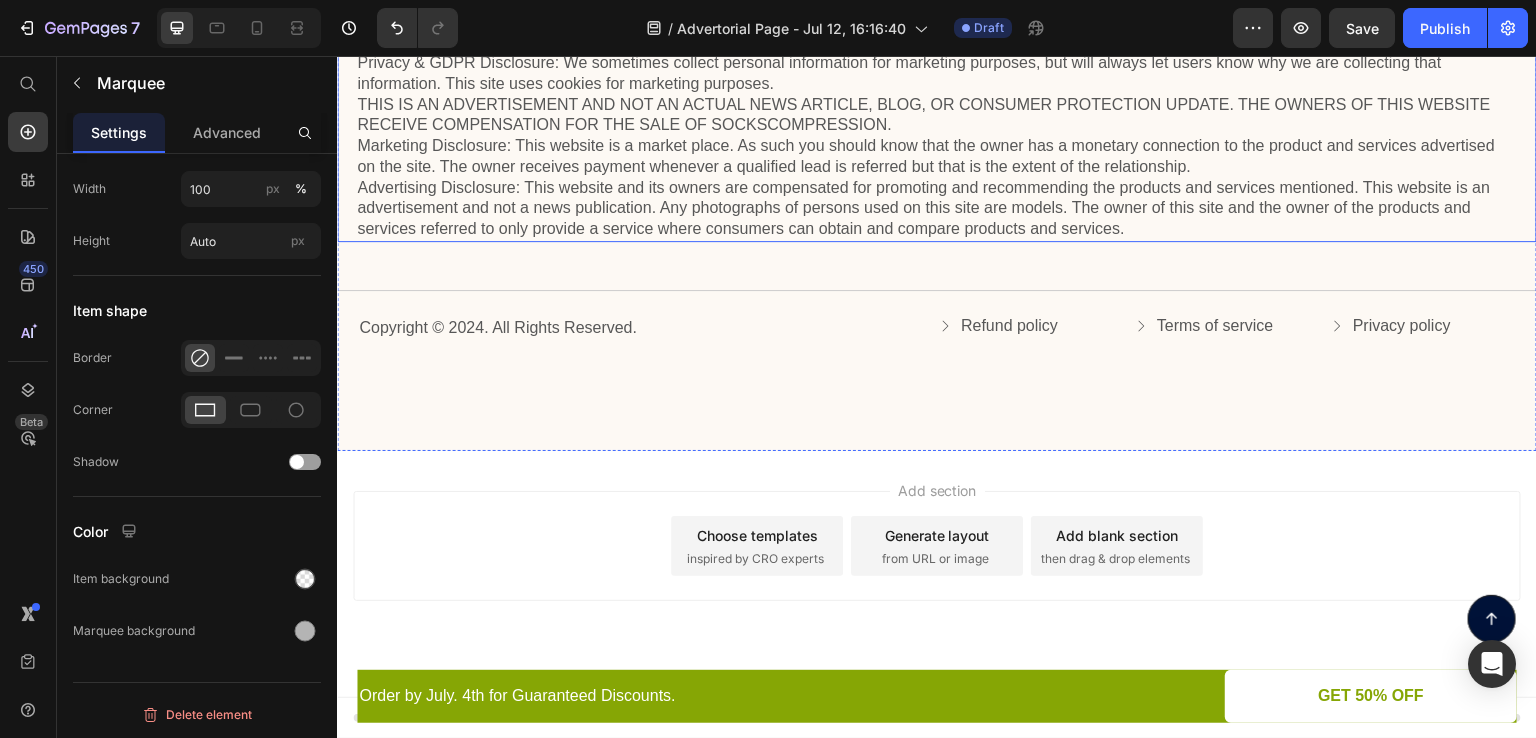 scroll, scrollTop: 3180, scrollLeft: 0, axis: vertical 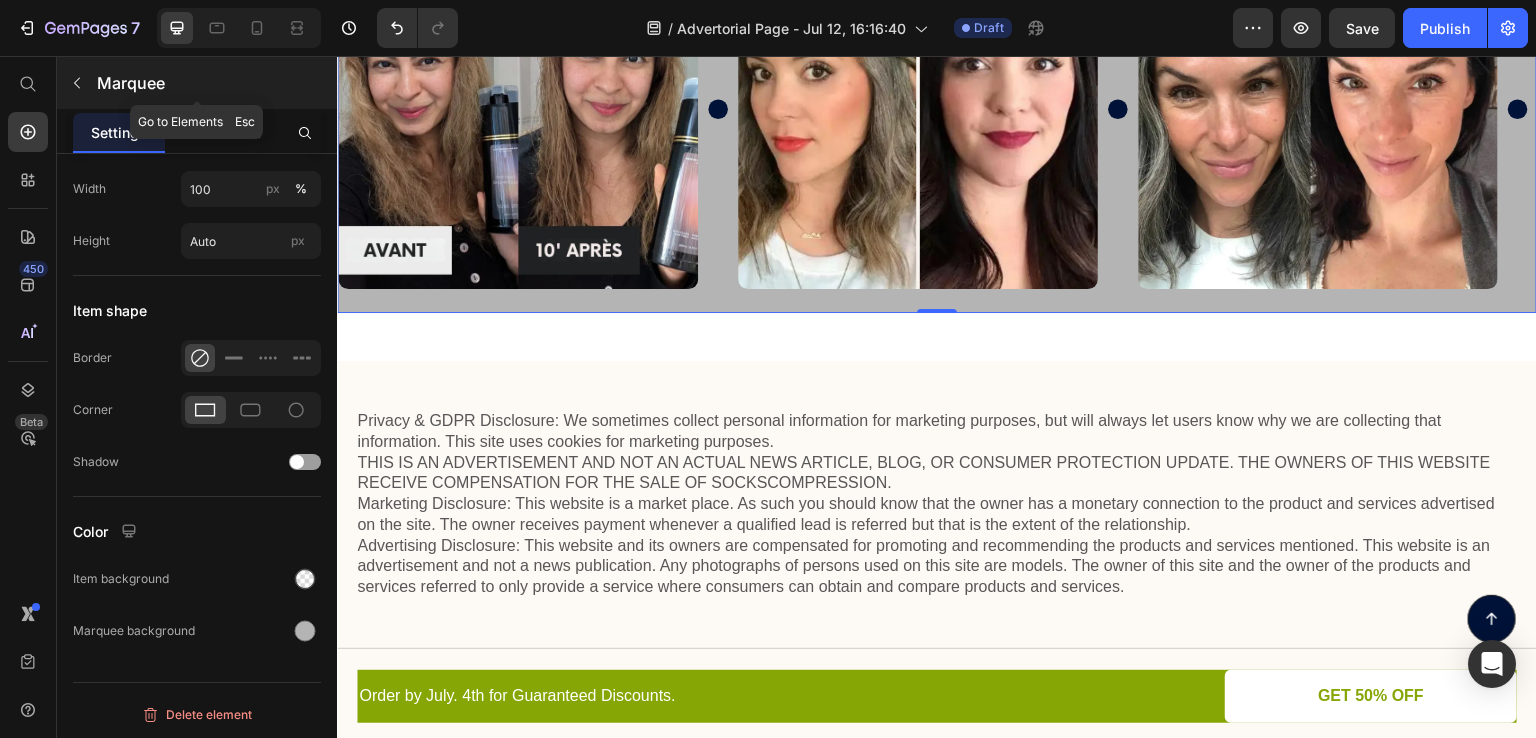 click 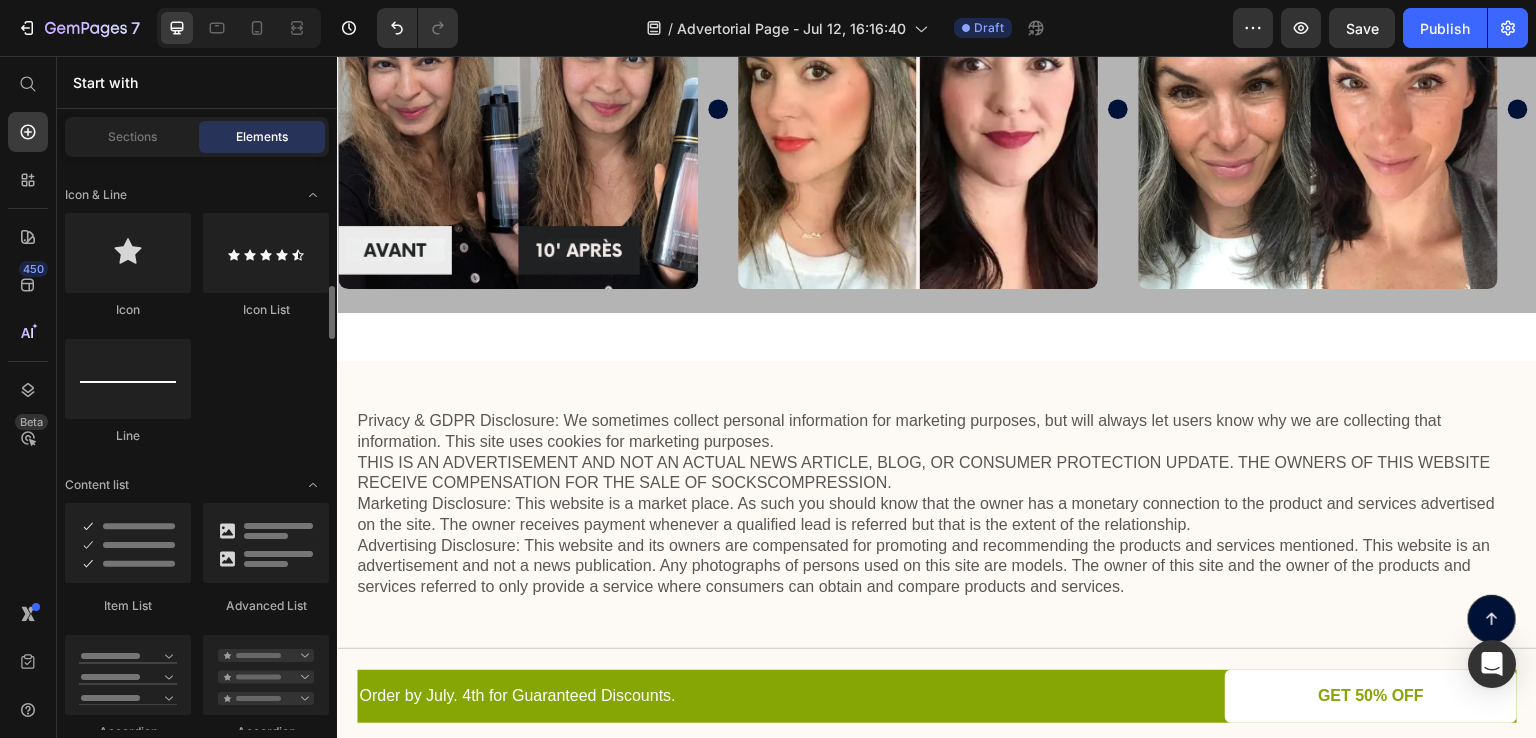 scroll, scrollTop: 1300, scrollLeft: 0, axis: vertical 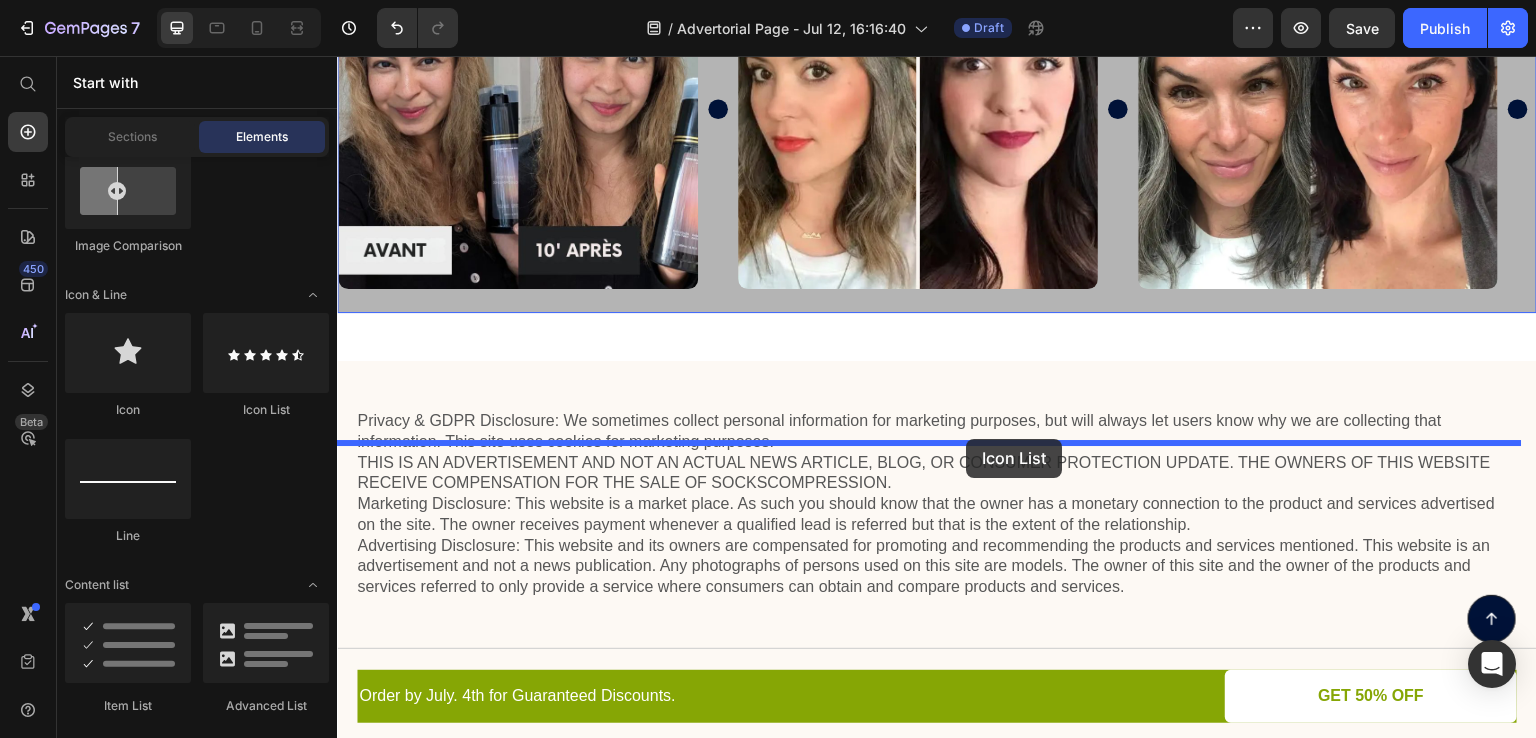 drag, startPoint x: 553, startPoint y: 437, endPoint x: 967, endPoint y: 439, distance: 414.00482 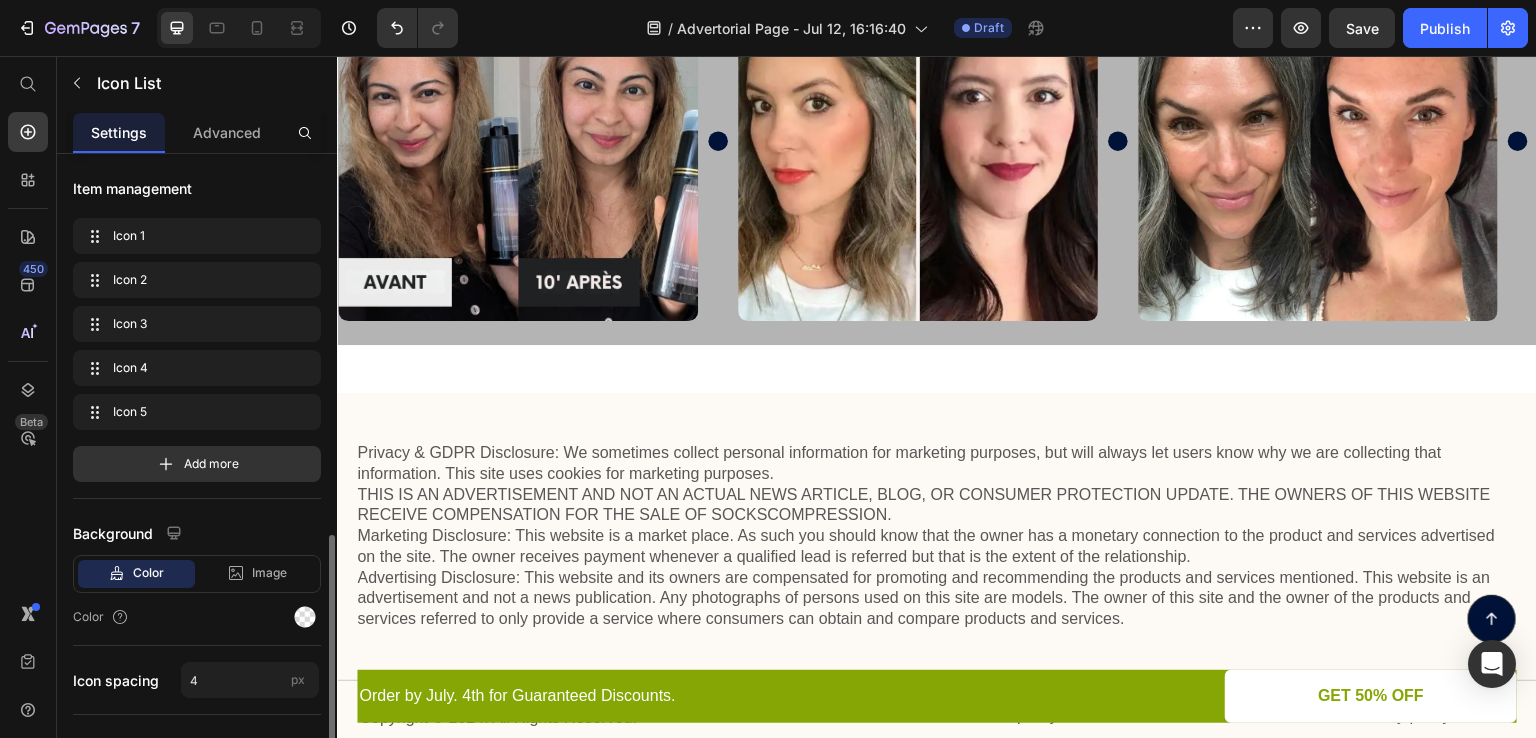 scroll, scrollTop: 218, scrollLeft: 0, axis: vertical 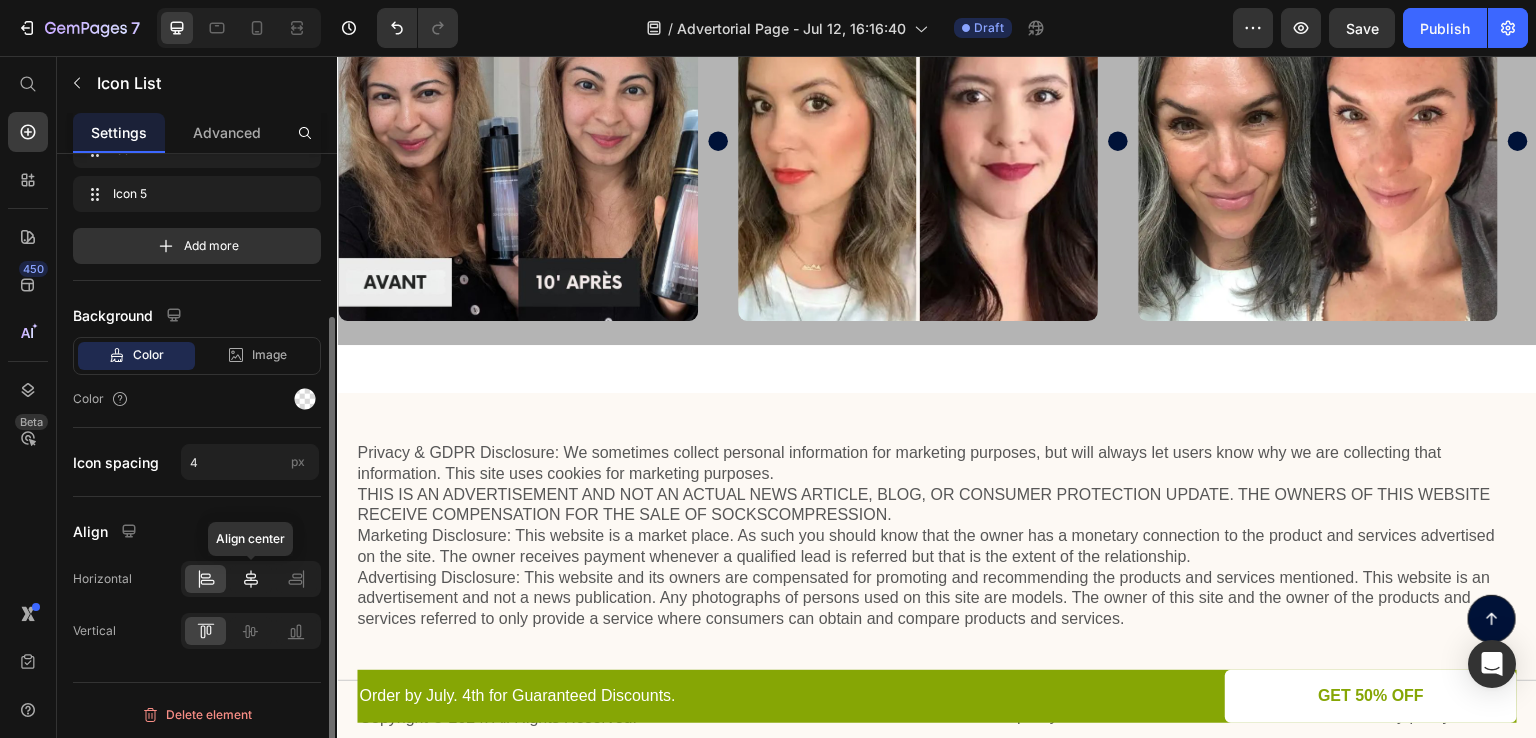 click 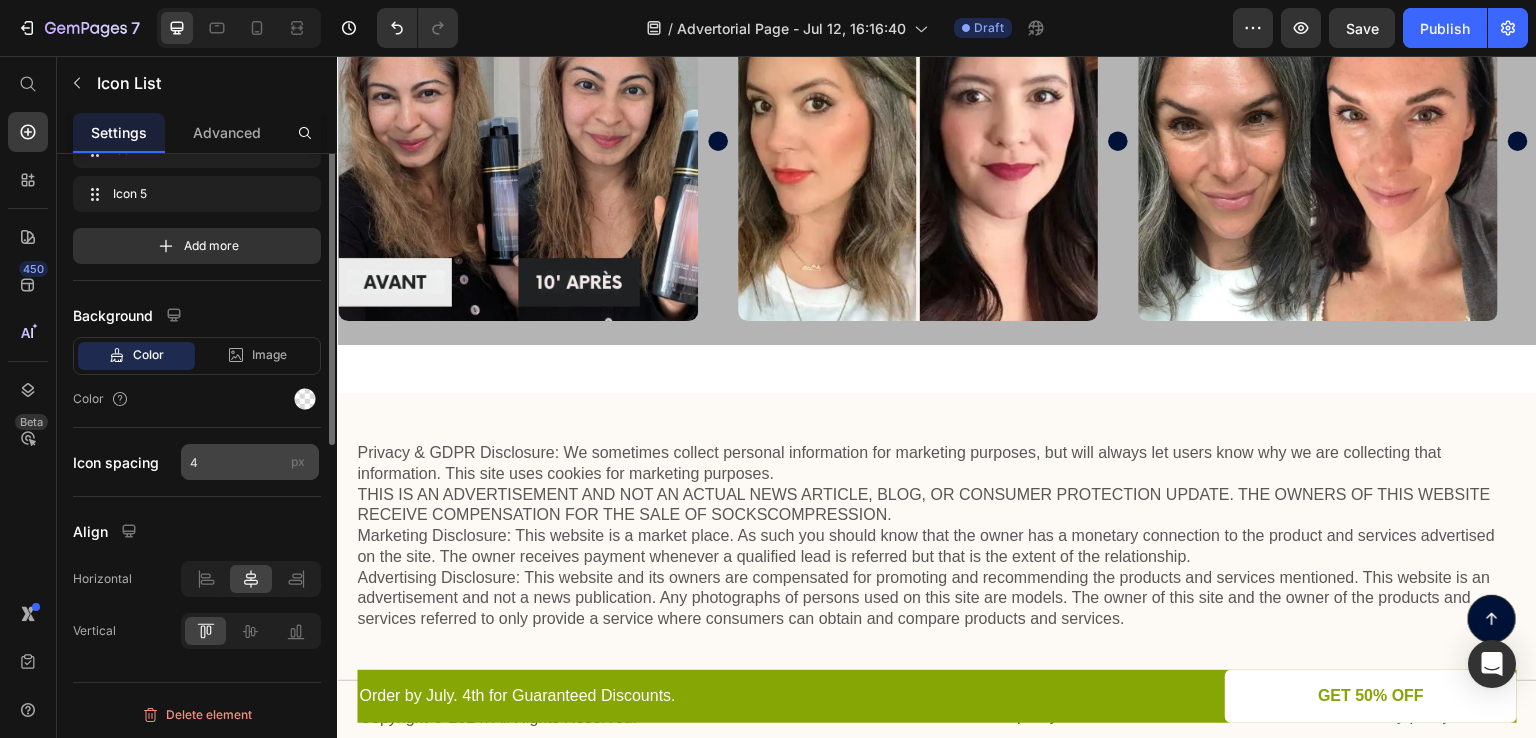 scroll, scrollTop: 18, scrollLeft: 0, axis: vertical 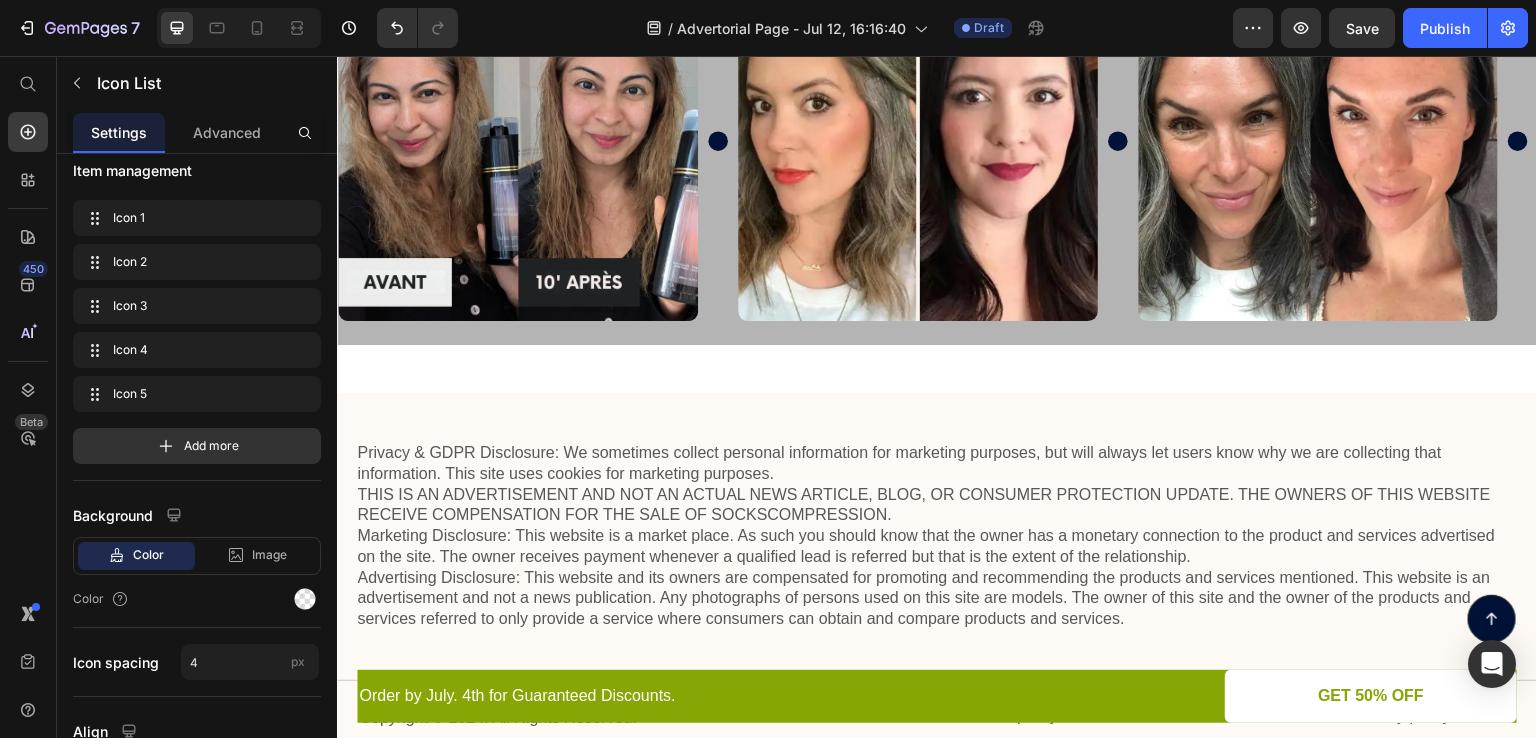 click 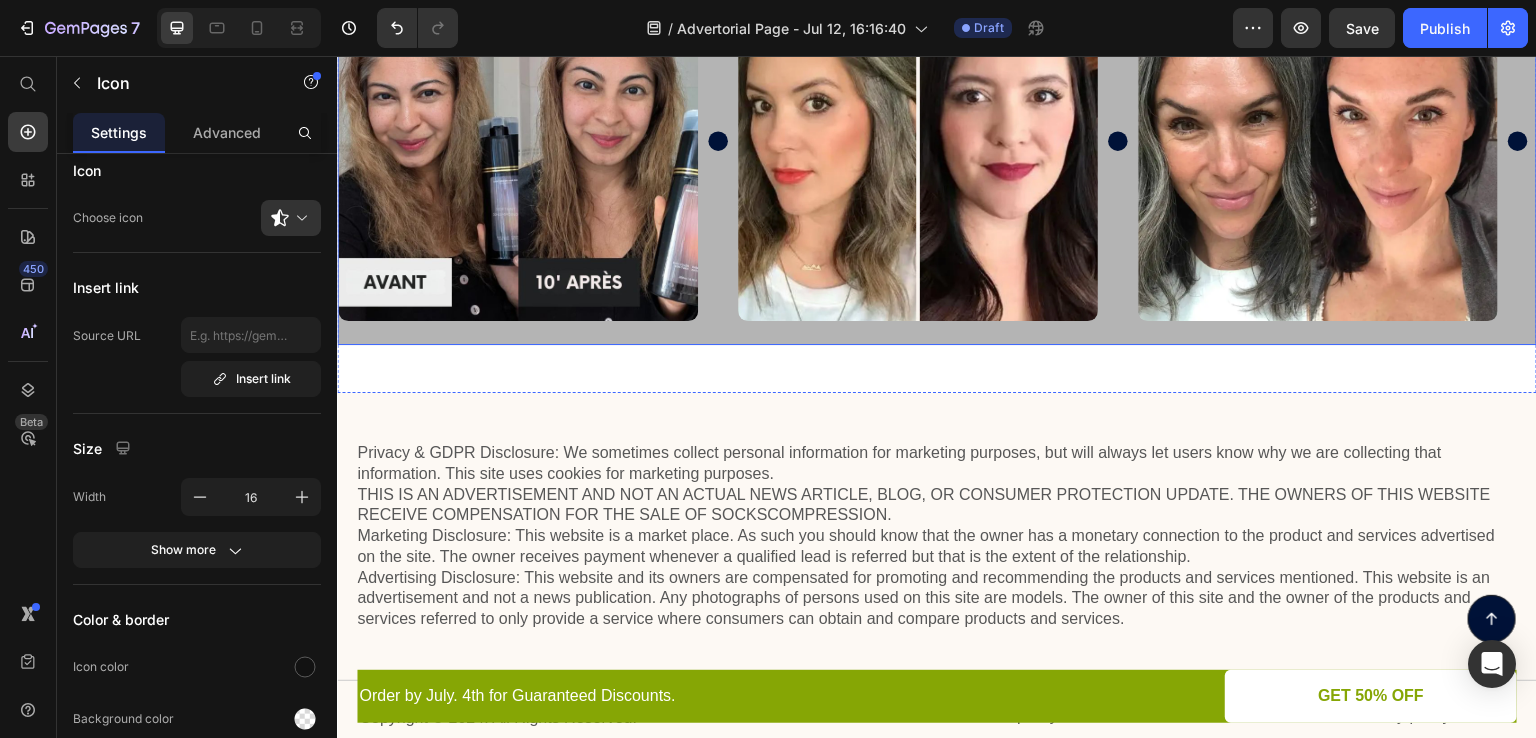 scroll, scrollTop: 0, scrollLeft: 0, axis: both 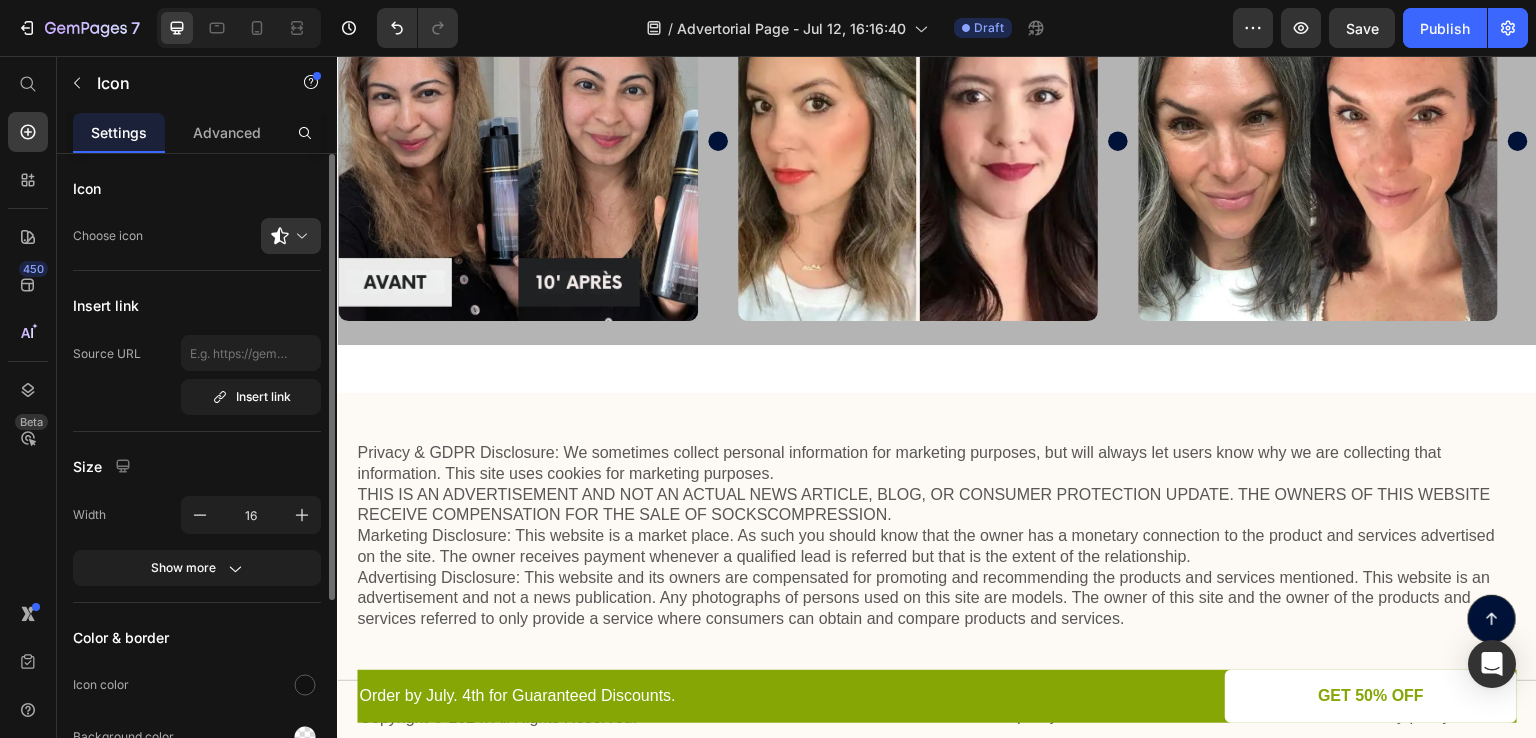 click 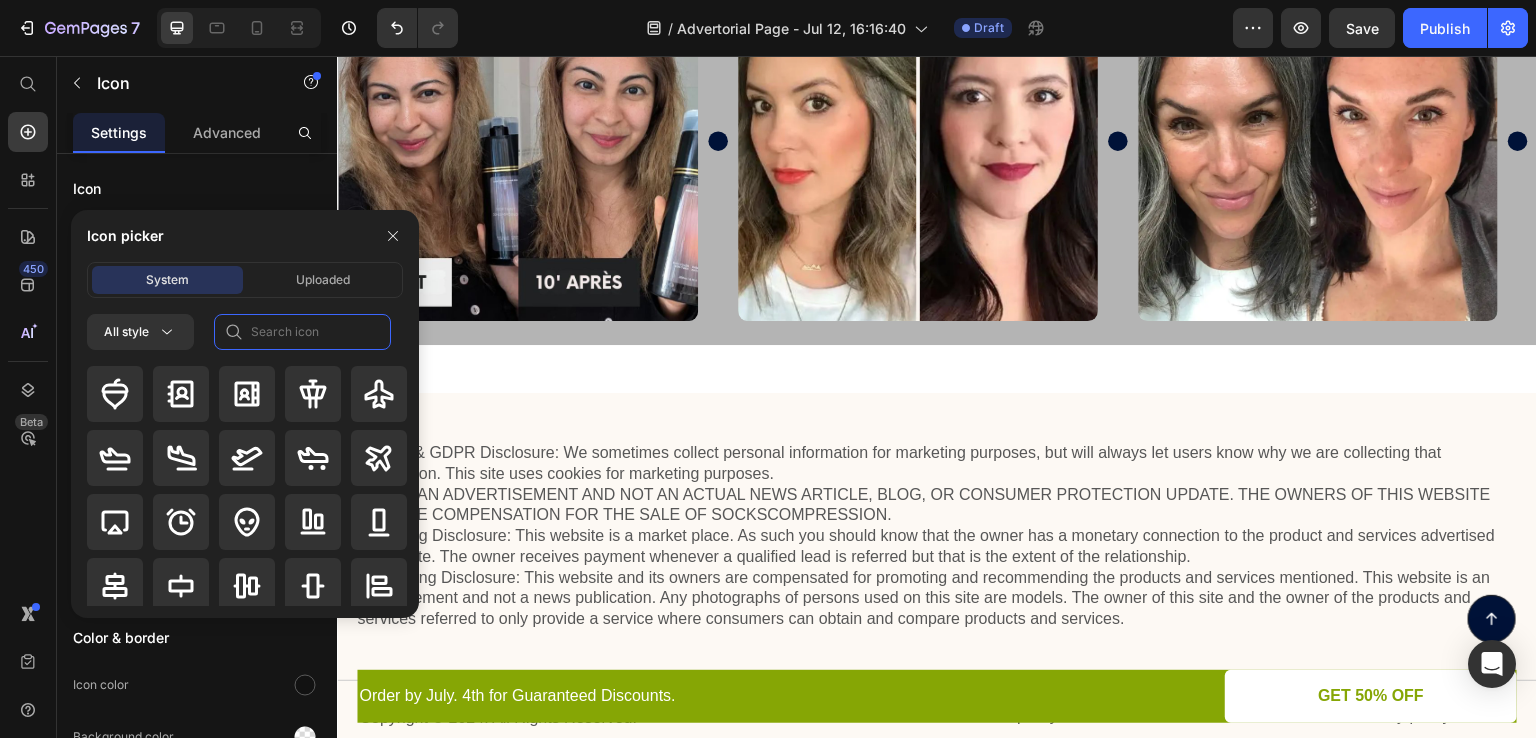 click 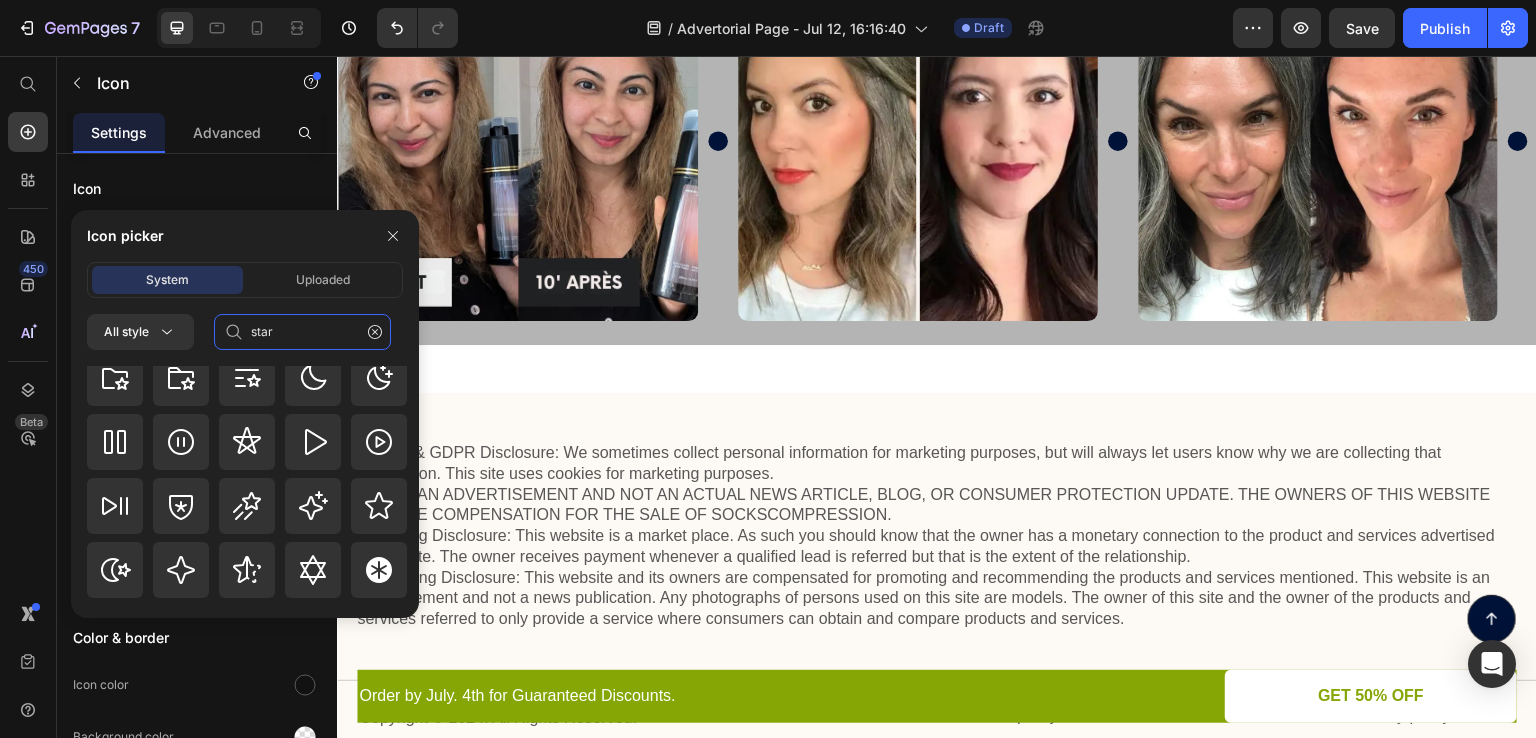 scroll, scrollTop: 800, scrollLeft: 0, axis: vertical 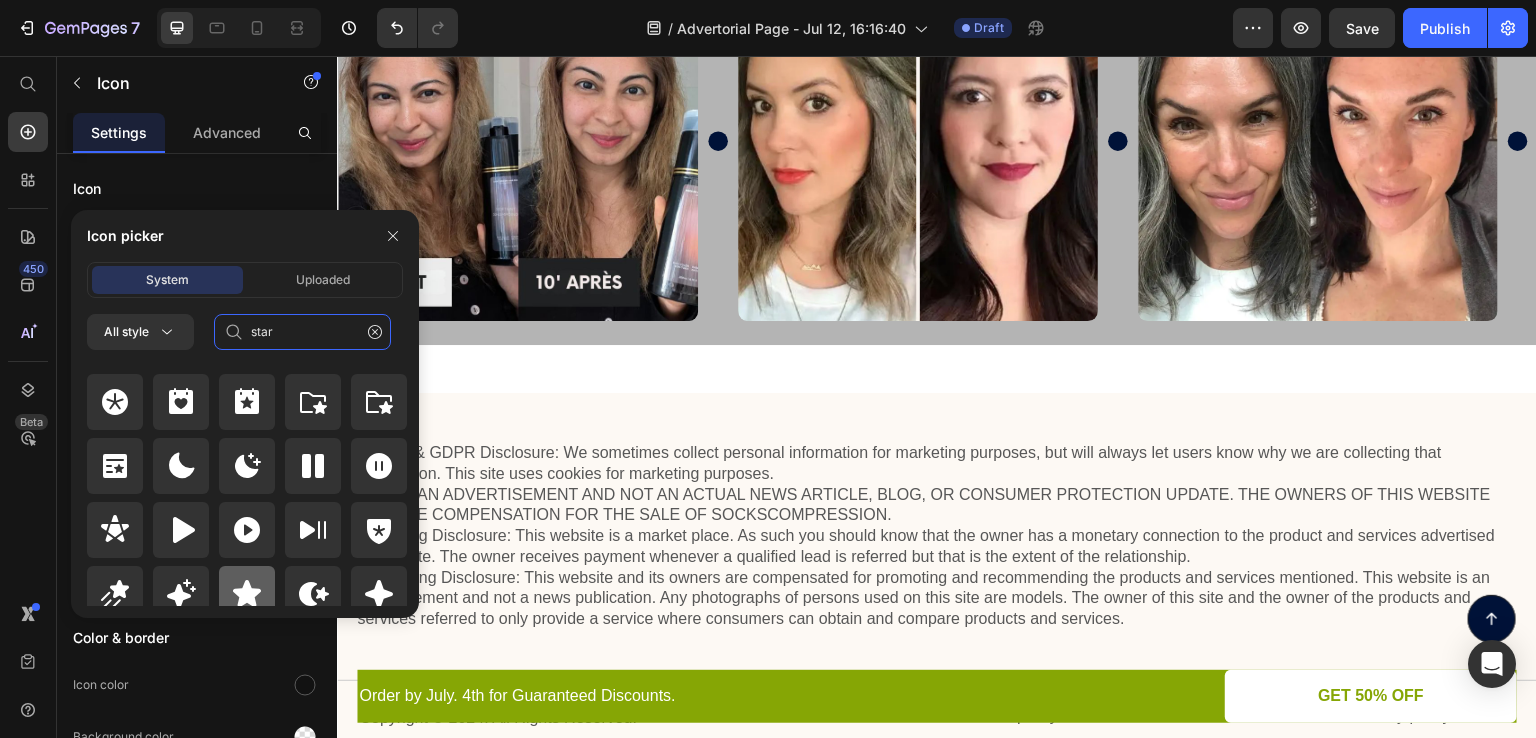 type on "star" 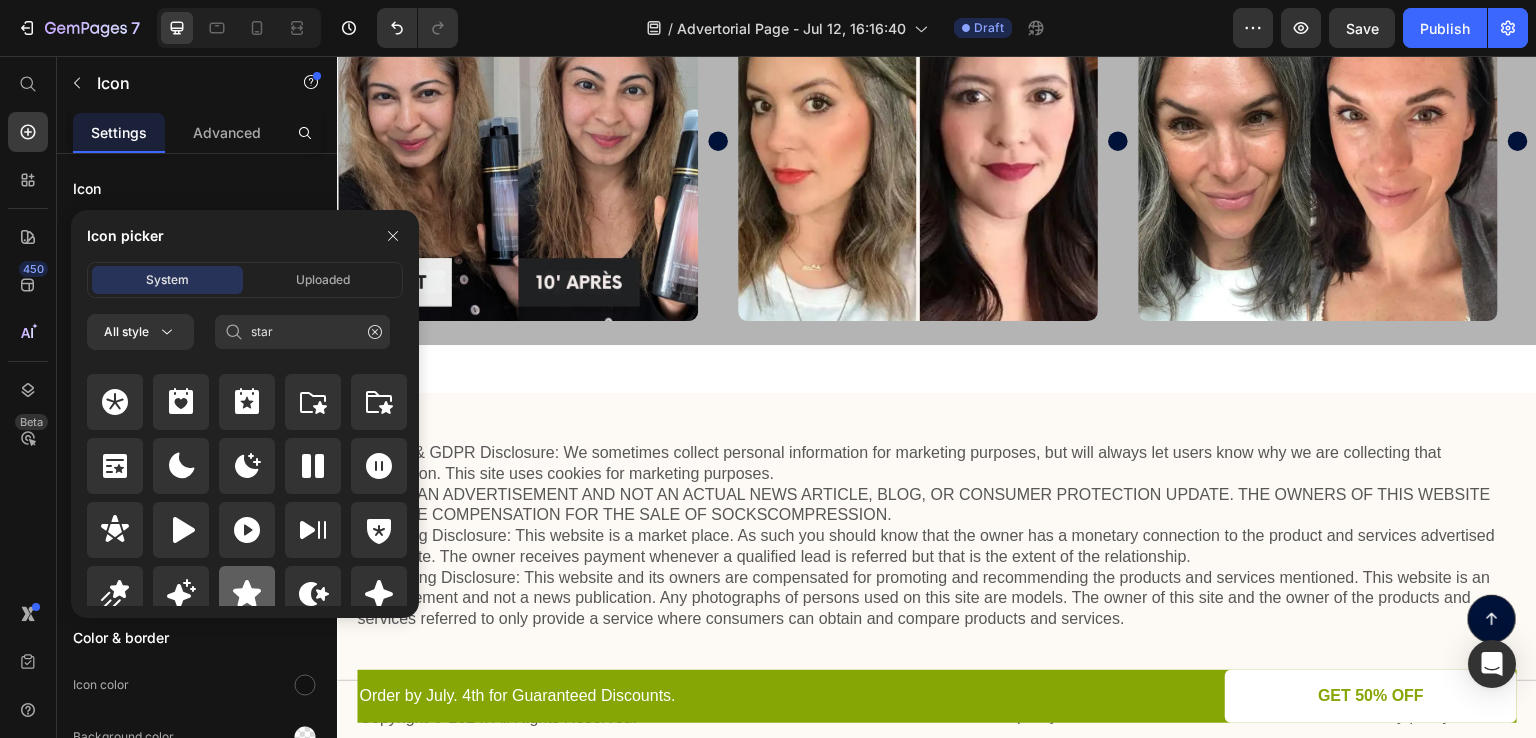 click 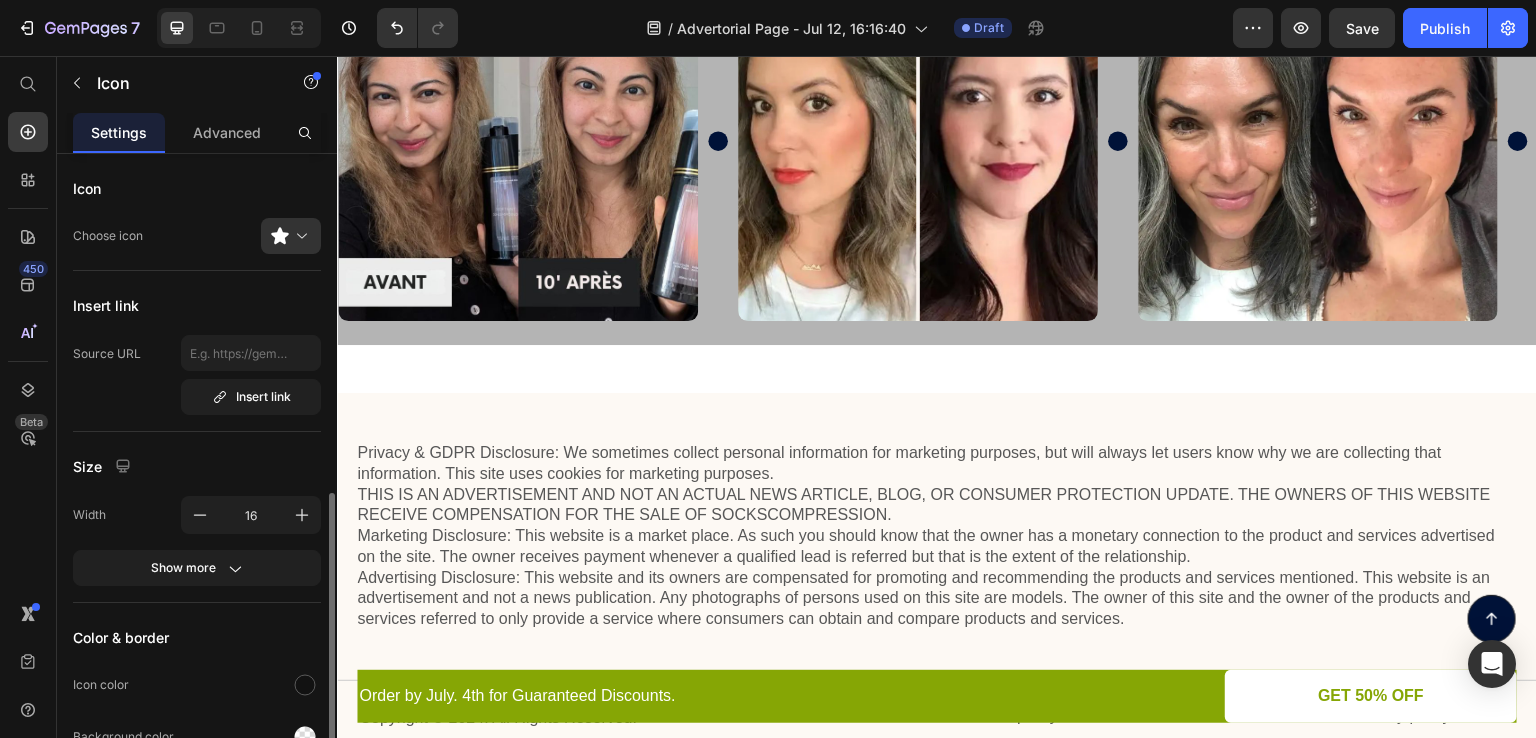 scroll, scrollTop: 280, scrollLeft: 0, axis: vertical 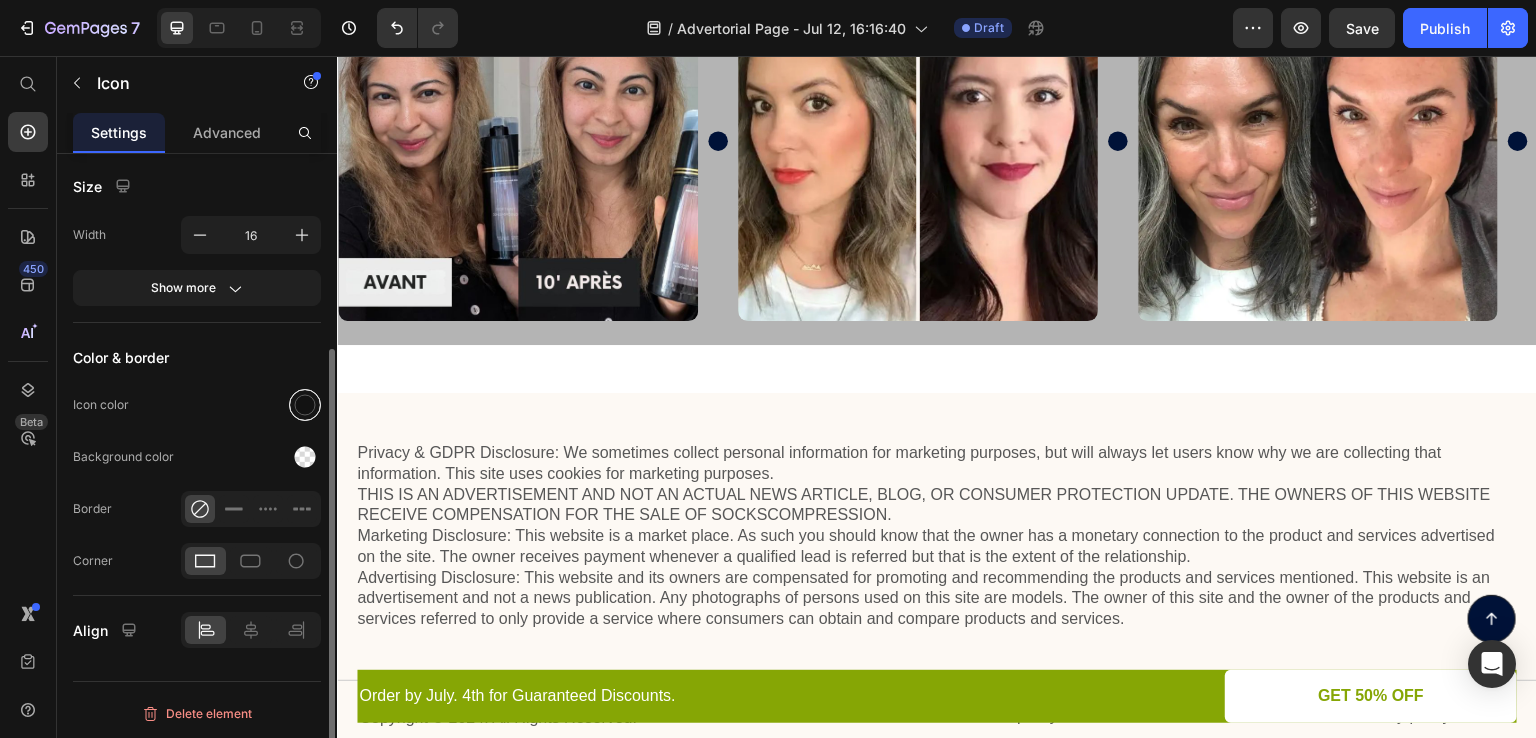 click at bounding box center (305, 405) 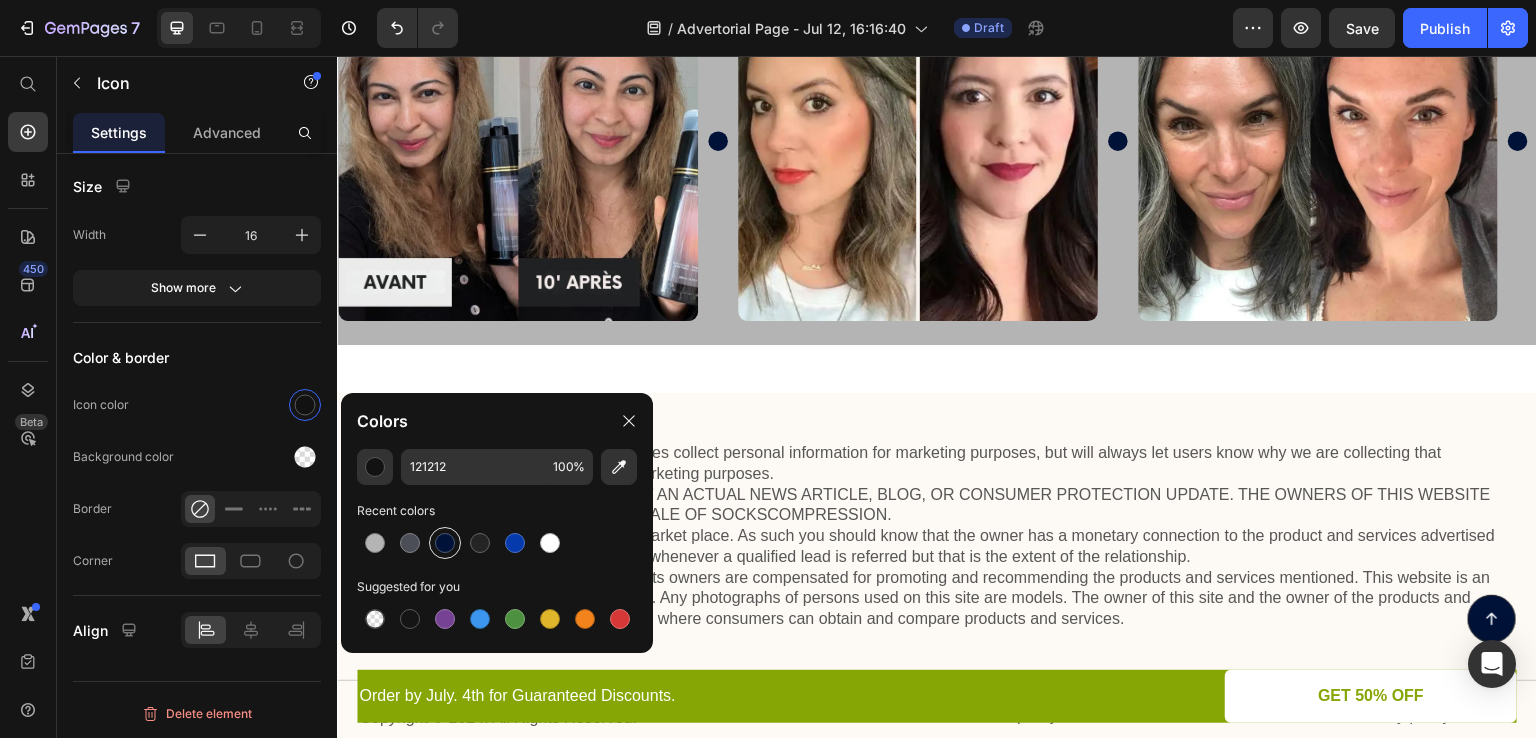 click at bounding box center (445, 543) 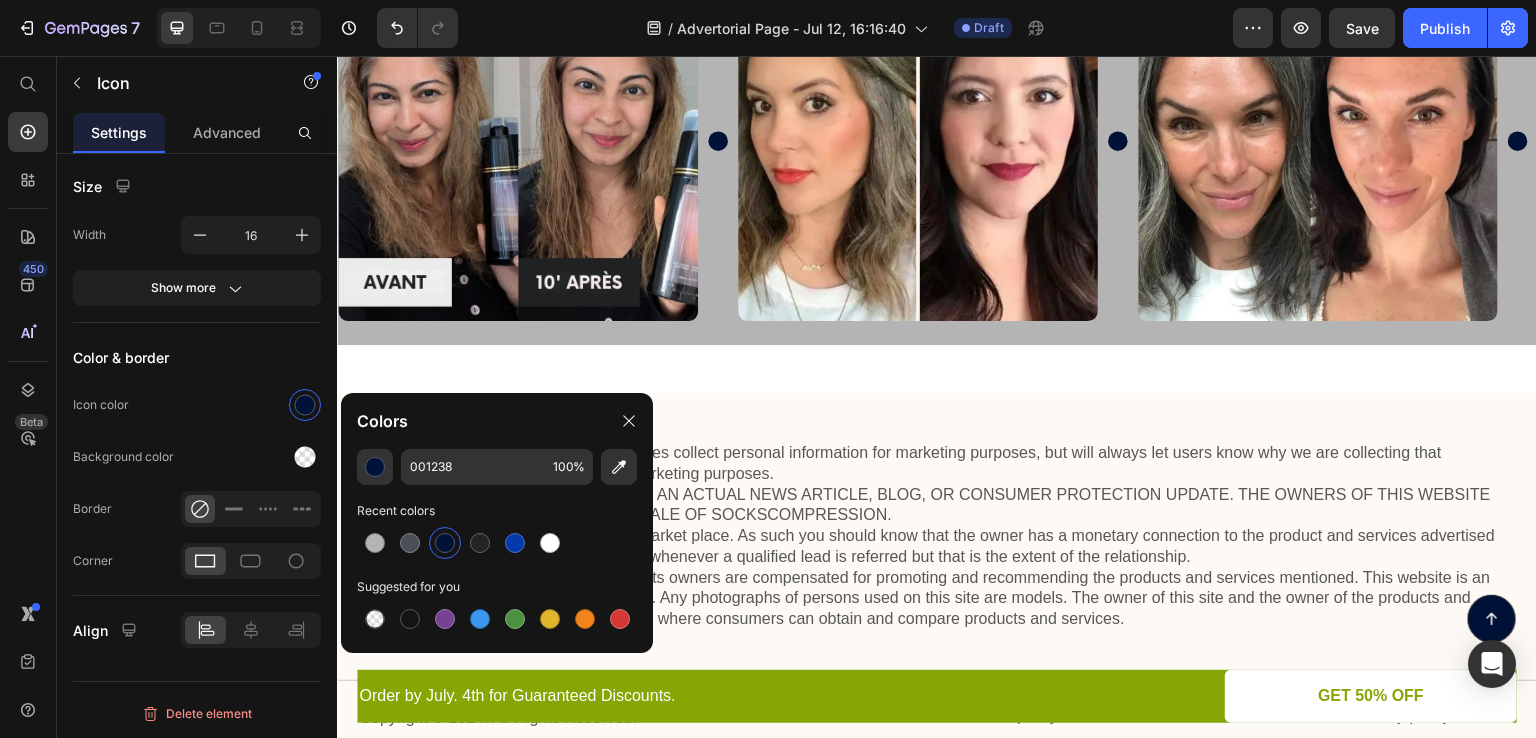 click 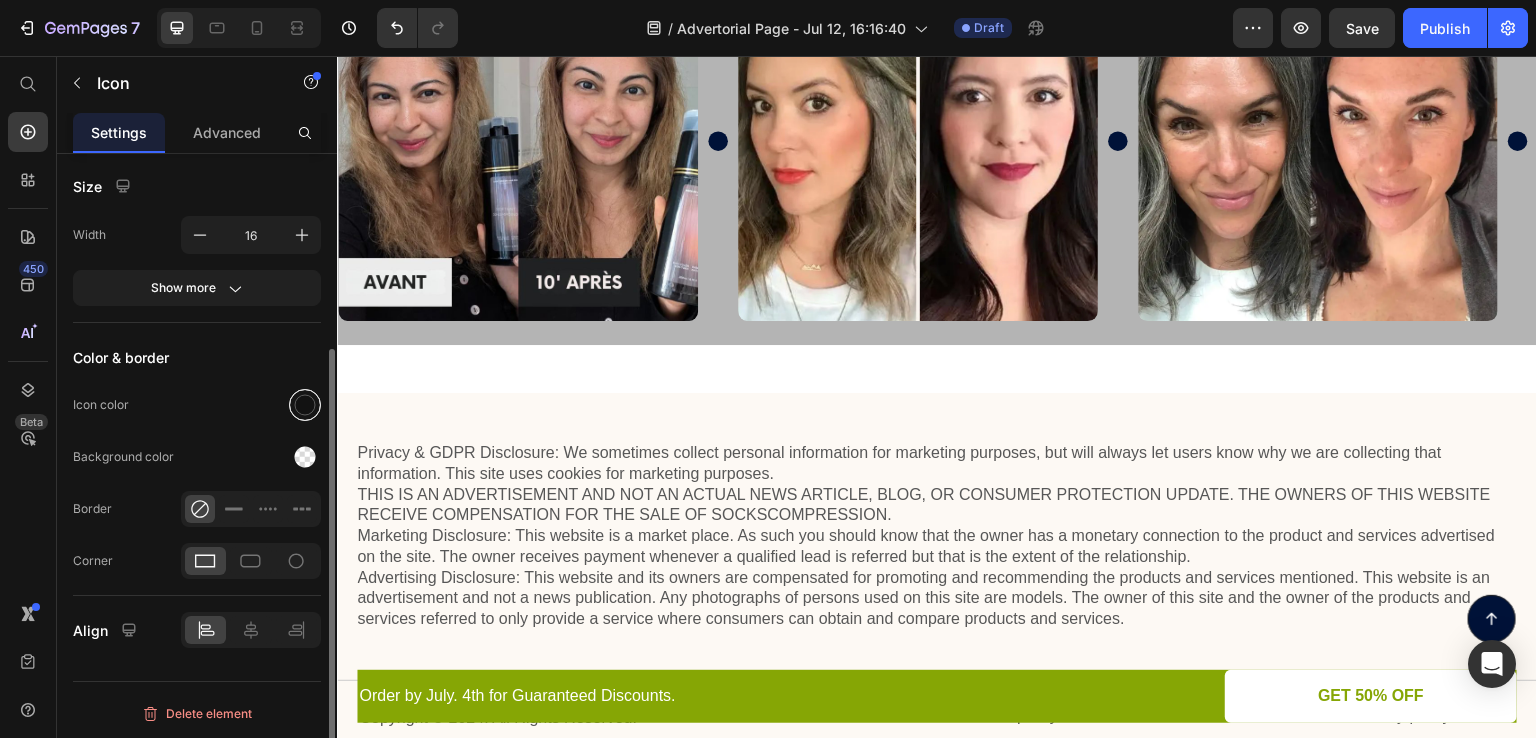 click at bounding box center (305, 405) 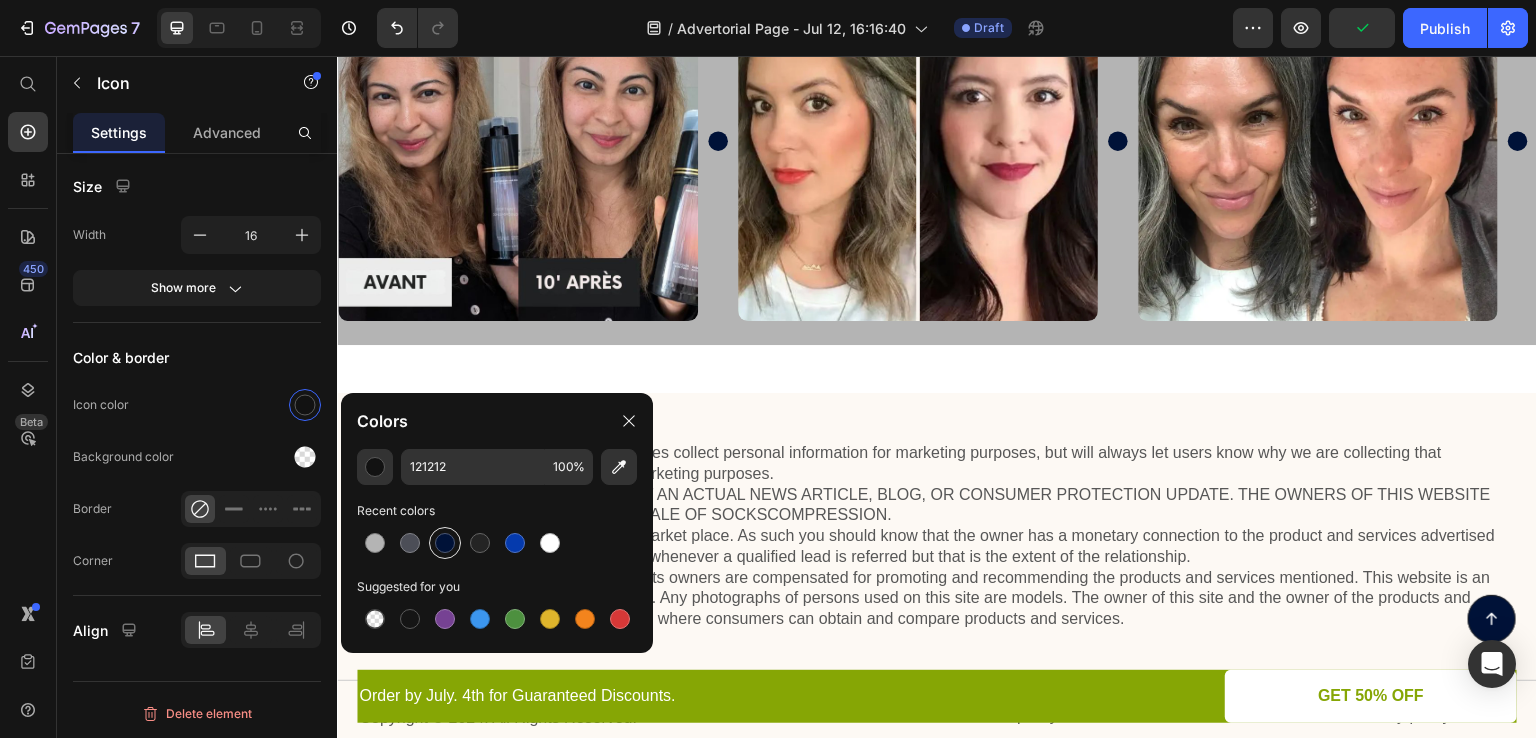 click at bounding box center (445, 543) 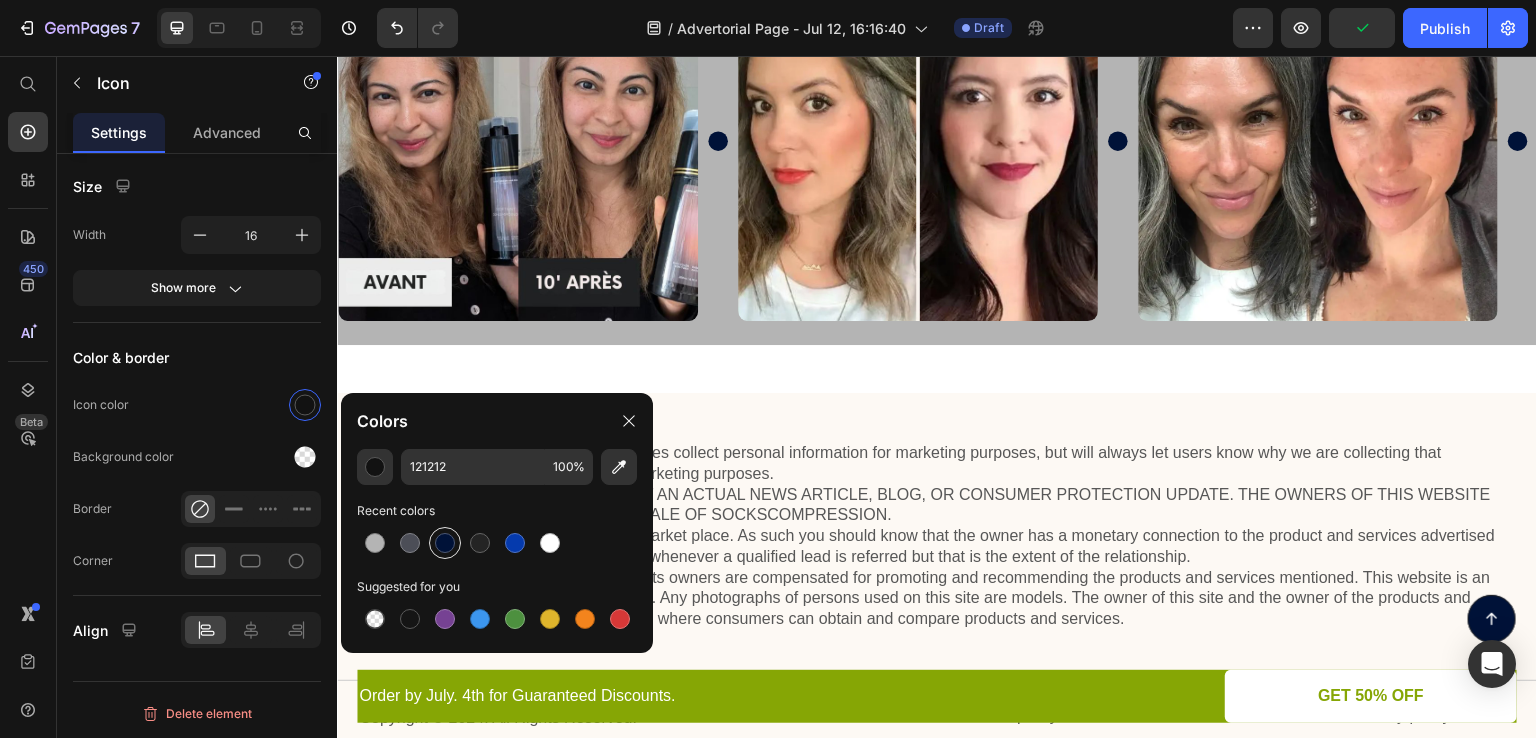 type on "001238" 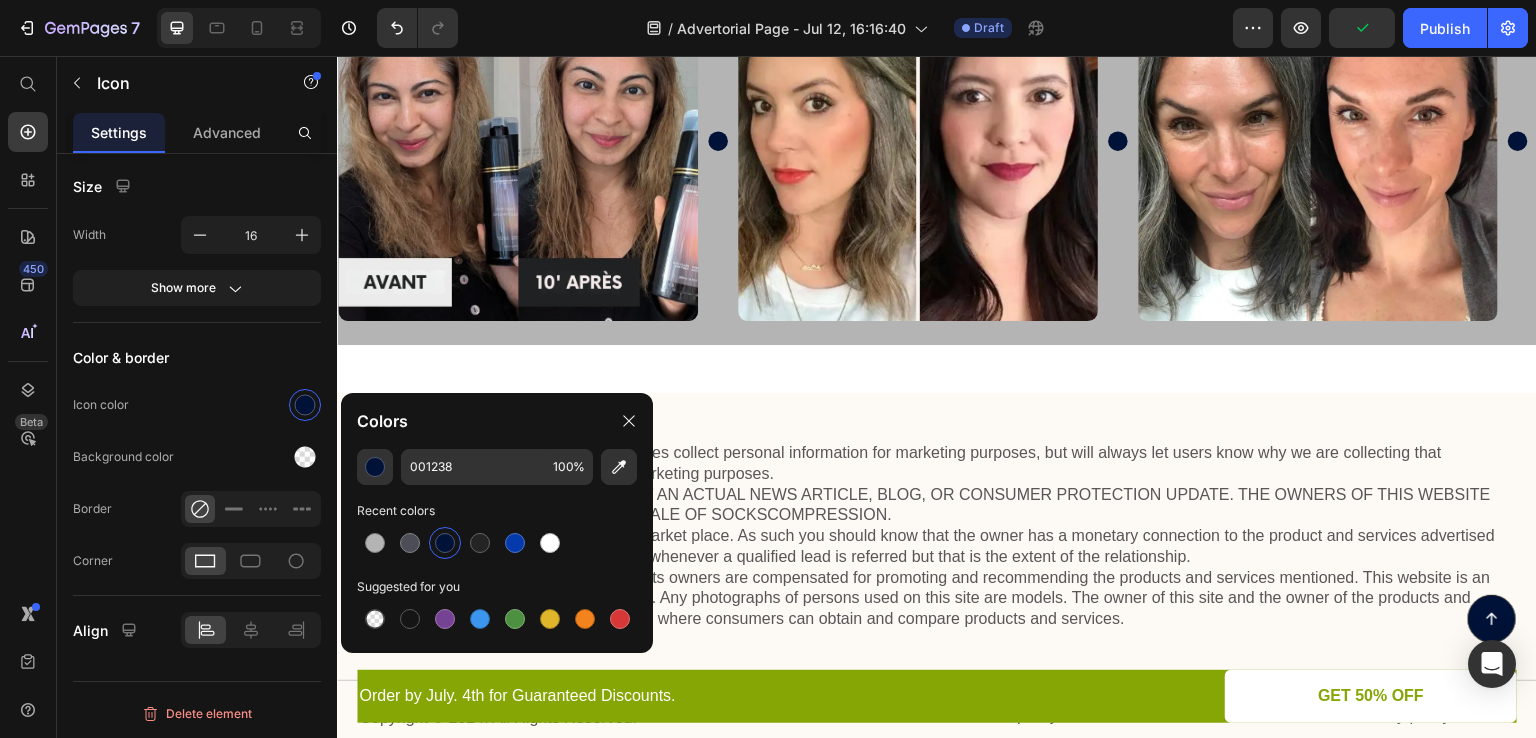 click 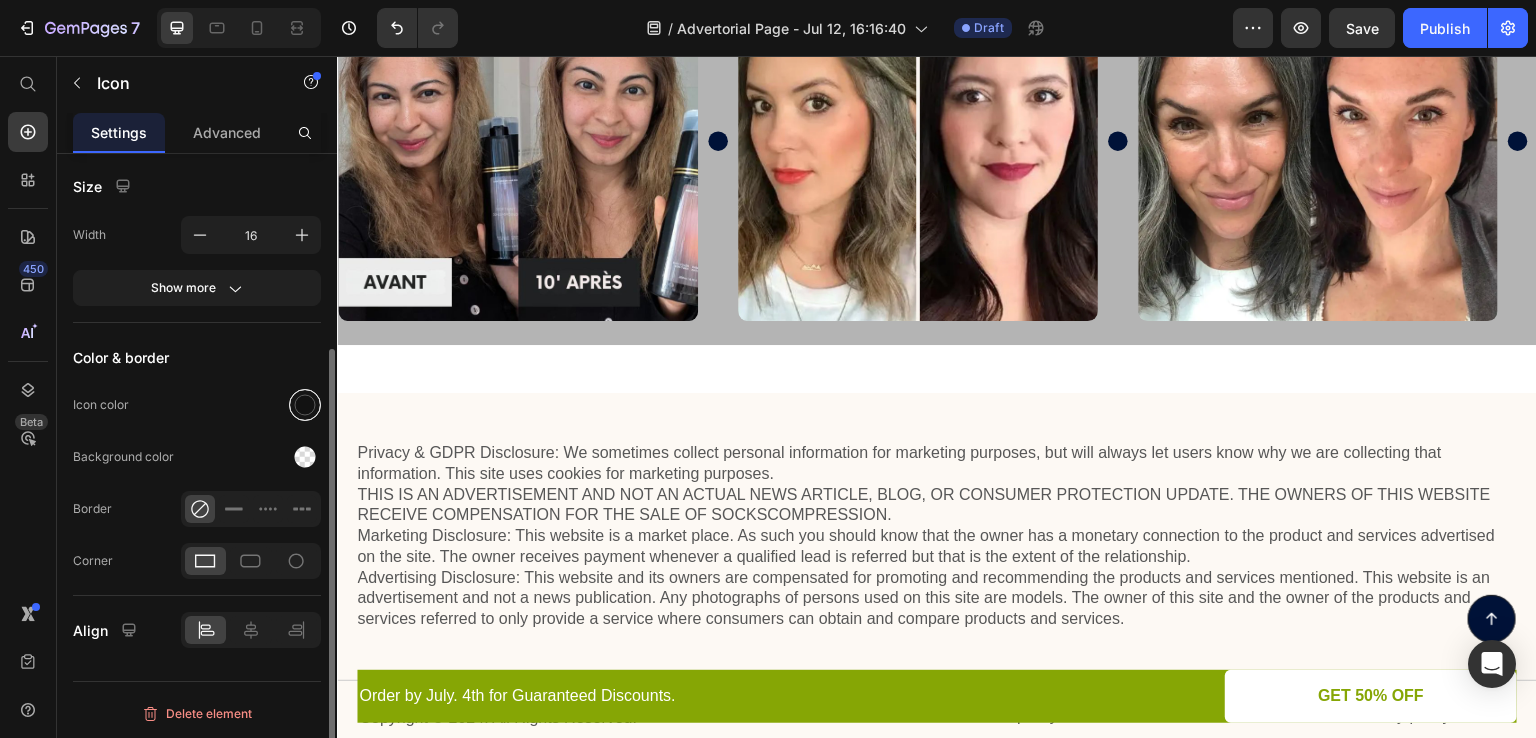 click at bounding box center [305, 405] 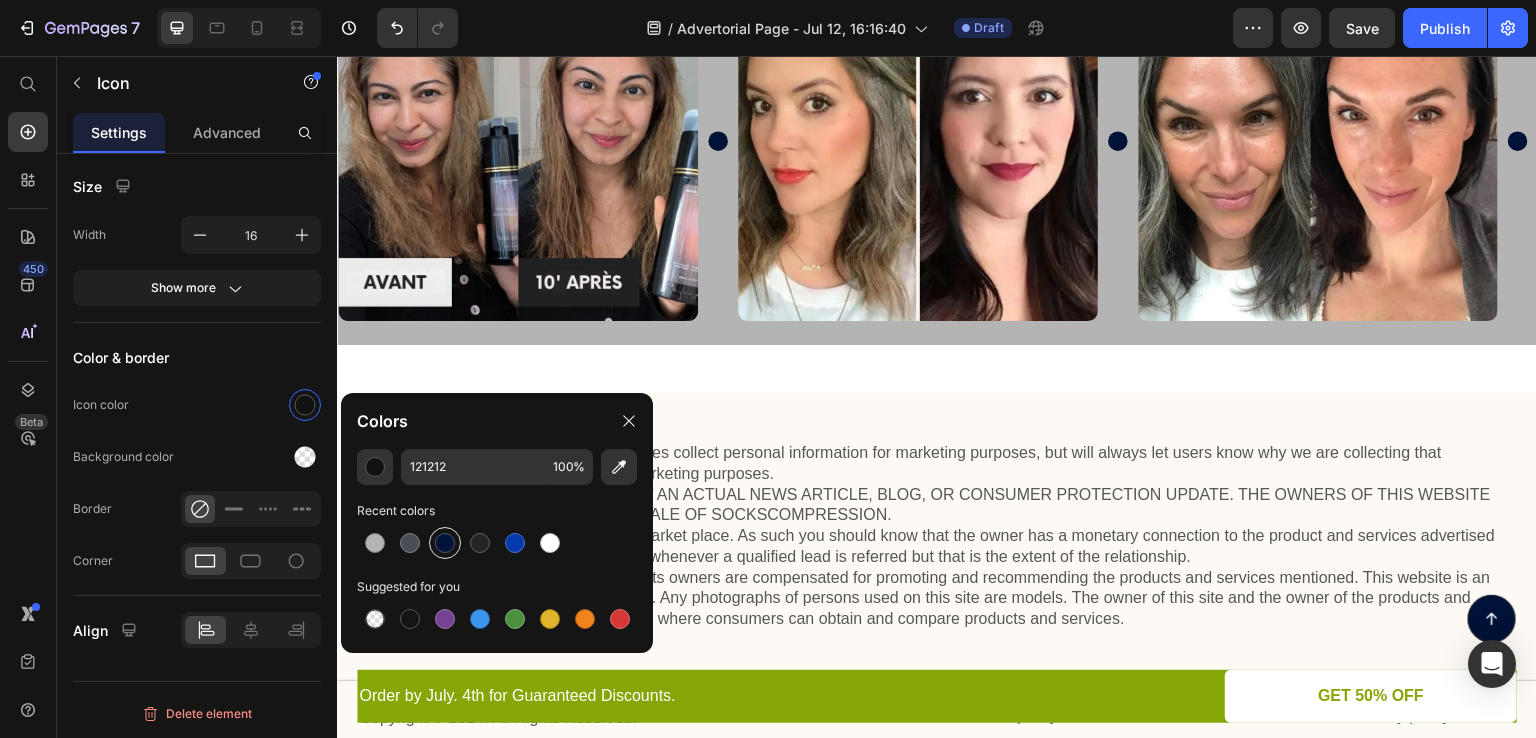 drag, startPoint x: 444, startPoint y: 546, endPoint x: 339, endPoint y: 454, distance: 139.60301 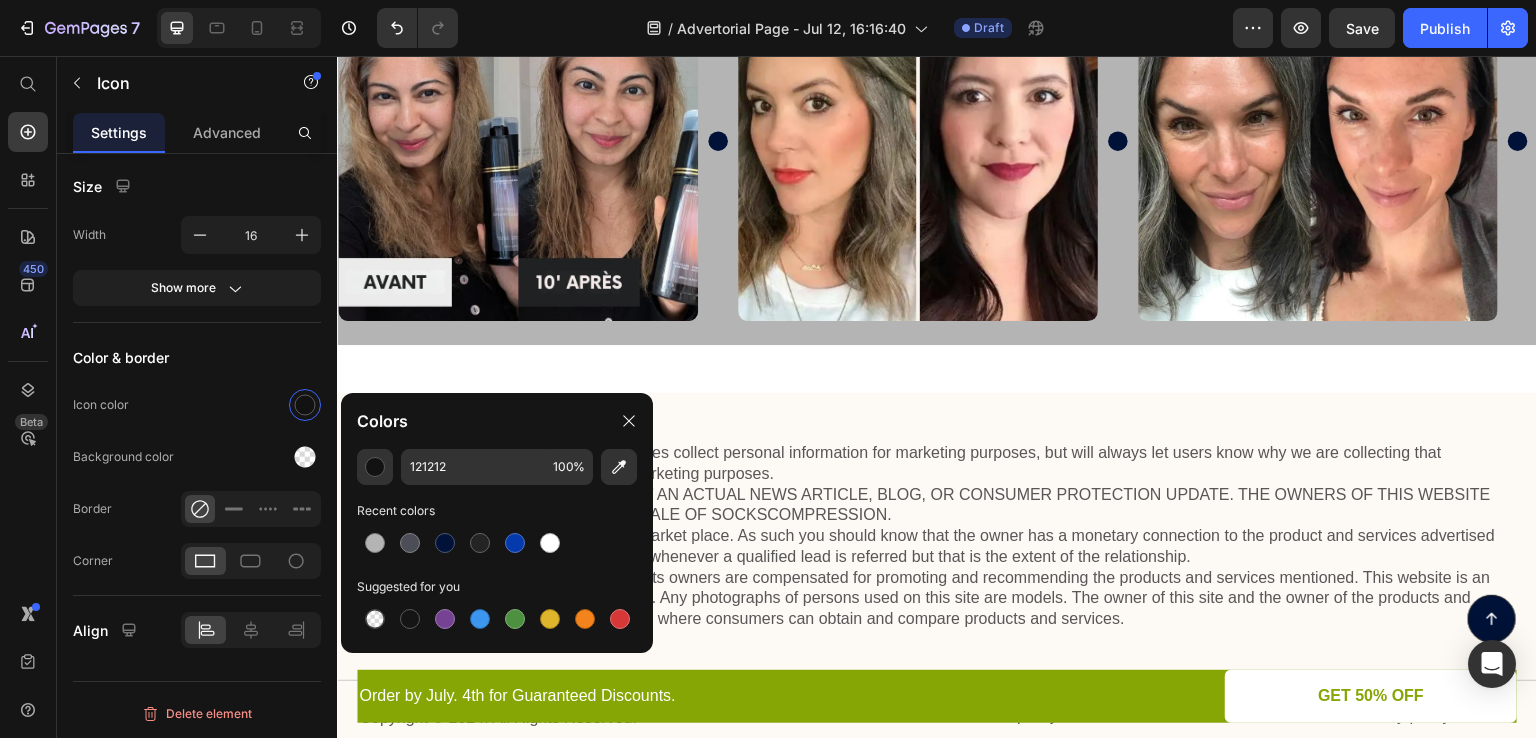 type on "001238" 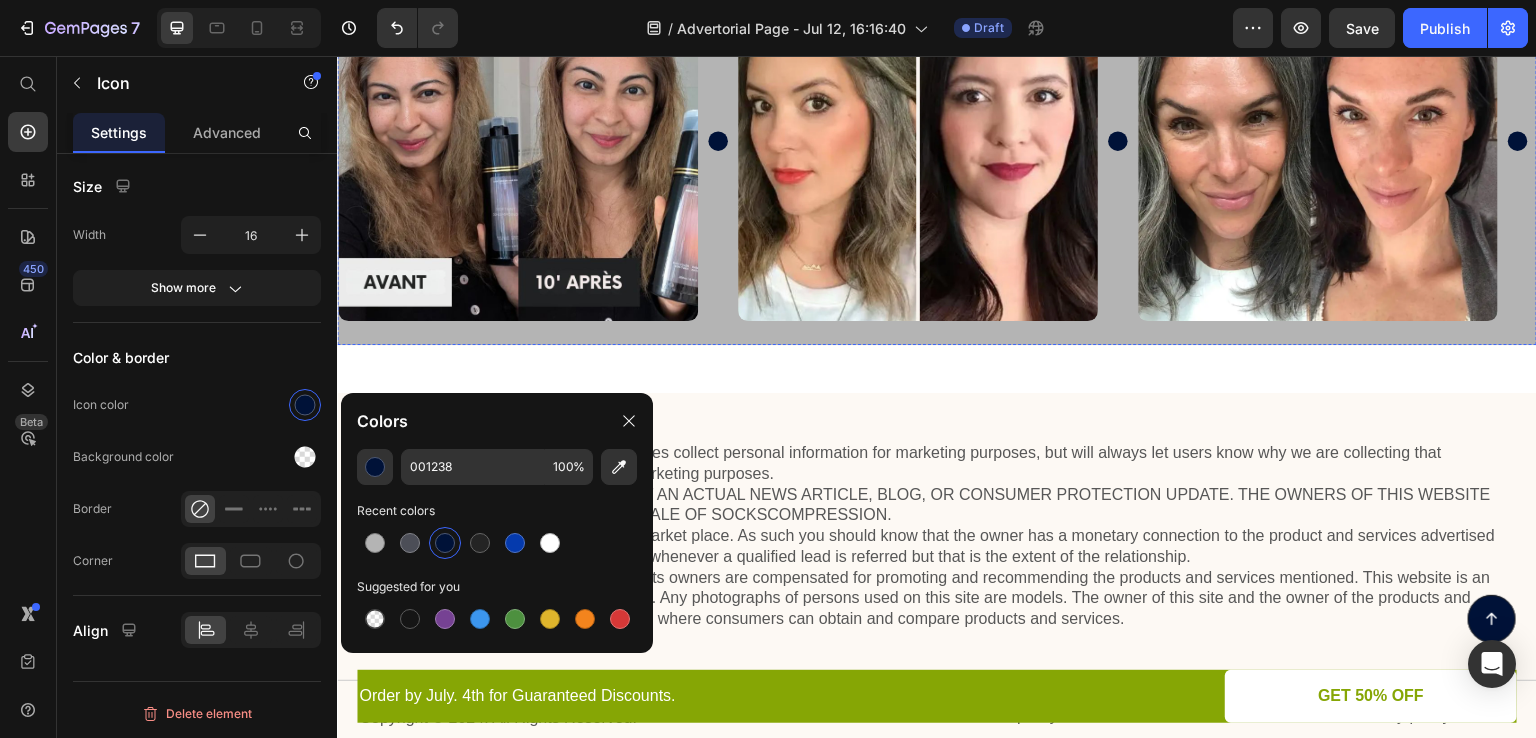 click 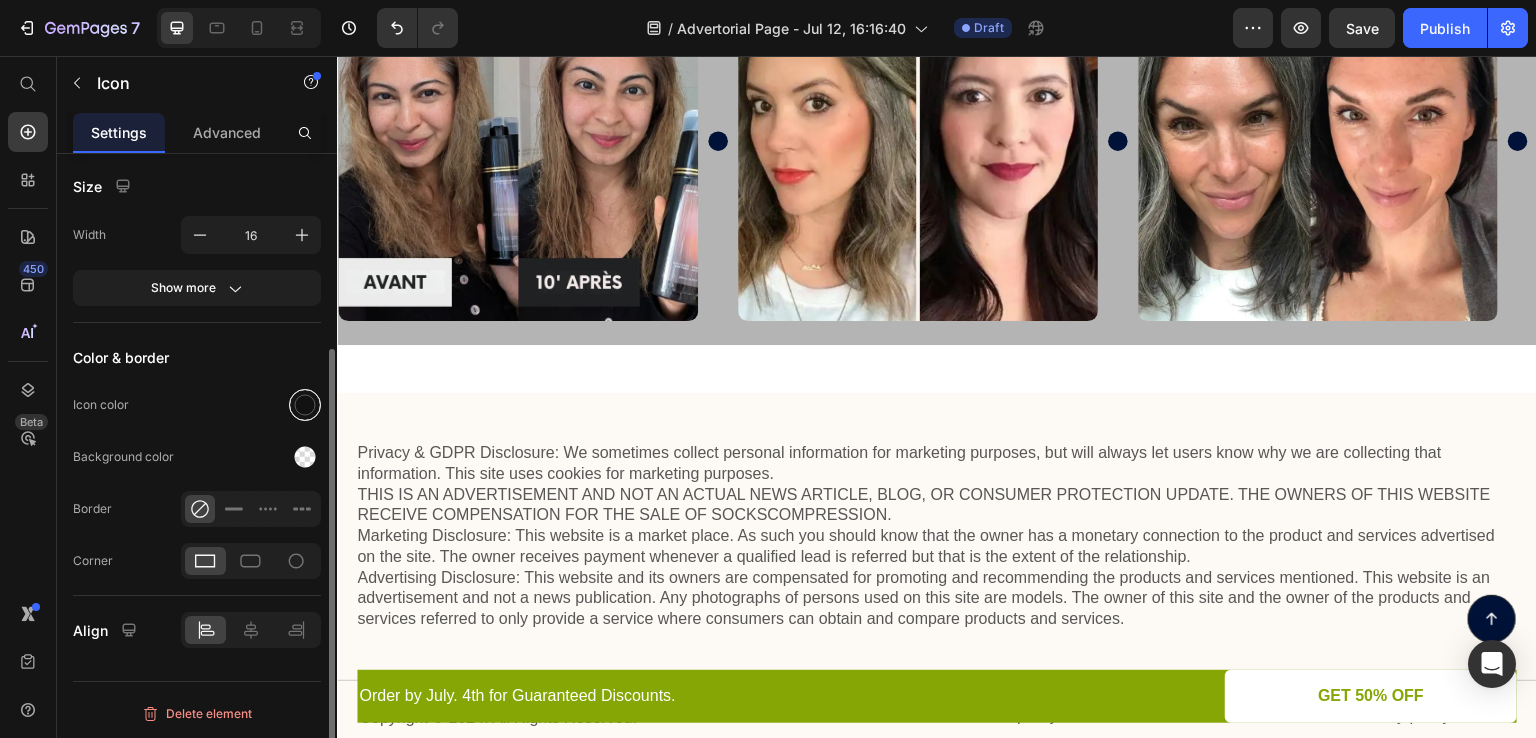 click at bounding box center (305, 405) 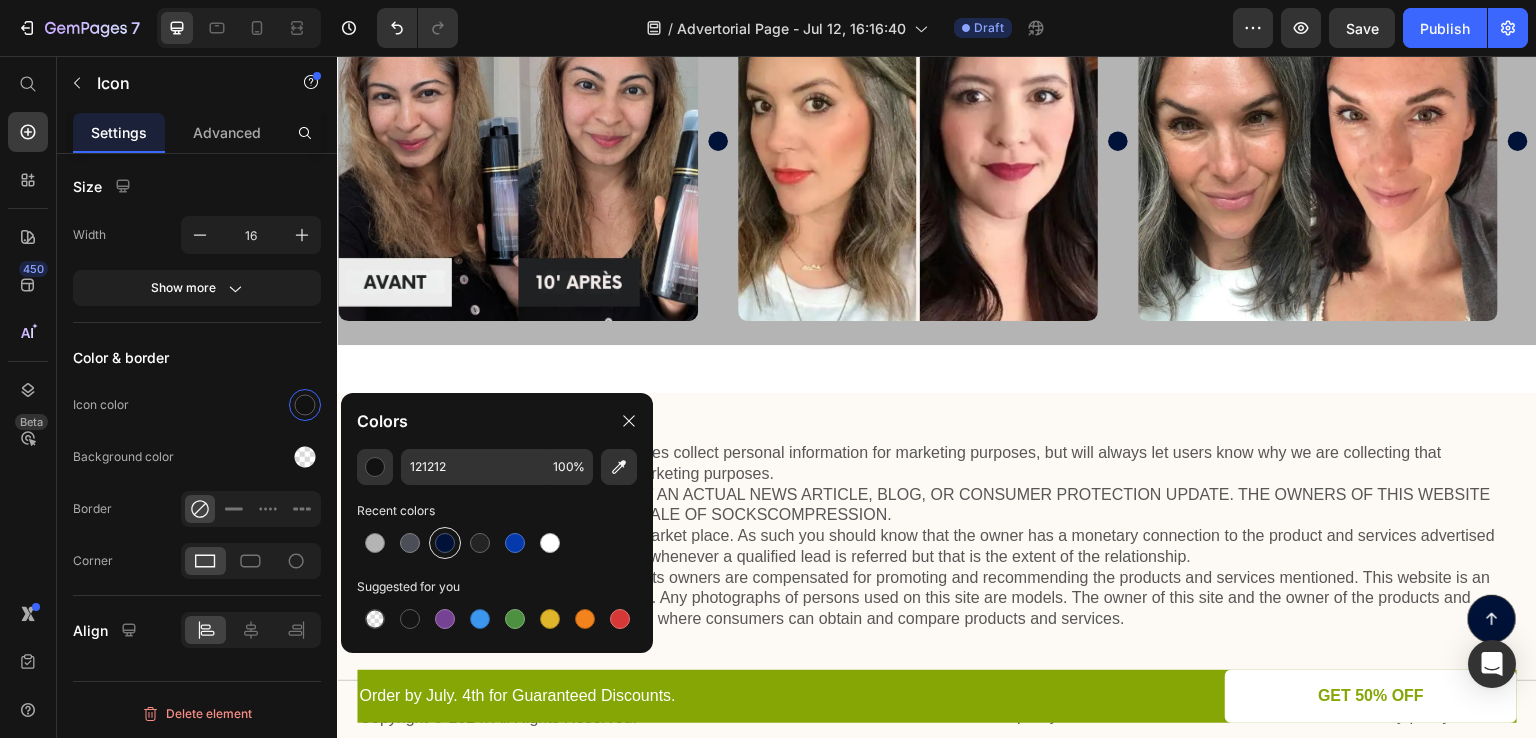 drag, startPoint x: 448, startPoint y: 533, endPoint x: 326, endPoint y: 374, distance: 200.41208 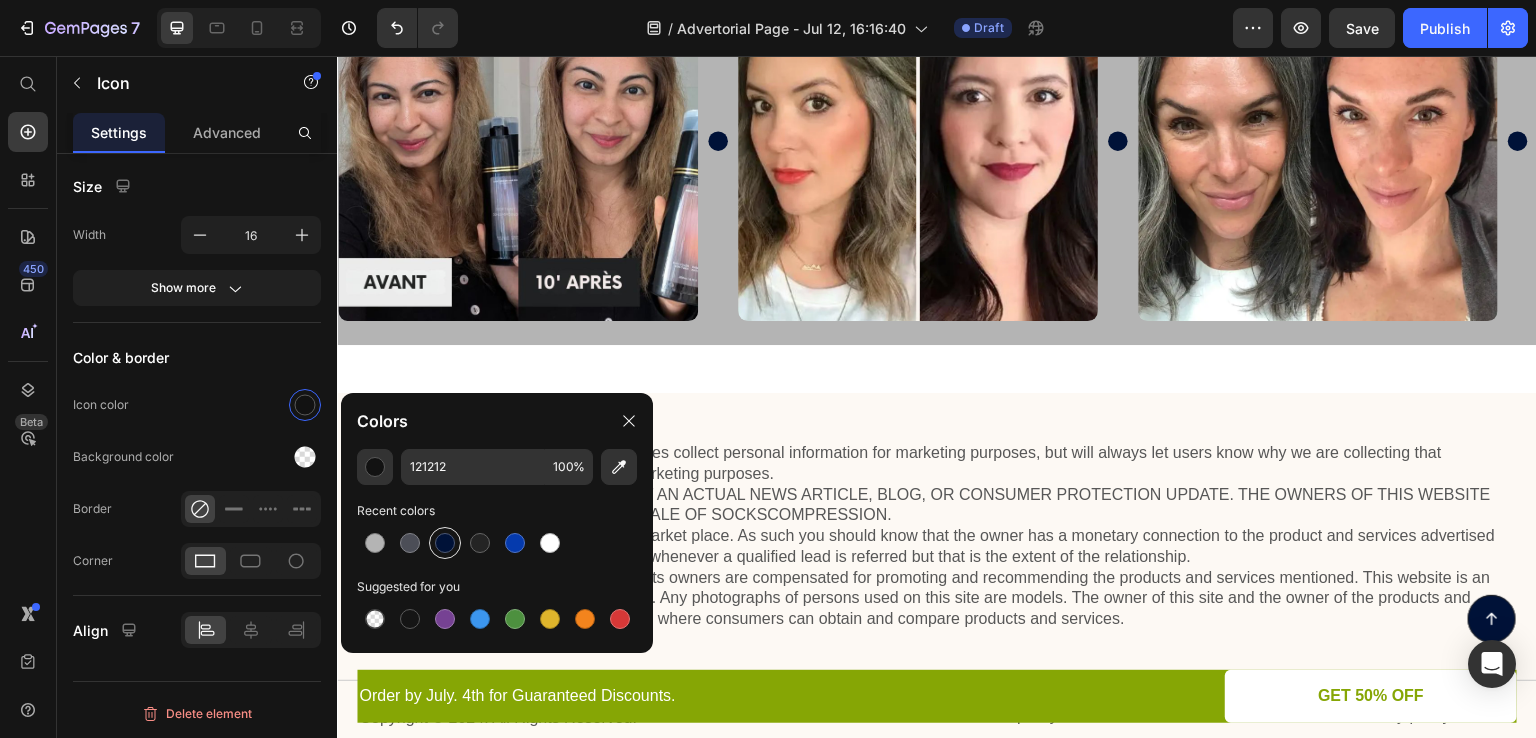 click at bounding box center [445, 543] 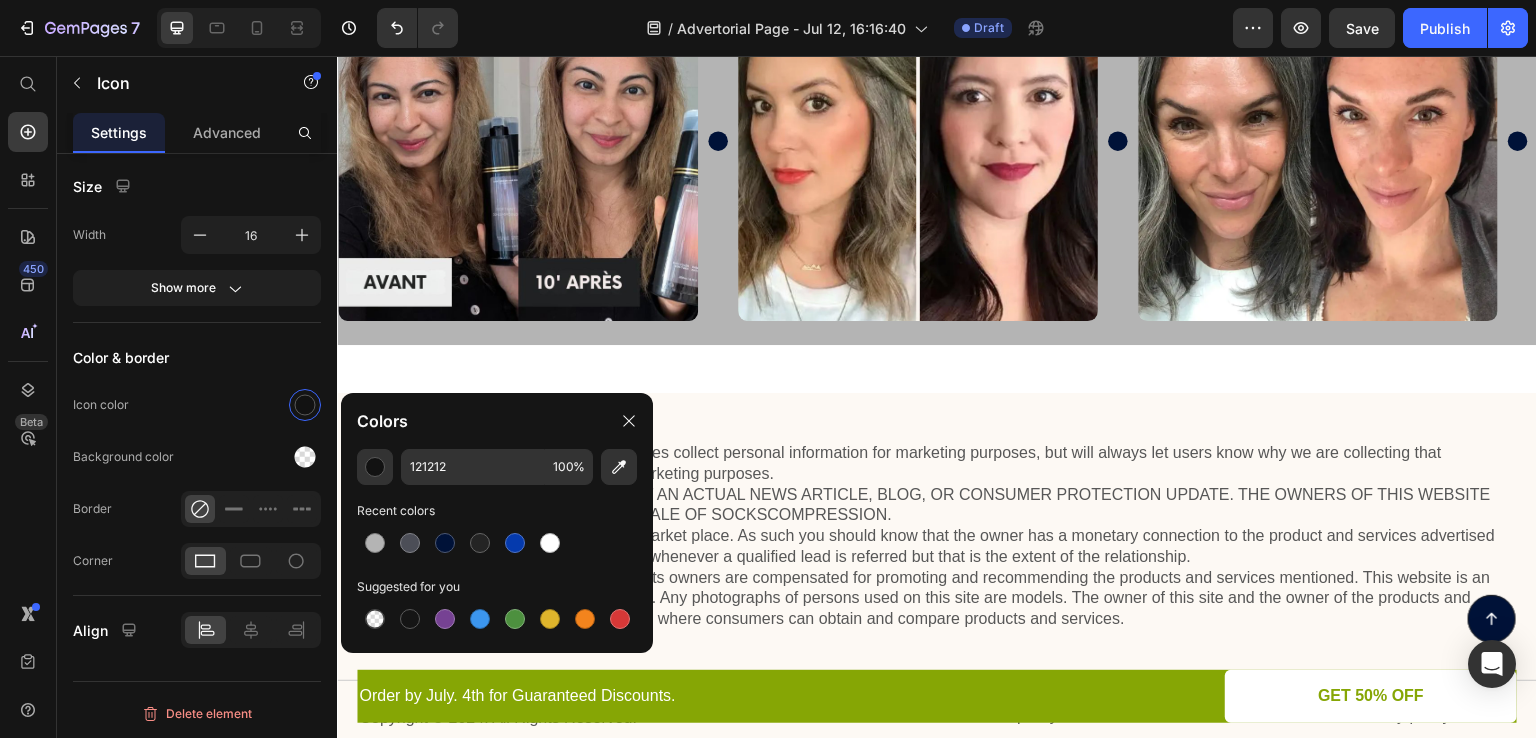 type on "001238" 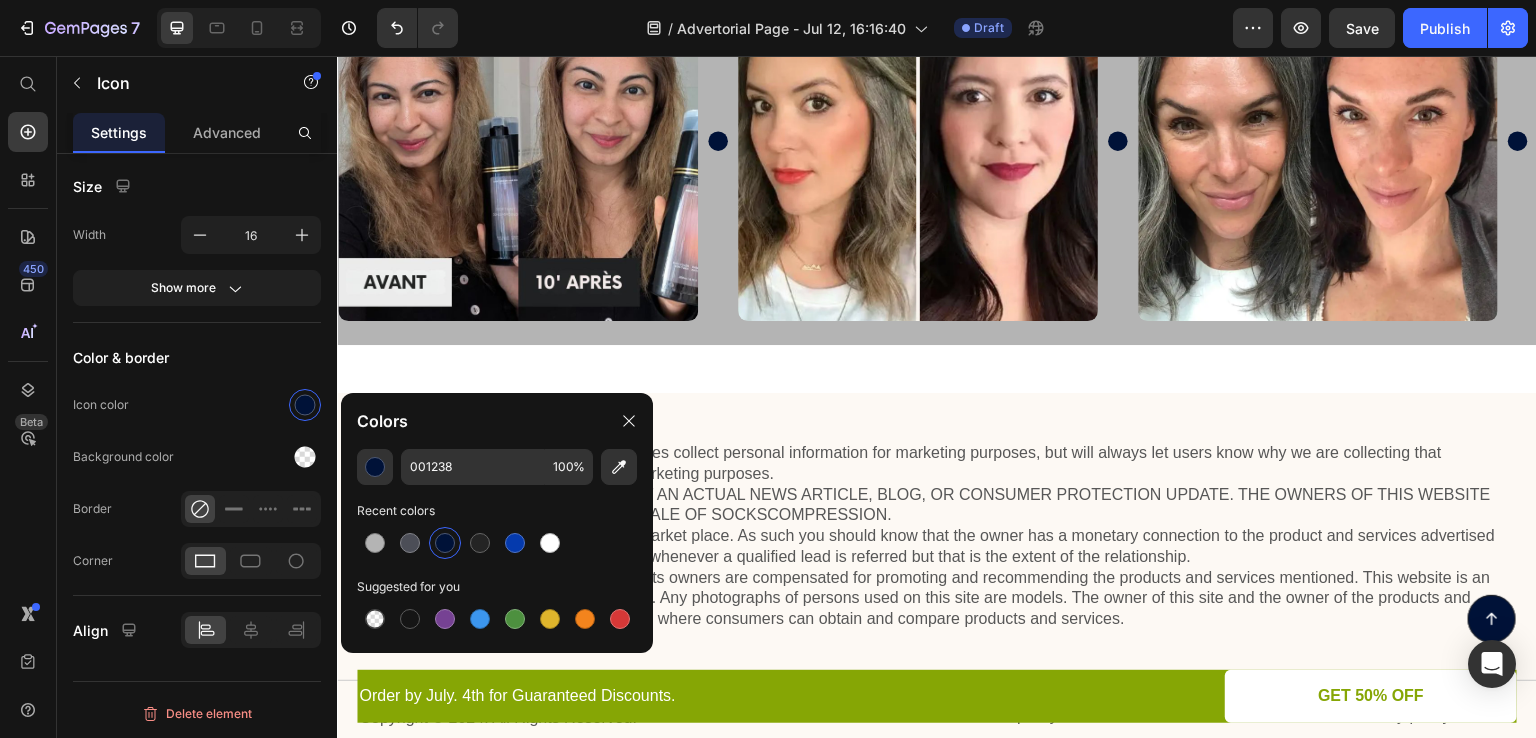 click 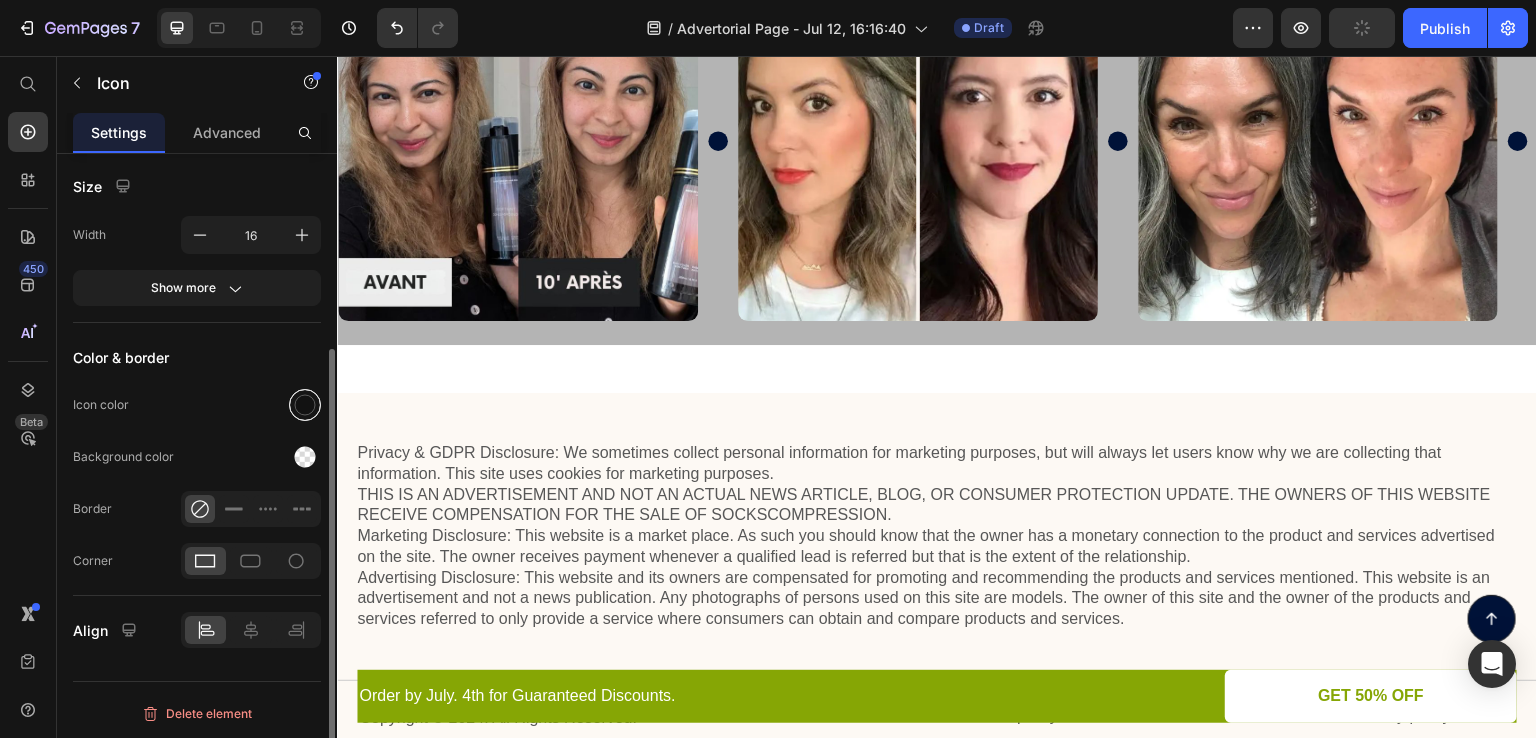 click at bounding box center [305, 405] 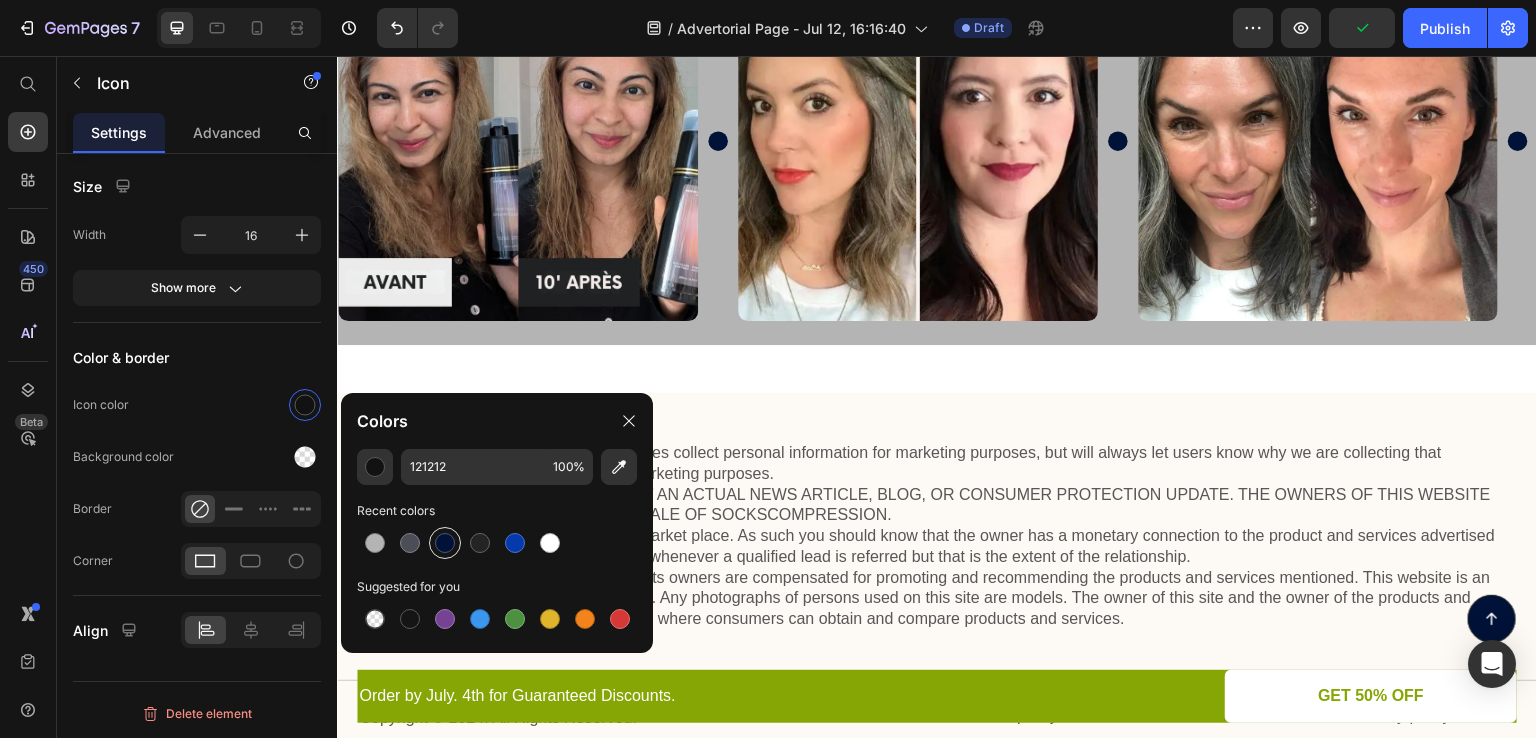 click at bounding box center [445, 543] 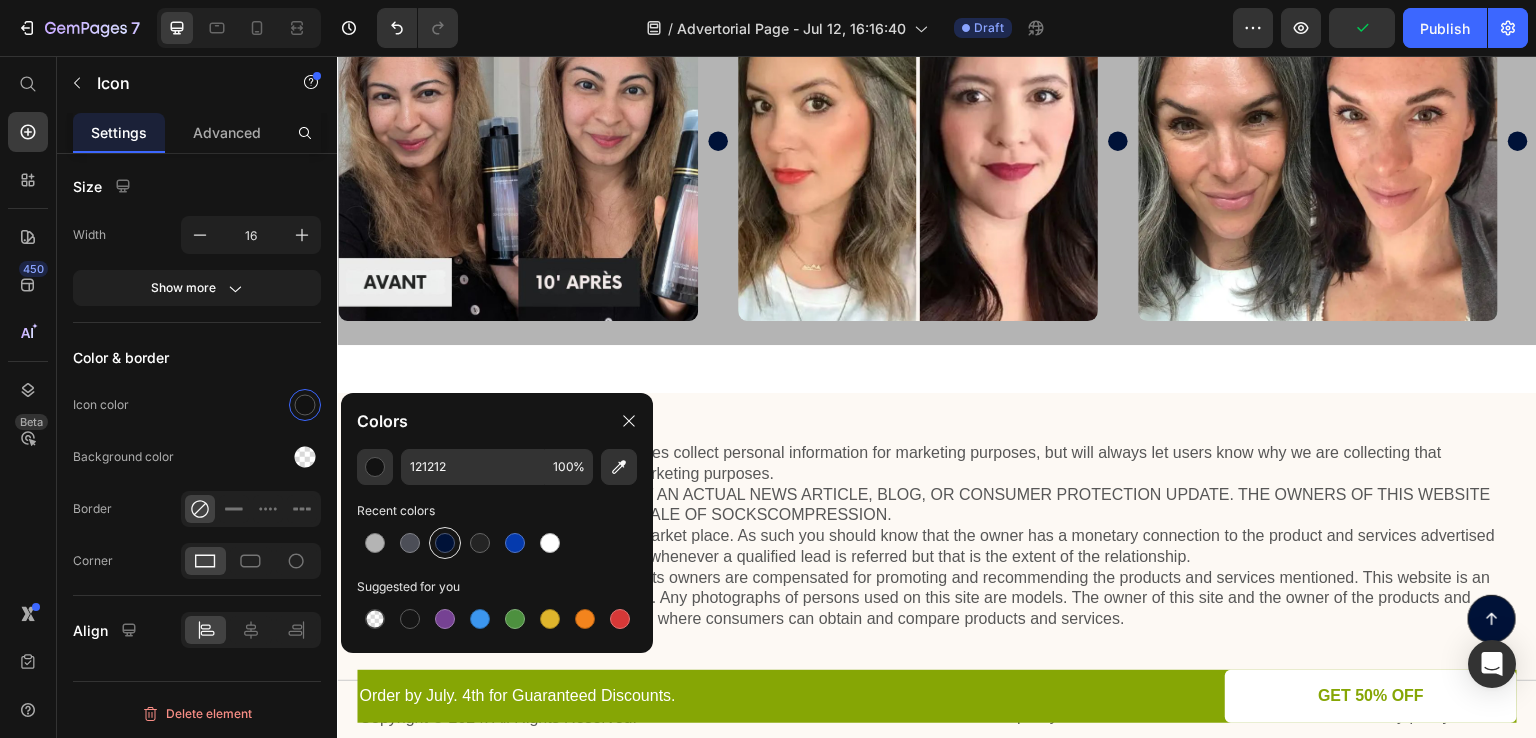 type on "001238" 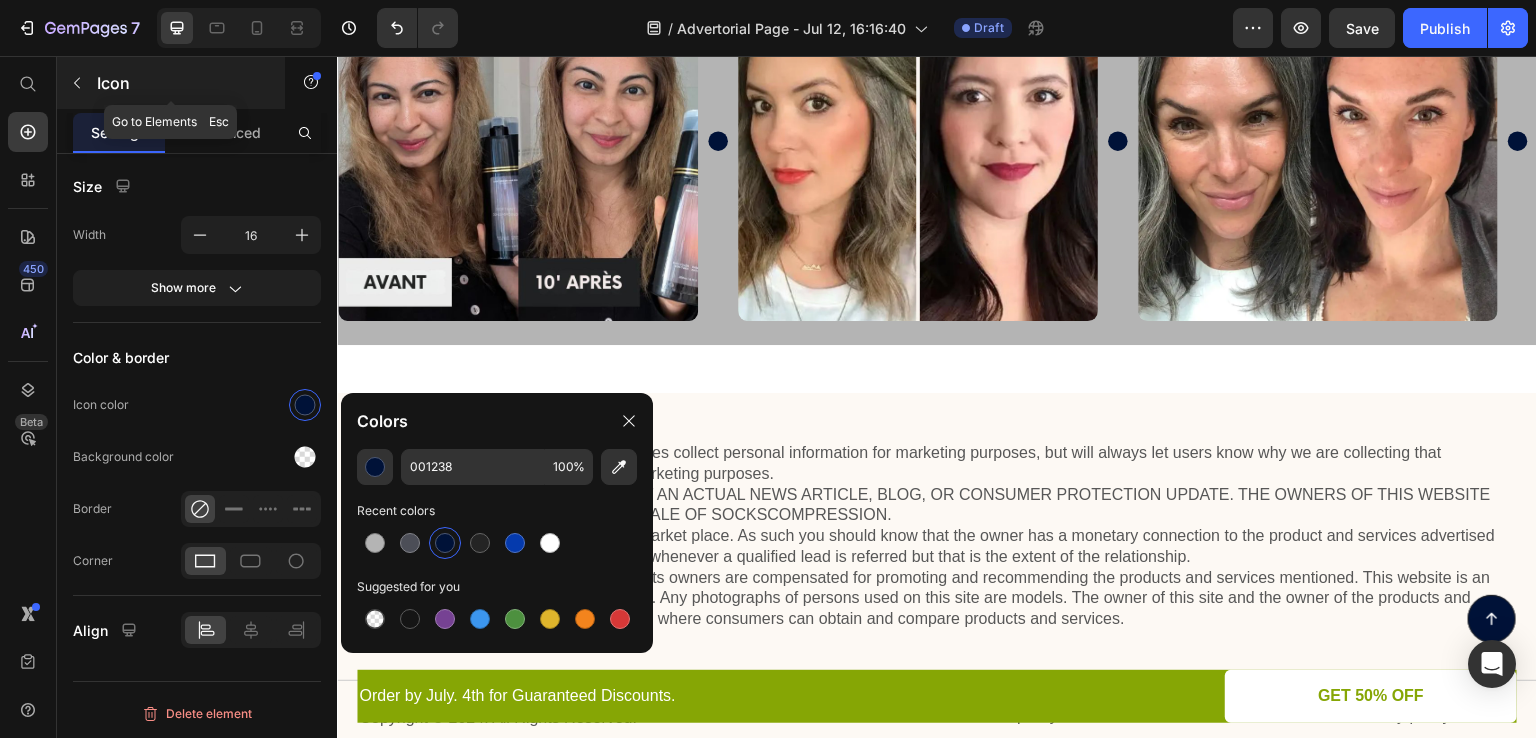 click 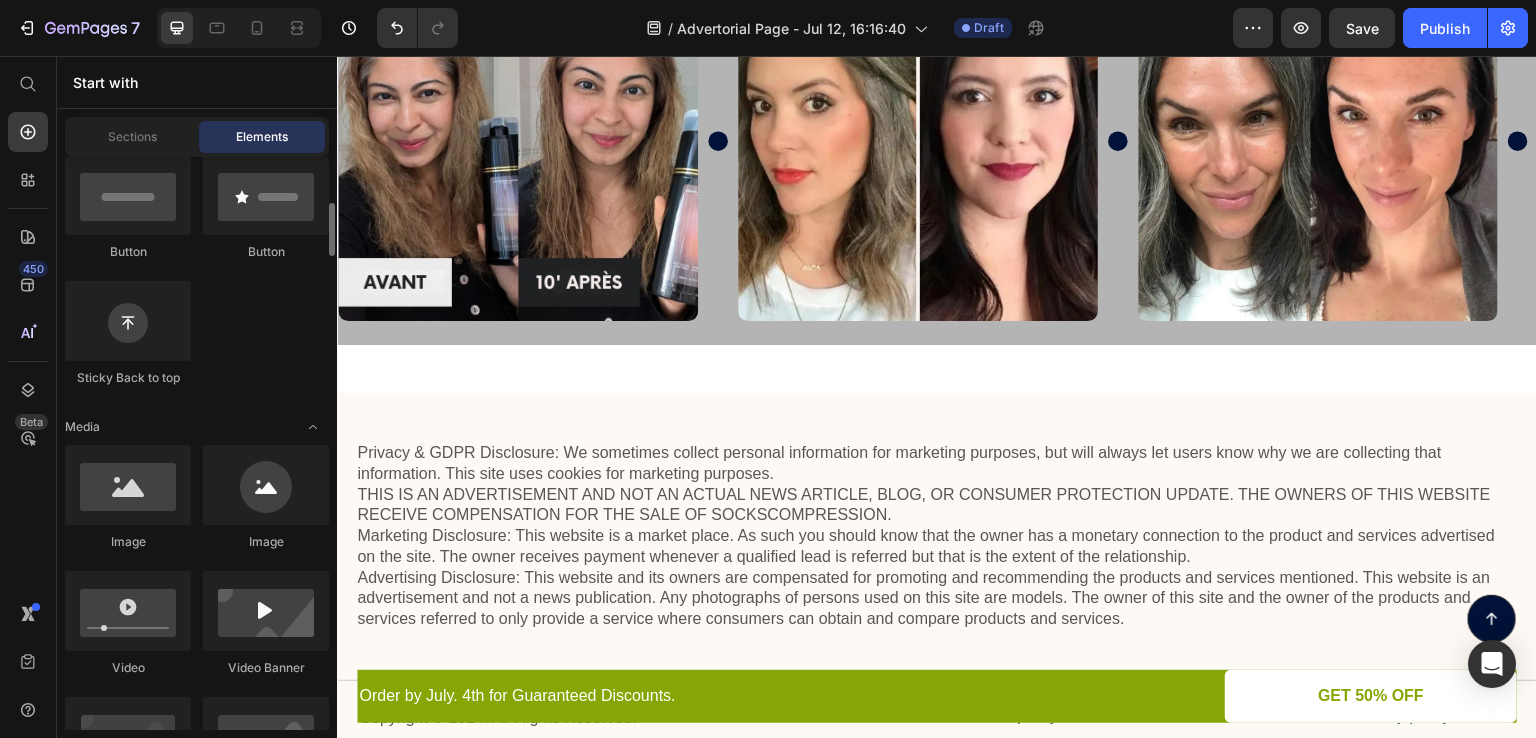 scroll, scrollTop: 0, scrollLeft: 0, axis: both 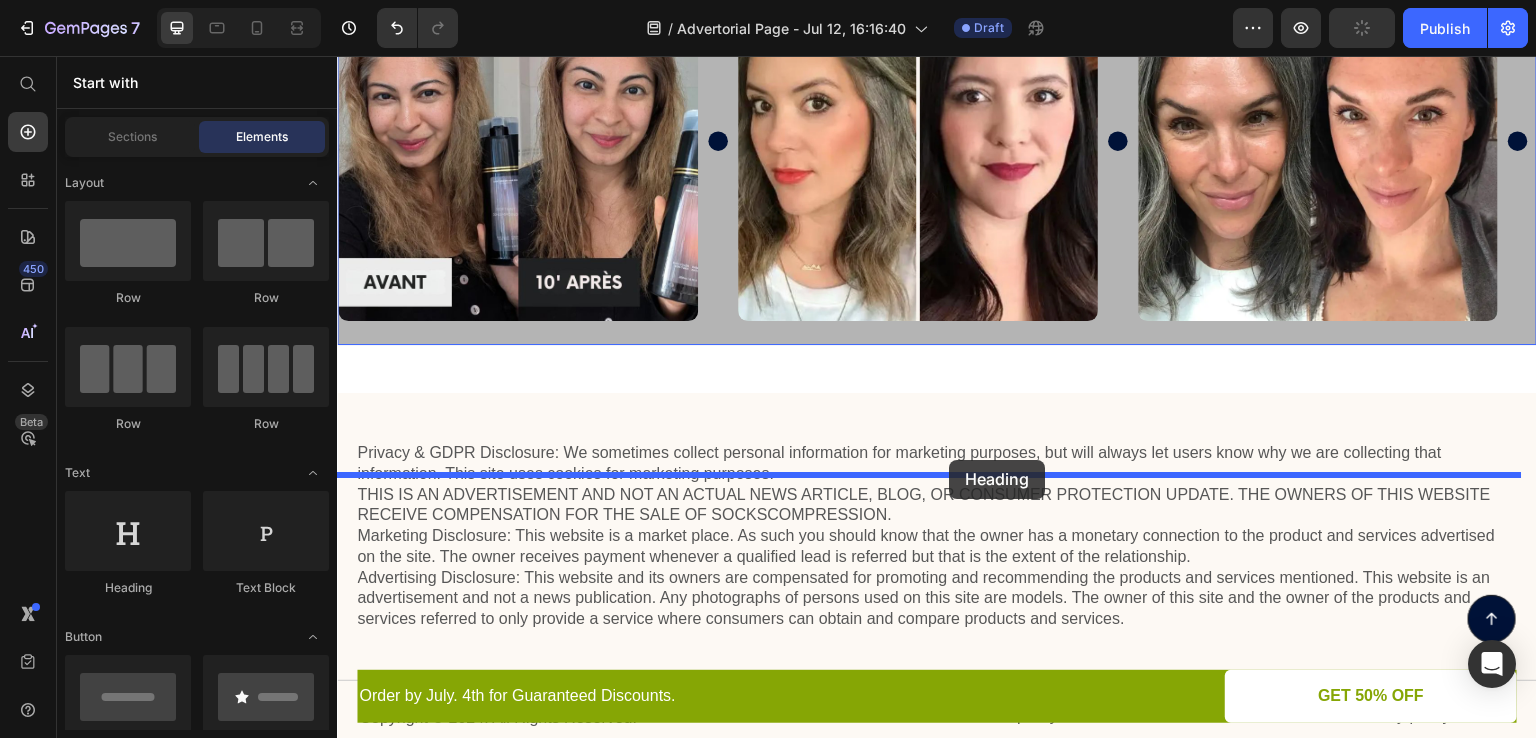 drag, startPoint x: 478, startPoint y: 592, endPoint x: 950, endPoint y: 460, distance: 490.1102 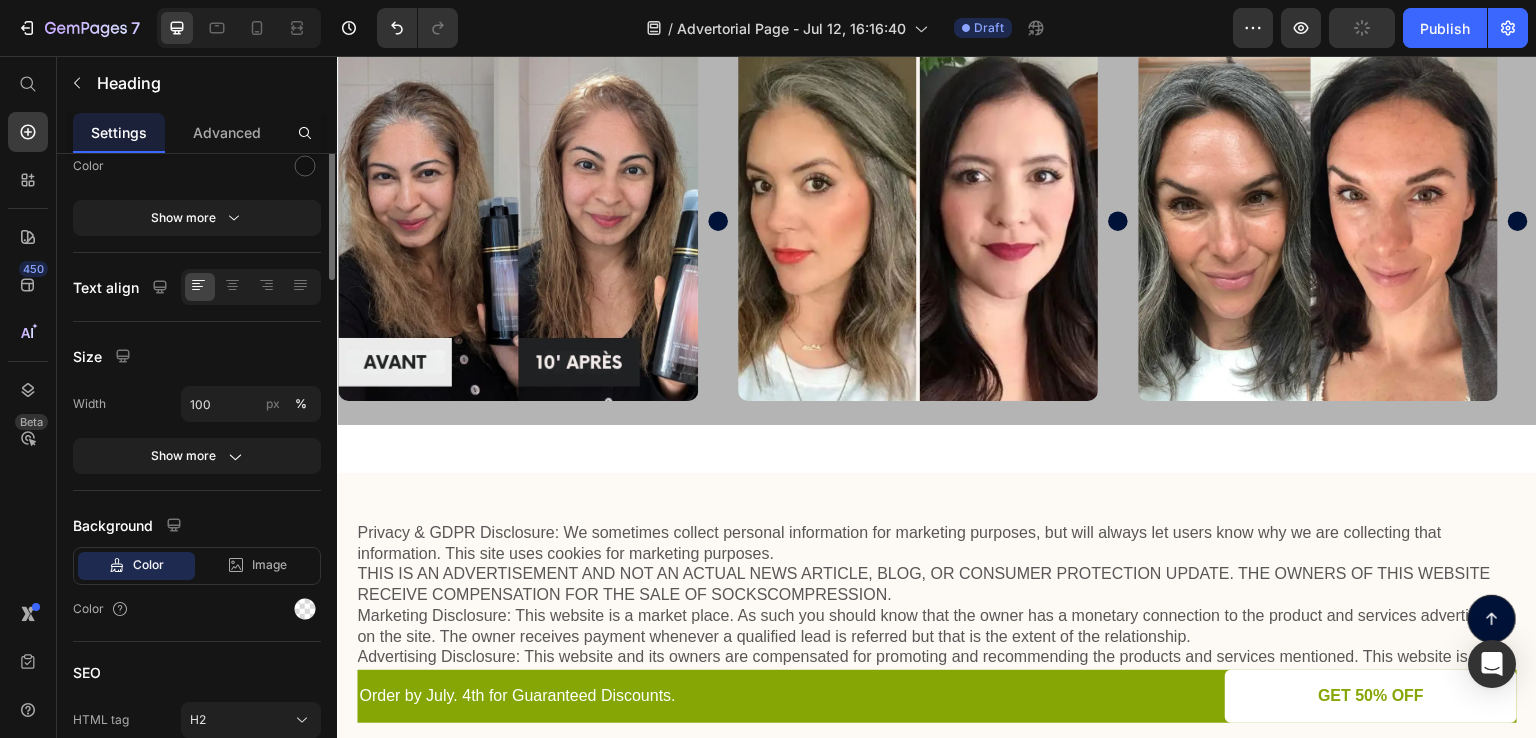 scroll, scrollTop: 0, scrollLeft: 0, axis: both 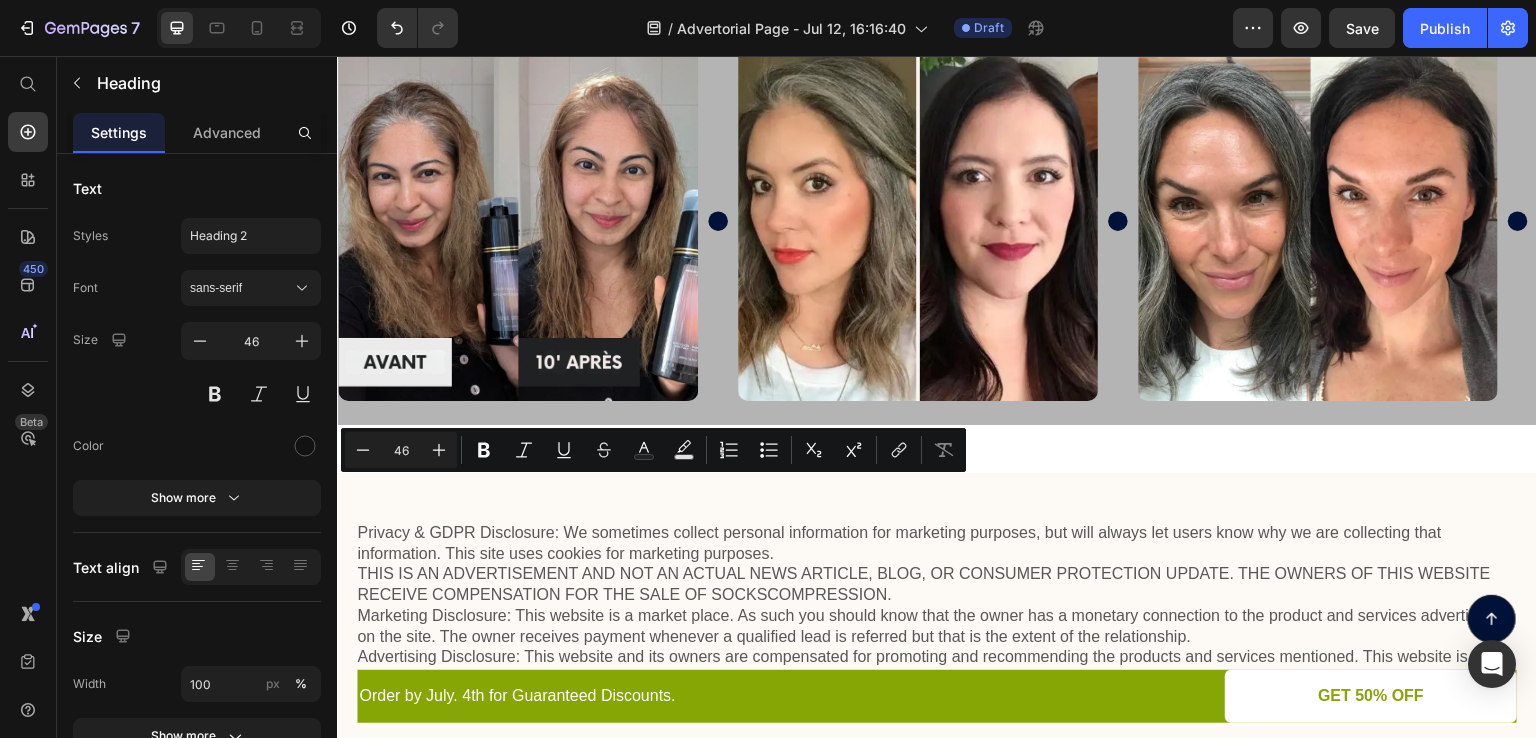 drag, startPoint x: 926, startPoint y: 523, endPoint x: 314, endPoint y: 524, distance: 612.0008 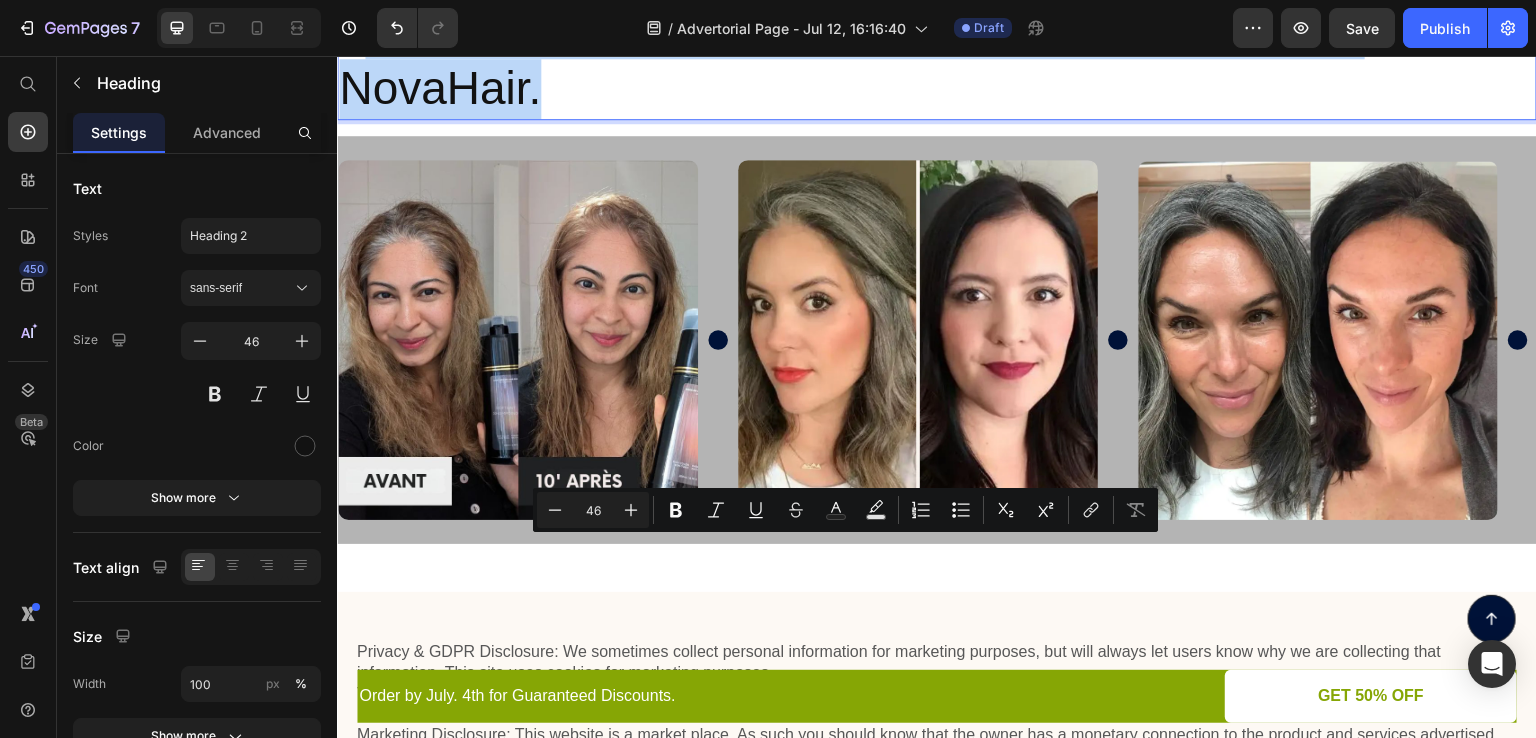 drag, startPoint x: 578, startPoint y: 622, endPoint x: 352, endPoint y: 564, distance: 233.3238 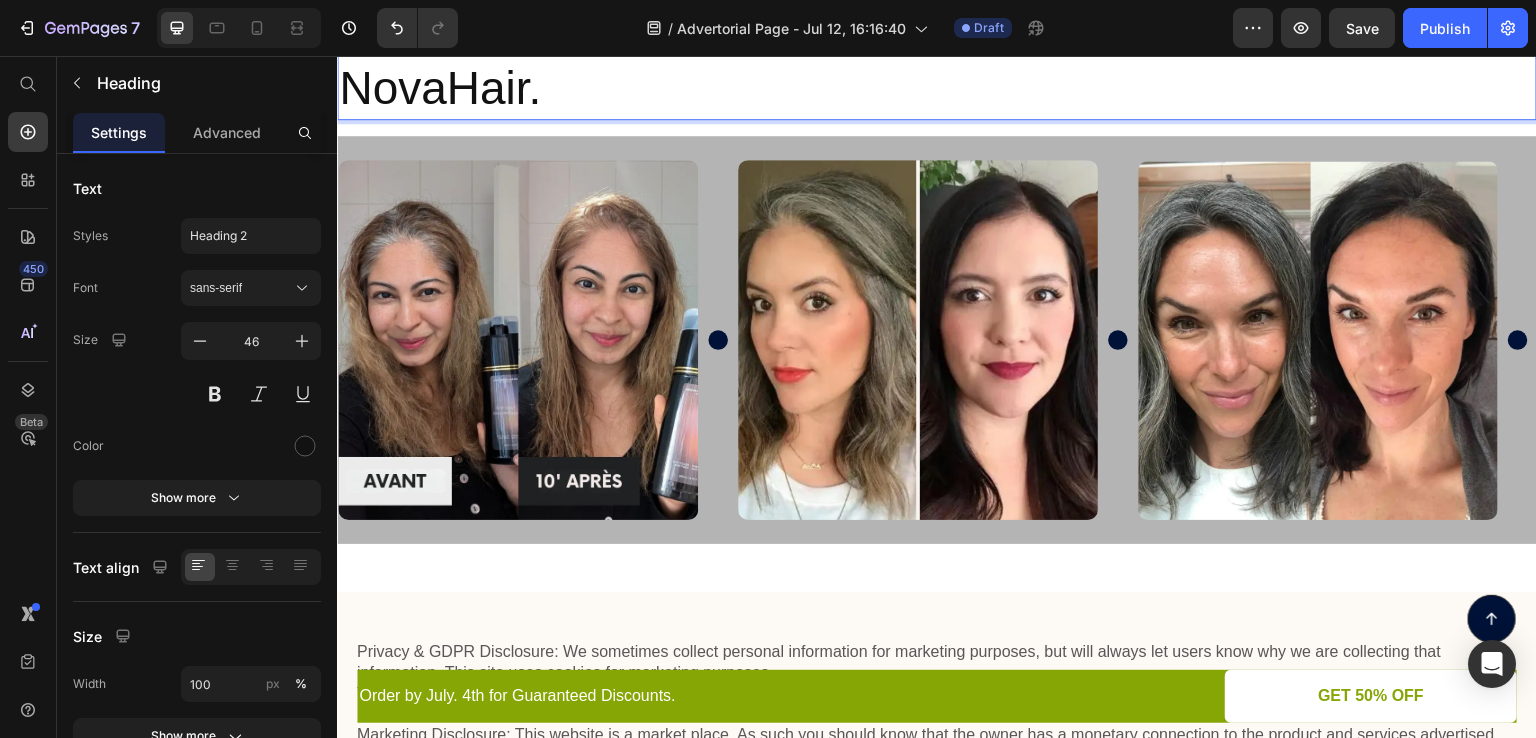 click on "Les clients n'arrêtent pas de vanter les mérites de NovaHair." at bounding box center [937, 59] 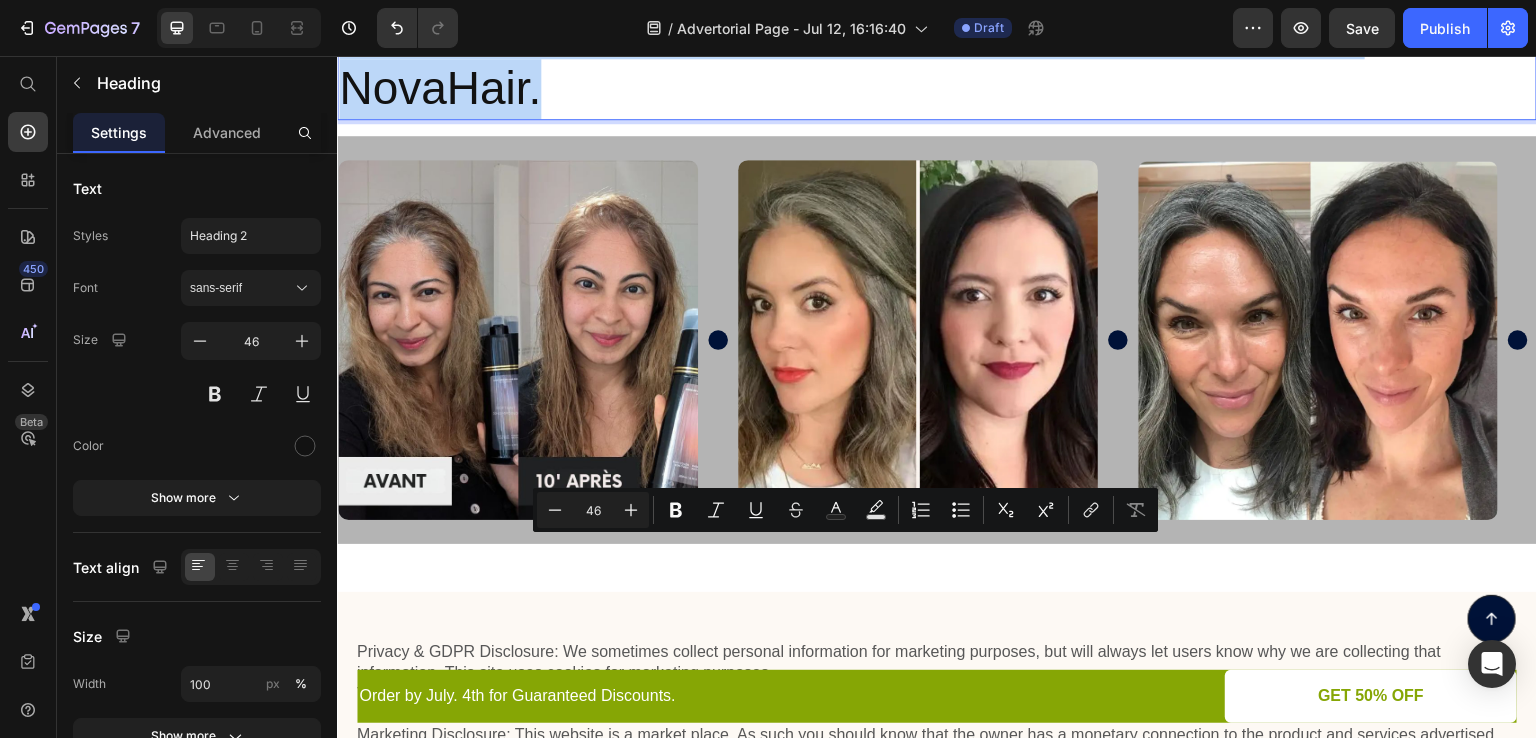 drag, startPoint x: 574, startPoint y: 643, endPoint x: 331, endPoint y: 557, distance: 257.7693 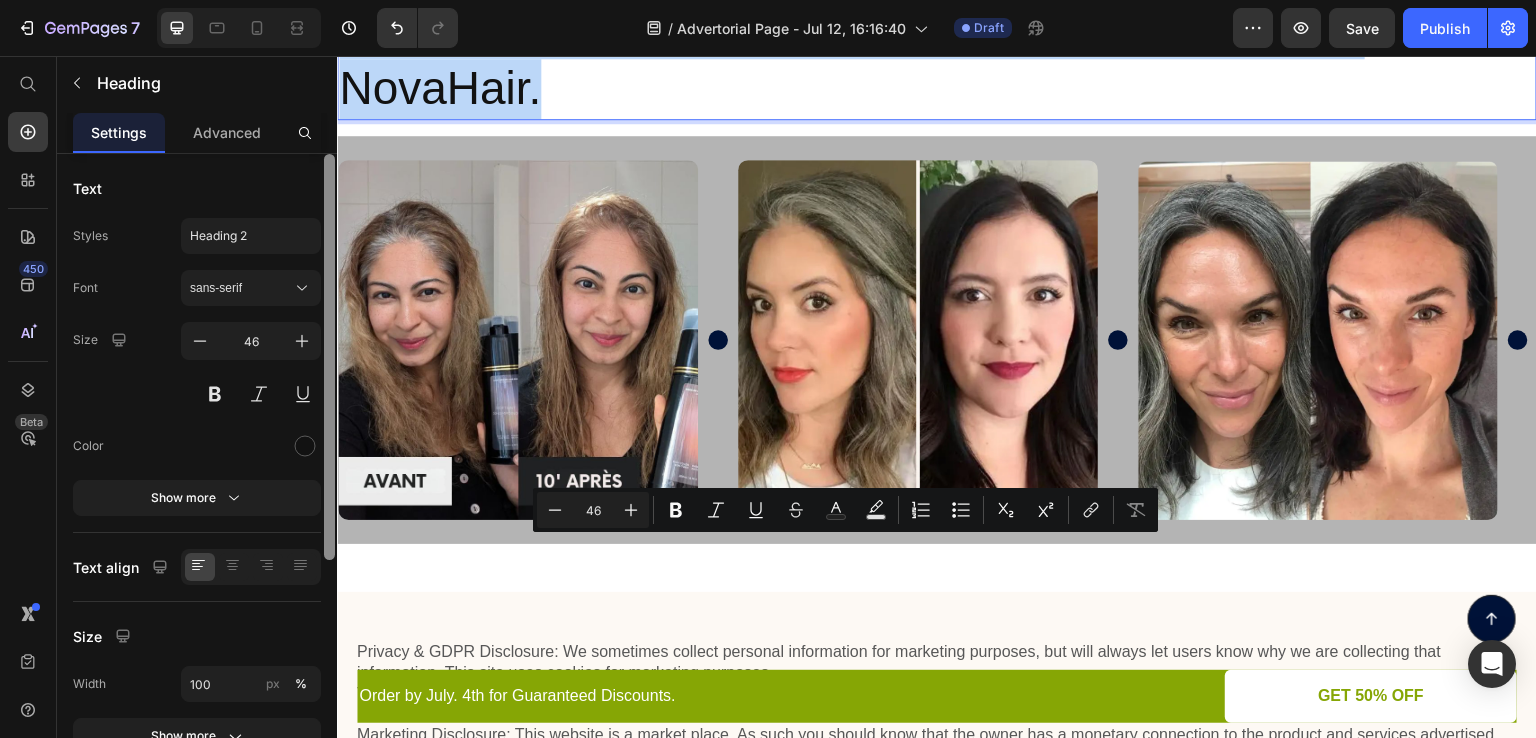 copy on "Les clients n'arrêtent pas de vanter les mérites de NovaHair." 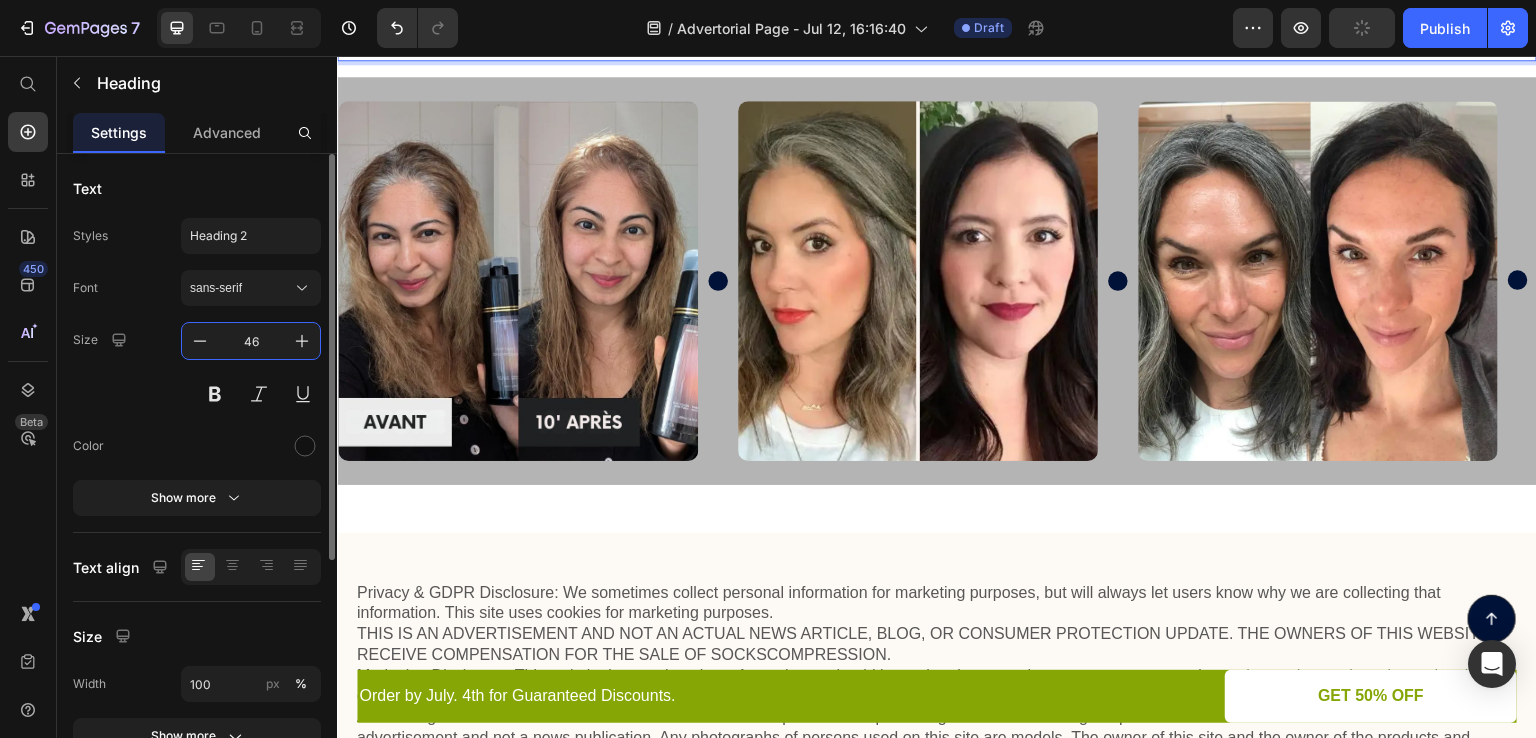 click on "46" at bounding box center (251, 341) 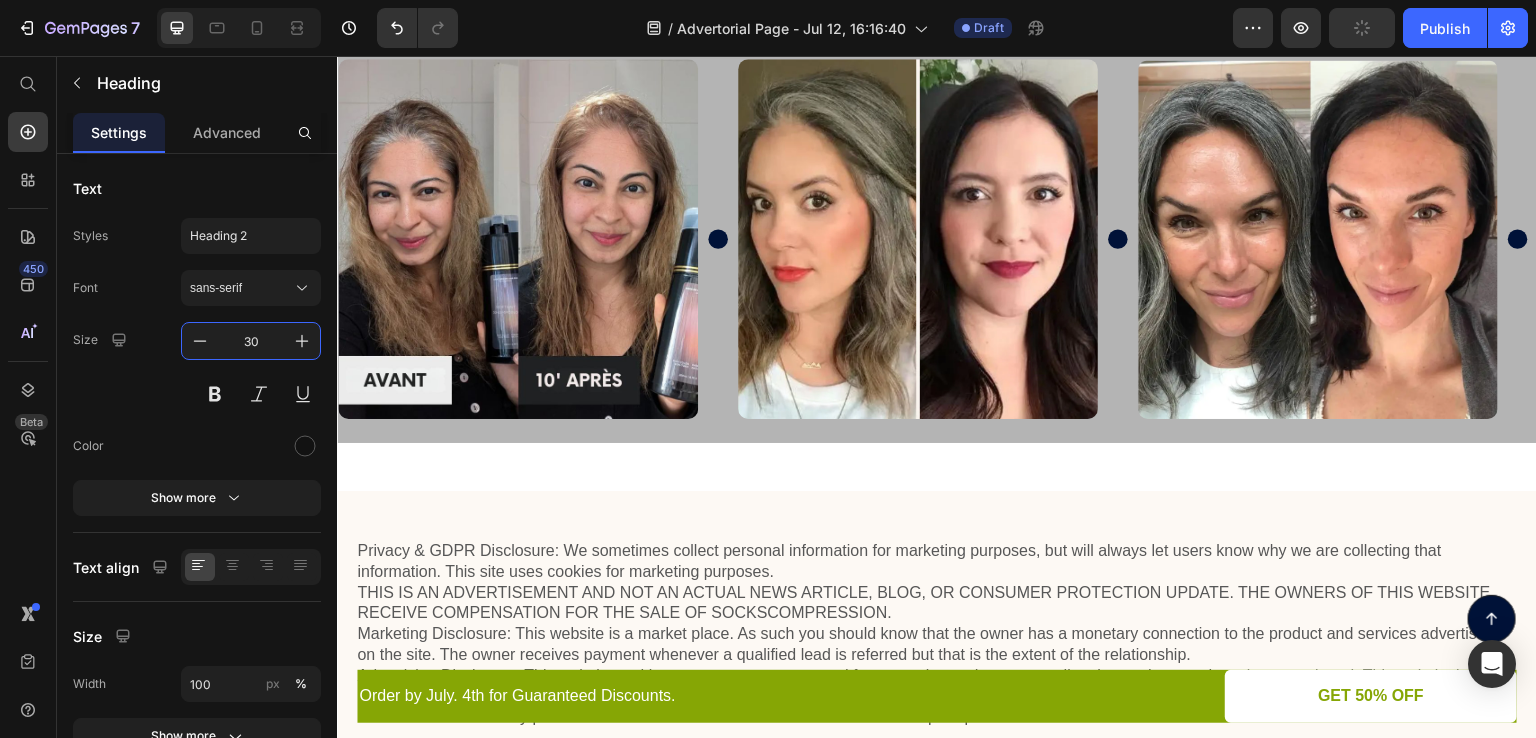 type on "30" 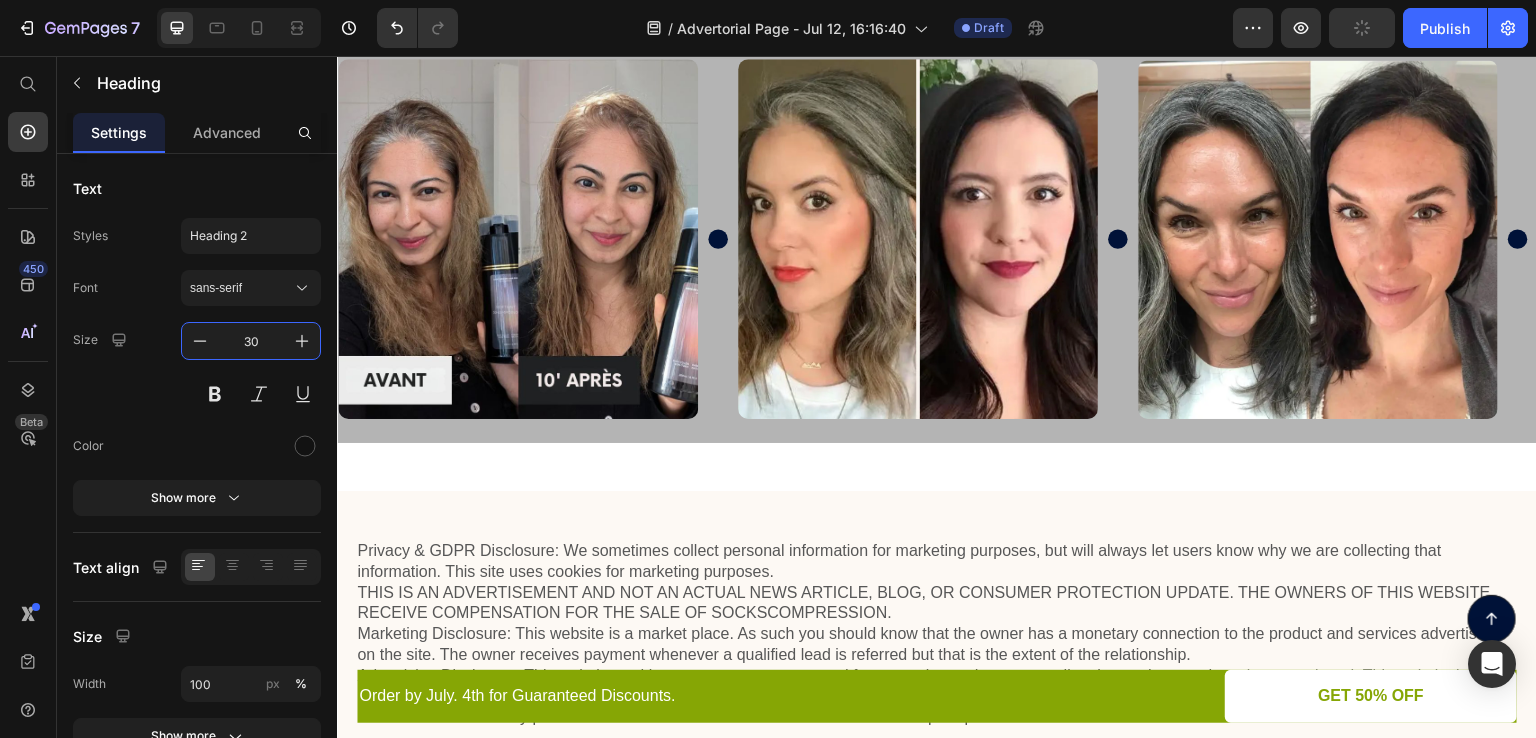 click on "Des milliers de clients ont fait le changement" at bounding box center (937, -22) 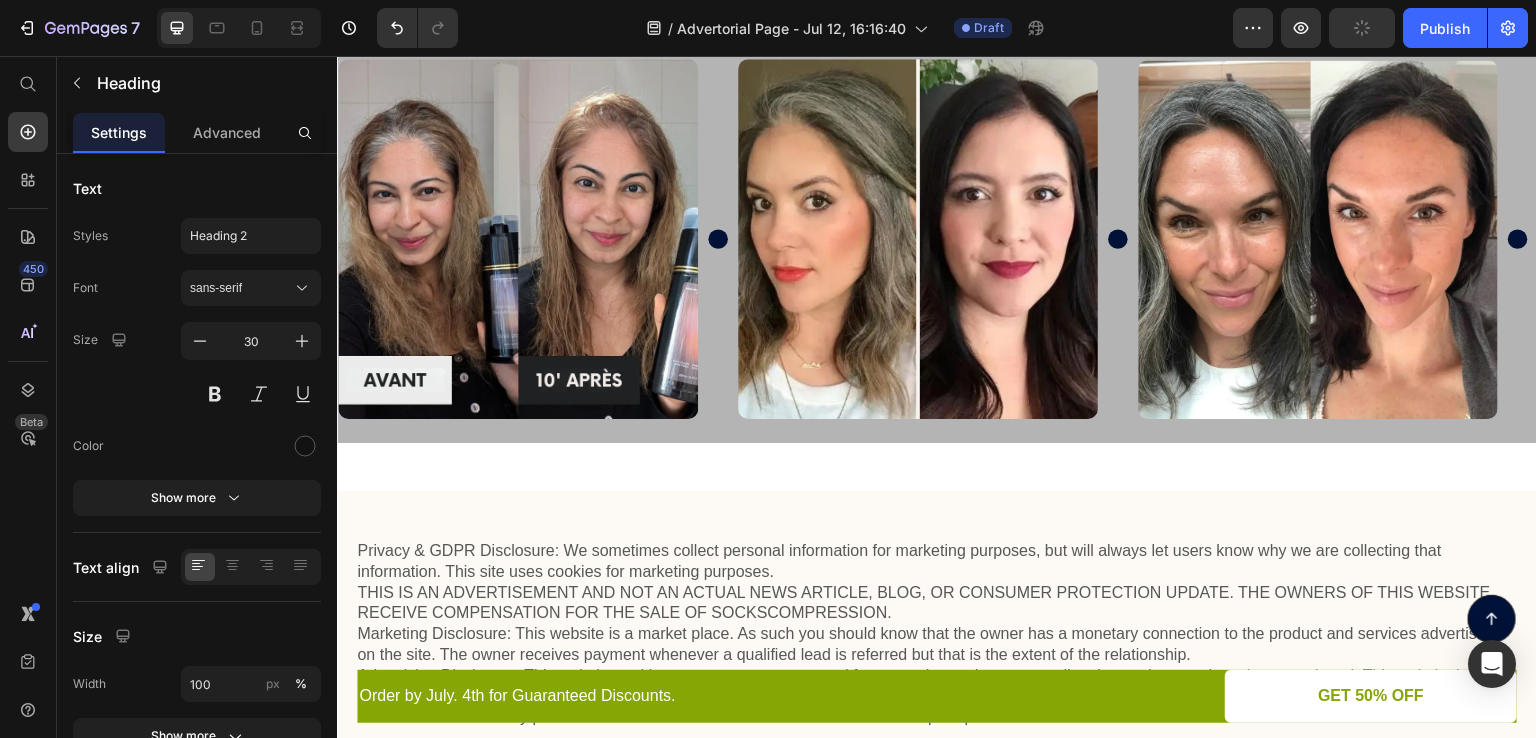 click on "Des milliers de clients ont fait le changement" at bounding box center [937, -22] 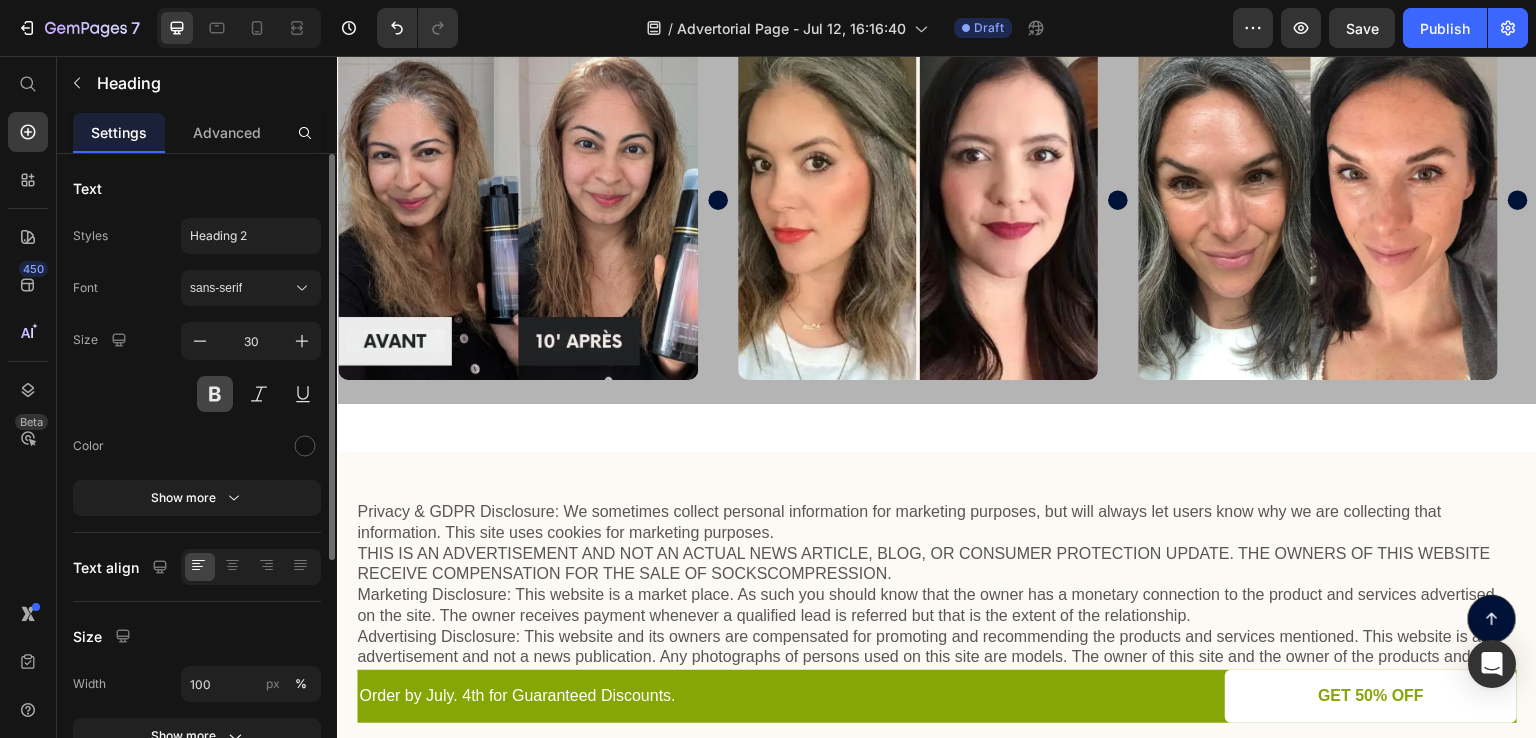 click at bounding box center (215, 394) 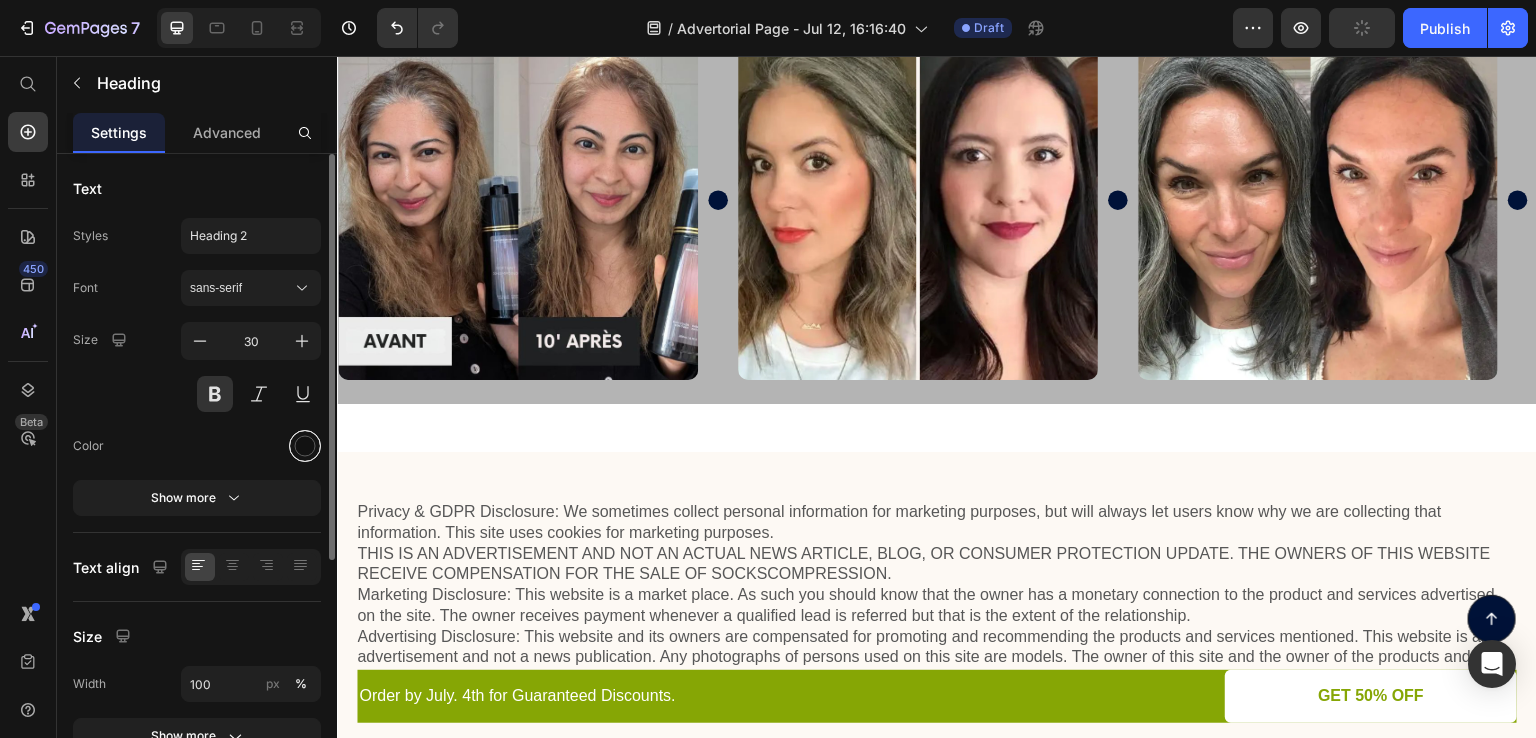 click at bounding box center (305, 446) 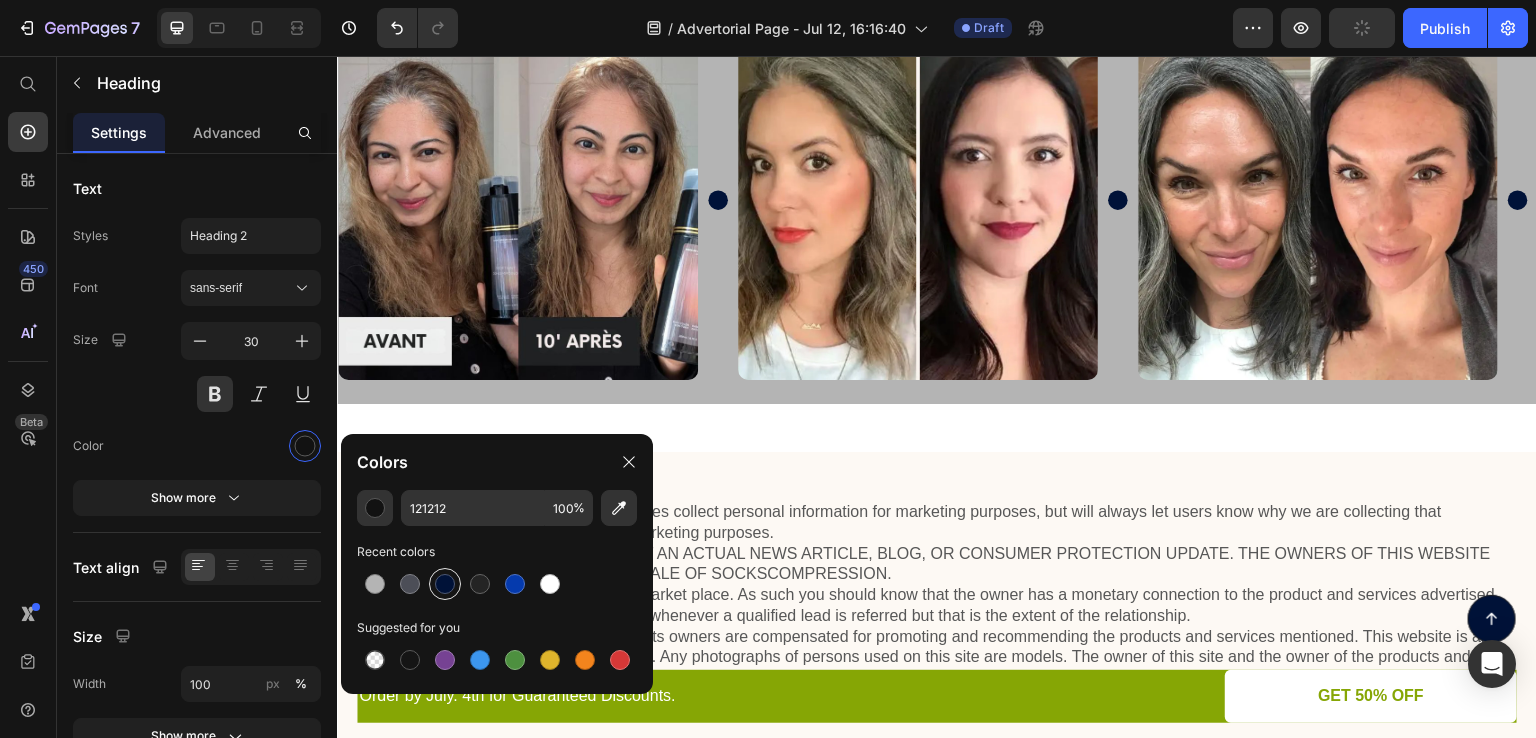 click at bounding box center [445, 584] 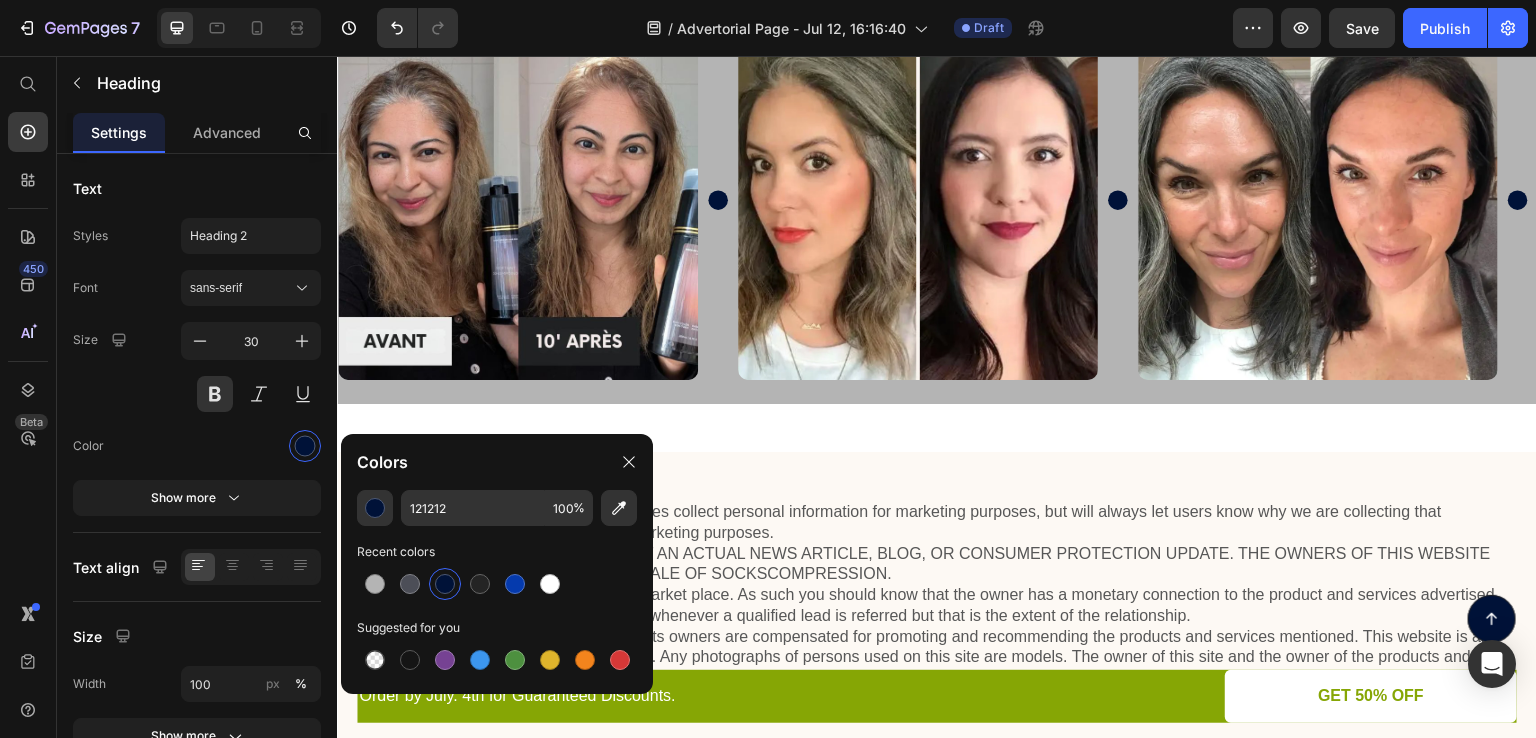 type on "001238" 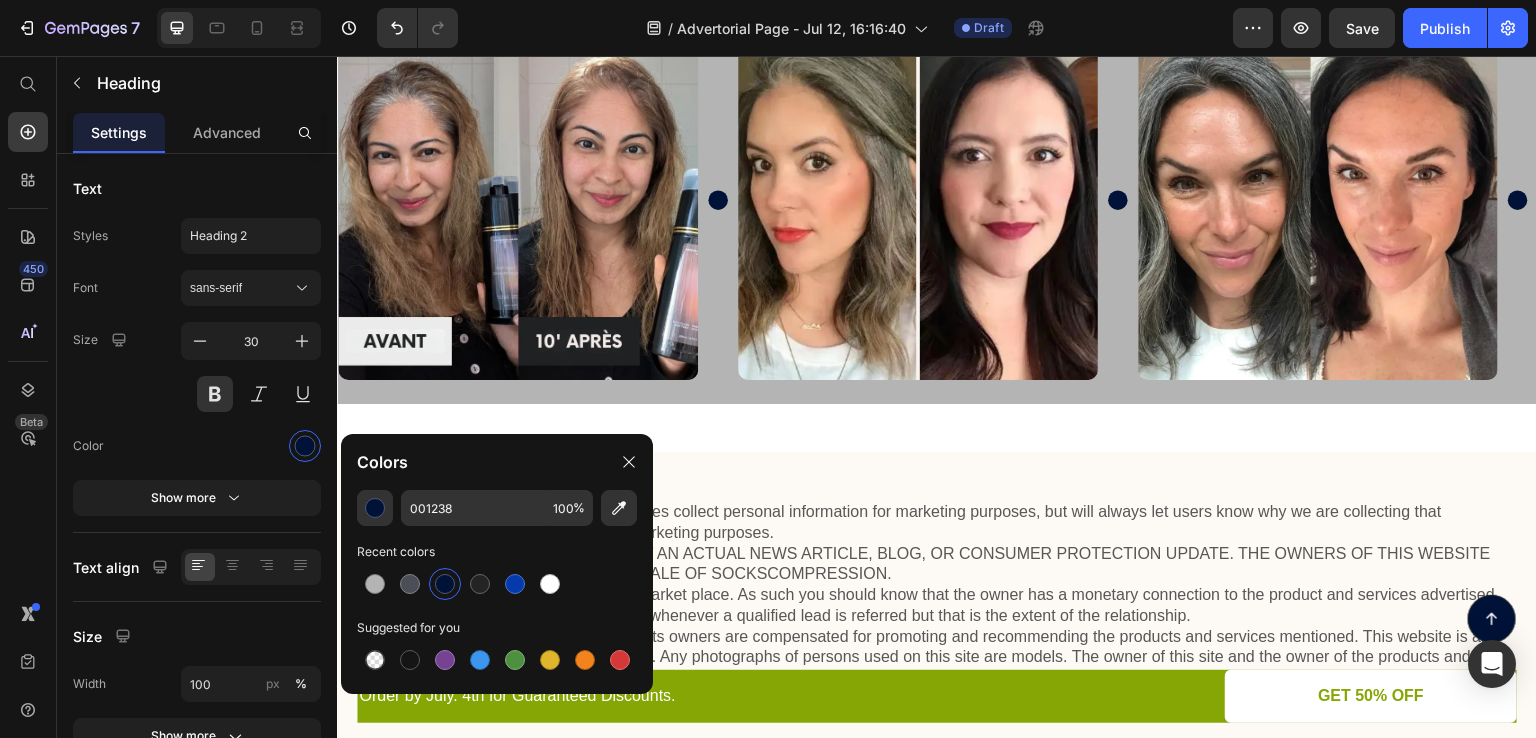 click on "450 Beta" at bounding box center [28, 329] 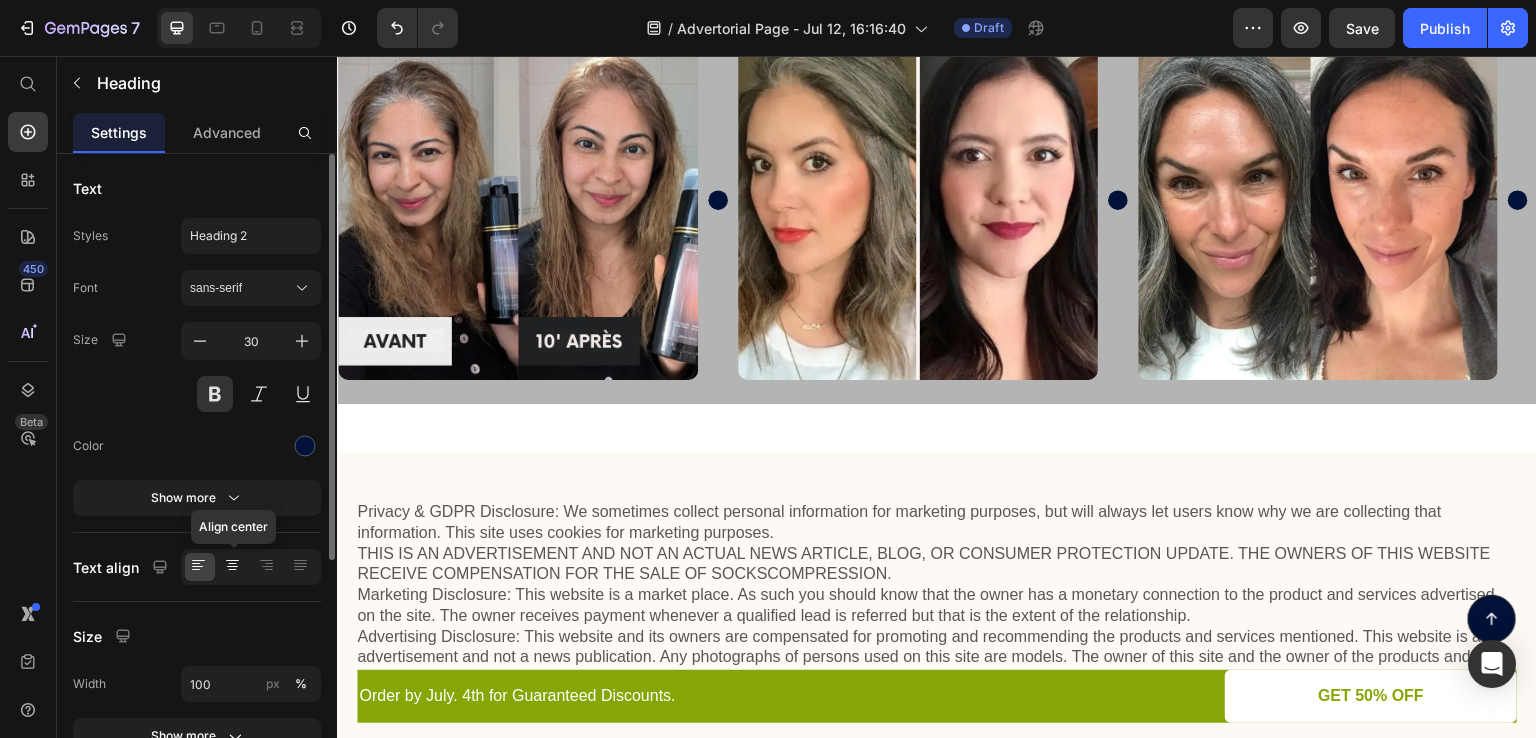 click 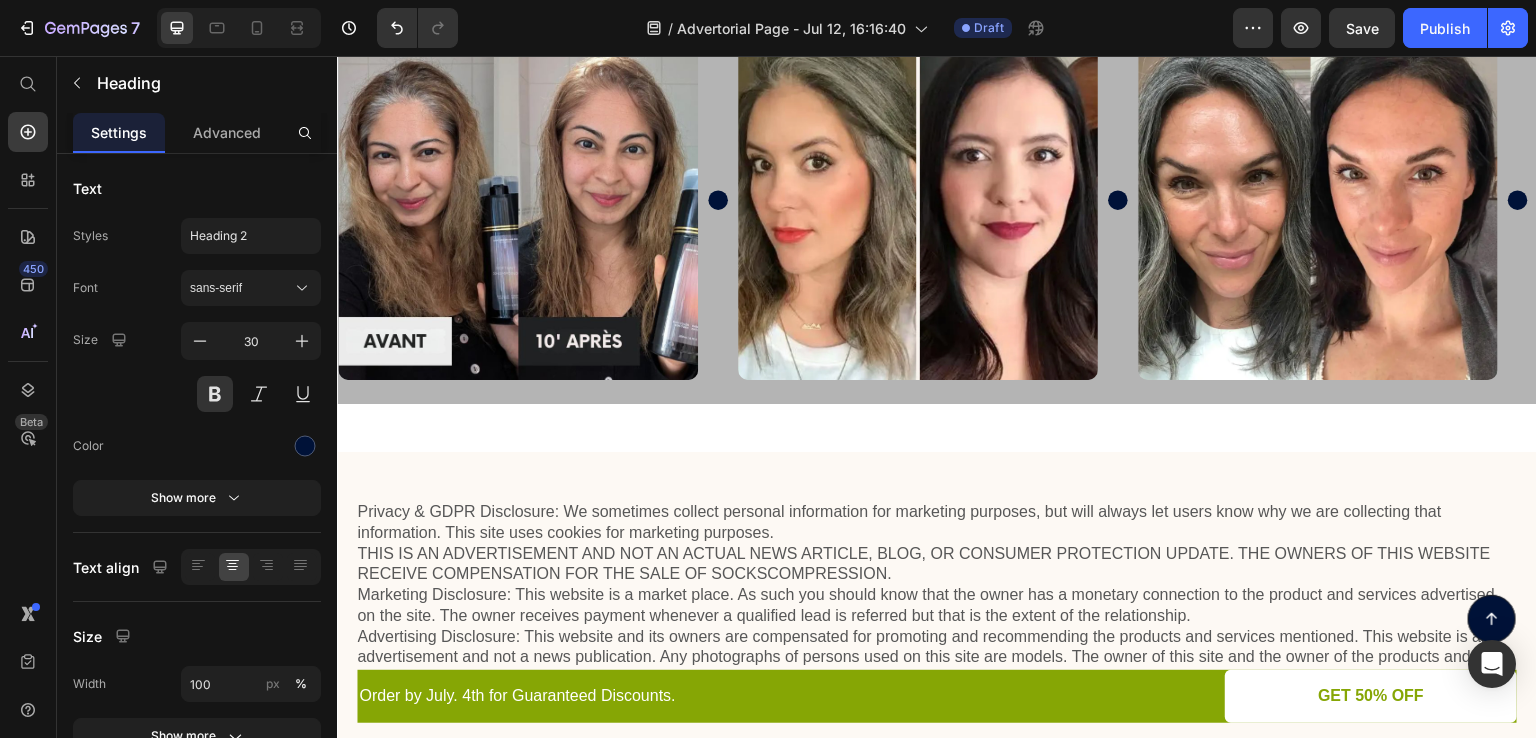 click 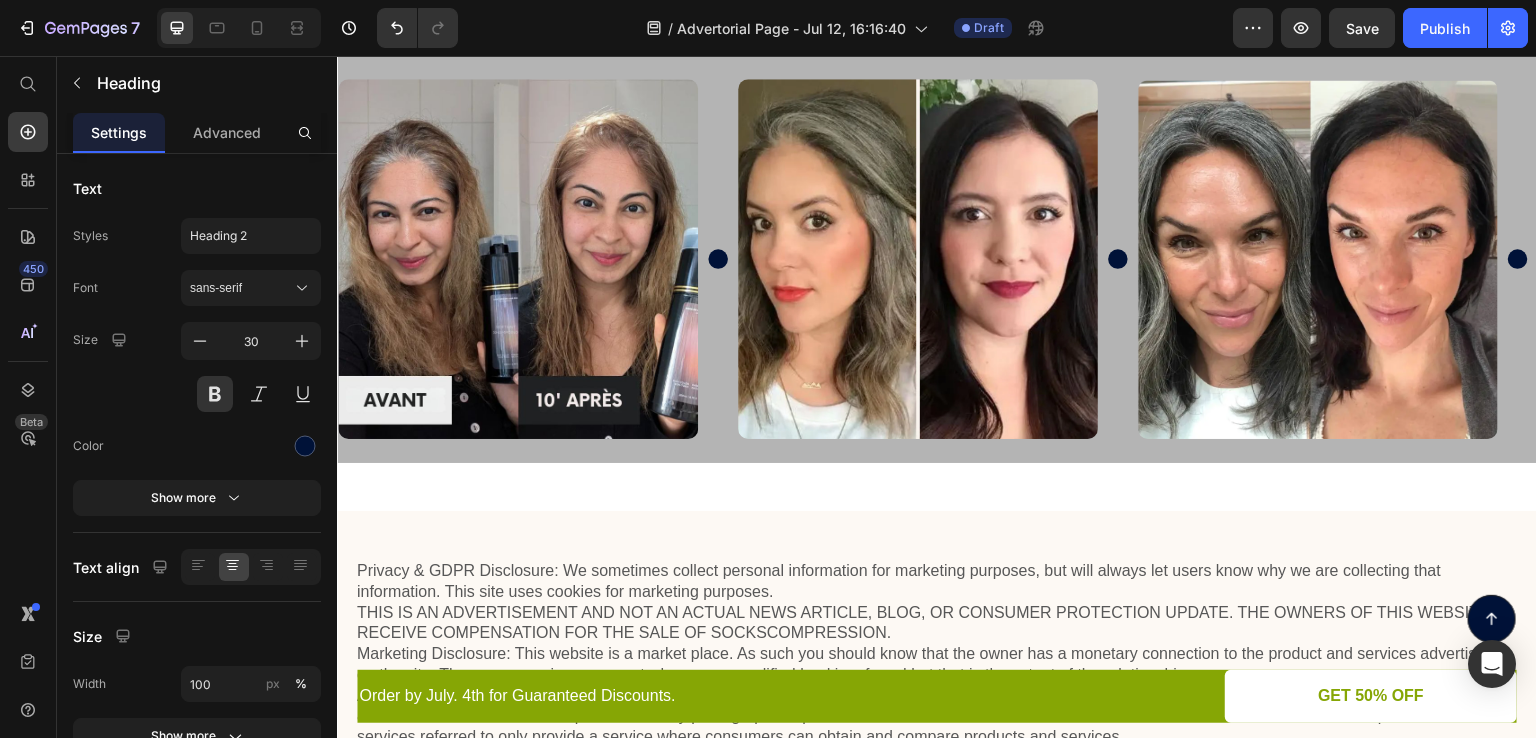 click on "Des milliers de clients ont fait le changement" at bounding box center (937, 17) 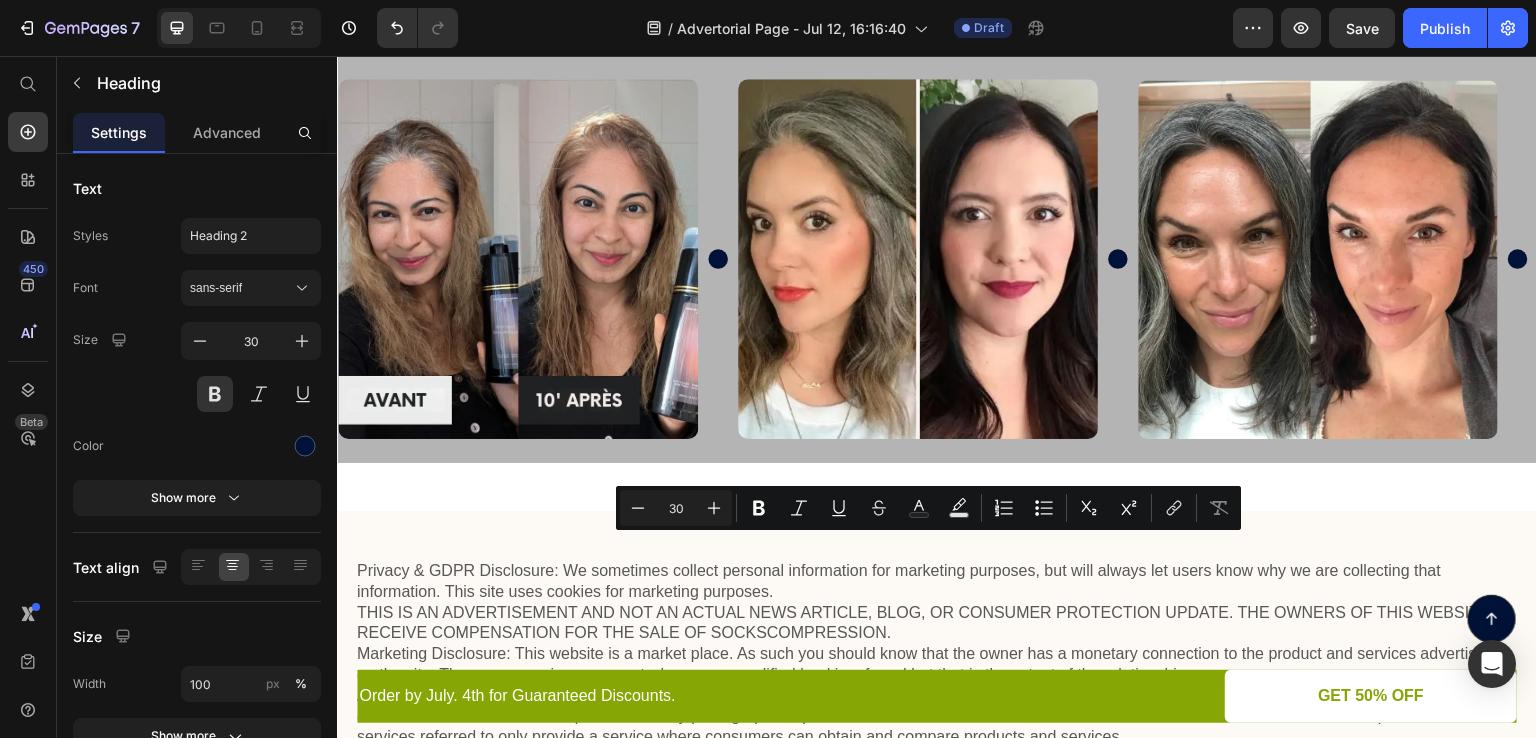 drag, startPoint x: 1337, startPoint y: 552, endPoint x: 526, endPoint y: 551, distance: 811.0006 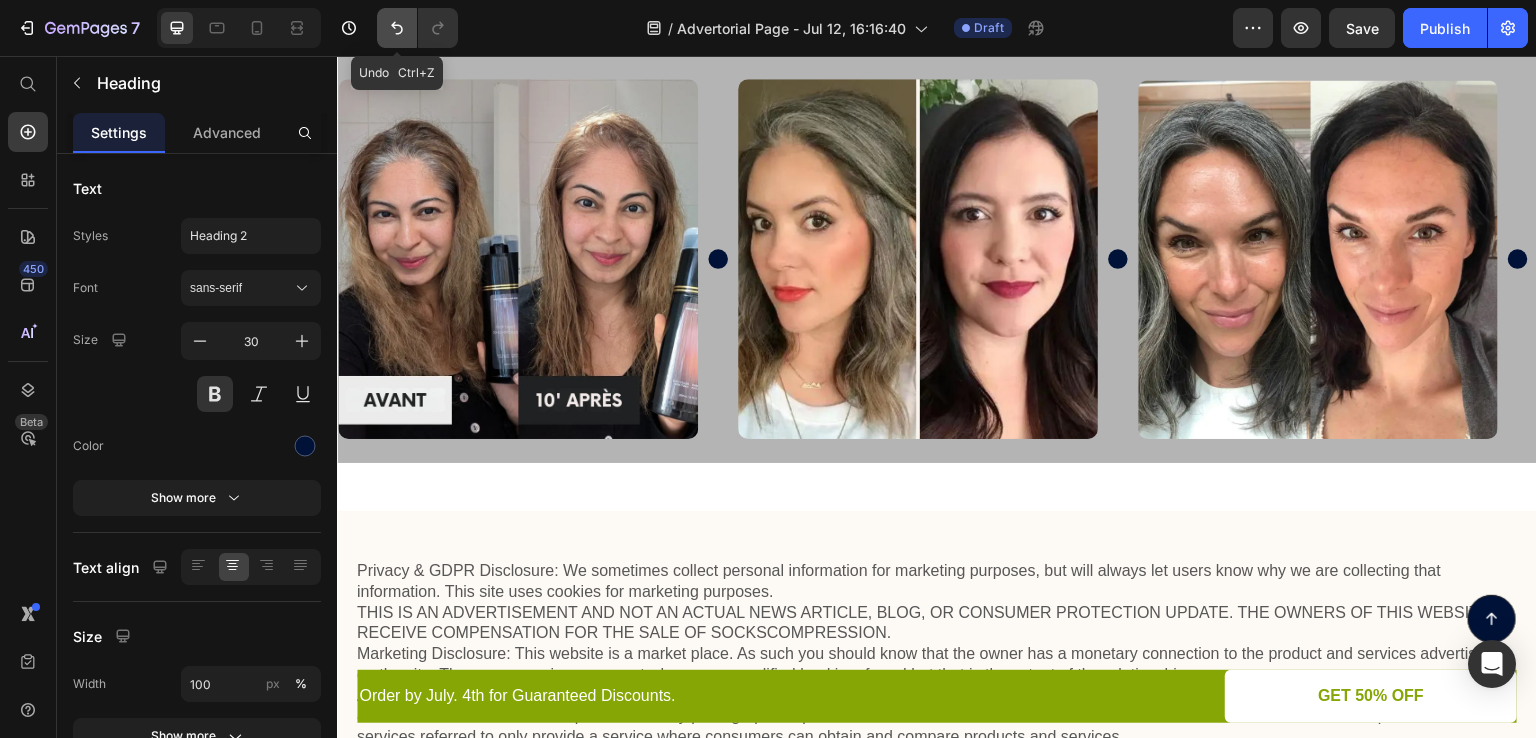 click 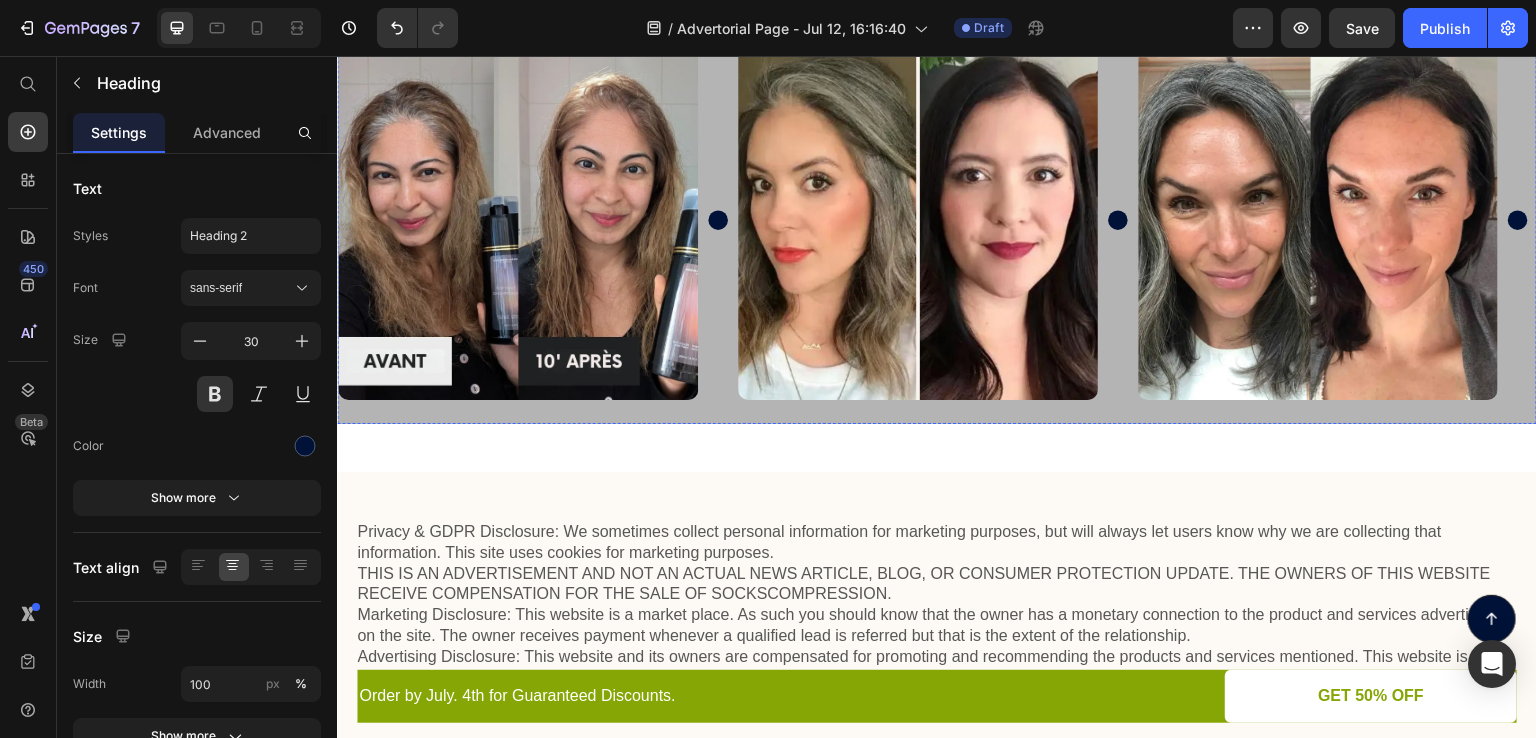 click on "Des milliers de clients ont fait le changement" at bounding box center [937, -42] 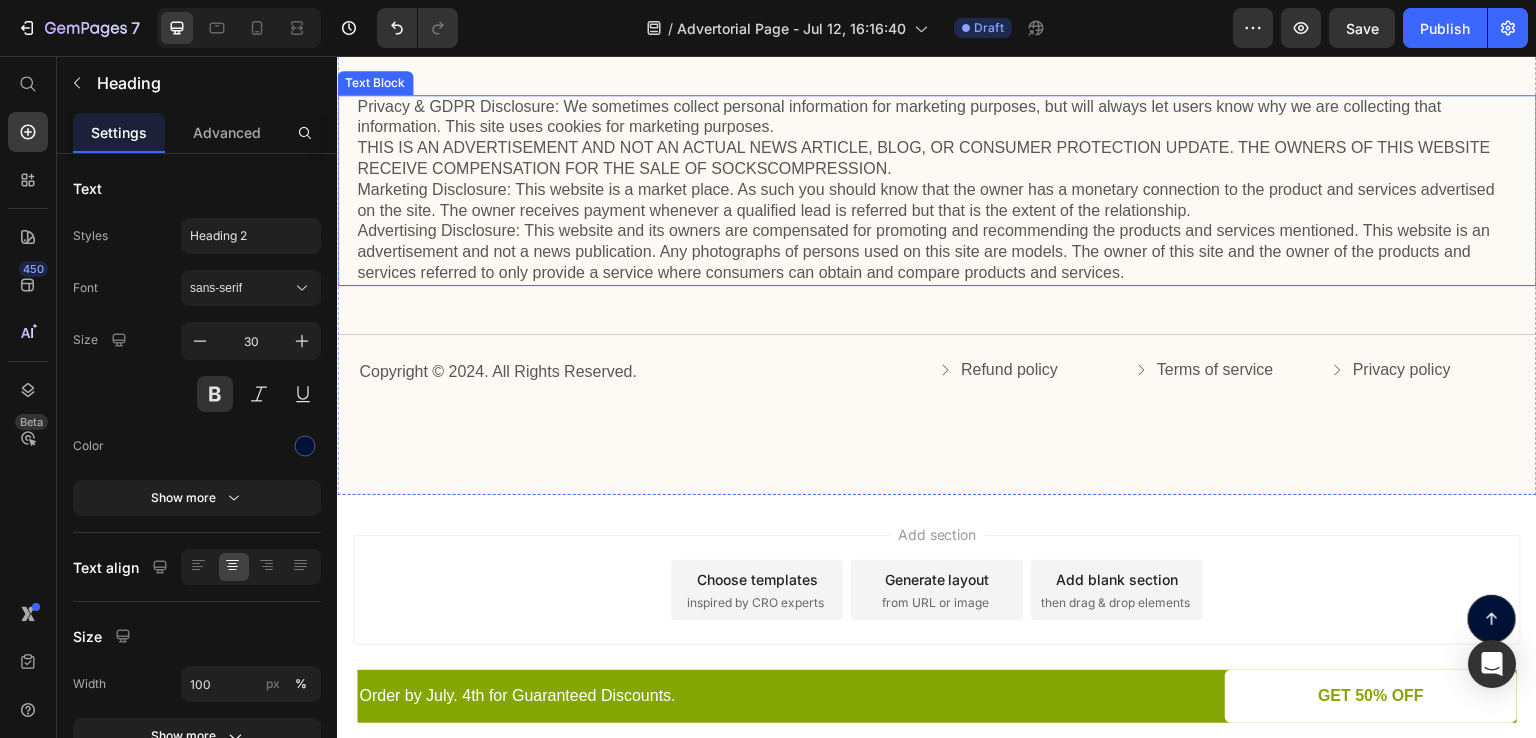 scroll, scrollTop: 3780, scrollLeft: 0, axis: vertical 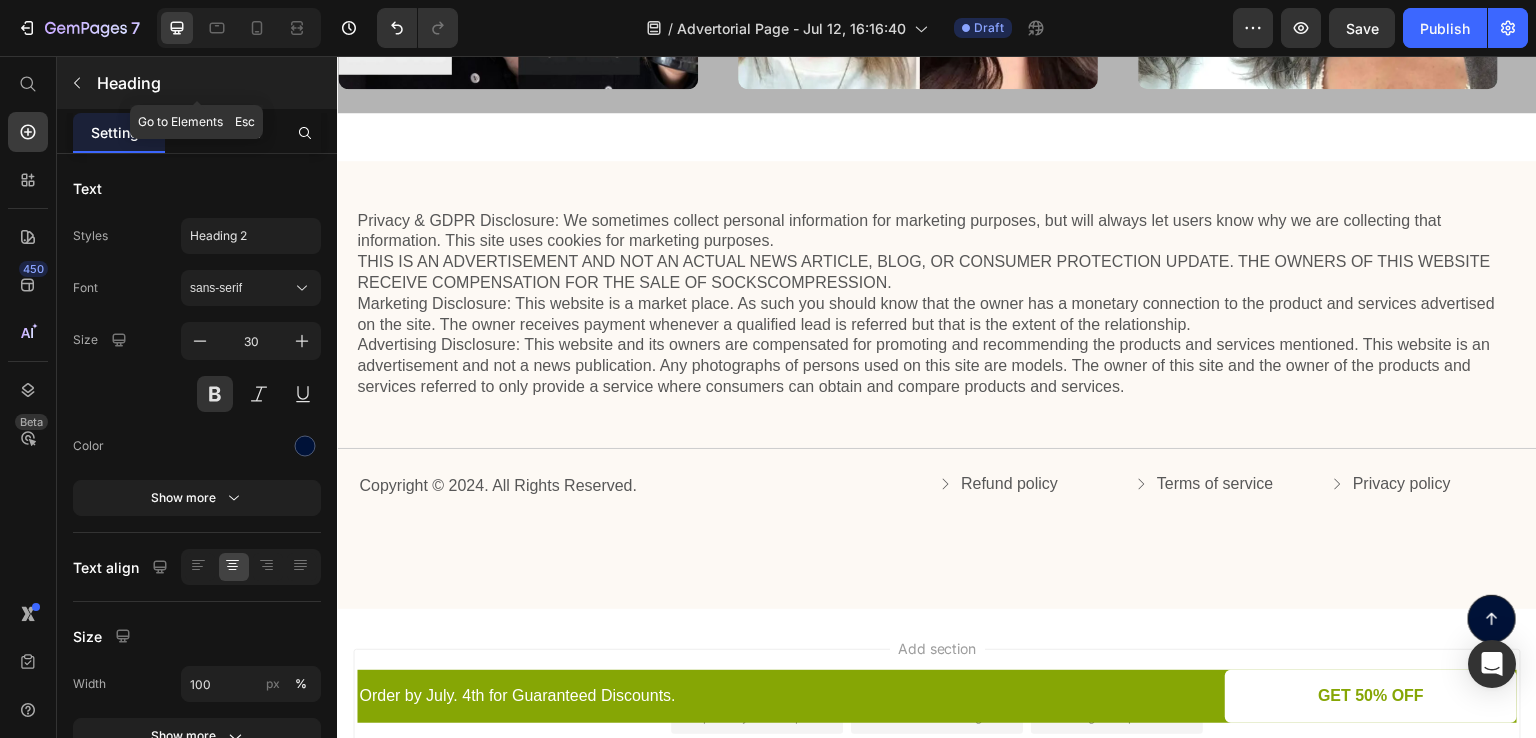 click 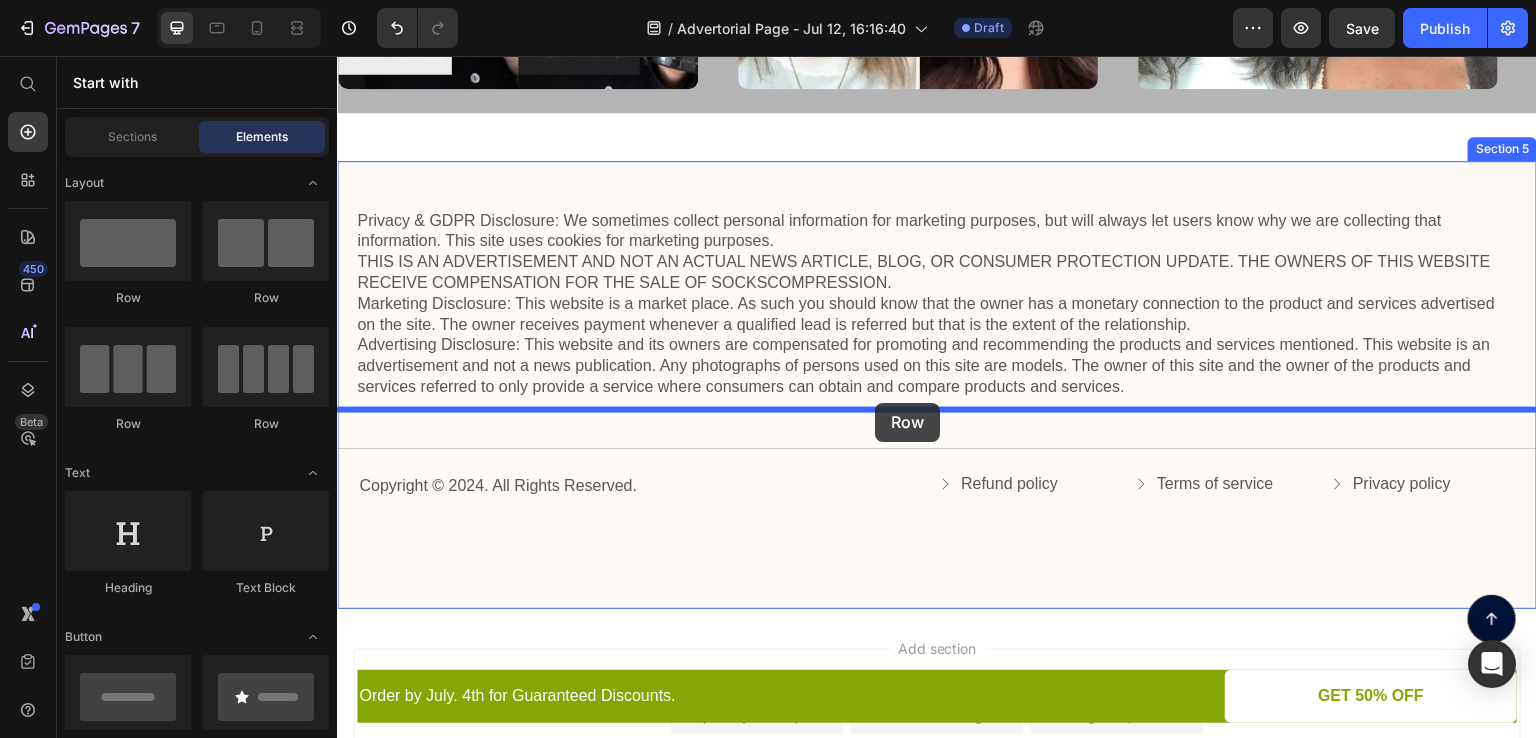 drag, startPoint x: 464, startPoint y: 298, endPoint x: 875, endPoint y: 403, distance: 424.20044 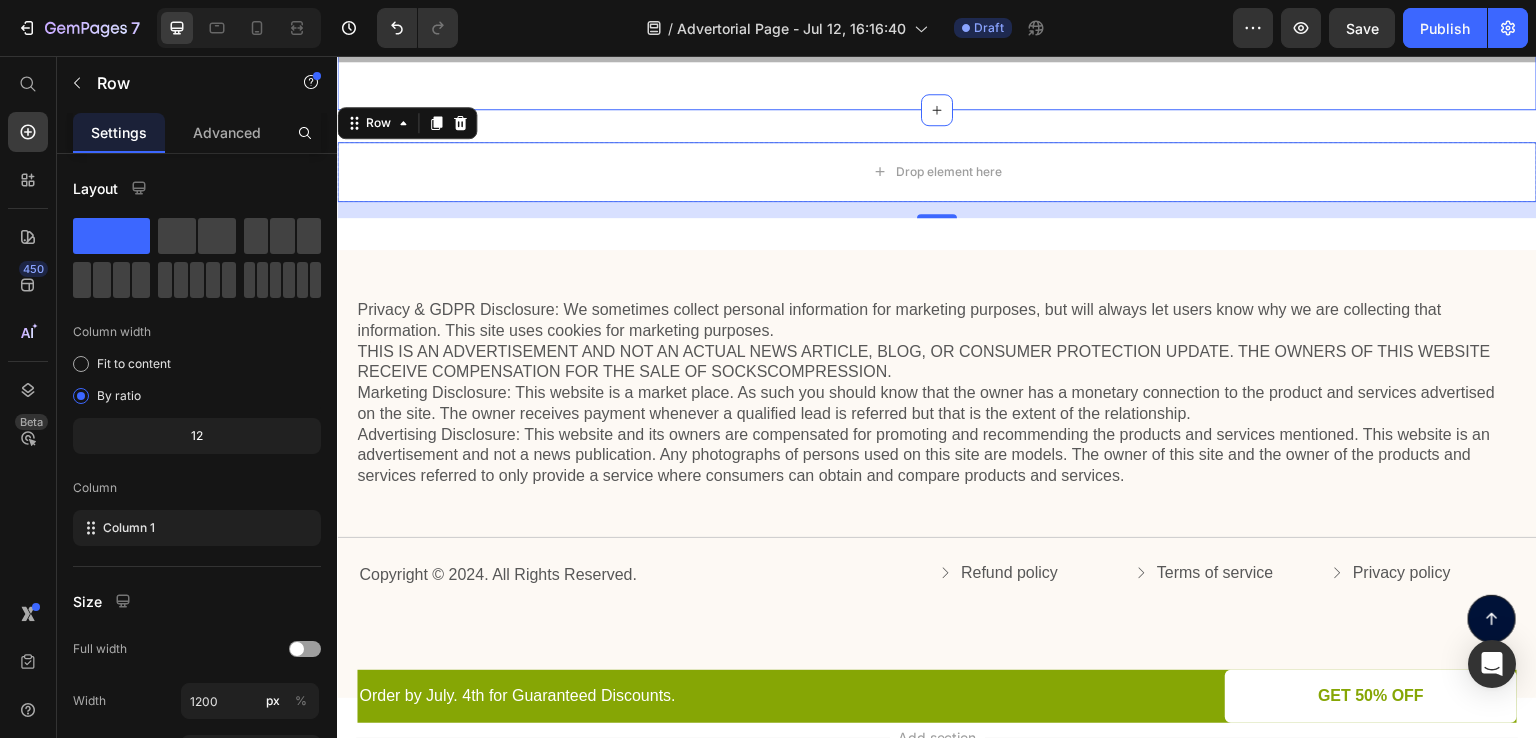 scroll, scrollTop: 3380, scrollLeft: 0, axis: vertical 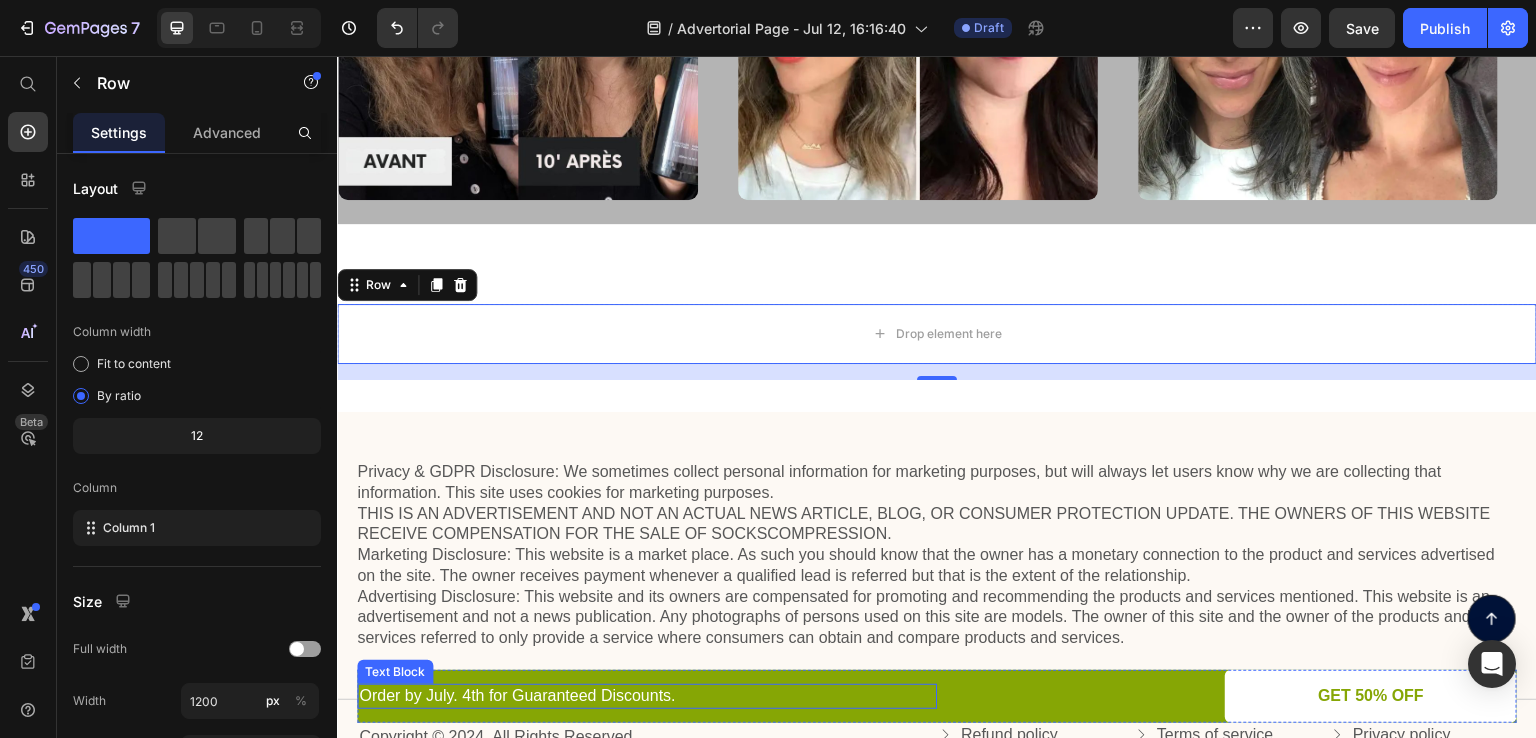 click on "Order by July. 4th for Guaranteed Discounts." at bounding box center (647, 696) 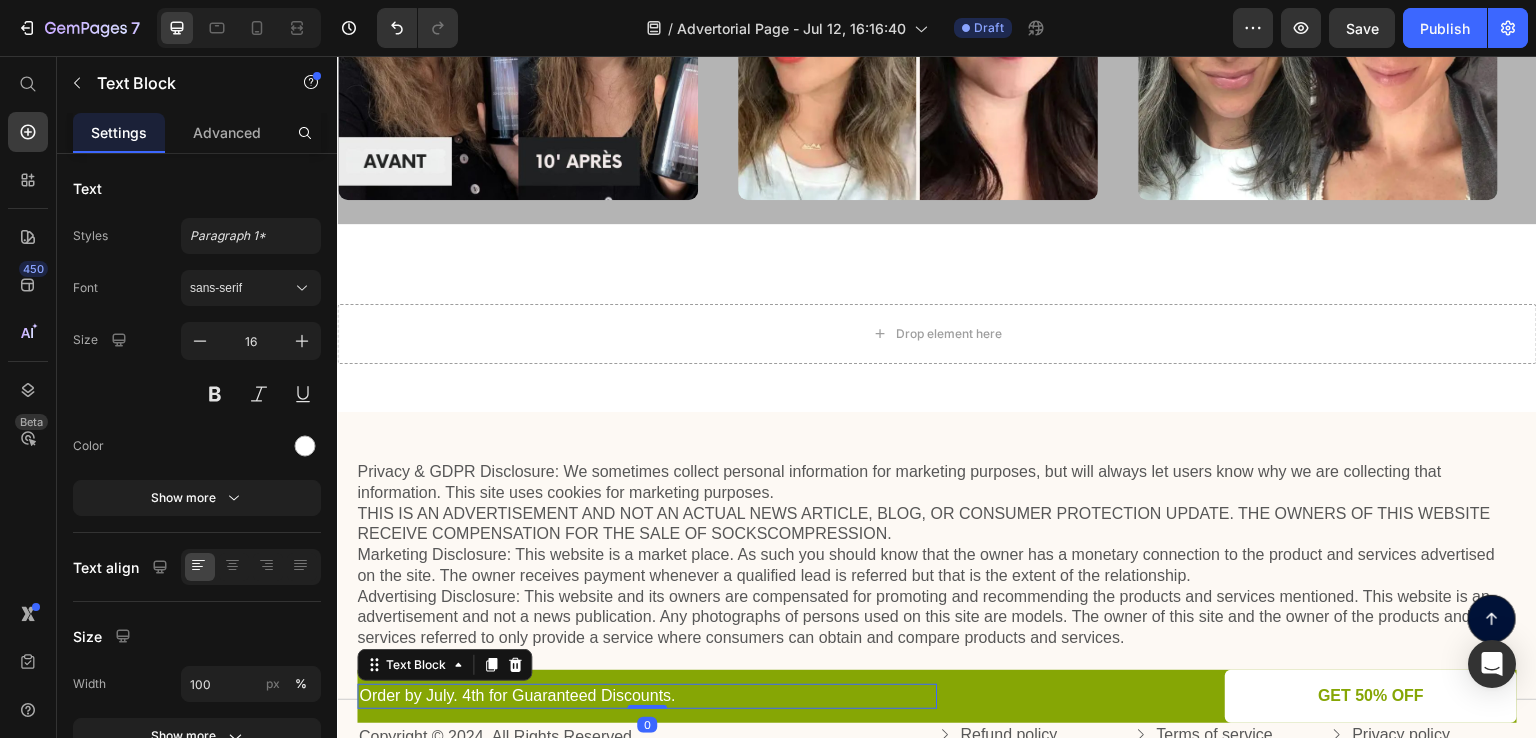 click on "Order by July. 4th for Guaranteed Discounts." at bounding box center (647, 696) 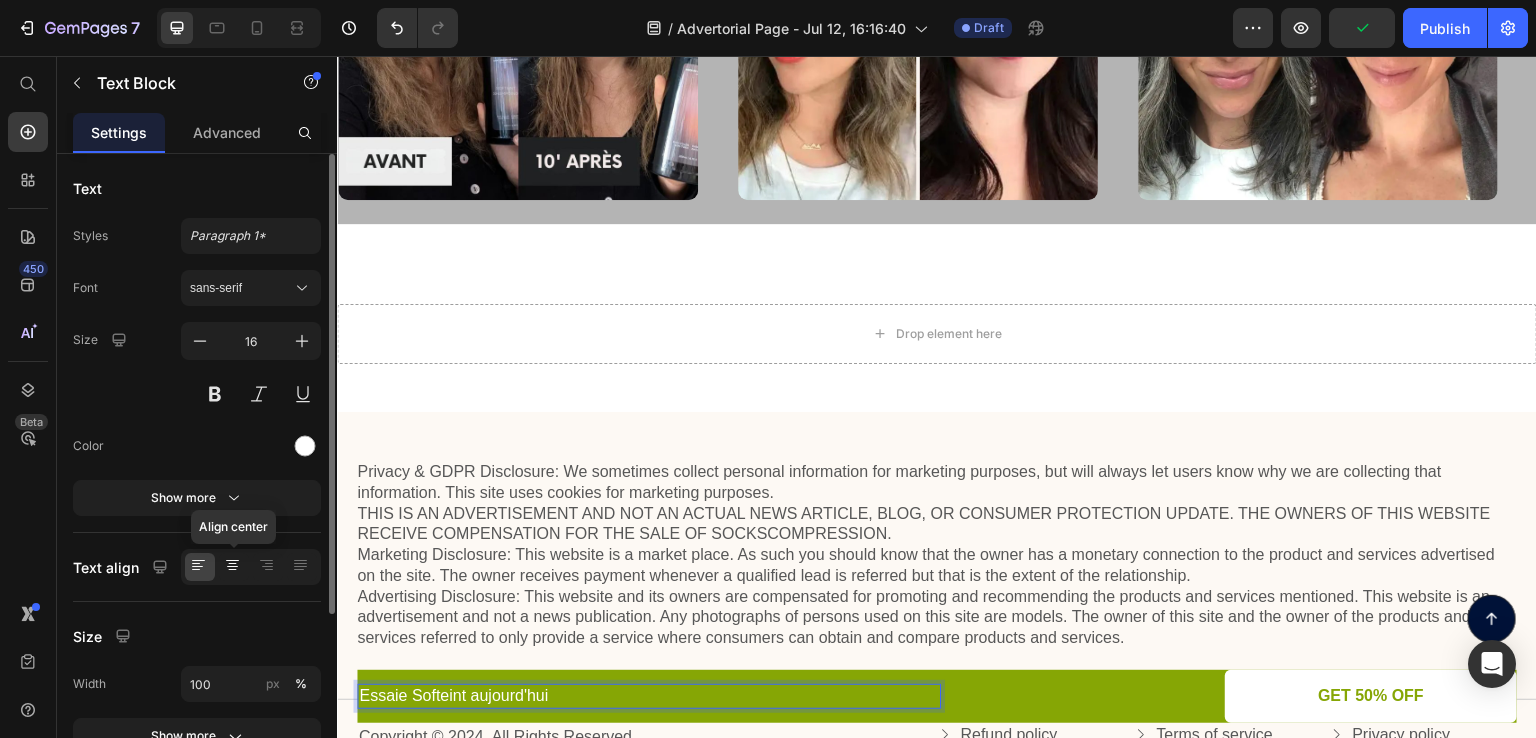 click 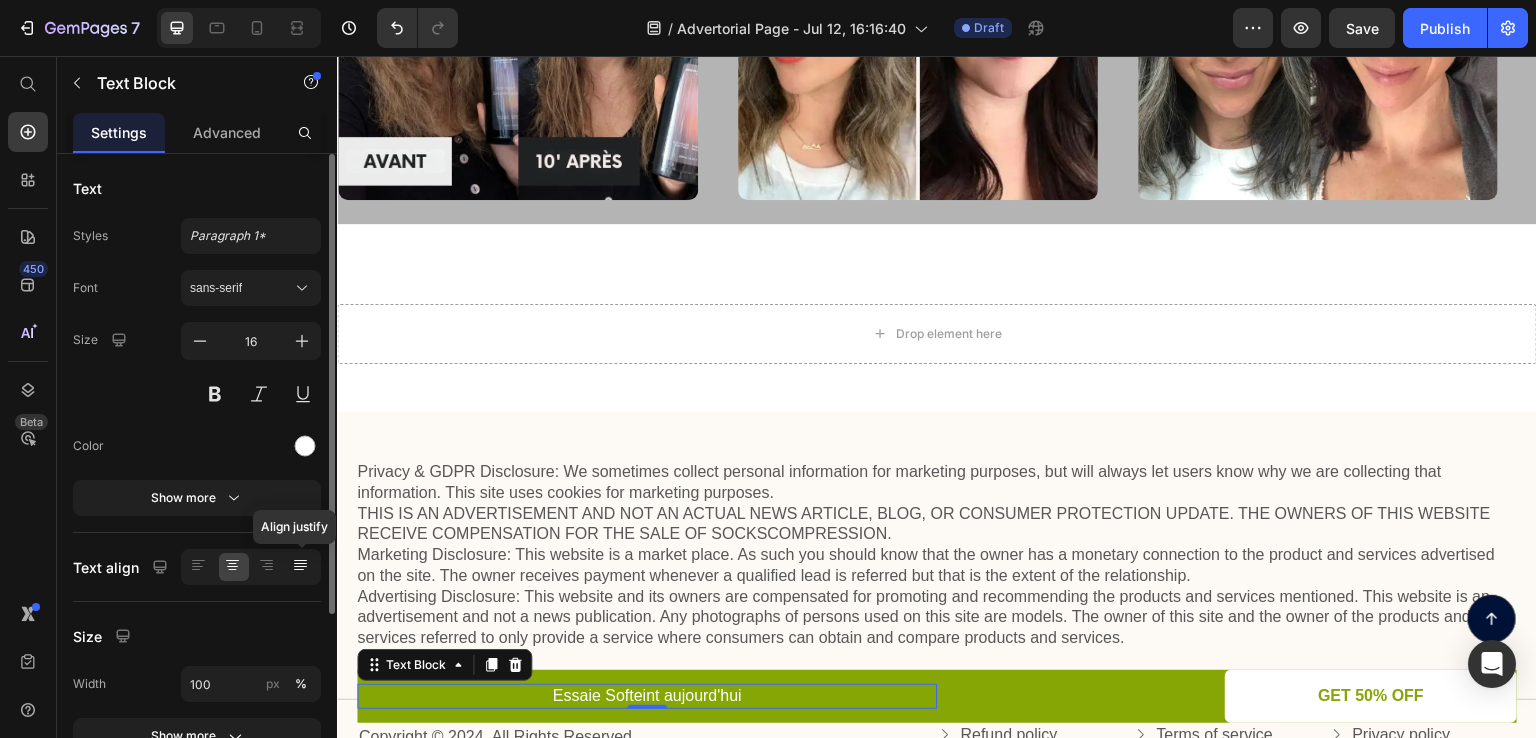 click 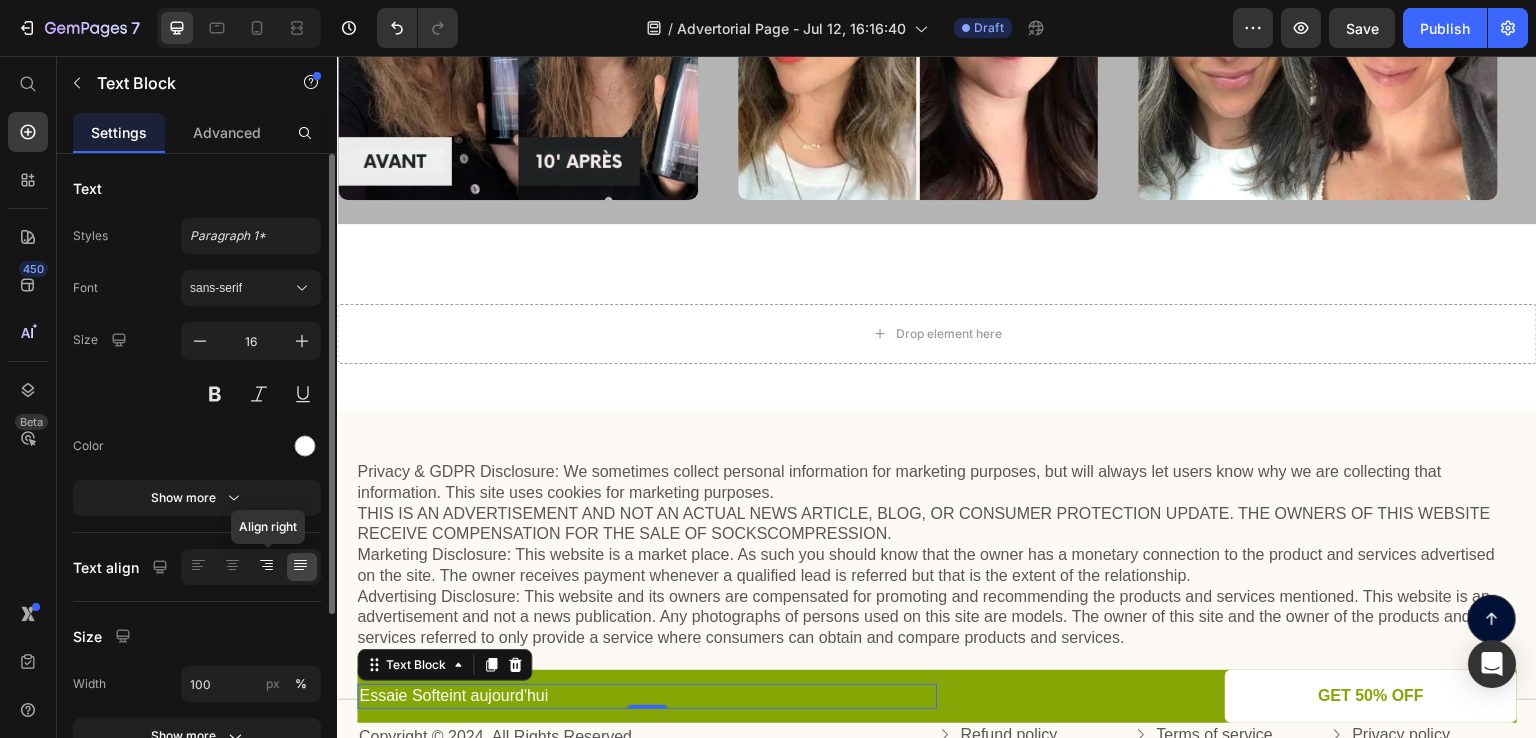 click 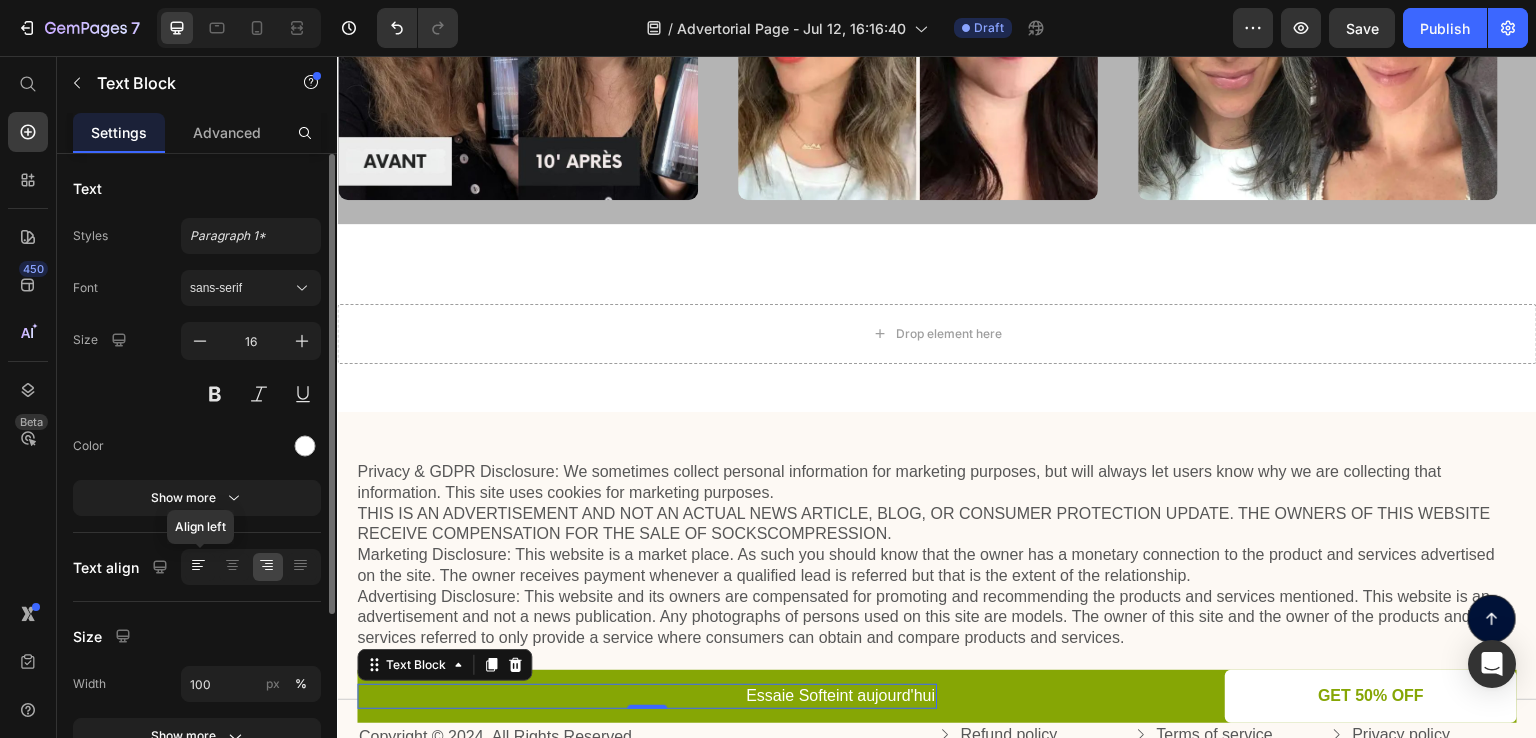 click 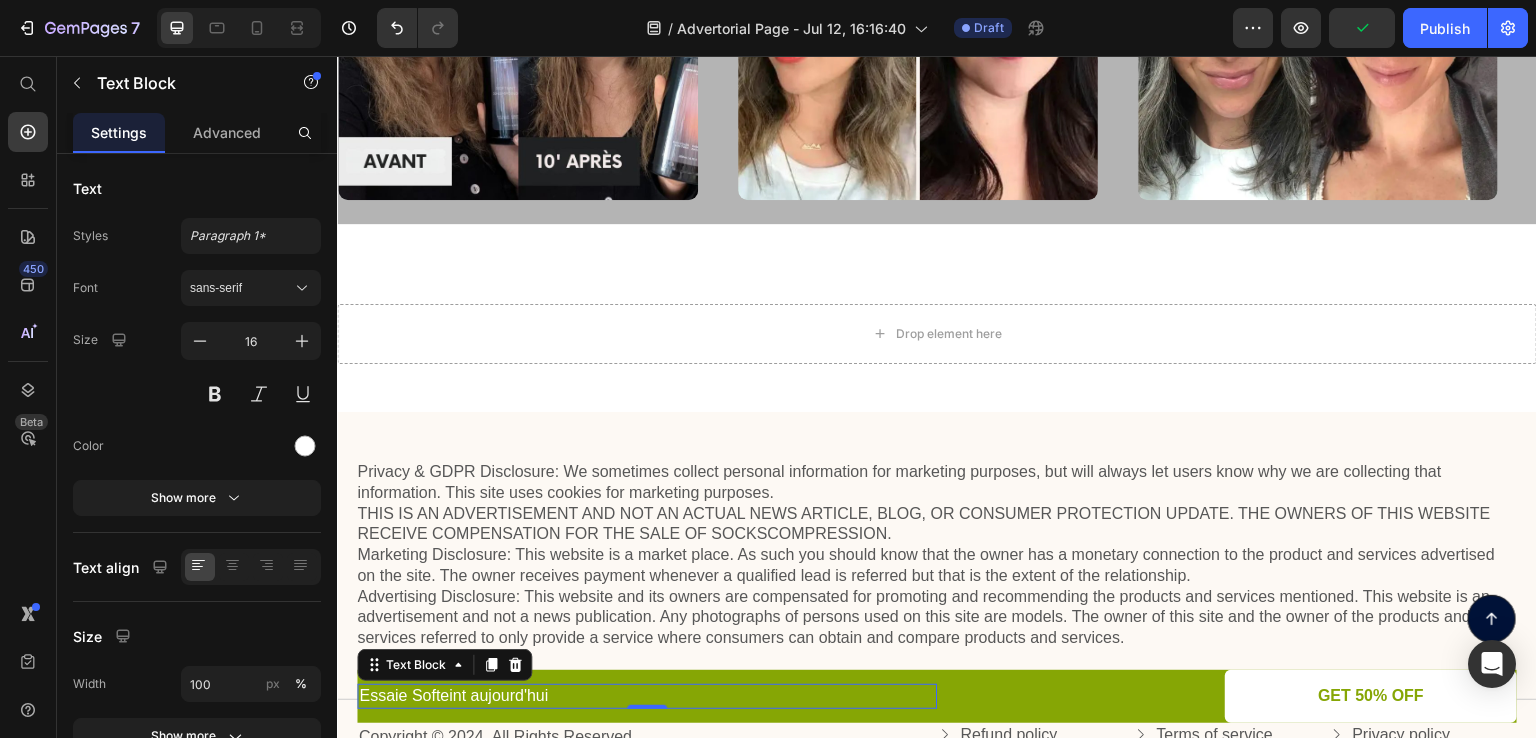 click on "Button Essaie Softeint aujourd'hui Text Block   0 GET 50% OFF Button Row Sticky" at bounding box center [937, 696] 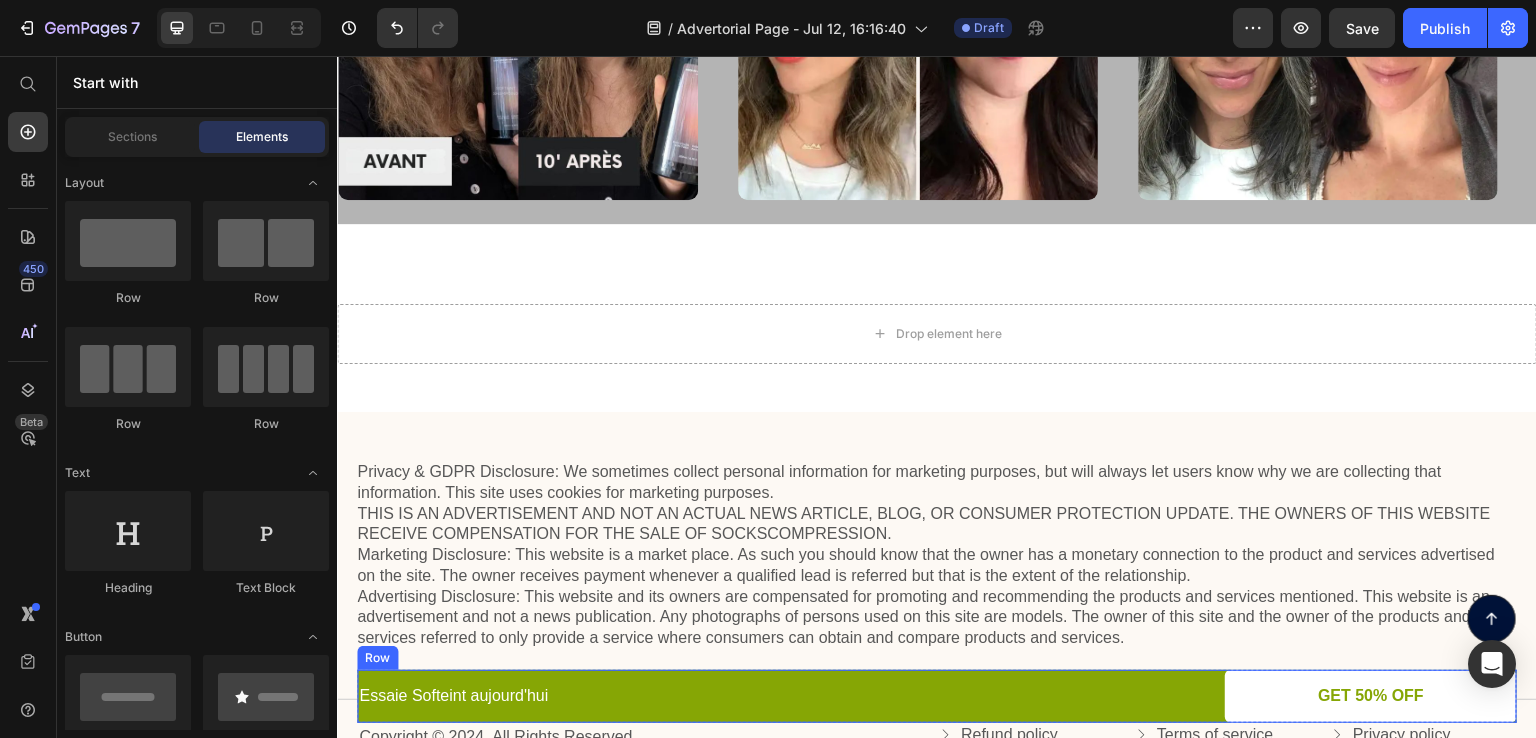 click on "Essaie Softeint aujourd'hui Text Block" at bounding box center (647, 696) 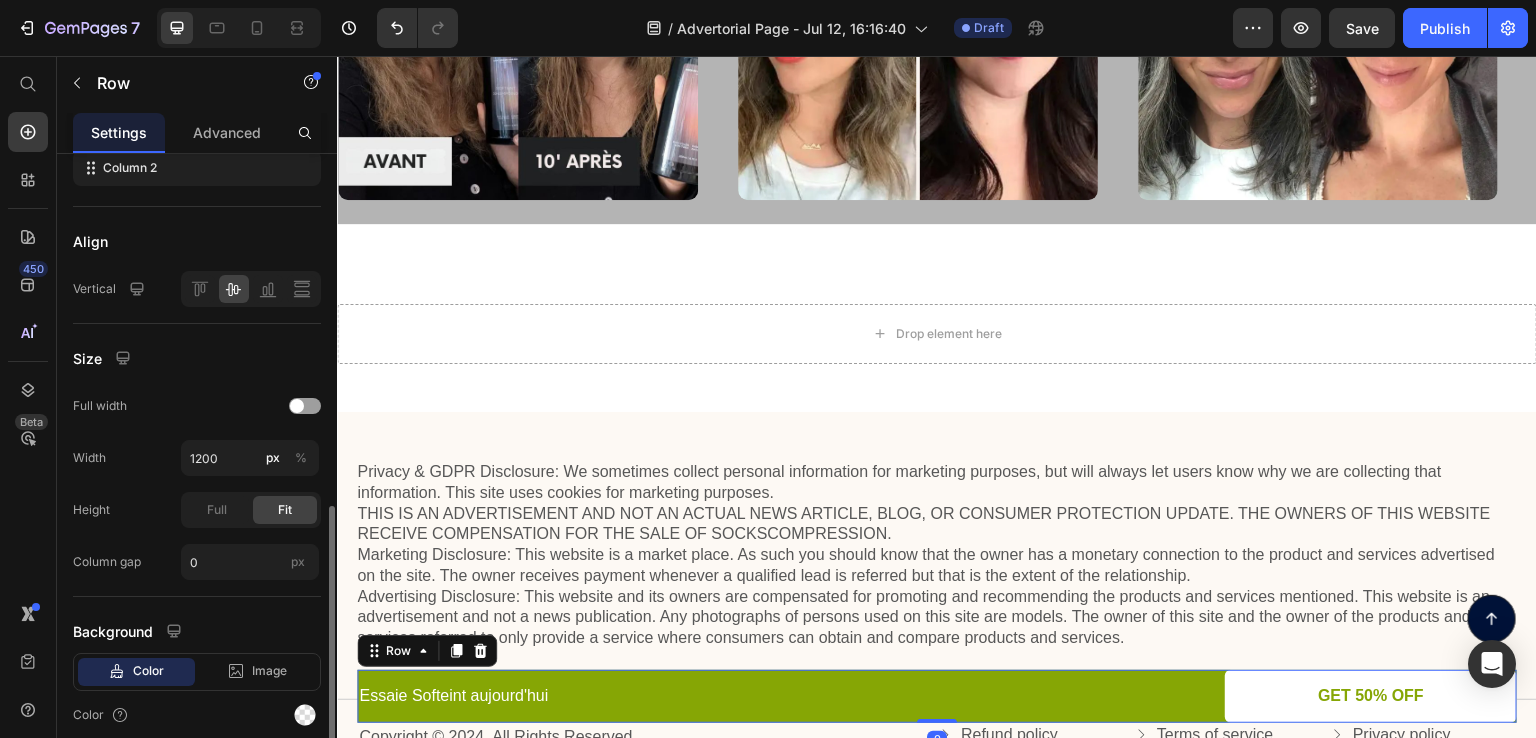 scroll, scrollTop: 478, scrollLeft: 0, axis: vertical 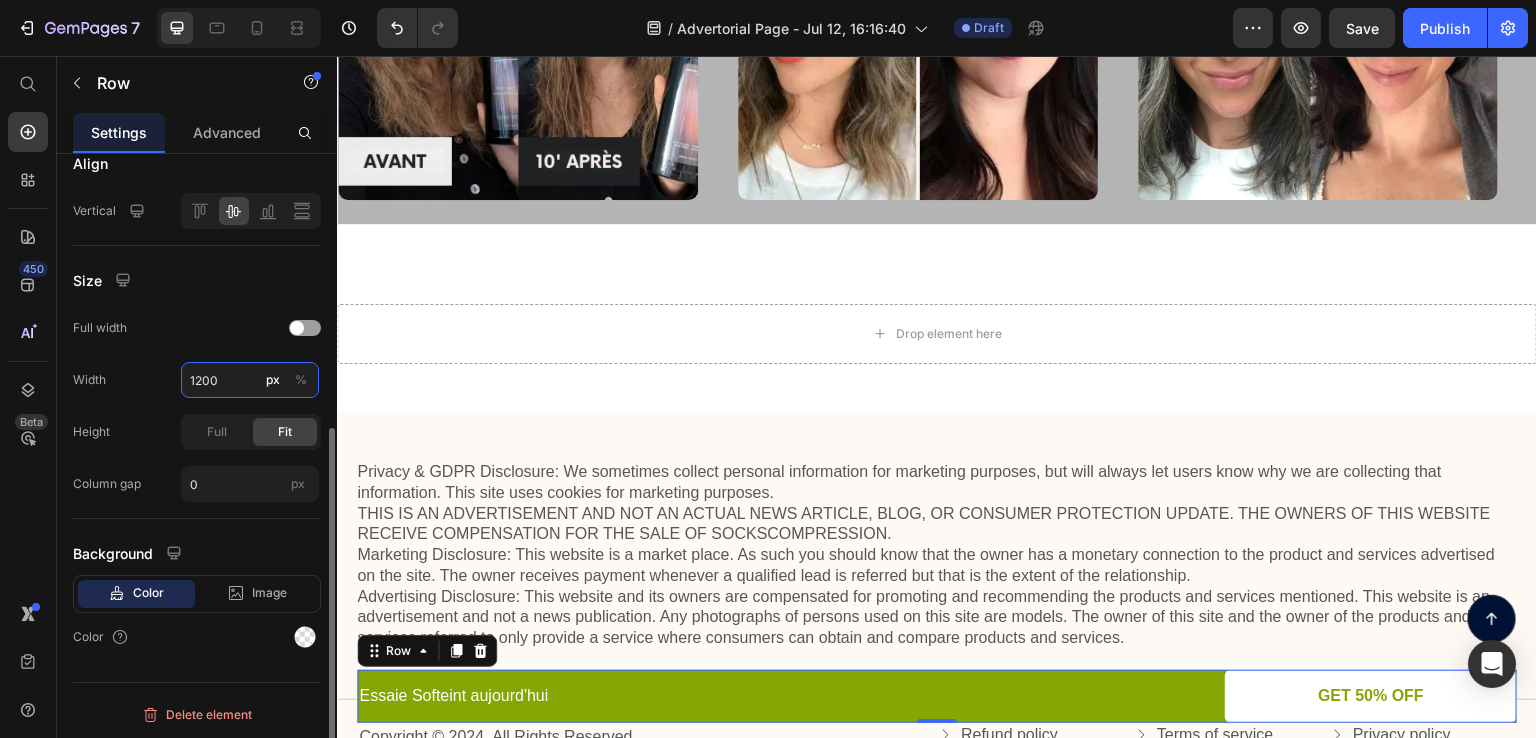 click on "1200" at bounding box center [250, 380] 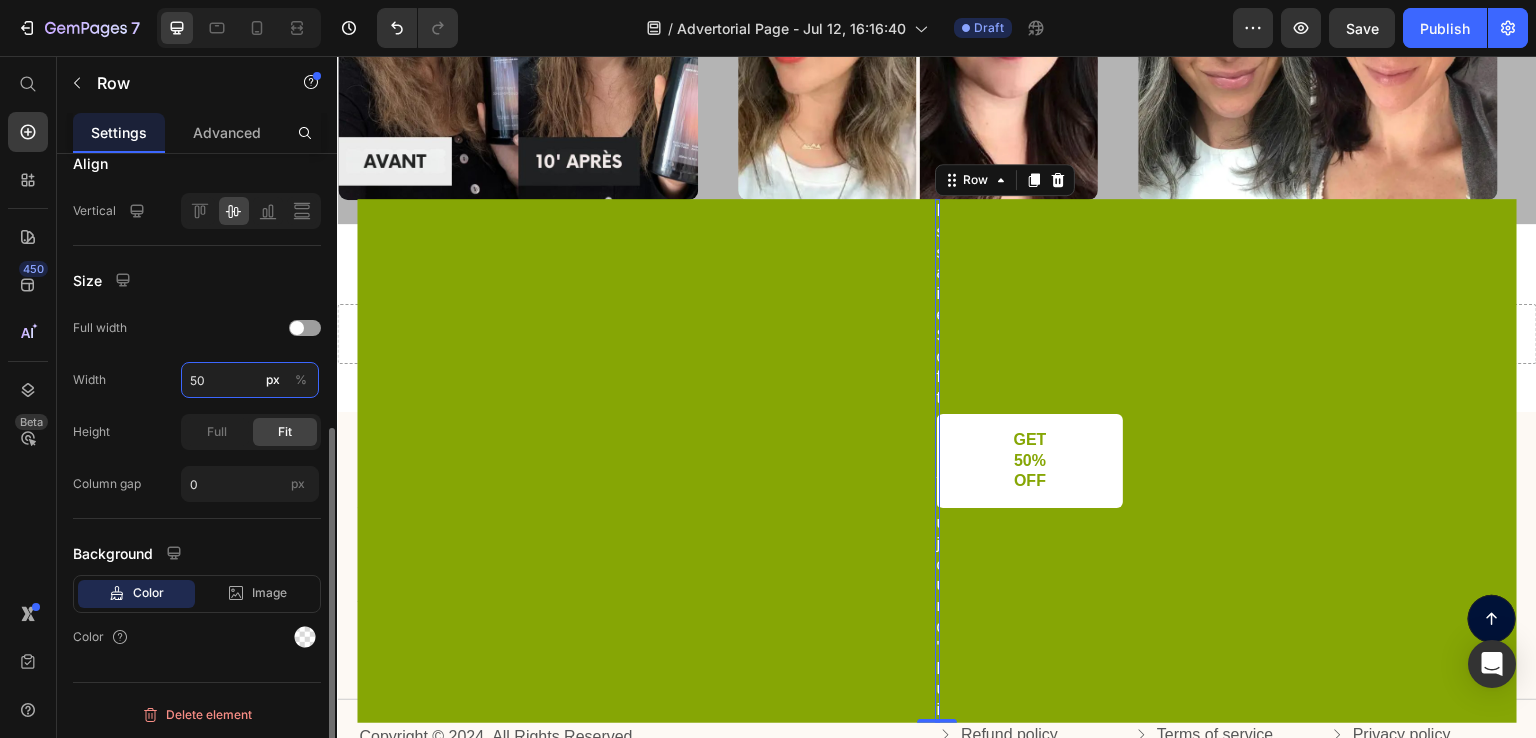type on "500" 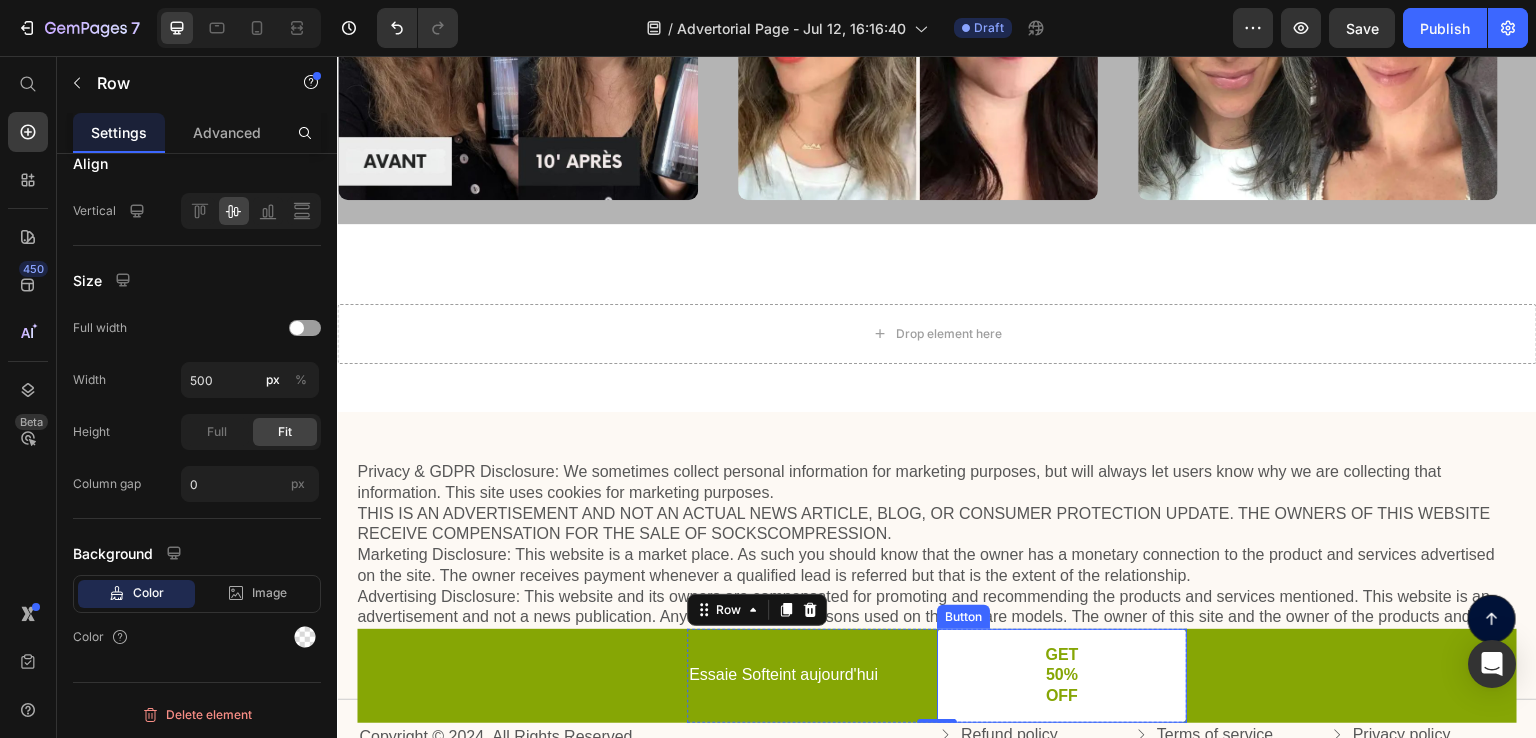 click on "GET 50% OFF" at bounding box center [1062, 676] 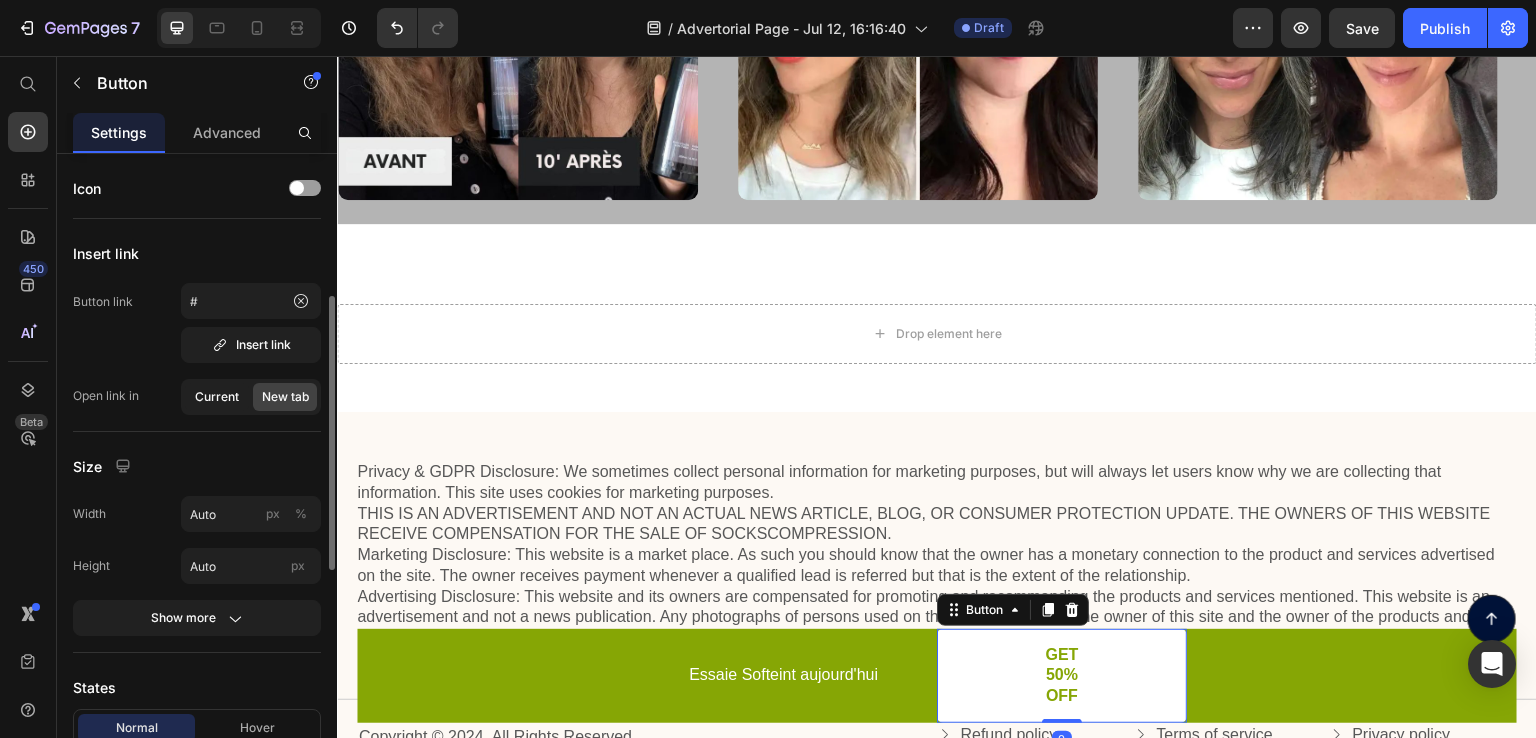 scroll, scrollTop: 100, scrollLeft: 0, axis: vertical 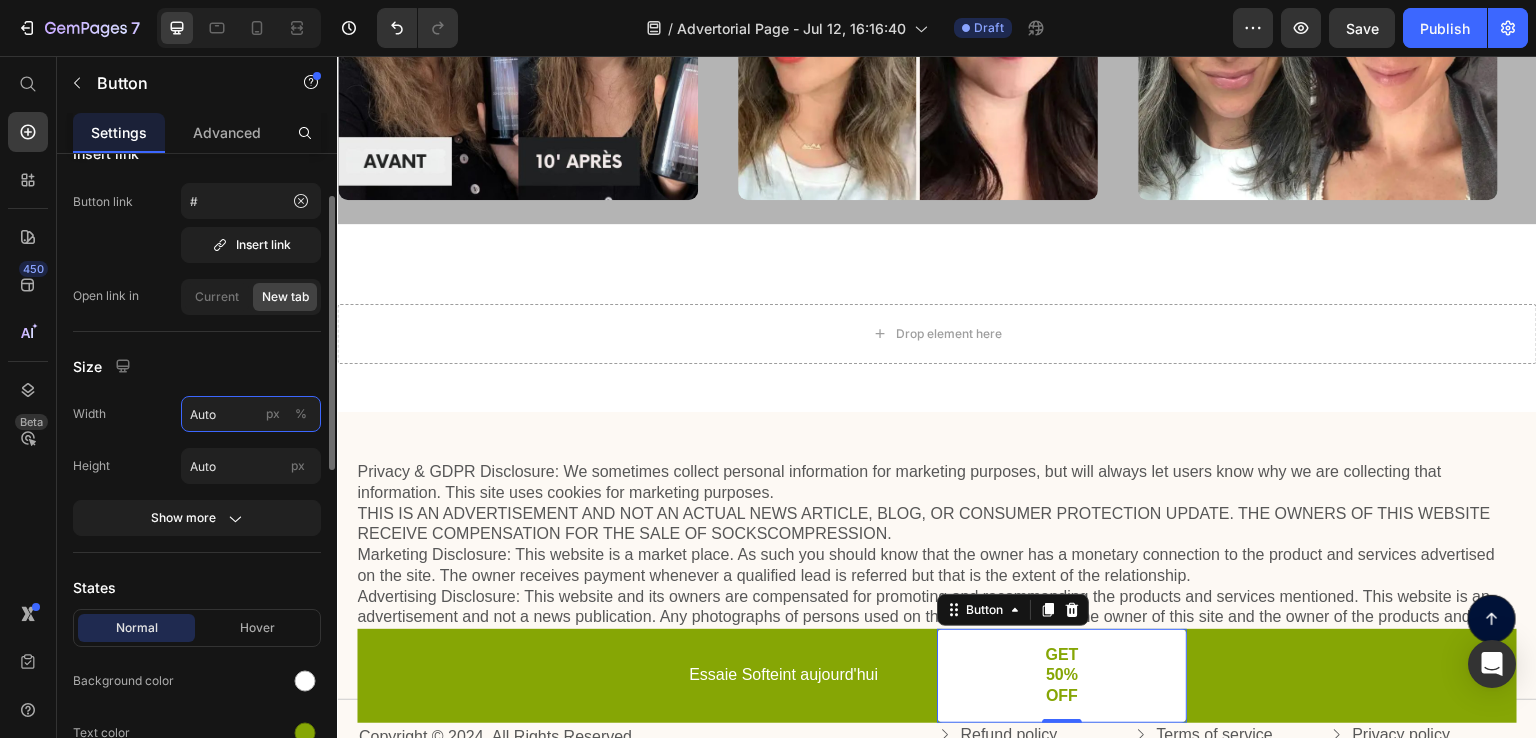 click on "Auto" at bounding box center (251, 414) 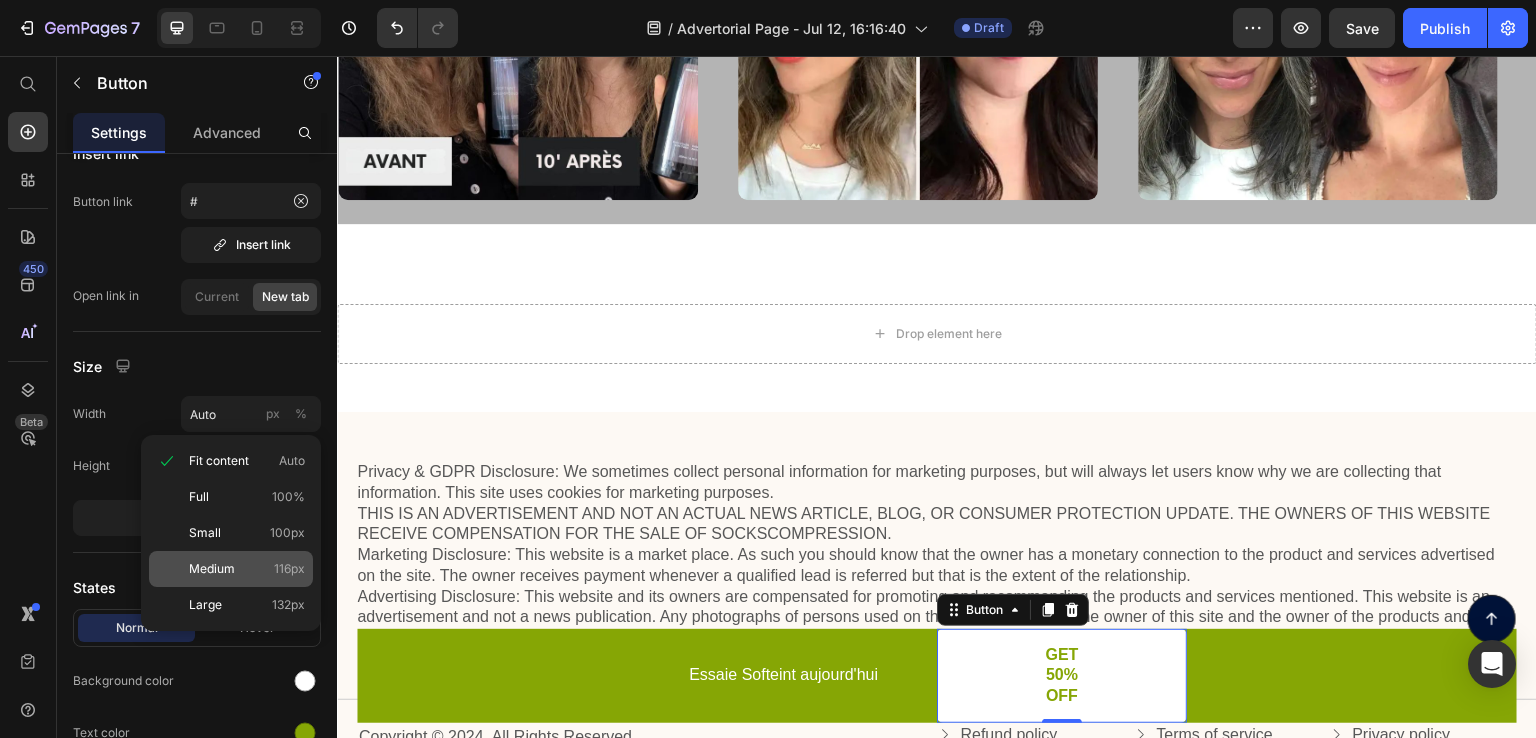 click on "Medium 116px" at bounding box center (247, 569) 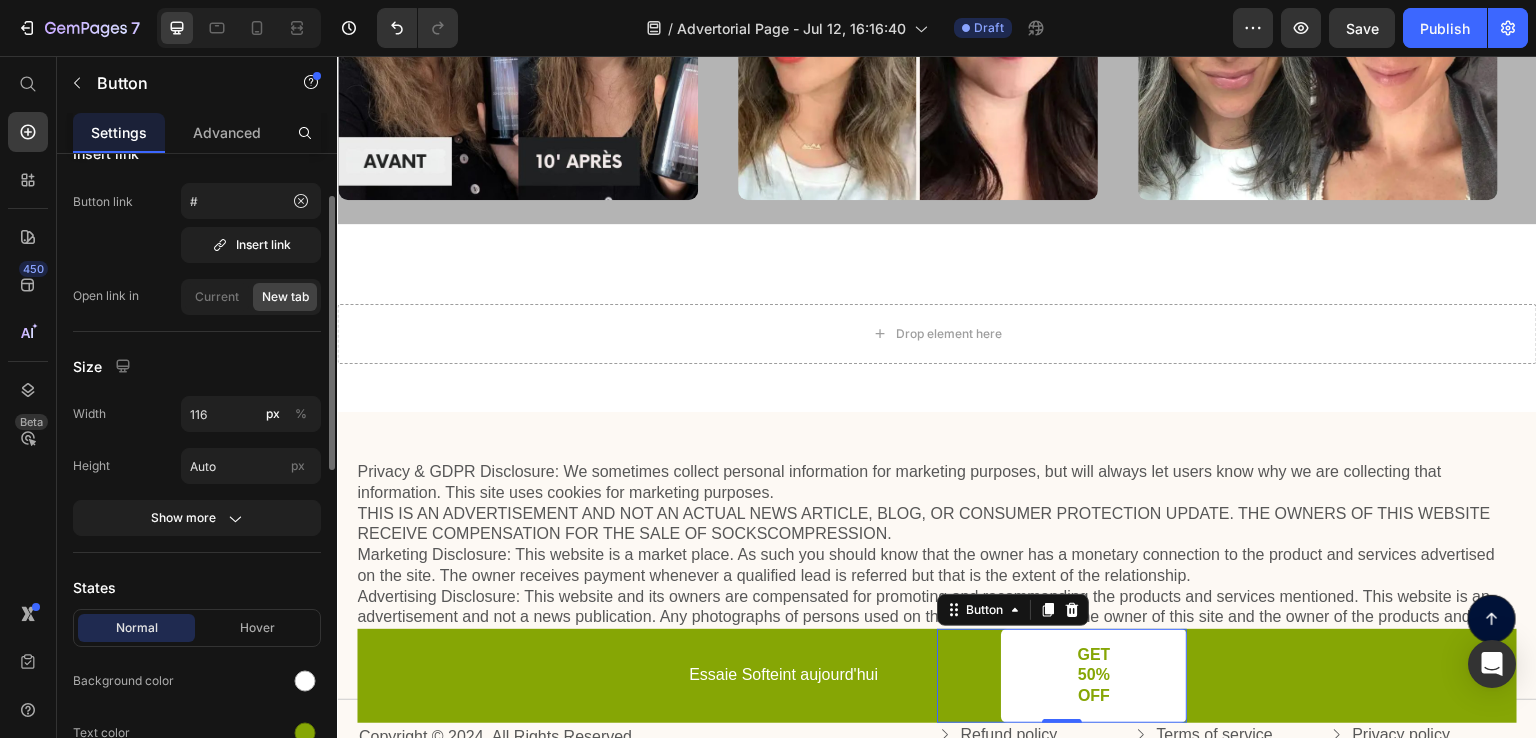 click on "Size Width 116 px % Height Auto px Show more" 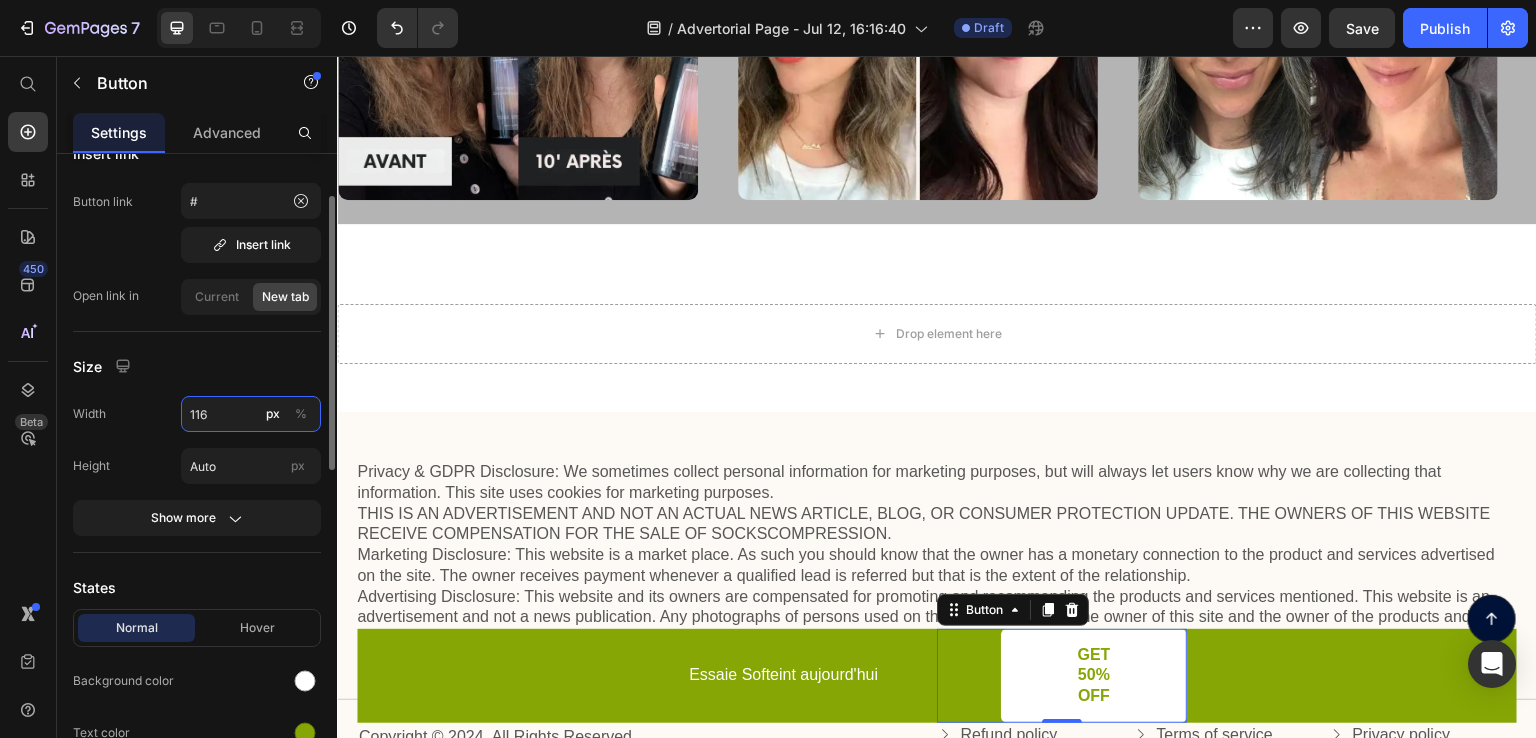 click on "116" at bounding box center [251, 414] 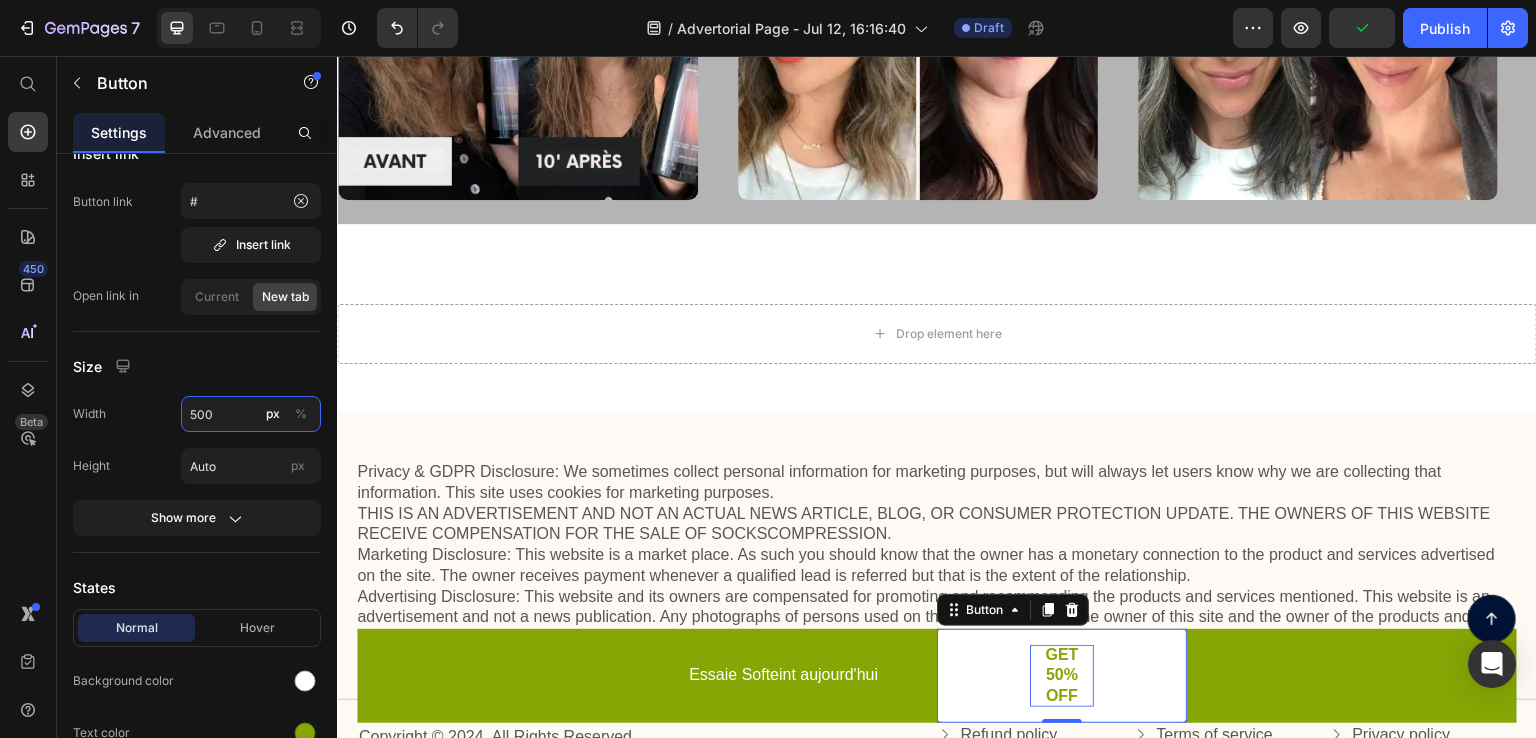 type on "500" 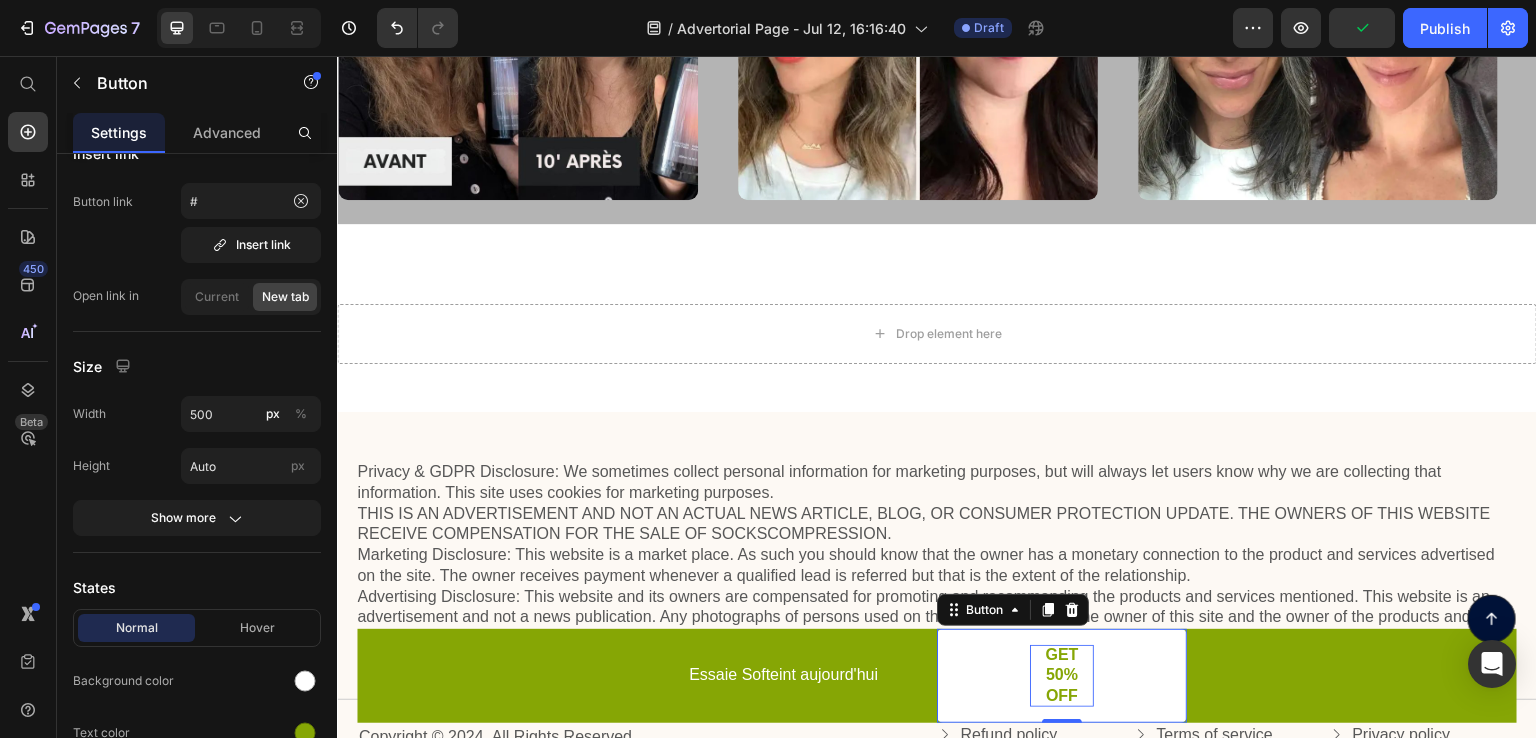 click on "GET 50% OFF" at bounding box center [1062, 676] 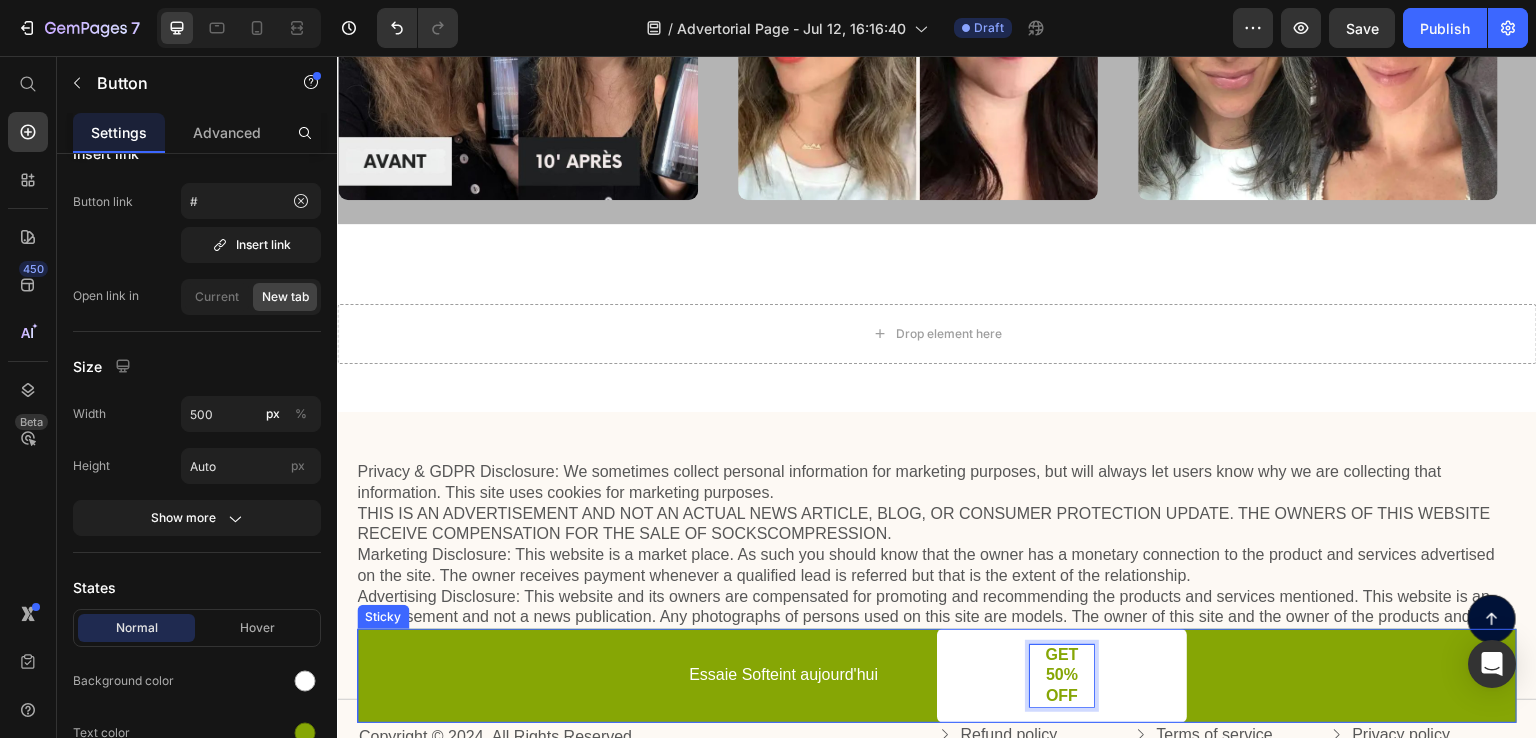 click on "Button Essaie Softeint aujourd'hui Text Block GET 50% OFF Button   0 Row" at bounding box center (937, 676) 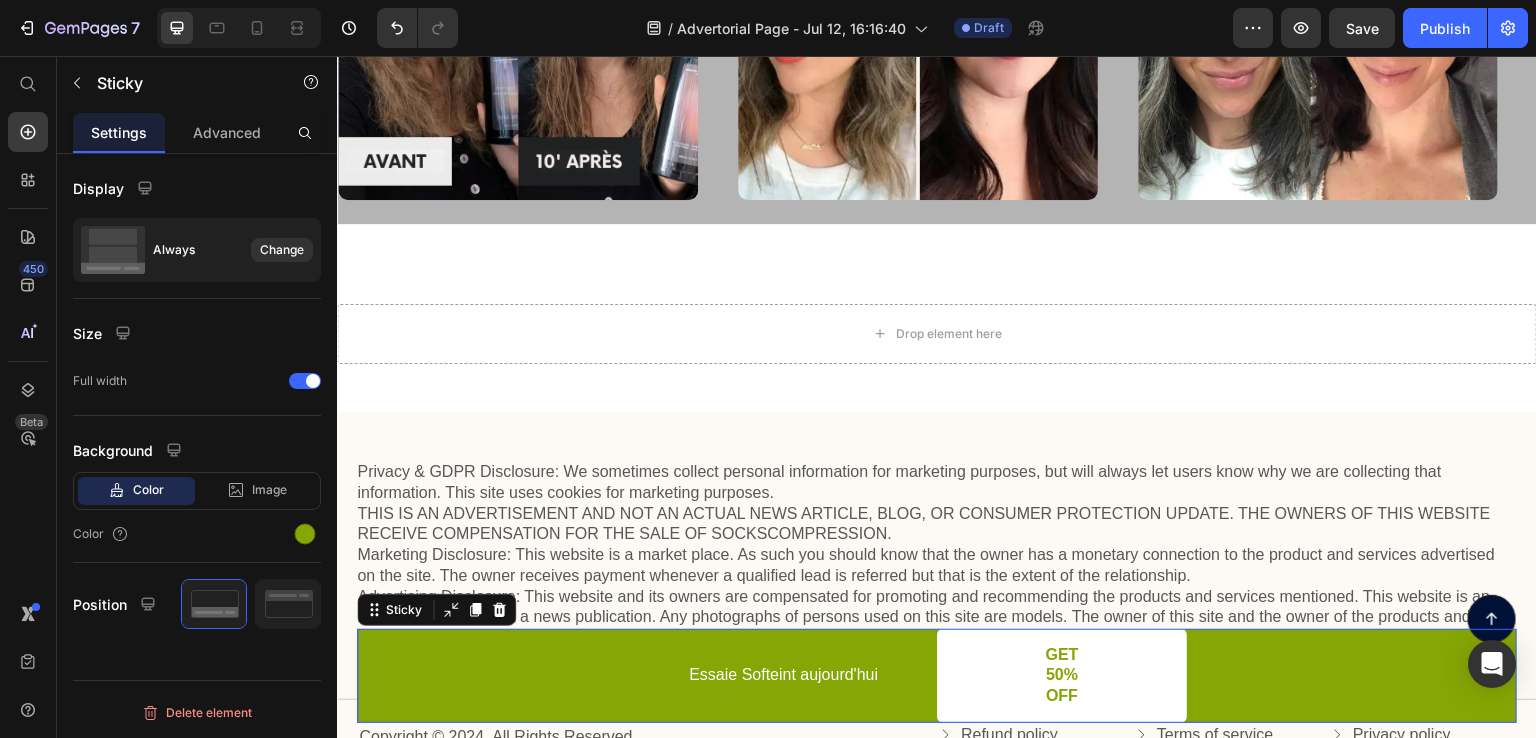 scroll, scrollTop: 0, scrollLeft: 0, axis: both 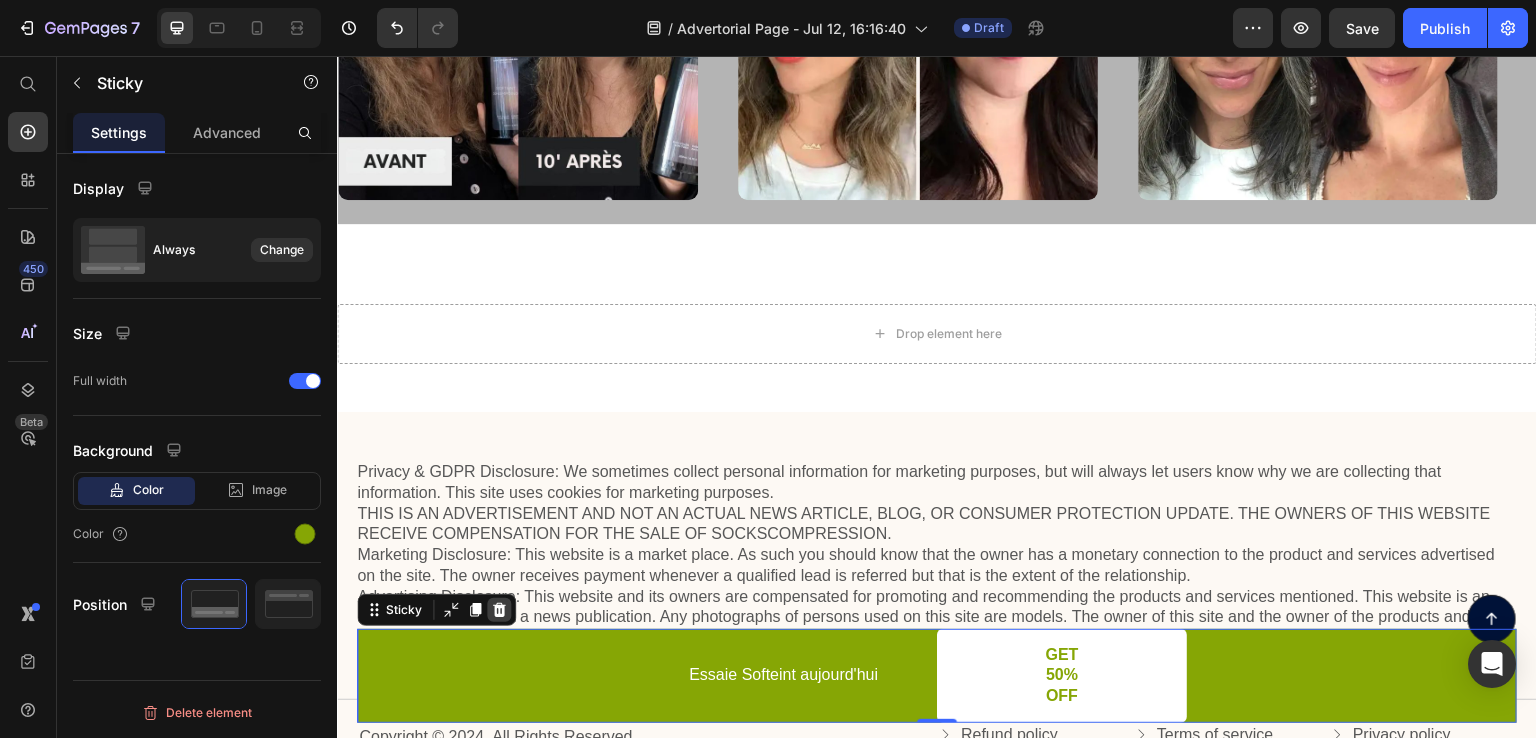 click 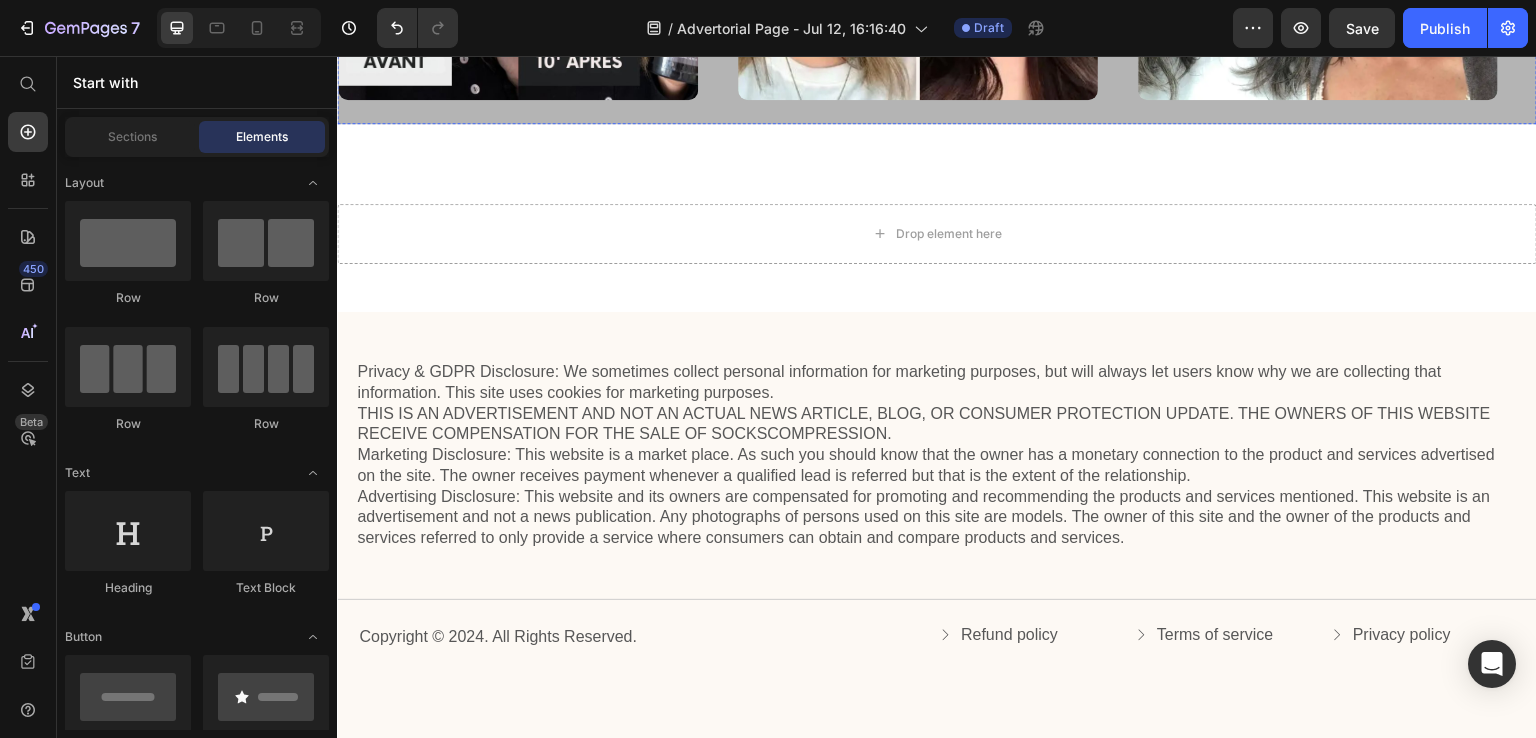 scroll, scrollTop: 3380, scrollLeft: 0, axis: vertical 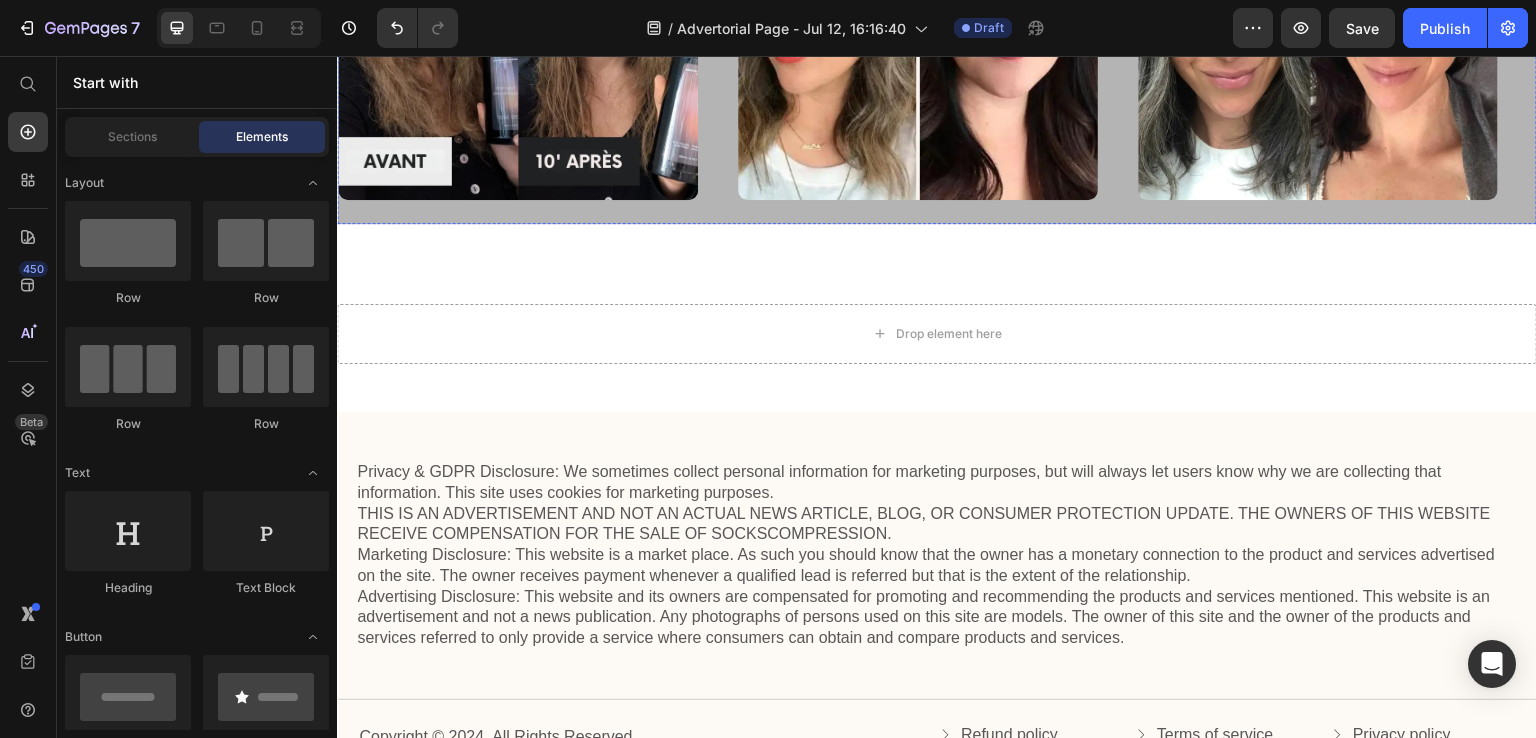 click on "Des milliers de clients ont fait le changement" at bounding box center (937, -242) 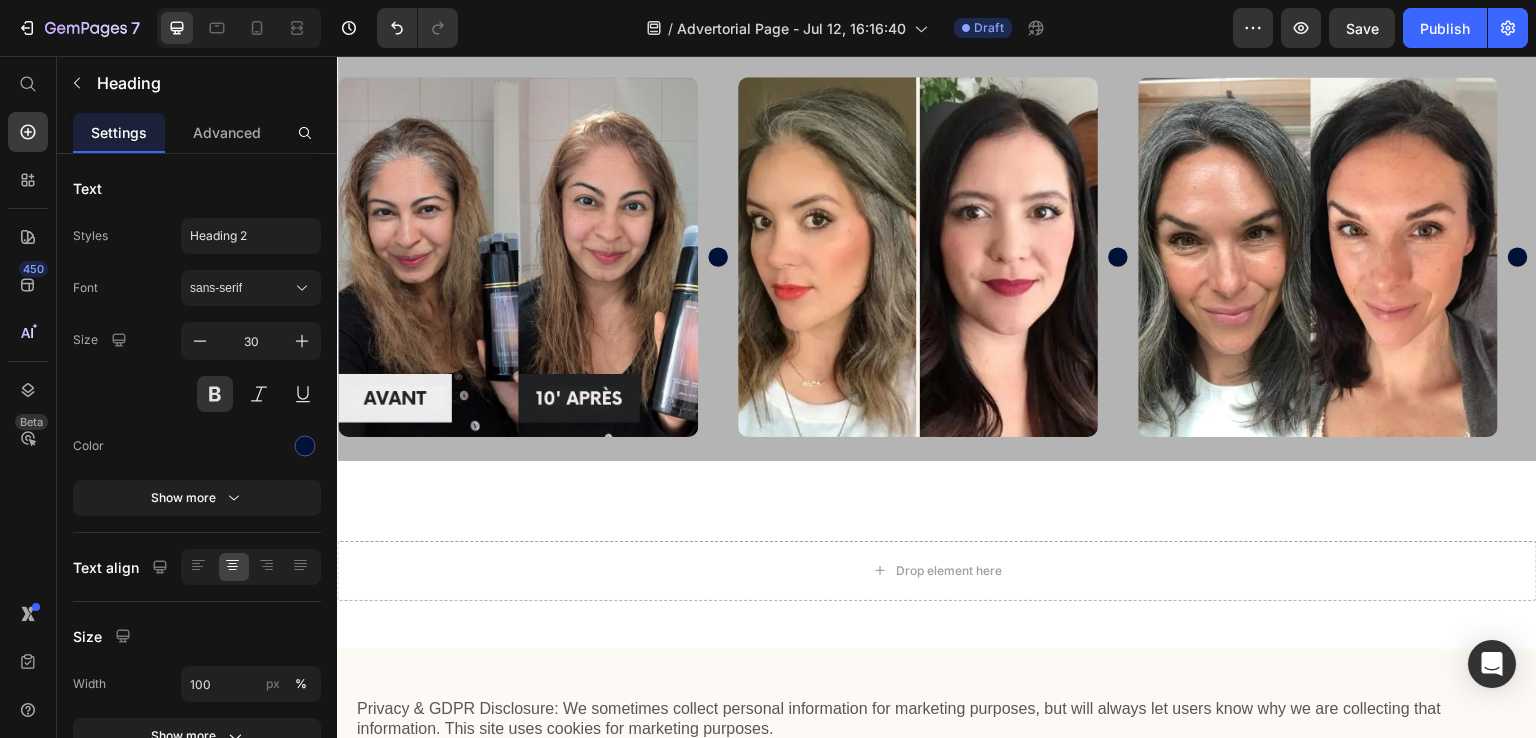 scroll, scrollTop: 3780, scrollLeft: 0, axis: vertical 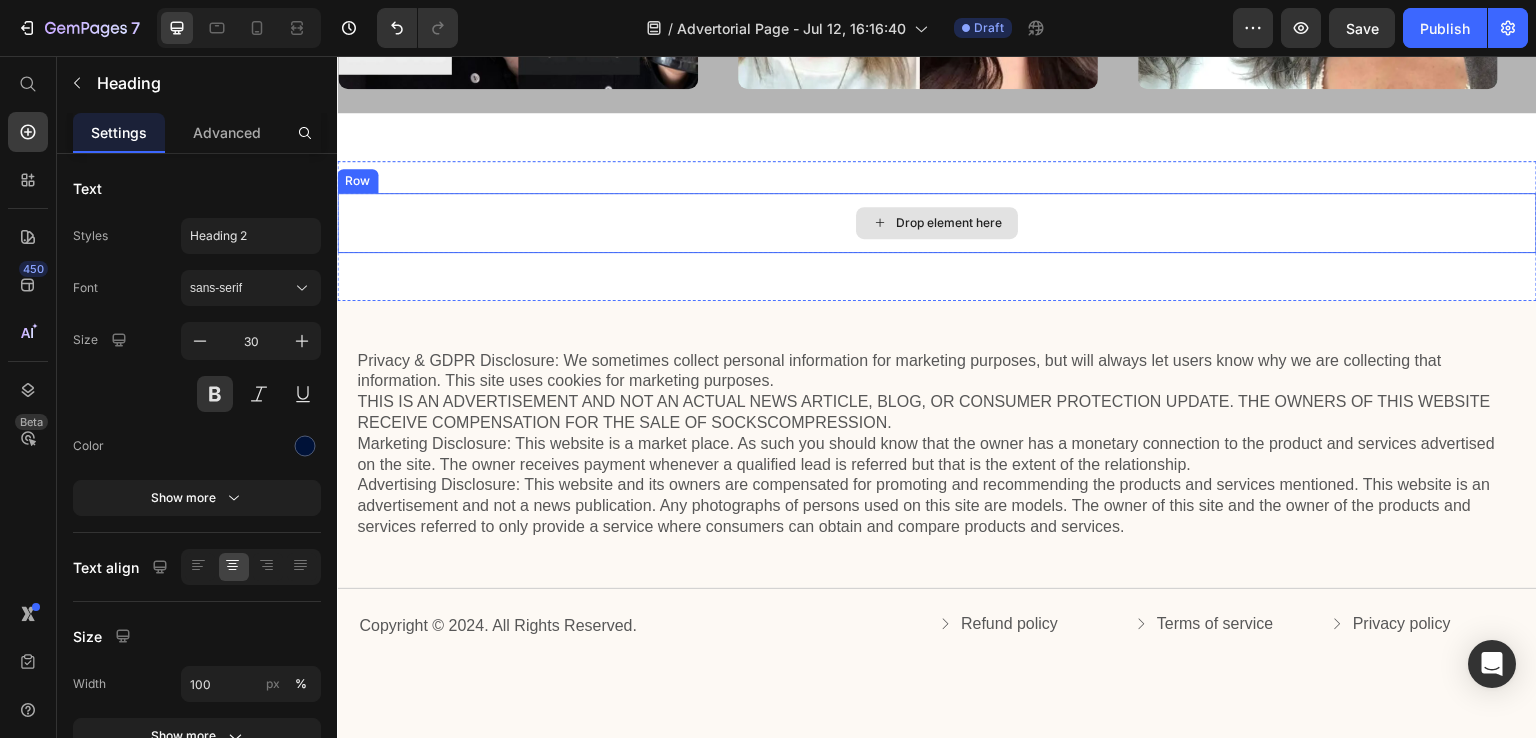 drag, startPoint x: 448, startPoint y: 257, endPoint x: 614, endPoint y: 474, distance: 273.21237 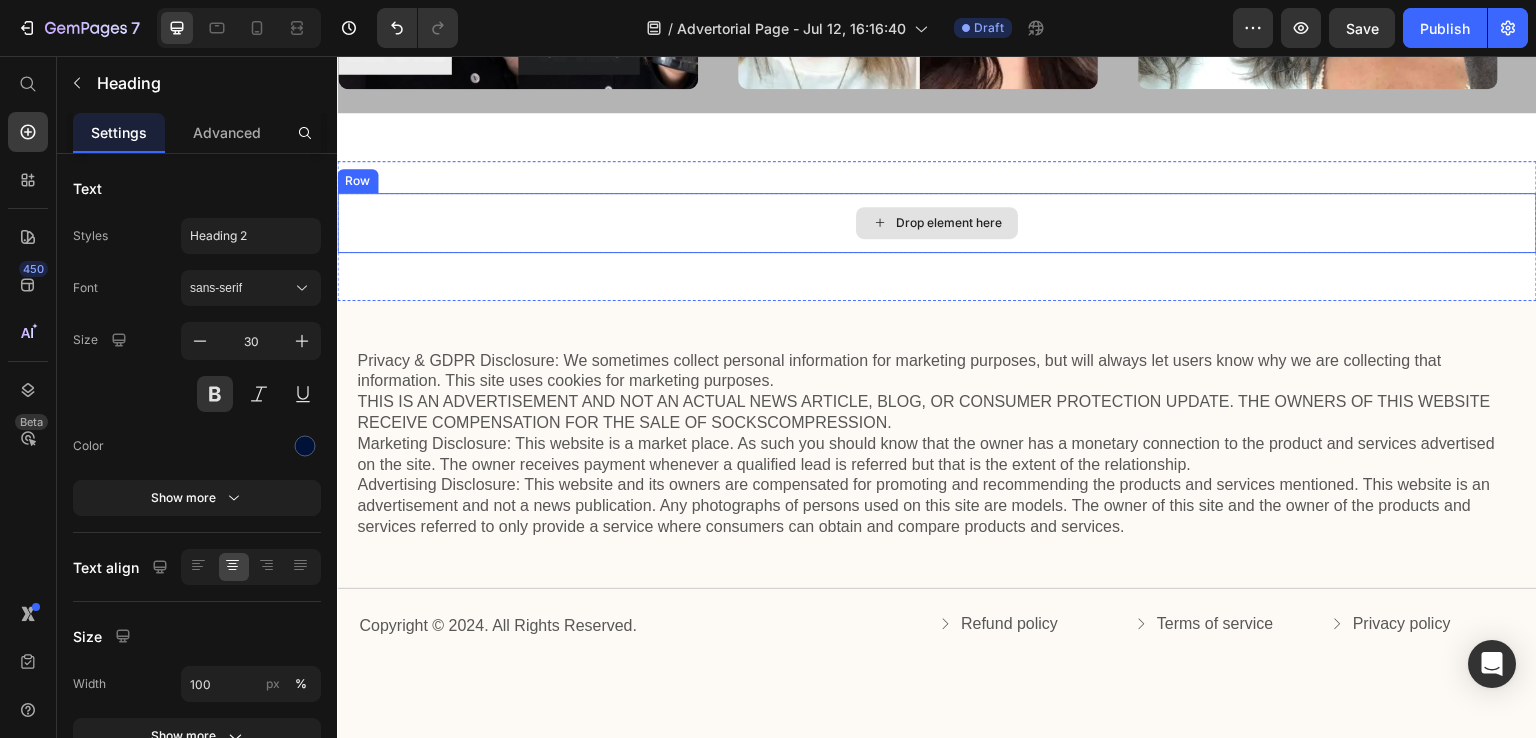 click on "Privacy & GDPR Disclosure: We sometimes collect personal information for marketing purposes, but will always let users know why we are collecting that information. This site uses cookies for marketing purposes. Text Block                Title Line Copyright © 2024. All Rights Reserved. Text Block
Refund policy" at bounding box center (937, -1467) 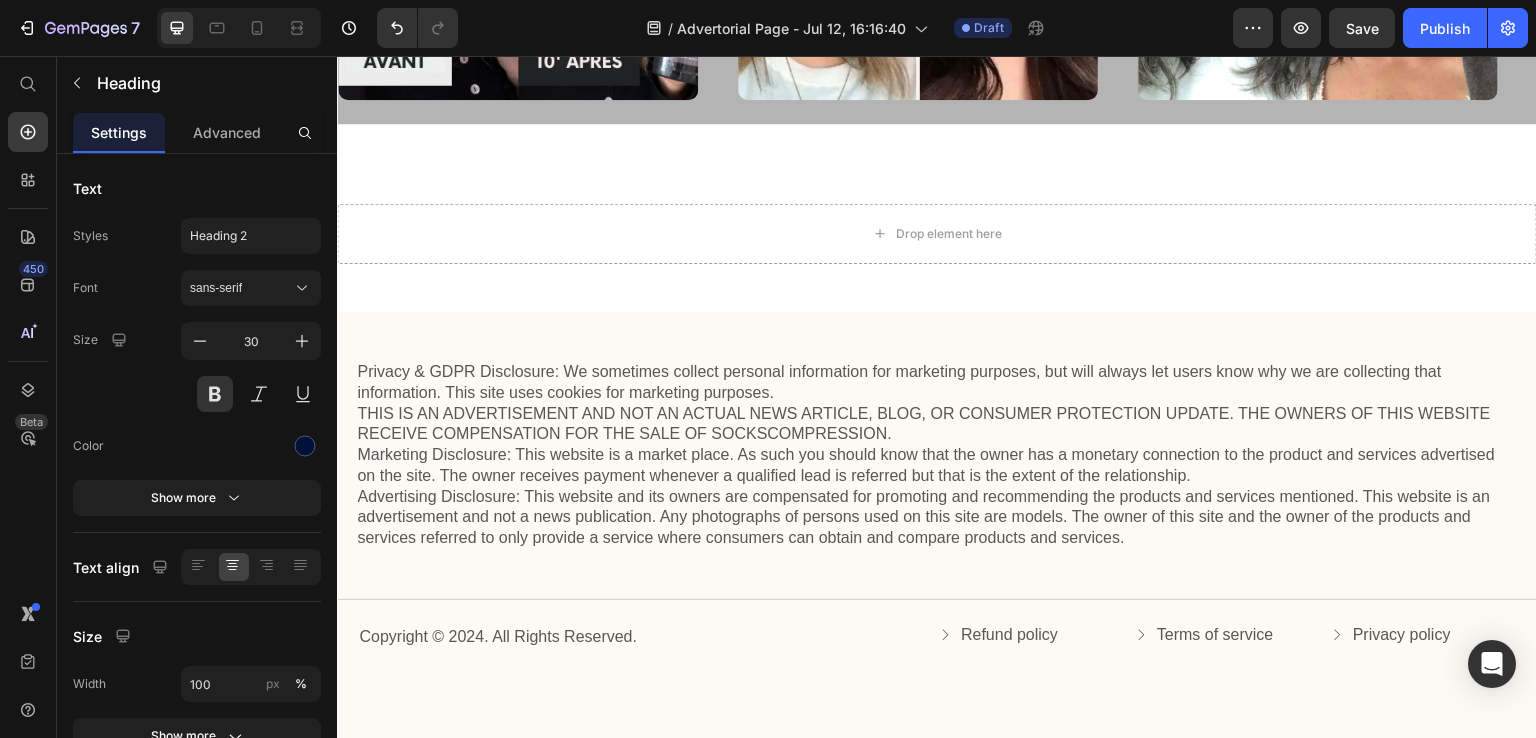 scroll, scrollTop: 3280, scrollLeft: 0, axis: vertical 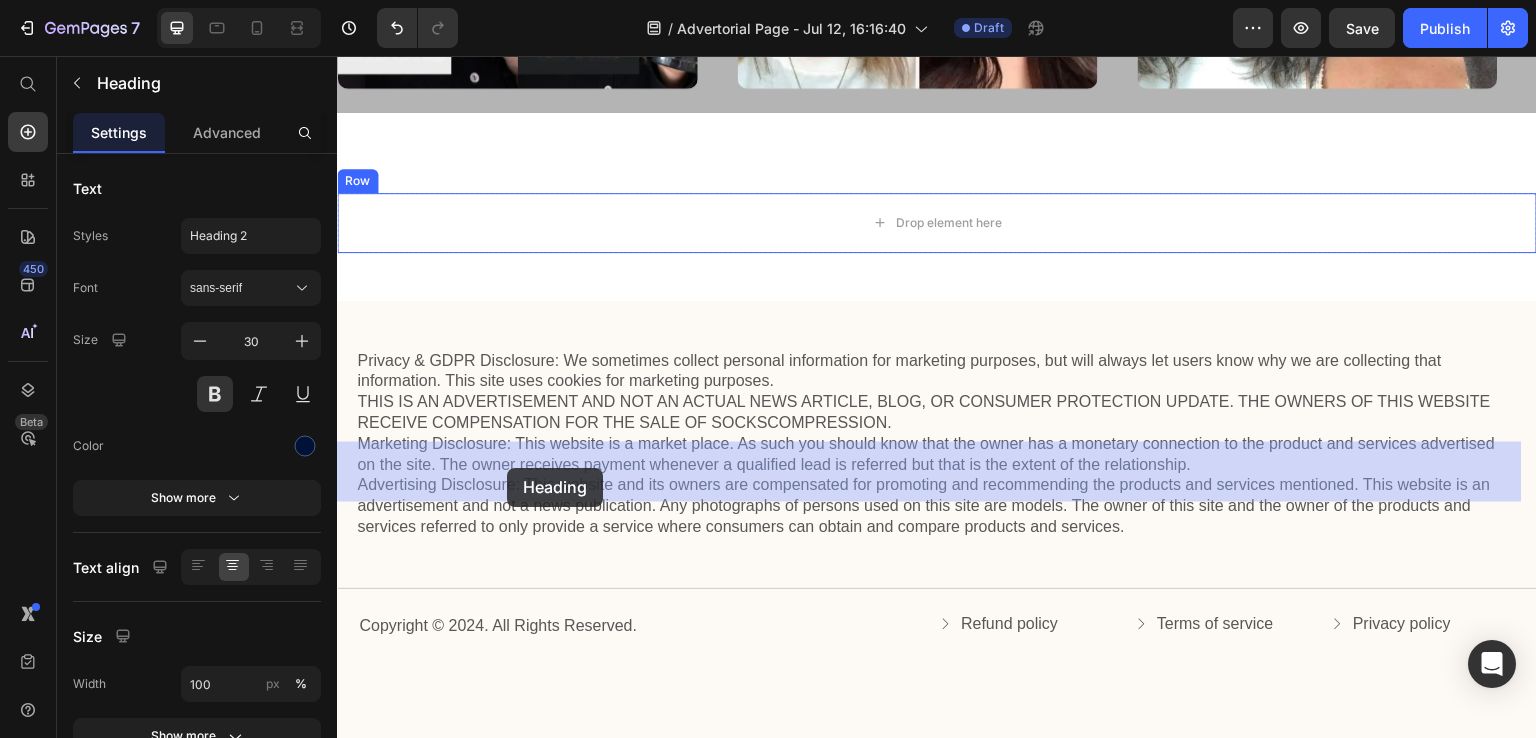 drag, startPoint x: 406, startPoint y: 364, endPoint x: 507, endPoint y: 468, distance: 144.97241 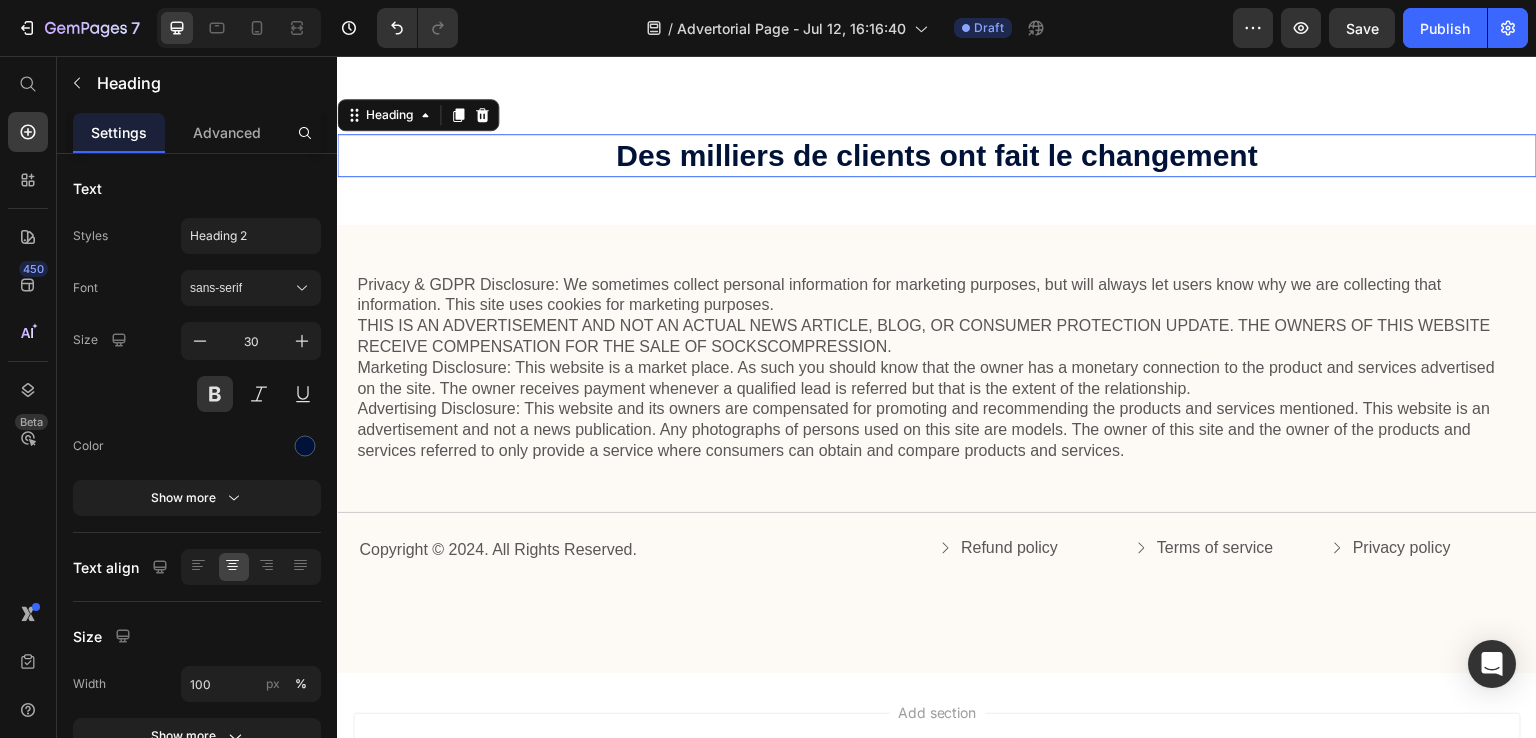 scroll, scrollTop: 3720, scrollLeft: 0, axis: vertical 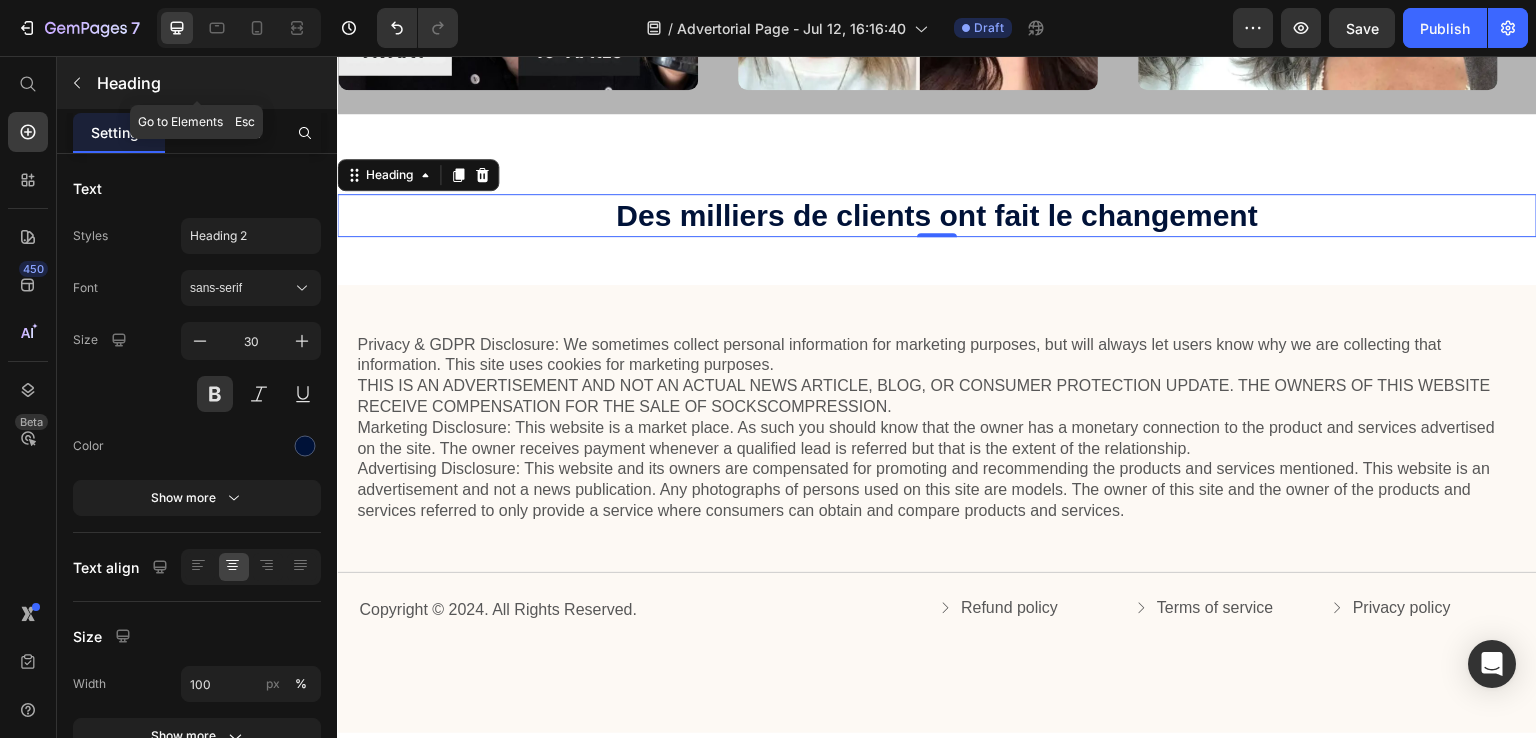 click 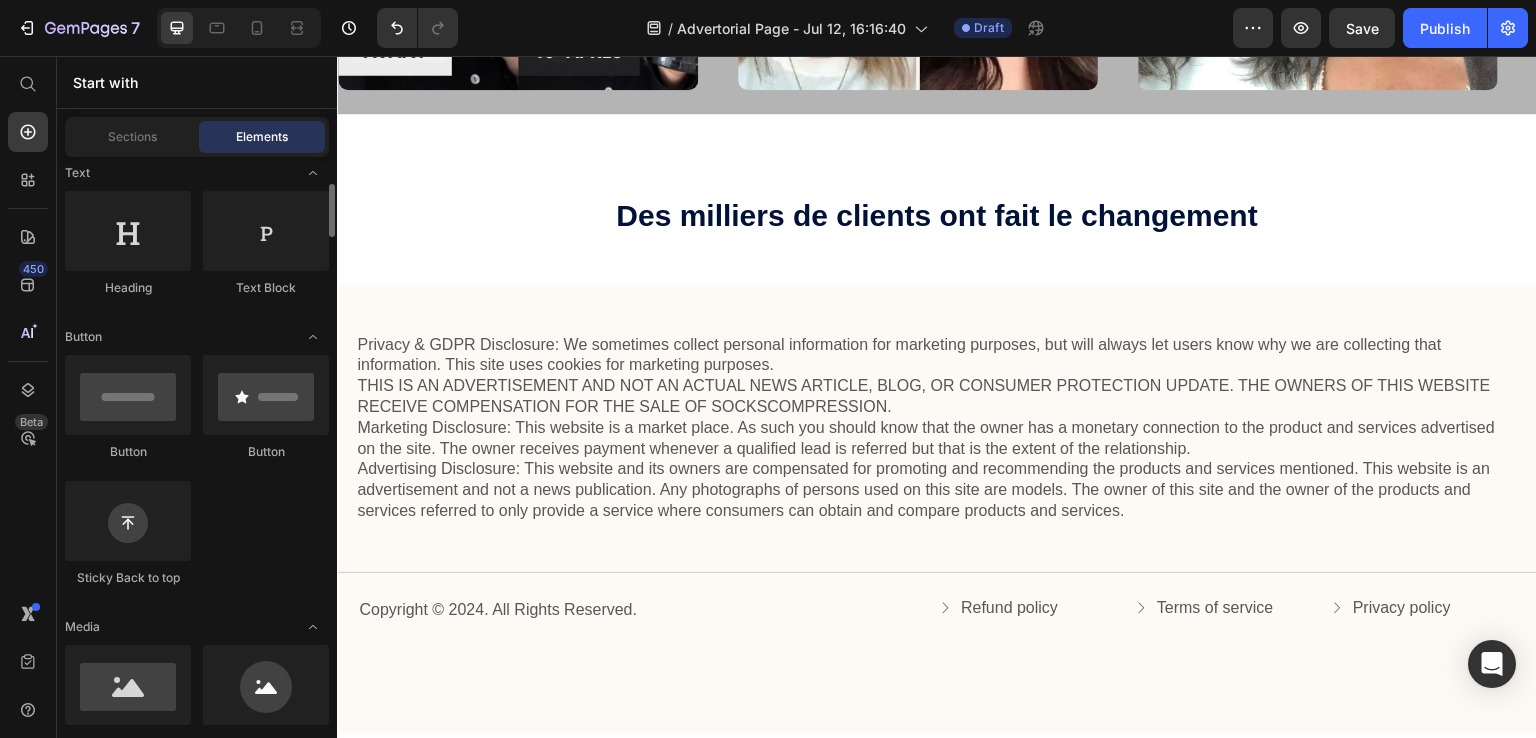 scroll, scrollTop: 600, scrollLeft: 0, axis: vertical 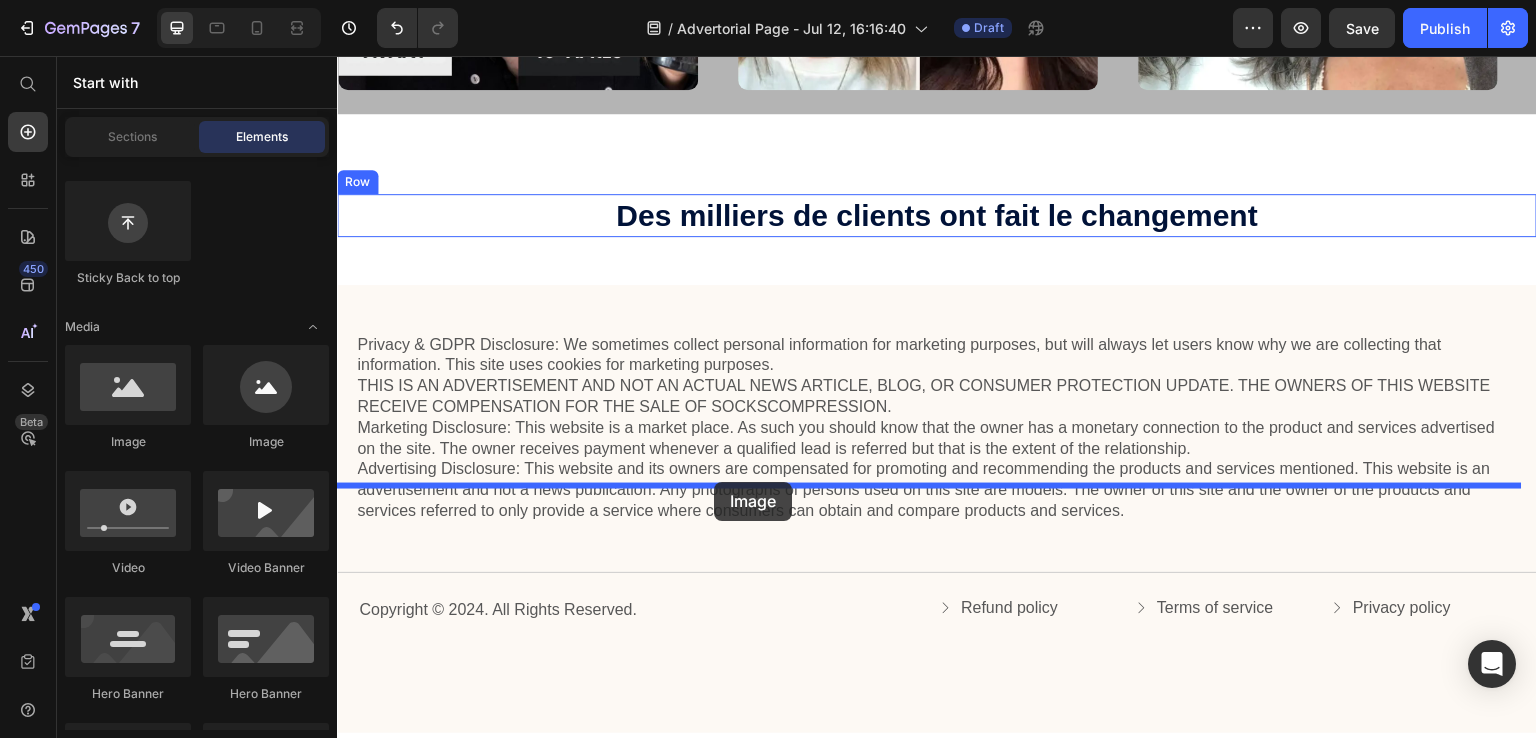 drag, startPoint x: 437, startPoint y: 453, endPoint x: 714, endPoint y: 482, distance: 278.51392 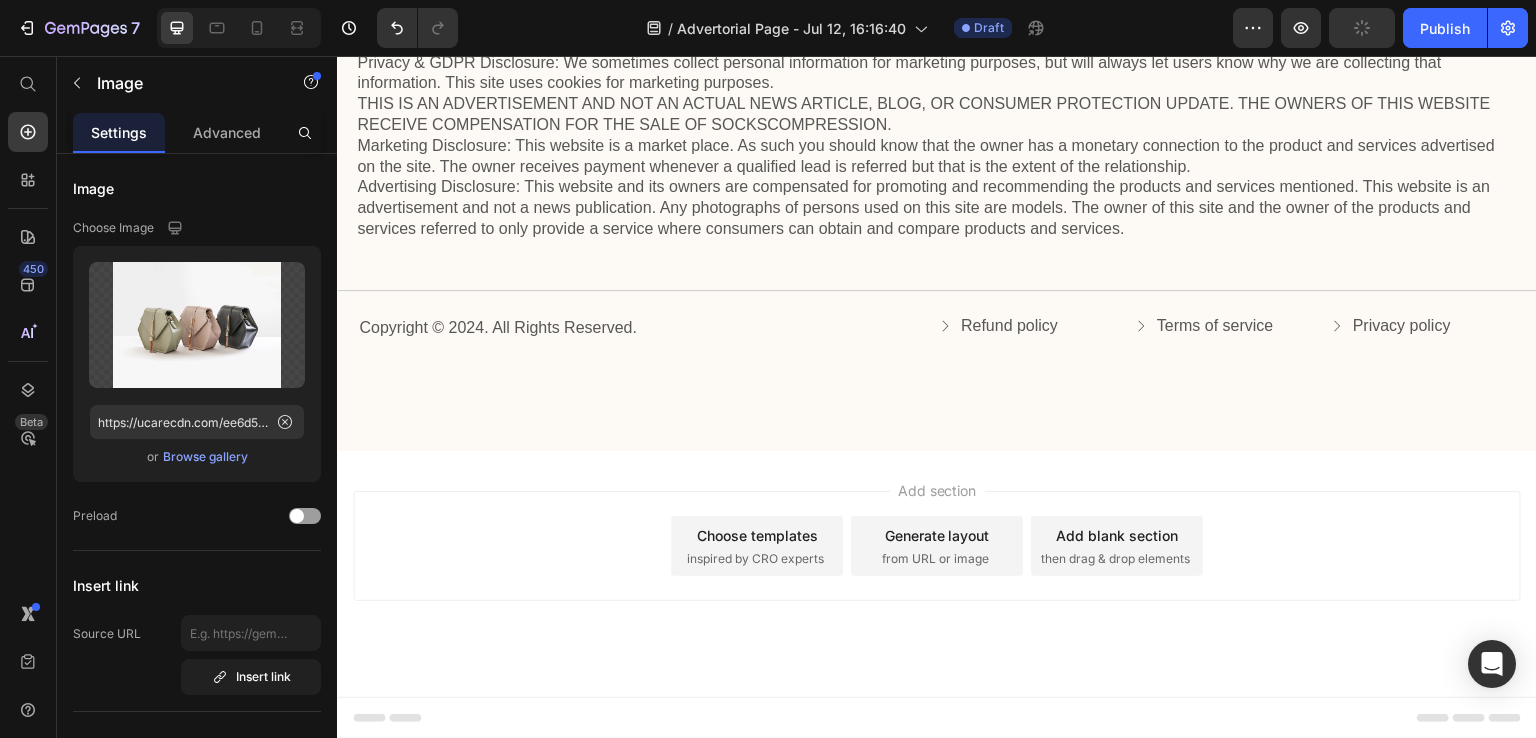 scroll, scrollTop: 4320, scrollLeft: 0, axis: vertical 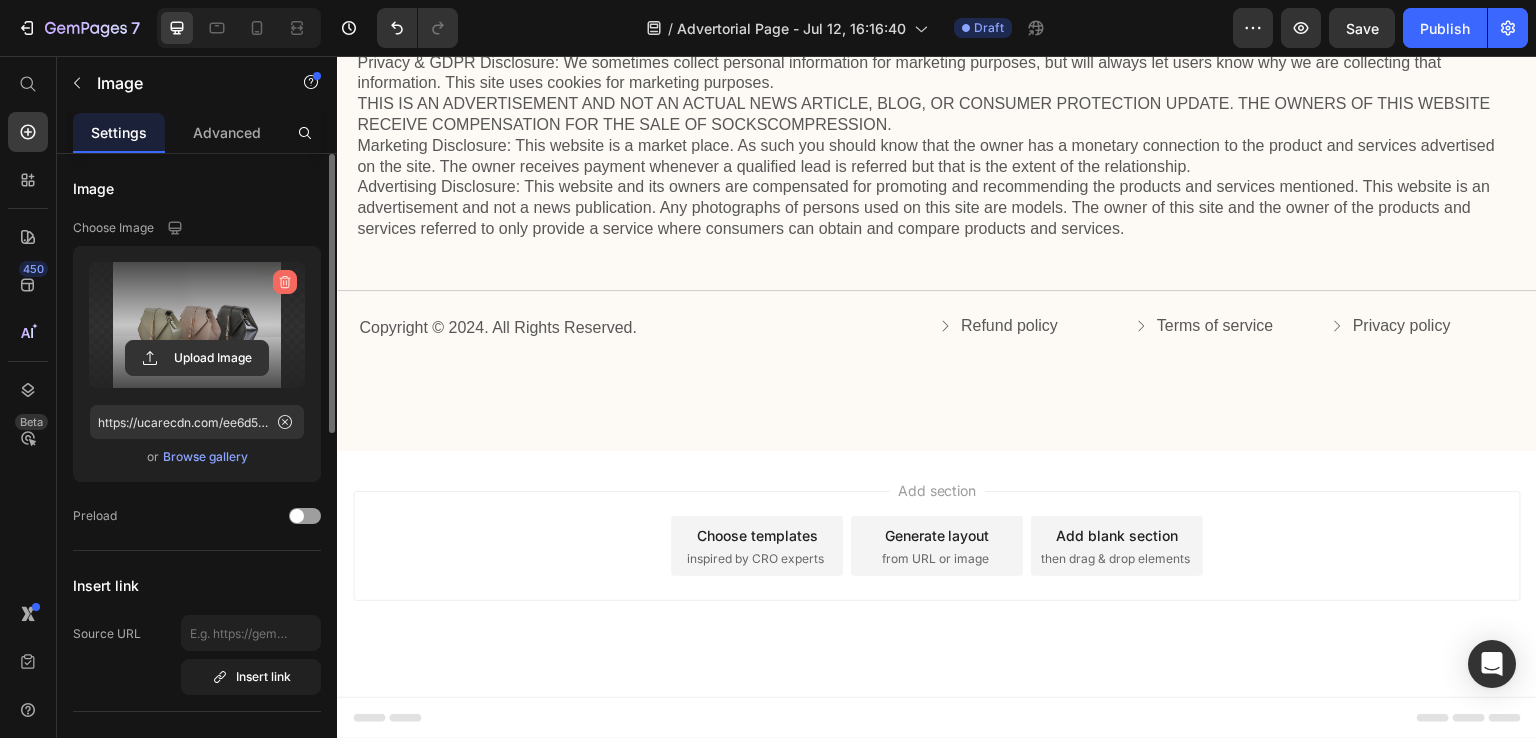 drag, startPoint x: 21, startPoint y: 217, endPoint x: 285, endPoint y: 274, distance: 270.0833 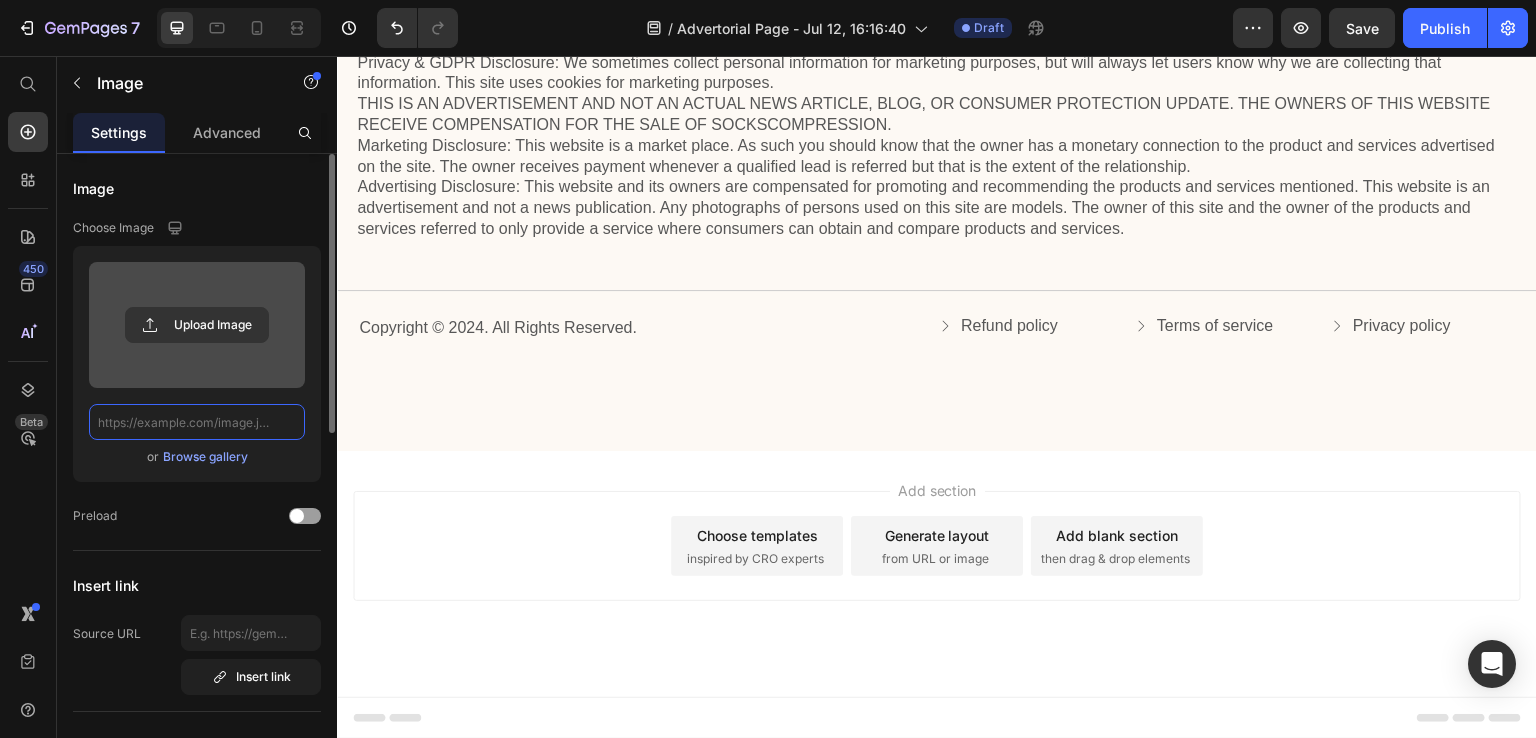 scroll, scrollTop: 0, scrollLeft: 0, axis: both 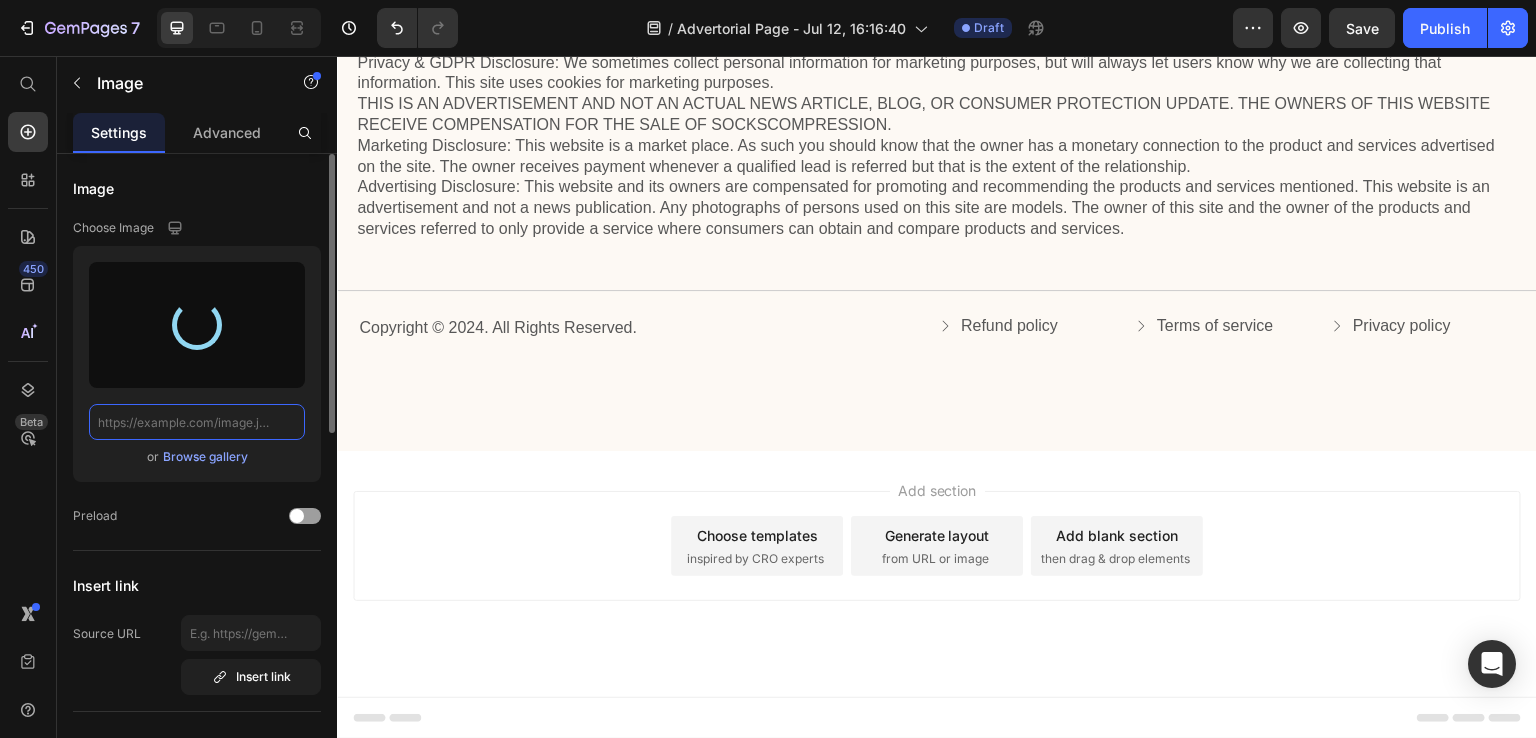 type on "https://cdn.shopify.com/s/files/1/0663/4425/5532/files/gempages_553048963888972741-54df20d2-ad19-4e13-a2a9-68913ca51a5c.jpg" 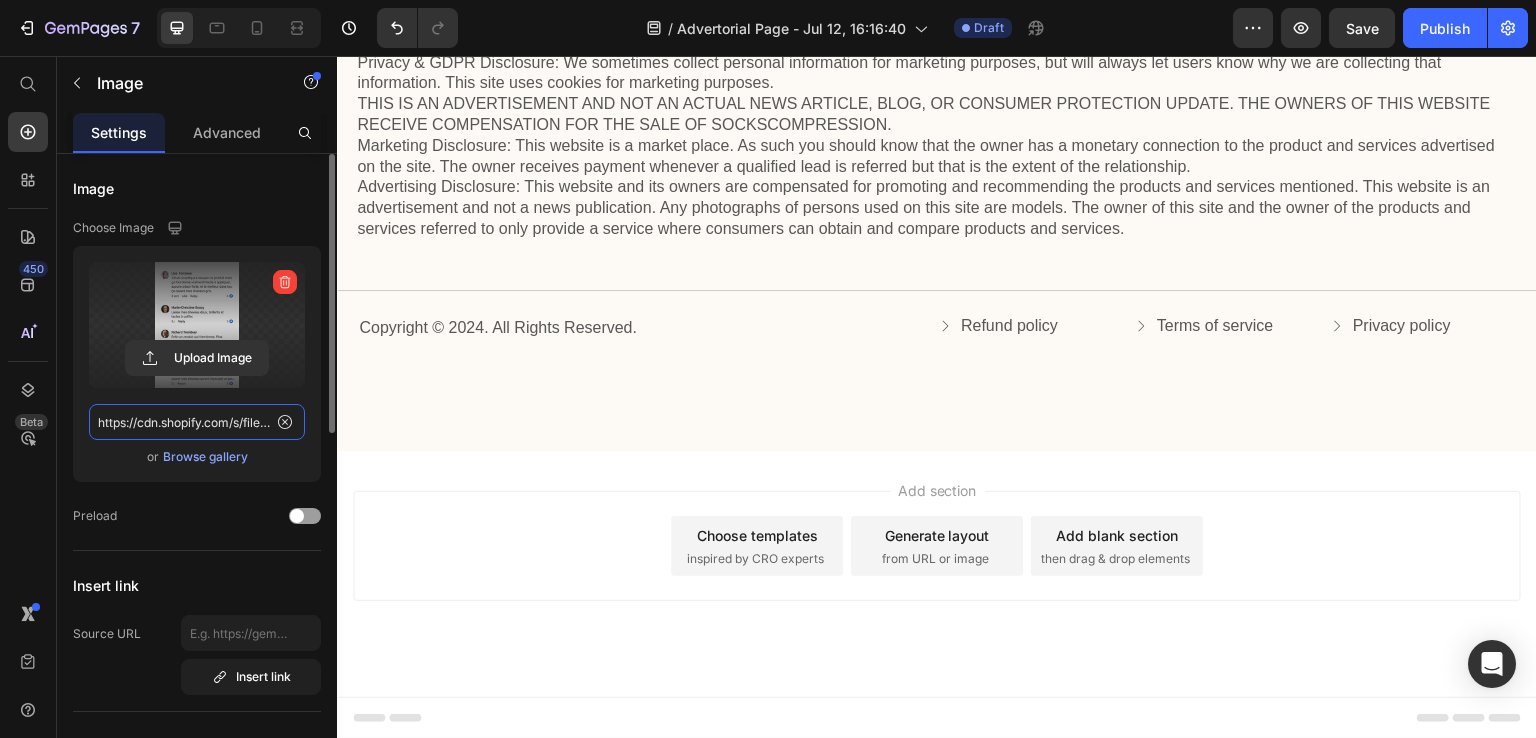 scroll, scrollTop: 5320, scrollLeft: 0, axis: vertical 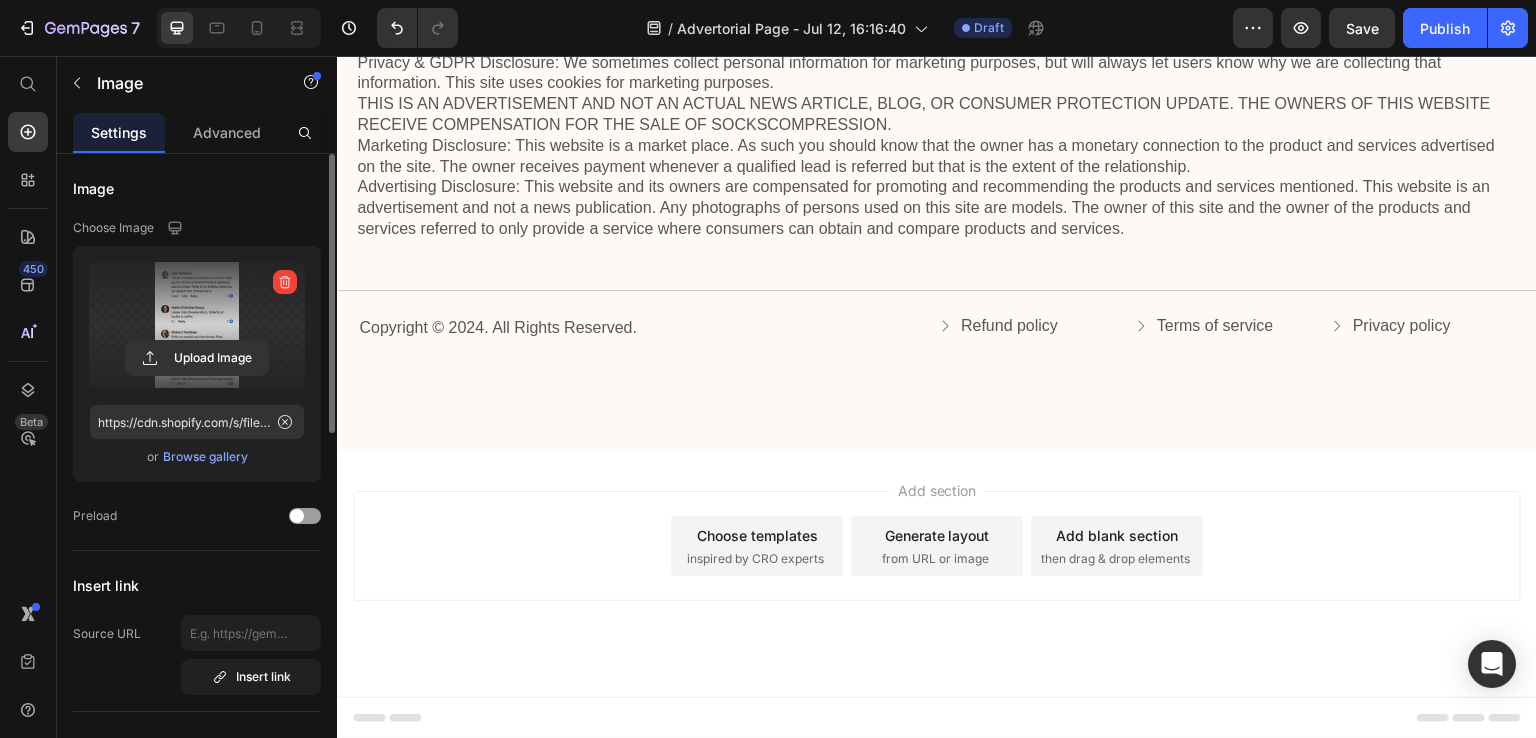 click at bounding box center [937, -45] 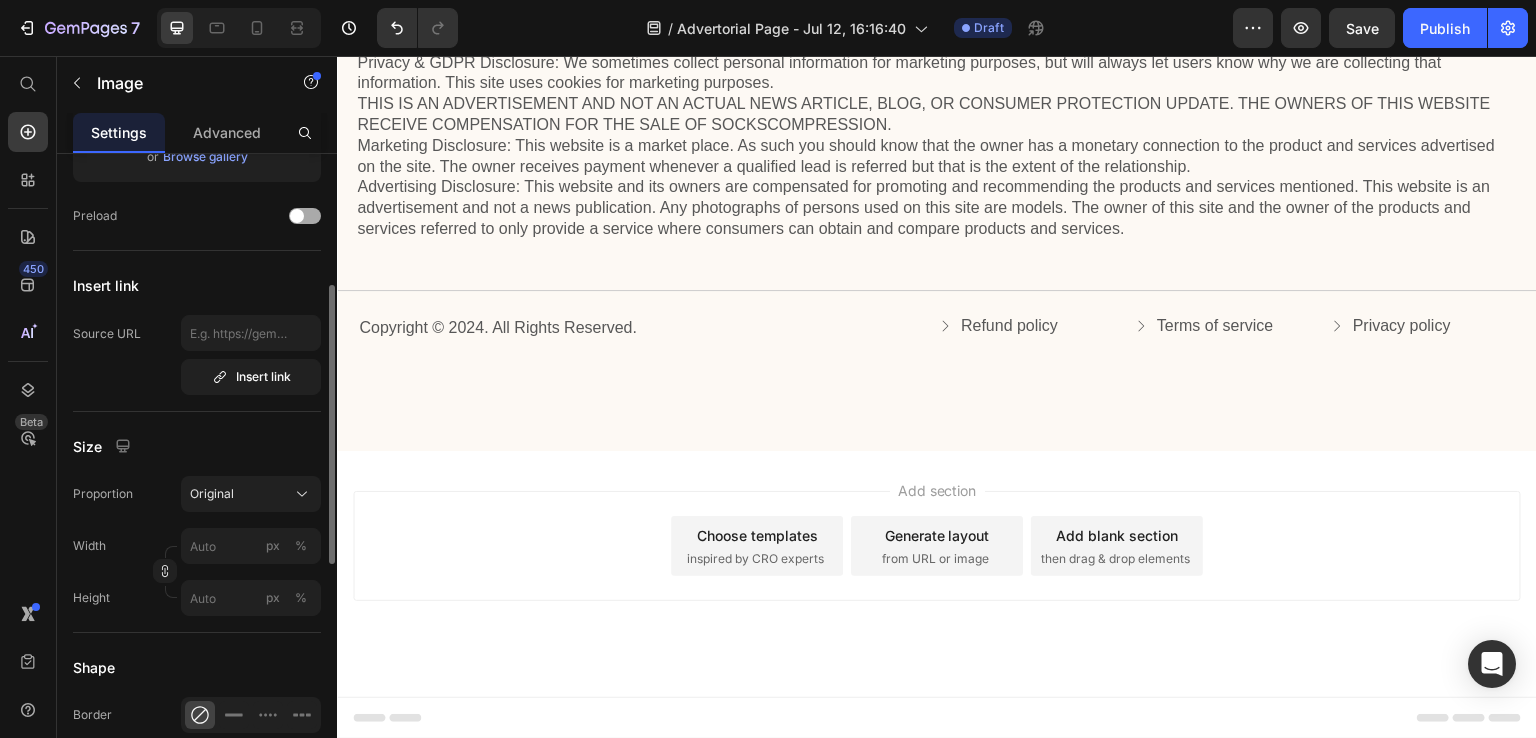 scroll, scrollTop: 400, scrollLeft: 0, axis: vertical 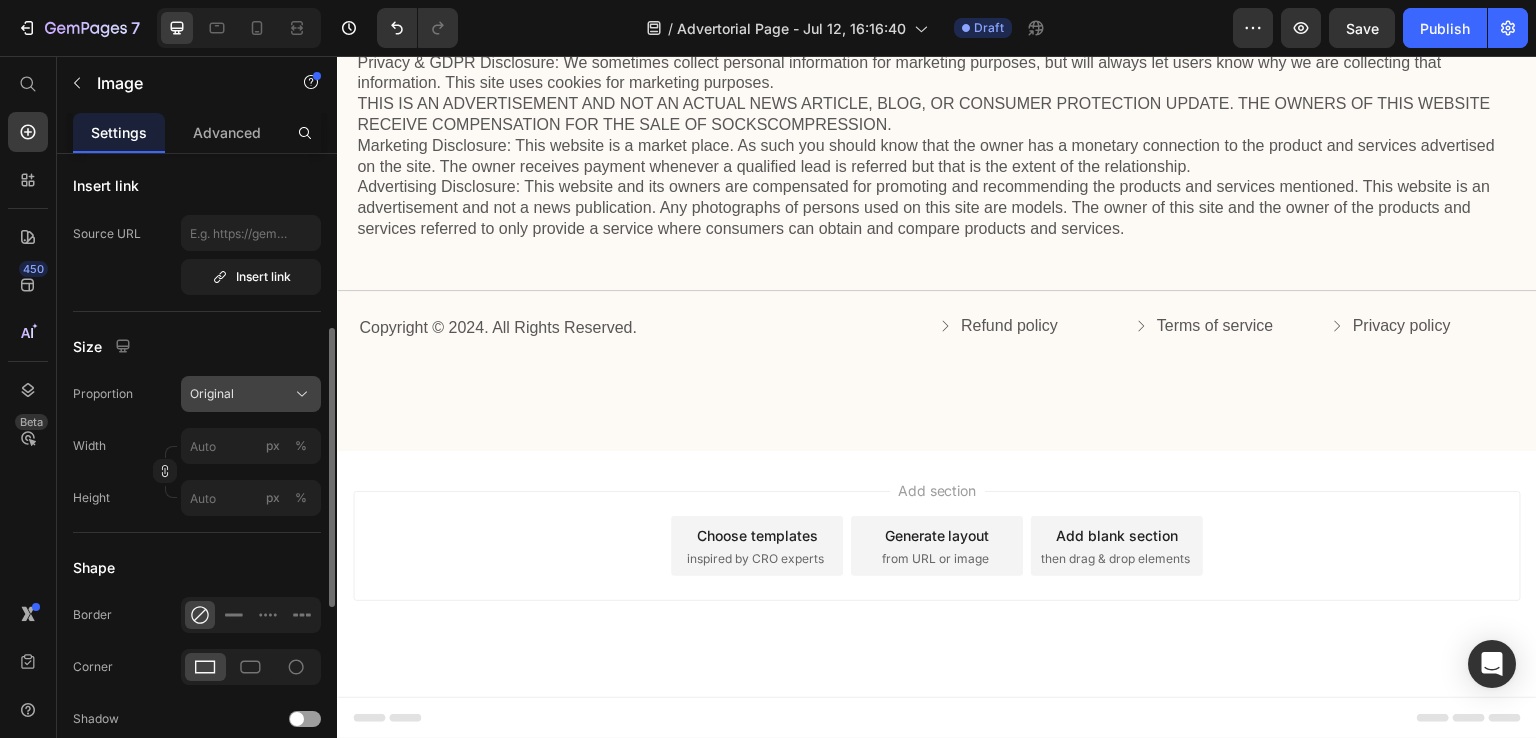 click on "Original" 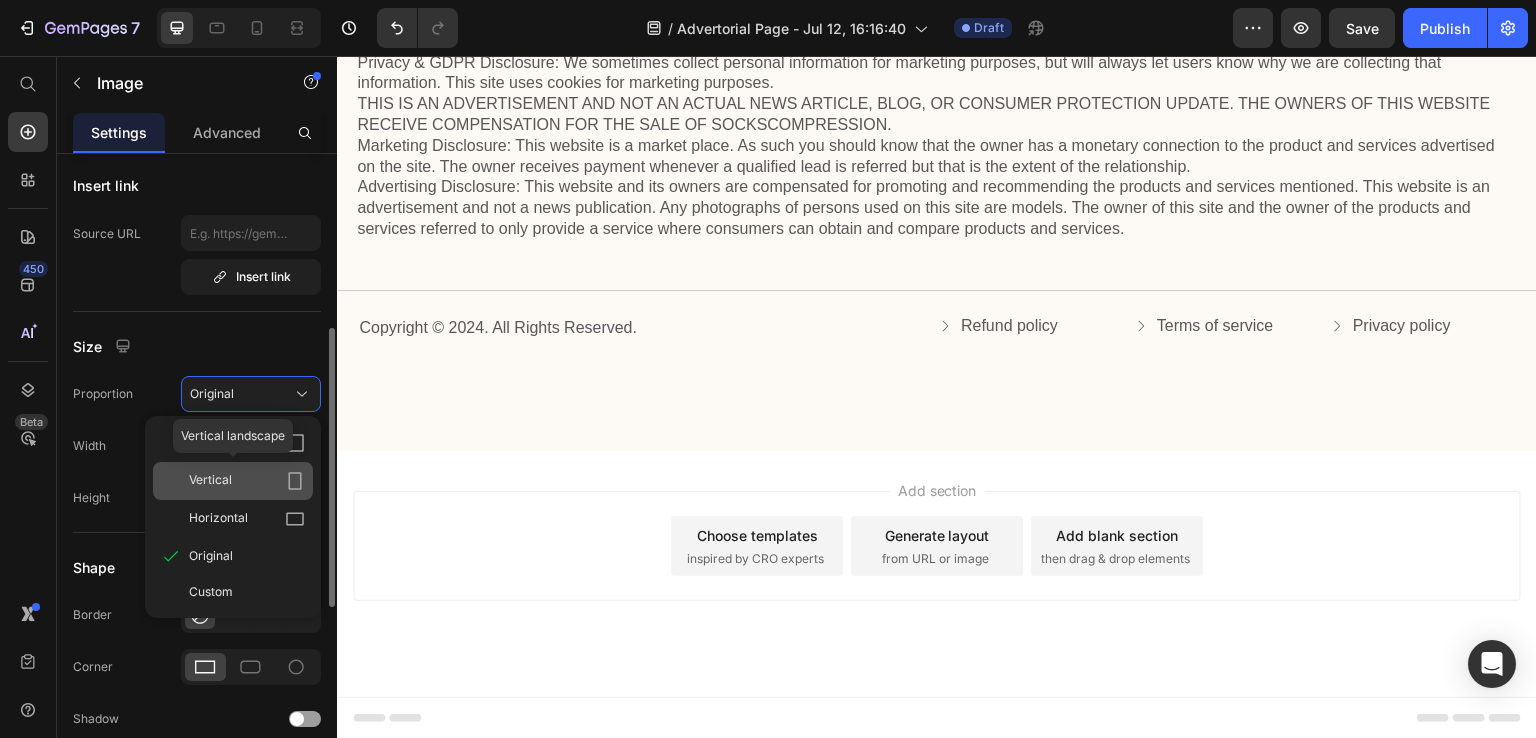 click on "Vertical" at bounding box center (247, 481) 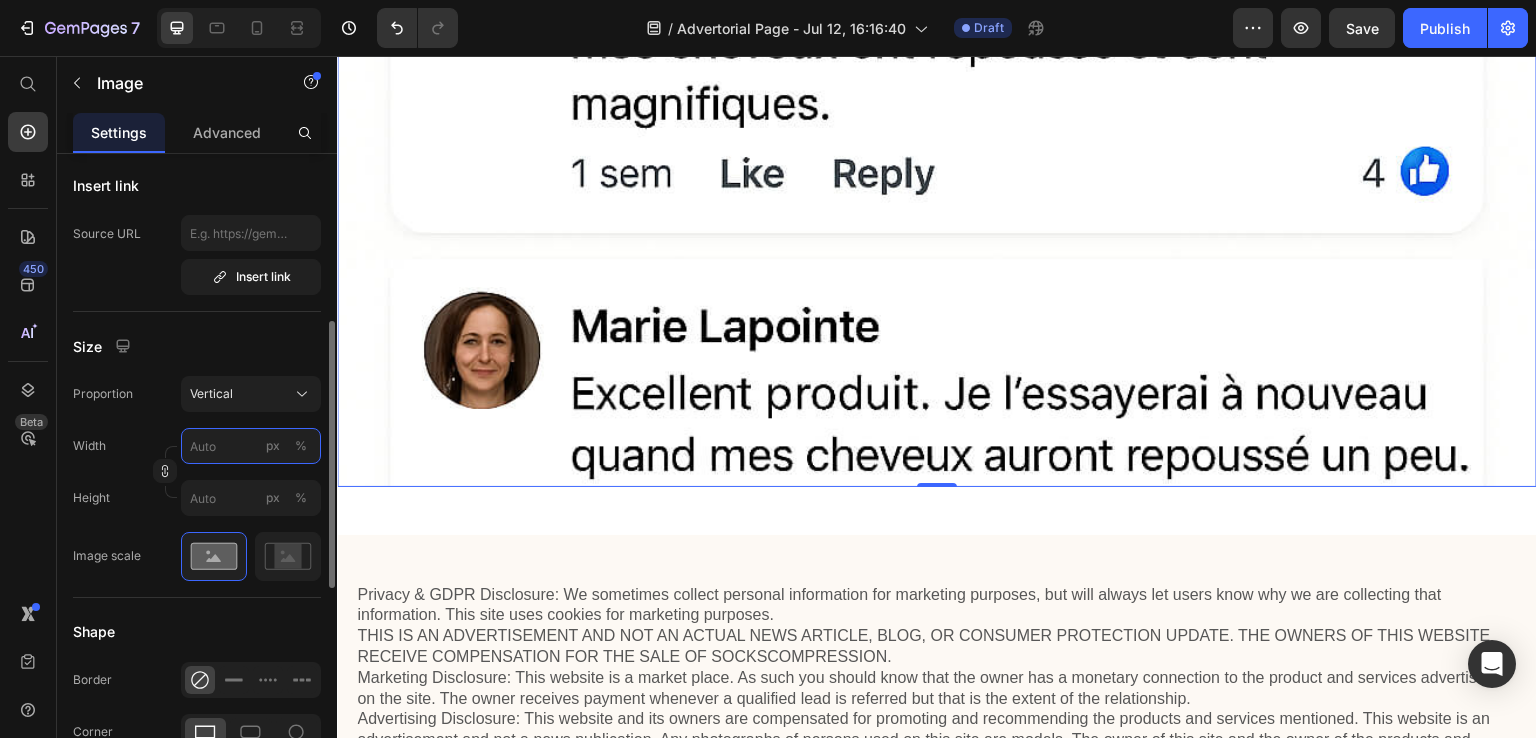 click on "px %" at bounding box center (251, 446) 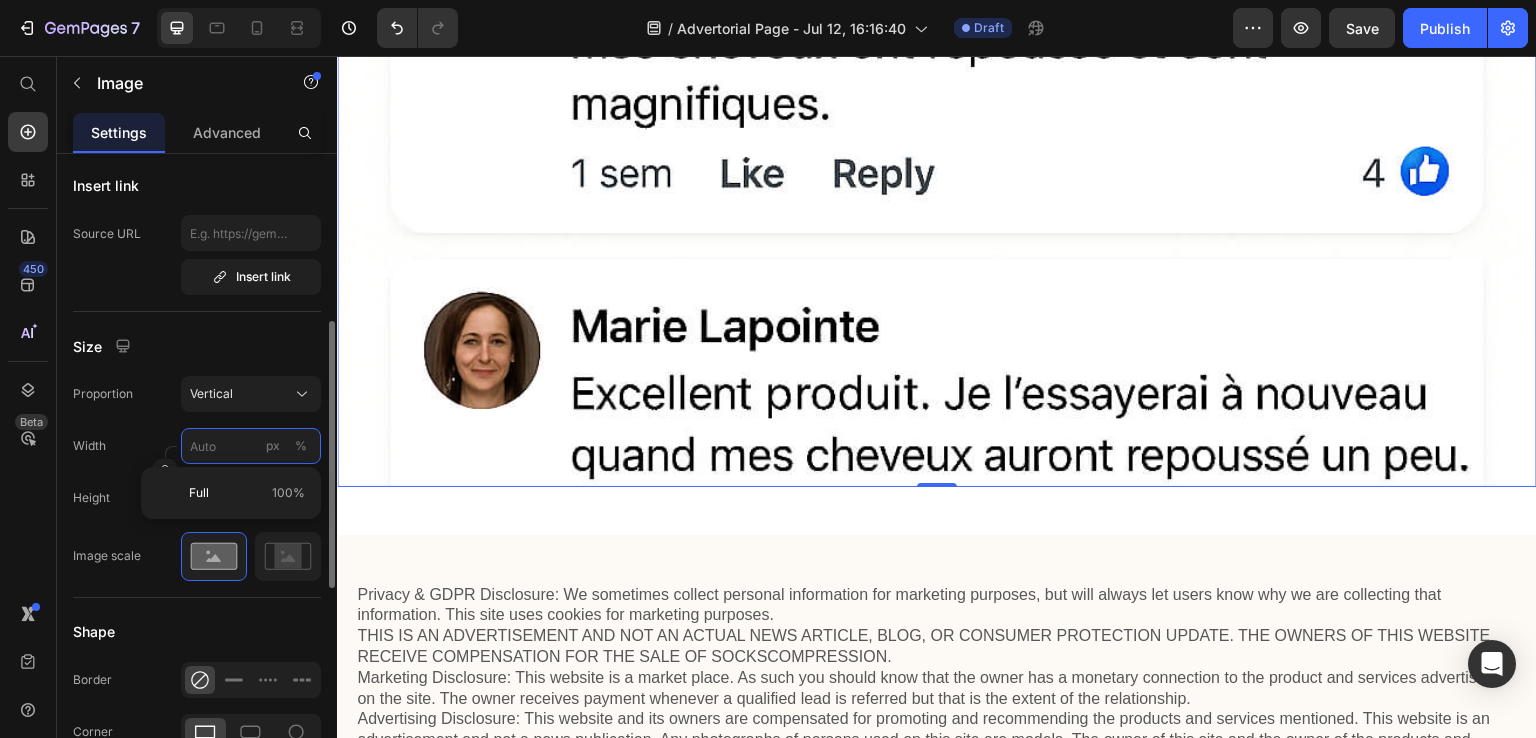 type on "5" 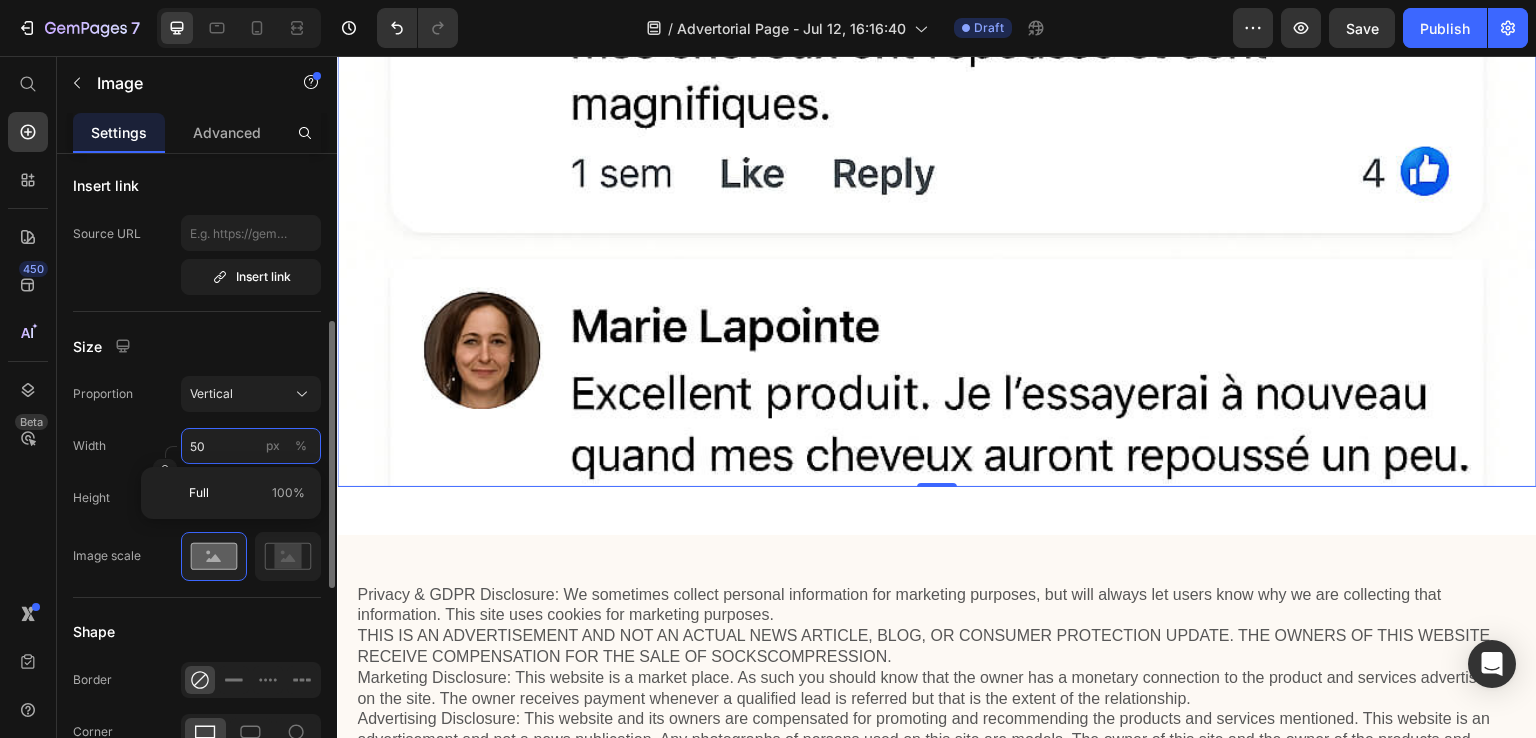 type on "500" 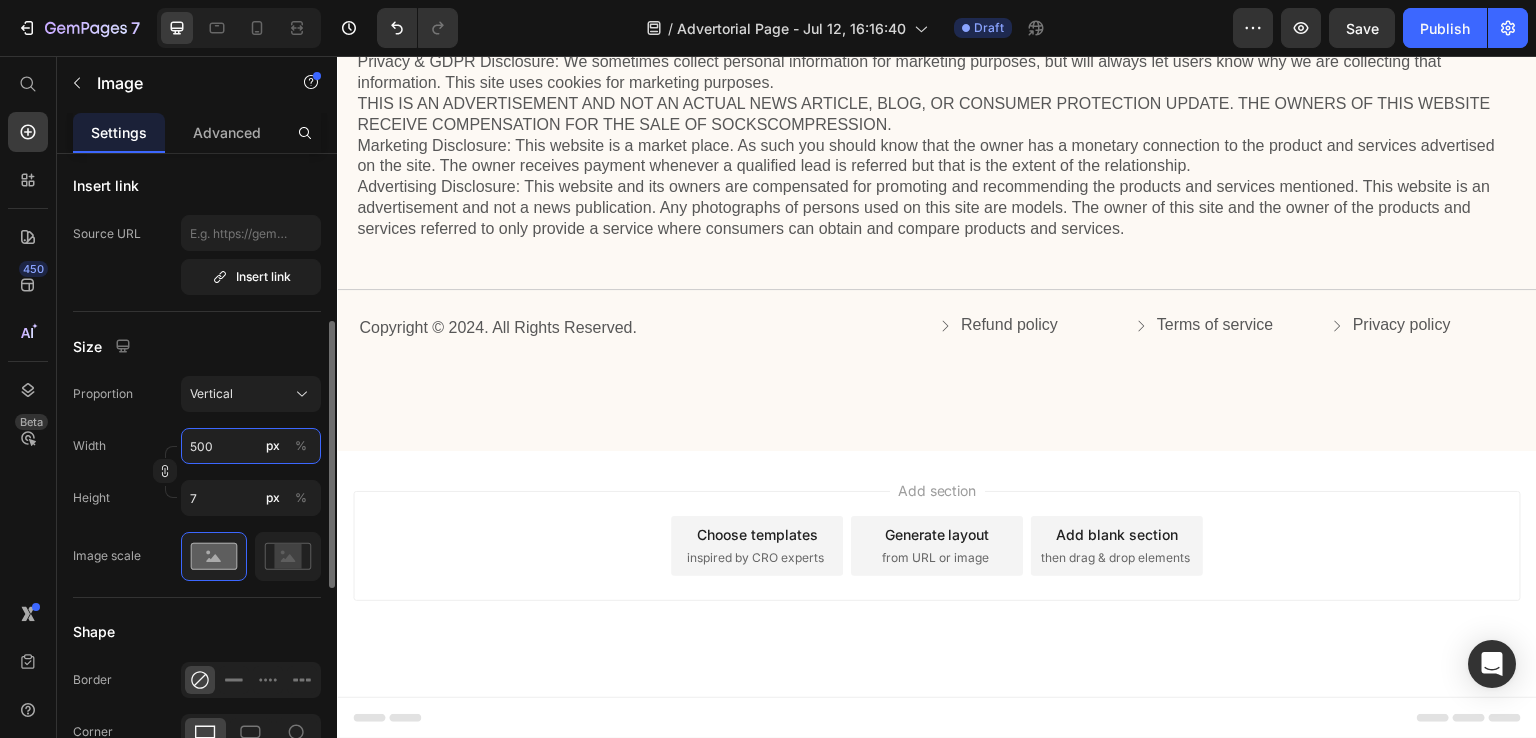 type on "667" 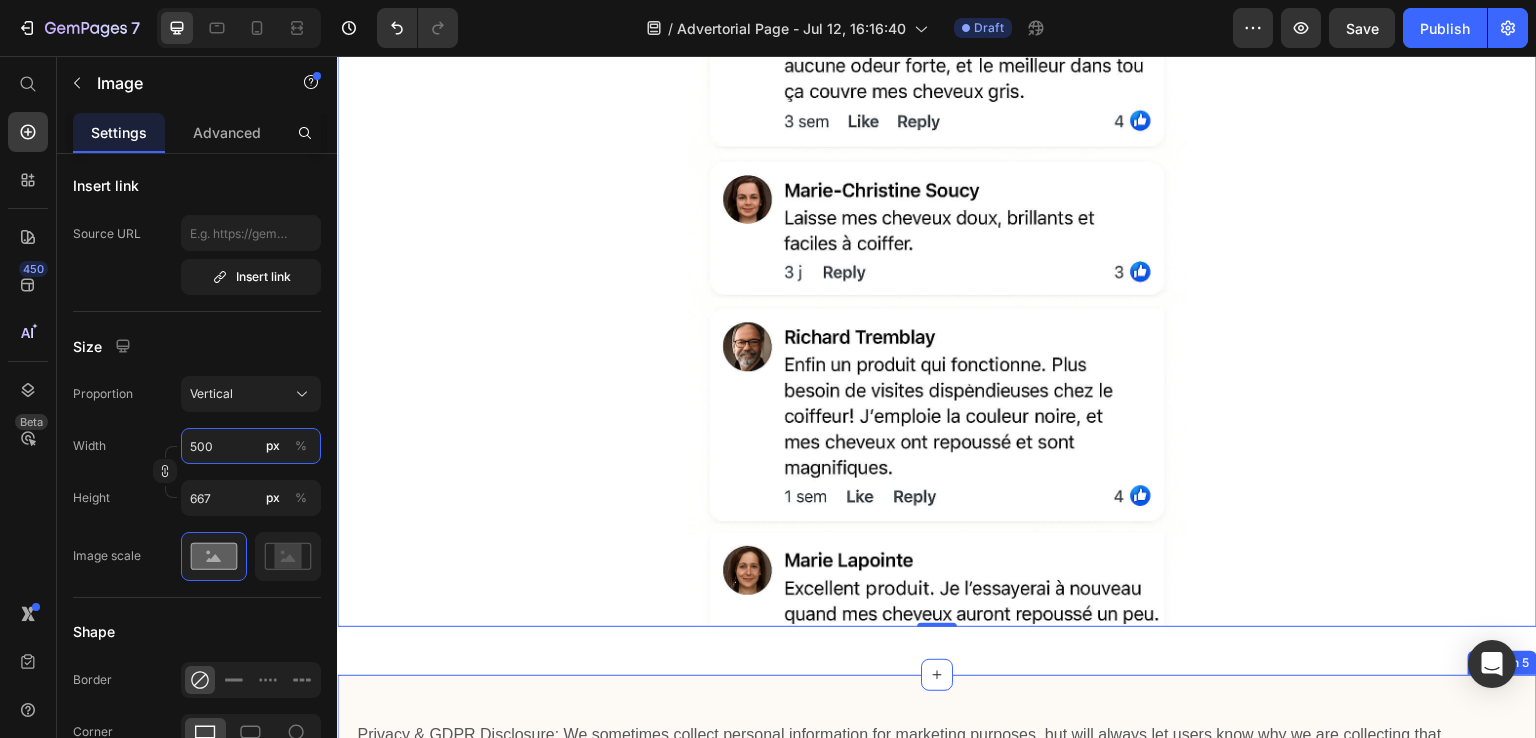 scroll, scrollTop: 4017, scrollLeft: 0, axis: vertical 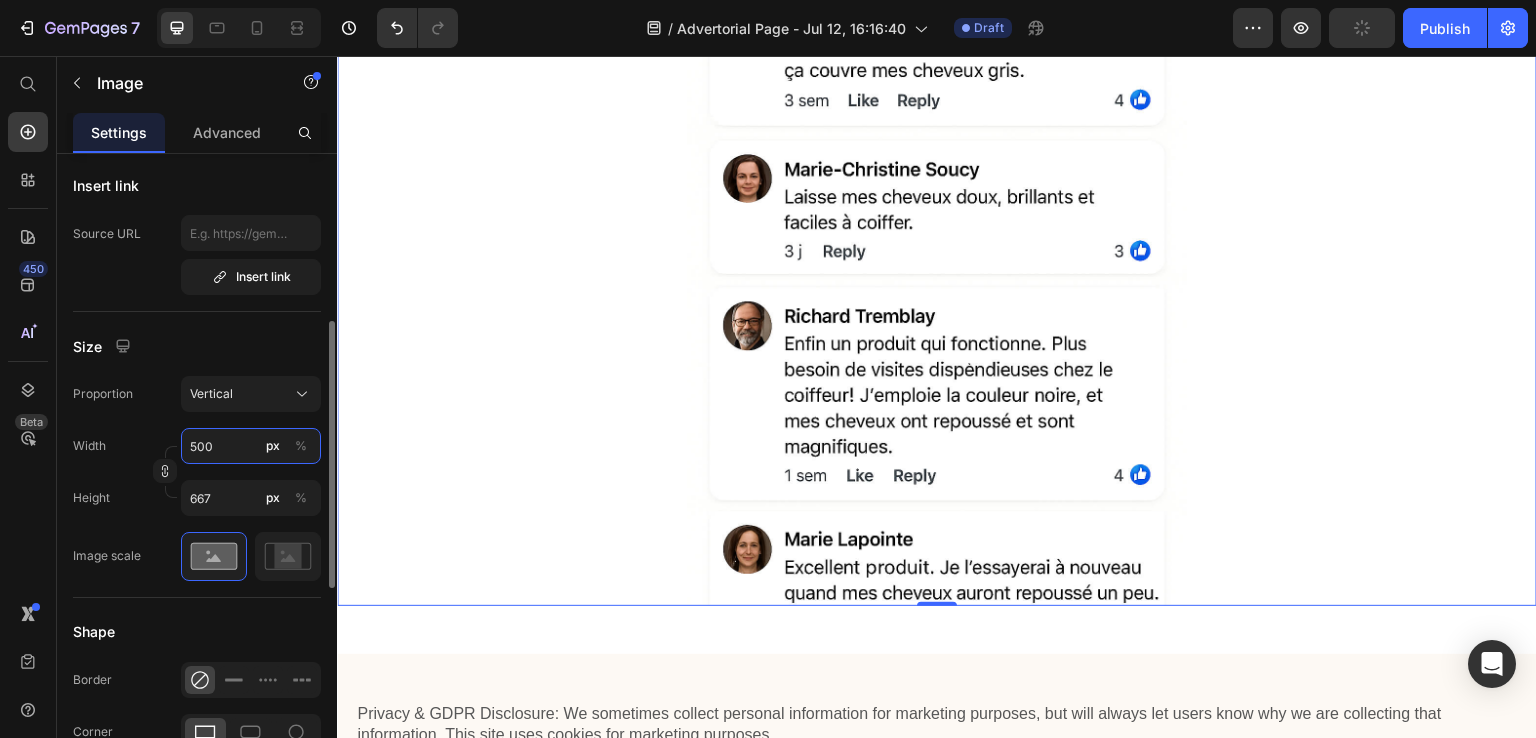 click on "500" at bounding box center (251, 446) 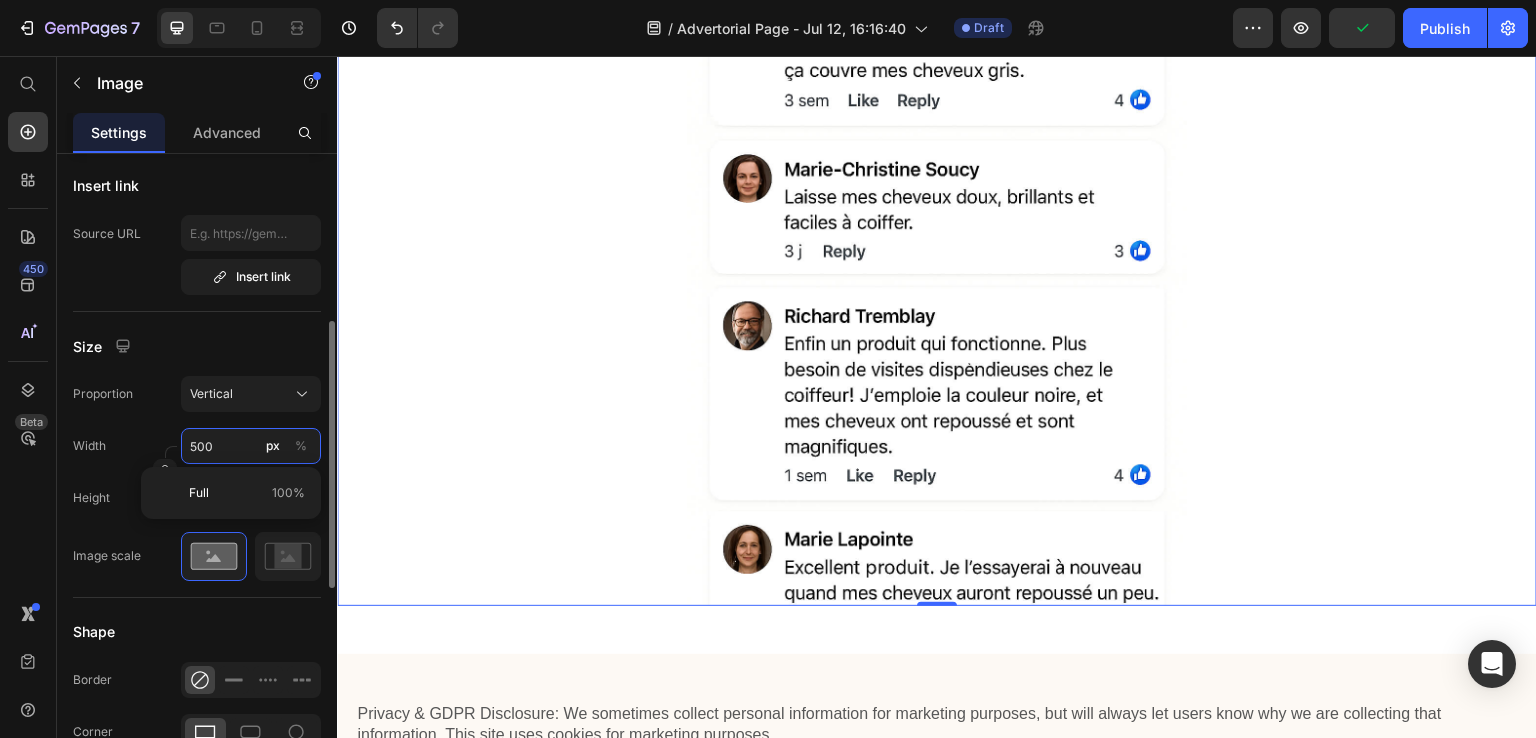 type on "0" 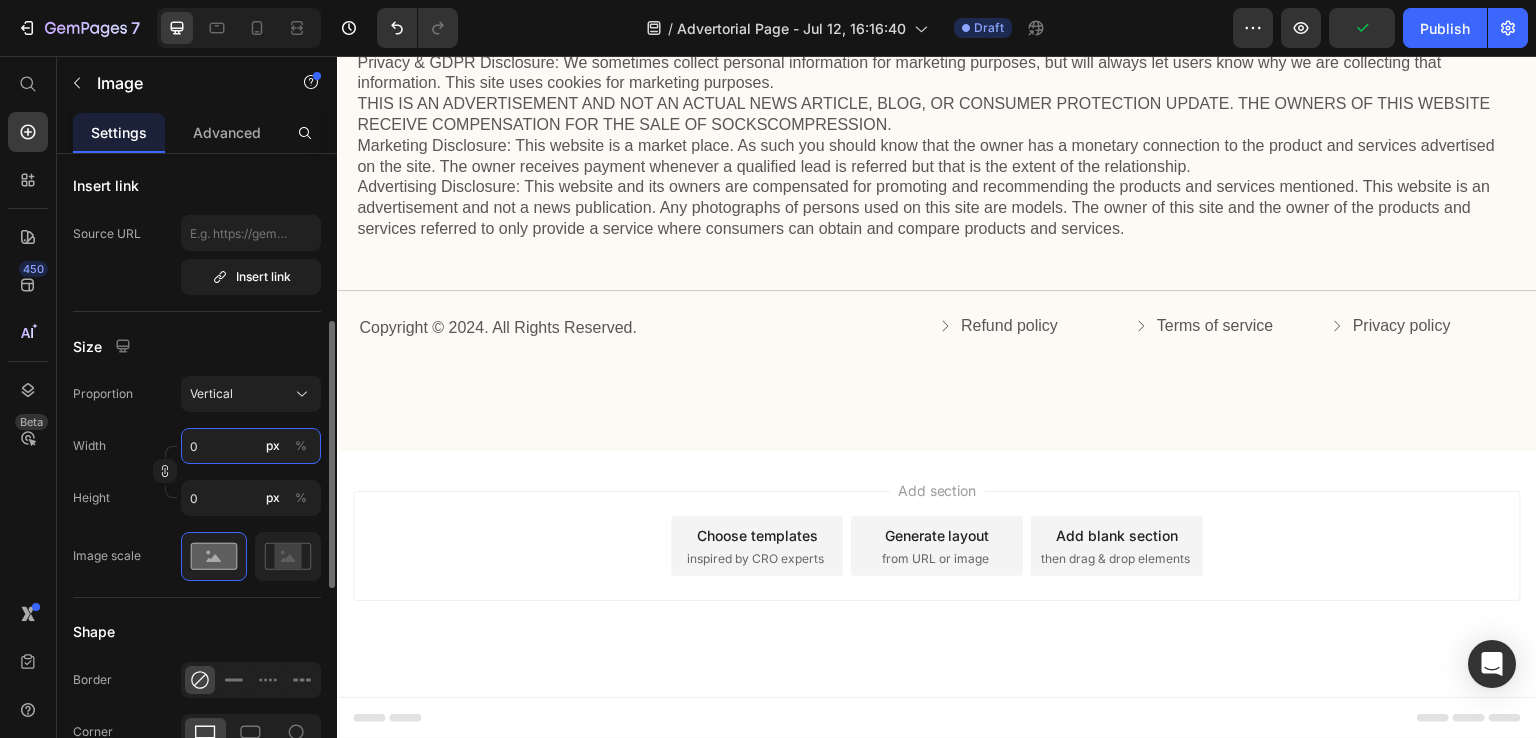 type on "4" 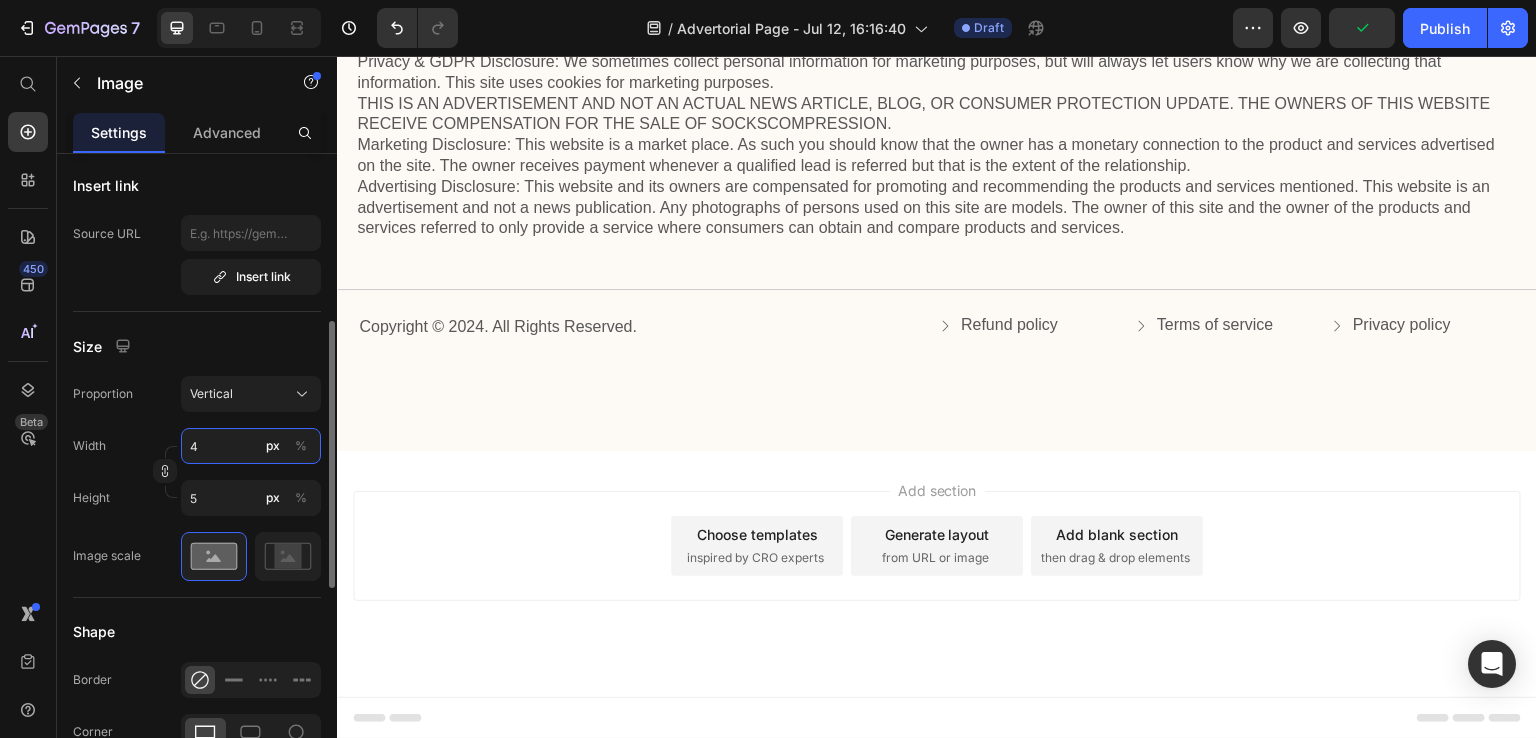 type on "40" 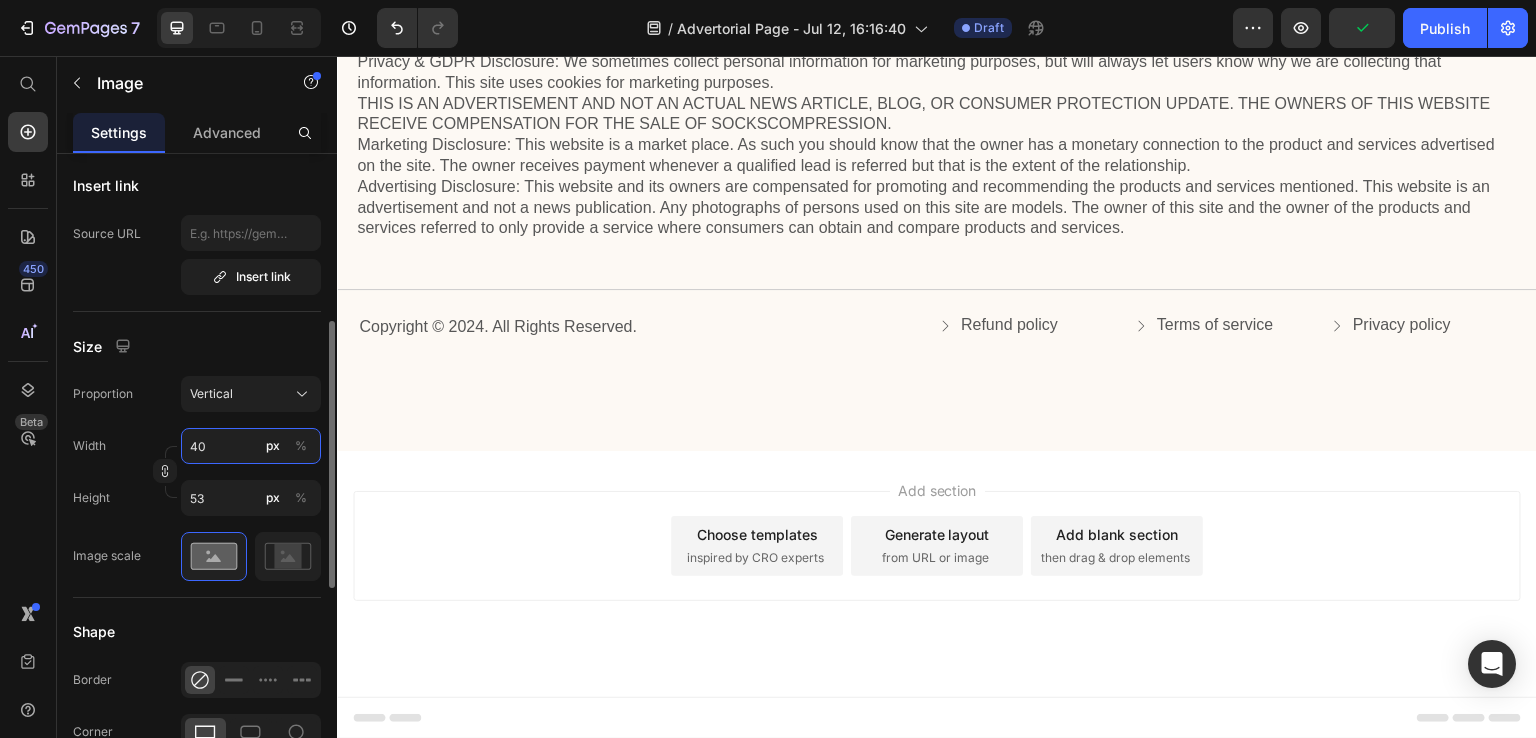 type on "400" 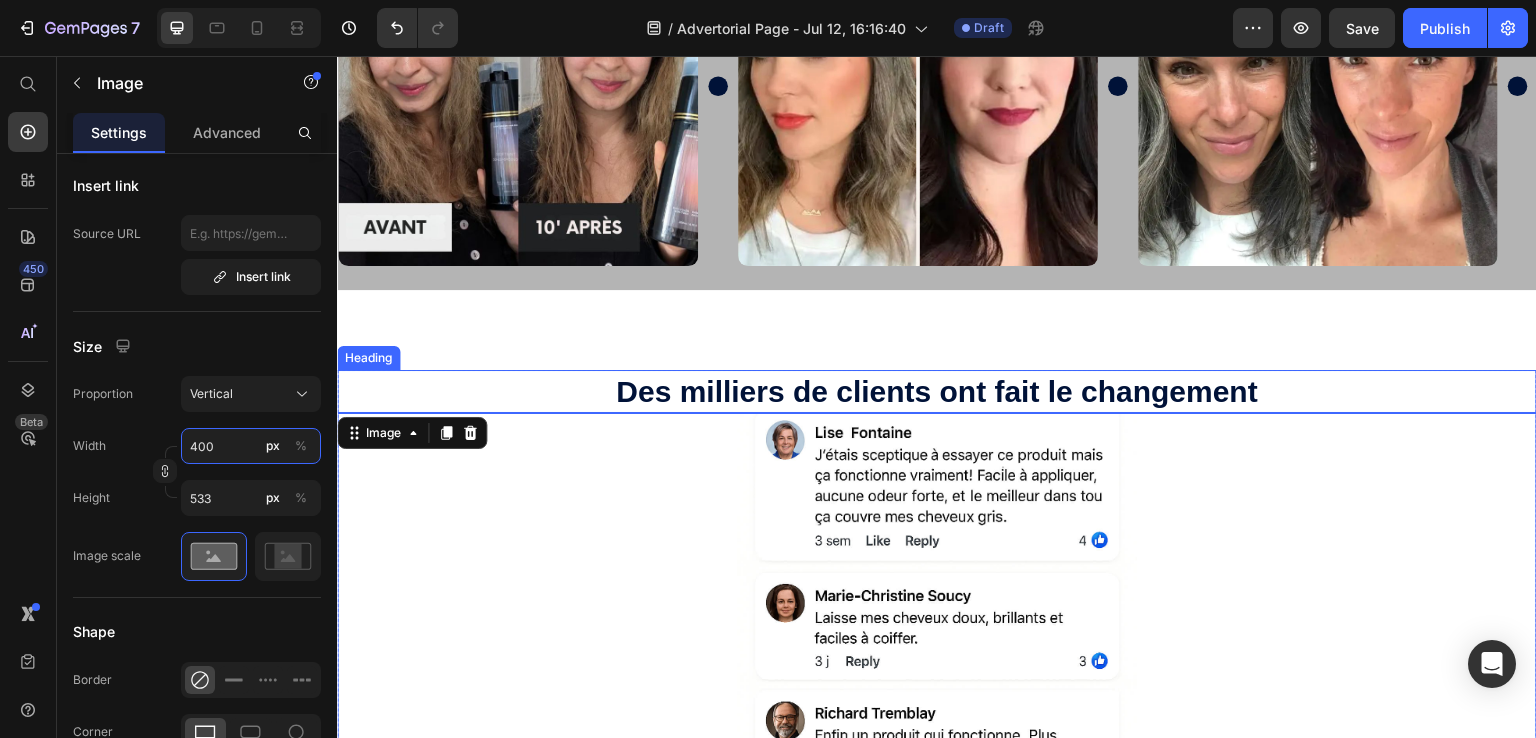 scroll, scrollTop: 3717, scrollLeft: 0, axis: vertical 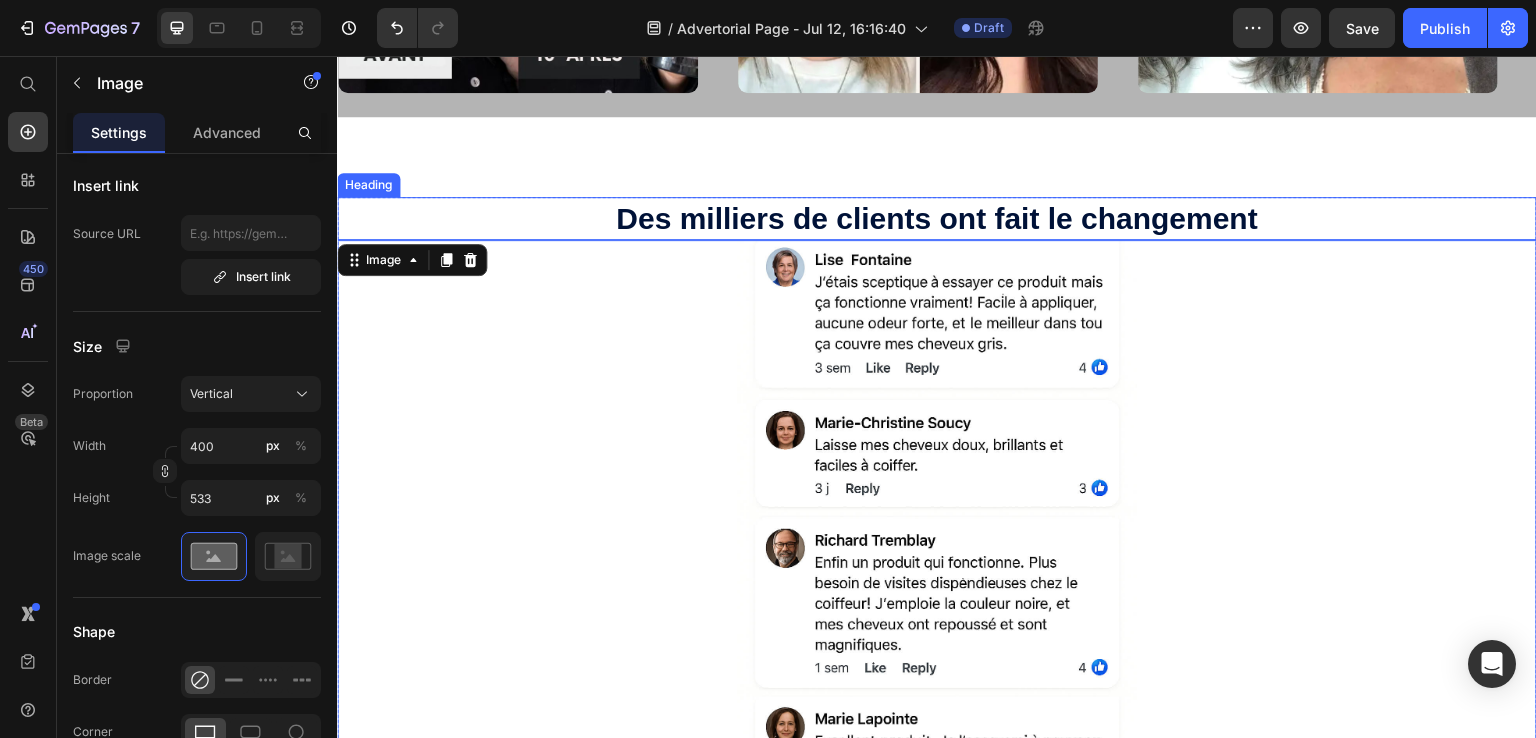 click on "Icon Icon Icon Icon
Icon Icon List Heading Image
Image
Image
Image
Image
Image
Image
Image
Image
Image
Marquee Row" at bounding box center [937, -105] 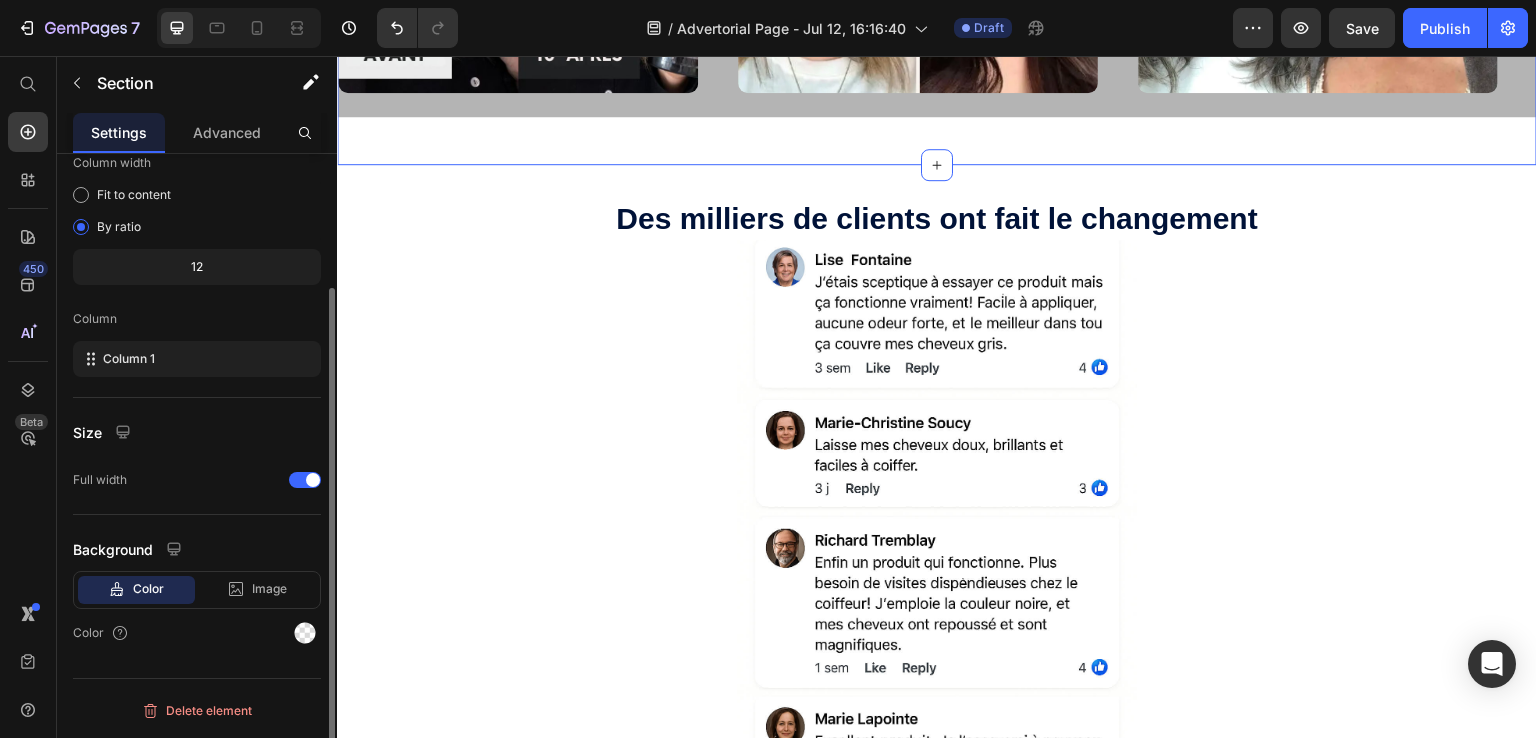 scroll, scrollTop: 0, scrollLeft: 0, axis: both 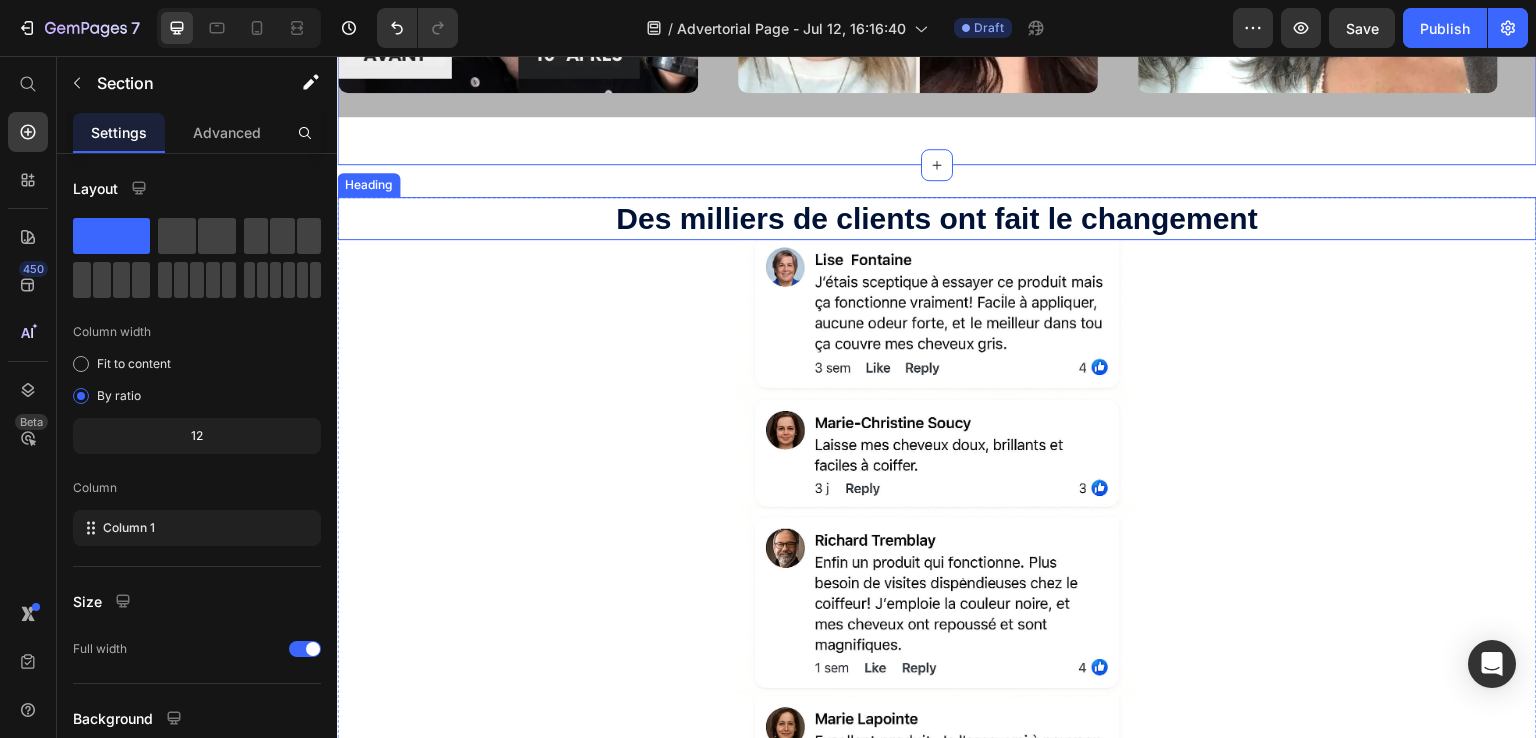 click on "Heading" at bounding box center [368, 185] 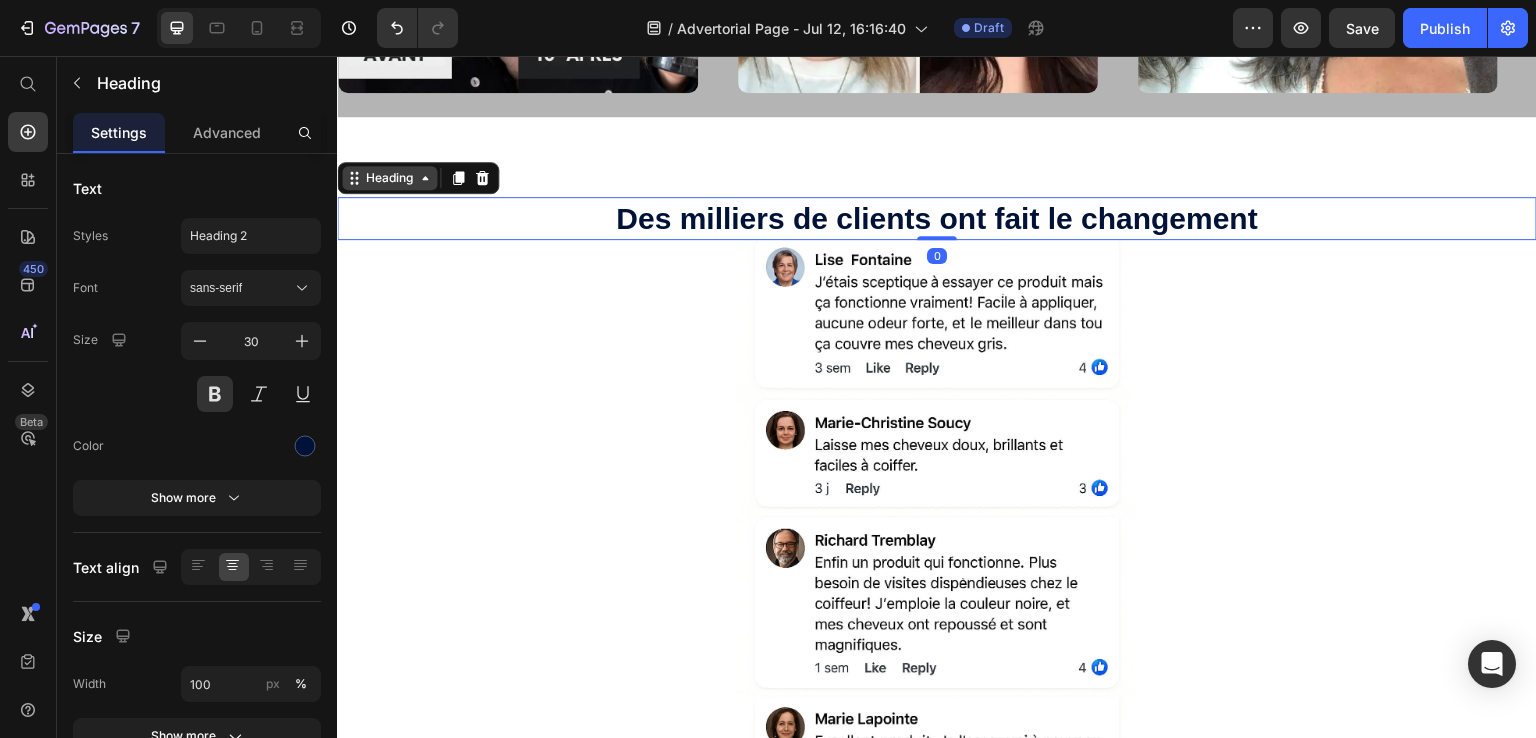 click on "Heading" at bounding box center [389, 178] 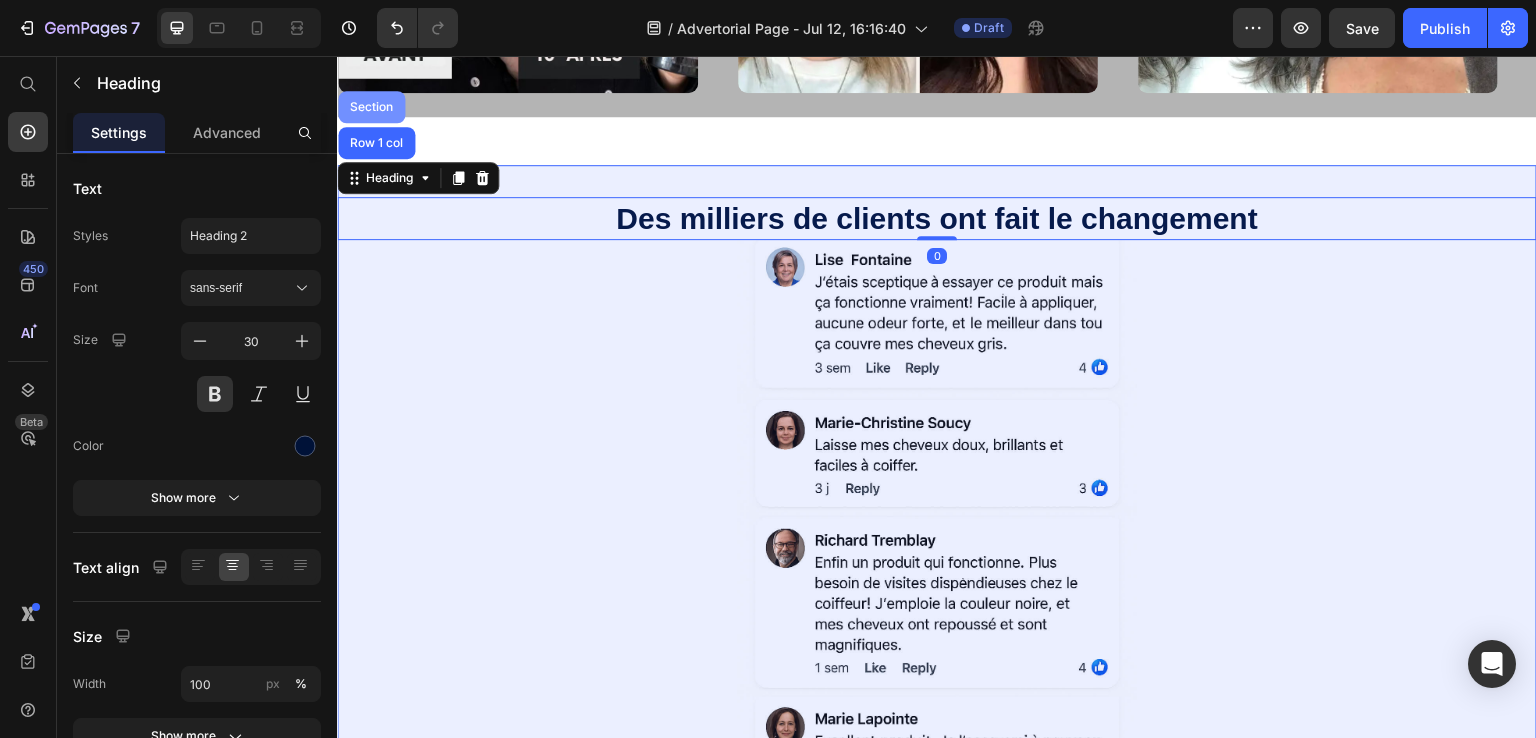 click on "Section" at bounding box center [371, 107] 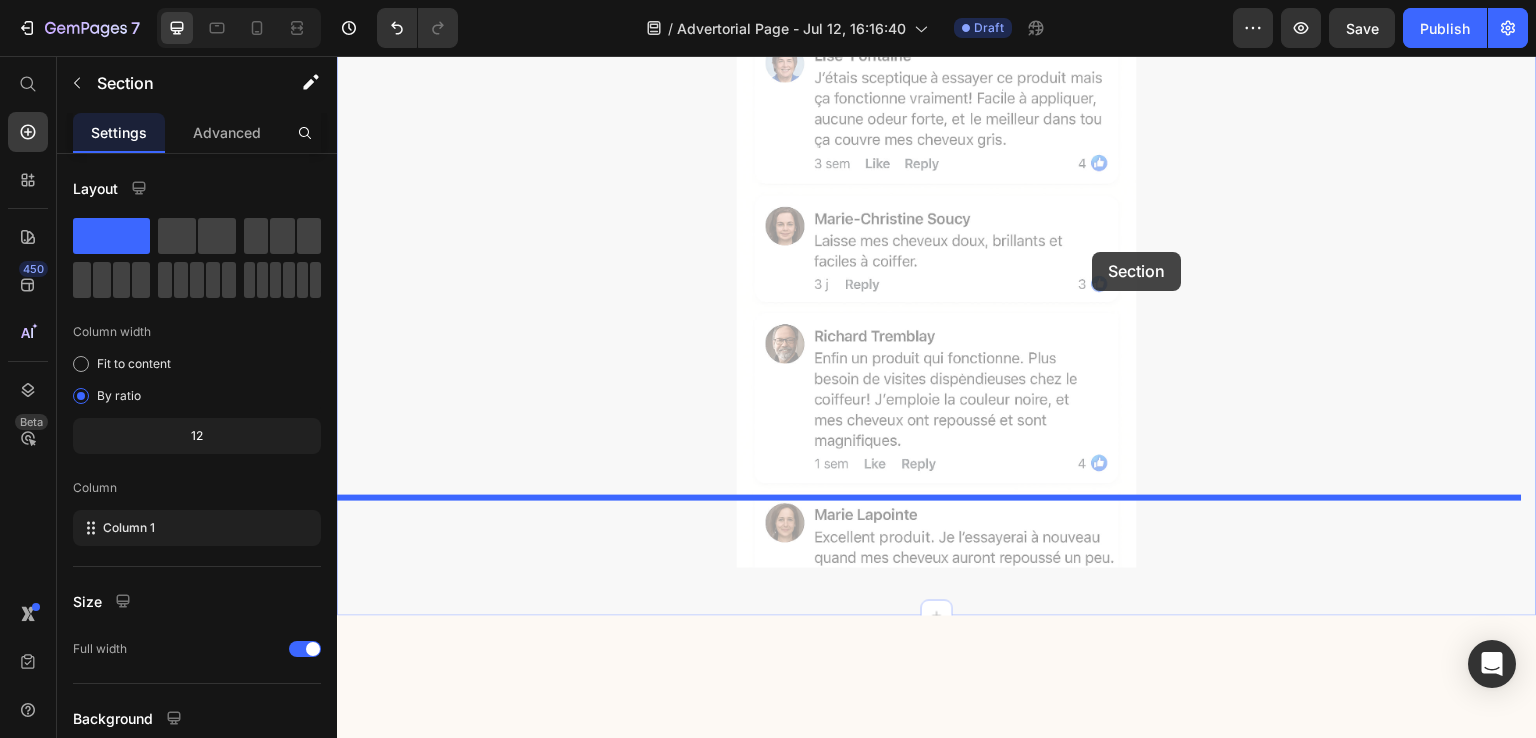 scroll, scrollTop: 3417, scrollLeft: 0, axis: vertical 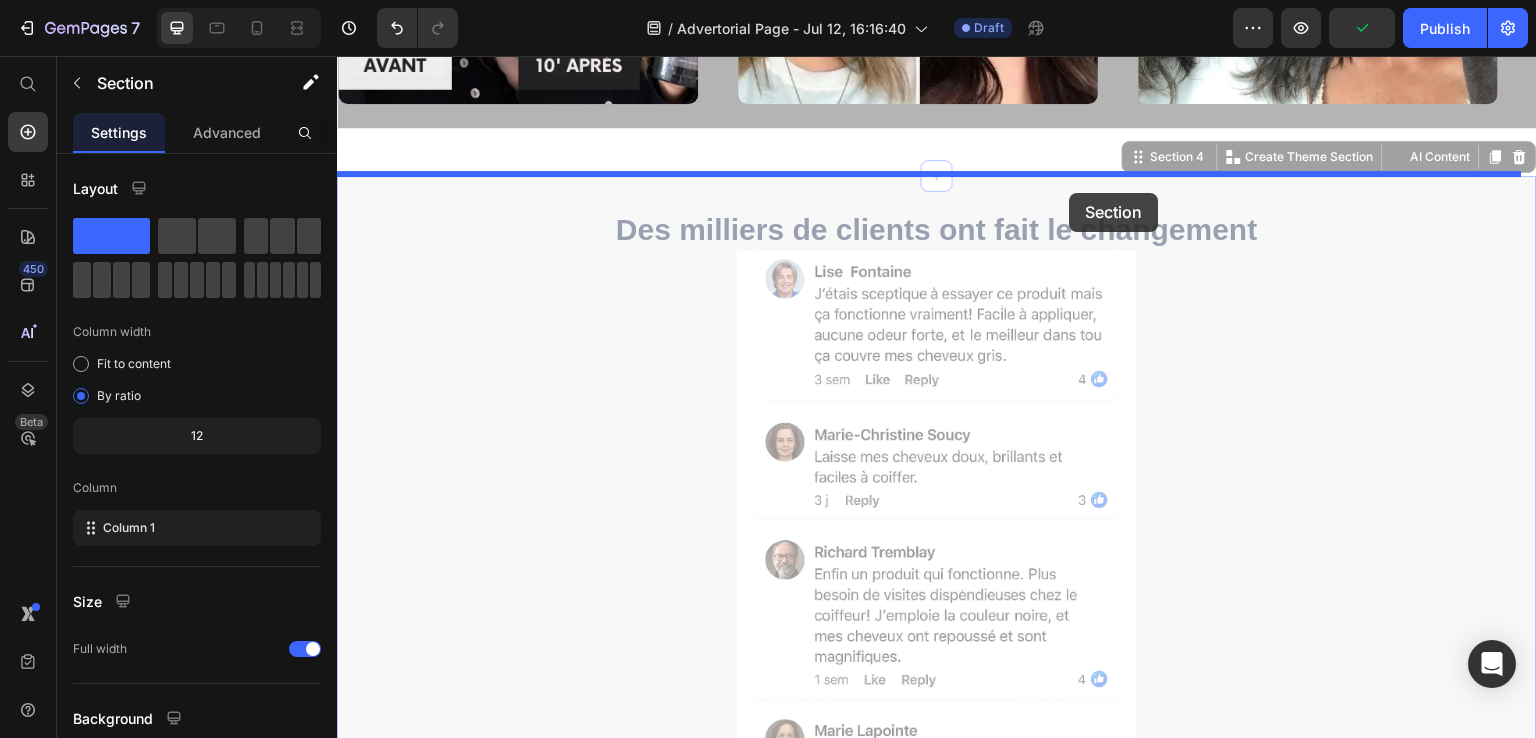 drag, startPoint x: 1133, startPoint y: 395, endPoint x: 1070, endPoint y: 193, distance: 211.59631 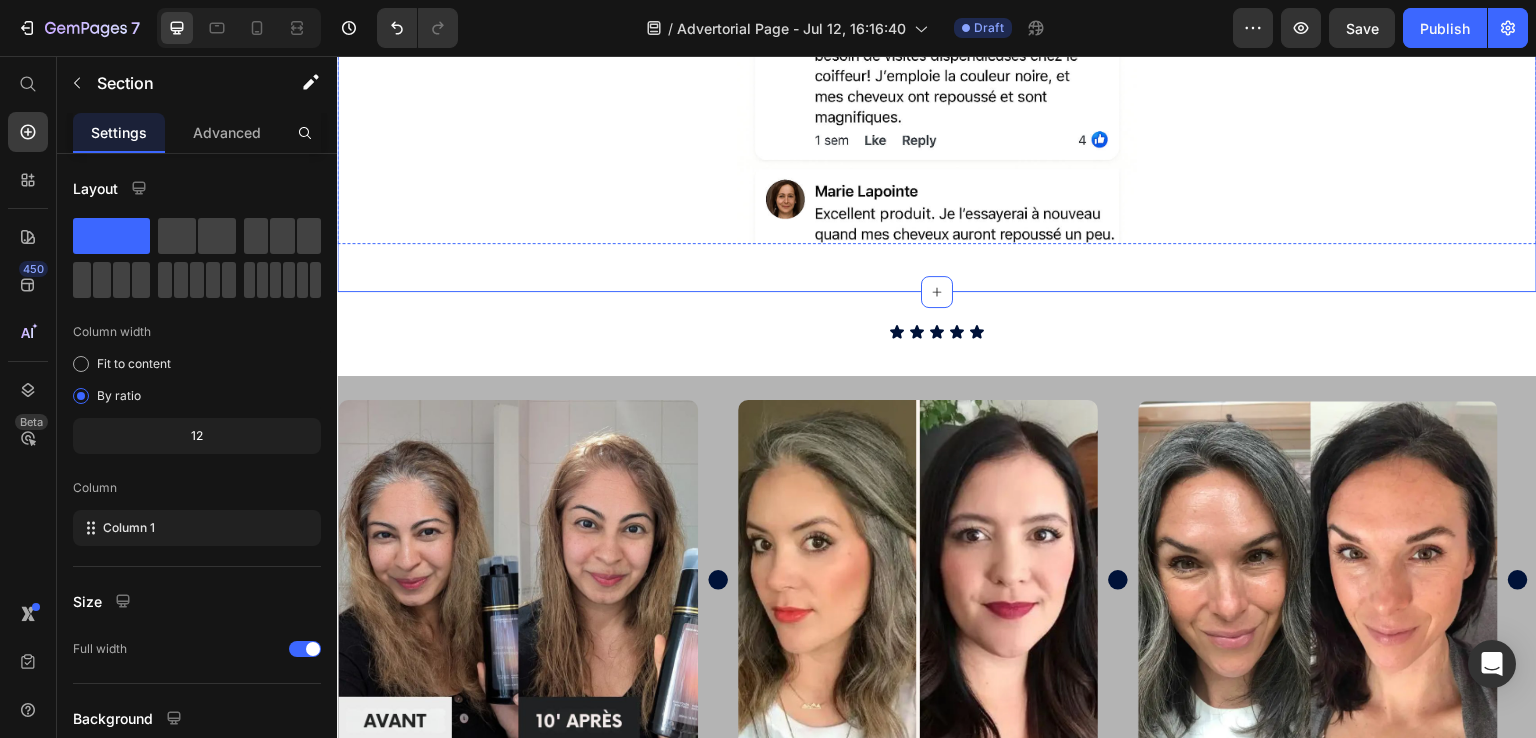 click on "Des milliers de clients ont fait le changement" at bounding box center [937, -311] 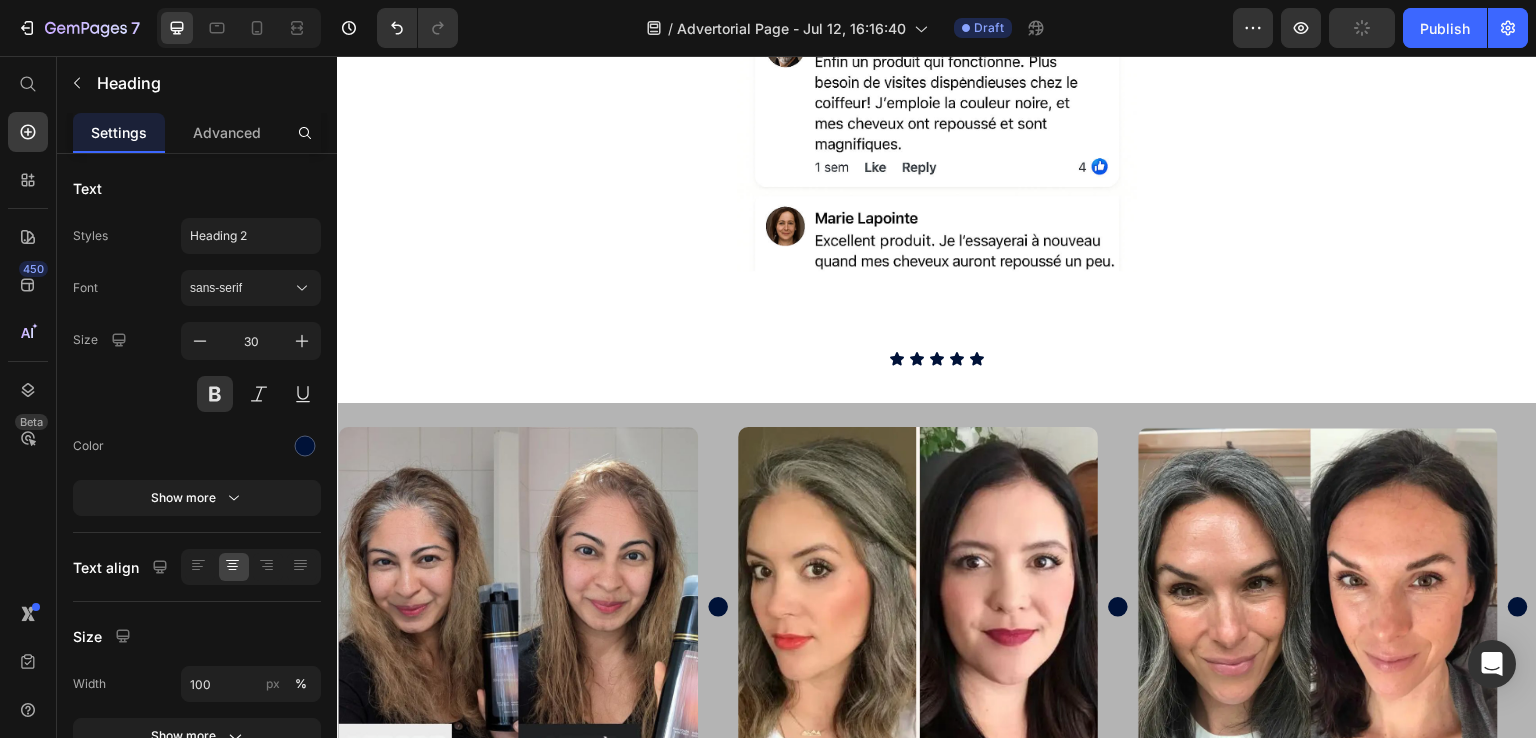 drag, startPoint x: 934, startPoint y: 246, endPoint x: 929, endPoint y: 273, distance: 27.45906 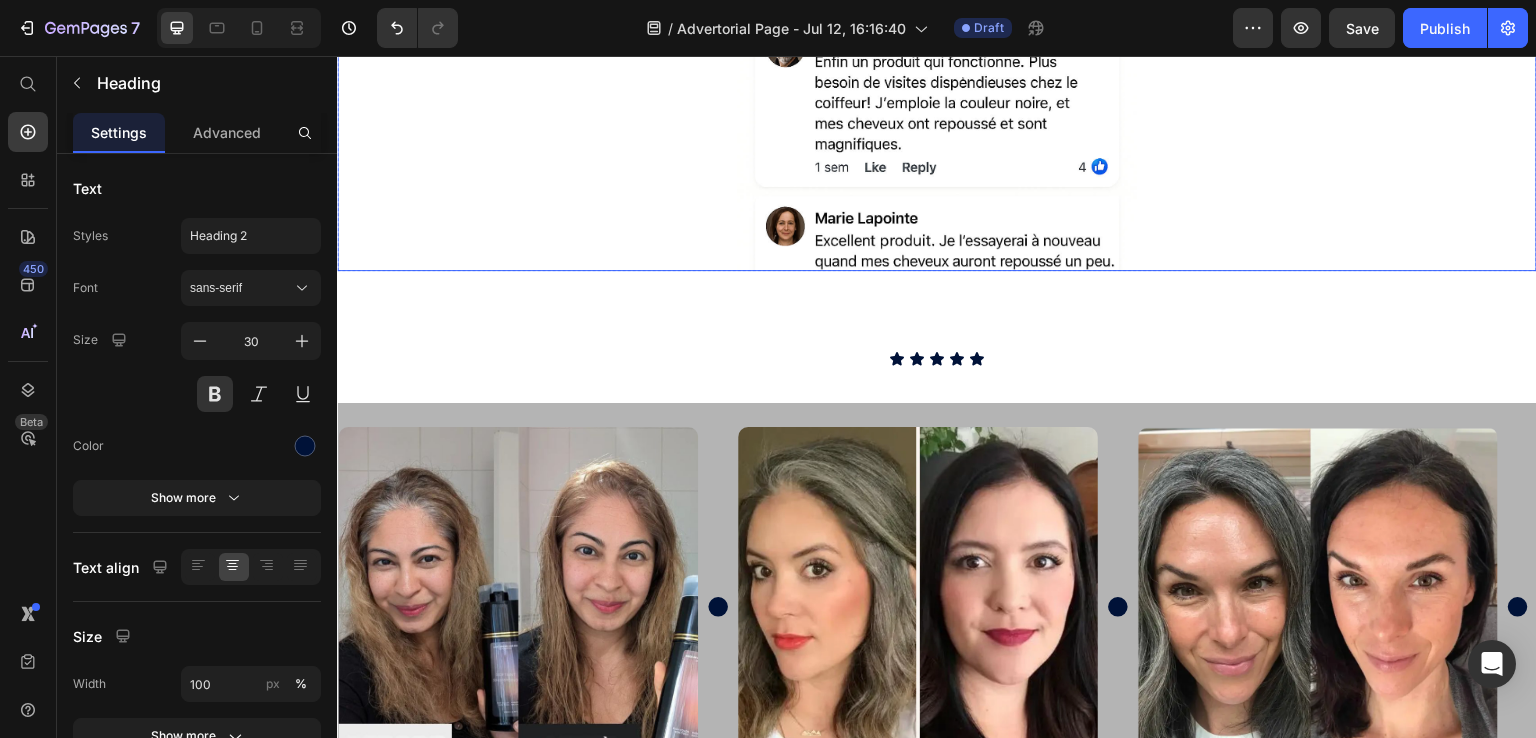 click at bounding box center [937, 4] 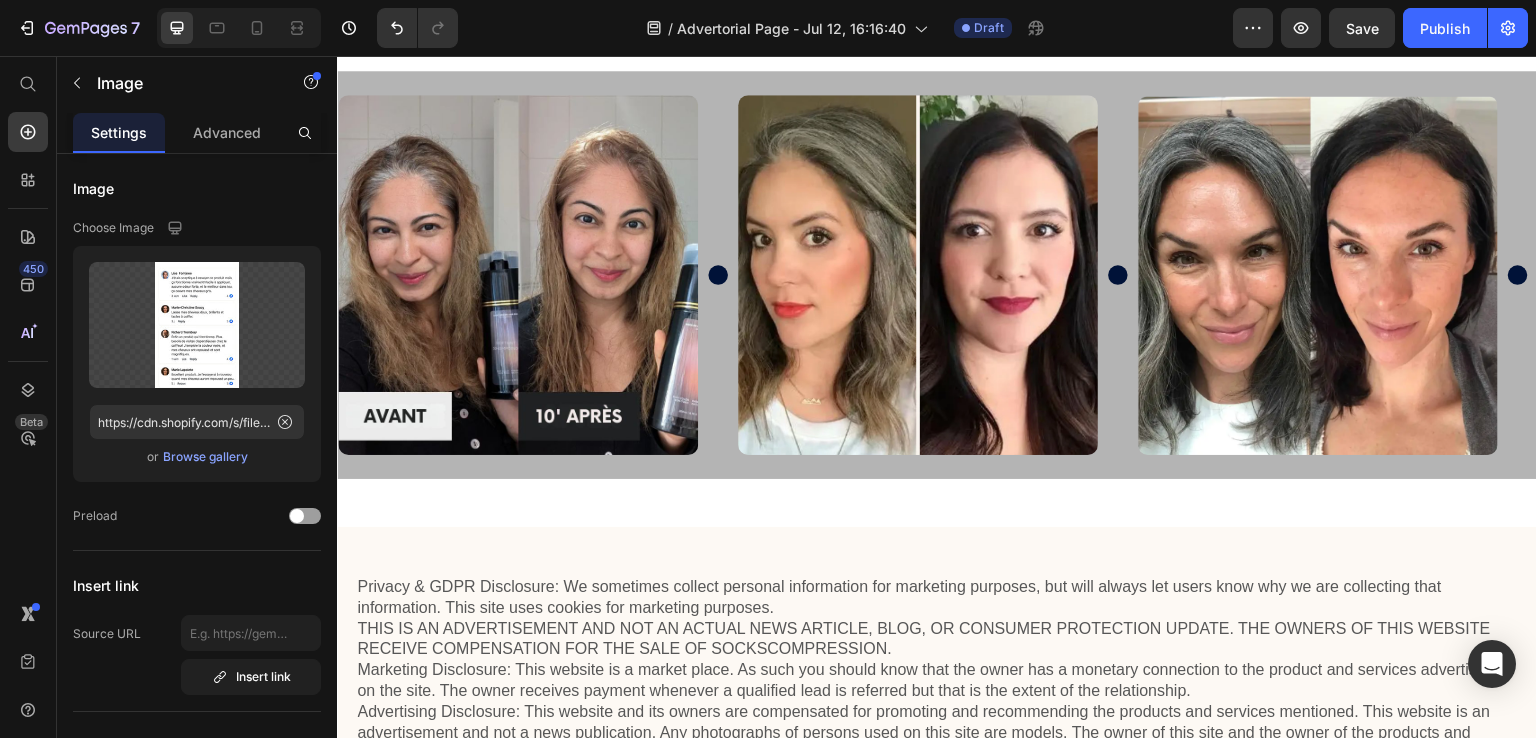 scroll, scrollTop: 3917, scrollLeft: 0, axis: vertical 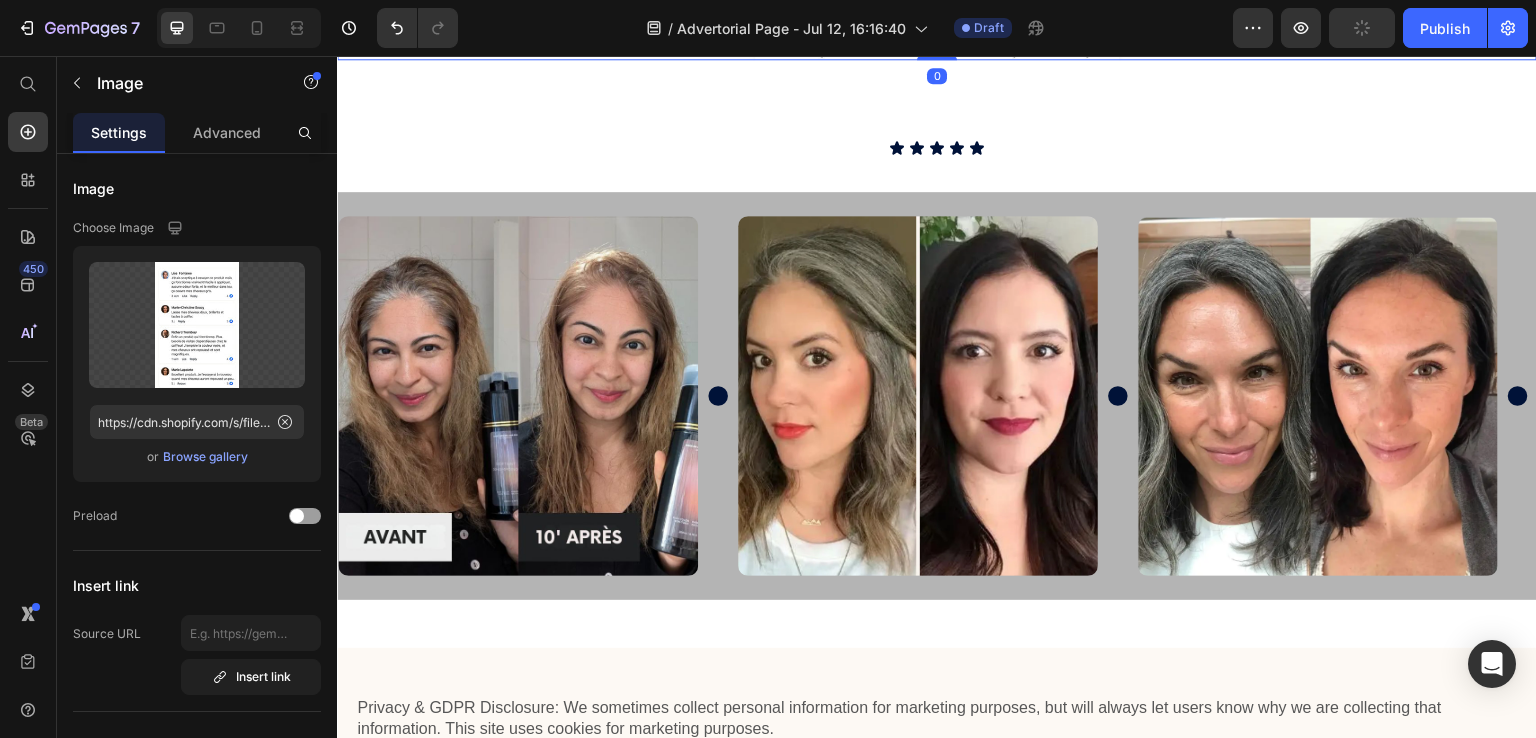 drag, startPoint x: 926, startPoint y: 304, endPoint x: 928, endPoint y: 288, distance: 16.124516 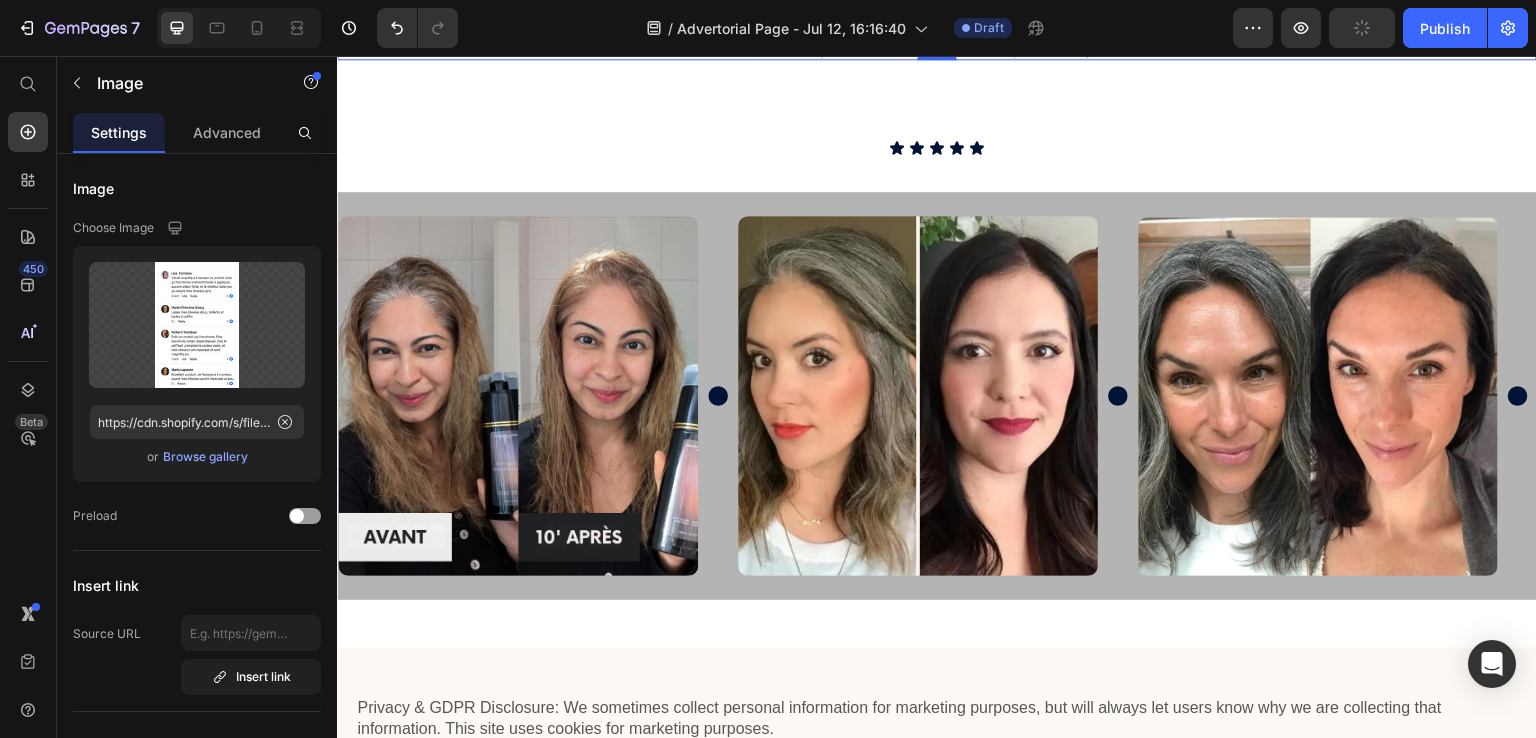 click at bounding box center [937, -207] 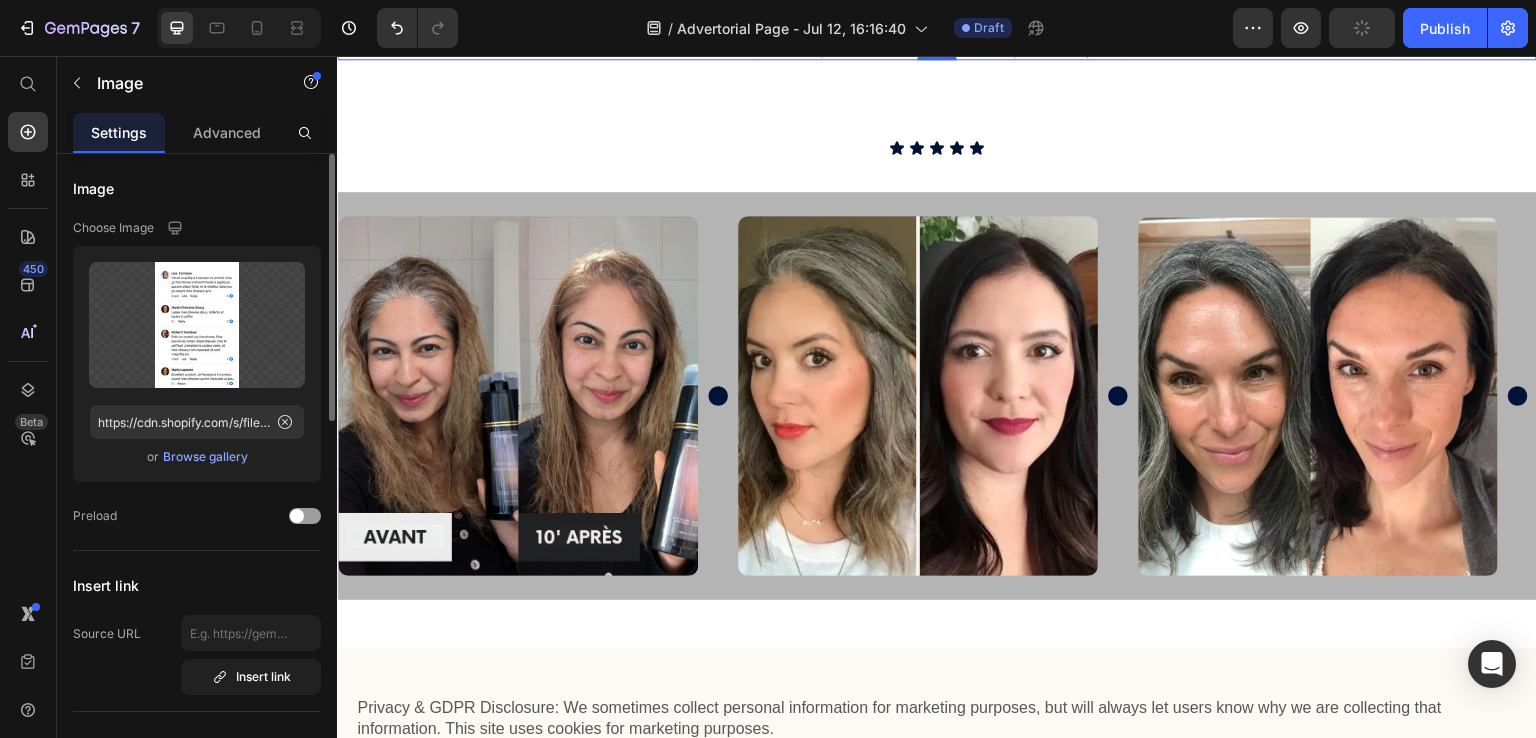 scroll, scrollTop: 400, scrollLeft: 0, axis: vertical 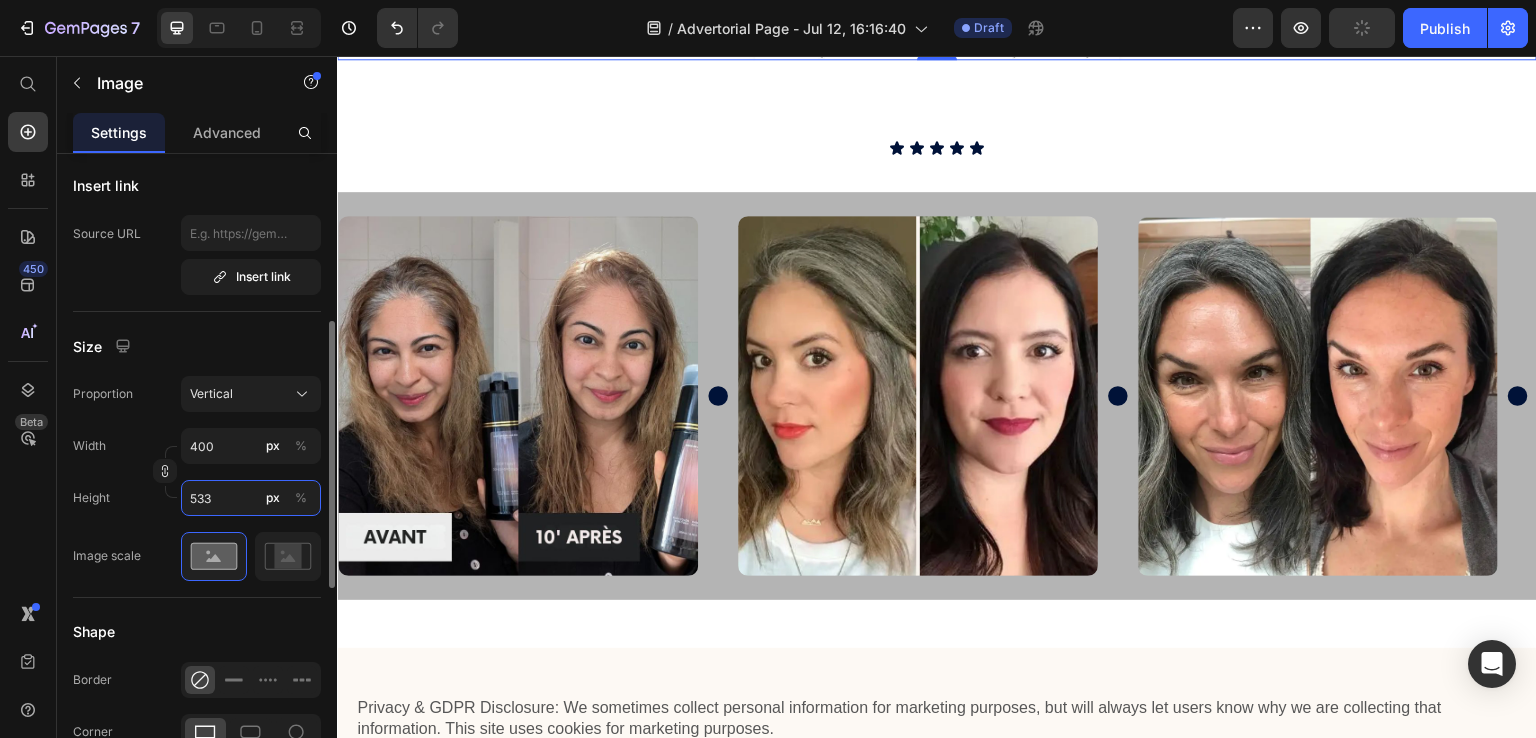click on "533" at bounding box center (251, 498) 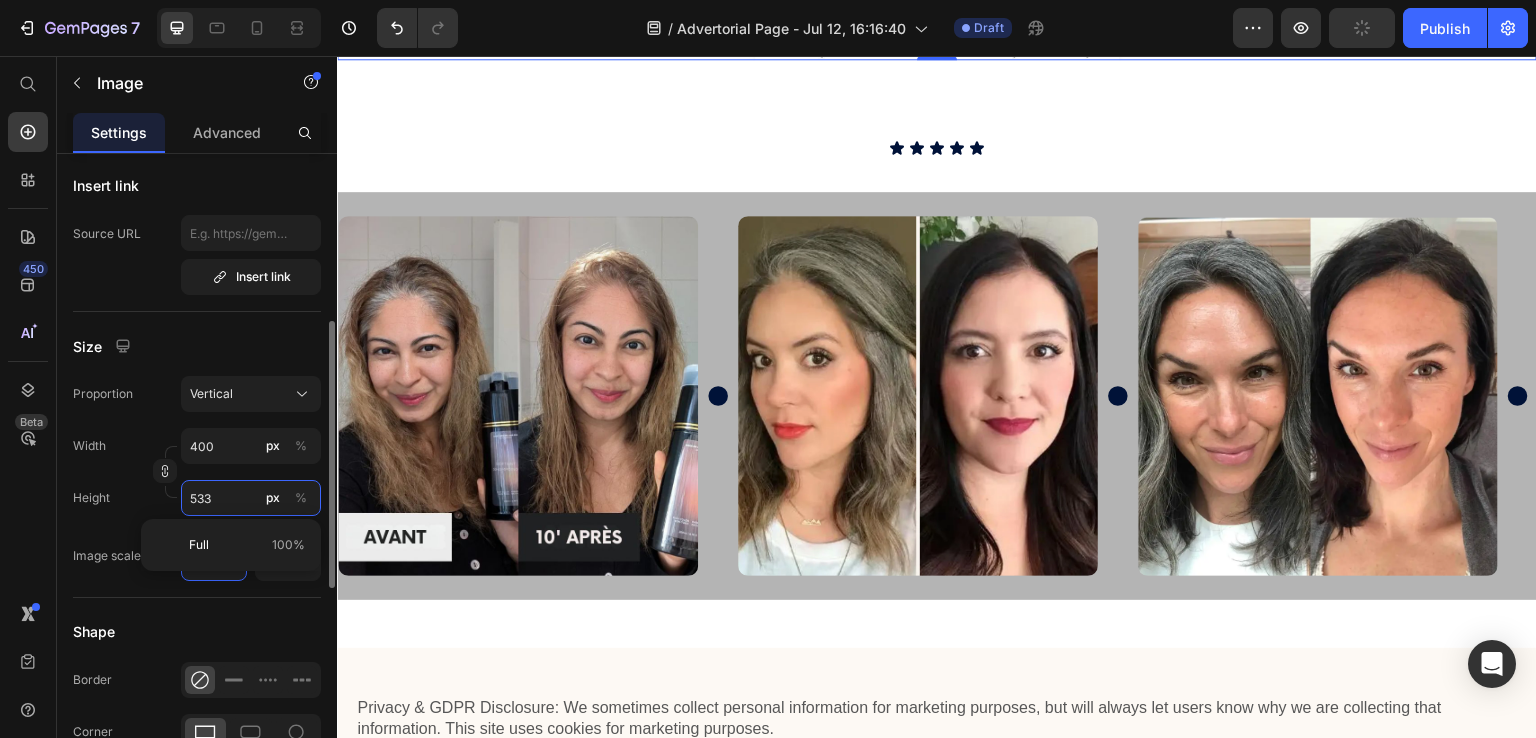 type on "5" 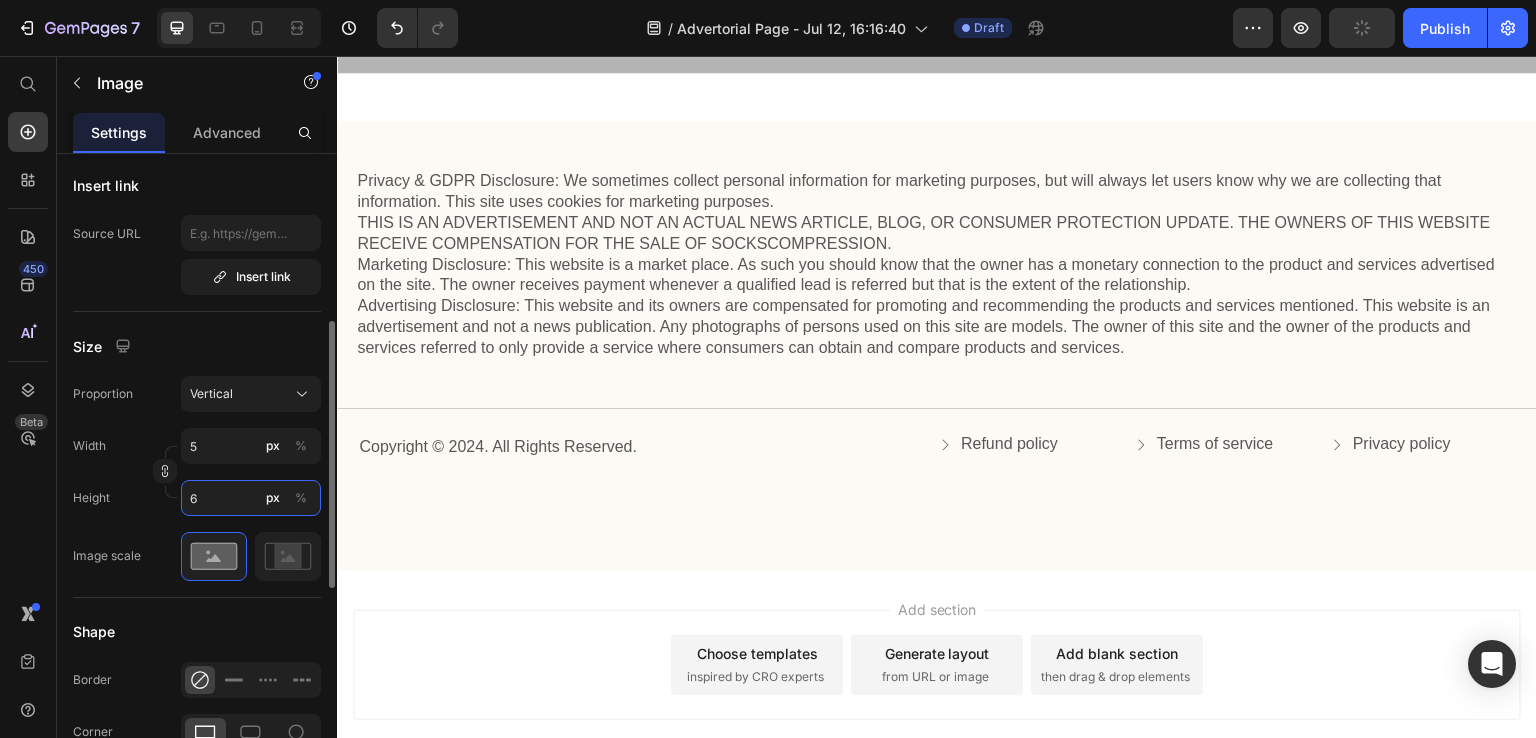type on "45" 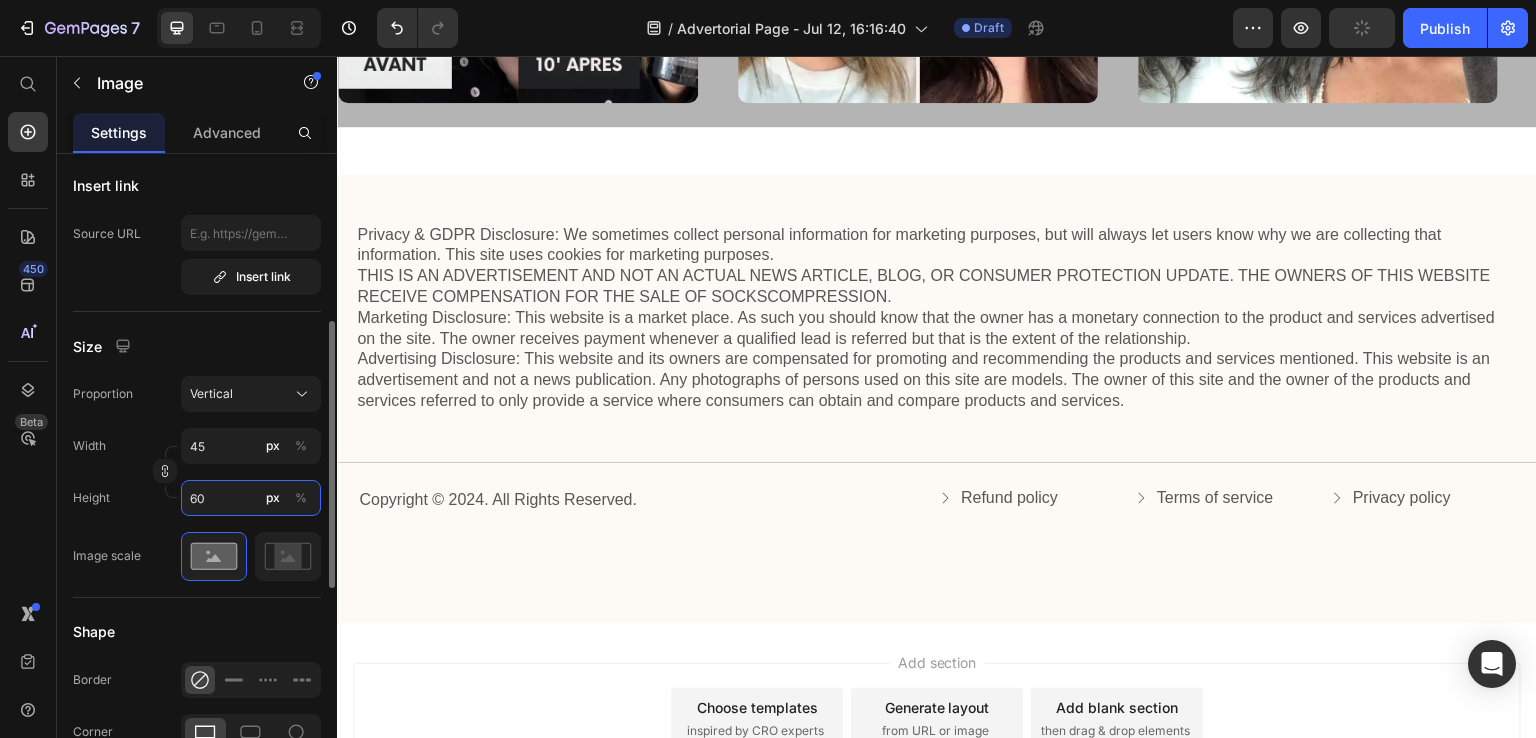 type on "600" 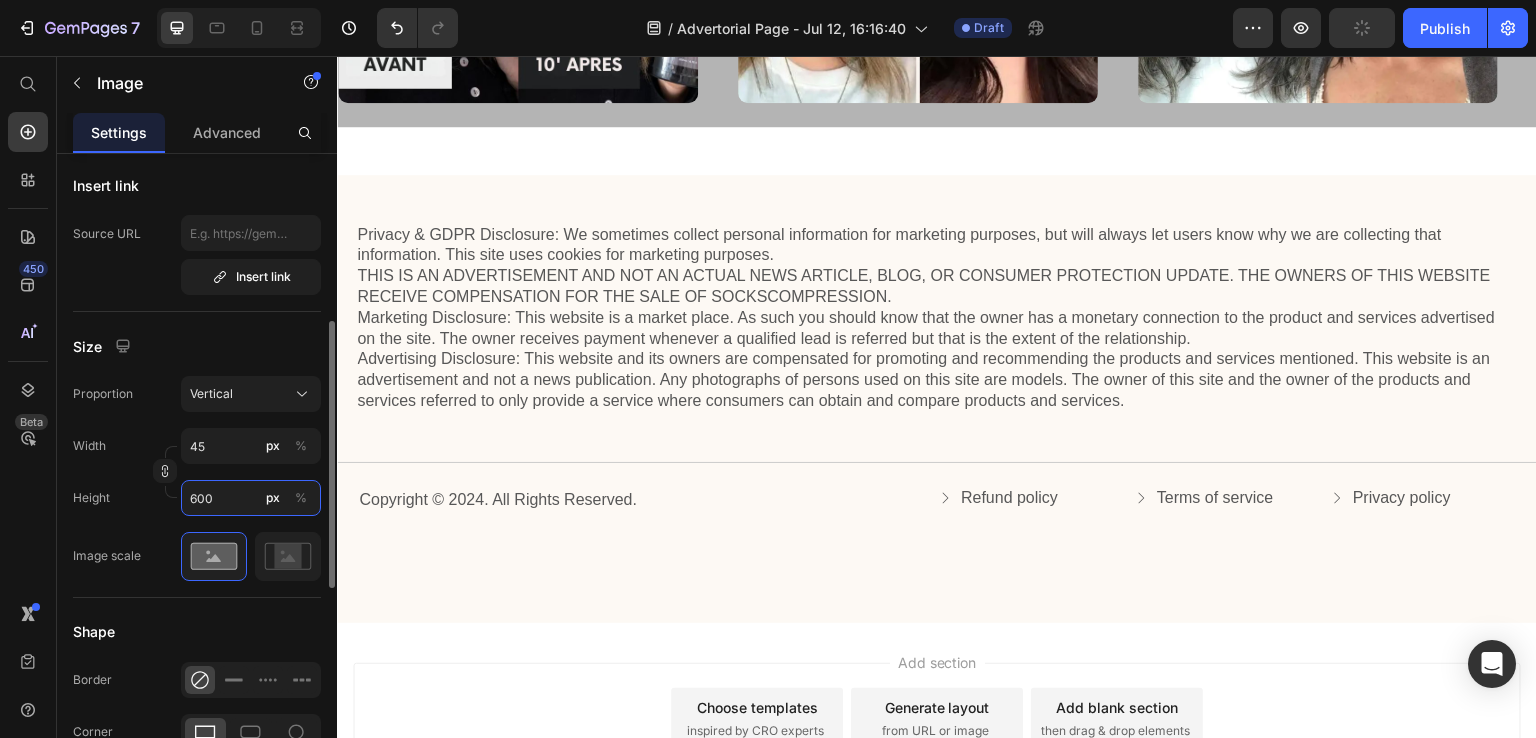 type on "450" 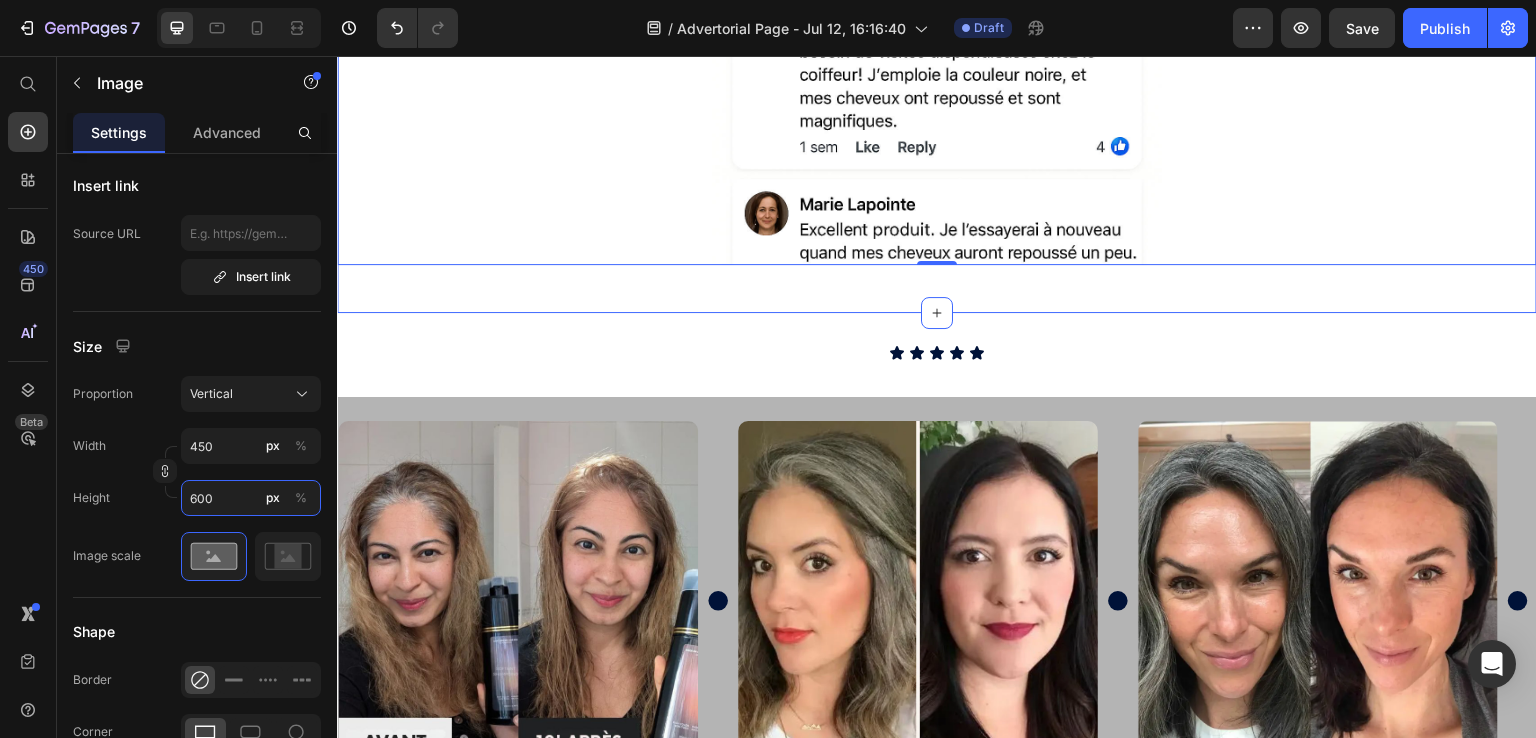 scroll, scrollTop: 3617, scrollLeft: 0, axis: vertical 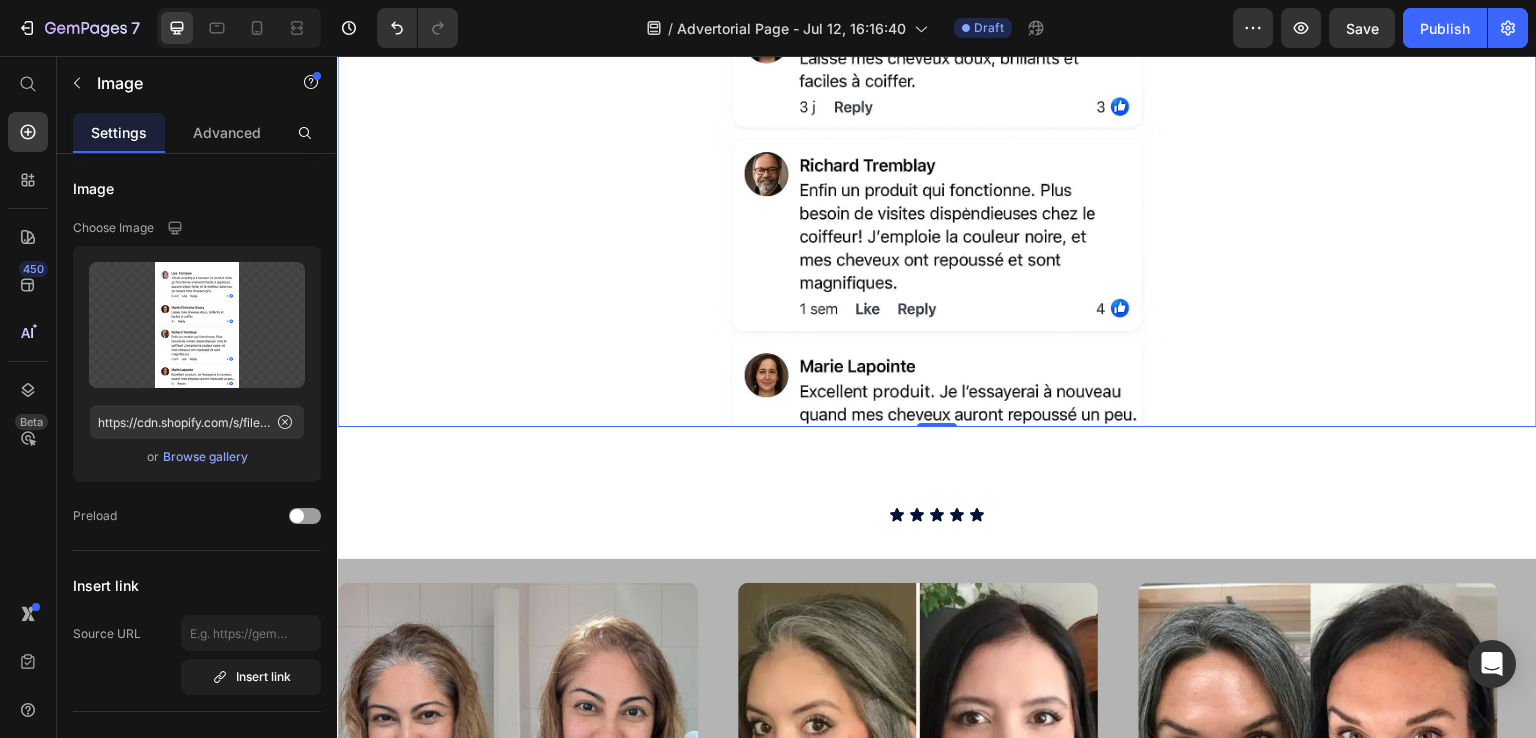 type on "600" 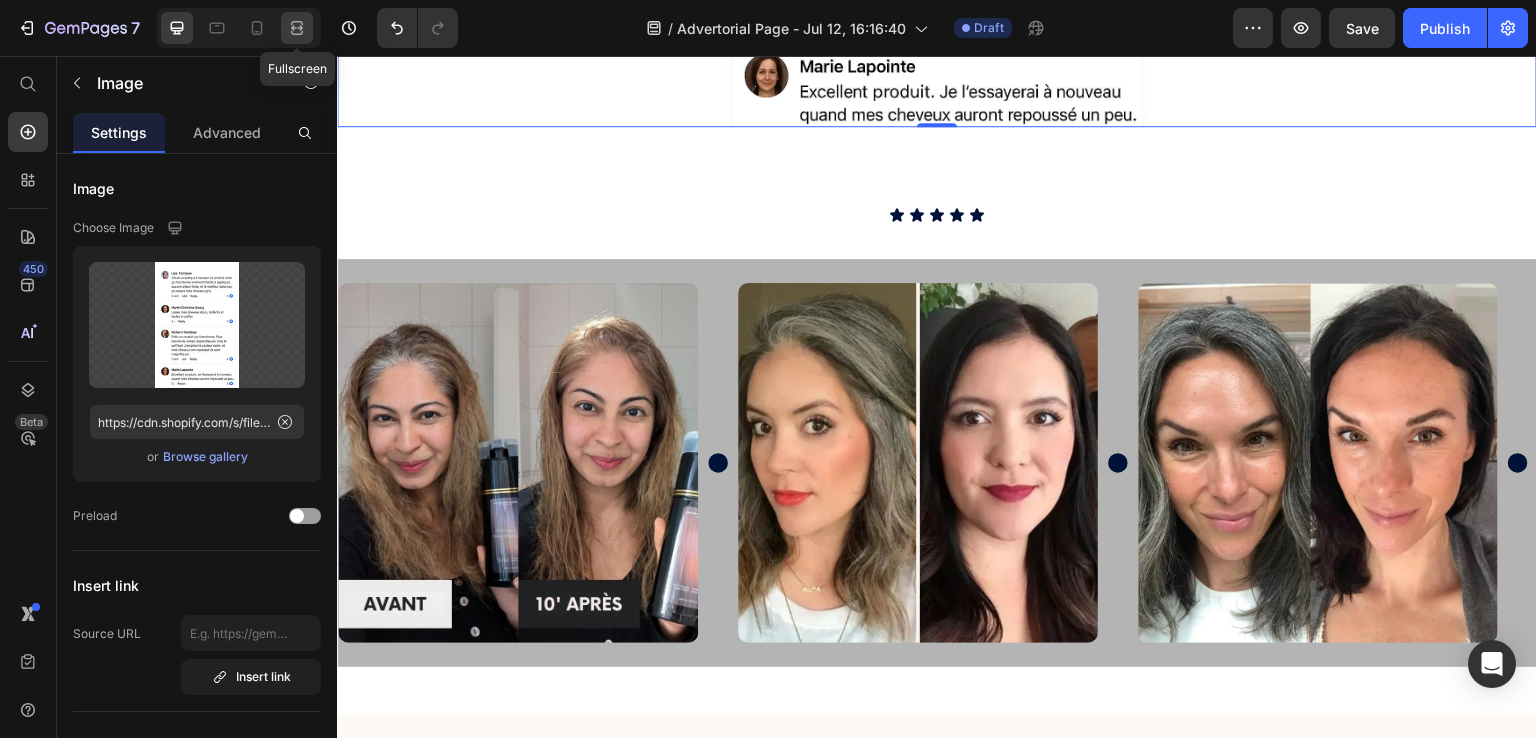 click 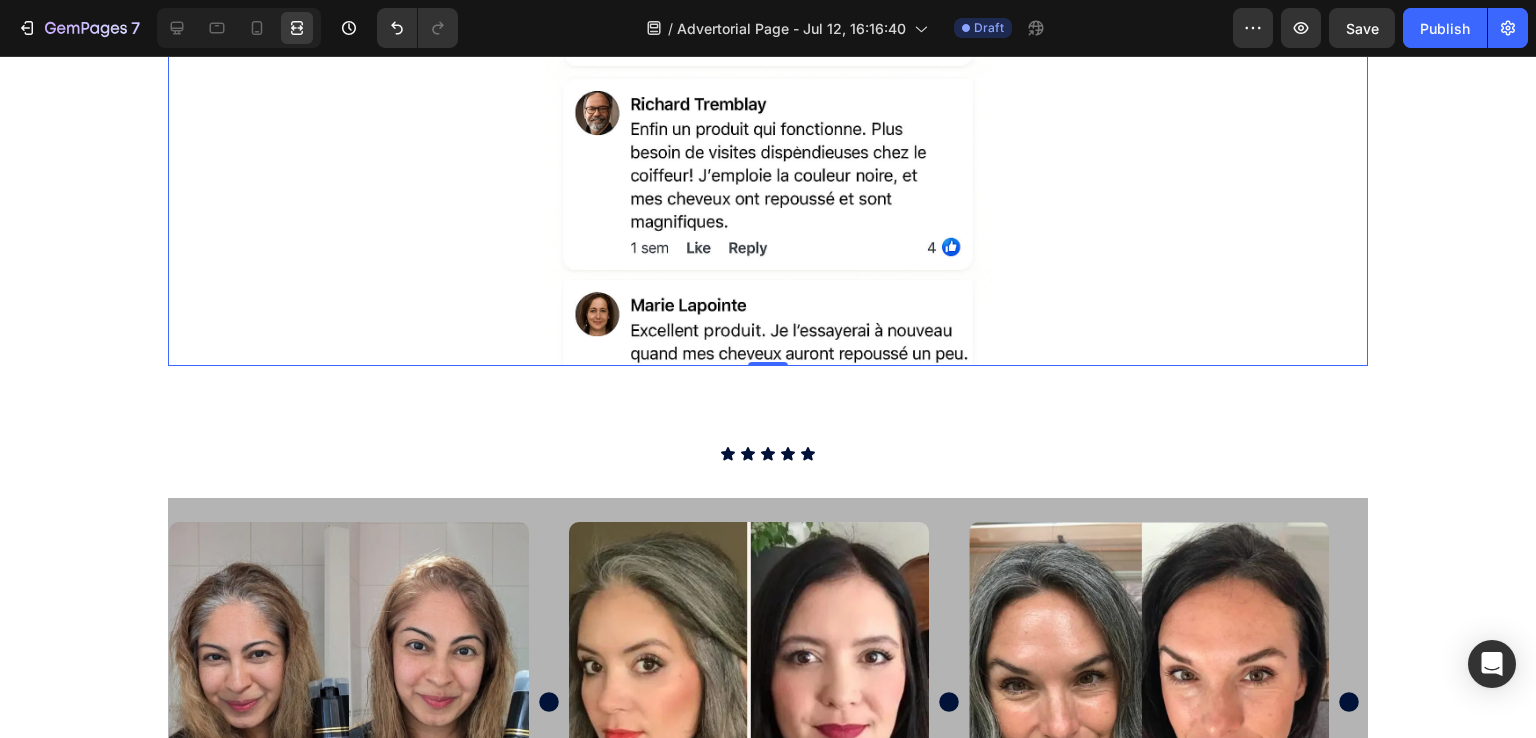 scroll, scrollTop: 3576, scrollLeft: 0, axis: vertical 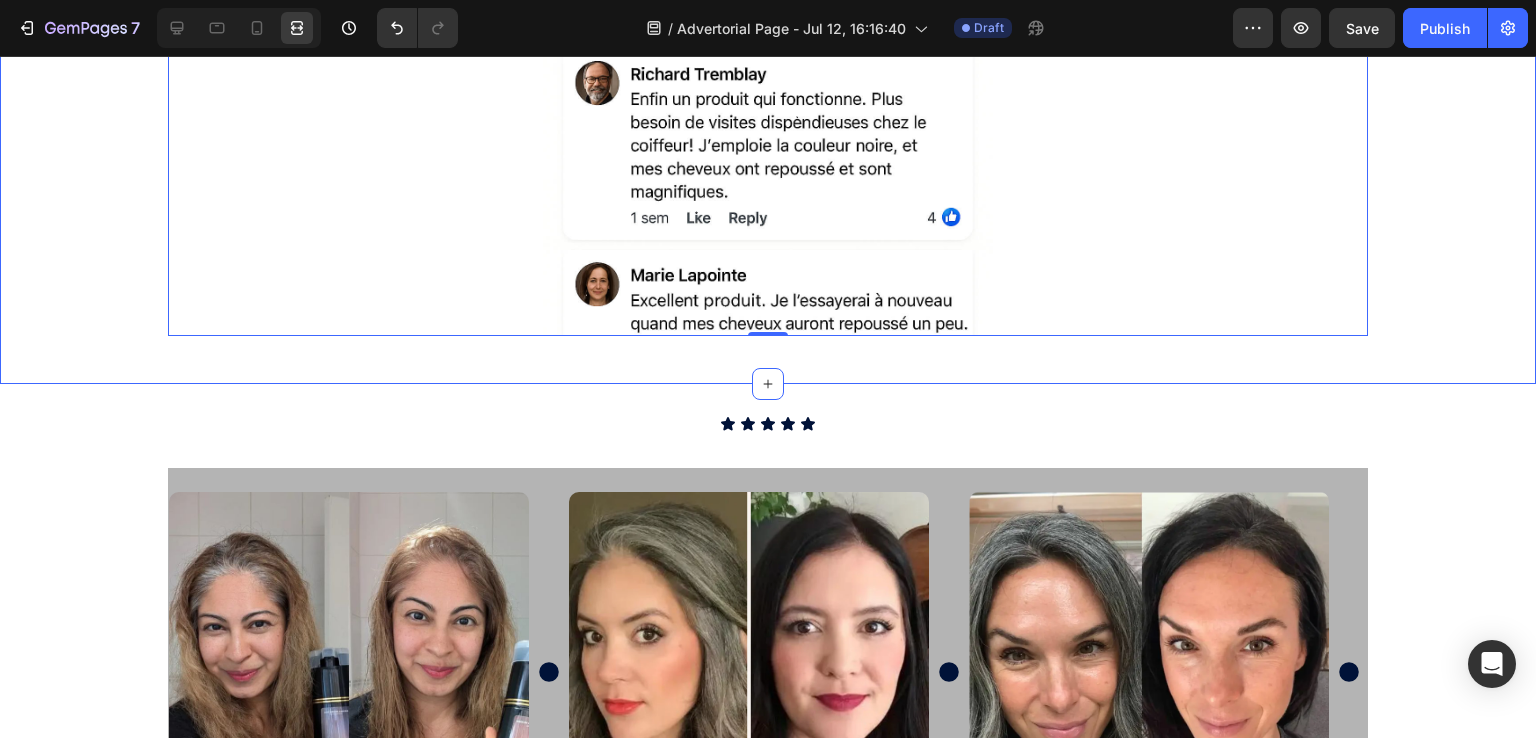 click on "Des milliers de clients ont fait le changement Heading Image   0 Row Section 3" at bounding box center (768, 9) 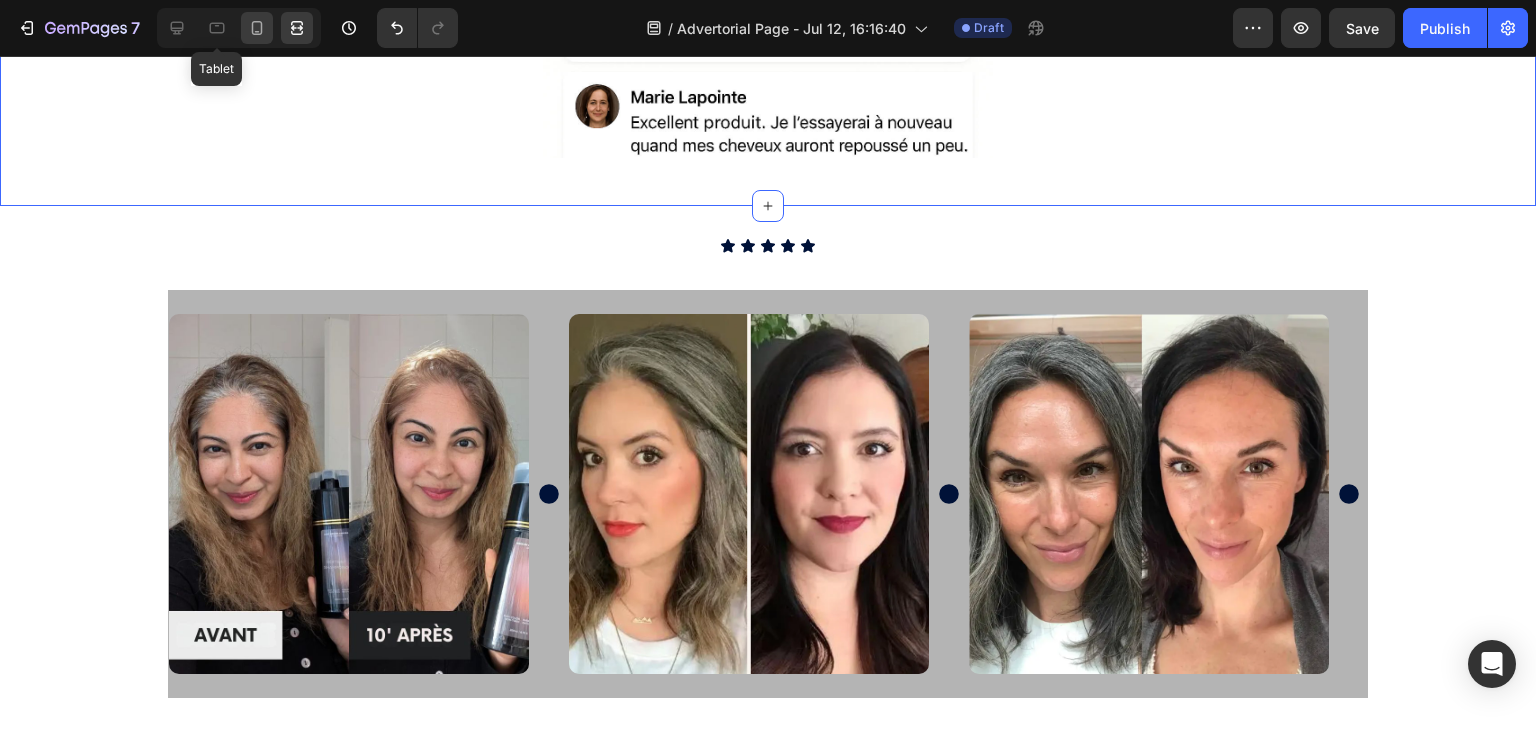 scroll, scrollTop: 3576, scrollLeft: 0, axis: vertical 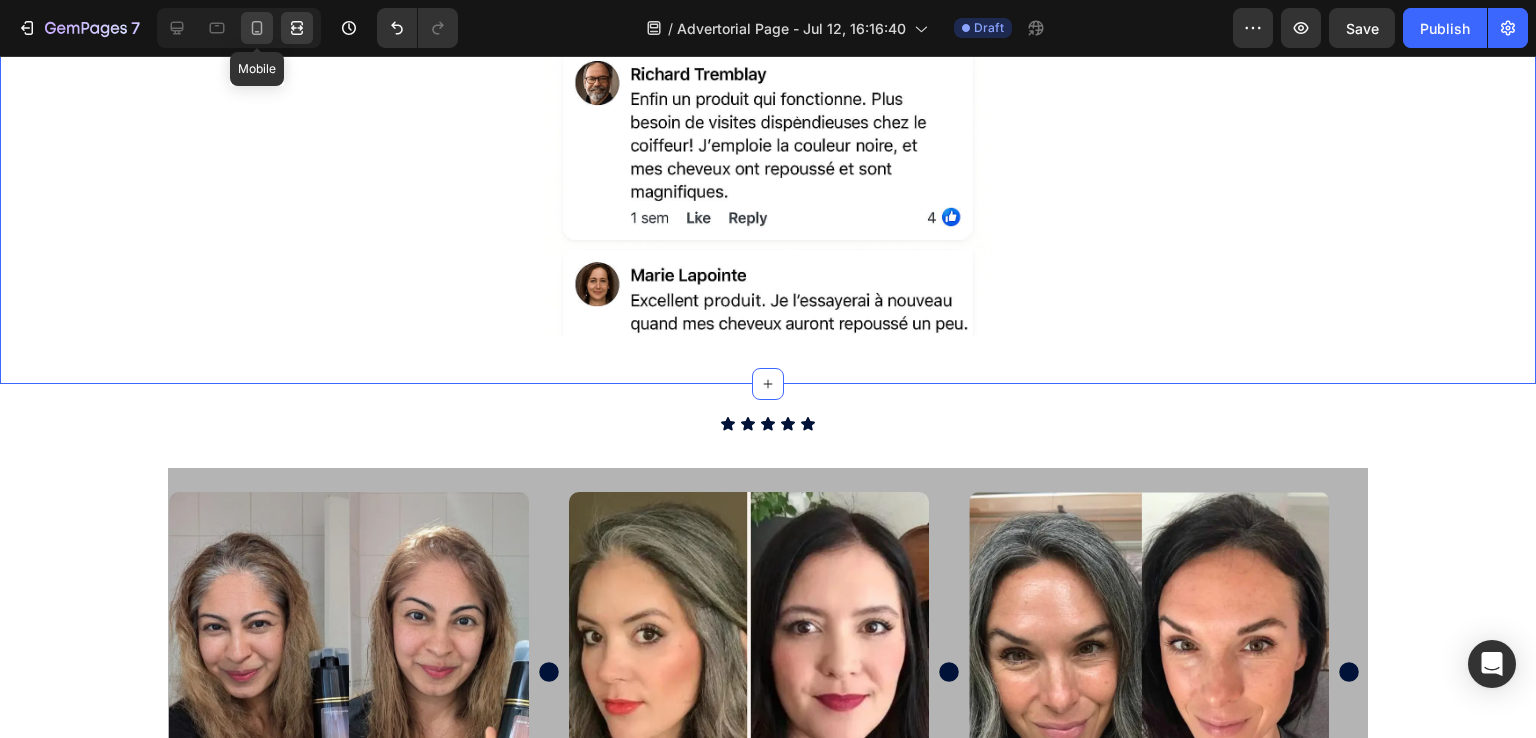 click 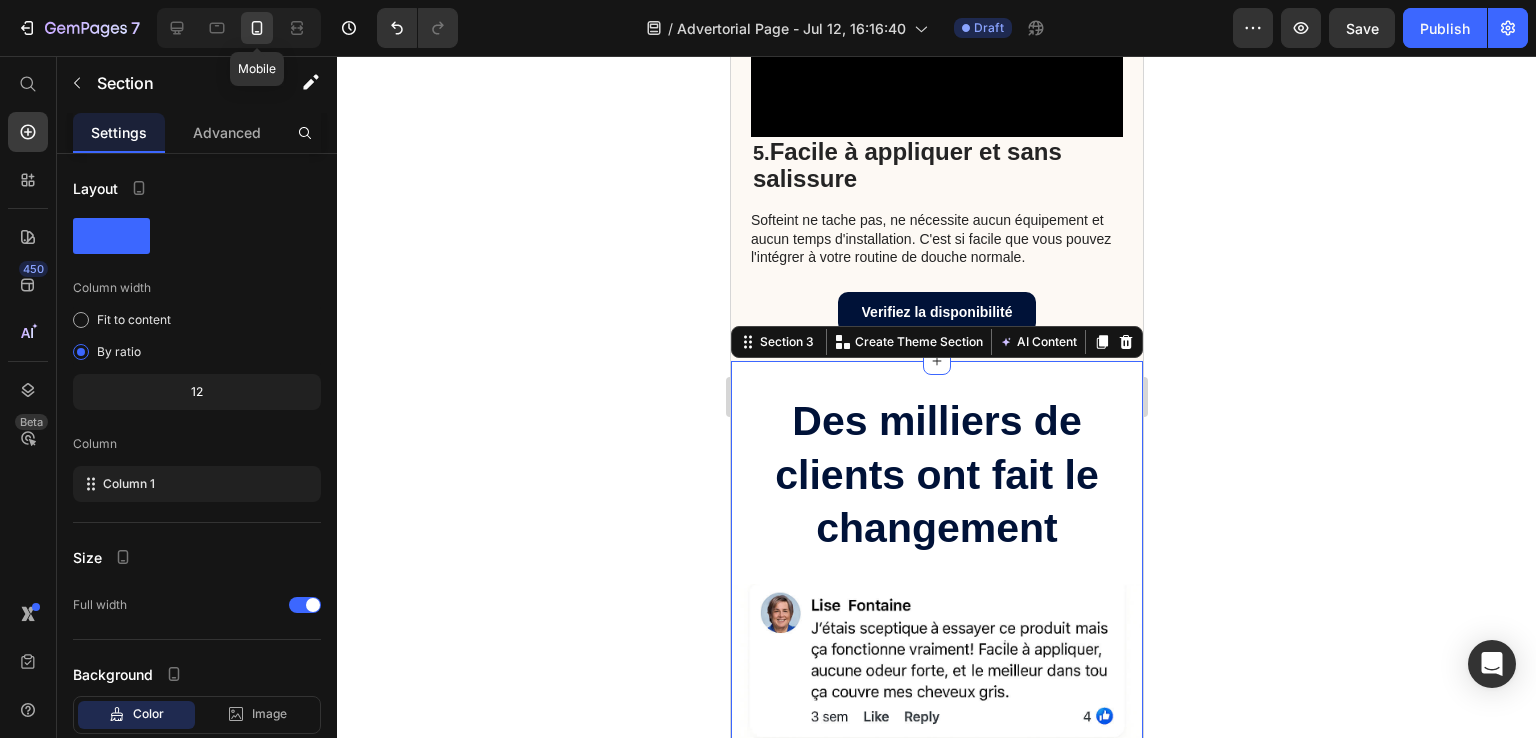 scroll, scrollTop: 4189, scrollLeft: 0, axis: vertical 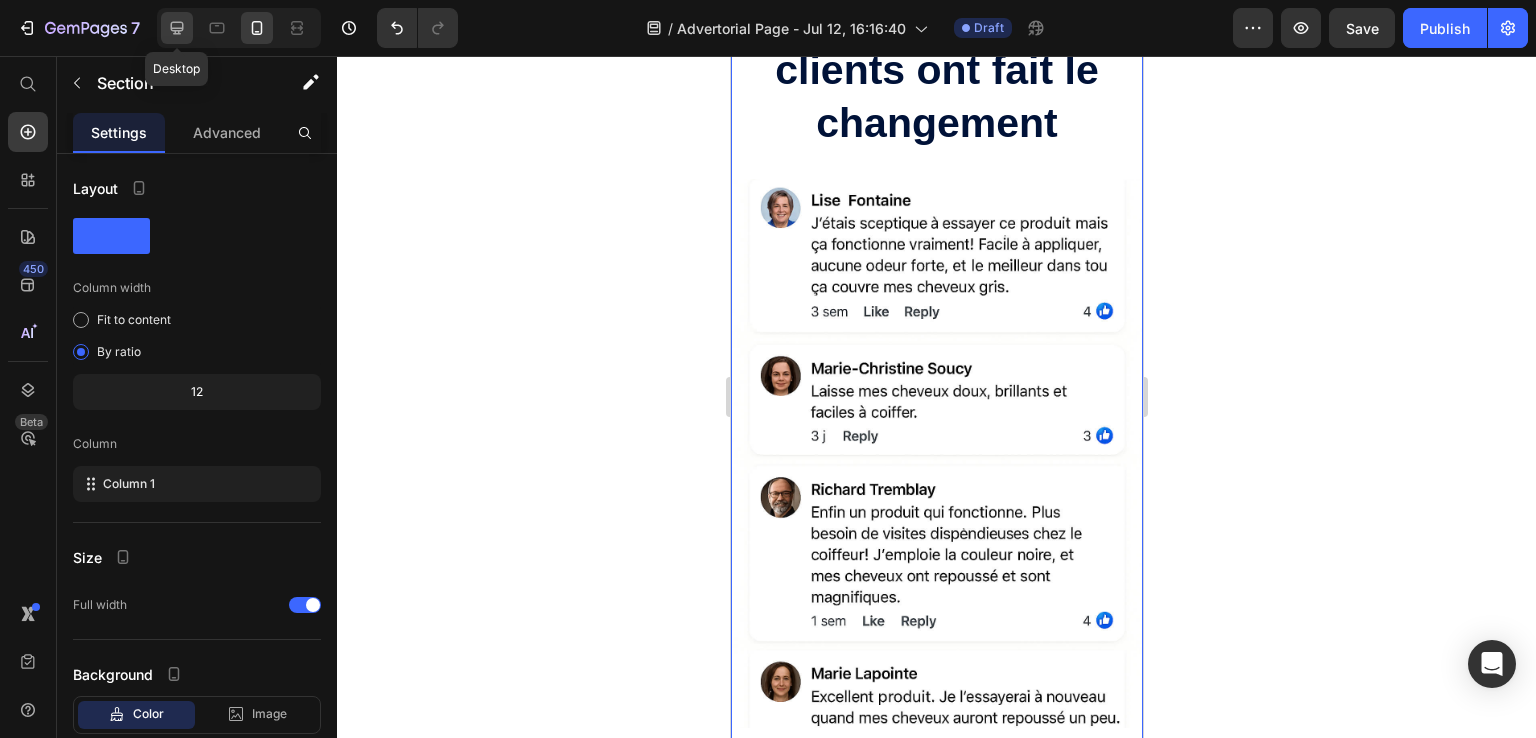 click 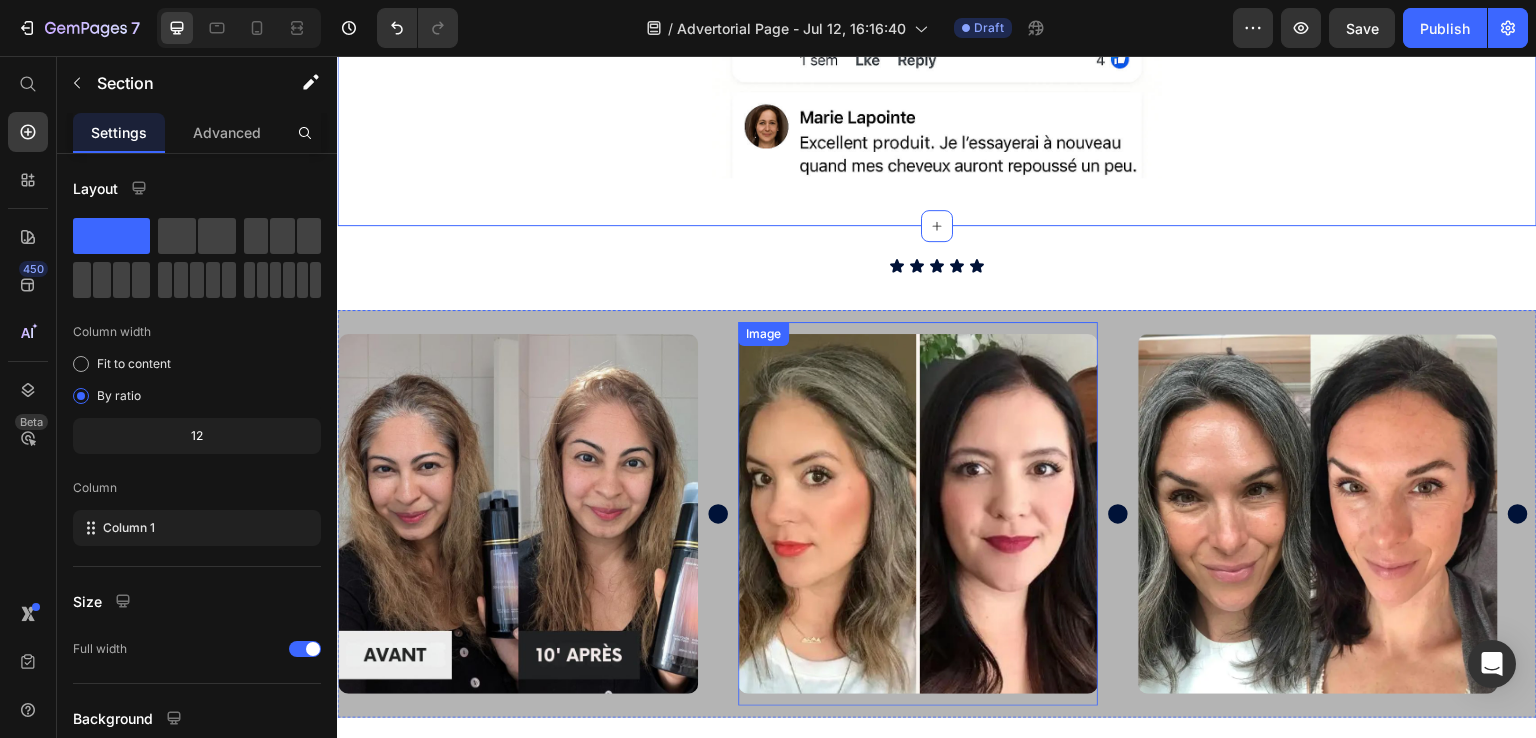 scroll, scrollTop: 4266, scrollLeft: 0, axis: vertical 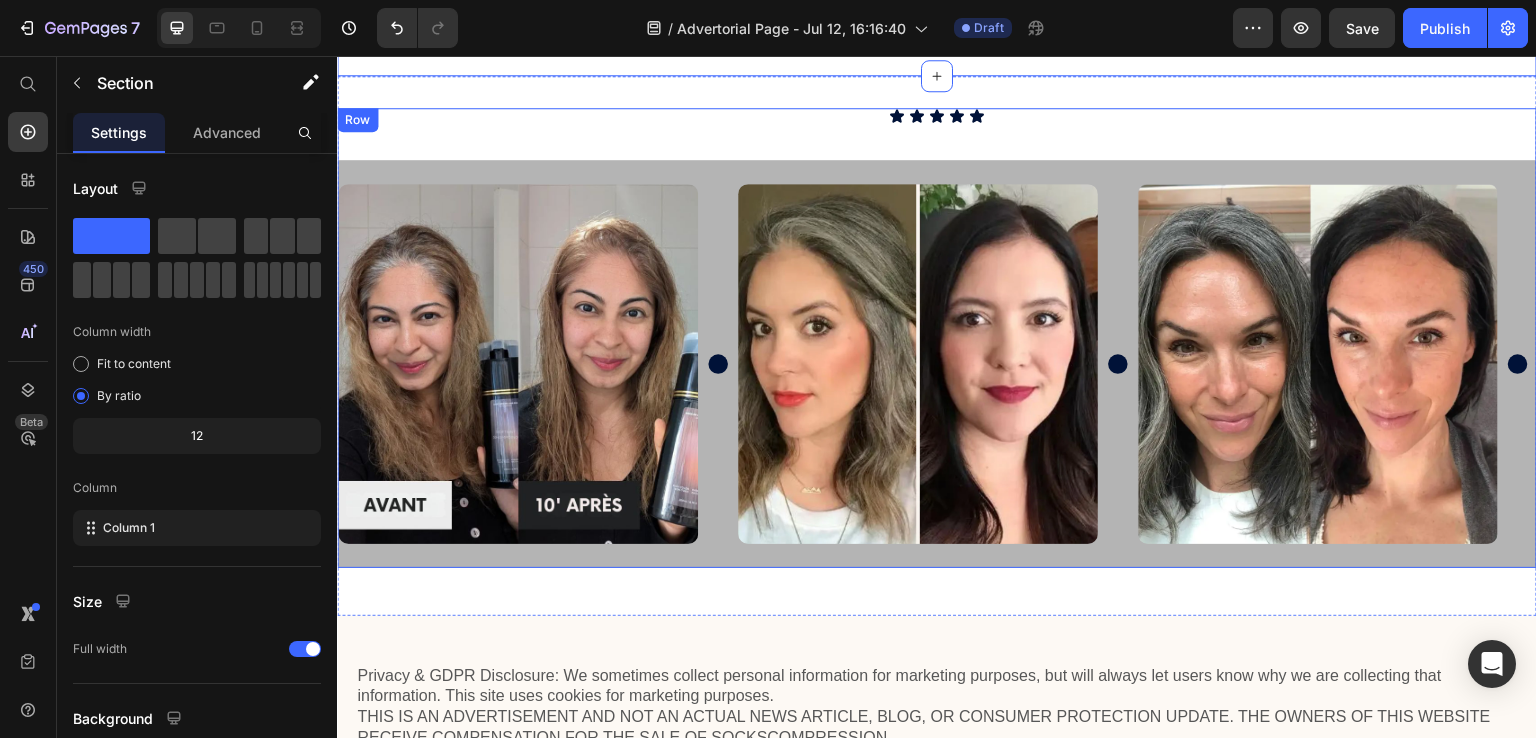 click on "Icon Icon Icon Icon
Icon Icon List Heading Image
Image
Image
Image
Image
Image
Image
Image
Image
Image
Marquee" at bounding box center [937, 338] 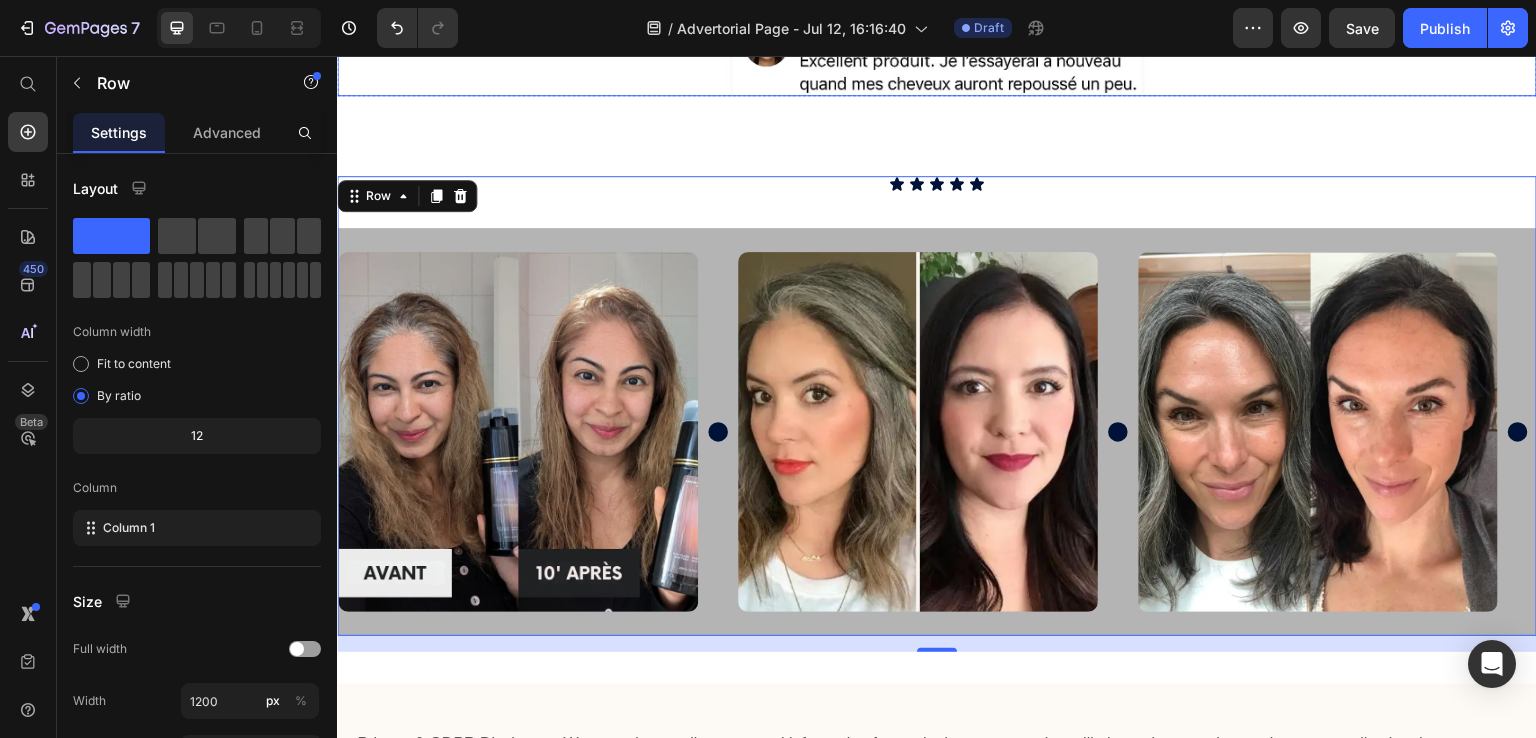 scroll, scrollTop: 4078, scrollLeft: 0, axis: vertical 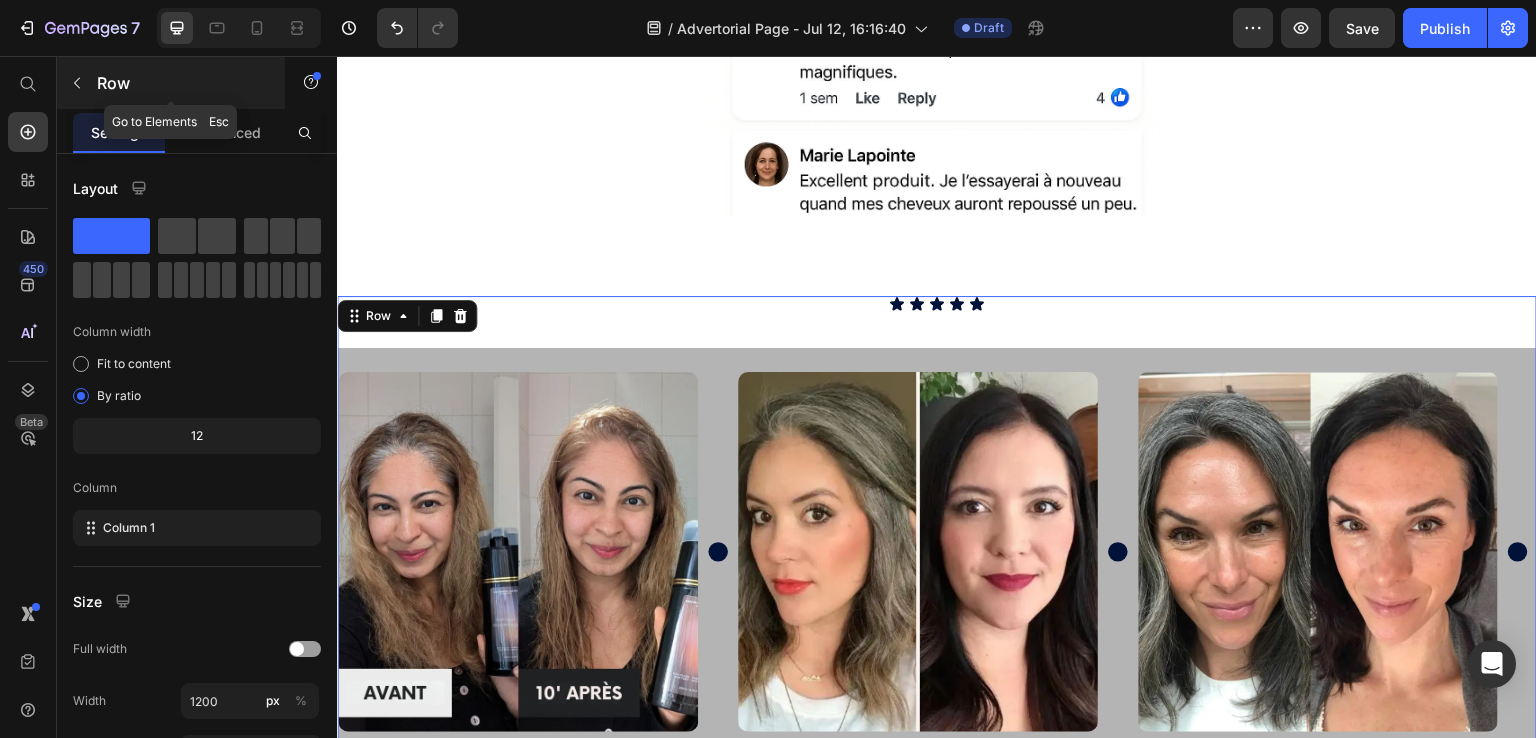 click 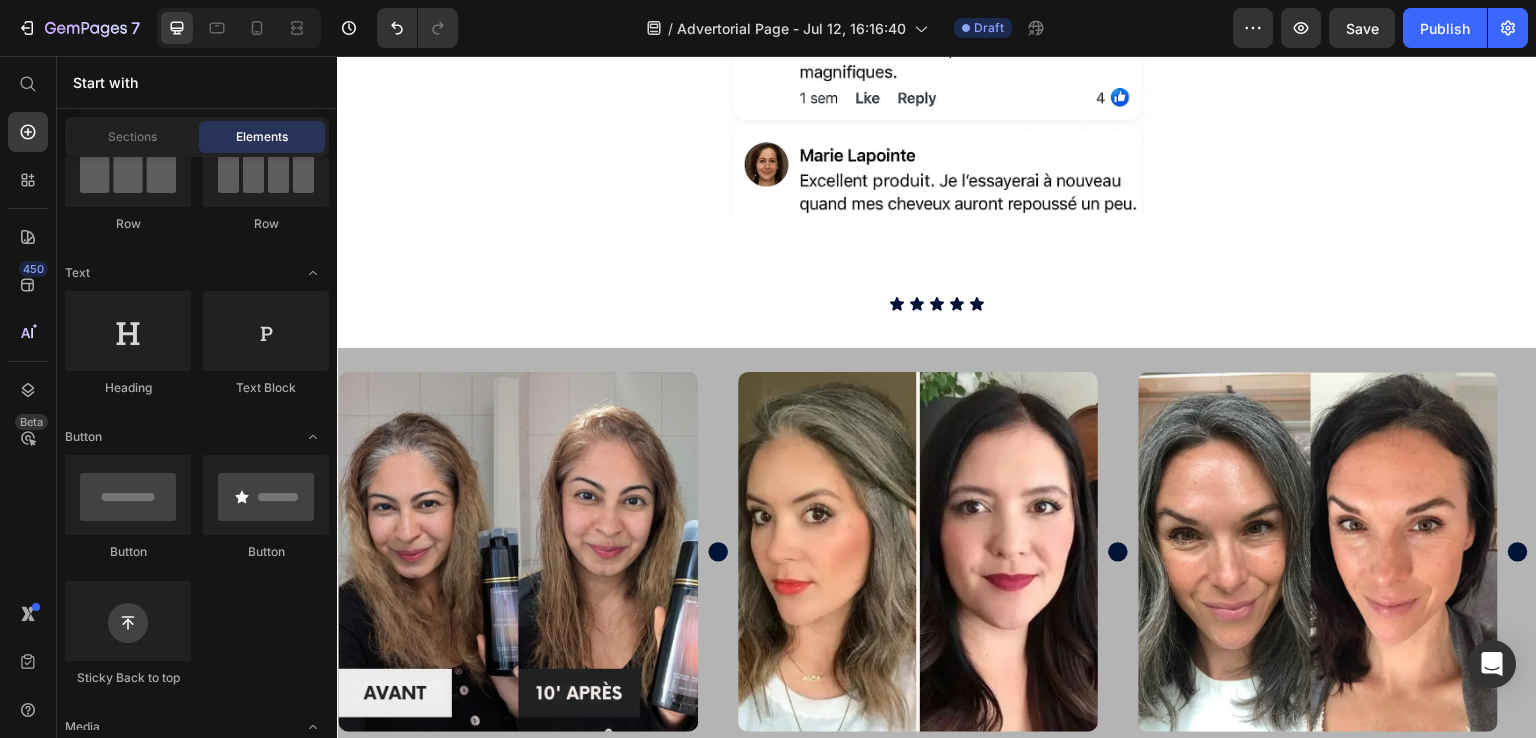 scroll, scrollTop: 0, scrollLeft: 0, axis: both 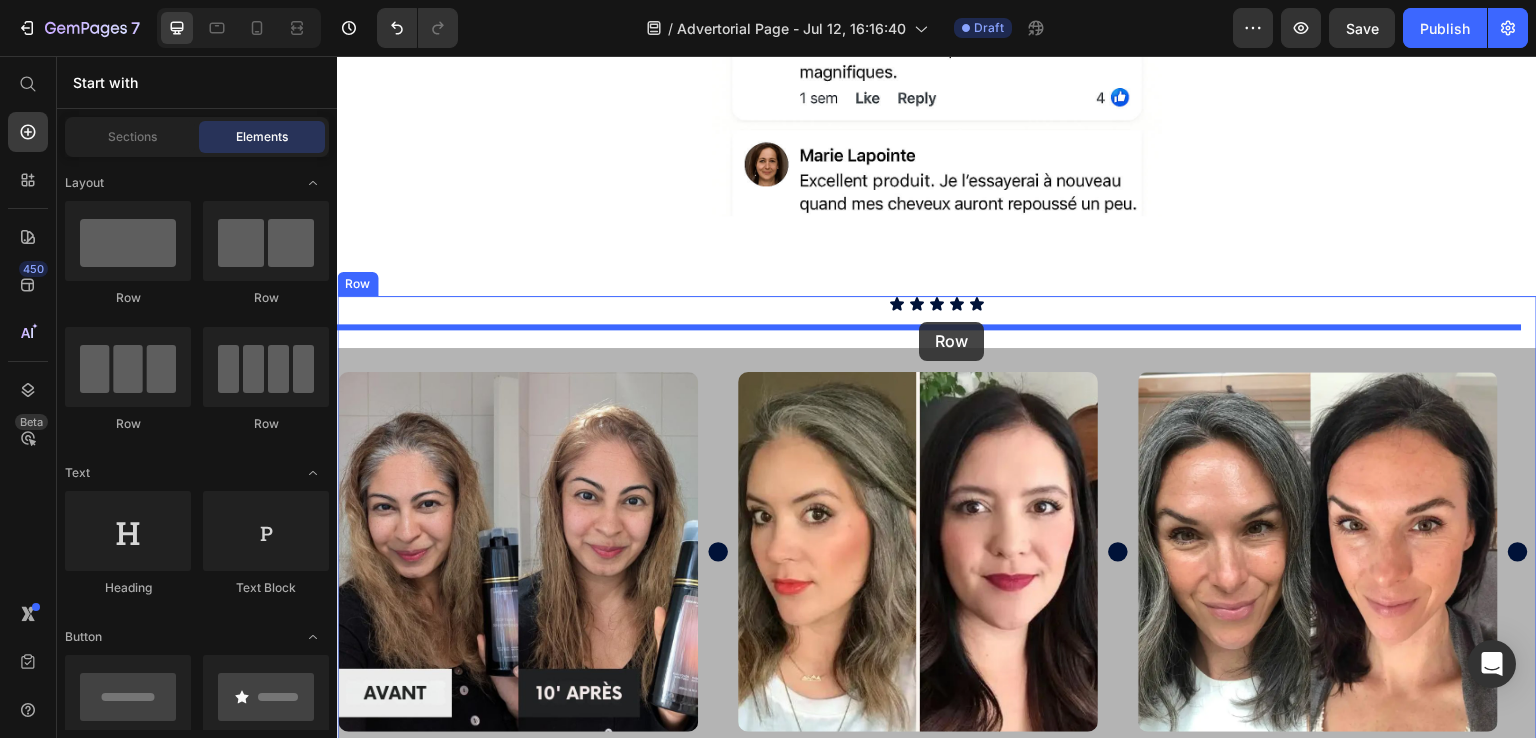 drag, startPoint x: 461, startPoint y: 309, endPoint x: 919, endPoint y: 322, distance: 458.18445 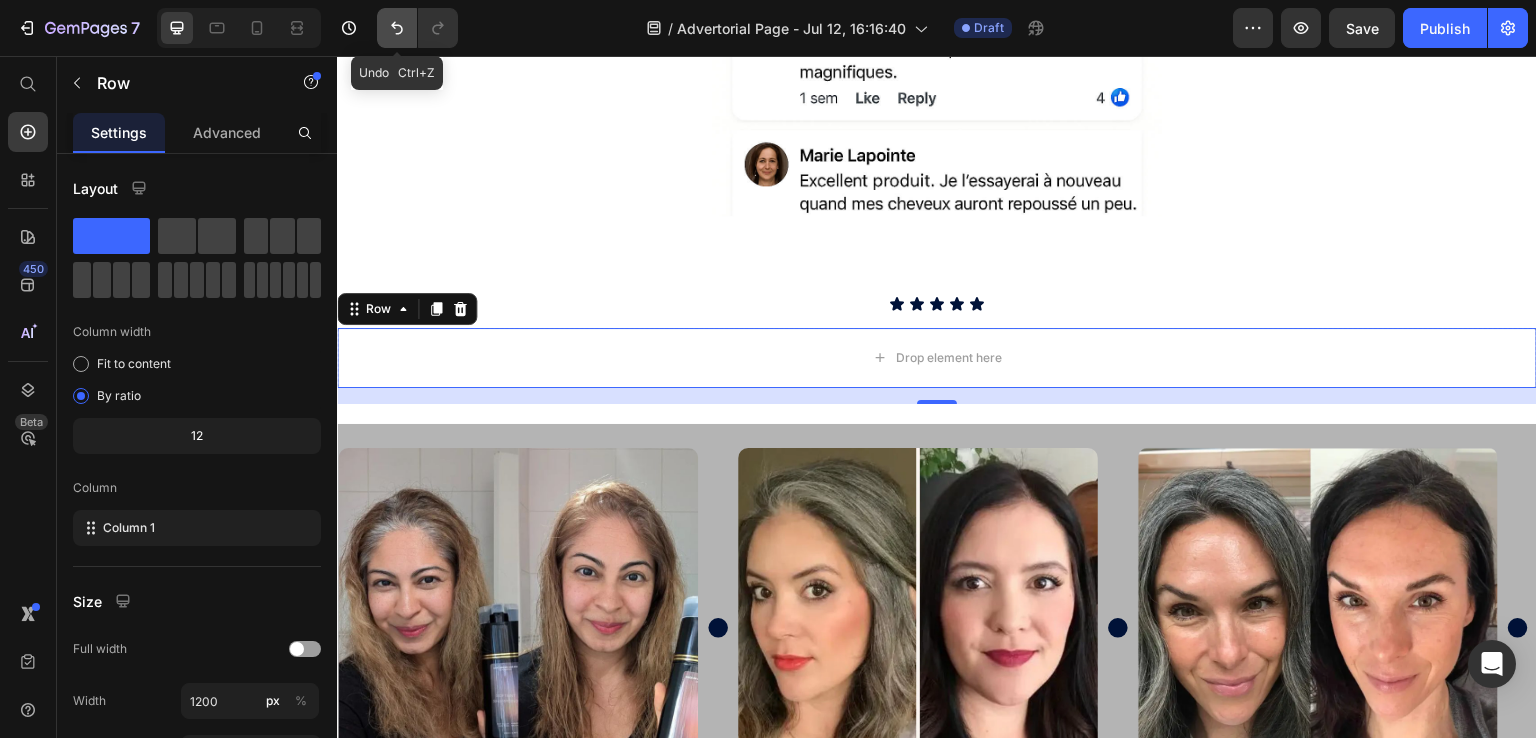 click 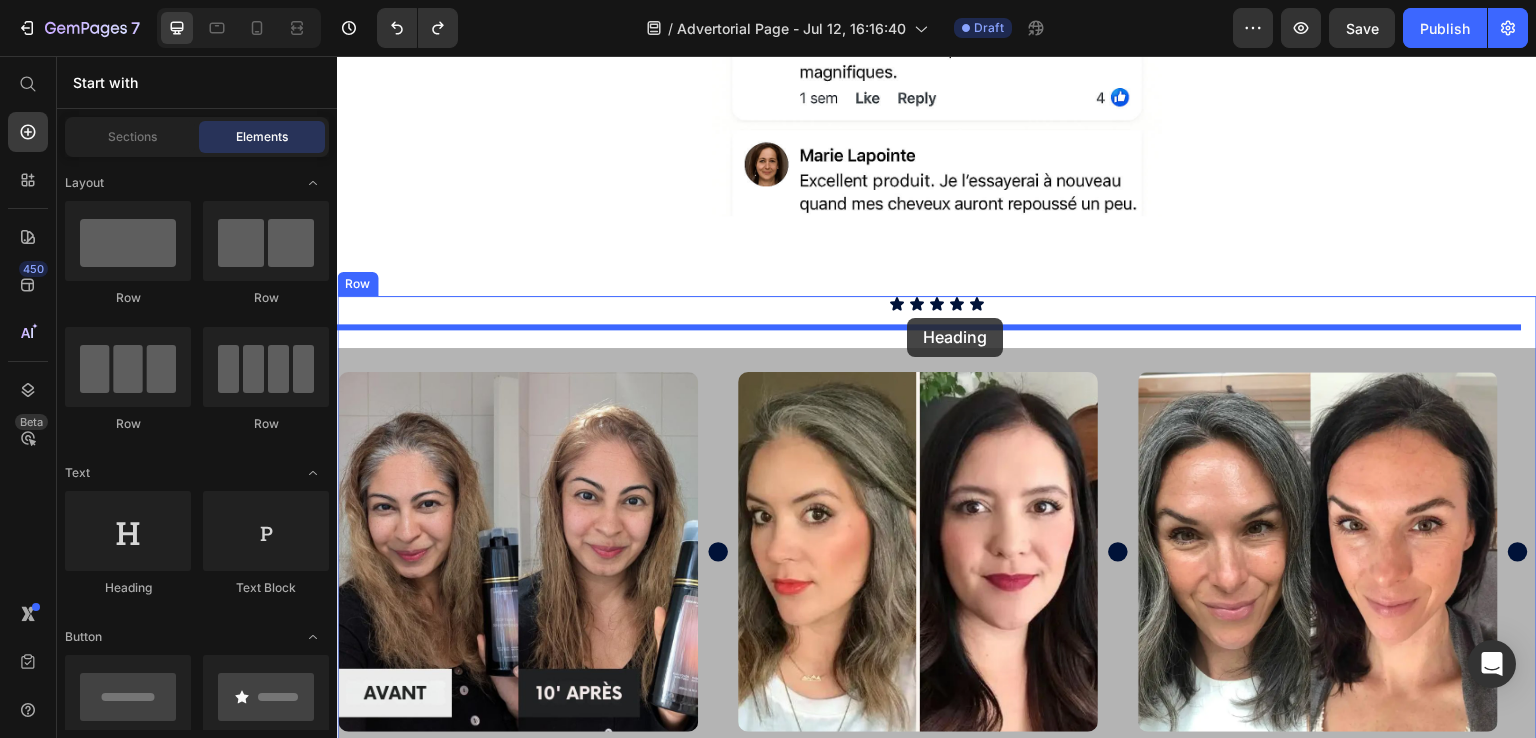 drag, startPoint x: 513, startPoint y: 558, endPoint x: 907, endPoint y: 318, distance: 461.34152 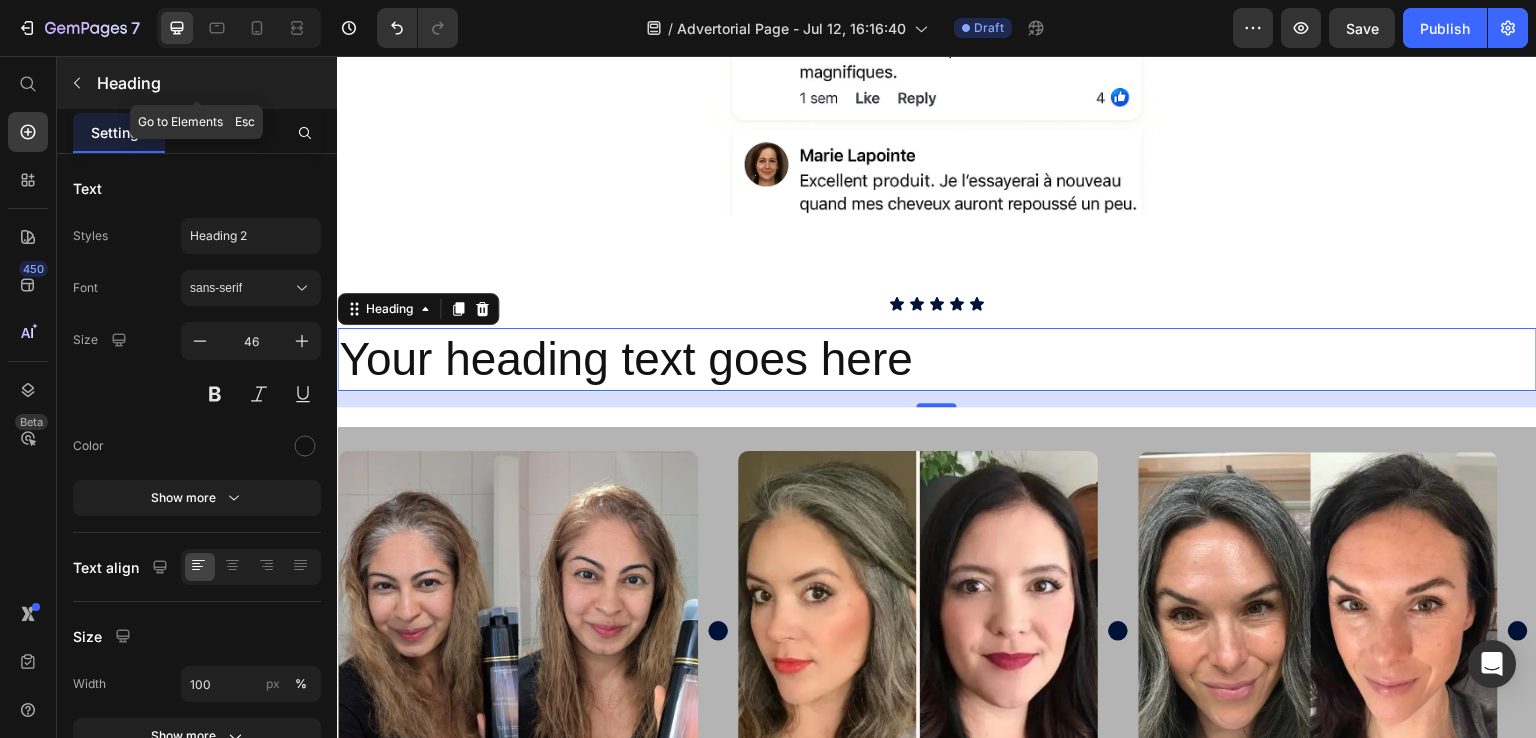 click 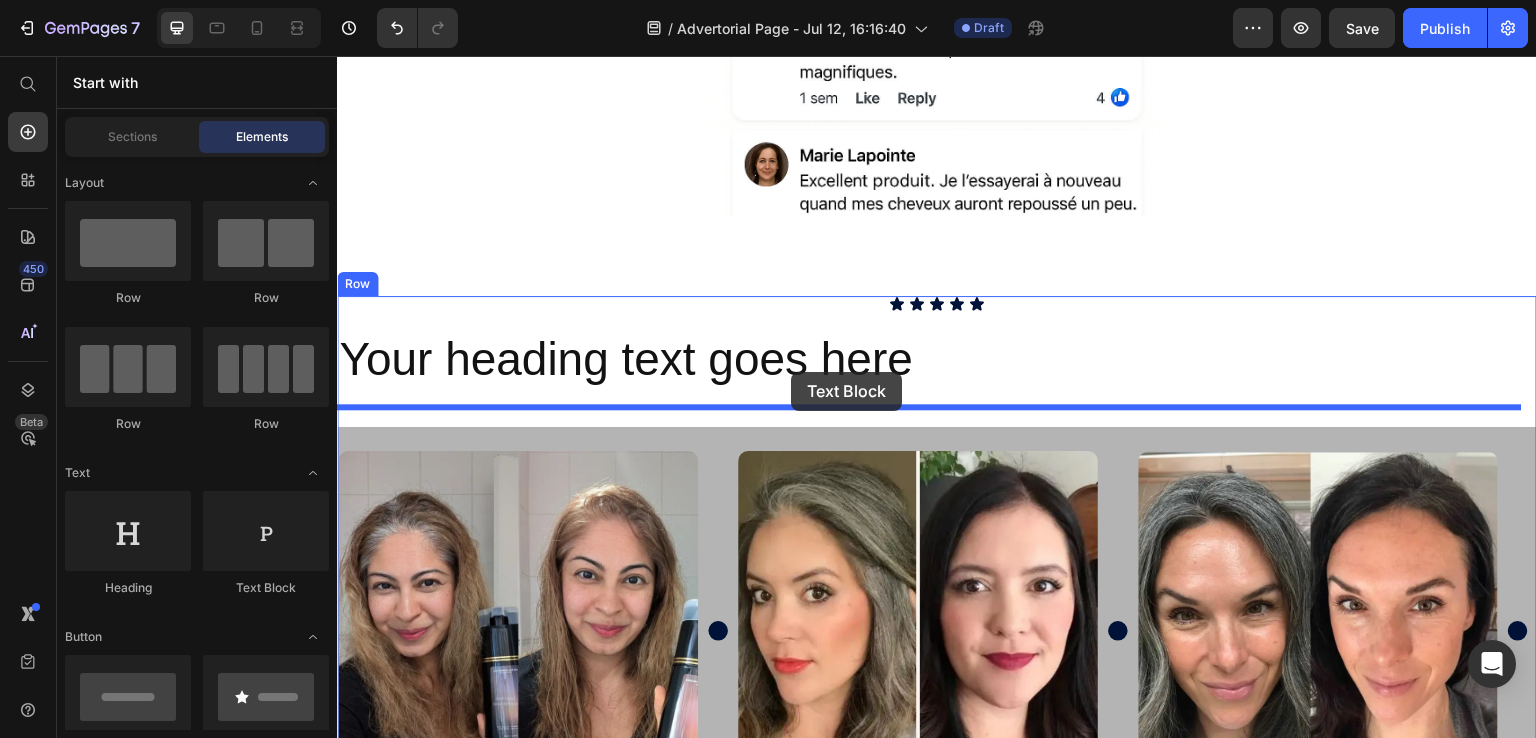 drag, startPoint x: 576, startPoint y: 593, endPoint x: 791, endPoint y: 372, distance: 308.32776 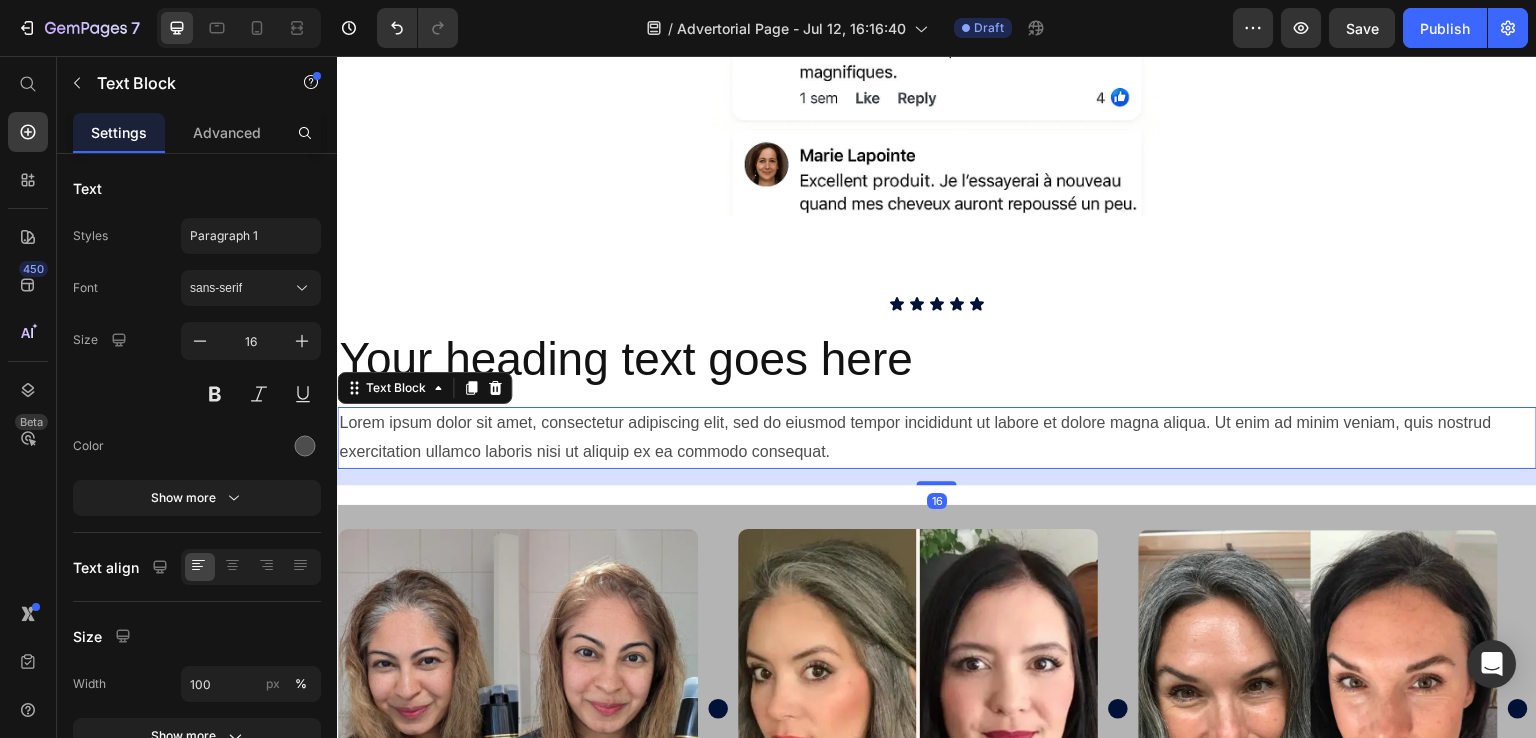click on "Lorem ipsum dolor sit amet, consectetur adipiscing elit, sed do eiusmod tempor incididunt ut labore et dolore magna aliqua. Ut enim ad minim veniam, quis nostrud exercitation ullamco laboris nisi ut aliquip ex ea commodo consequat." at bounding box center (937, 438) 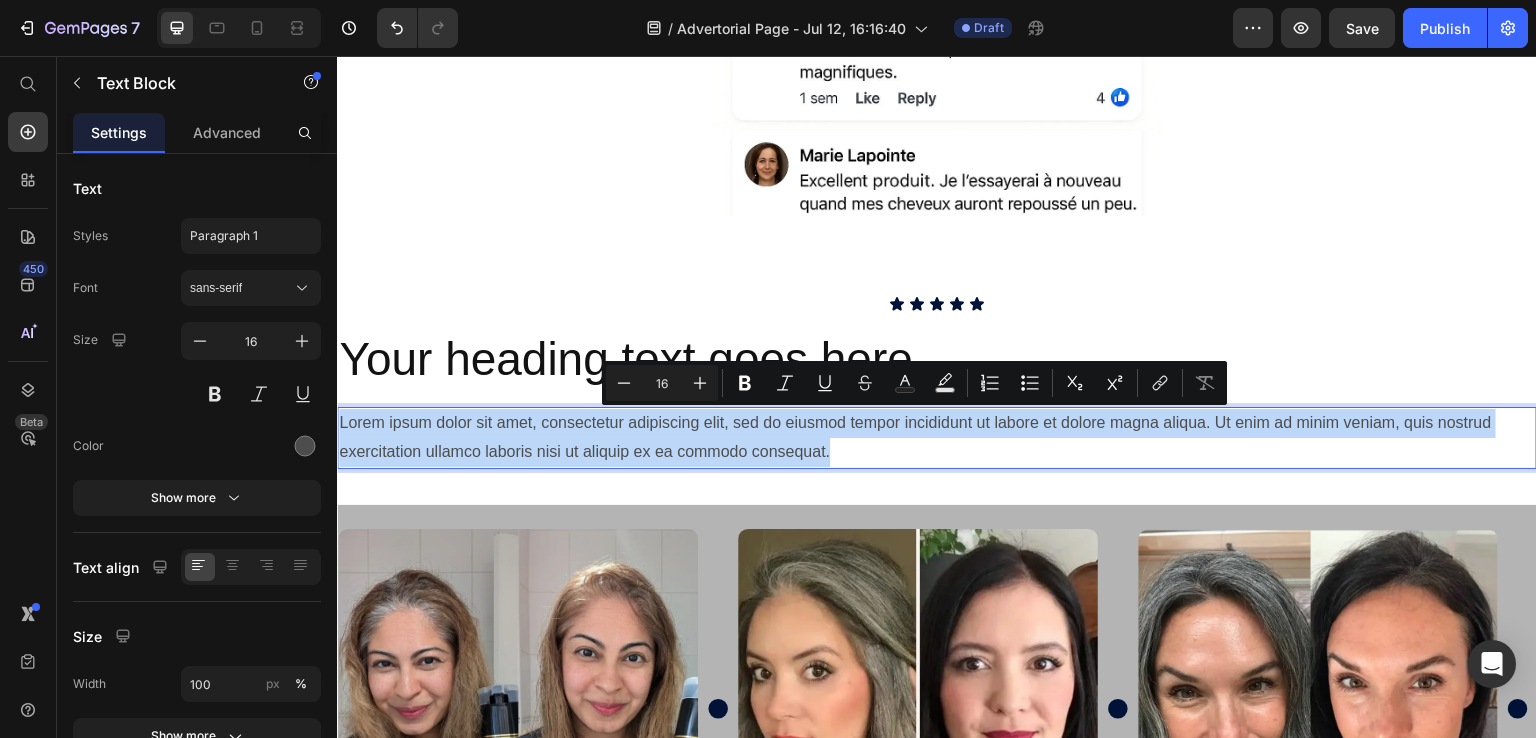 drag, startPoint x: 854, startPoint y: 451, endPoint x: 302, endPoint y: 436, distance: 552.2038 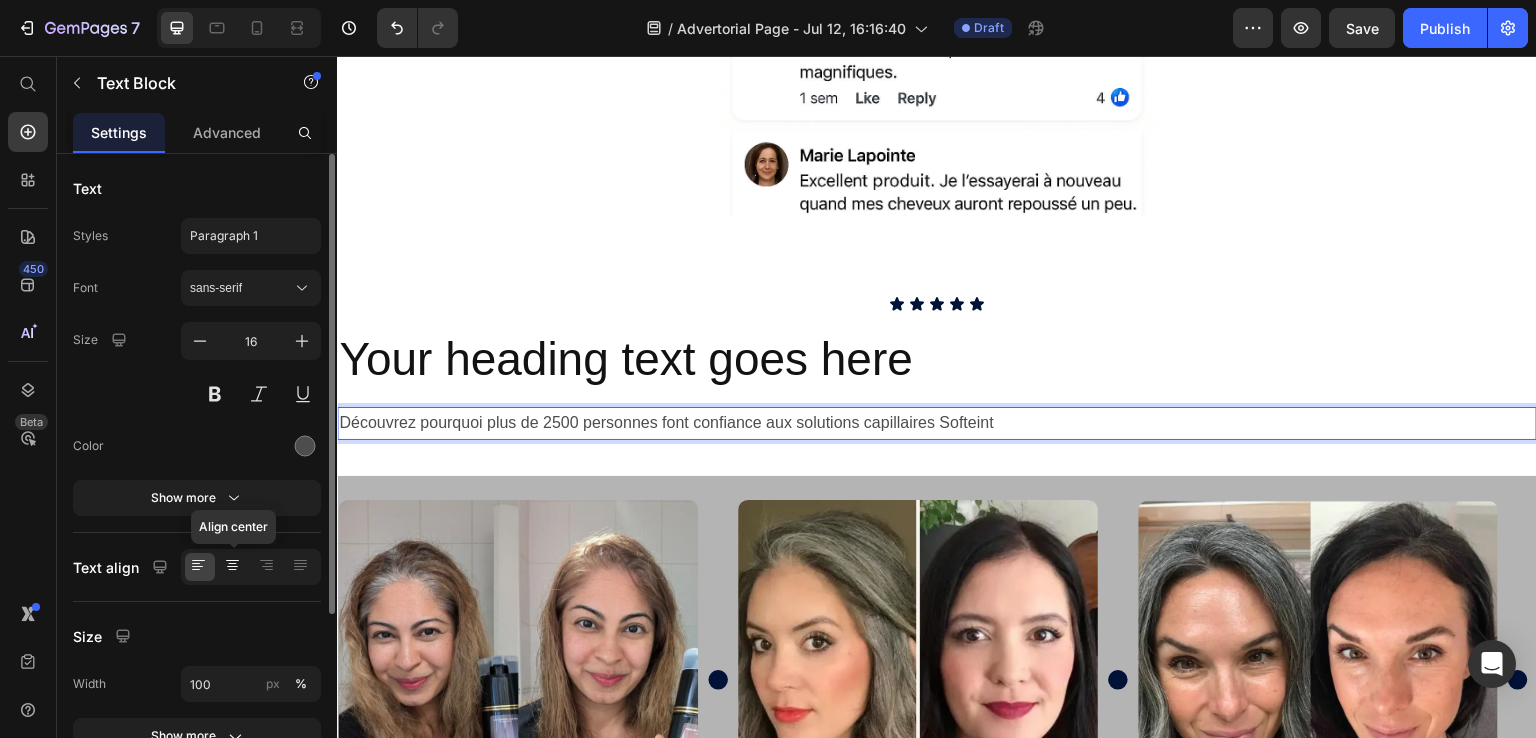 click 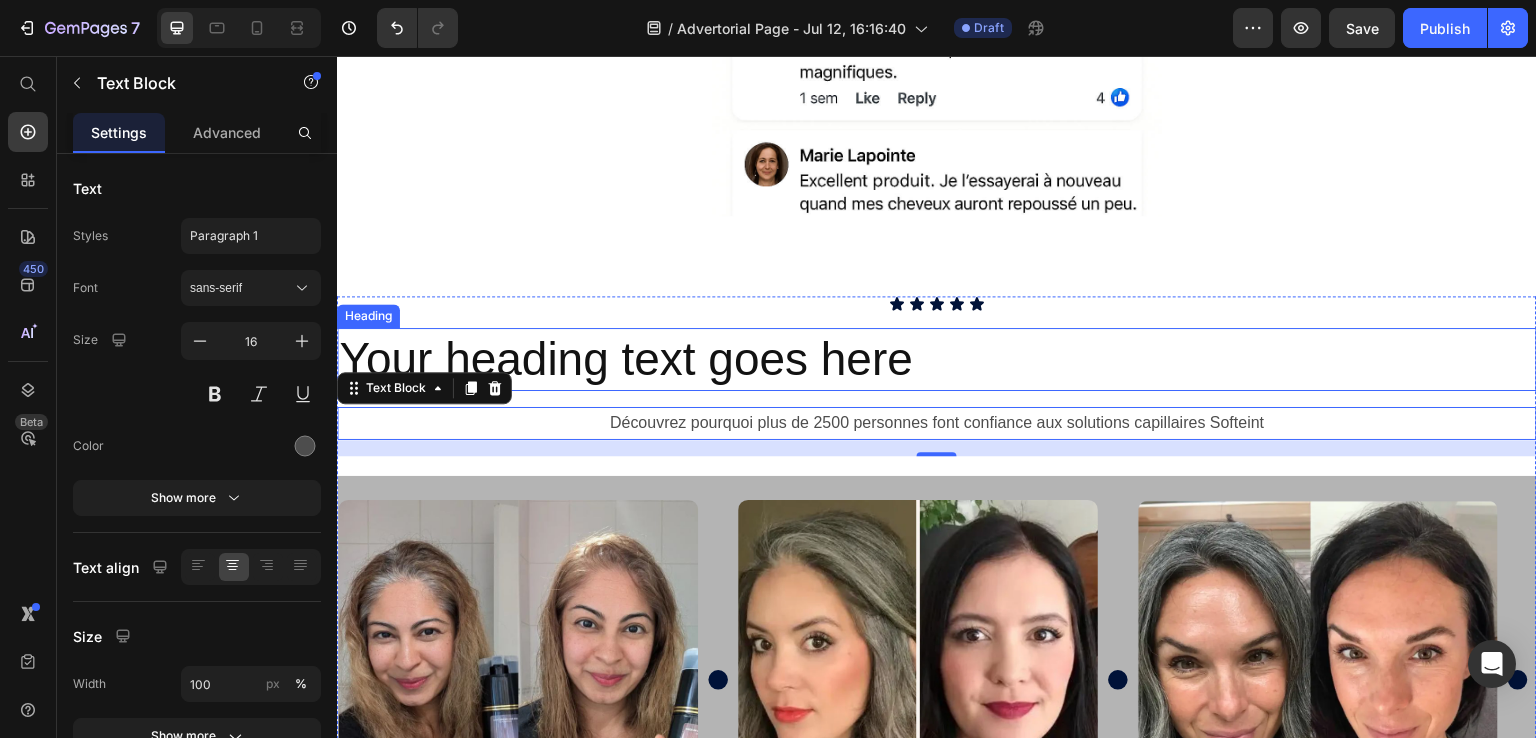 click on "Your heading text goes here" at bounding box center [937, 360] 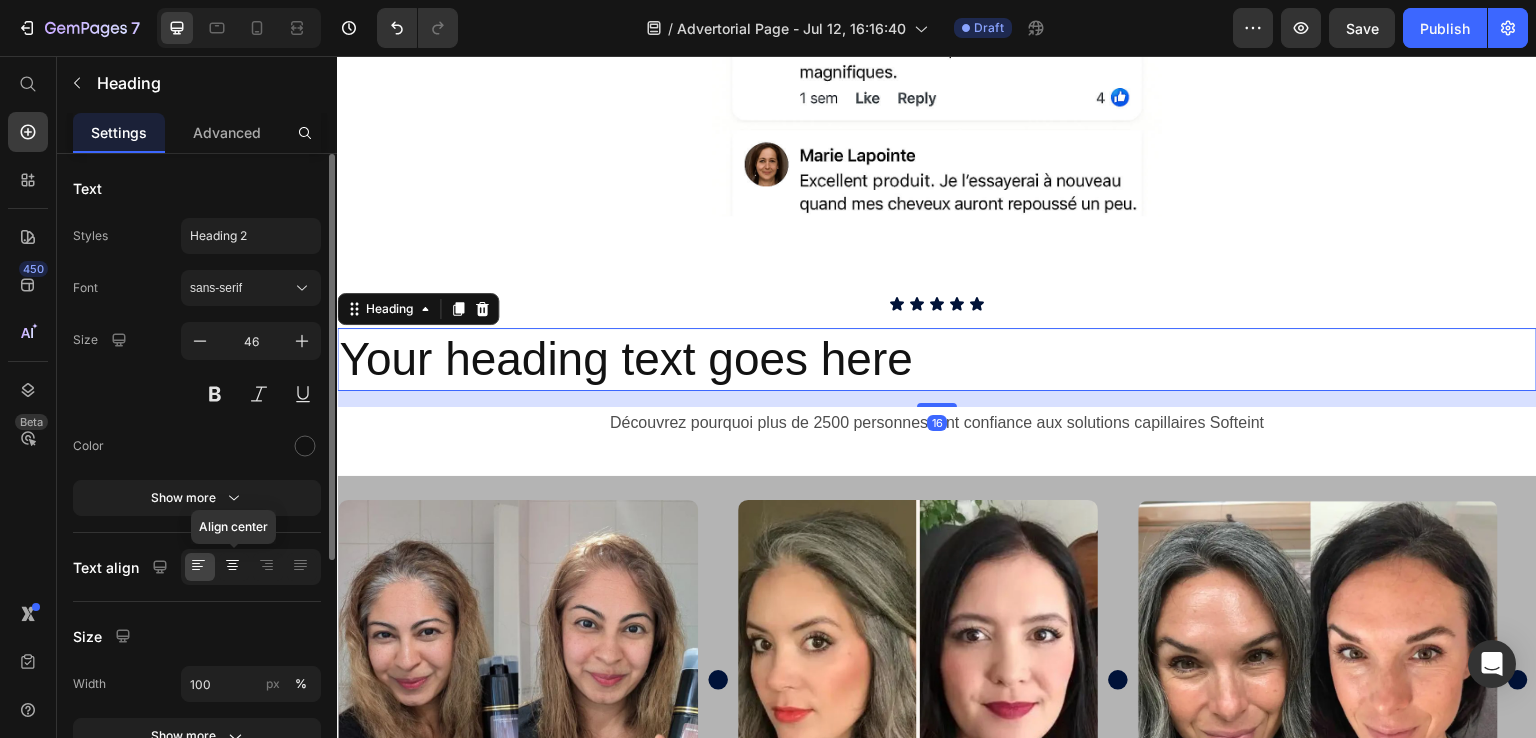 click 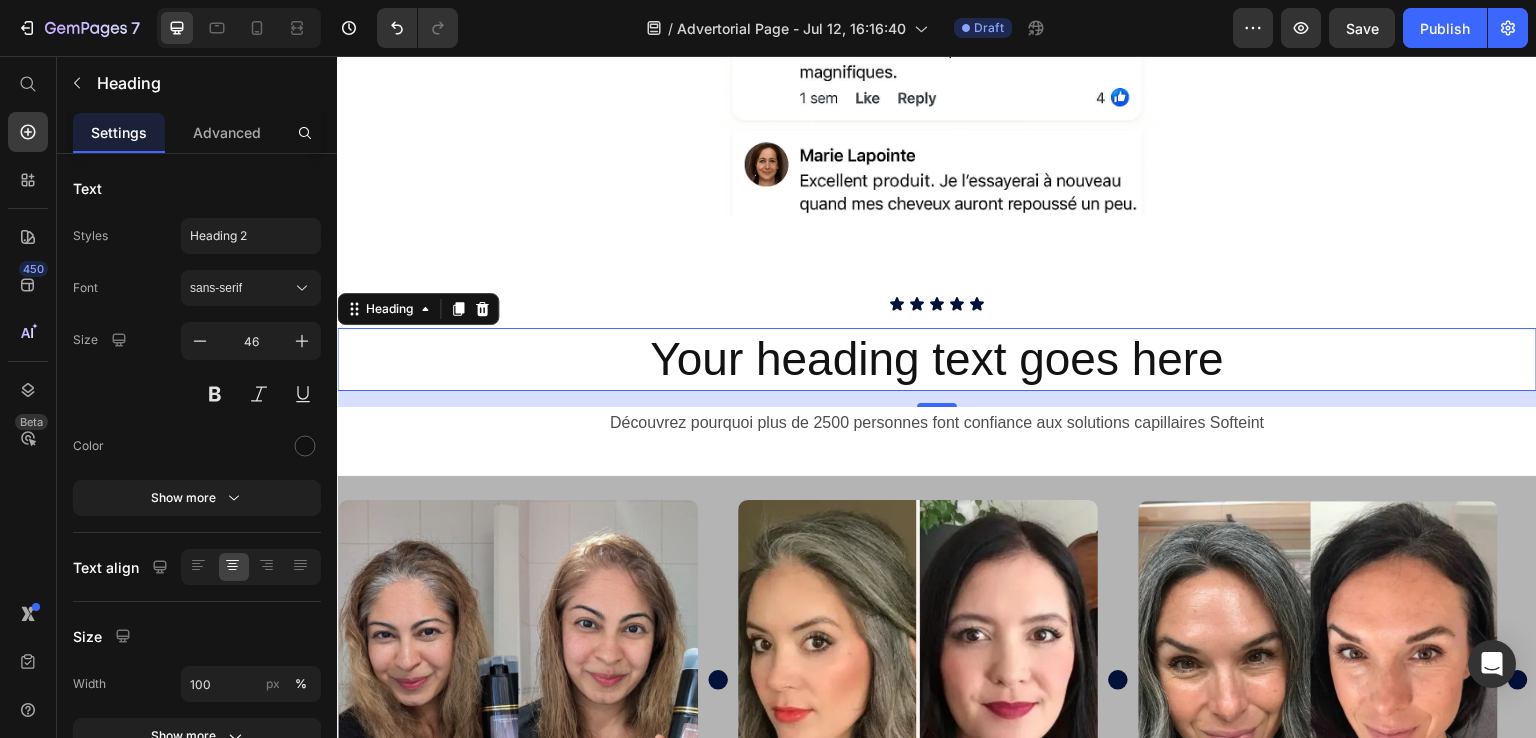 click on "Your heading text goes here" at bounding box center [937, 360] 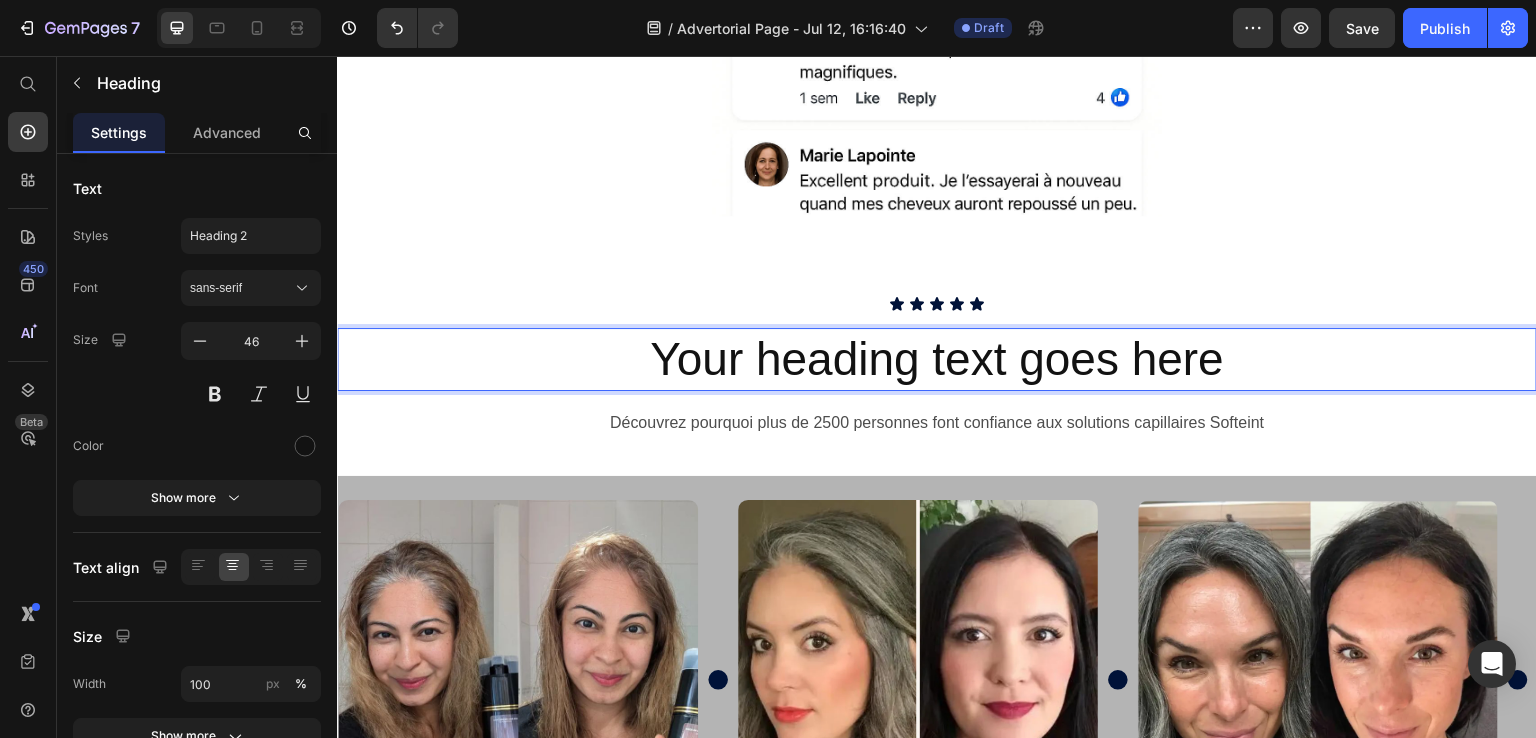 click on "Your heading text goes here" at bounding box center (937, 360) 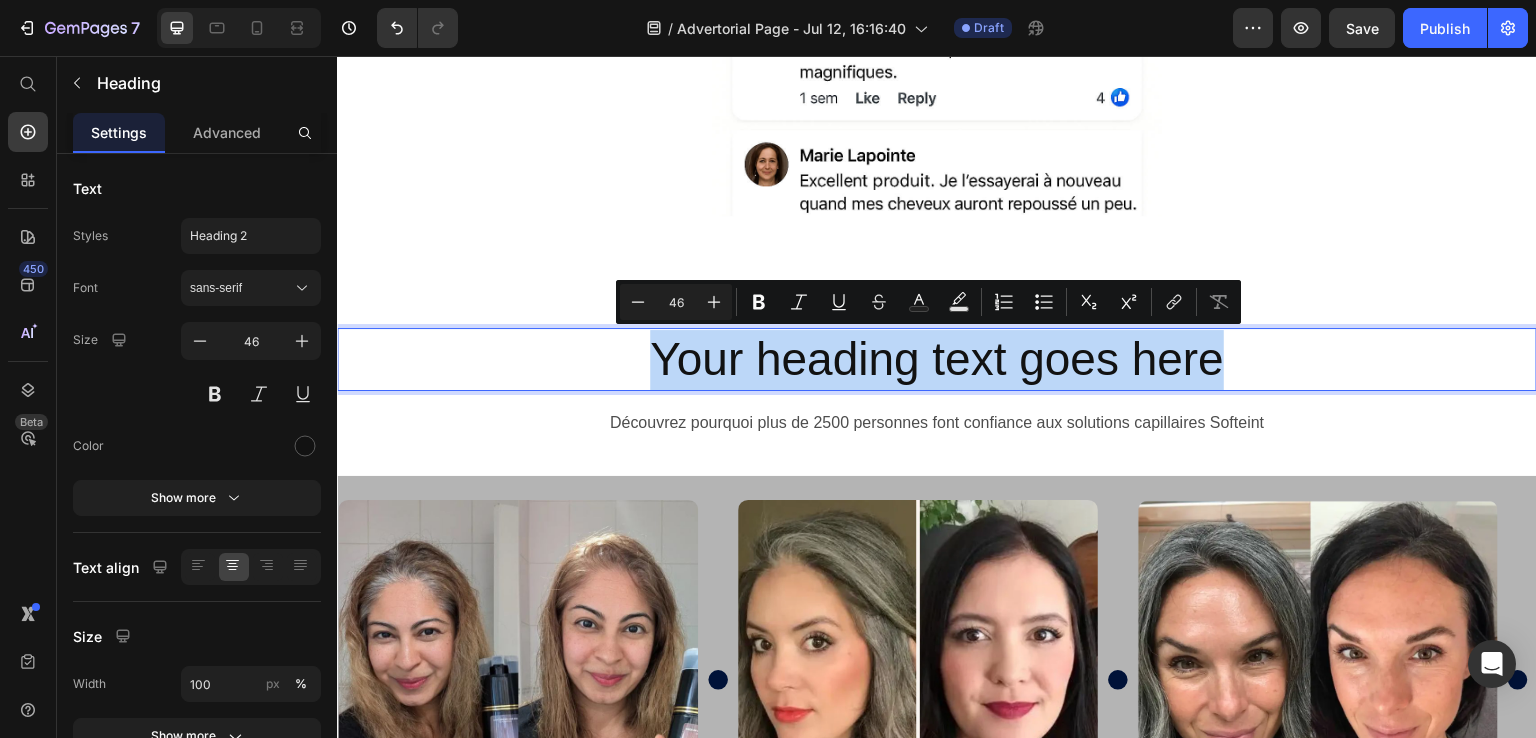 drag, startPoint x: 1146, startPoint y: 368, endPoint x: 617, endPoint y: 370, distance: 529.0038 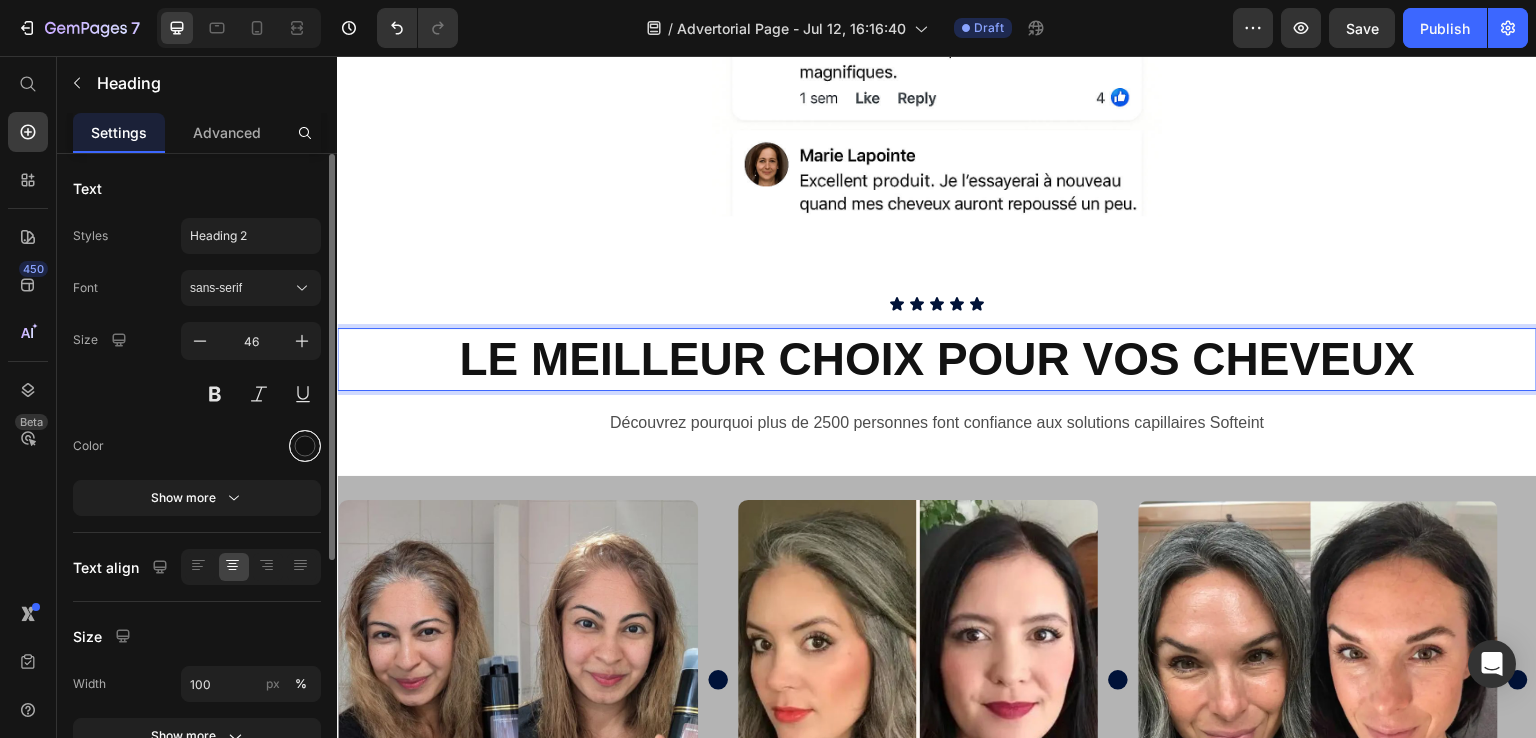 click at bounding box center (305, 446) 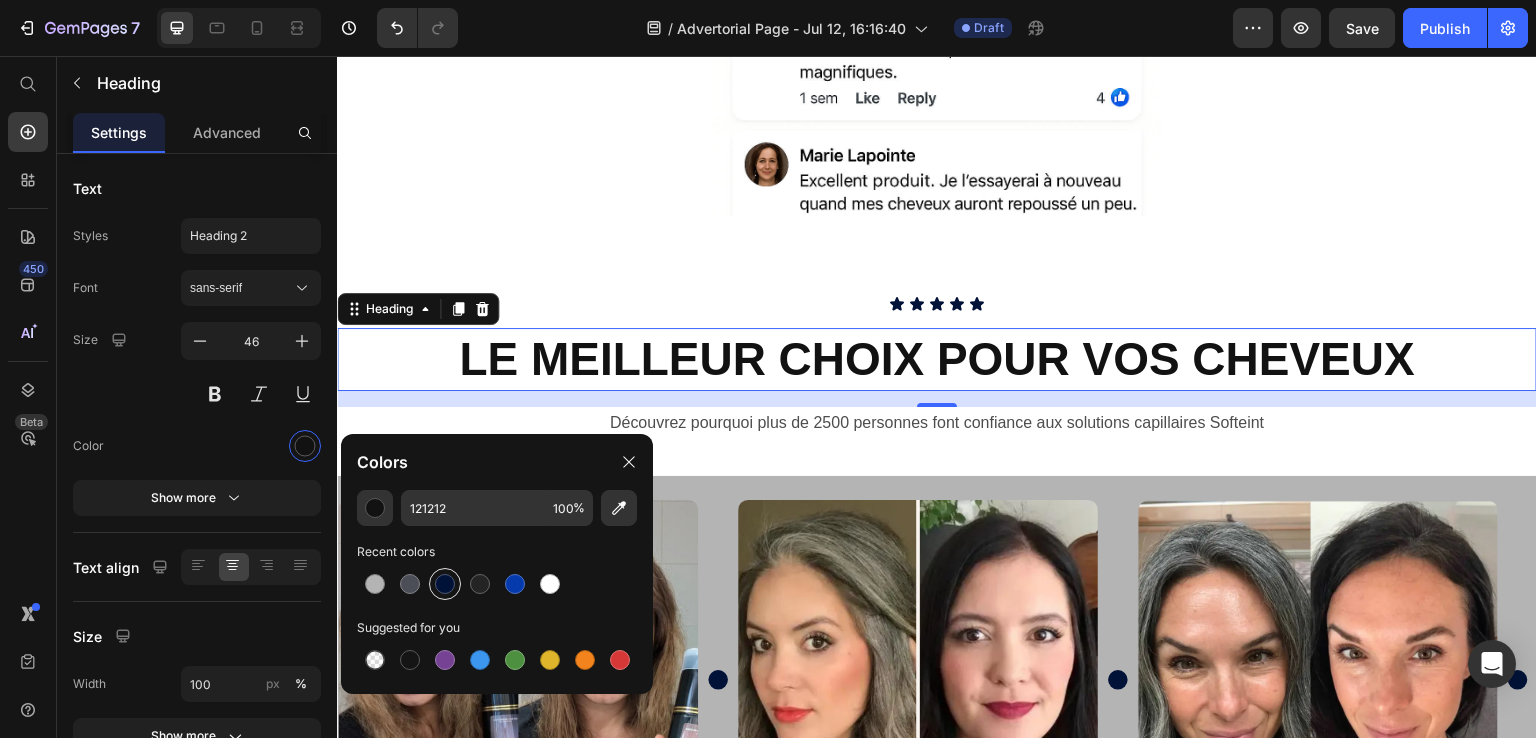 click at bounding box center [445, 584] 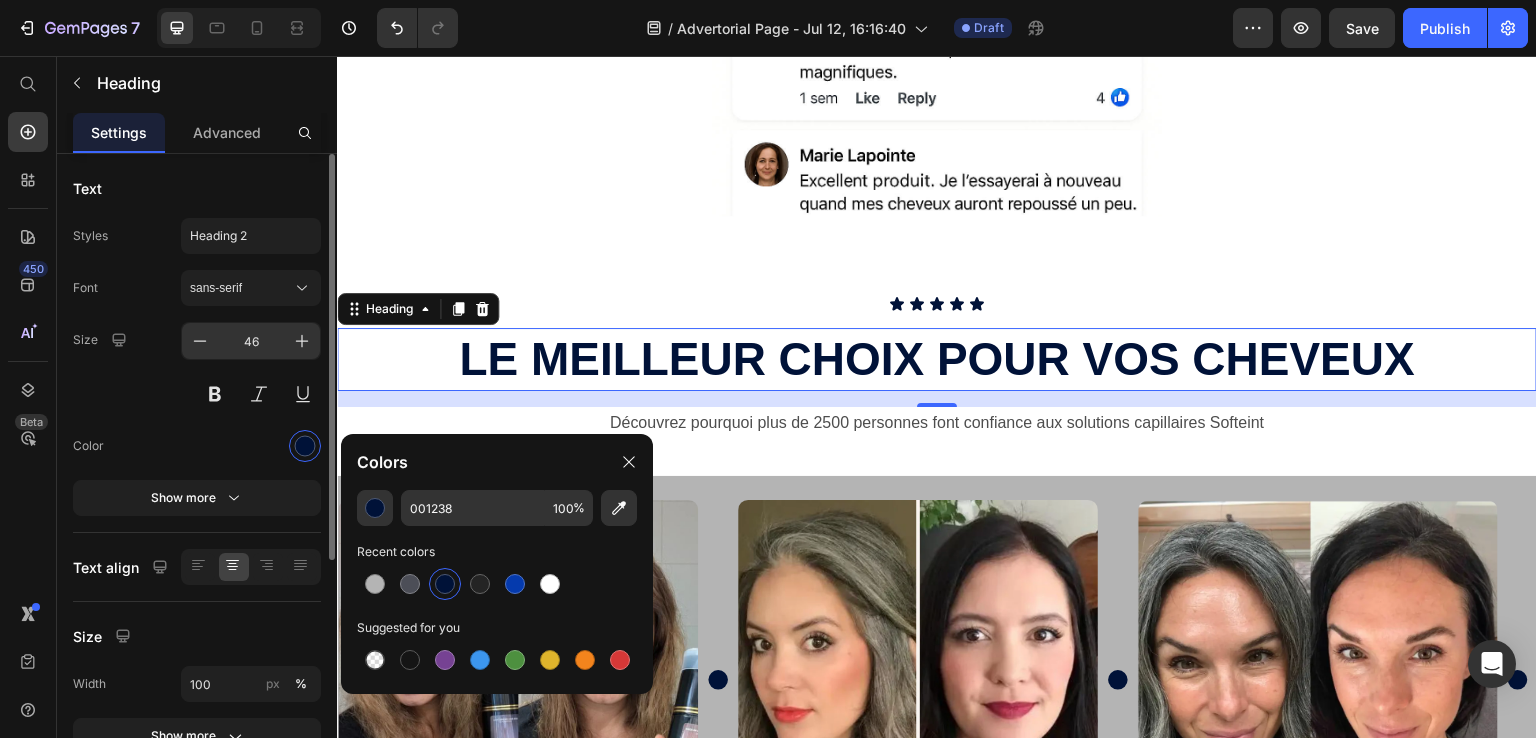 click on "46" at bounding box center [251, 341] 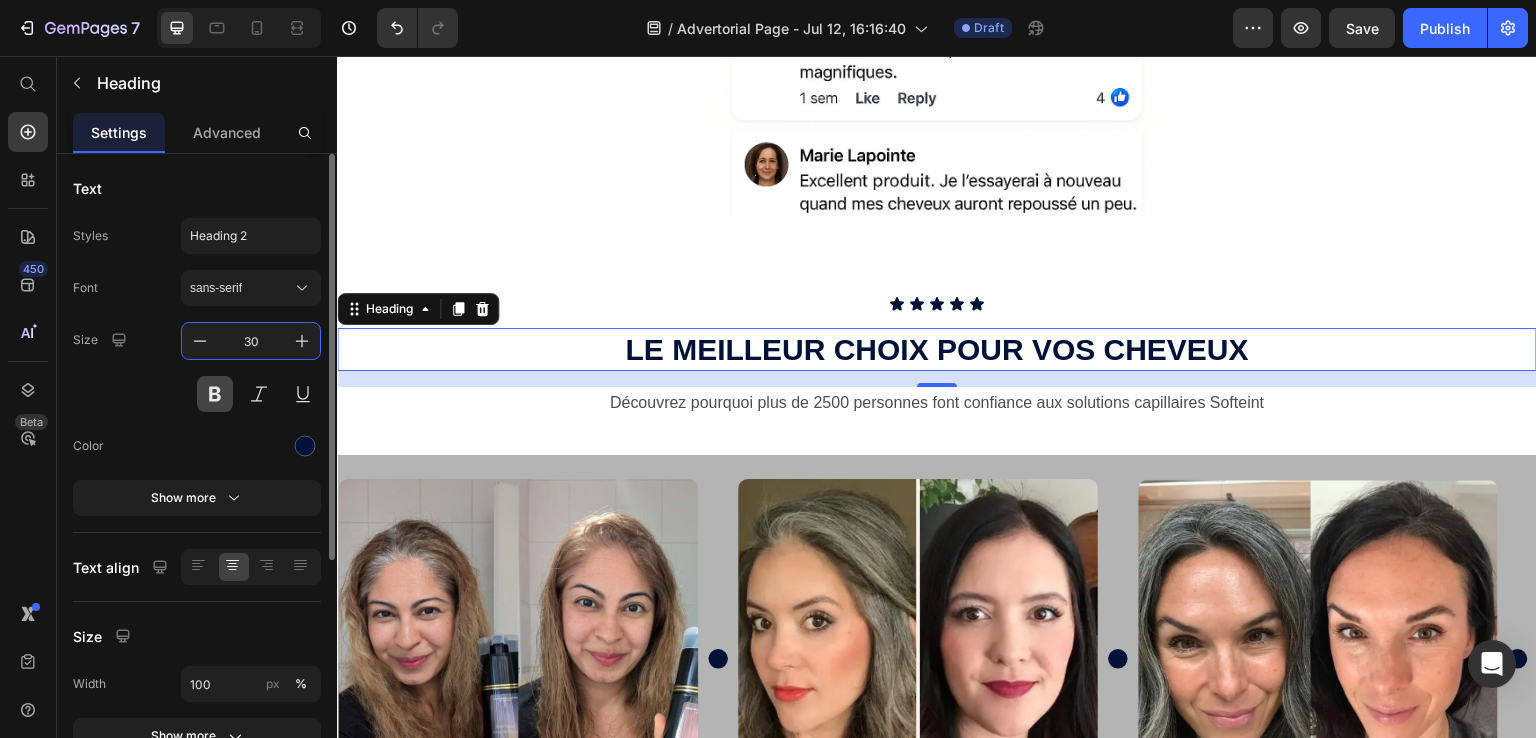 type on "30" 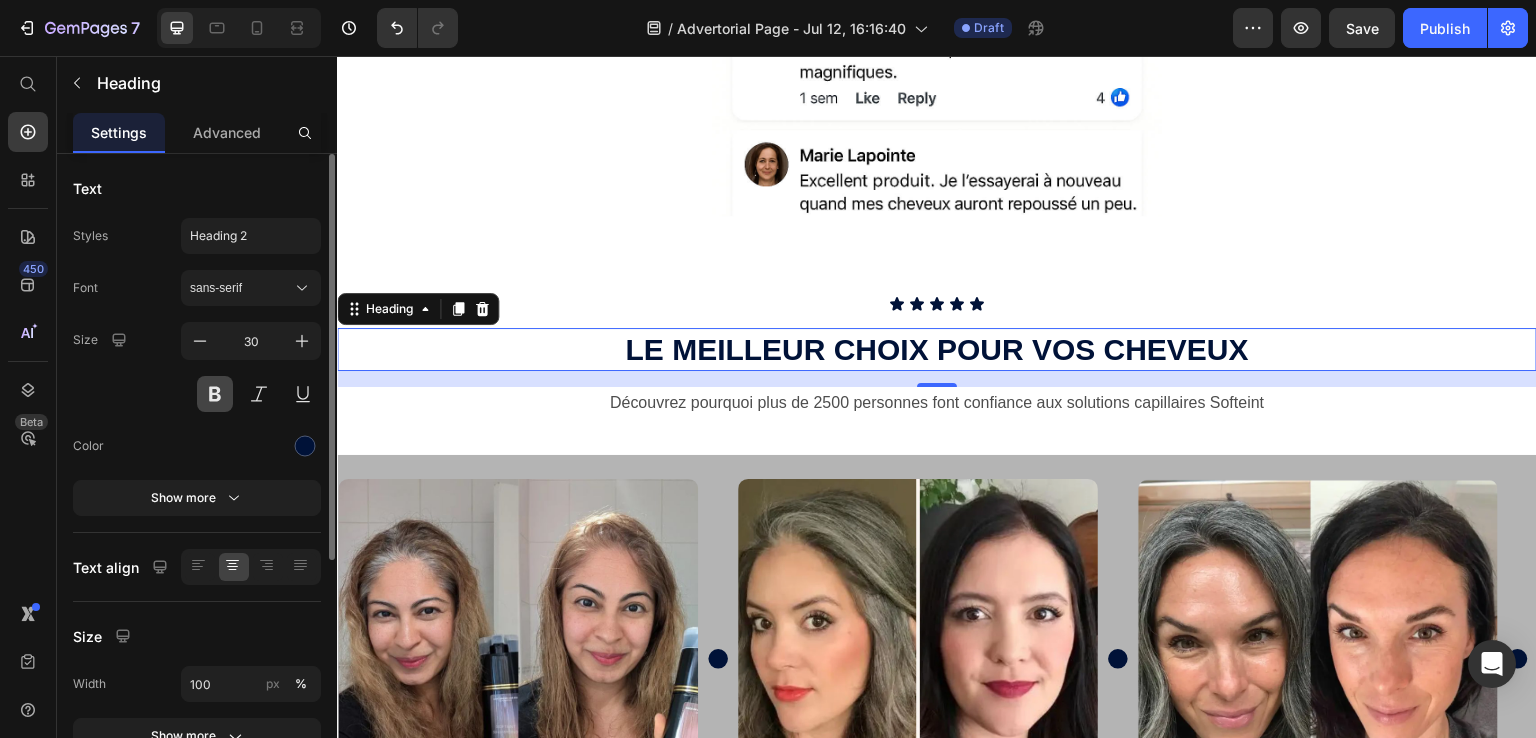 click at bounding box center (215, 394) 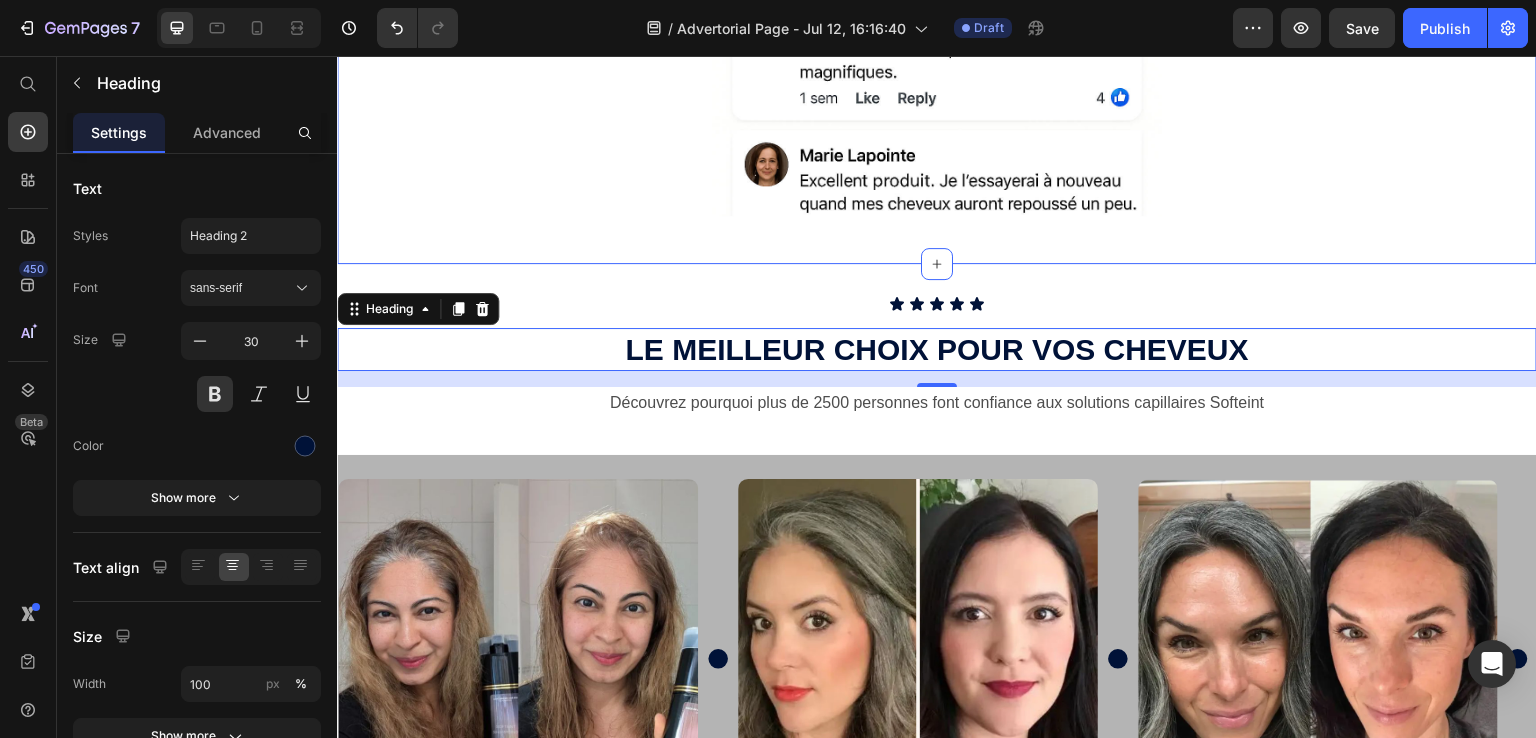 click on "Des milliers de clients ont fait le changement Heading Image Row" at bounding box center (937, -111) 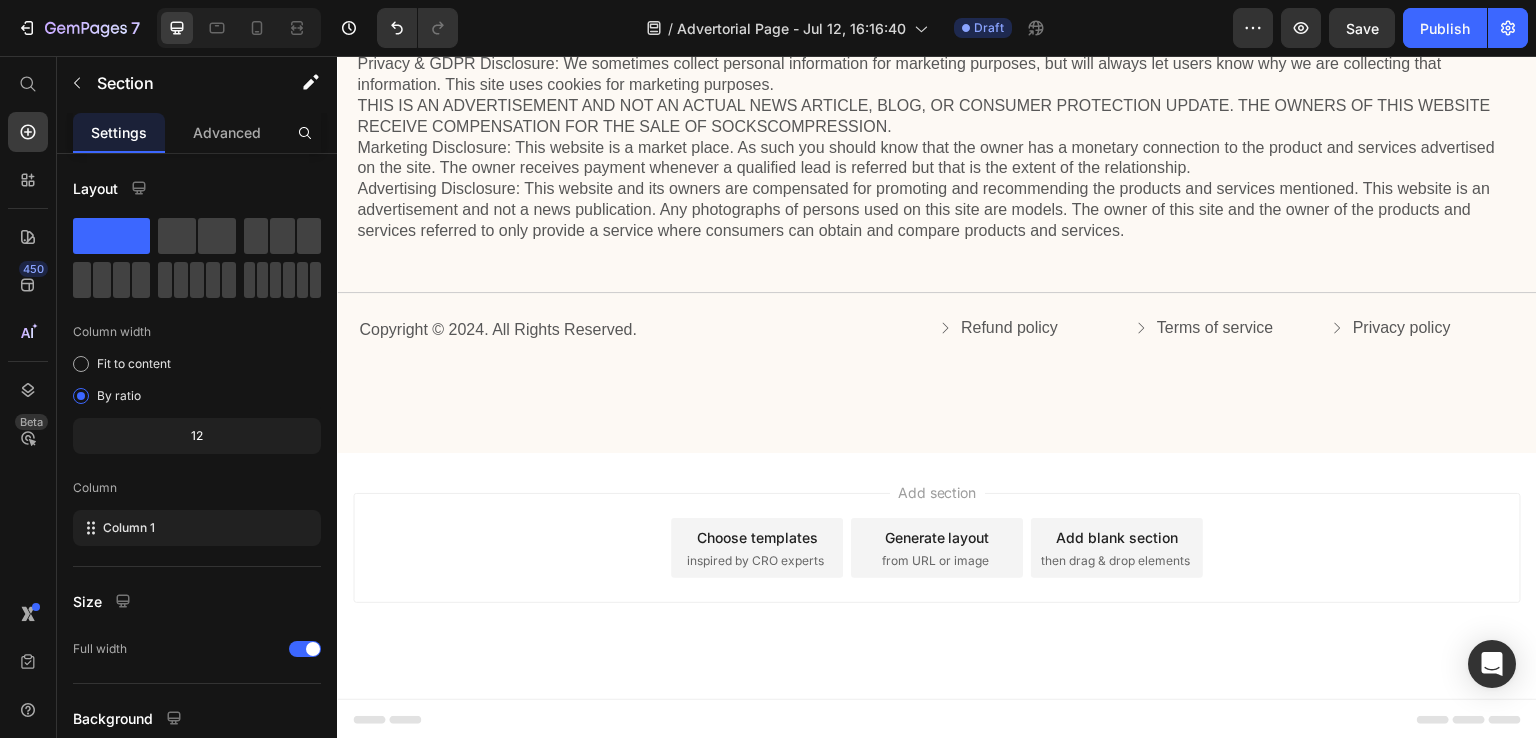 scroll, scrollTop: 4485, scrollLeft: 0, axis: vertical 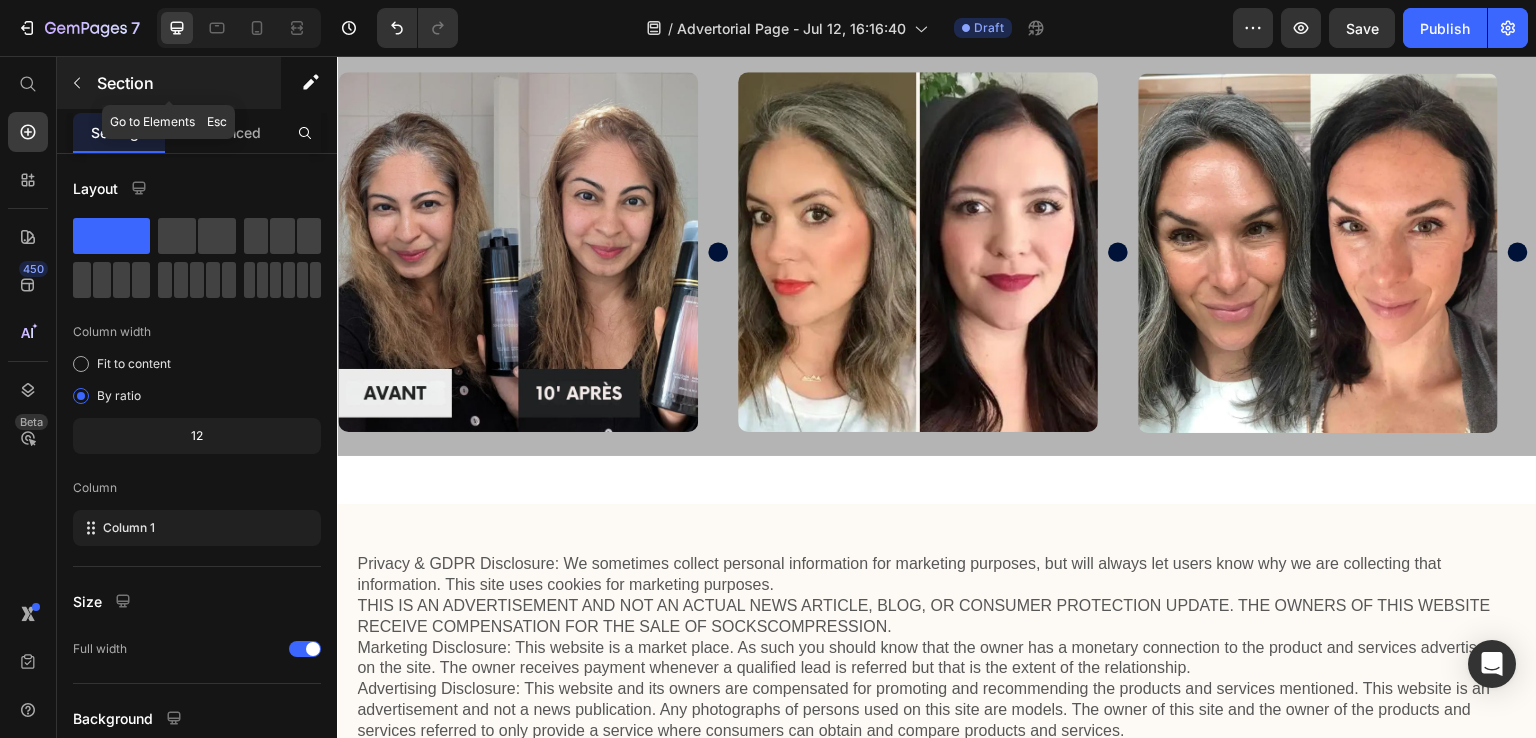 click 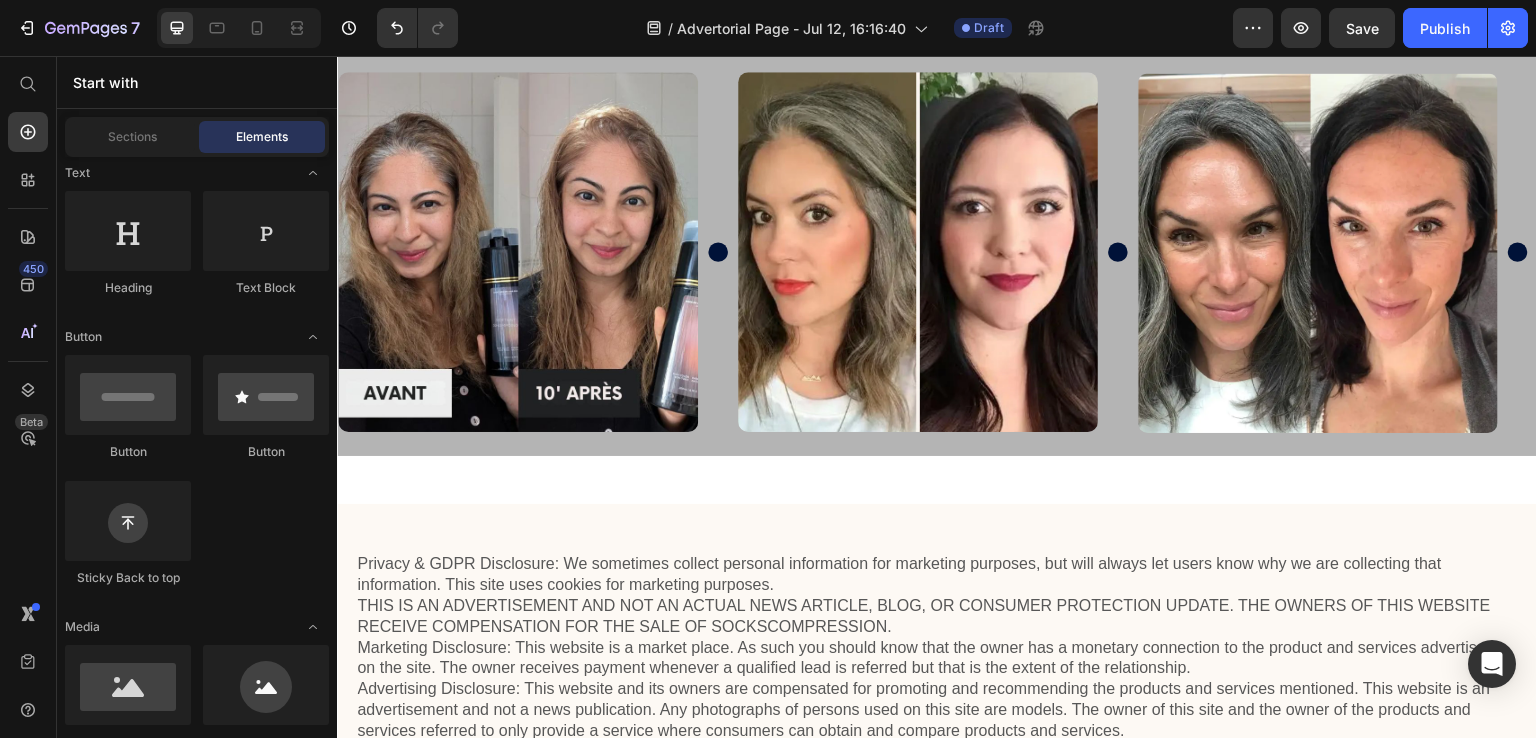 scroll, scrollTop: 0, scrollLeft: 0, axis: both 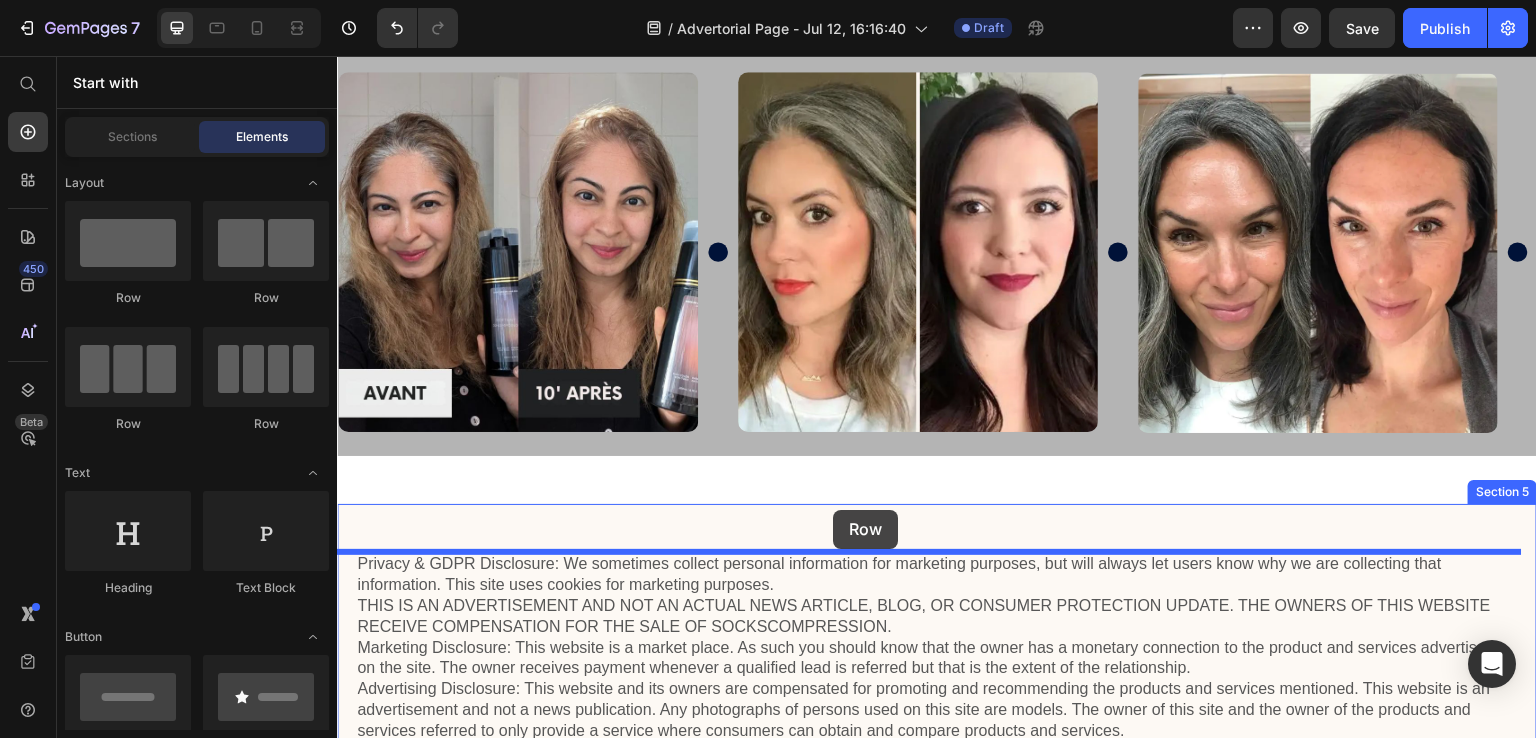 drag, startPoint x: 448, startPoint y: 299, endPoint x: 833, endPoint y: 510, distance: 439.02847 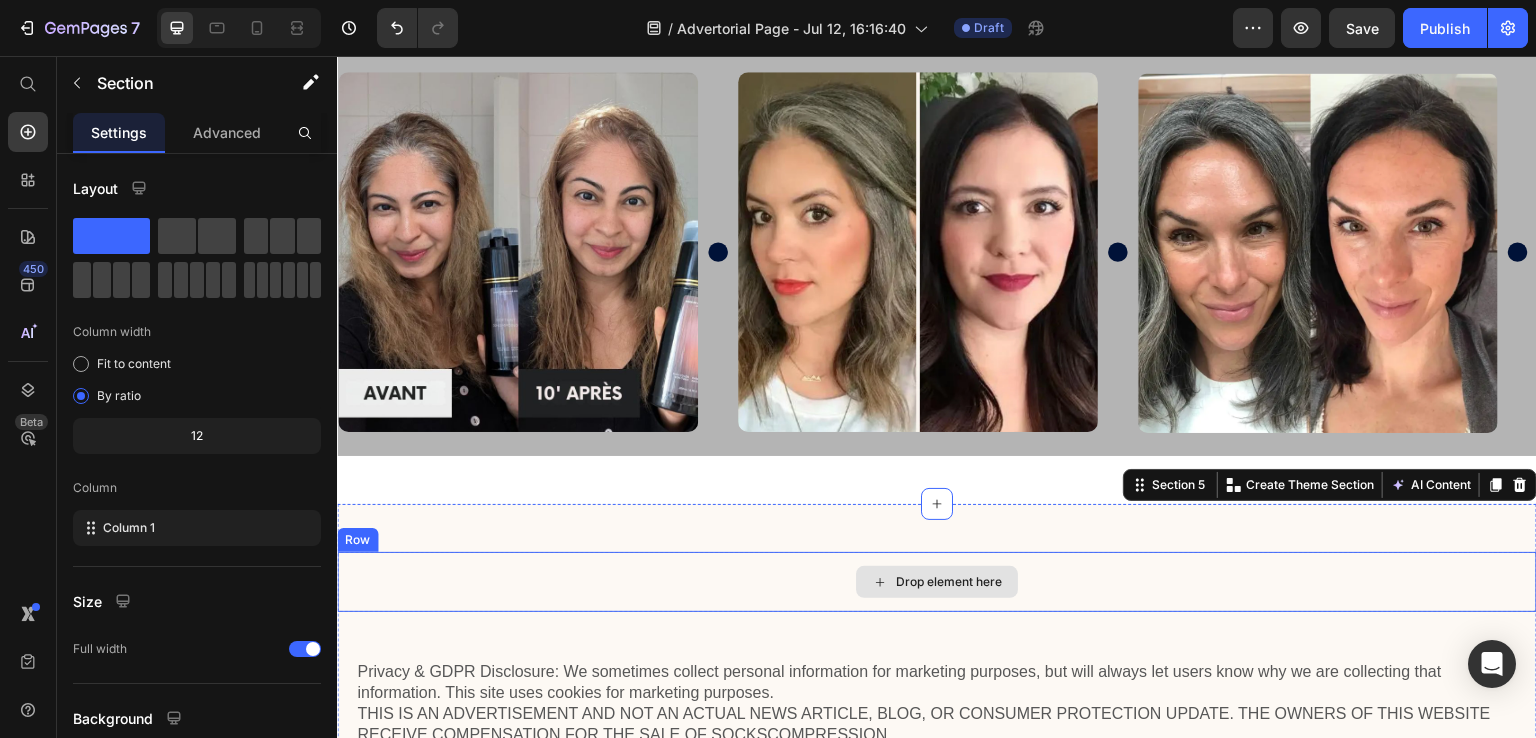 click on "Drop element here" at bounding box center (937, 582) 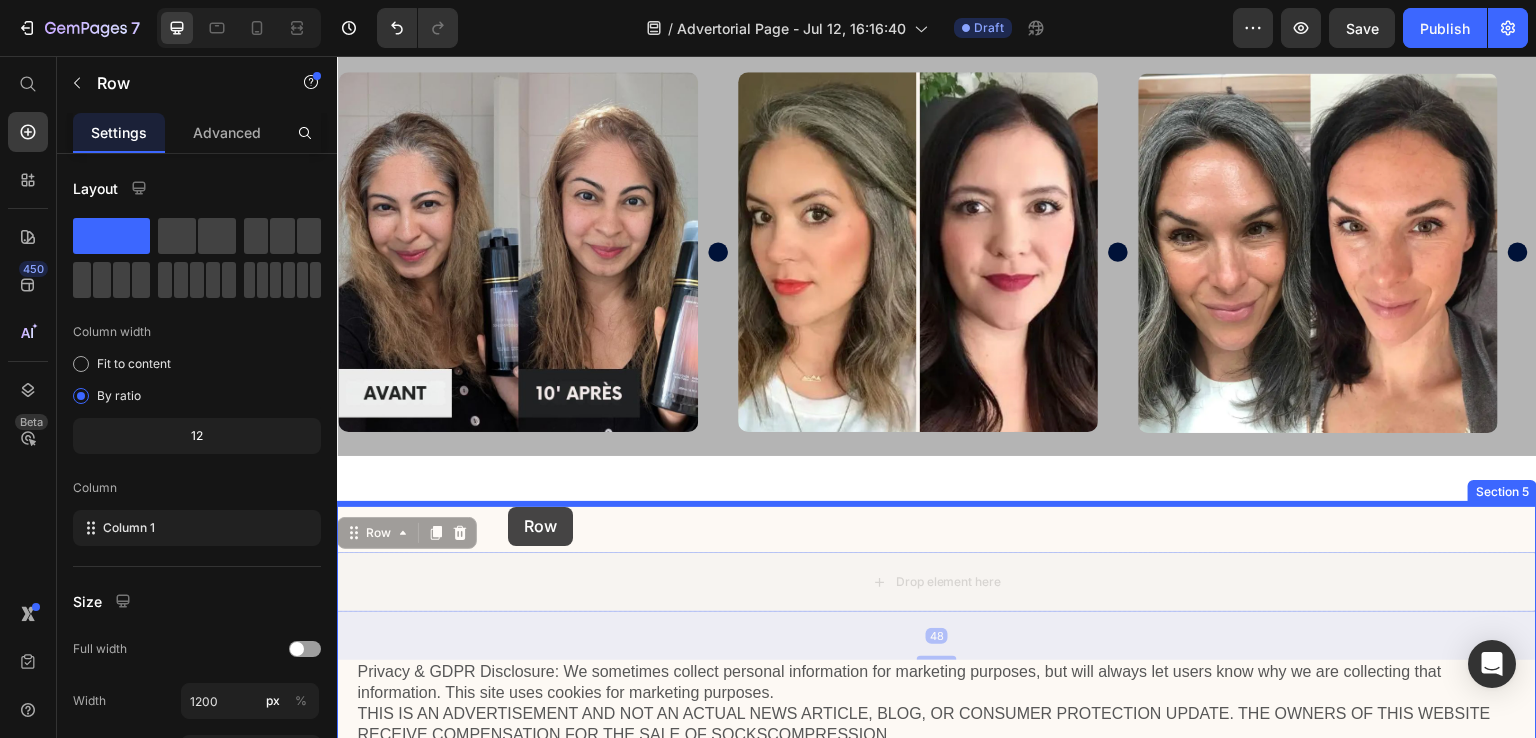 drag, startPoint x: 364, startPoint y: 536, endPoint x: 508, endPoint y: 507, distance: 146.89111 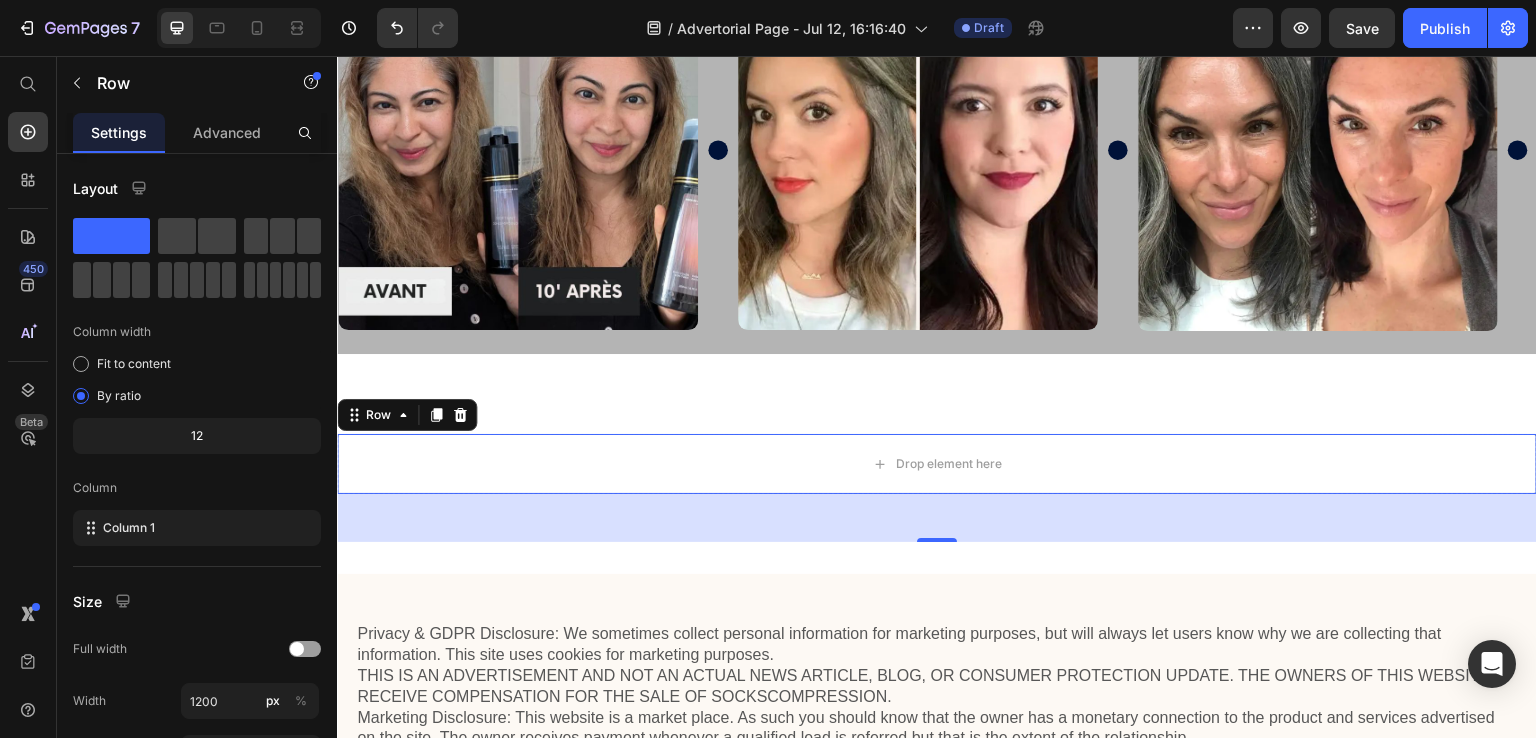 scroll, scrollTop: 4685, scrollLeft: 0, axis: vertical 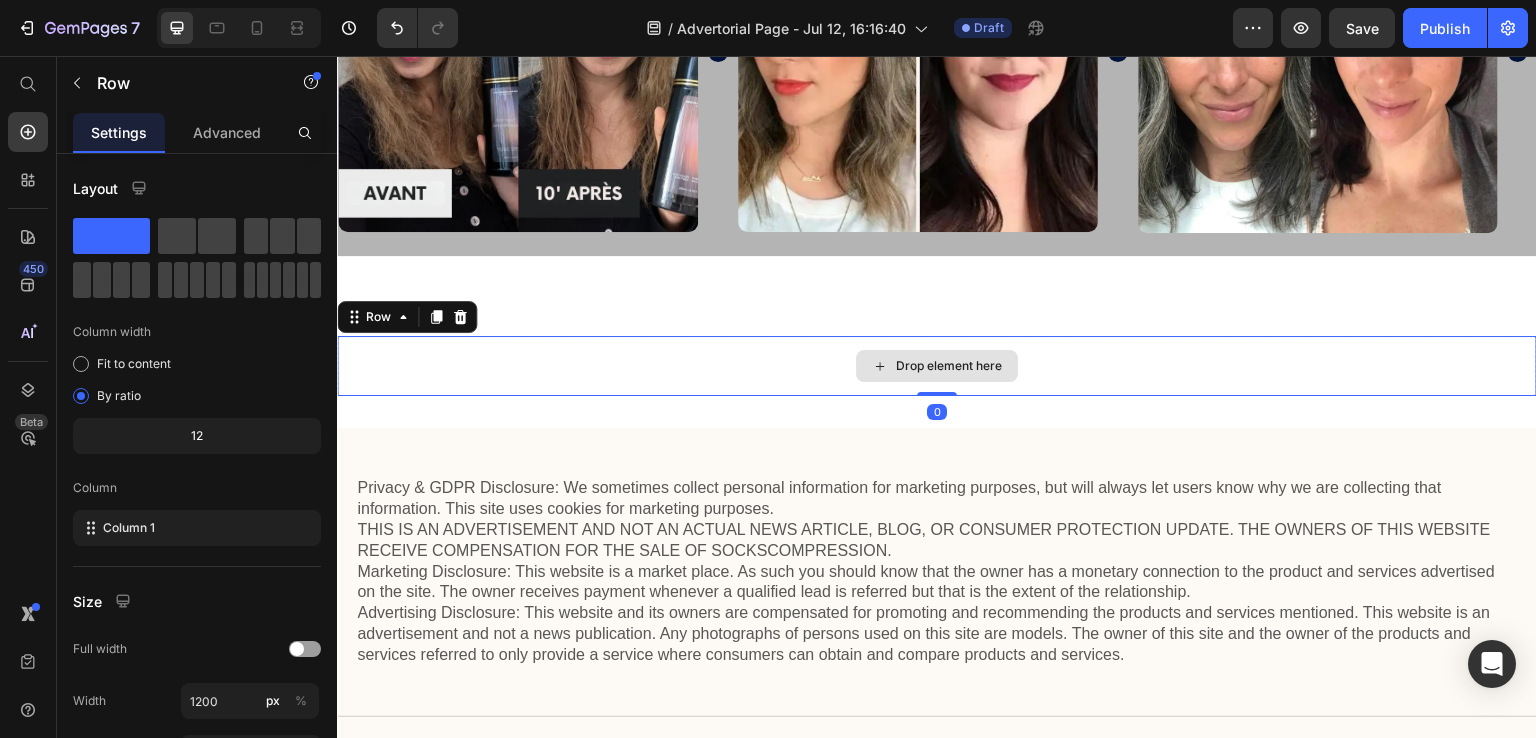 drag, startPoint x: 942, startPoint y: 442, endPoint x: 947, endPoint y: 384, distance: 58.21512 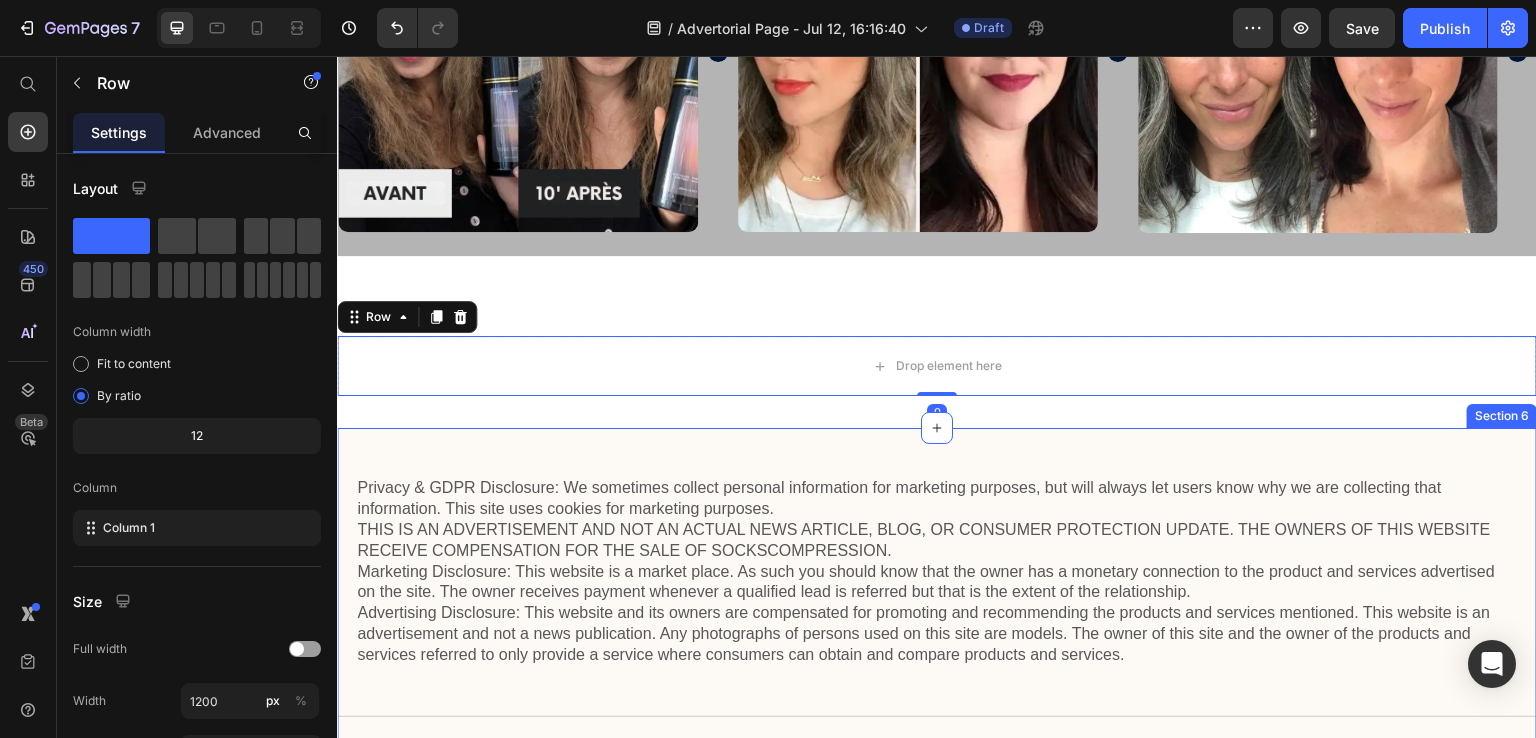 click on "Privacy & GDPR Disclosure: We sometimes collect personal information for marketing purposes, but will always let users know why we are collecting that information. This site uses cookies for marketing purposes. THIS IS AN ADVERTISEMENT AND NOT AN ACTUAL NEWS ARTICLE, BLOG, OR CONSUMER PROTECTION UPDATE. THE OWNERS OF THIS WEBSITE RECEIVE COMPENSATION FOR THE SALE OF SOCKSCOMPRESSION. Marketing Disclosure: This website is a market place. As such you should know that the owner has a monetary connection to the product and services advertised on the site. The owner receives payment whenever a qualified lead is referred but that is the extent of the relationship. Text Block                Title Line Copyright © 2024. All Rights Reserved. Text Block
Refund policy Button
Terms of service Button
Privacy policy Button Row Row Section 6" at bounding box center (937, 652) 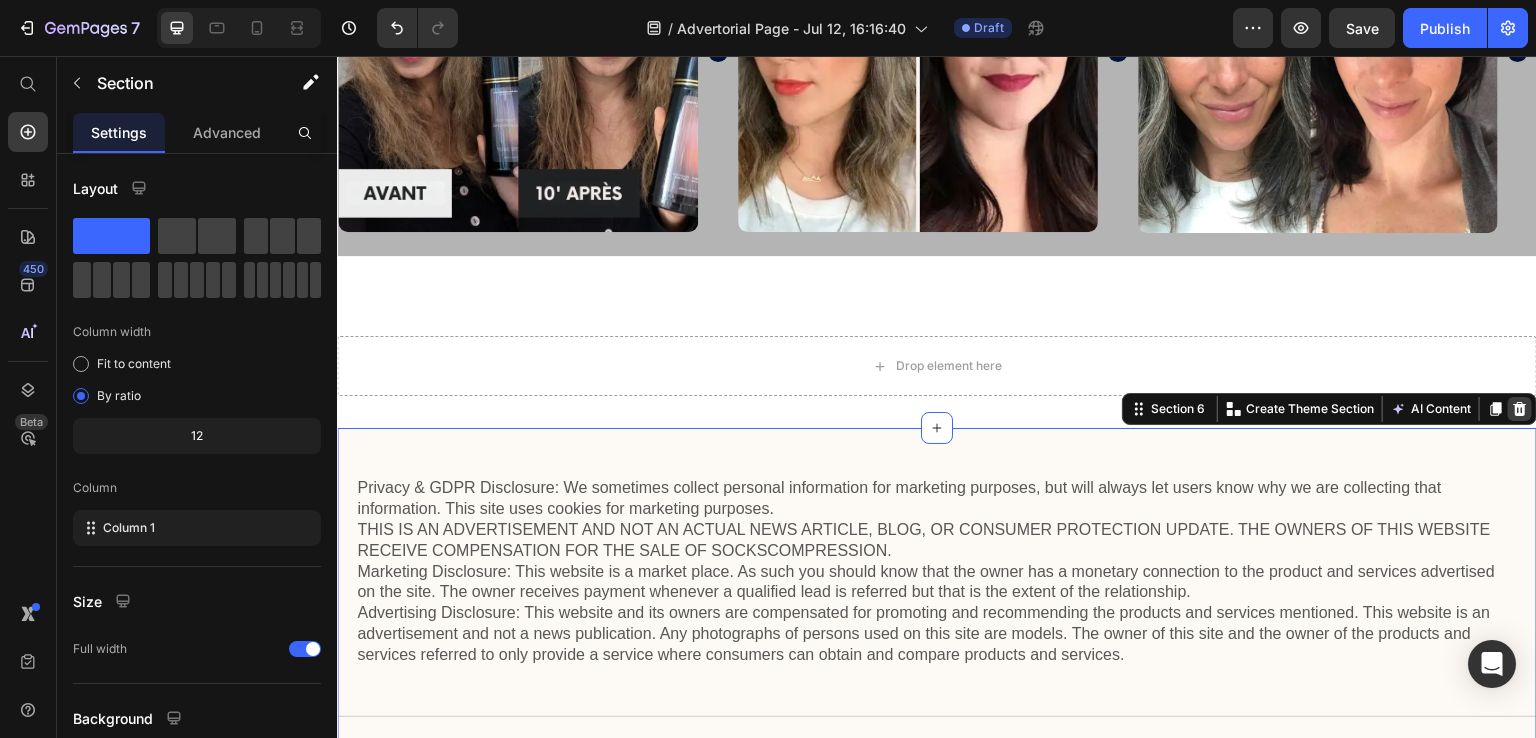 click 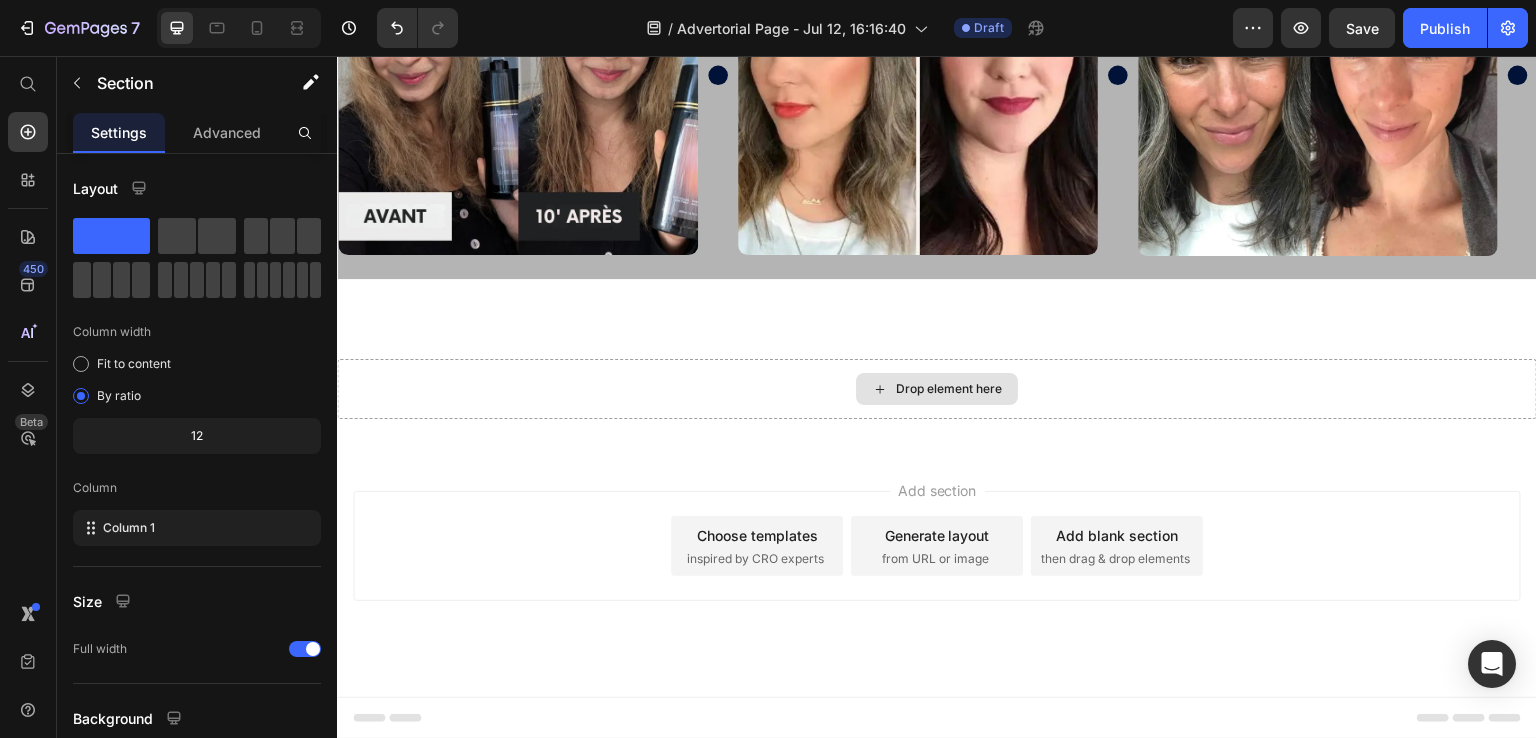 scroll, scrollTop: 4662, scrollLeft: 0, axis: vertical 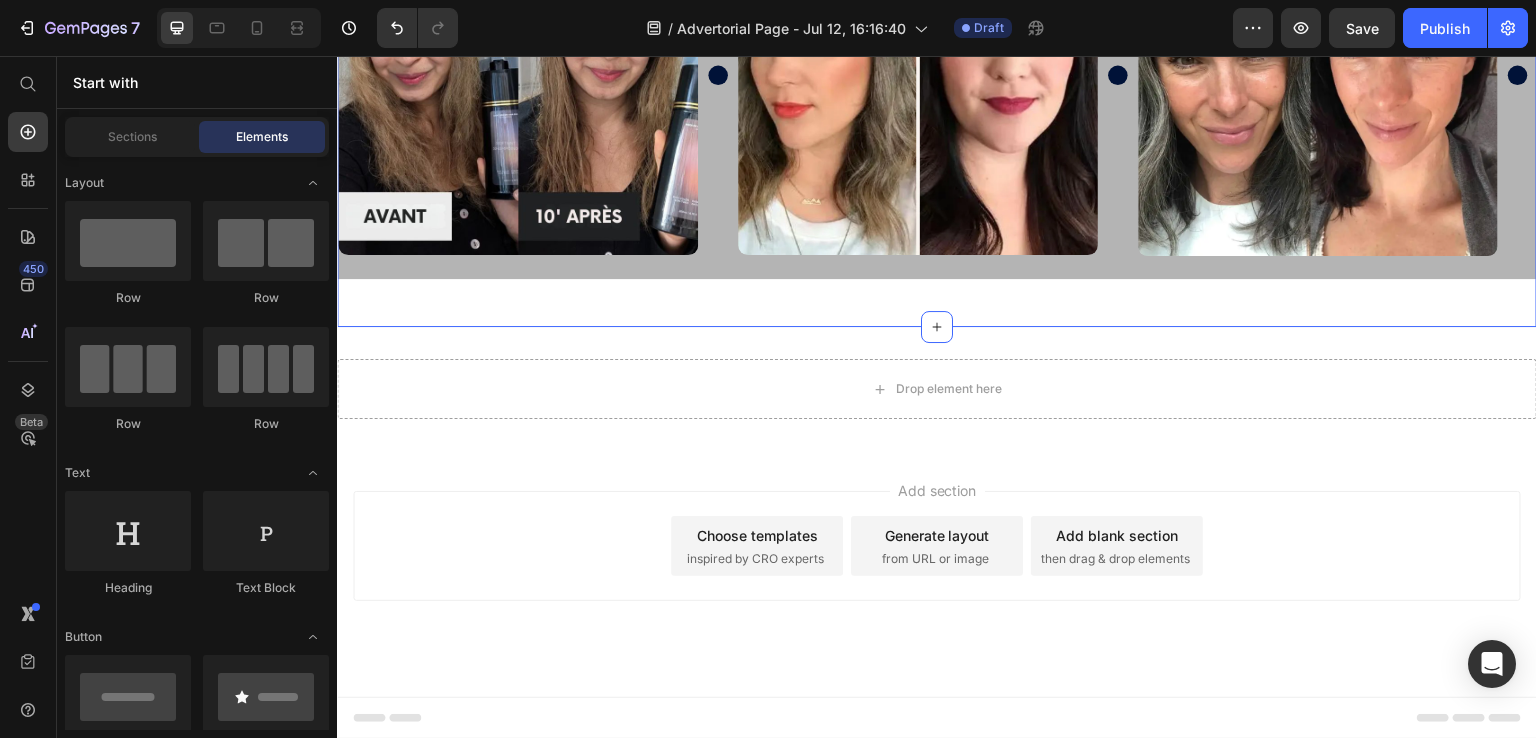 click on "Icon Icon Icon Icon
Icon Icon List ⁠⁠⁠⁠⁠⁠⁠ LE MEILLEUR CHOIX POUR VOS CHEVEUX Heading Découvrez pourquoi plus de 2500 personnes font confiance aux solutions capillaires Softeint Text Block Heading Image
Image
Image
Image
Image
Image
Image
Image
Image
Image
Marquee Row Section 4" at bounding box center [937, 4] 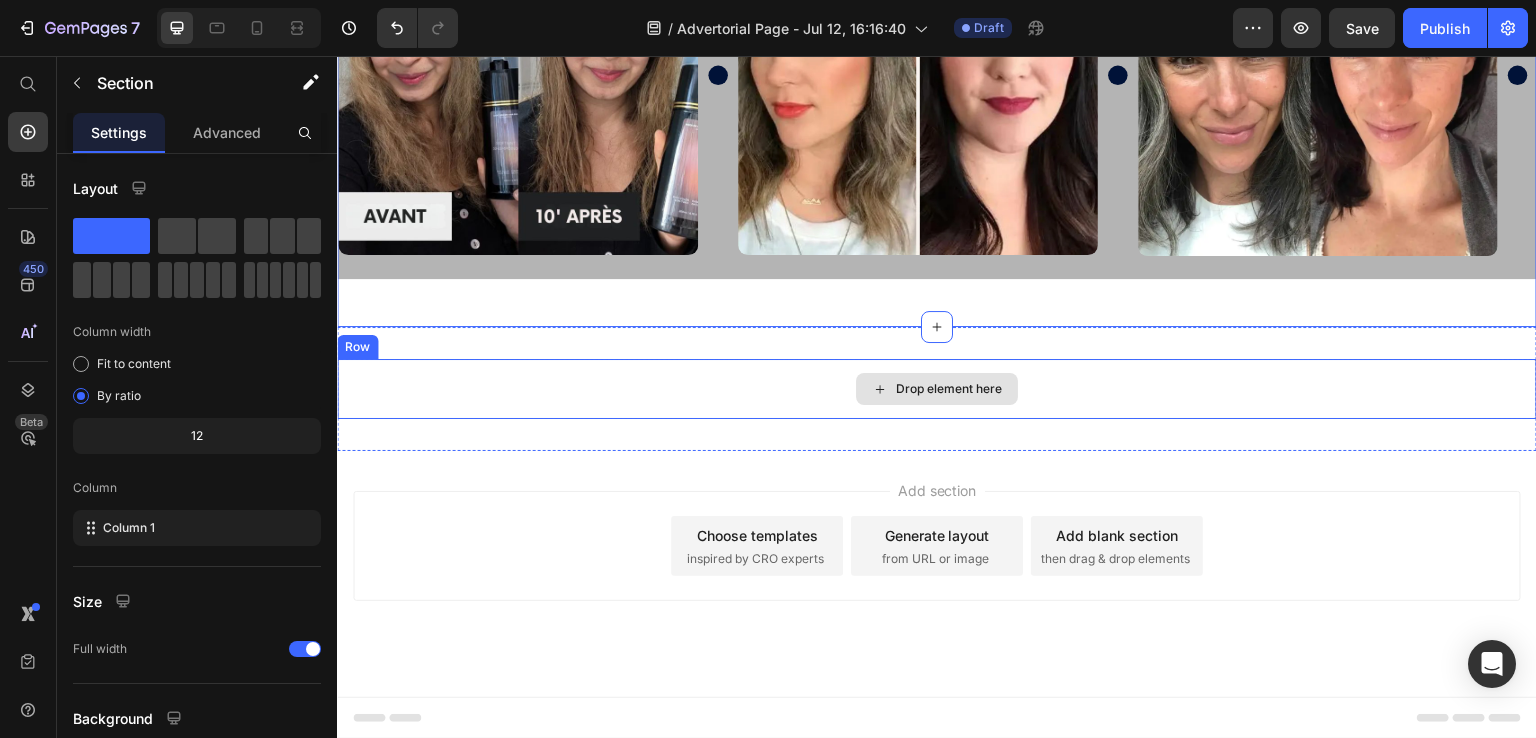 click on "Drop element here" at bounding box center [937, 389] 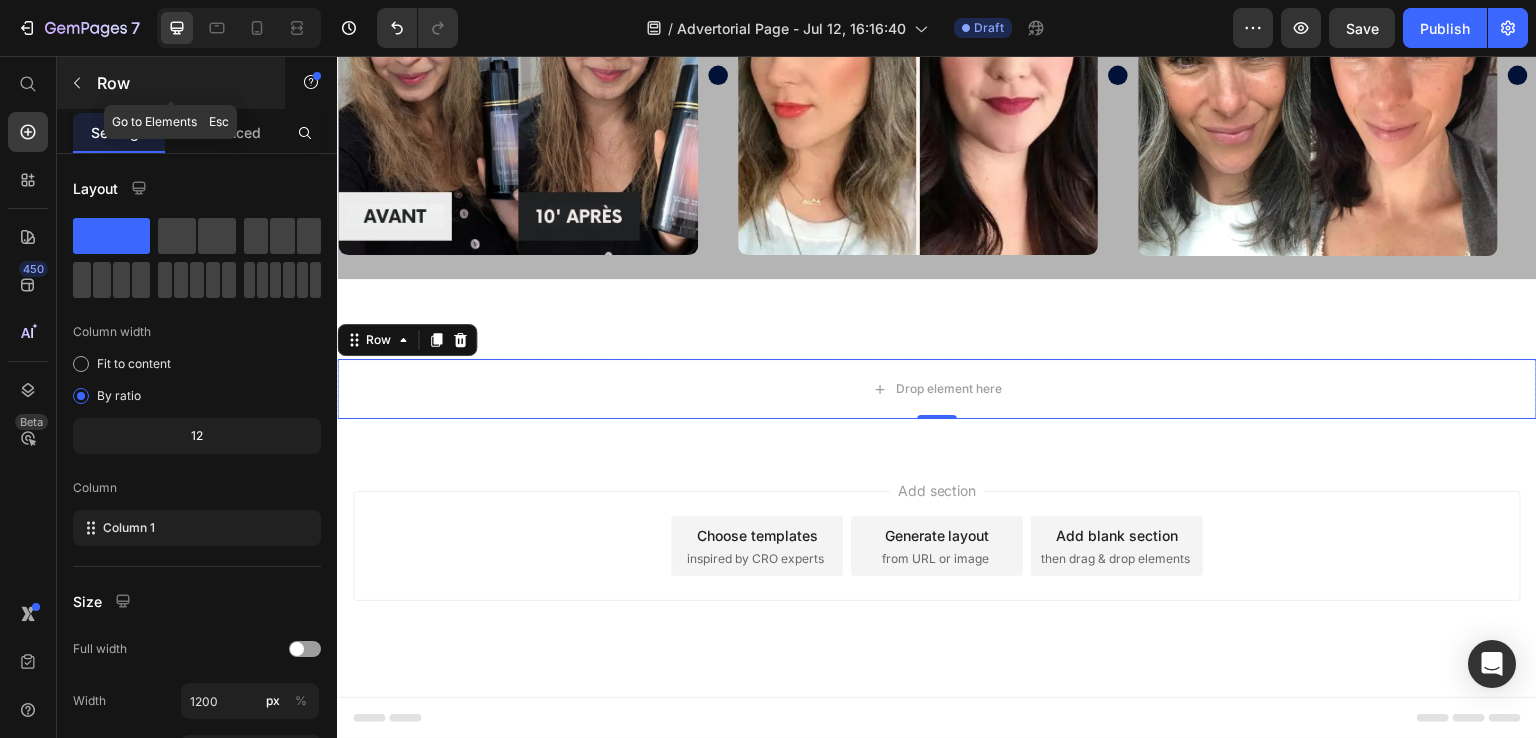 click 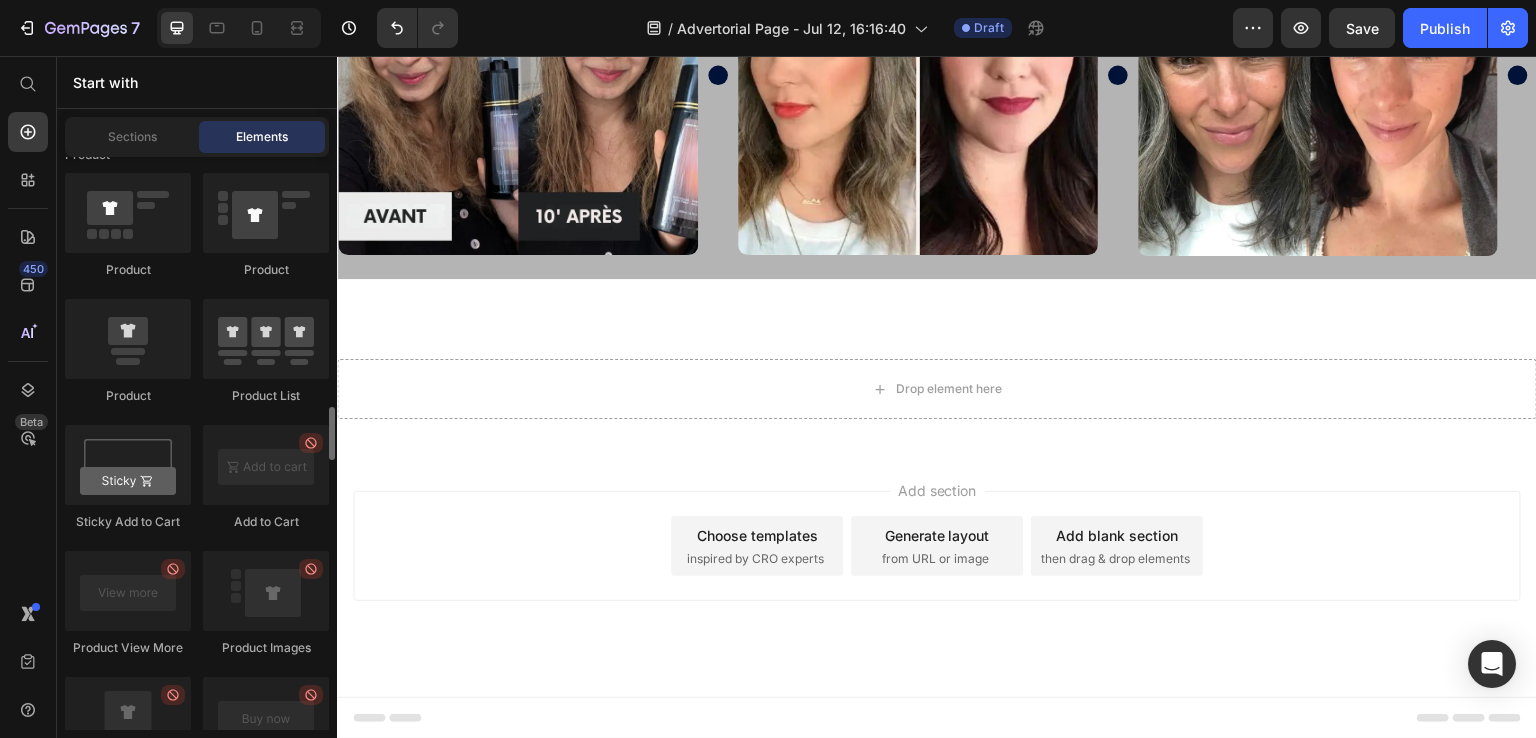 scroll, scrollTop: 2600, scrollLeft: 0, axis: vertical 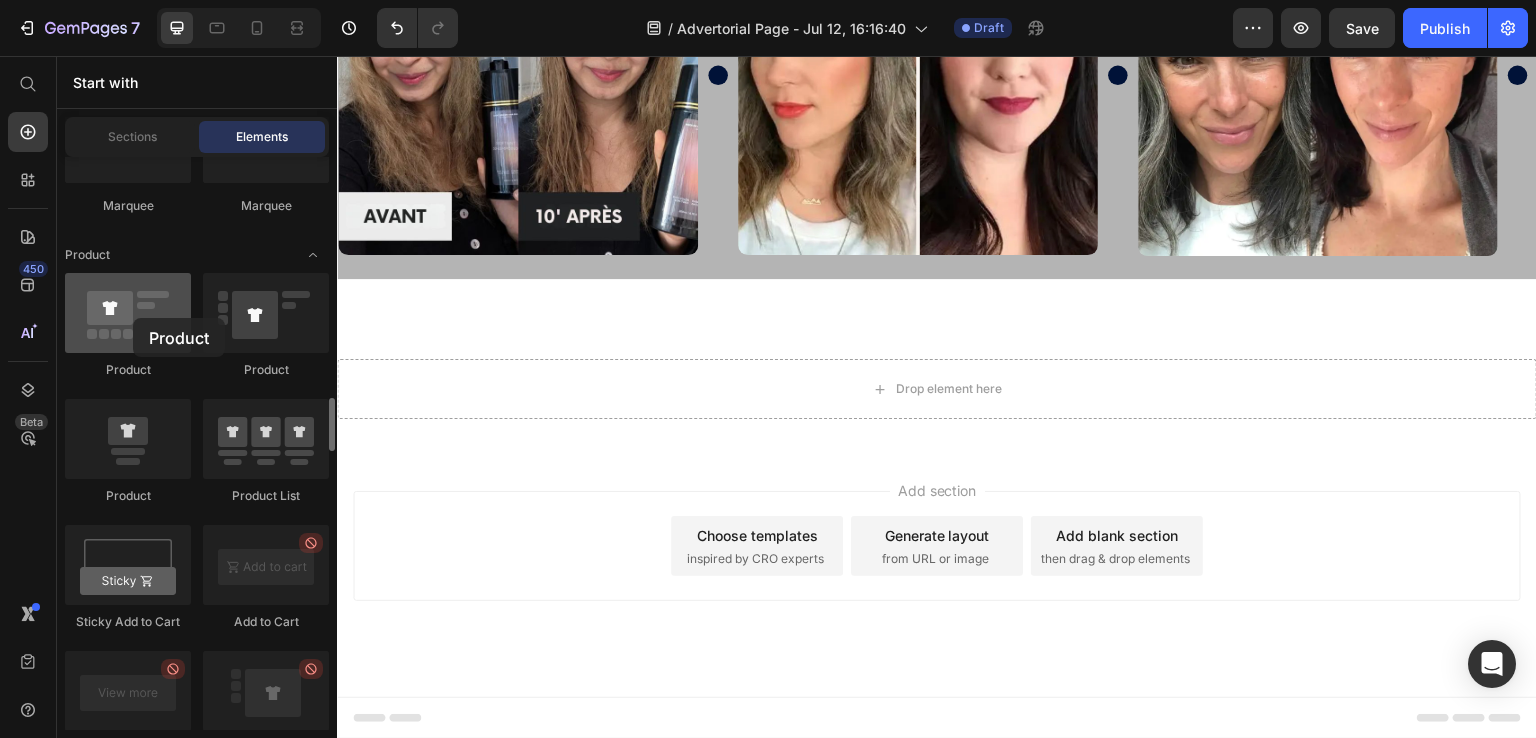 drag, startPoint x: 116, startPoint y: 313, endPoint x: 133, endPoint y: 318, distance: 17.720045 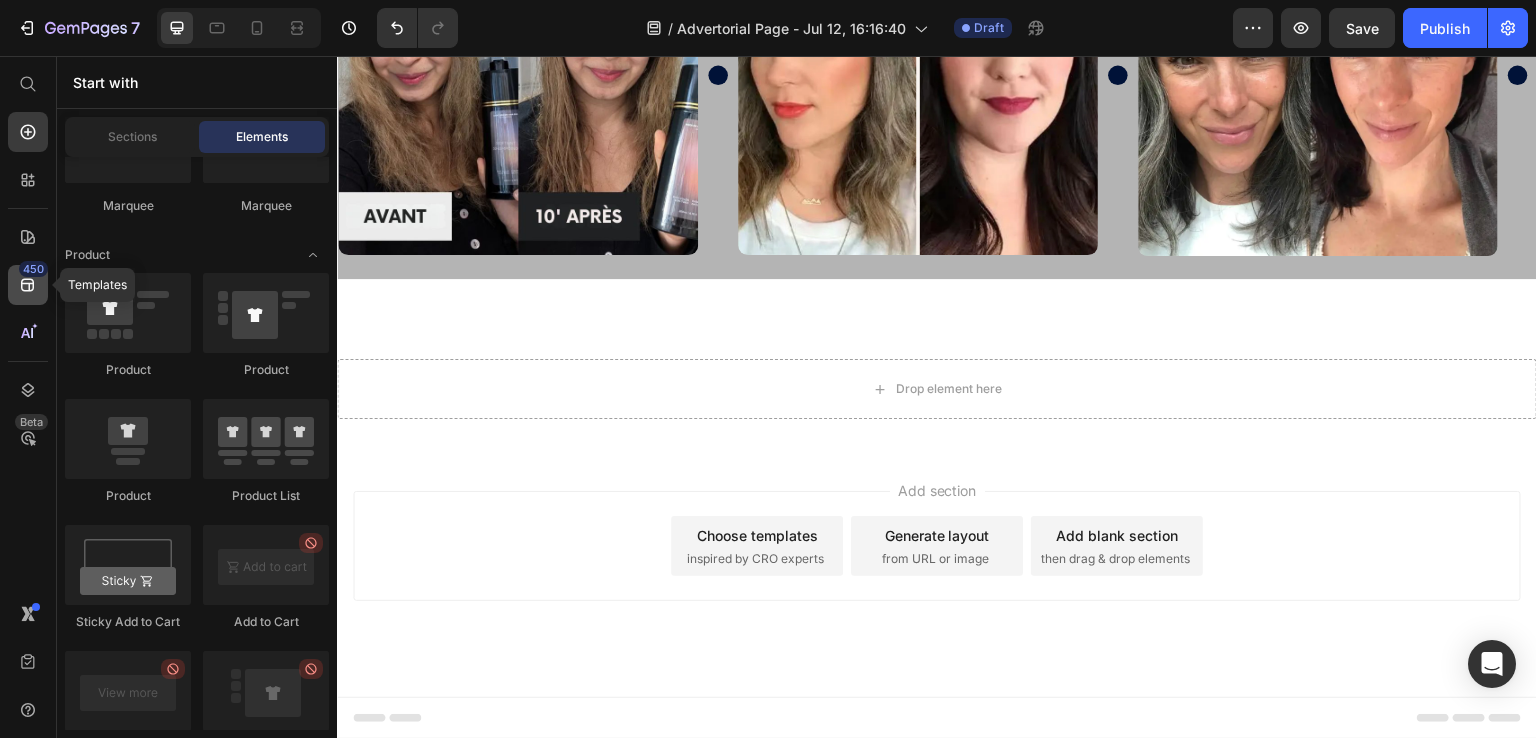 click on "450" 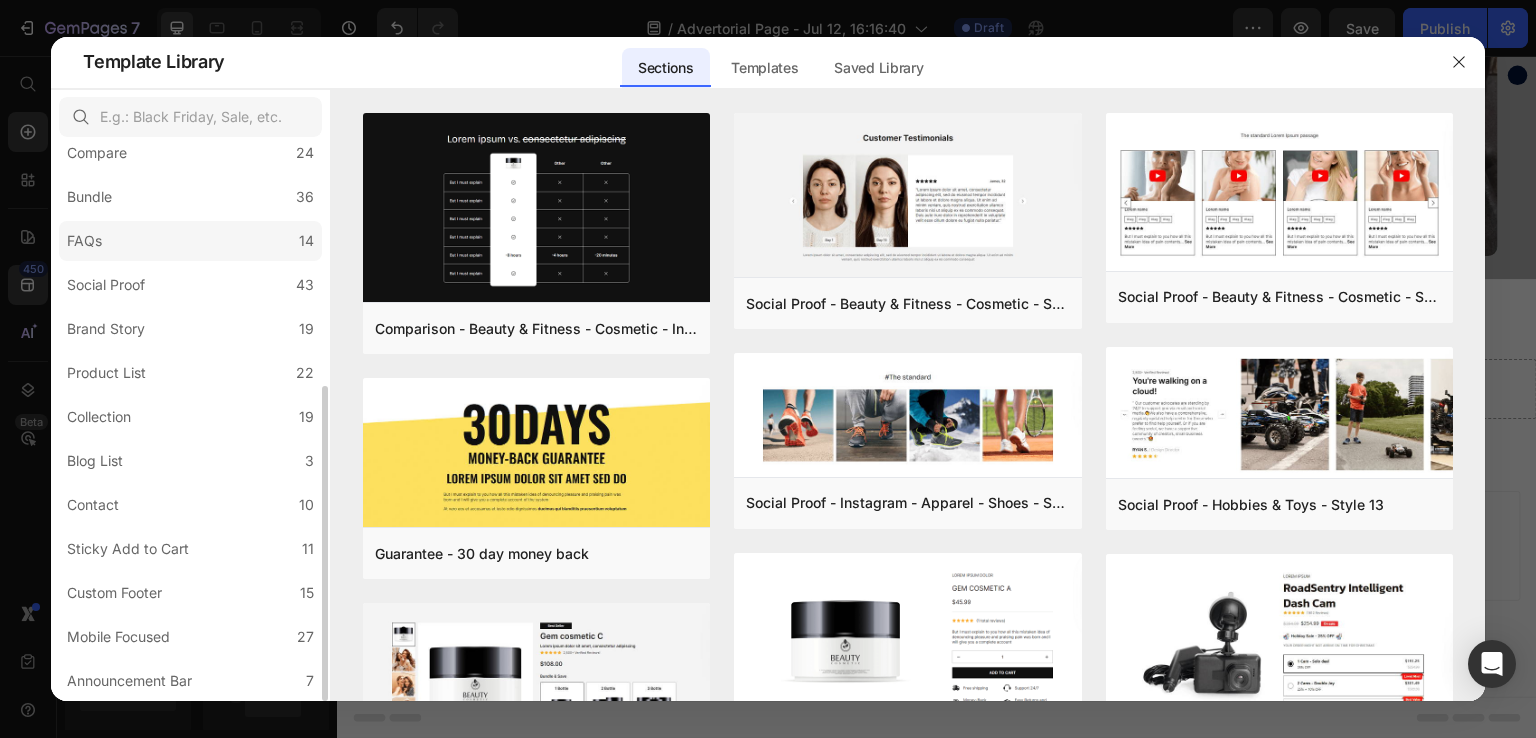 scroll, scrollTop: 24, scrollLeft: 0, axis: vertical 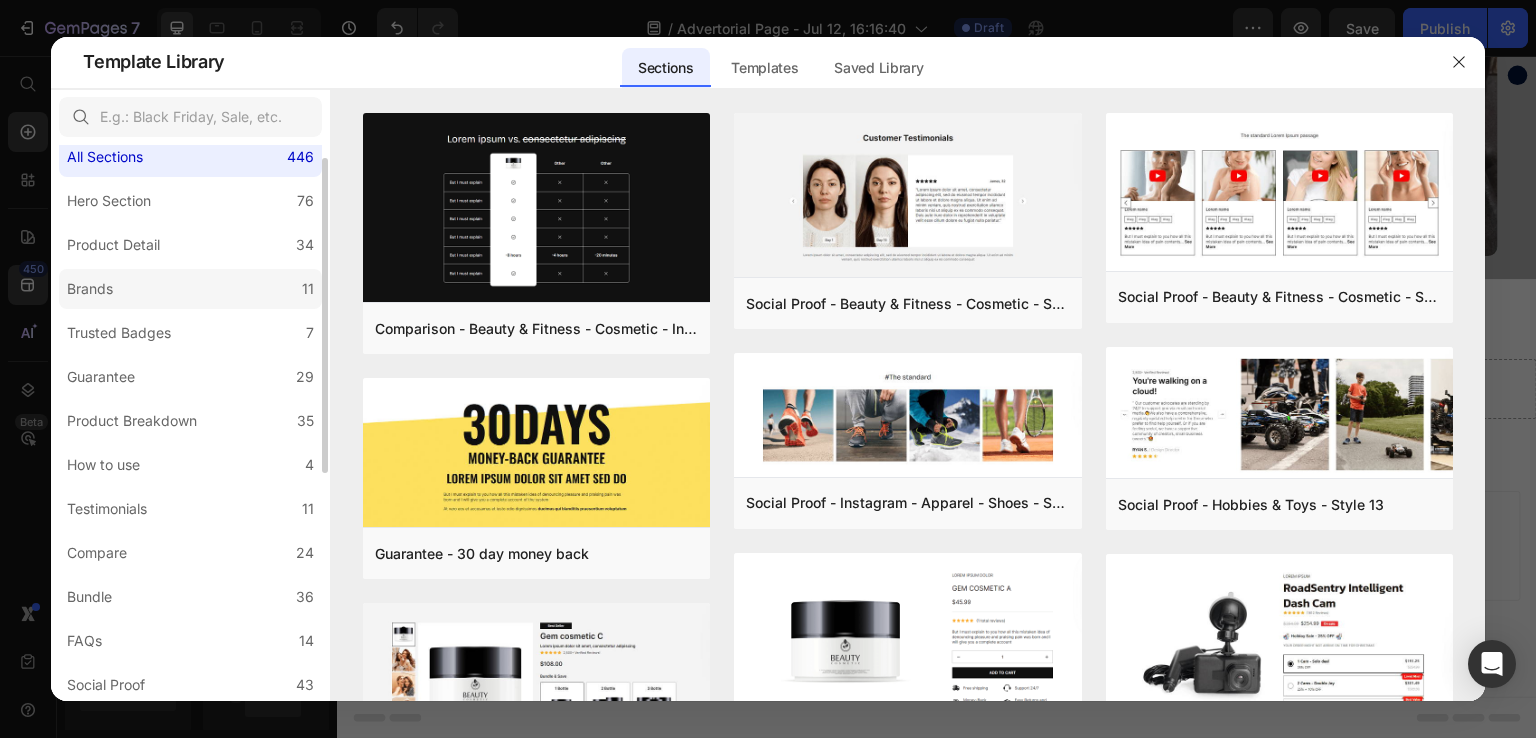 click on "Brands" at bounding box center [90, 289] 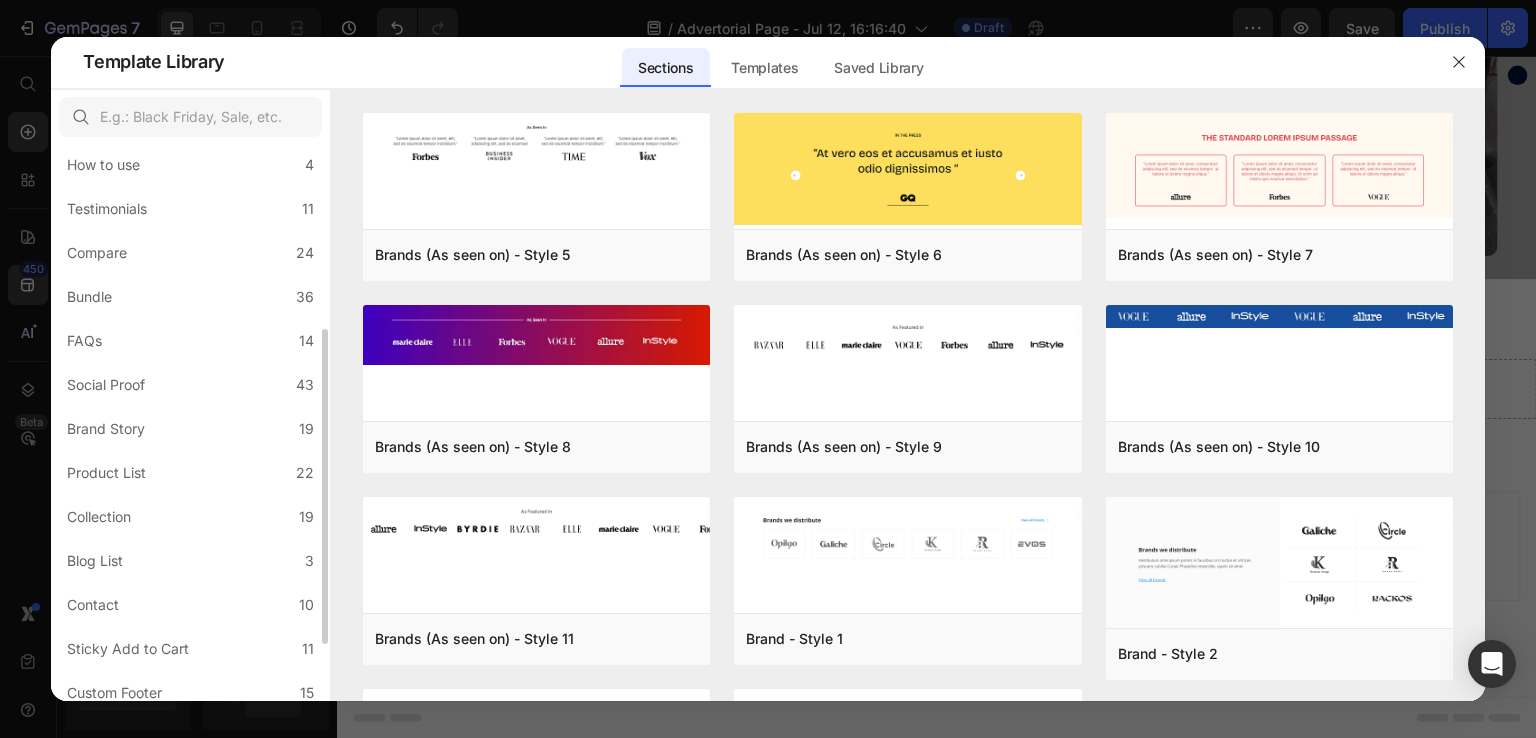 scroll, scrollTop: 424, scrollLeft: 0, axis: vertical 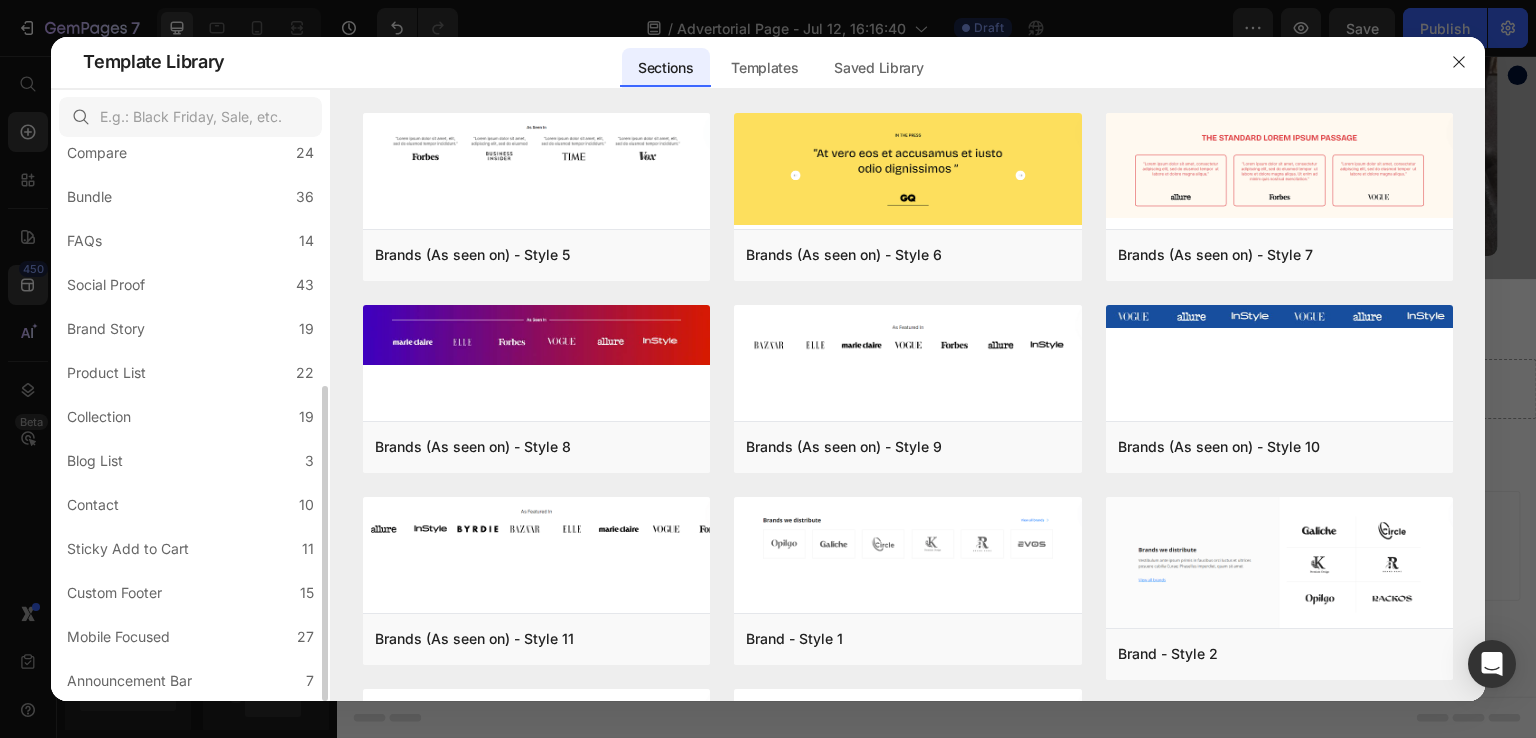 click on "Product List" at bounding box center [106, 373] 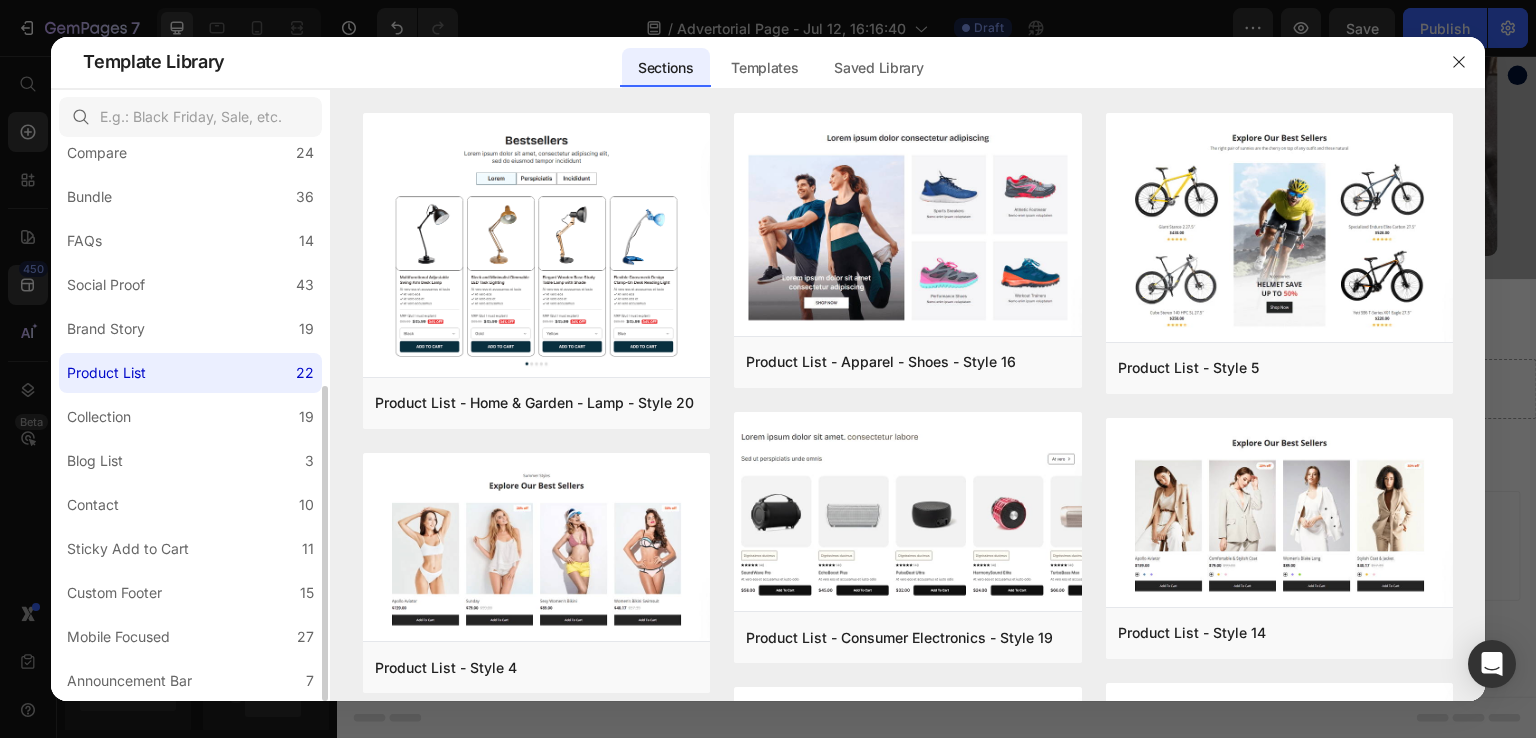 click on "Product List 22" 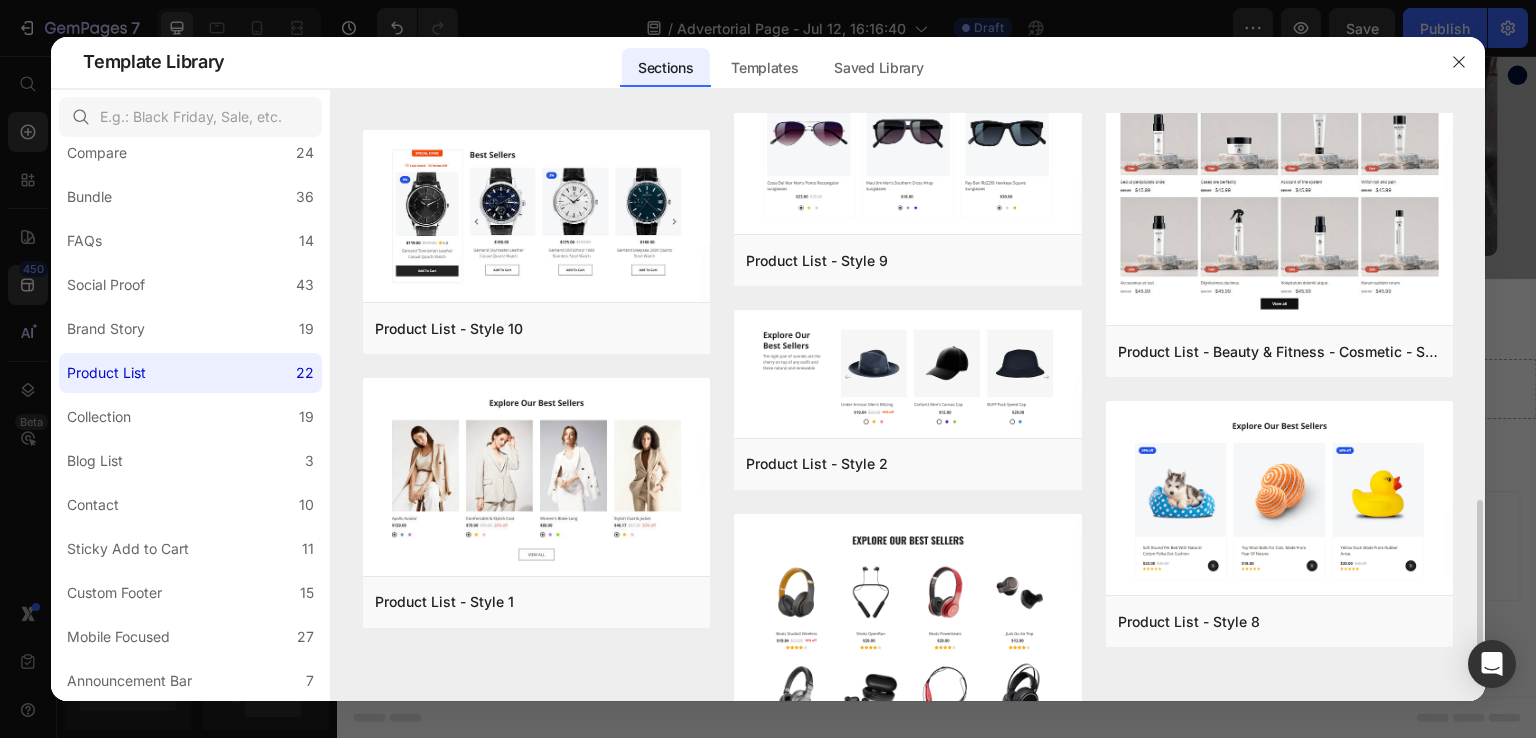 scroll, scrollTop: 1539, scrollLeft: 0, axis: vertical 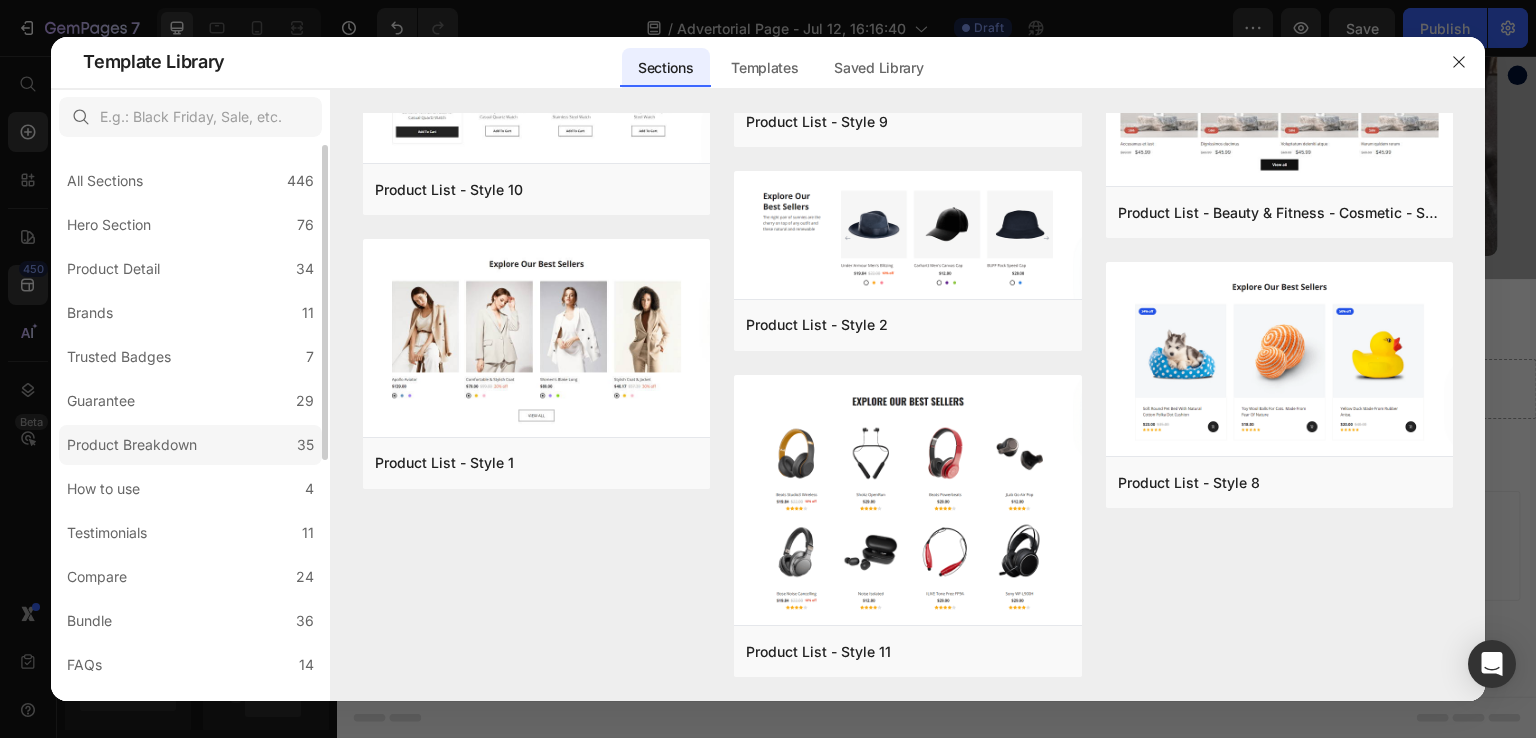 click on "Product Breakdown" at bounding box center (132, 445) 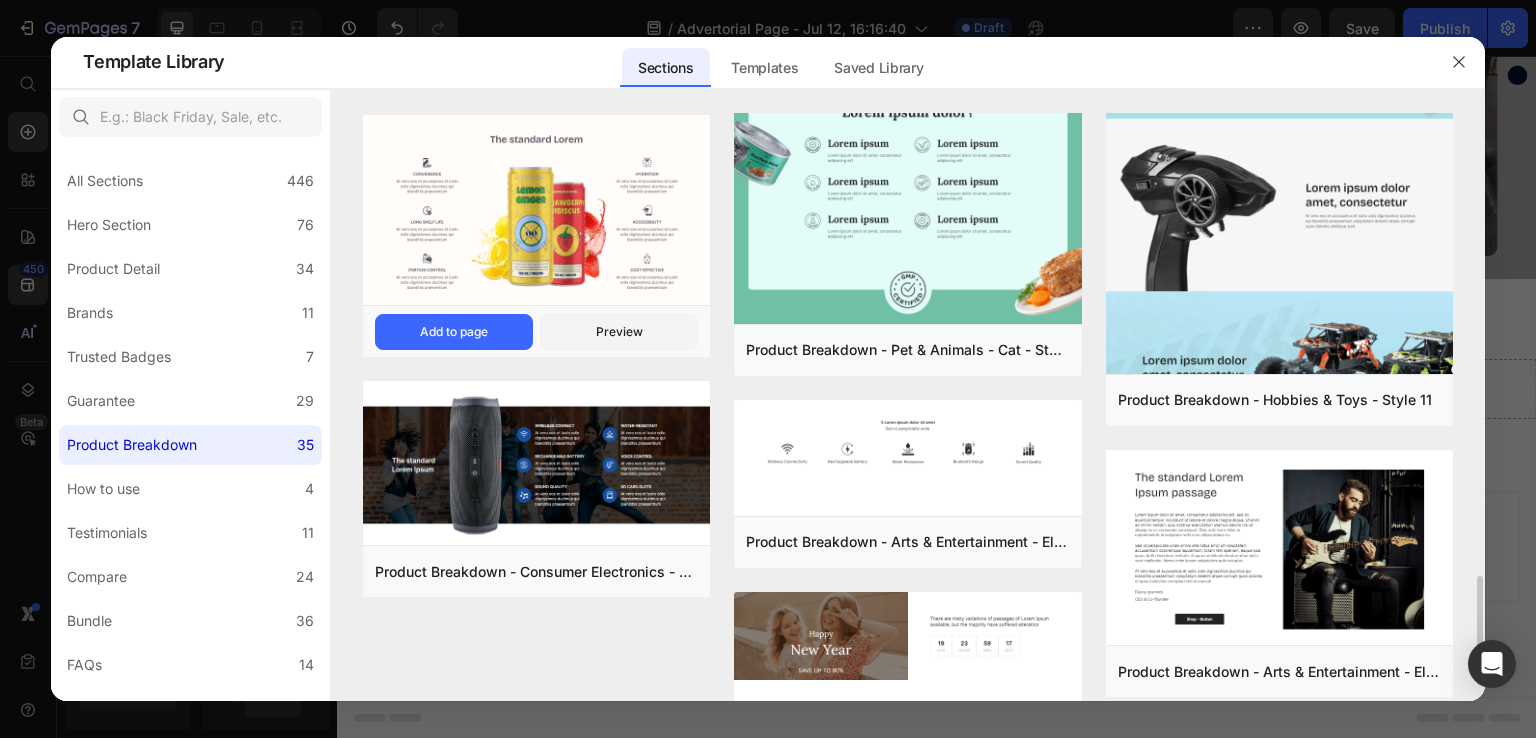scroll, scrollTop: 2583, scrollLeft: 0, axis: vertical 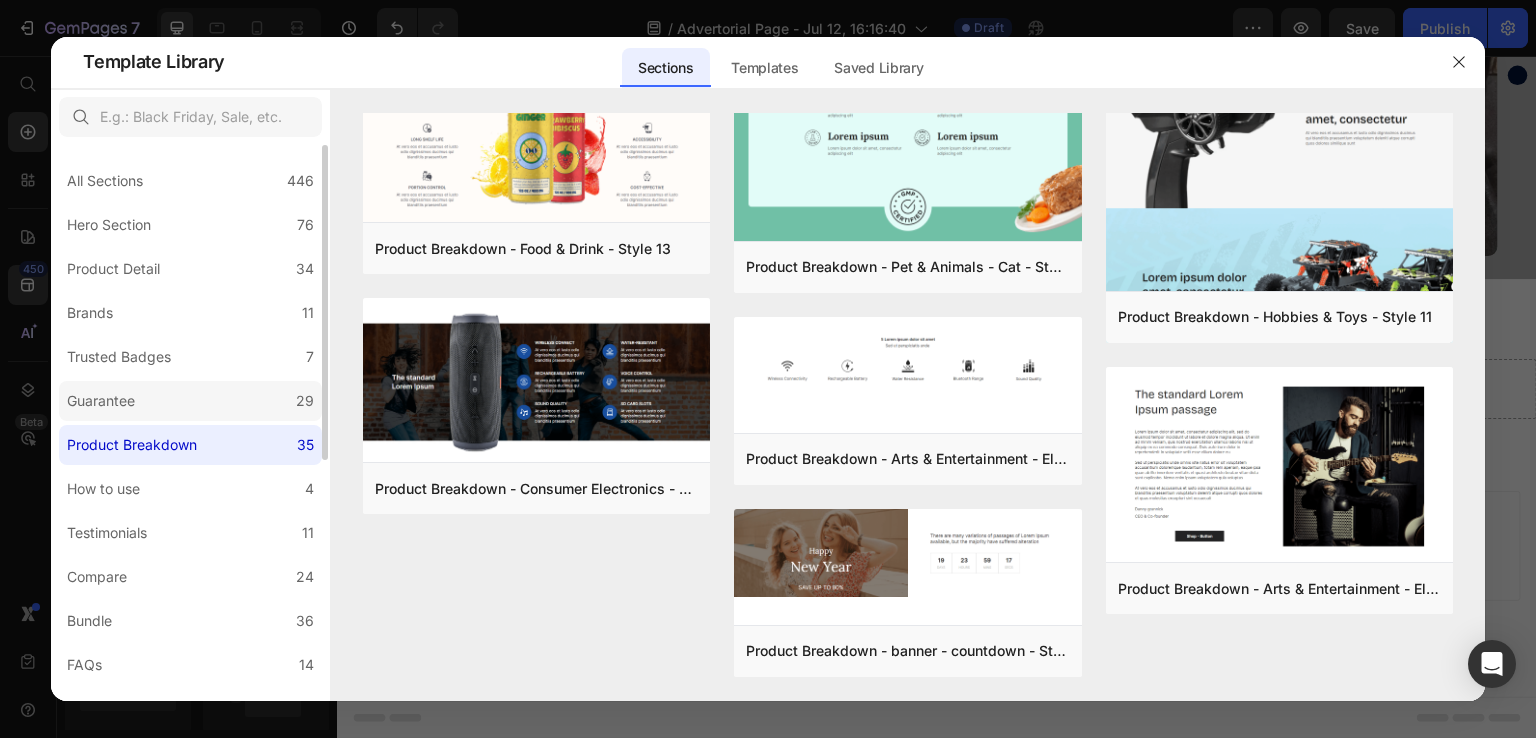 click on "Guarantee" at bounding box center [101, 401] 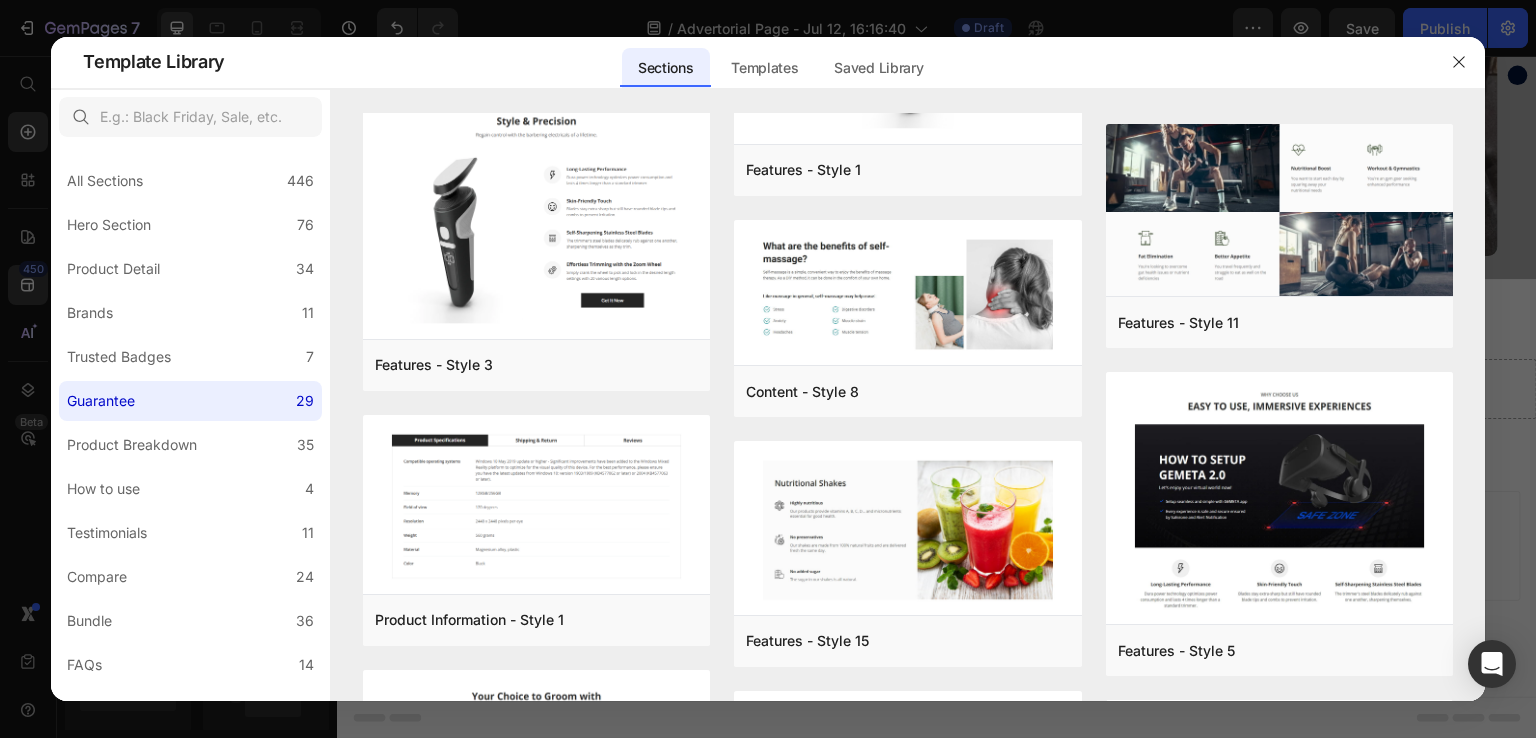 scroll, scrollTop: 1540, scrollLeft: 0, axis: vertical 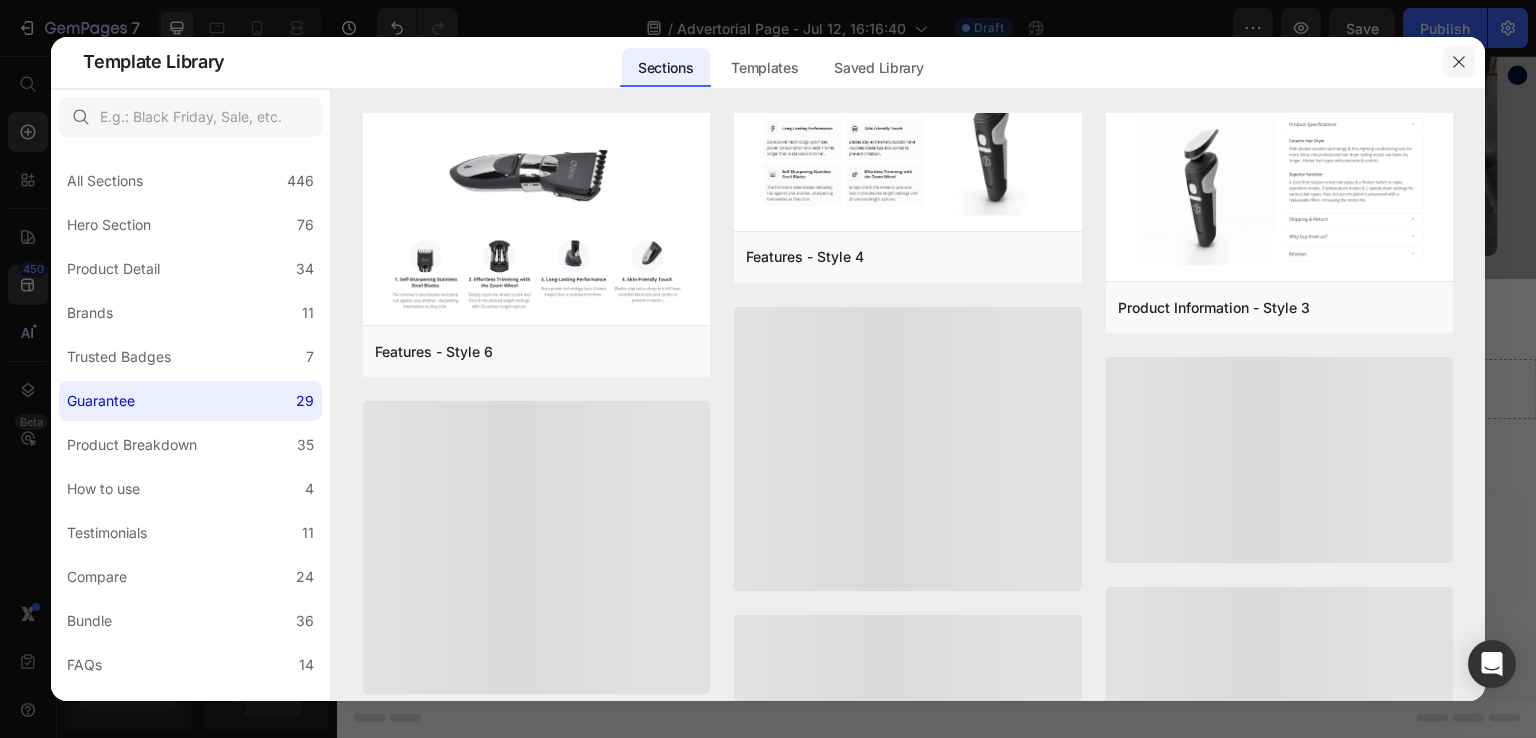 click 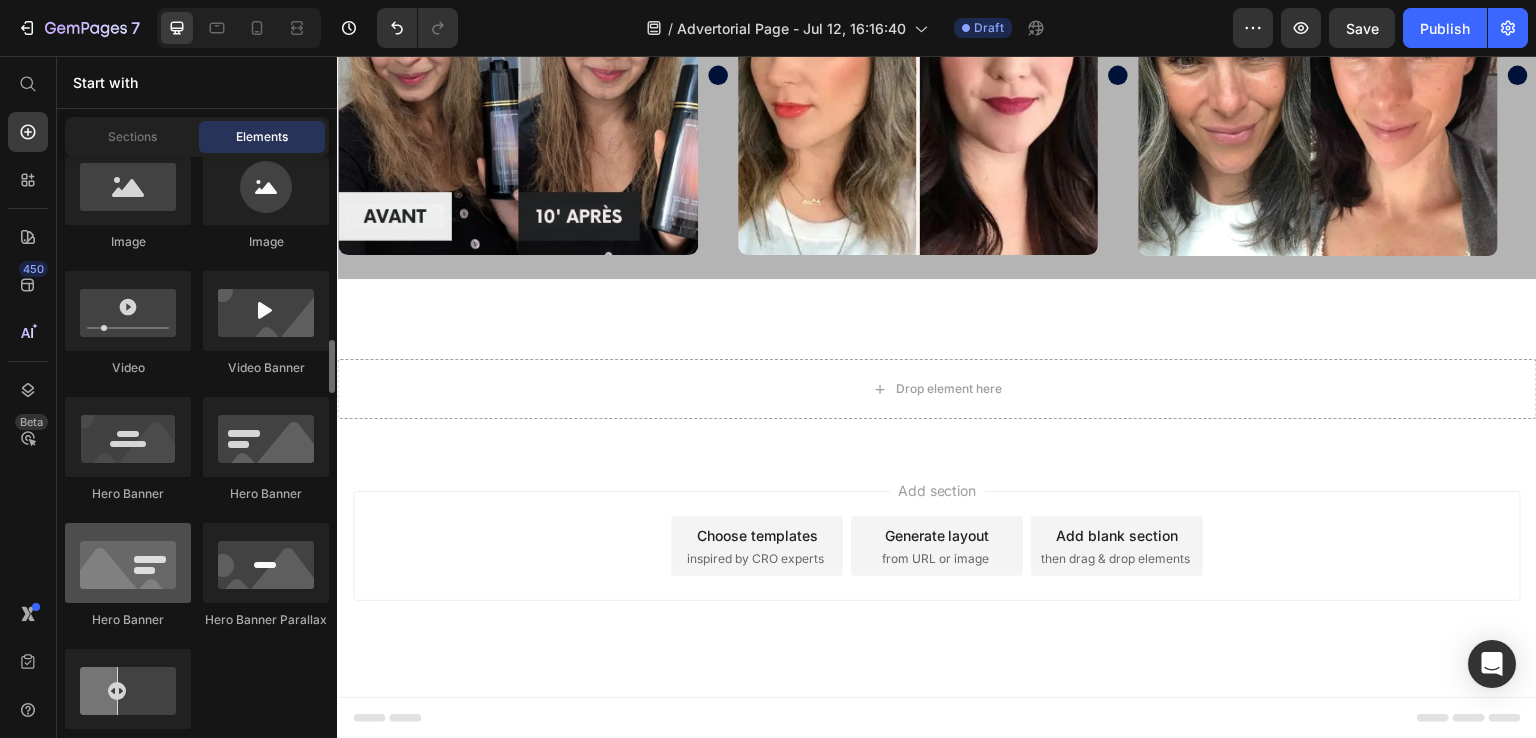 scroll, scrollTop: 900, scrollLeft: 0, axis: vertical 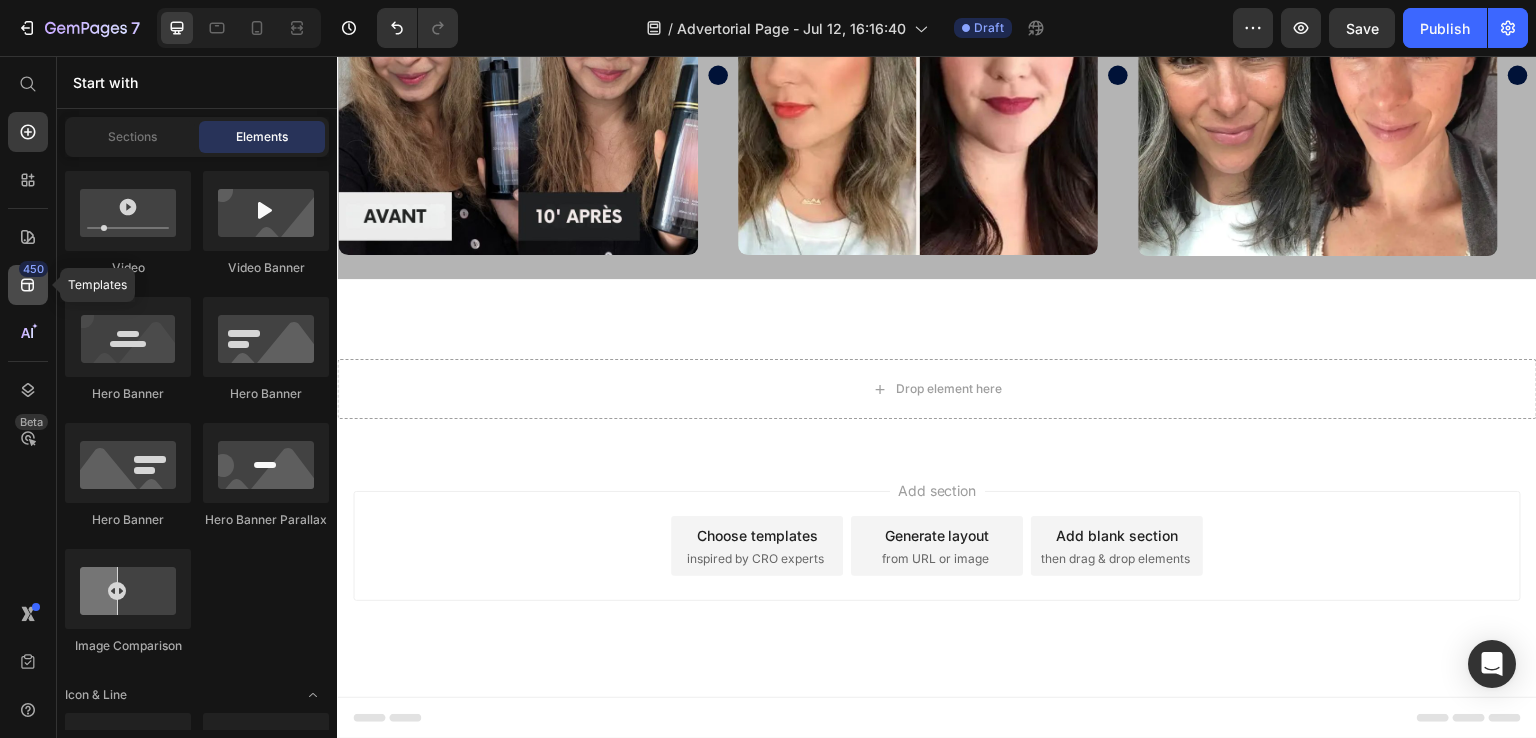 click on "450" at bounding box center [33, 269] 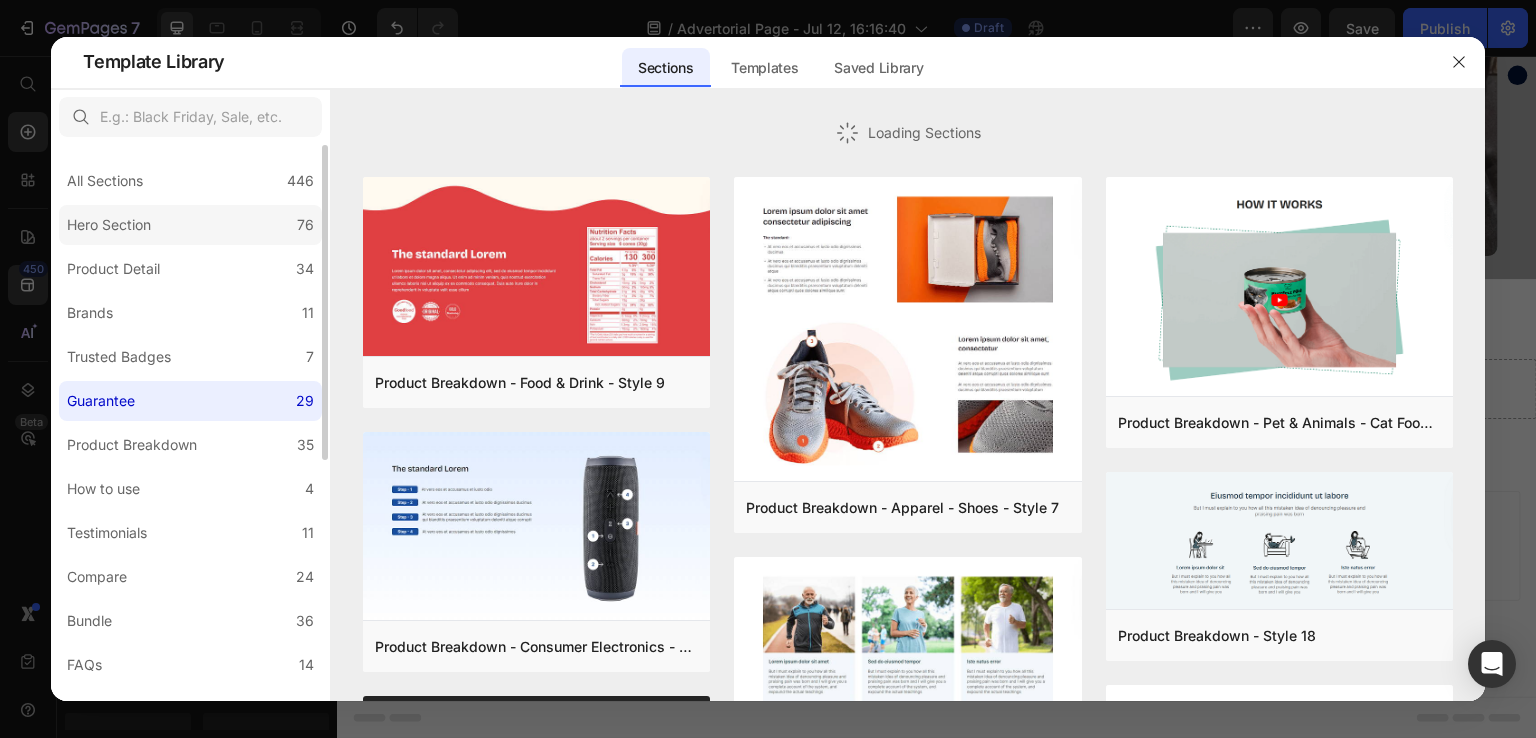 click on "Hero Section" at bounding box center (109, 225) 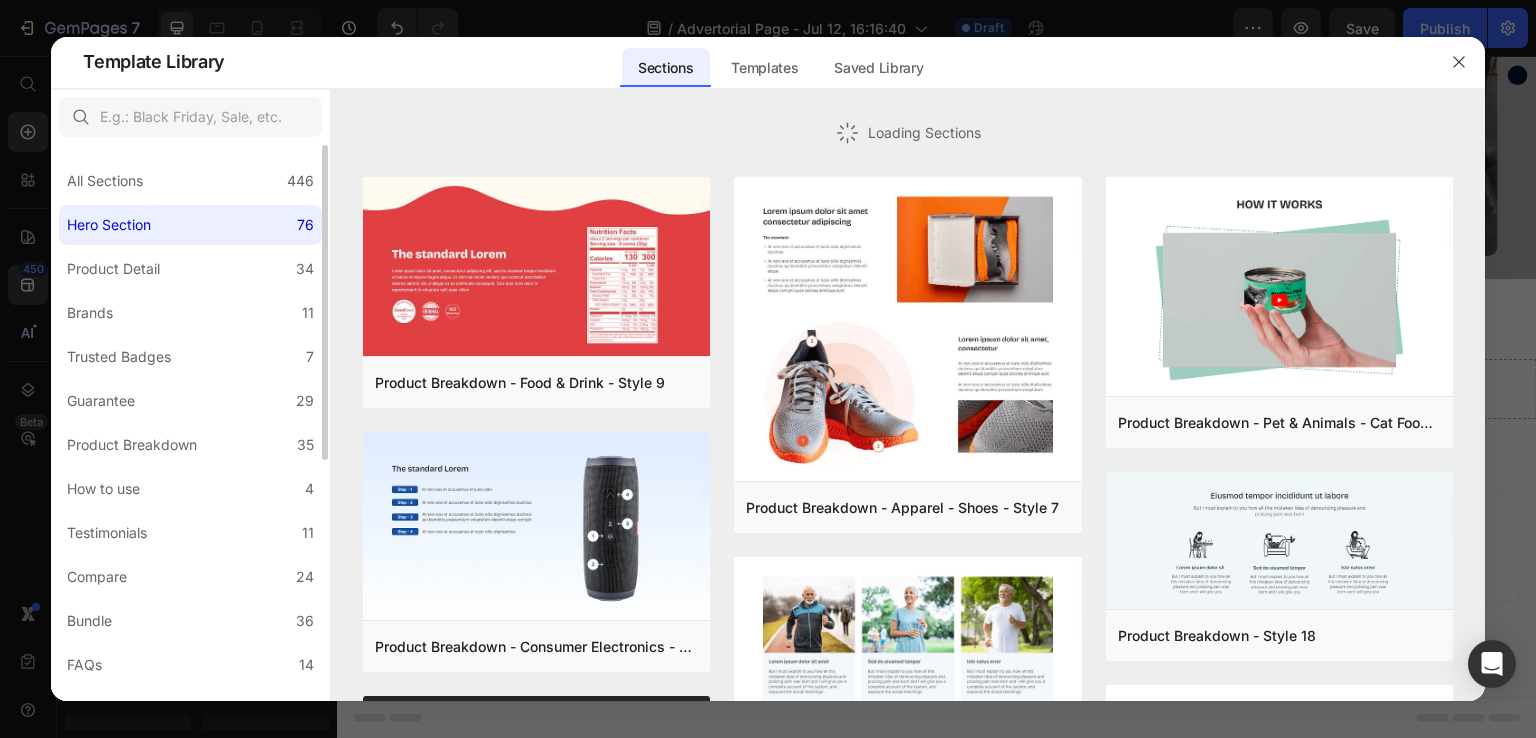 click on "Hero Section" at bounding box center [109, 225] 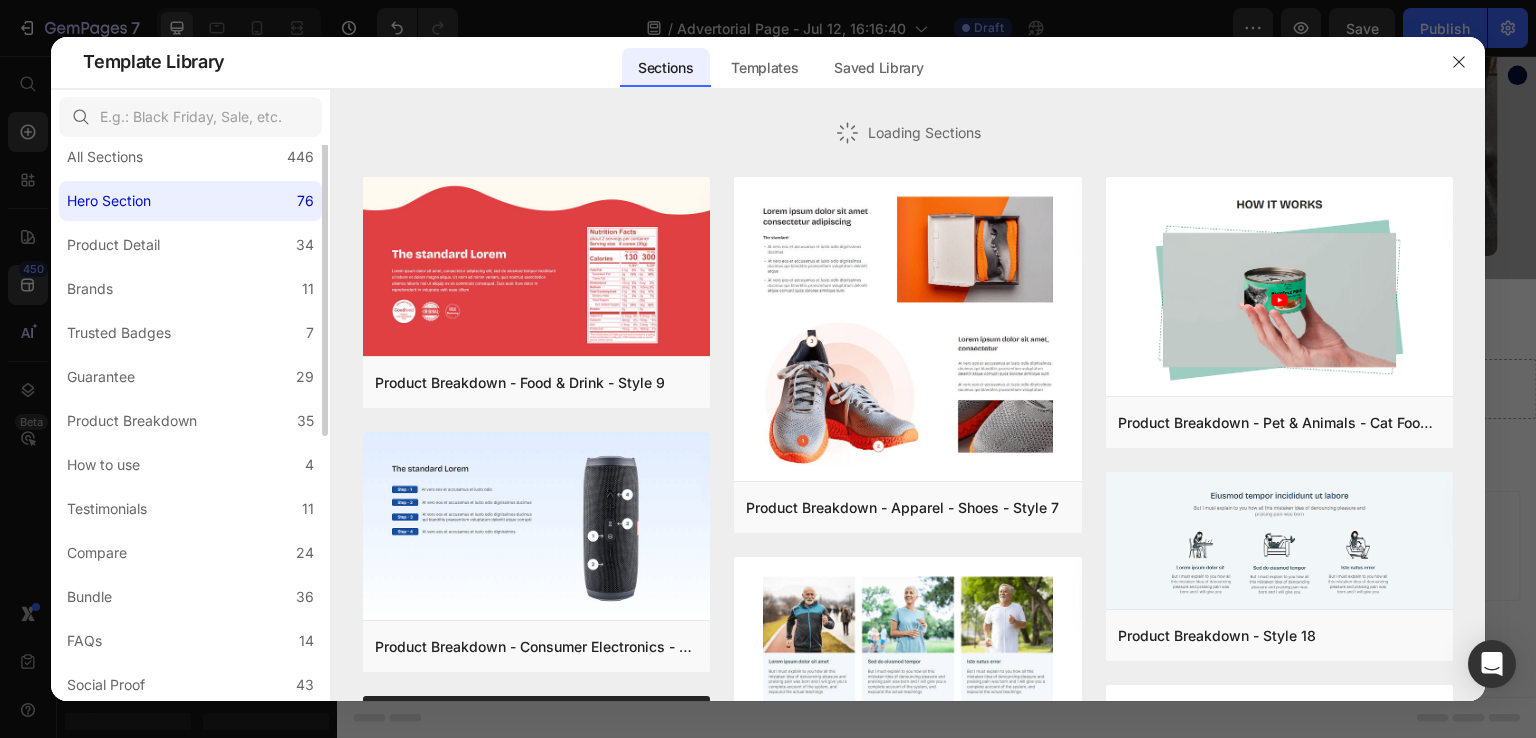 scroll, scrollTop: 0, scrollLeft: 0, axis: both 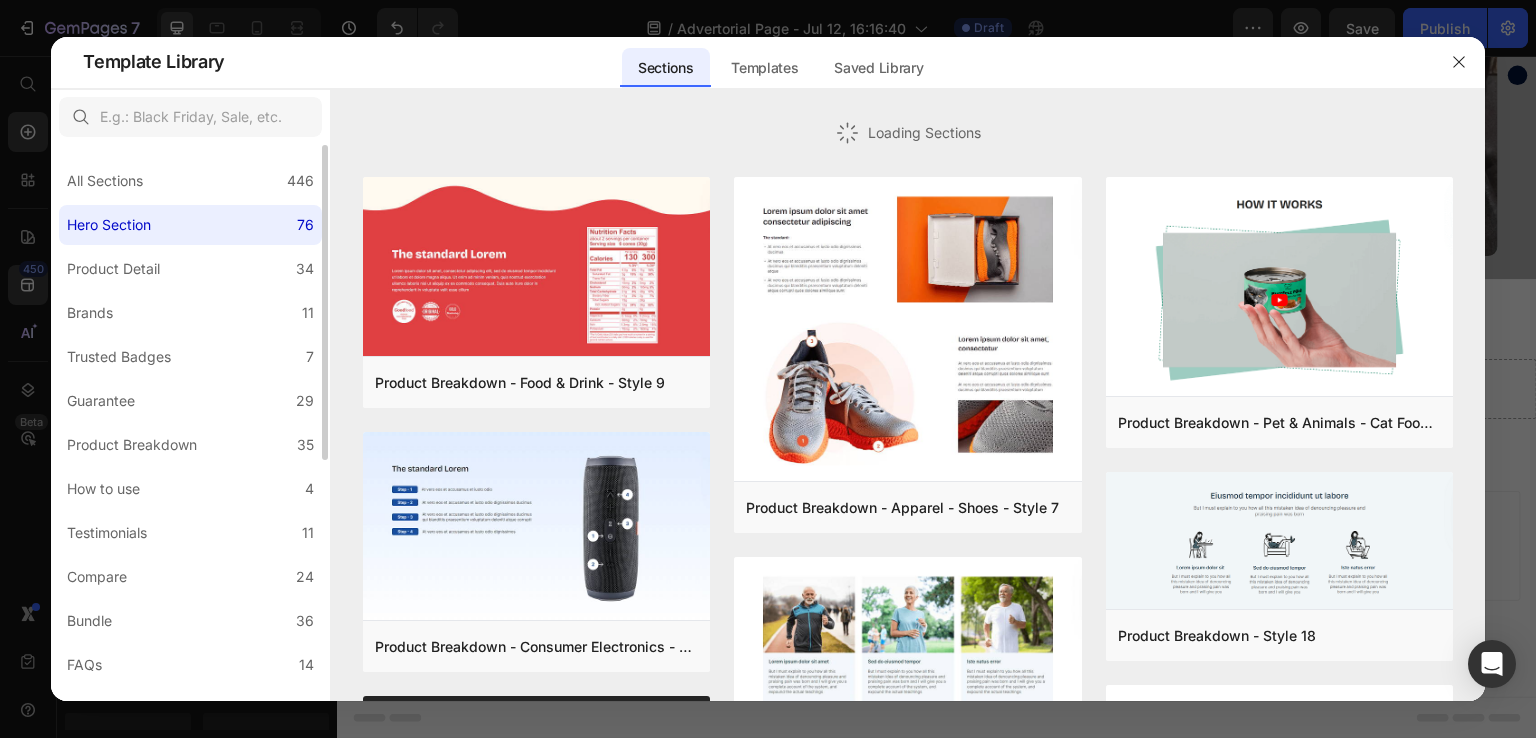 click on "Hero Section" at bounding box center [109, 225] 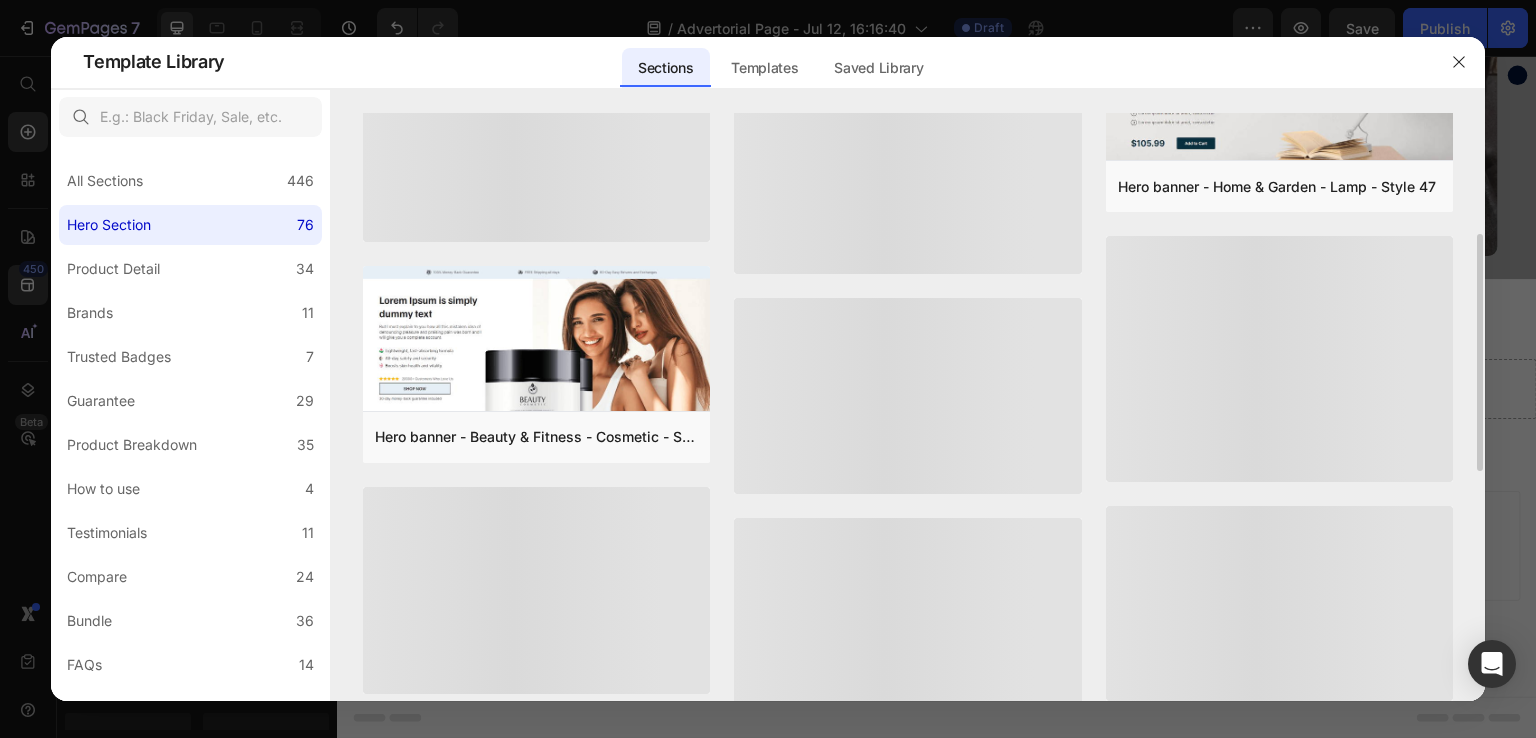 scroll, scrollTop: 0, scrollLeft: 0, axis: both 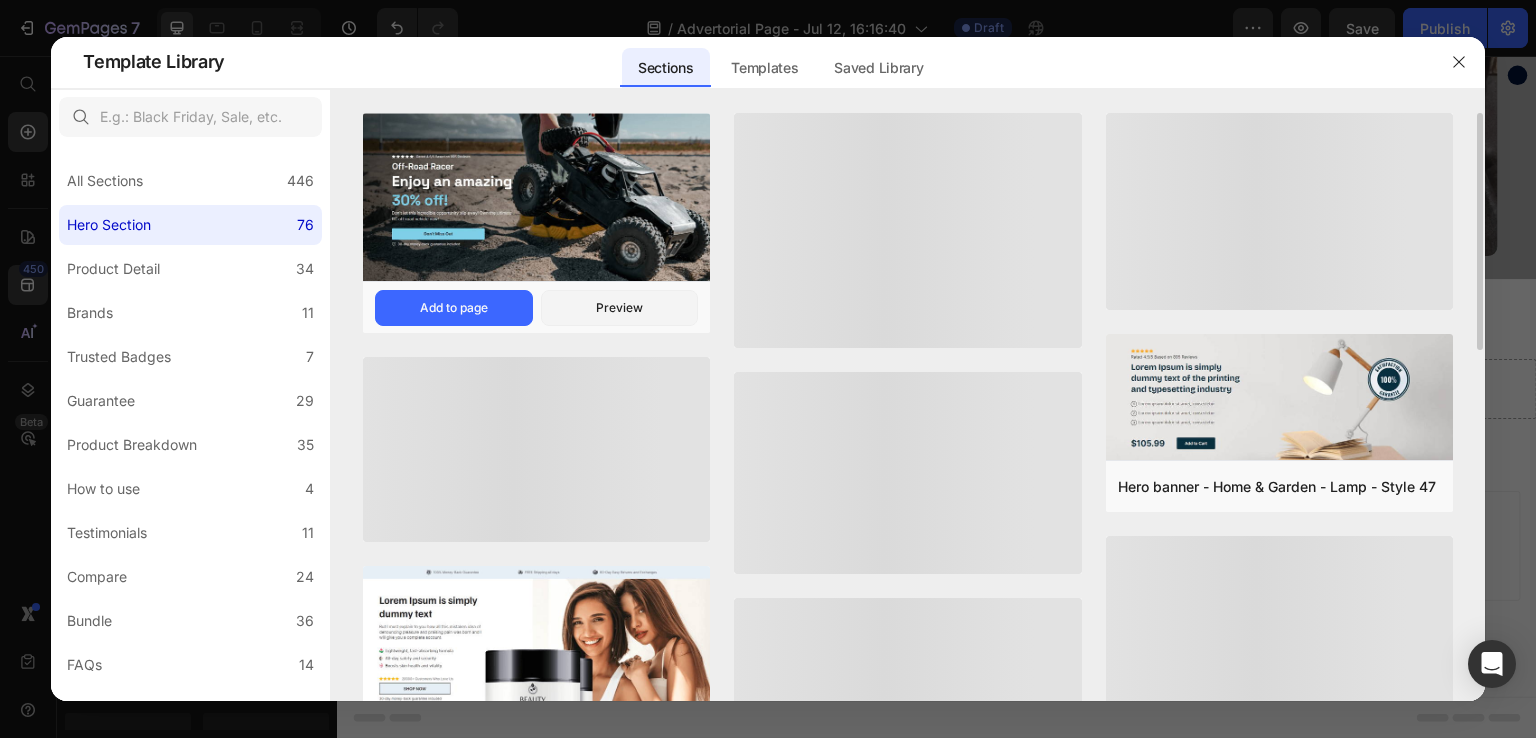 click at bounding box center (536, 199) 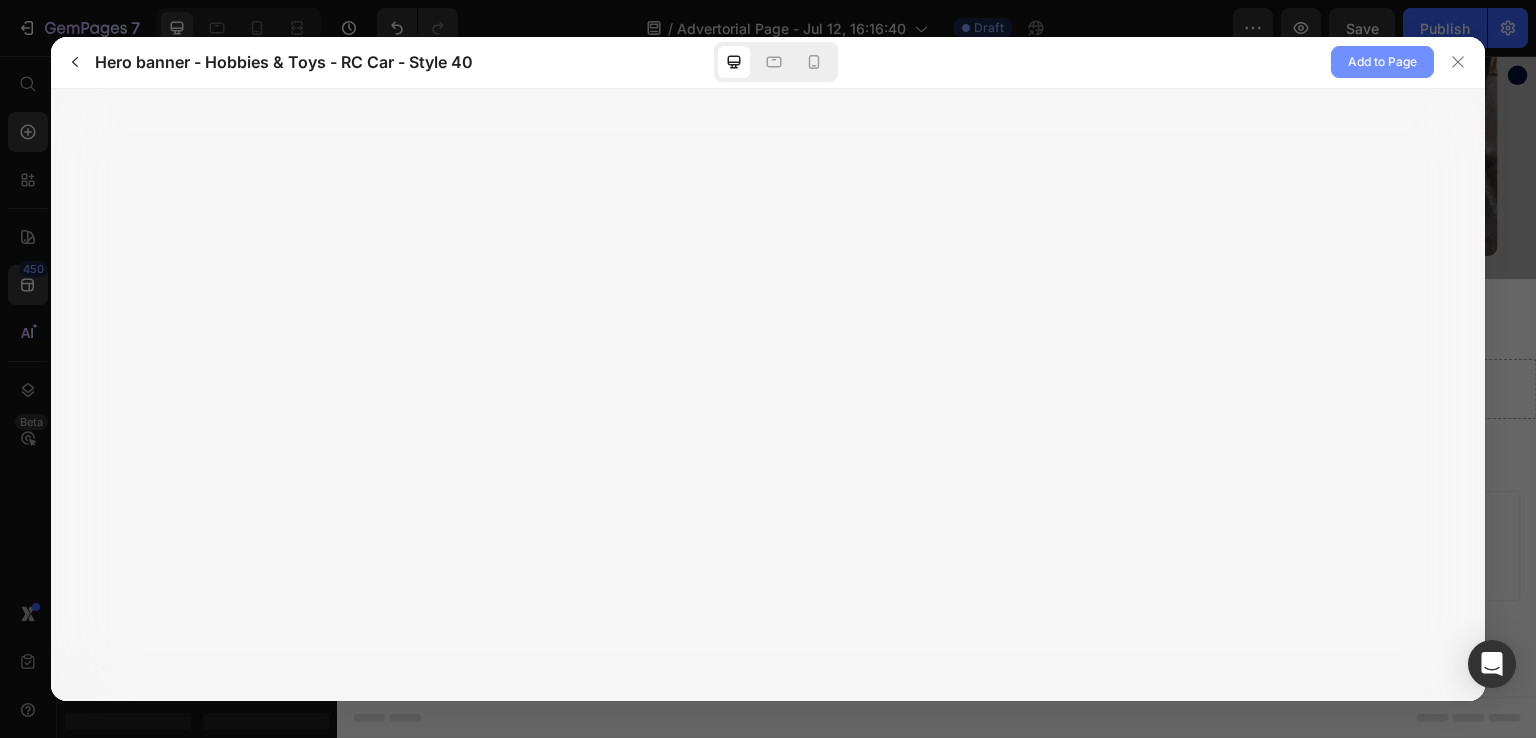 click on "Add to Page" 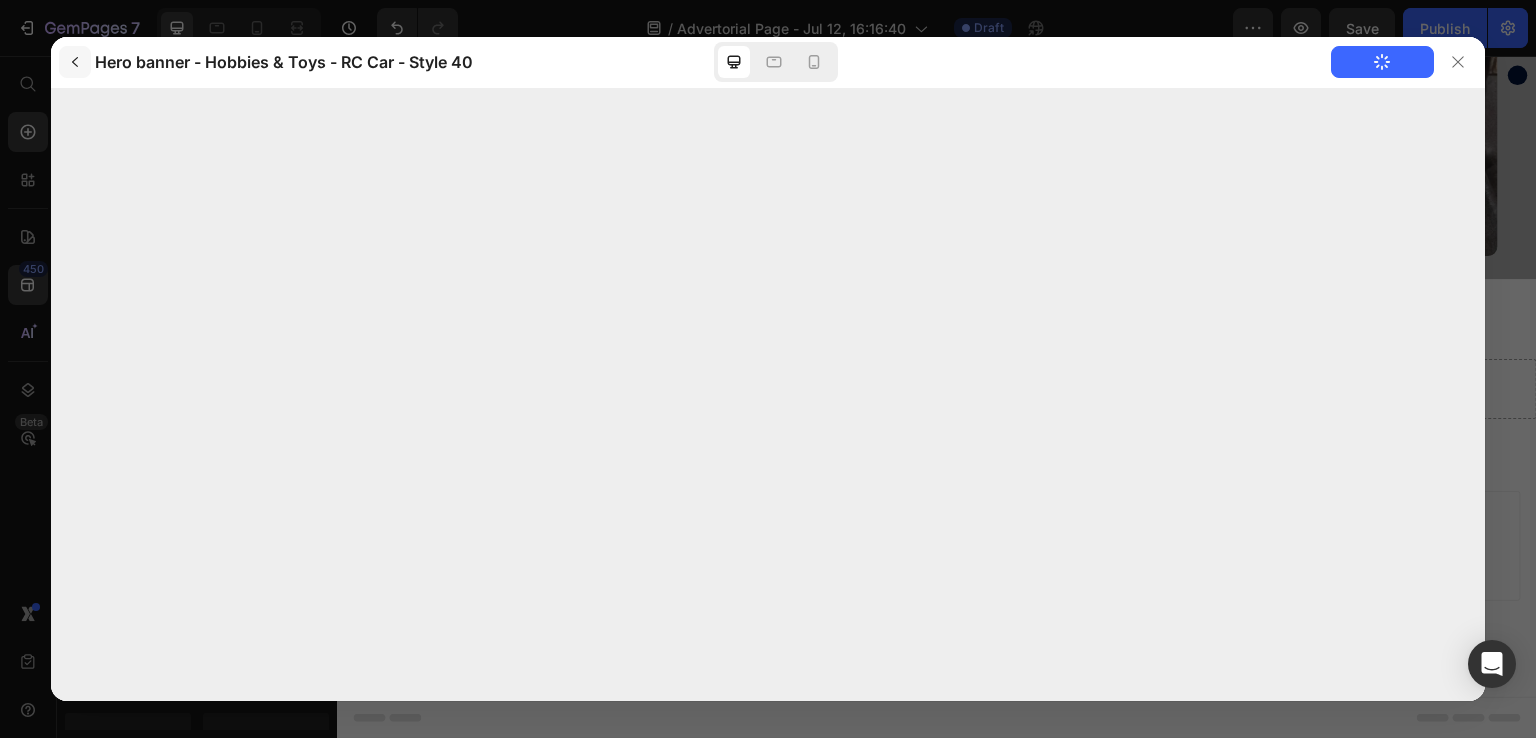 click 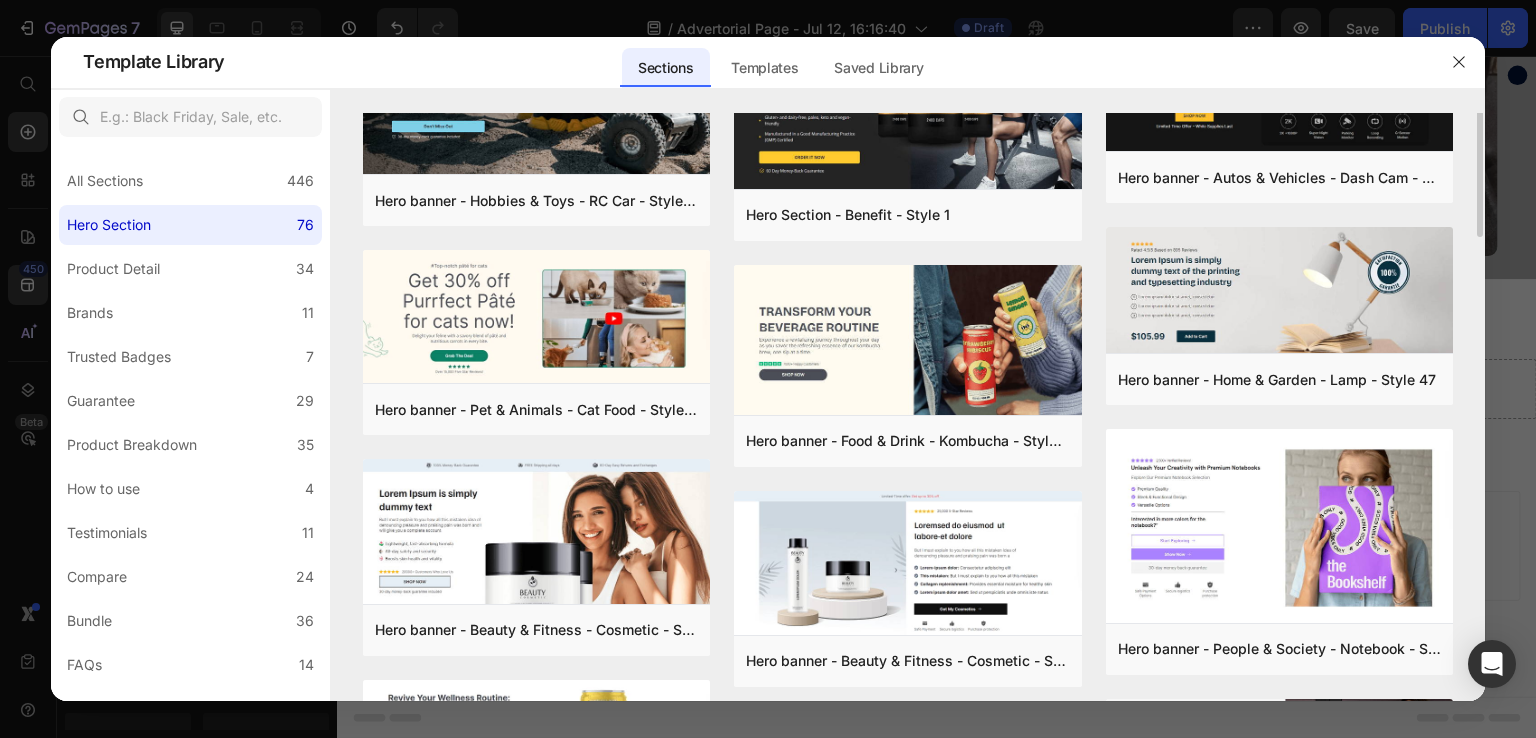scroll, scrollTop: 0, scrollLeft: 0, axis: both 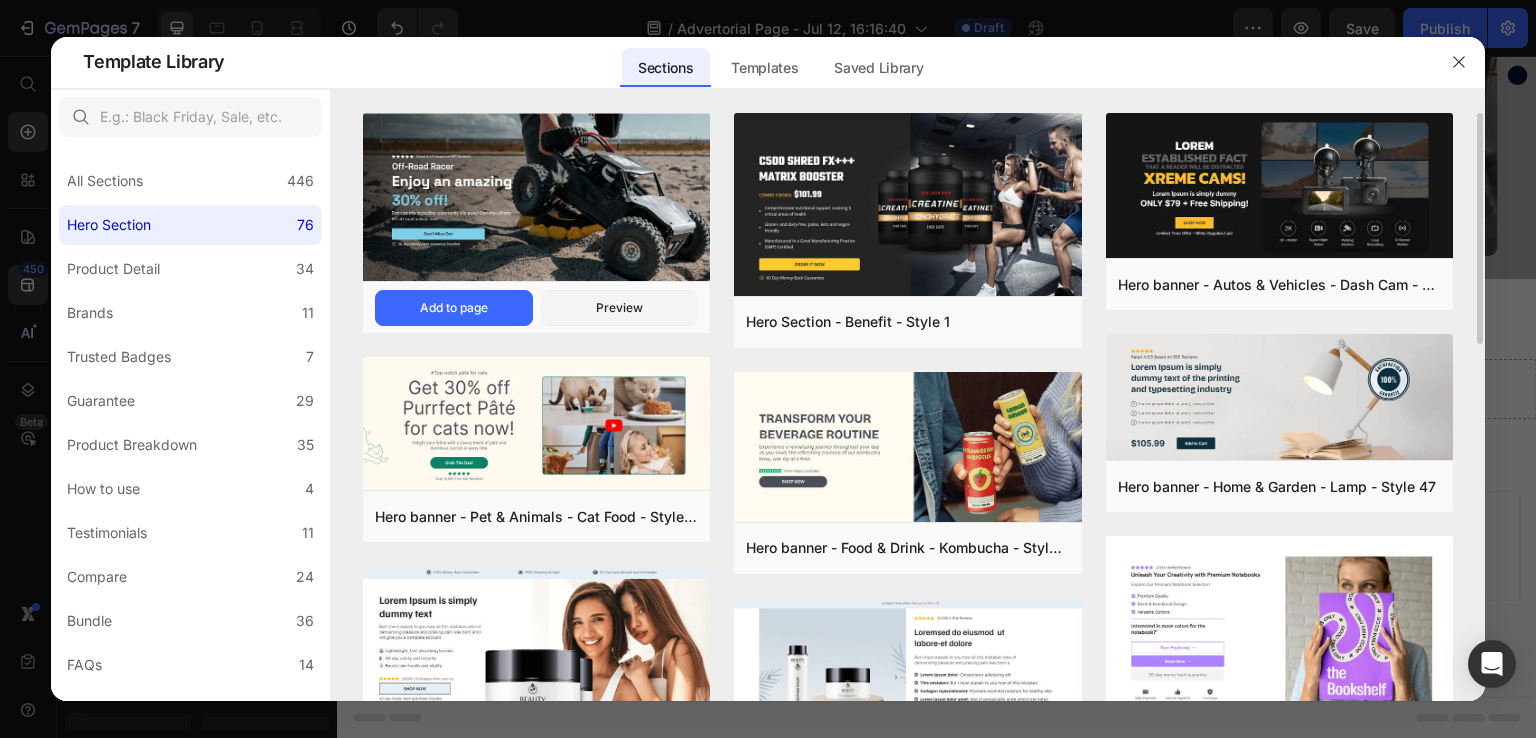 click at bounding box center (536, 199) 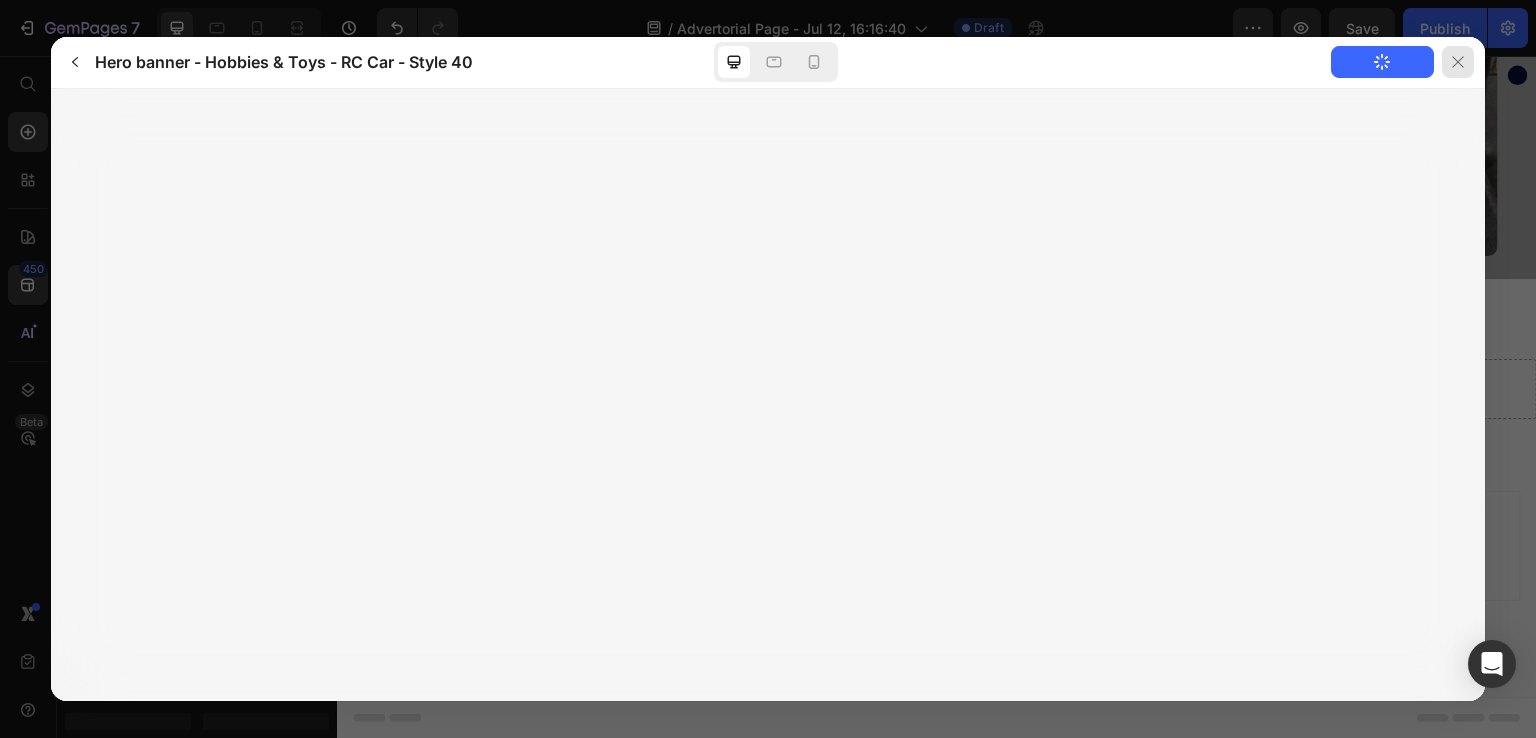 click 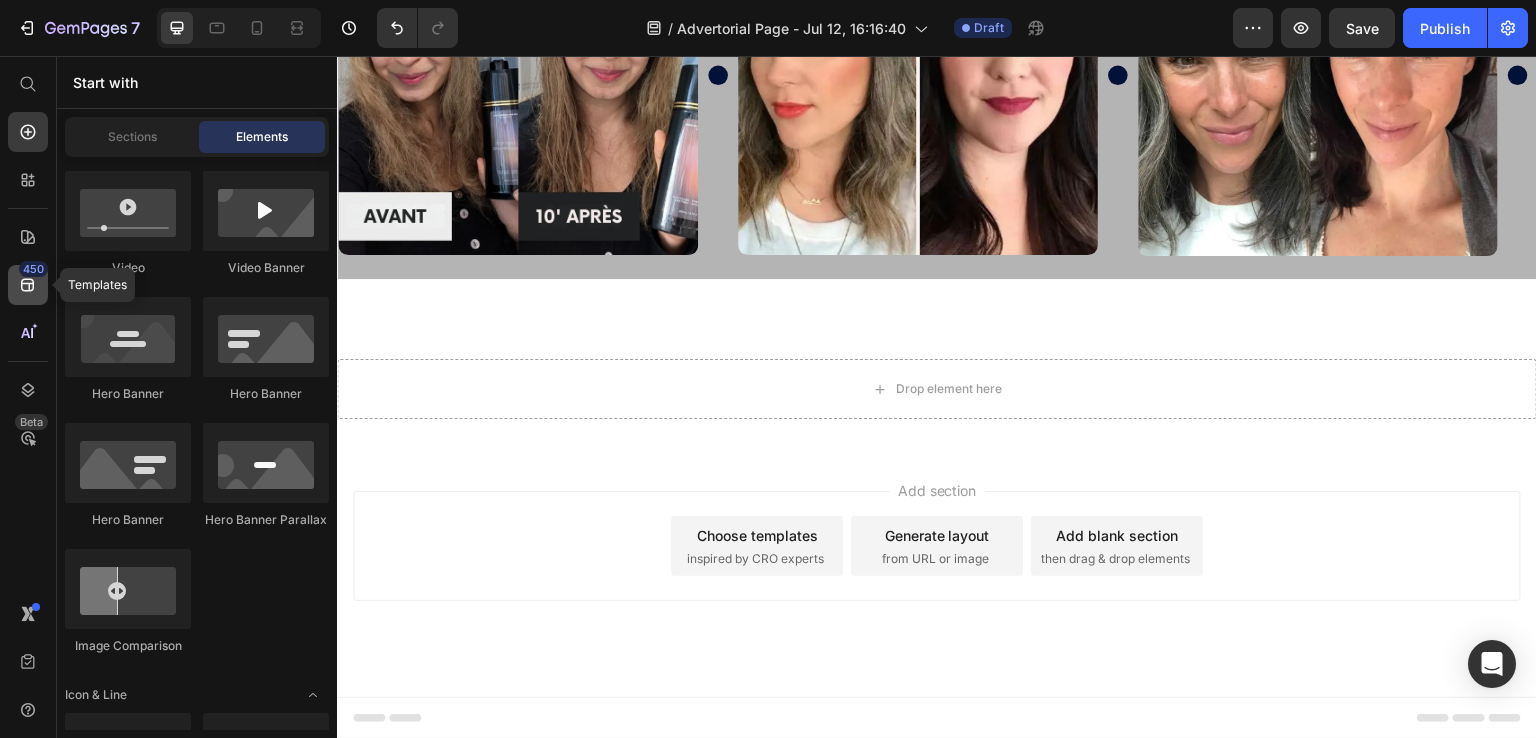click 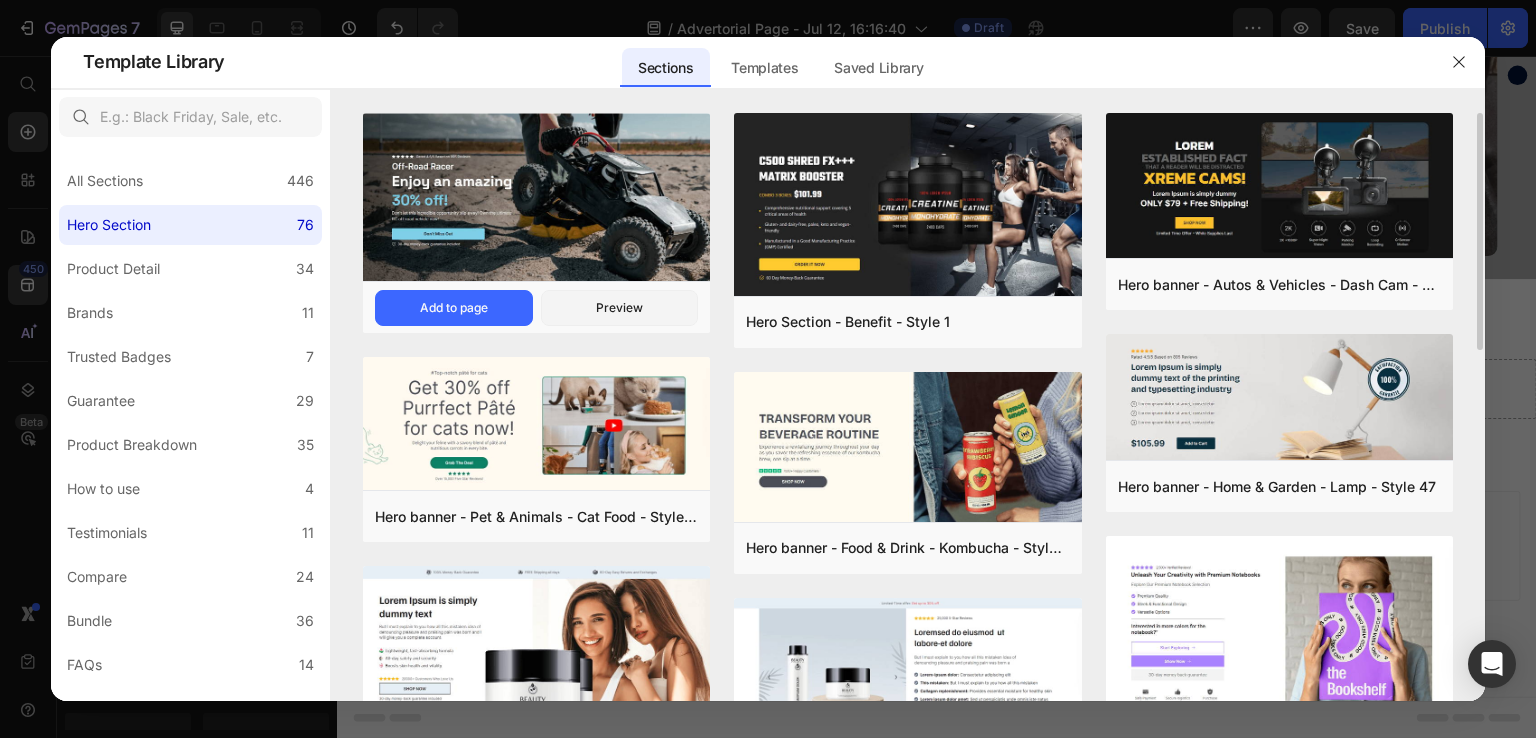 click at bounding box center [536, 199] 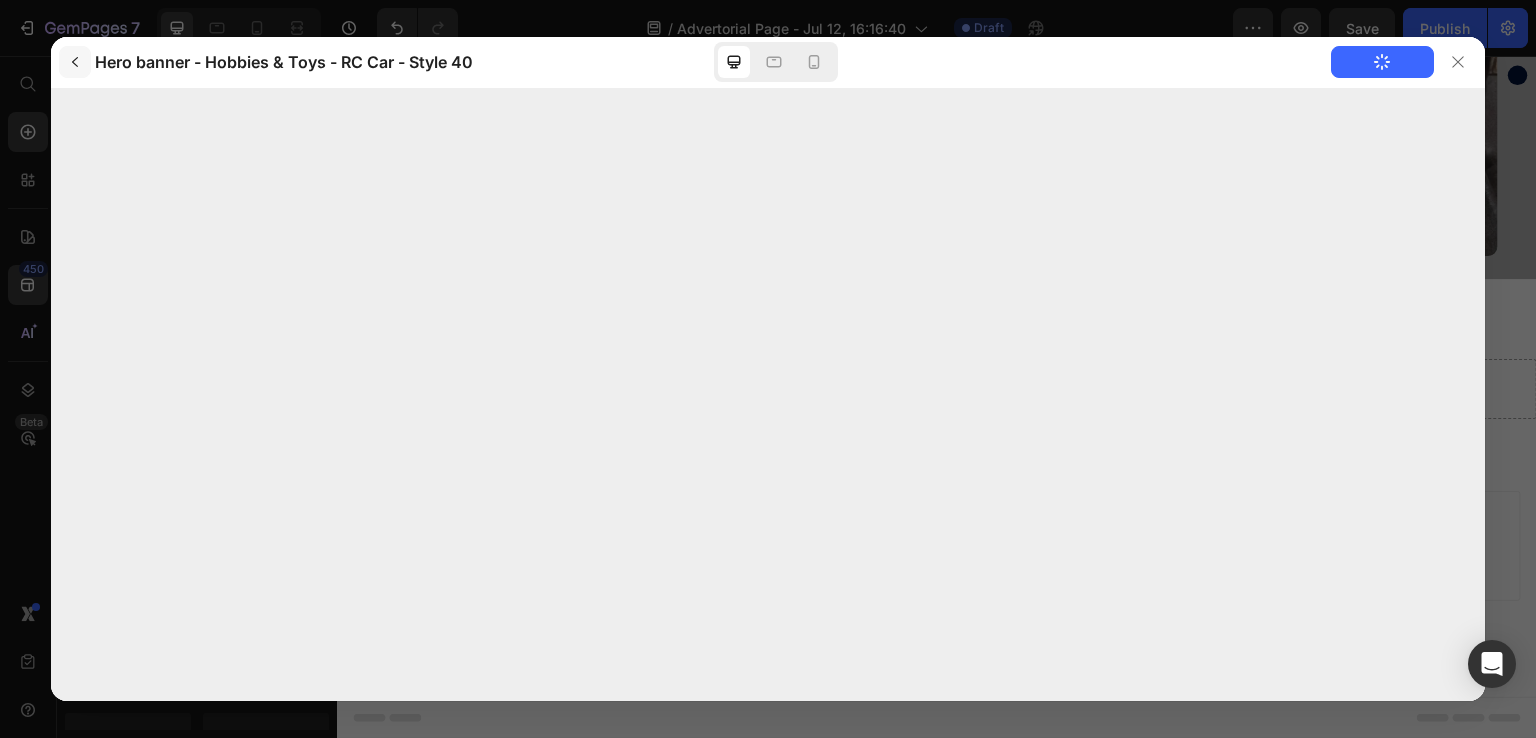 click 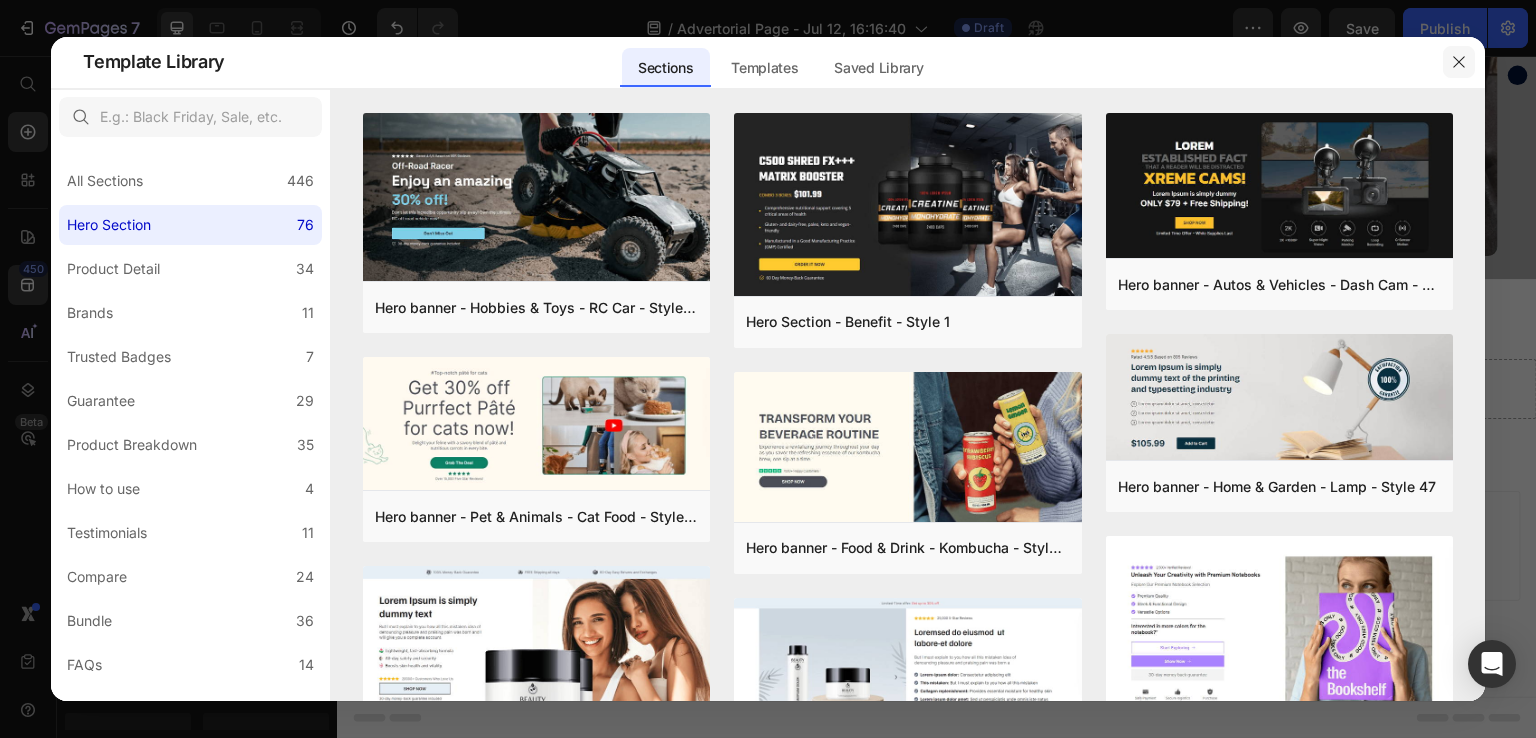 click 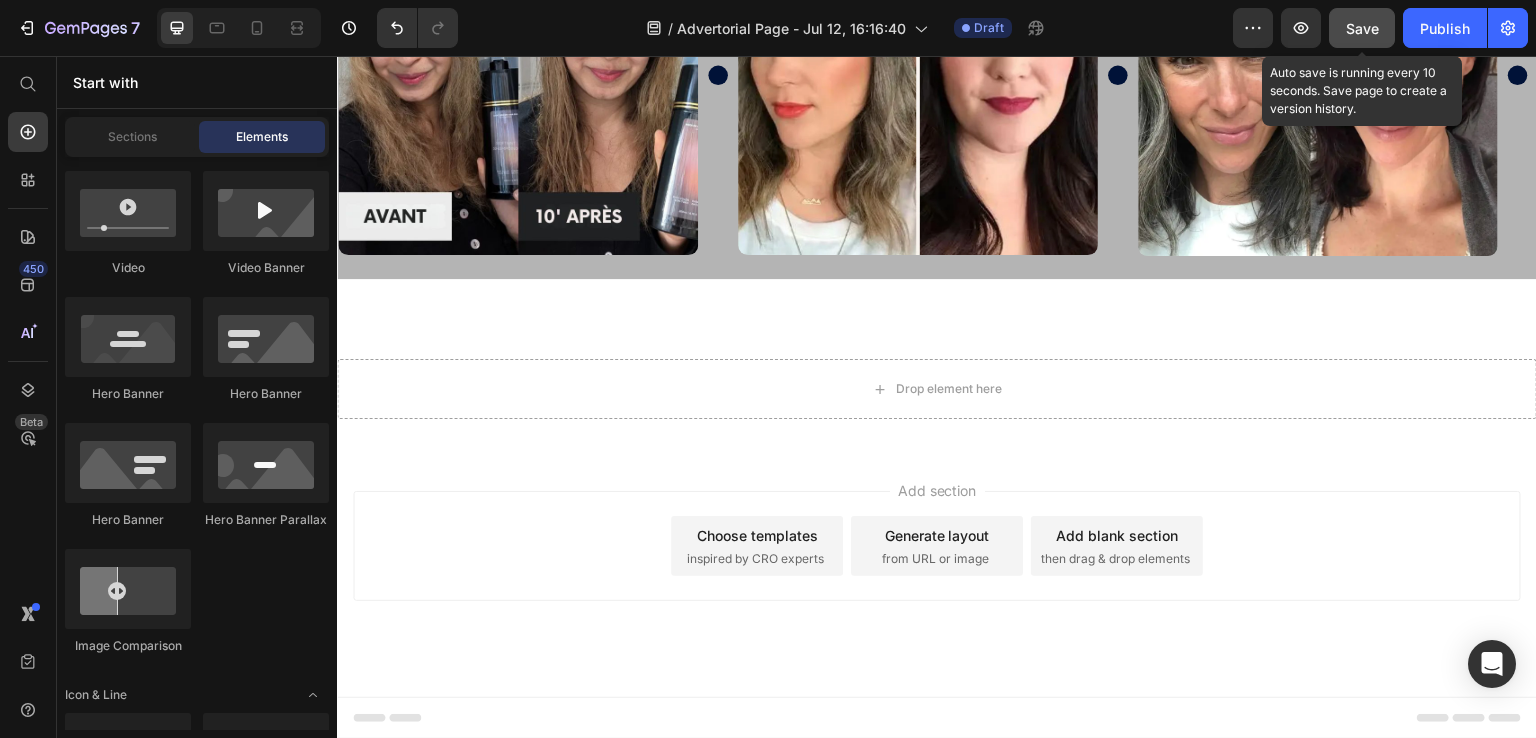 click on "Save" at bounding box center [1362, 28] 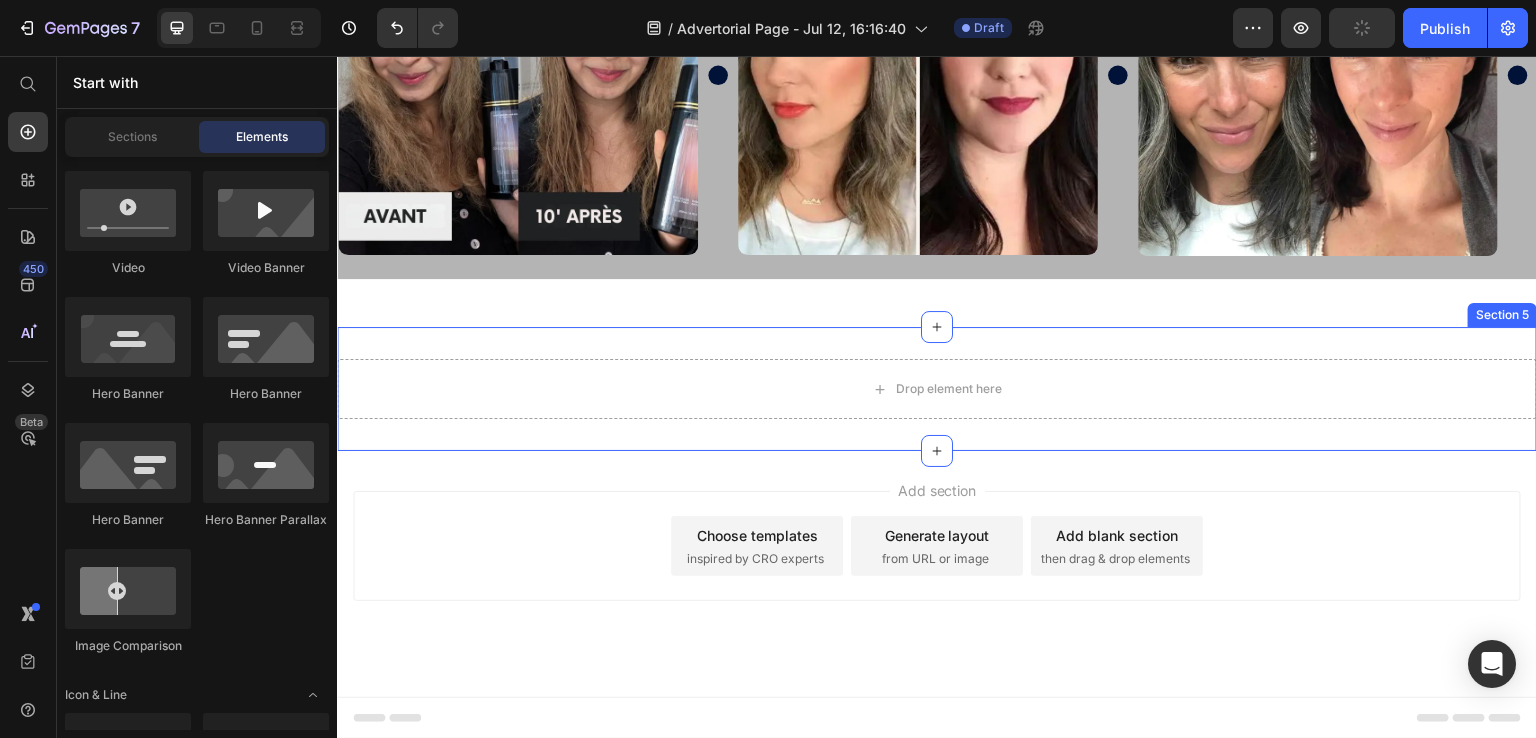 click on "Drop element here Row Section 5" at bounding box center (937, 389) 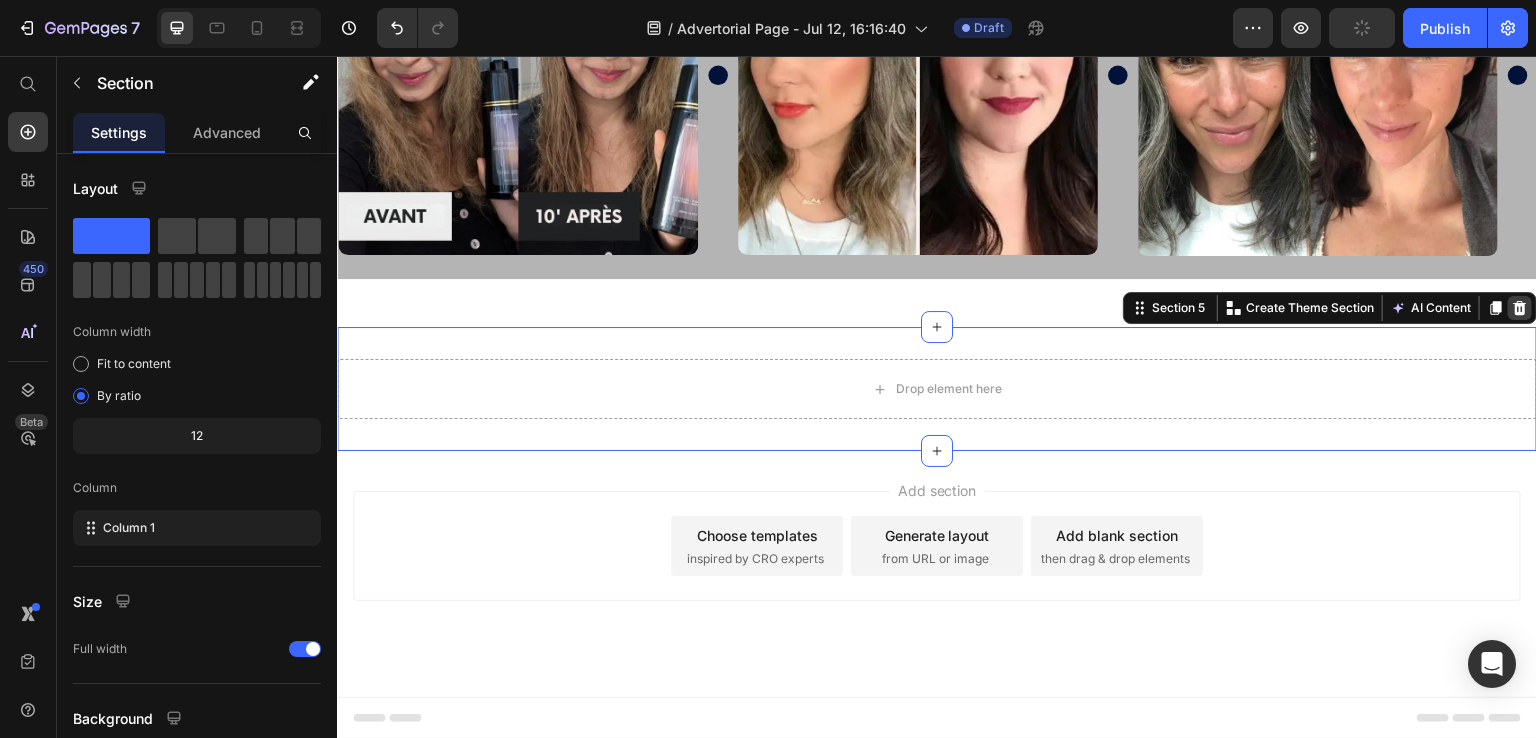 click 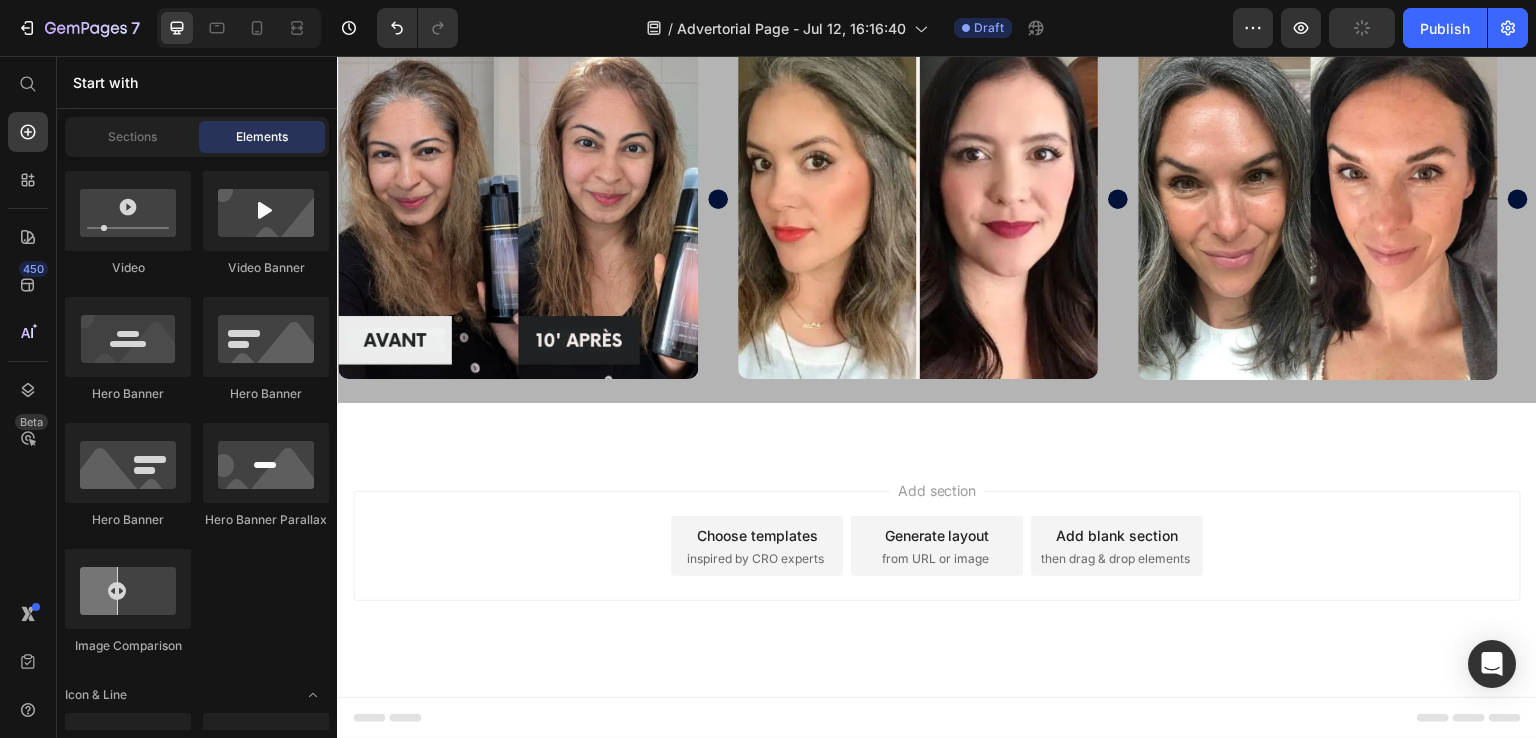 scroll, scrollTop: 4538, scrollLeft: 0, axis: vertical 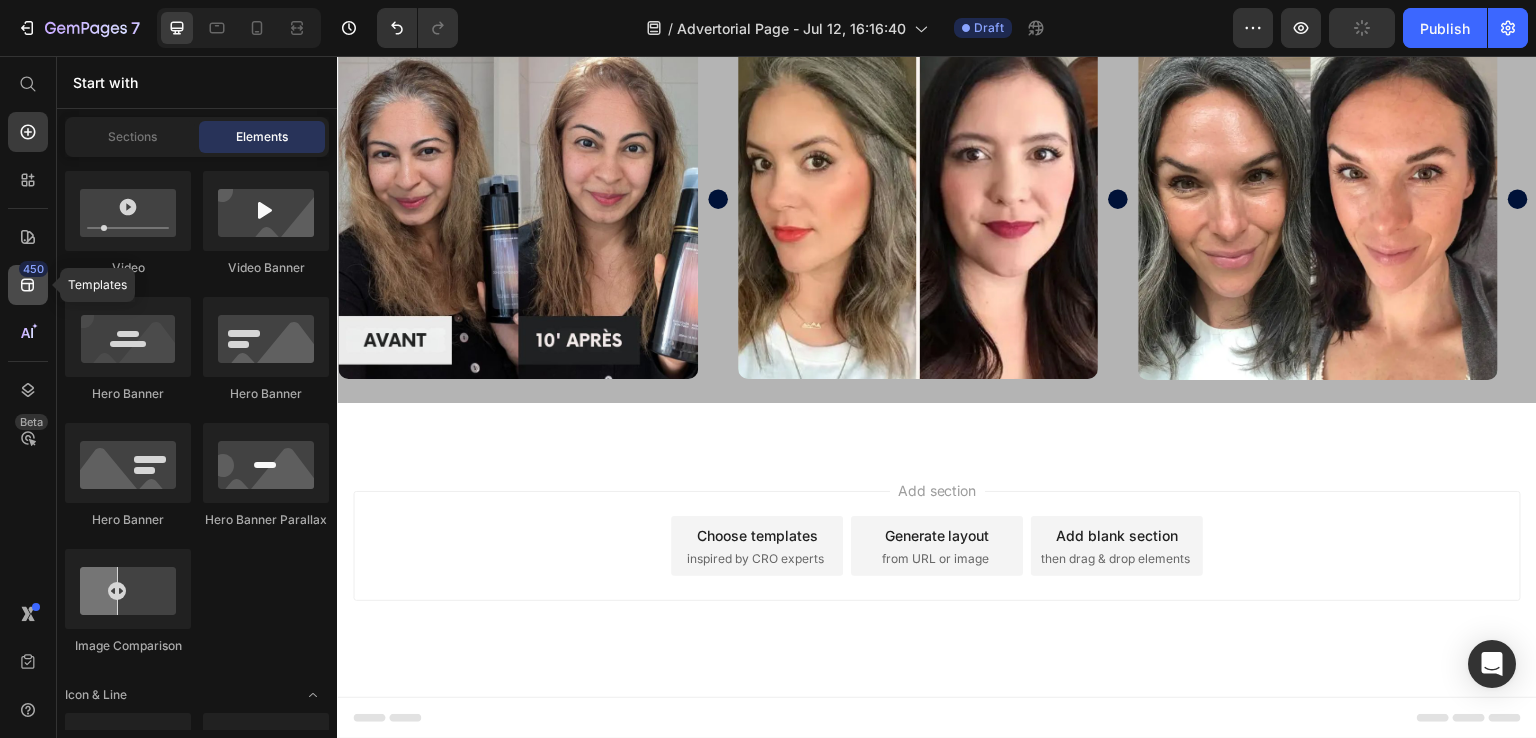 click on "450" 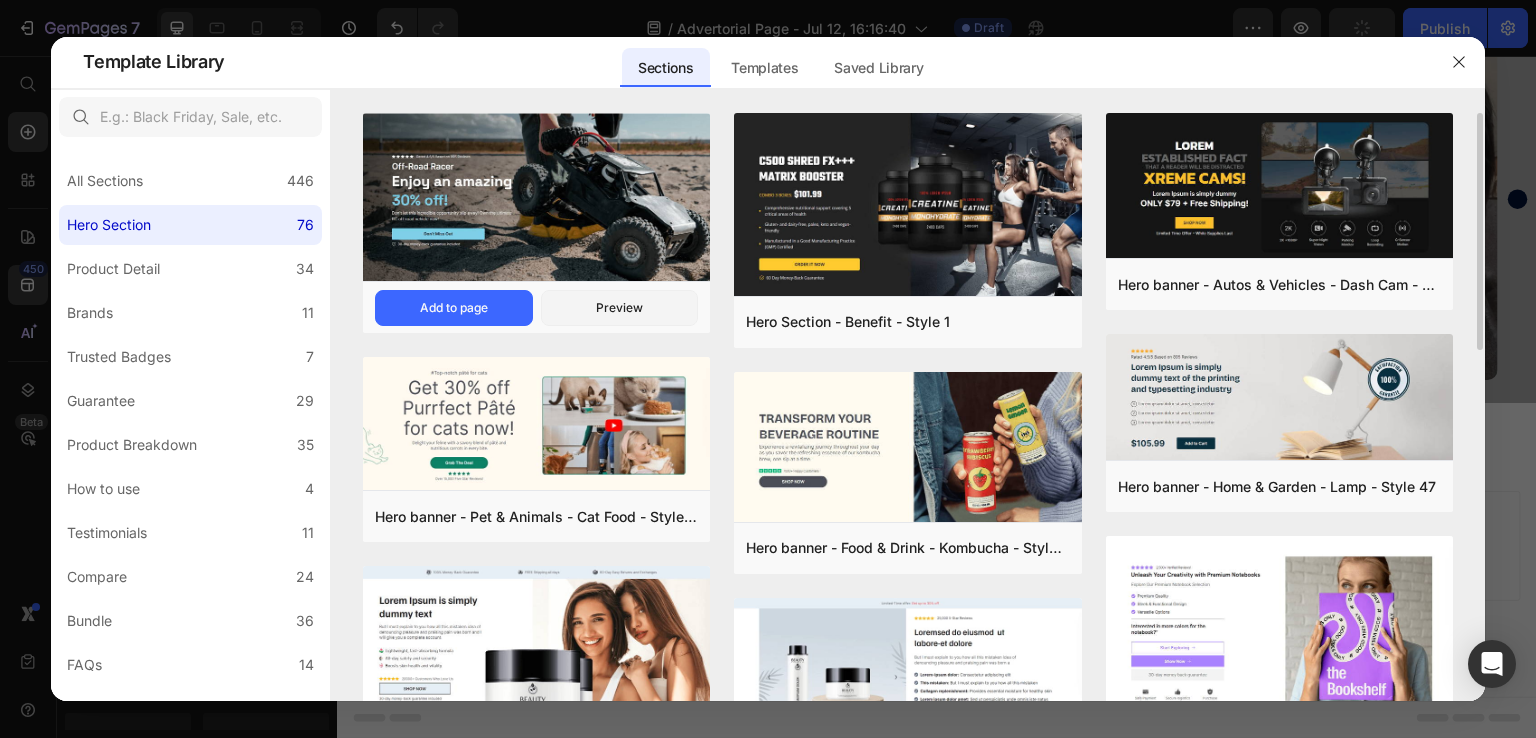 click at bounding box center [536, 199] 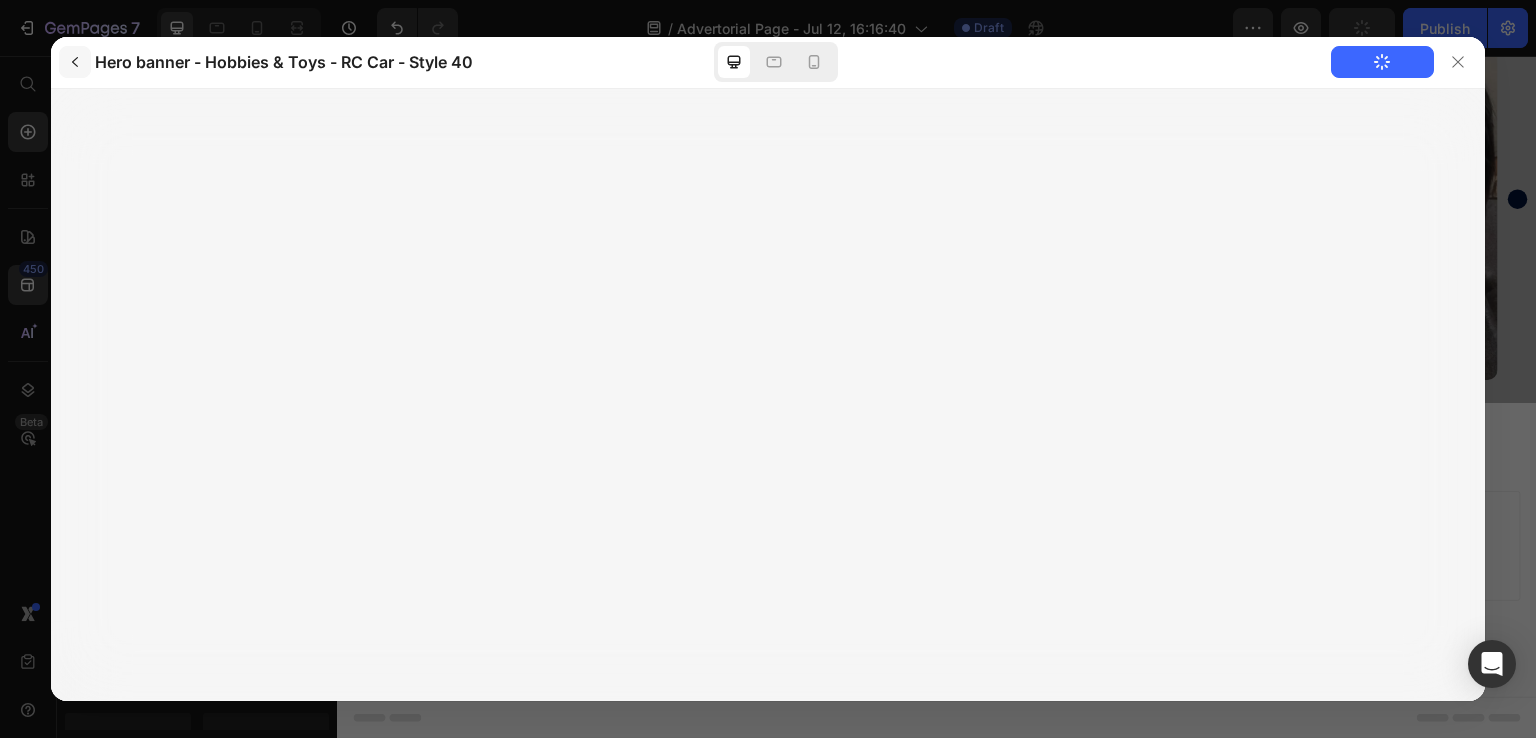 click 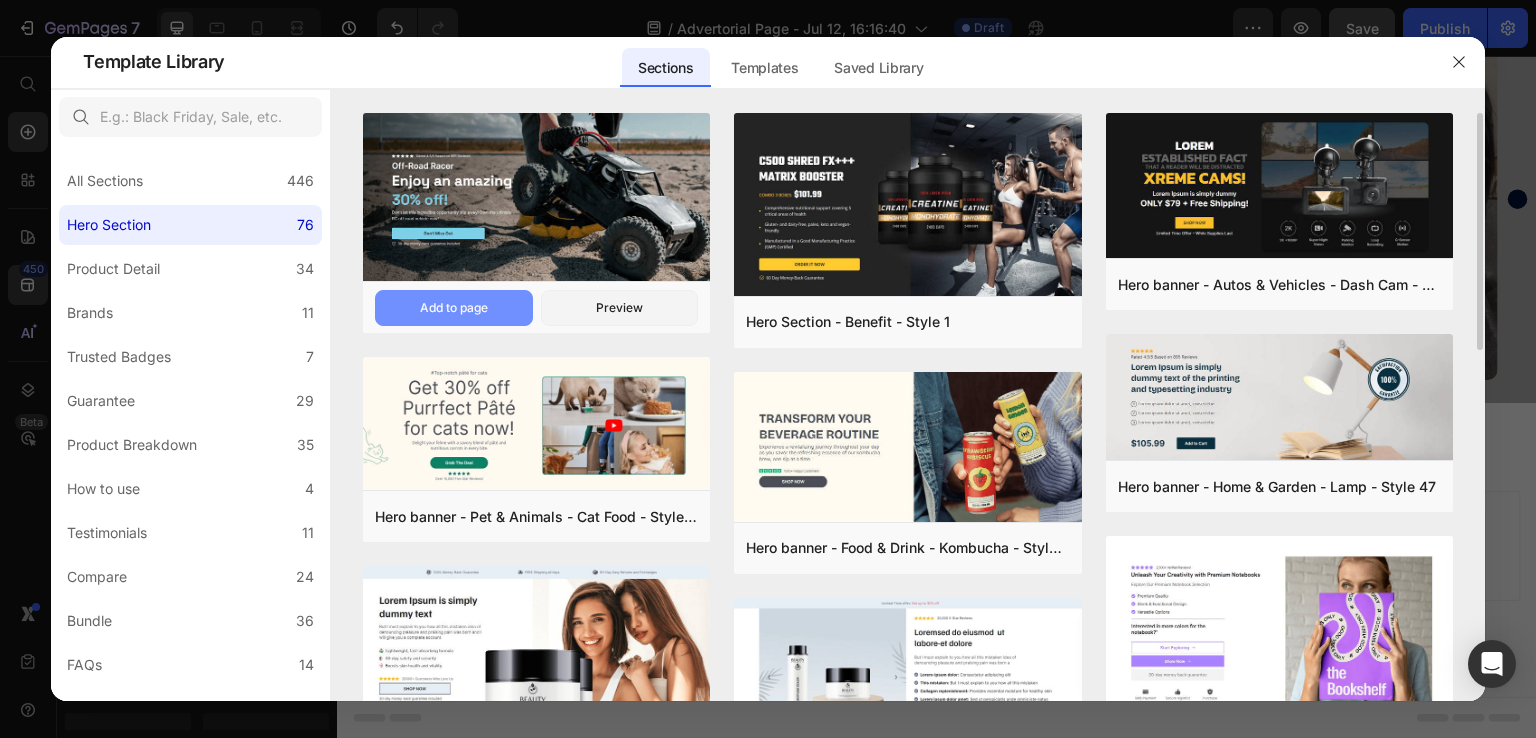 click on "Add to page" at bounding box center (454, 308) 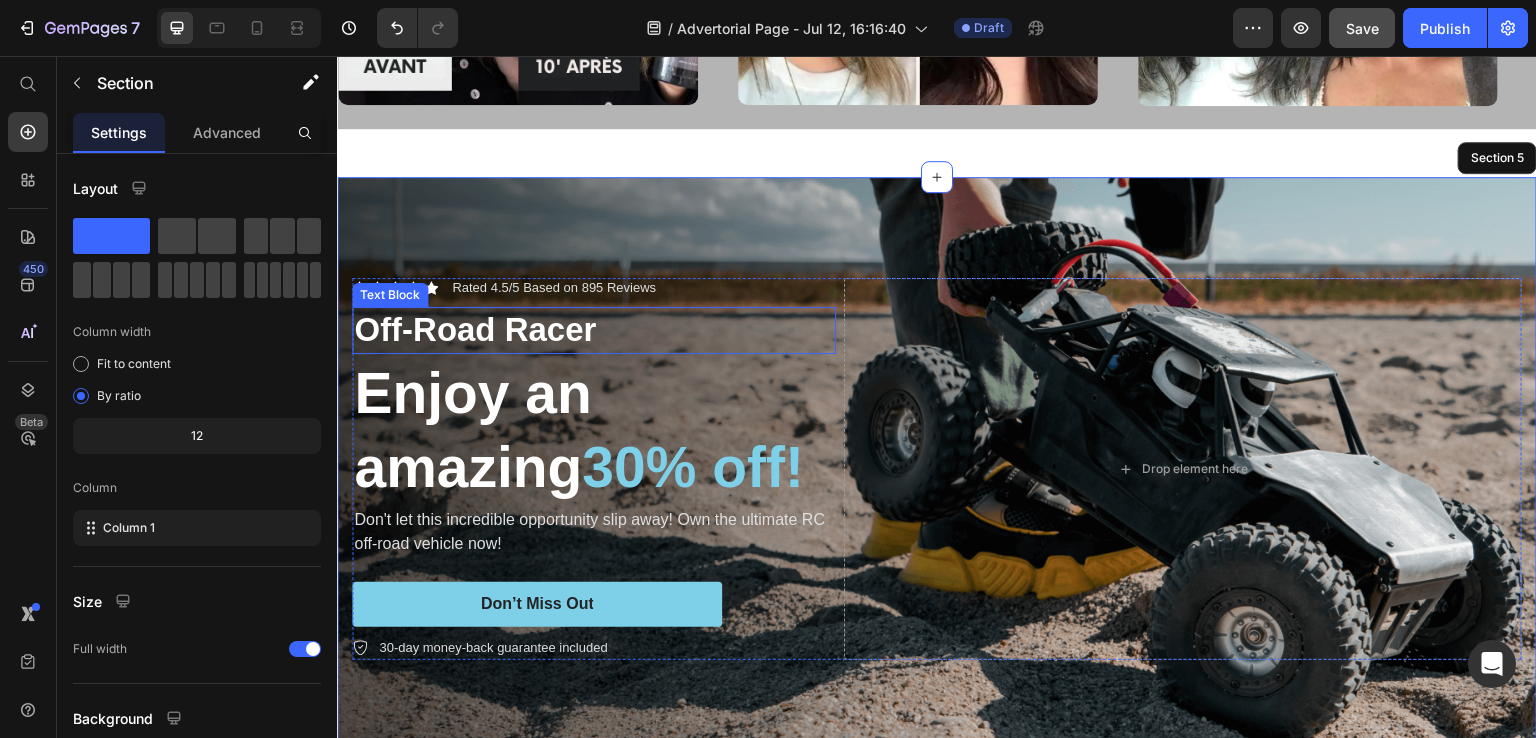 scroll, scrollTop: 4785, scrollLeft: 0, axis: vertical 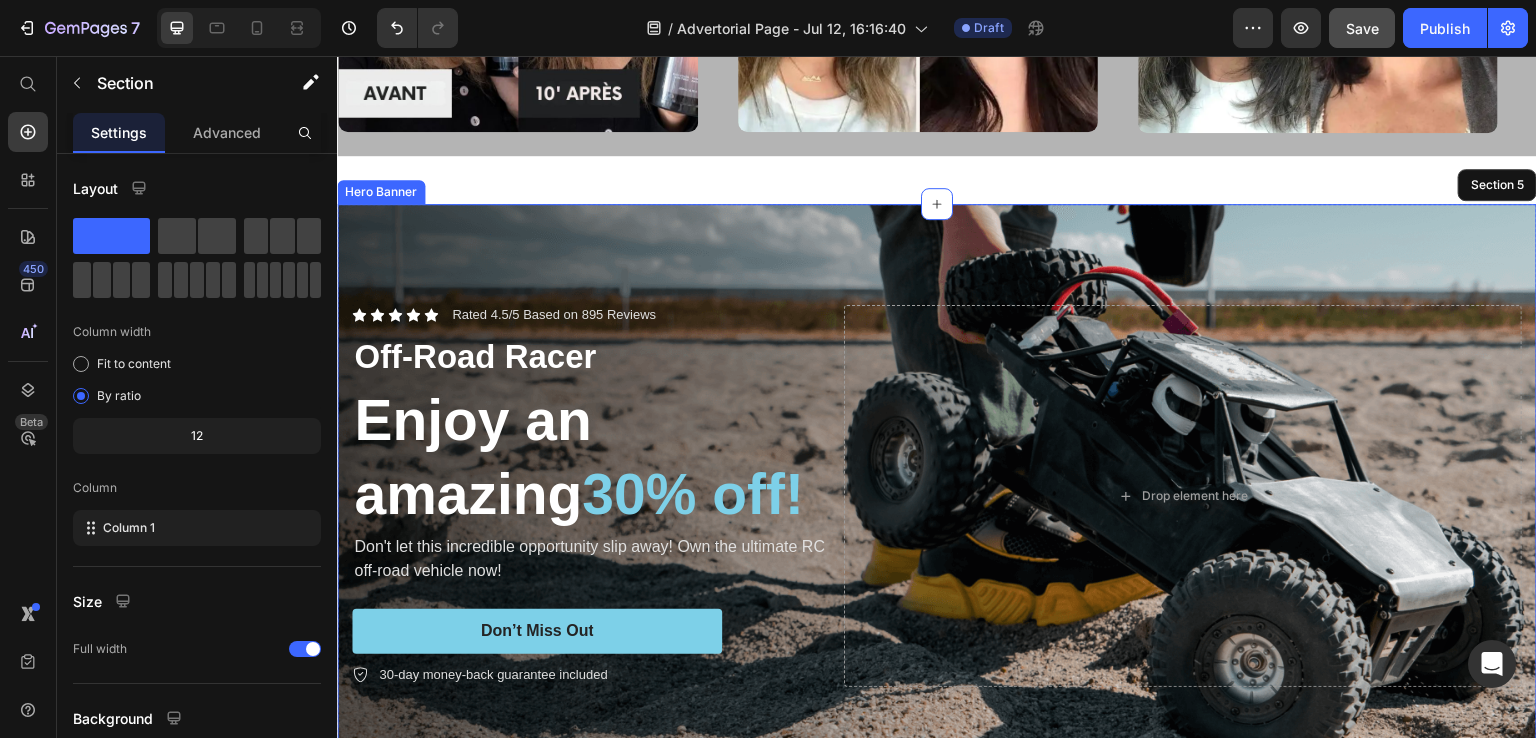 click at bounding box center (937, 495) 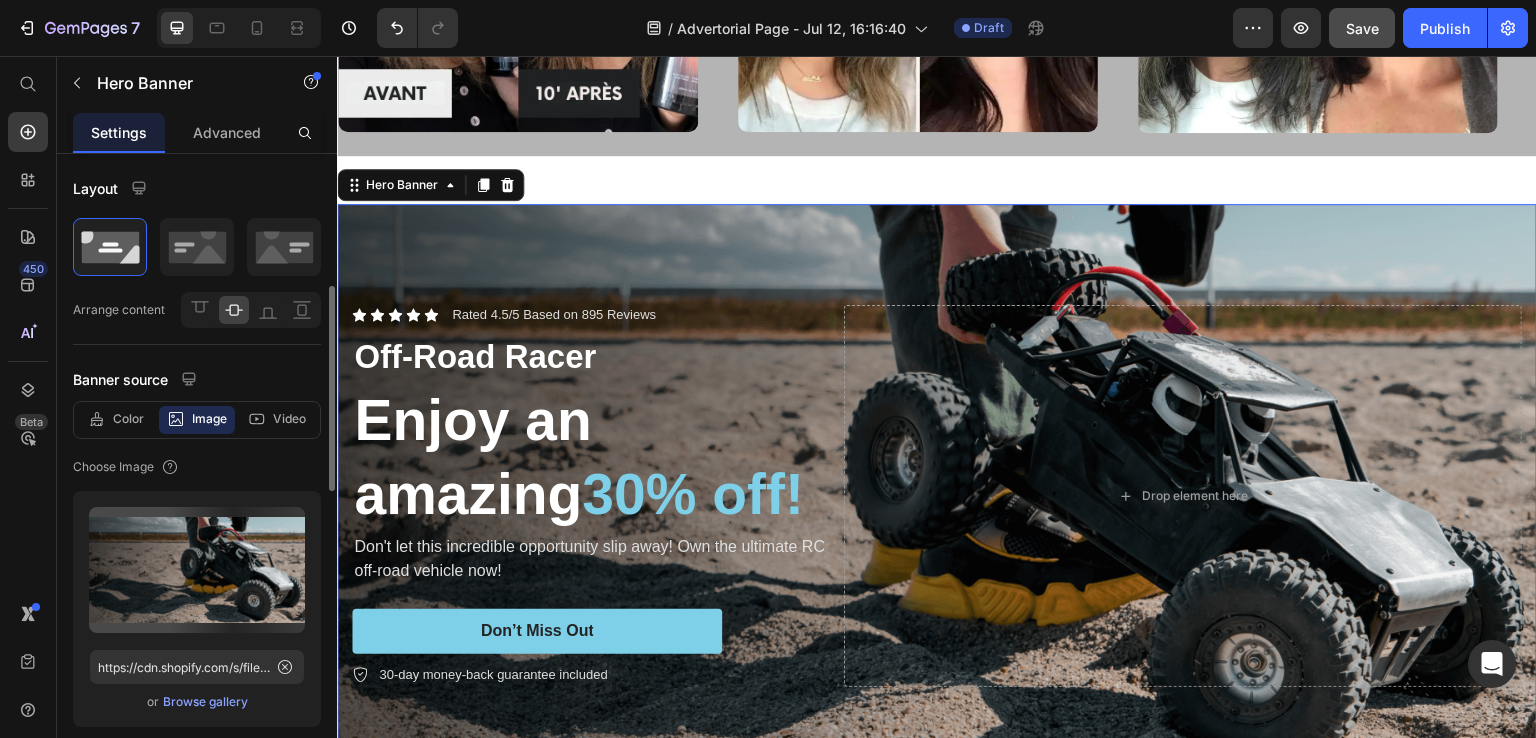 scroll, scrollTop: 100, scrollLeft: 0, axis: vertical 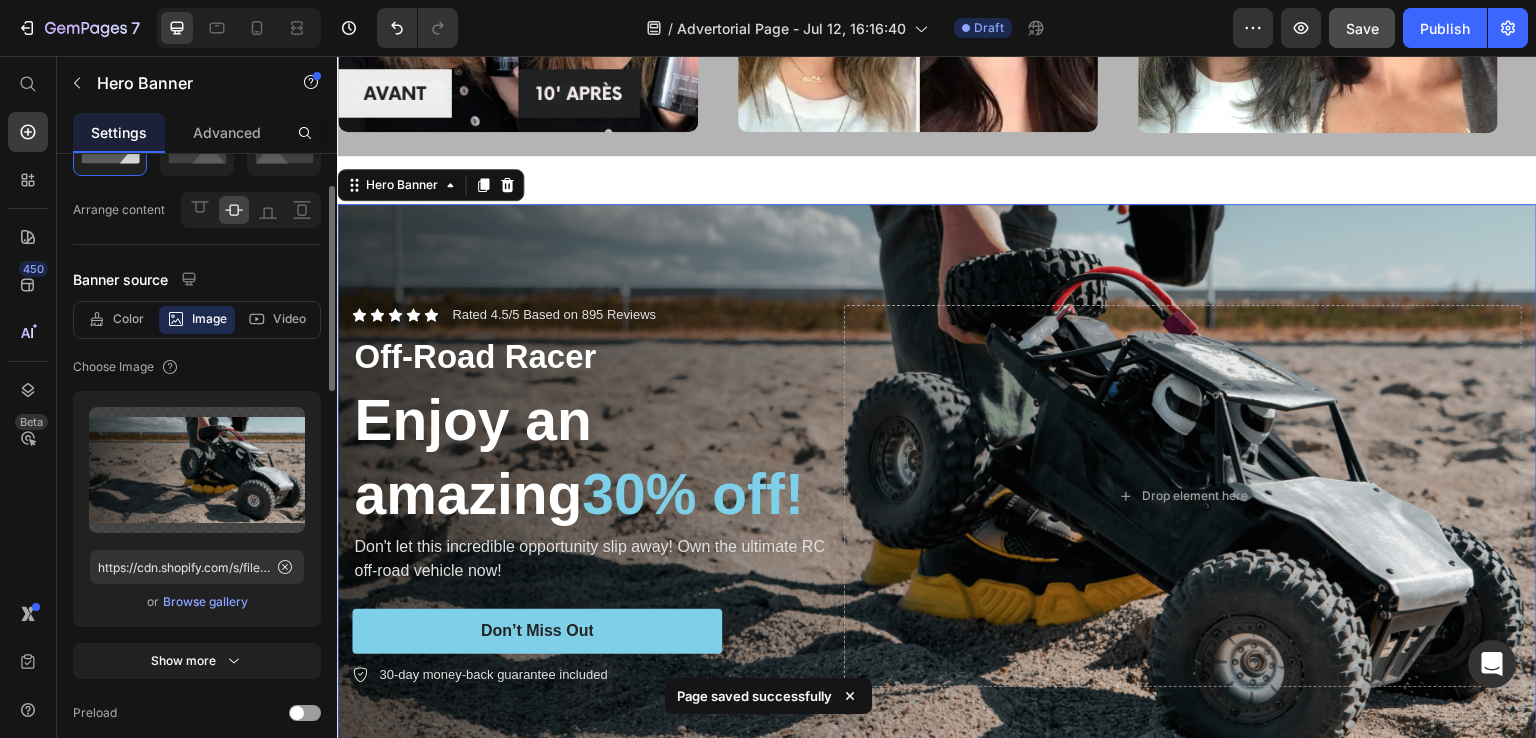 click on "Browse gallery" at bounding box center [205, 602] 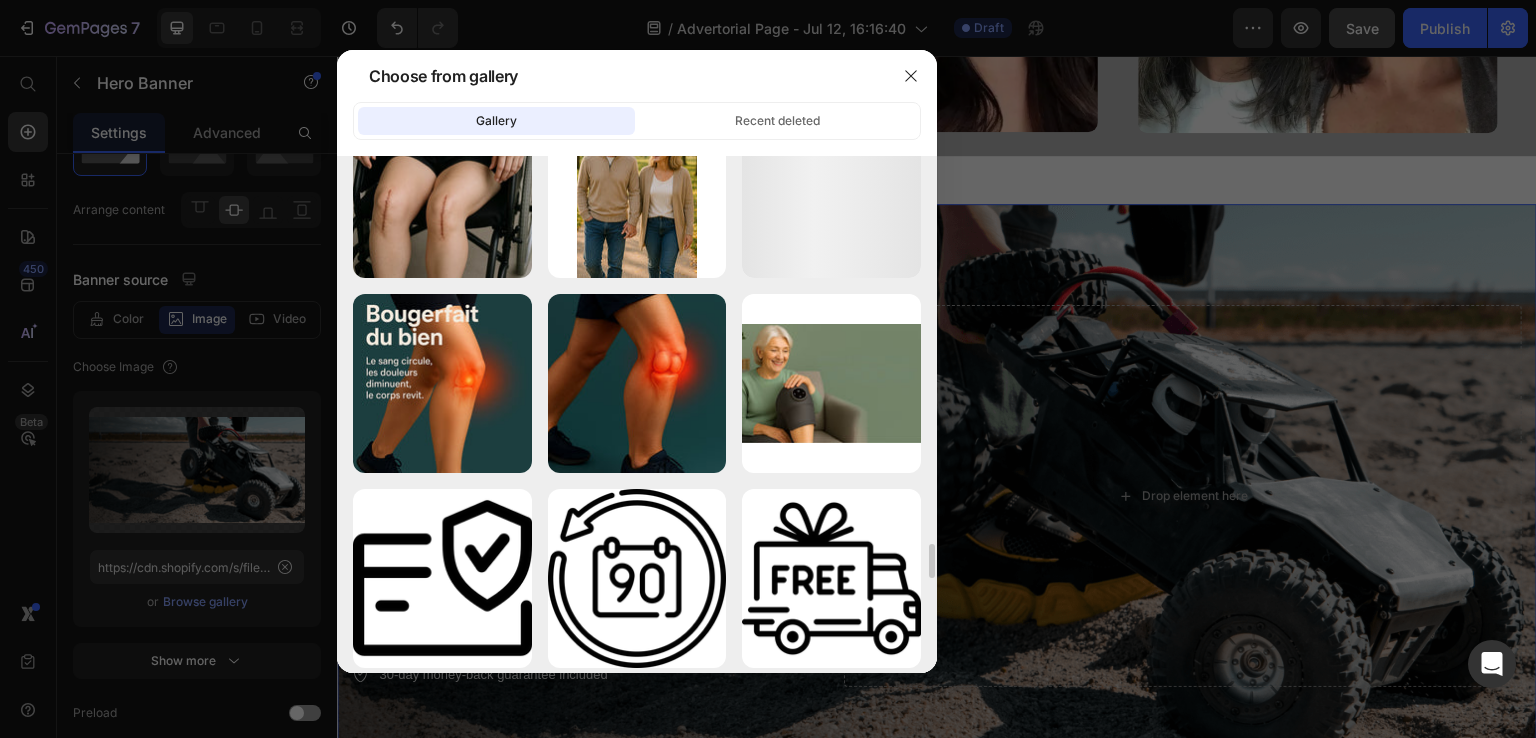 scroll, scrollTop: 5418, scrollLeft: 0, axis: vertical 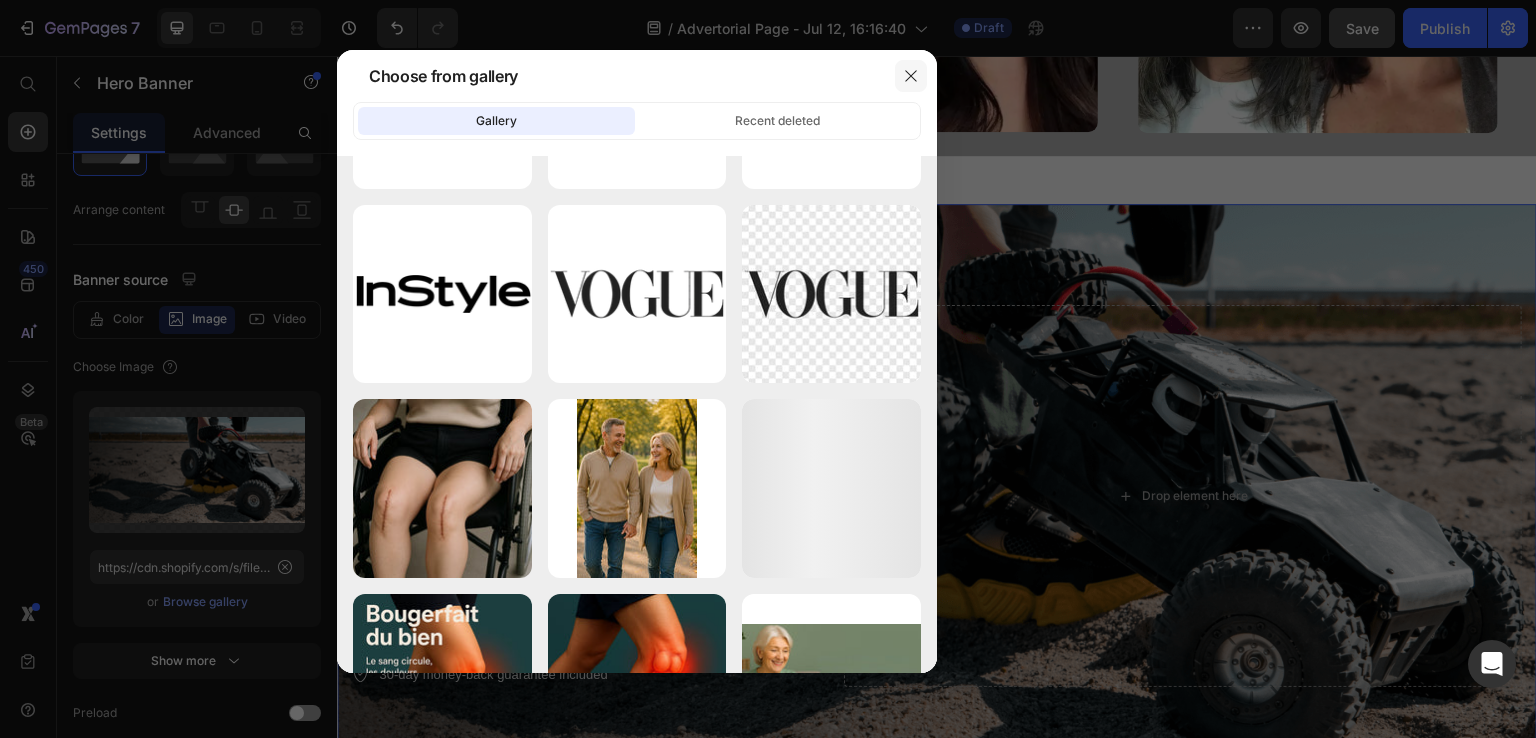 click 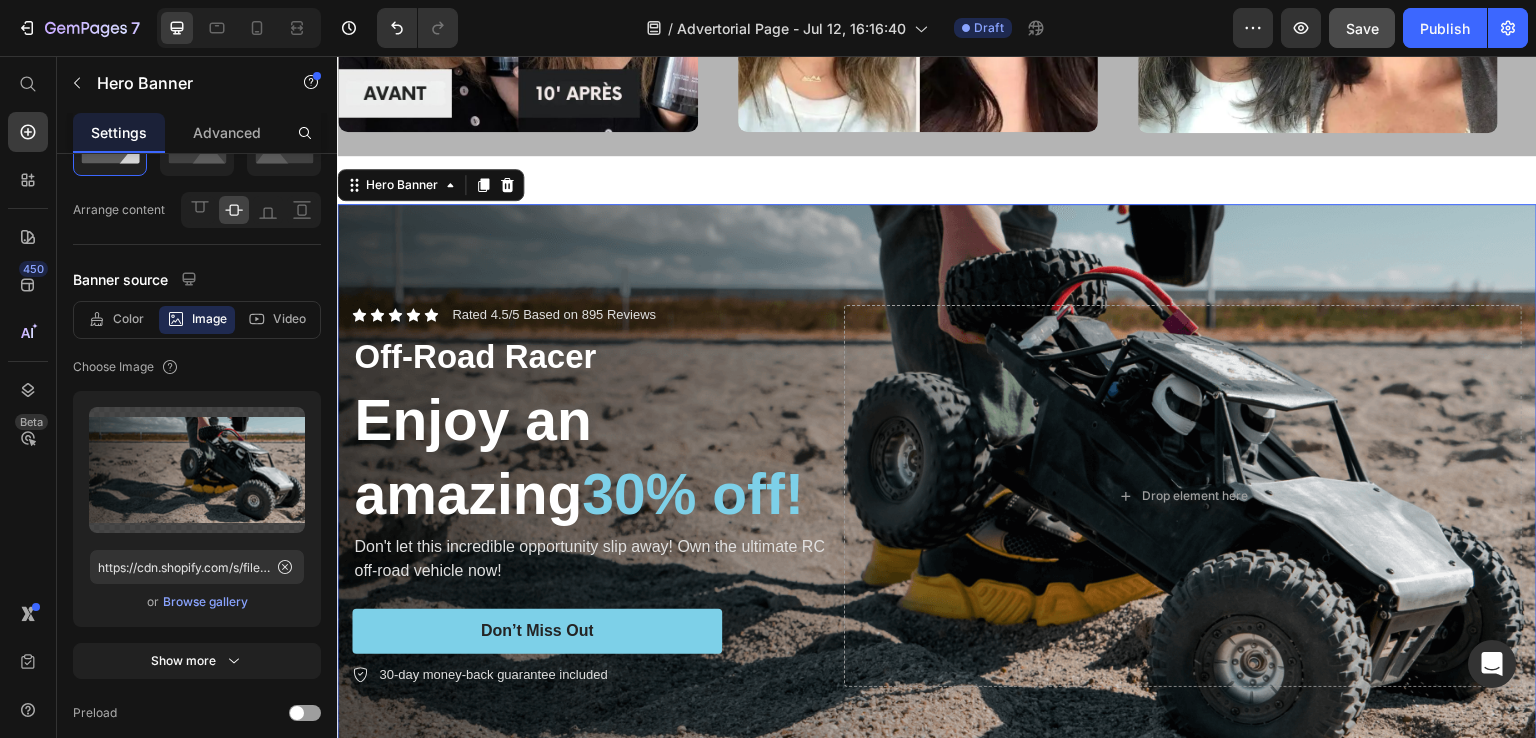 click at bounding box center [937, 495] 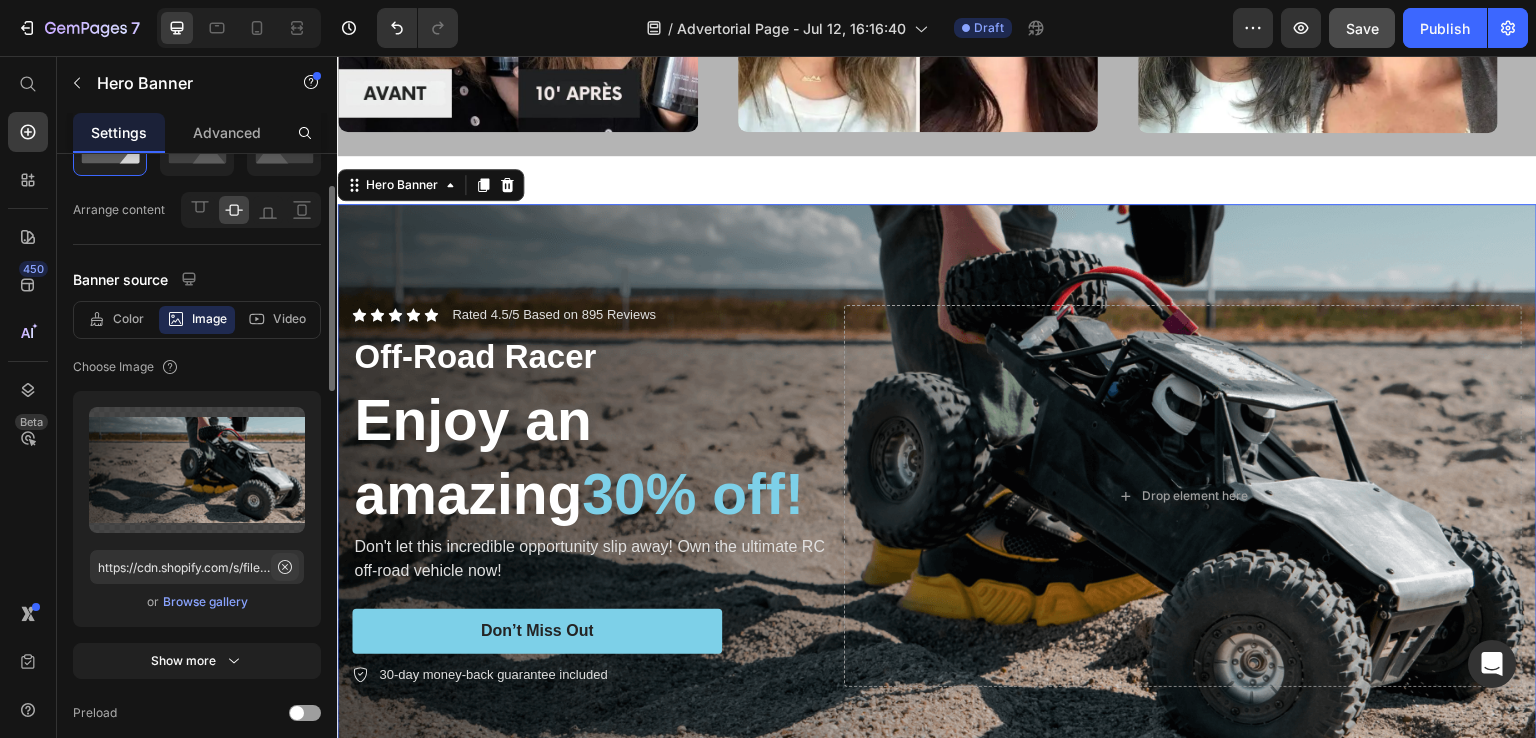 click 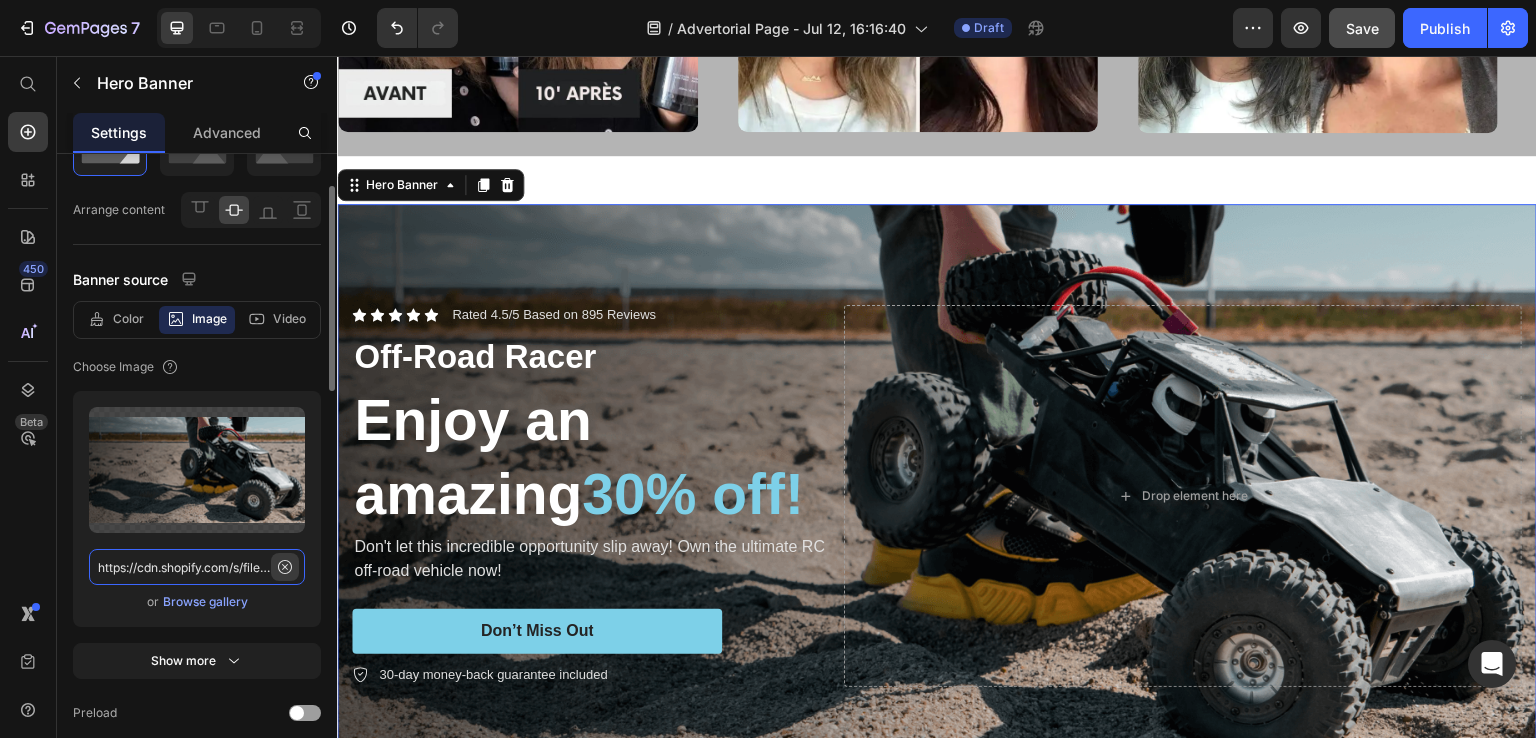 type 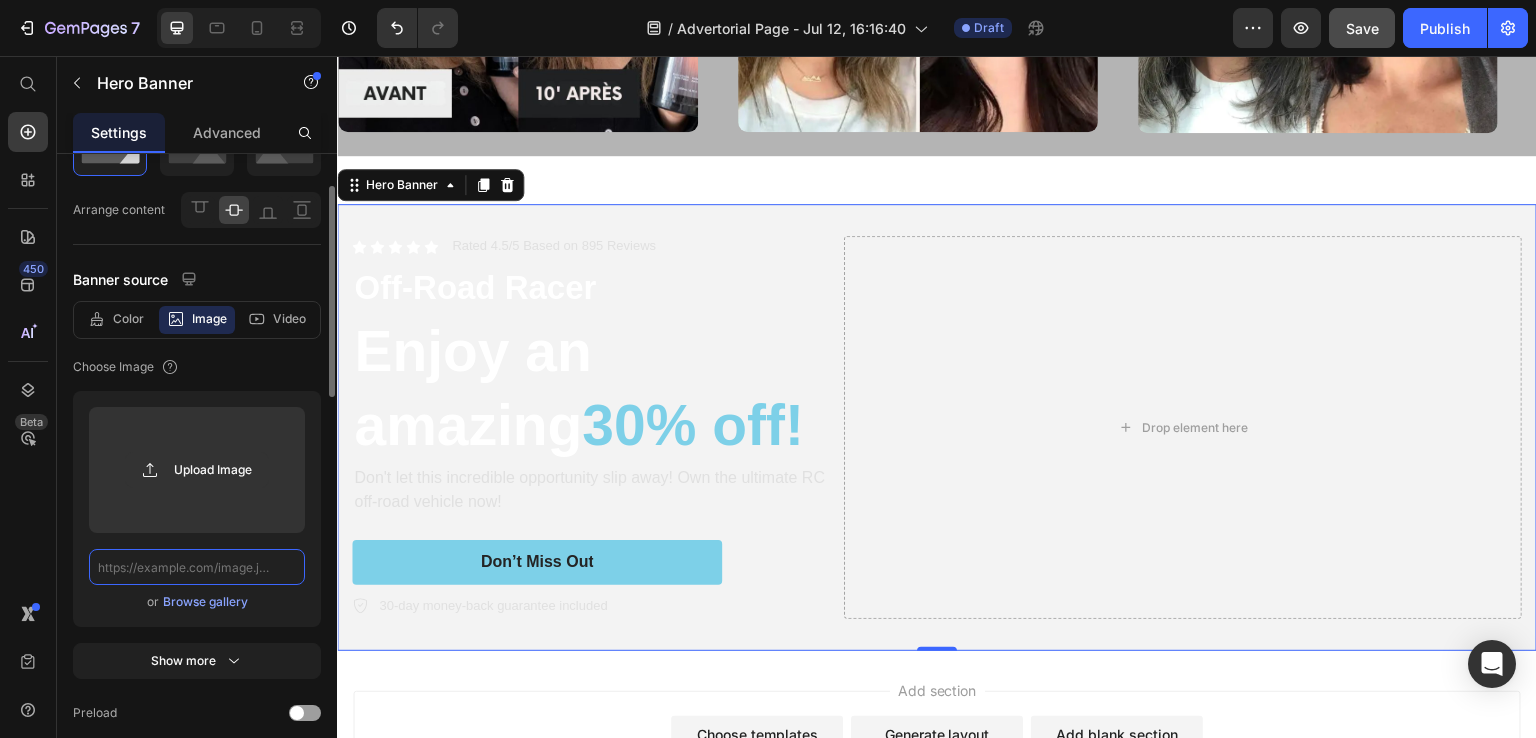 scroll, scrollTop: 0, scrollLeft: 0, axis: both 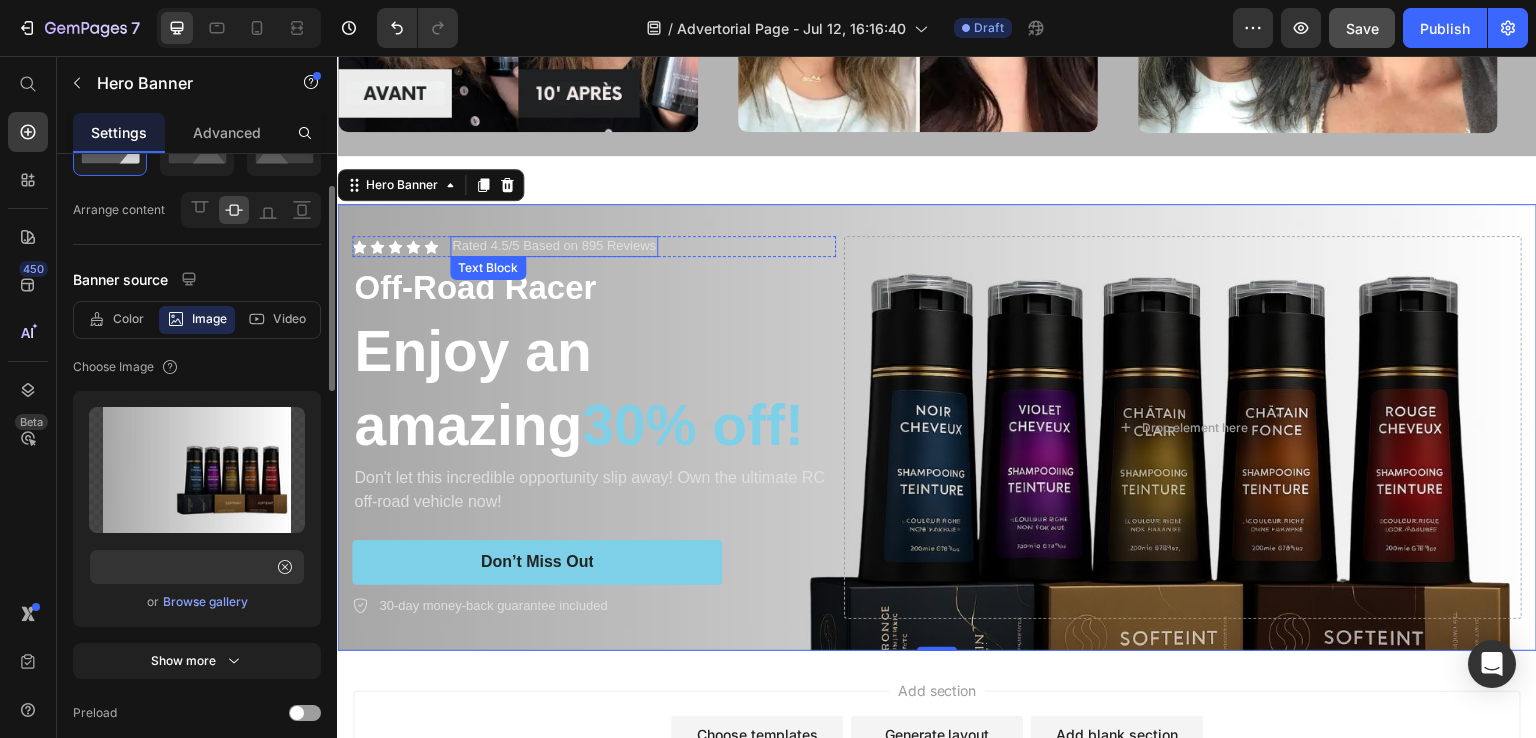 click on "Rated 4.5/5 Based on 895 Reviews" at bounding box center (554, 246) 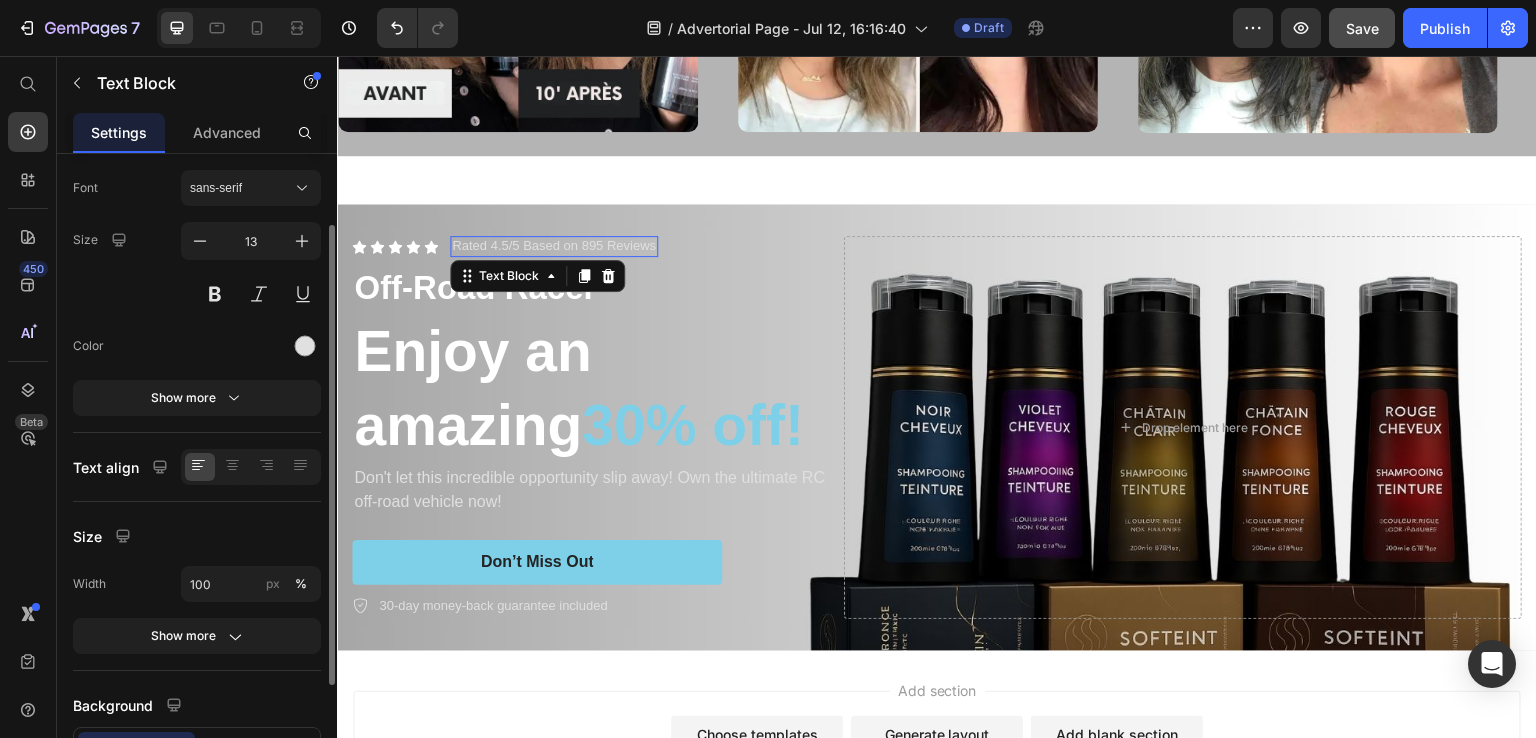 scroll, scrollTop: 0, scrollLeft: 0, axis: both 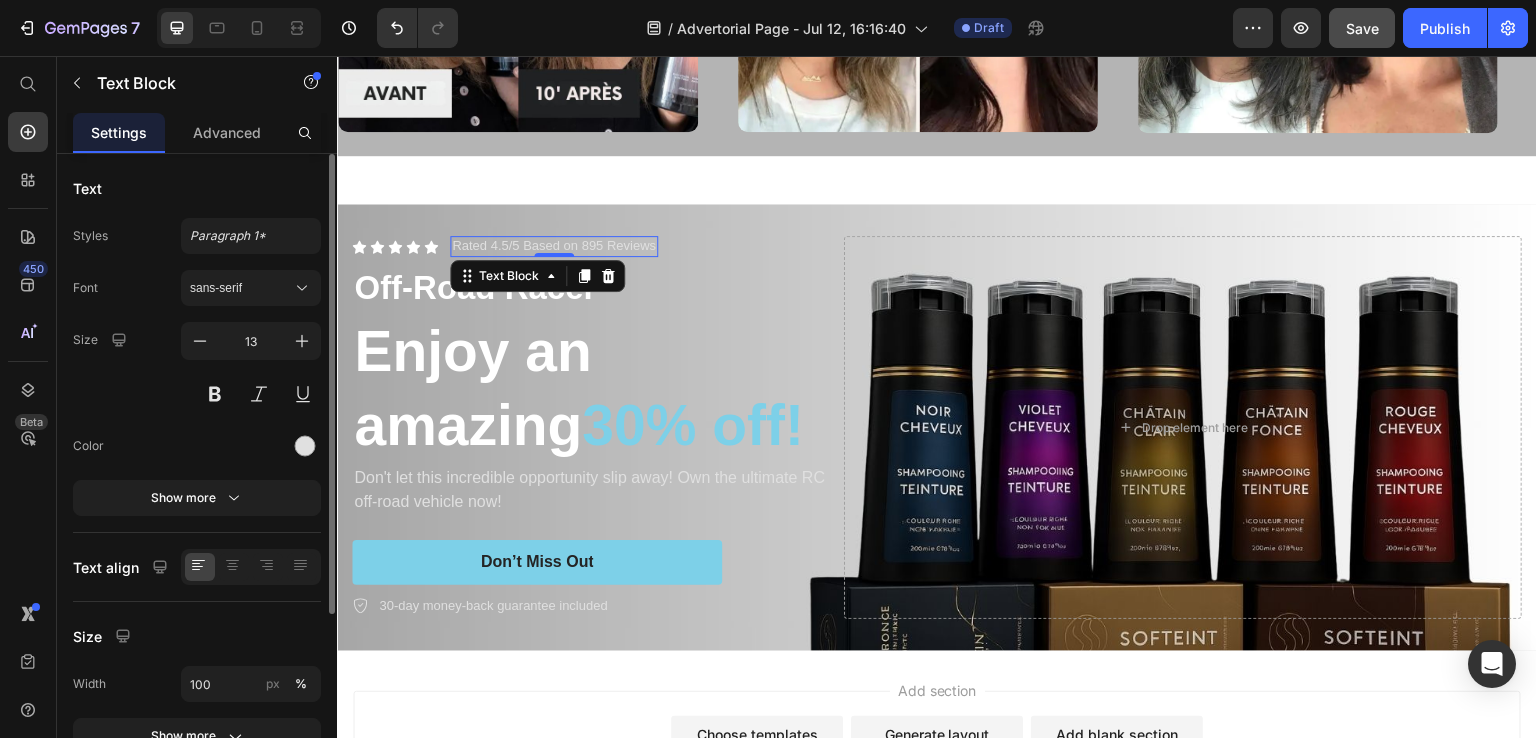 click on "Rated 4.5/5 Based on 895 Reviews" at bounding box center [554, 246] 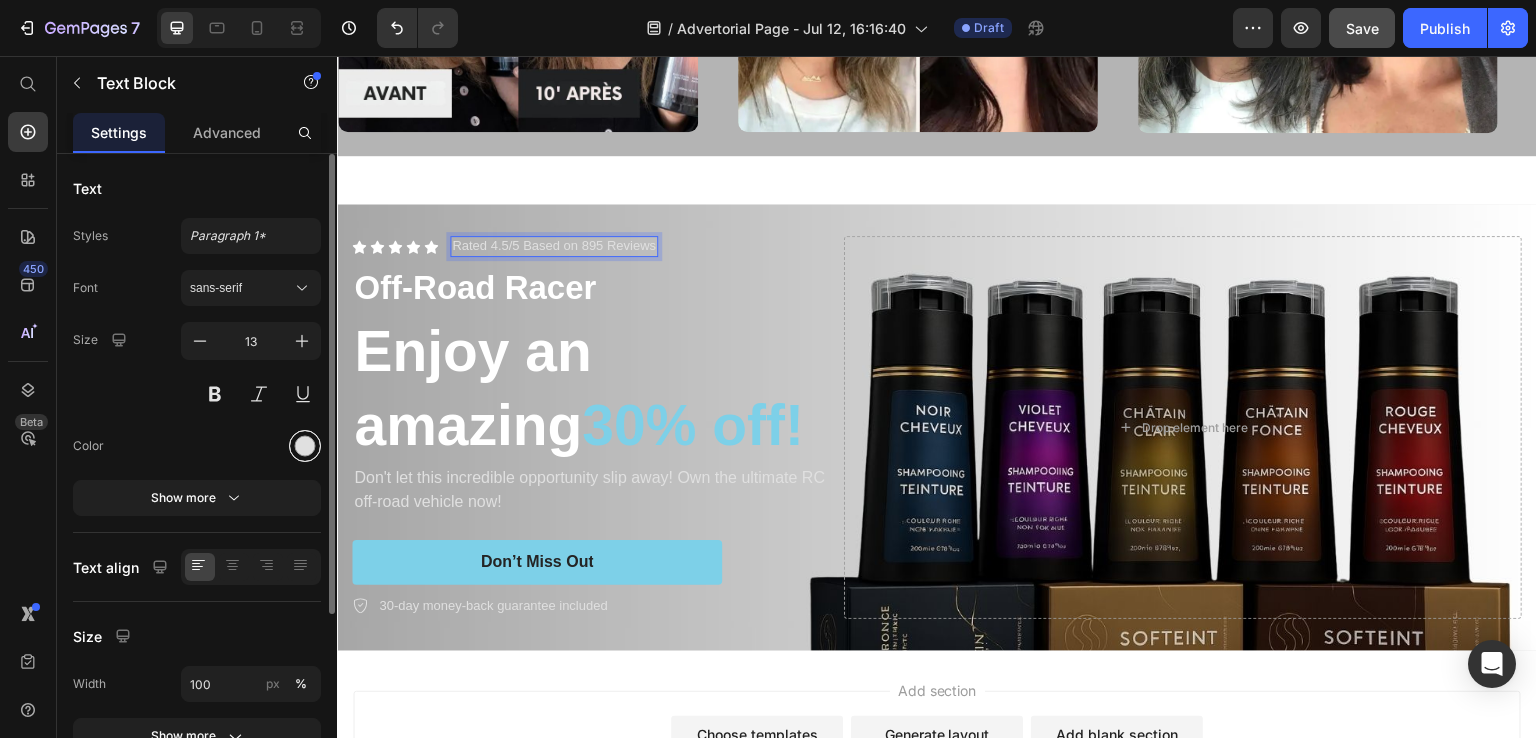 click at bounding box center (305, 446) 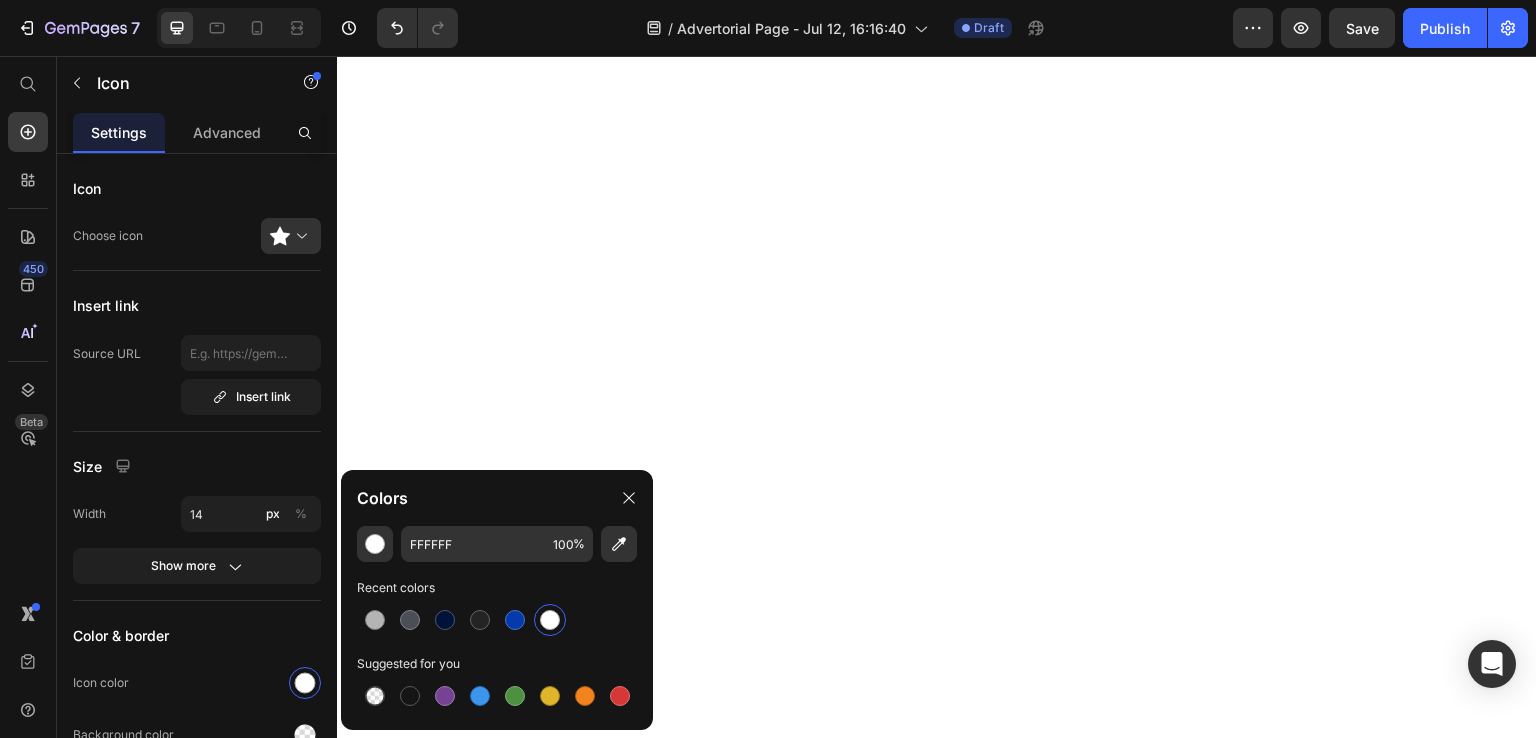 click at bounding box center [410, 696] 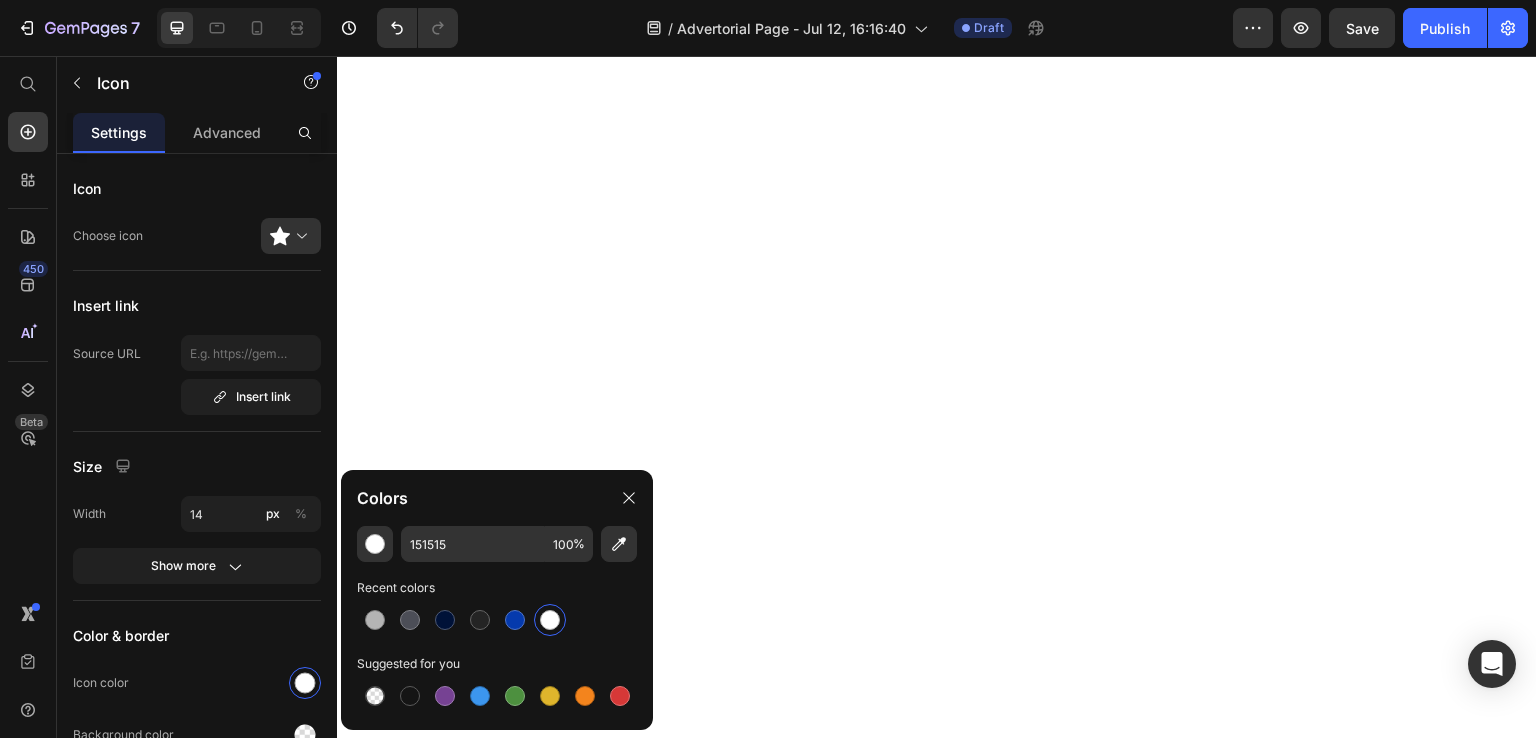 scroll, scrollTop: 0, scrollLeft: 0, axis: both 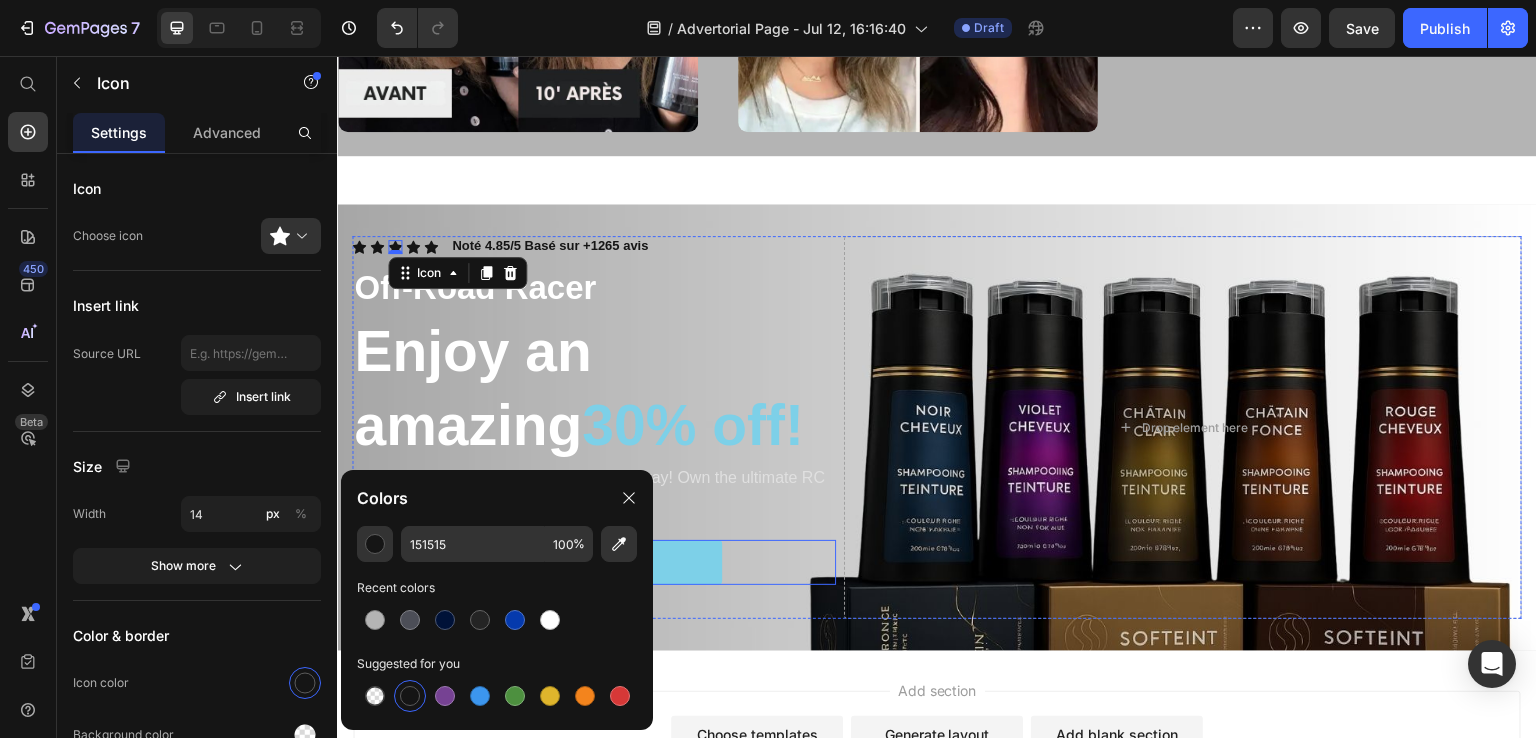 click on "Don’t Miss Out Button" at bounding box center (594, 562) 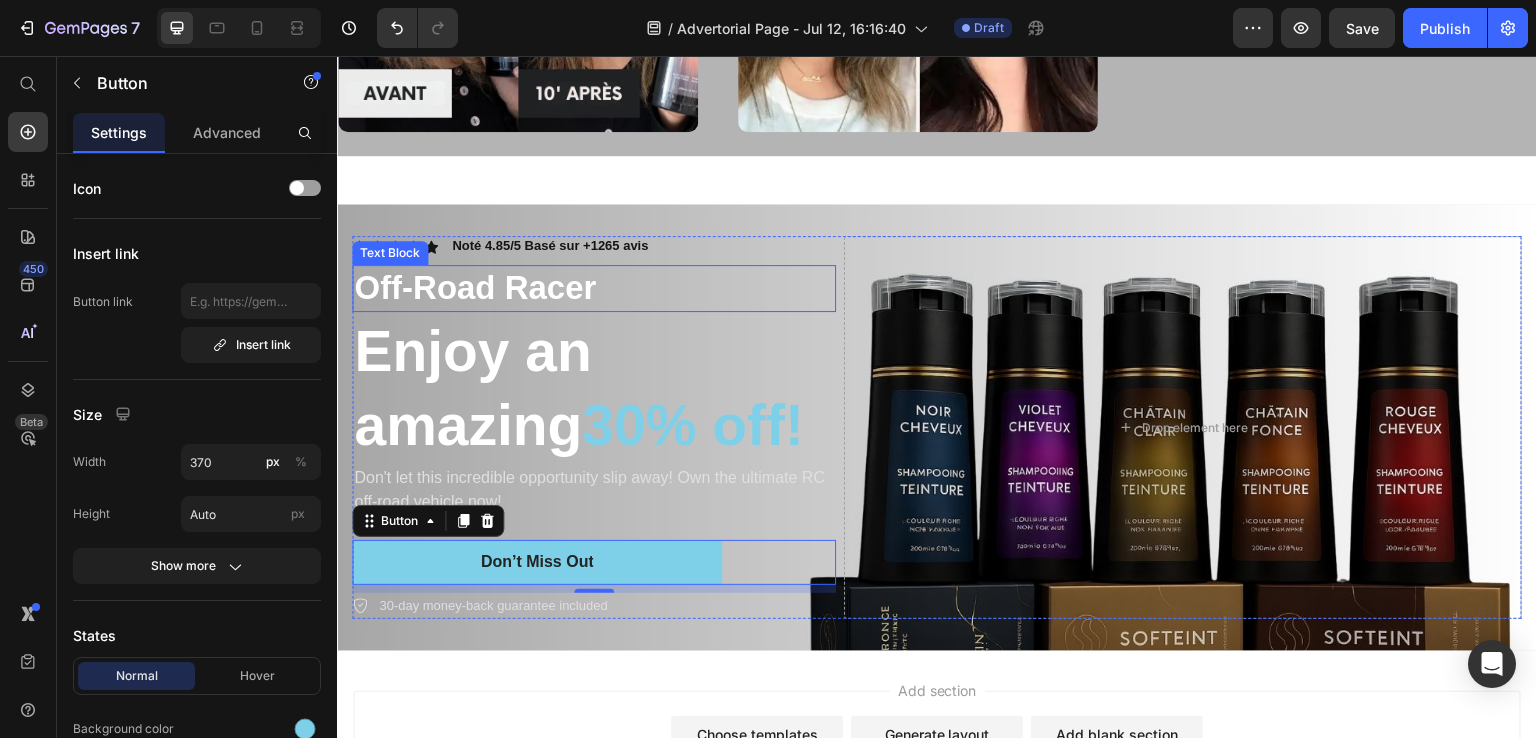 click on "Off-Road Racer" at bounding box center [594, 288] 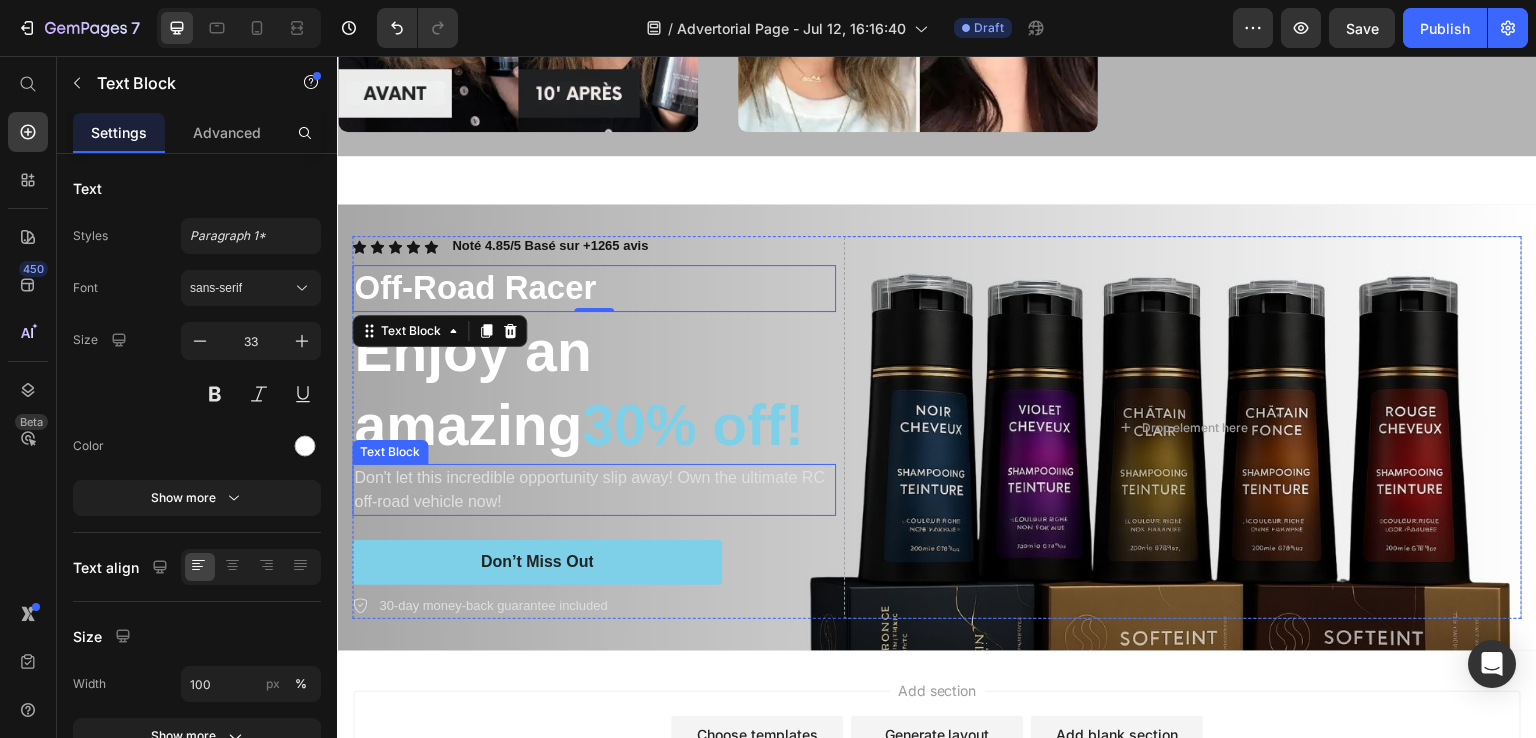 click on "Don't let this incredible opportunity slip away! Own the ultimate RC off-road vehicle now!" at bounding box center (594, 490) 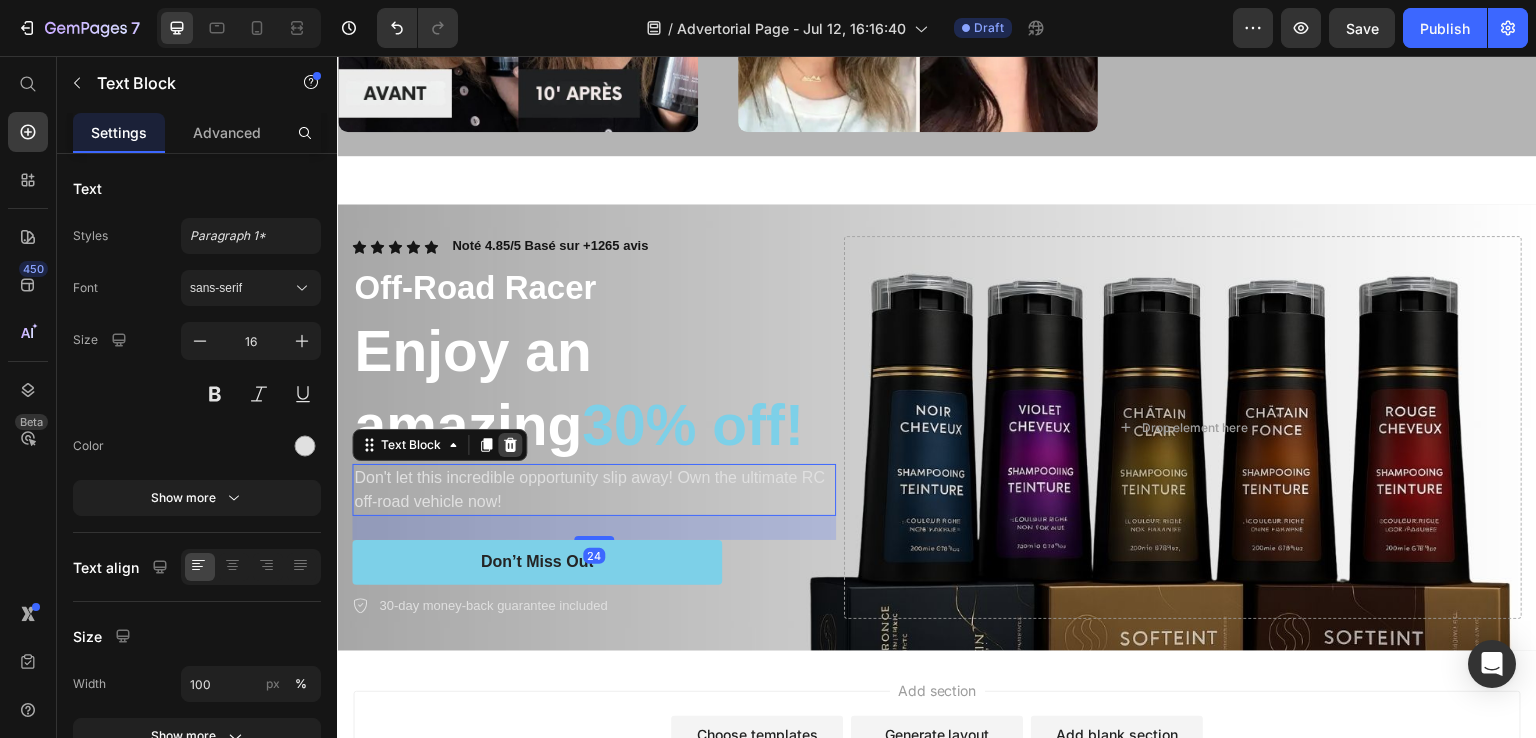 click 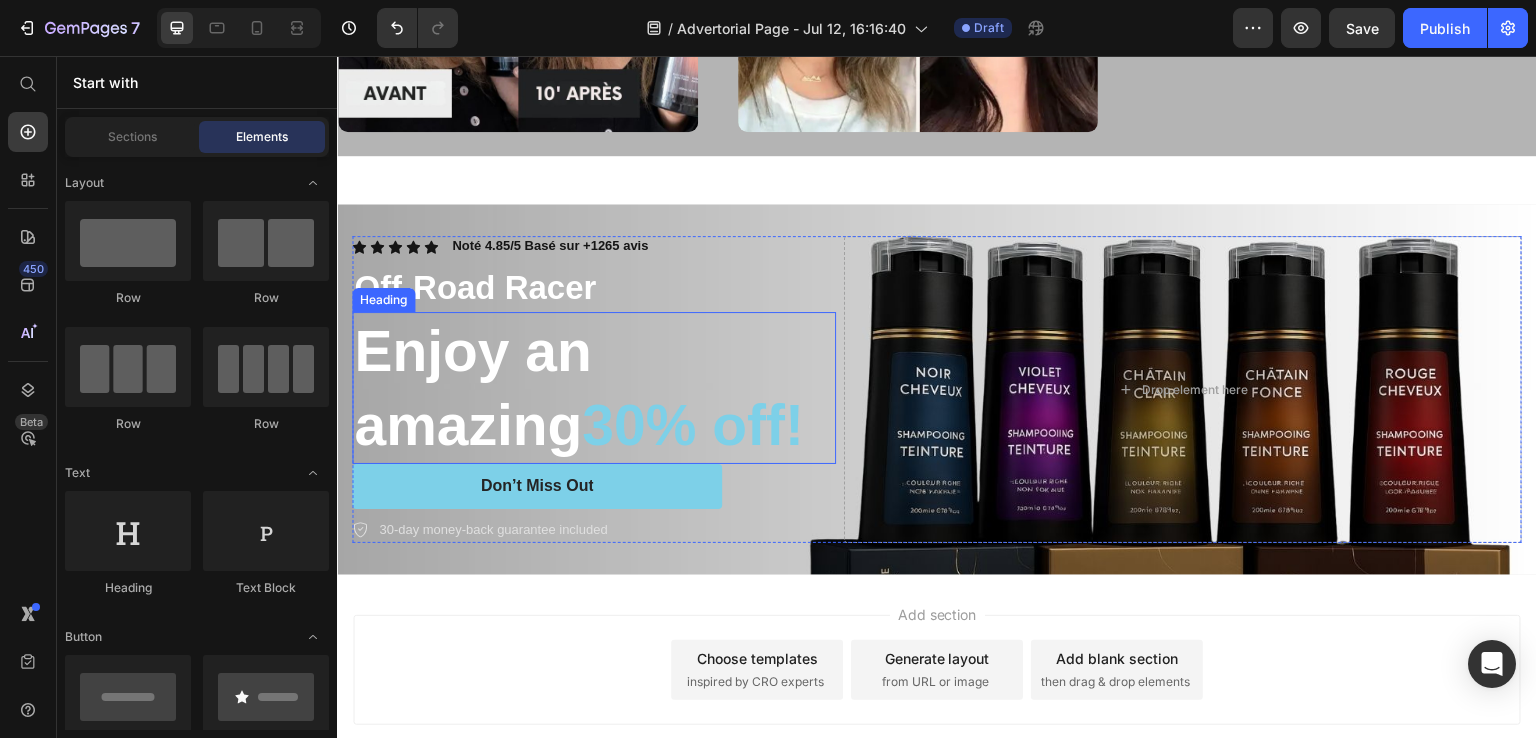 click on "Enjoy an amazing  30% off!" at bounding box center [594, 388] 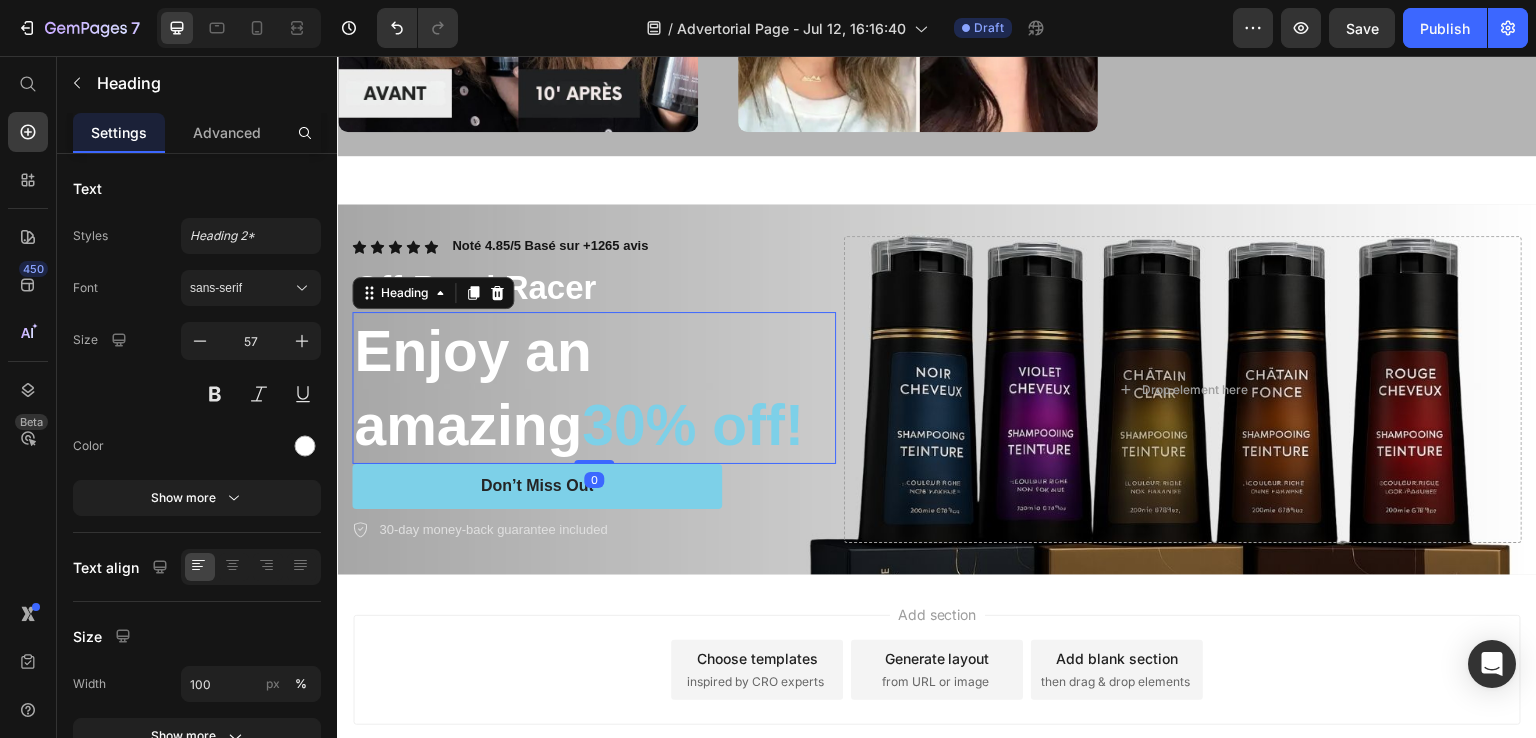 click on "Enjoy an amazing  30% off!" at bounding box center [594, 388] 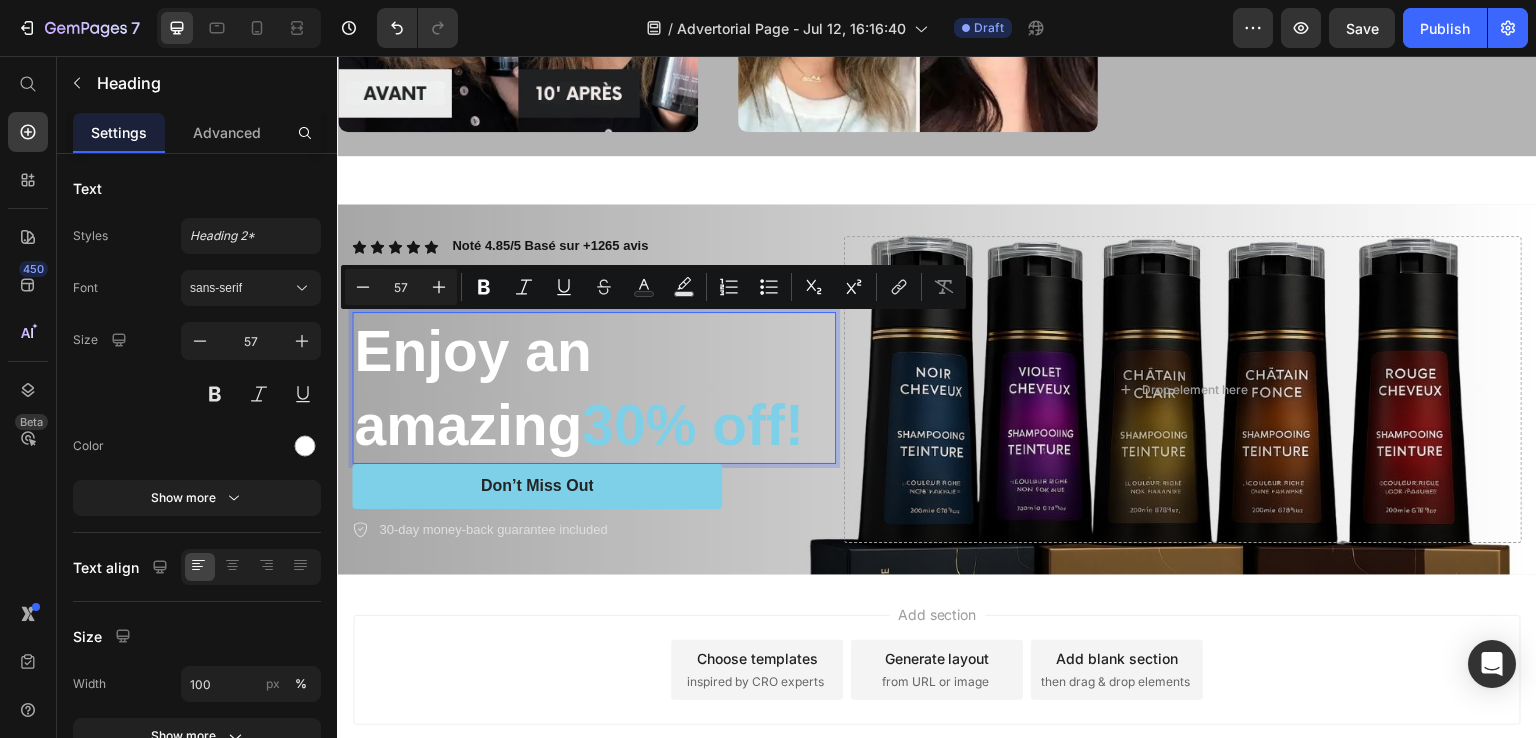 click on "30% off!" at bounding box center (693, 425) 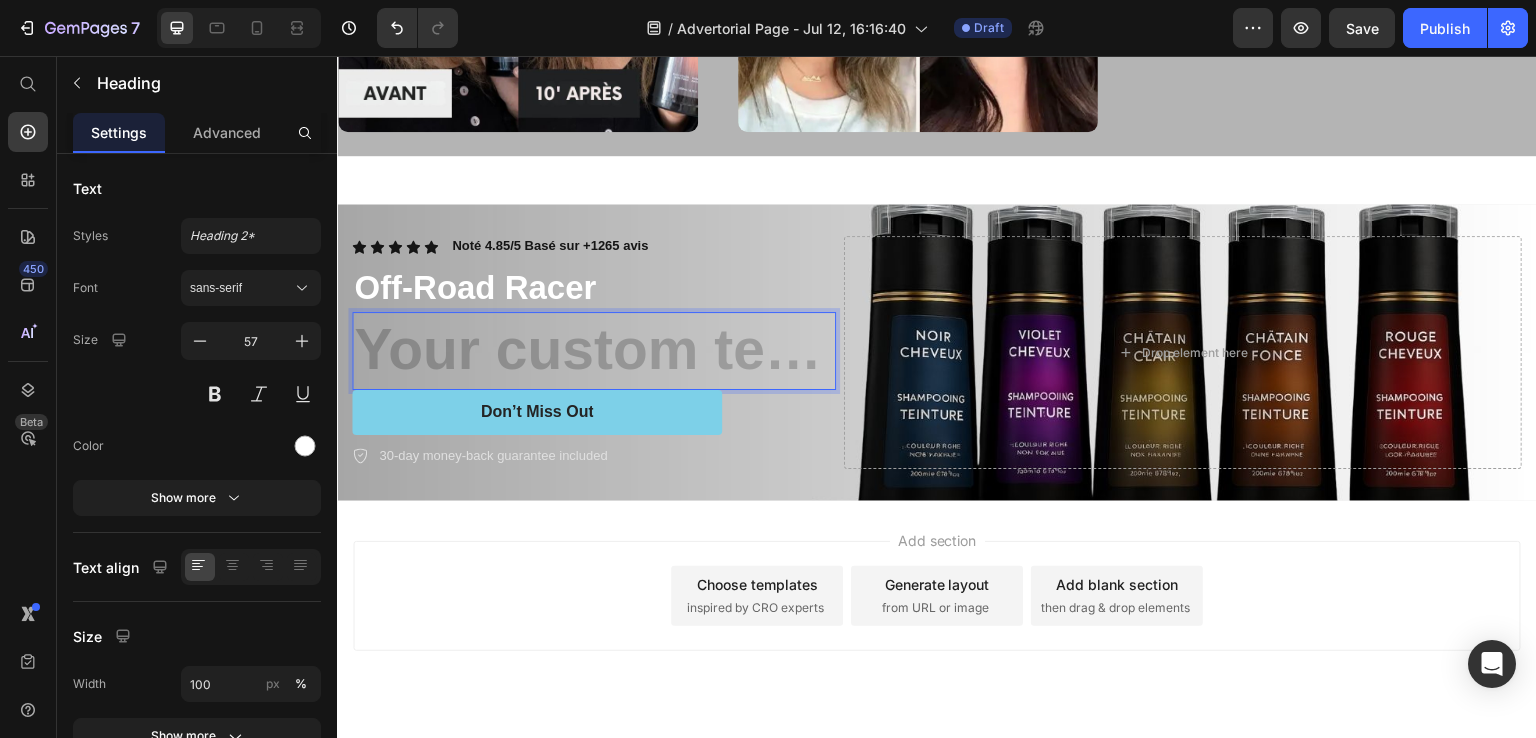 scroll, scrollTop: 4760, scrollLeft: 0, axis: vertical 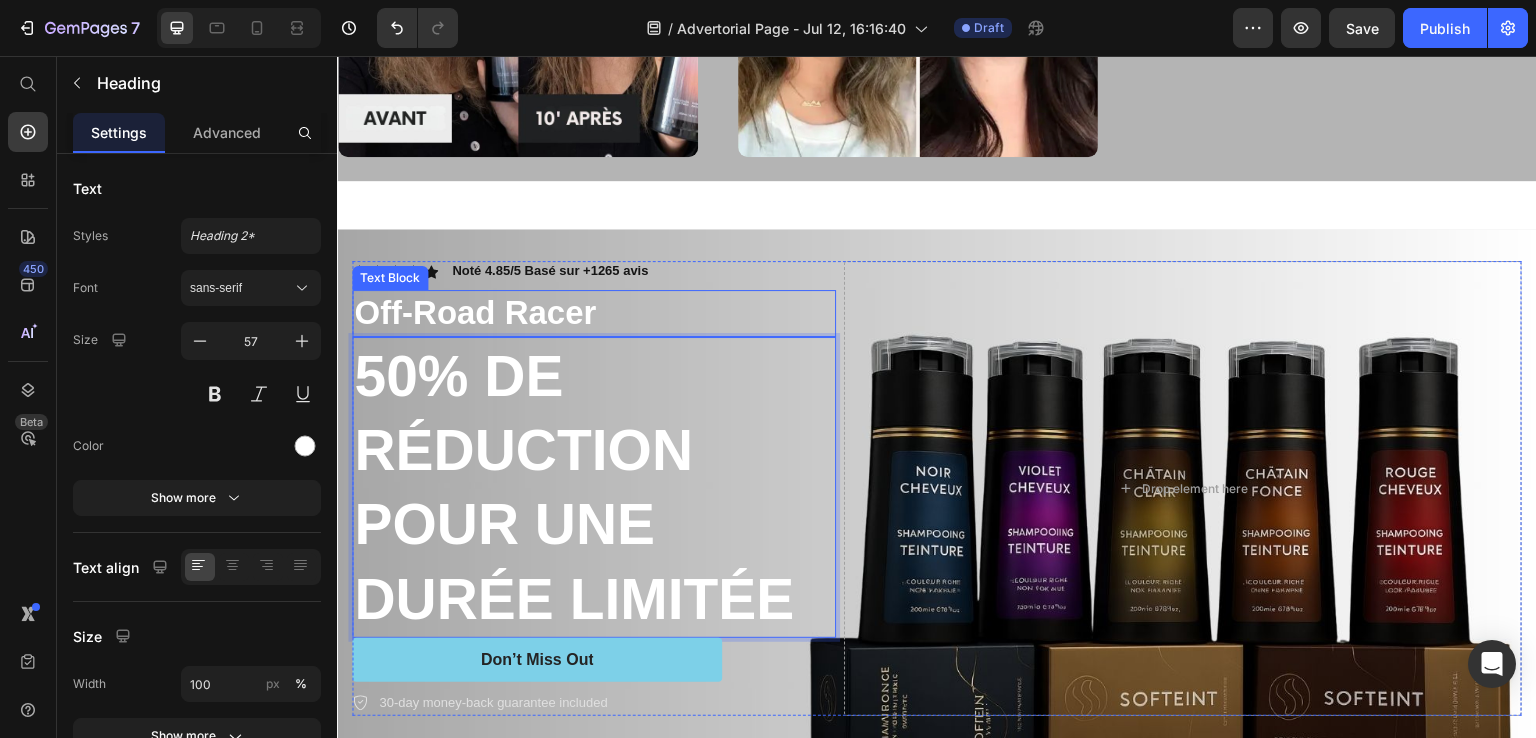click on "Off-Road Racer" at bounding box center [594, 313] 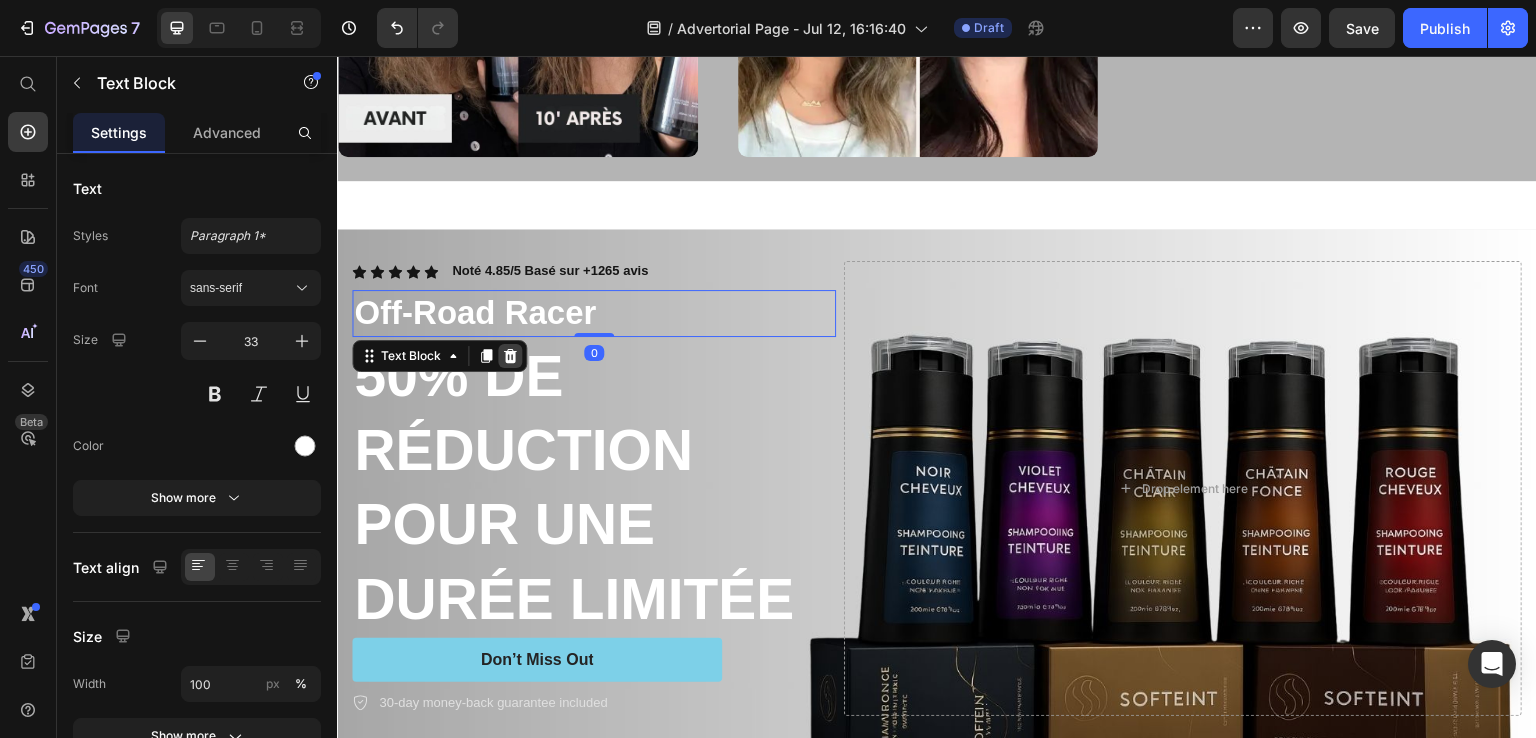 click 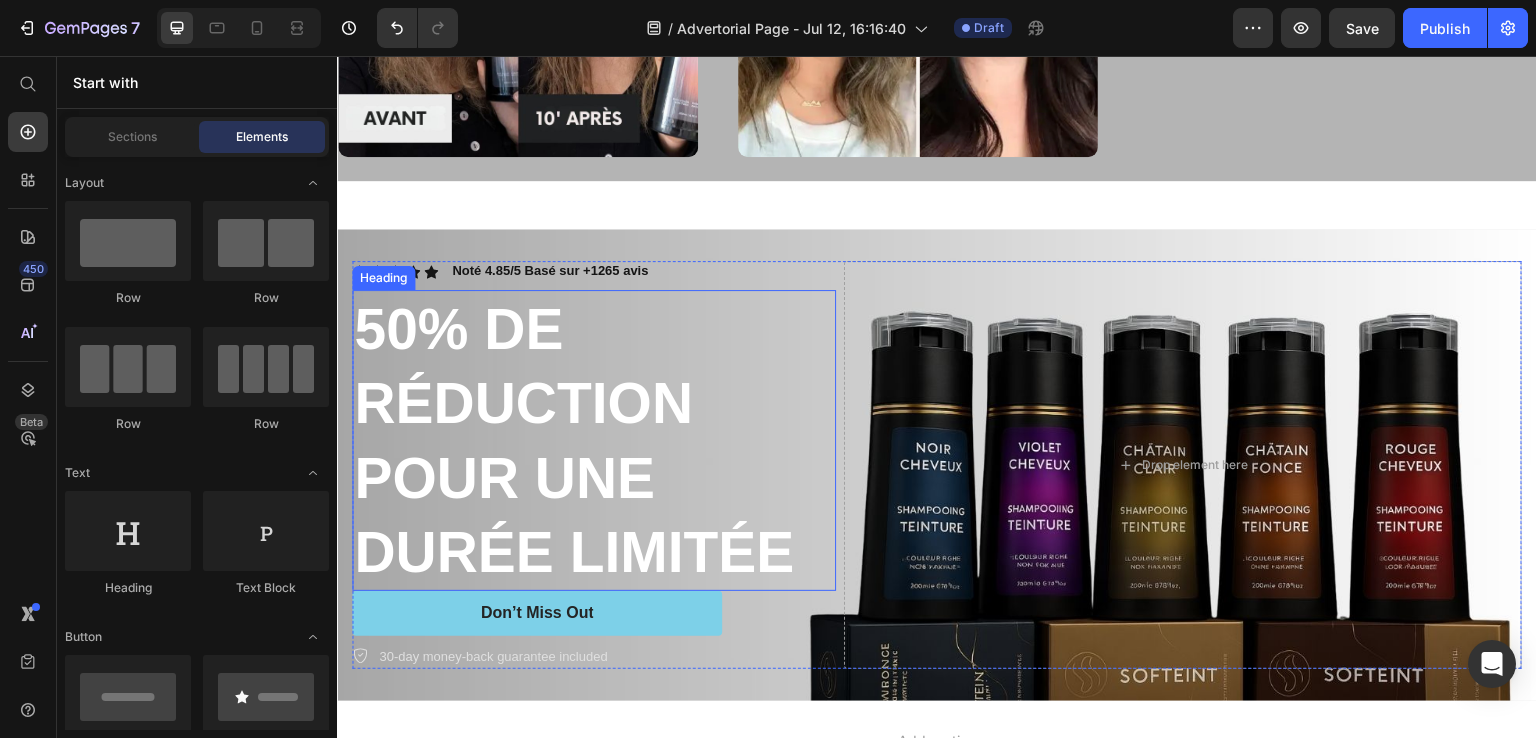 click on "50% DE RÉDUCTION POUR UNE DURÉE LIMITÉE" at bounding box center [594, 440] 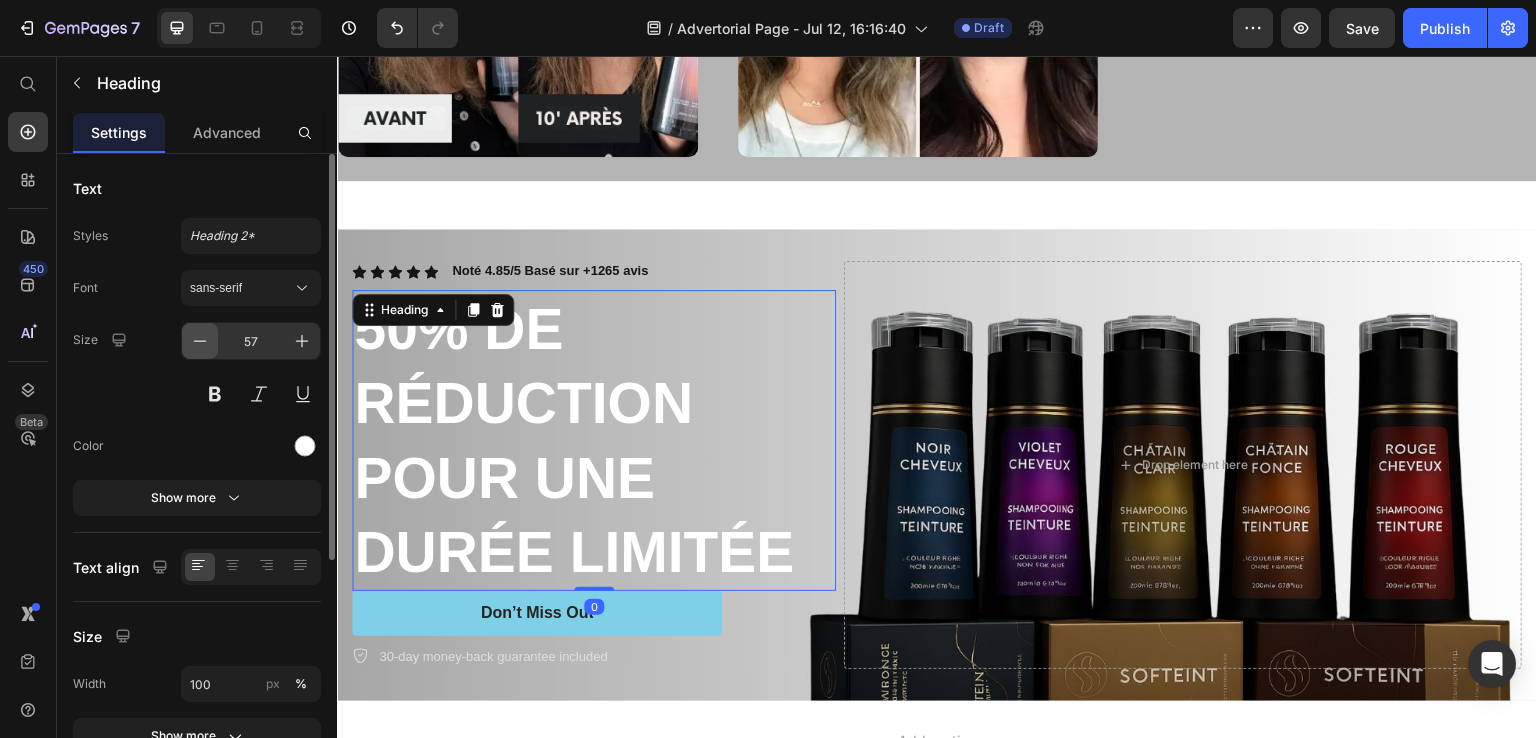 click at bounding box center (200, 341) 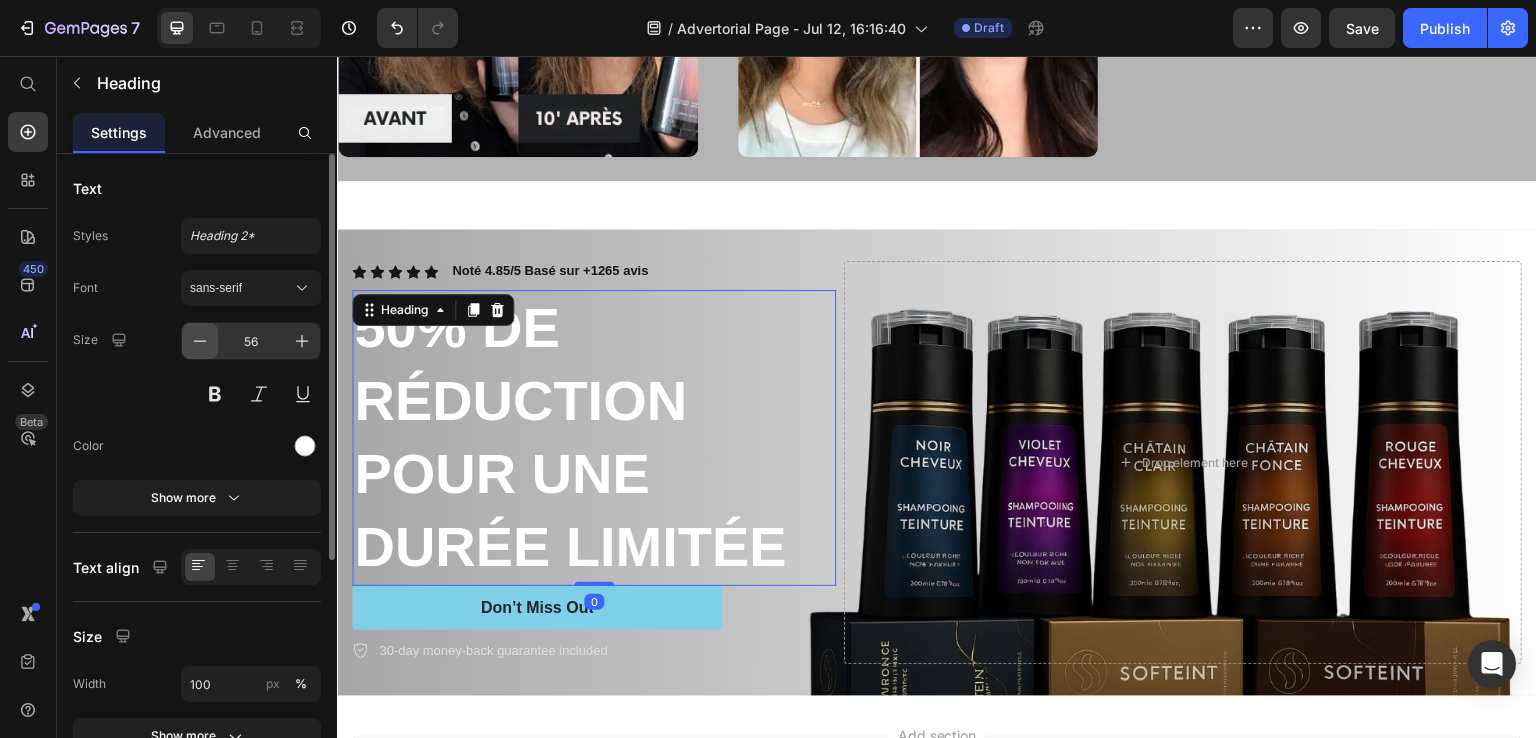 click at bounding box center [200, 341] 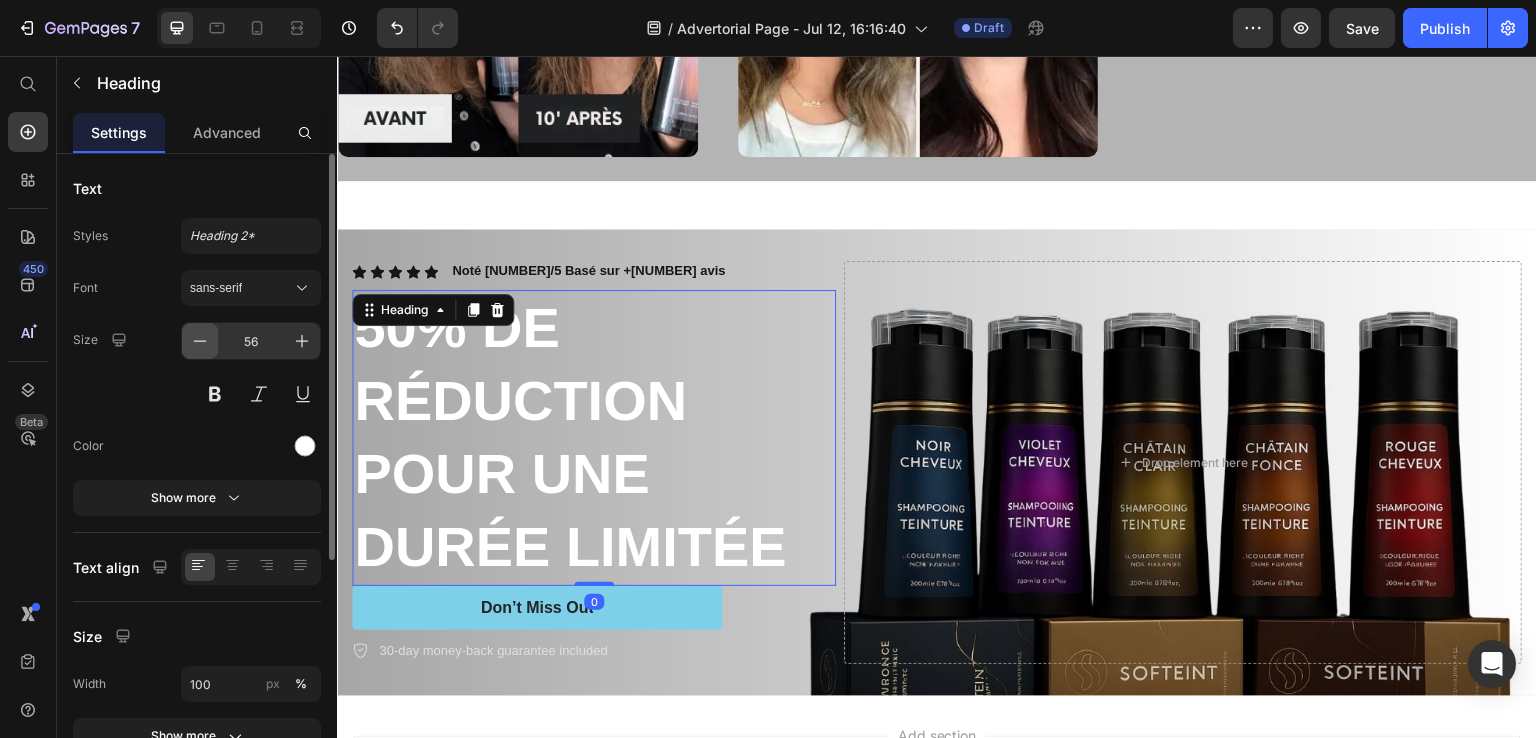 click at bounding box center (200, 341) 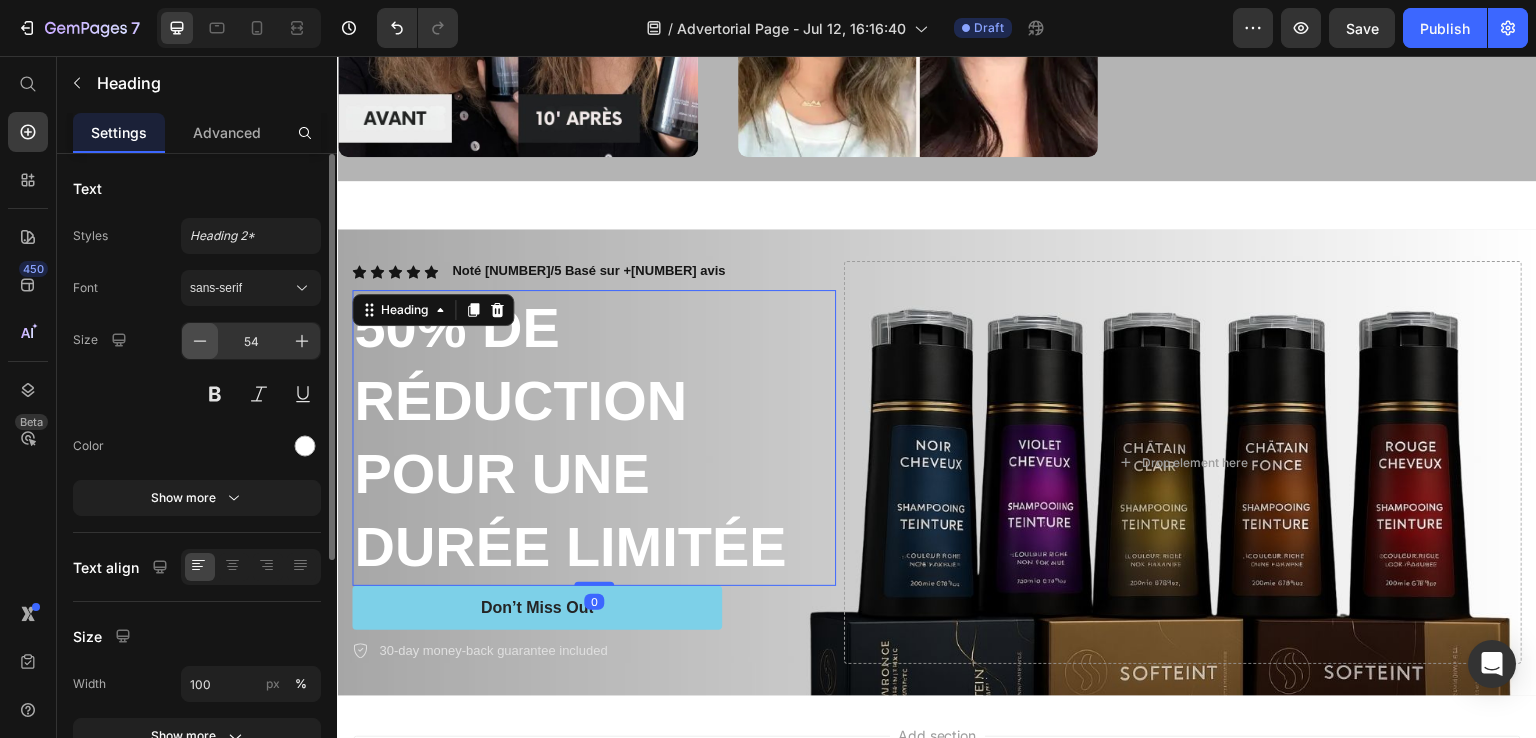 click at bounding box center [200, 341] 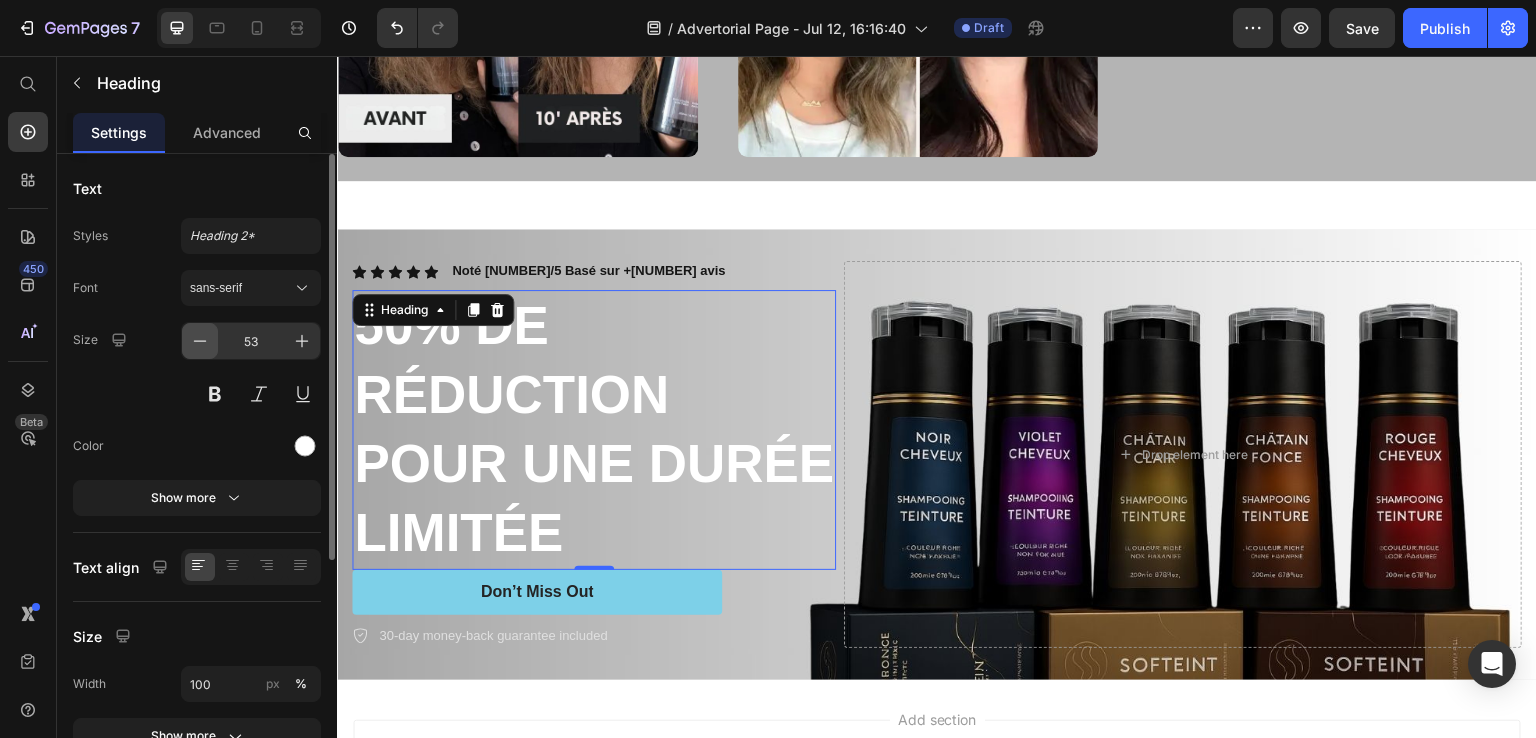 click at bounding box center (200, 341) 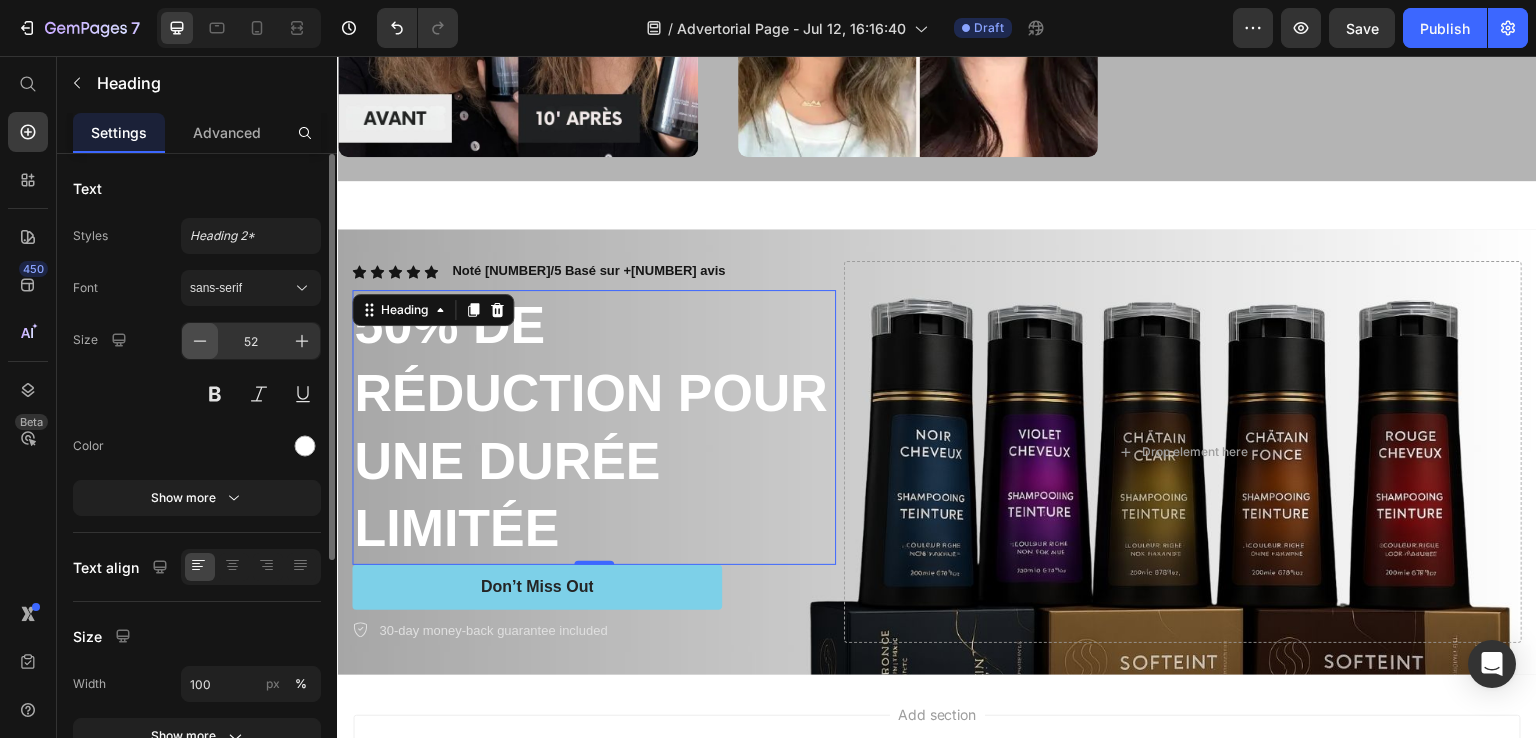 click at bounding box center [200, 341] 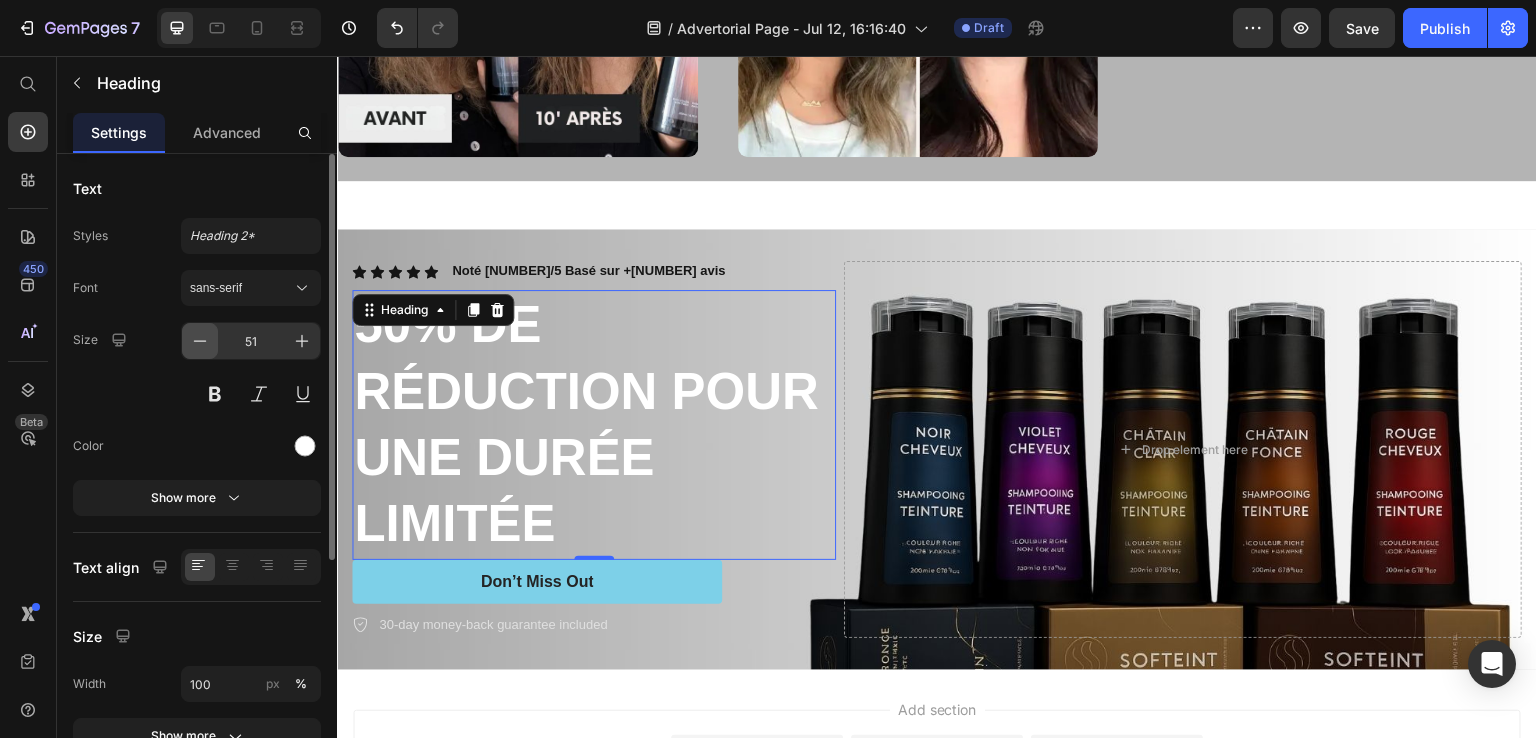 click at bounding box center (200, 341) 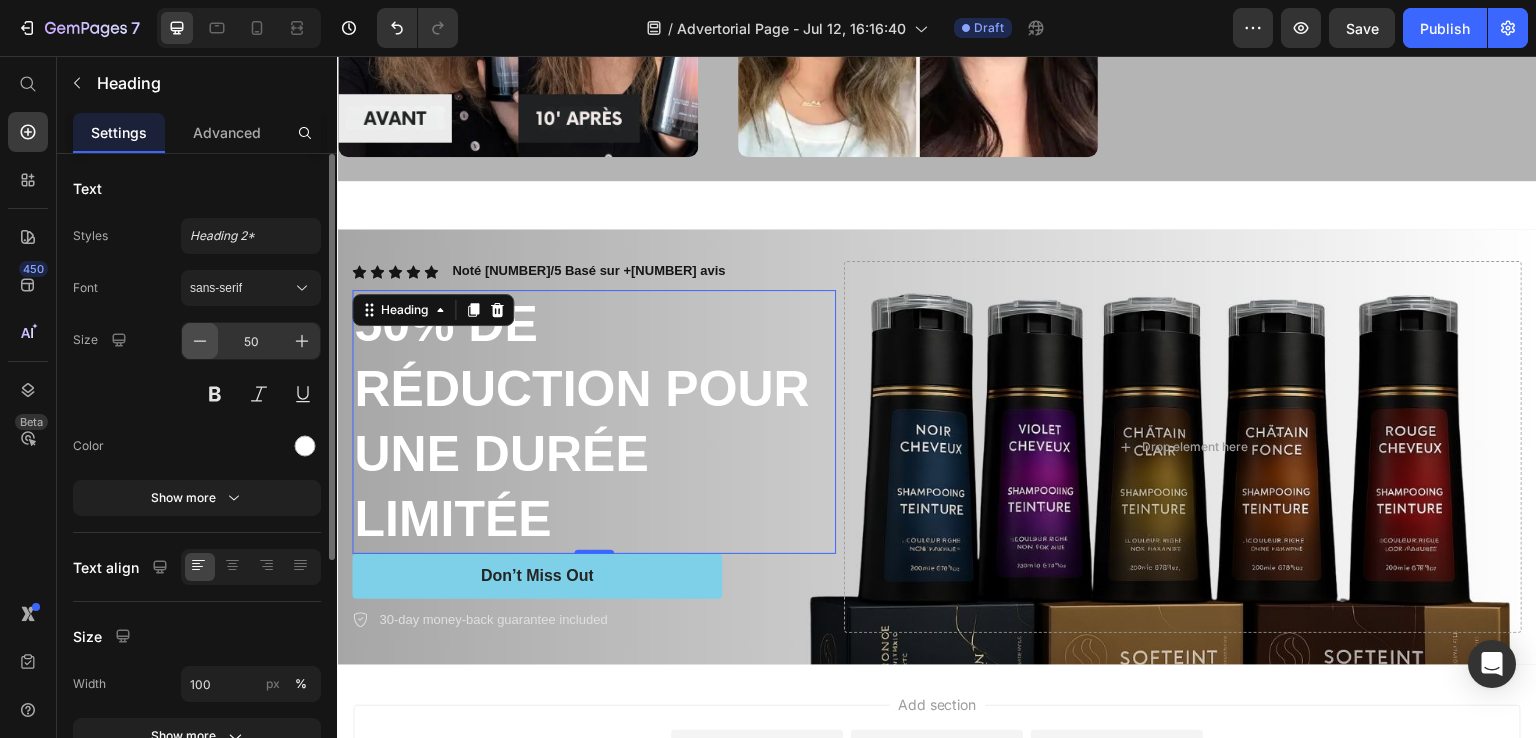 click at bounding box center (200, 341) 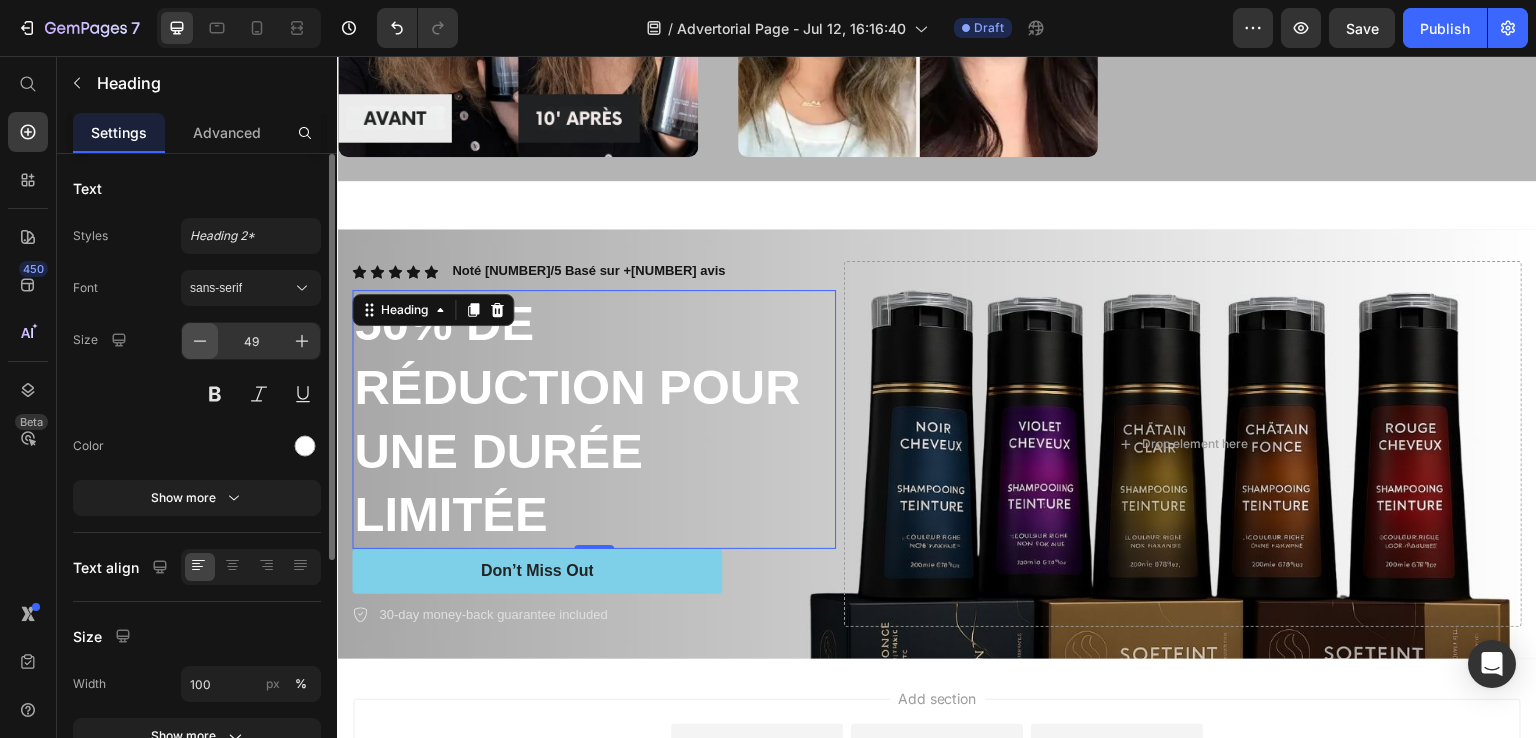 click at bounding box center [200, 341] 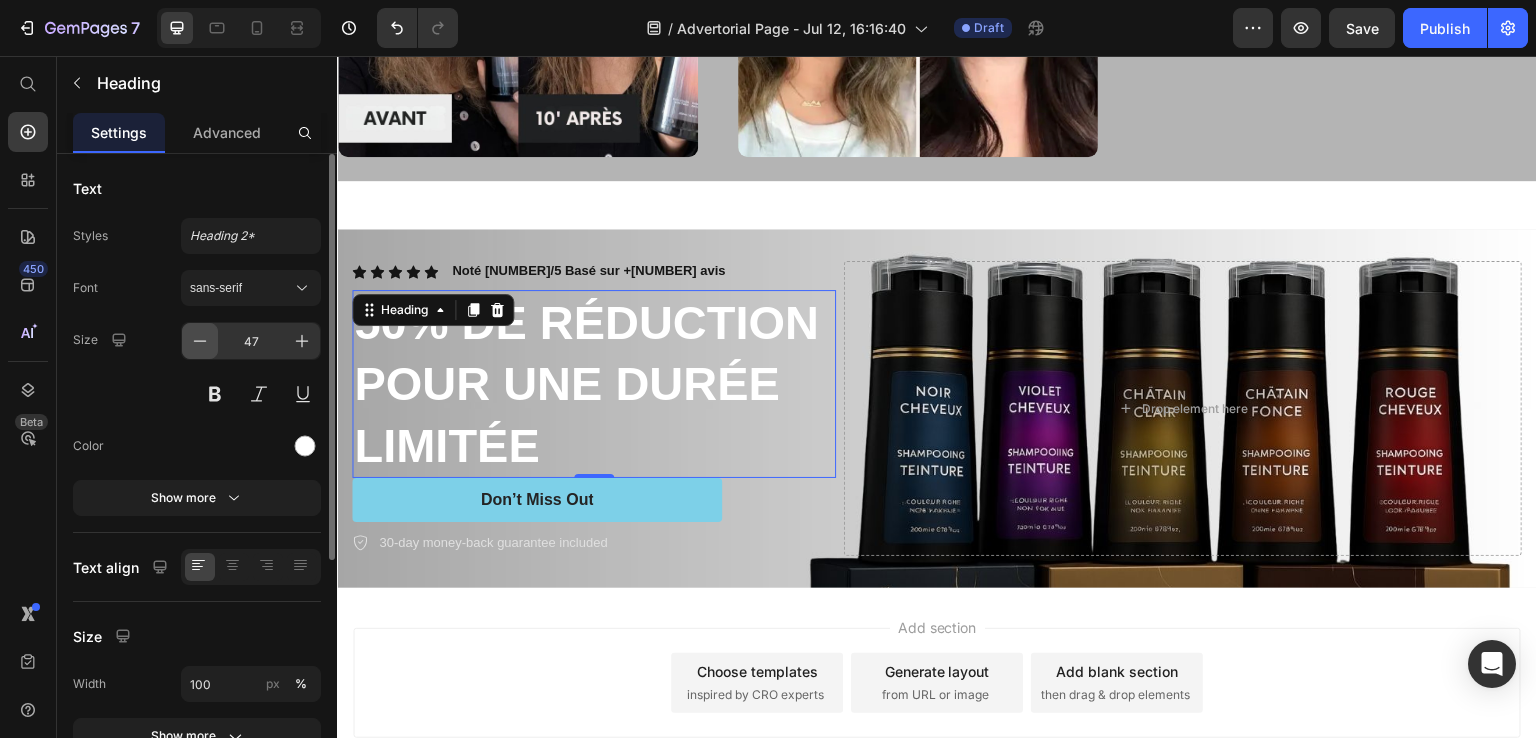 click at bounding box center [200, 341] 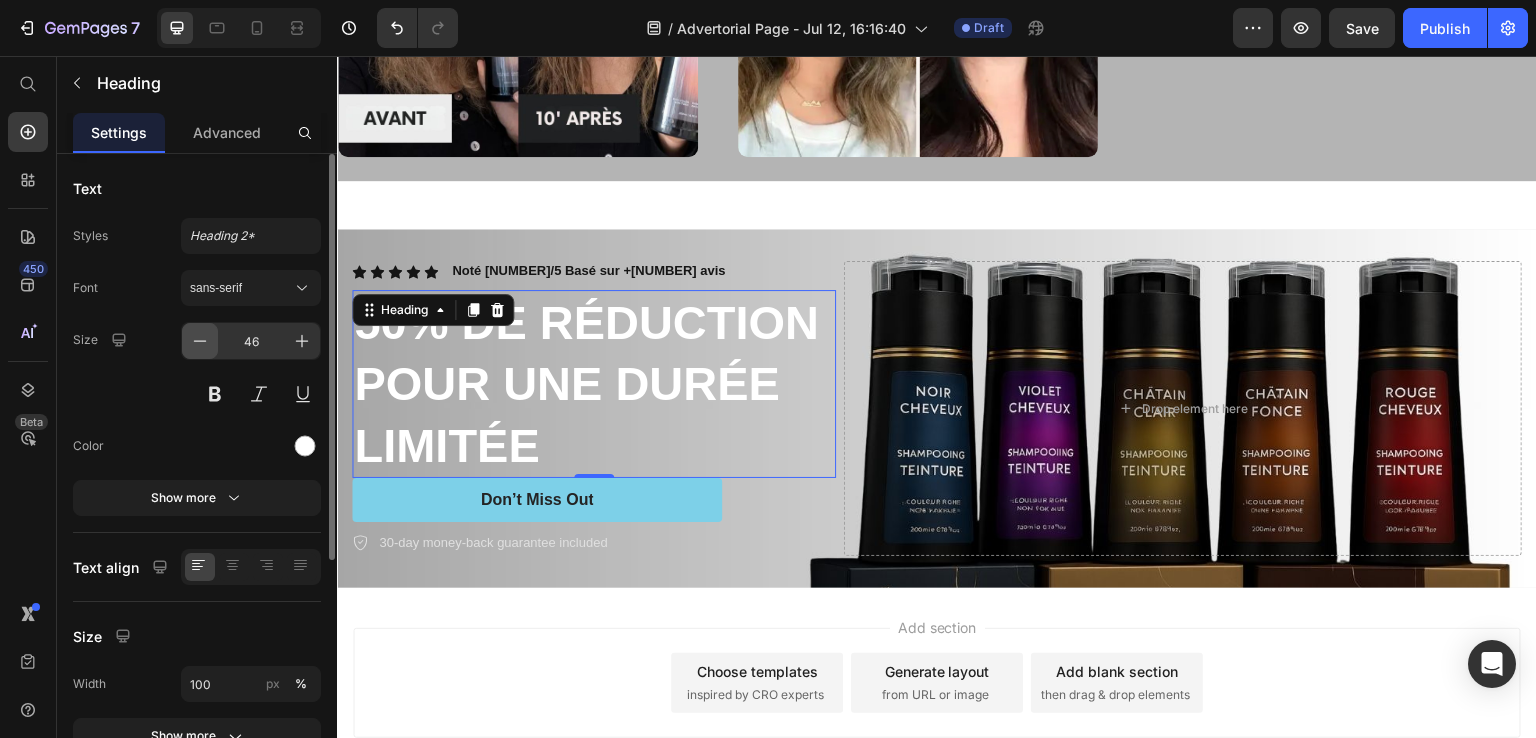 click at bounding box center (200, 341) 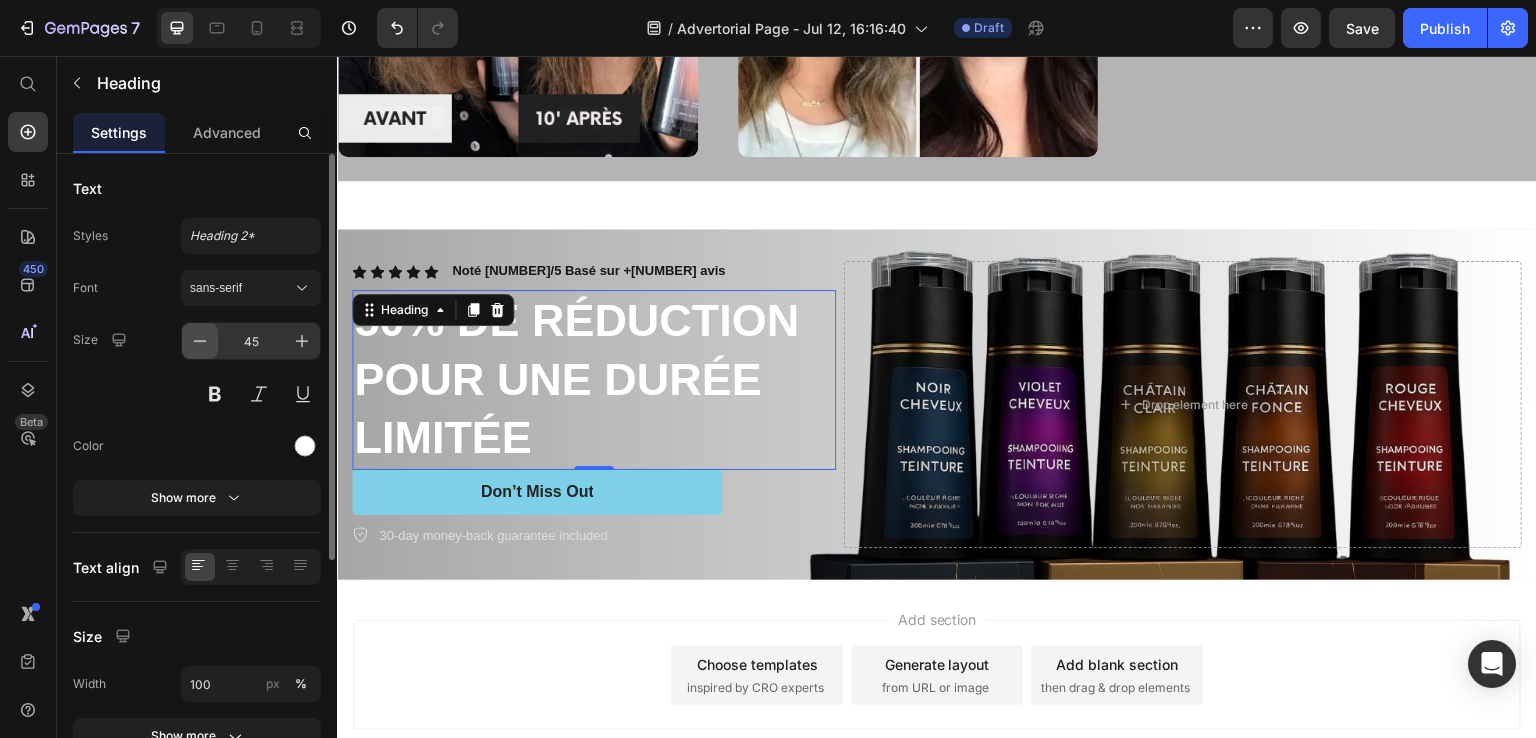 click at bounding box center [200, 341] 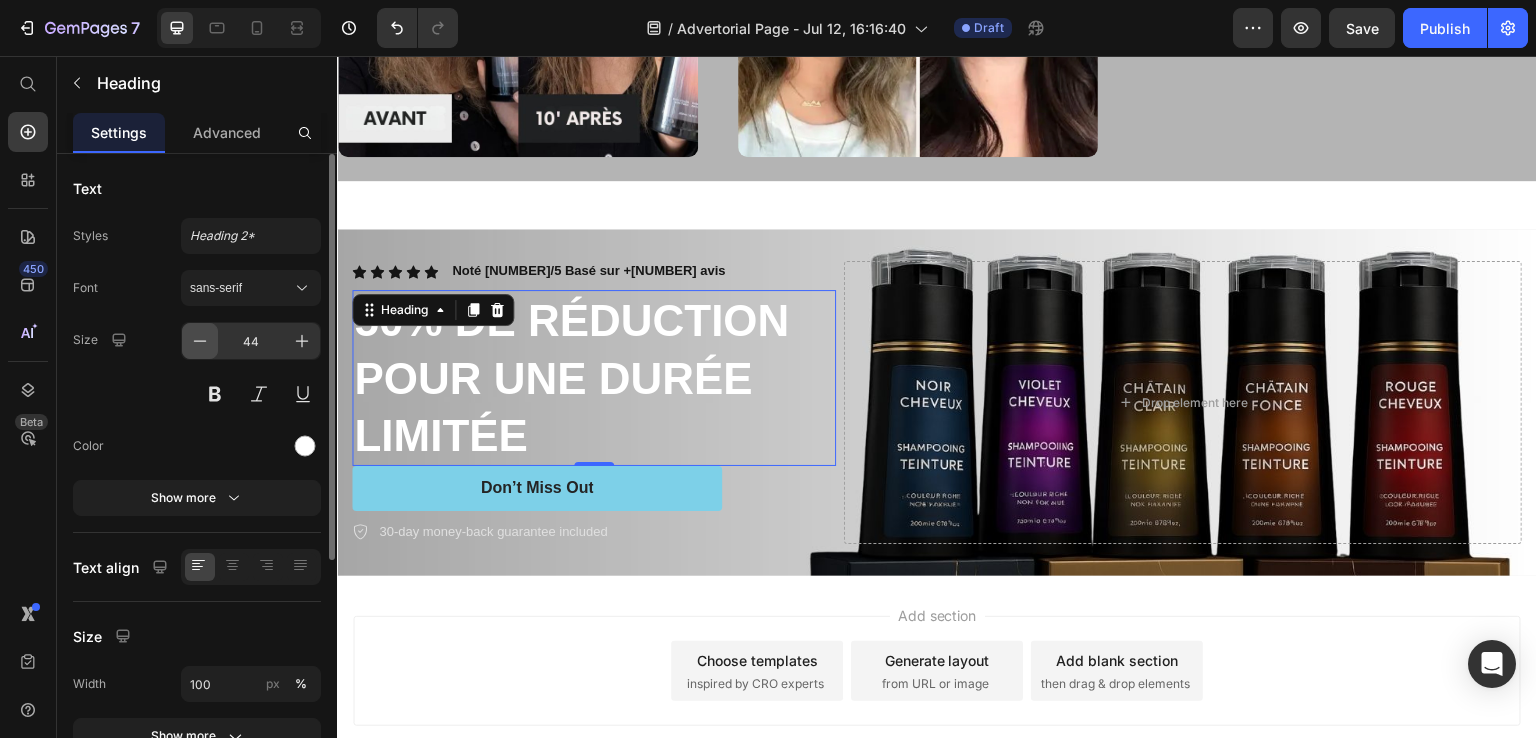 click at bounding box center [200, 341] 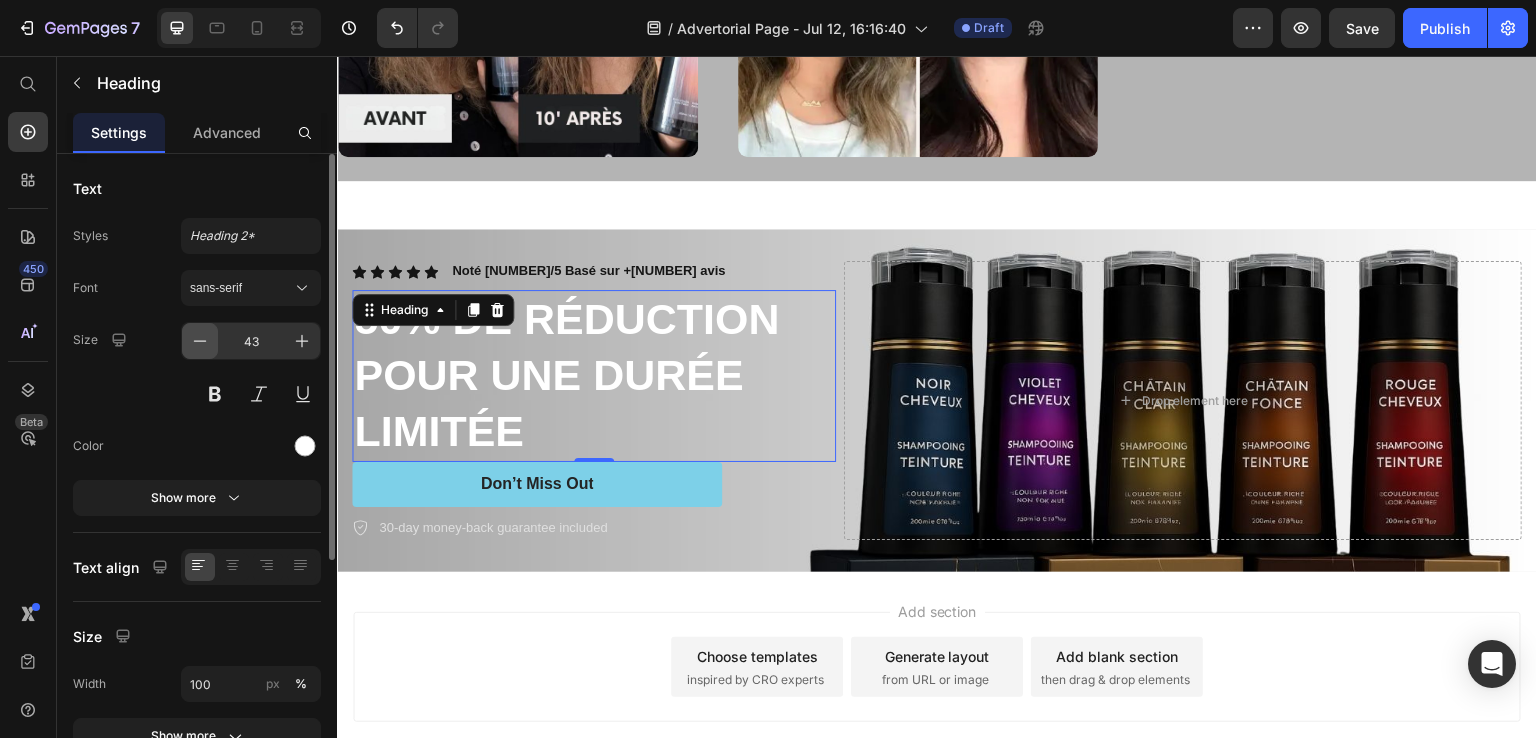 click at bounding box center (200, 341) 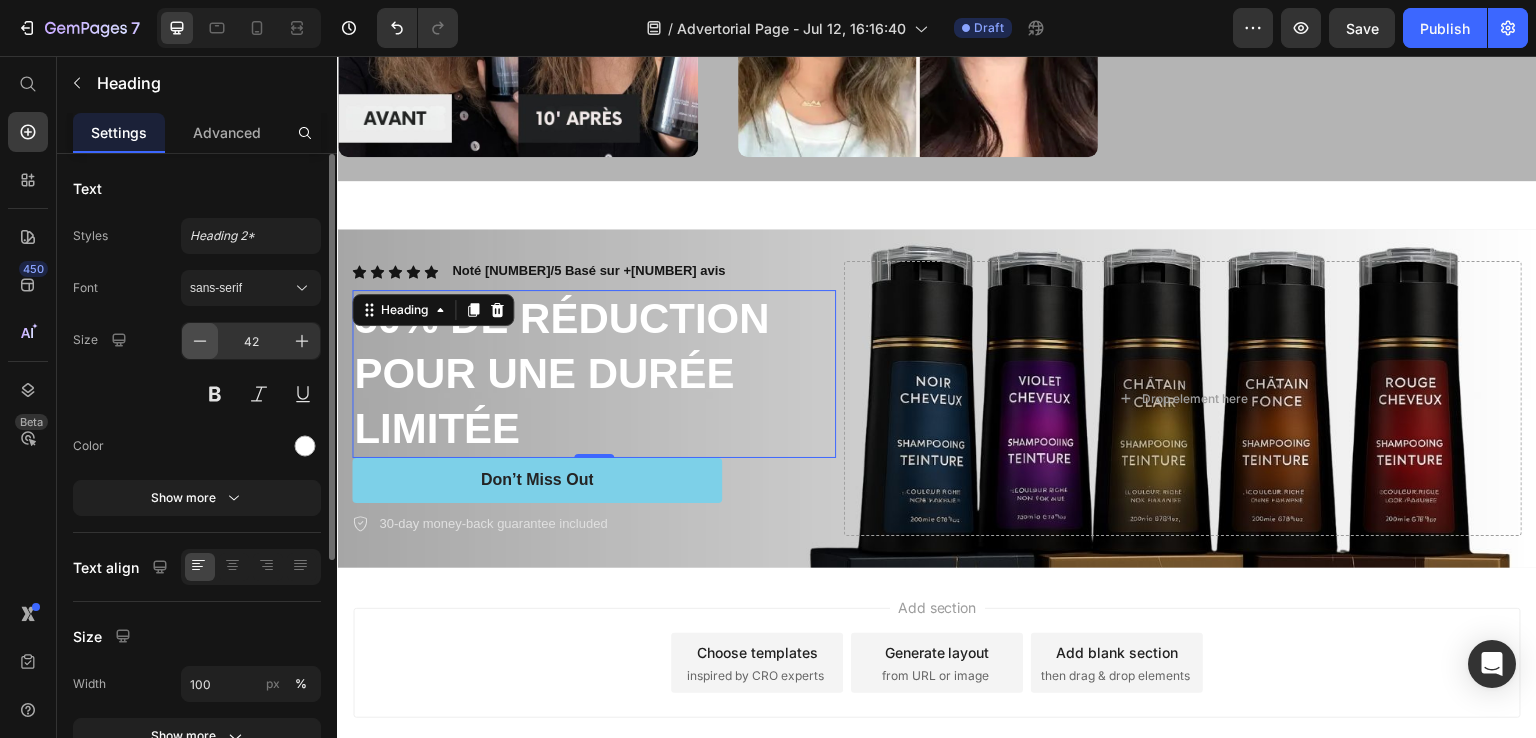 click at bounding box center [200, 341] 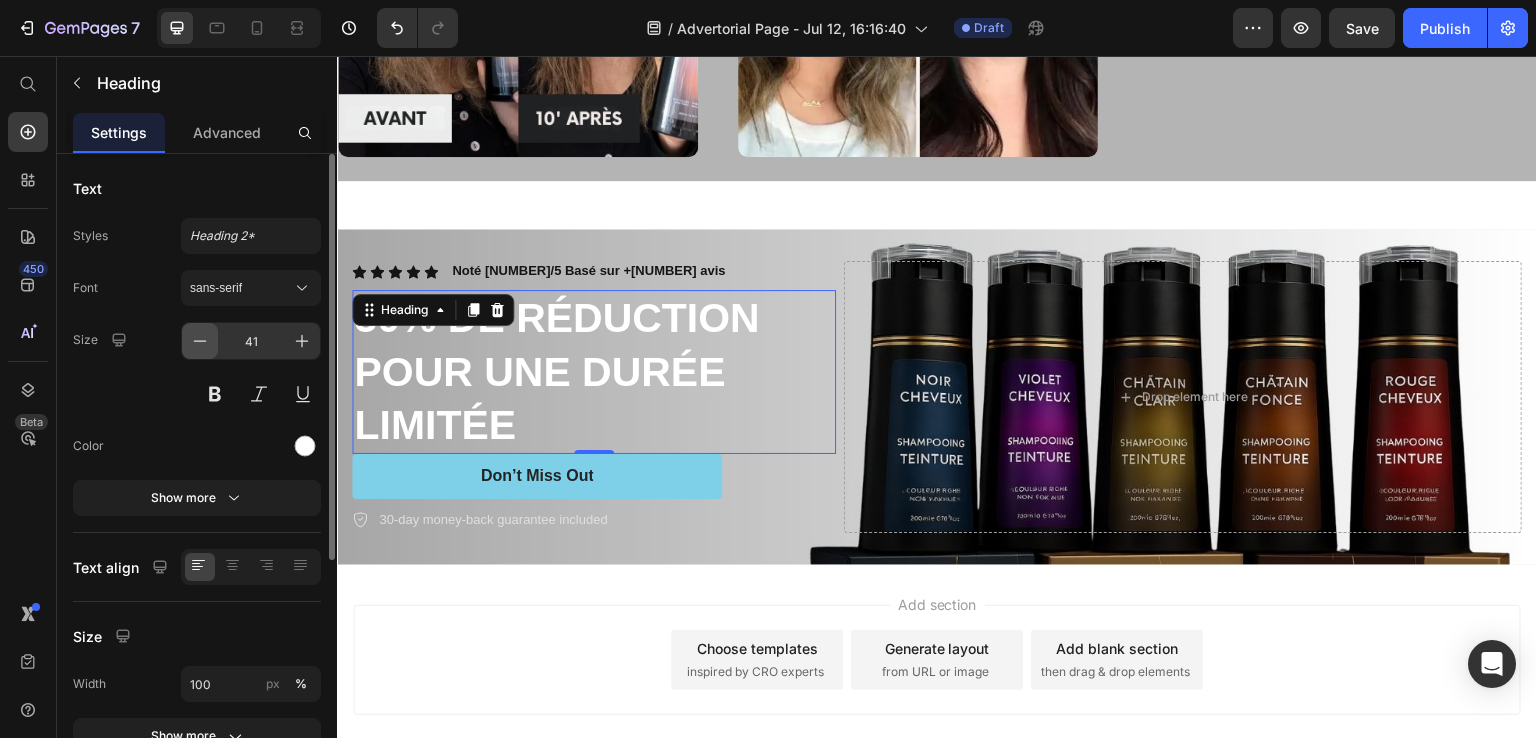 click at bounding box center [200, 341] 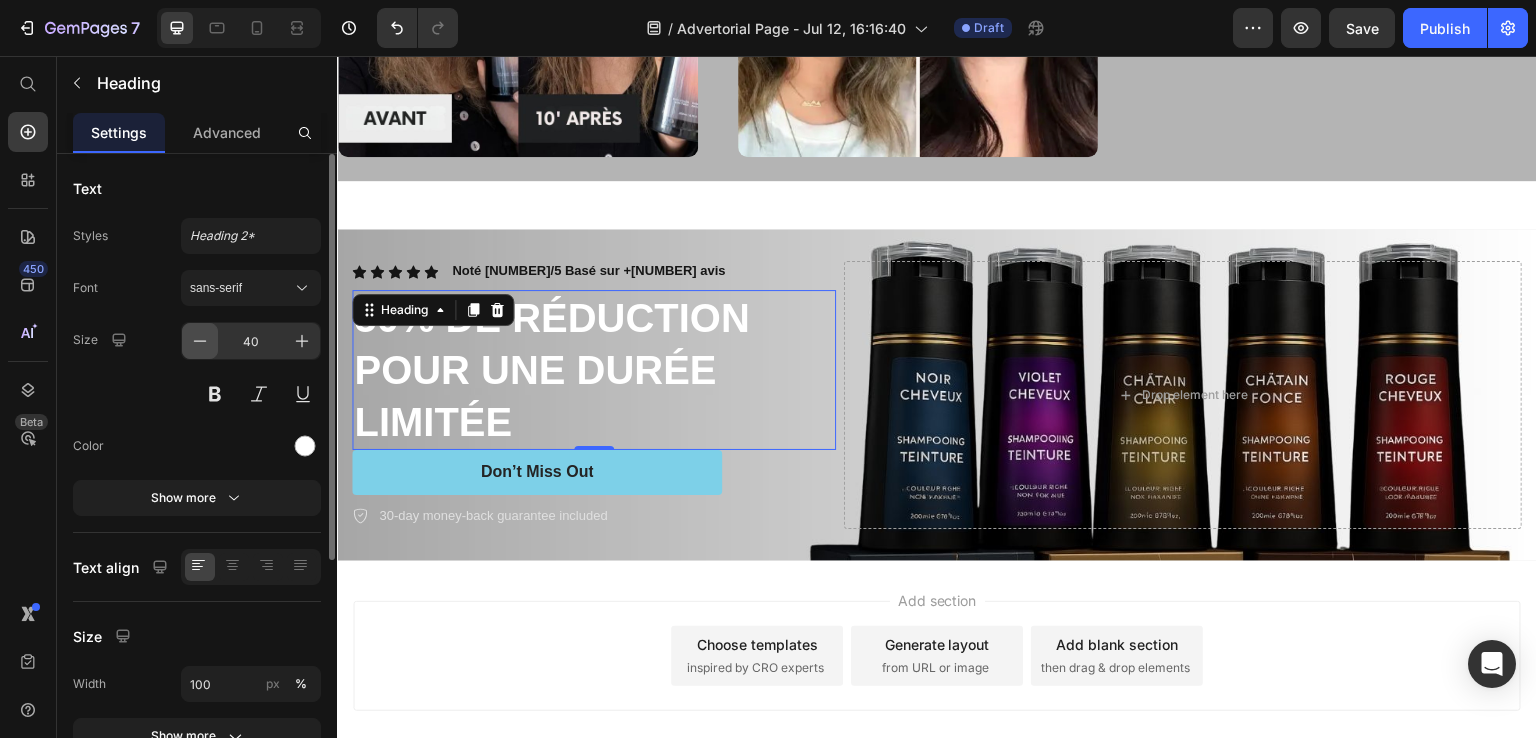 click at bounding box center (200, 341) 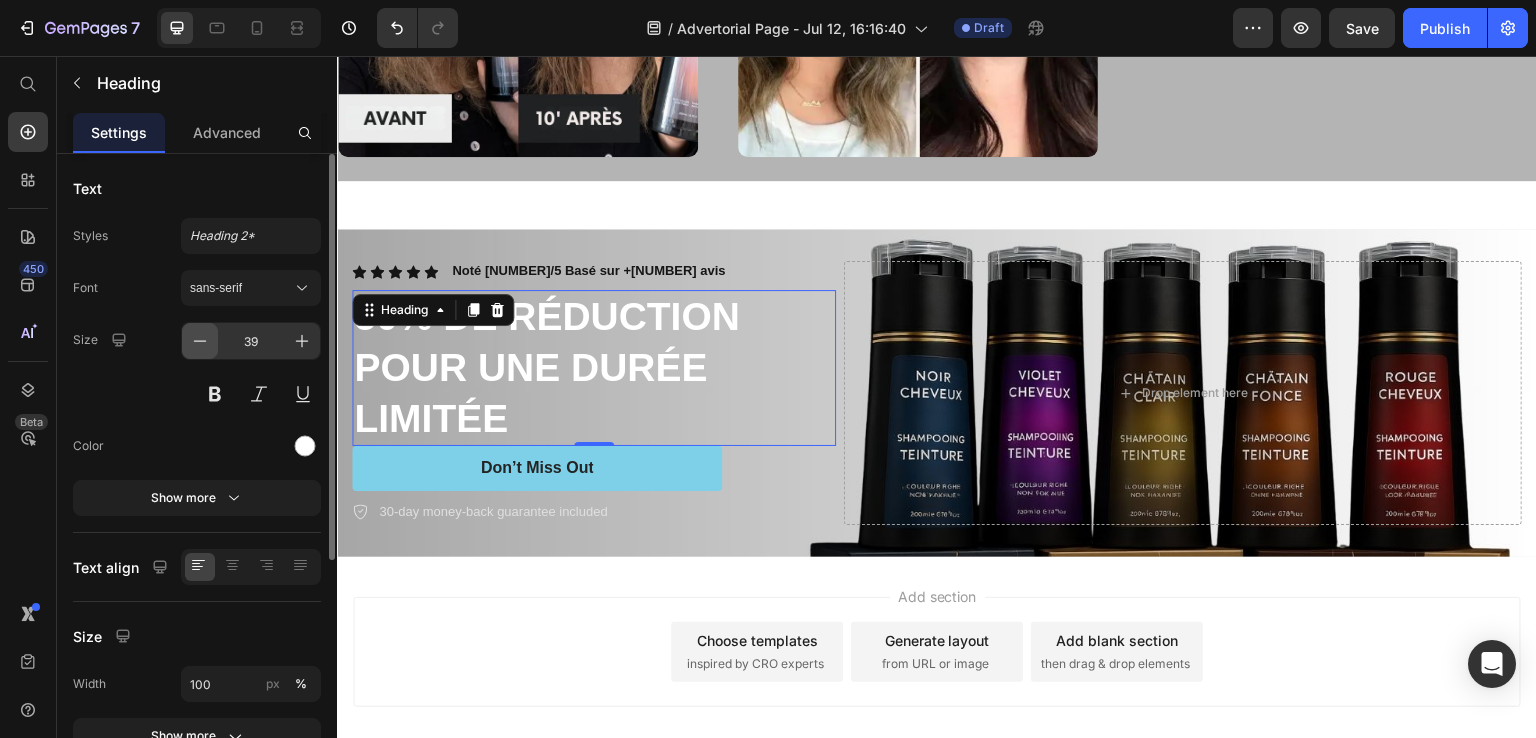 click at bounding box center (200, 341) 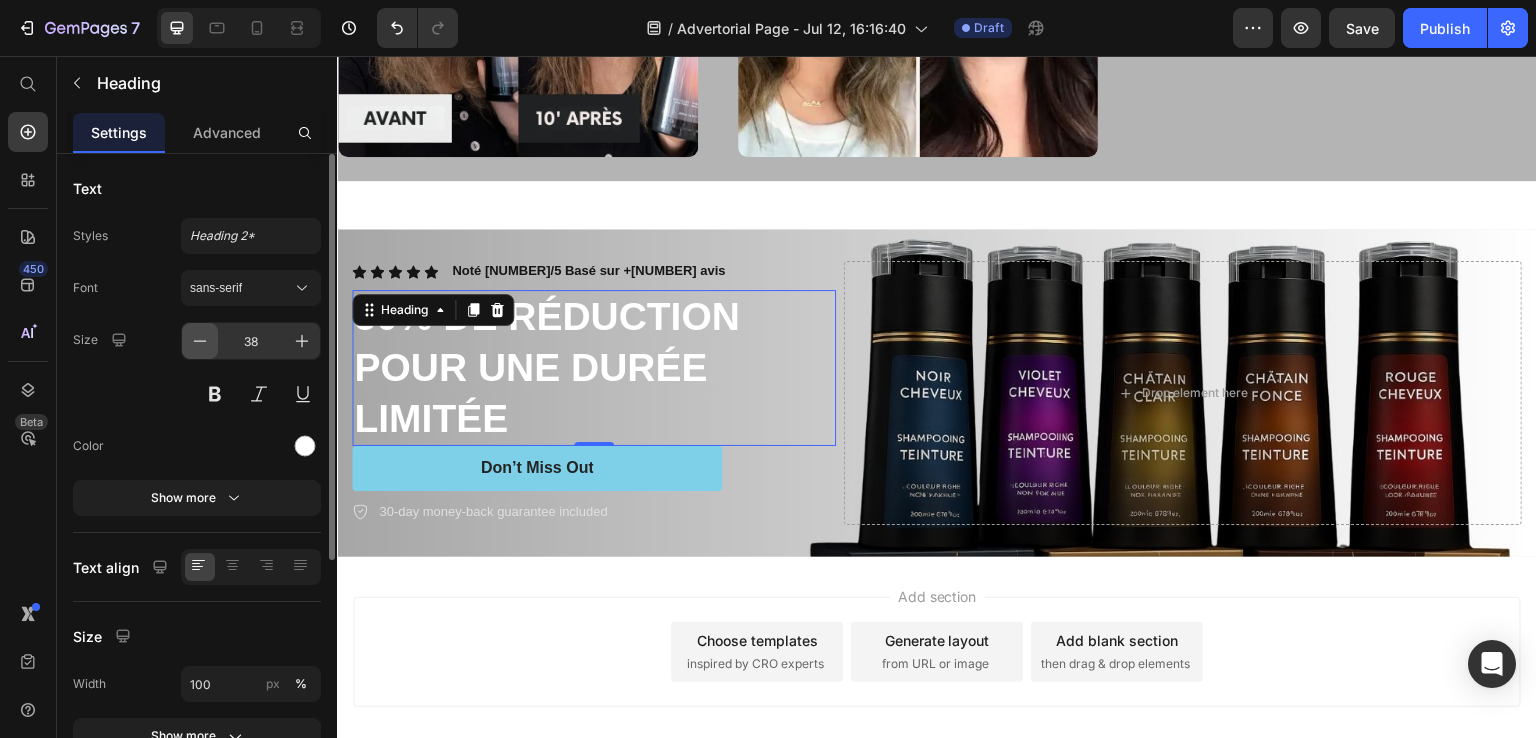 click at bounding box center [200, 341] 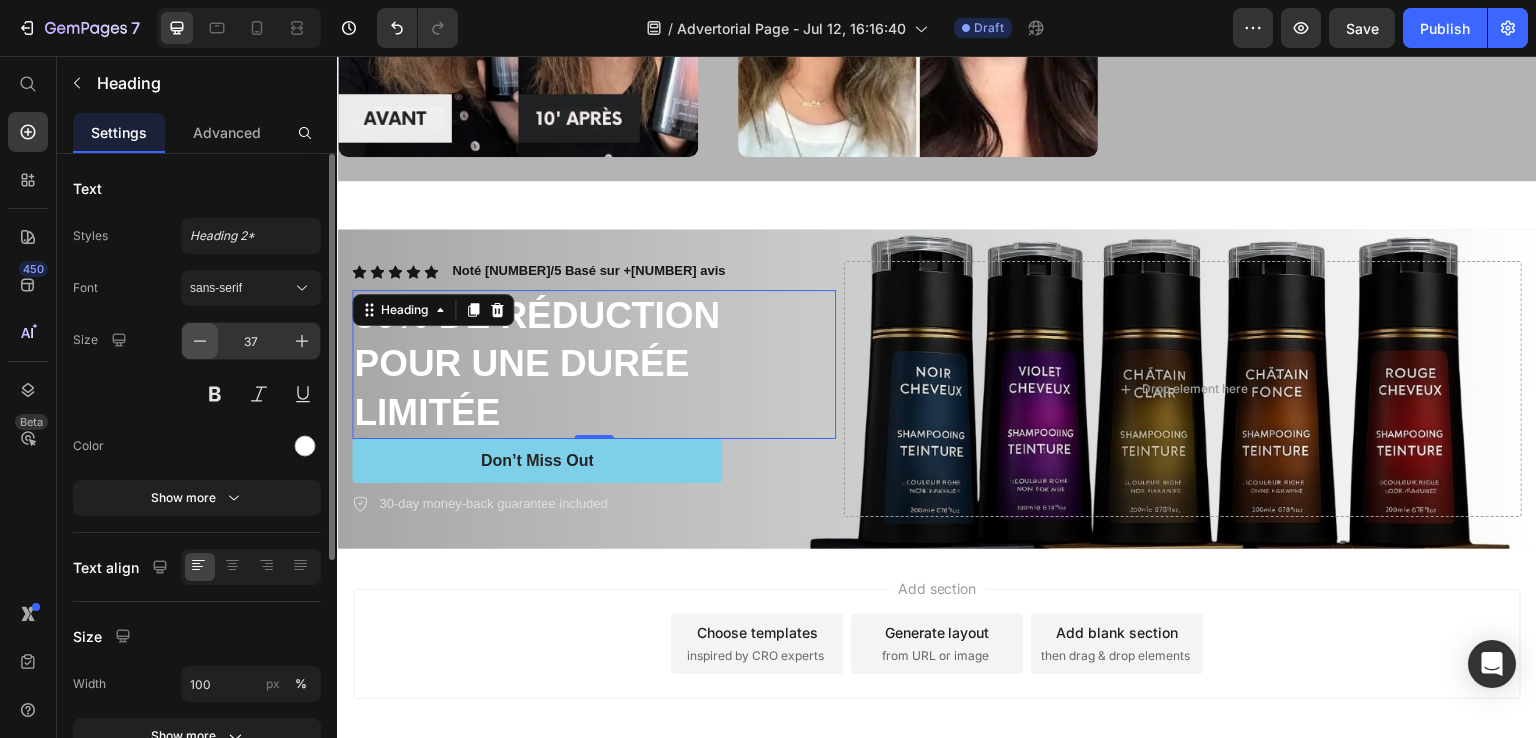 click at bounding box center [200, 341] 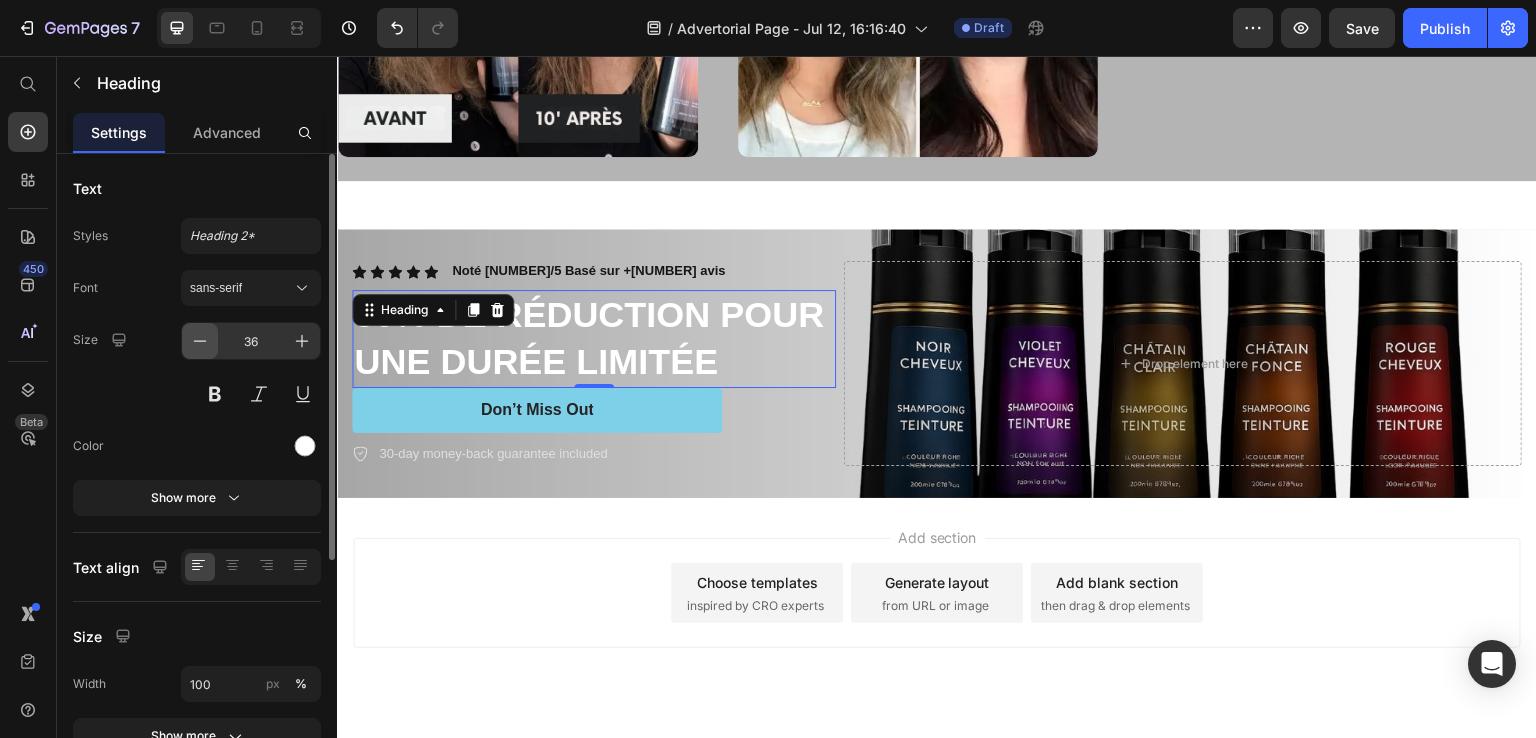 click at bounding box center (200, 341) 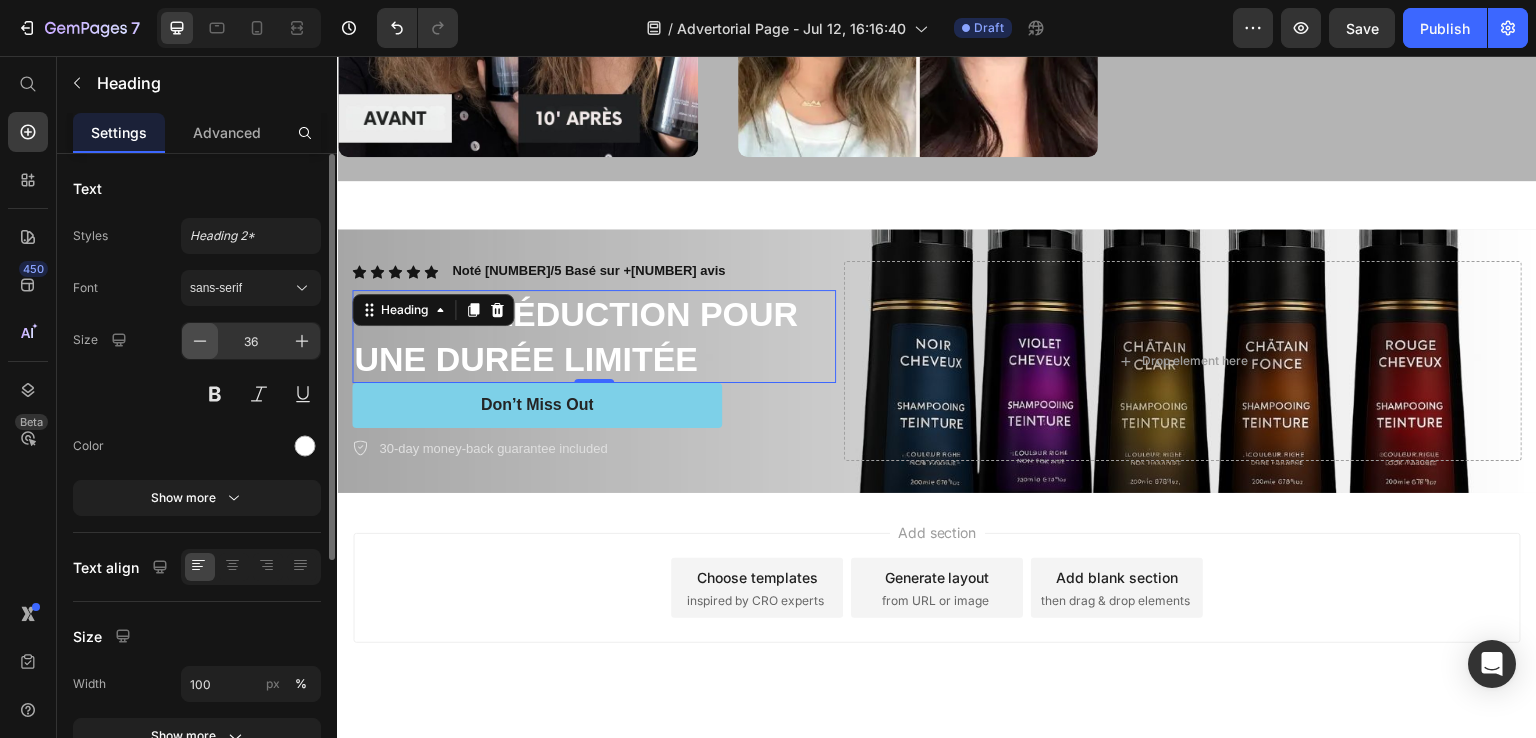 type on "34" 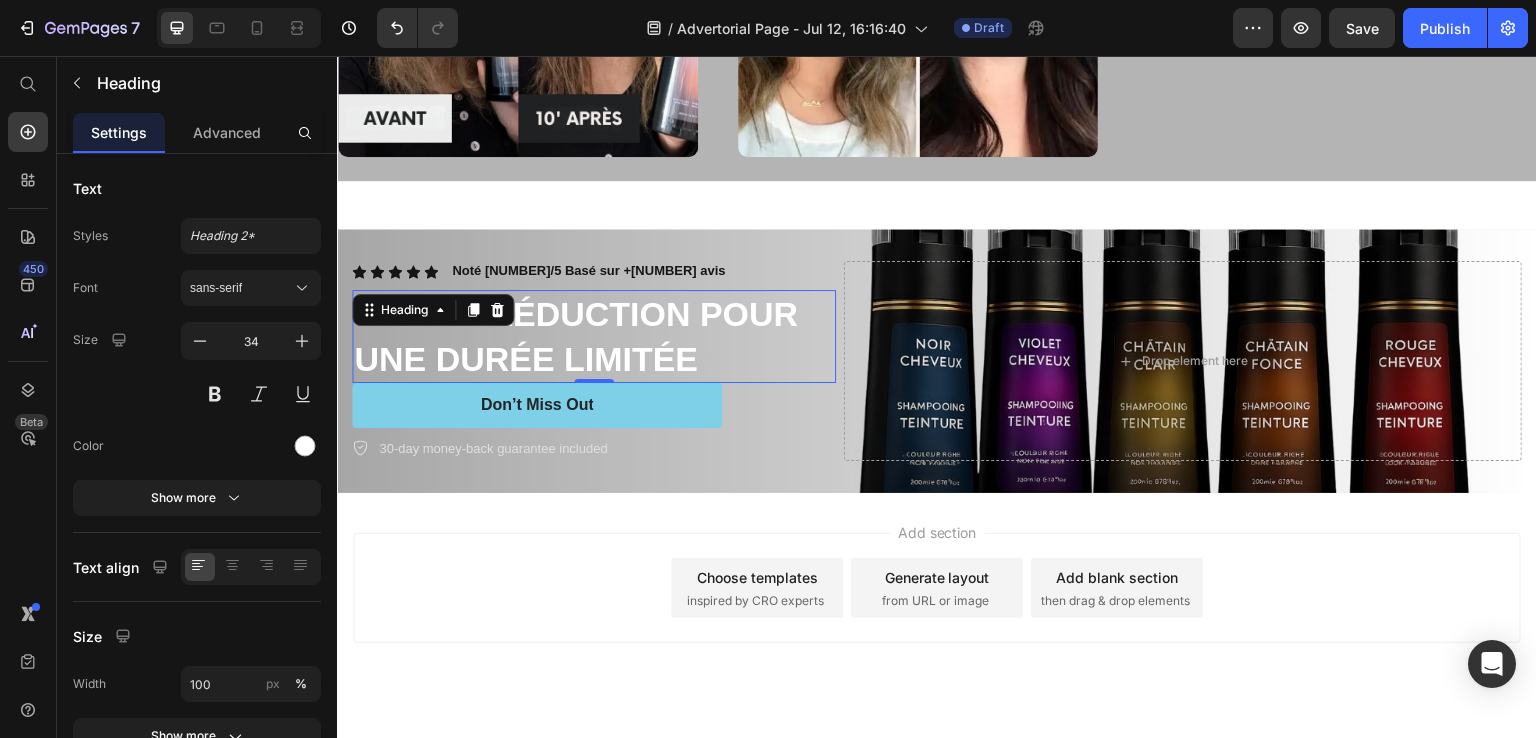 click on "Add section Choose templates inspired by CRO experts Generate layout from URL or image Add blank section then drag & drop elements" at bounding box center [937, 588] 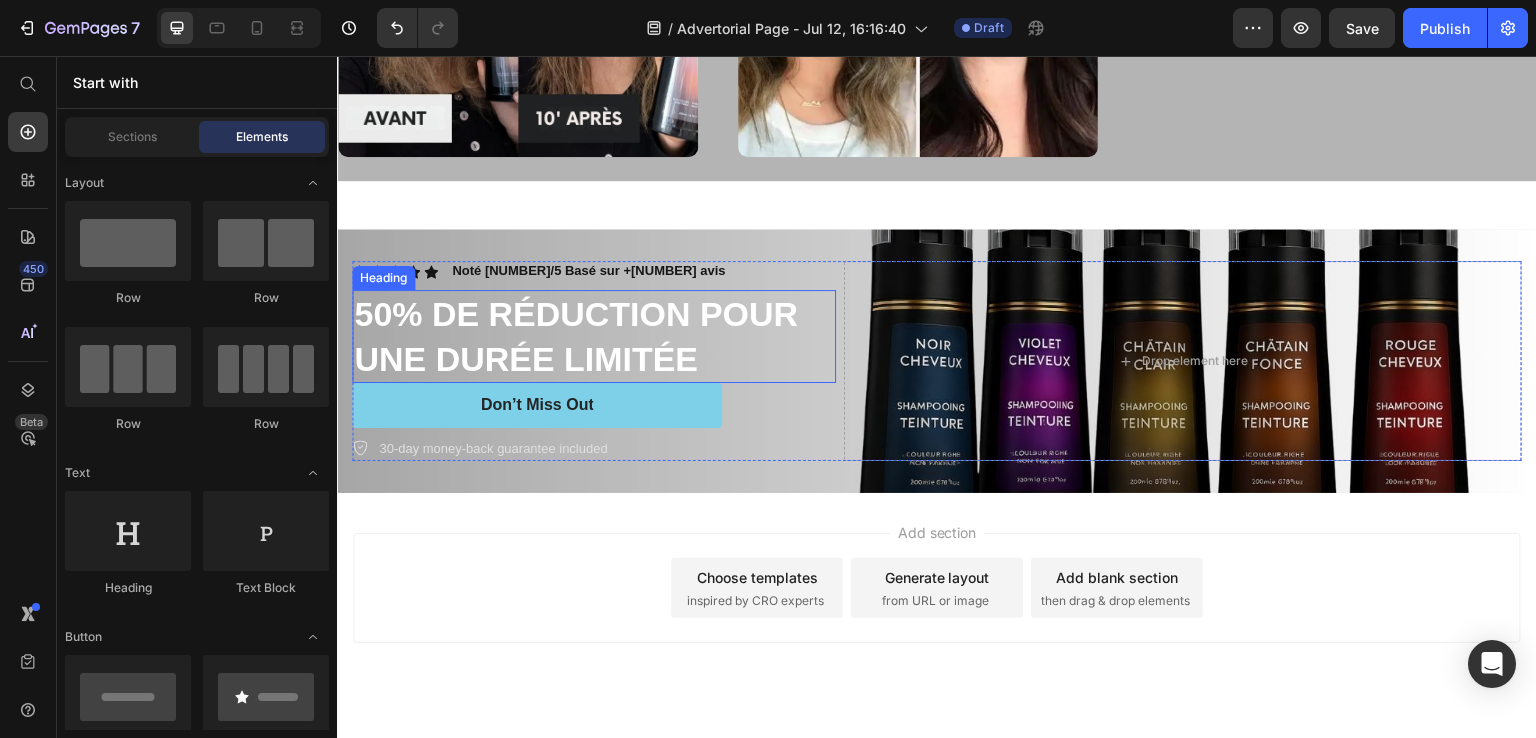 click on "50% DE RÉDUCTION POUR UNE DURÉE LIMITÉE" at bounding box center [594, 336] 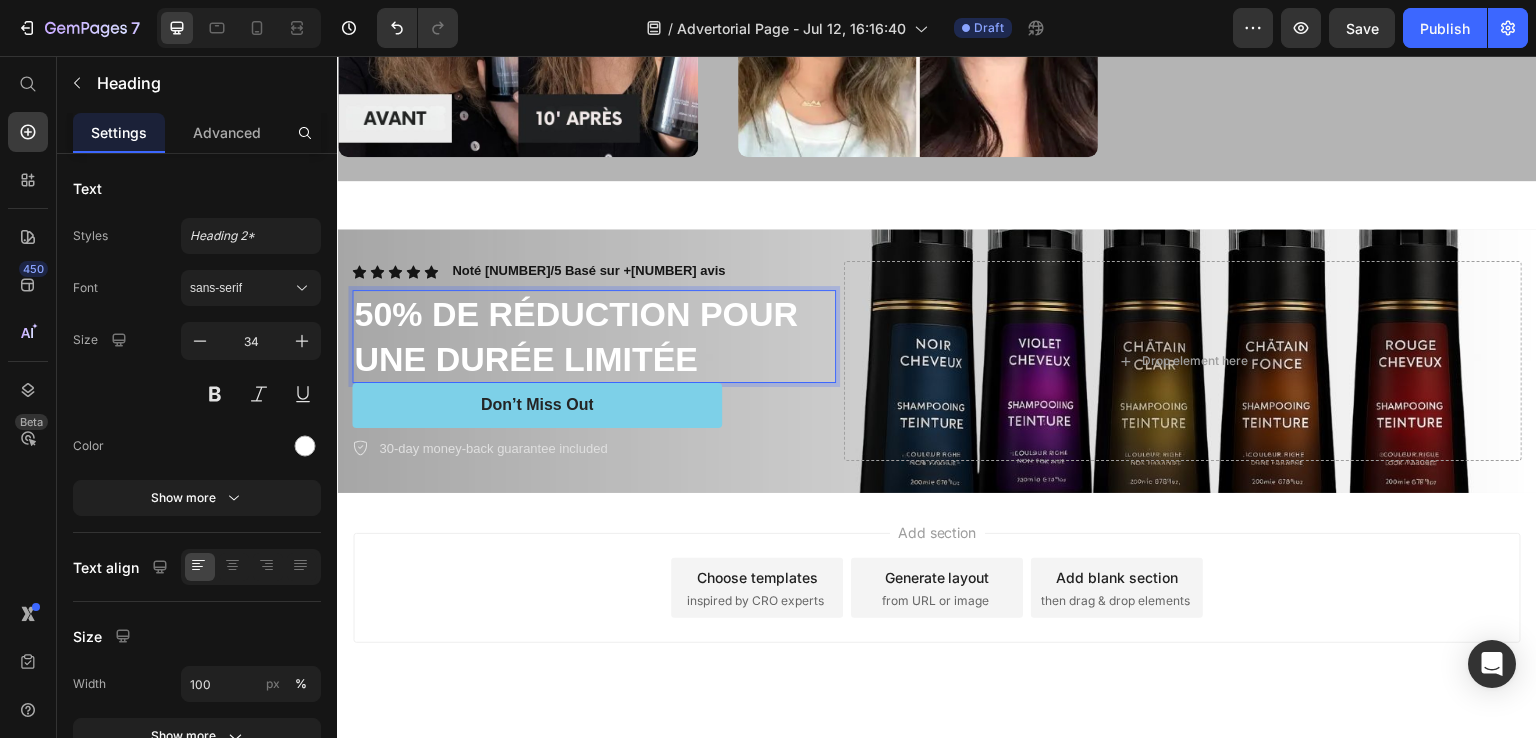 click on "50% DE RÉDUCTION POUR UNE DURÉE LIMITÉE" at bounding box center (594, 336) 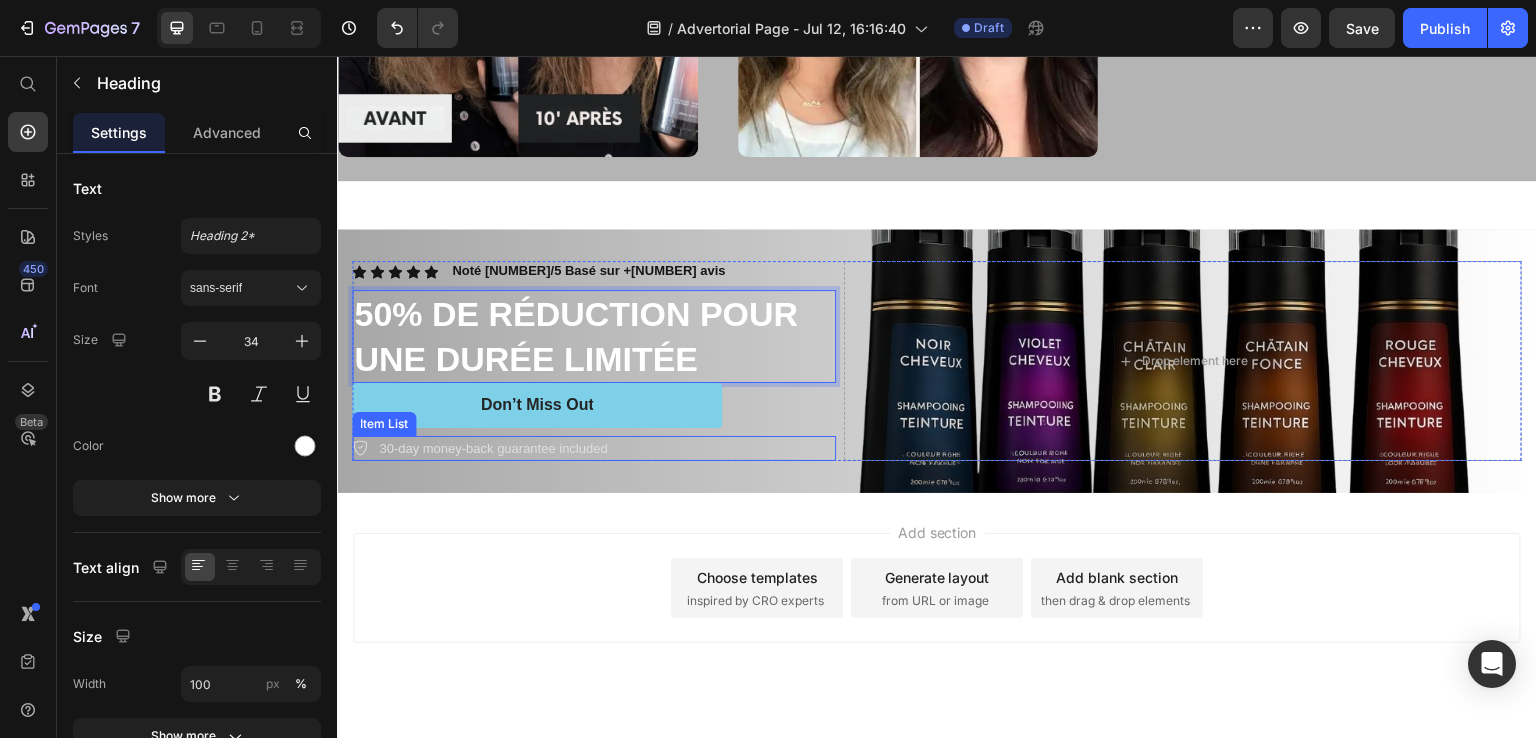click on "30-day money-back guarantee included" at bounding box center (493, 449) 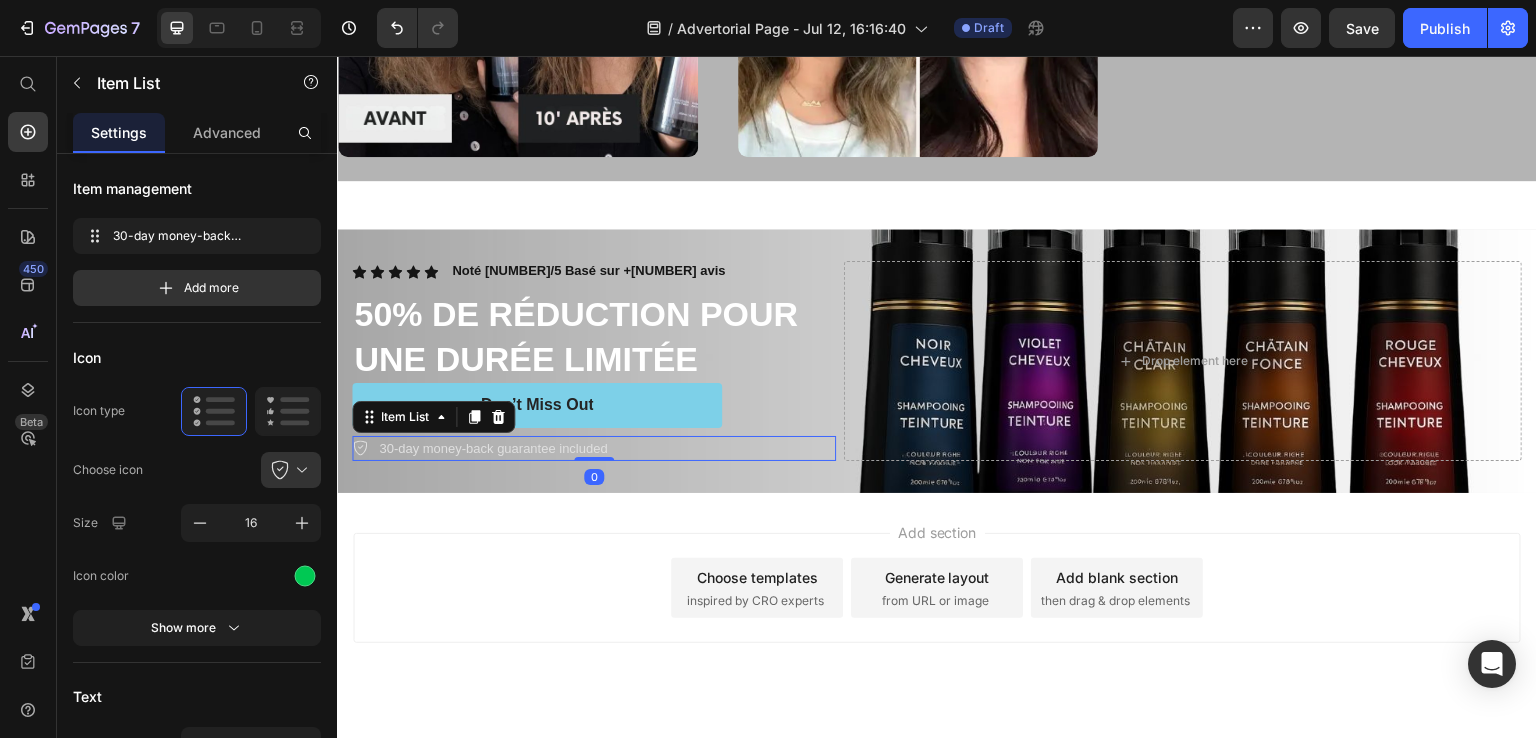 click on "30-day money-back guarantee included" at bounding box center [493, 449] 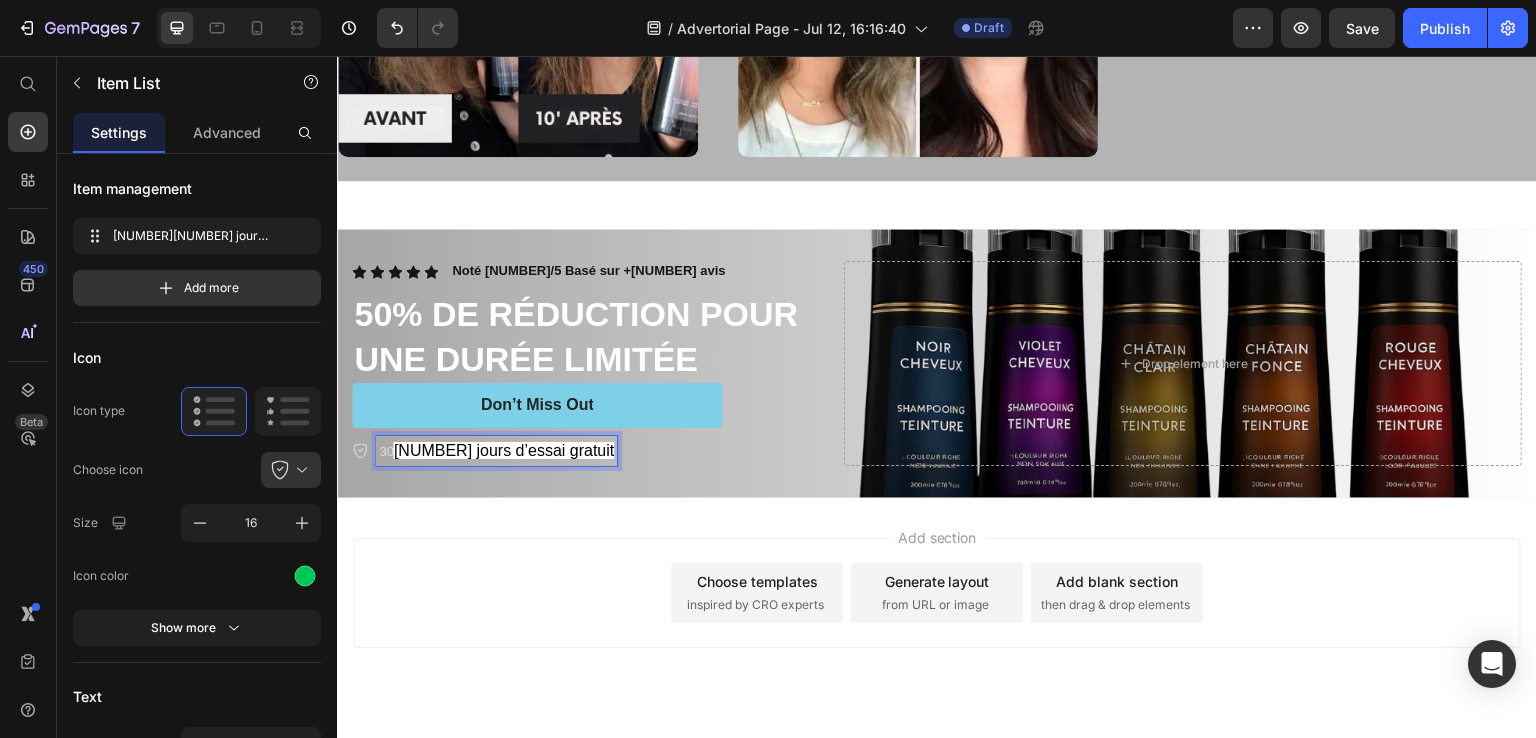click on "90 jours d’essai gratuit" at bounding box center [503, 450] 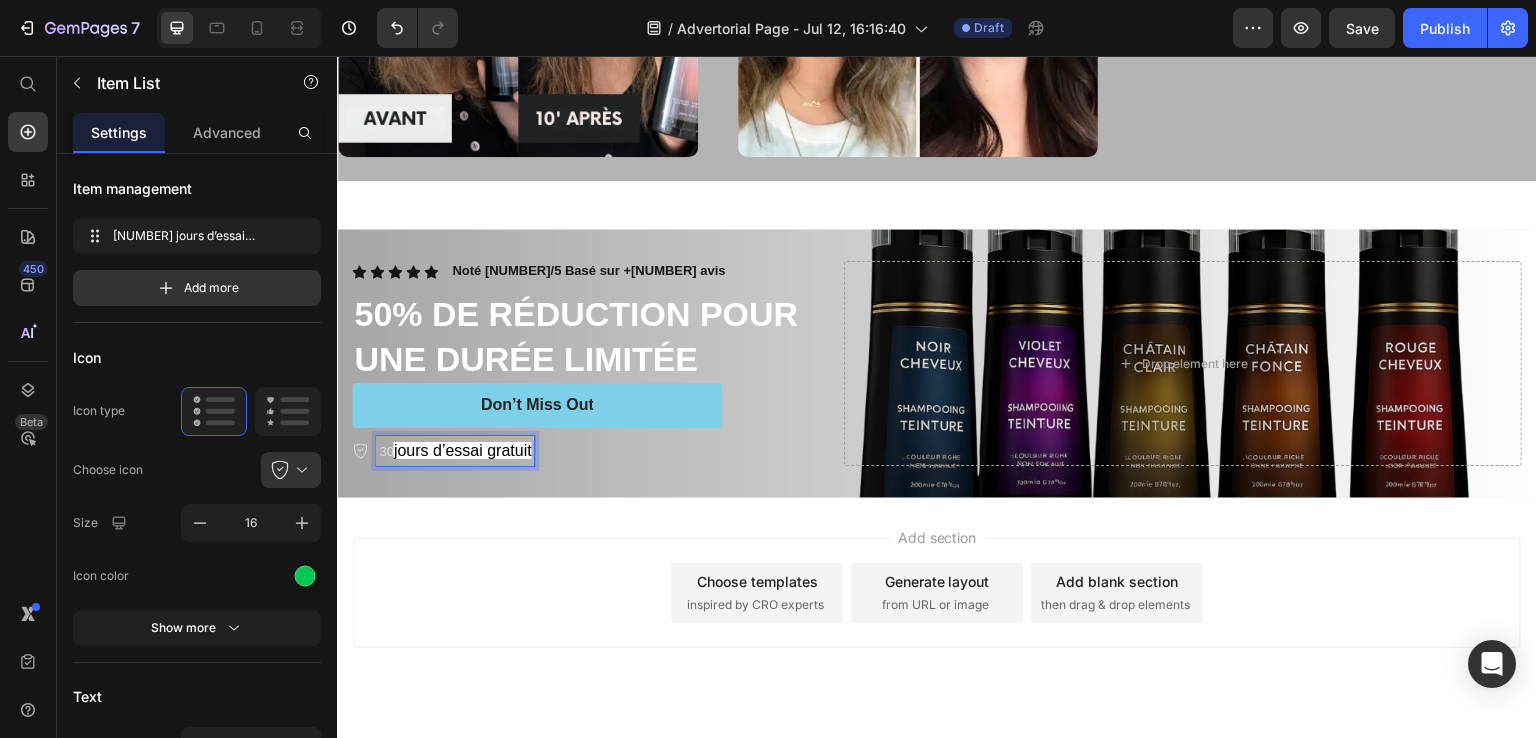click on "jours d’essai gratuit" at bounding box center [462, 450] 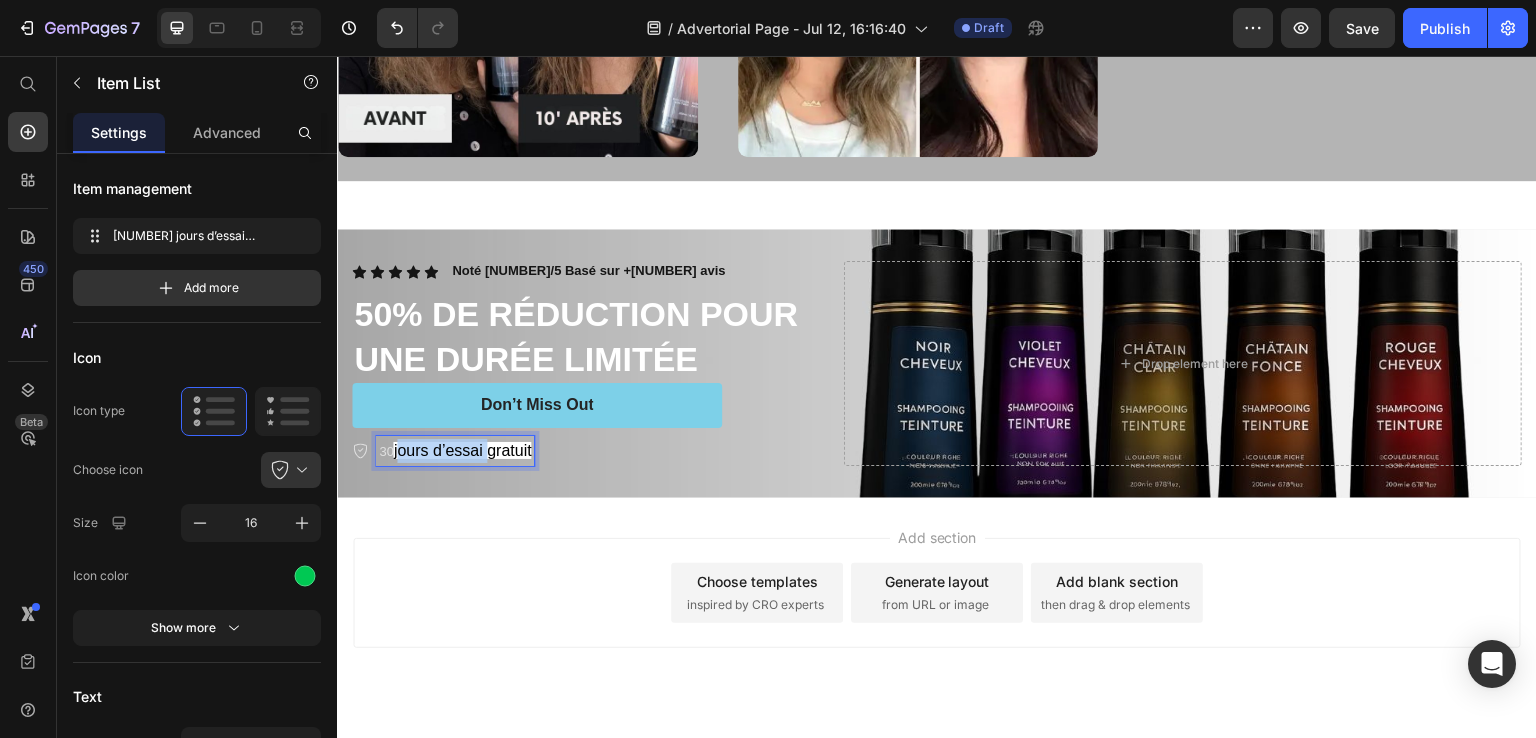 drag, startPoint x: 397, startPoint y: 450, endPoint x: 463, endPoint y: 458, distance: 66.48308 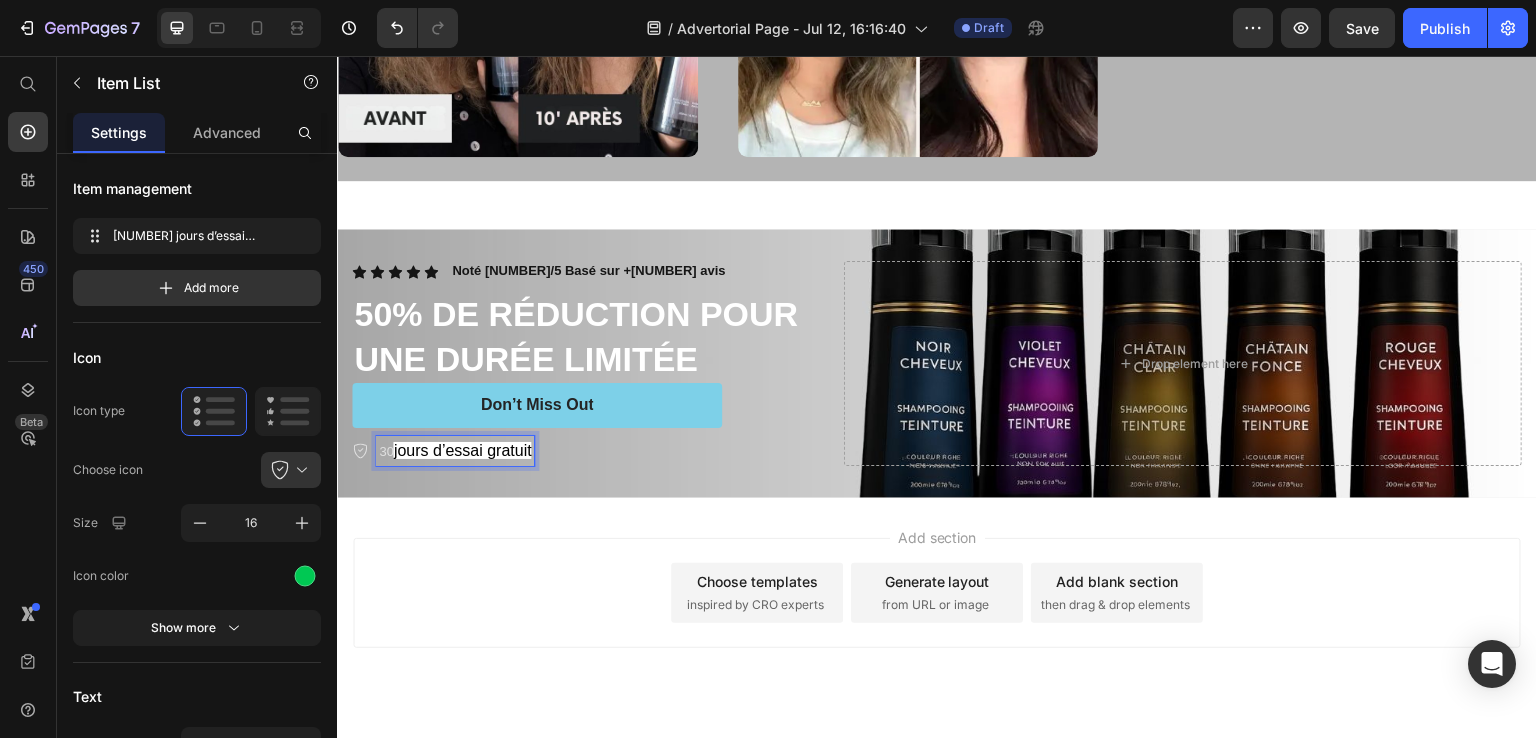 click on "30  jours d’essai gratuit" at bounding box center (455, 451) 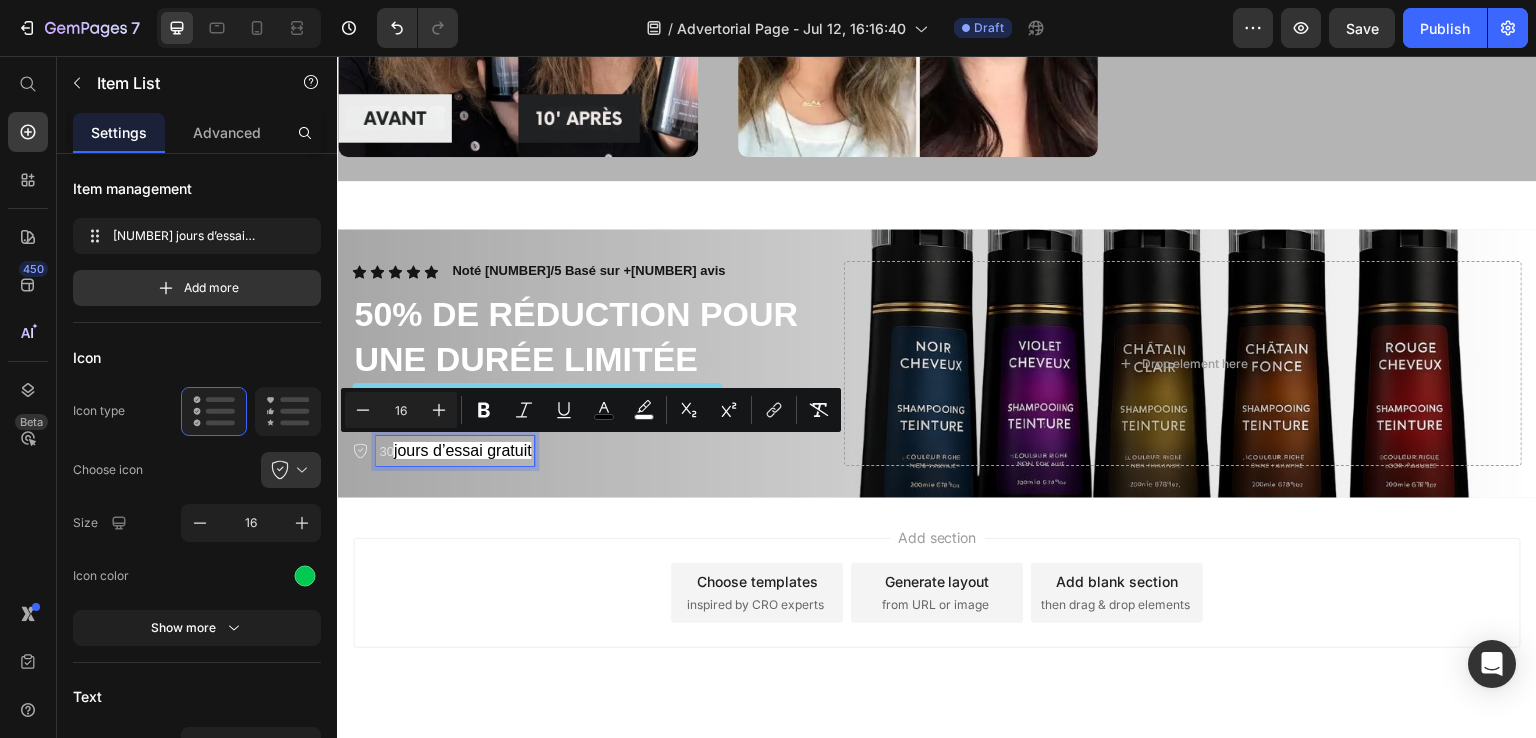 drag, startPoint x: 390, startPoint y: 449, endPoint x: 540, endPoint y: 452, distance: 150.03 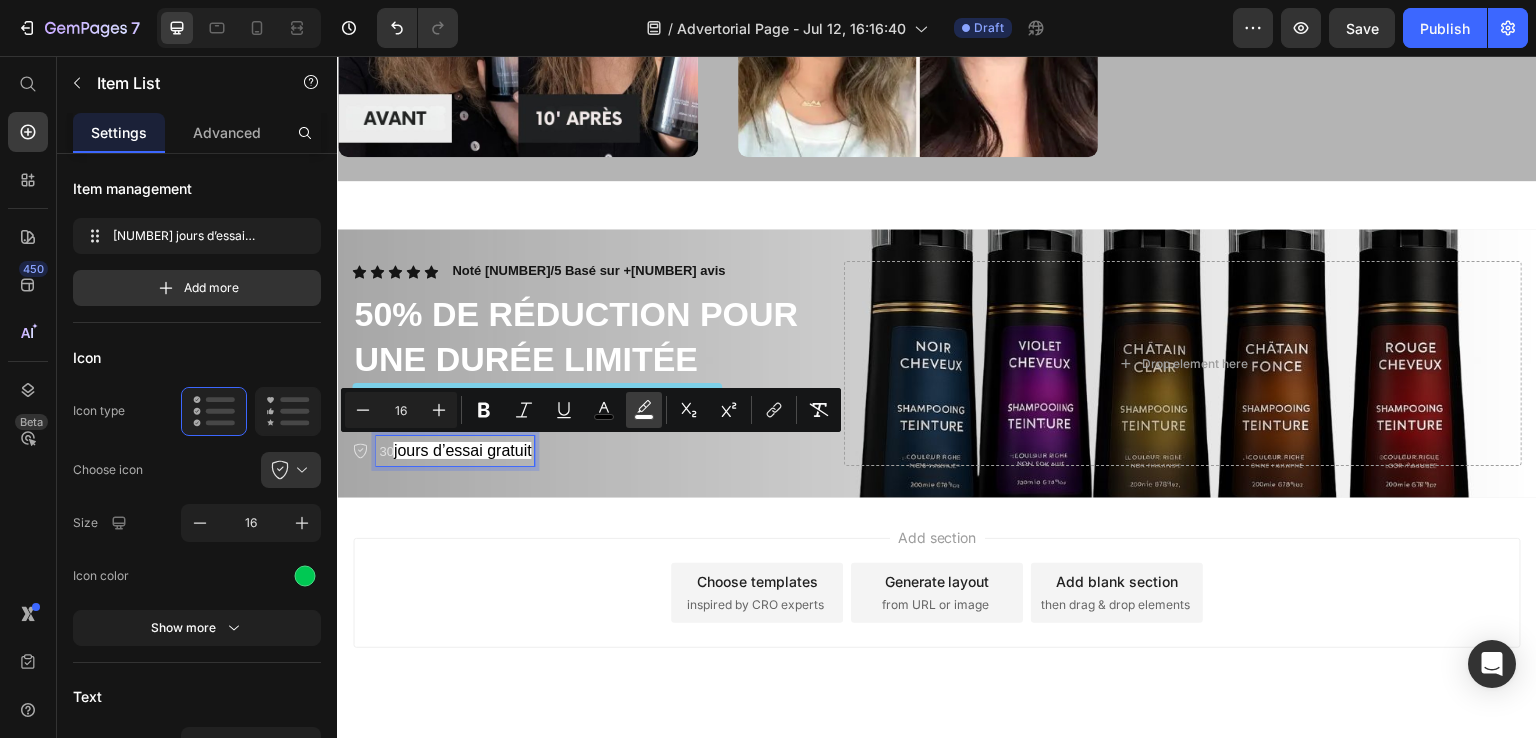 click 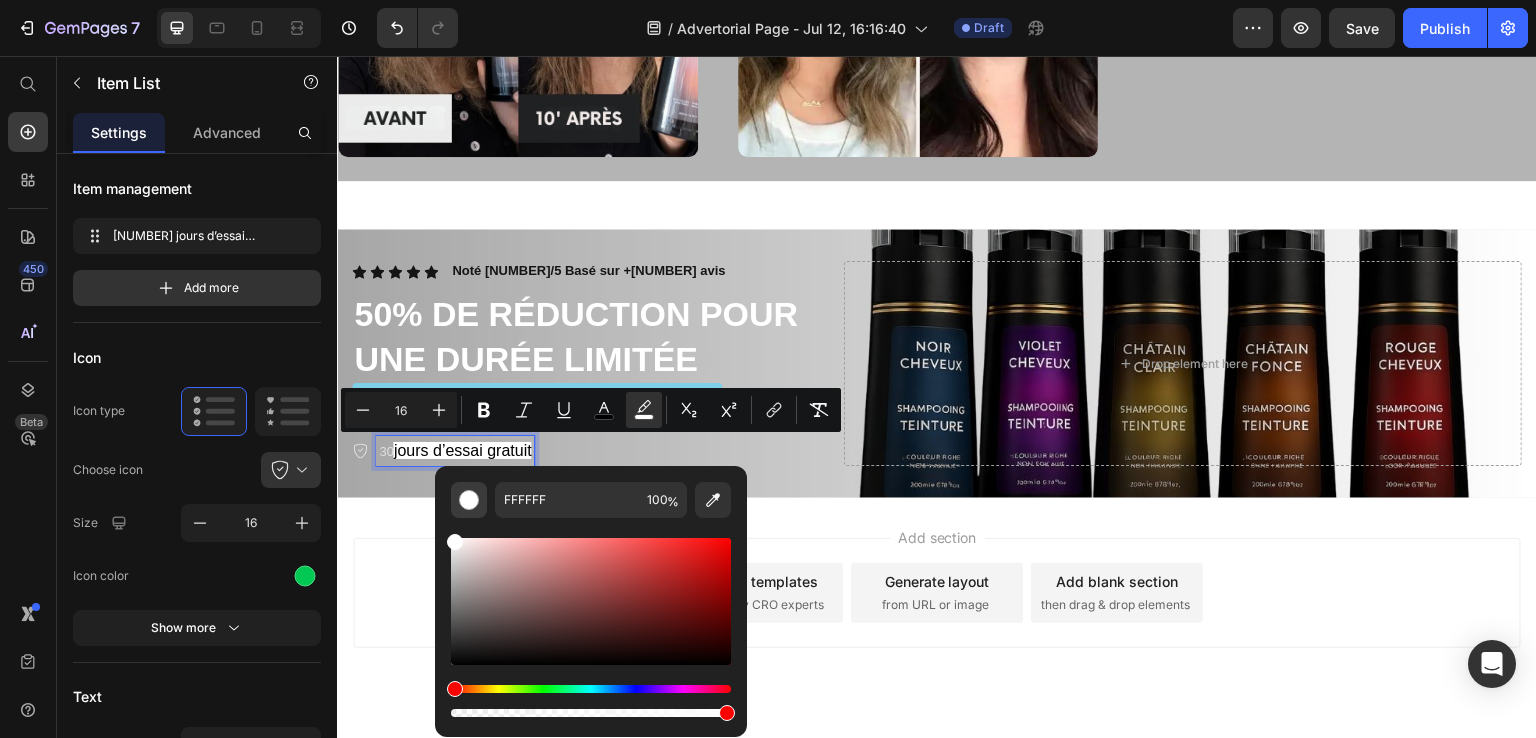 click at bounding box center (469, 500) 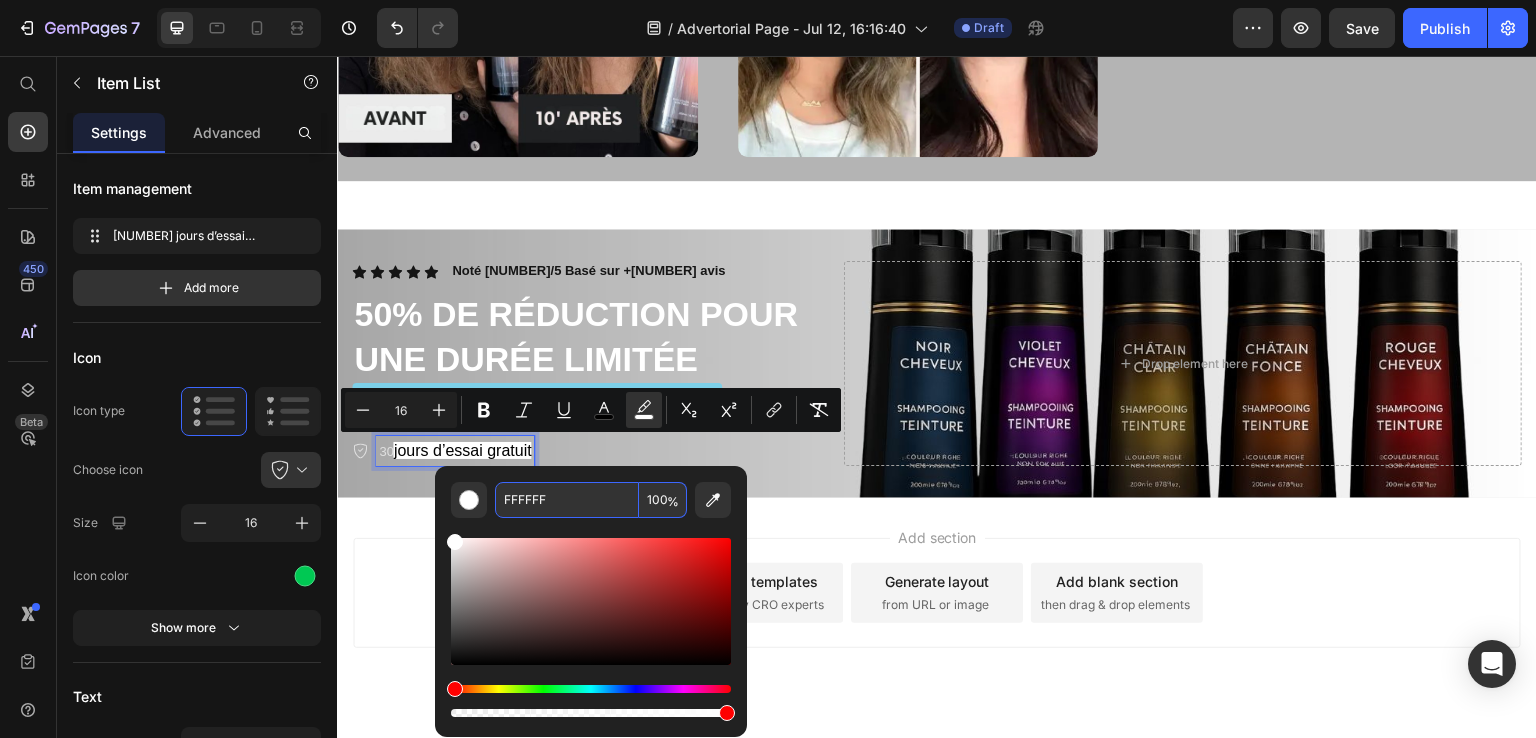 click on "FFFFFF" at bounding box center (567, 500) 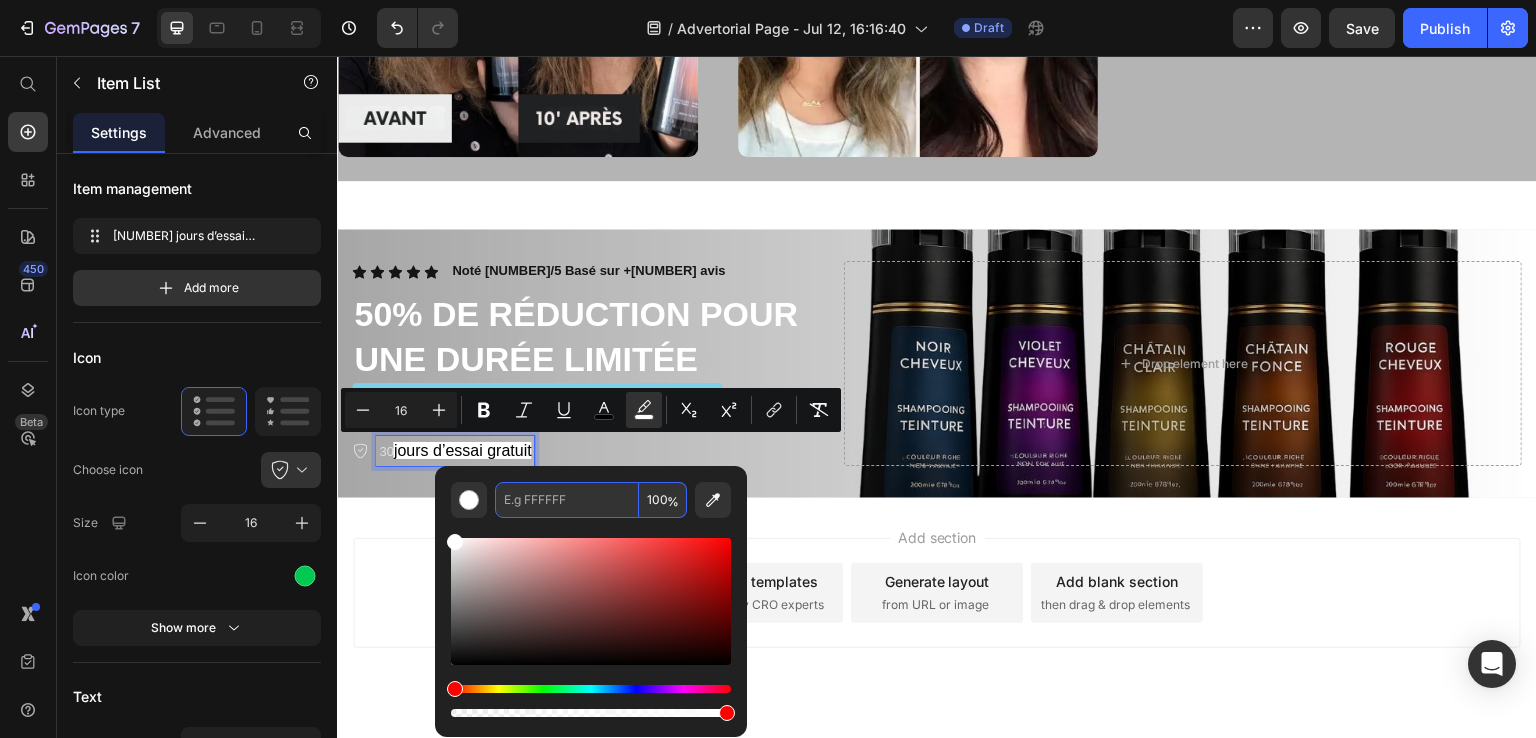 click on "Add section Choose templates inspired by CRO experts Generate layout from URL or image Add blank section then drag & drop elements" at bounding box center (937, 593) 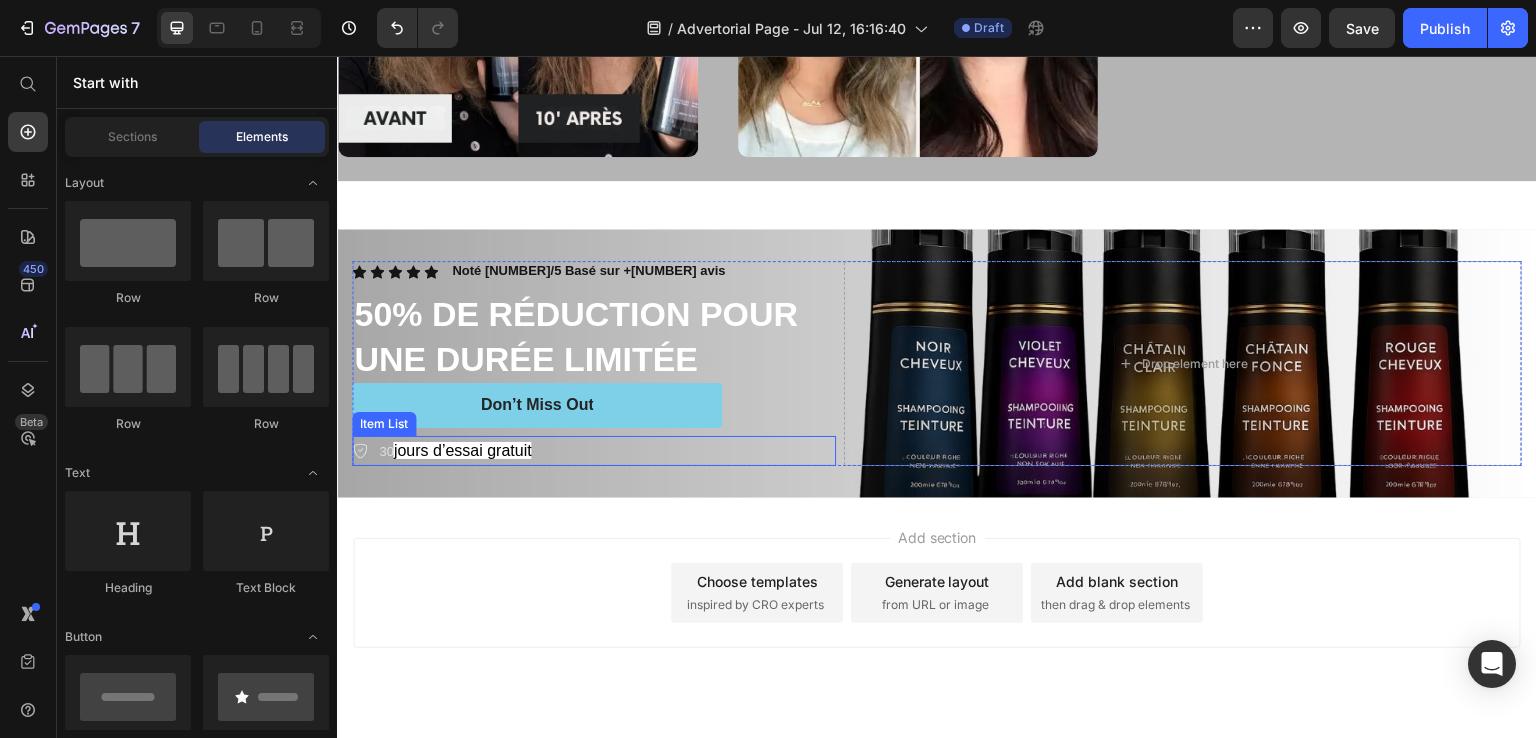click on "jours d’essai gratuit" at bounding box center (462, 450) 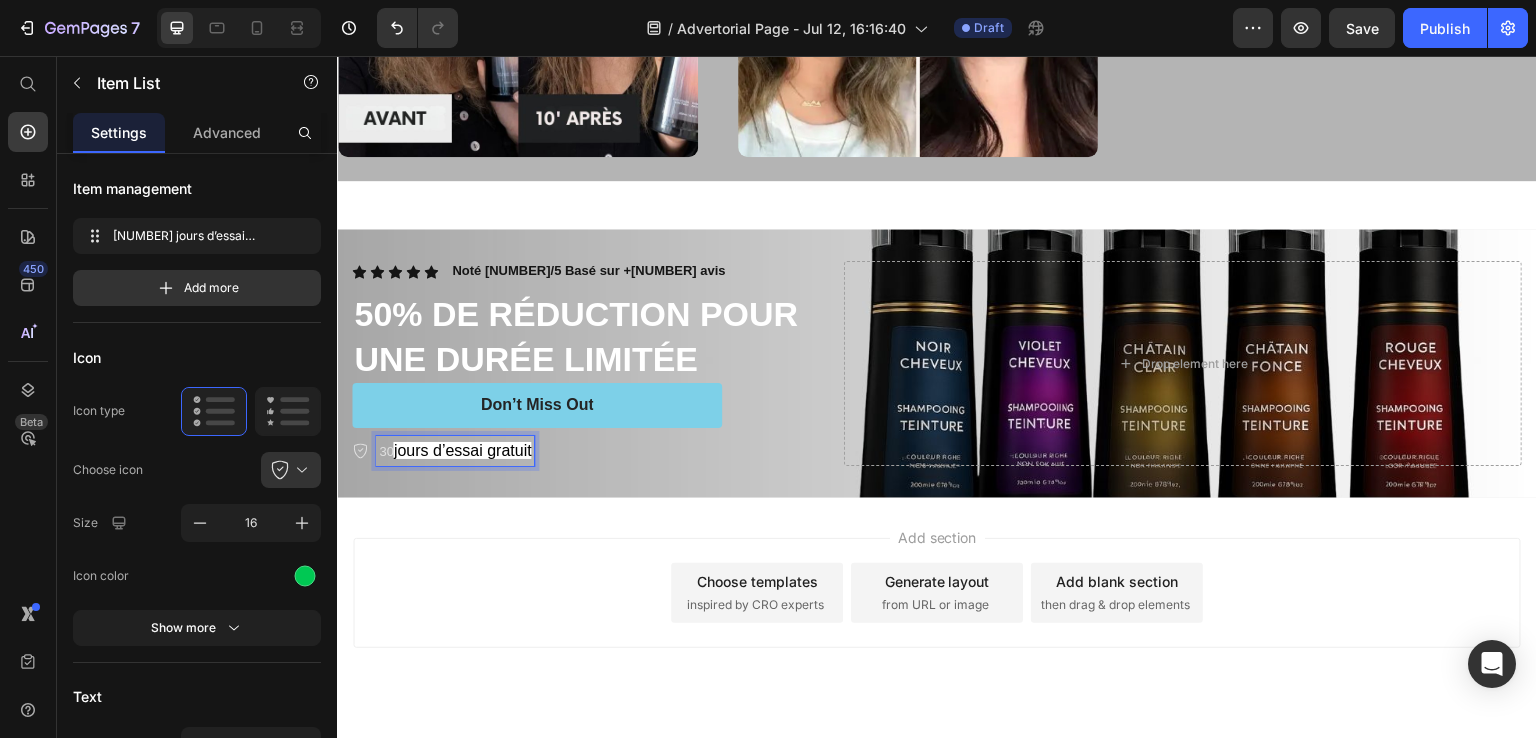 click on "jours d’essai gratuit" at bounding box center (462, 450) 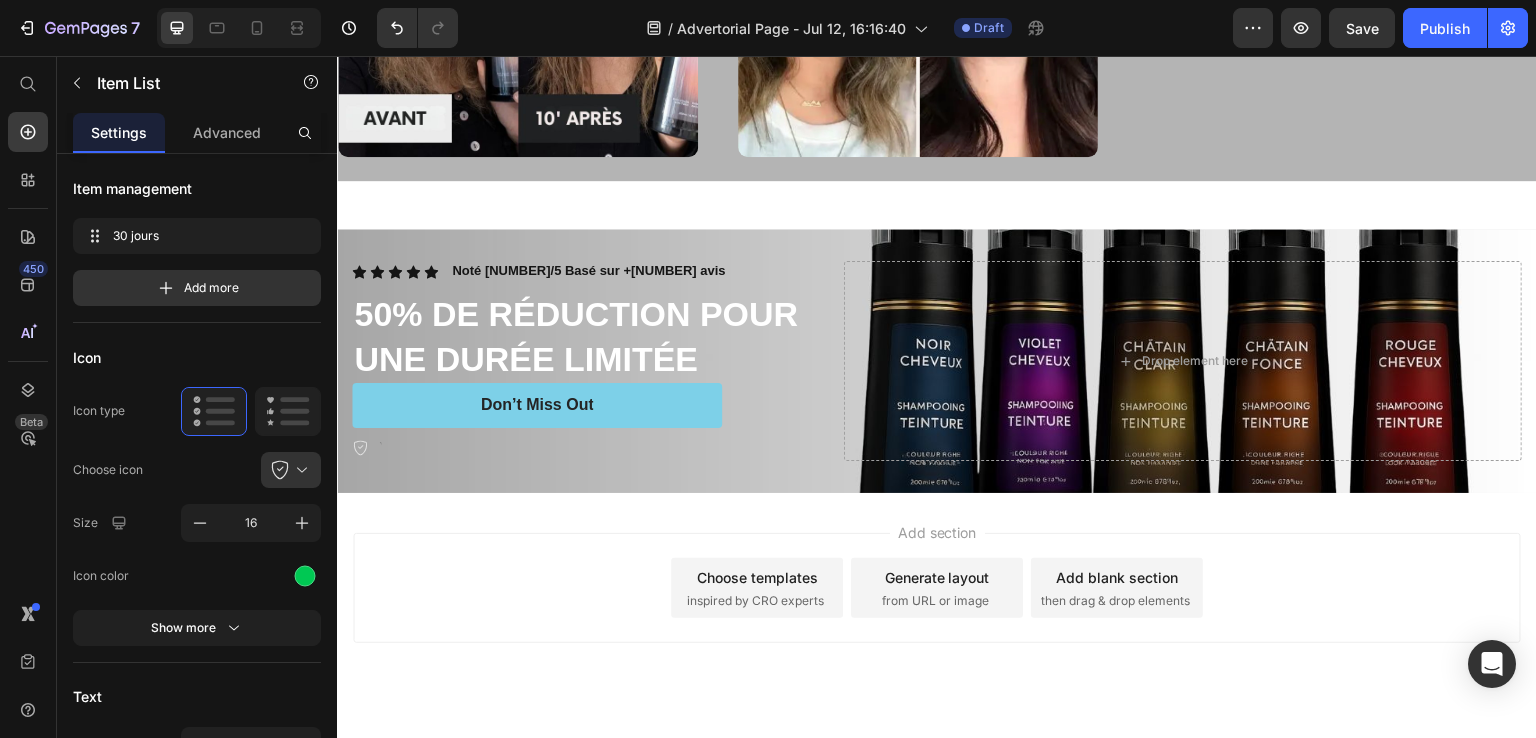 scroll, scrollTop: 4754, scrollLeft: 0, axis: vertical 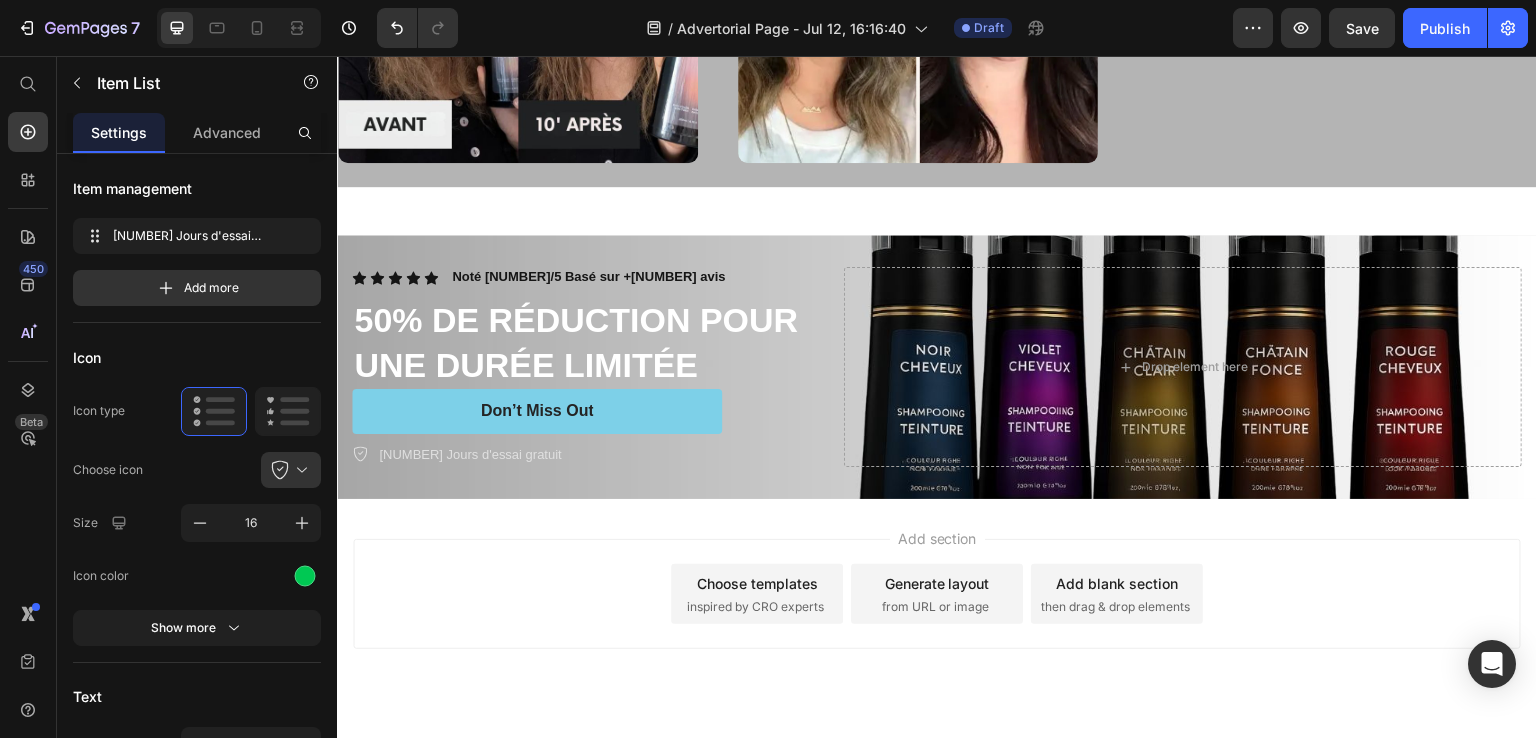 click on "30 Jours d'essai gratuit" at bounding box center [470, 455] 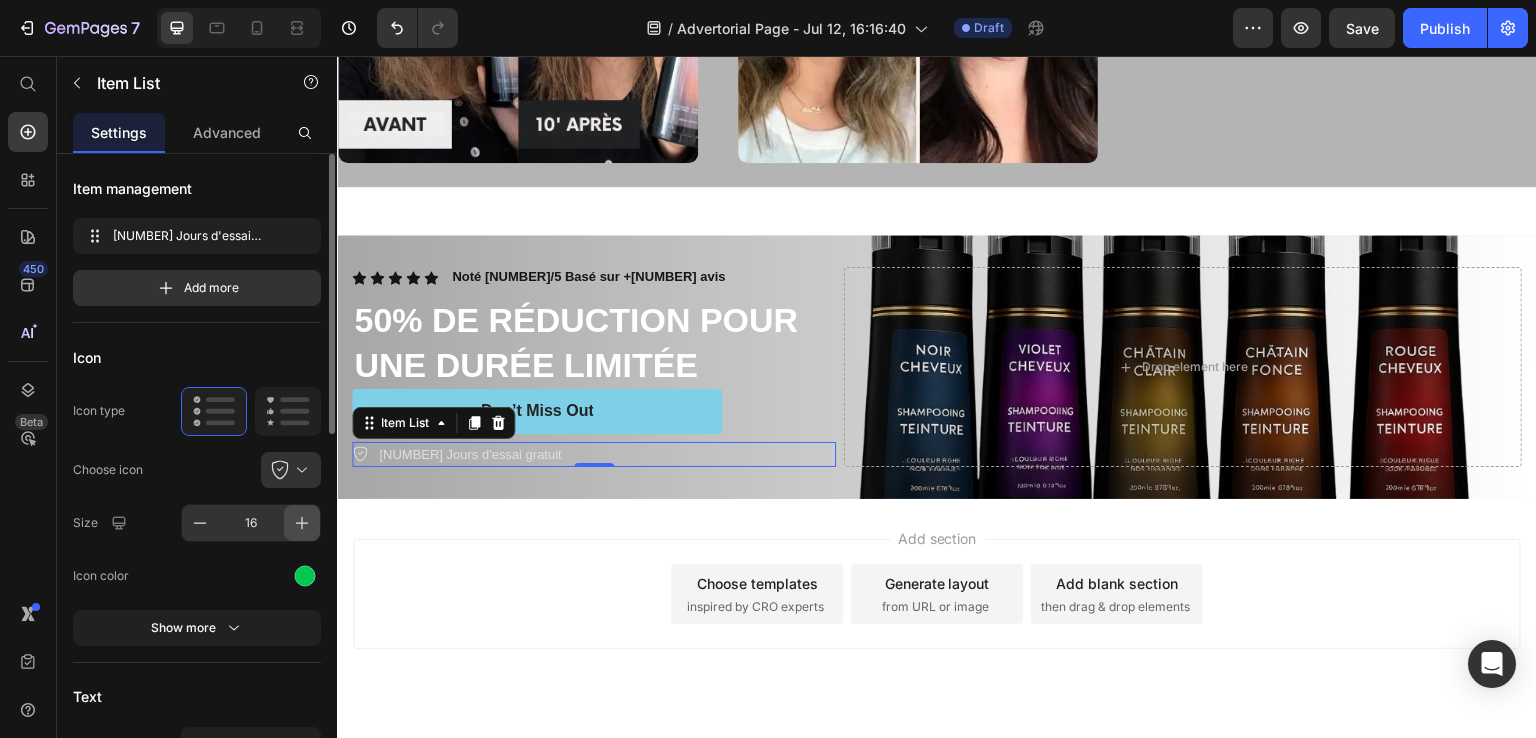 click 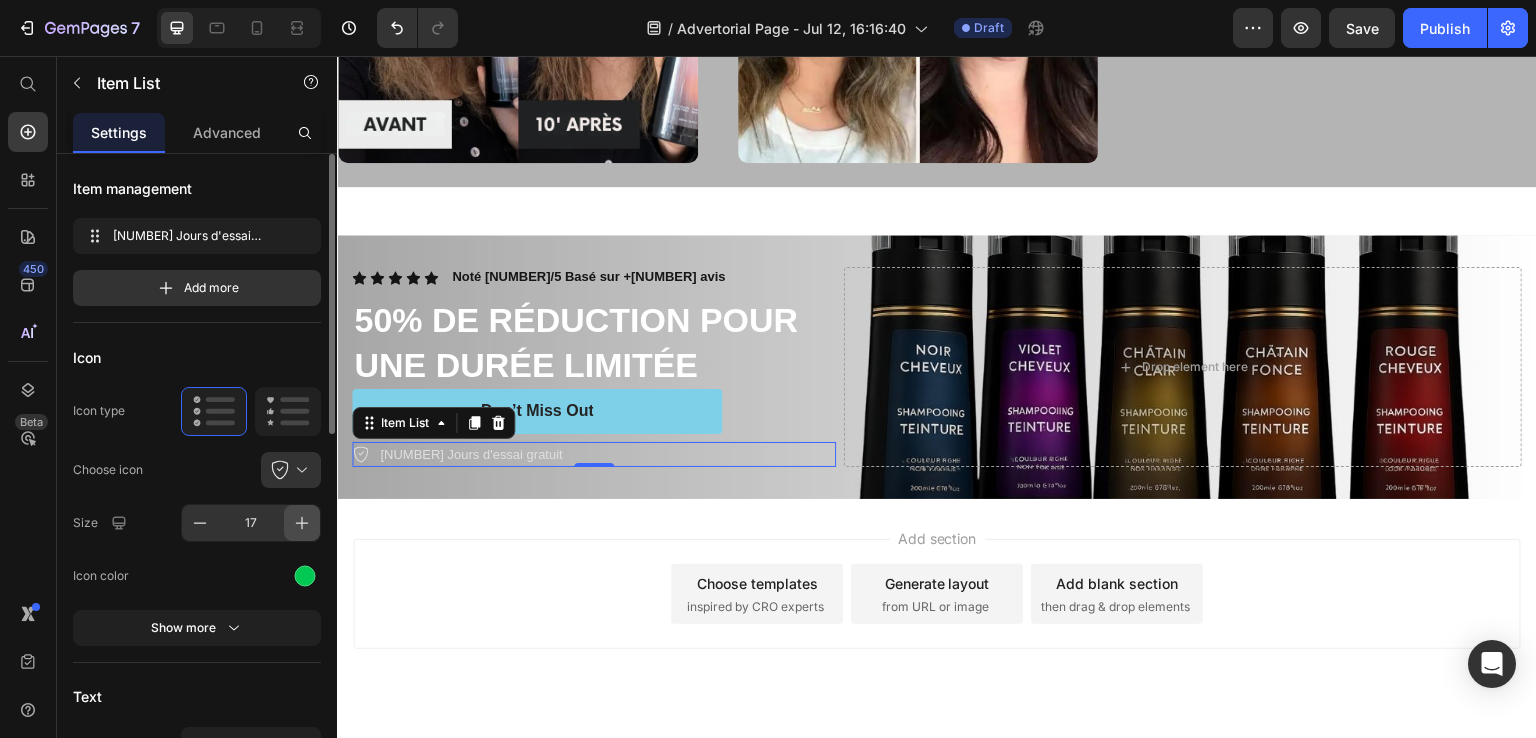 click 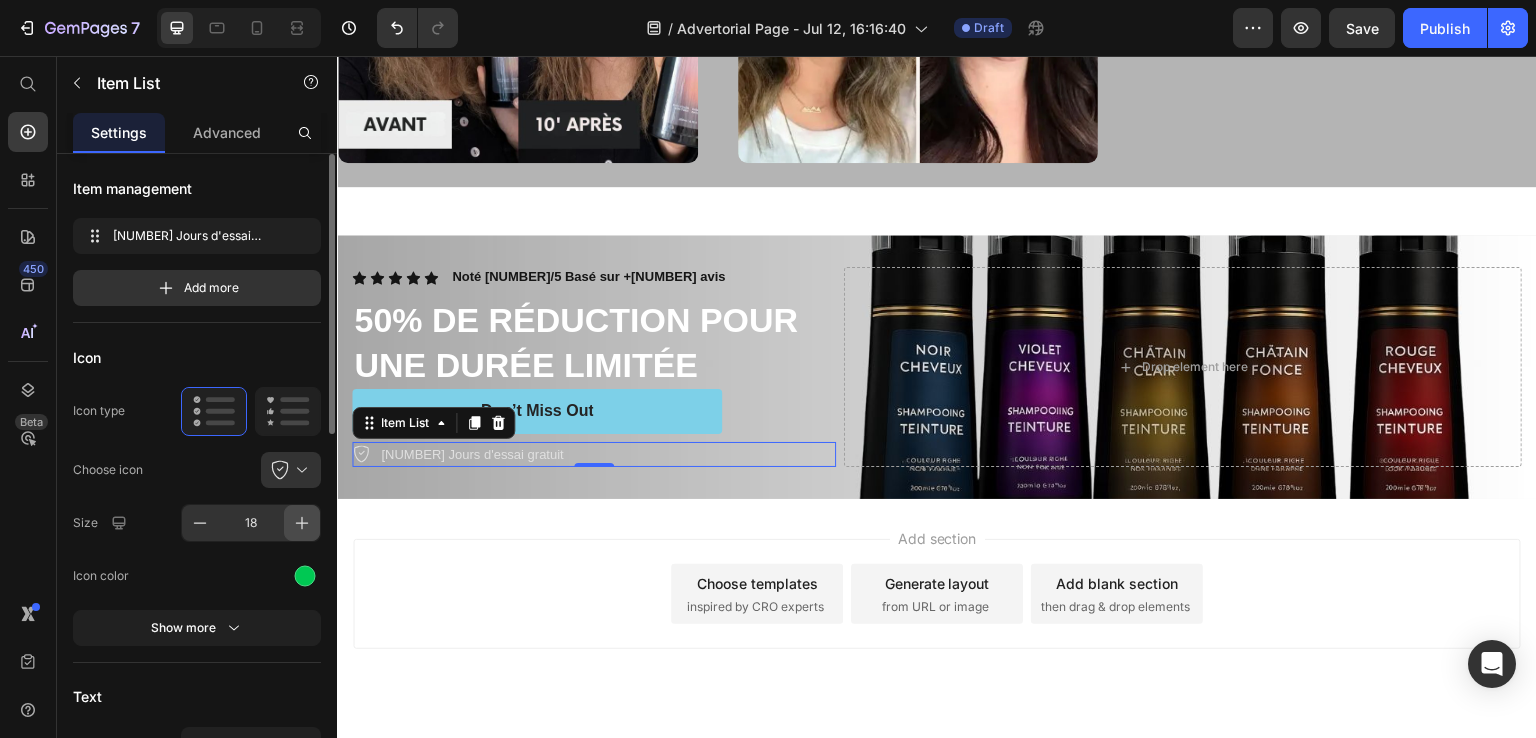 click 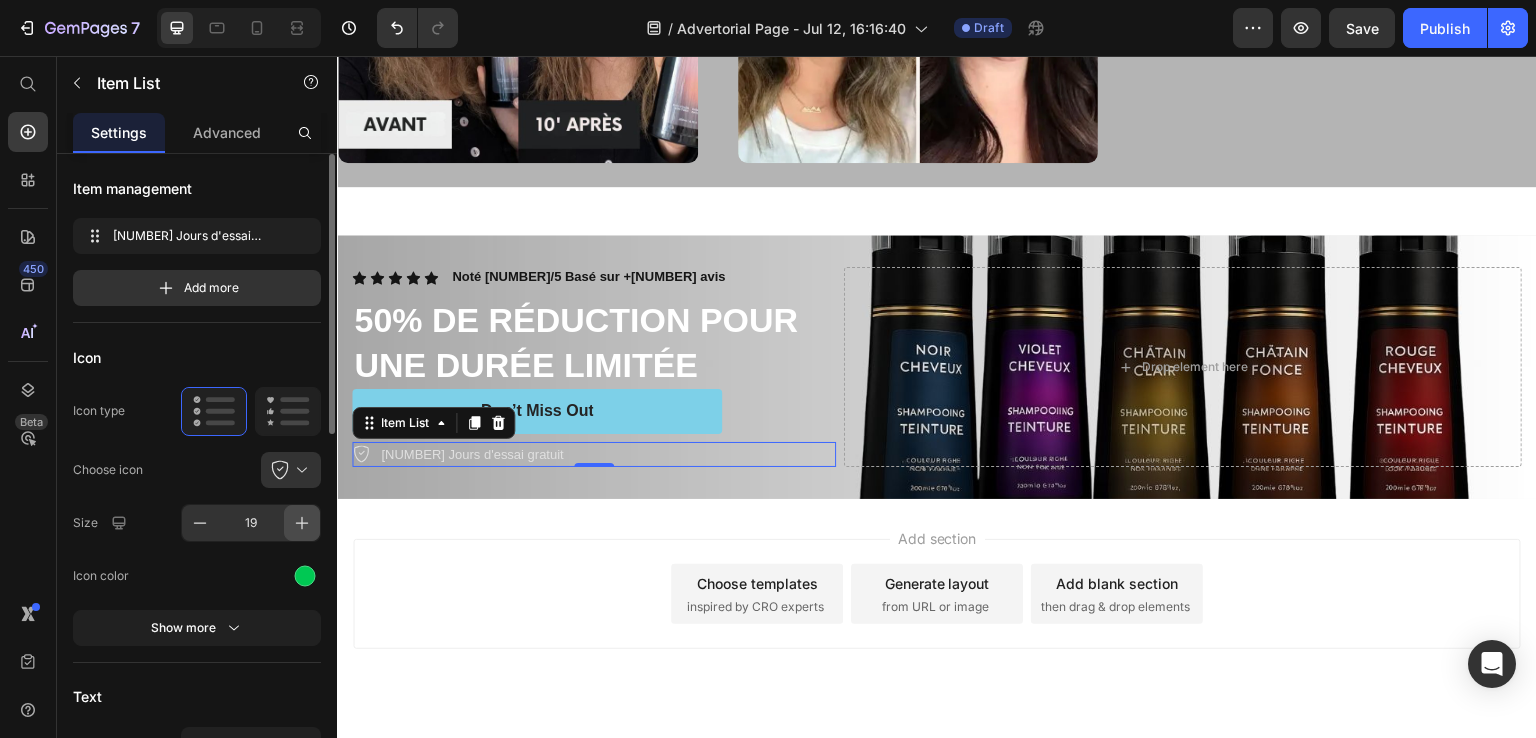 click 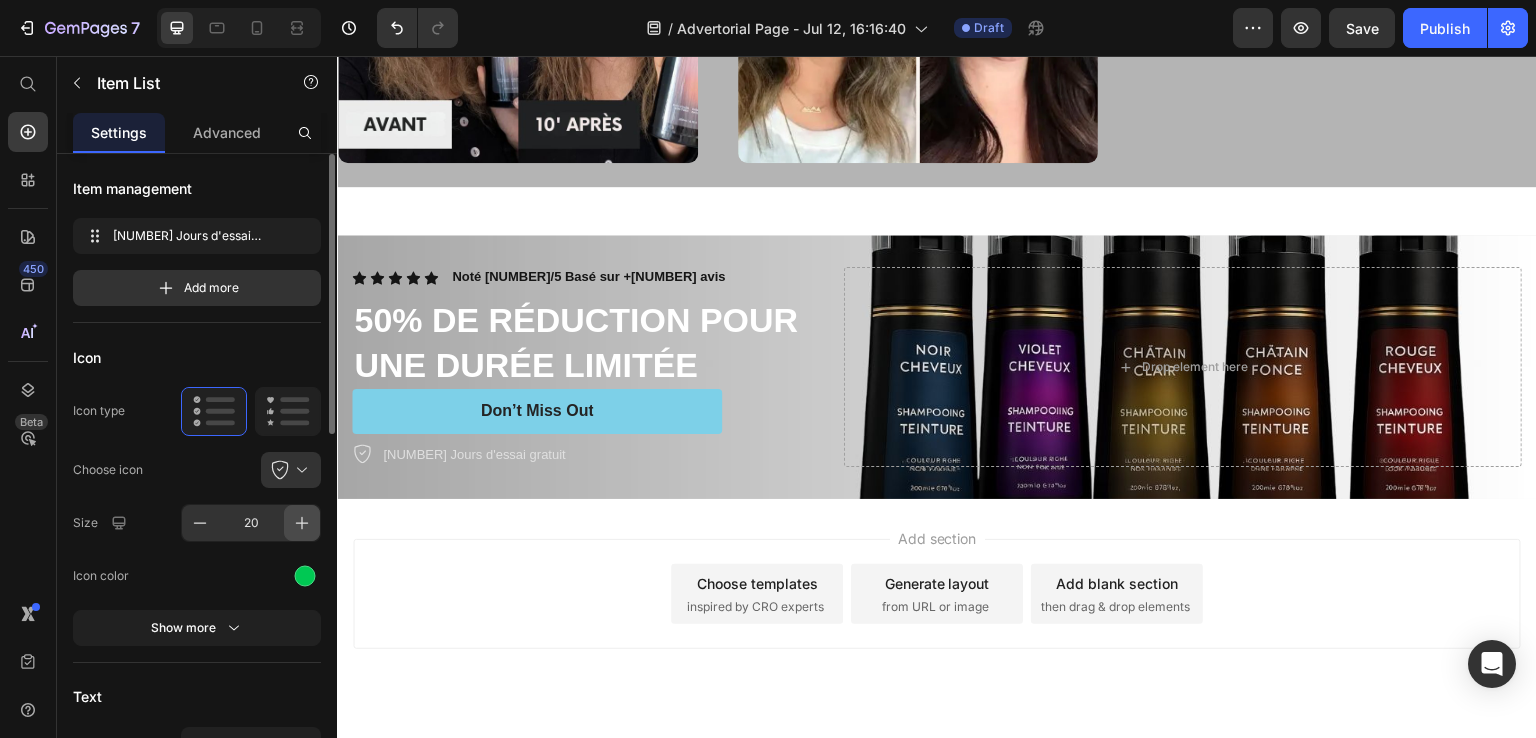 click 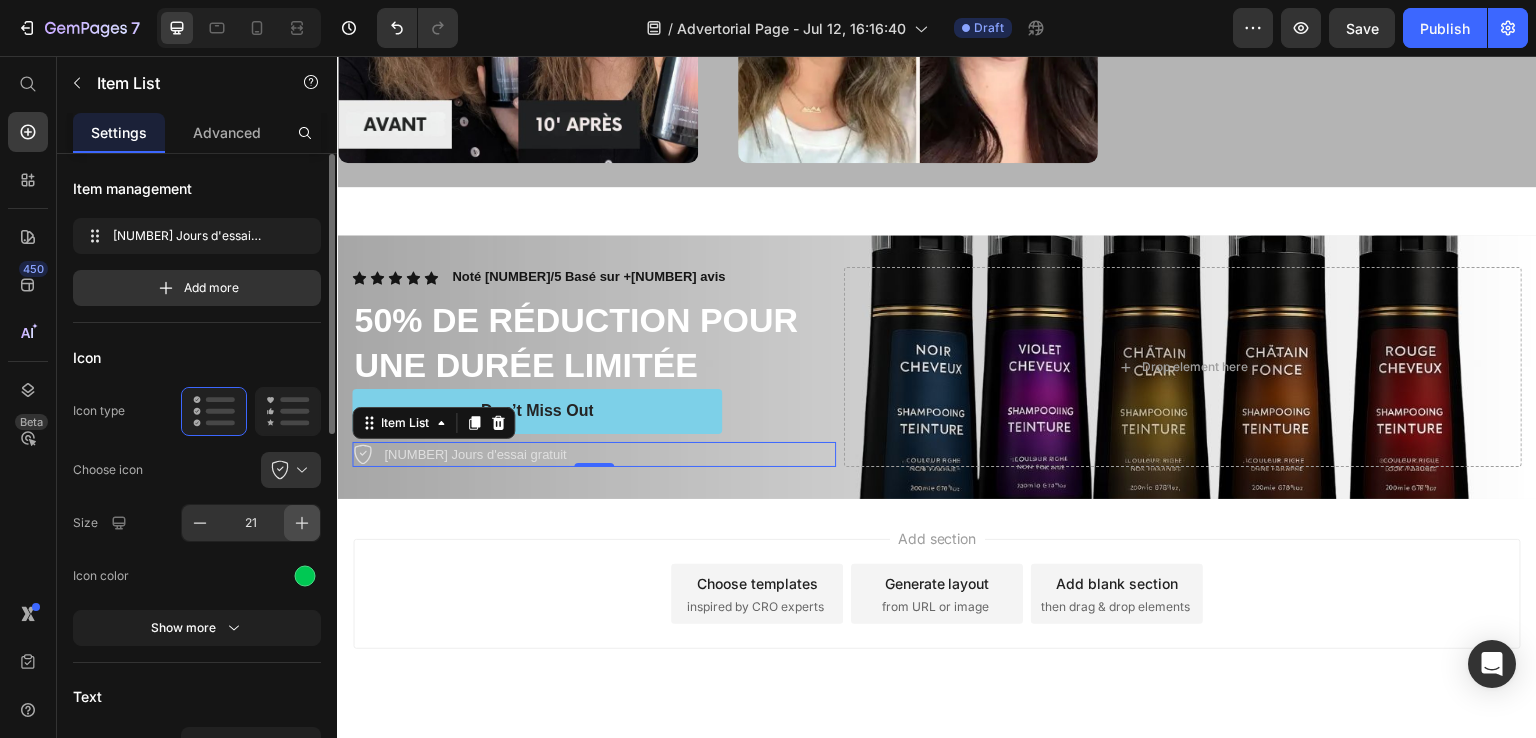 click 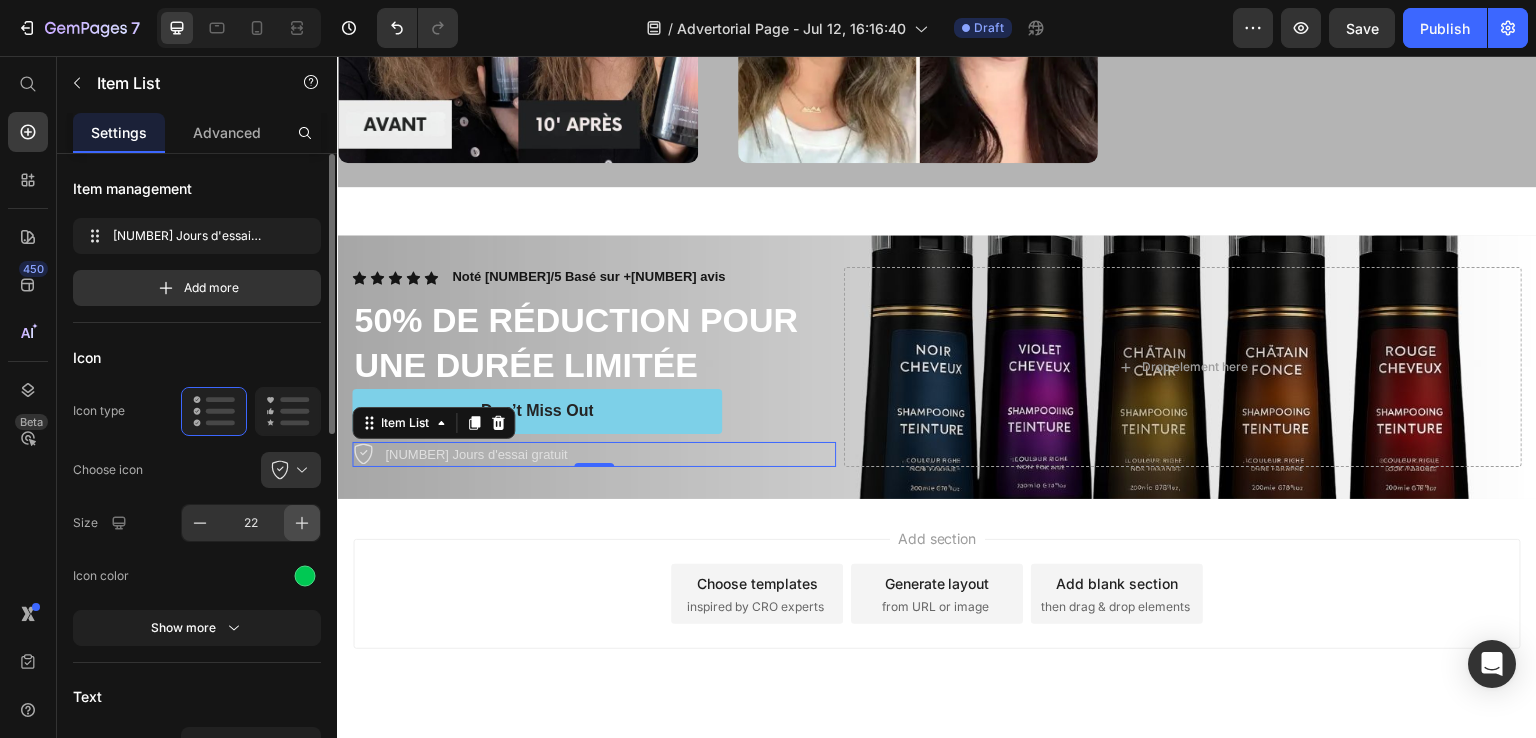 click 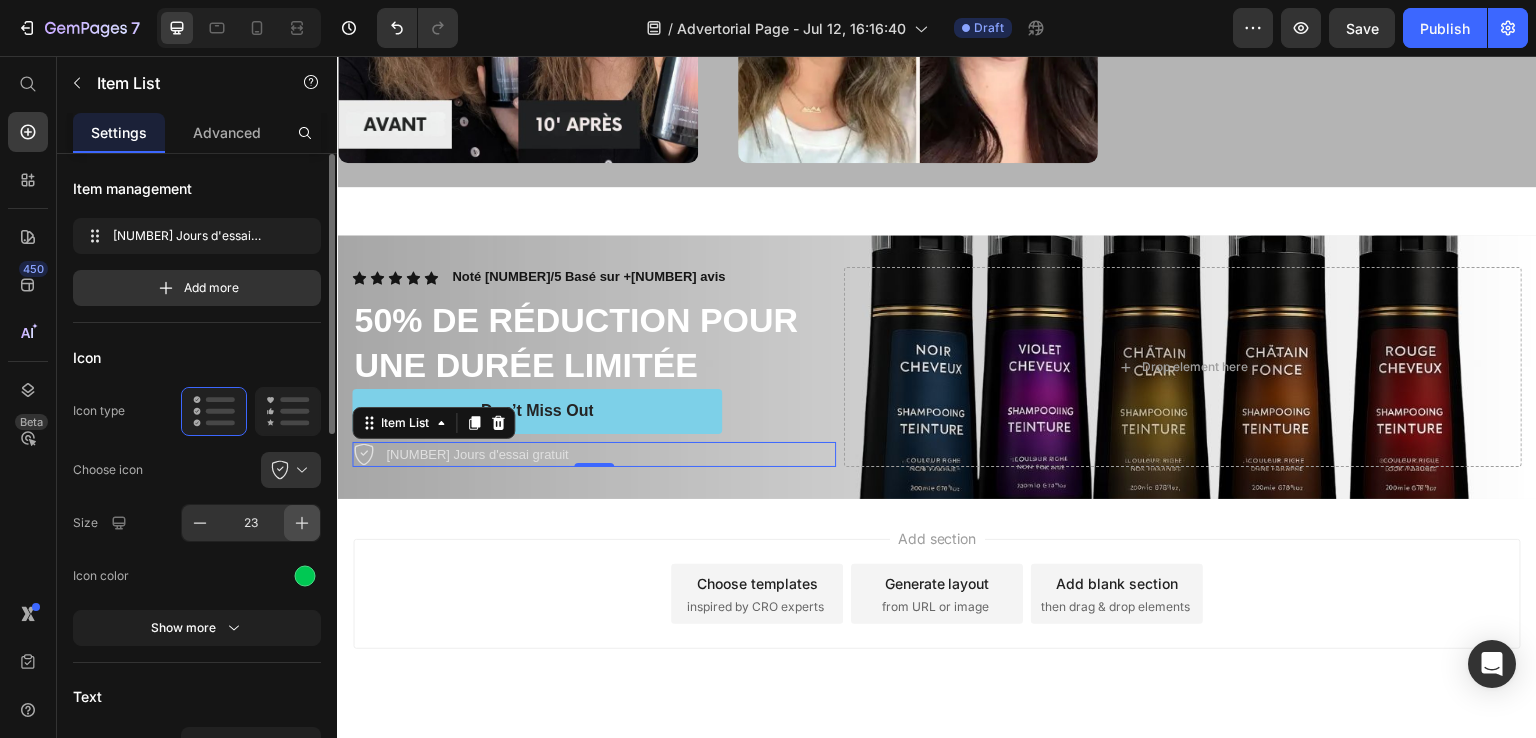 click 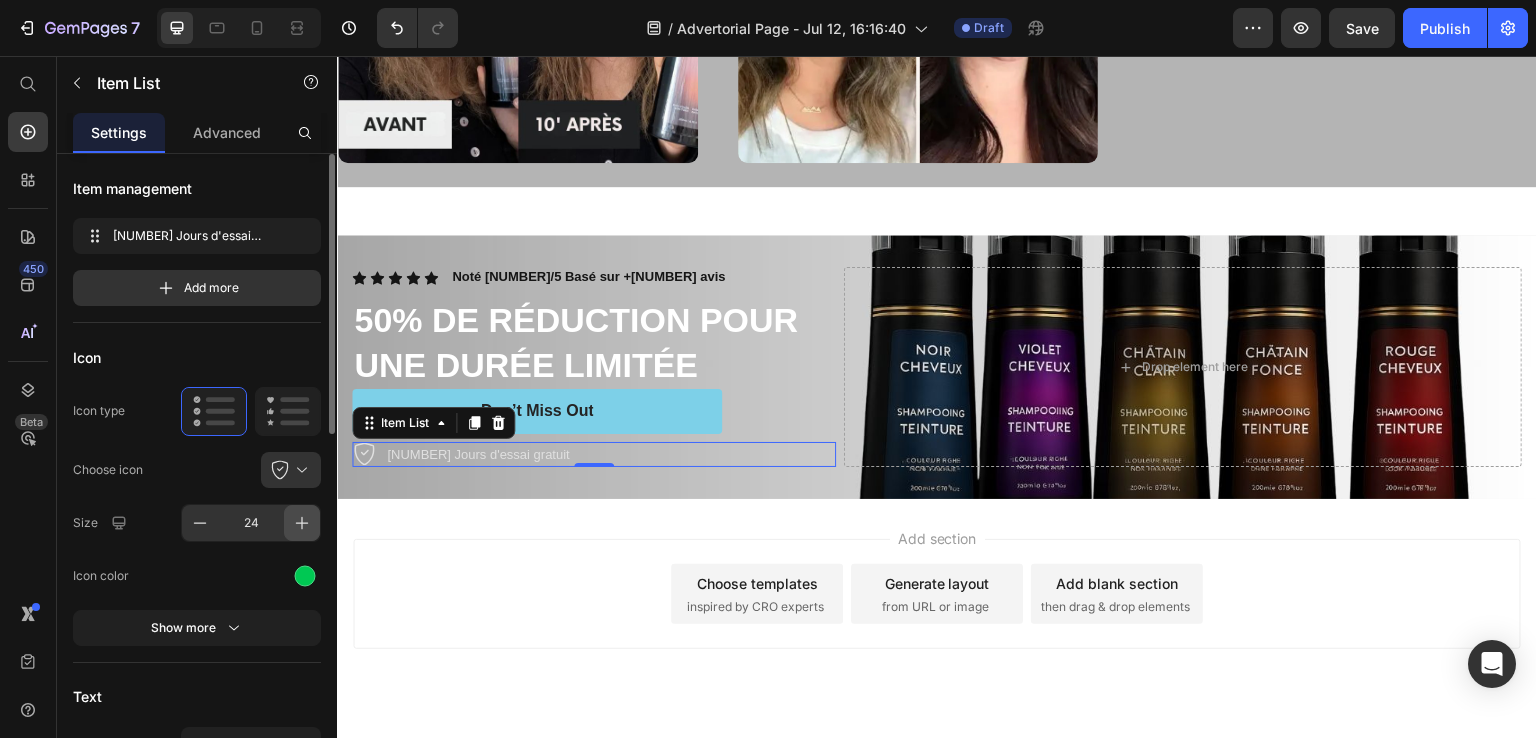 click 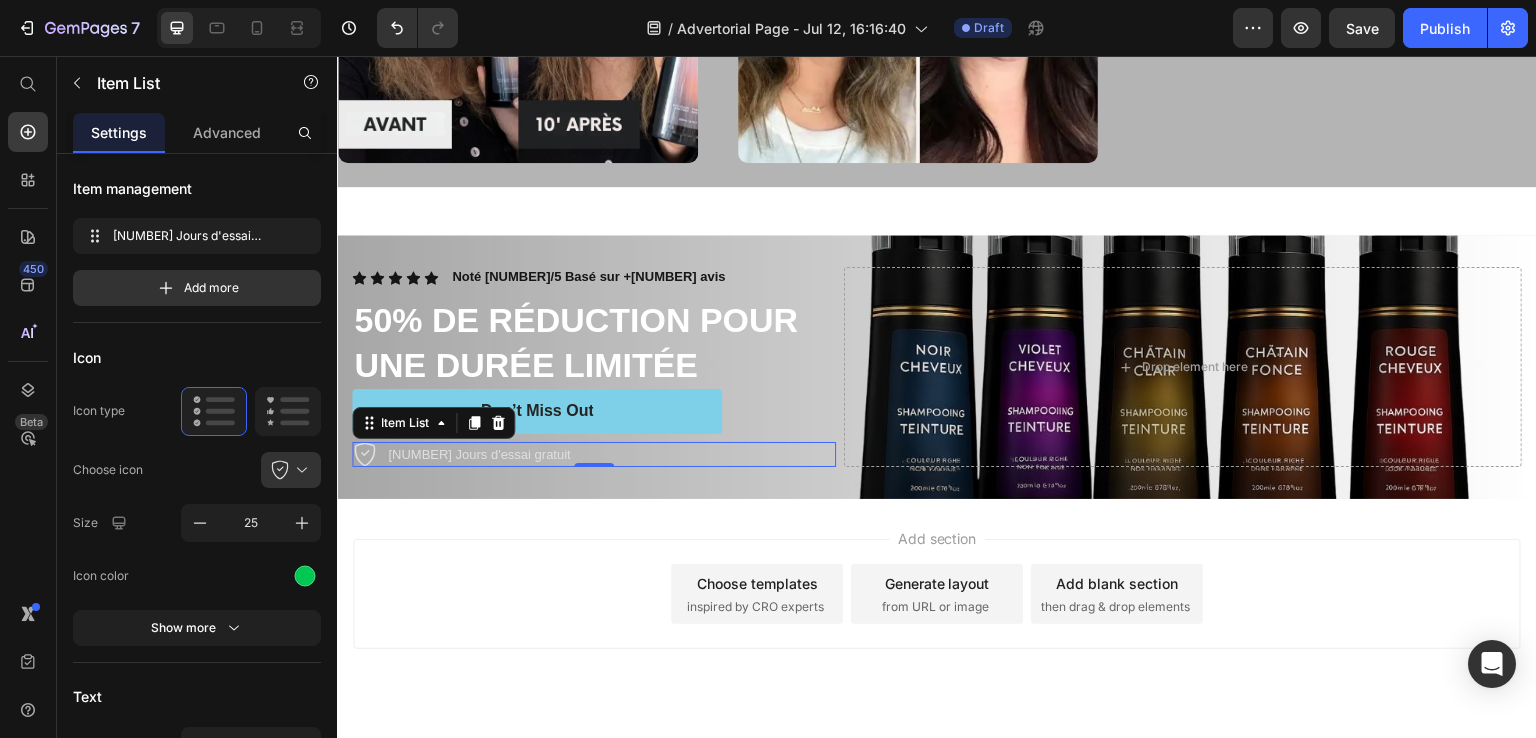 click on "Add section Choose templates inspired by CRO experts Generate layout from URL or image Add blank section then drag & drop elements" at bounding box center [937, 594] 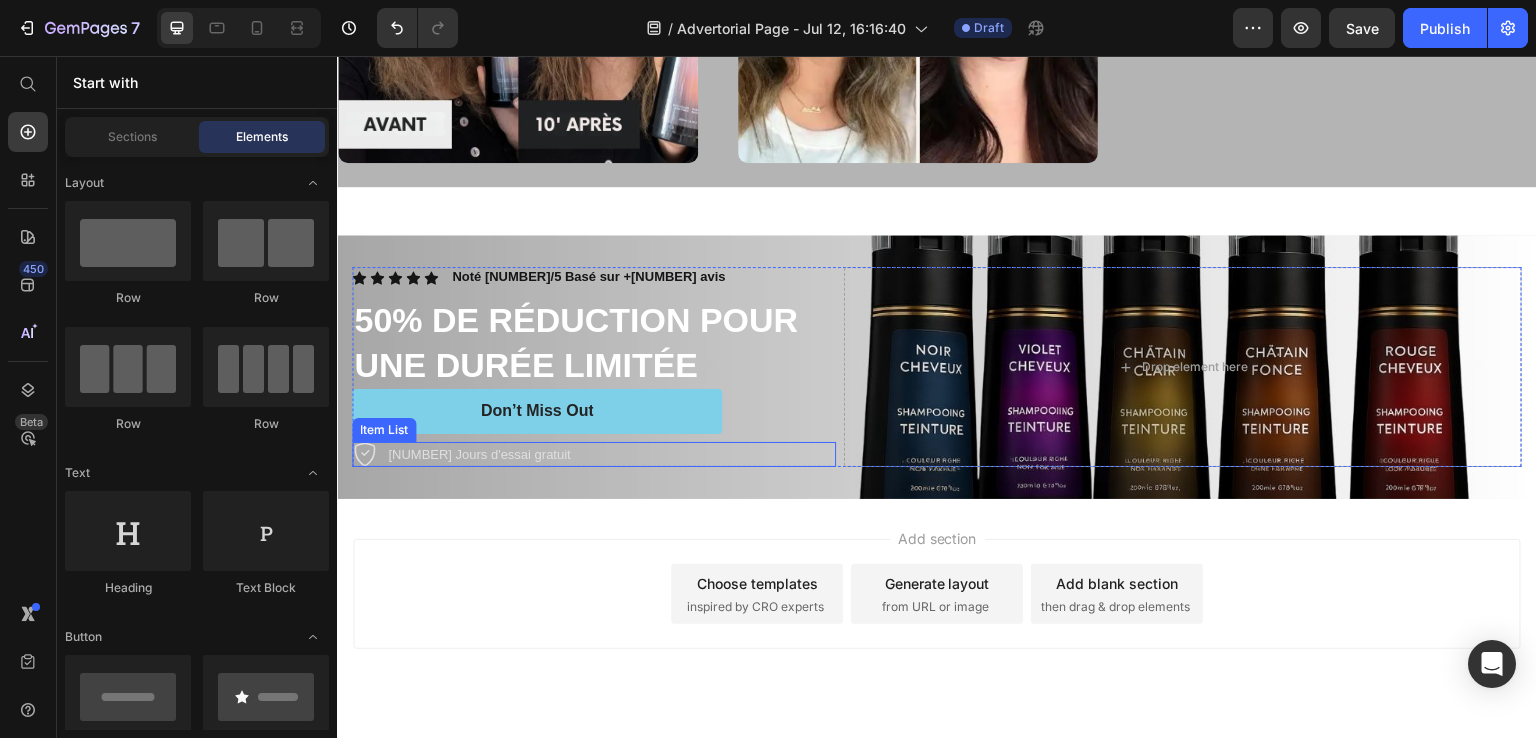 click on "30 Jours d'essai gratuit" at bounding box center [479, 455] 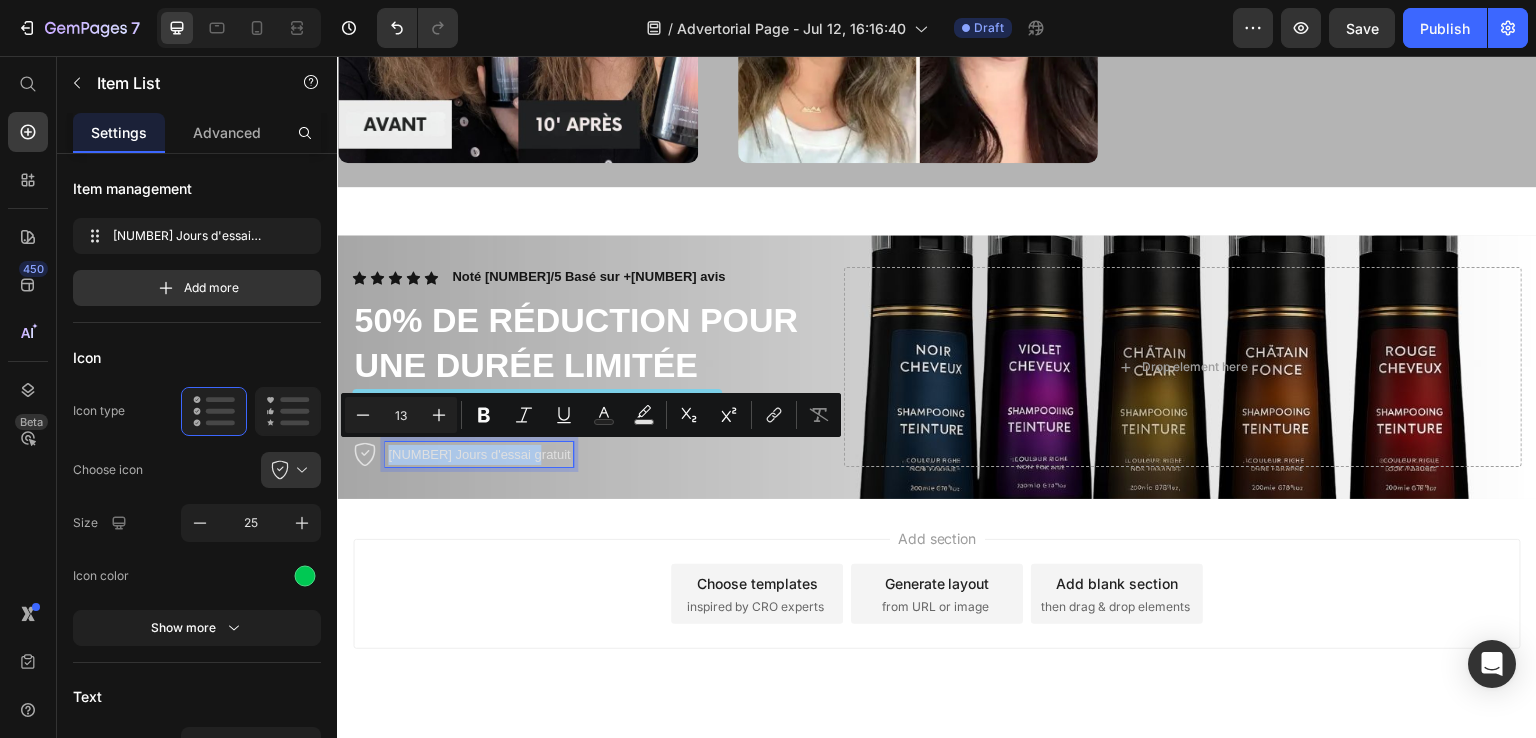 drag, startPoint x: 389, startPoint y: 458, endPoint x: 527, endPoint y: 461, distance: 138.03261 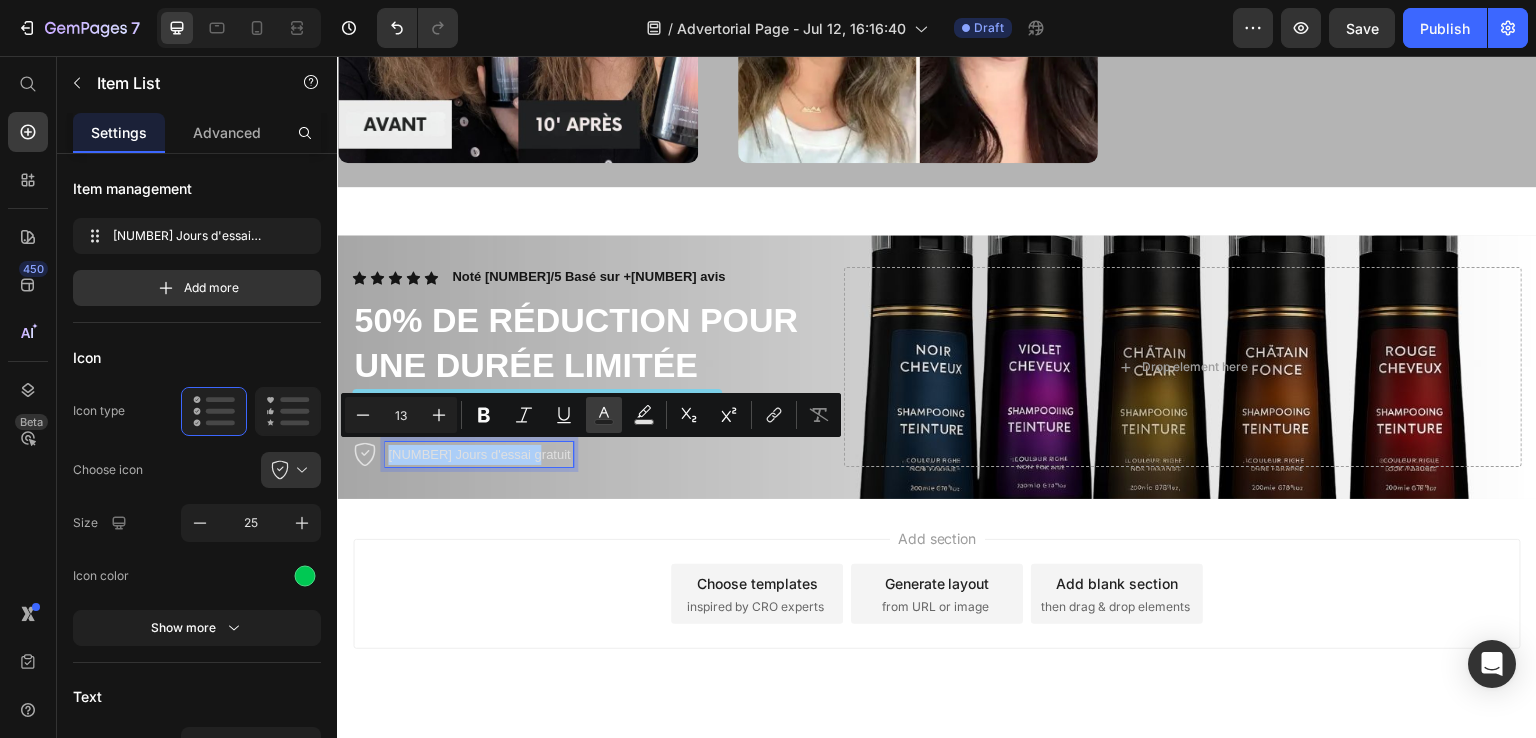 click on "Text Color" at bounding box center (604, 415) 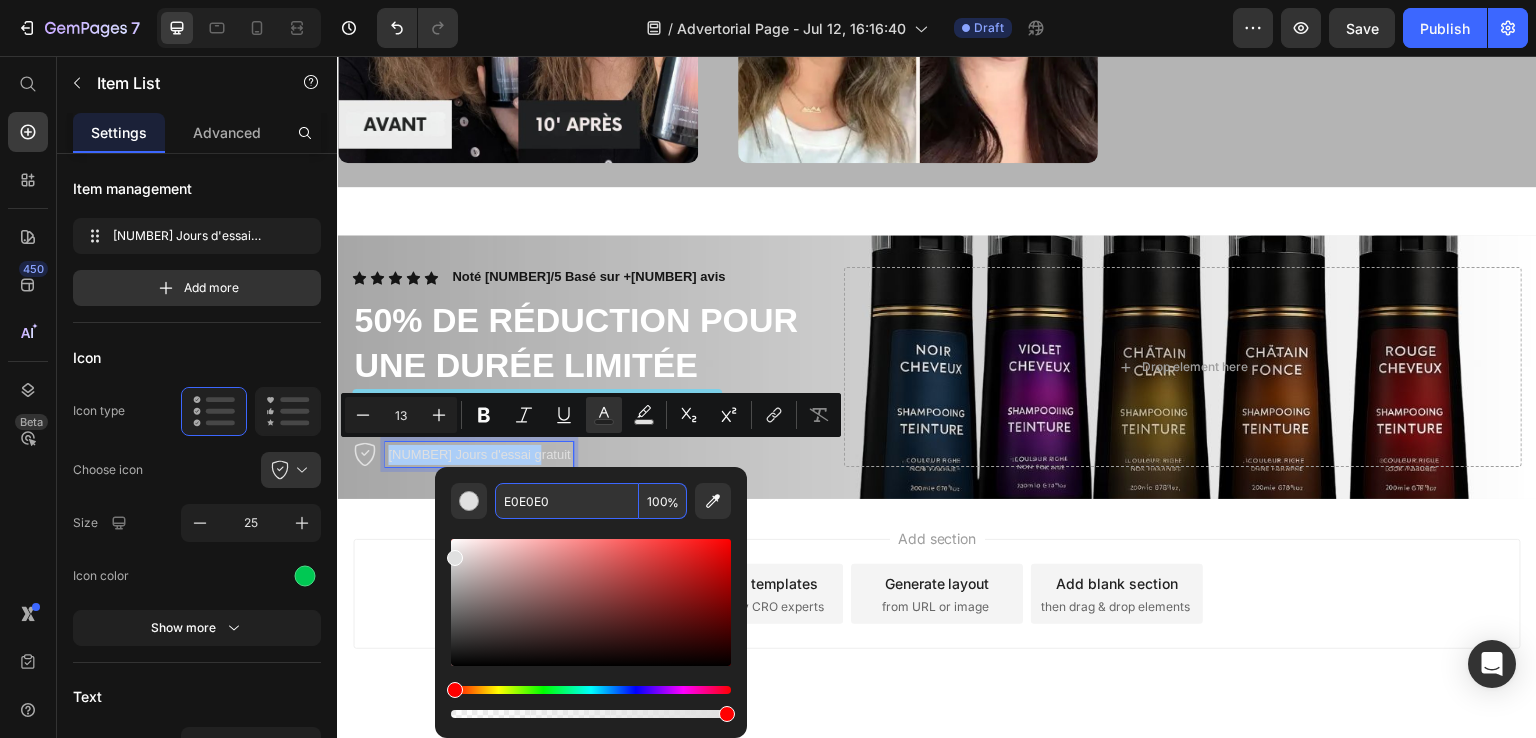 click on "E0E0E0" at bounding box center (567, 501) 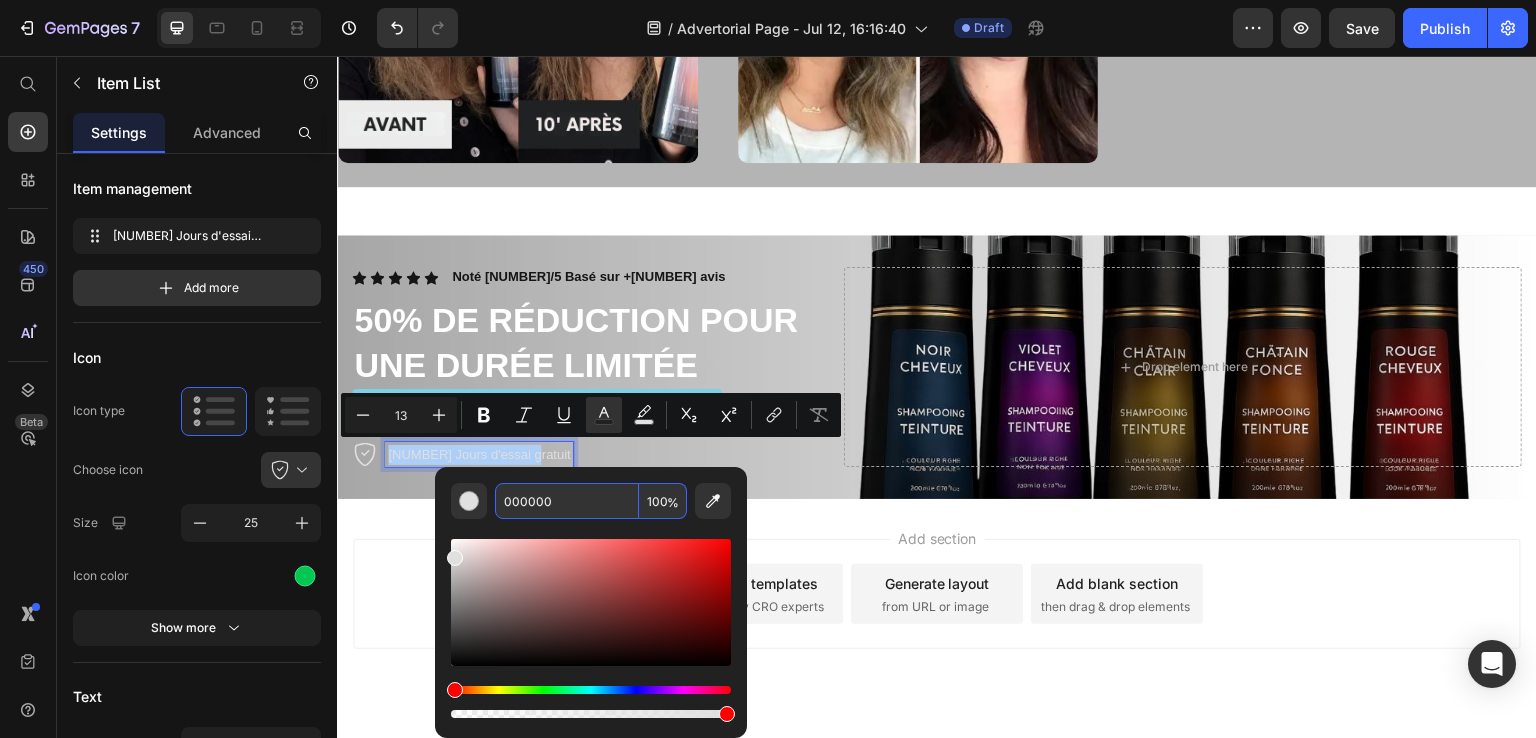type on "000000" 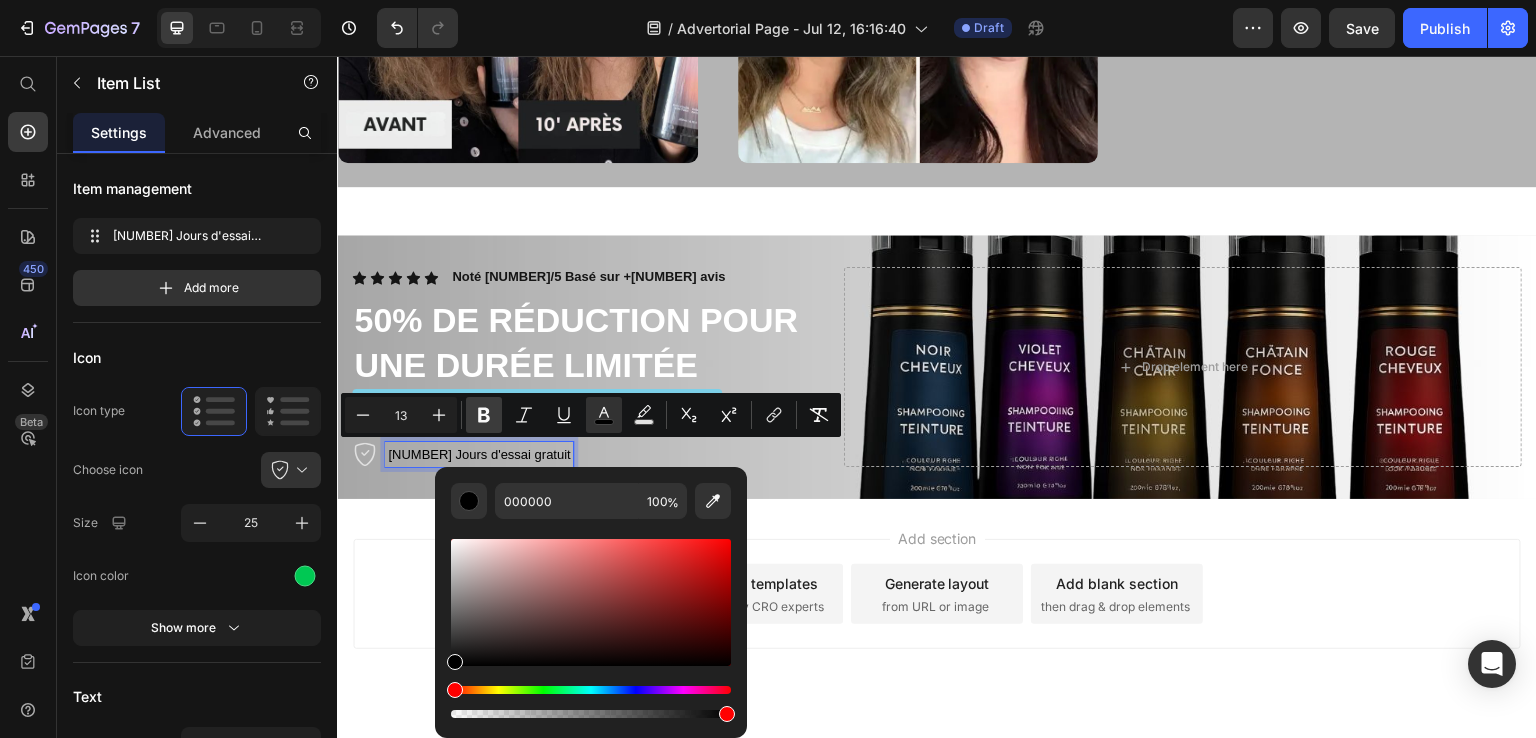 click 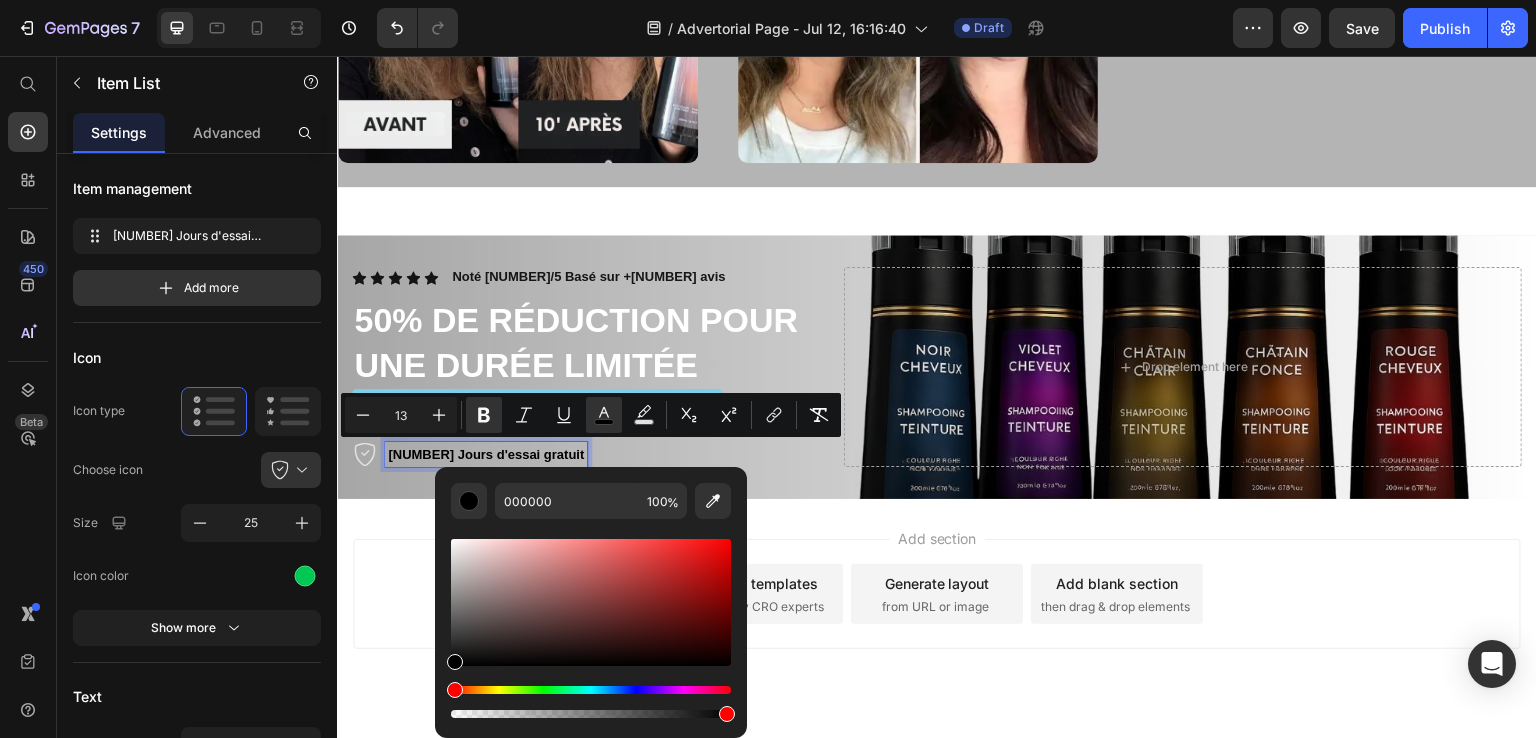 click 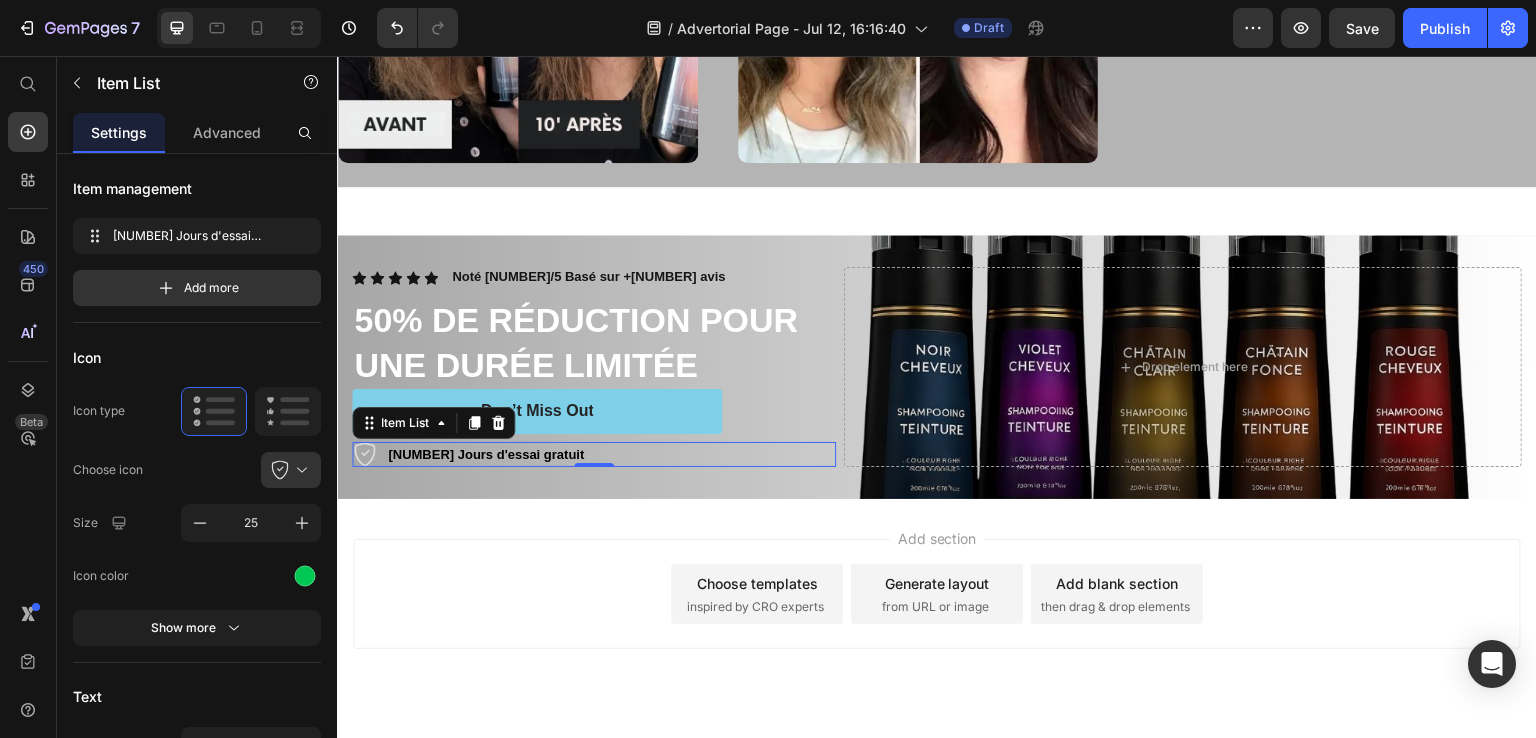 click 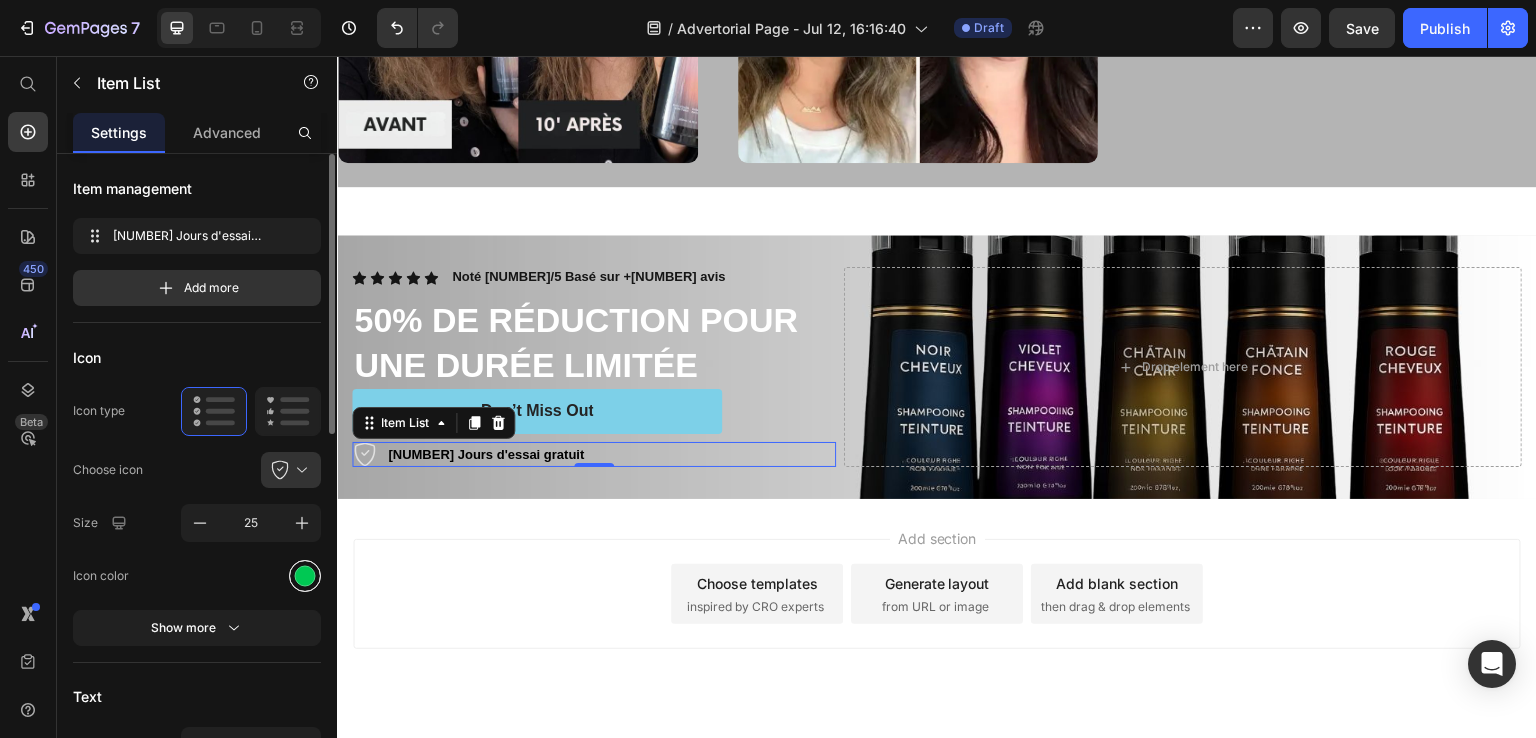 click at bounding box center [305, 575] 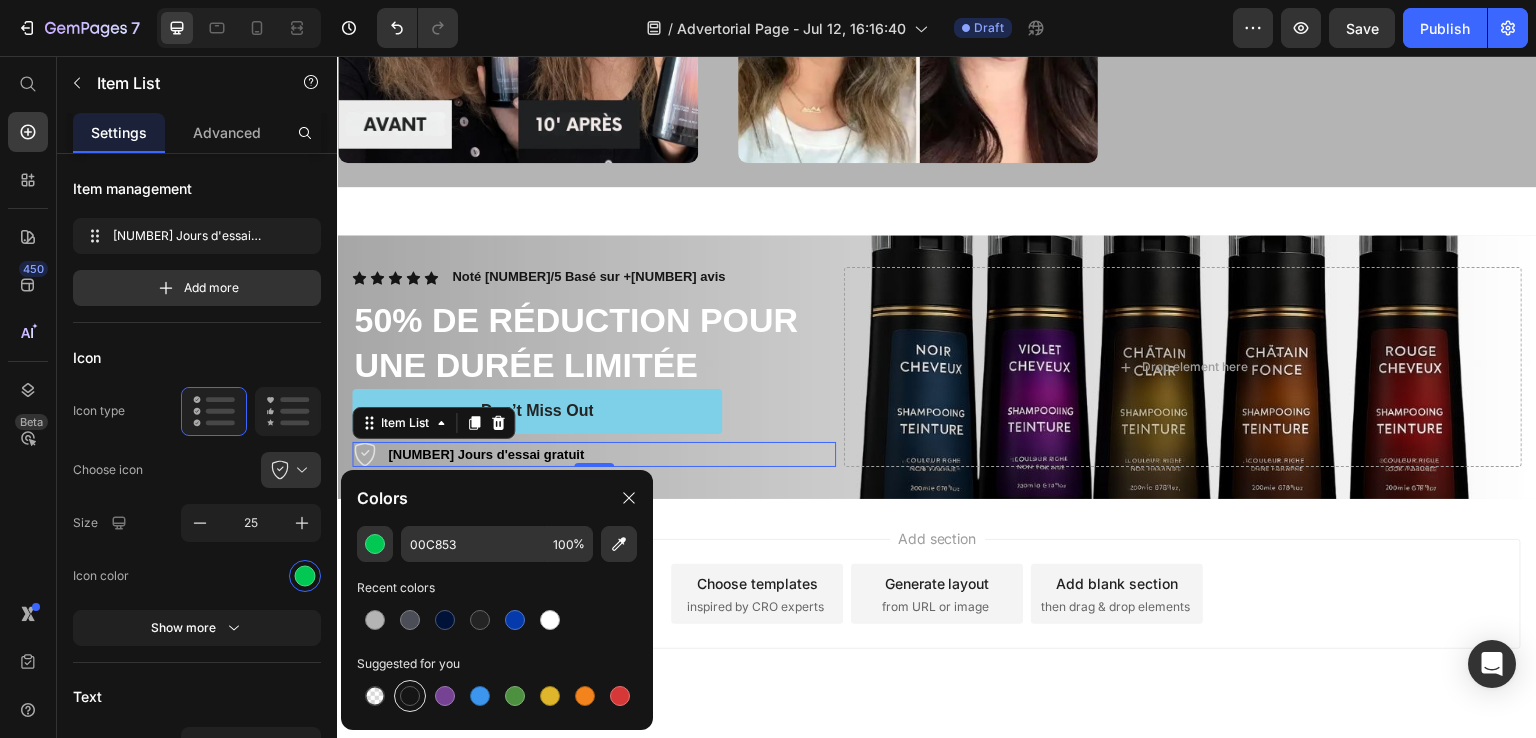 click at bounding box center [410, 696] 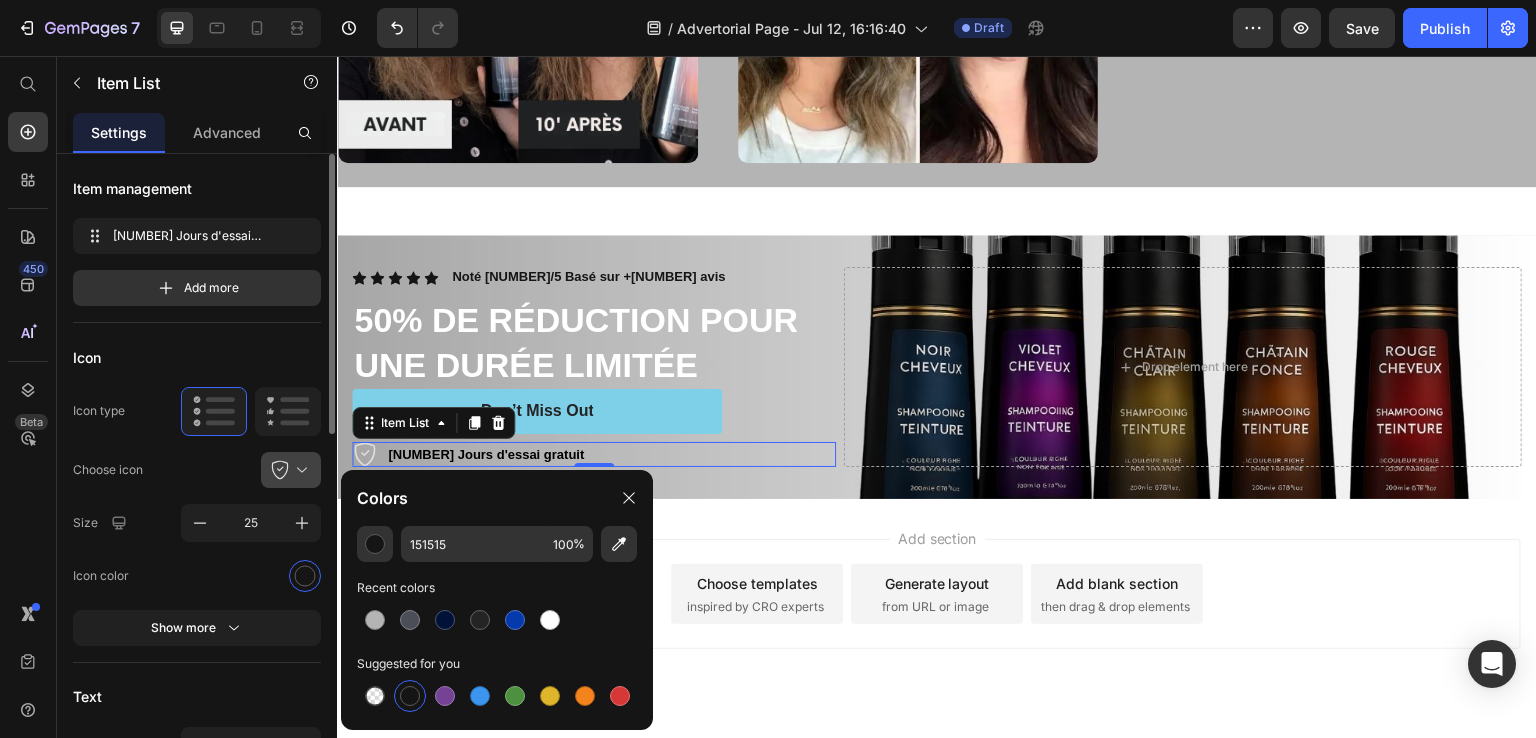 click at bounding box center (299, 470) 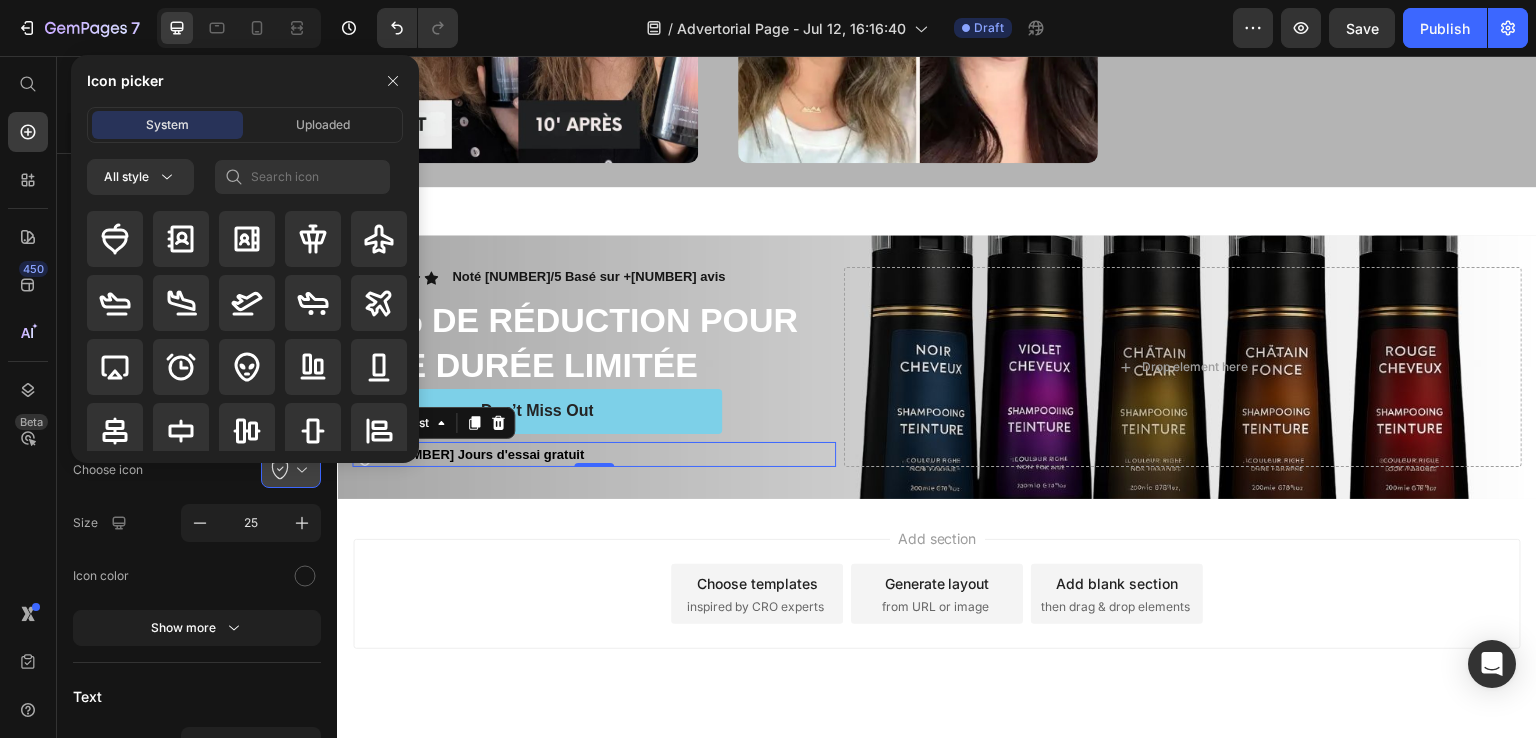 click at bounding box center [245, 333] 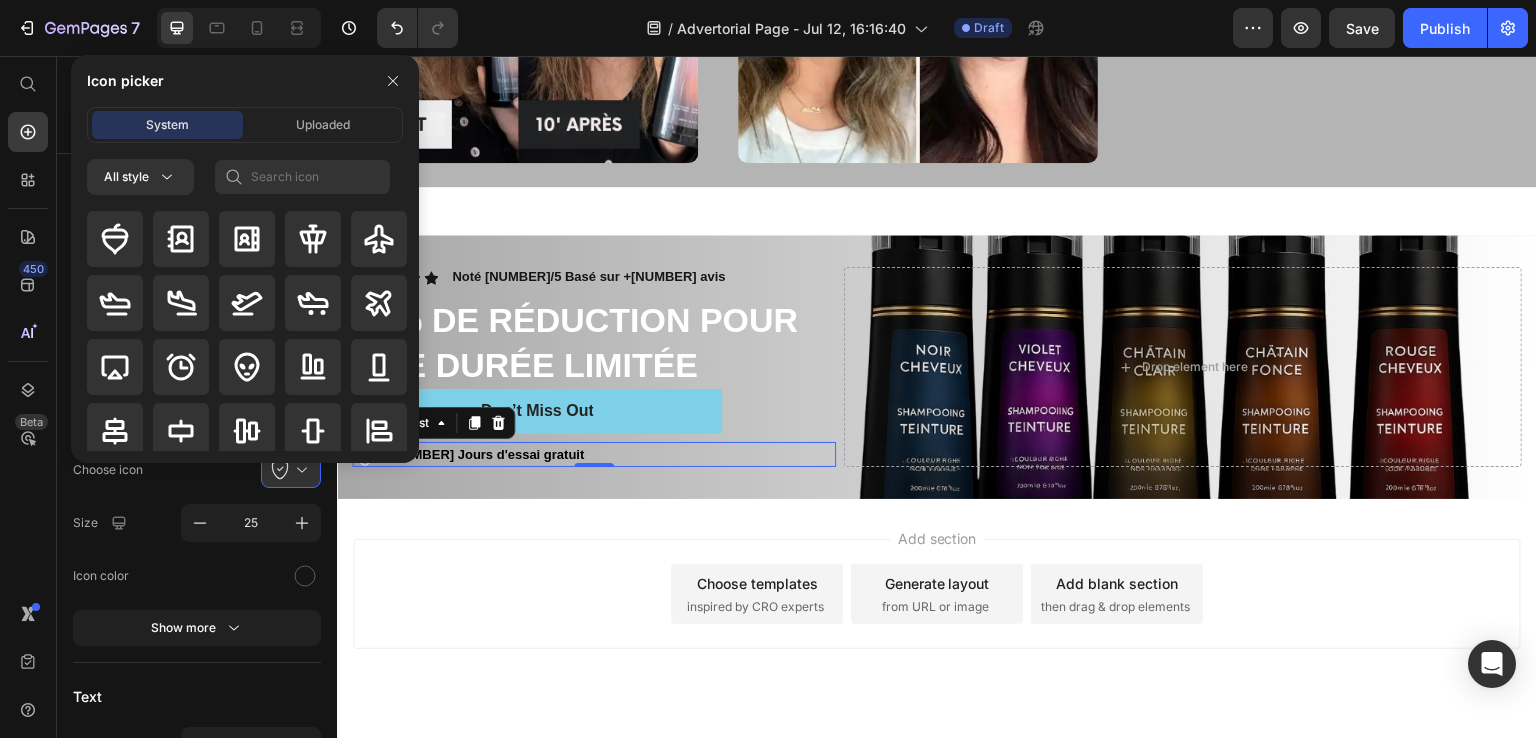 click on "Add section Choose templates inspired by CRO experts Generate layout from URL or image Add blank section then drag & drop elements" at bounding box center [937, 594] 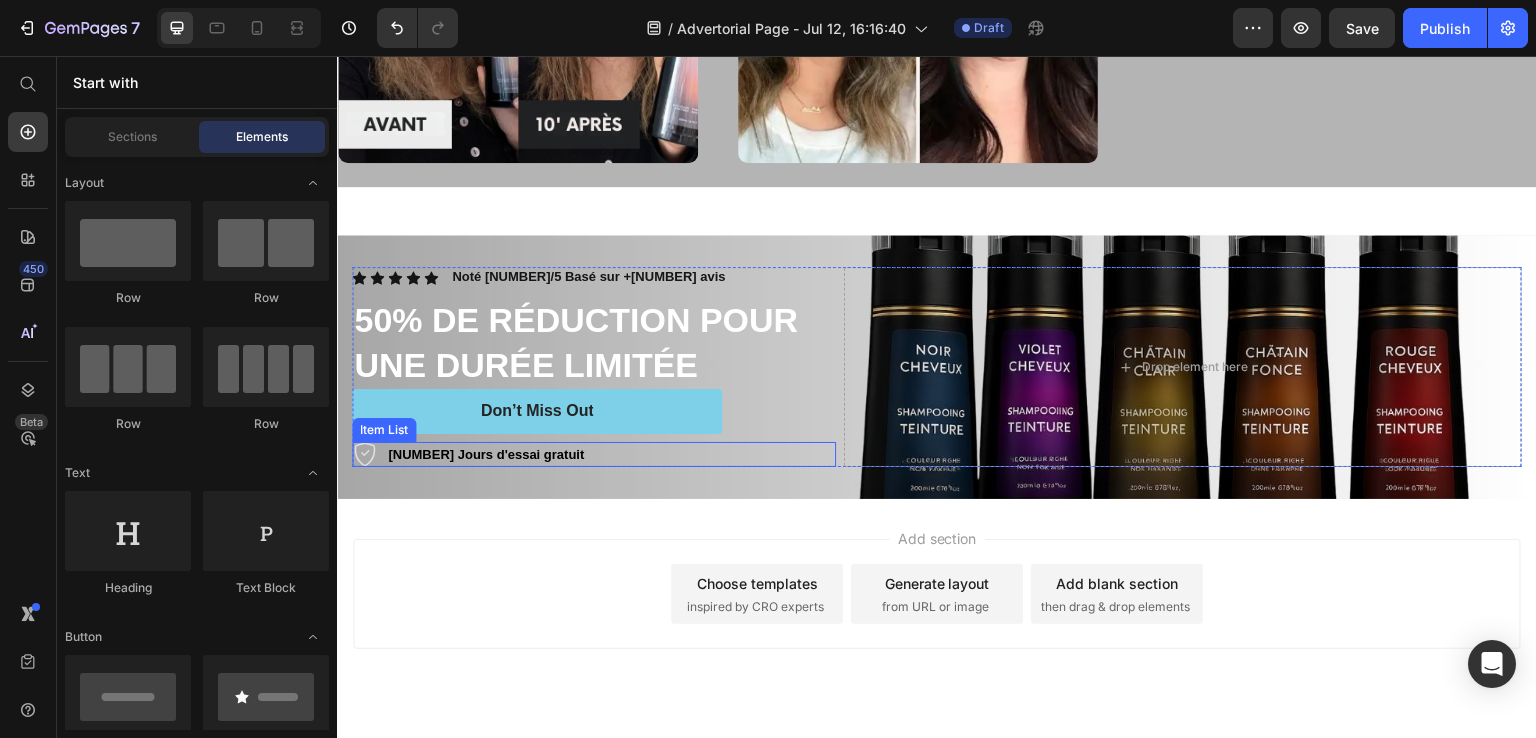 click on "30 Jours d'essai gratuit" at bounding box center [486, 454] 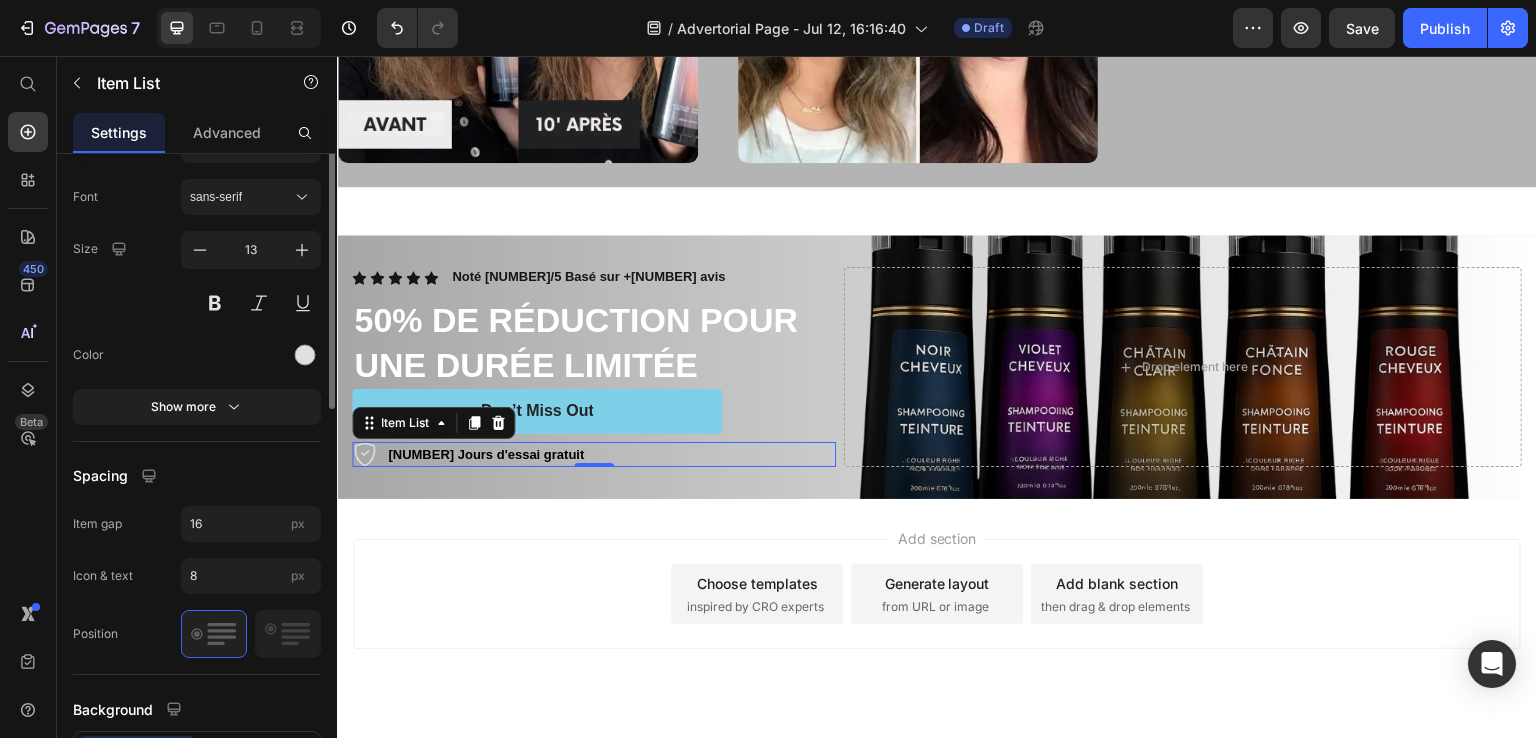 scroll, scrollTop: 400, scrollLeft: 0, axis: vertical 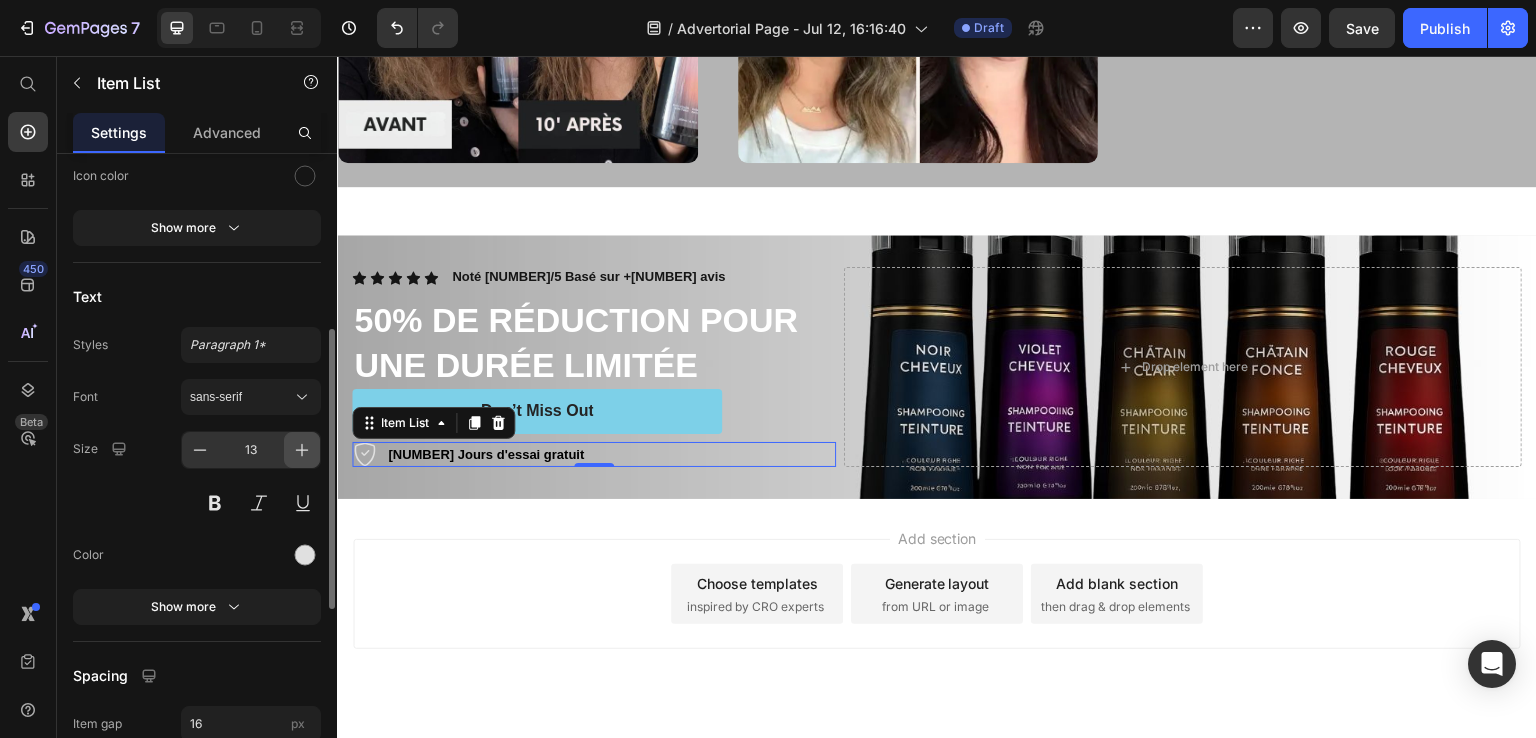 click 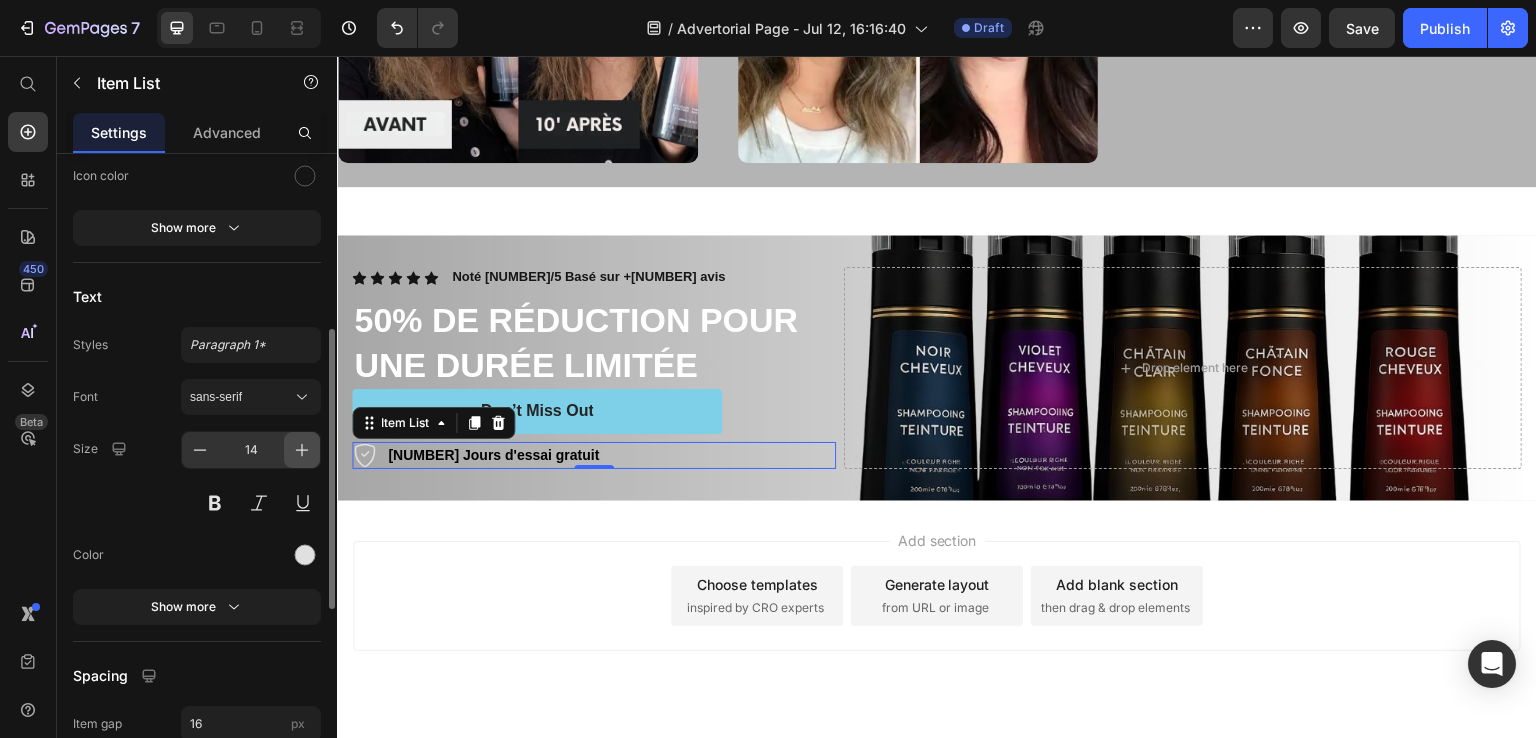 click 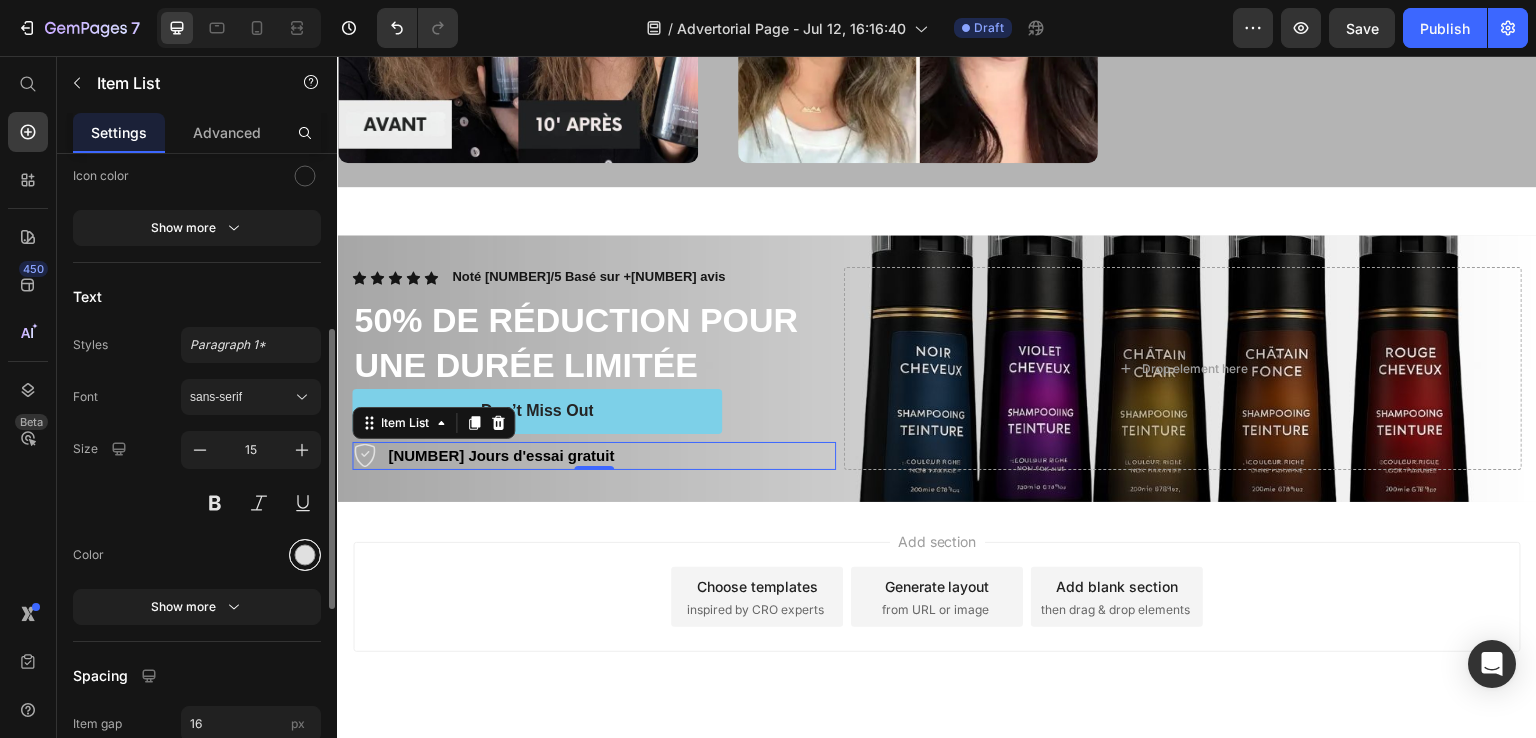 click at bounding box center [305, 554] 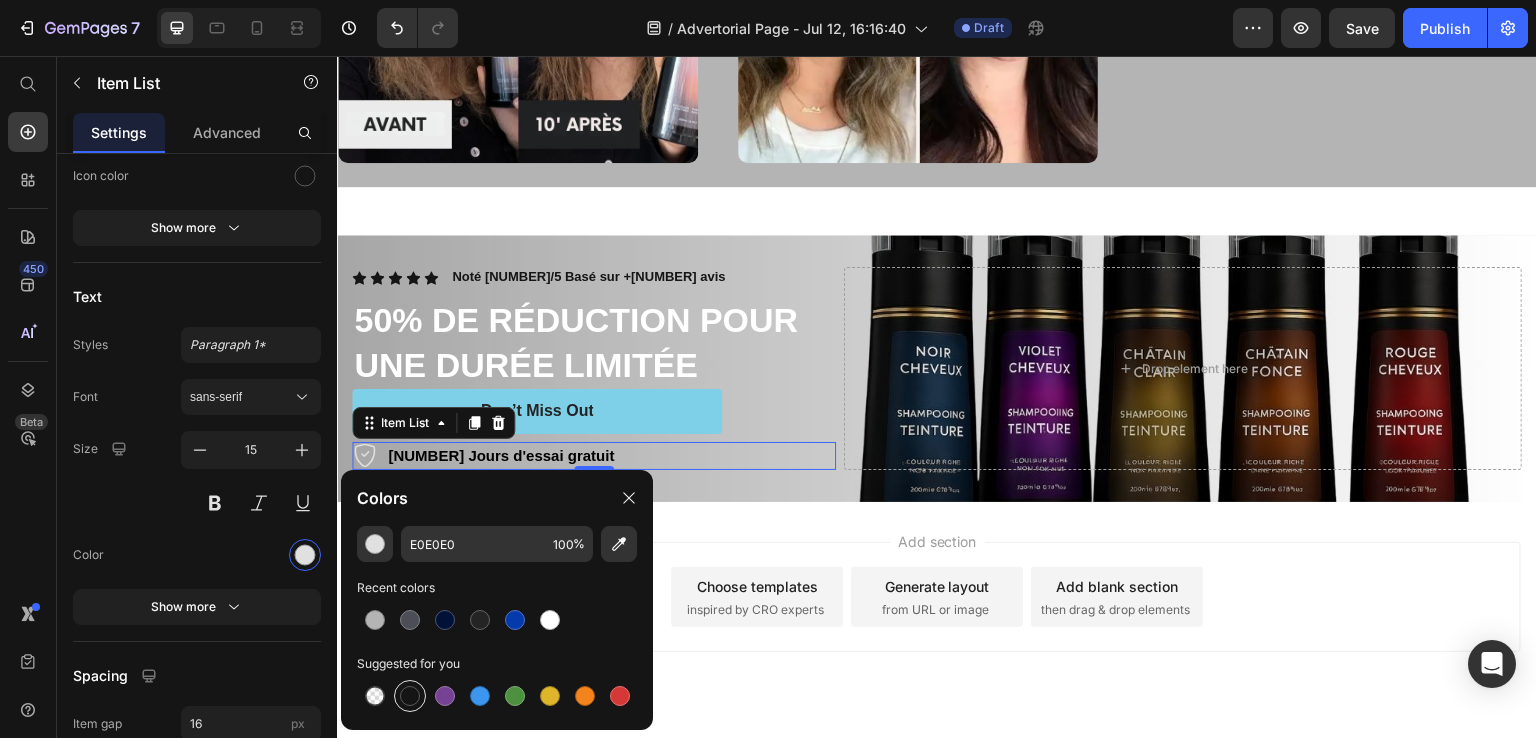 click at bounding box center (410, 696) 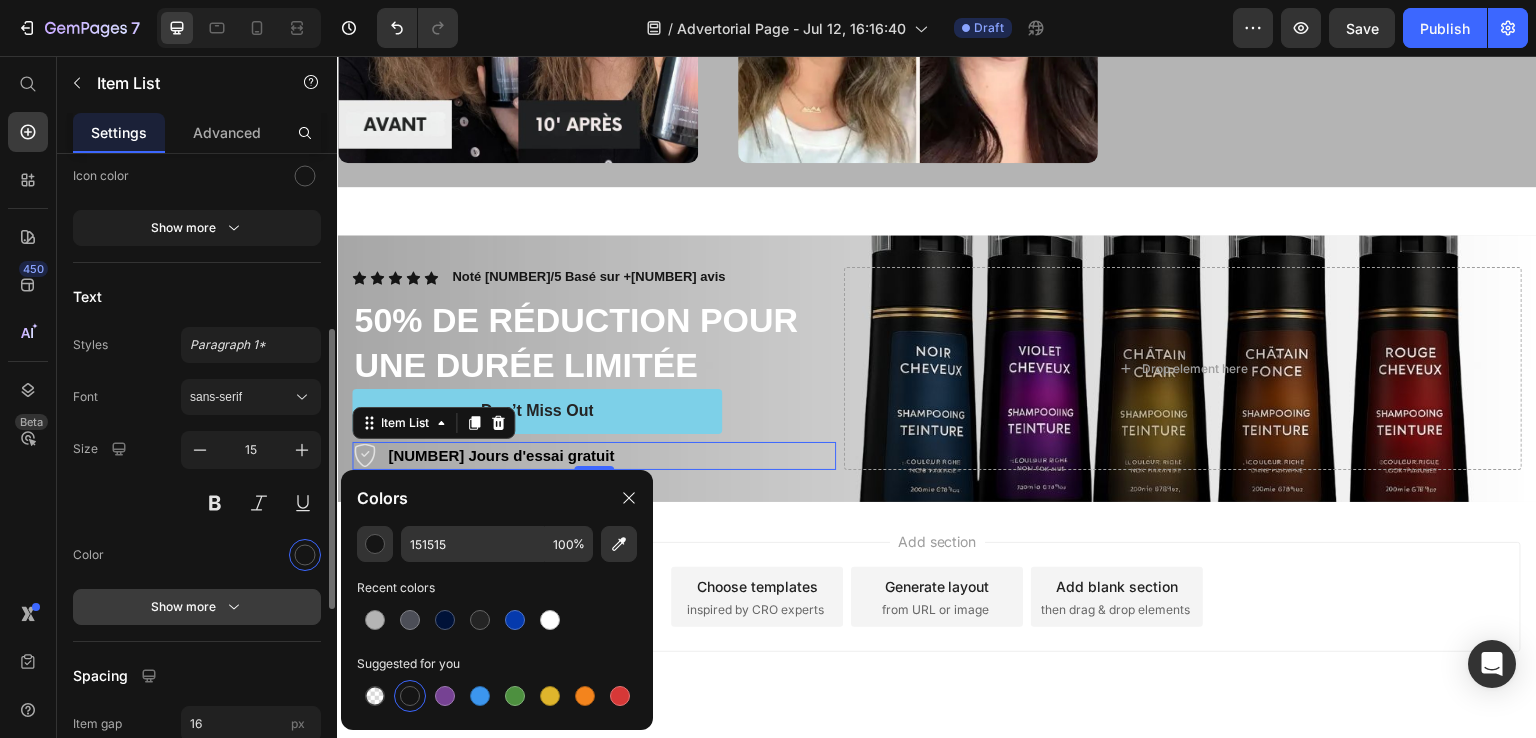 click 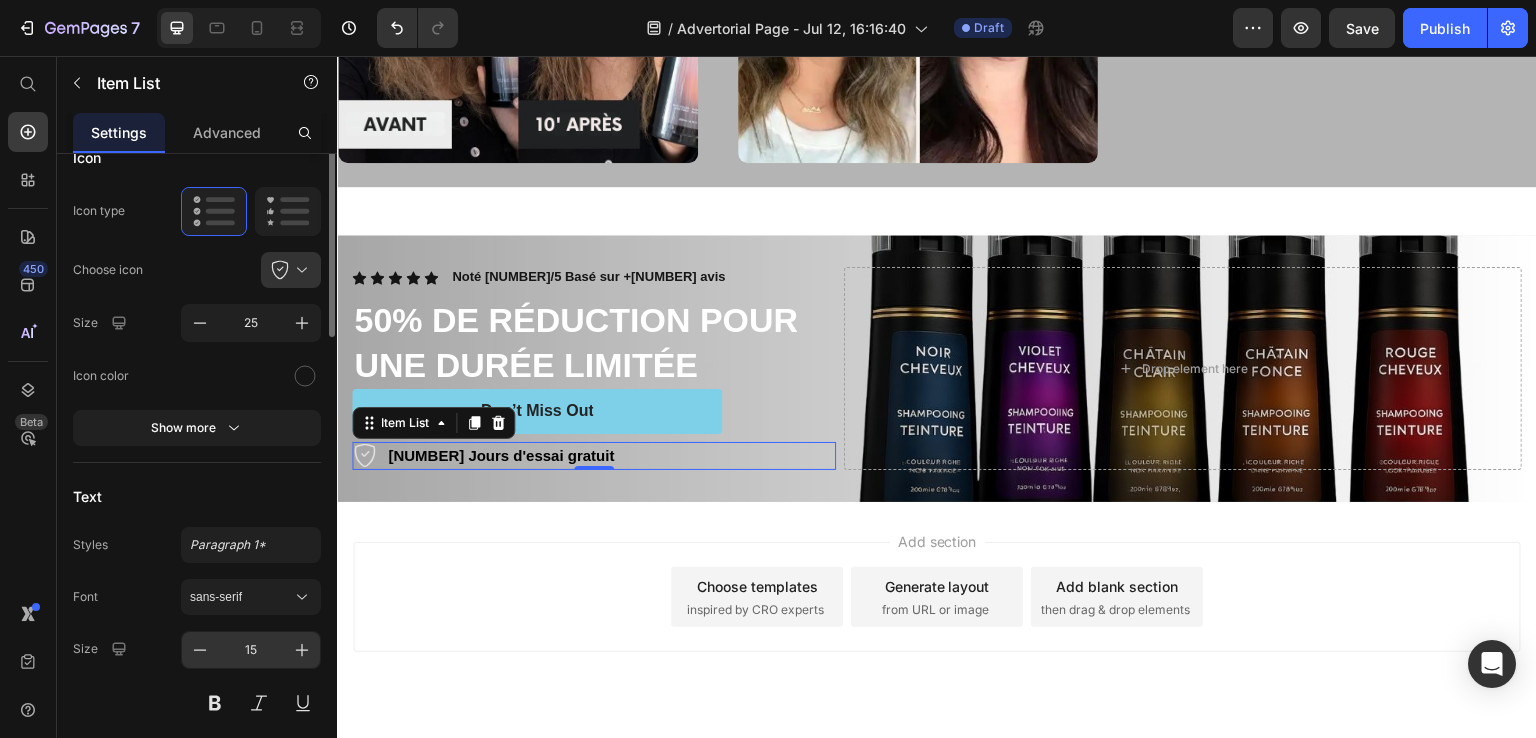 scroll, scrollTop: 100, scrollLeft: 0, axis: vertical 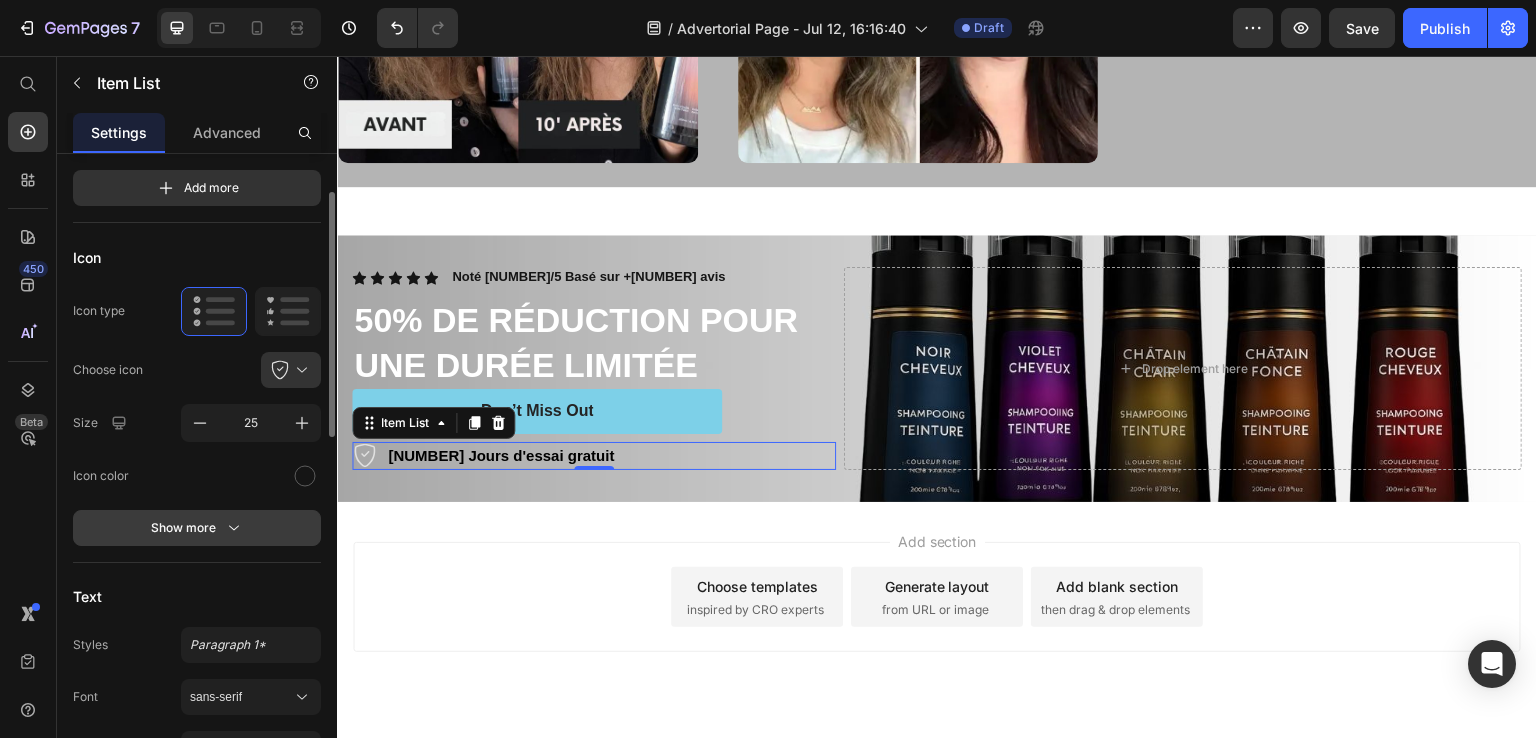 click on "Show more" at bounding box center [197, 528] 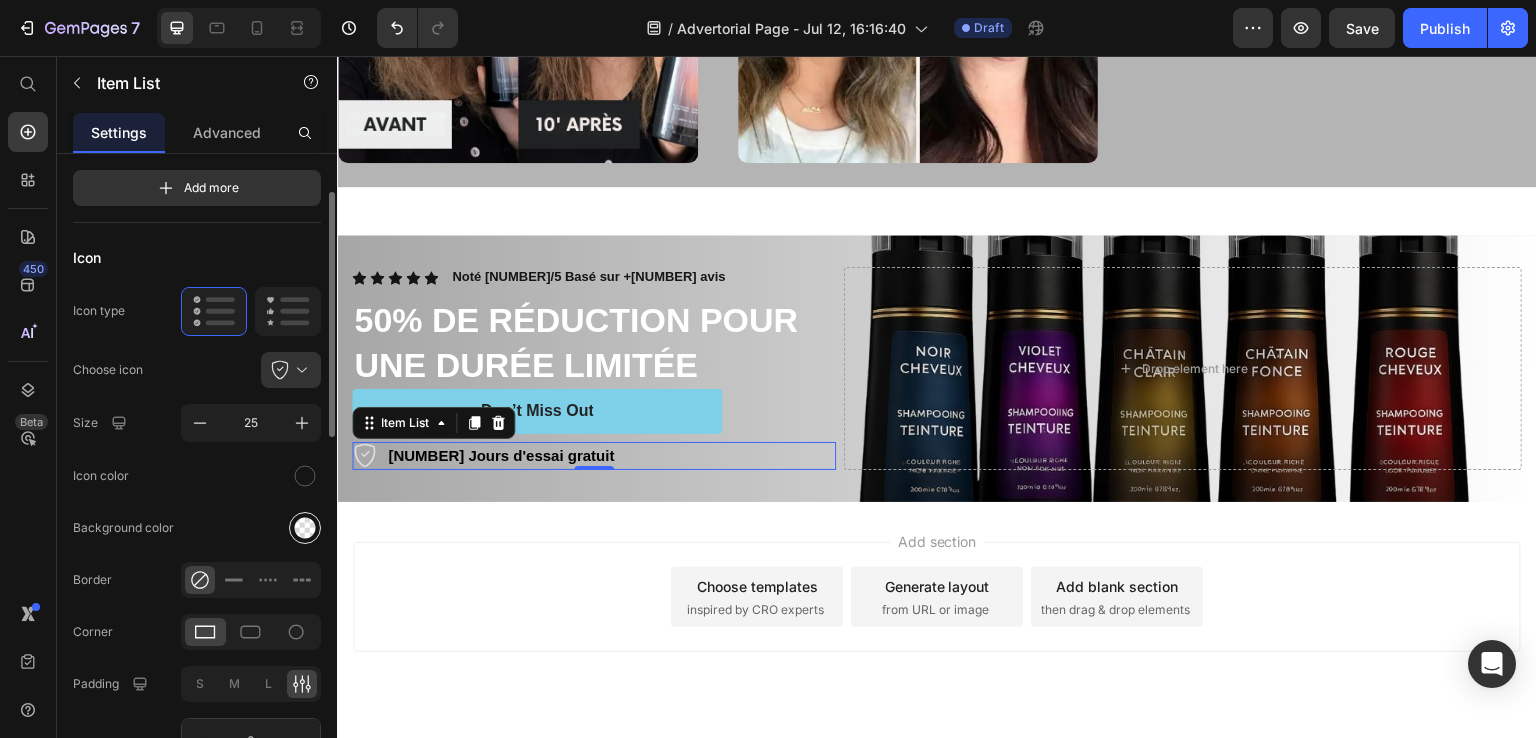 click at bounding box center [305, 528] 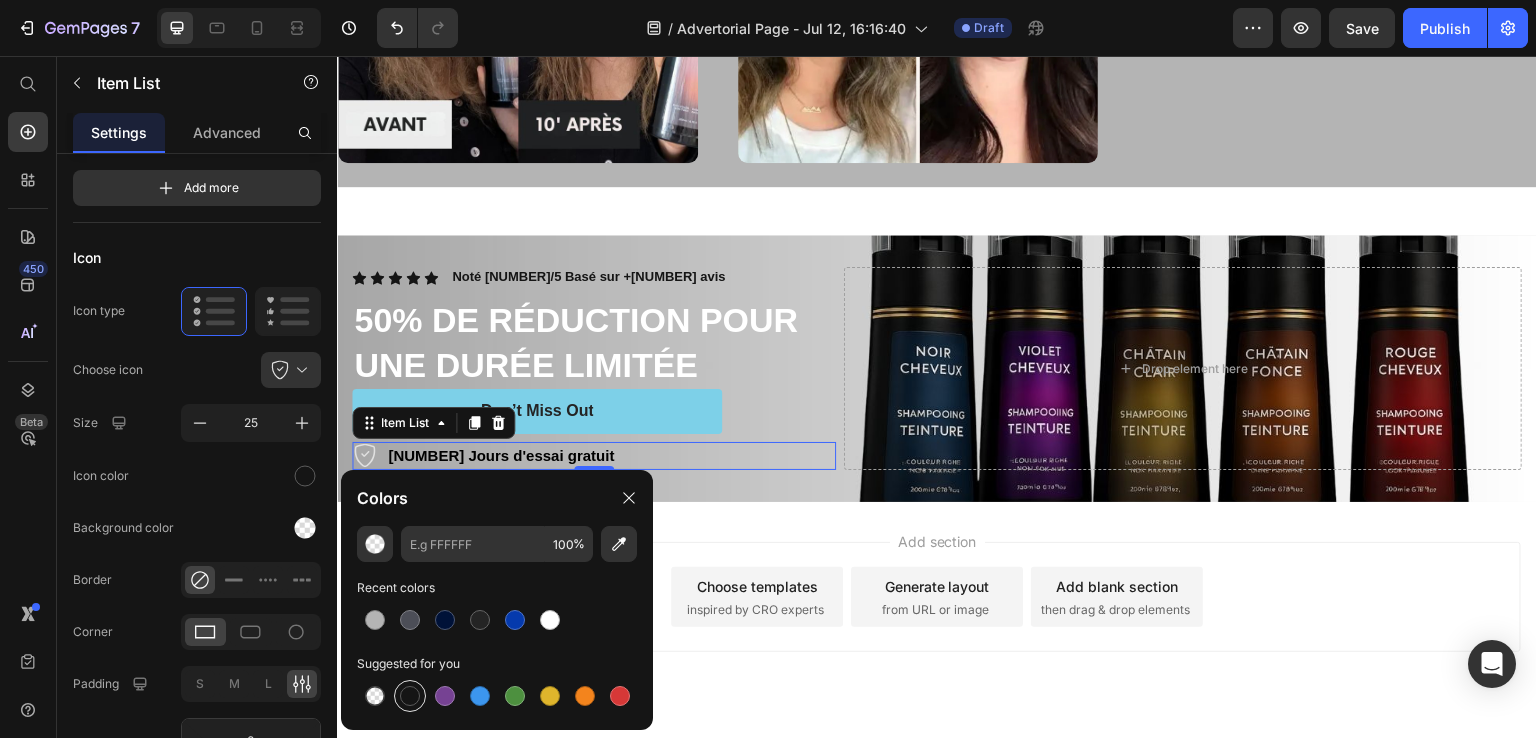 click at bounding box center [410, 696] 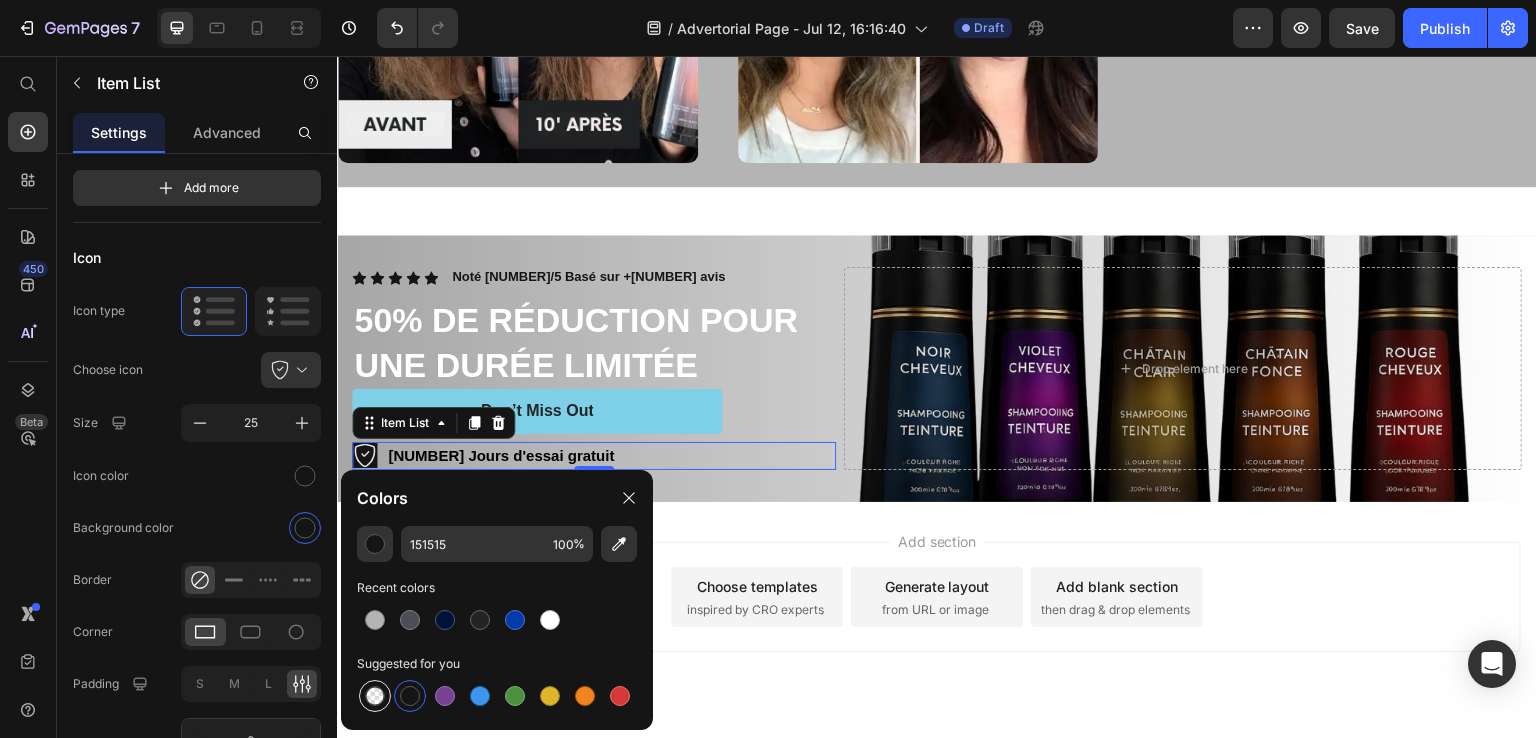 click at bounding box center (375, 696) 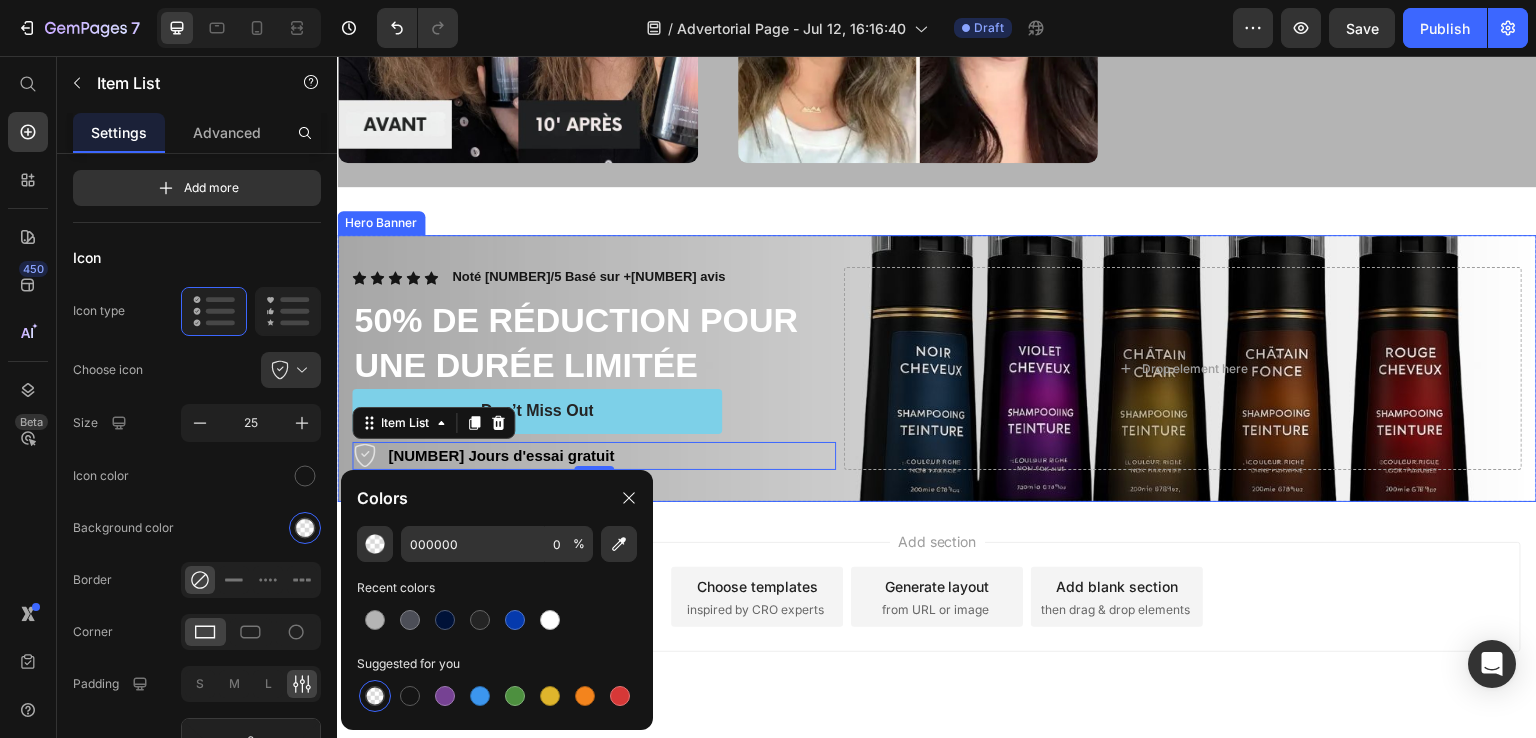 click on "Icon Icon Icon Icon Icon Icon List Noté 4.85/5 Basé sur +1265 avis Text Block Row 50% DE RÉDUCTION POUR UNE DURÉE LIMITÉE Heading Don’t Miss Out Button
30 Jours d'essai gratuit Item List   0
Drop element here Row" at bounding box center (937, 368) 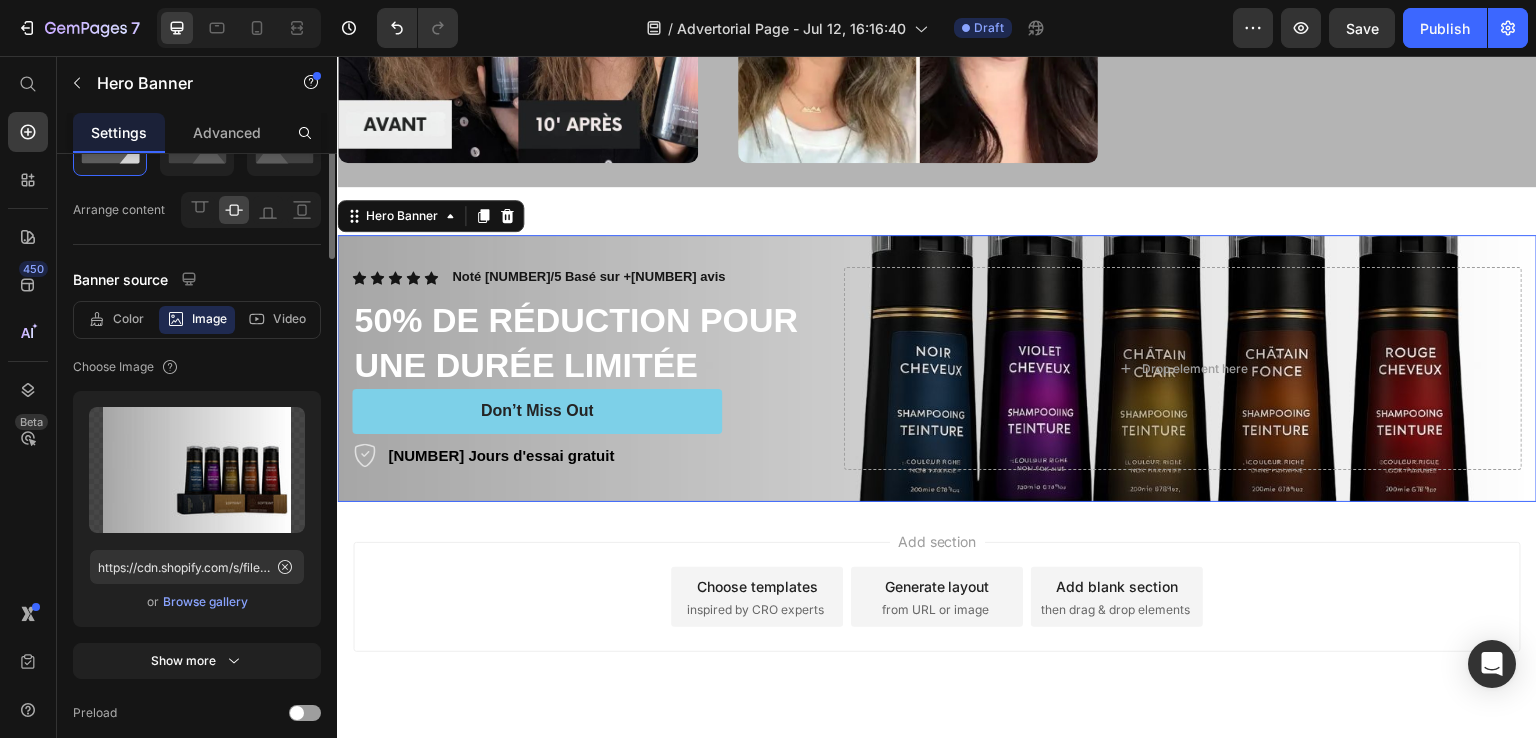 scroll, scrollTop: 0, scrollLeft: 0, axis: both 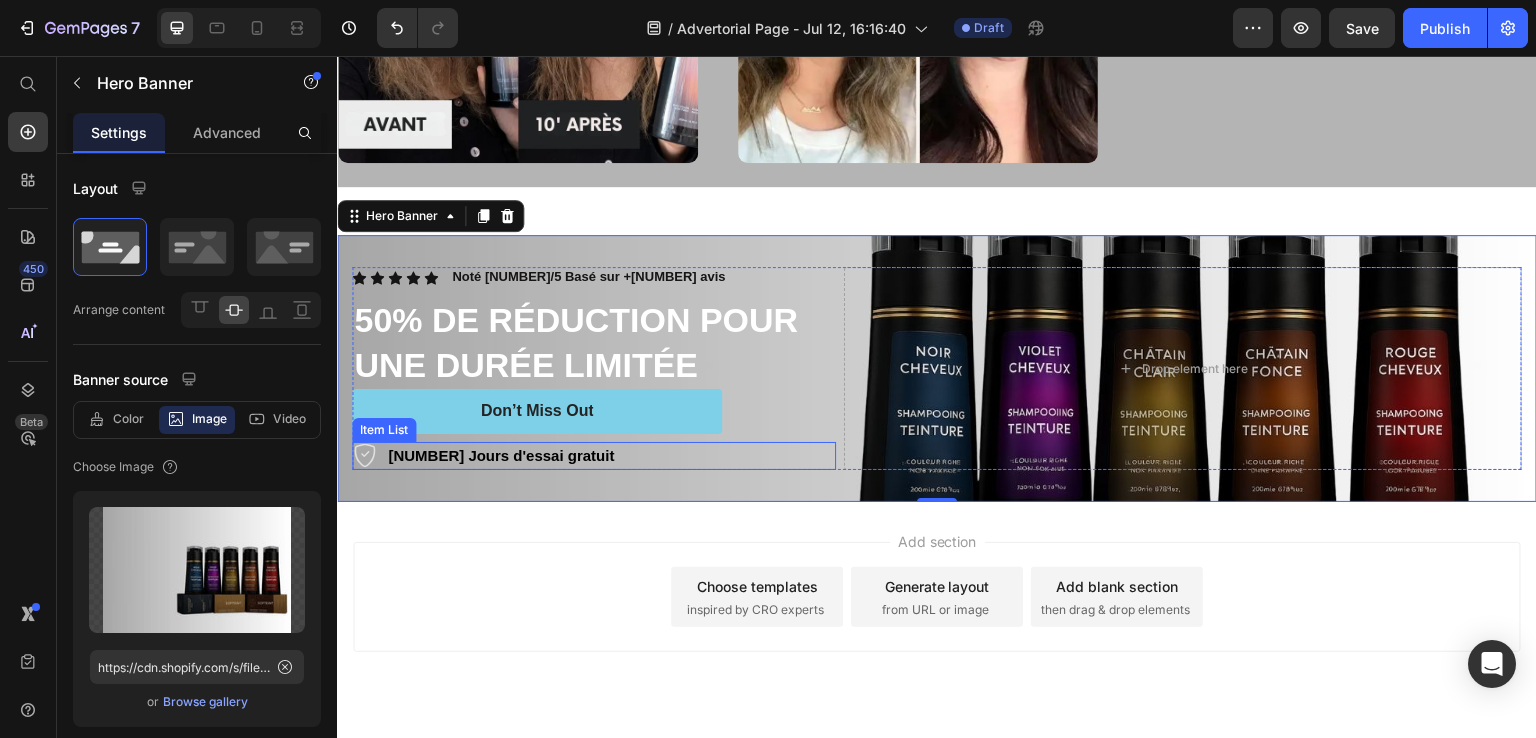 click on "30 Jours d'essai gratuit" at bounding box center (484, 456) 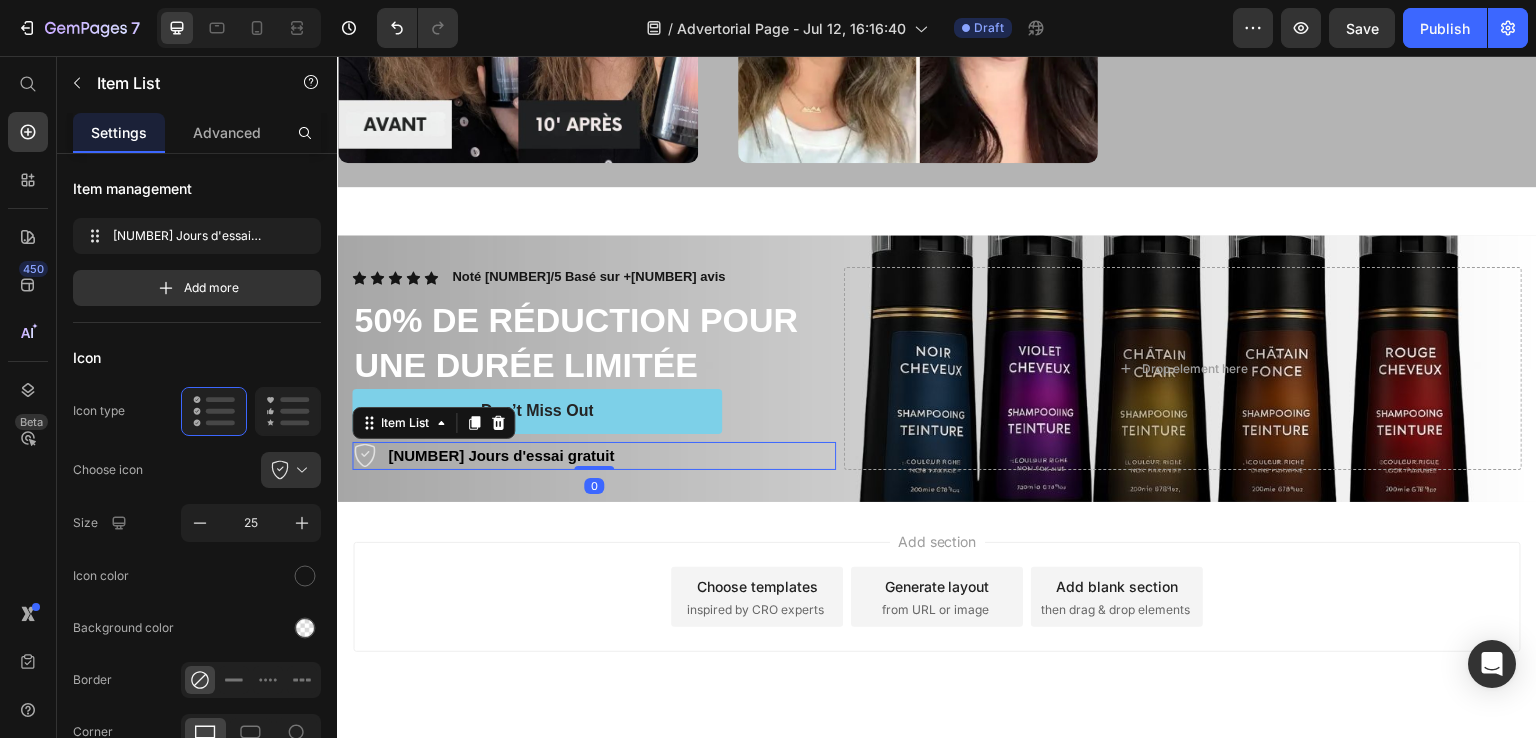 click on "Add section Choose templates inspired by CRO experts Generate layout from URL or image Add blank section then drag & drop elements" at bounding box center [937, 597] 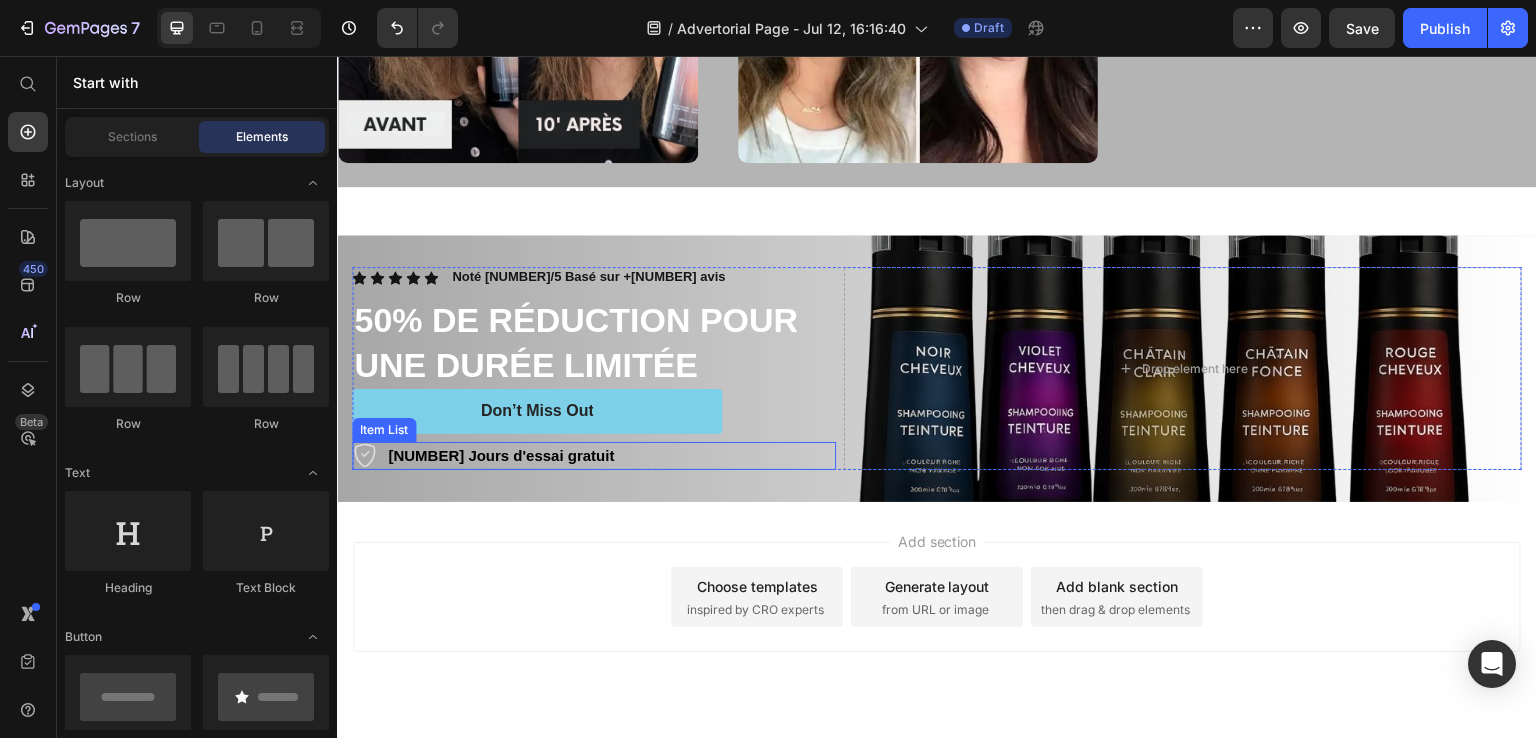 click on "30 Jours d'essai gratuit" at bounding box center [484, 456] 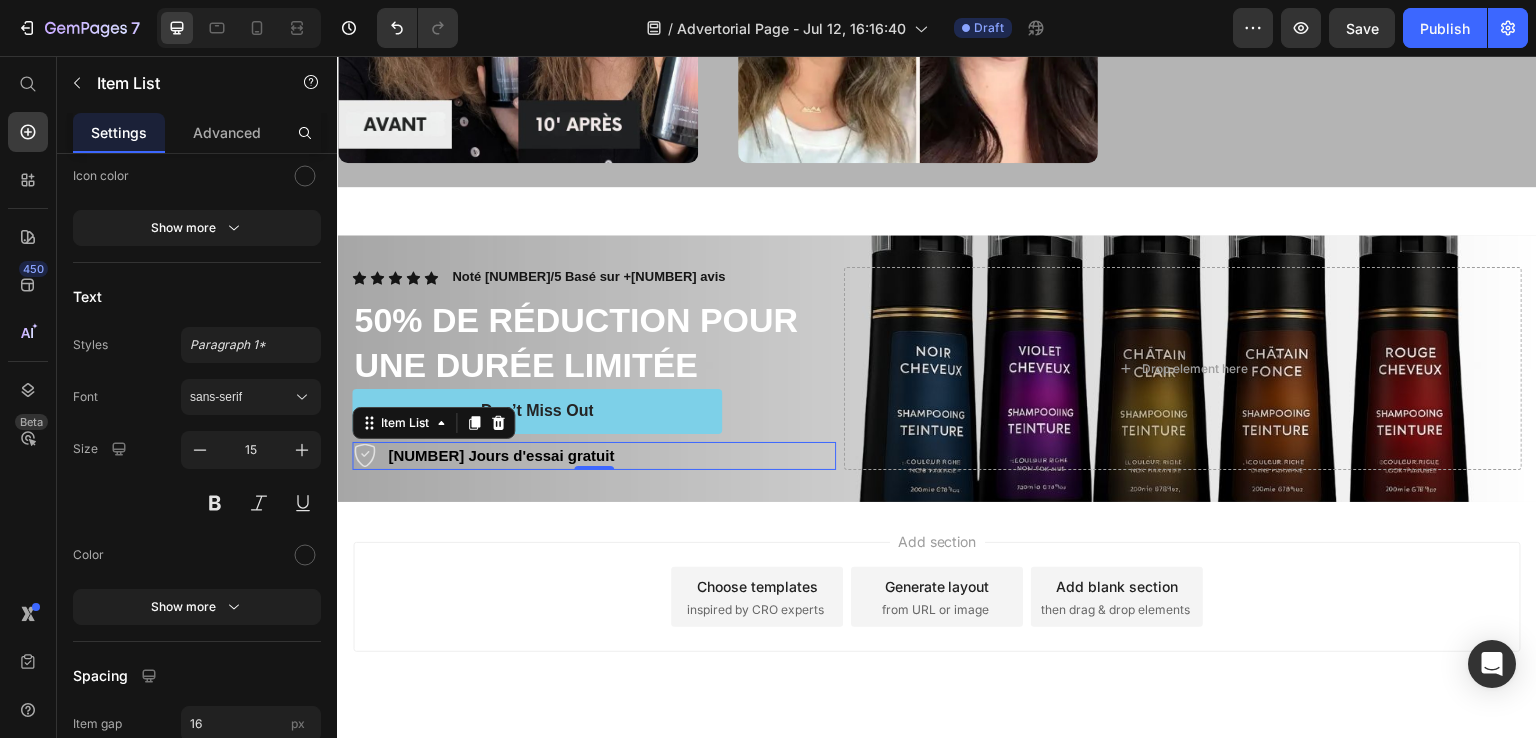 scroll, scrollTop: 824, scrollLeft: 0, axis: vertical 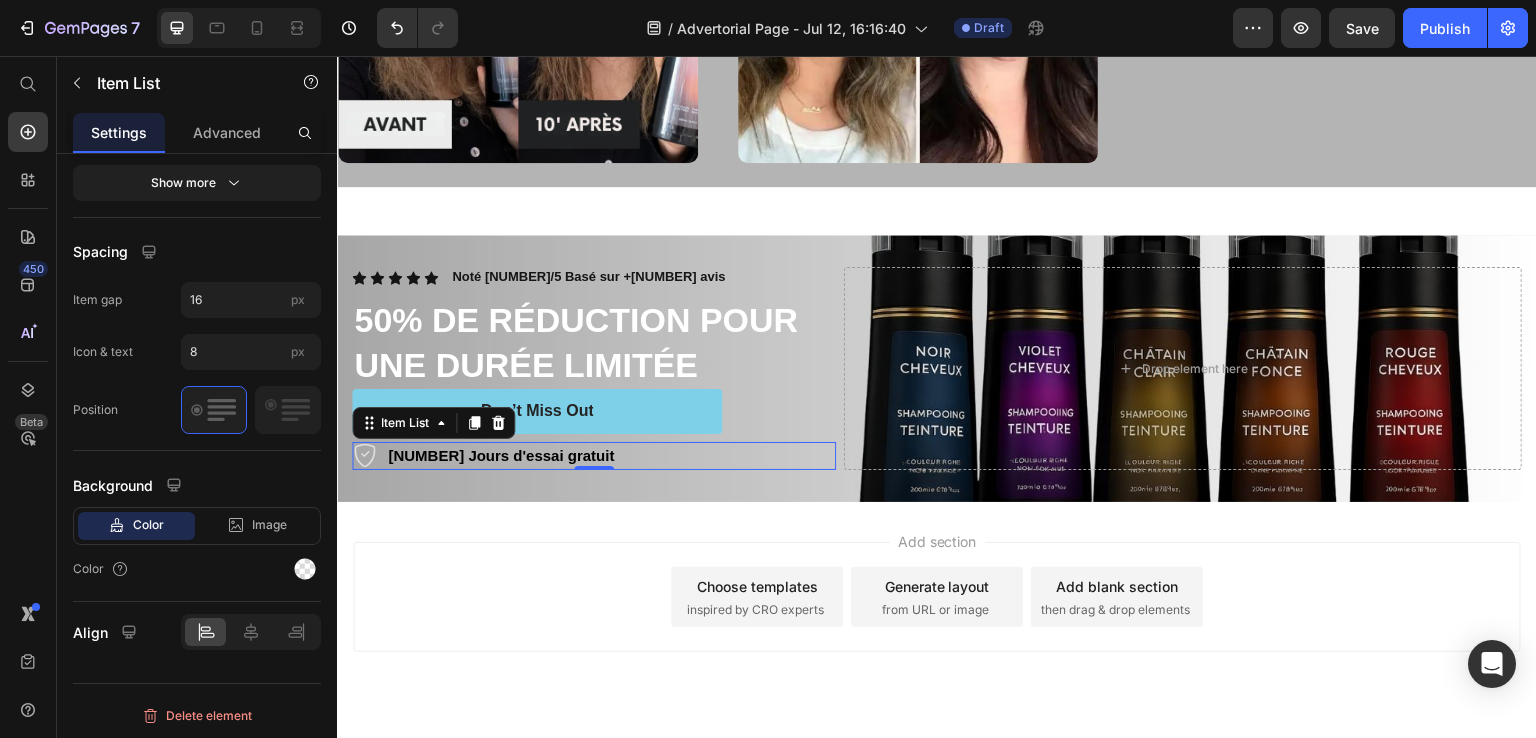 click 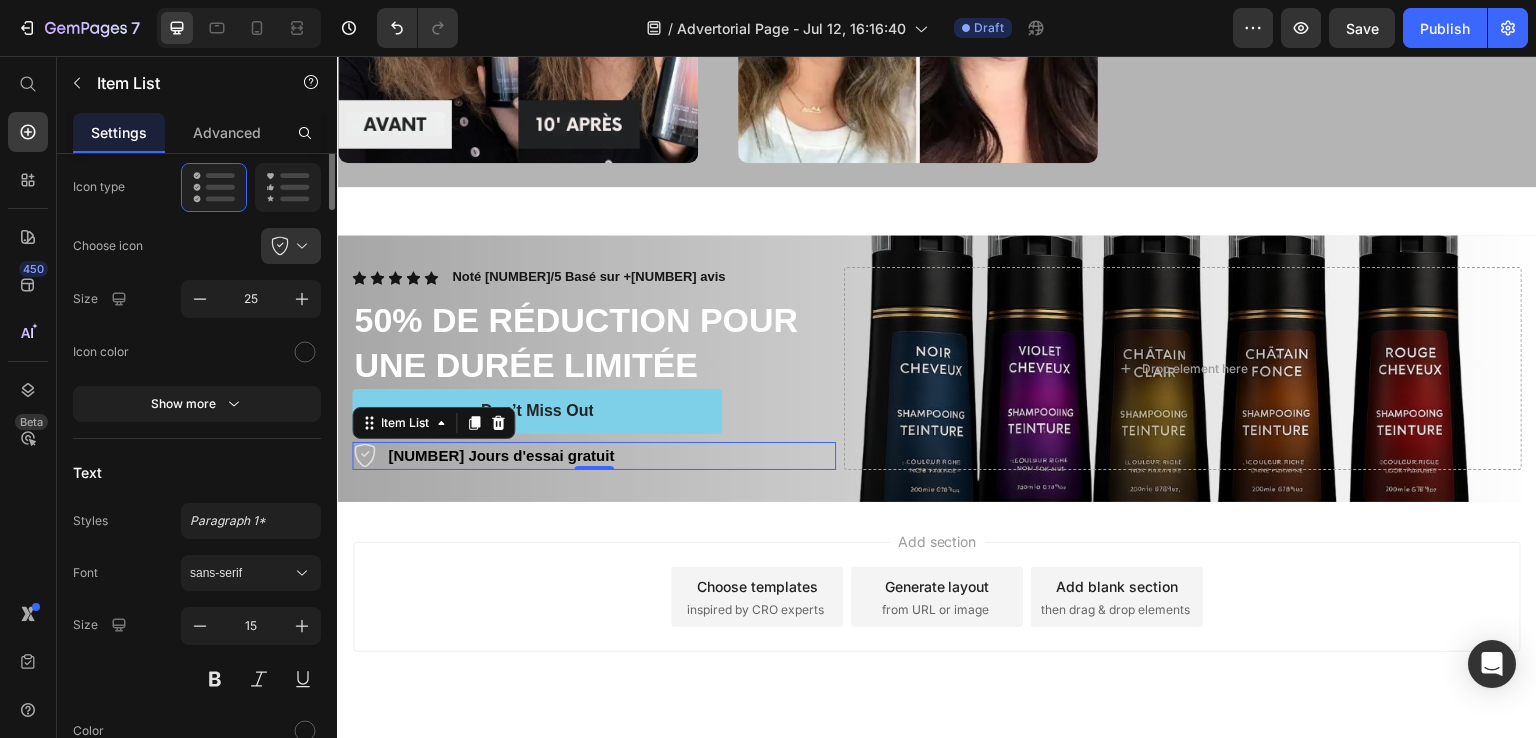 scroll, scrollTop: 0, scrollLeft: 0, axis: both 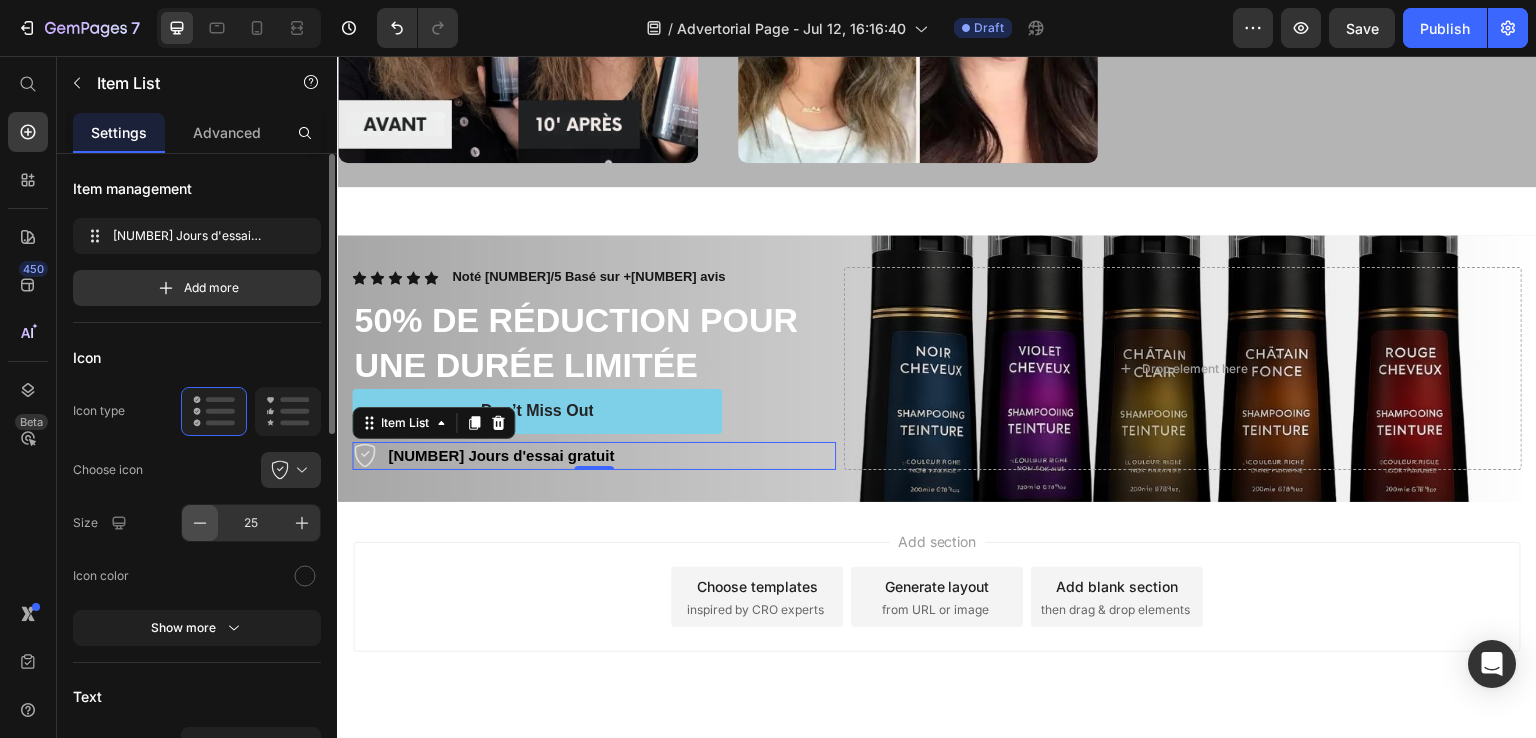 click 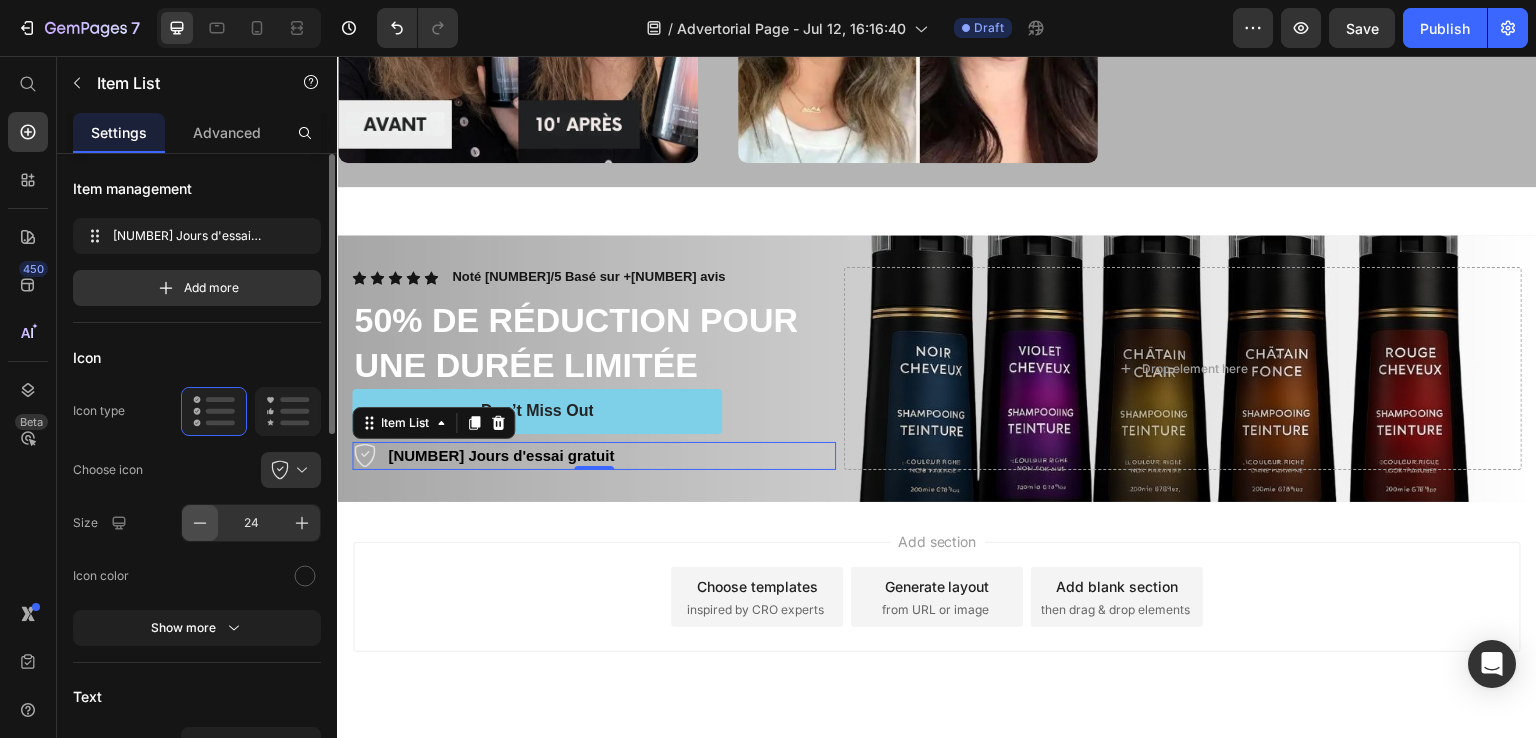 click 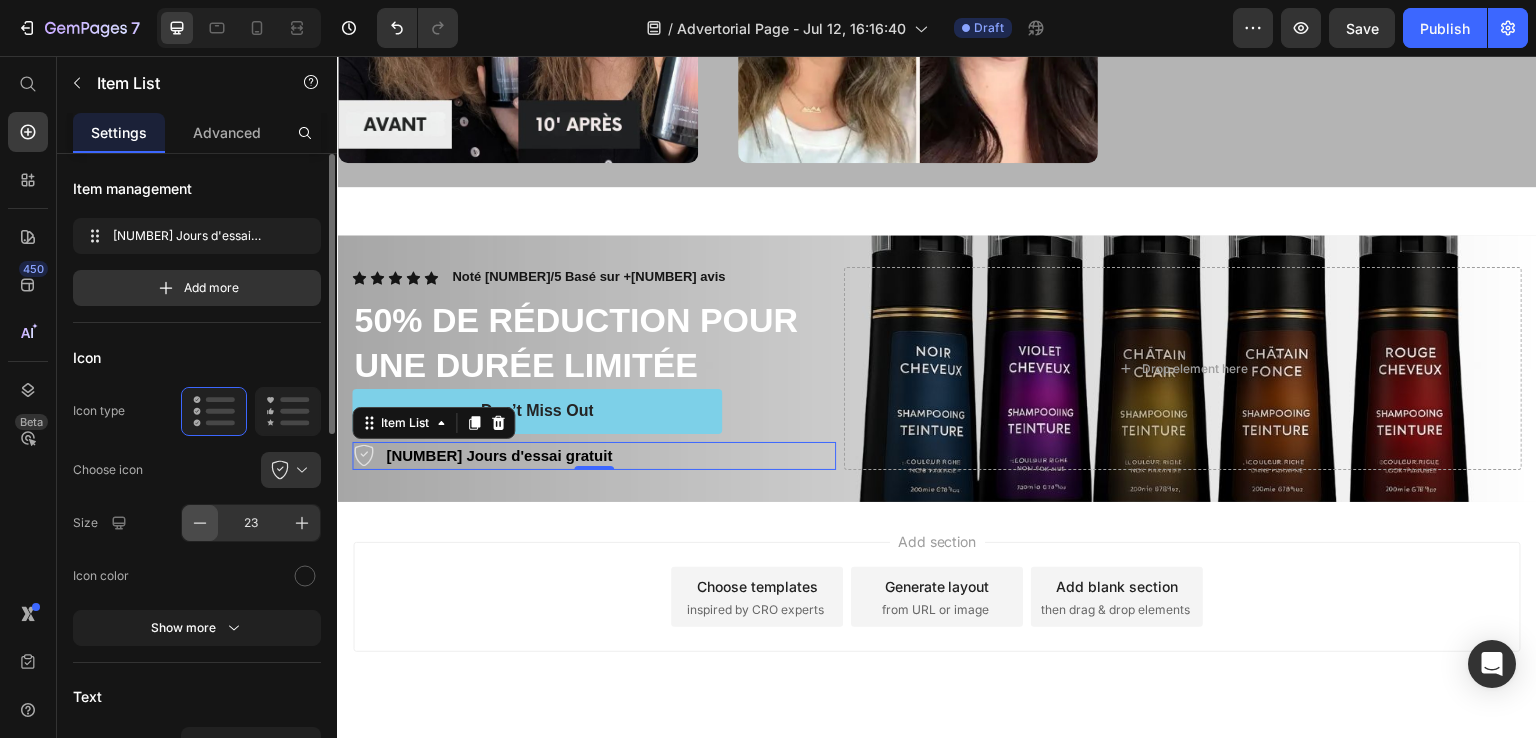 click 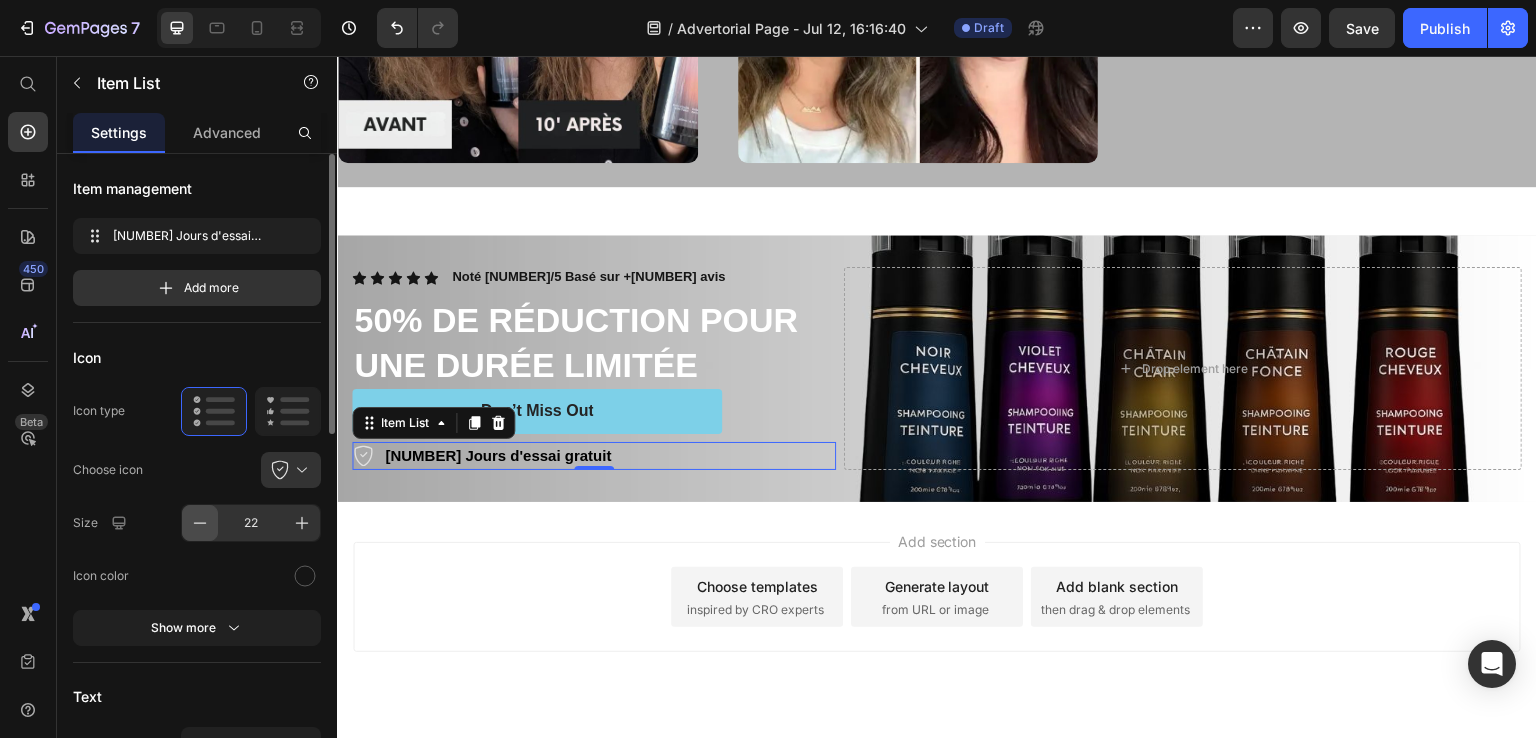 click 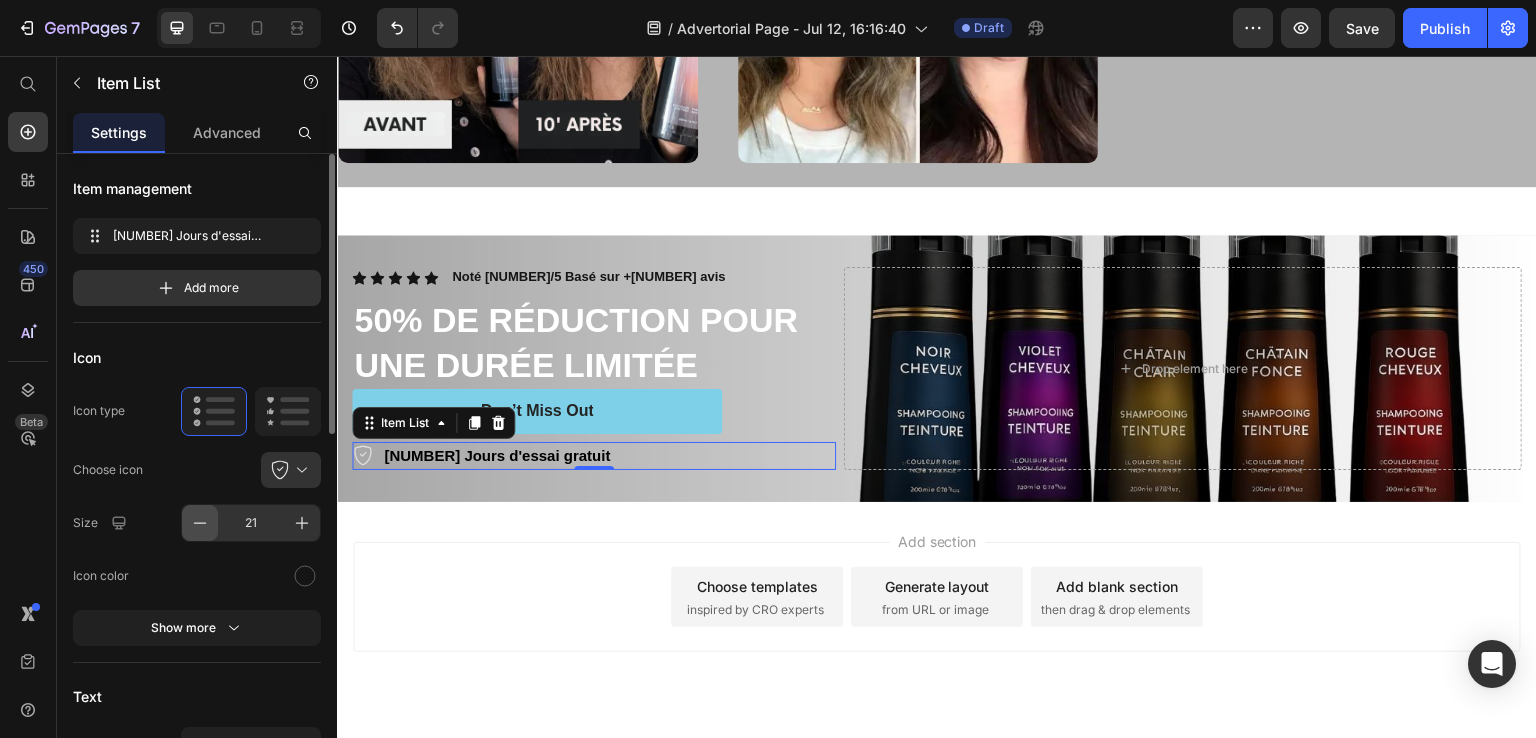 click 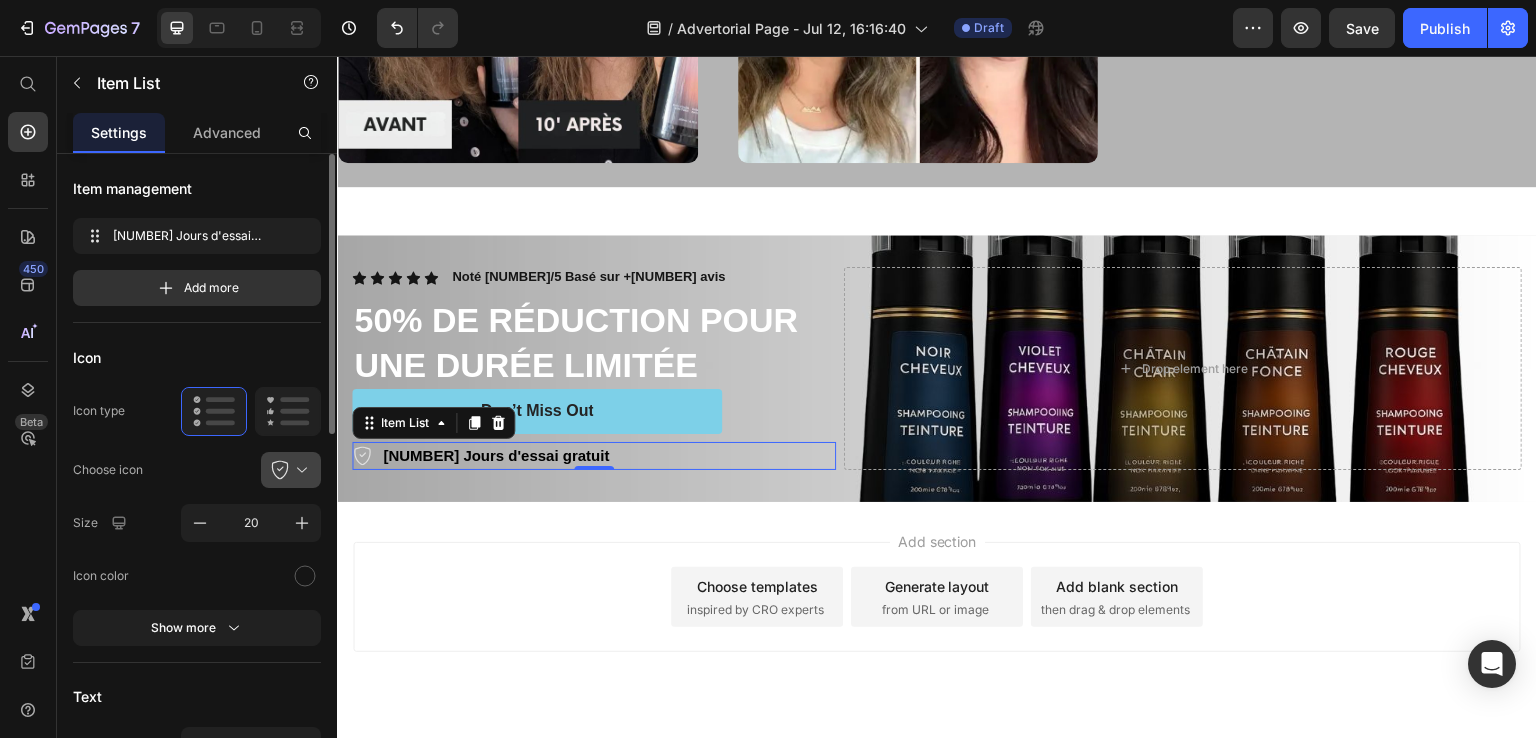 click at bounding box center [299, 470] 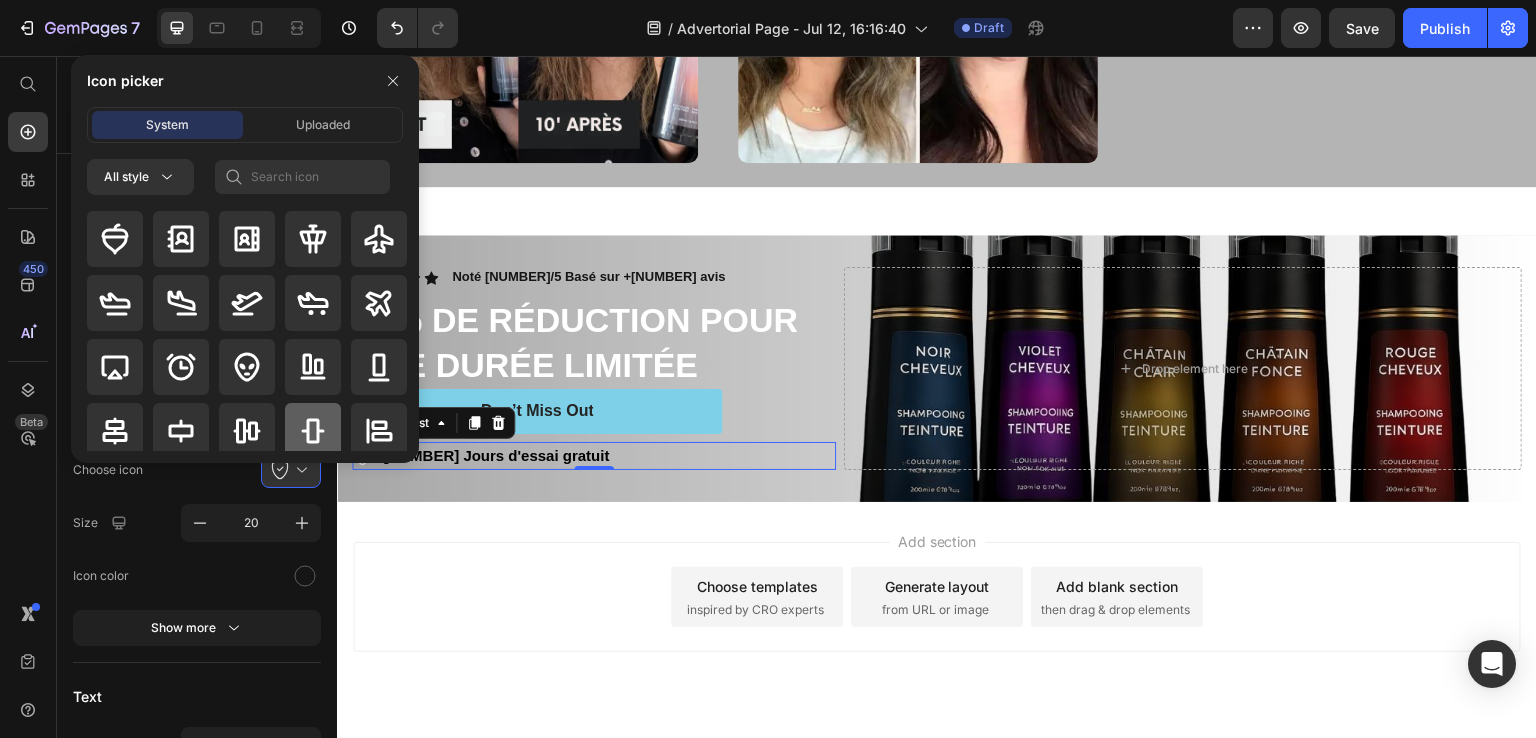 click 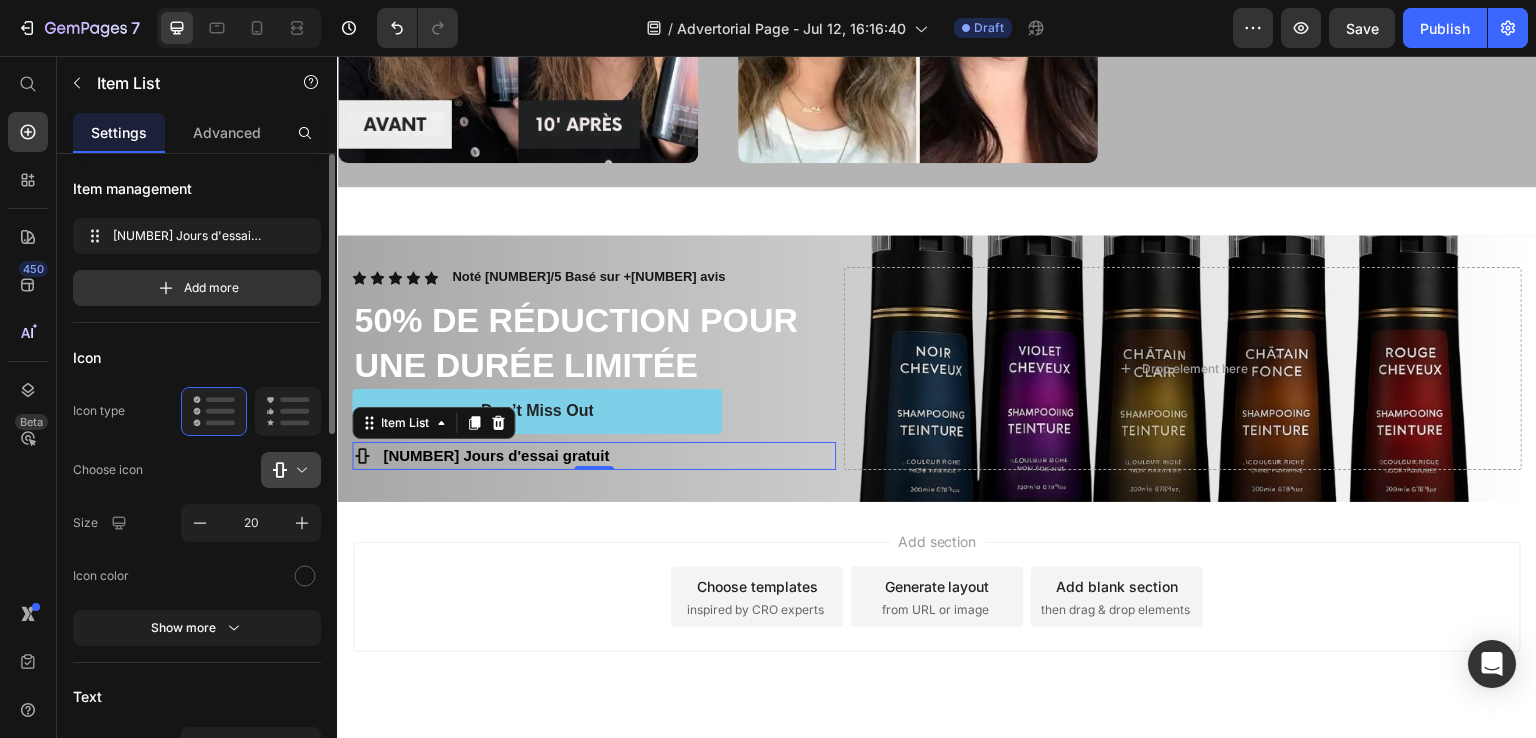 click at bounding box center [299, 470] 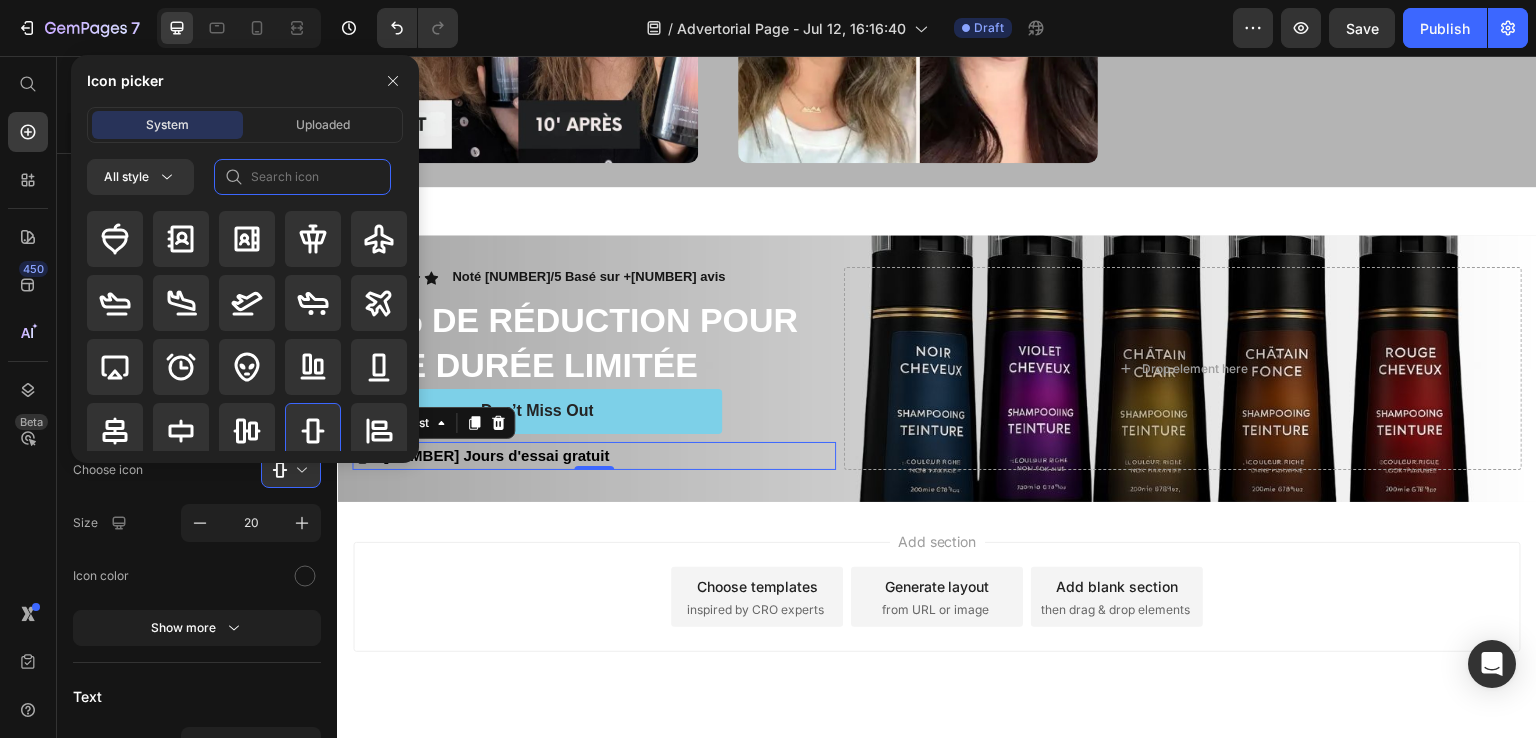 click 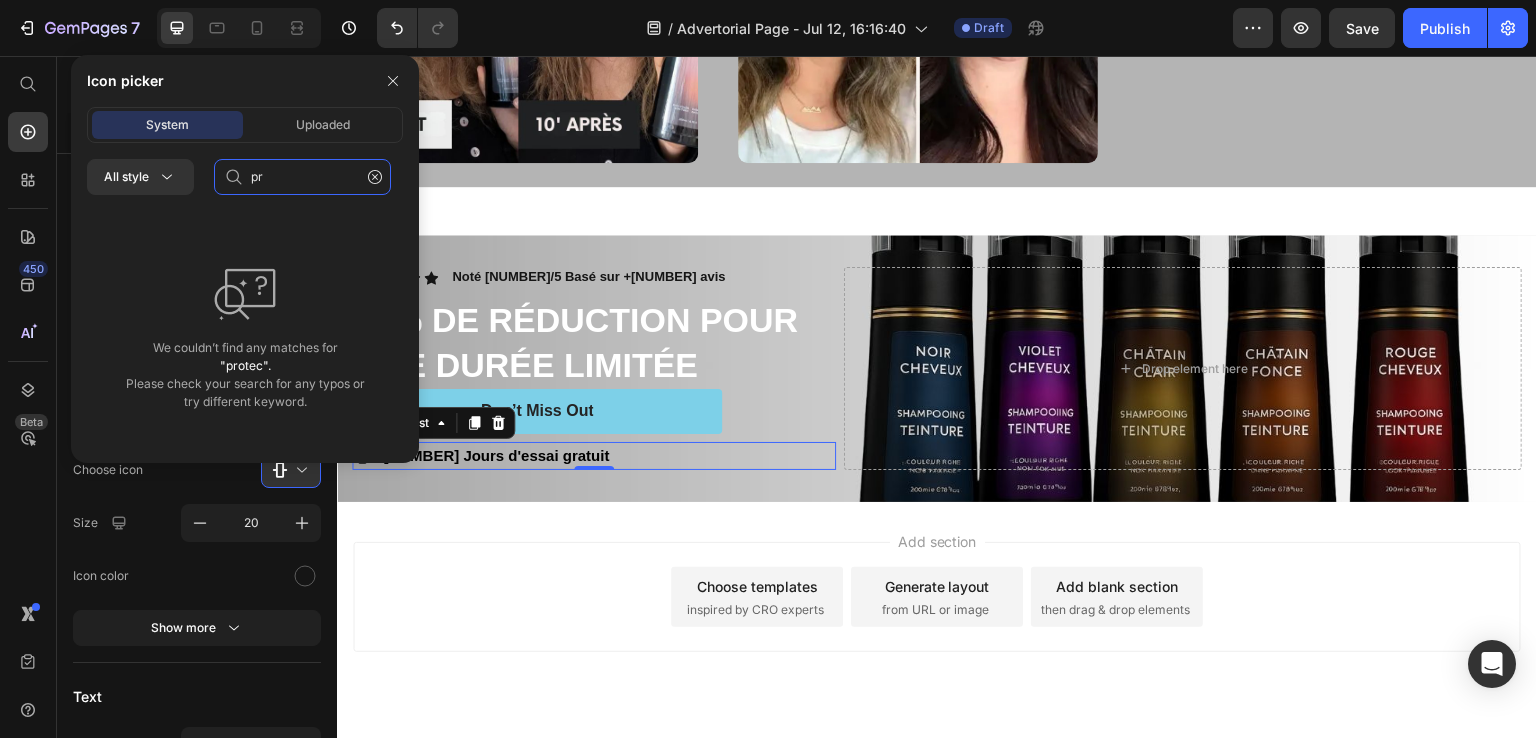 type on "p" 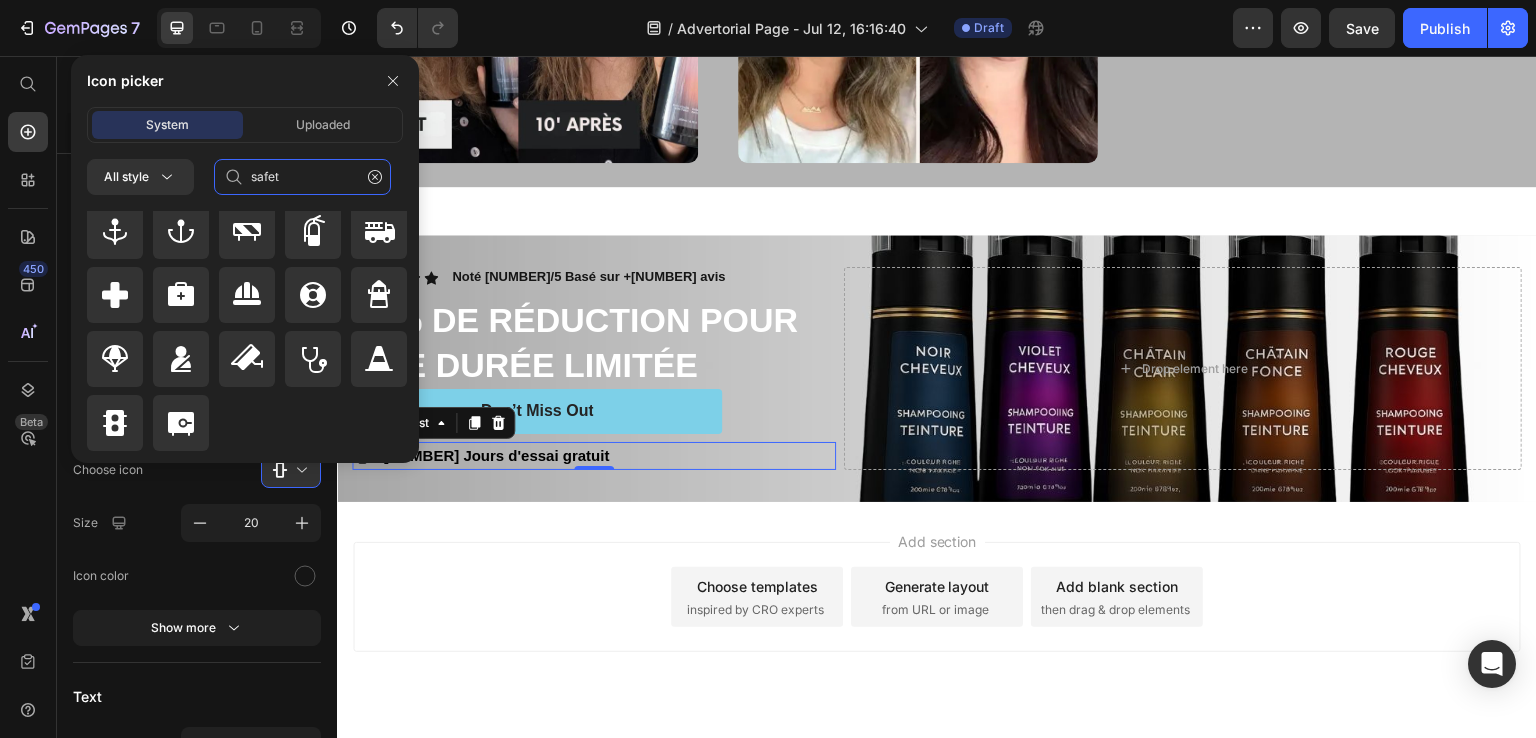 scroll, scrollTop: 0, scrollLeft: 0, axis: both 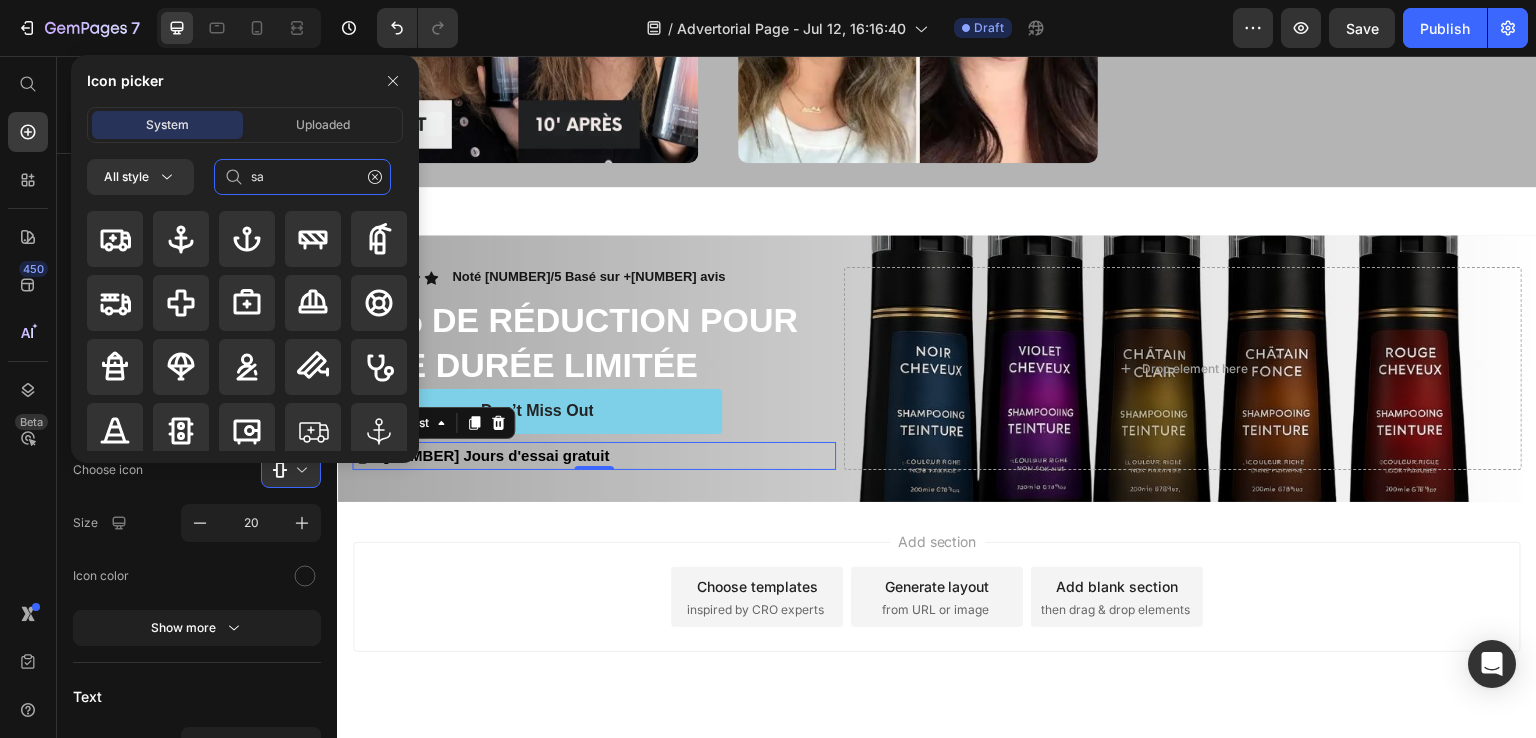 type on "s" 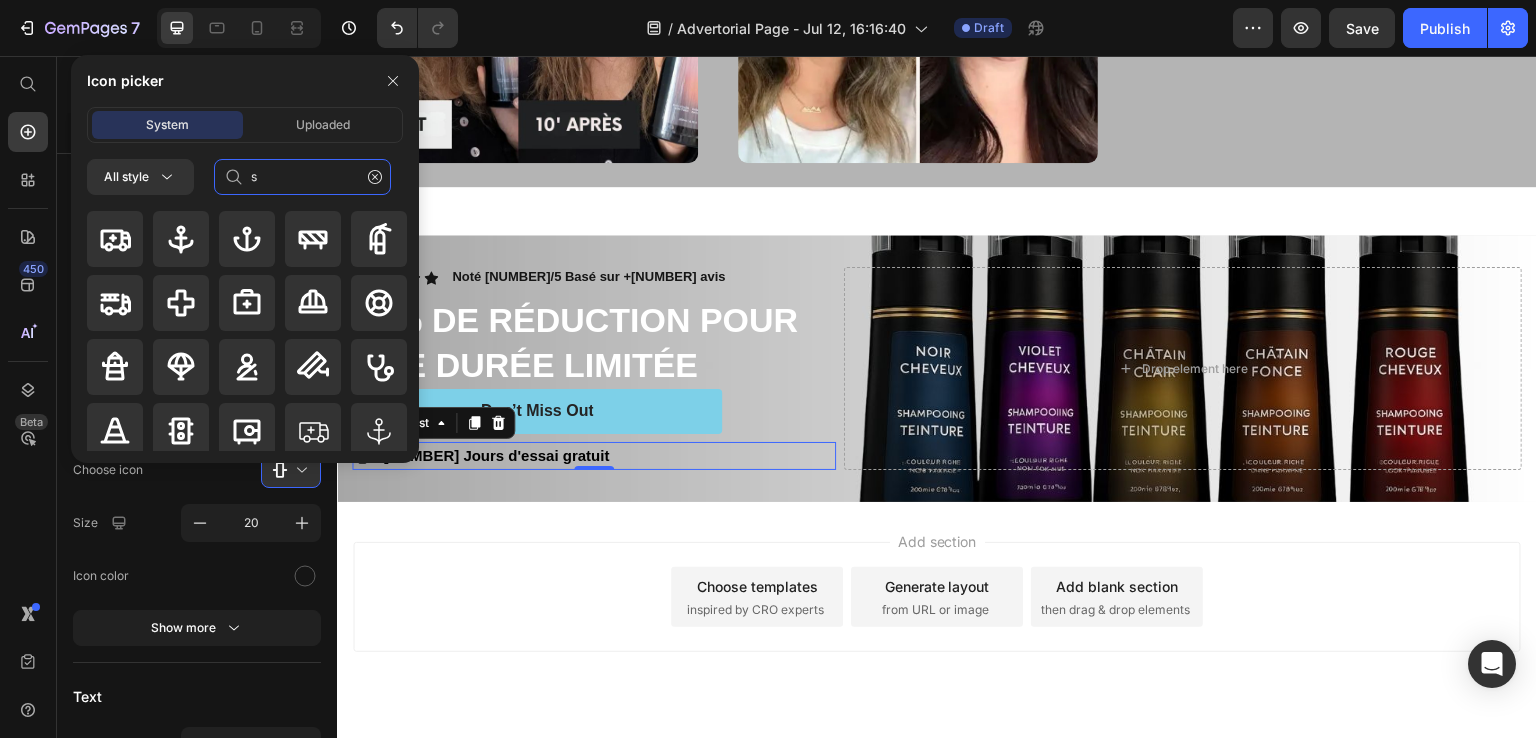 type 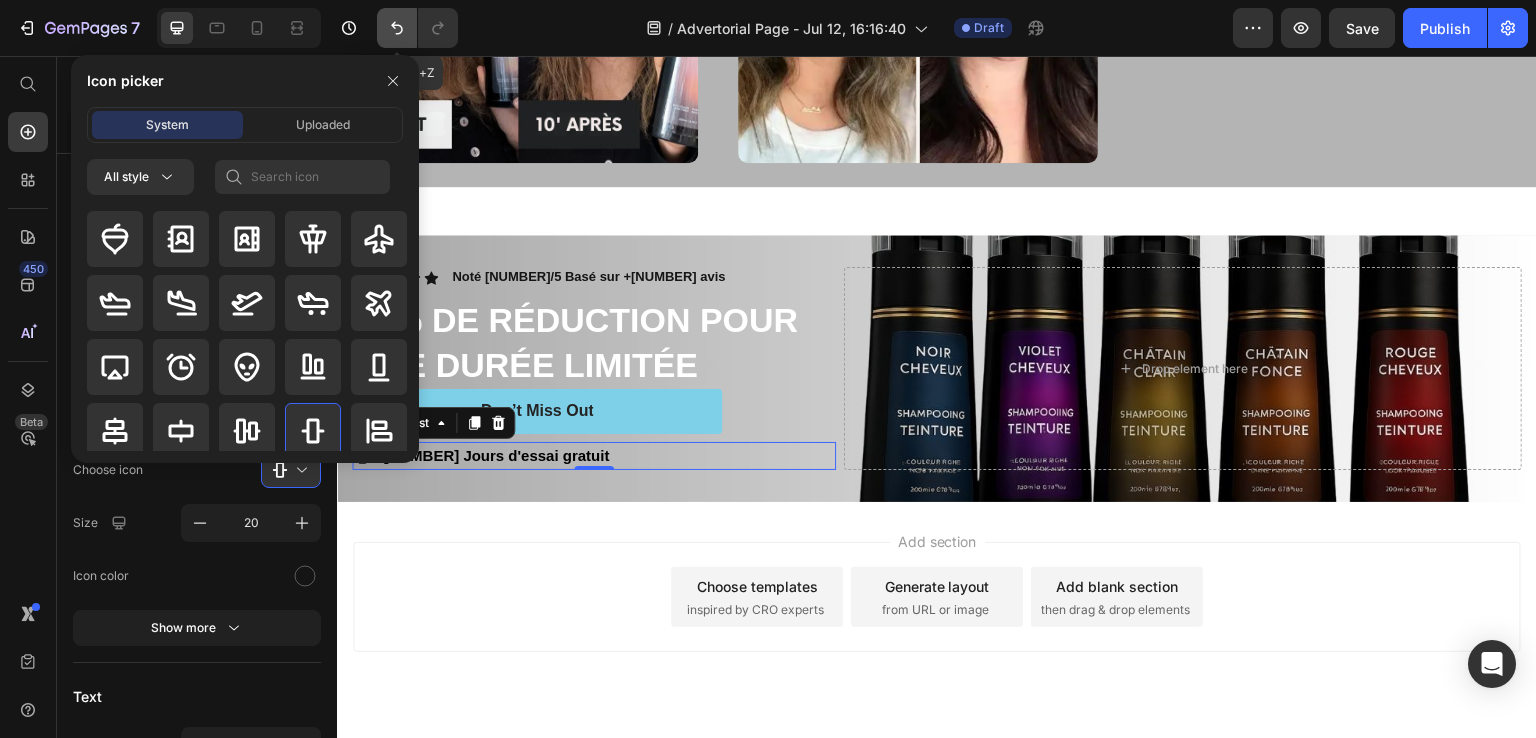 click 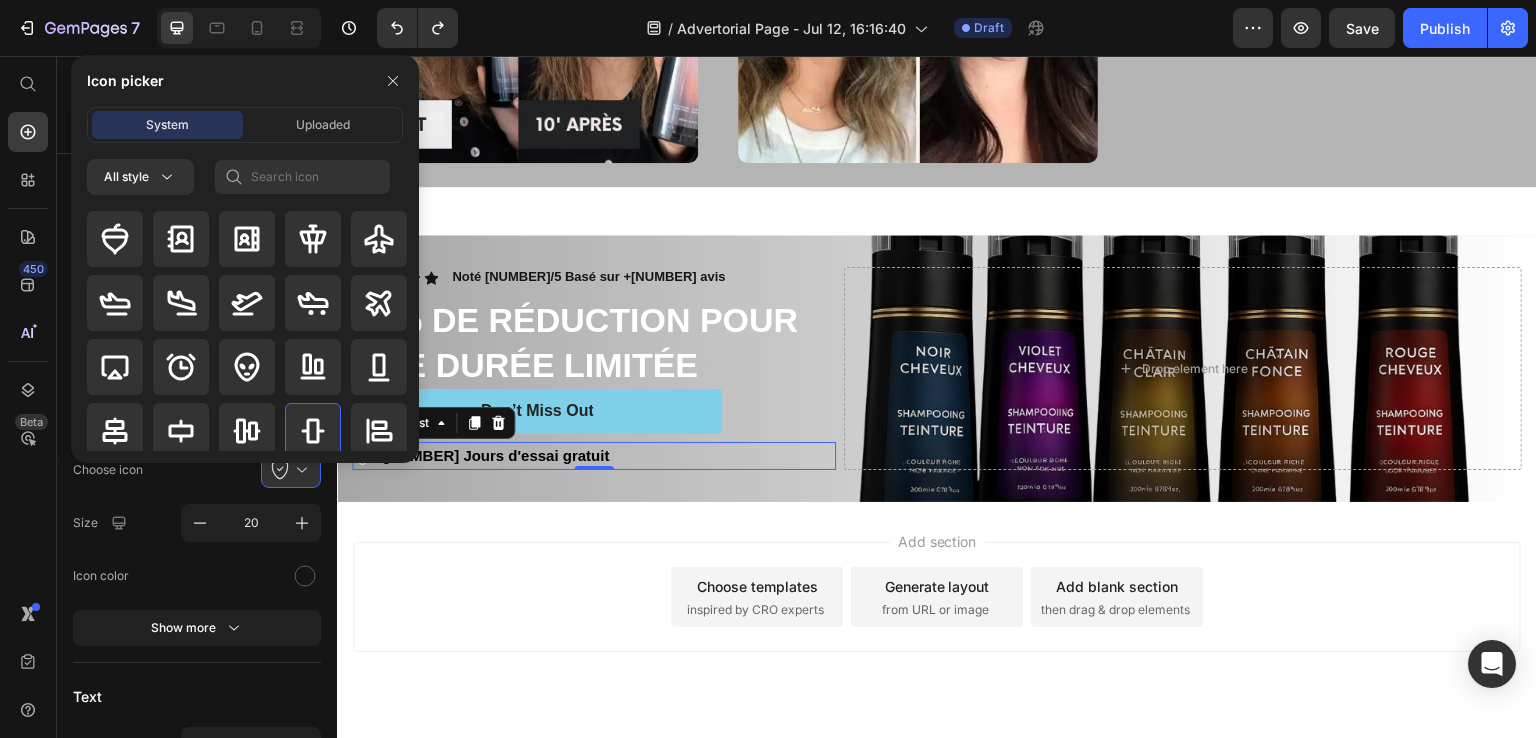 click on "Add section Choose templates inspired by CRO experts Generate layout from URL or image Add blank section then drag & drop elements" at bounding box center [937, 597] 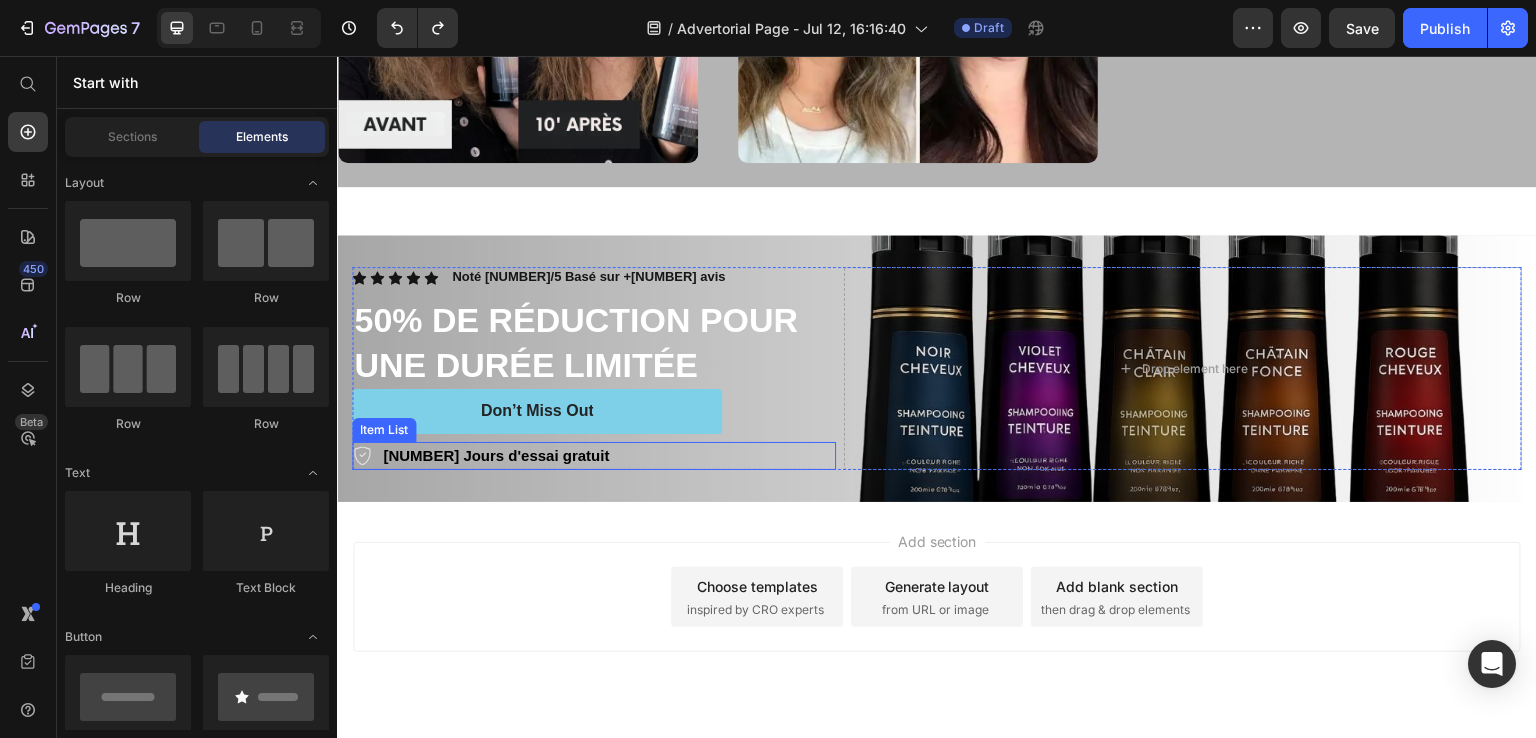 click 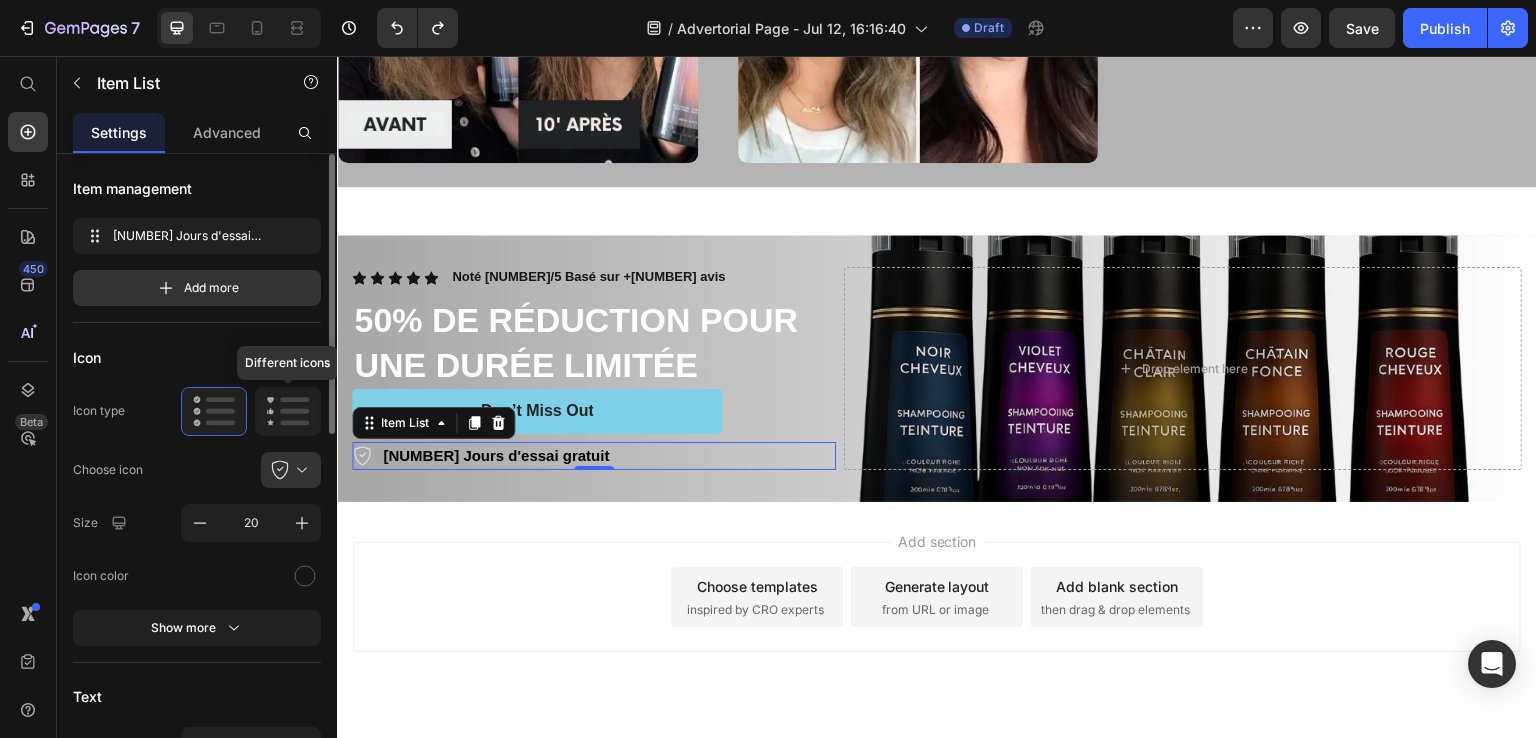 click 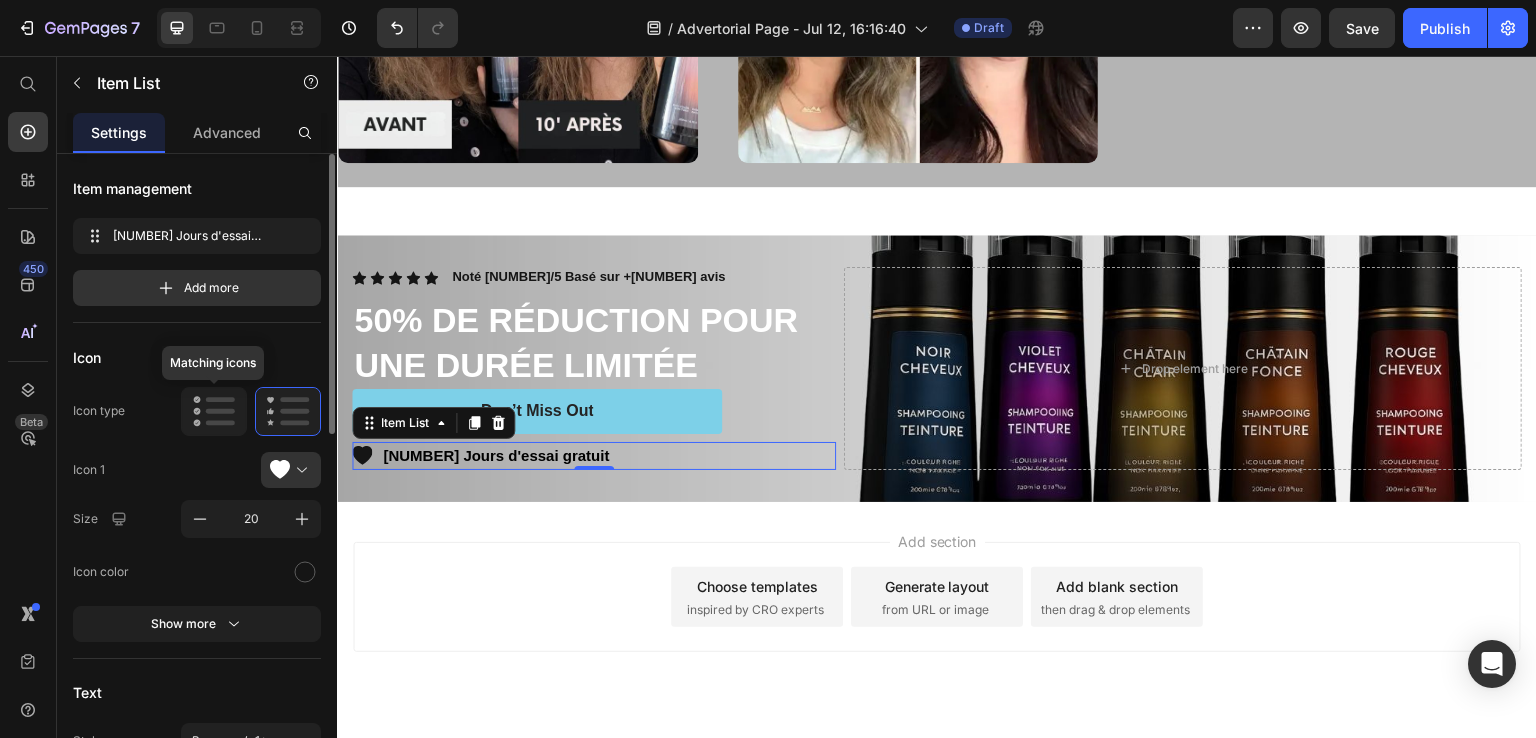 click 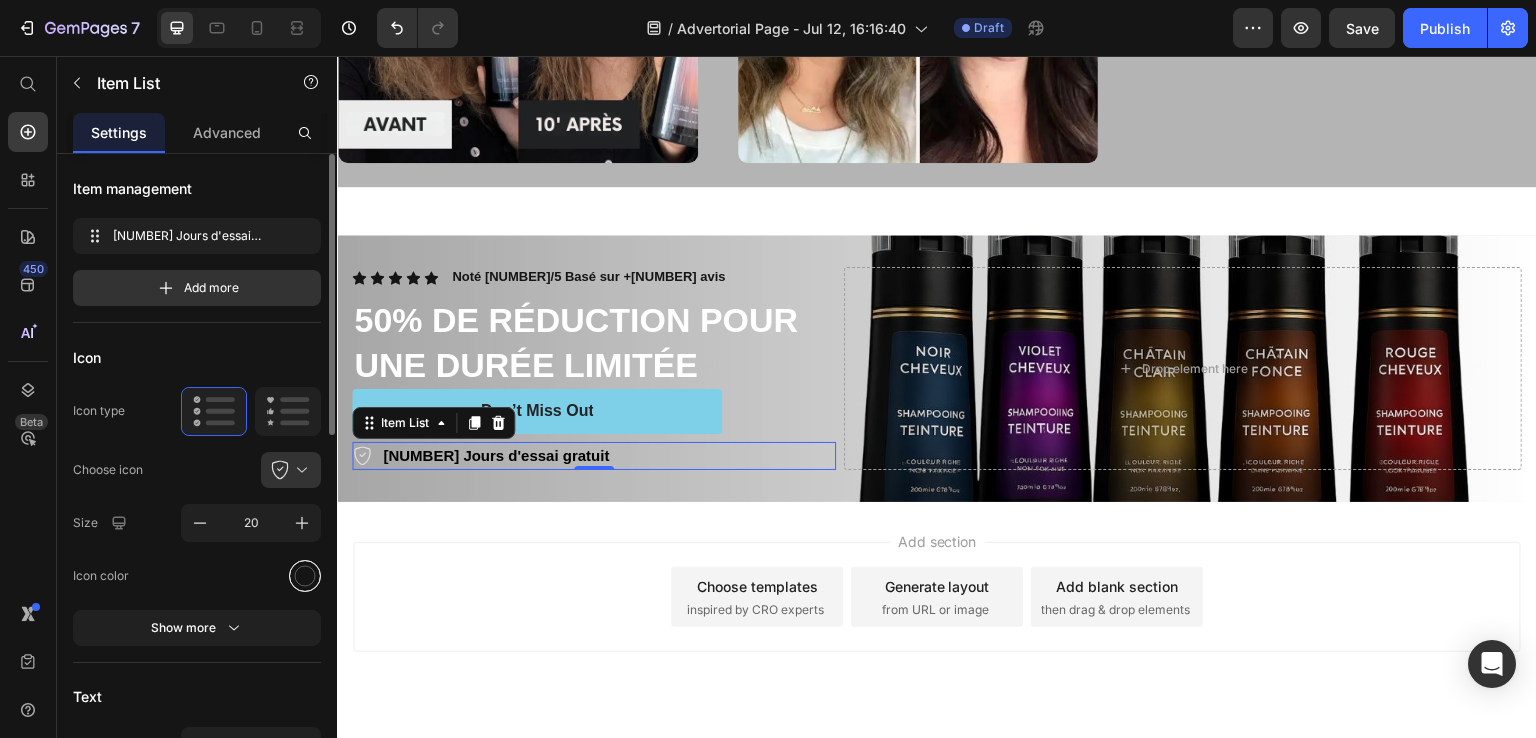 click at bounding box center [305, 575] 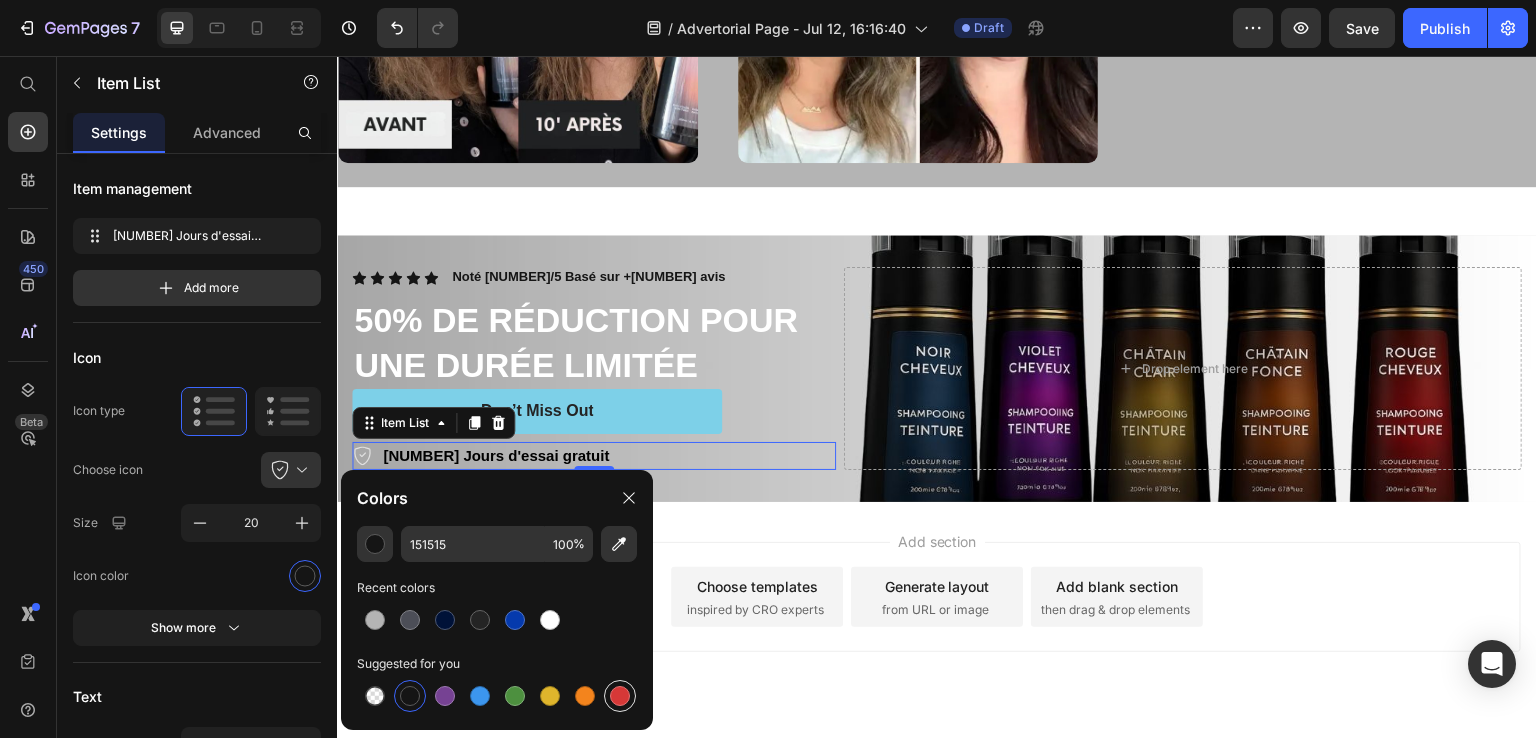 click at bounding box center (620, 696) 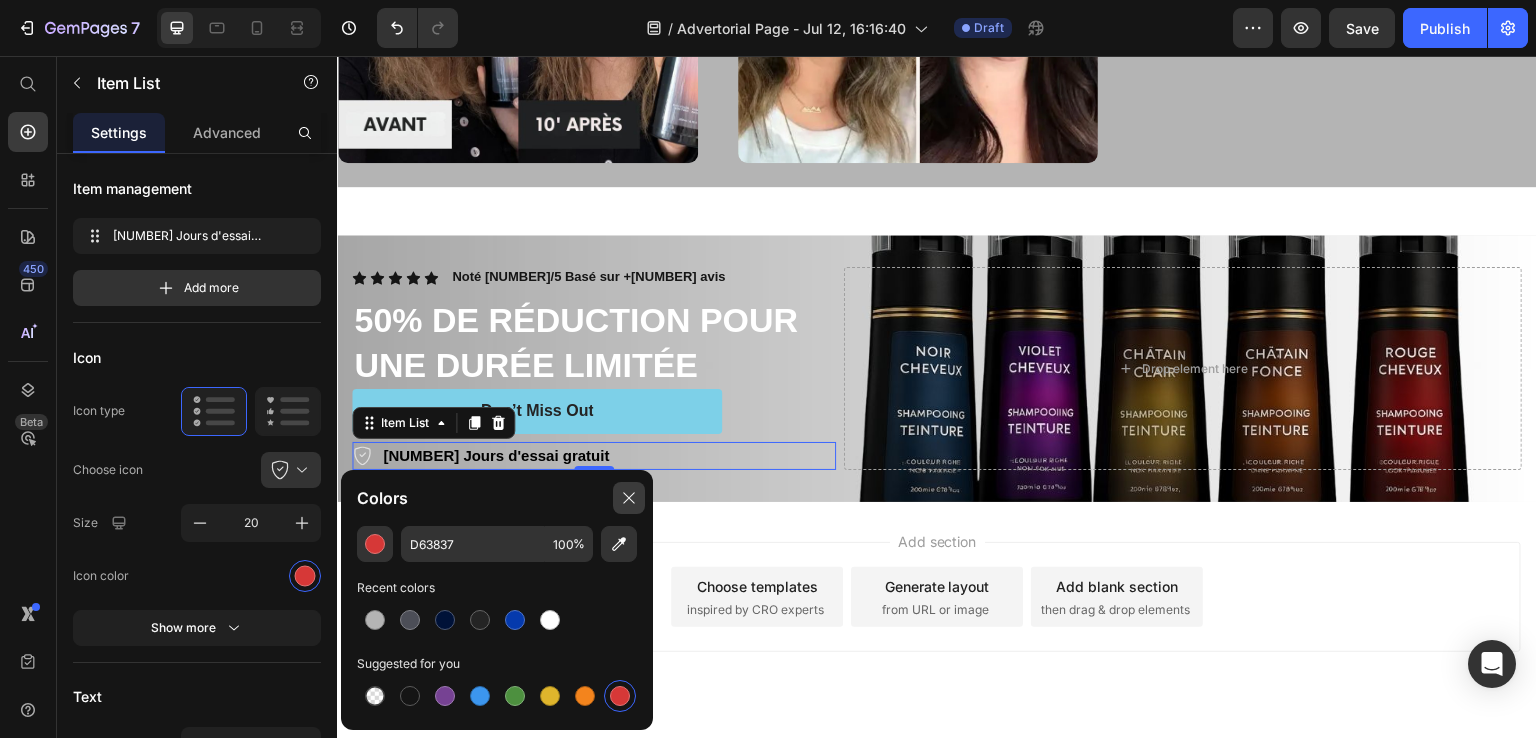 click 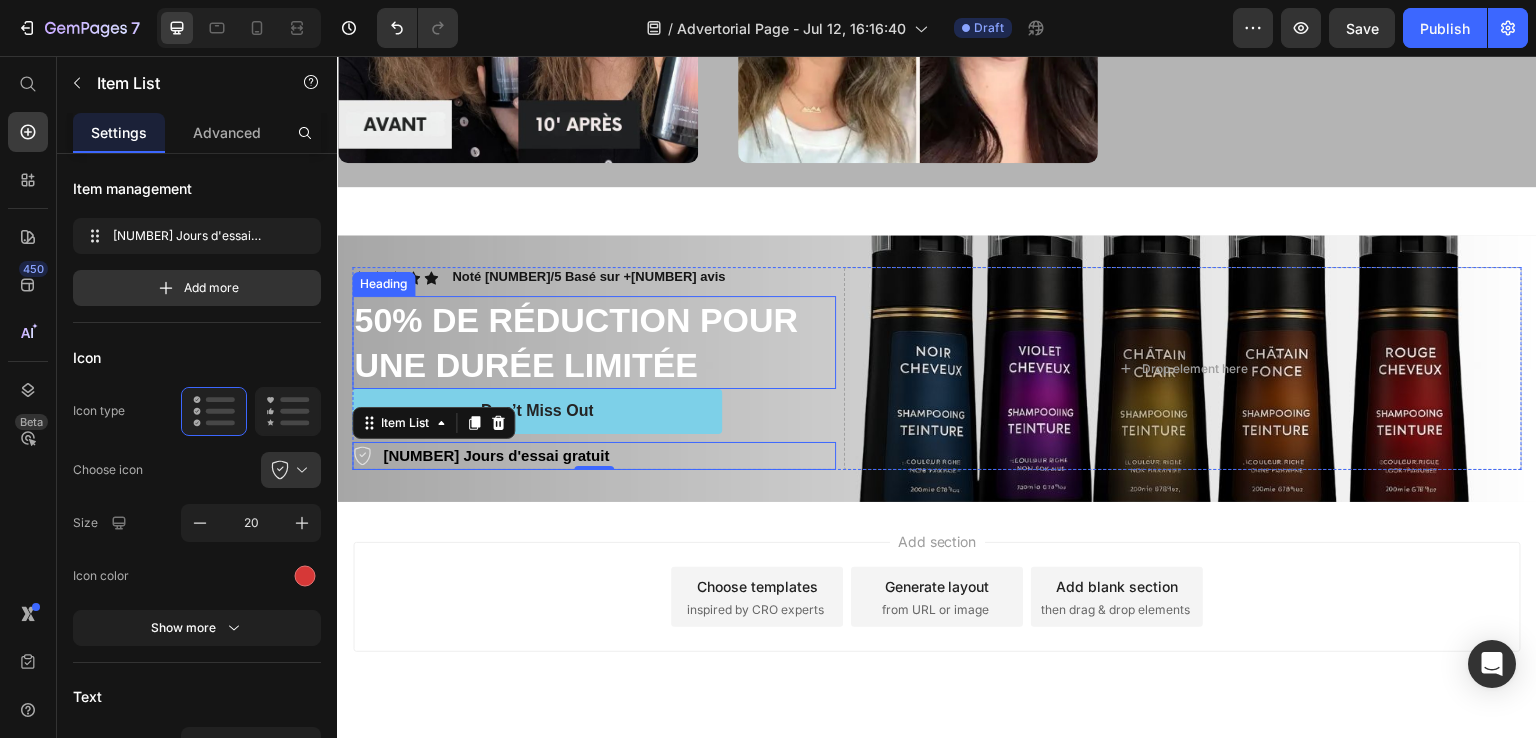 click on "50% DE RÉDUCTION POUR UNE DURÉE LIMITÉE" at bounding box center (594, 342) 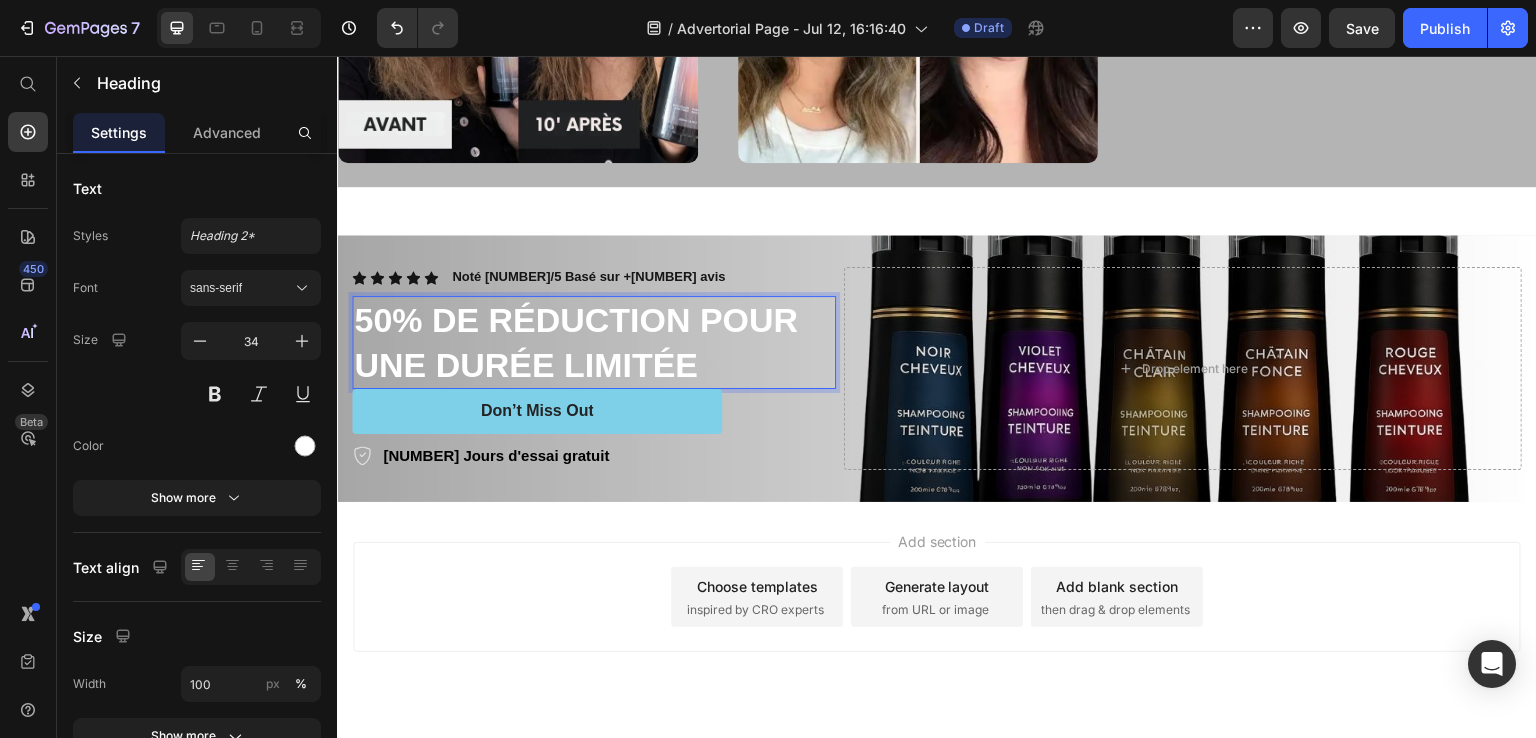 click on "50% DE RÉDUCTION POUR UNE DURÉE LIMITÉE" at bounding box center [594, 342] 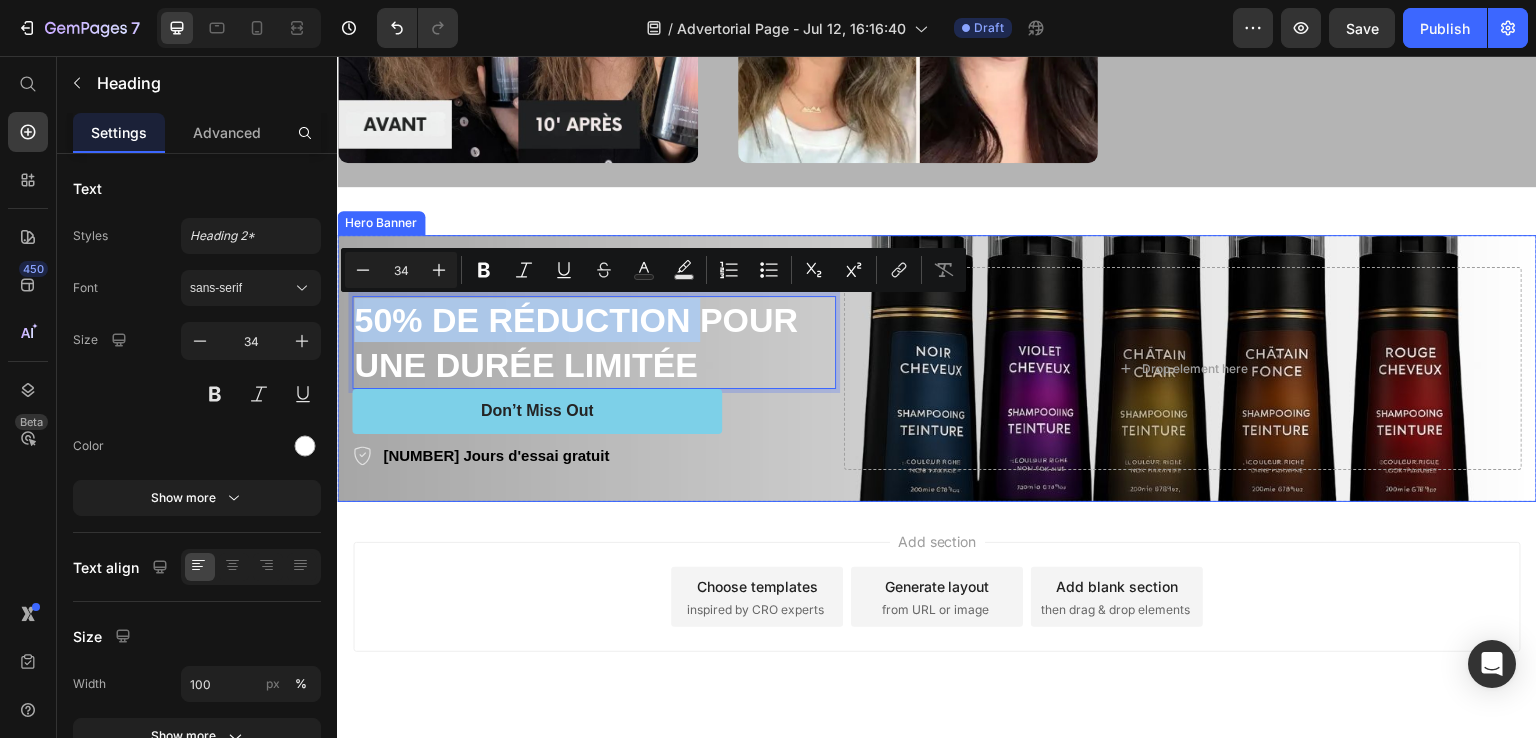drag, startPoint x: 691, startPoint y: 310, endPoint x: 347, endPoint y: 323, distance: 344.24554 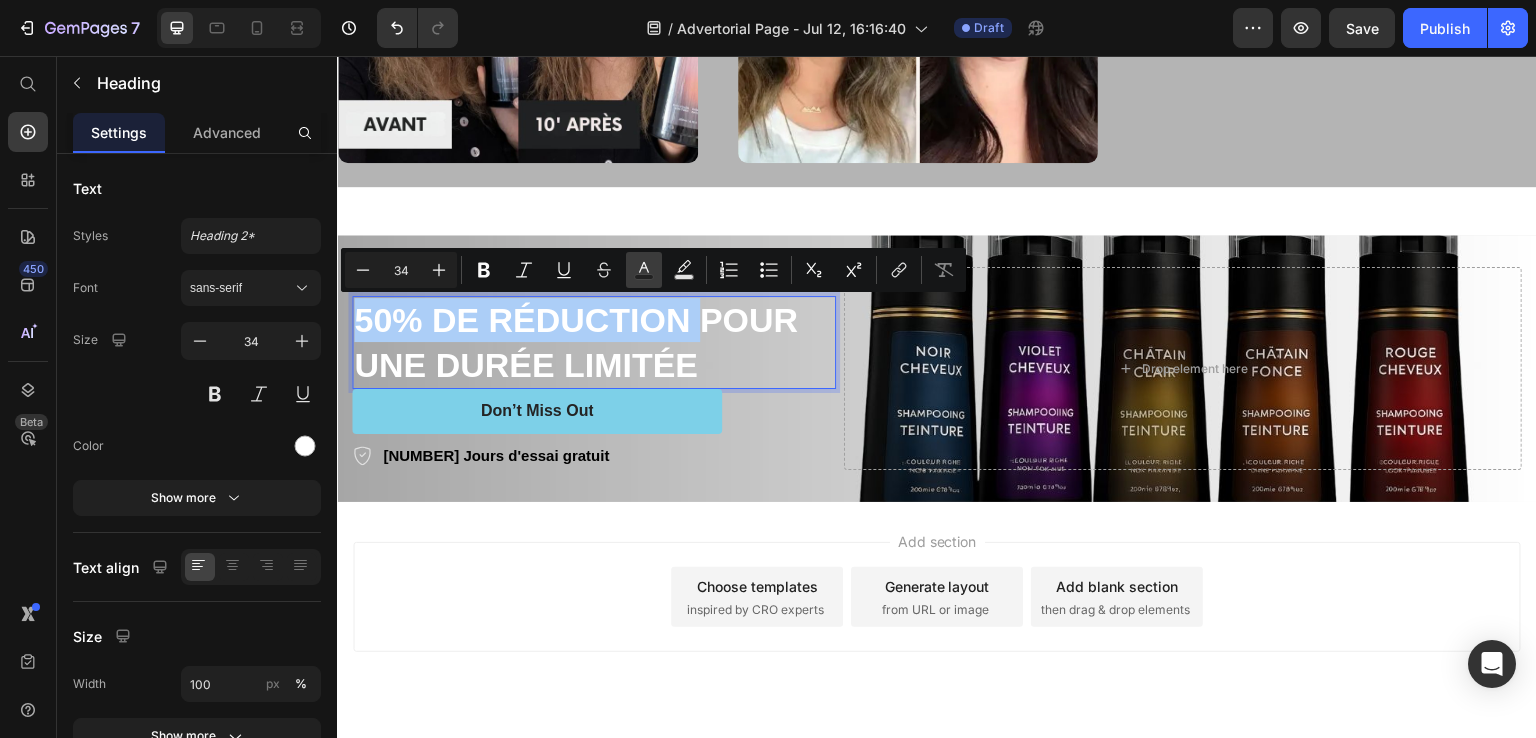 click 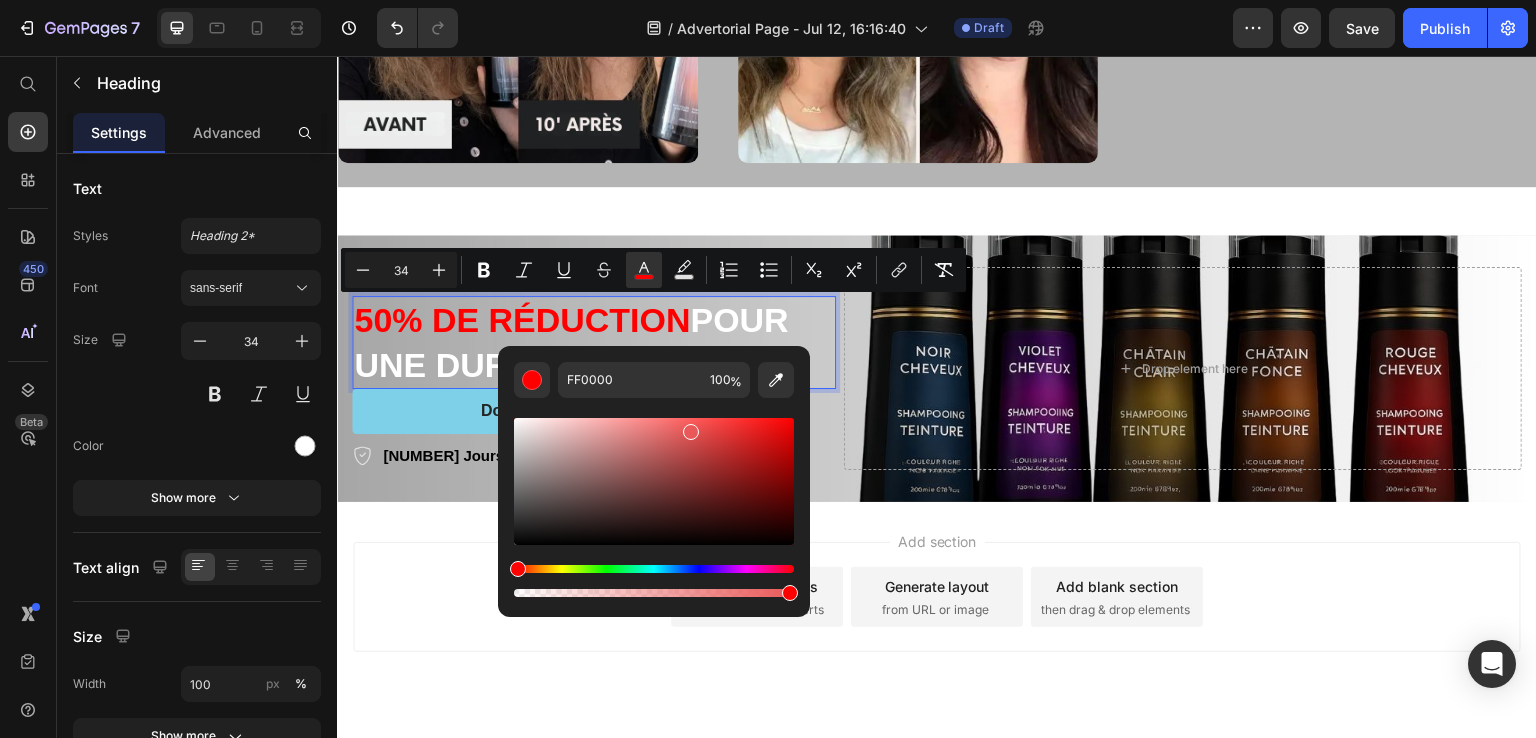 drag, startPoint x: 519, startPoint y: 424, endPoint x: 685, endPoint y: 427, distance: 166.0271 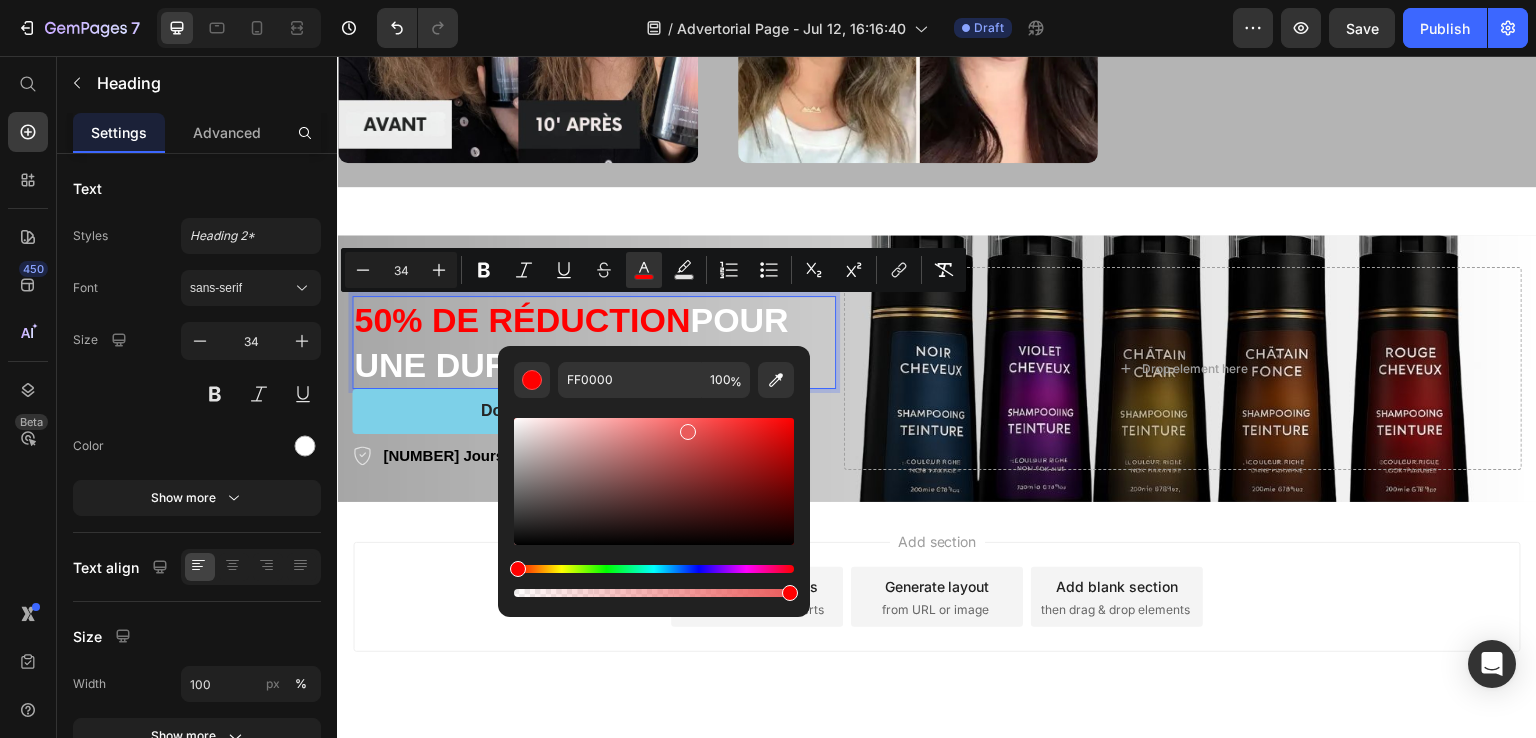 type on "EA5B5B" 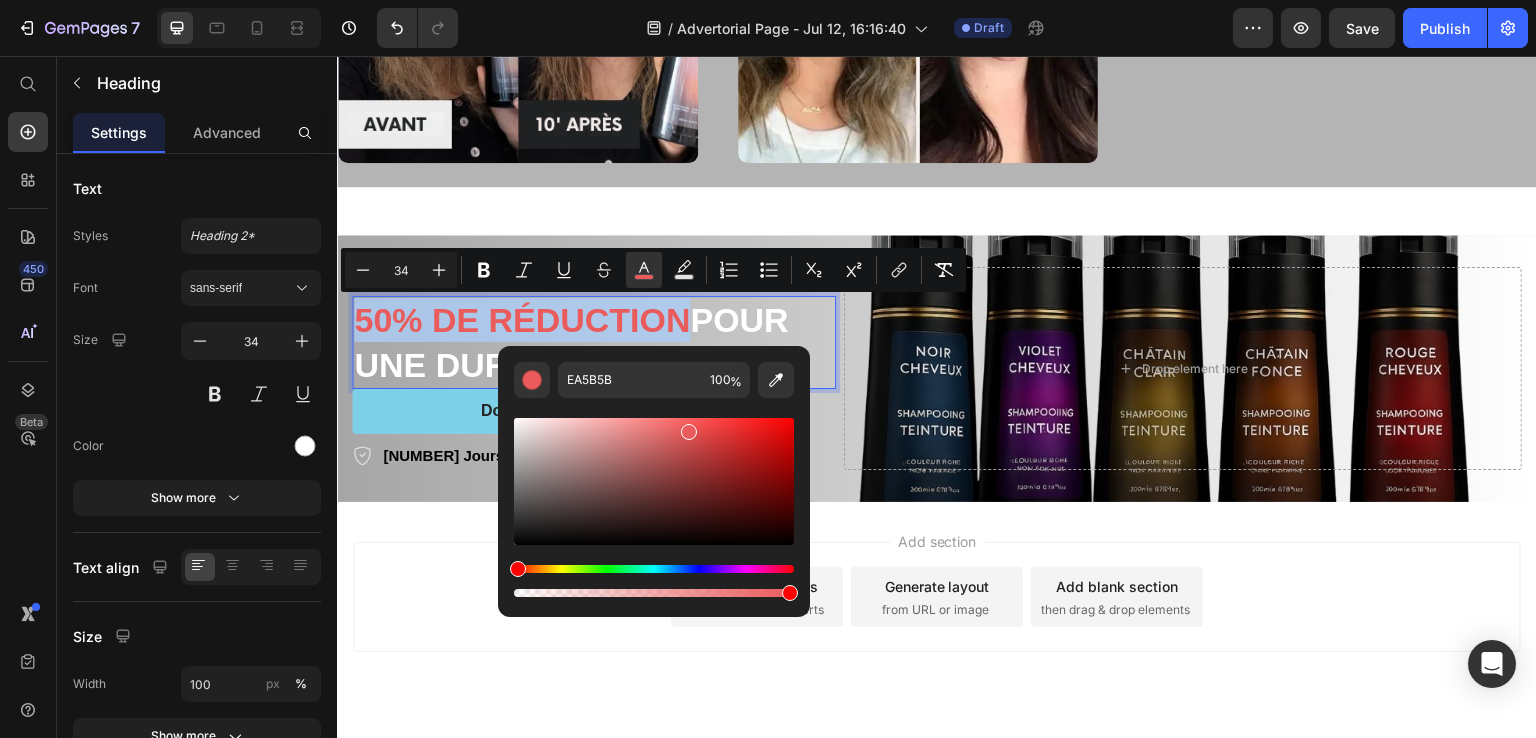 click on "Add section Choose templates inspired by CRO experts Generate layout from URL or image Add blank section then drag & drop elements" at bounding box center [937, 625] 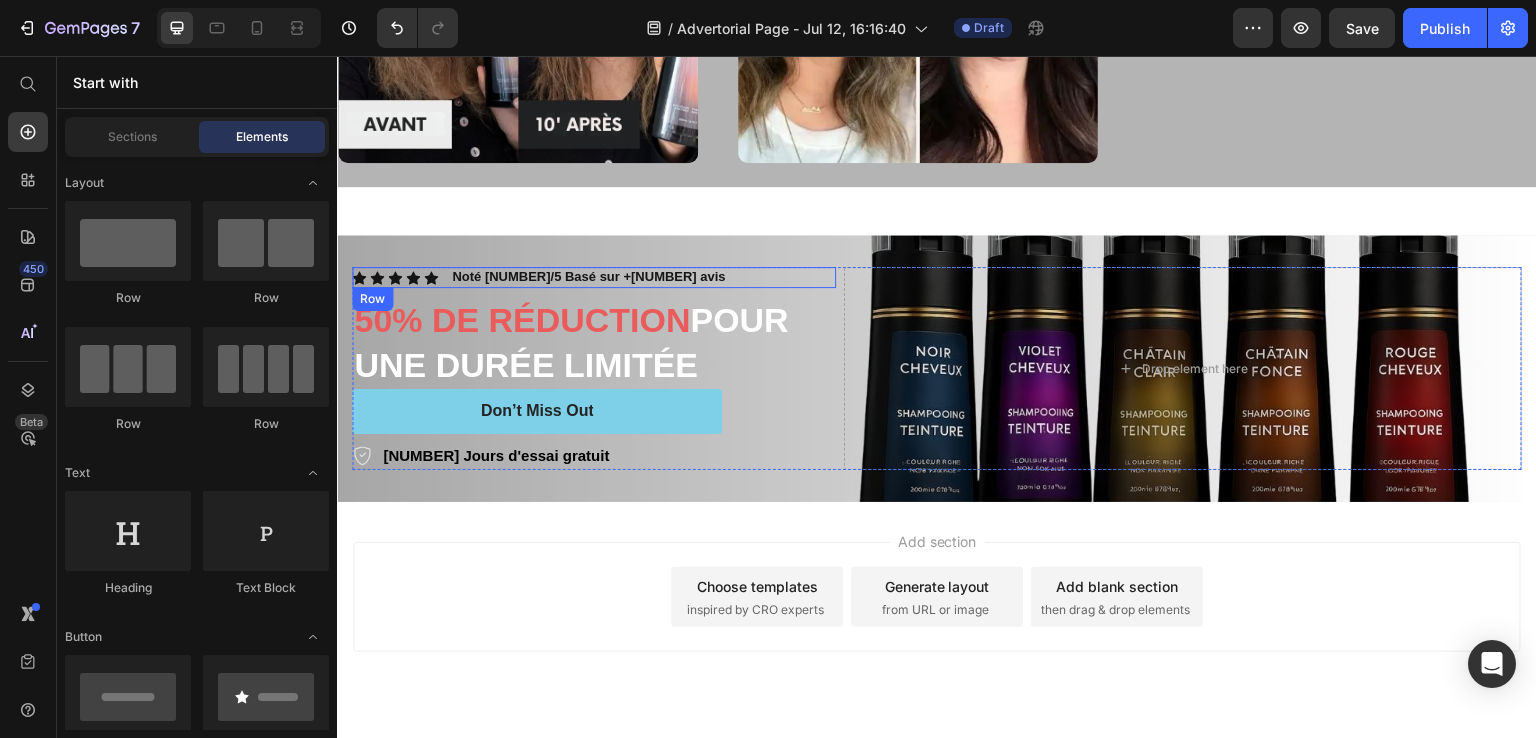 click on "Icon Icon Icon Icon Icon Icon List Noté 4.85/5 Basé sur +1265 avis Text Block Row" at bounding box center (594, 277) 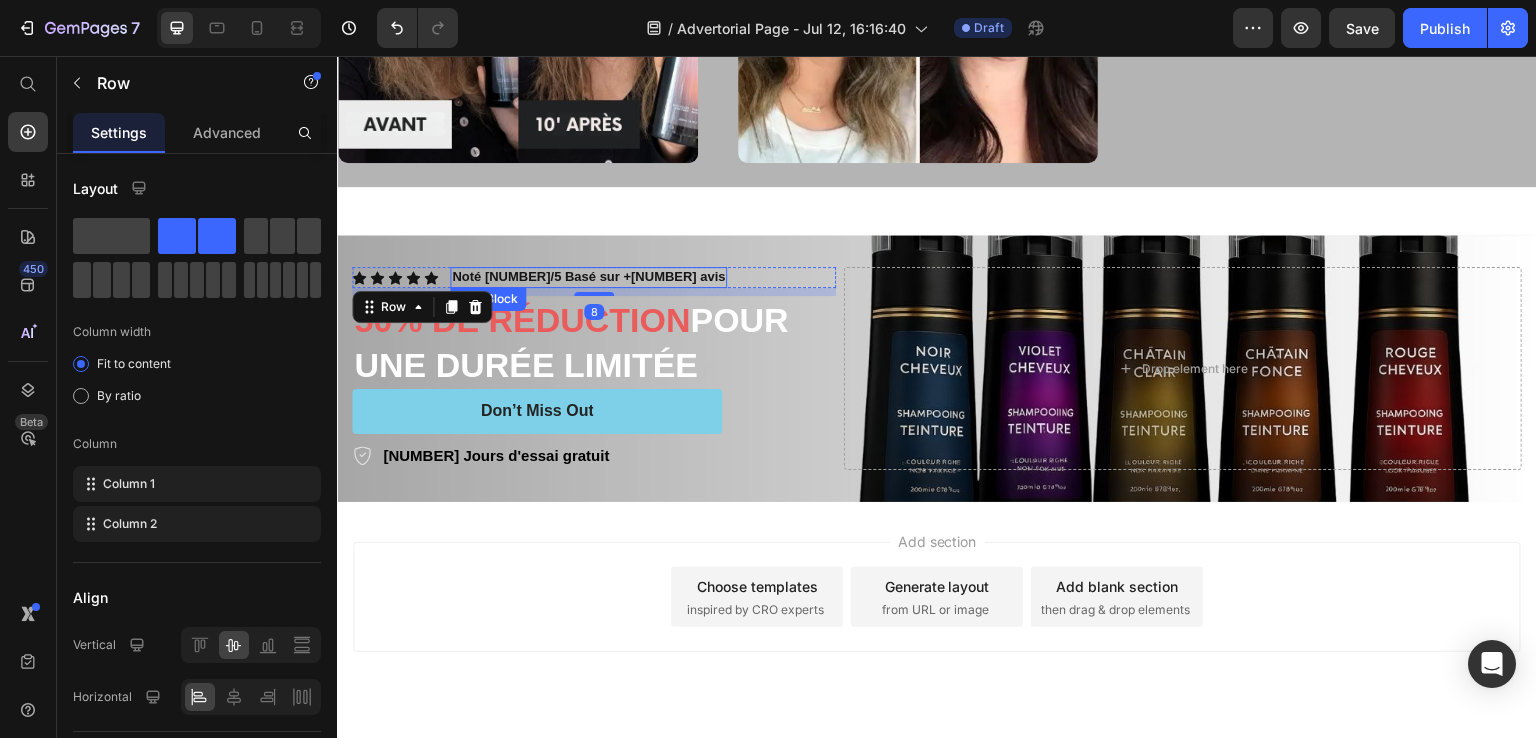 click on "Noté 4.85/5 Basé sur +1265 avis" at bounding box center (588, 277) 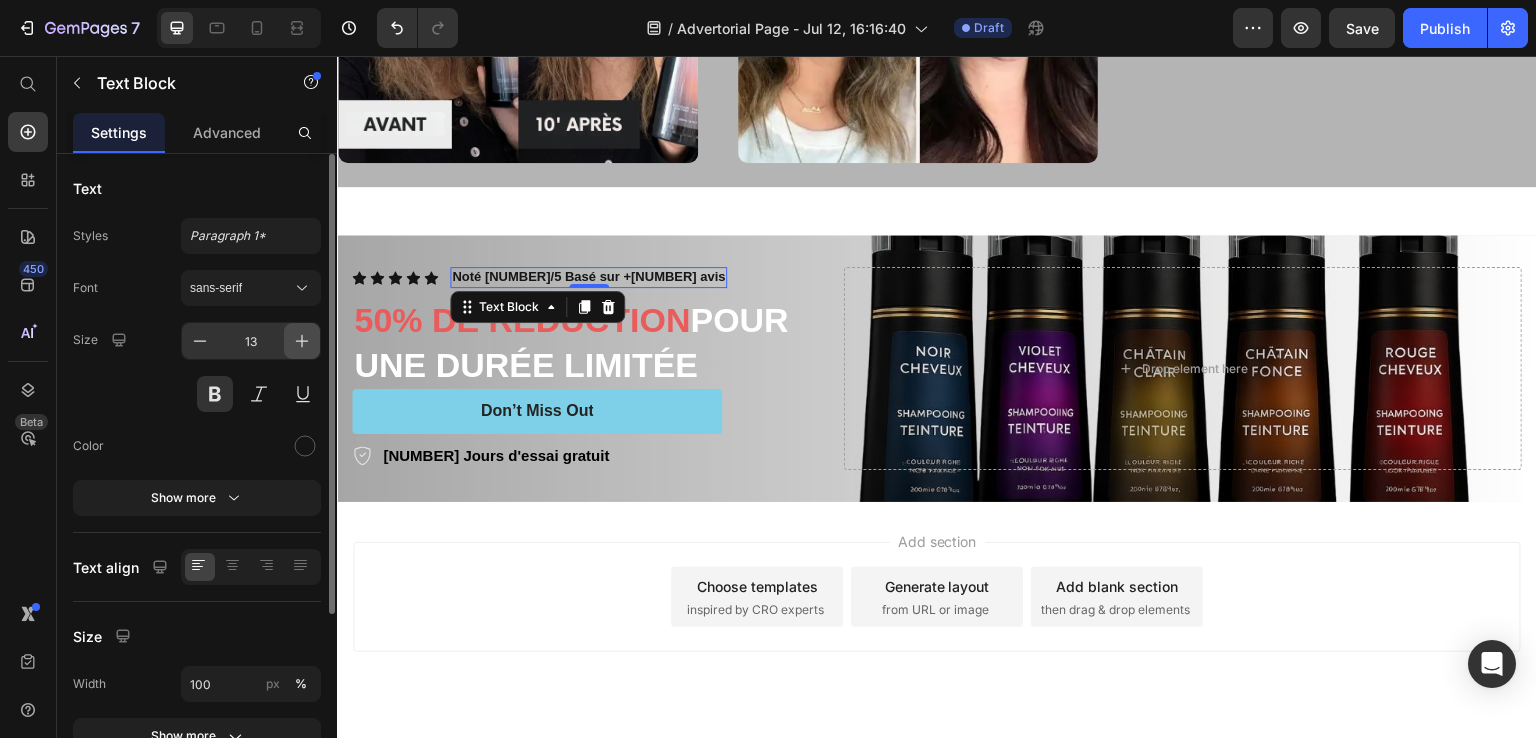 click 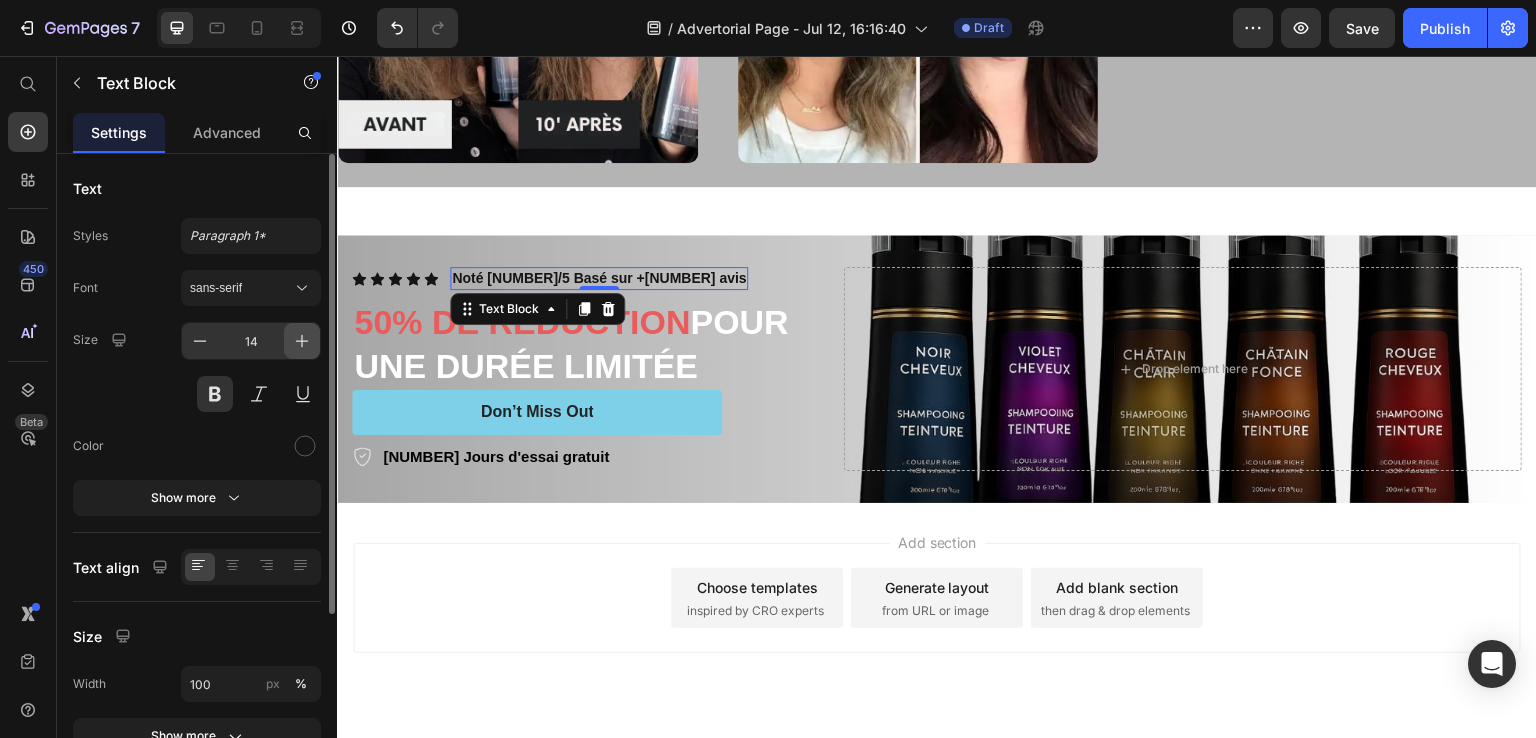 click 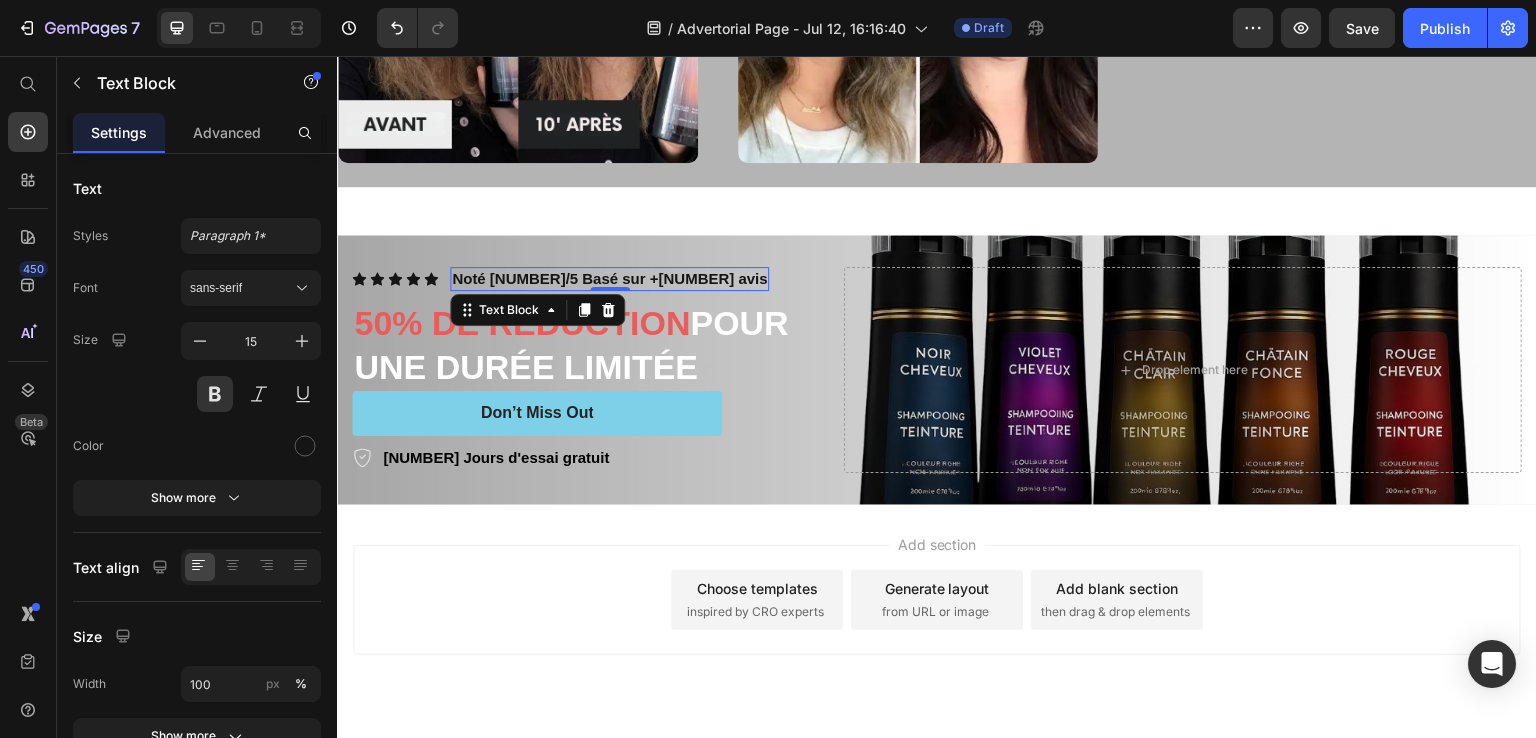 click on "Add section Choose templates inspired by CRO experts Generate layout from URL or image Add blank section then drag & drop elements" at bounding box center [937, 600] 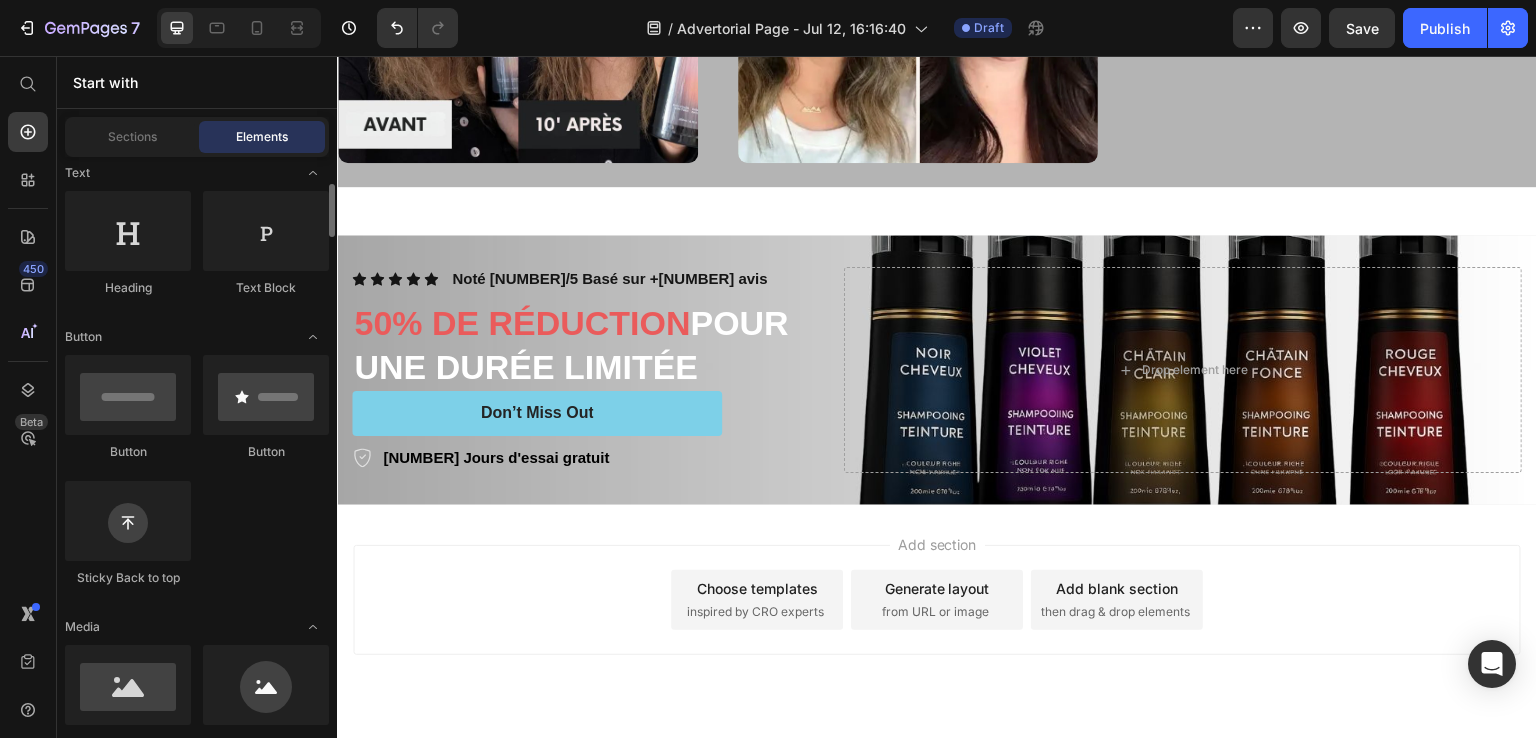 scroll, scrollTop: 0, scrollLeft: 0, axis: both 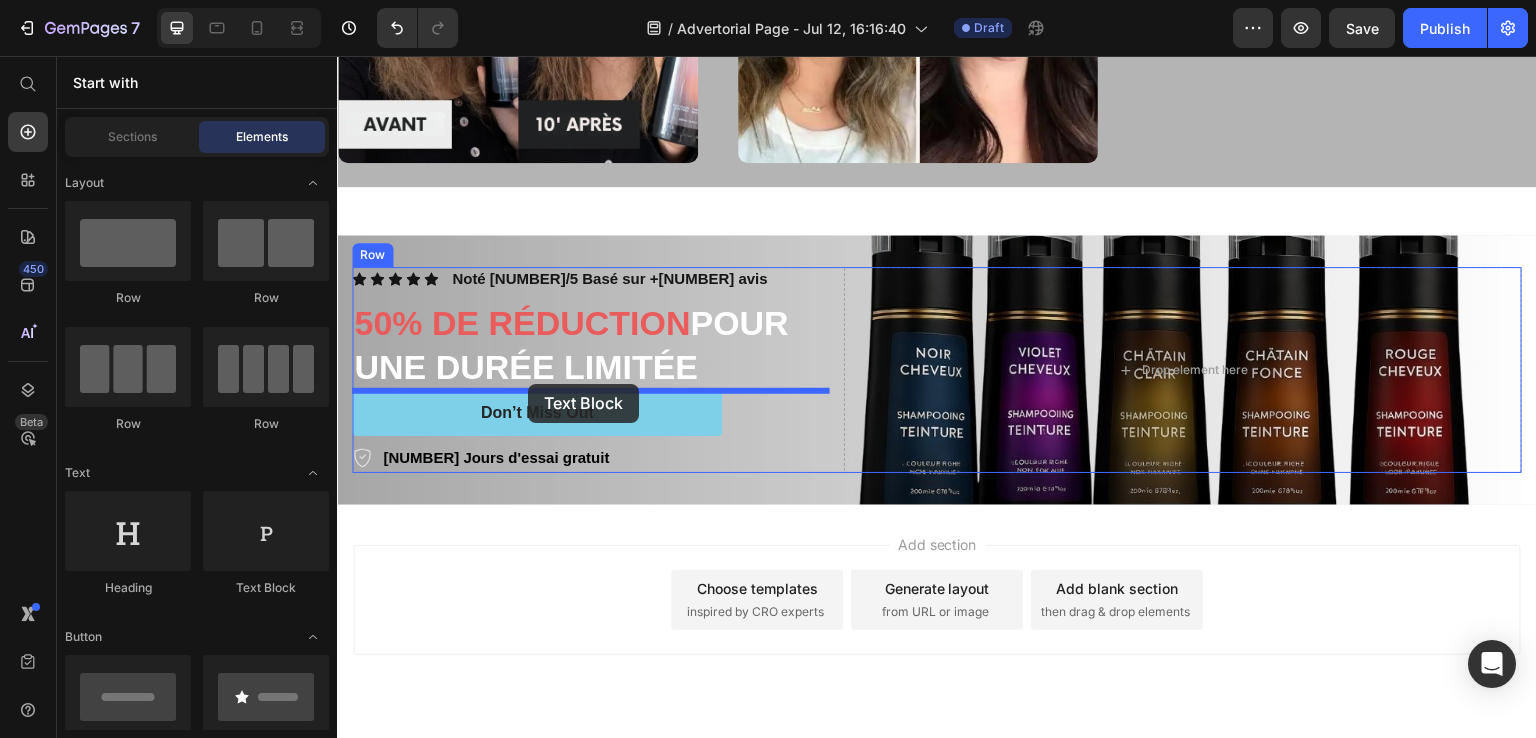 drag, startPoint x: 603, startPoint y: 607, endPoint x: 528, endPoint y: 384, distance: 235.2743 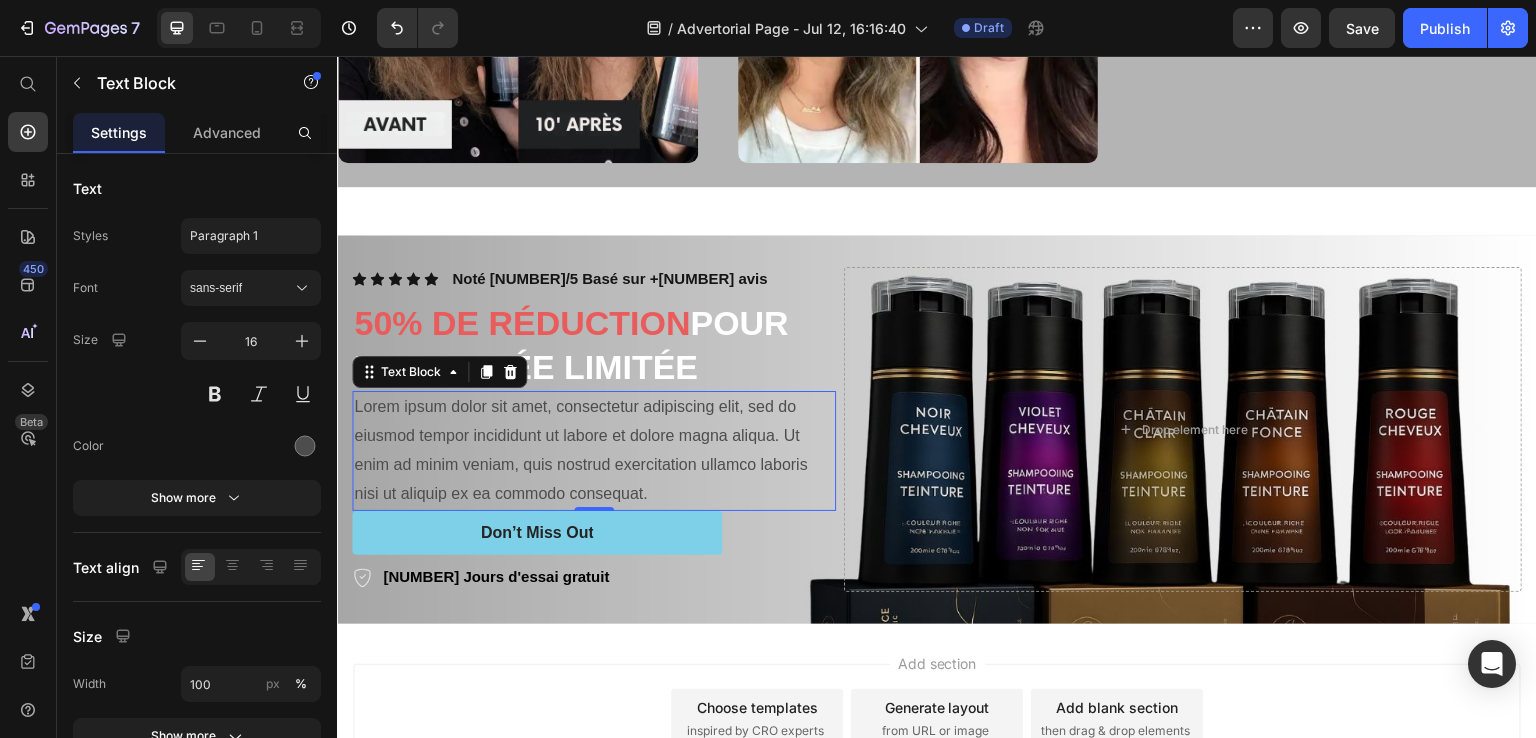 click on "Lorem ipsum dolor sit amet, consectetur adipiscing elit, sed do eiusmod tempor incididunt ut labore et dolore magna aliqua. Ut enim ad minim veniam, quis nostrud exercitation ullamco laboris nisi ut aliquip ex ea commodo consequat." at bounding box center (594, 450) 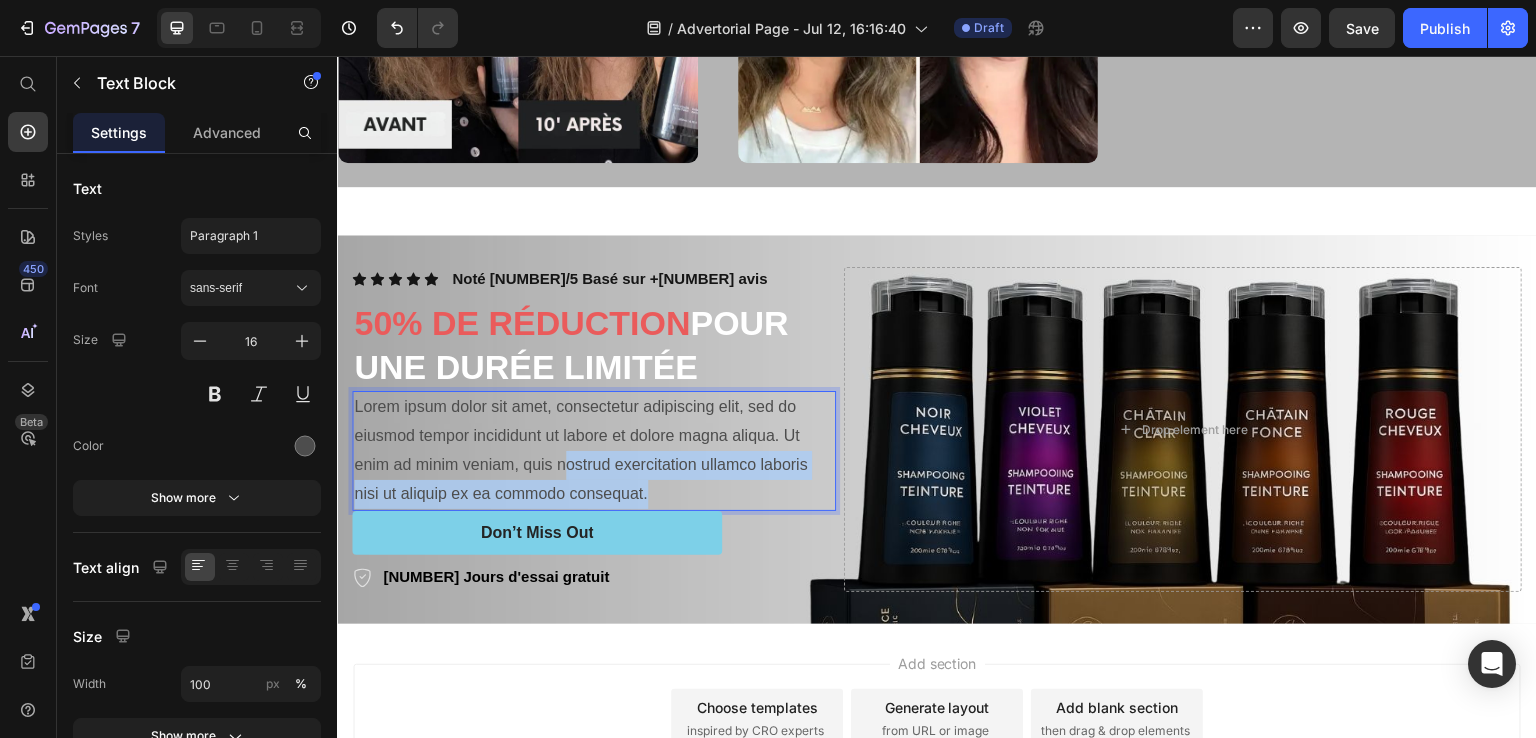 drag, startPoint x: 662, startPoint y: 498, endPoint x: 564, endPoint y: 455, distance: 107.01869 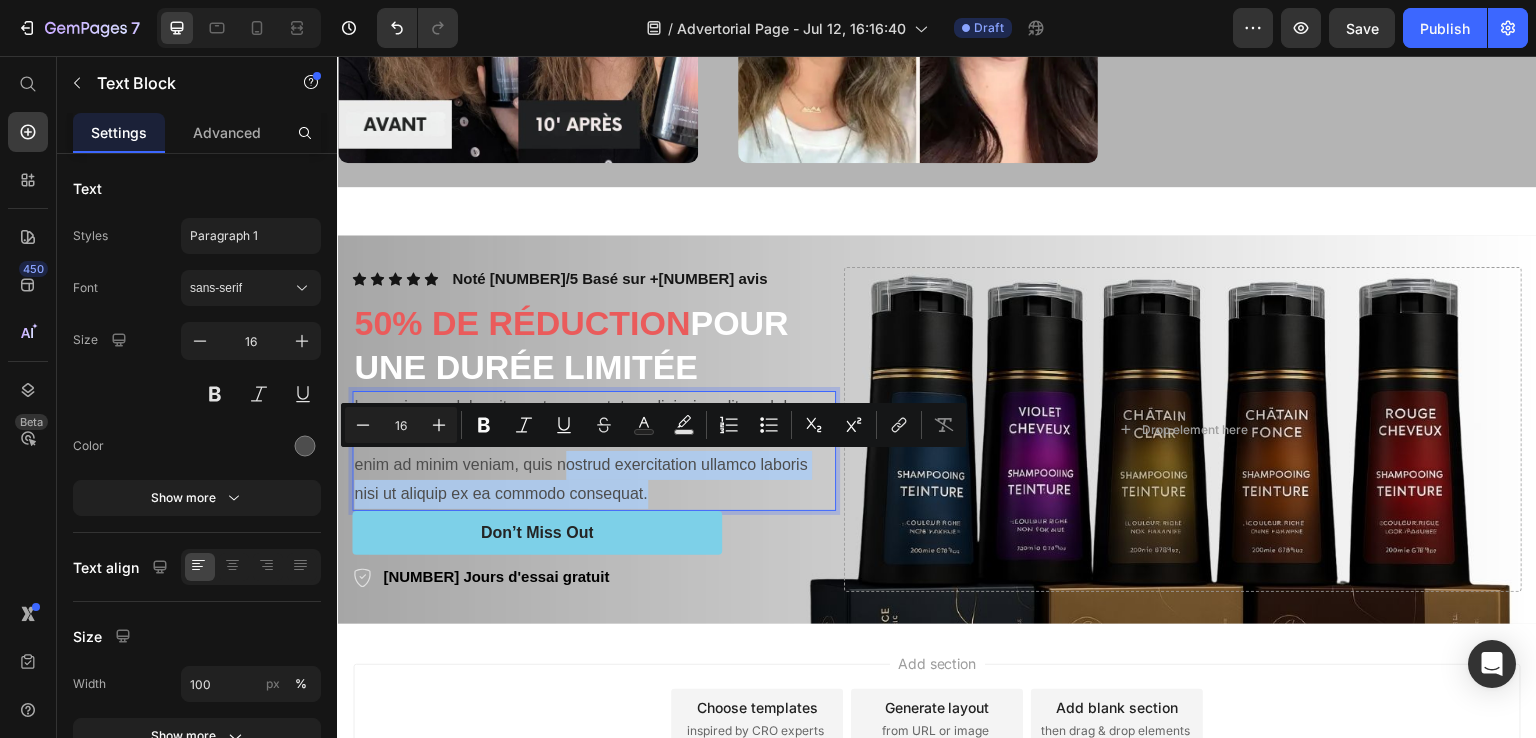 click on "Lorem ipsum dolor sit amet, consectetur adipiscing elit, sed do eiusmod tempor incididunt ut labore et dolore magna aliqua. Ut enim ad minim veniam, quis nostrud exercitation ullamco laboris nisi ut aliquip ex ea commodo consequat." at bounding box center [594, 450] 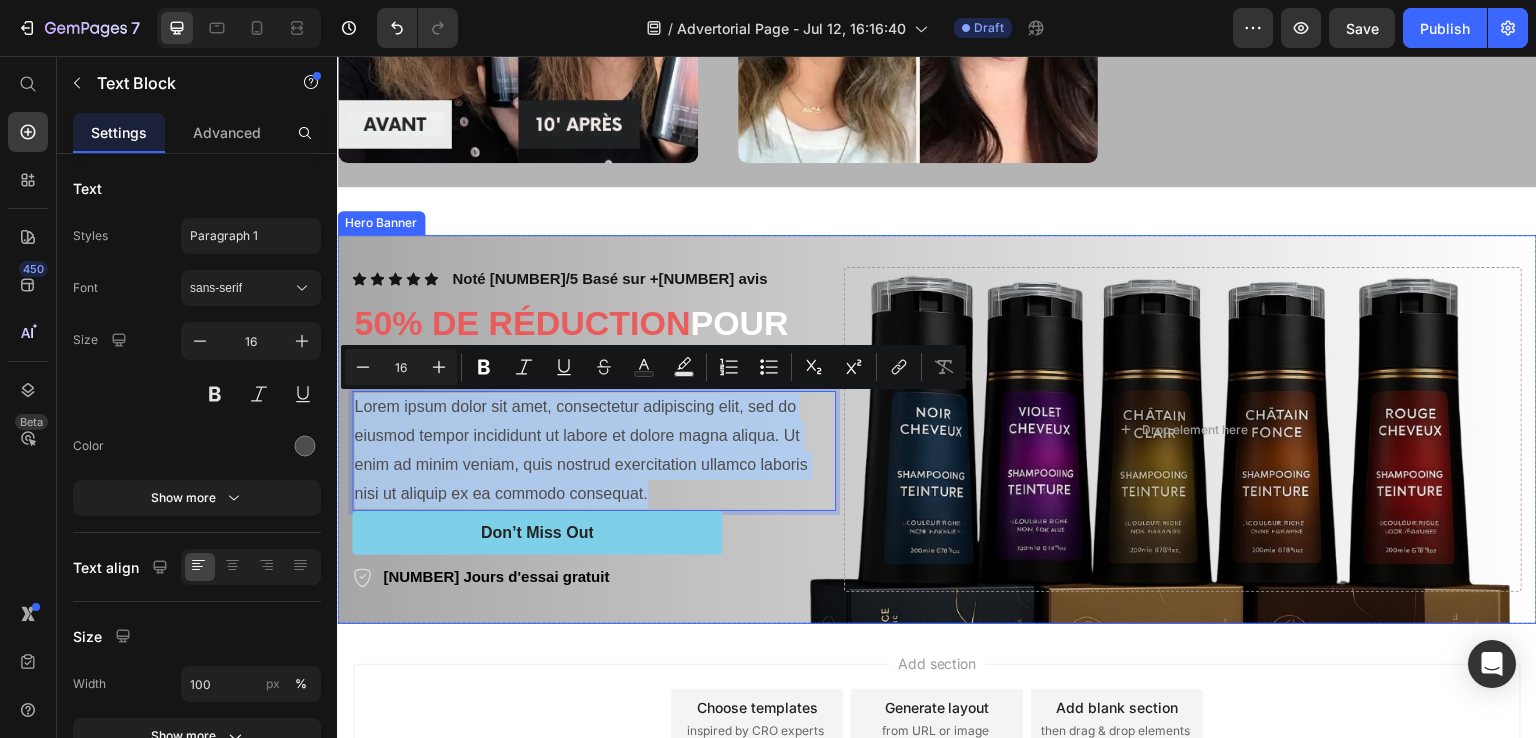 drag, startPoint x: 738, startPoint y: 486, endPoint x: 347, endPoint y: 403, distance: 399.7124 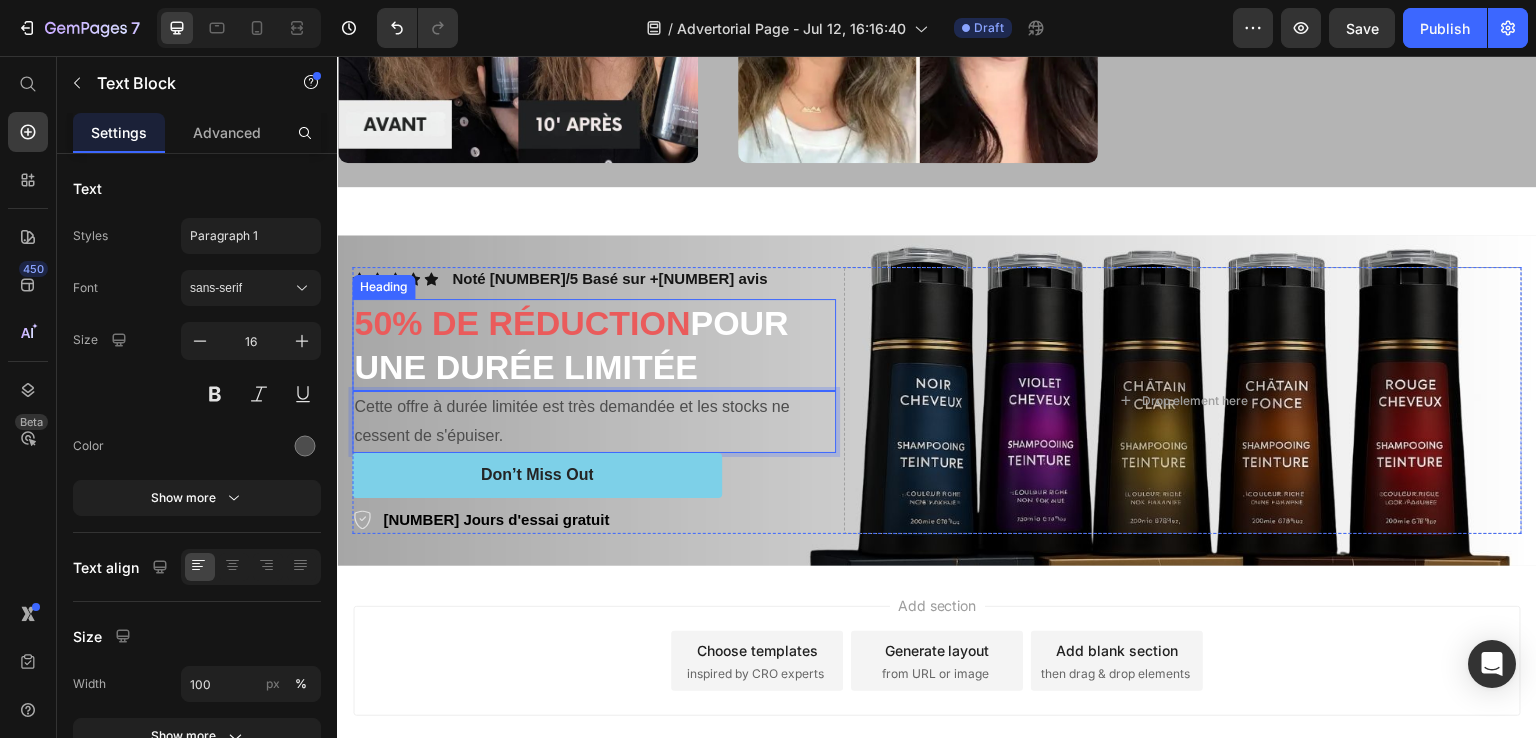 click on "⁠⁠⁠⁠⁠⁠⁠ 50% DE RÉDUCTION  POUR UNE DURÉE LIMITÉE" at bounding box center (594, 345) 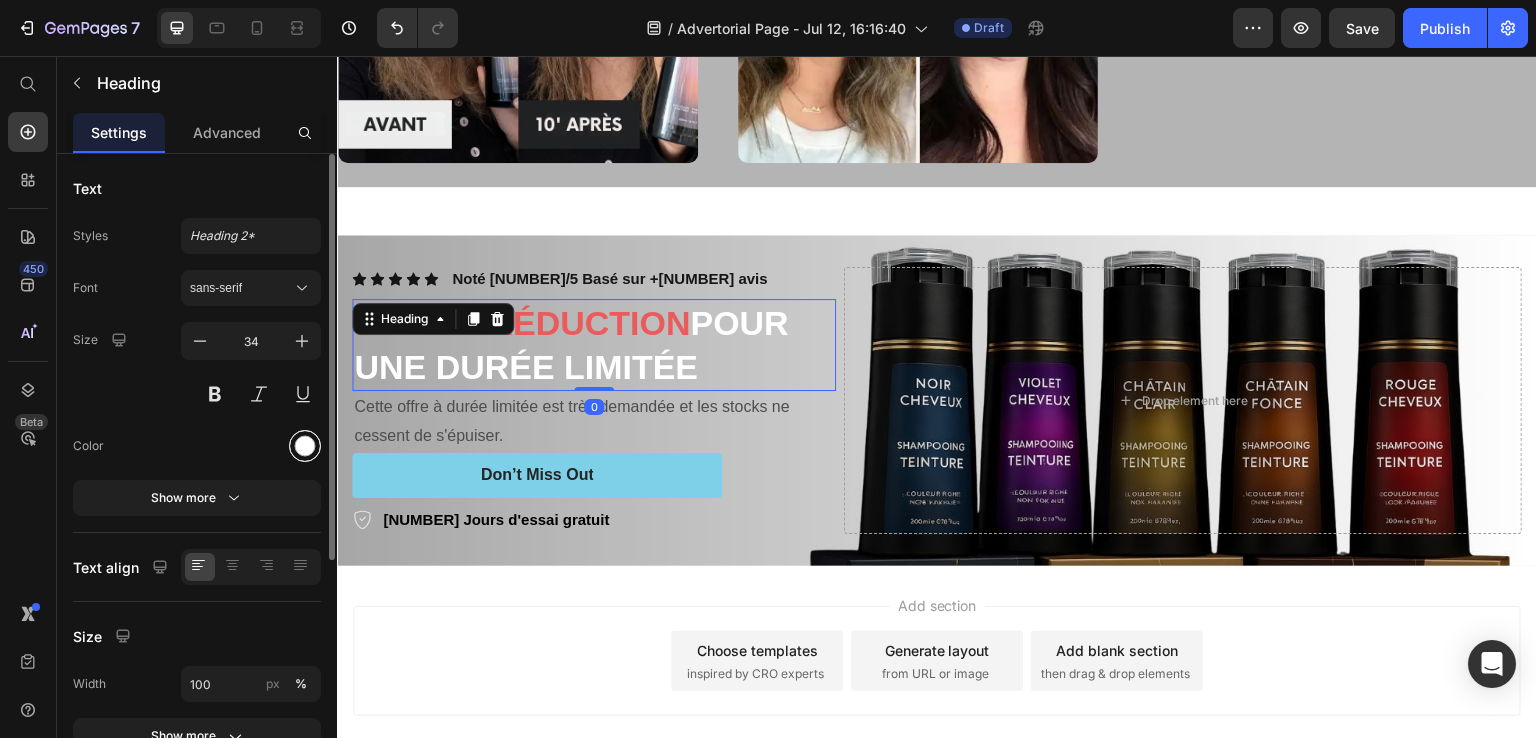click at bounding box center (305, 446) 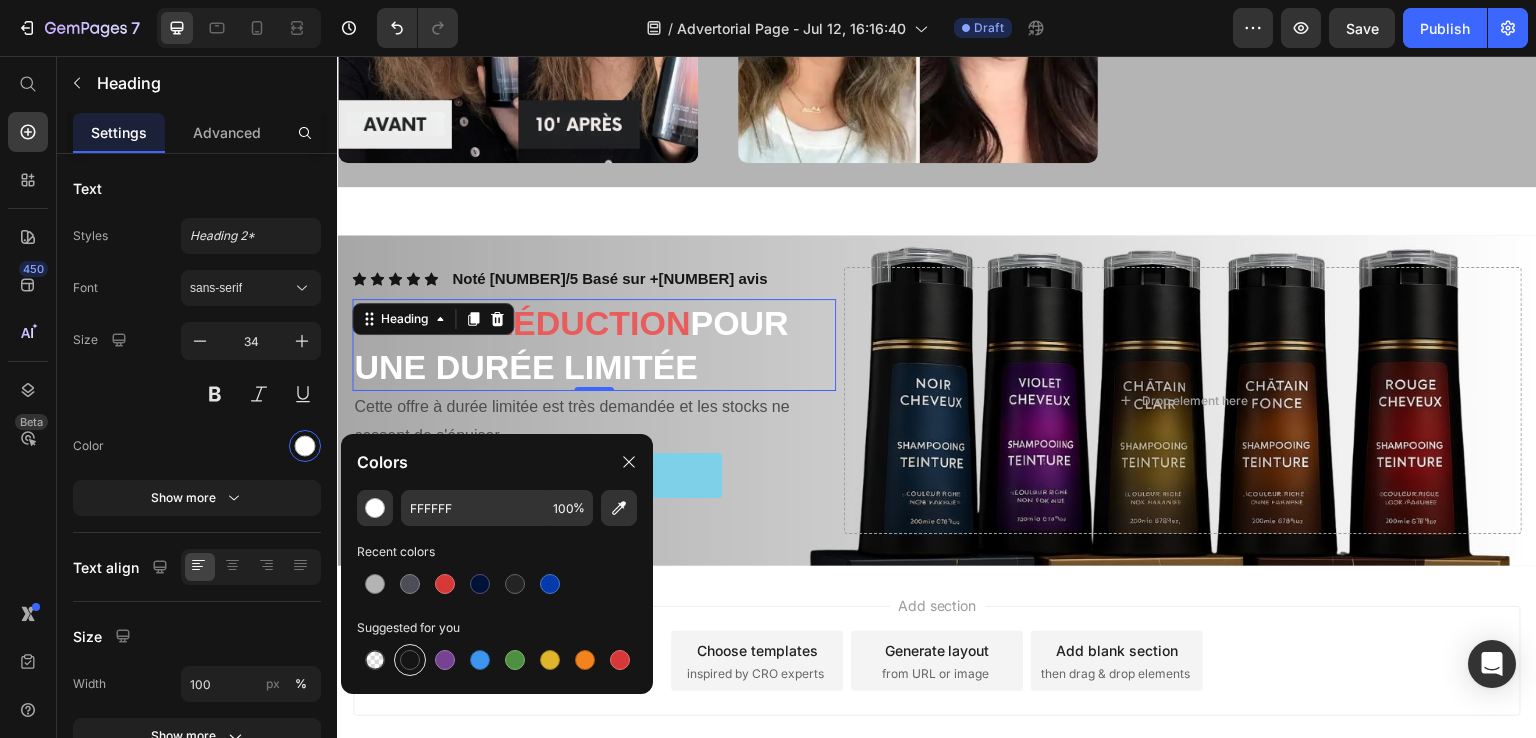 click at bounding box center (410, 660) 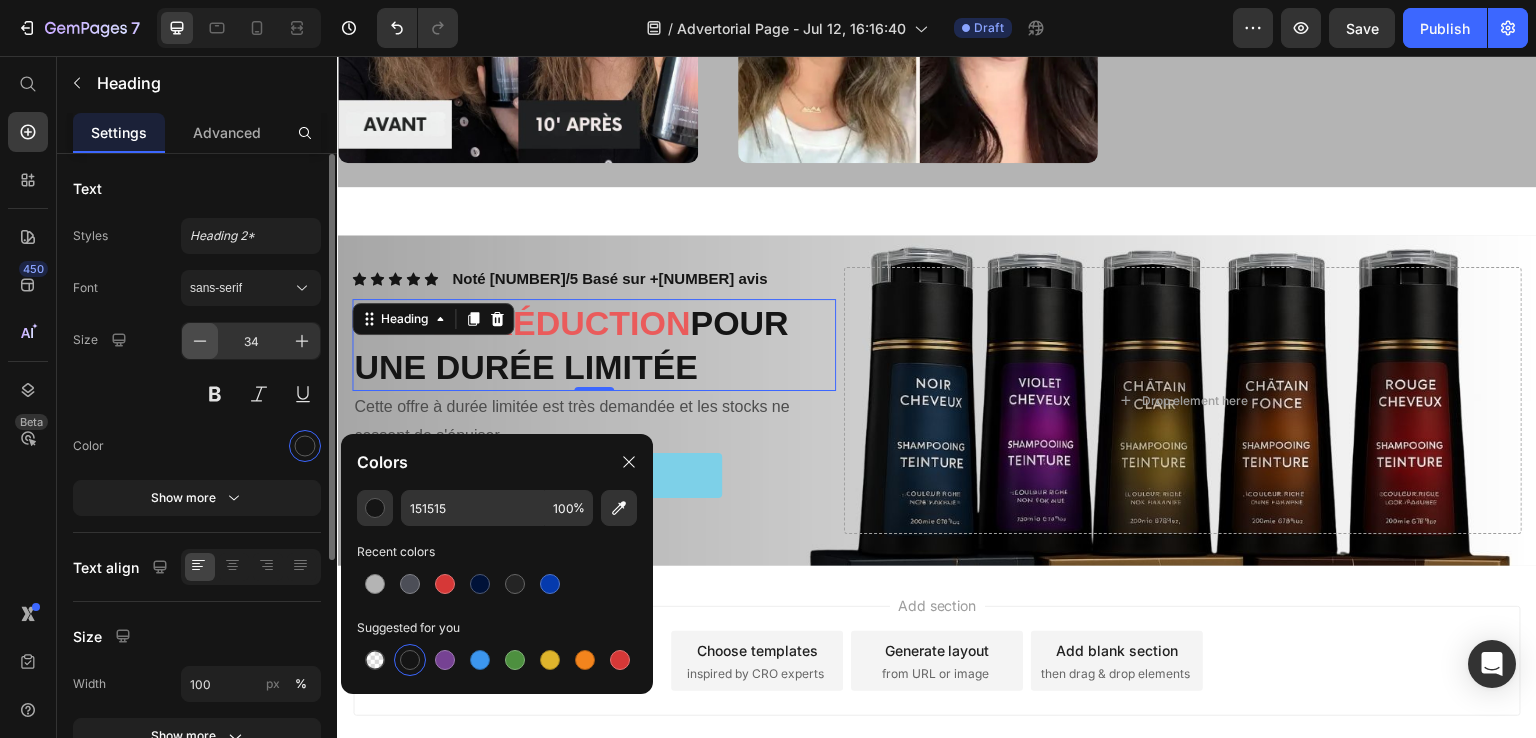 click 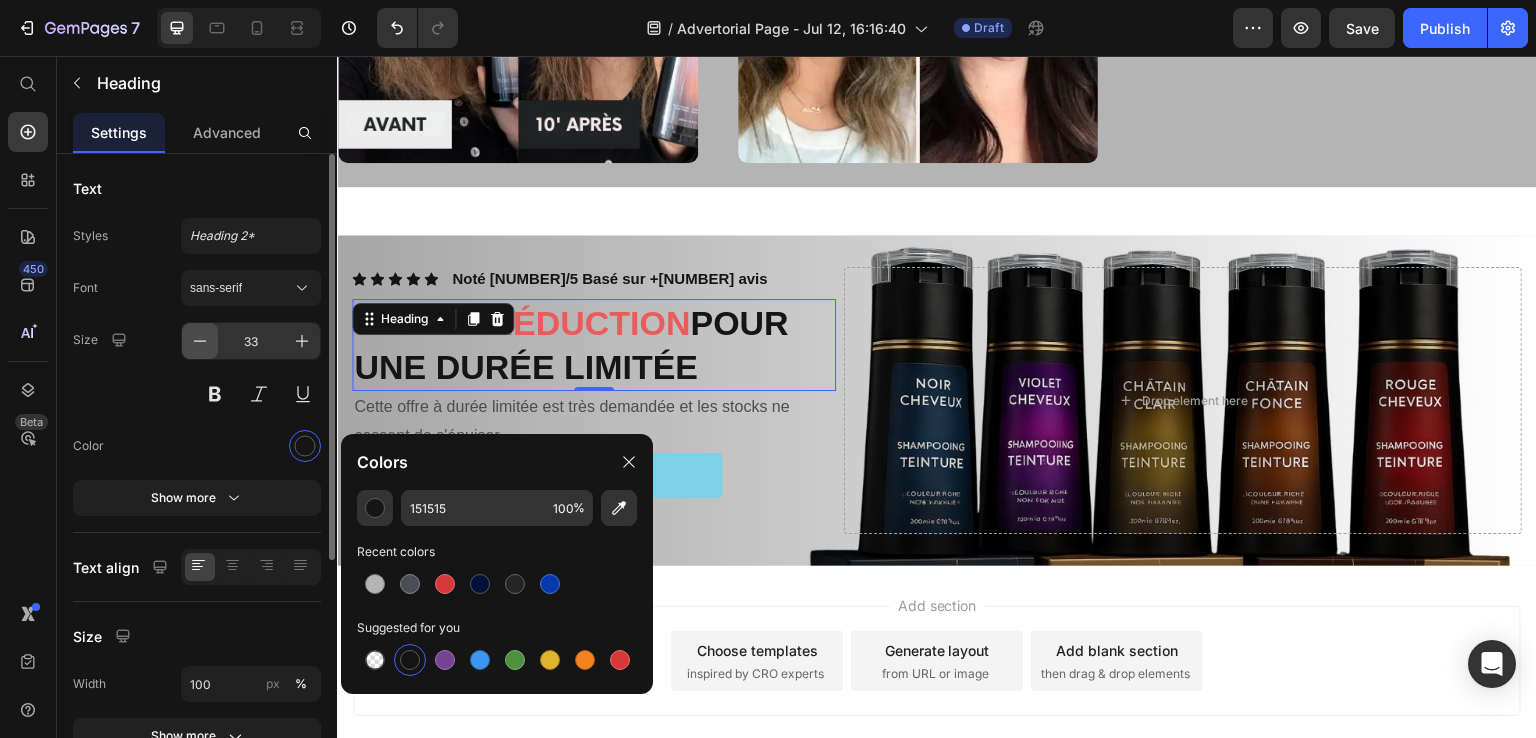 click 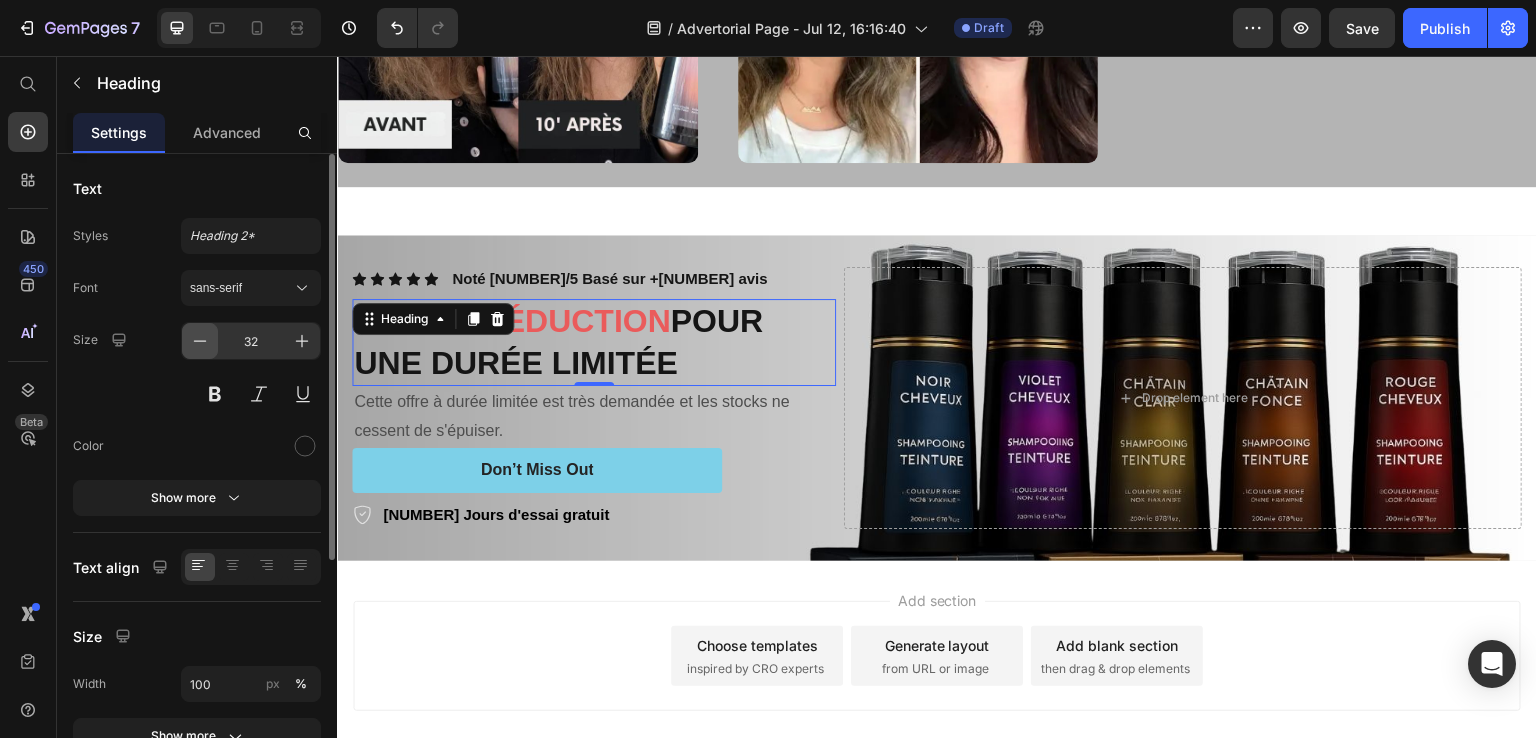 click 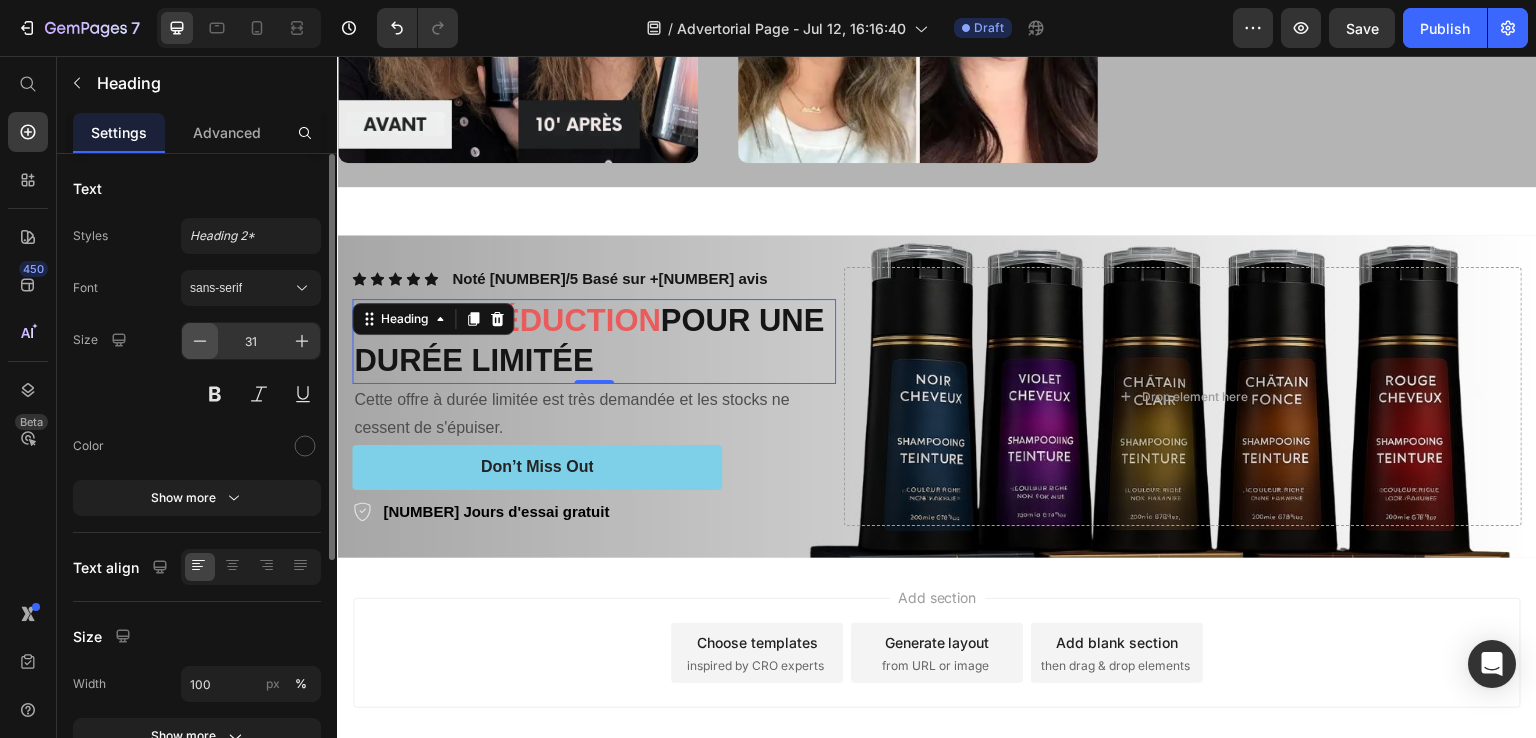 click 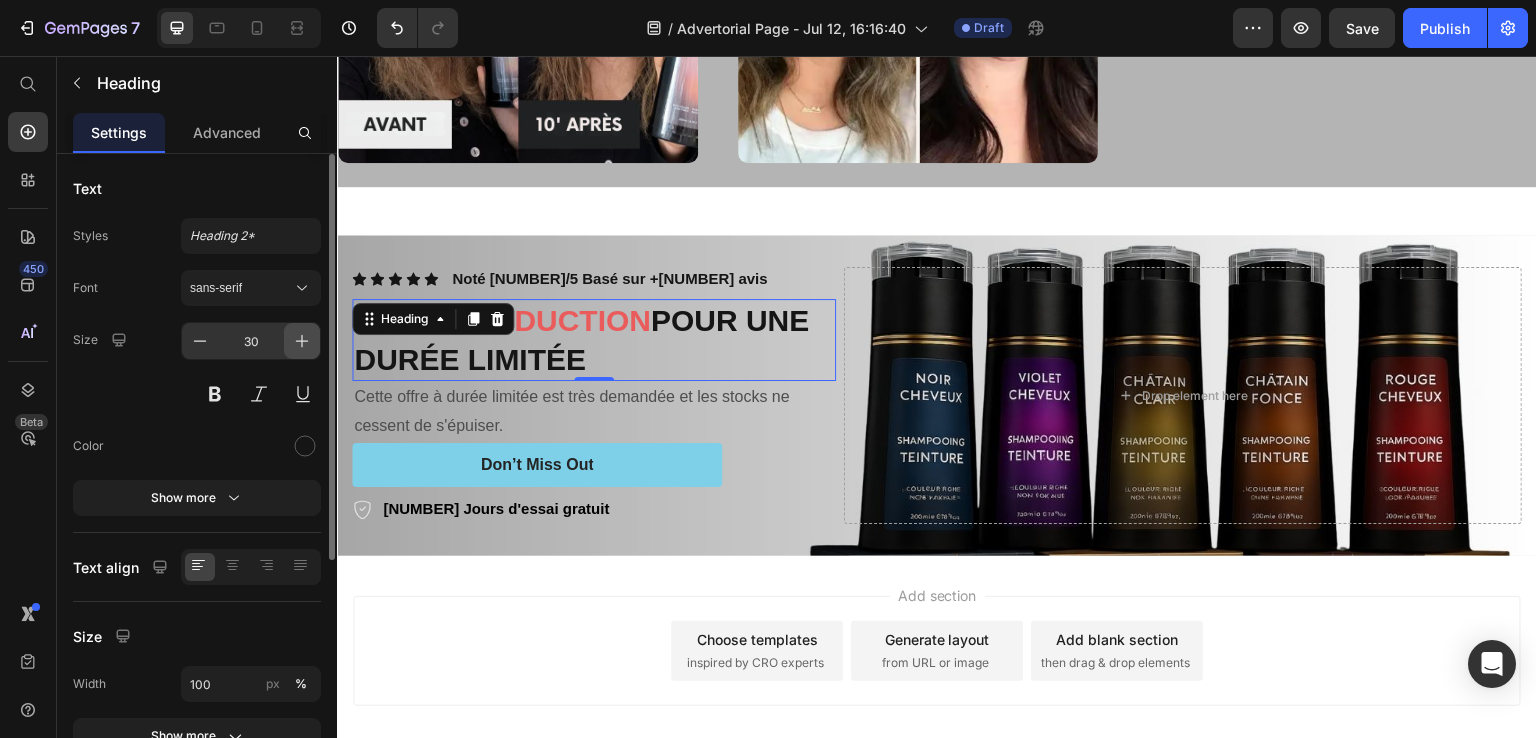 click 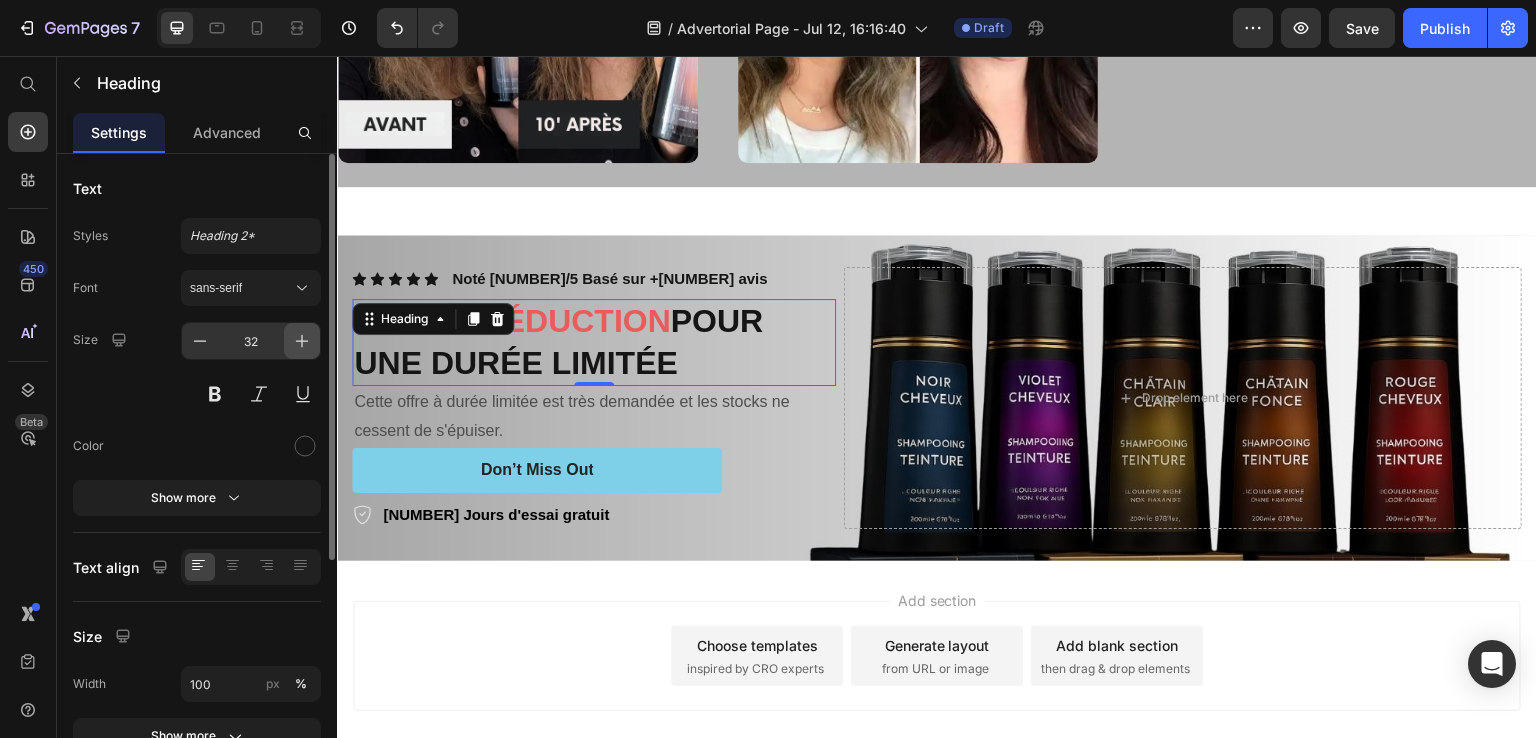 click 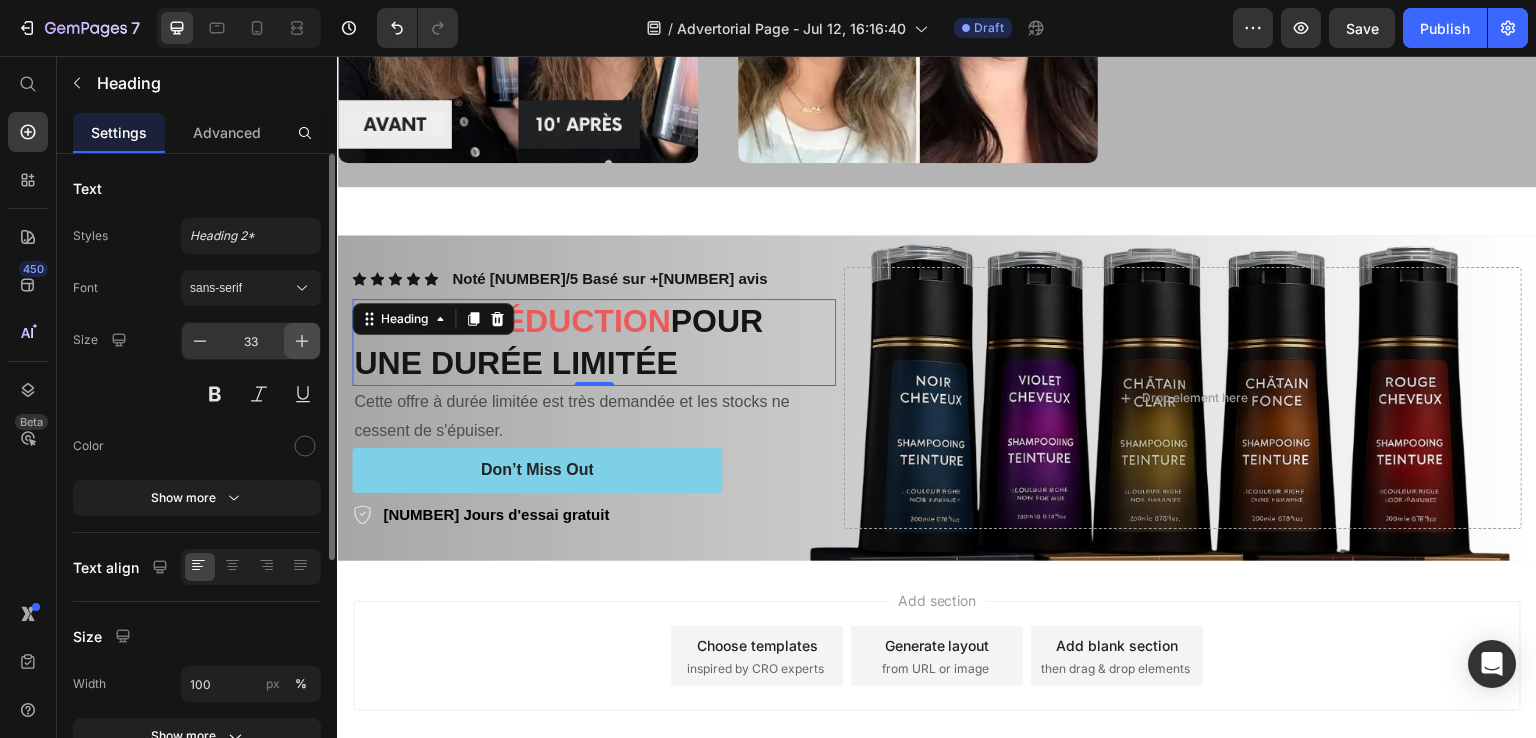 click 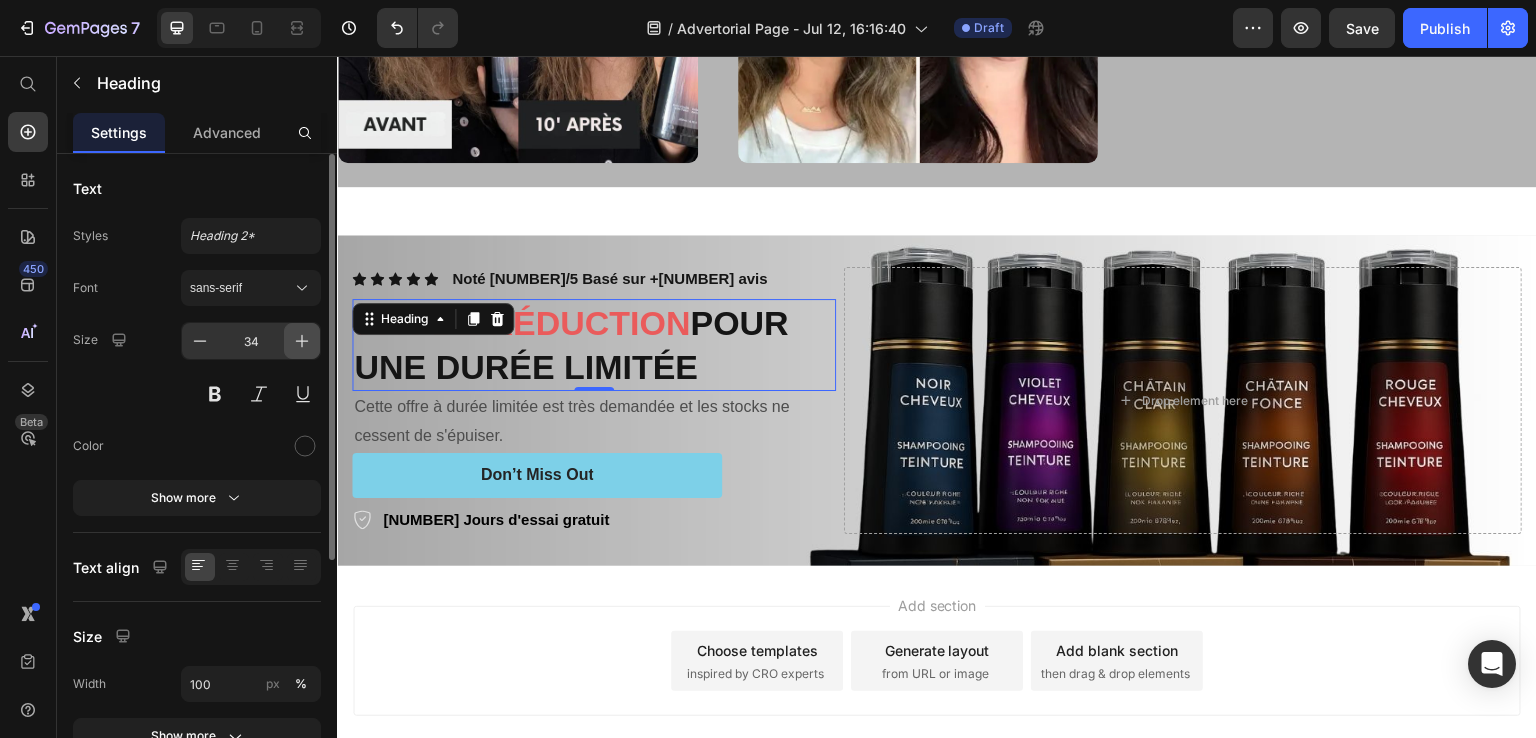 click 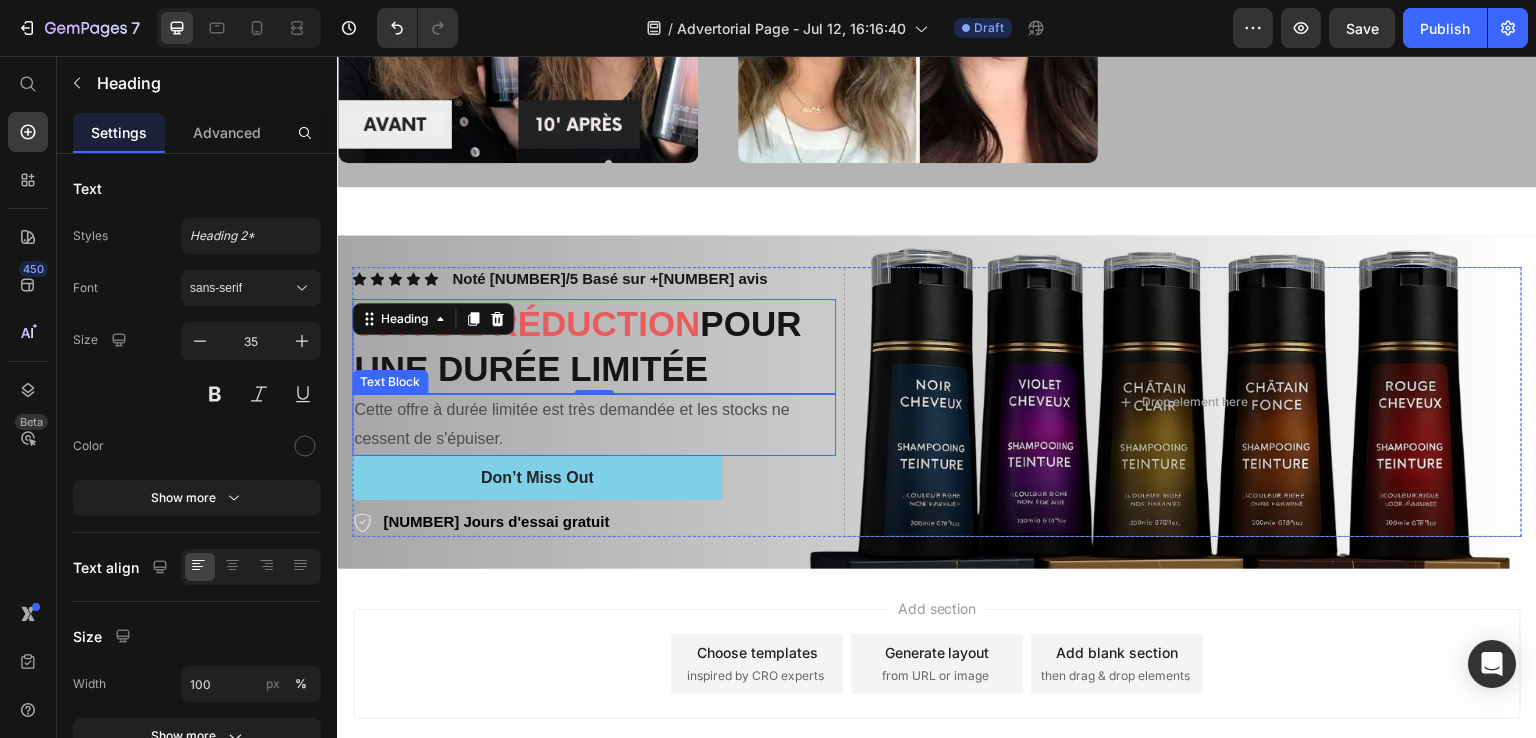 click on "Cette offre à durée limitée est très demandée et les stocks ne cessent de s'épuiser." at bounding box center (594, 425) 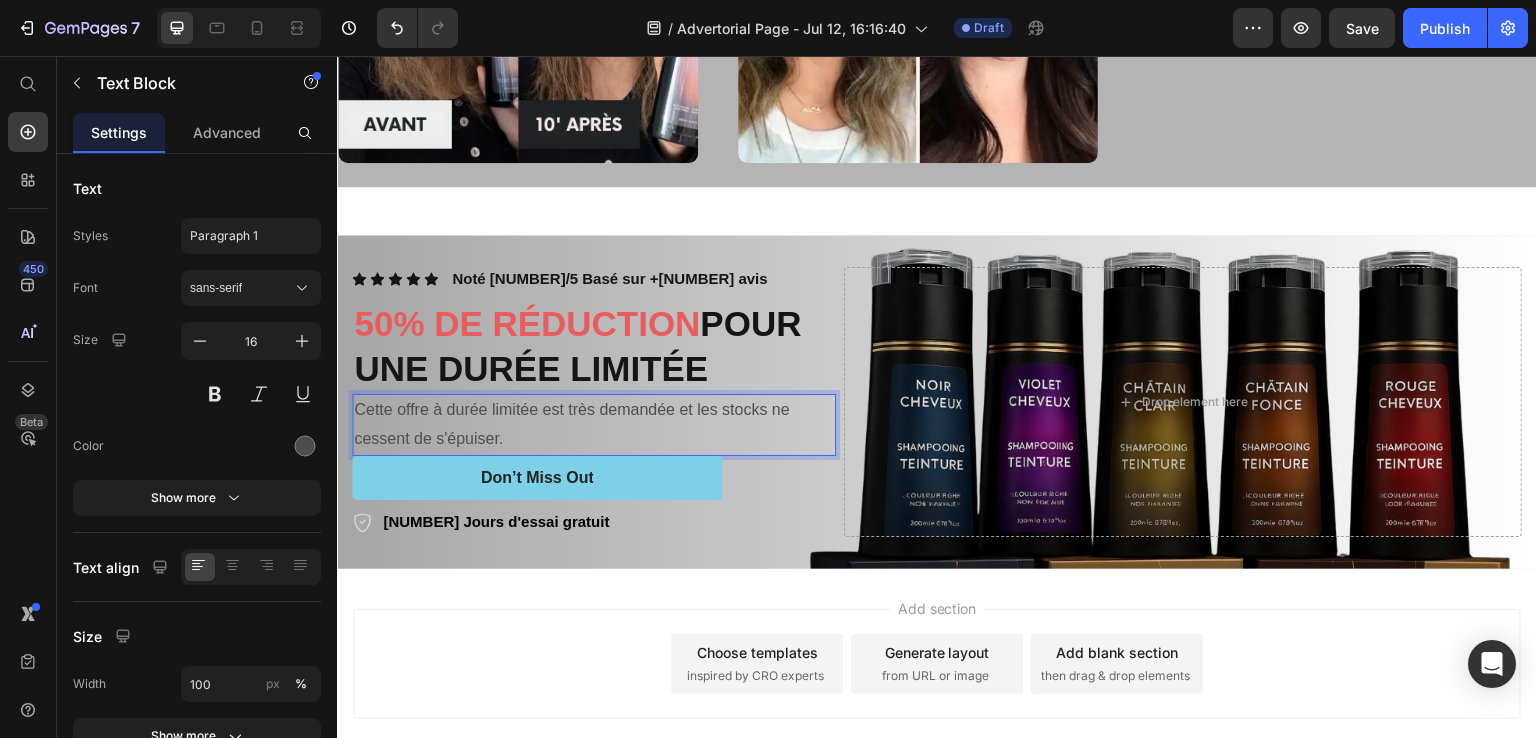click on "Cette offre à durée limitée est très demandée et les stocks ne cessent de s'épuiser." at bounding box center (594, 425) 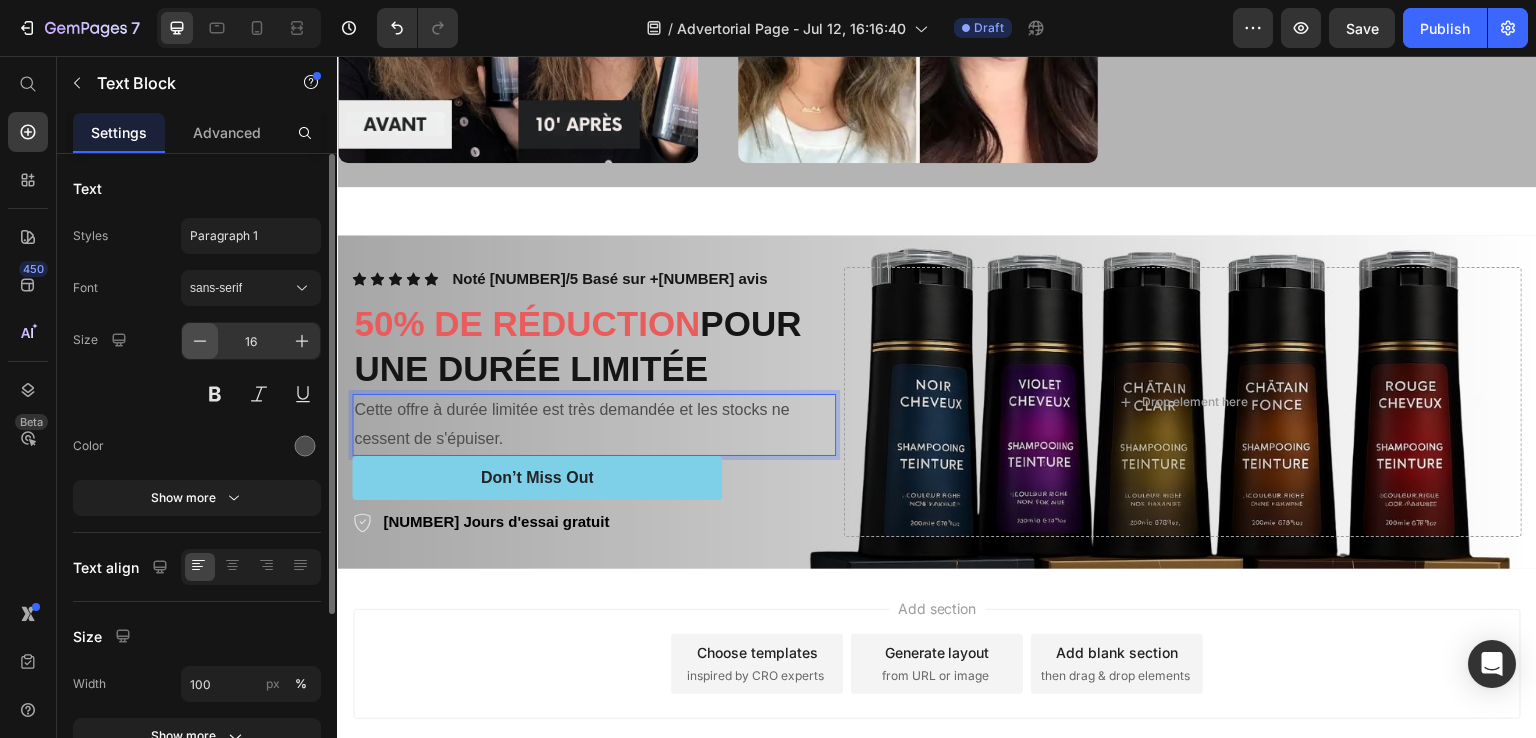 click 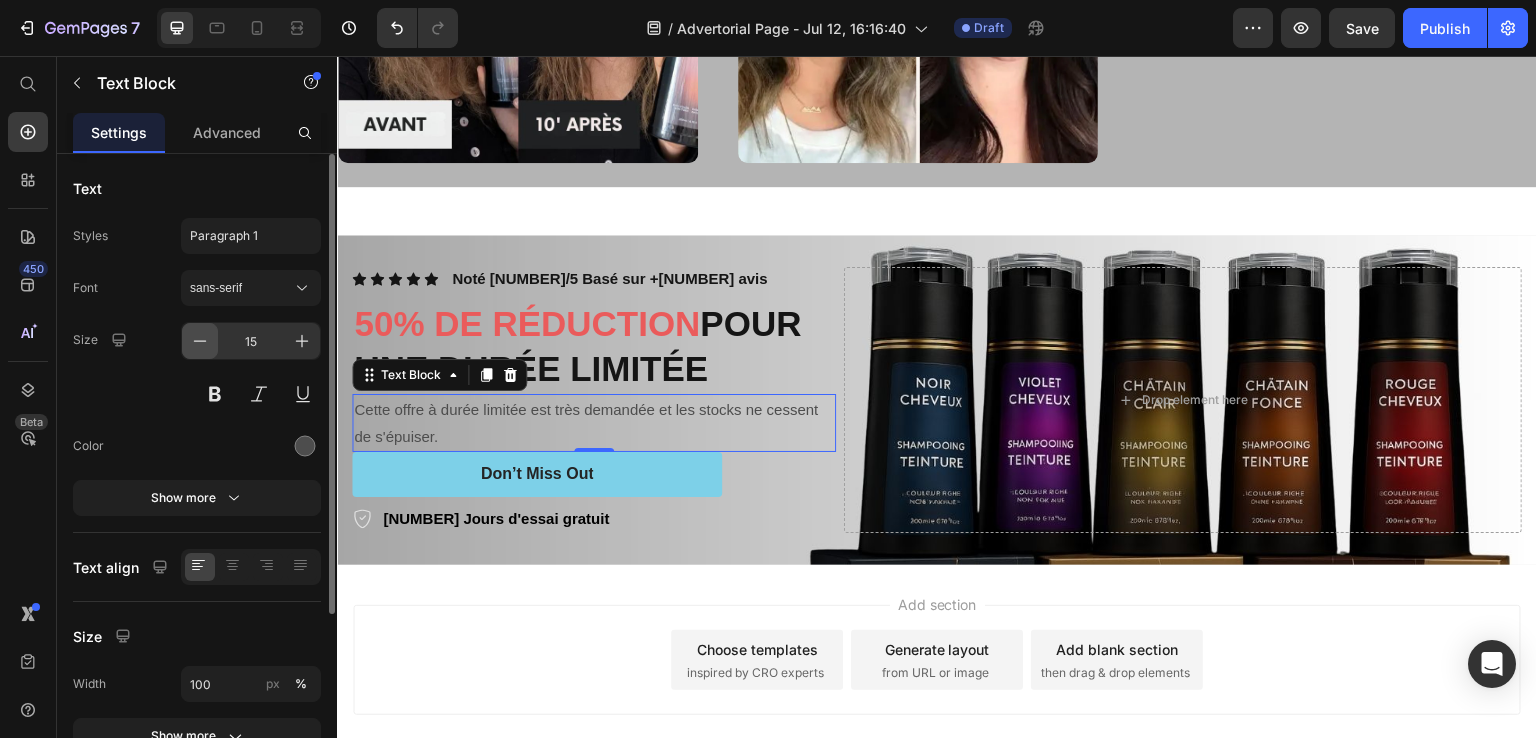 click 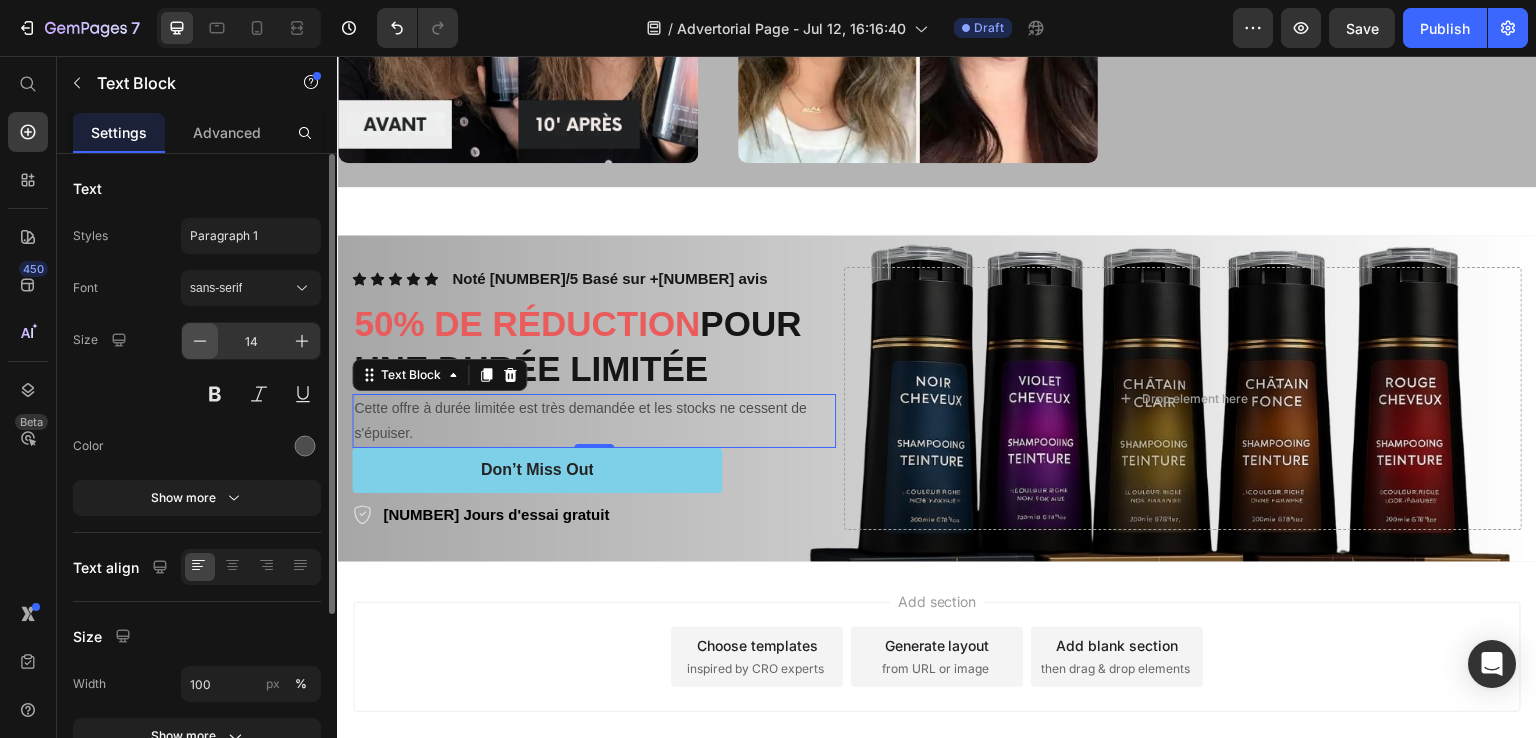 click 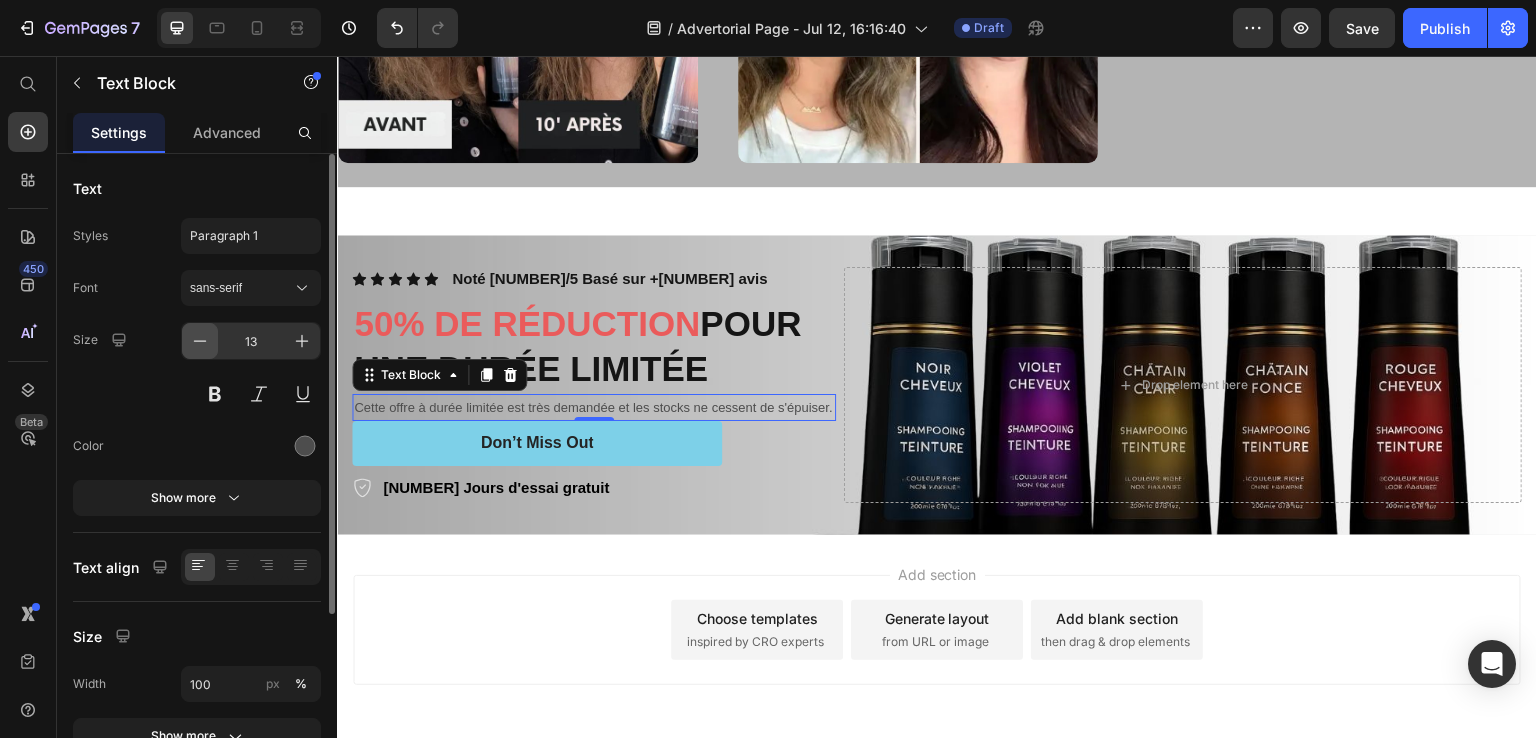 click 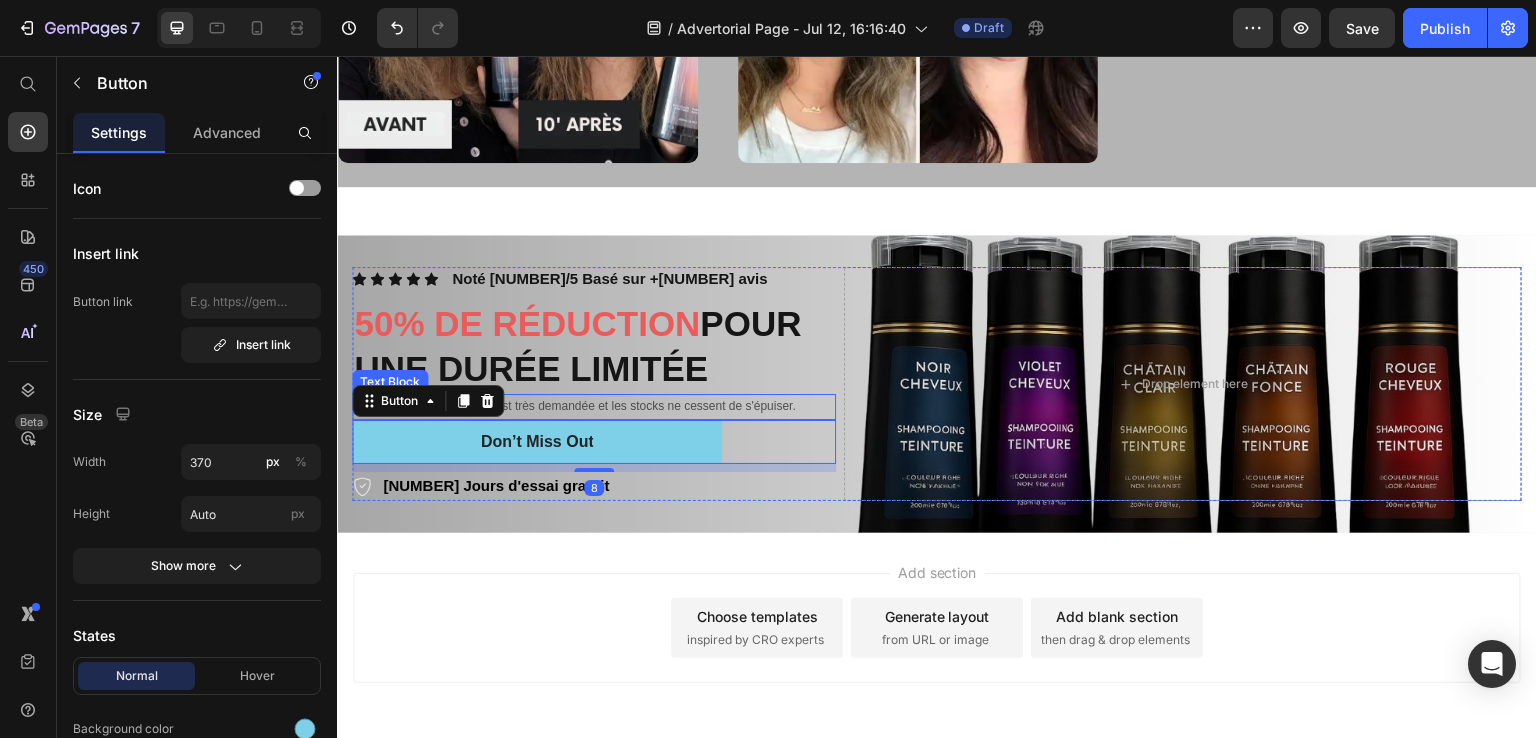 click on "Cette offre à durée limitée est très demandée et les stocks ne cessent de s'épuiser." at bounding box center [594, 407] 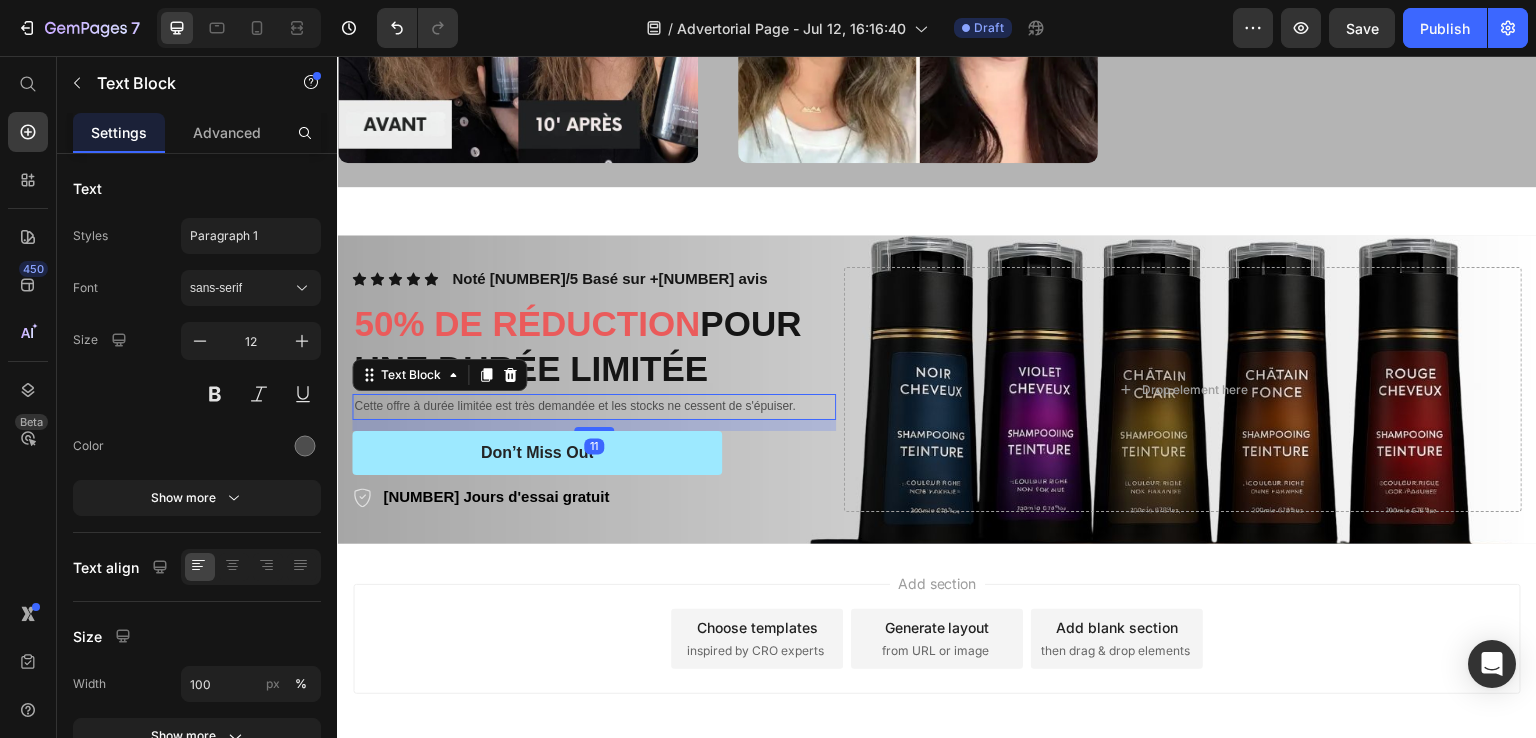 drag, startPoint x: 584, startPoint y: 418, endPoint x: 586, endPoint y: 429, distance: 11.18034 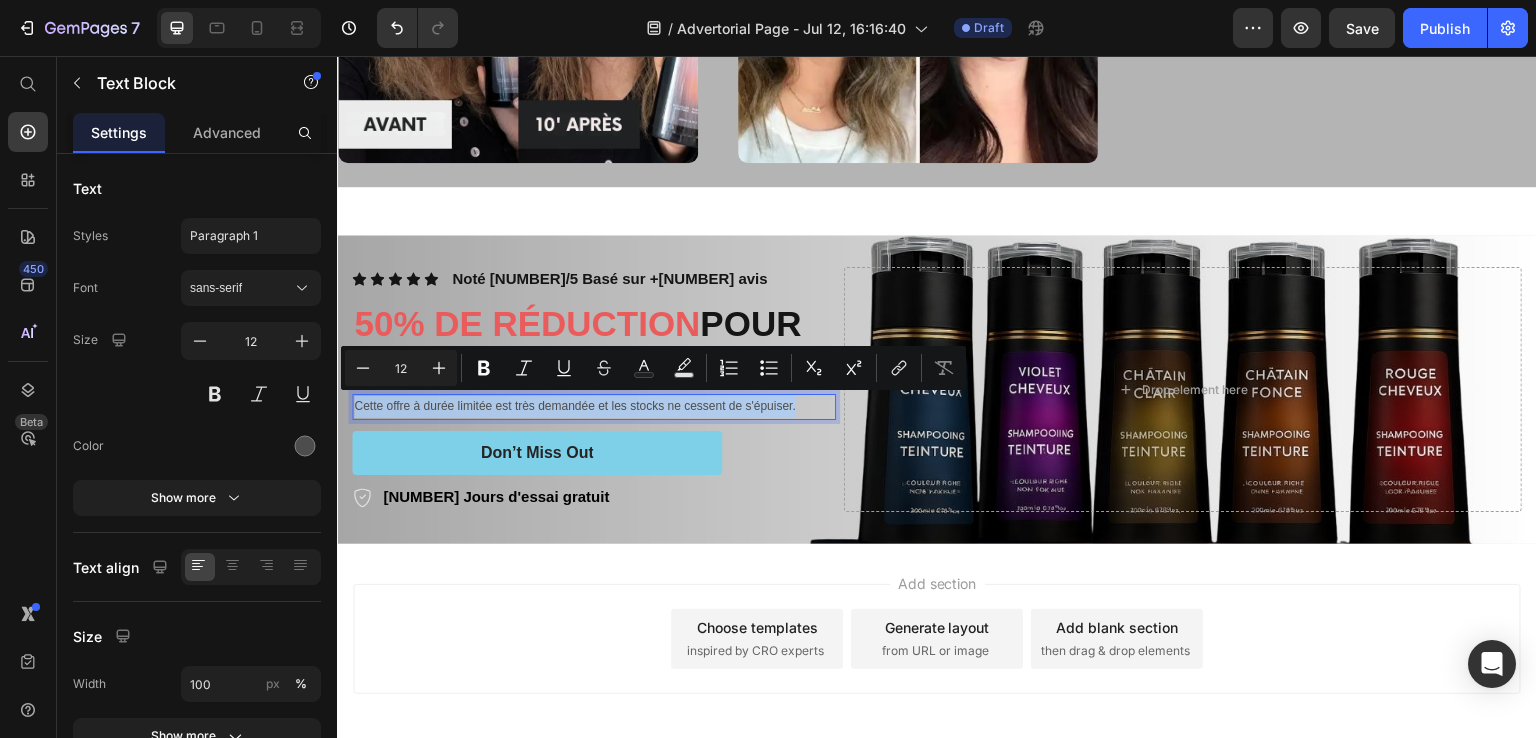 drag, startPoint x: 803, startPoint y: 399, endPoint x: 328, endPoint y: 402, distance: 475.00946 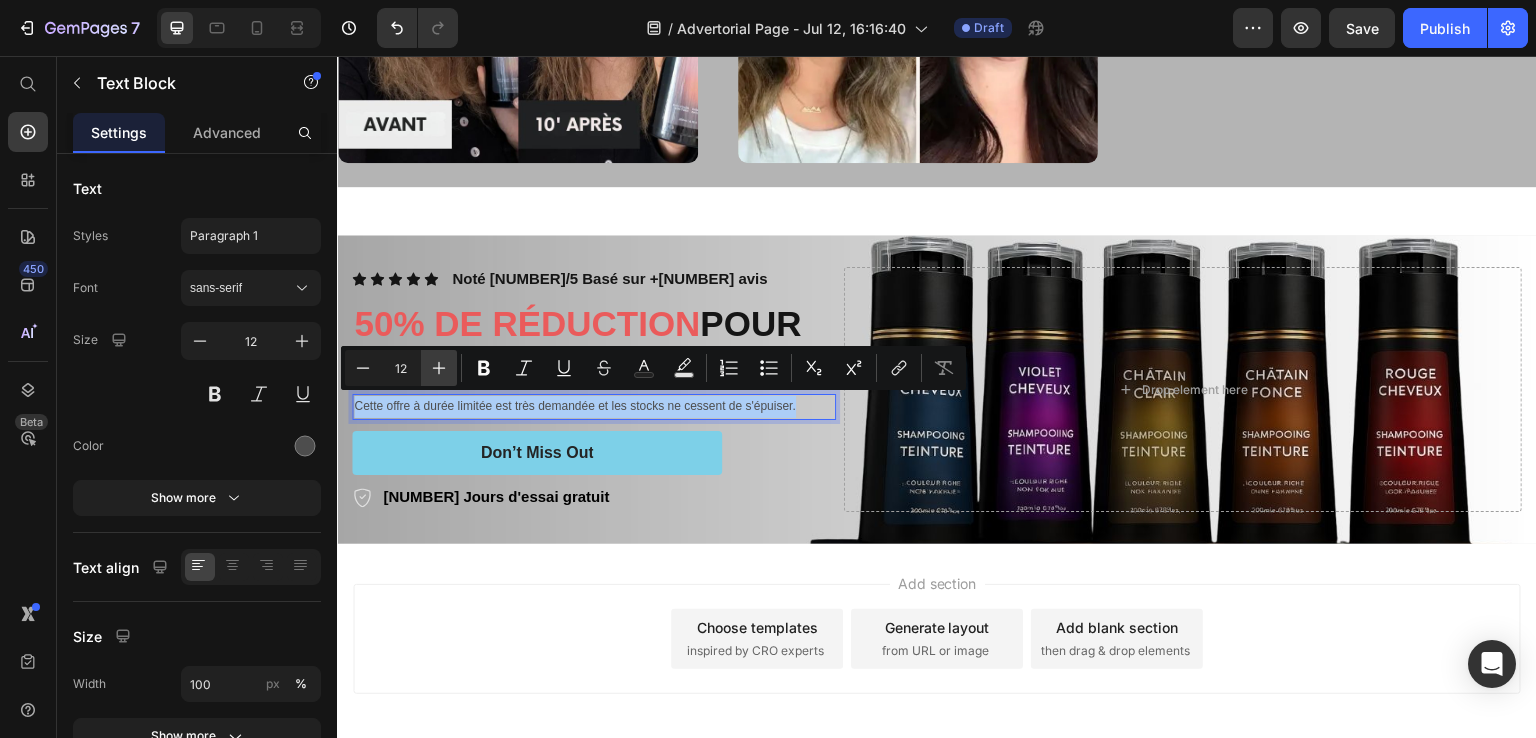 click 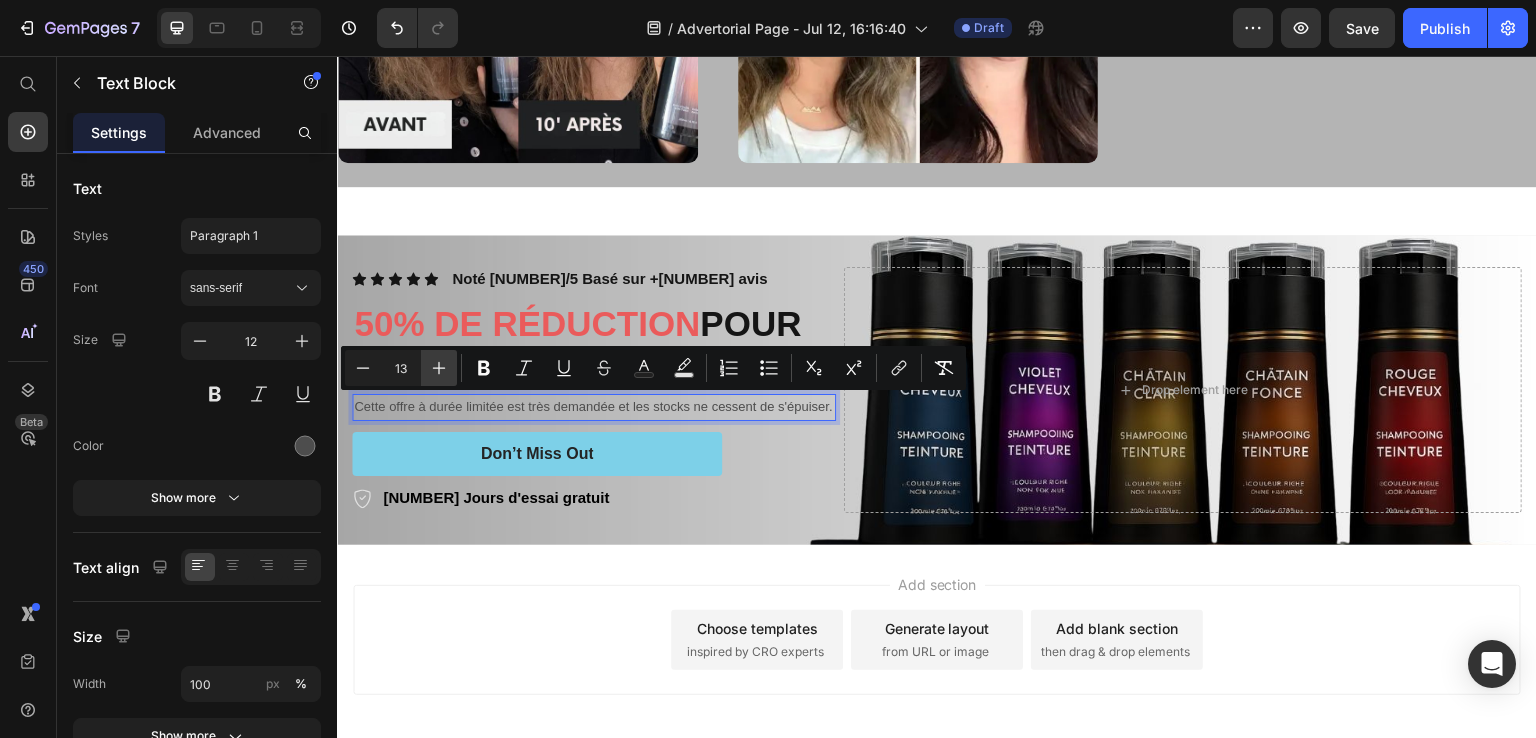 click 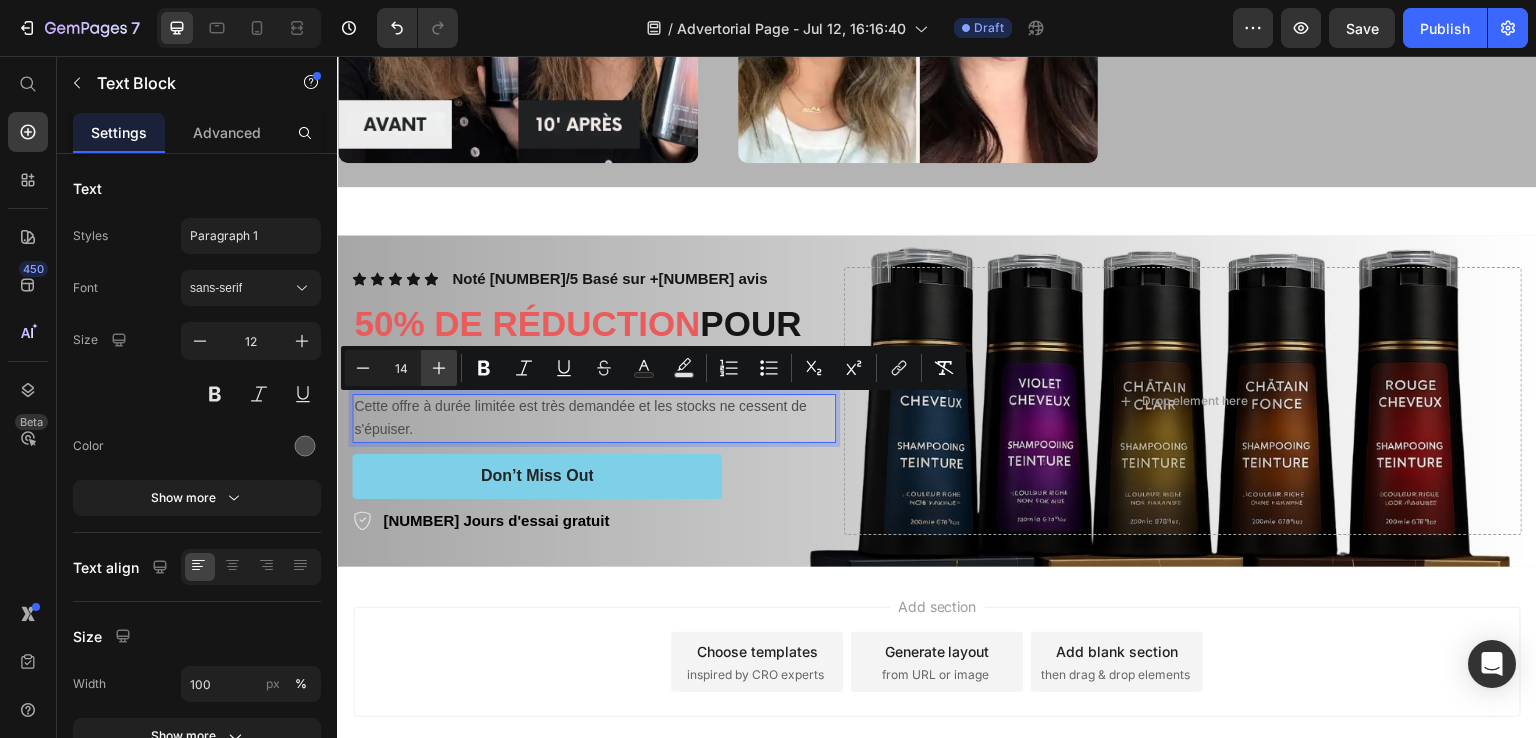 click 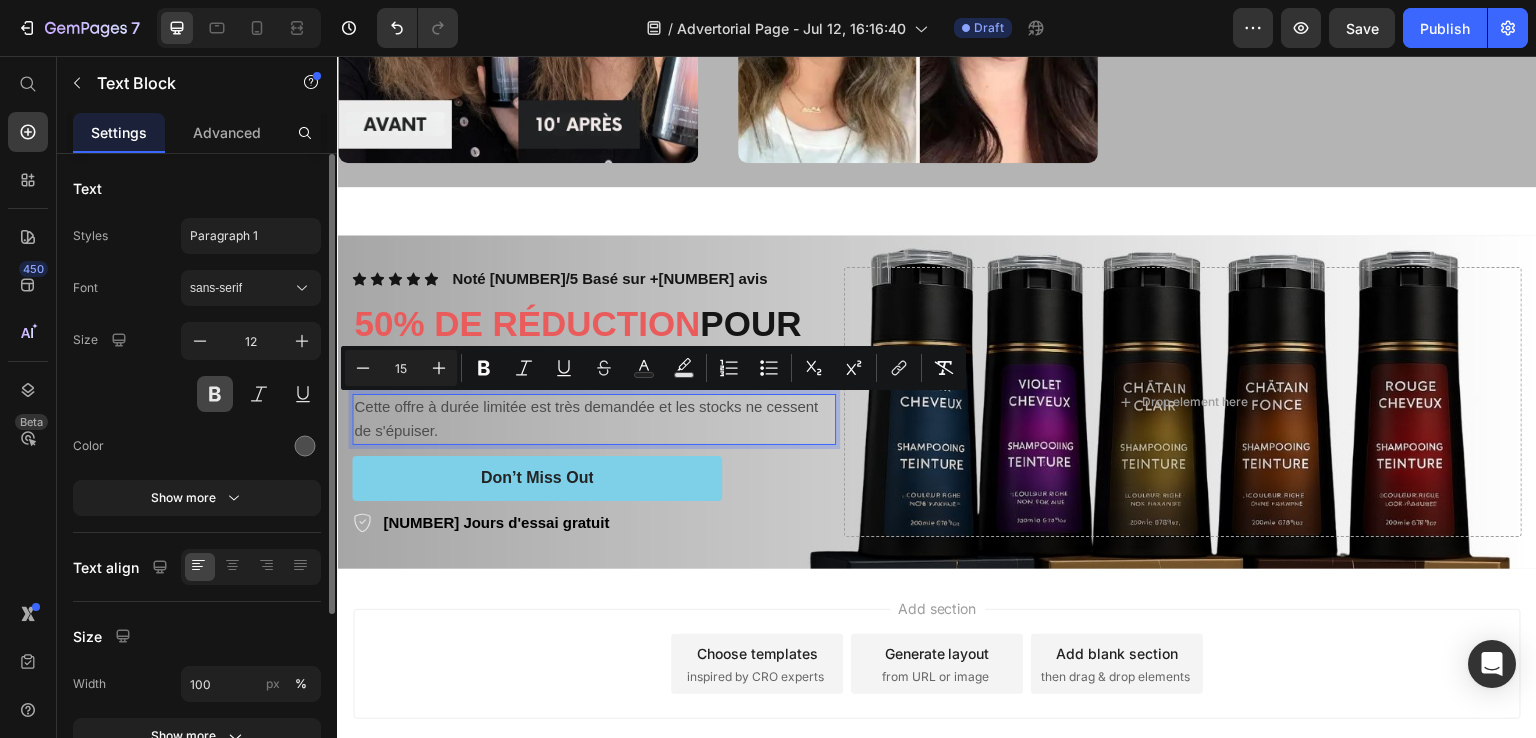 click at bounding box center [215, 394] 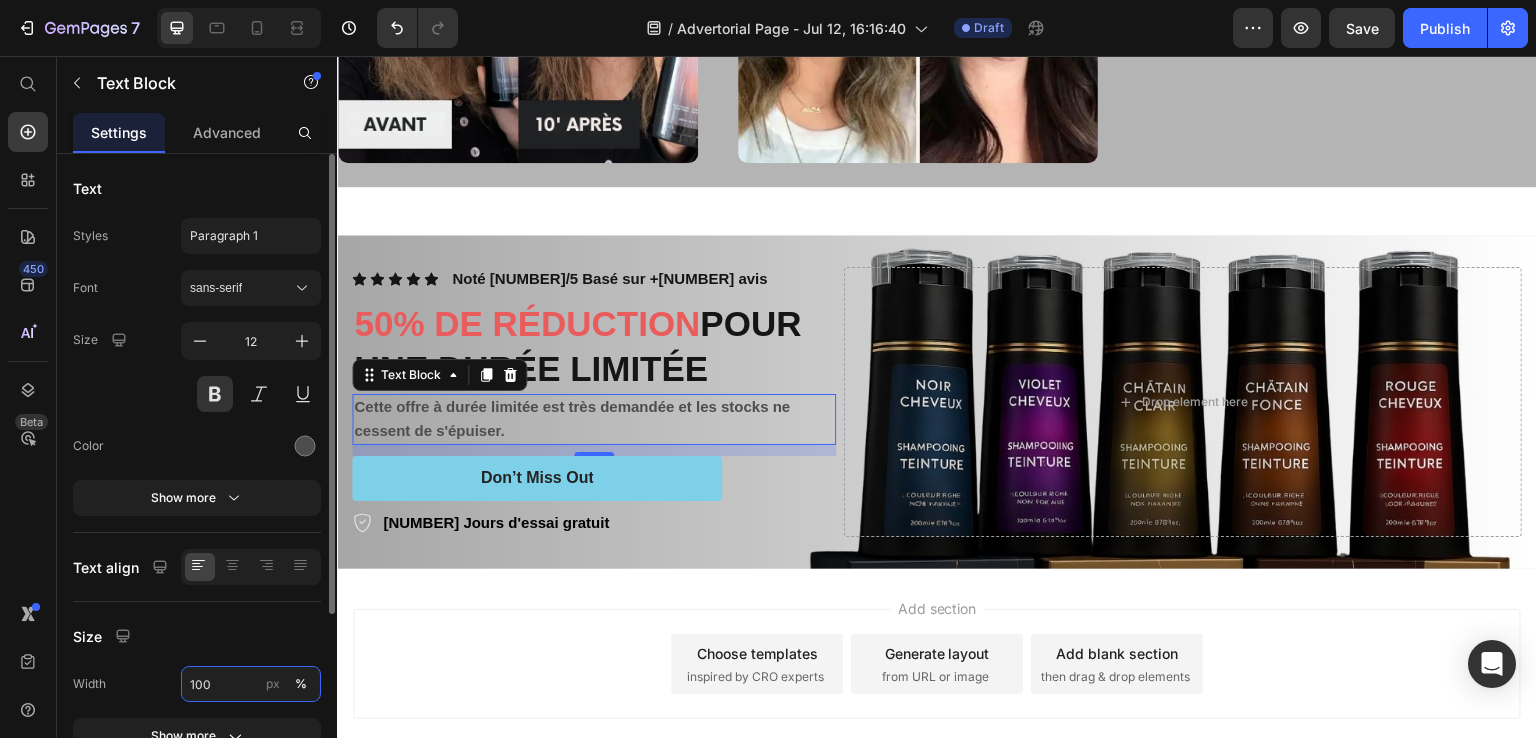 click on "100" at bounding box center (251, 684) 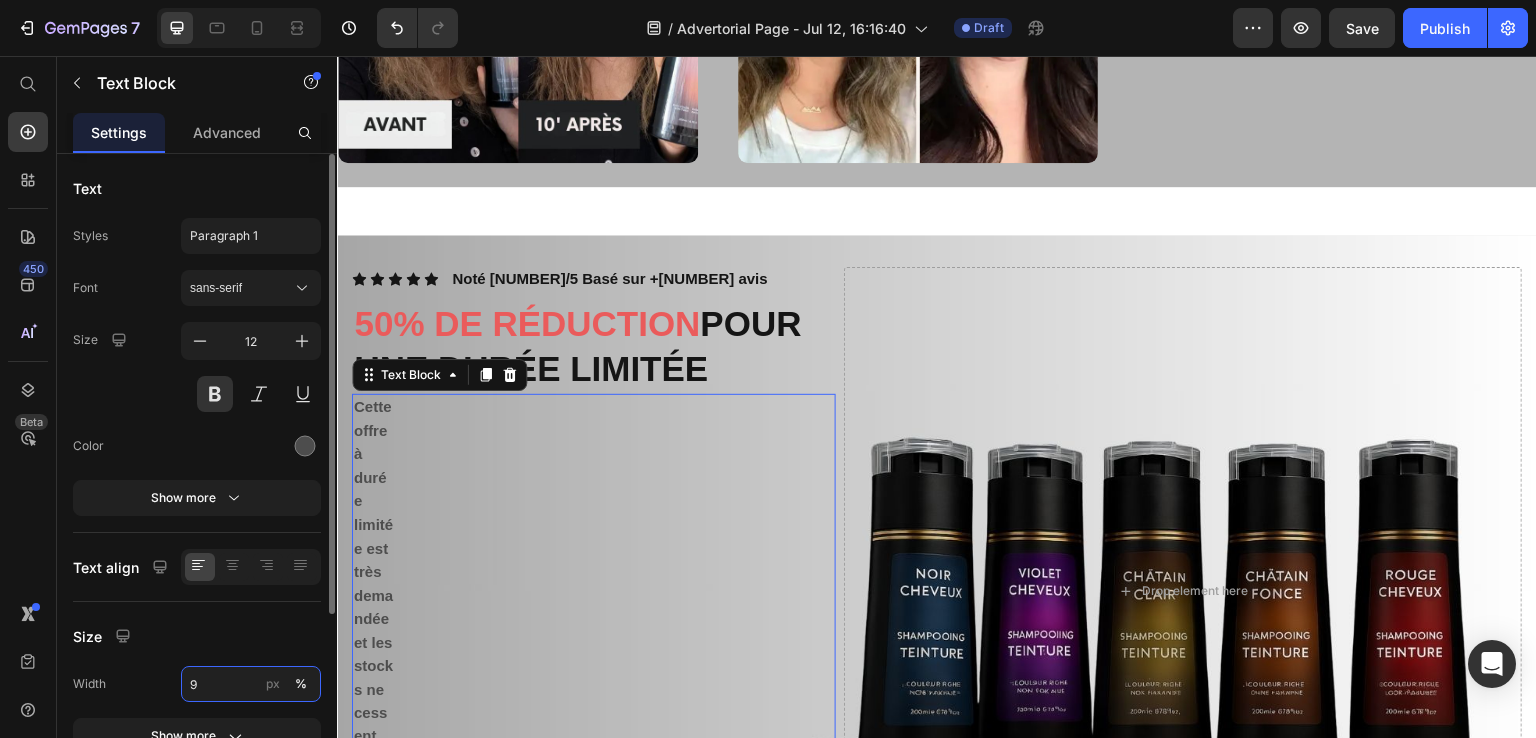 type on "90" 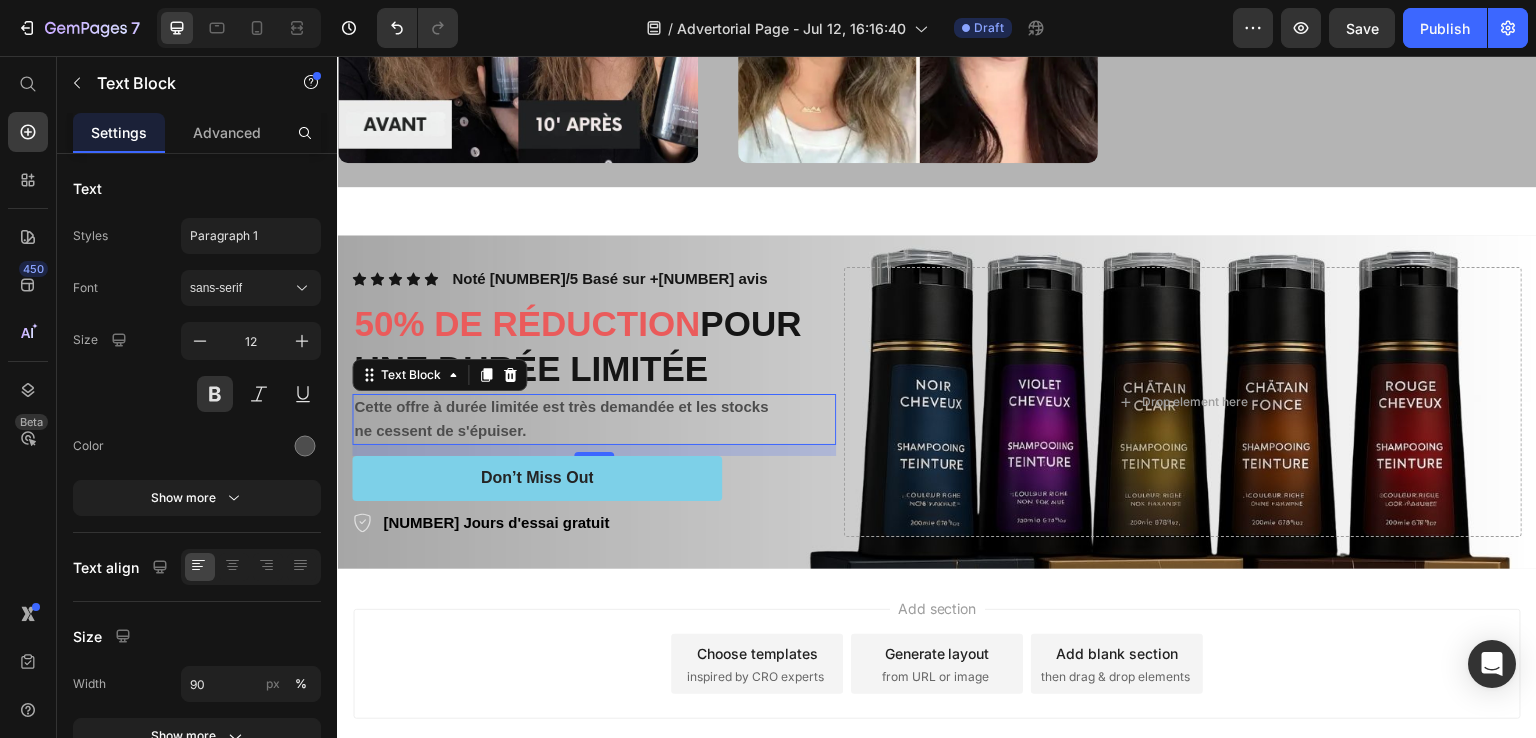 click on "Add section Choose templates inspired by CRO experts Generate layout from URL or image Add blank section then drag & drop elements" at bounding box center (937, 664) 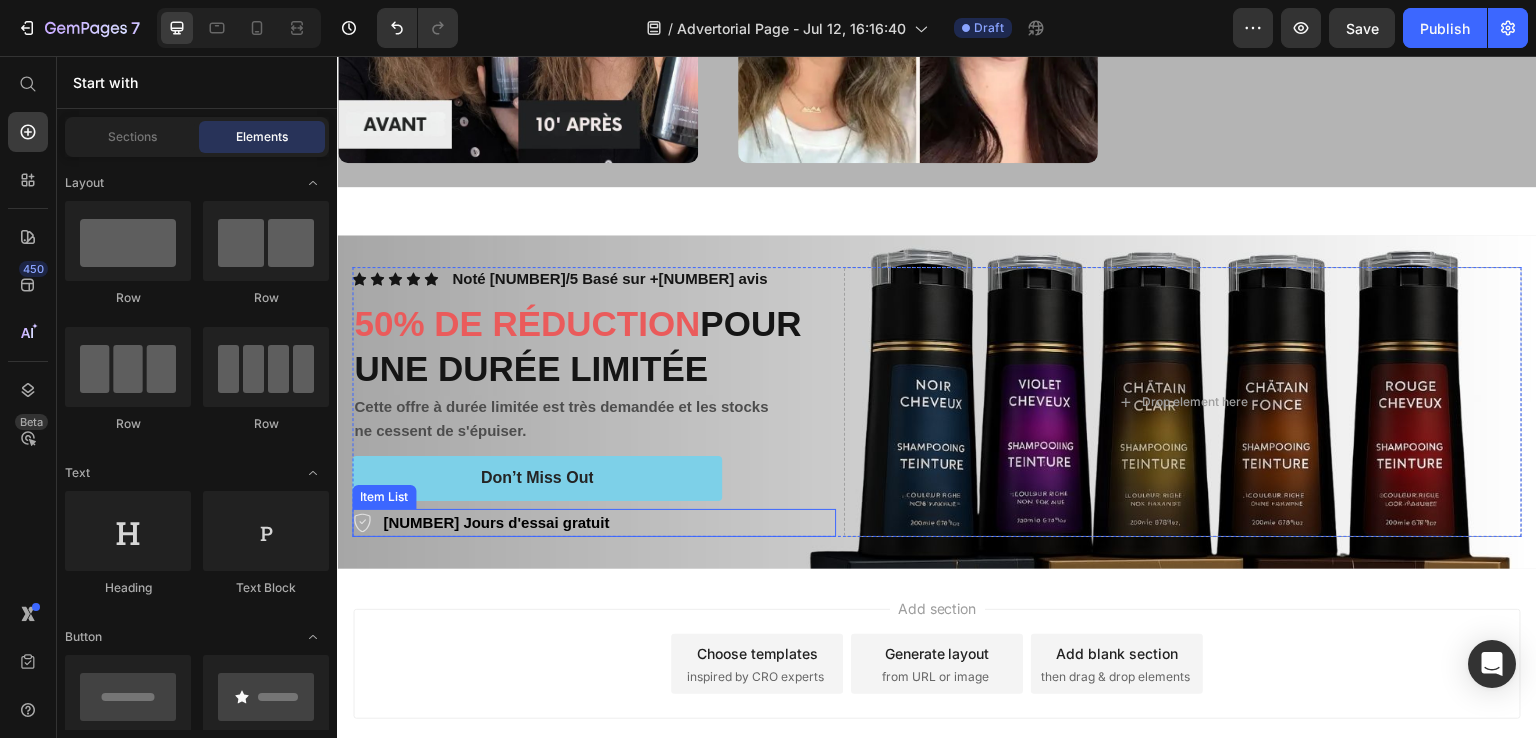click on "30 Jours d'essai gratuit" at bounding box center [594, 523] 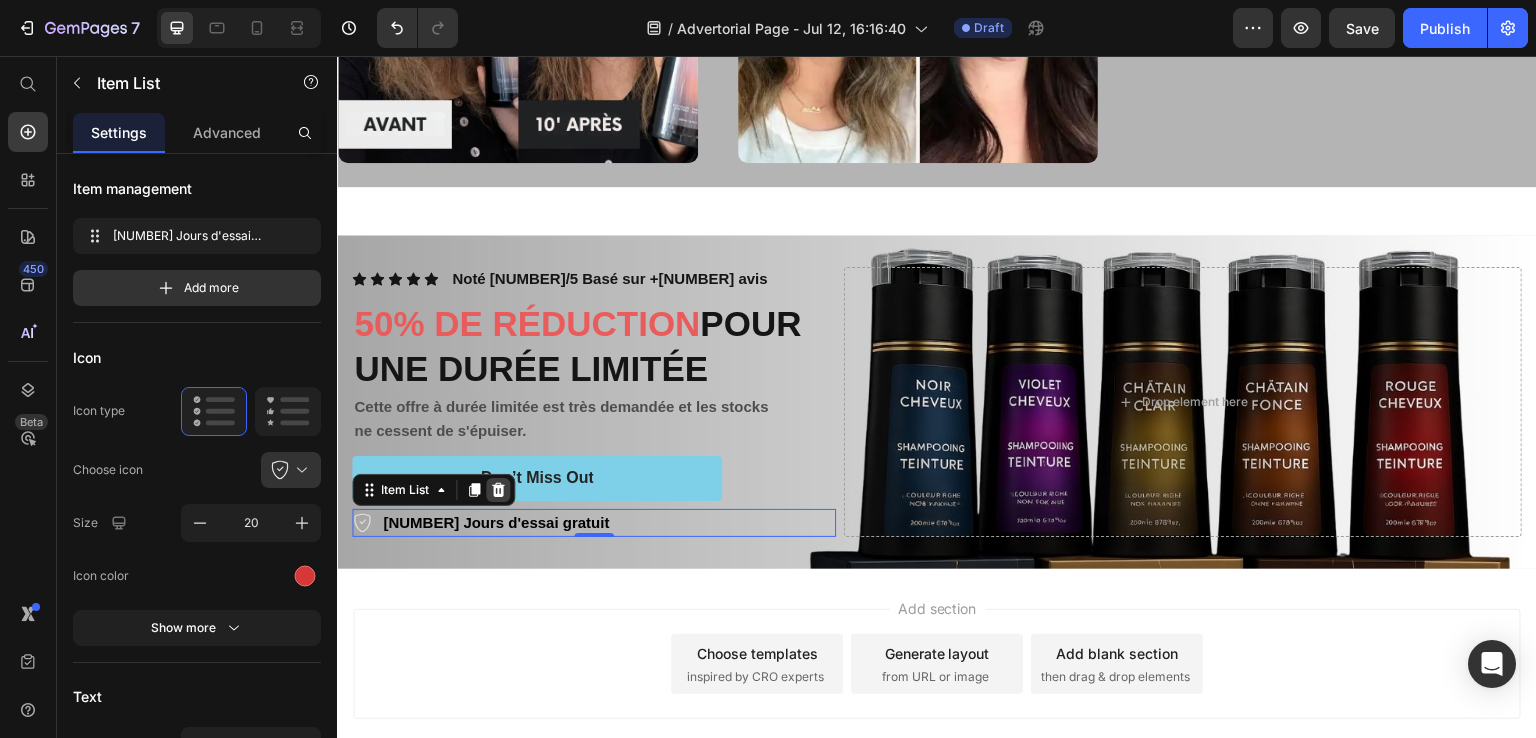 click at bounding box center (498, 490) 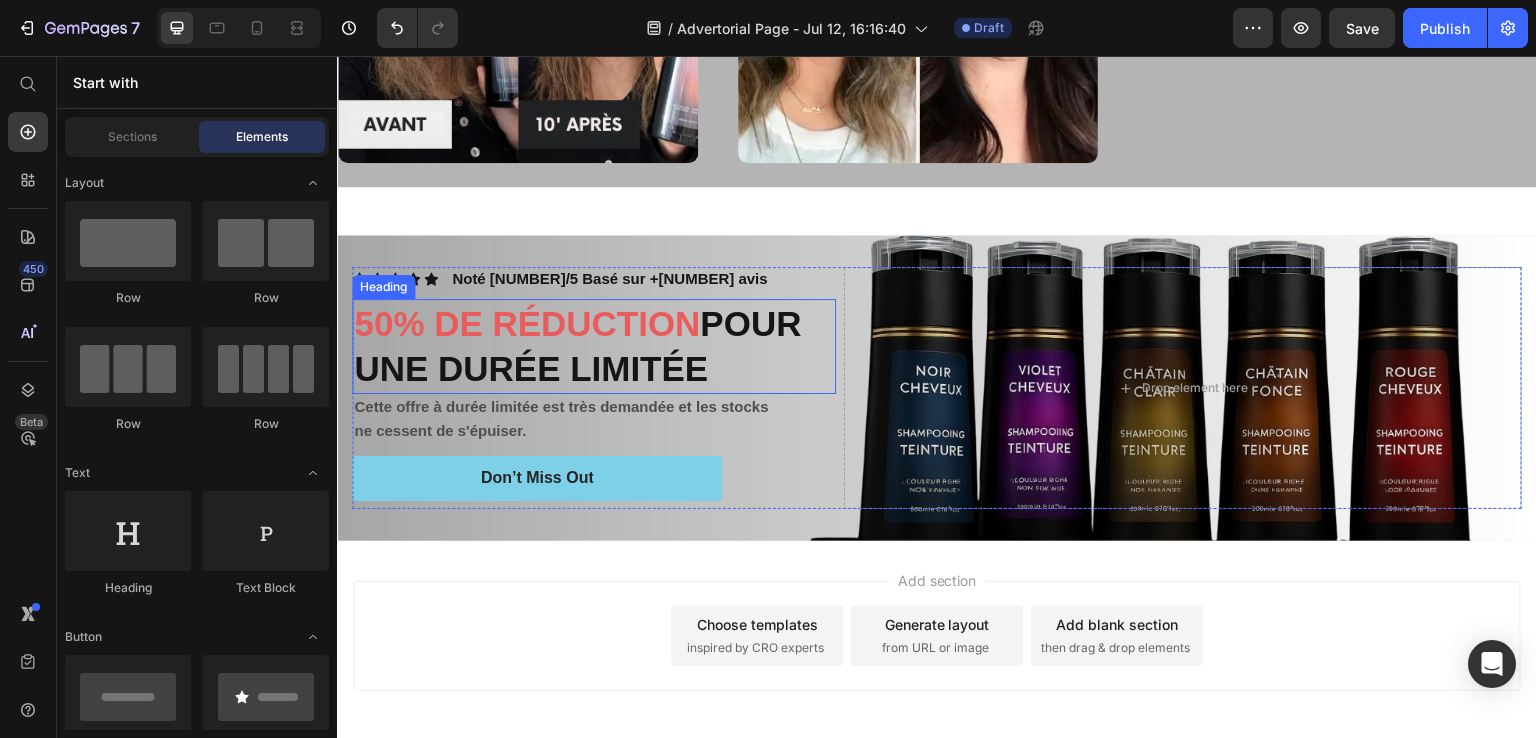 click on "⁠⁠⁠⁠⁠⁠⁠ 50% DE RÉDUCTION  POUR UNE DURÉE LIMITÉE" at bounding box center [594, 346] 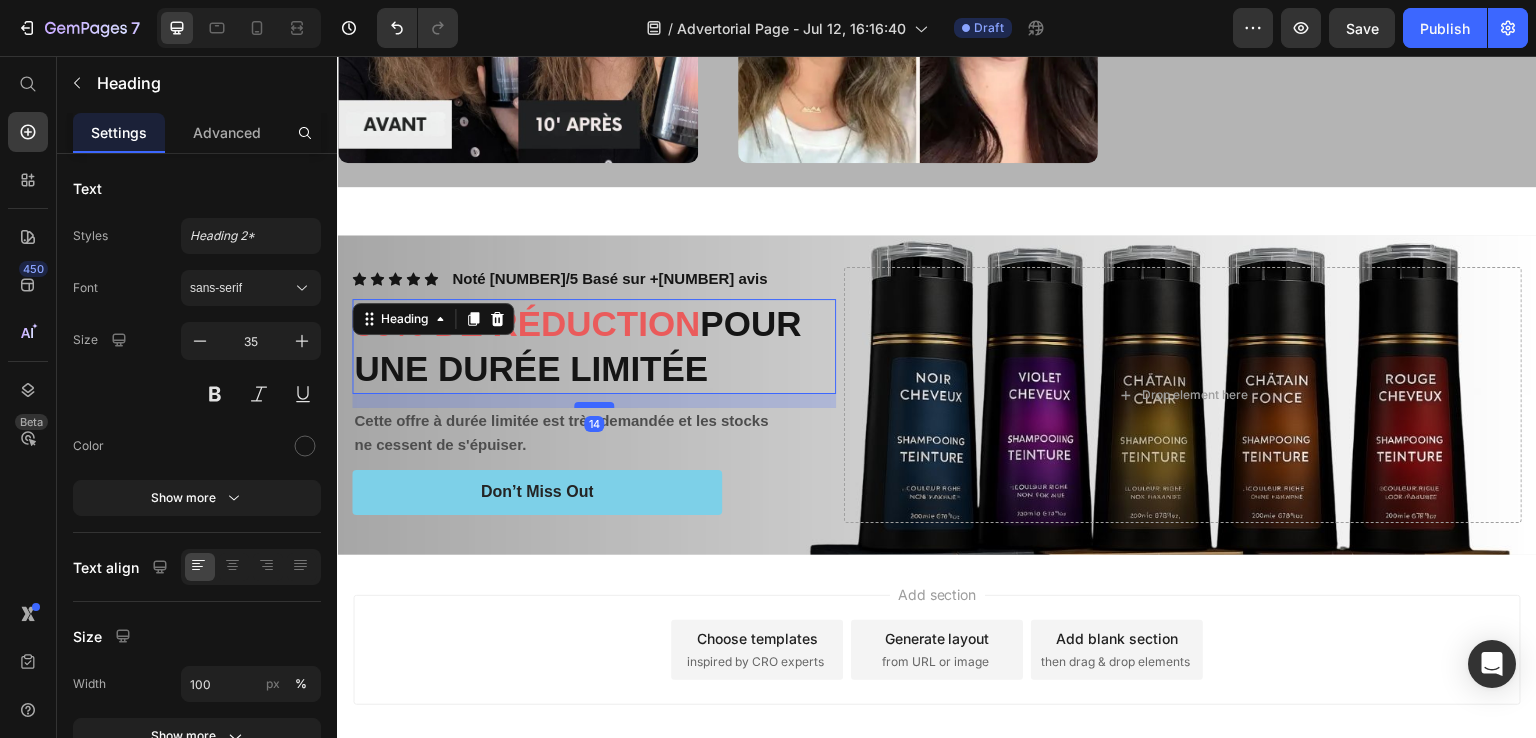 drag, startPoint x: 589, startPoint y: 391, endPoint x: 591, endPoint y: 405, distance: 14.142136 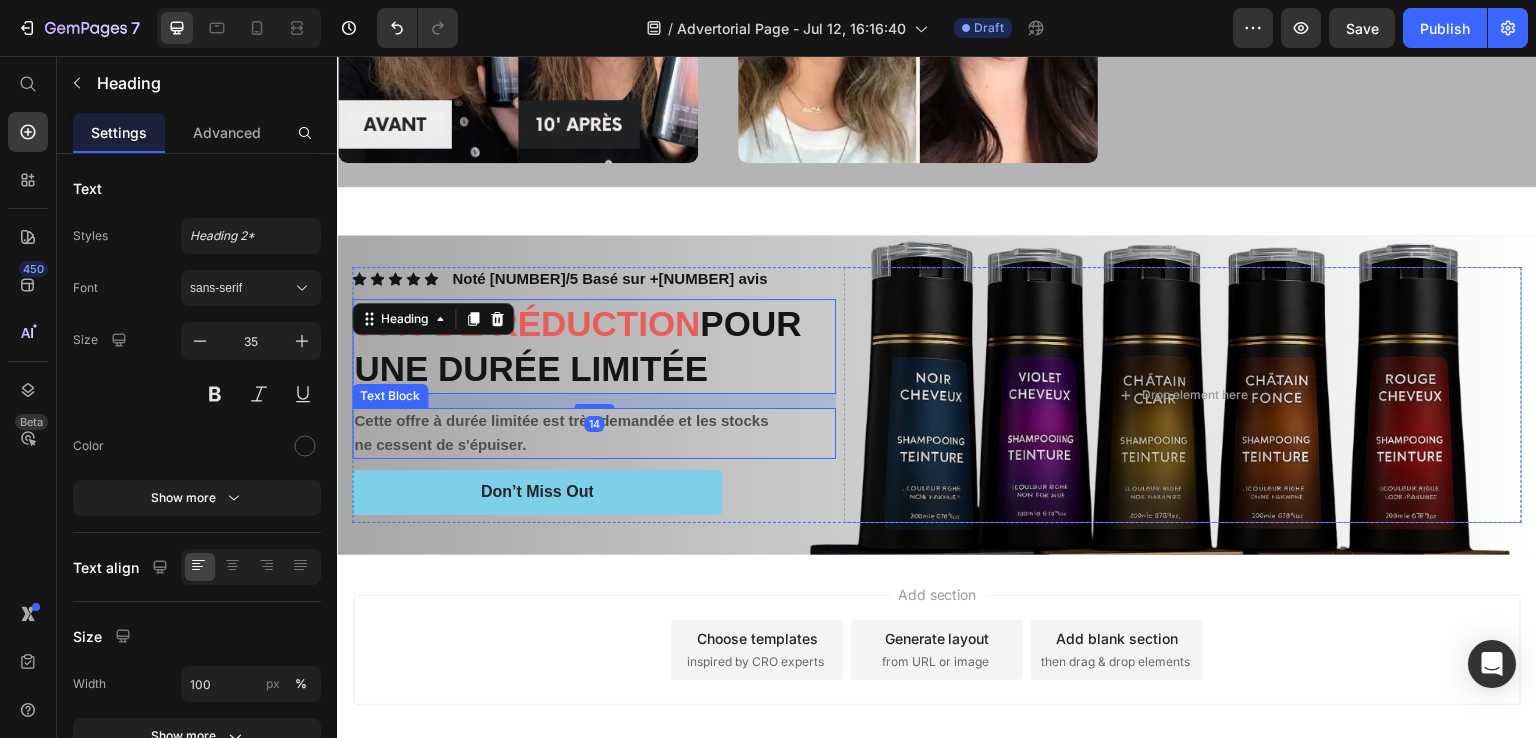 click on "Cette offre à durée limitée est très demandée et les stocks ne cessent de s'épuiser." at bounding box center [570, 433] 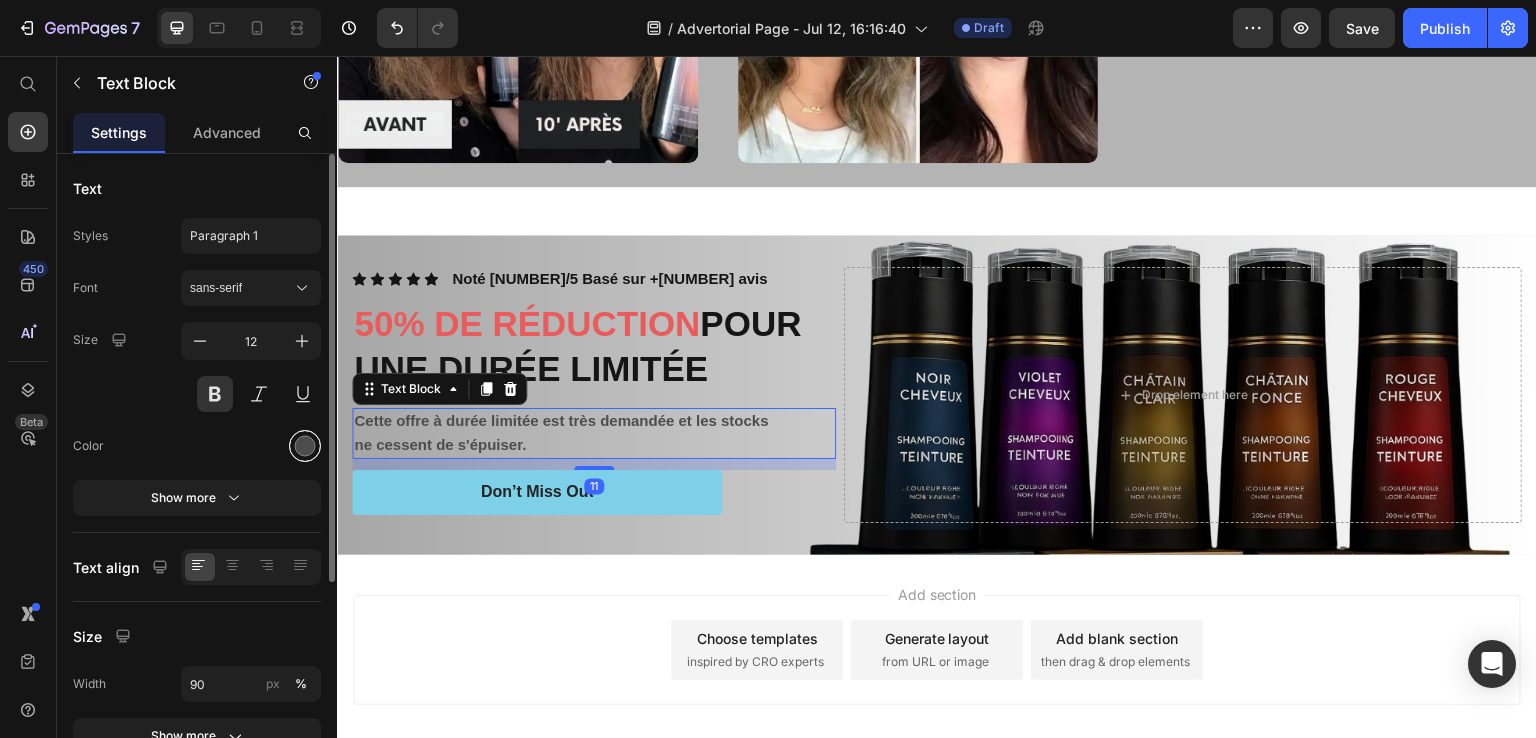 click at bounding box center [305, 446] 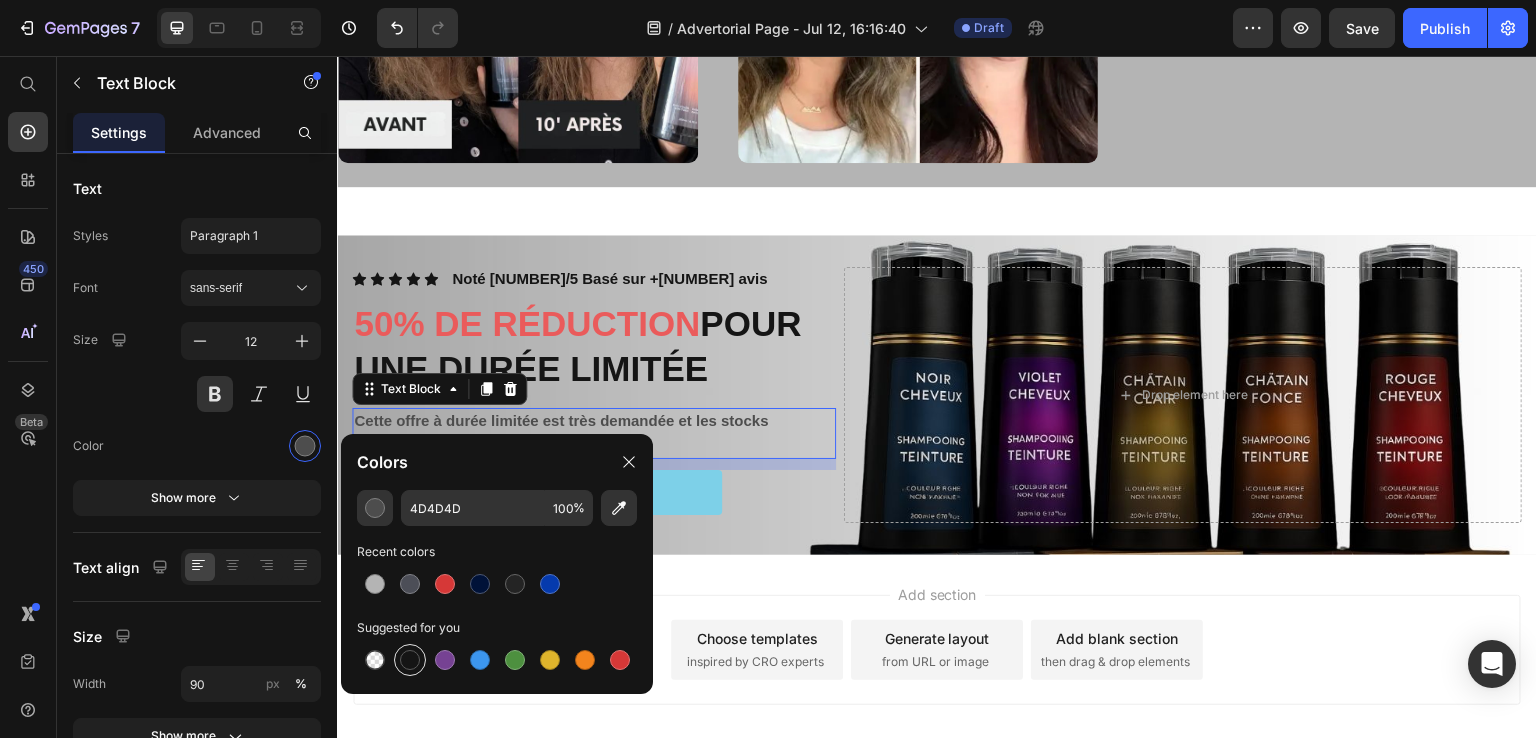 click at bounding box center (410, 660) 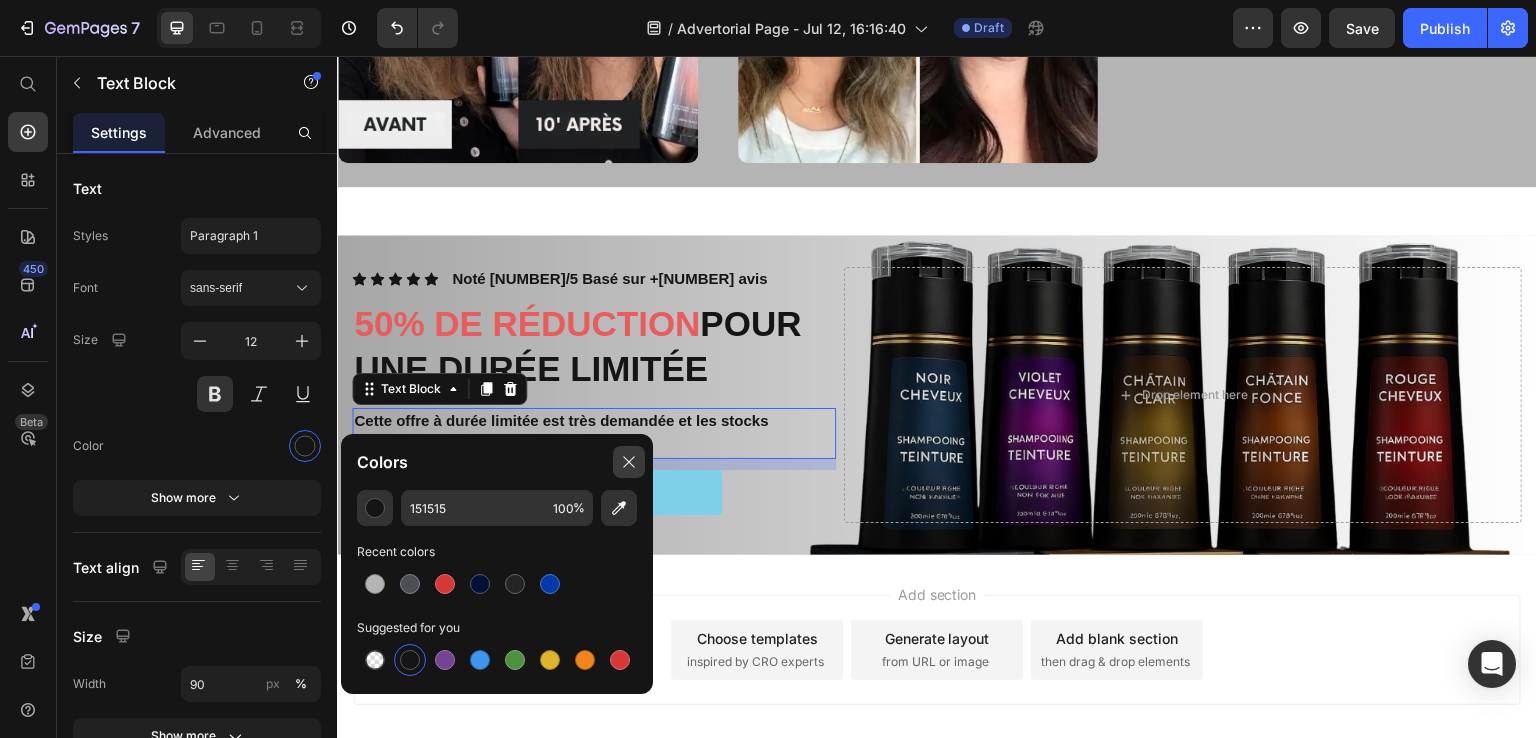 click 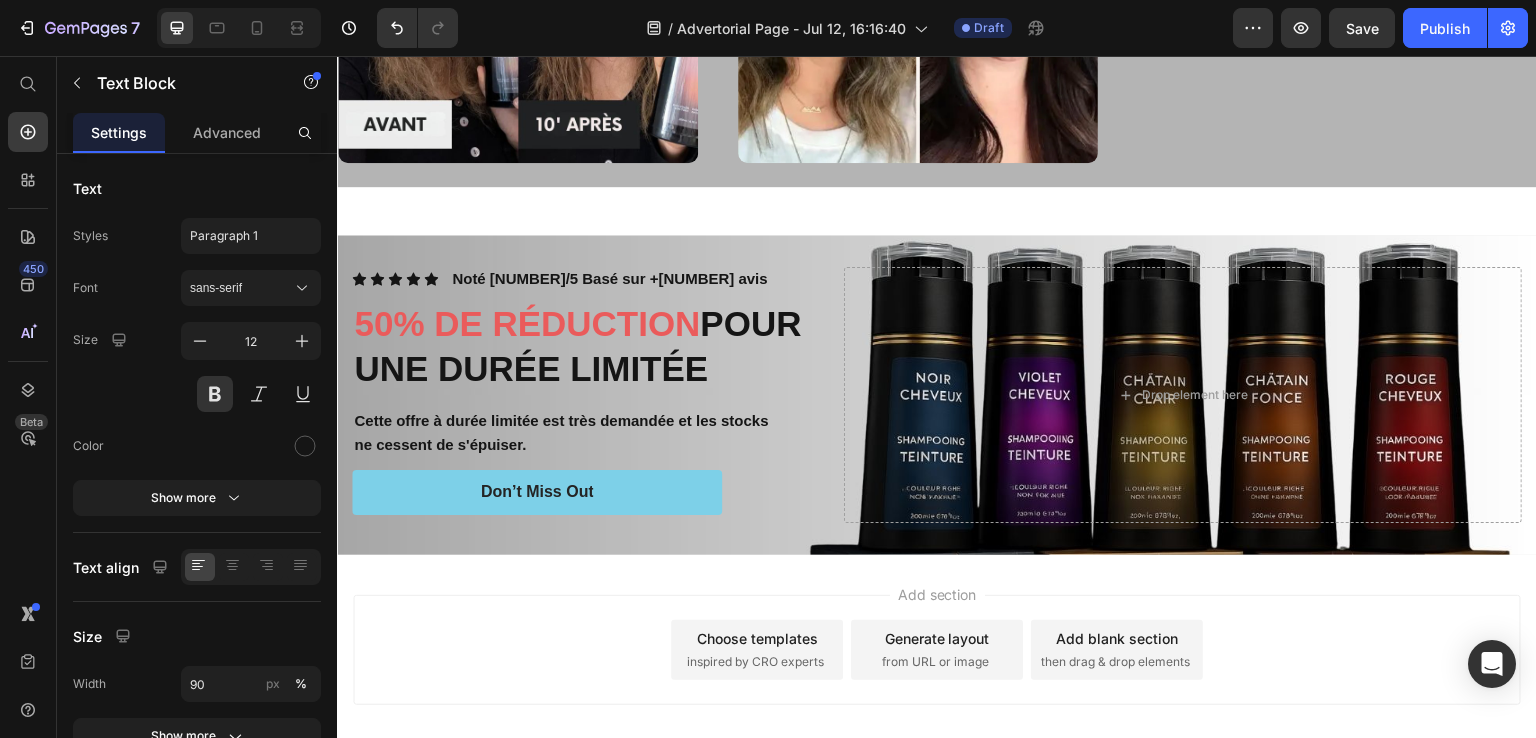 click on "Add section Choose templates inspired by CRO experts Generate layout from URL or image Add blank section then drag & drop elements" at bounding box center (937, 650) 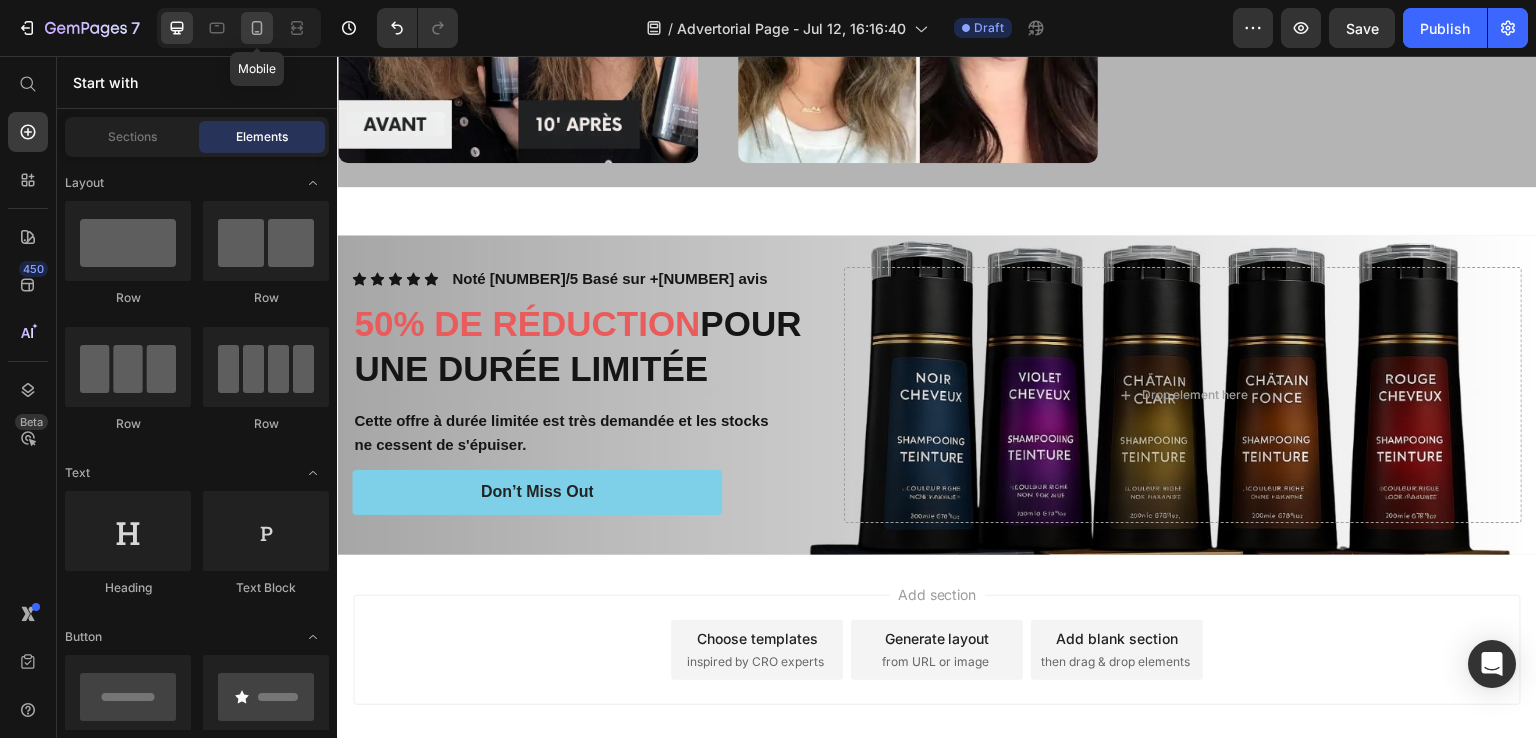 click 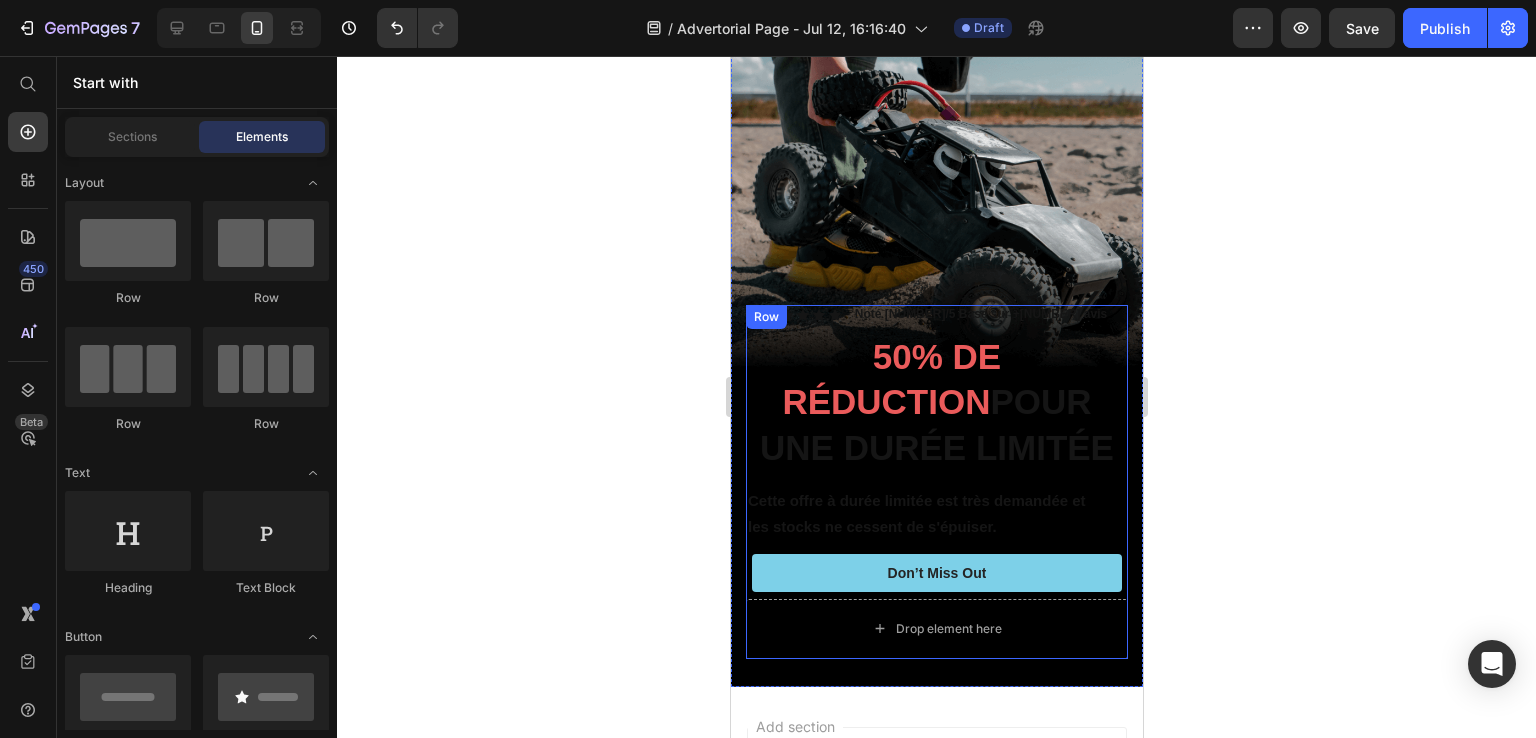 scroll, scrollTop: 4854, scrollLeft: 0, axis: vertical 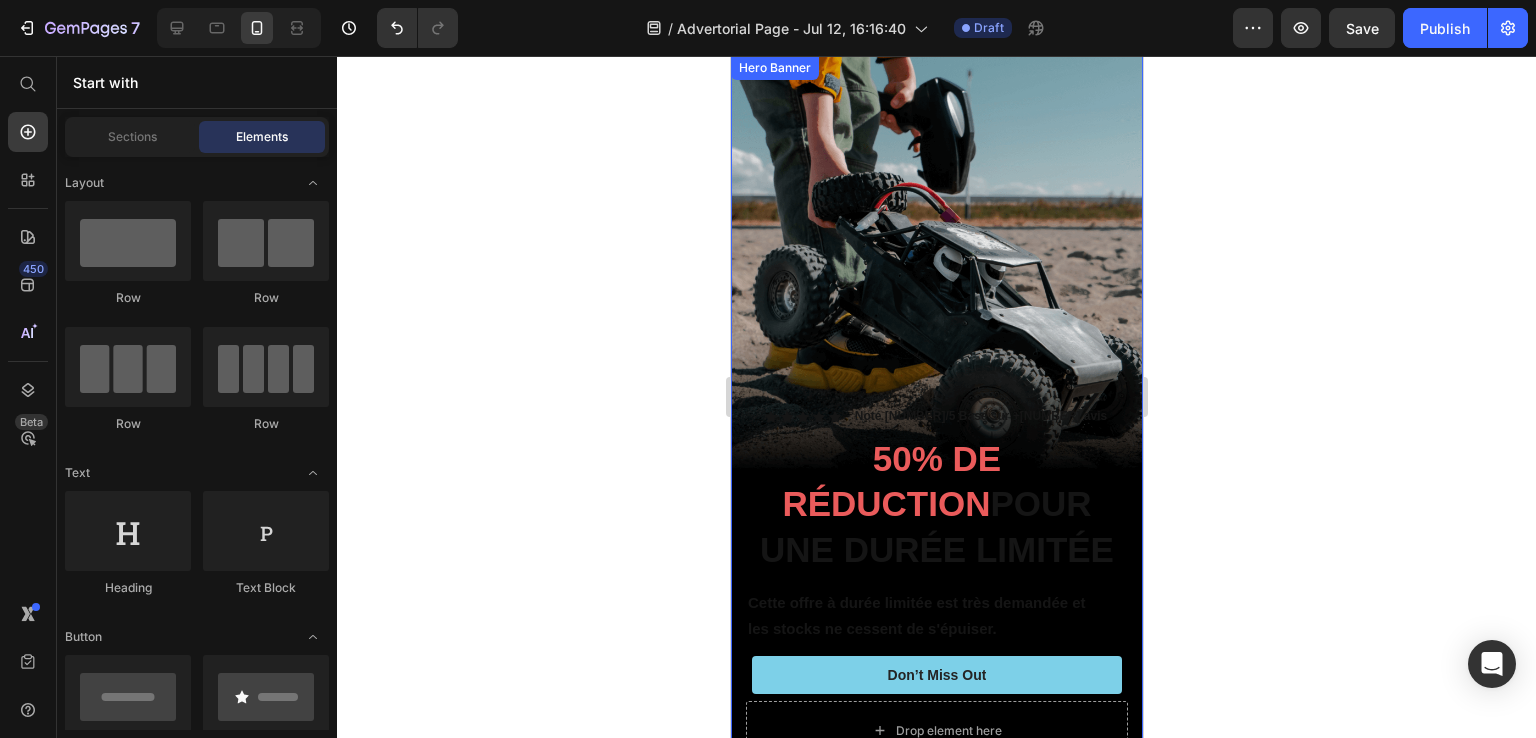 click at bounding box center [936, 422] 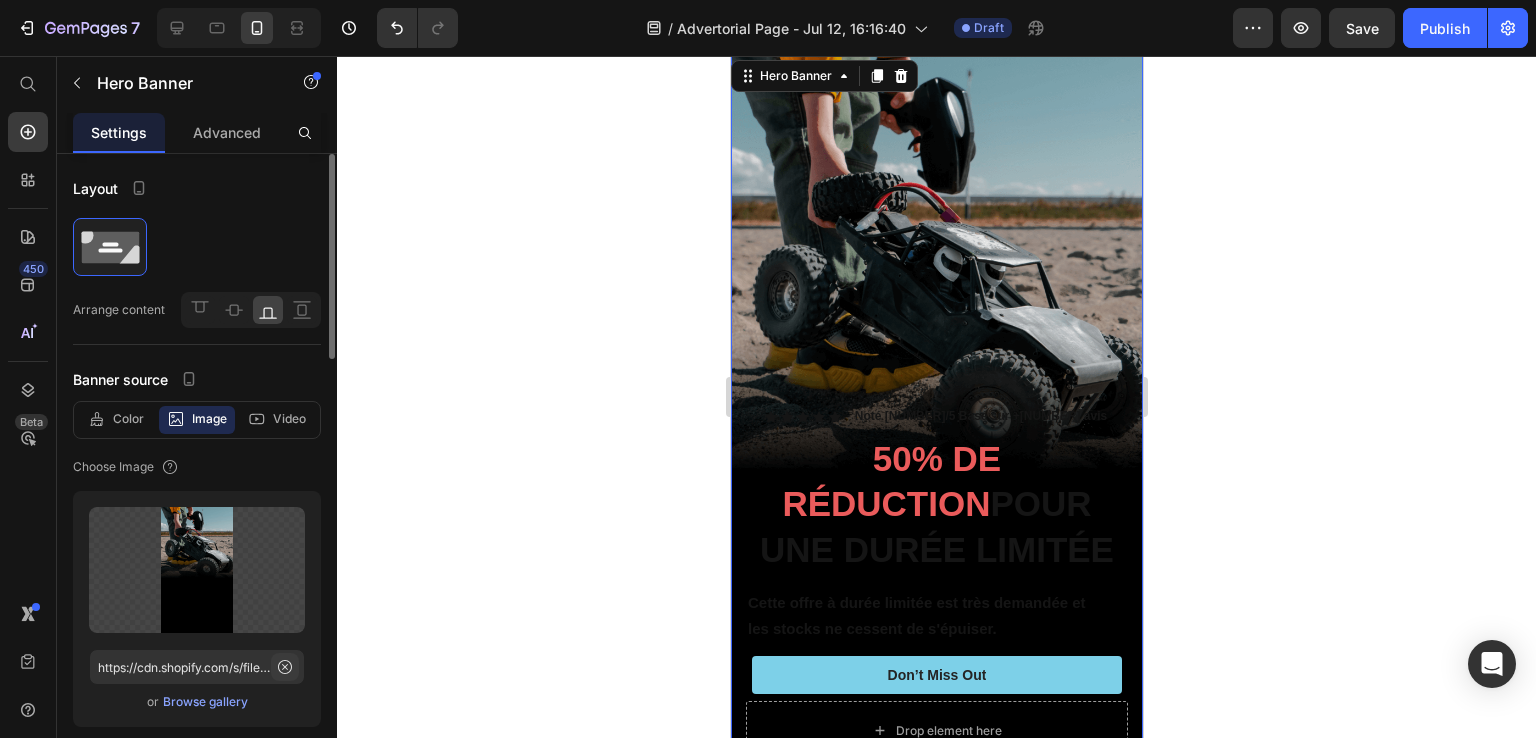 click 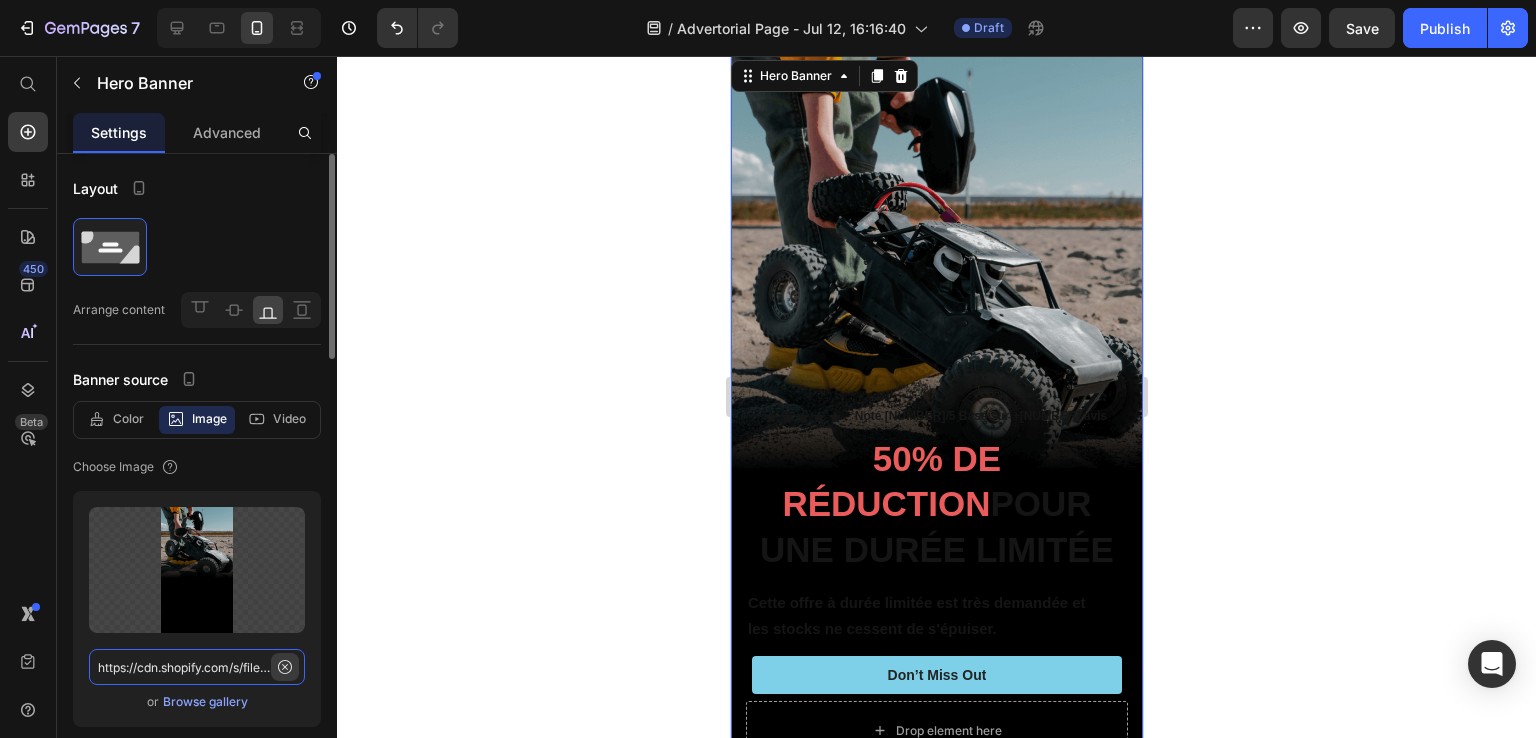 type 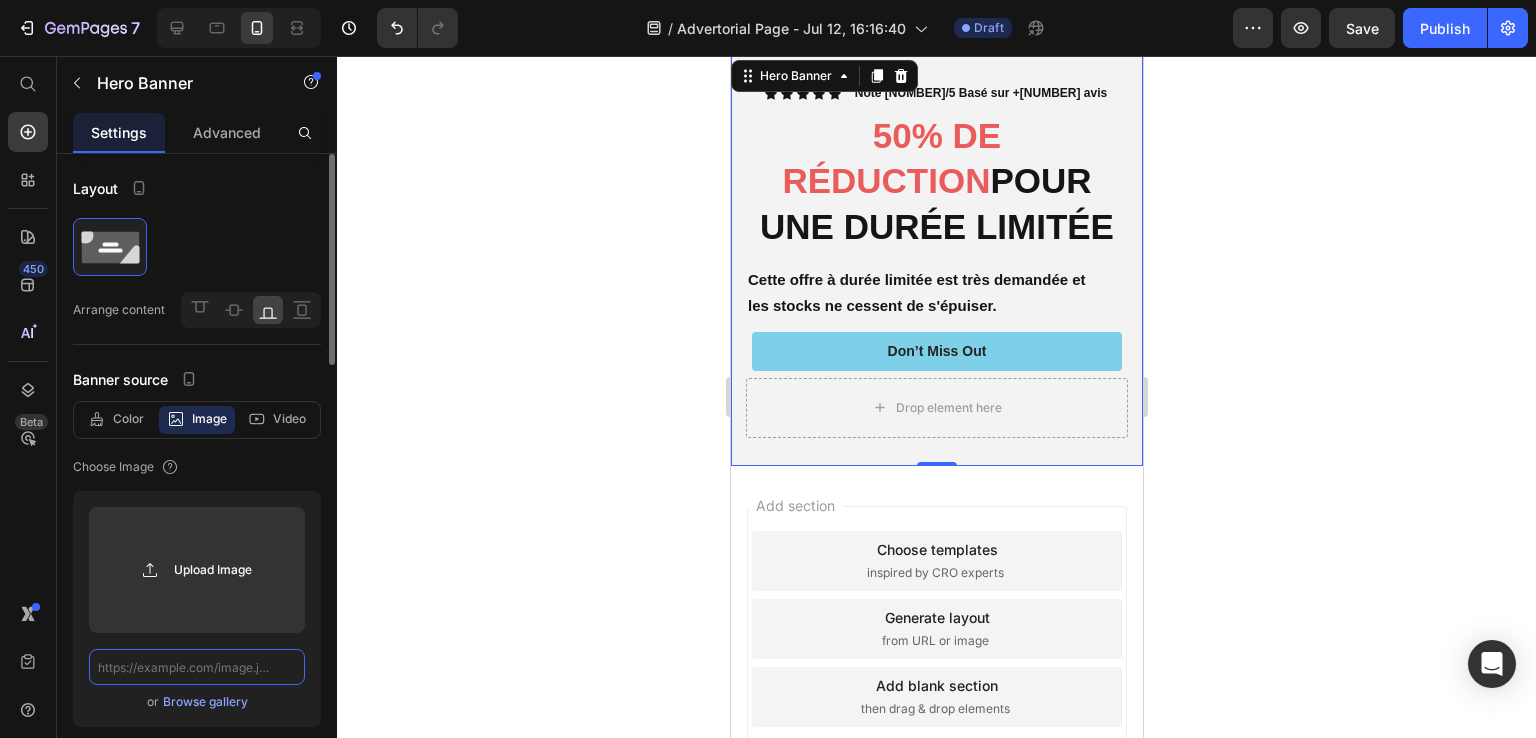 scroll, scrollTop: 0, scrollLeft: 0, axis: both 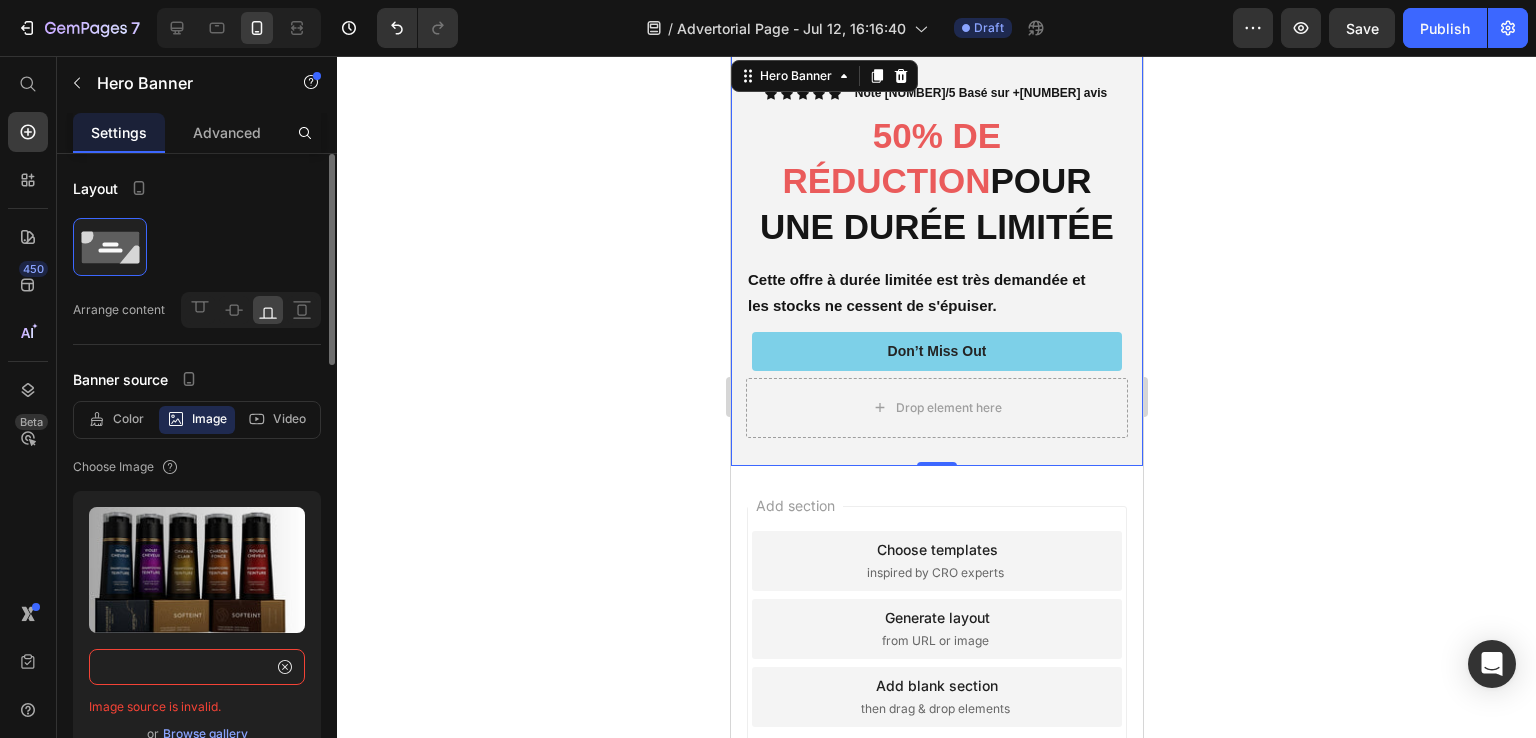 type on "https://cdn.shopify.com/s/files/1/0663/4425/5532/files/gempages_553048963888972741-d5bb4850-368a-4bbe-9299-9d153b3b4554.jpg?v=1751456400" 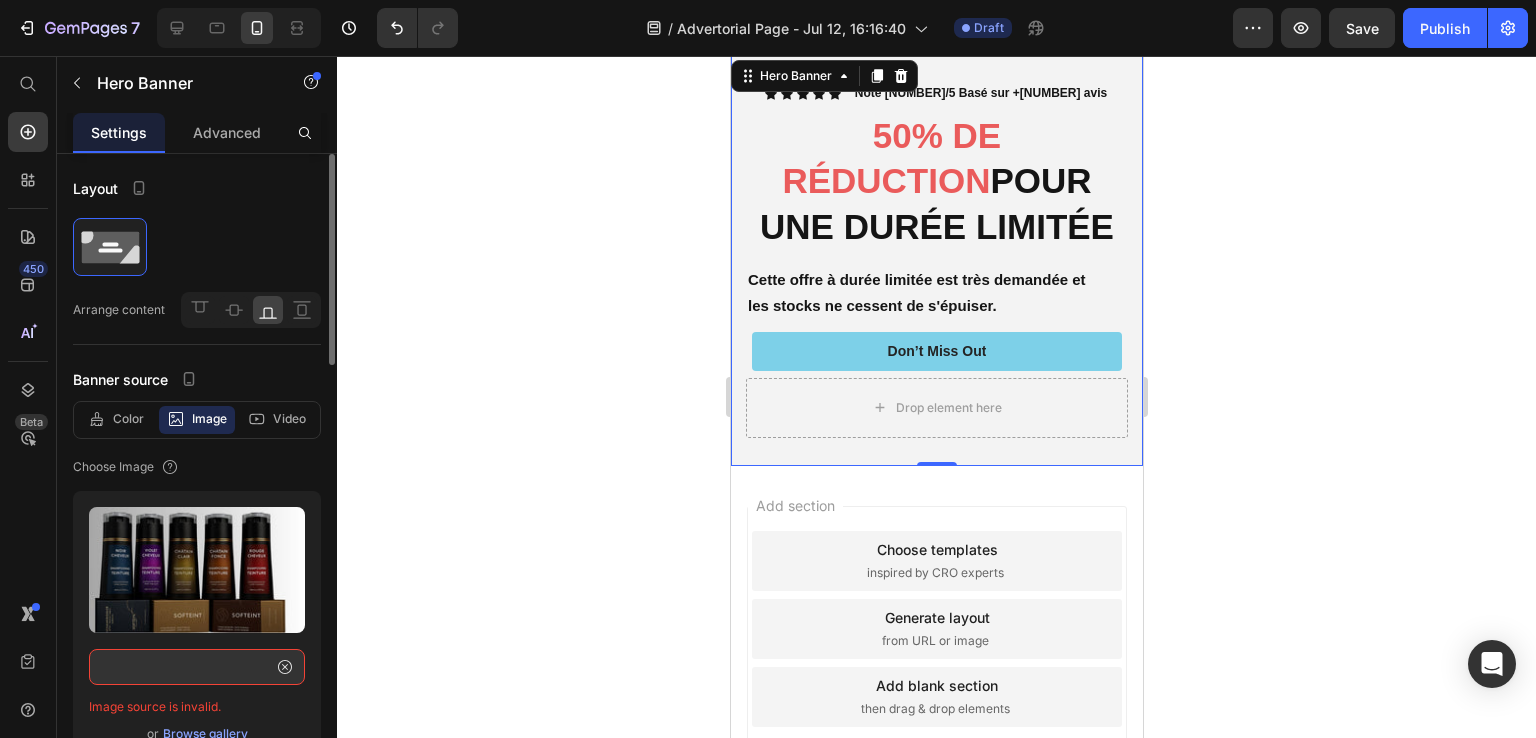 scroll, scrollTop: 0, scrollLeft: 0, axis: both 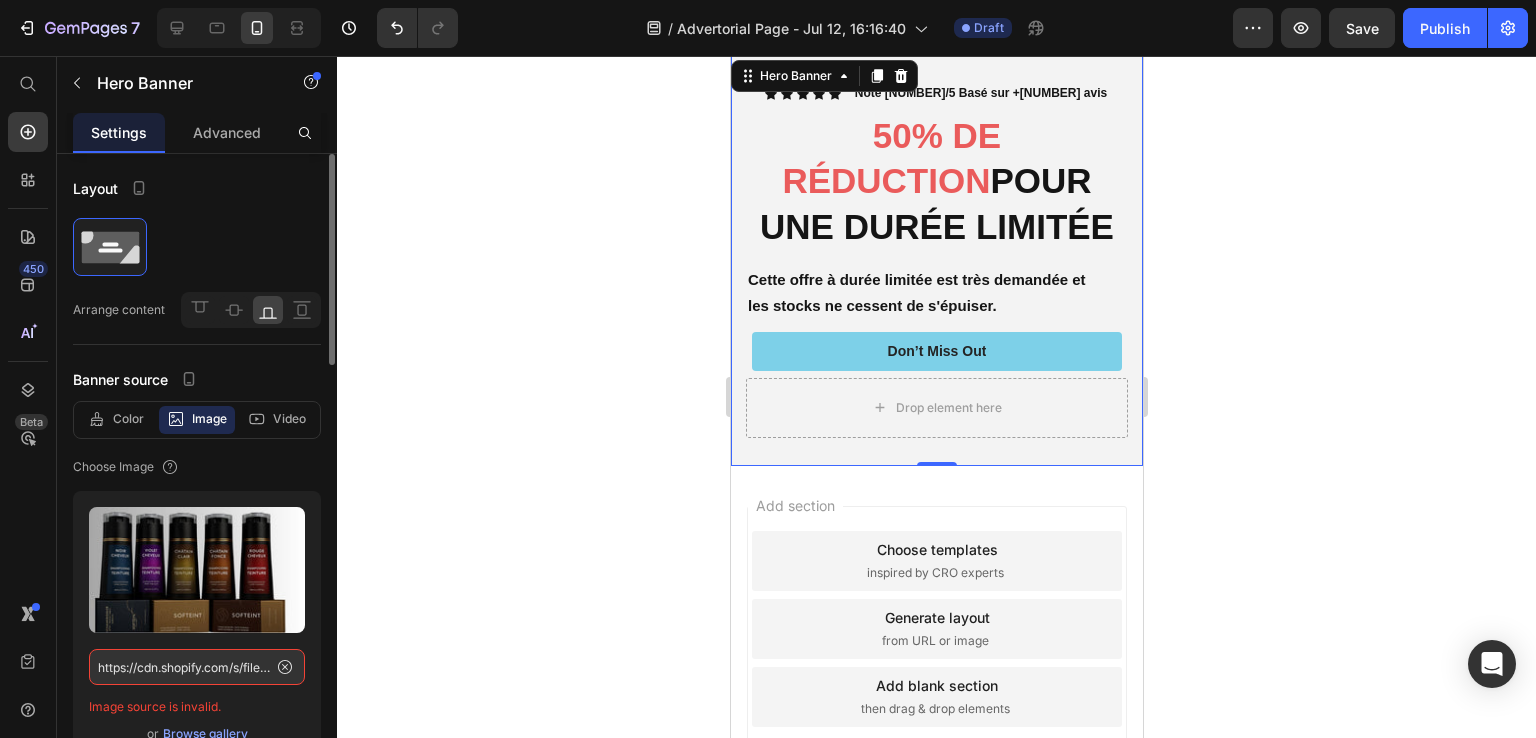click on "Color Image Video  Choose Image  Upload Image https://cdn.shopify.com/s/files/1/0663/4425/5532/files/gempages_553048963888972741-d5bb4850-368a-4bbe-9299-9d153b3b4554.jpg?v=1751456400 Image source is invalid.  or   Browse gallery  Show more" 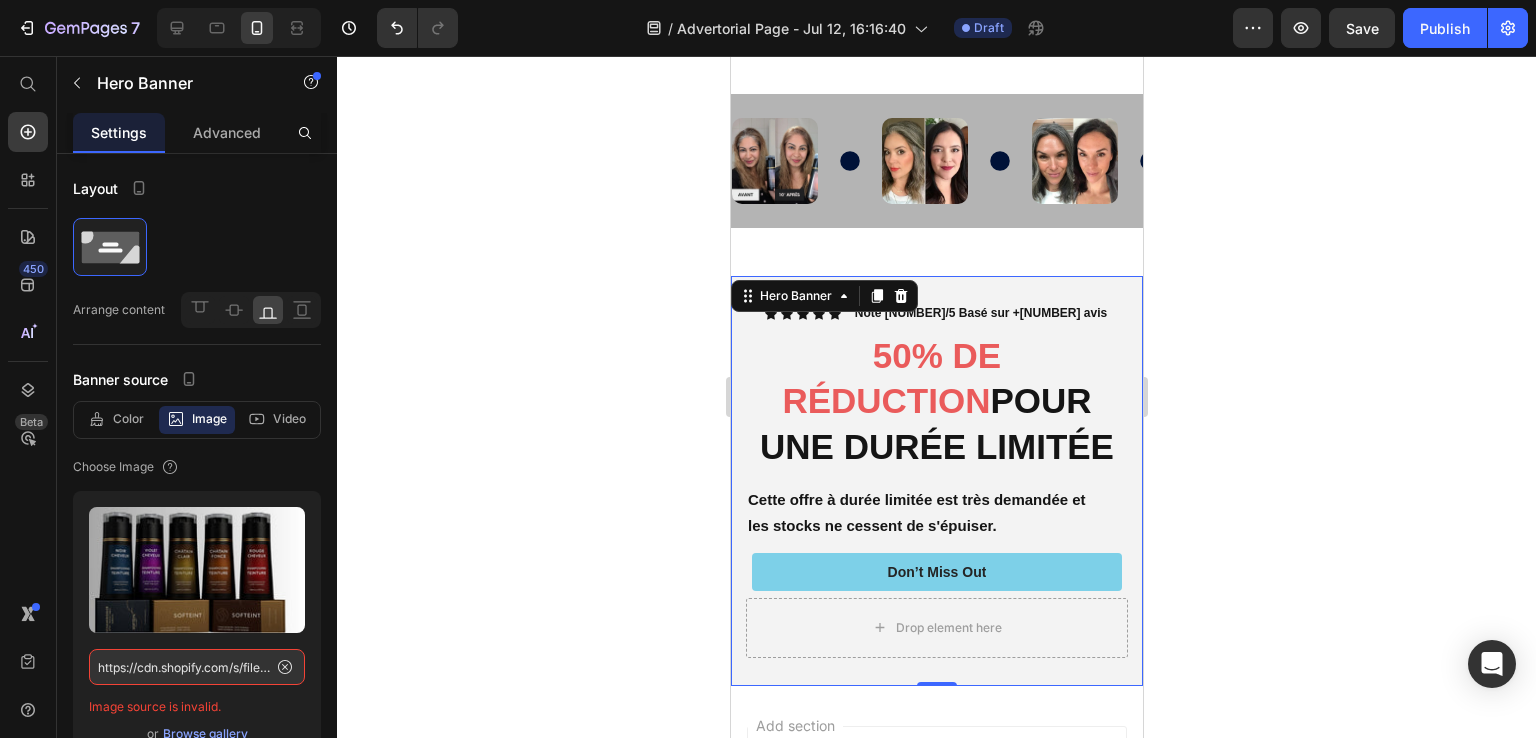 scroll, scrollTop: 4754, scrollLeft: 0, axis: vertical 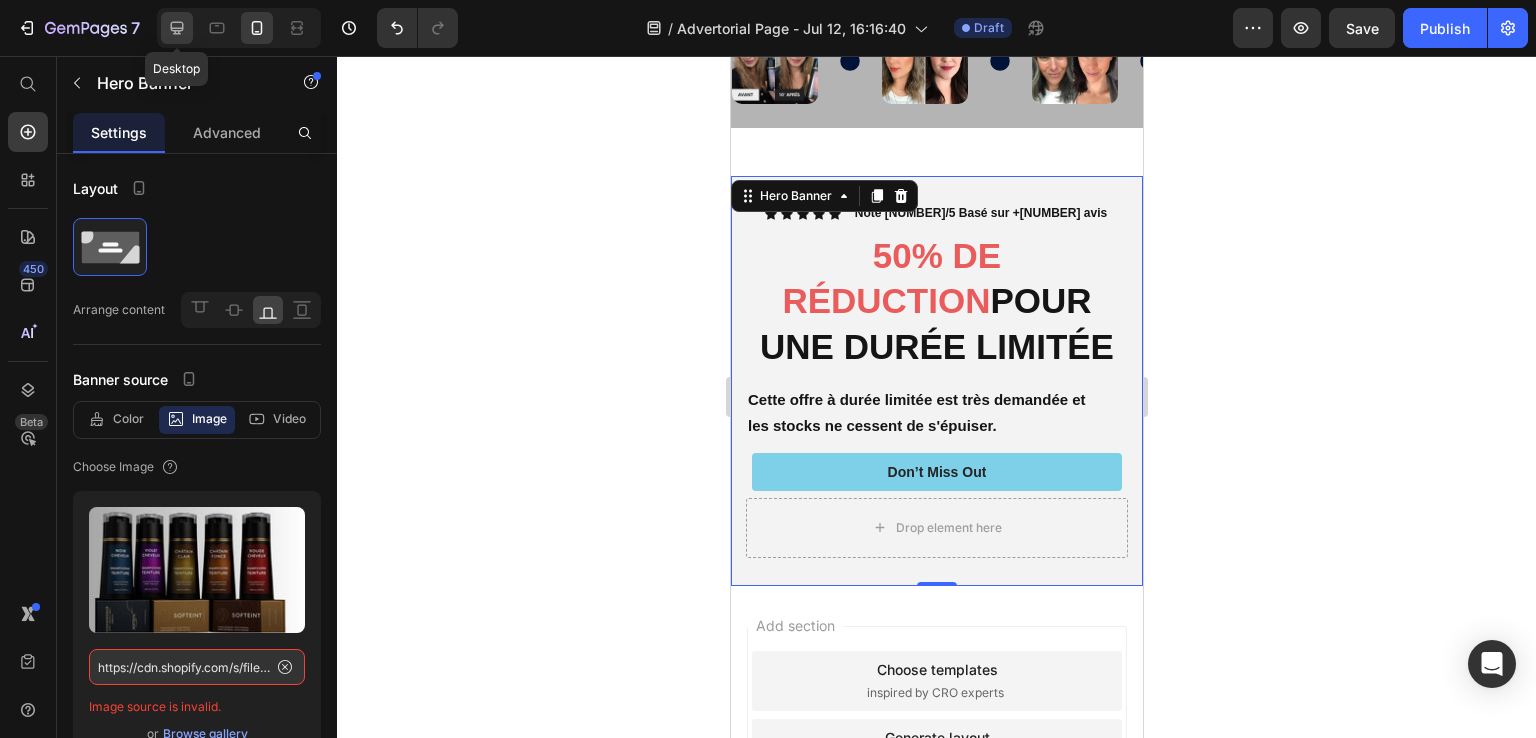click 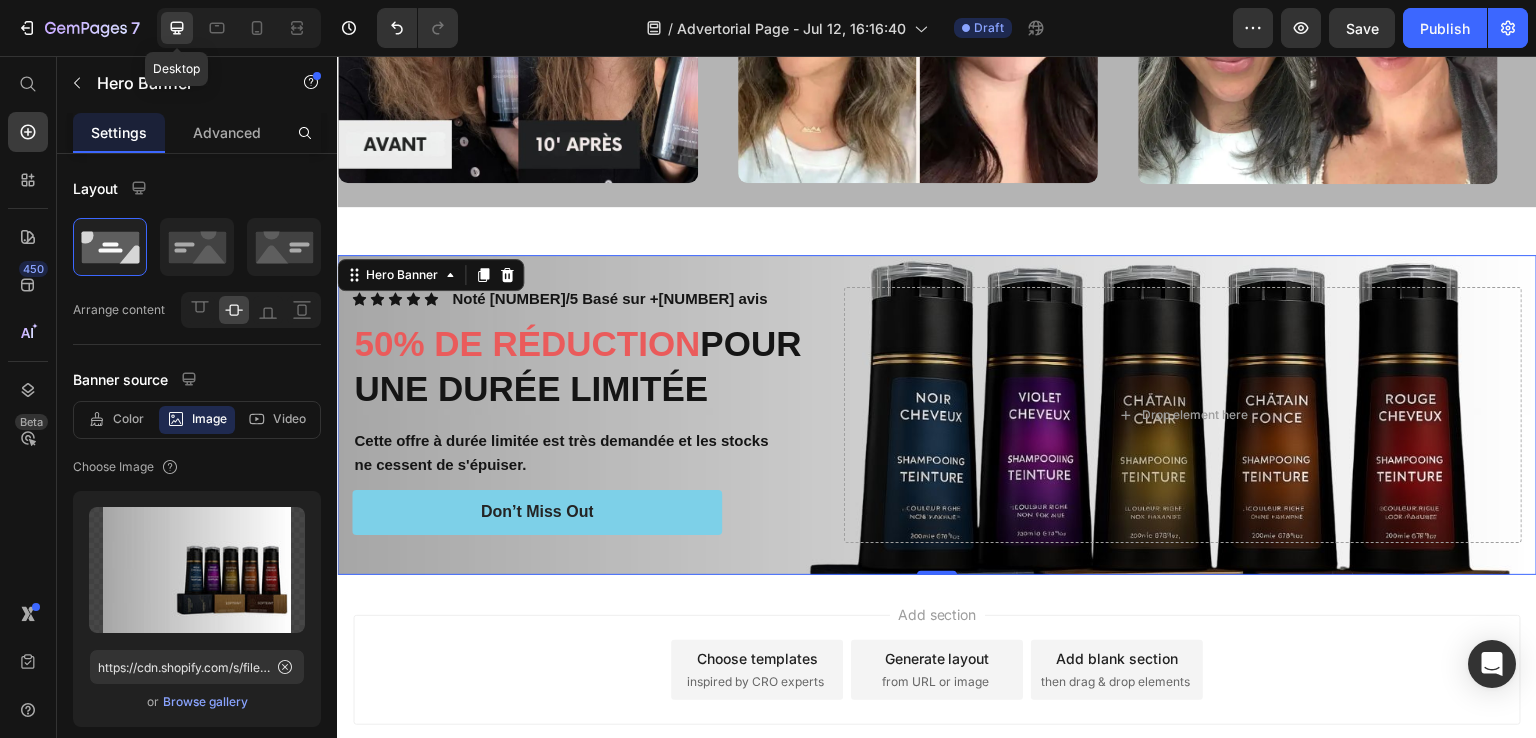 scroll, scrollTop: 4831, scrollLeft: 0, axis: vertical 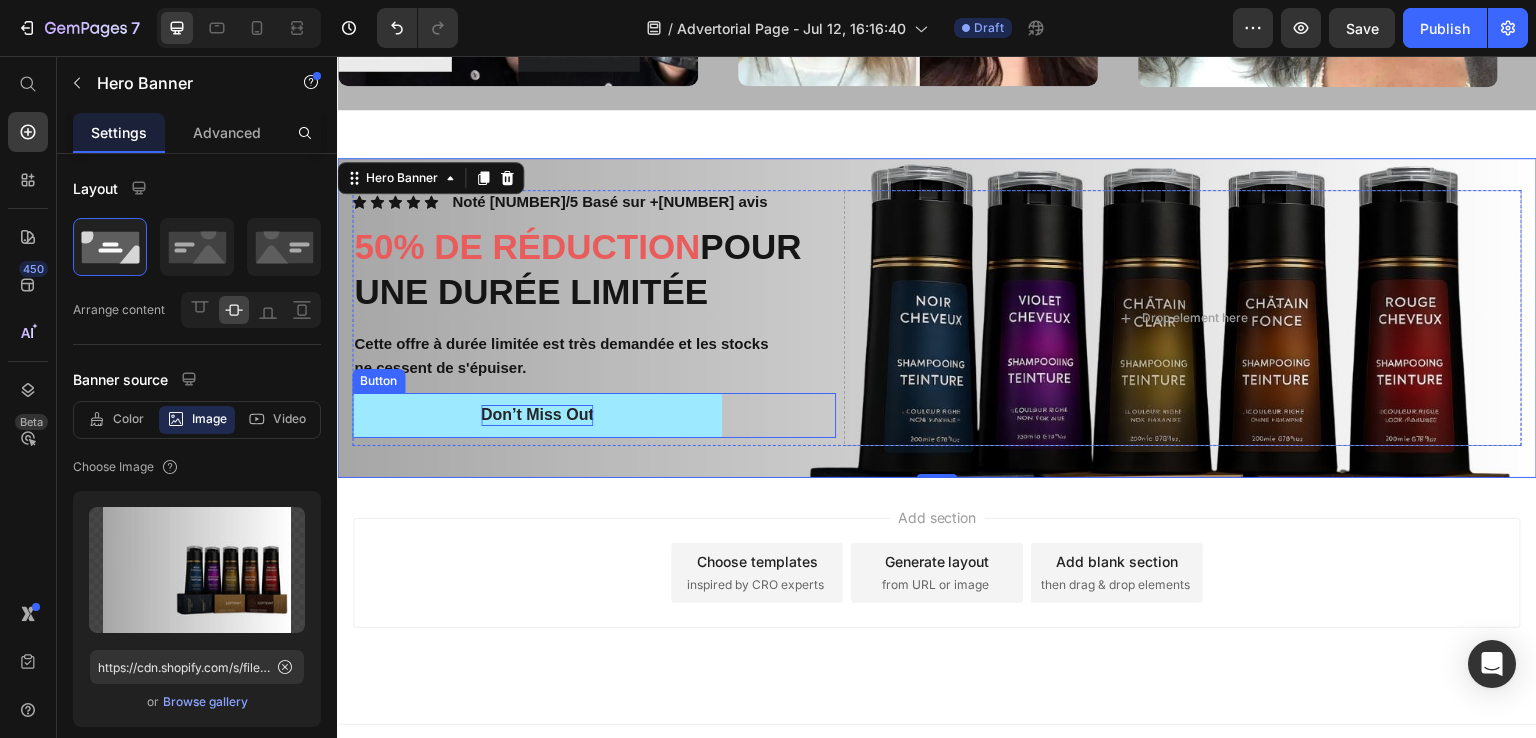 click on "Don’t Miss Out" at bounding box center [537, 415] 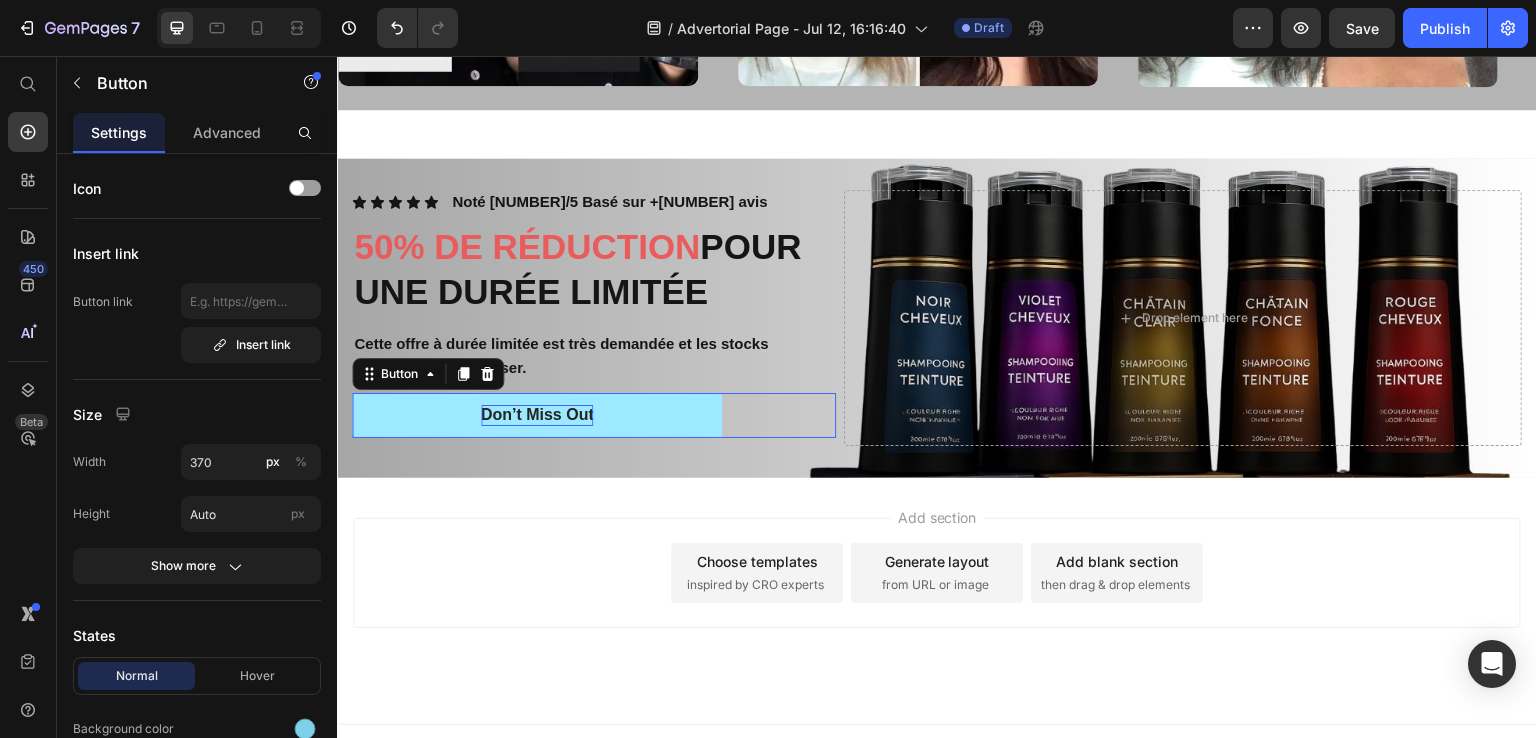 click on "Don’t Miss Out" at bounding box center (537, 415) 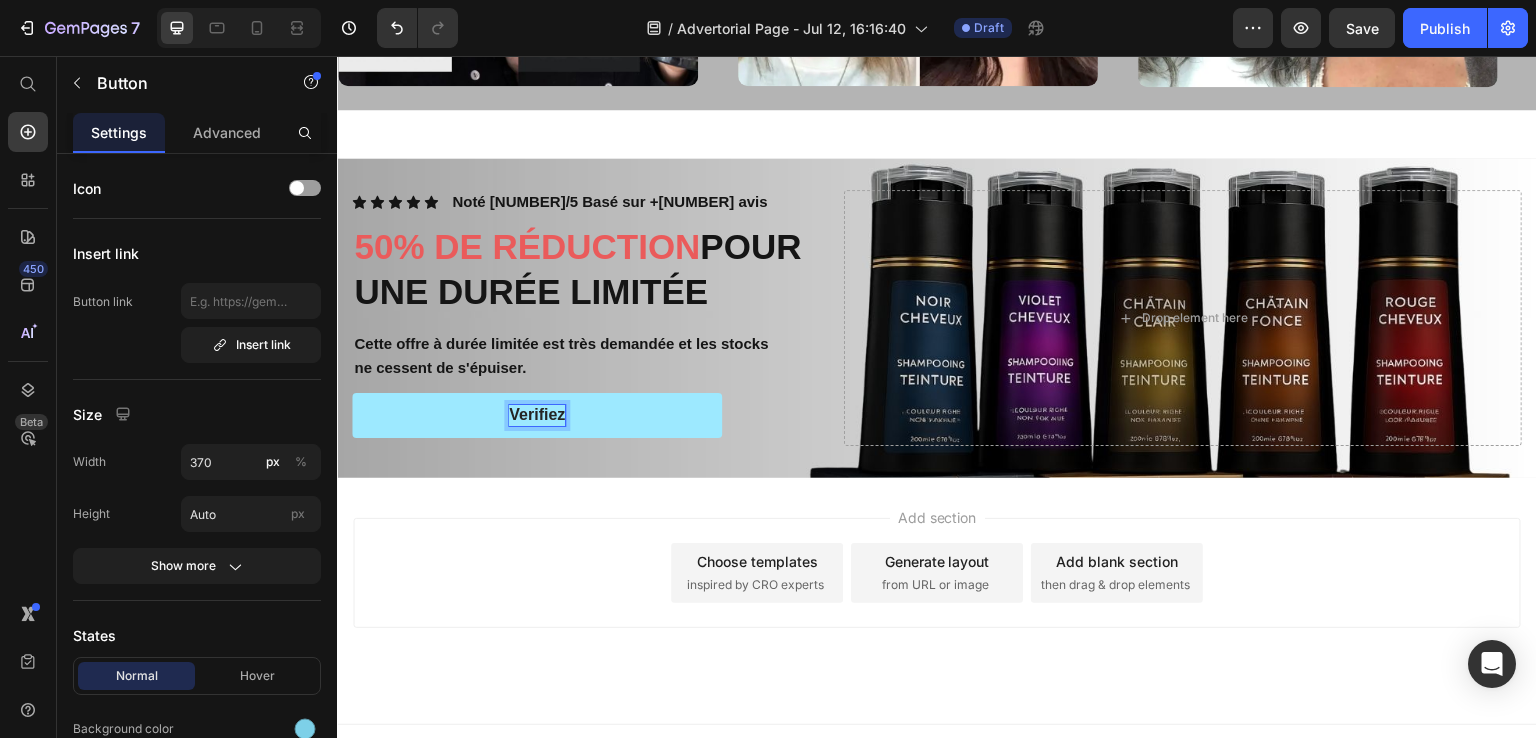 click on "Verifiez" at bounding box center [537, 415] 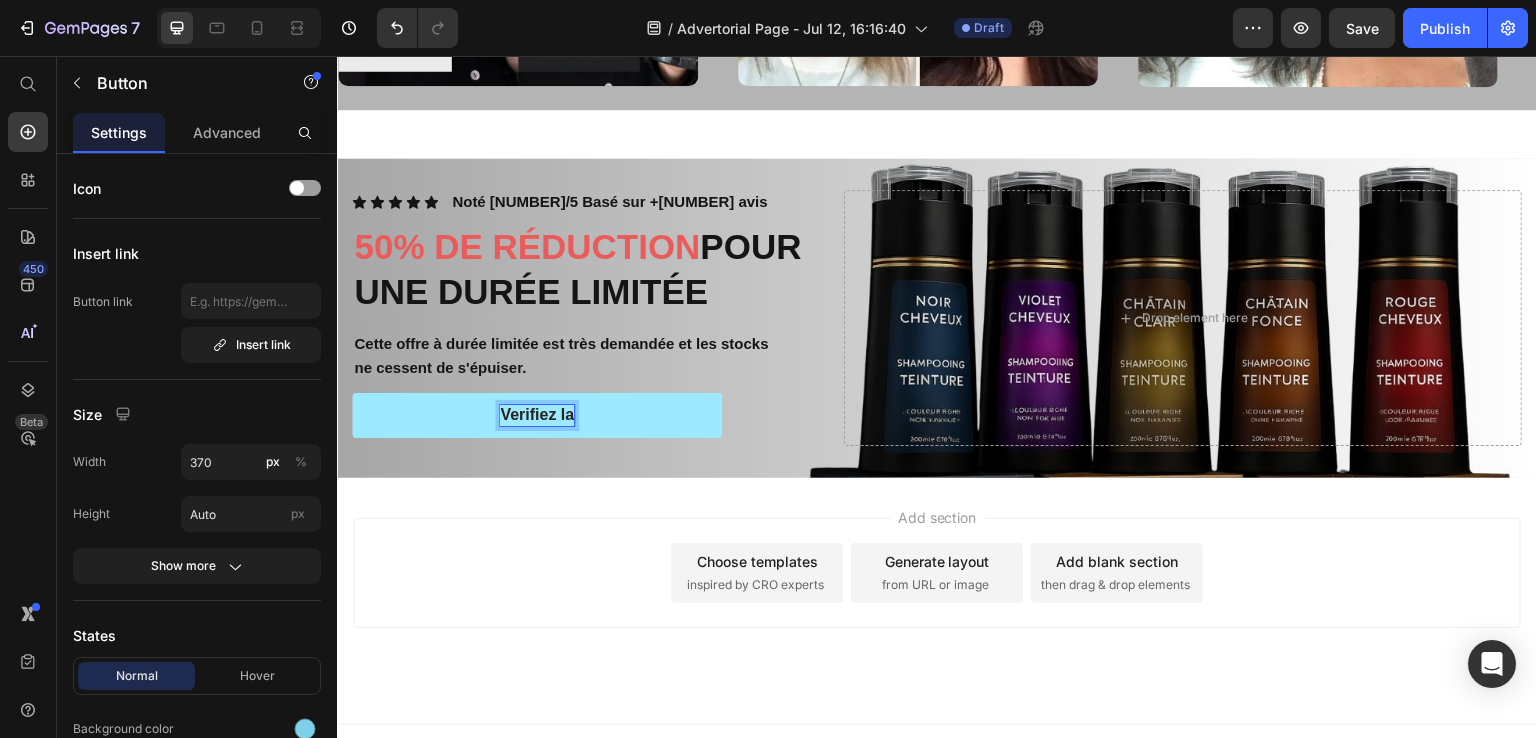 click on "Verifiez la" at bounding box center (537, 415) 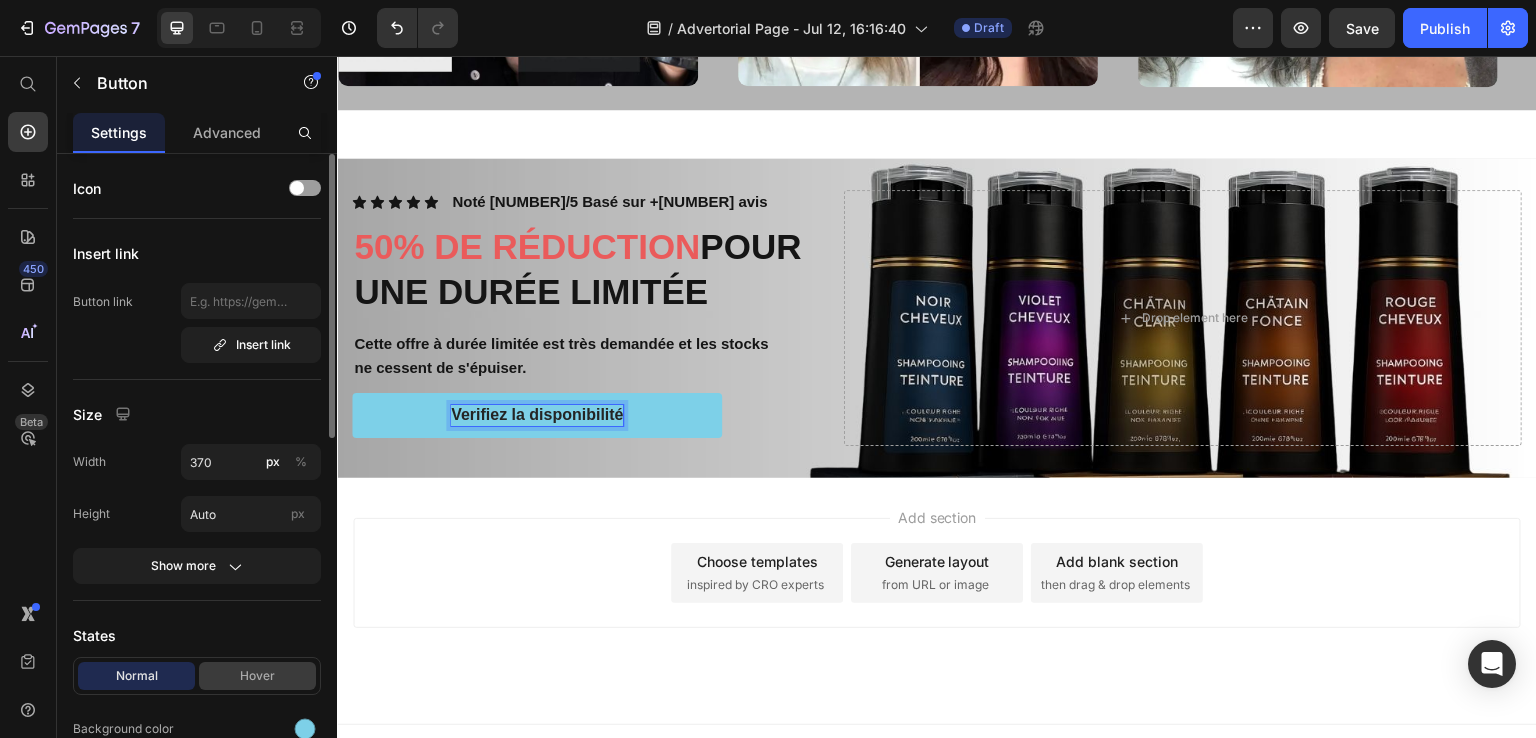 scroll, scrollTop: 100, scrollLeft: 0, axis: vertical 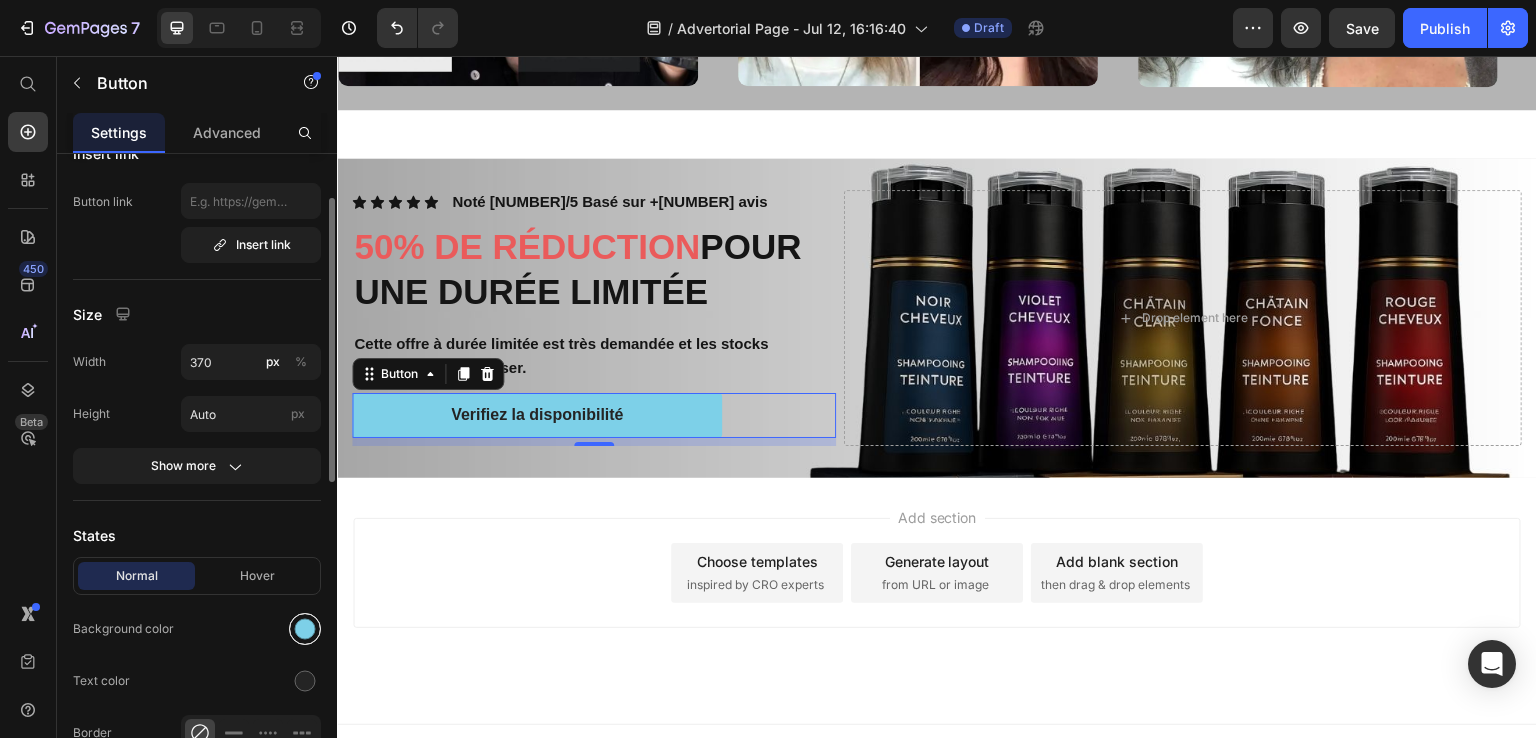 click at bounding box center [305, 629] 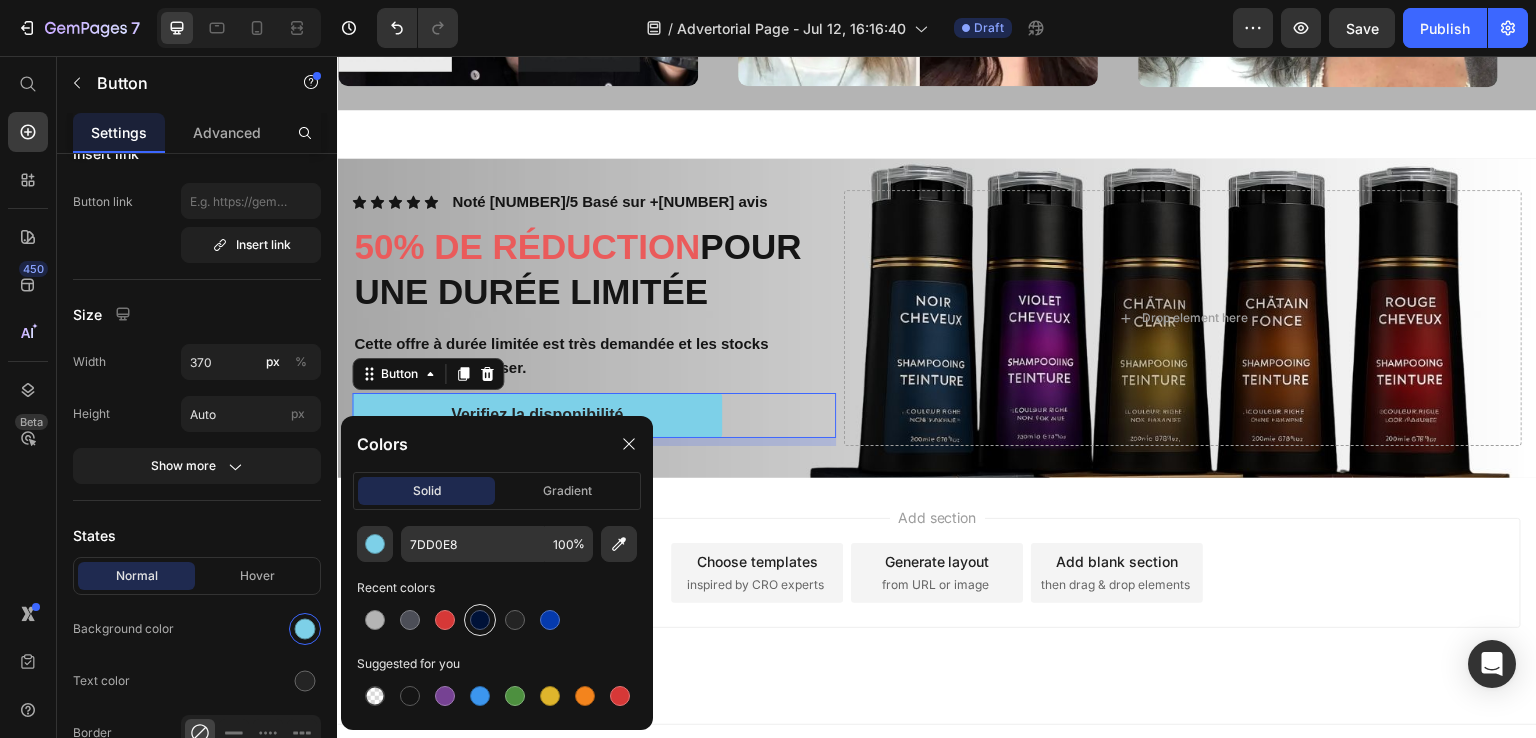 click at bounding box center (480, 620) 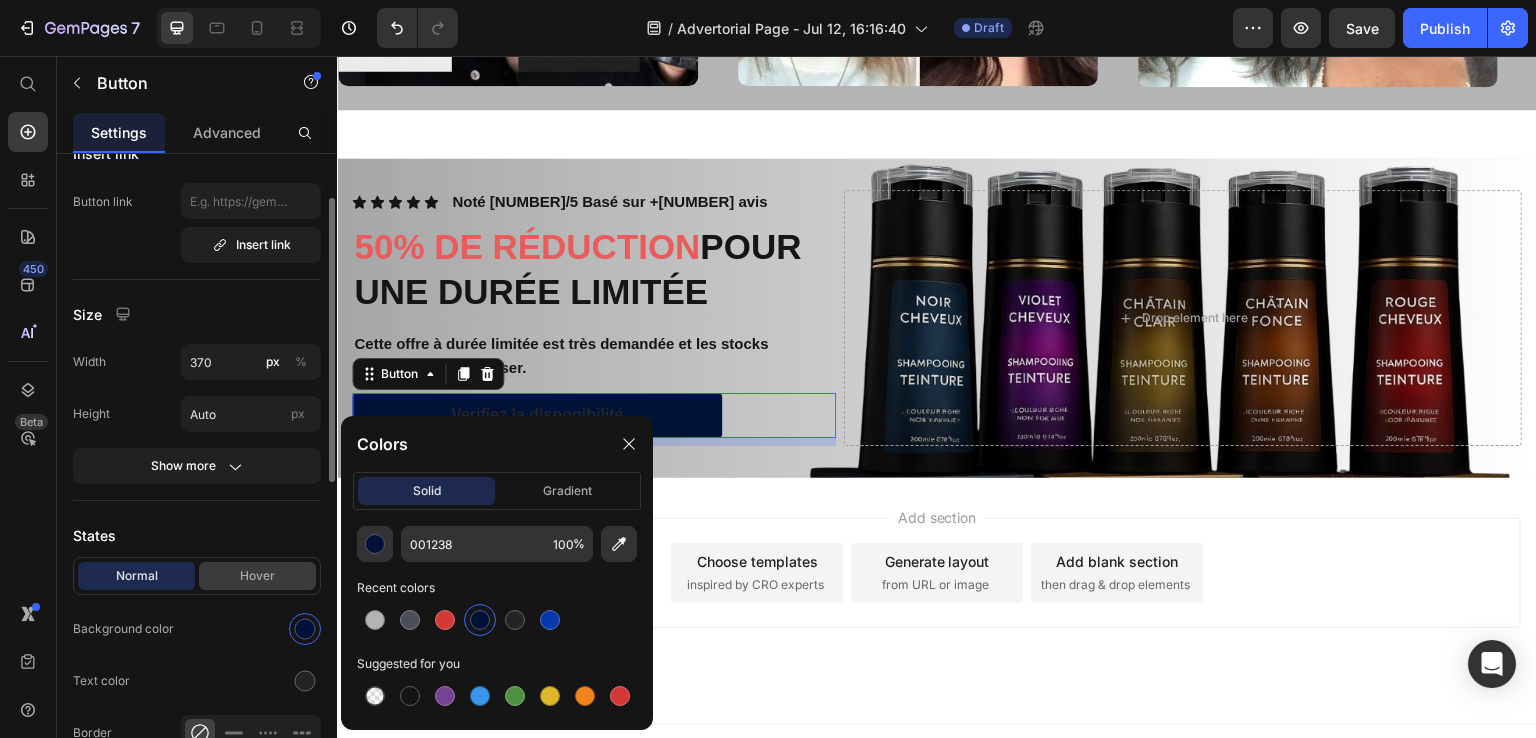 click on "Hover" at bounding box center (257, 576) 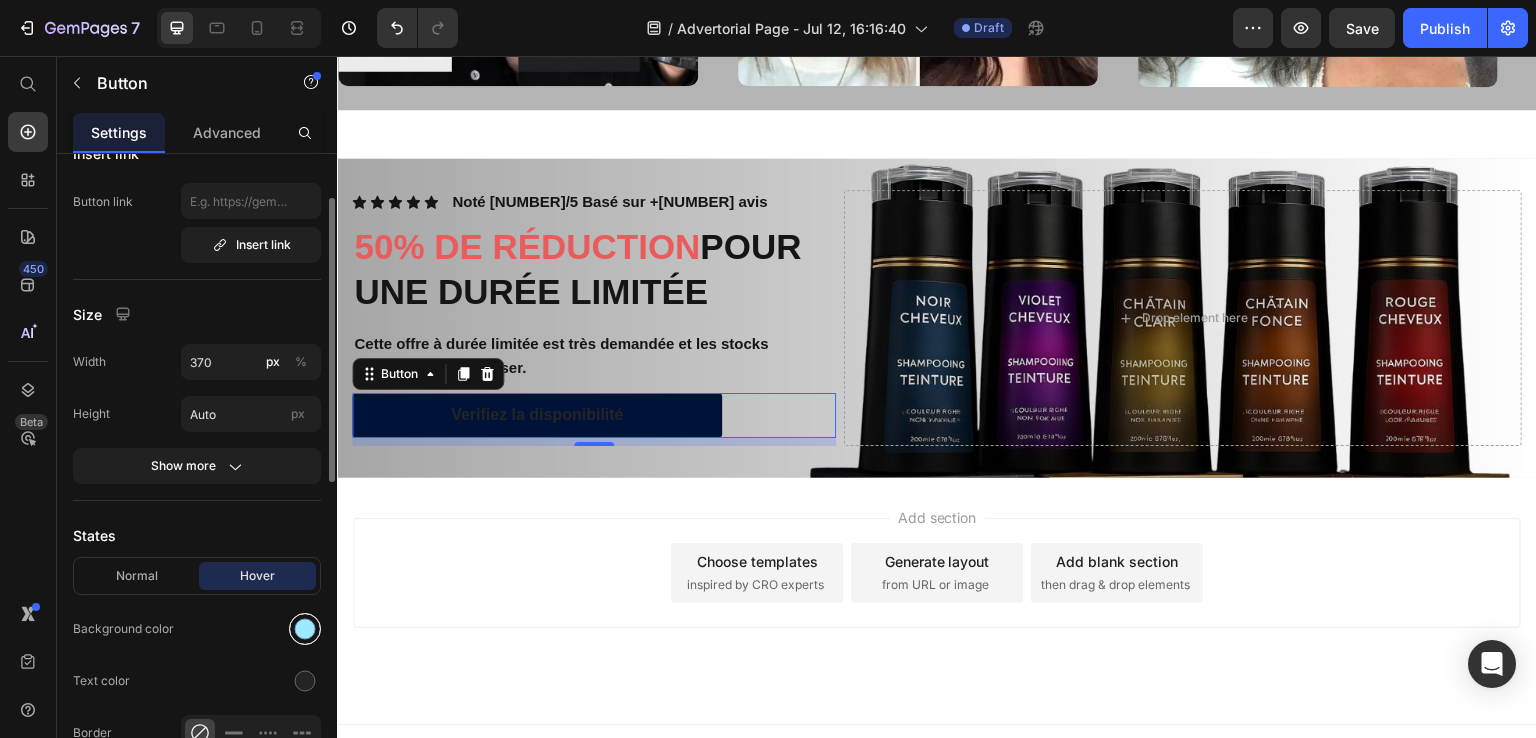 click at bounding box center (305, 629) 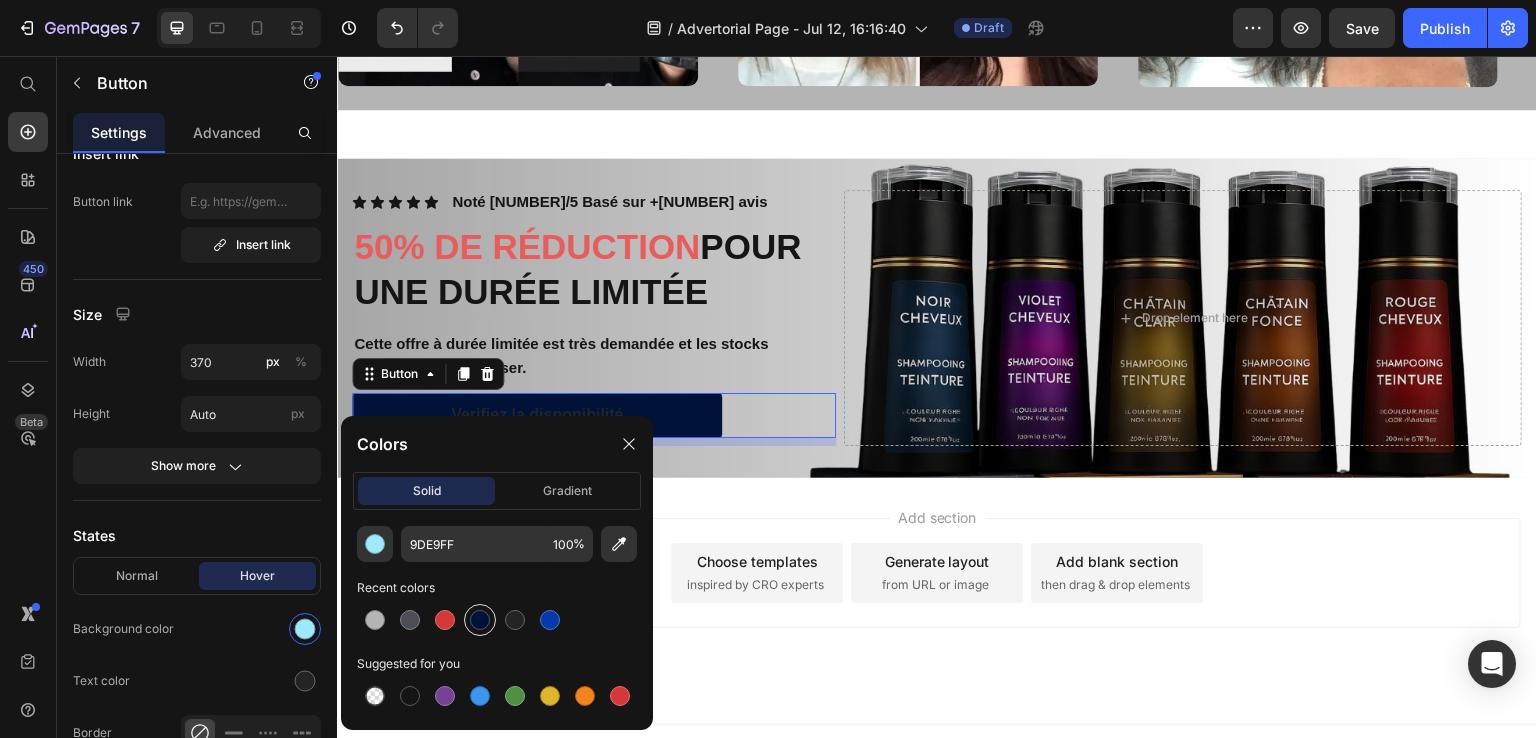 click at bounding box center (480, 620) 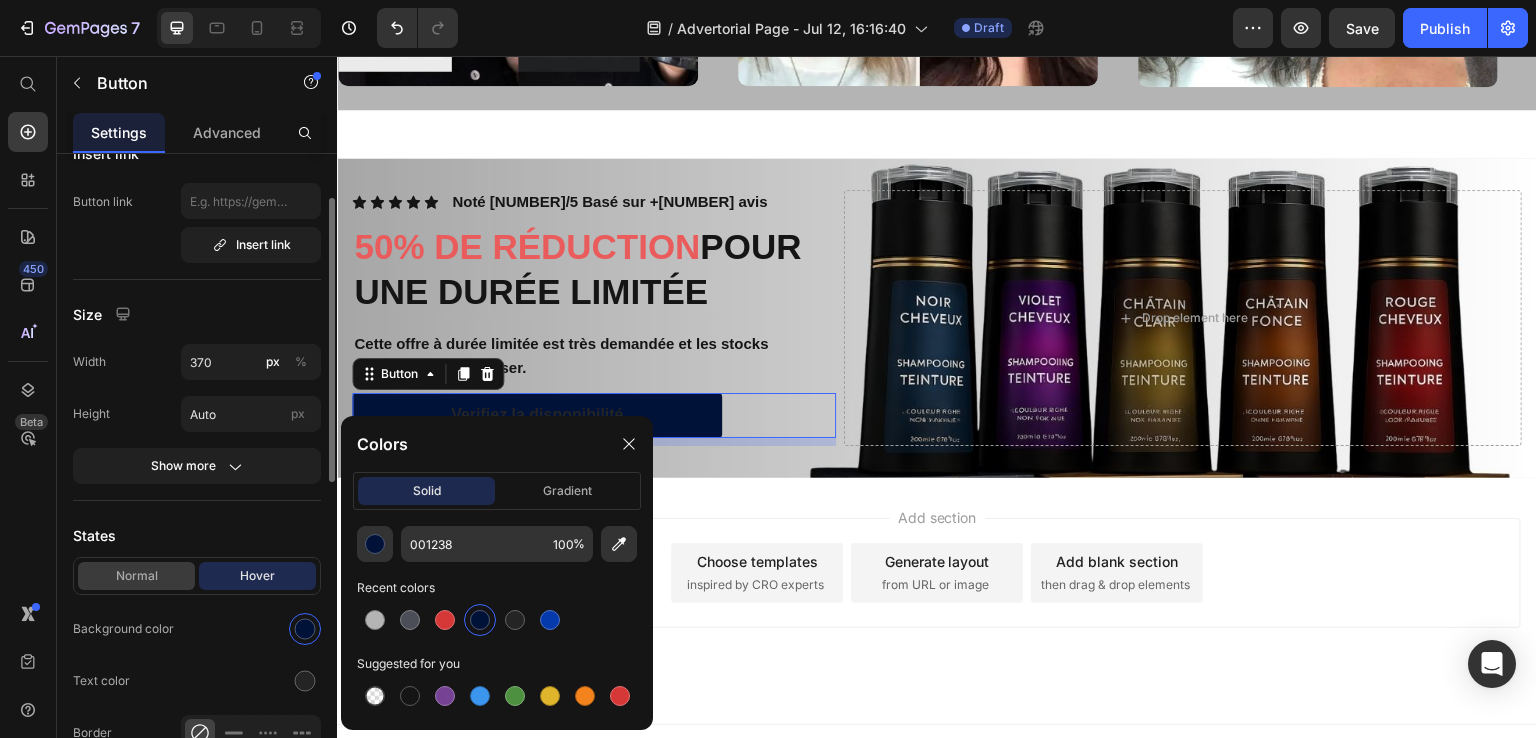 click on "Normal" at bounding box center (136, 576) 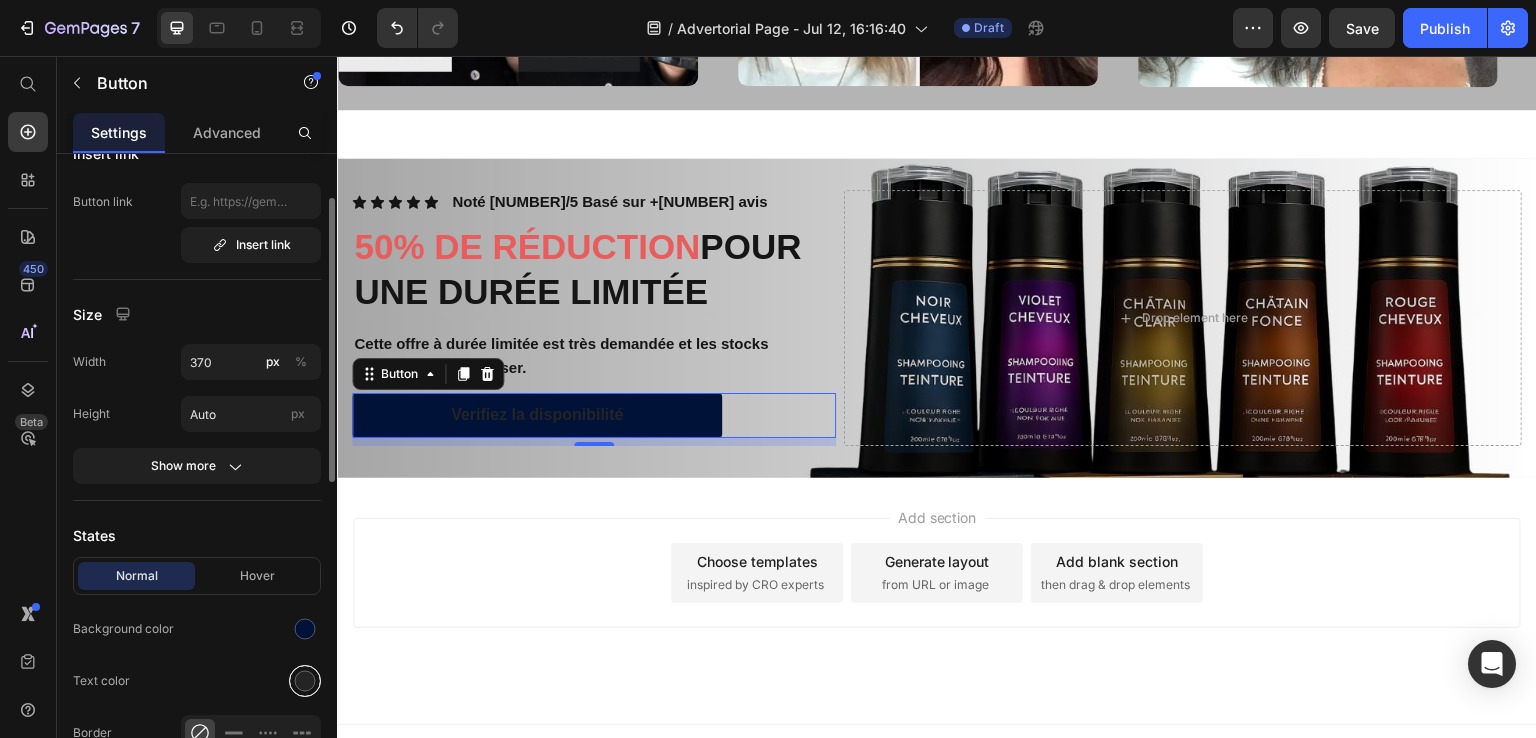 click at bounding box center [305, 681] 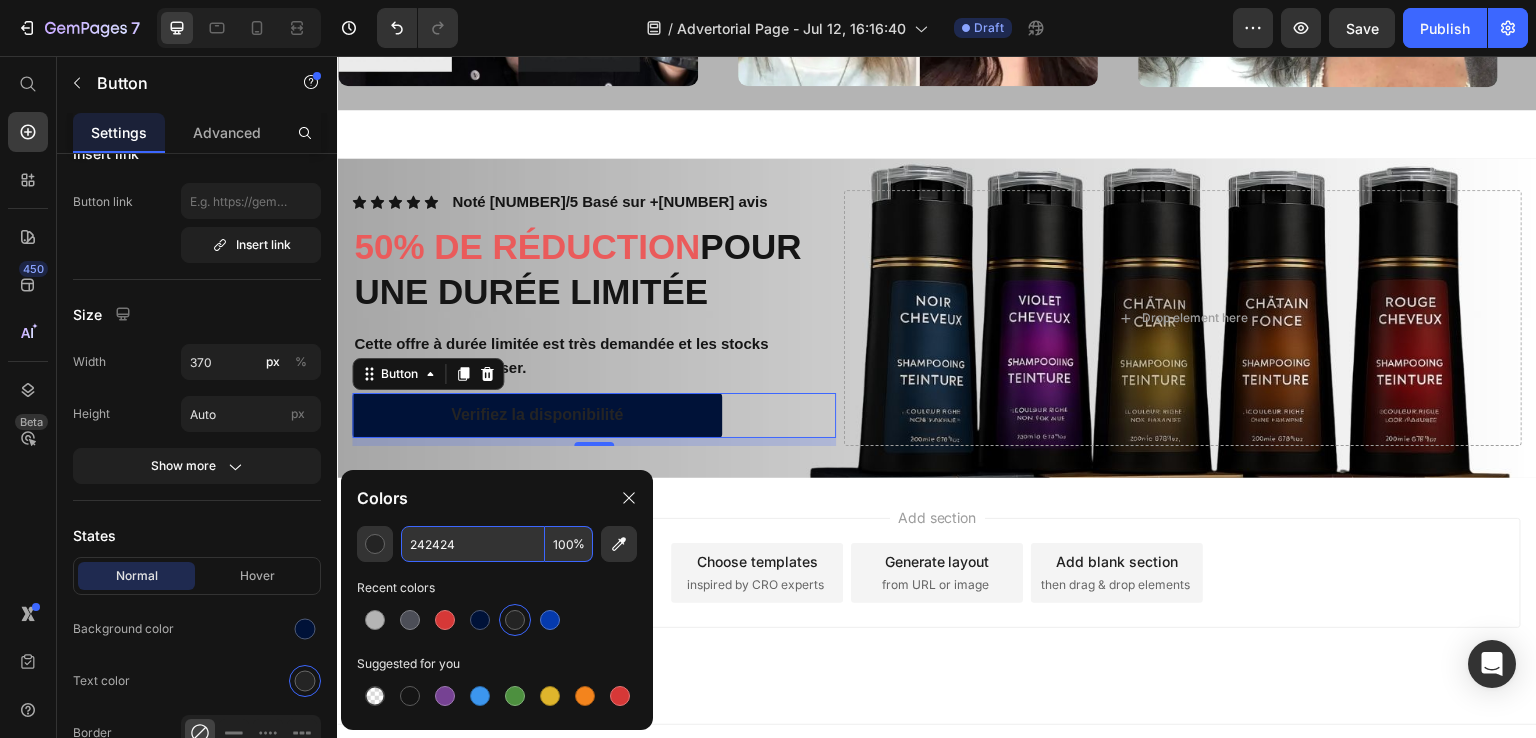 click on "242424" at bounding box center (473, 544) 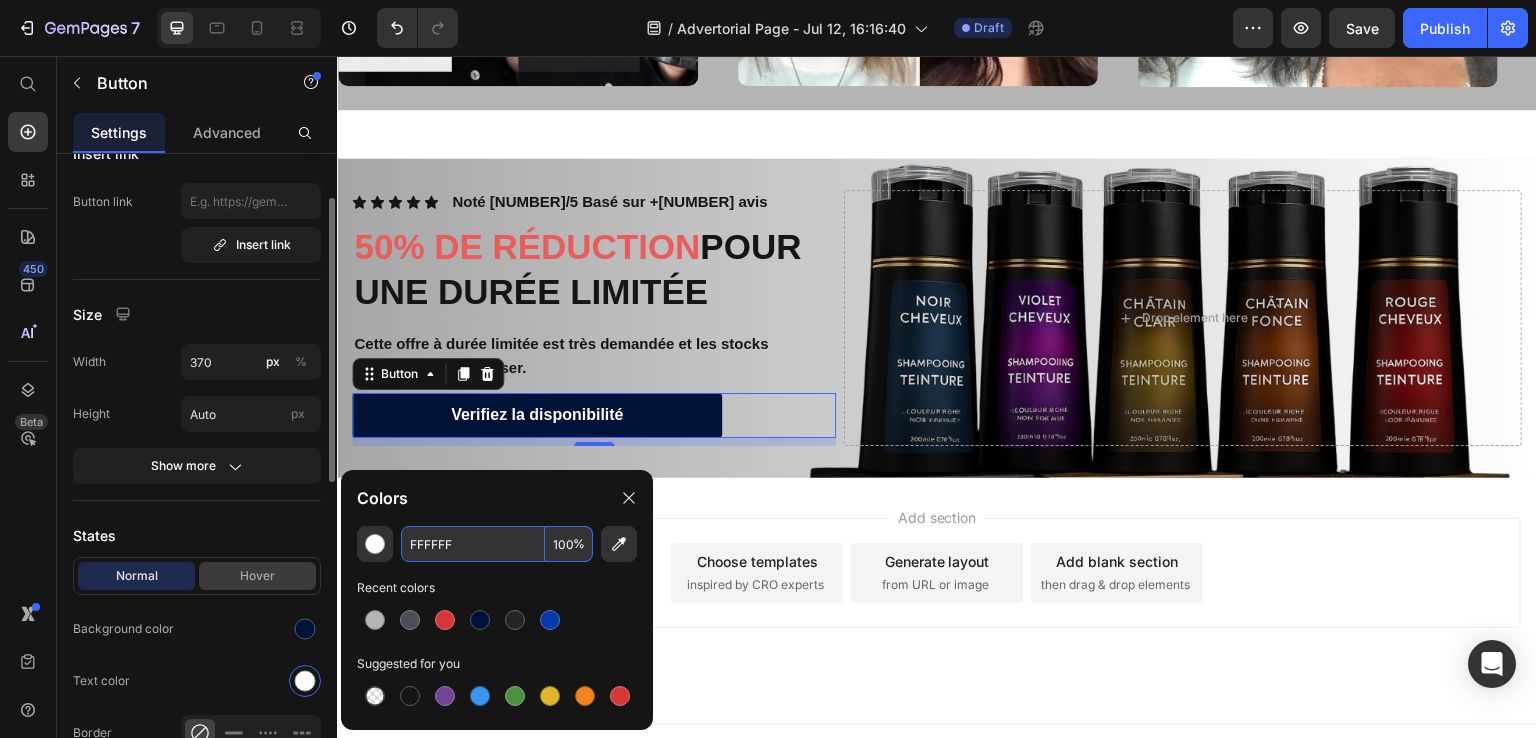 type on "FFFFFF" 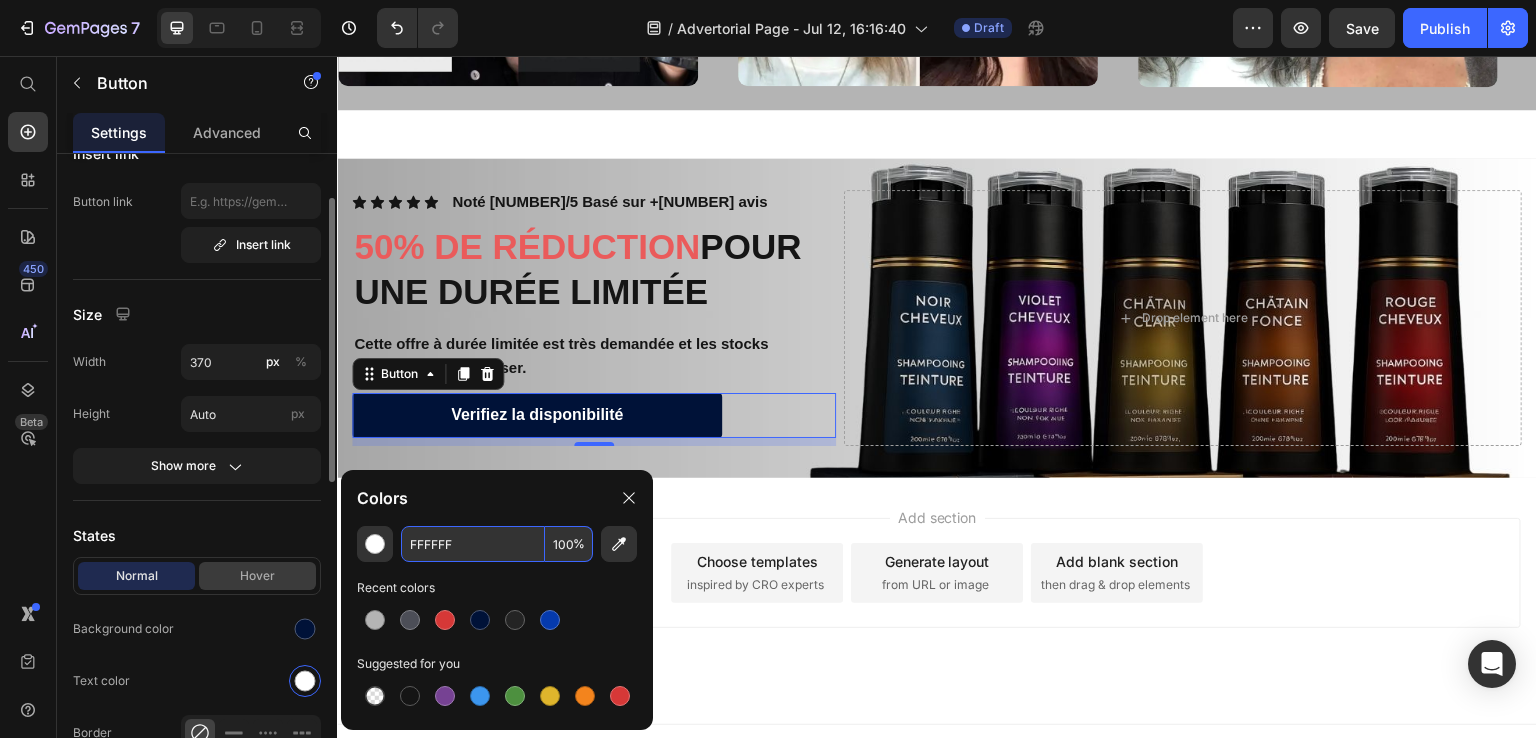 click on "Hover" at bounding box center (257, 576) 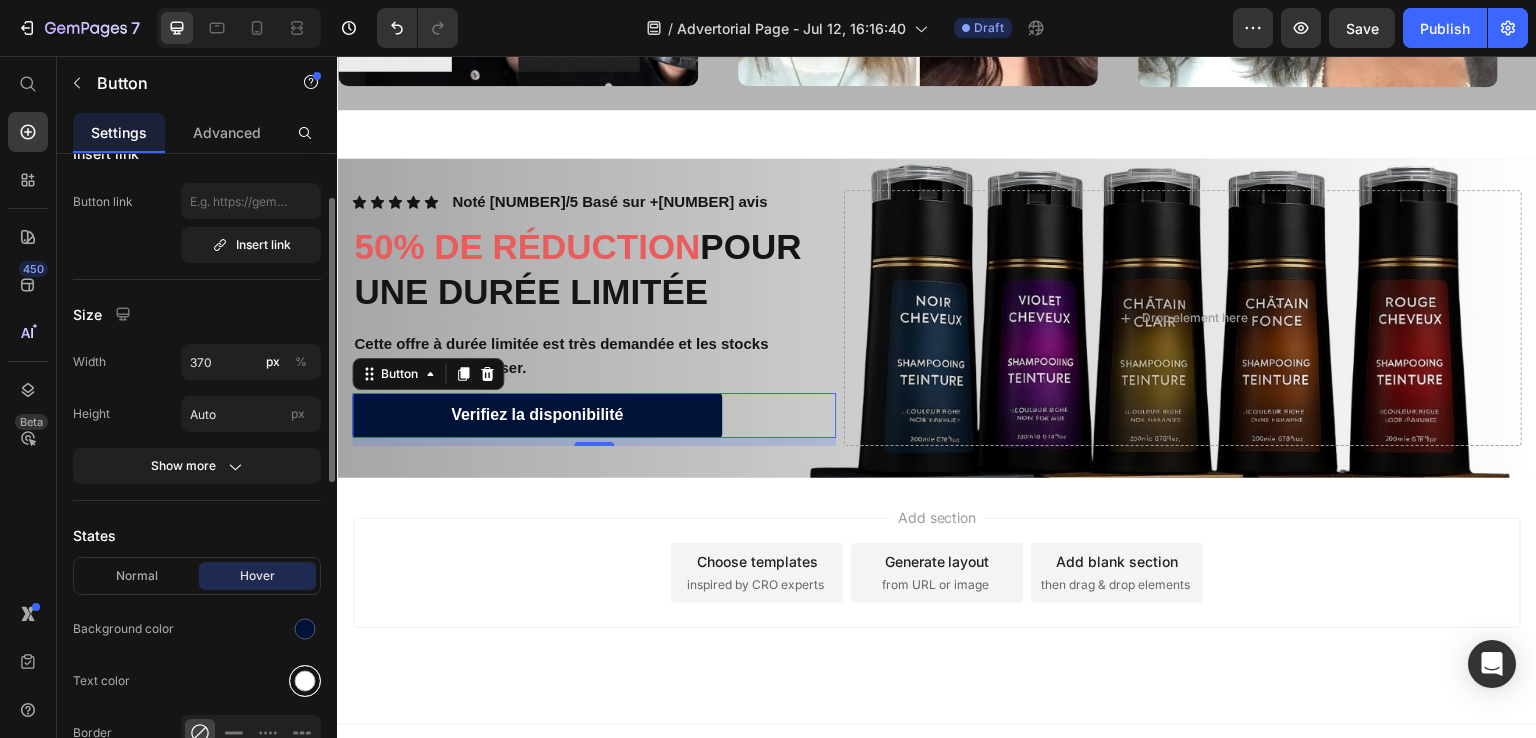 click at bounding box center (305, 681) 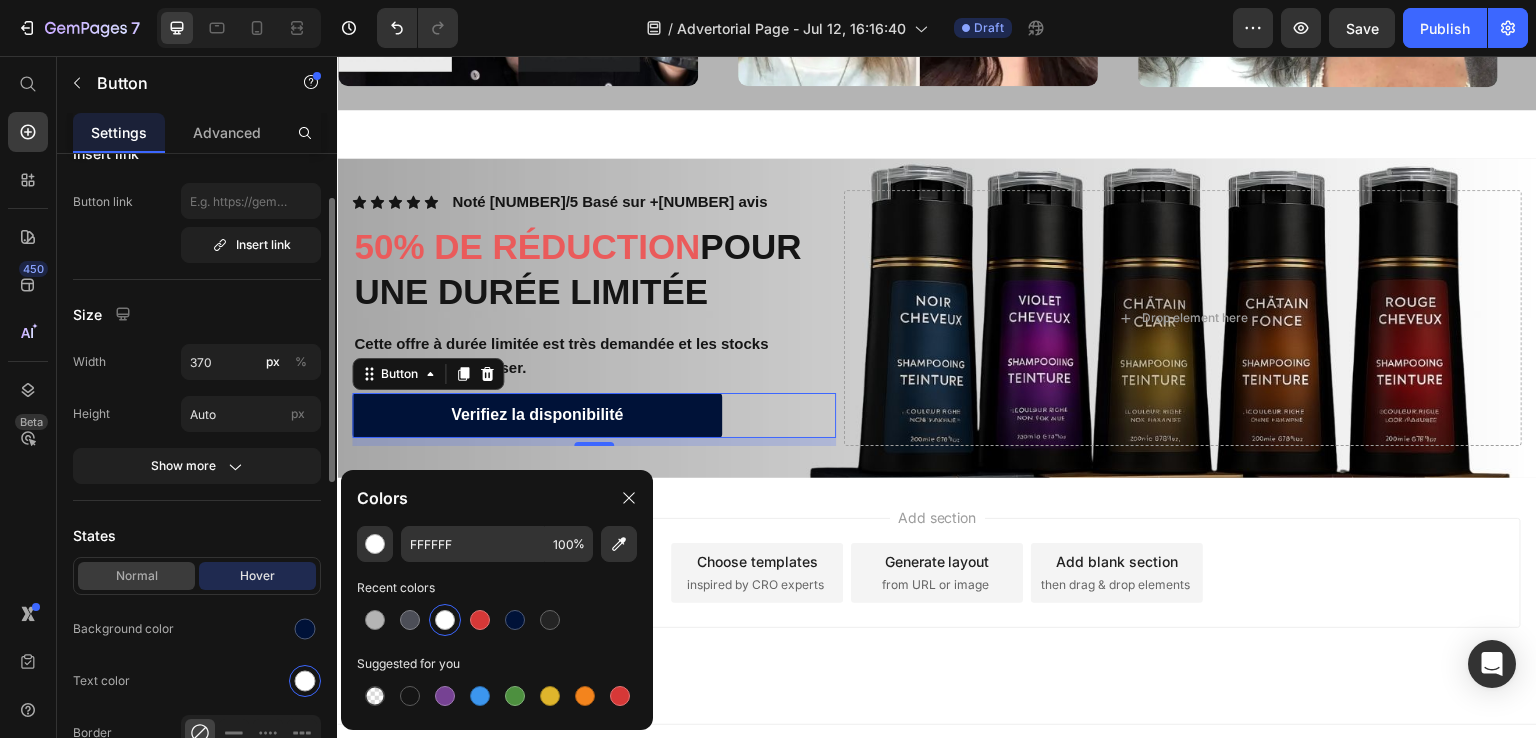 click on "Normal" at bounding box center [136, 576] 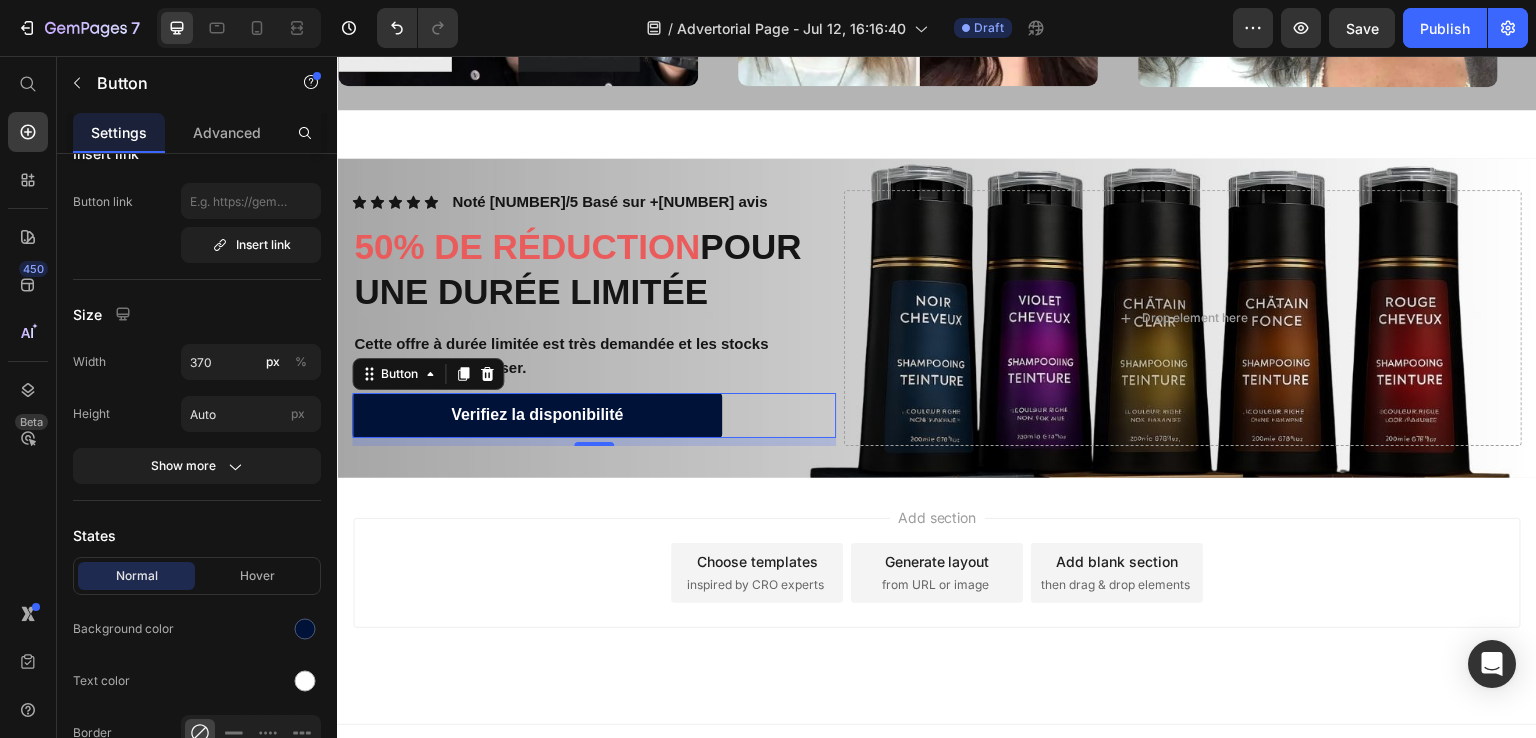 click on "Add section Choose templates inspired by CRO experts Generate layout from URL or image Add blank section then drag & drop elements" at bounding box center [937, 573] 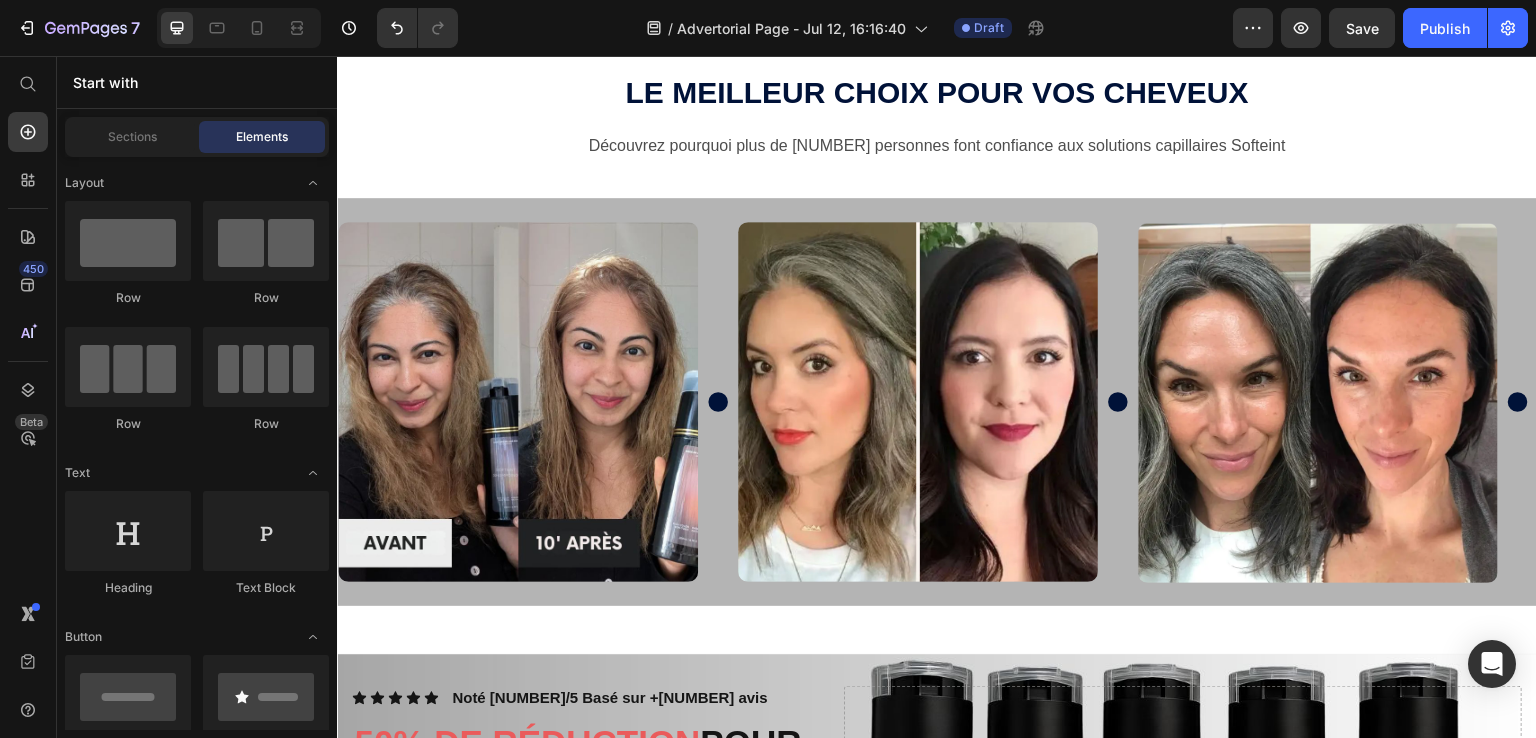 scroll, scrollTop: 4331, scrollLeft: 0, axis: vertical 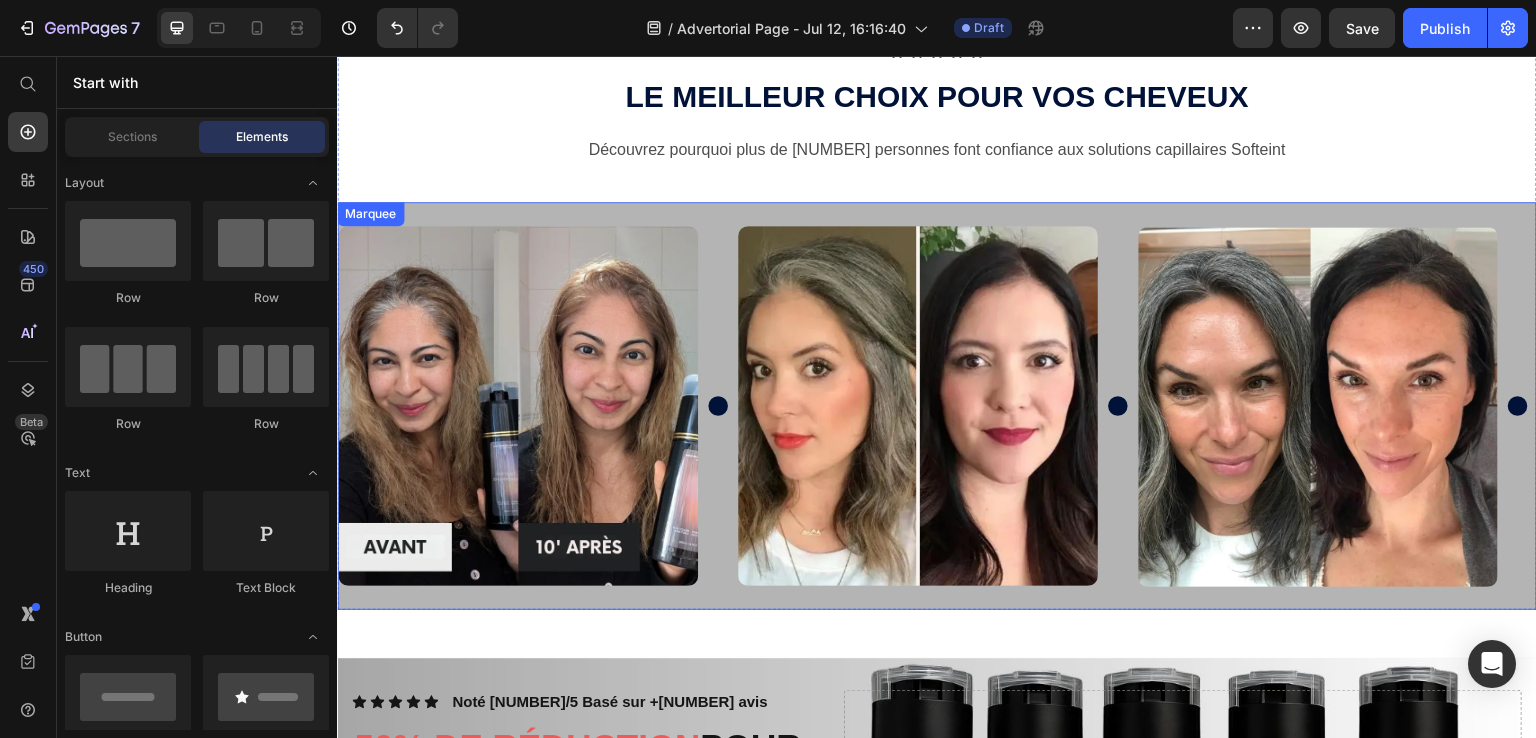 click on "Image
Image
Image
Image
Image
Image
Image
Image
Image
Image
Marquee" at bounding box center [937, 406] 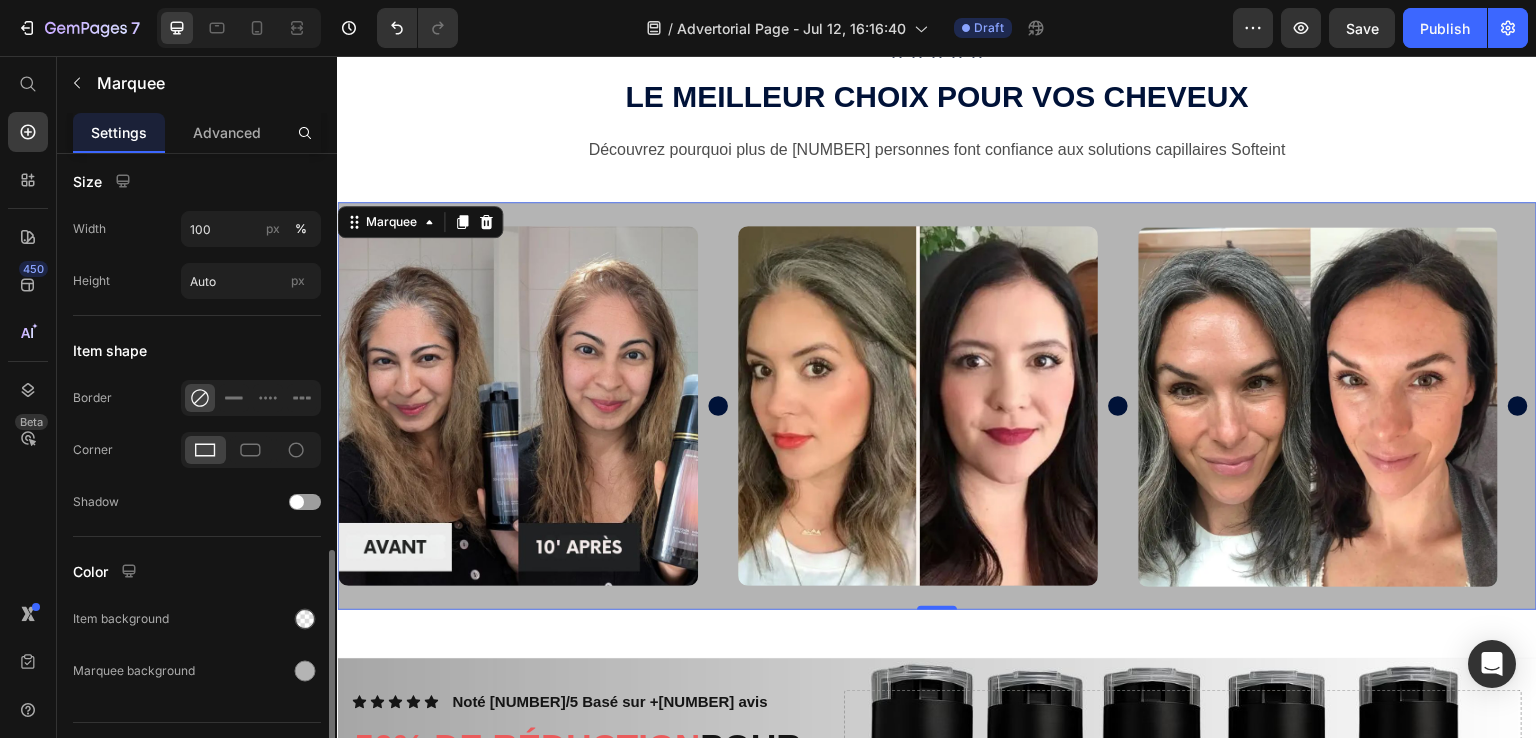 scroll, scrollTop: 1140, scrollLeft: 0, axis: vertical 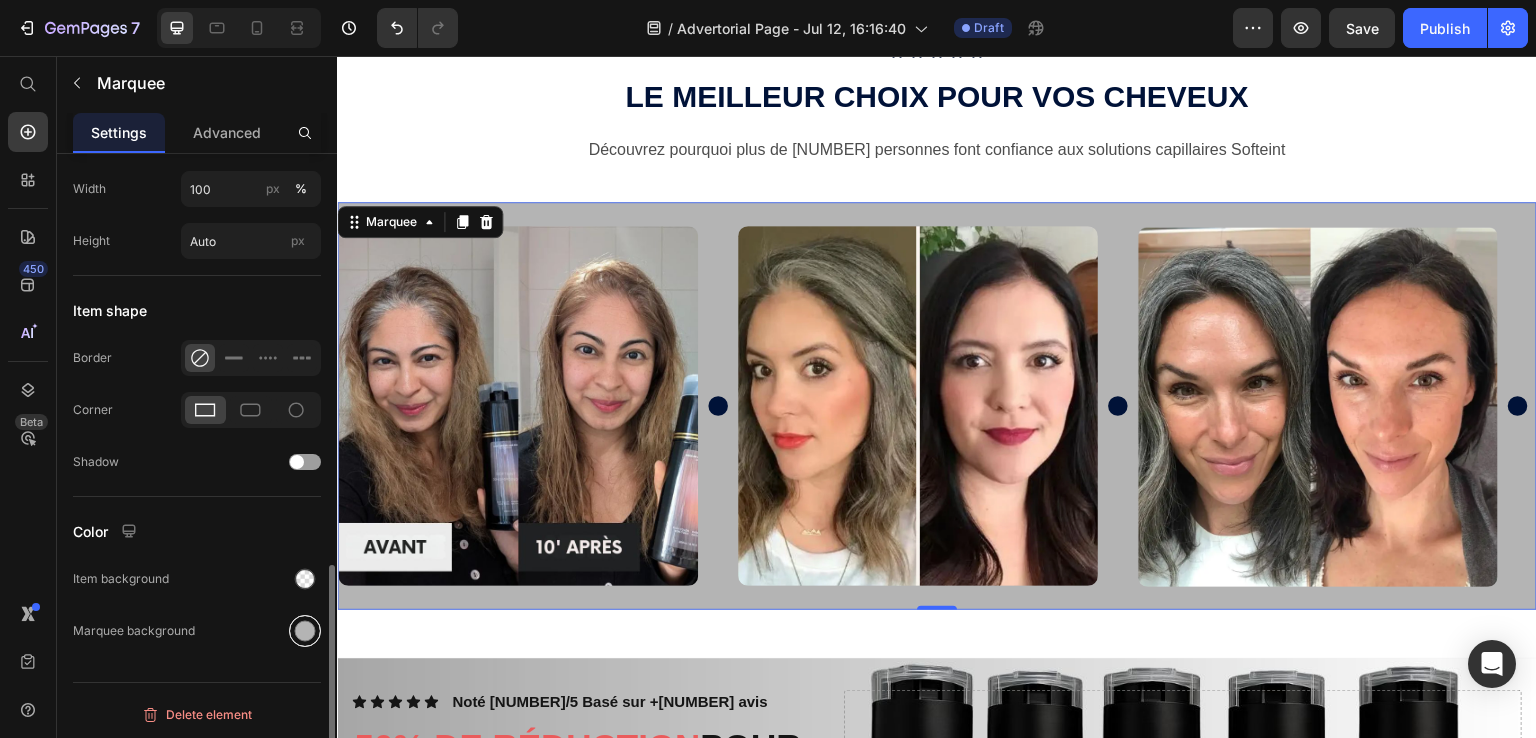 click at bounding box center (305, 631) 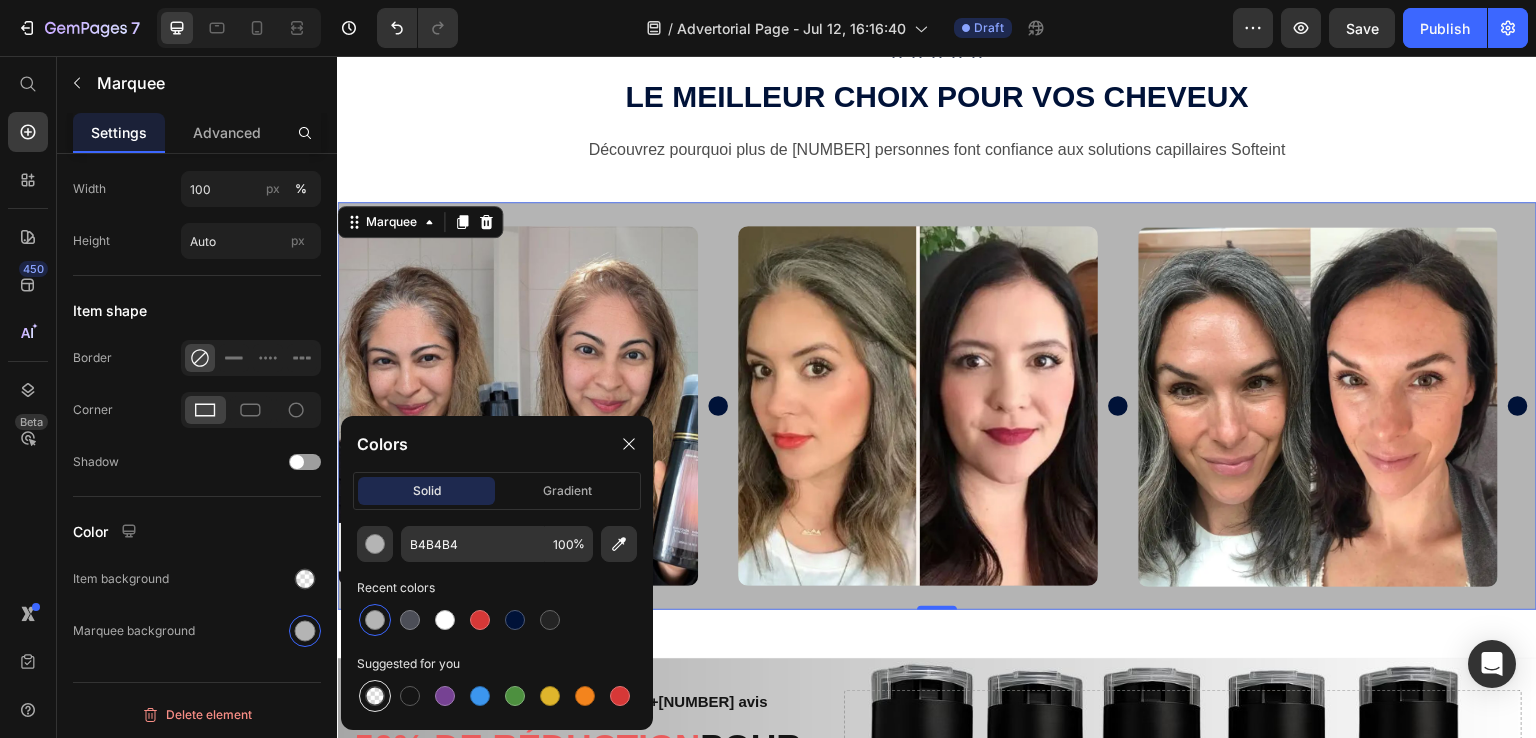 click at bounding box center [375, 696] 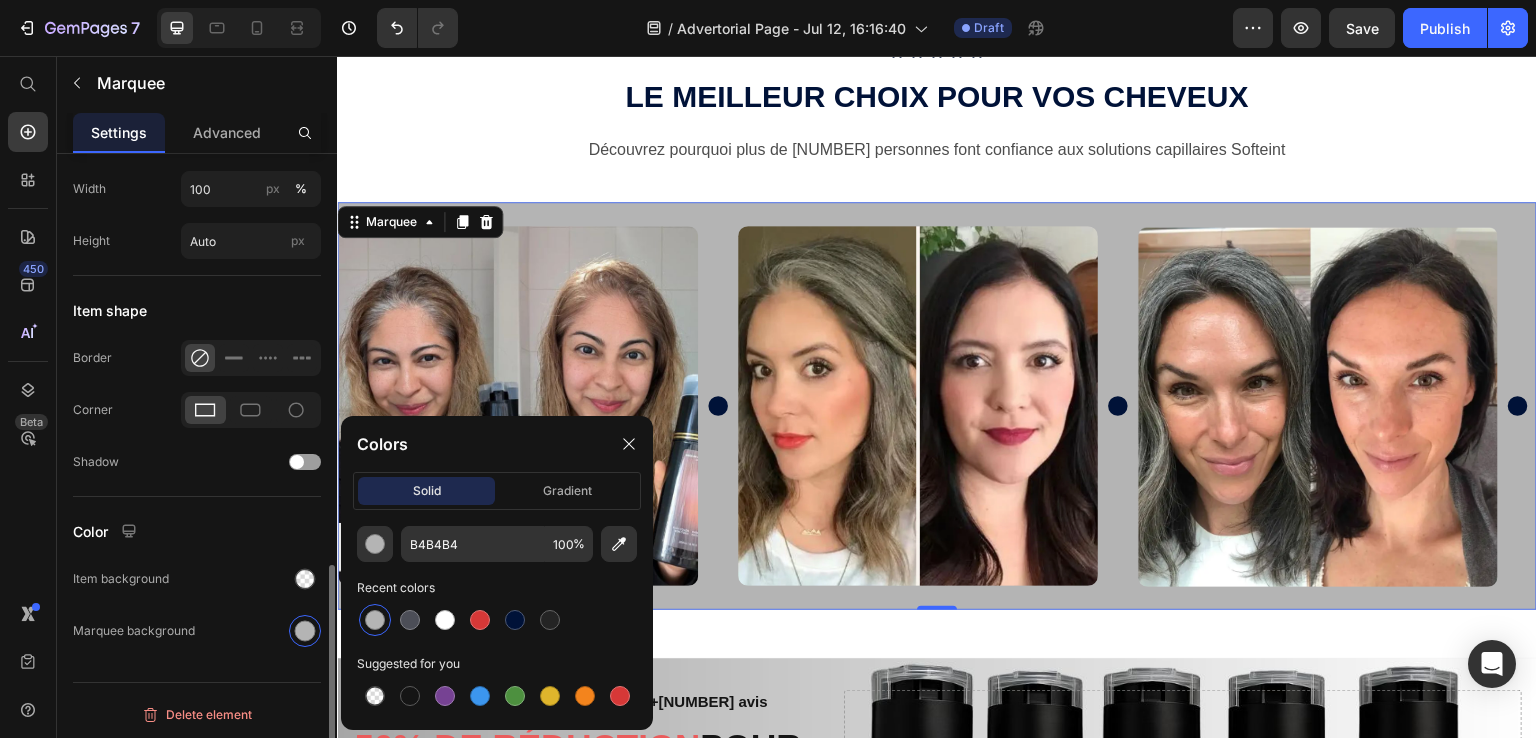 type on "000000" 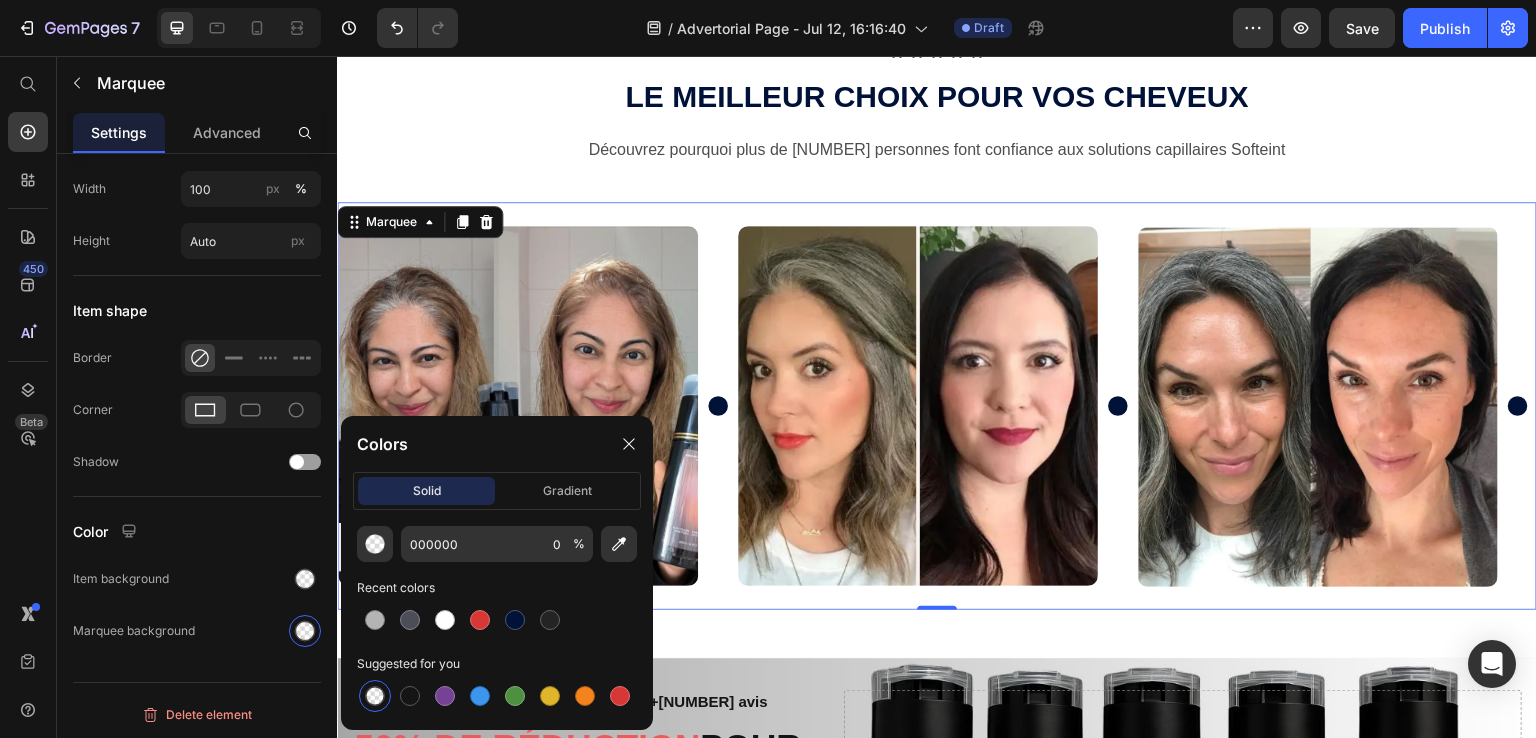 click on "450 Beta" at bounding box center (28, 397) 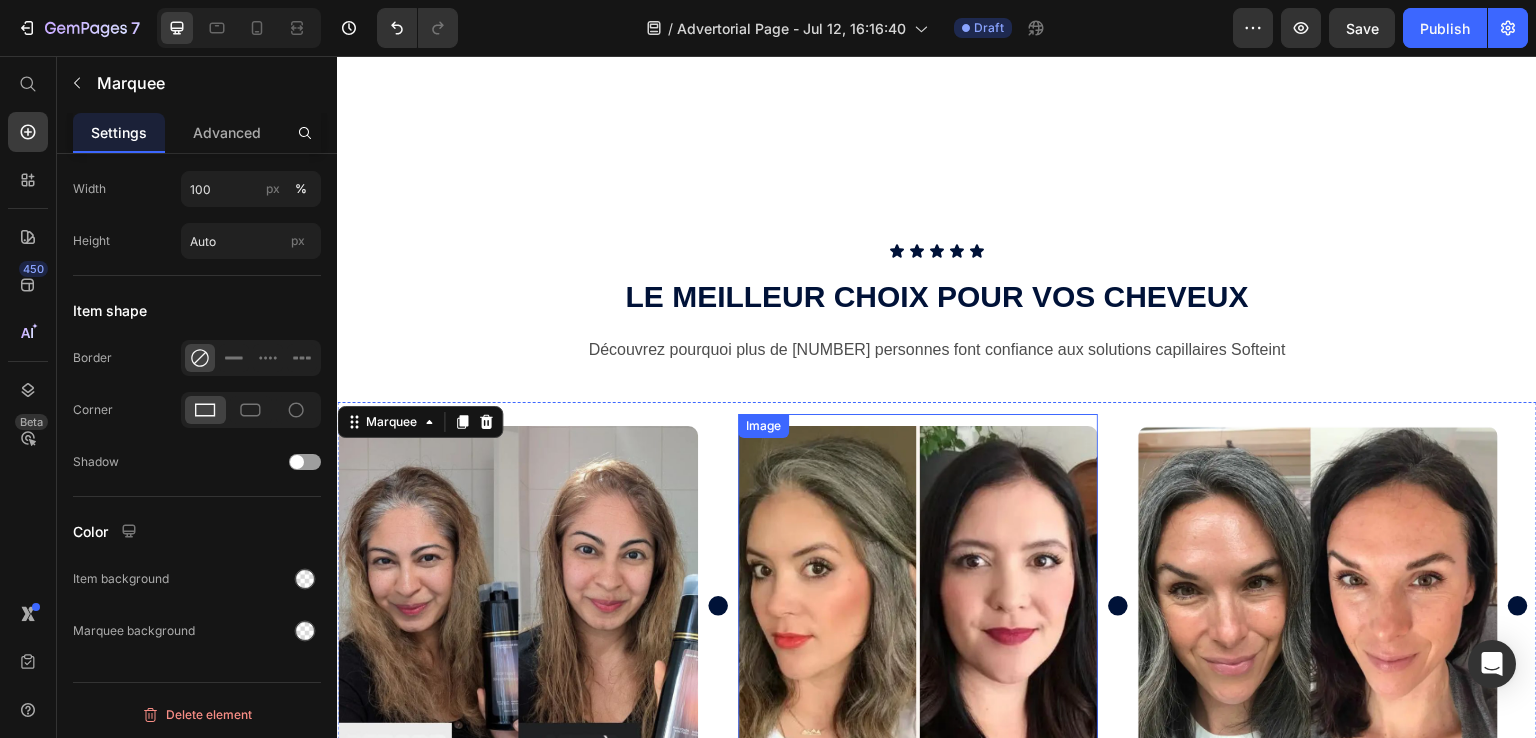 scroll, scrollTop: 4631, scrollLeft: 0, axis: vertical 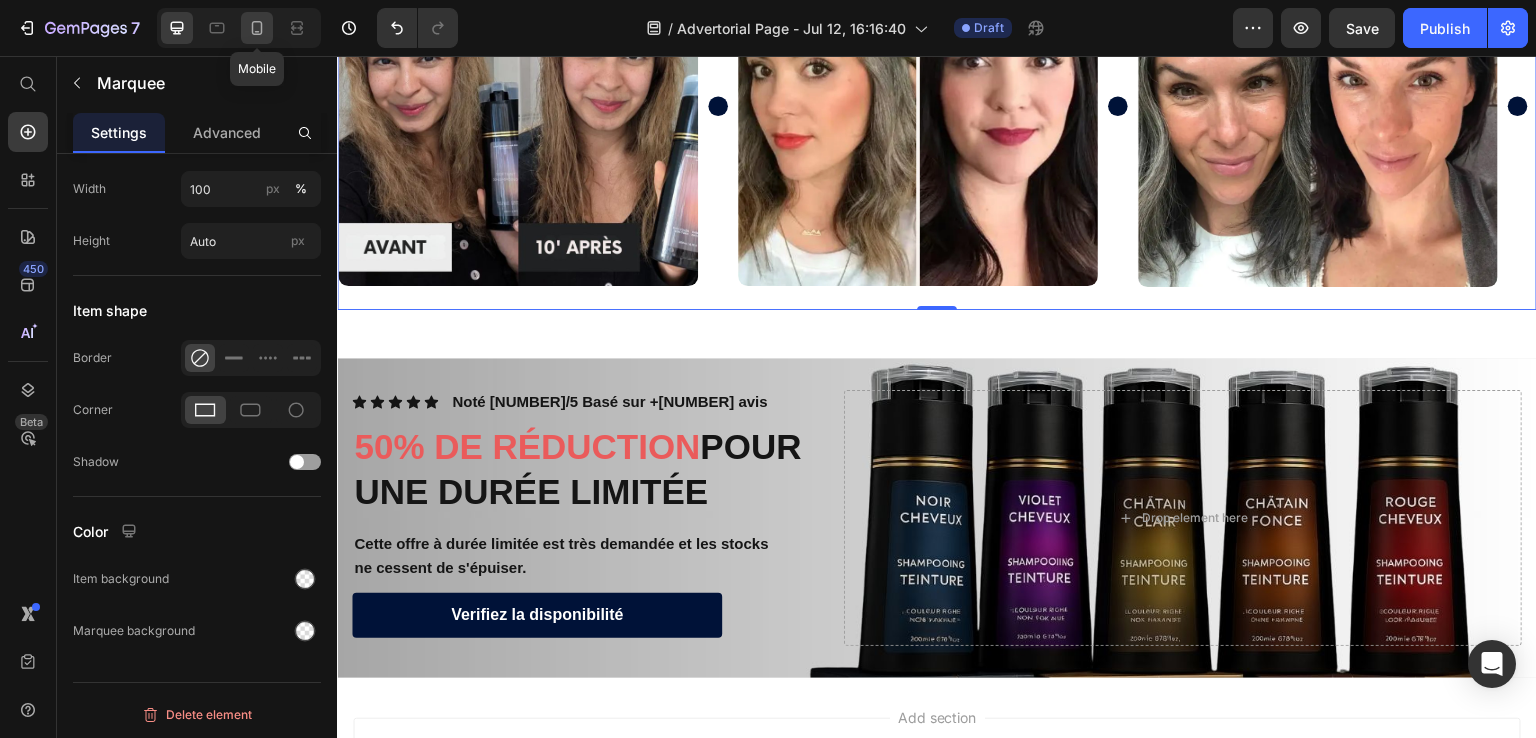 click 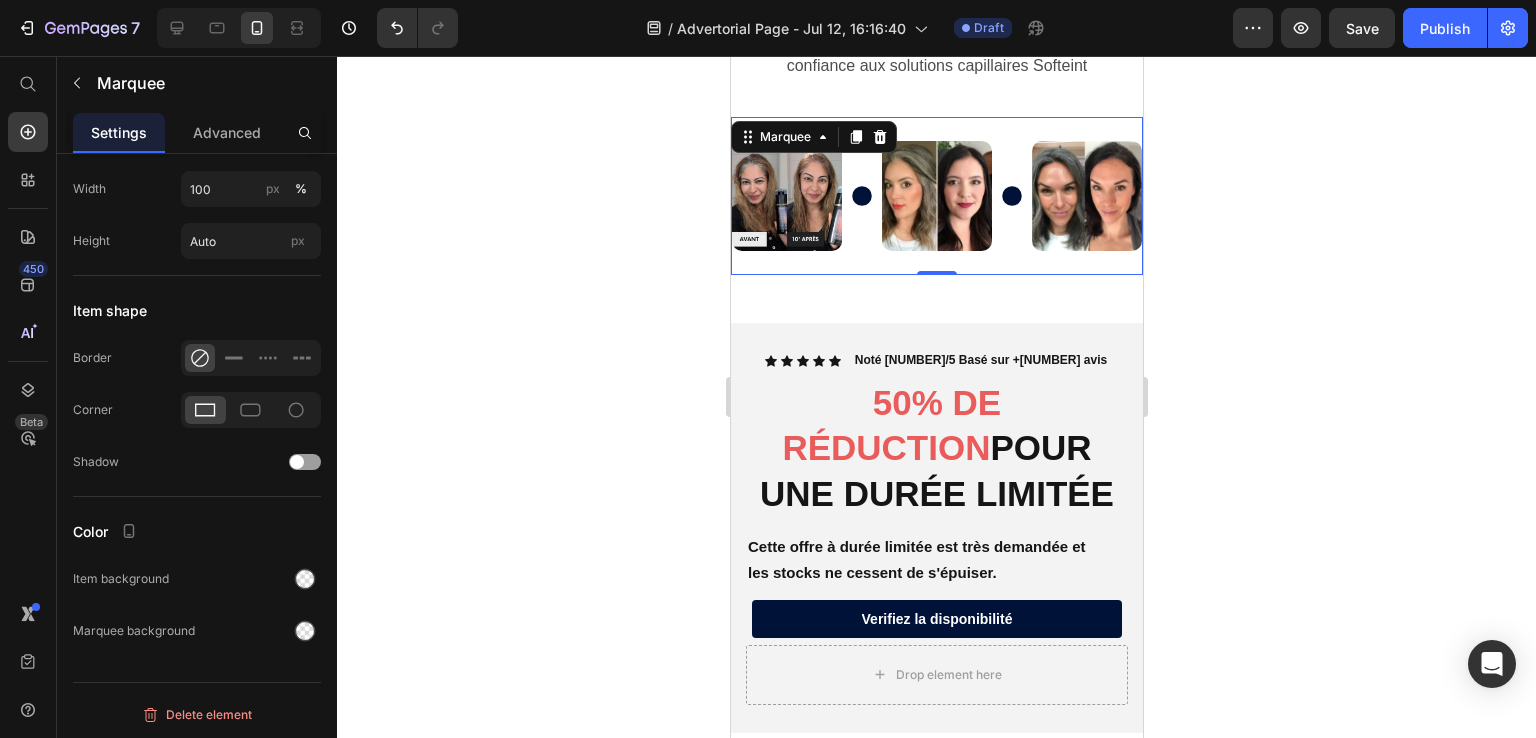 scroll, scrollTop: 1140, scrollLeft: 0, axis: vertical 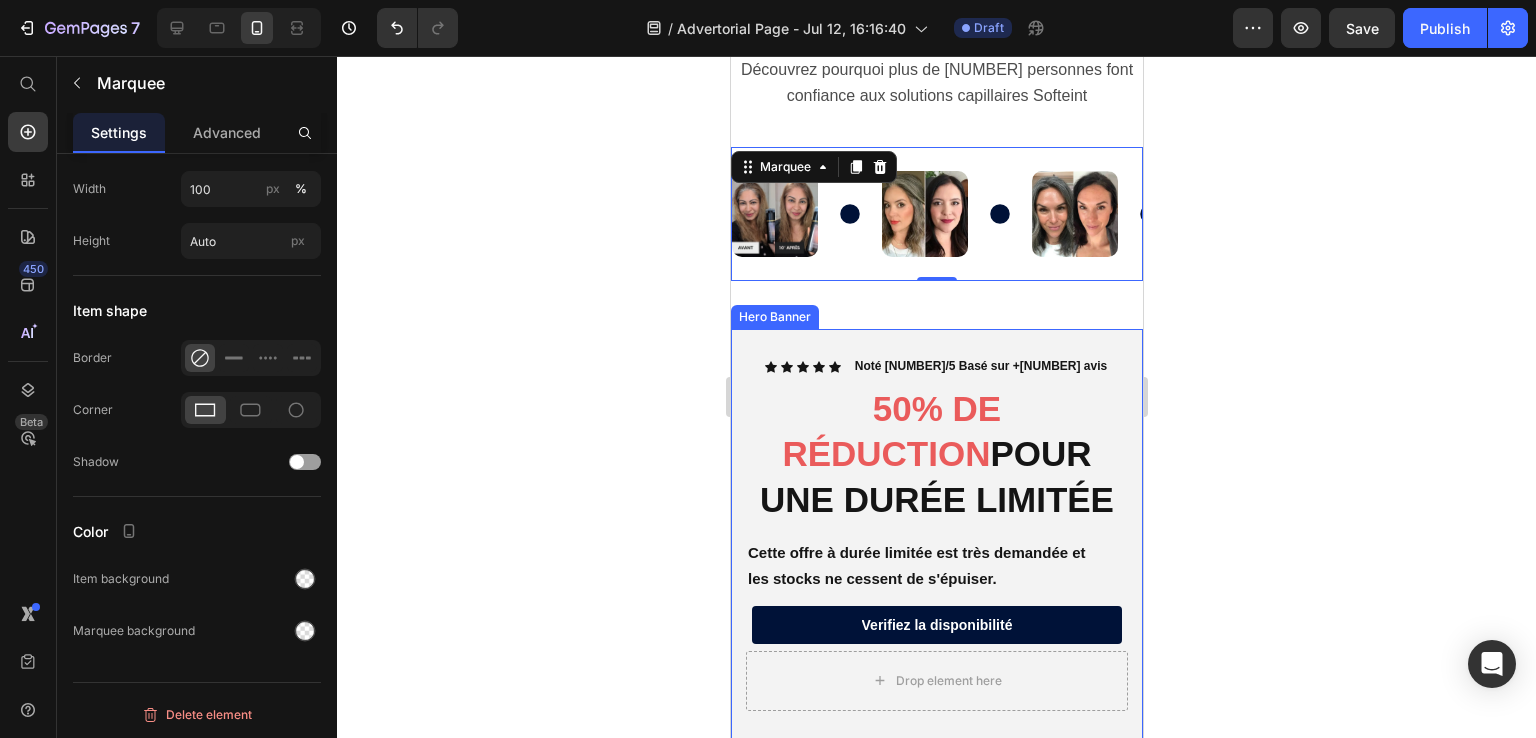 click on "Icon Icon Icon Icon Icon Icon List Noté 4.85/5 Basé sur +1265 avis Text Block Row ⁠⁠⁠⁠⁠⁠⁠ 50% DE RÉDUCTION  POUR UNE DURÉE LIMITÉE Heading Cette offre à durée limitée est très demandée et les stocks ne cessent de s'épuiser. Text Block Verifiez la disponibilité Button
Drop element here Row" at bounding box center (936, 534) 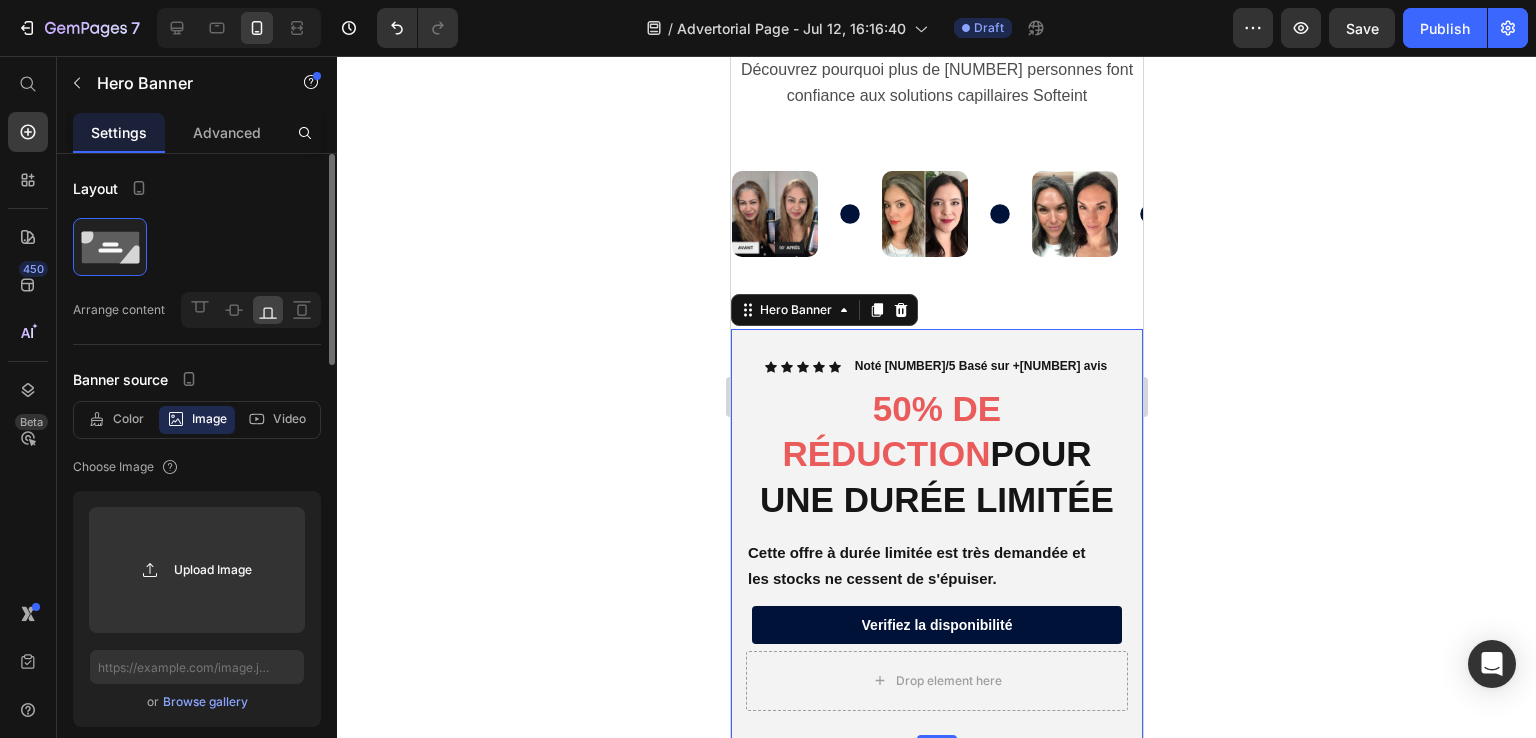 scroll, scrollTop: 300, scrollLeft: 0, axis: vertical 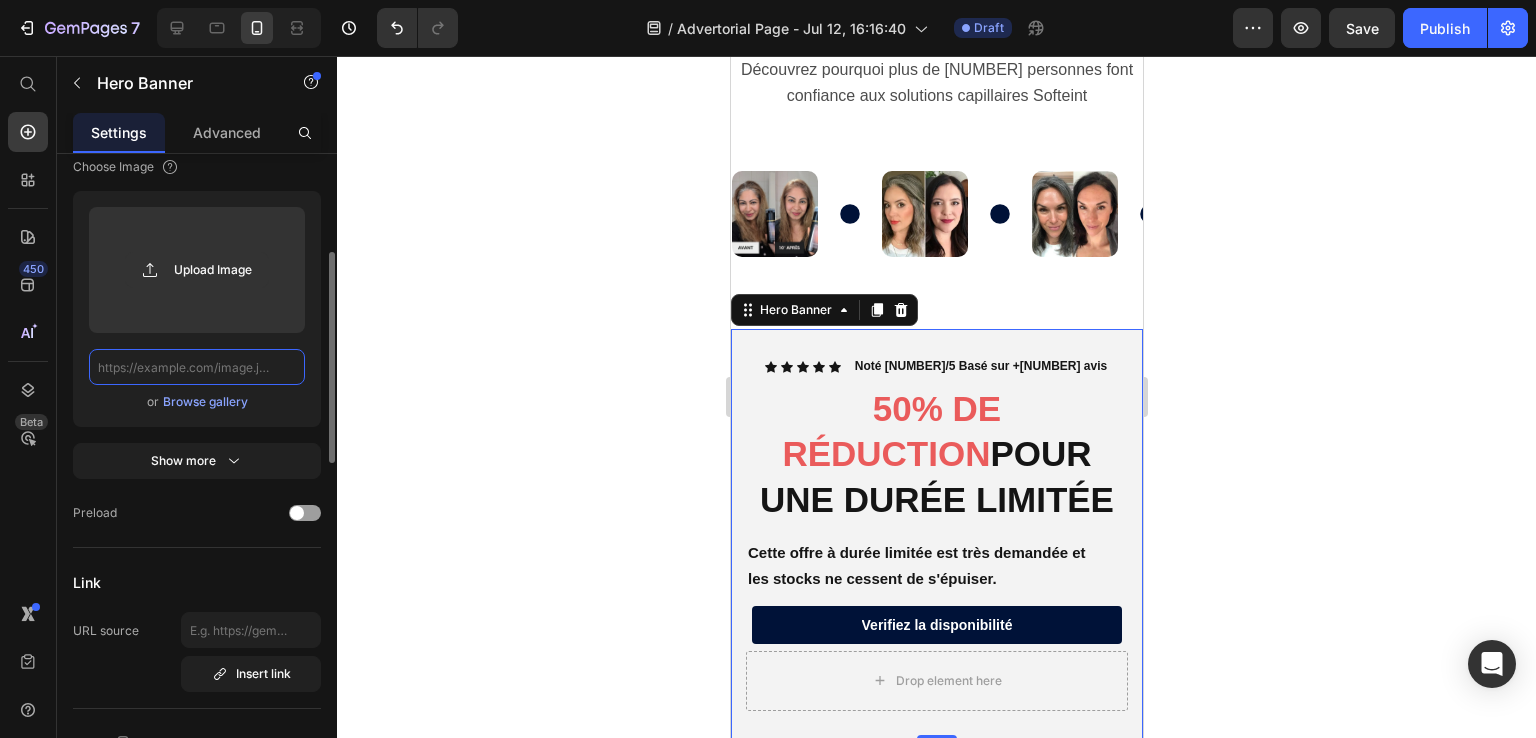 click 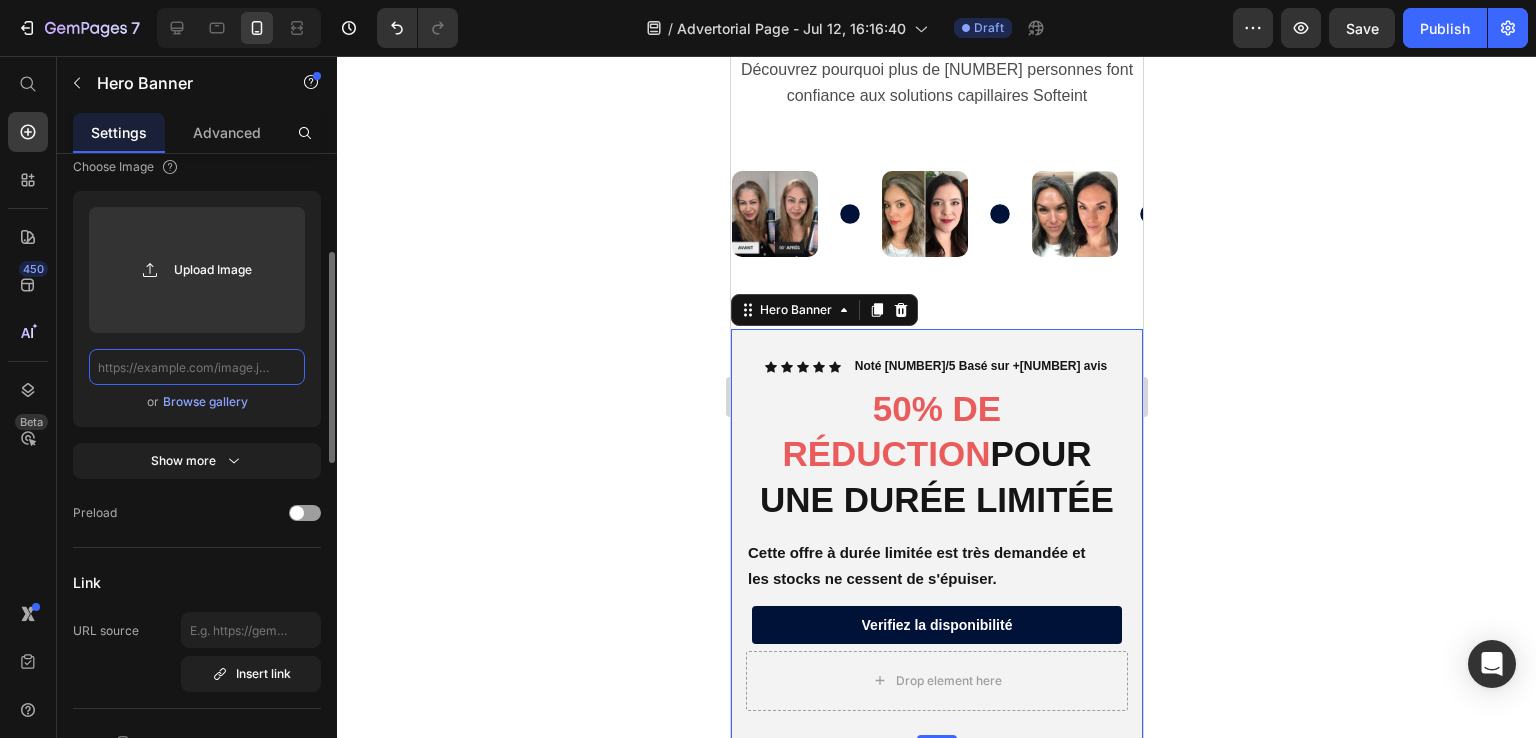 paste on "https://cdn.shopify.com/s/files/1/0663/4425/5532/files/gempages_553048963888972741-d5bb4850-368a-4bbe-9299-9d153b3b4554.jpg?v=1751456400" 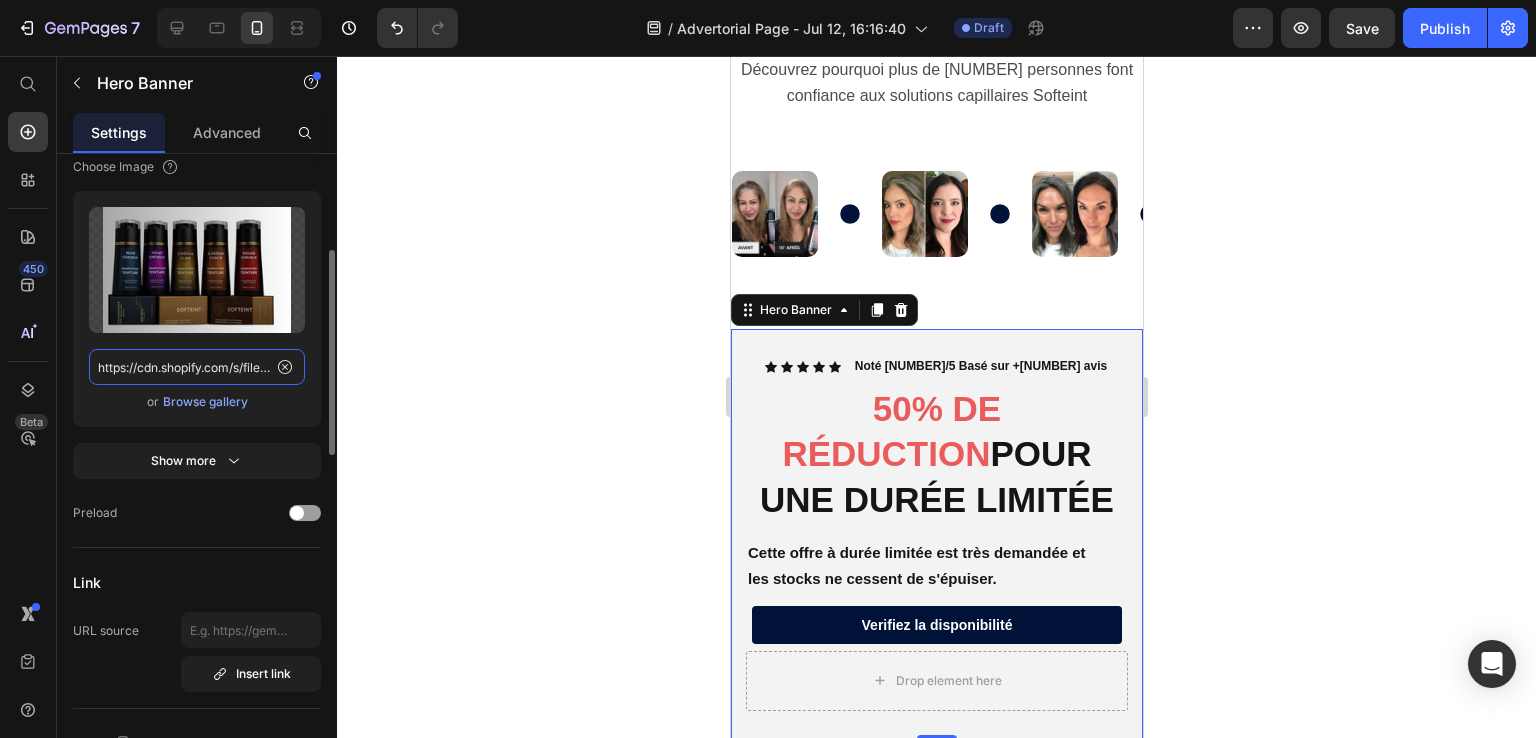 scroll, scrollTop: 0, scrollLeft: 706, axis: horizontal 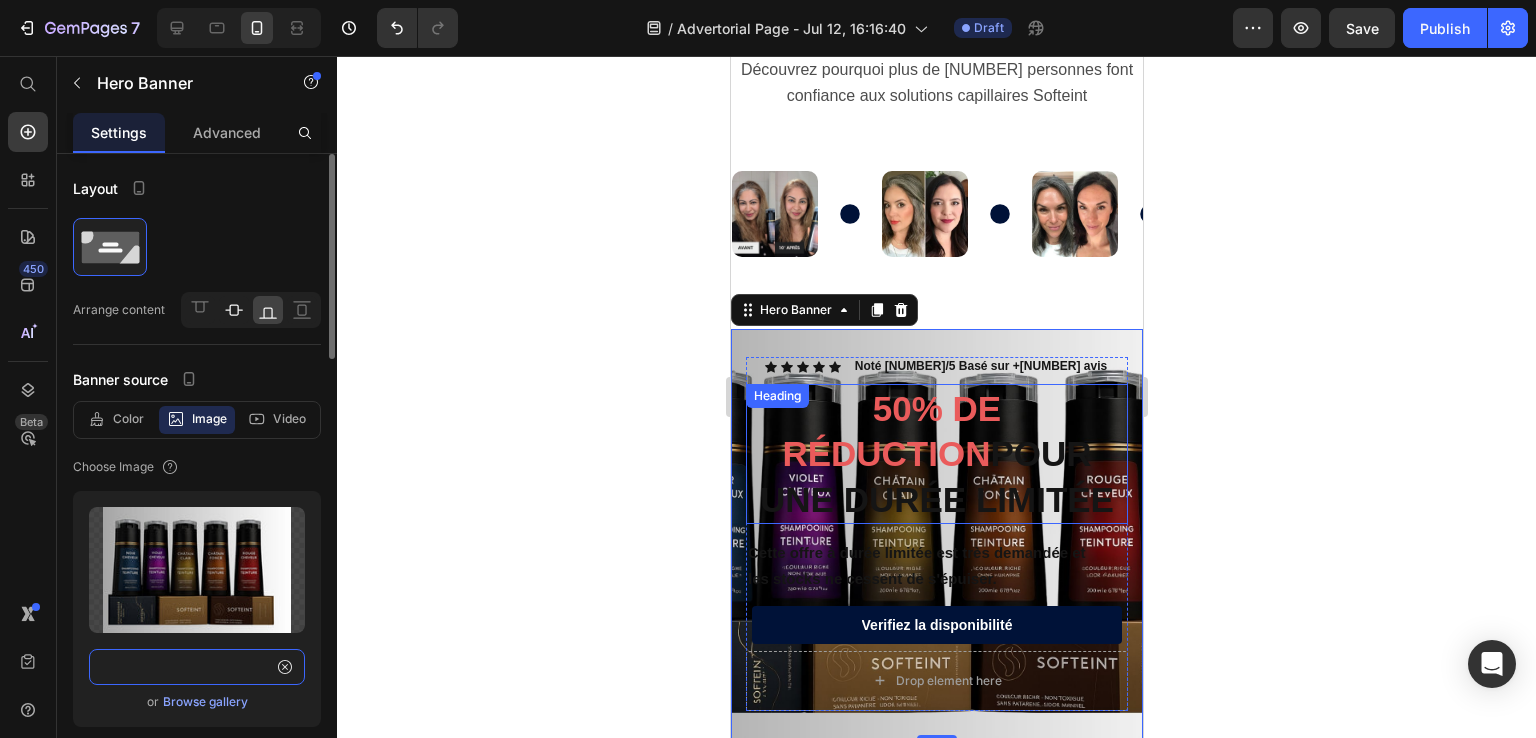 type on "https://cdn.shopify.com/s/files/1/0663/4425/5532/files/gempages_553048963888972741-d5bb4850-368a-4bbe-9299-9d153b3b4554.jpg?v=1751456400" 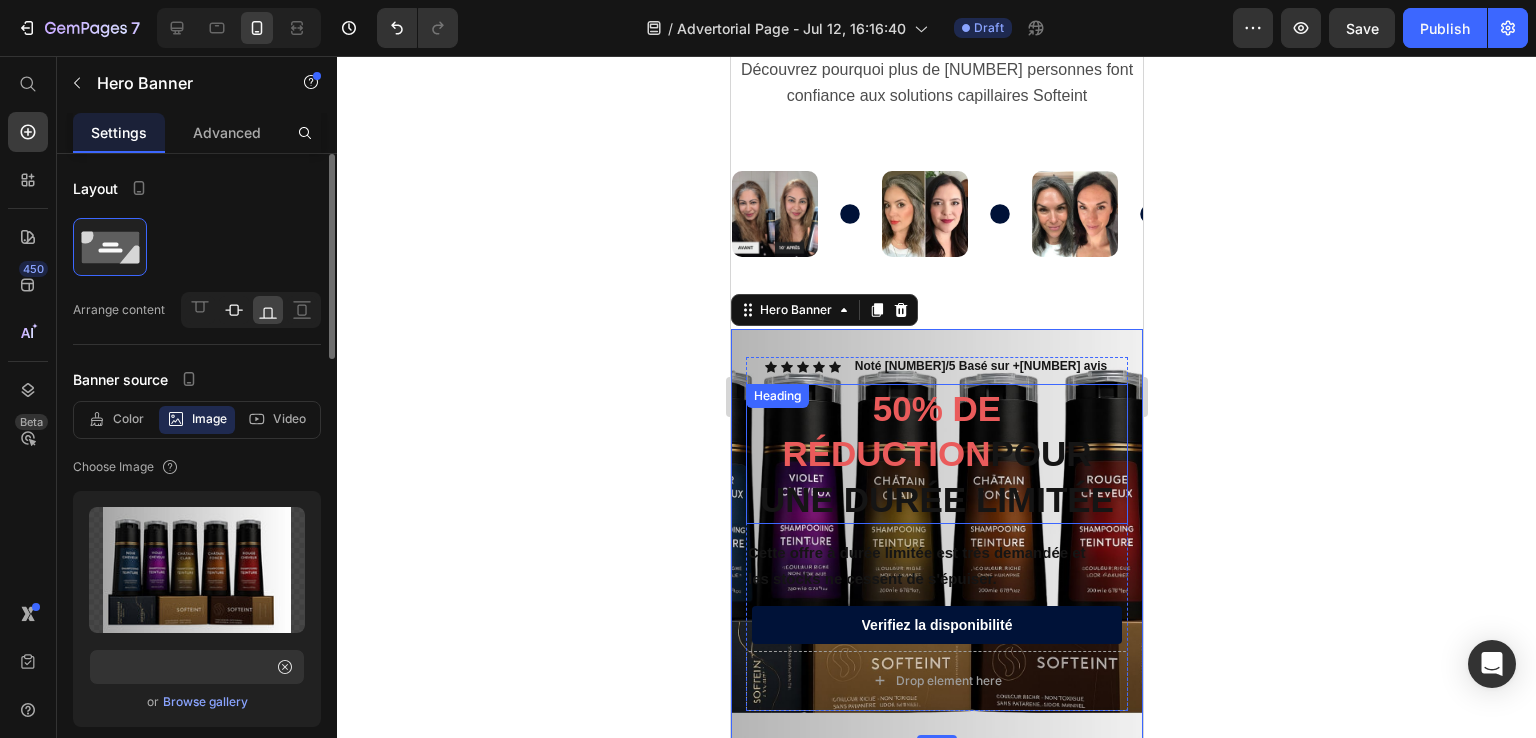 scroll, scrollTop: 0, scrollLeft: 0, axis: both 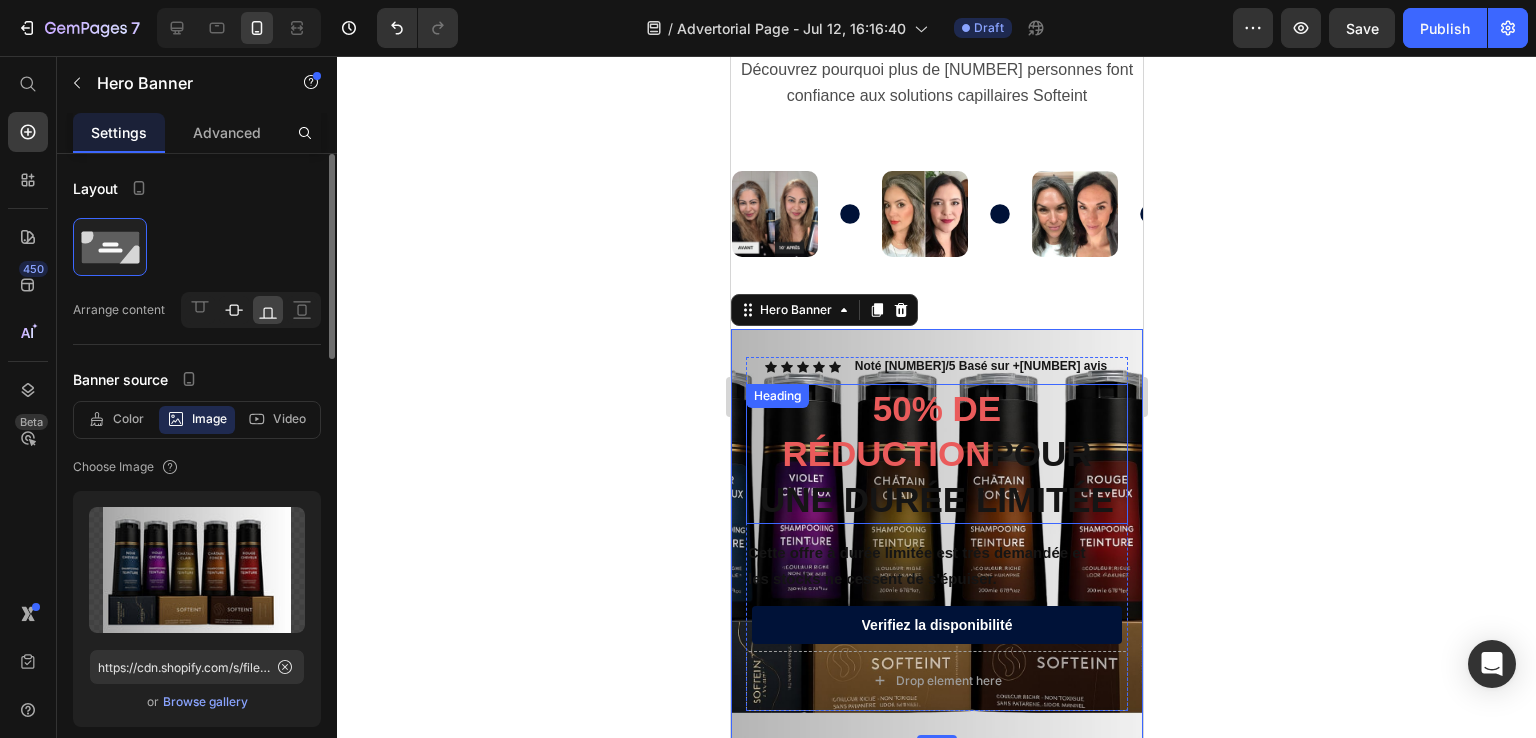 click 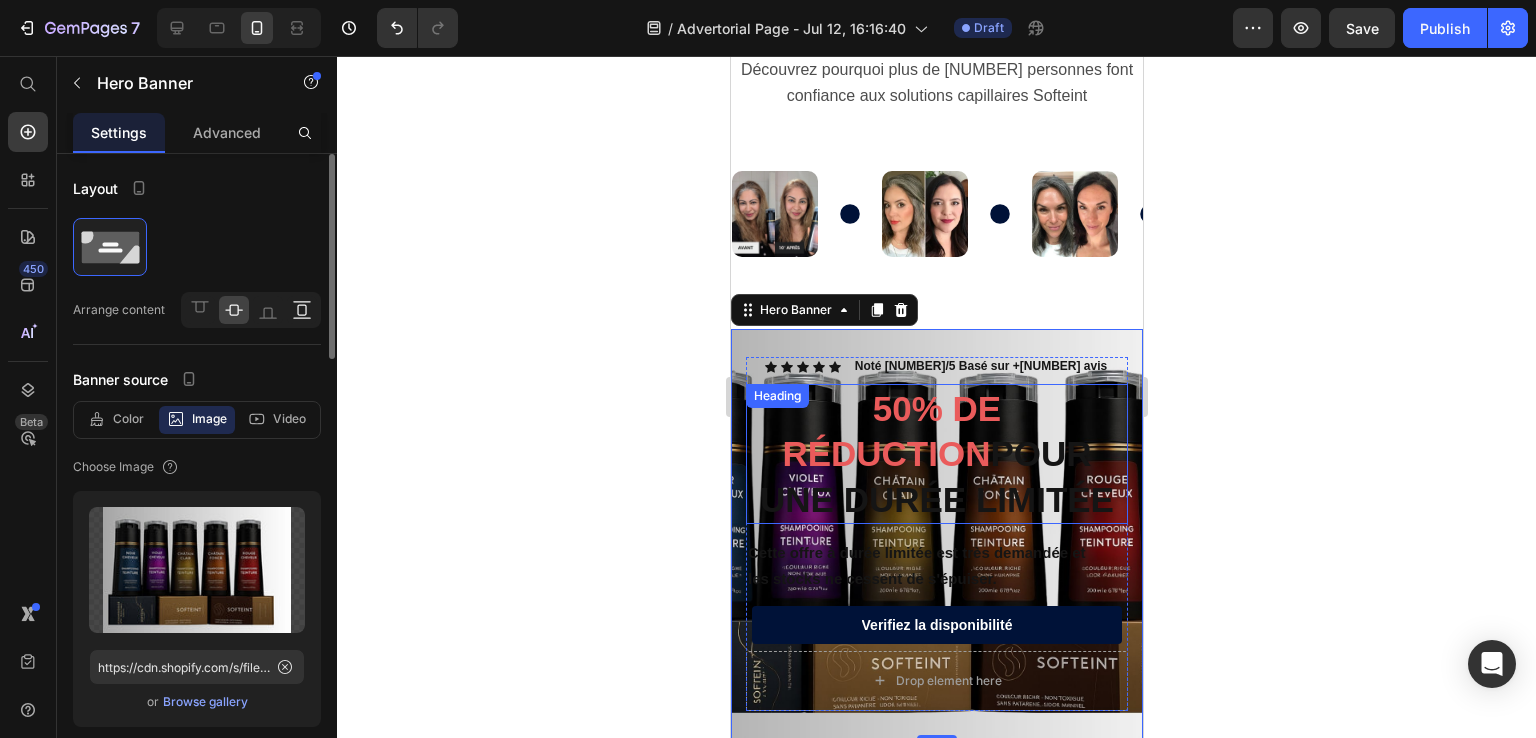 click 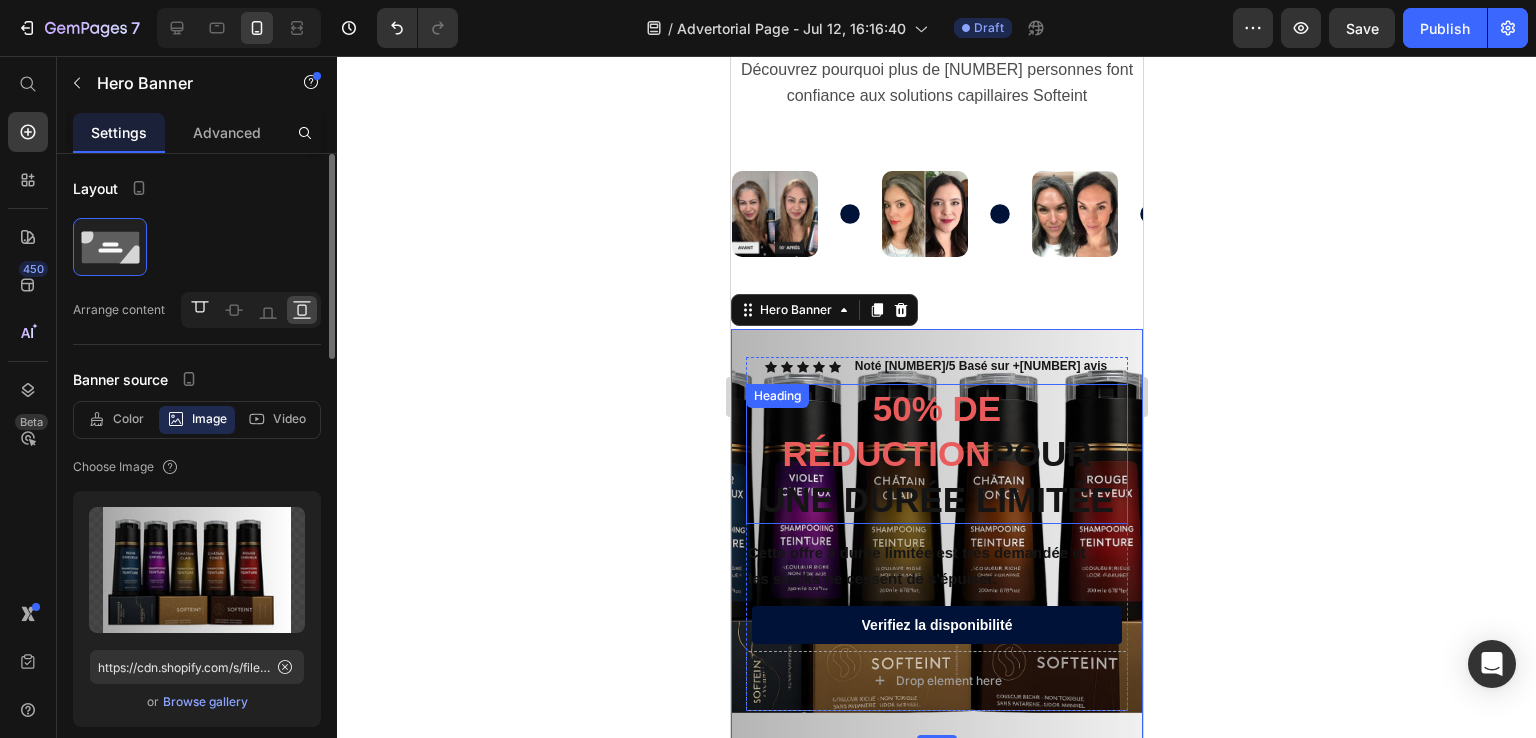 click 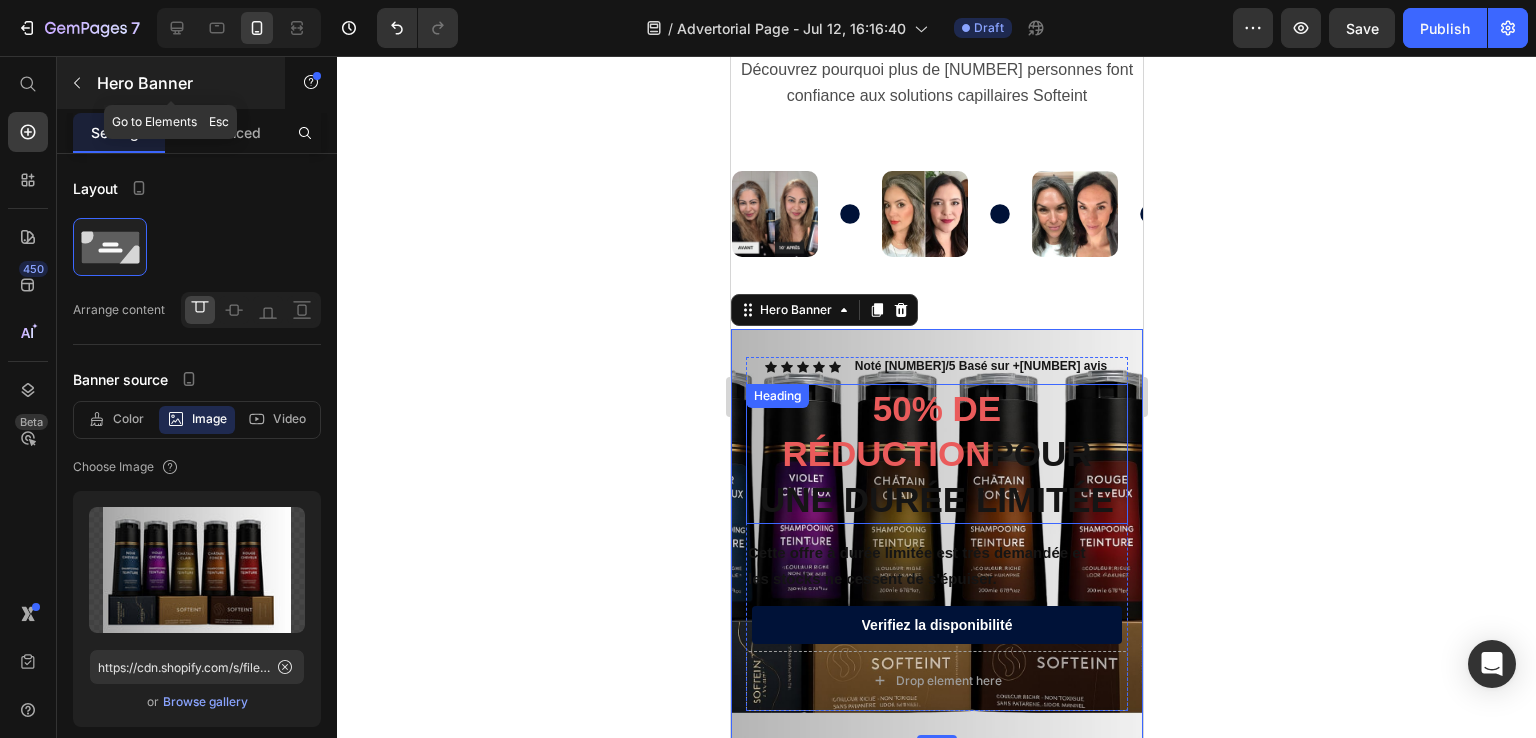 click 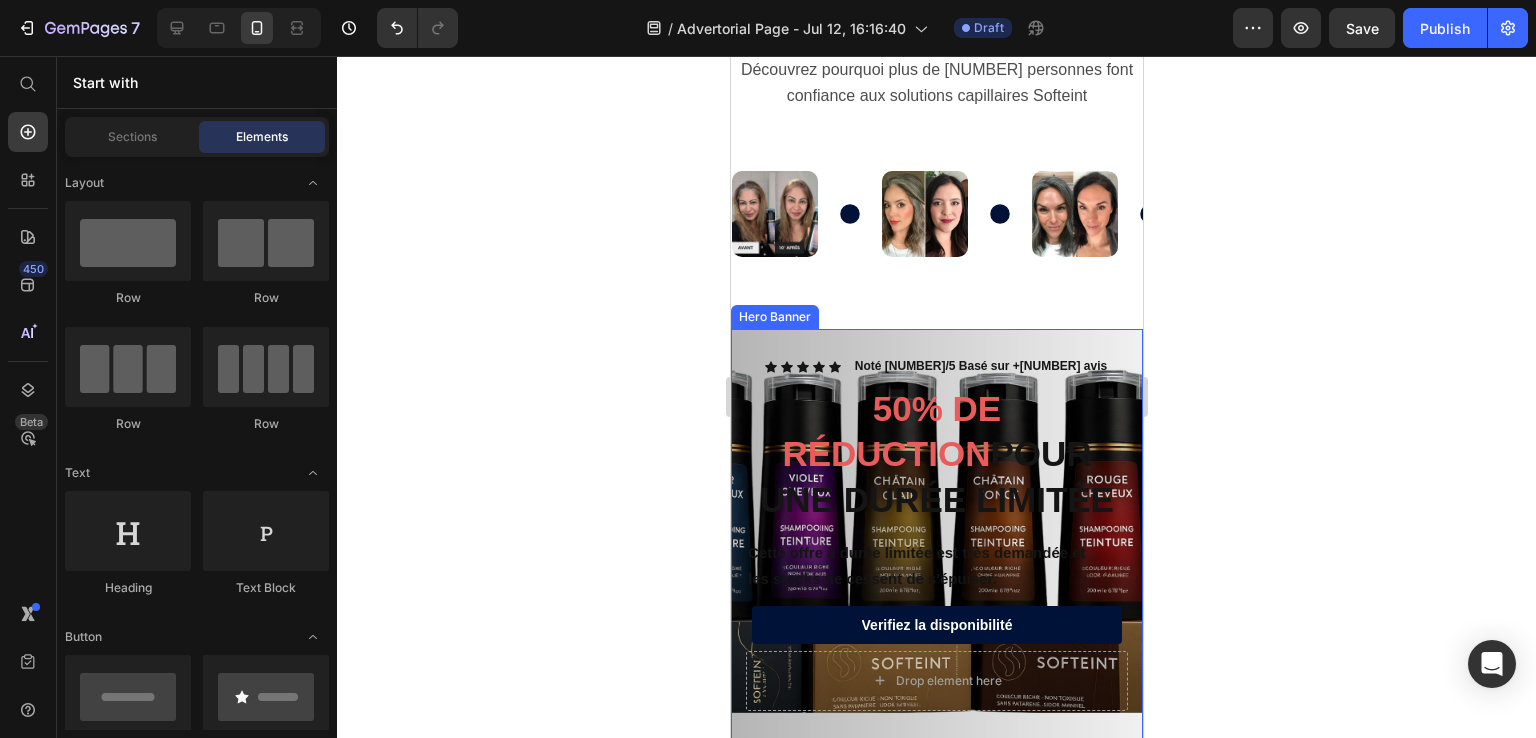 click on "Icon Icon Icon Icon Icon Icon List Noté 4.85/5 Basé sur +1265 avis Text Block Row ⁠⁠⁠⁠⁠⁠⁠ 50% DE RÉDUCTION  POUR UNE DURÉE LIMITÉE Heading Cette offre à durée limitée est très demandée et les stocks ne cessent de s'épuiser. Text Block Verifiez la disponibilité Button
Drop element here Row" at bounding box center [936, 534] 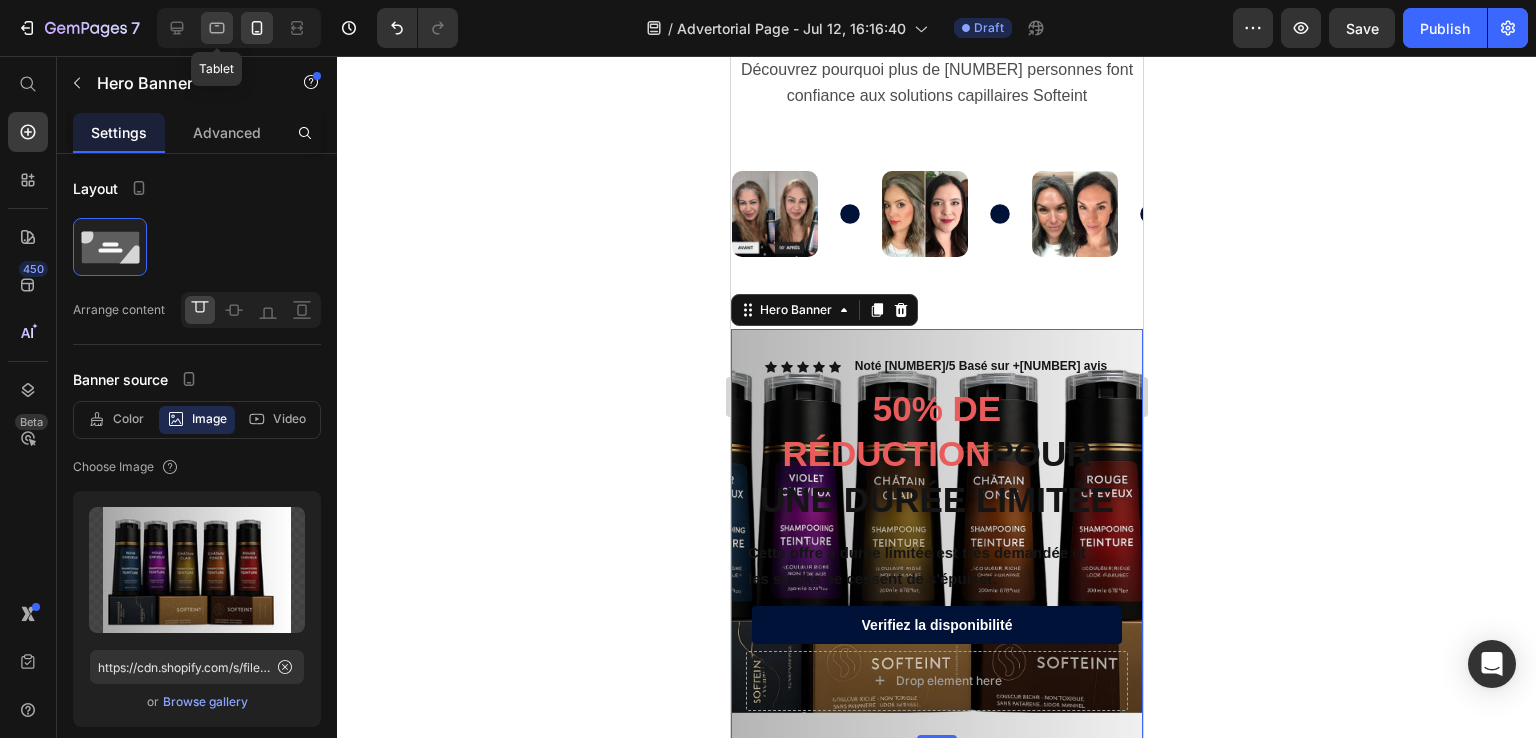 click 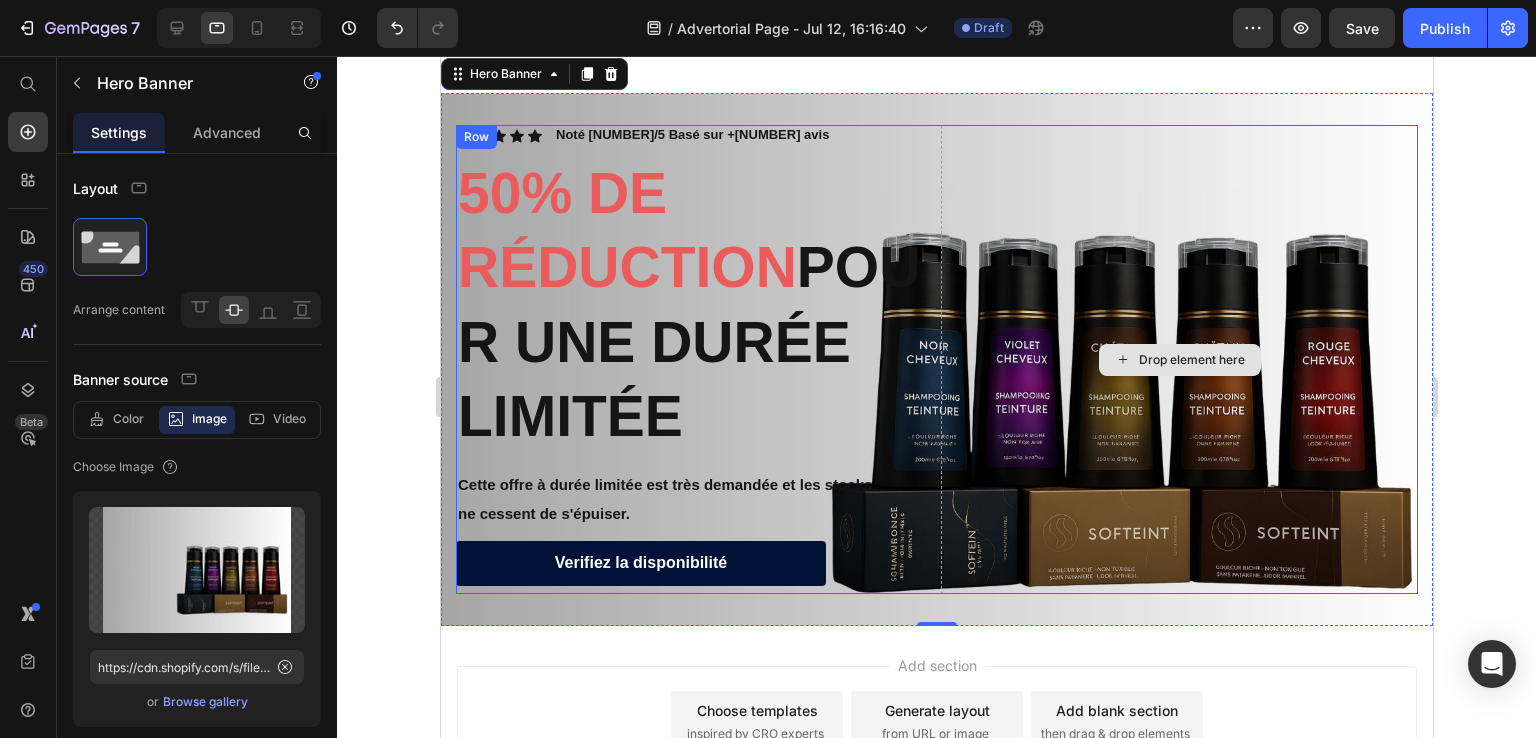 scroll, scrollTop: 4589, scrollLeft: 0, axis: vertical 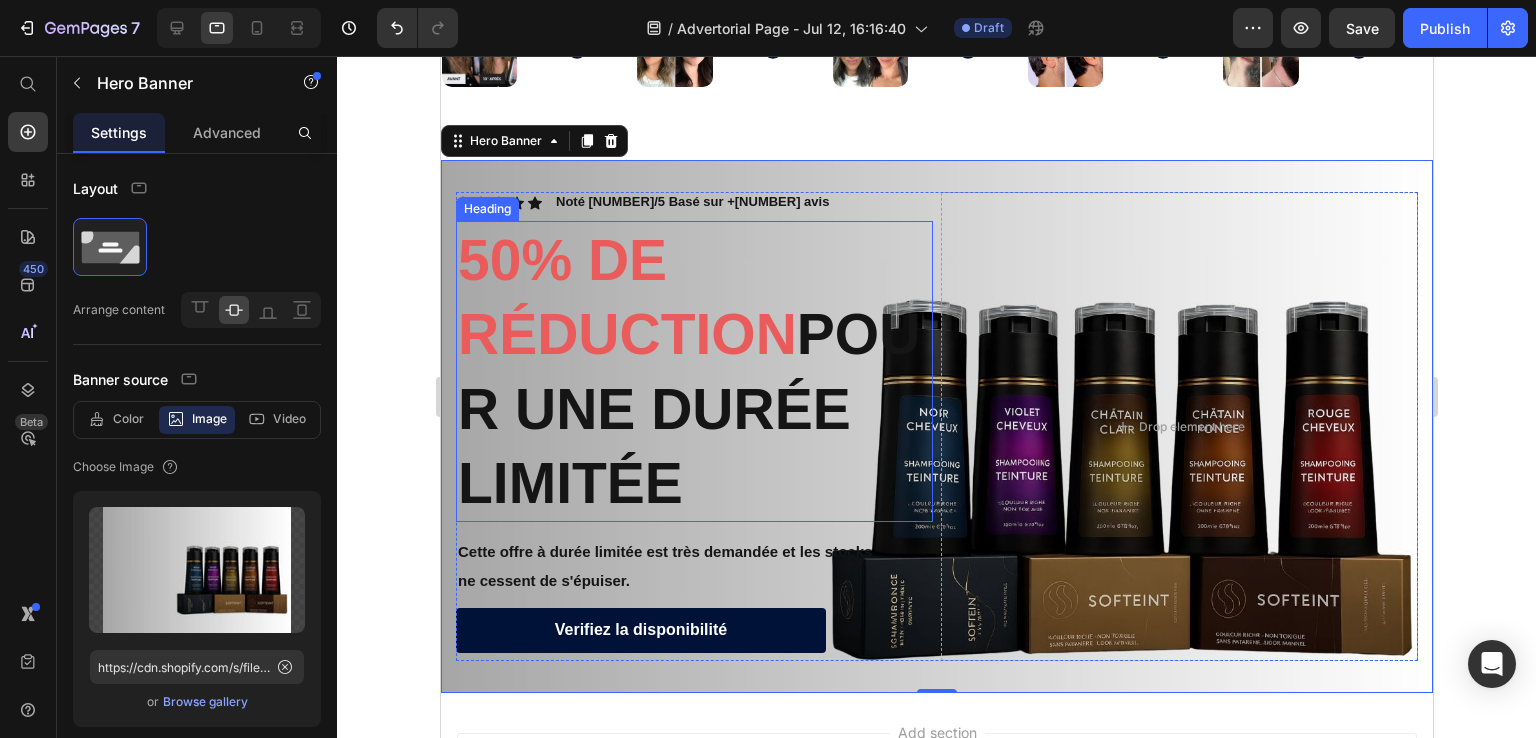 drag, startPoint x: 647, startPoint y: 341, endPoint x: 593, endPoint y: 353, distance: 55.31727 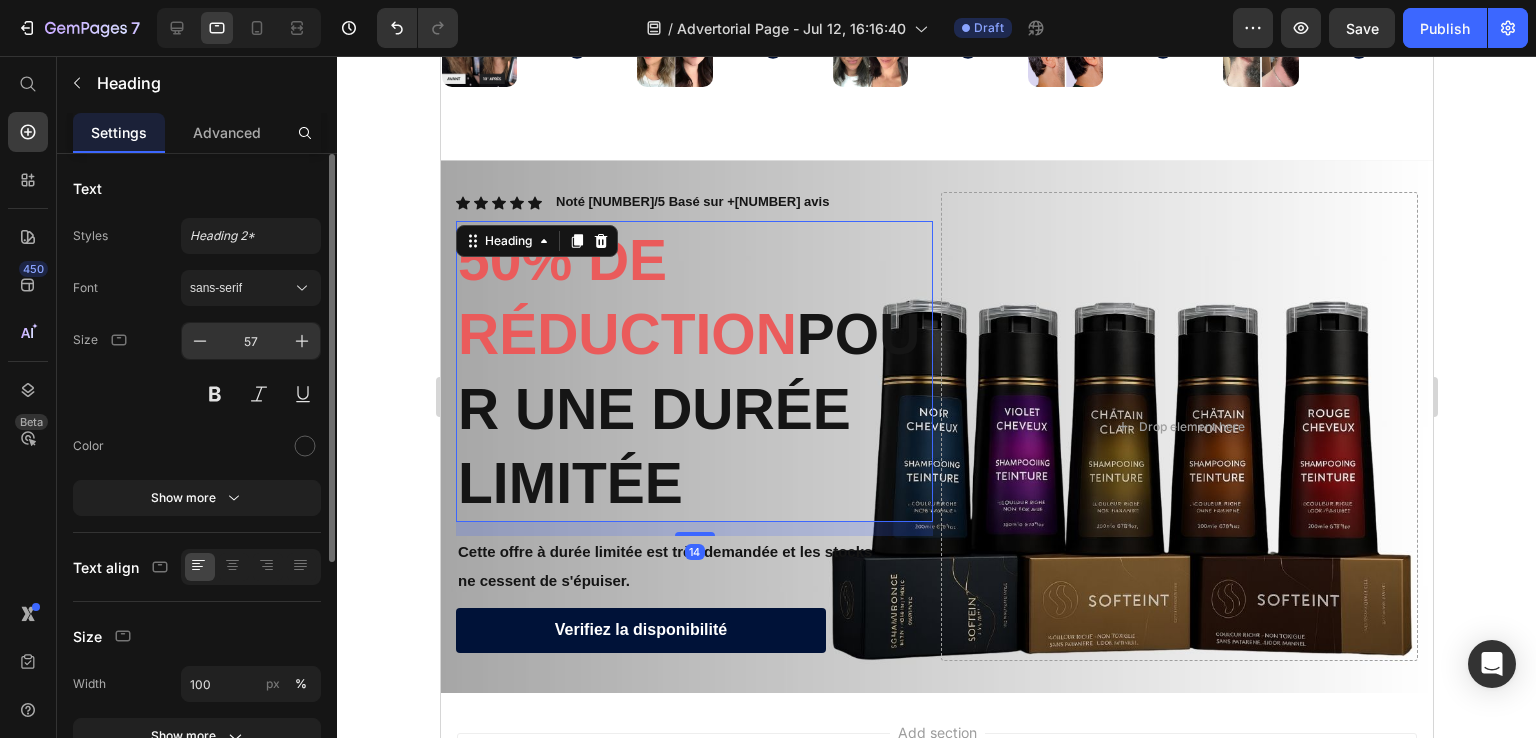 click on "57" at bounding box center (251, 341) 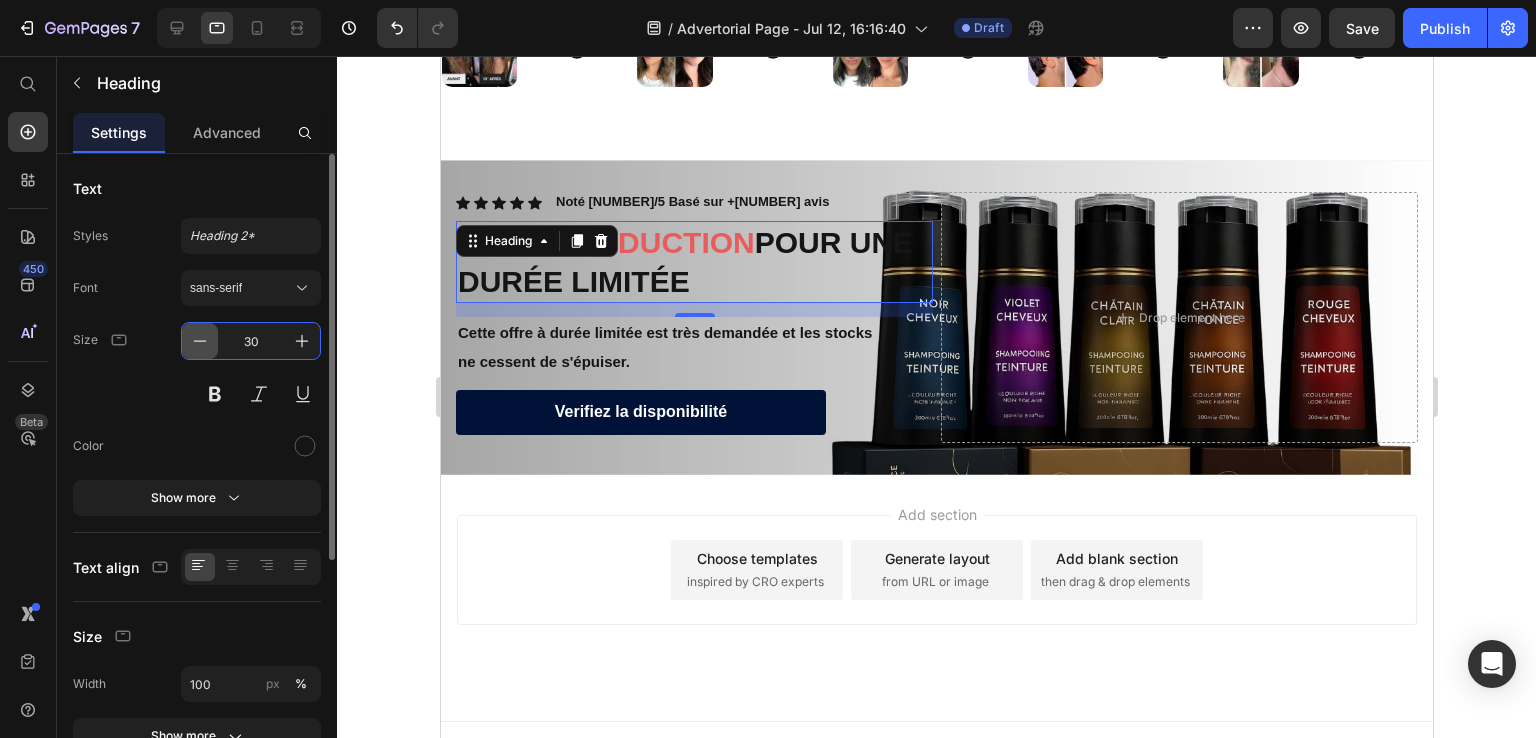 click at bounding box center [200, 341] 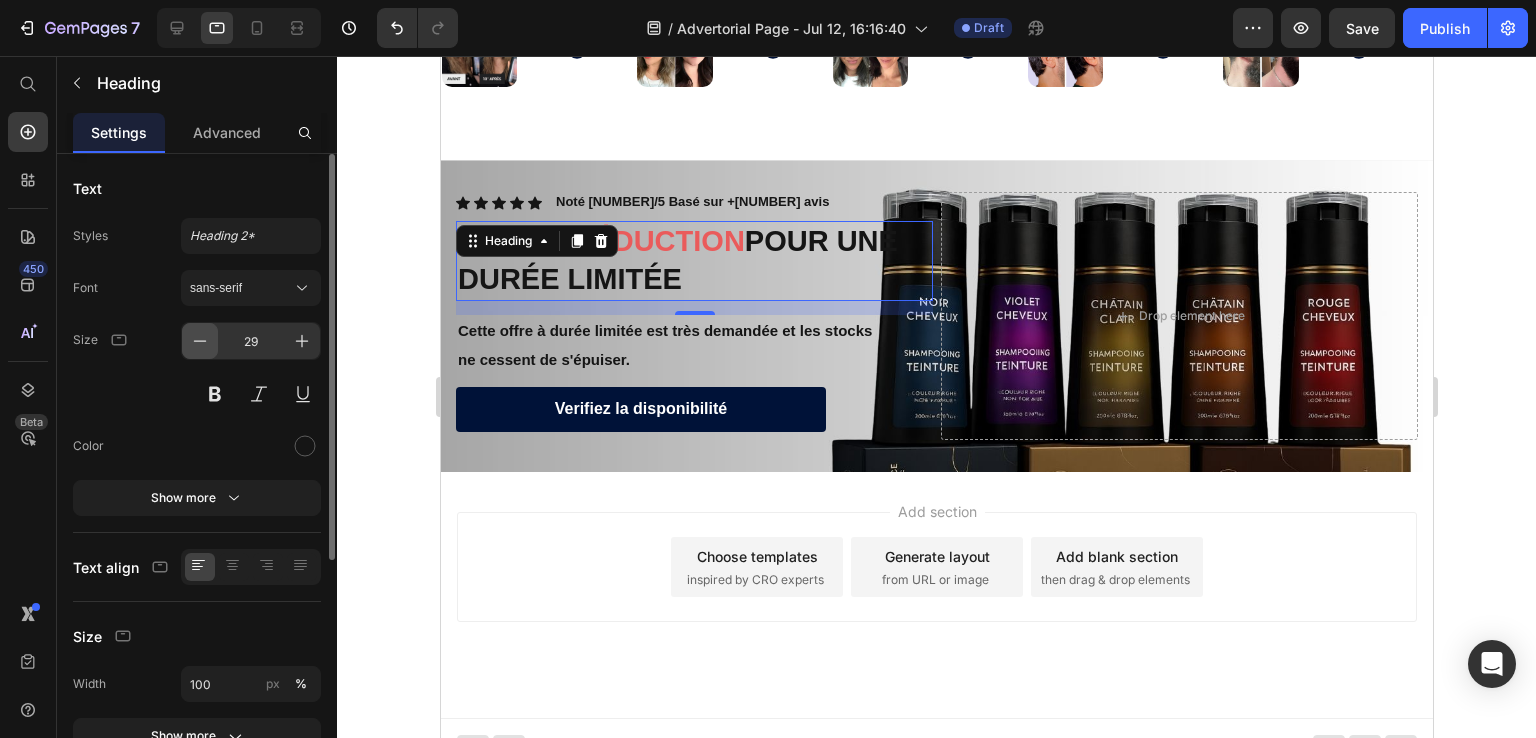 click at bounding box center (200, 341) 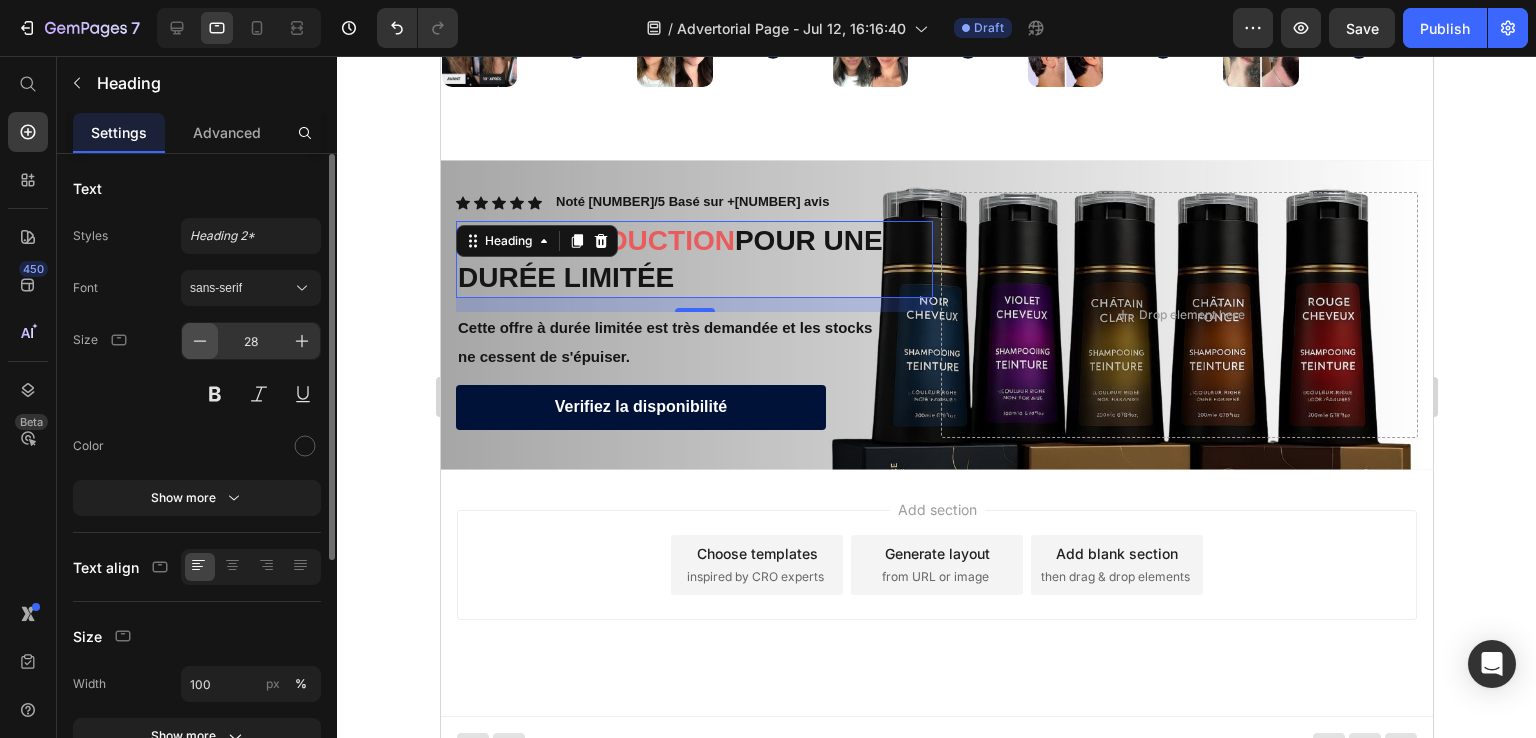 click at bounding box center (200, 341) 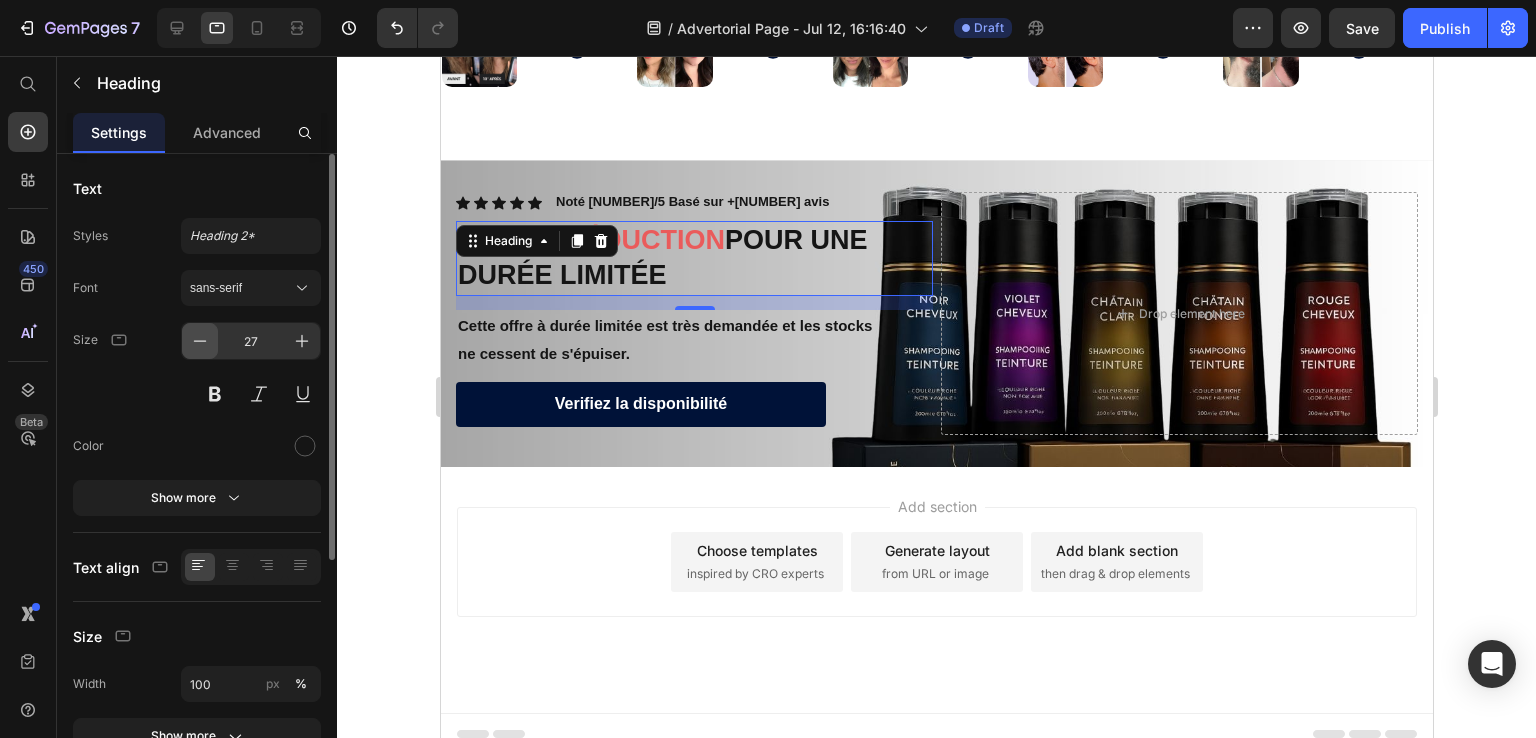click at bounding box center (200, 341) 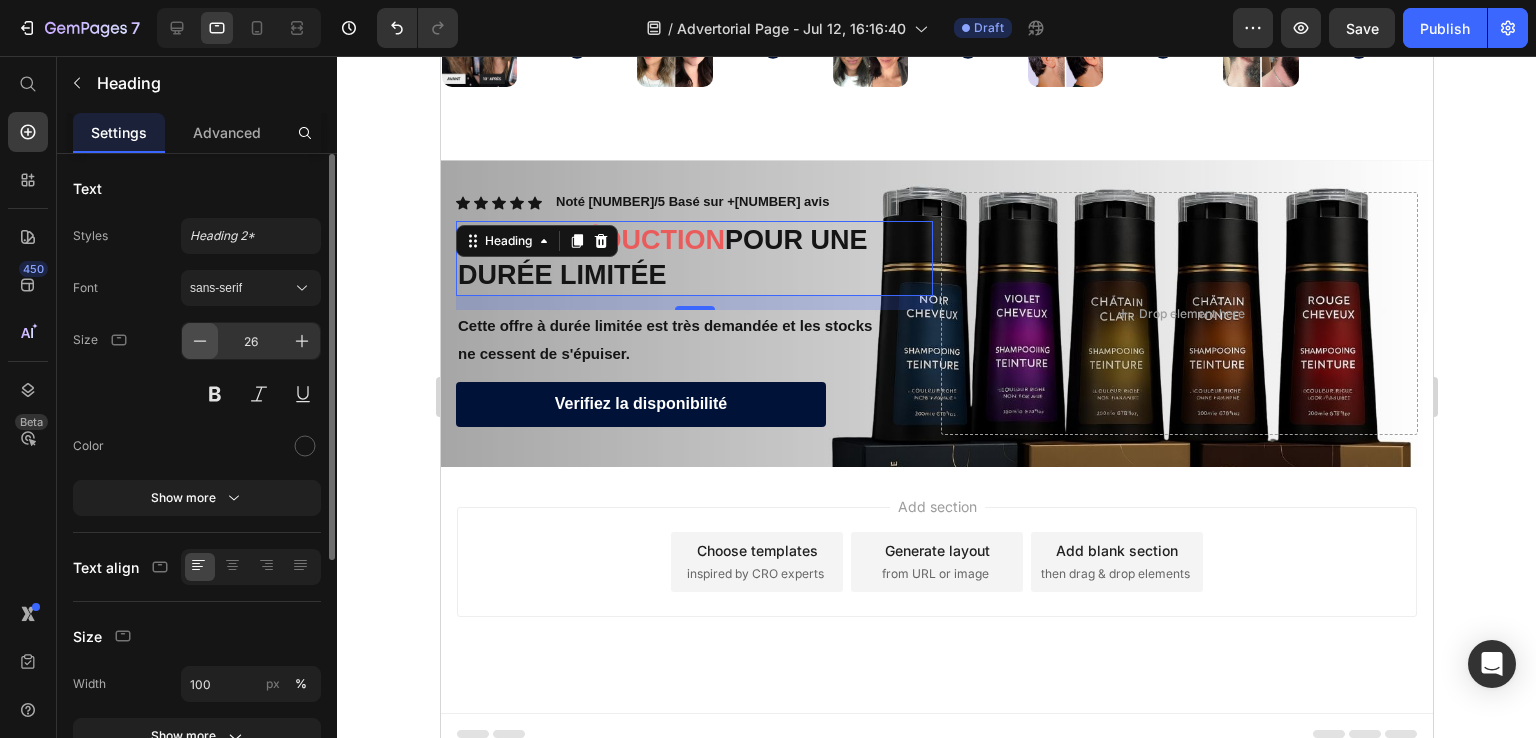 click at bounding box center [200, 341] 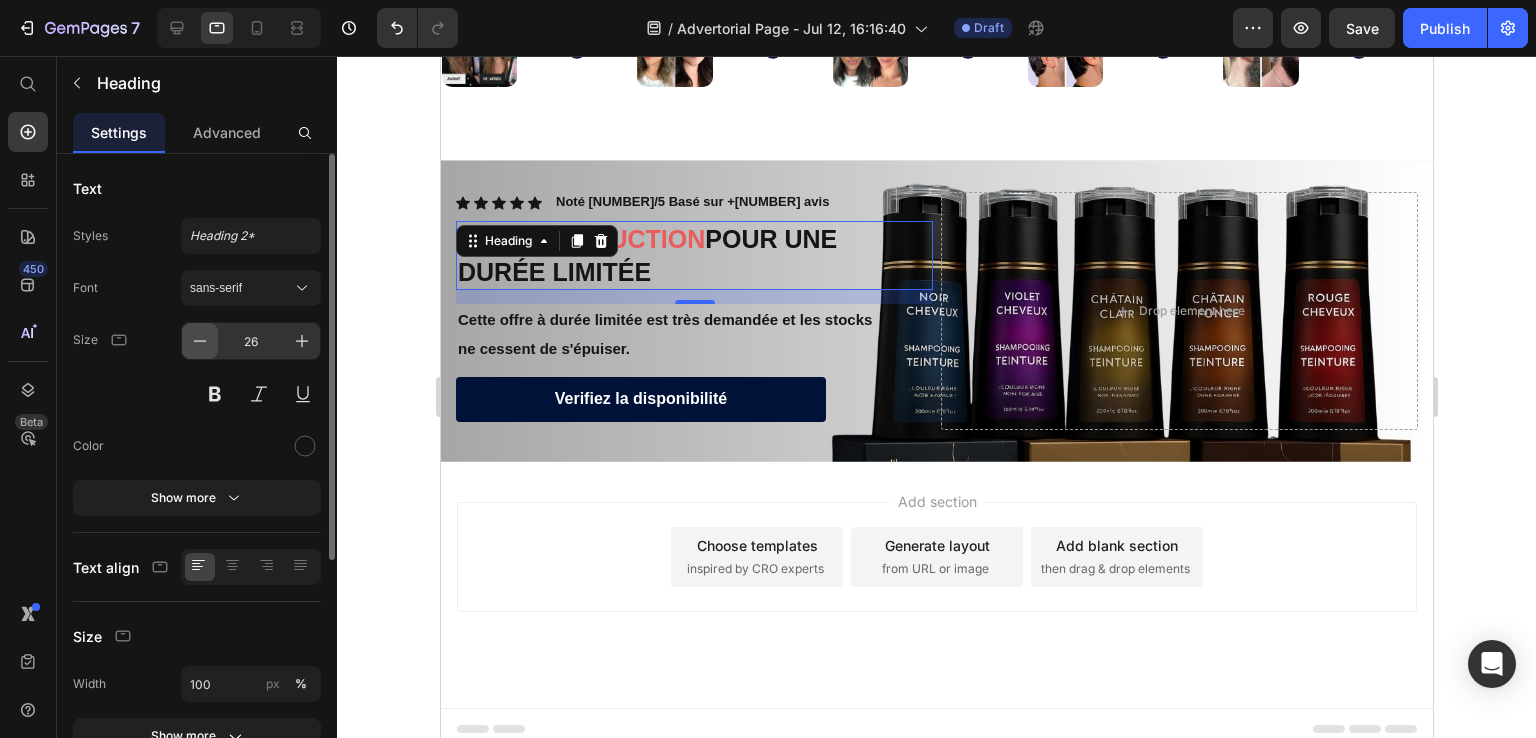 type on "25" 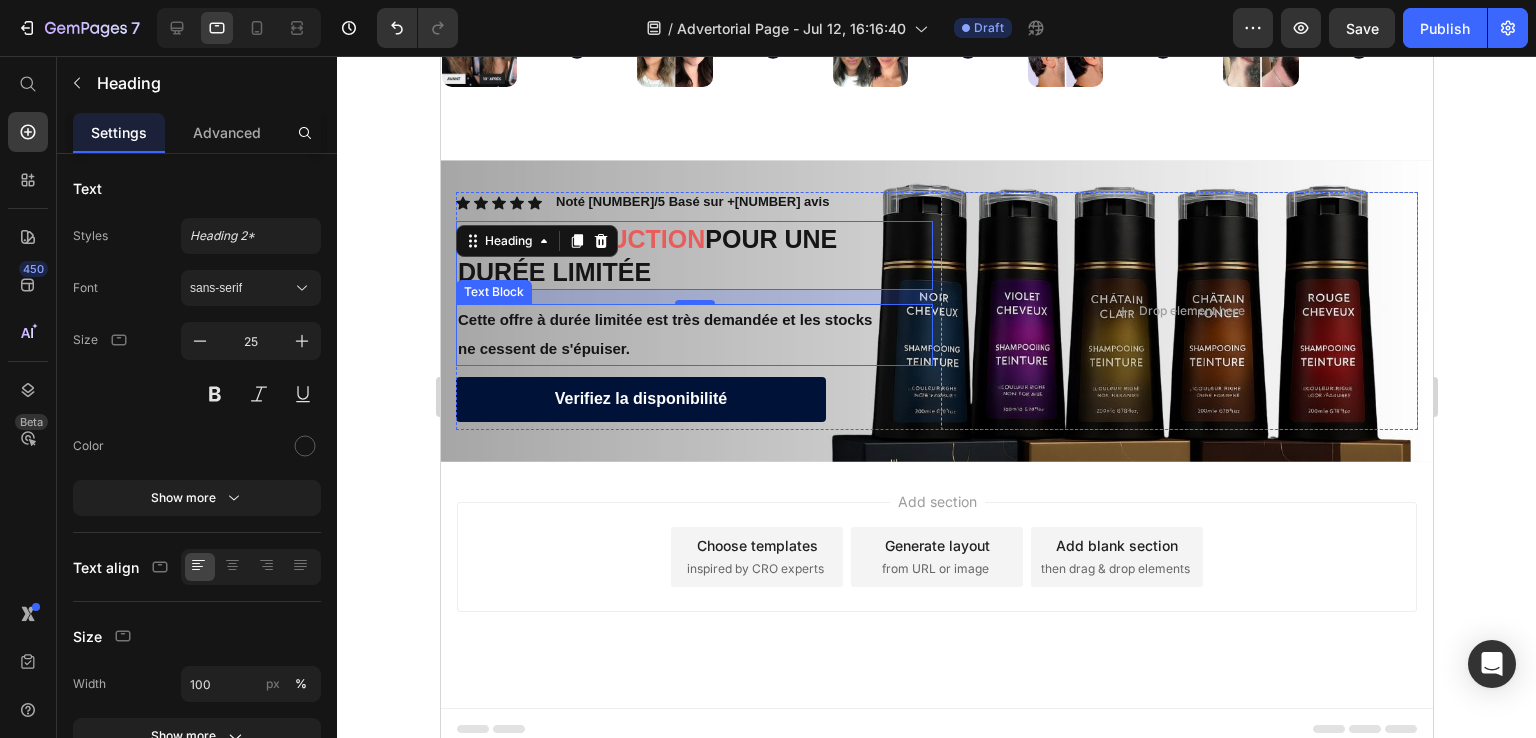 click on "Cette offre à durée limitée est très demandée et les stocks ne cessent de s'épuiser." at bounding box center (669, 335) 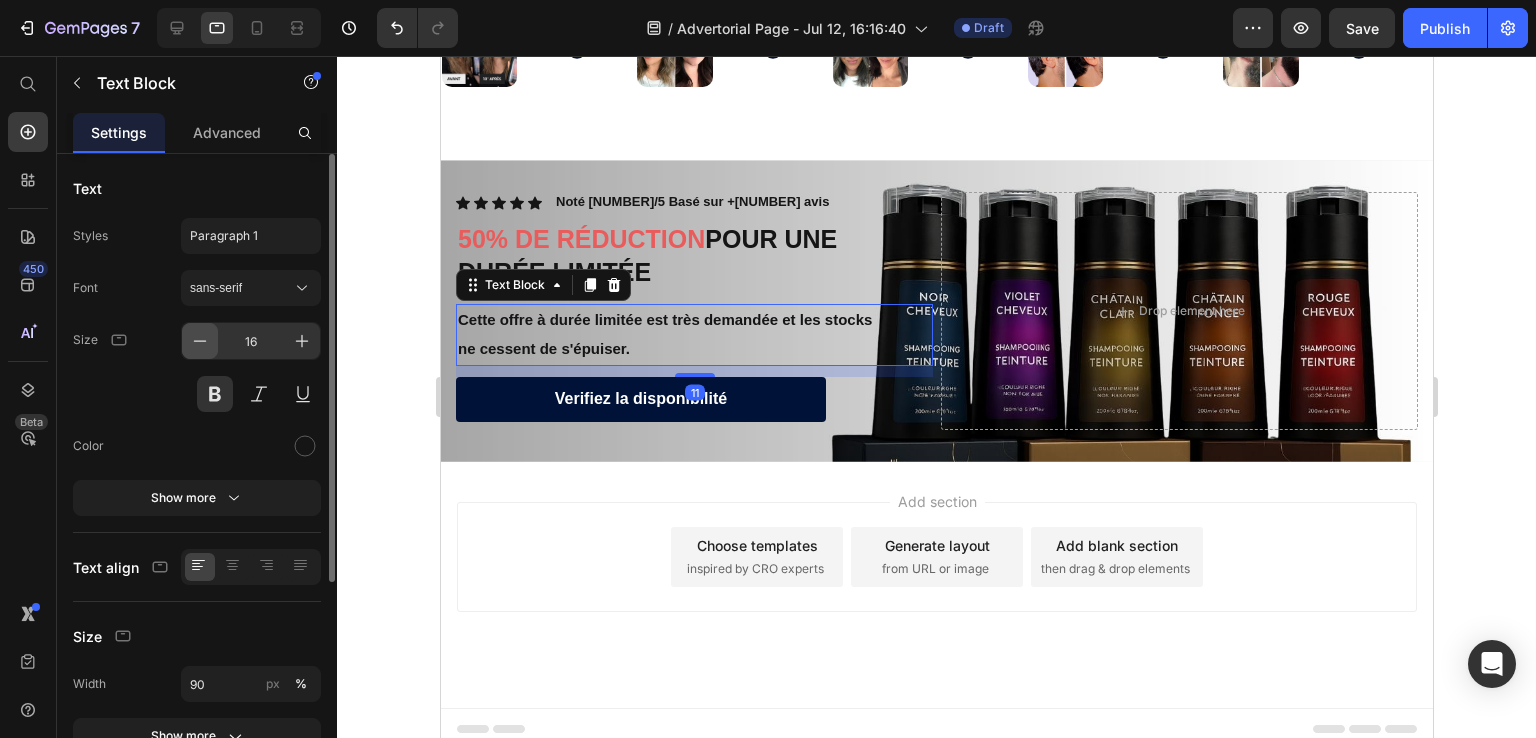 click 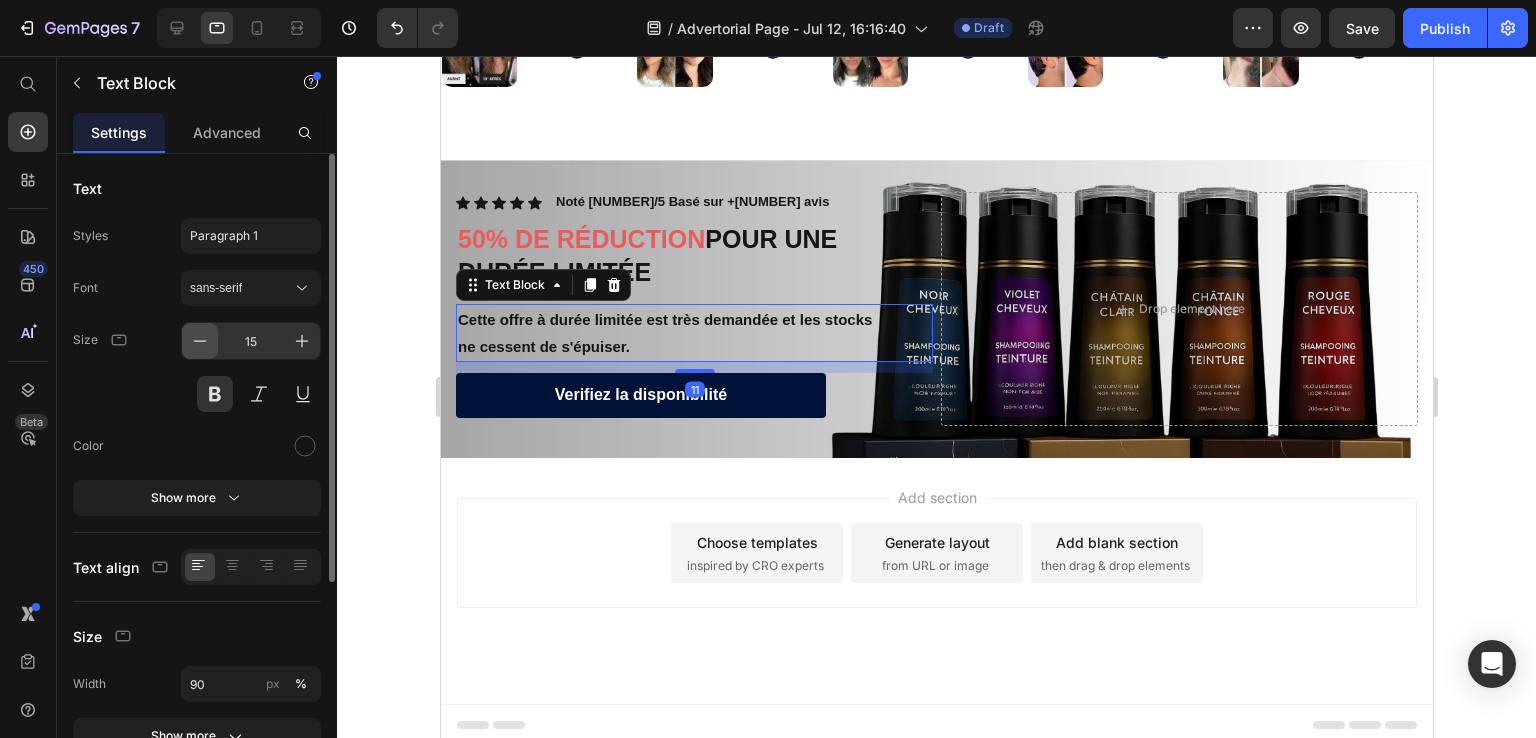 click 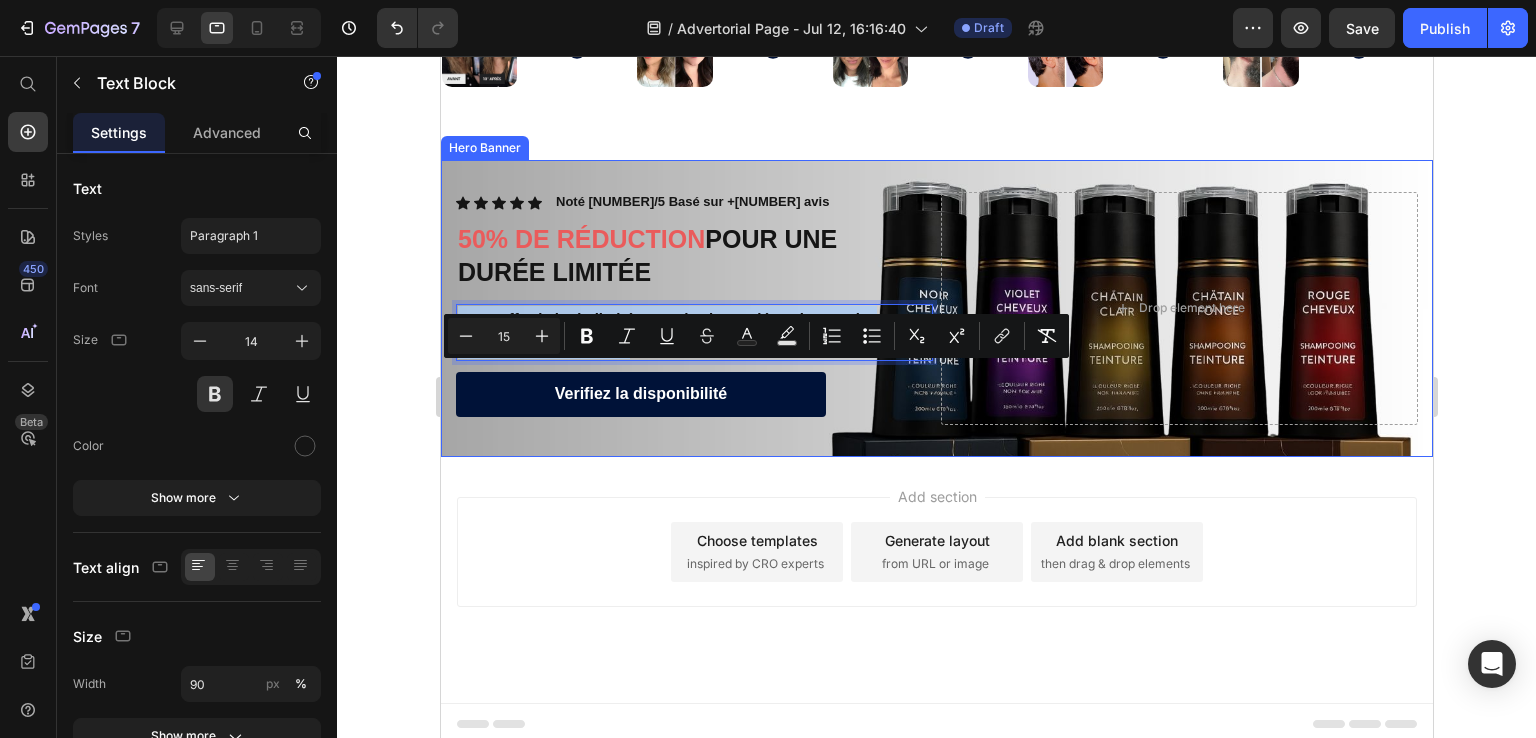 drag, startPoint x: 645, startPoint y: 393, endPoint x: 884, endPoint y: 391, distance: 239.00836 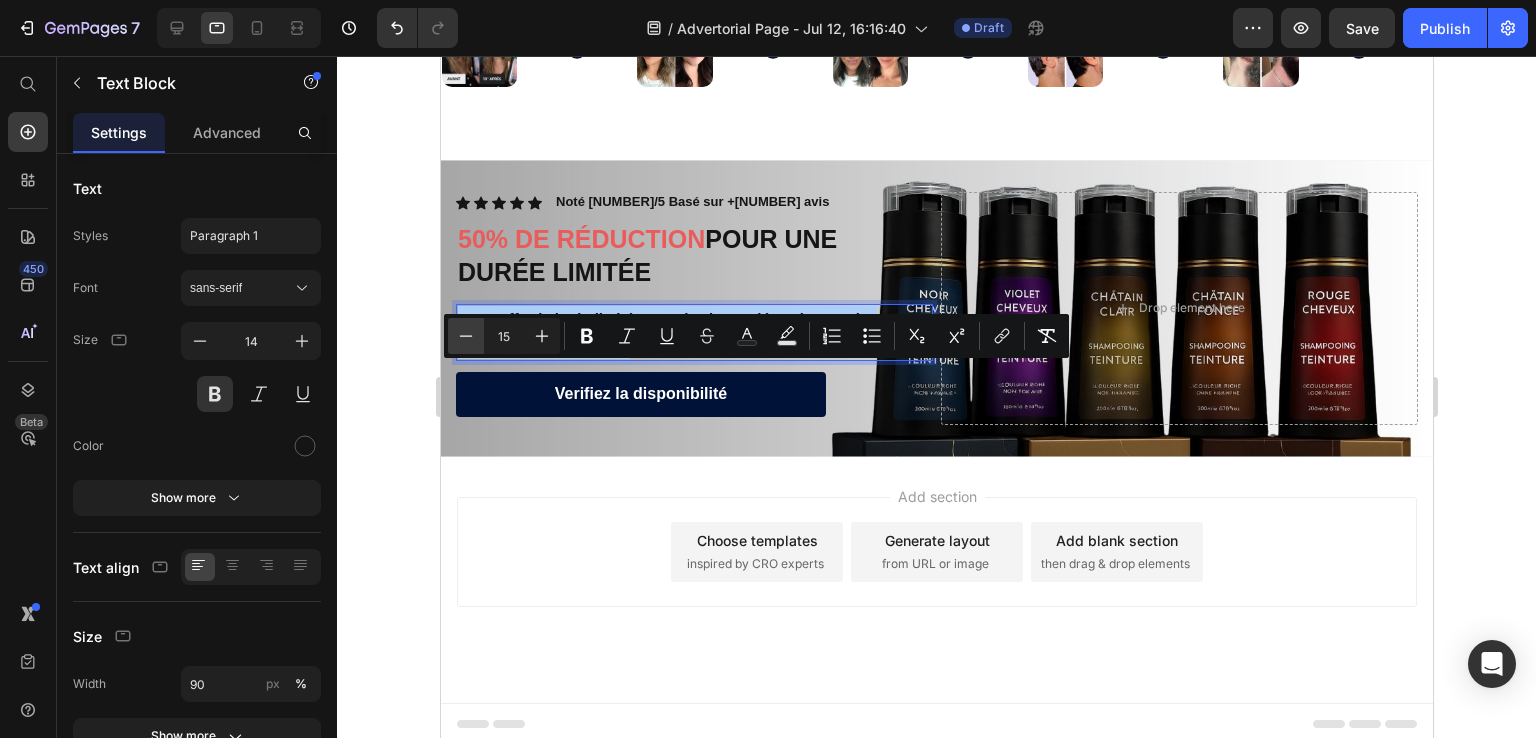 click 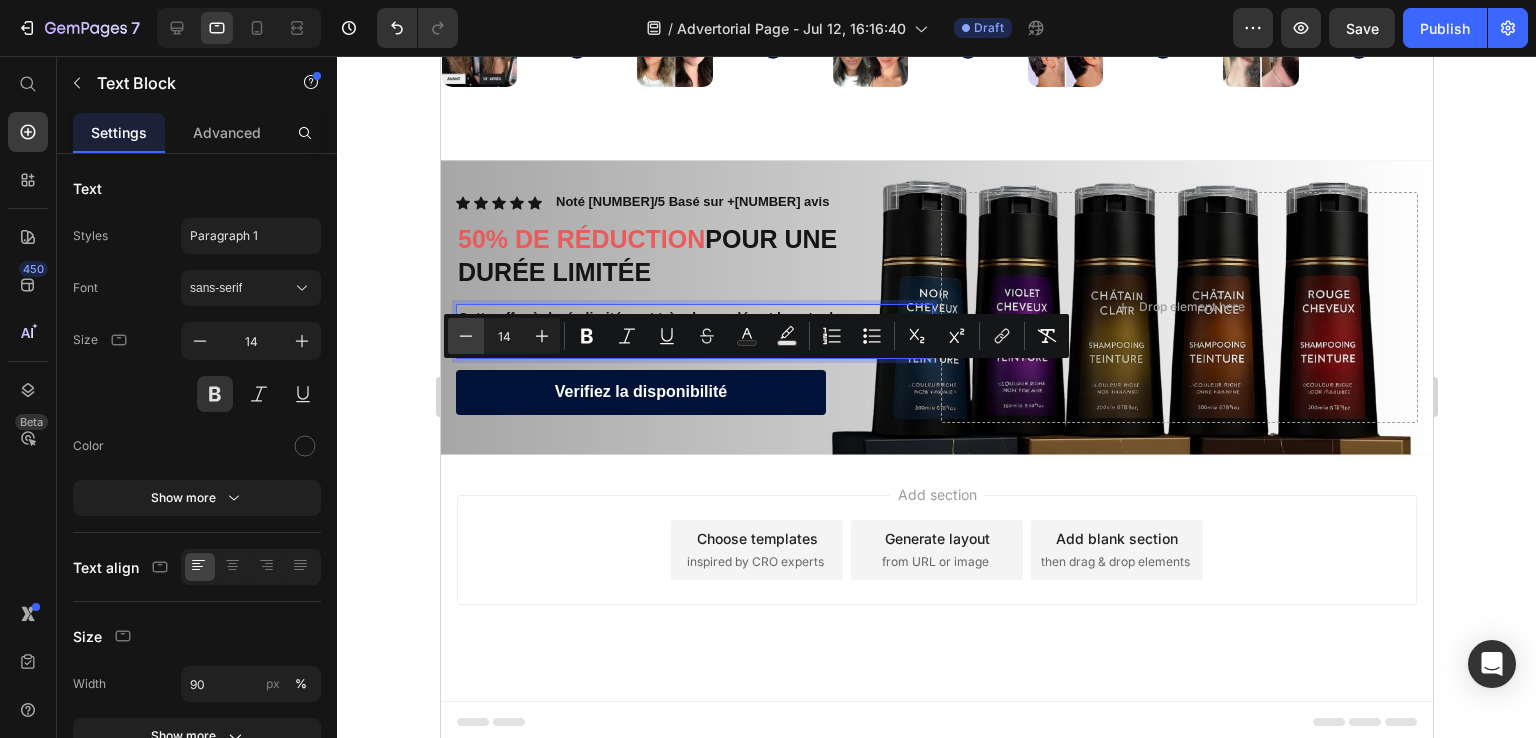 click 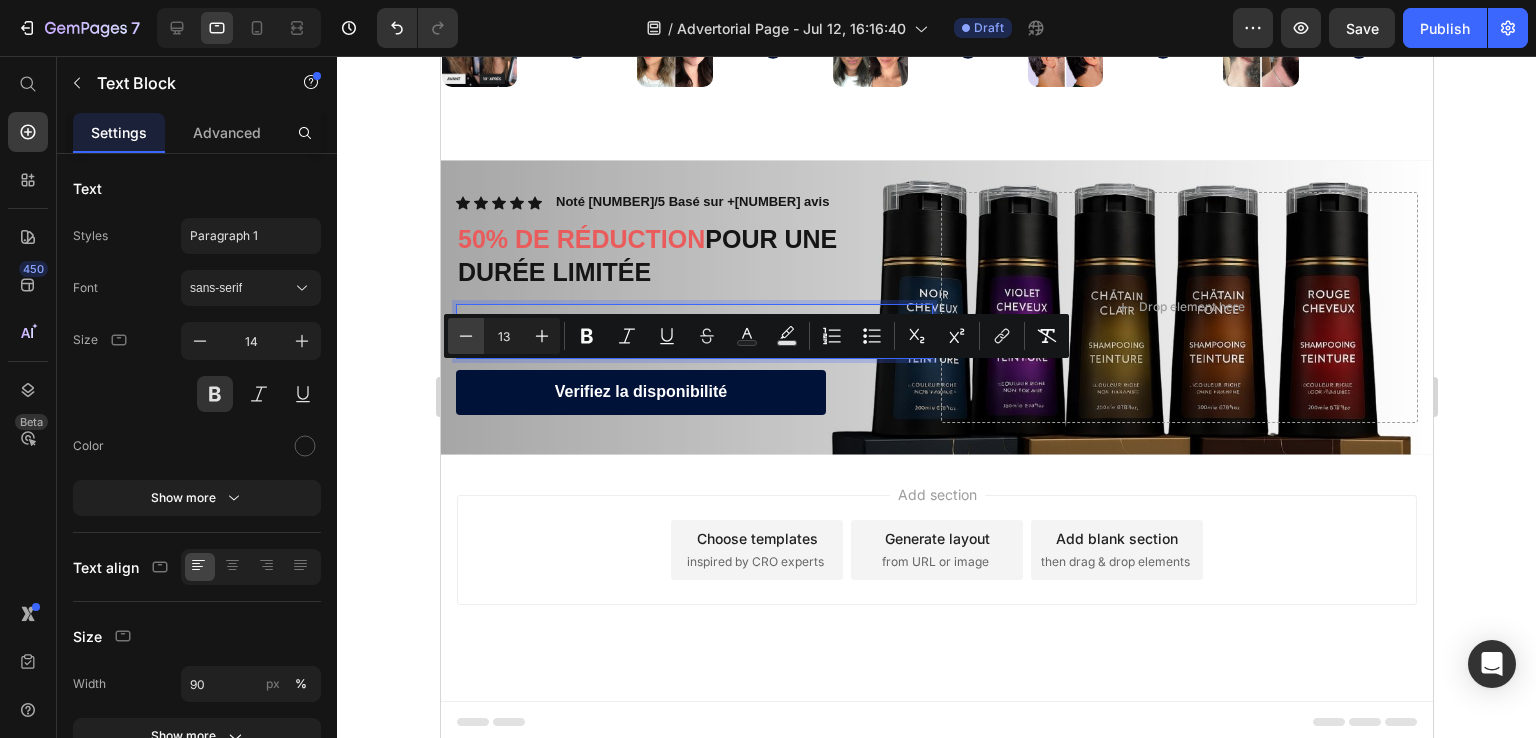 click 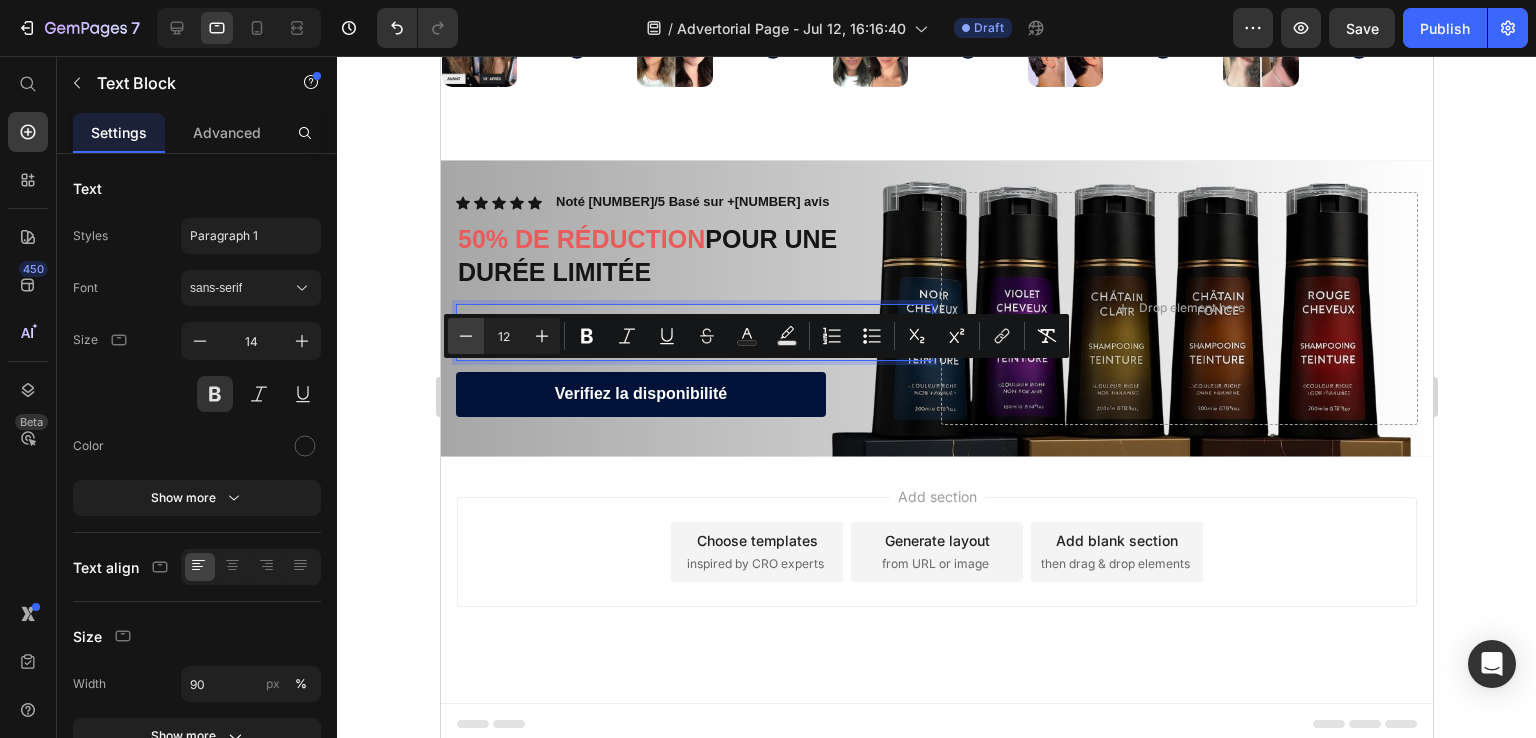 click 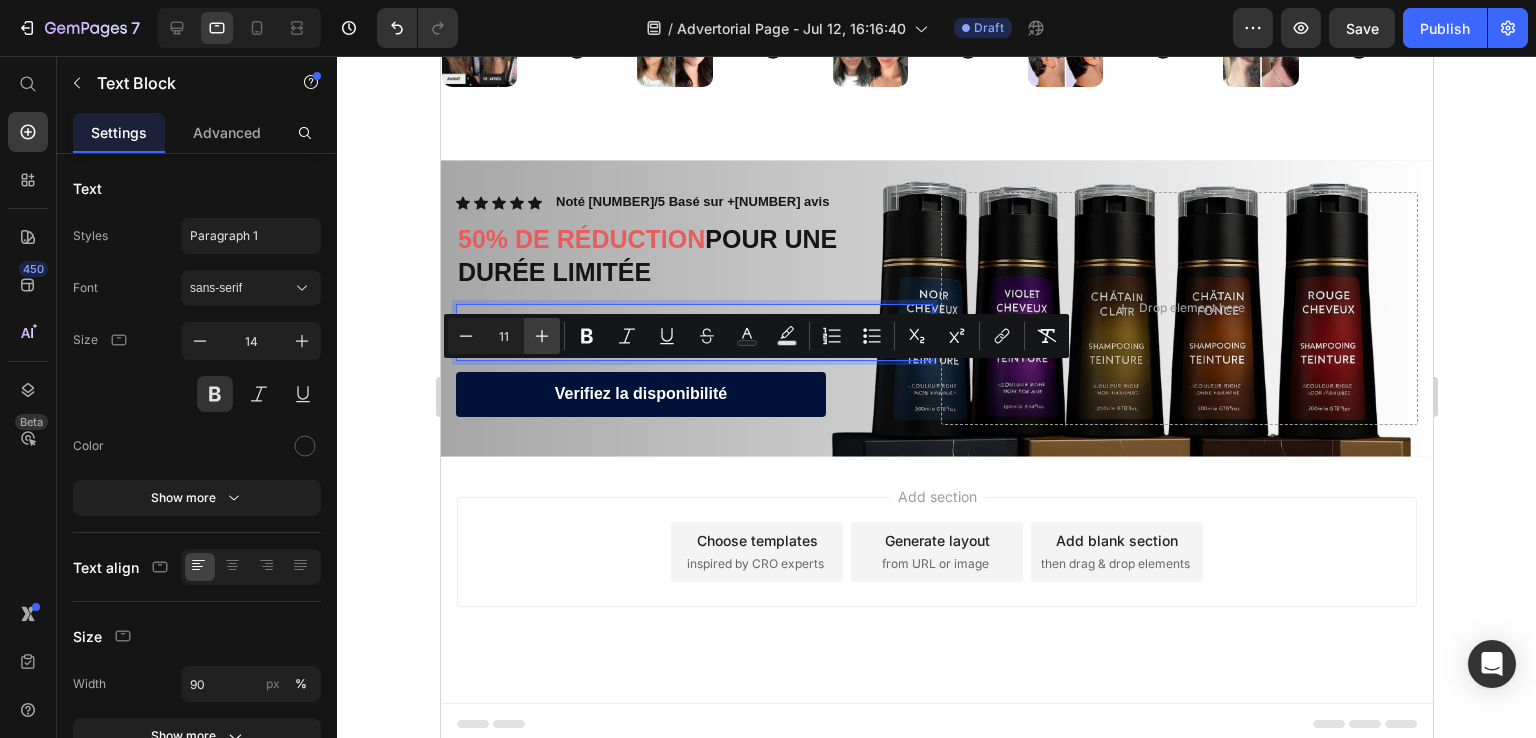 click 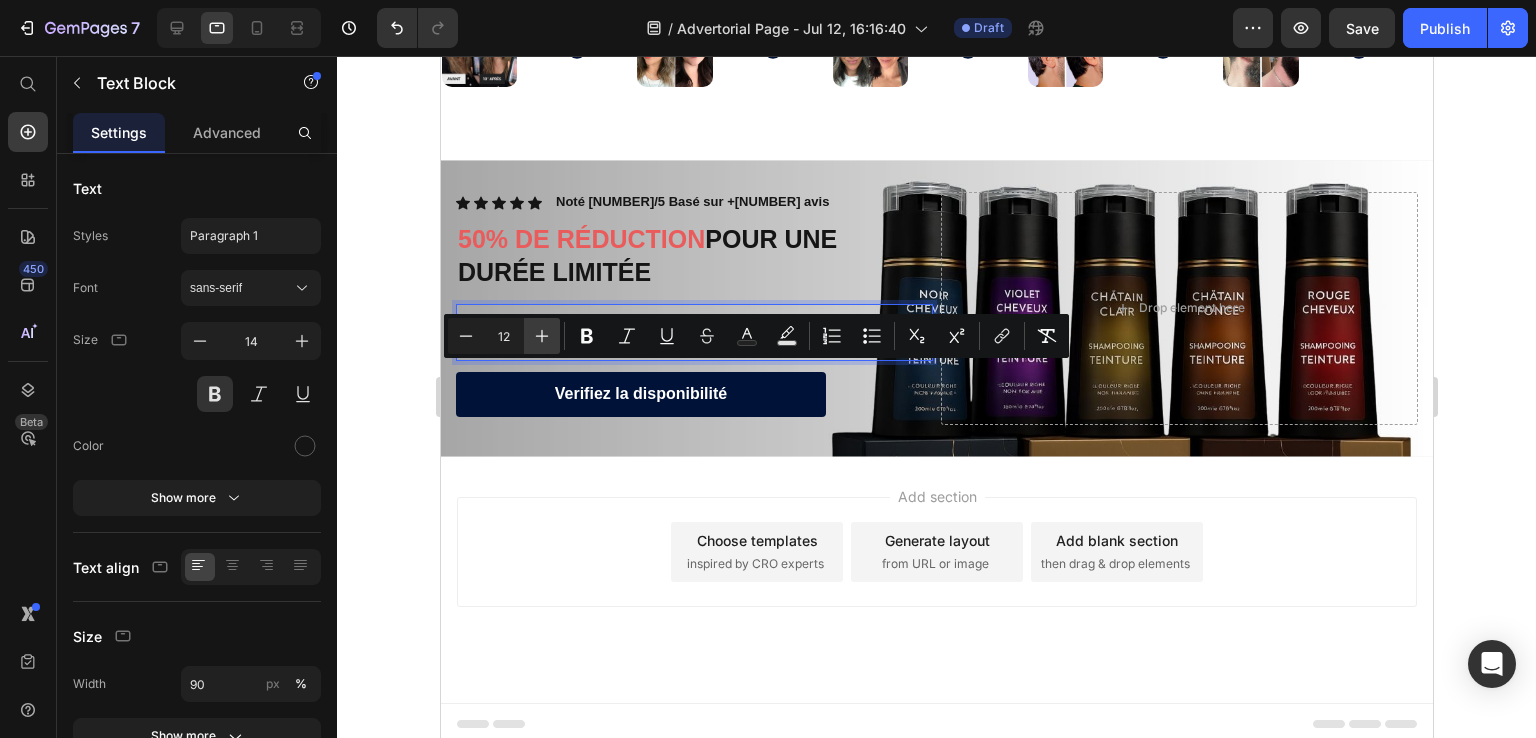 click 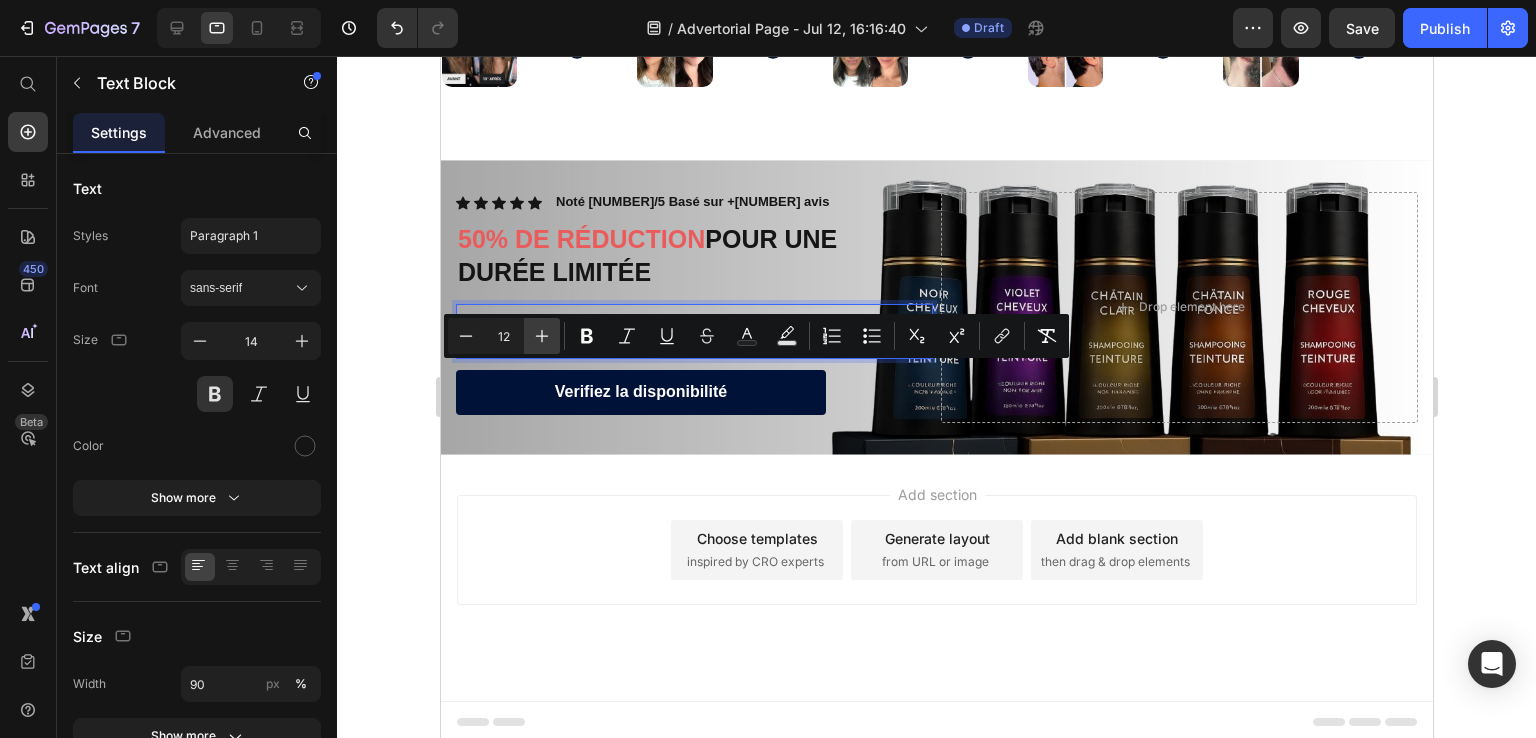 type on "13" 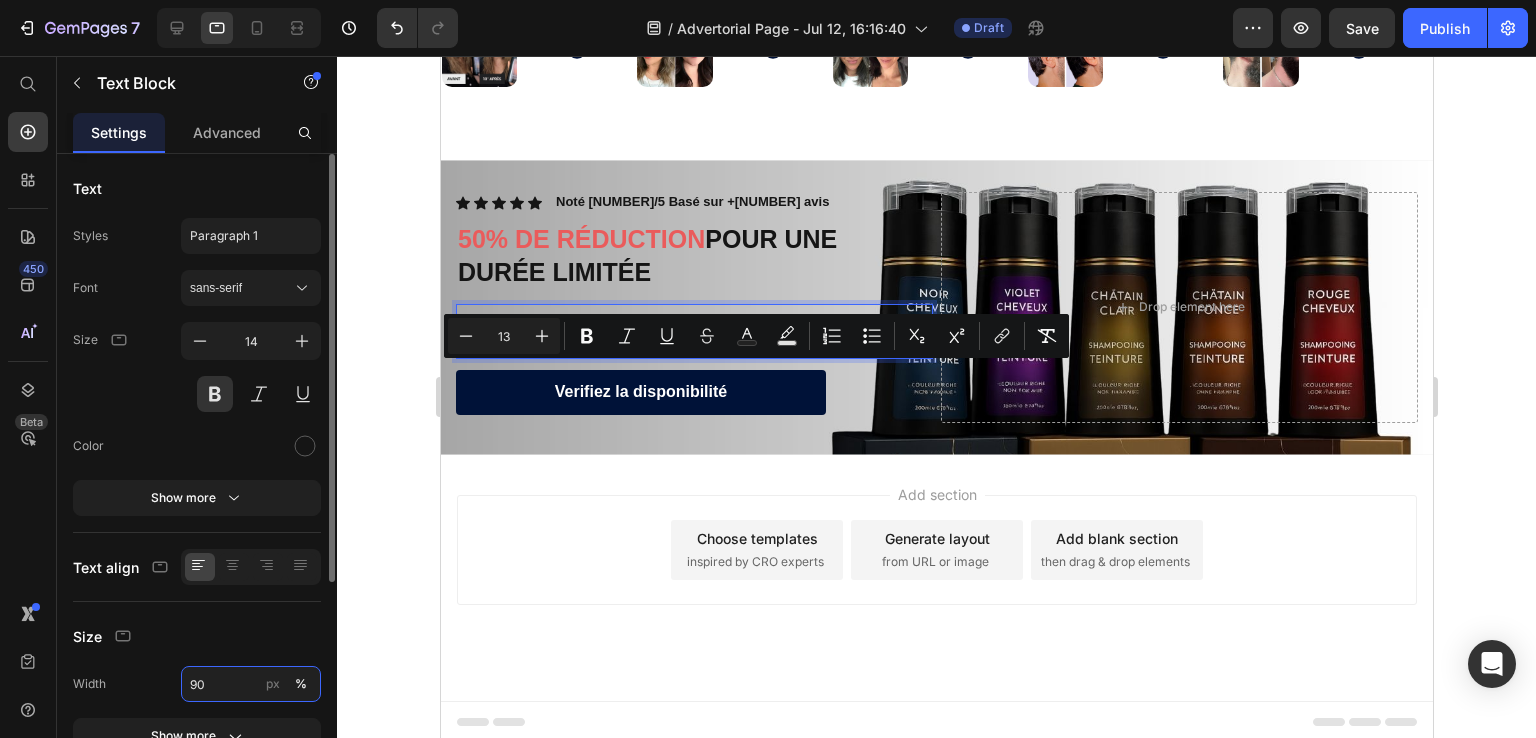 click on "90" at bounding box center [251, 684] 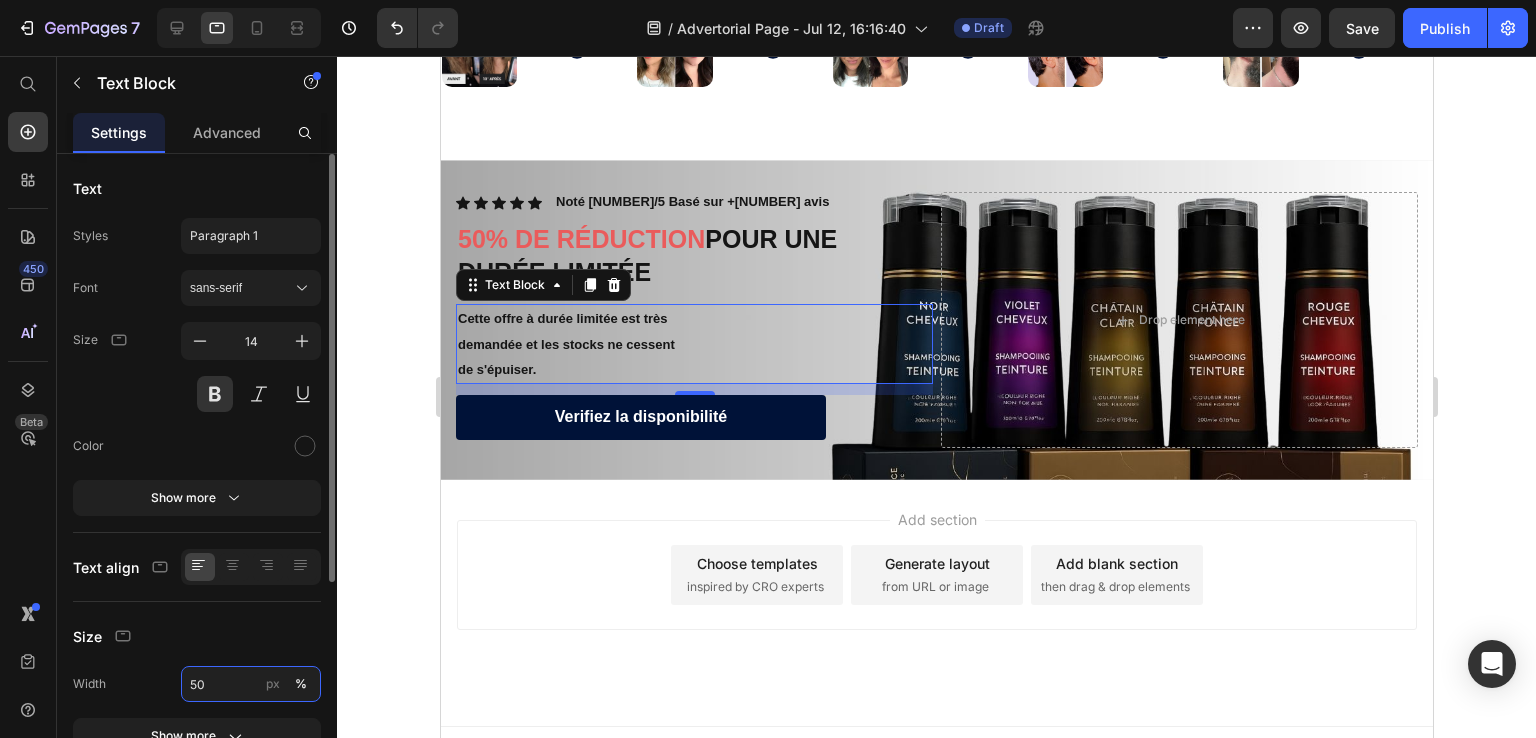 click on "50" at bounding box center (251, 684) 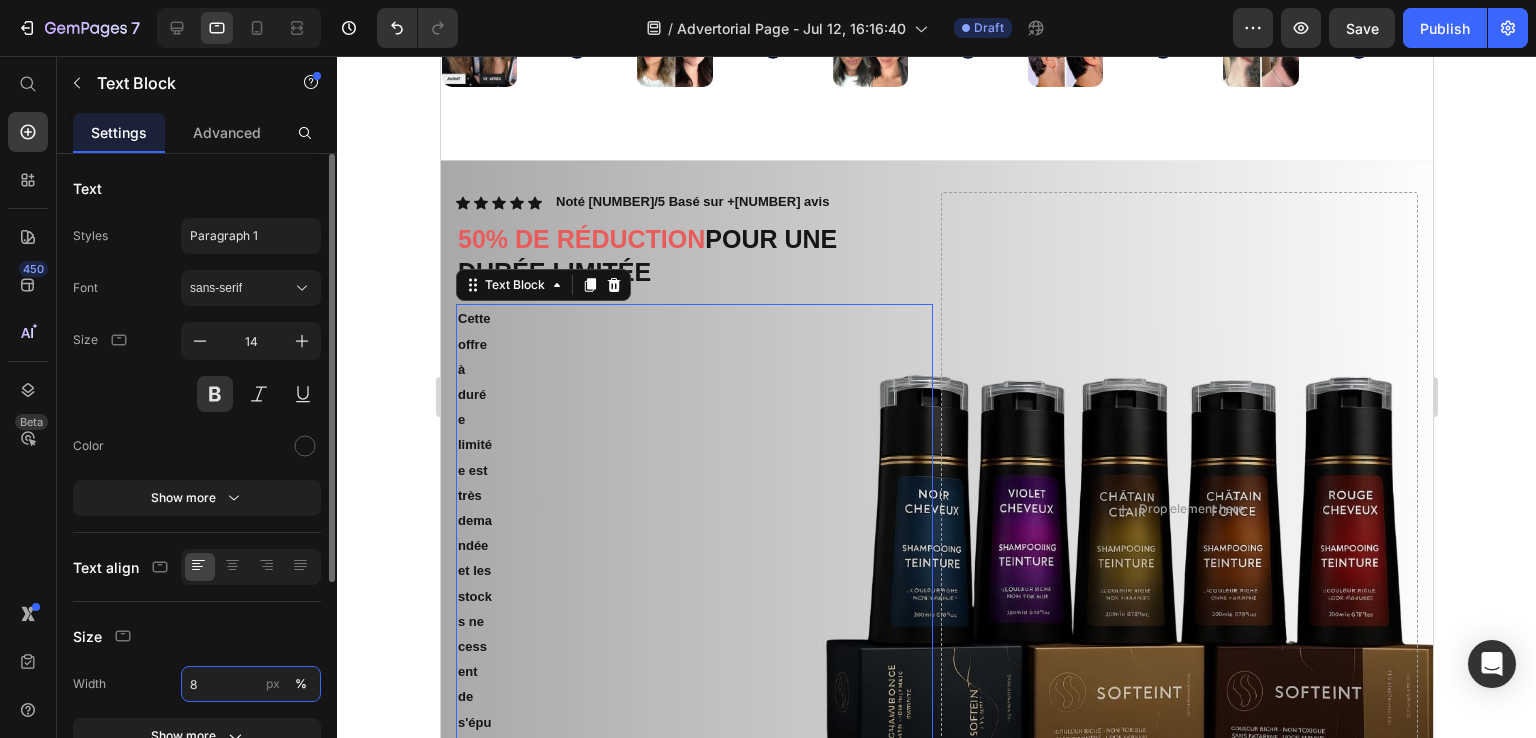 type on "80" 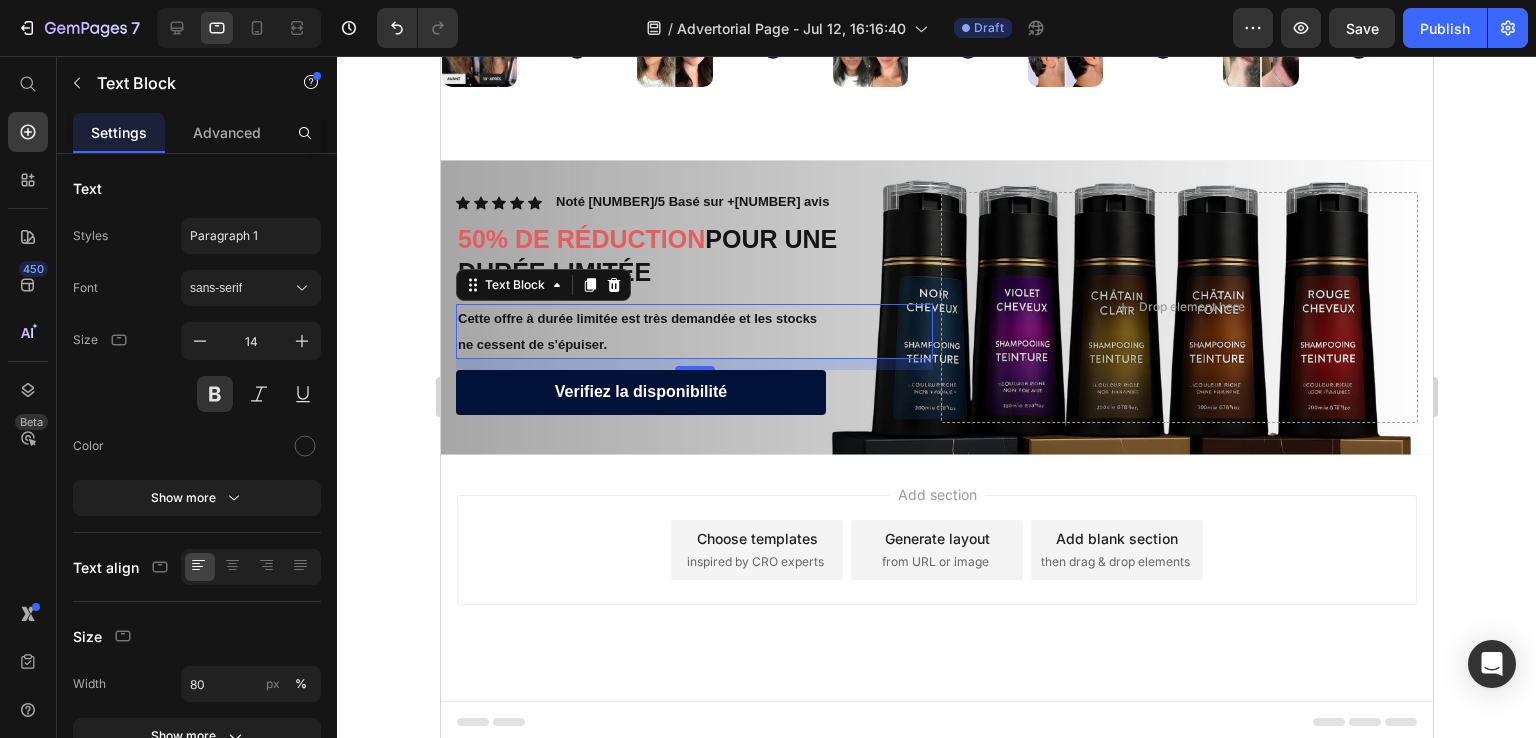 click on "Add section Choose templates inspired by CRO experts Generate layout from URL or image Add blank section then drag & drop elements" at bounding box center (936, 550) 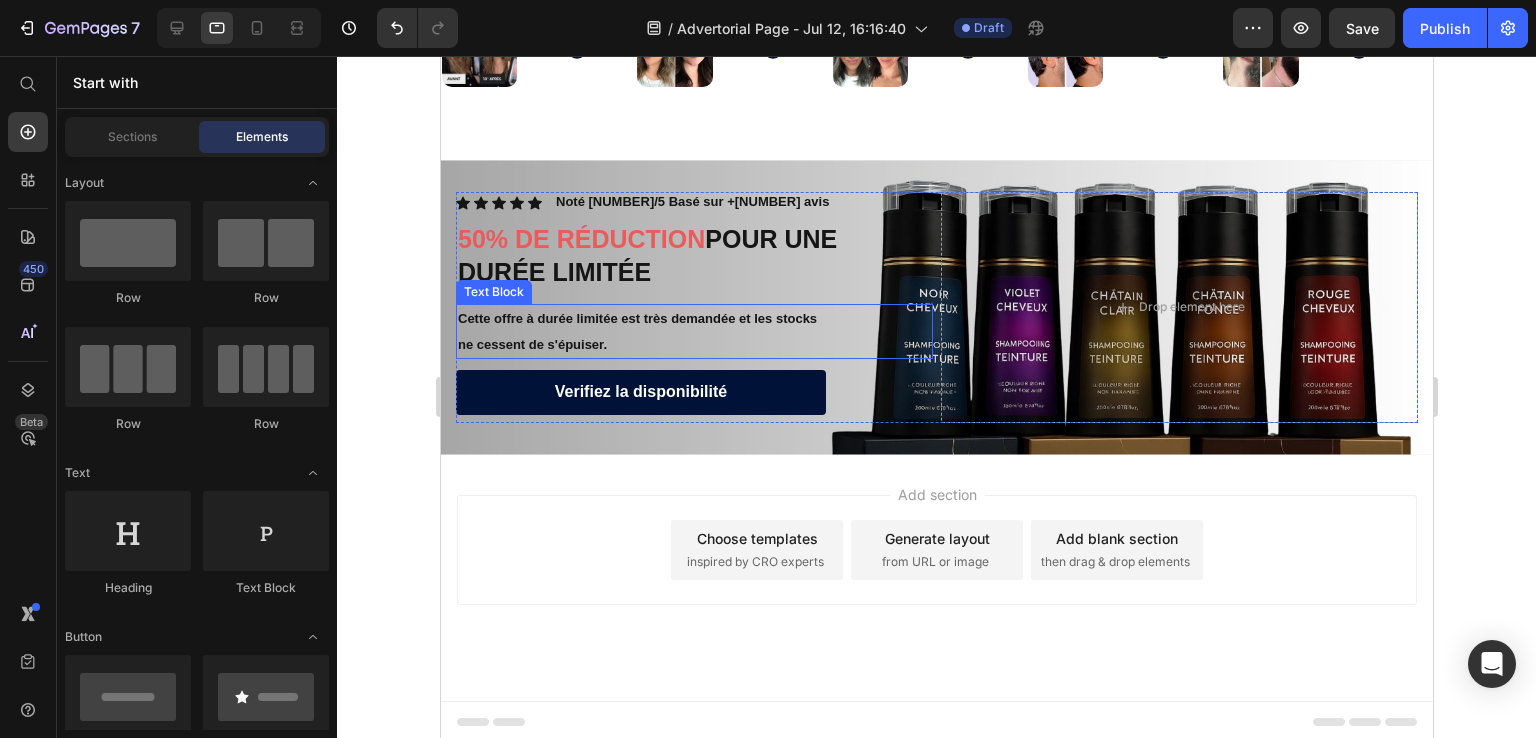 scroll, scrollTop: 4389, scrollLeft: 0, axis: vertical 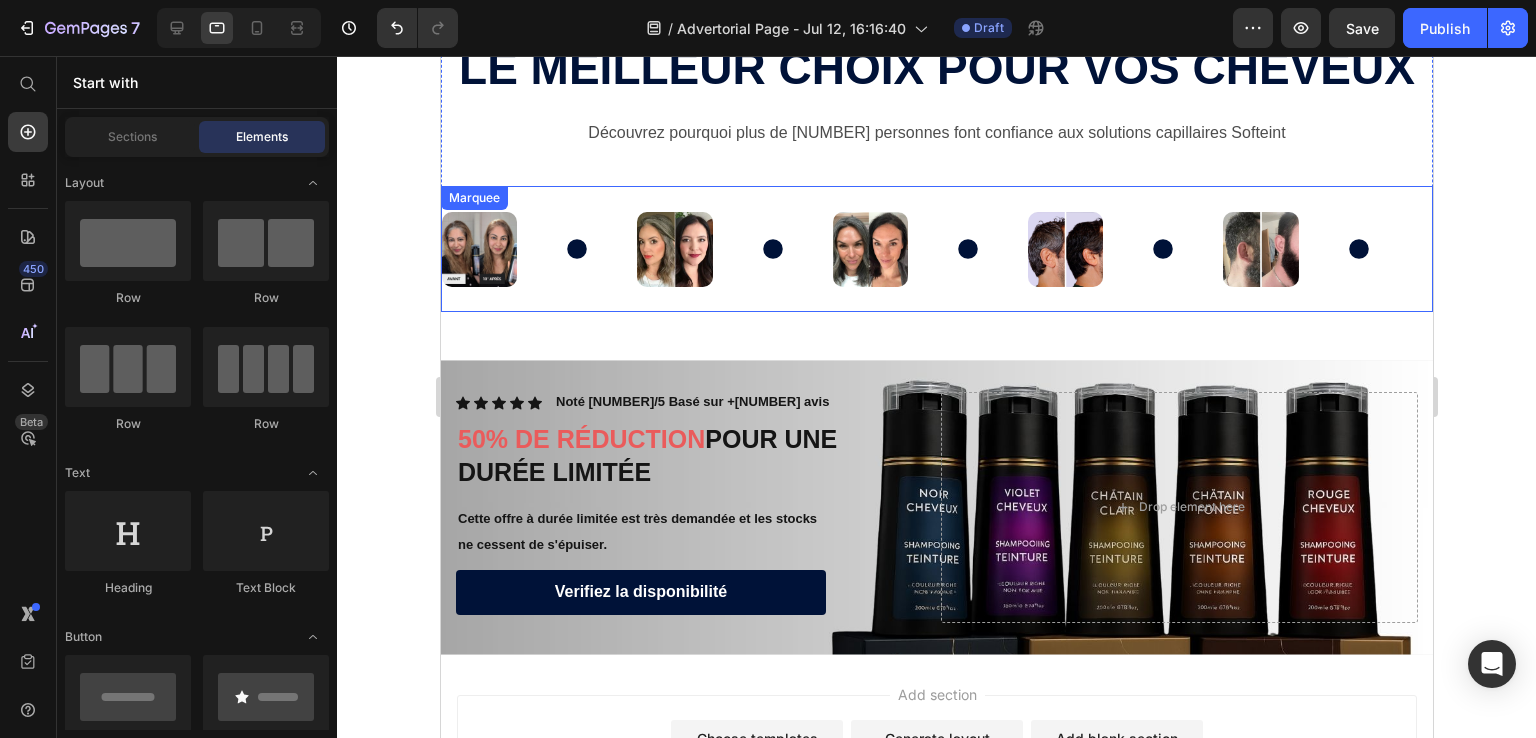 click on "Image" at bounding box center (538, 249) 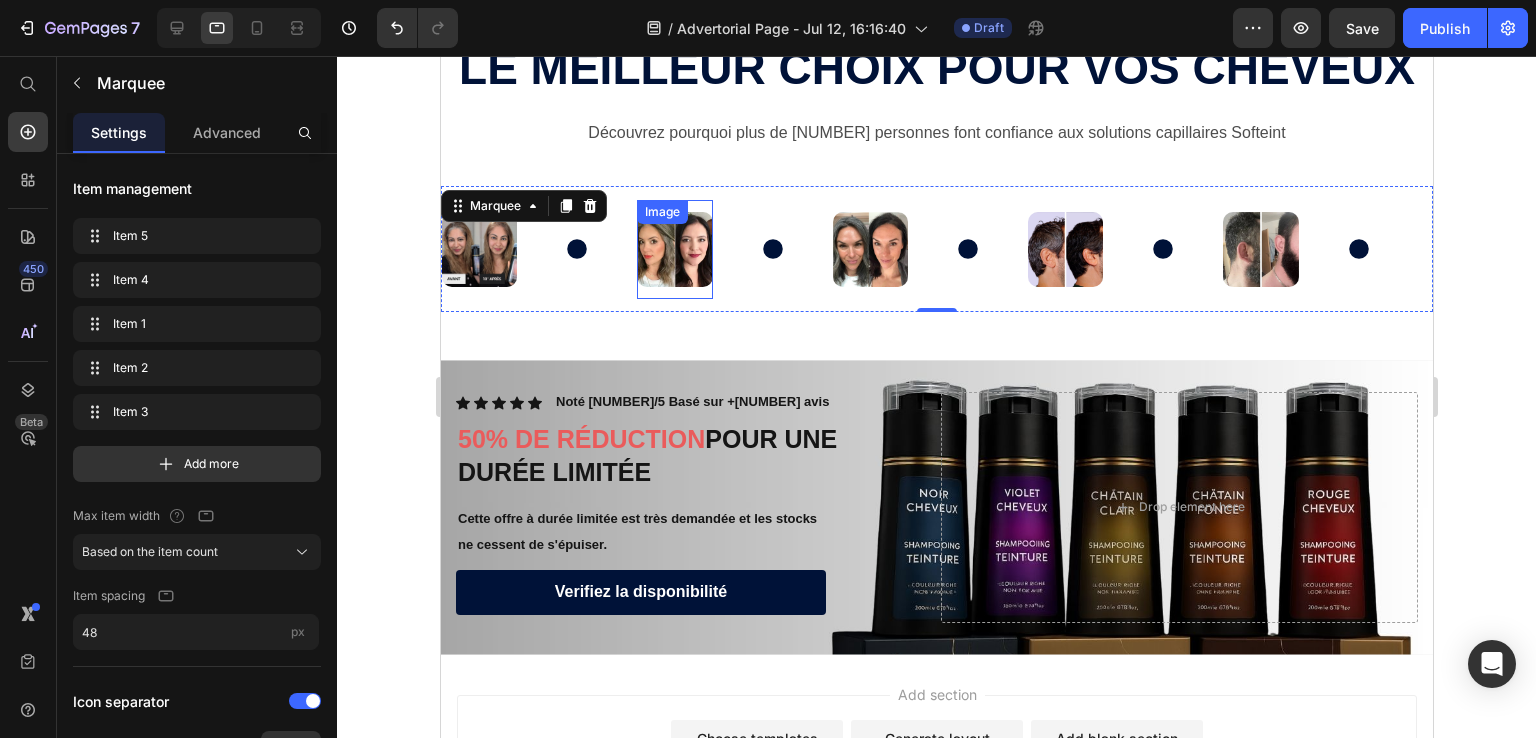 click at bounding box center [673, 249] 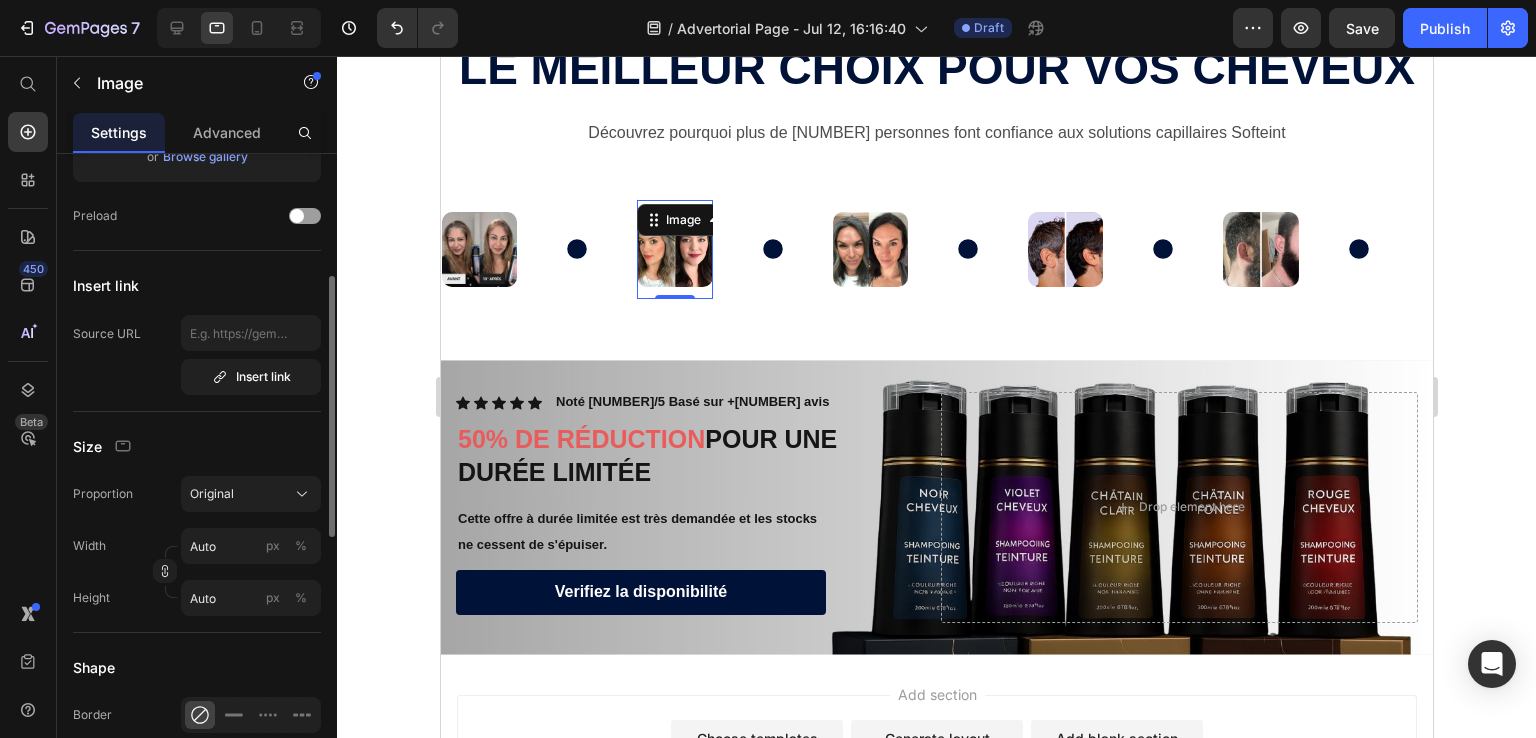 scroll, scrollTop: 400, scrollLeft: 0, axis: vertical 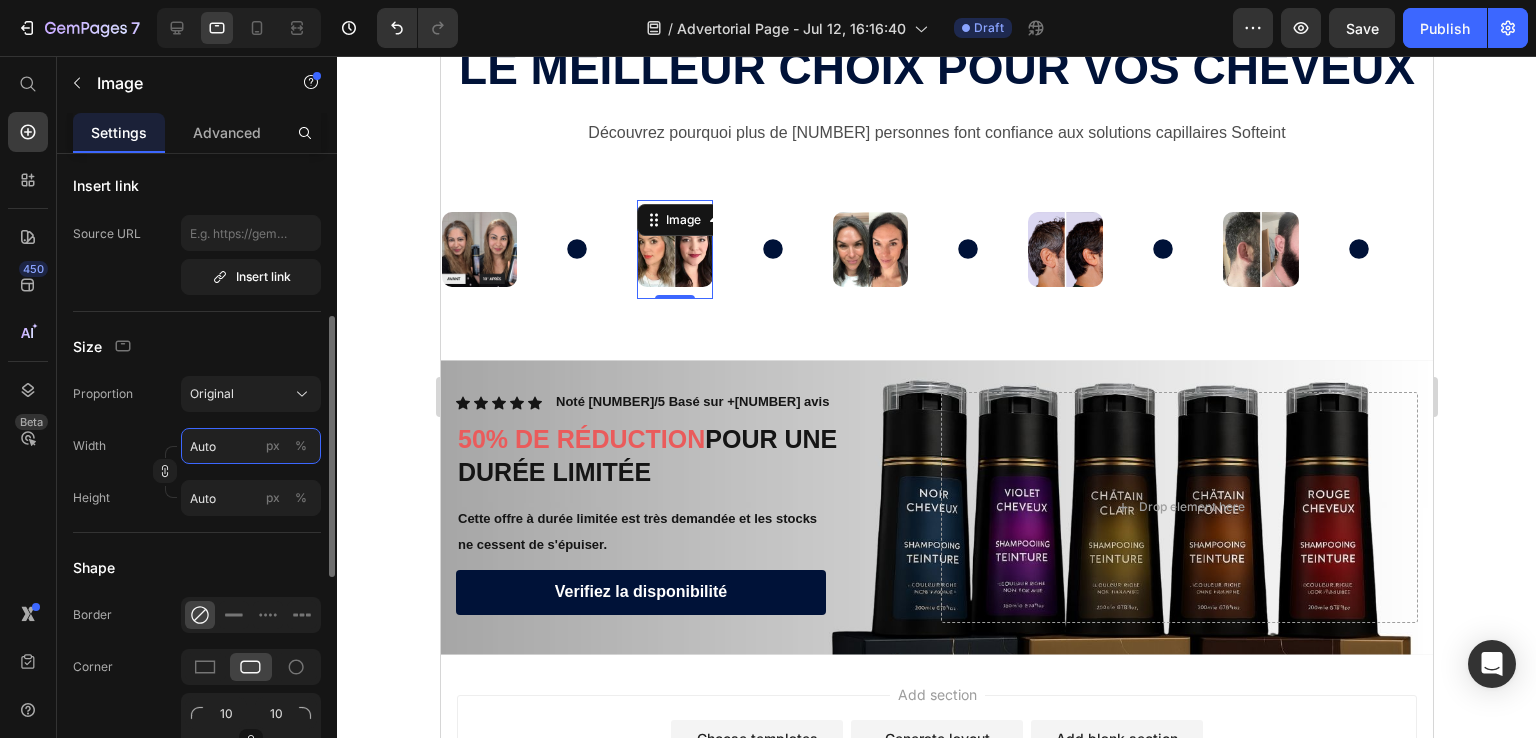 click on "Auto" at bounding box center (251, 446) 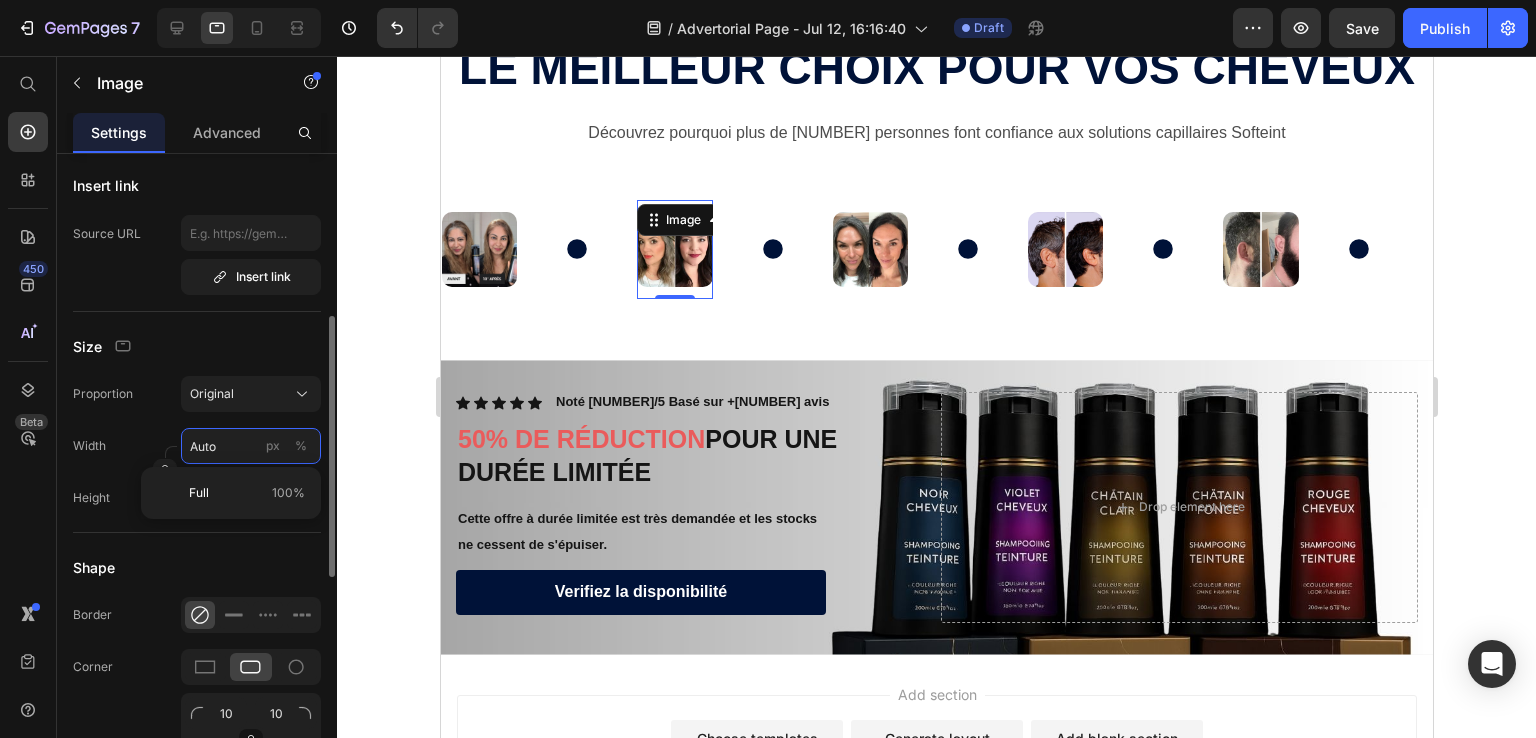 type on "5" 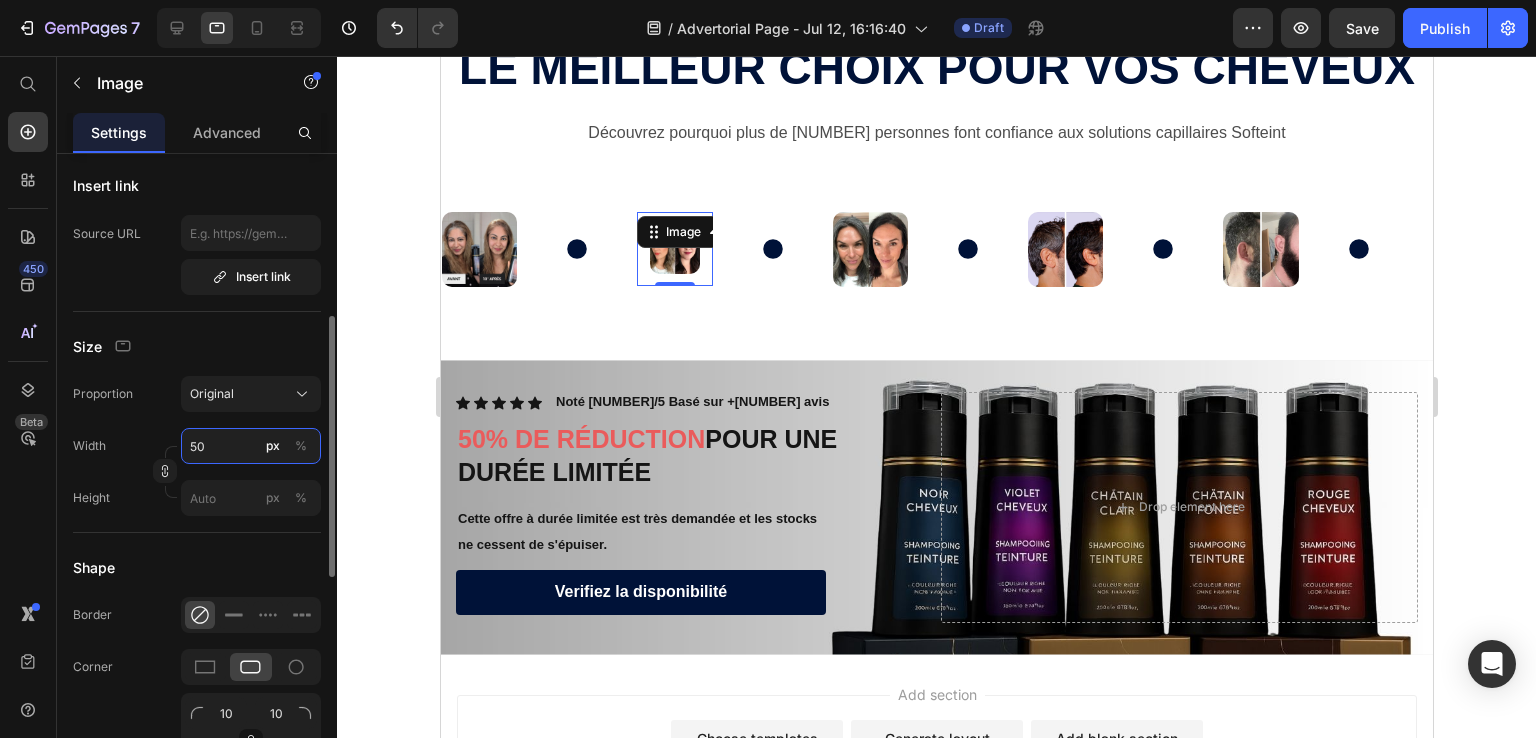 type on "500" 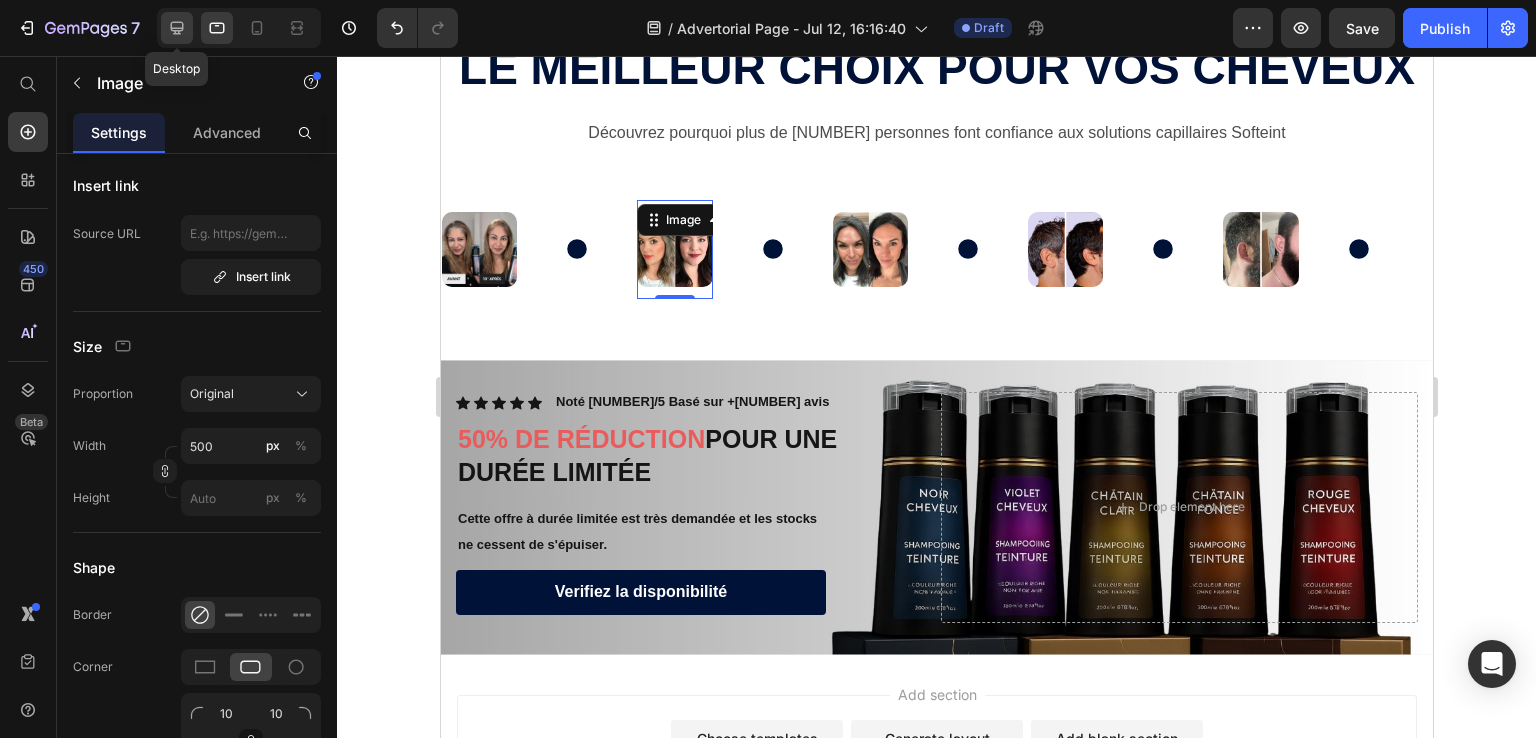 click 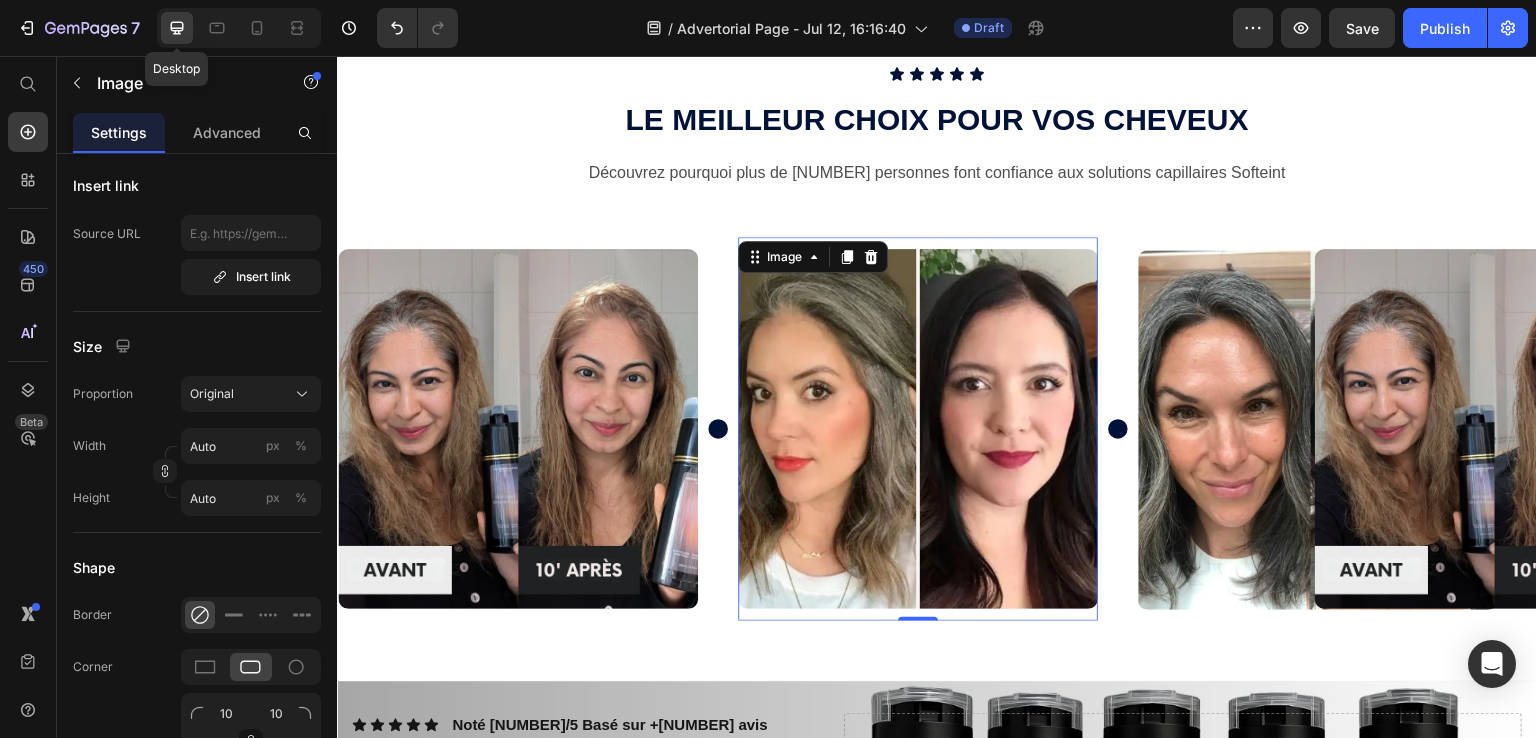 scroll, scrollTop: 4419, scrollLeft: 0, axis: vertical 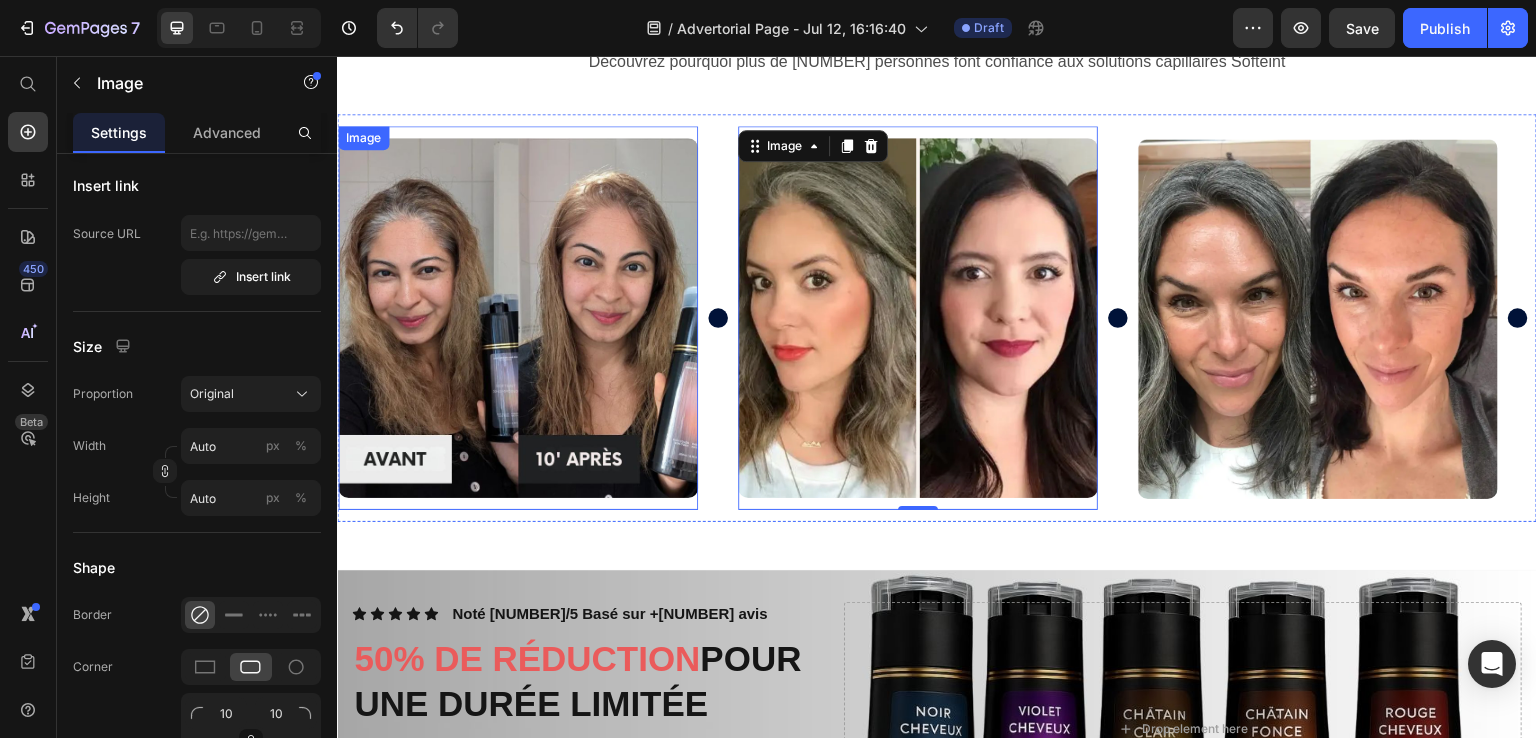 click at bounding box center (518, 318) 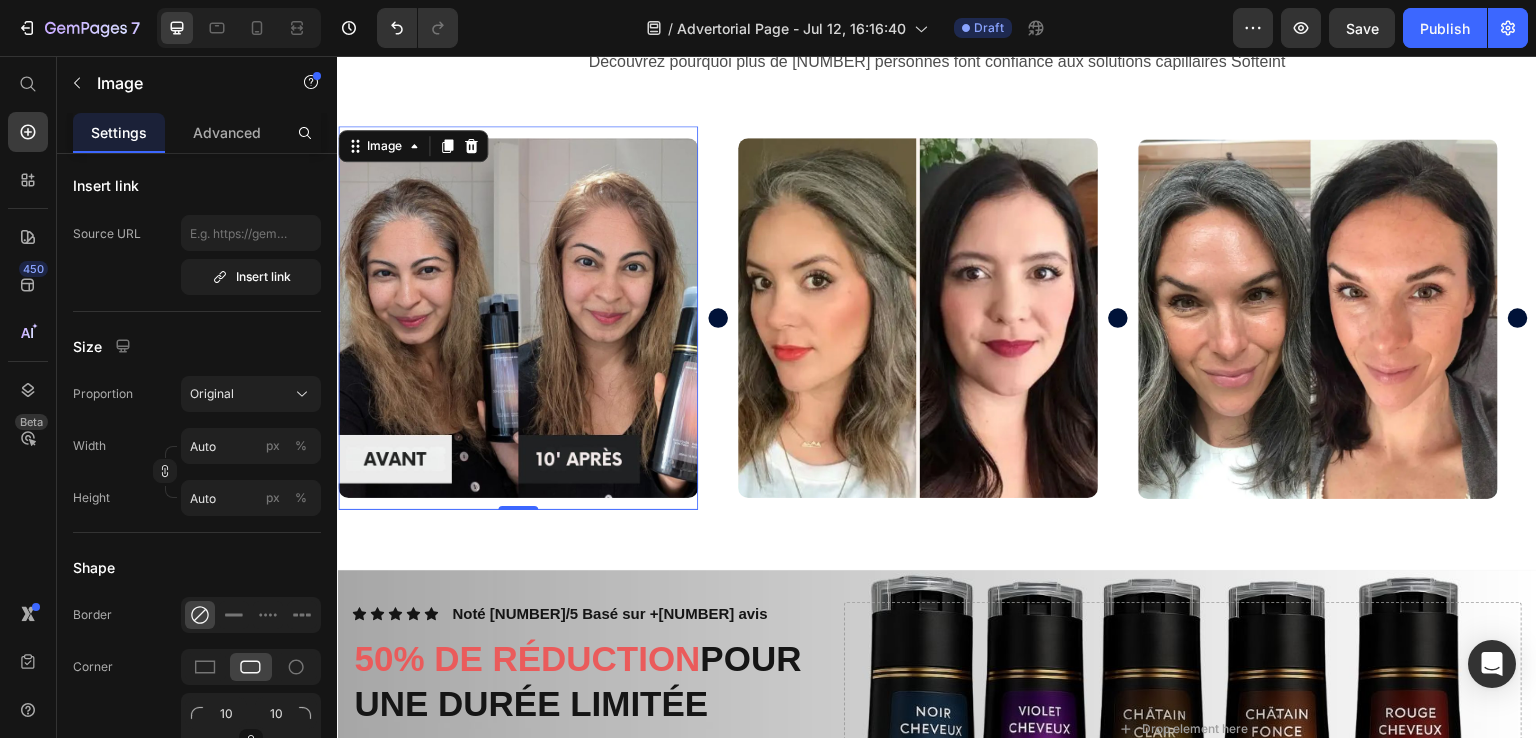 click at bounding box center (518, 318) 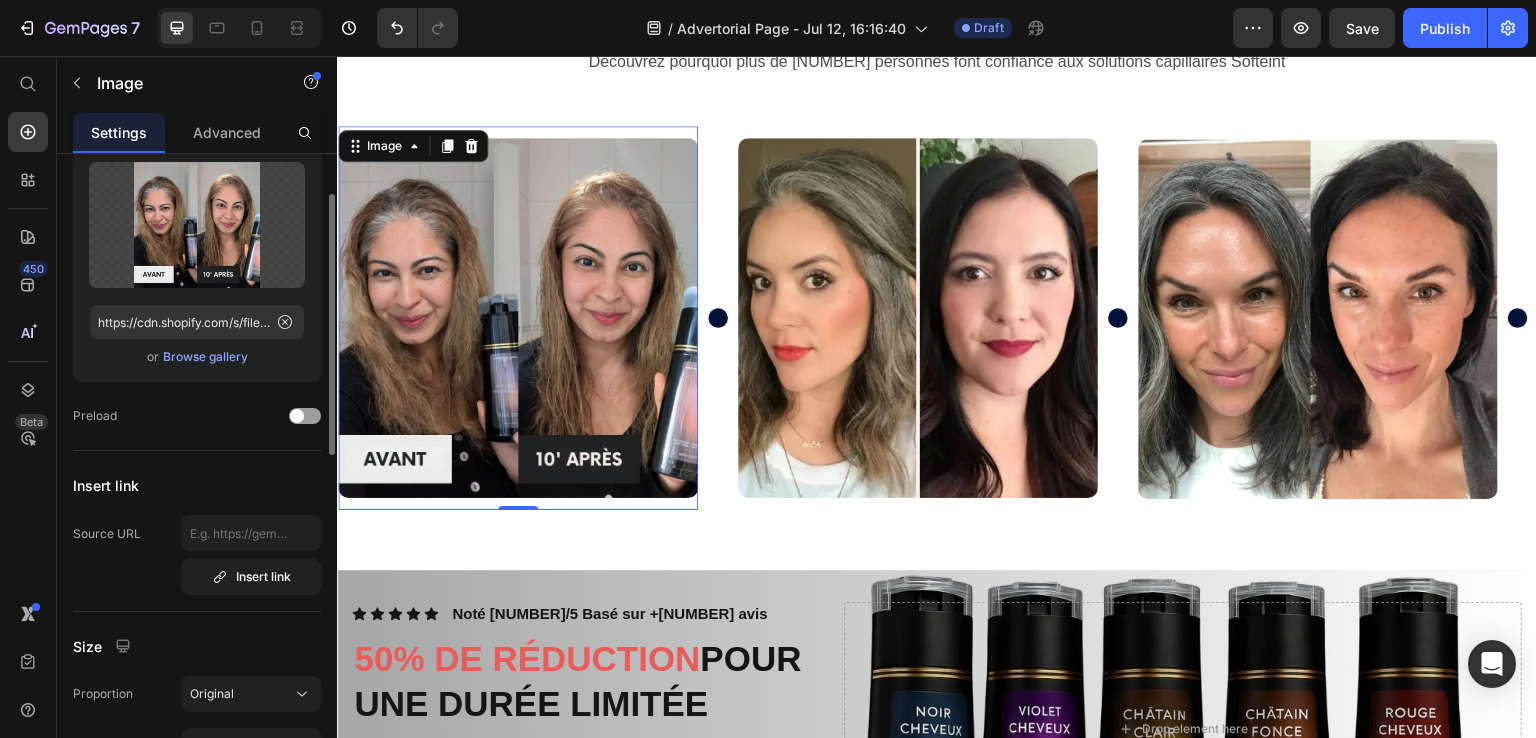scroll, scrollTop: 0, scrollLeft: 0, axis: both 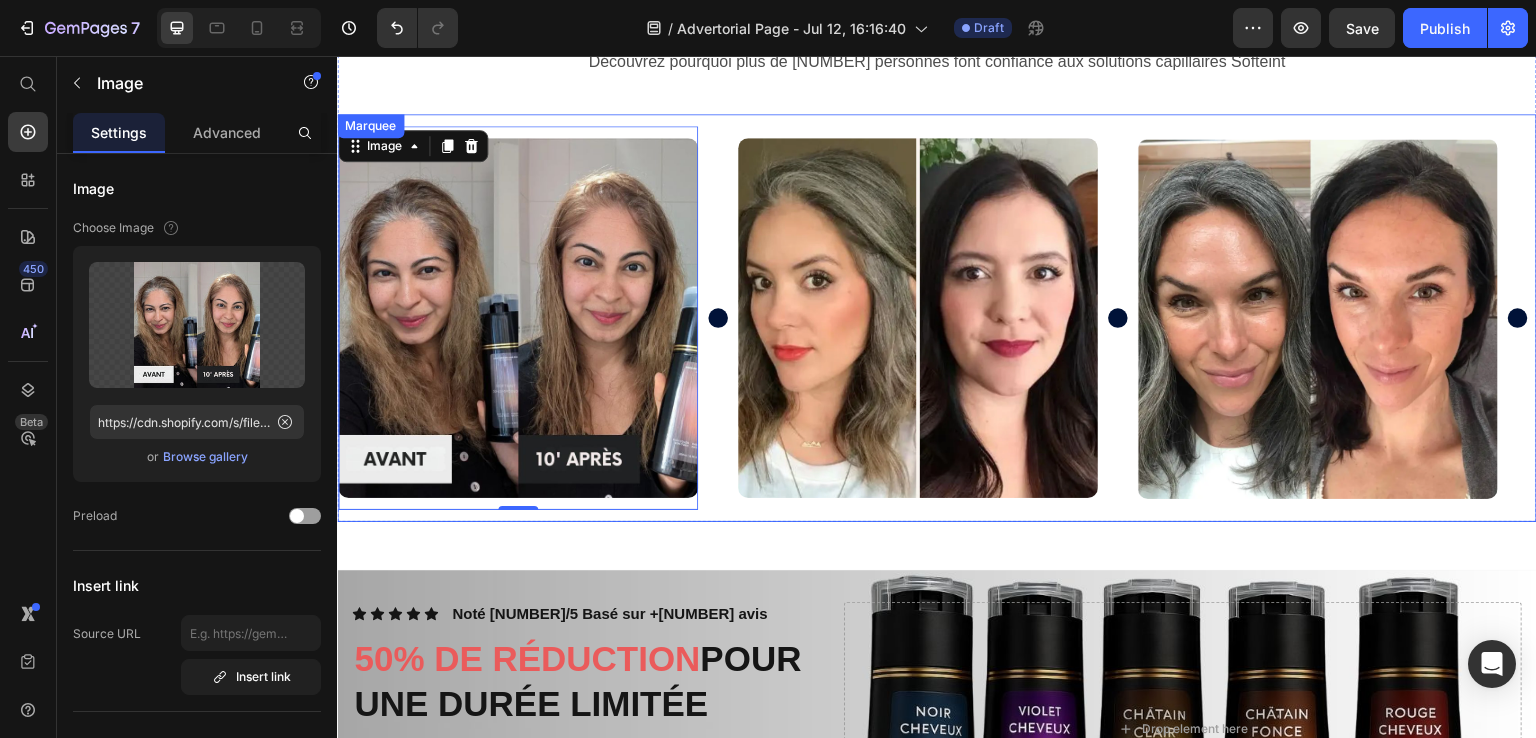 click on "Image   0" at bounding box center (538, 318) 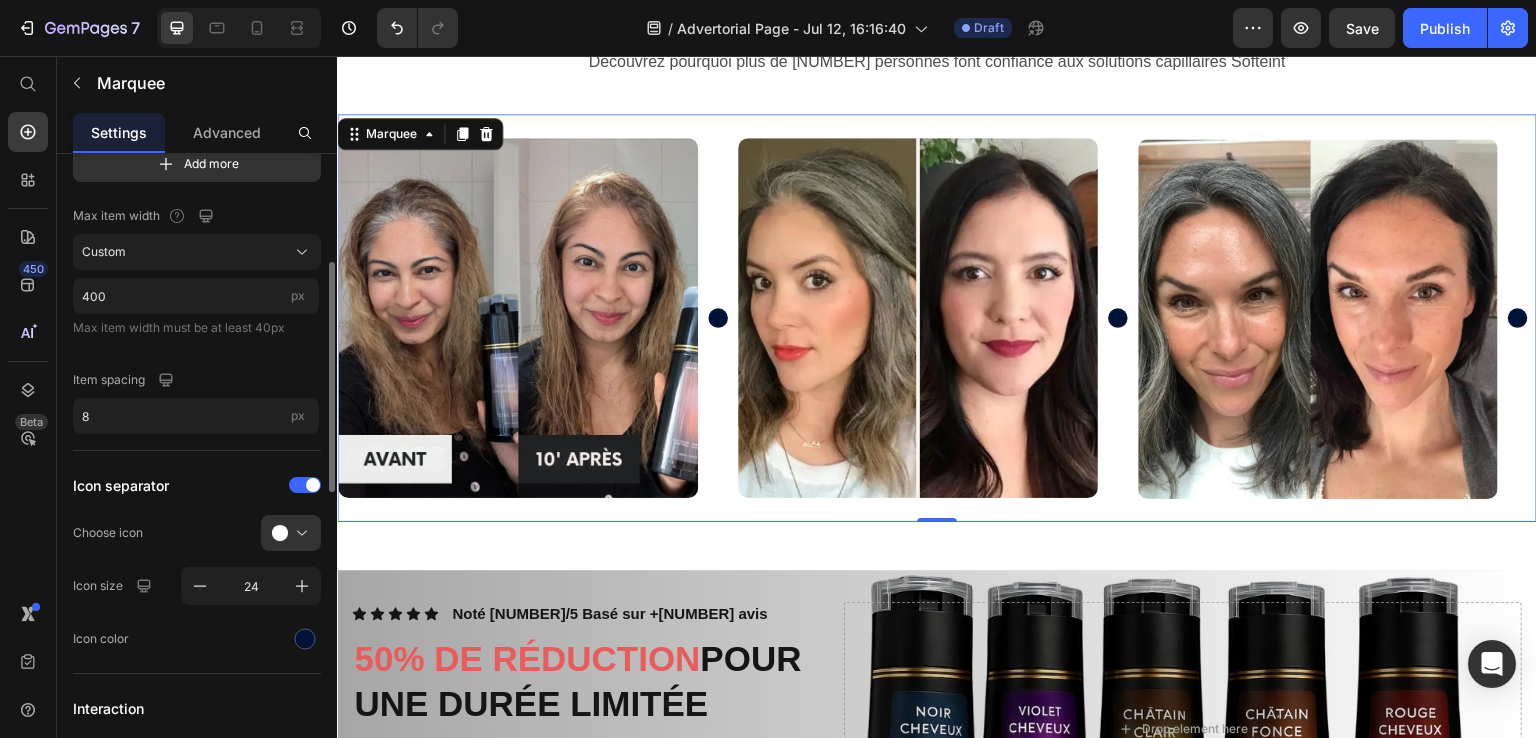 scroll, scrollTop: 400, scrollLeft: 0, axis: vertical 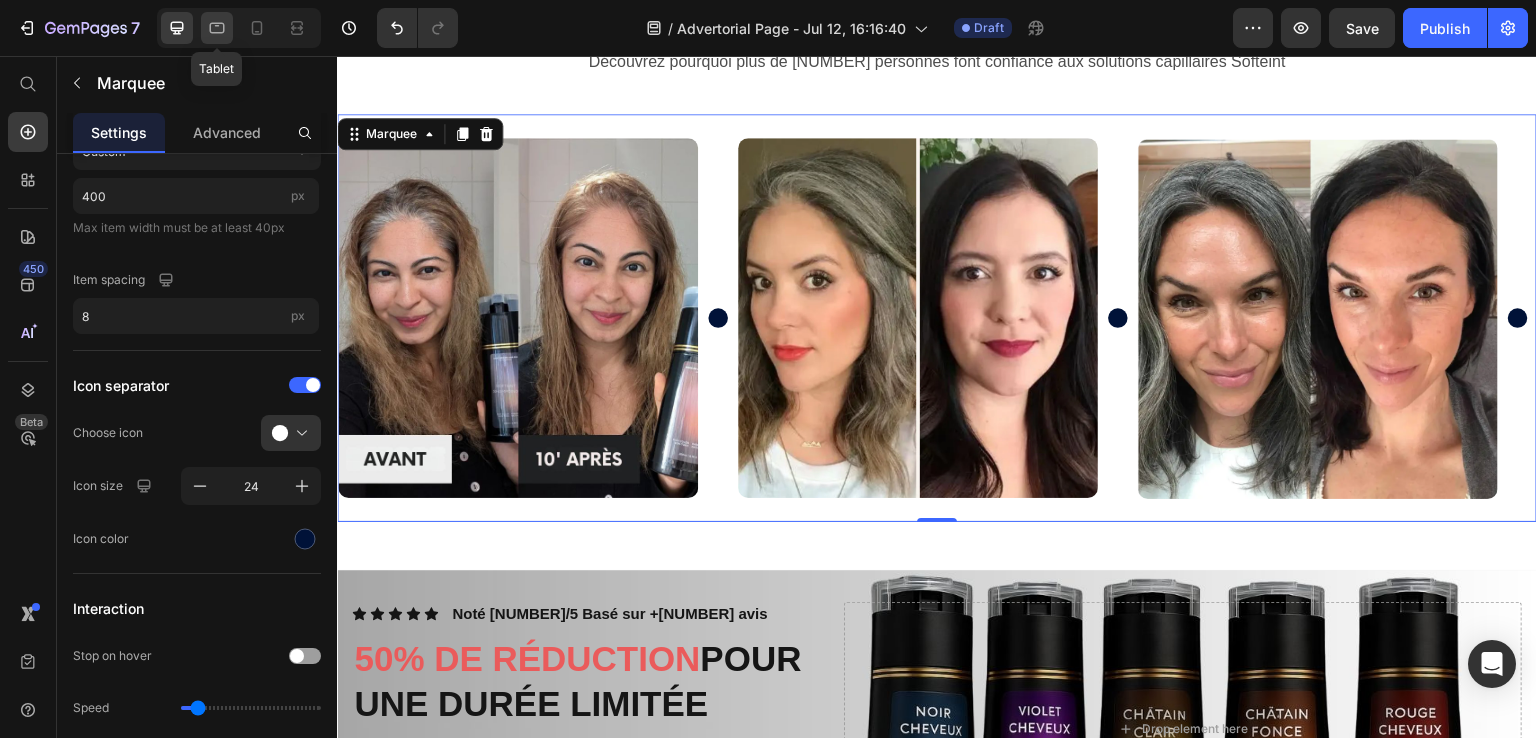click 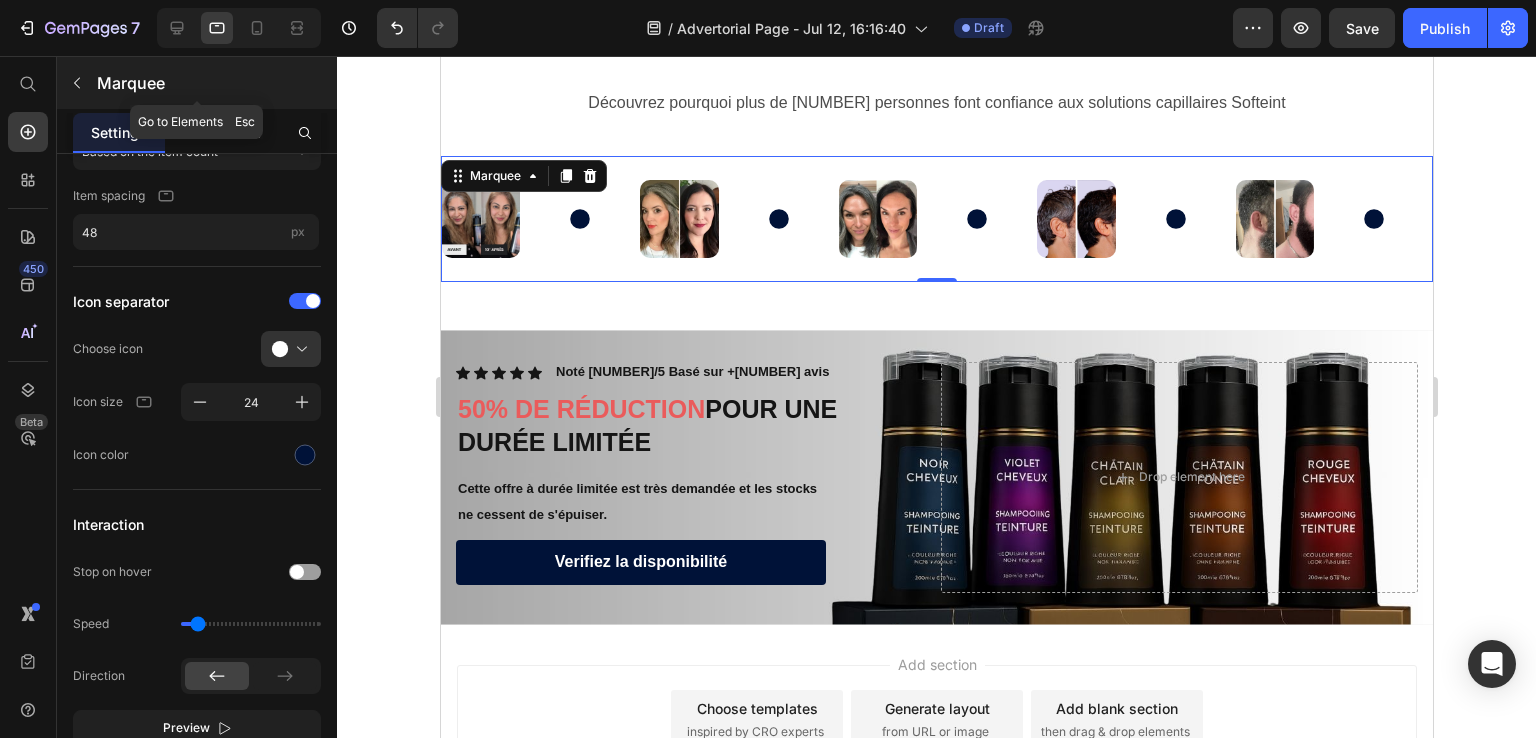 scroll, scrollTop: 4508, scrollLeft: 0, axis: vertical 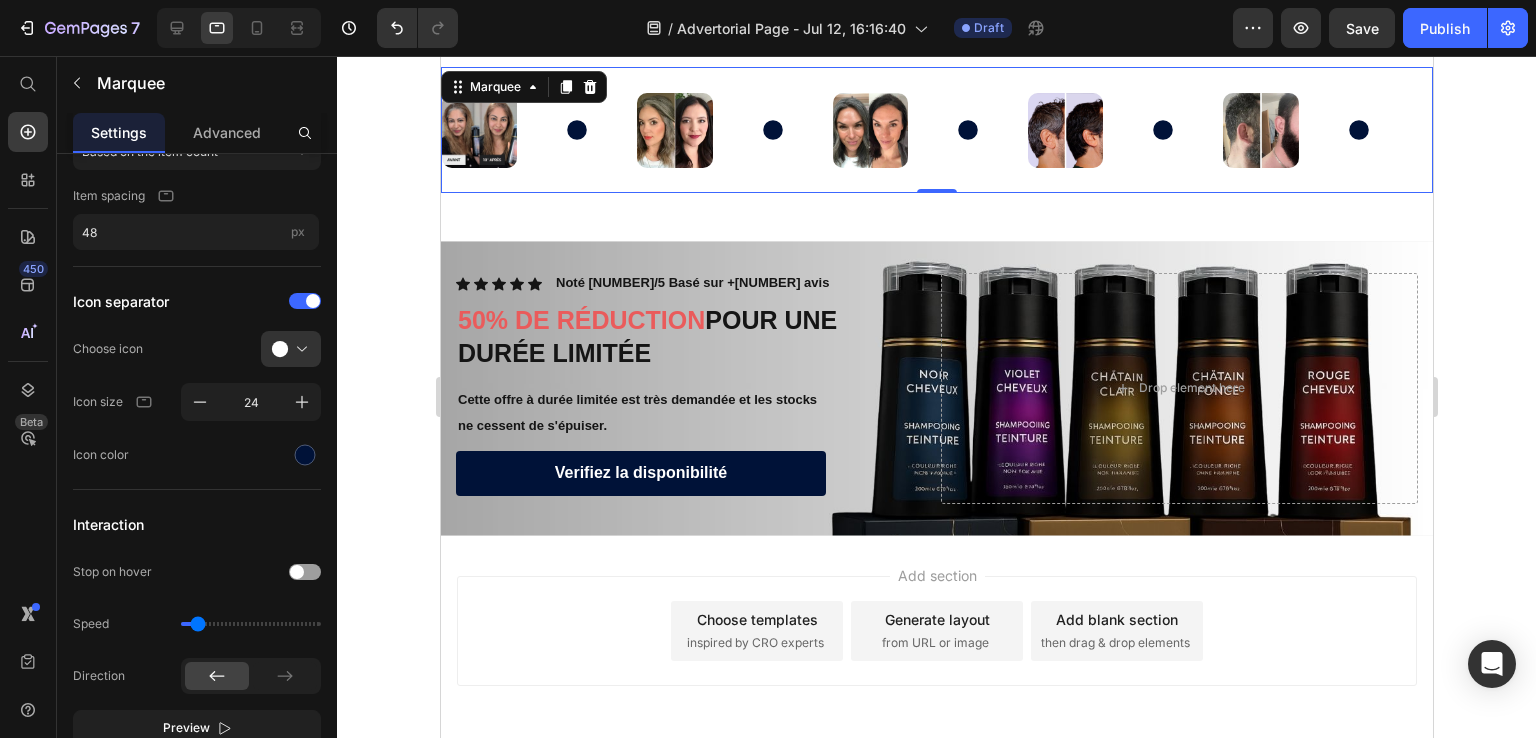 click on "Image" at bounding box center [538, 130] 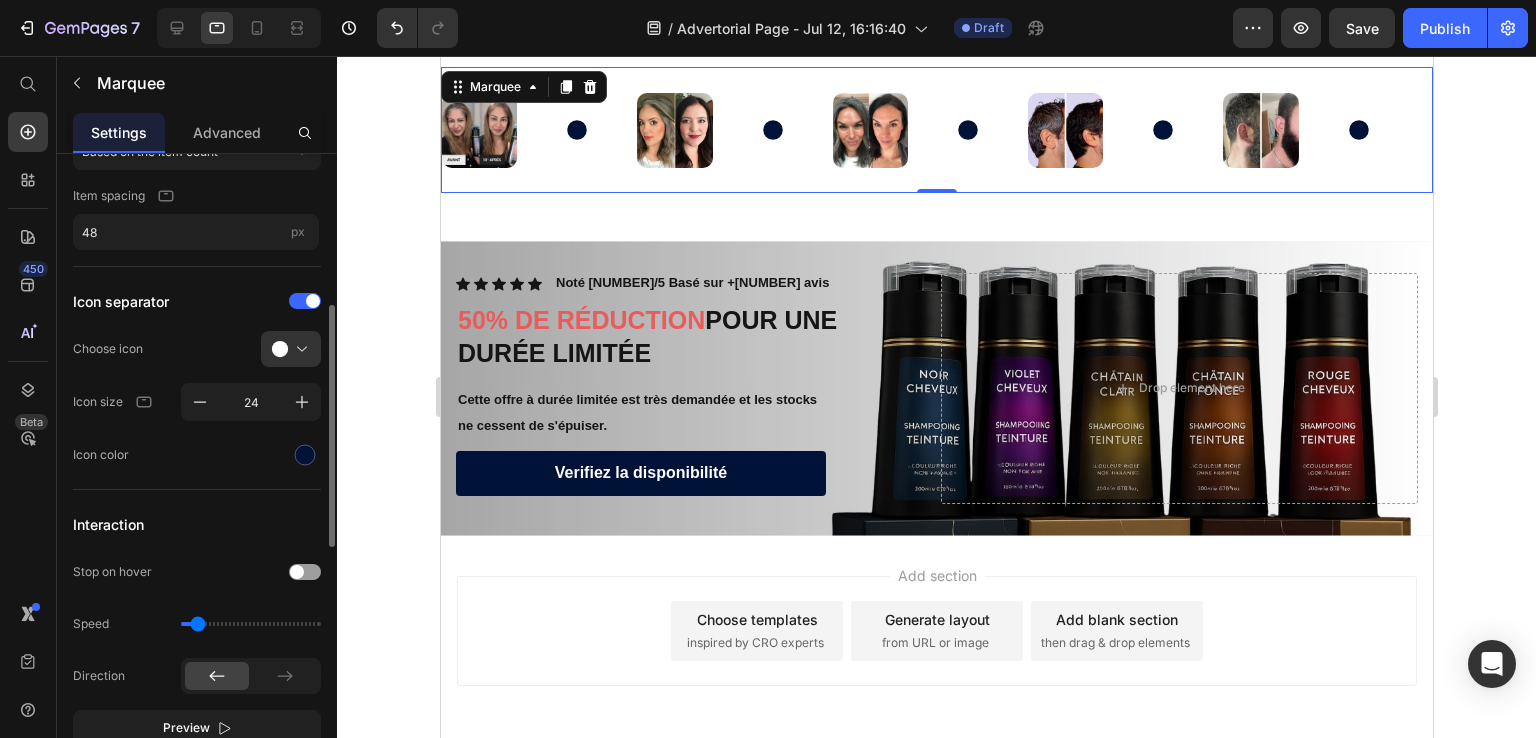 scroll, scrollTop: 200, scrollLeft: 0, axis: vertical 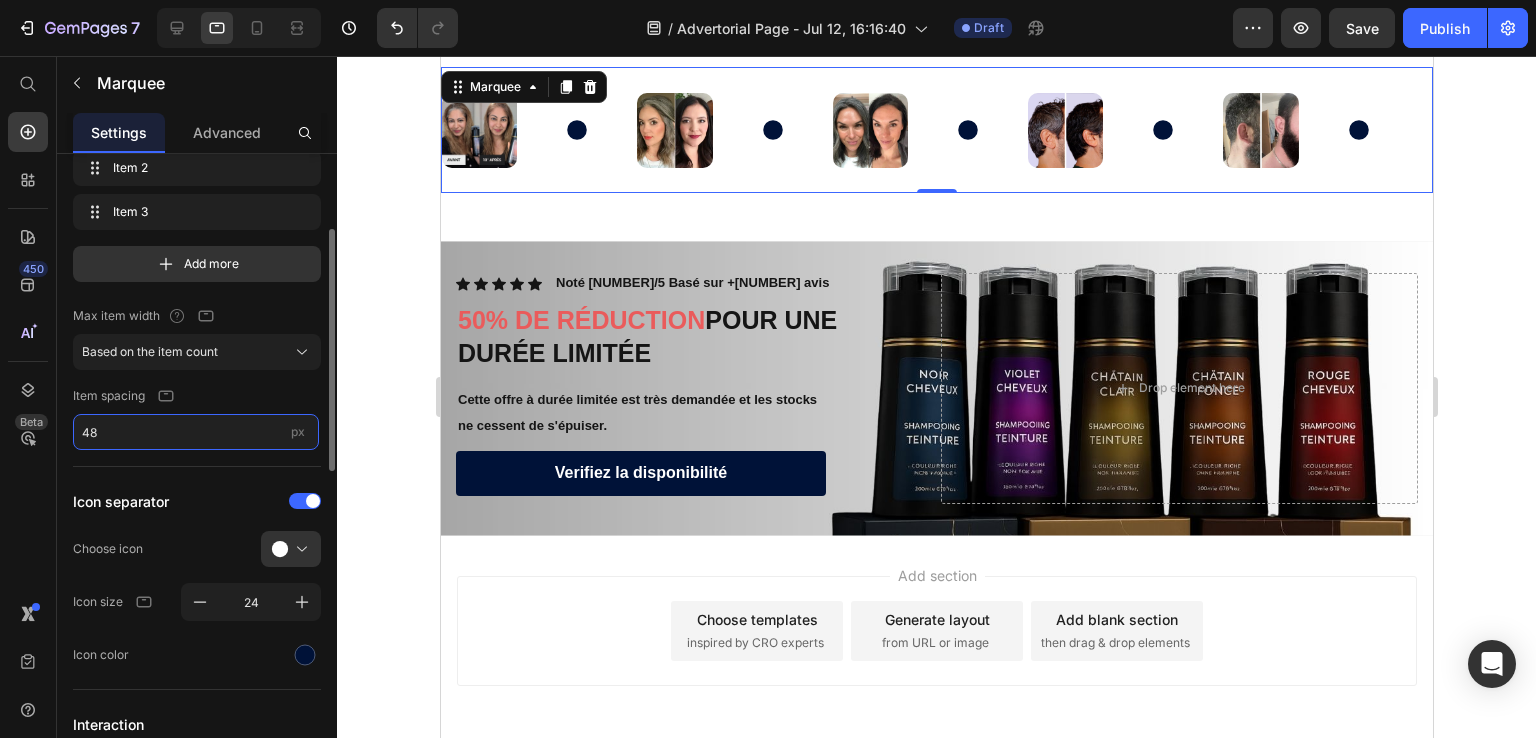 click on "48" at bounding box center [196, 432] 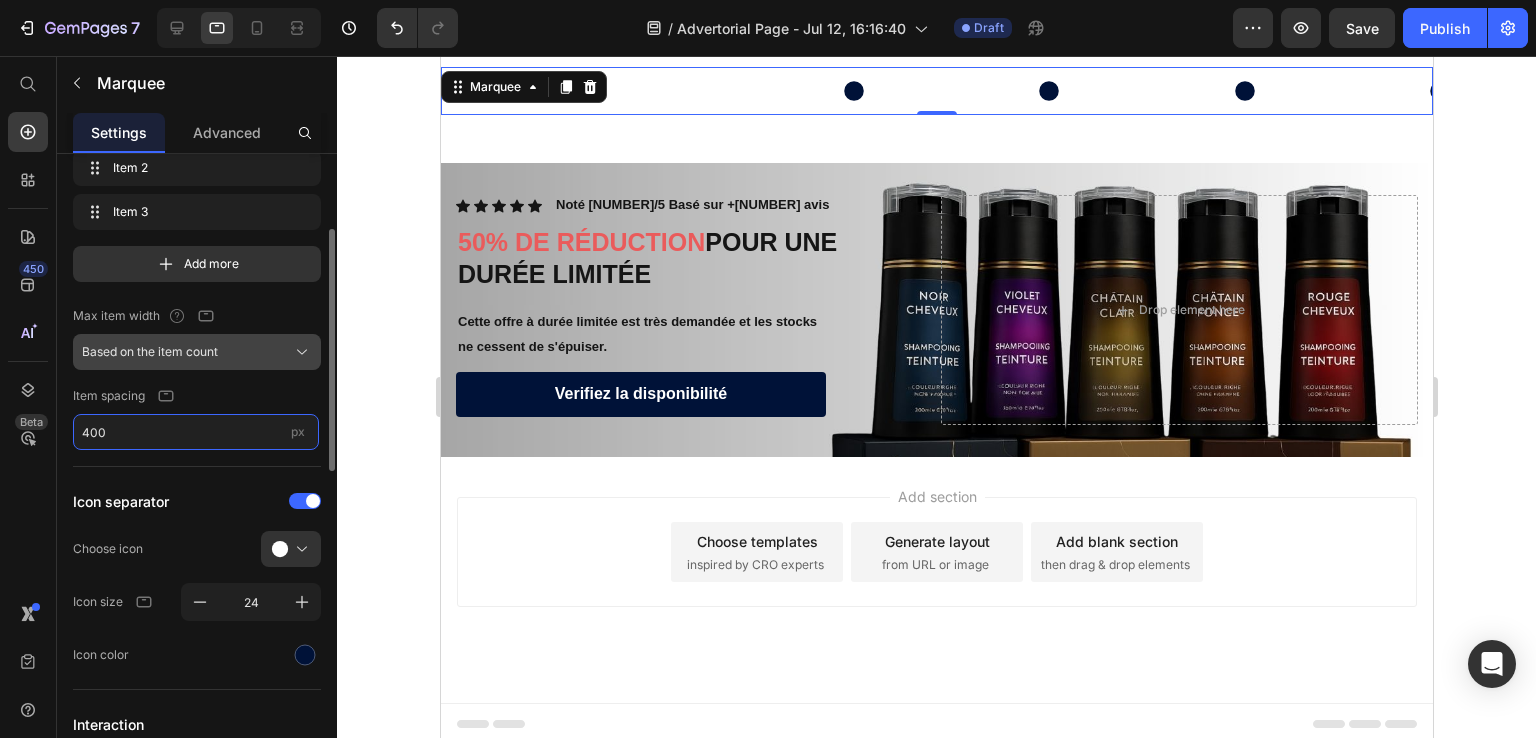 type on "400" 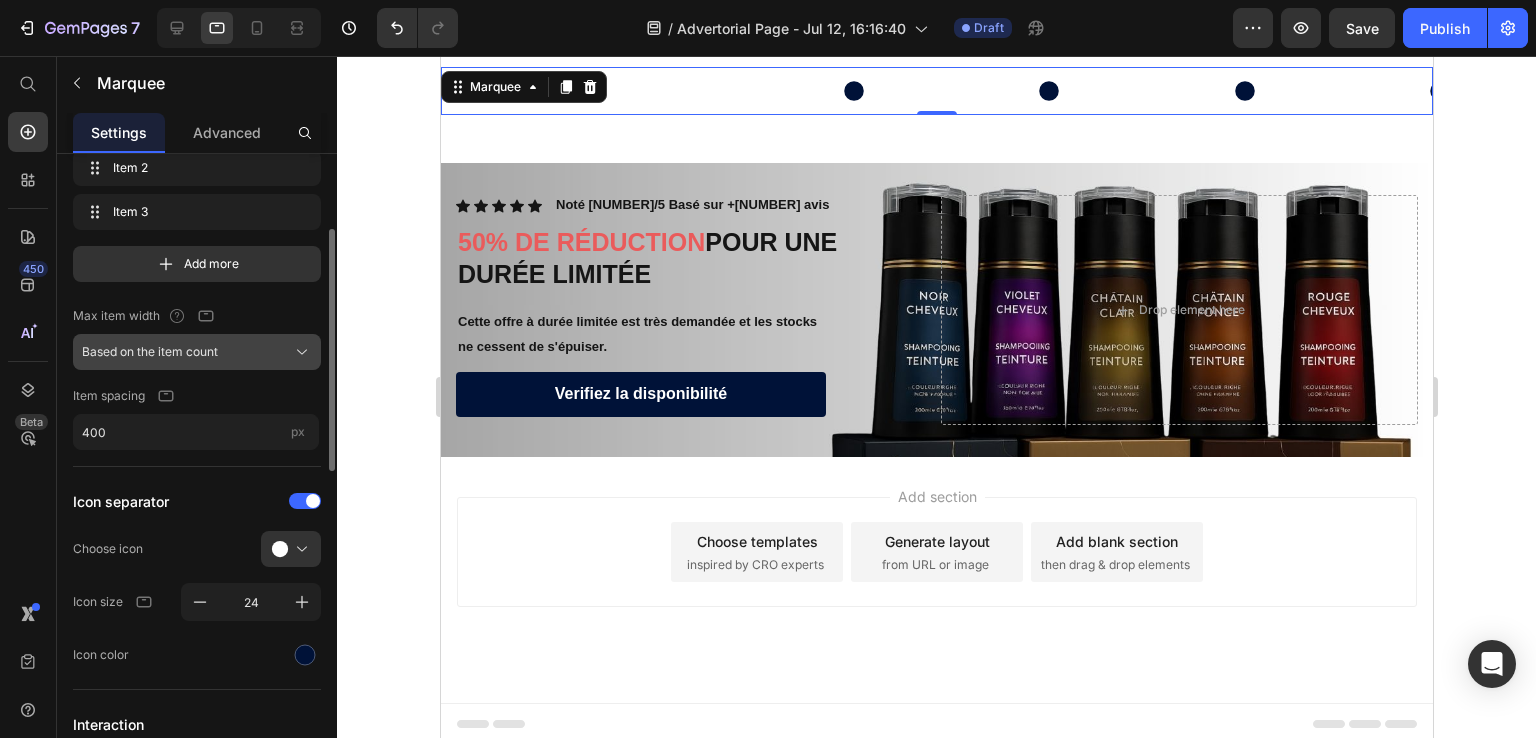 click on "Based on the item count" at bounding box center (150, 352) 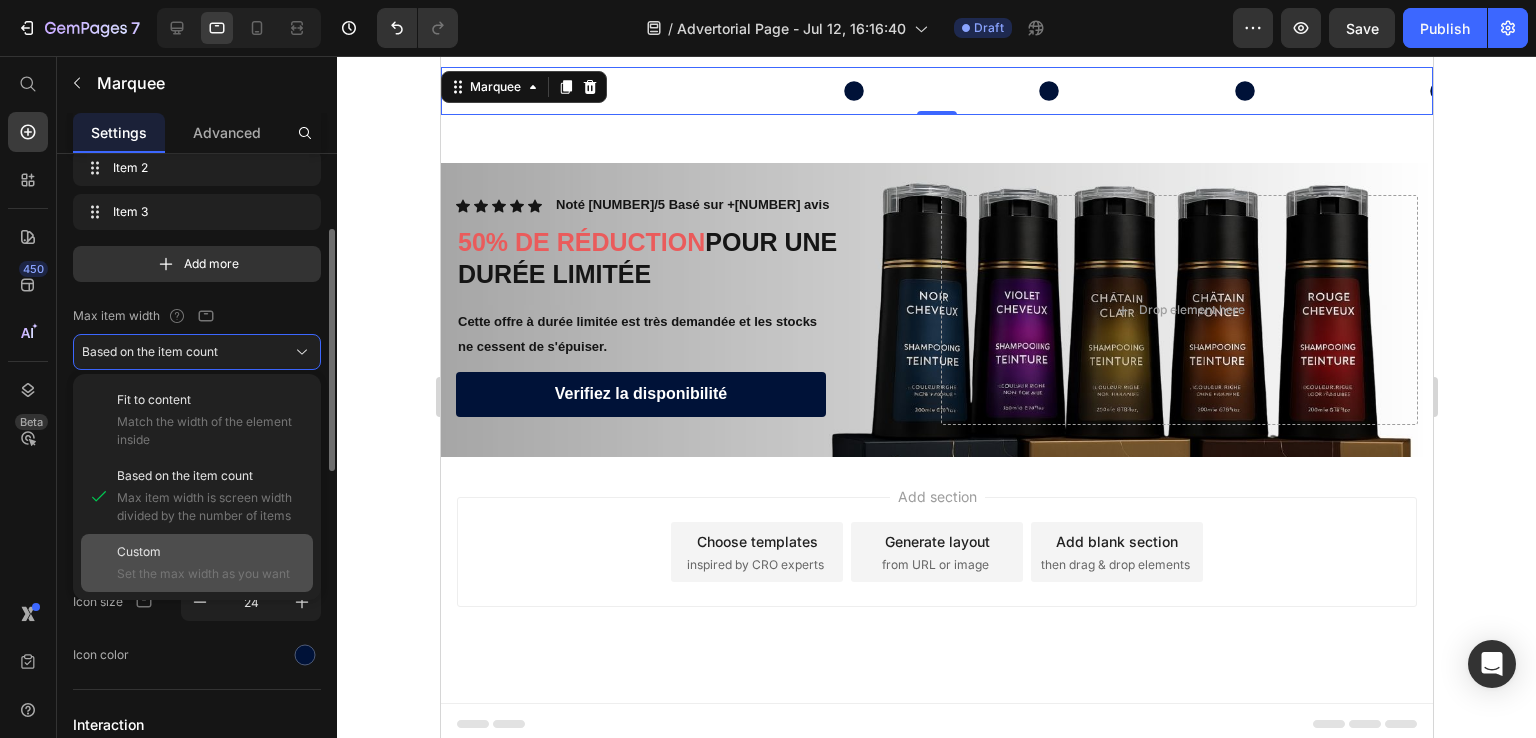 click on "Custom Set the max width as you want" 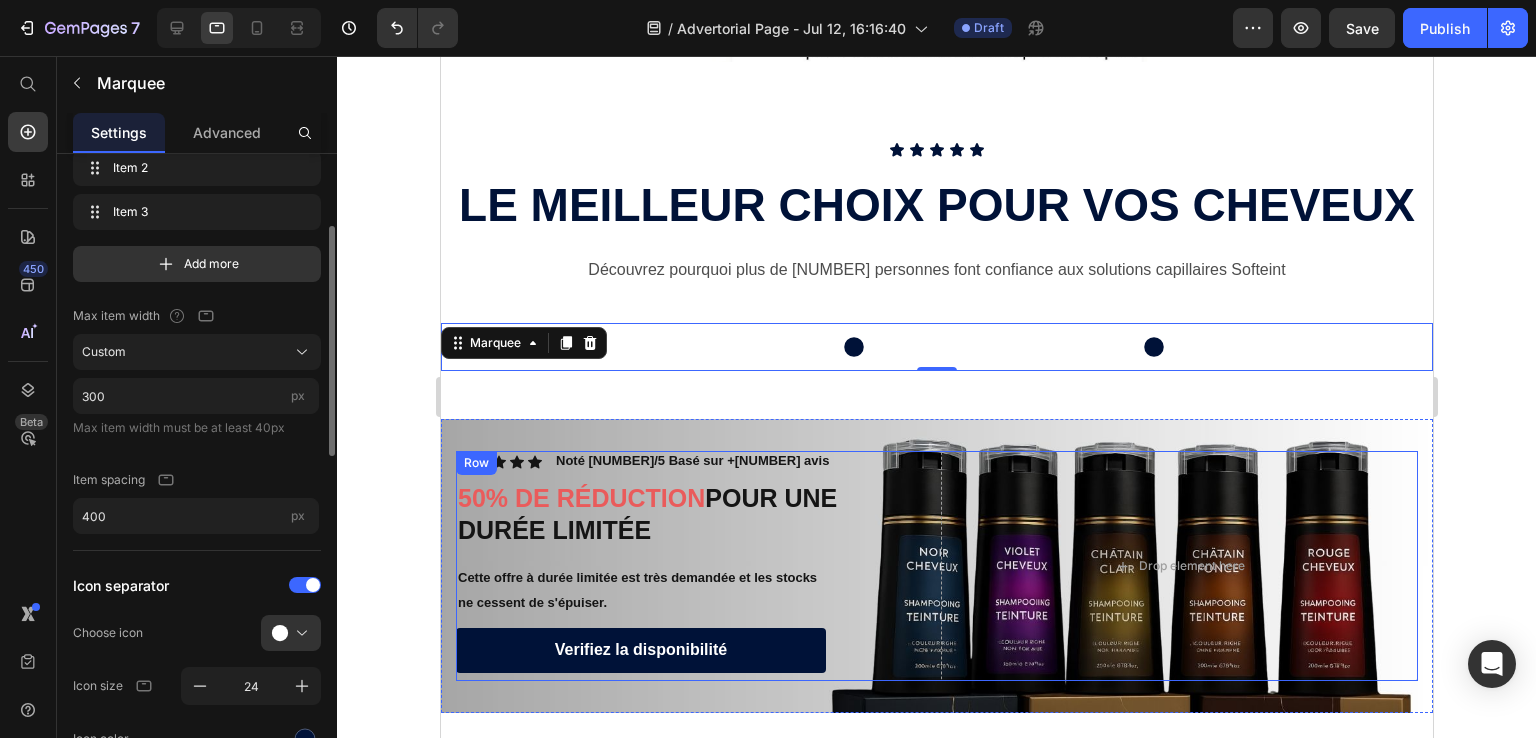 scroll, scrollTop: 4208, scrollLeft: 0, axis: vertical 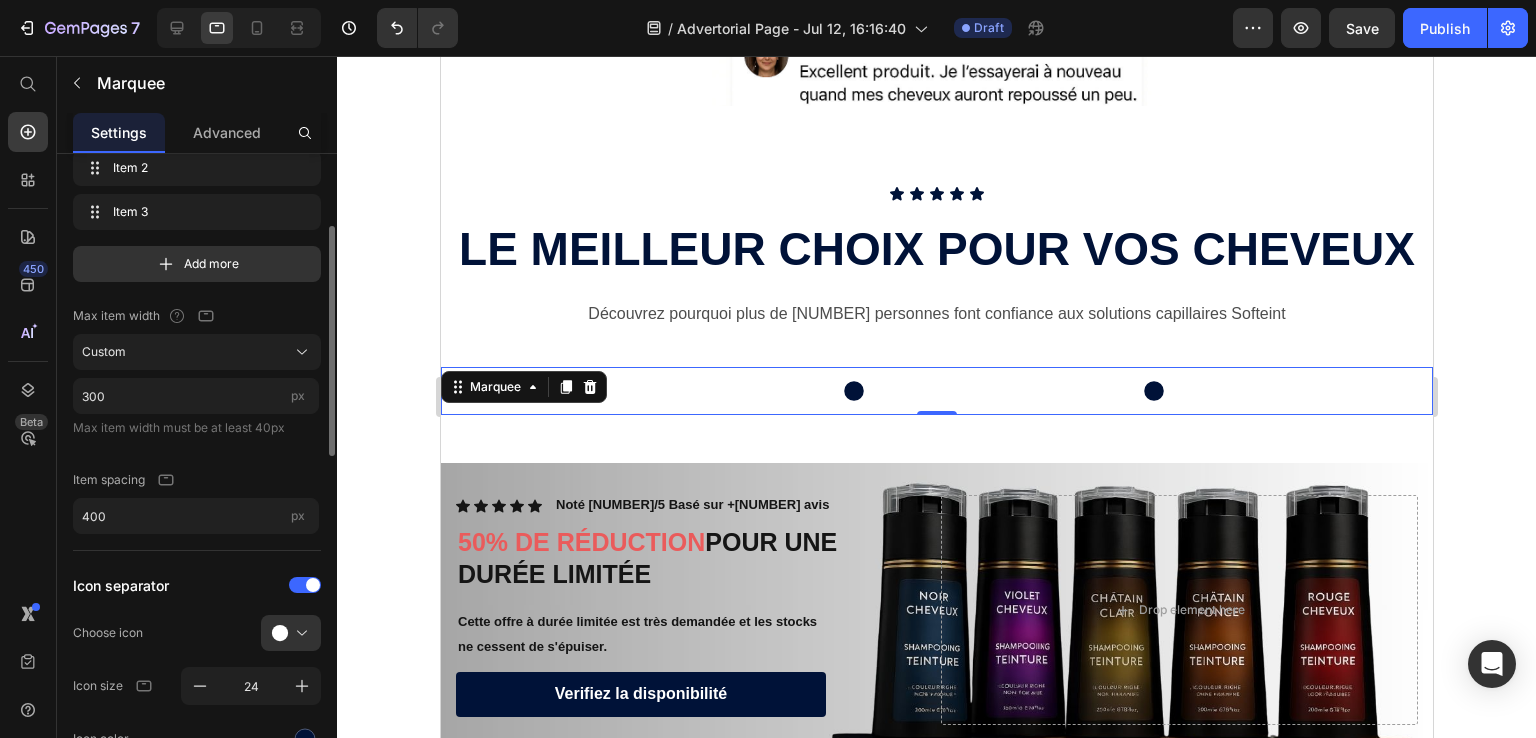 click on "Image" at bounding box center [591, 391] 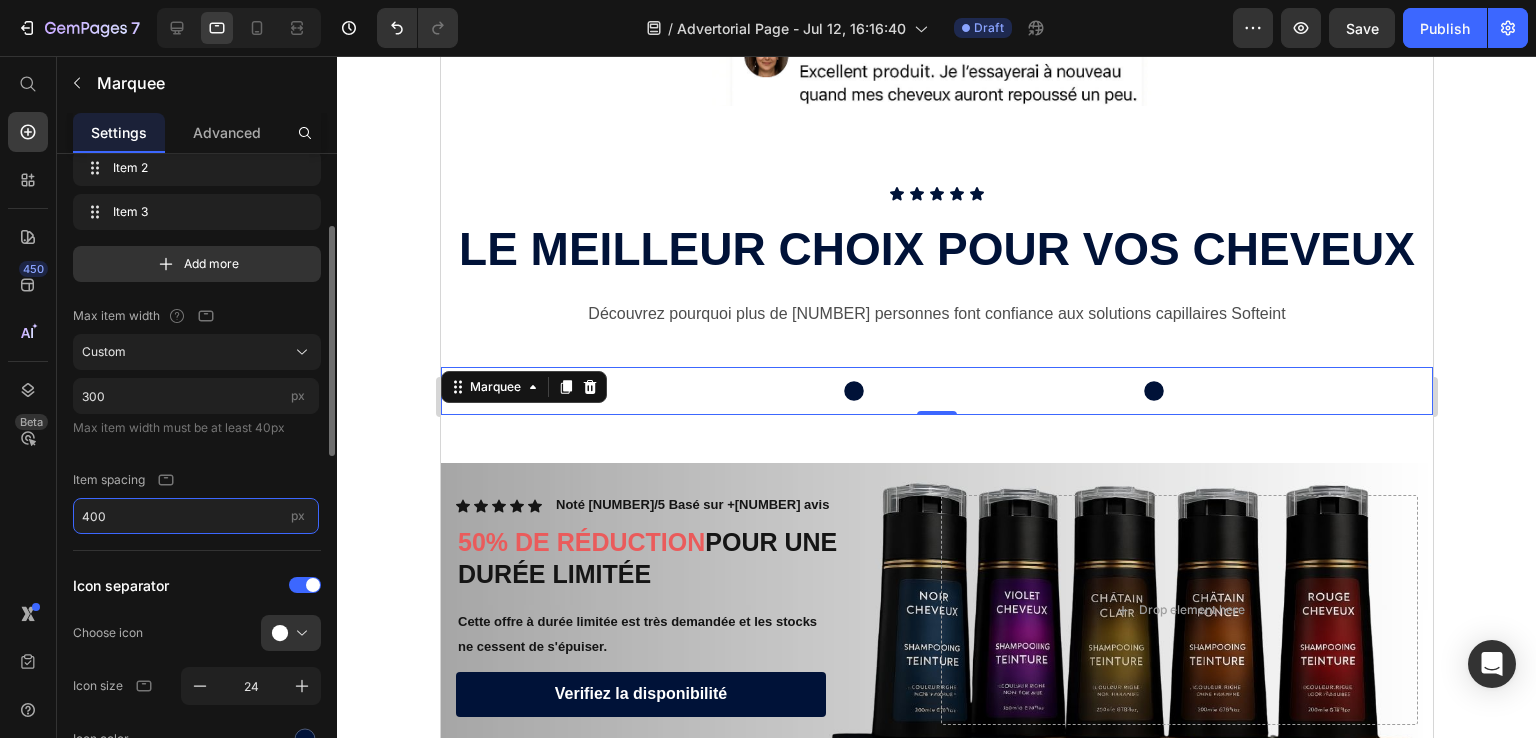 click on "400" at bounding box center [196, 516] 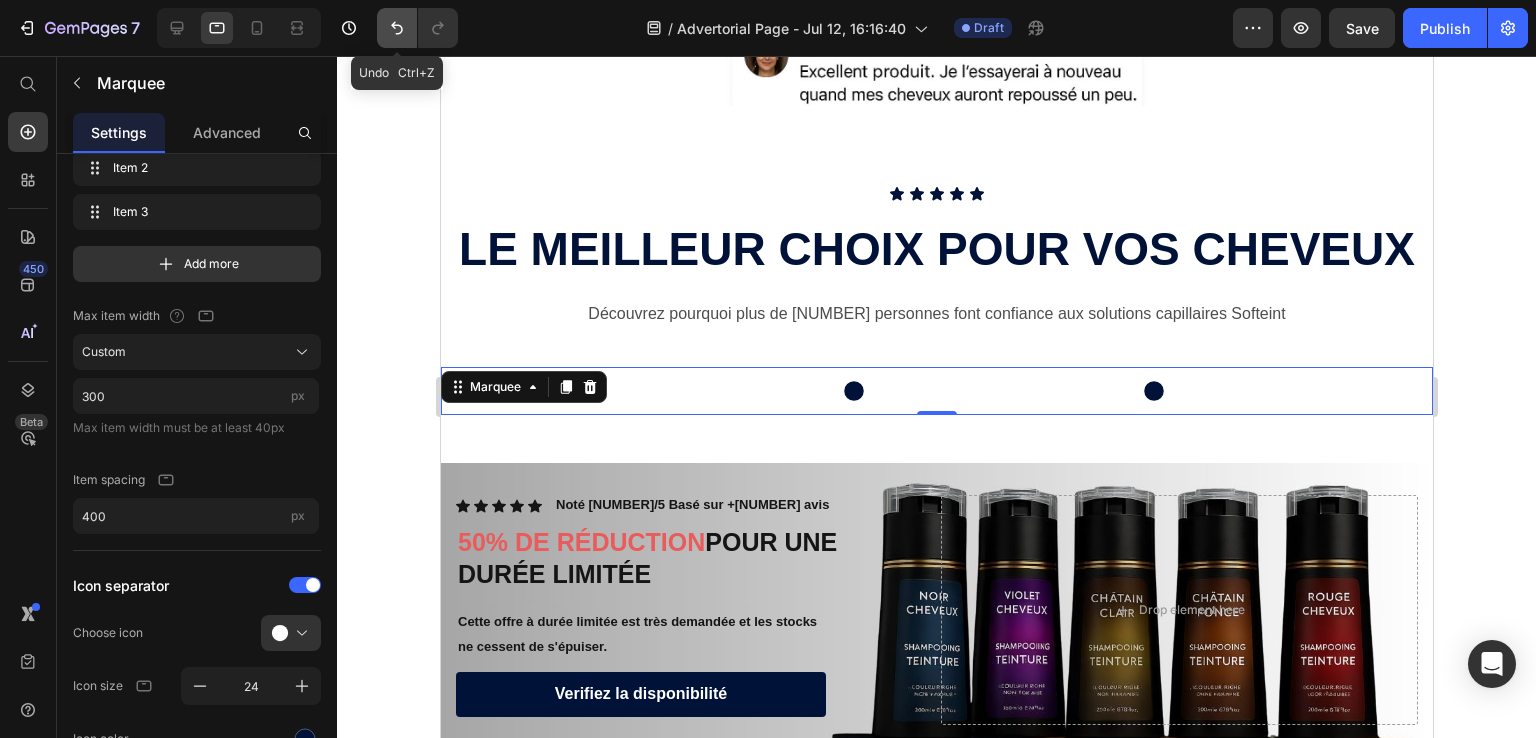 click 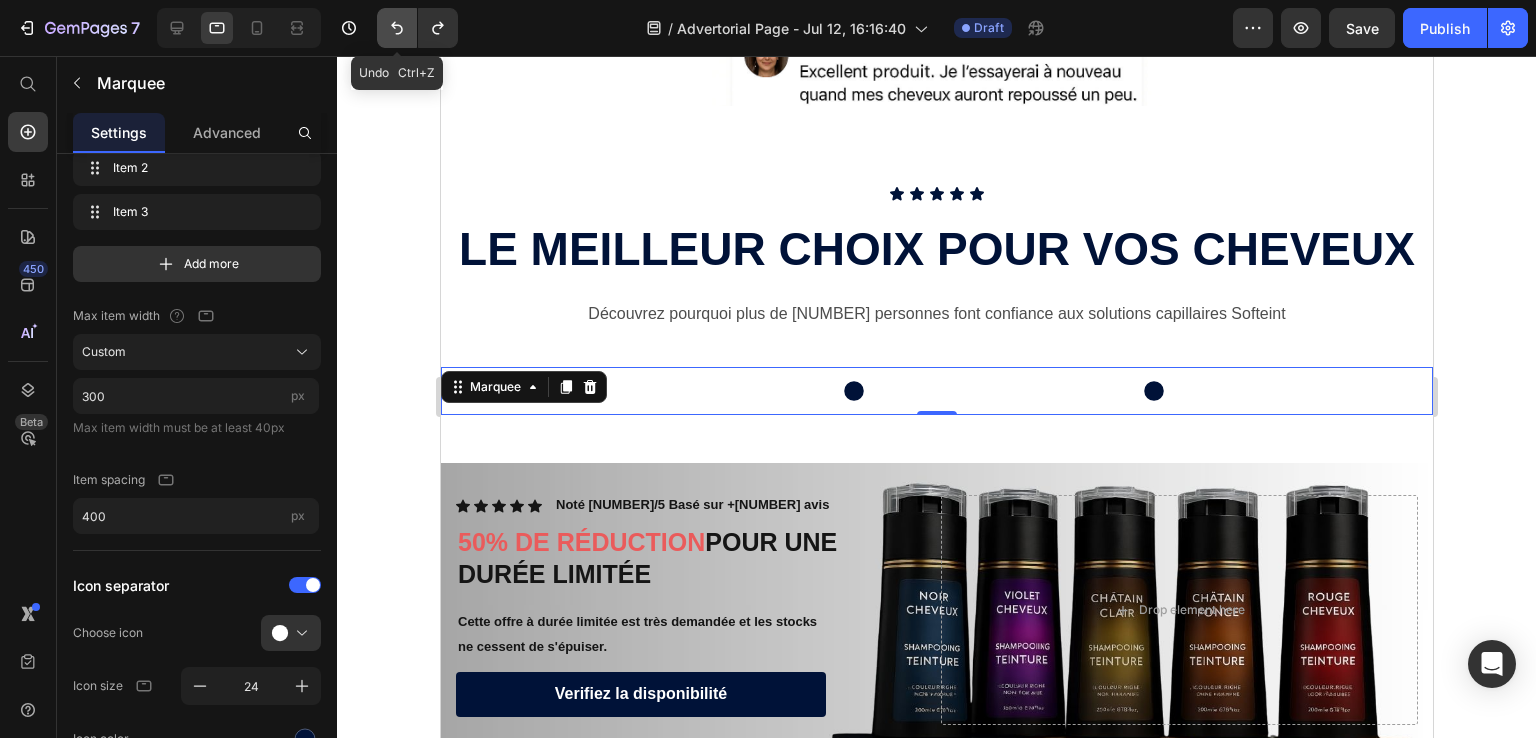 click 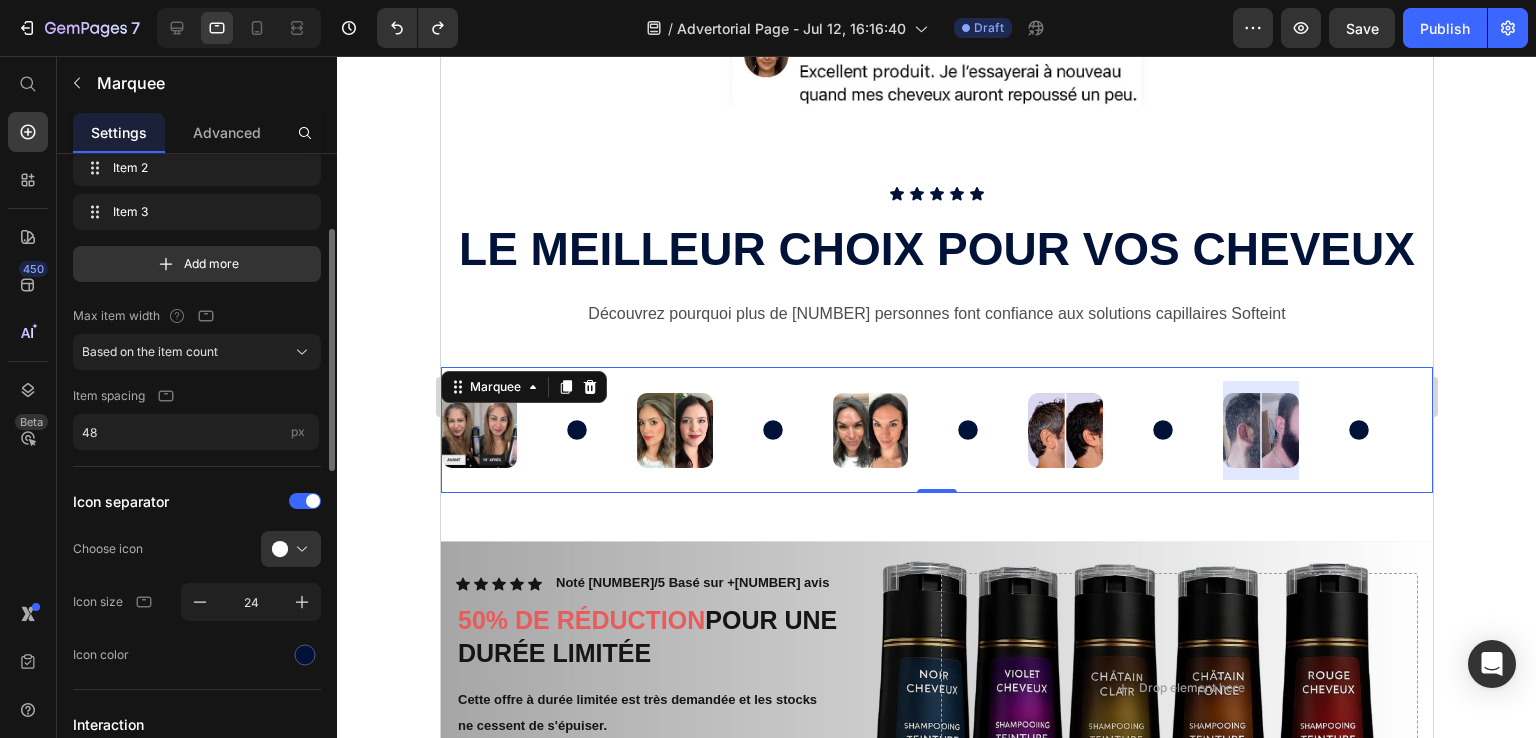 scroll, scrollTop: 100, scrollLeft: 0, axis: vertical 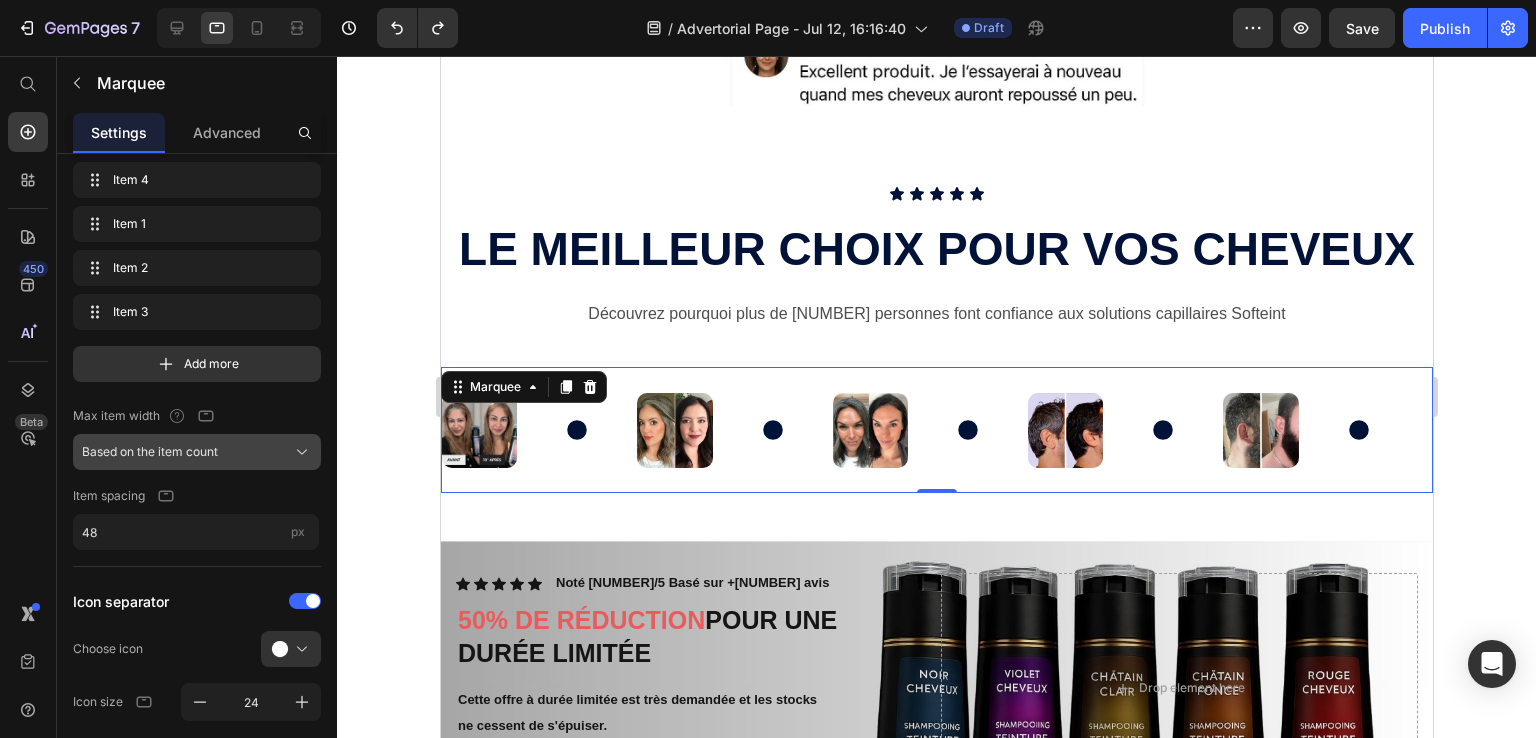 click on "Based on the item count" at bounding box center (197, 452) 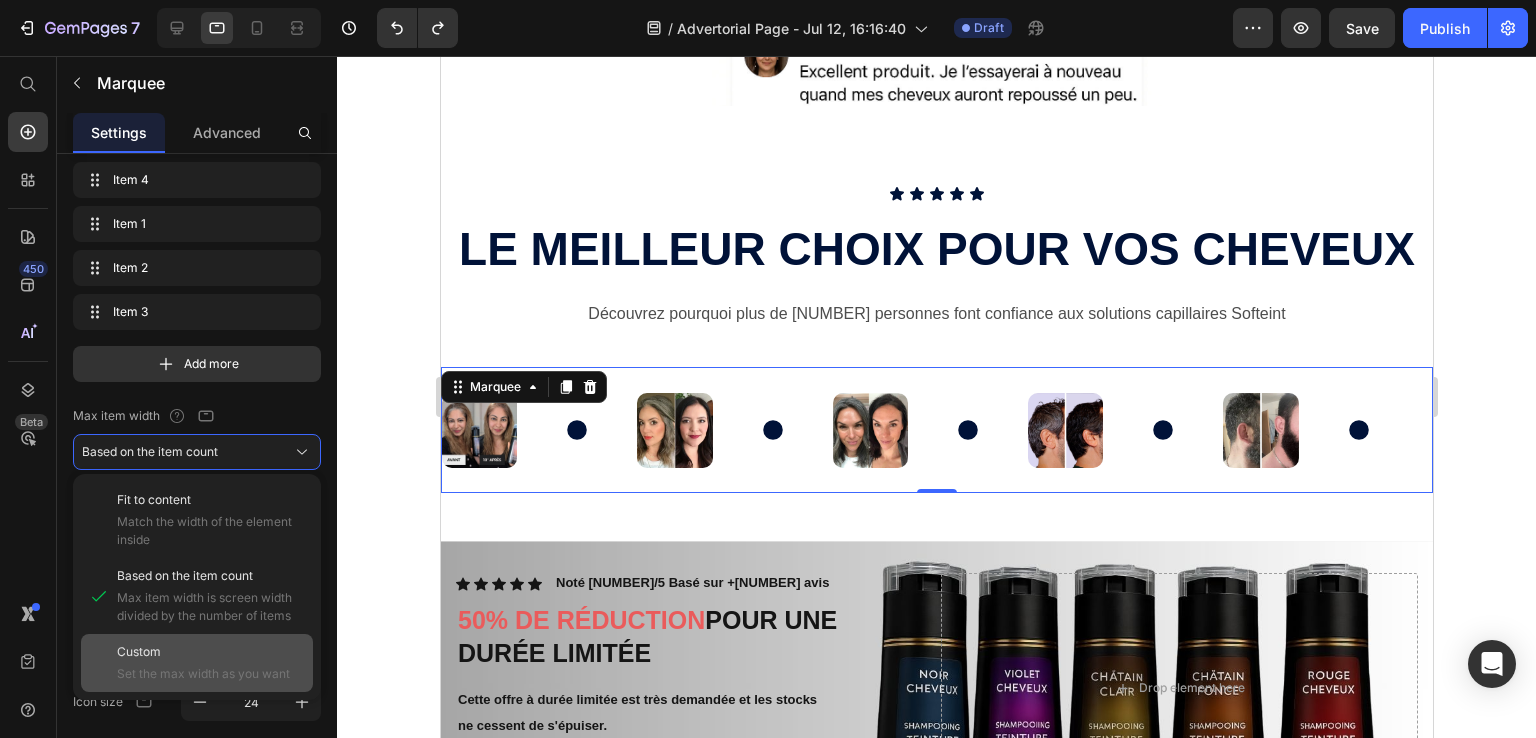 click on "Custom" at bounding box center [139, 652] 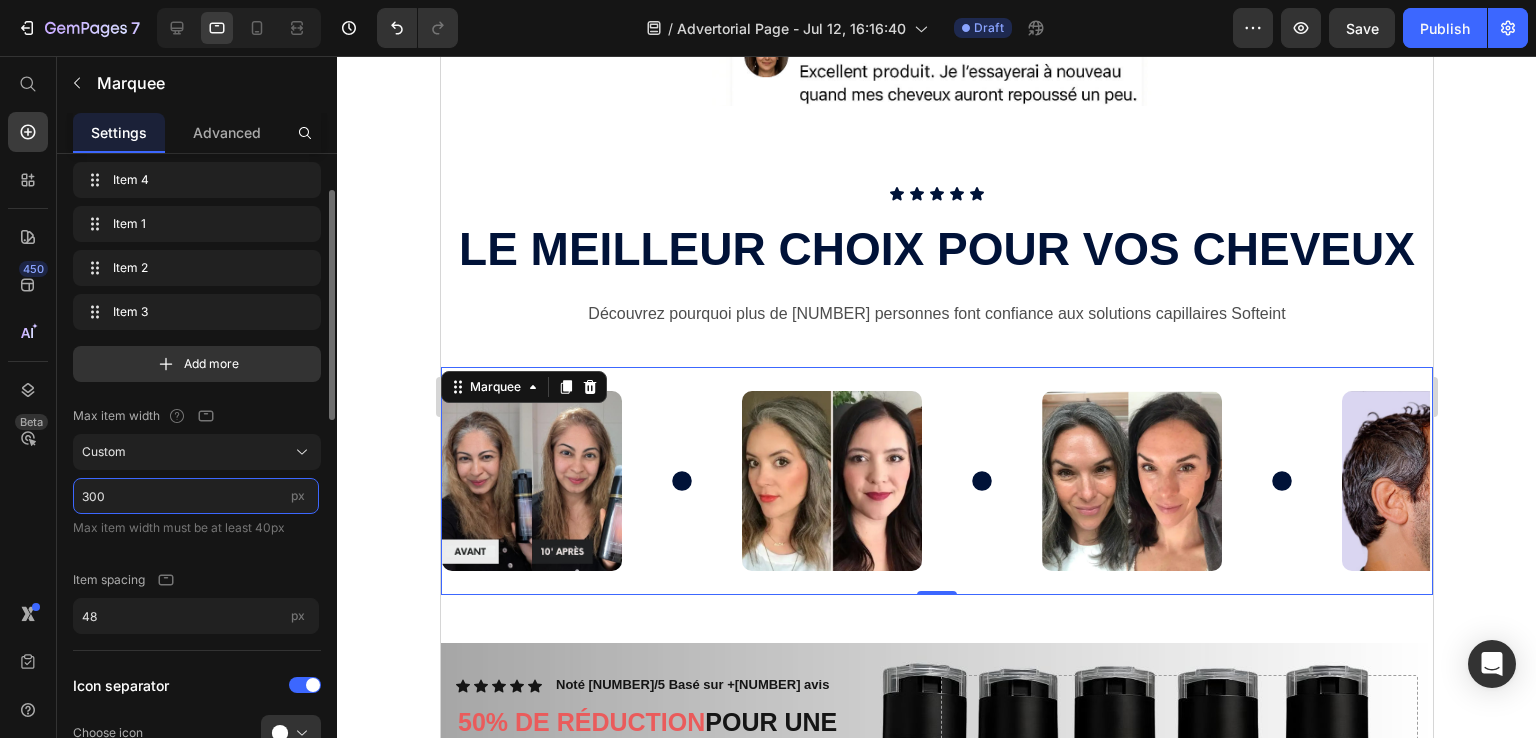 click on "300" at bounding box center [196, 496] 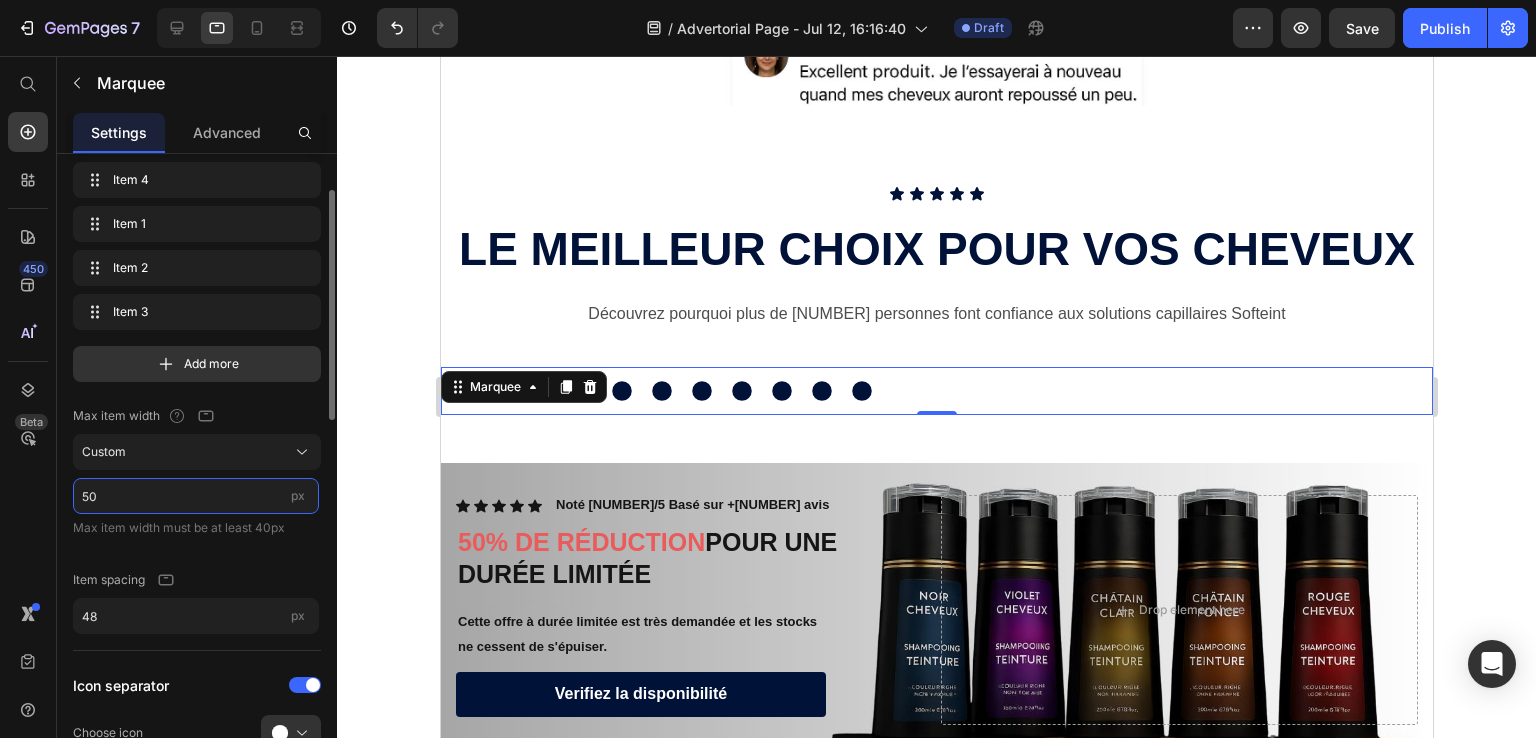type on "500" 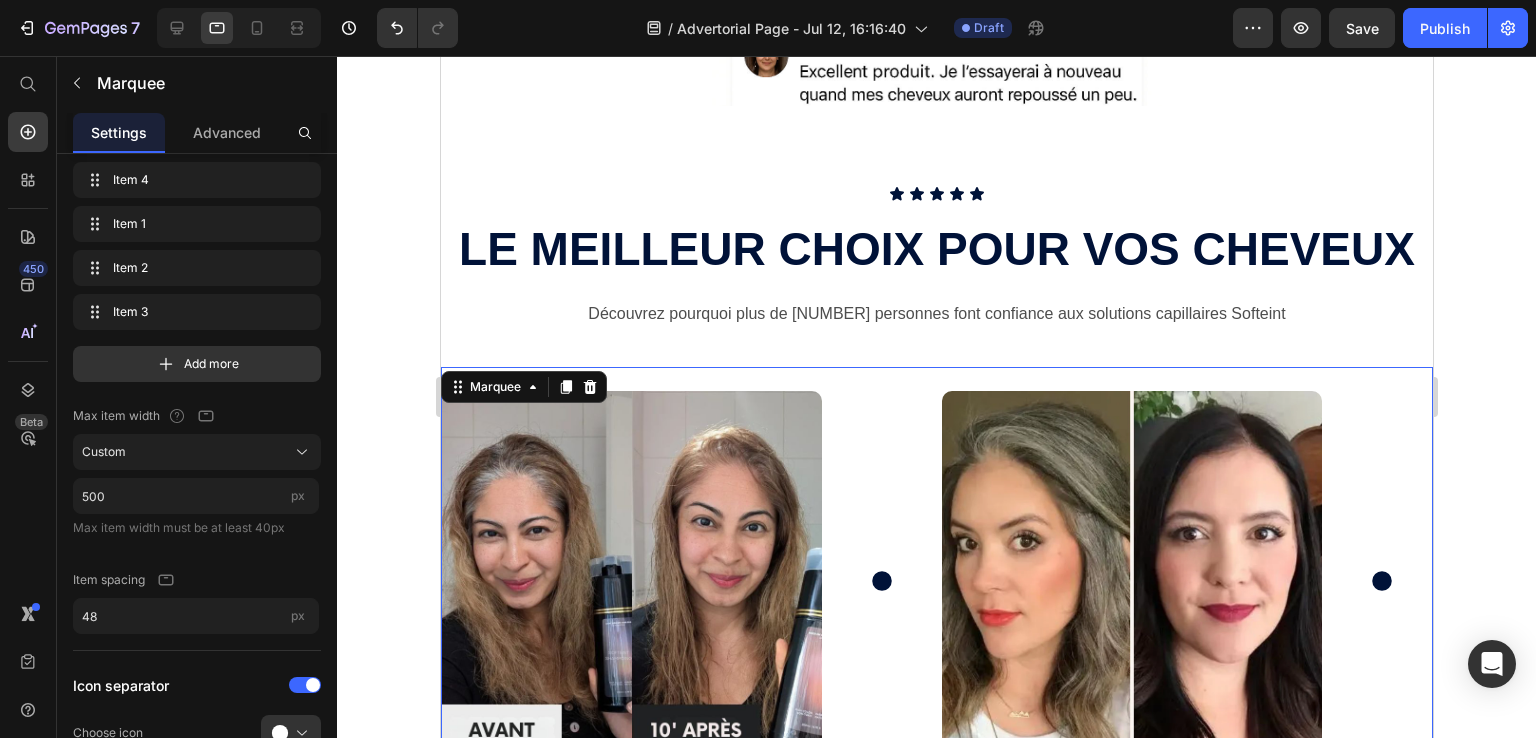 click 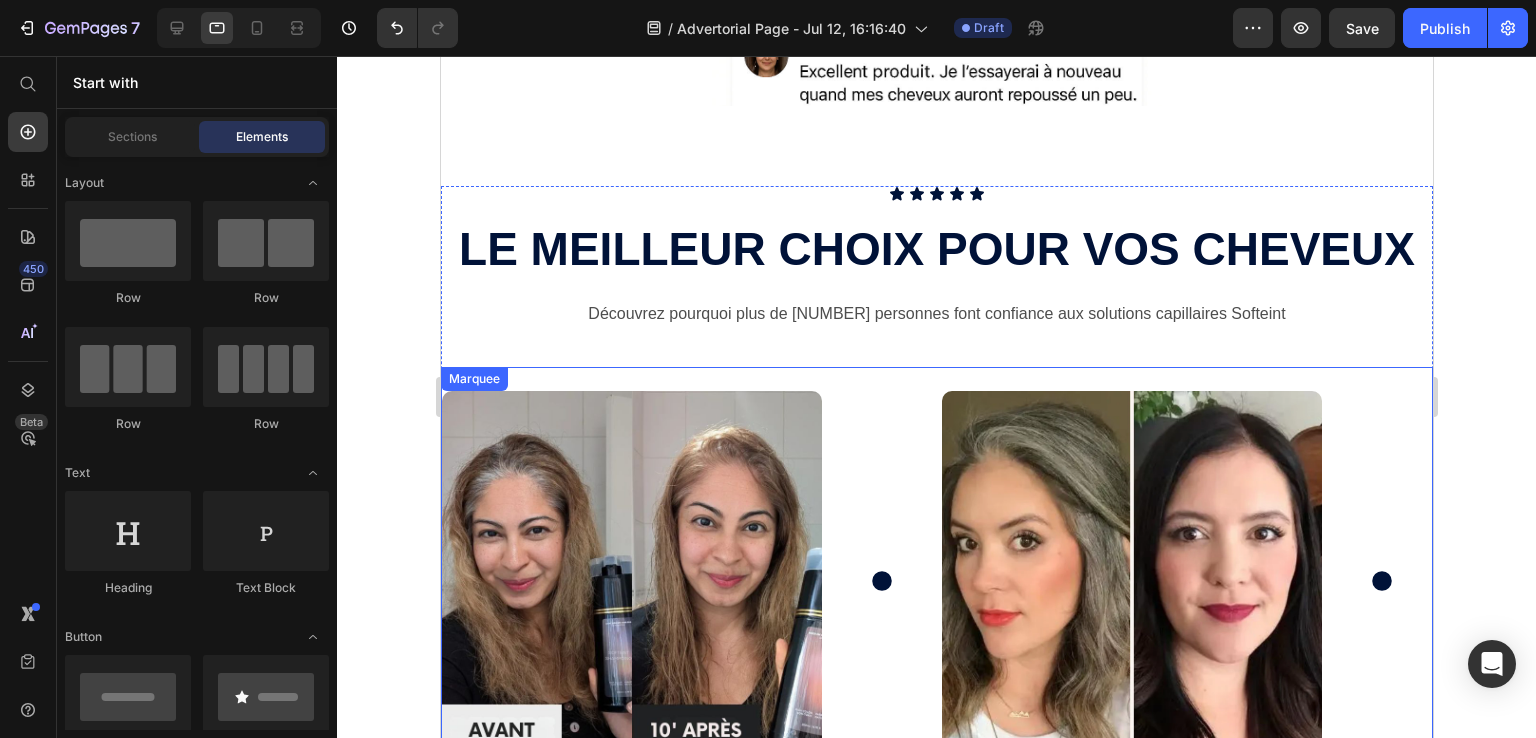 click on "Image" at bounding box center [691, 581] 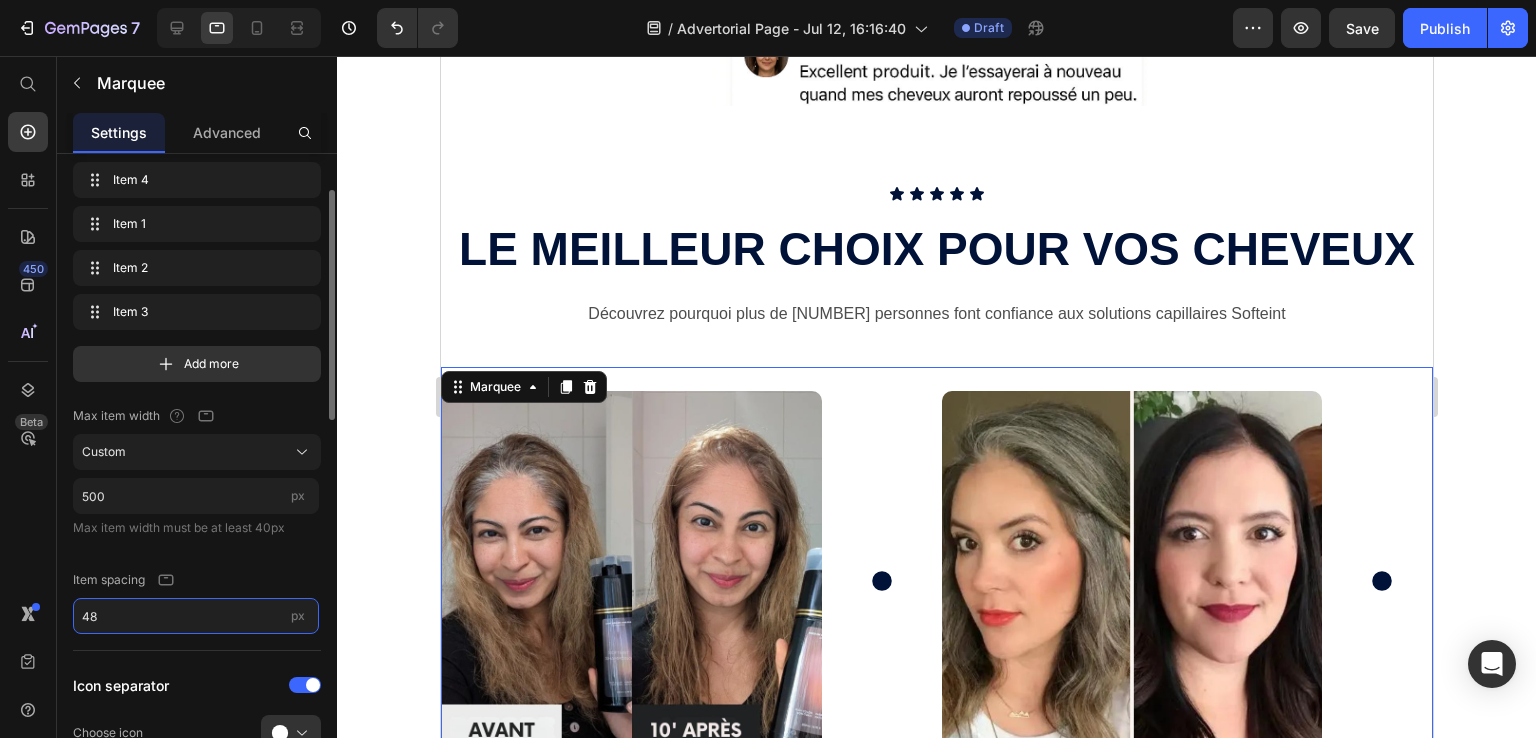 click on "48" at bounding box center (196, 616) 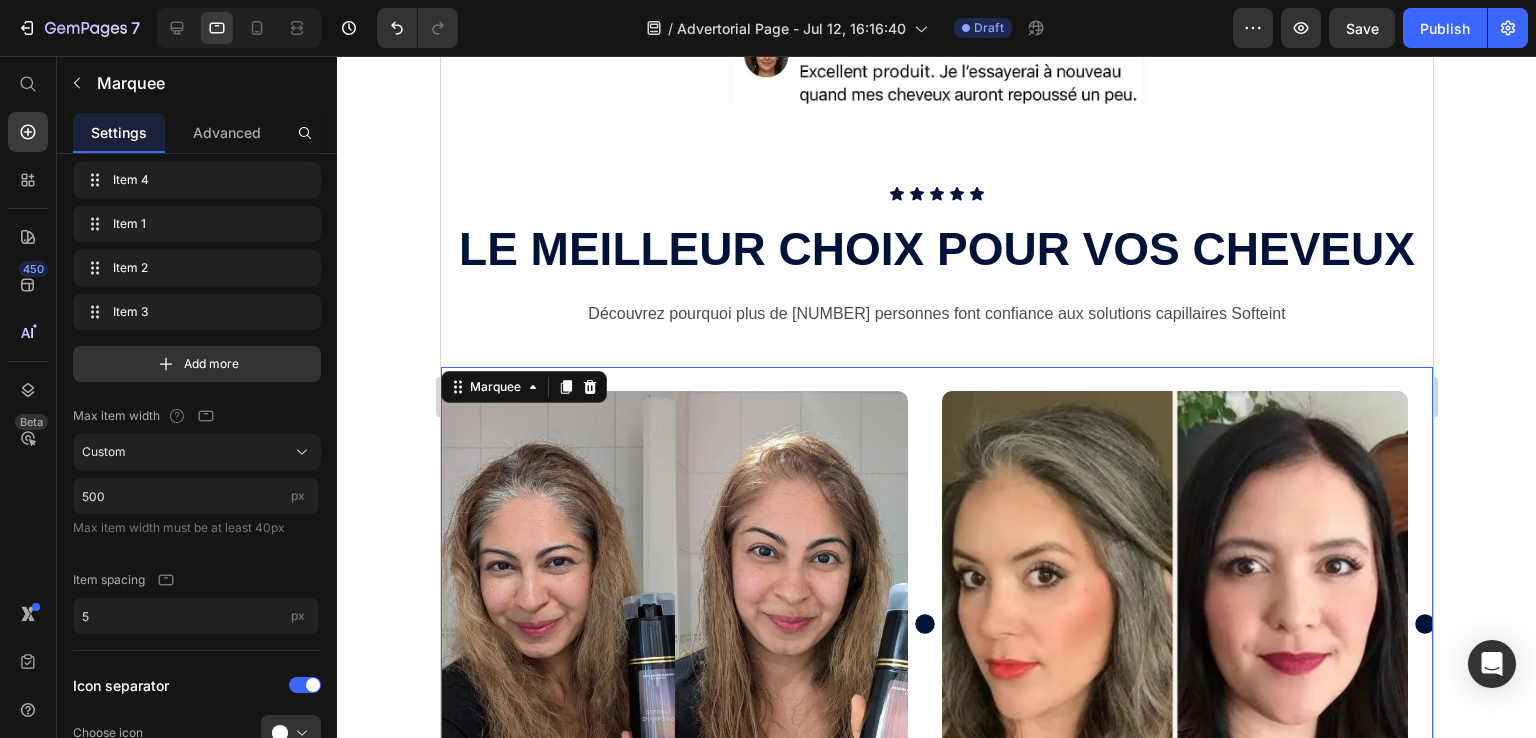 click 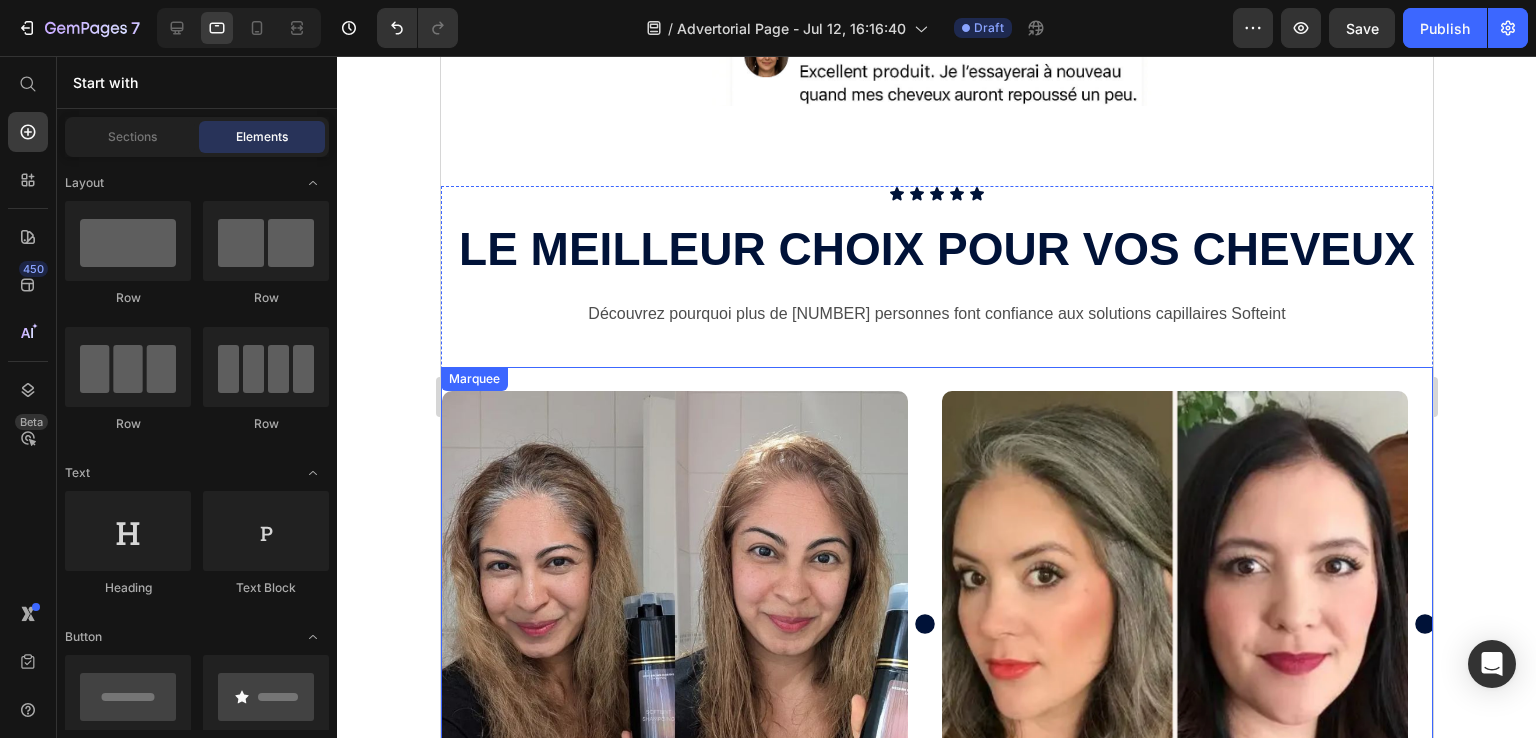 click on "Image" at bounding box center [691, 624] 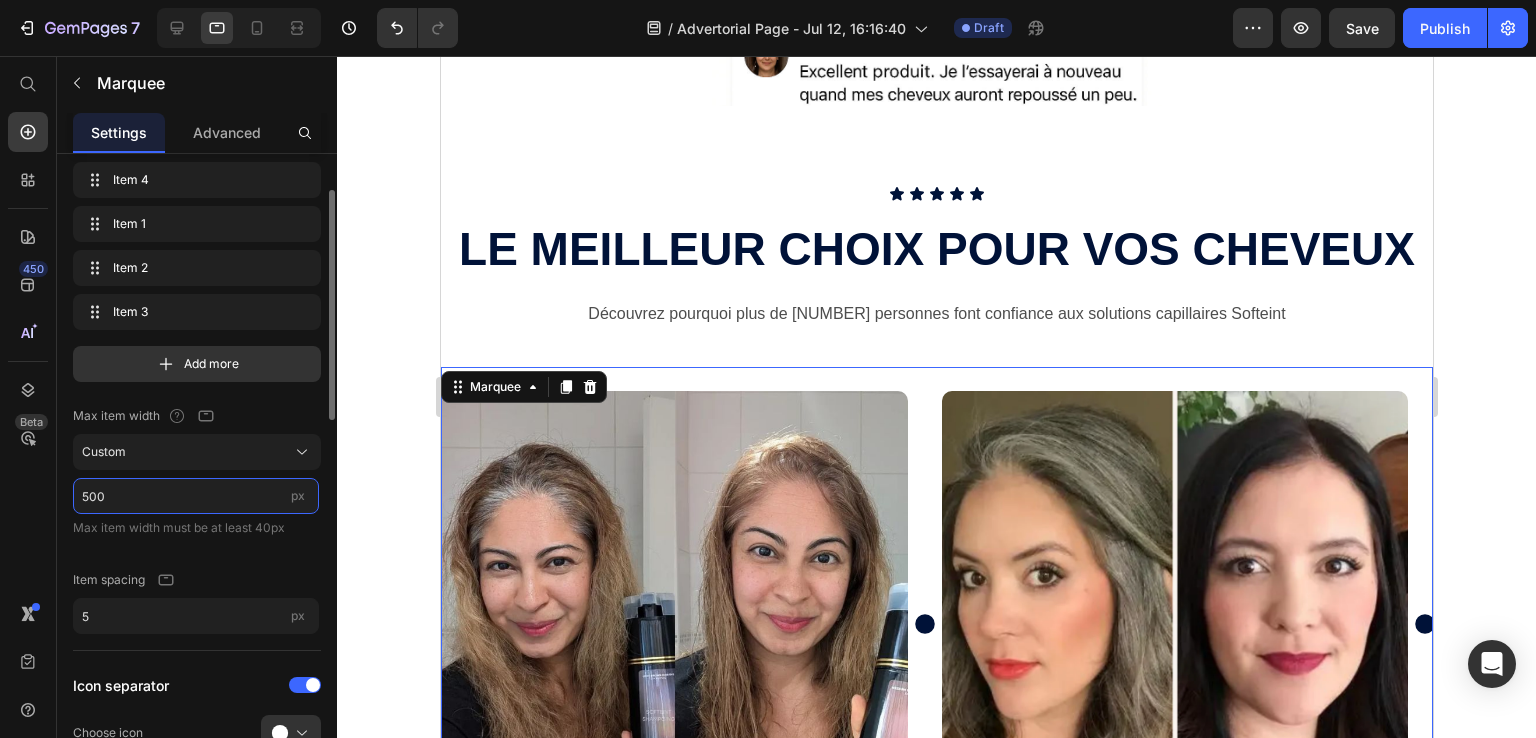 click on "500" at bounding box center (196, 496) 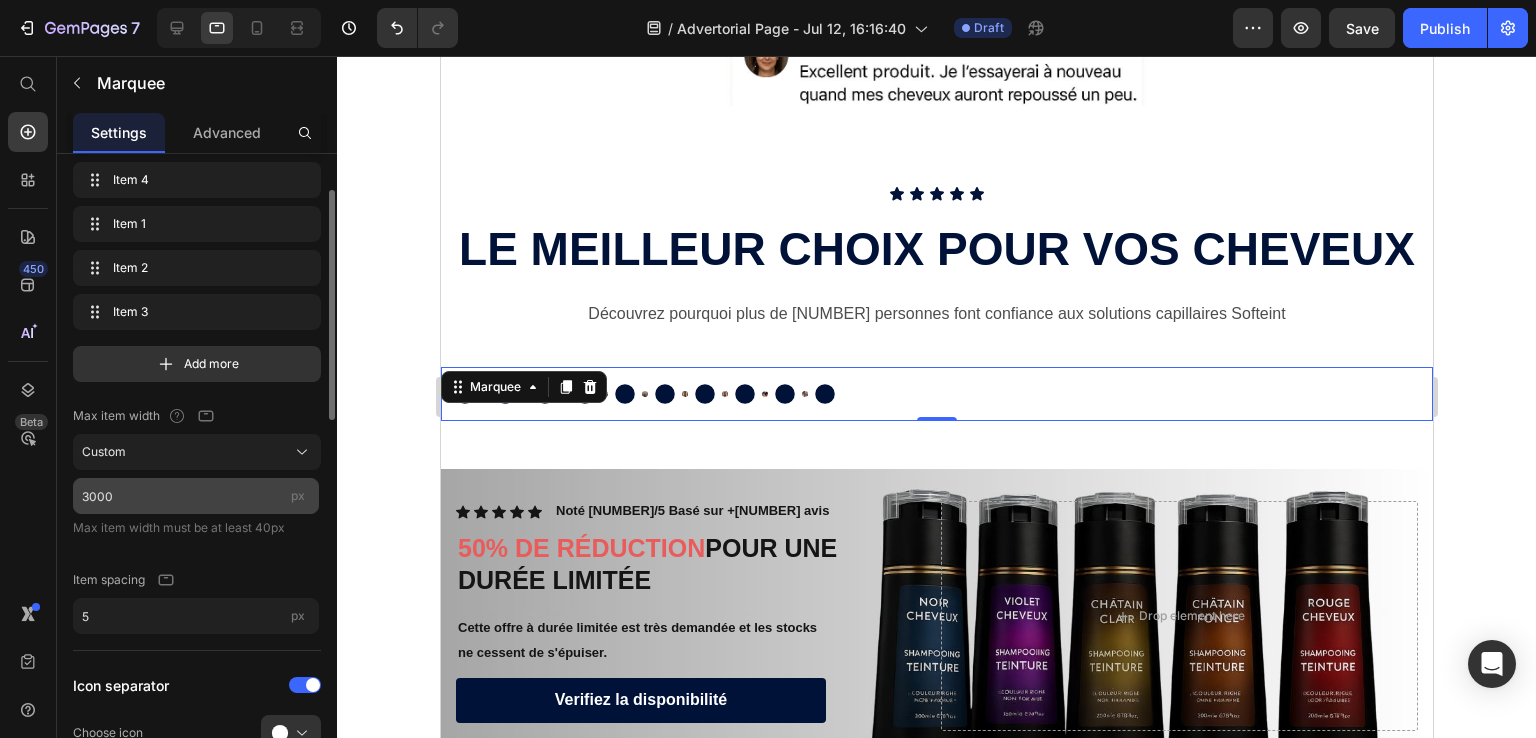 click on "450 Beta" at bounding box center [28, 397] 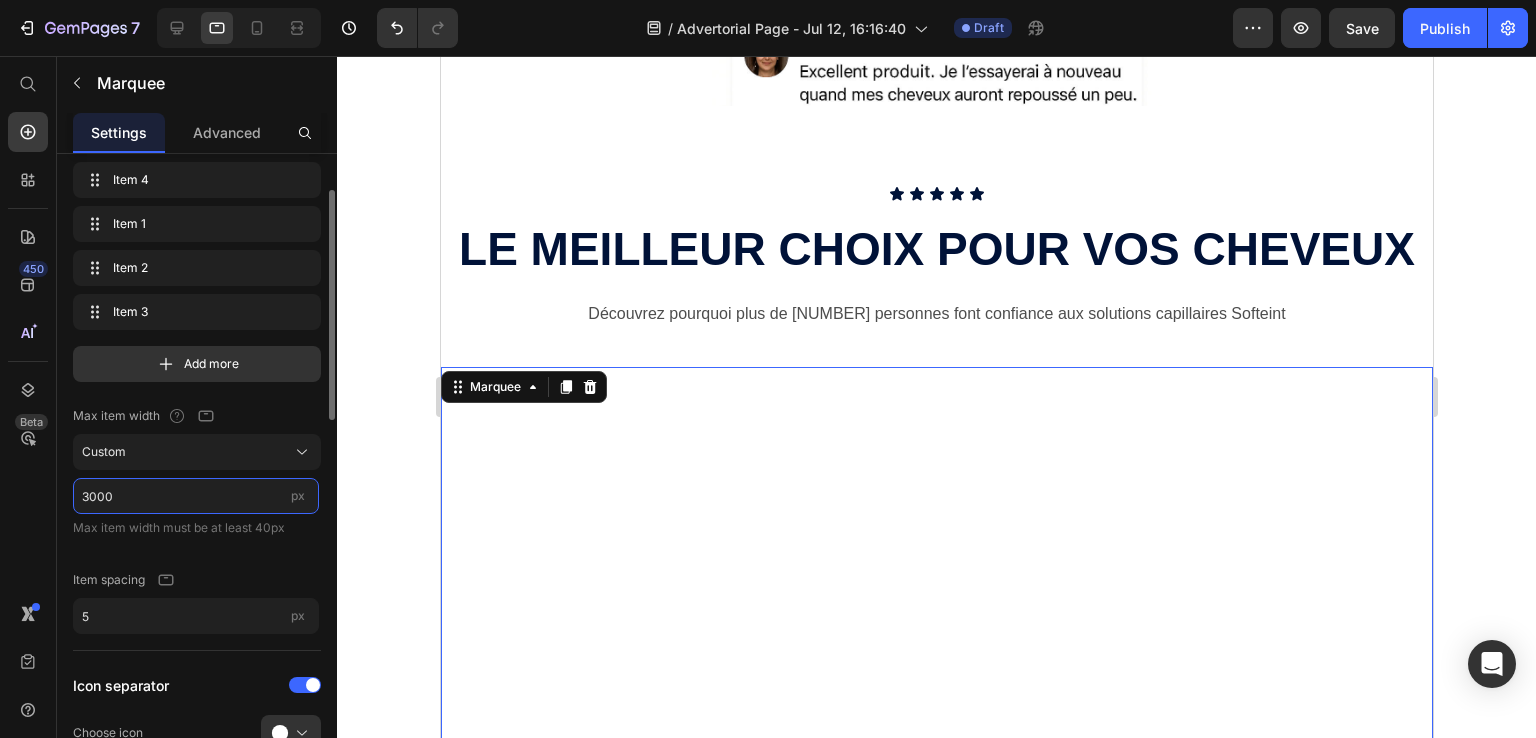click on "3000" at bounding box center [196, 496] 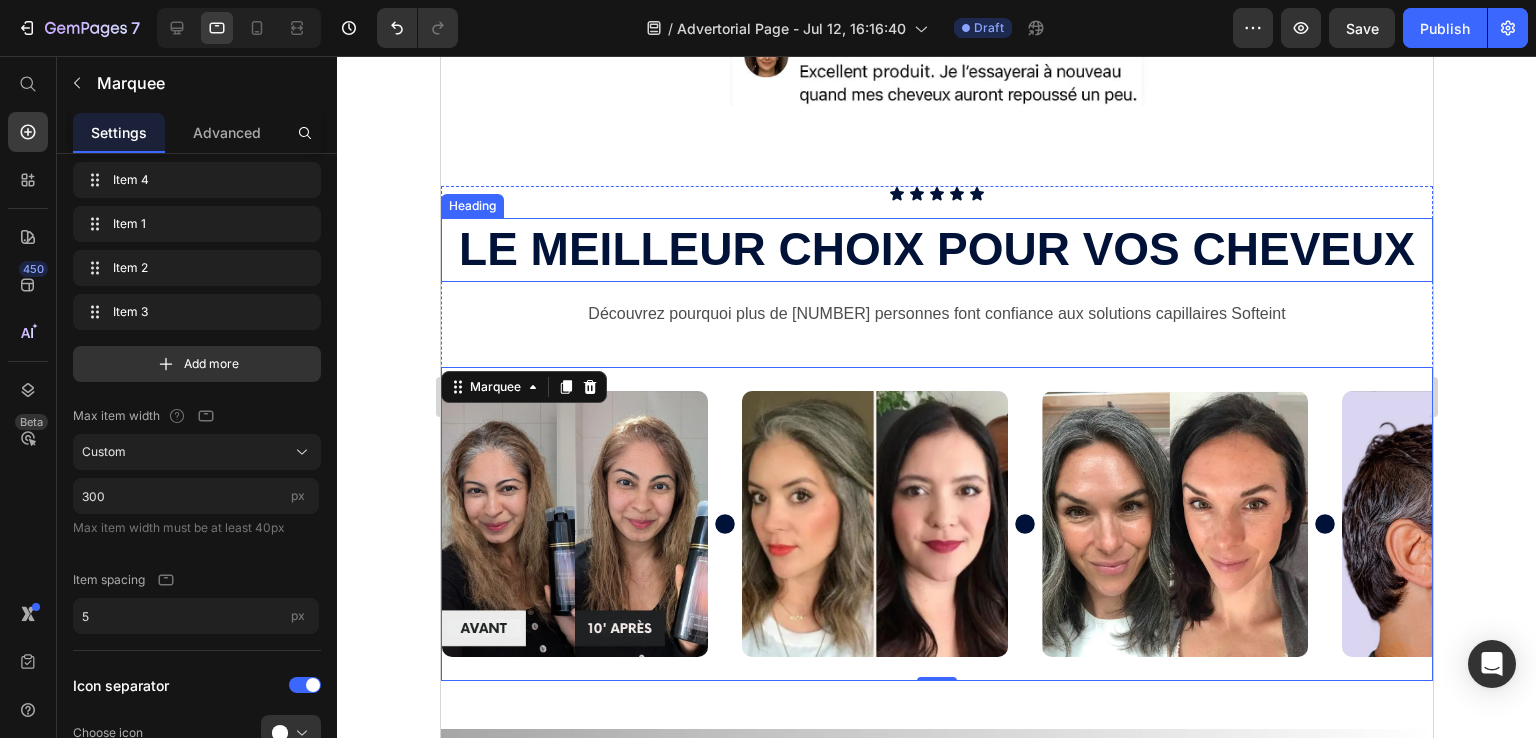 click on "LE MEILLEUR CHOIX POUR VOS CHEVEUX" at bounding box center [936, 249] 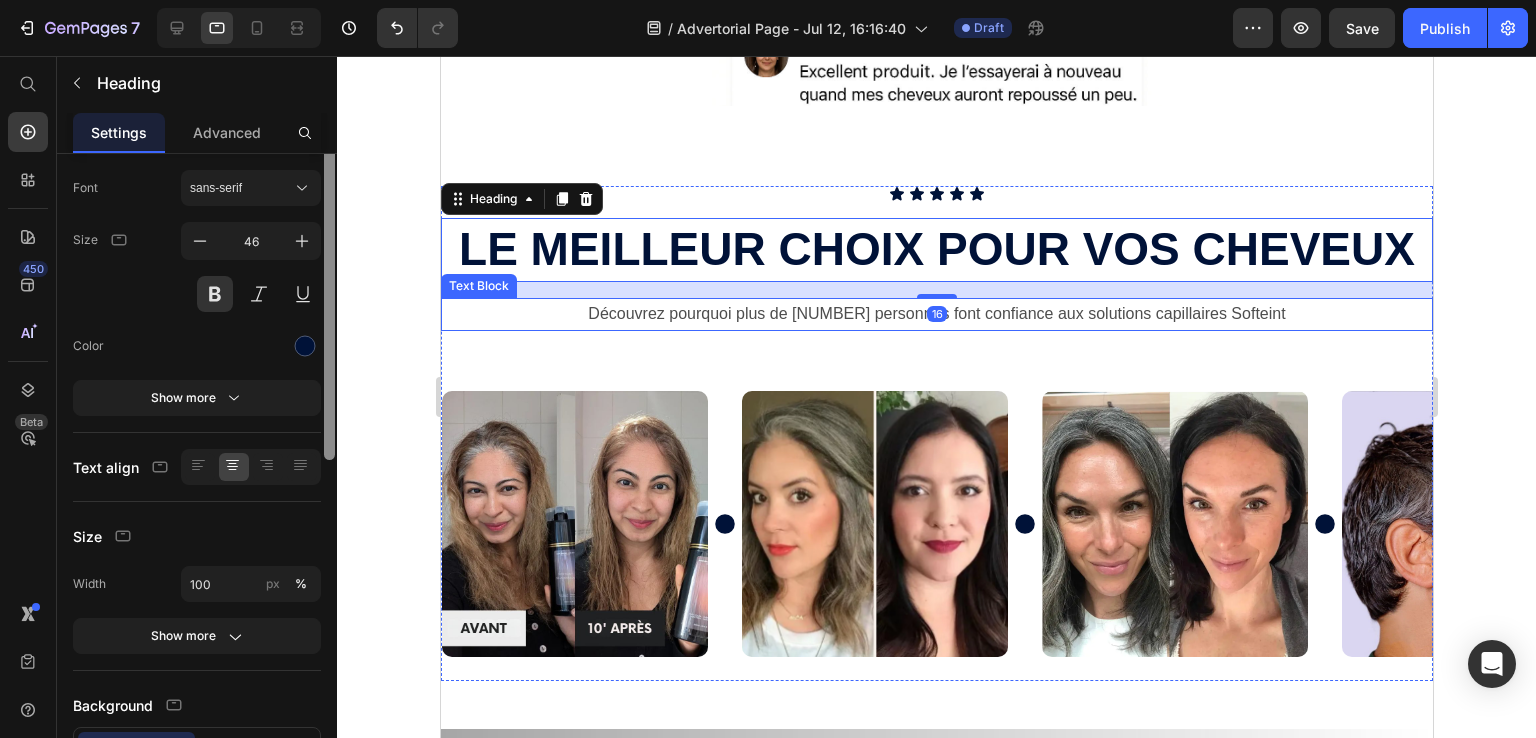 scroll, scrollTop: 0, scrollLeft: 0, axis: both 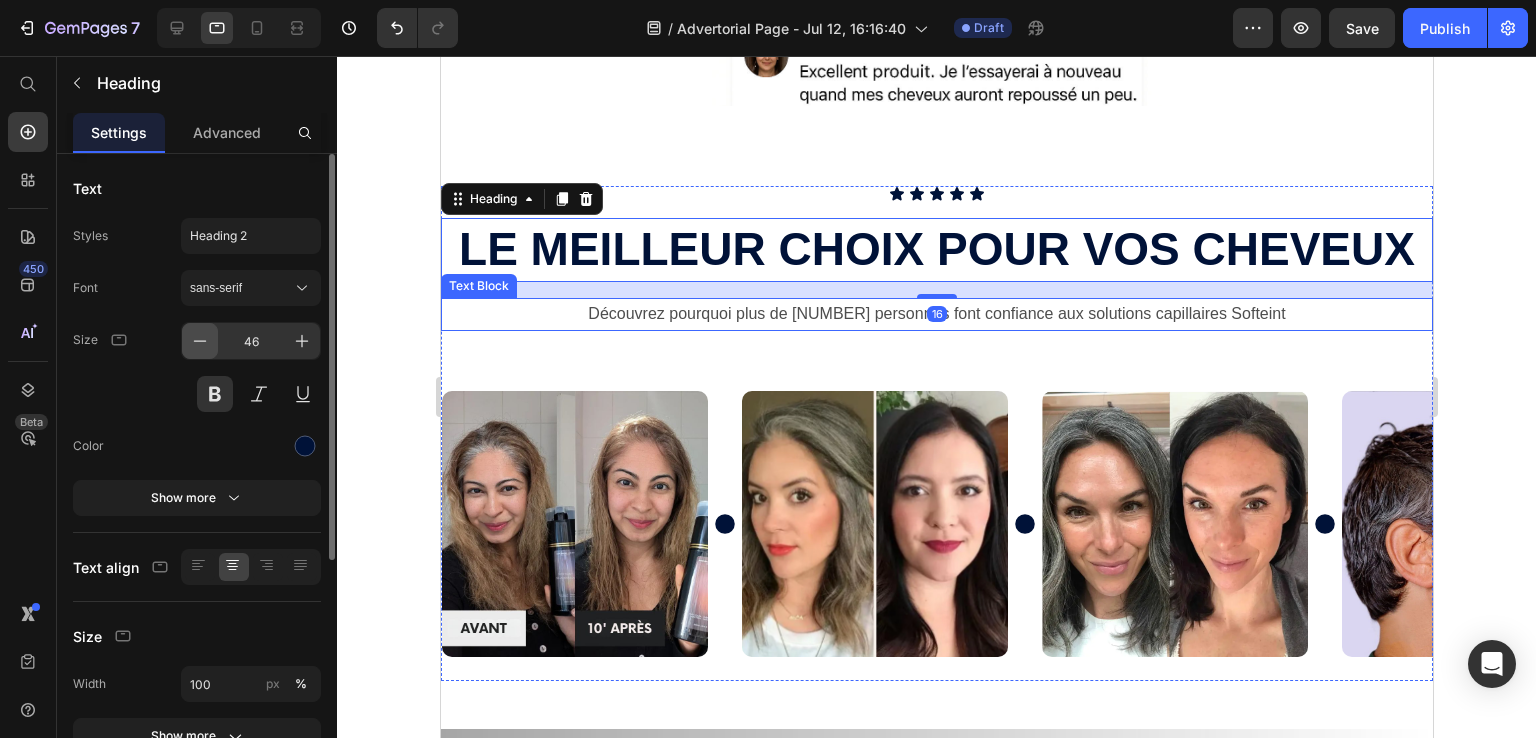 click at bounding box center (200, 341) 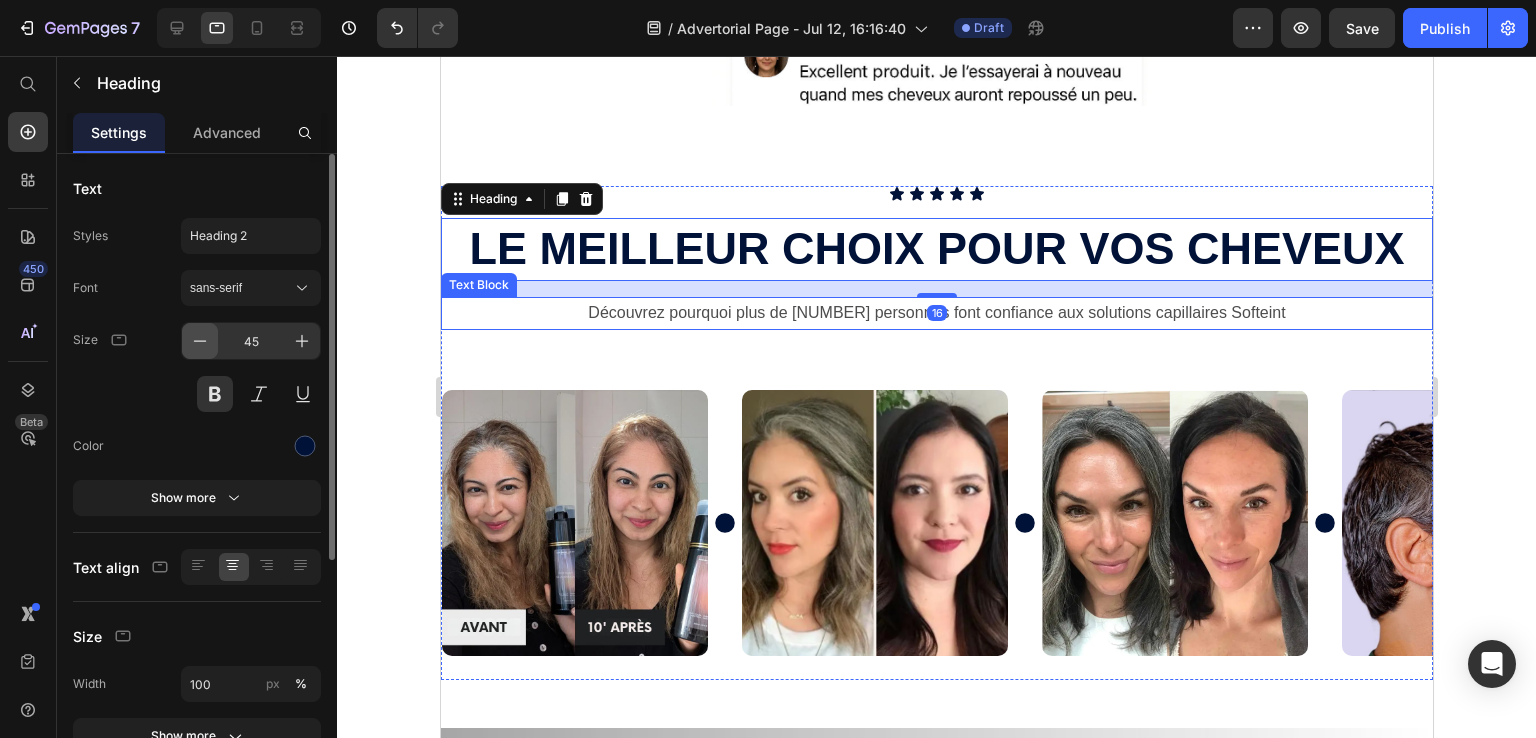 click at bounding box center (200, 341) 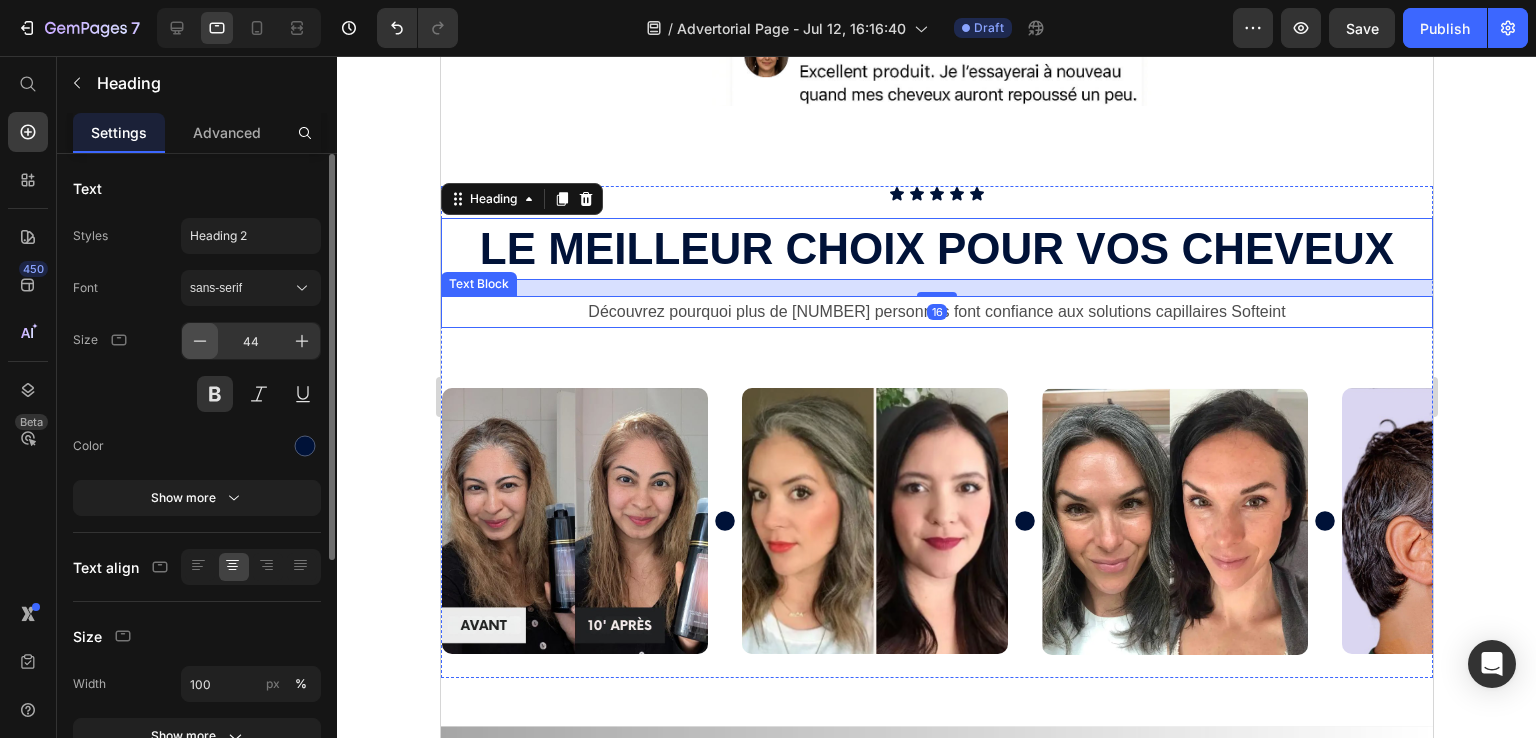 click 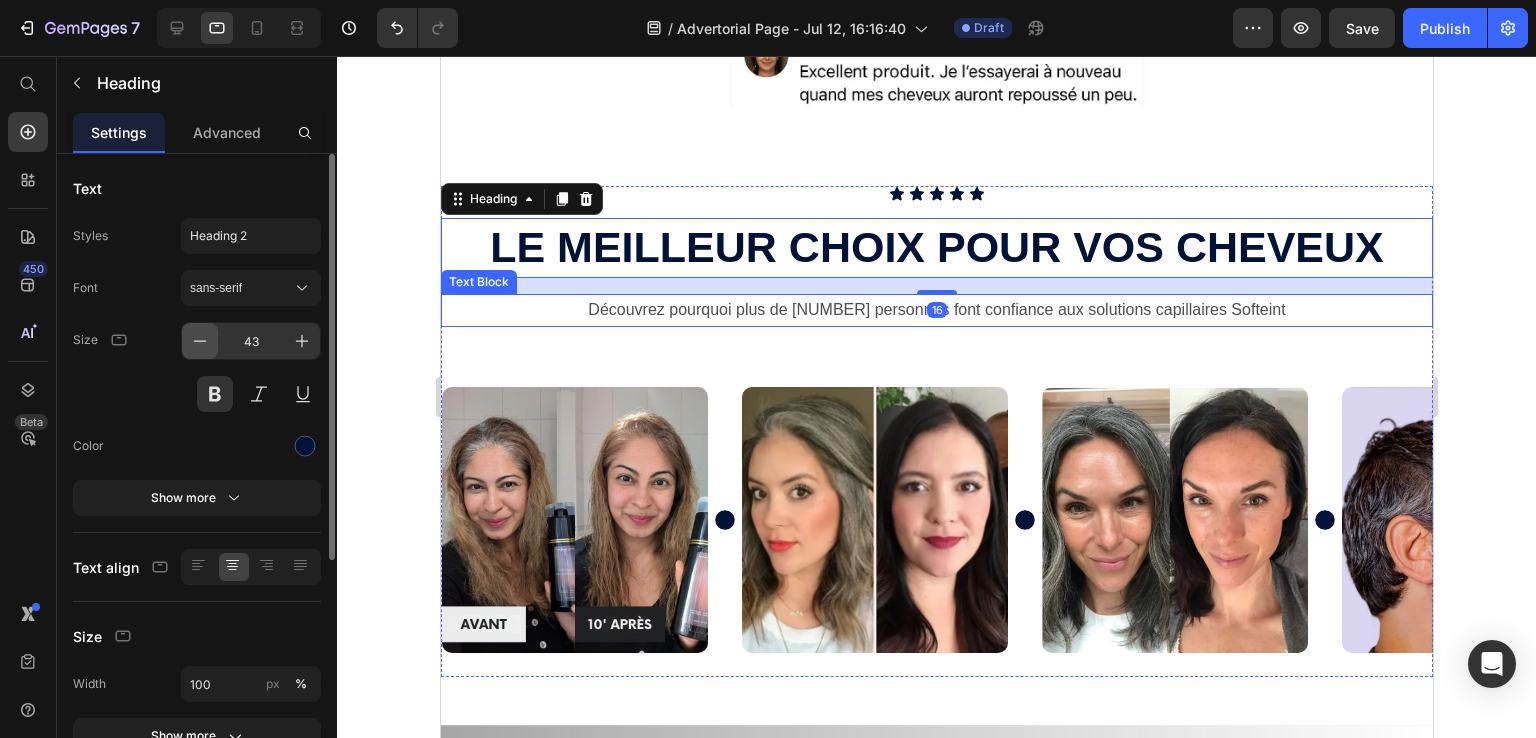 click 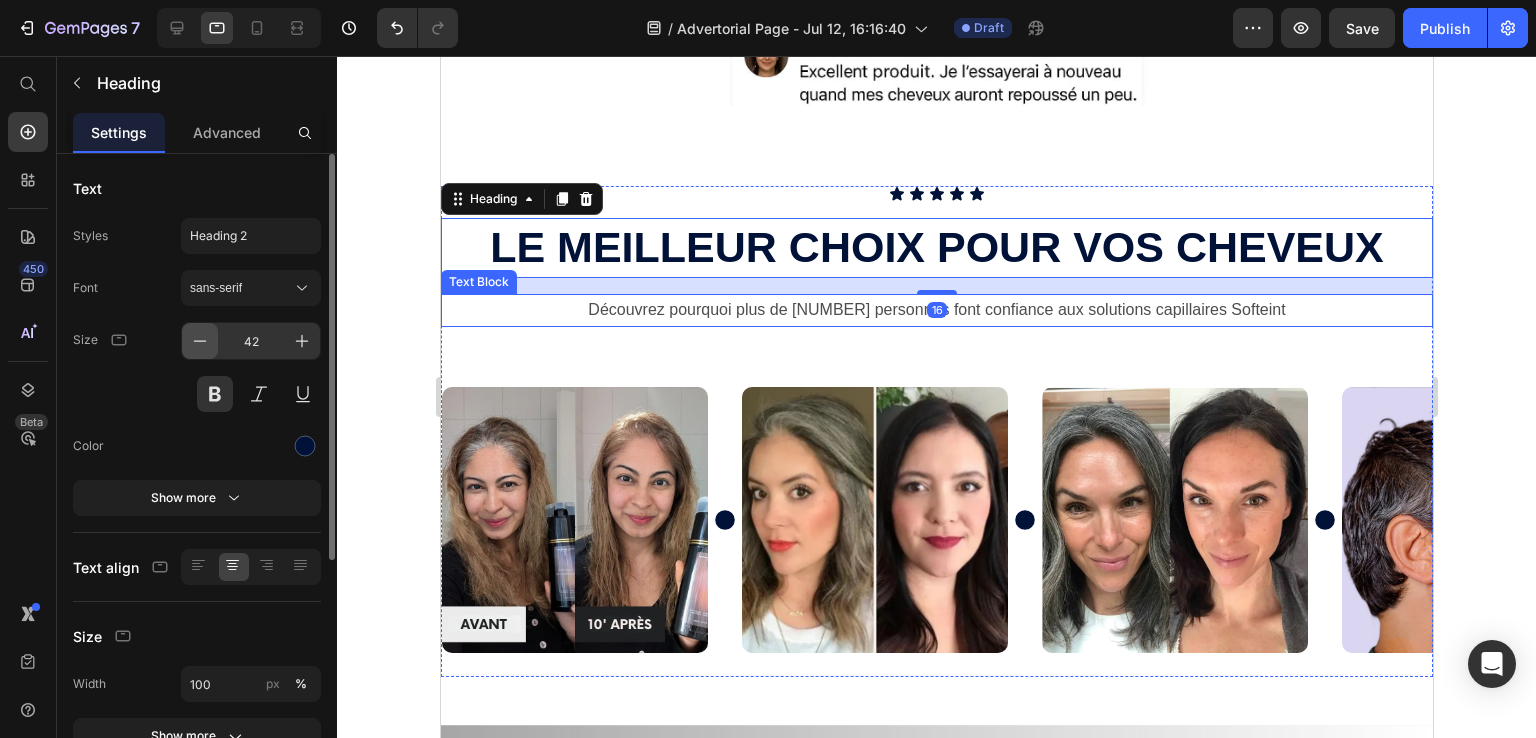 click 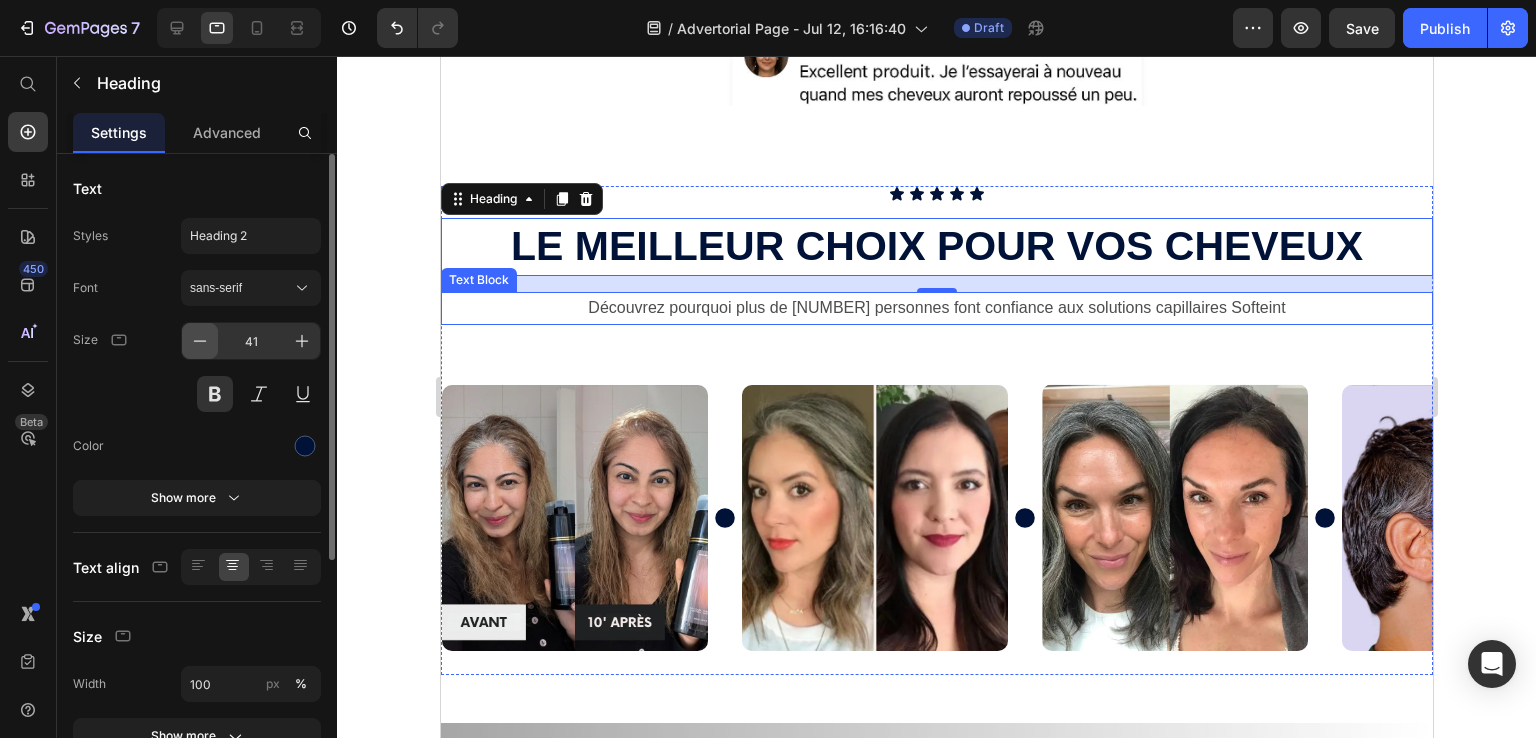 click 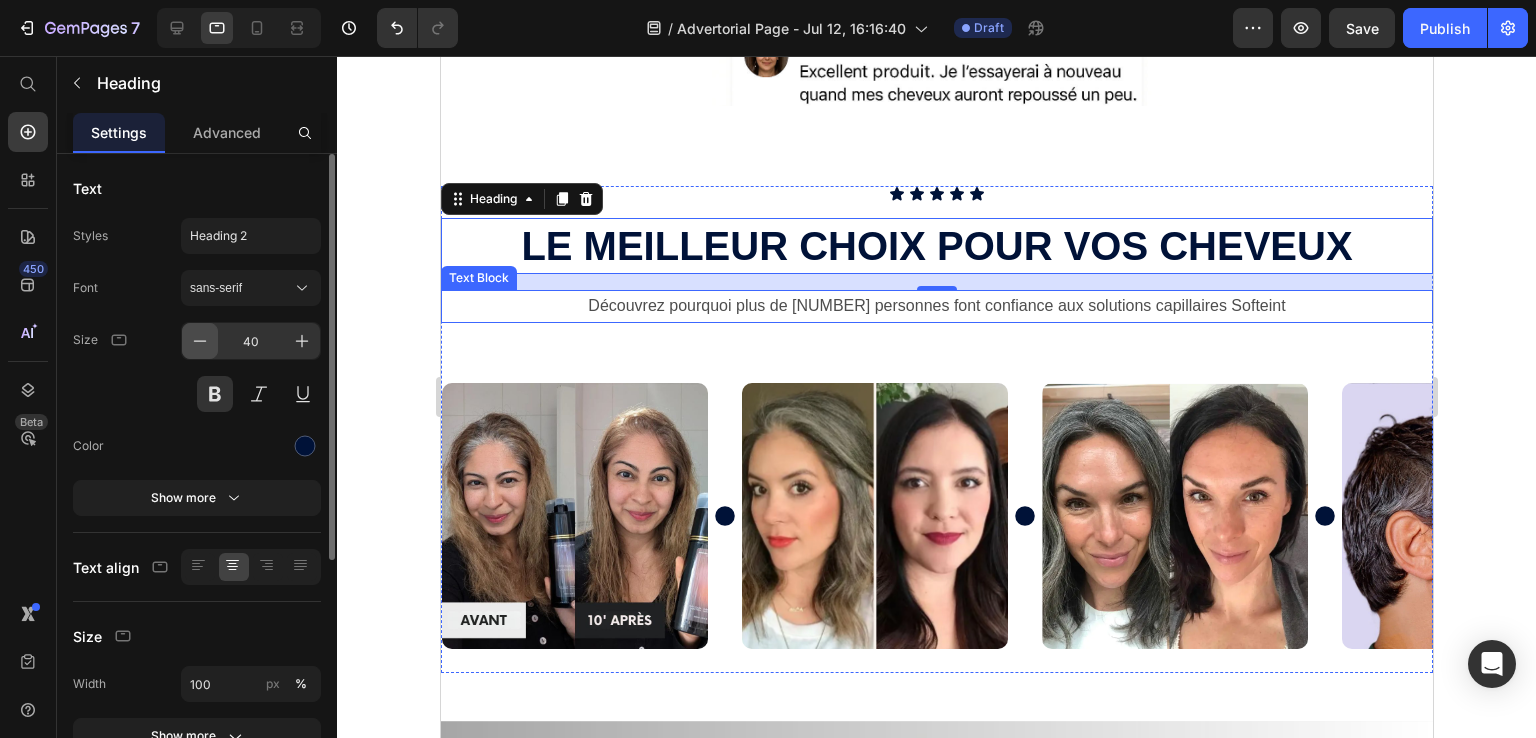 click 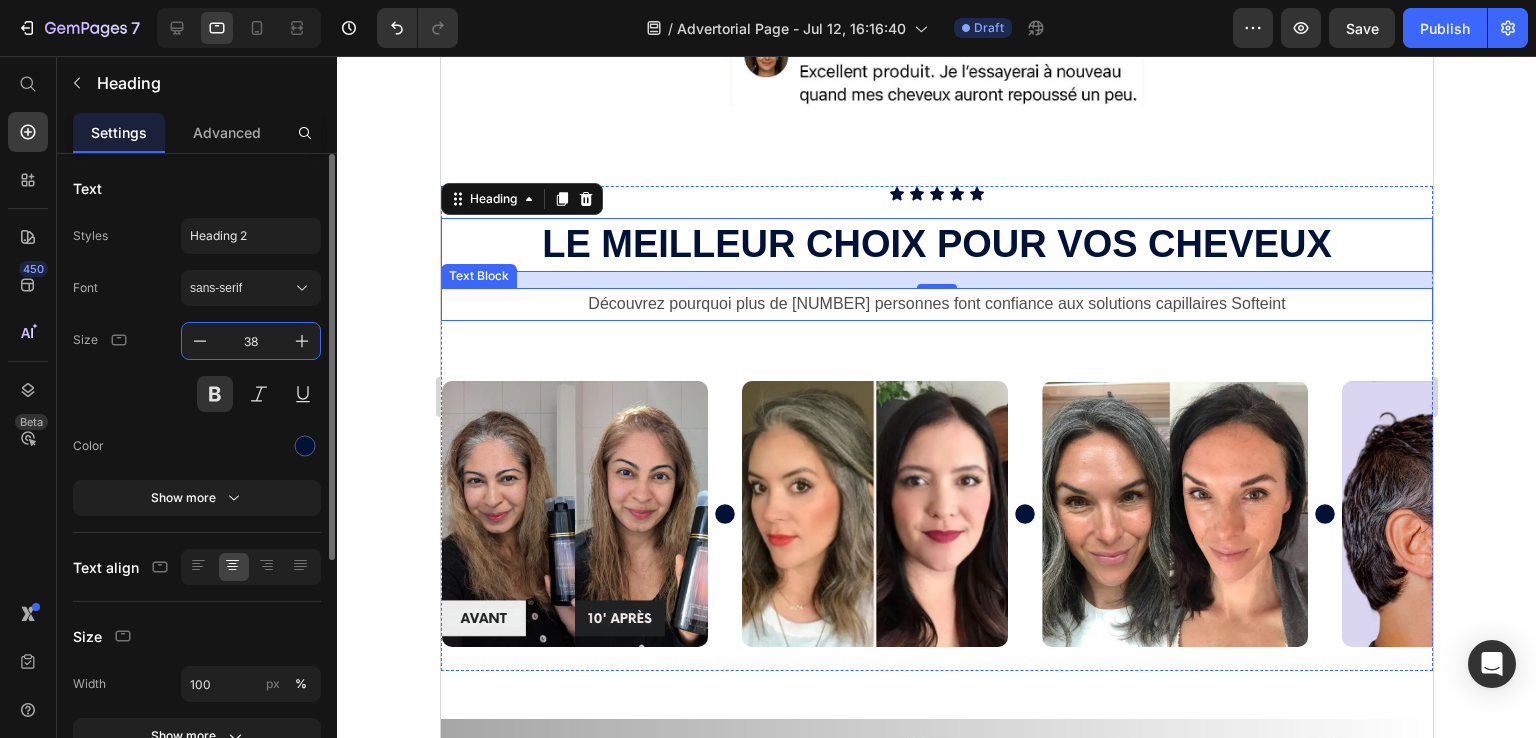 click on "38" at bounding box center (251, 341) 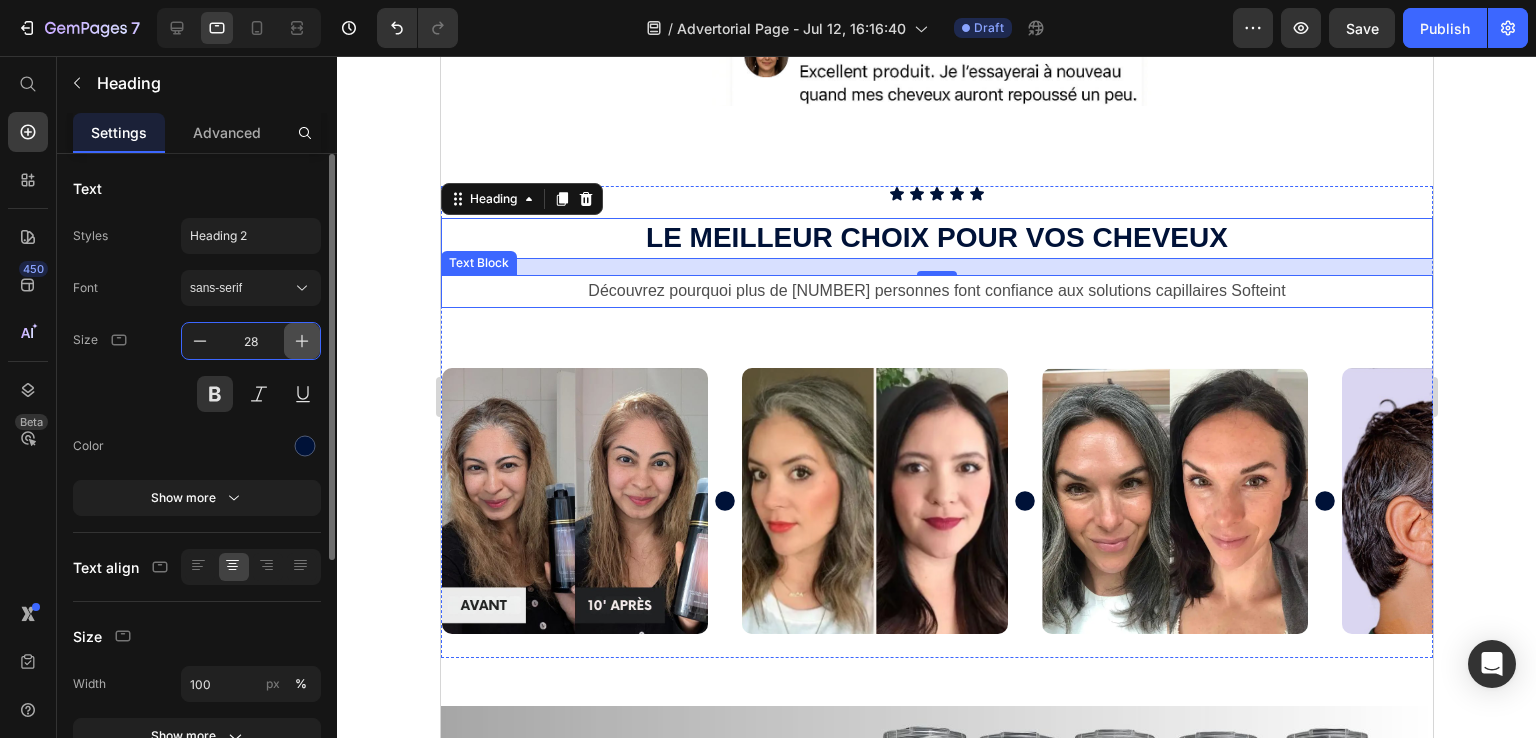 click 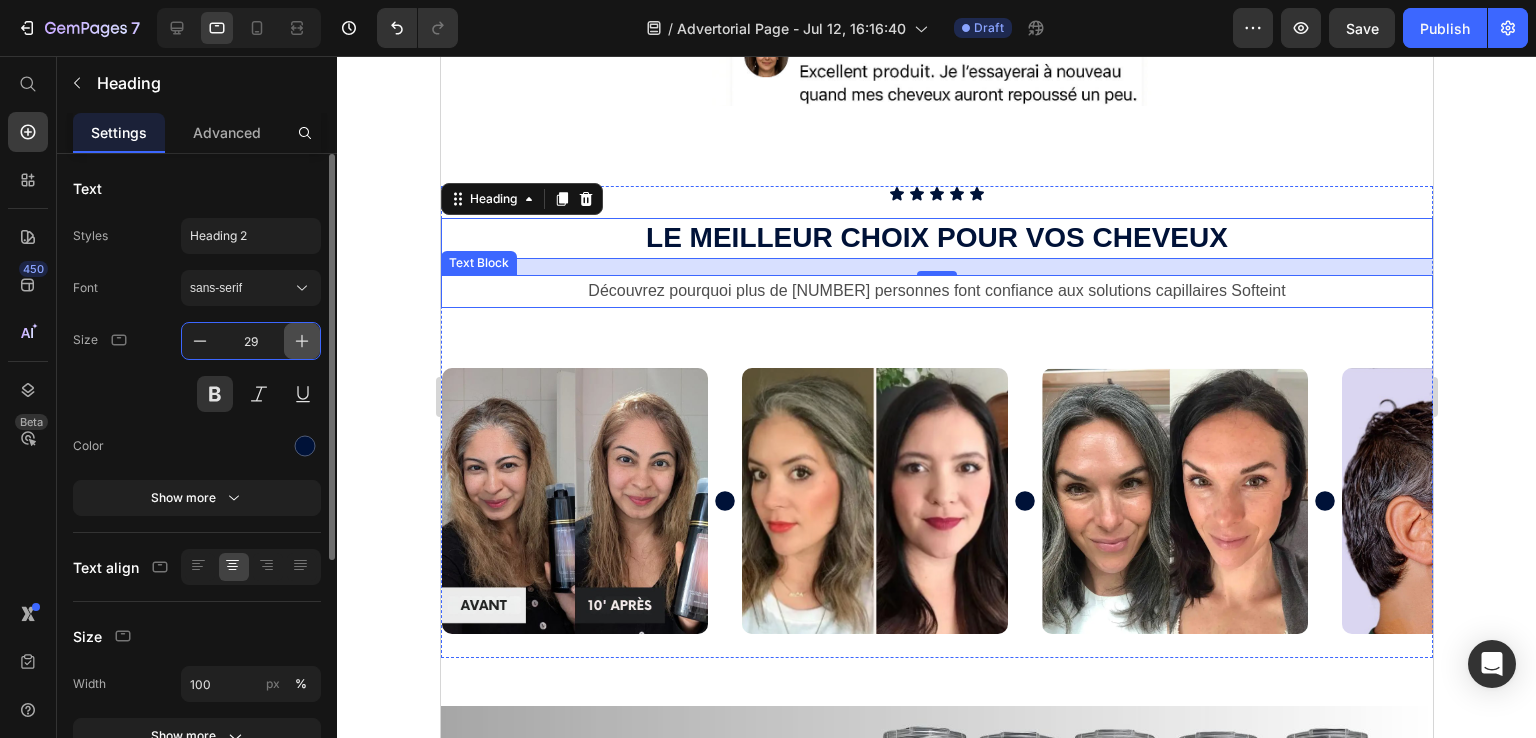 click 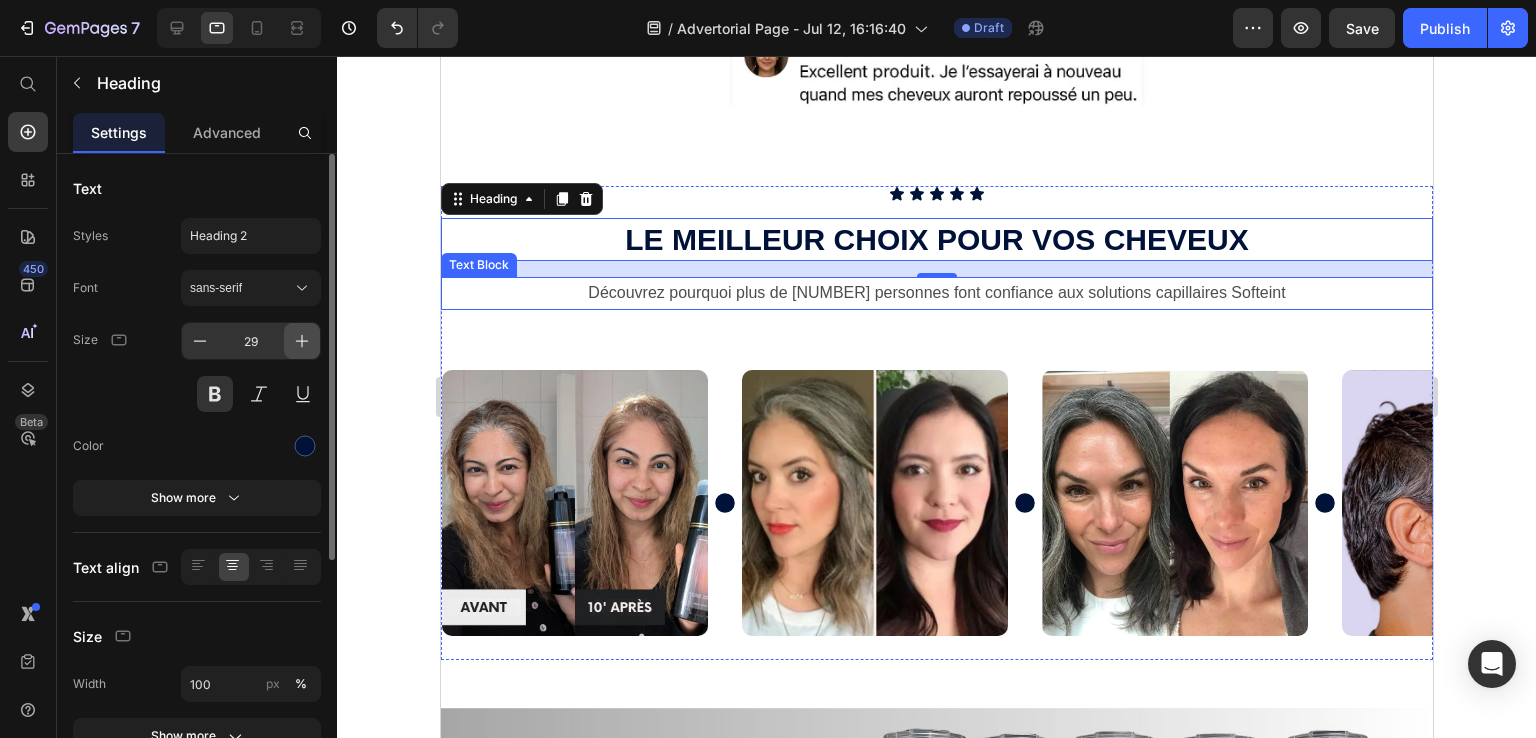 type on "30" 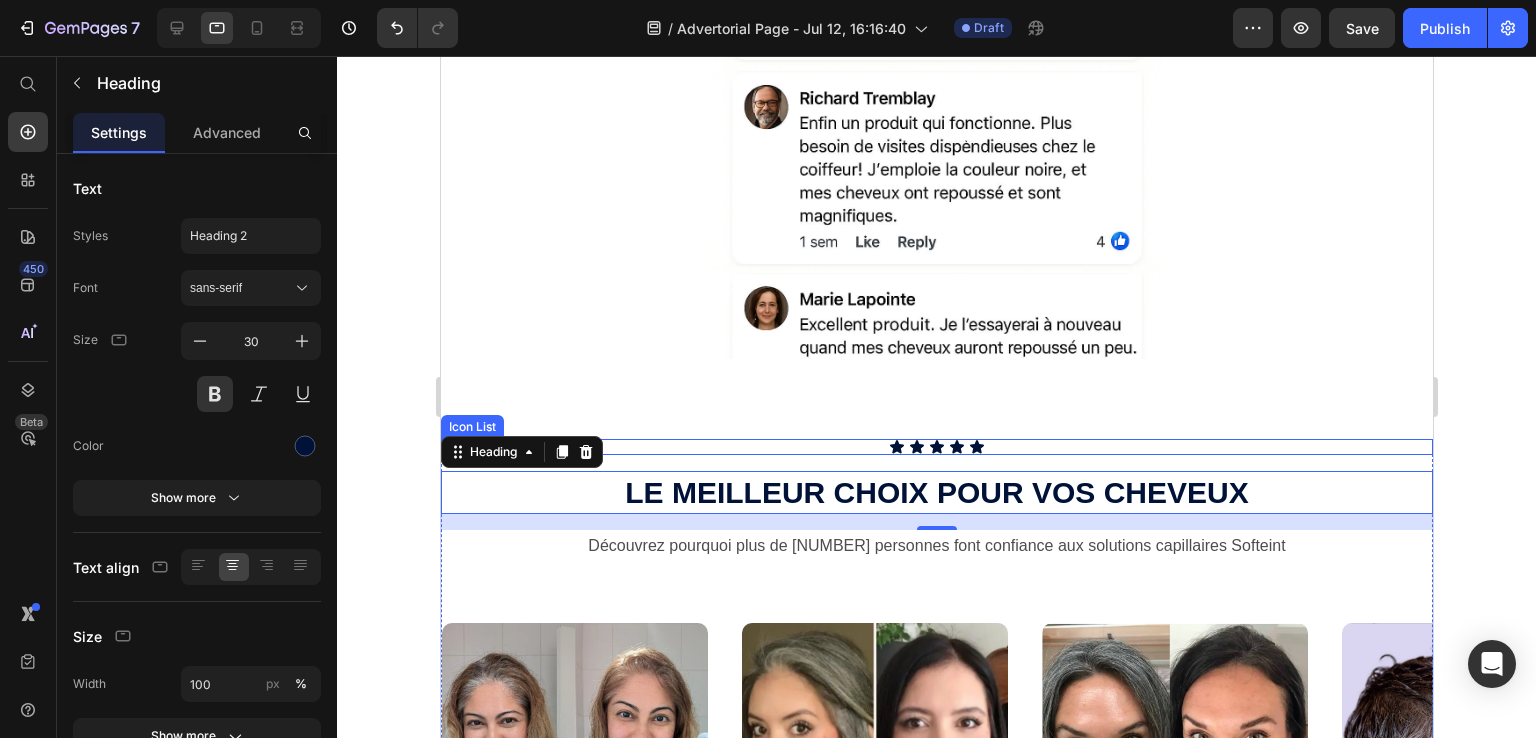 scroll, scrollTop: 3506, scrollLeft: 0, axis: vertical 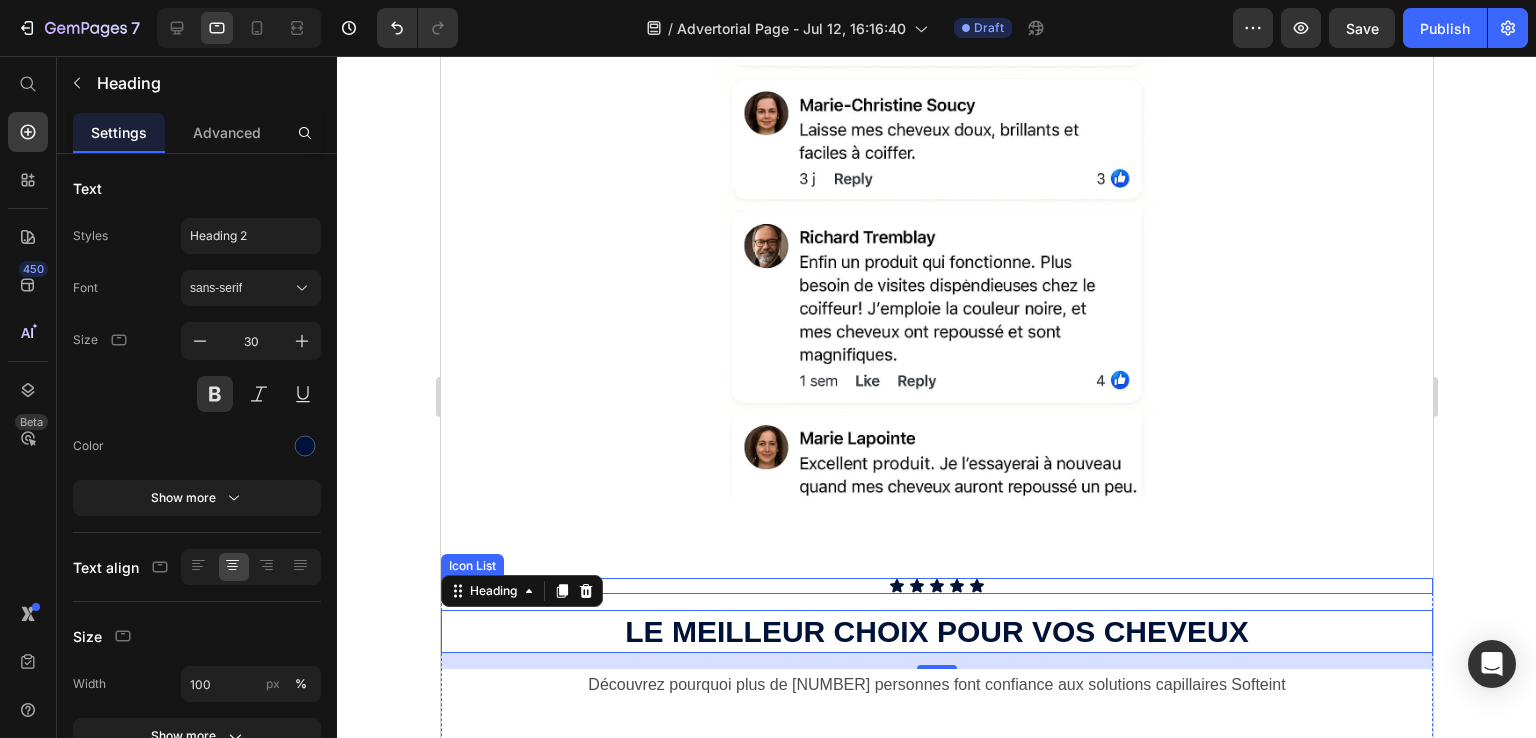 click on "Des milliers de clients ont fait le changement" at bounding box center (936, -161) 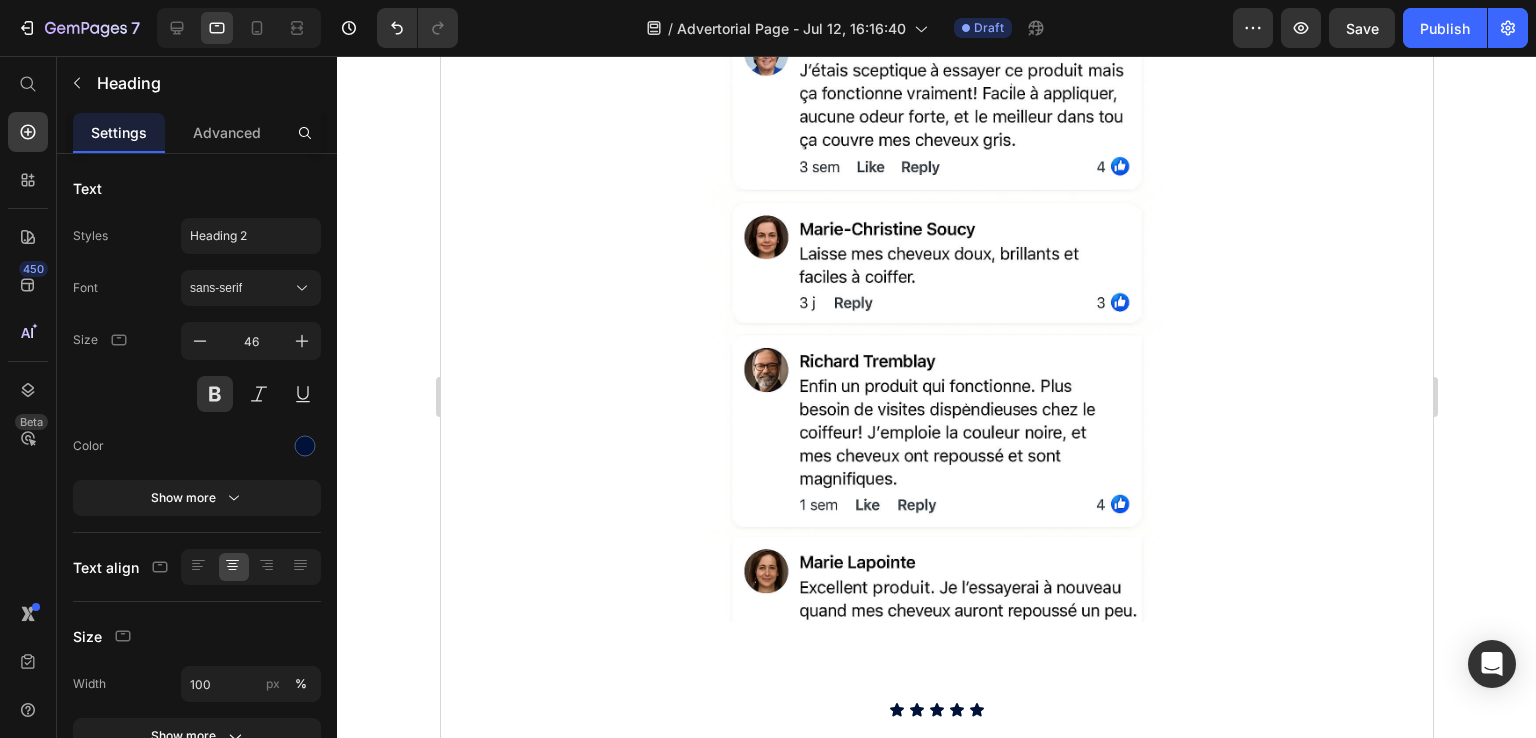 scroll, scrollTop: 3553, scrollLeft: 0, axis: vertical 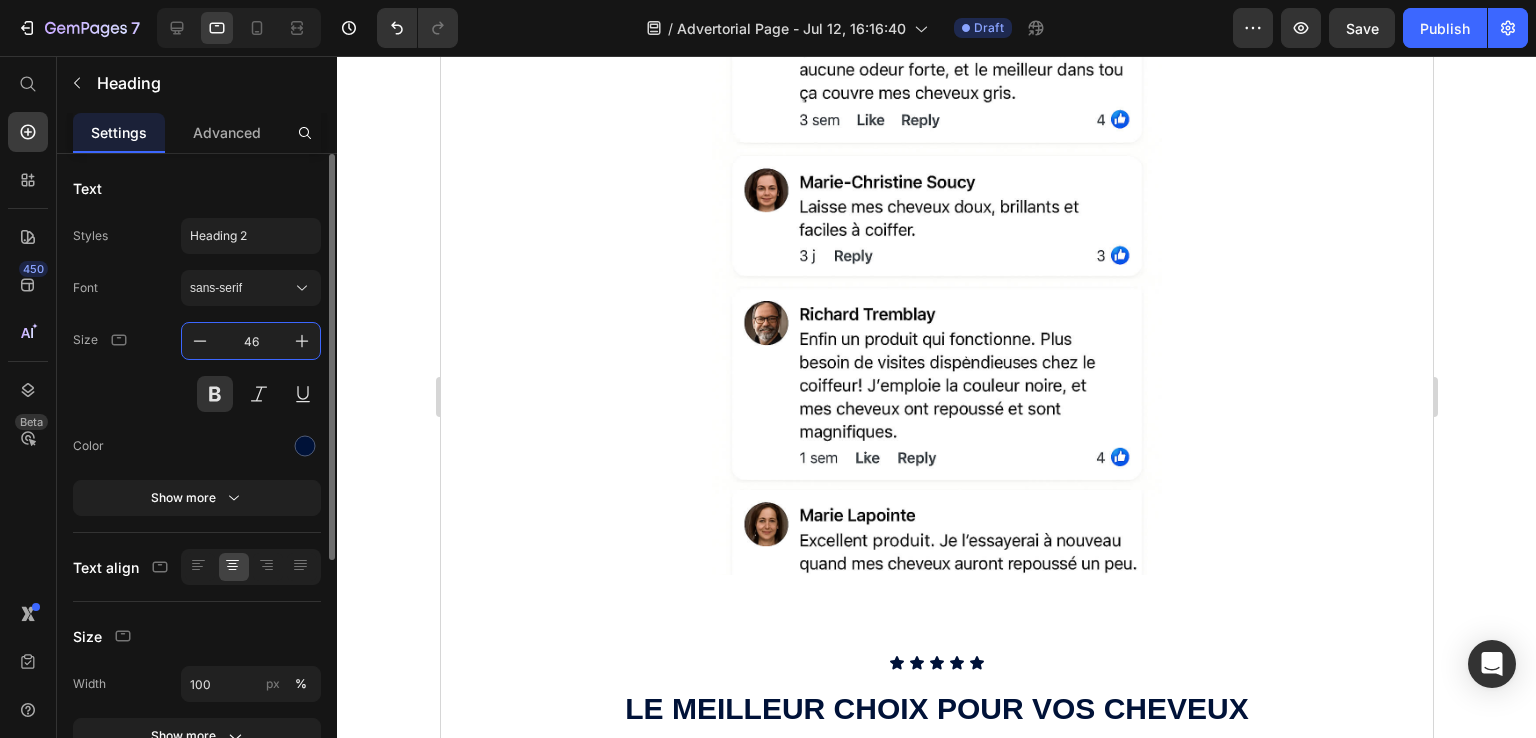 click on "46" at bounding box center [251, 341] 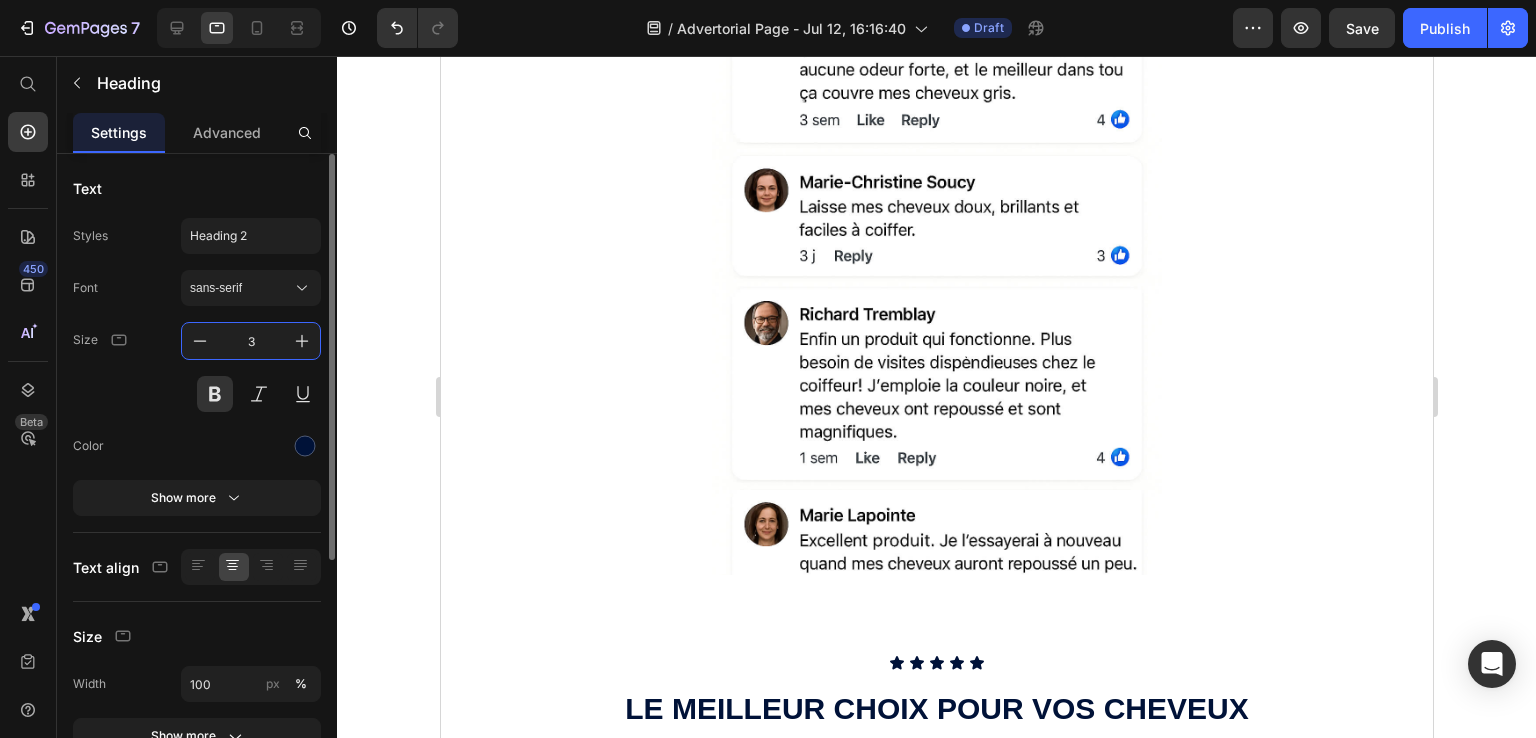 type on "30" 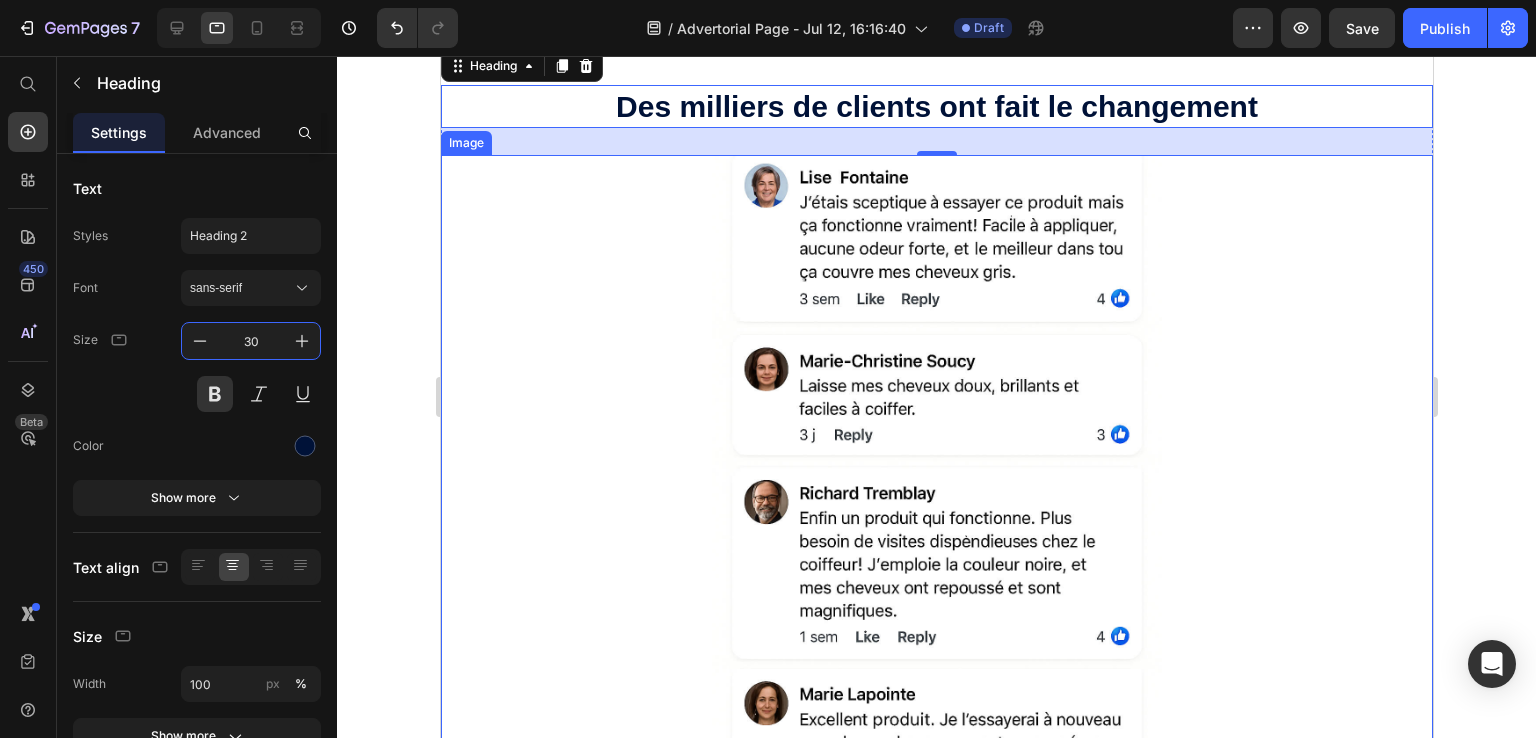 scroll, scrollTop: 3253, scrollLeft: 0, axis: vertical 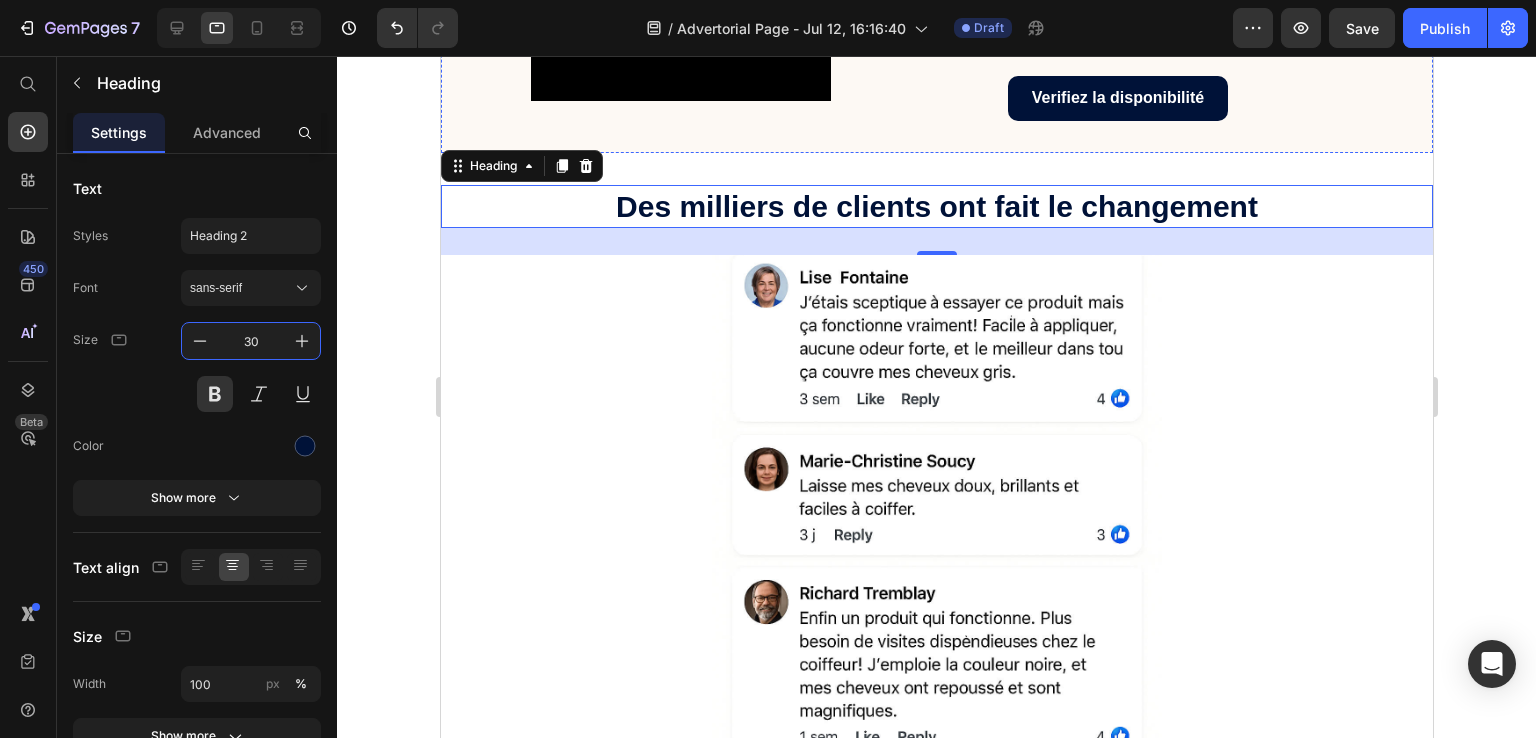 click on "5.  Facile à appliquer et sans salissure" at bounding box center (1117, -50) 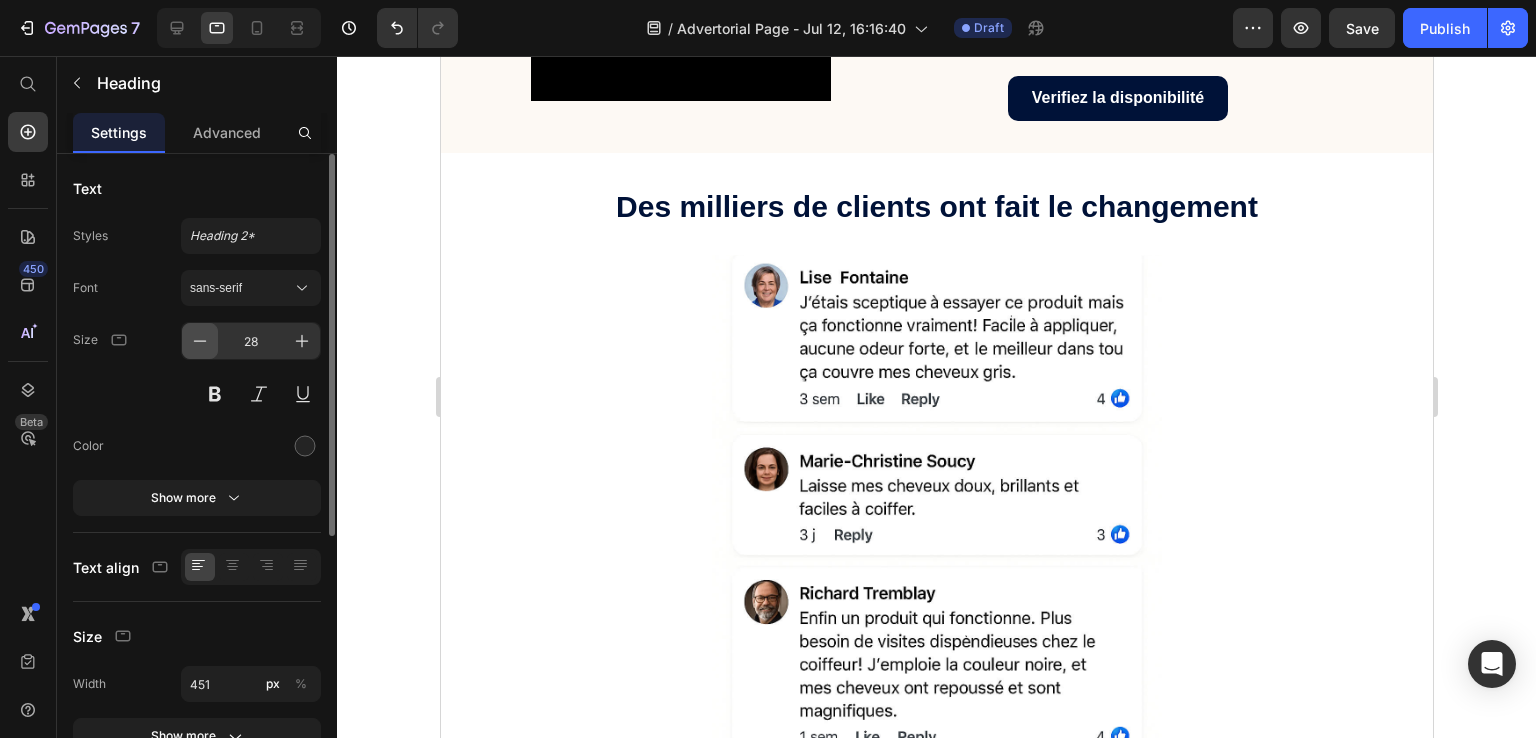 click 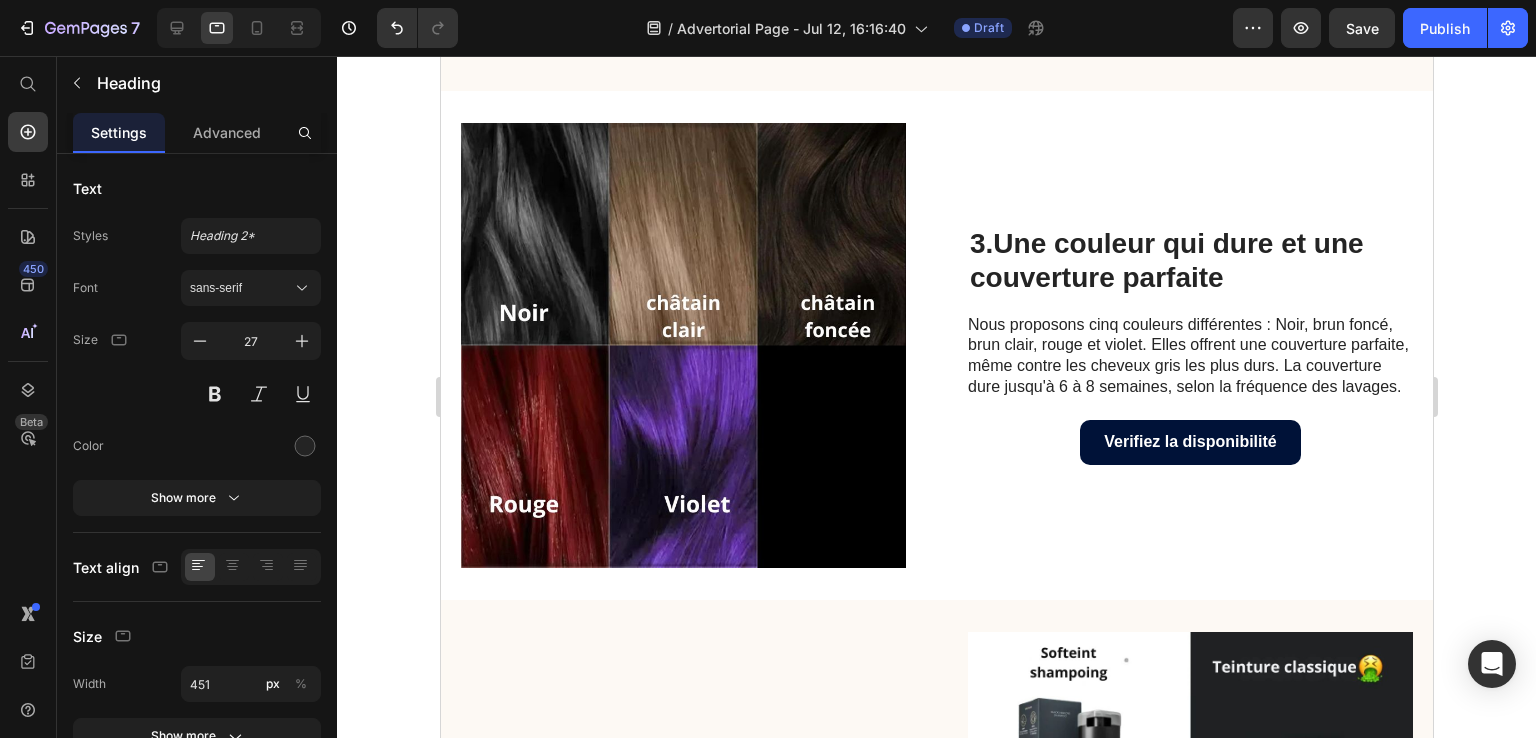scroll, scrollTop: 2153, scrollLeft: 0, axis: vertical 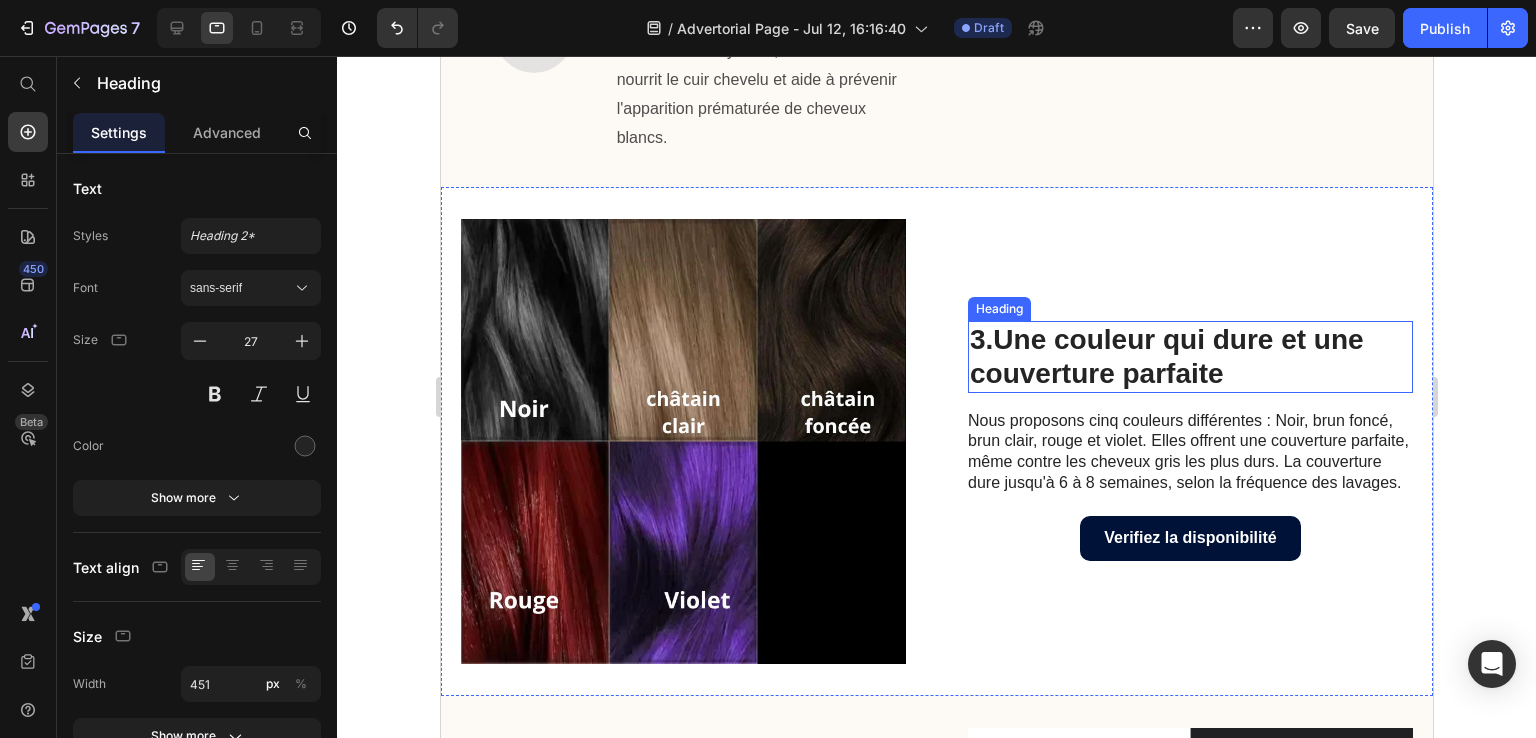 click on "3.Une couleur qui dure et une couverture parfaite" at bounding box center (1189, 356) 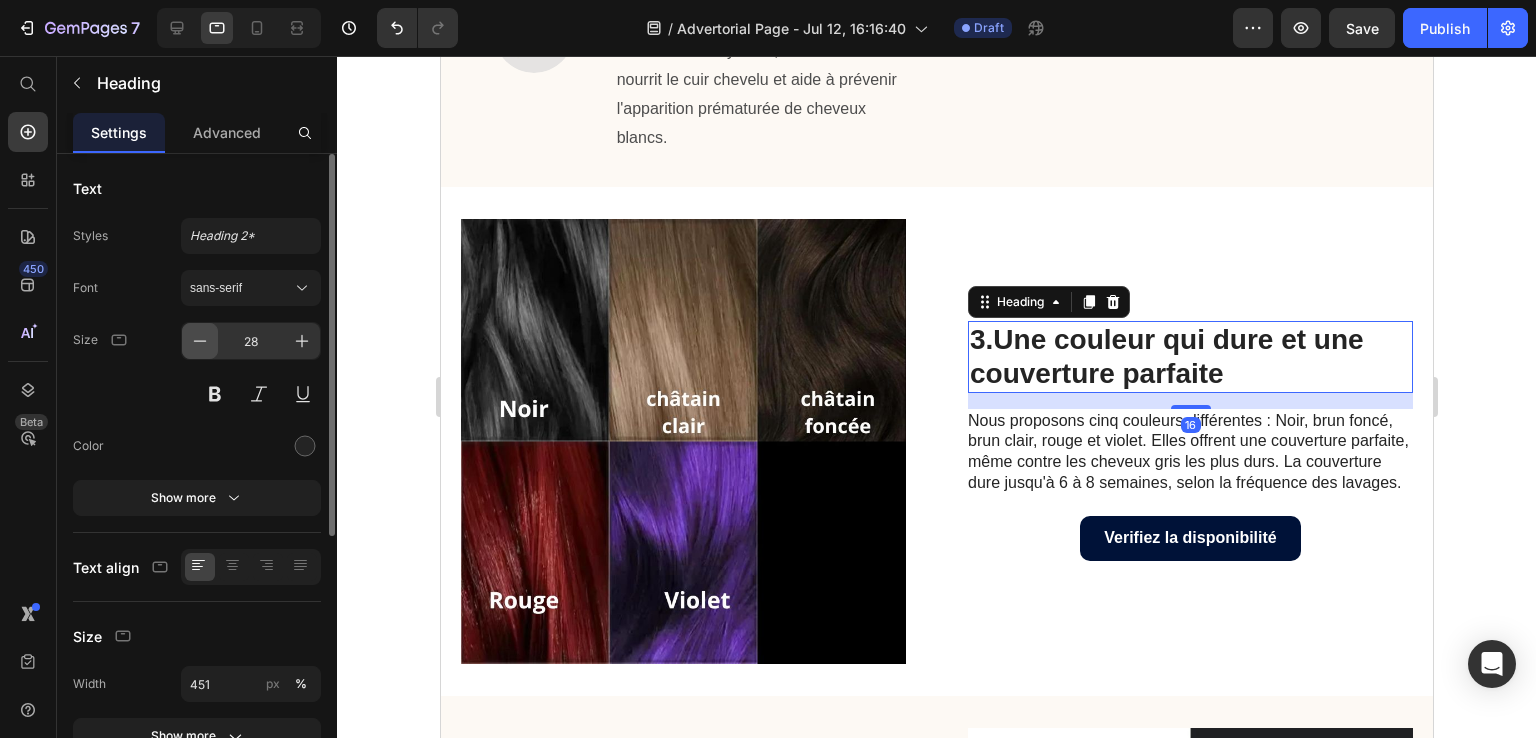 click 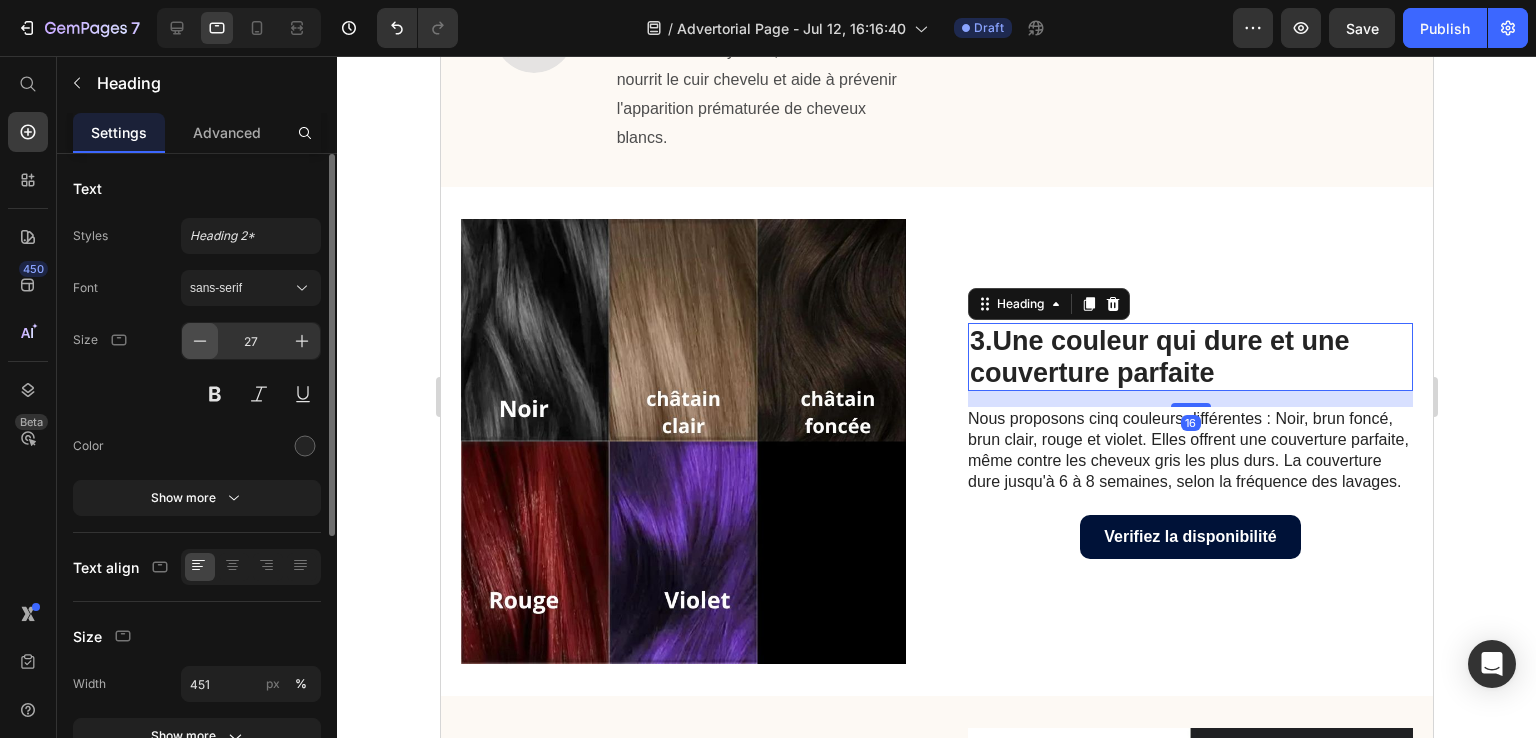 click 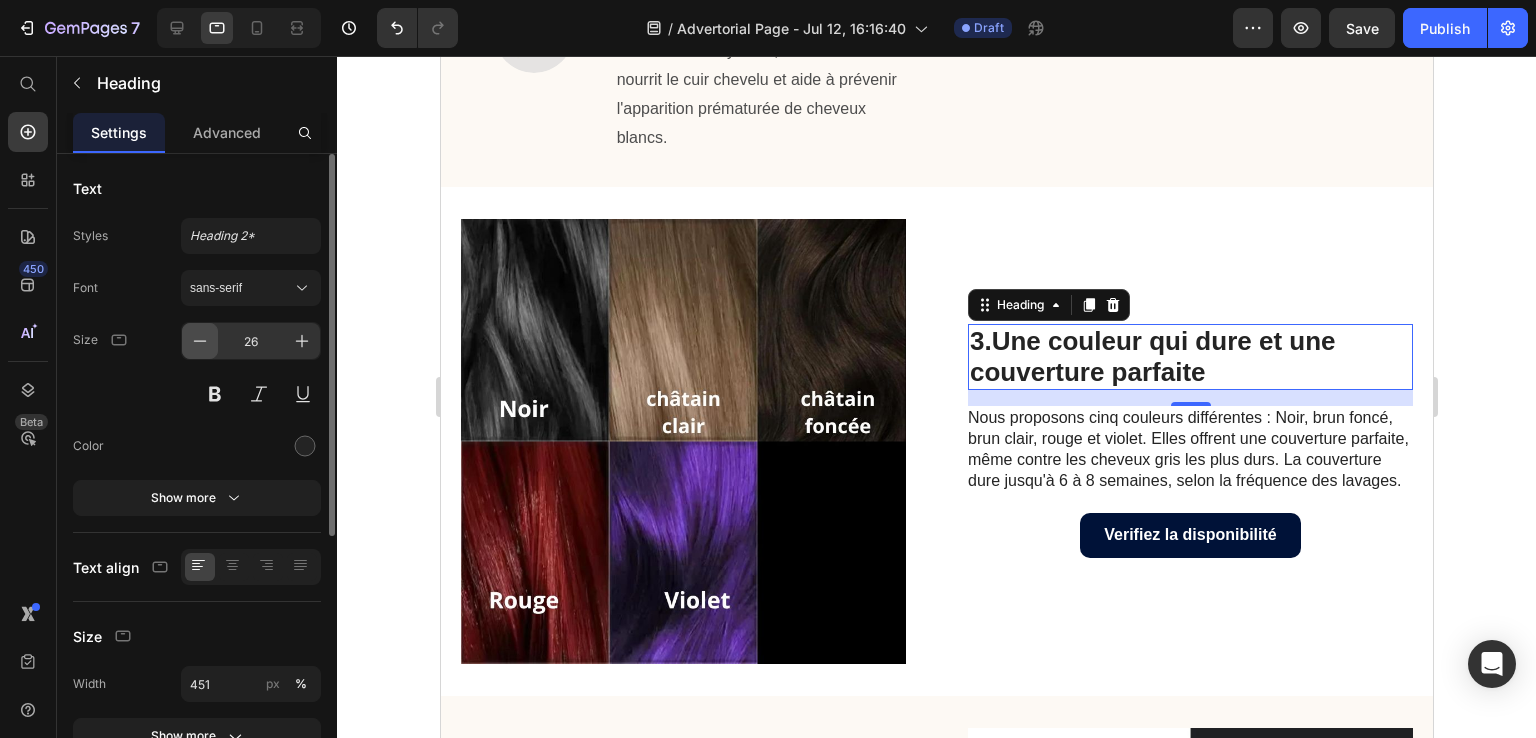 click 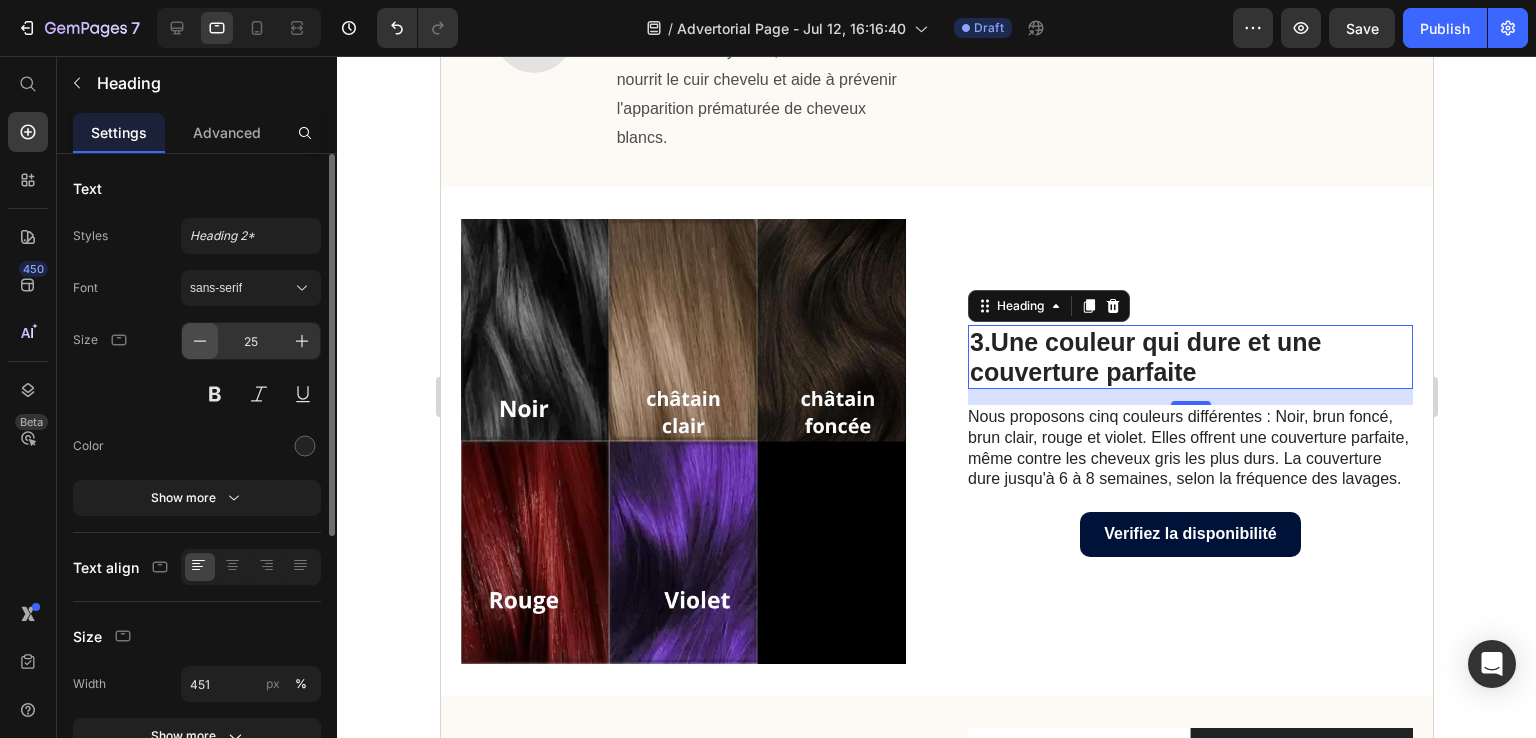 click 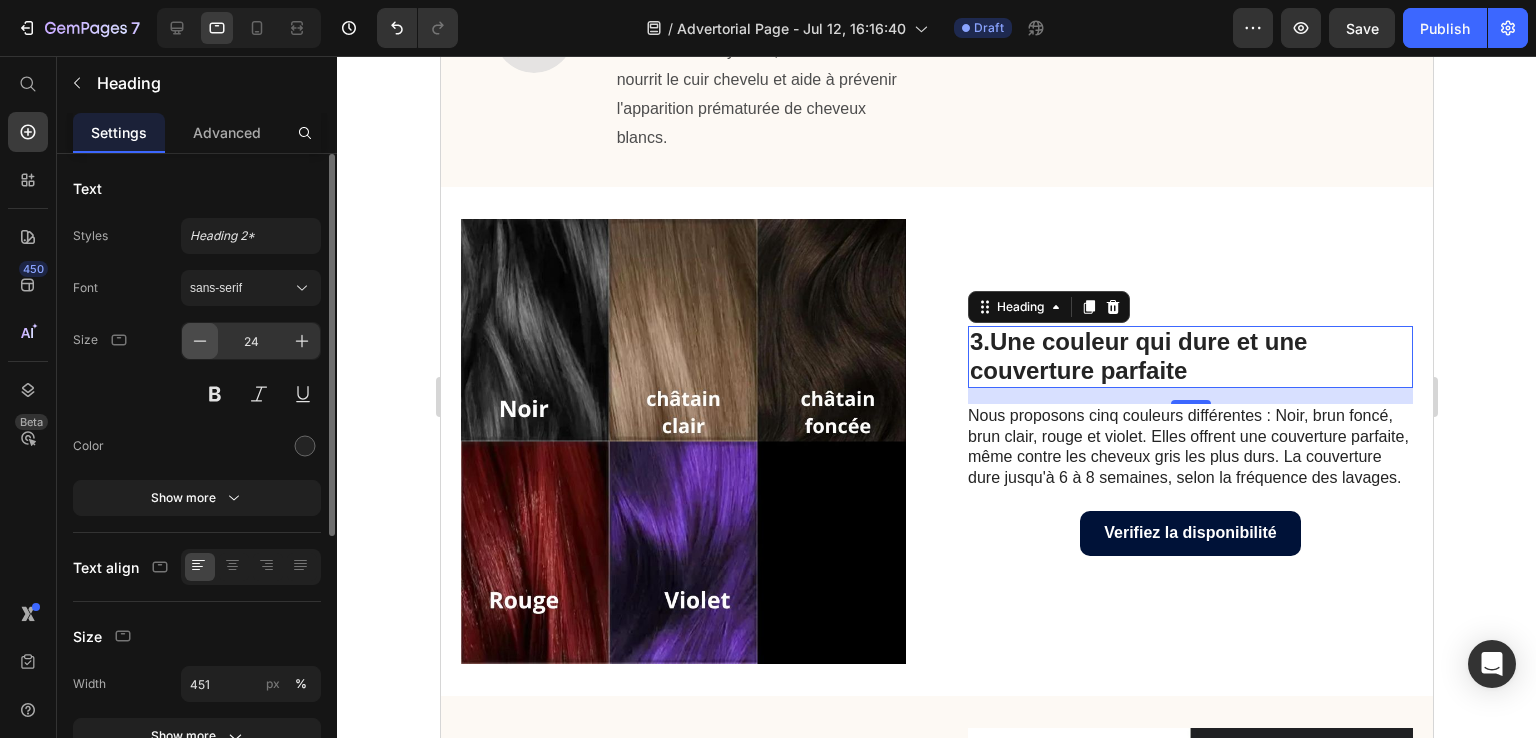 click 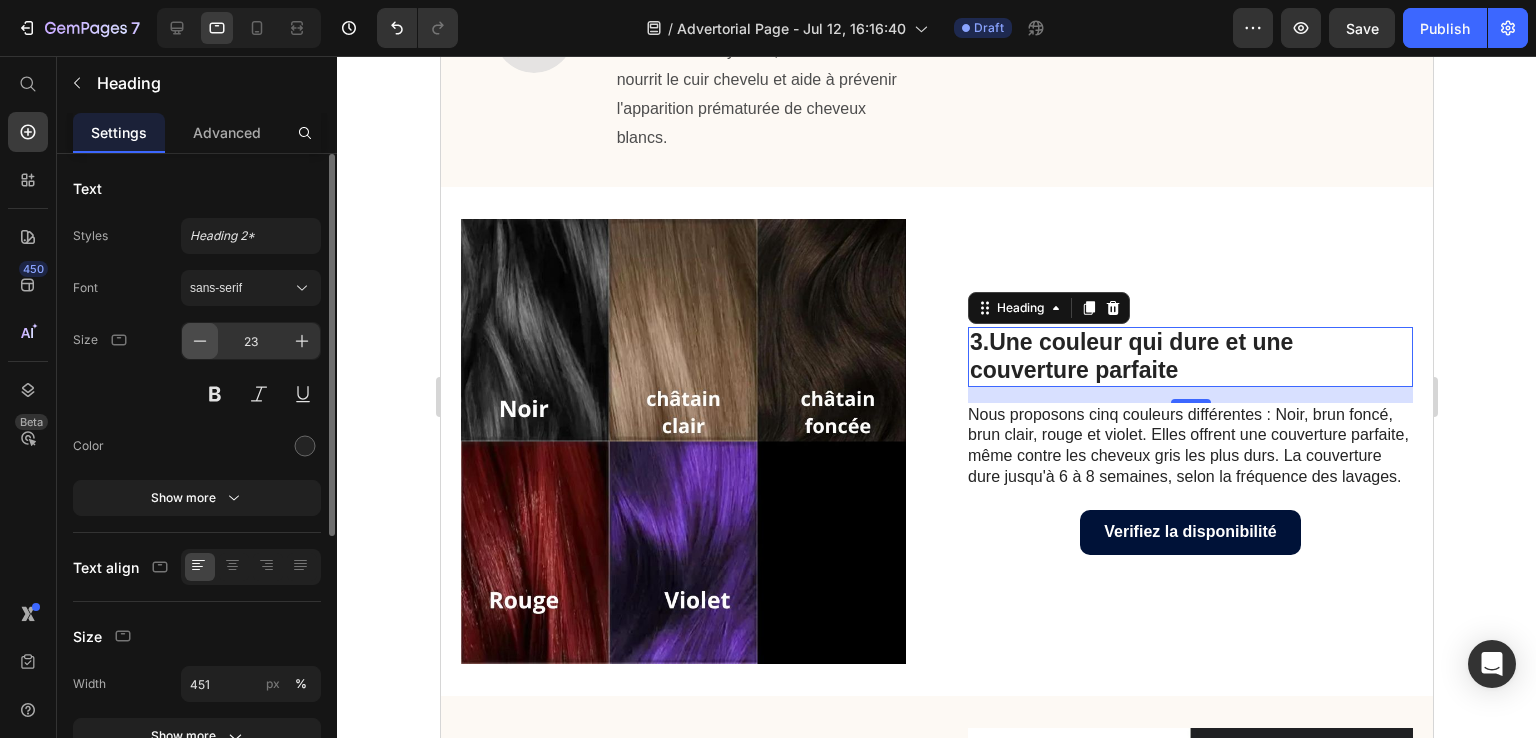click 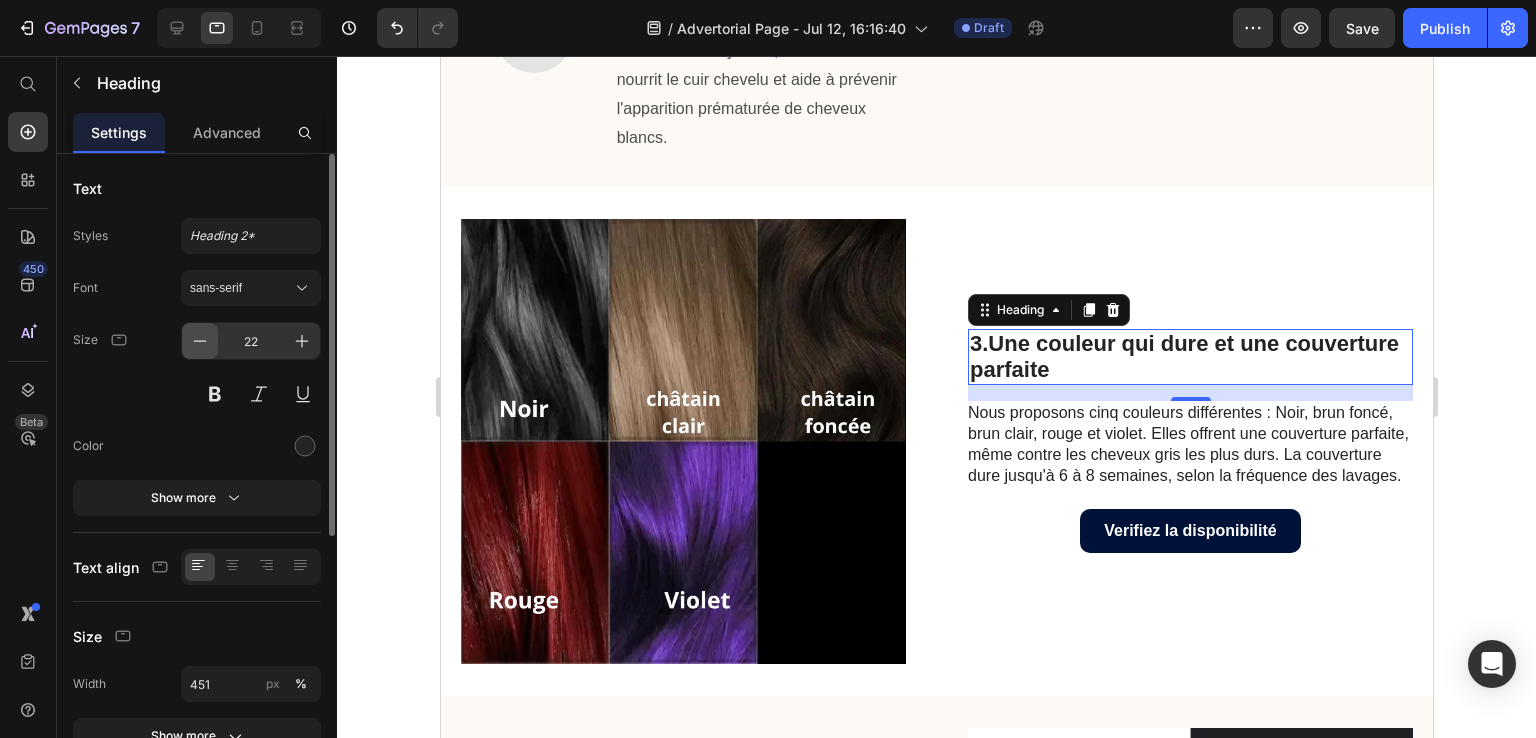 click 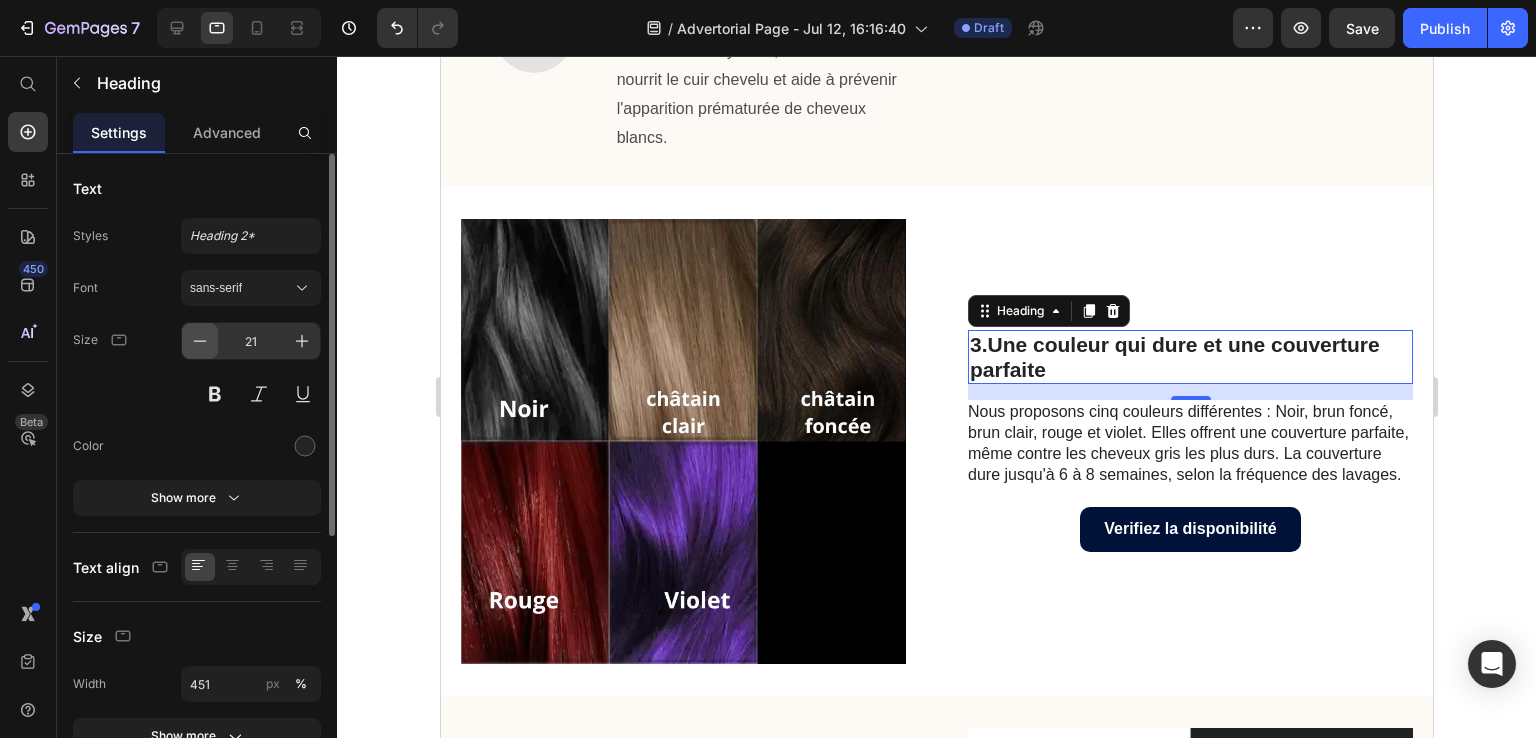 click 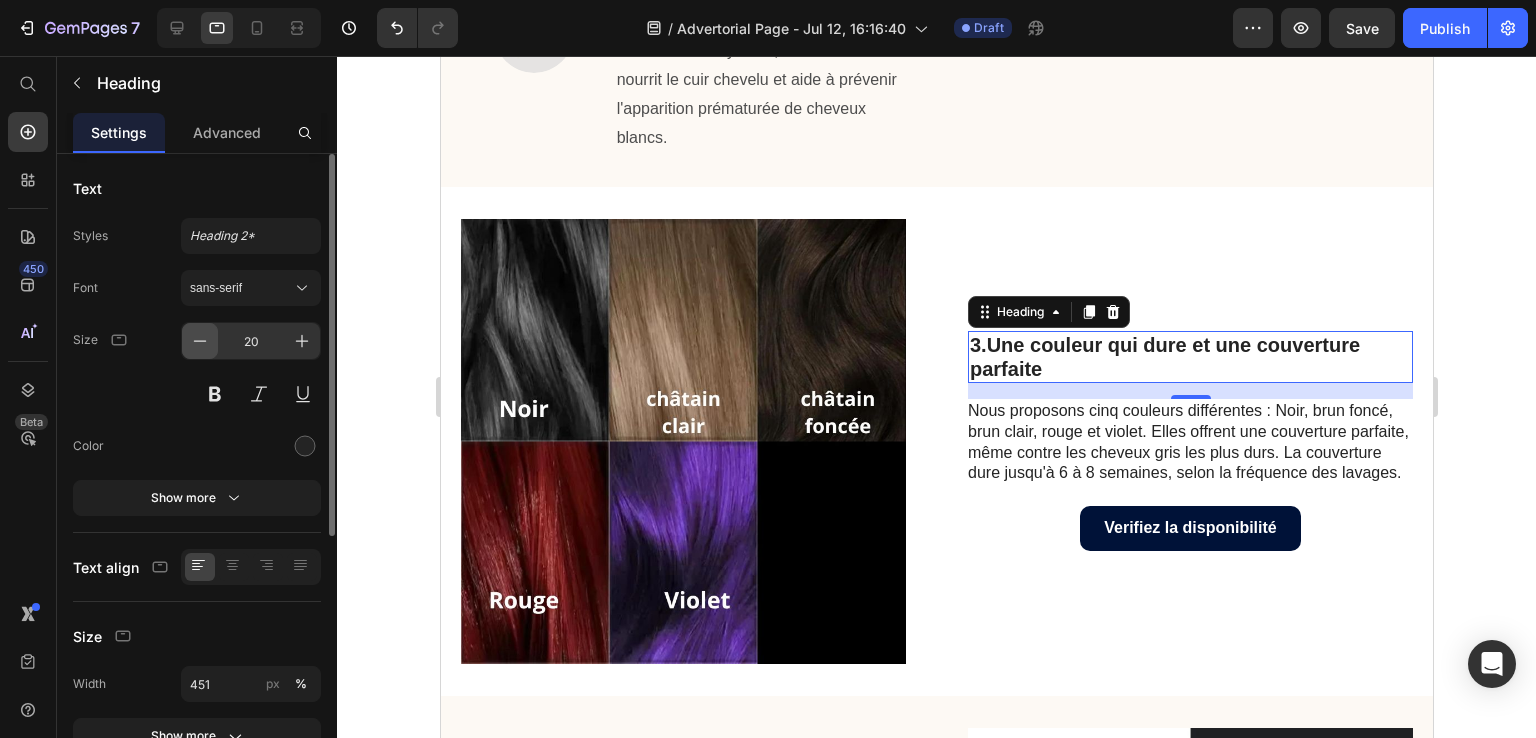 click 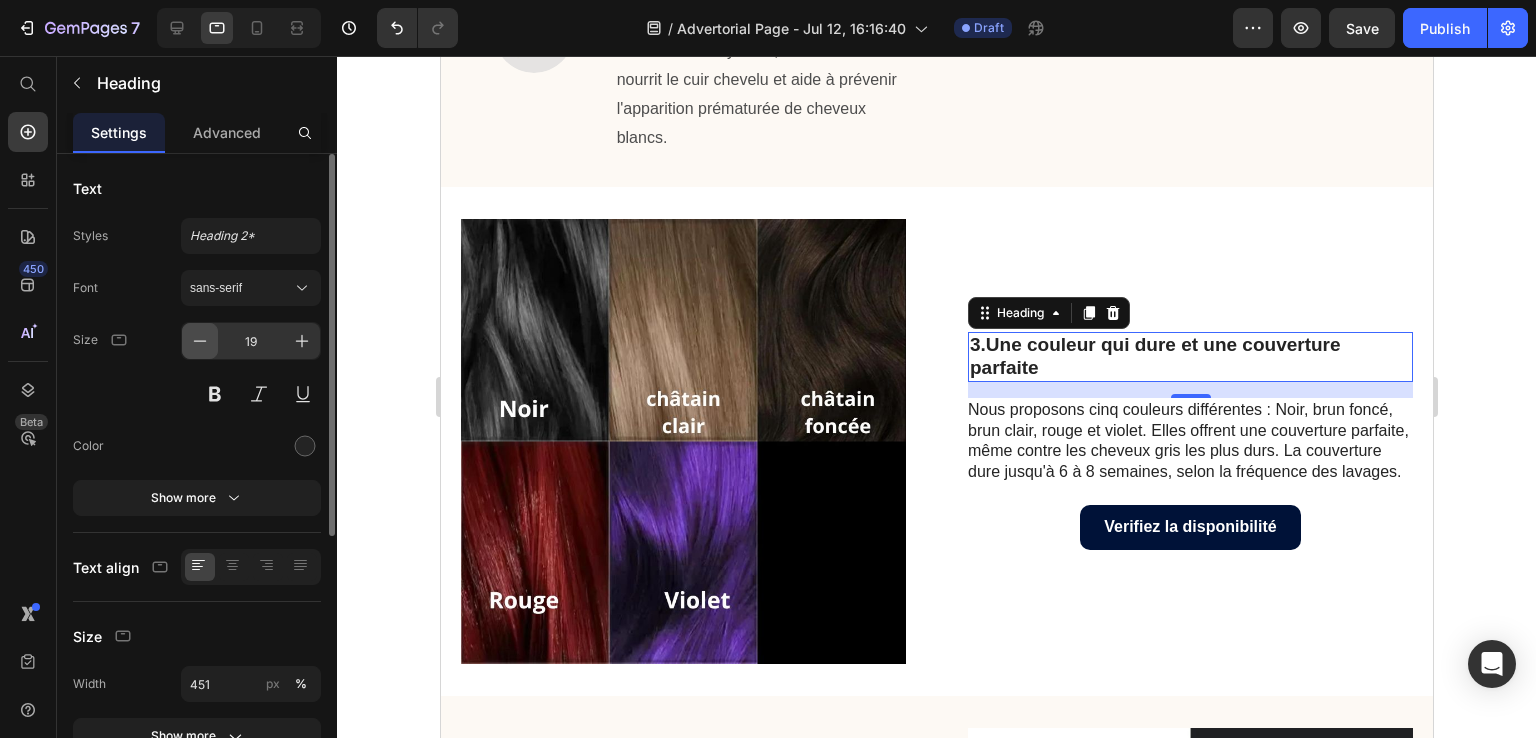 click 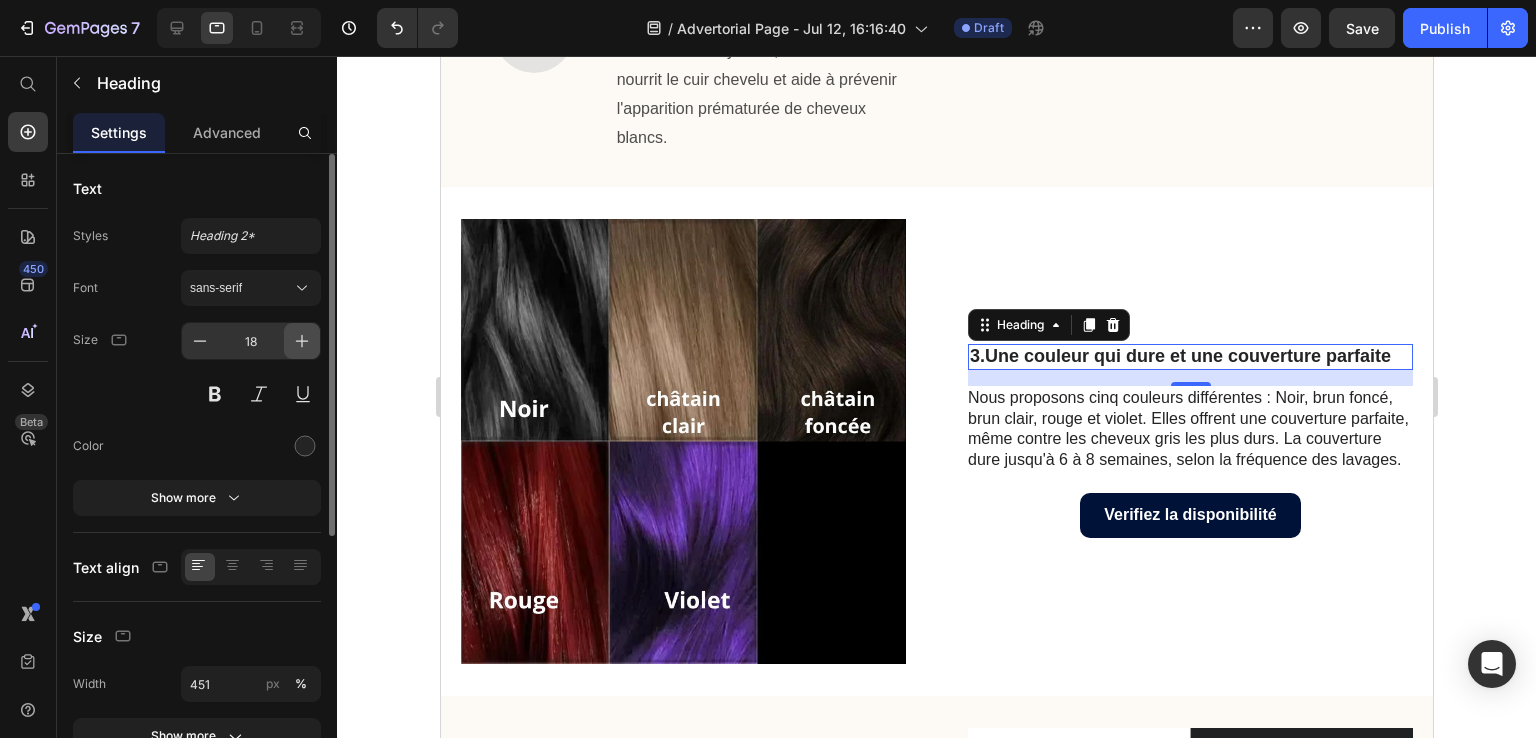 click at bounding box center [302, 341] 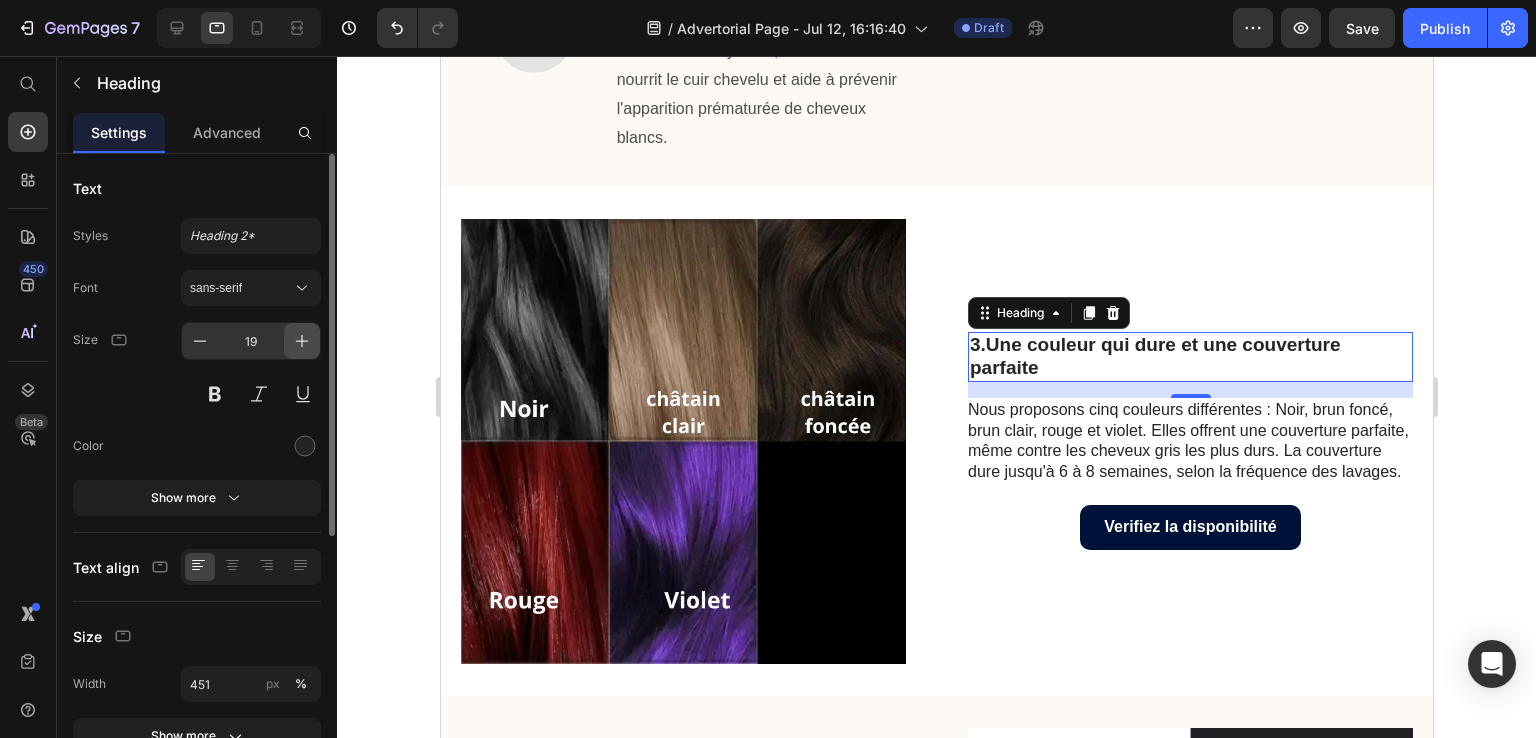 click at bounding box center [302, 341] 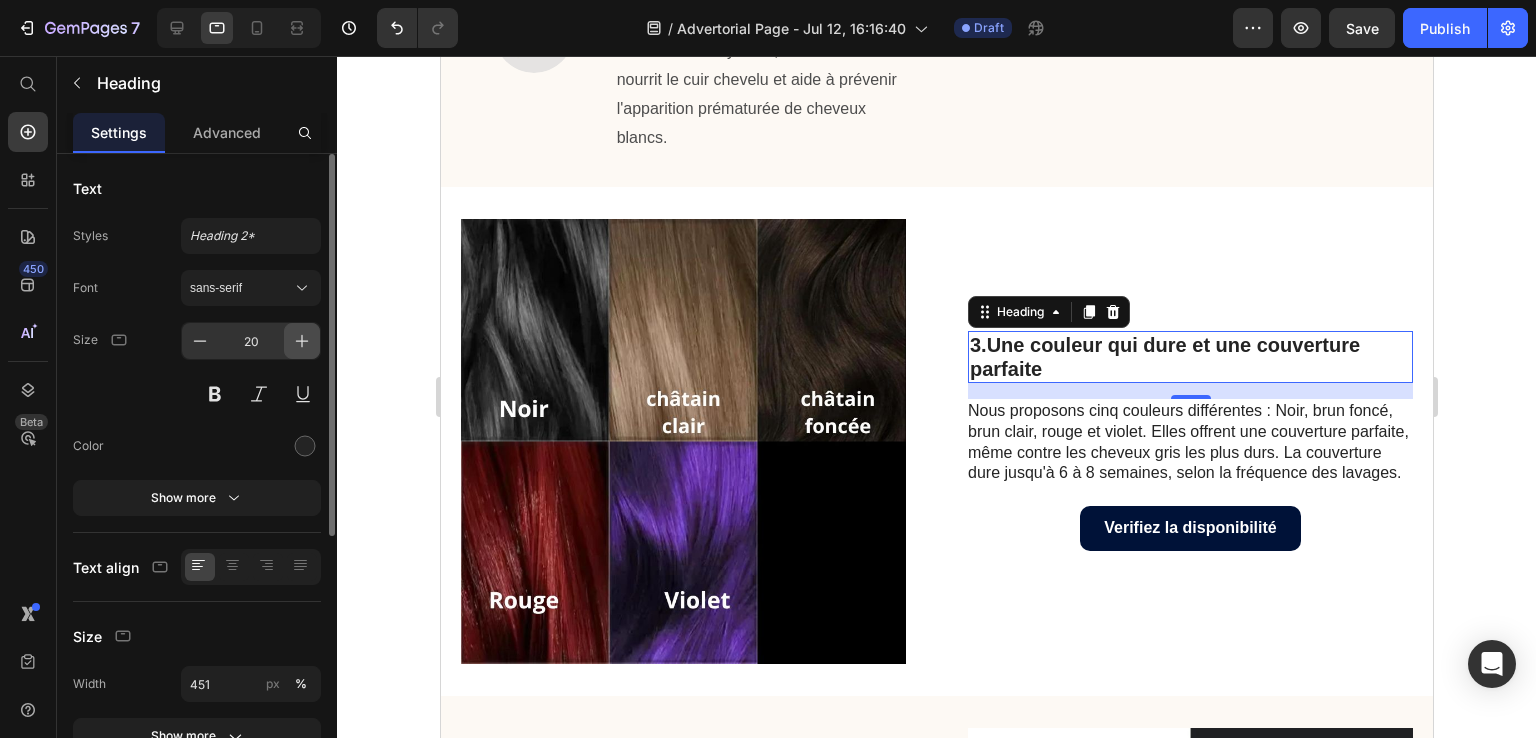 click at bounding box center [302, 341] 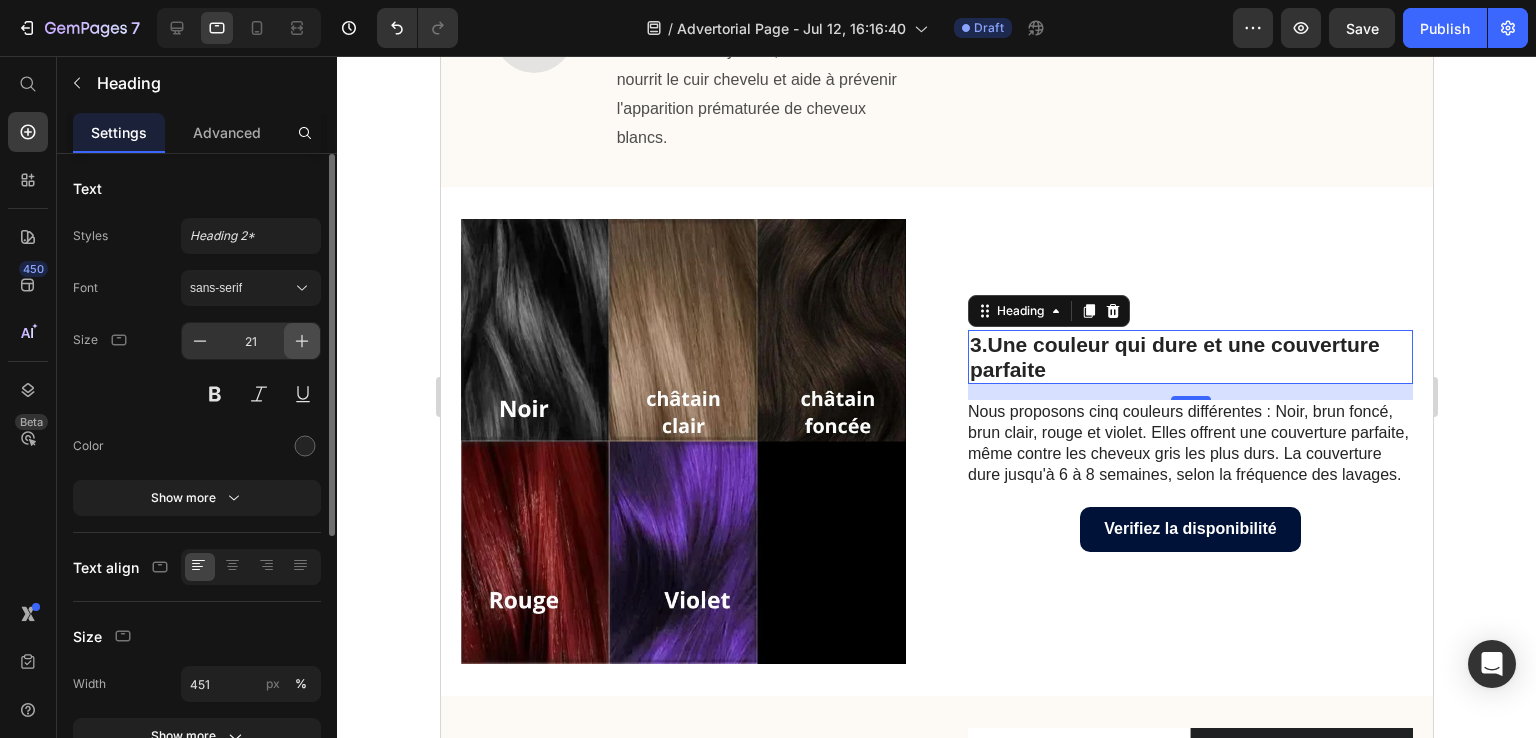 click at bounding box center (302, 341) 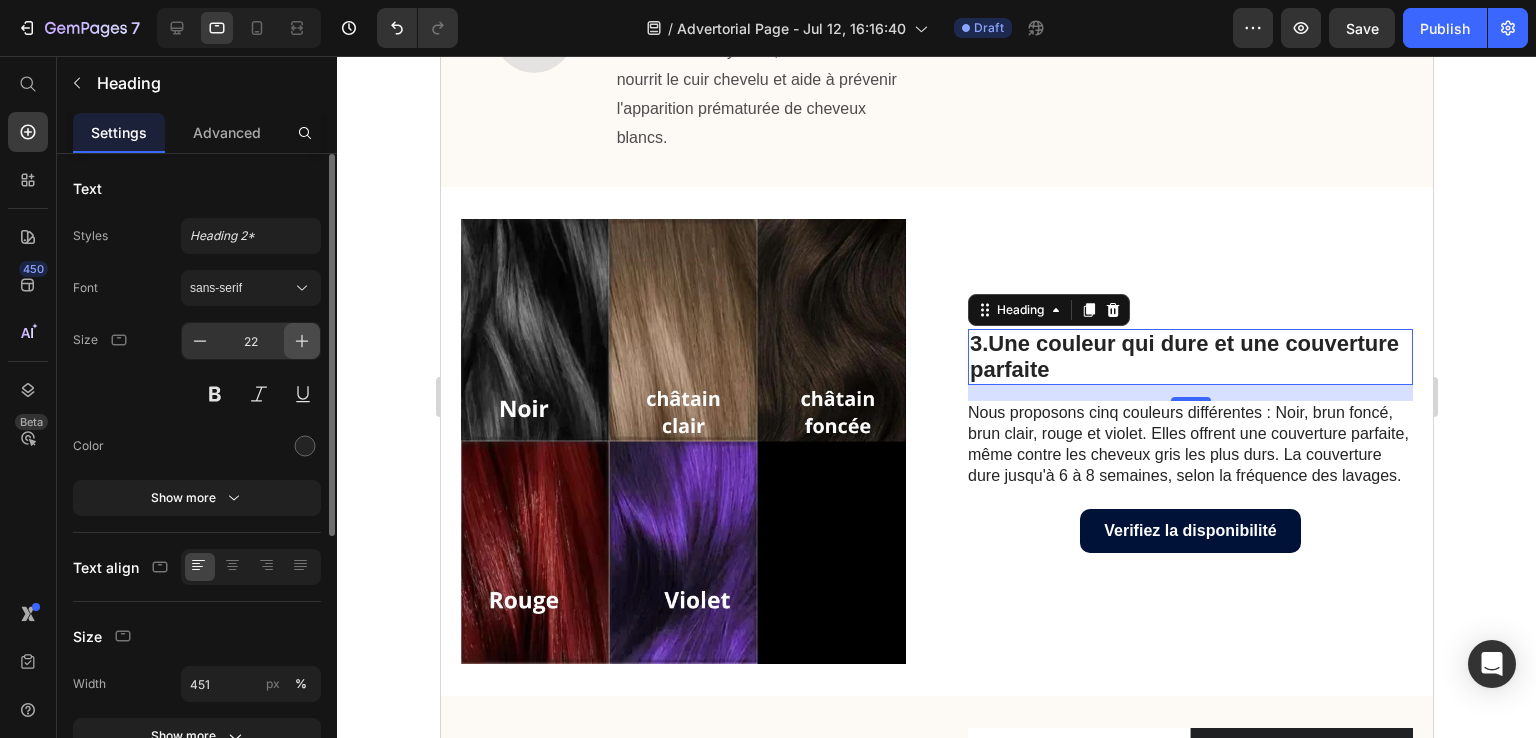 click at bounding box center (302, 341) 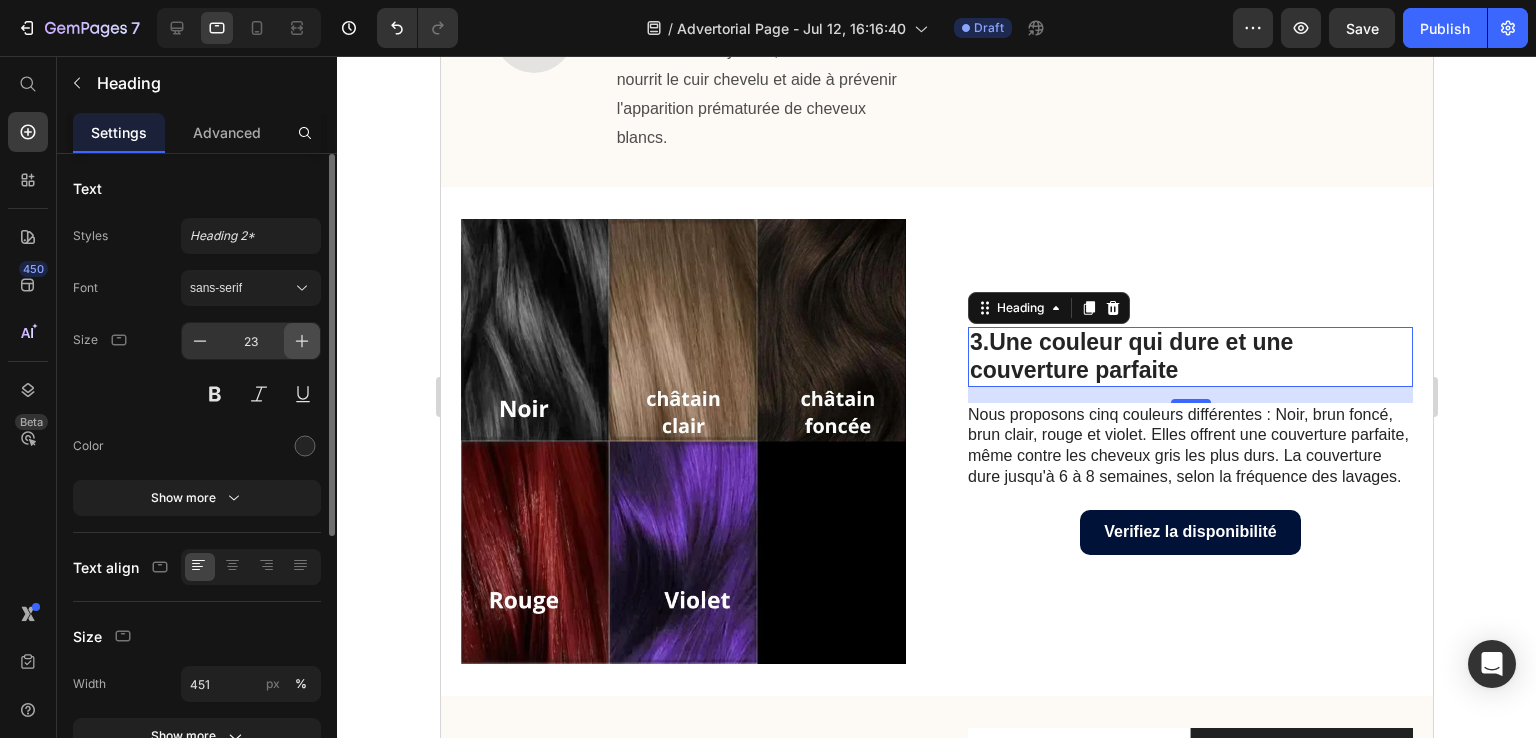 click at bounding box center (302, 341) 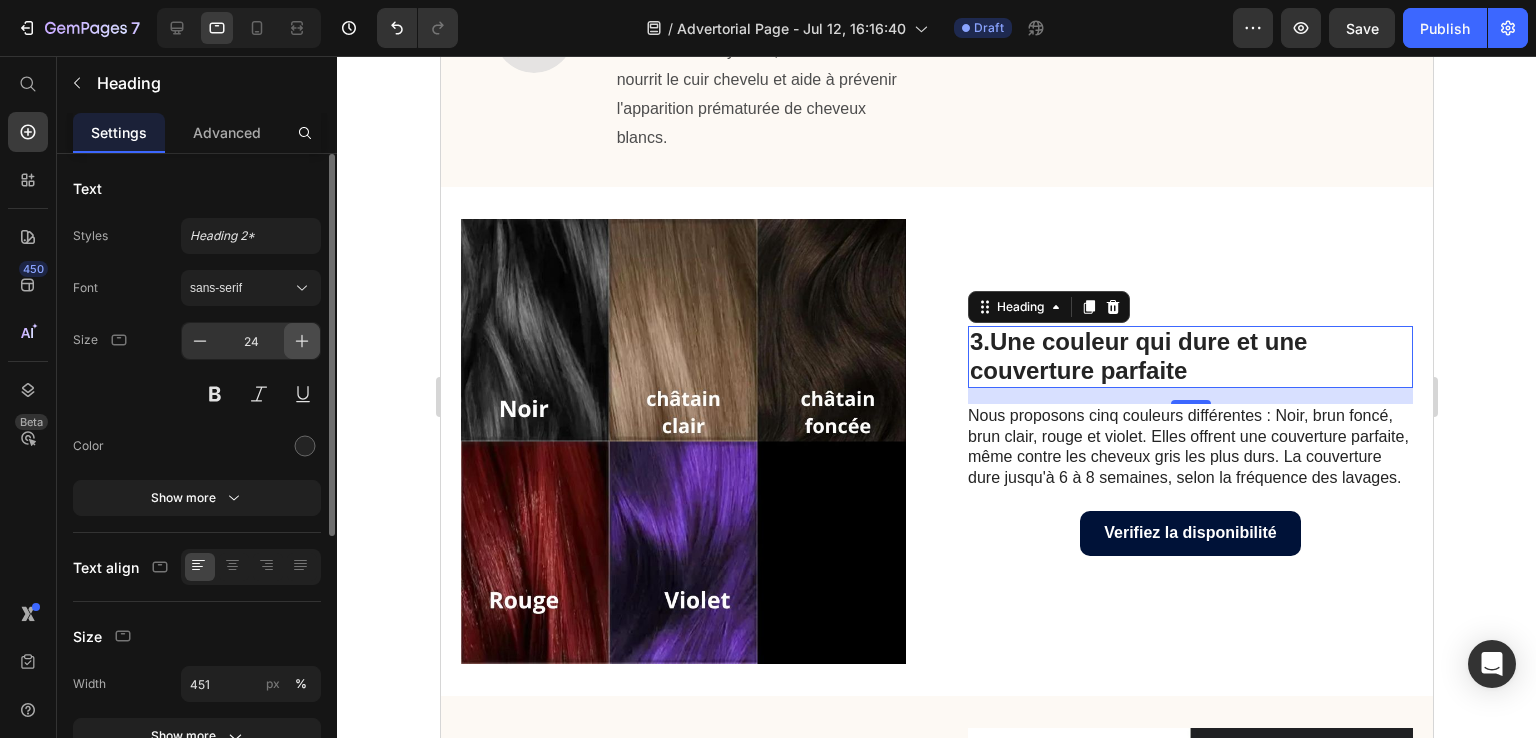 click at bounding box center [302, 341] 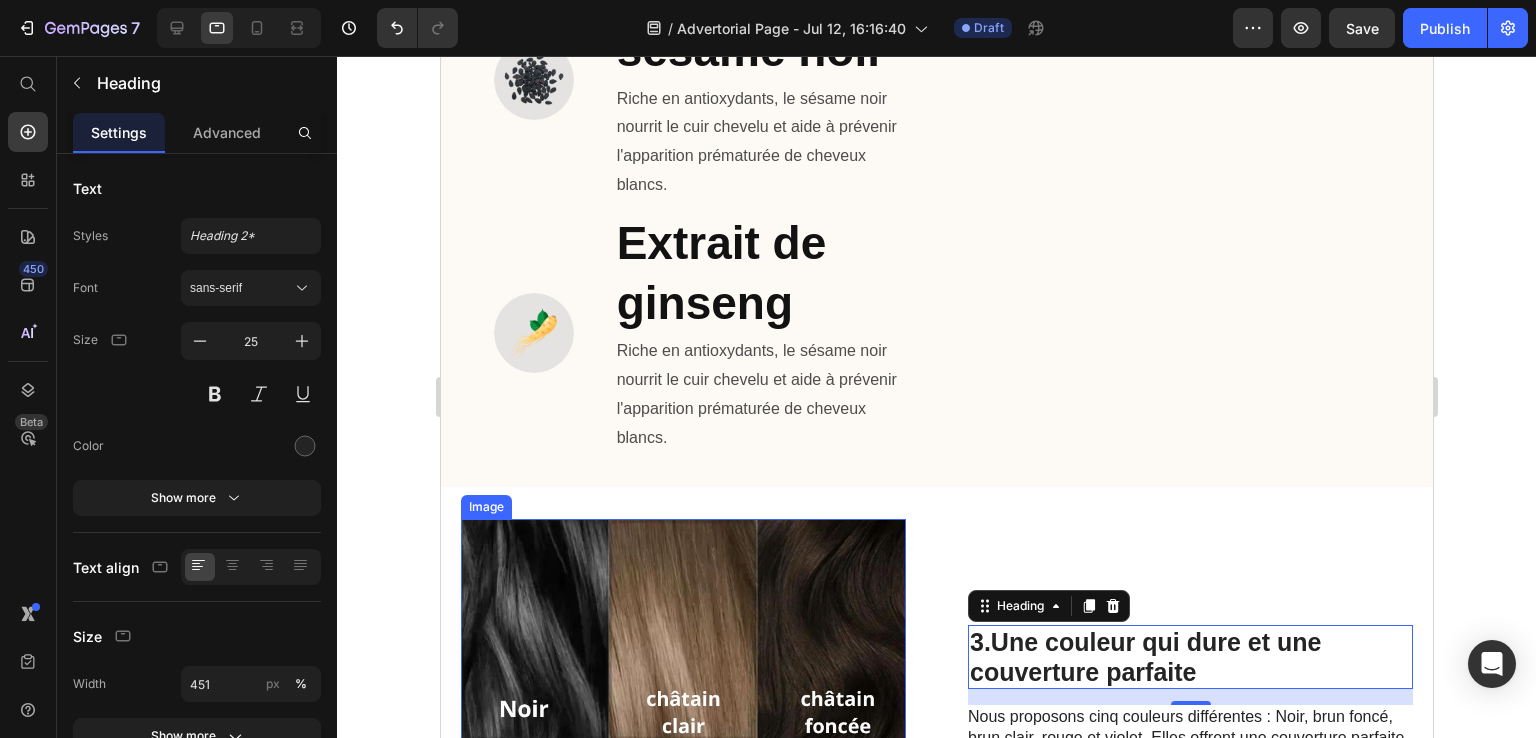 scroll, scrollTop: 1753, scrollLeft: 0, axis: vertical 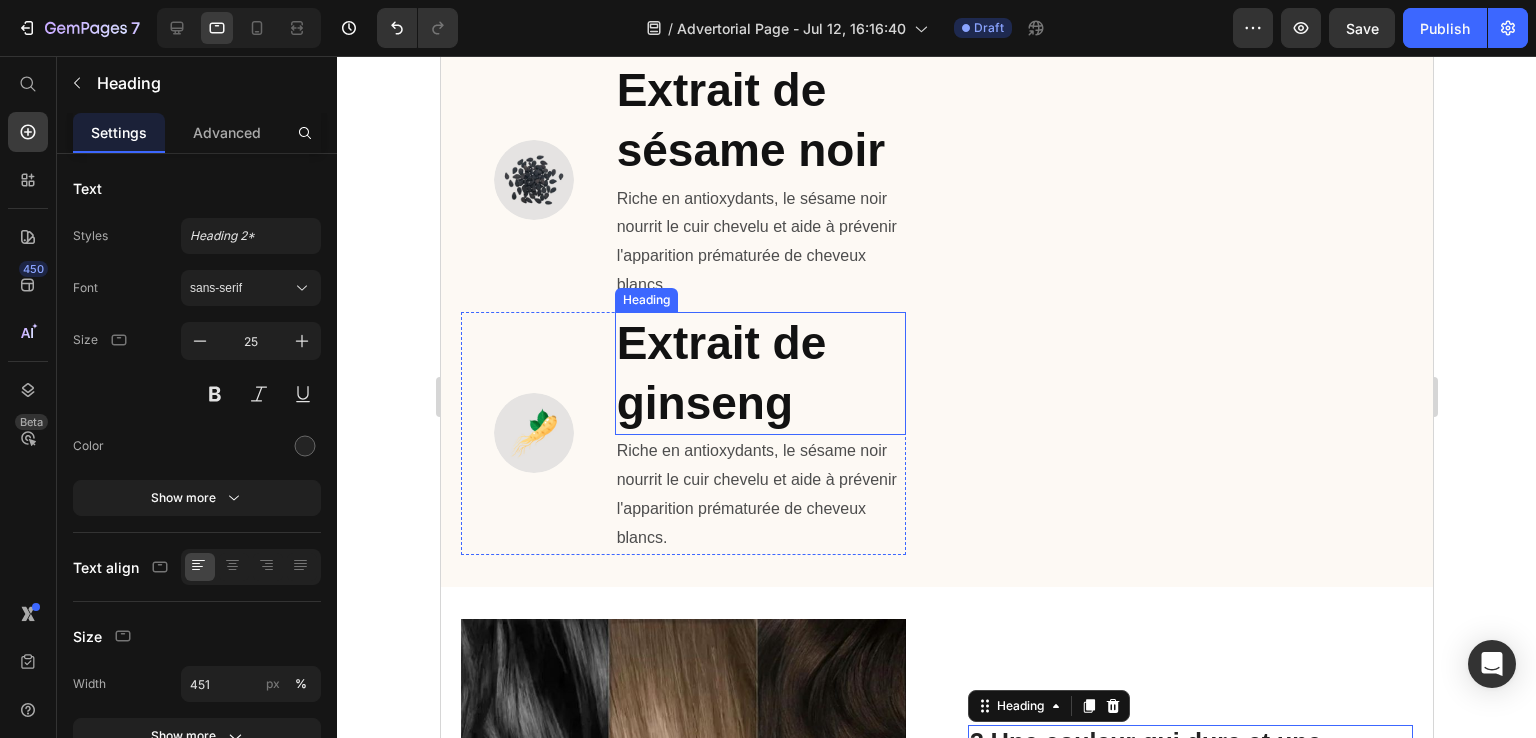 click on "Extrait de ginseng" at bounding box center (759, 374) 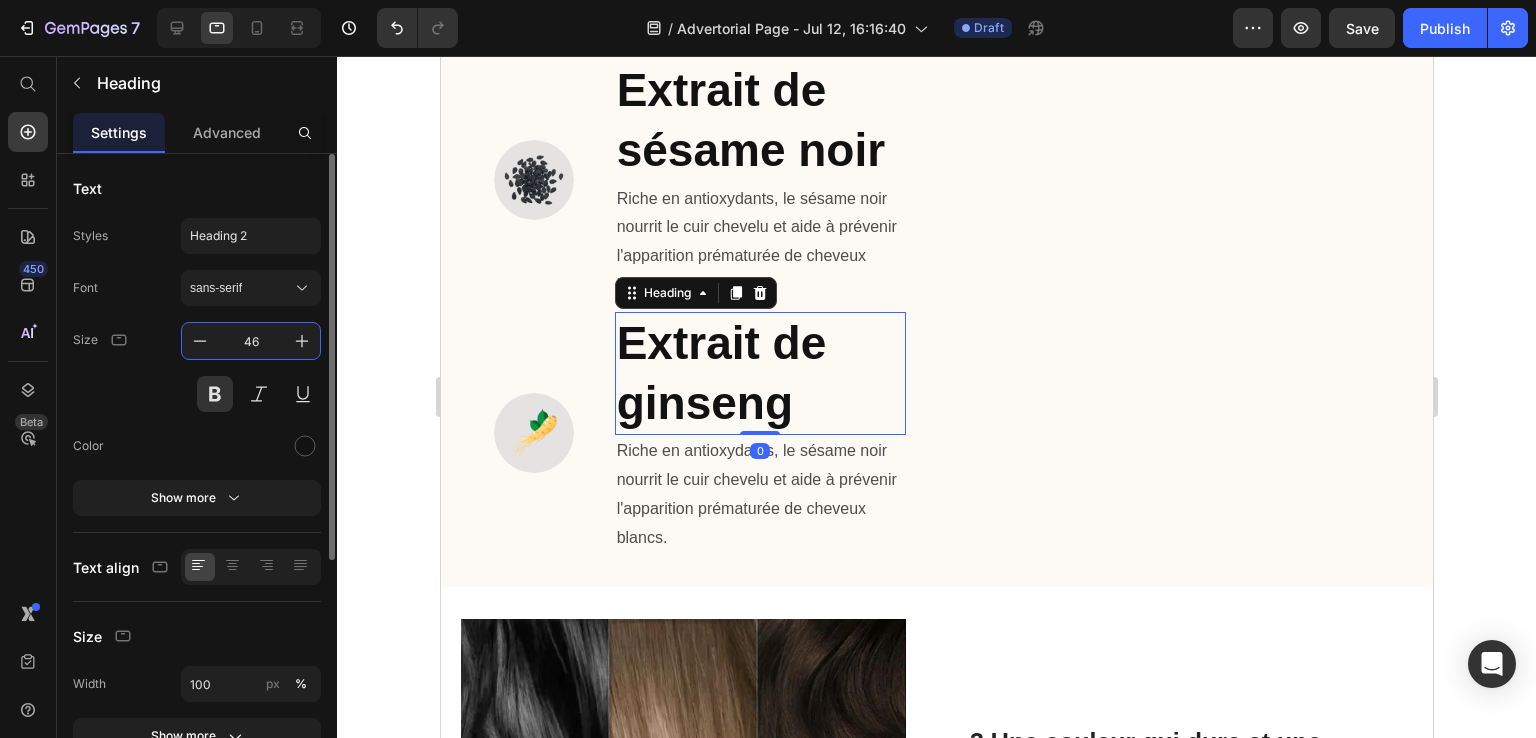 click on "46" at bounding box center (251, 341) 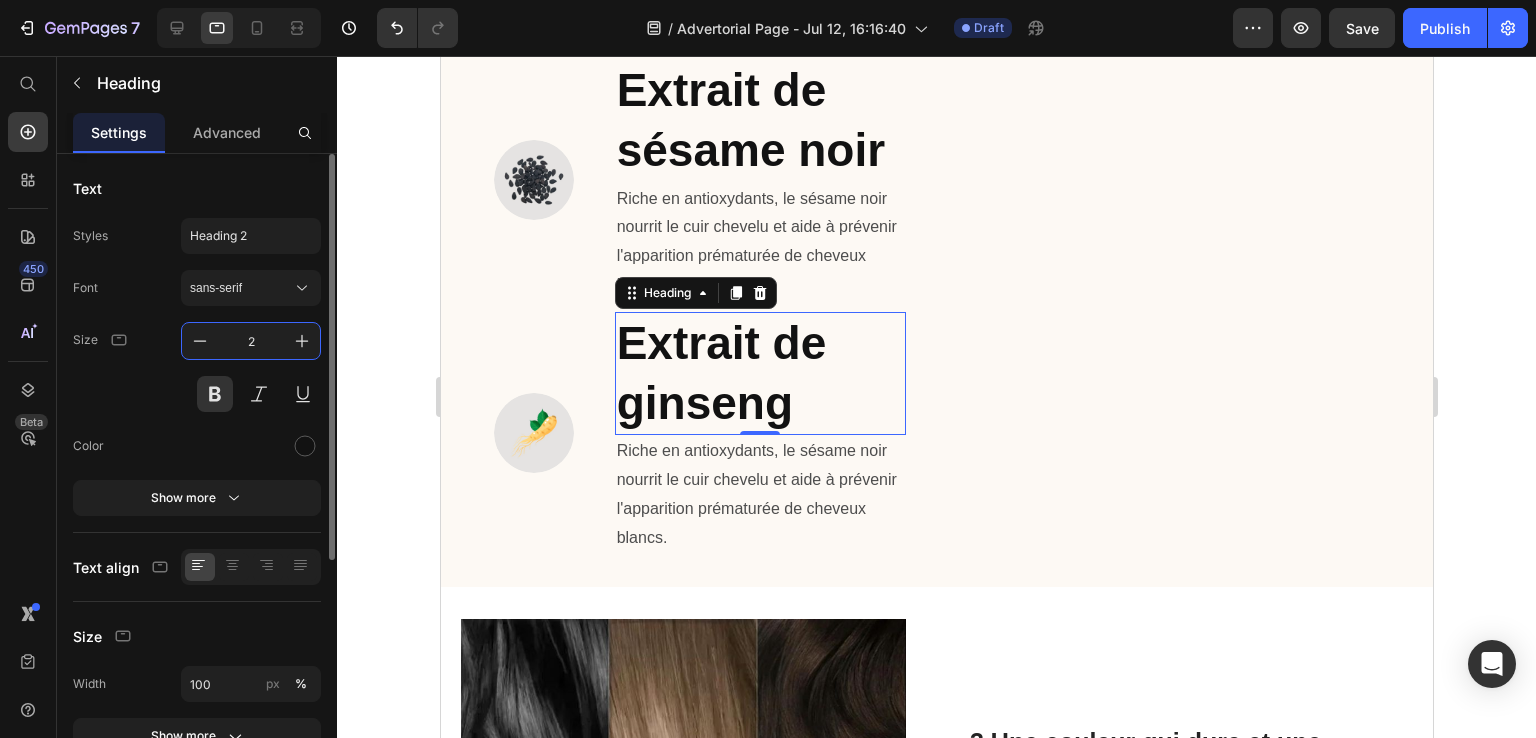type on "25" 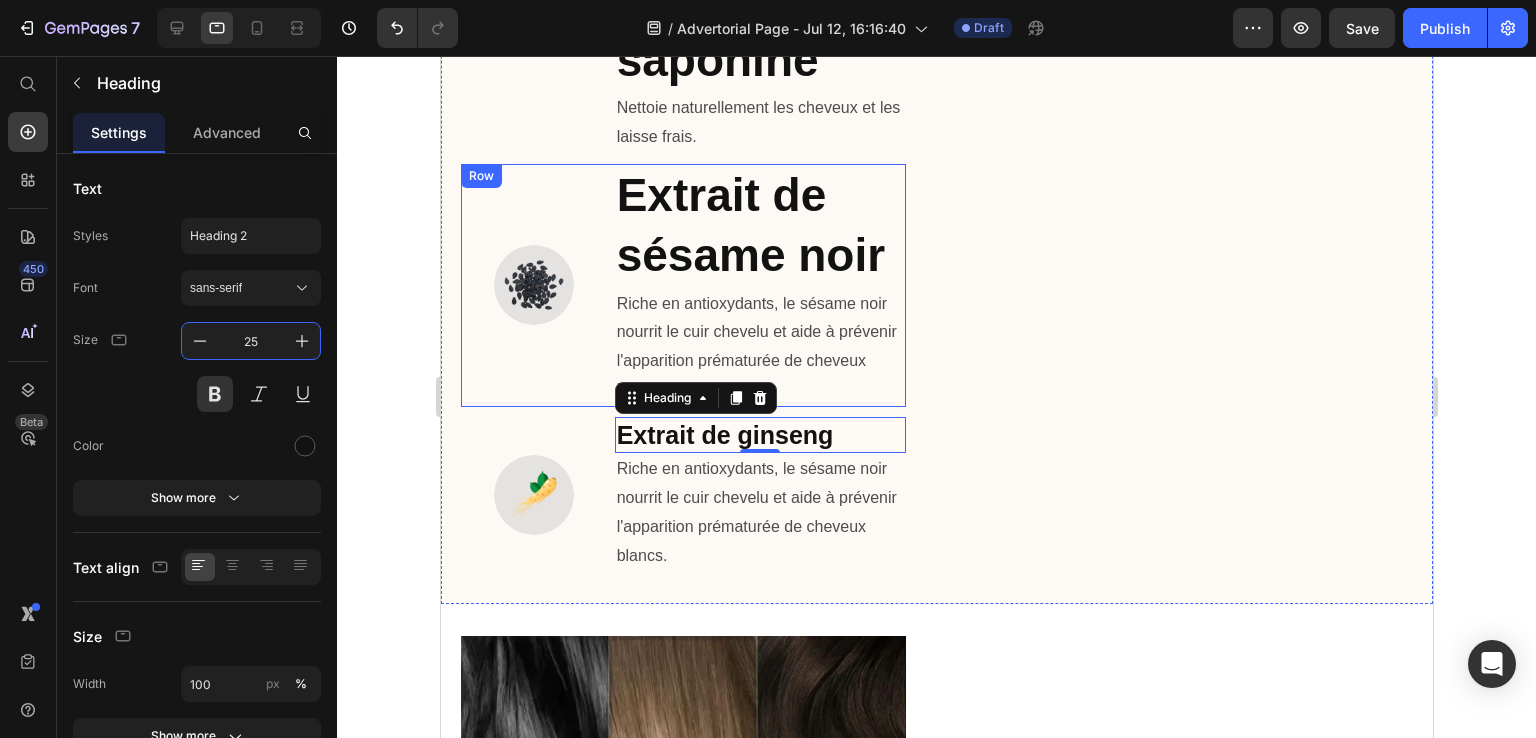 scroll, scrollTop: 1553, scrollLeft: 0, axis: vertical 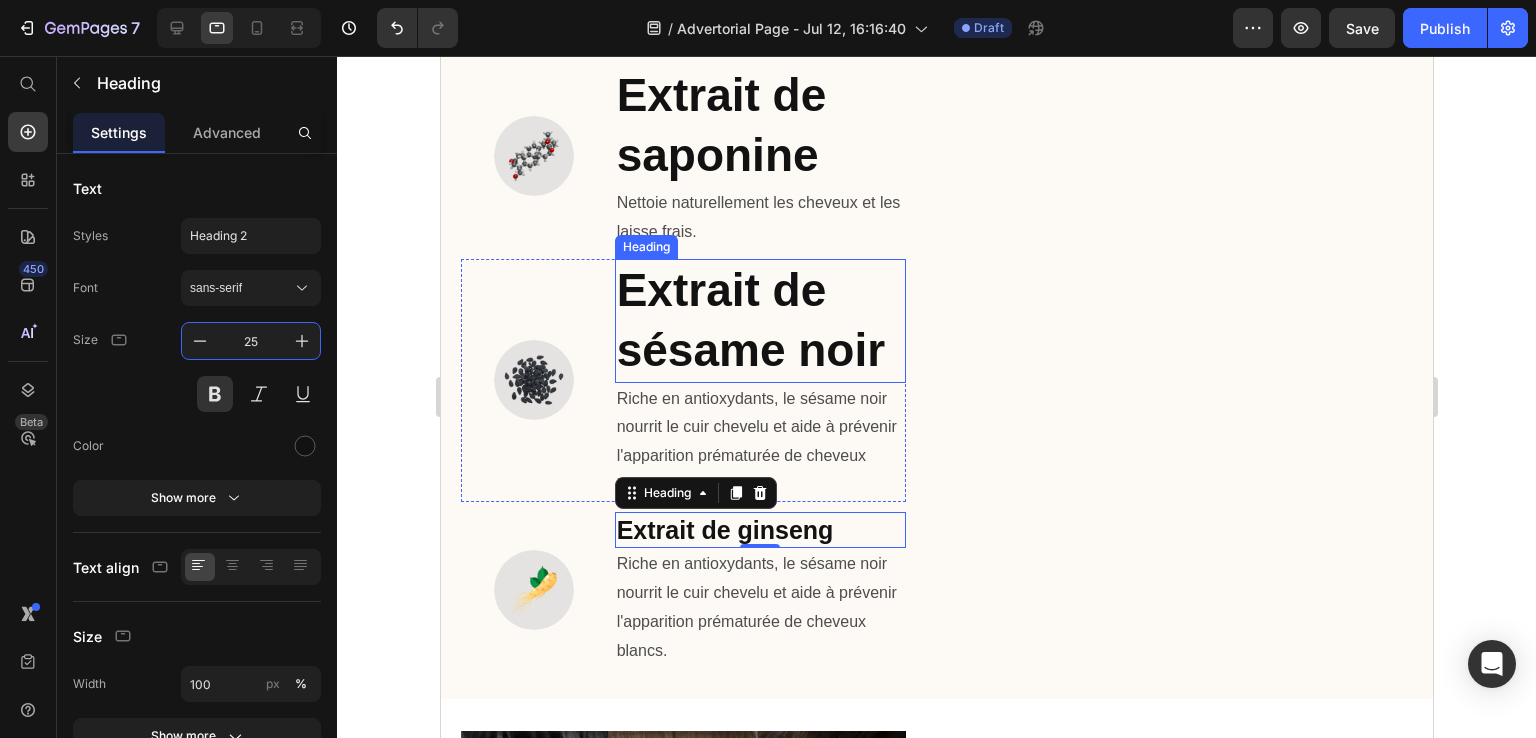 click on "Extrait de sésame noir" at bounding box center [759, 321] 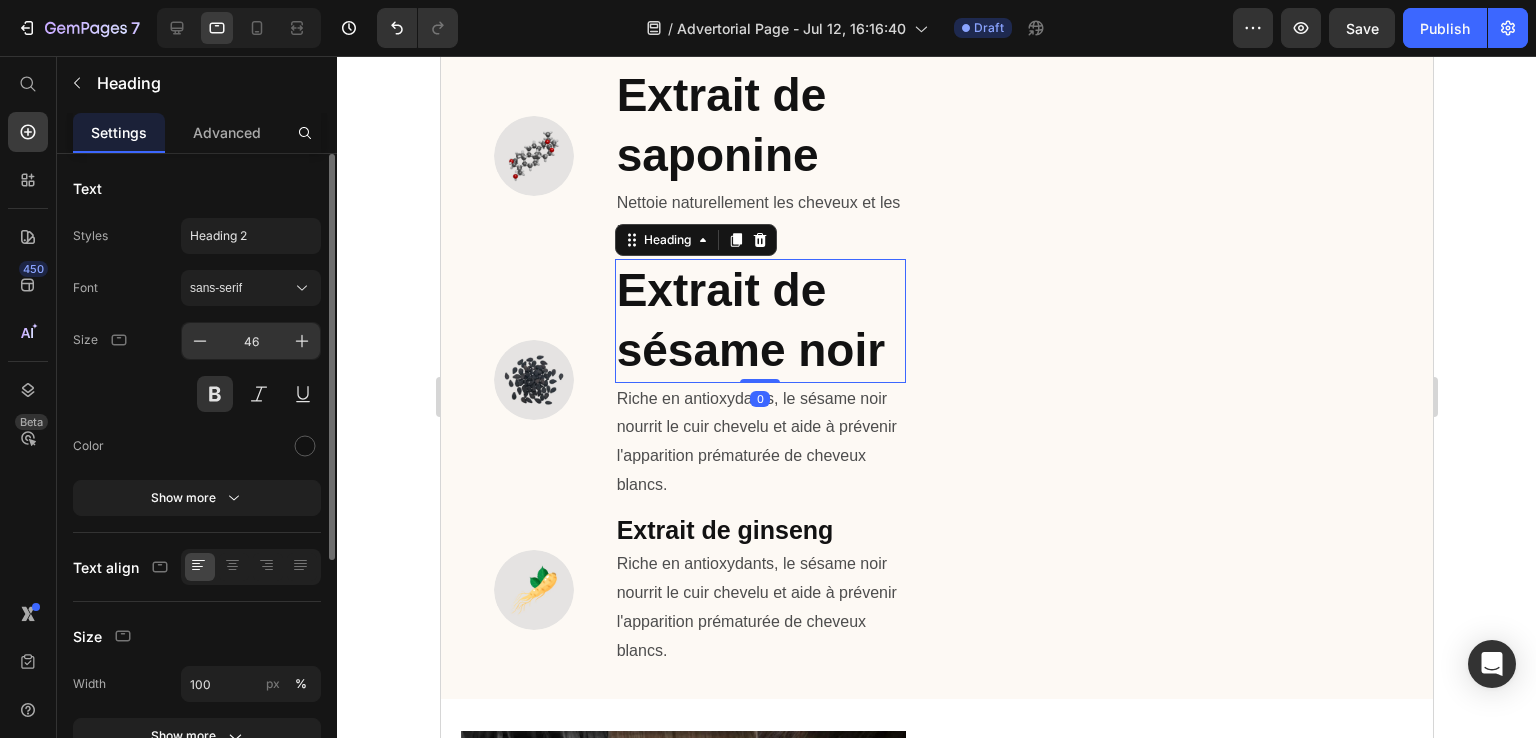 click on "46" at bounding box center [251, 341] 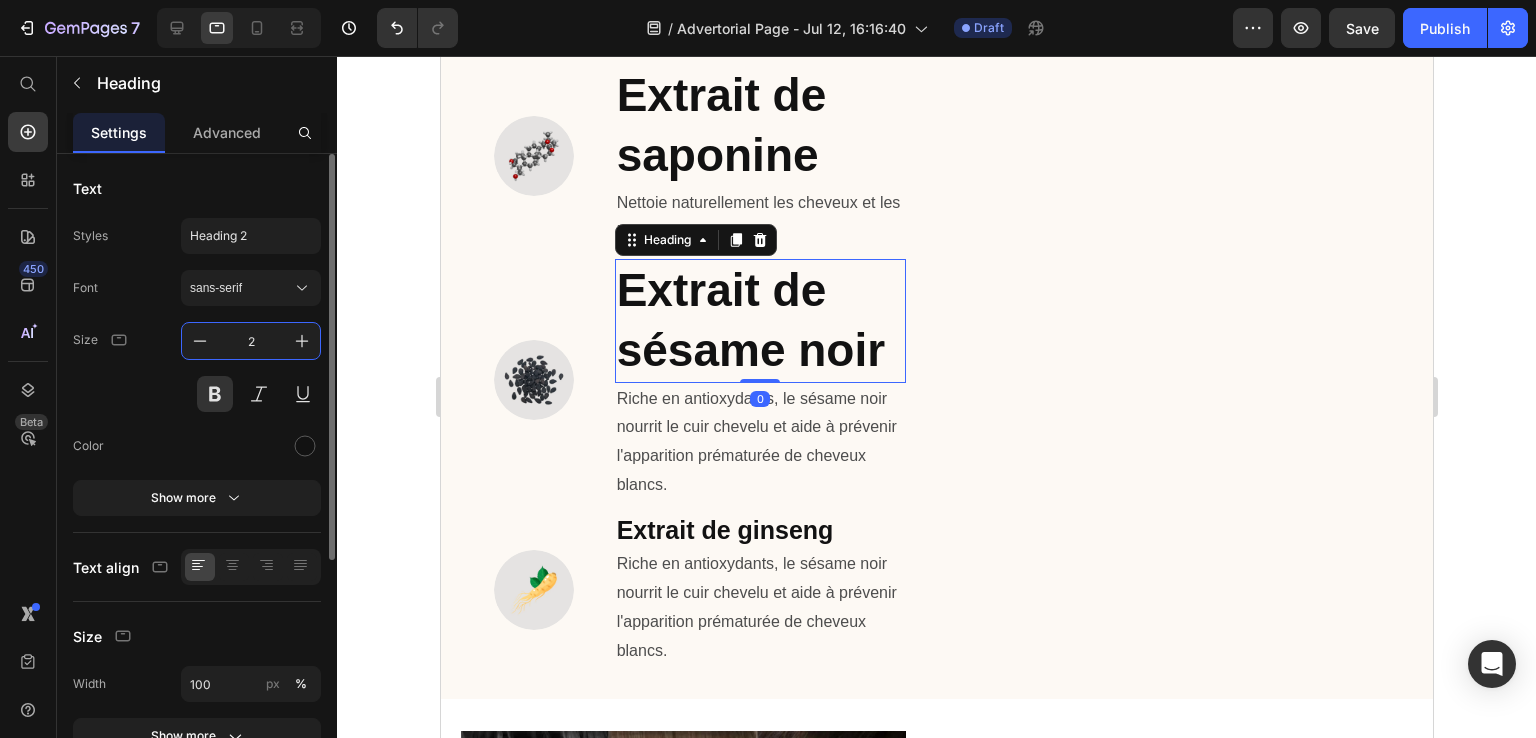 type on "25" 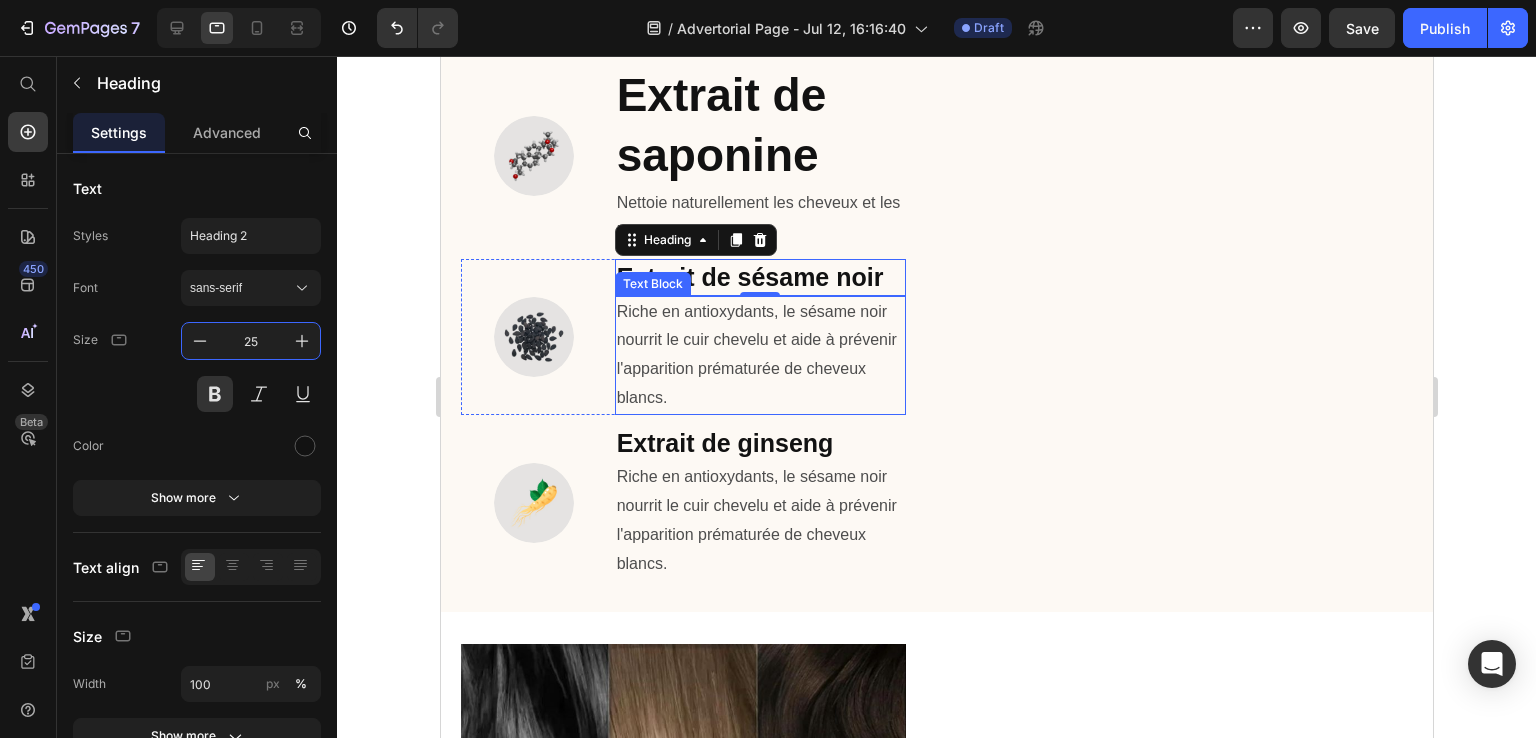 scroll, scrollTop: 1253, scrollLeft: 0, axis: vertical 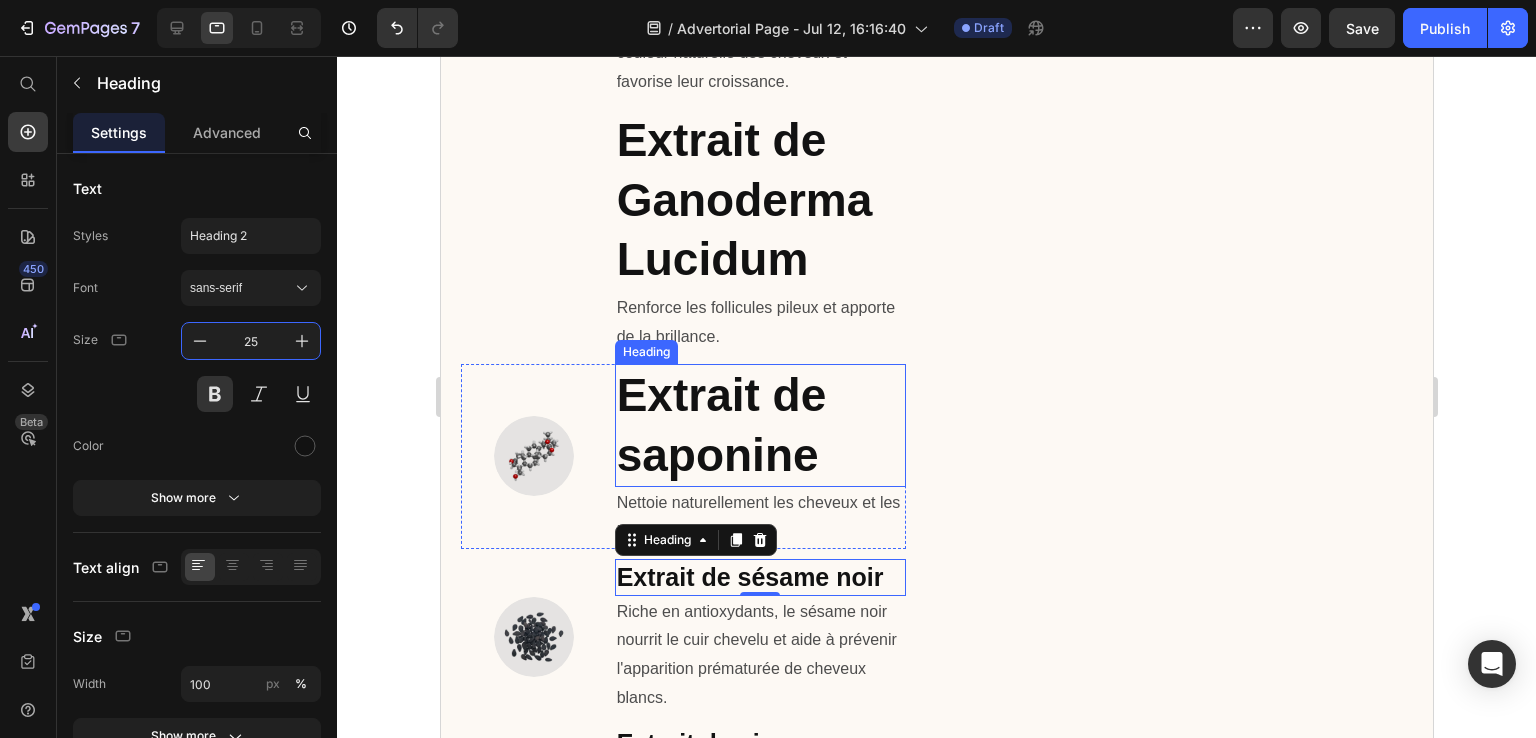 click on "Extrait de saponine" at bounding box center [759, 426] 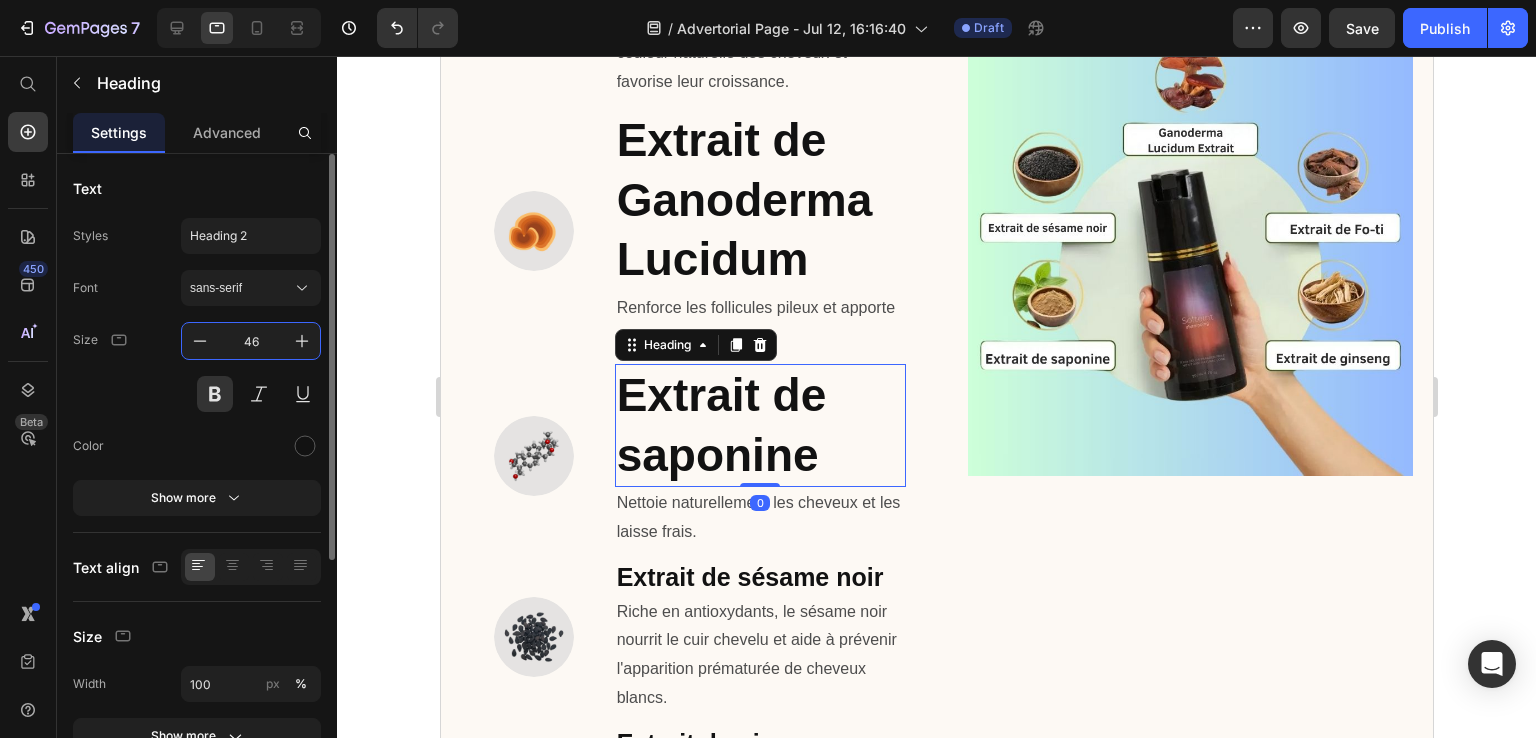 click on "46" at bounding box center [251, 341] 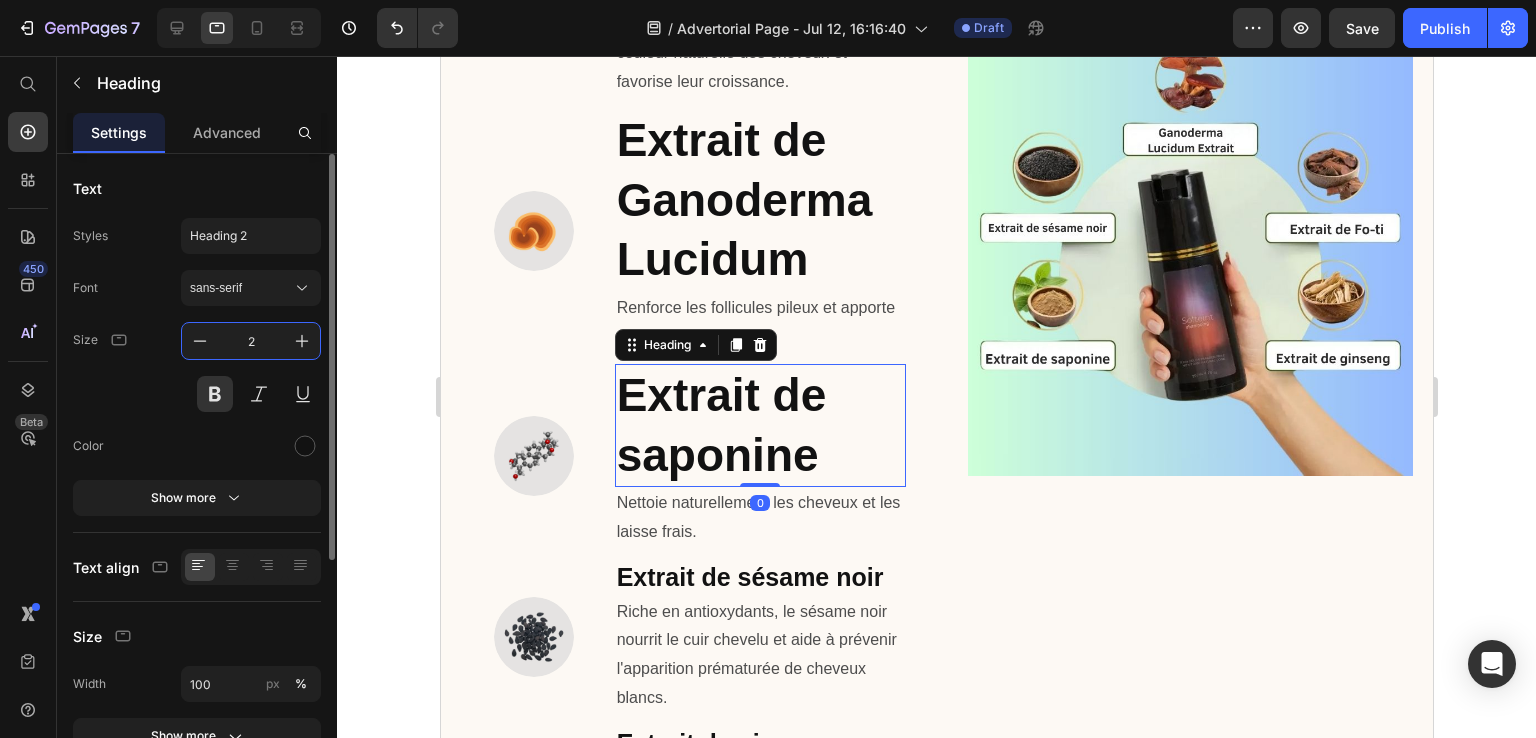 type on "25" 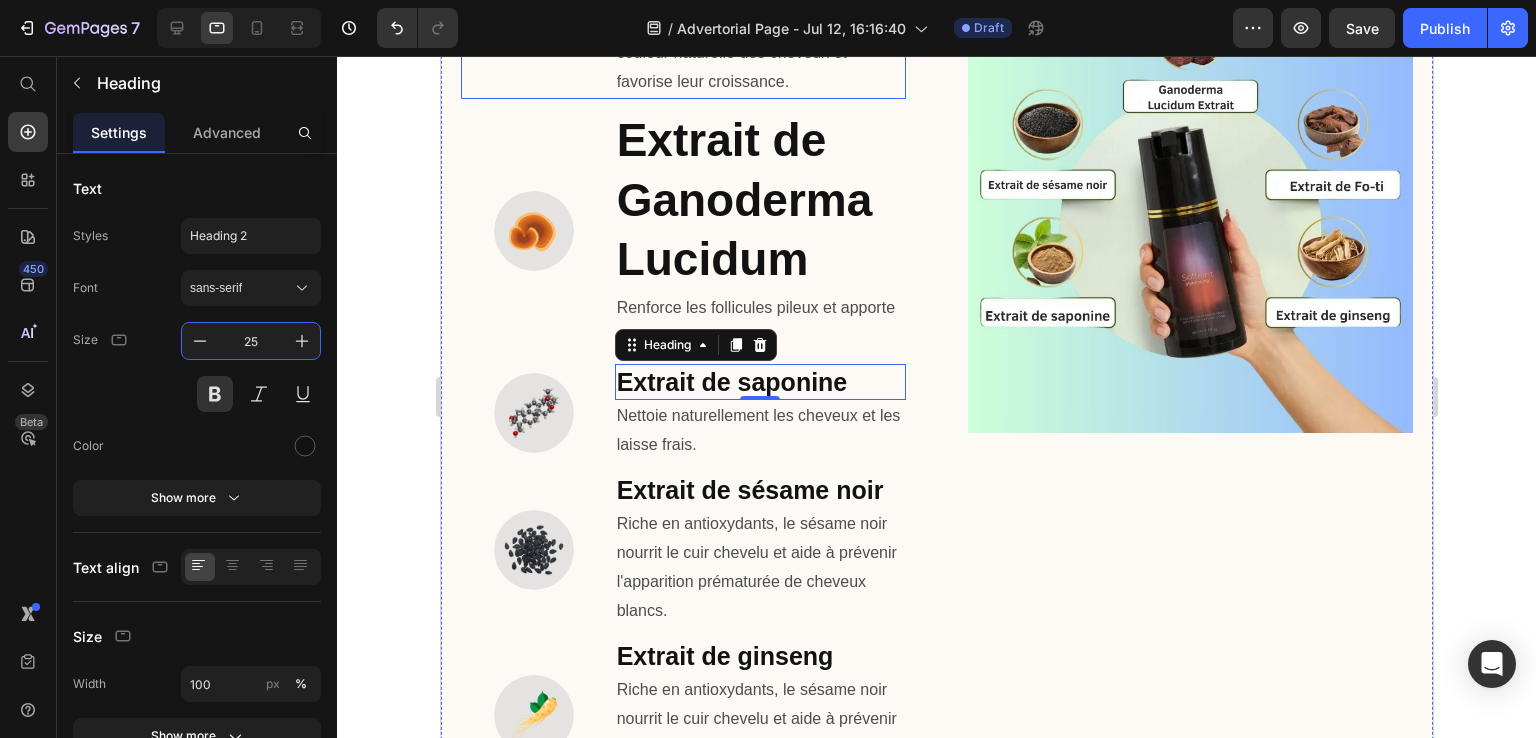 scroll, scrollTop: 953, scrollLeft: 0, axis: vertical 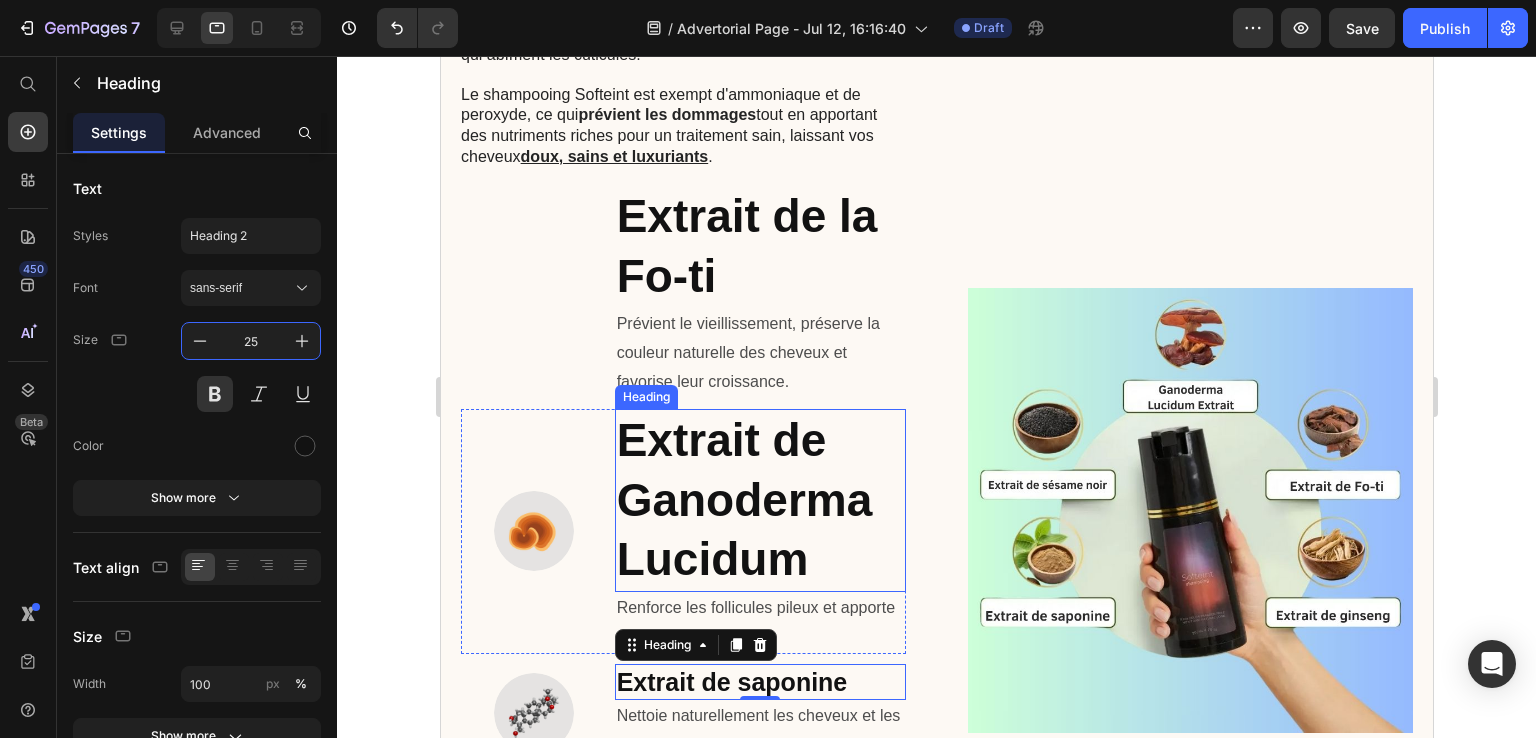 click on "Extrait de Ganoderma Lucidum" at bounding box center (759, 500) 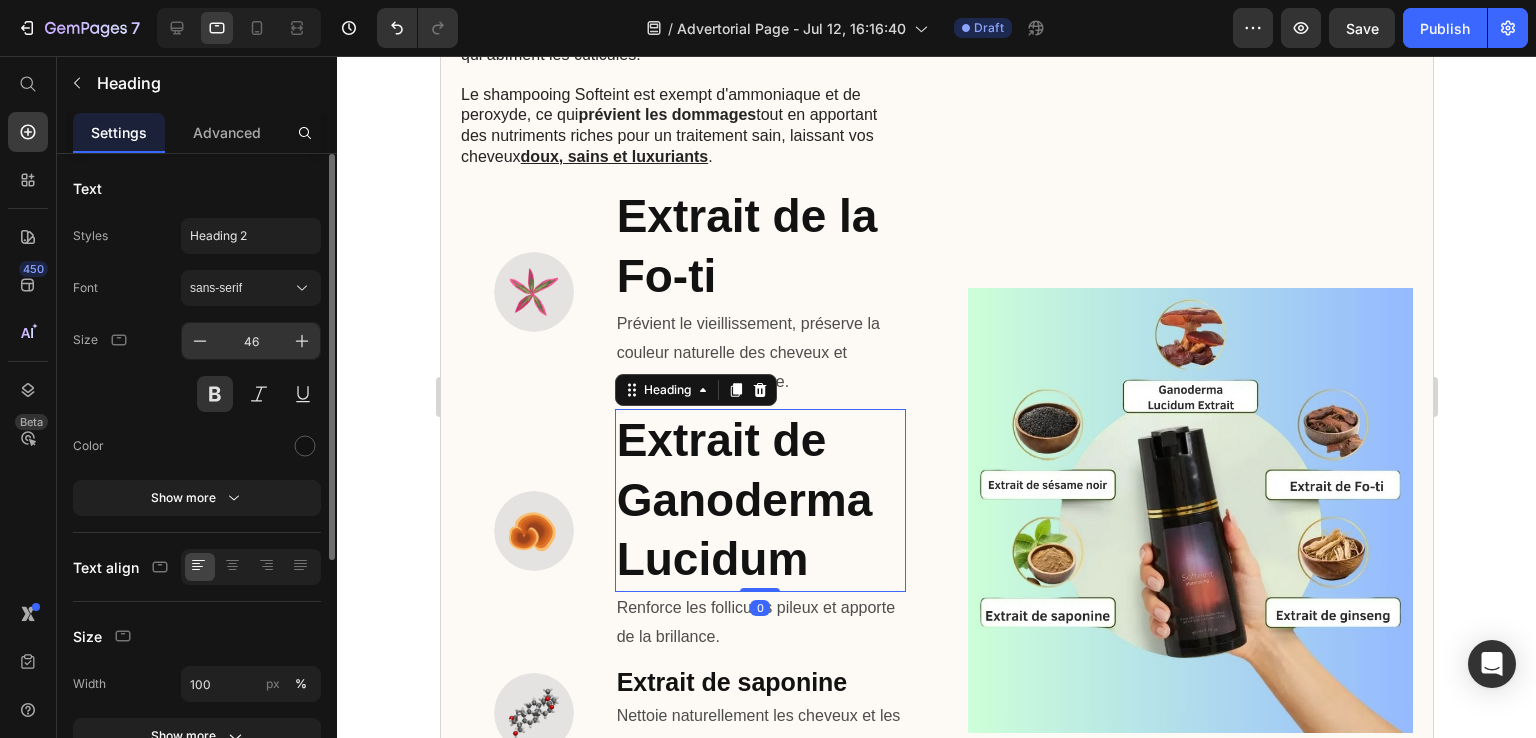 click on "46" at bounding box center (251, 341) 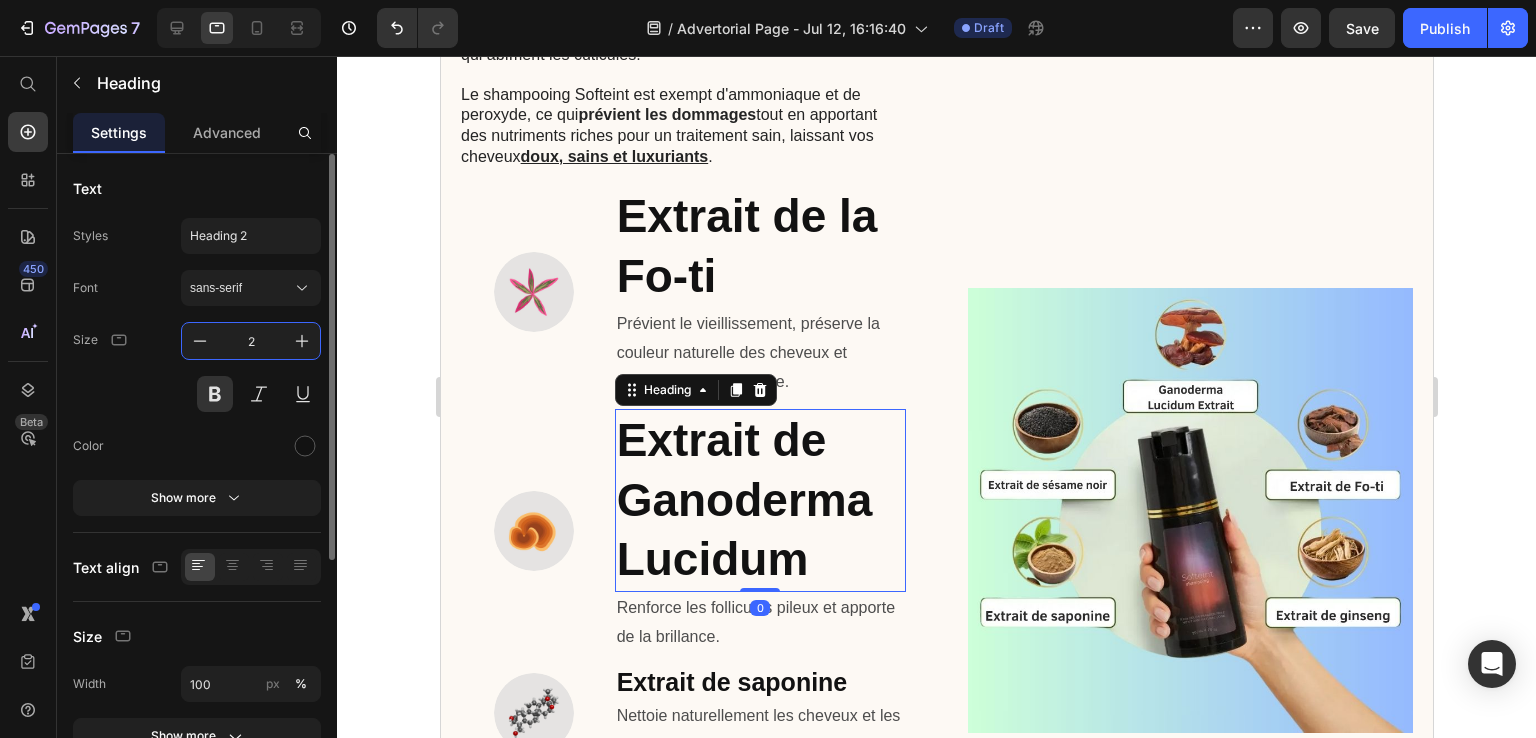 type on "25" 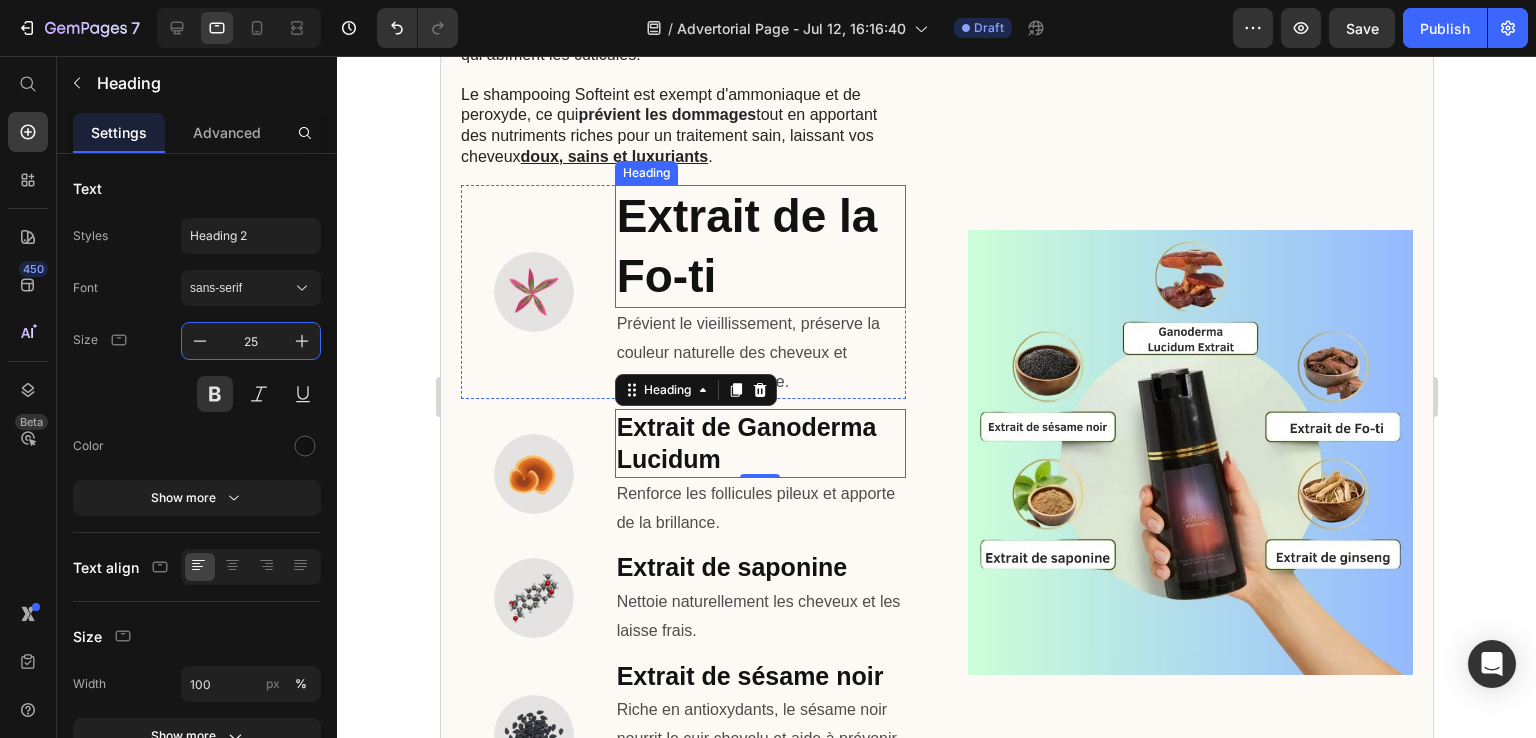click on "Extrait de la Fo-ti" at bounding box center (759, 247) 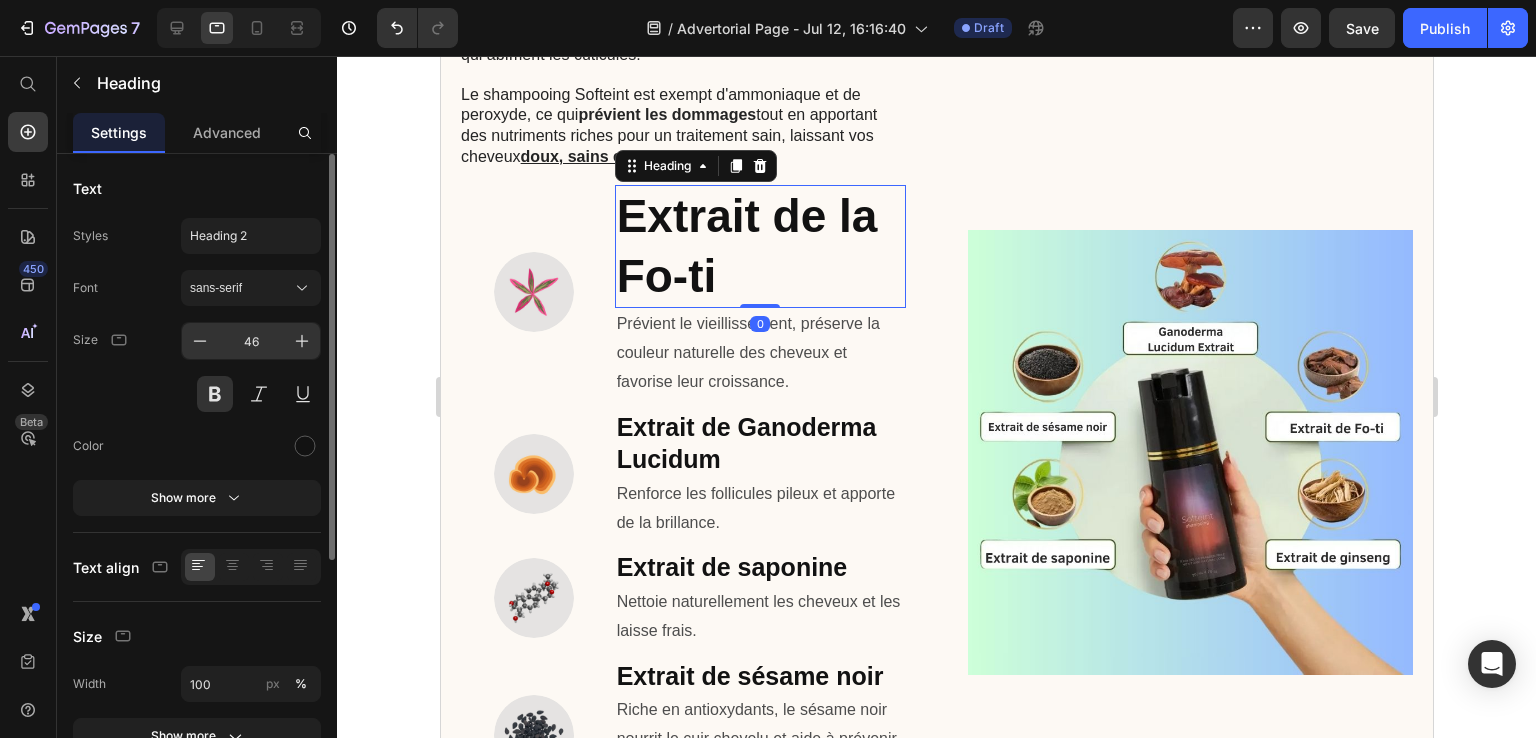 click on "46" at bounding box center [251, 341] 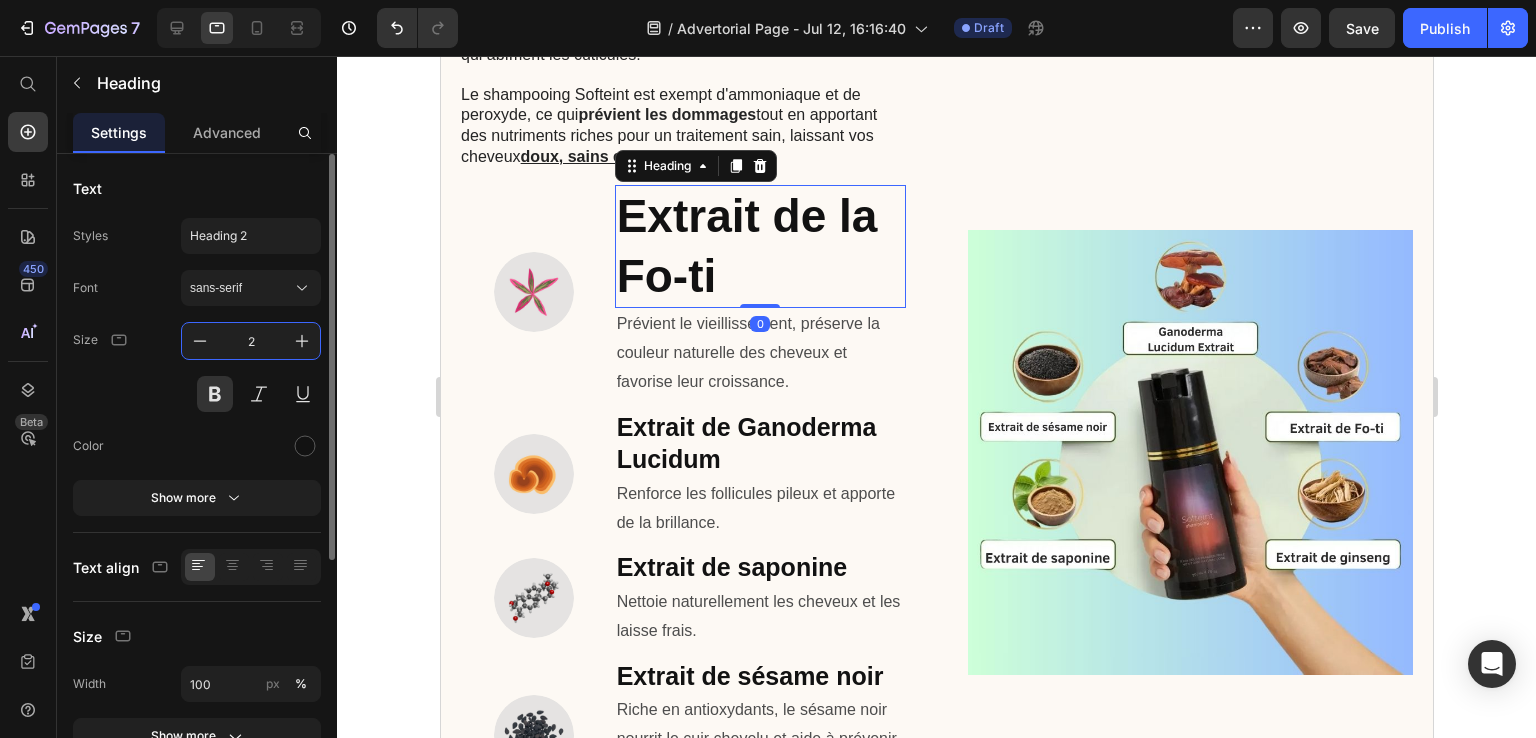 type on "25" 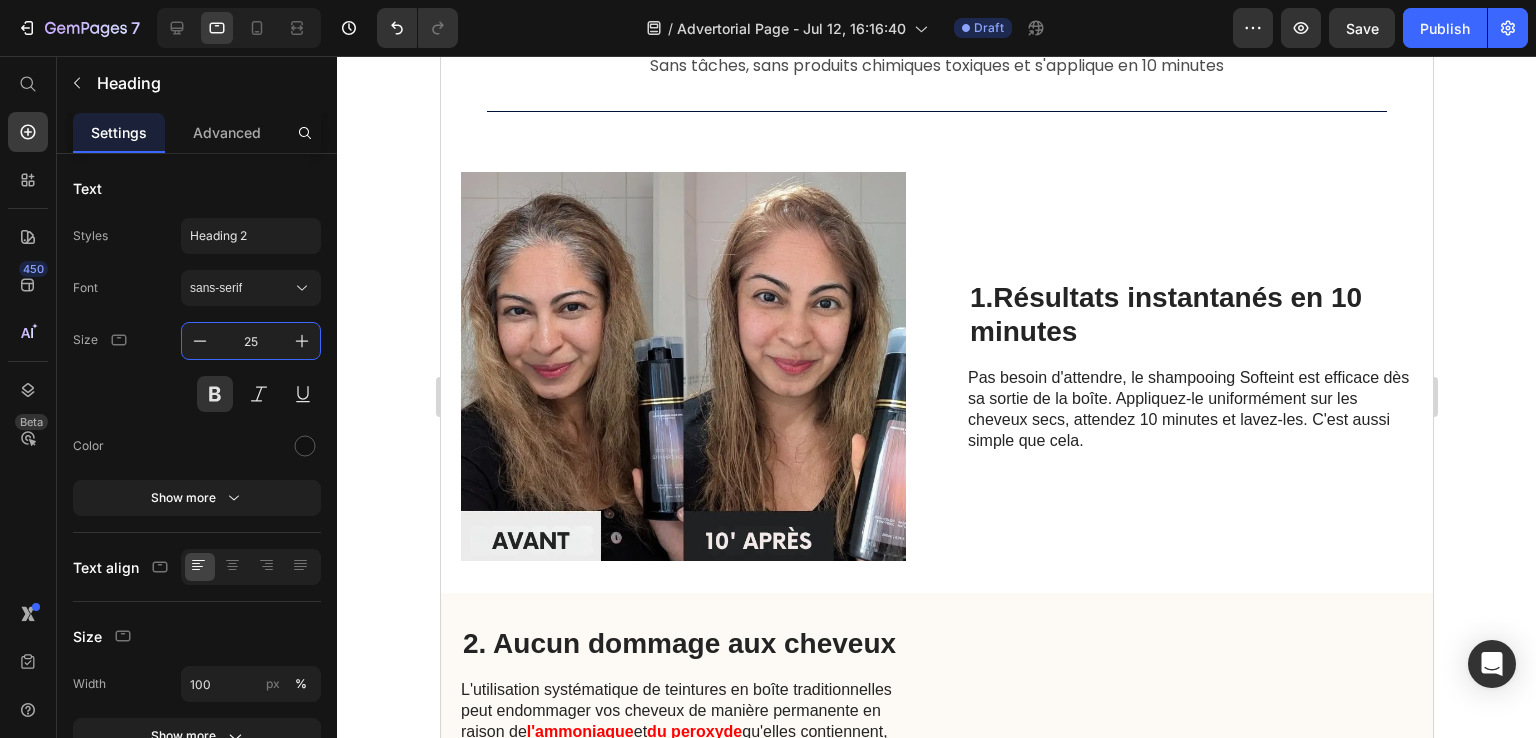 scroll, scrollTop: 153, scrollLeft: 0, axis: vertical 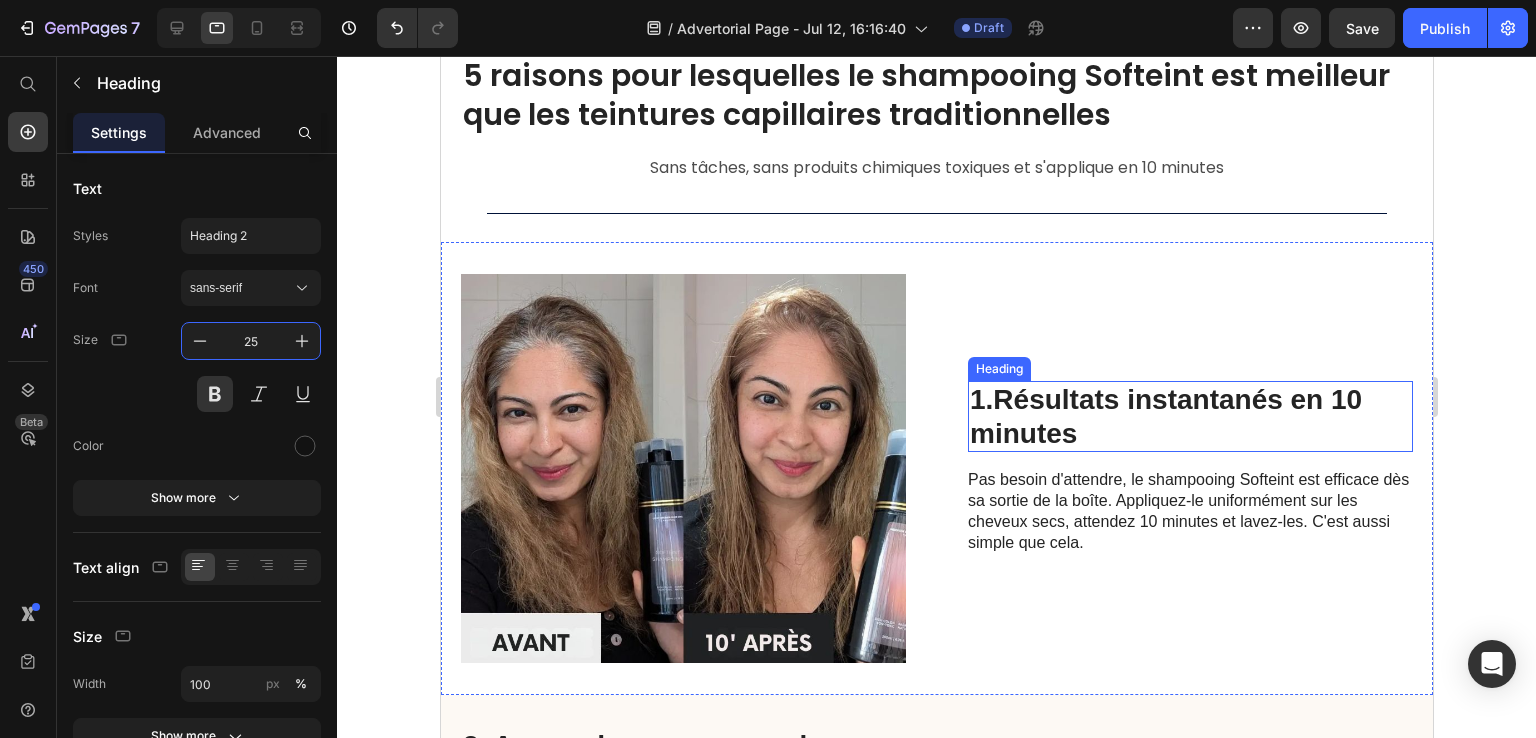 click on "1.Résultats instantanés en 10 minutes" at bounding box center [1165, 416] 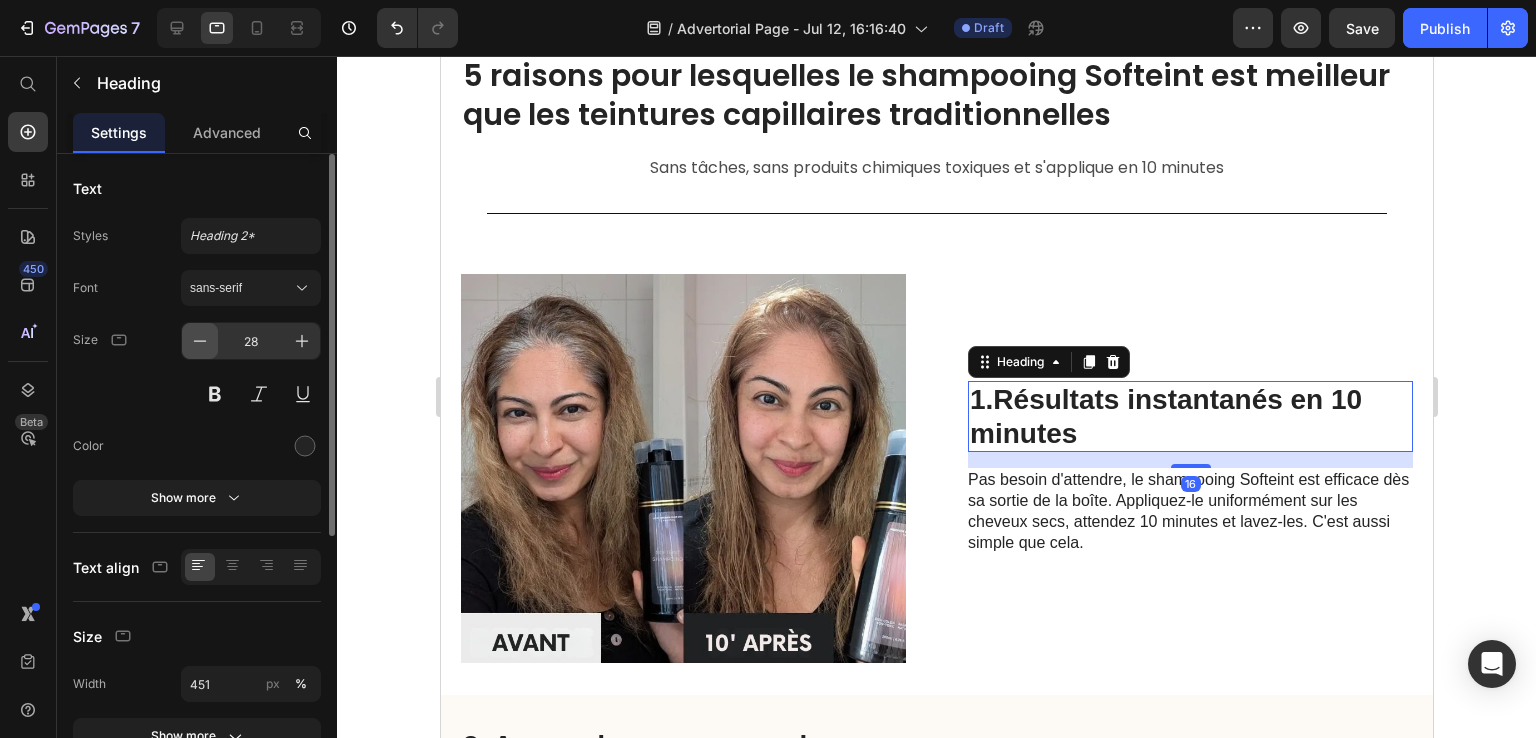 click 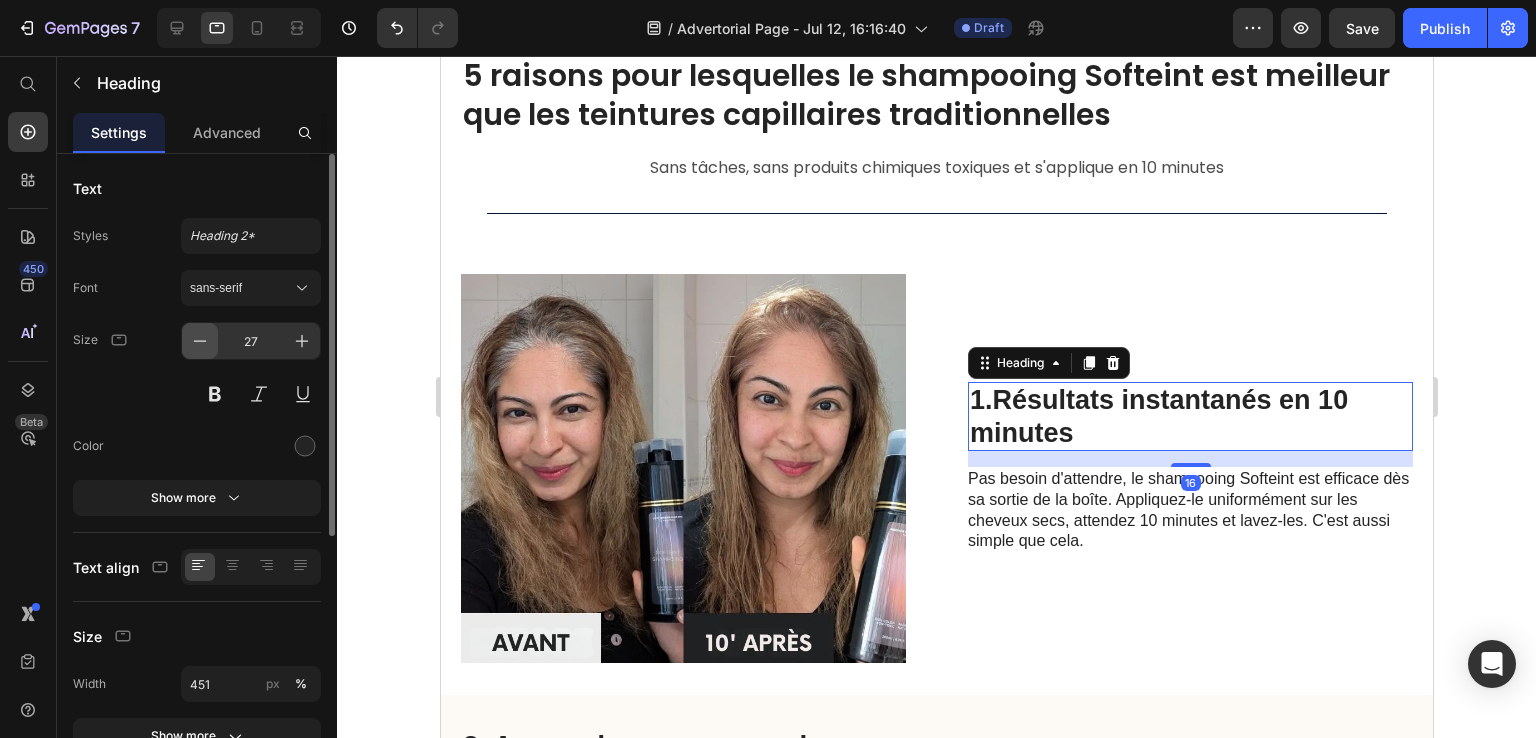 click 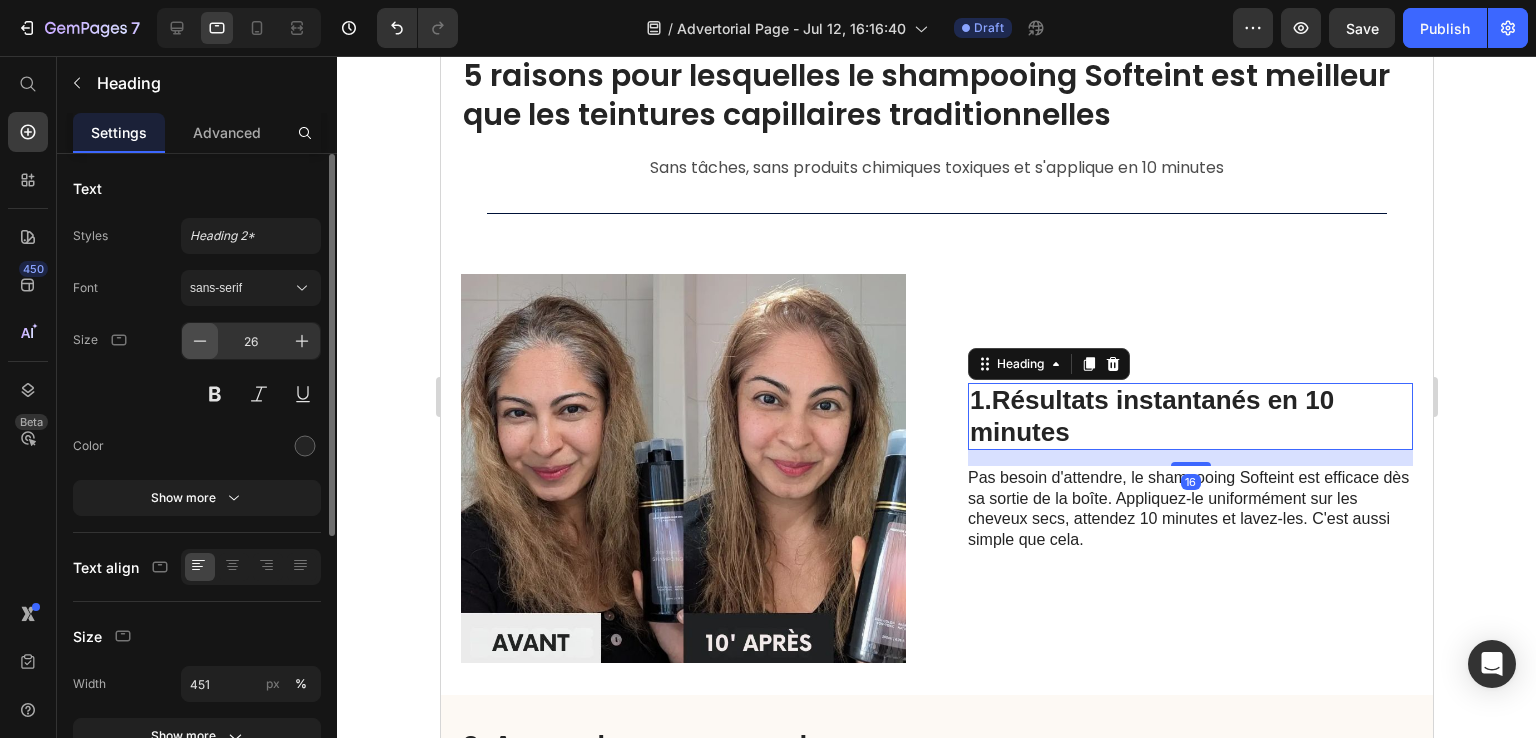 click 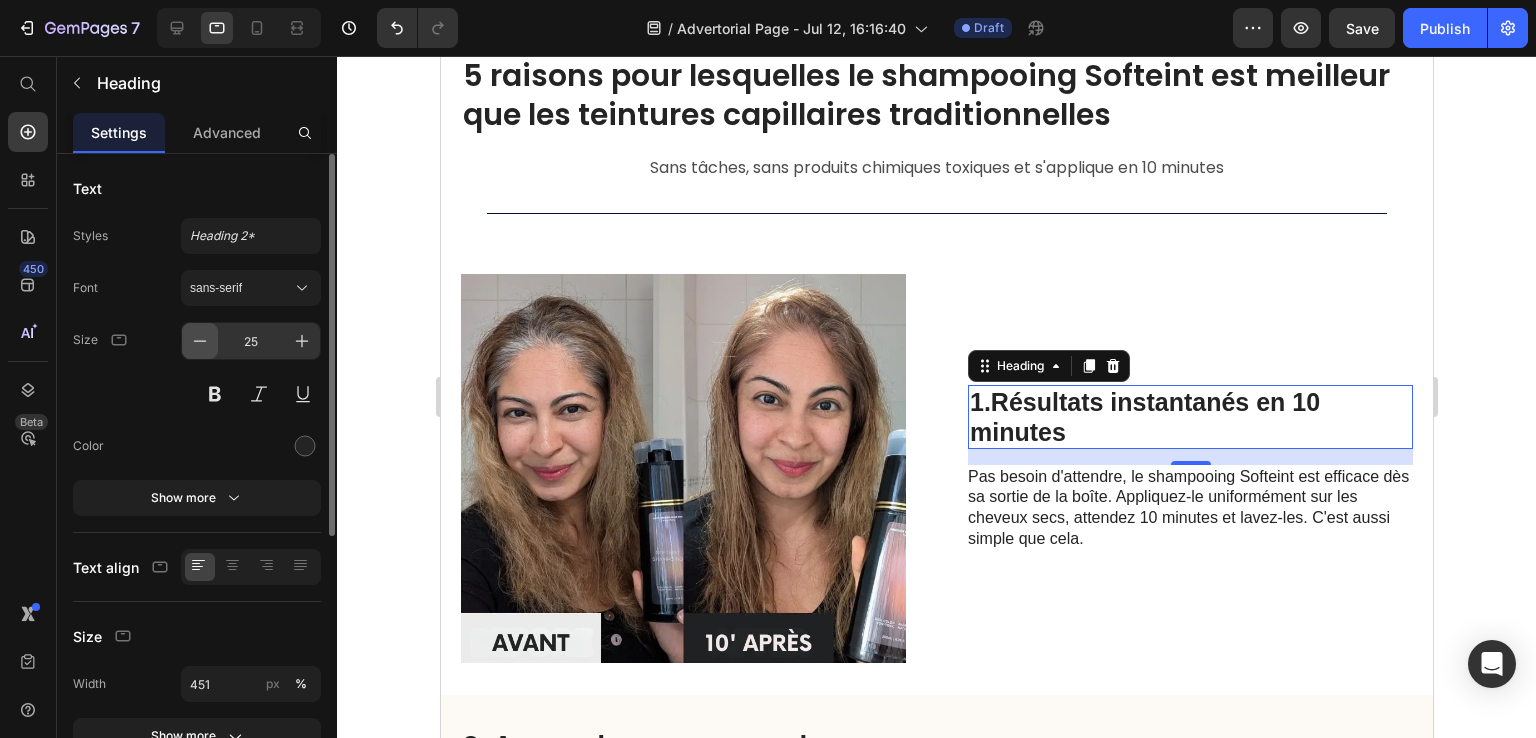 click 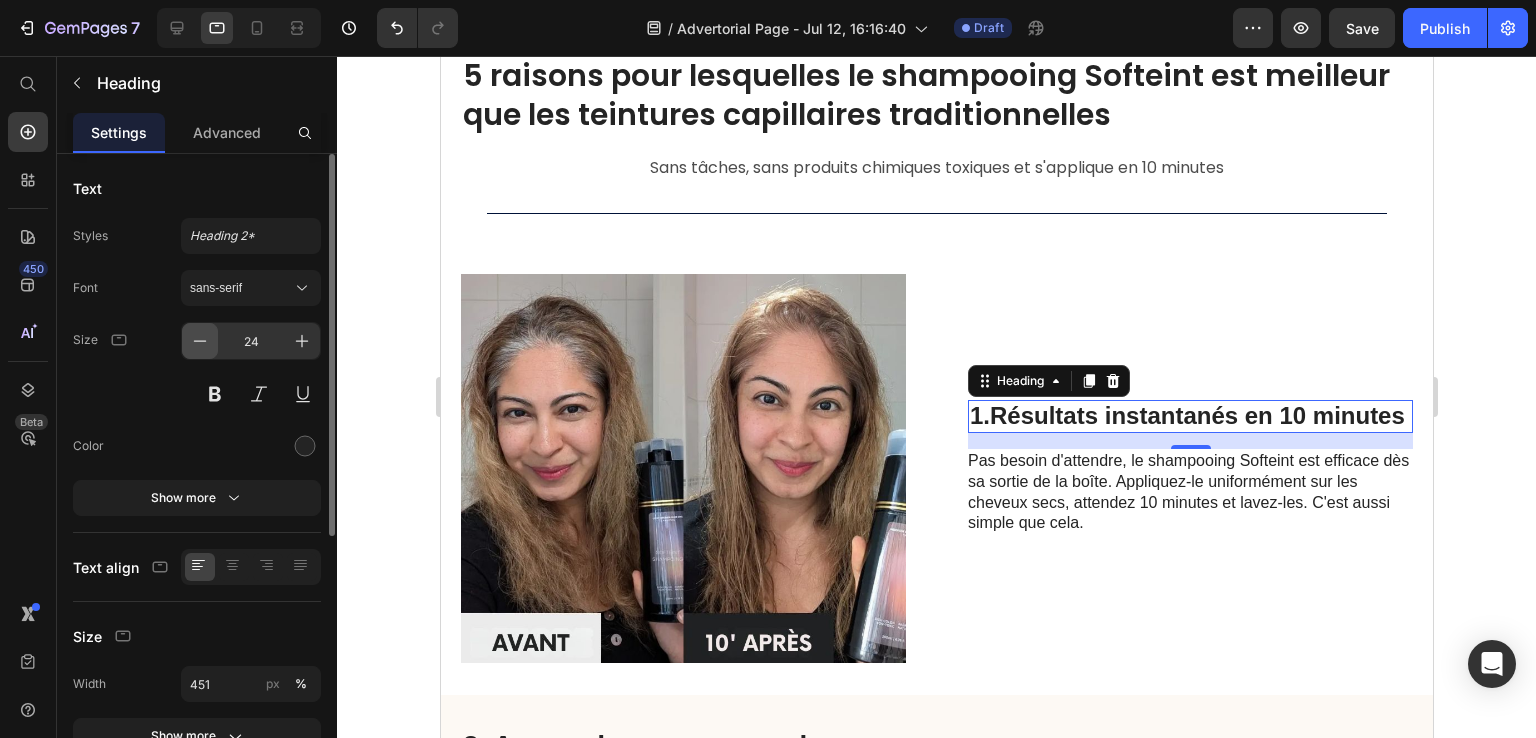 click 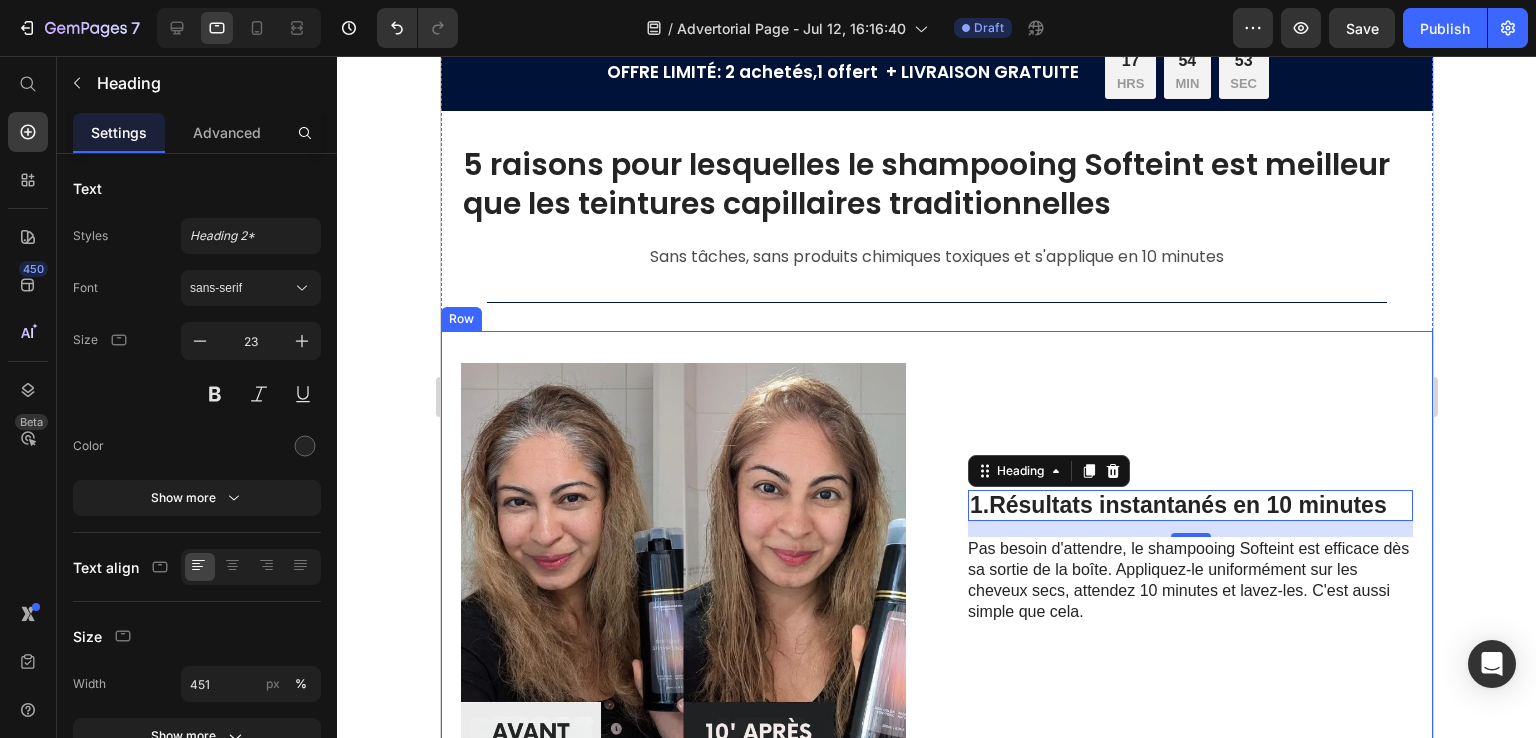 scroll, scrollTop: 0, scrollLeft: 0, axis: both 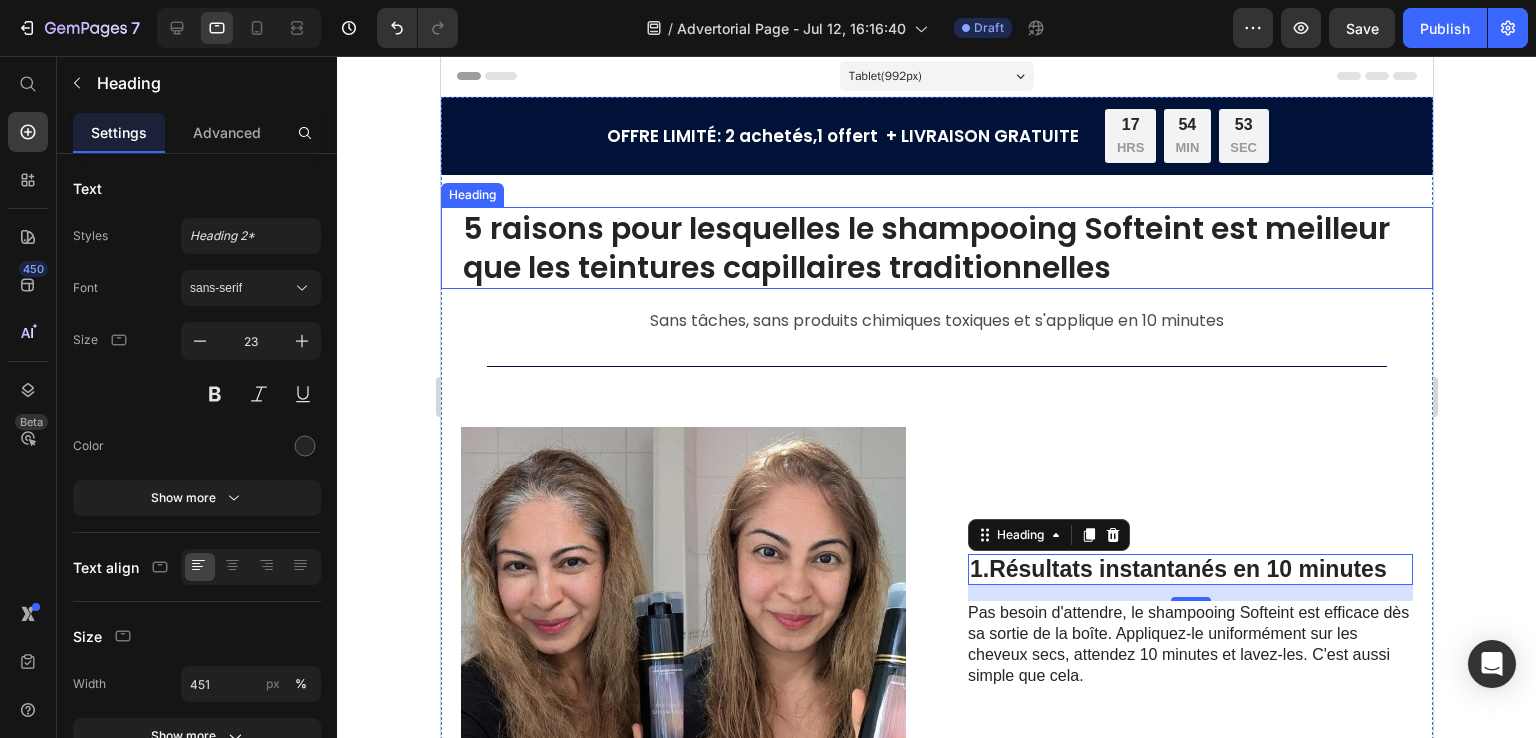 click on "5 raisons pour lesquelles le shampooing Softeint est meilleur que les teintures capillaires traditionnelles" at bounding box center [936, 248] 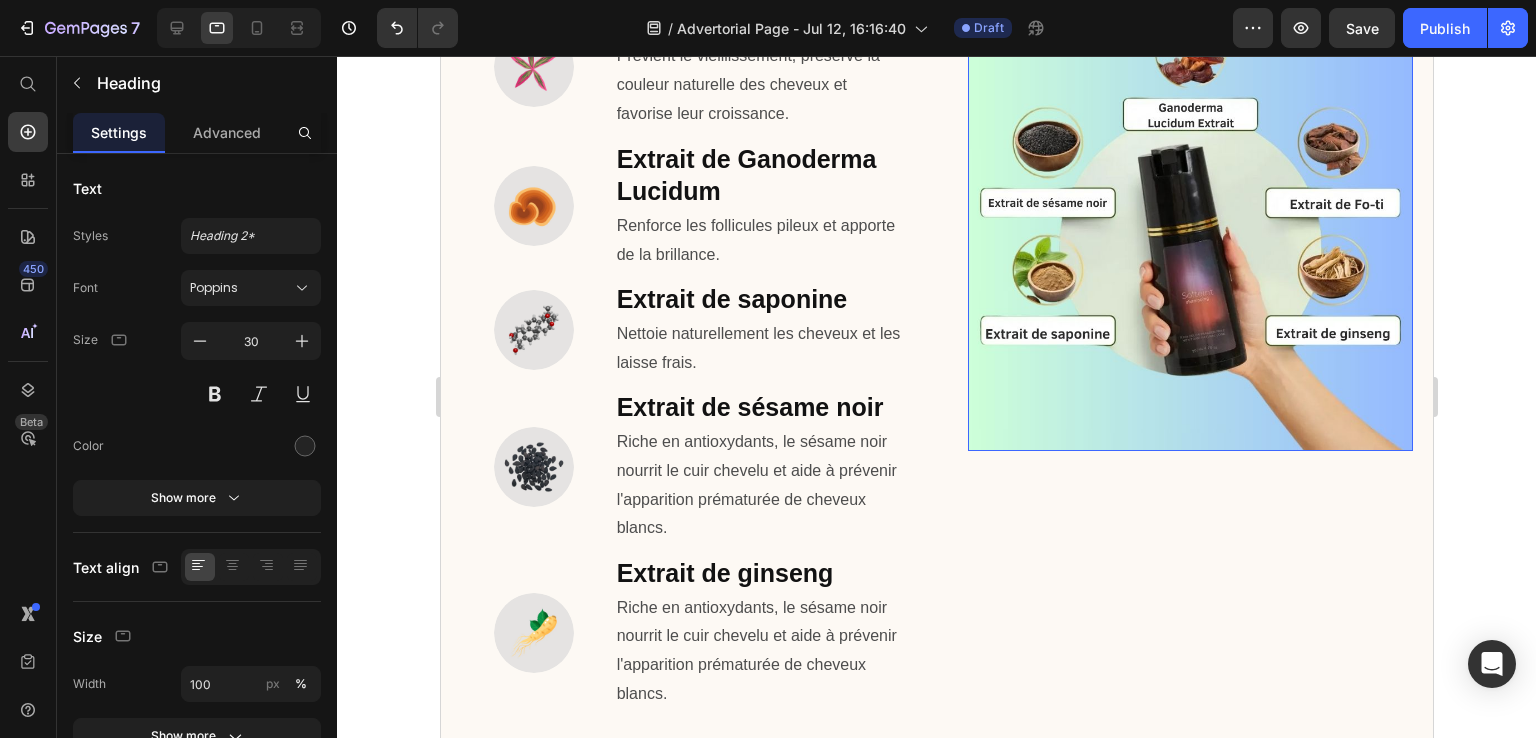 scroll, scrollTop: 1100, scrollLeft: 0, axis: vertical 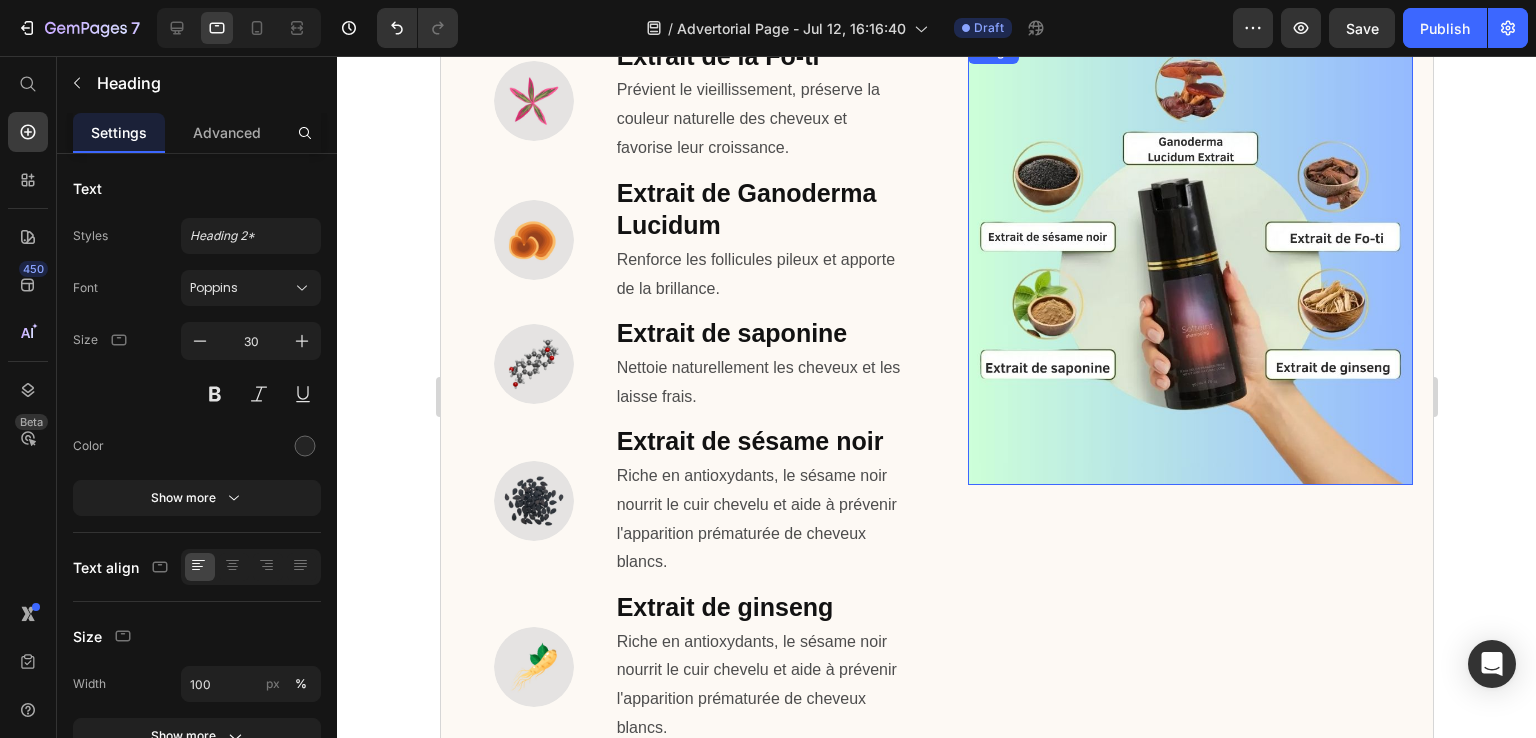 click at bounding box center (1189, 262) 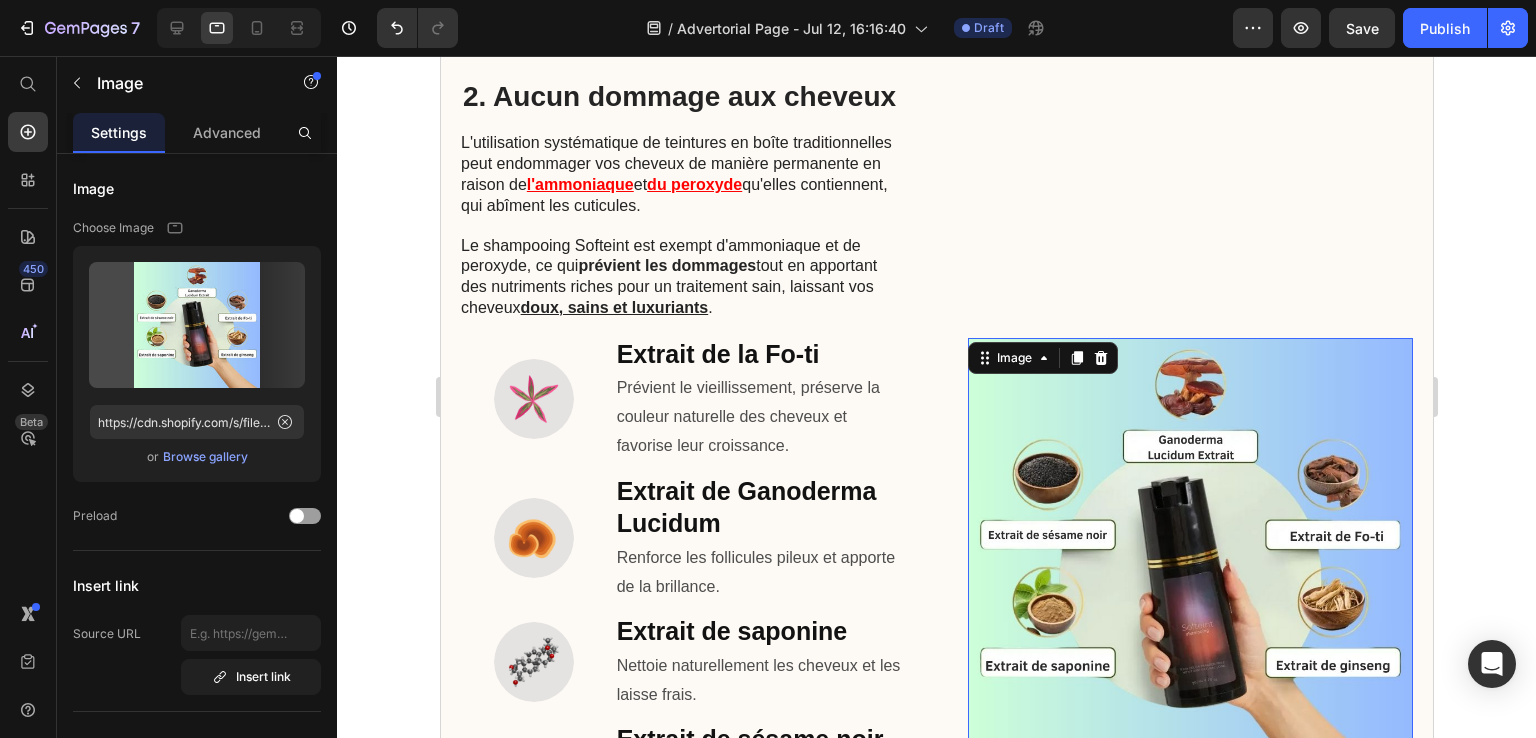 scroll, scrollTop: 800, scrollLeft: 0, axis: vertical 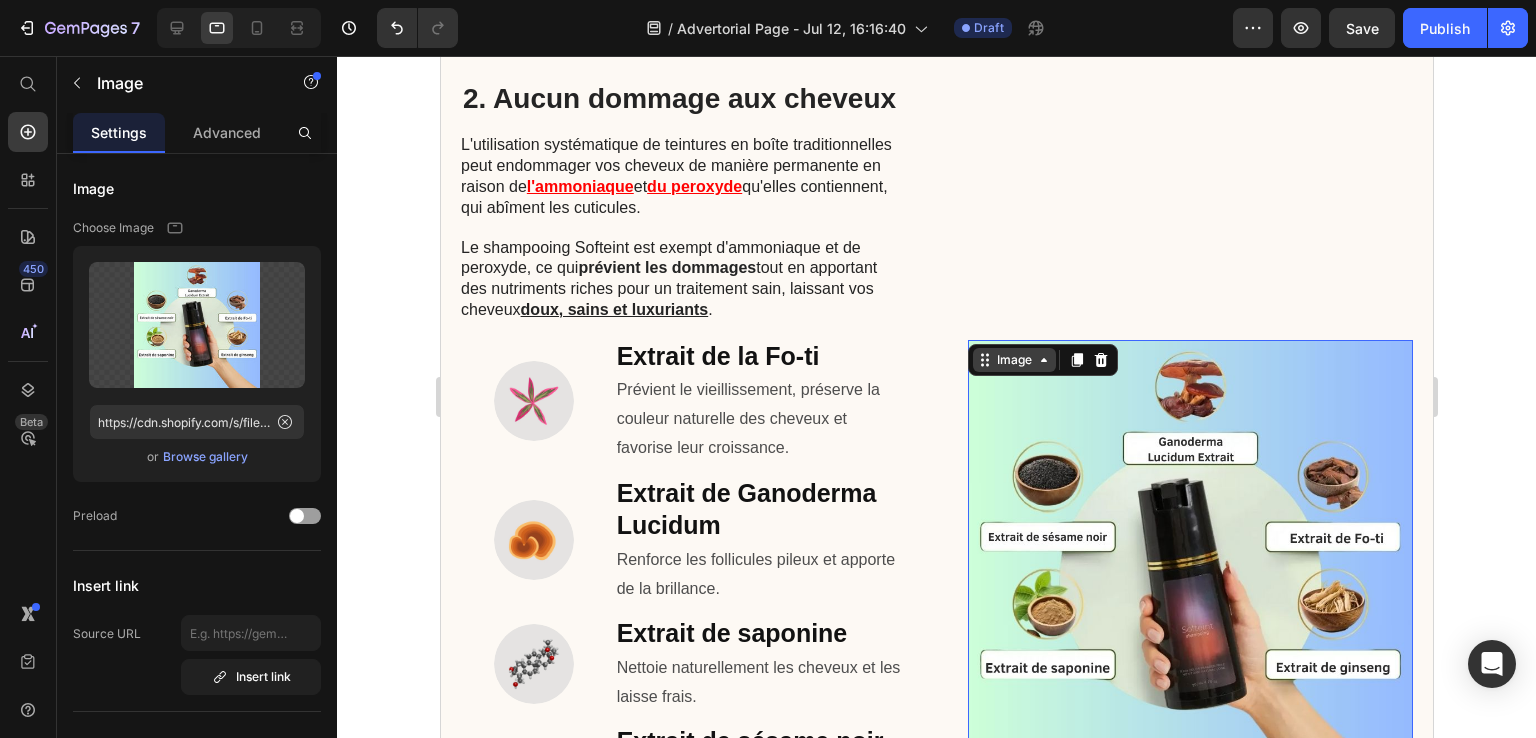 click on "Image" at bounding box center (1013, 360) 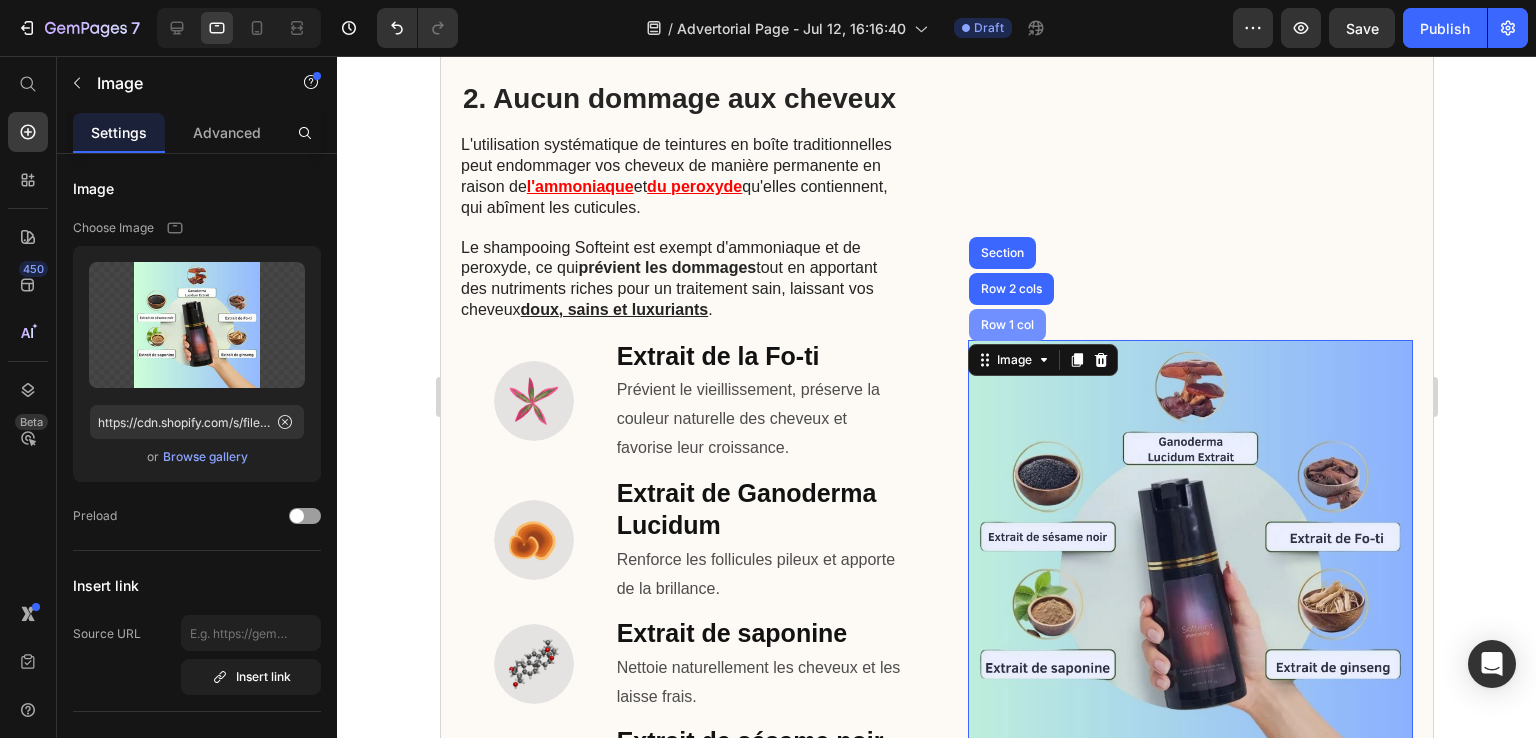 click on "Row 1 col" at bounding box center (1006, 325) 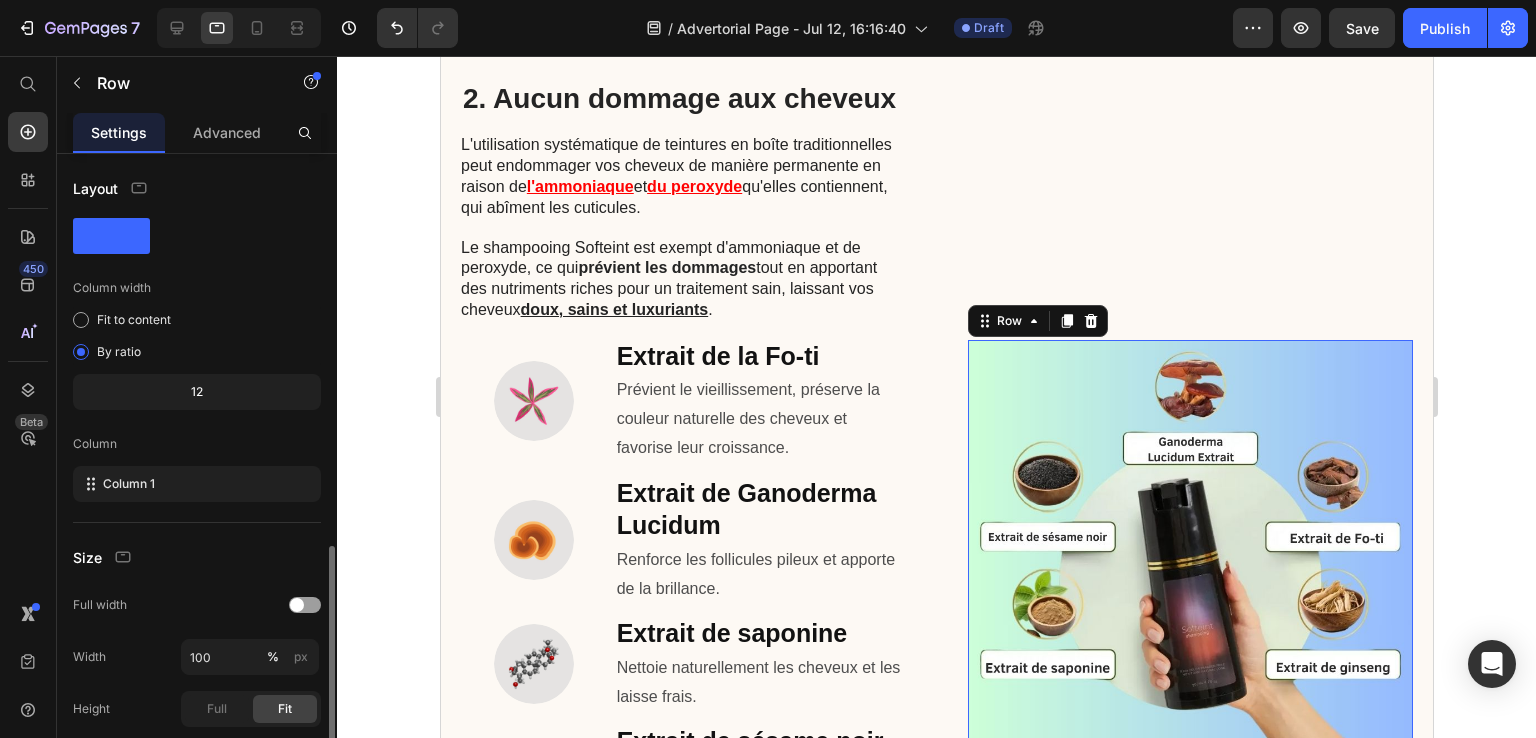 scroll, scrollTop: 225, scrollLeft: 0, axis: vertical 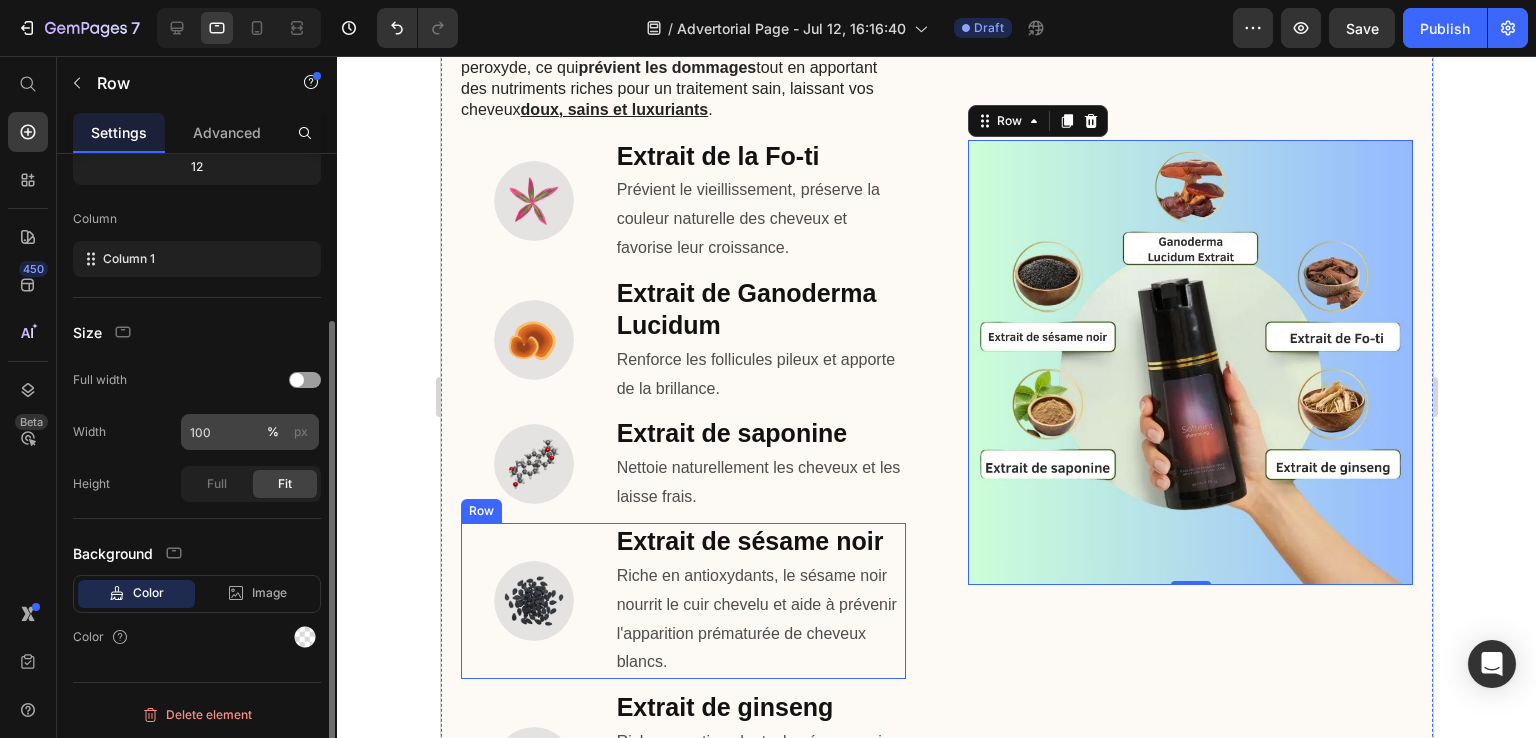 click on "px" 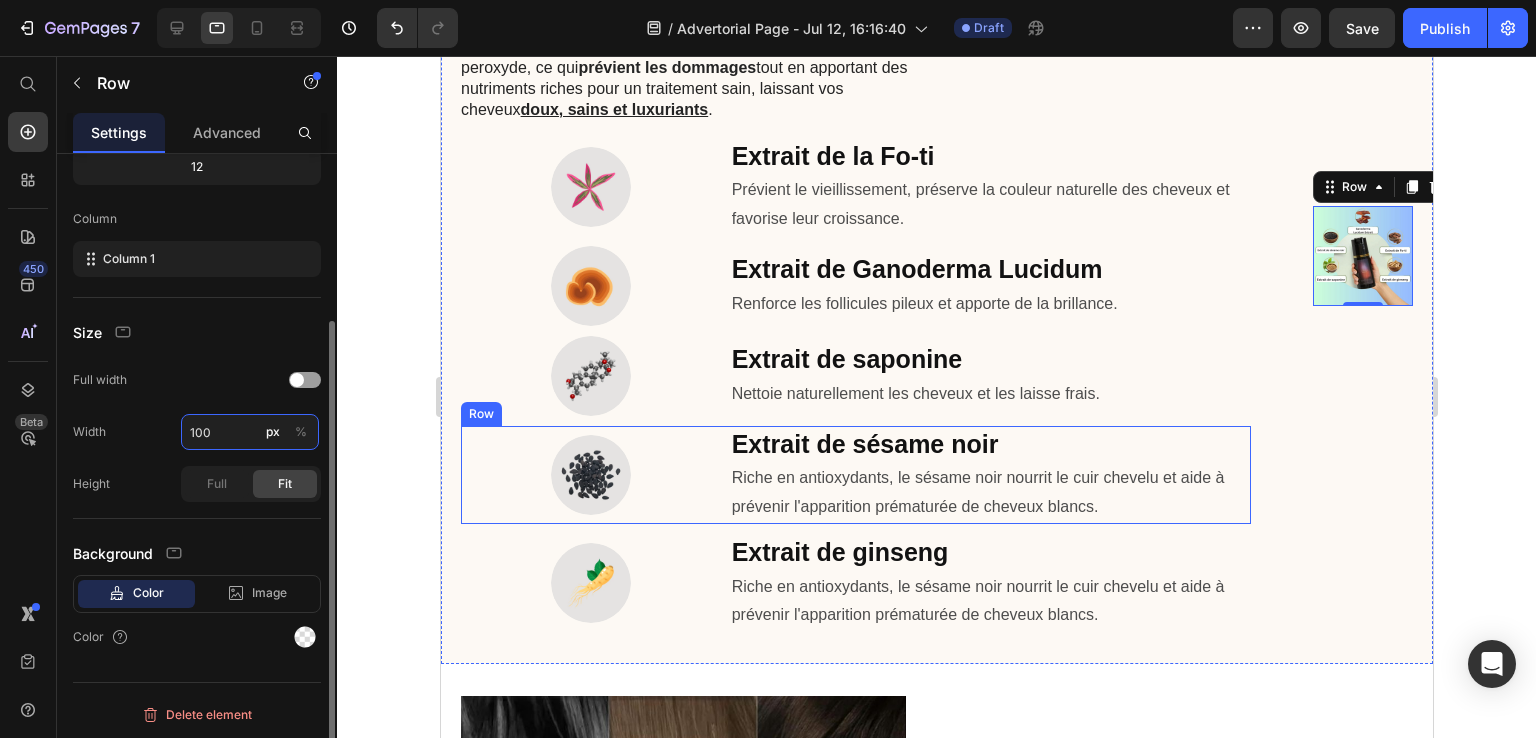 click on "100" at bounding box center (250, 432) 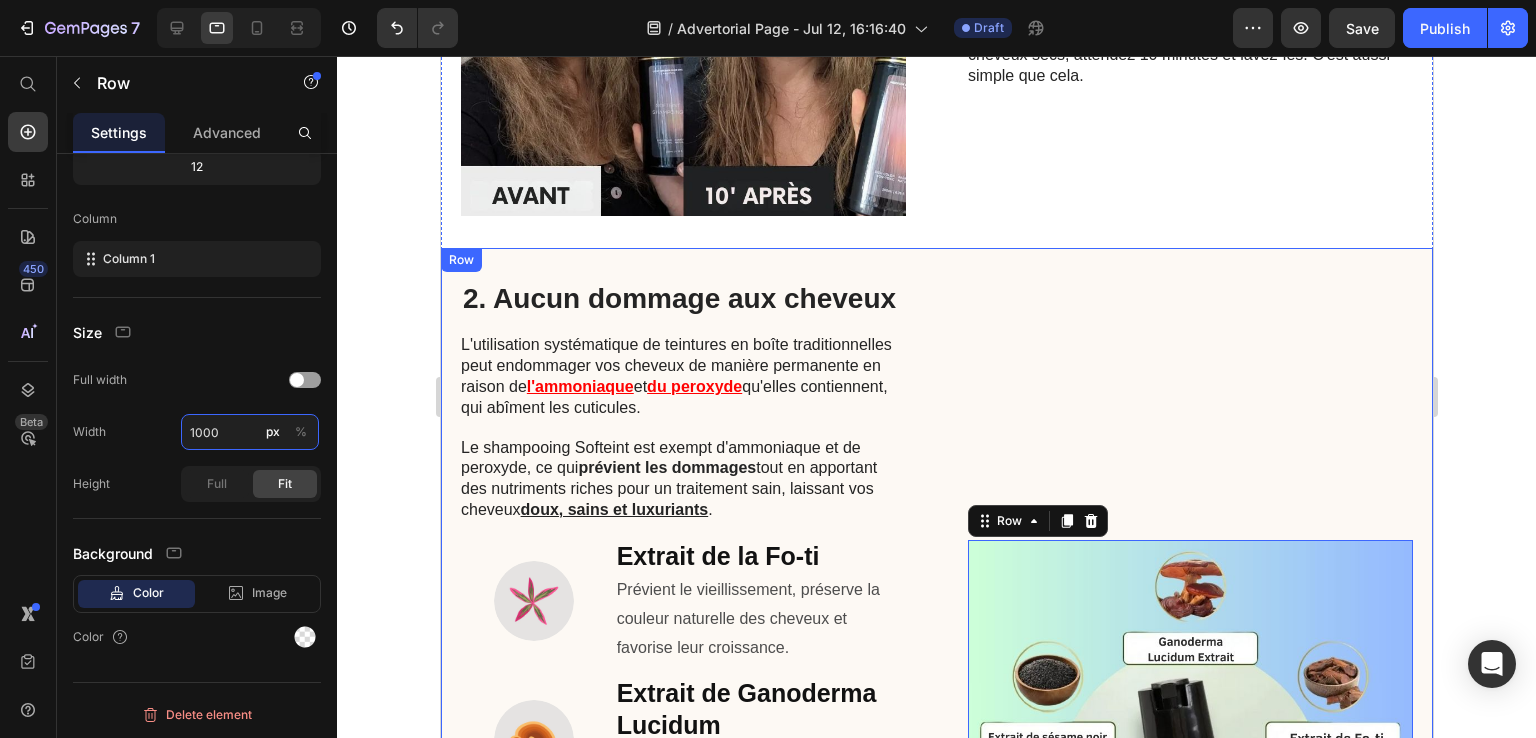 scroll, scrollTop: 600, scrollLeft: 0, axis: vertical 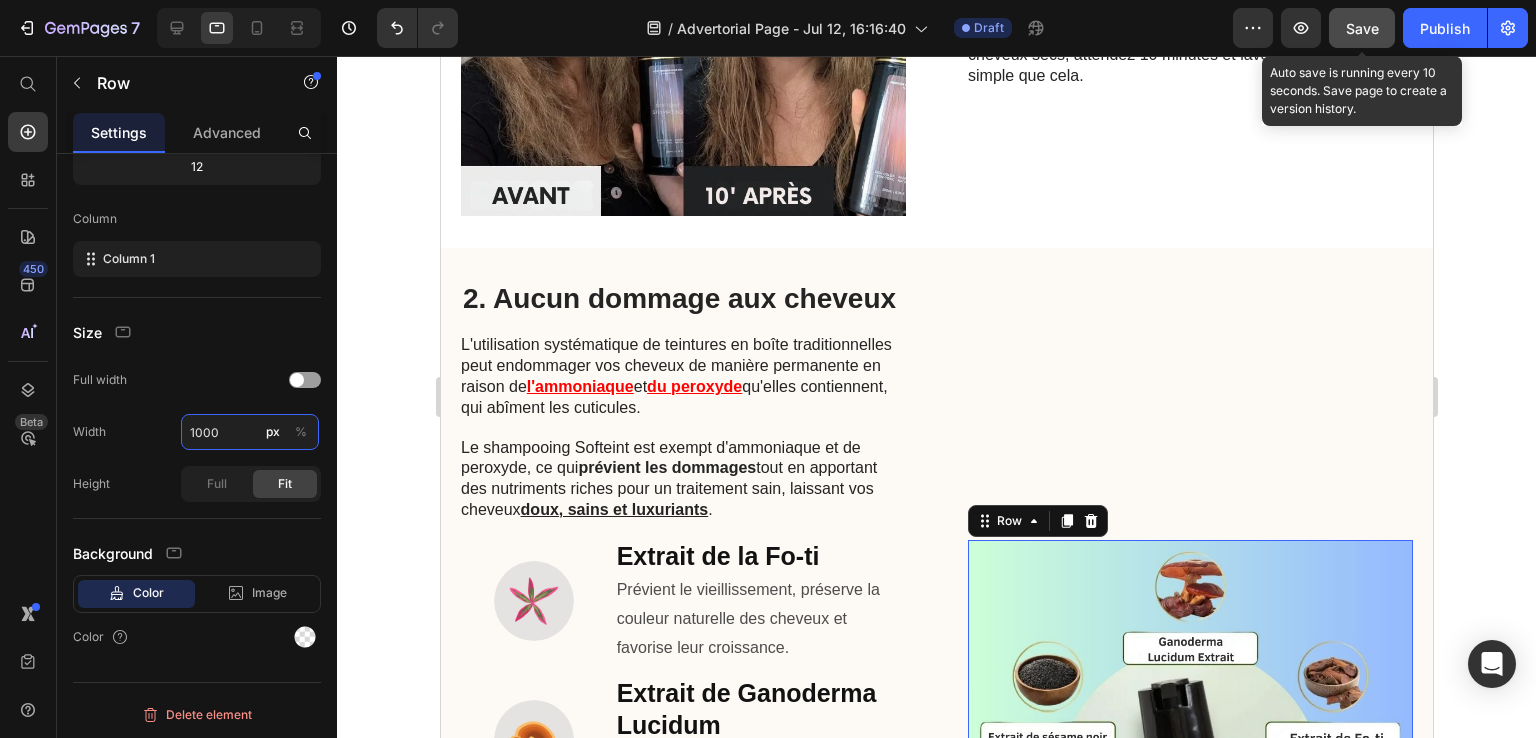 type on "1000" 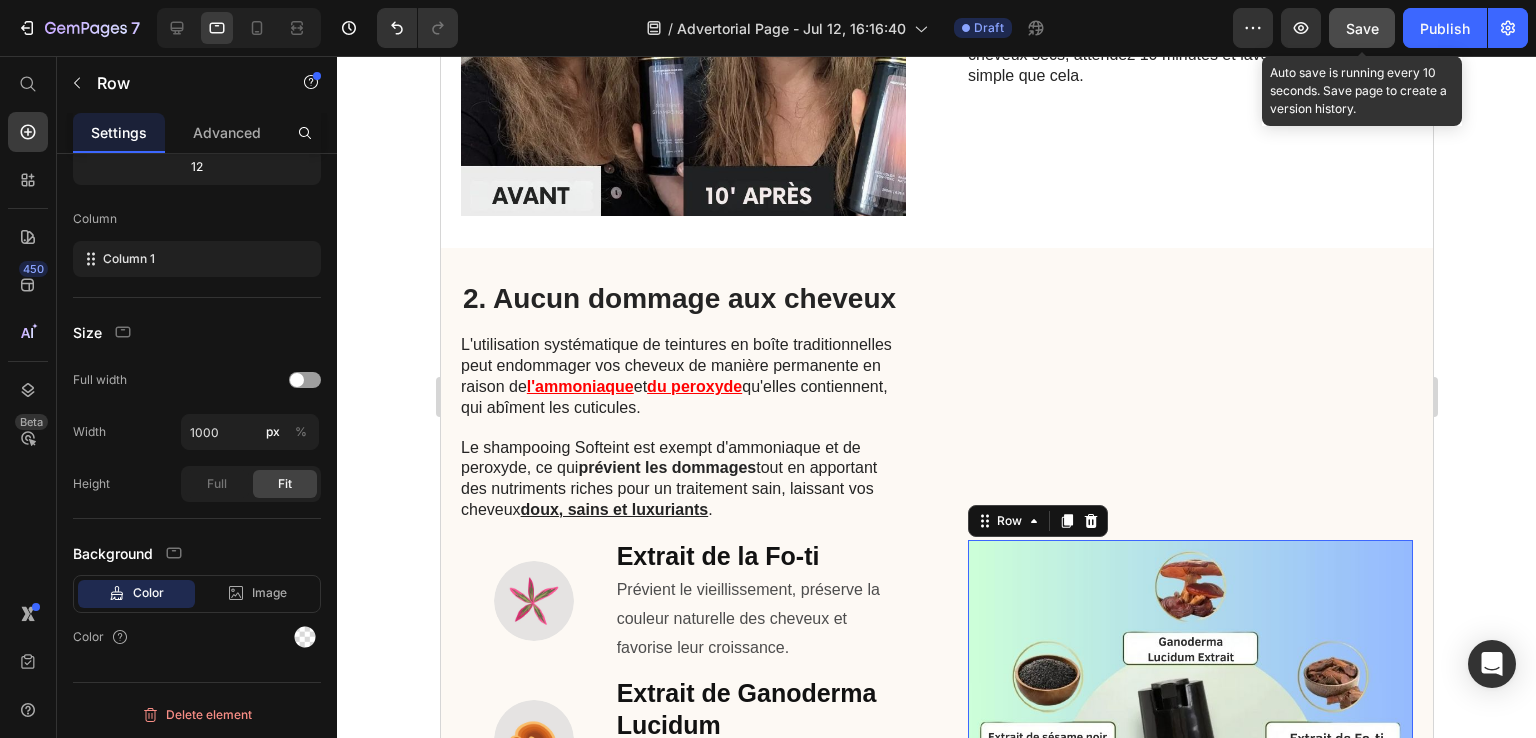 click on "Save" at bounding box center (1362, 28) 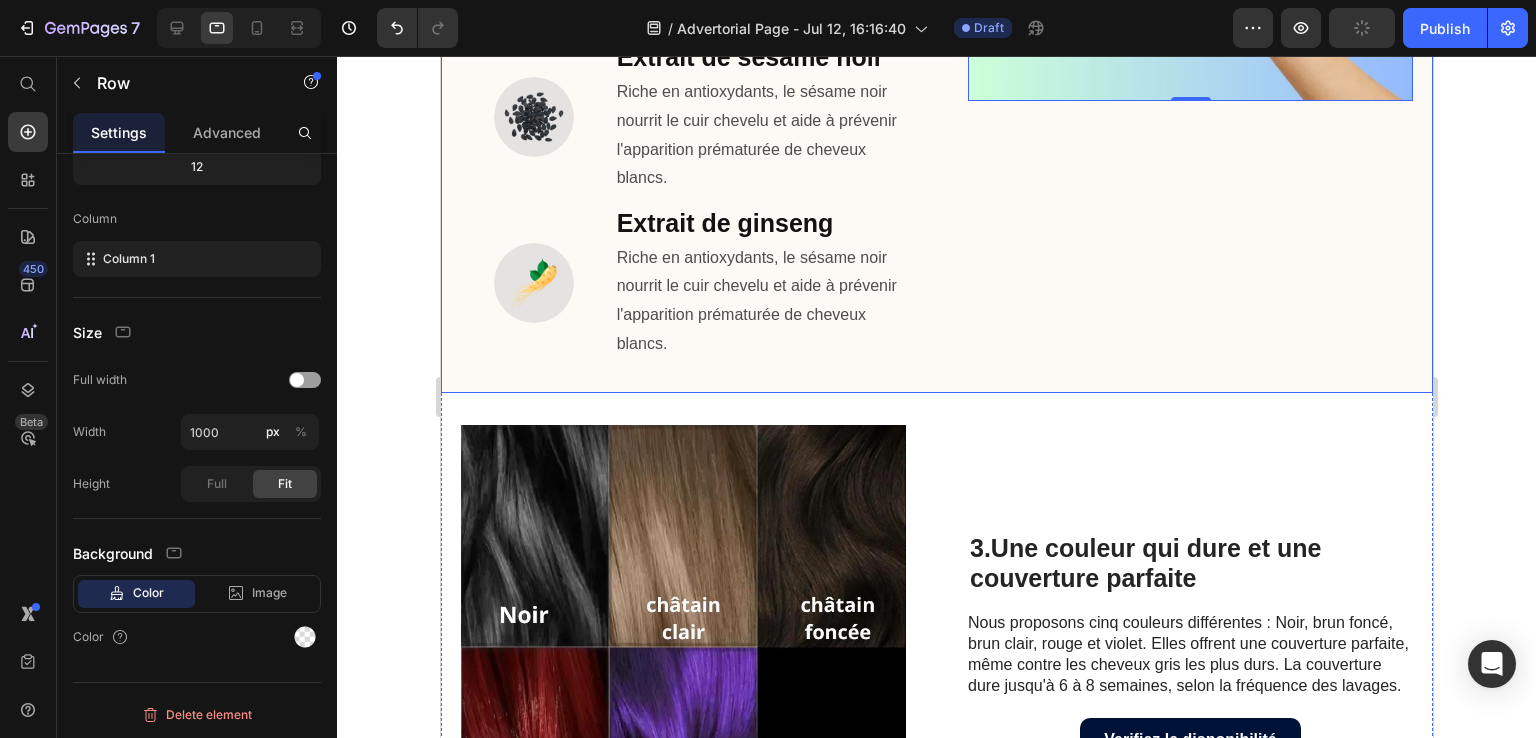 scroll, scrollTop: 1700, scrollLeft: 0, axis: vertical 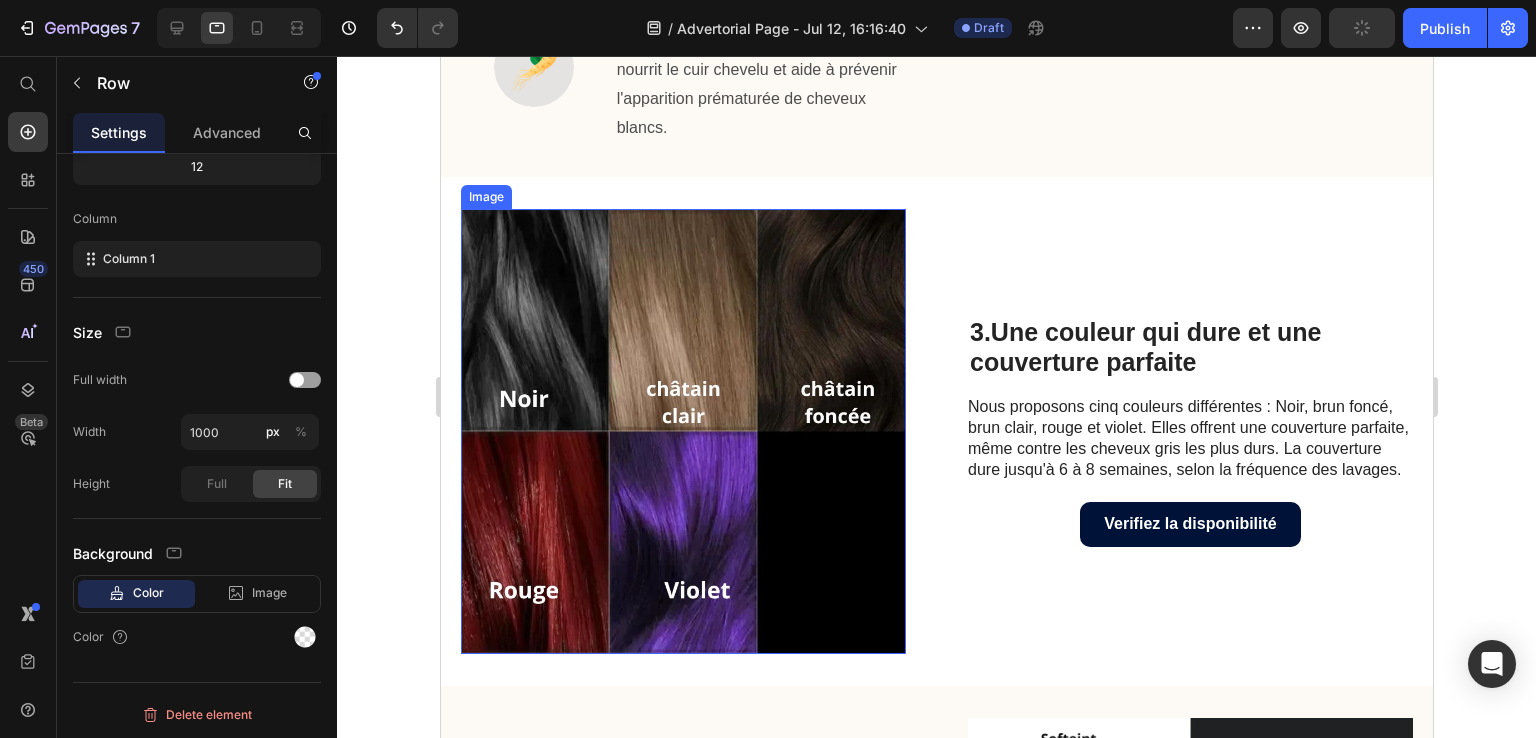 click at bounding box center (682, 431) 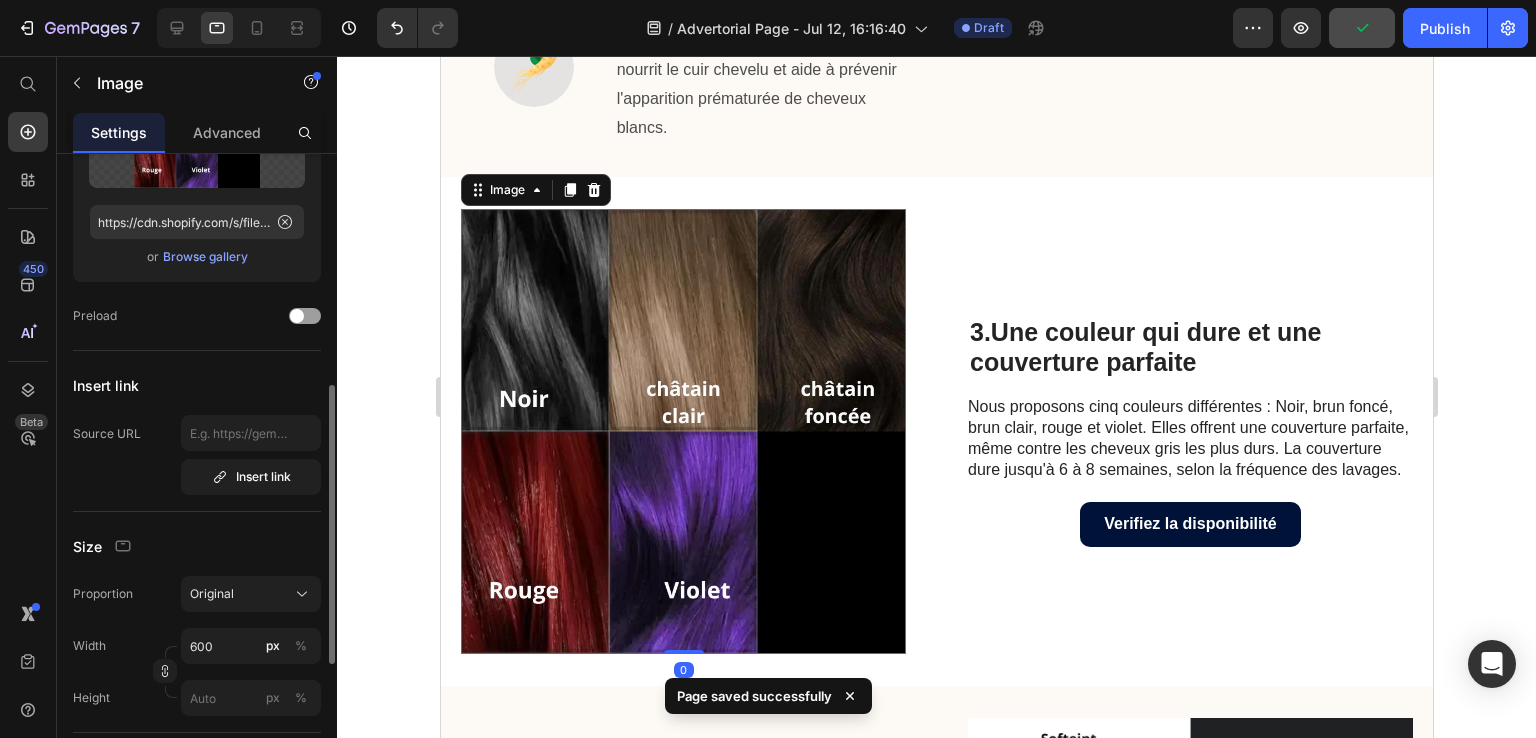scroll, scrollTop: 300, scrollLeft: 0, axis: vertical 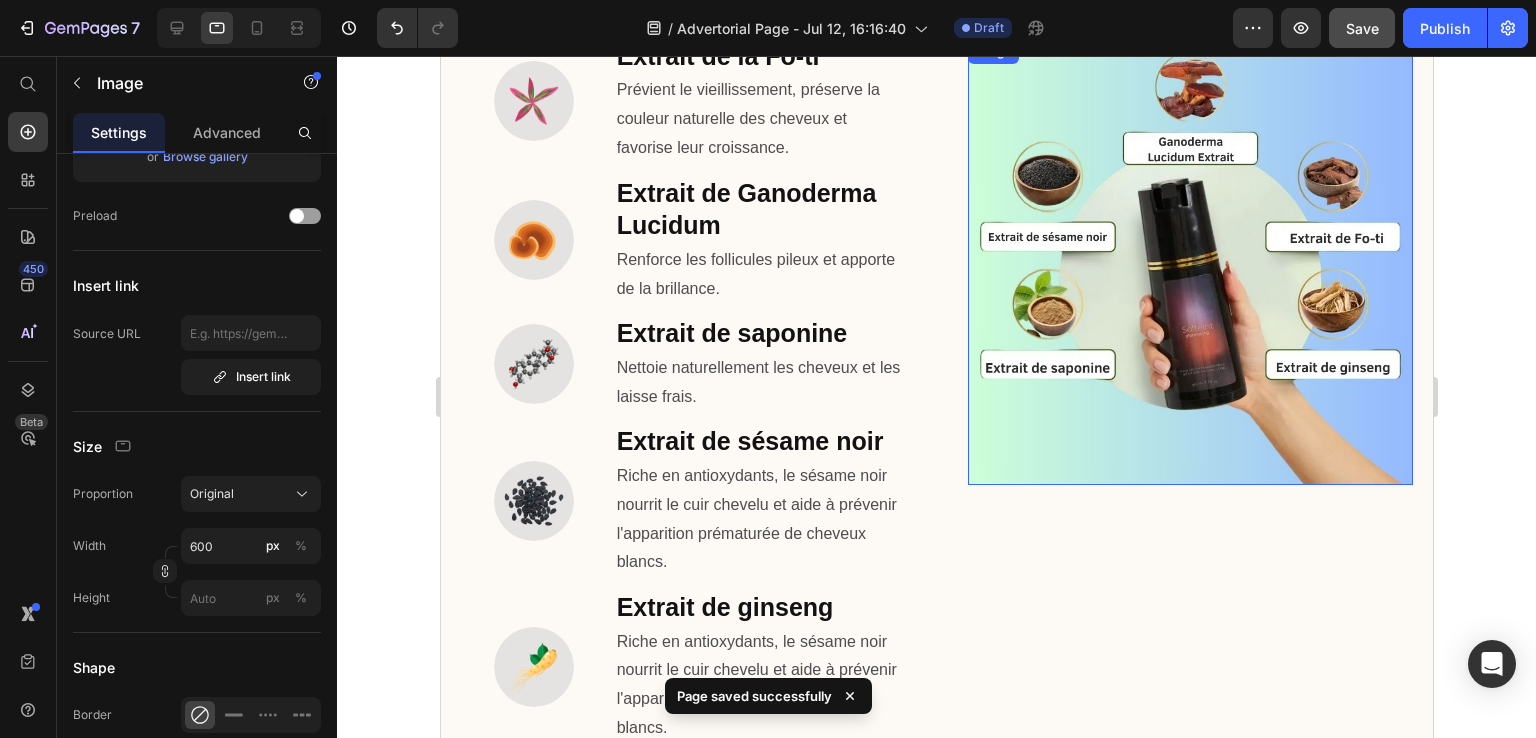 click at bounding box center [1189, 262] 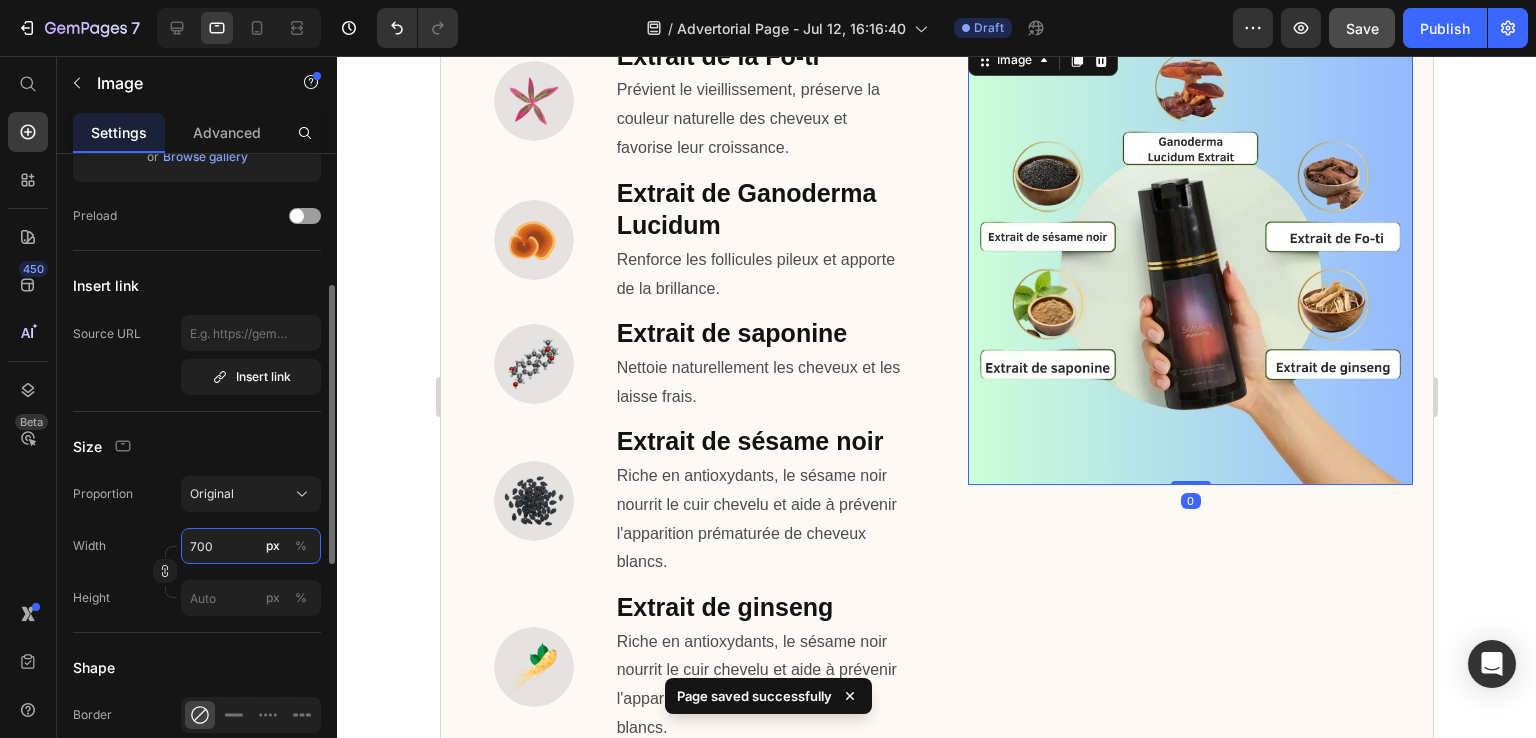 click on "700" at bounding box center (251, 546) 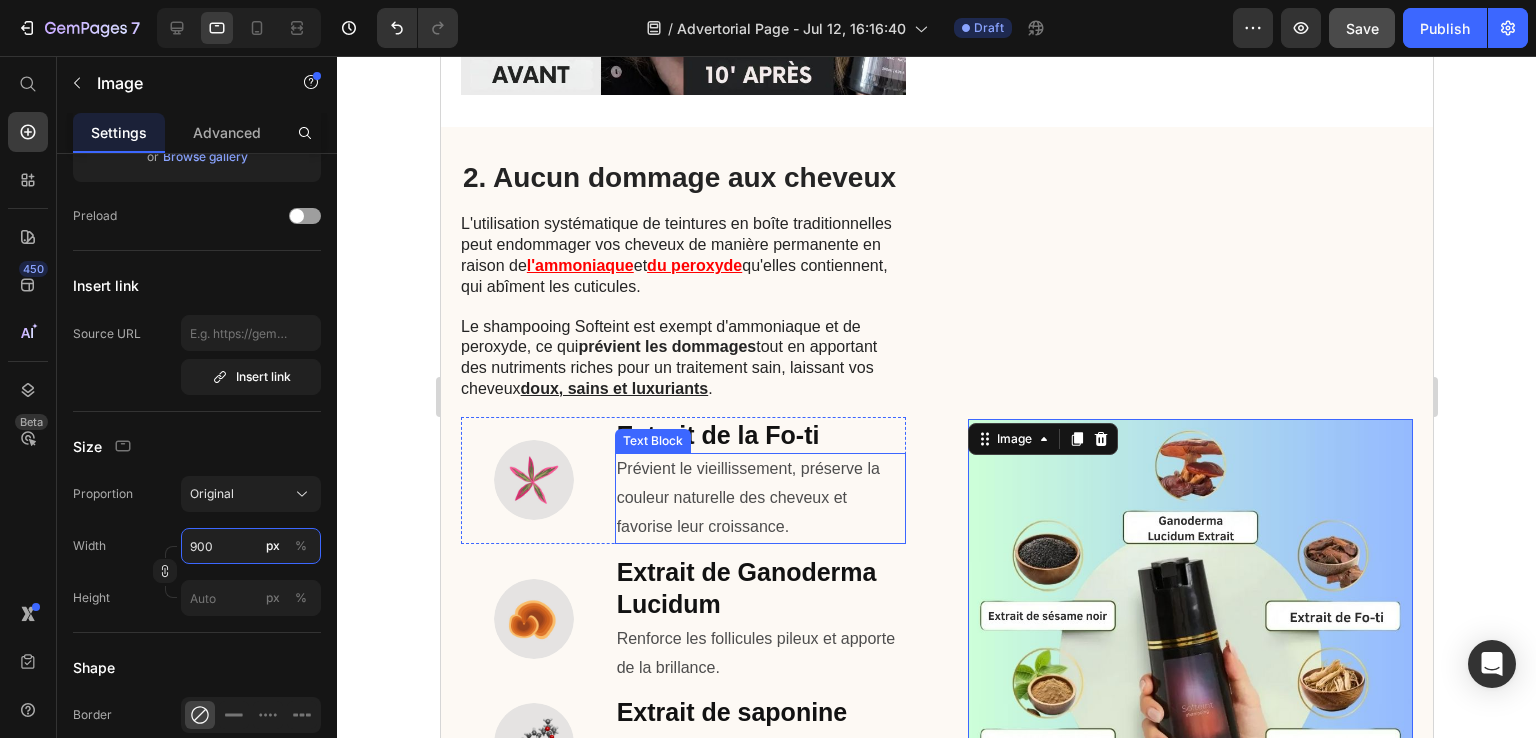 scroll, scrollTop: 700, scrollLeft: 0, axis: vertical 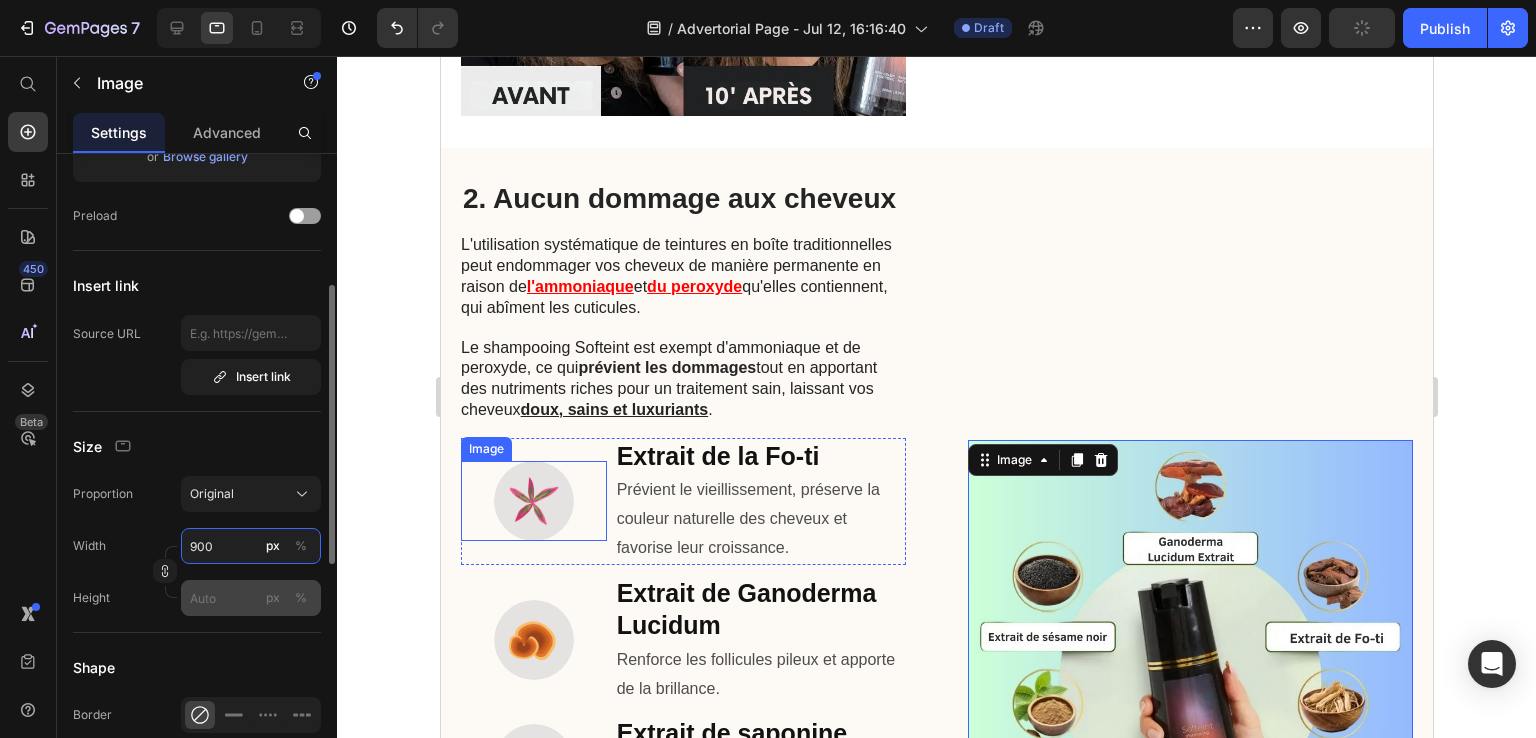 type on "900" 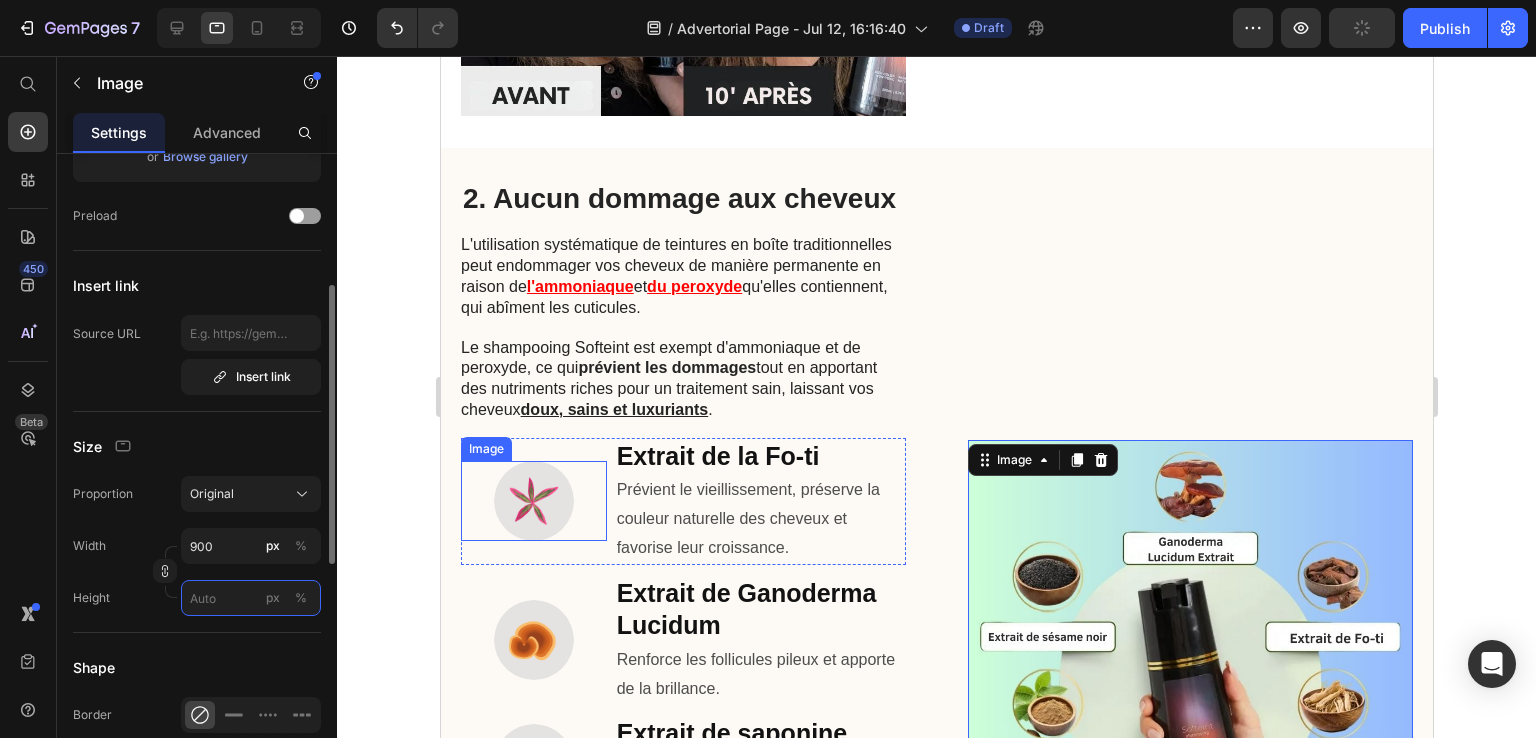 click on "px %" at bounding box center [251, 598] 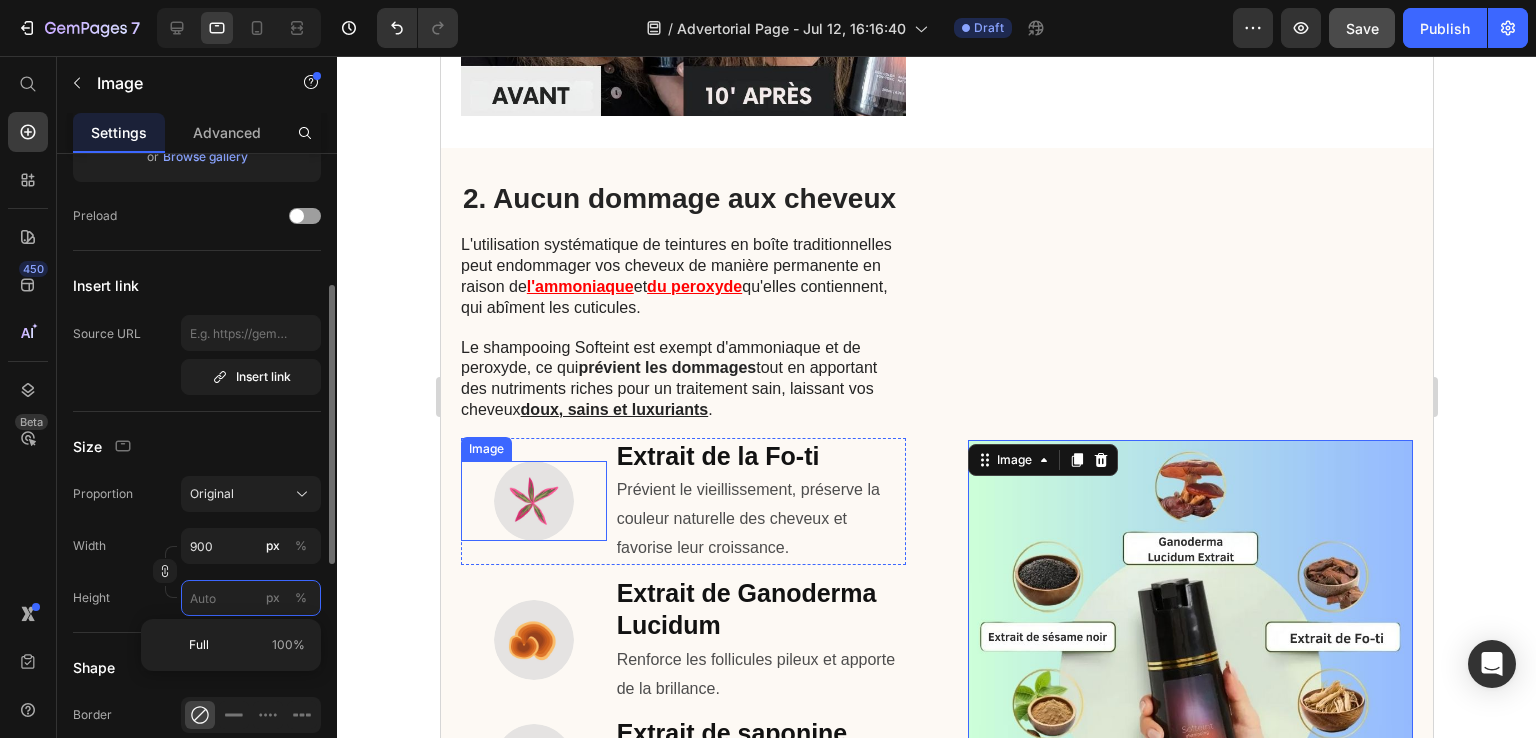 type on "9" 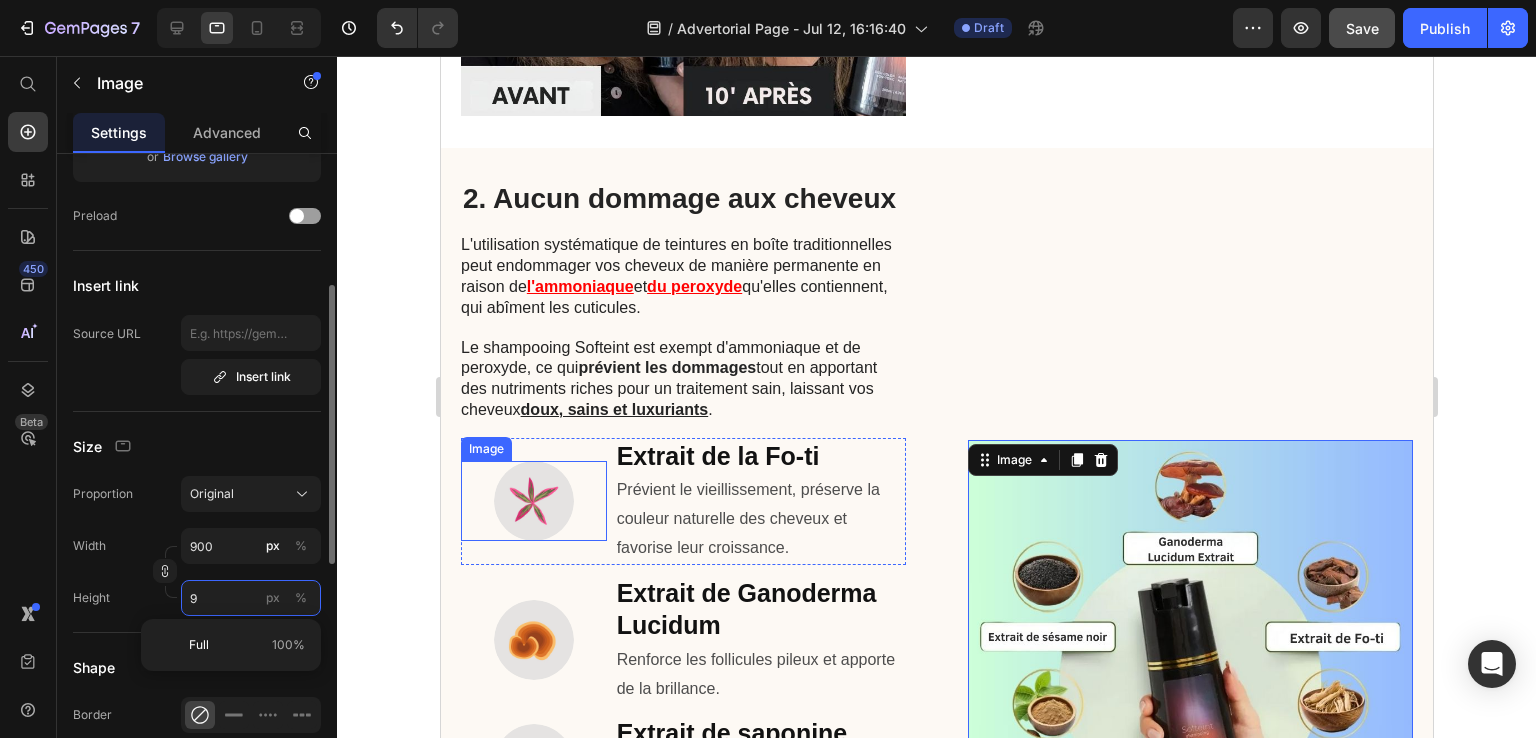 type 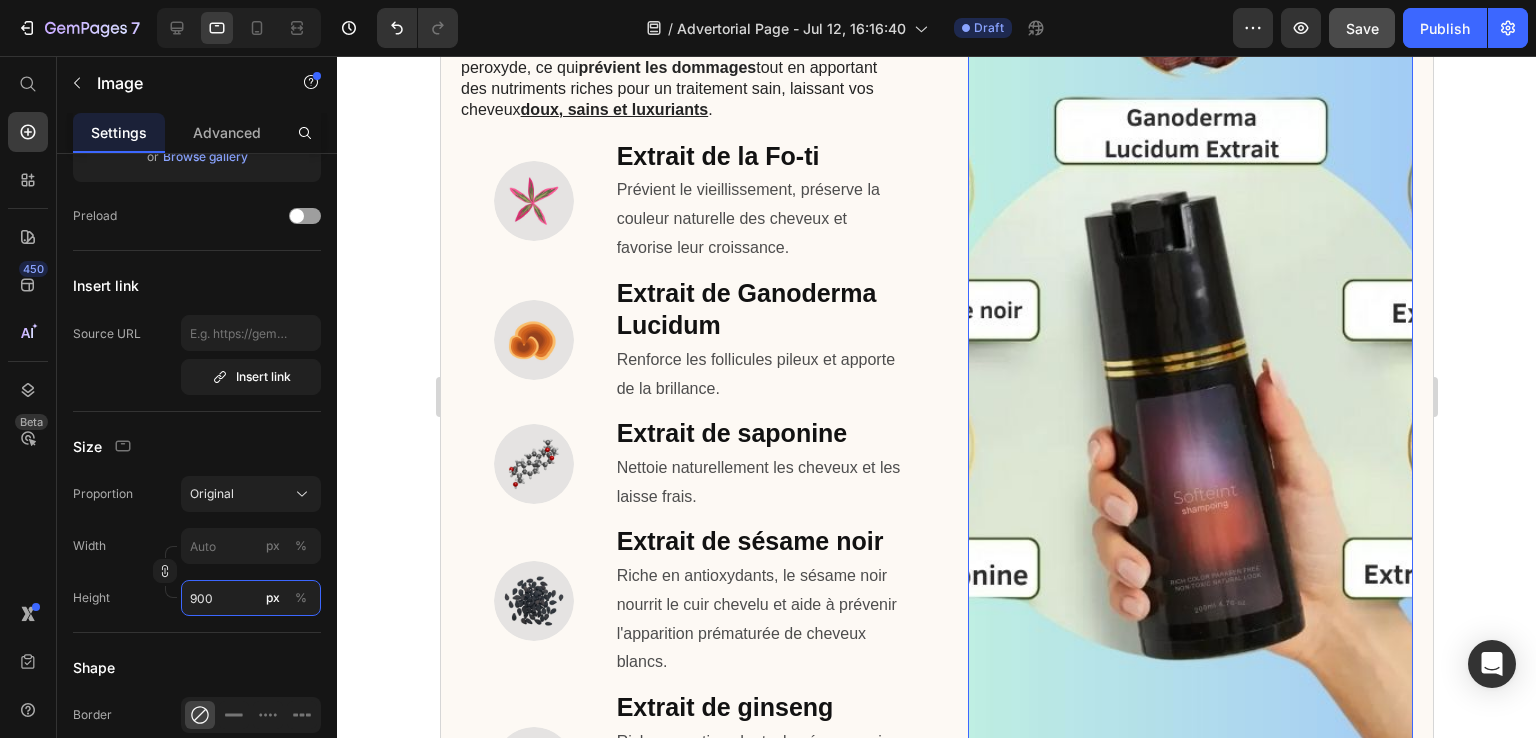 scroll, scrollTop: 1200, scrollLeft: 0, axis: vertical 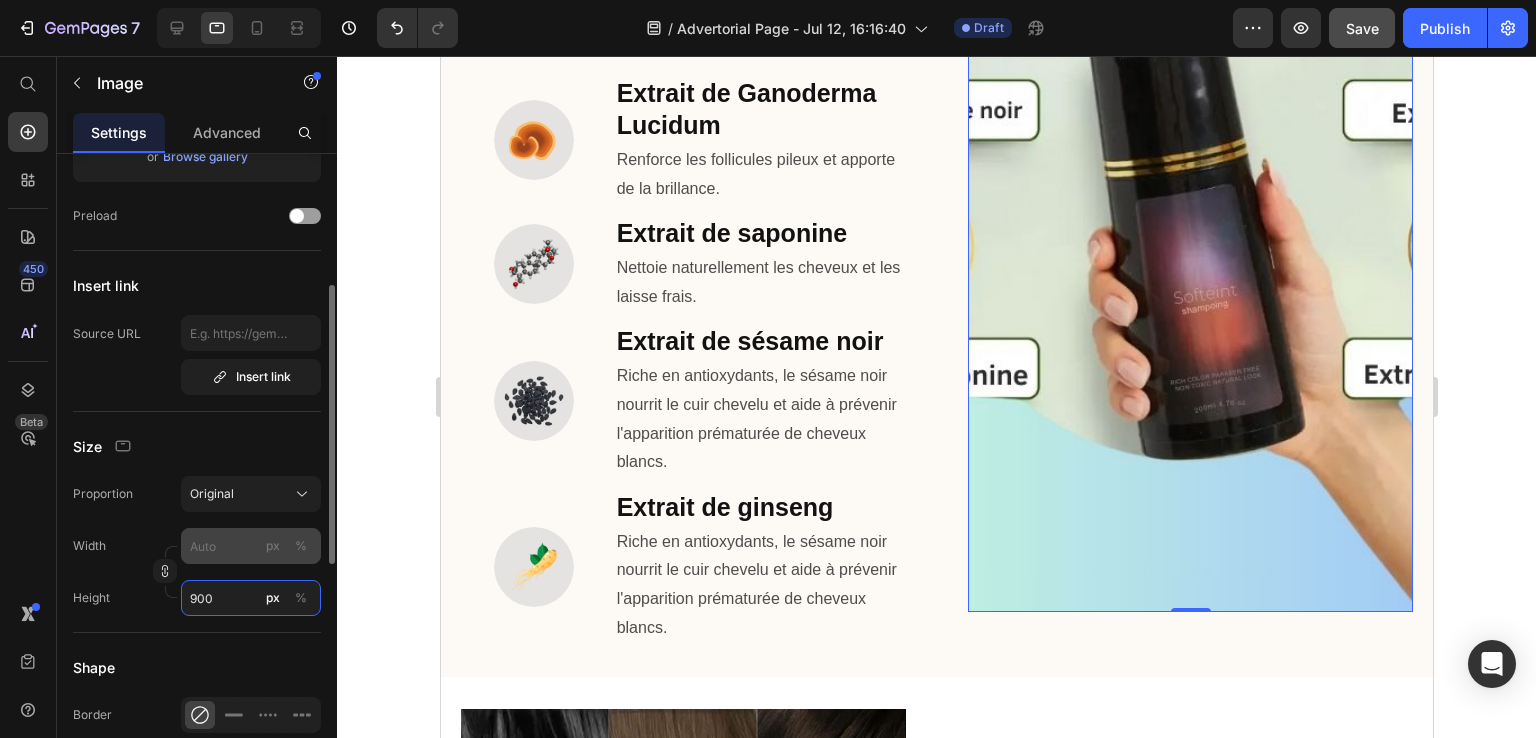 type on "900" 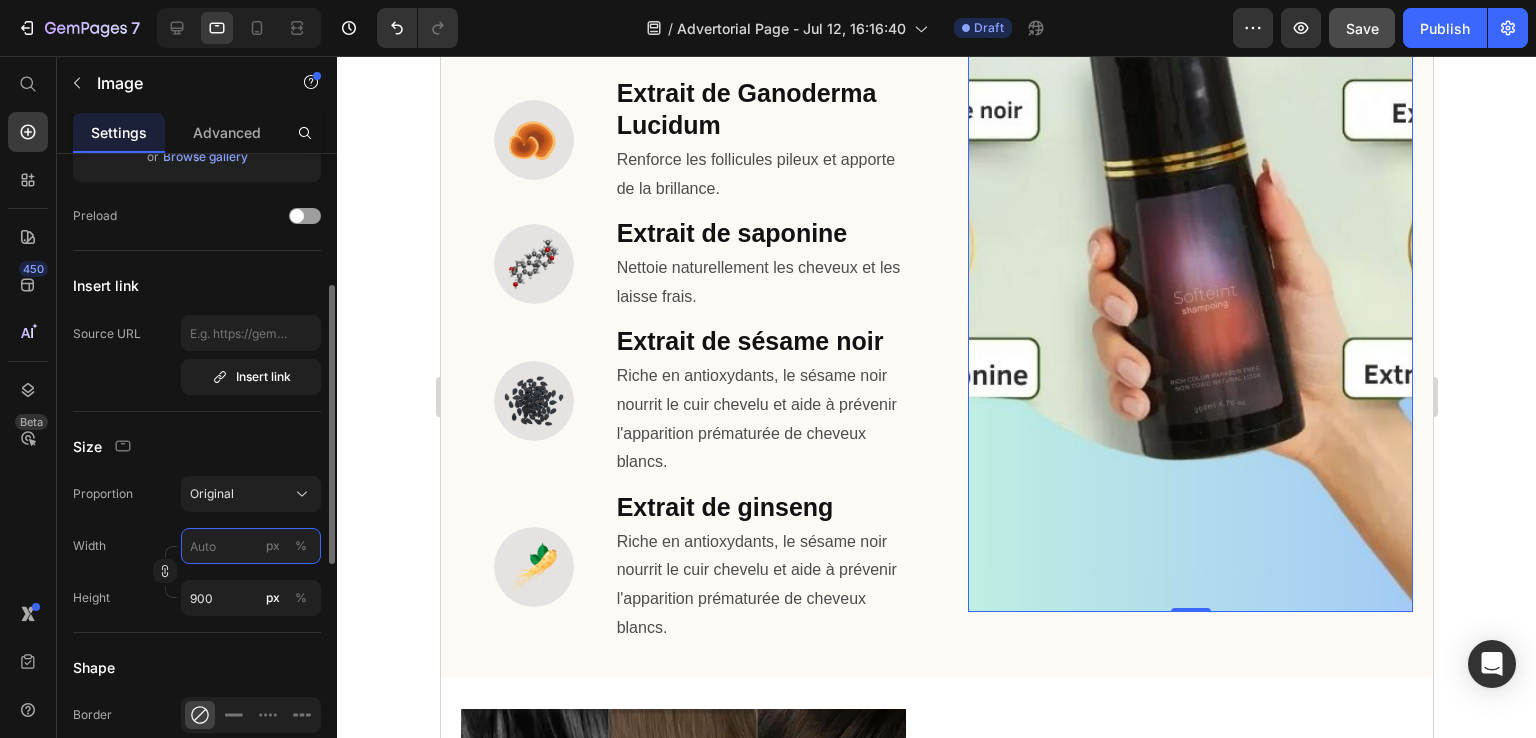 click on "px %" at bounding box center [251, 546] 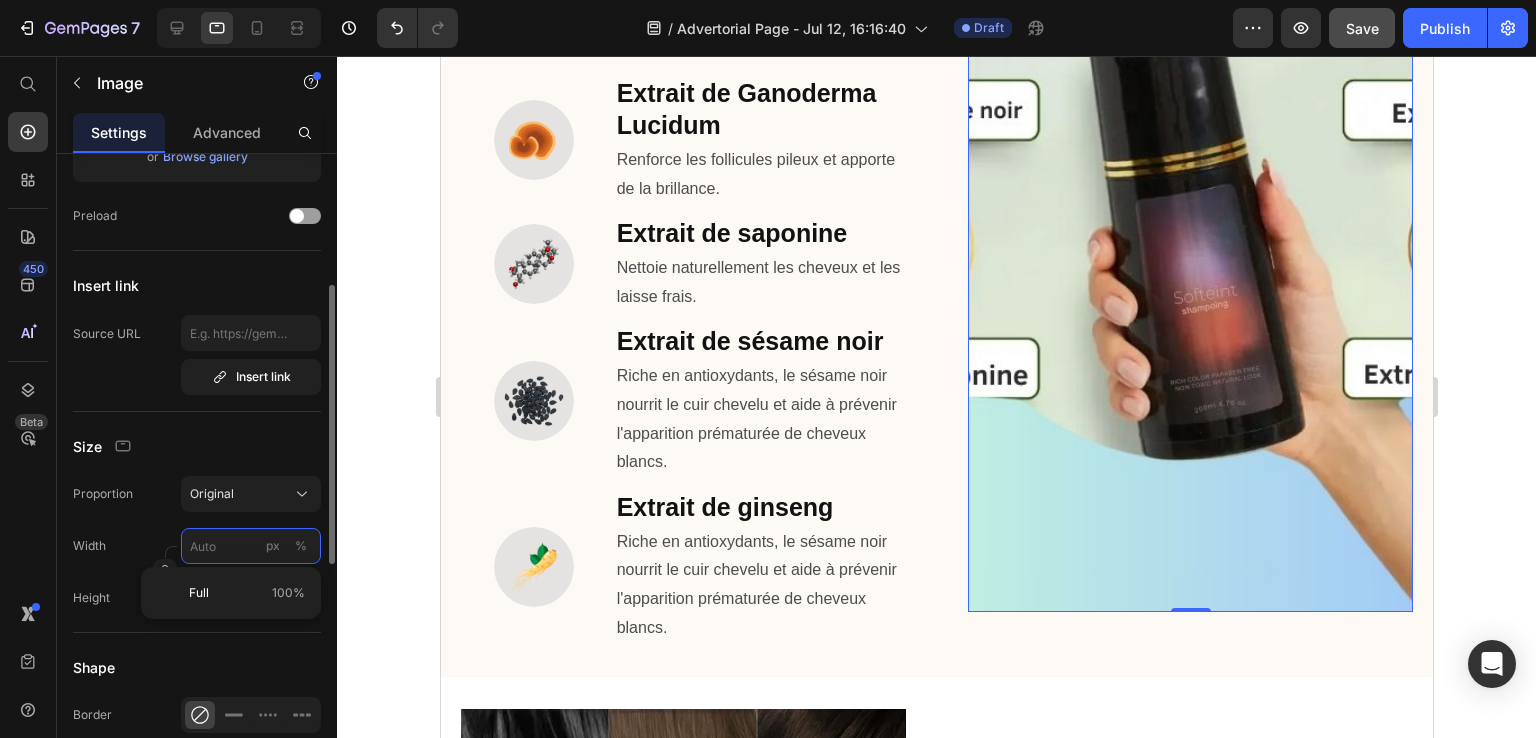 type on "9" 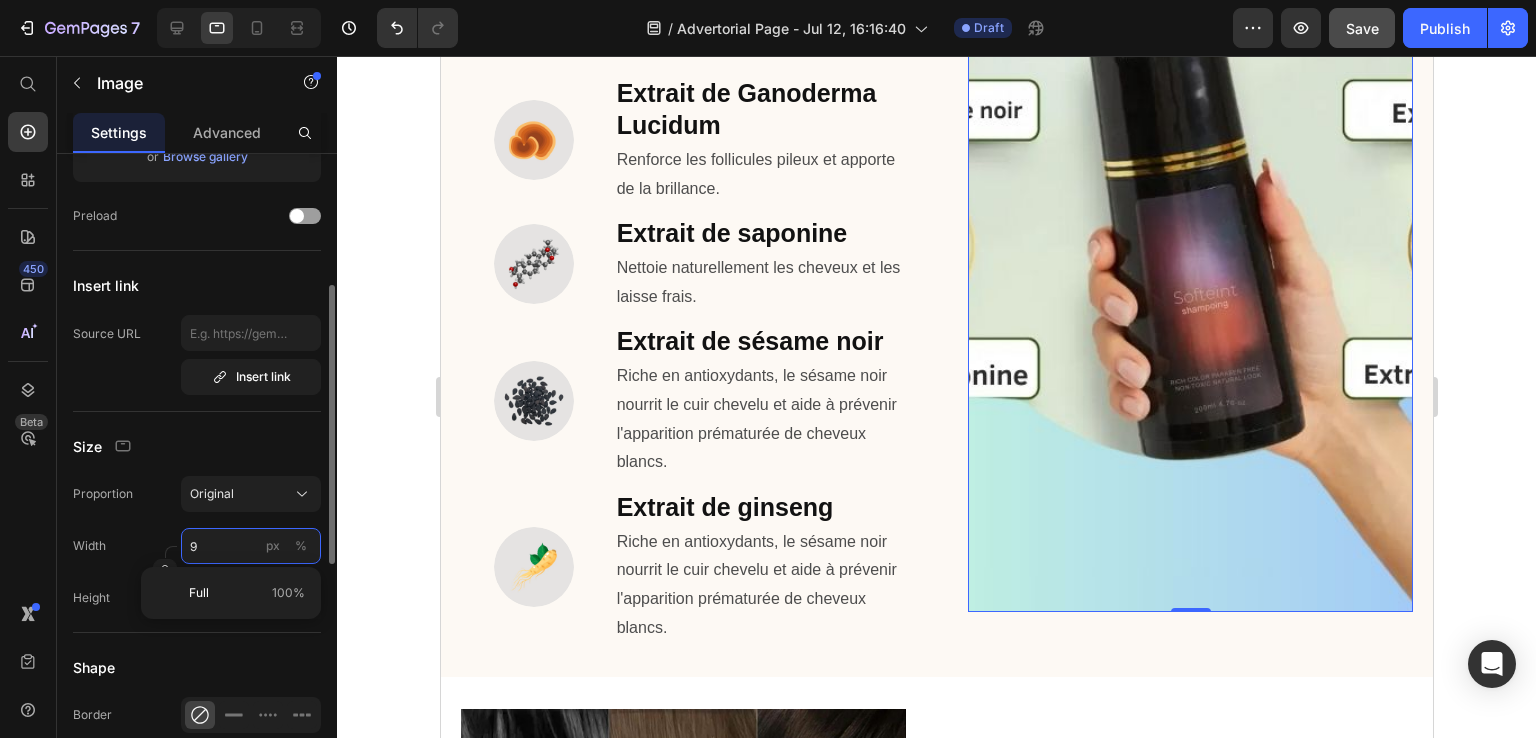type 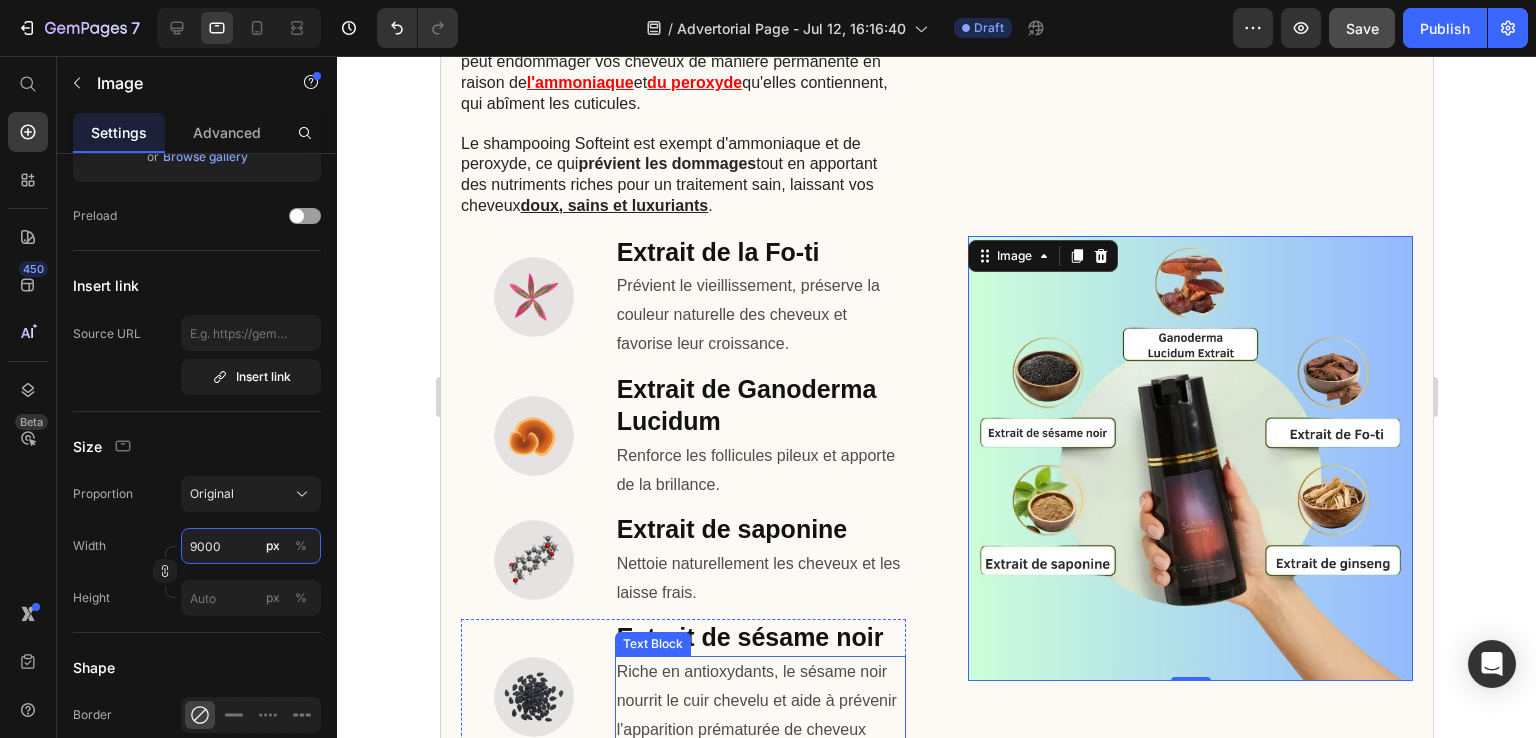 scroll, scrollTop: 900, scrollLeft: 0, axis: vertical 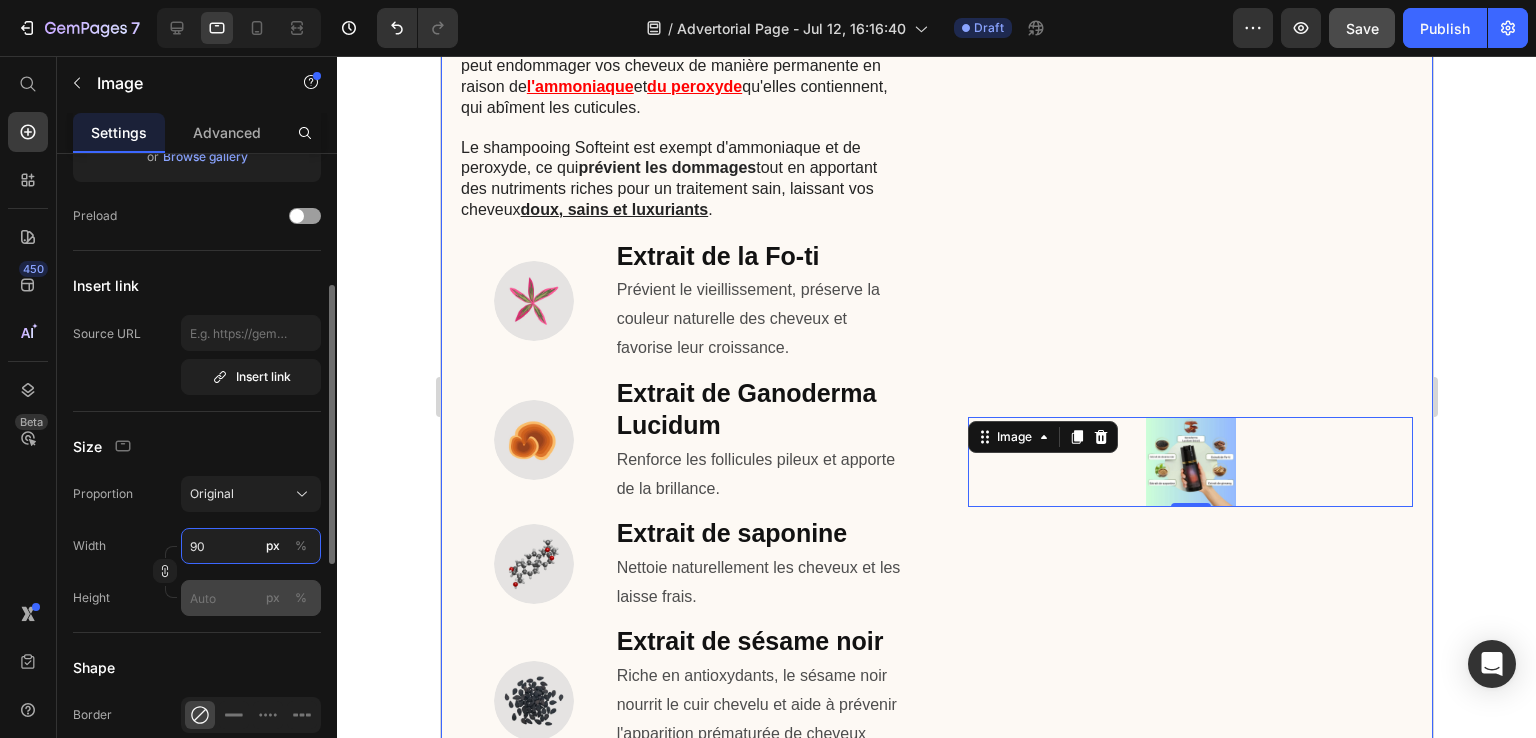 type on "9" 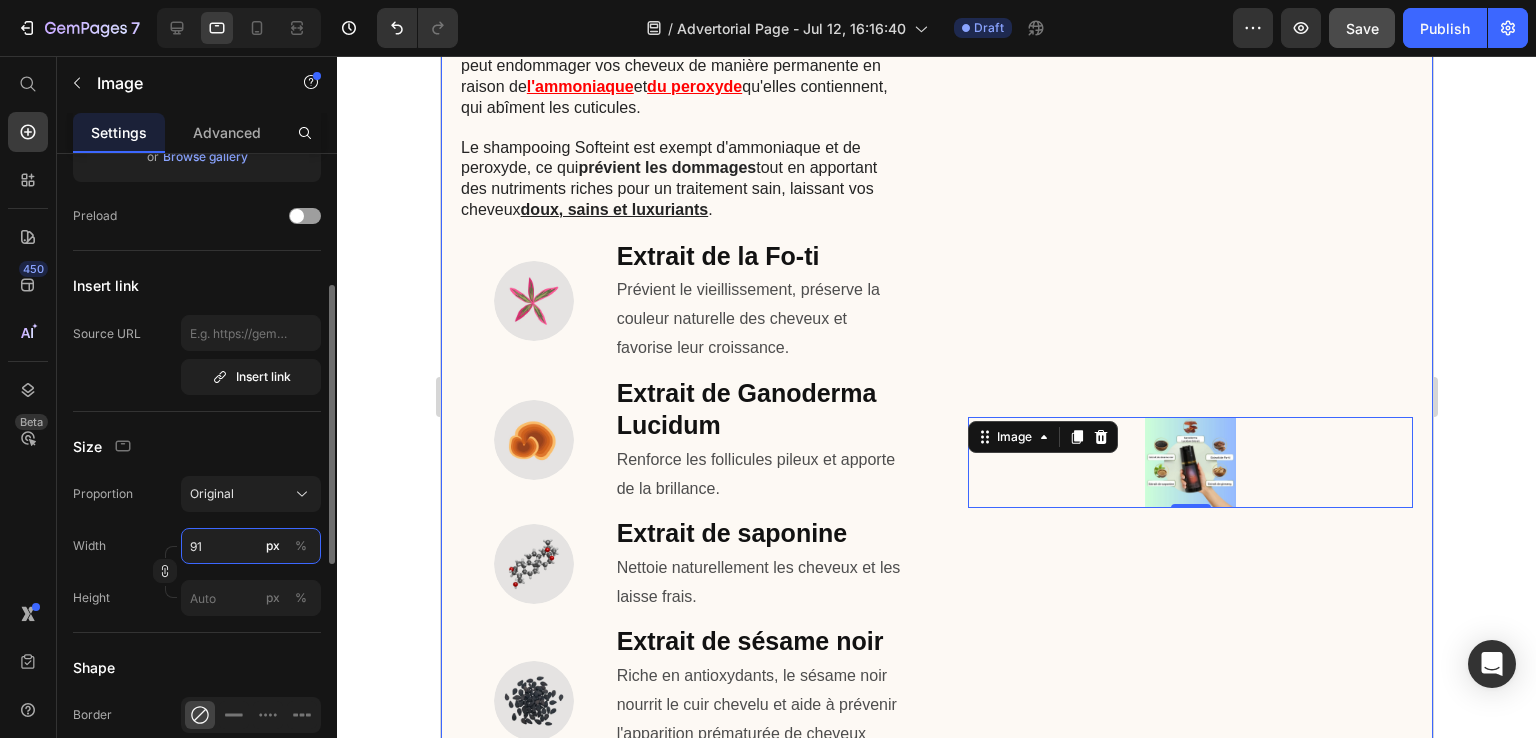 click on "91" at bounding box center [251, 546] 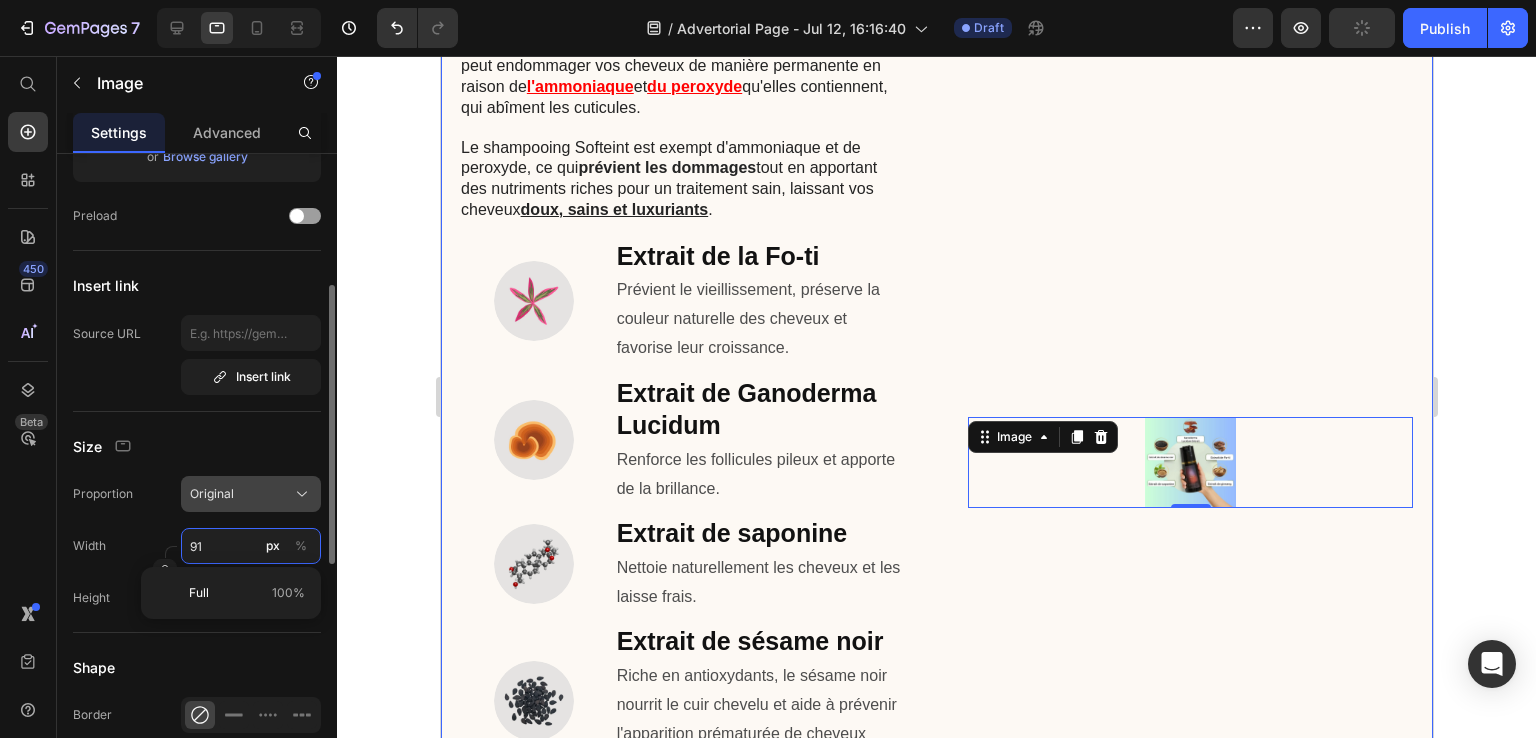 type on "91" 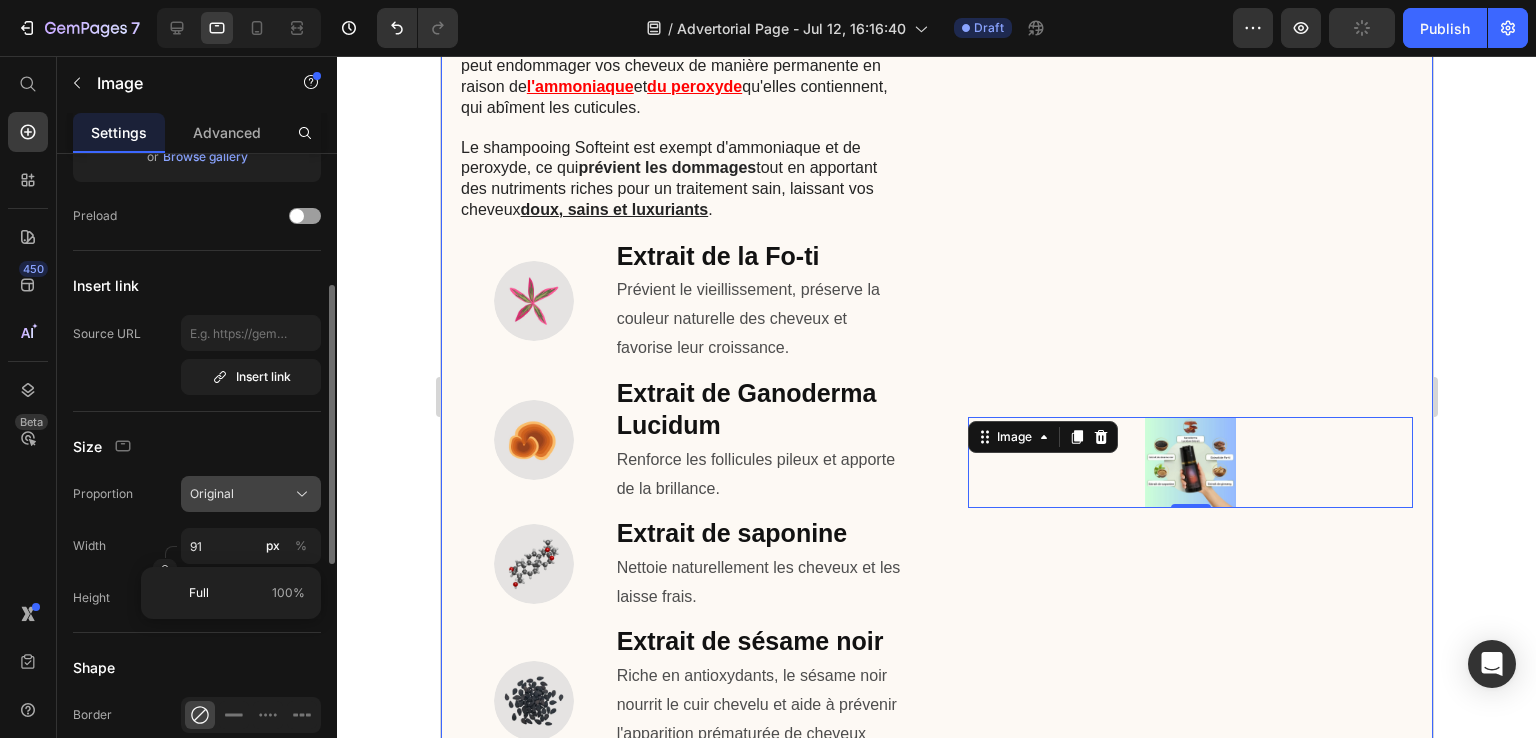 click on "Original" 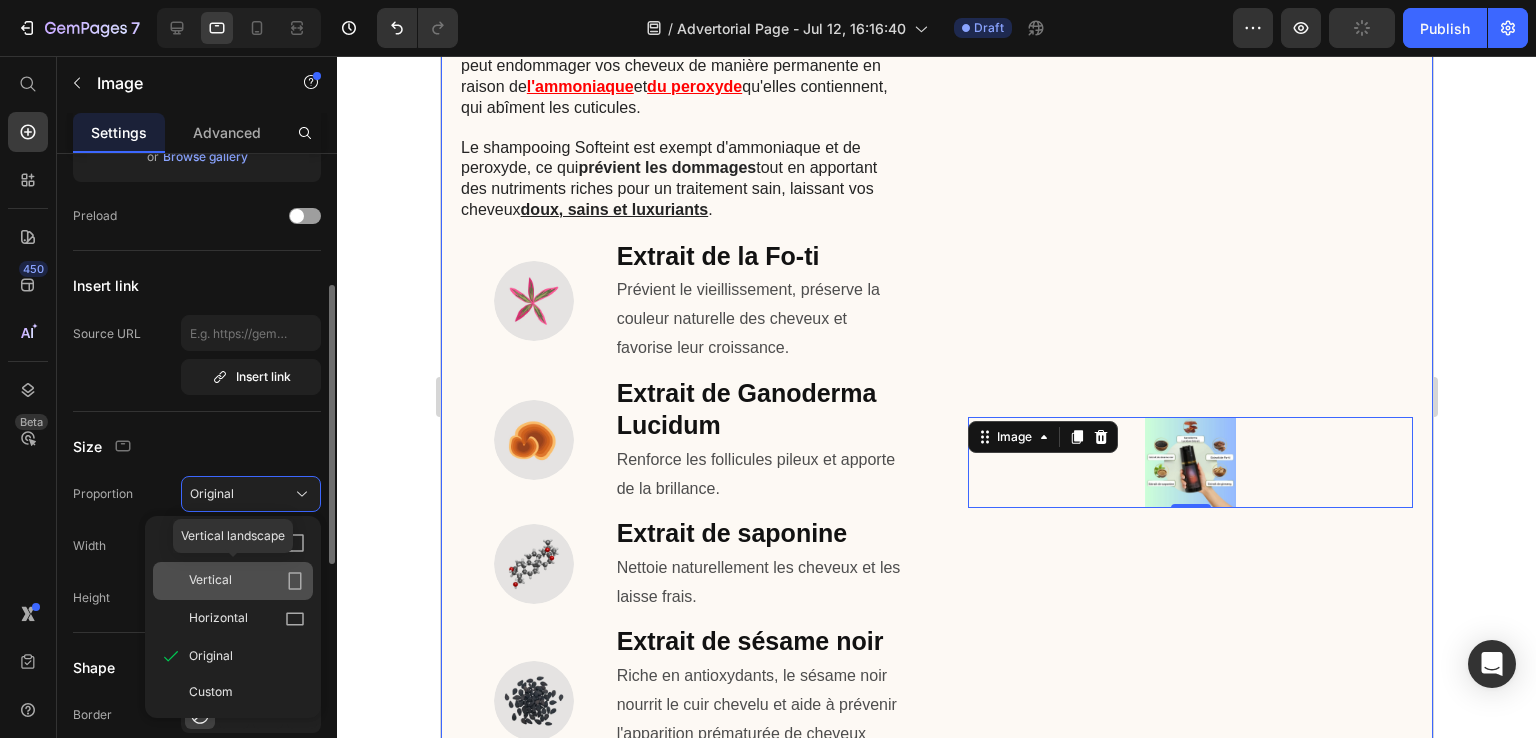 click on "Vertical" at bounding box center [247, 581] 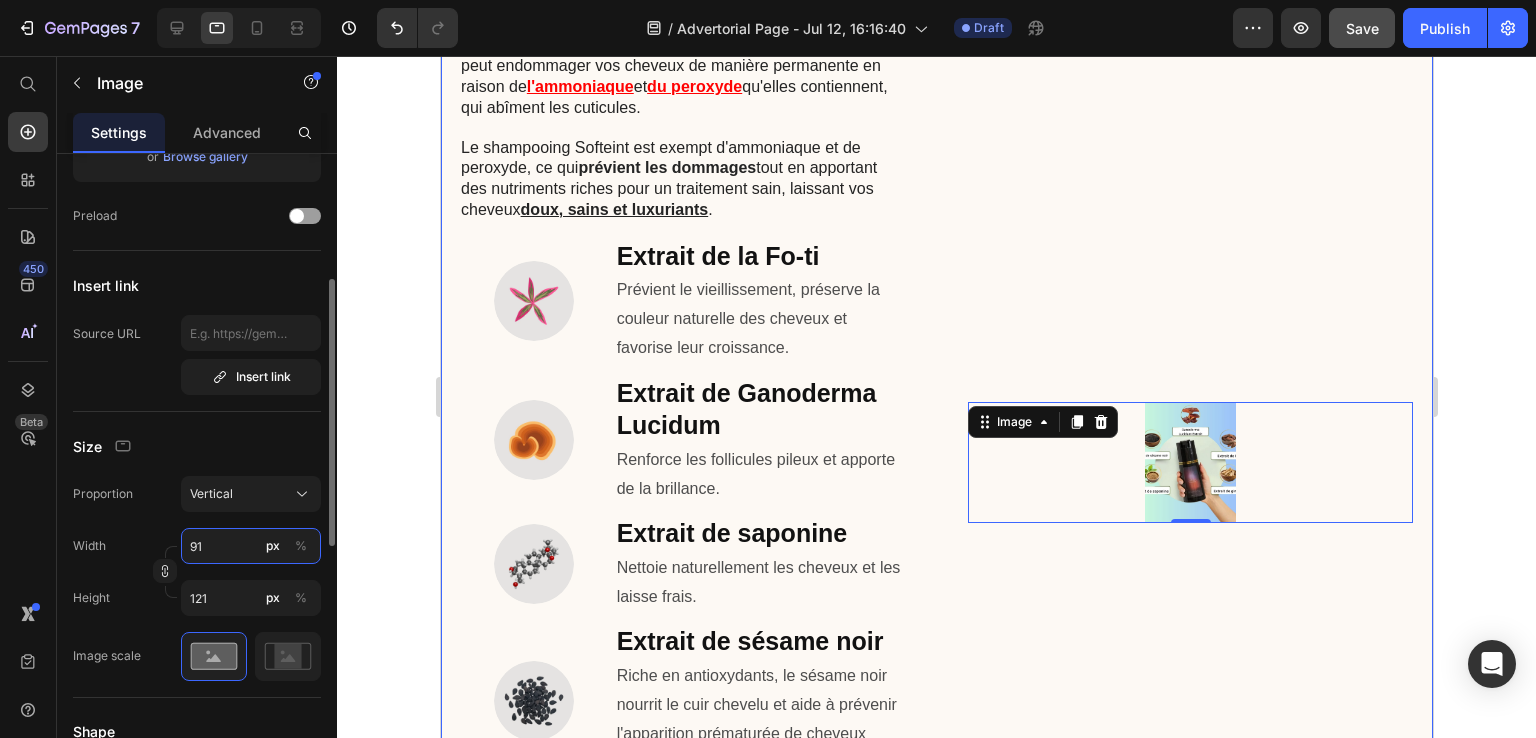 click on "91" at bounding box center (251, 546) 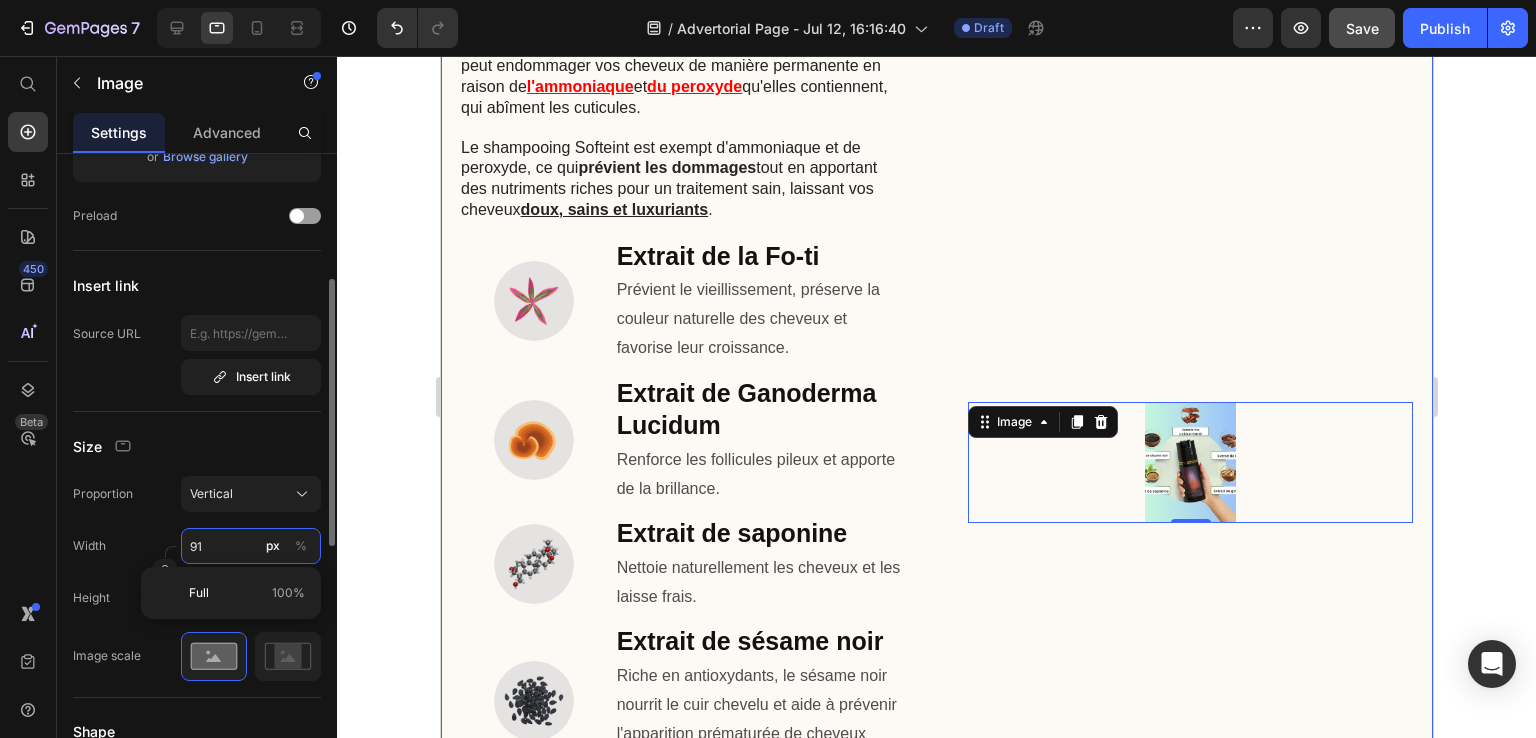 type on "1" 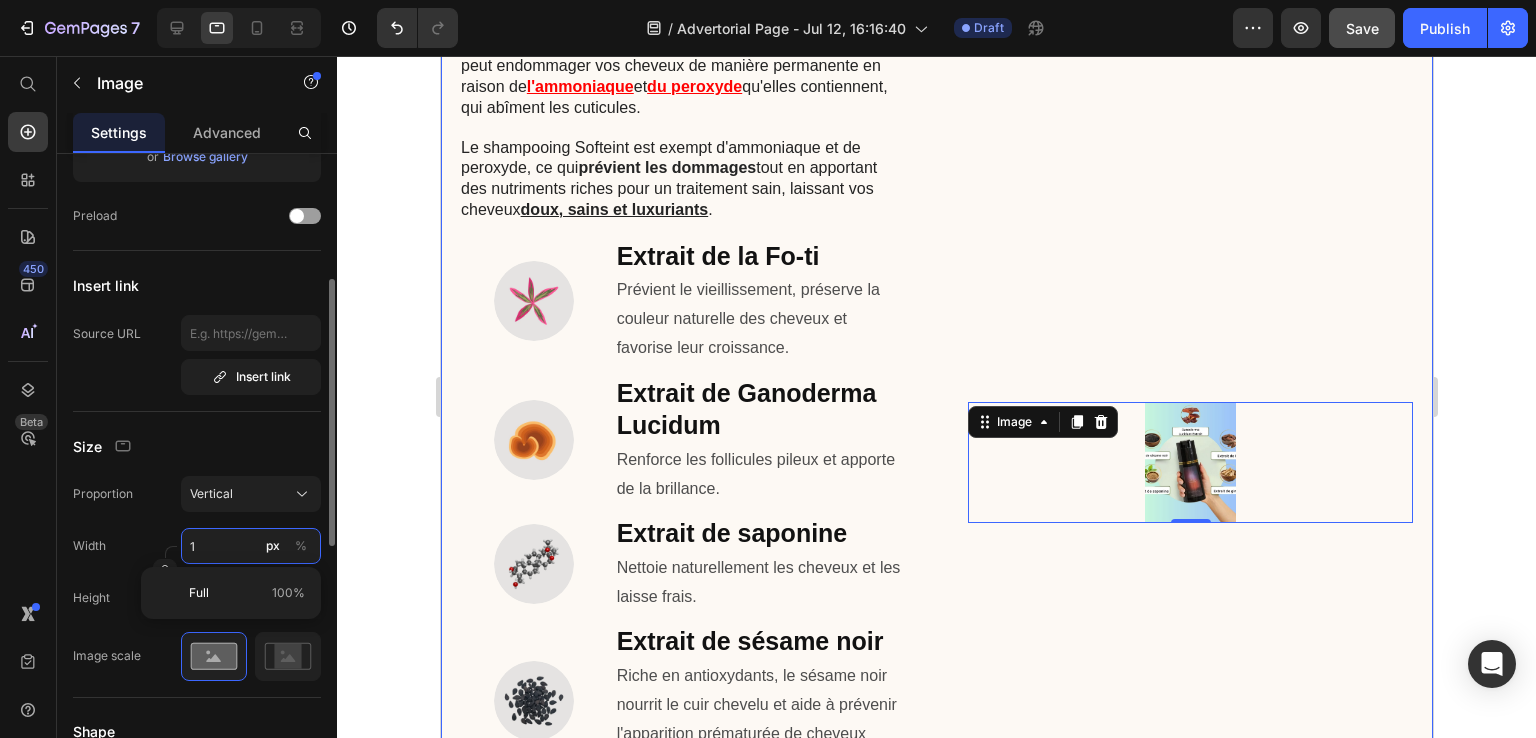 type on "1" 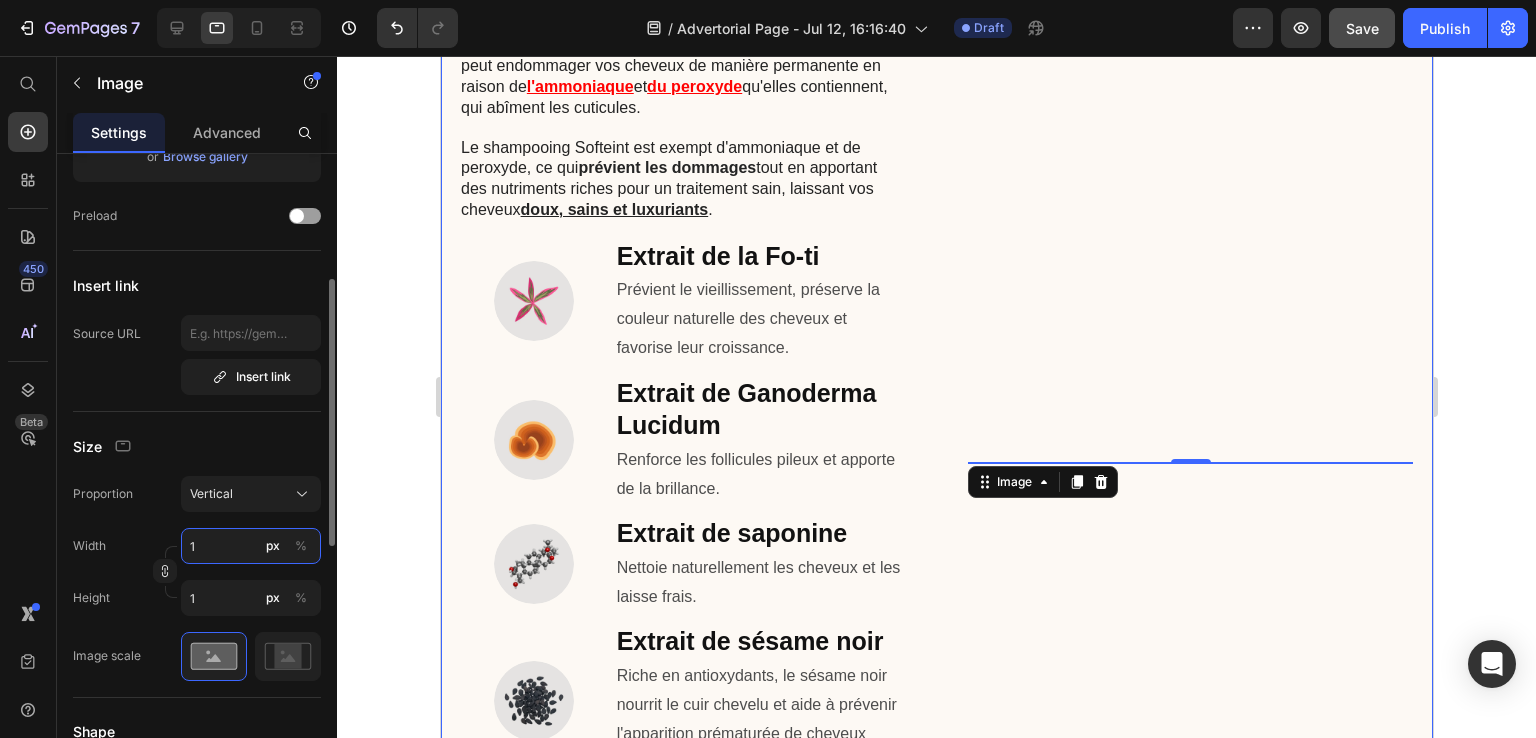 type on "10" 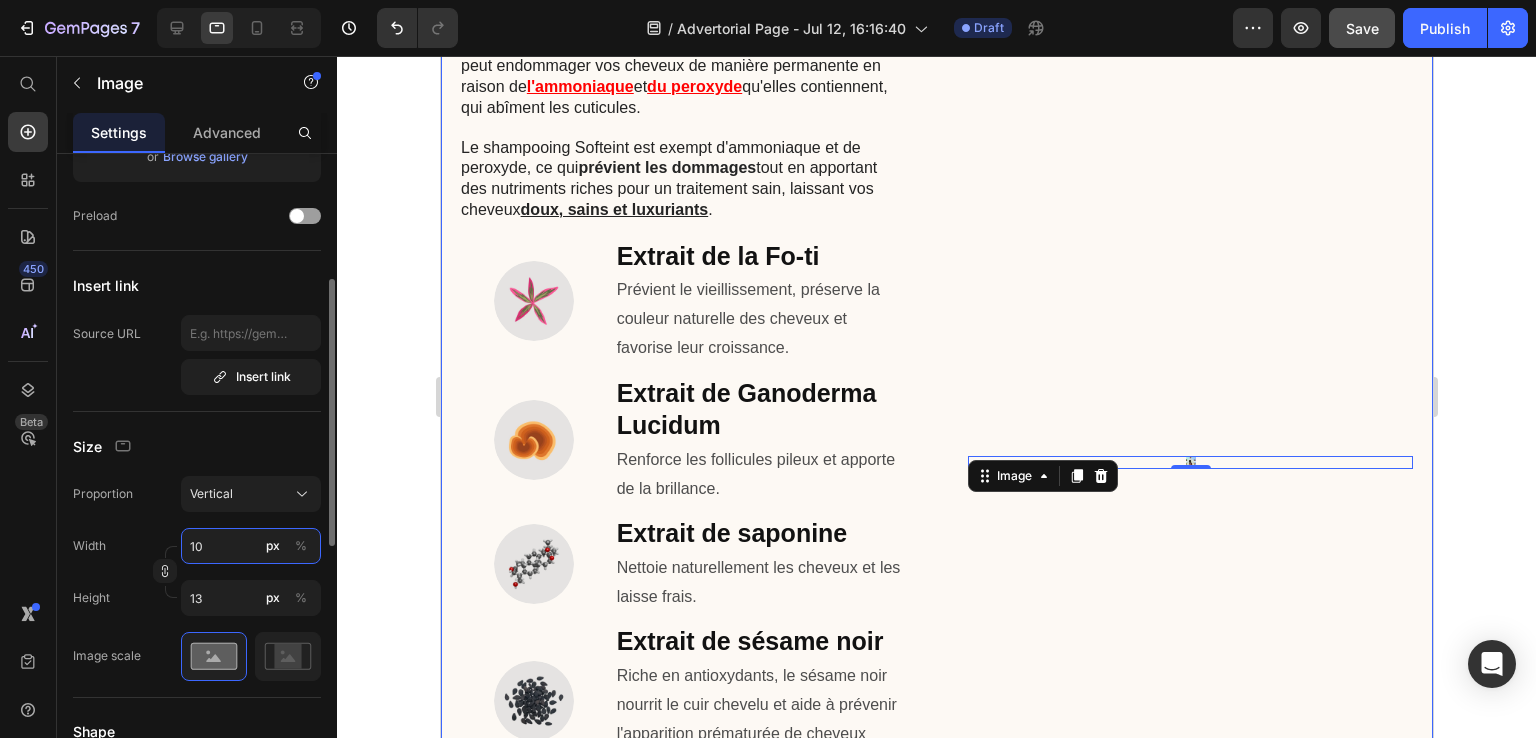 type on "100" 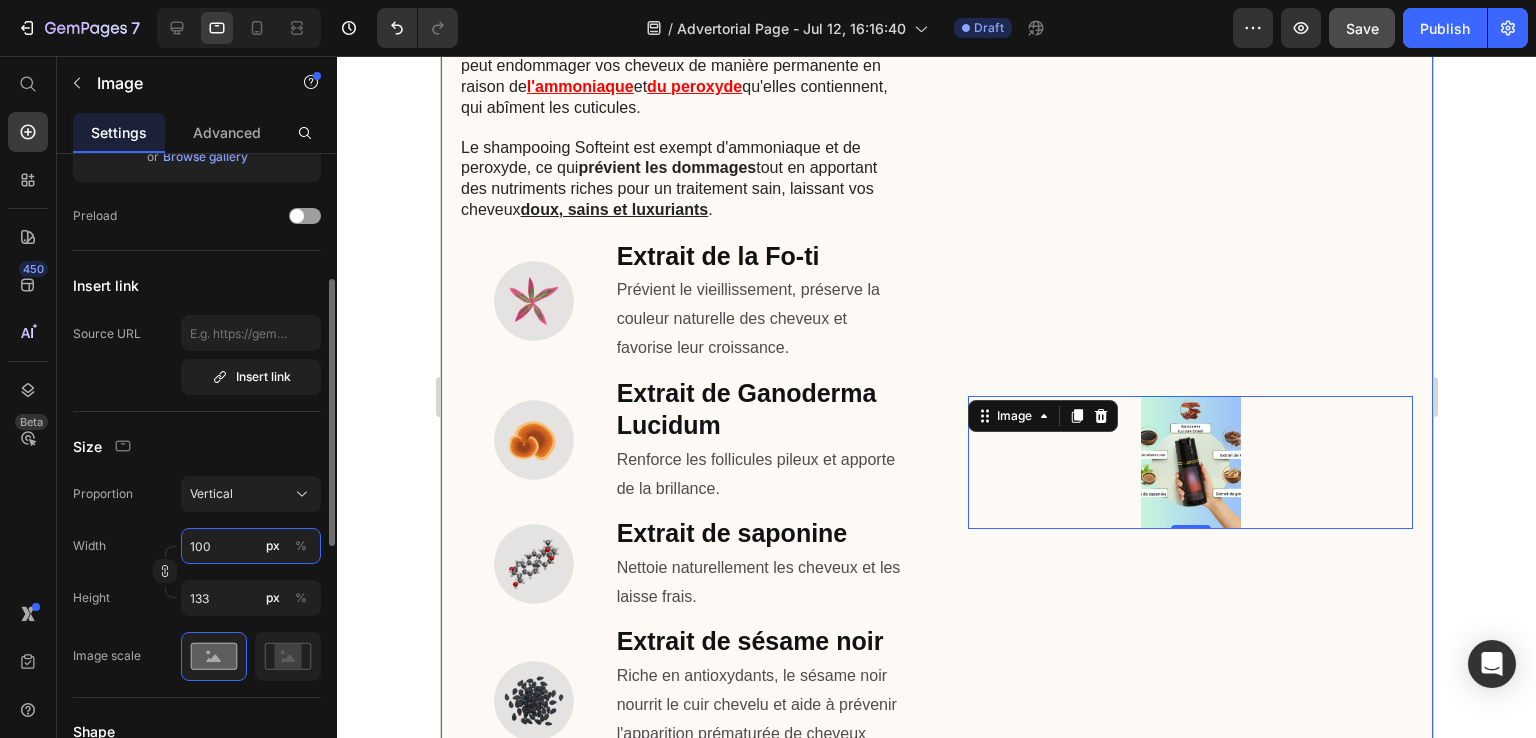 type on "1000" 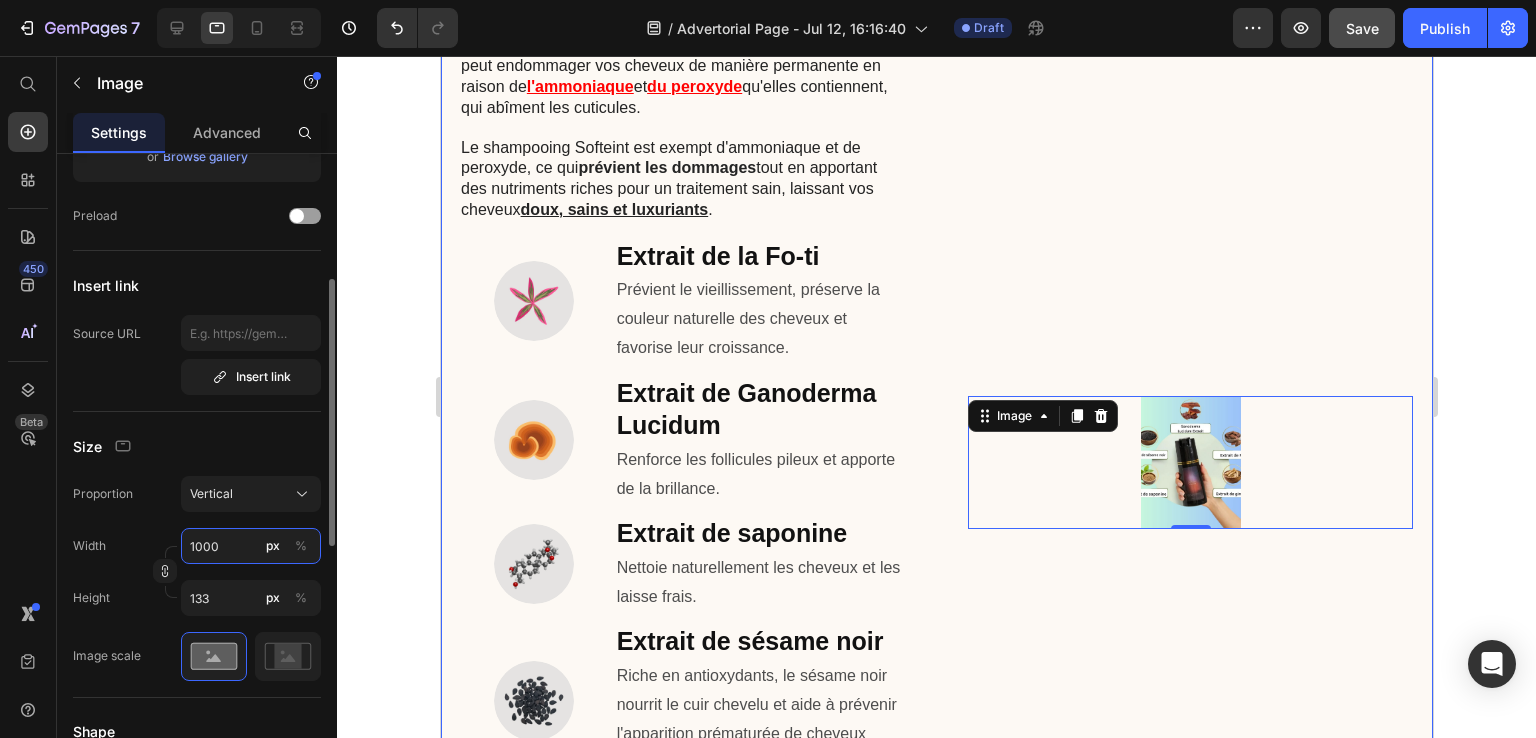 type on "1333" 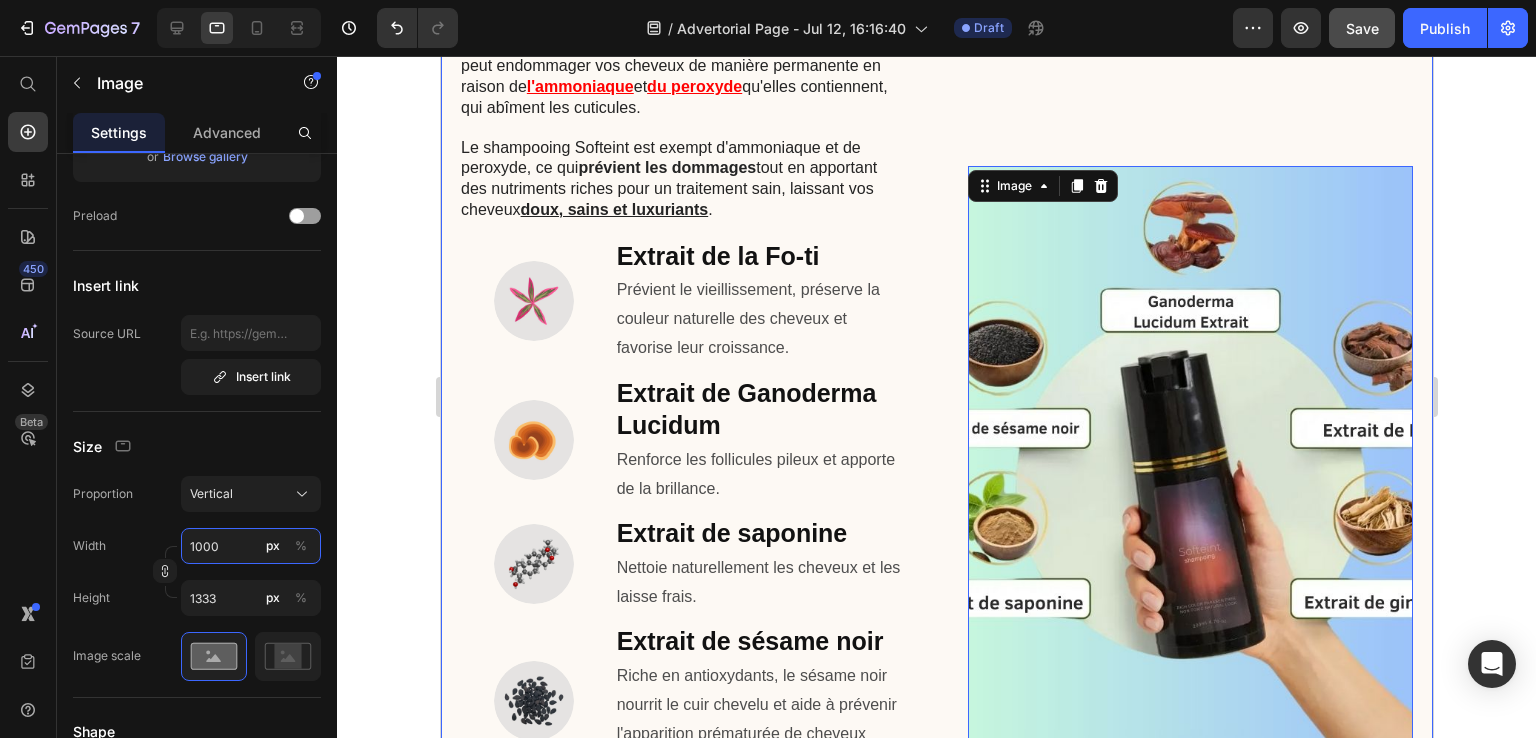 type on "1000" 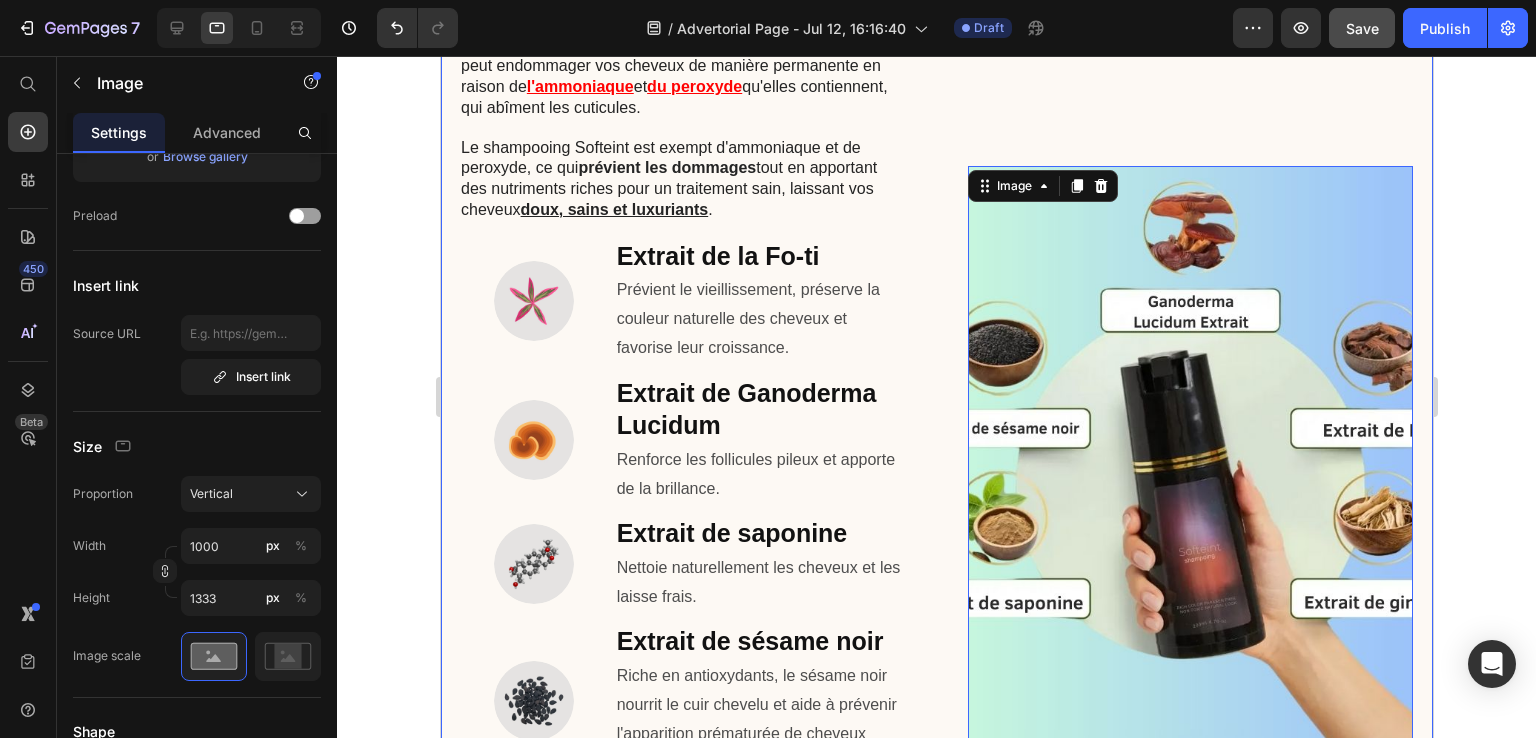 click on "450 Beta" at bounding box center (28, 397) 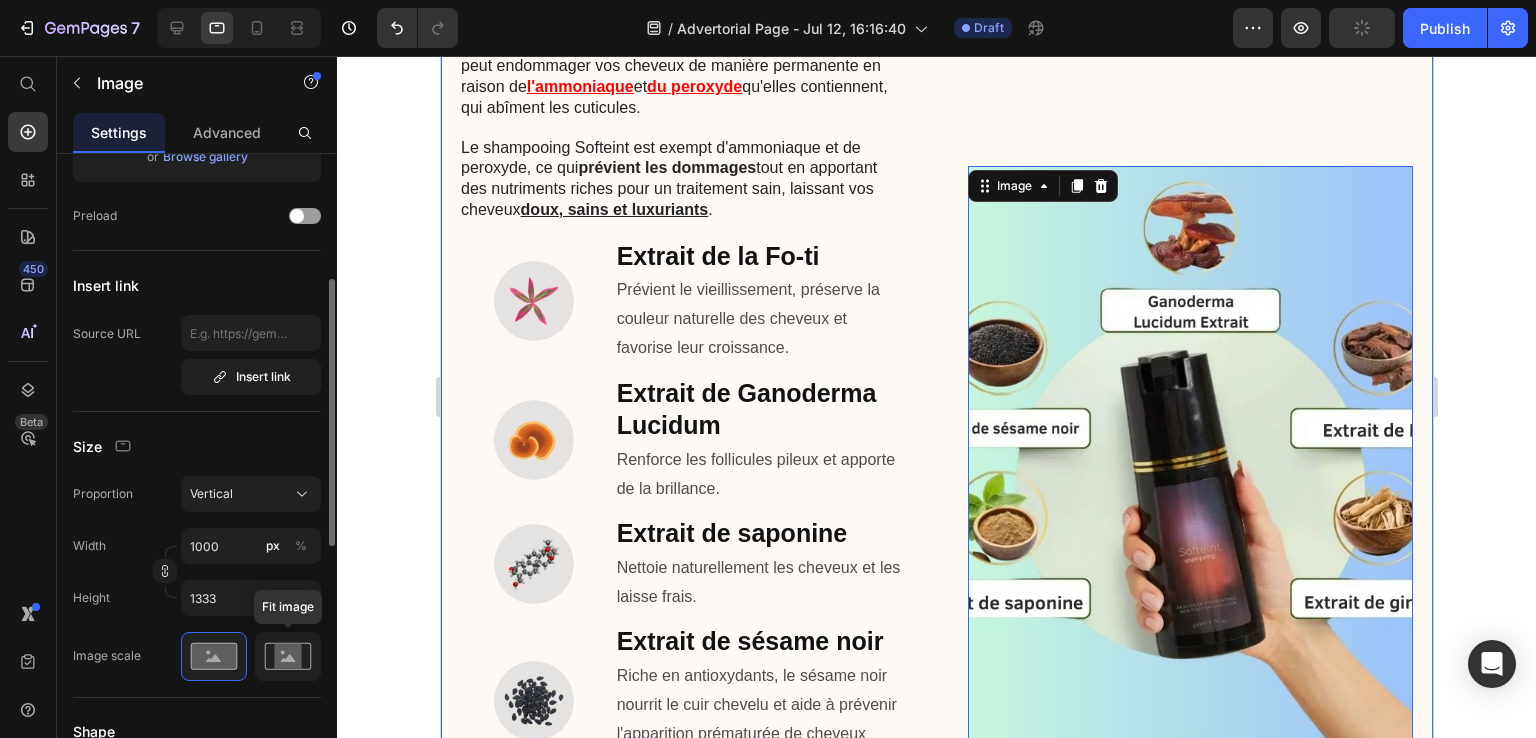 click 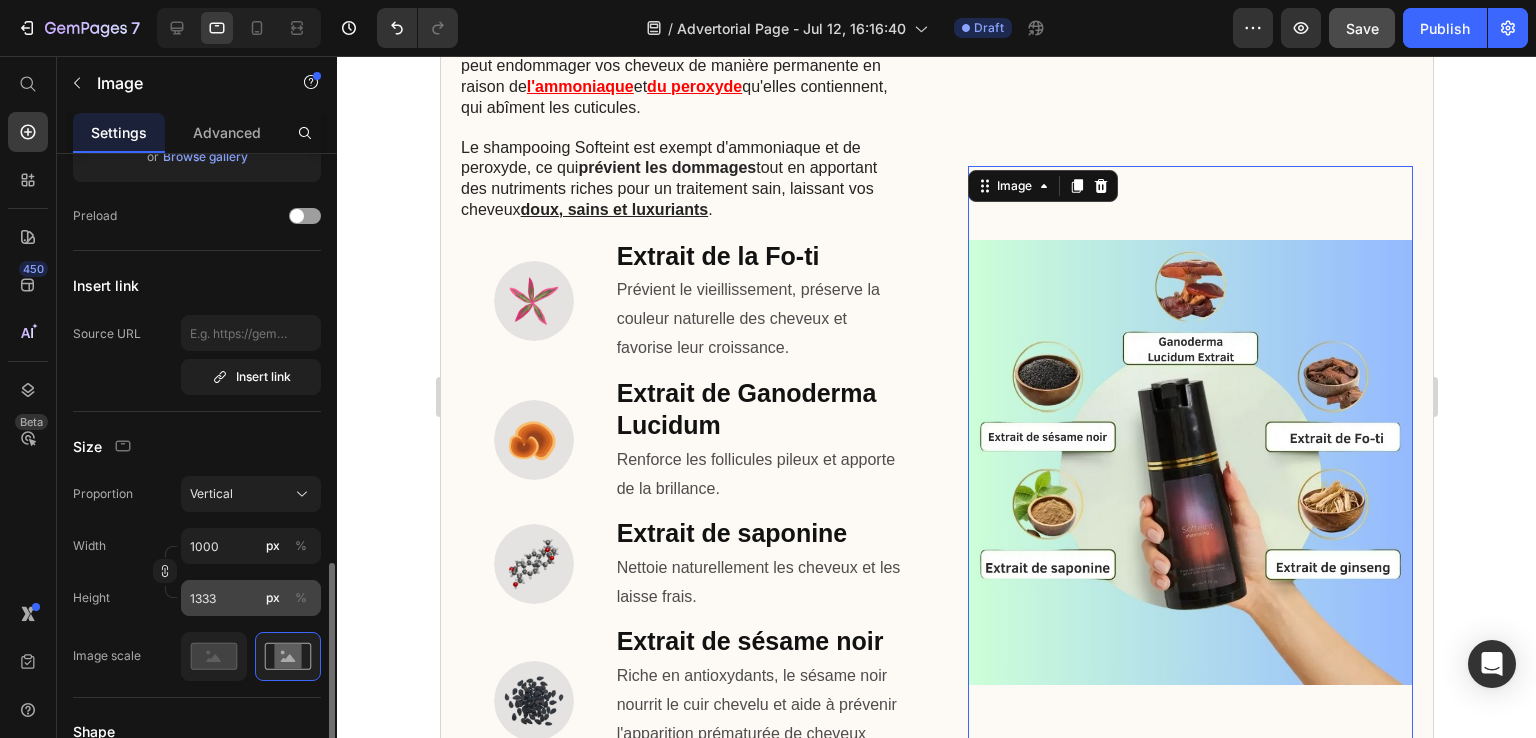 scroll, scrollTop: 500, scrollLeft: 0, axis: vertical 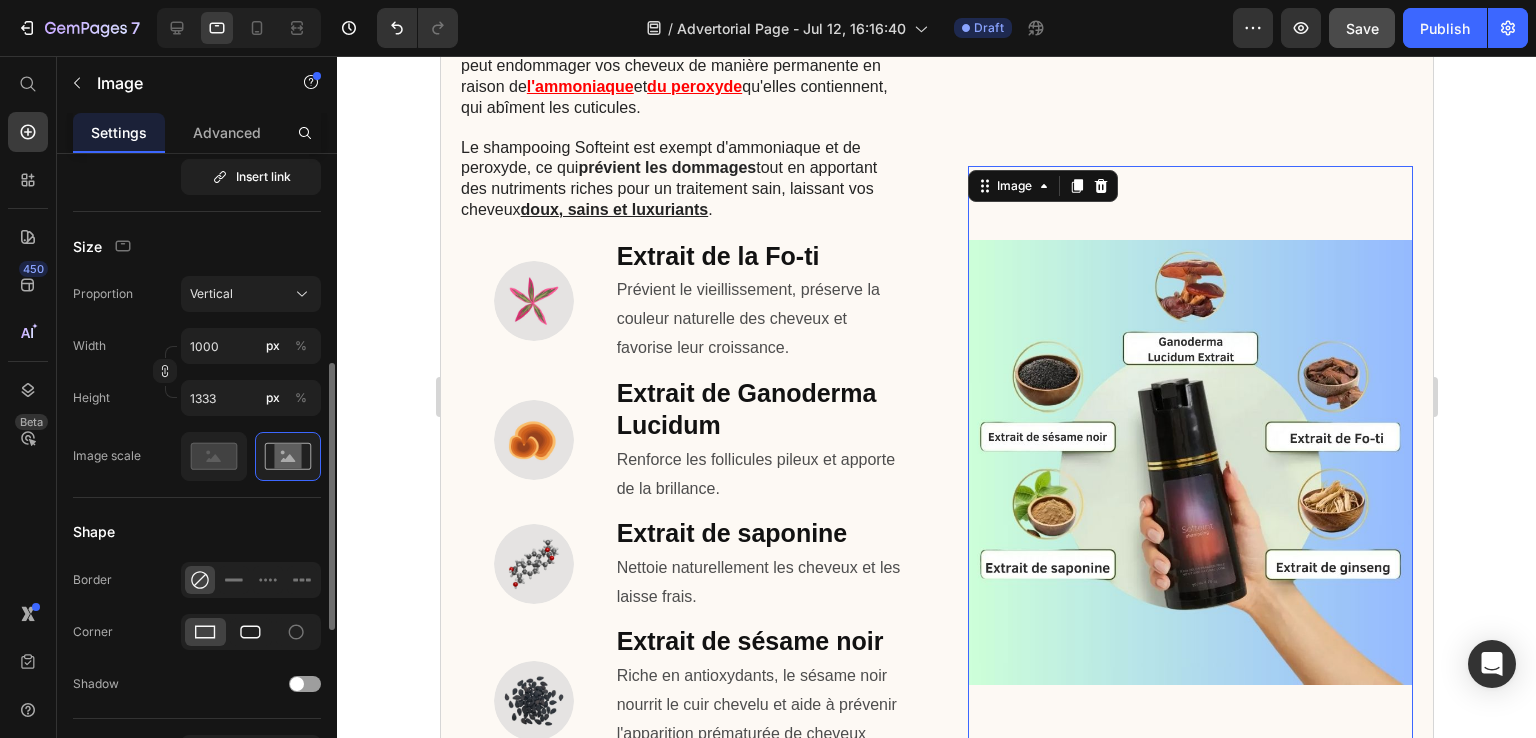 click 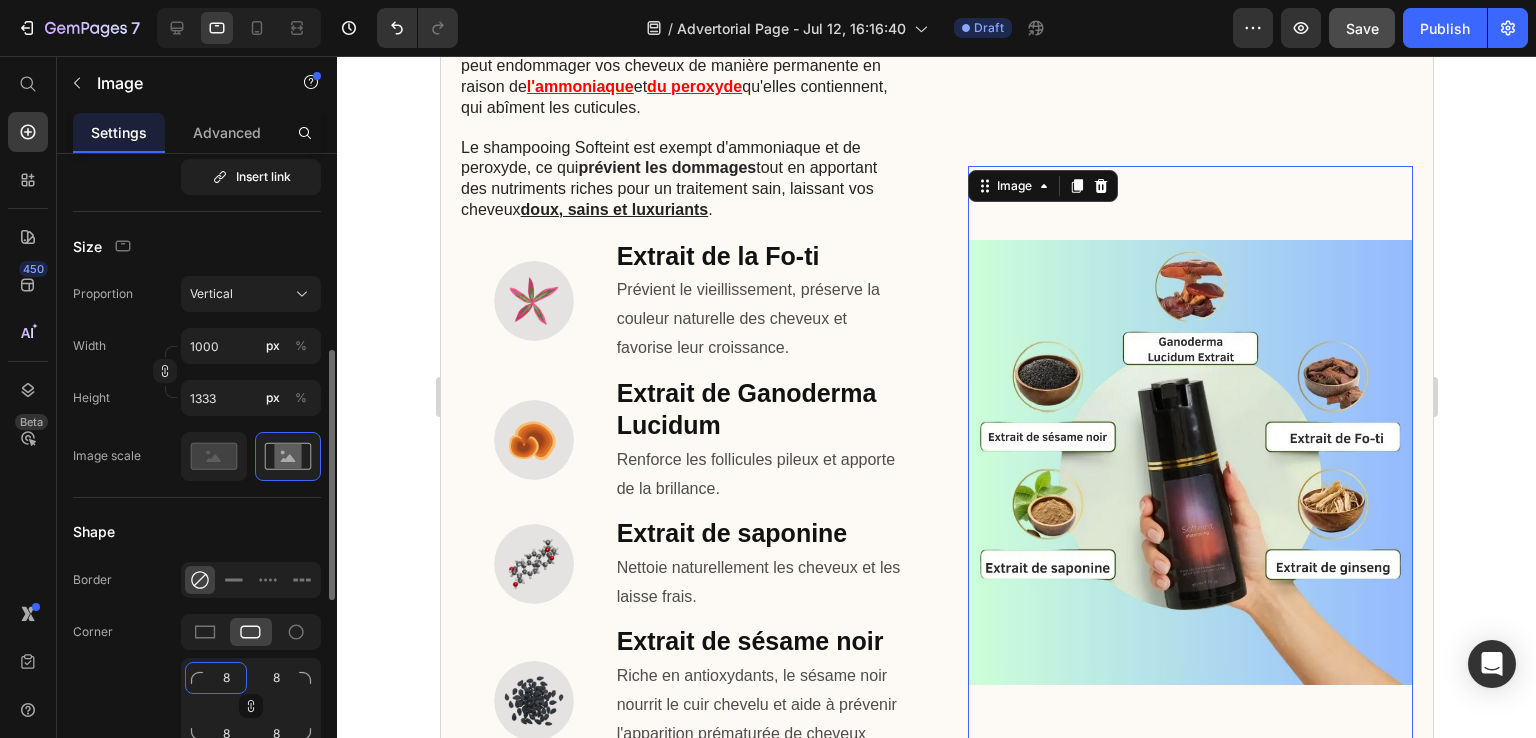 click on "8" 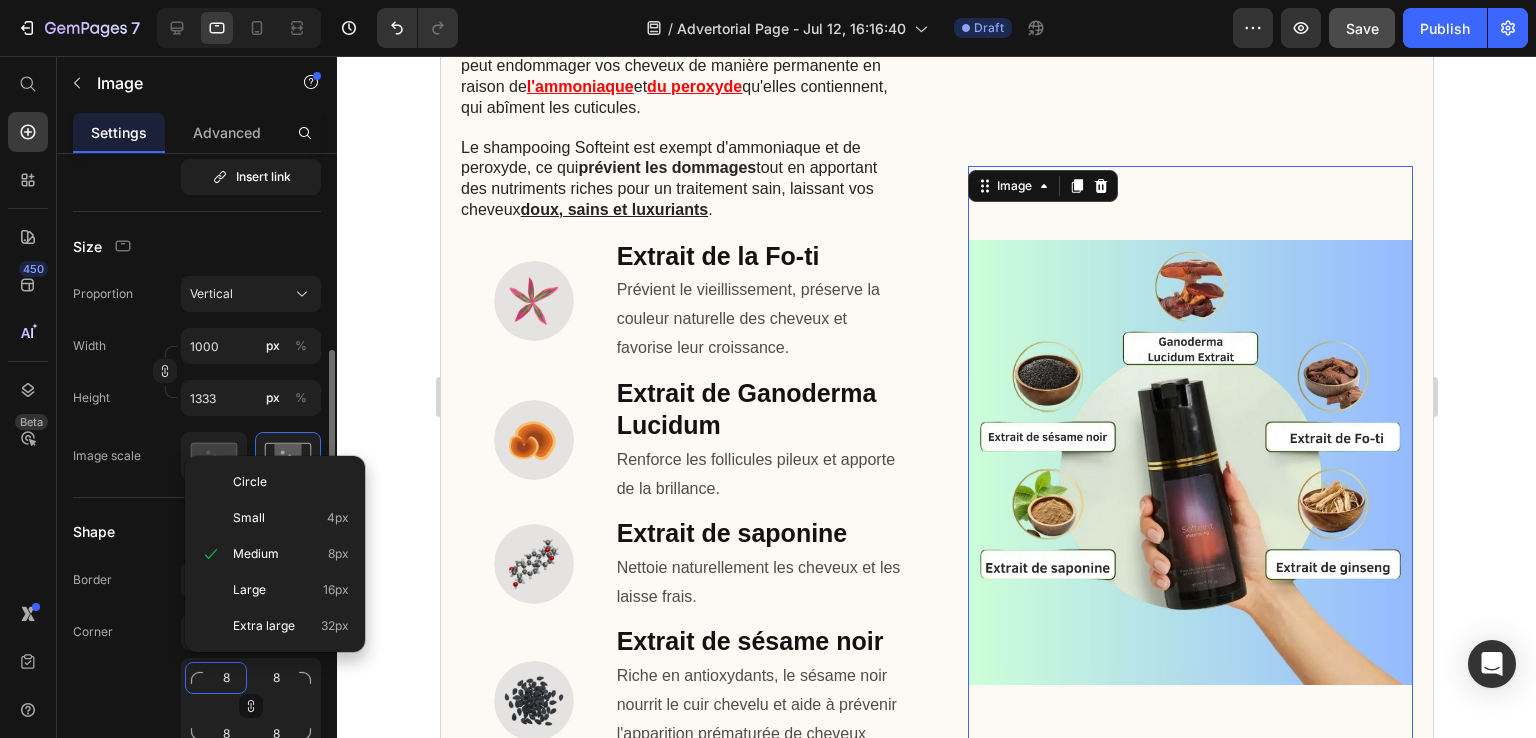 type on "1" 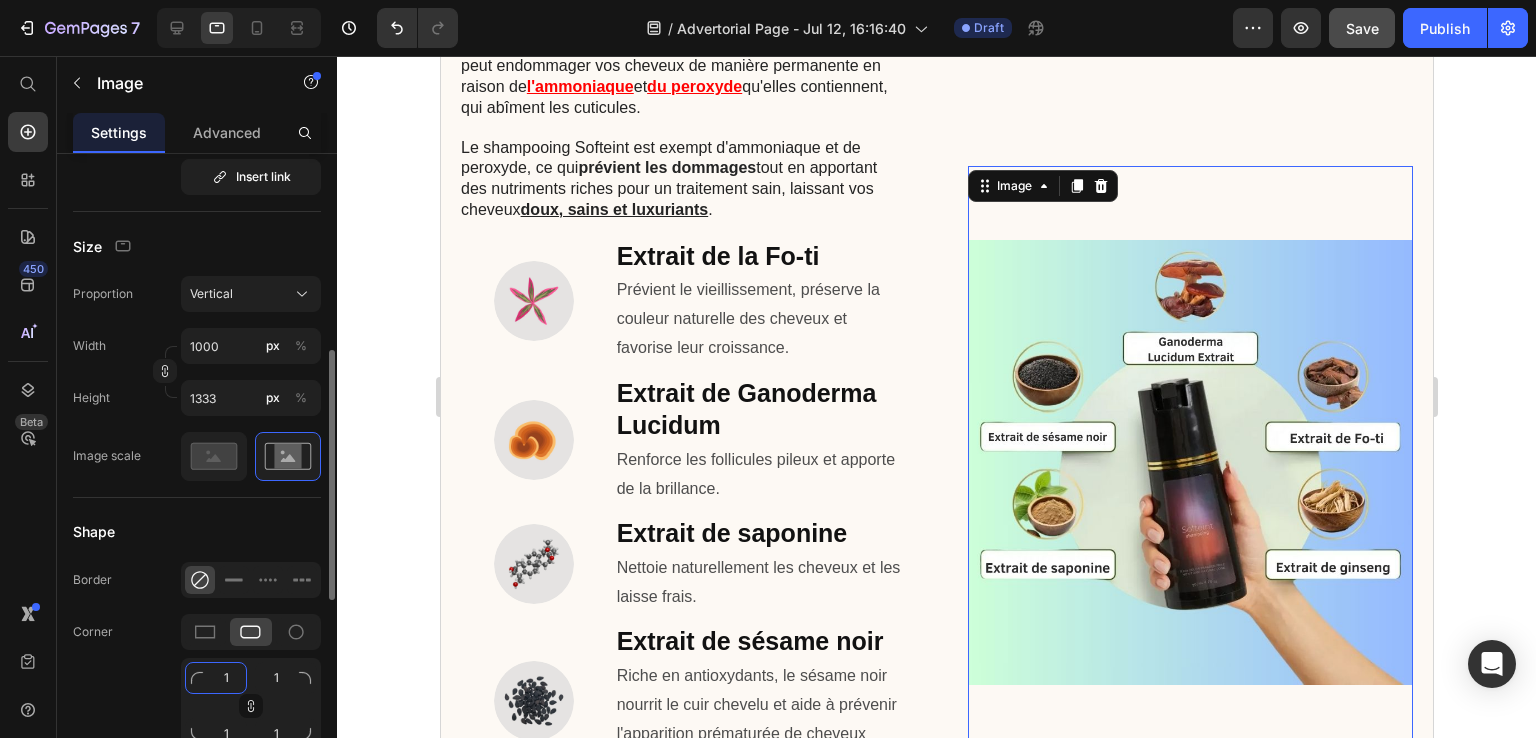 type on "10" 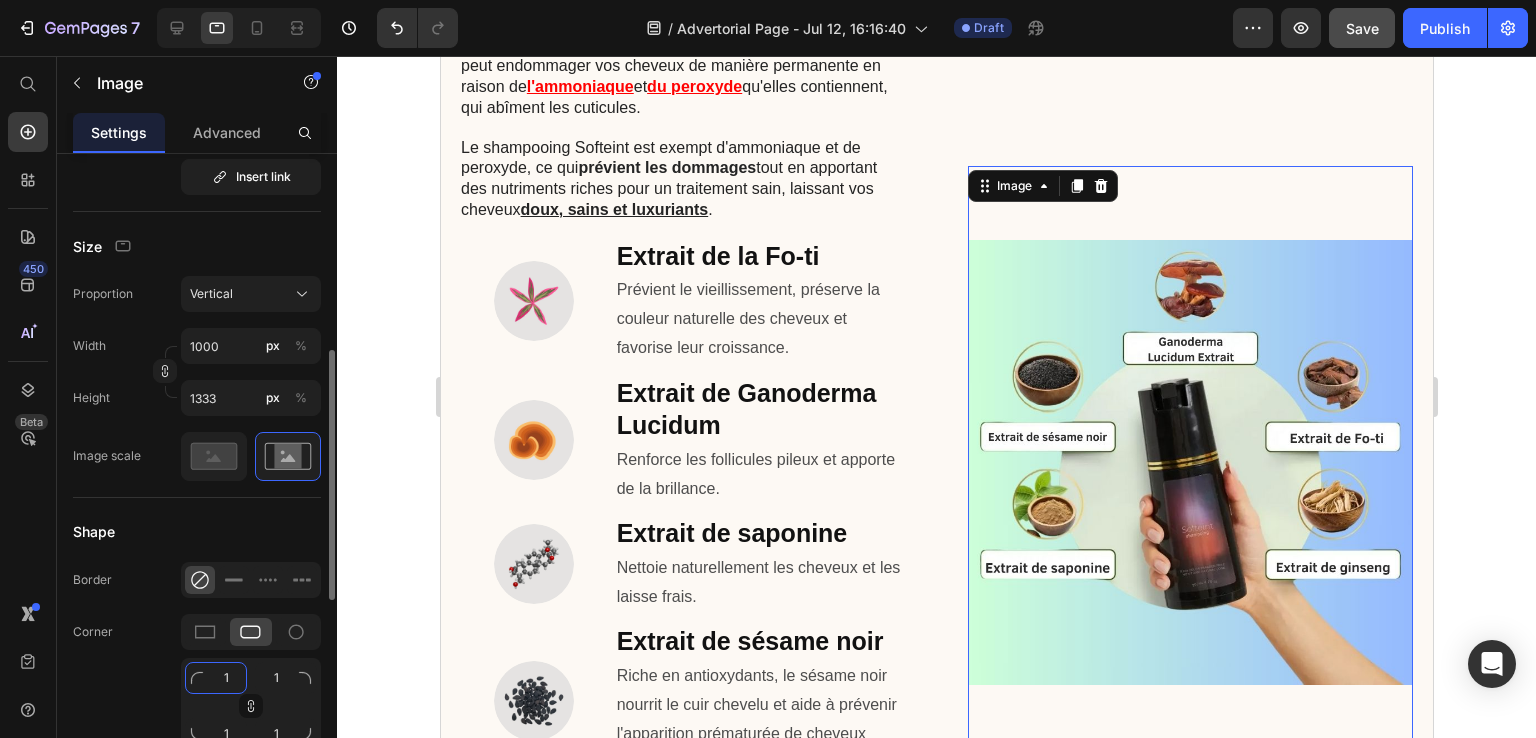 type on "10" 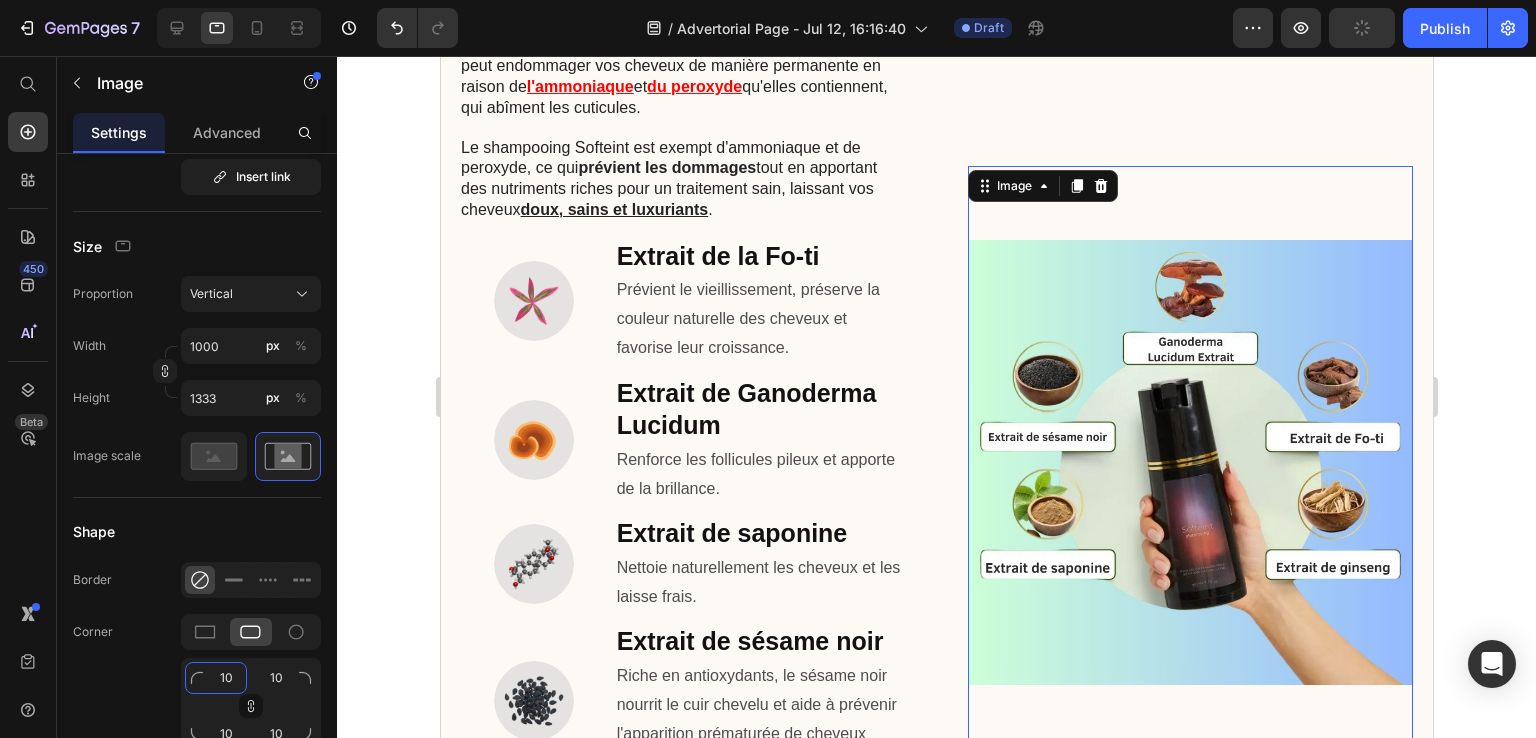 type on "10" 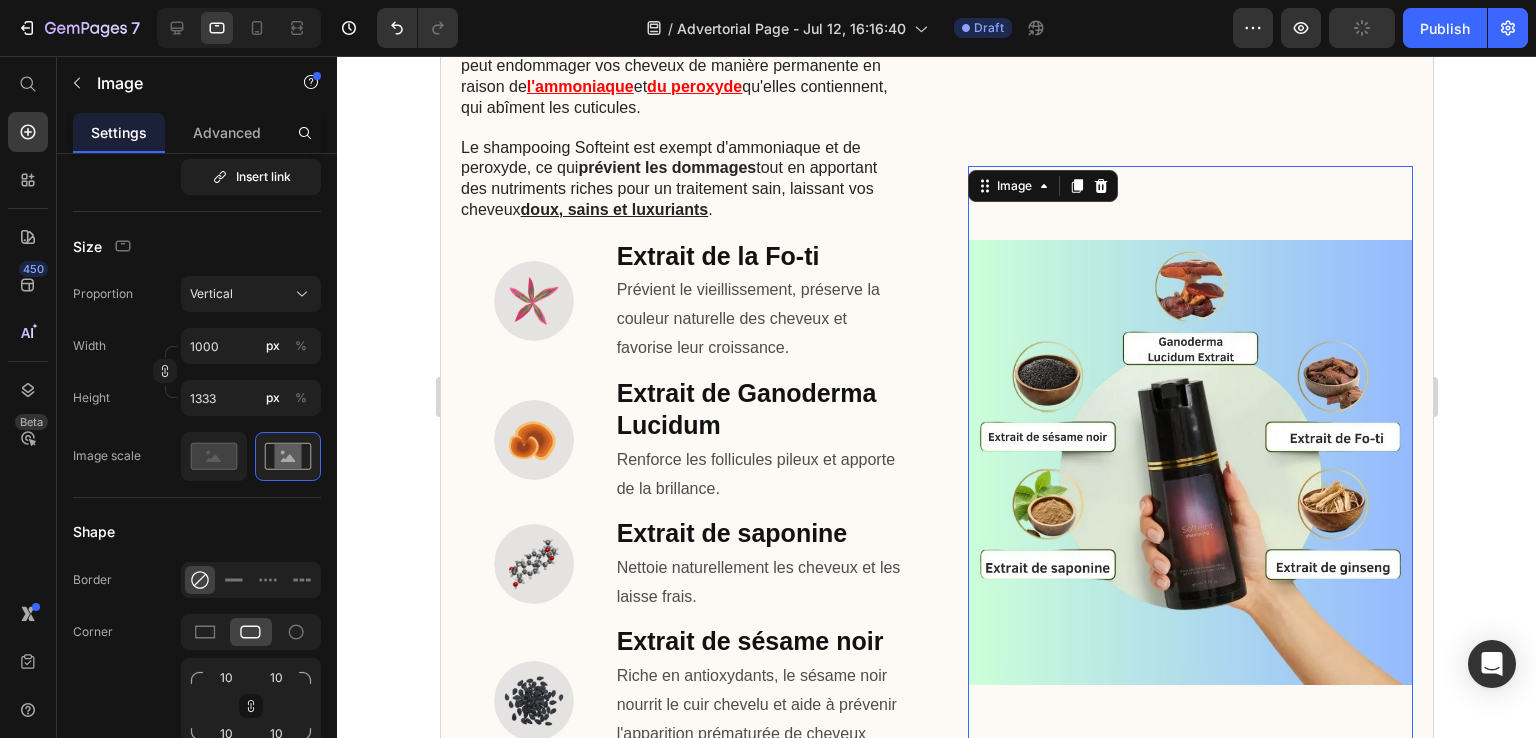 click on "450 Beta" at bounding box center [28, 329] 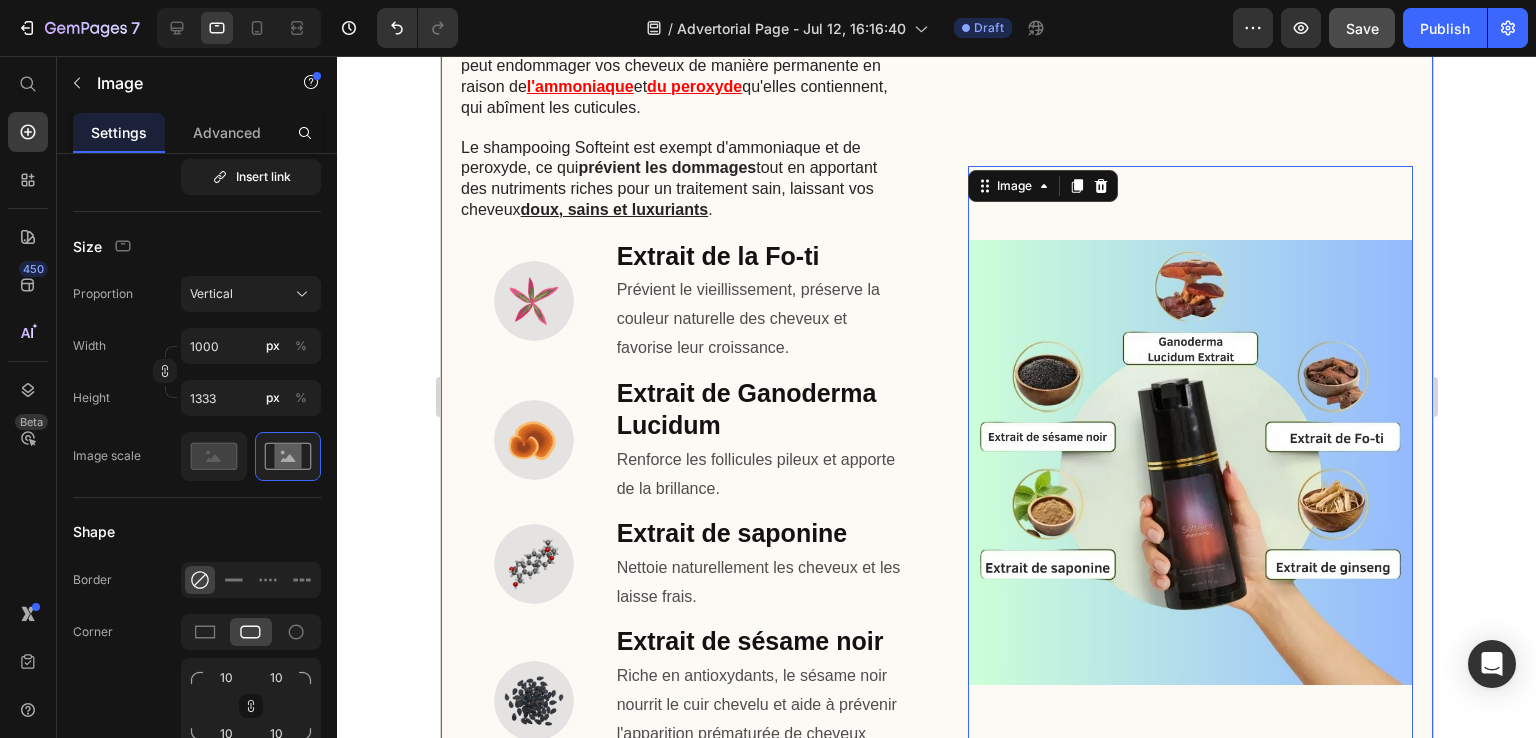 click on "2. Aucun dommage aux cheveux Heading L'utilisation systématique de teintures en boîte traditionnelles peut endommager vos cheveux de manière permanente en raison de  l'ammoniaque  et  du peroxyde  qu'elles contiennent, qui abîment les cuticules. Text Block Le shampooing Softeint est exempt d'ammoniaque et de peroxyde, ce qui  prévient les dommages  tout en apportant des nutriments riches pour un traitement sain, laissant vos cheveux  doux, sains et luxuriants . Text Block Image Extrait de la Fo-ti Heading Prévient le vieillissement, préserve la couleur naturelle des cheveux et favorise leur croissance. Text Block Row Image Extrait de Ganoderma Lucidum Heading Renforce les follicules pileux et apporte de la brillance. Text Block Row Image Extrait de saponine Heading Nettoie naturellement les cheveux et les laisse frais. Text Block Row Image Extrait de sésame noir Heading Riche en antioxydants, le sésame noir nourrit le cuir chevelu et aide à prévenir l'apparition prématurée de cheveux blancs. Row" at bounding box center [936, 462] 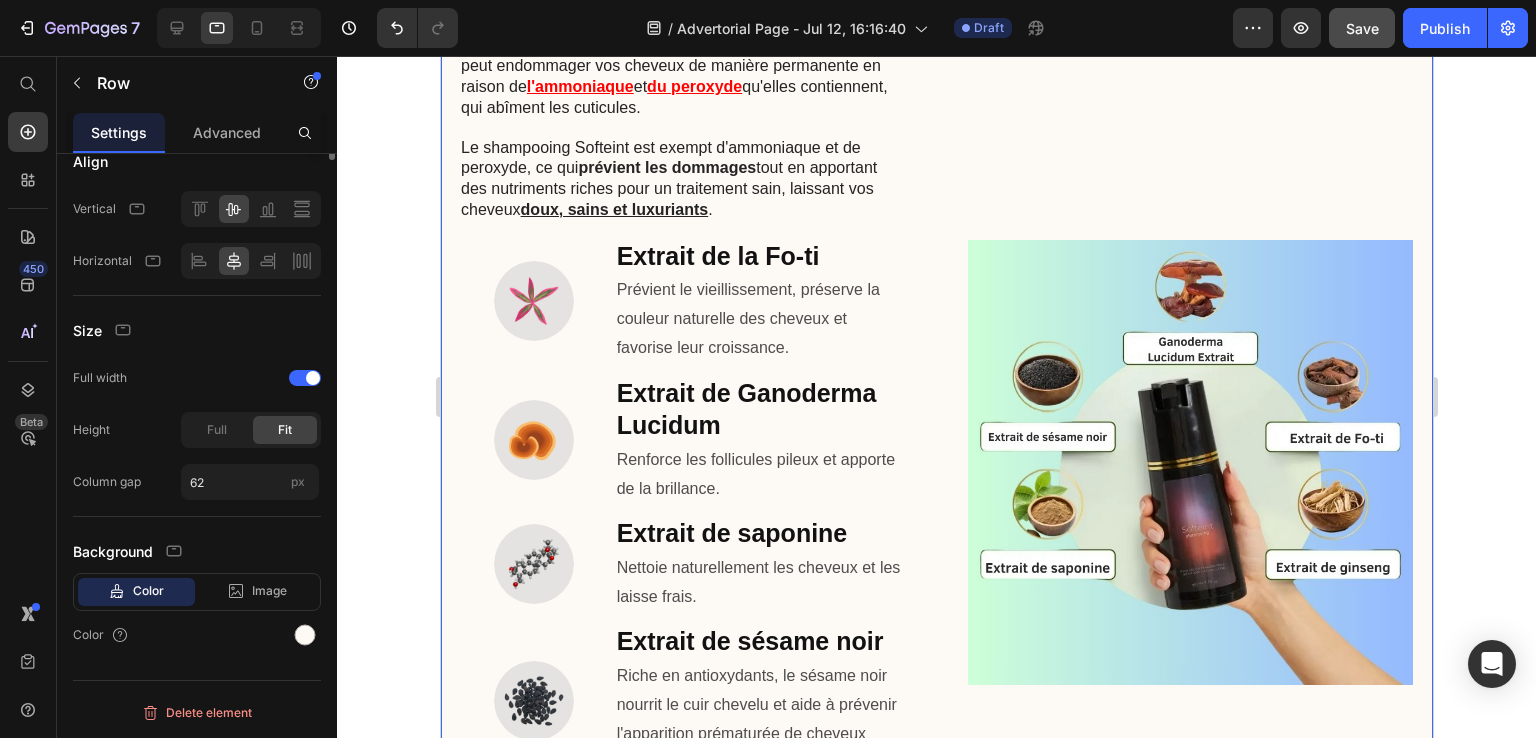 scroll, scrollTop: 0, scrollLeft: 0, axis: both 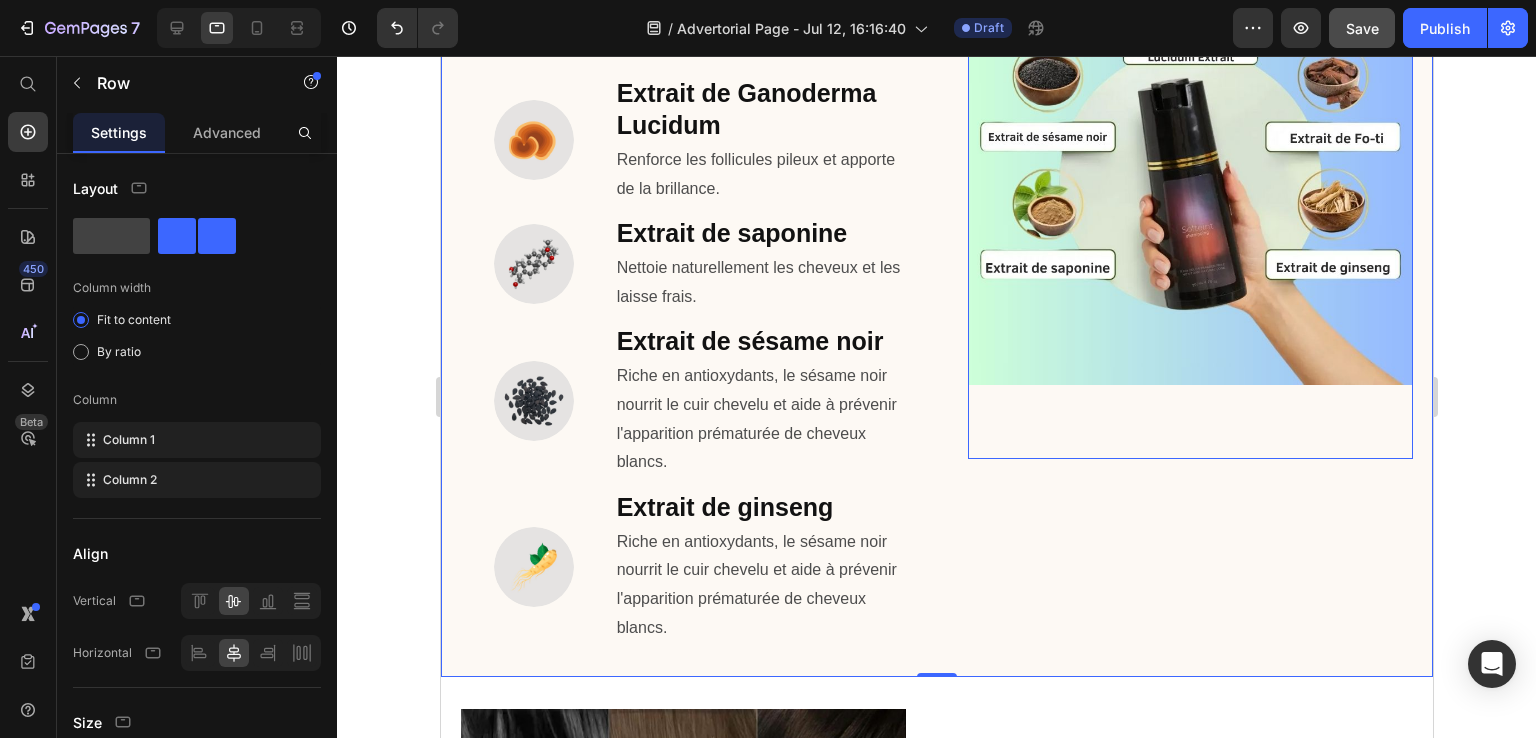 click at bounding box center (1189, 162) 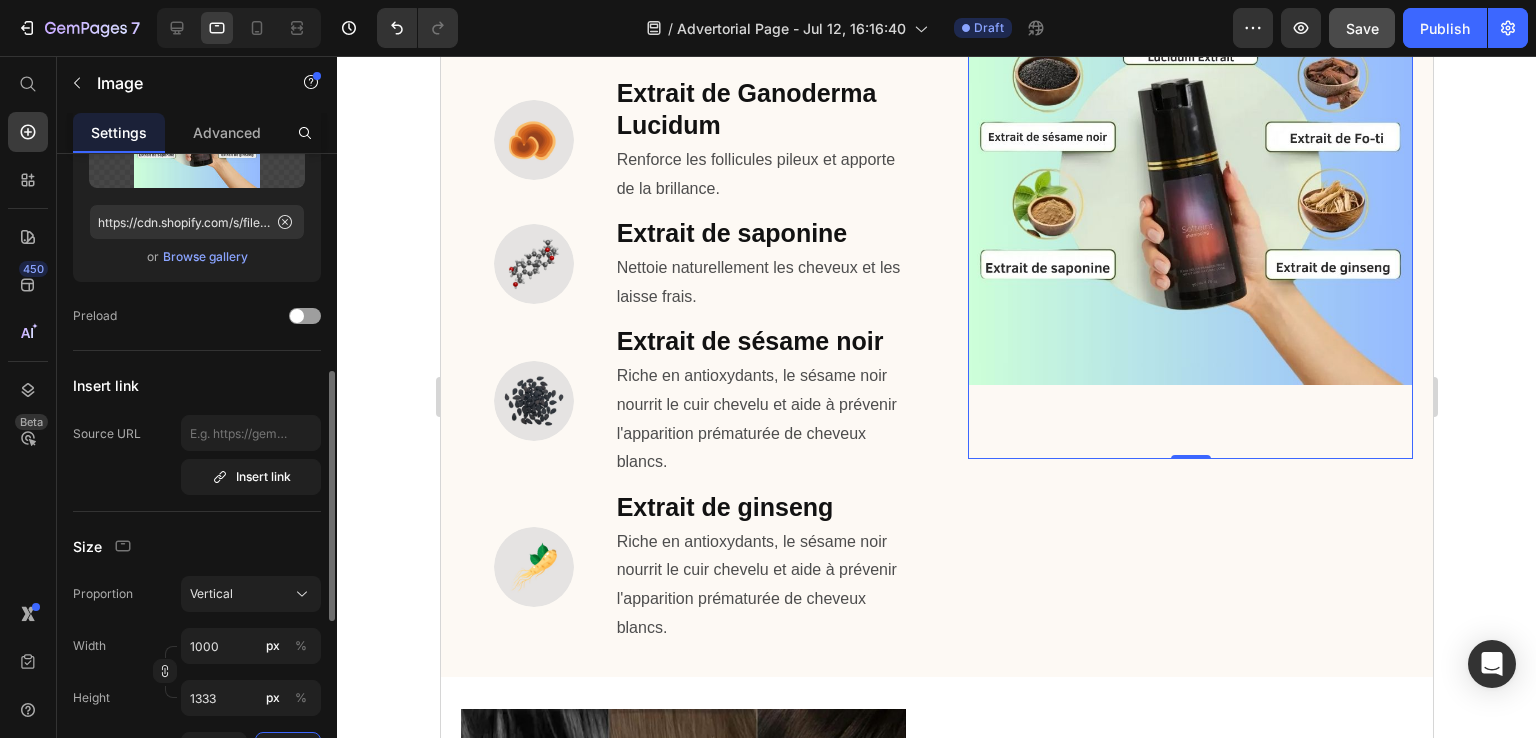 scroll, scrollTop: 400, scrollLeft: 0, axis: vertical 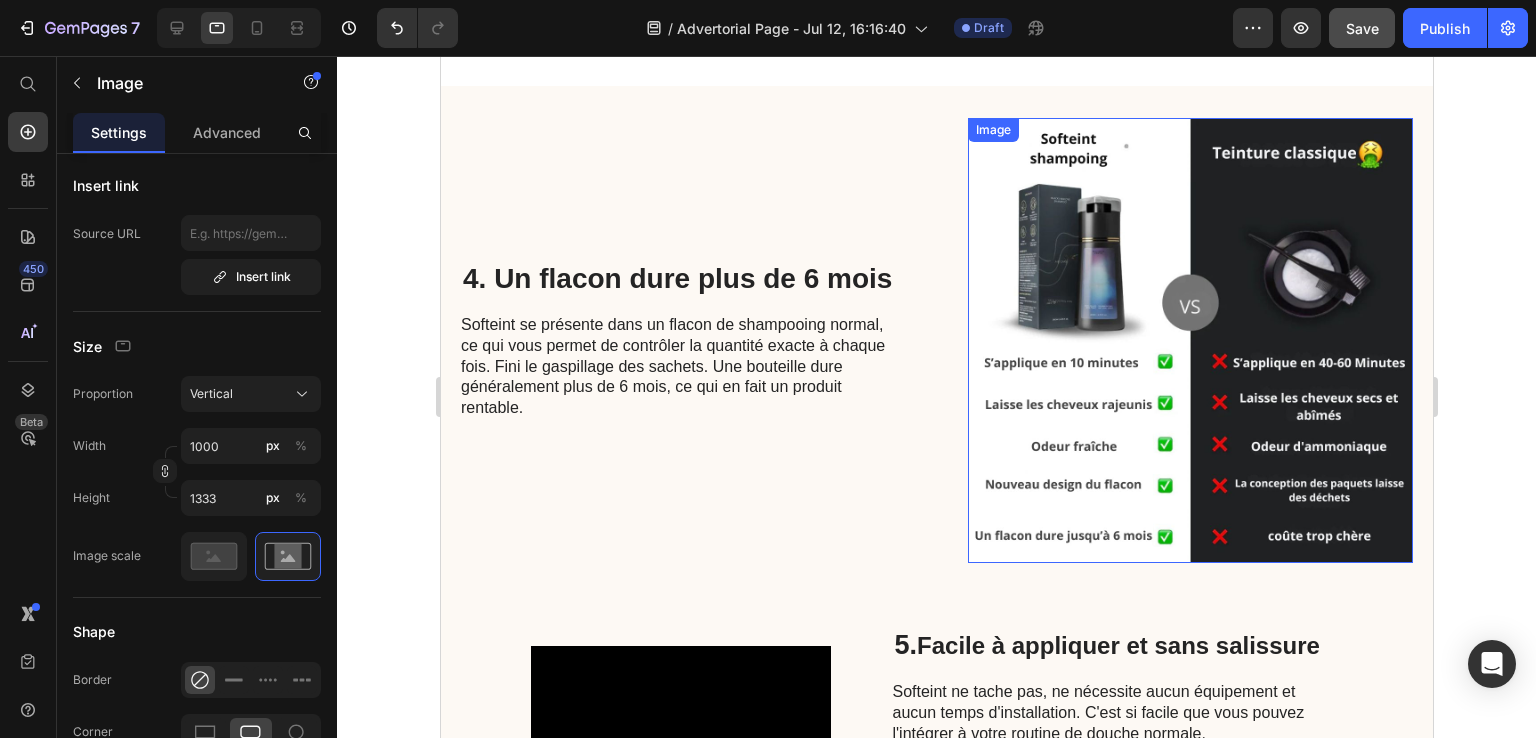 click at bounding box center [1189, 340] 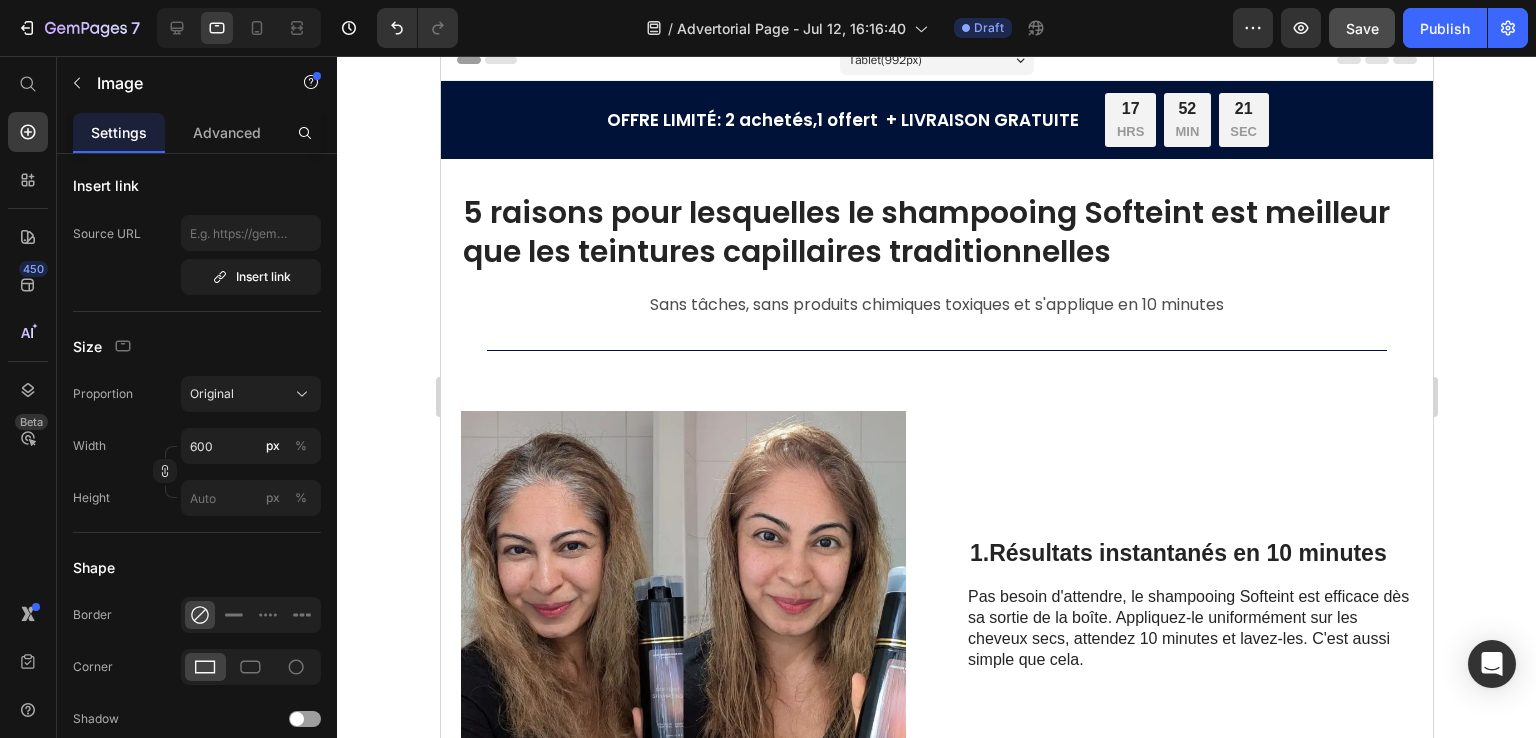 scroll, scrollTop: 0, scrollLeft: 0, axis: both 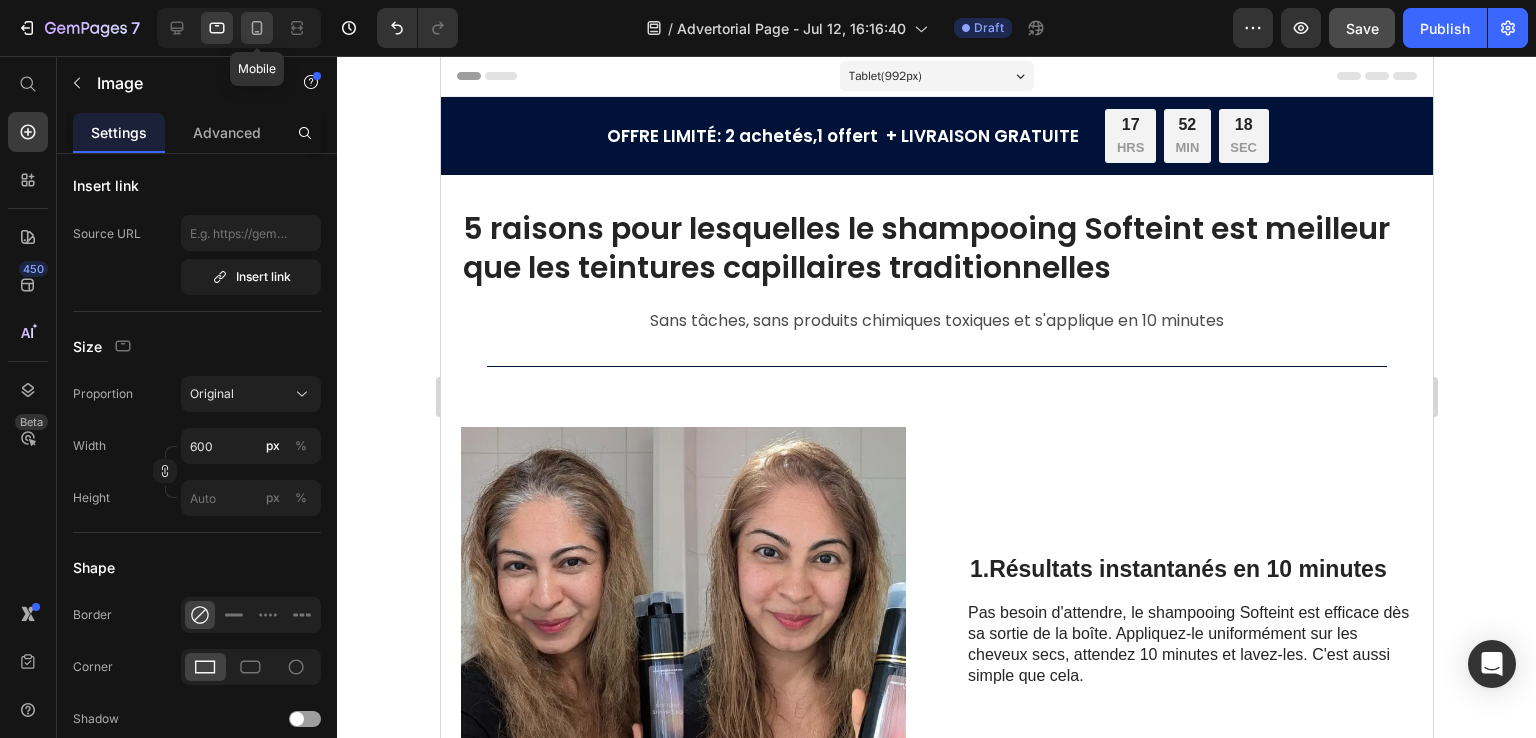 click 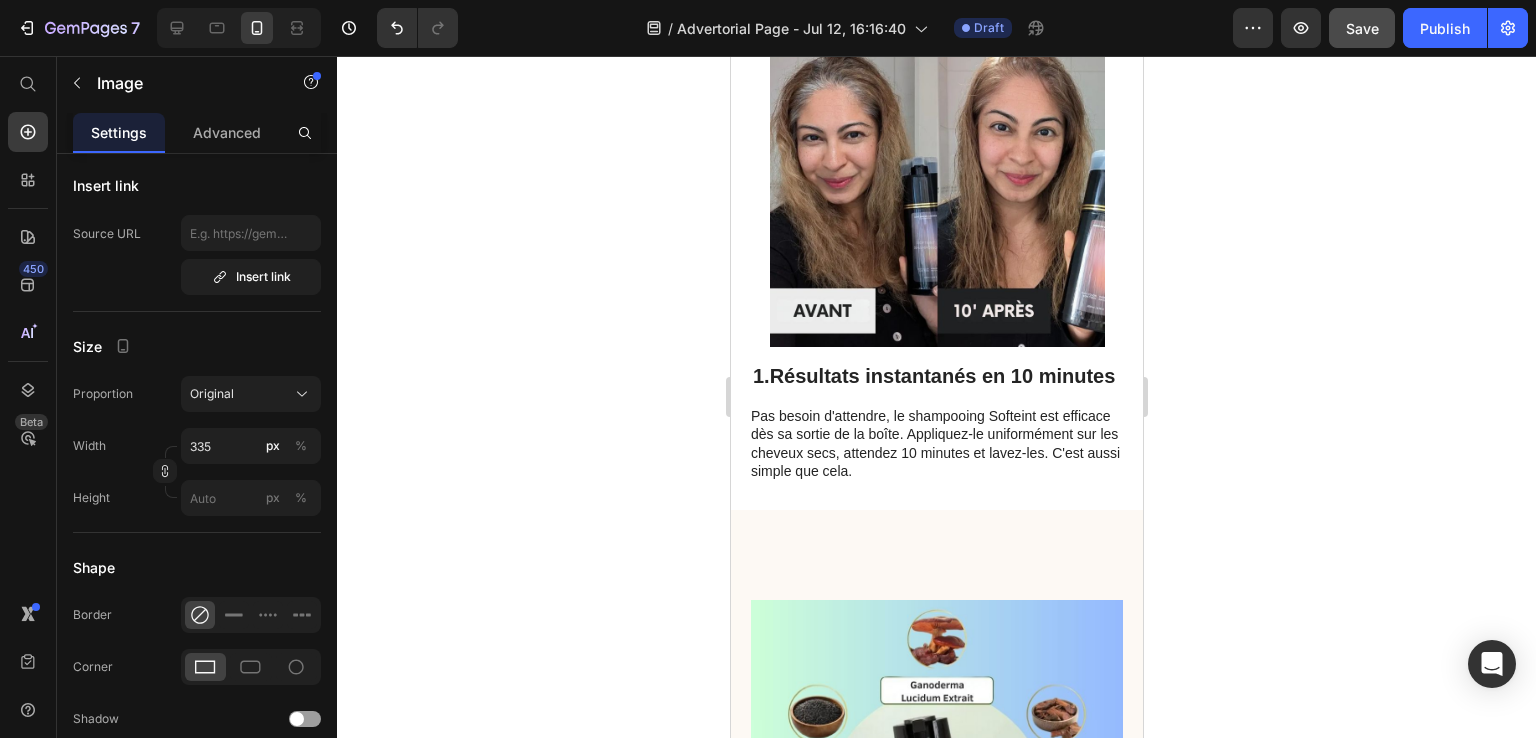 scroll, scrollTop: 0, scrollLeft: 0, axis: both 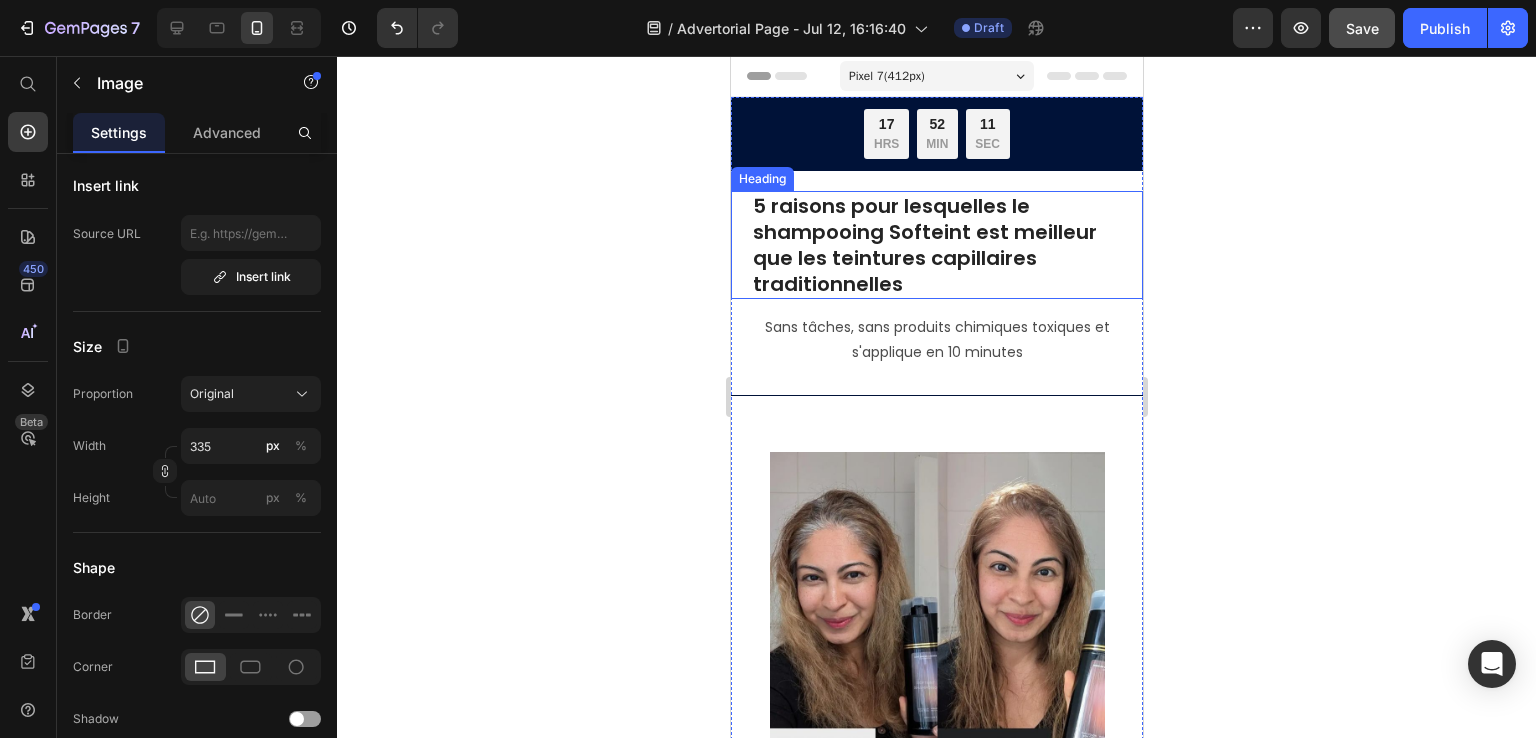 click on "5 raisons pour lesquelles le shampooing Softeint est meilleur que les teintures capillaires traditionnelles" at bounding box center [936, 245] 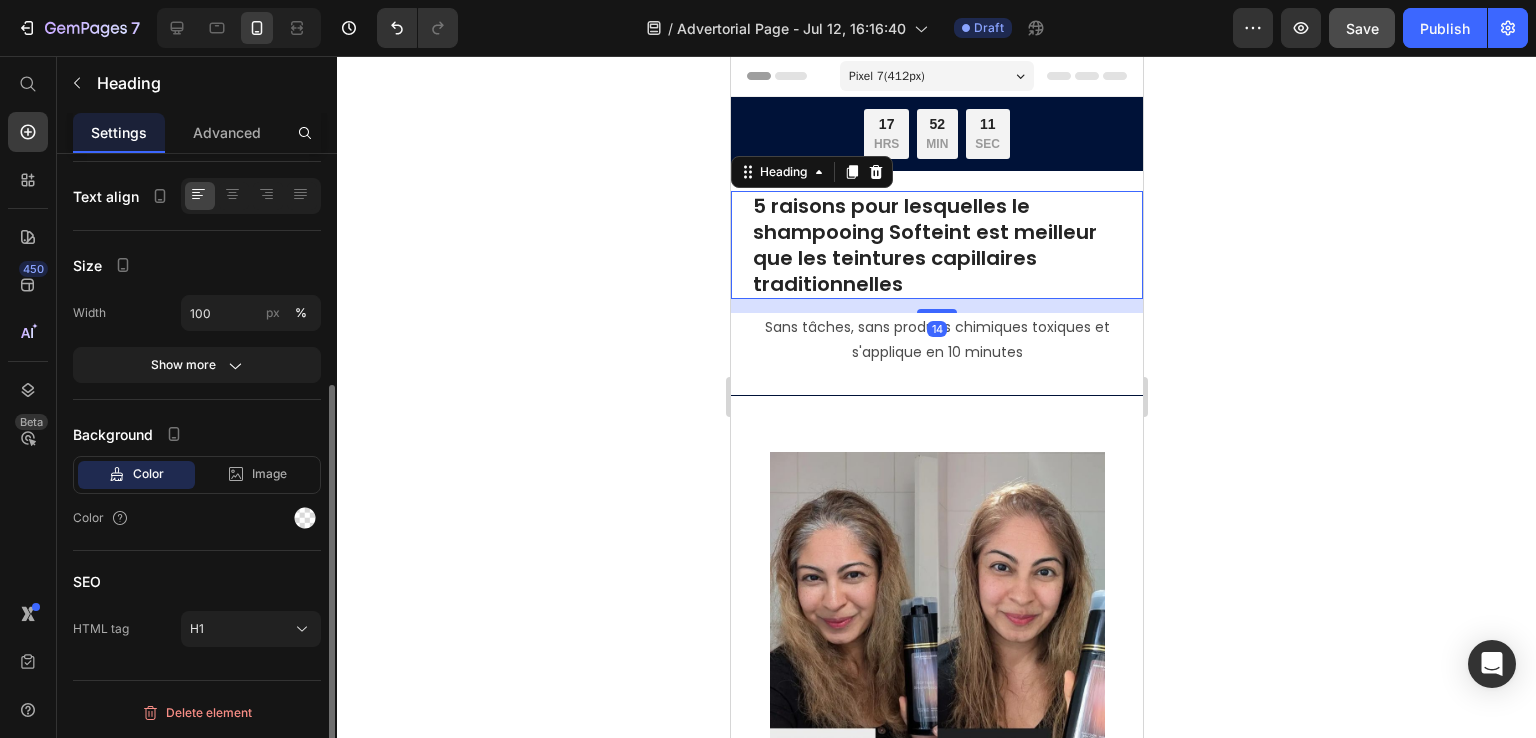 scroll, scrollTop: 0, scrollLeft: 0, axis: both 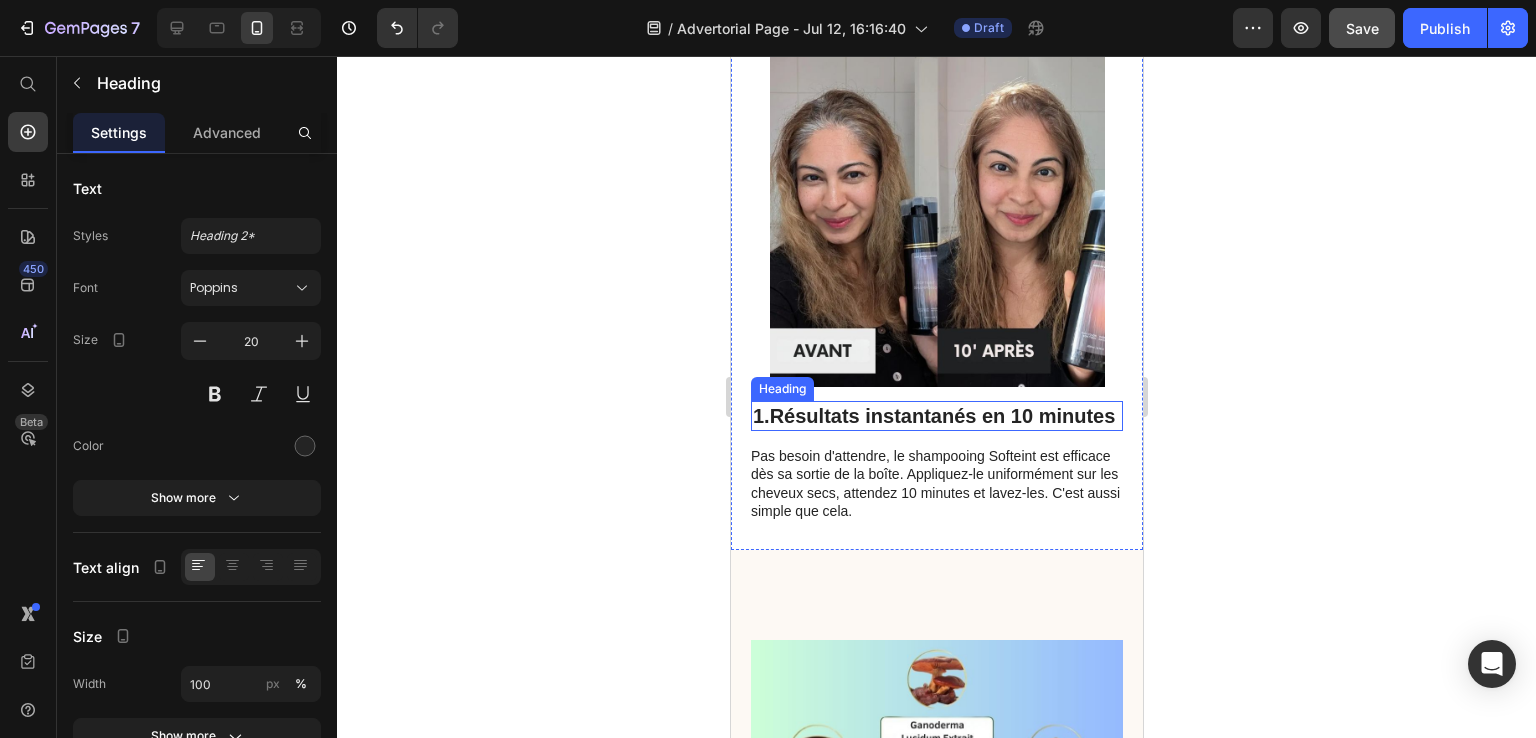 click on "1.Résultats instantanés en 10 minutes" at bounding box center (933, 416) 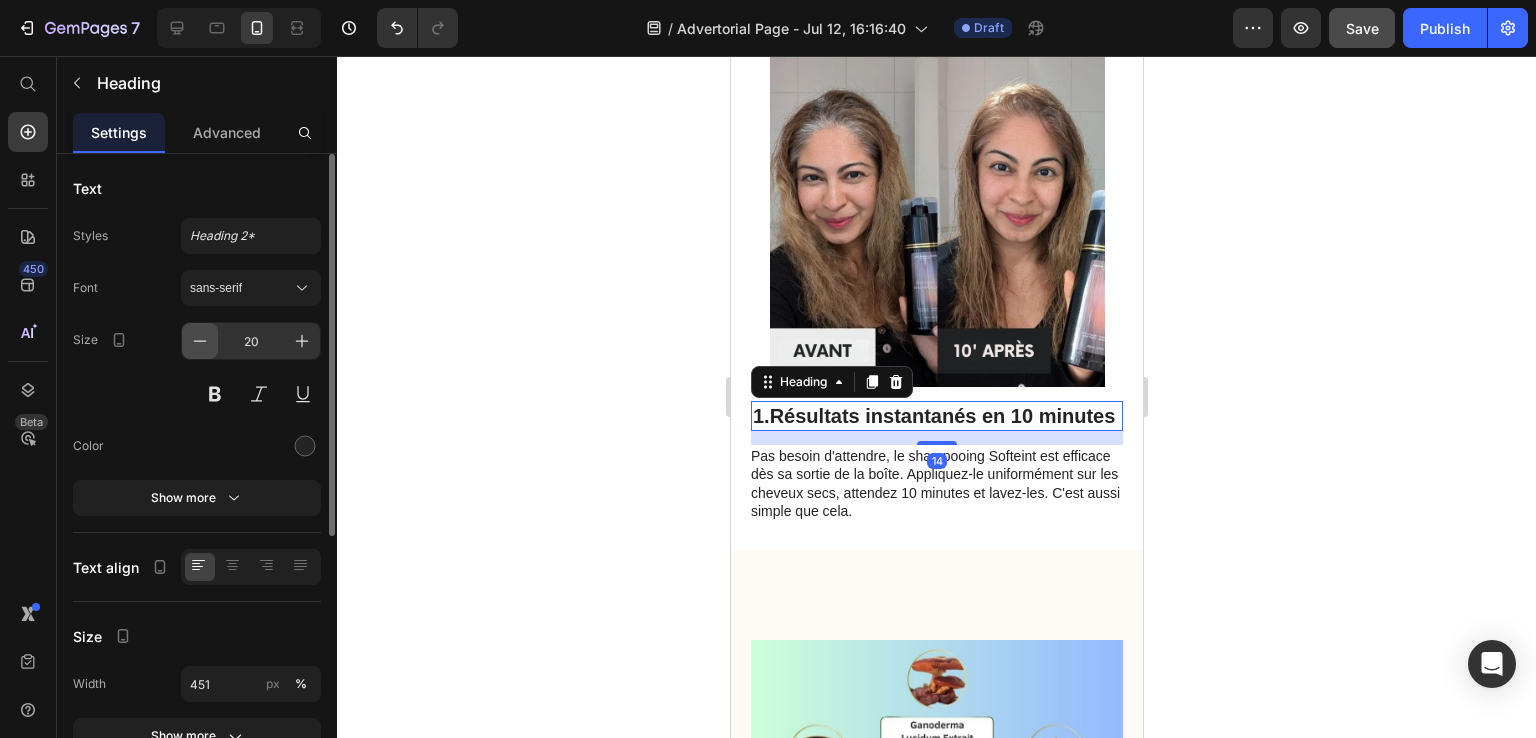 click 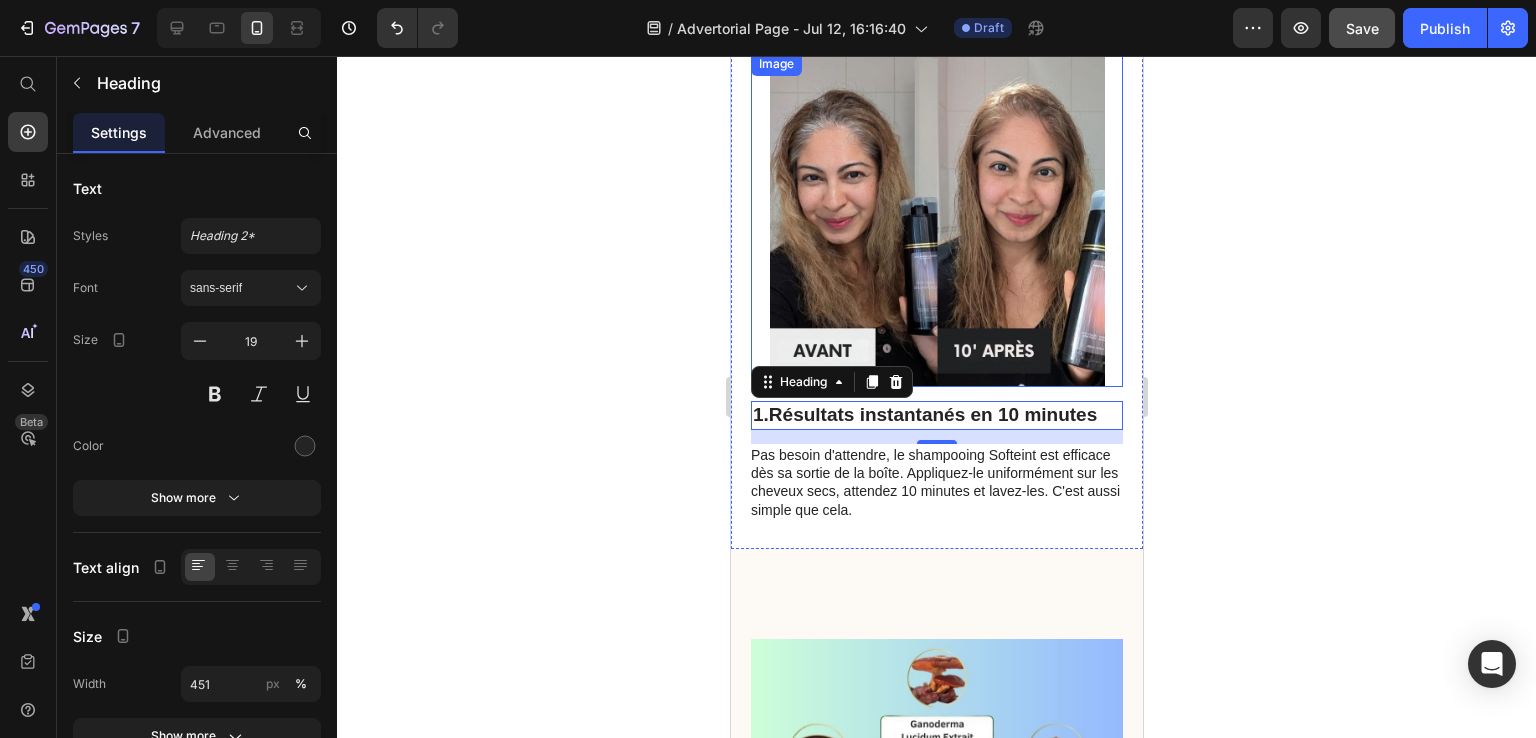 click at bounding box center [936, 219] 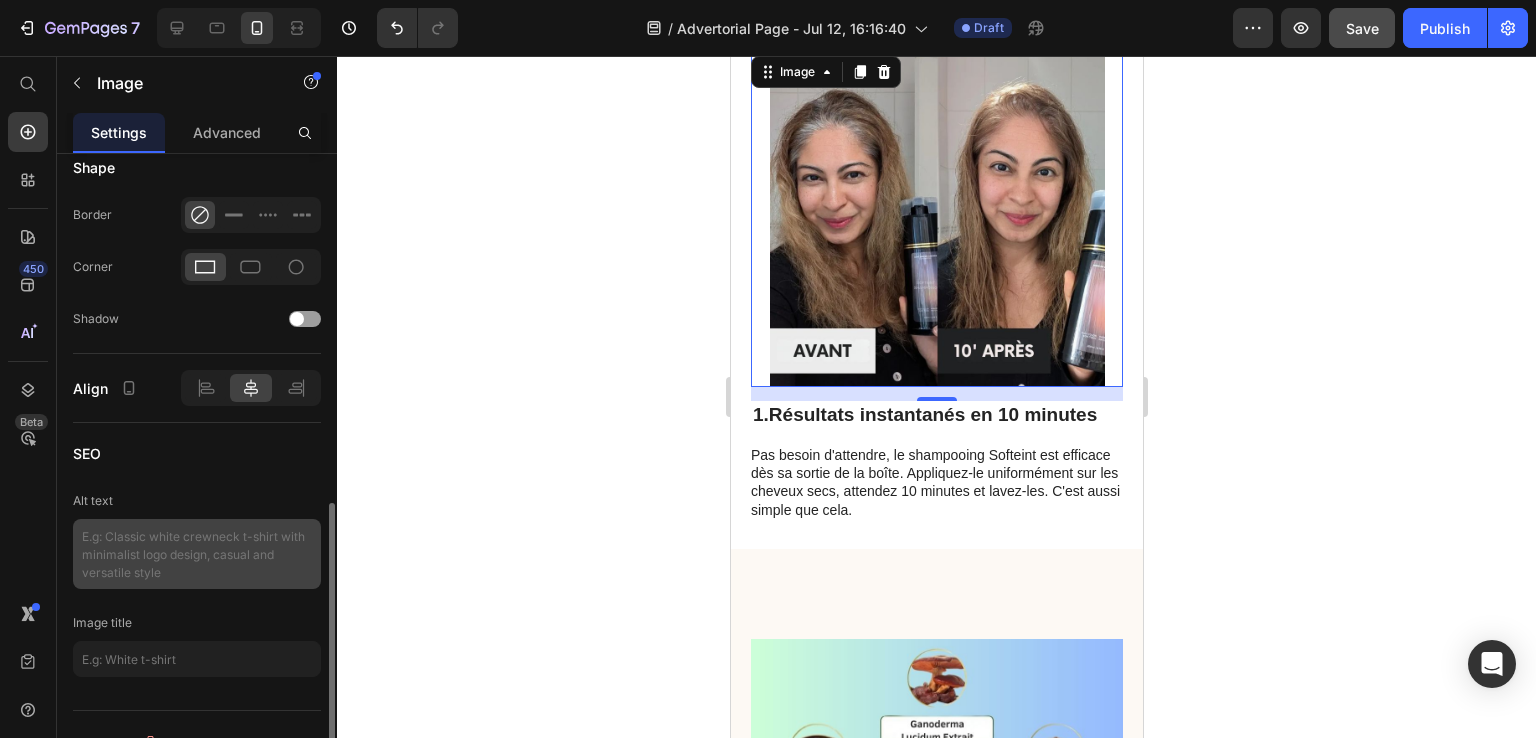 scroll, scrollTop: 400, scrollLeft: 0, axis: vertical 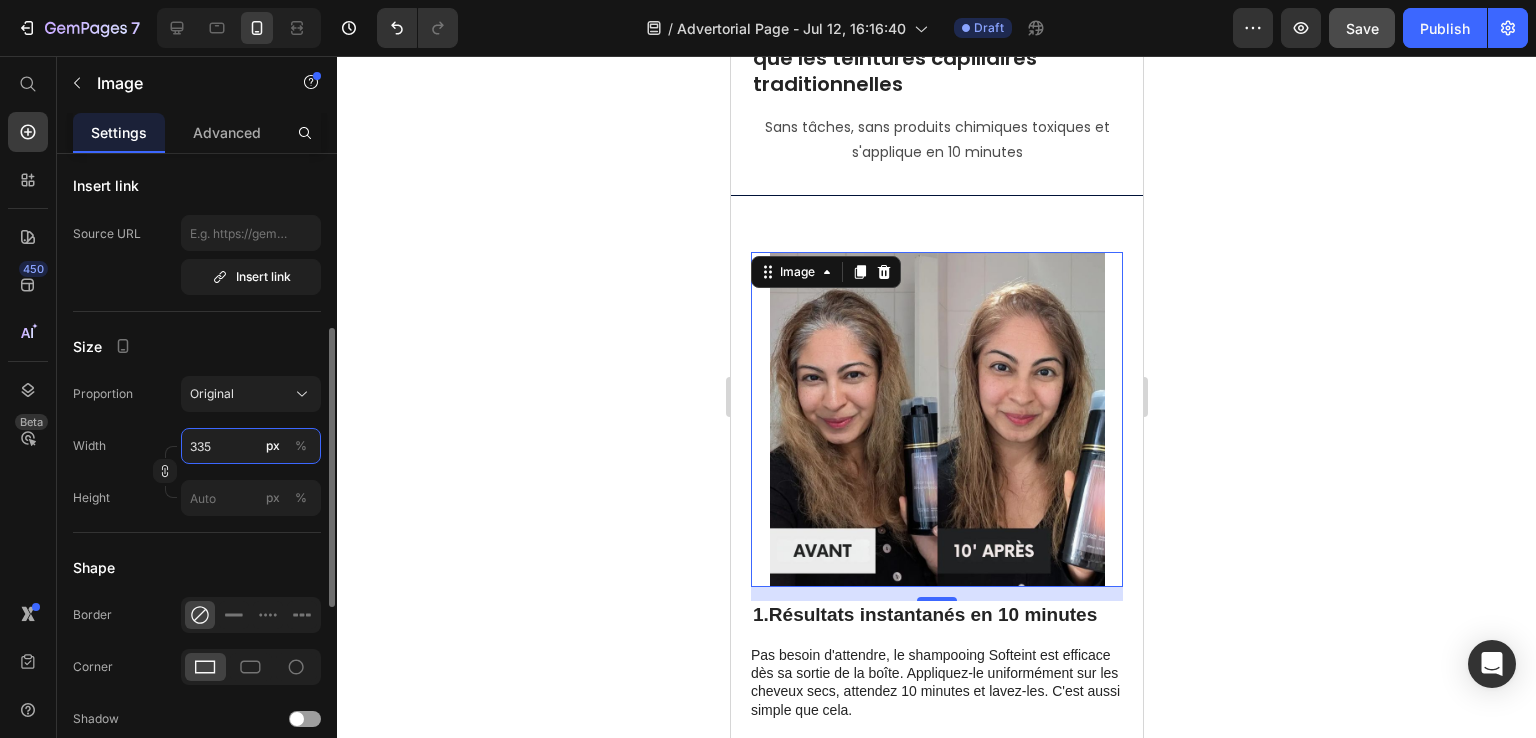 click on "335" at bounding box center [251, 446] 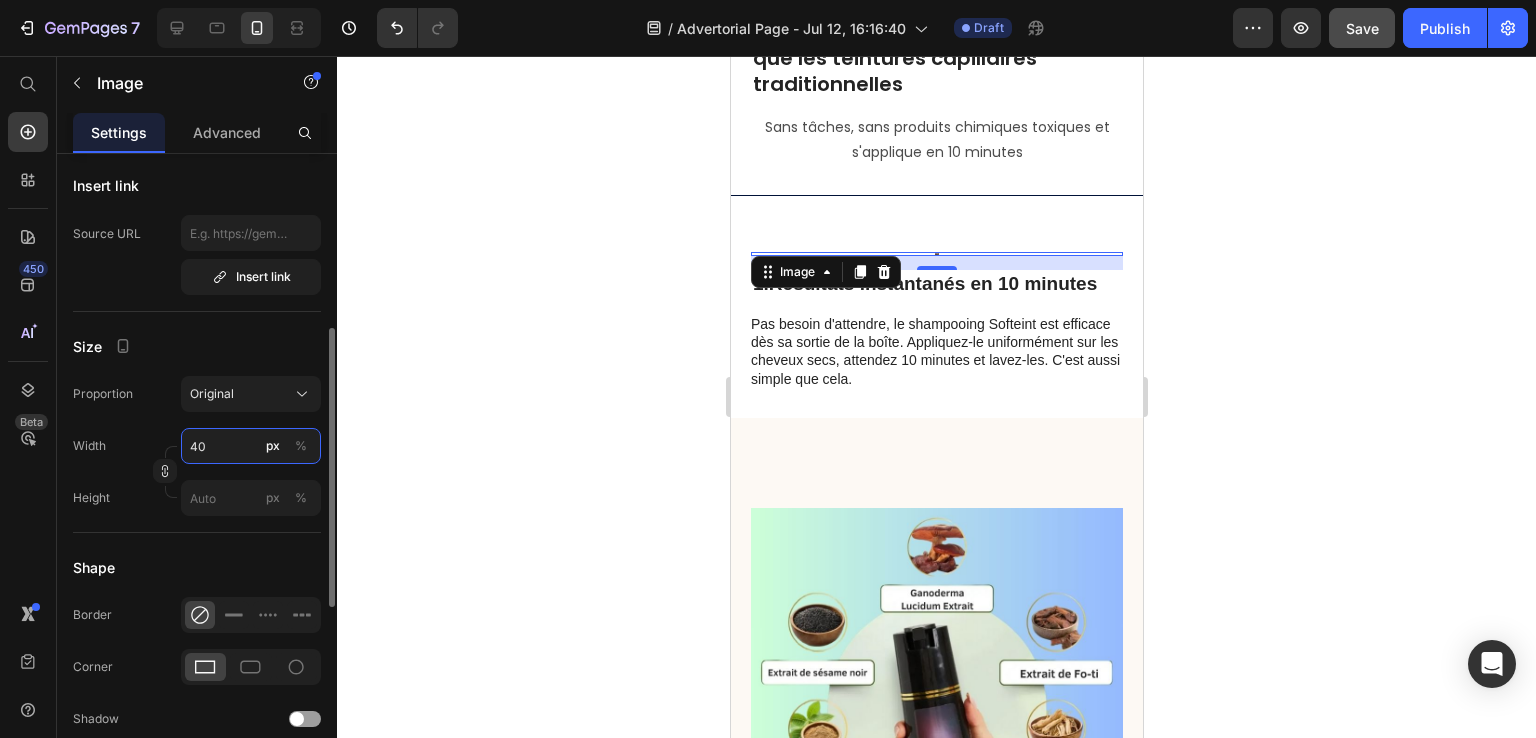 type on "400" 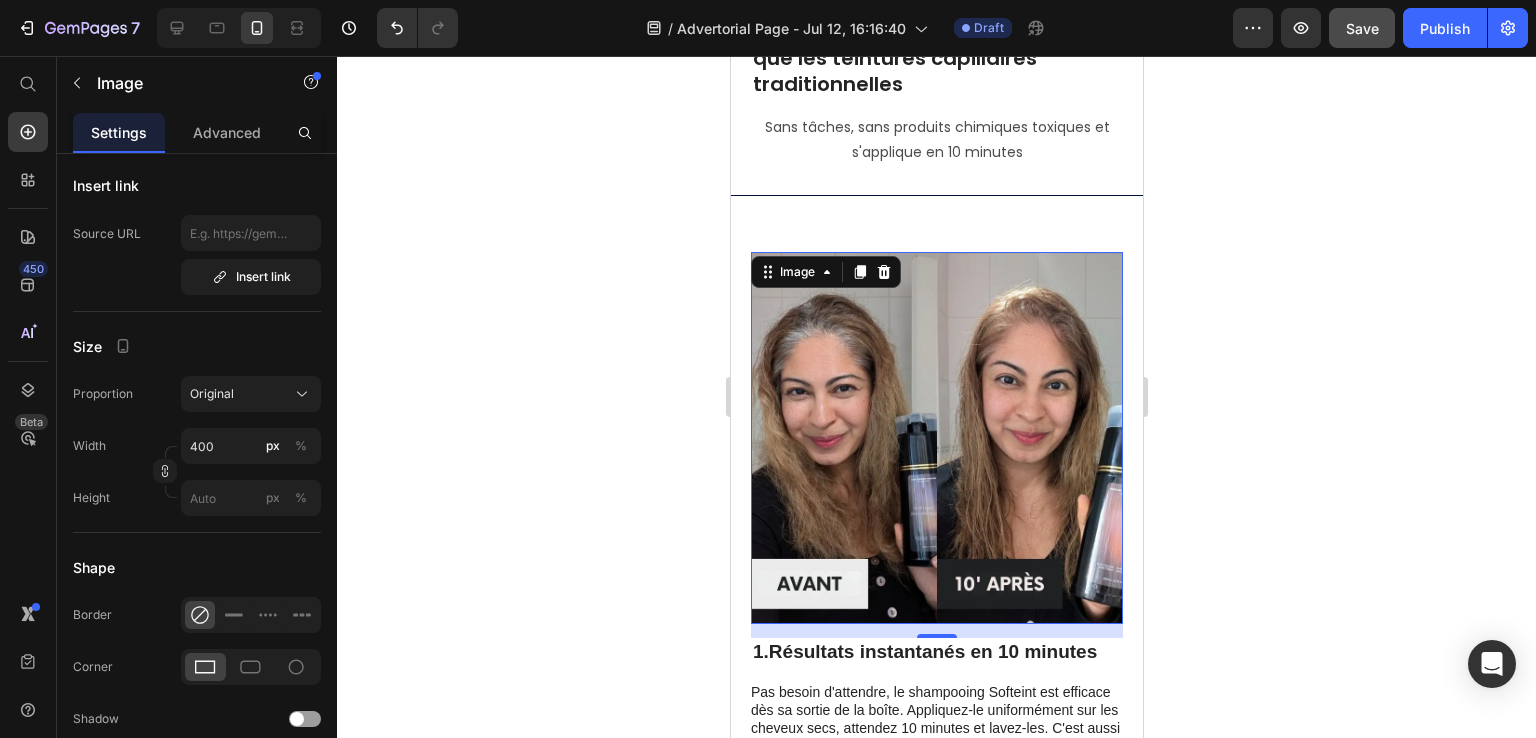 click 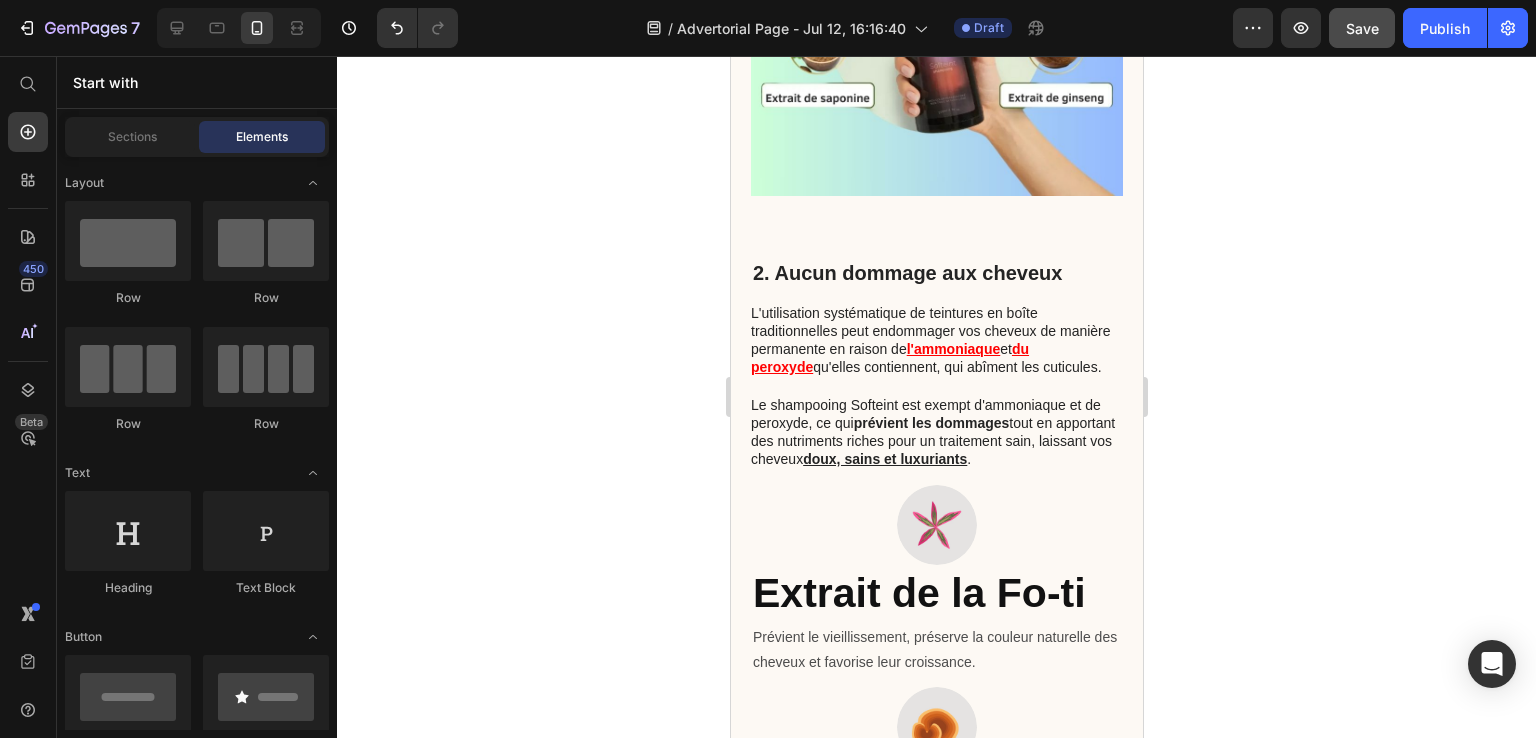 scroll, scrollTop: 1400, scrollLeft: 0, axis: vertical 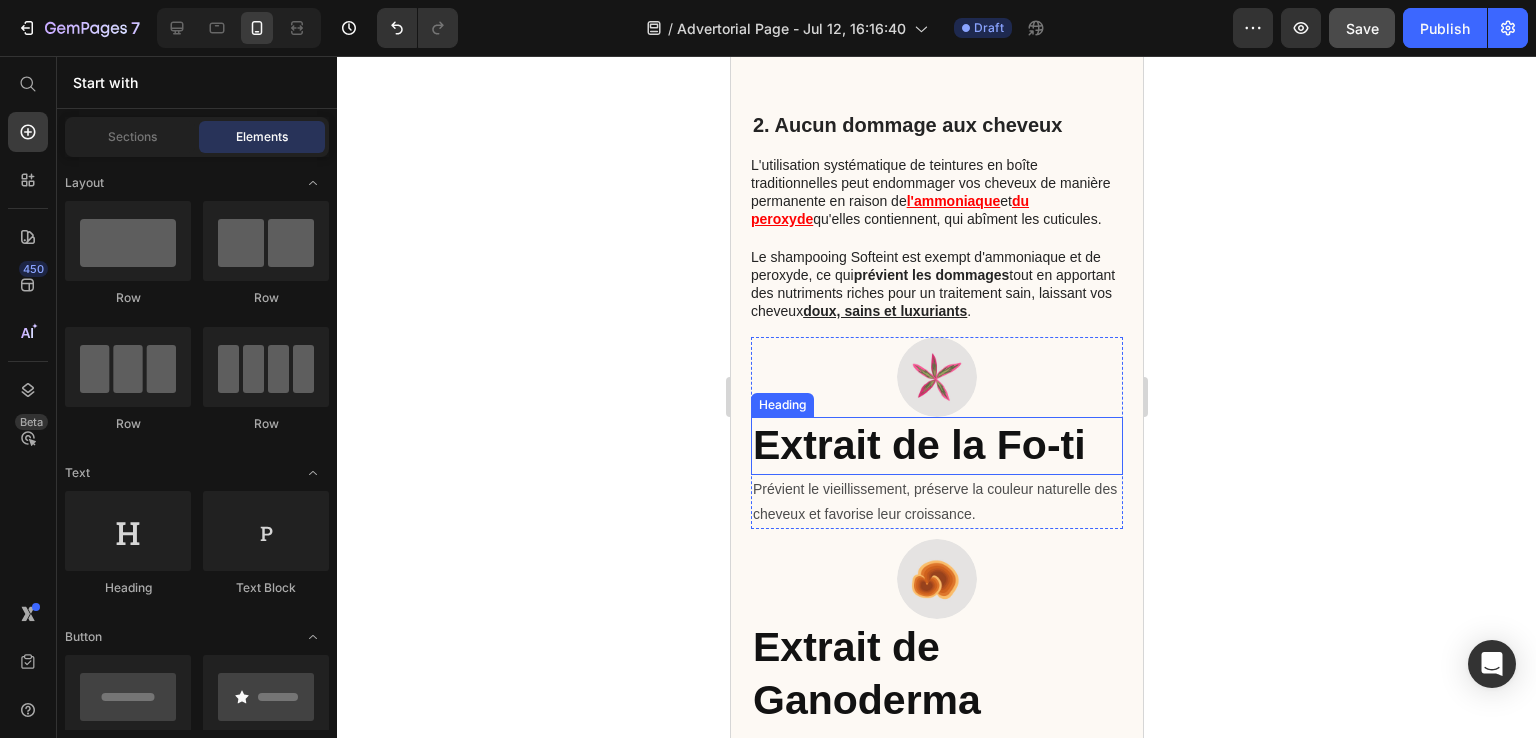 click on "Extrait de la Fo-ti" at bounding box center (936, 445) 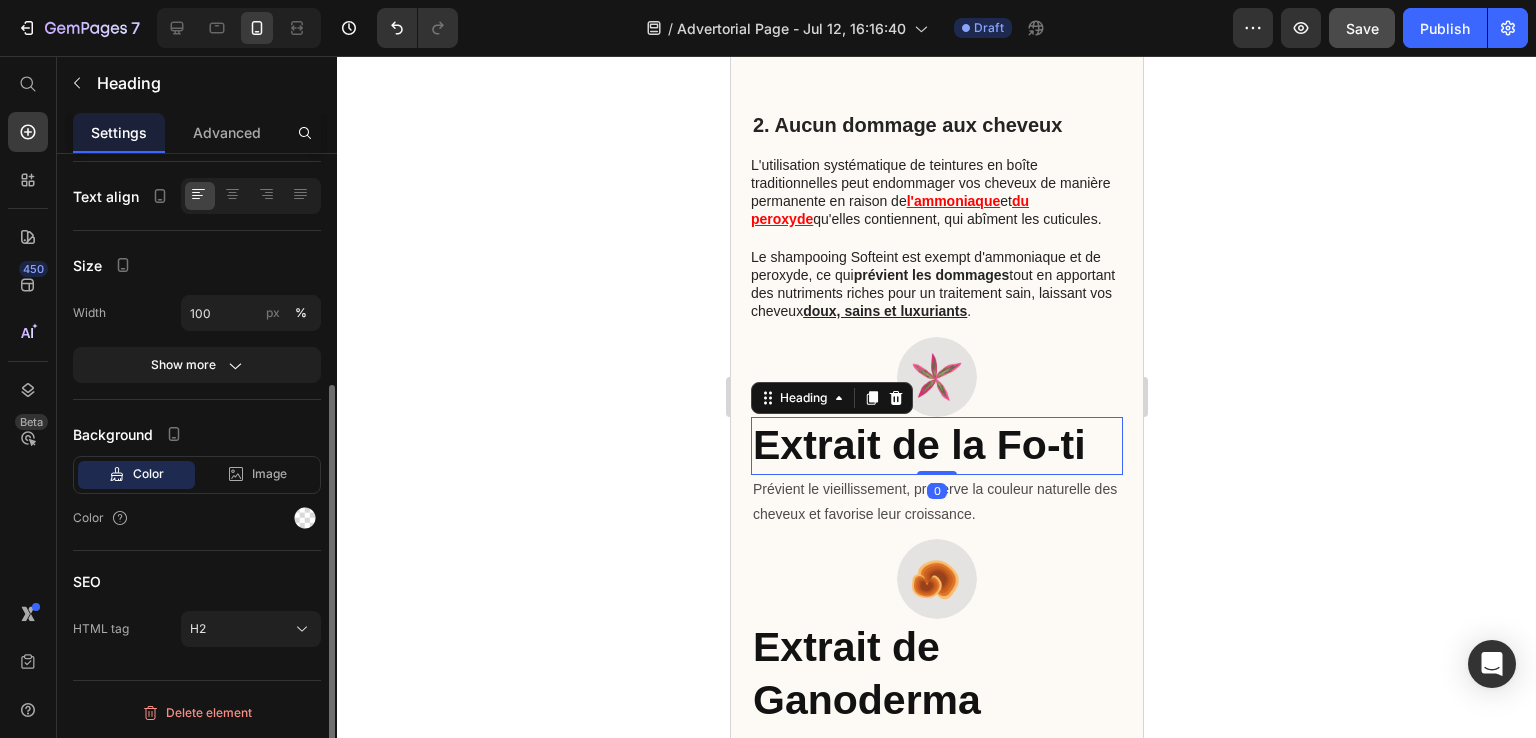scroll, scrollTop: 0, scrollLeft: 0, axis: both 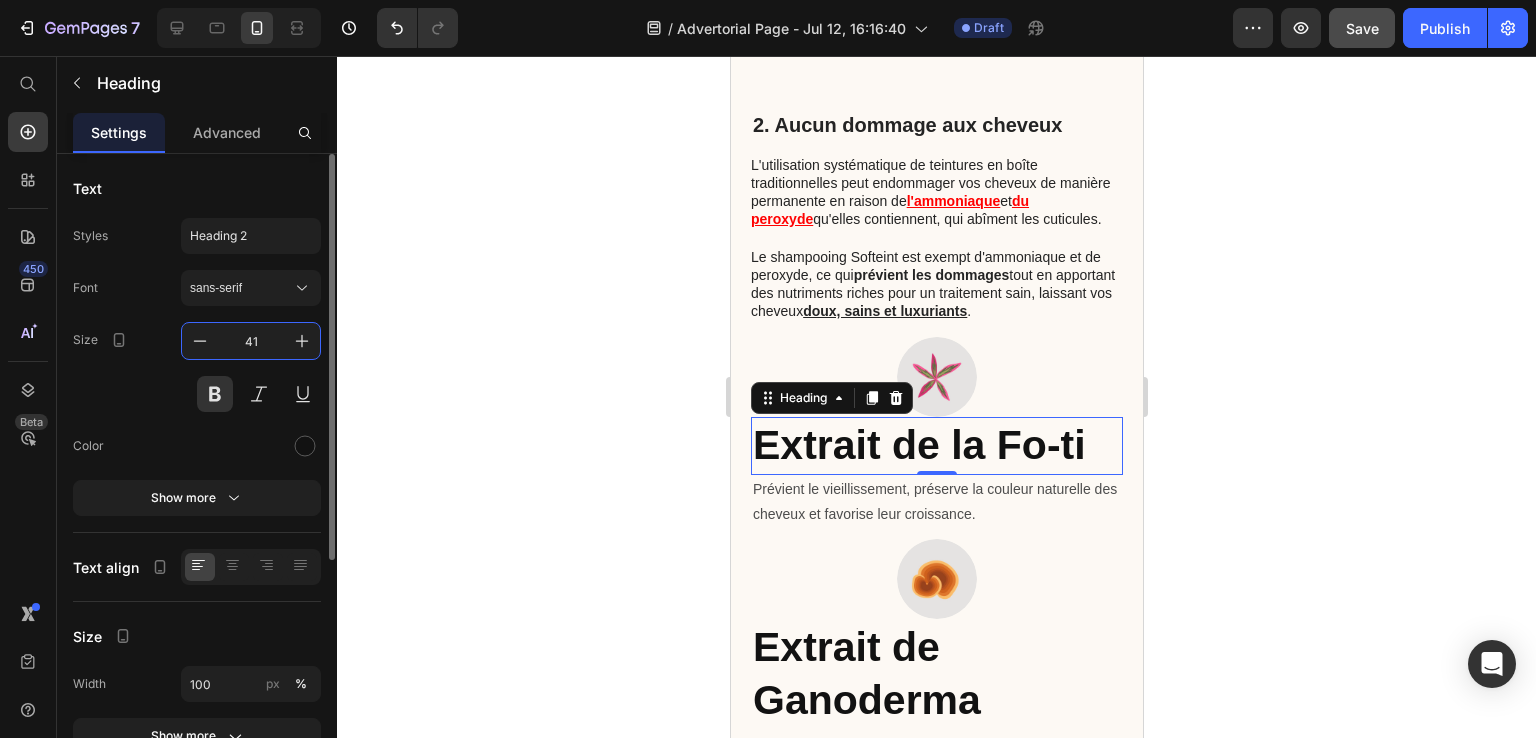 click on "41" at bounding box center [251, 341] 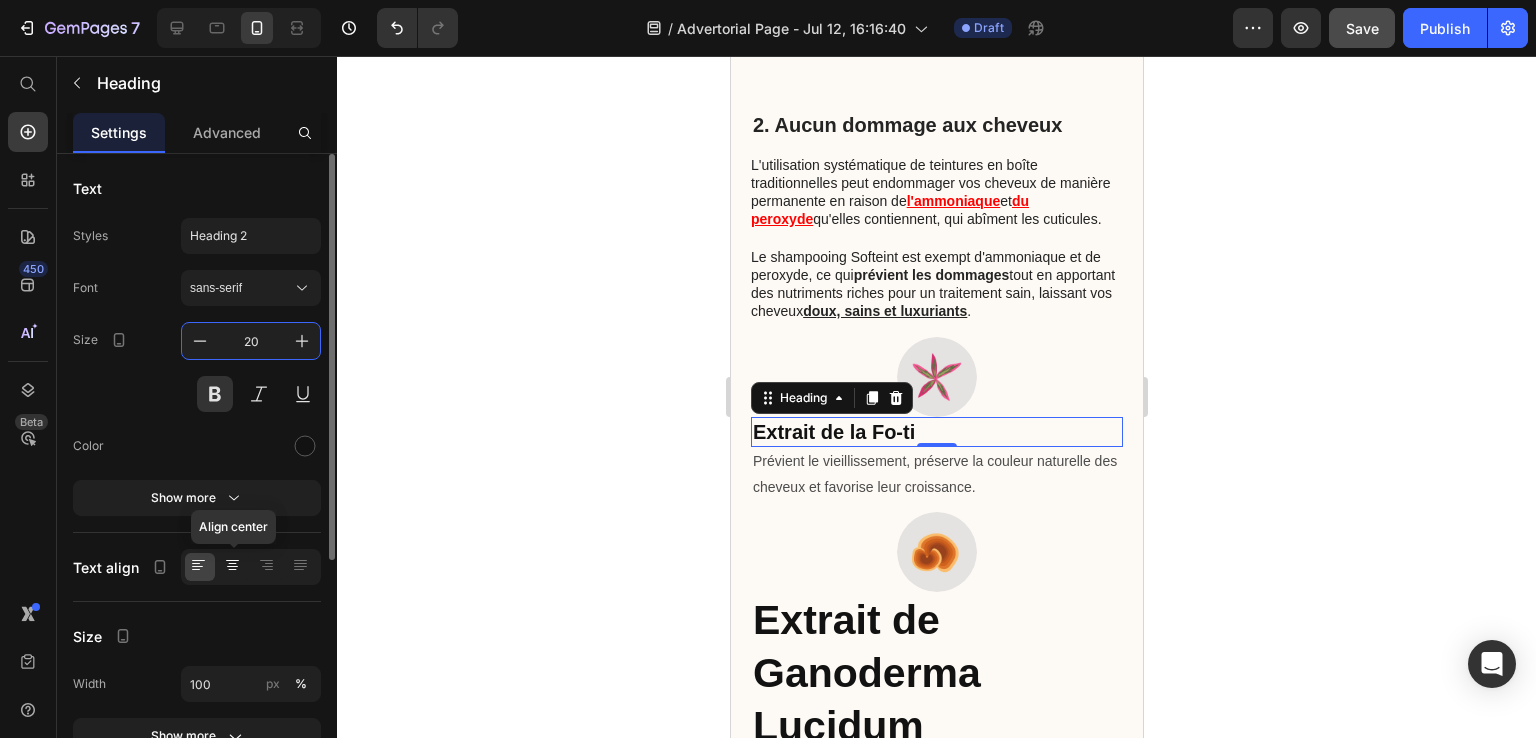 type on "20" 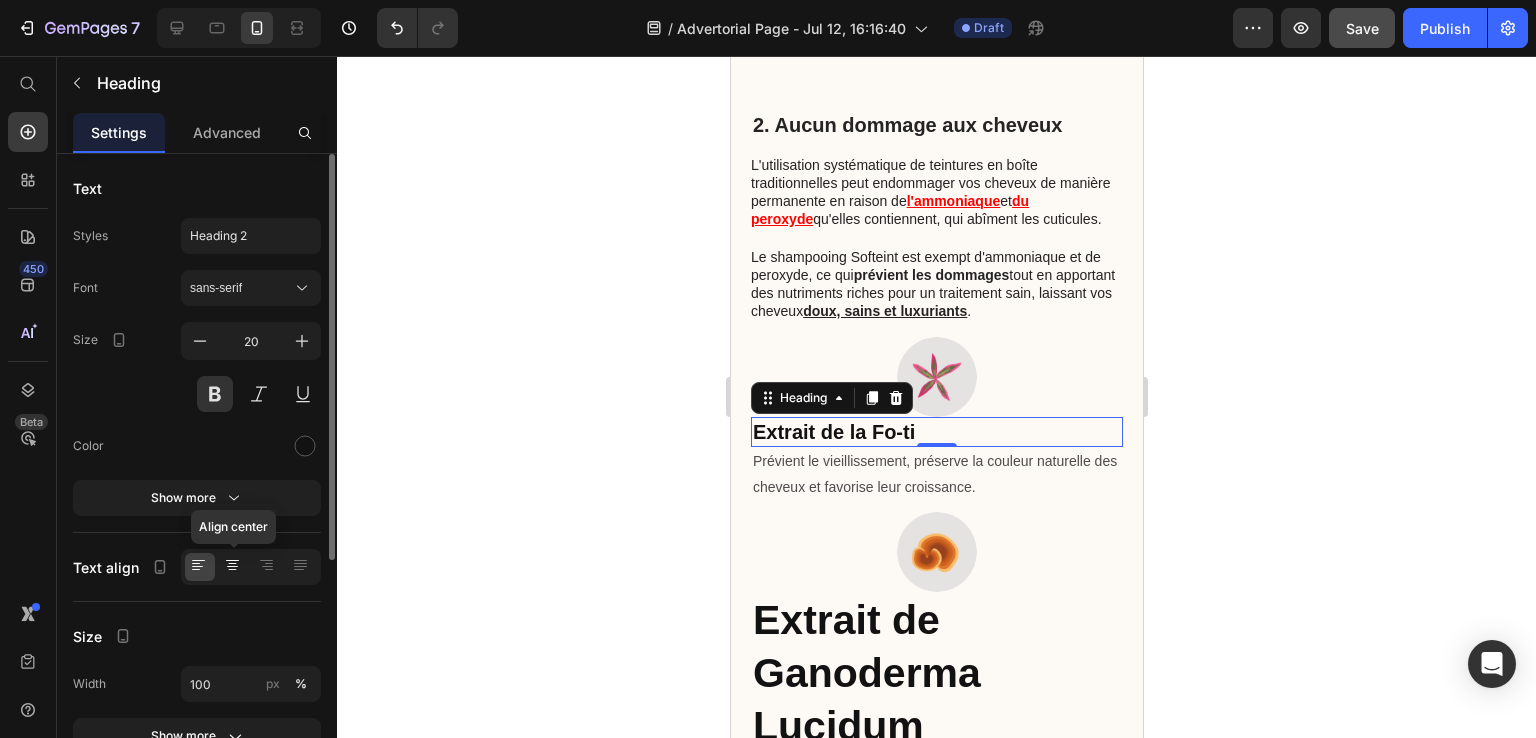click 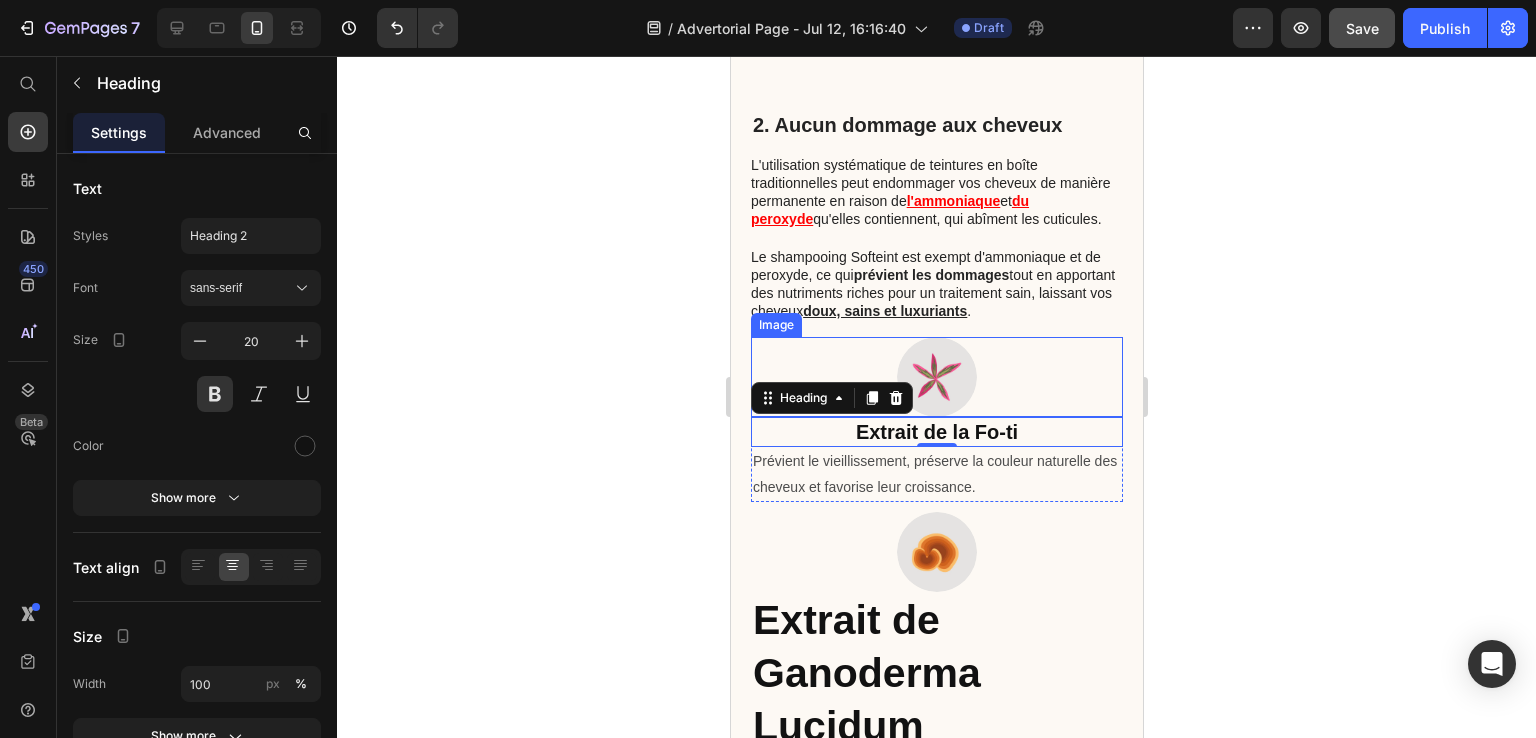 click at bounding box center (936, 377) 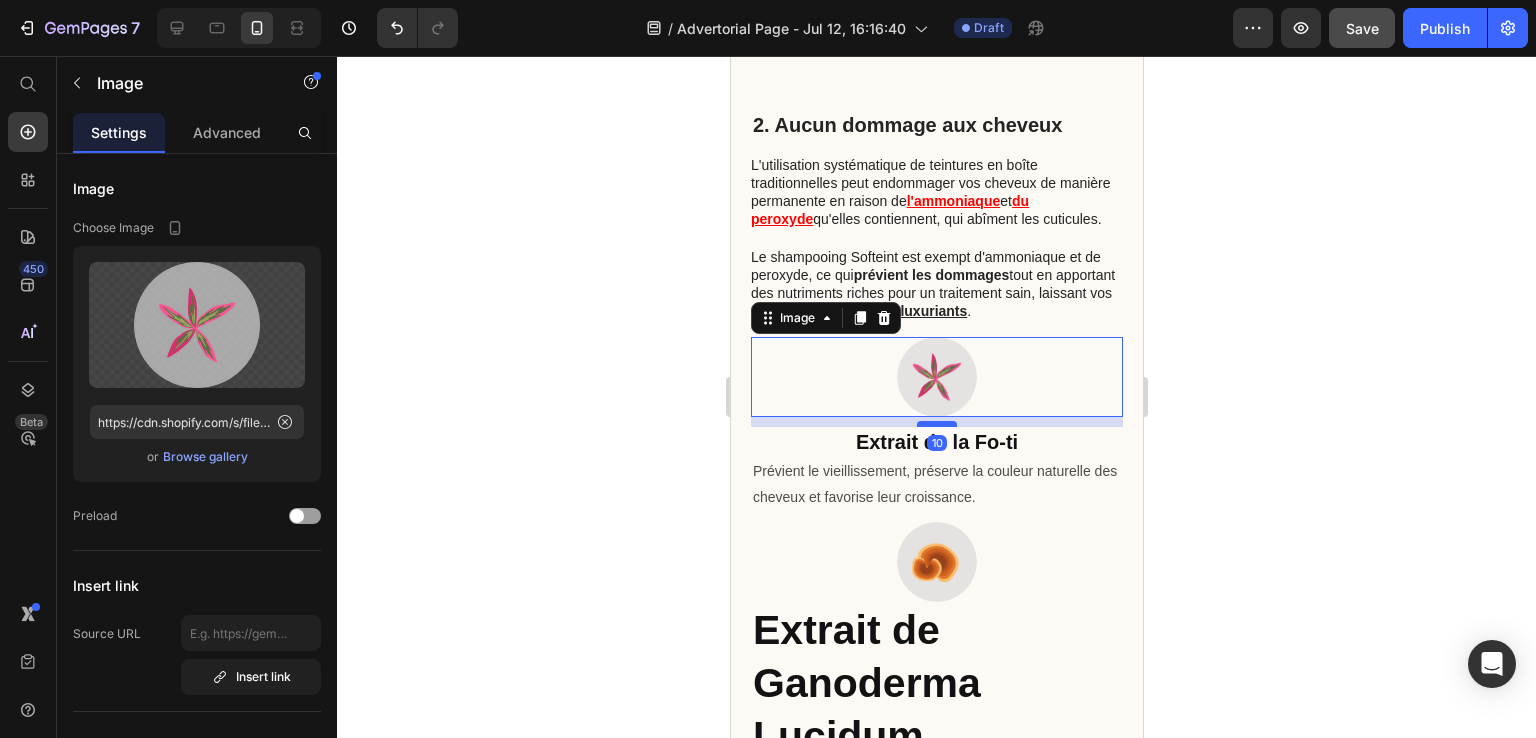 drag, startPoint x: 932, startPoint y: 378, endPoint x: 935, endPoint y: 388, distance: 10.440307 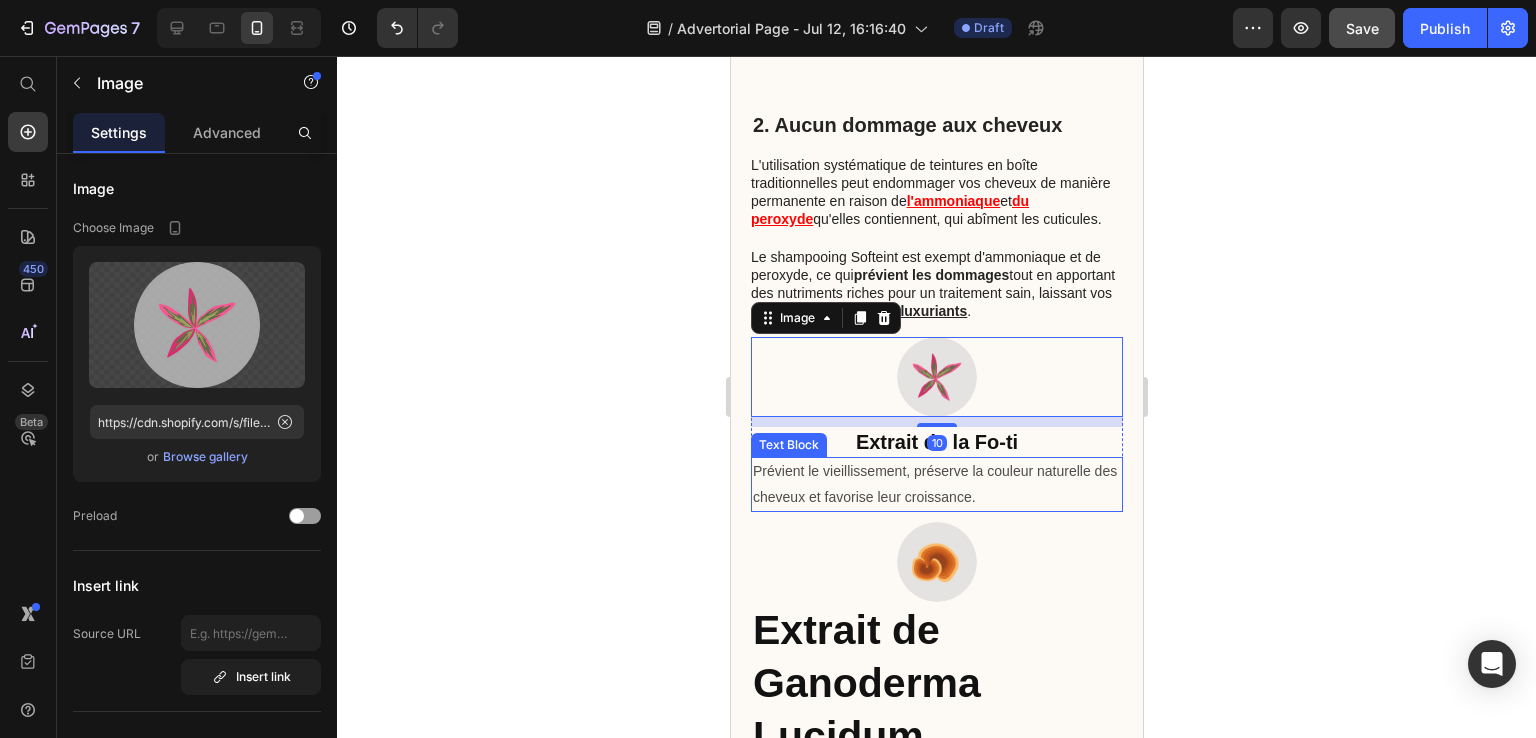click on "Prévient le vieillissement, préserve la couleur naturelle des cheveux et favorise leur croissance." at bounding box center [936, 484] 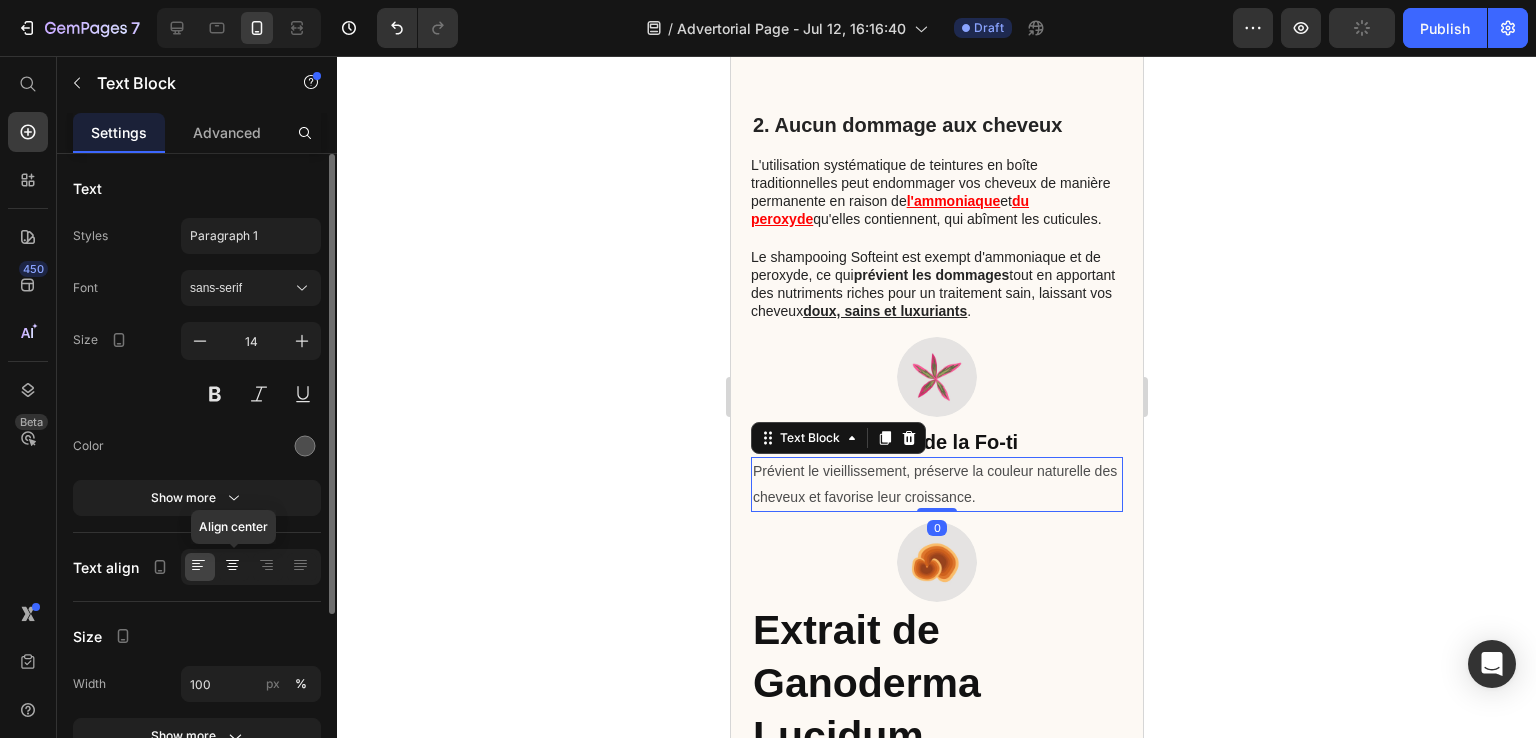 click 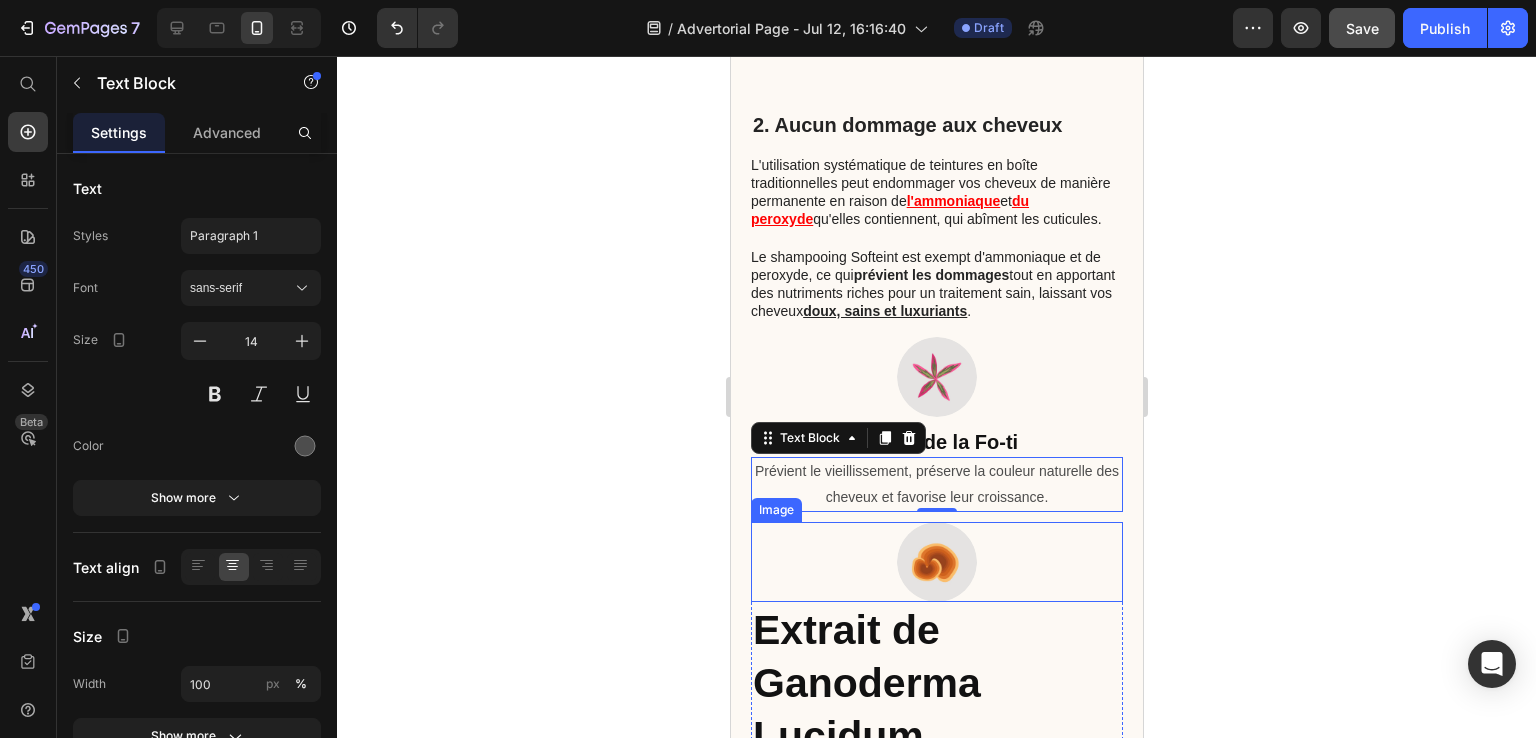 click at bounding box center [936, 562] 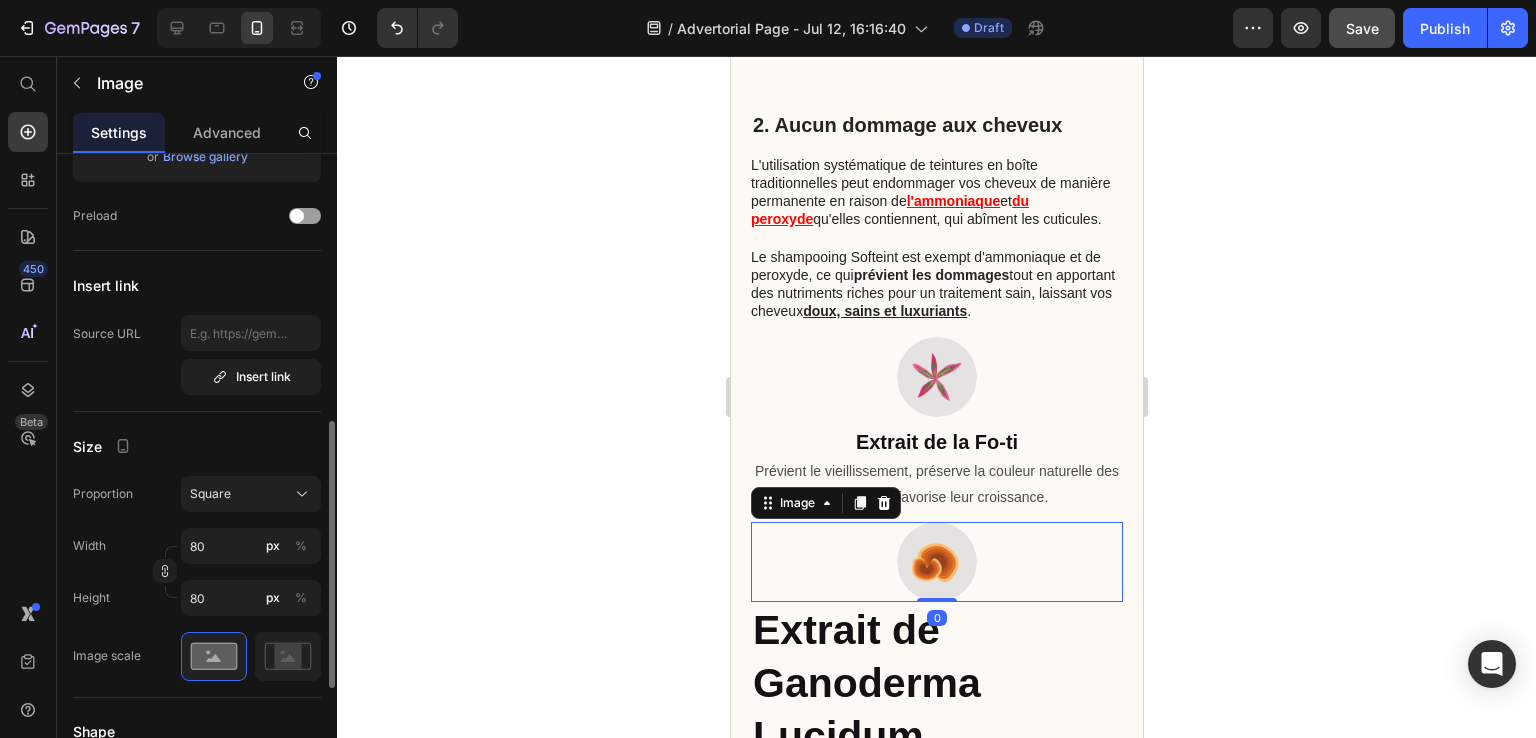scroll, scrollTop: 400, scrollLeft: 0, axis: vertical 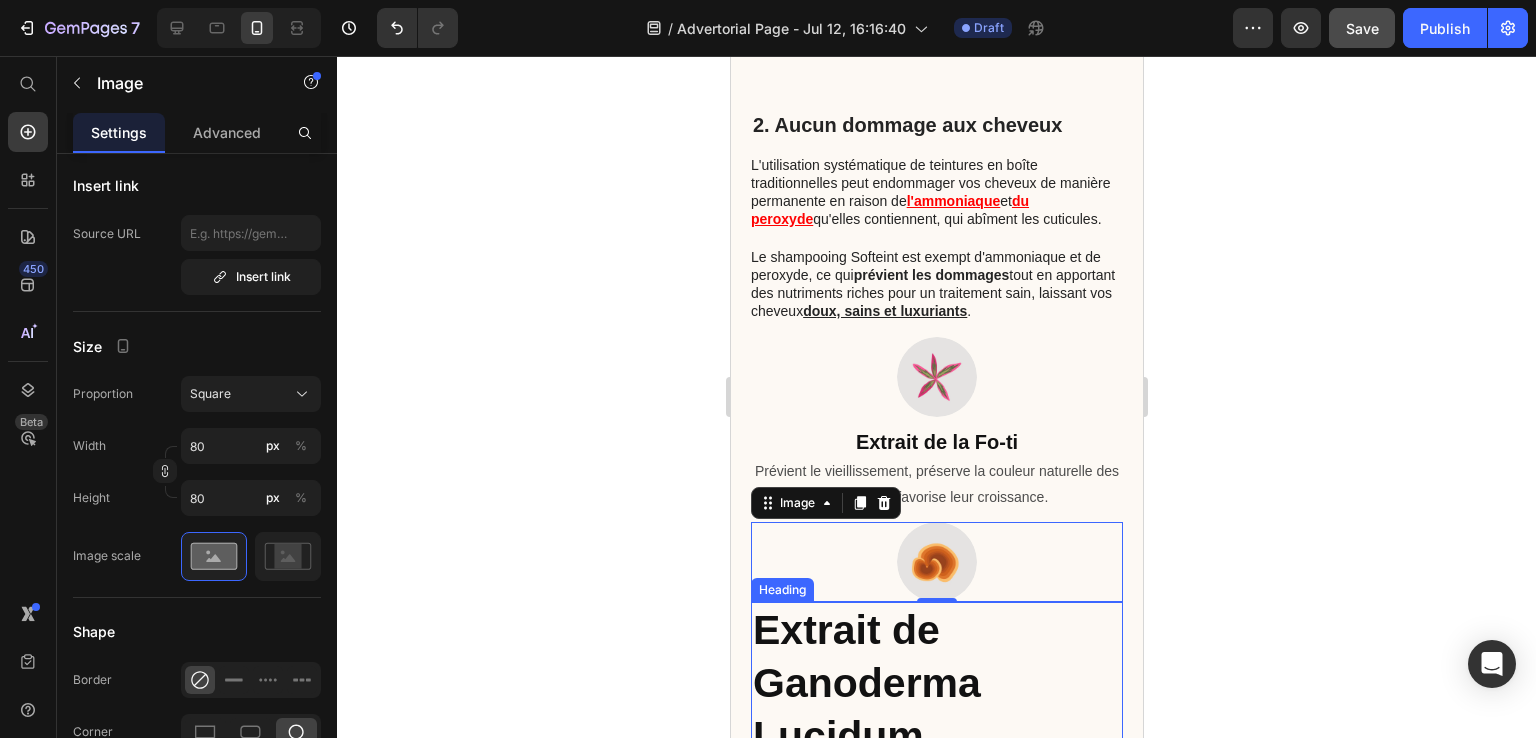 click on "Extrait de Ganoderma Lucidum" at bounding box center (936, 684) 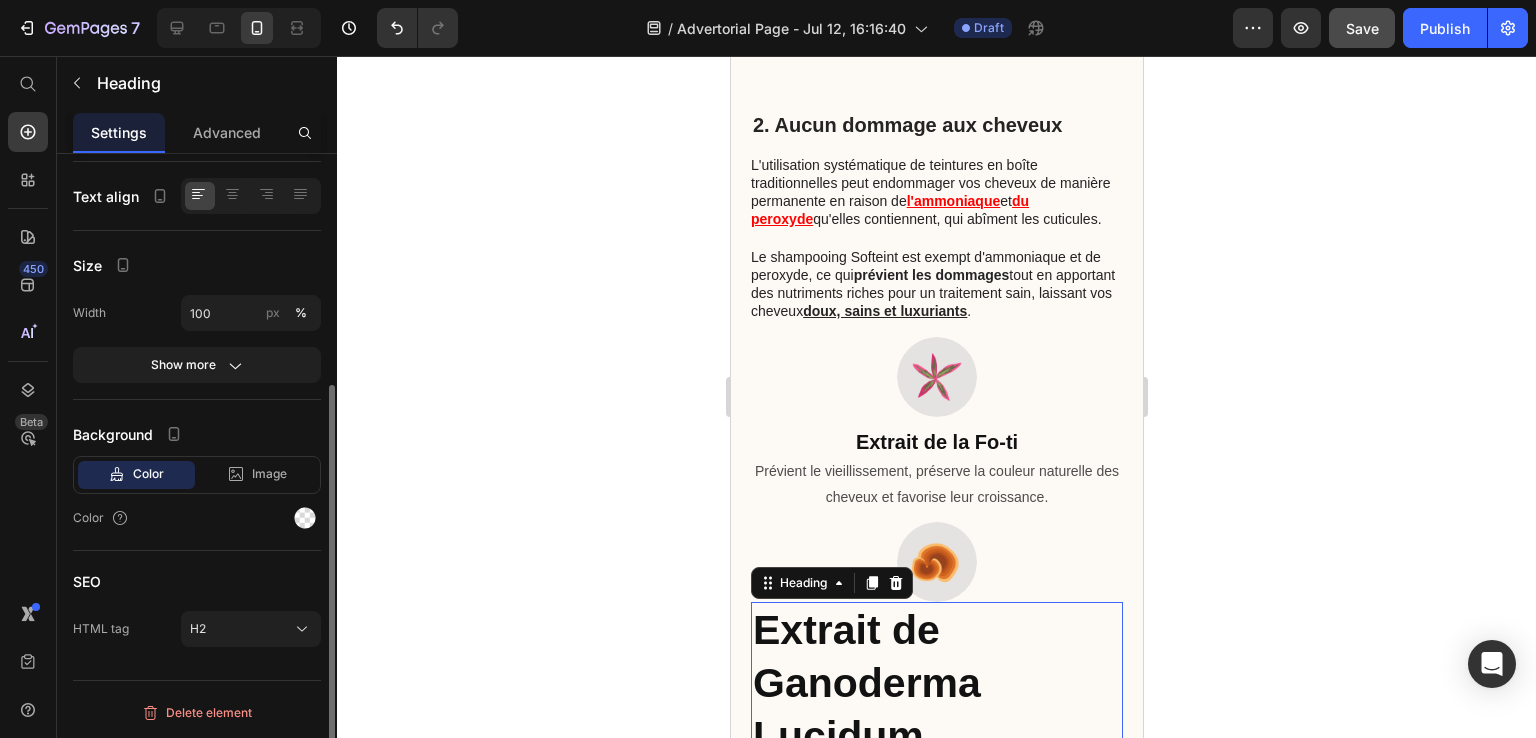 scroll, scrollTop: 0, scrollLeft: 0, axis: both 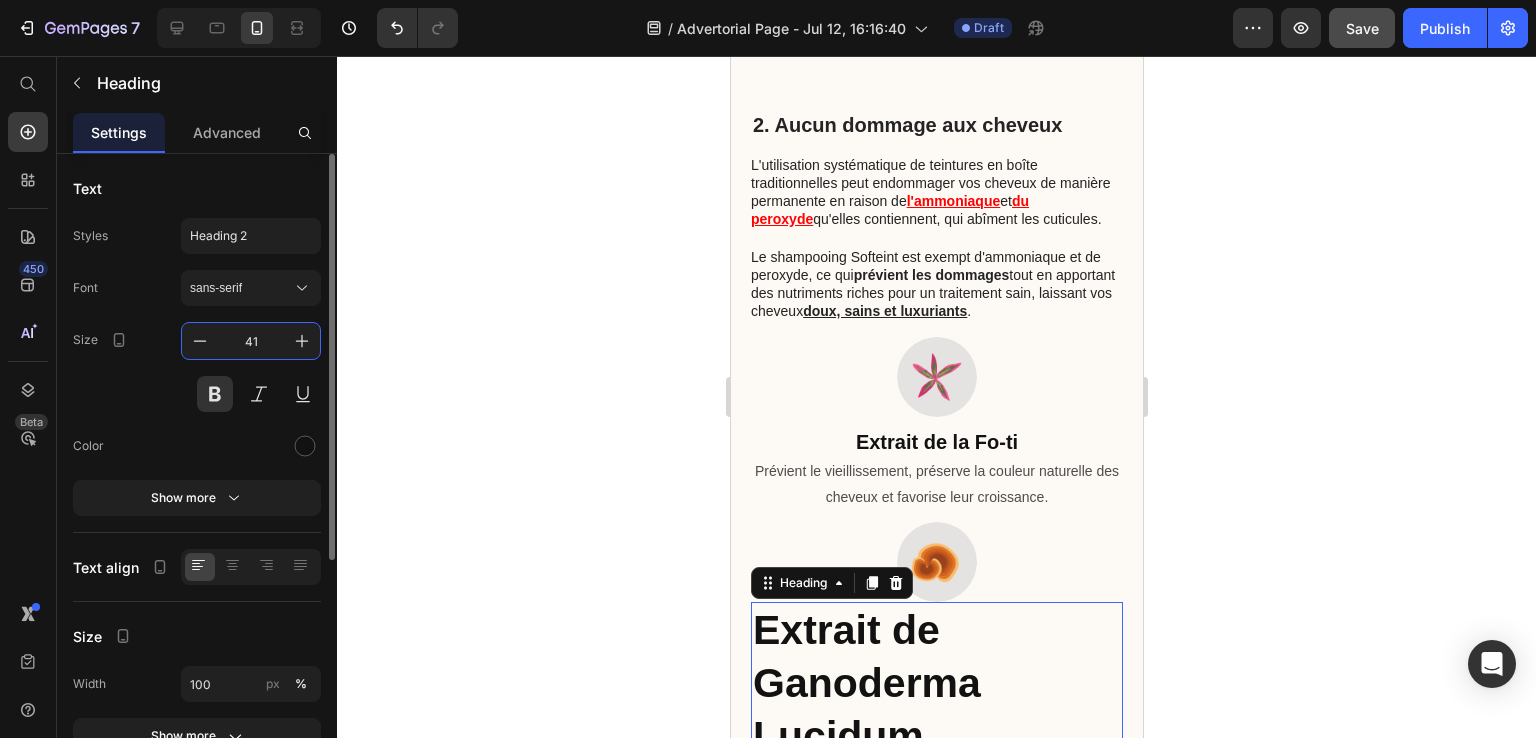click on "41" at bounding box center [251, 341] 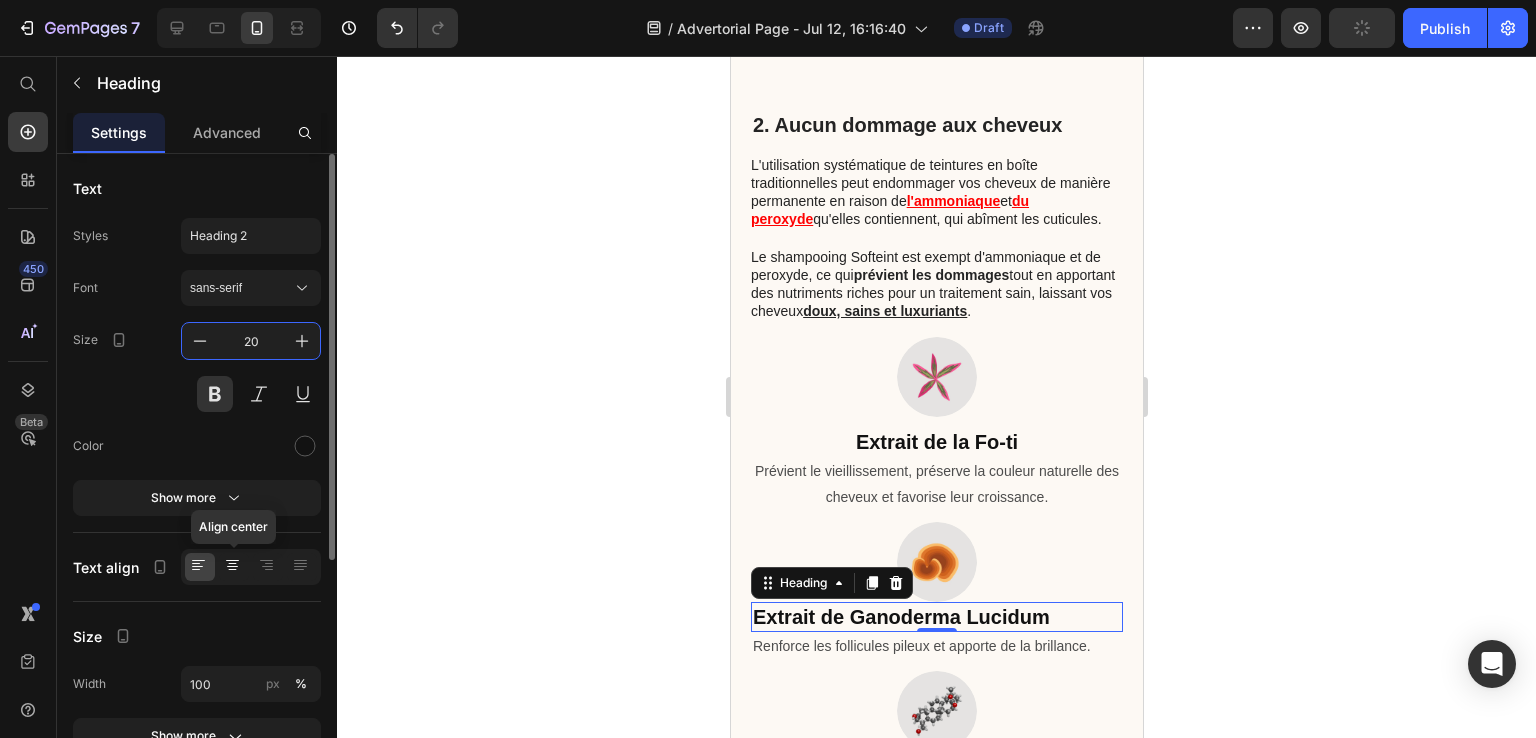 type on "20" 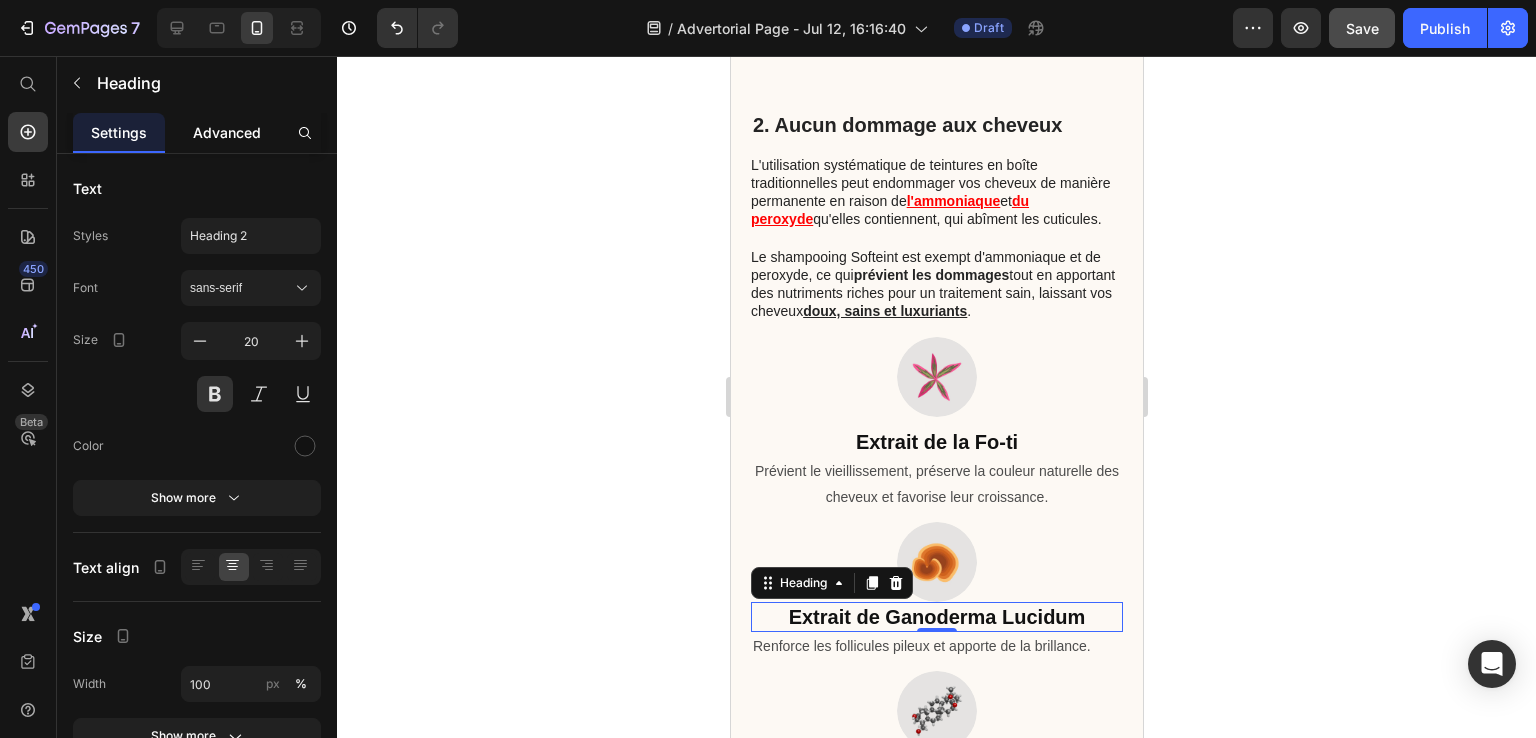 click on "Advanced" at bounding box center [227, 132] 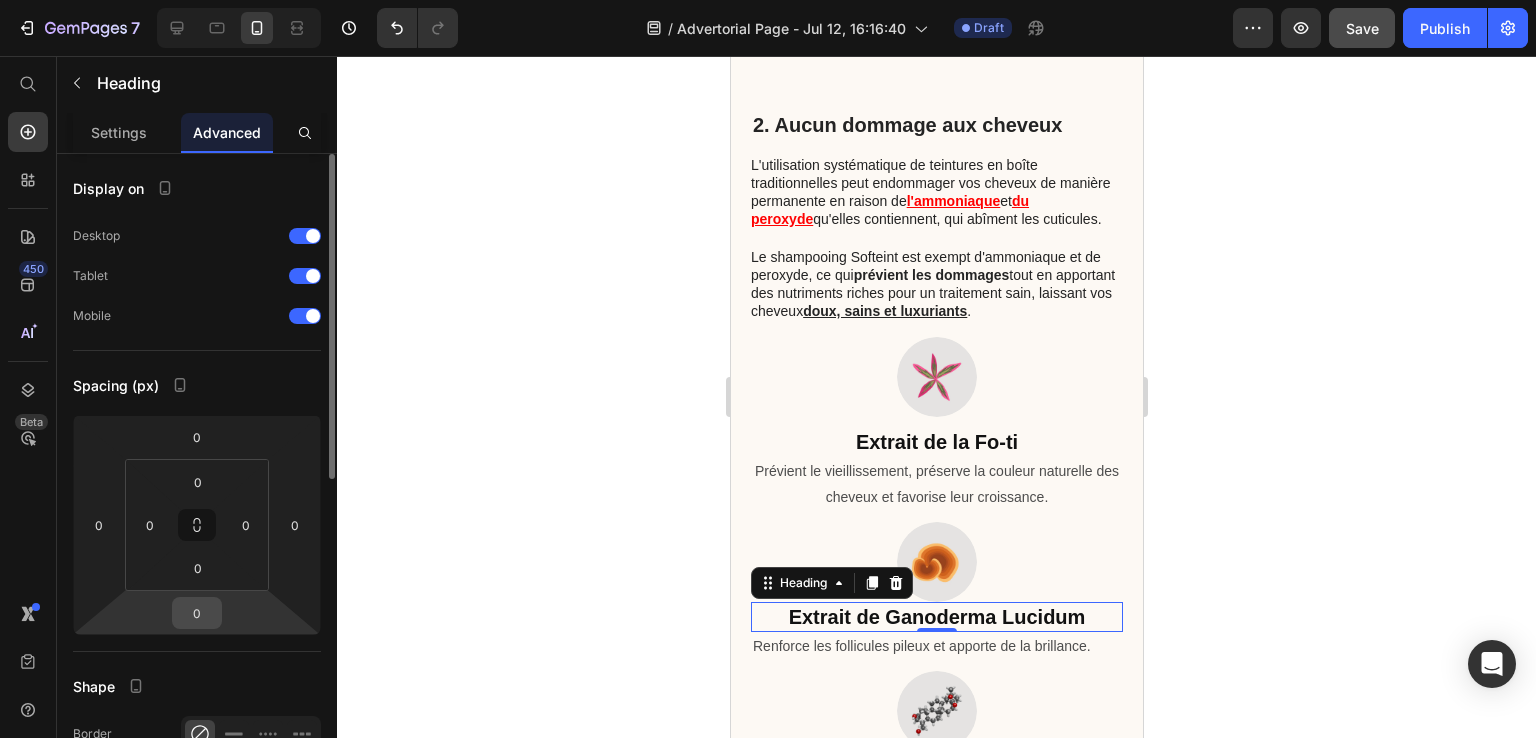 click on "0" at bounding box center (197, 613) 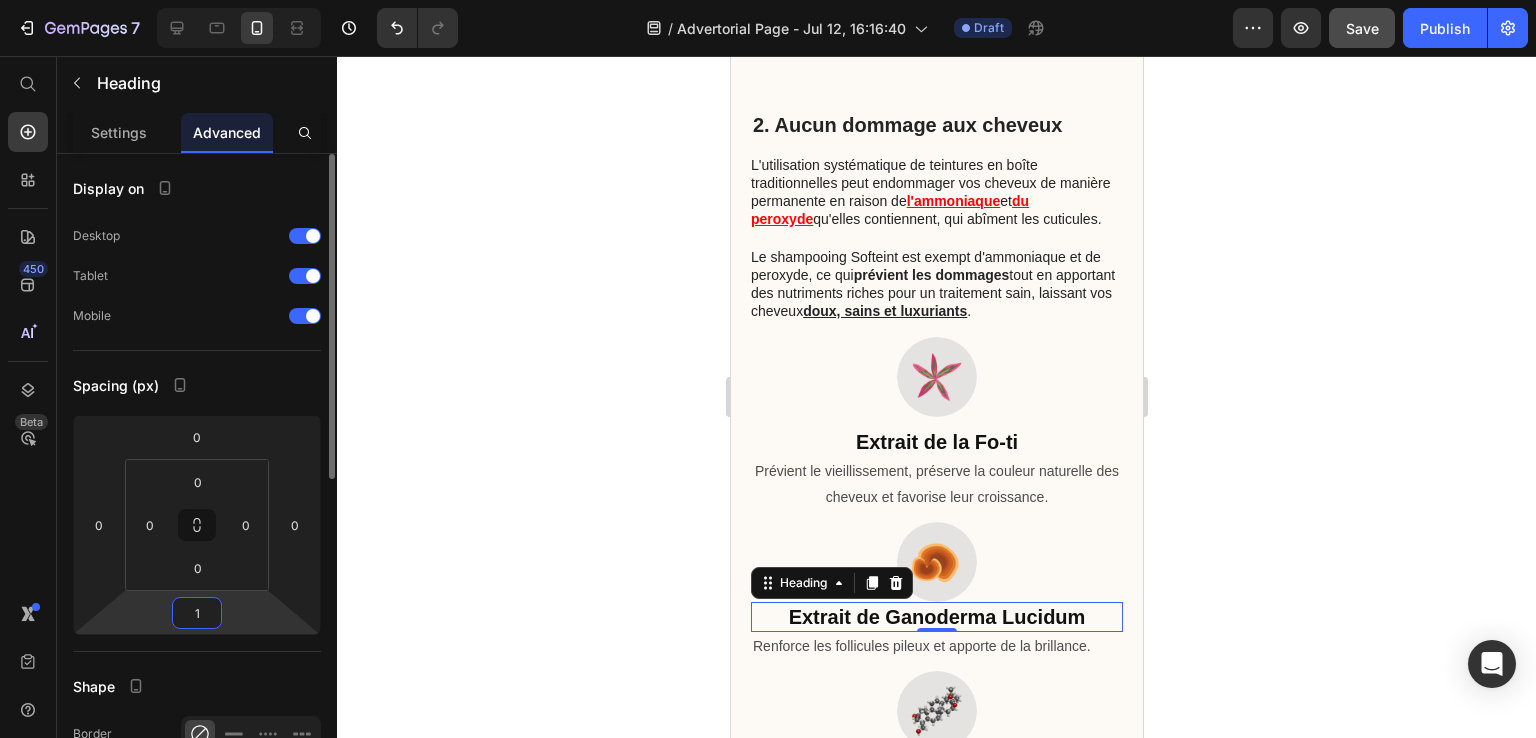 type on "10" 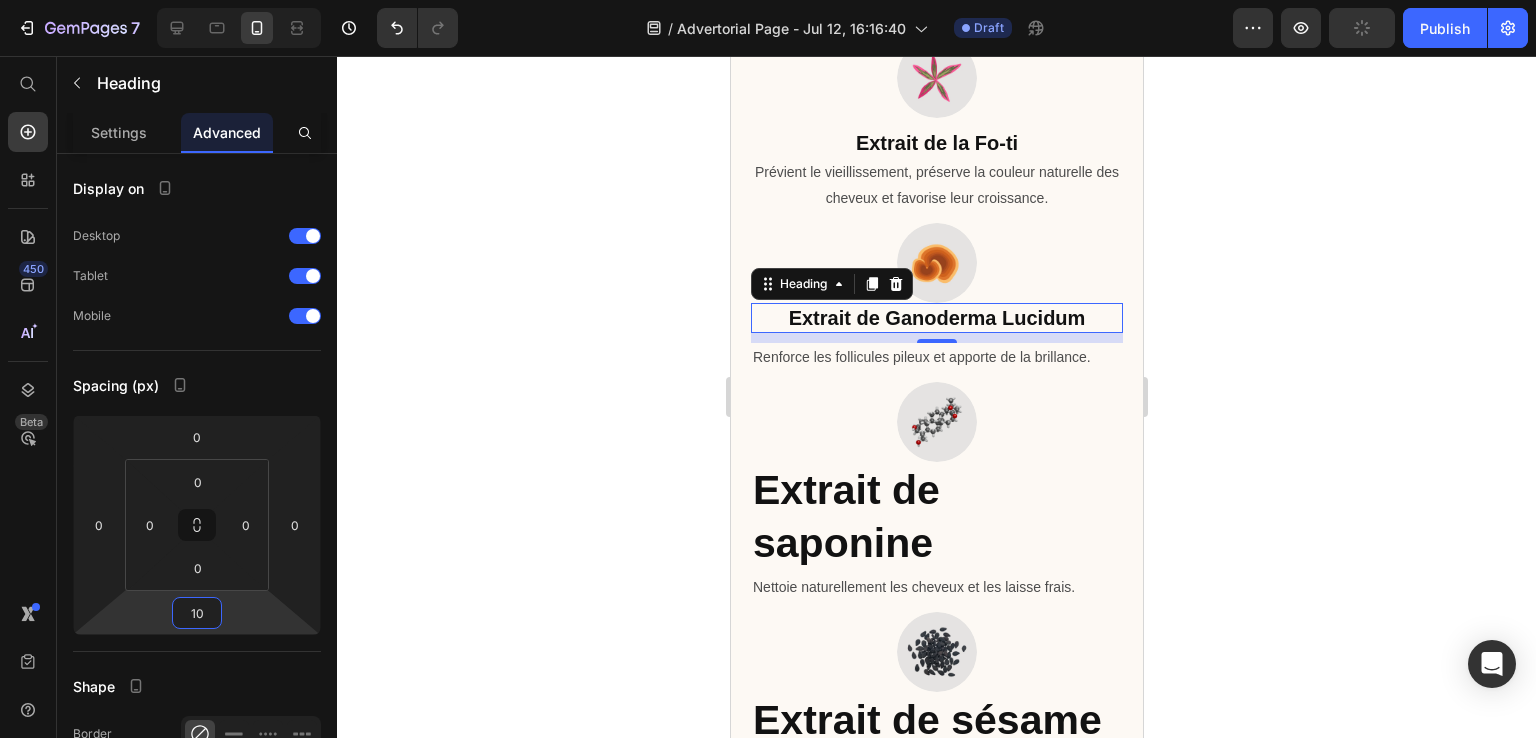scroll, scrollTop: 1700, scrollLeft: 0, axis: vertical 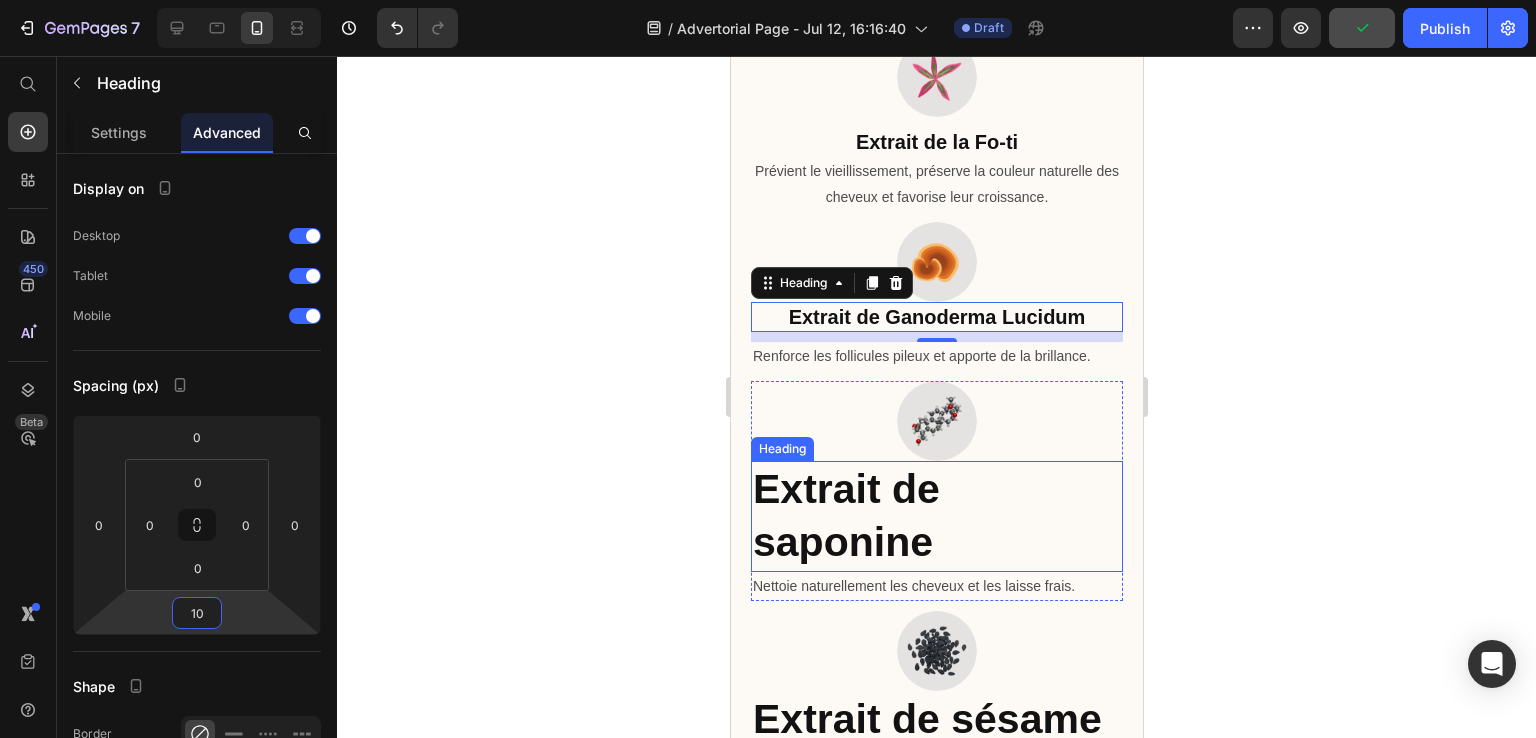 click on "Extrait de saponine" at bounding box center (936, 516) 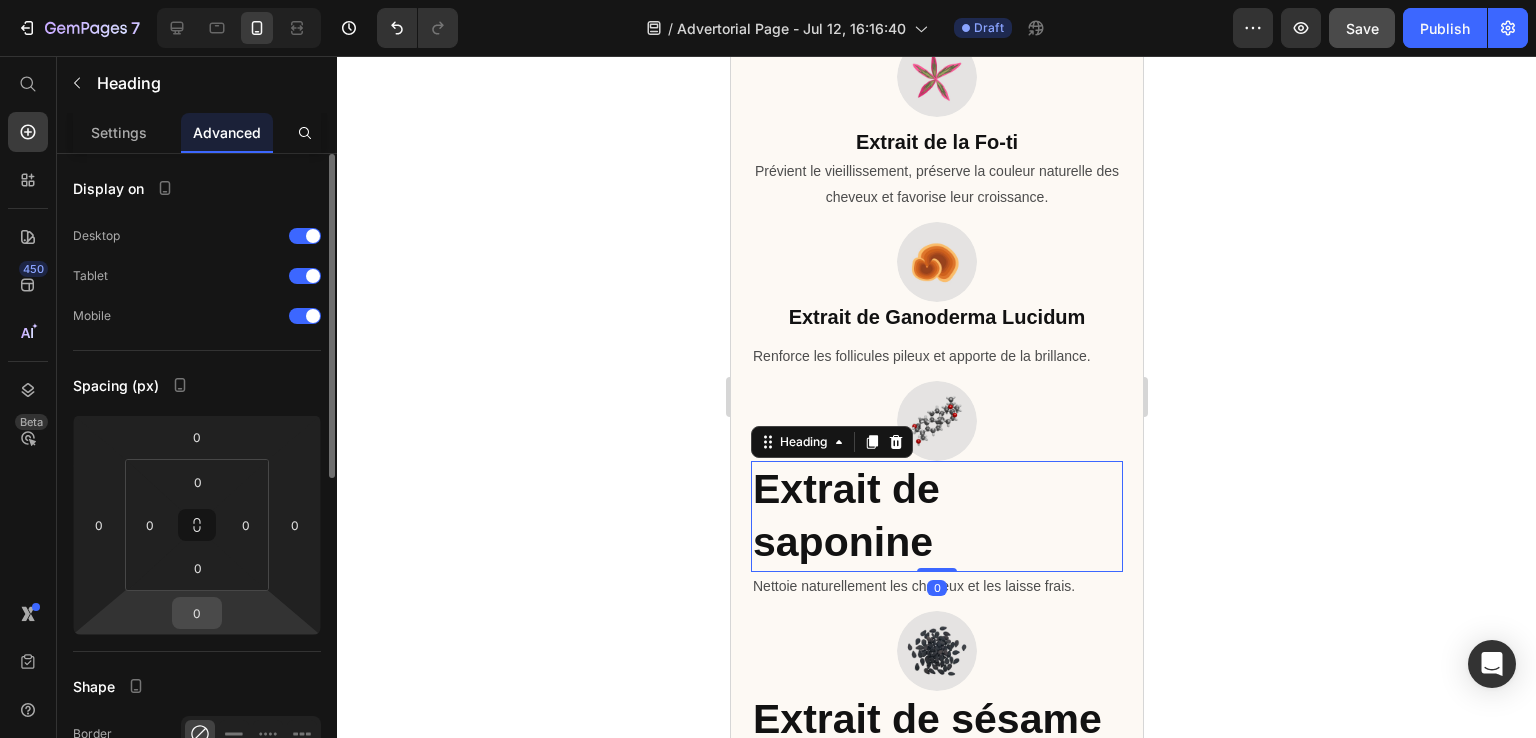 click on "0" at bounding box center (197, 613) 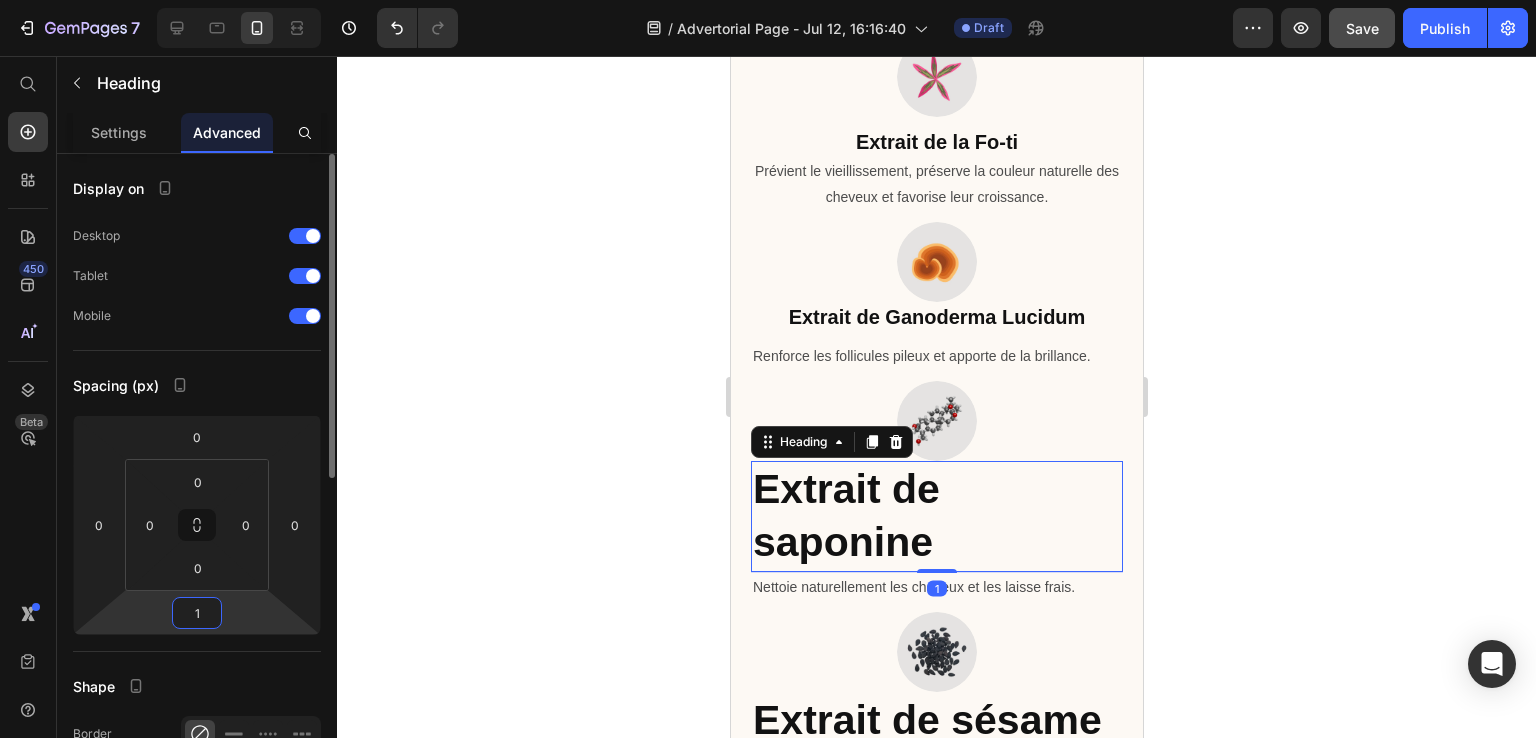 type on "10" 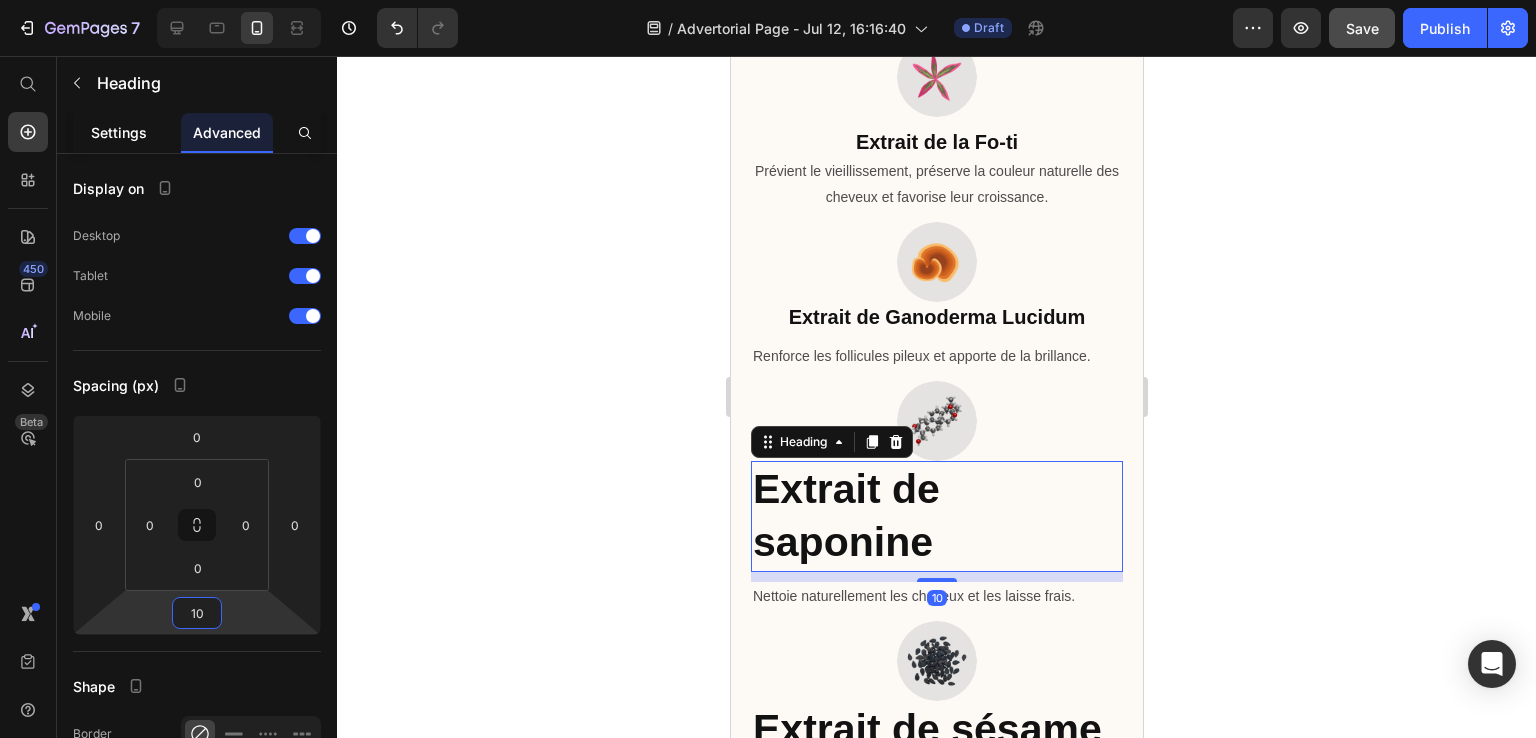 click on "Settings" at bounding box center (119, 132) 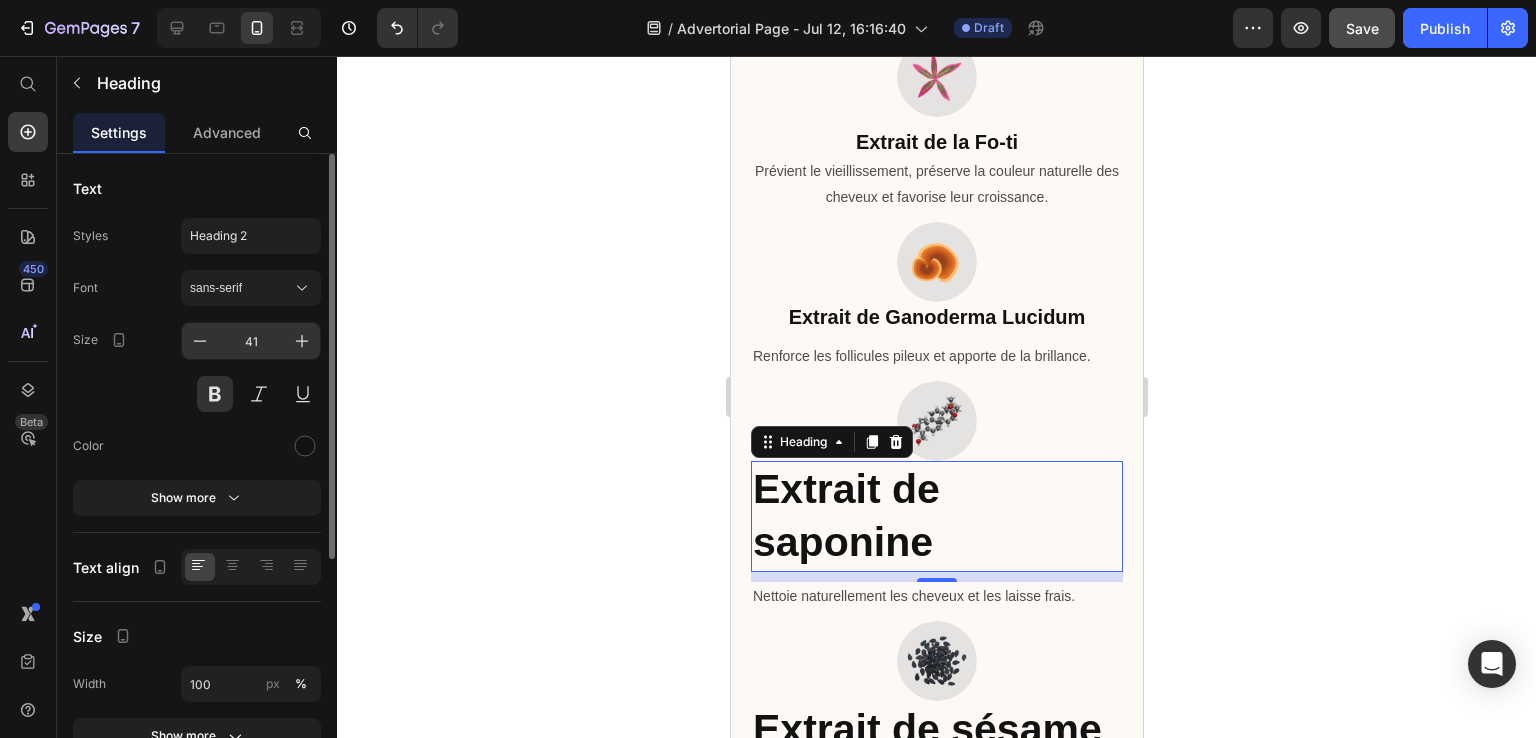 click on "41" at bounding box center (251, 341) 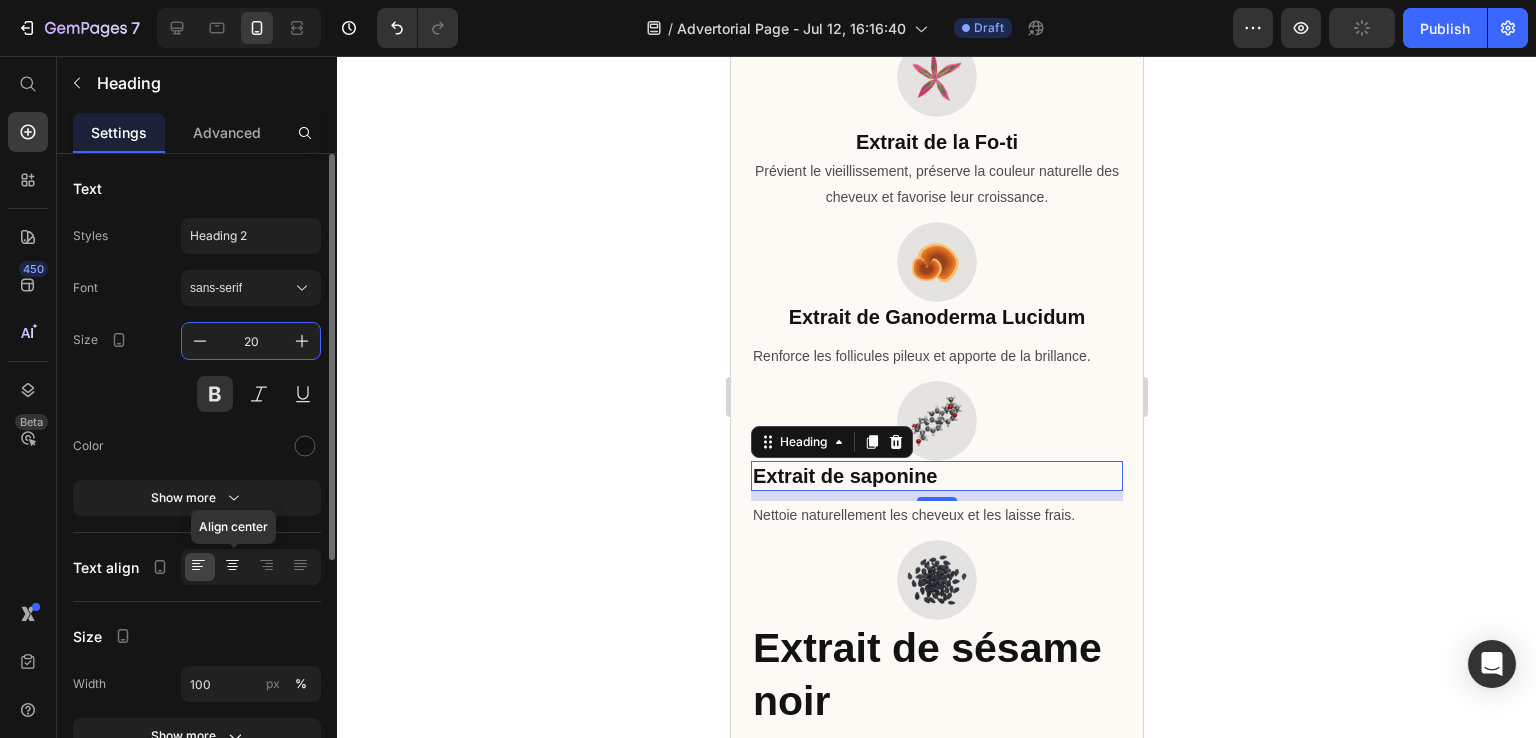 type on "20" 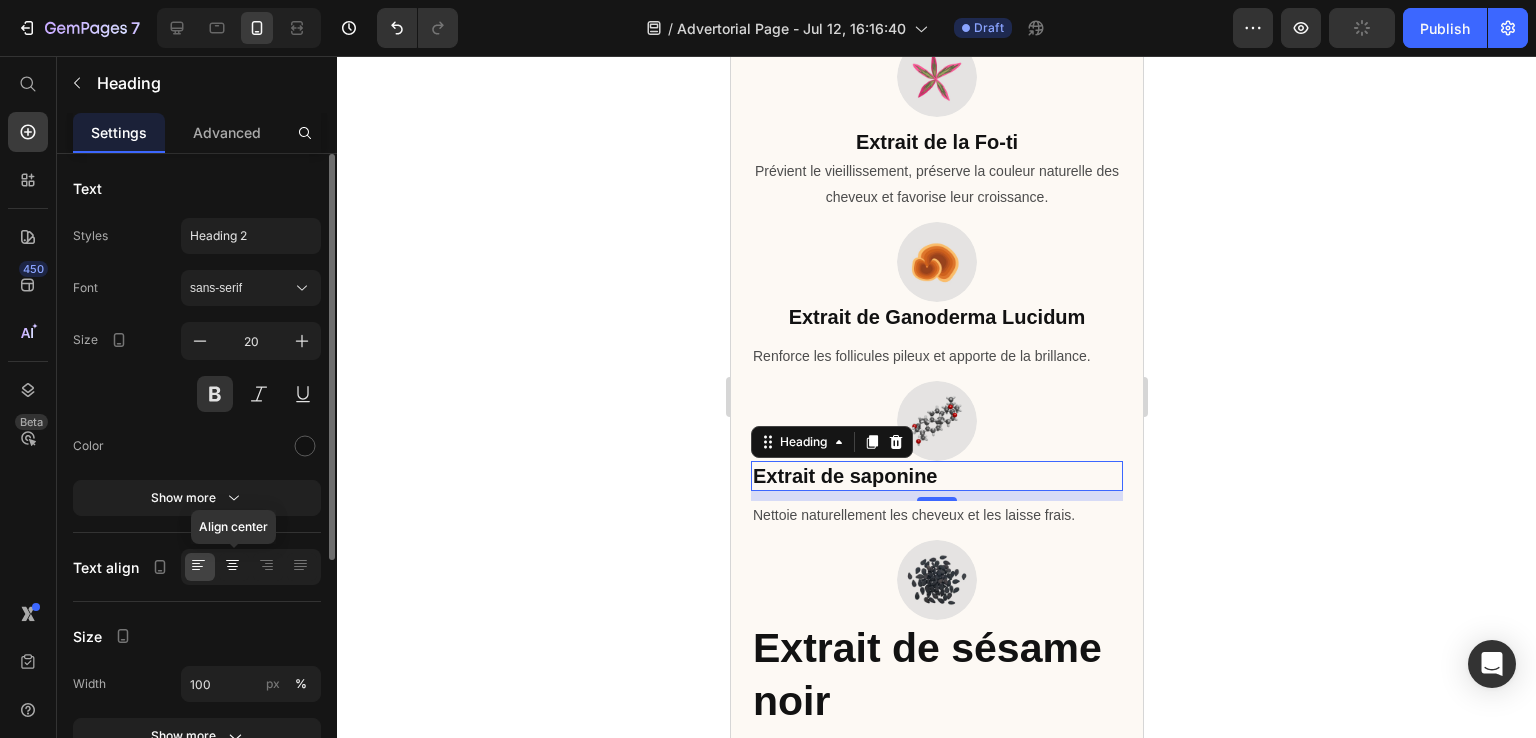 click 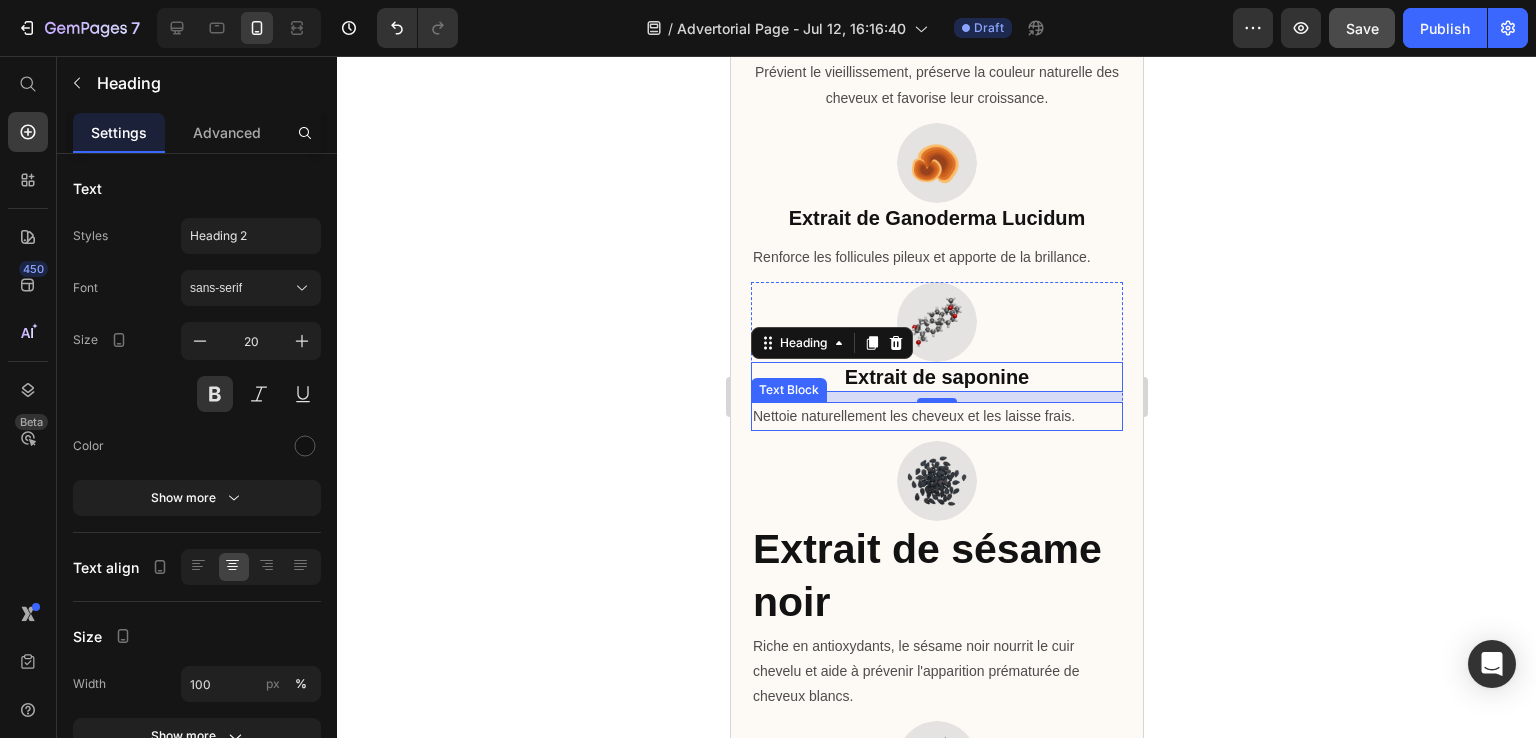 scroll, scrollTop: 1800, scrollLeft: 0, axis: vertical 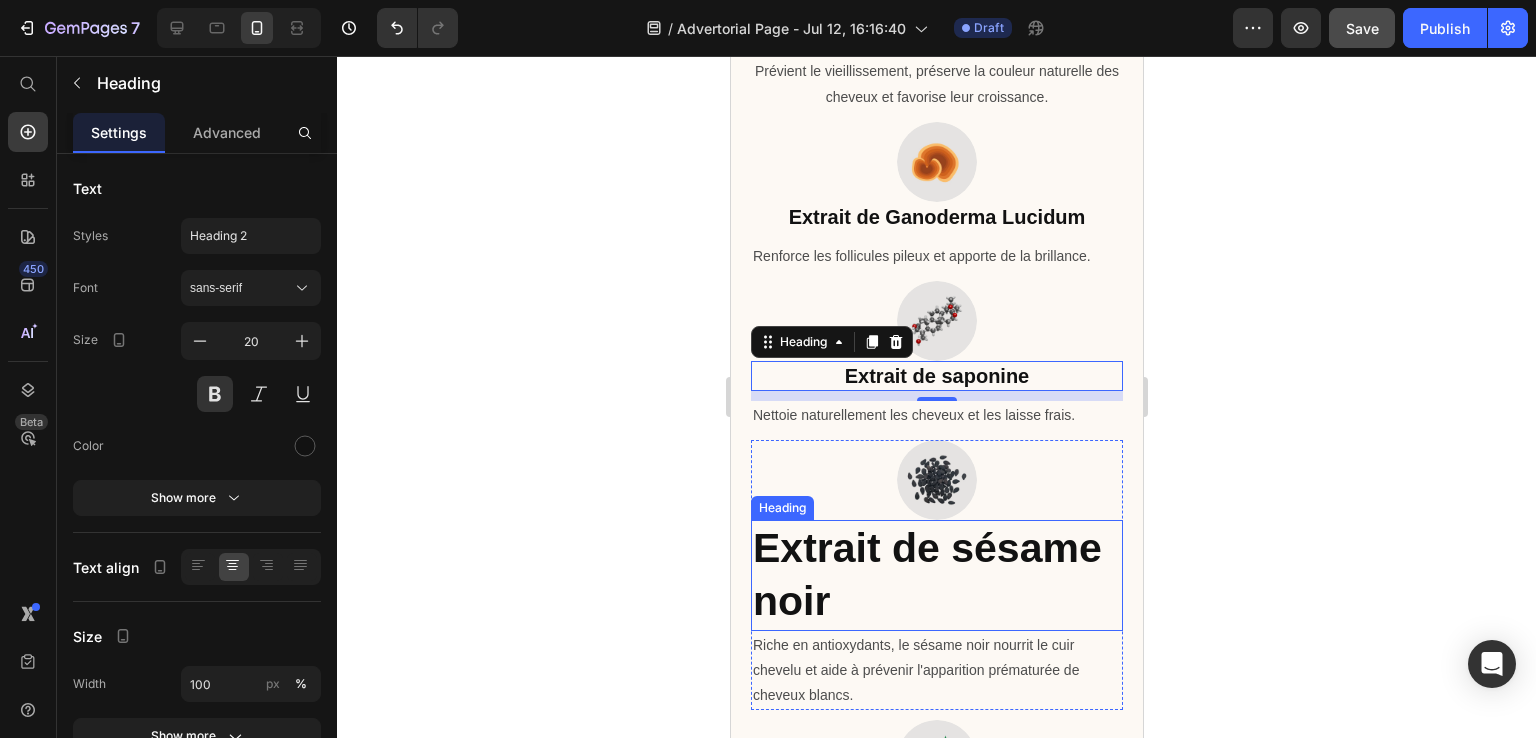 click on "Extrait de sésame noir" at bounding box center [936, 575] 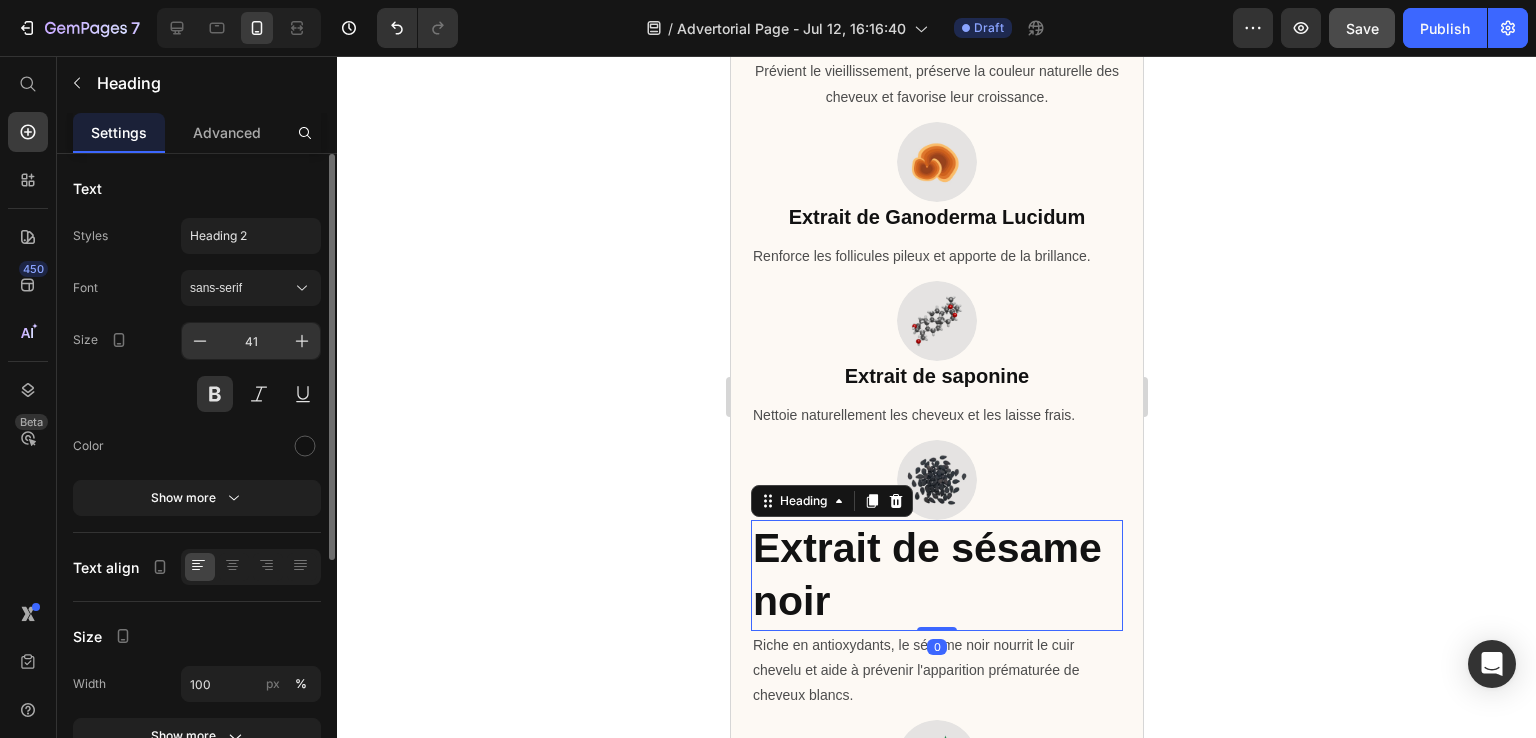 click on "41" at bounding box center [251, 341] 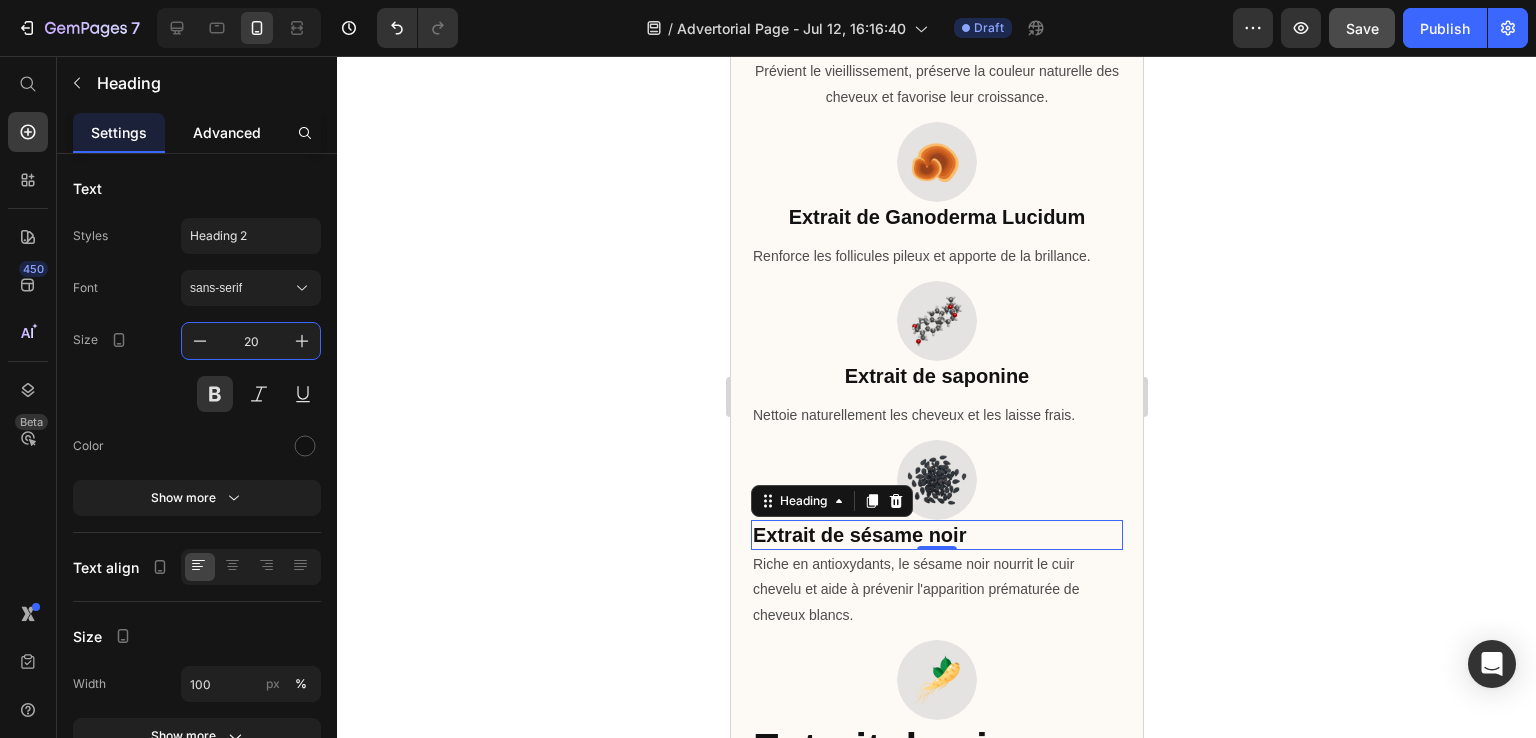 type on "20" 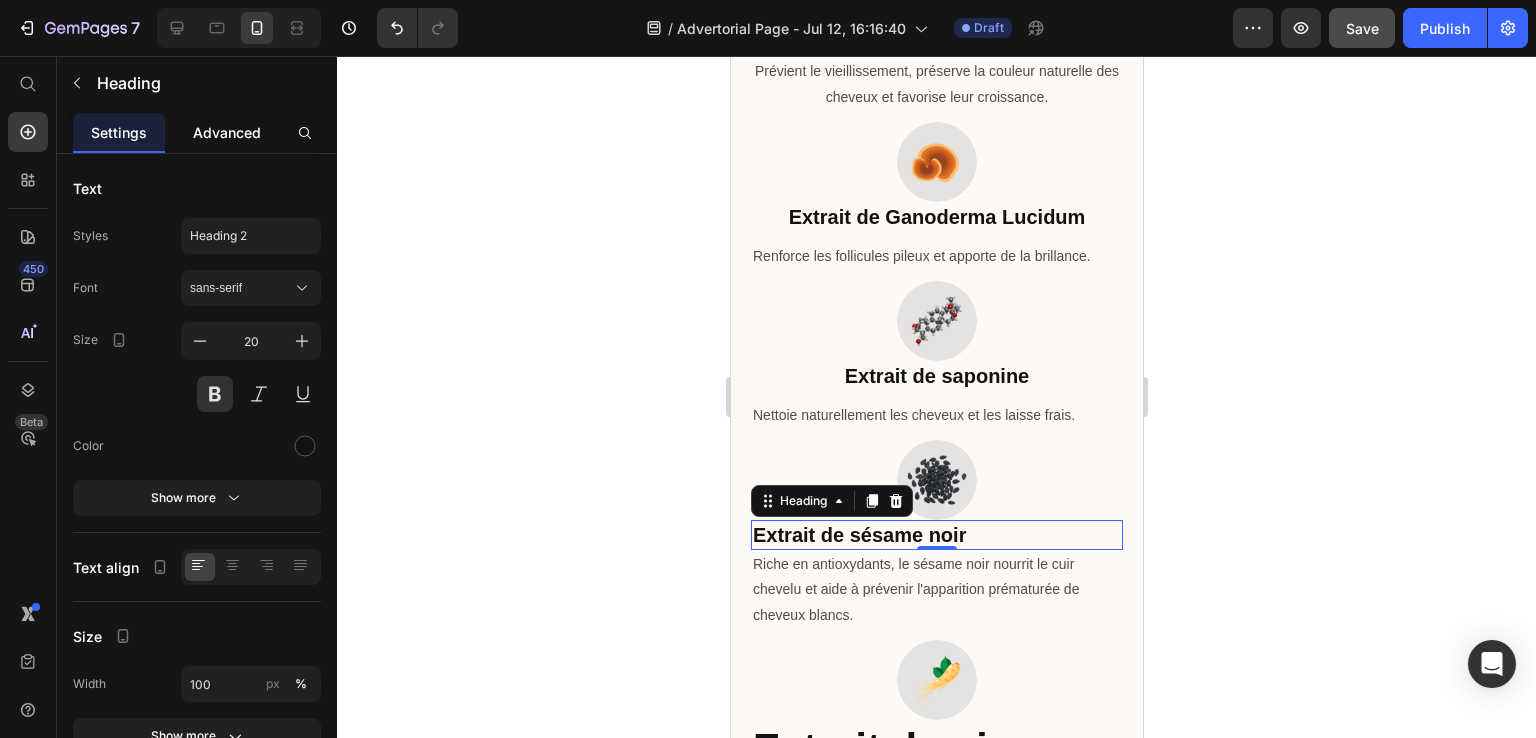 click on "Advanced" at bounding box center (227, 132) 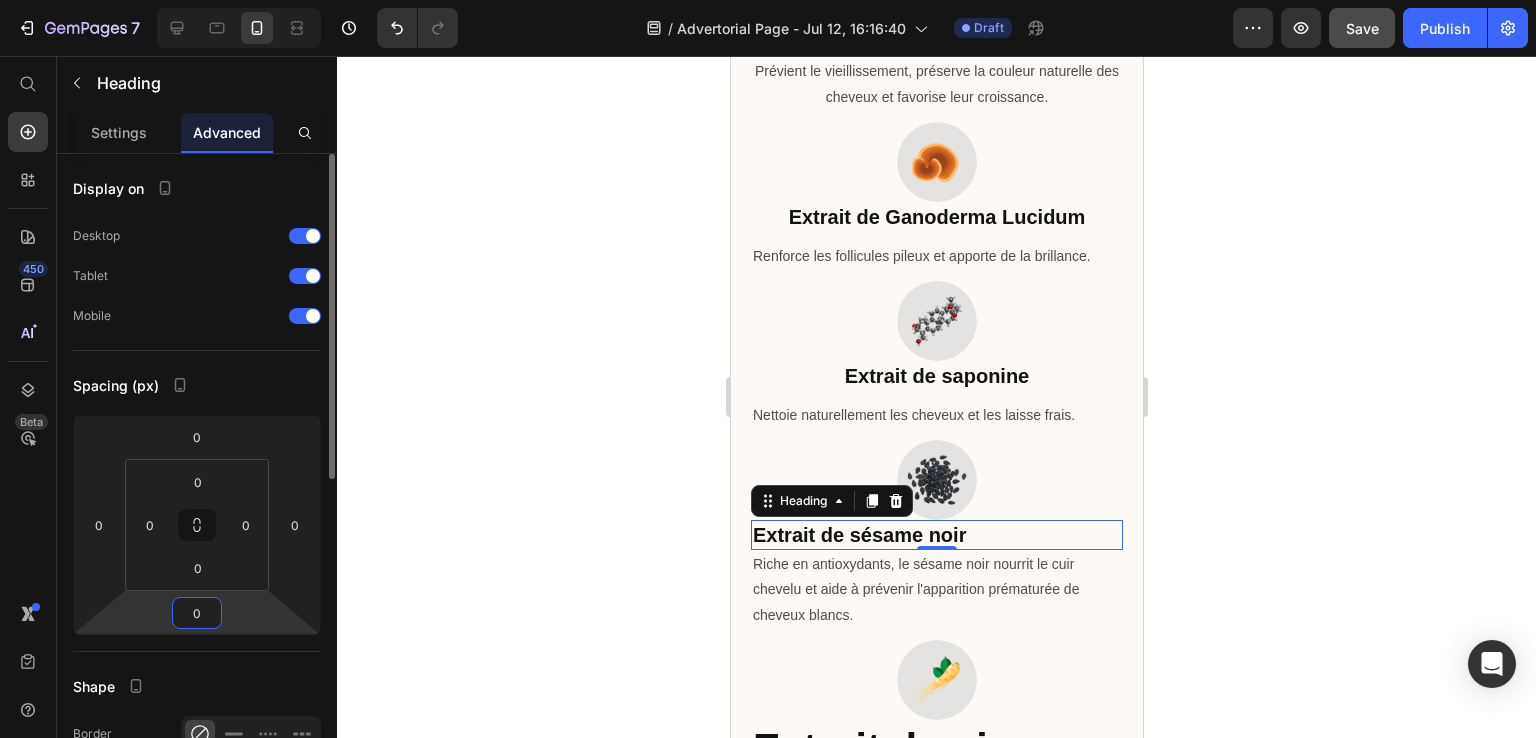 click on "0" at bounding box center [197, 613] 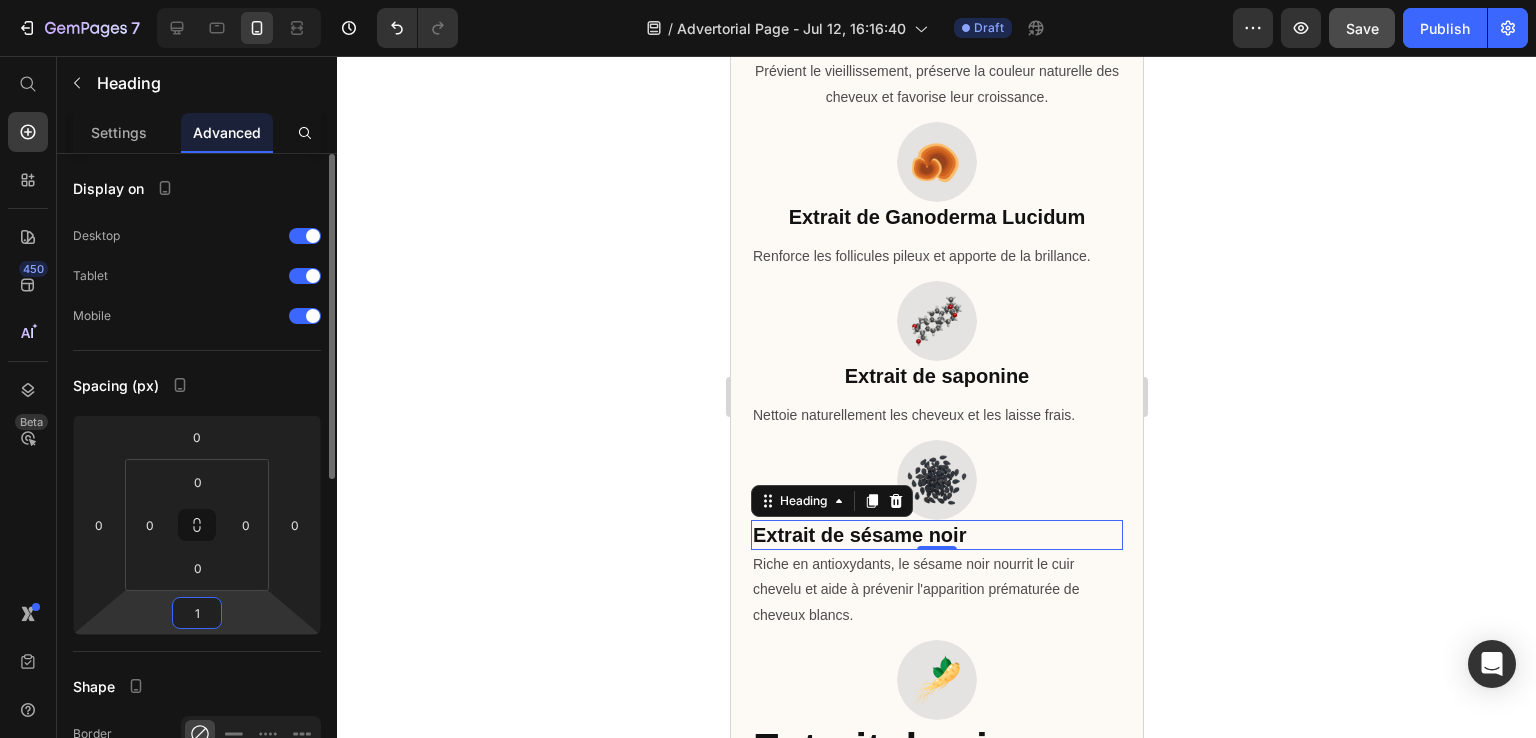 type on "10" 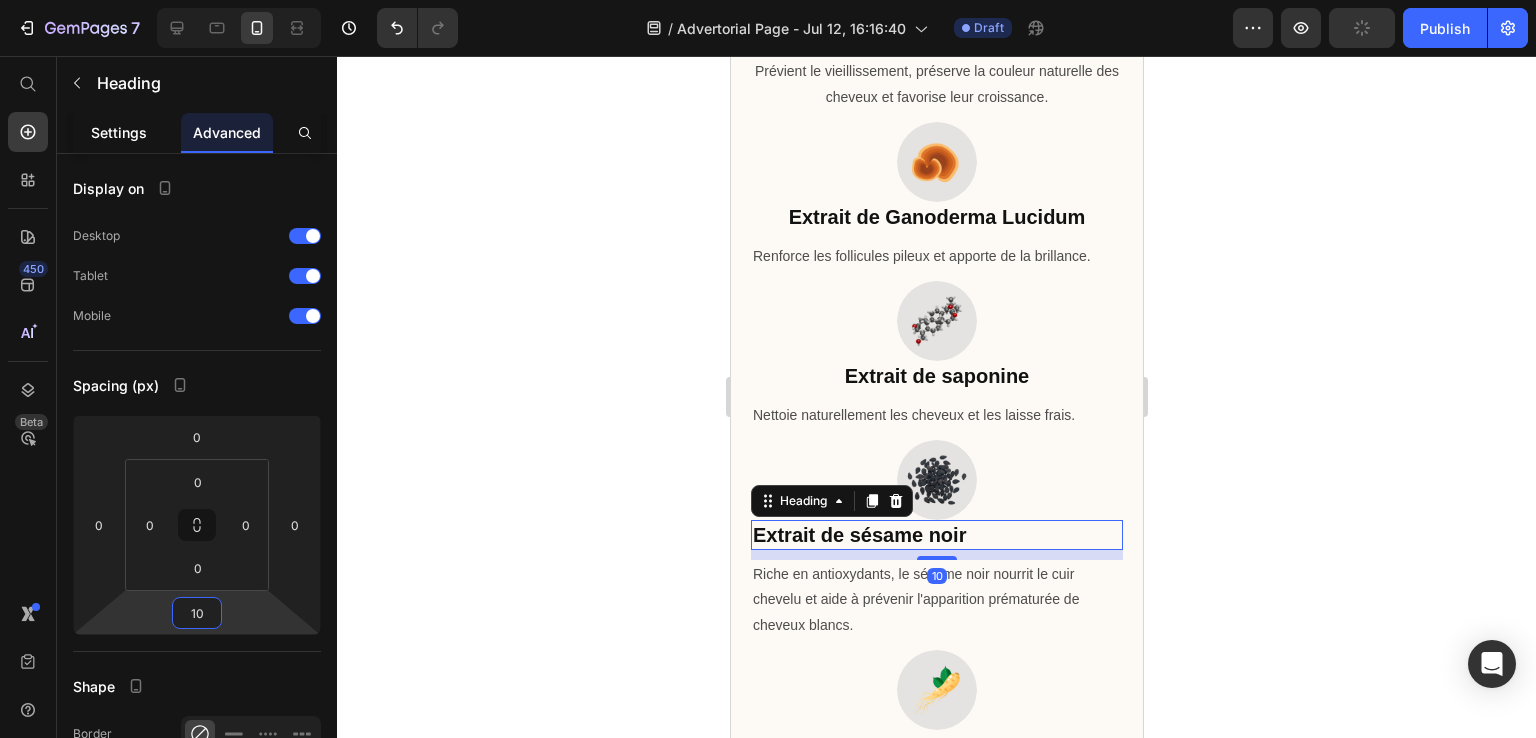 click on "Settings" at bounding box center (119, 132) 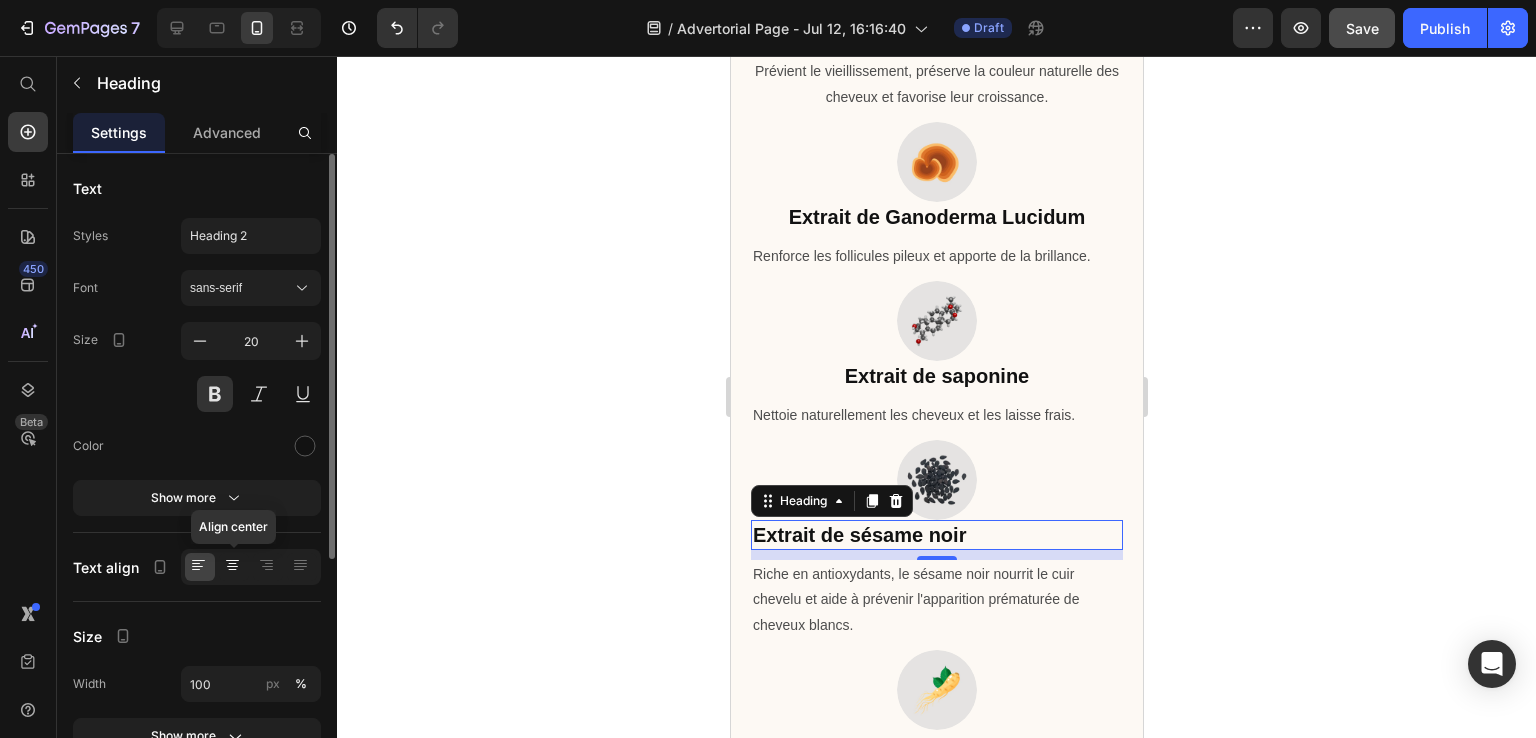 click 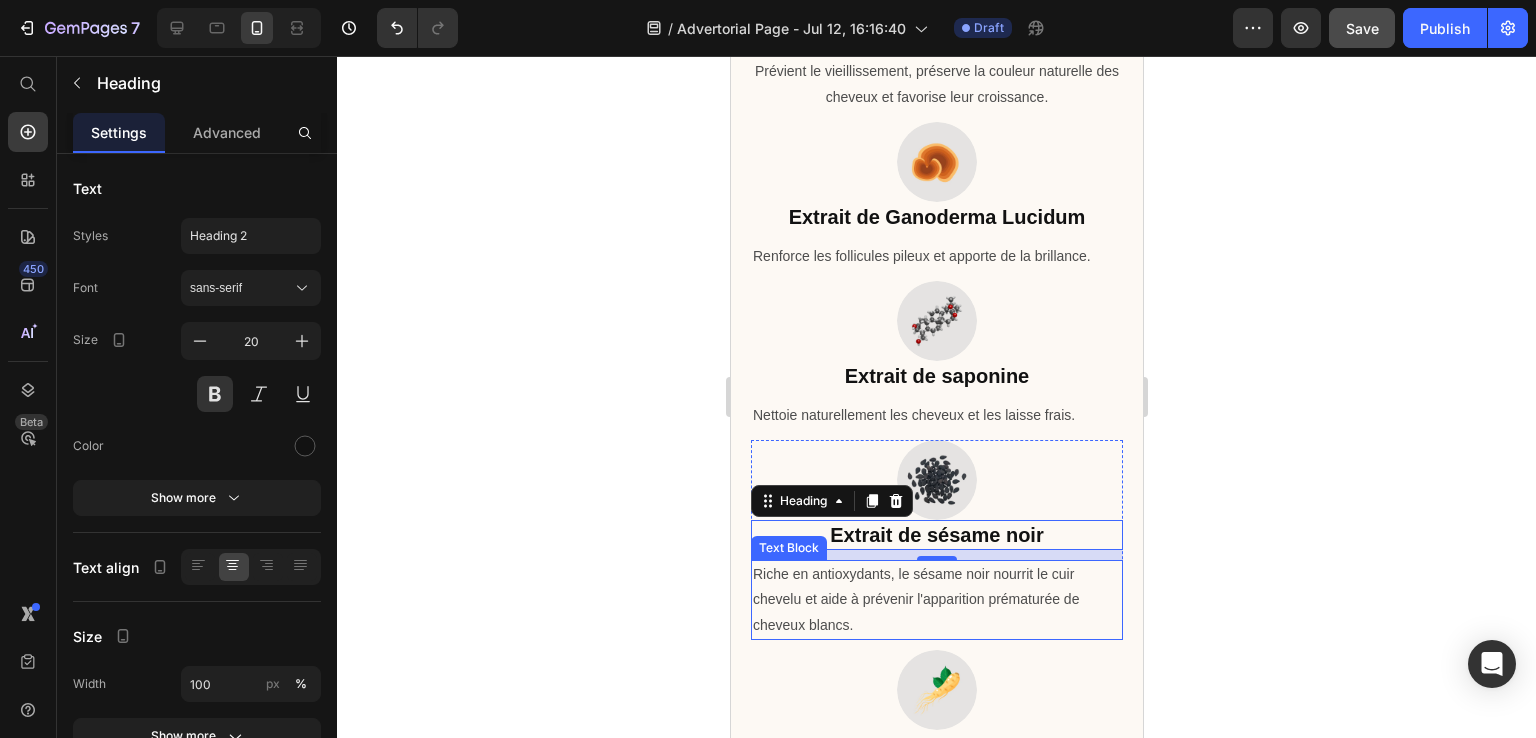 click on "Riche en antioxydants, le sésame noir nourrit le cuir chevelu et aide à prévenir l'apparition prématurée de cheveux blancs." at bounding box center [936, 600] 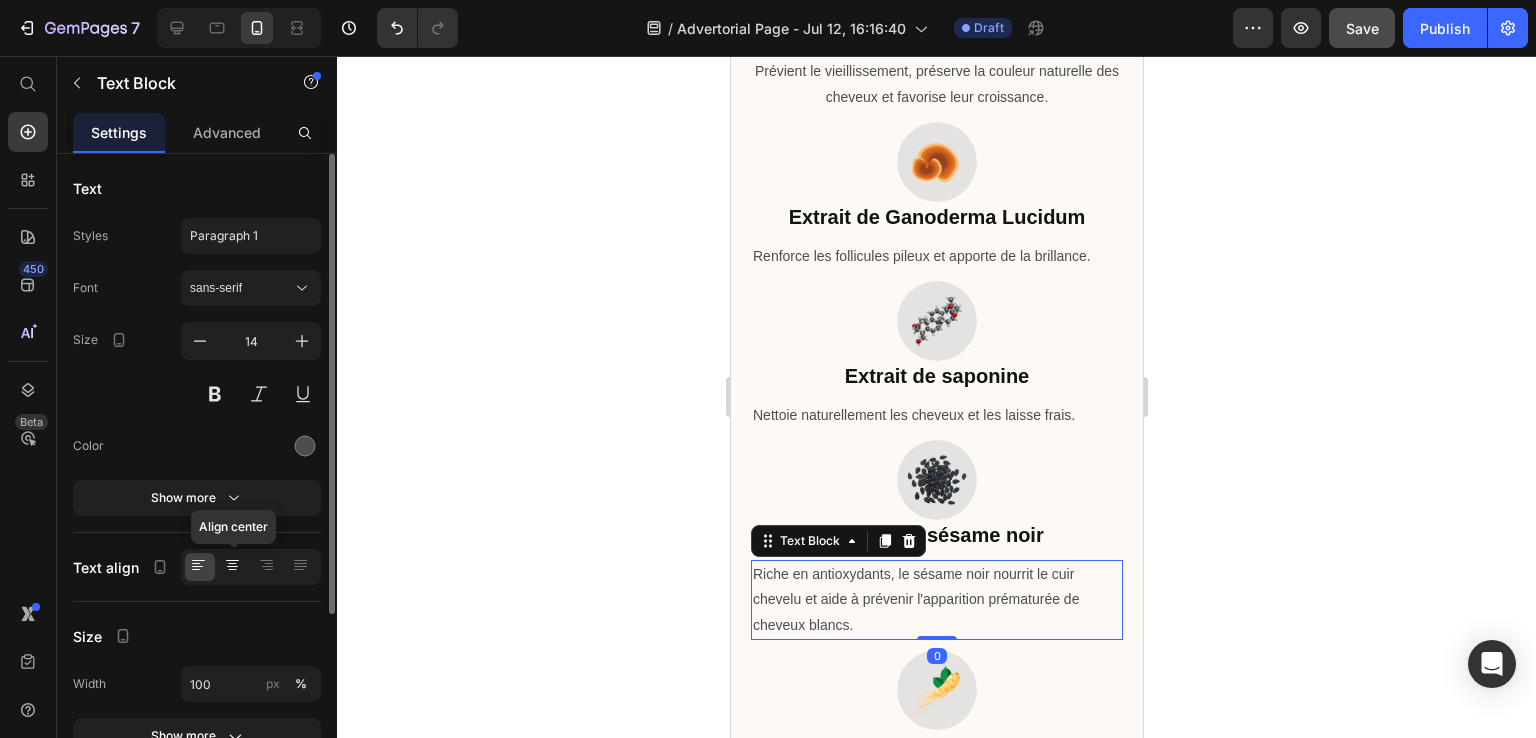 click 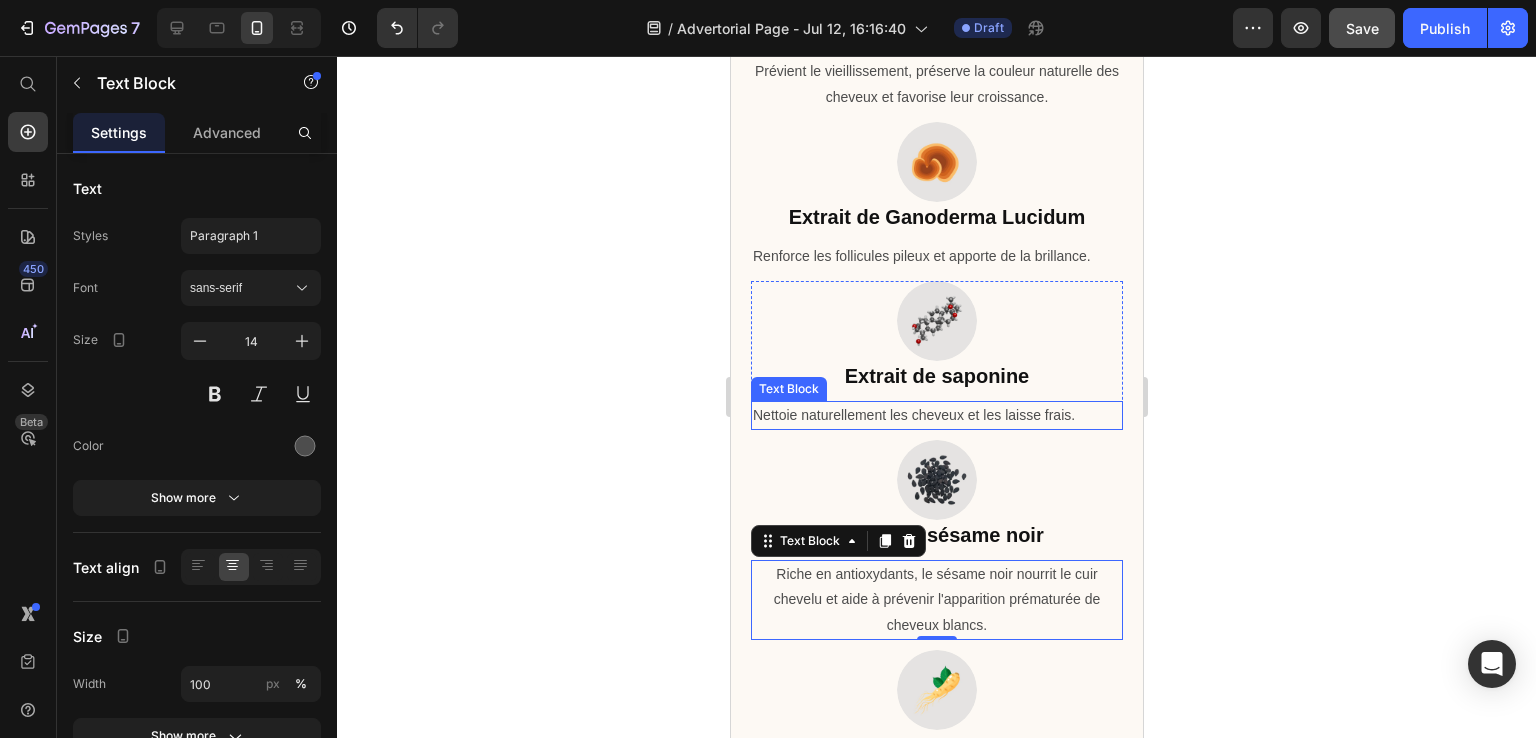 click on "Nettoie naturellement les cheveux et les laisse frais." at bounding box center [936, 415] 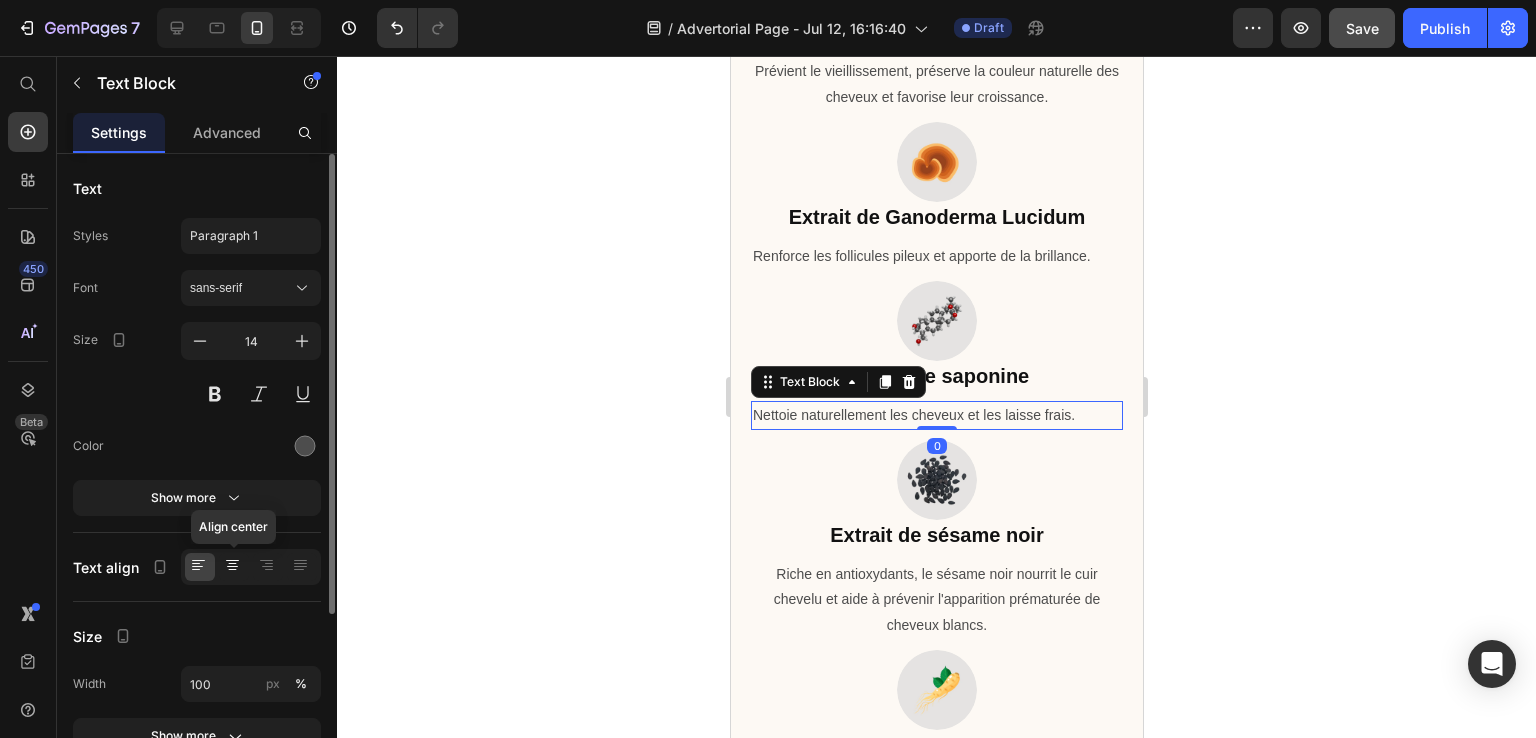 click 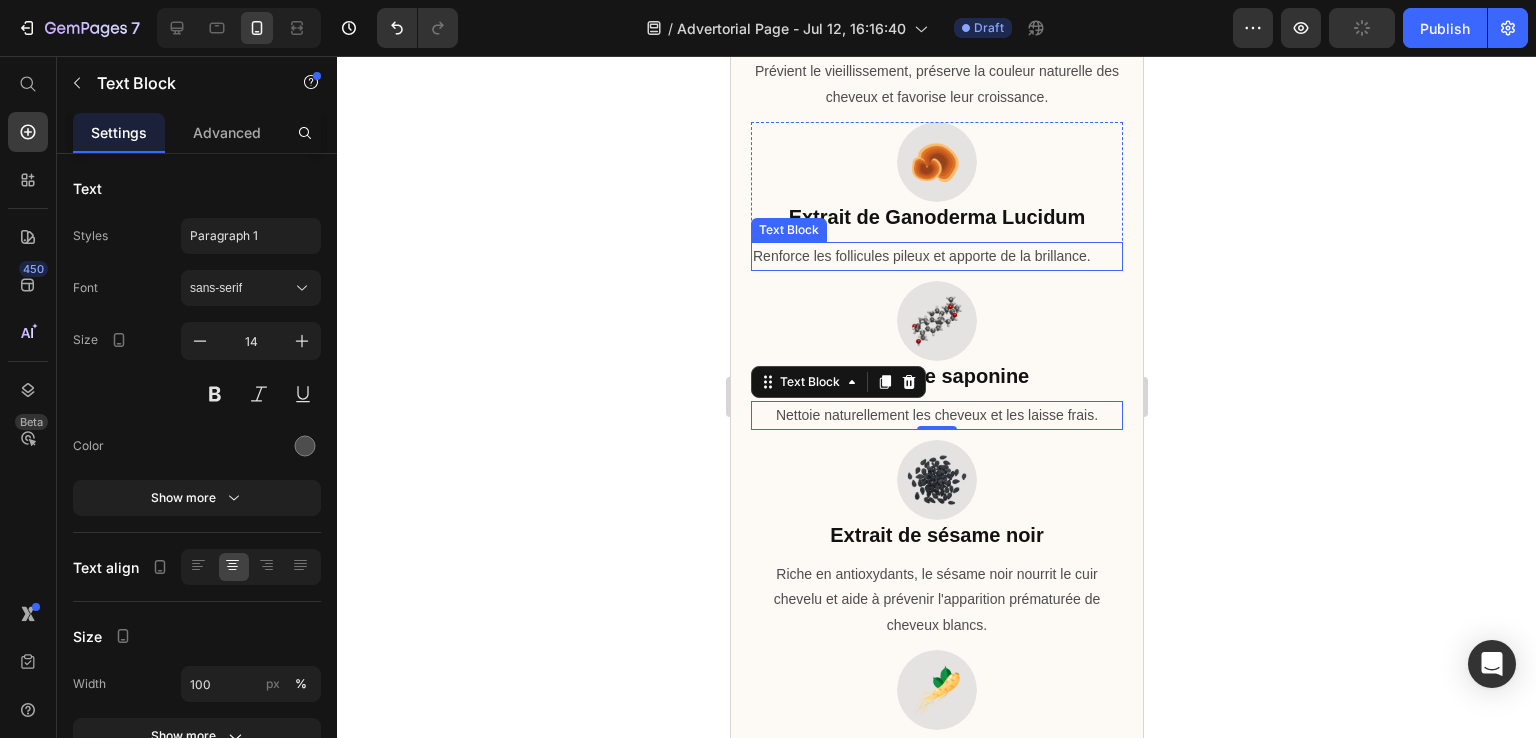 click on "Renforce les follicules pileux et apporte de la brillance." at bounding box center (936, 256) 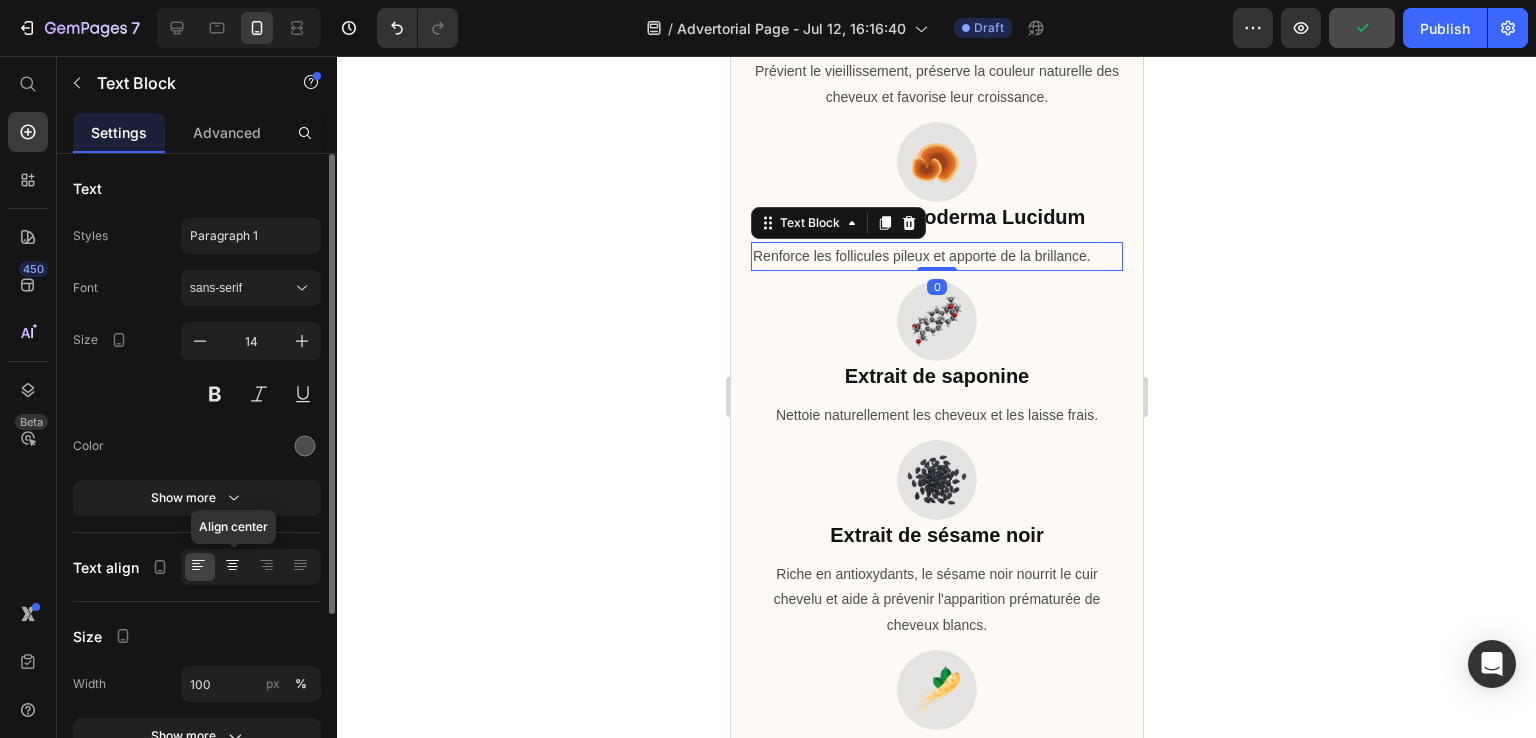 click 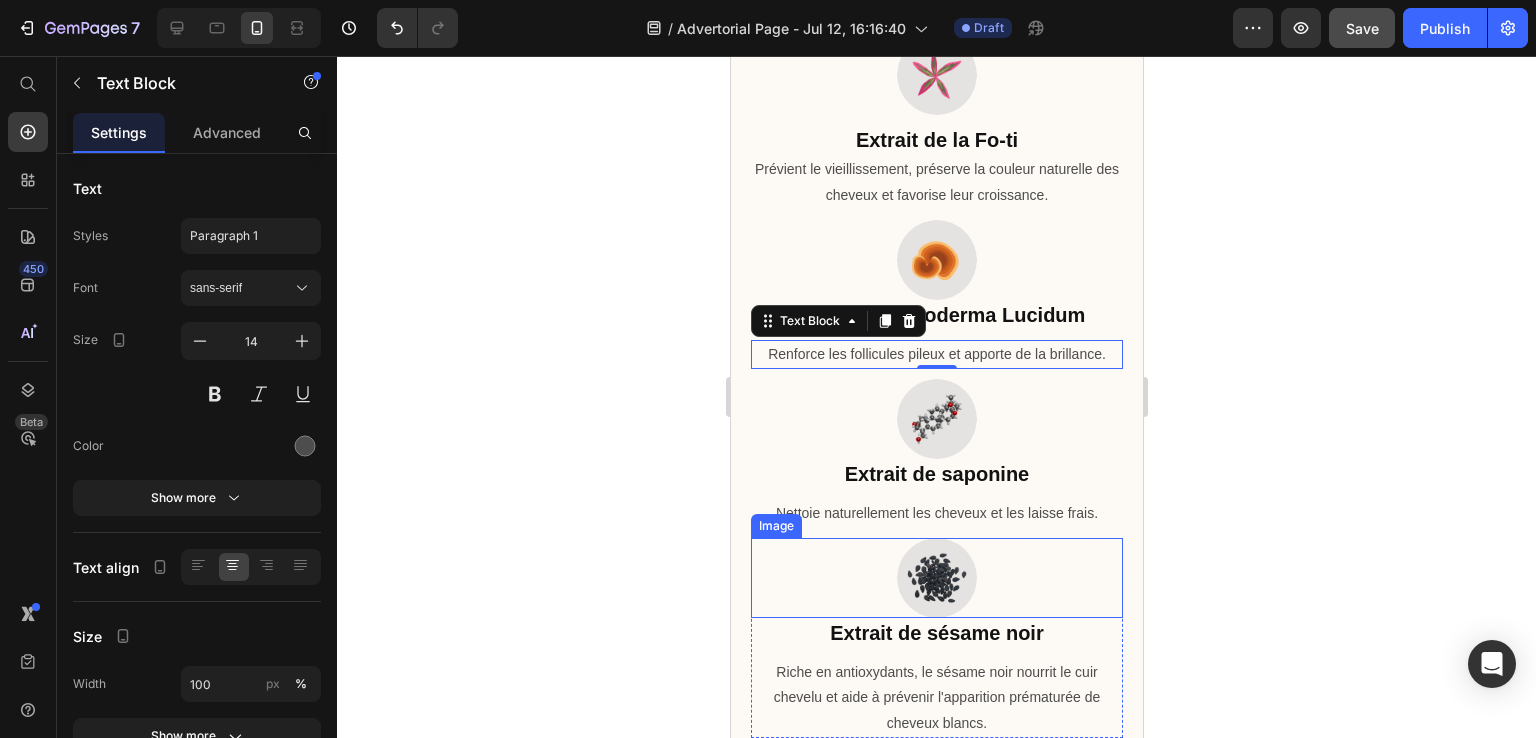 scroll, scrollTop: 1600, scrollLeft: 0, axis: vertical 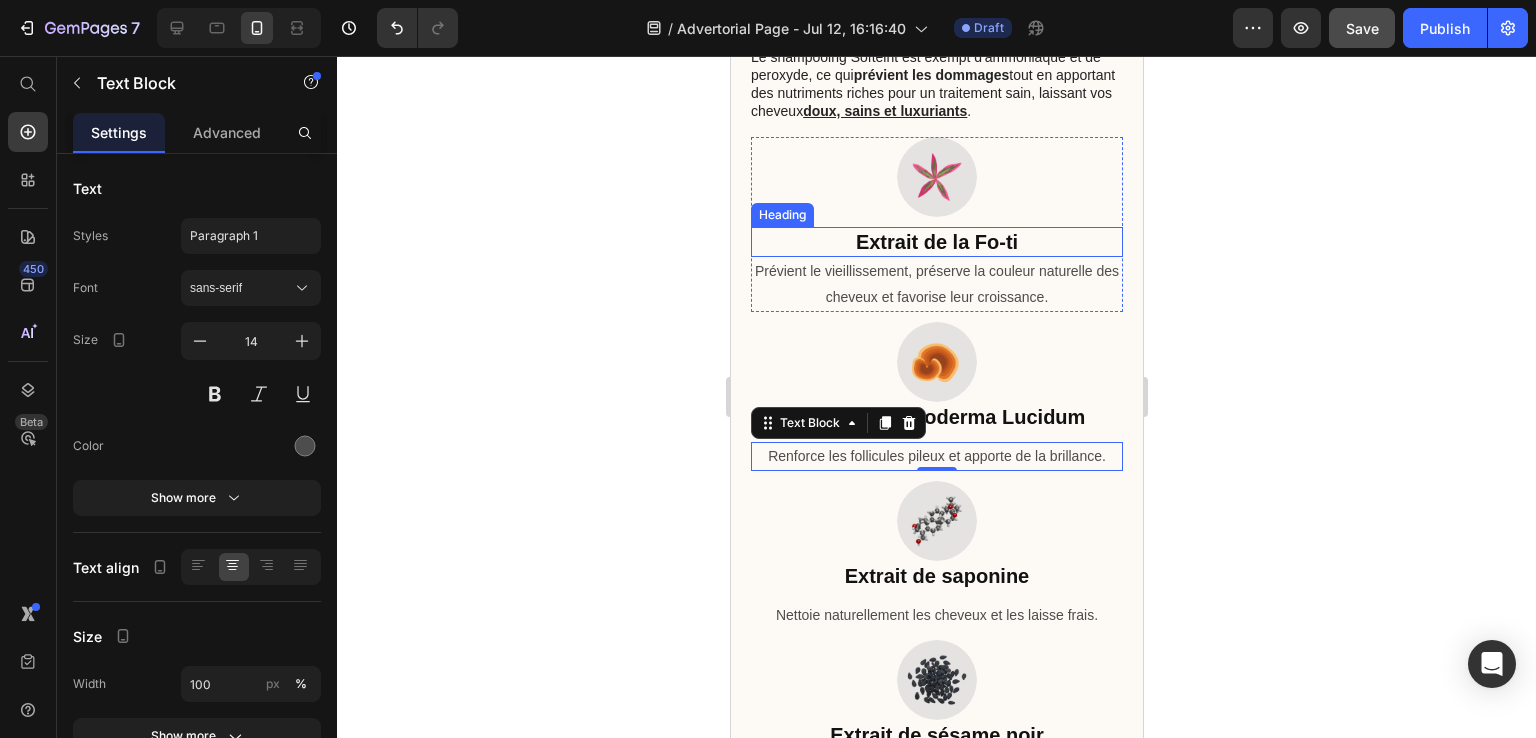 click on "Extrait de la Fo-ti" at bounding box center (936, 242) 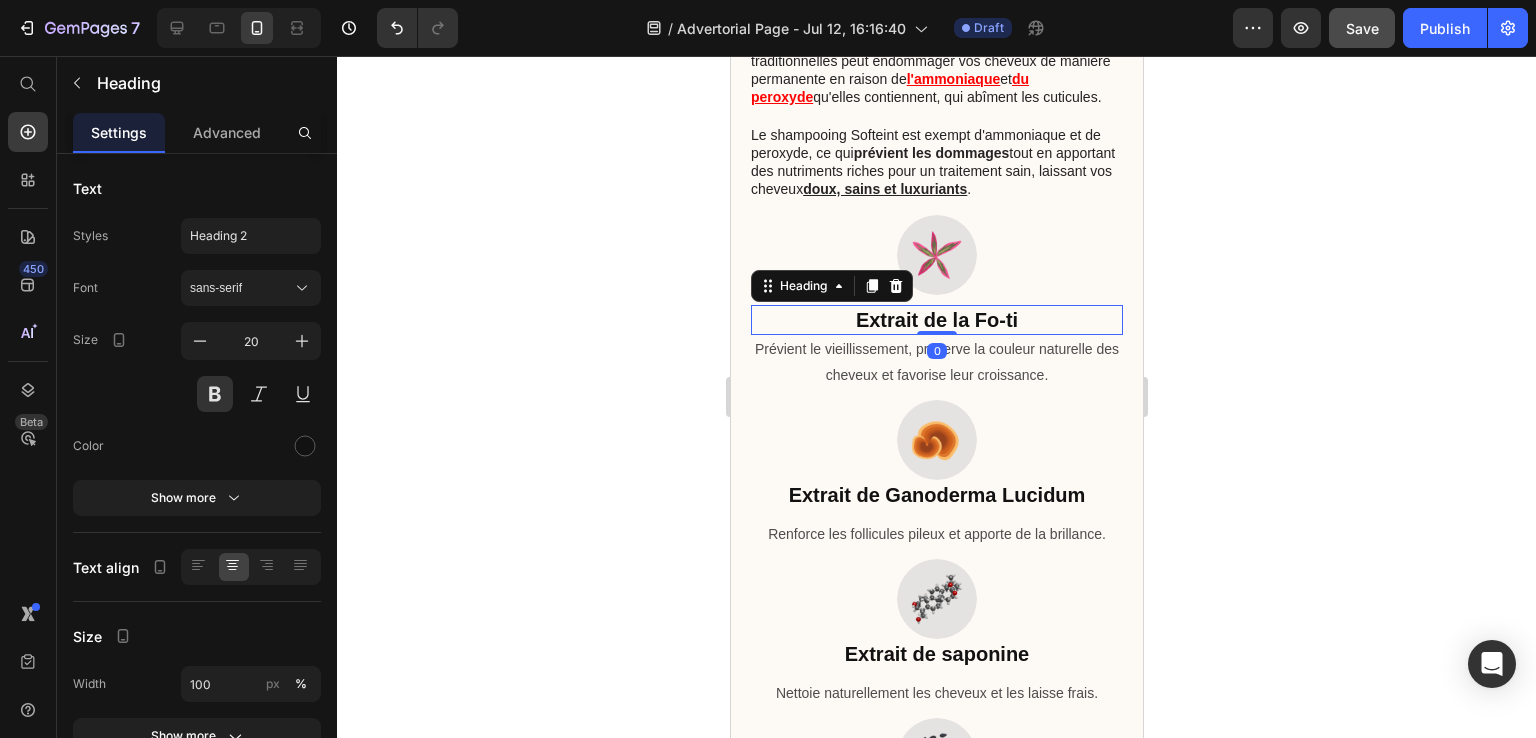 scroll, scrollTop: 1400, scrollLeft: 0, axis: vertical 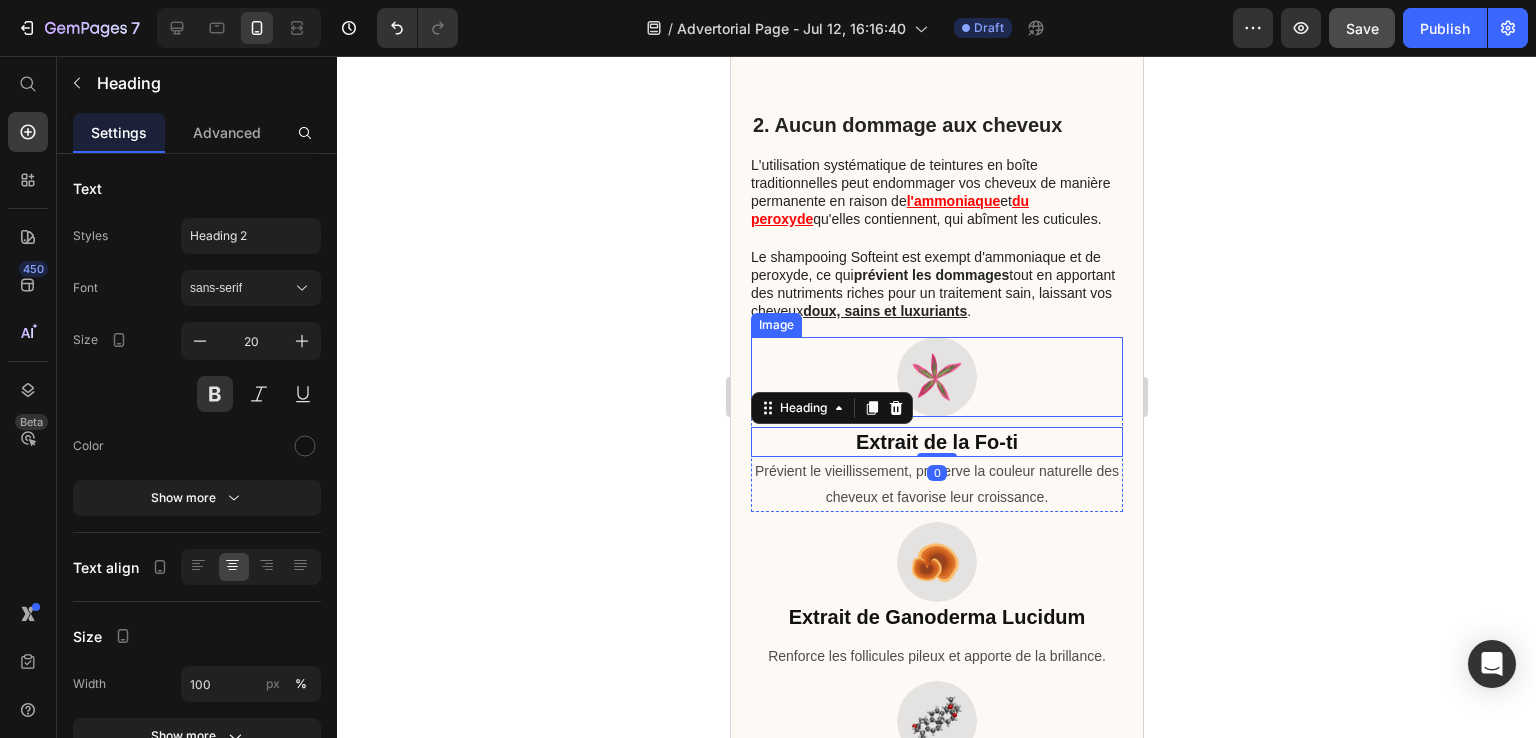 click at bounding box center [936, 377] 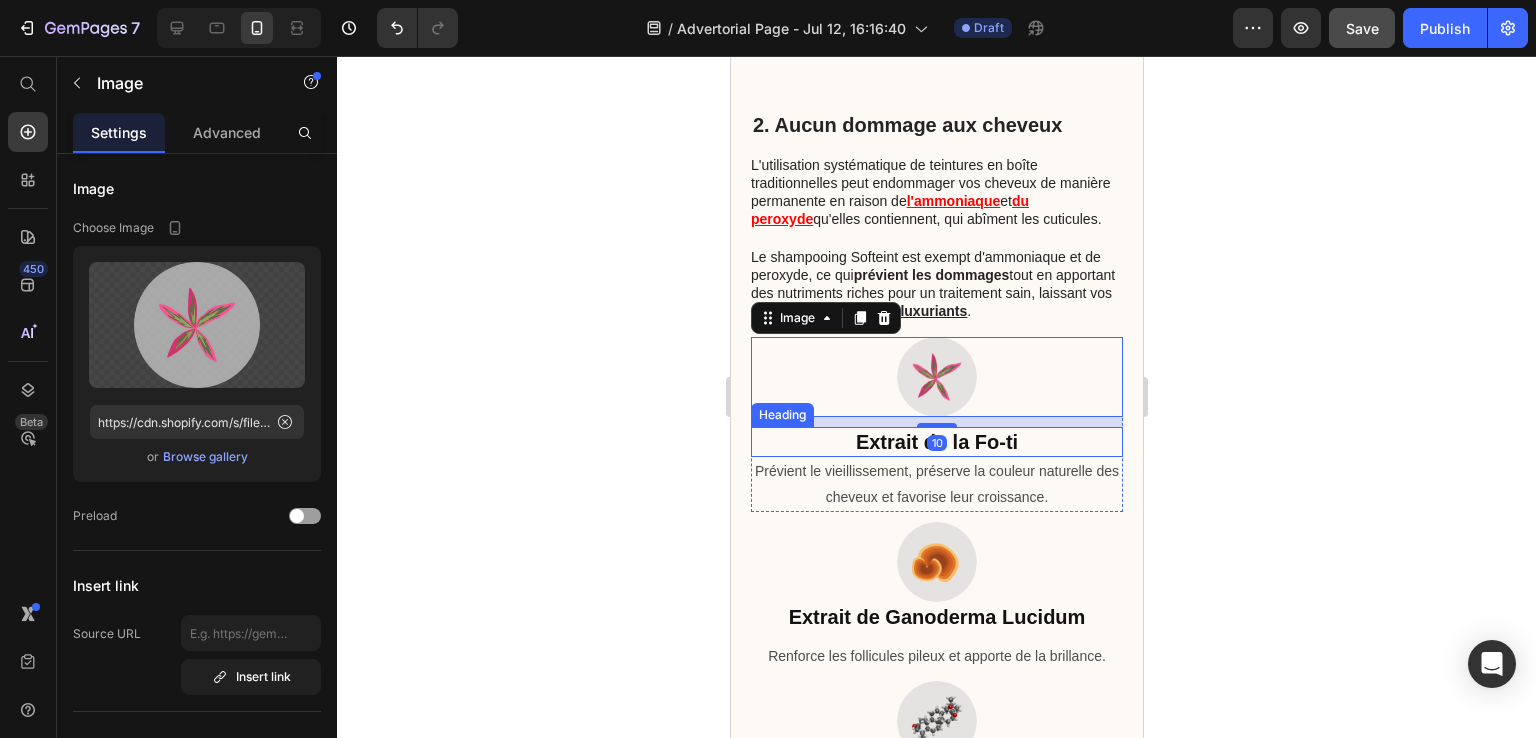 click on "Extrait de la Fo-ti" at bounding box center (936, 442) 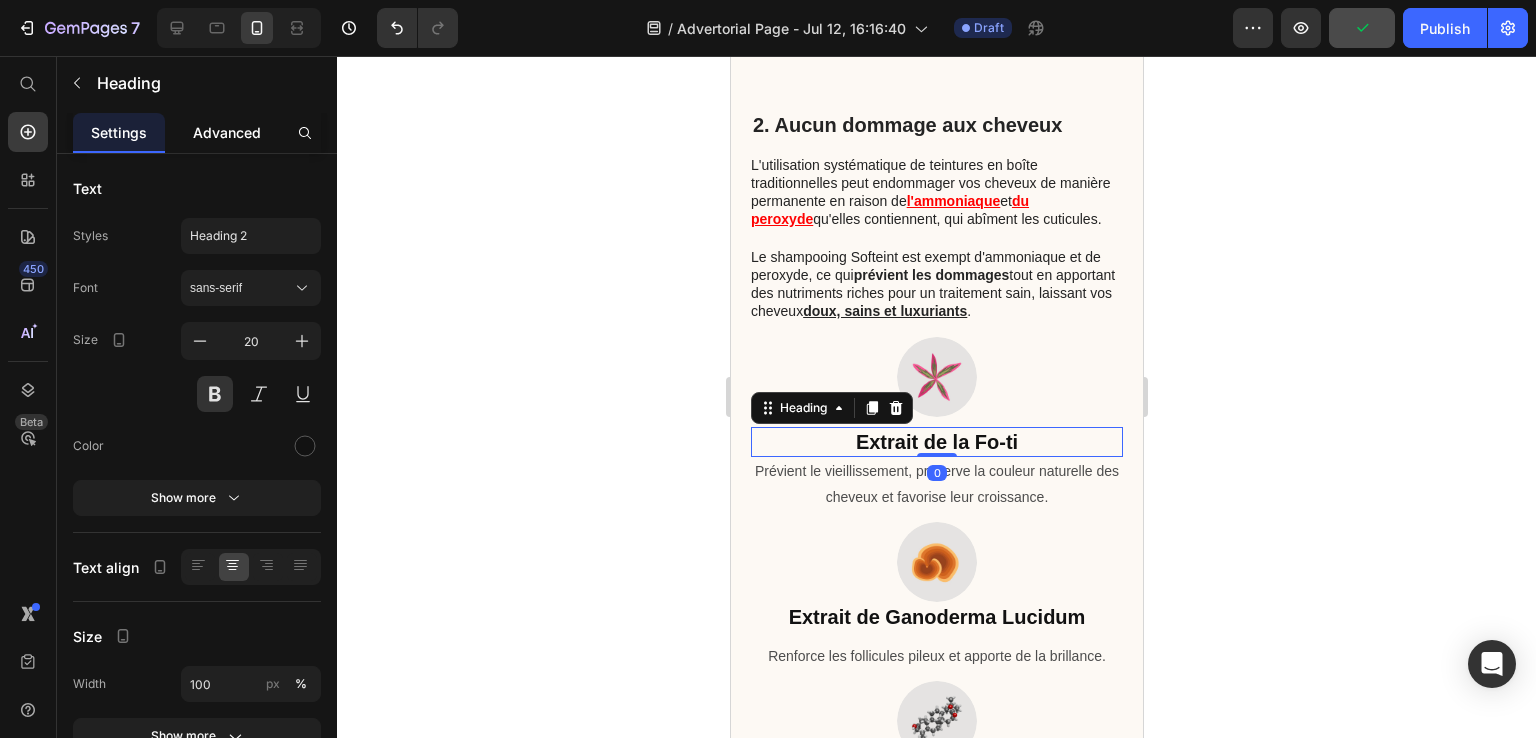 click on "Advanced" at bounding box center (227, 132) 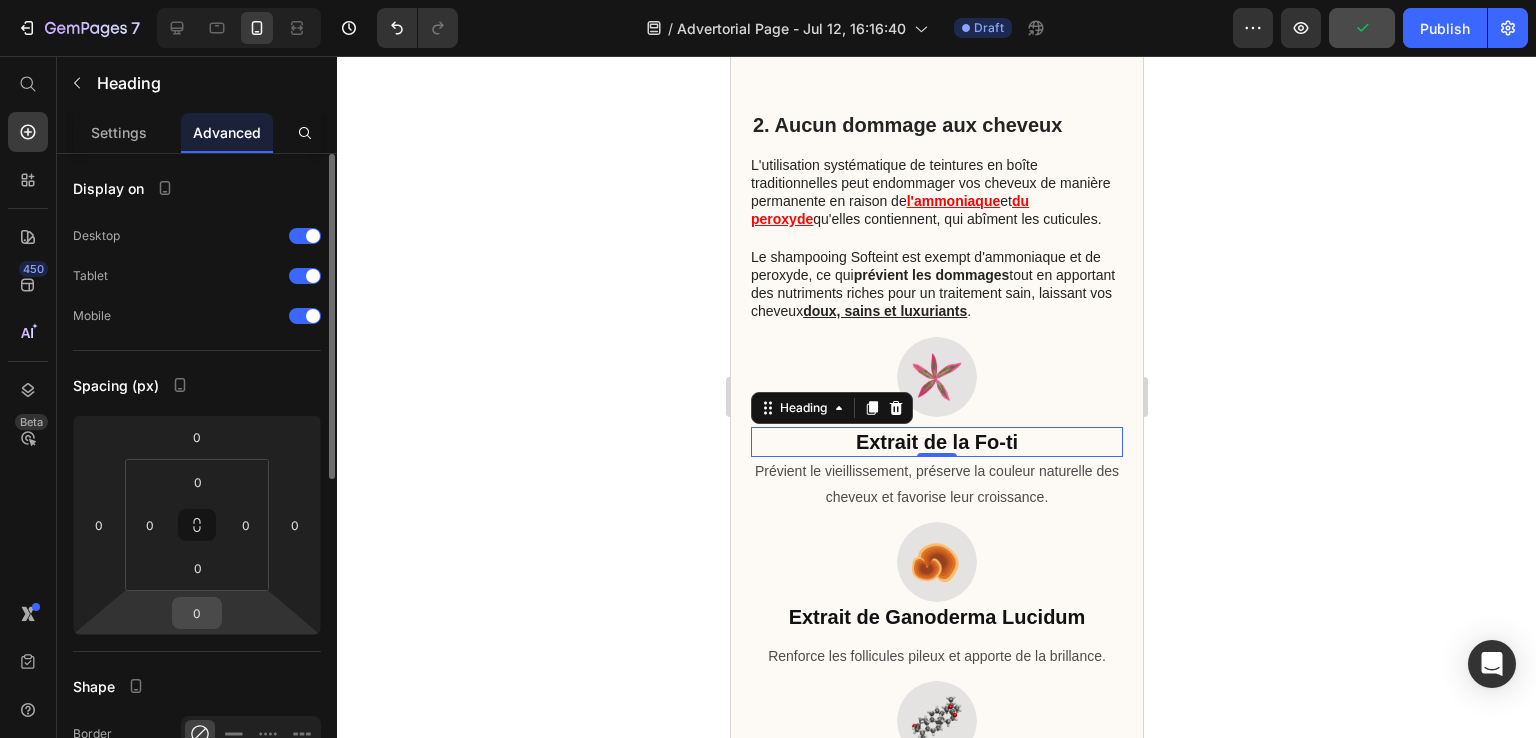 click on "0" at bounding box center (197, 613) 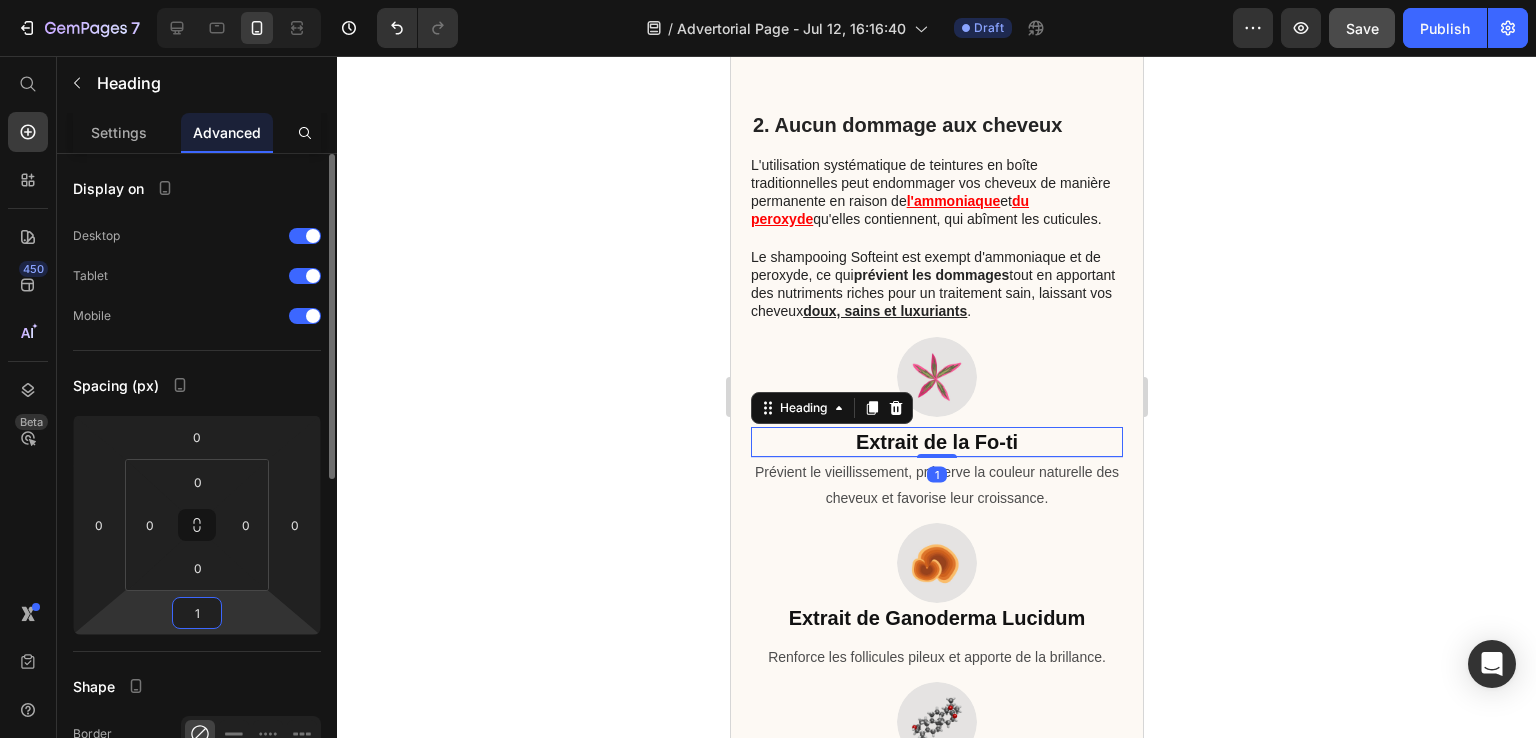 type on "10" 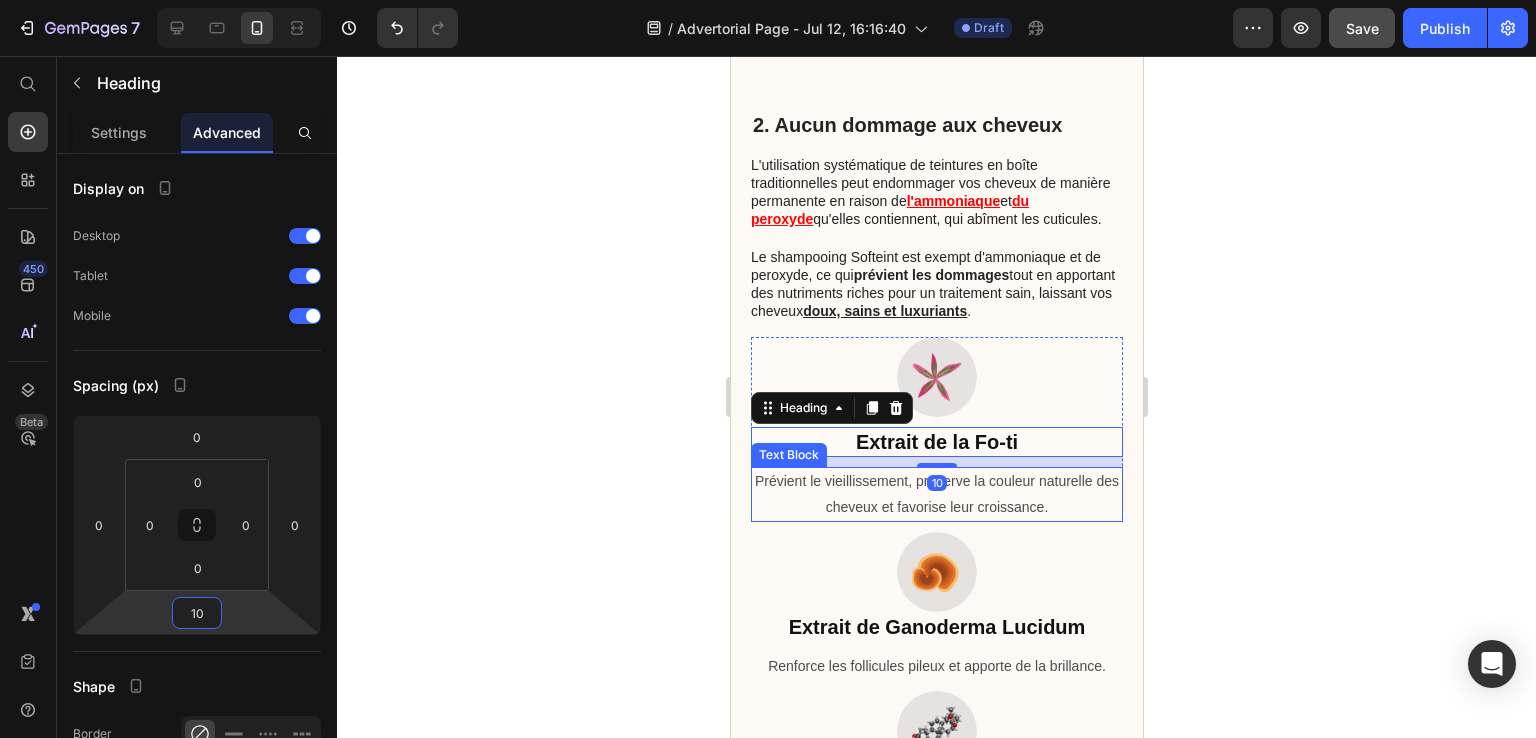 click on "Prévient le vieillissement, préserve la couleur naturelle des cheveux et favorise leur croissance." at bounding box center [936, 494] 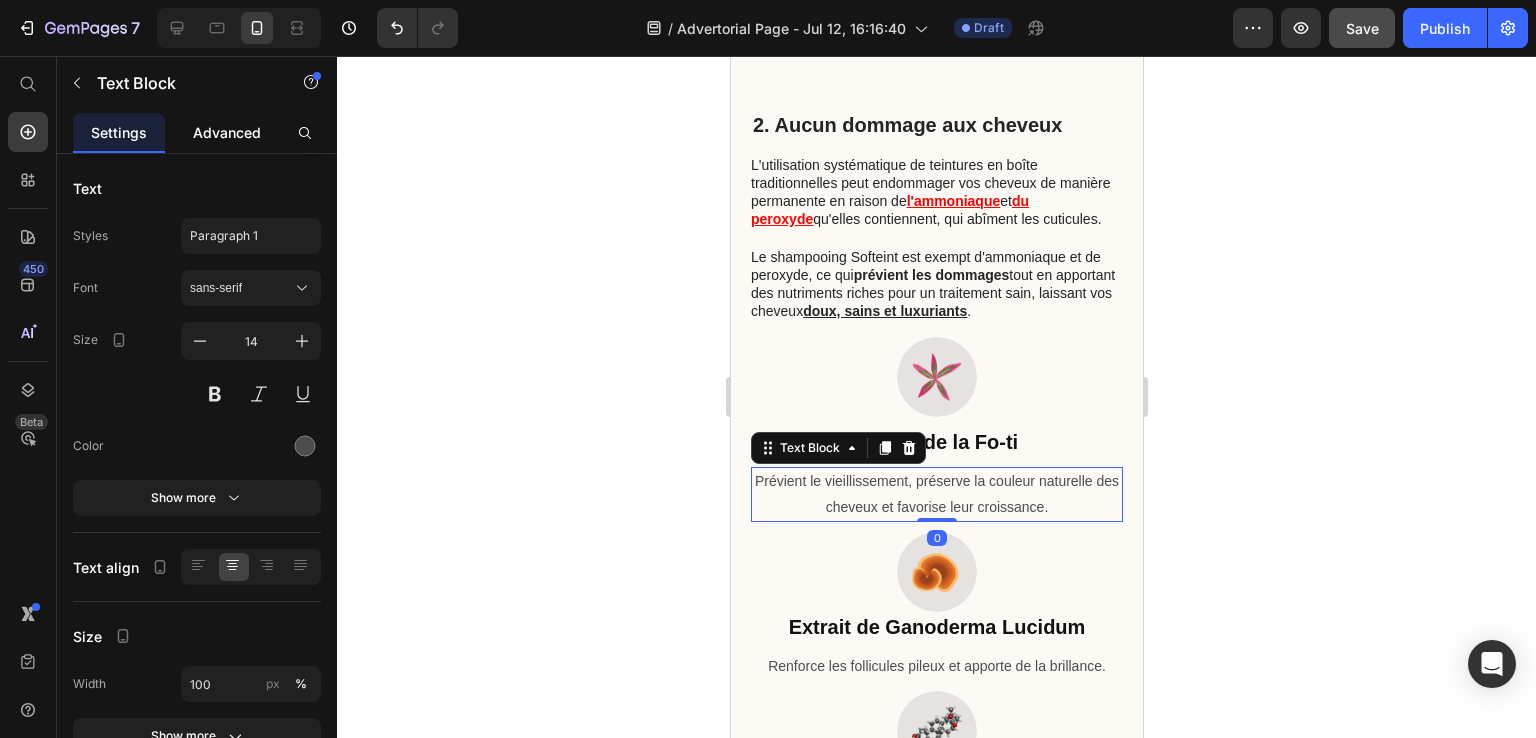 click on "Advanced" at bounding box center [227, 132] 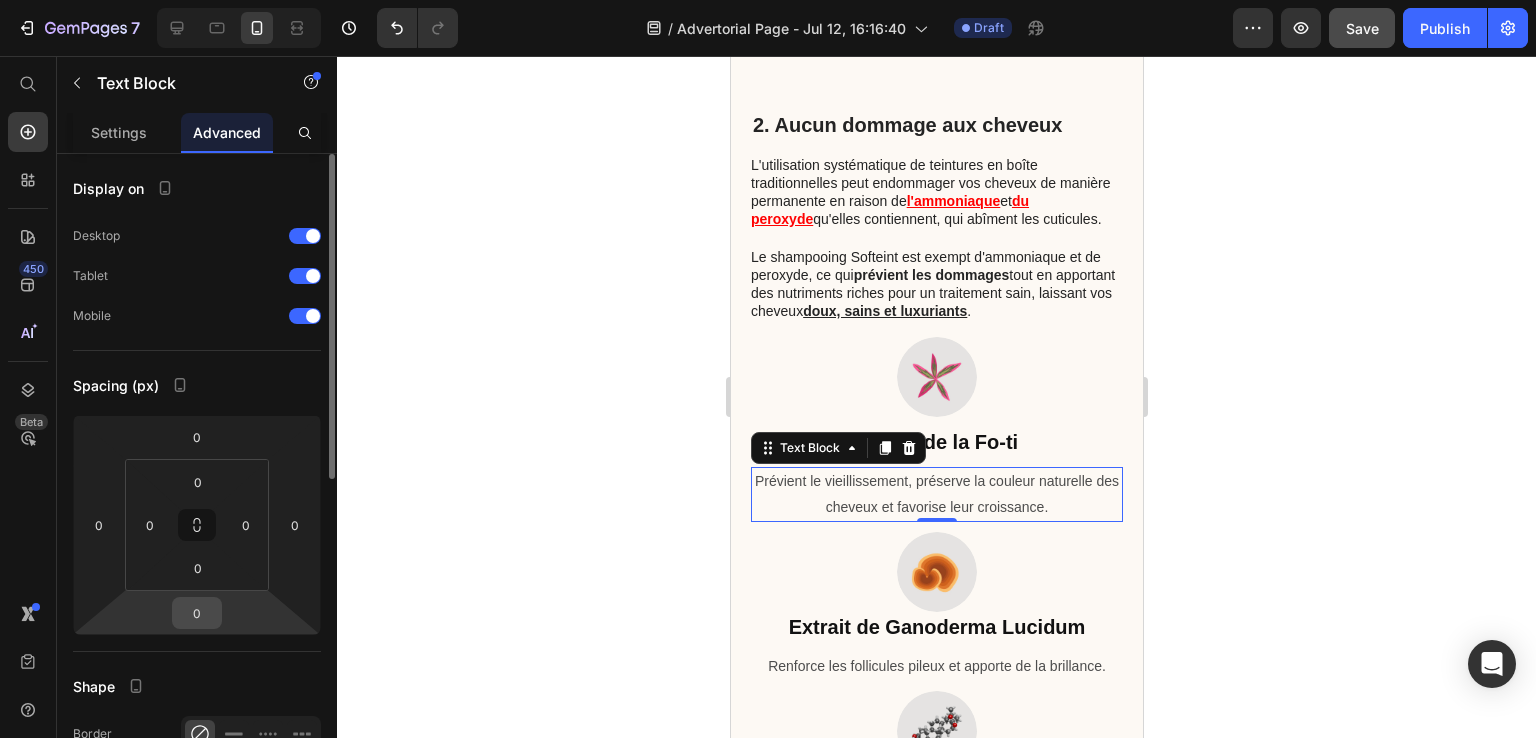 click on "0" at bounding box center (197, 613) 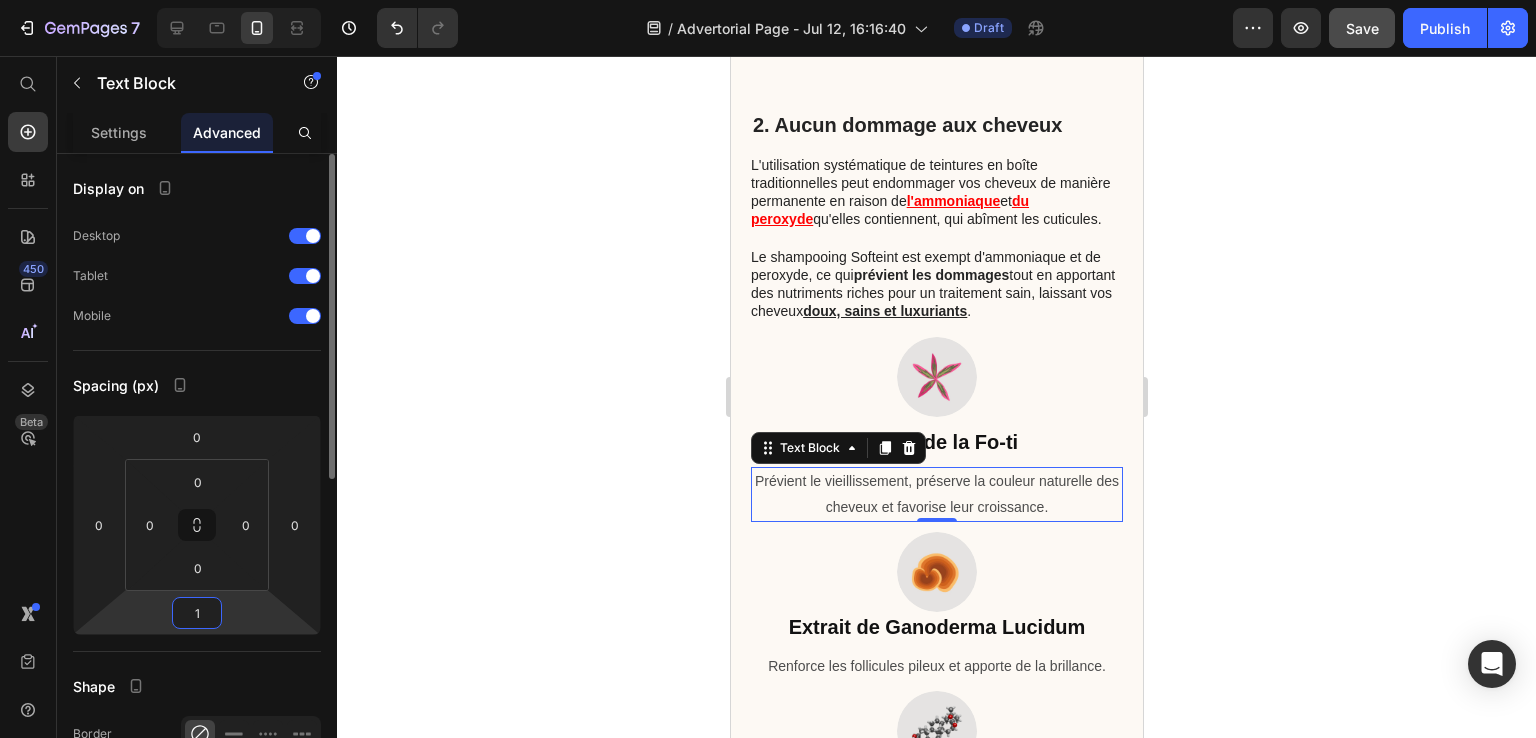 type on "10" 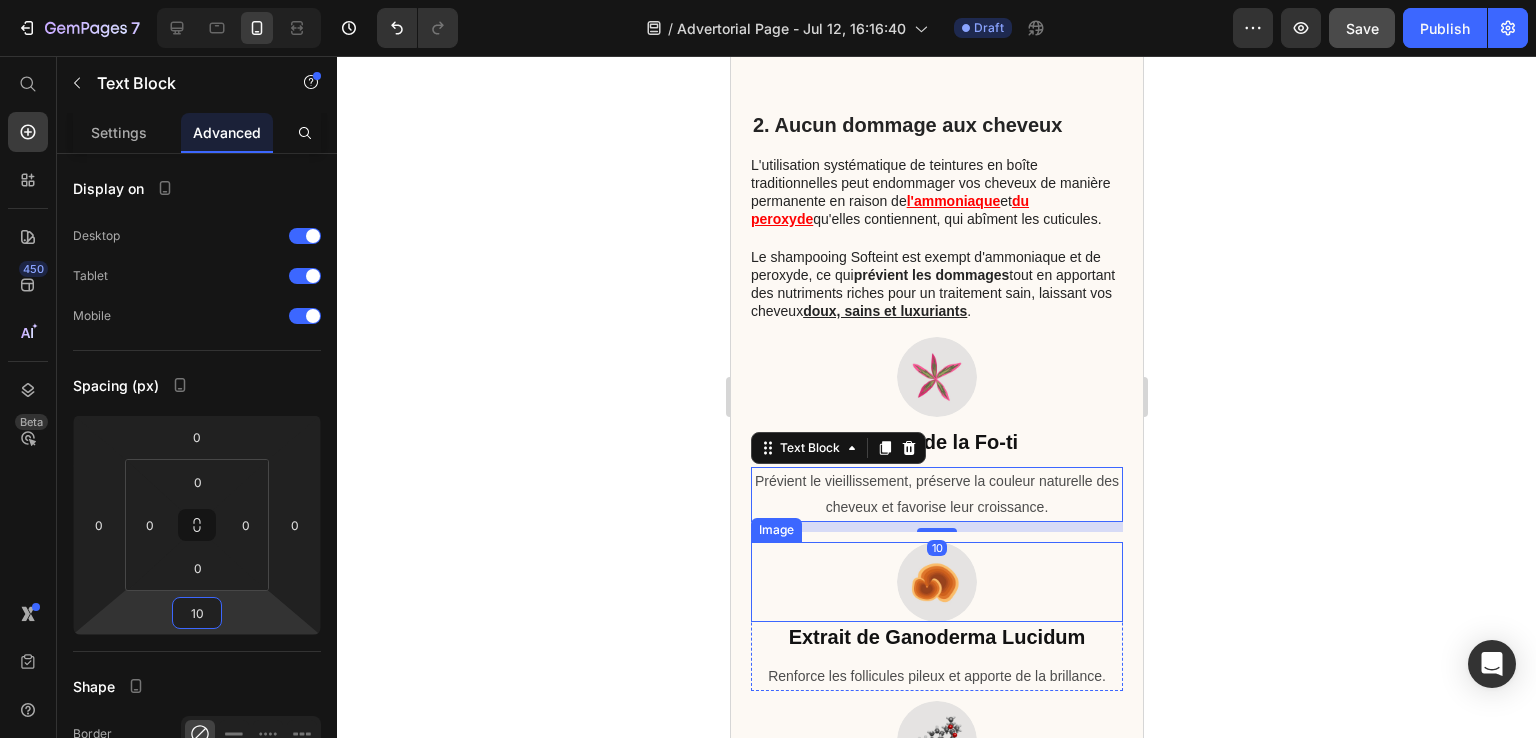 click at bounding box center (936, 582) 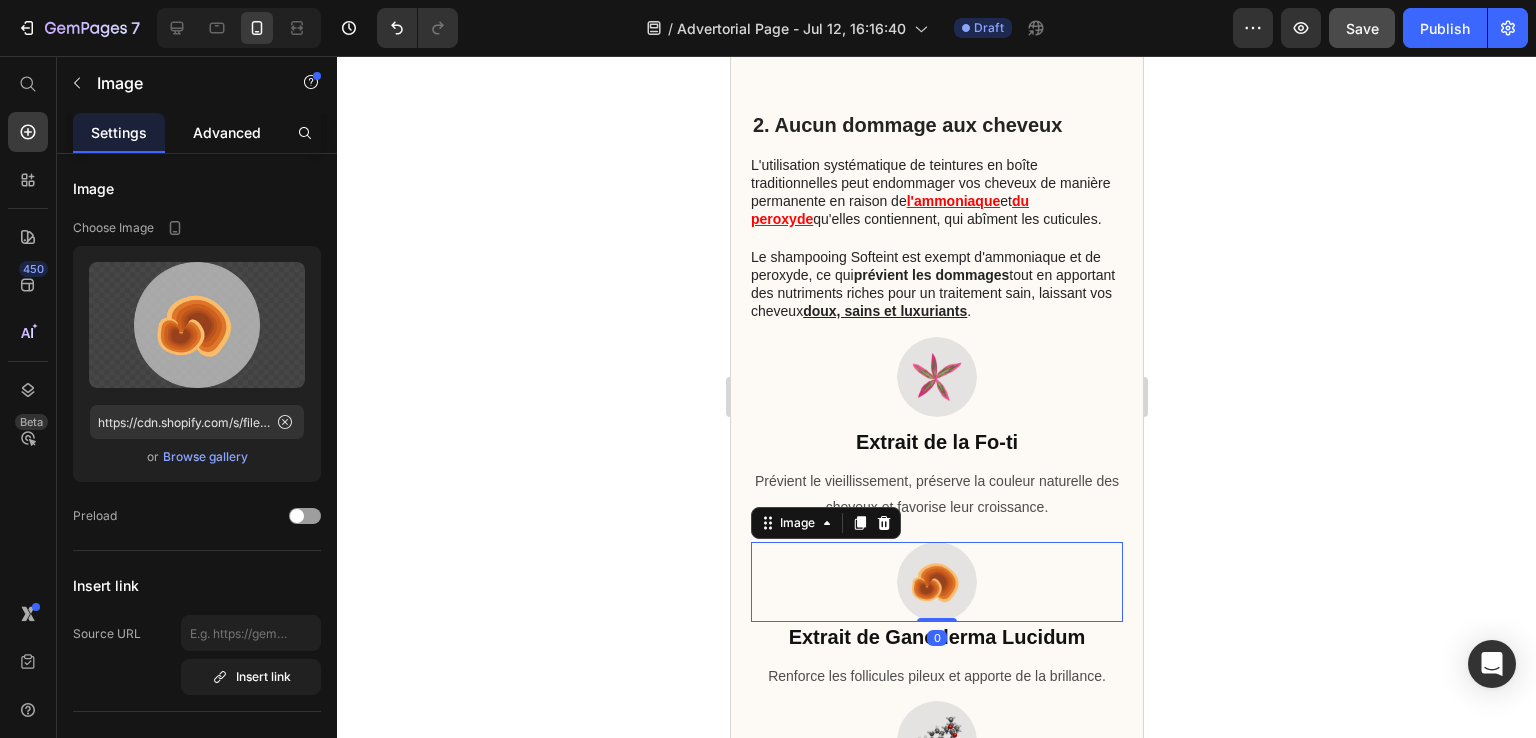 click on "Advanced" at bounding box center (227, 132) 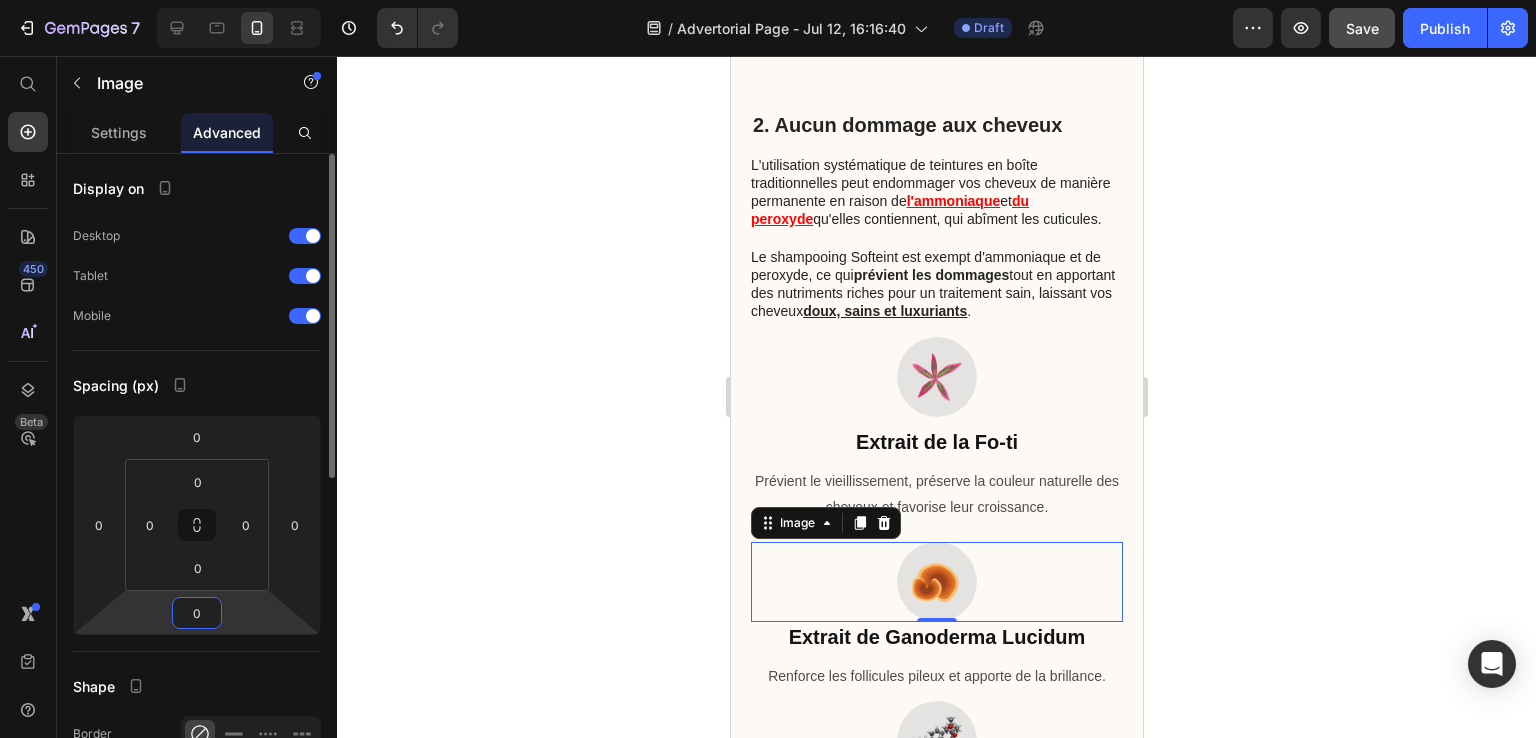 click on "0" at bounding box center [197, 613] 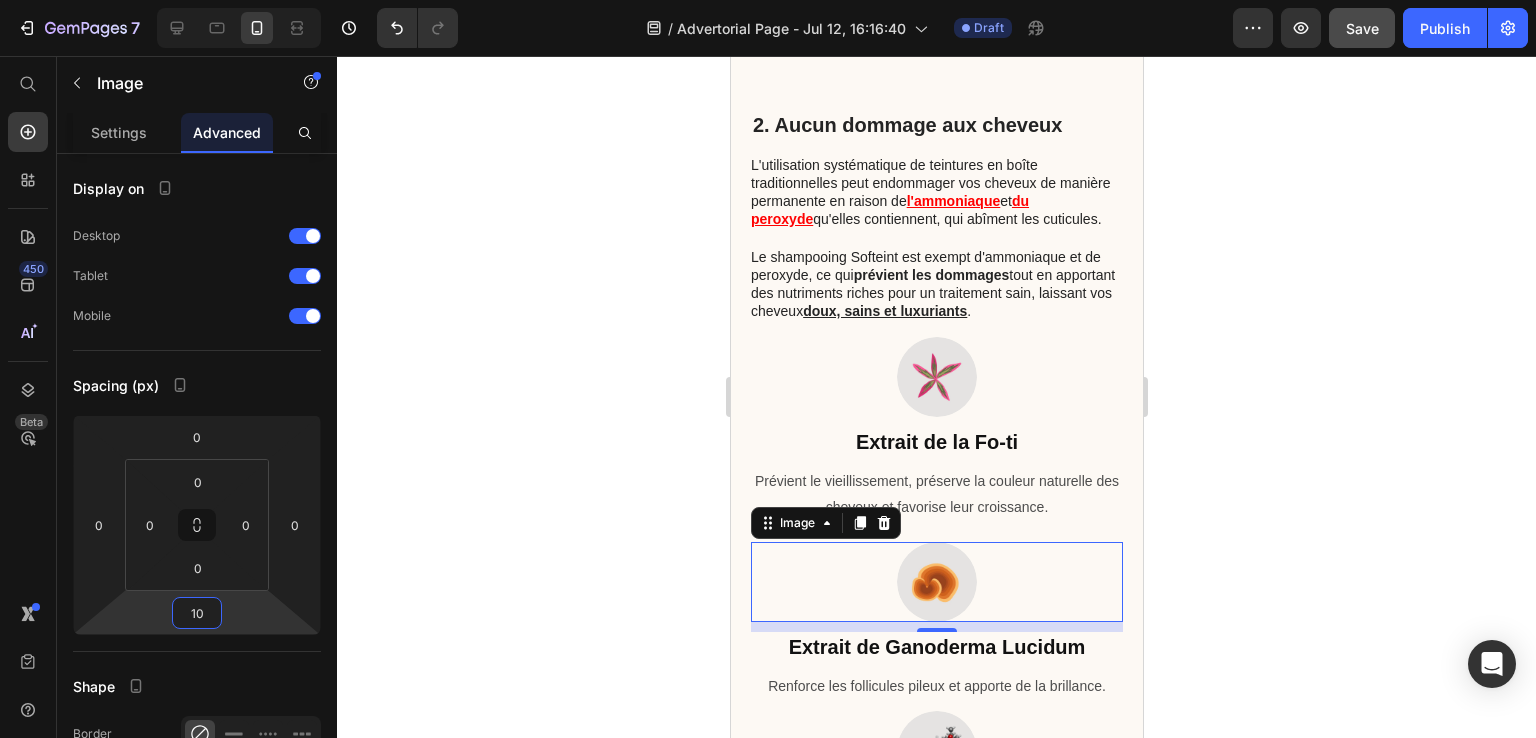 type on "10" 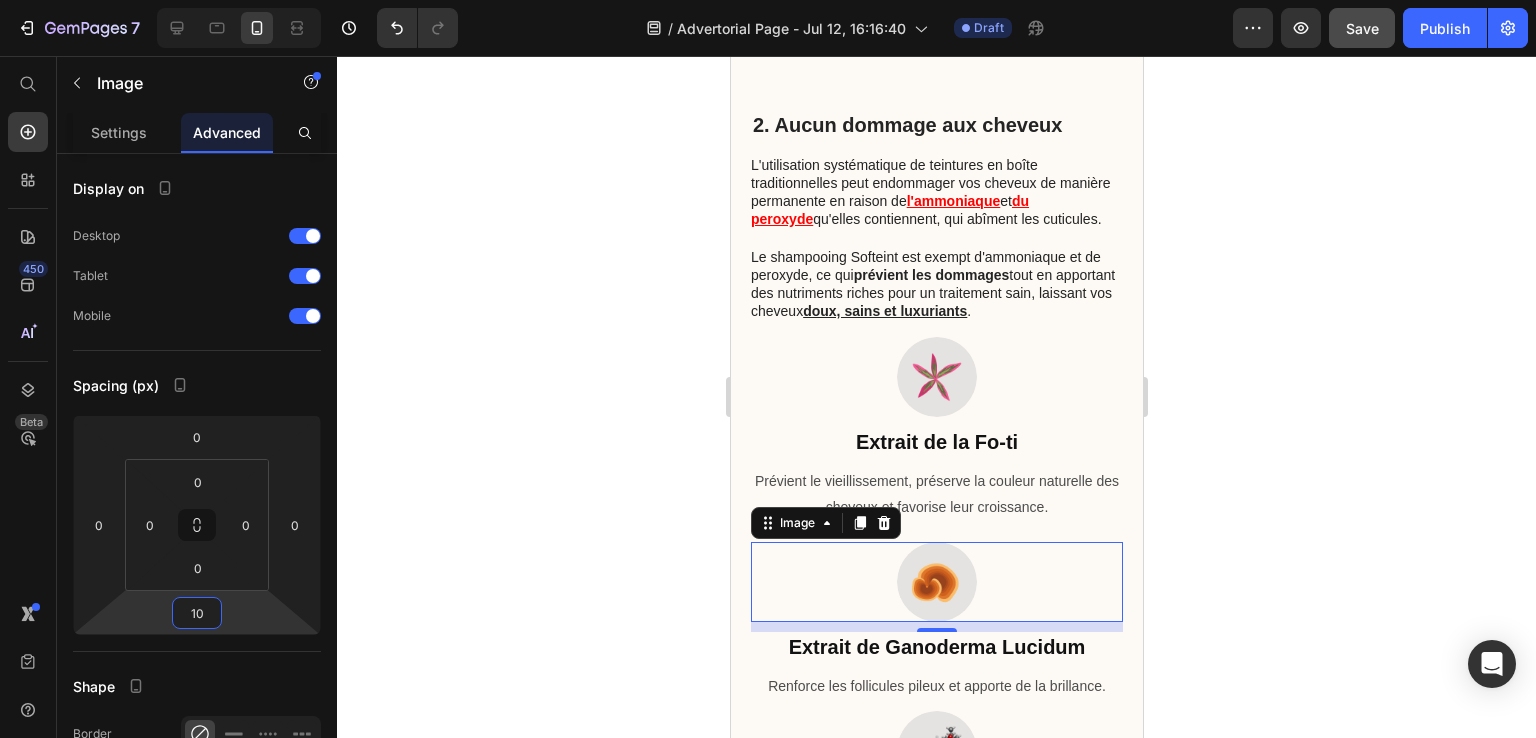 click on "10" at bounding box center [936, 648] 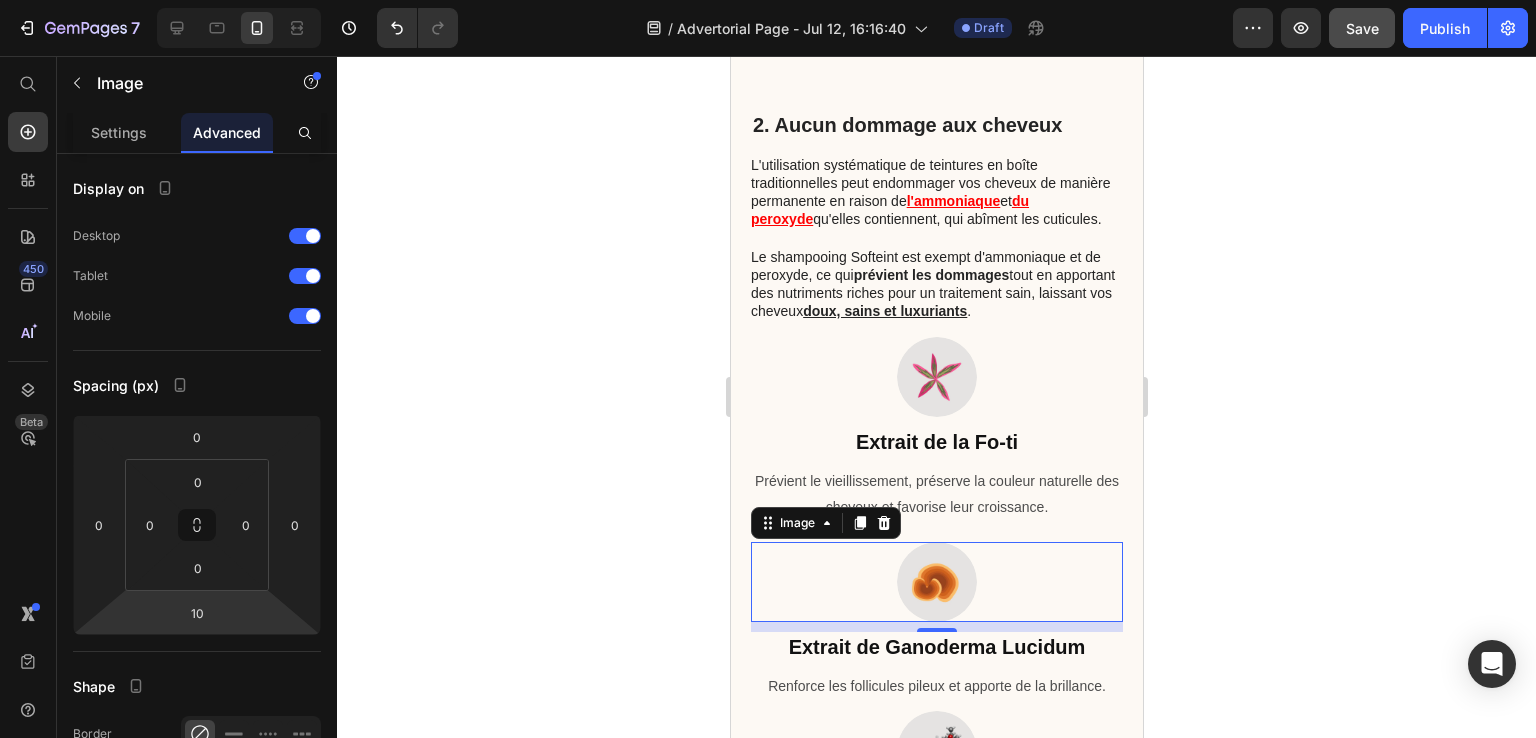 scroll, scrollTop: 1500, scrollLeft: 0, axis: vertical 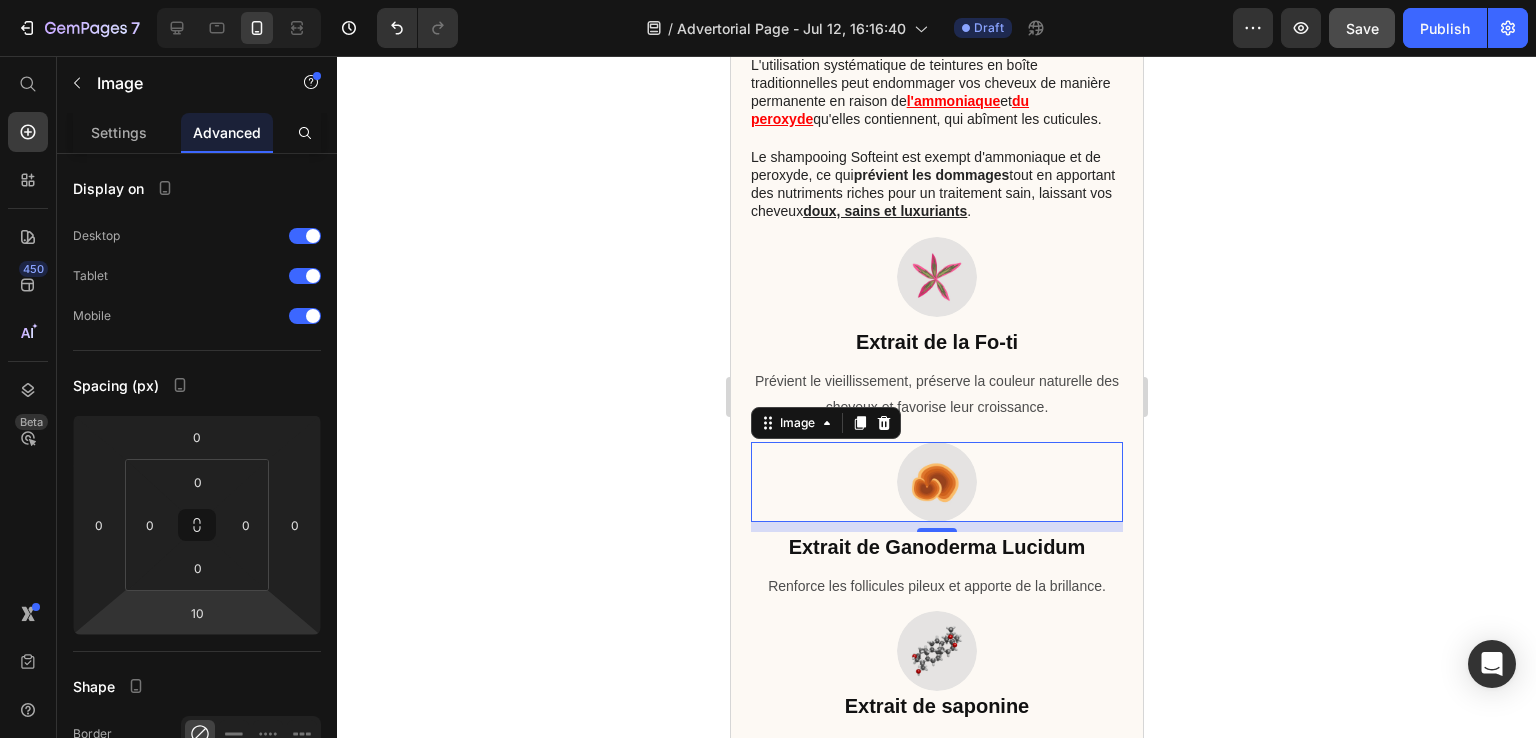 click on "10" at bounding box center [936, 548] 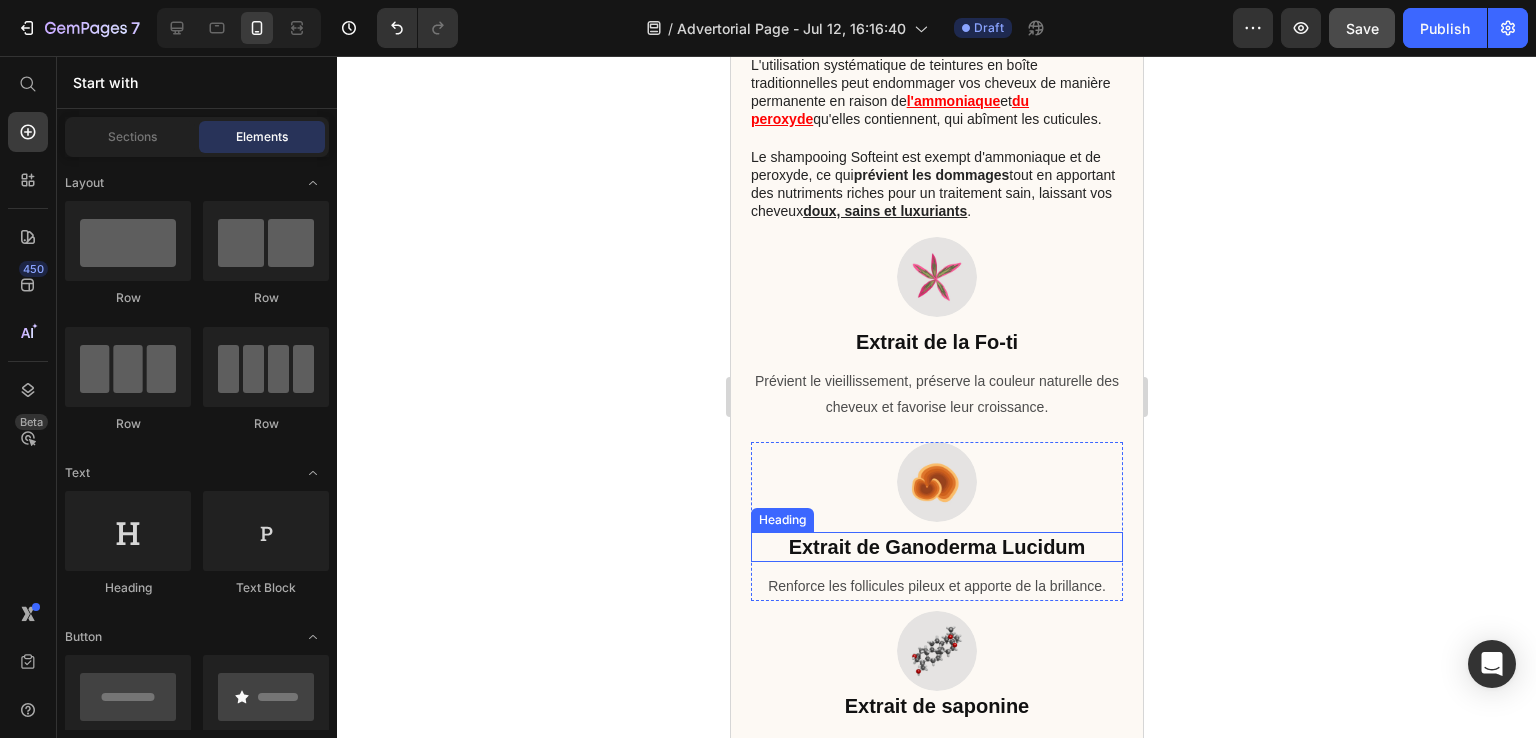 click on "Extrait de Ganoderma Lucidum" at bounding box center (936, 547) 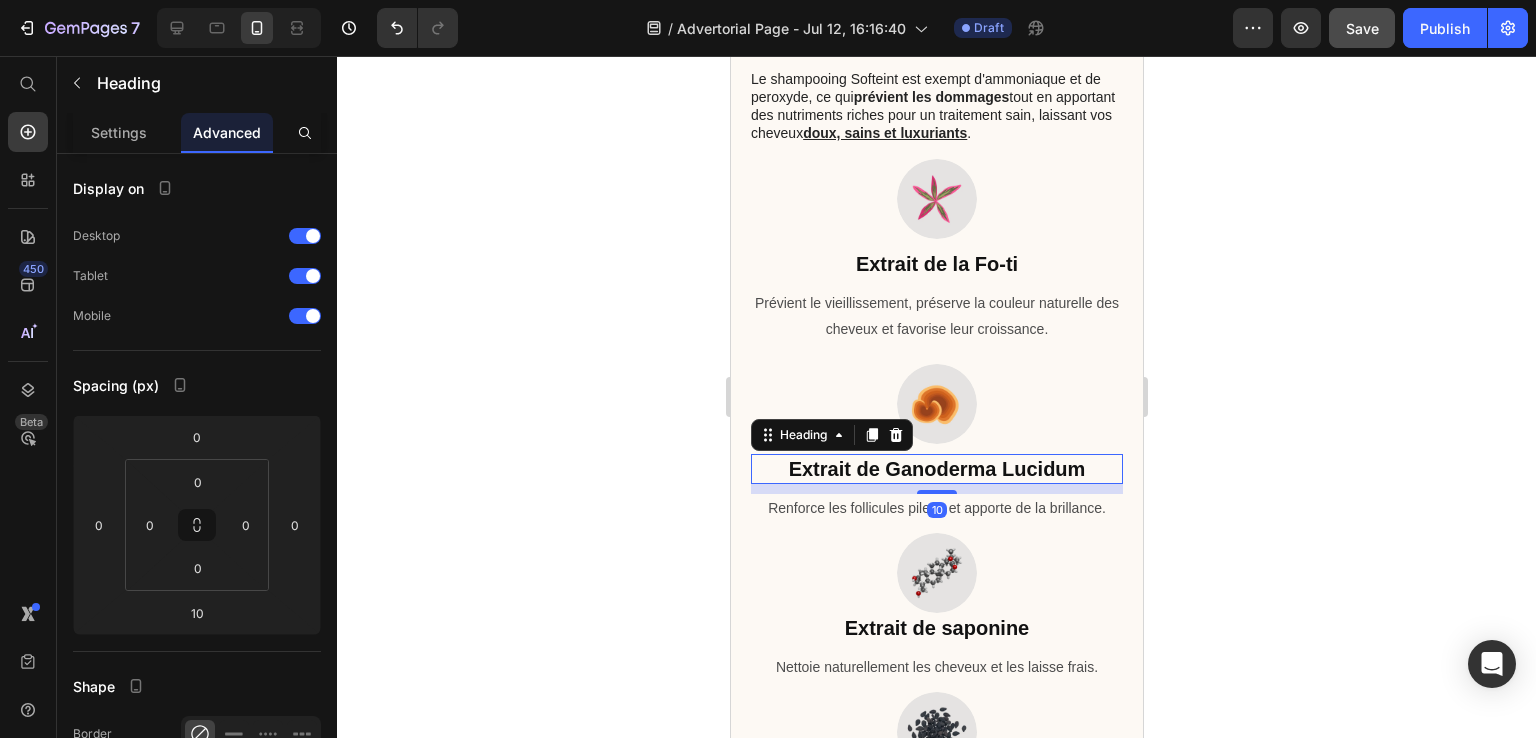 scroll, scrollTop: 1600, scrollLeft: 0, axis: vertical 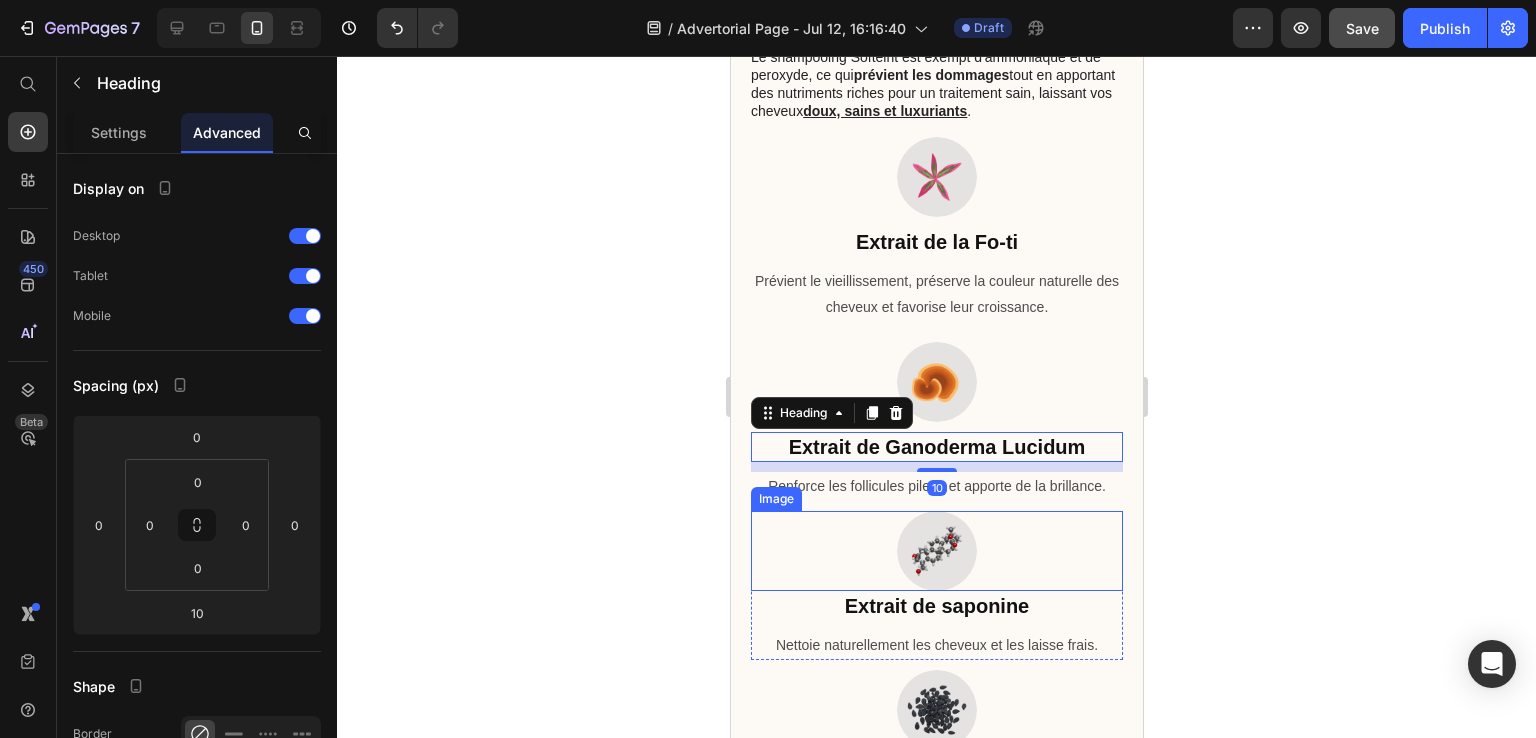 click at bounding box center (936, 551) 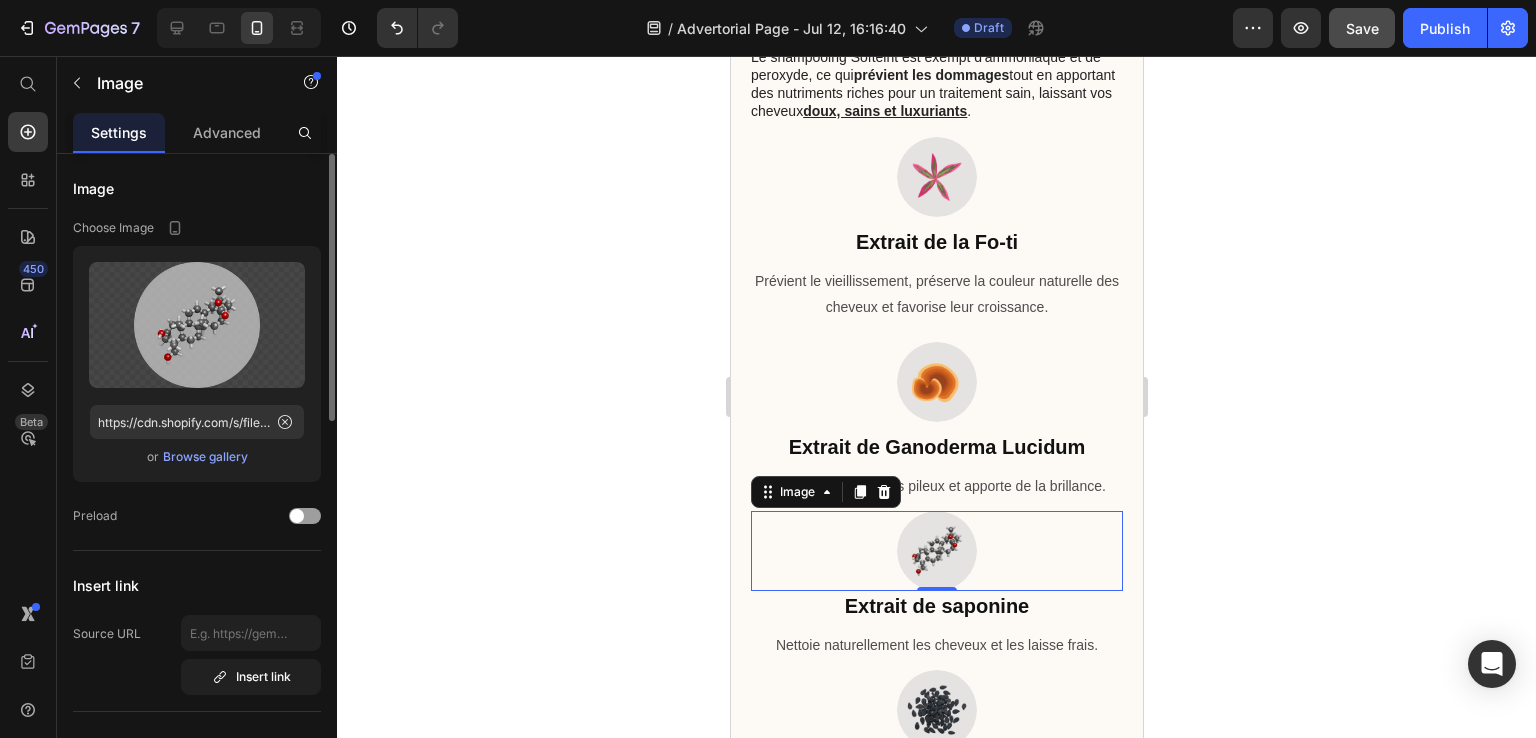 click on "Advanced" at bounding box center [227, 132] 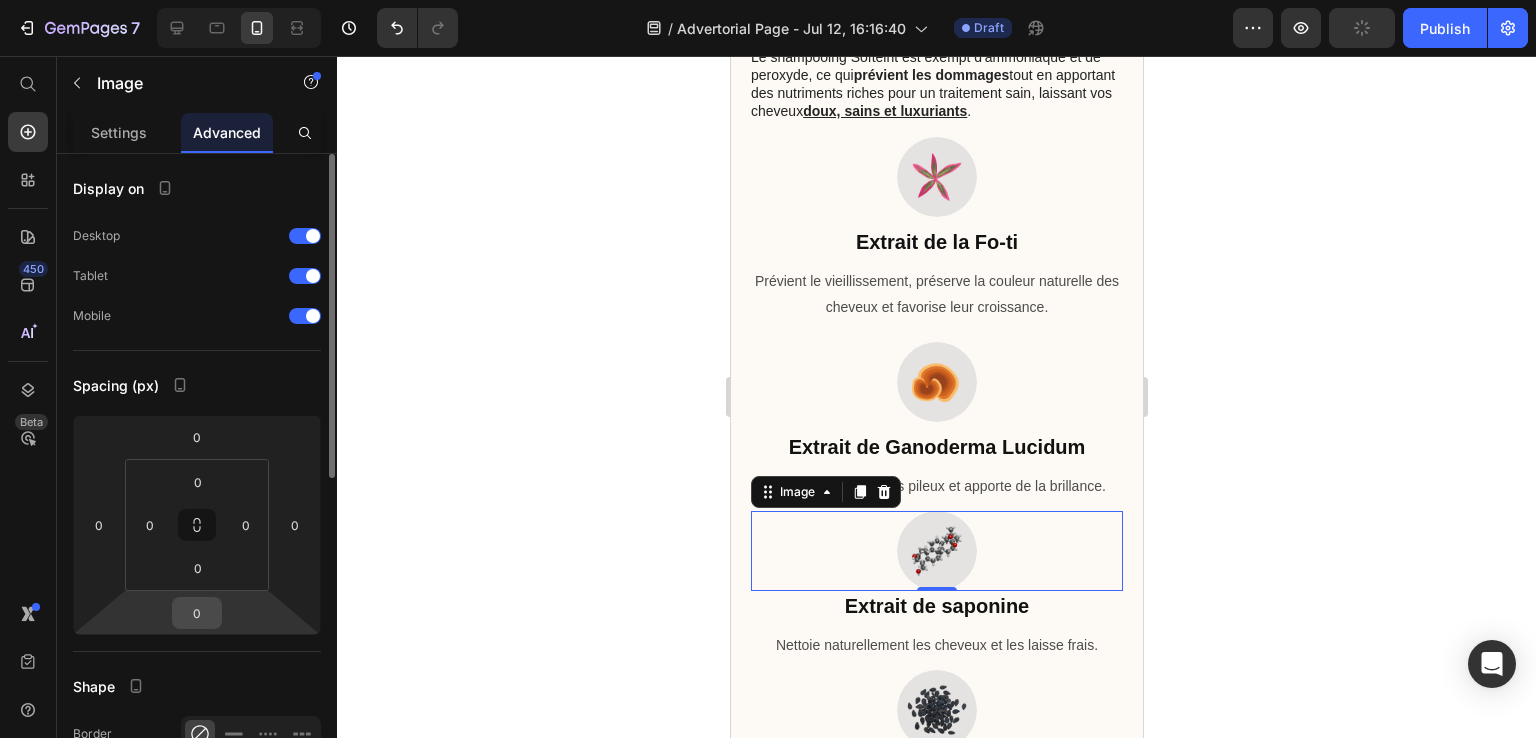 click on "0" at bounding box center (197, 613) 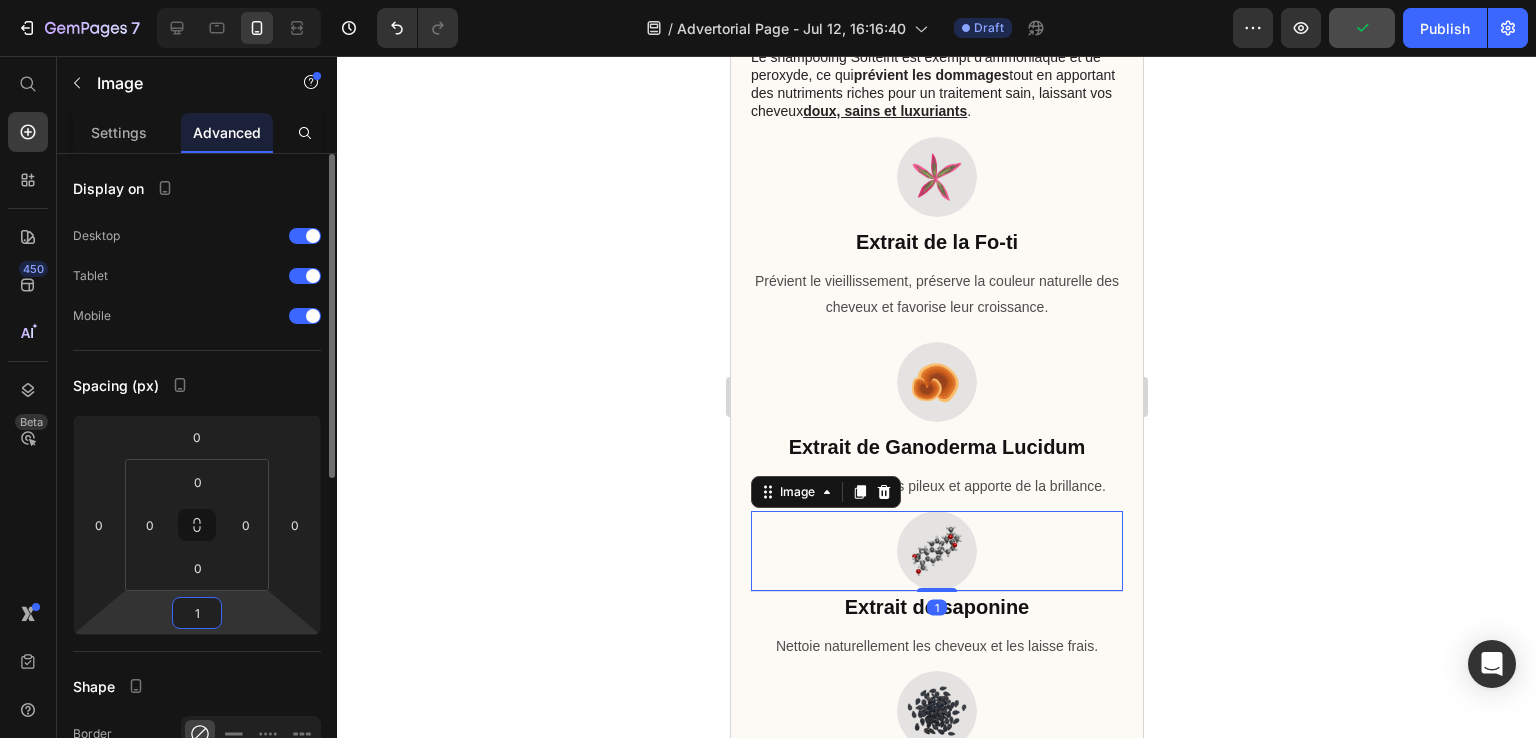 type on "10" 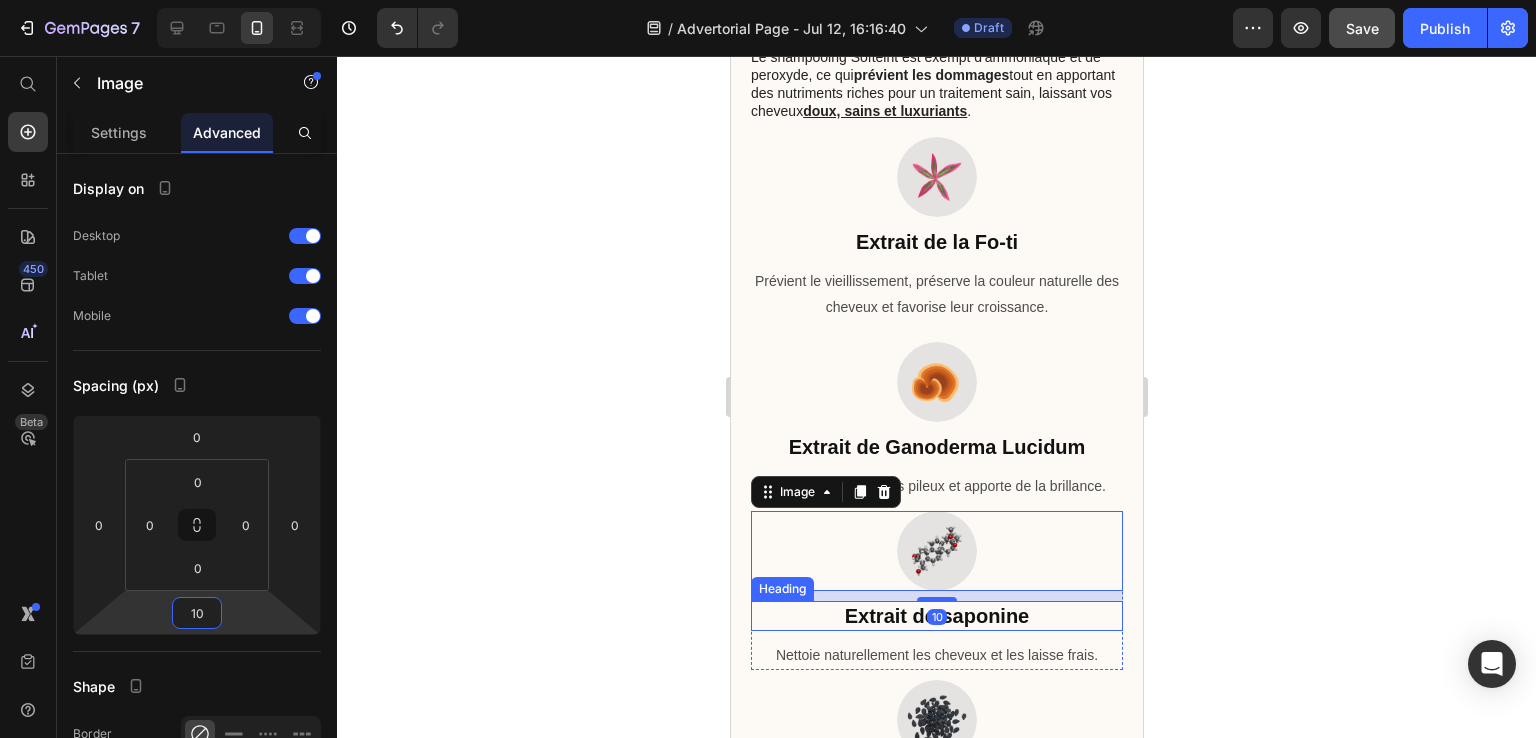 click on "Extrait de saponine" at bounding box center [936, 616] 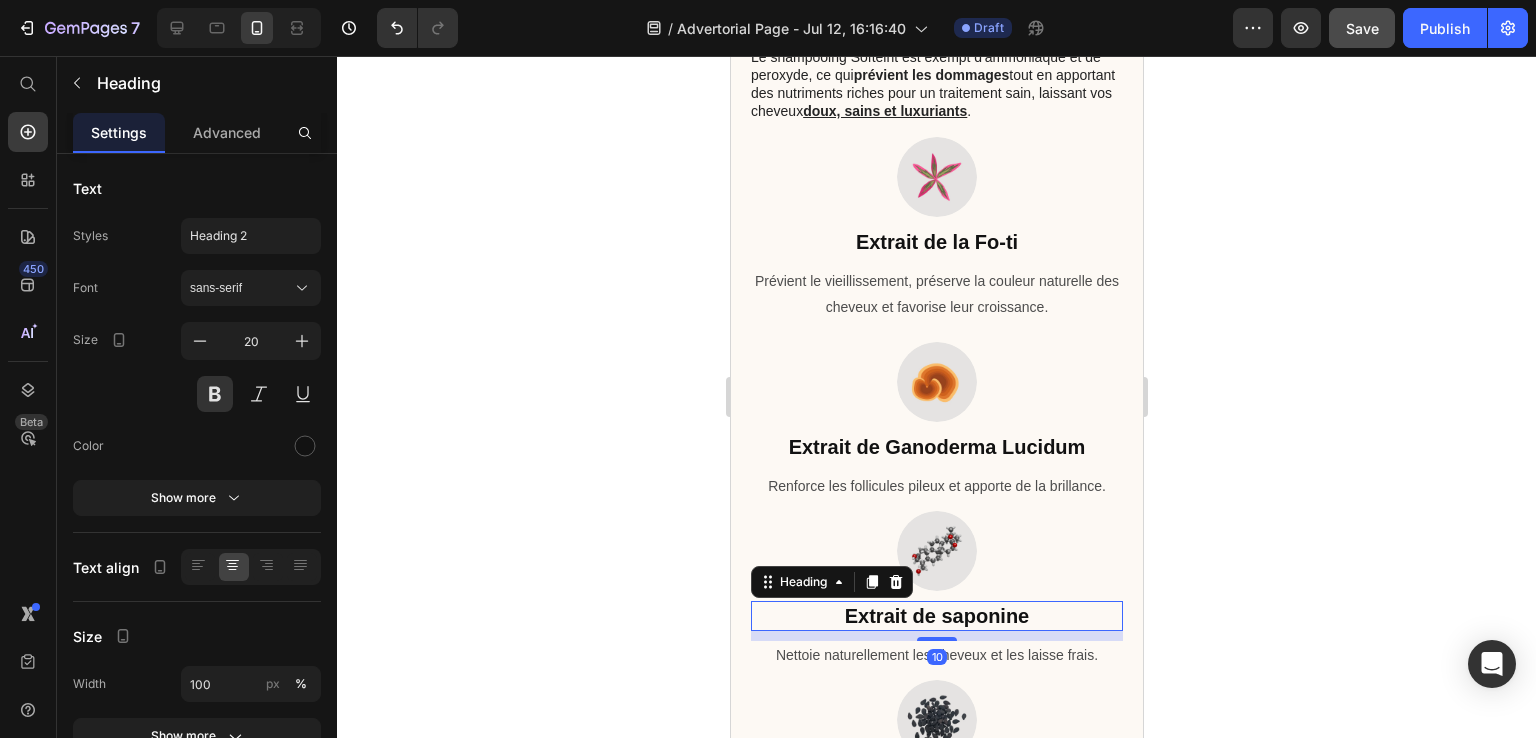 scroll, scrollTop: 1900, scrollLeft: 0, axis: vertical 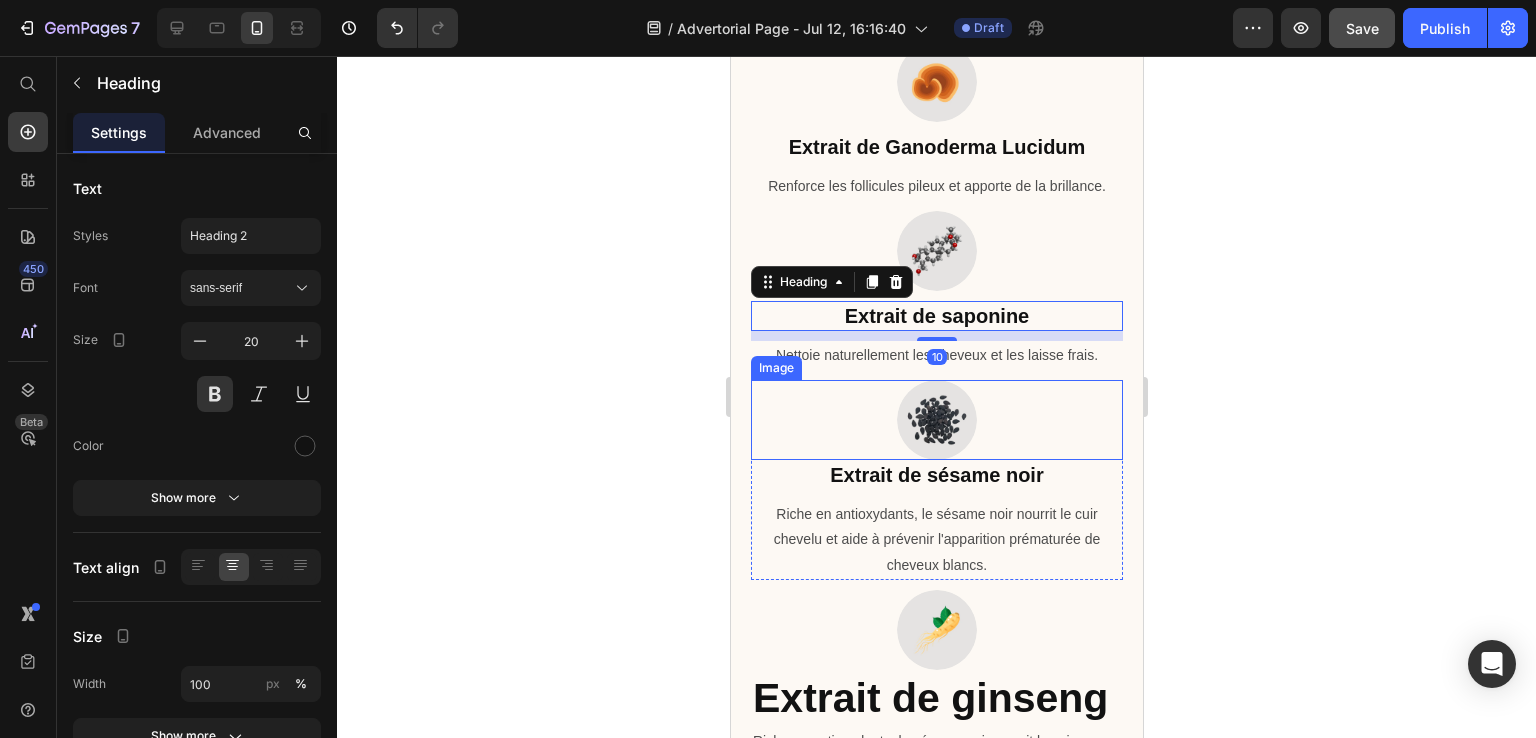 click at bounding box center [936, 420] 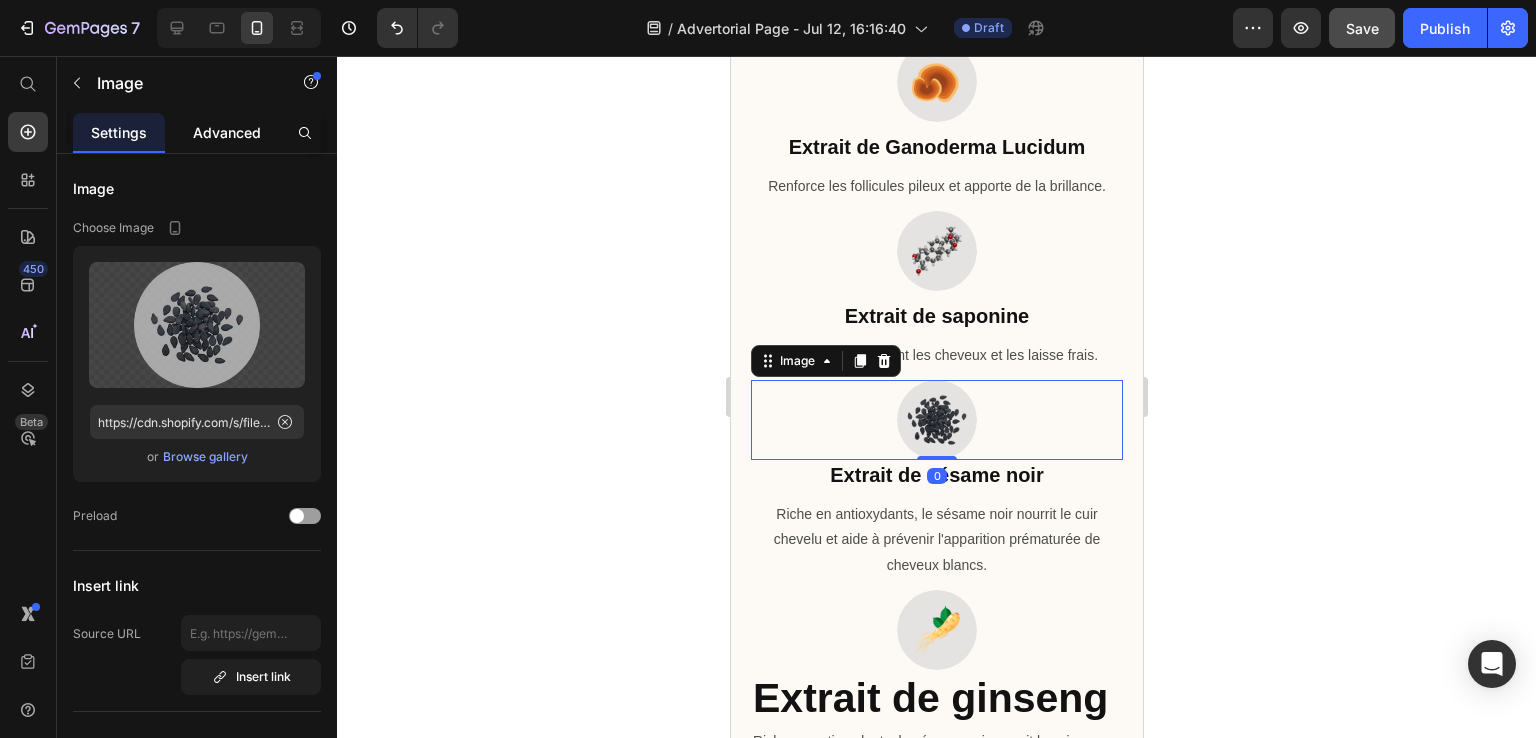 click on "Advanced" 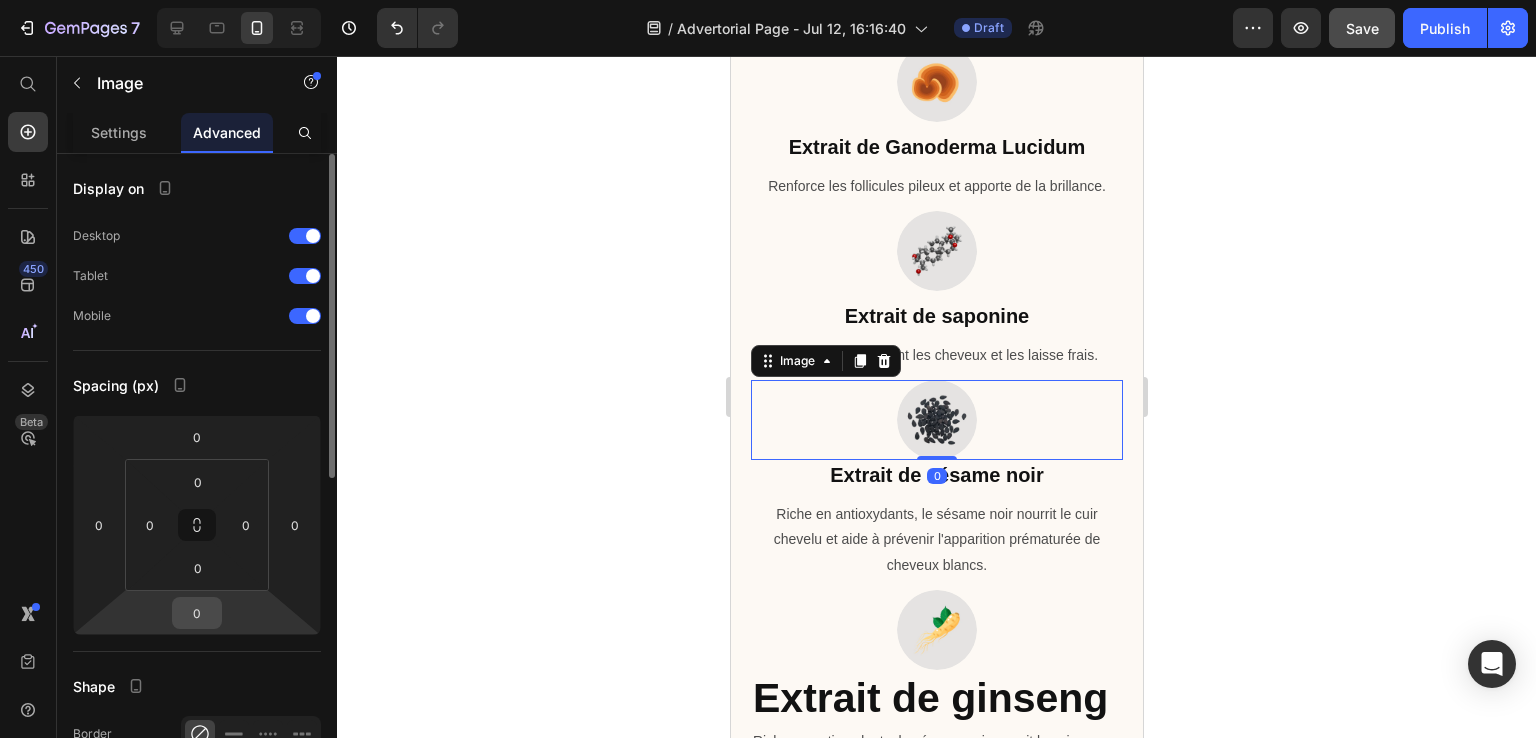 click on "0" at bounding box center [197, 613] 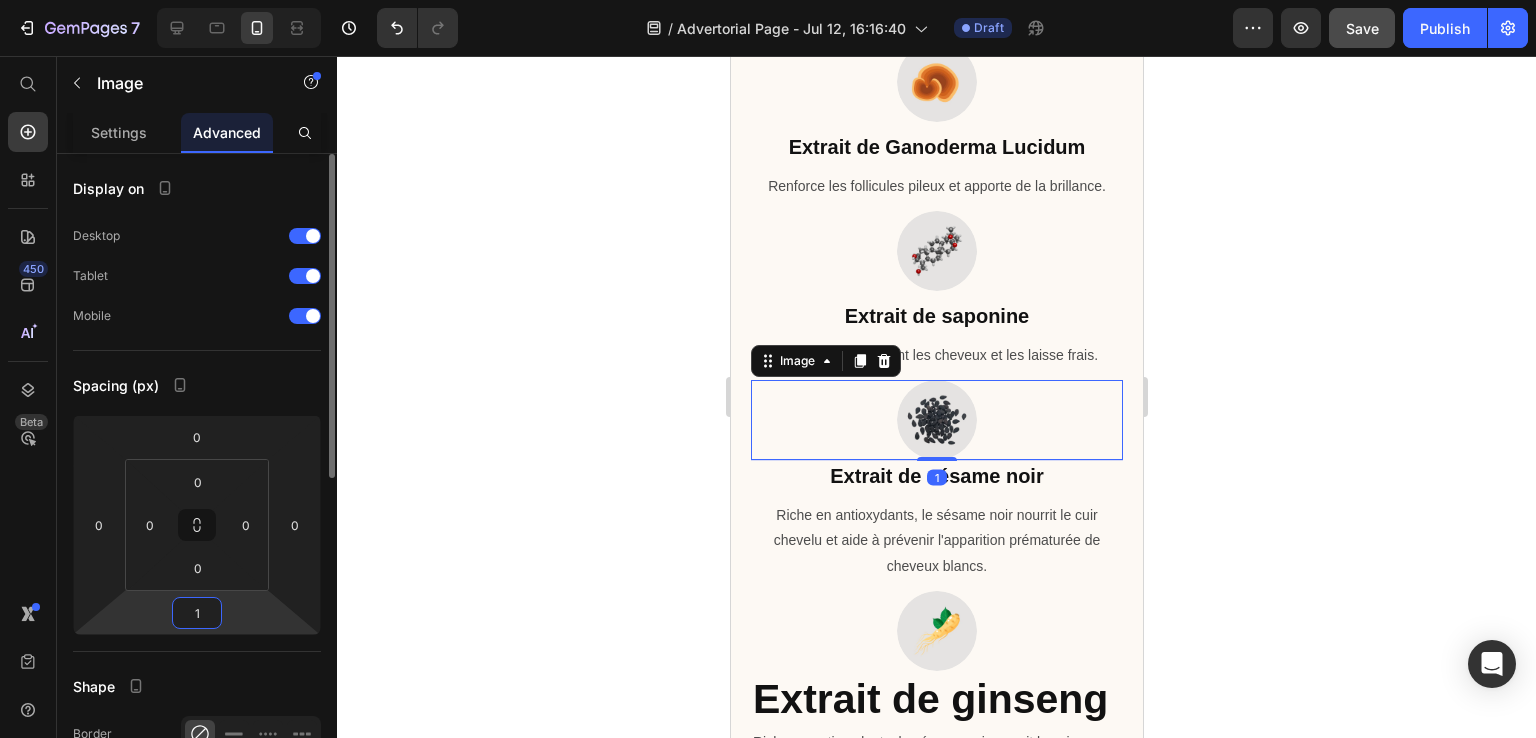 type on "10" 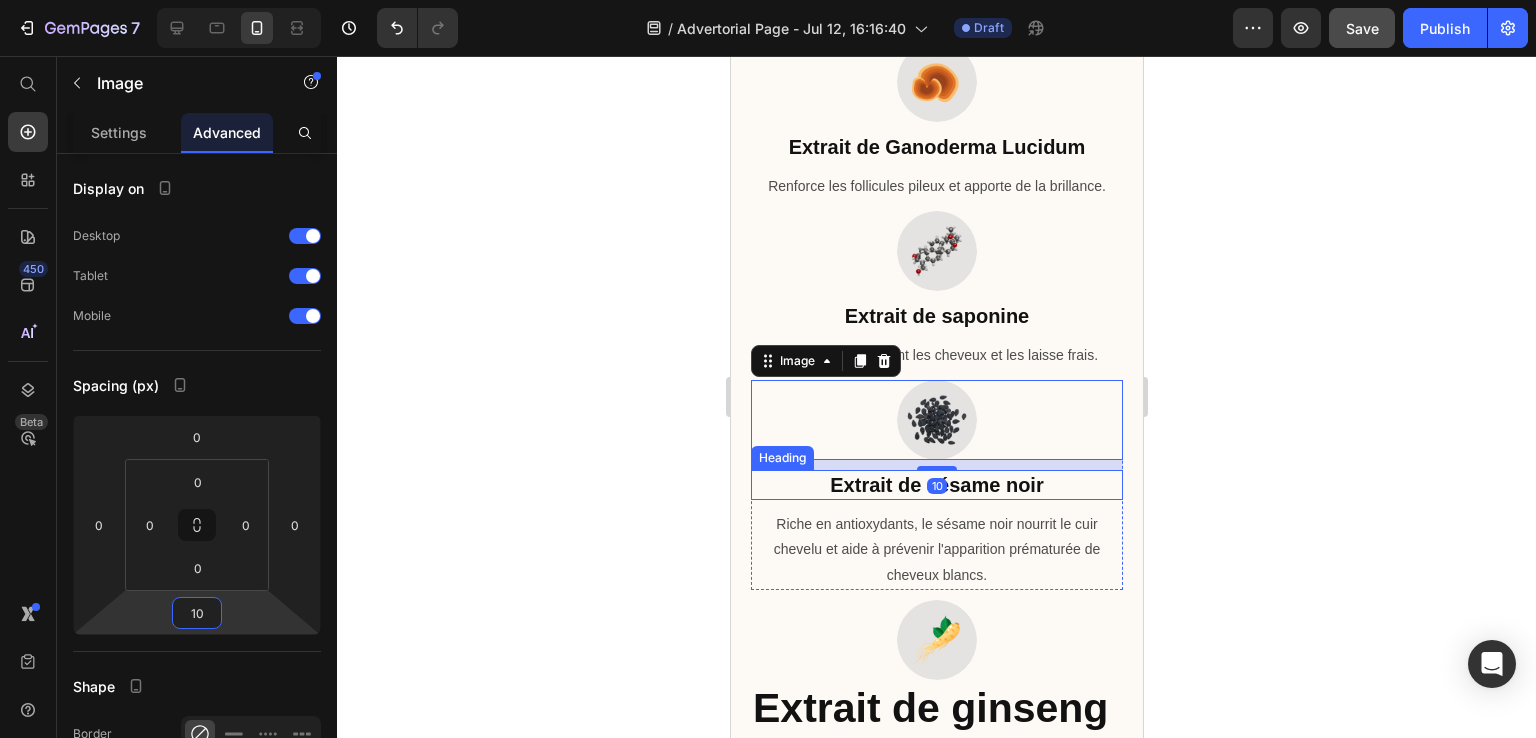 click on "Extrait de sésame noir" at bounding box center (936, 485) 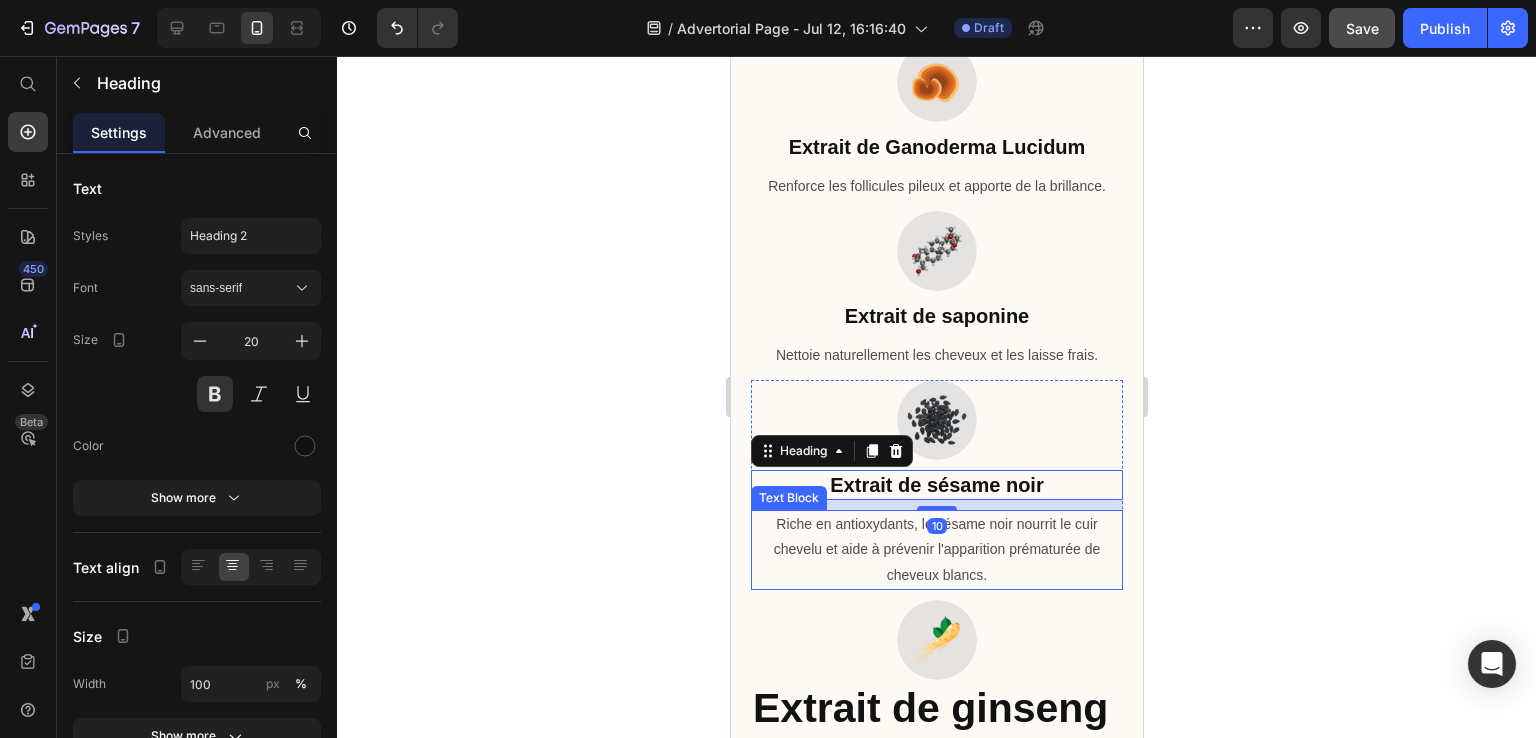 click on "Riche en antioxydants, le sésame noir nourrit le cuir chevelu et aide à prévenir l'apparition prématurée de cheveux blancs." at bounding box center [936, 550] 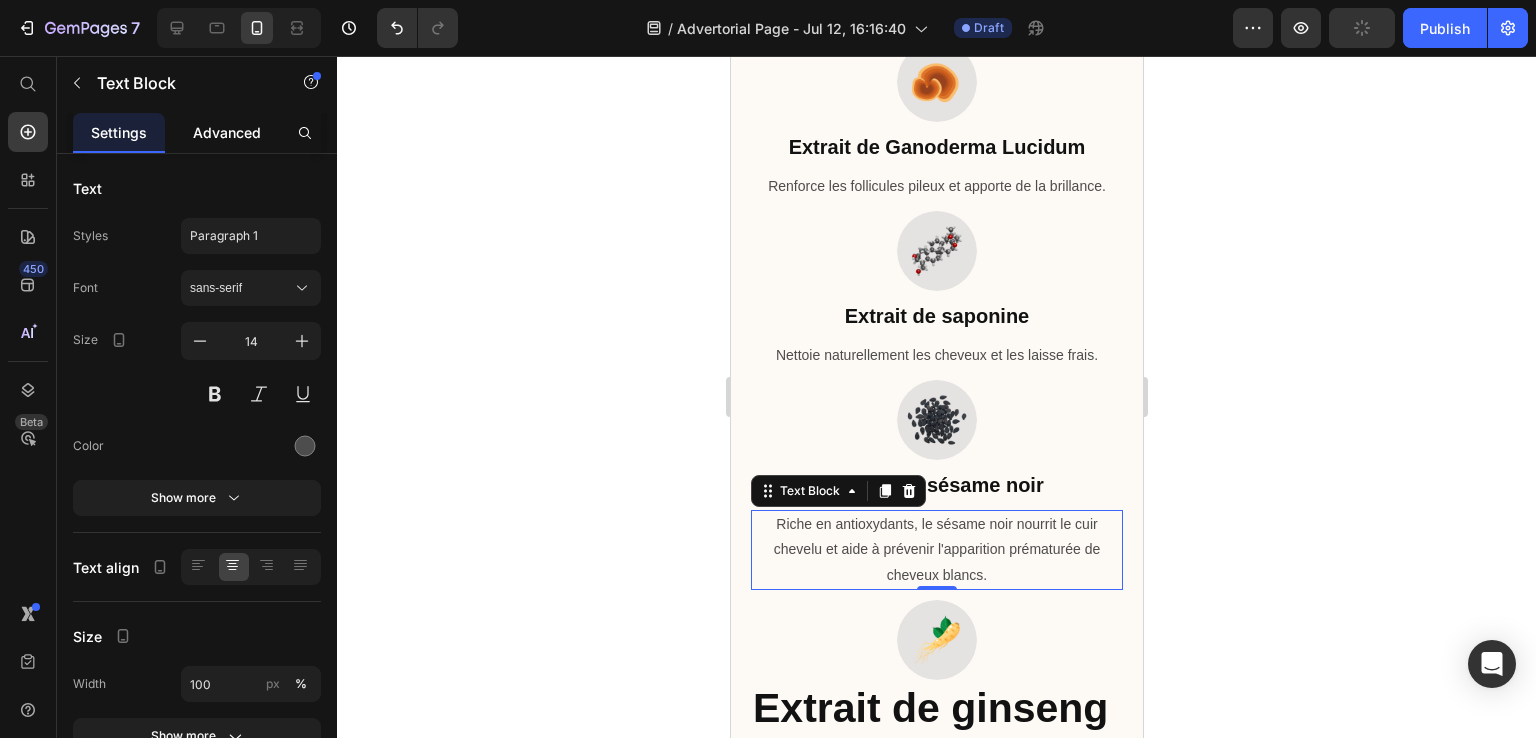 click on "Advanced" at bounding box center [227, 132] 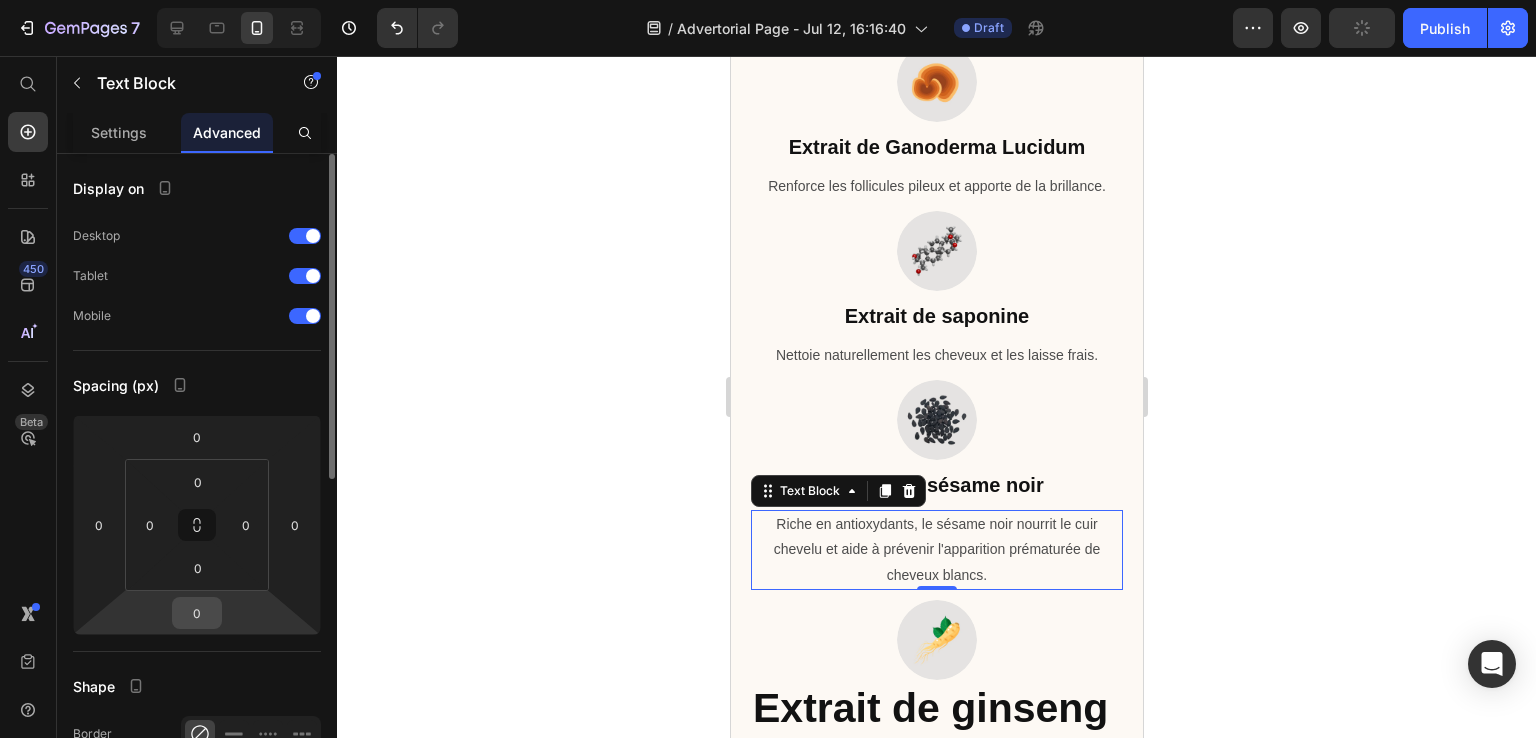 click on "0" at bounding box center (197, 613) 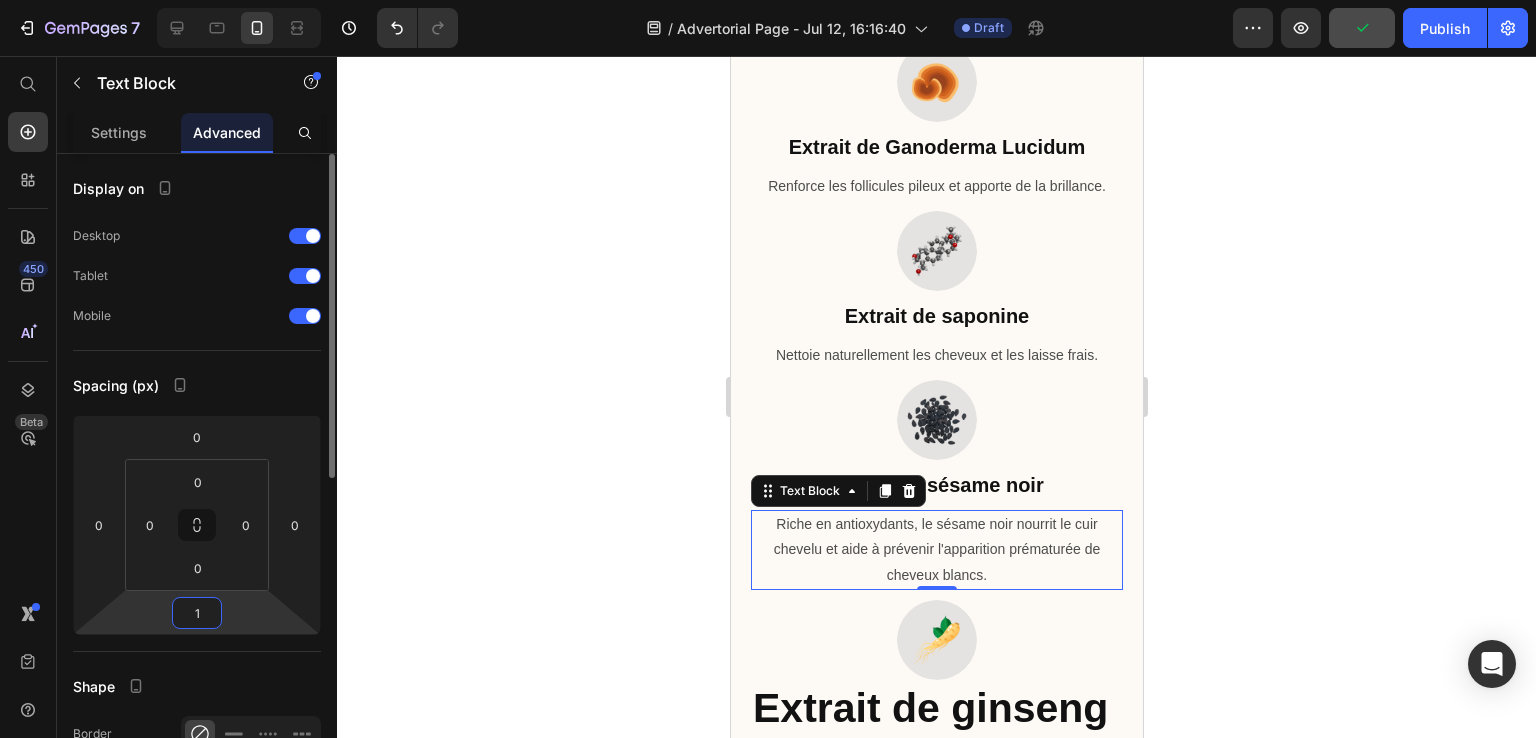 type on "10" 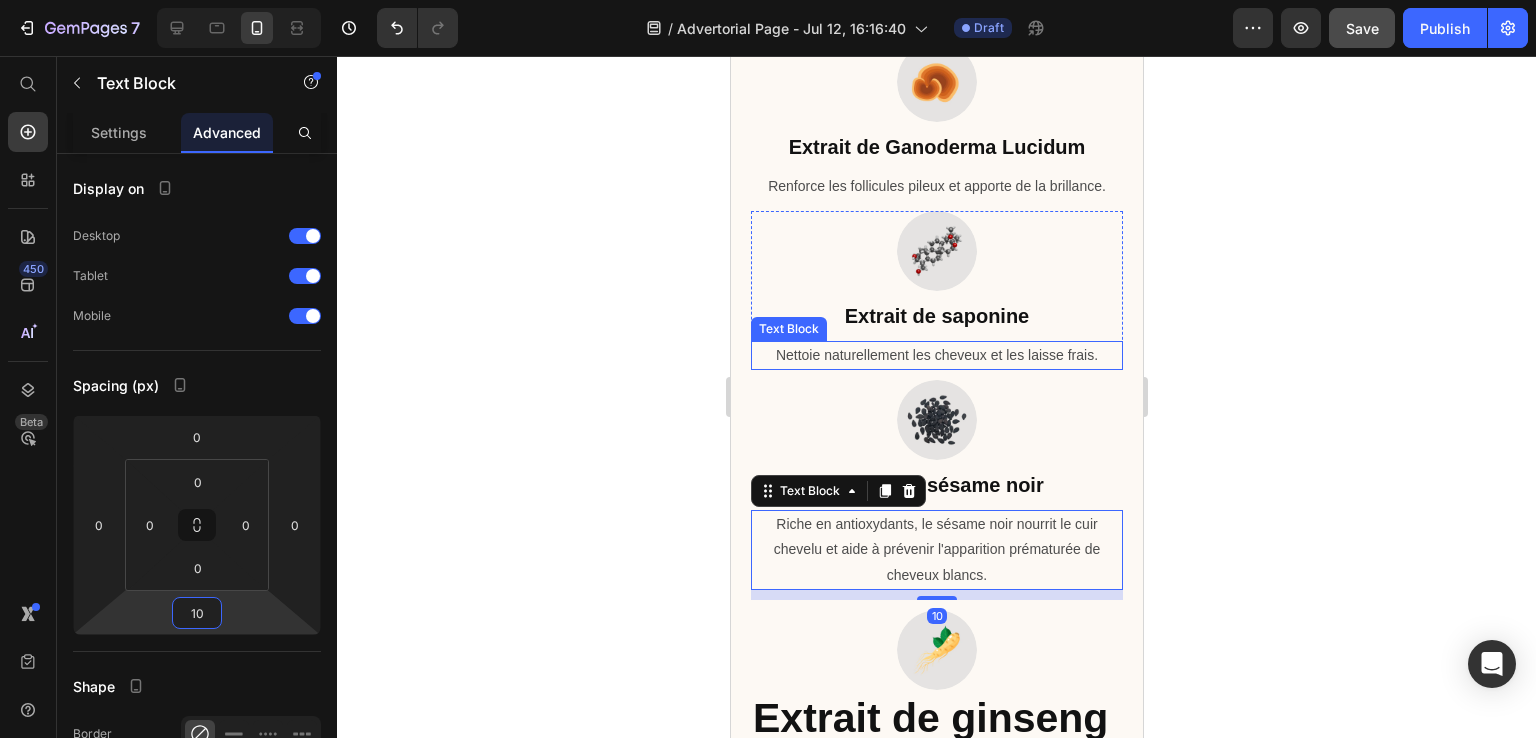 click on "Nettoie naturellement les cheveux et les laisse frais." at bounding box center (936, 355) 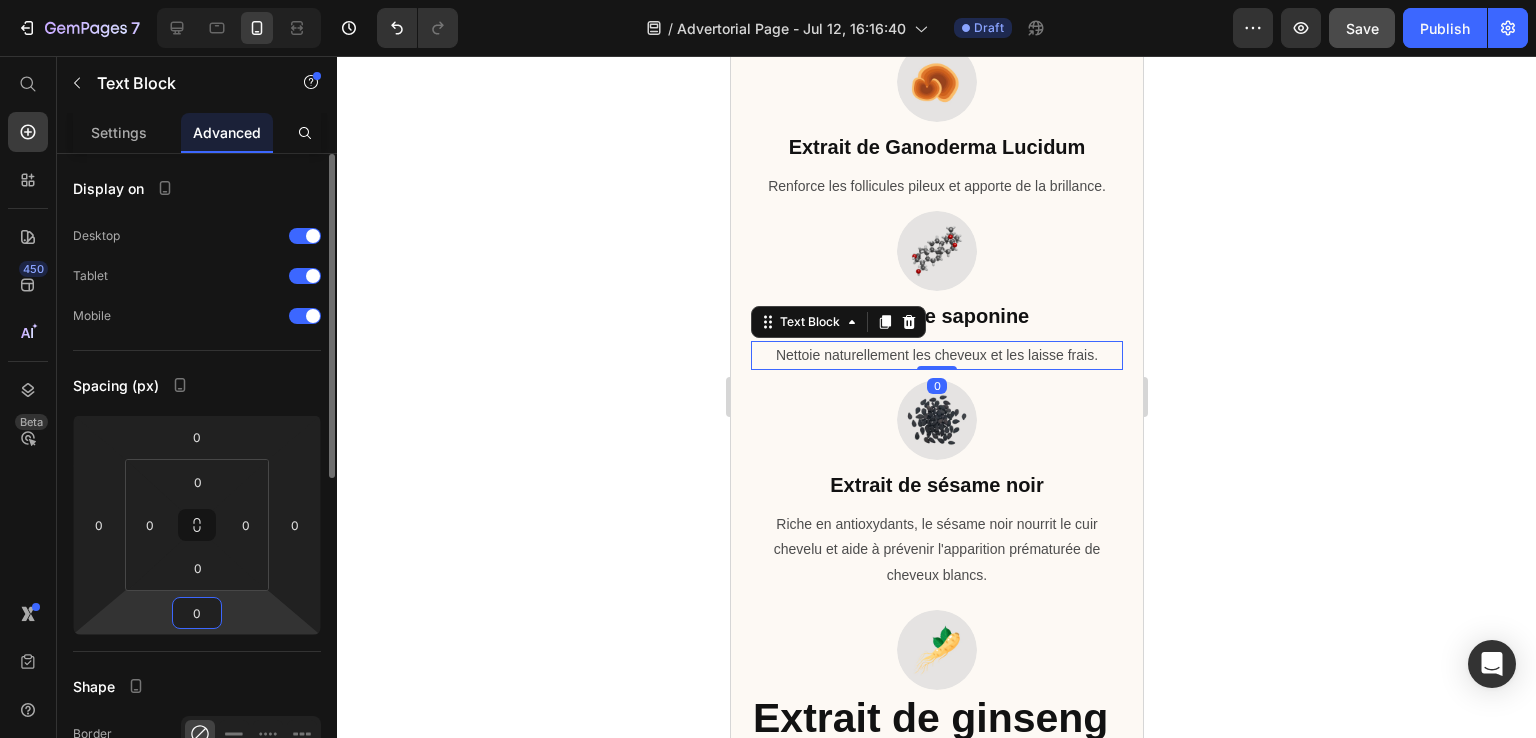 click on "0" at bounding box center [197, 613] 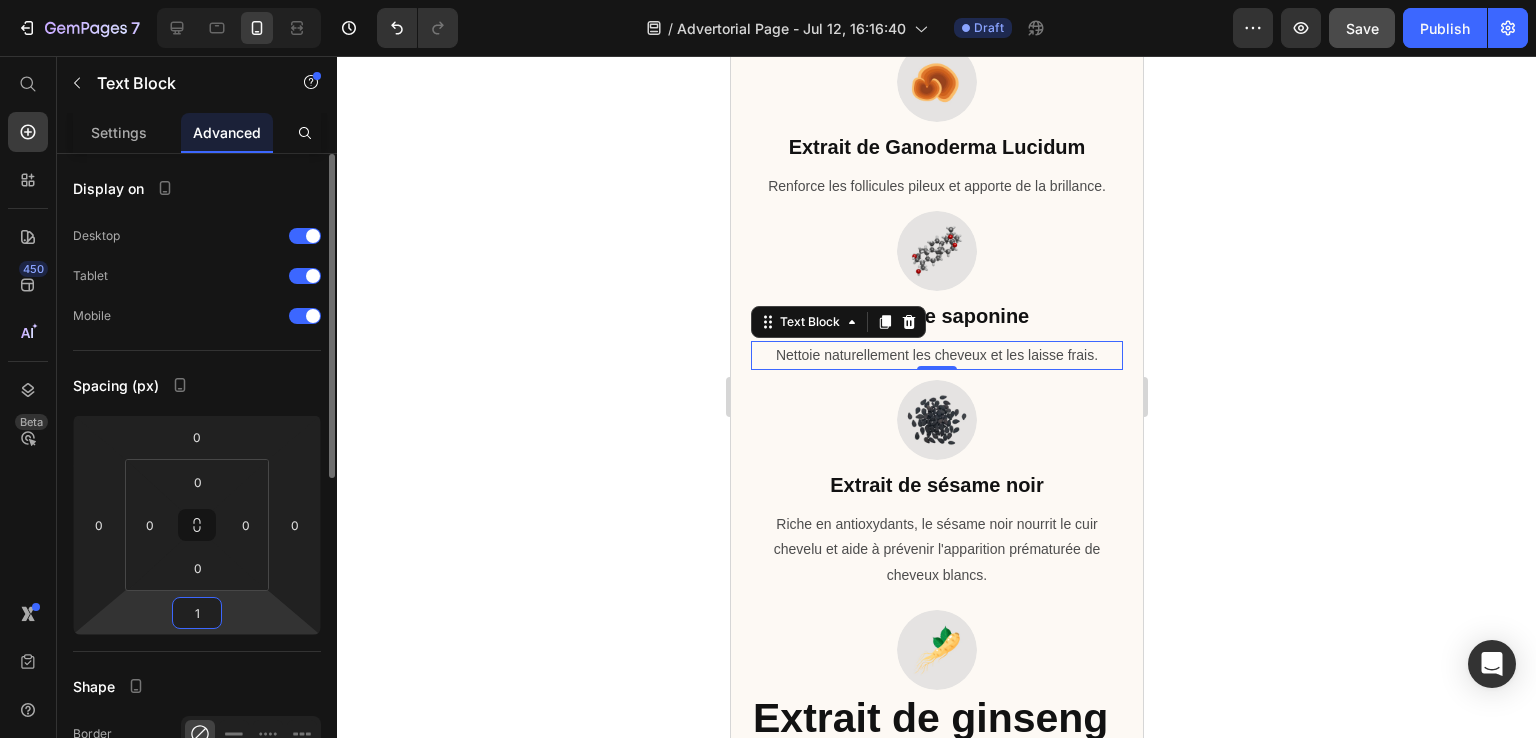 type on "10" 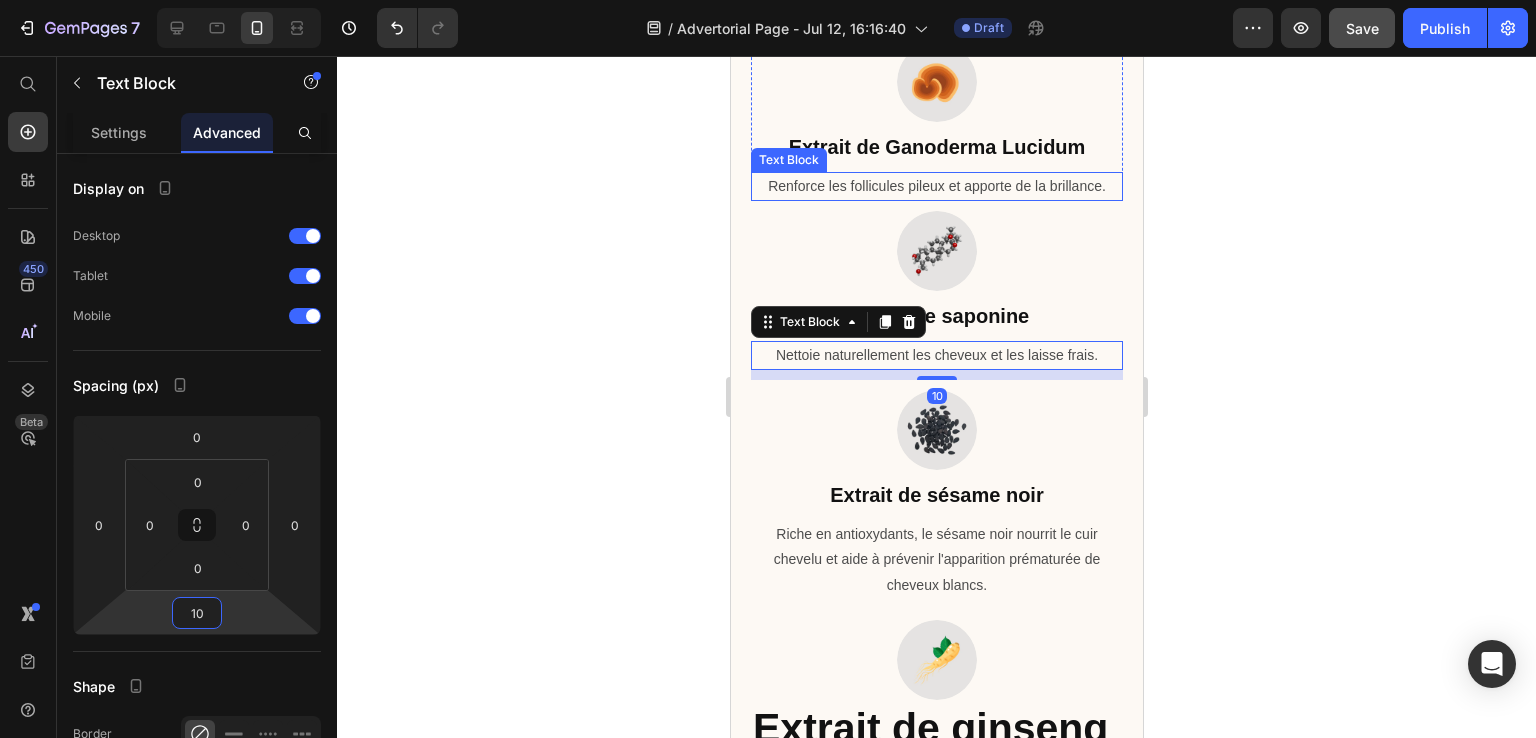 click on "Renforce les follicules pileux et apporte de la brillance." at bounding box center [936, 186] 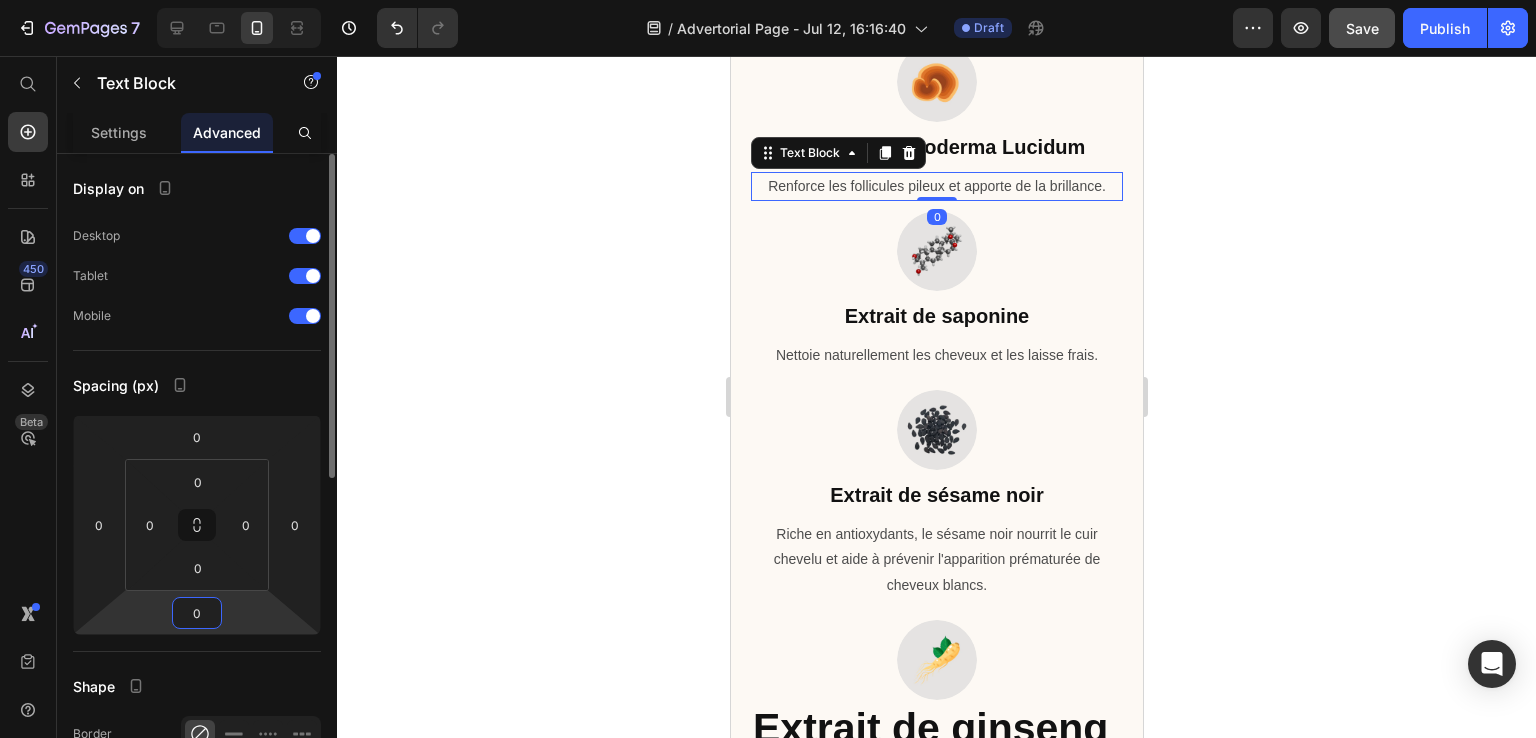click on "0" at bounding box center [197, 613] 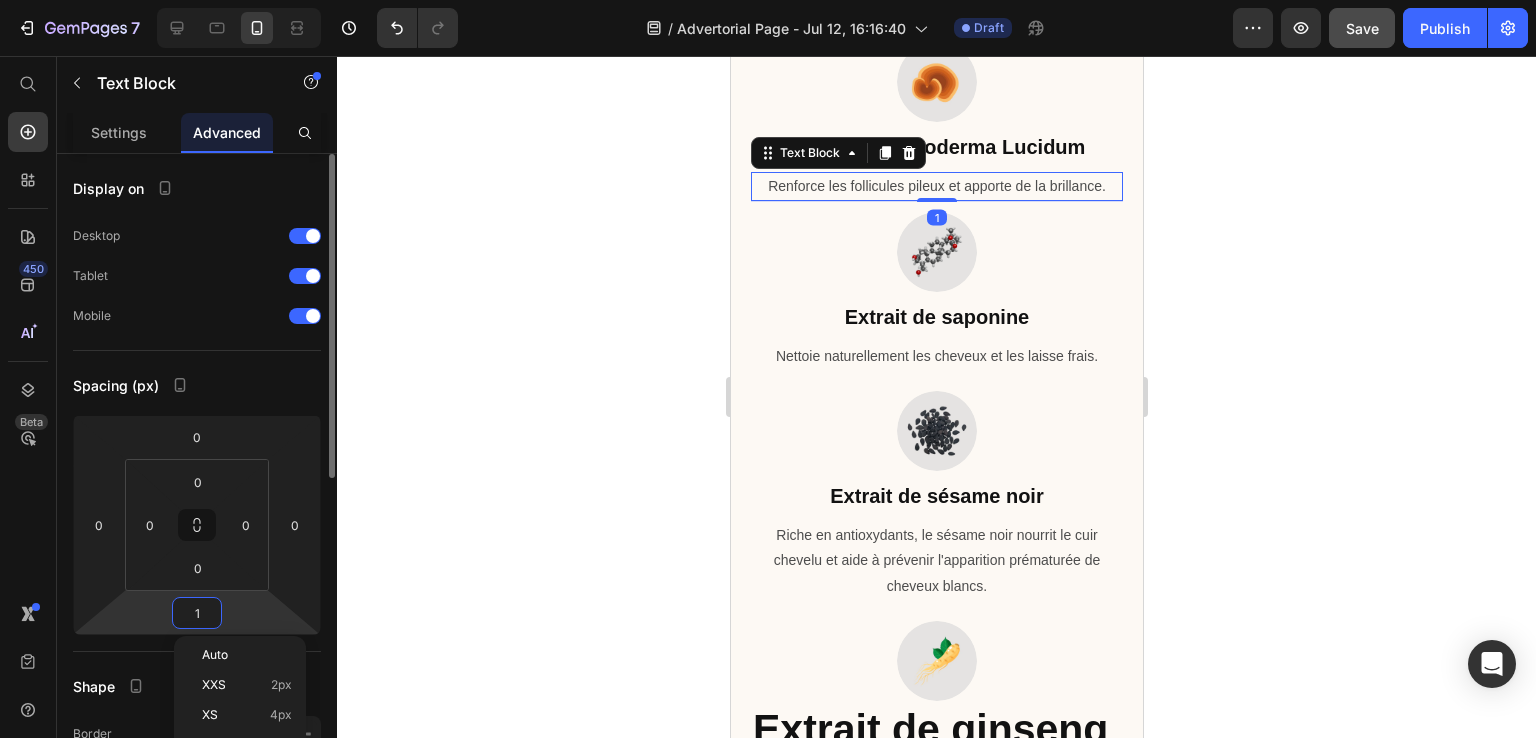 type on "10" 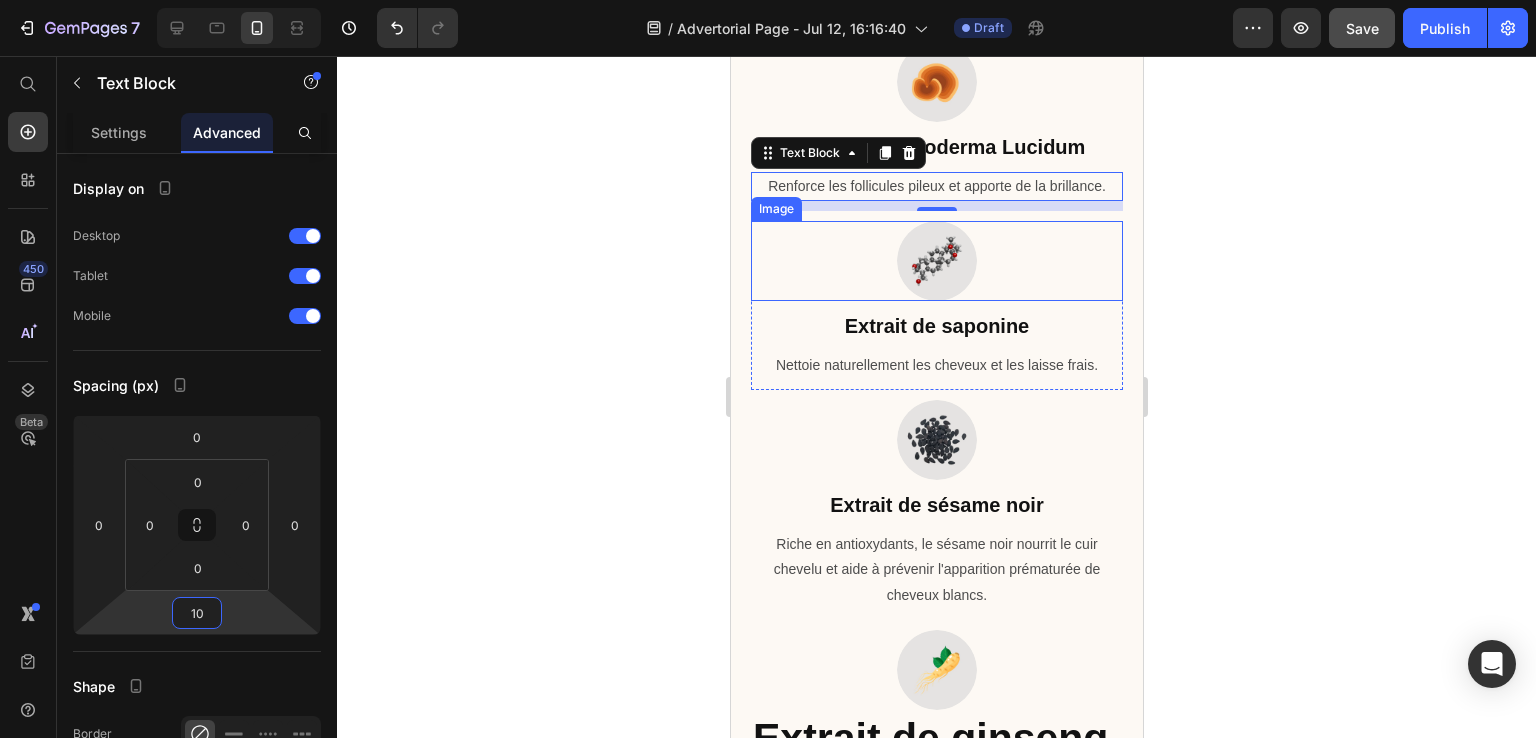 click at bounding box center (936, 261) 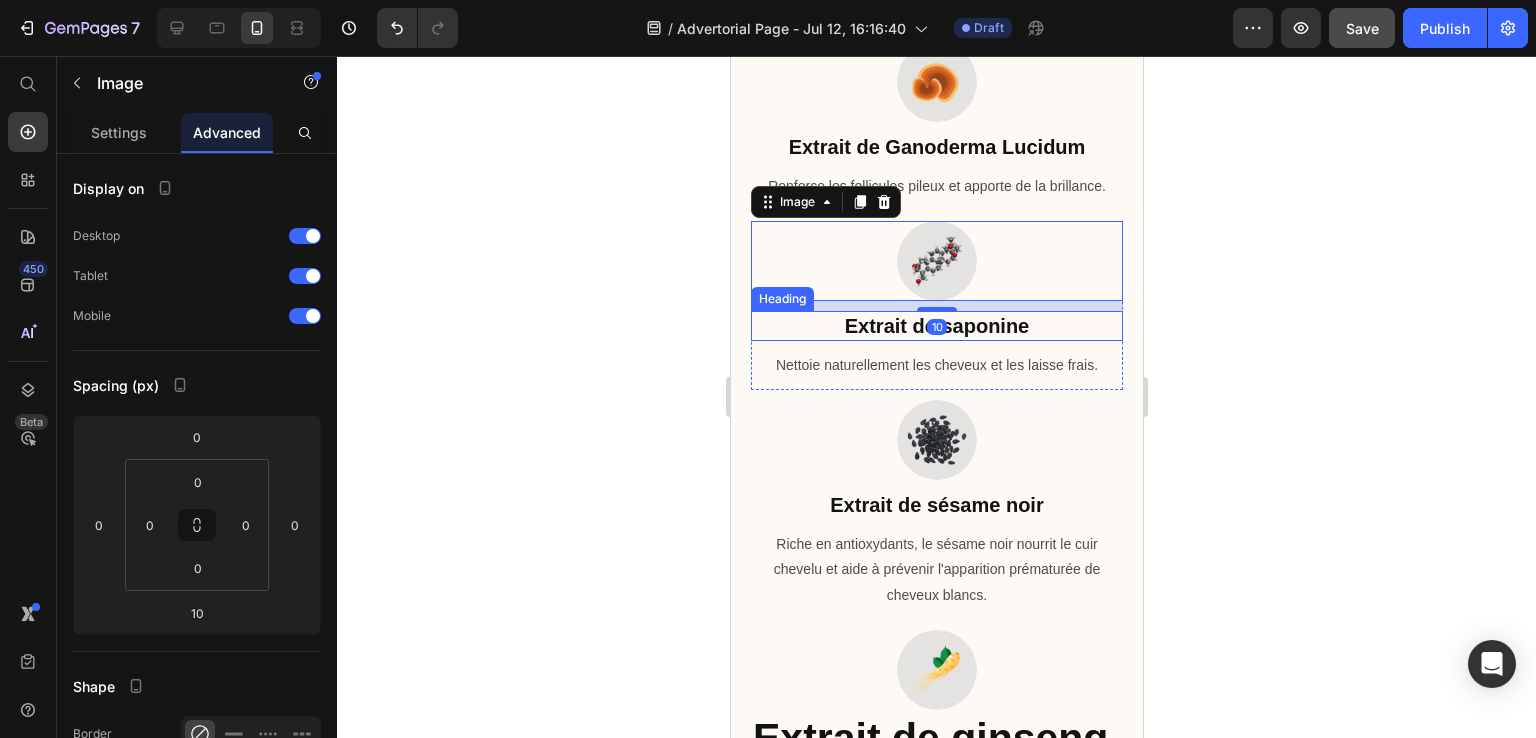 click on "Extrait de saponine" at bounding box center (936, 326) 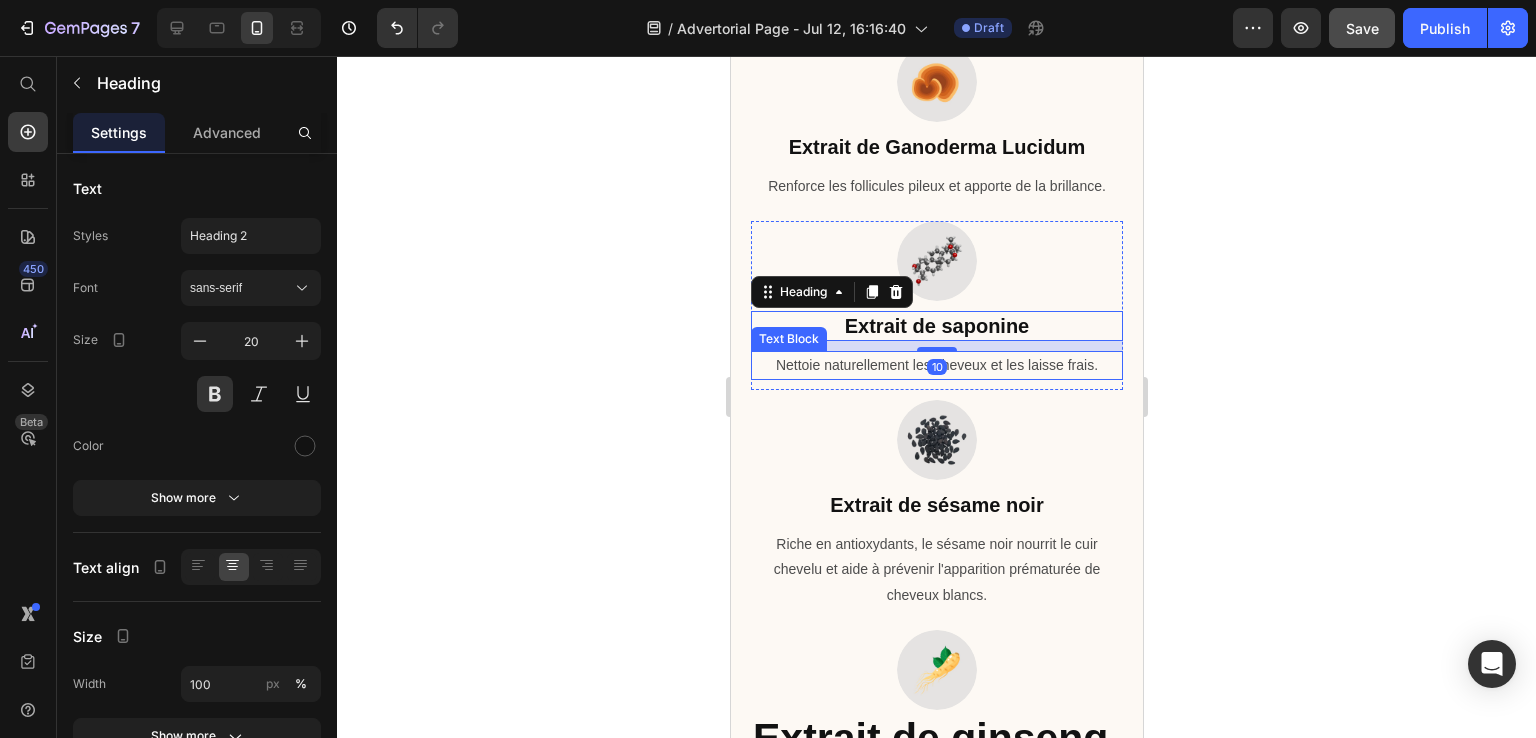 click on "Nettoie naturellement les cheveux et les laisse frais." at bounding box center (936, 365) 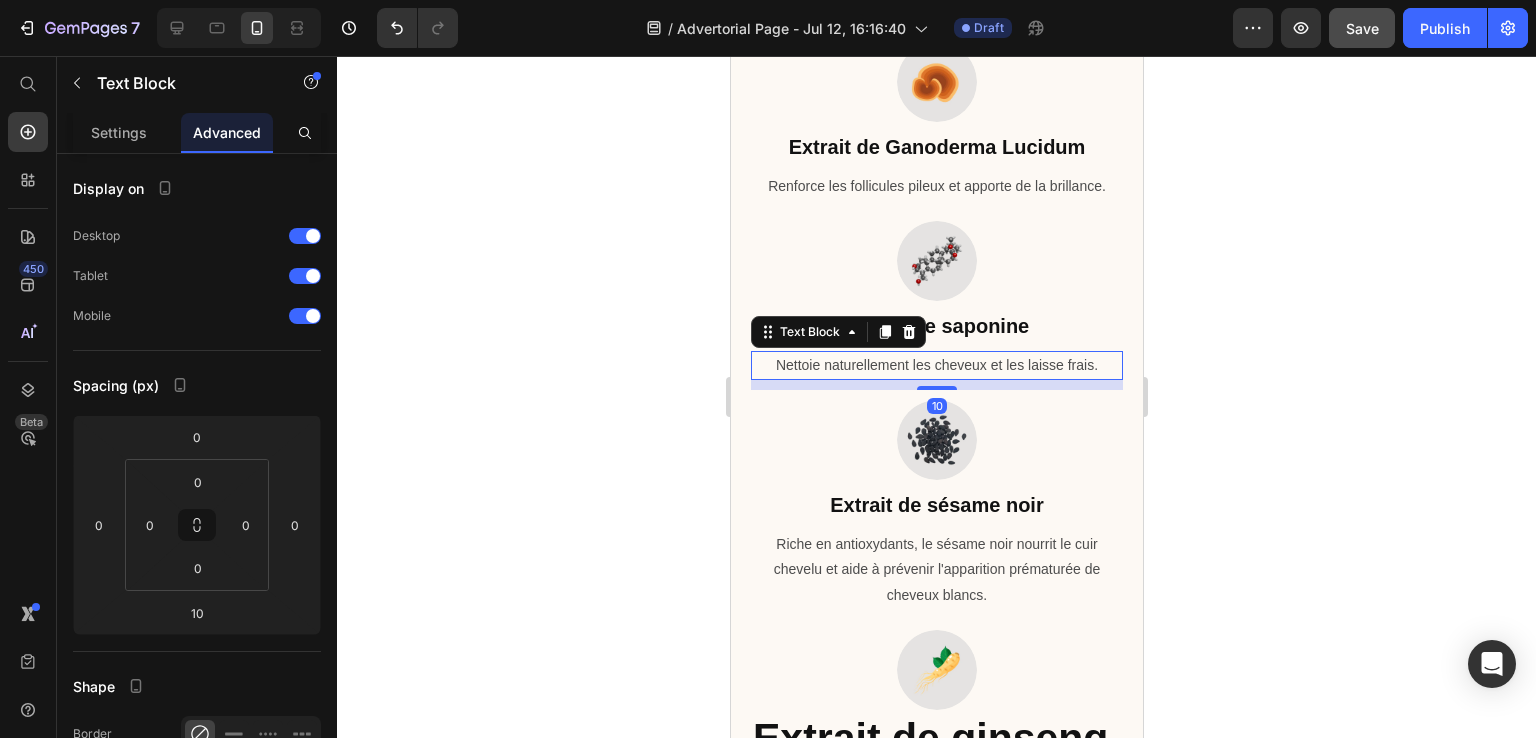 scroll, scrollTop: 1600, scrollLeft: 0, axis: vertical 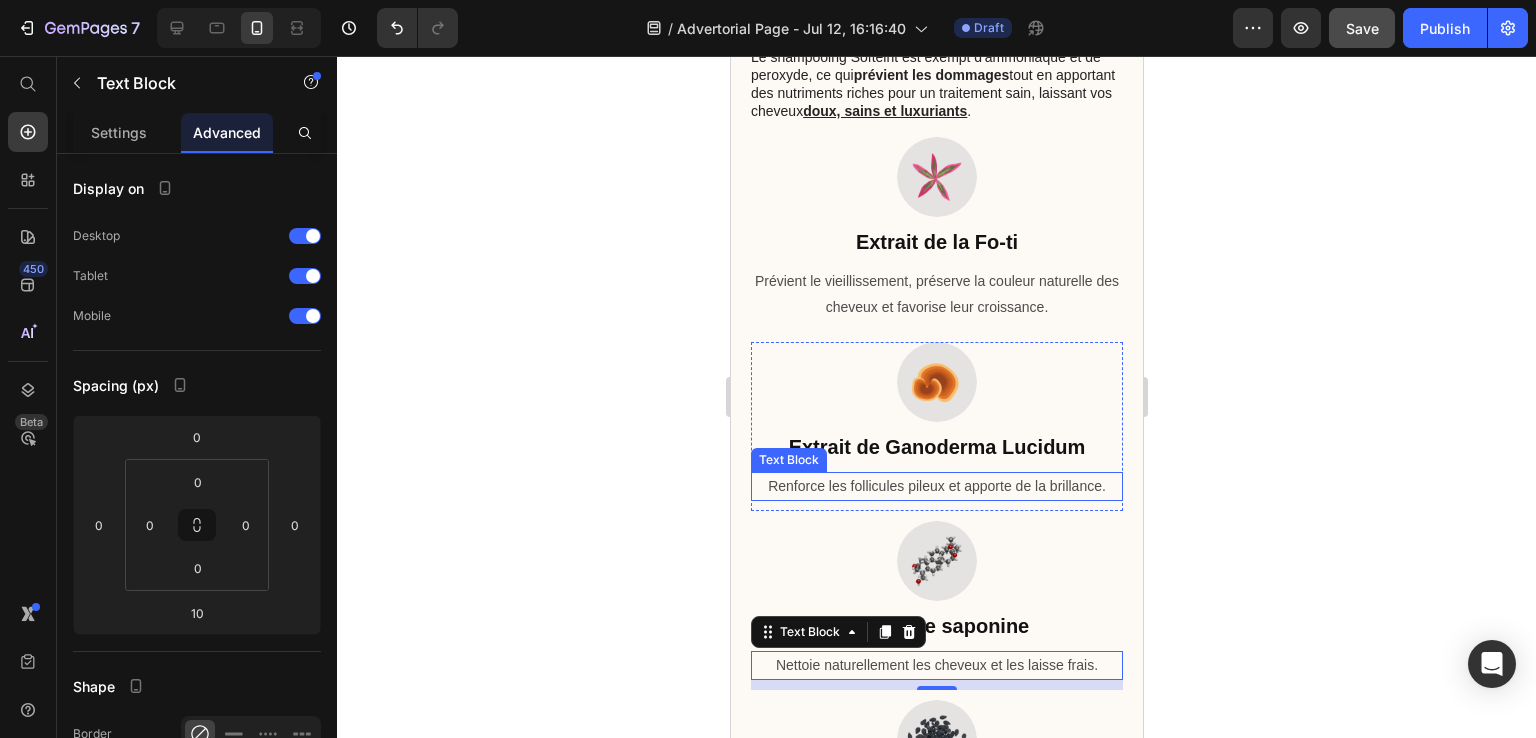 click on "Renforce les follicules pileux et apporte de la brillance." at bounding box center [936, 486] 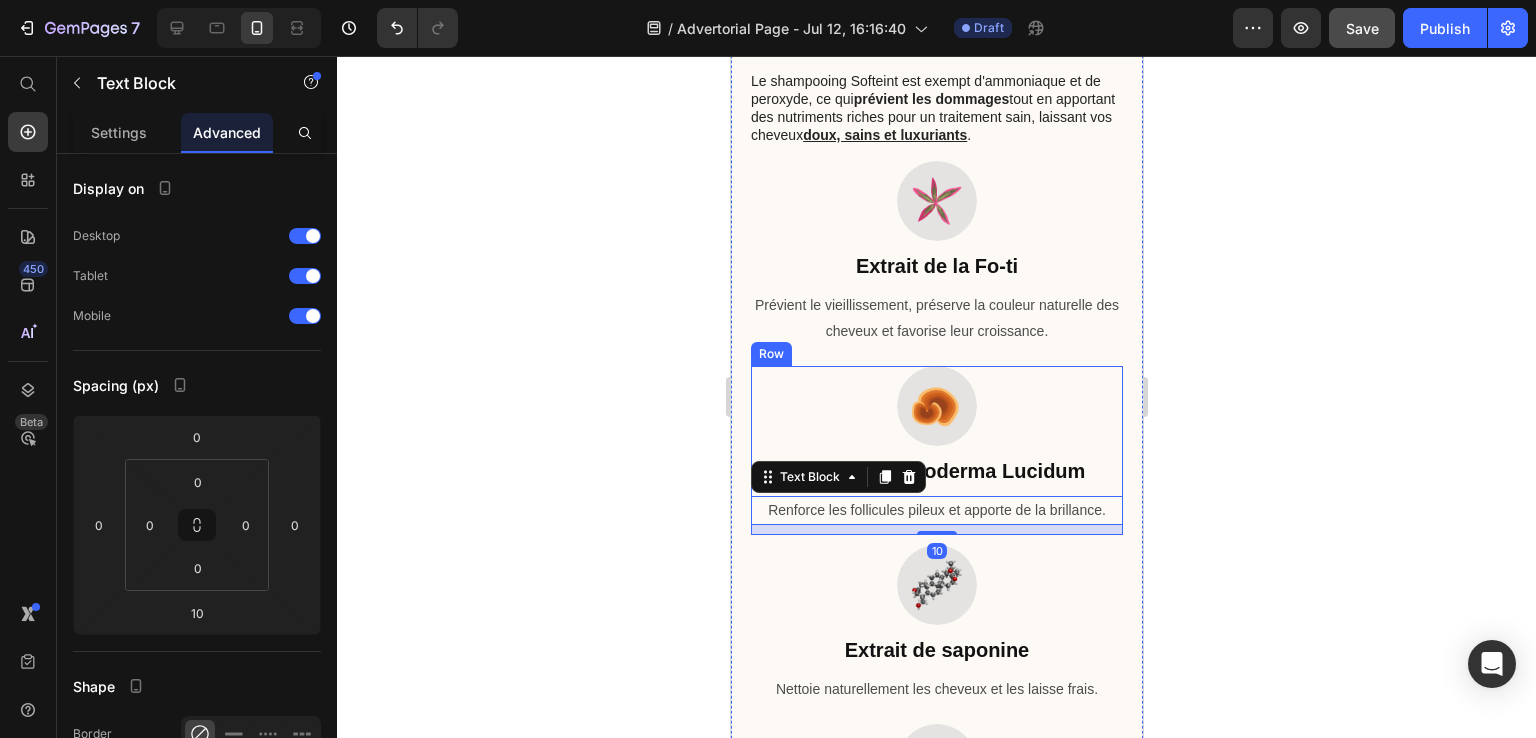scroll, scrollTop: 1400, scrollLeft: 0, axis: vertical 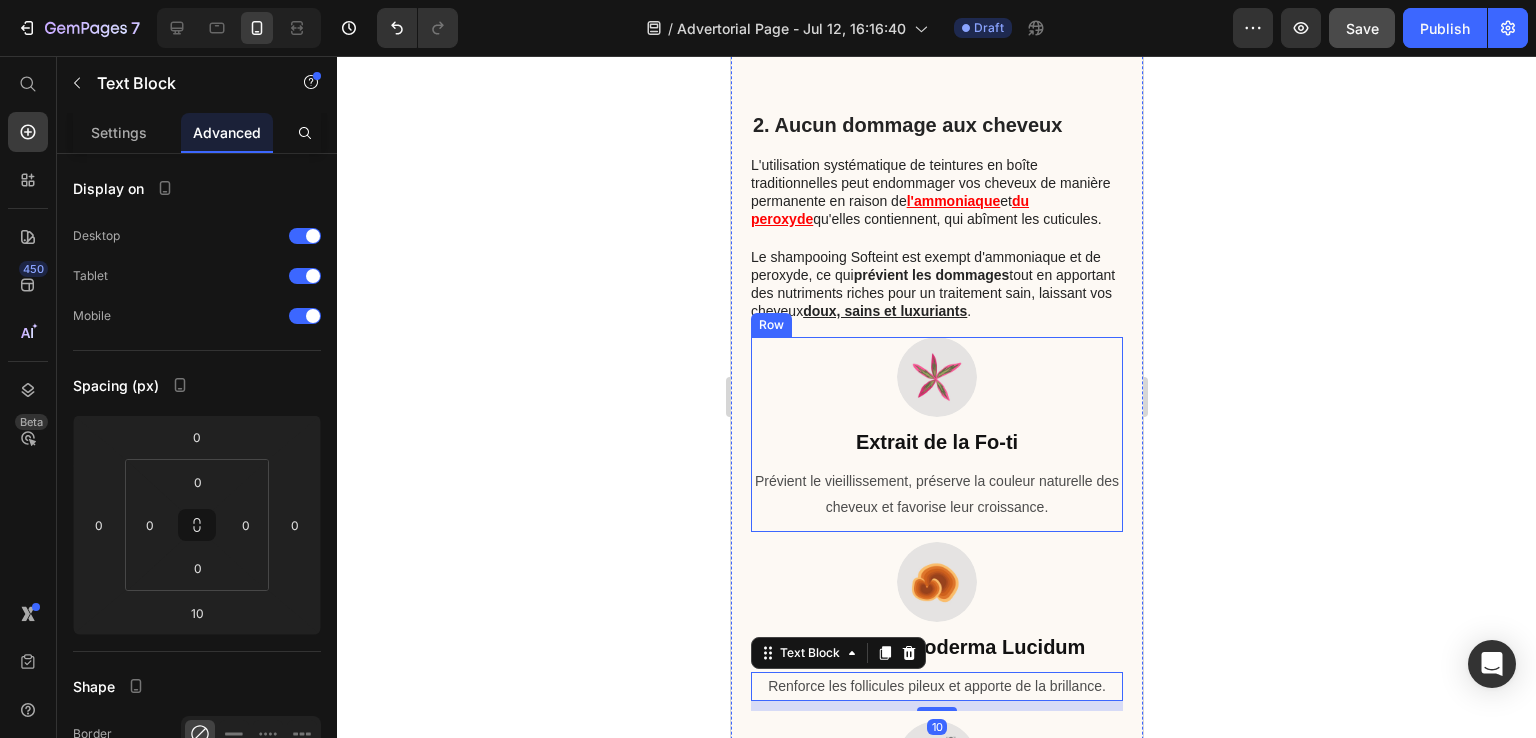 click on "Extrait de la Fo-ti Heading Prévient le vieillissement, préserve la couleur naturelle des cheveux et favorise leur croissance. Text Block" at bounding box center (936, 479) 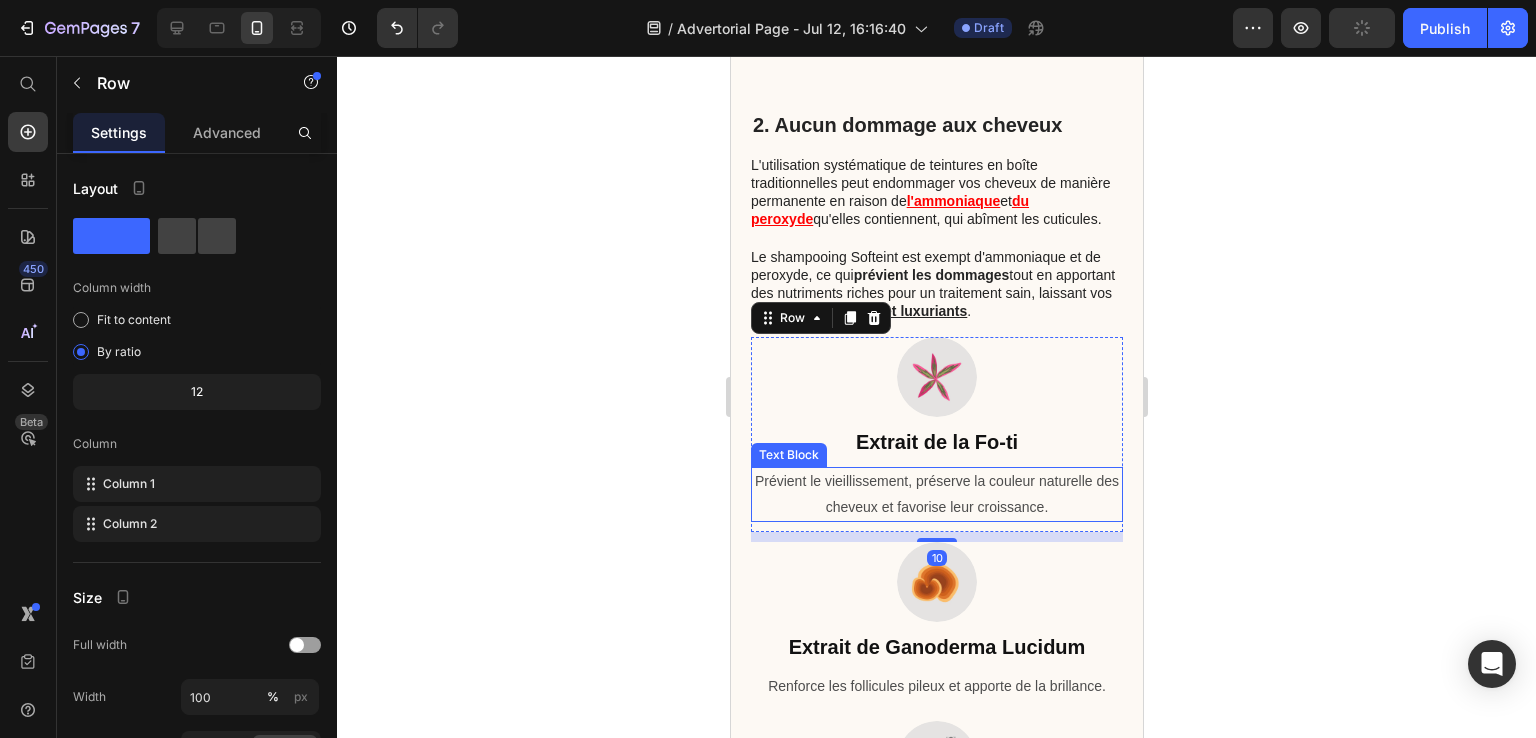 click on "Prévient le vieillissement, préserve la couleur naturelle des cheveux et favorise leur croissance." at bounding box center [936, 494] 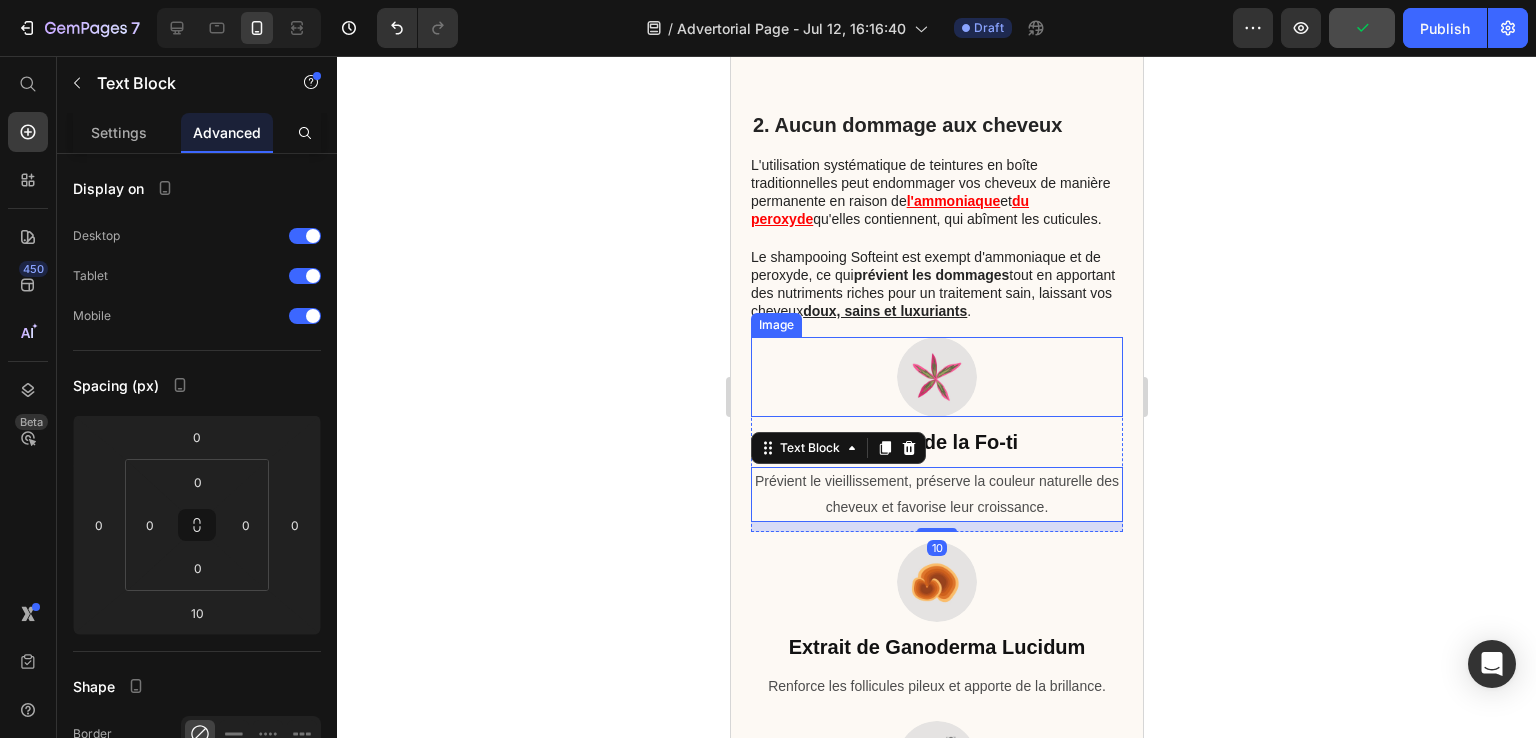 click at bounding box center (936, 377) 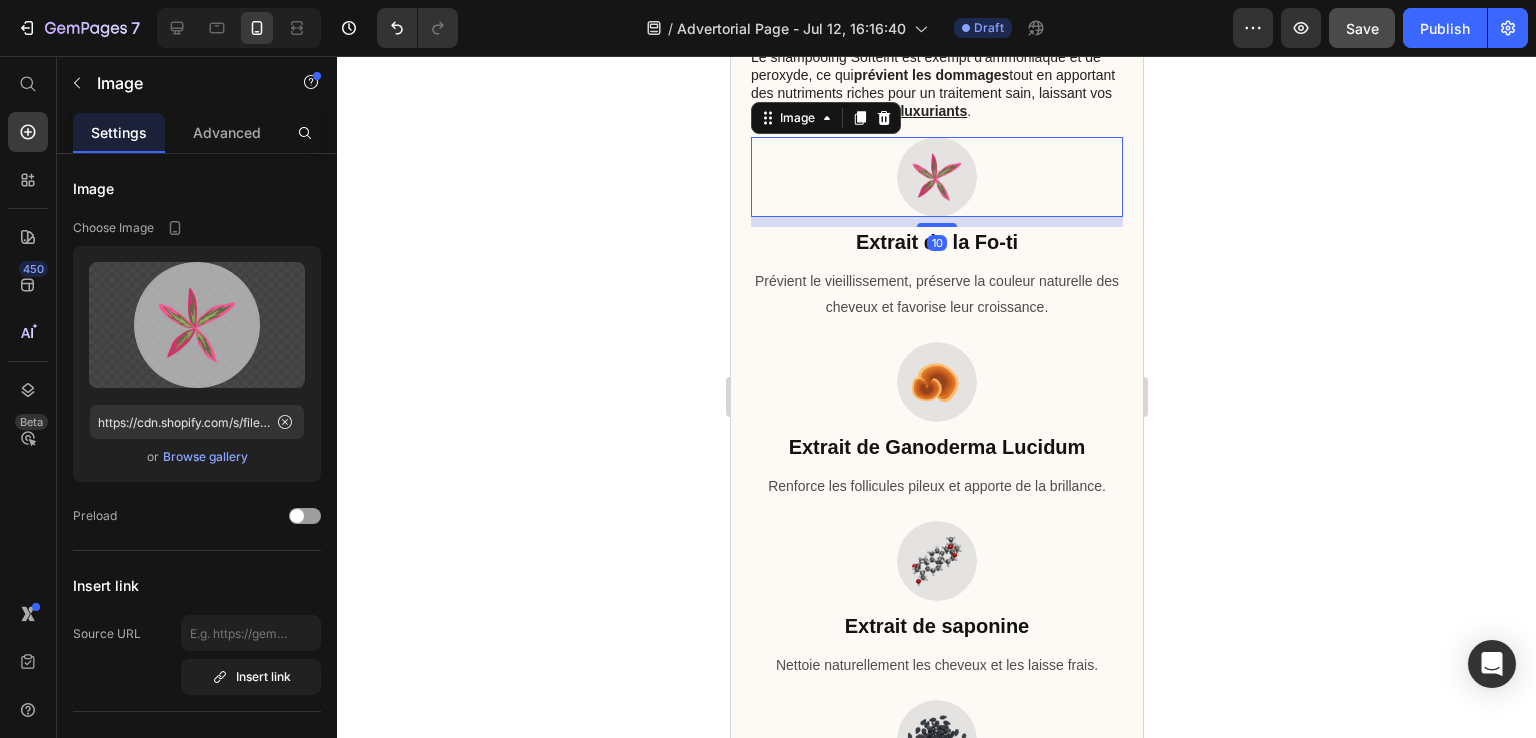 scroll, scrollTop: 2000, scrollLeft: 0, axis: vertical 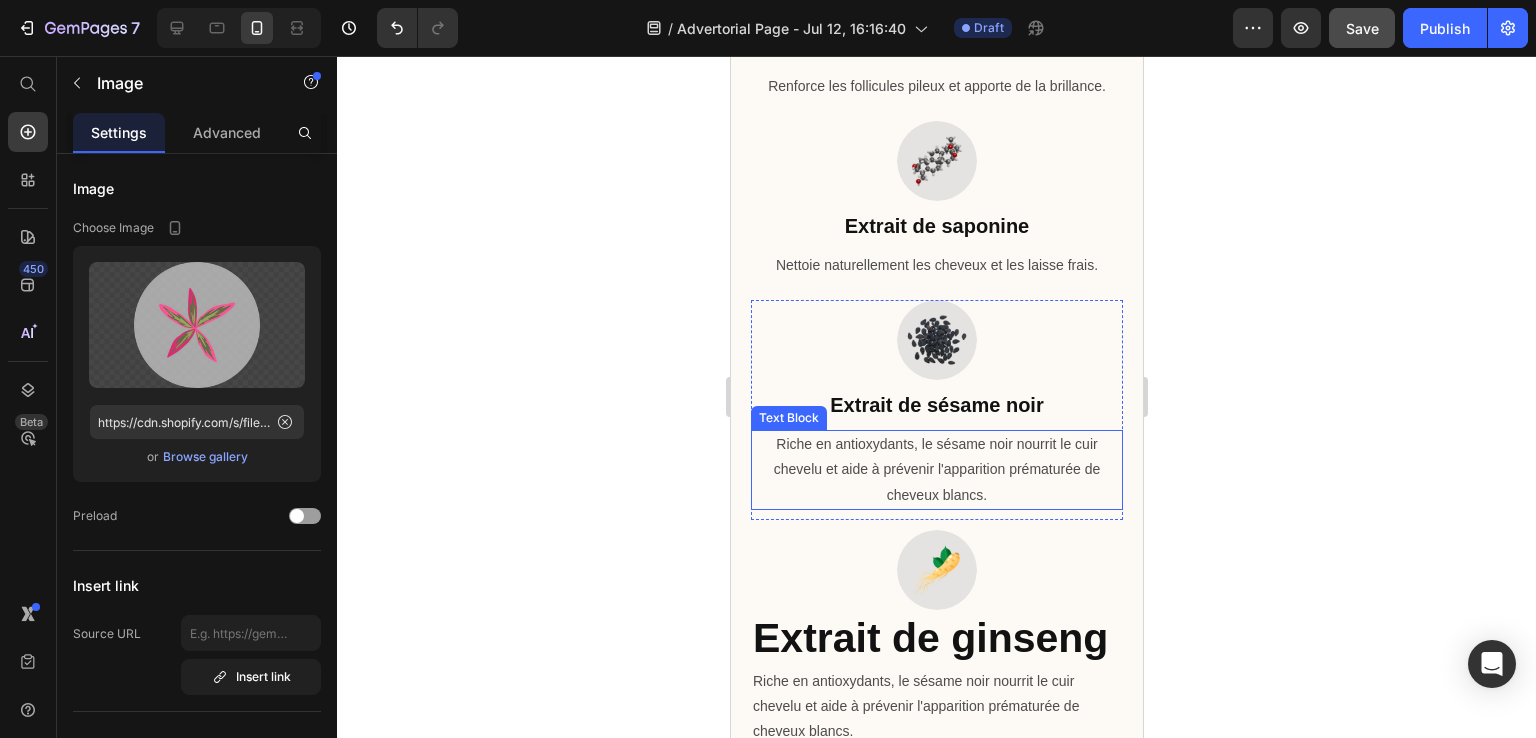 click on "Riche en antioxydants, le sésame noir nourrit le cuir chevelu et aide à prévenir l'apparition prématurée de cheveux blancs." at bounding box center [936, 470] 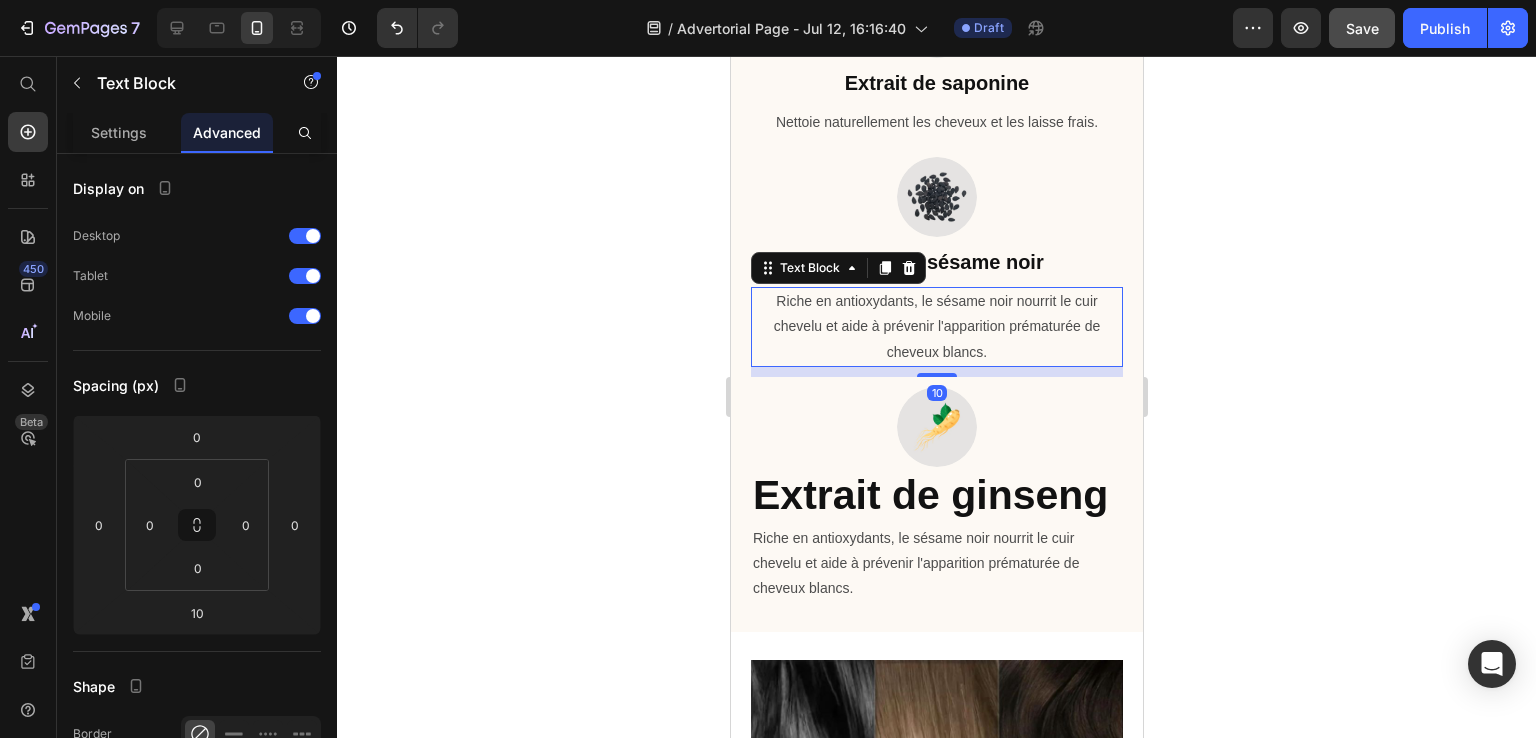 scroll, scrollTop: 2300, scrollLeft: 0, axis: vertical 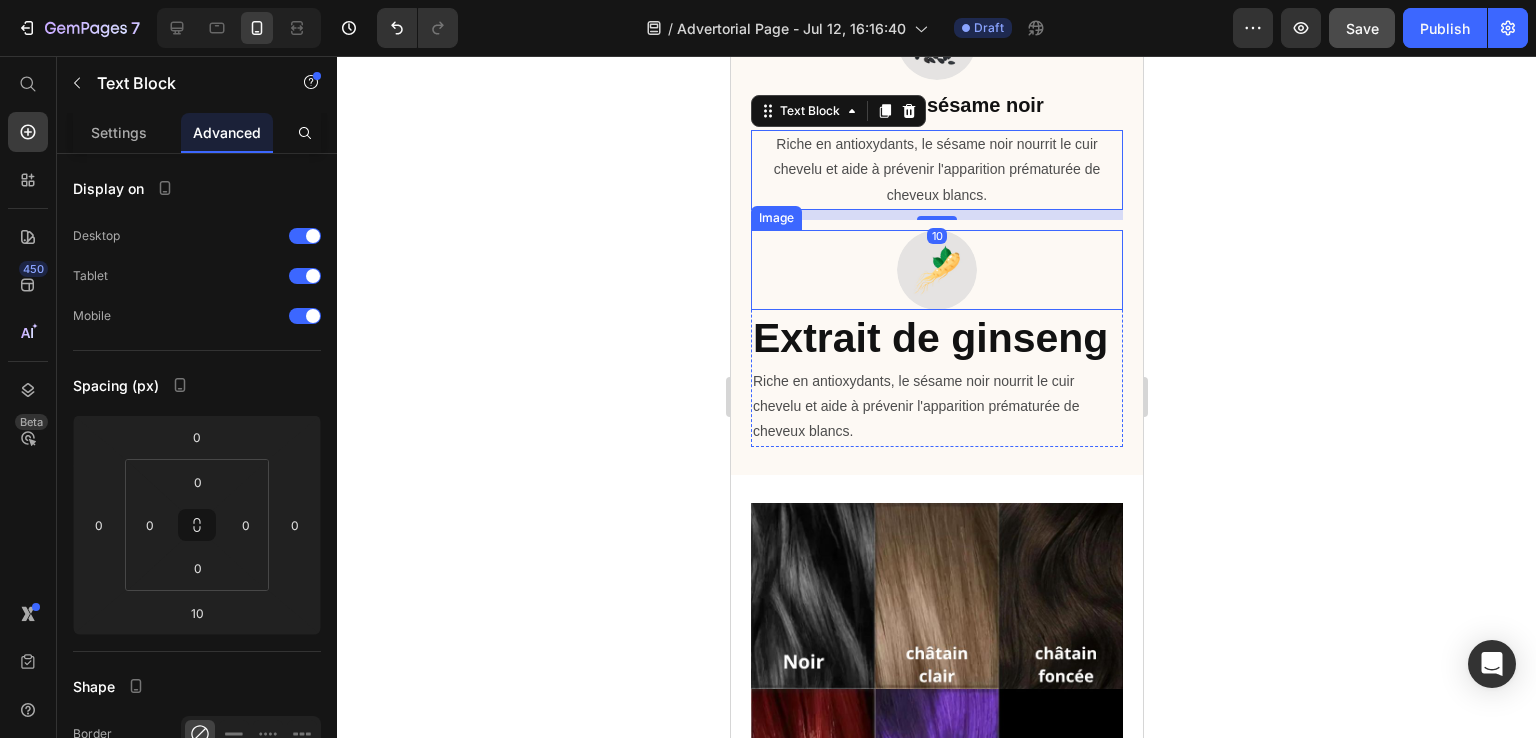 click at bounding box center [936, 270] 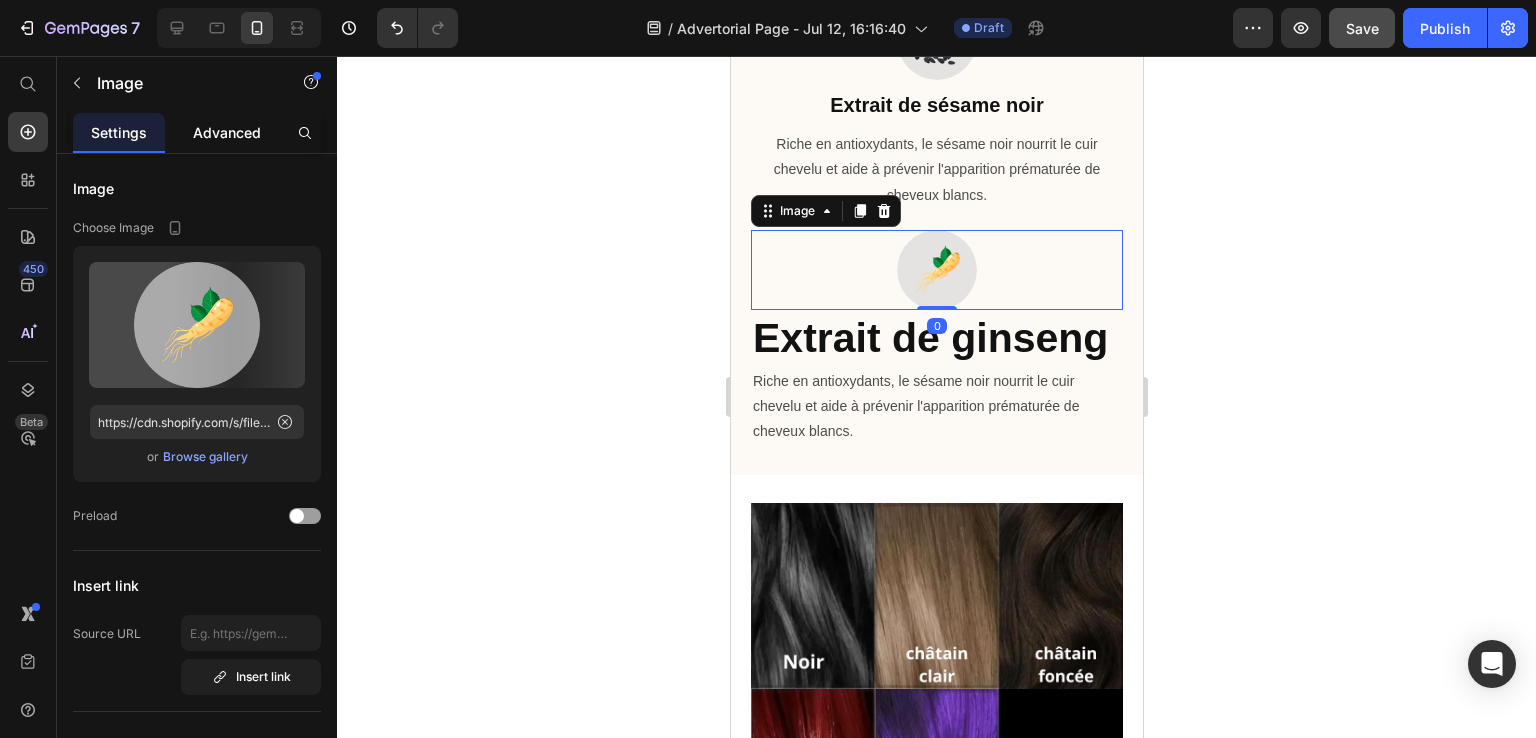 click on "Advanced" at bounding box center (227, 132) 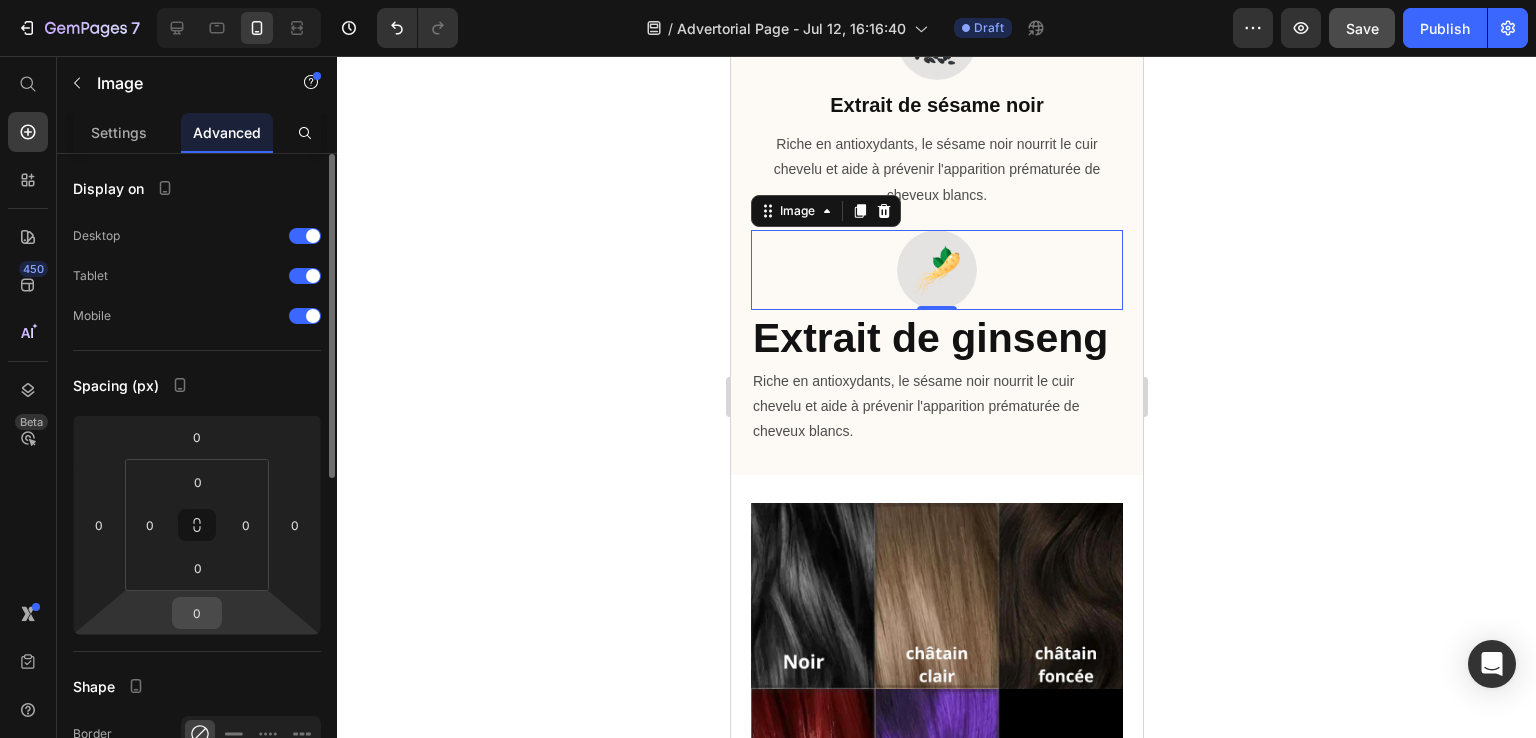 click on "0" at bounding box center [197, 613] 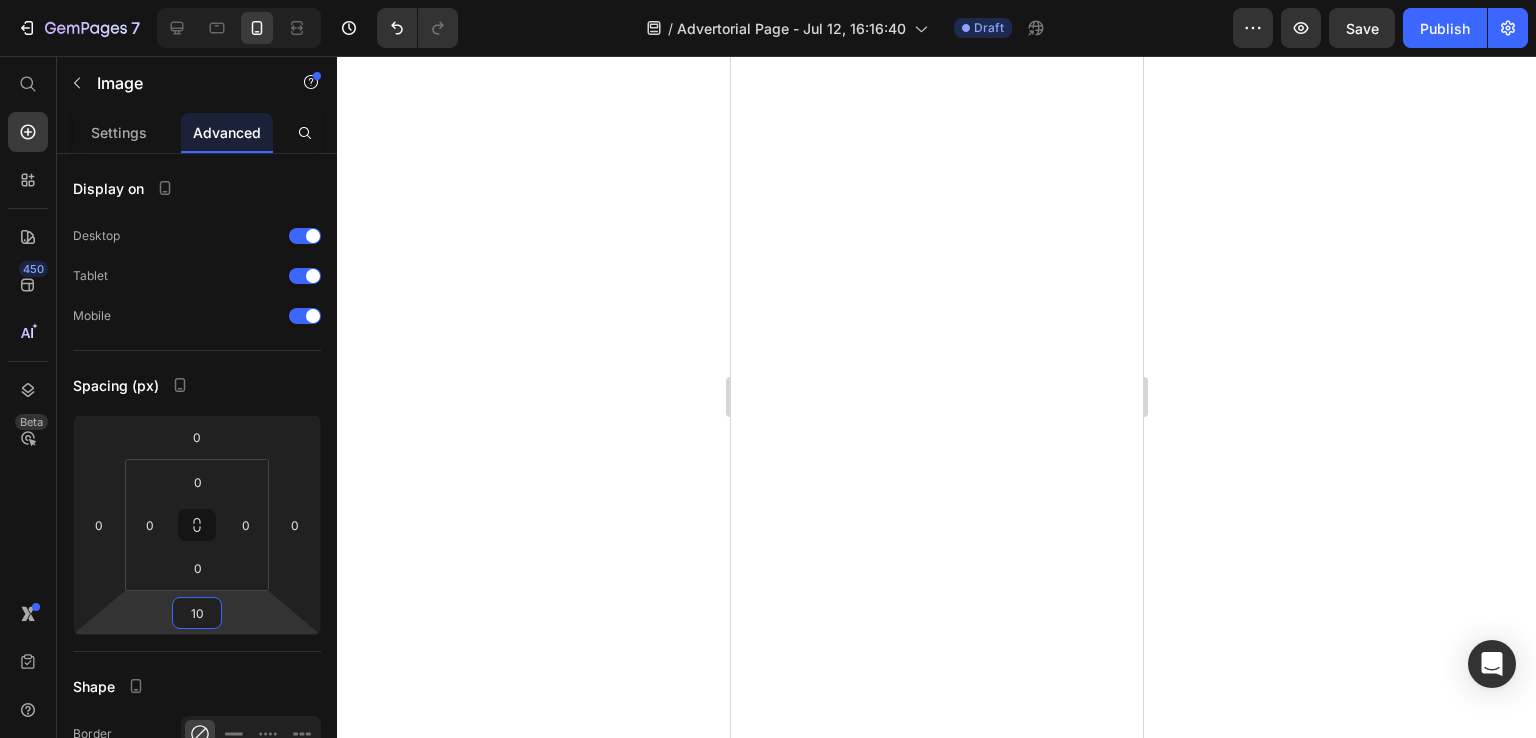 scroll, scrollTop: 0, scrollLeft: 0, axis: both 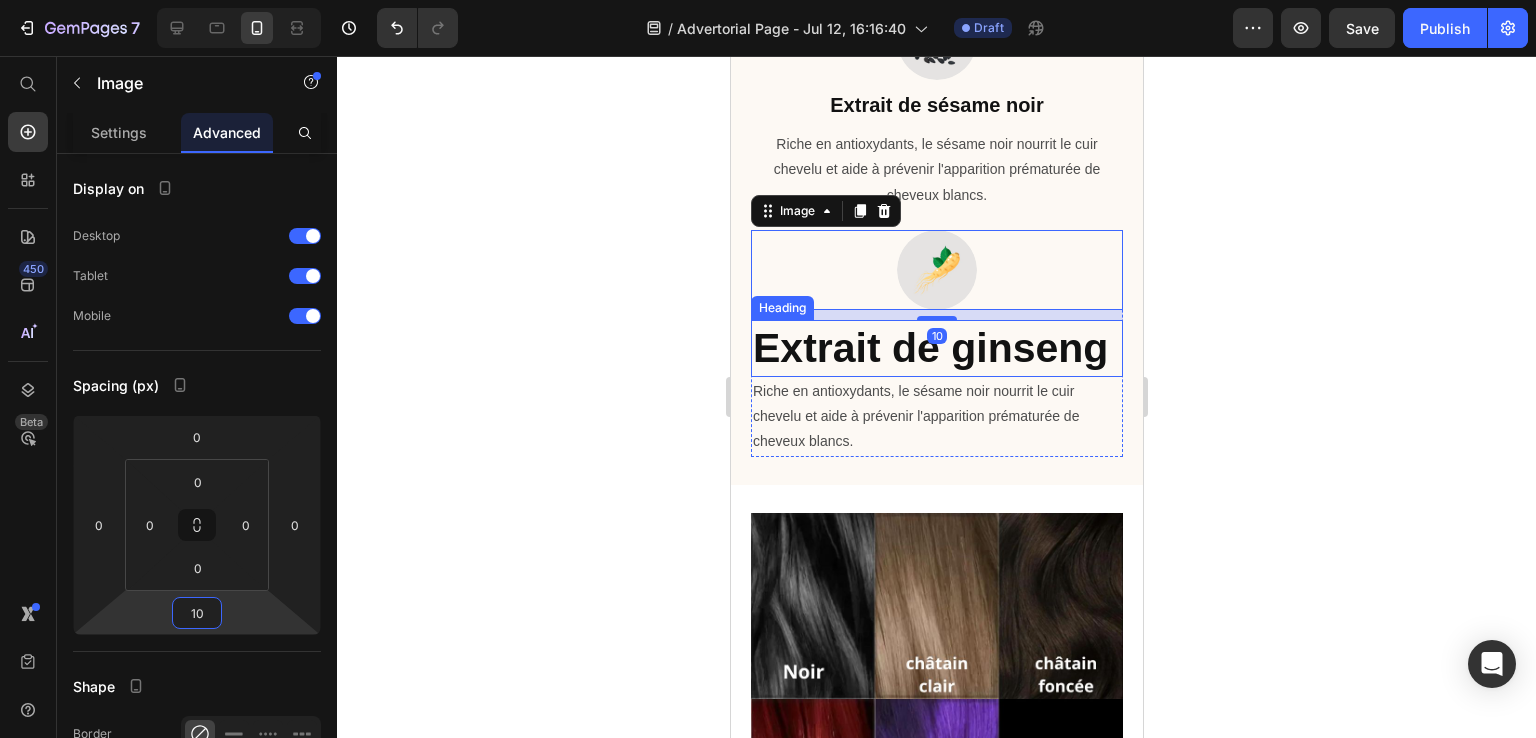 click on "Extrait de ginseng" at bounding box center (936, 348) 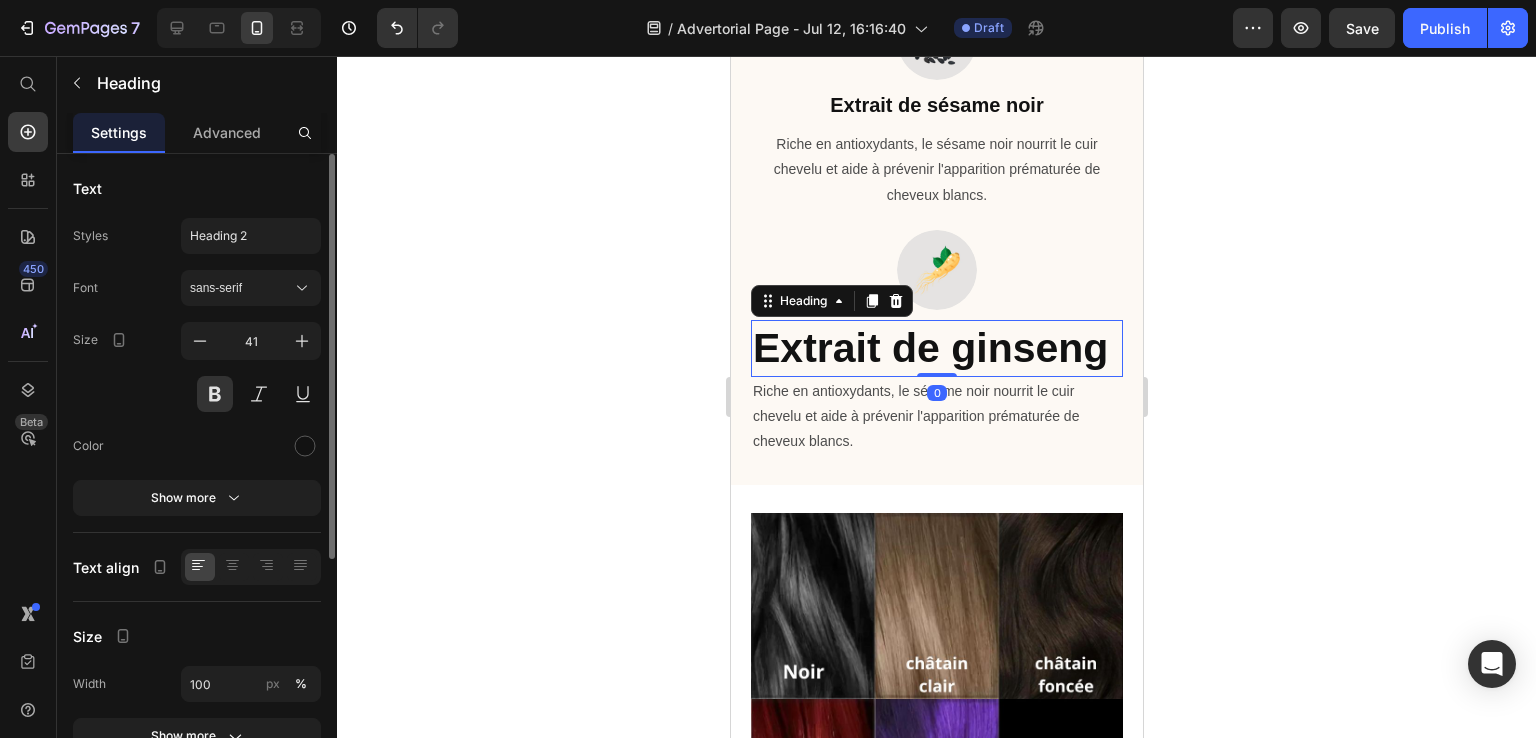 click 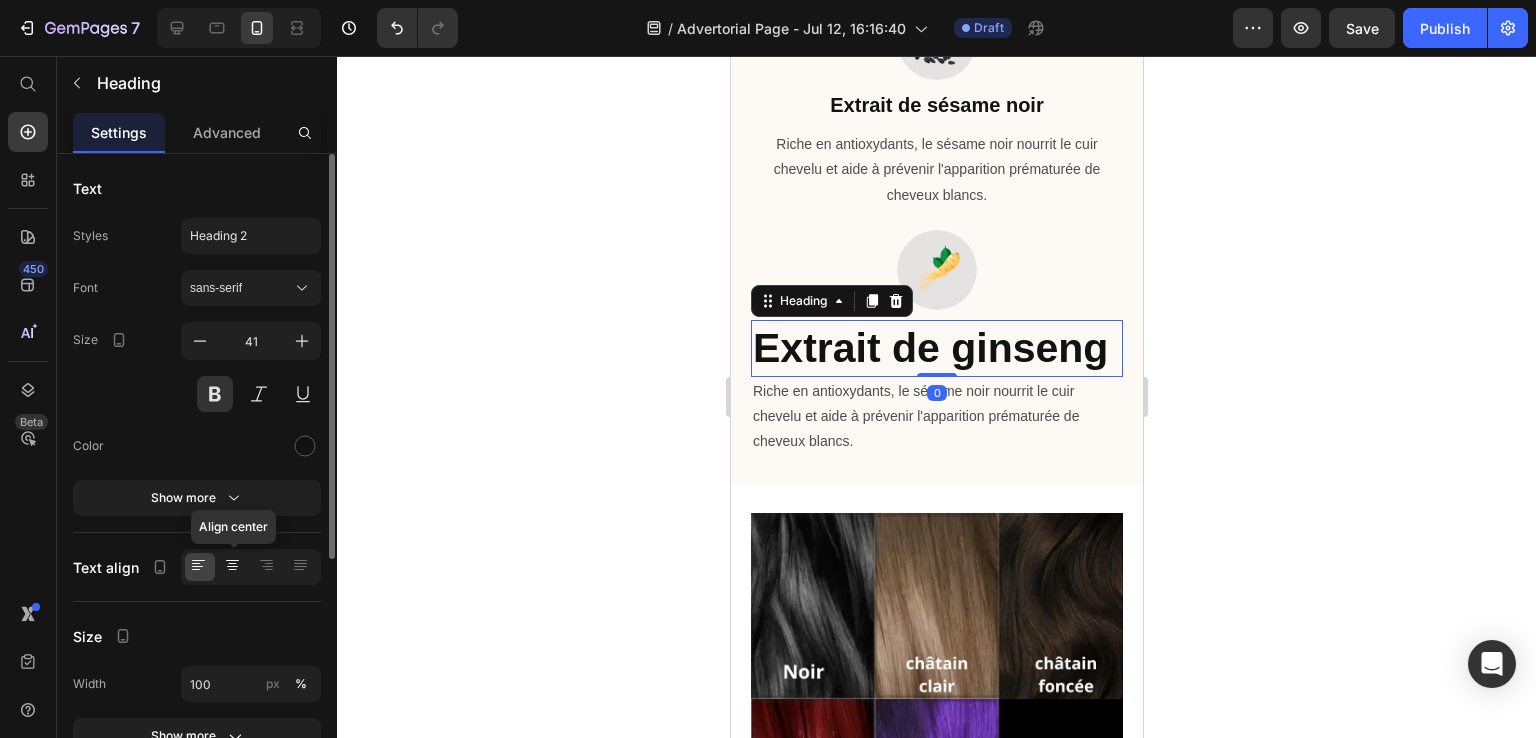 click 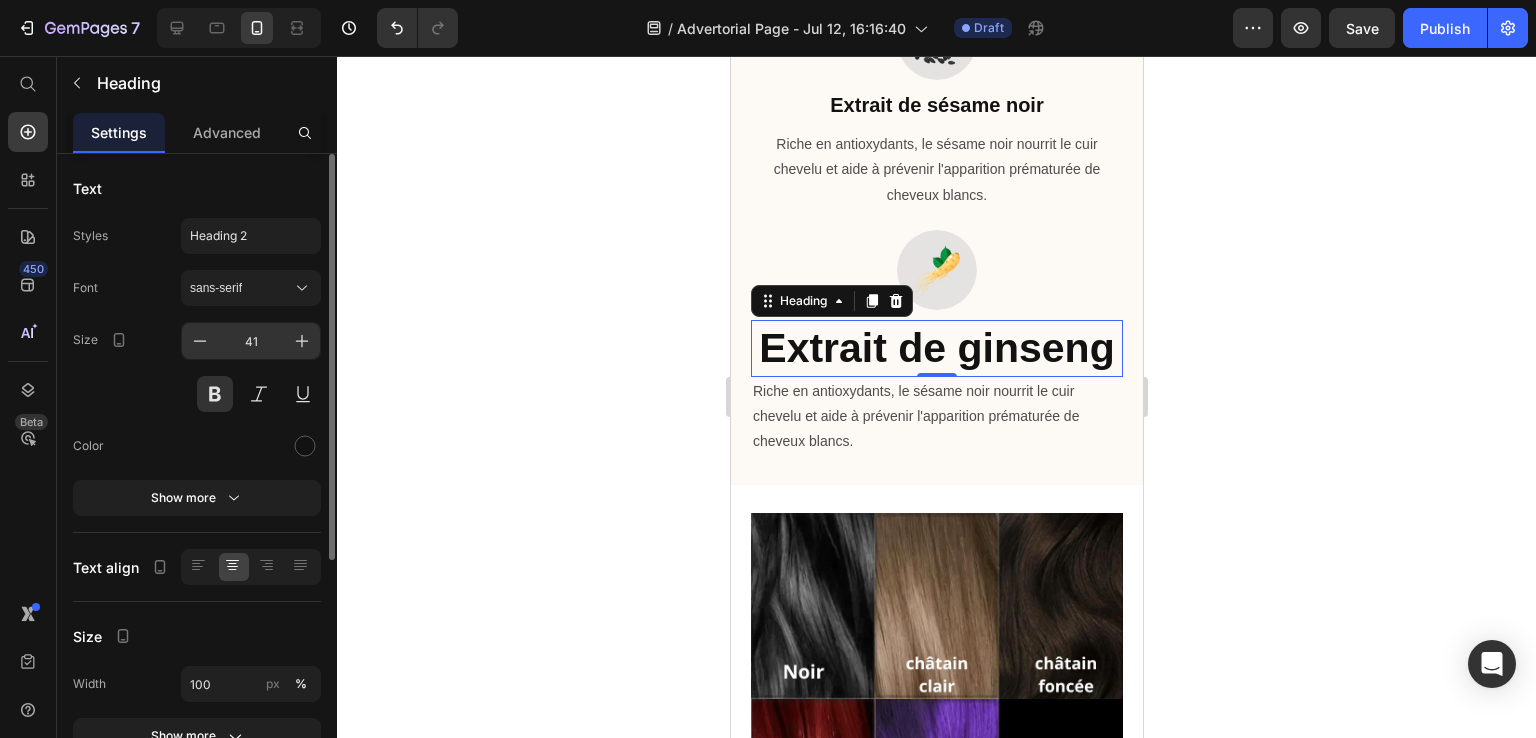 click on "41" at bounding box center (251, 341) 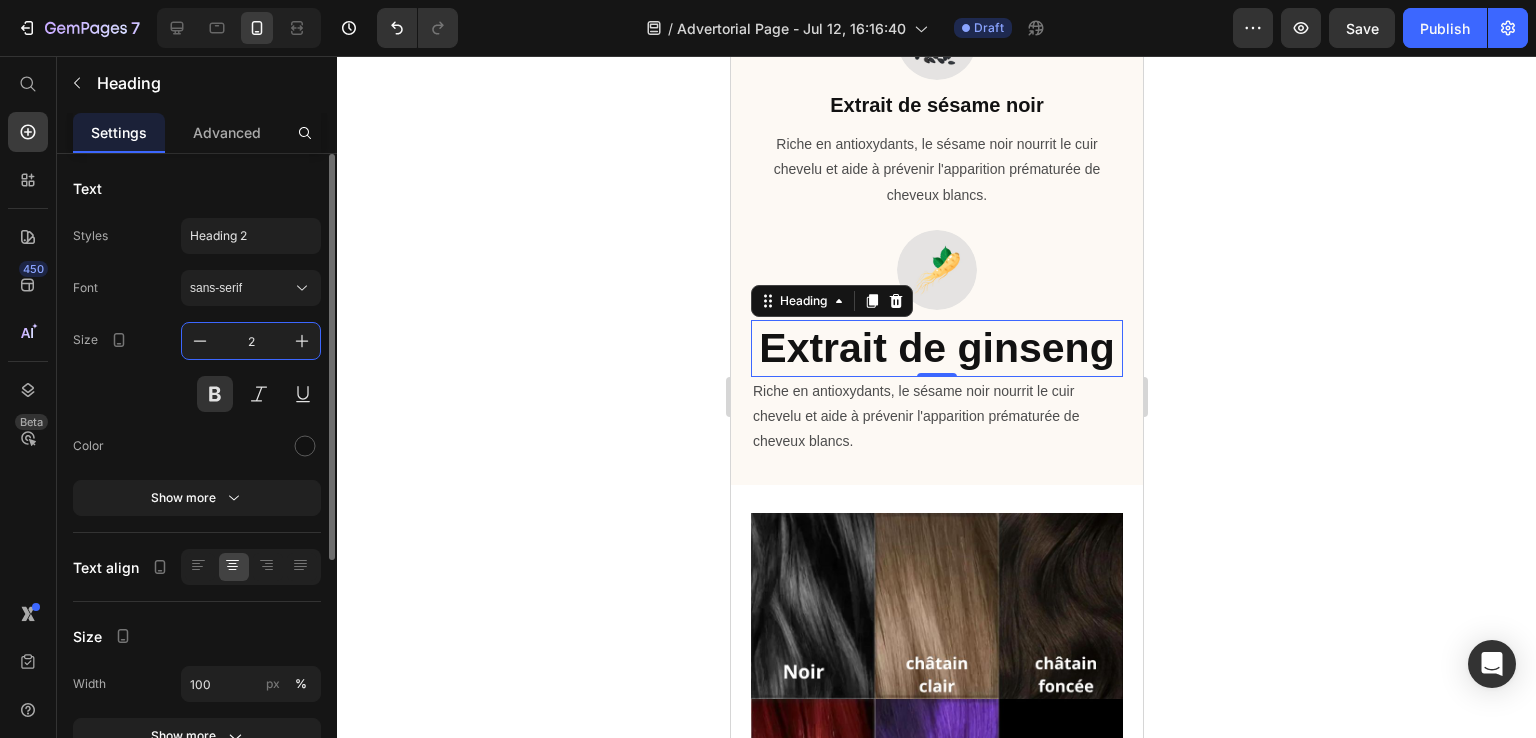 type on "20" 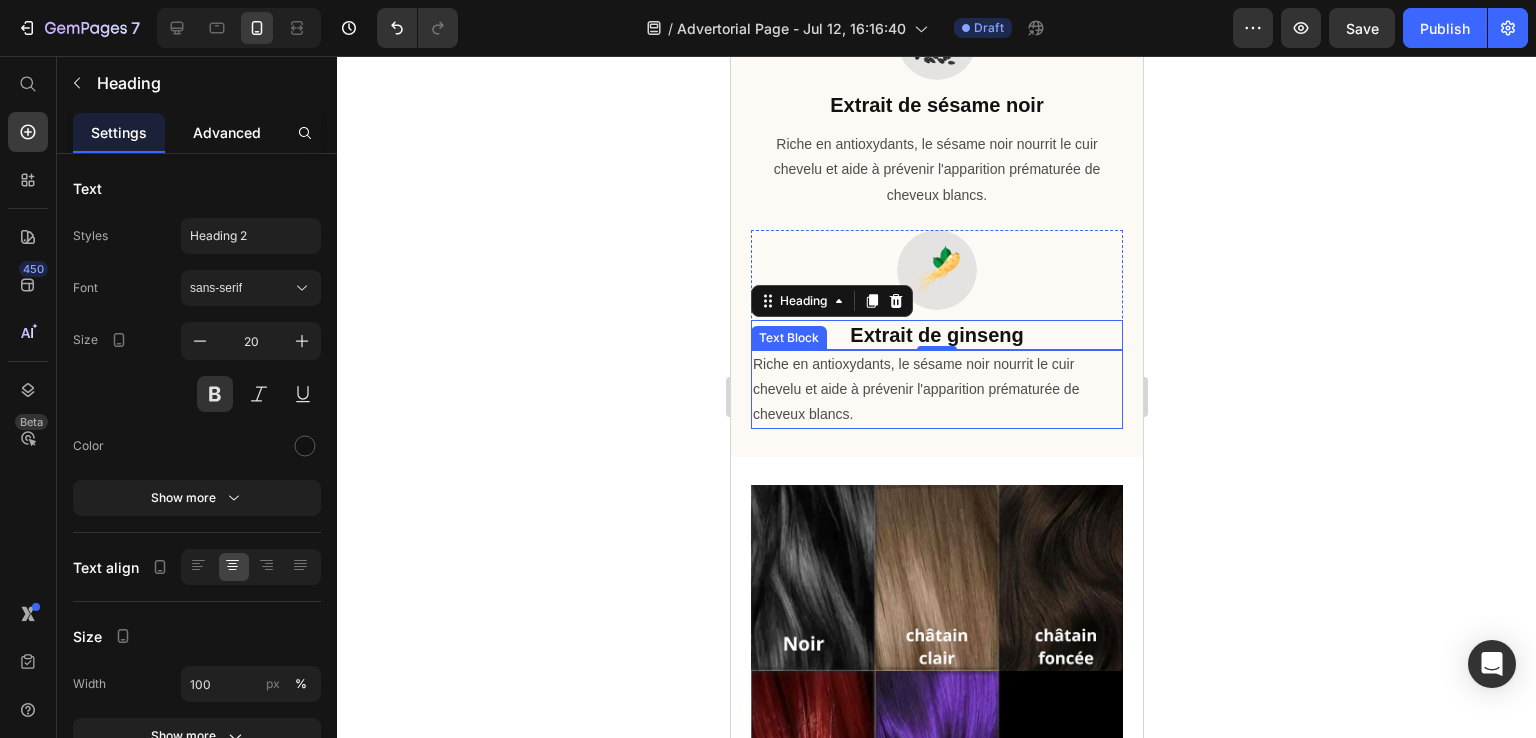 click on "Advanced" at bounding box center [227, 132] 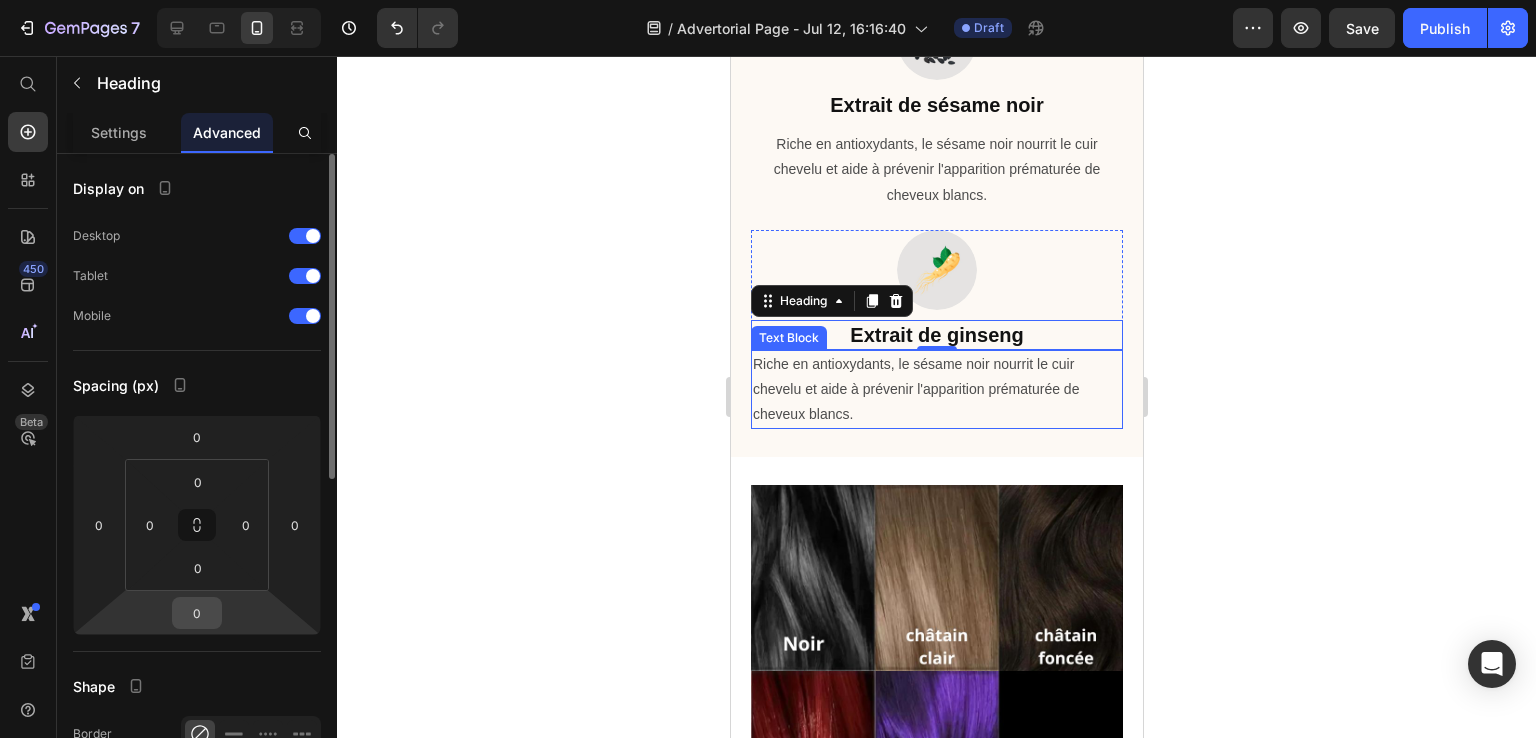 click on "0" at bounding box center [197, 613] 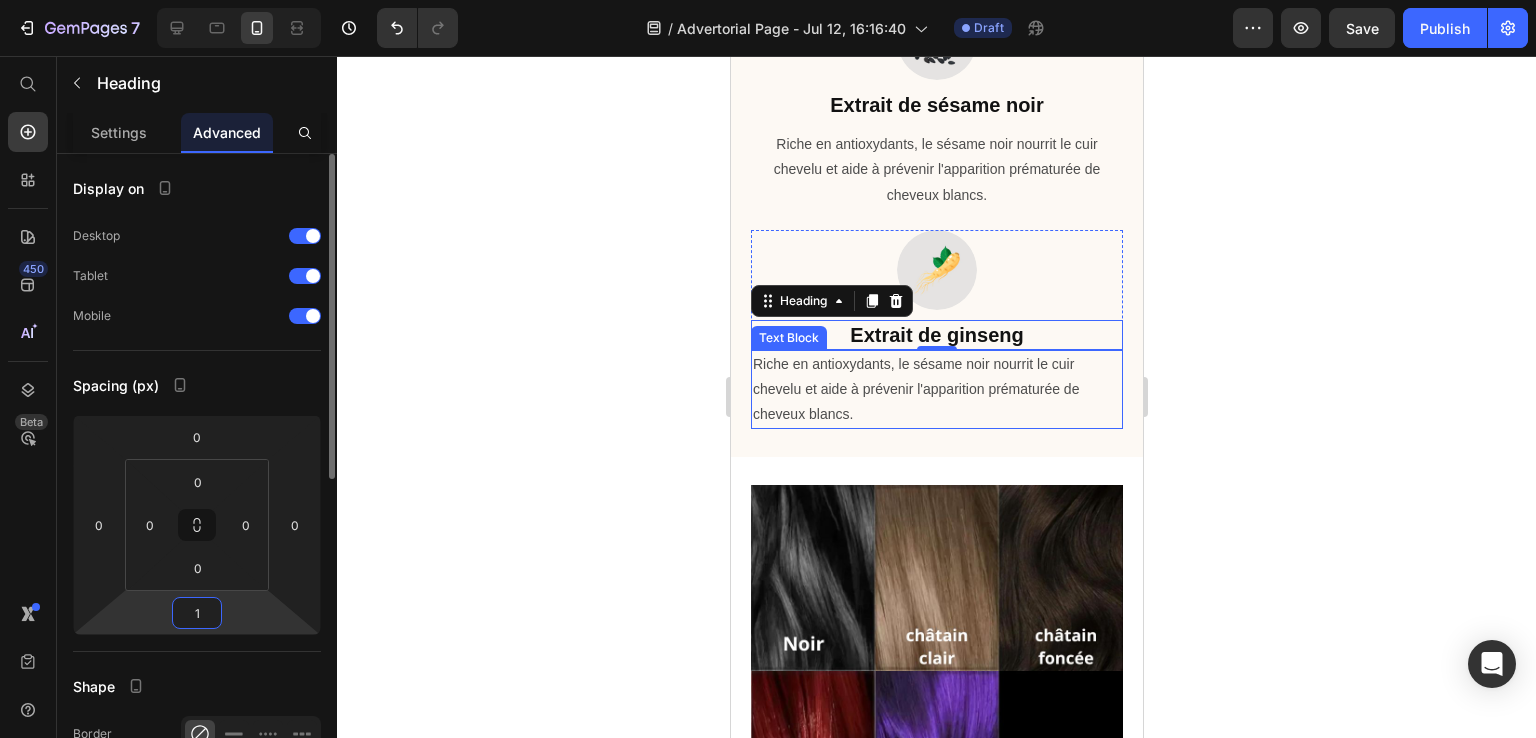 type on "10" 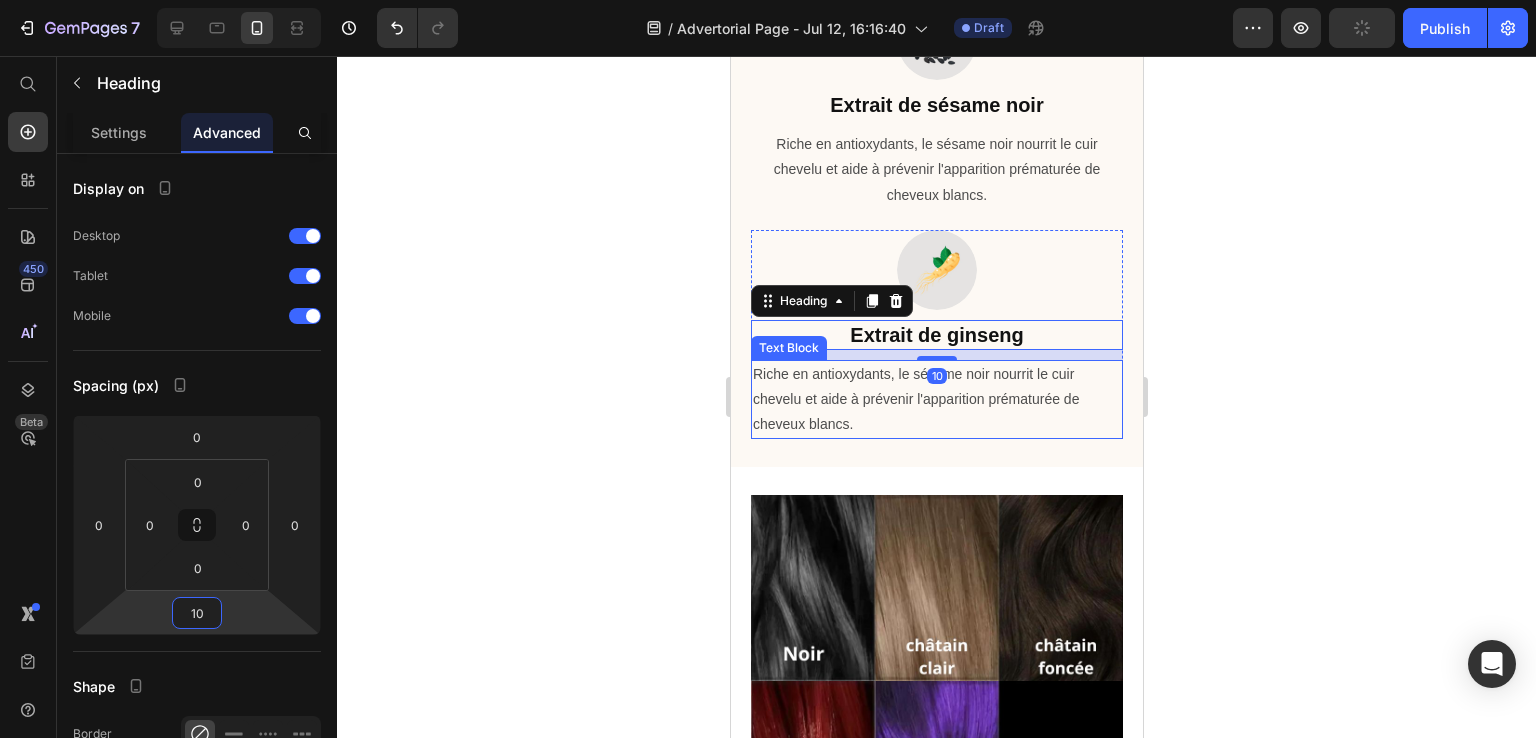 click on "Riche en antioxydants, le sésame noir nourrit le cuir chevelu et aide à prévenir l'apparition prématurée de cheveux blancs." at bounding box center [936, 400] 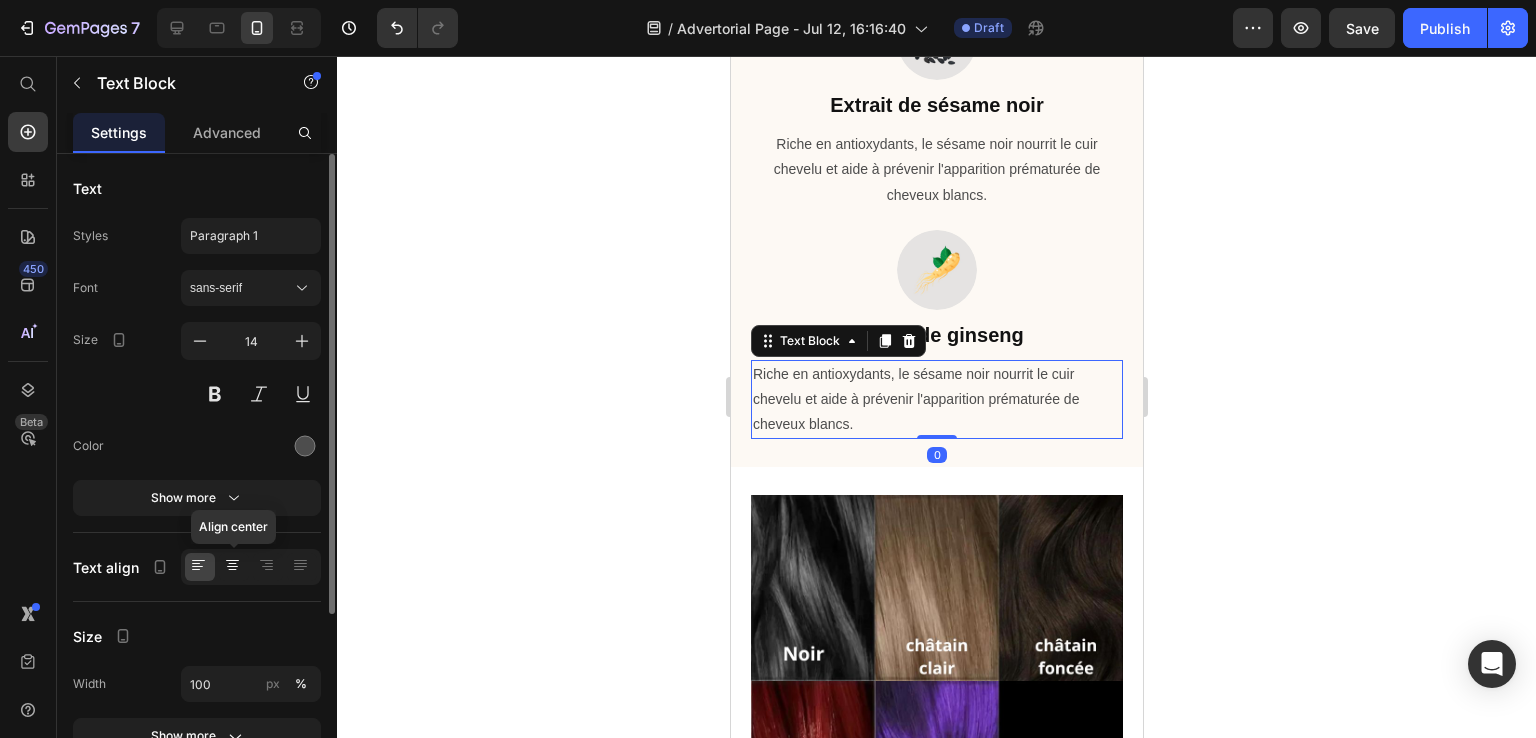 click 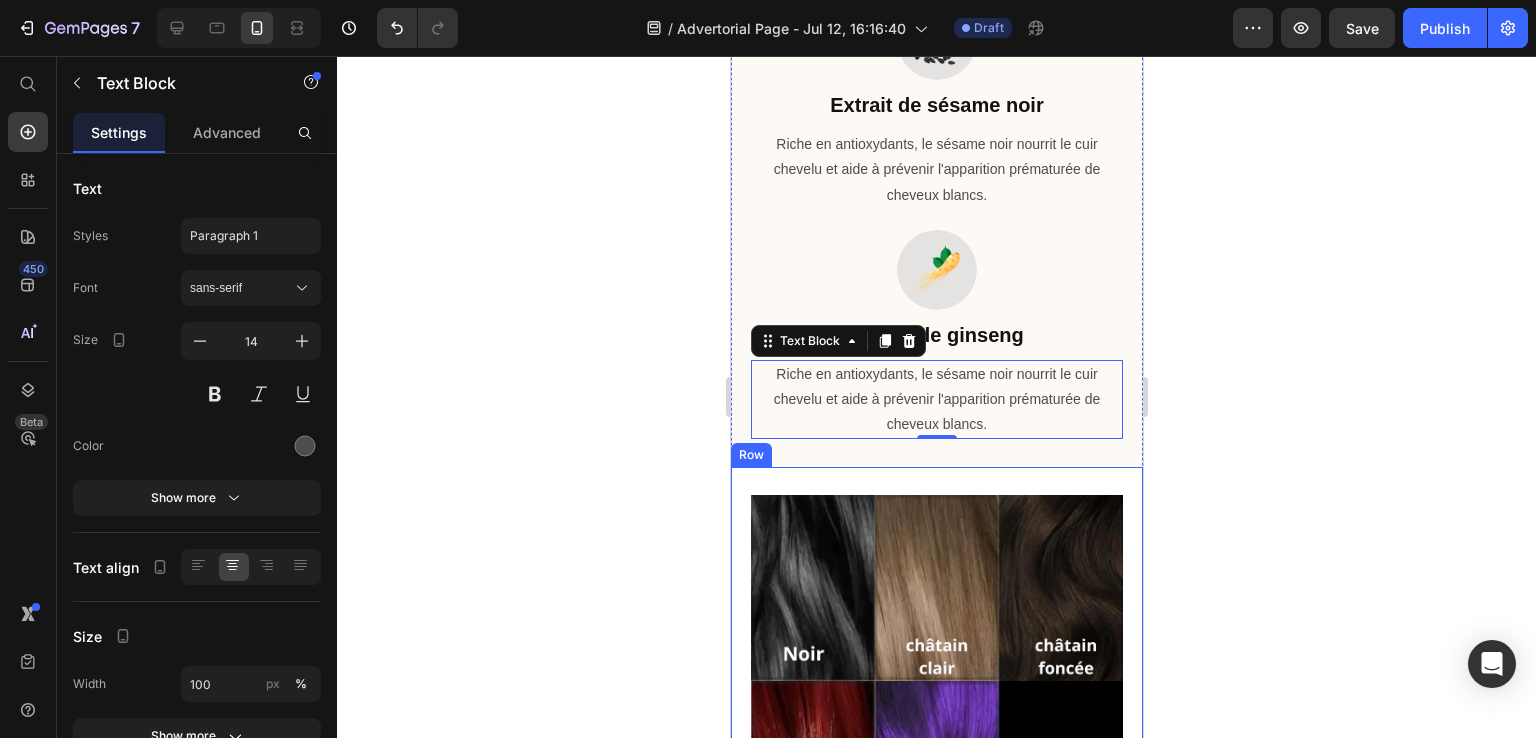 click 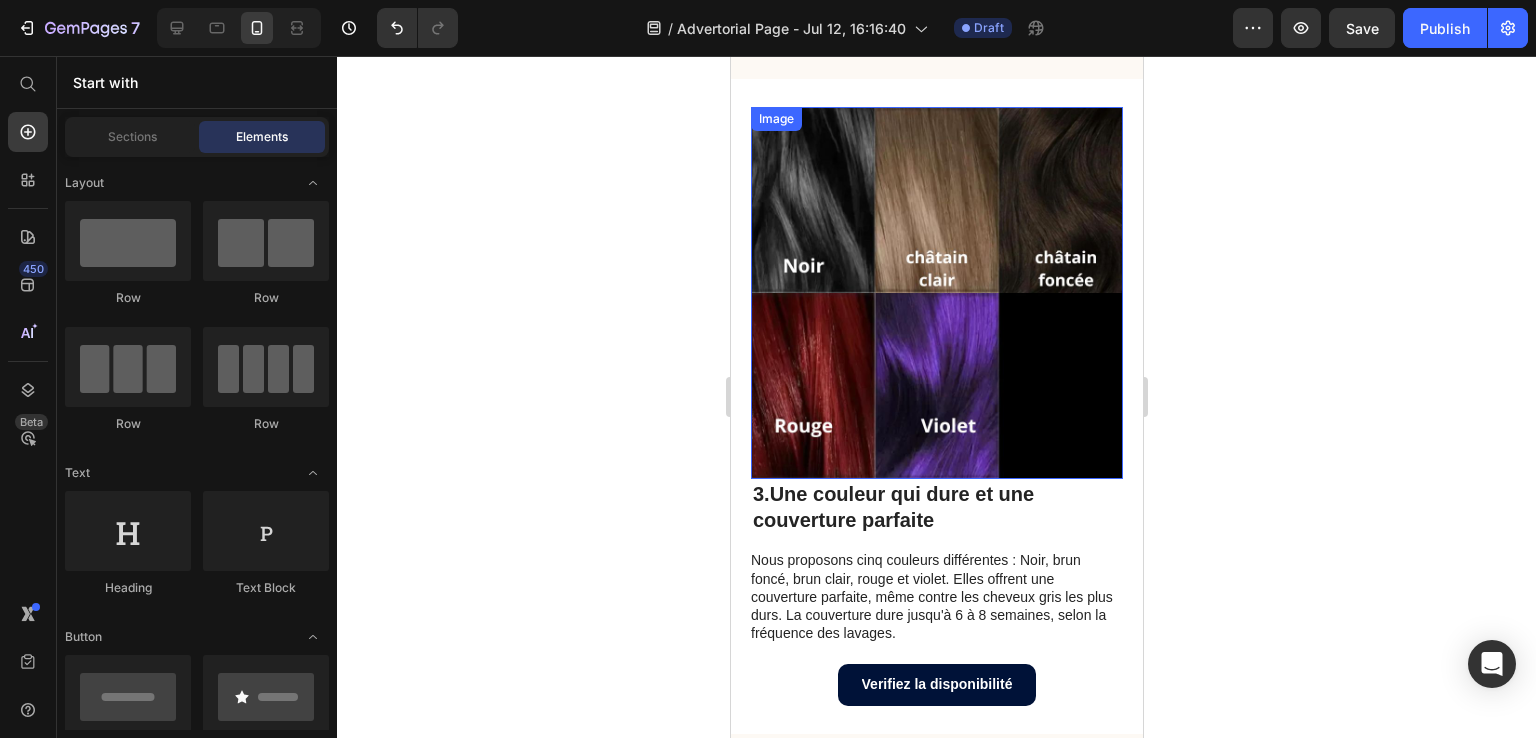 scroll, scrollTop: 2700, scrollLeft: 0, axis: vertical 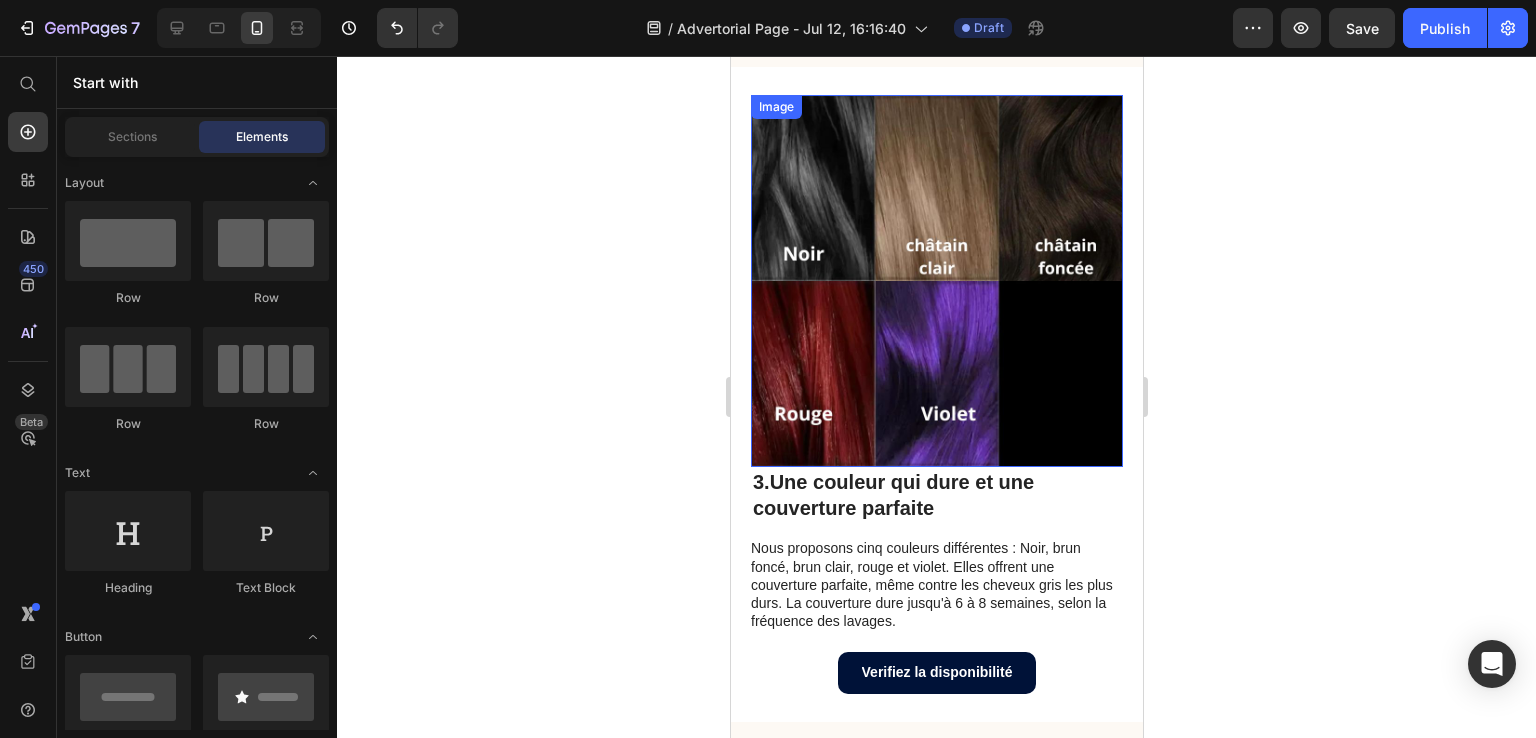 click at bounding box center (936, 281) 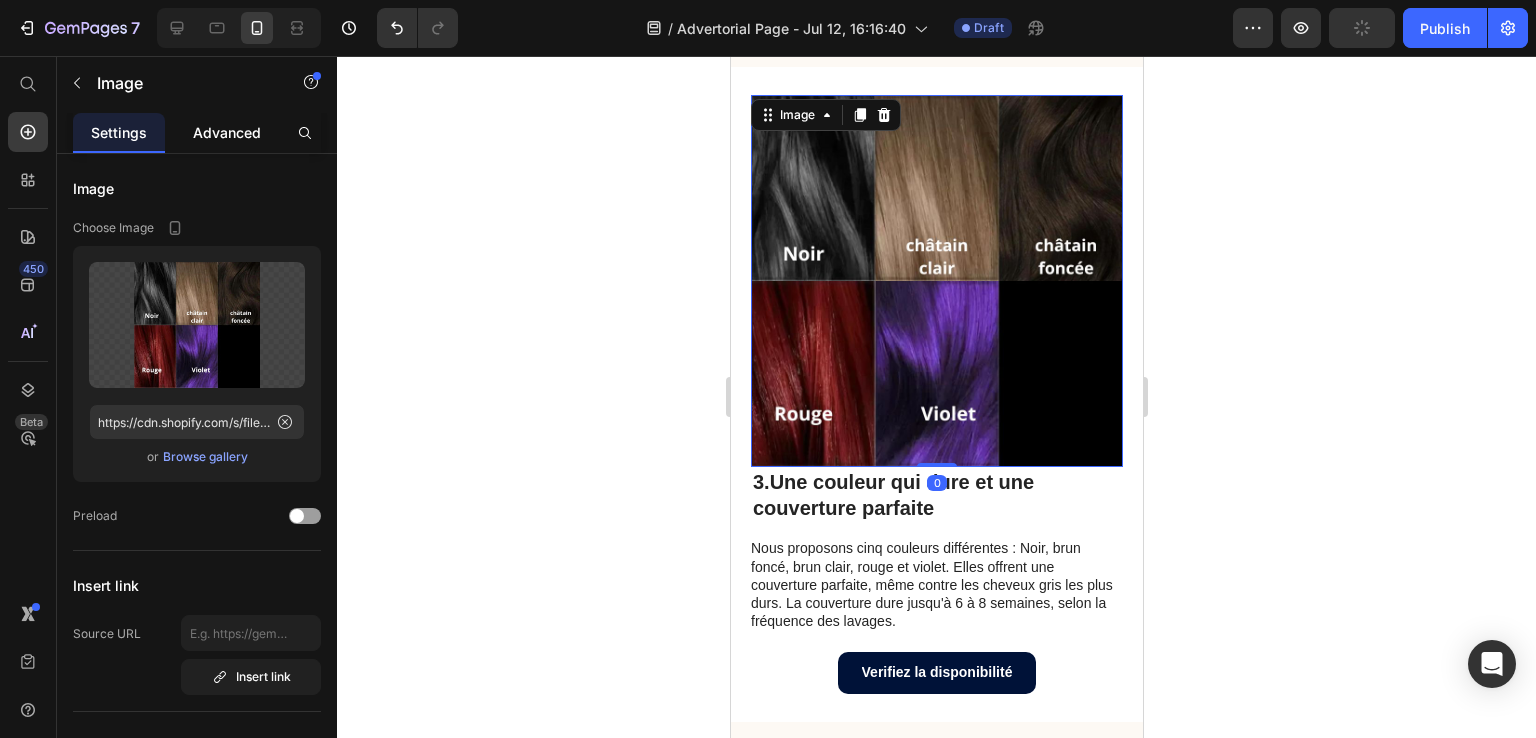 click on "Advanced" 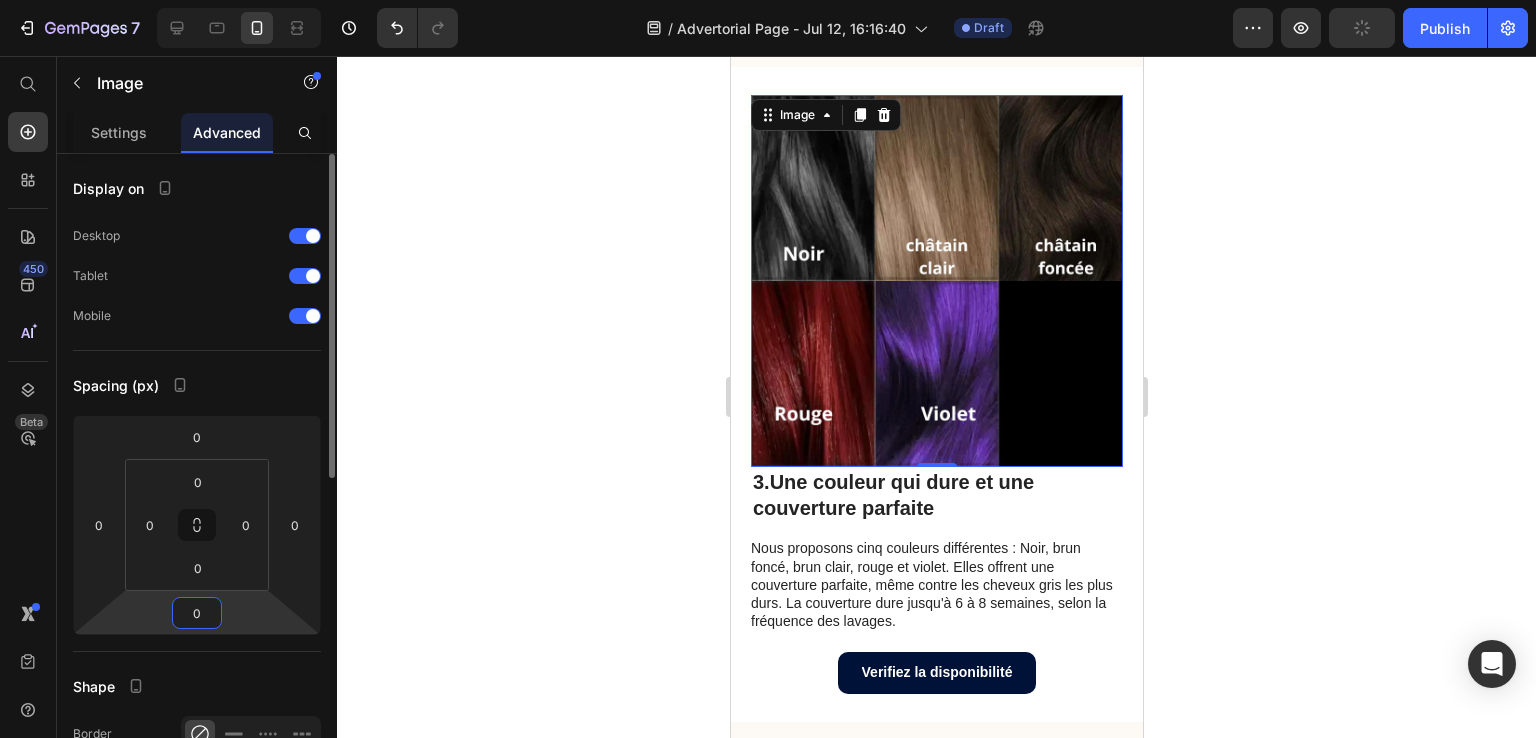 click on "0" at bounding box center [197, 613] 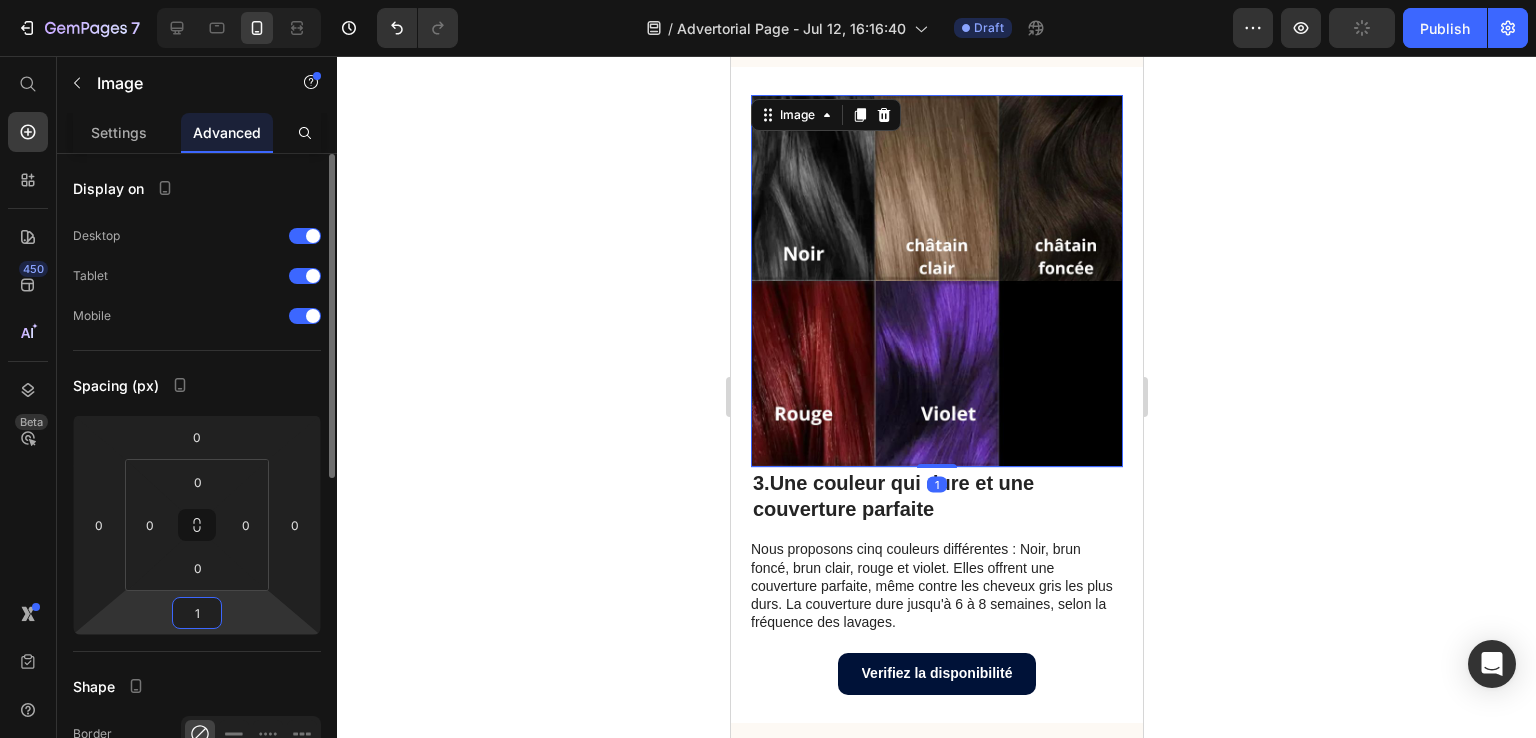 type on "10" 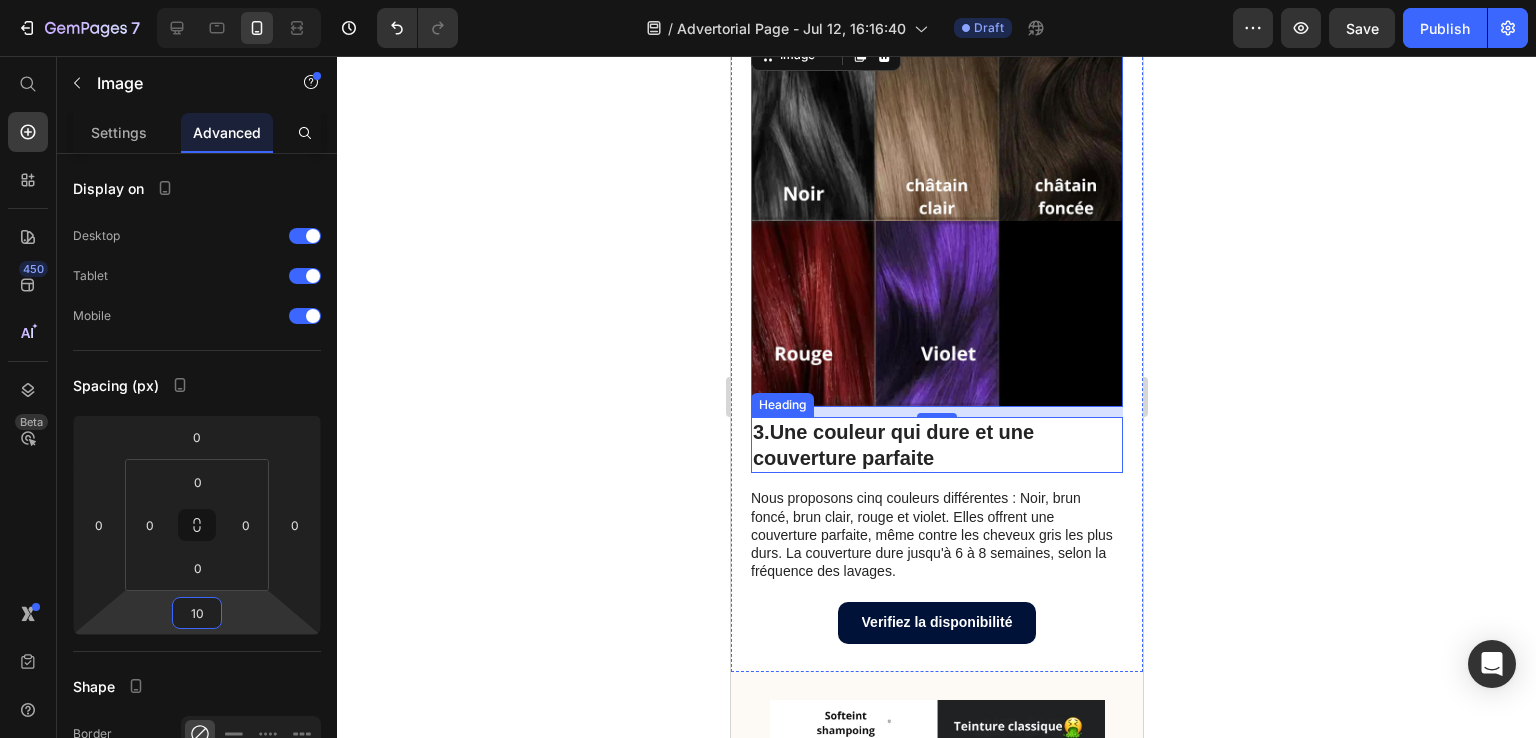 scroll, scrollTop: 3000, scrollLeft: 0, axis: vertical 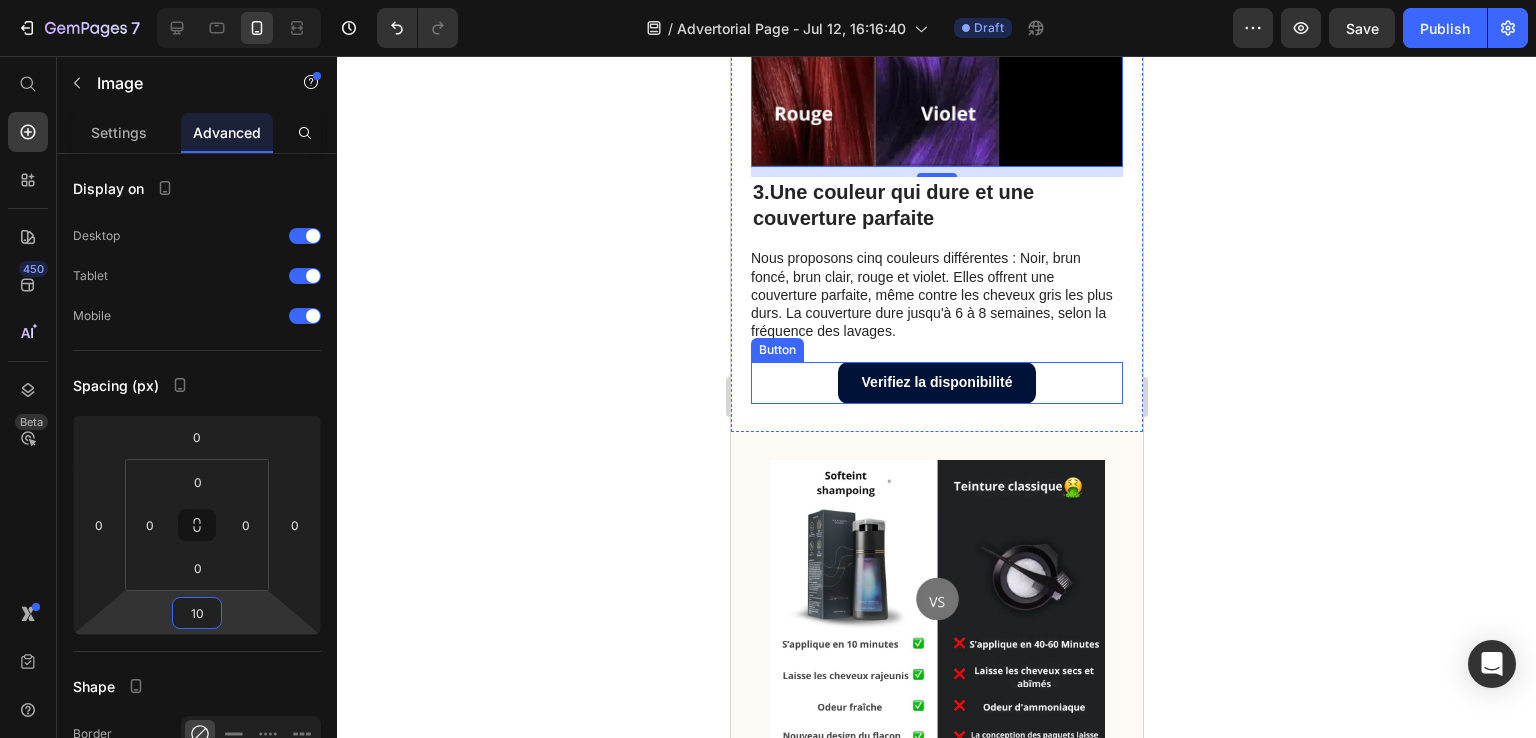click on "Verifiez la disponibilité Button" at bounding box center [936, 382] 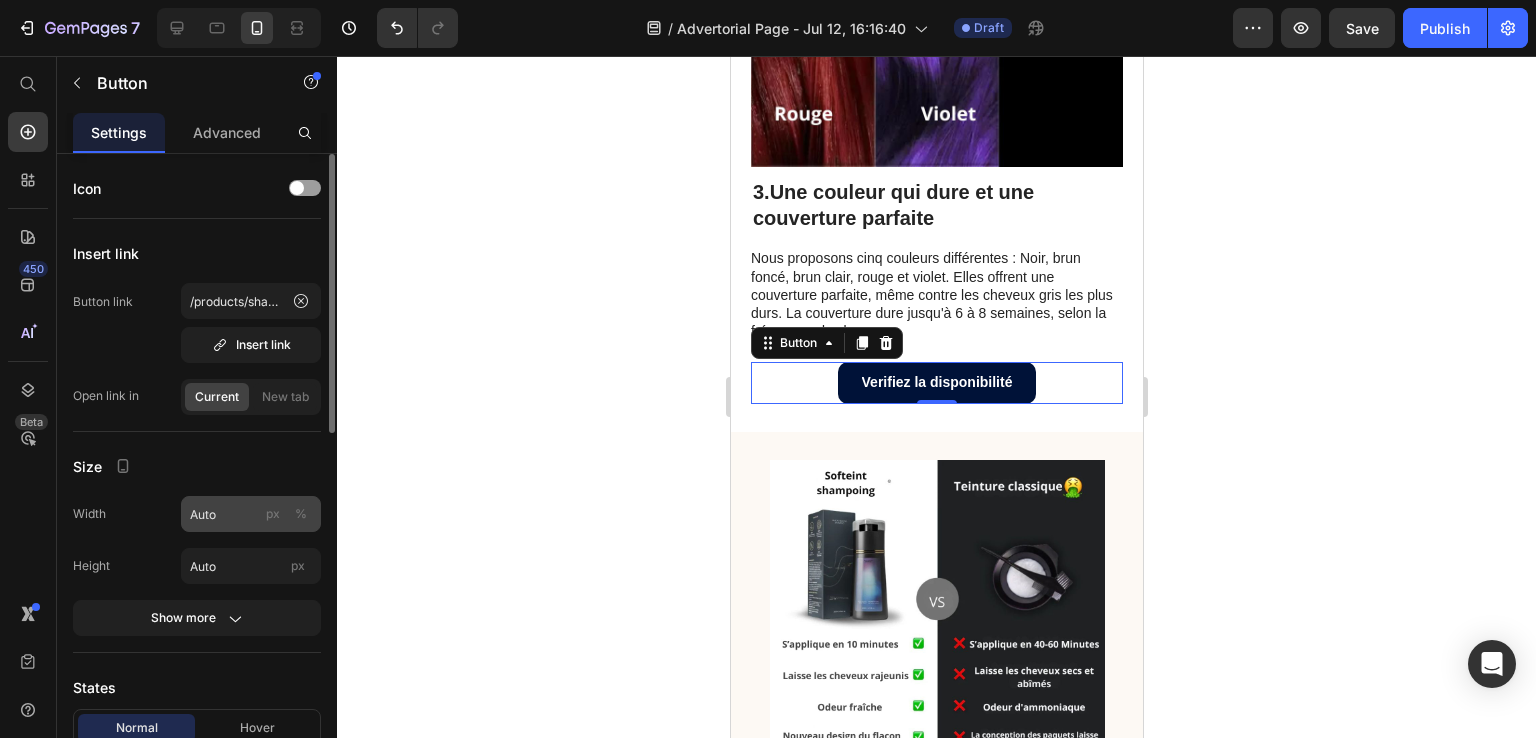 scroll, scrollTop: 100, scrollLeft: 0, axis: vertical 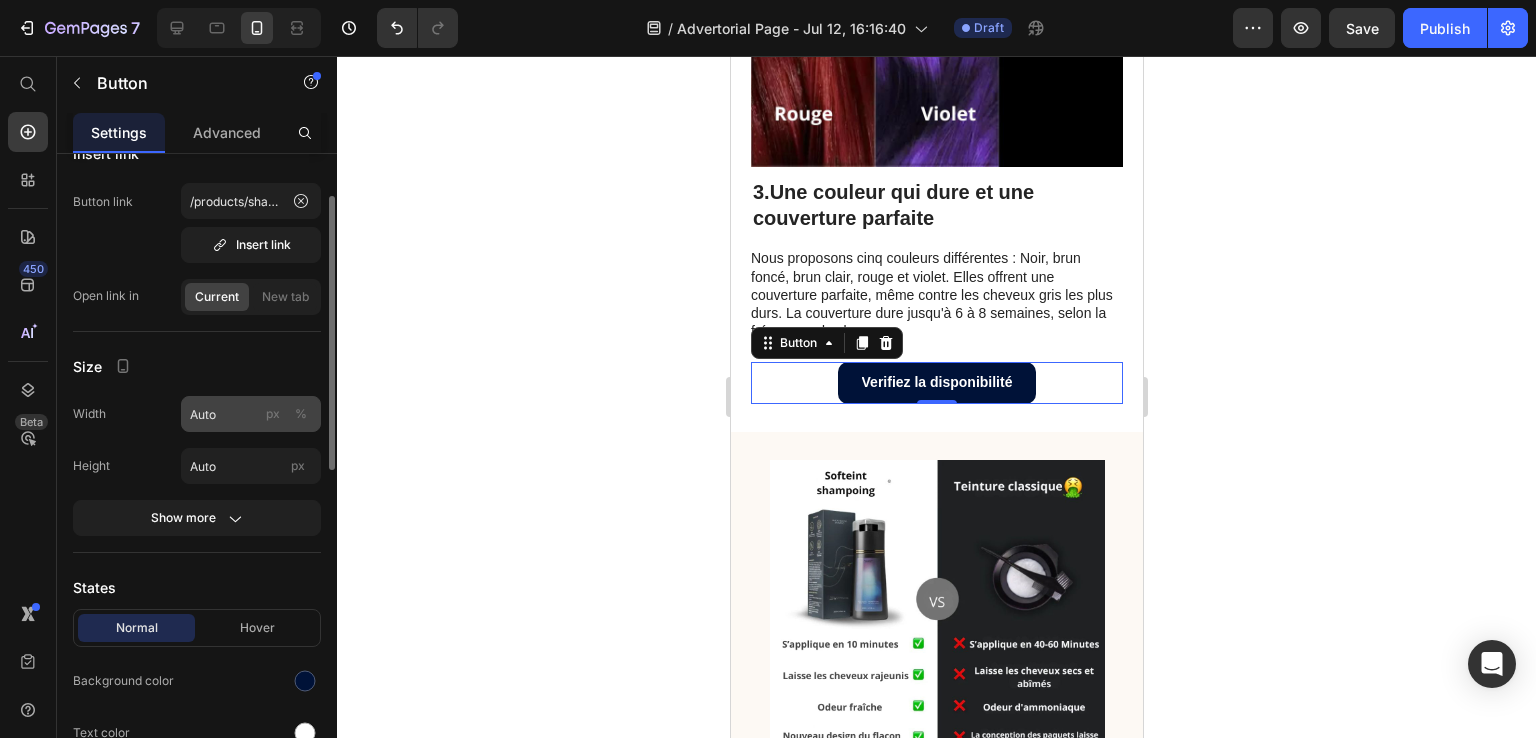 click on "Show more" 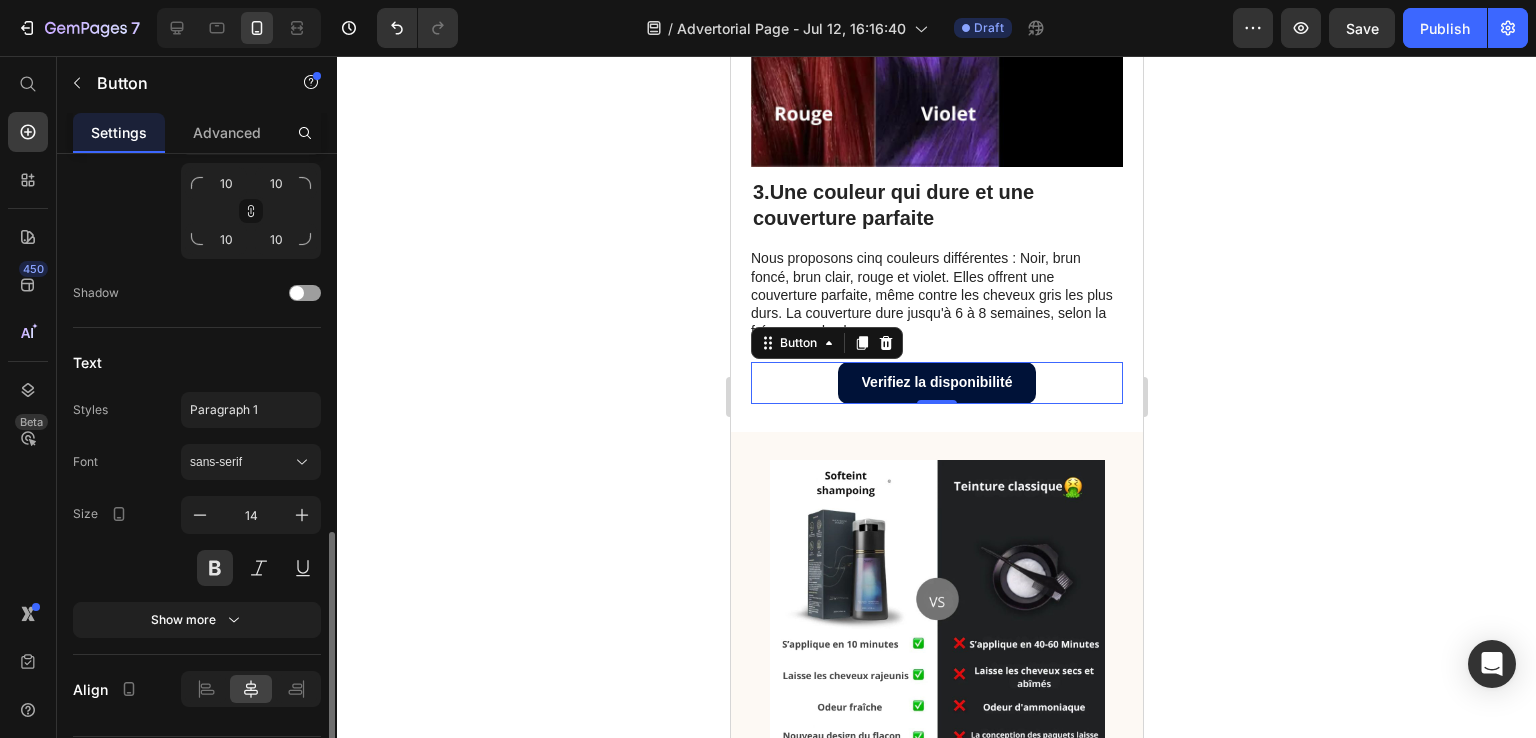 scroll, scrollTop: 1054, scrollLeft: 0, axis: vertical 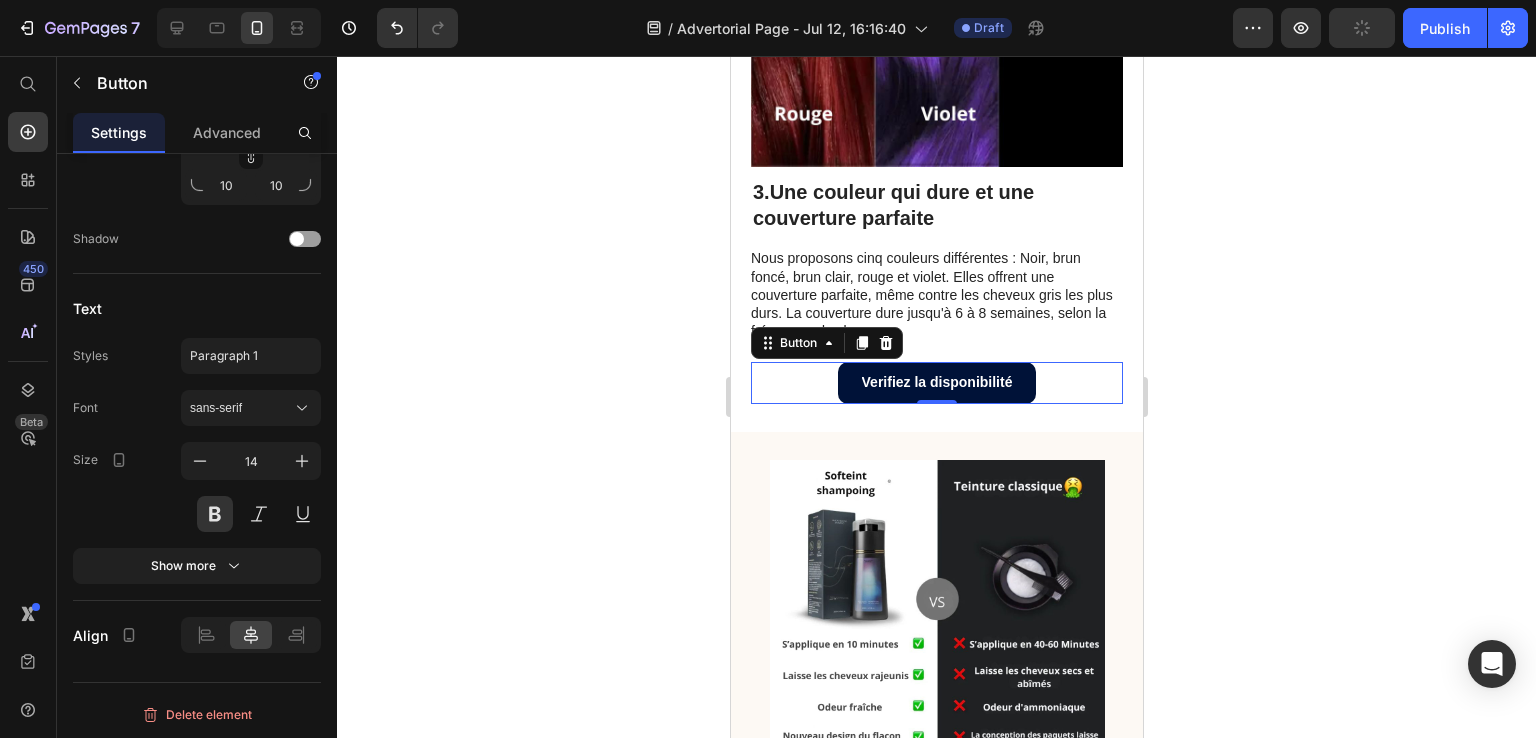click 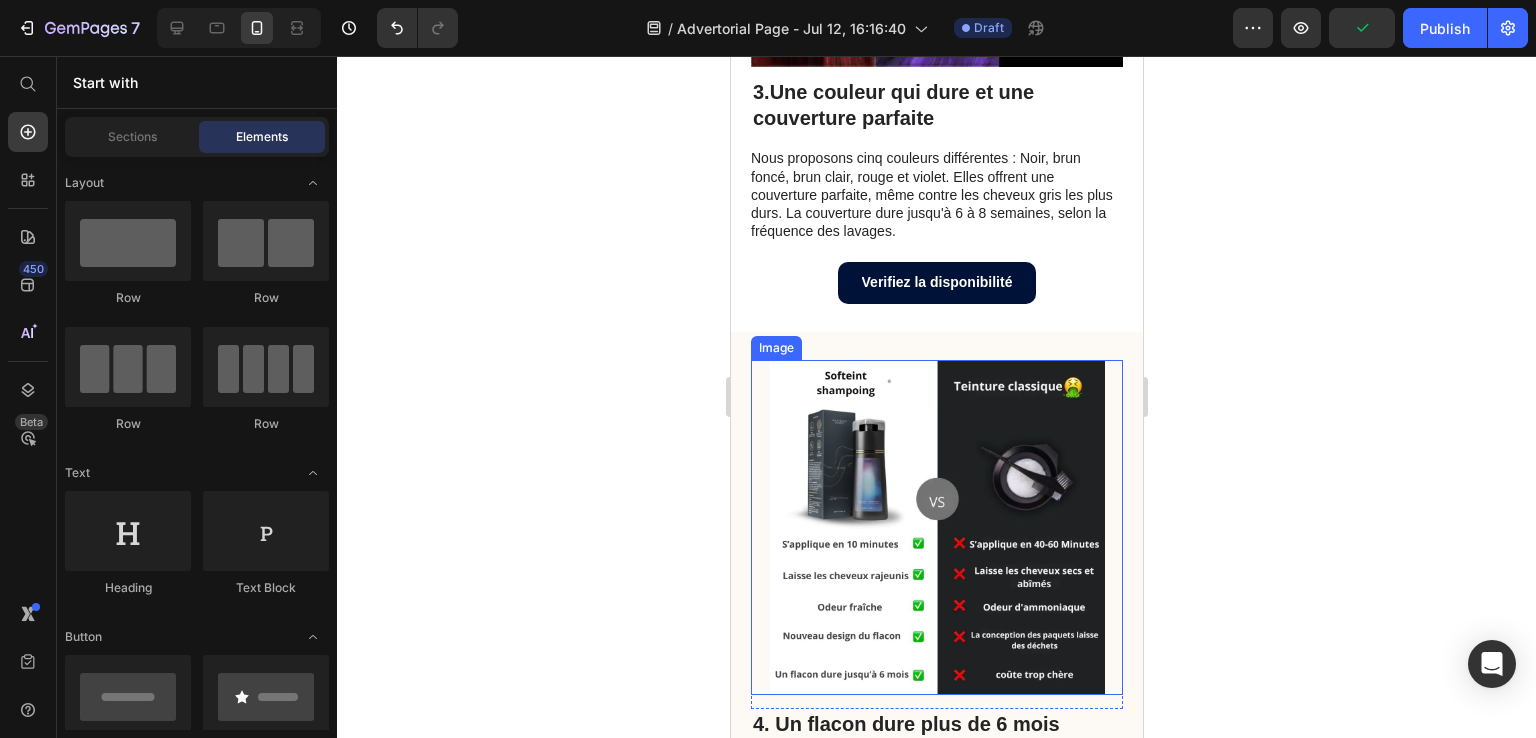 scroll, scrollTop: 3200, scrollLeft: 0, axis: vertical 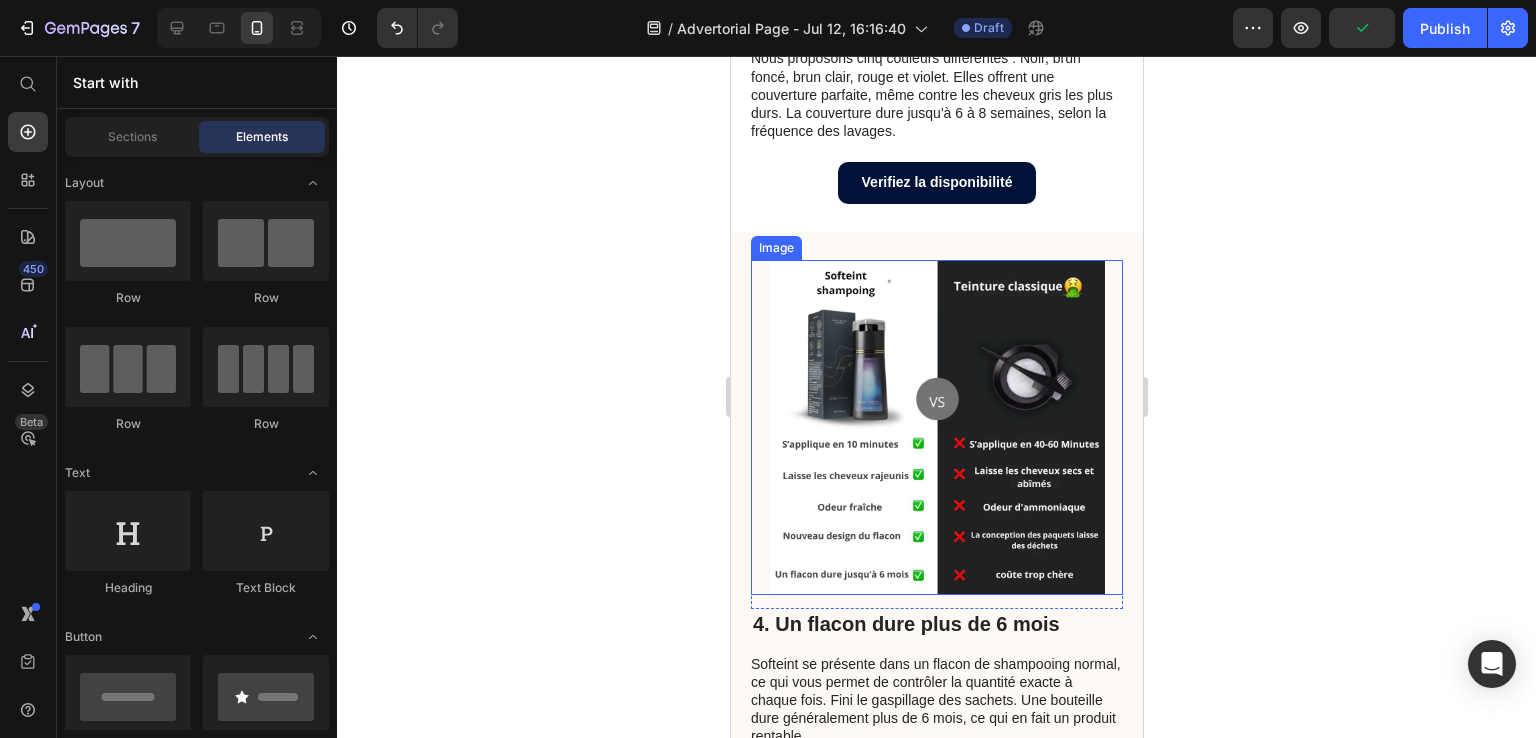 click at bounding box center (936, 427) 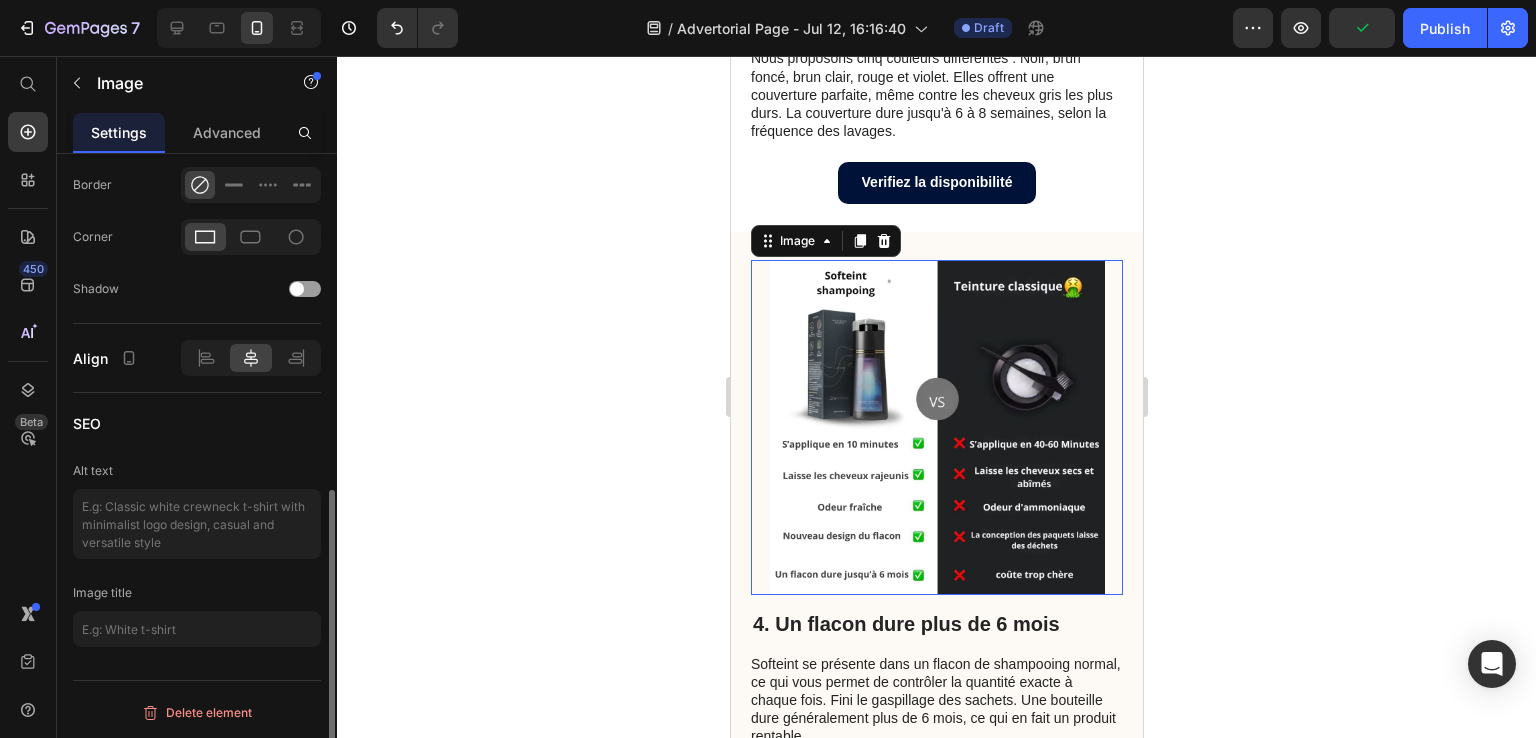 scroll, scrollTop: 0, scrollLeft: 0, axis: both 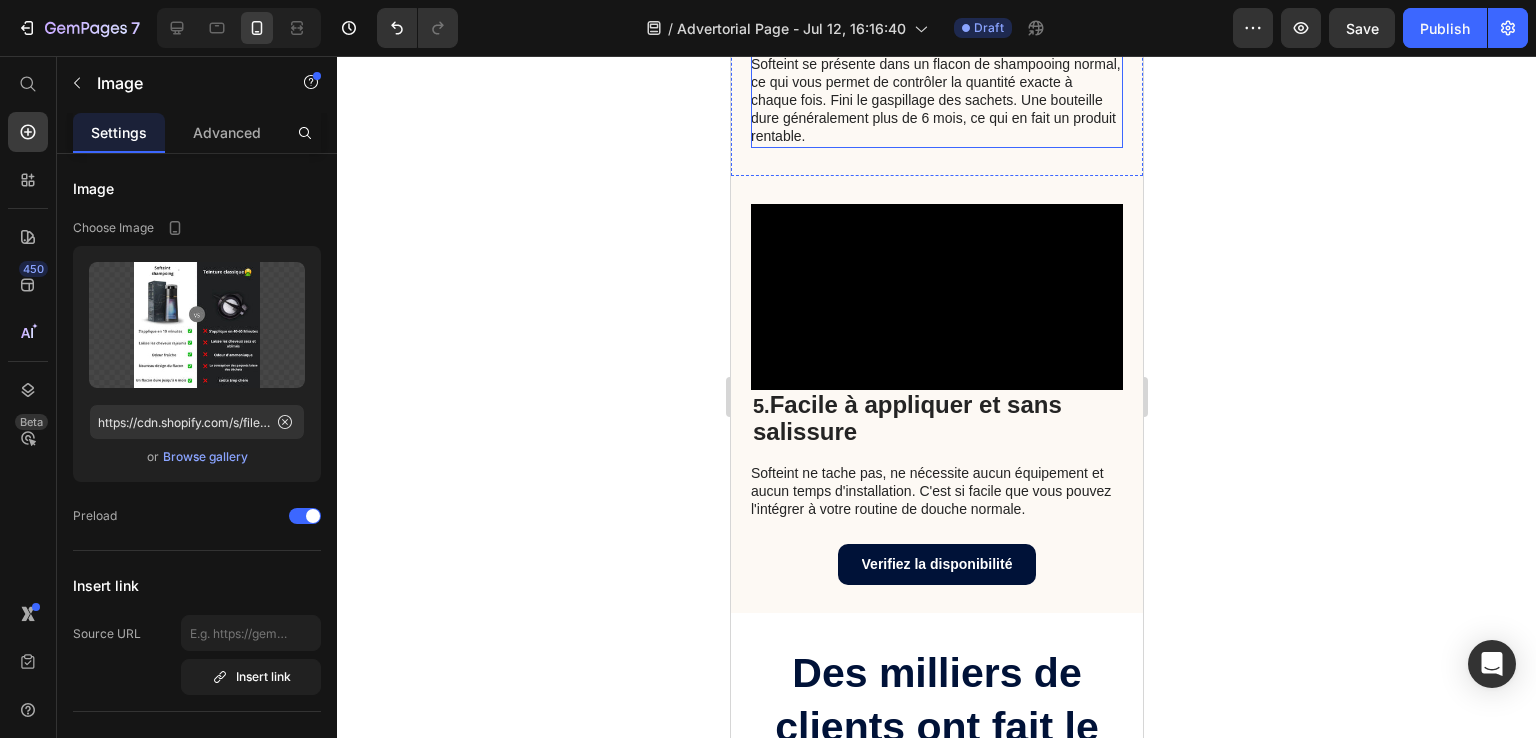 click at bounding box center (936, 297) 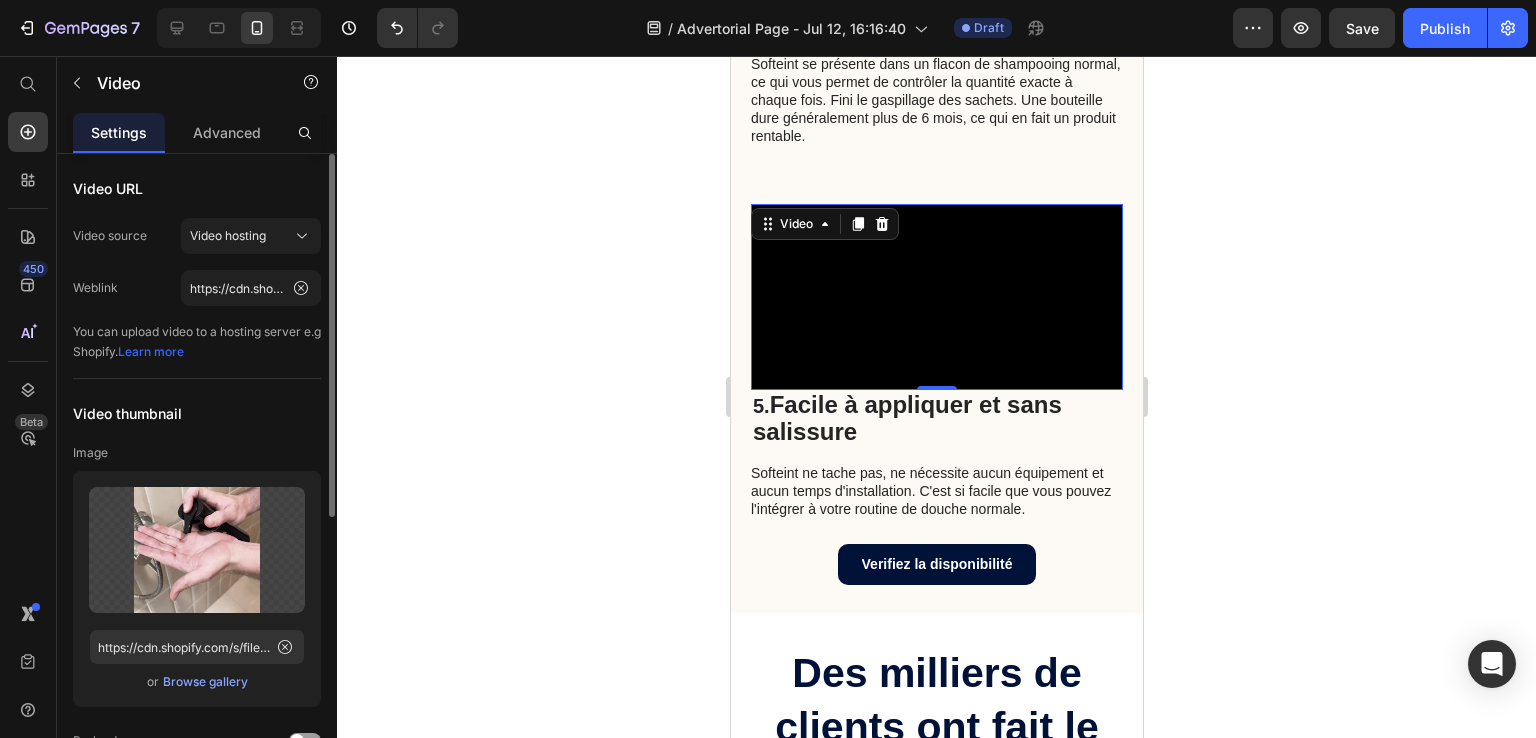 scroll, scrollTop: 488, scrollLeft: 0, axis: vertical 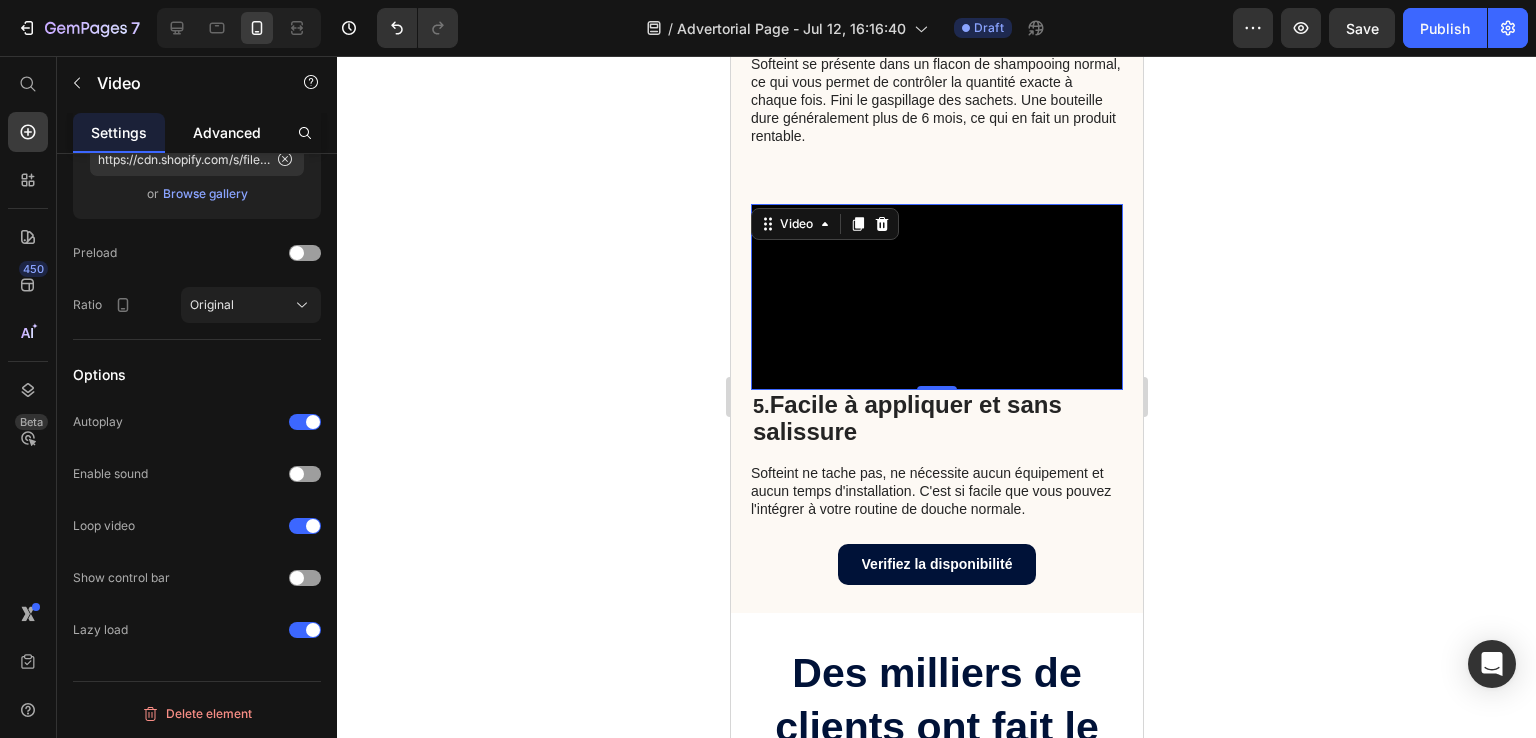 click on "Advanced" at bounding box center (227, 132) 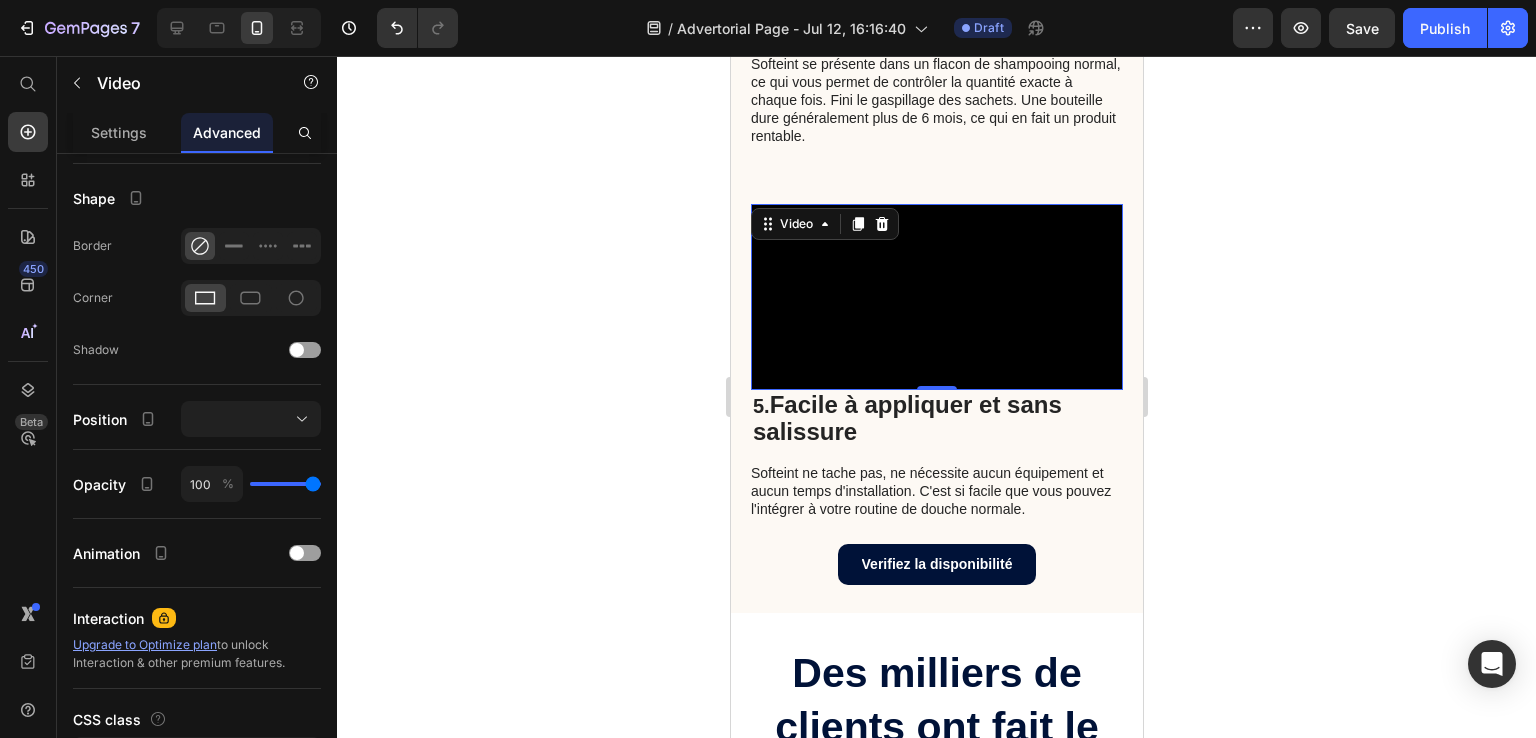 scroll, scrollTop: 0, scrollLeft: 0, axis: both 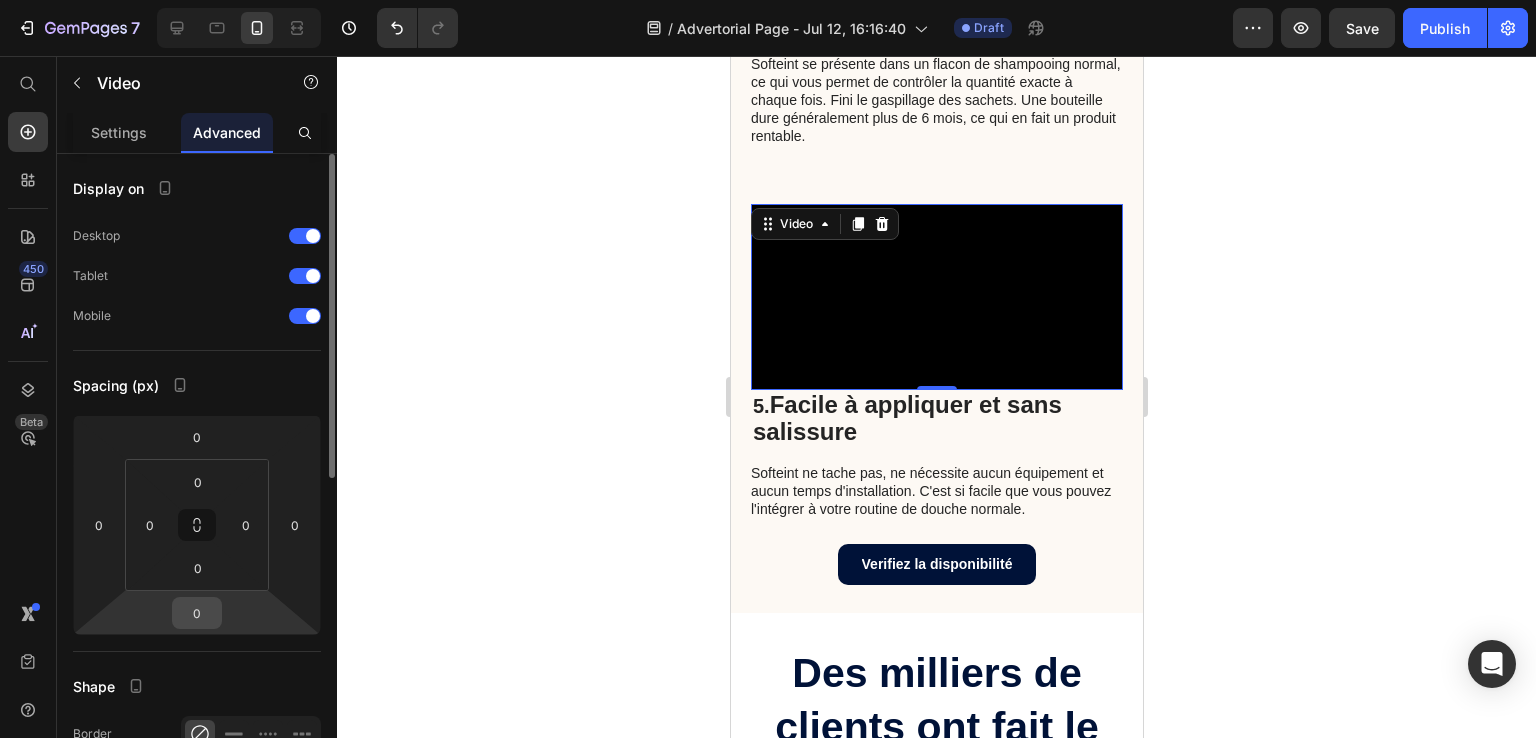 click on "0" at bounding box center [197, 613] 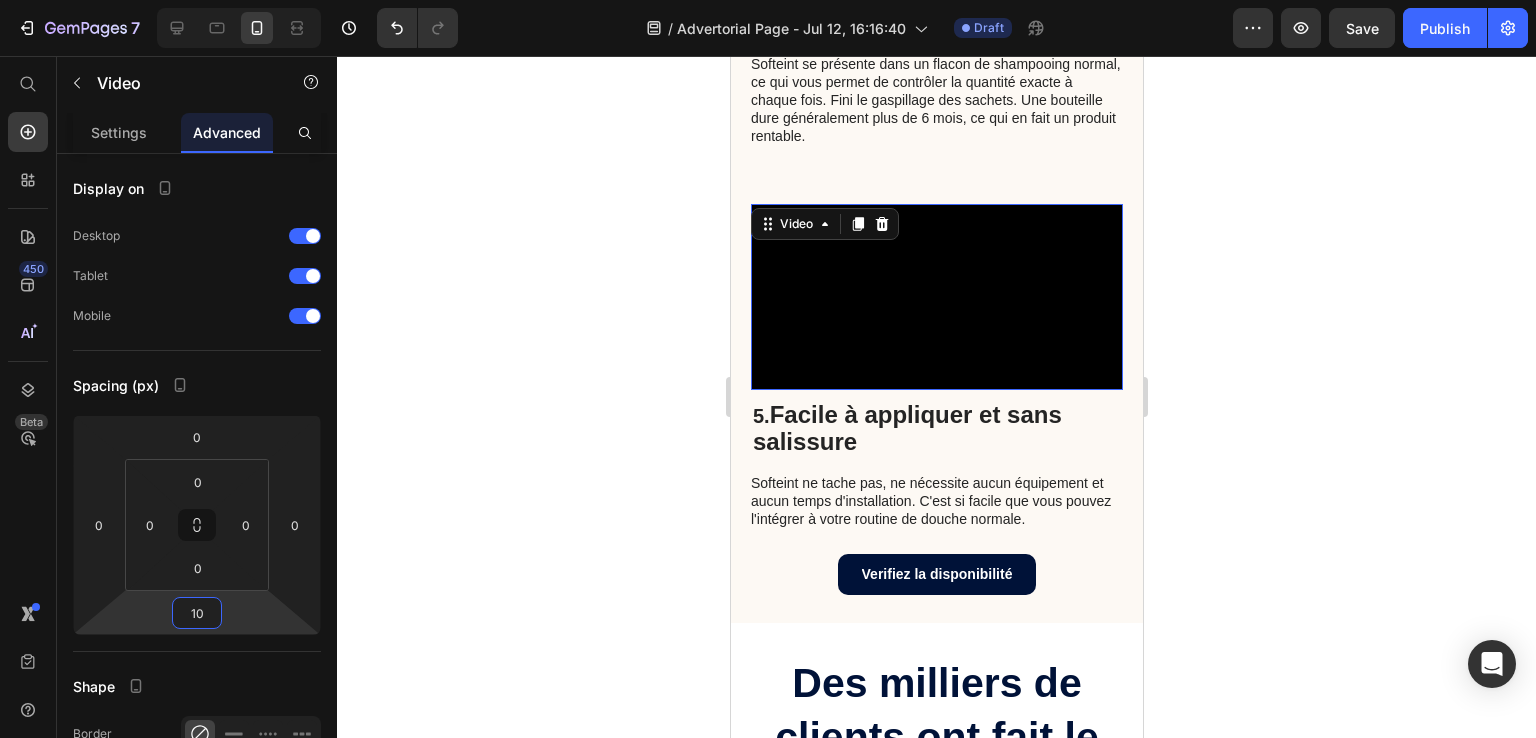 type on "10" 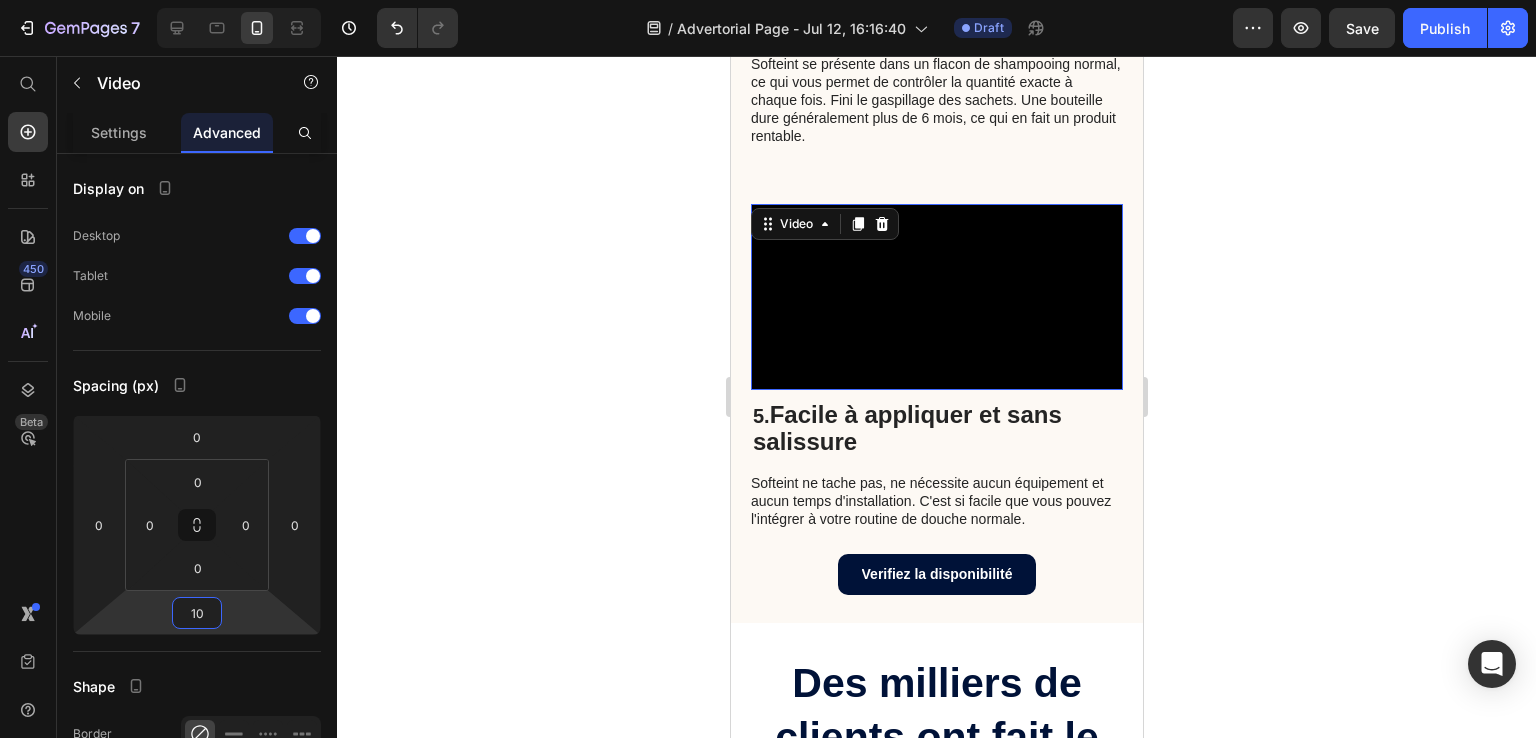 click at bounding box center [936, 297] 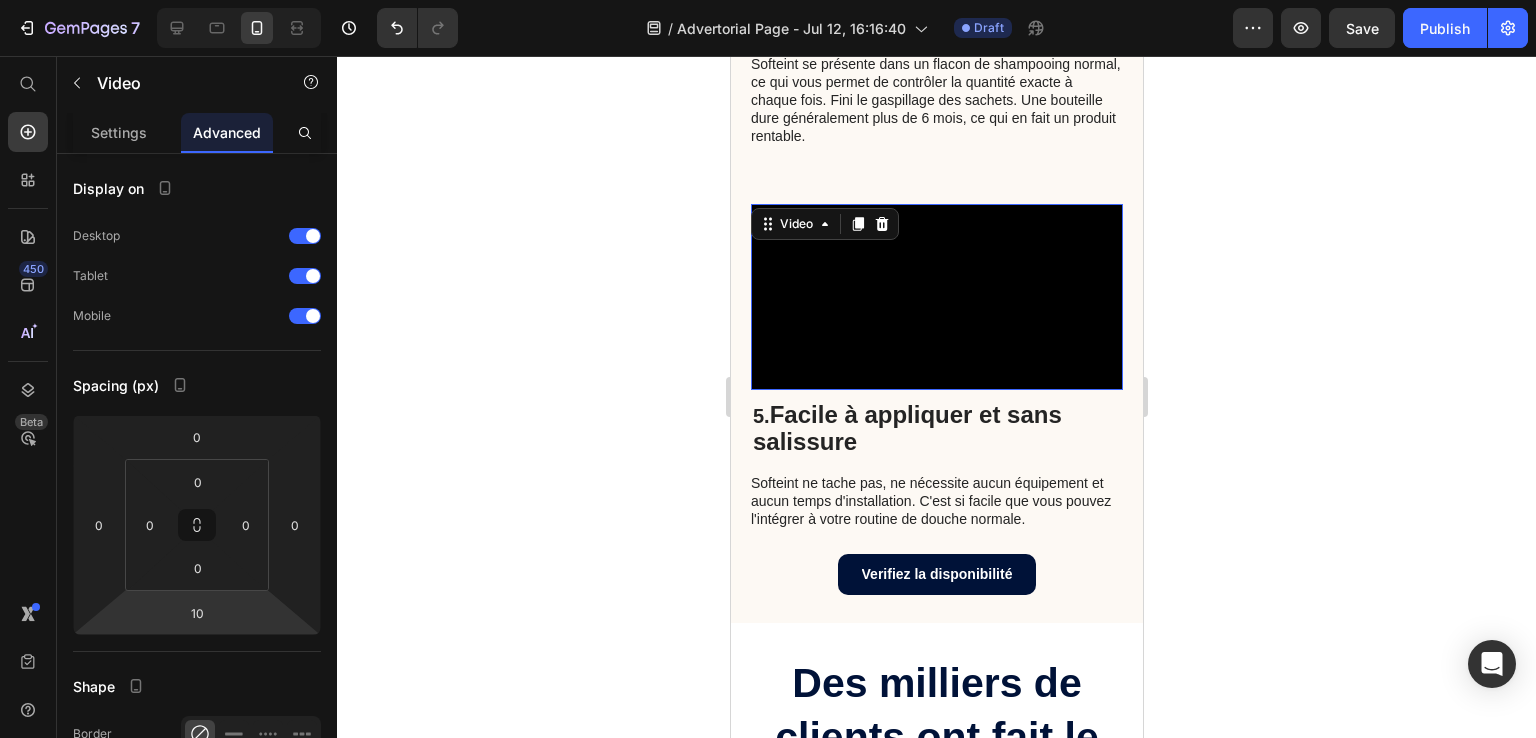 click at bounding box center (936, 297) 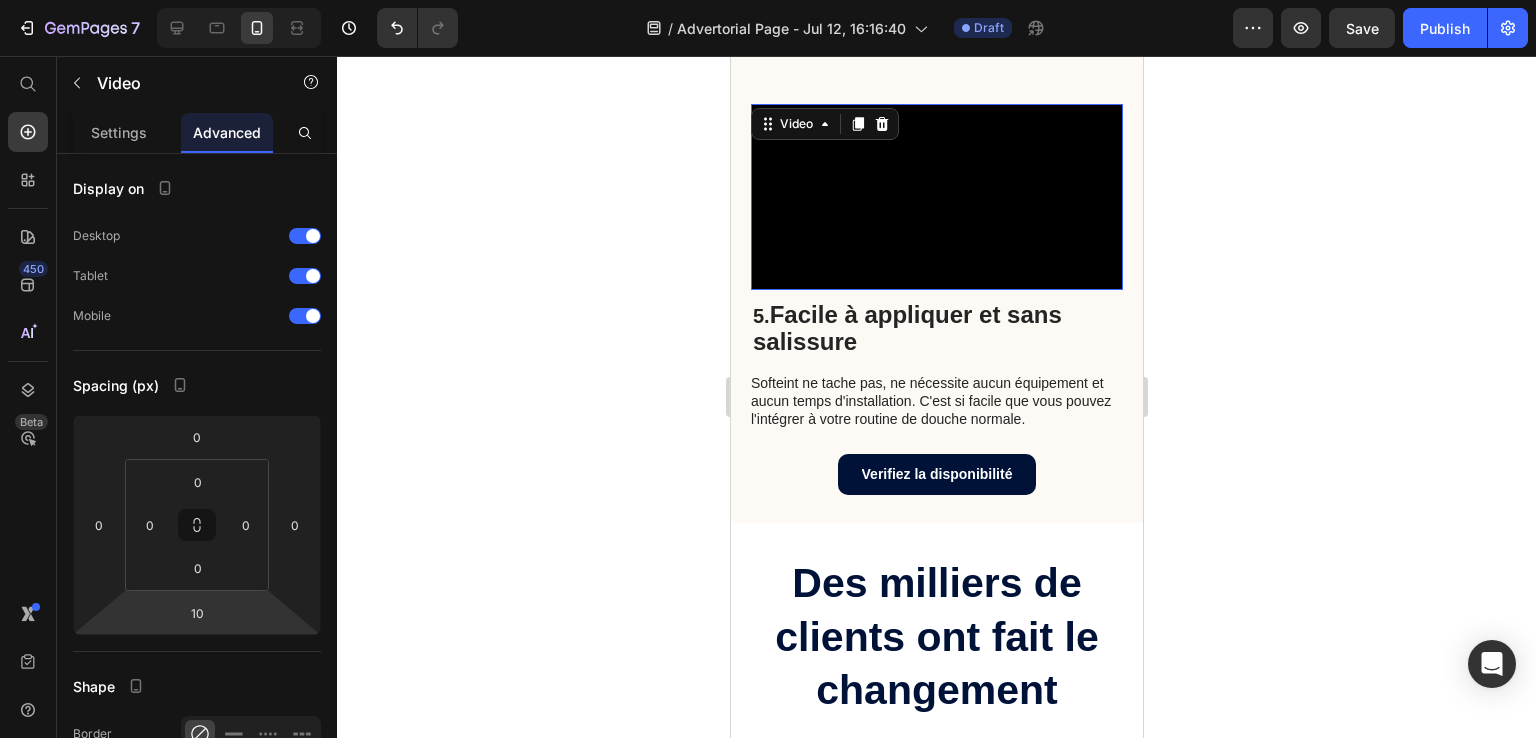 scroll, scrollTop: 4100, scrollLeft: 0, axis: vertical 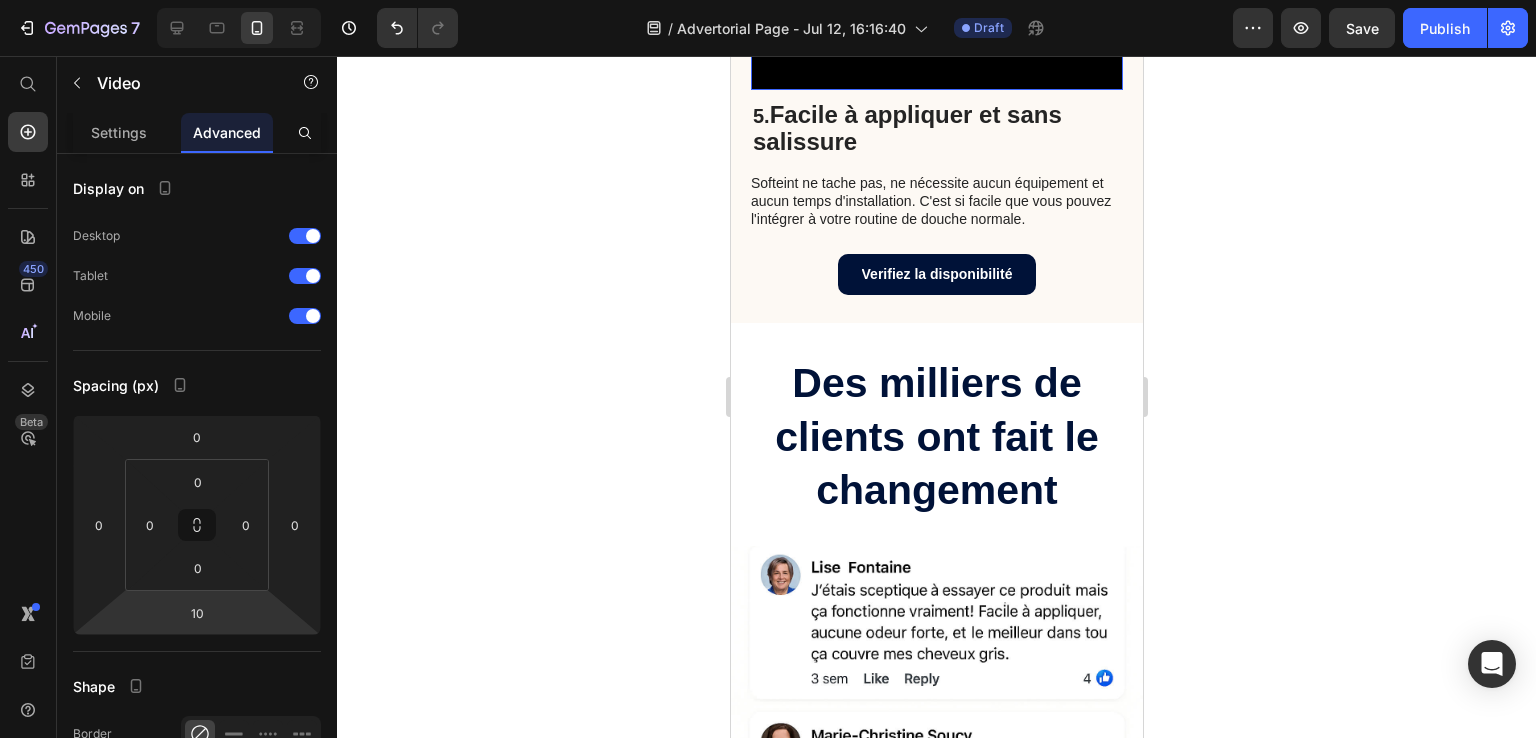 click 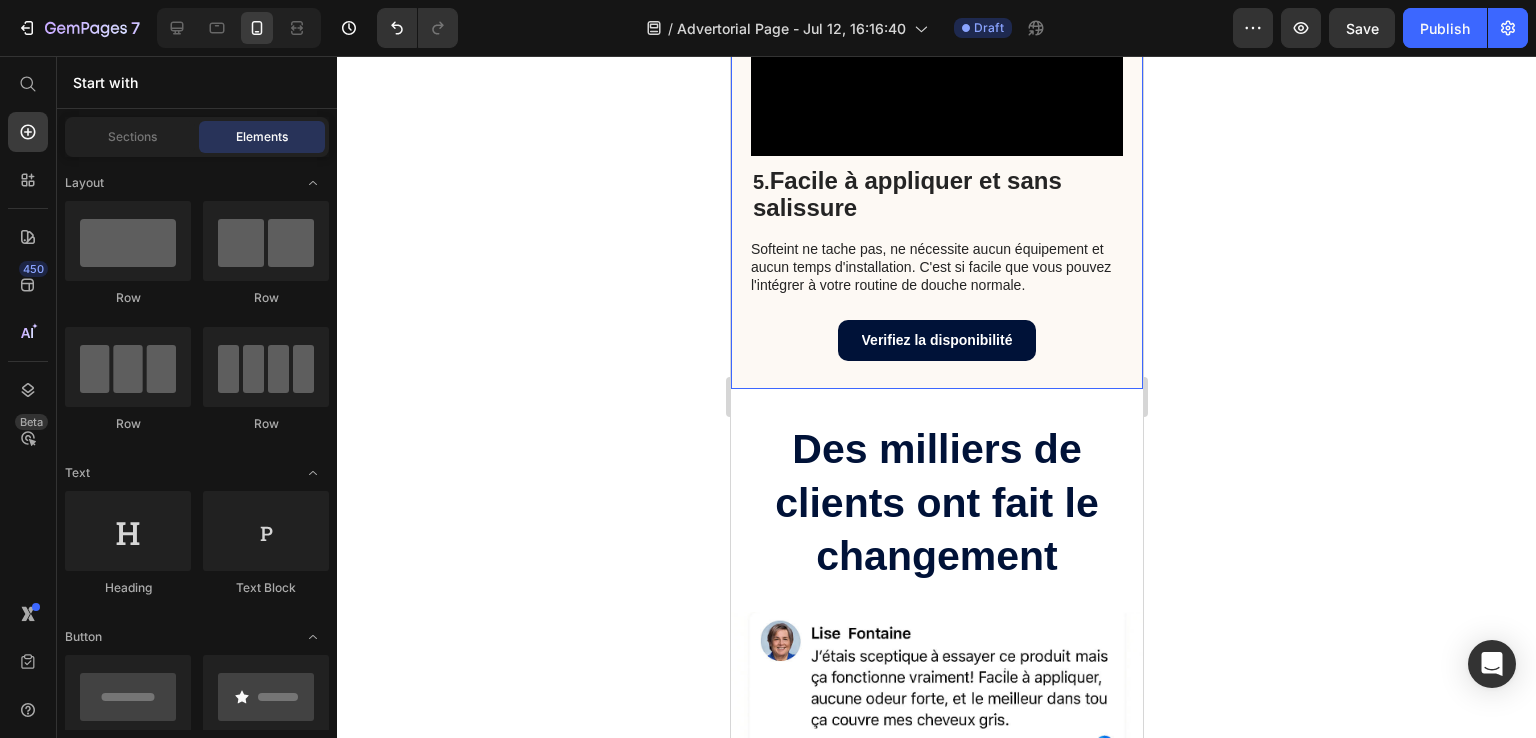 scroll, scrollTop: 4000, scrollLeft: 0, axis: vertical 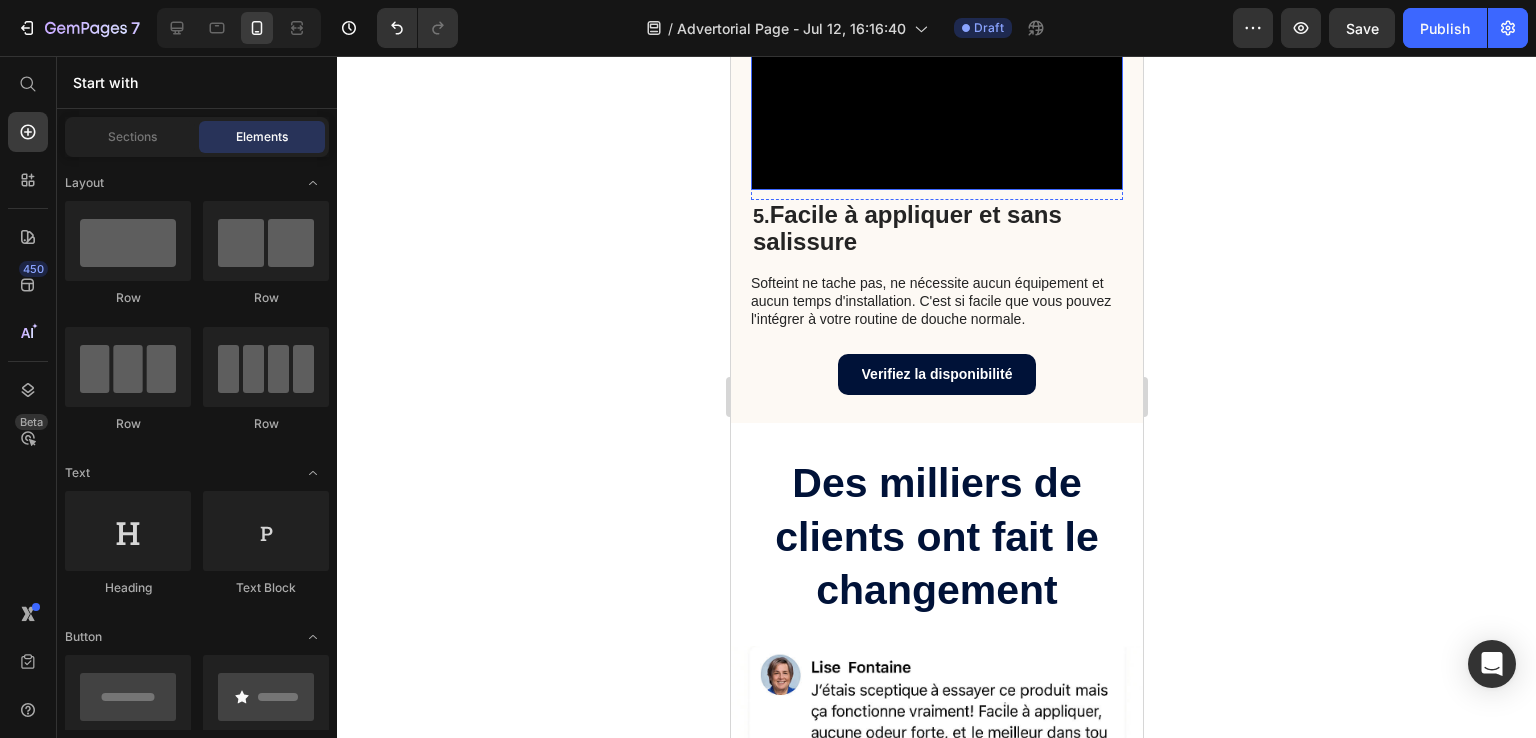 click at bounding box center [936, 97] 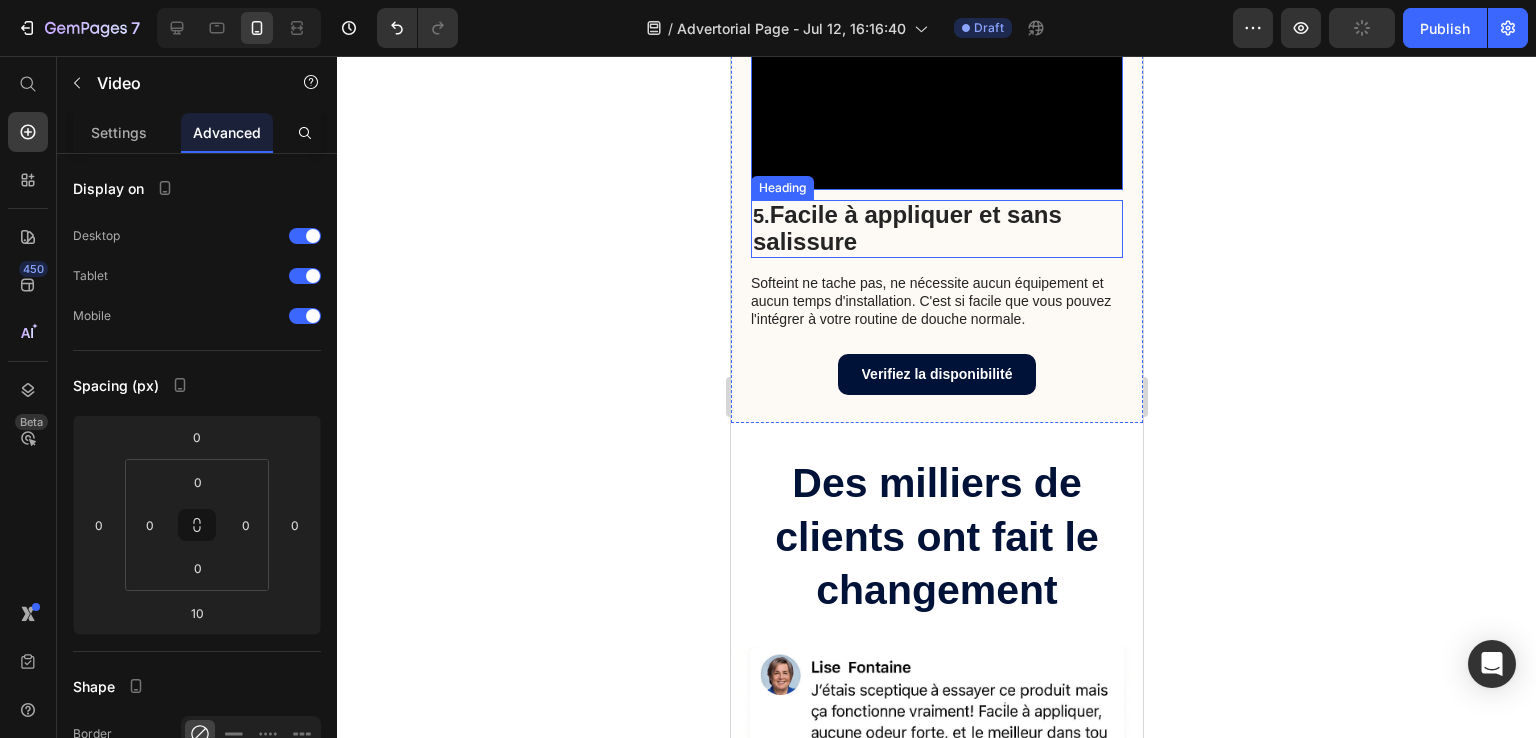 click on "5.  Facile à appliquer et sans salissure" at bounding box center (936, 229) 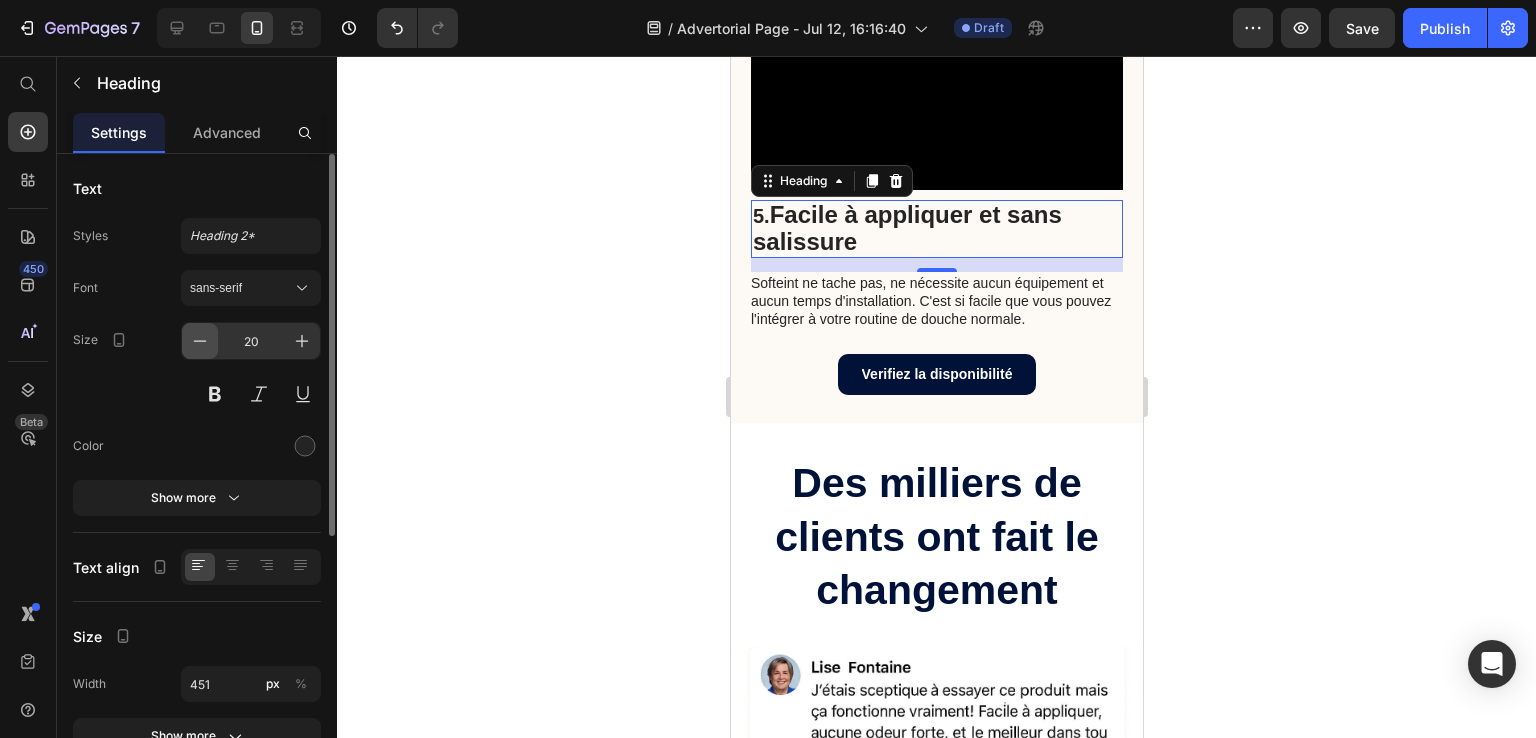 click 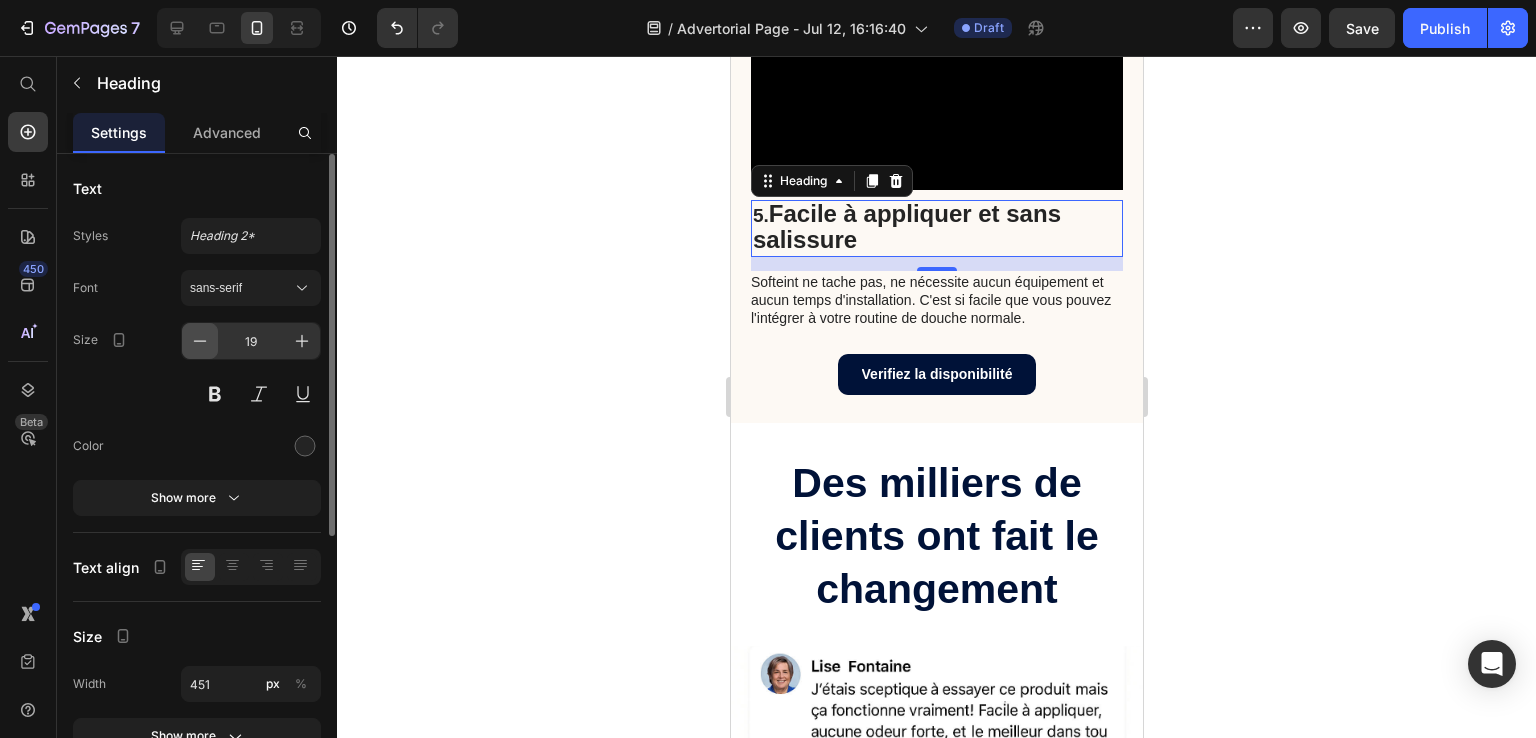 click 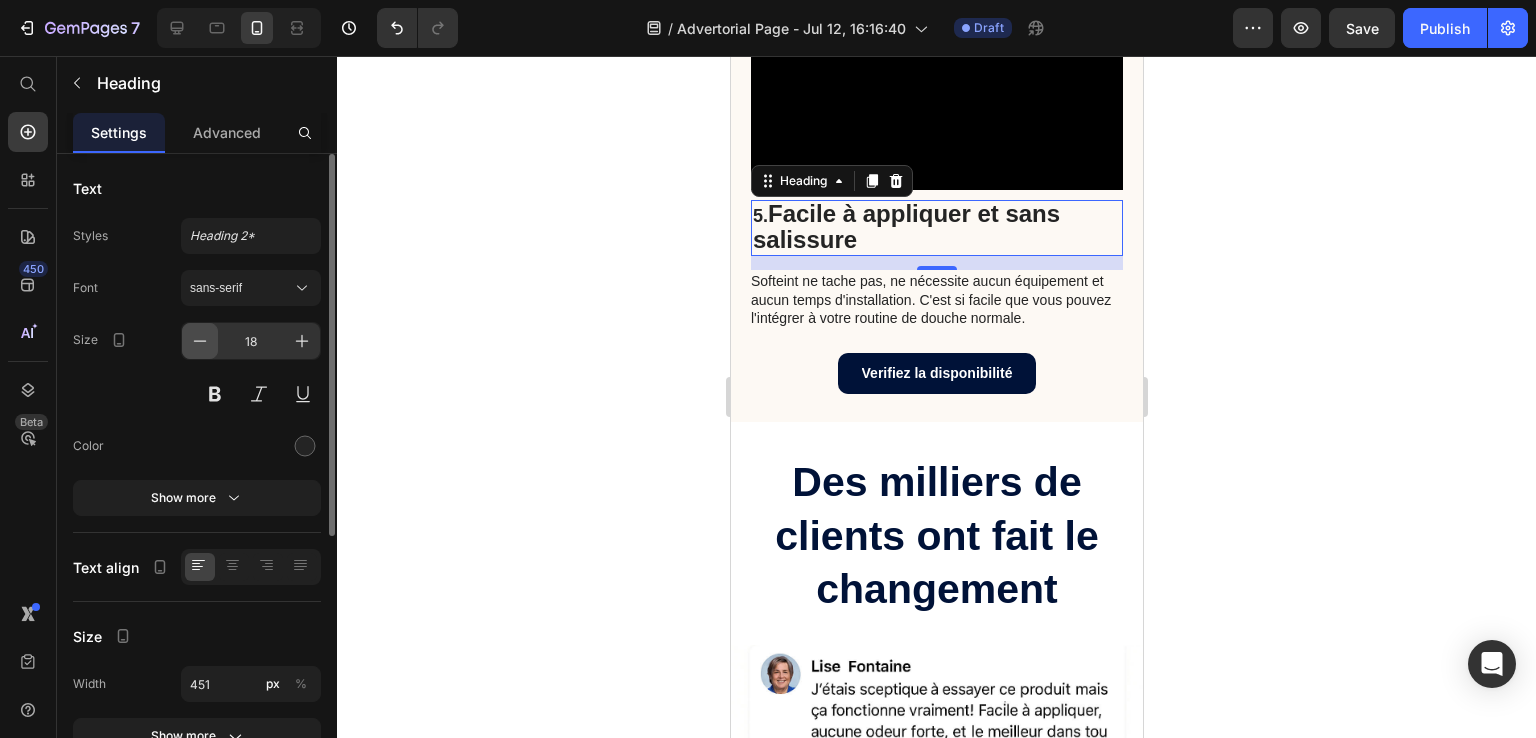 click 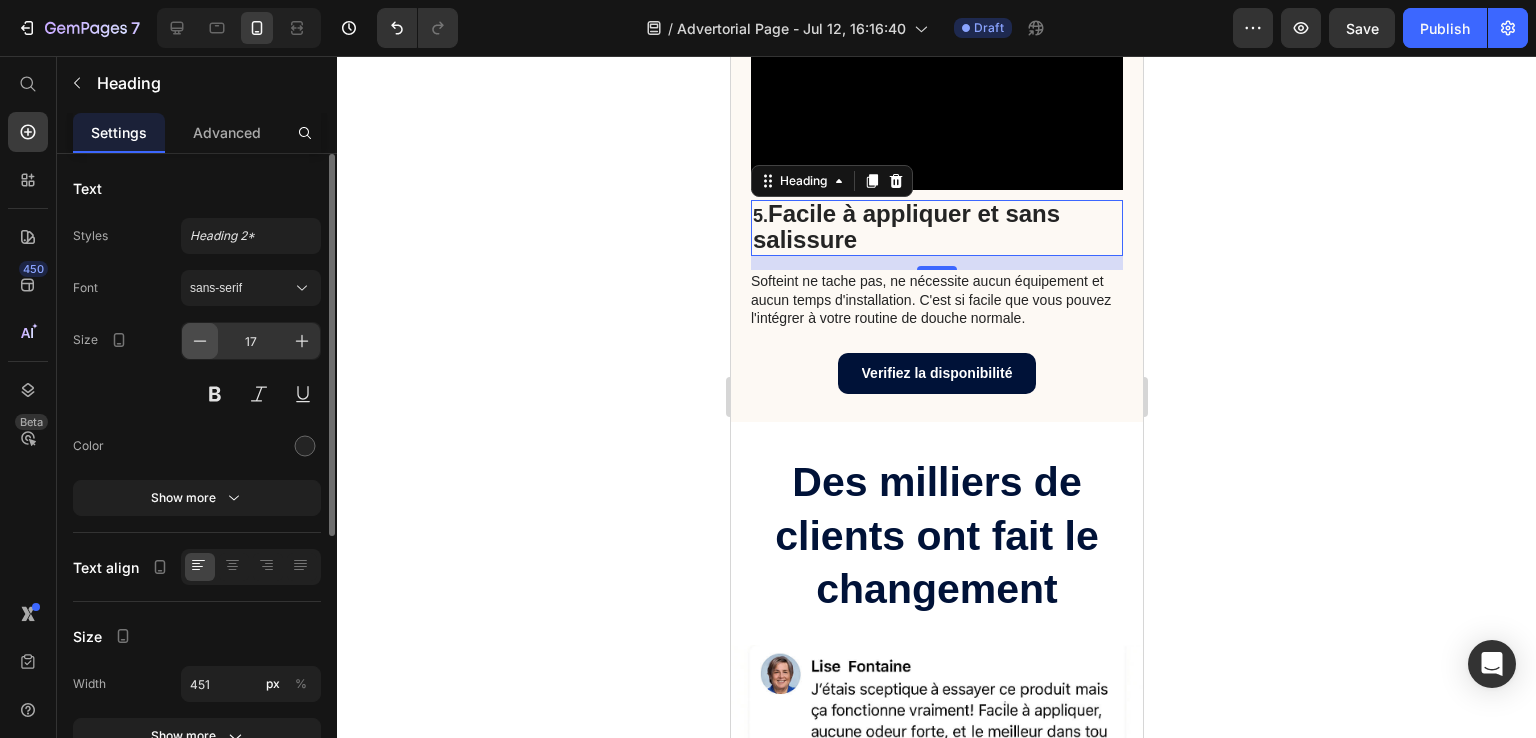 click 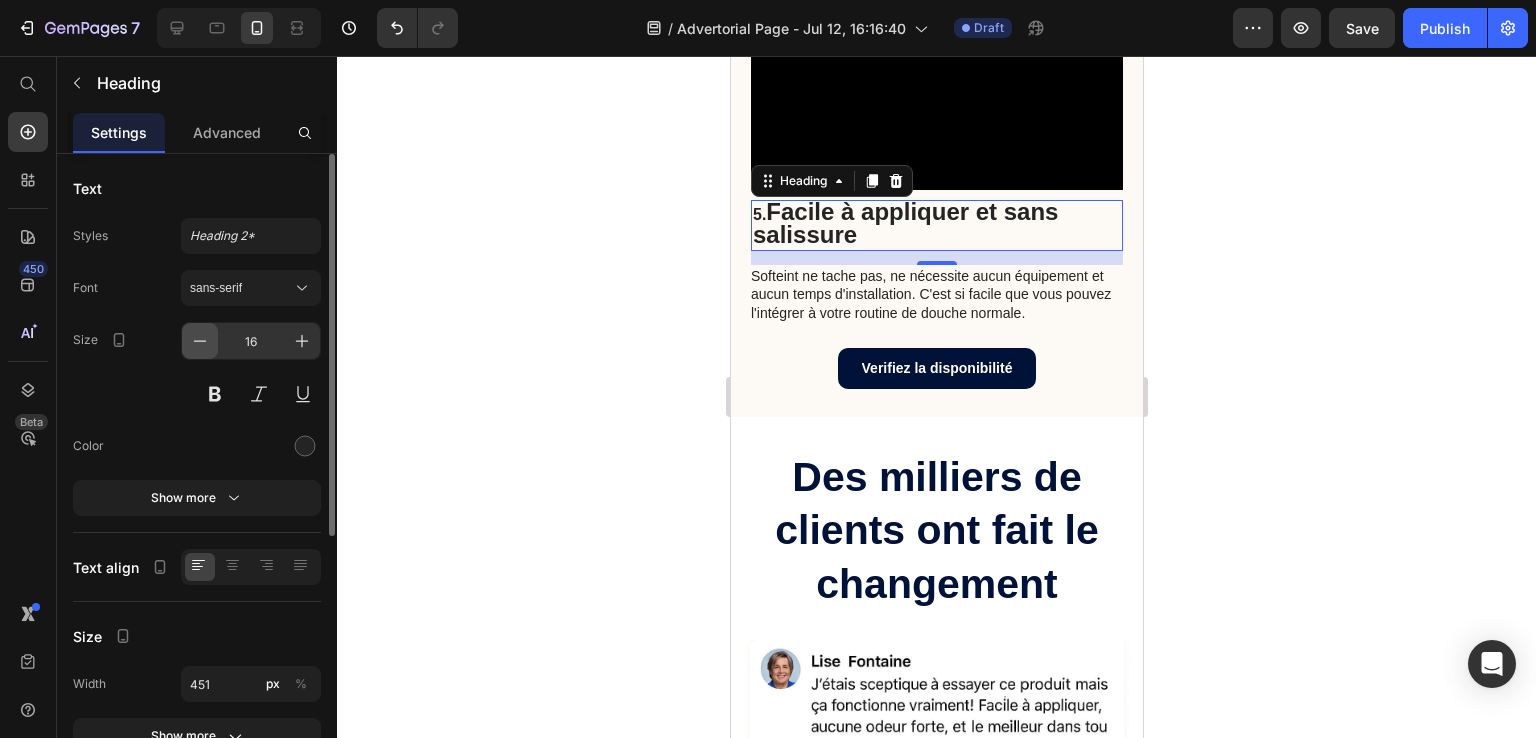 click 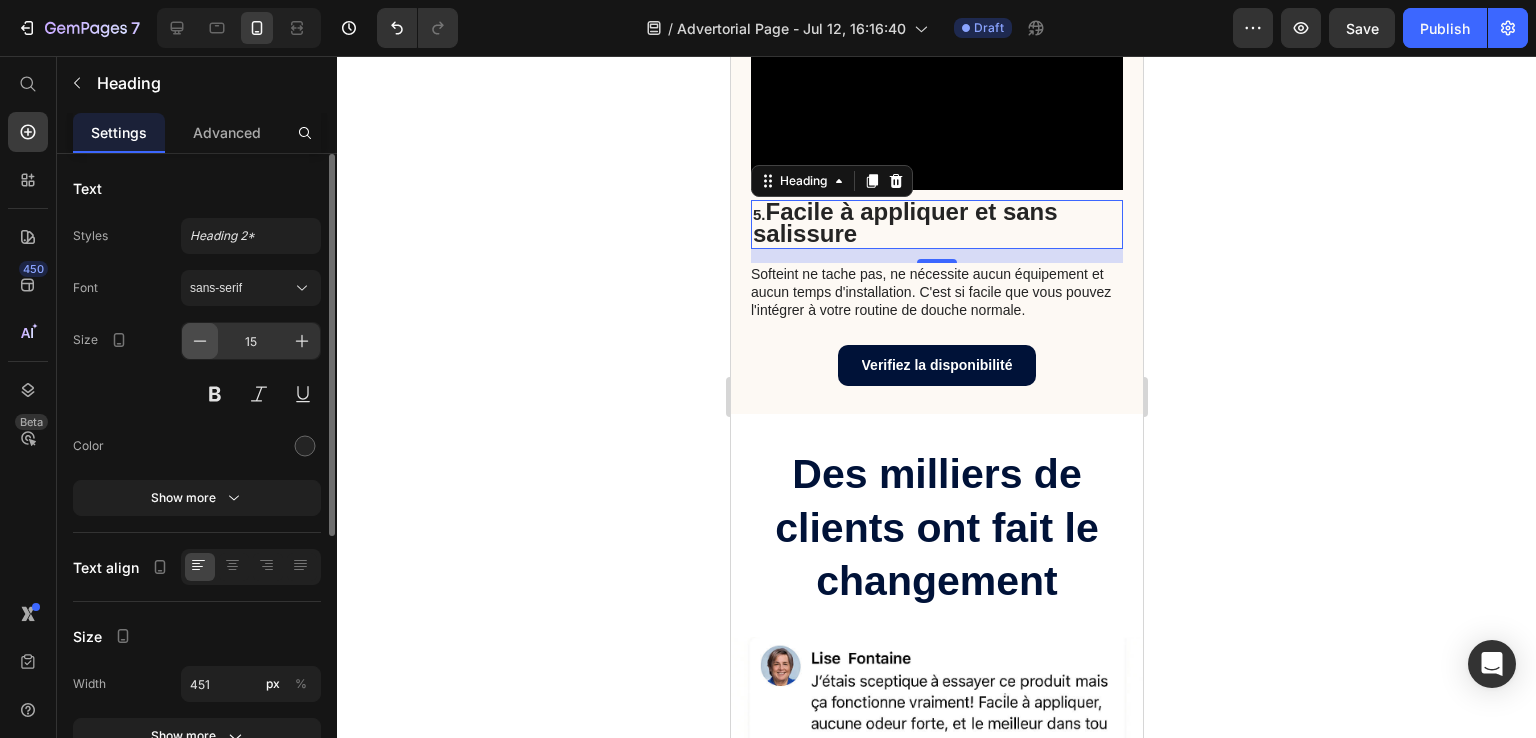 click 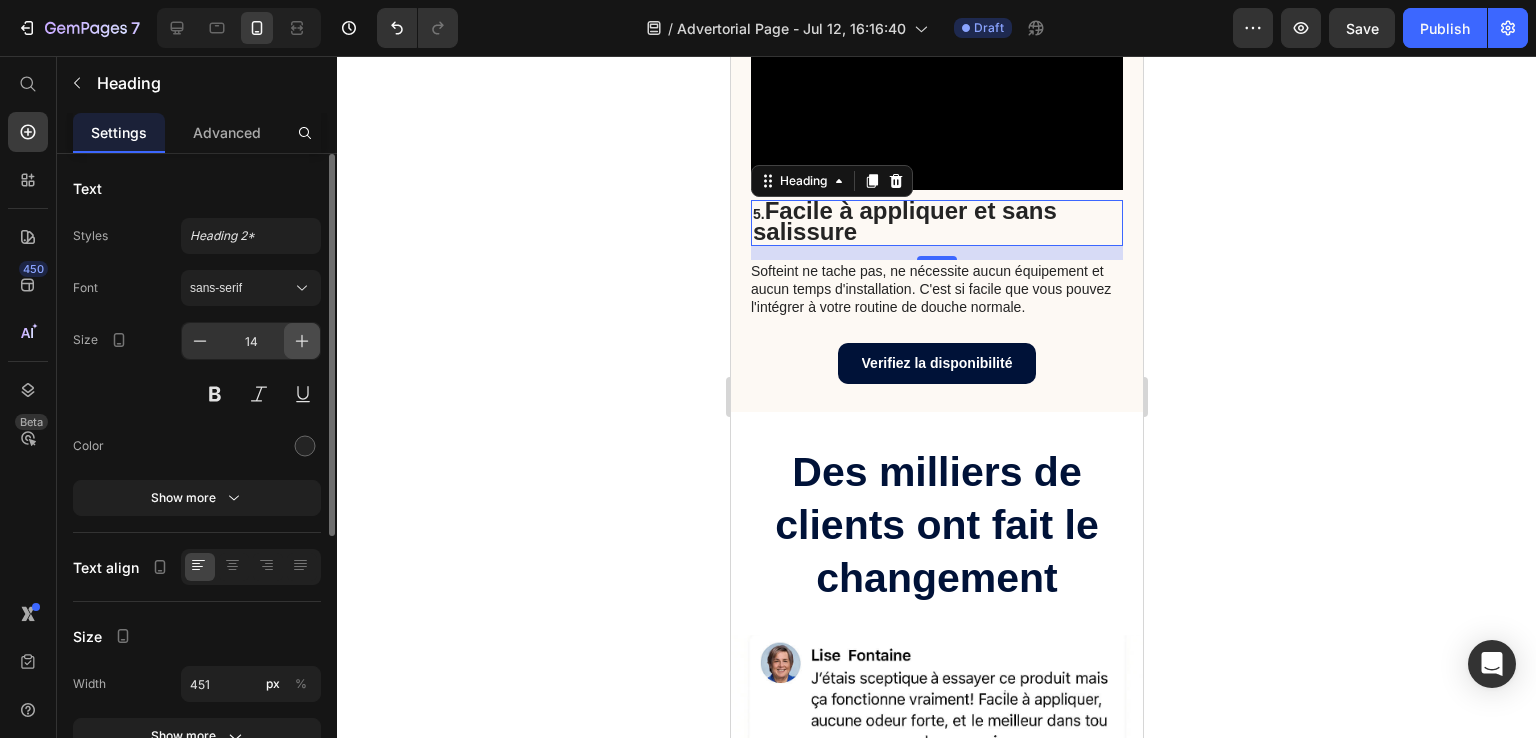 click 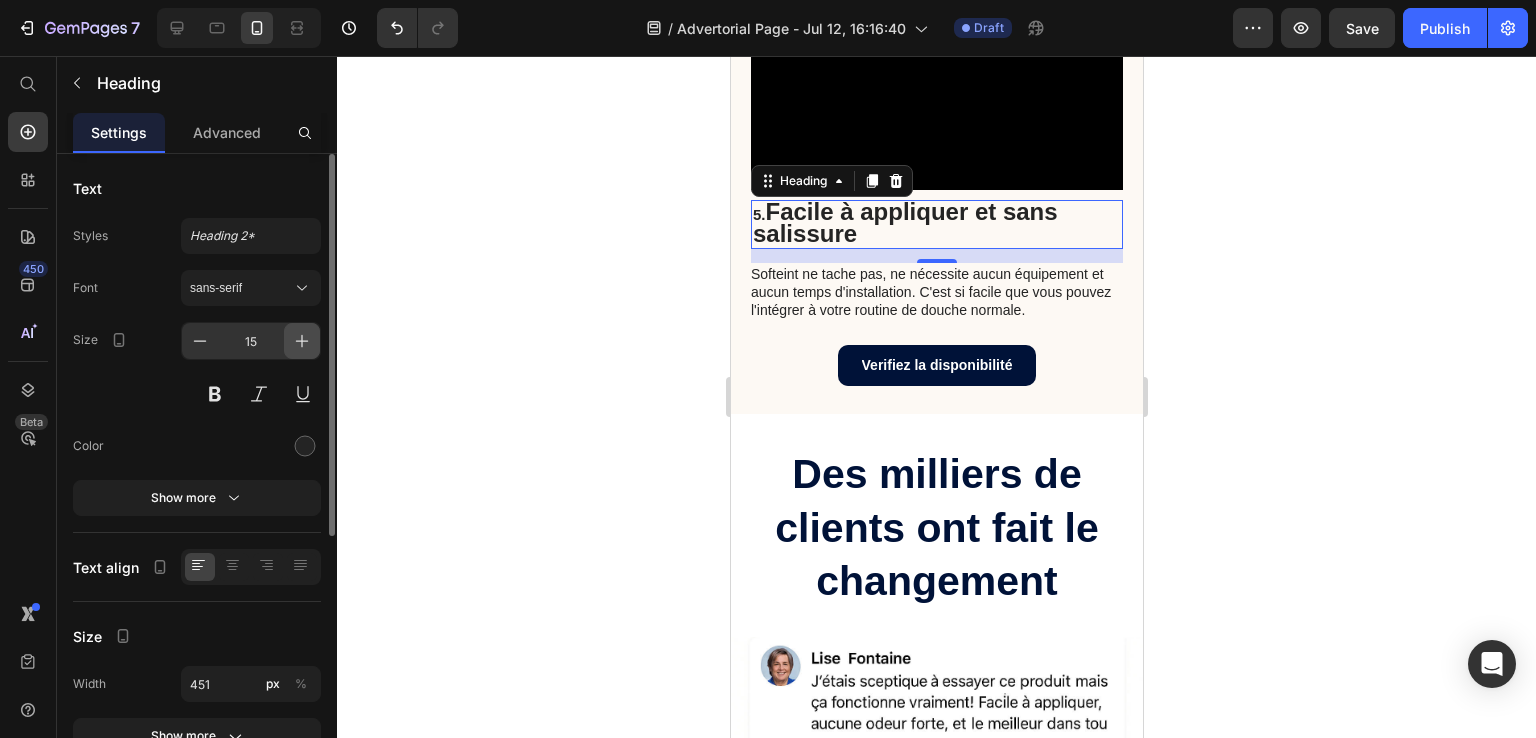 click 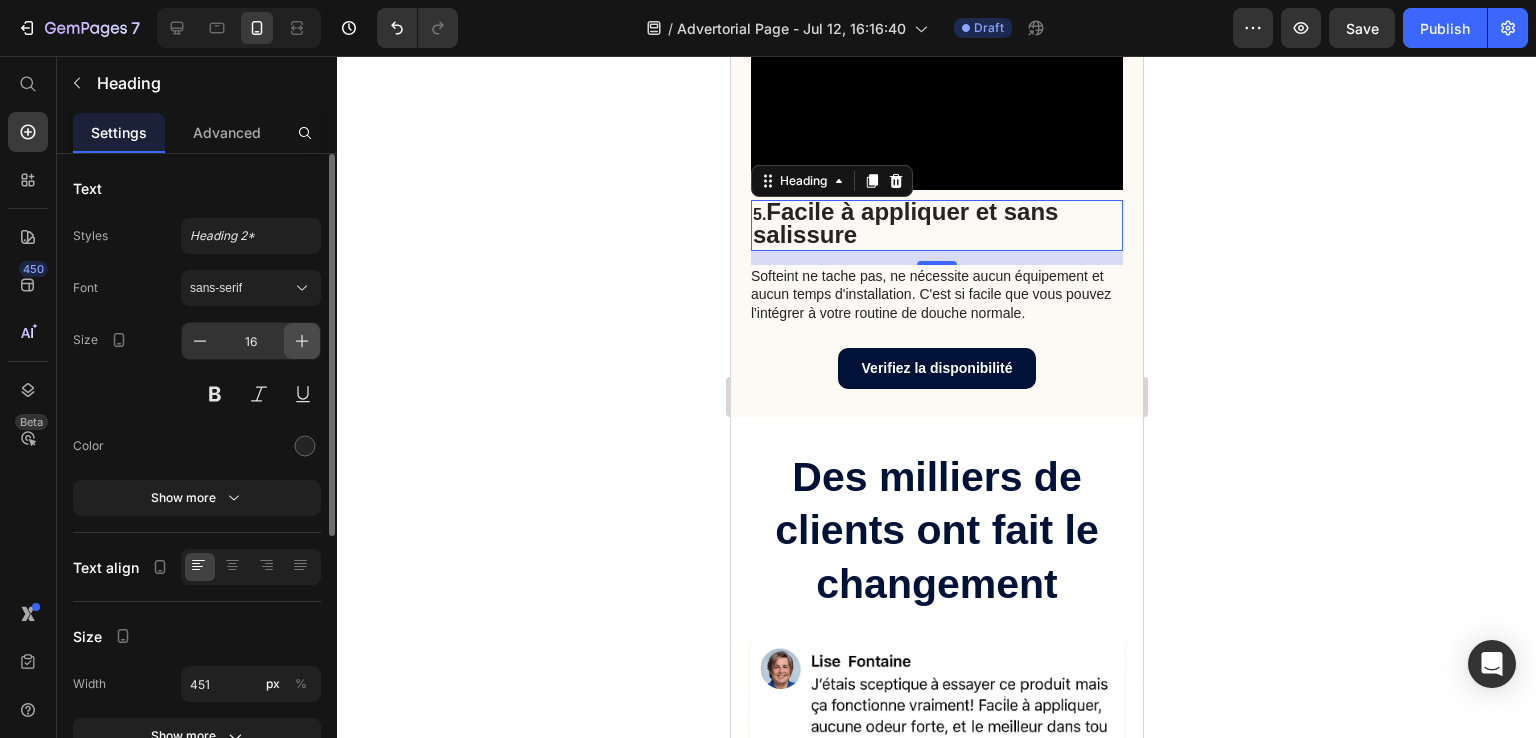 click 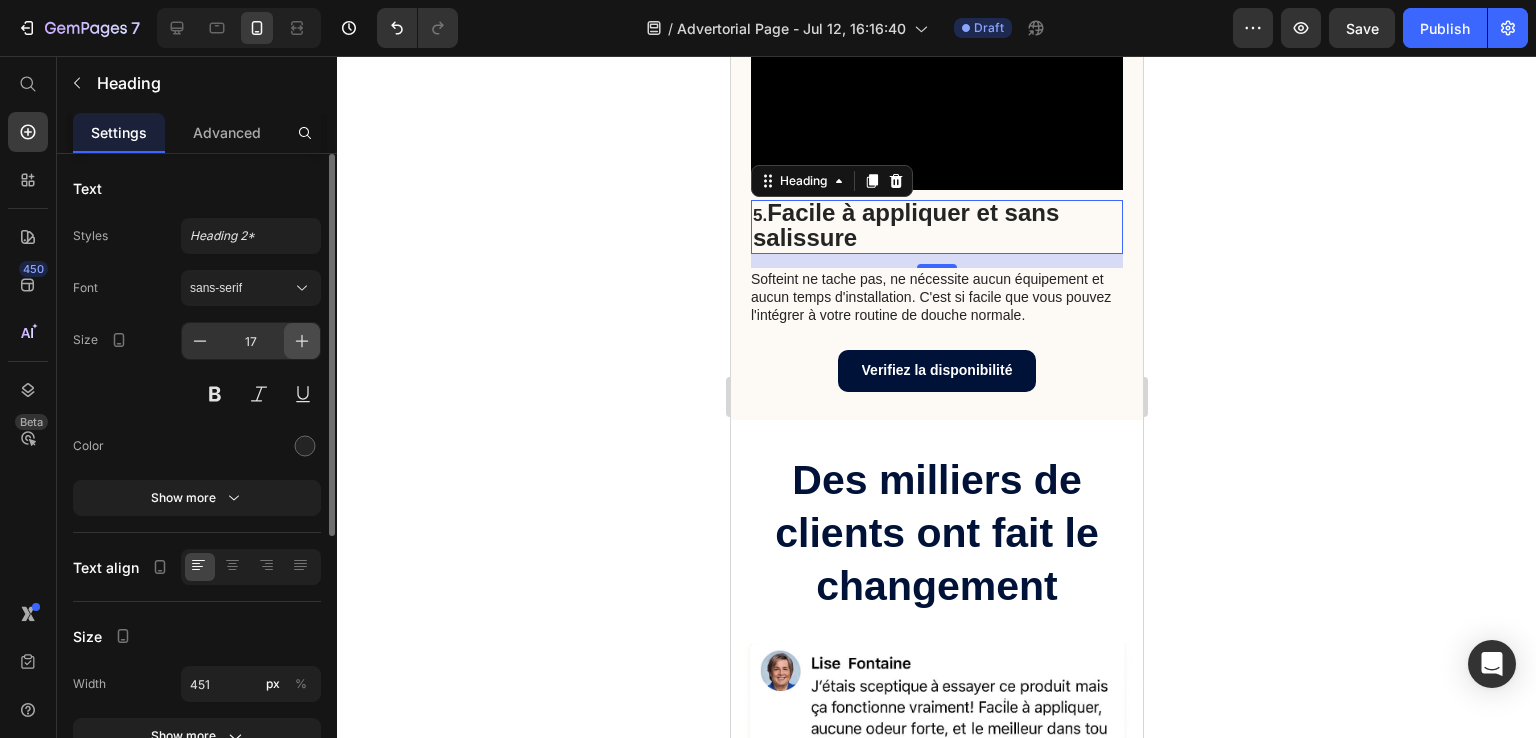 click 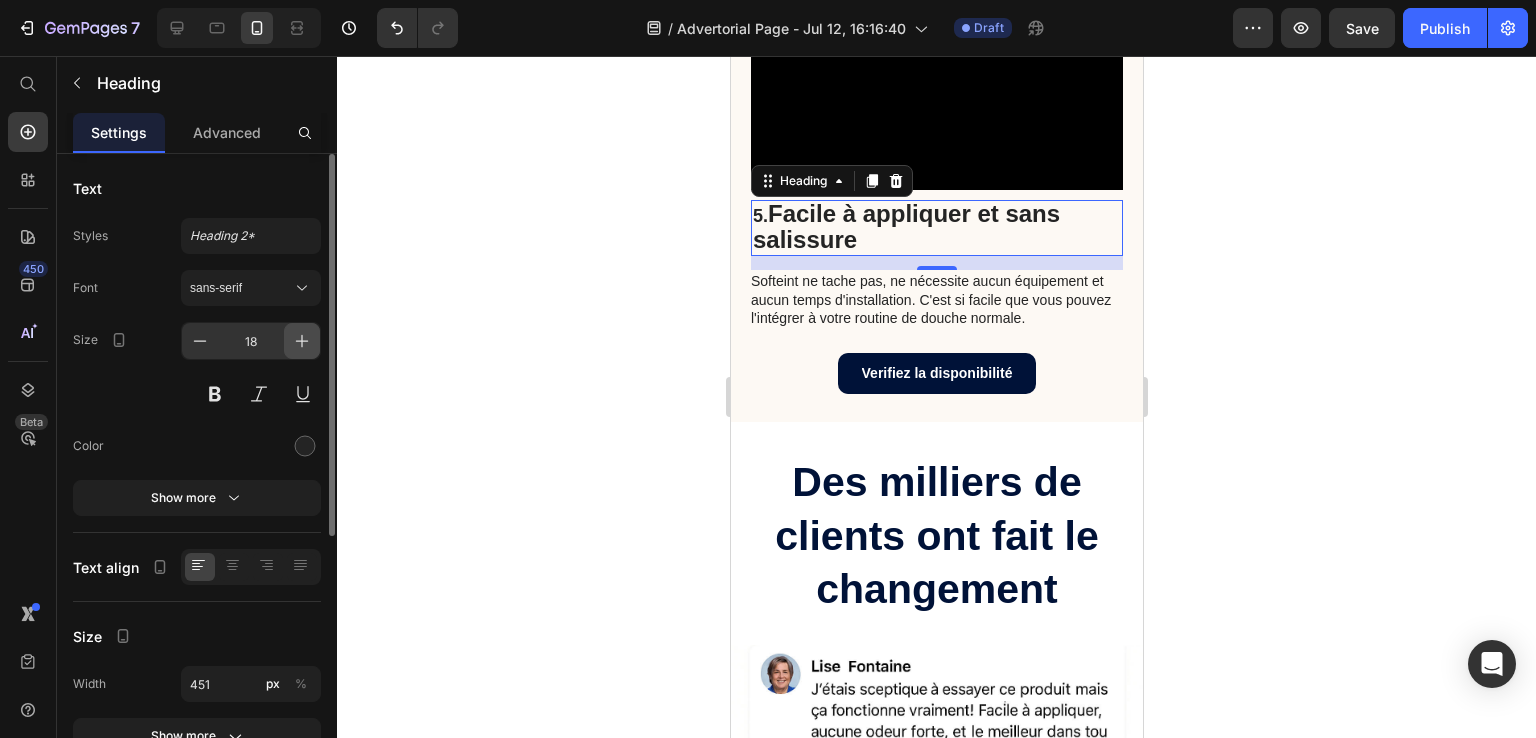 click 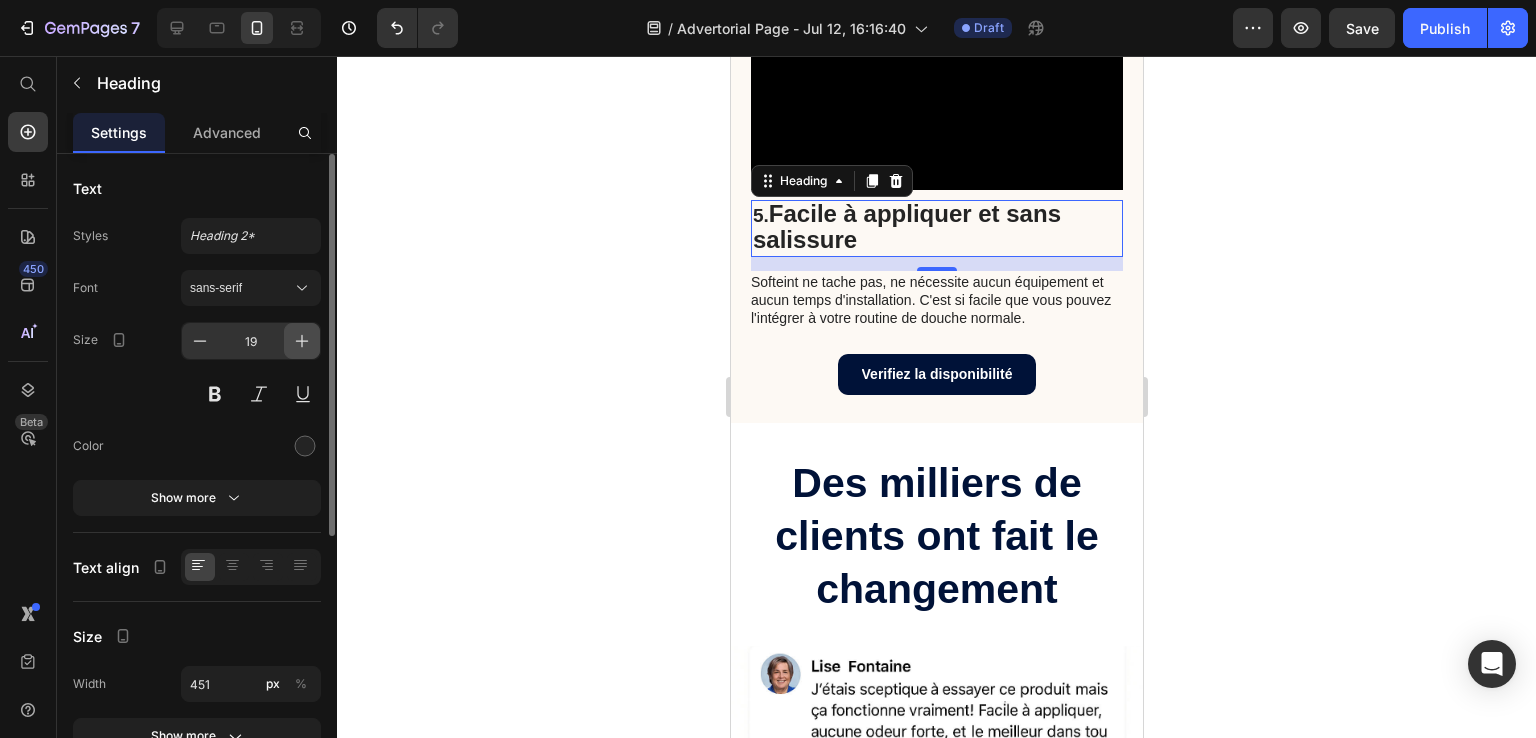 click 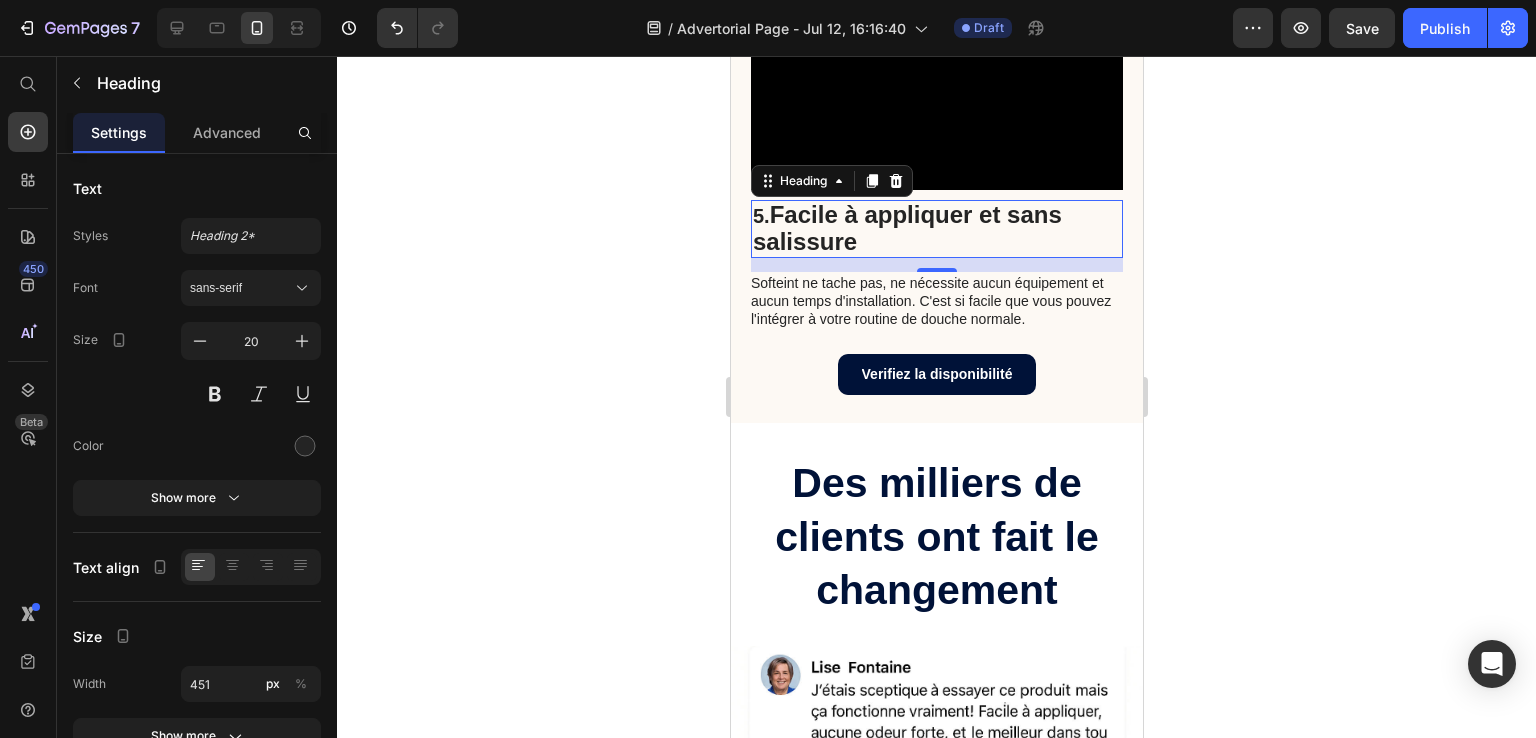 click 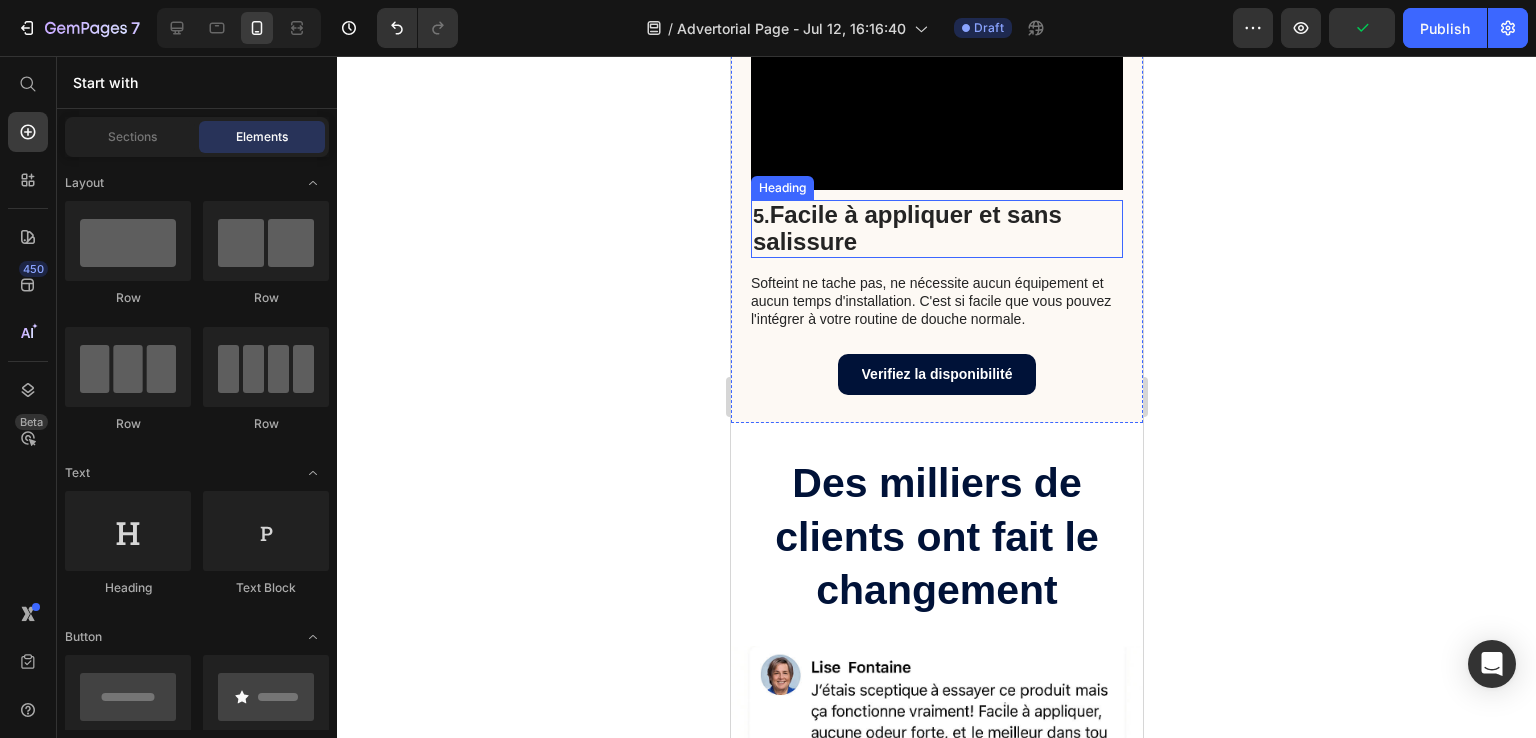 click on "Facile à appliquer et sans salissure" at bounding box center (906, 228) 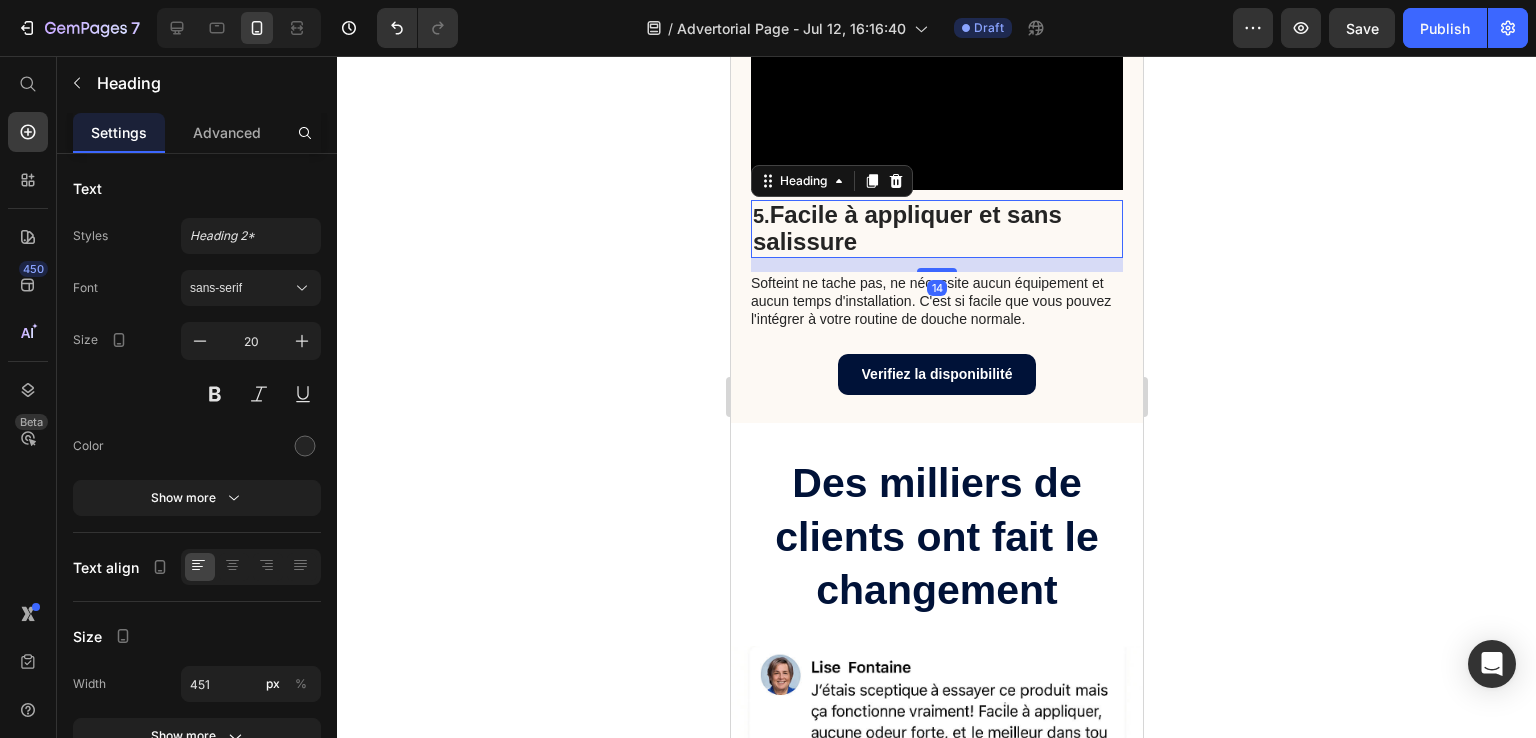 click on "5.  Facile à appliquer et sans salissure" at bounding box center (936, 229) 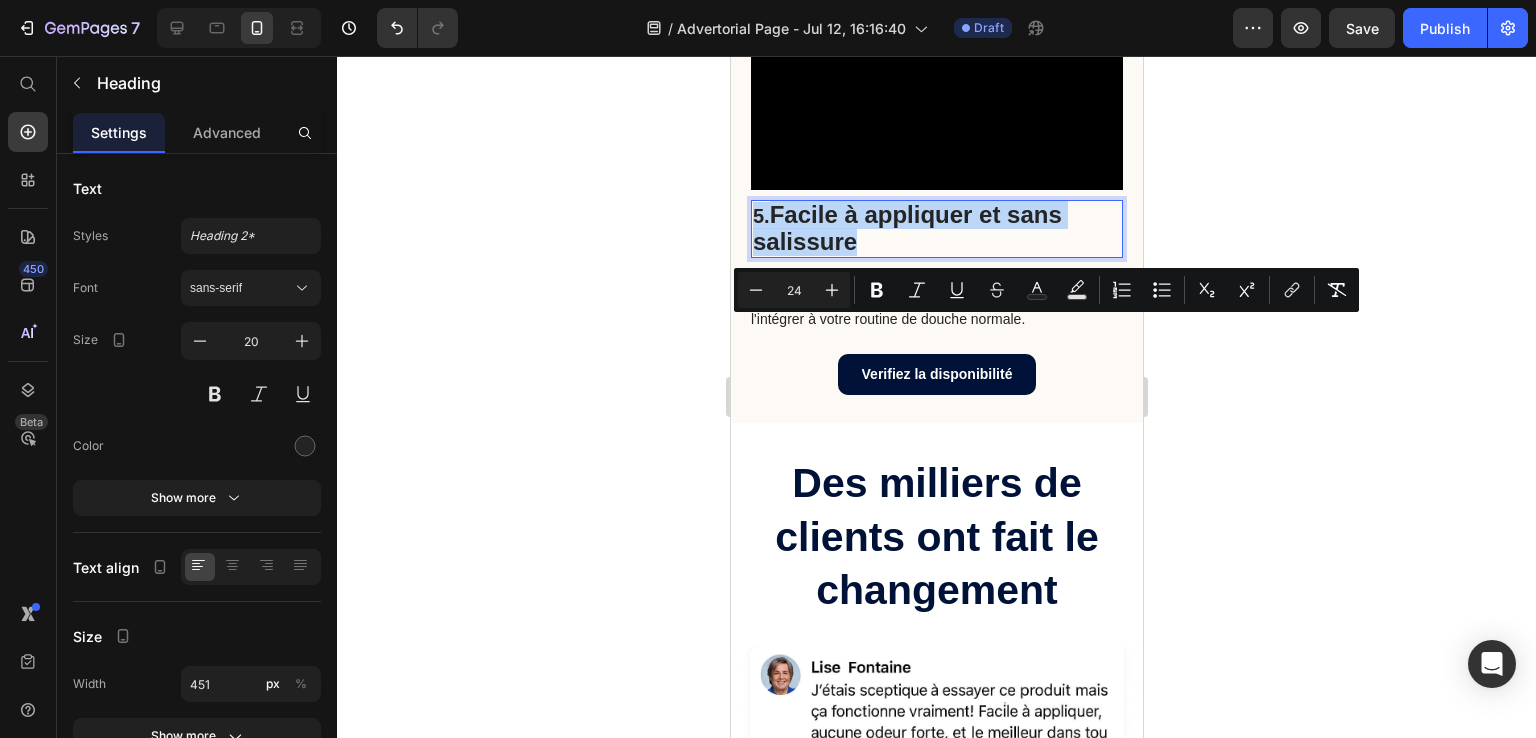 drag, startPoint x: 880, startPoint y: 358, endPoint x: 1447, endPoint y: 387, distance: 567.74115 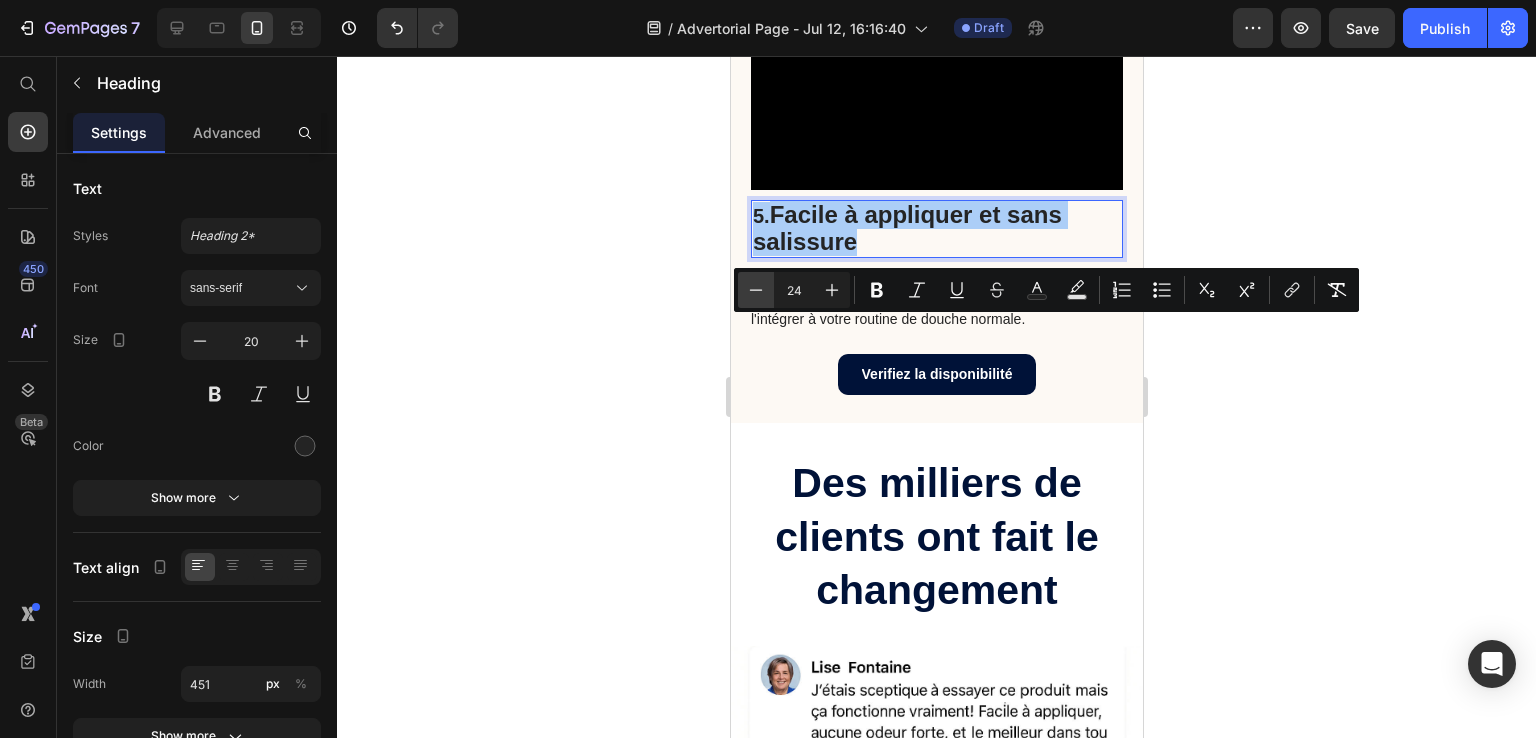 click 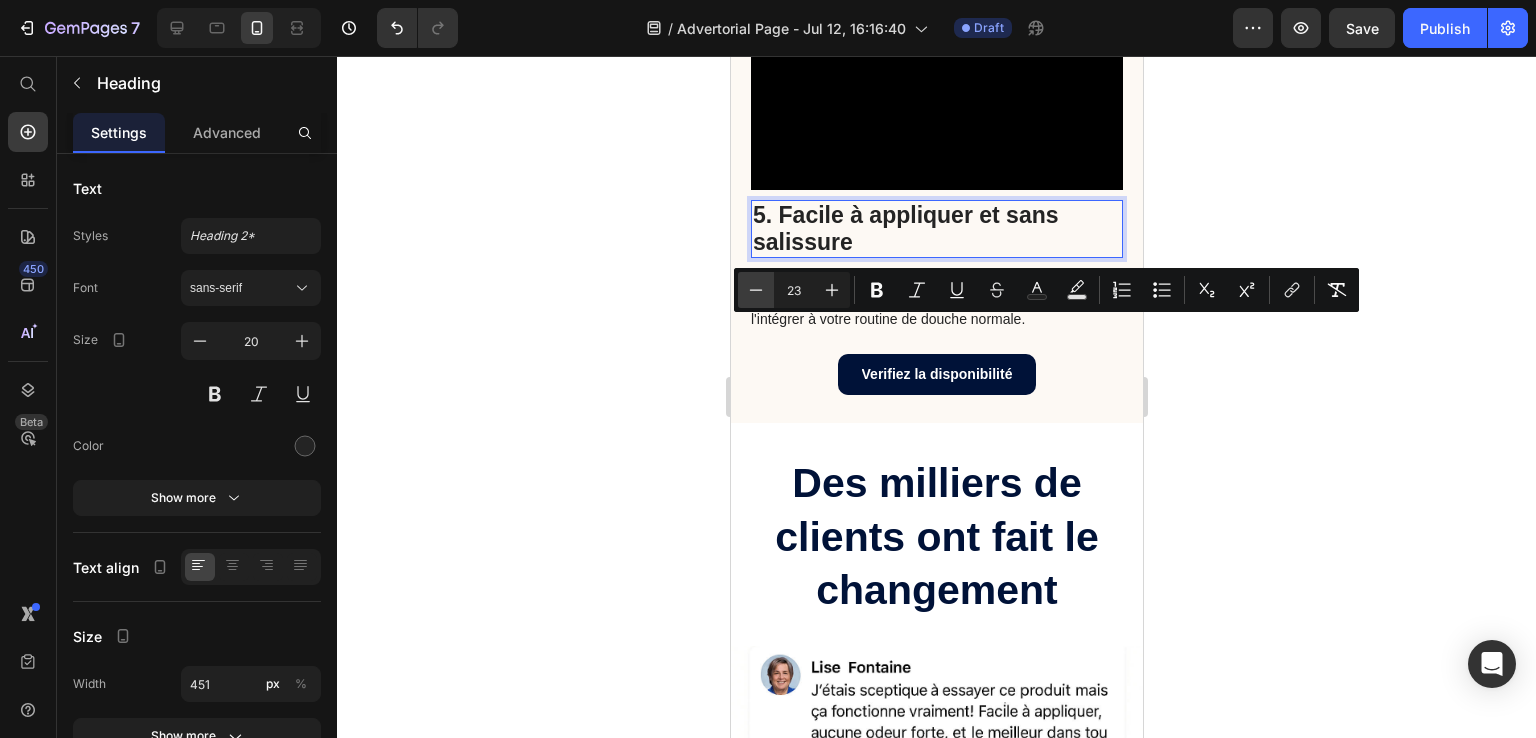 click 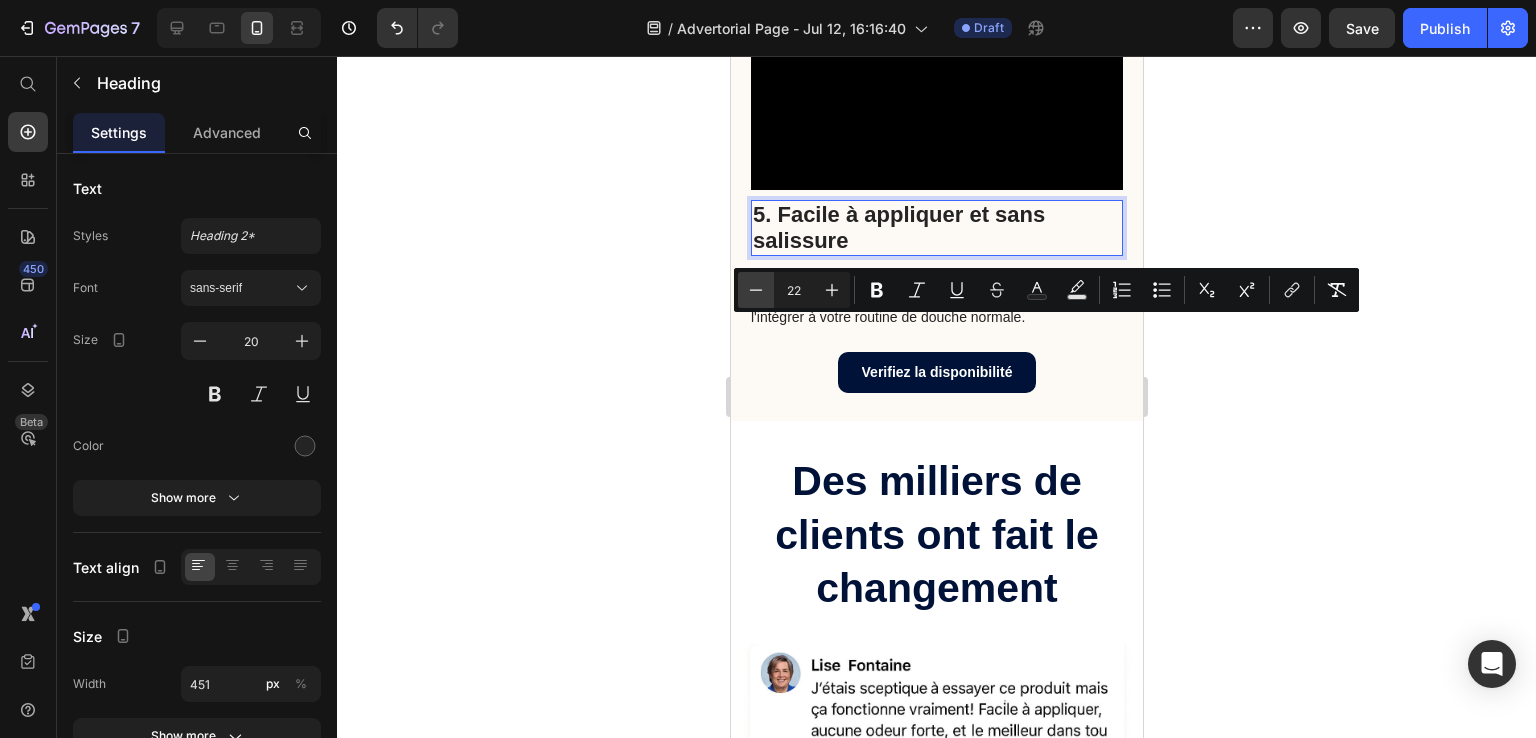 click 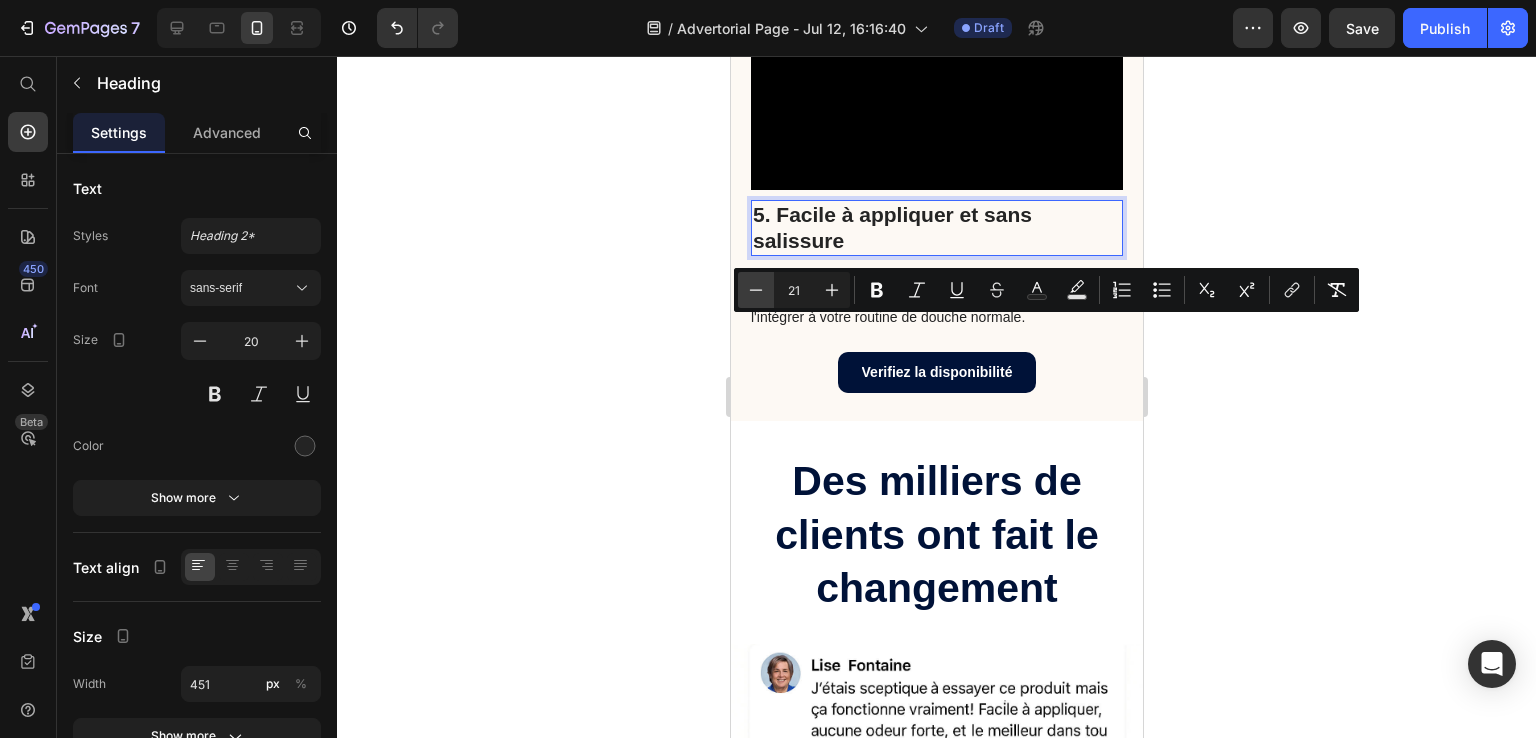 click 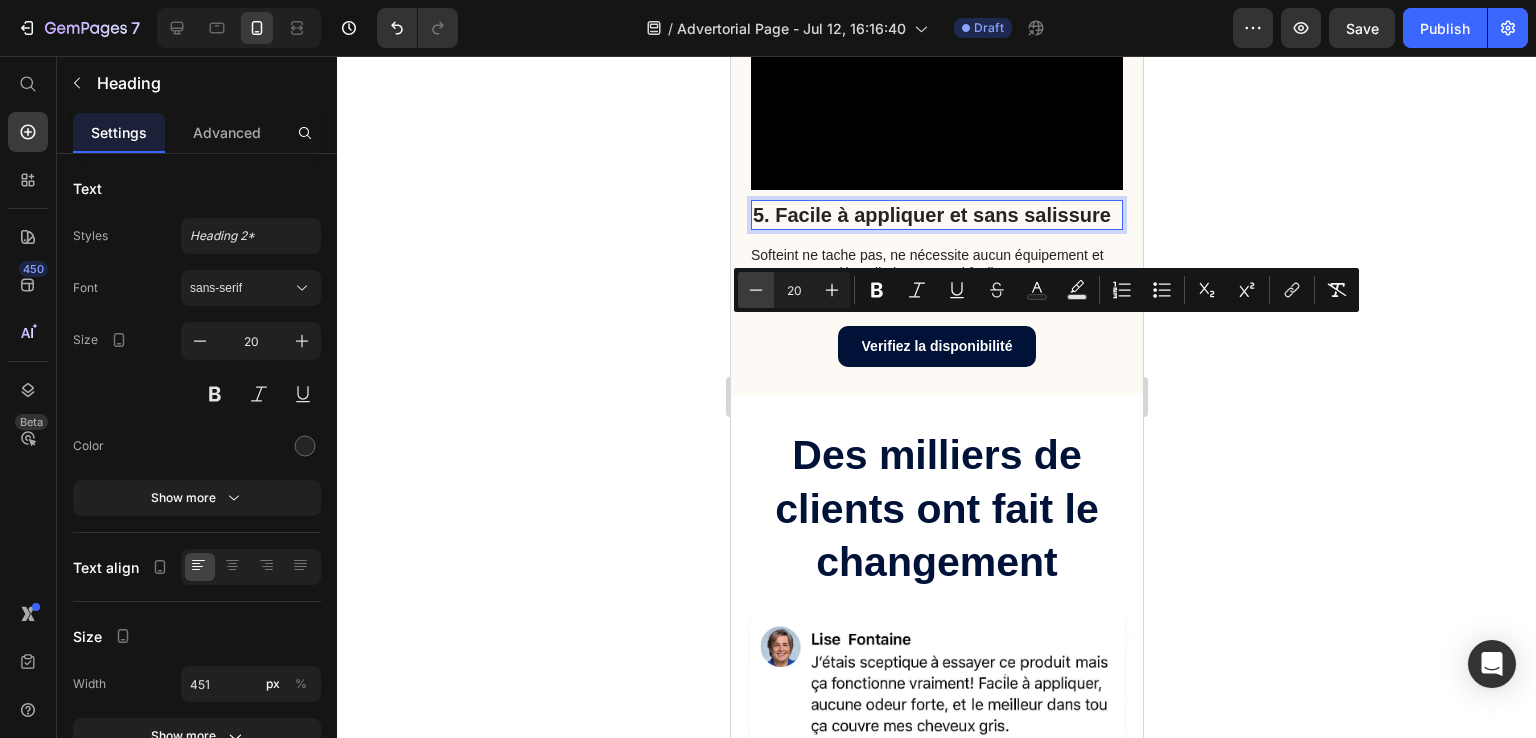 click 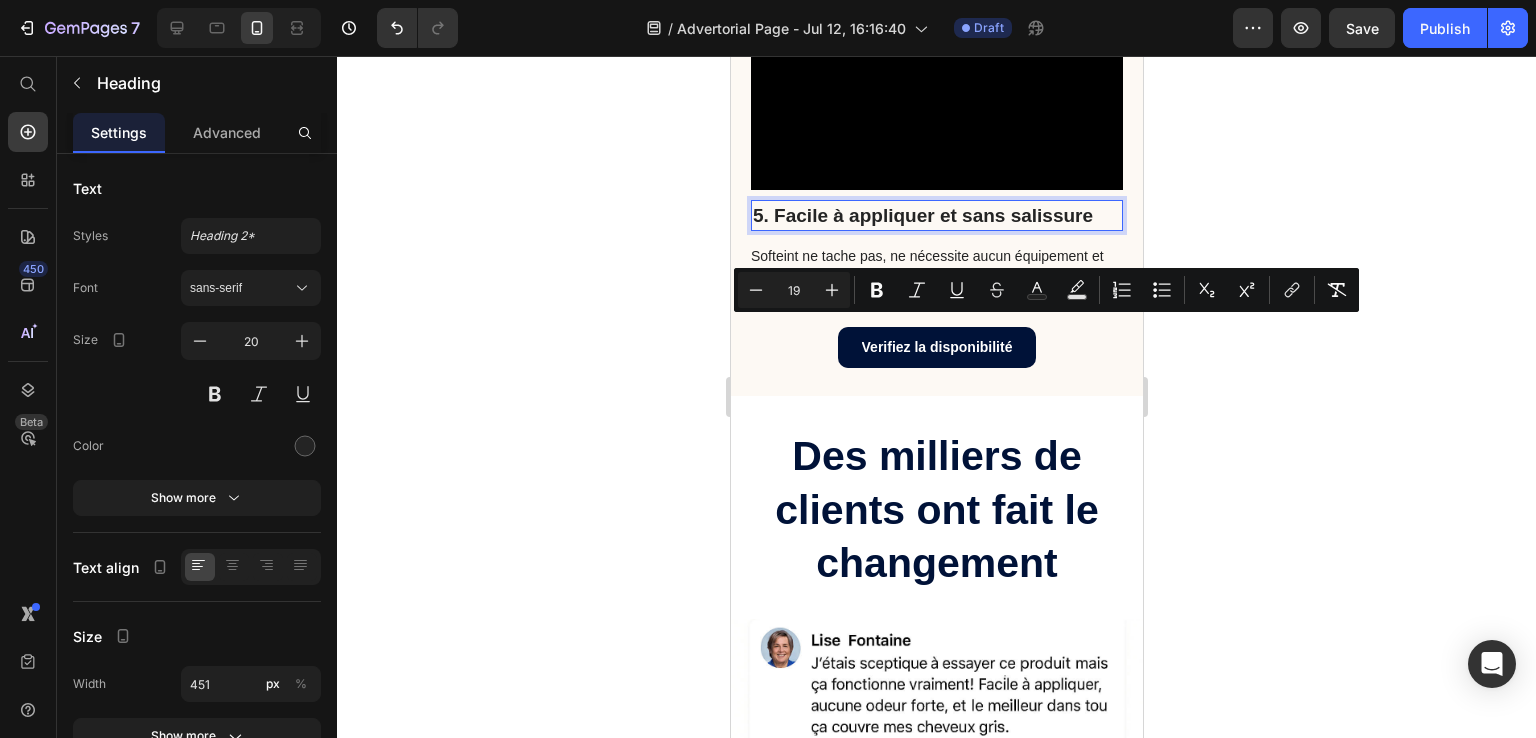 click 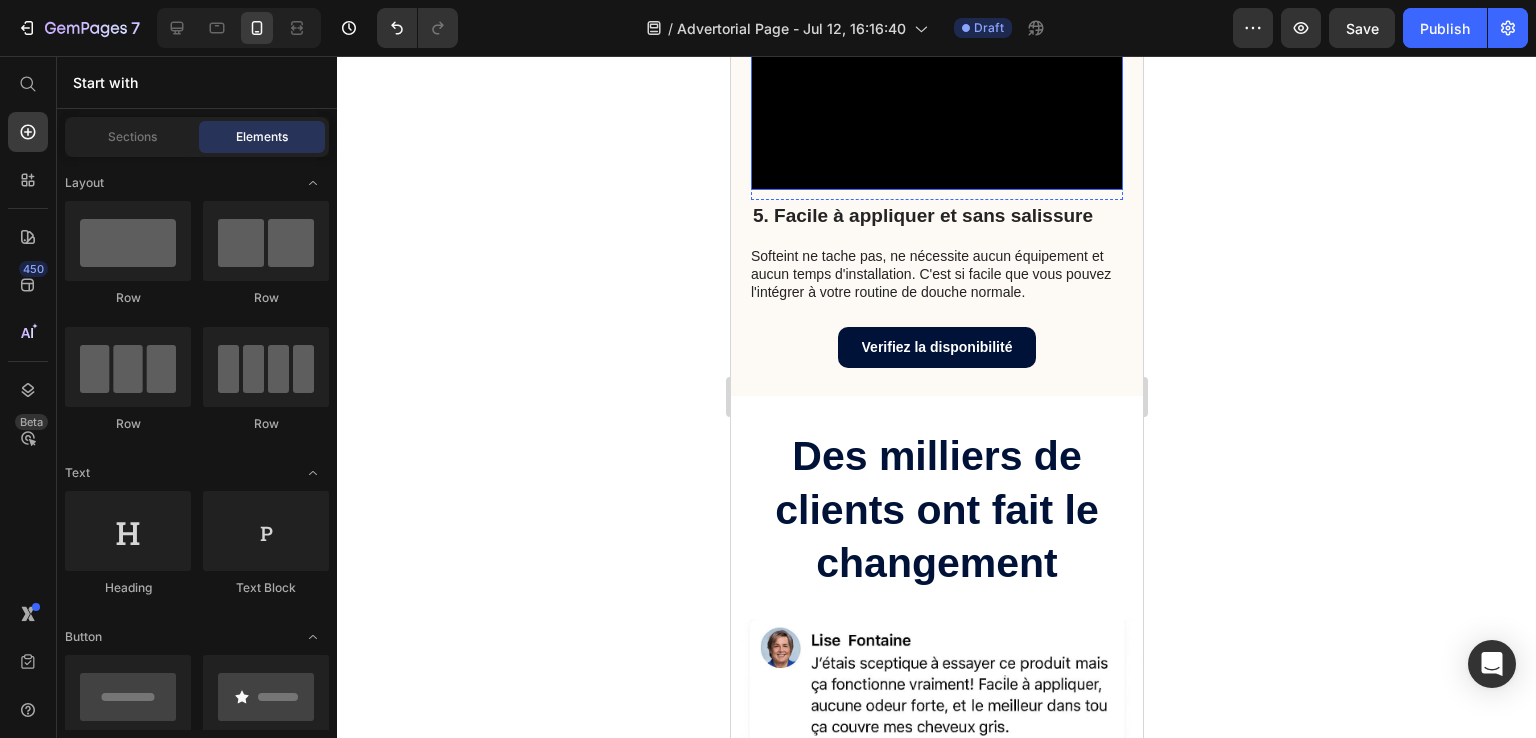 click at bounding box center [936, 97] 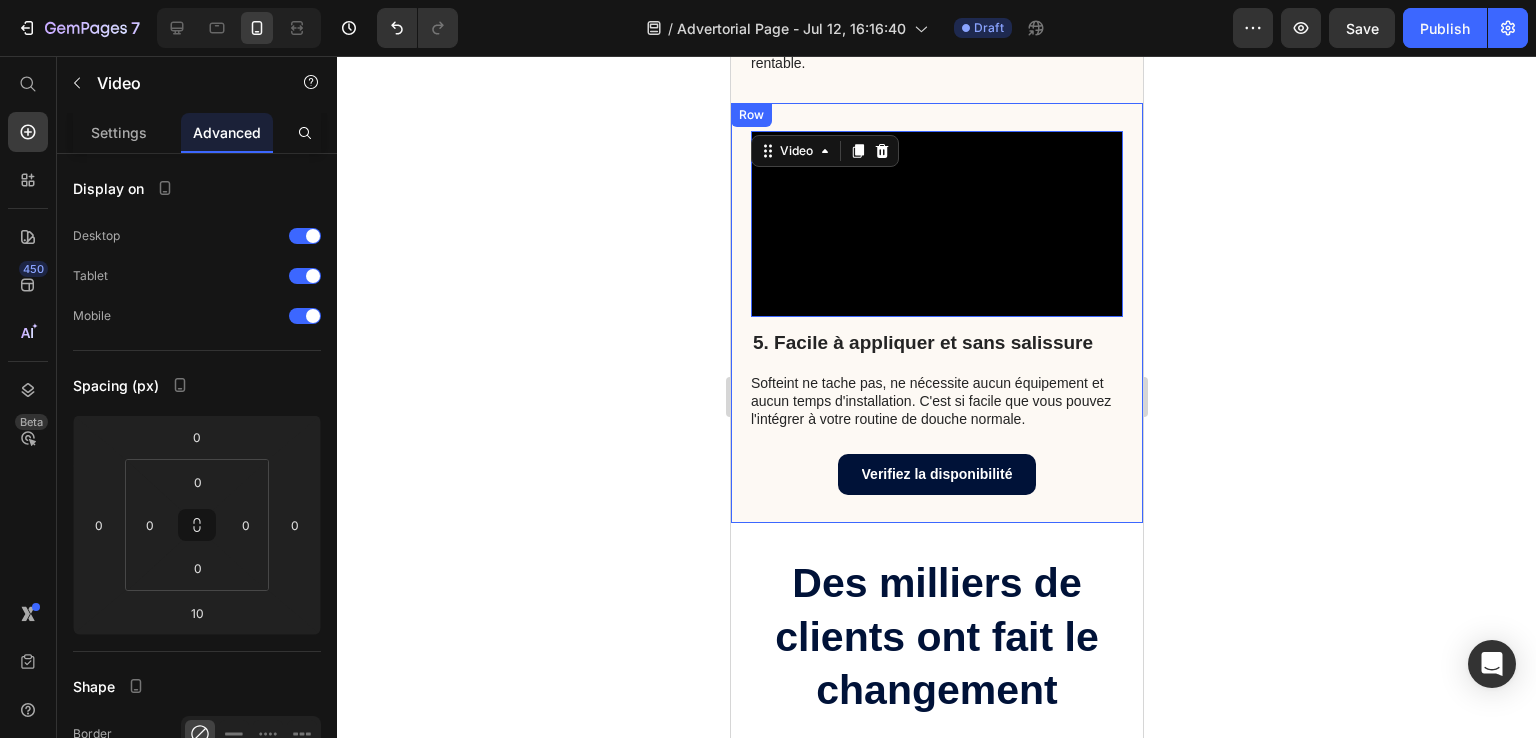 scroll, scrollTop: 3700, scrollLeft: 0, axis: vertical 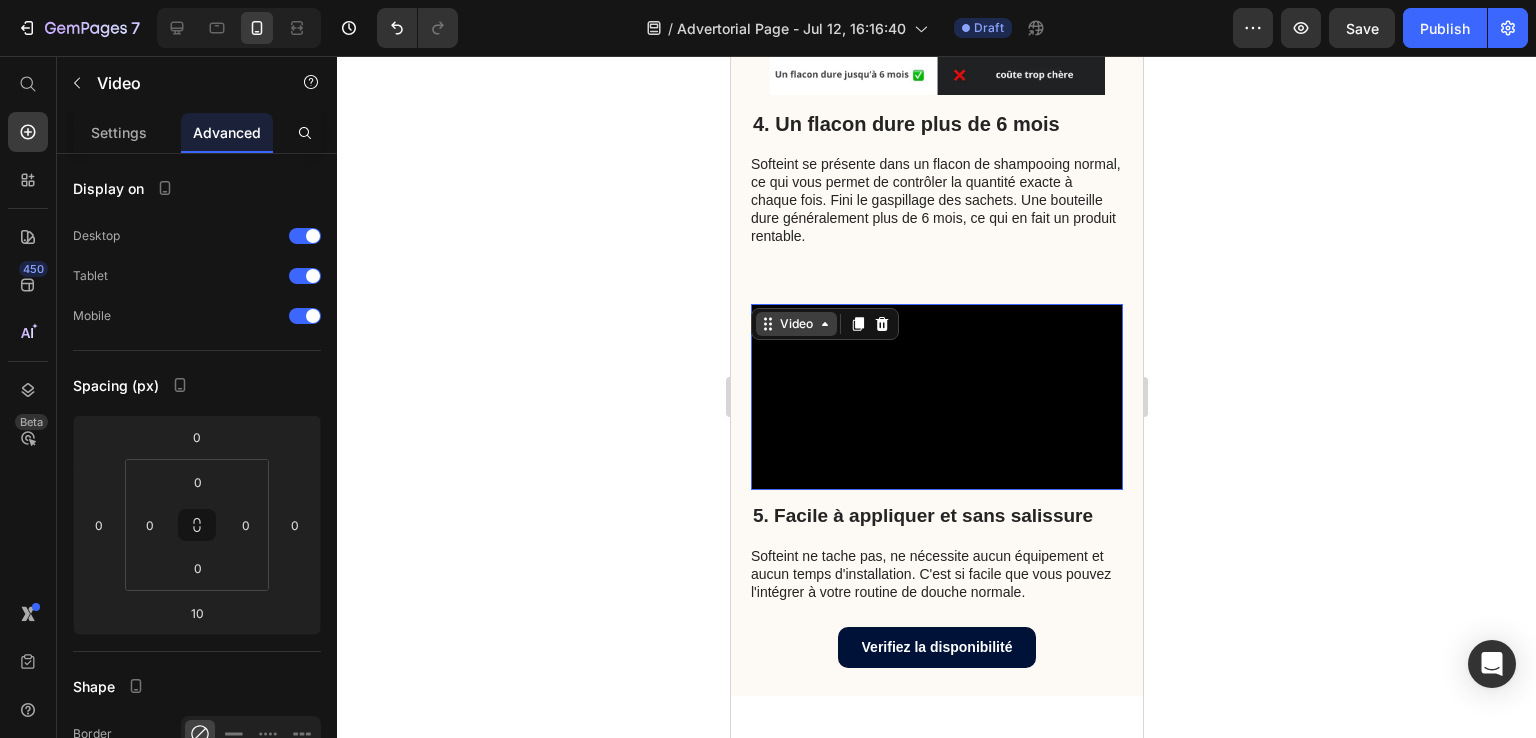 click on "Video" at bounding box center [795, 324] 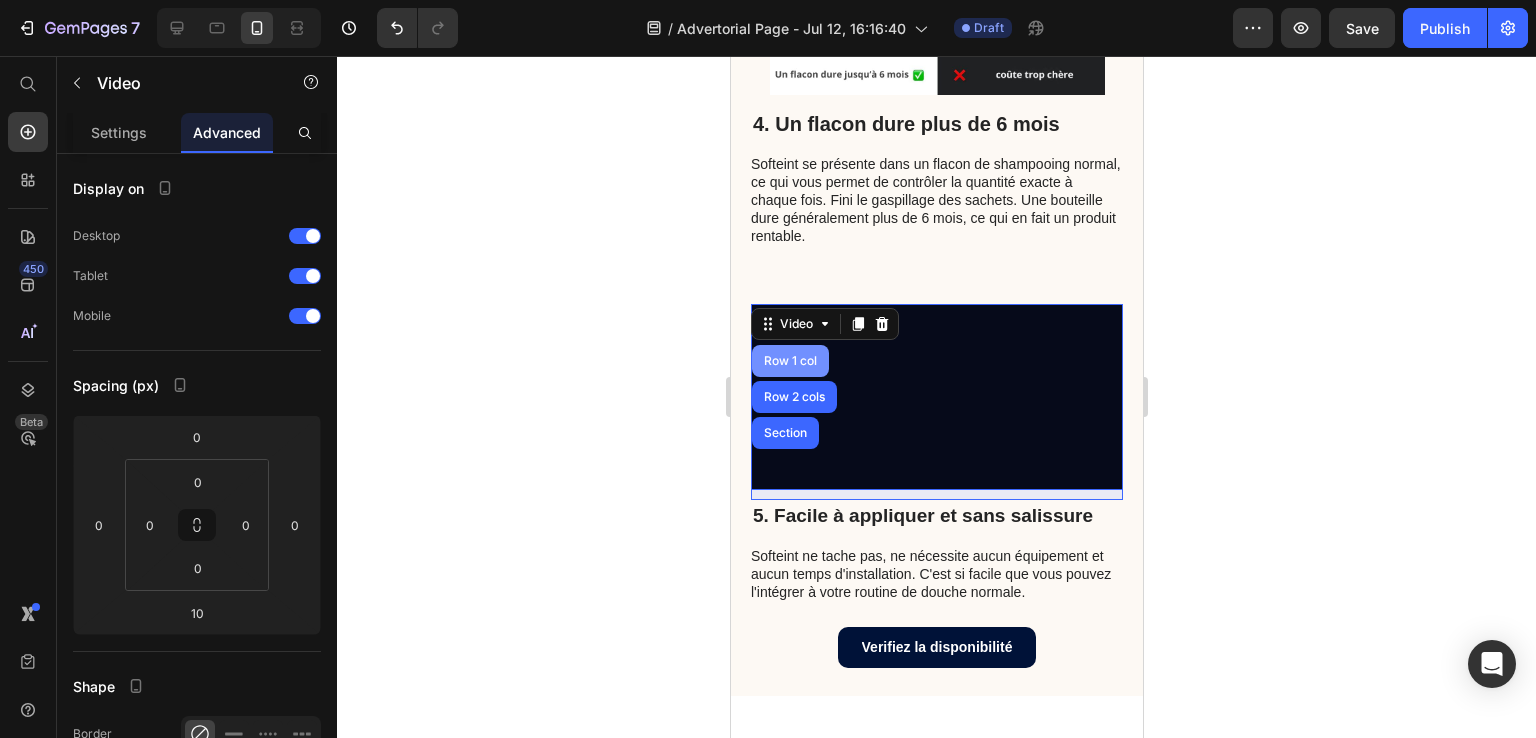 click on "Row 1 col" at bounding box center (789, 361) 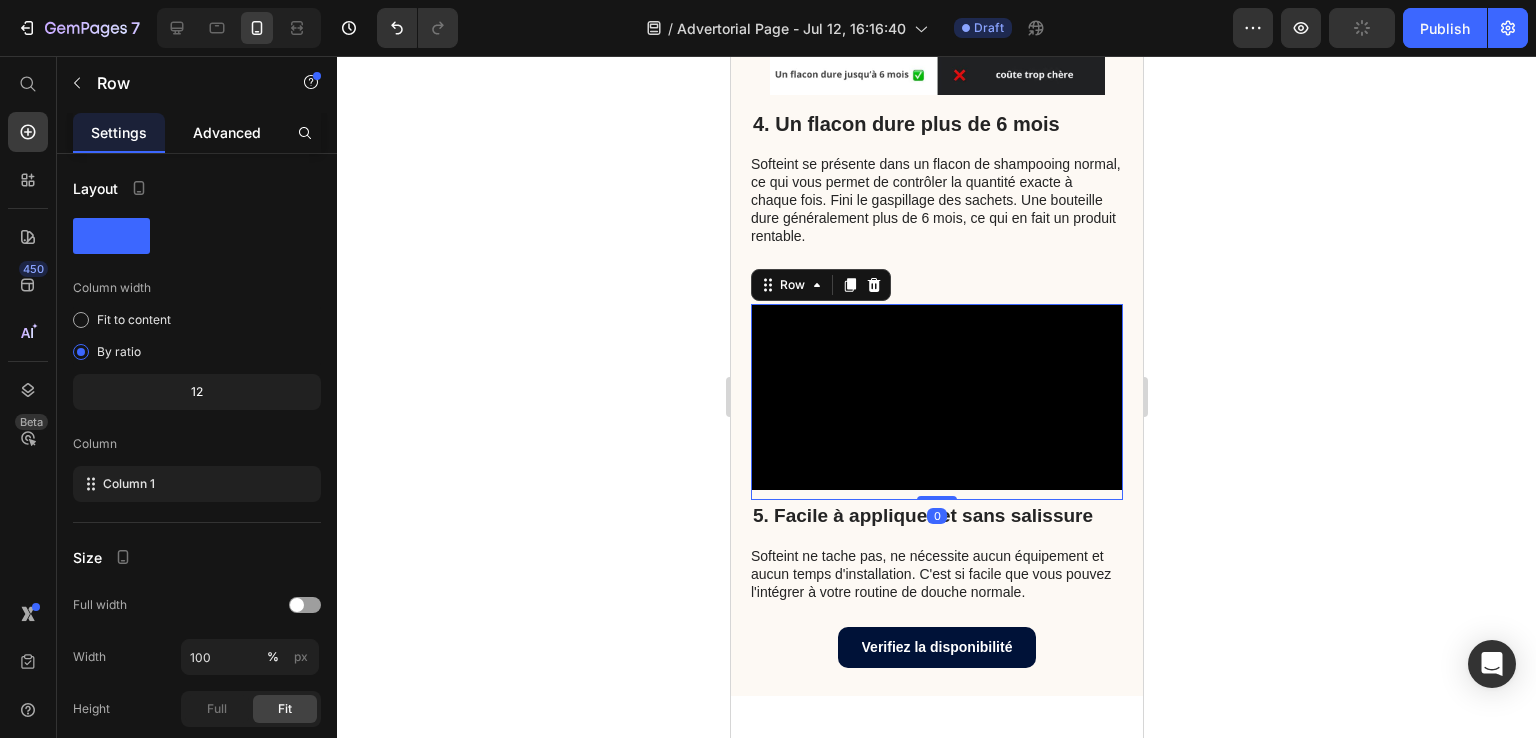 click on "Advanced" at bounding box center (227, 132) 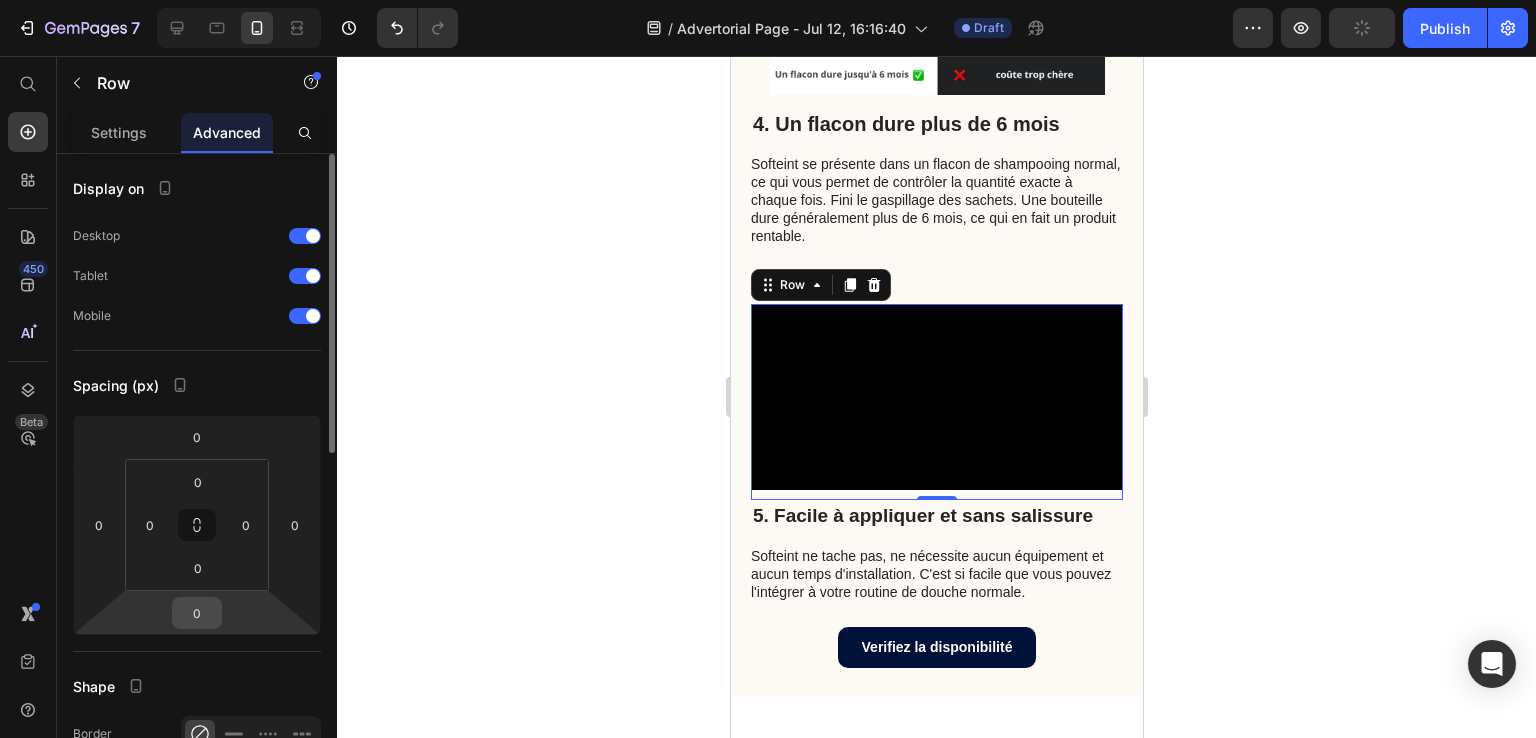 click on "0" at bounding box center [197, 613] 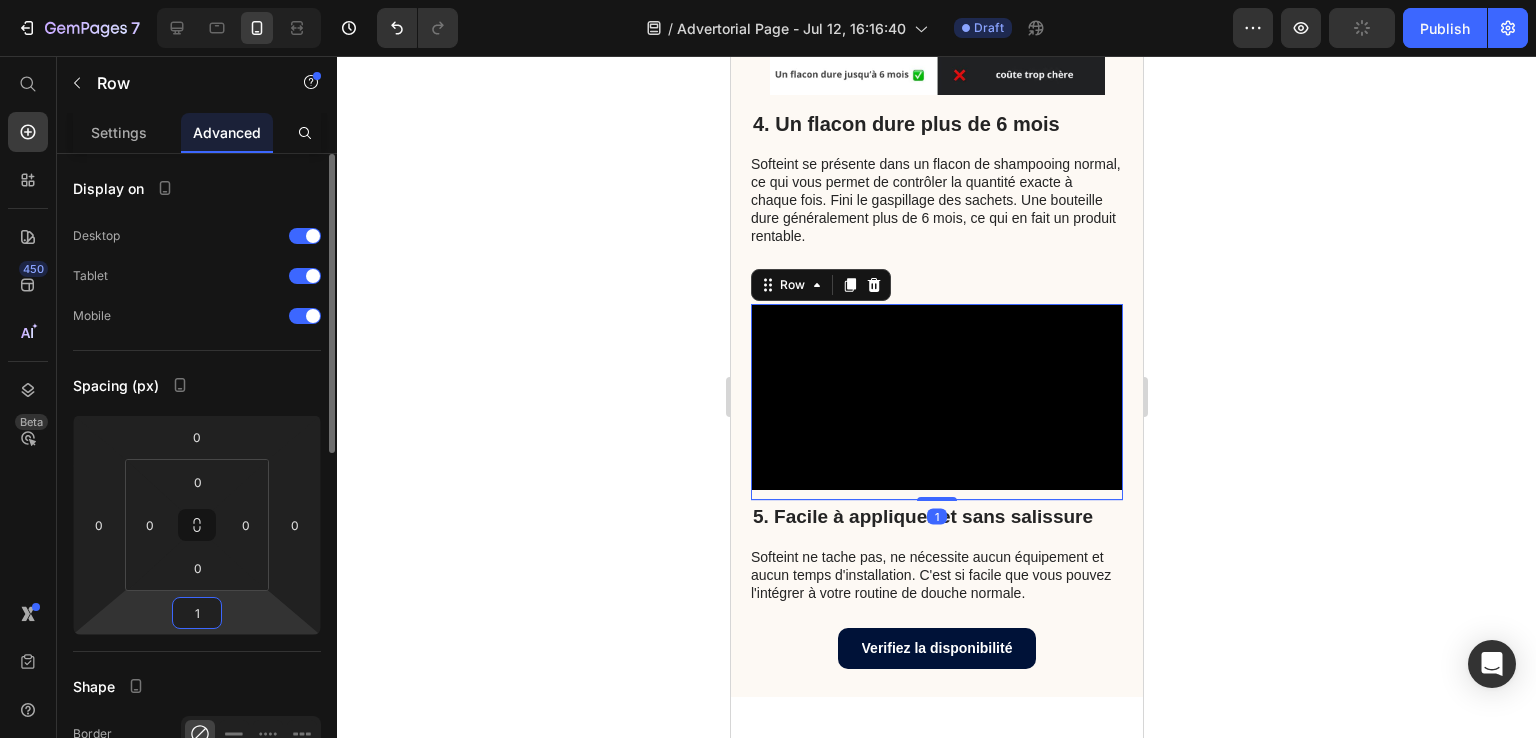 type on "10" 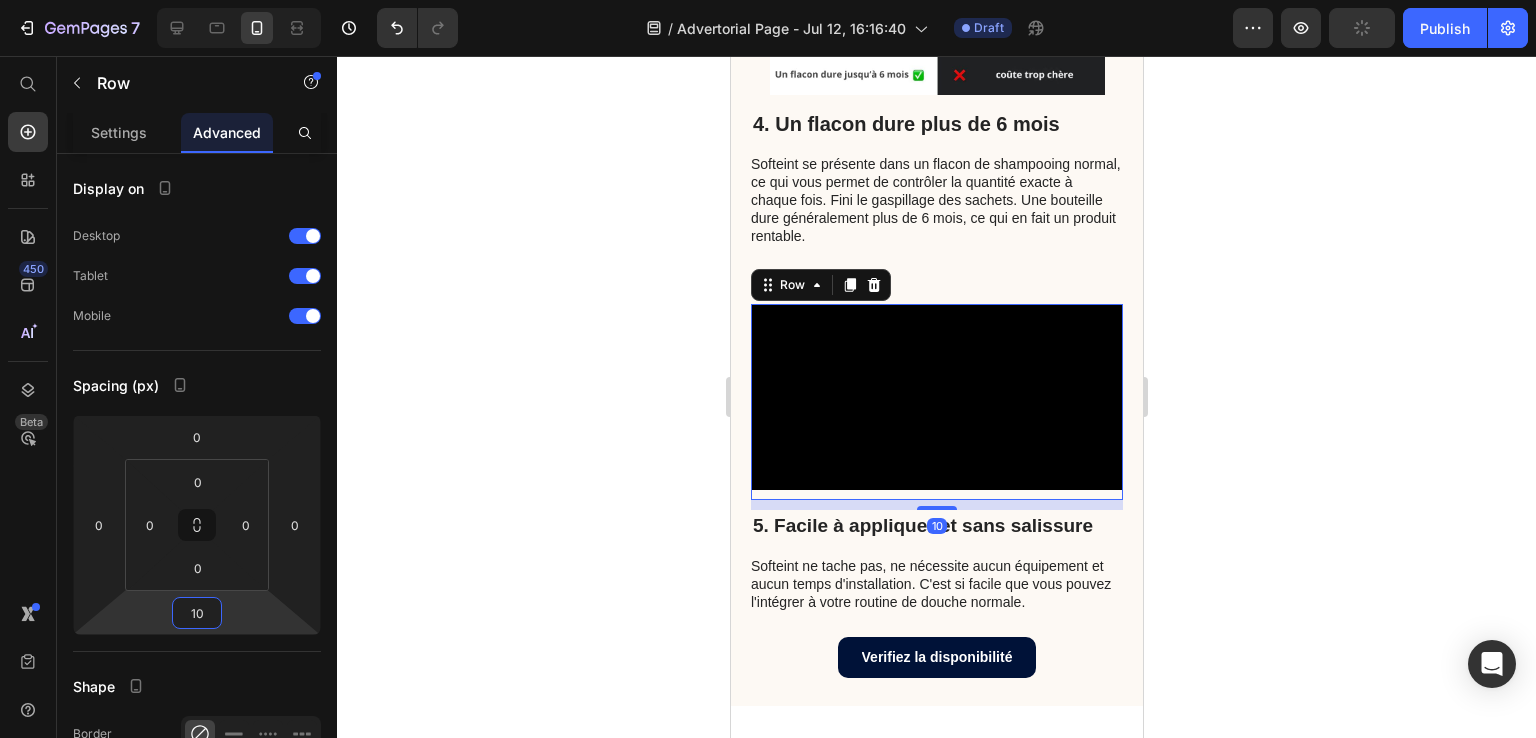 click 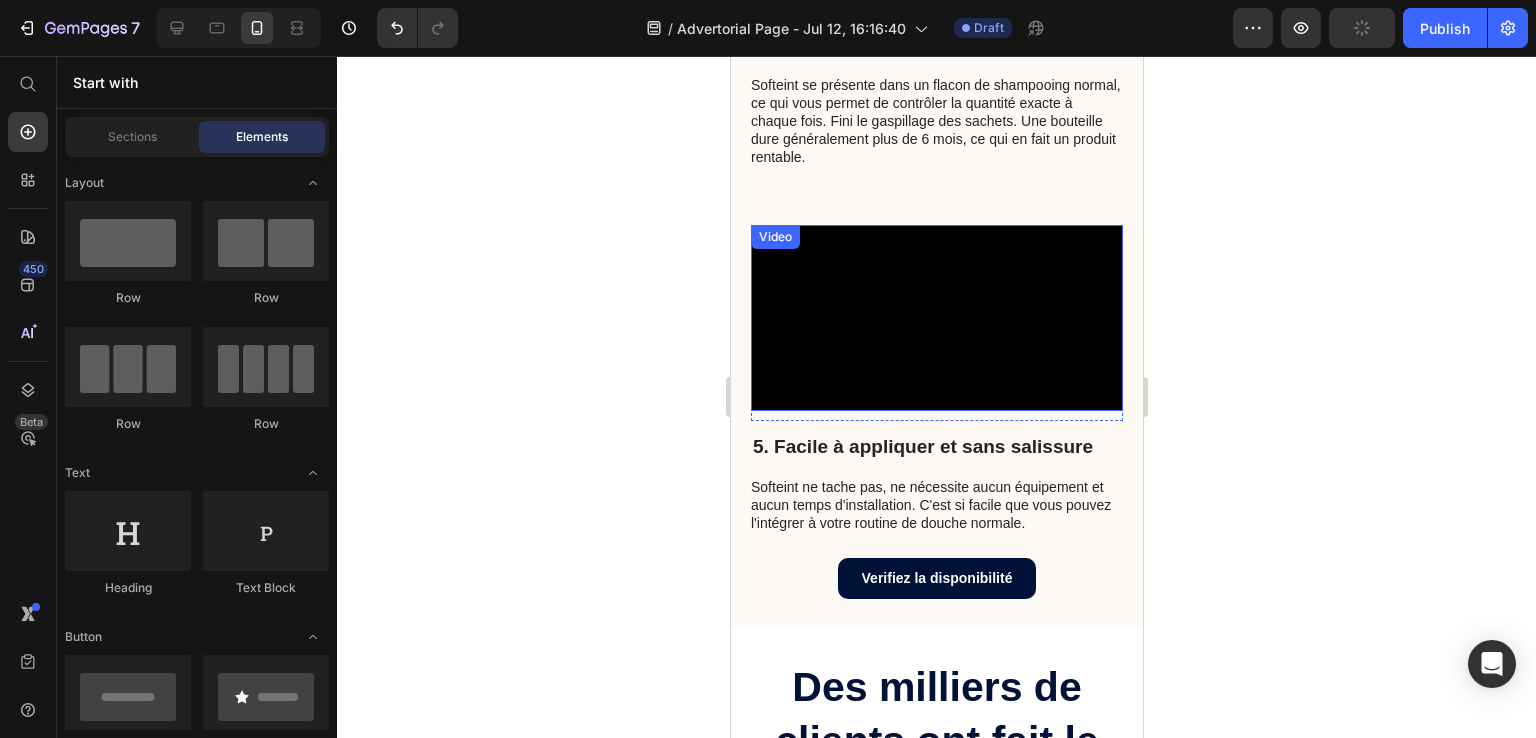 scroll, scrollTop: 3800, scrollLeft: 0, axis: vertical 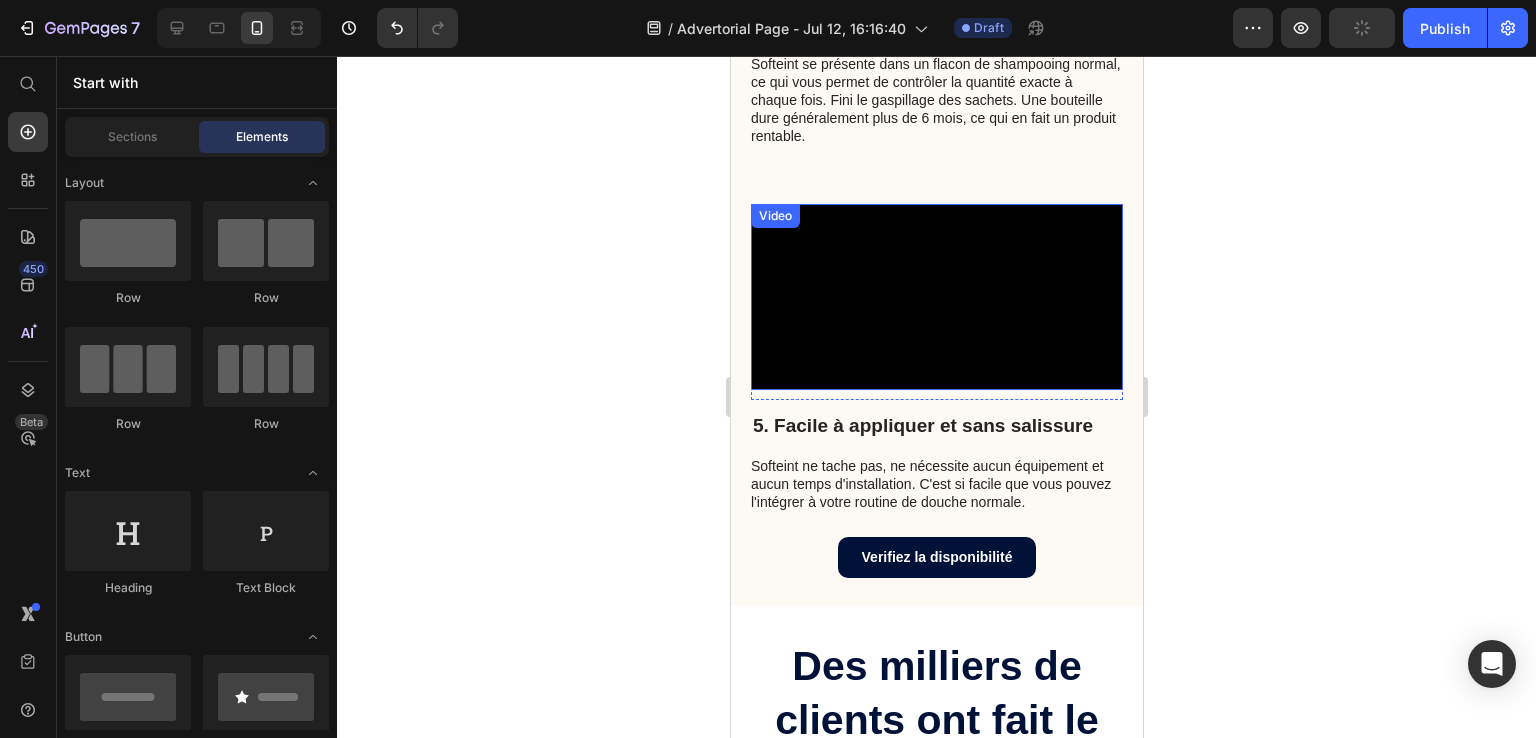 click at bounding box center (936, 297) 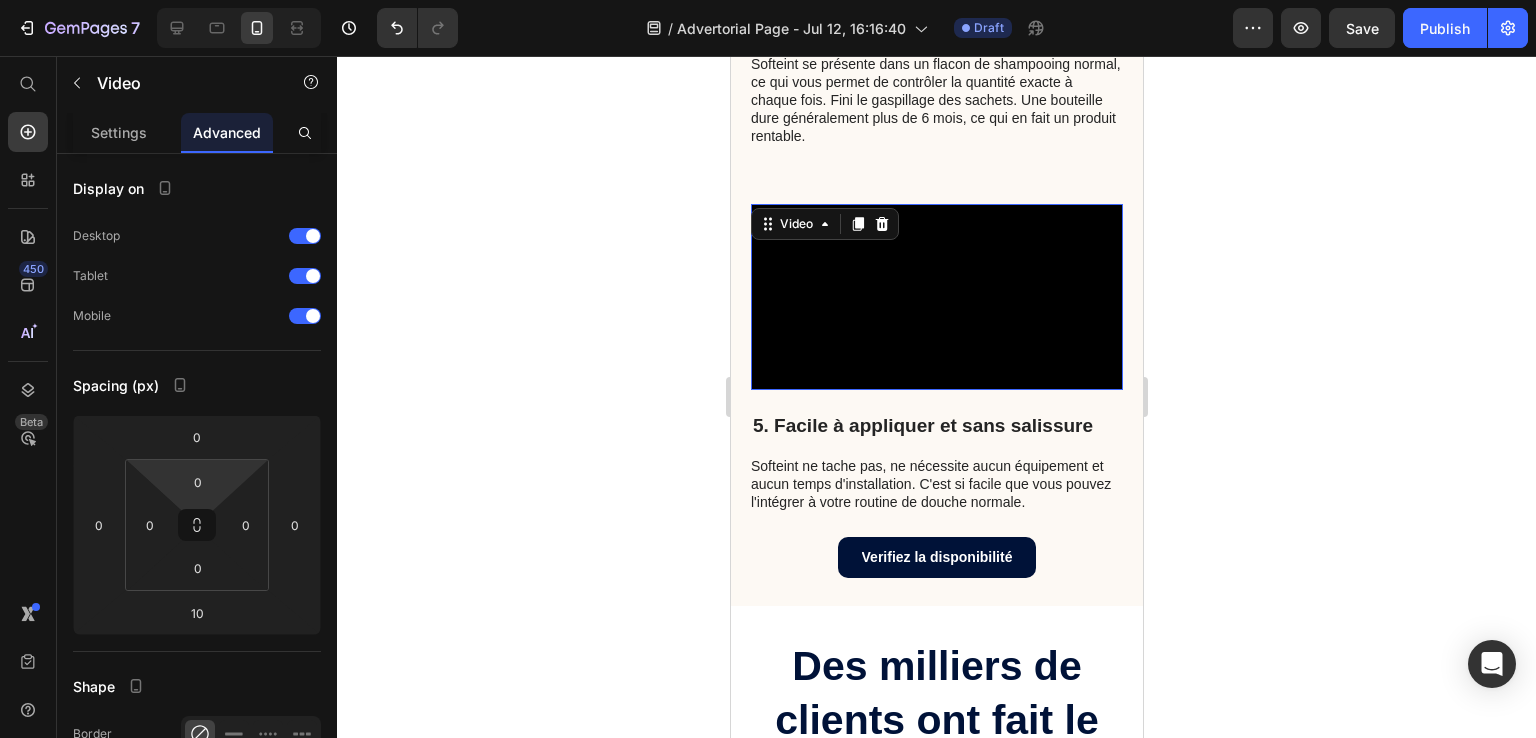scroll, scrollTop: 400, scrollLeft: 0, axis: vertical 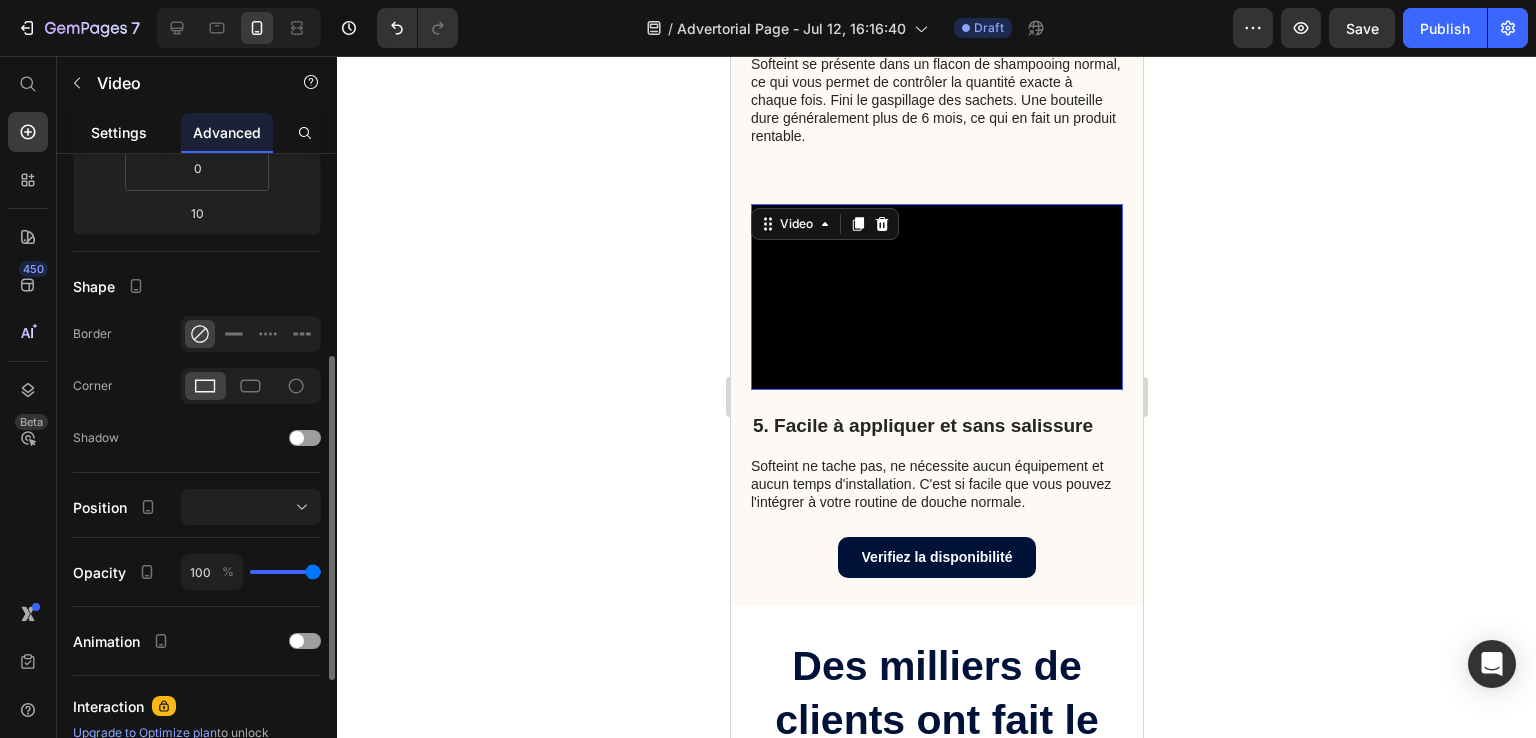 click on "Settings" at bounding box center [119, 132] 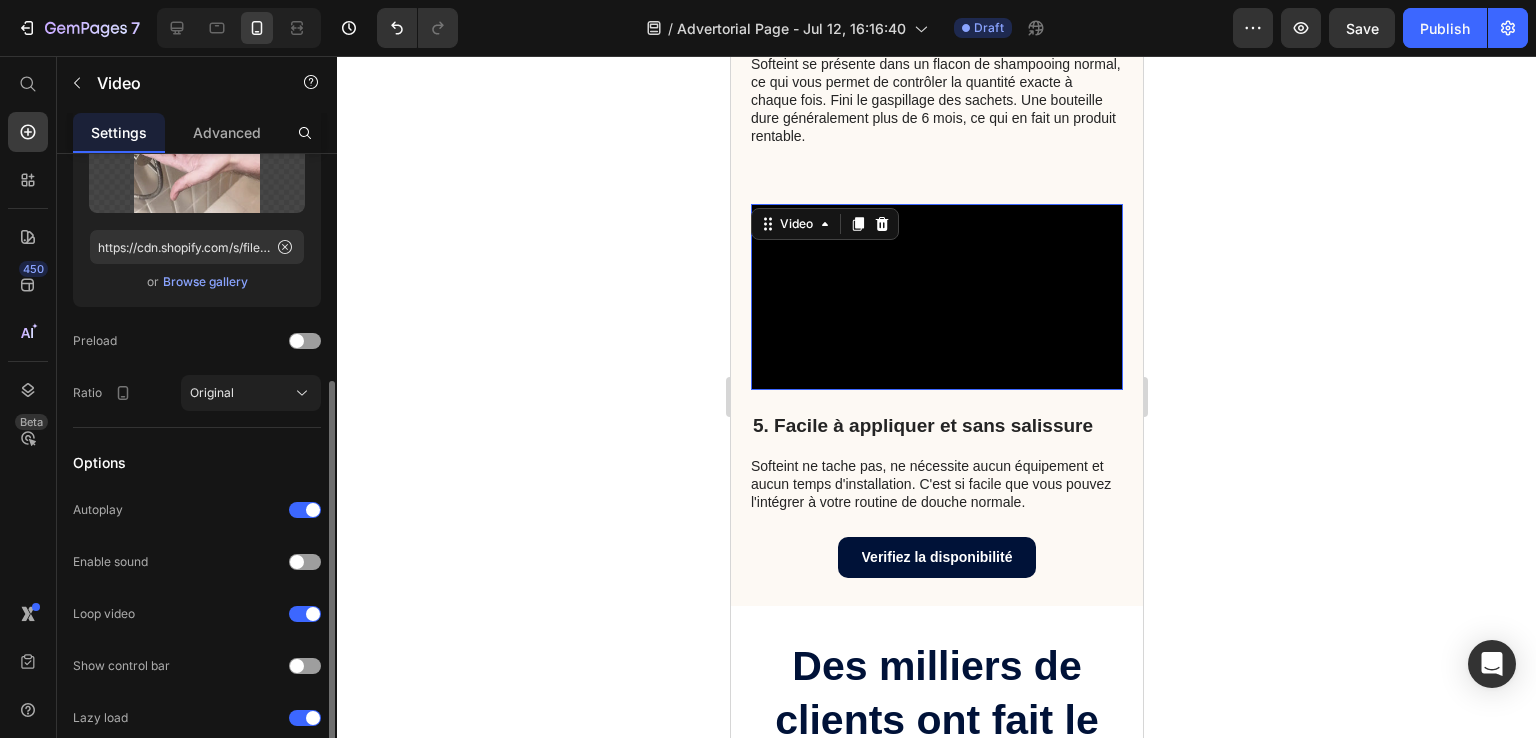 scroll, scrollTop: 488, scrollLeft: 0, axis: vertical 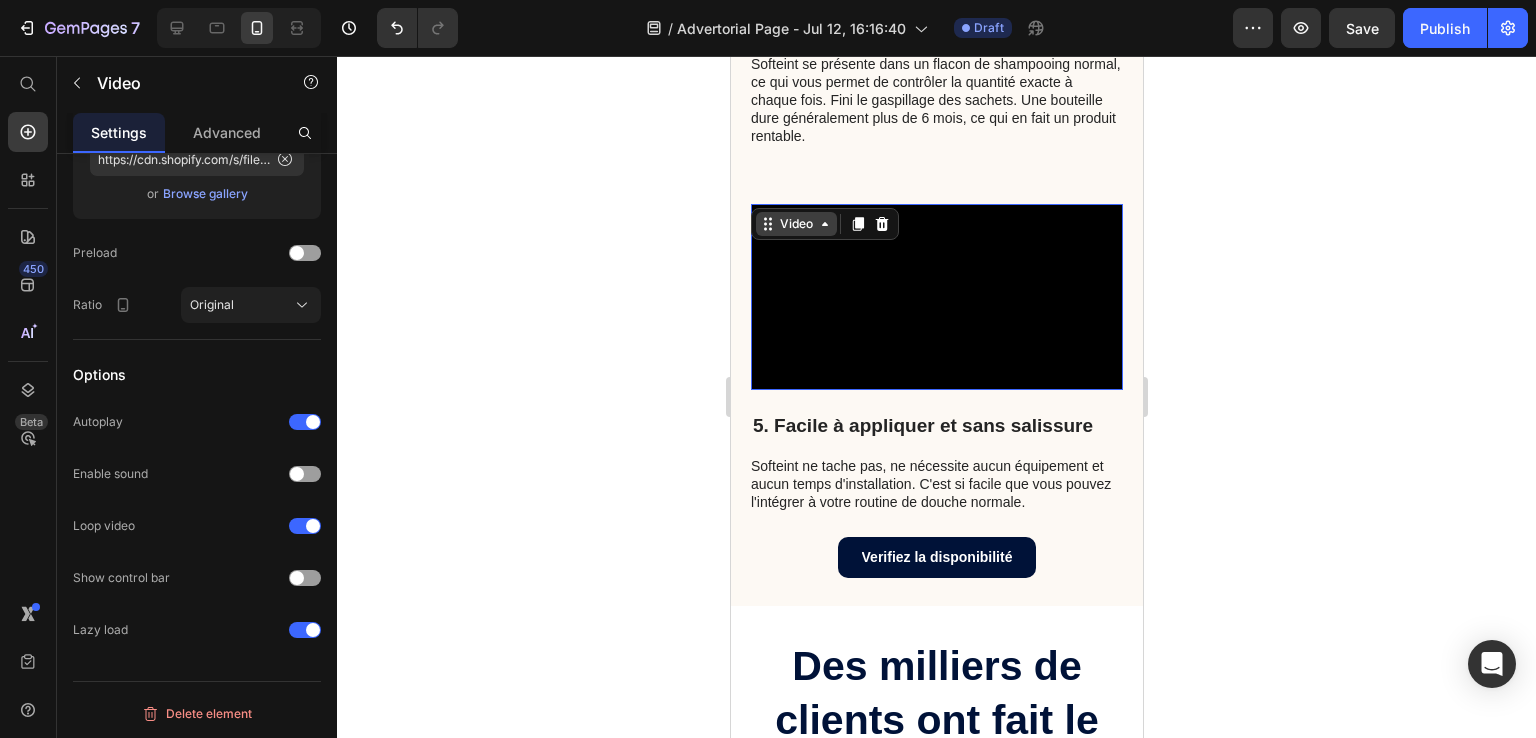 click 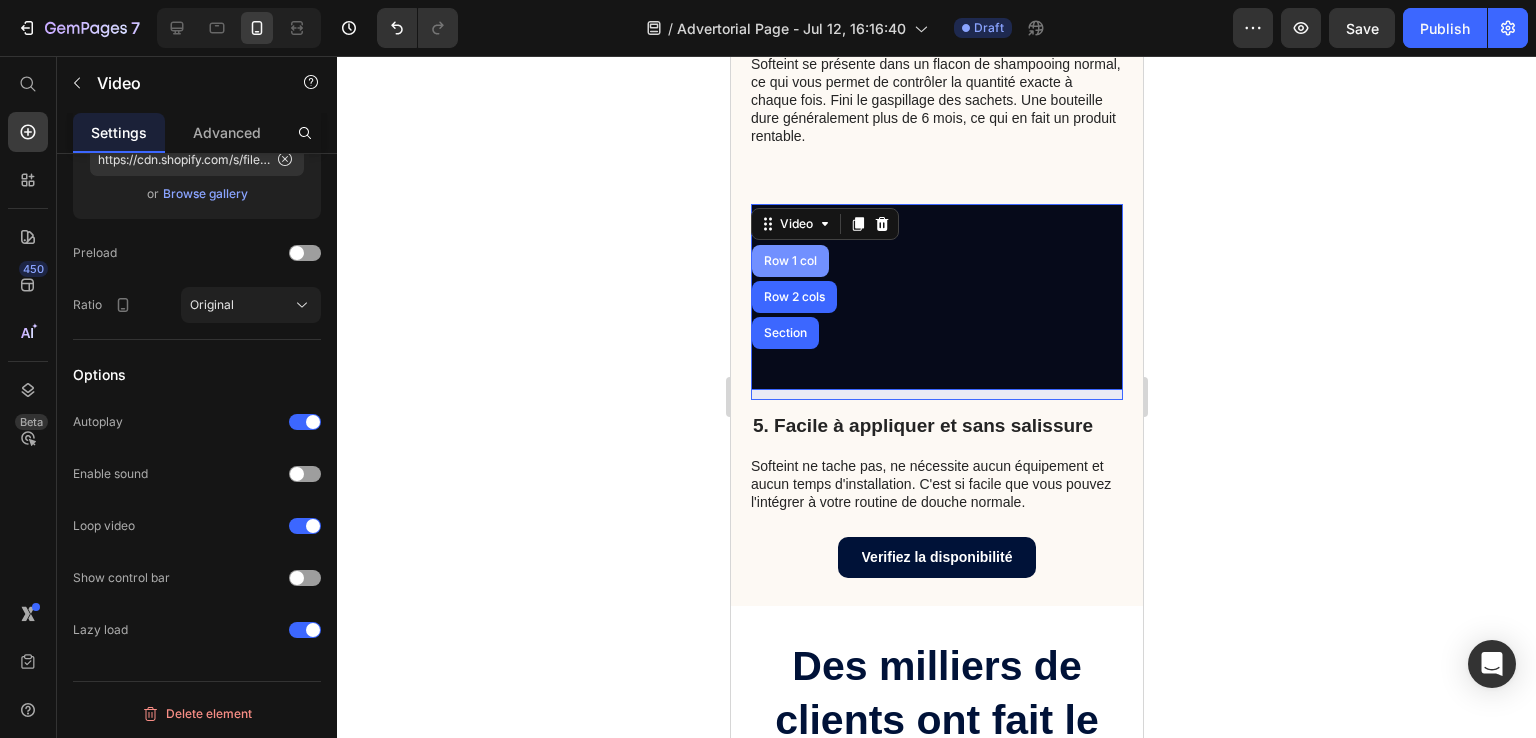 click on "Row 1 col" at bounding box center [789, 261] 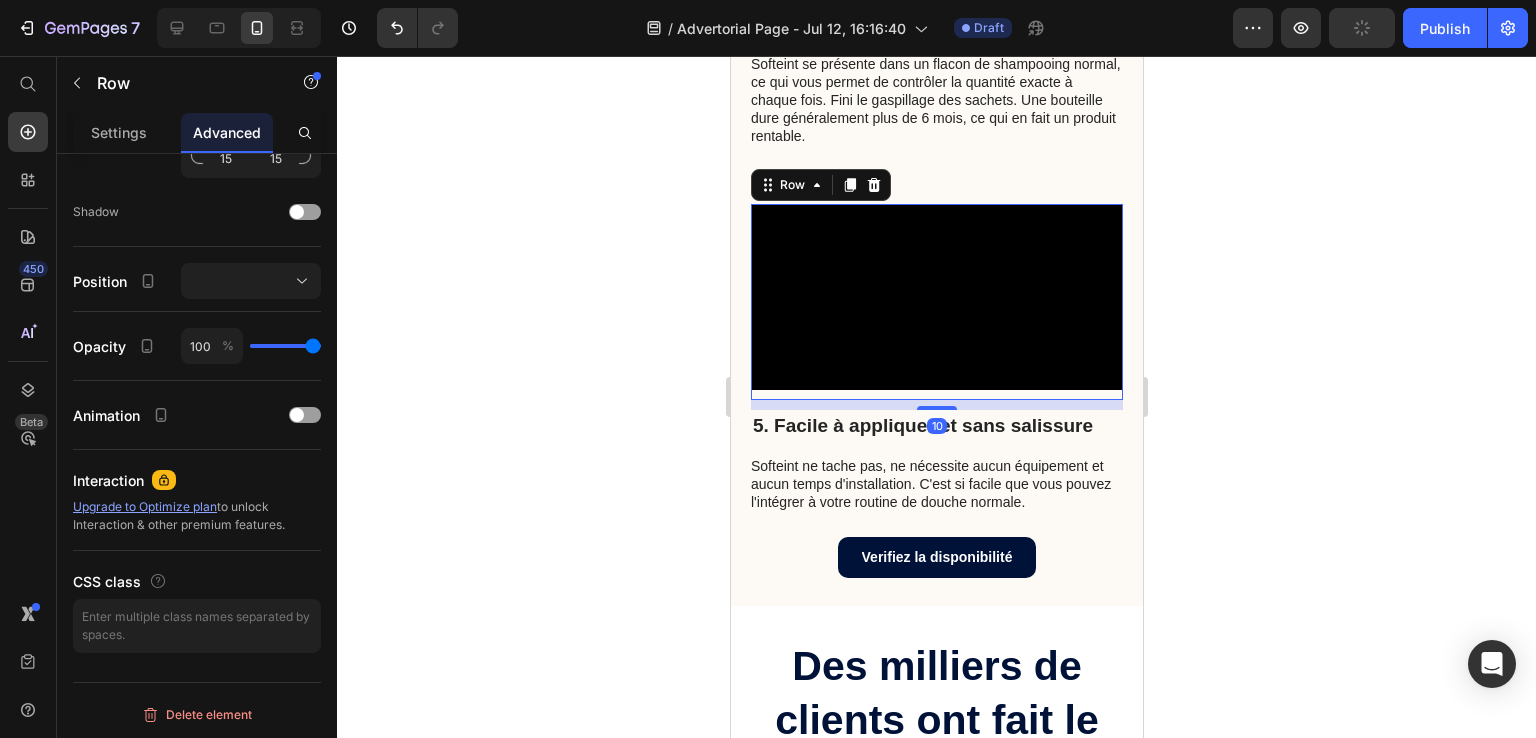 scroll, scrollTop: 30, scrollLeft: 0, axis: vertical 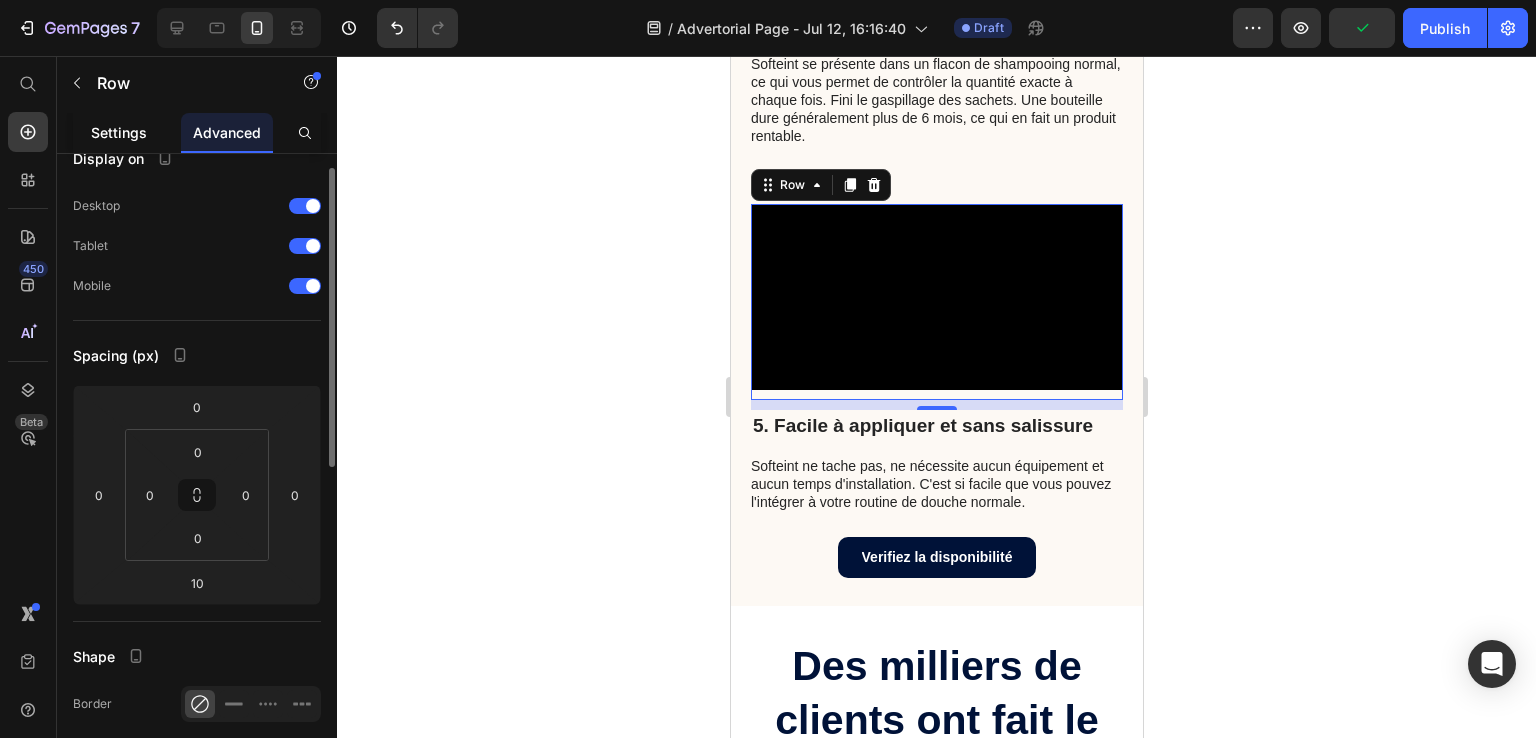 click on "Settings" at bounding box center (119, 132) 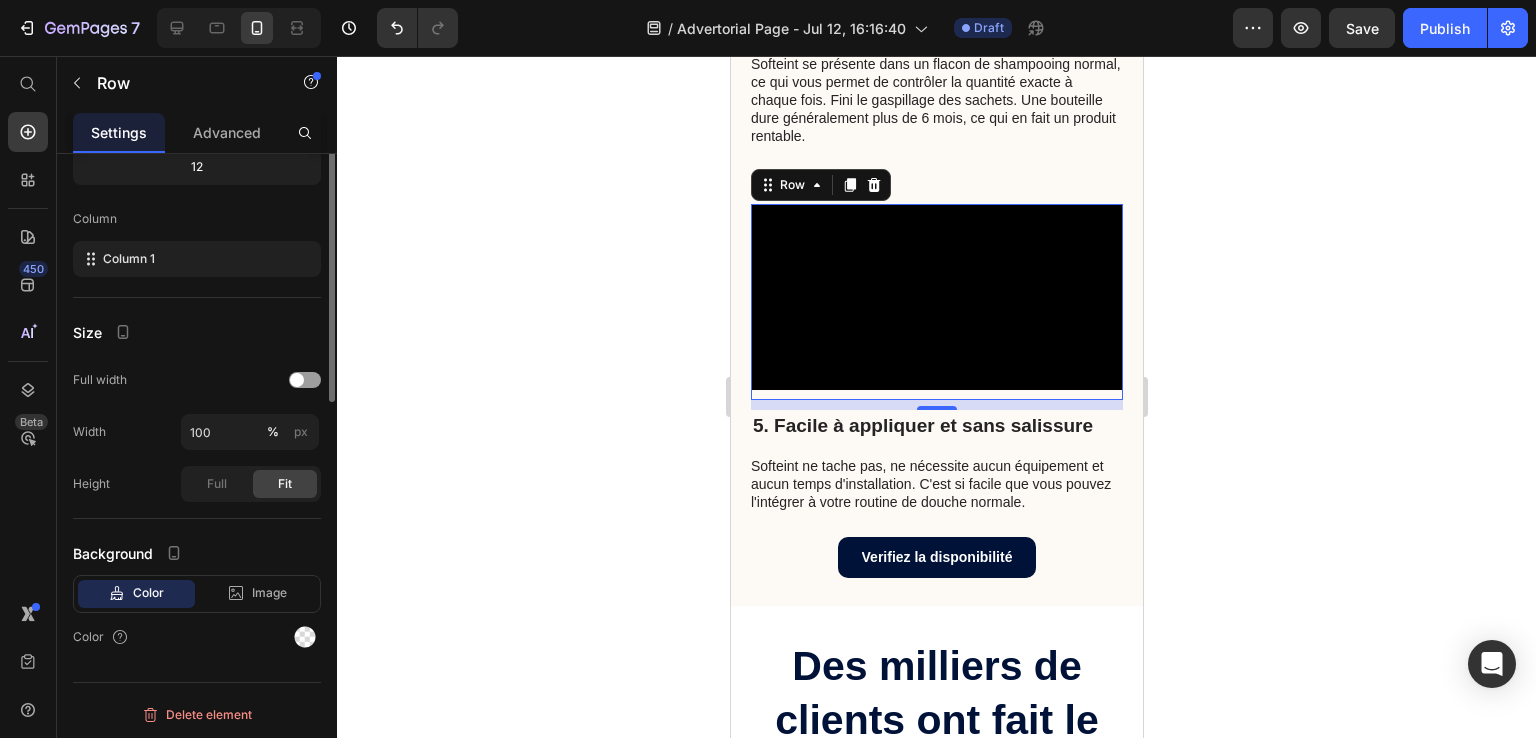 scroll, scrollTop: 0, scrollLeft: 0, axis: both 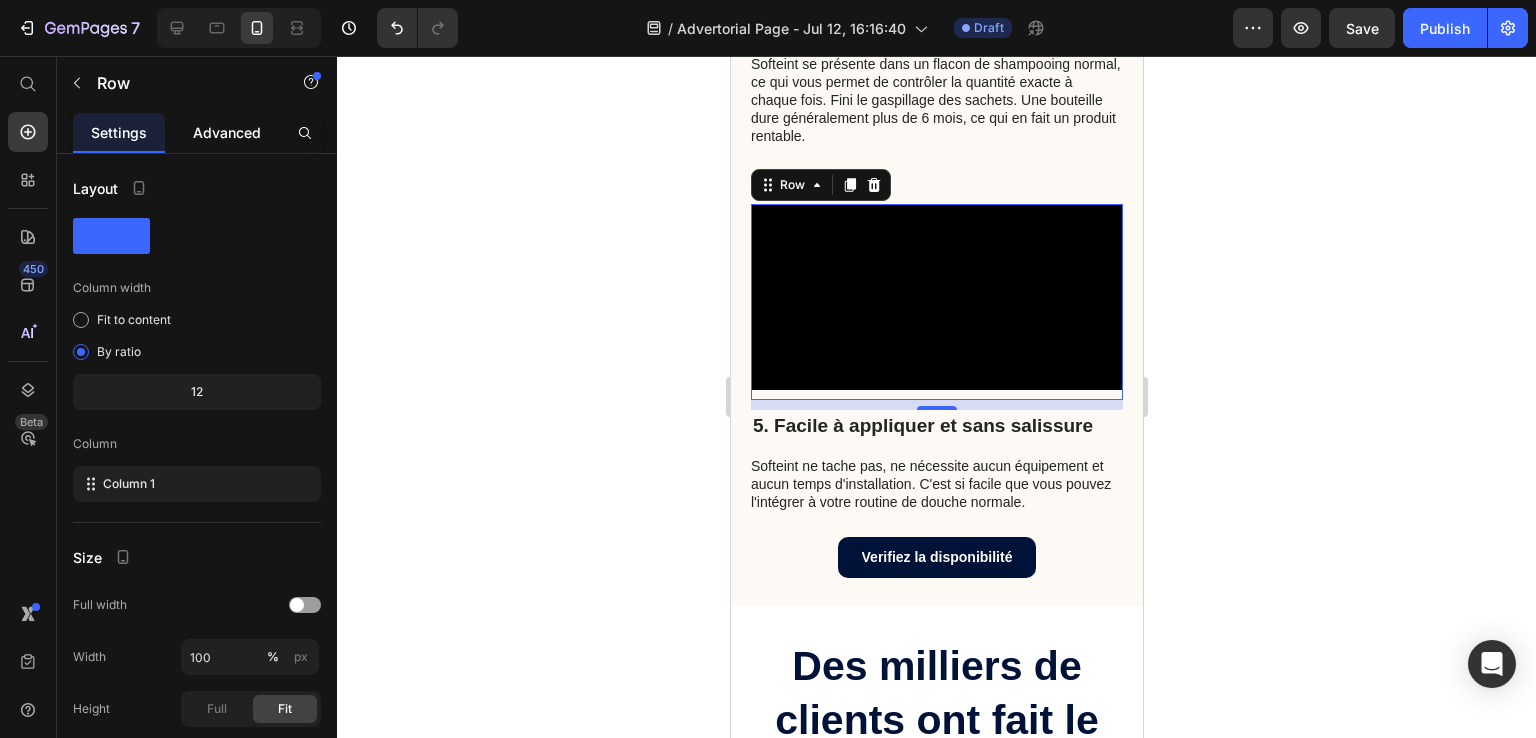 click on "Advanced" at bounding box center (227, 132) 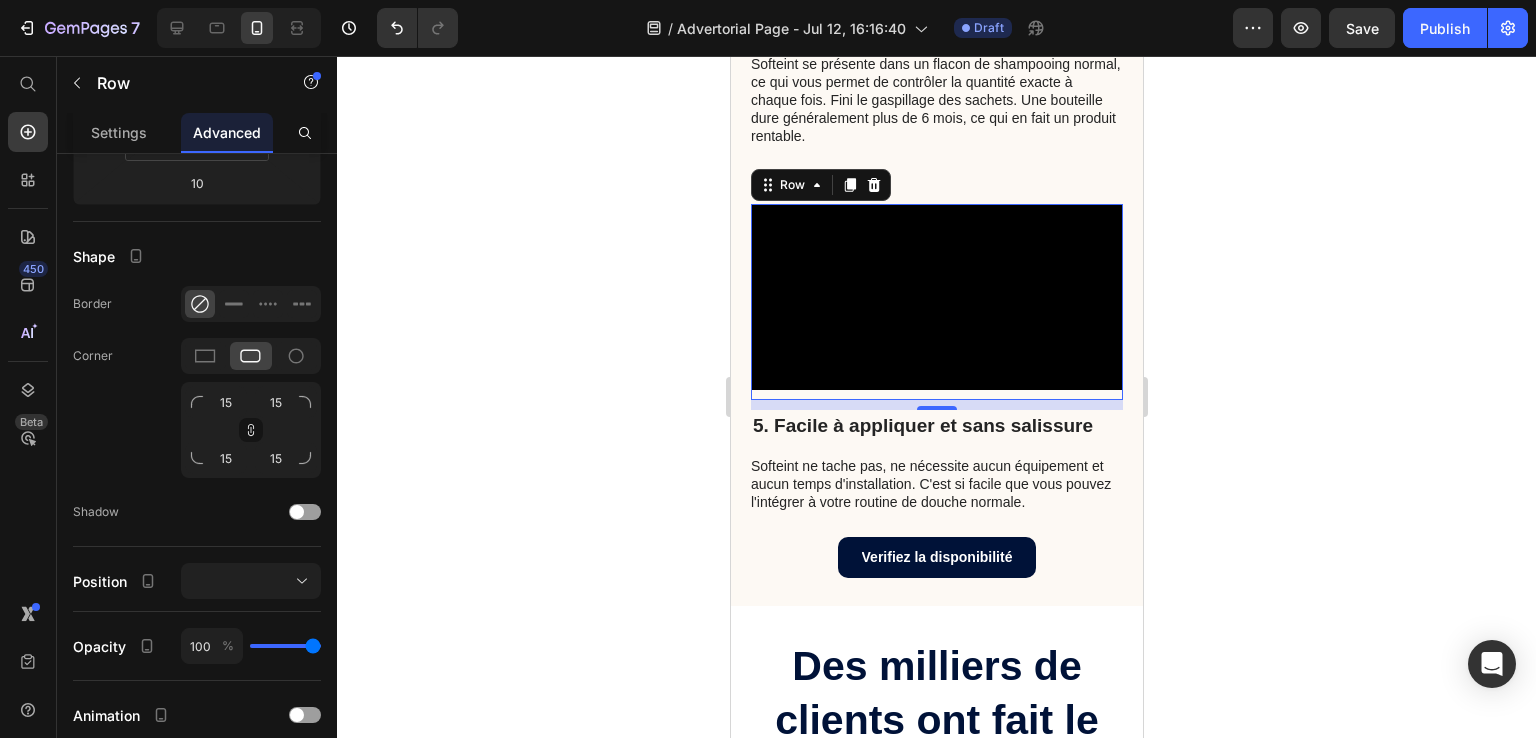 scroll, scrollTop: 730, scrollLeft: 0, axis: vertical 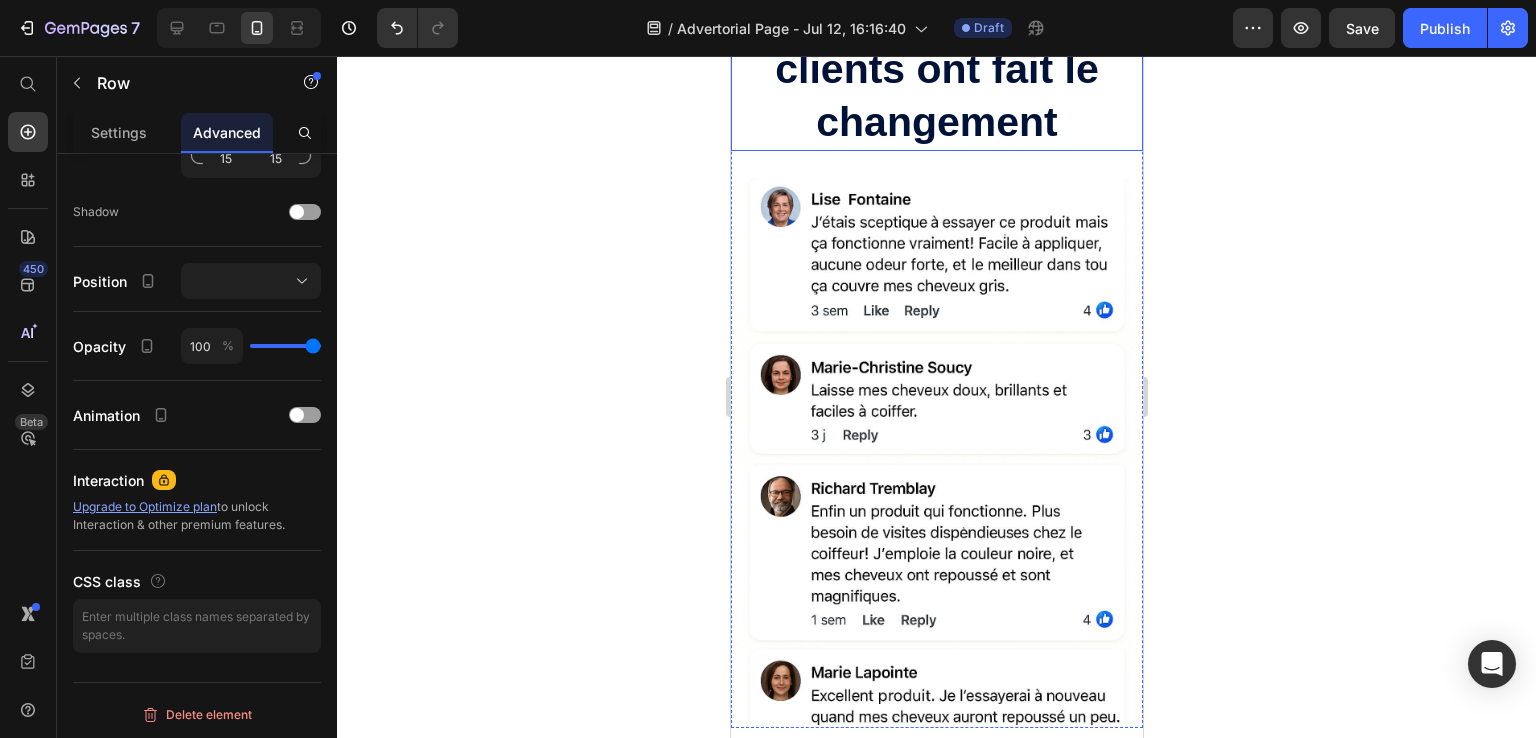 click on "Des milliers de clients ont fait le changement" at bounding box center [936, 69] 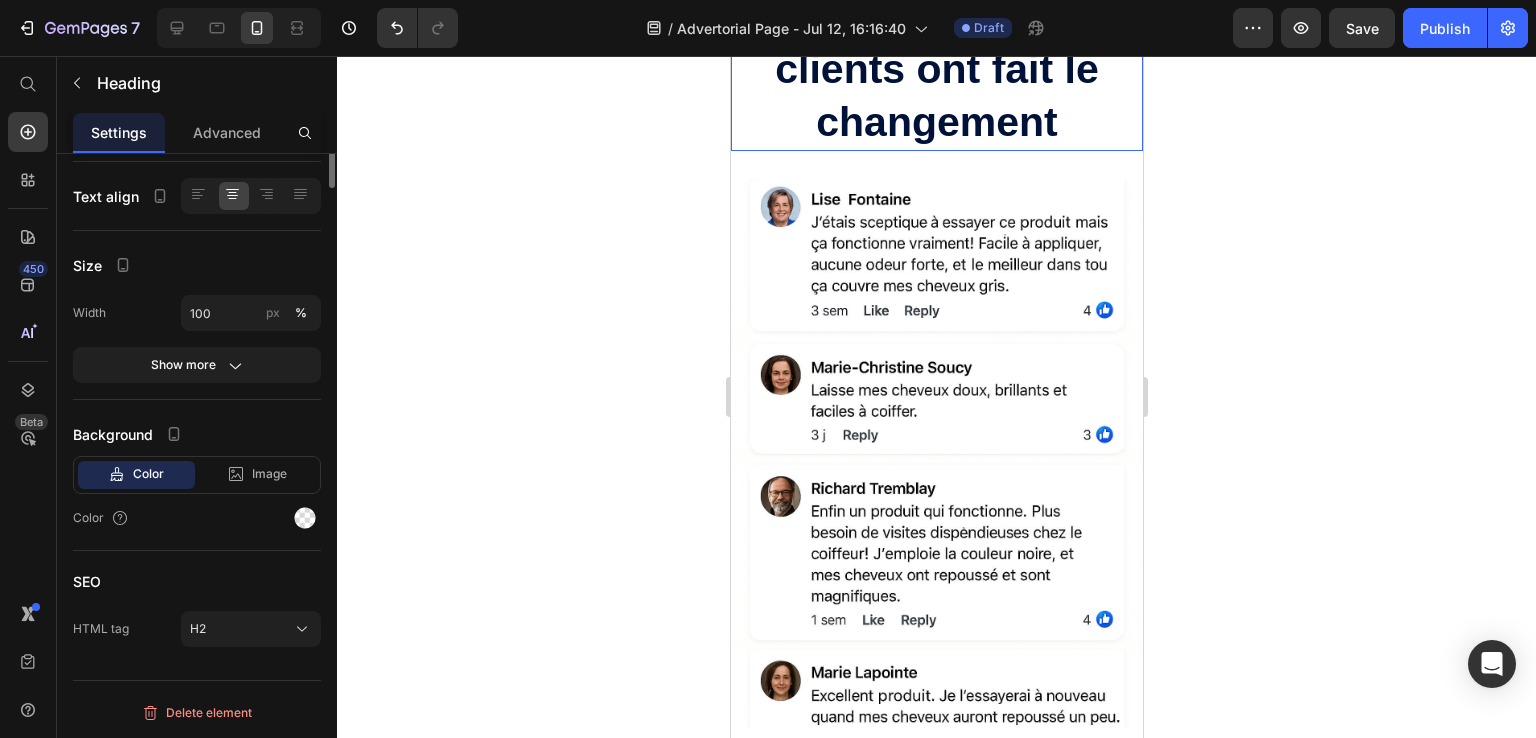 scroll, scrollTop: 0, scrollLeft: 0, axis: both 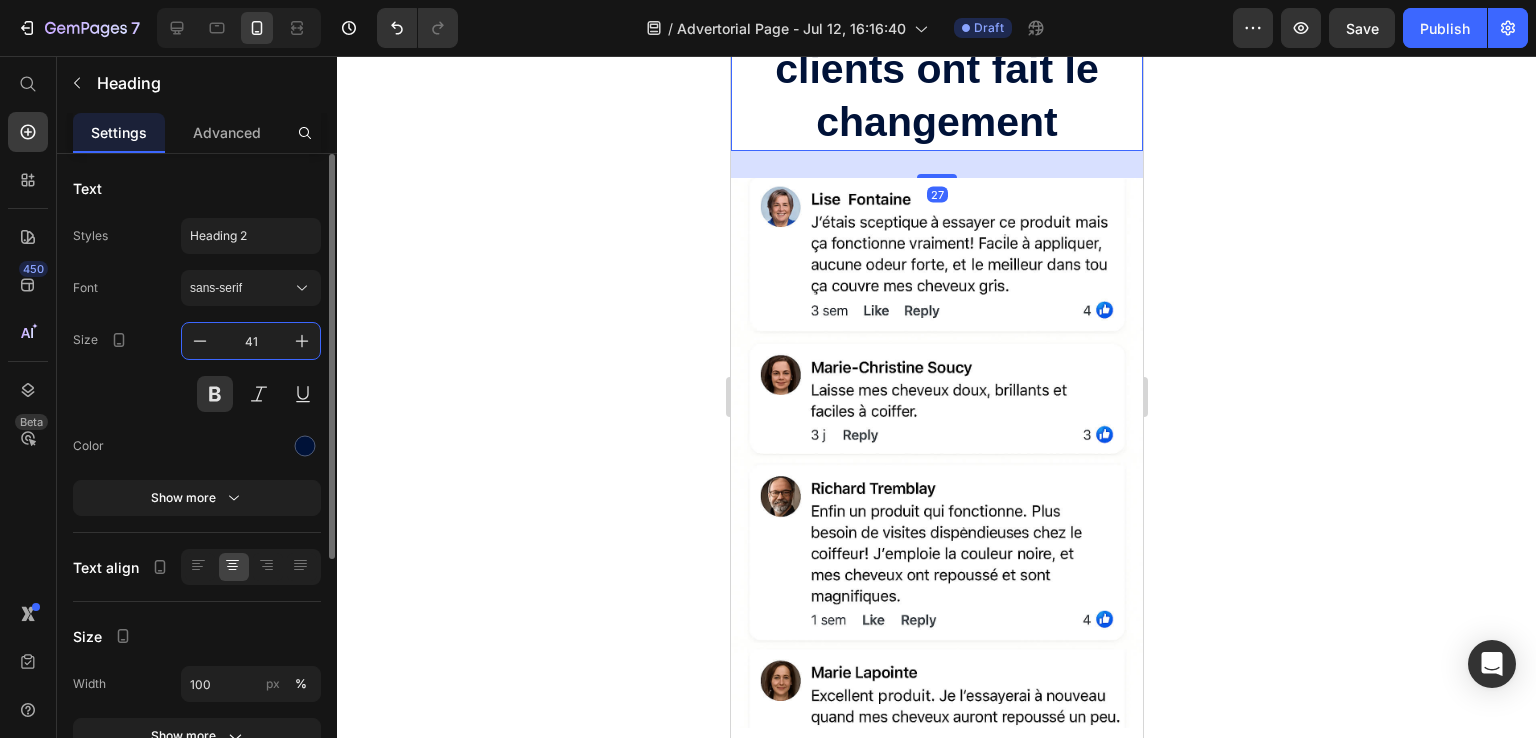 click on "41" at bounding box center (251, 341) 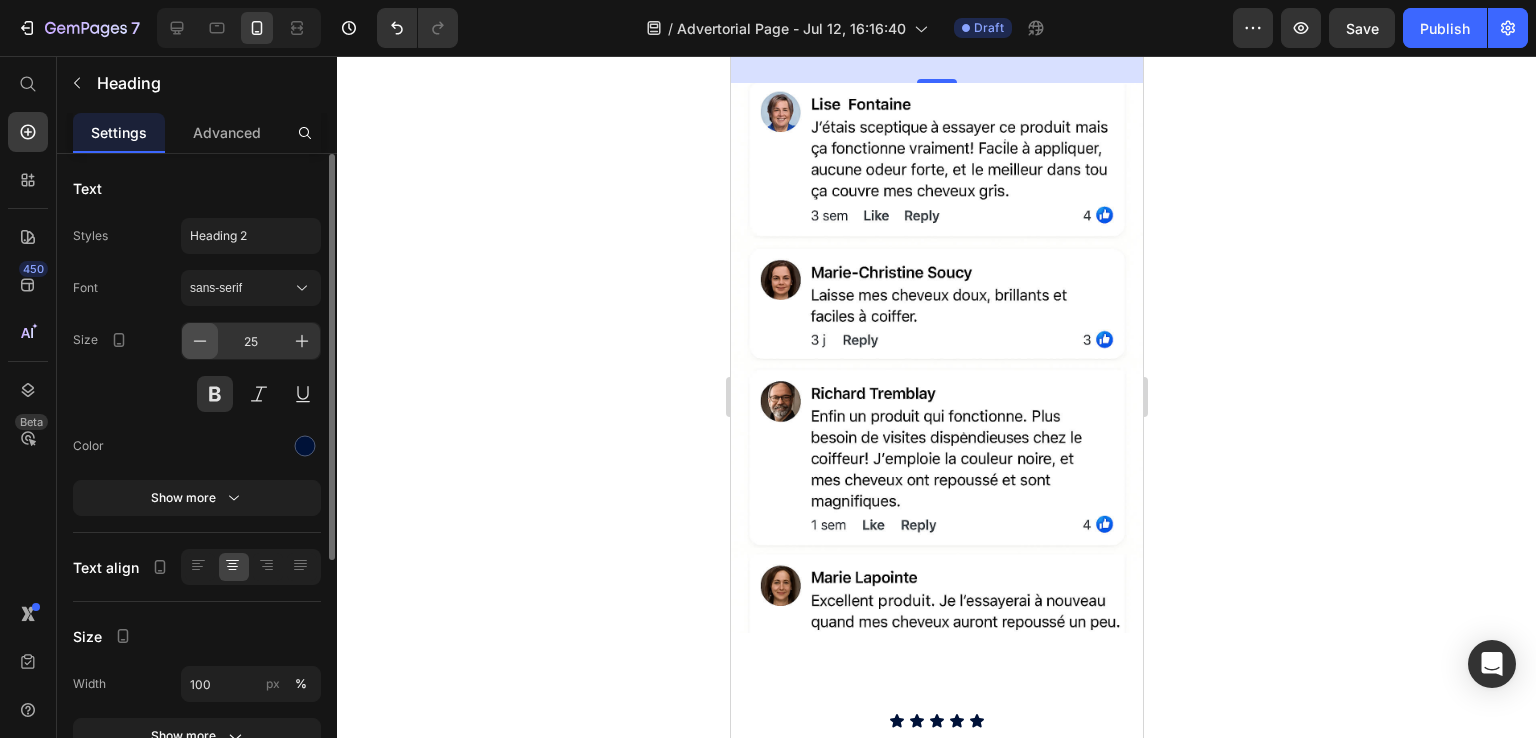 click 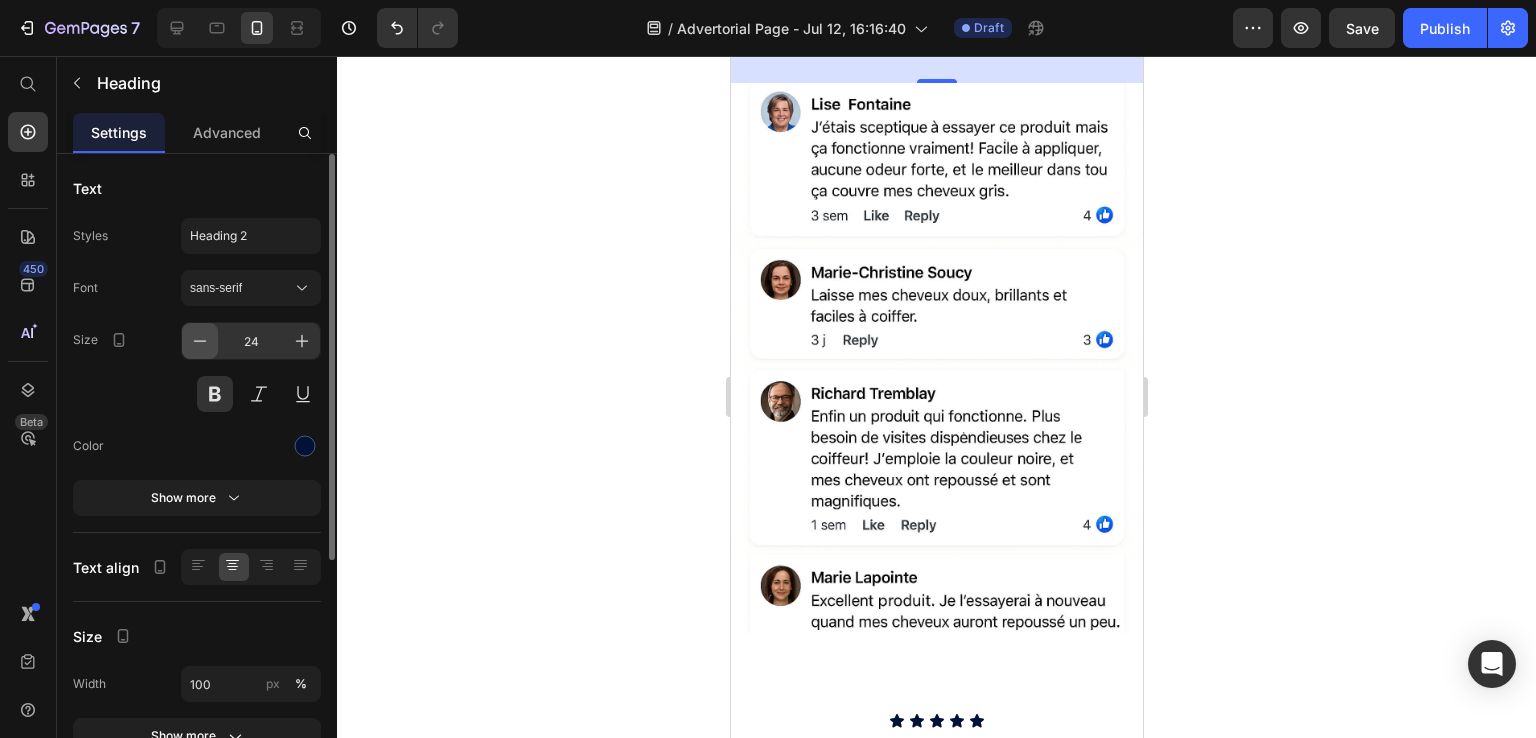 click 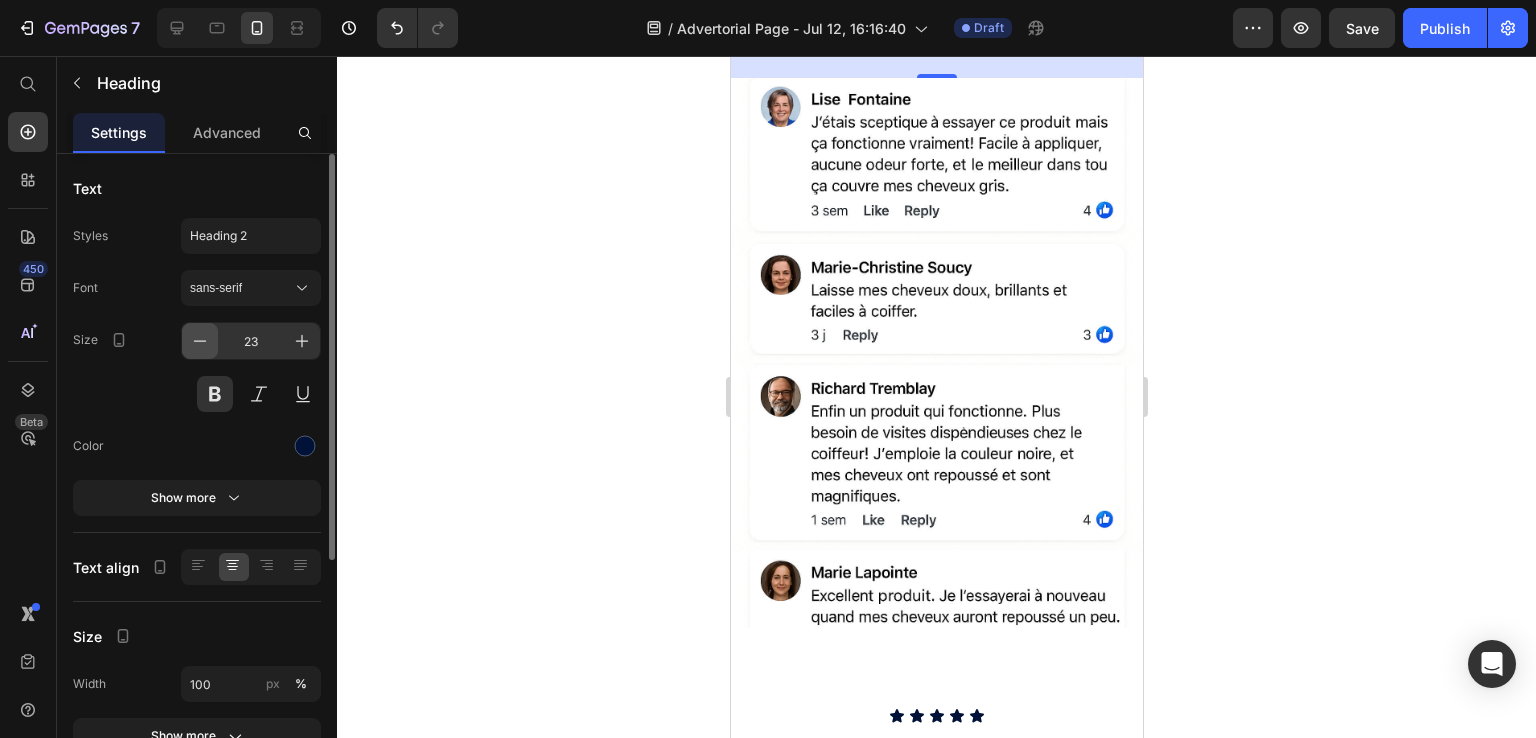 click 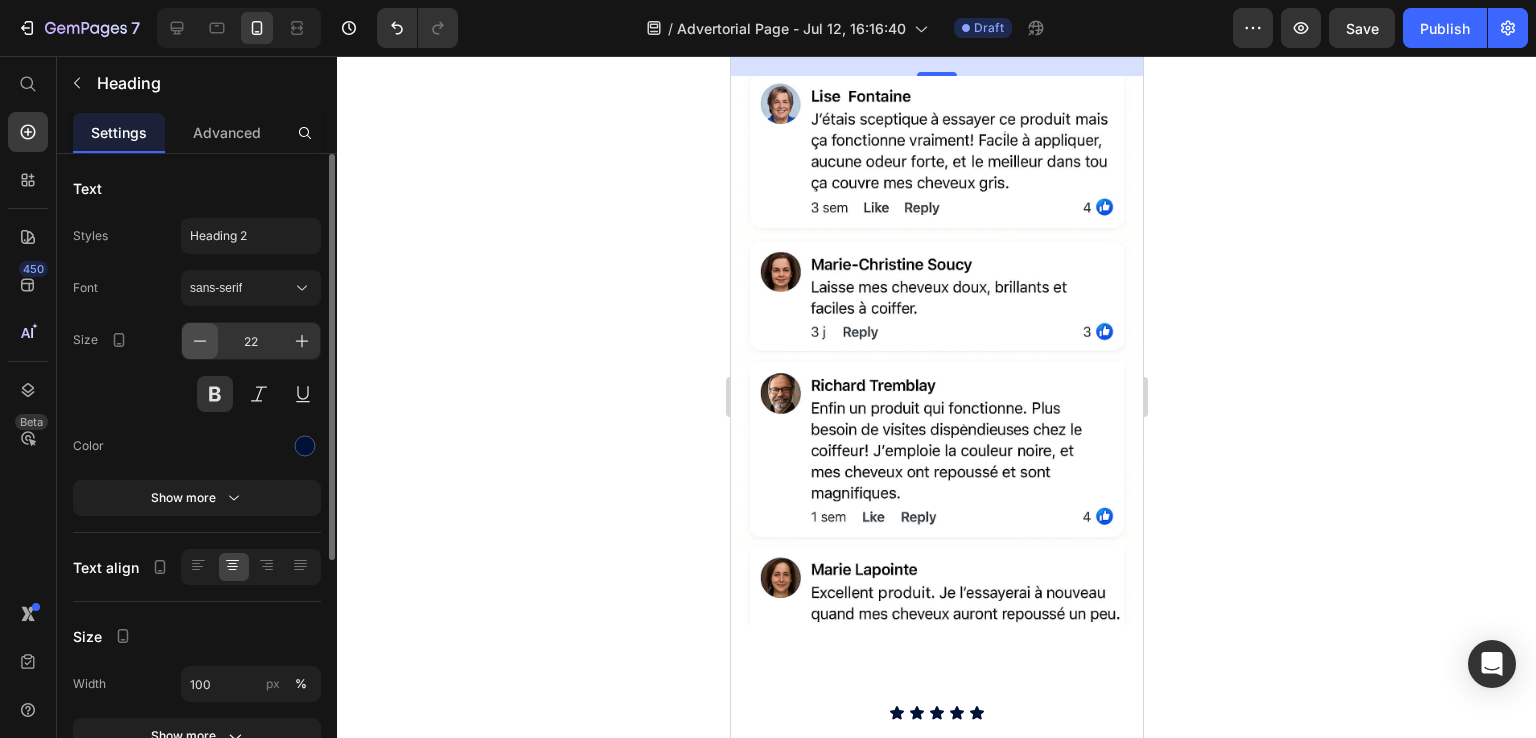 click 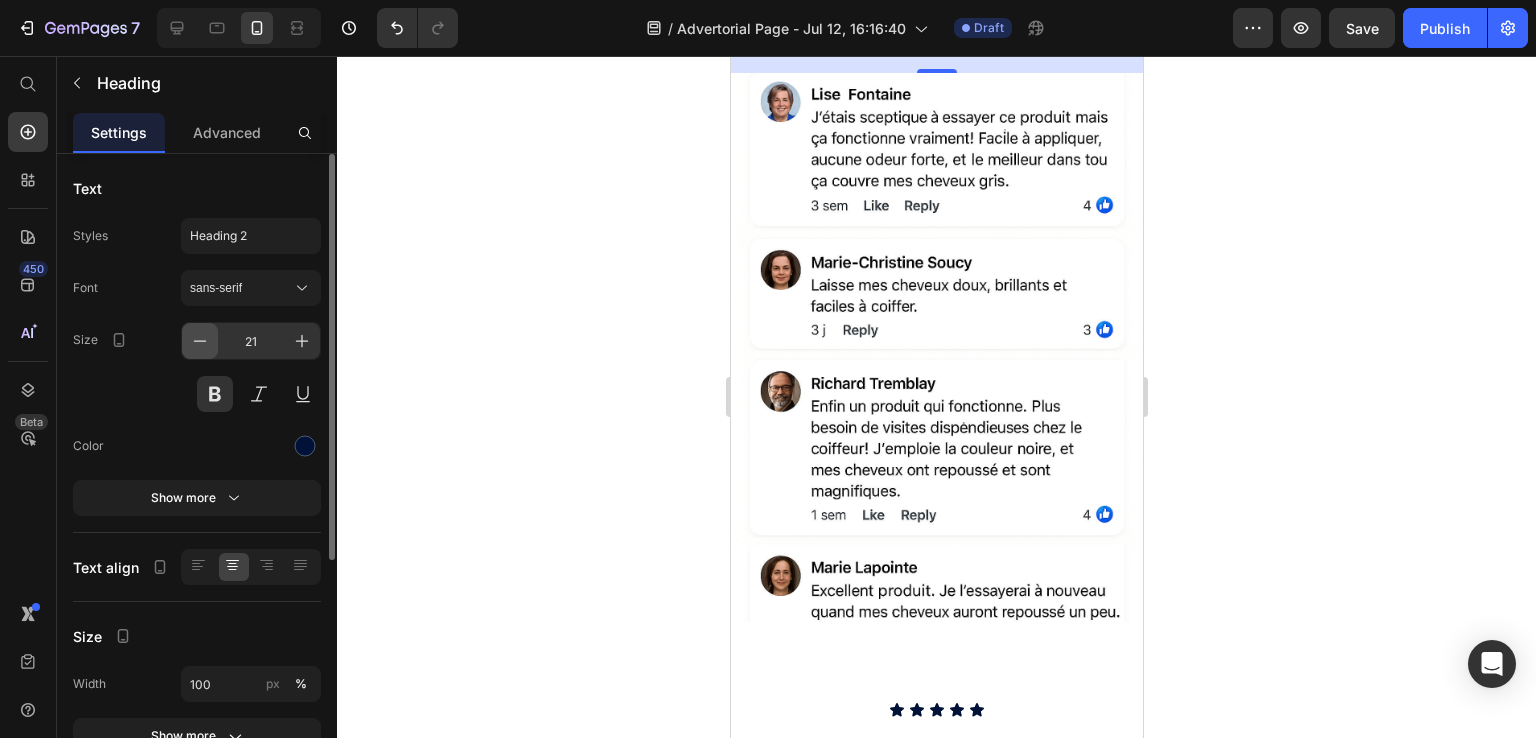 click 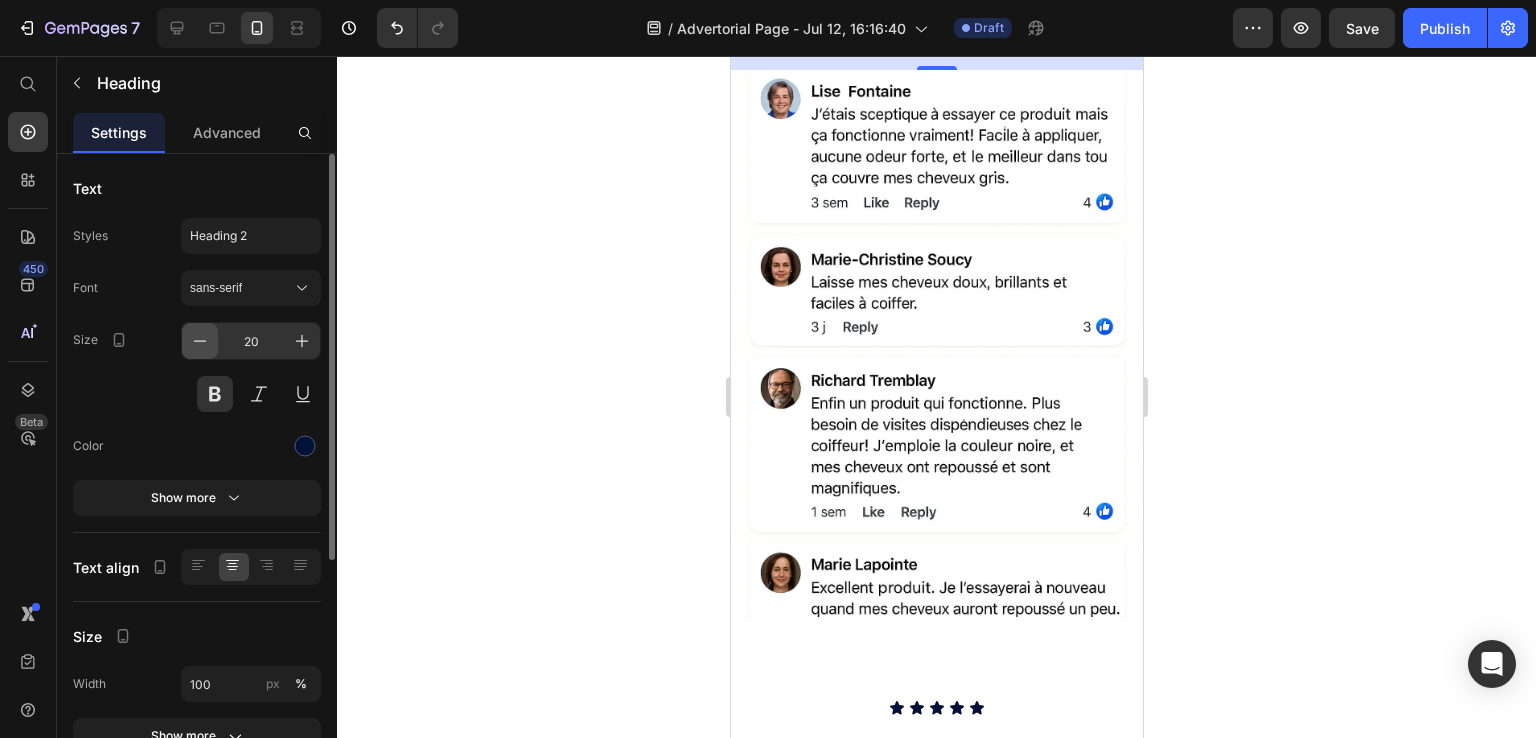 click 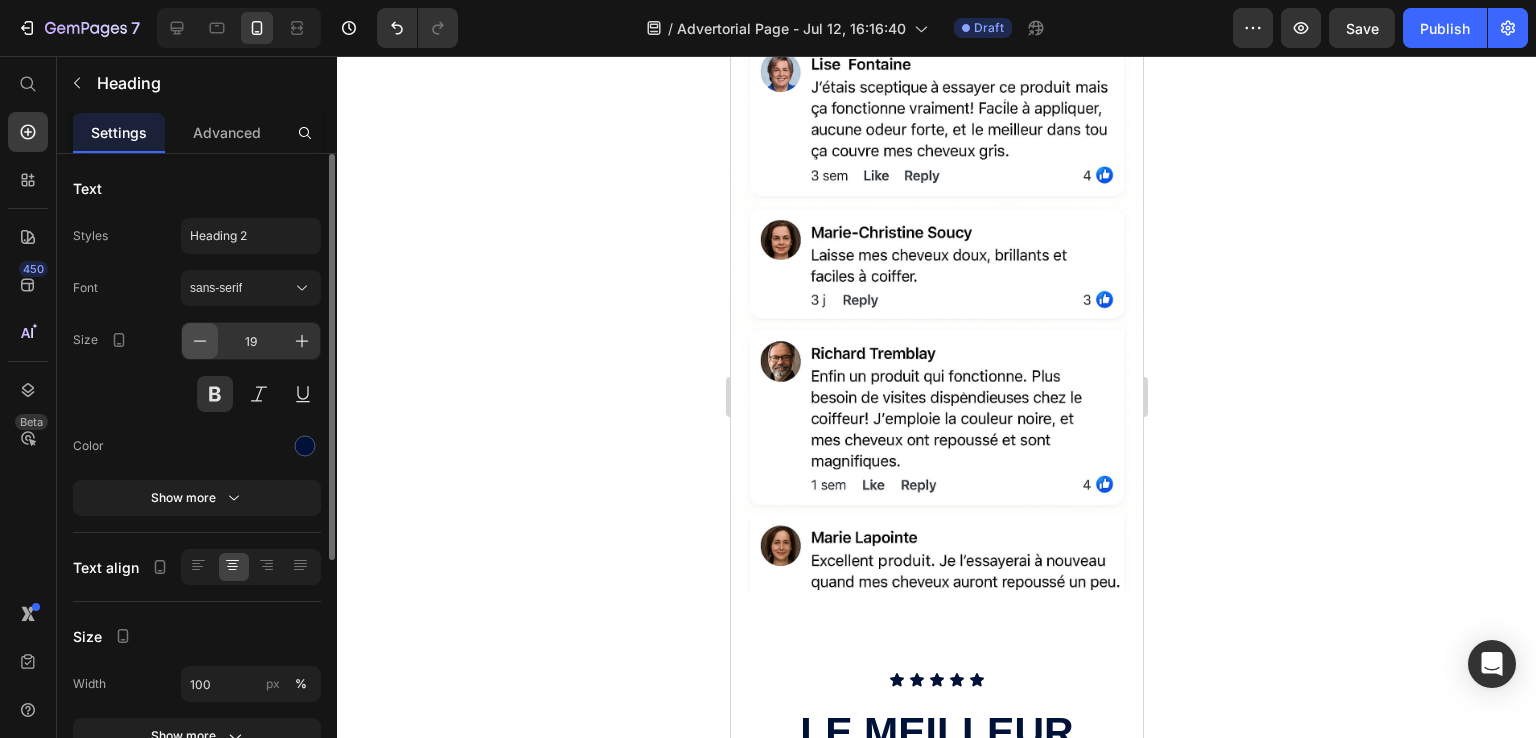 click 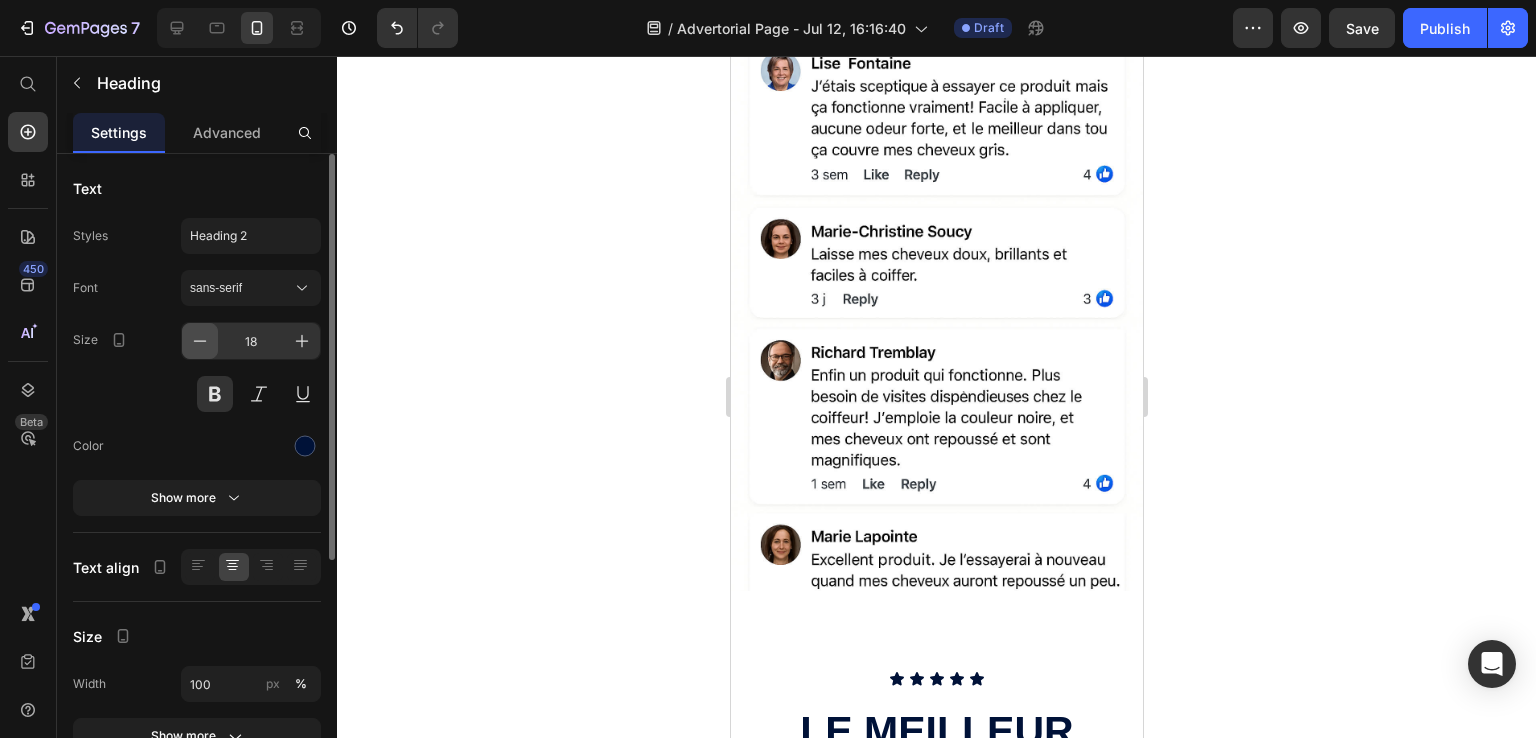 click 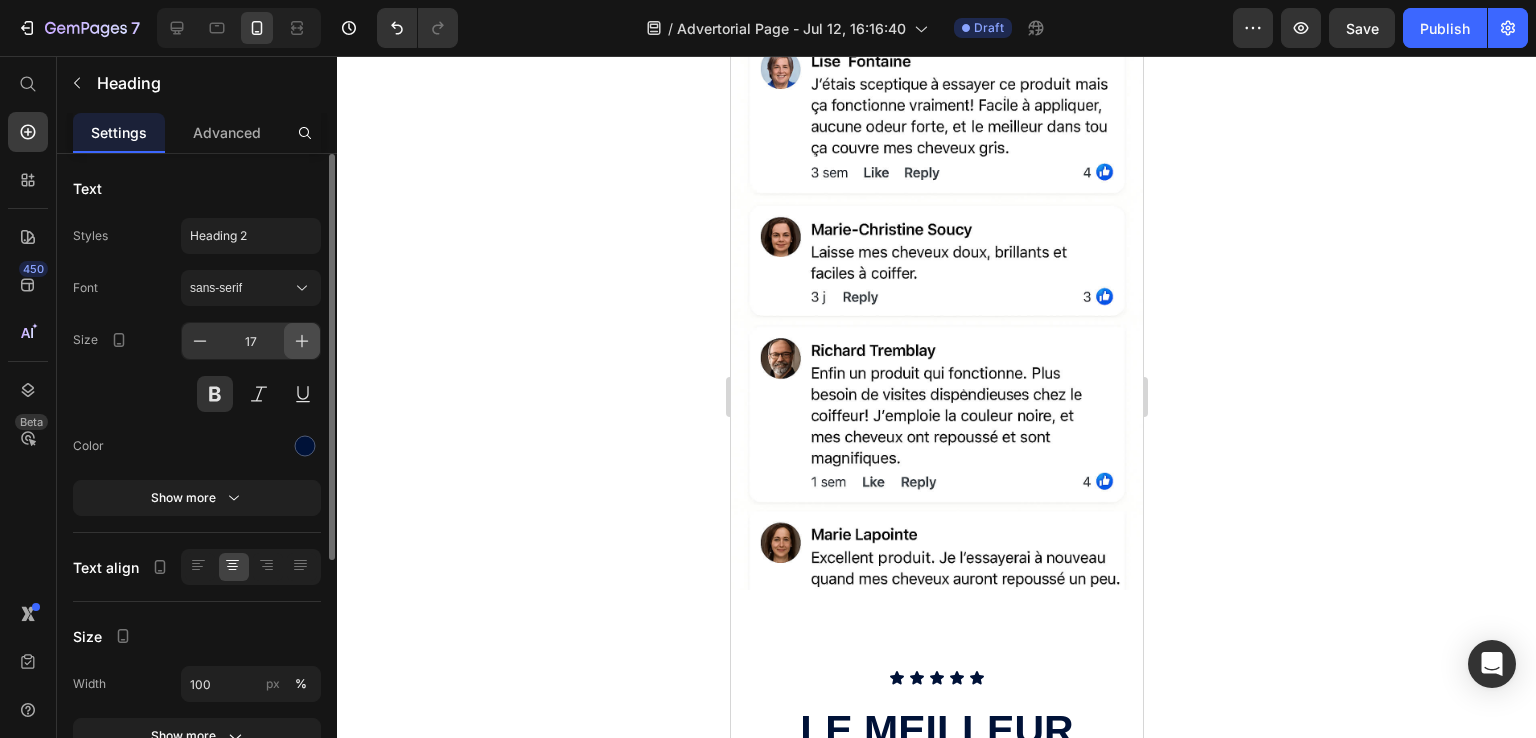 click 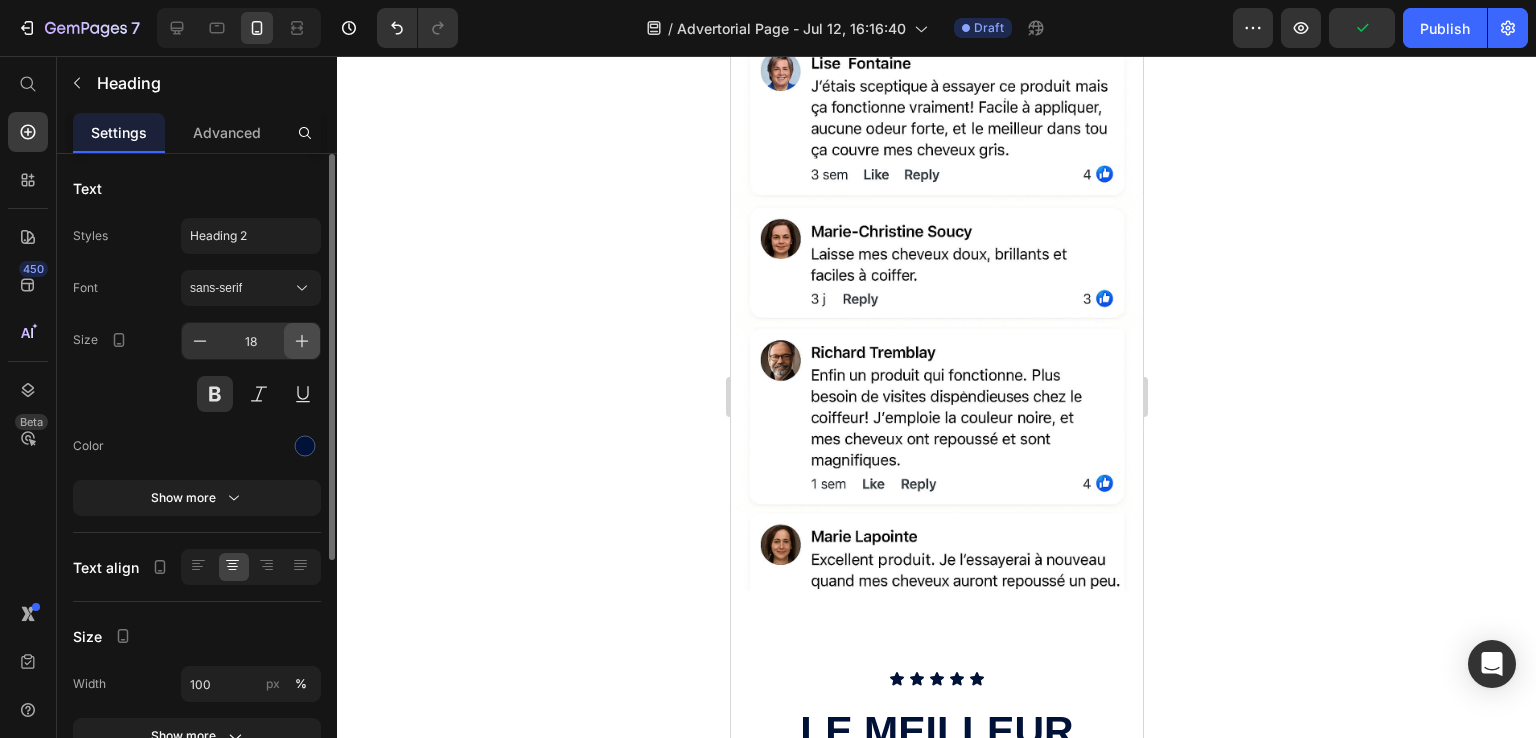 click 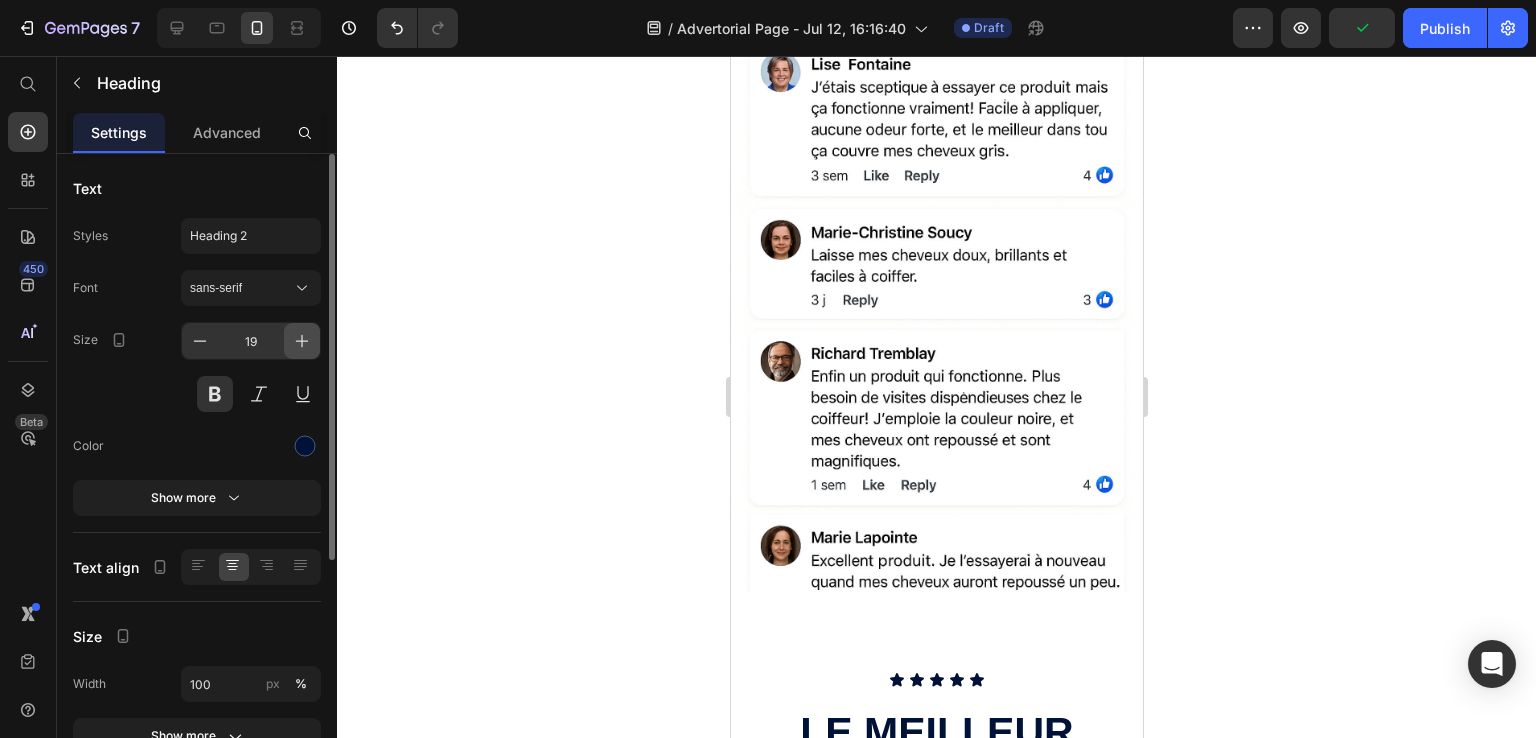 click 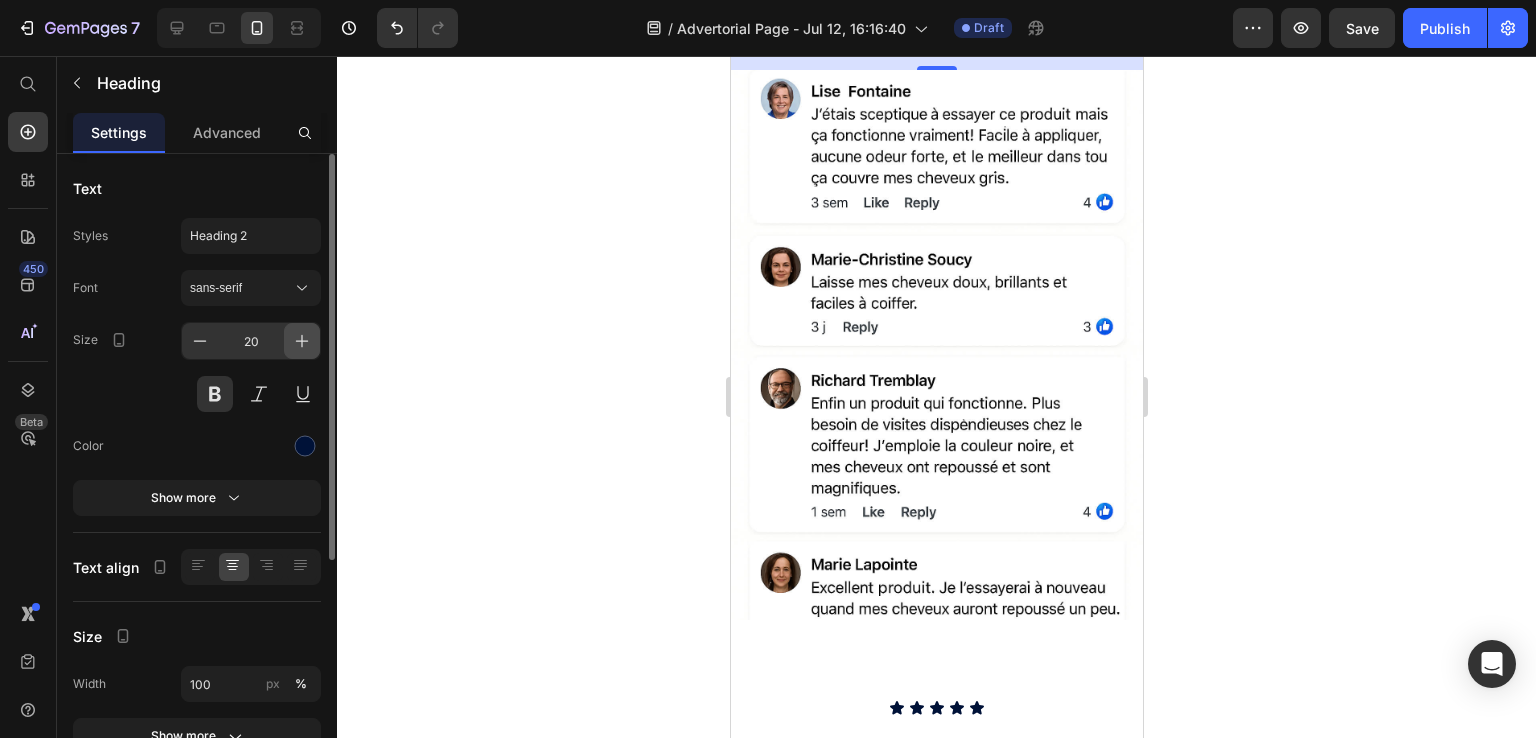 click 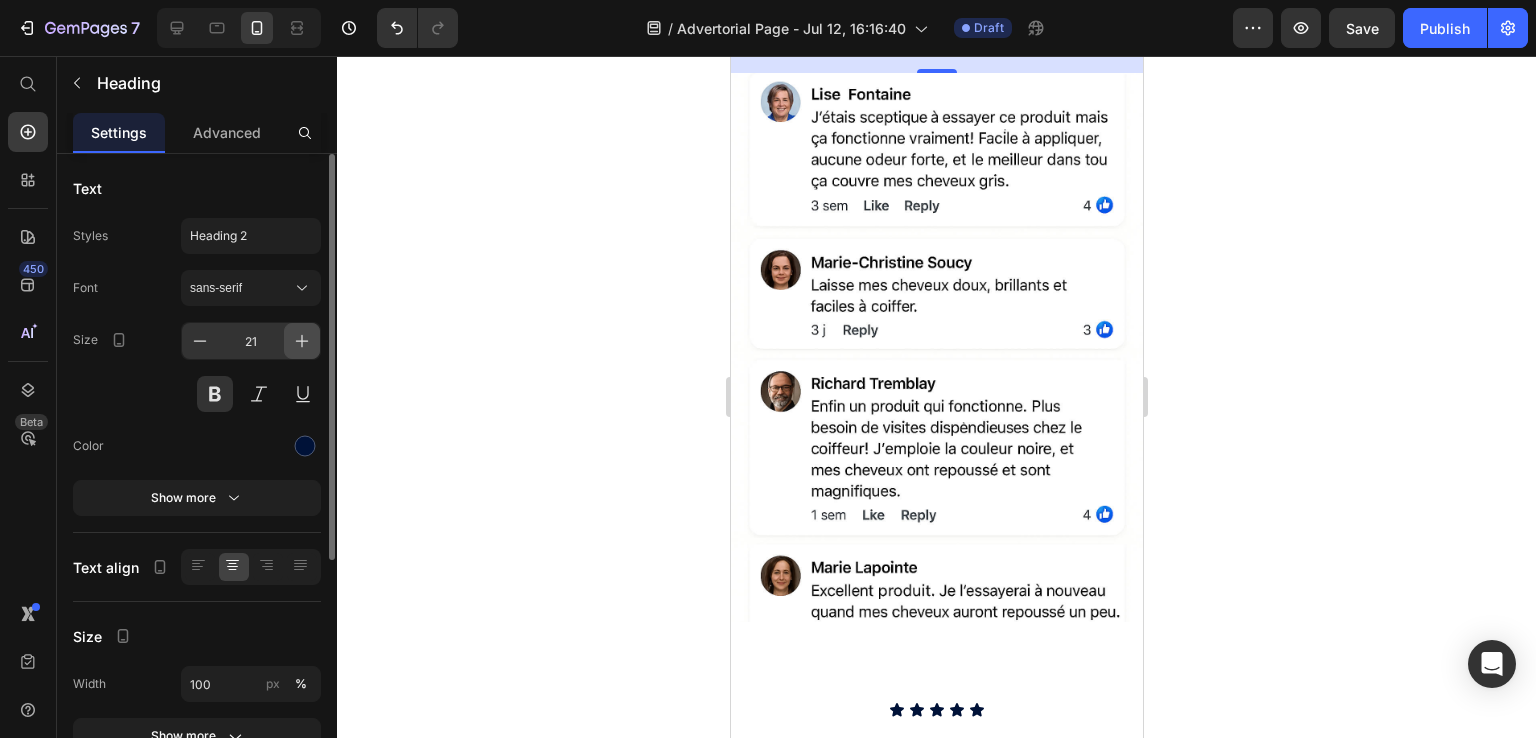 click 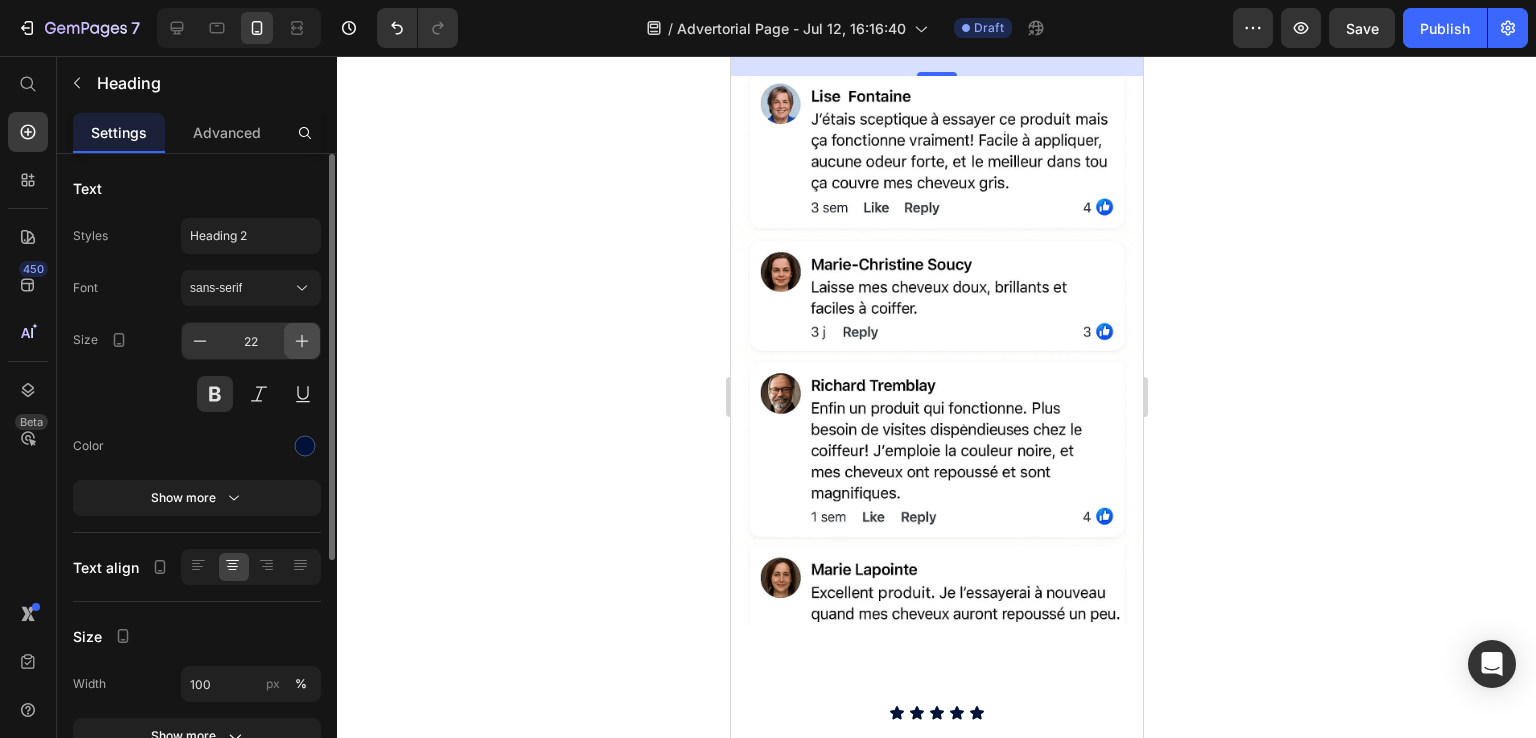 click 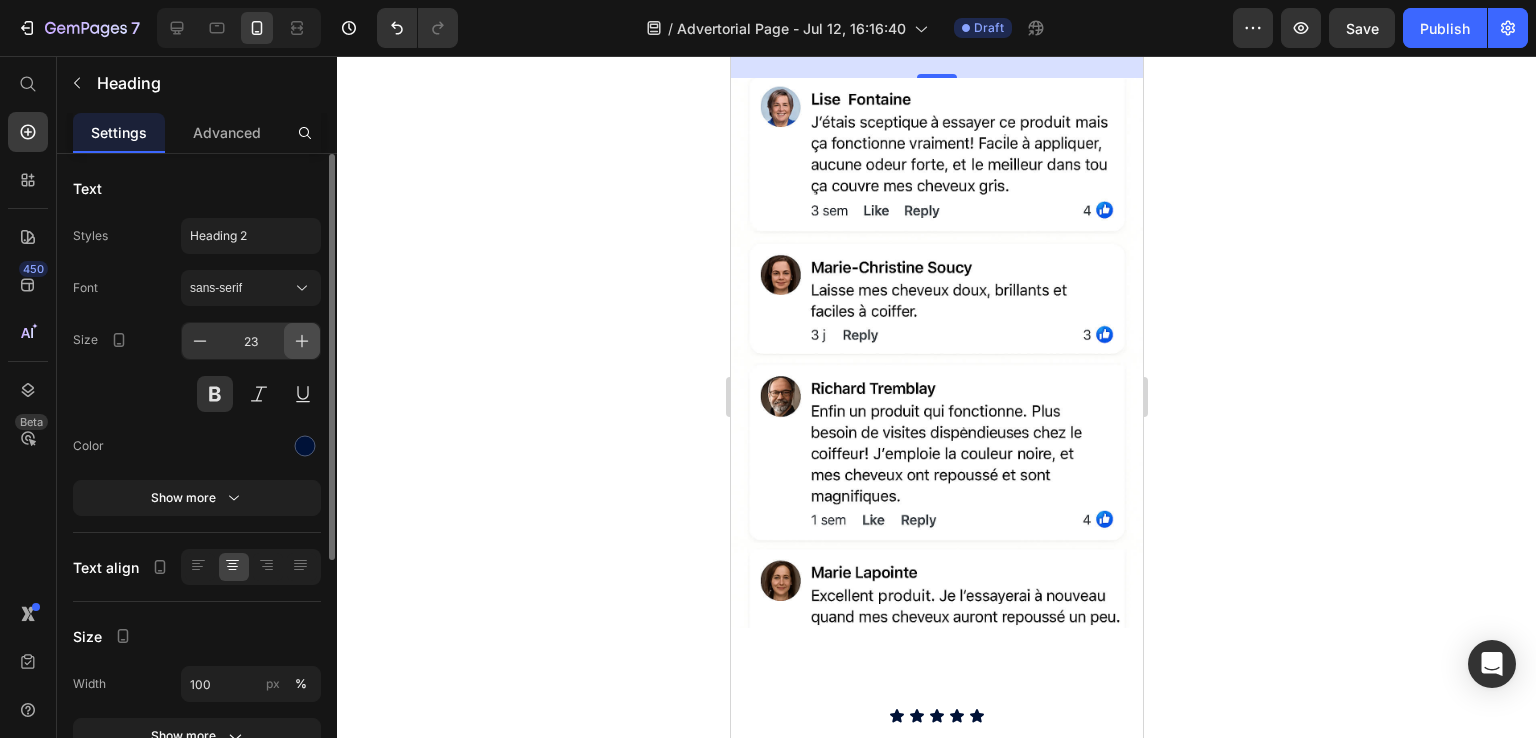 click 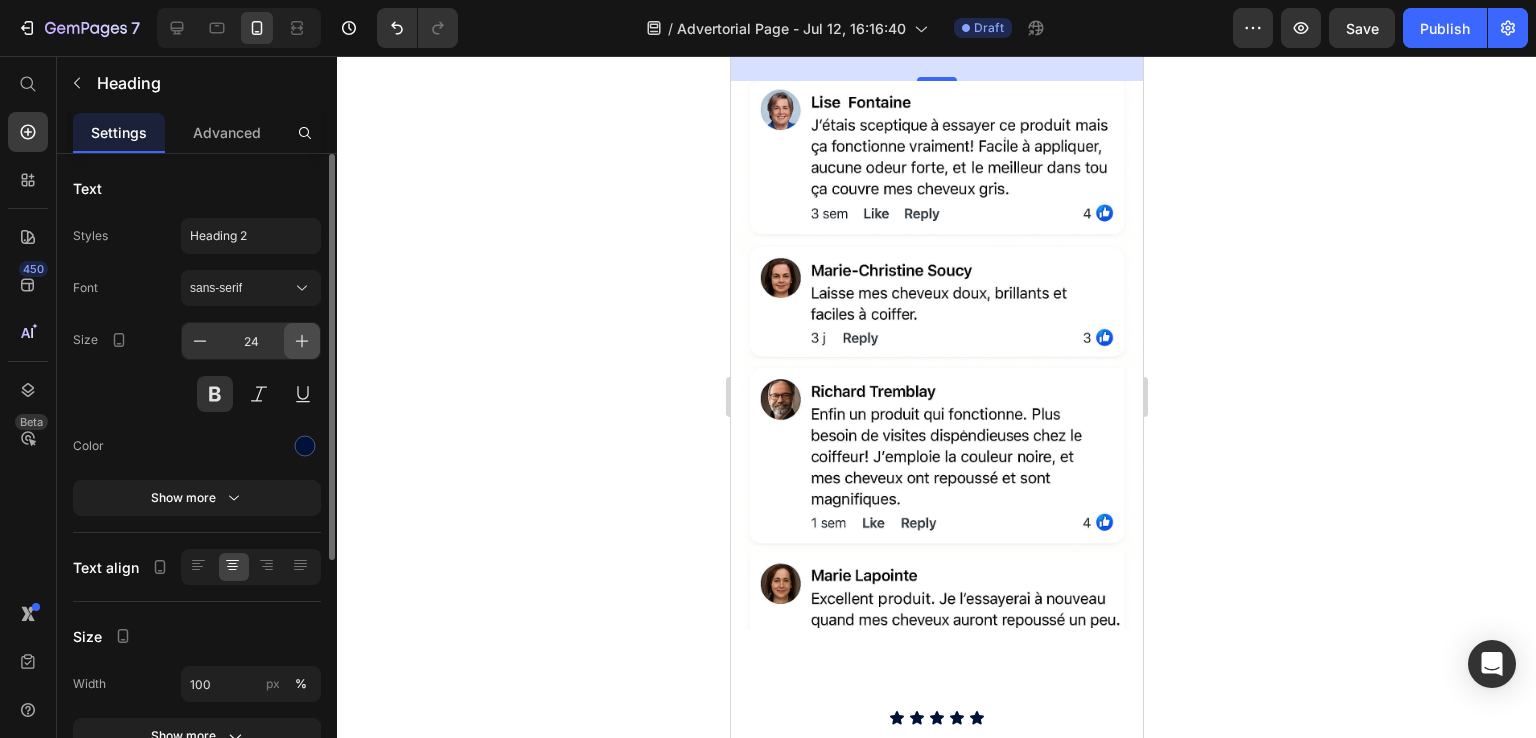 click 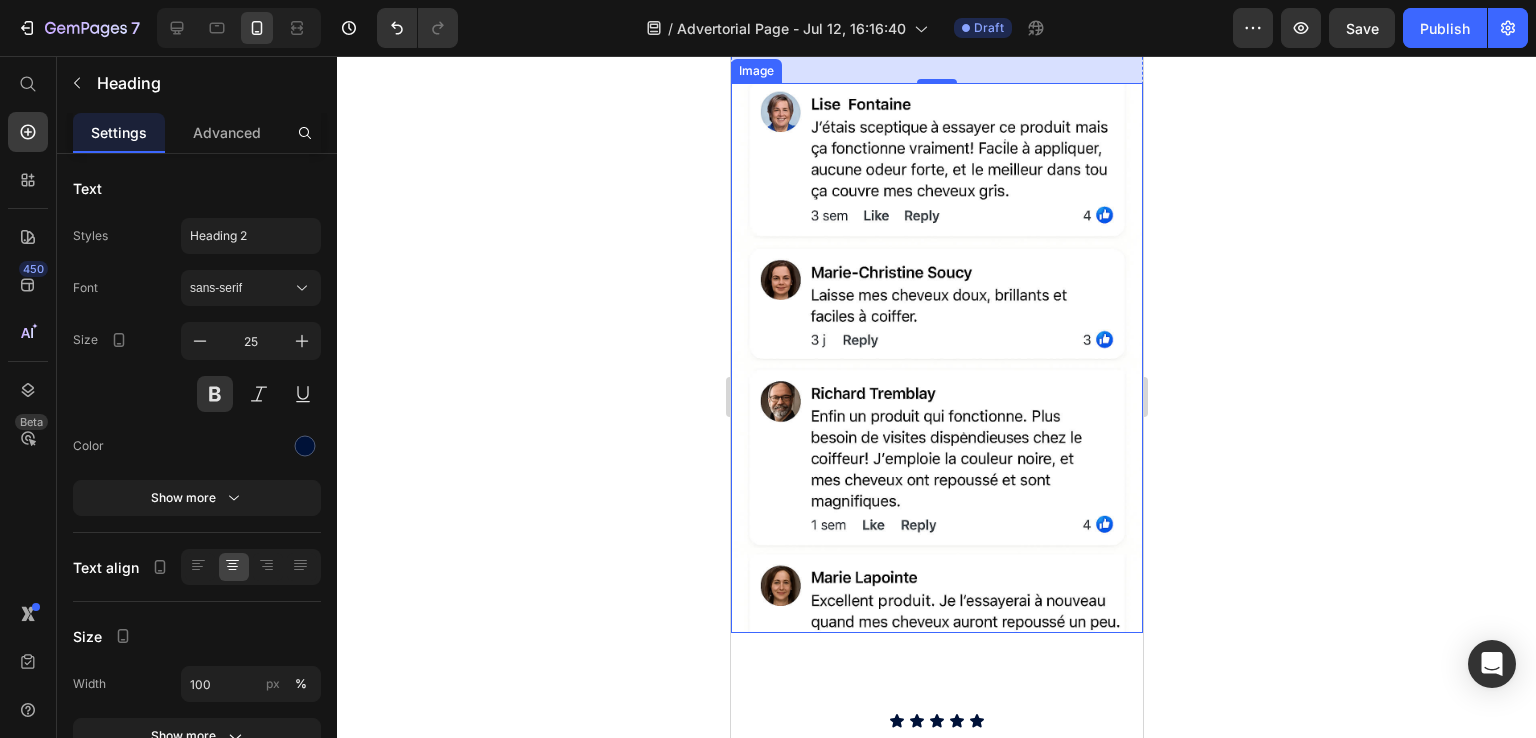 click 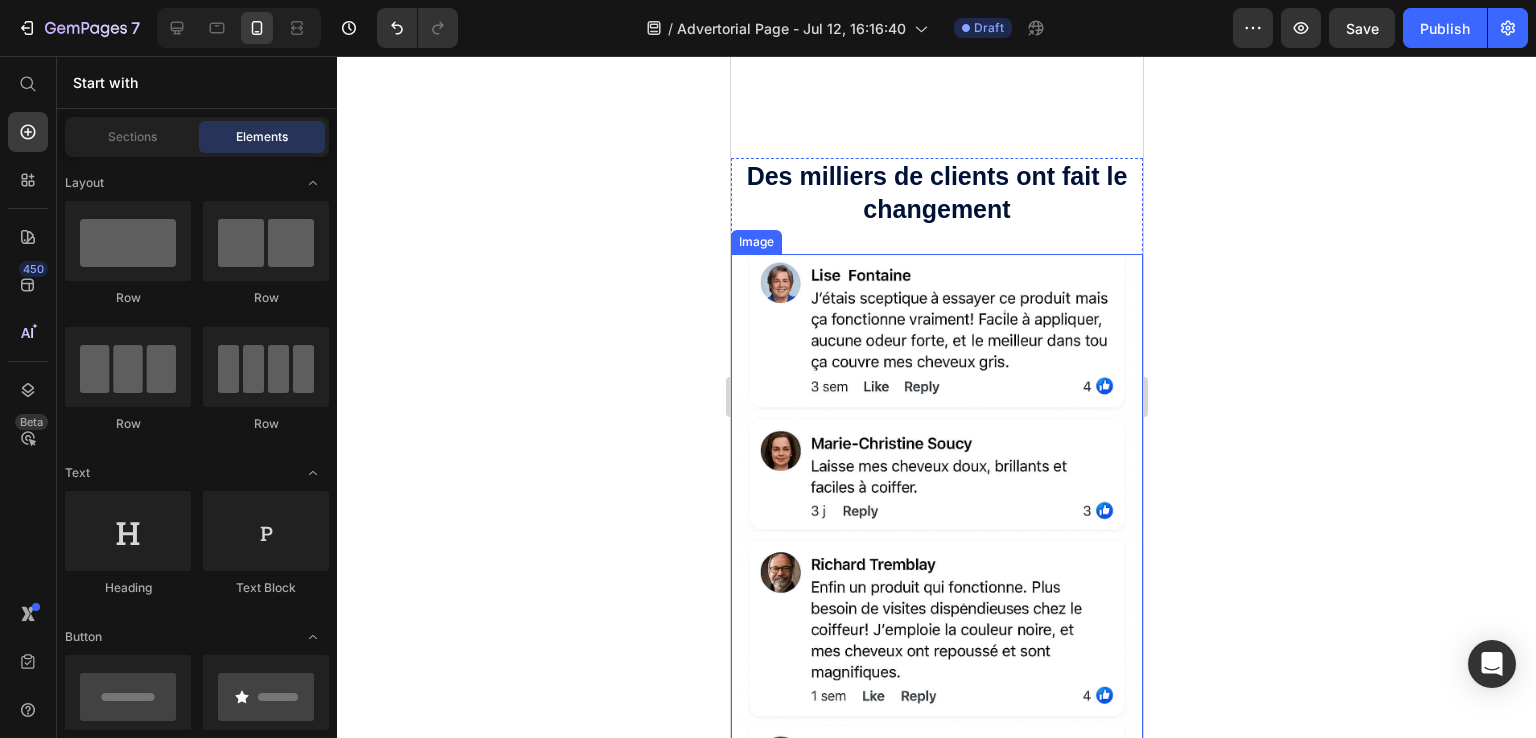 scroll, scrollTop: 5100, scrollLeft: 0, axis: vertical 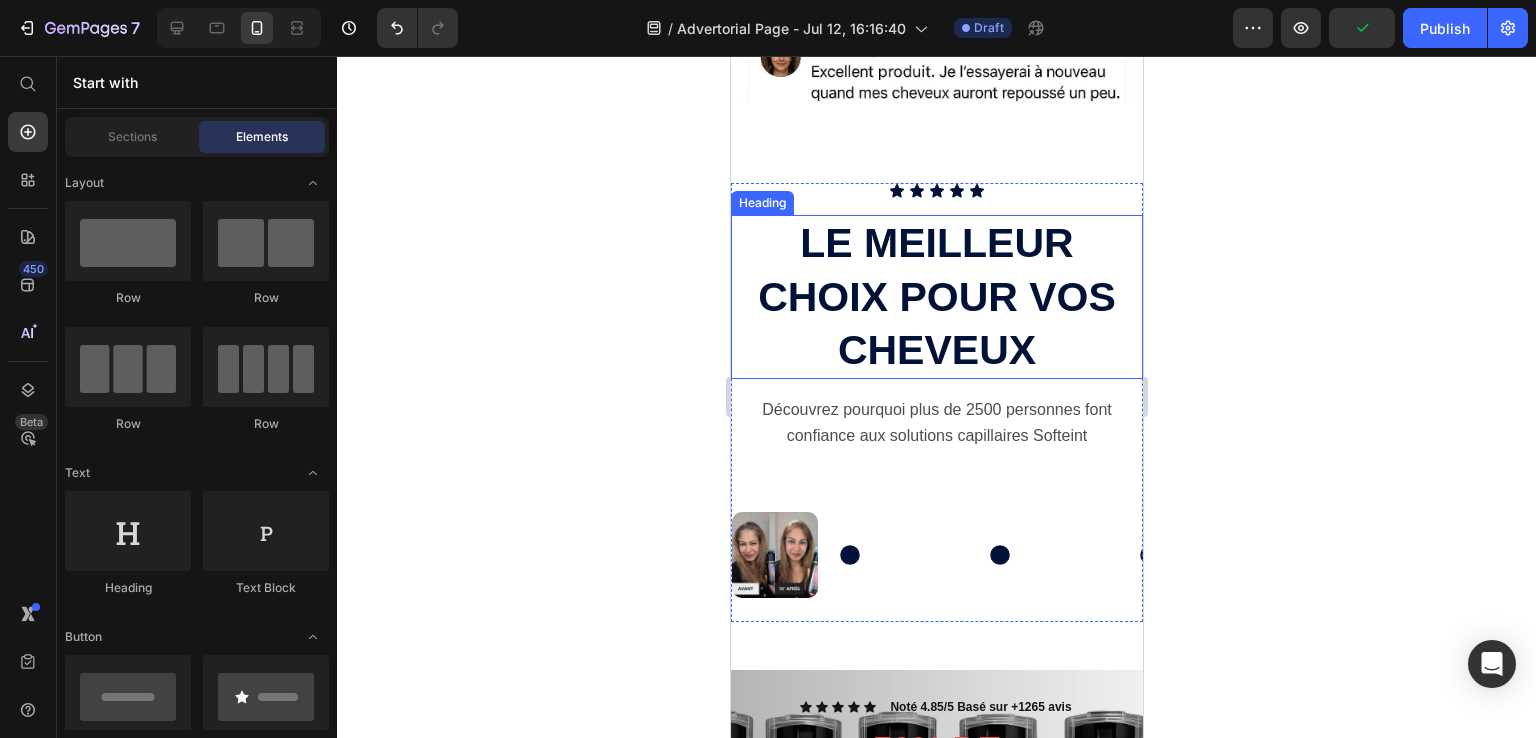 click on "LE MEILLEUR CHOIX POUR VOS CHEVEUX" at bounding box center (936, 297) 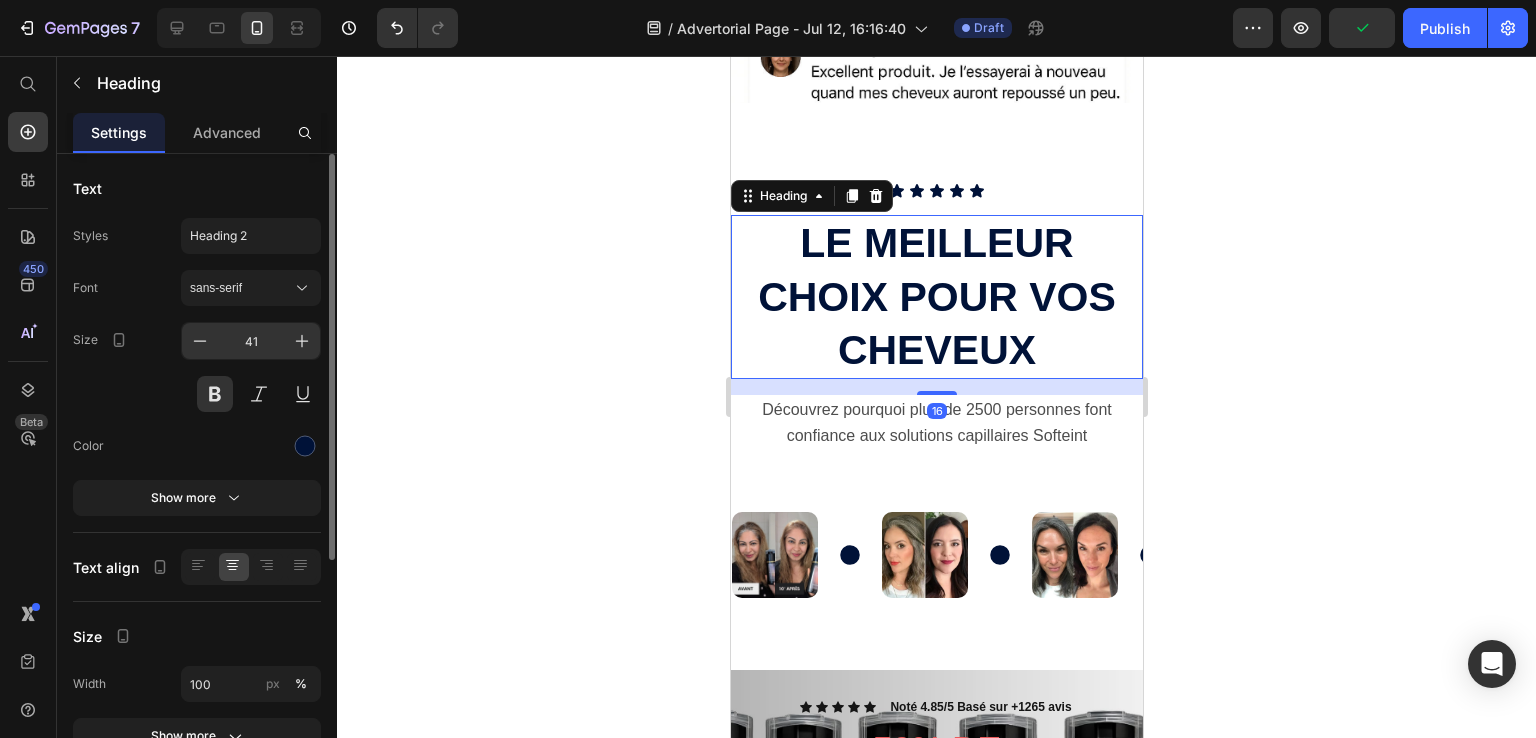 click on "41" at bounding box center [251, 341] 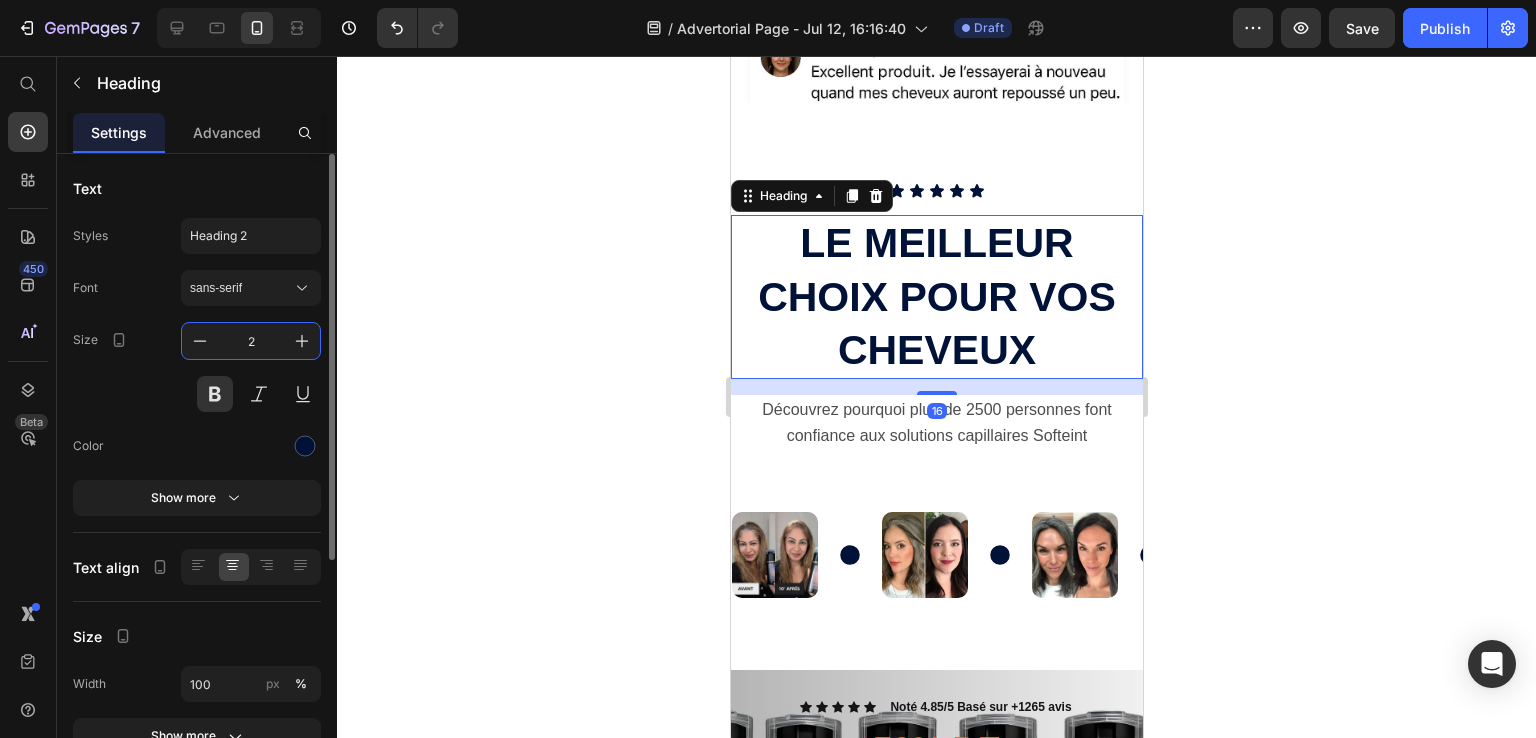 type on "25" 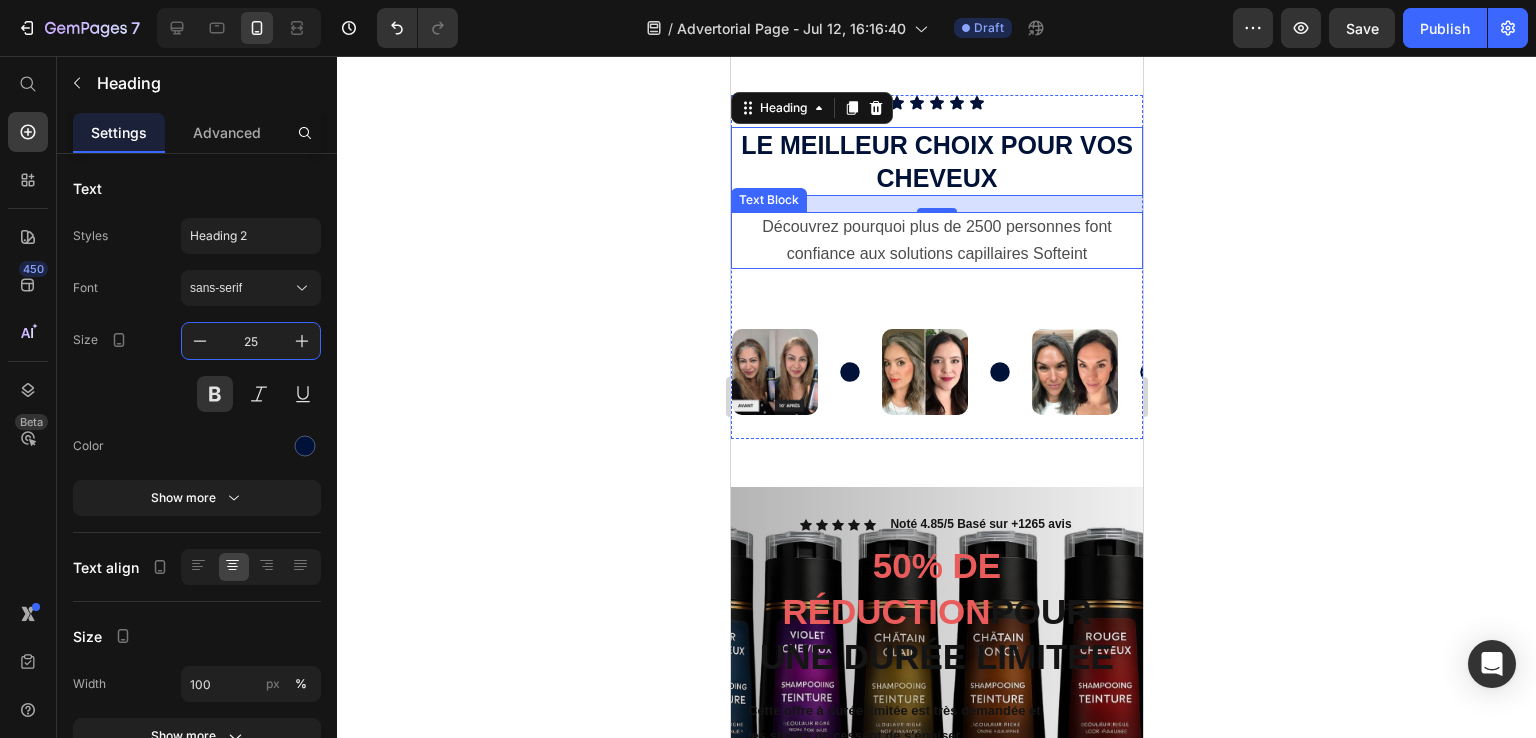 scroll, scrollTop: 5200, scrollLeft: 0, axis: vertical 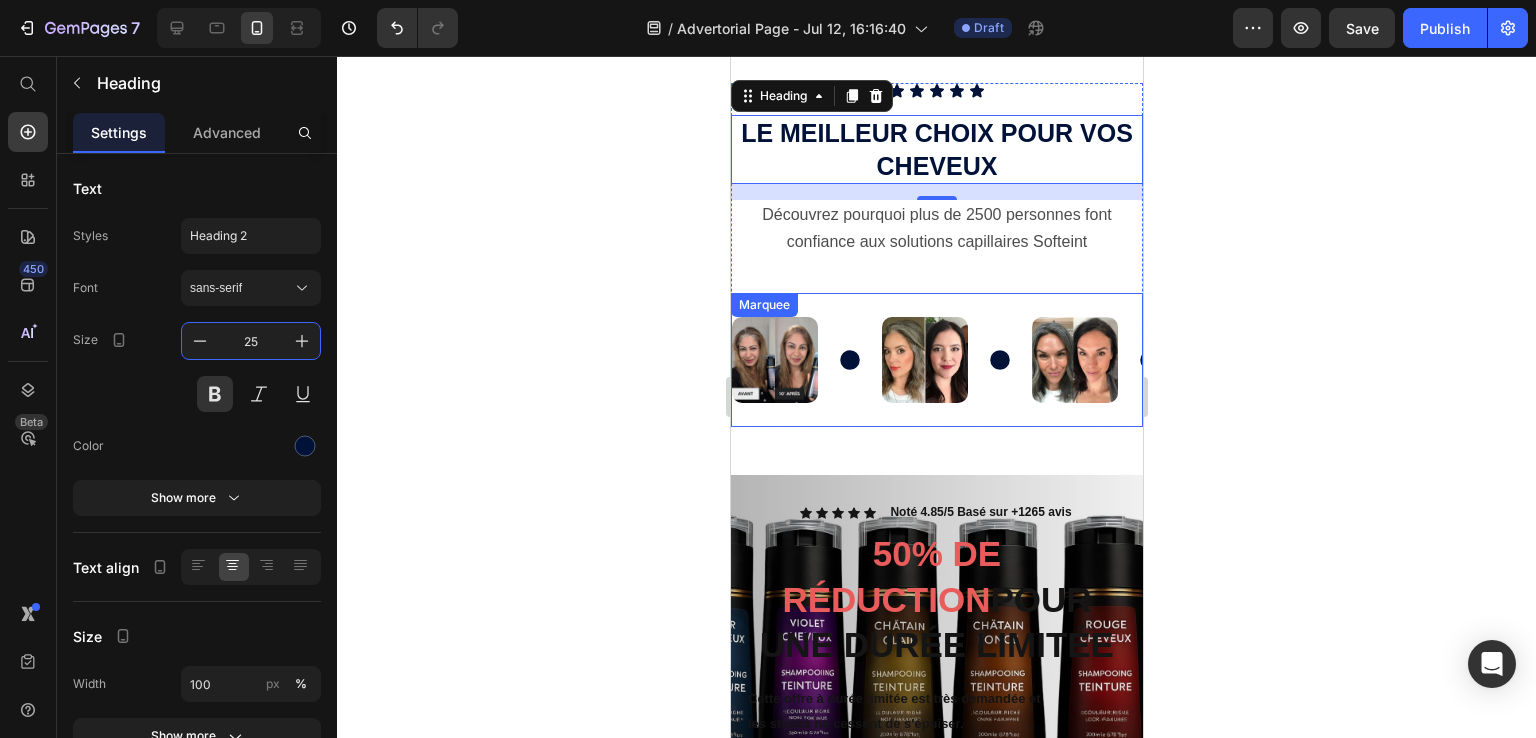 click on "Image" at bounding box center [806, 360] 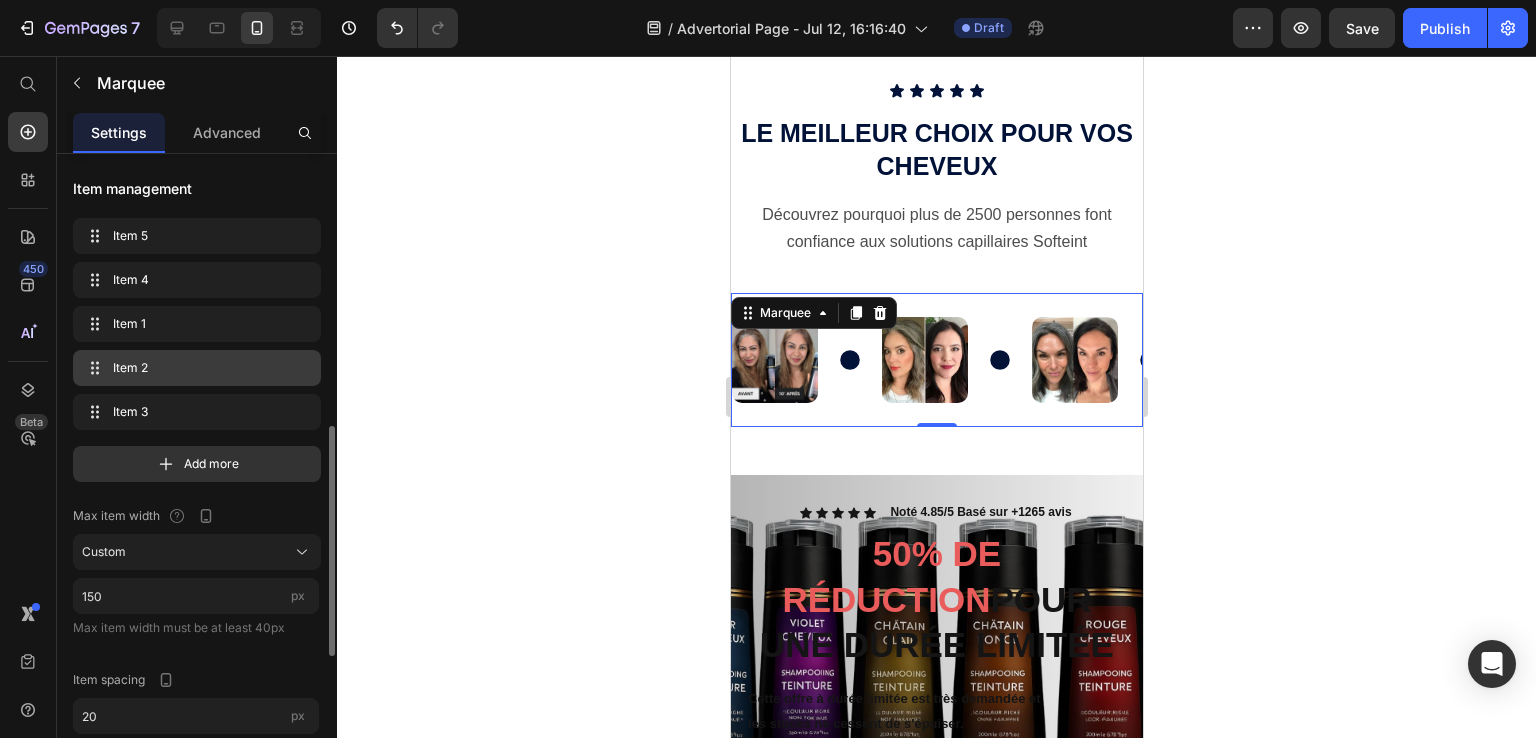 scroll, scrollTop: 200, scrollLeft: 0, axis: vertical 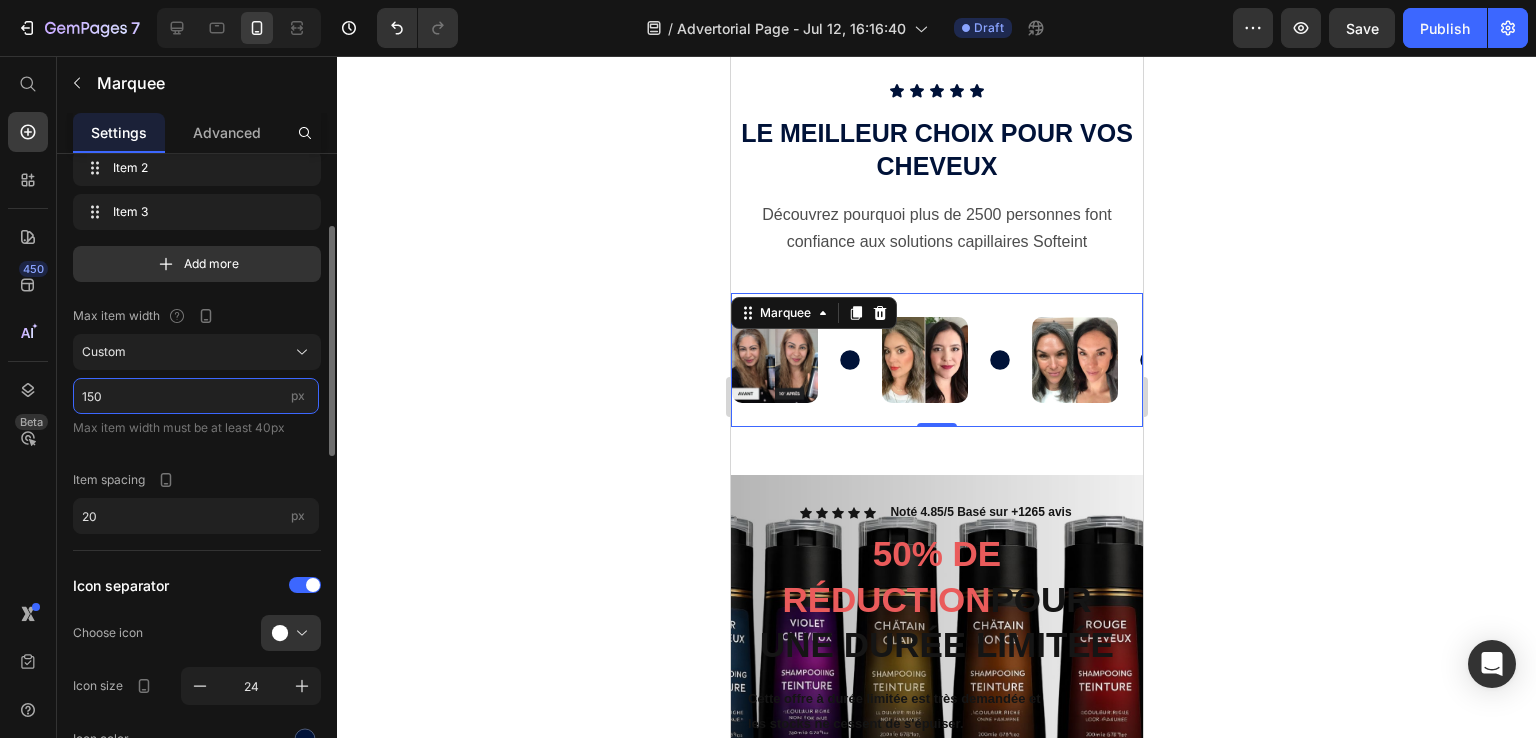 click on "150" at bounding box center [196, 396] 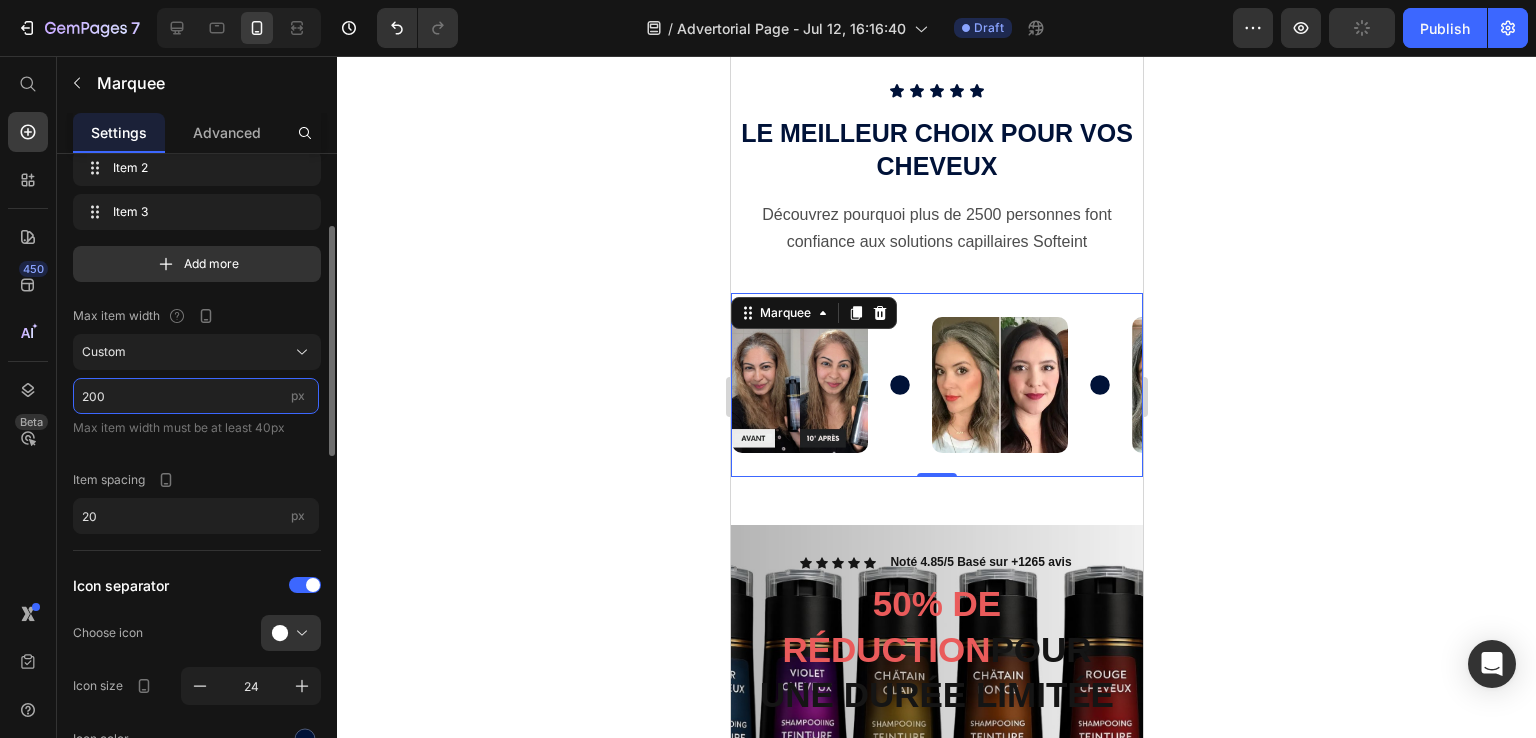 type on "150" 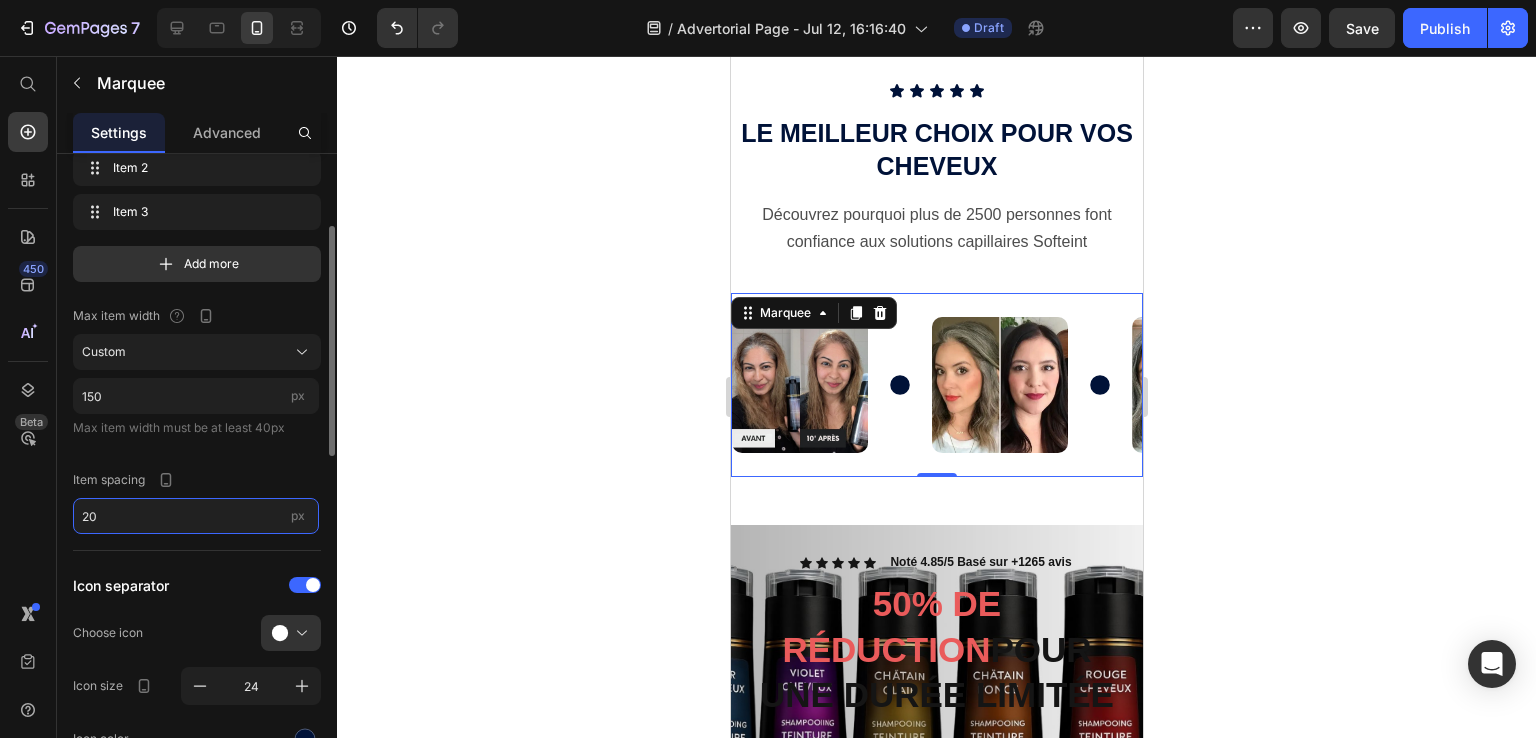 click on "20" at bounding box center [196, 516] 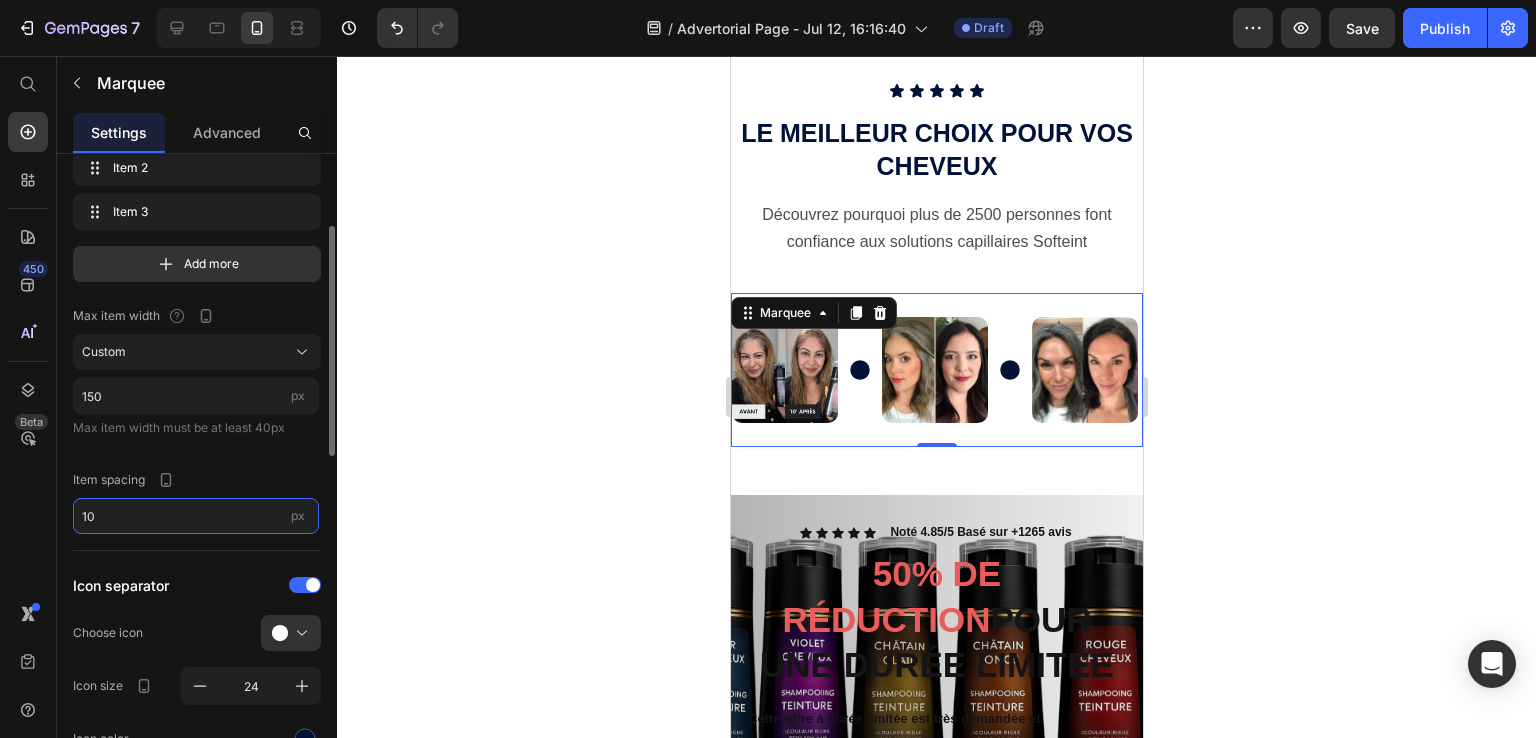 type on "1" 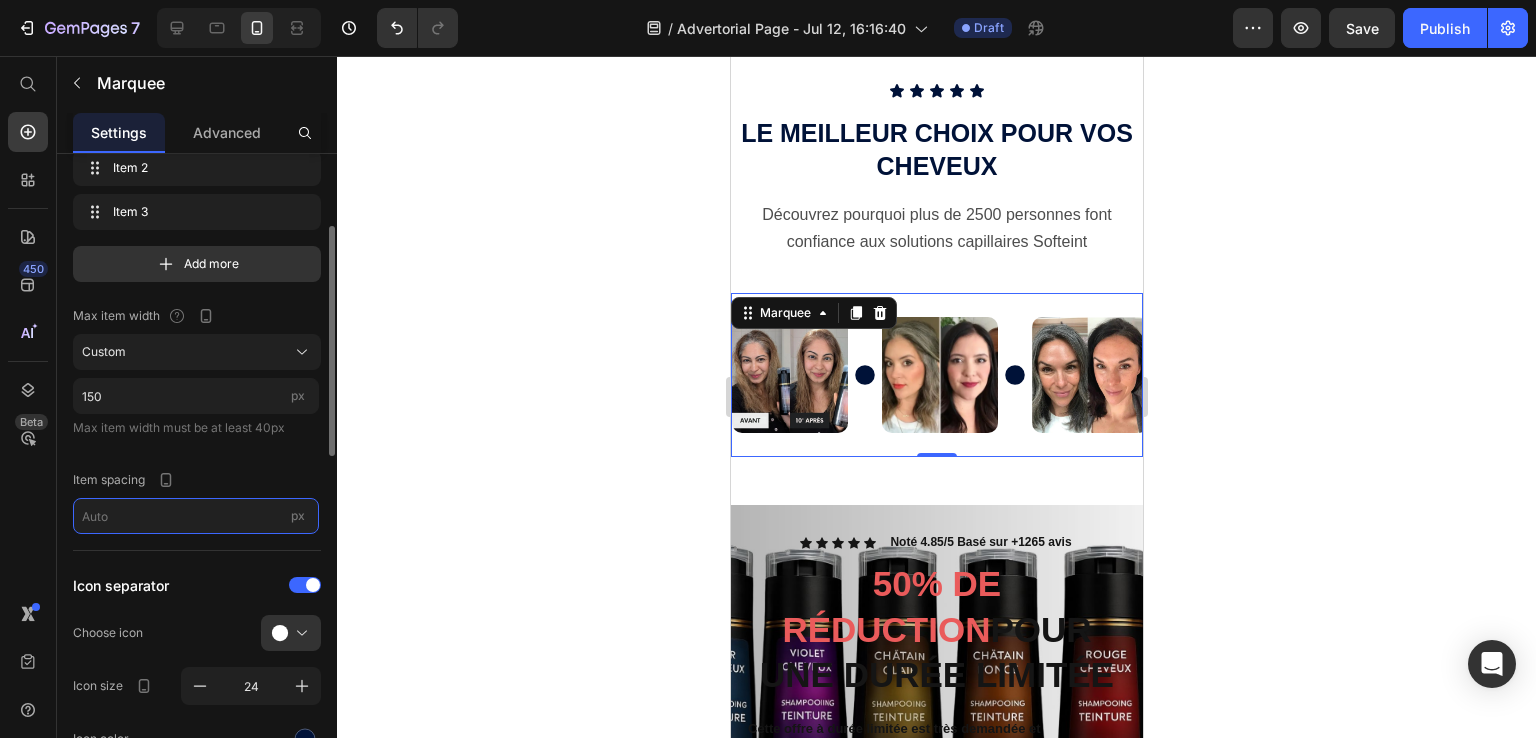 type on "5" 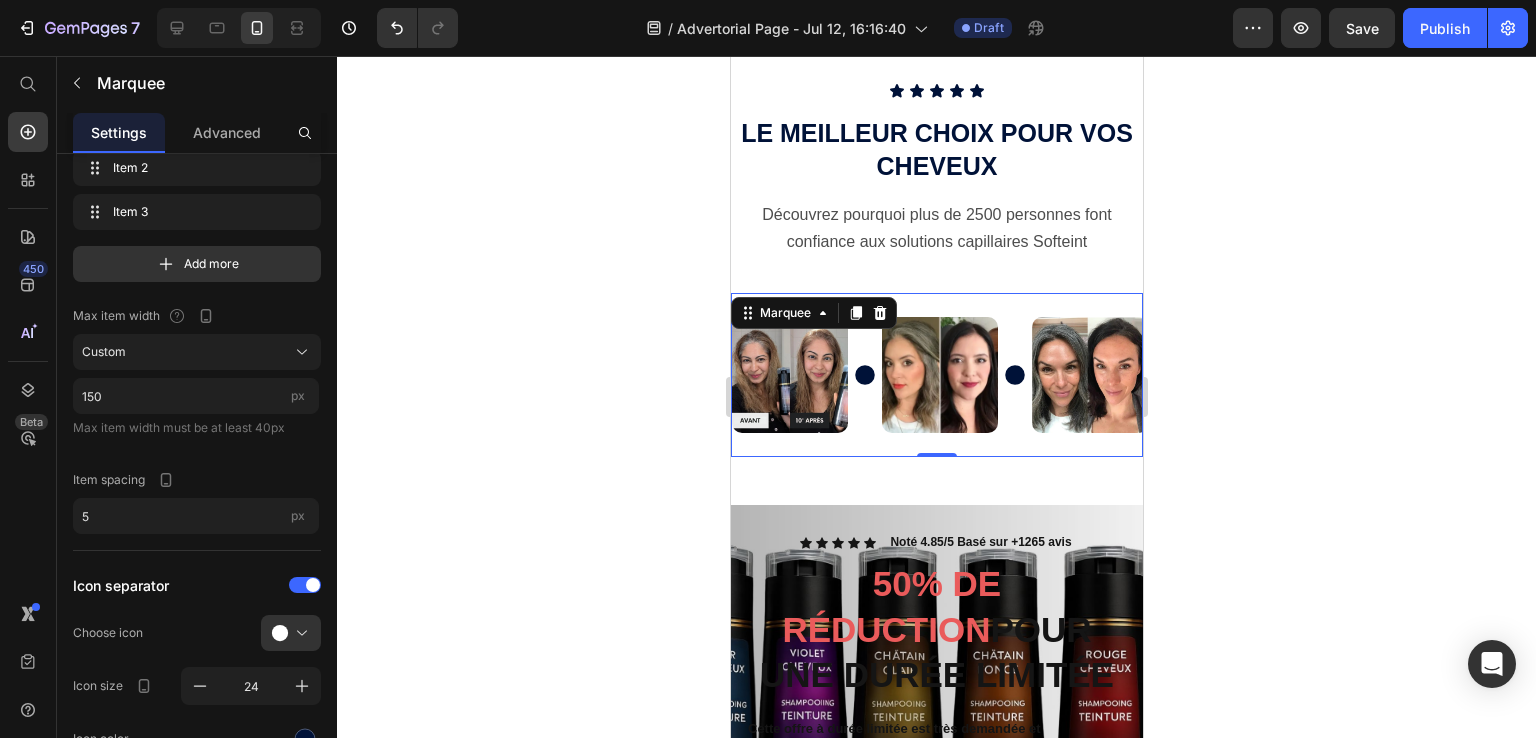 click 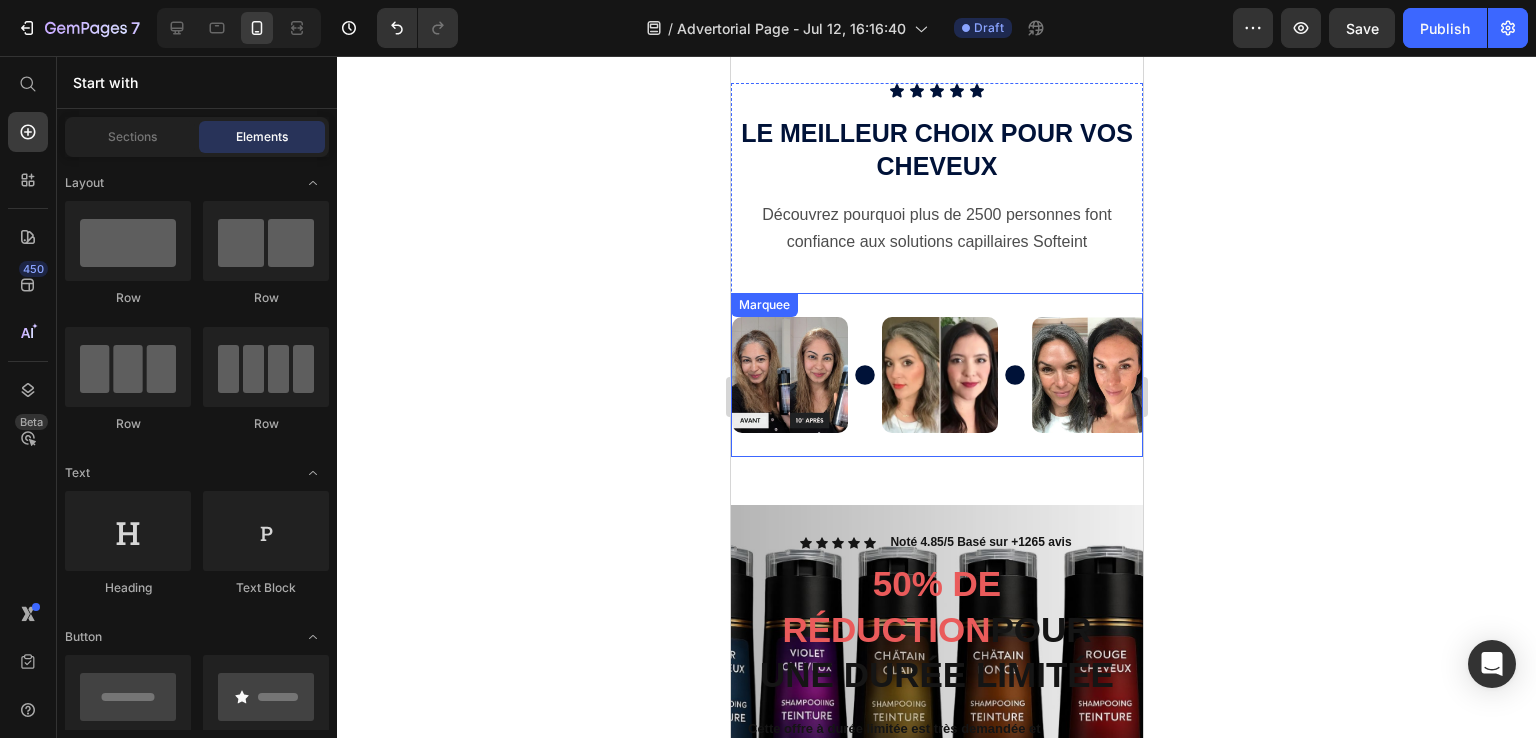 click on "Image" at bounding box center [806, 375] 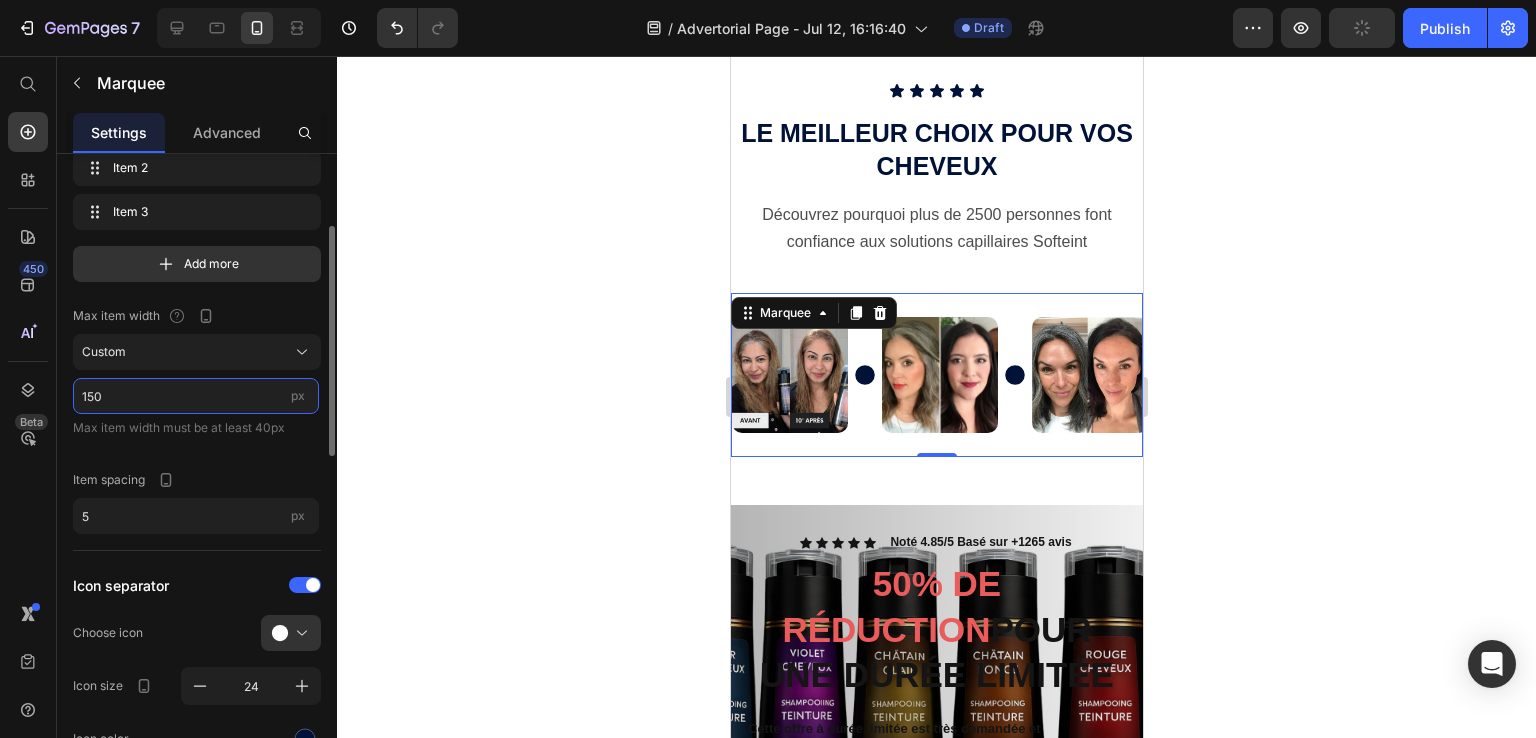 click on "150" at bounding box center [196, 396] 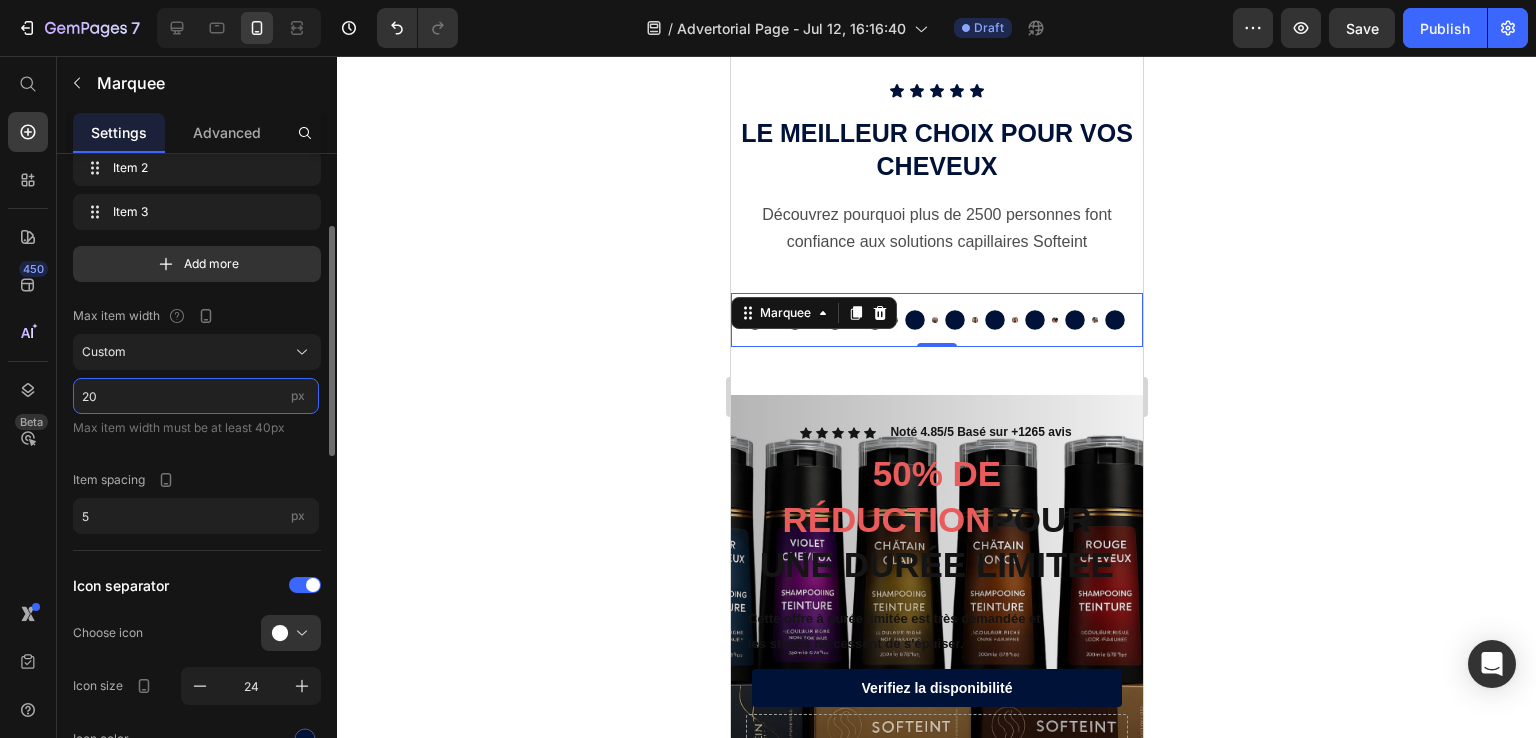 type on "250" 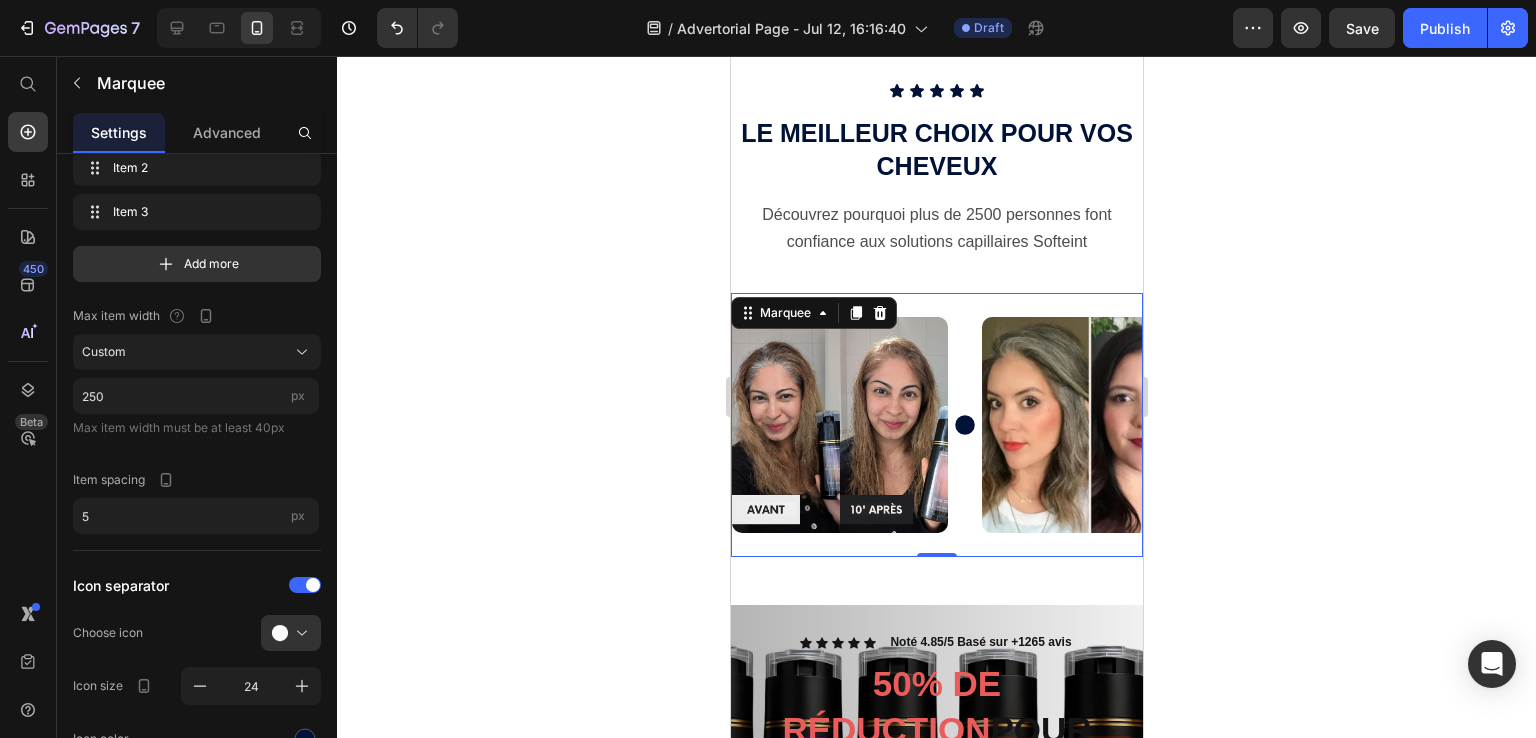 click 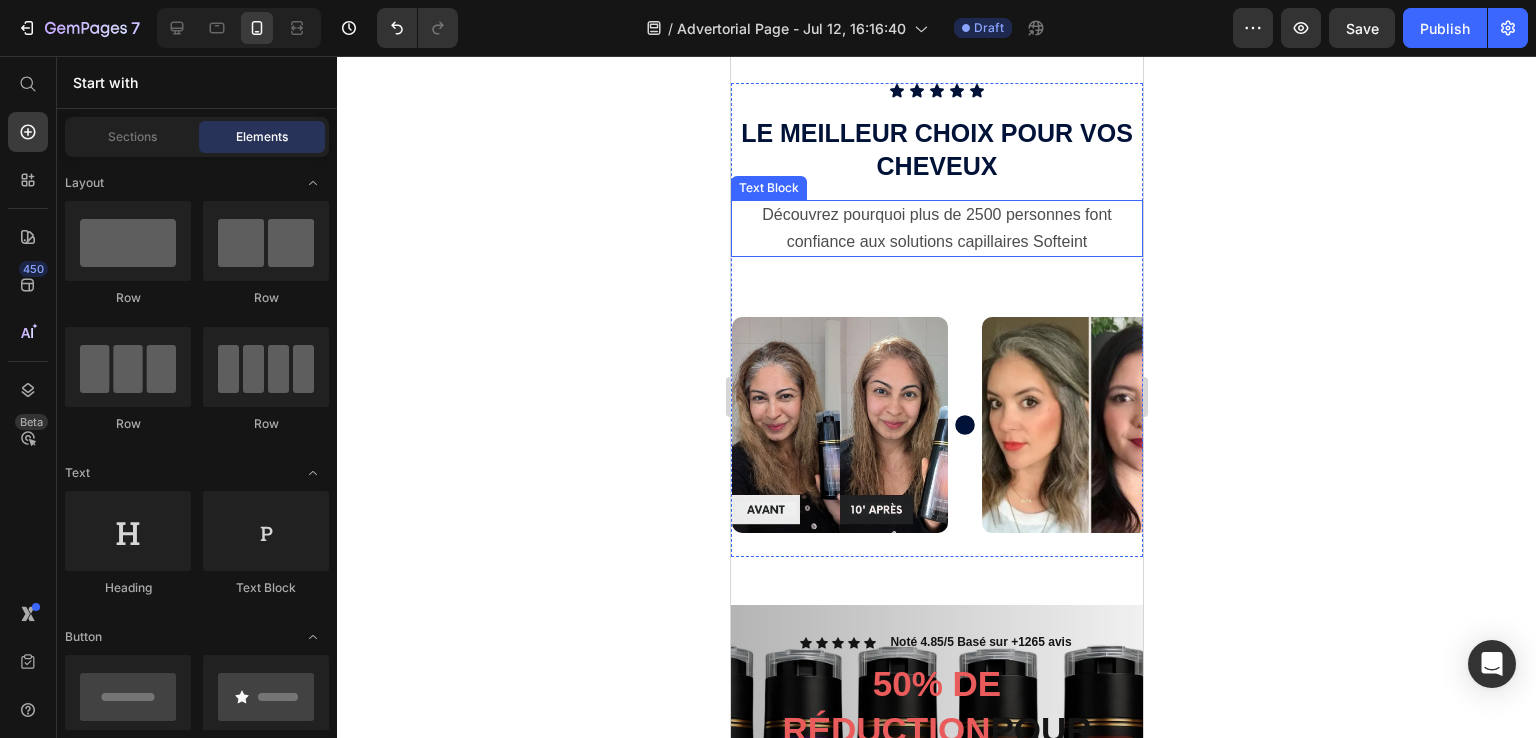 click on "Découvrez pourquoi plus de 2500 personnes font confiance aux solutions capillaires Softeint" at bounding box center [936, 227] 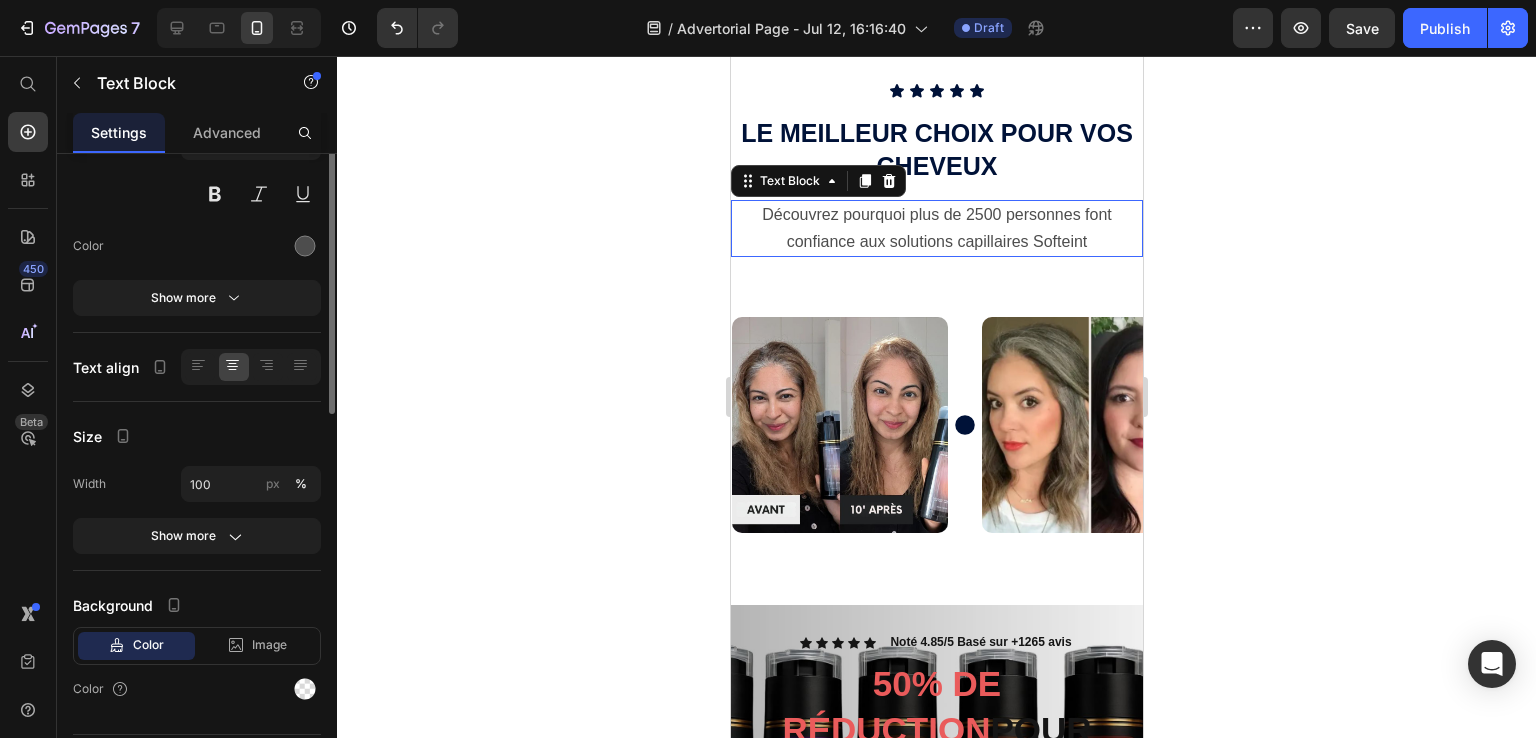 scroll, scrollTop: 0, scrollLeft: 0, axis: both 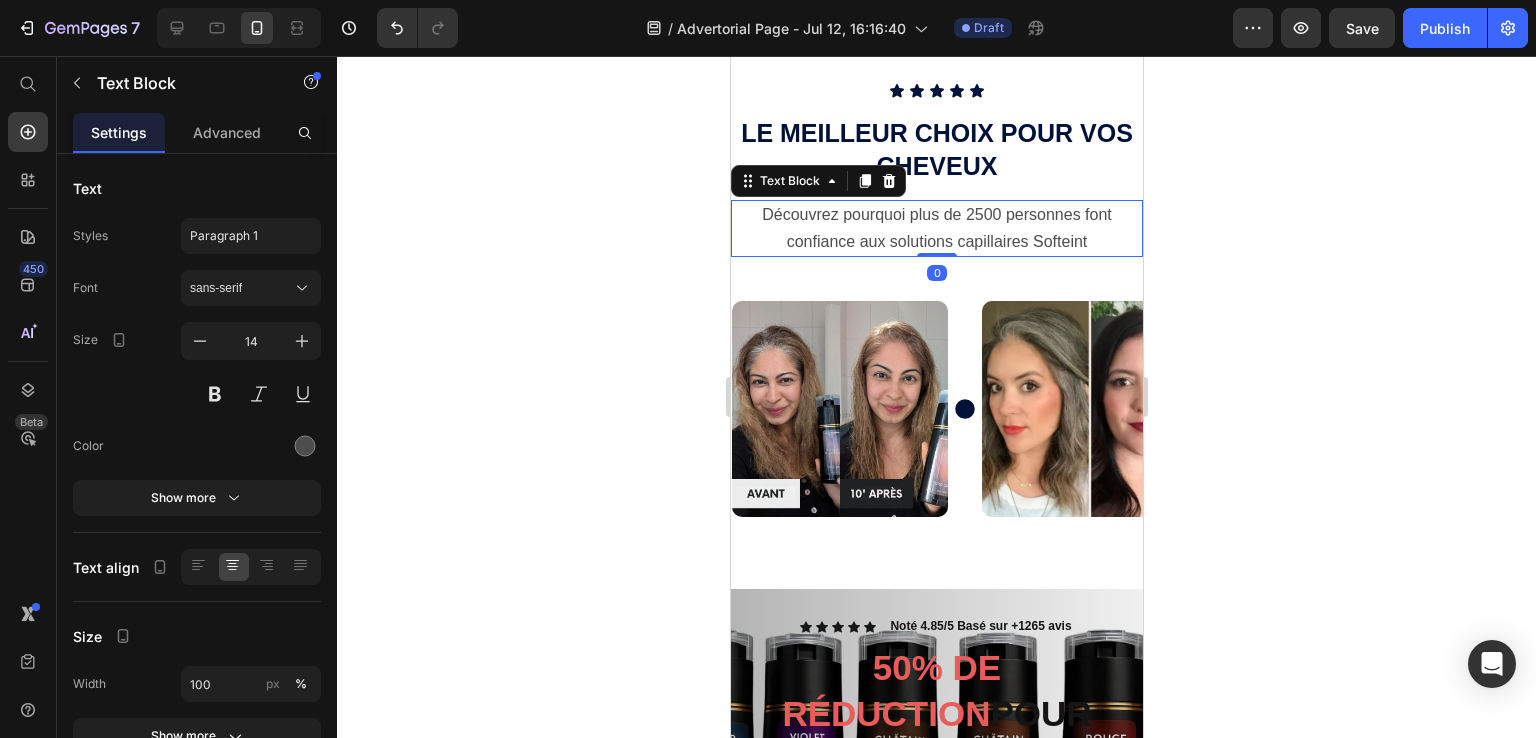 drag, startPoint x: 933, startPoint y: 250, endPoint x: 934, endPoint y: 213, distance: 37.01351 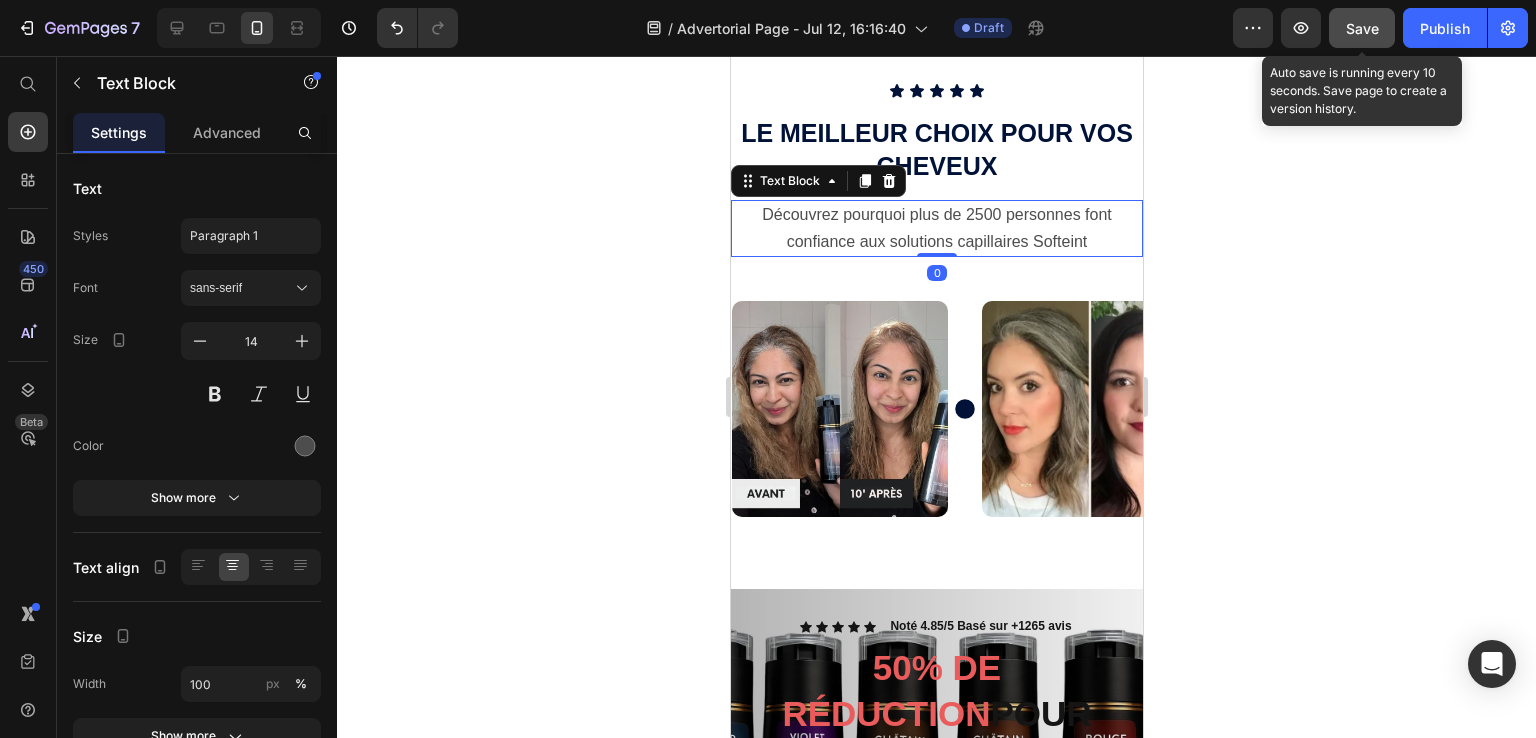 click on "Save" at bounding box center (1362, 28) 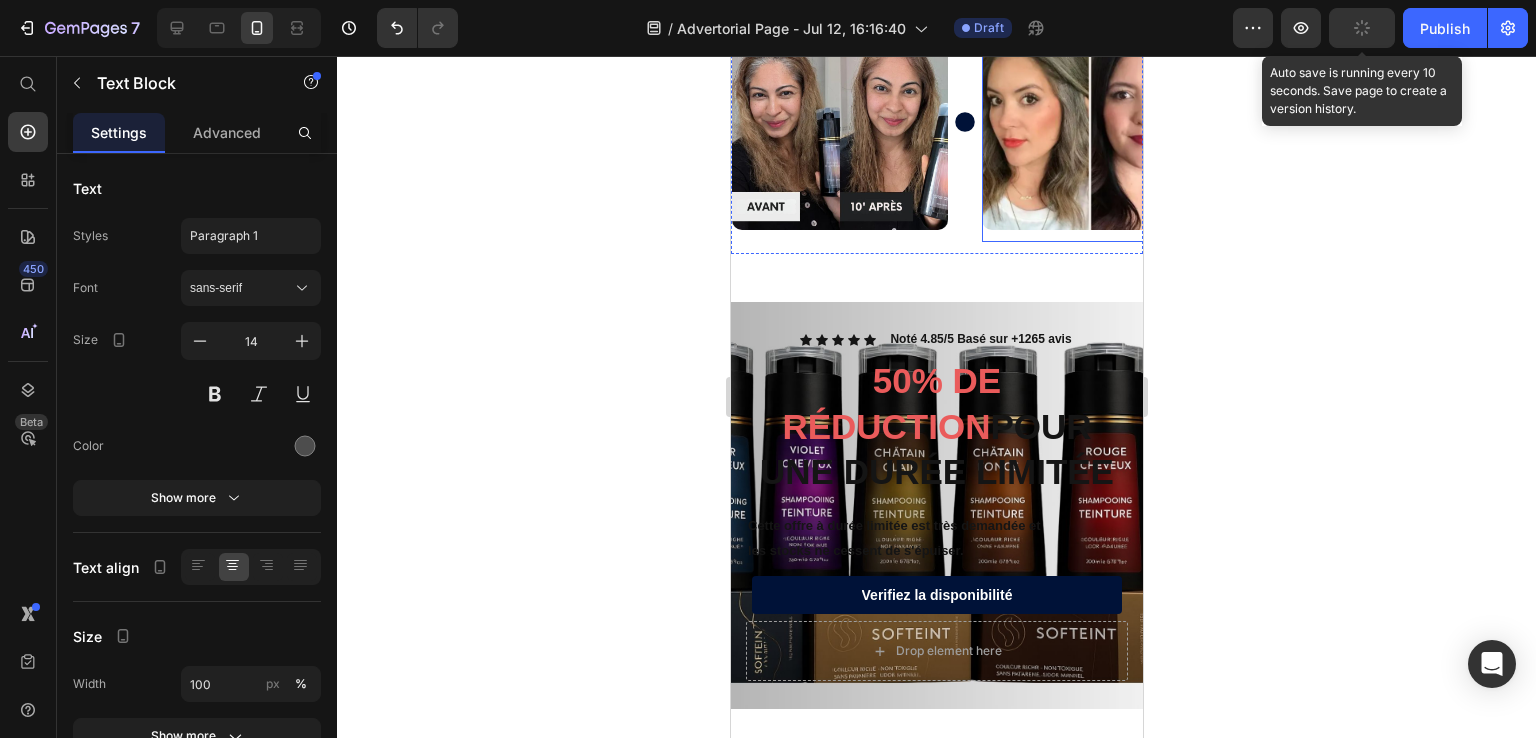 scroll, scrollTop: 5600, scrollLeft: 0, axis: vertical 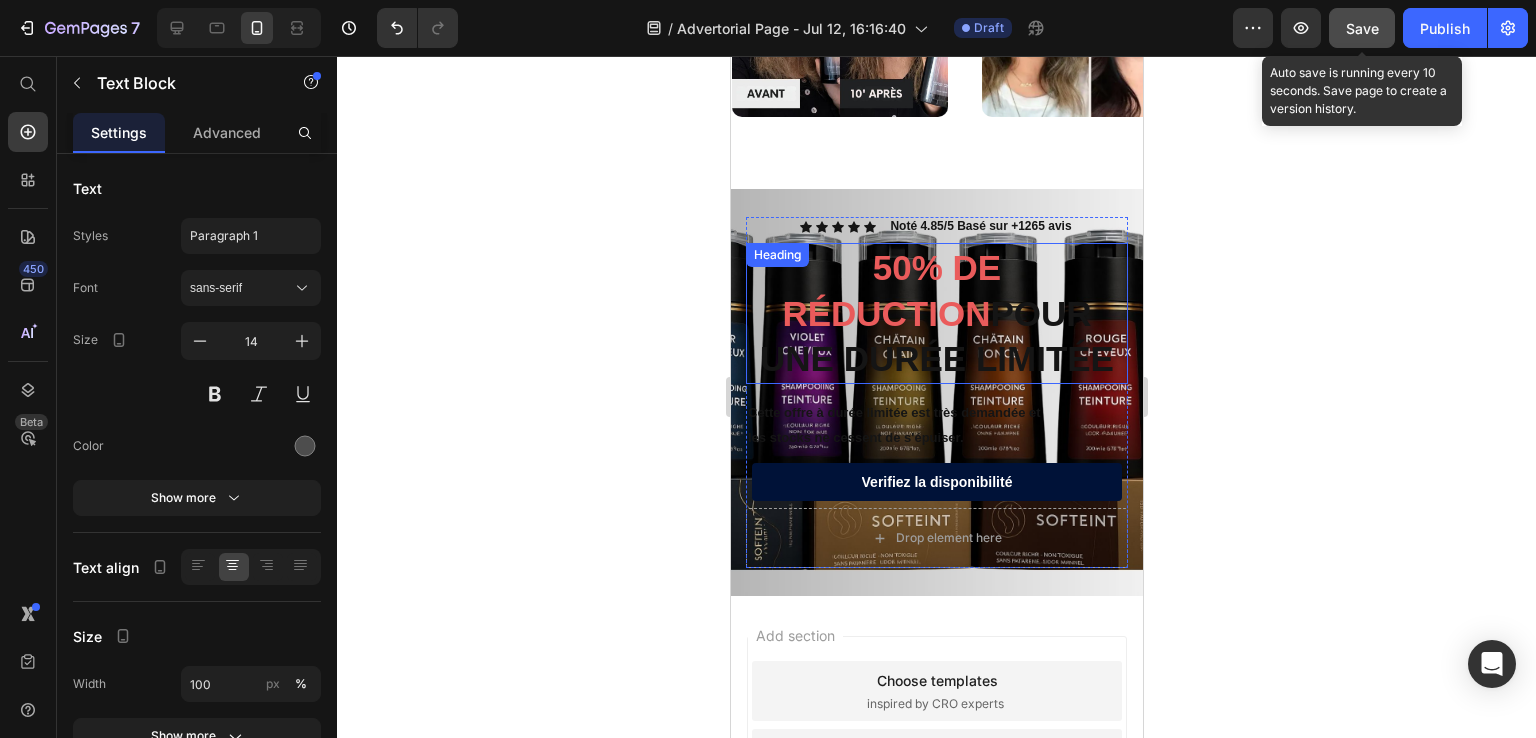 click on "50% DE RÉDUCTION  POUR UNE DURÉE LIMITÉE" at bounding box center (936, 313) 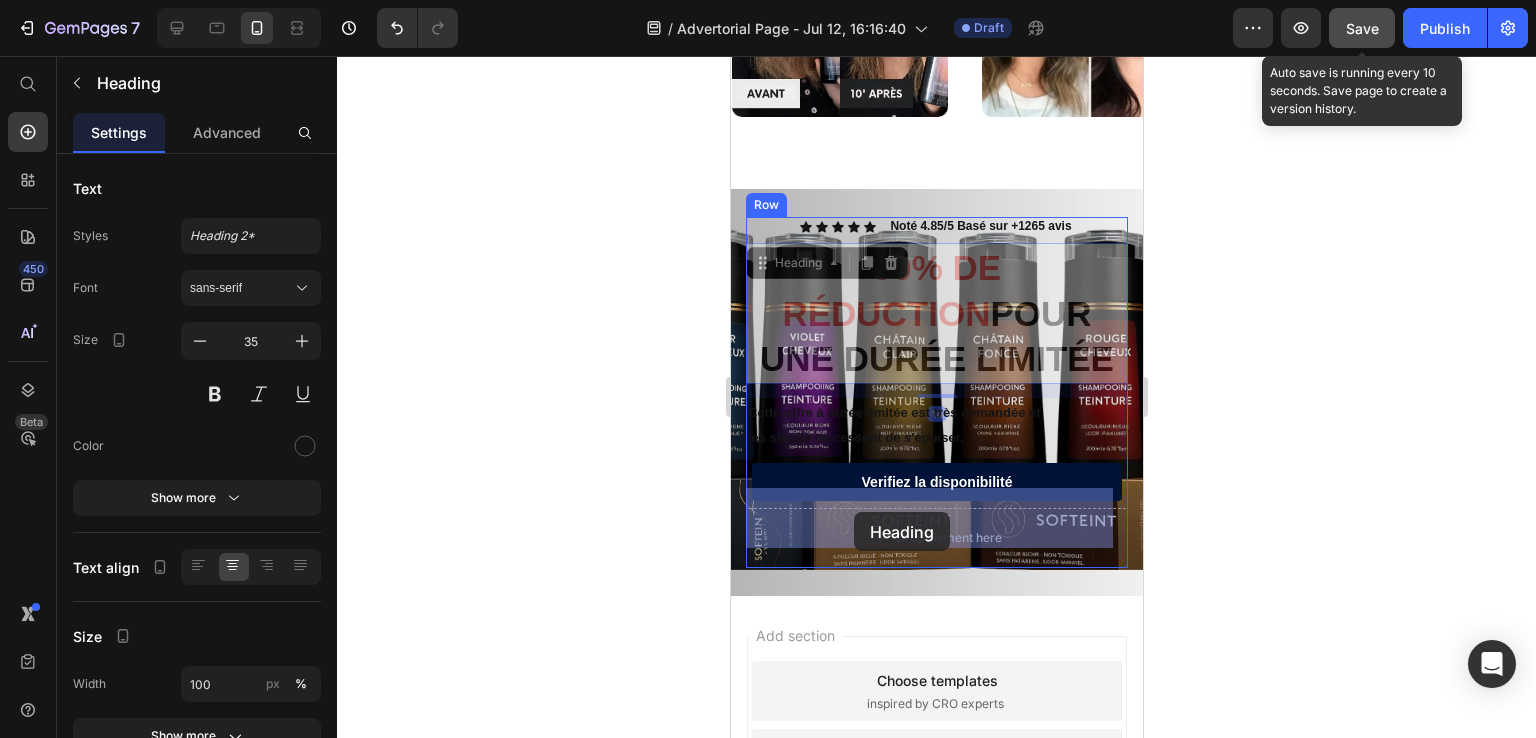 drag, startPoint x: 792, startPoint y: 243, endPoint x: 853, endPoint y: 512, distance: 275.82965 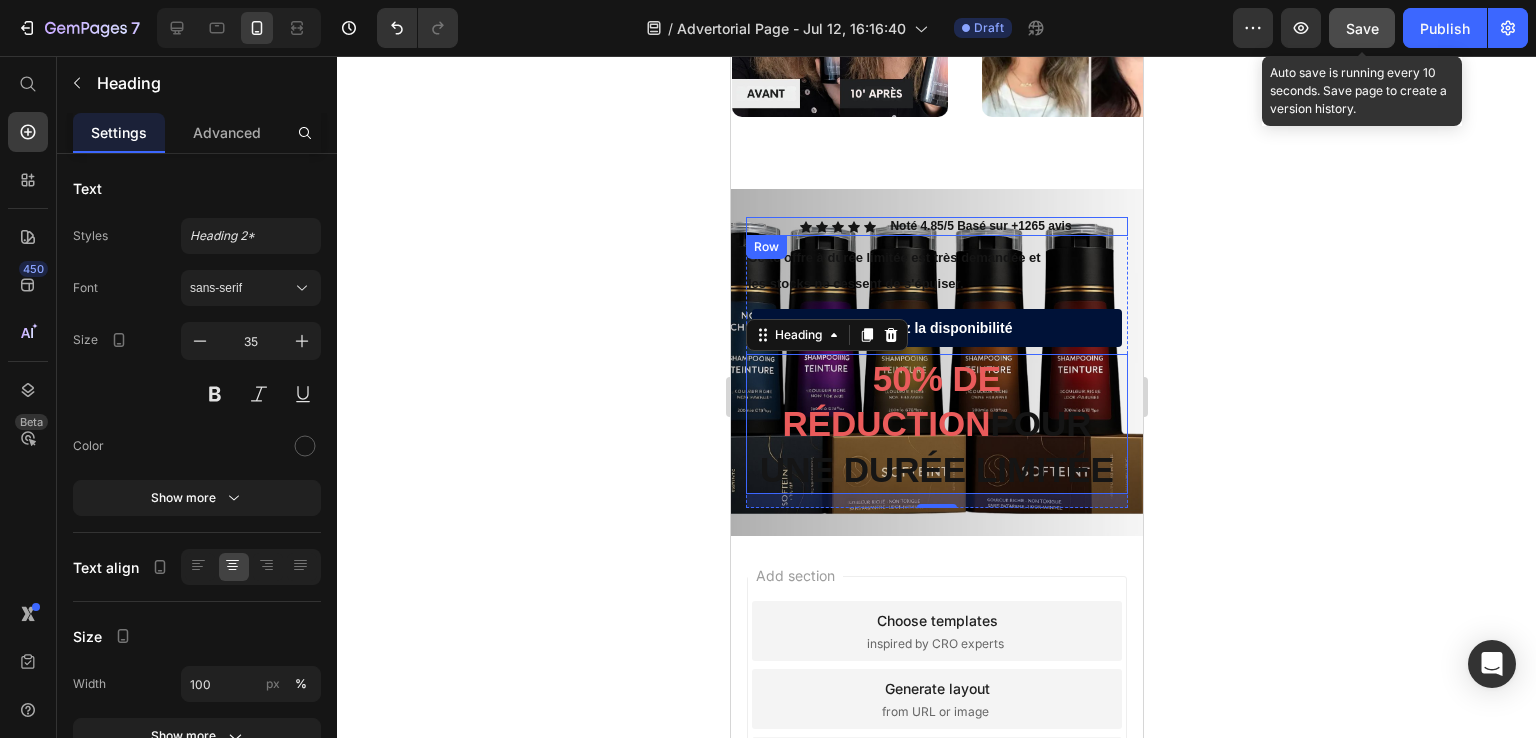 click on "Icon Icon Icon Icon Icon Icon List Noté 4.85/5 Basé sur +1265 avis Text Block Row" at bounding box center [936, 227] 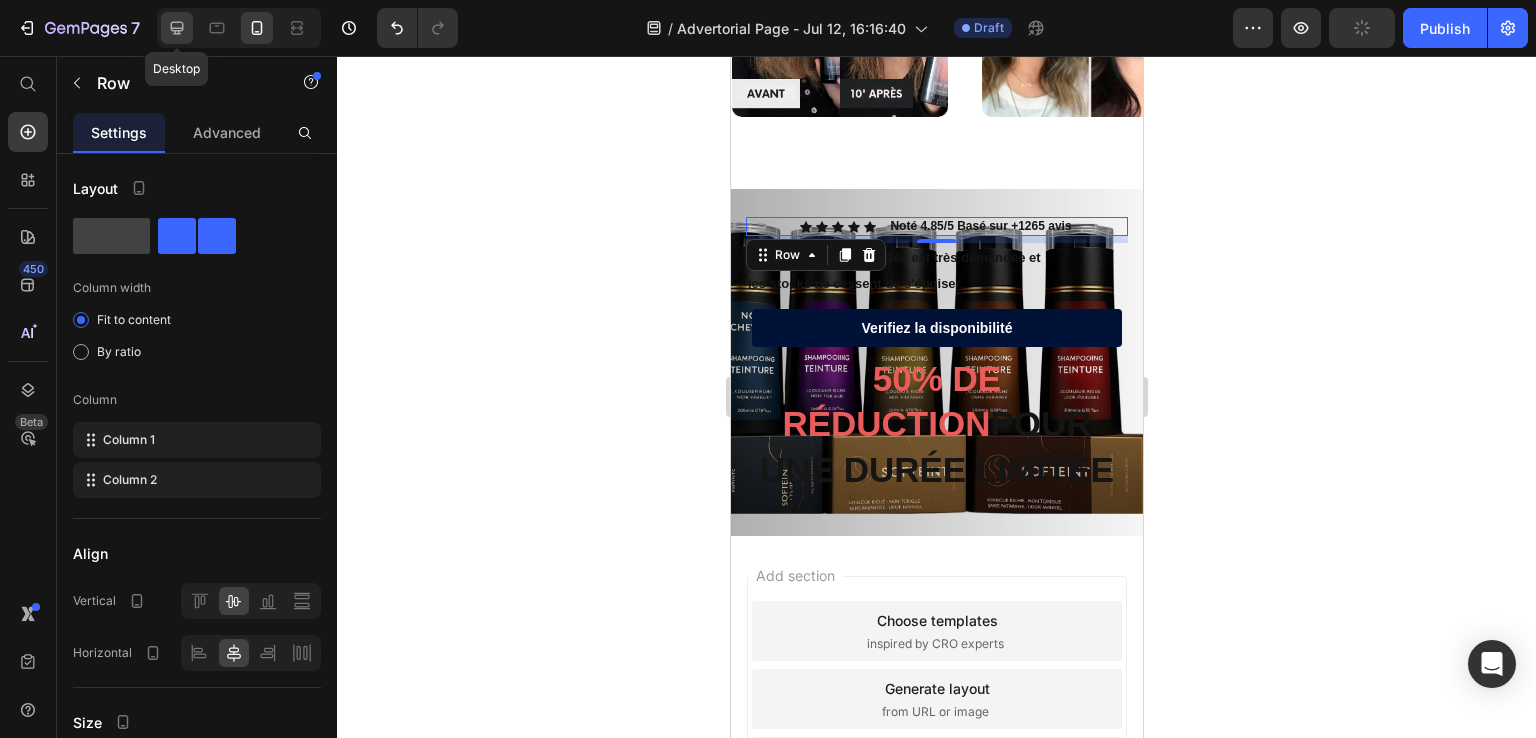 click 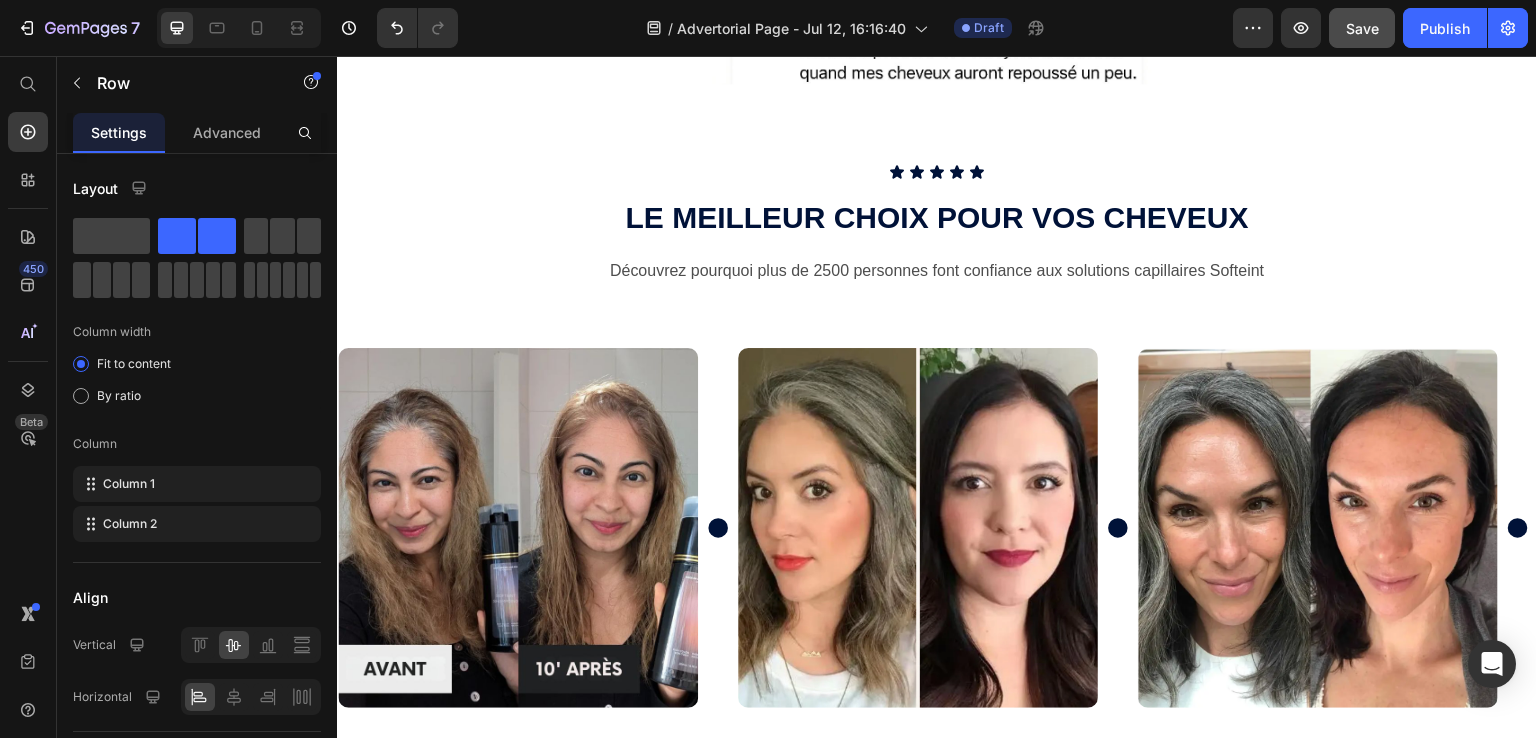 scroll, scrollTop: 5279, scrollLeft: 0, axis: vertical 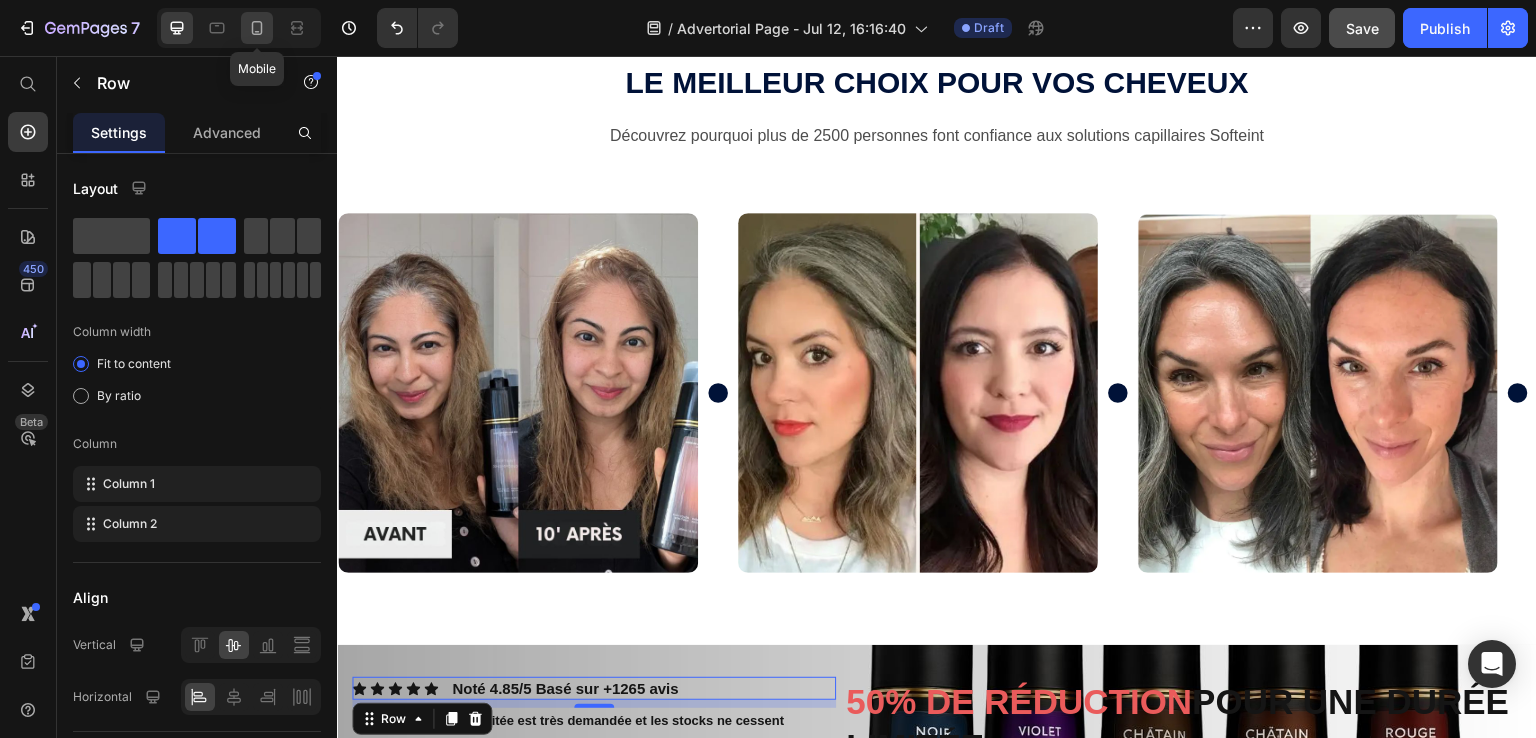 click 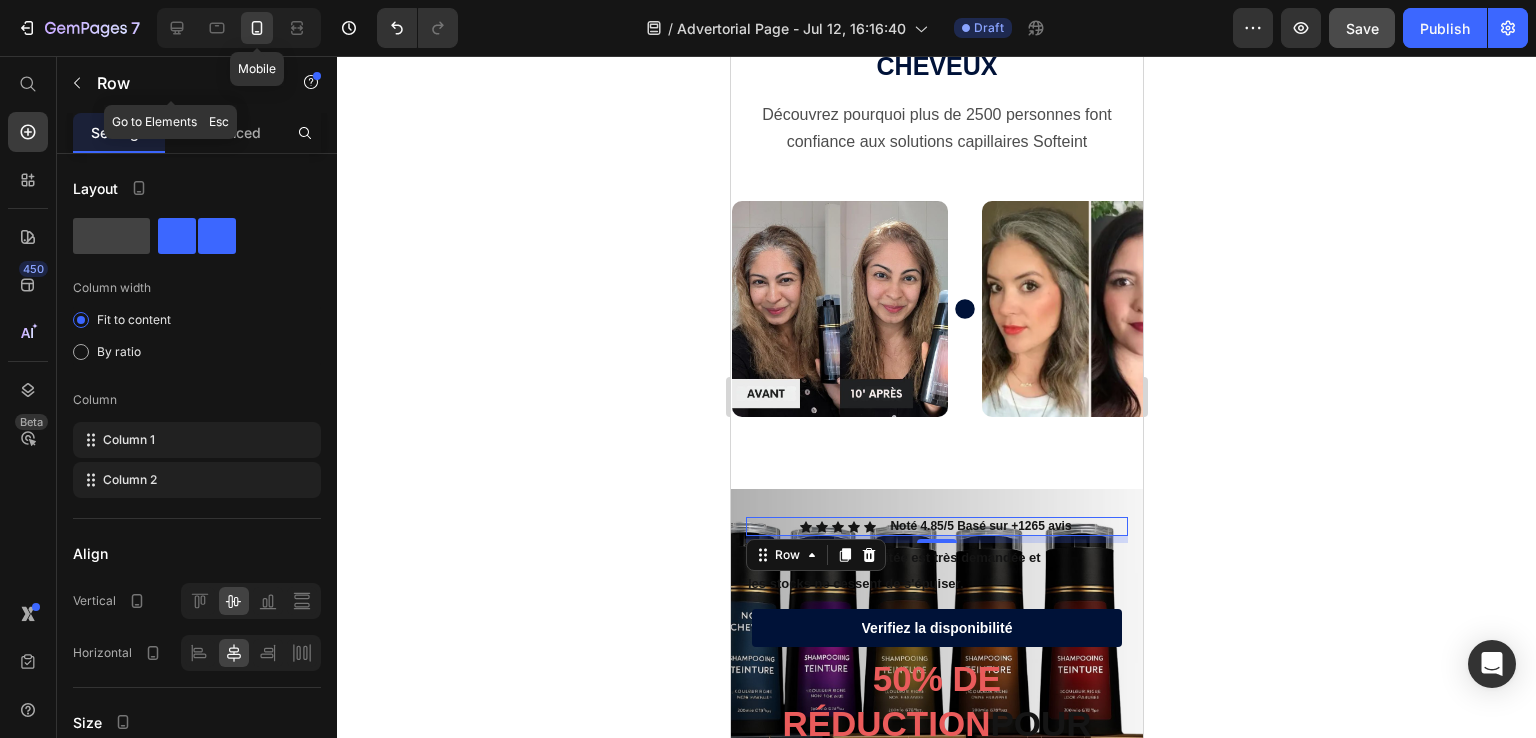 scroll, scrollTop: 5664, scrollLeft: 0, axis: vertical 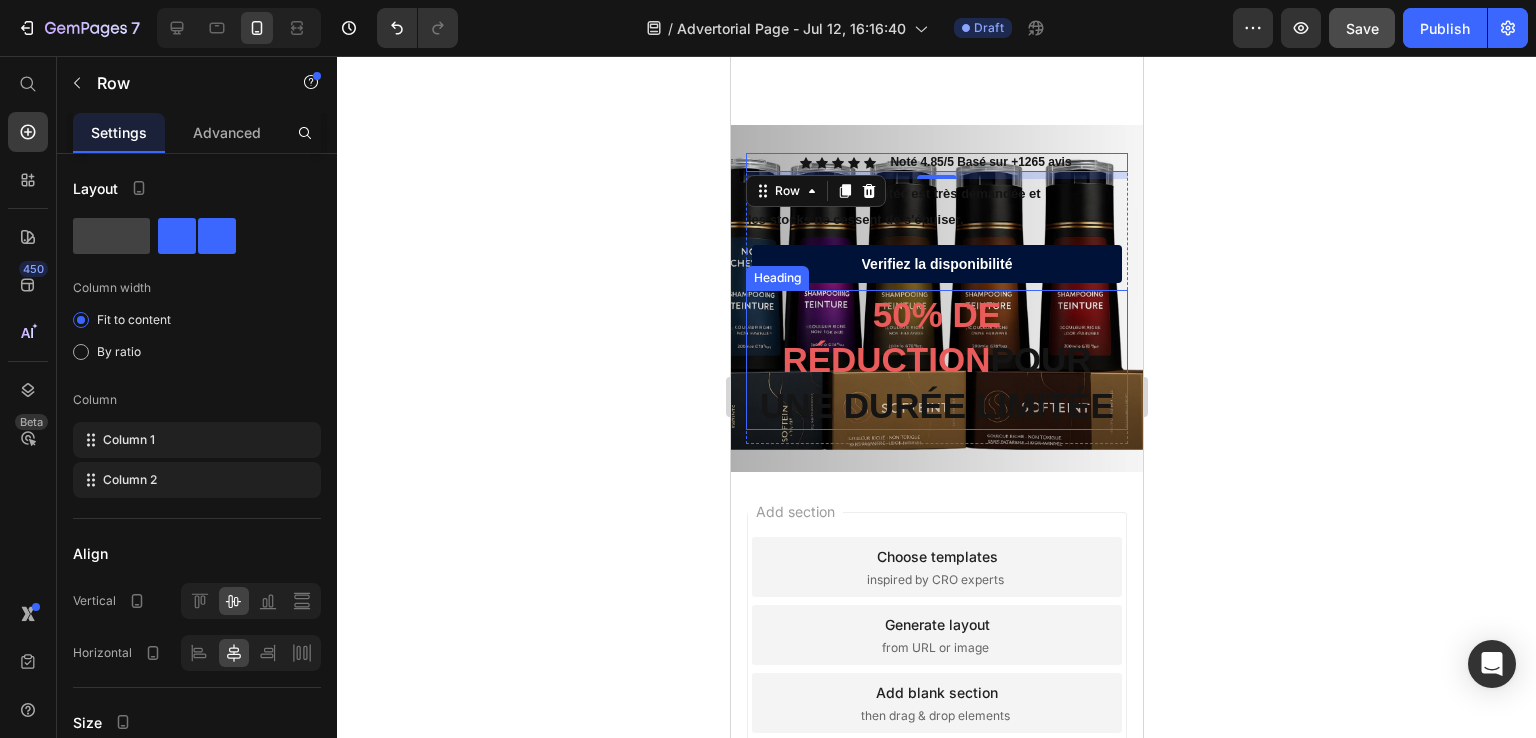 click on "50% DE RÉDUCTION  POUR UNE DURÉE LIMITÉE" at bounding box center (936, 360) 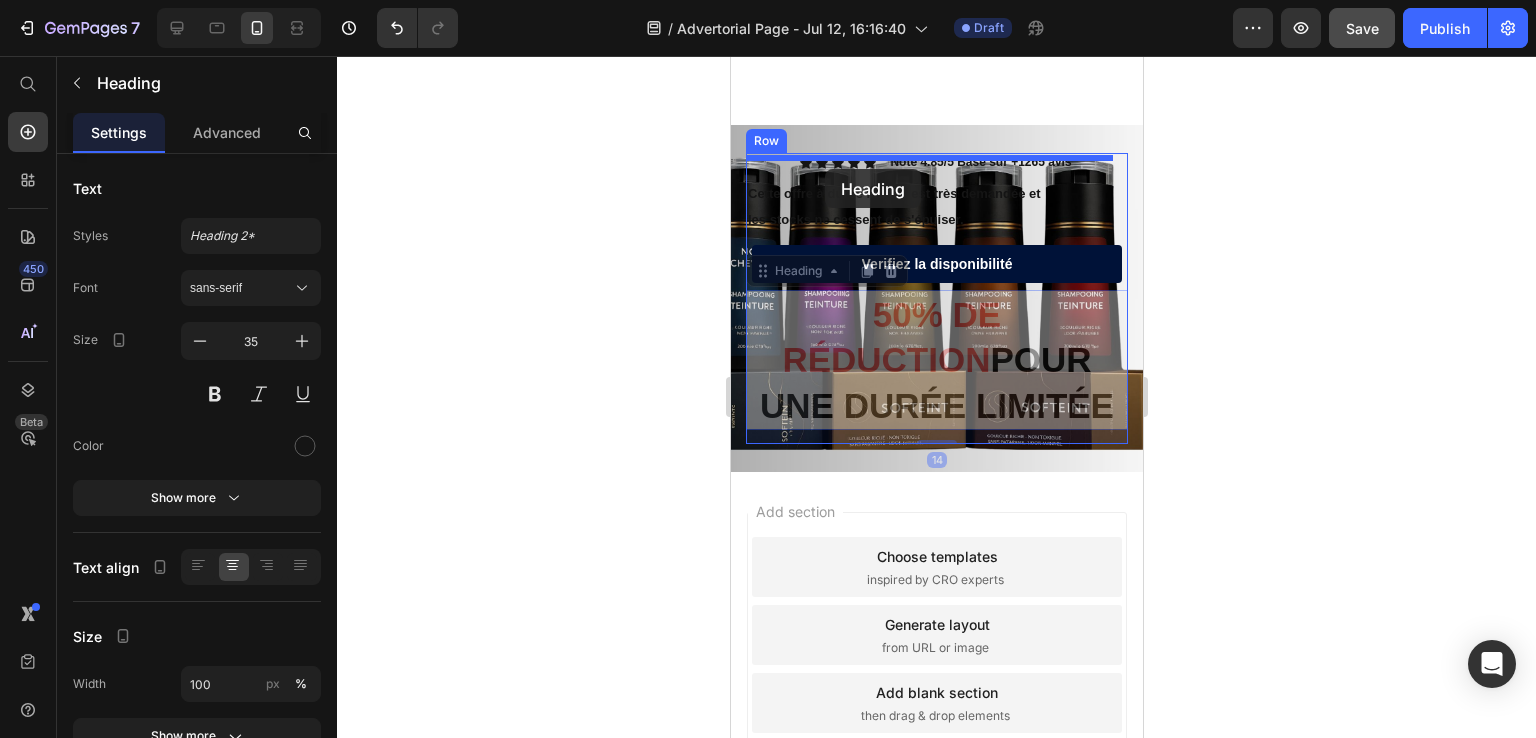 drag, startPoint x: 787, startPoint y: 253, endPoint x: 824, endPoint y: 169, distance: 91.787796 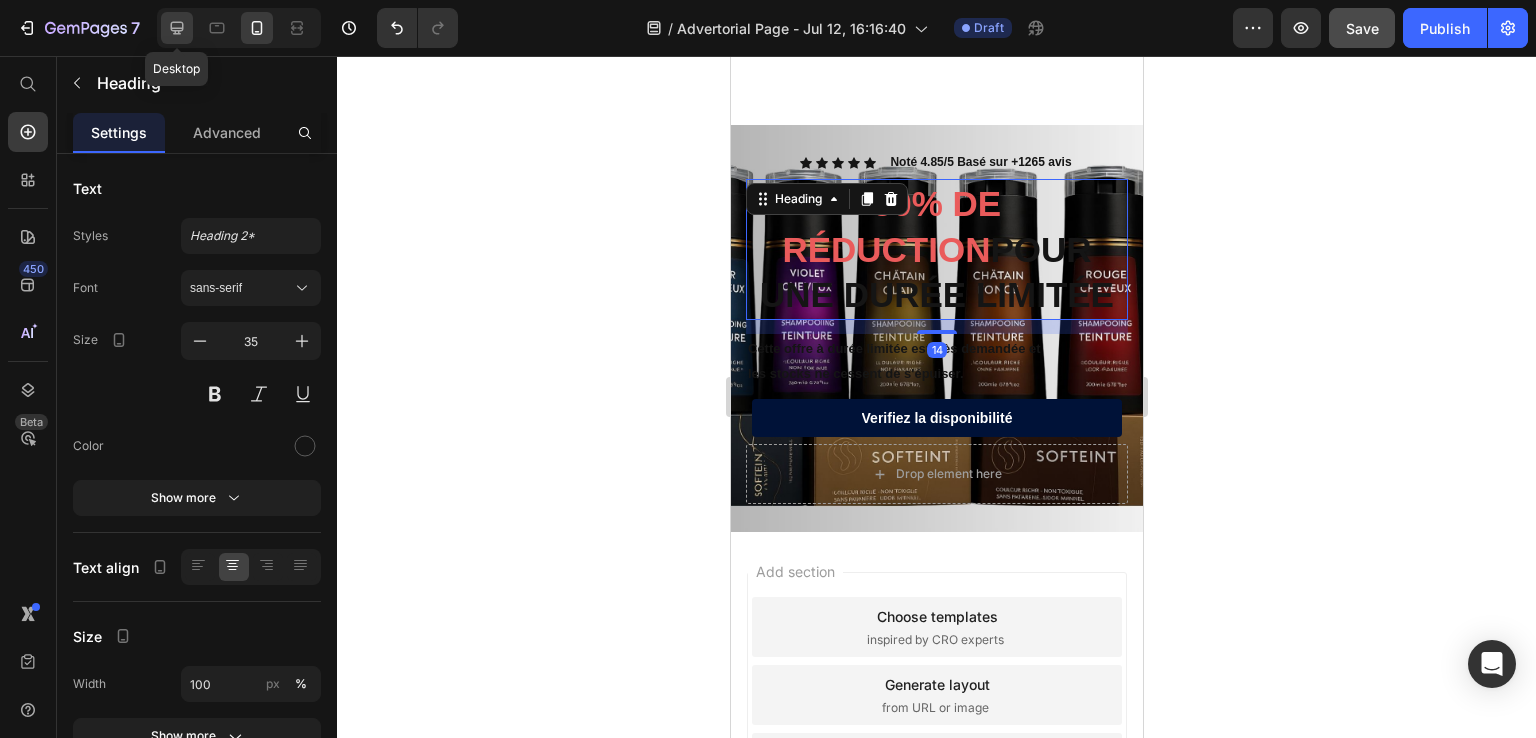 click 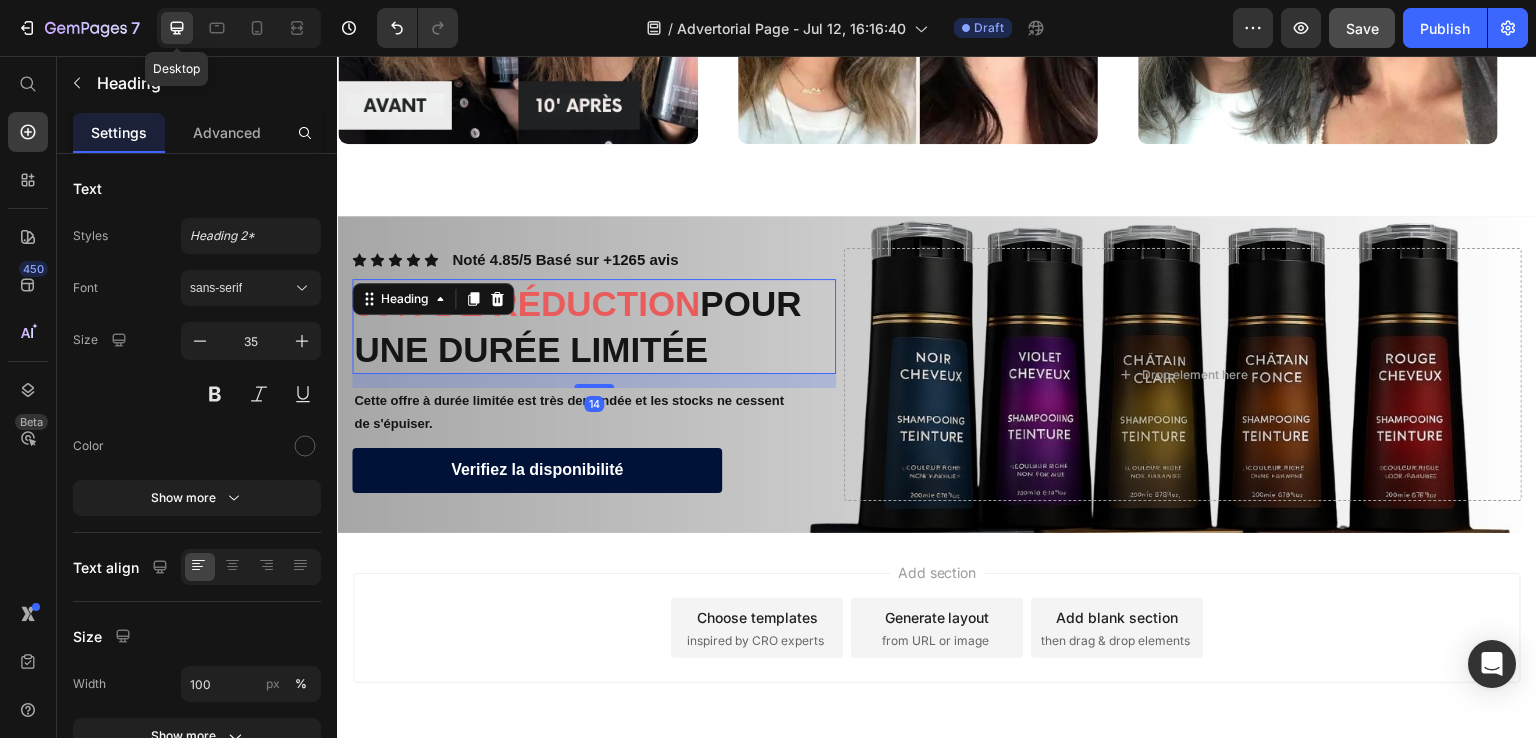 scroll, scrollTop: 5788, scrollLeft: 0, axis: vertical 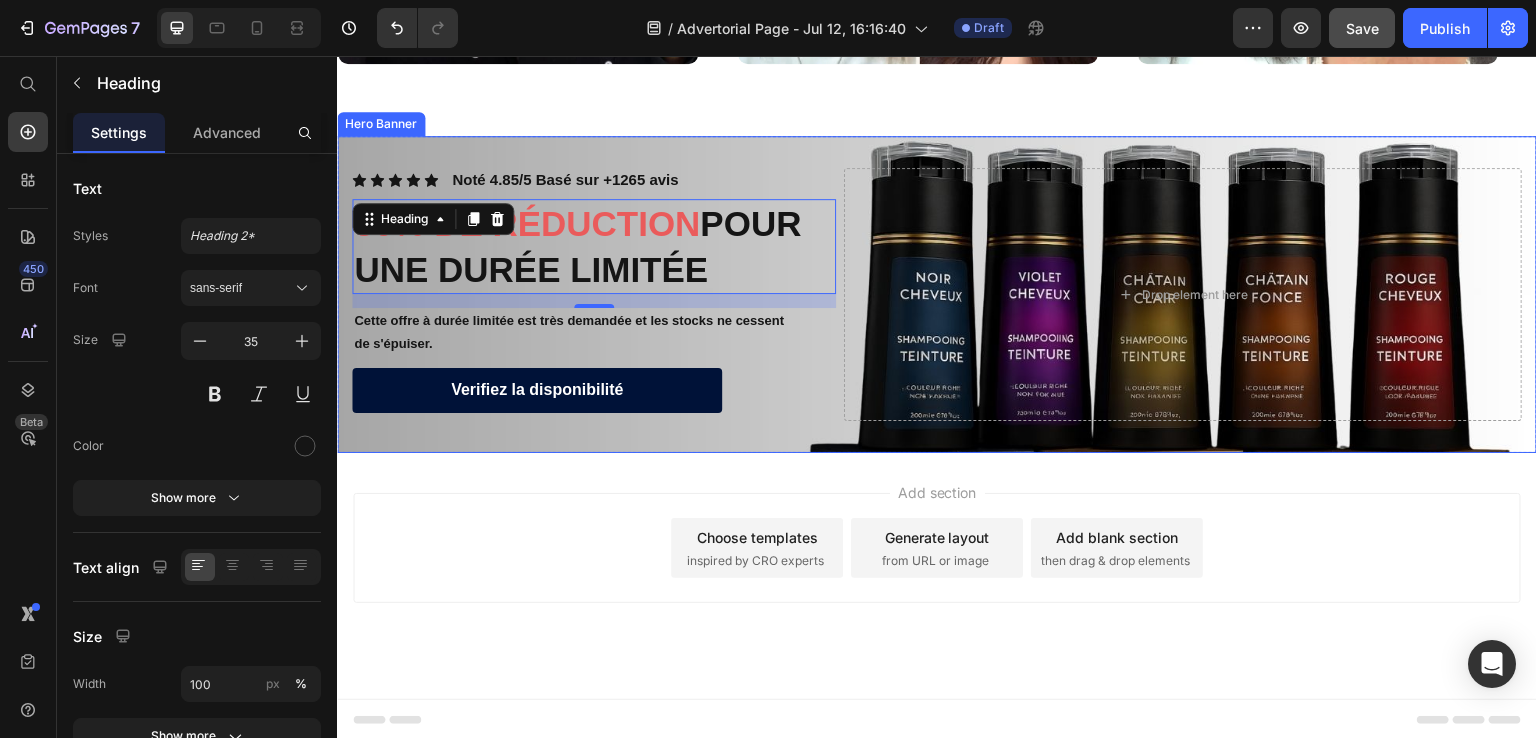 click on "Icon Icon Icon Icon Icon Icon List Noté 4.85/5 Basé sur +1265 avis Text Block Row 50% DE RÉDUCTION  POUR UNE DURÉE LIMITÉE Heading   14 Cette offre à durée limitée est très demandée et les stocks ne cessent de s'épuiser. Text Block Verifiez la disponibilité Button
Drop element here Row" at bounding box center (937, 294) 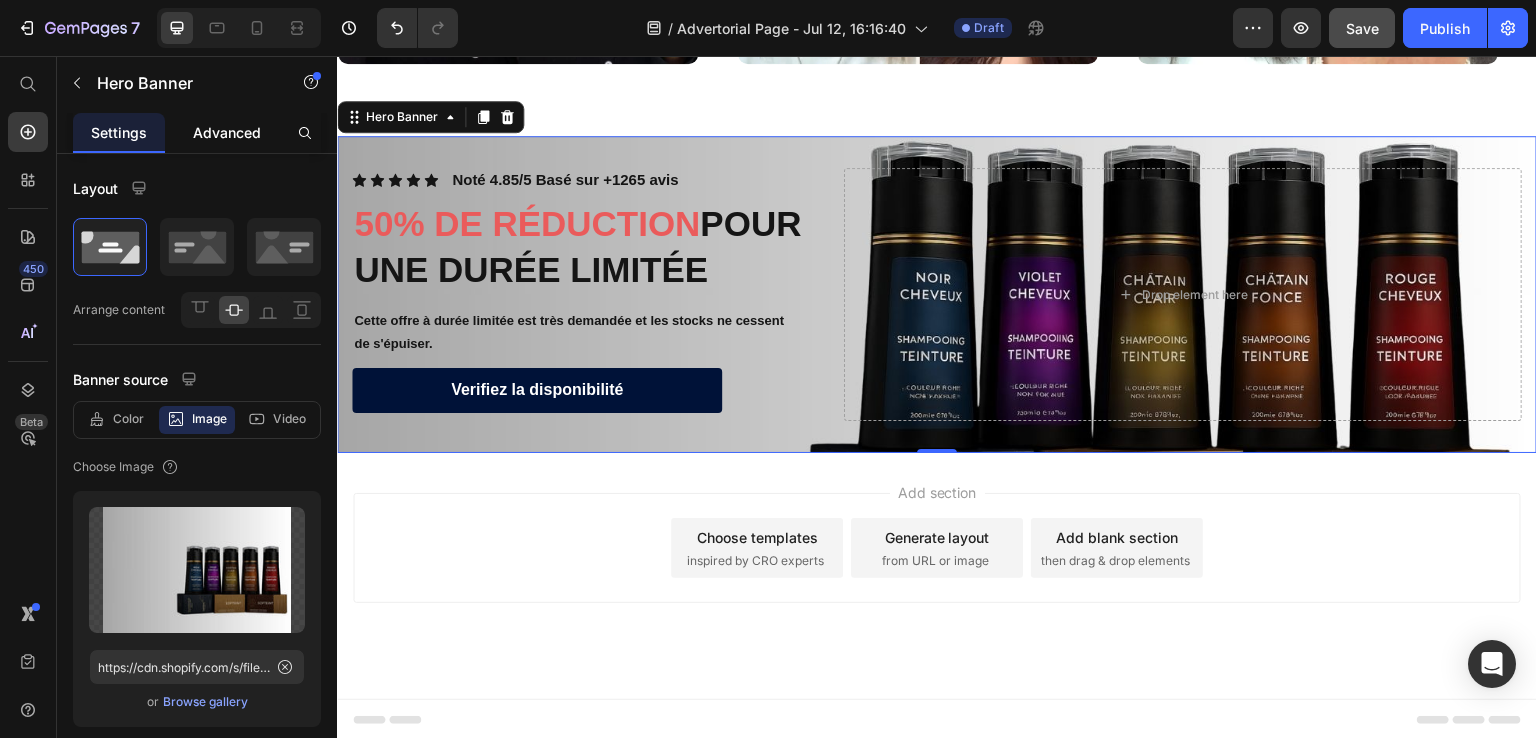 click on "Advanced" at bounding box center (227, 132) 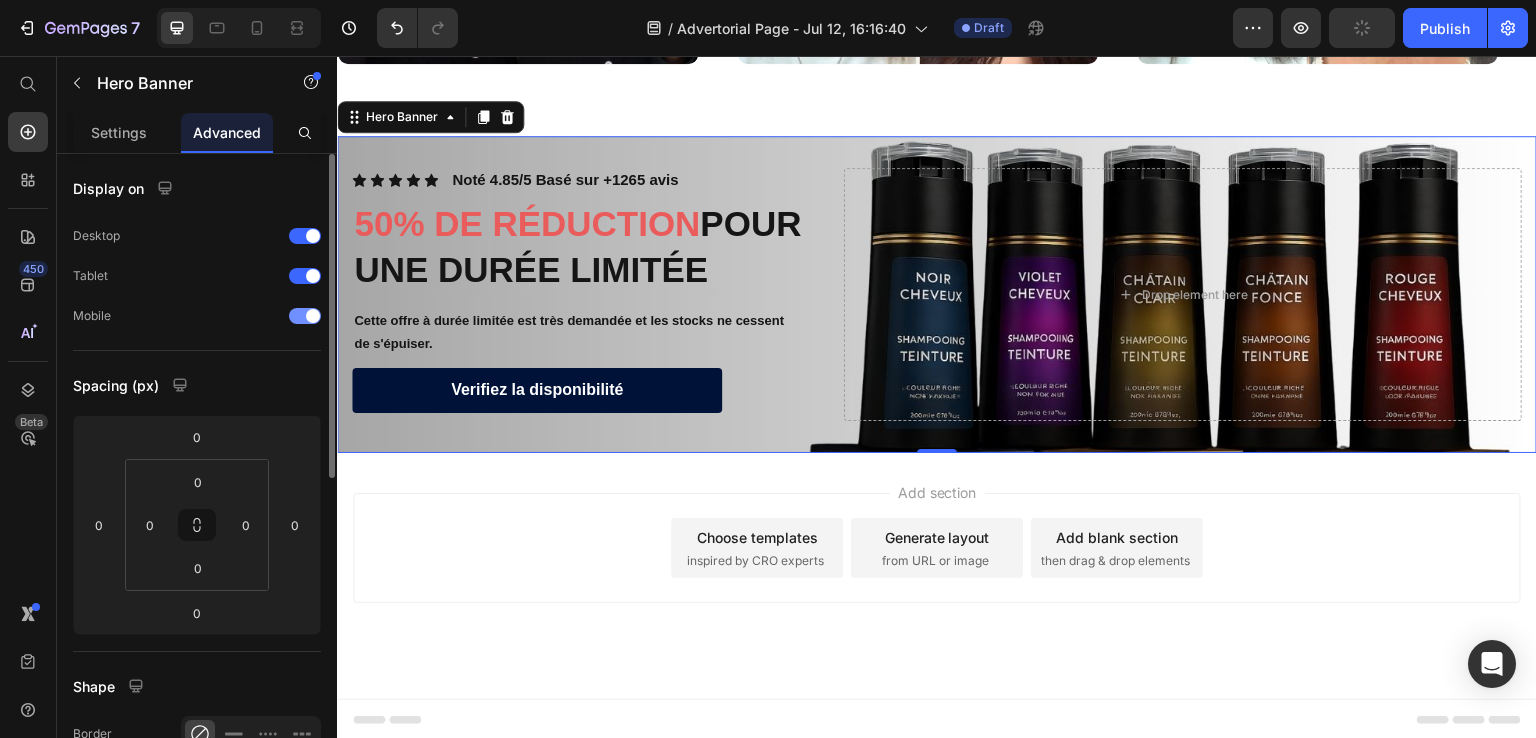 click at bounding box center [313, 316] 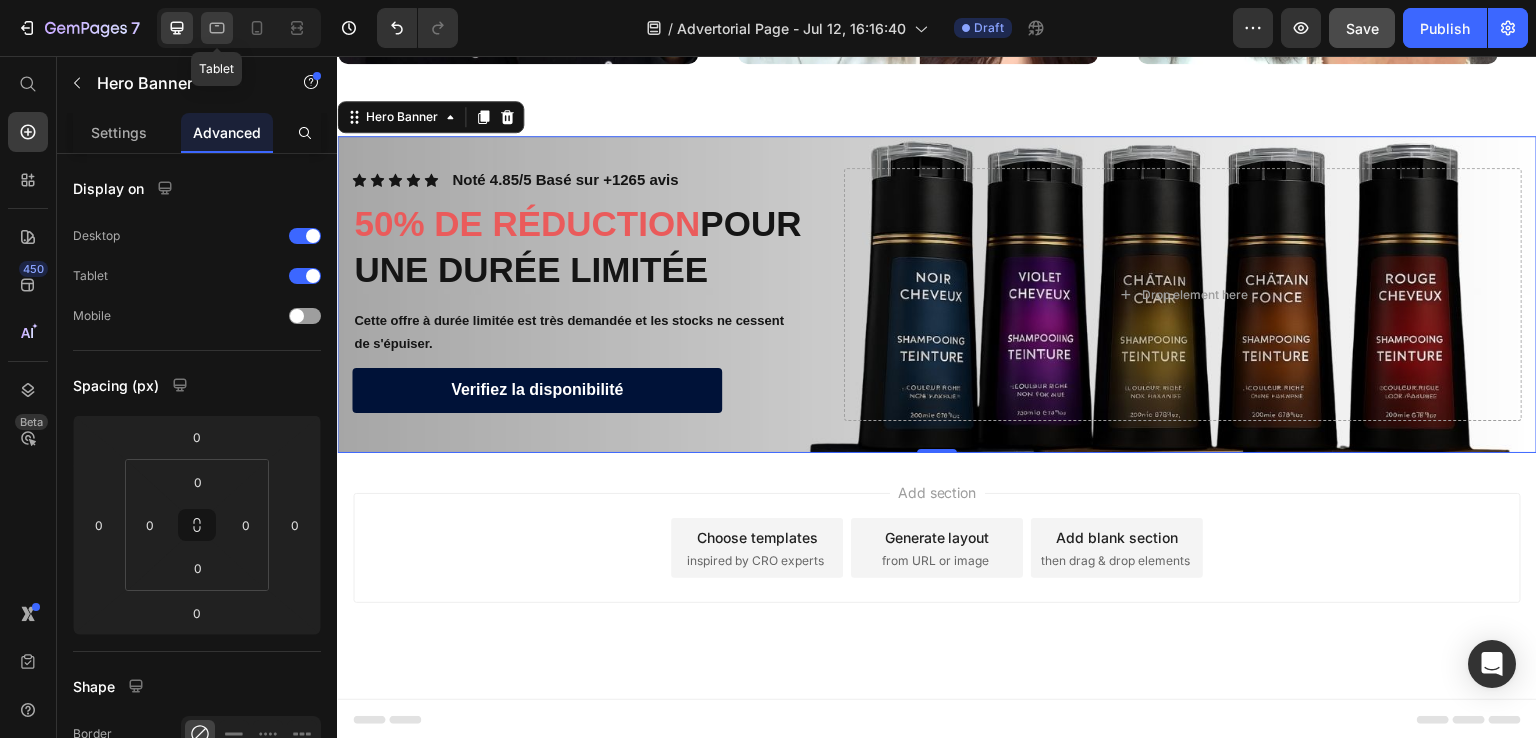 click 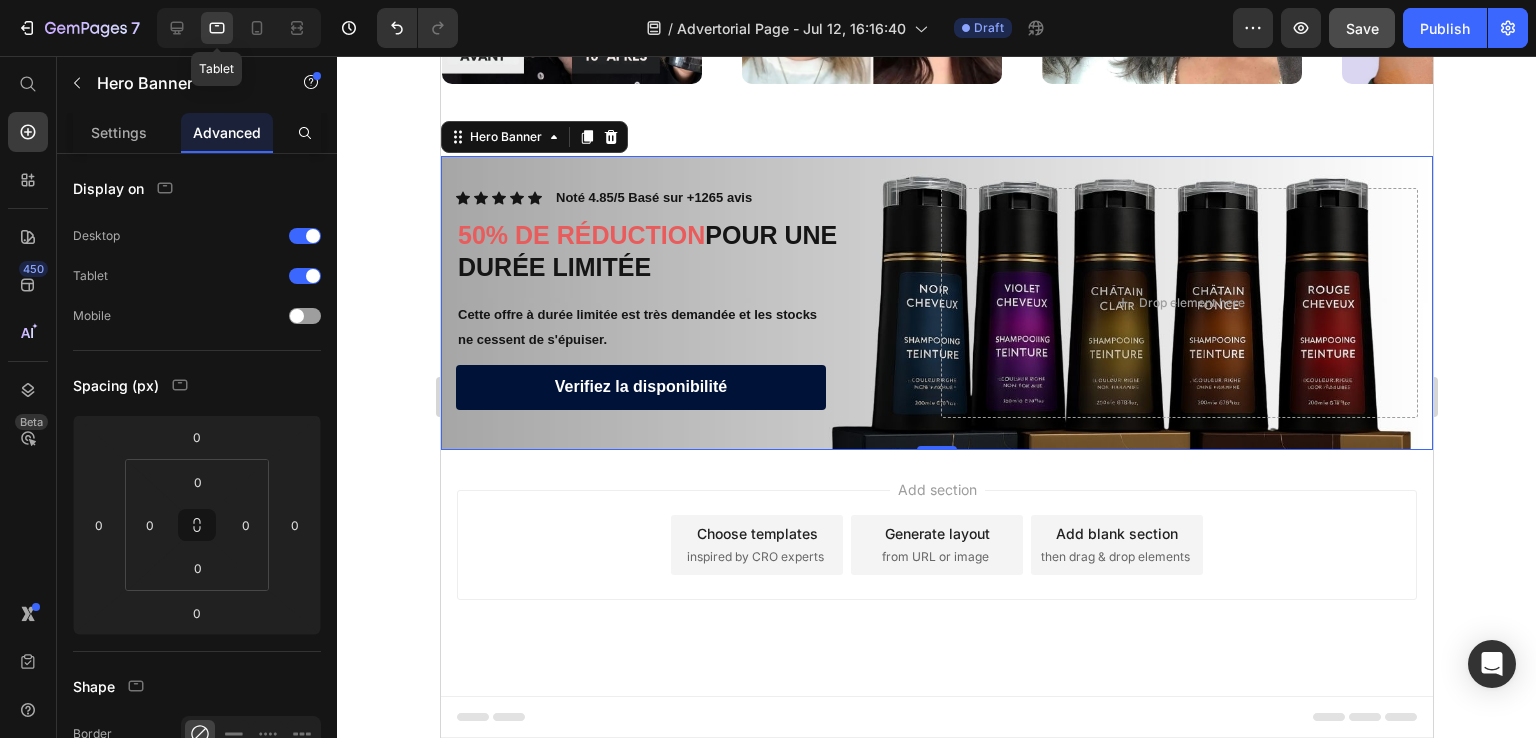 scroll, scrollTop: 5667, scrollLeft: 0, axis: vertical 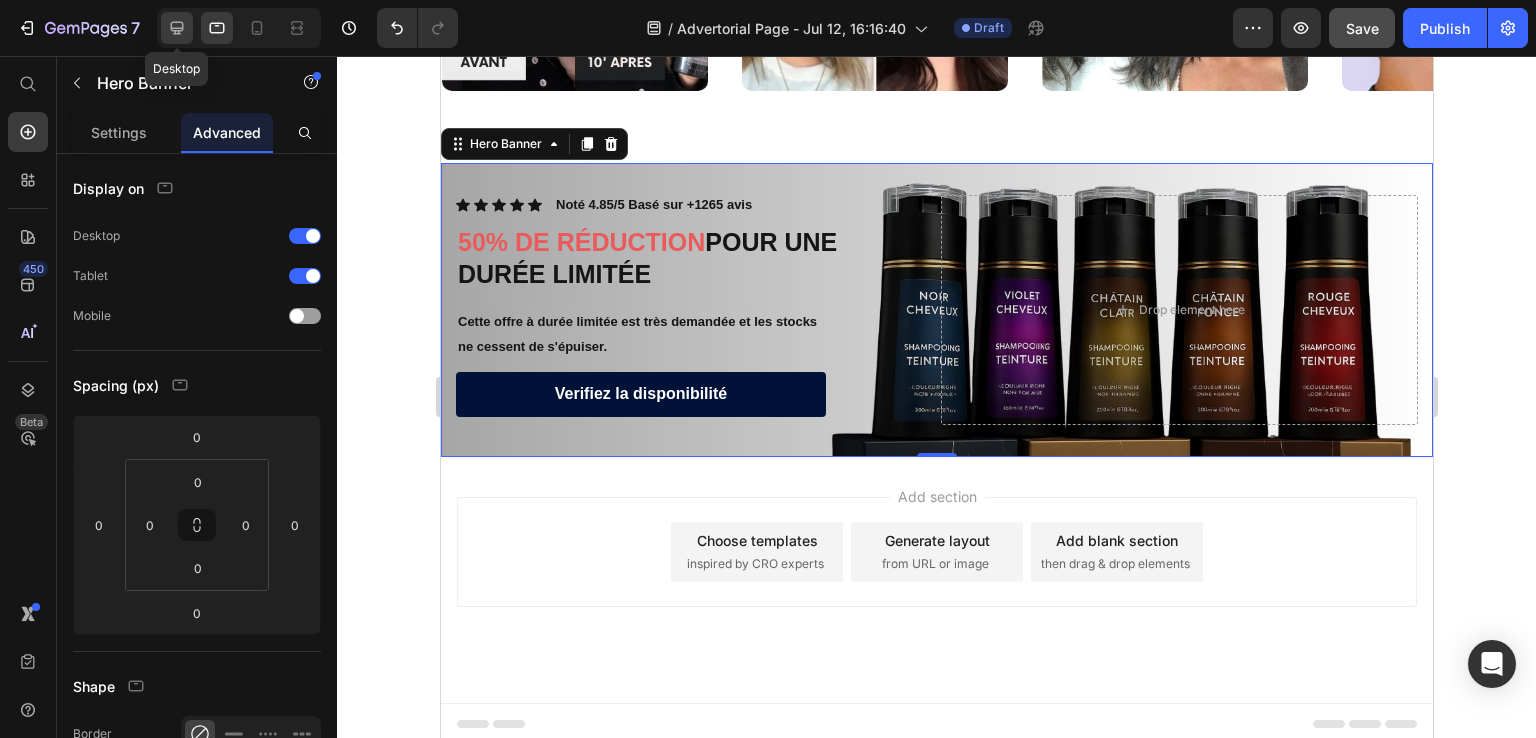 click 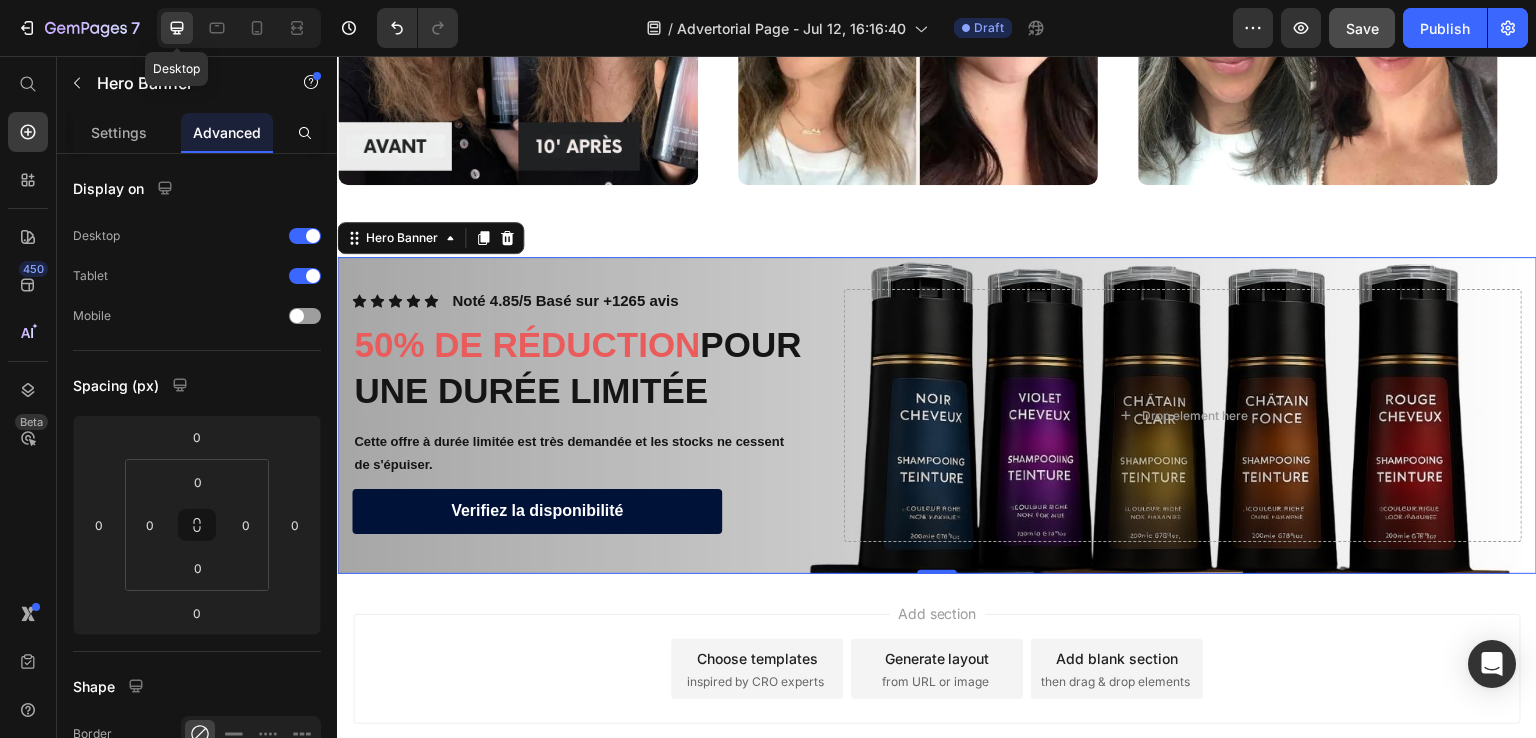 scroll, scrollTop: 5788, scrollLeft: 0, axis: vertical 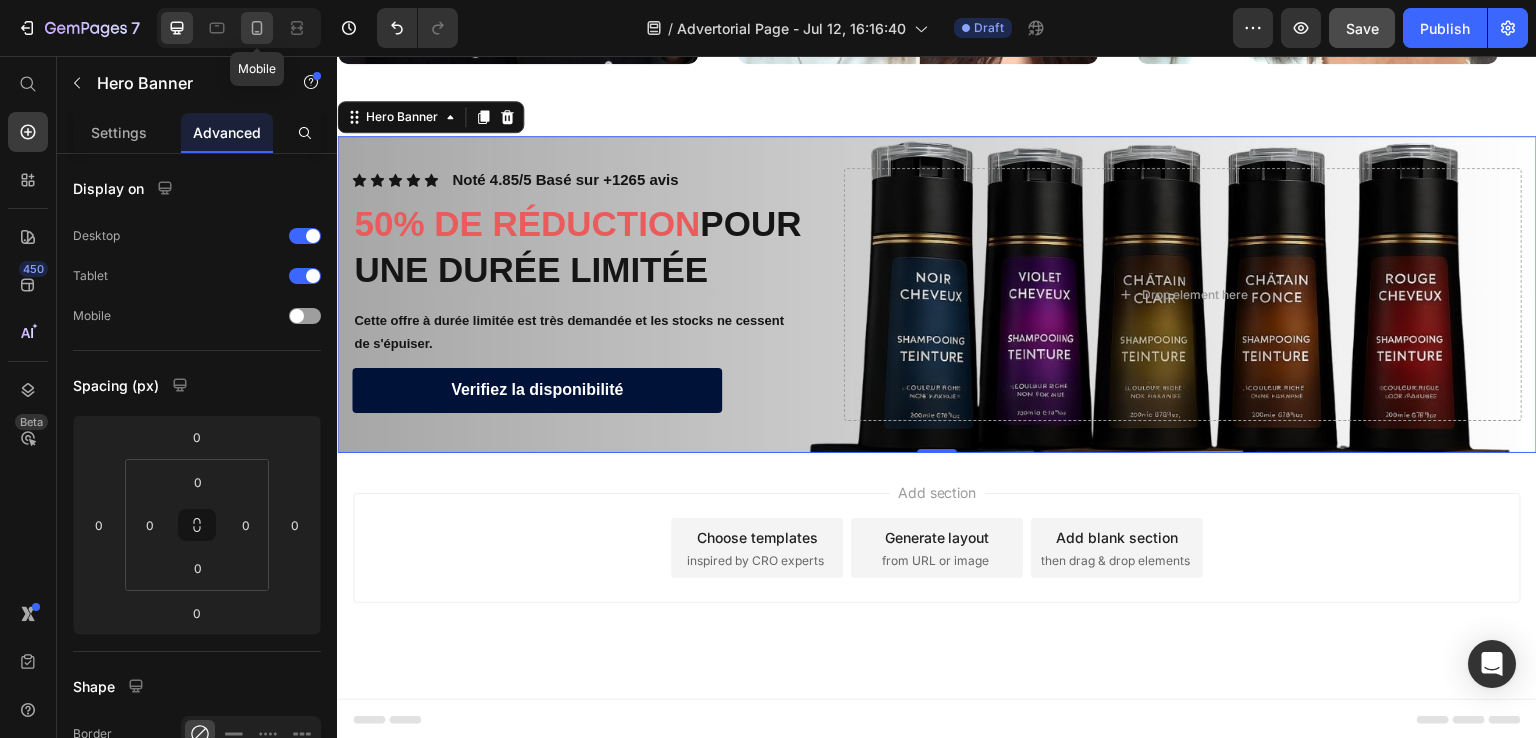 click 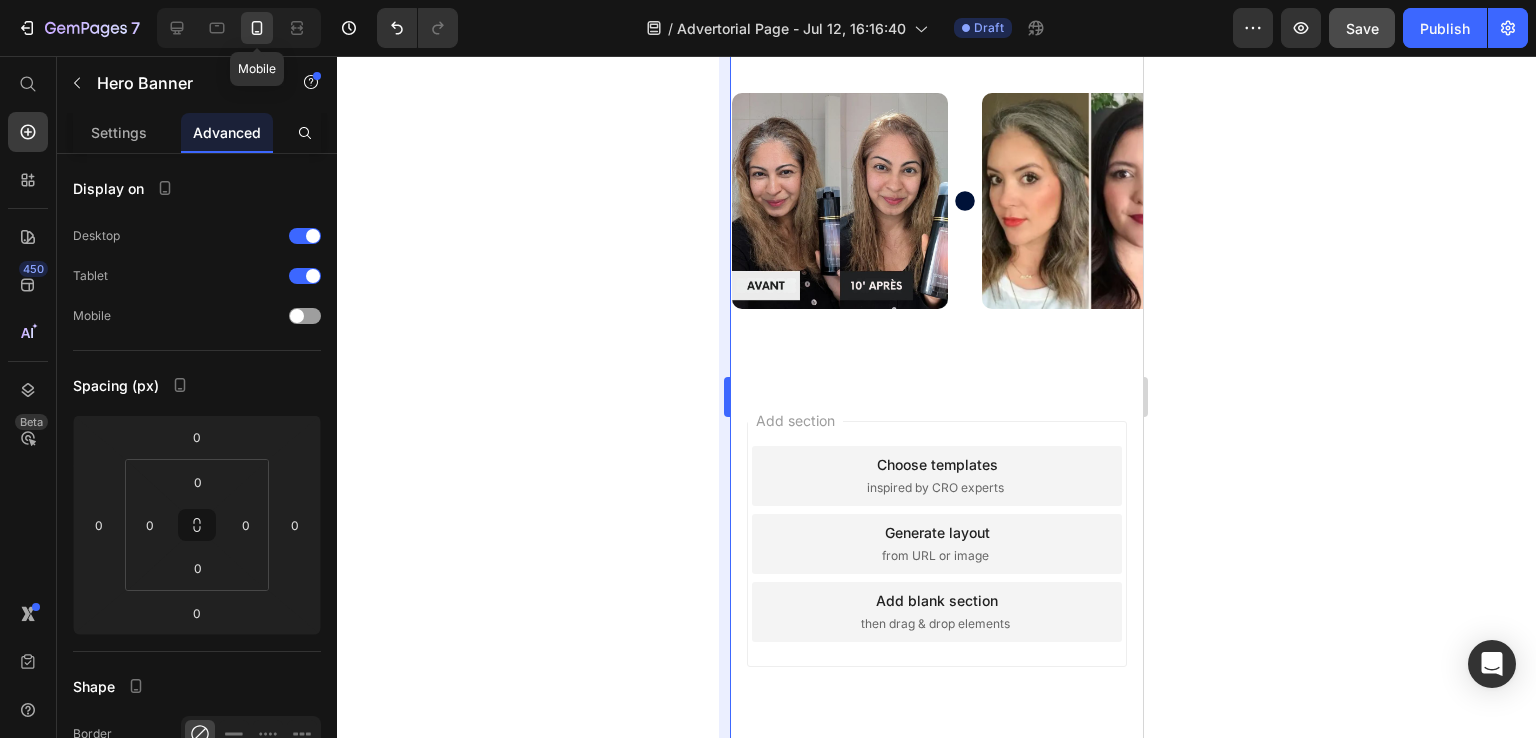 scroll, scrollTop: 5377, scrollLeft: 0, axis: vertical 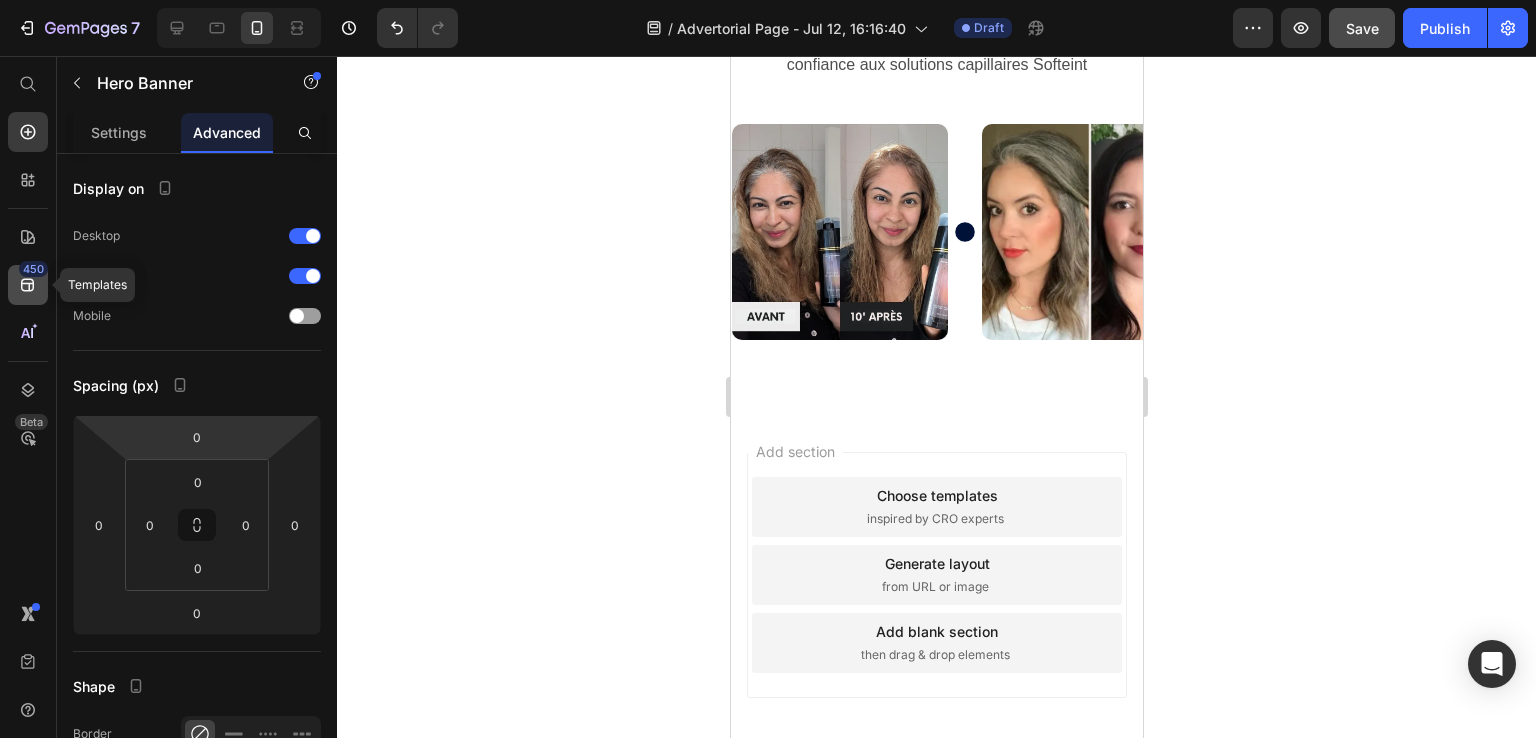 click on "450" 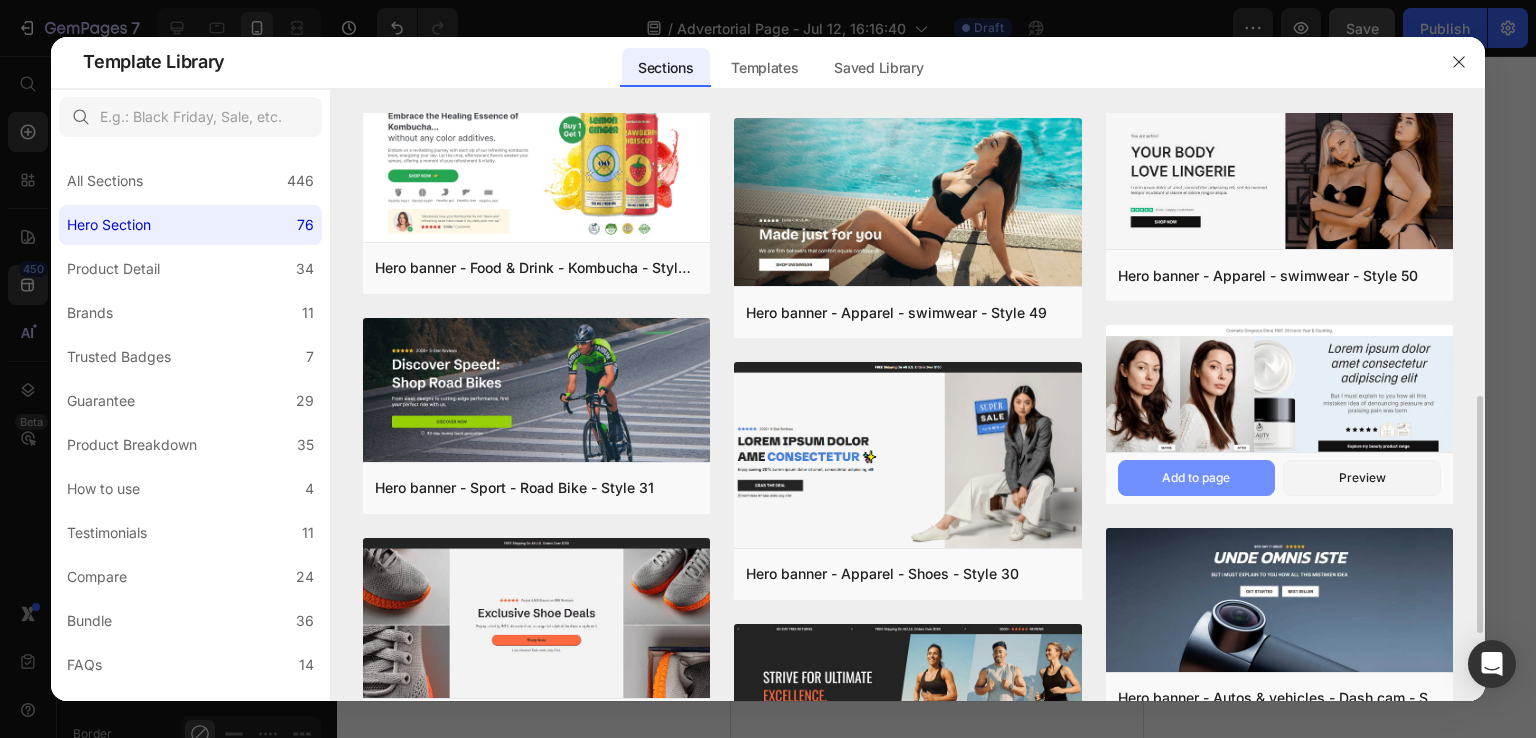 scroll, scrollTop: 907, scrollLeft: 0, axis: vertical 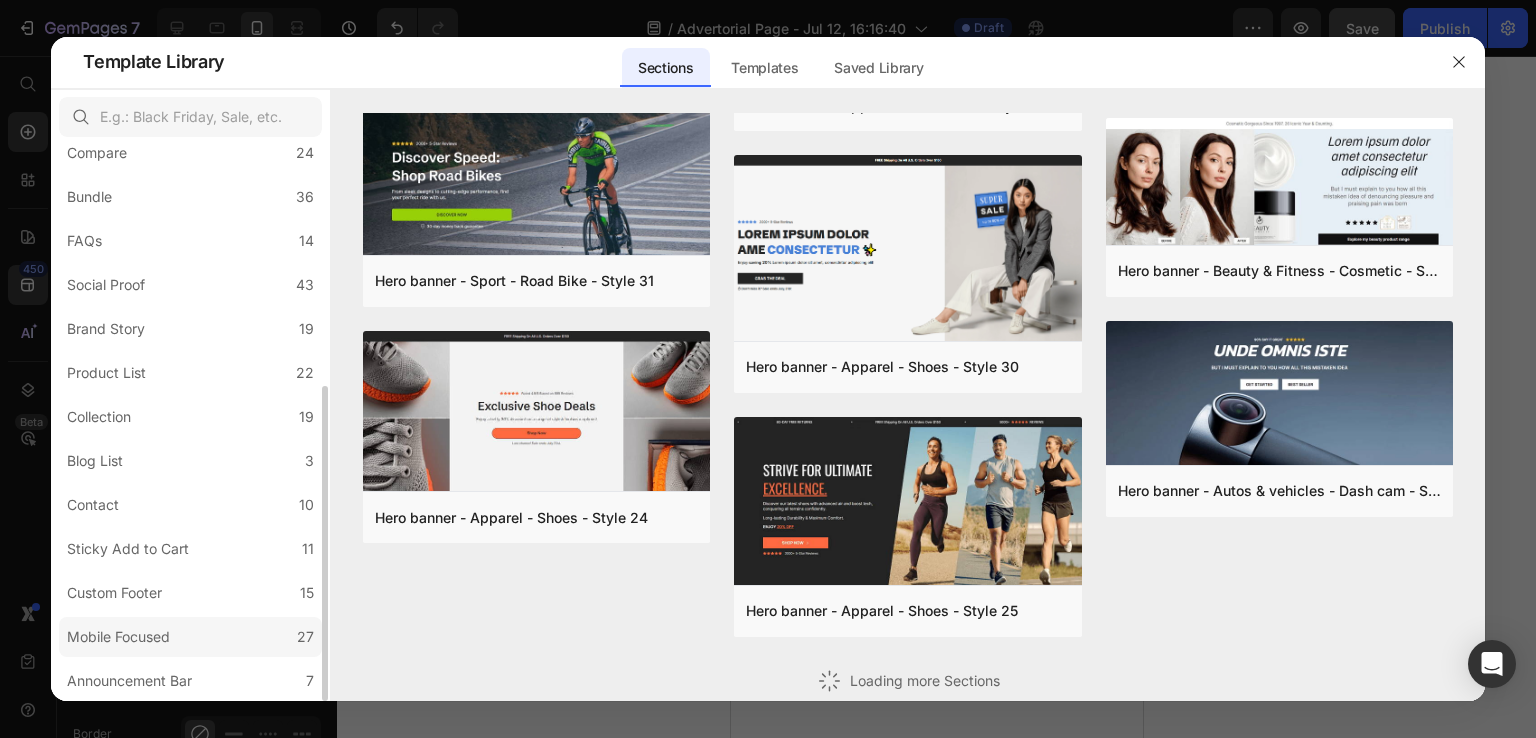 click on "Mobile Focused" at bounding box center (122, 637) 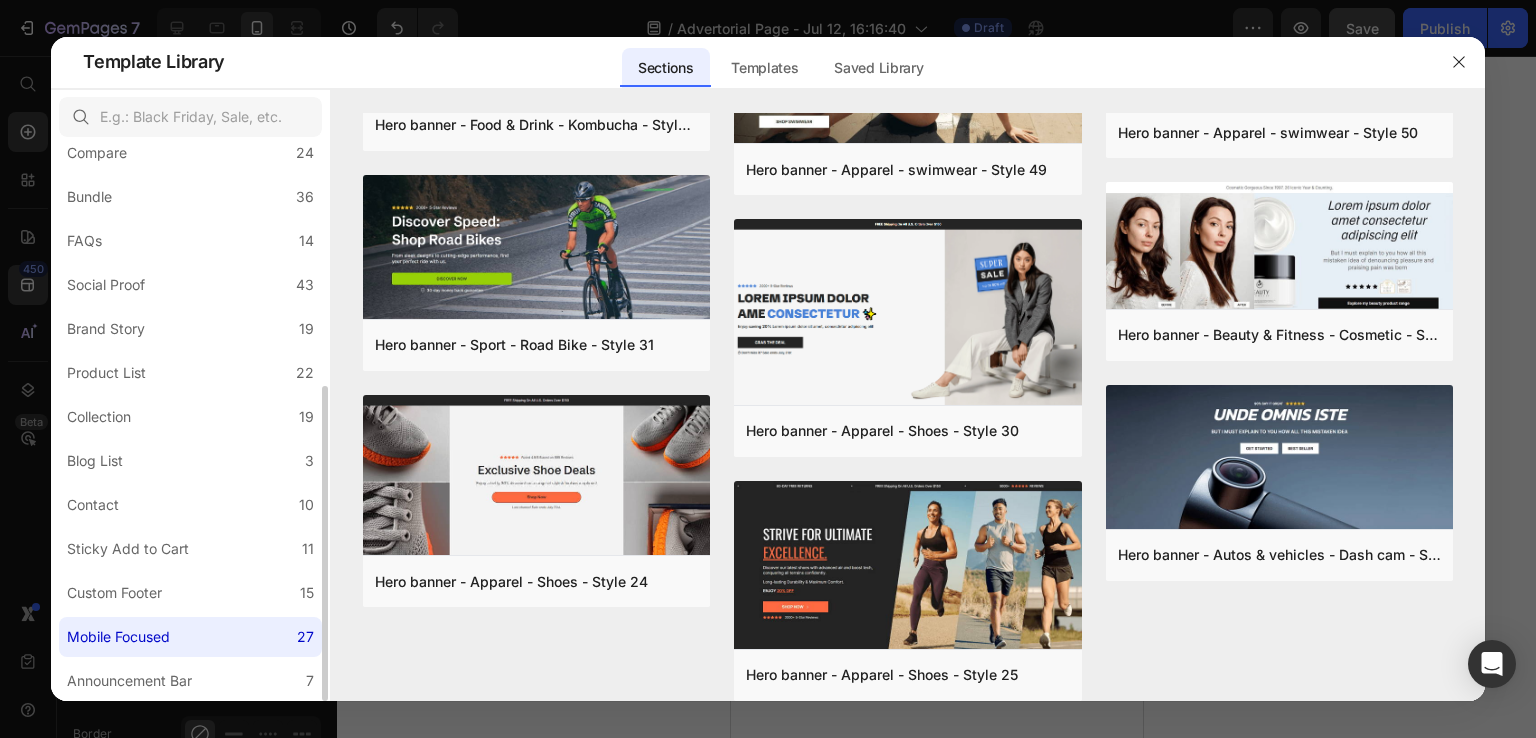 scroll, scrollTop: 0, scrollLeft: 0, axis: both 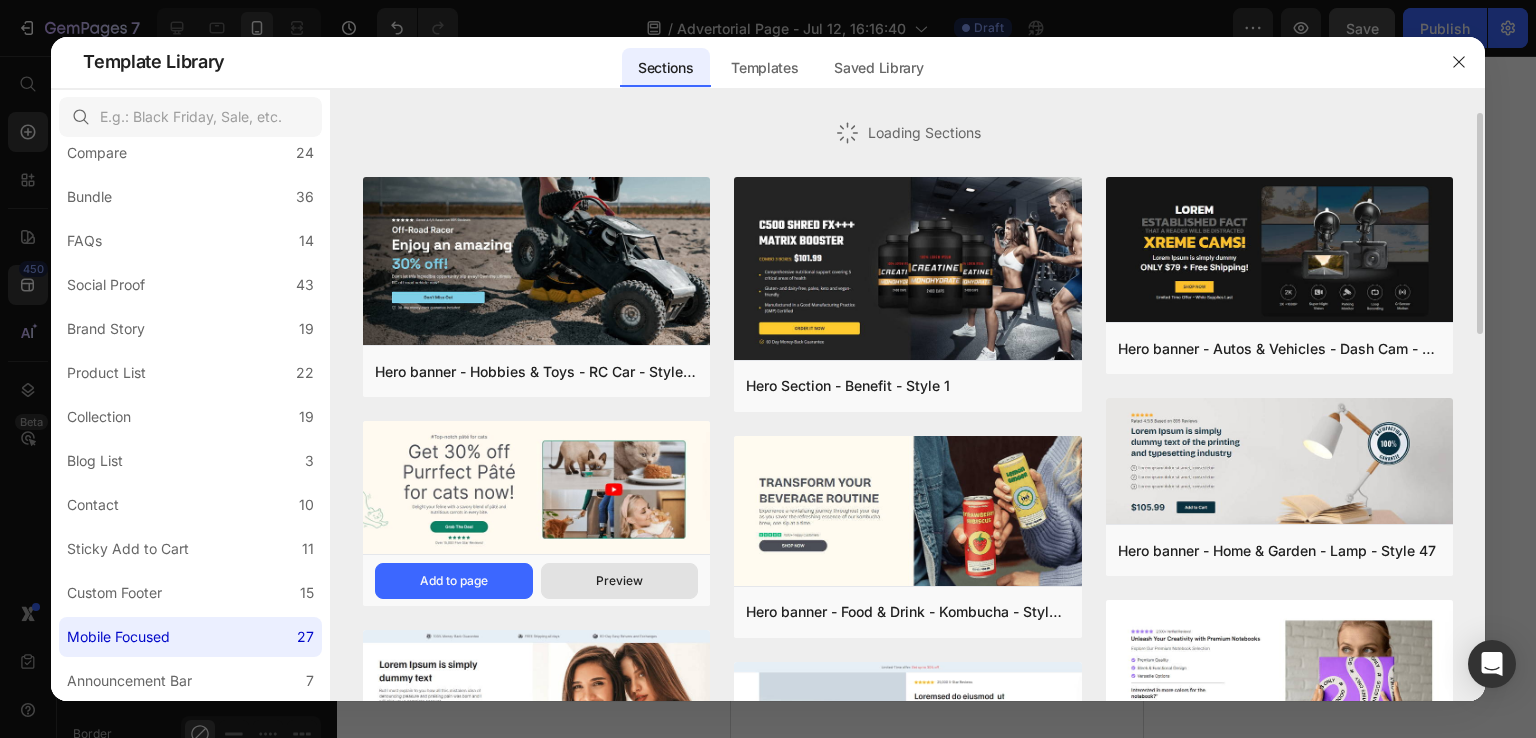 click on "Preview" at bounding box center [619, 581] 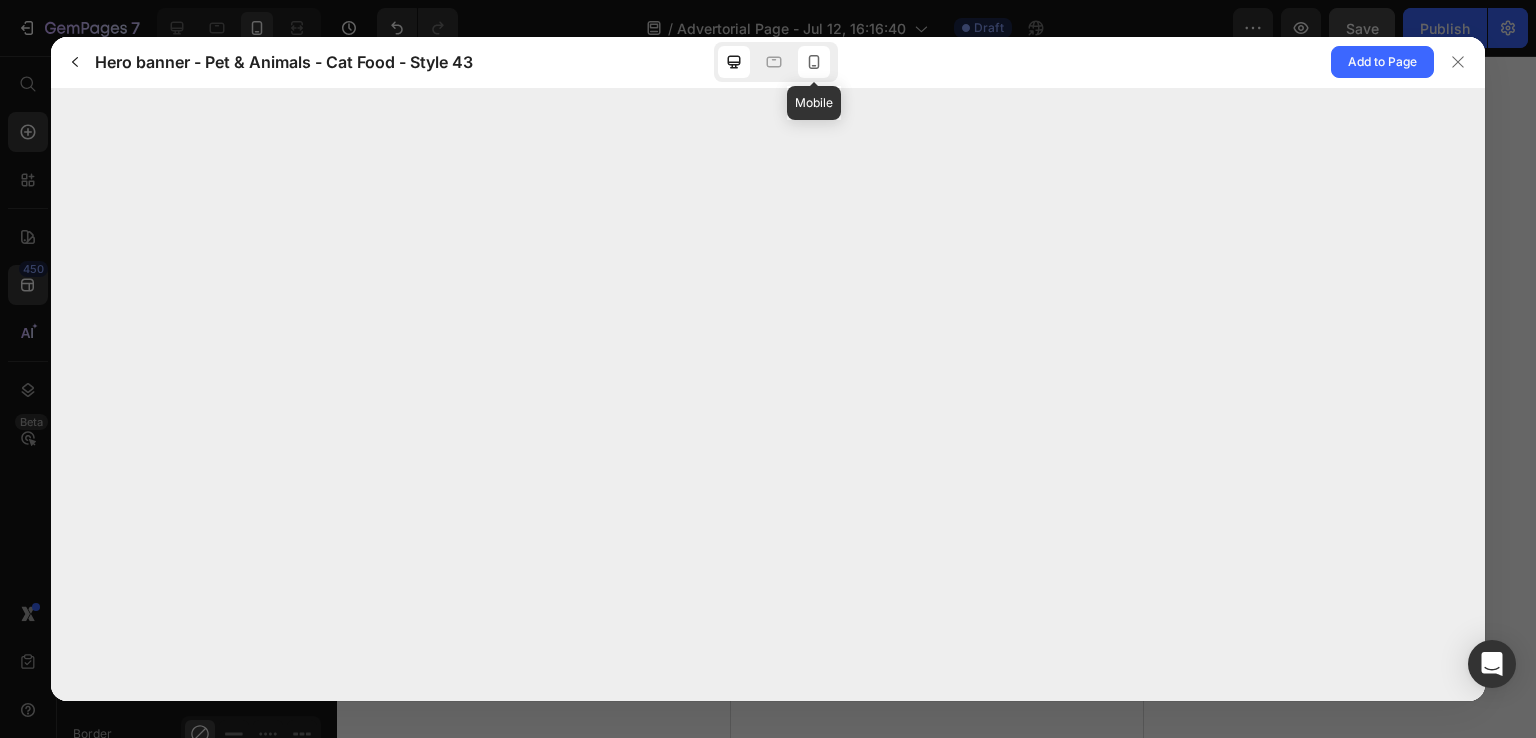 click 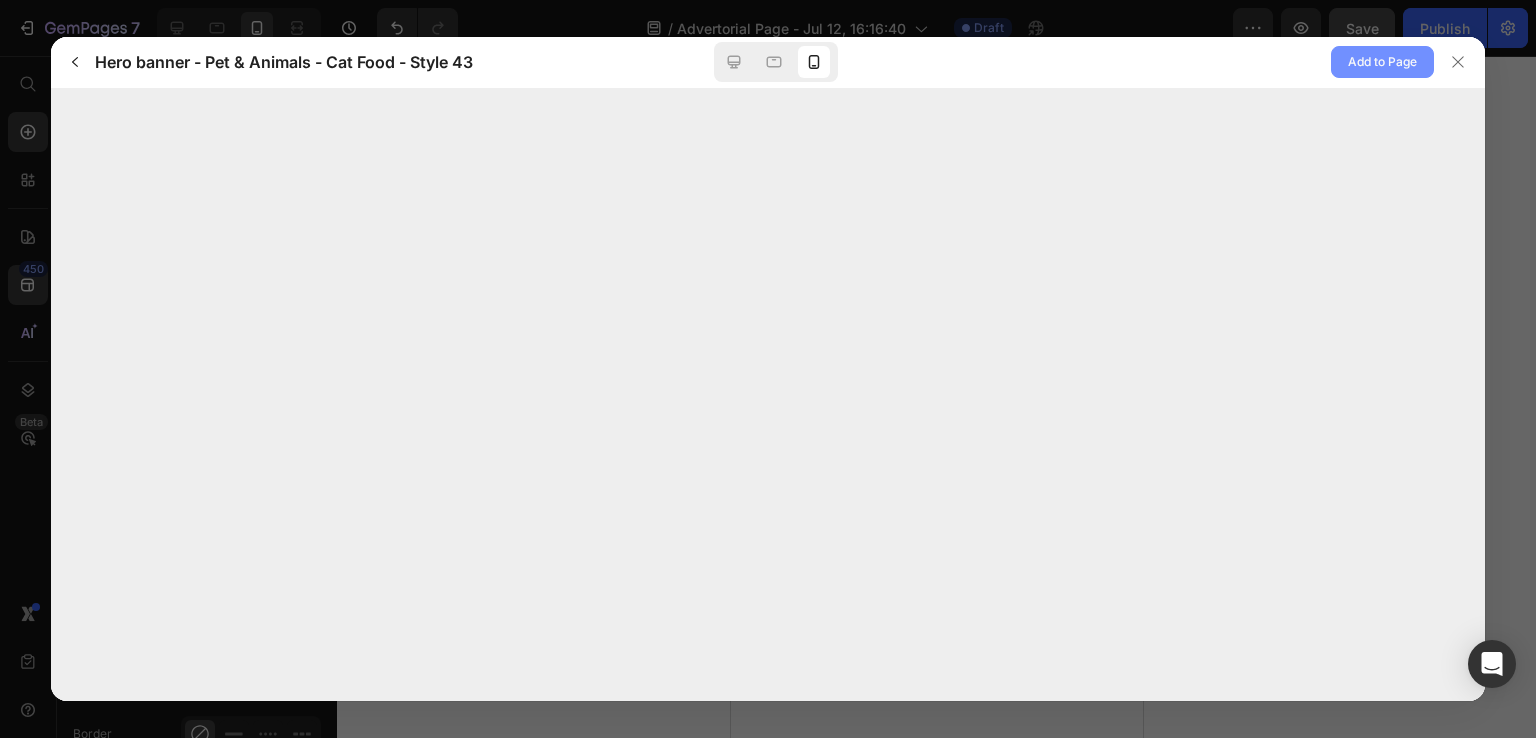 click on "Add to Page" 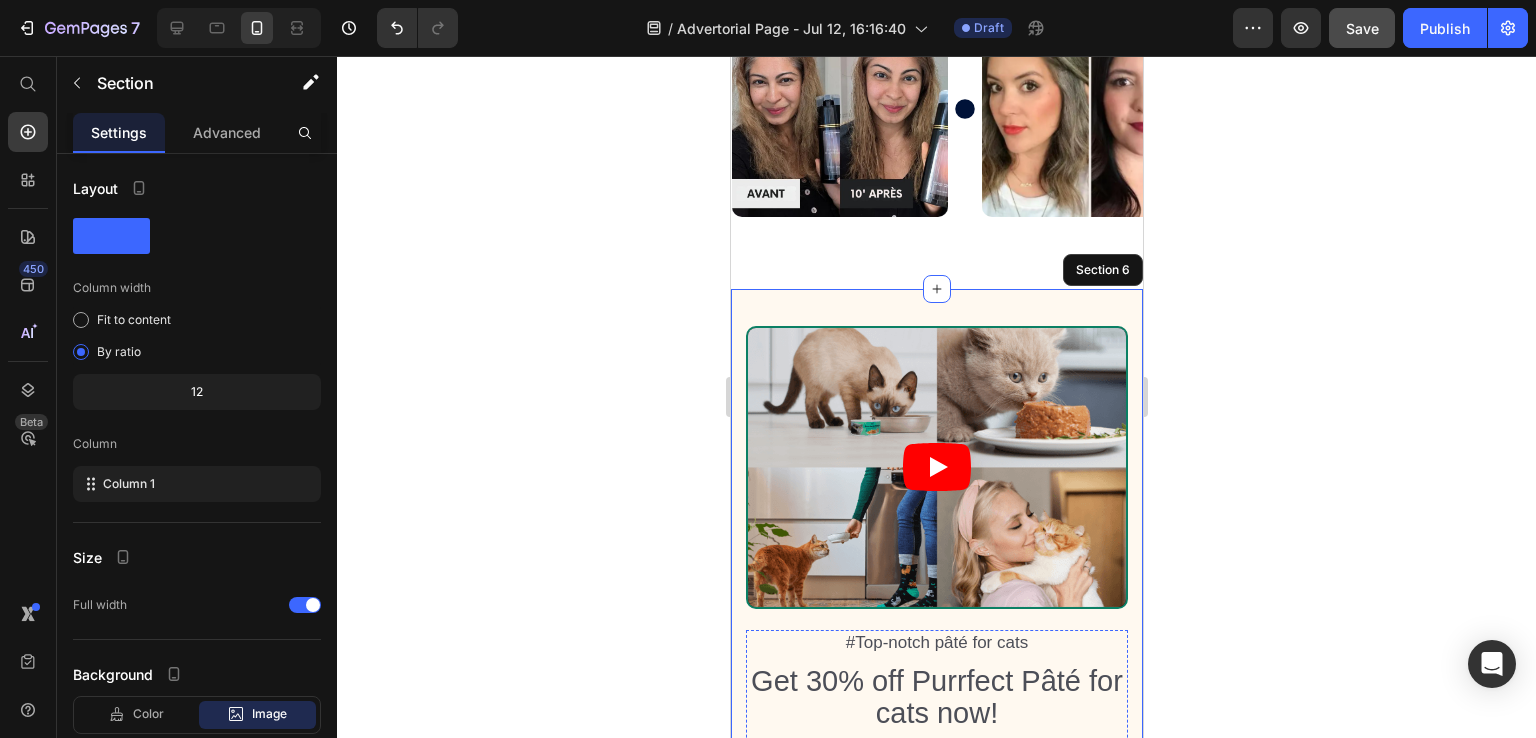 scroll, scrollTop: 5612, scrollLeft: 0, axis: vertical 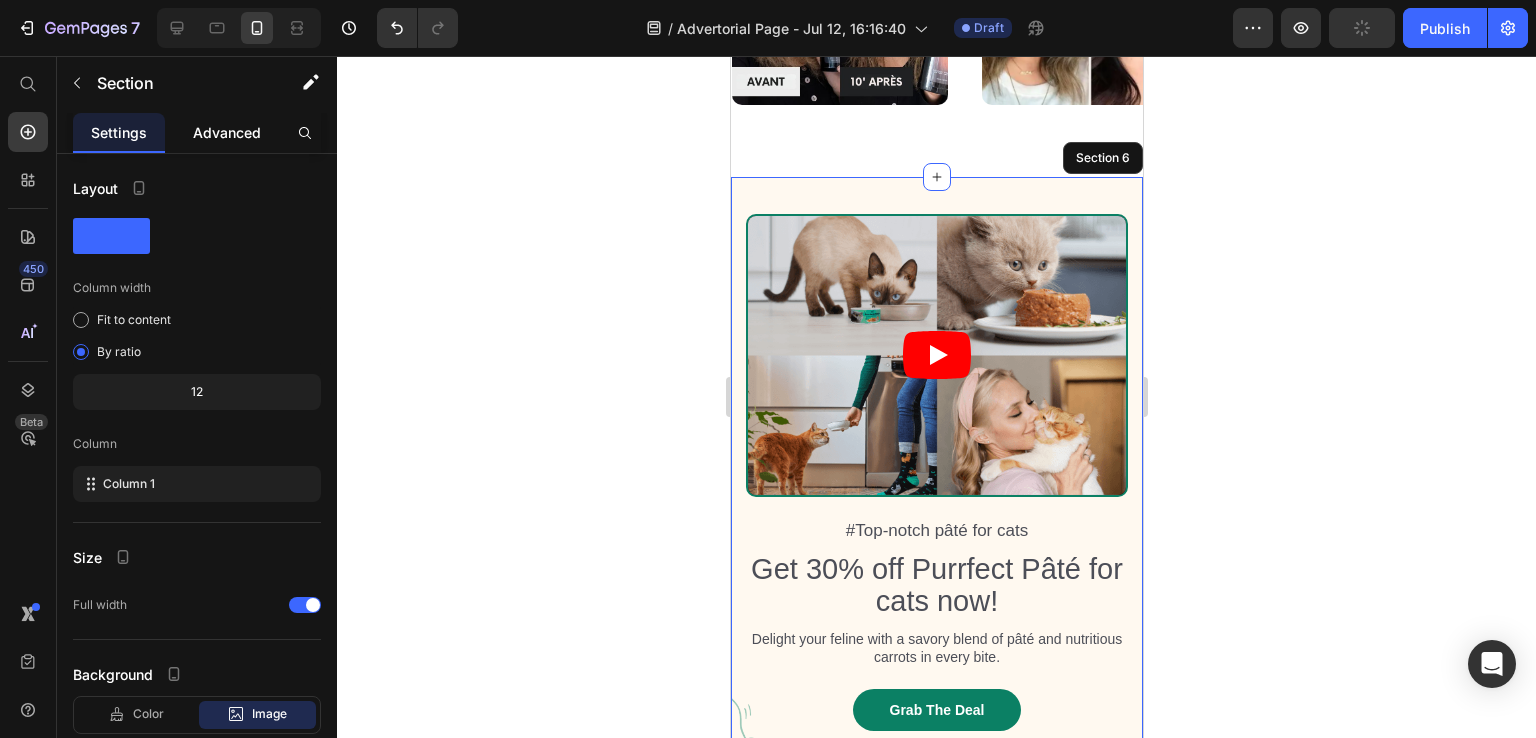 click on "Advanced" at bounding box center [227, 132] 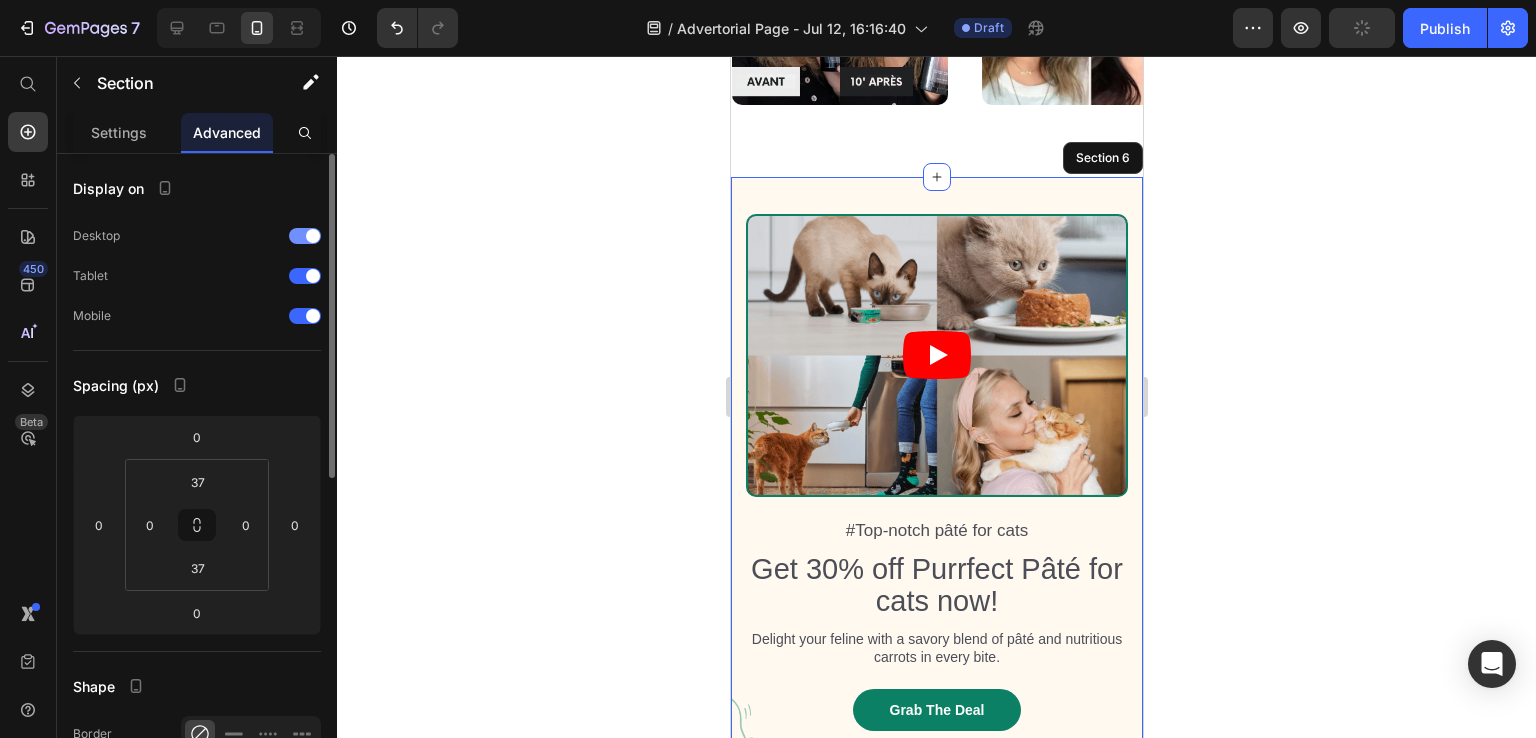 click on "Desktop" at bounding box center [197, 236] 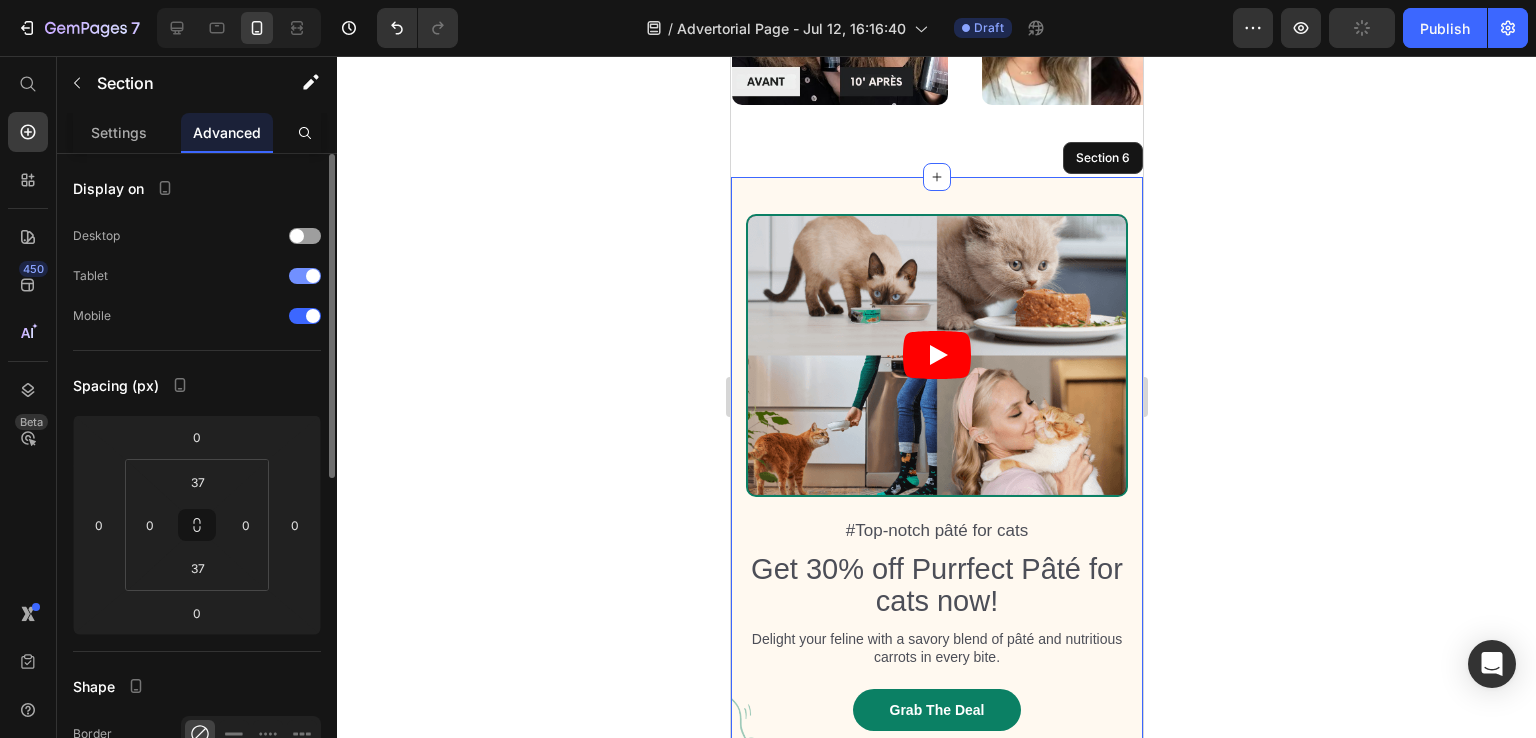 click at bounding box center (313, 276) 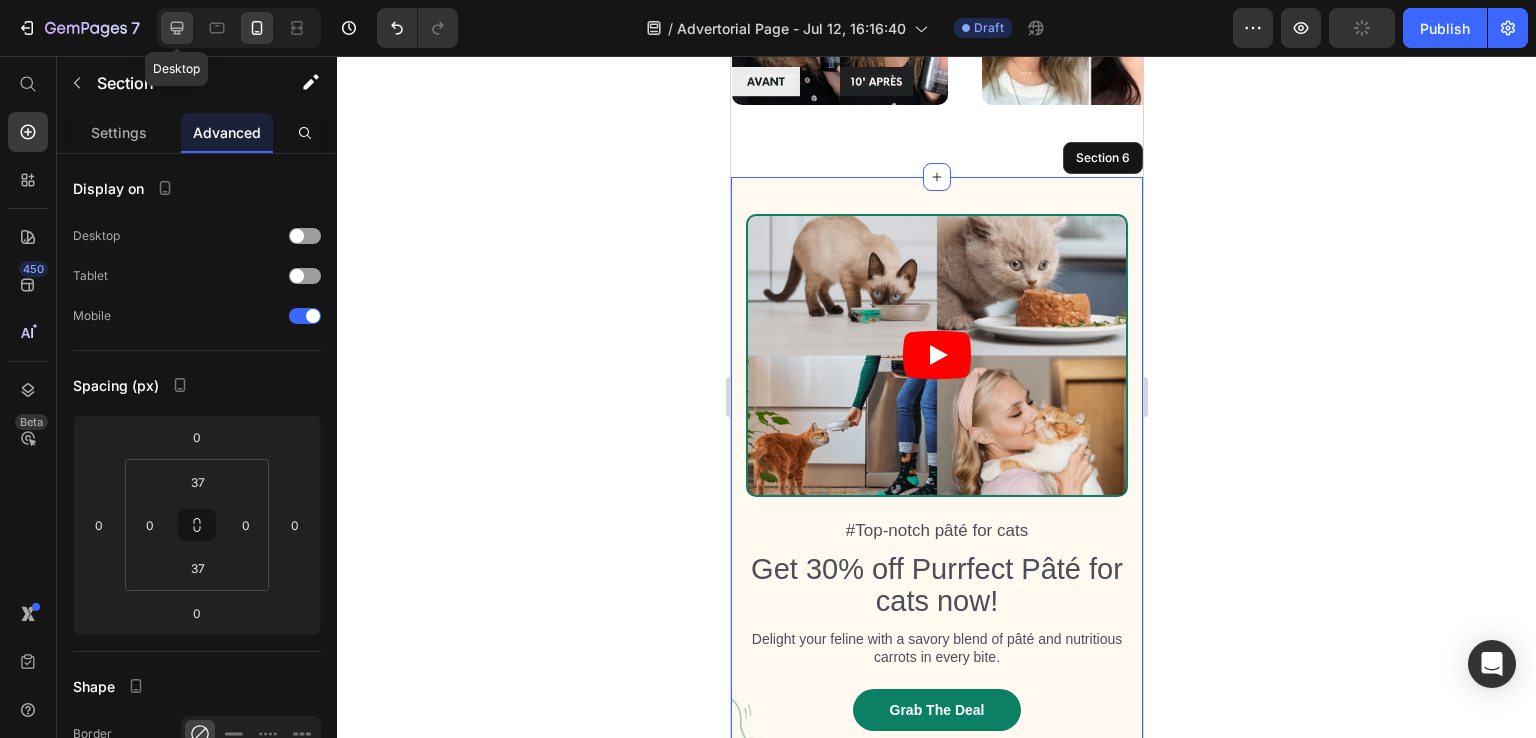 click 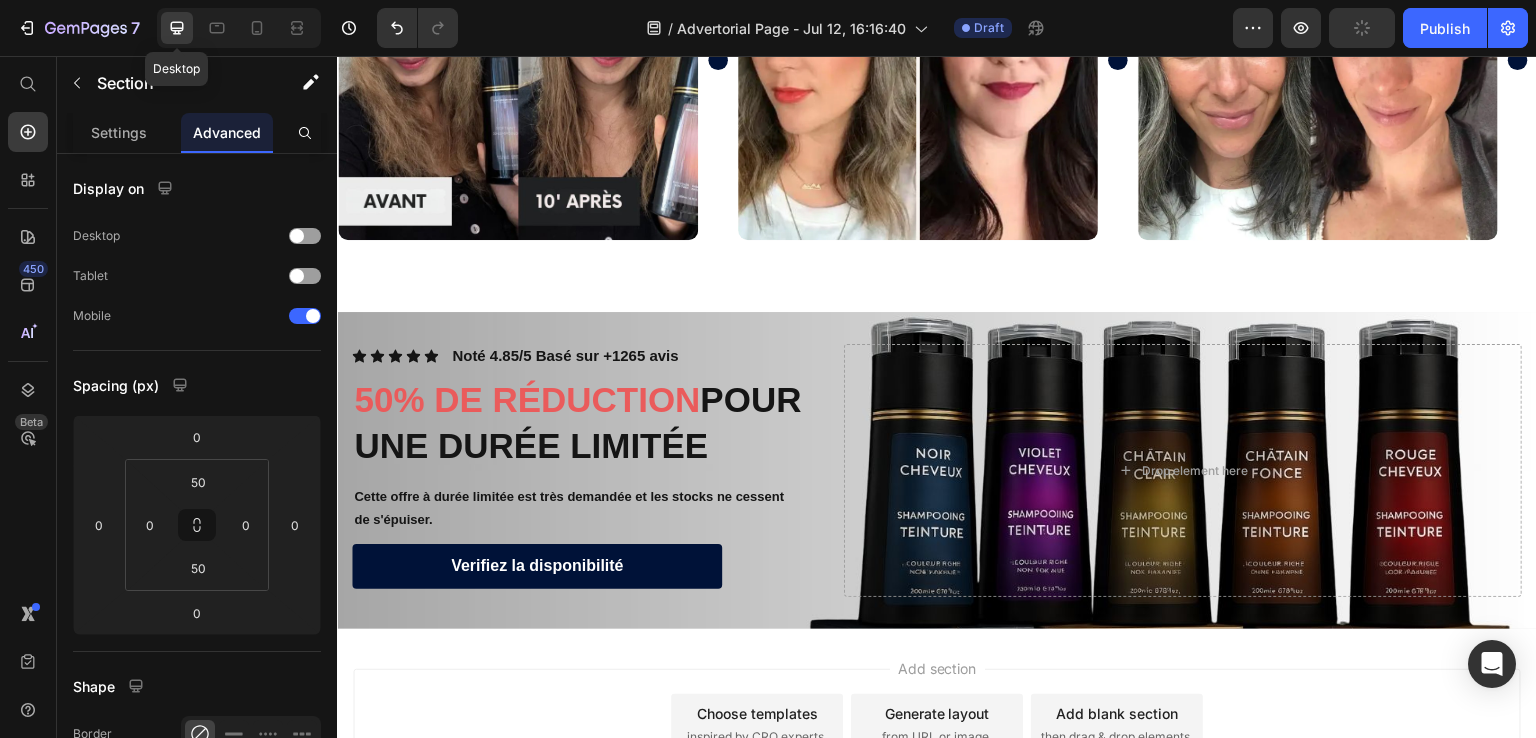 scroll, scrollTop: 5542, scrollLeft: 0, axis: vertical 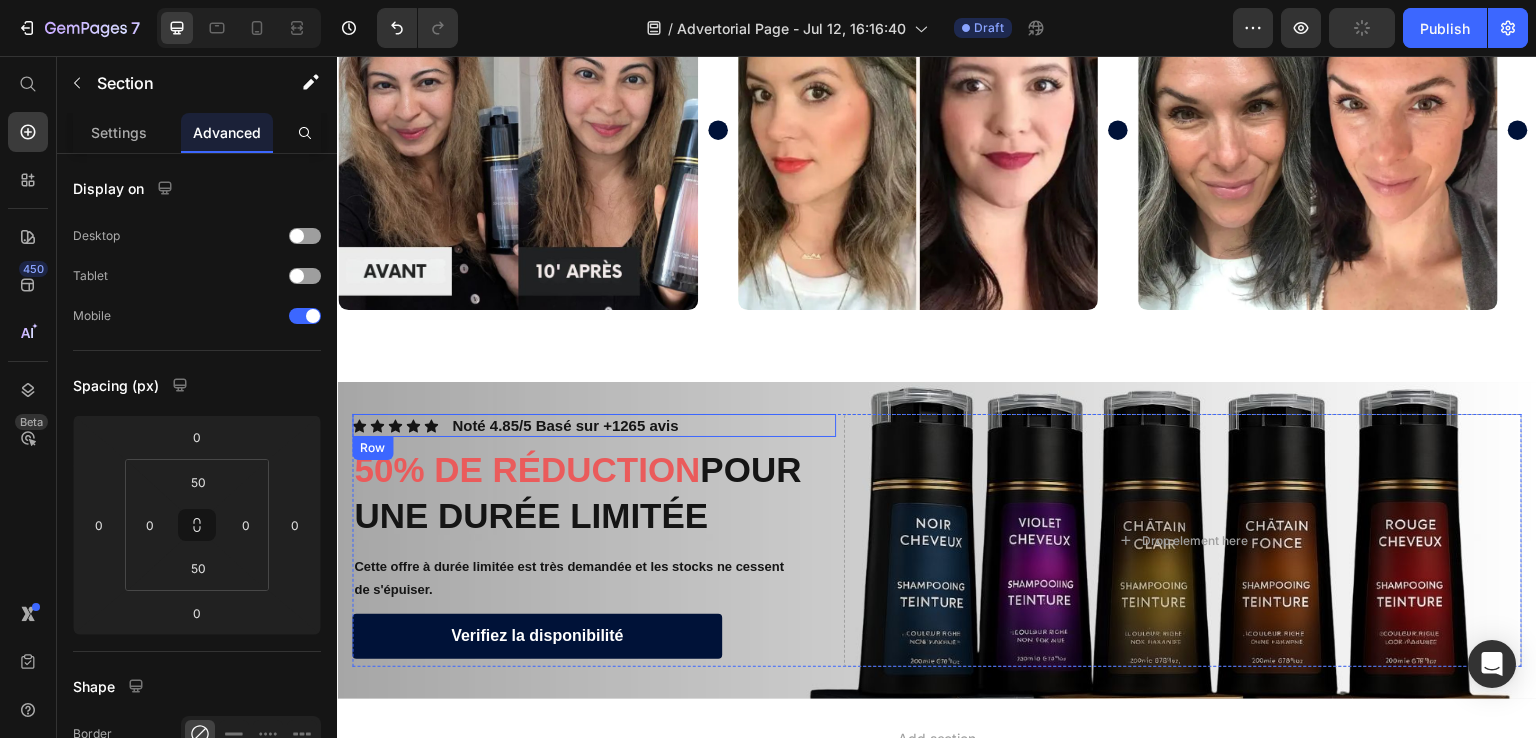 click on "Icon Icon Icon Icon Icon Icon List Noté 4.85/5 Basé sur +1265 avis Text Block Row" at bounding box center [594, 426] 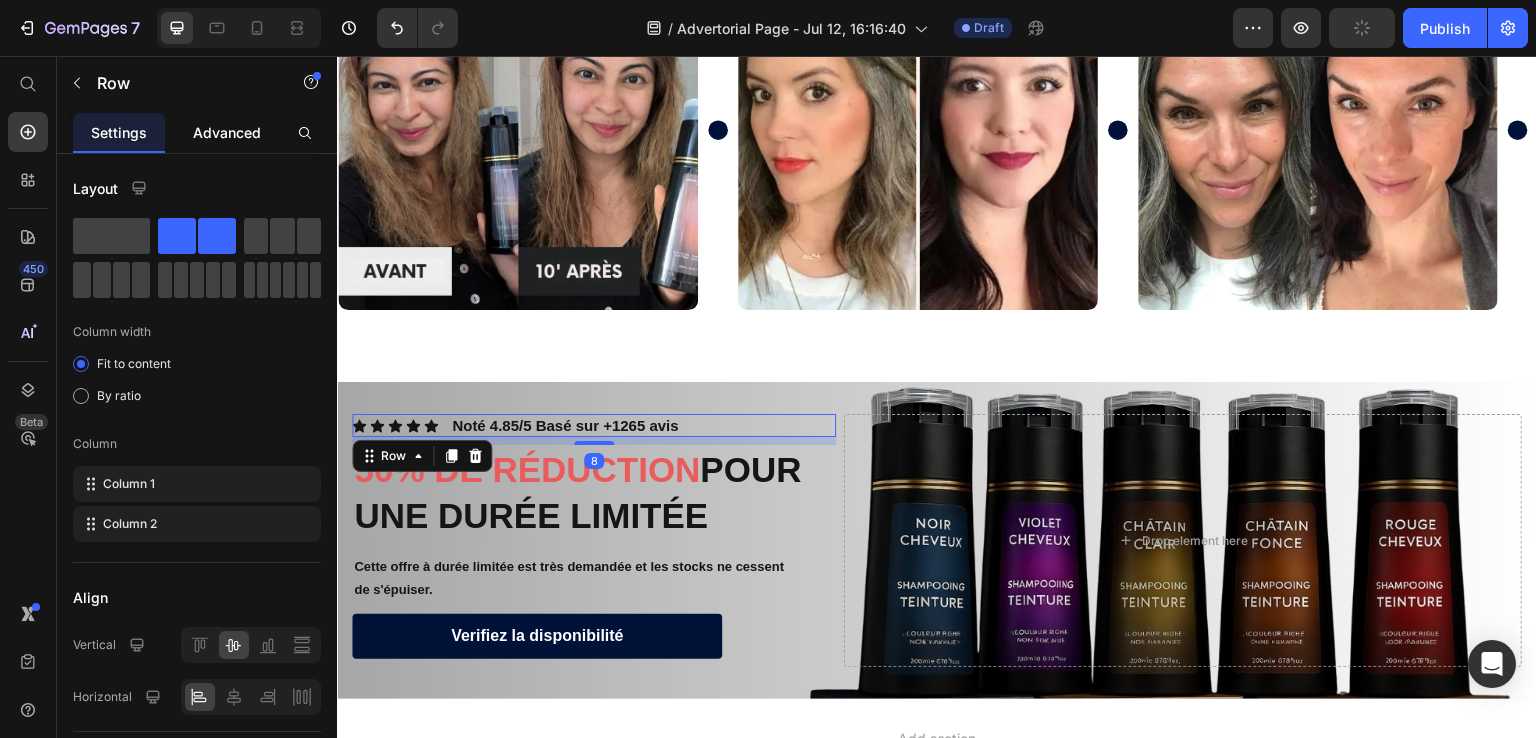 click on "Advanced" at bounding box center [227, 132] 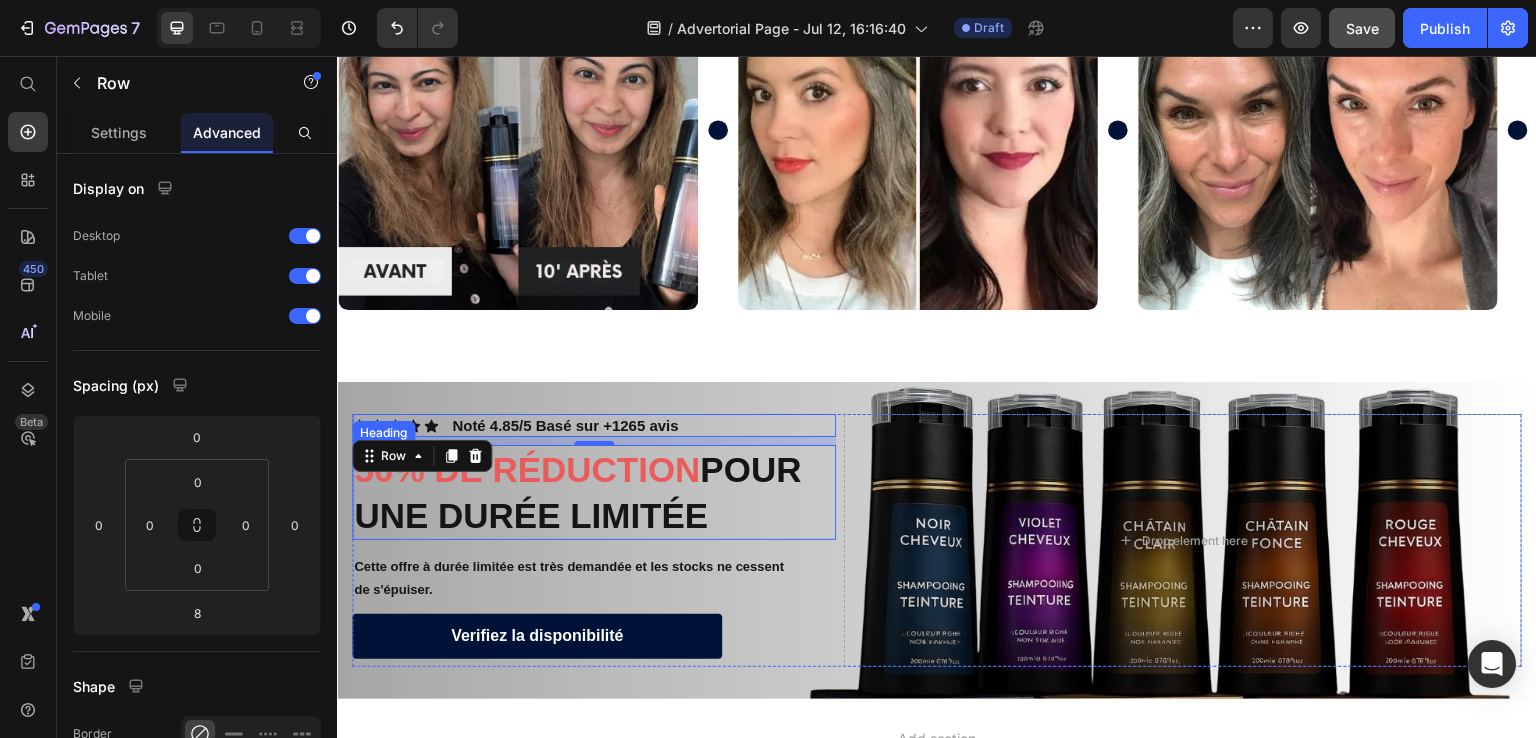 click on "50% DE RÉDUCTION  POUR UNE DURÉE LIMITÉE" at bounding box center [594, 492] 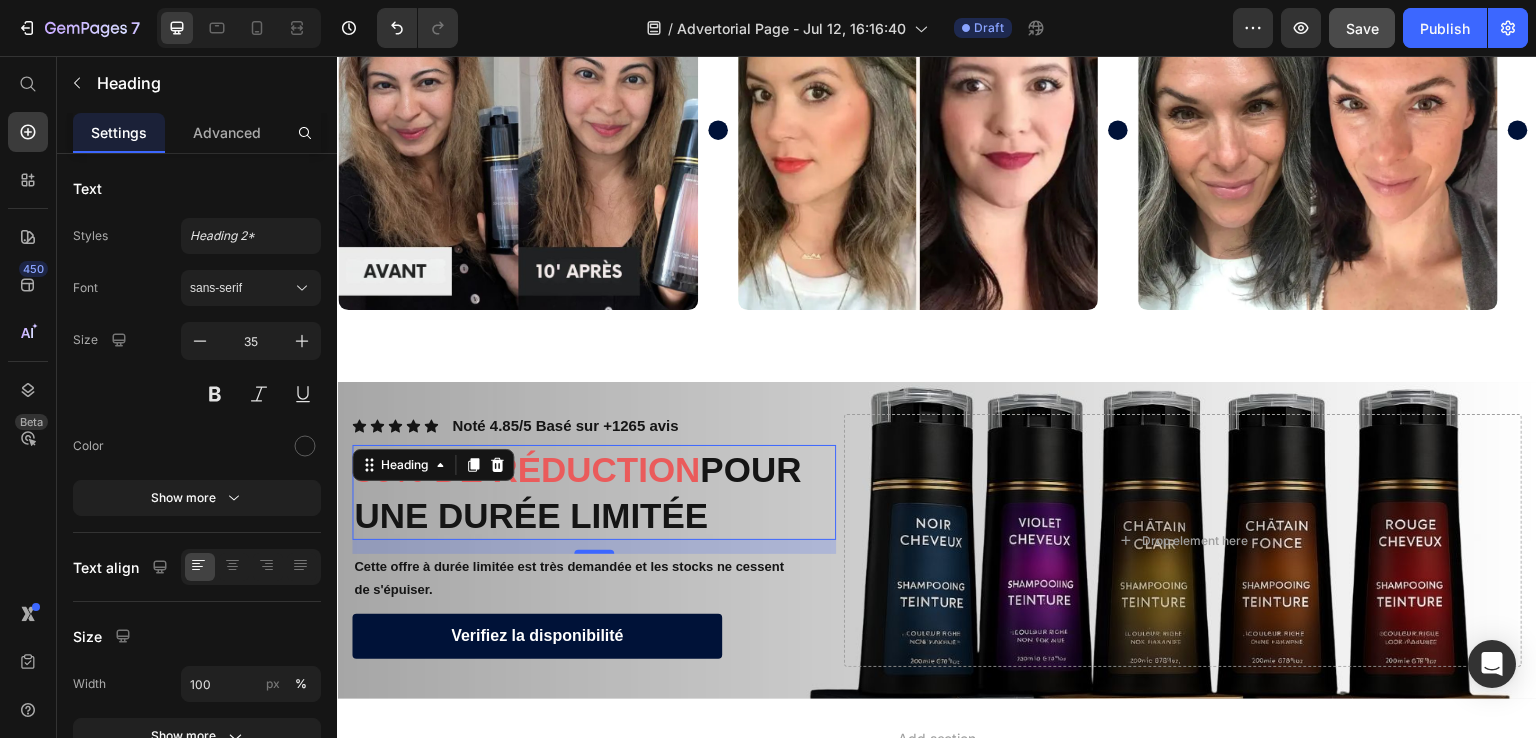 click on "50% DE RÉDUCTION  POUR UNE DURÉE LIMITÉE" at bounding box center [594, 492] 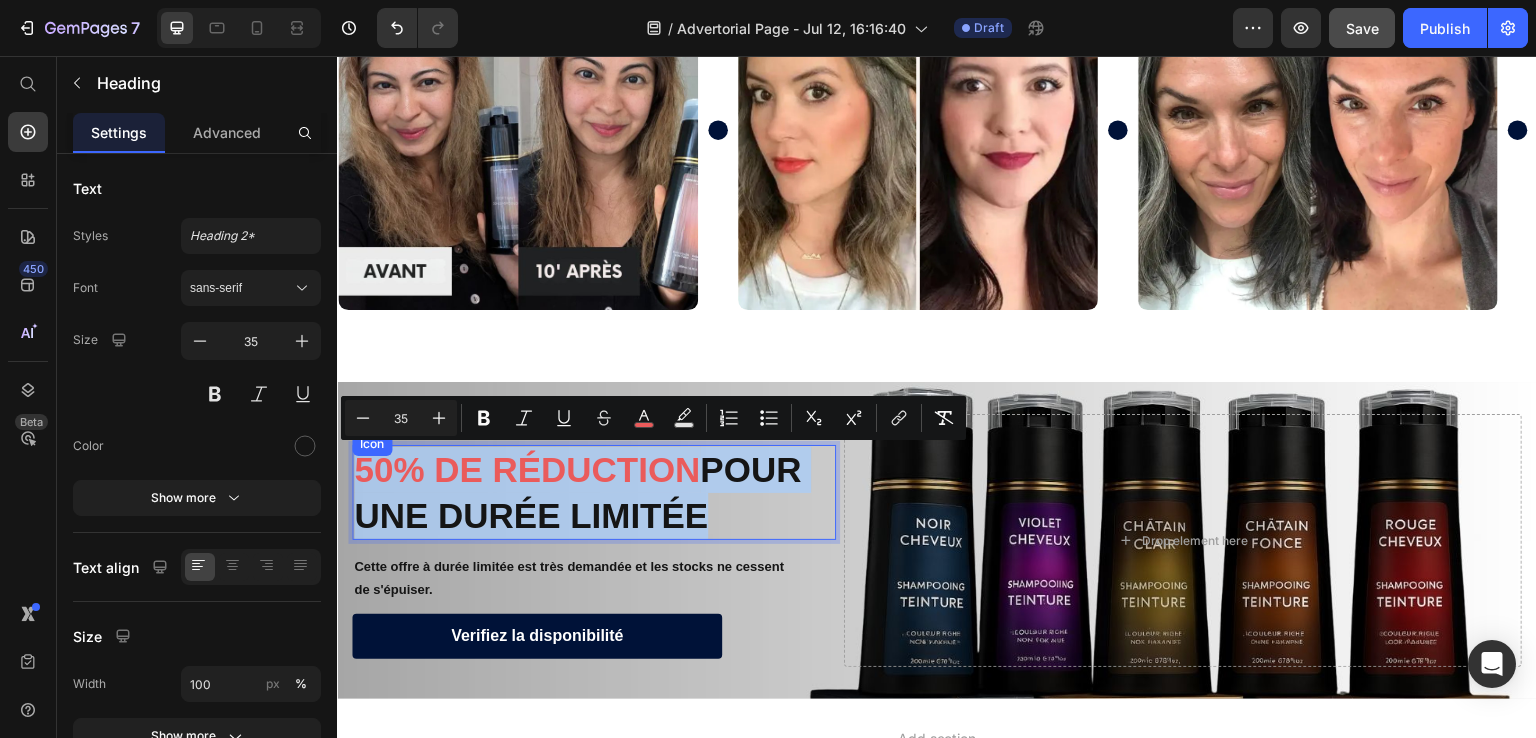 drag, startPoint x: 749, startPoint y: 506, endPoint x: 357, endPoint y: 431, distance: 399.11026 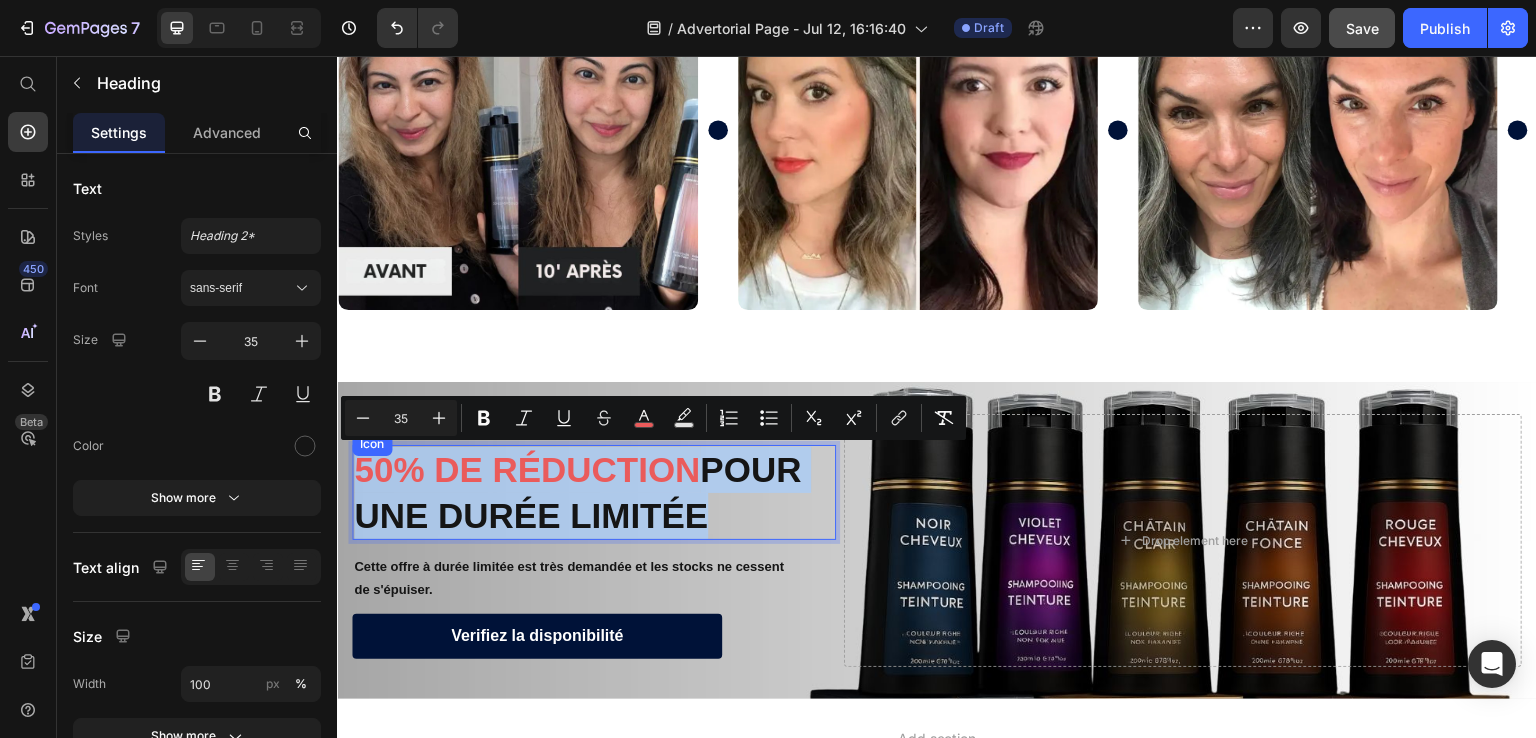 click on "Icon Icon Icon Icon Icon Icon List Noté 4.85/5 Basé sur +1265 avis Text Block Row 50% DE RÉDUCTION  POUR UNE DURÉE LIMITÉE Heading   14 Cette offre à durée limitée est très demandée et les stocks ne cessent de s'épuiser. Text Block Verifiez la disponibilité Button" at bounding box center (594, 540) 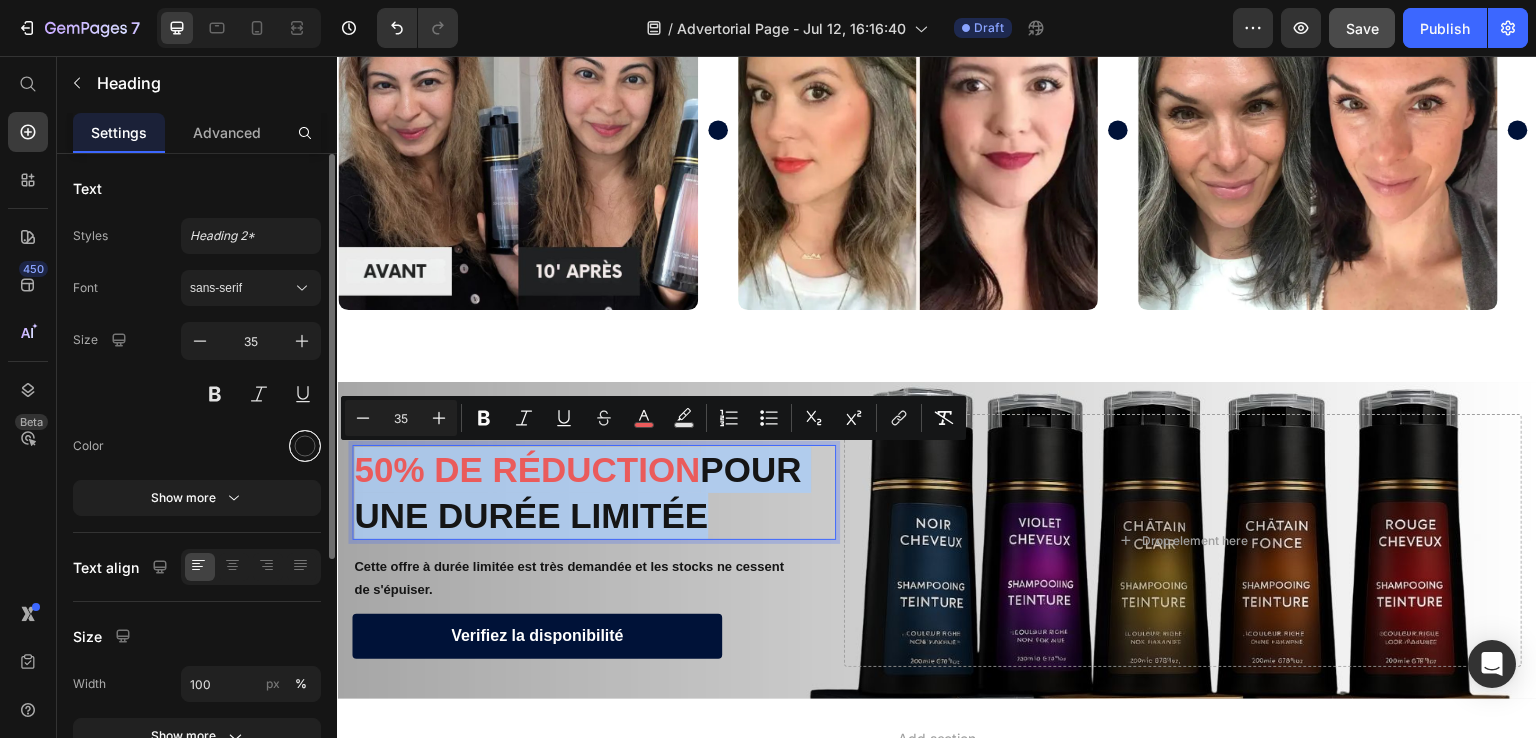 copy on "50% DE RÉDUCTION  POUR UNE DURÉE LIMITÉE" 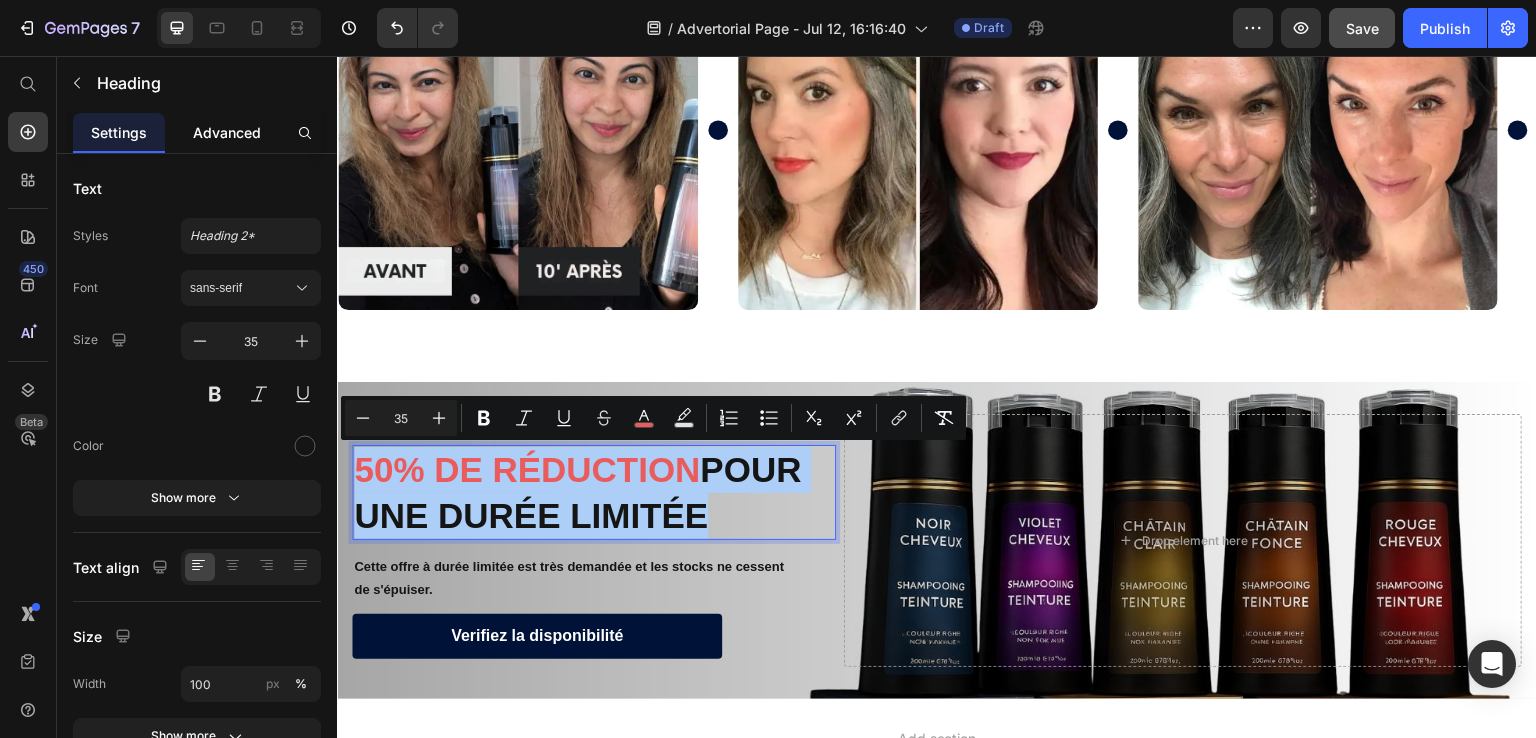 click on "Advanced" at bounding box center (227, 132) 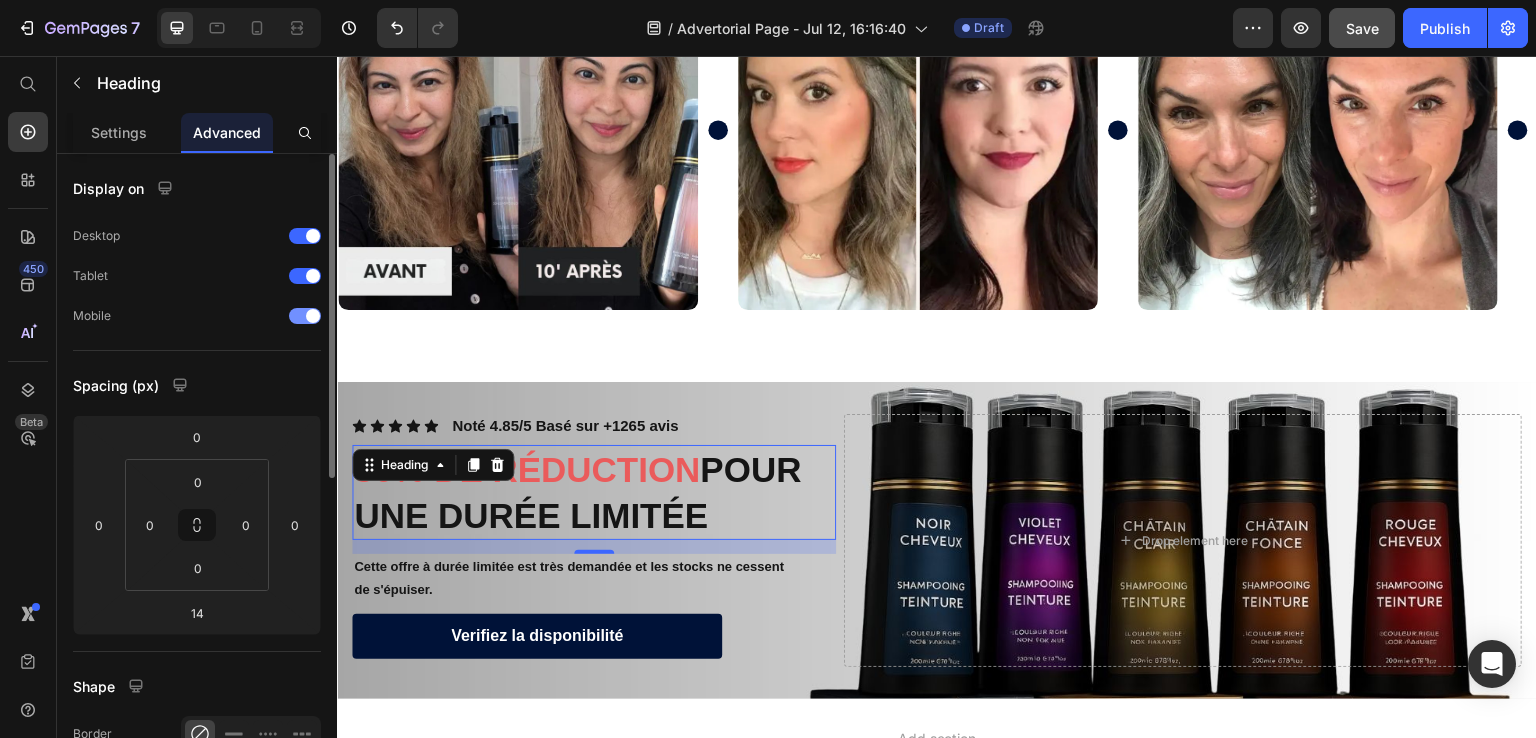 click at bounding box center (313, 316) 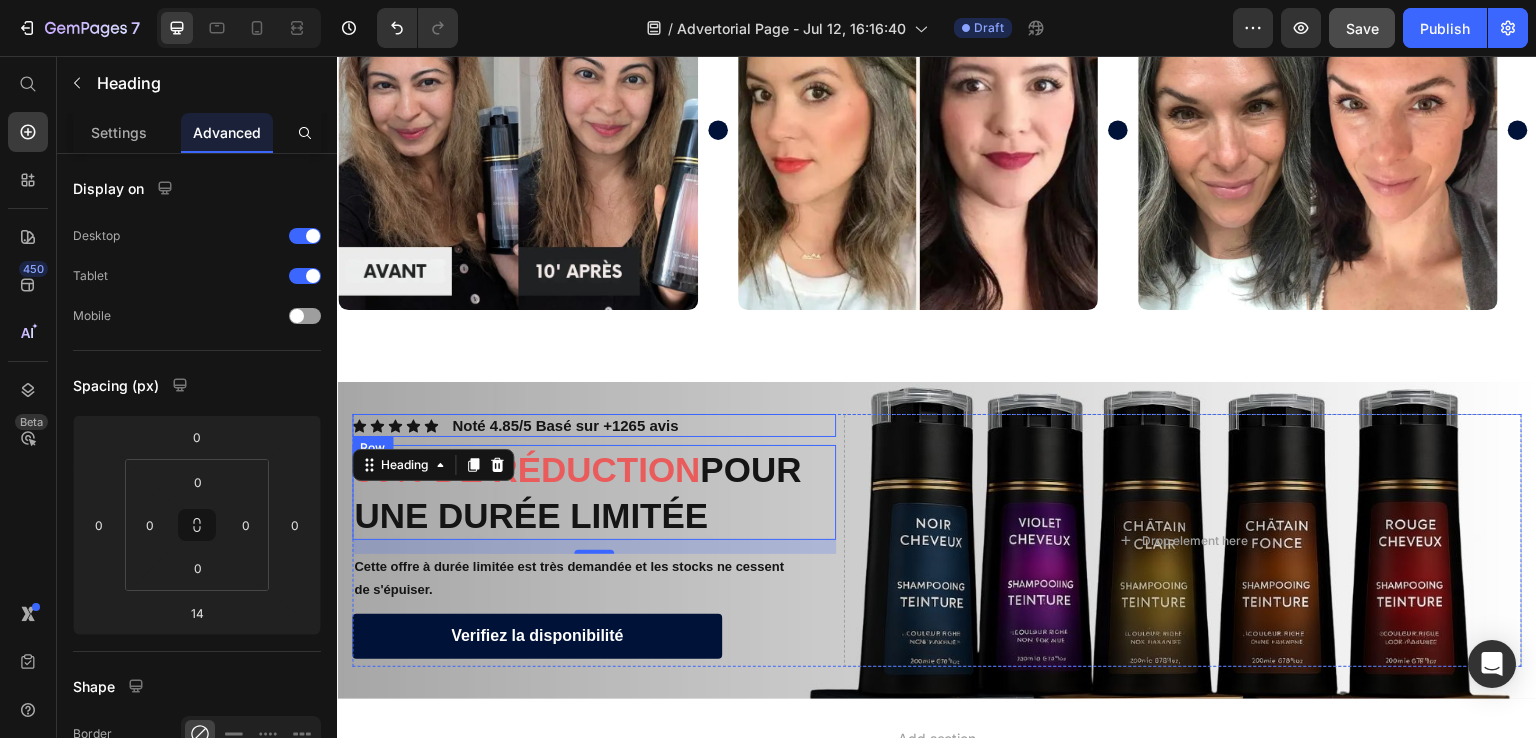 click on "Icon Icon Icon Icon Icon Icon List Noté 4.85/5 Basé sur +1265 avis Text Block Row" at bounding box center [594, 426] 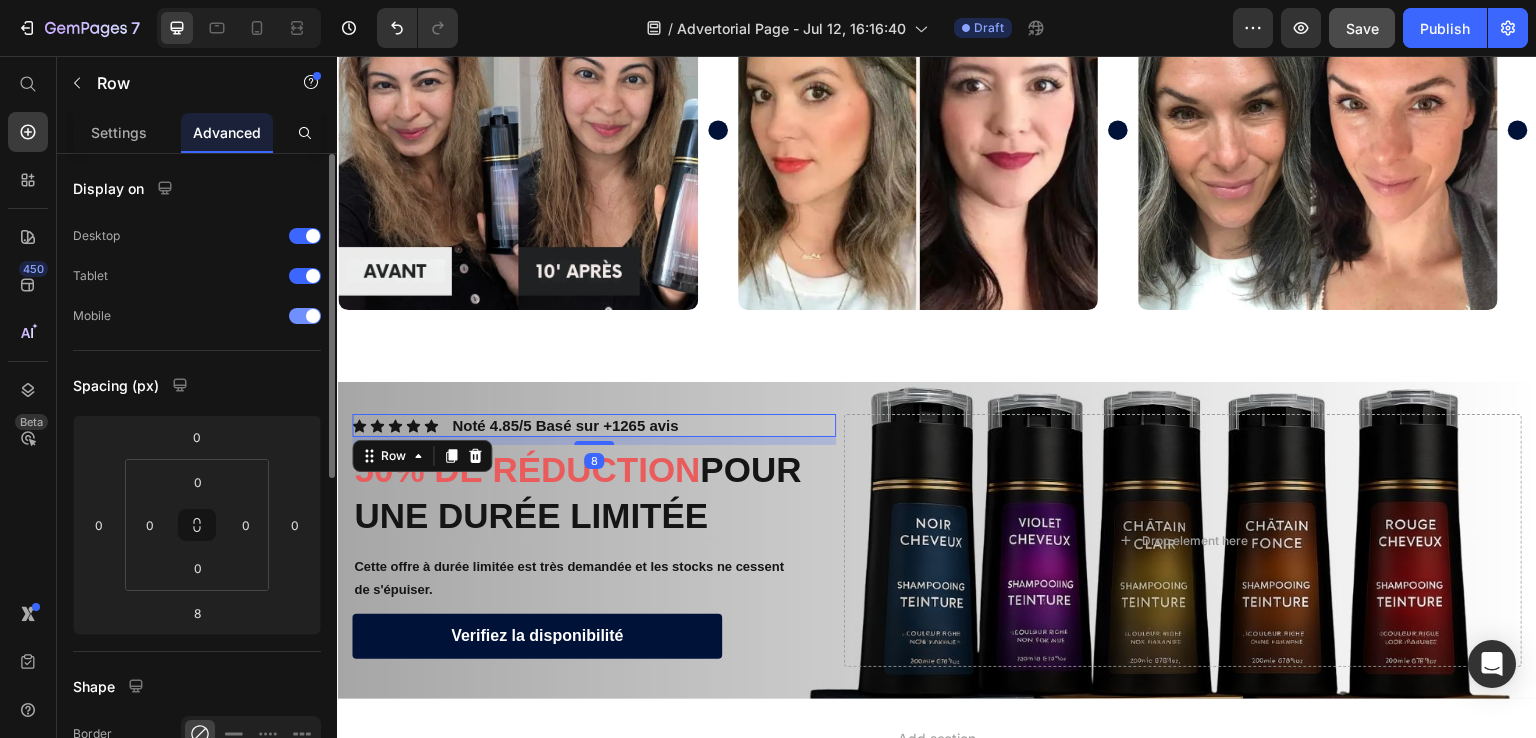 click at bounding box center (305, 316) 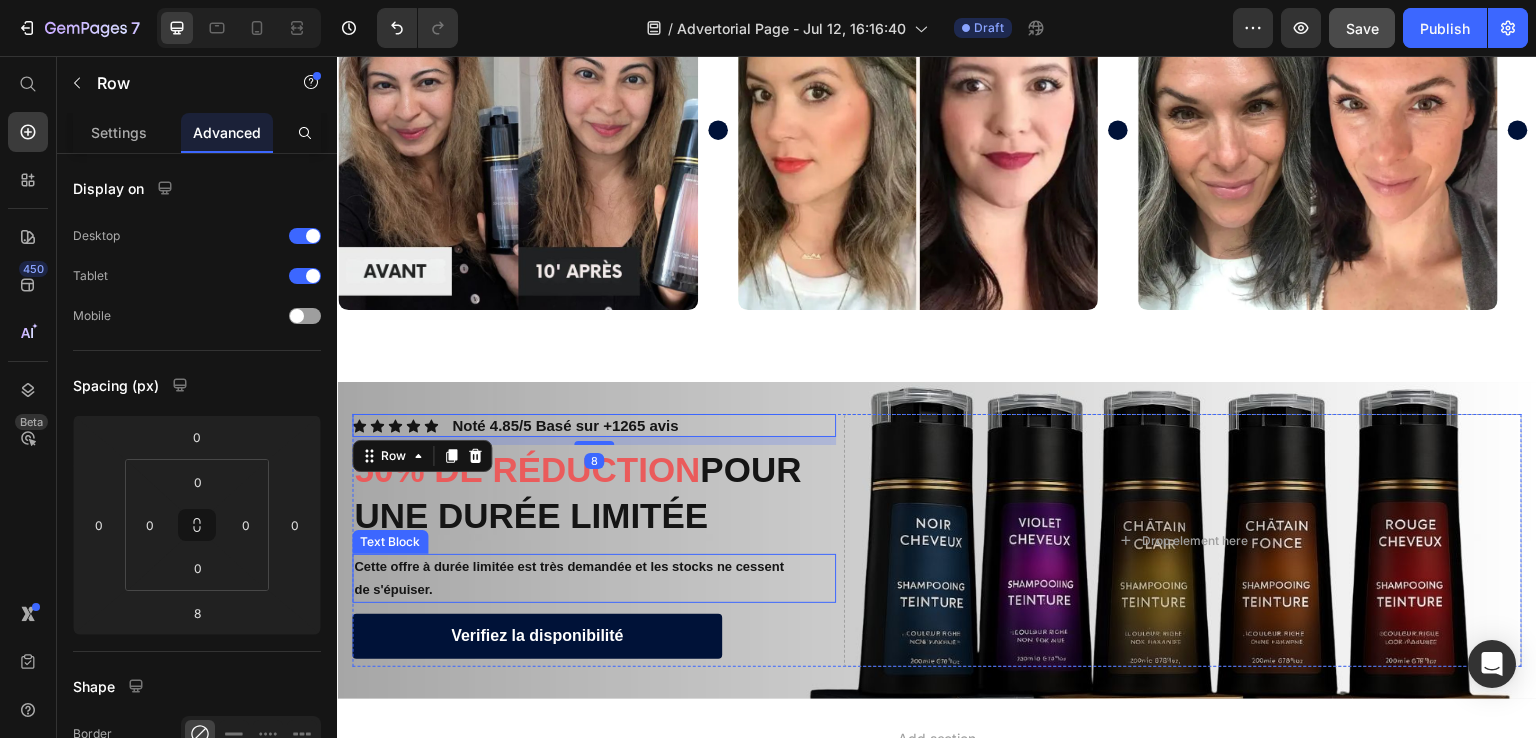 click on "Cette offre à durée limitée est très demandée et les stocks ne cessent de s'épuiser." at bounding box center [570, 578] 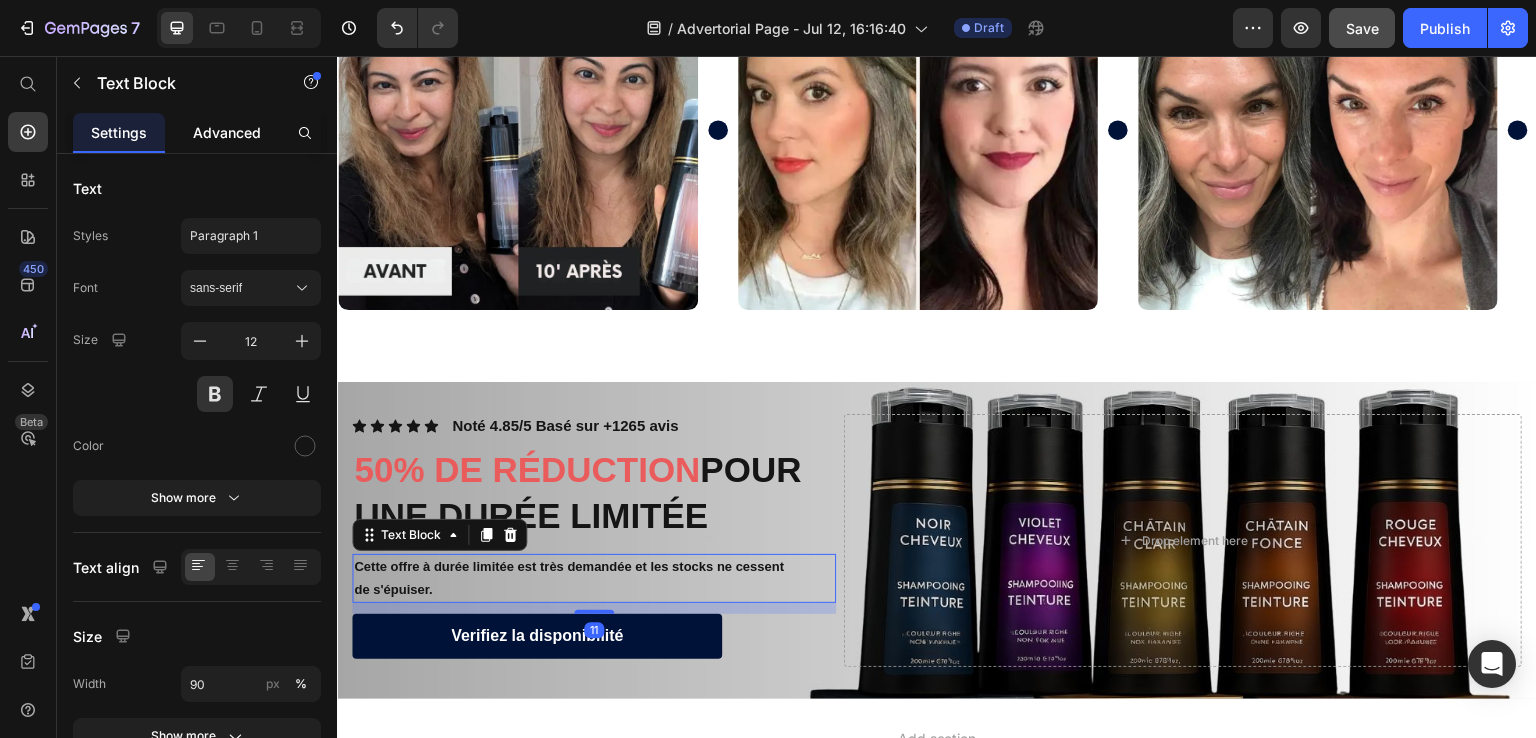 click on "Advanced" at bounding box center (227, 132) 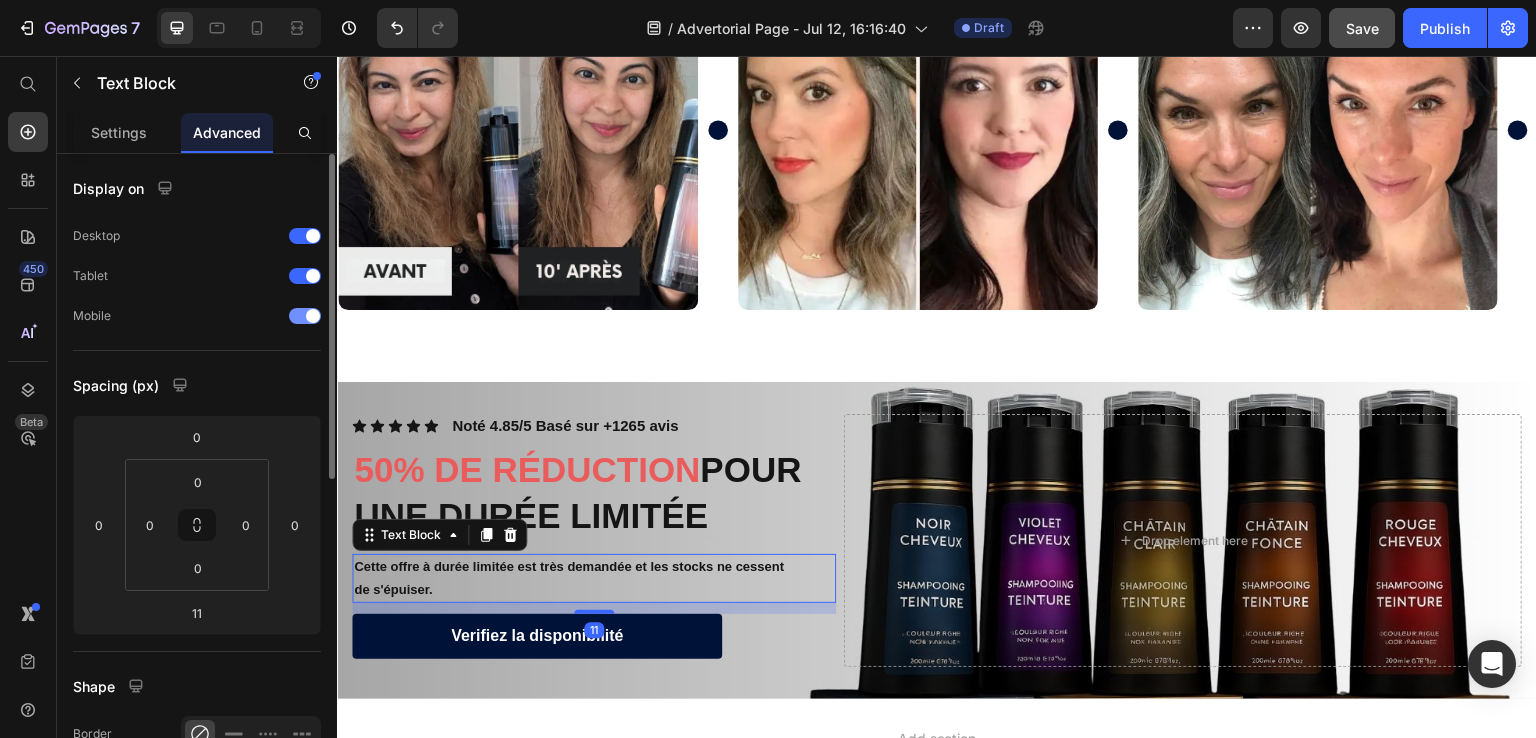 click at bounding box center (313, 316) 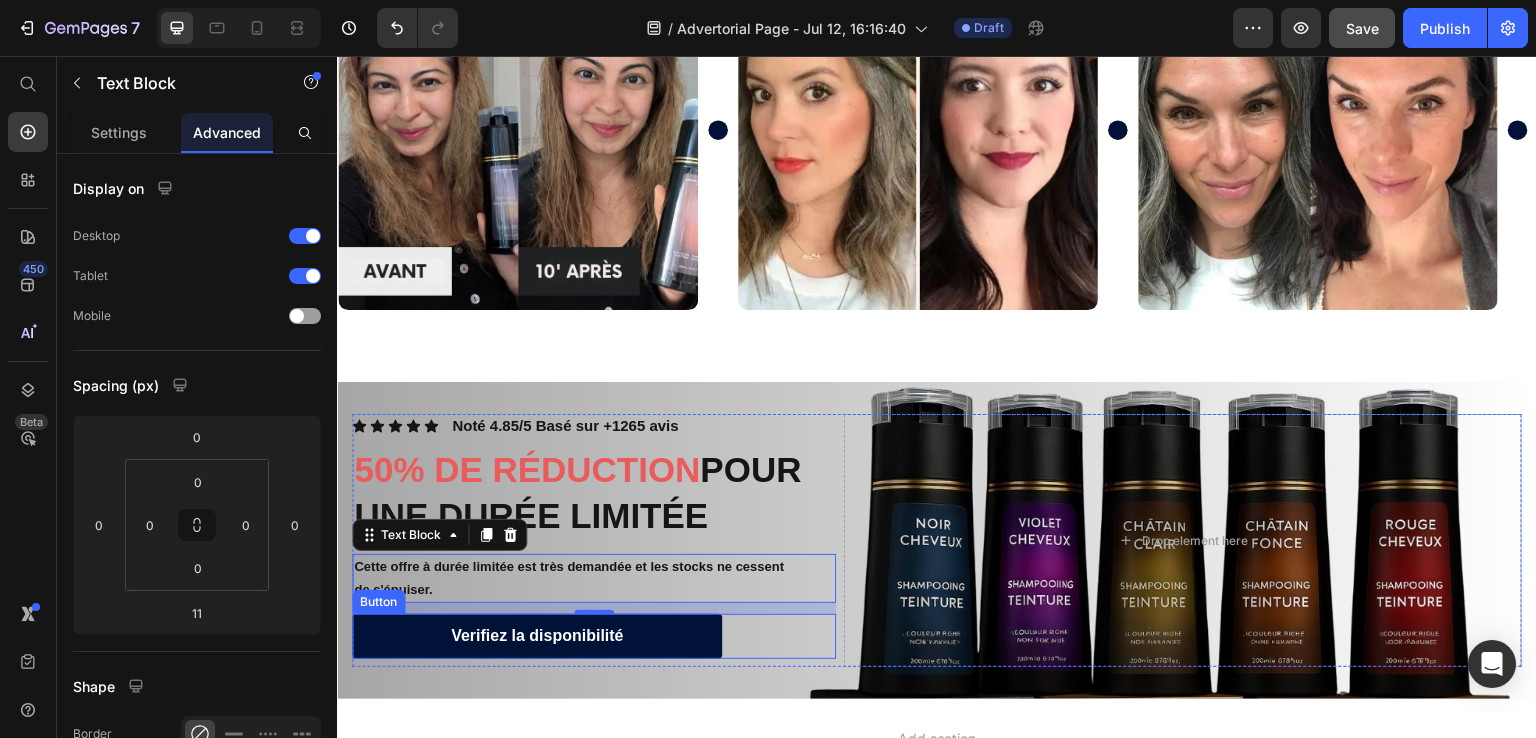click on "Verifiez la disponibilité Button" at bounding box center (594, 636) 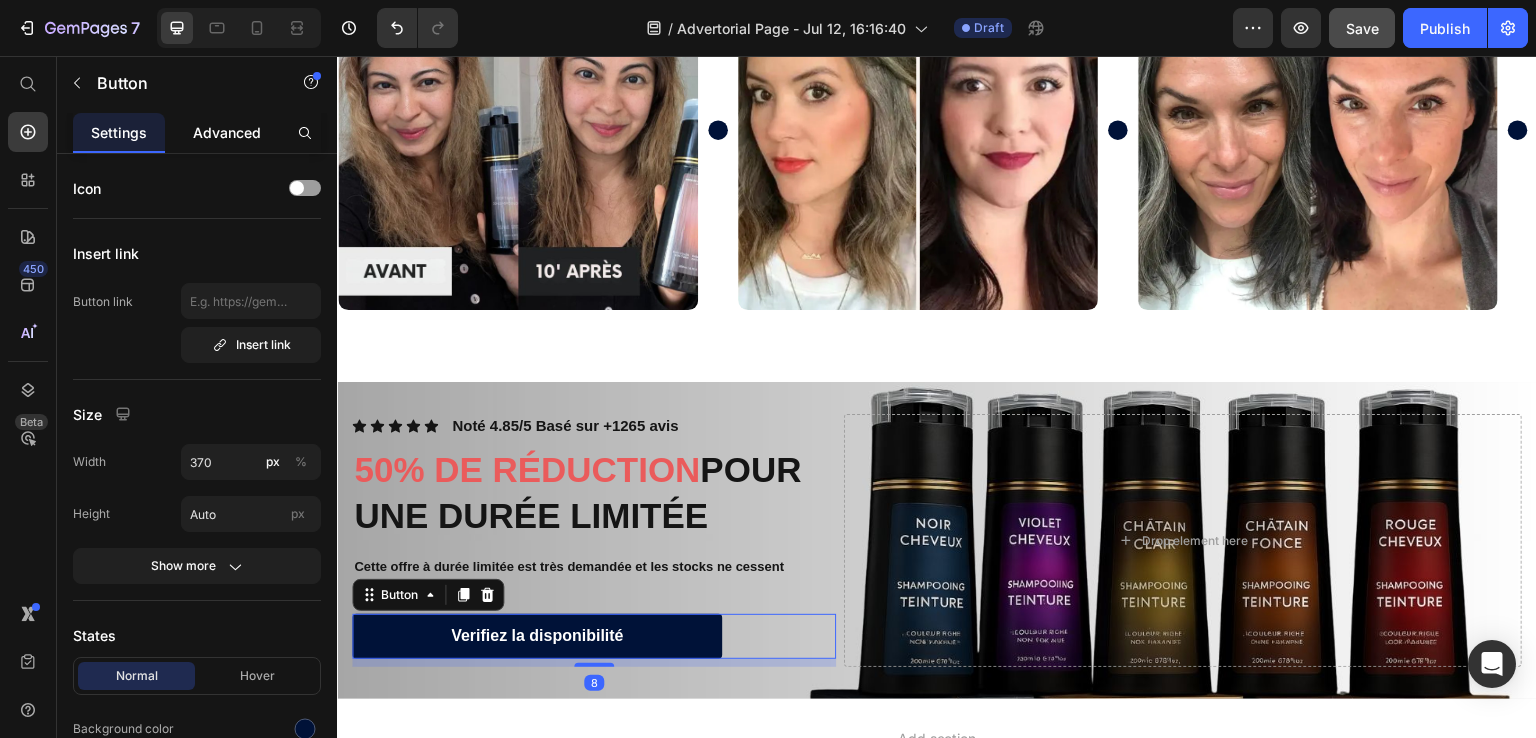 click on "Advanced" at bounding box center (227, 132) 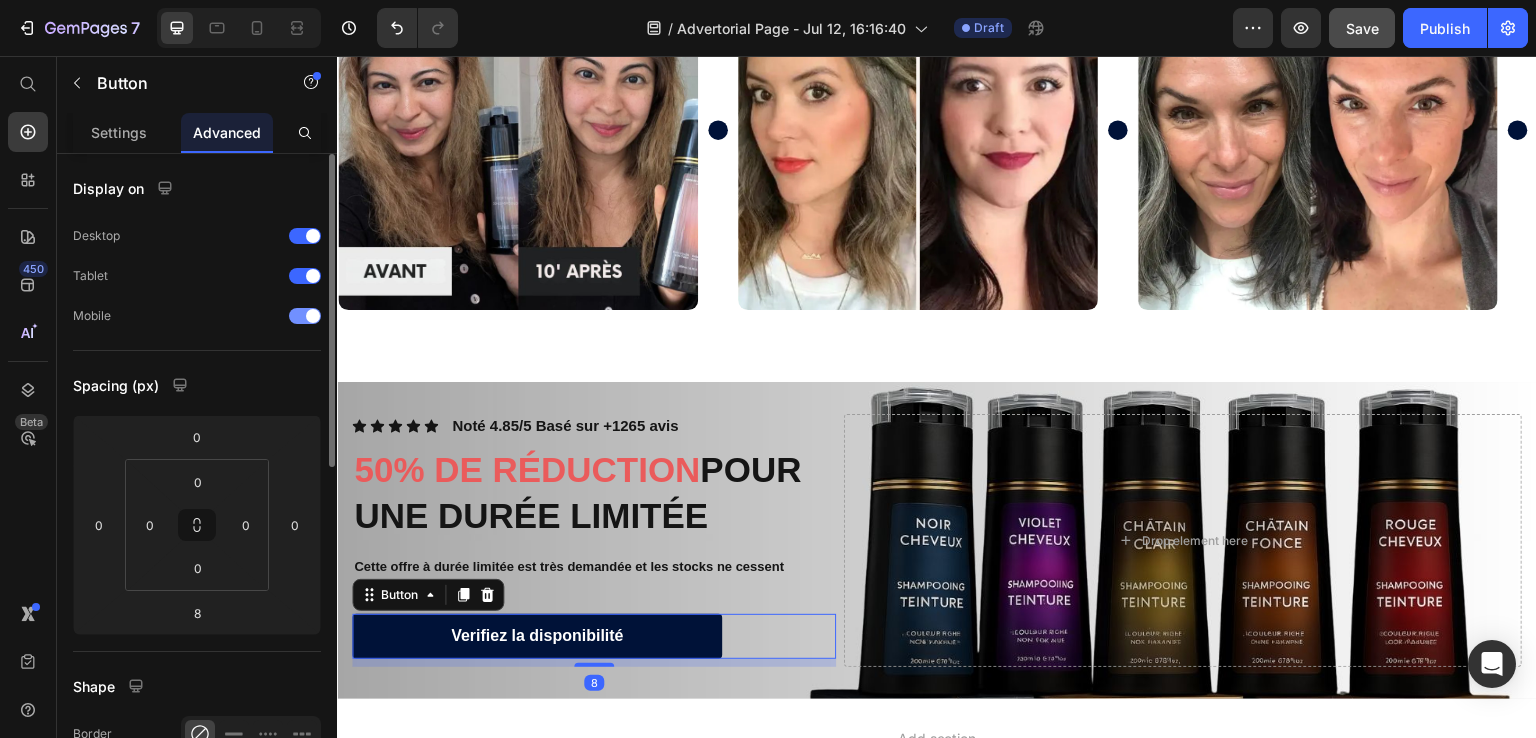 click at bounding box center (313, 316) 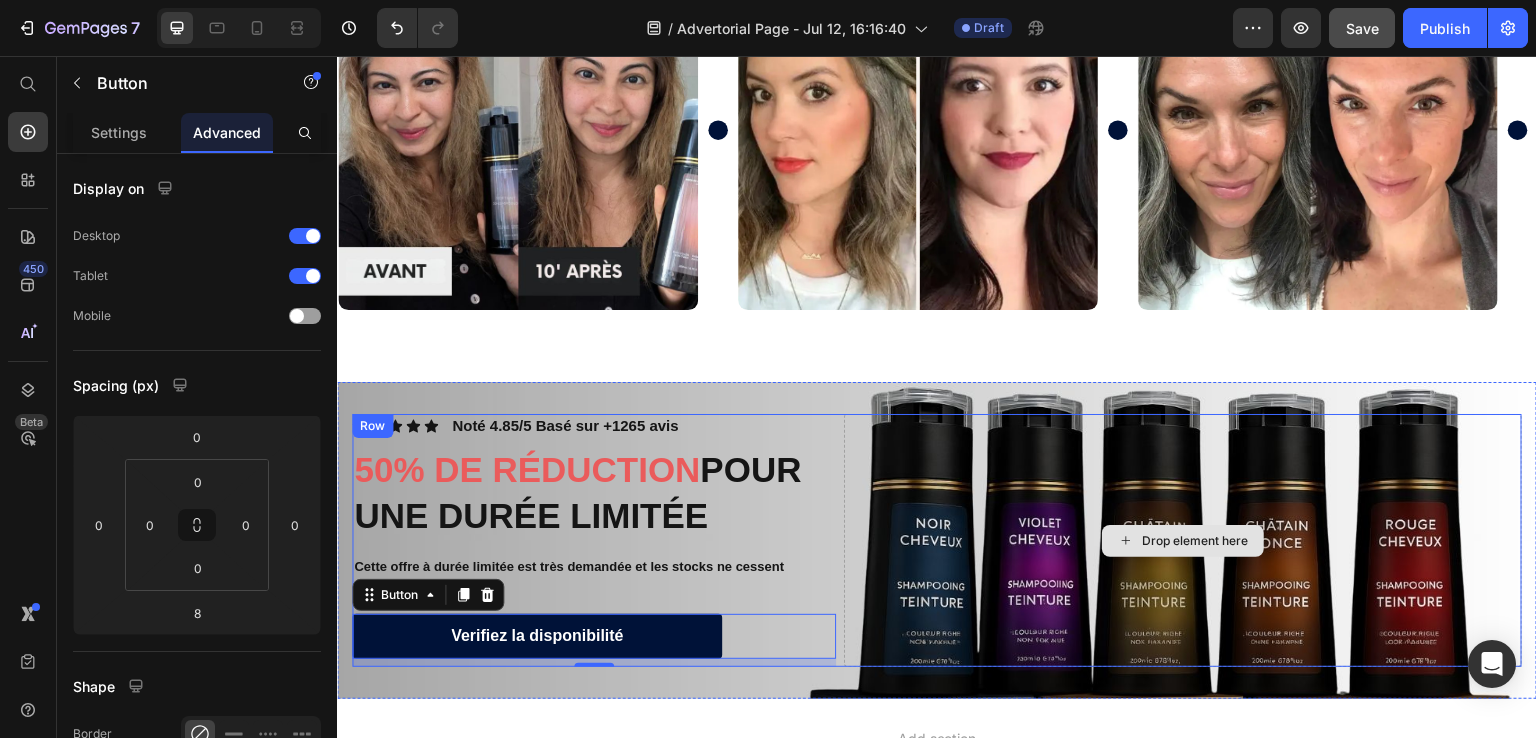 click on "Drop element here" at bounding box center [1183, 540] 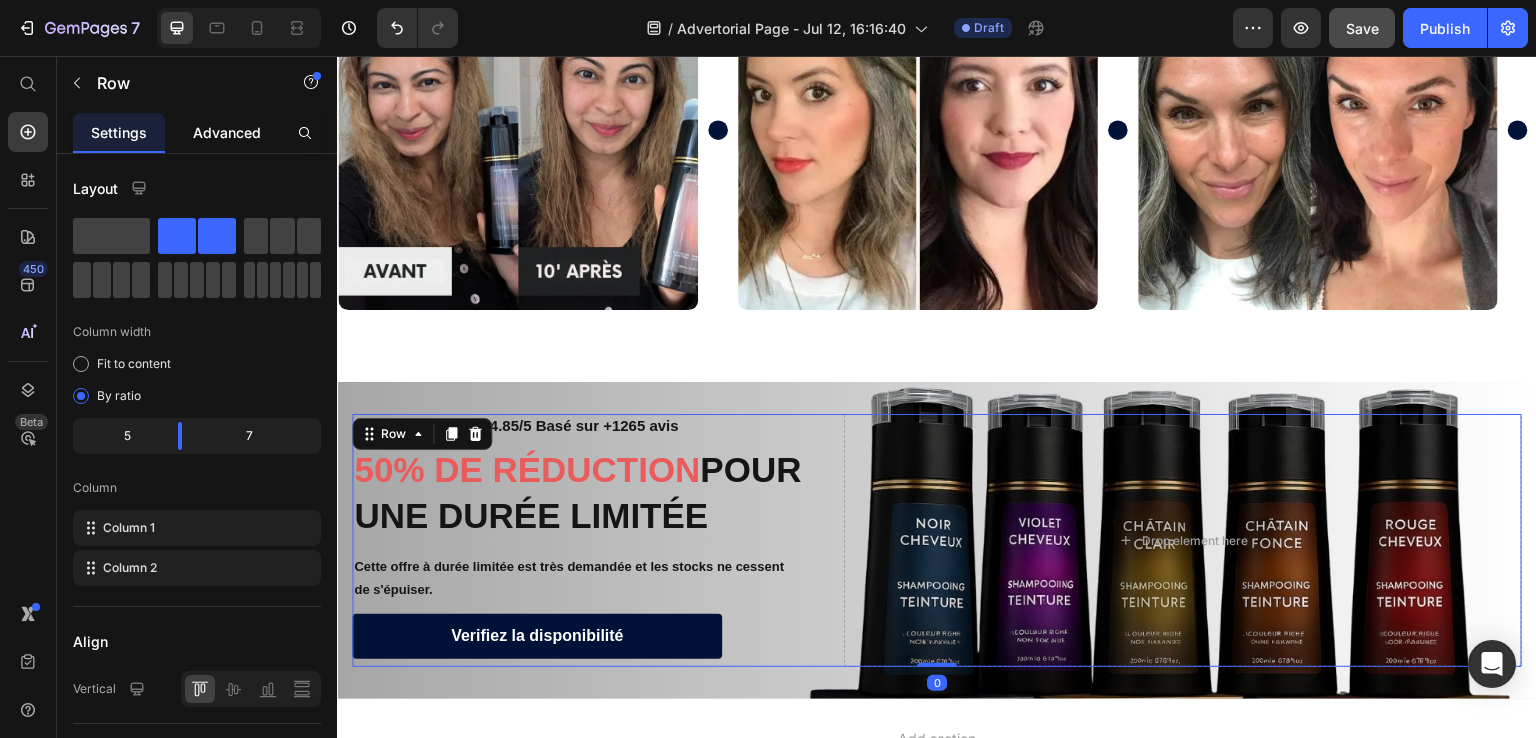 click on "Advanced" 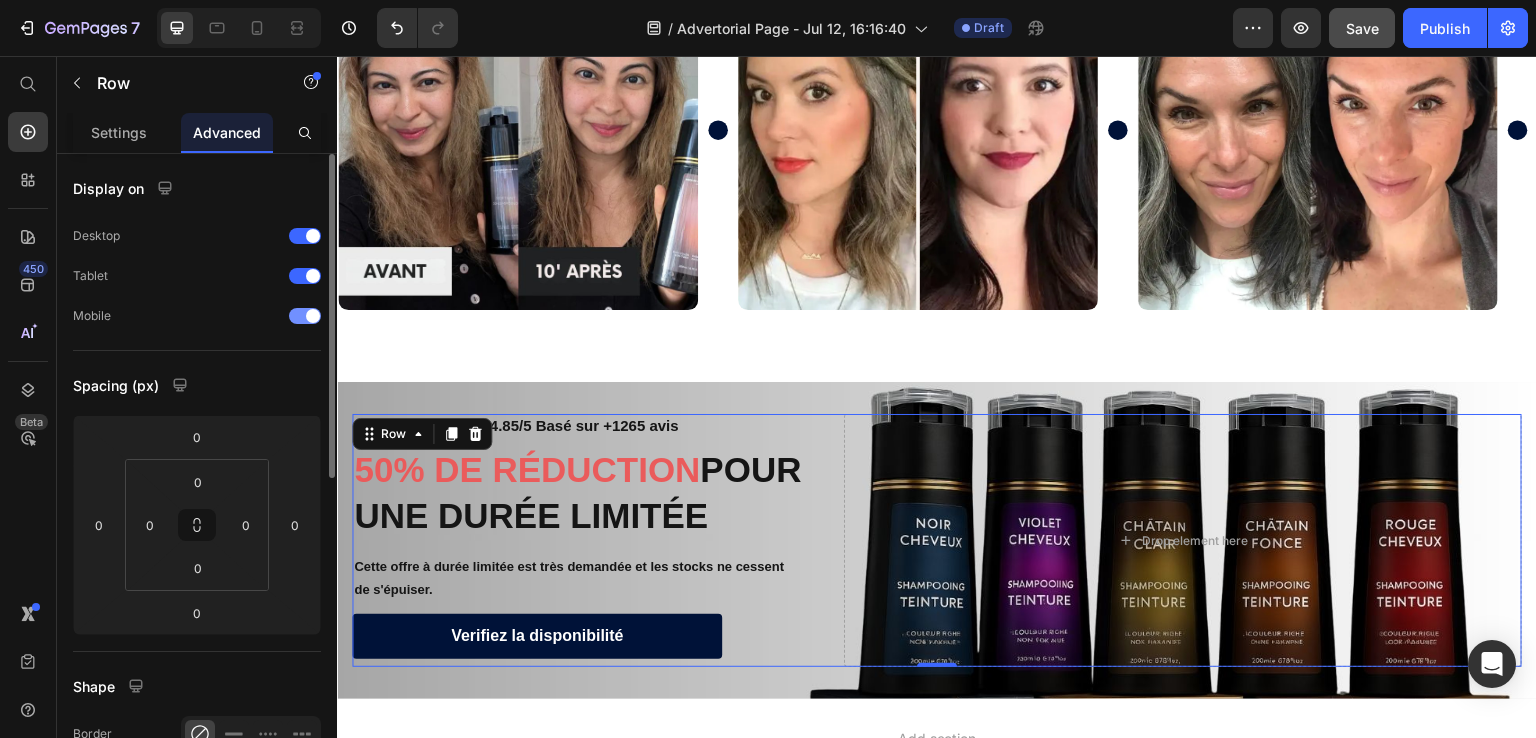 click at bounding box center (305, 316) 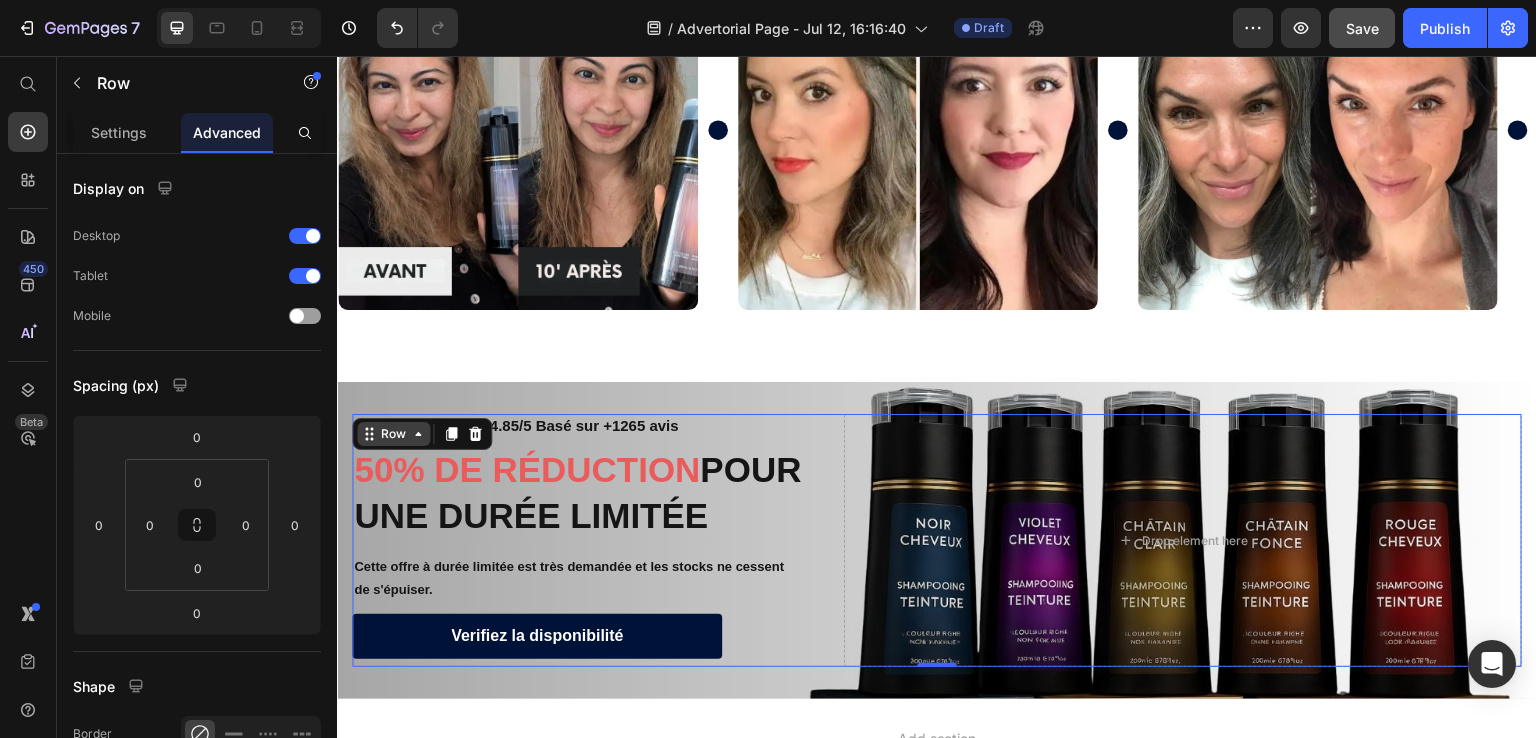 click on "Row" at bounding box center (393, 434) 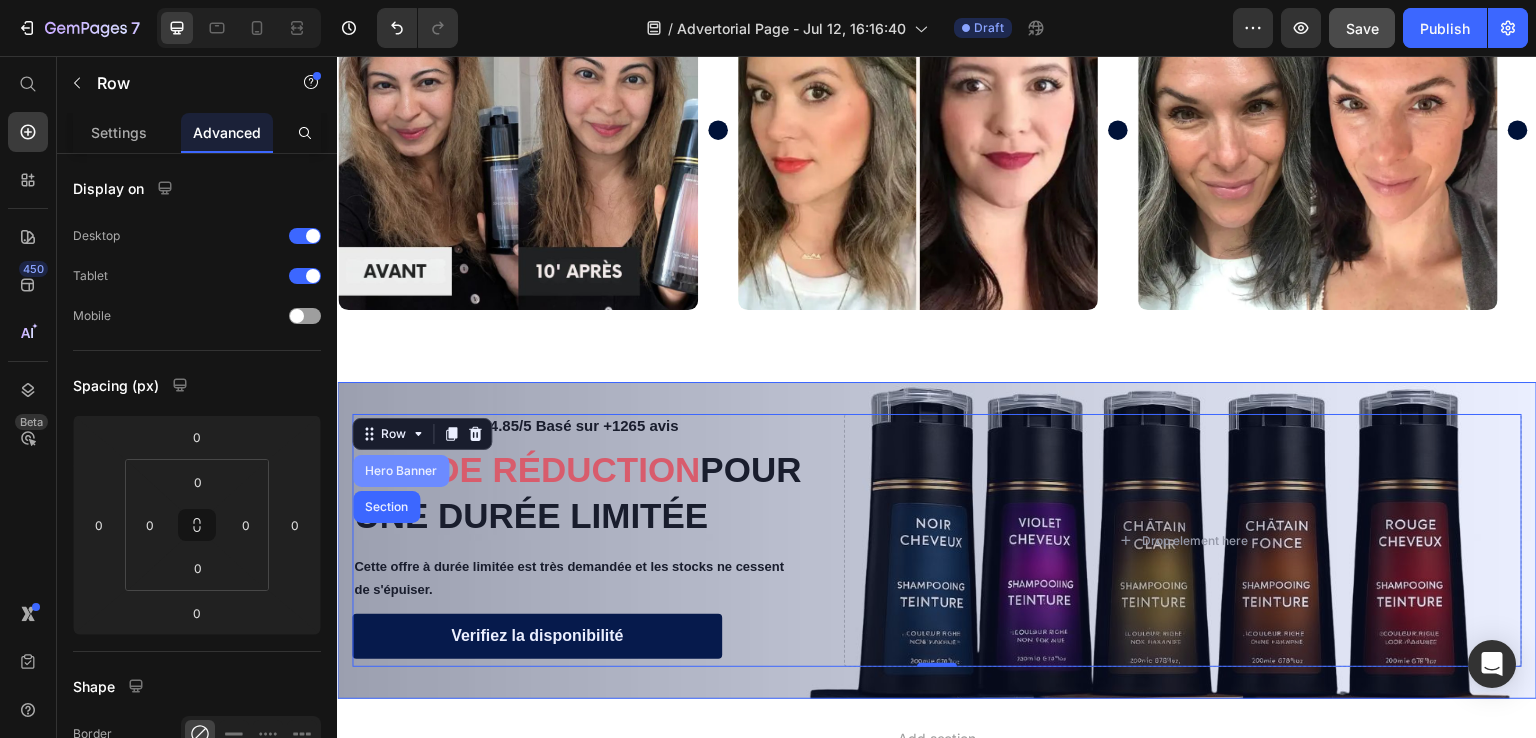 click on "Hero Banner" at bounding box center (401, 471) 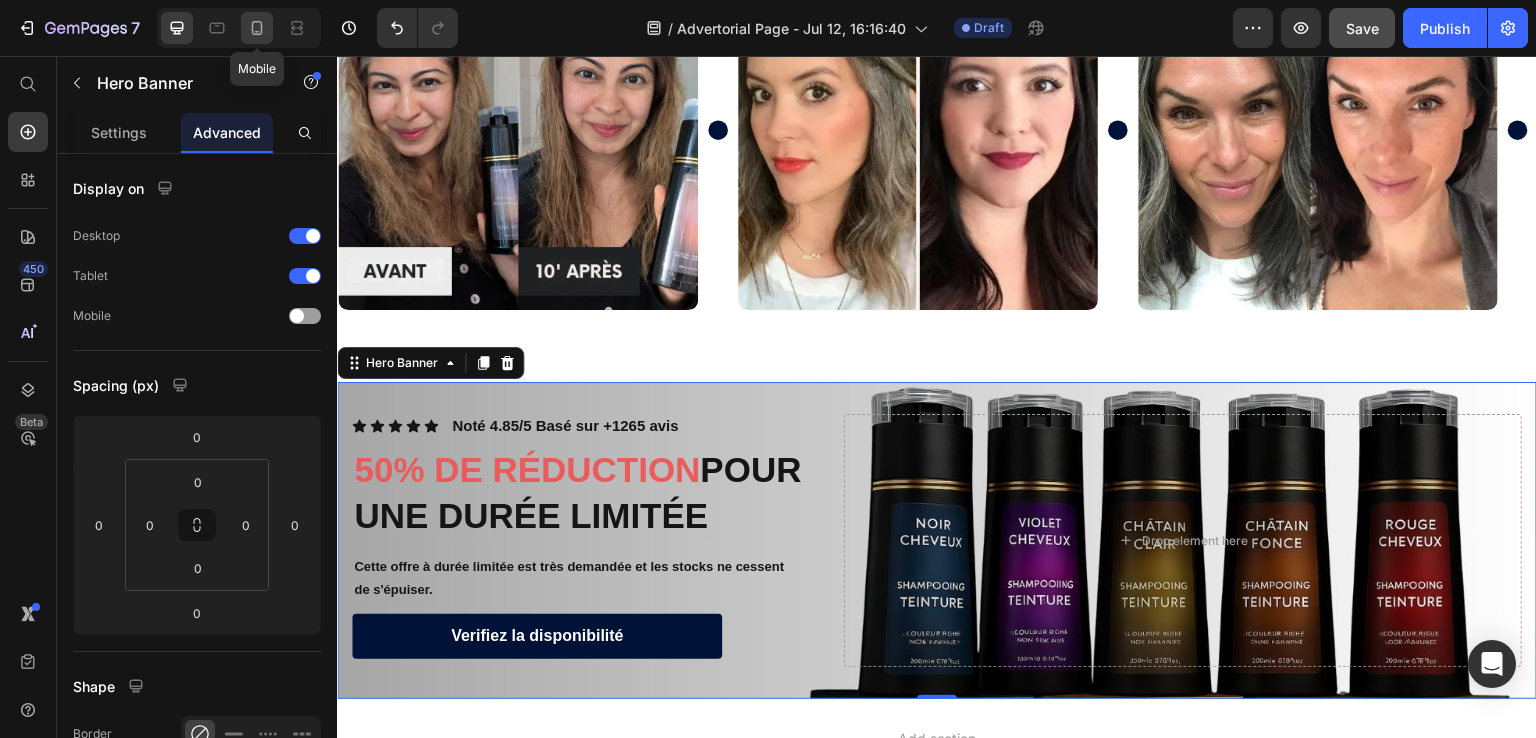 click 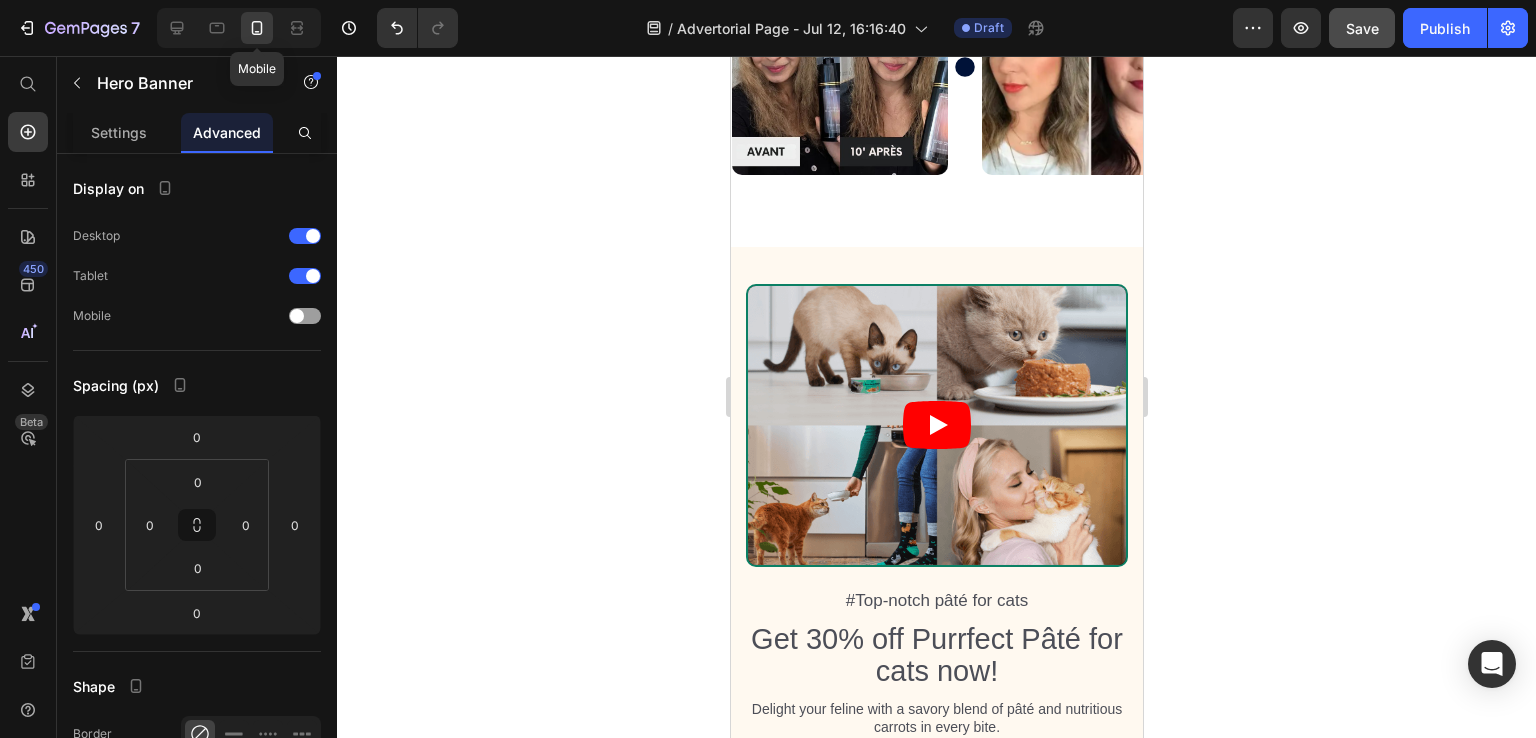 scroll, scrollTop: 5472, scrollLeft: 0, axis: vertical 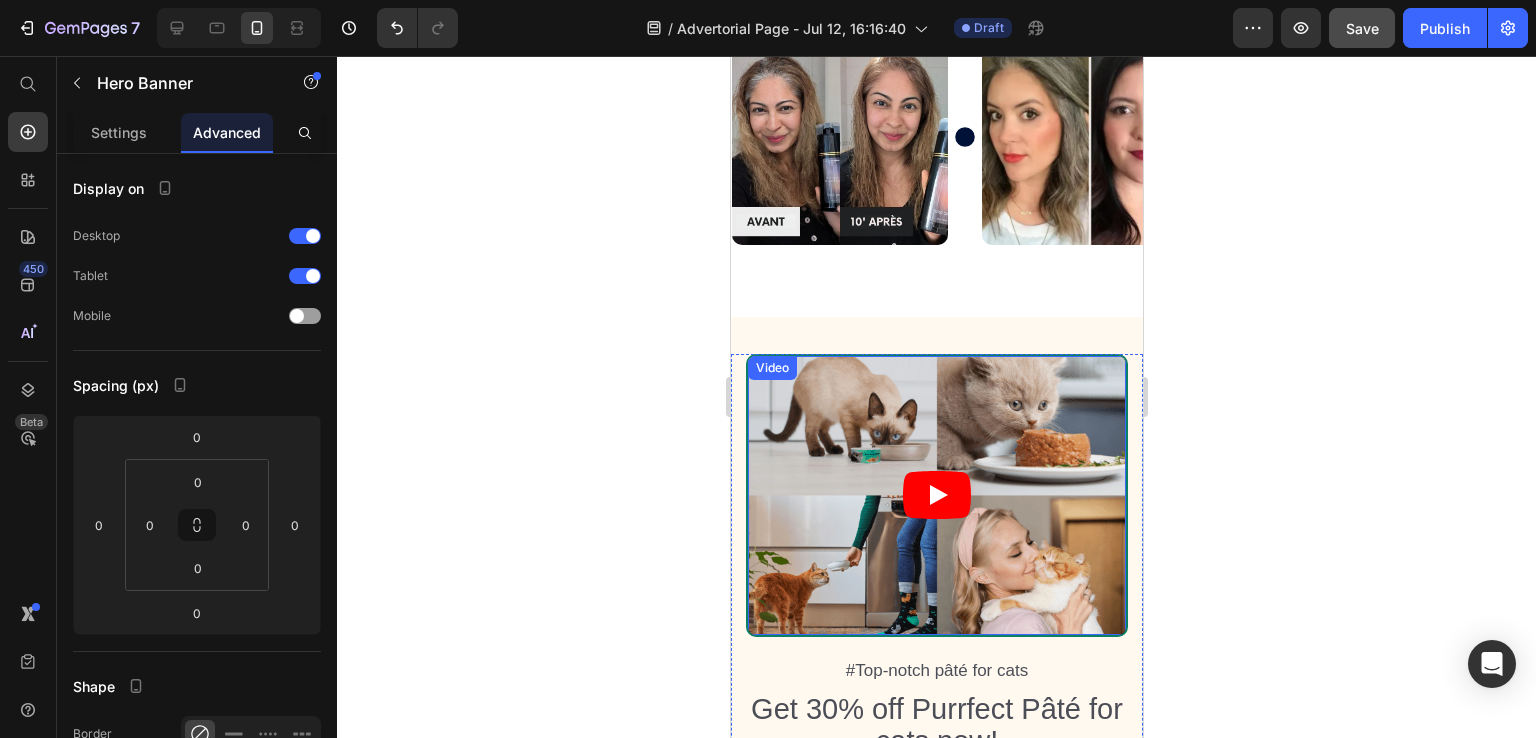 click at bounding box center (936, 495) 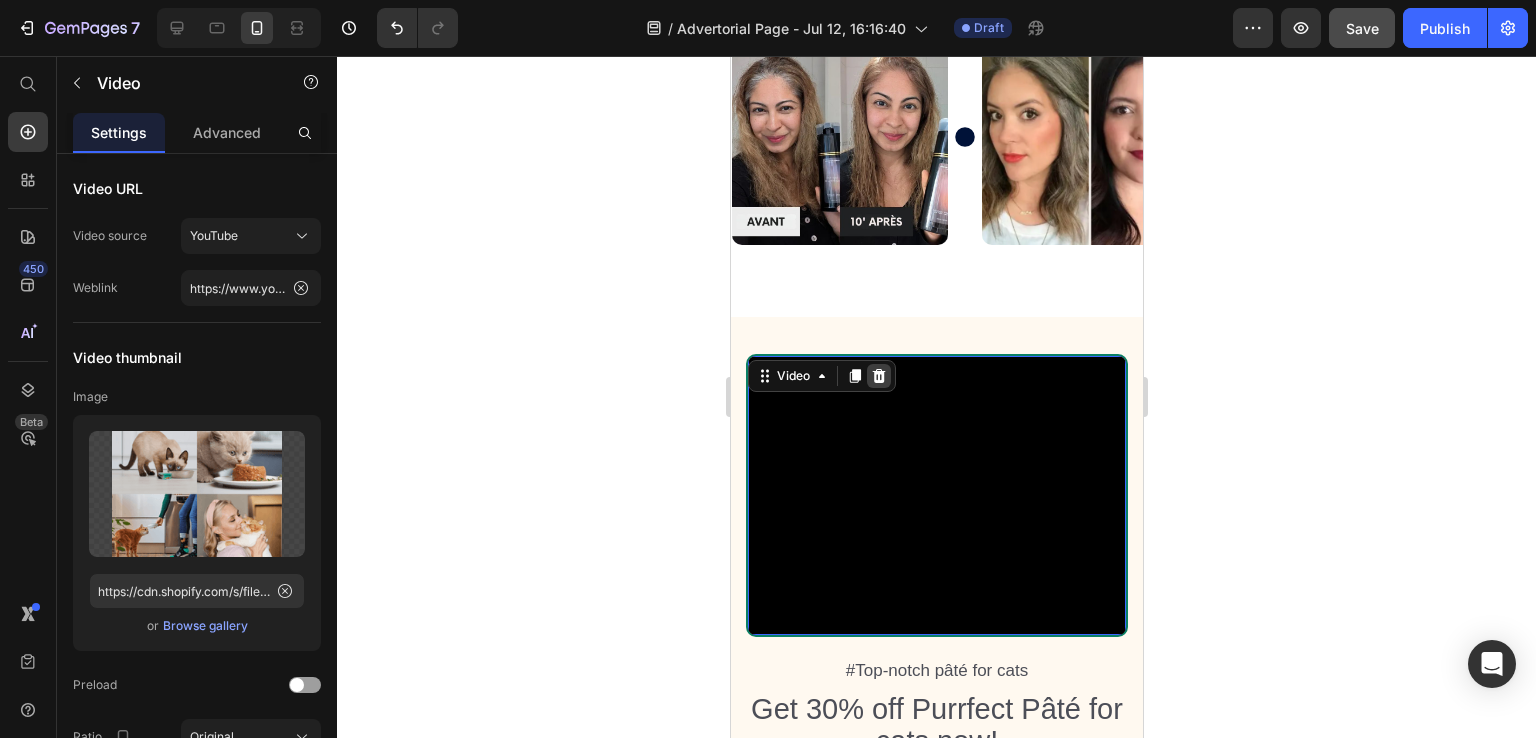 click 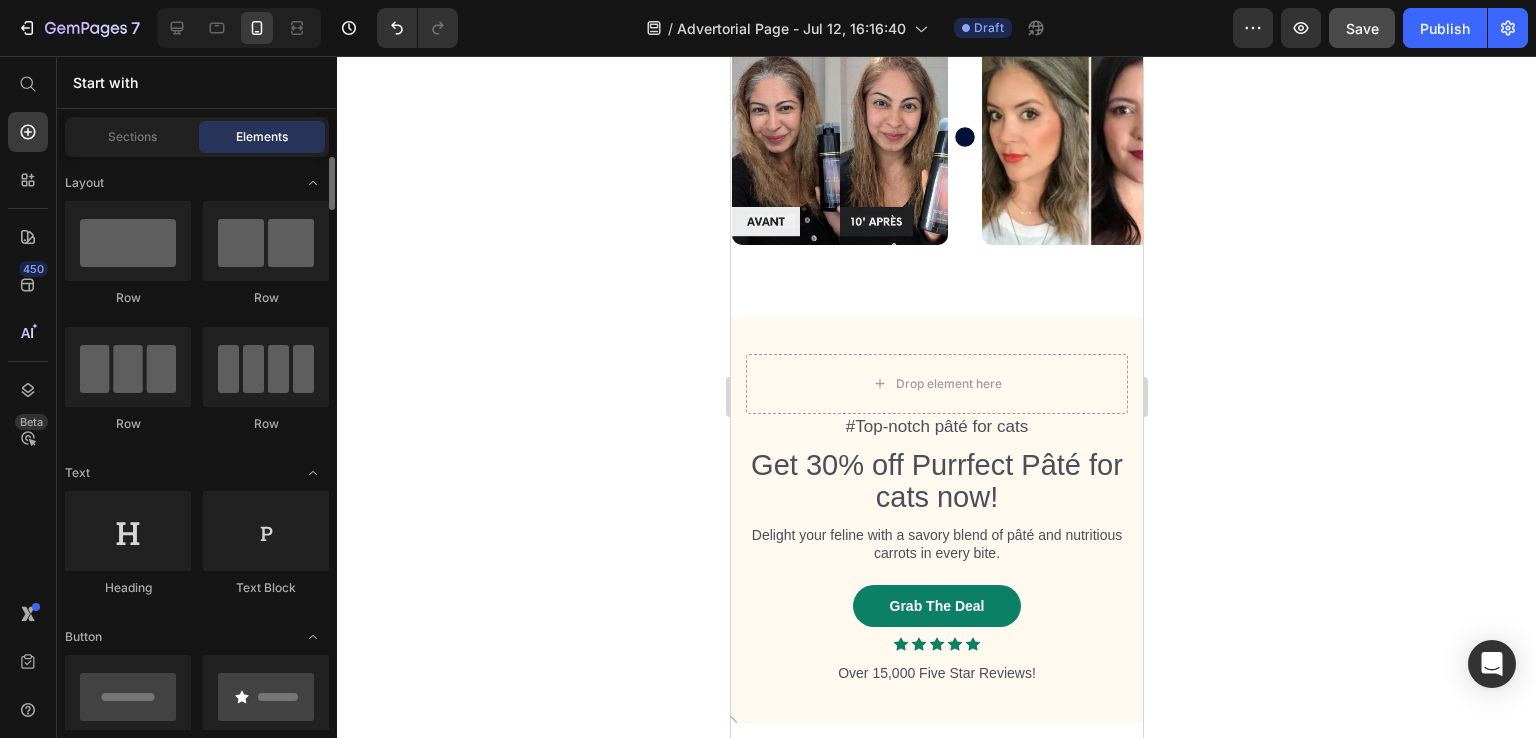 scroll, scrollTop: 600, scrollLeft: 0, axis: vertical 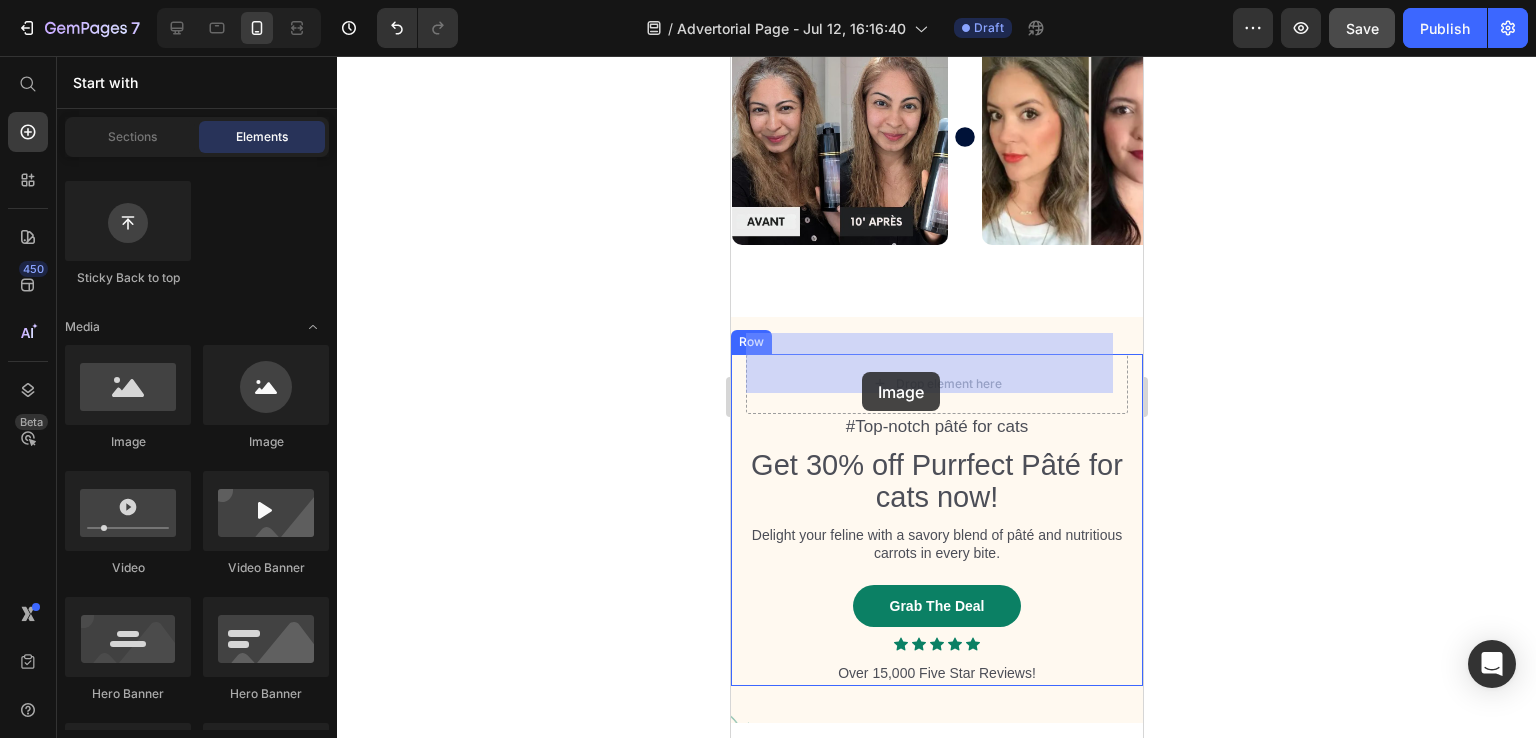 drag, startPoint x: 918, startPoint y: 441, endPoint x: 861, endPoint y: 372, distance: 89.498604 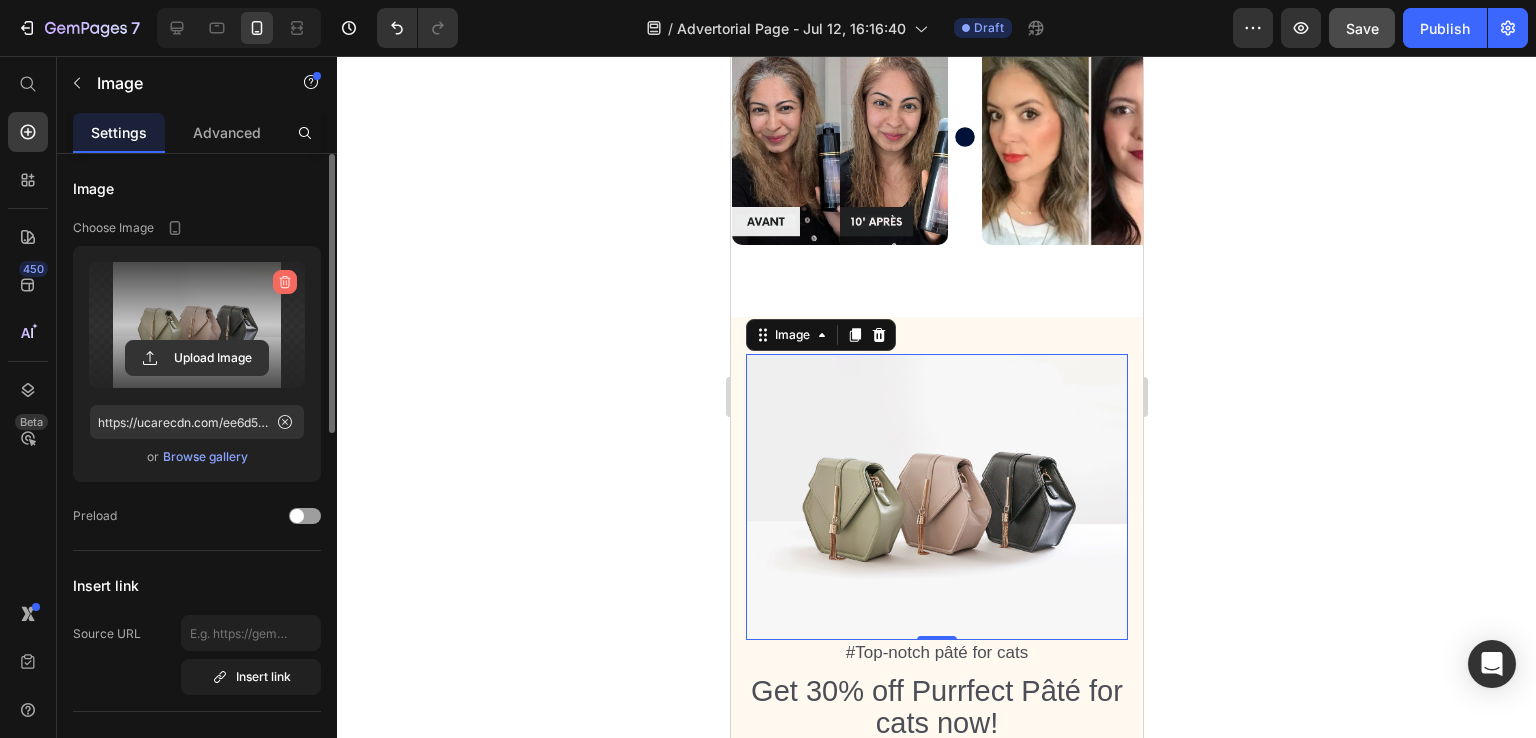 click 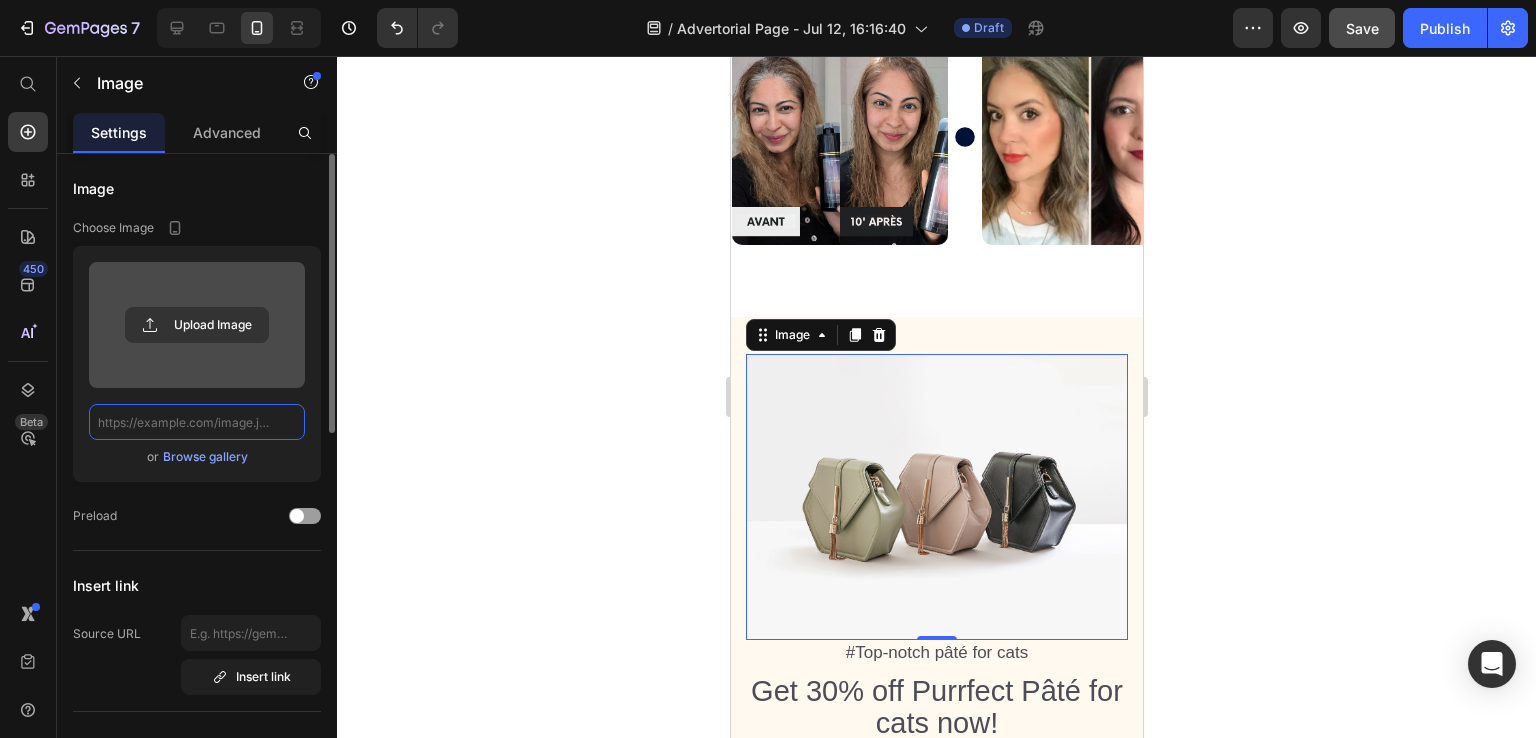 scroll, scrollTop: 0, scrollLeft: 0, axis: both 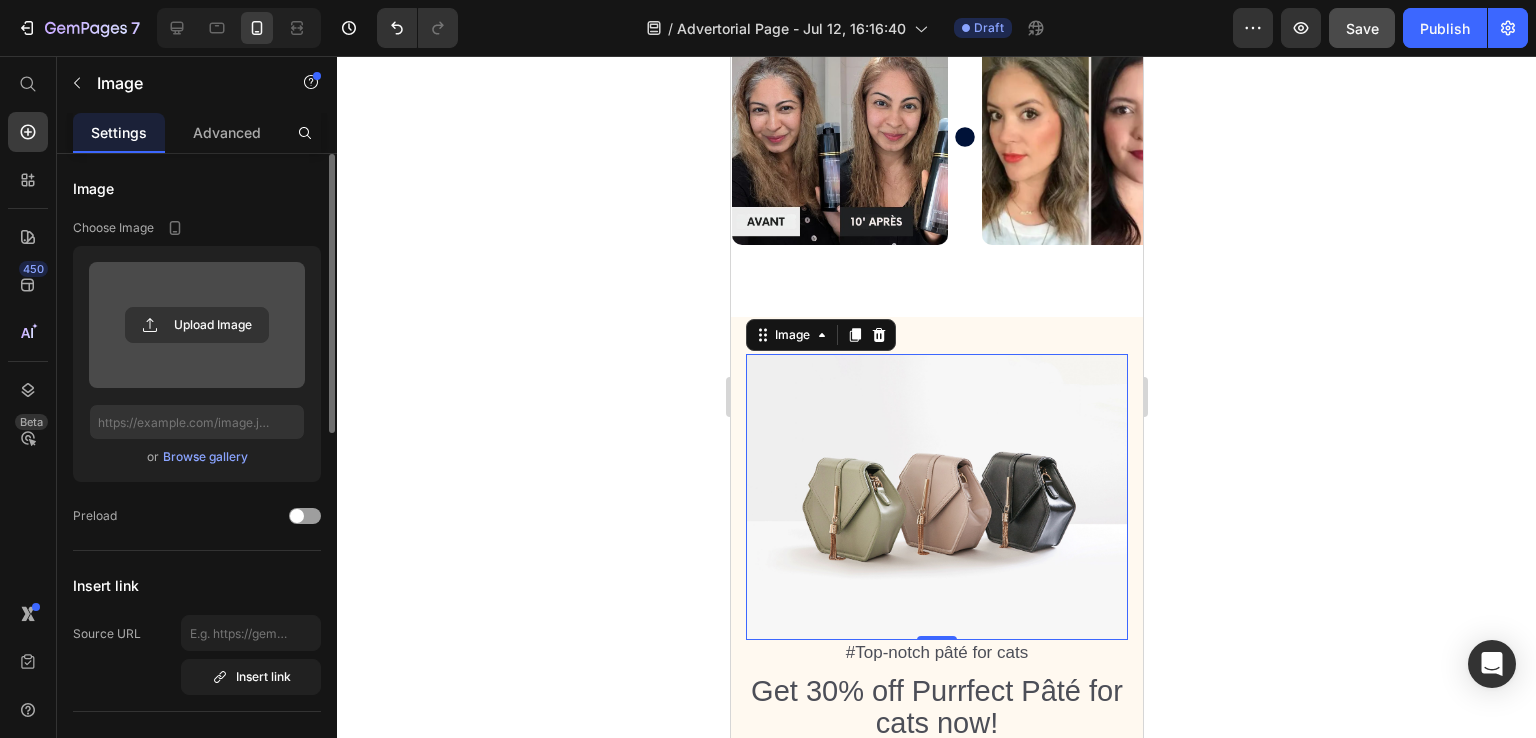 click on "Browse gallery" at bounding box center (205, 457) 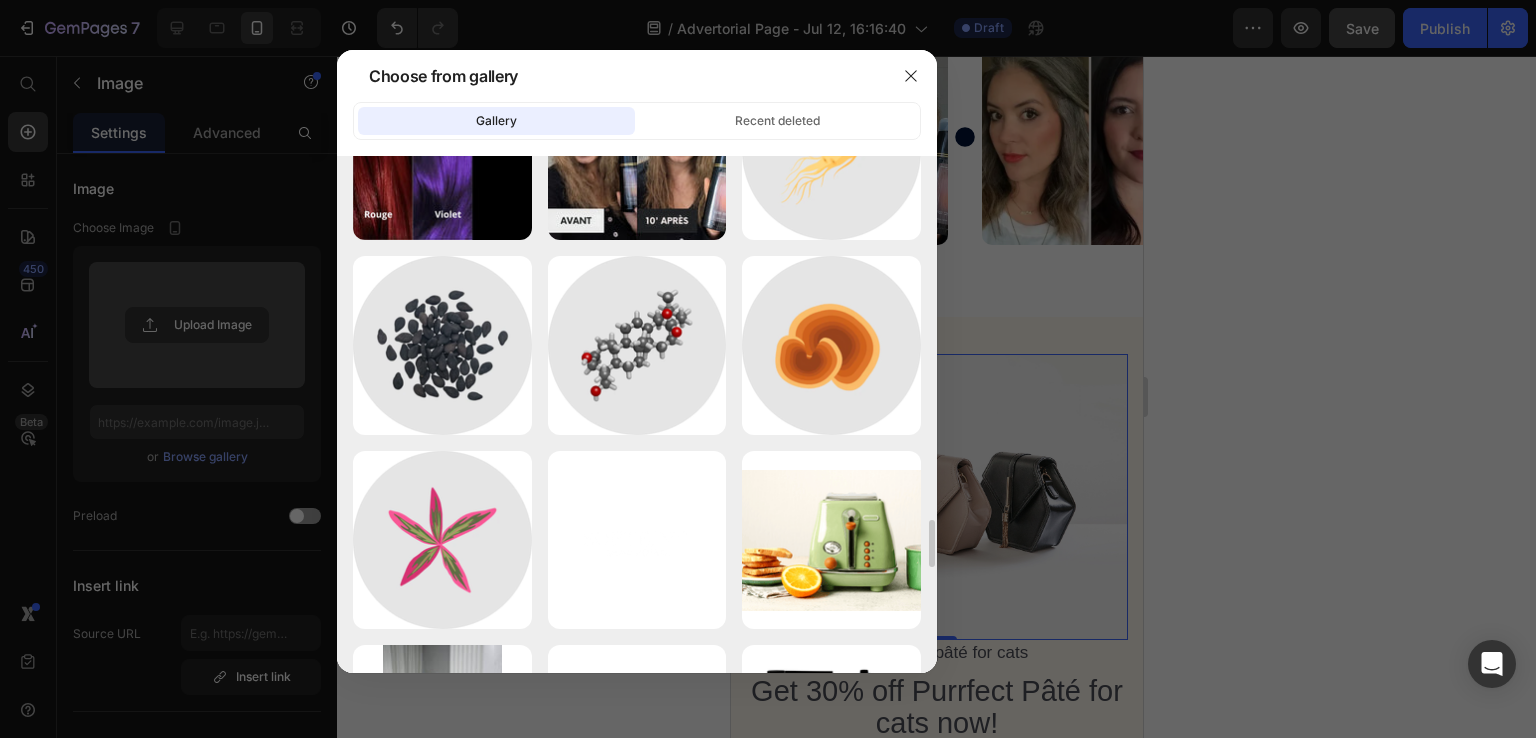 scroll, scrollTop: 4804, scrollLeft: 0, axis: vertical 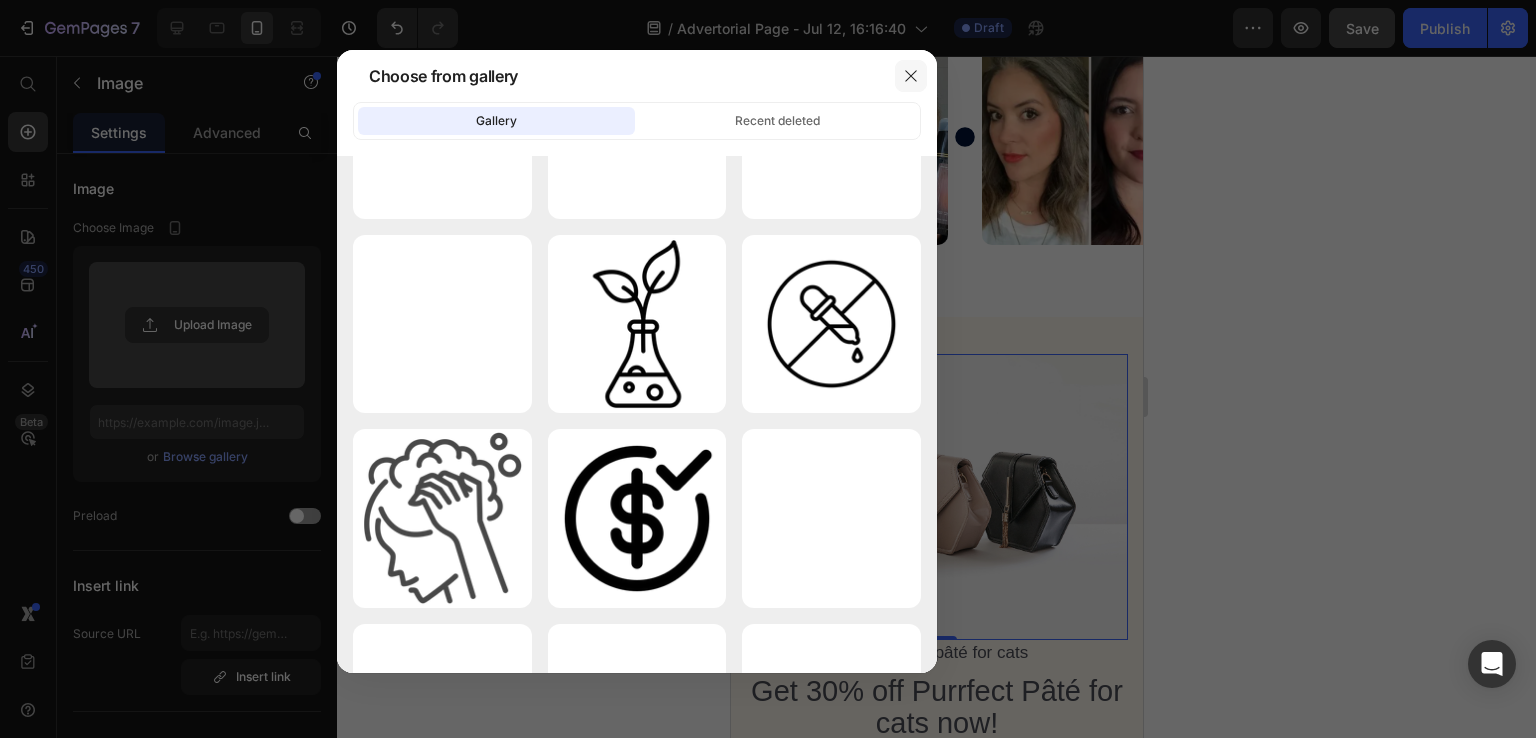 click 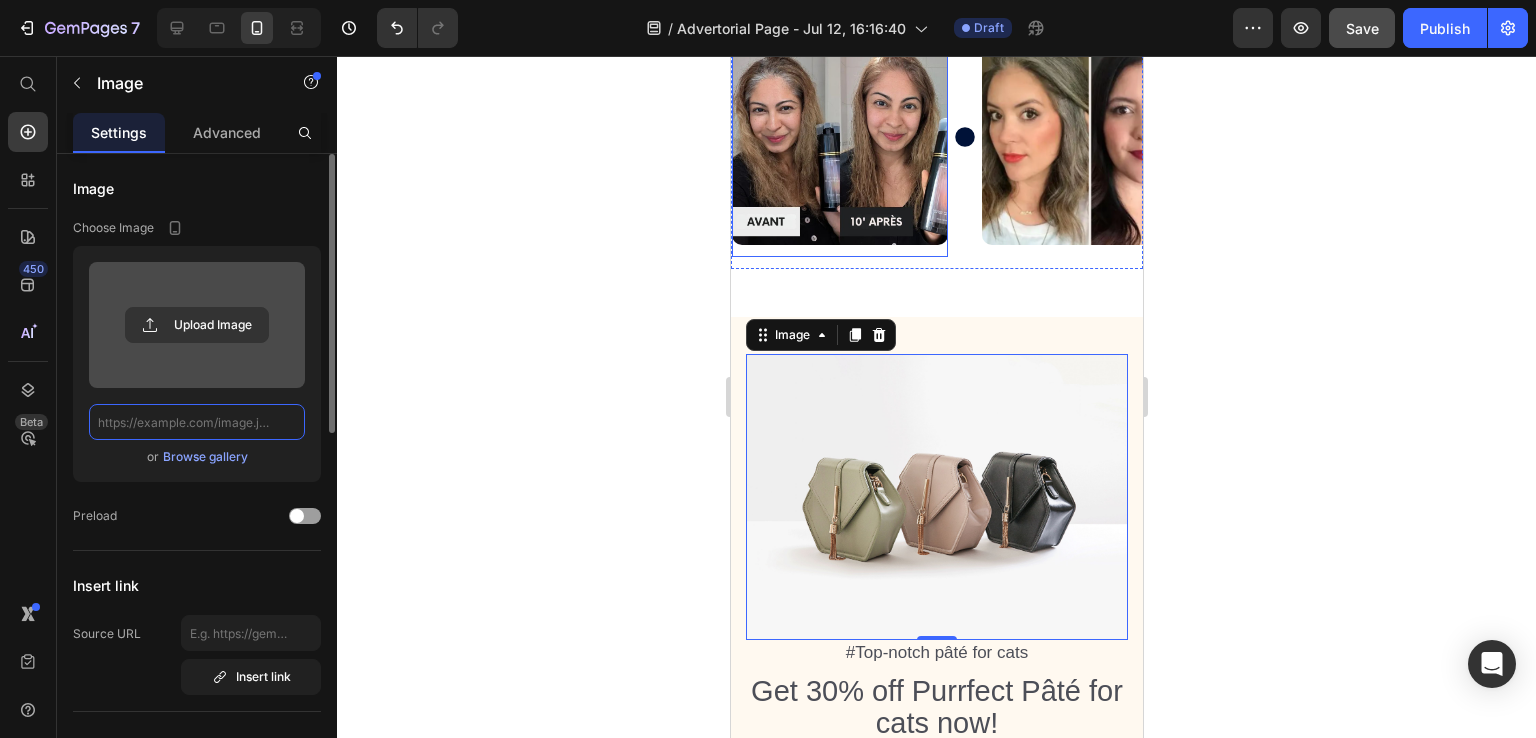 click 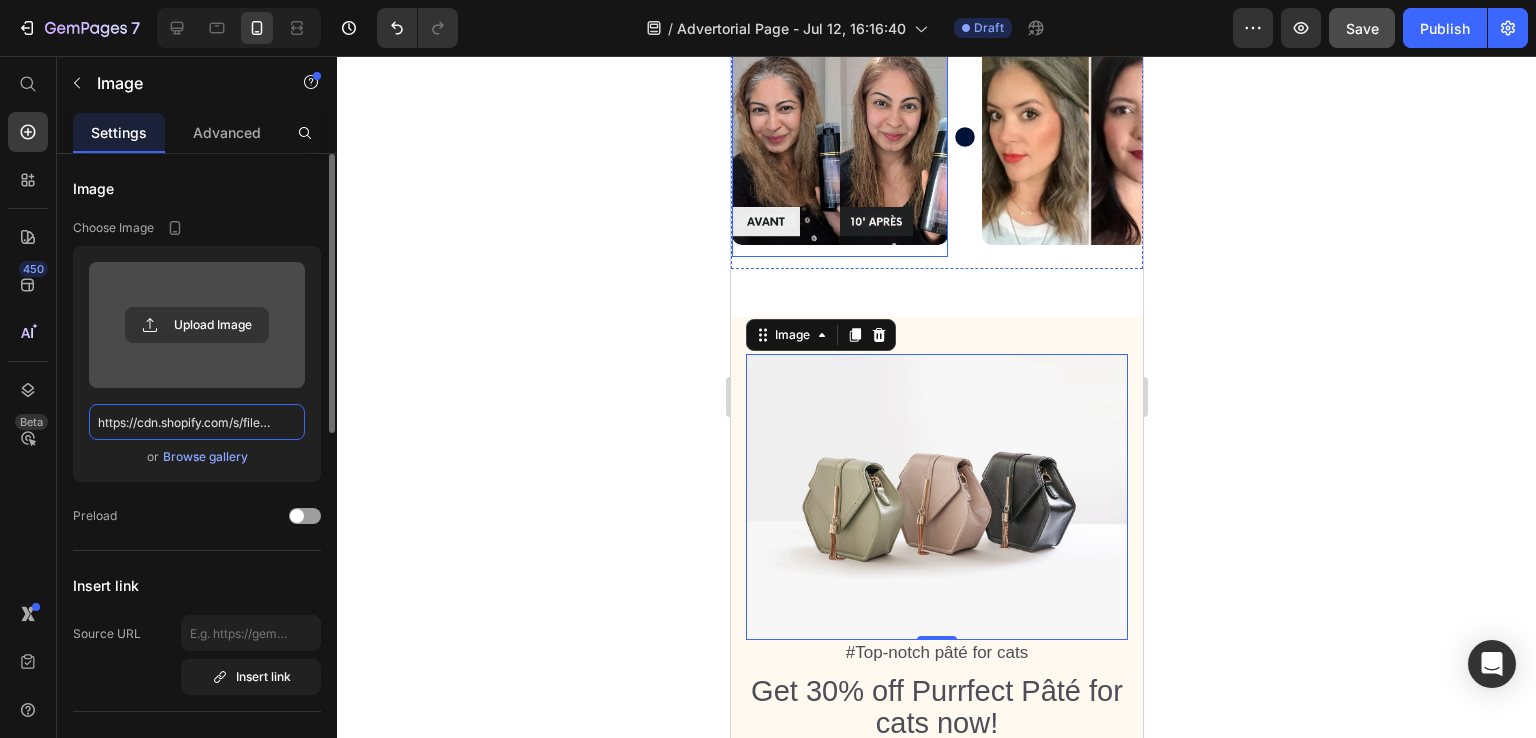 scroll, scrollTop: 0, scrollLeft: 689, axis: horizontal 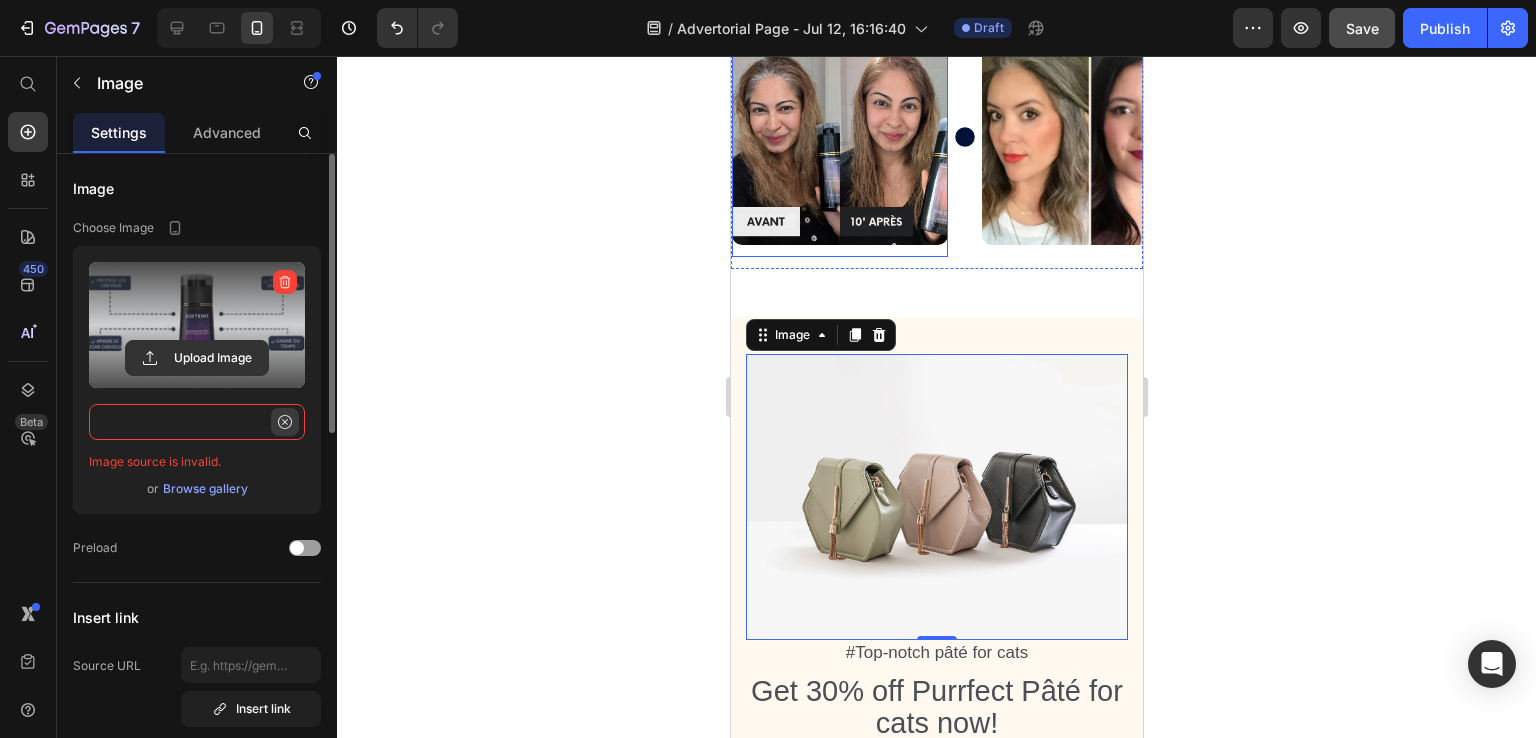type on "https://cdn.shopify.com/s/files/1/0663/4425/5532/files/gempages_553048963888972741-bdf4ccc6-eaa7-475d-90f0-0f6e821d79b6.jpg?v=1751457145" 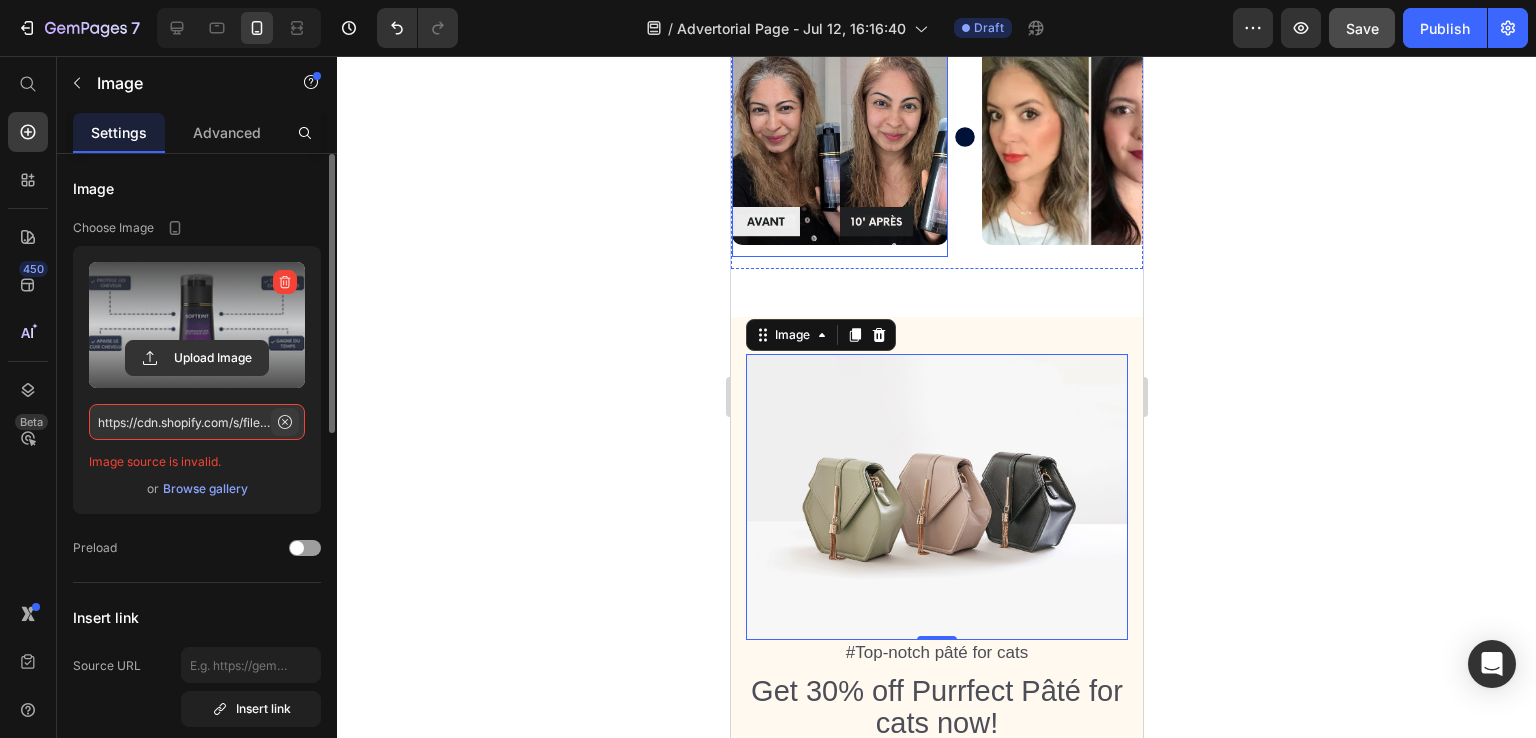 click 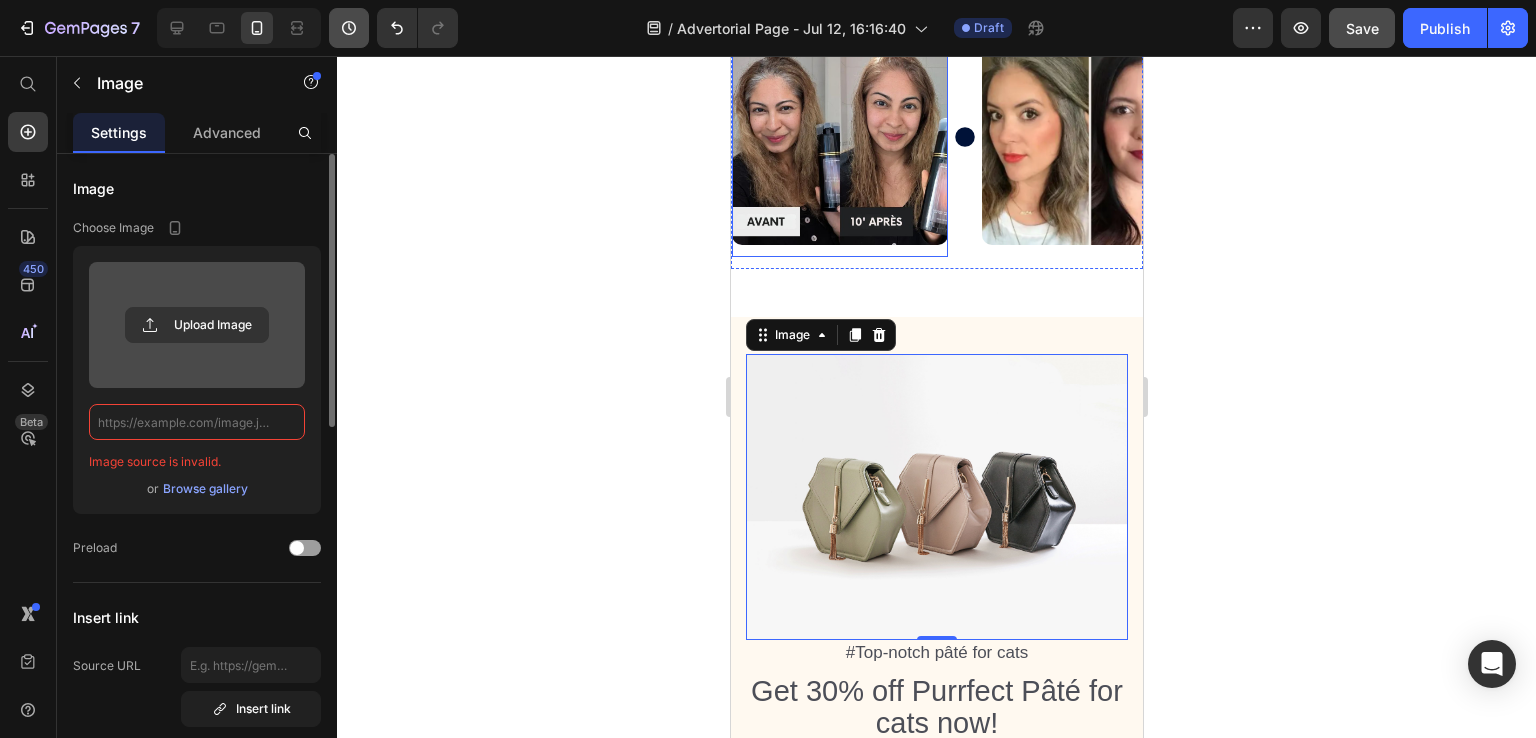 scroll, scrollTop: 0, scrollLeft: 0, axis: both 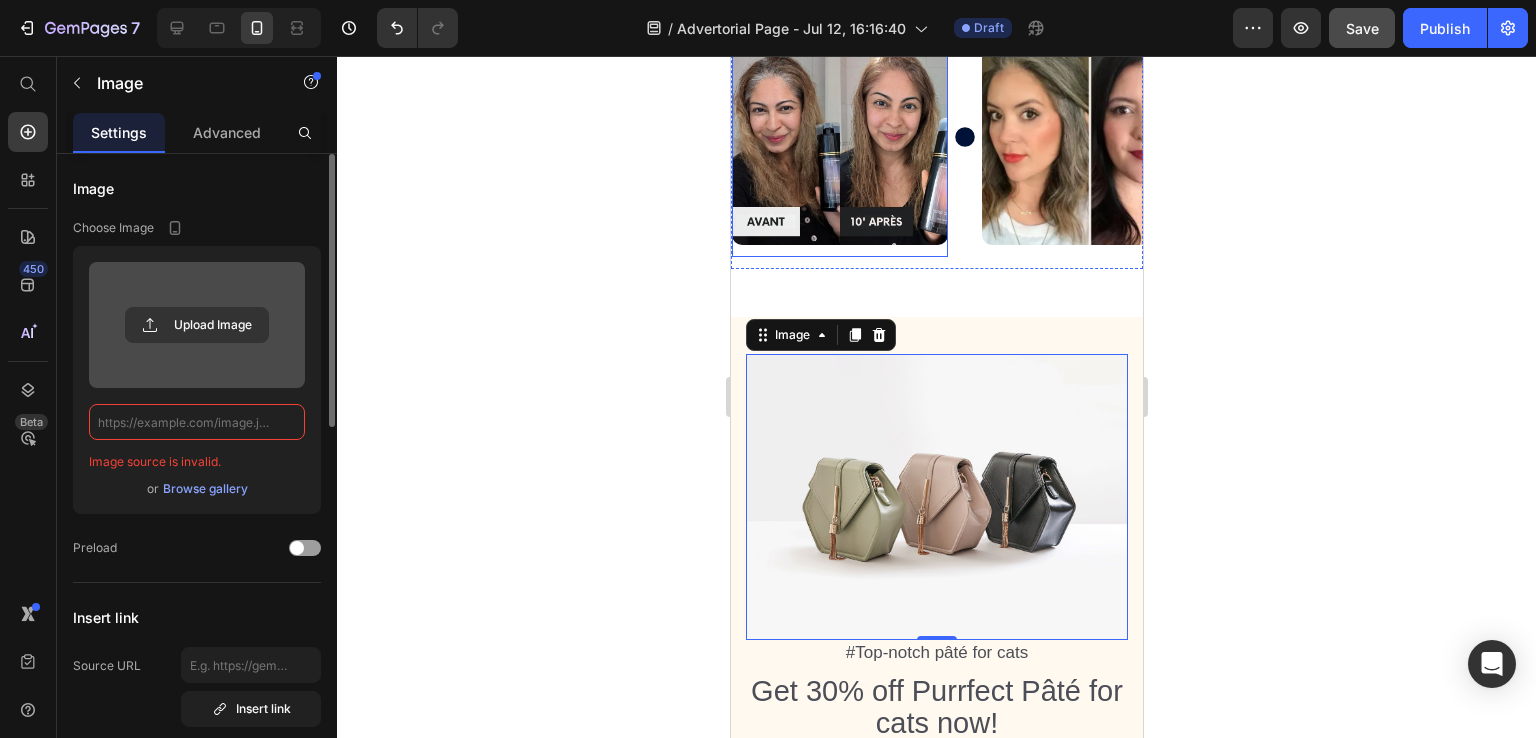 paste on "https://cdn.shopify.com/s/files/1/0663/4425/5532/files/gempages_553048963888972741-d5bb4850-368a-4bbe-9299-9d153b3b4554.jpg?v=1751456400" 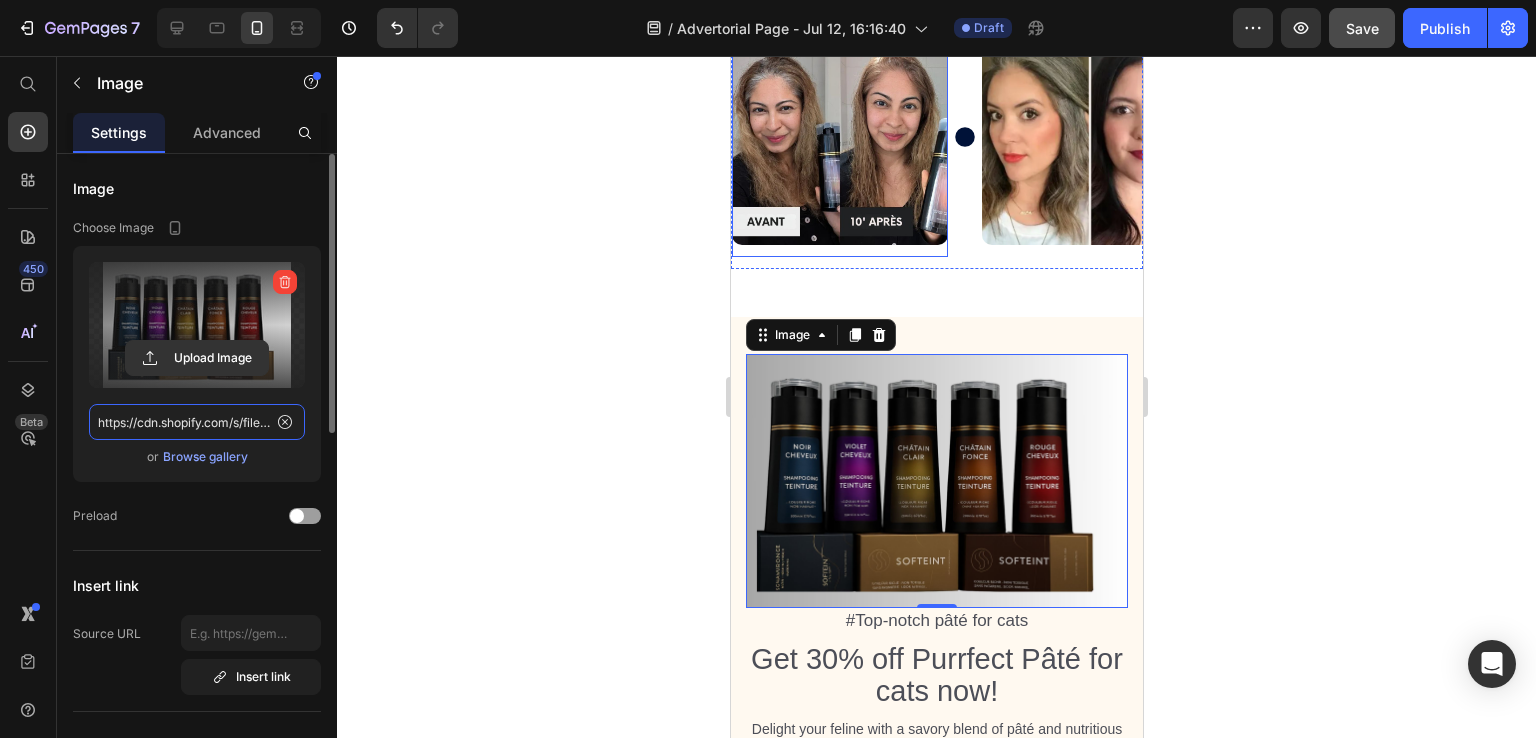 scroll, scrollTop: 0, scrollLeft: 706, axis: horizontal 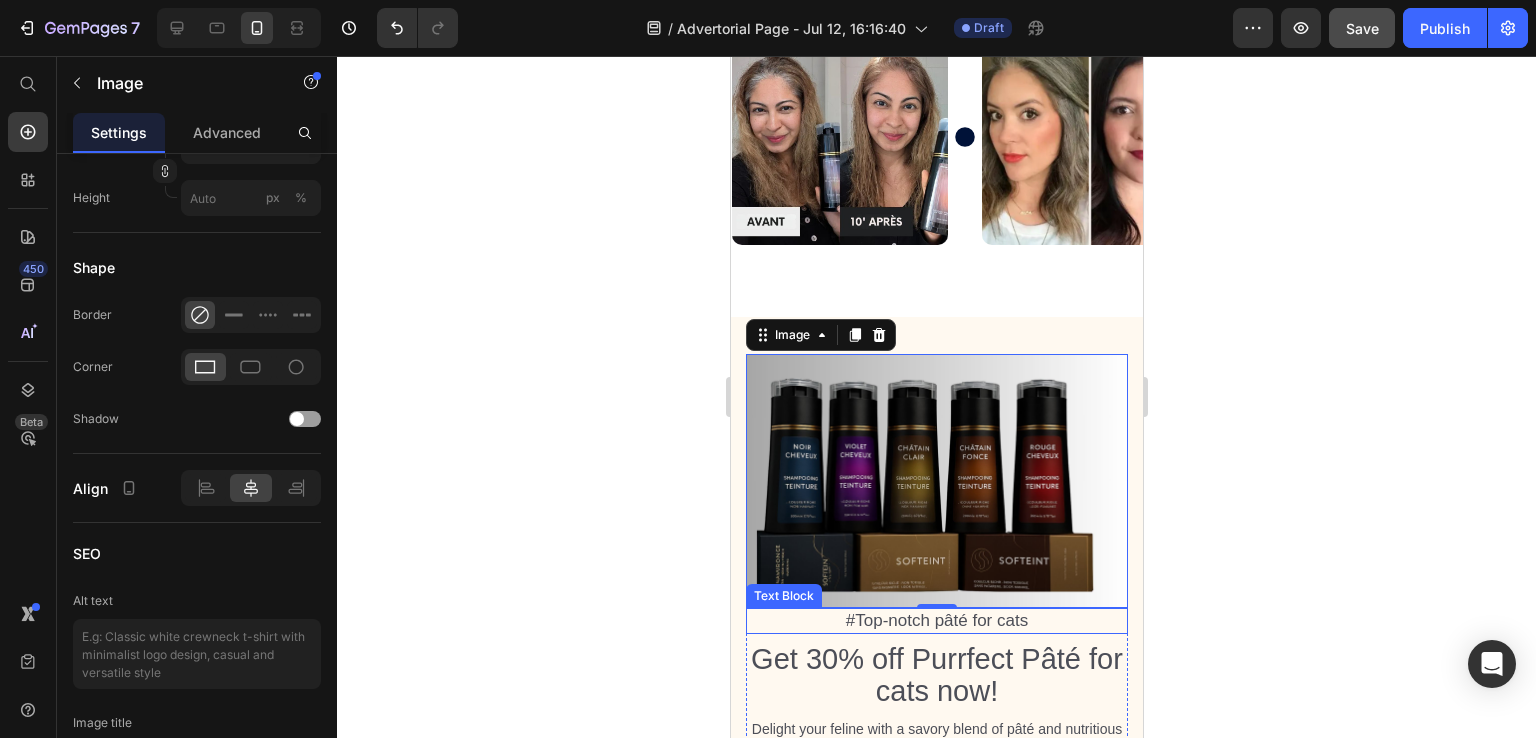 click on "#Top-notch pâté for cats" at bounding box center [936, 621] 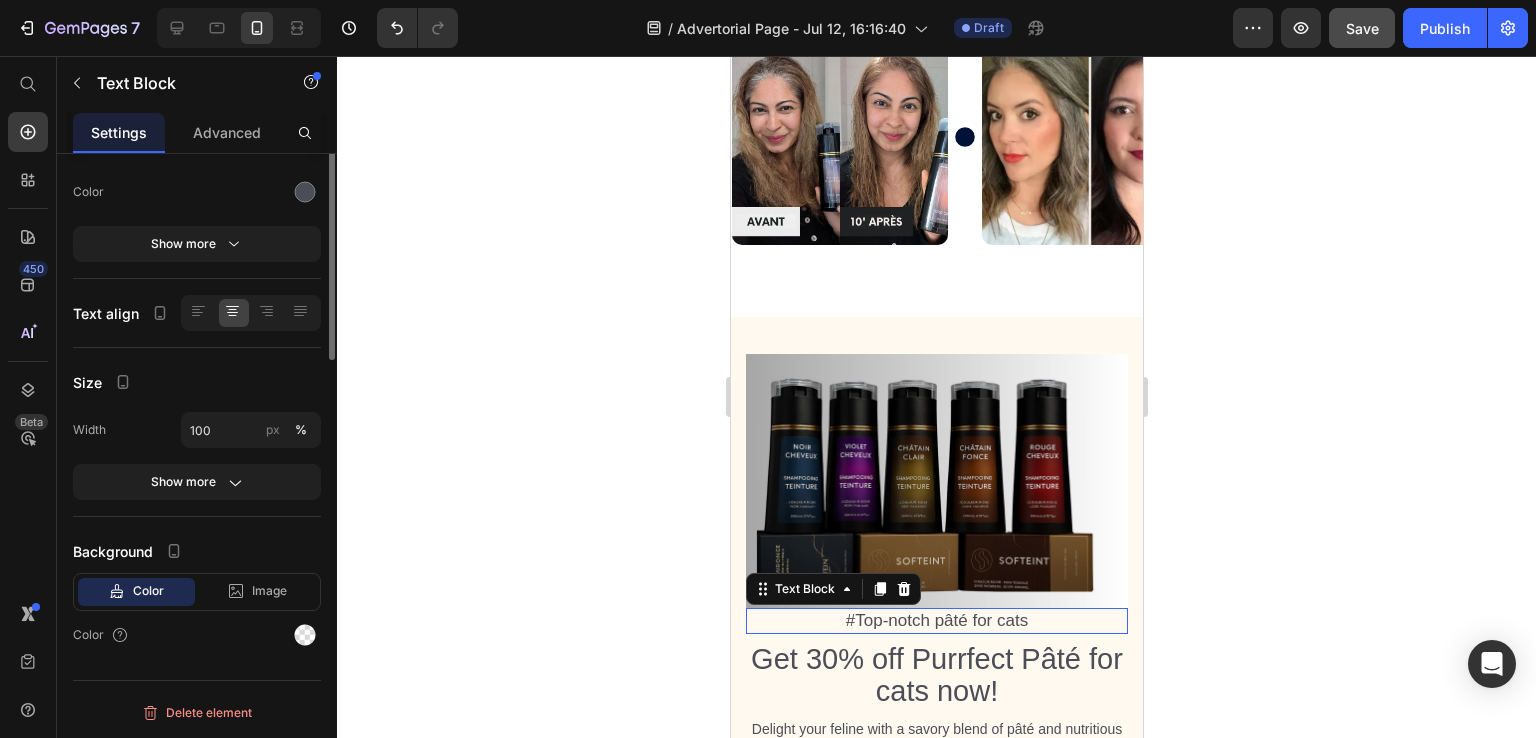 scroll, scrollTop: 0, scrollLeft: 0, axis: both 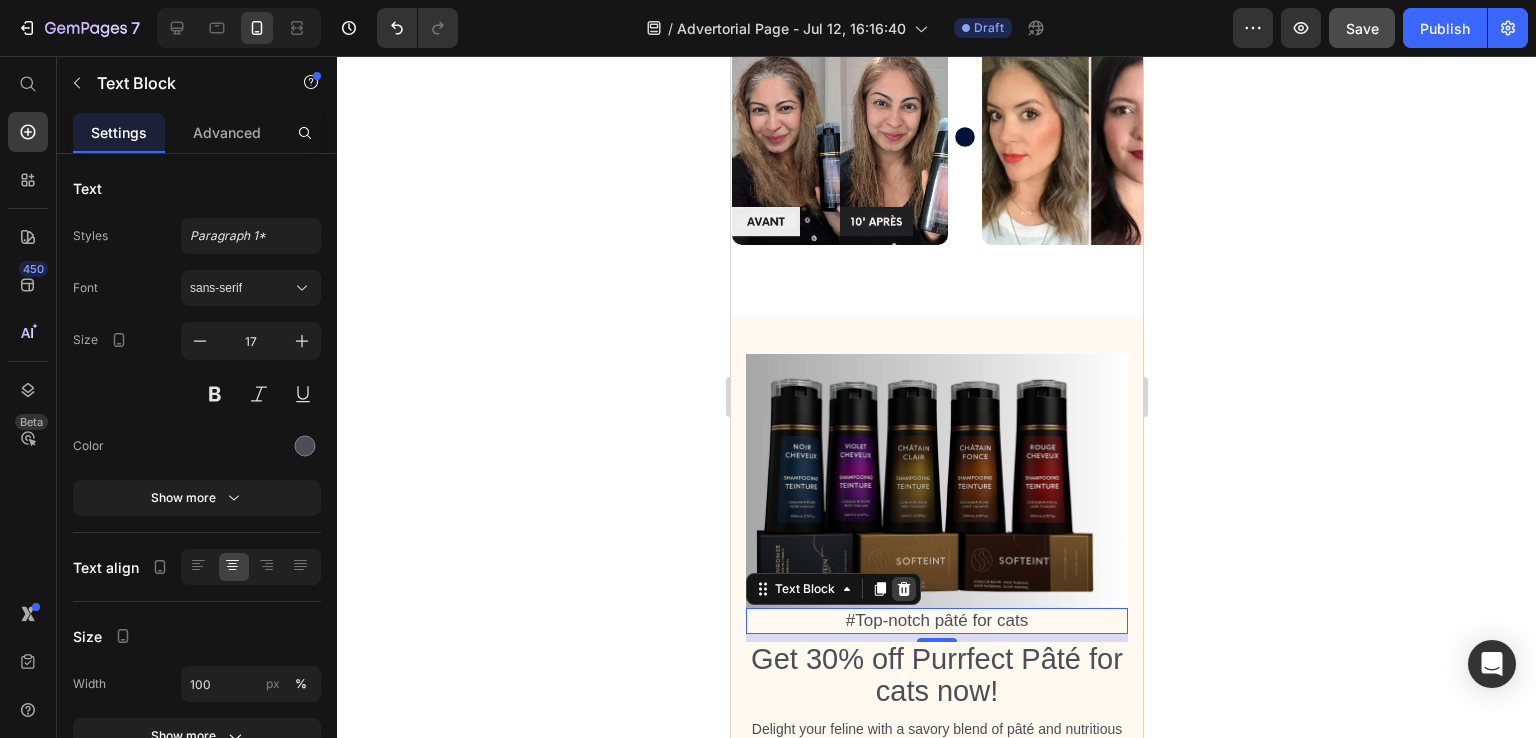 click 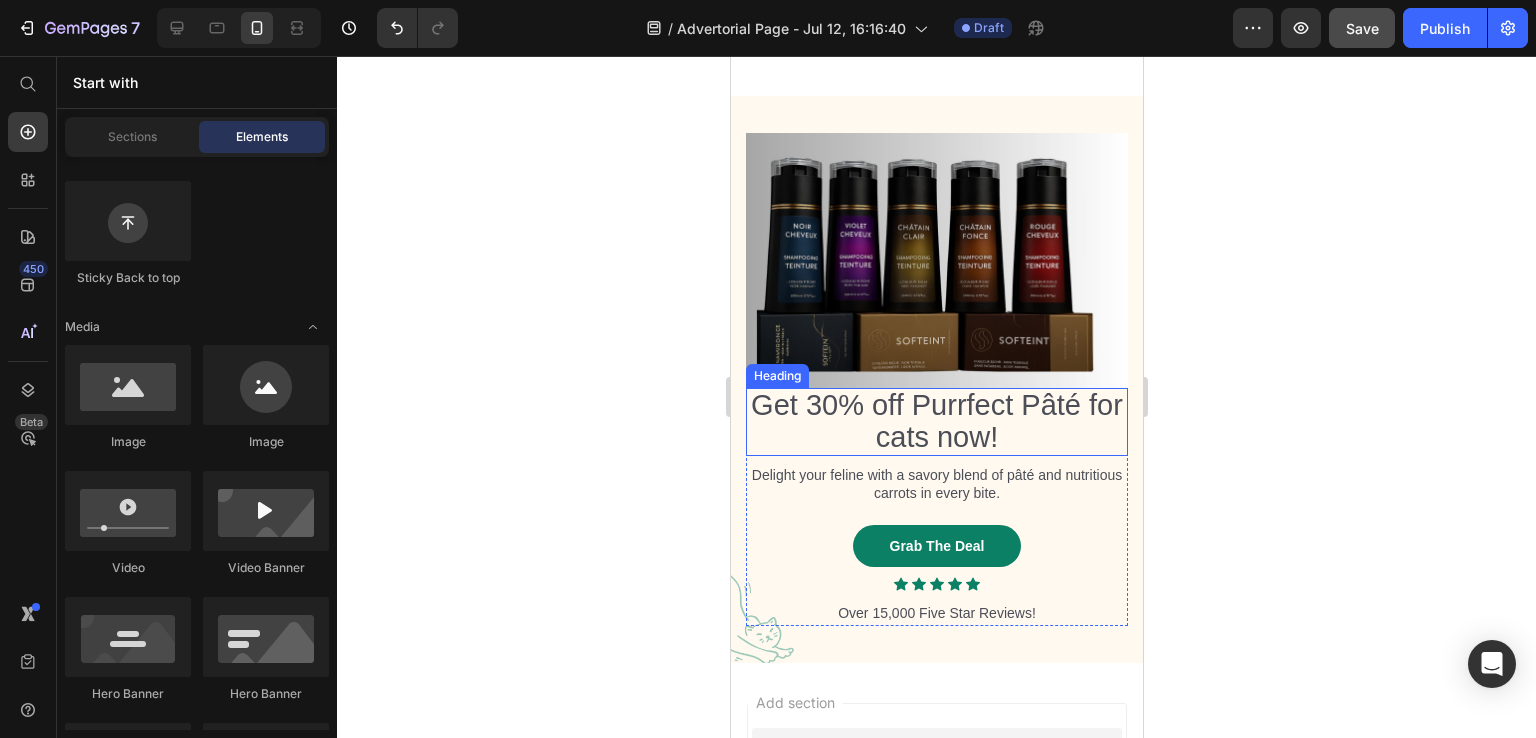 scroll, scrollTop: 5872, scrollLeft: 0, axis: vertical 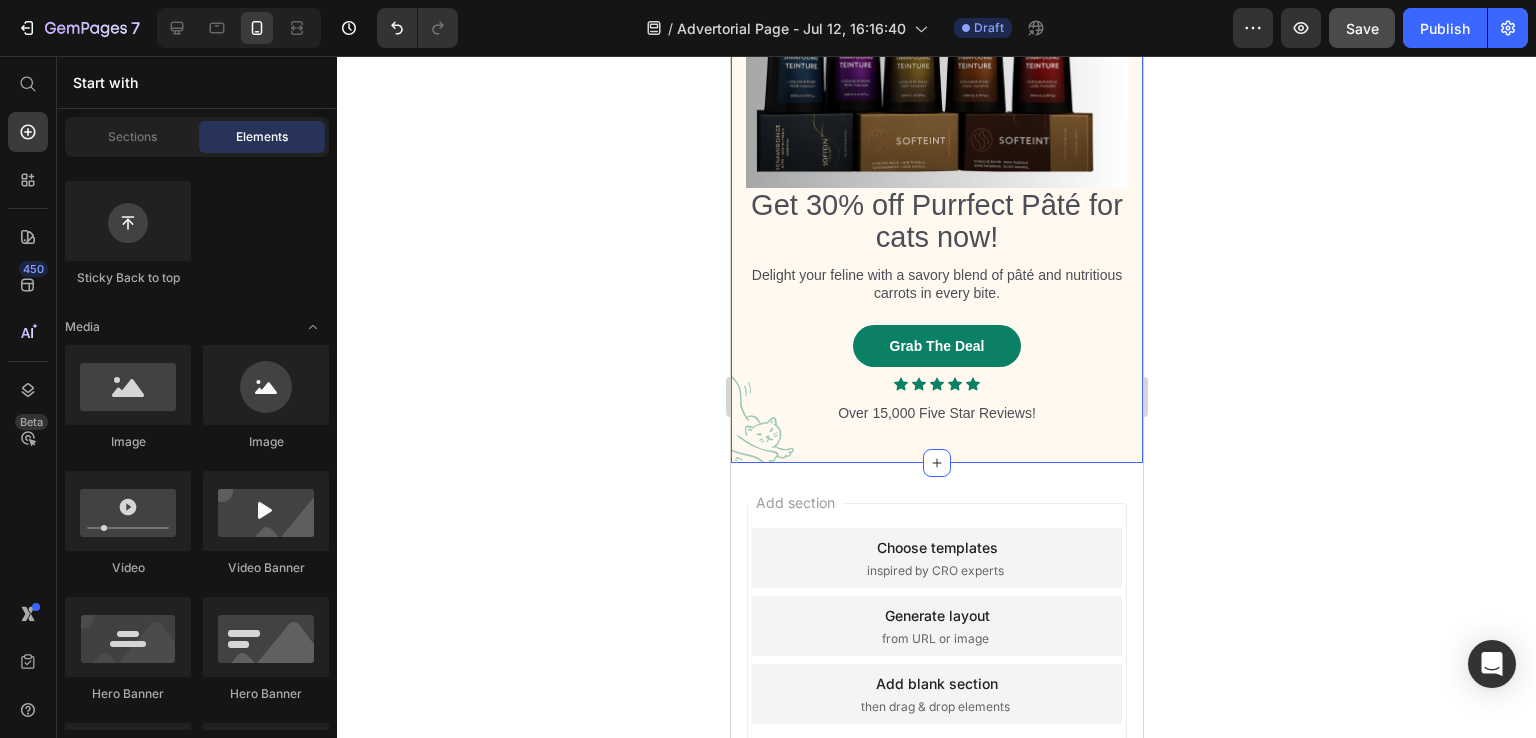click on "Get 30% off Purrfect Pâté for cats now! Heading Delight your feline with a savory blend of pâté and nutritious carrots in every bite. Text Block Grab The Deal Button Icon Icon Icon Icon Icon Icon List Over 15,000 Five Star Reviews! Text Block Row Image Row Section 6" at bounding box center (936, 179) 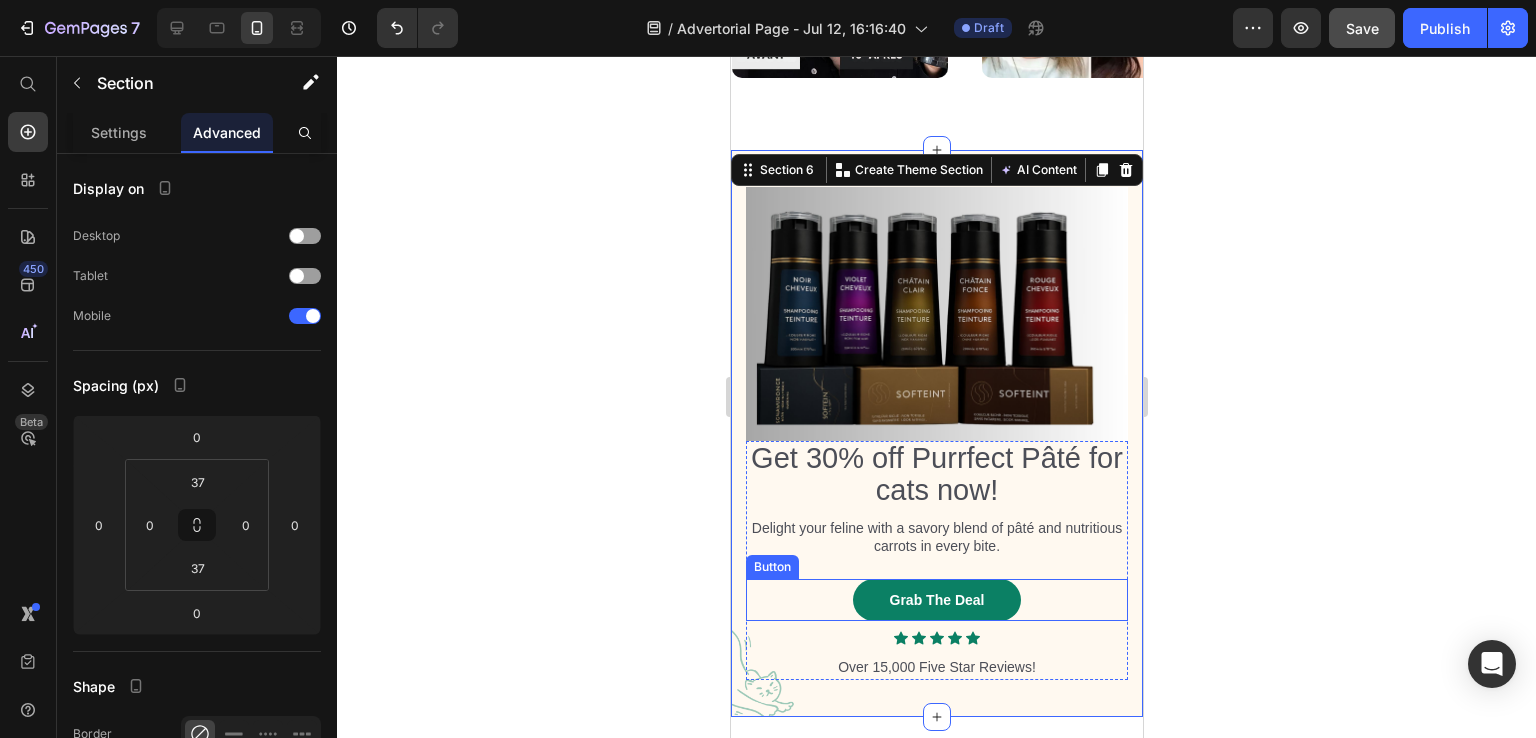 scroll, scrollTop: 5572, scrollLeft: 0, axis: vertical 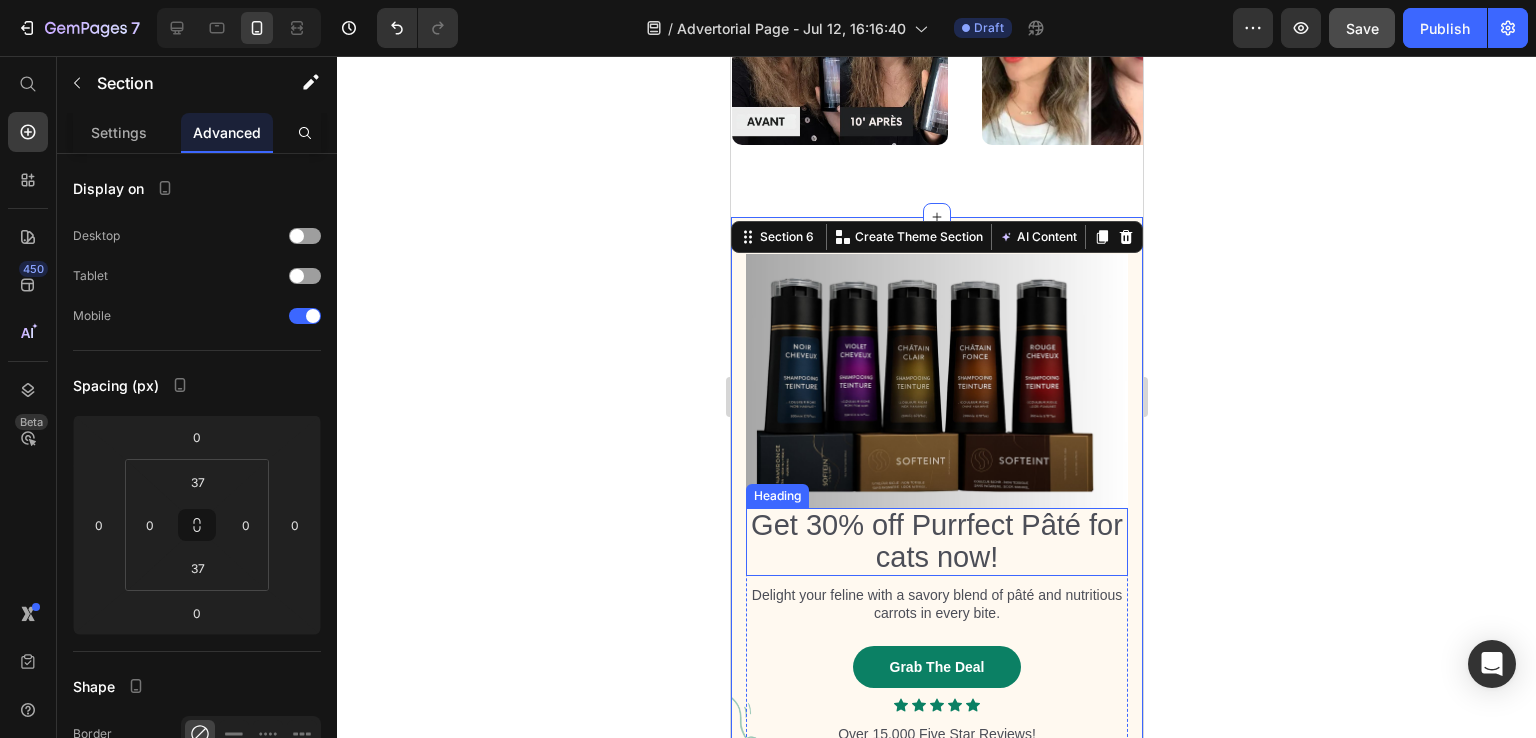 click on "Get 30% off Purrfect Pâté for cats now!" at bounding box center (936, 542) 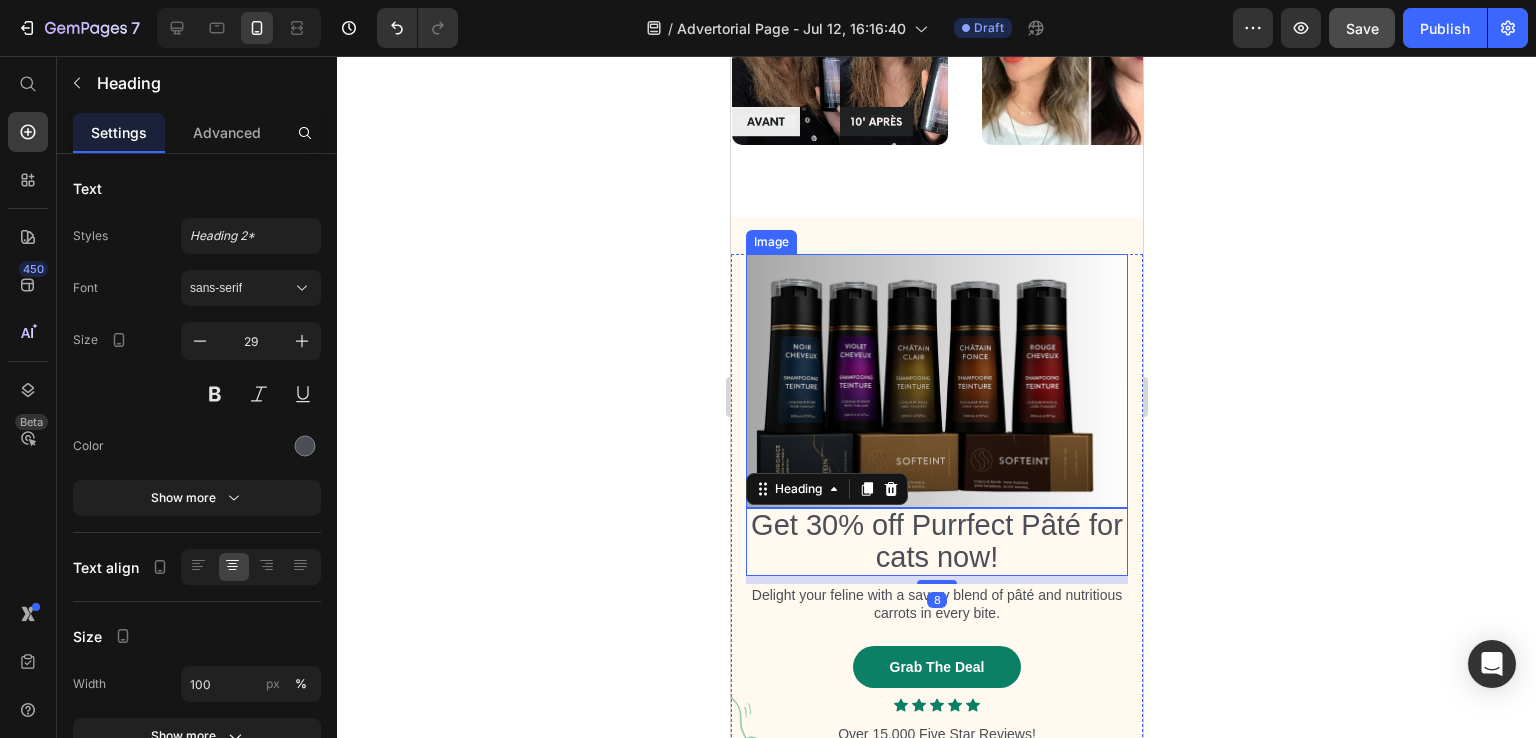 click at bounding box center (936, 381) 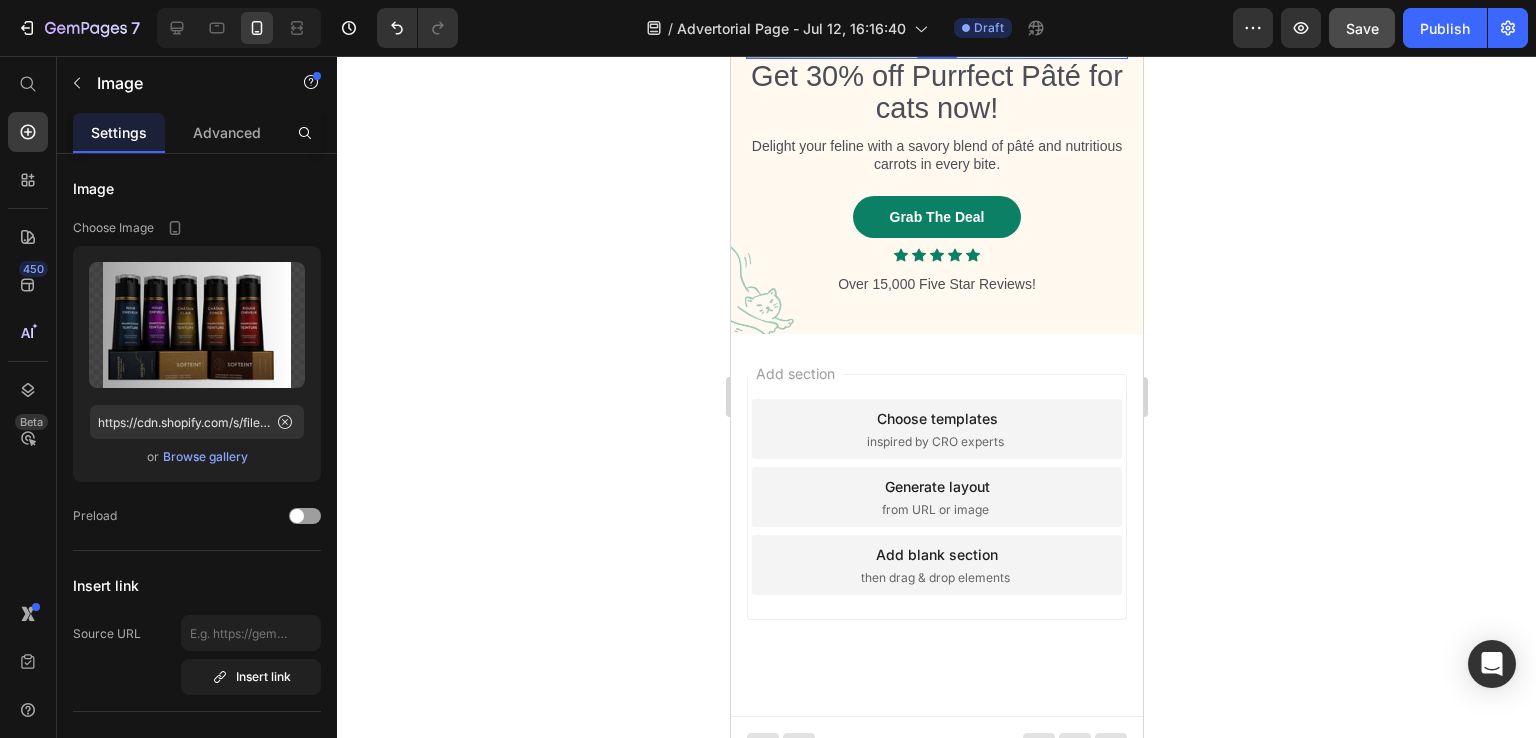 scroll, scrollTop: 6010, scrollLeft: 0, axis: vertical 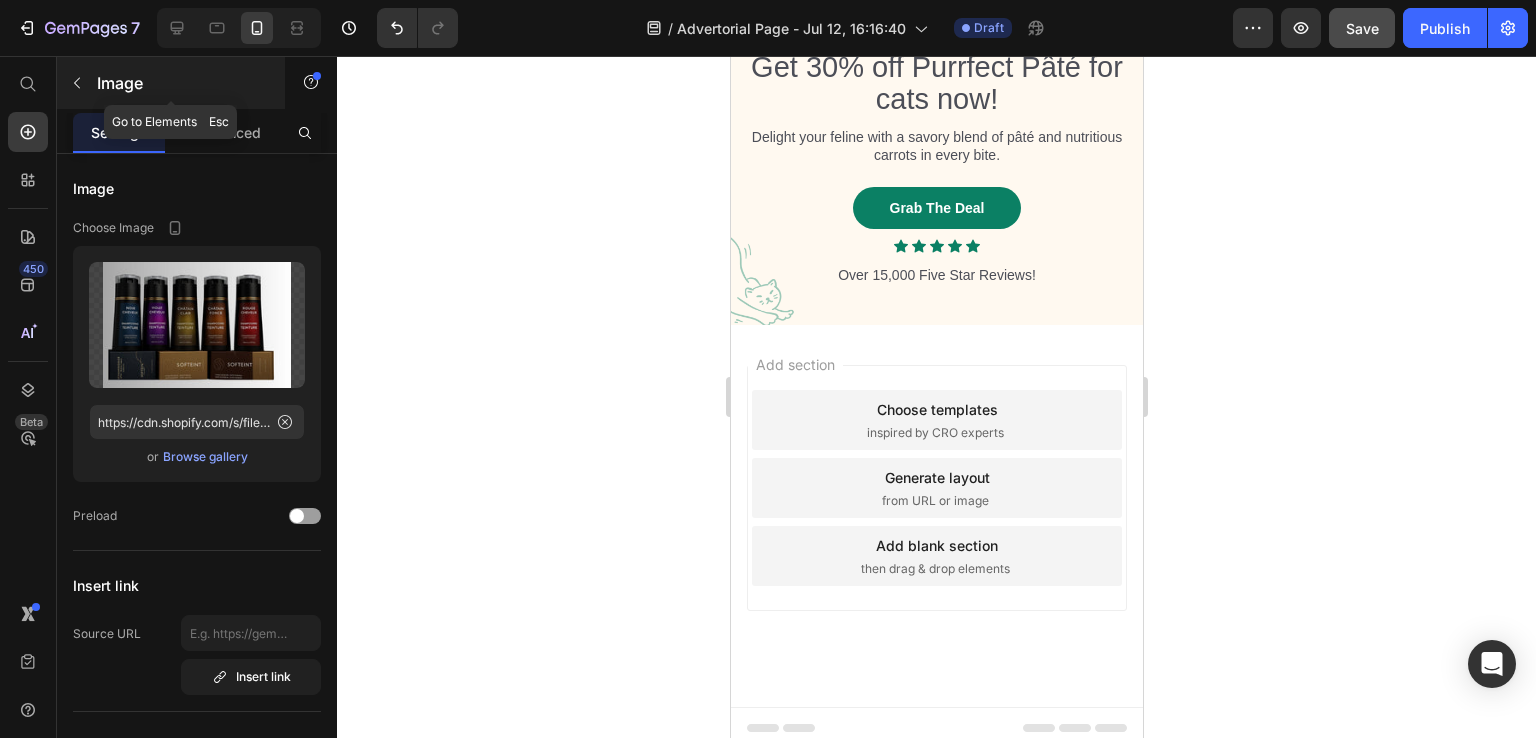 click 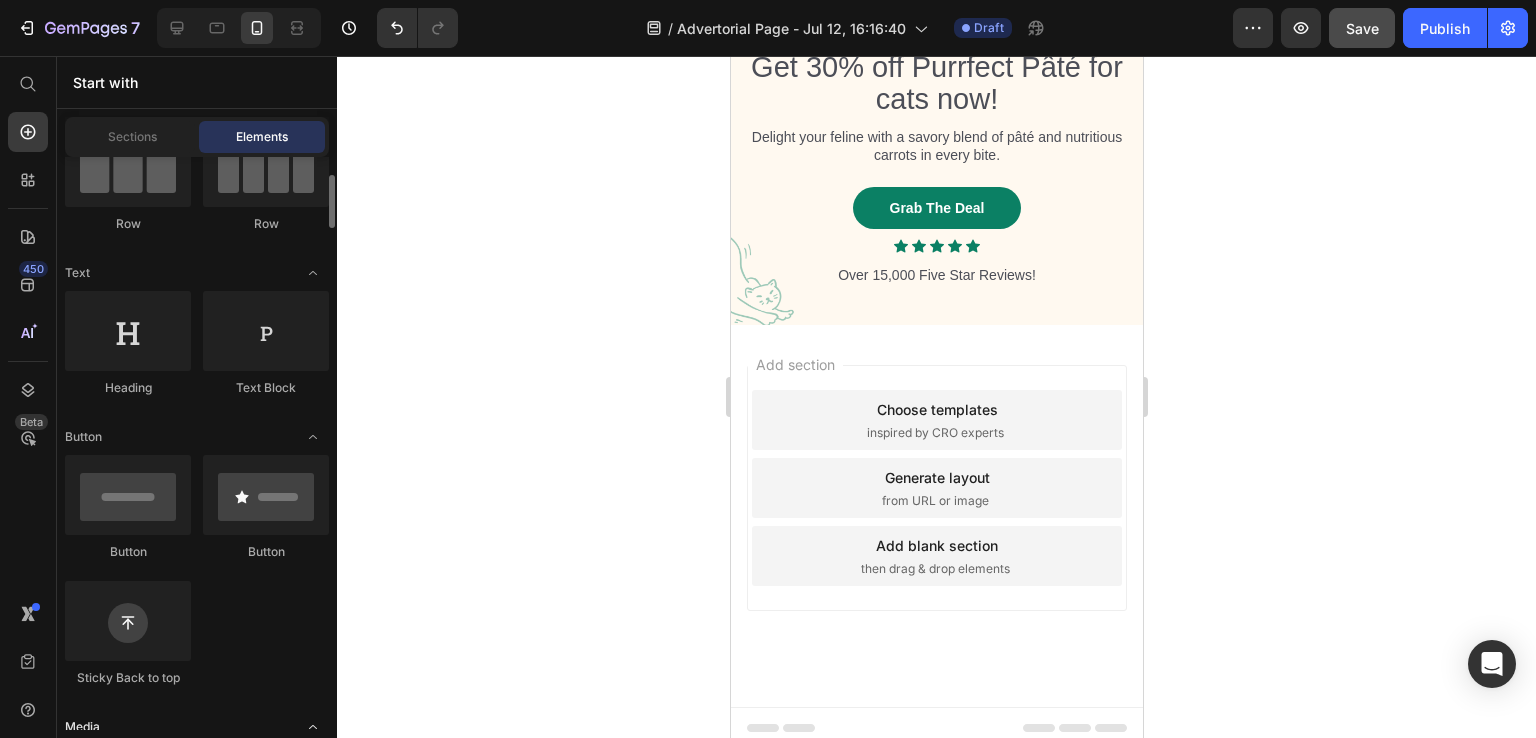 scroll, scrollTop: 0, scrollLeft: 0, axis: both 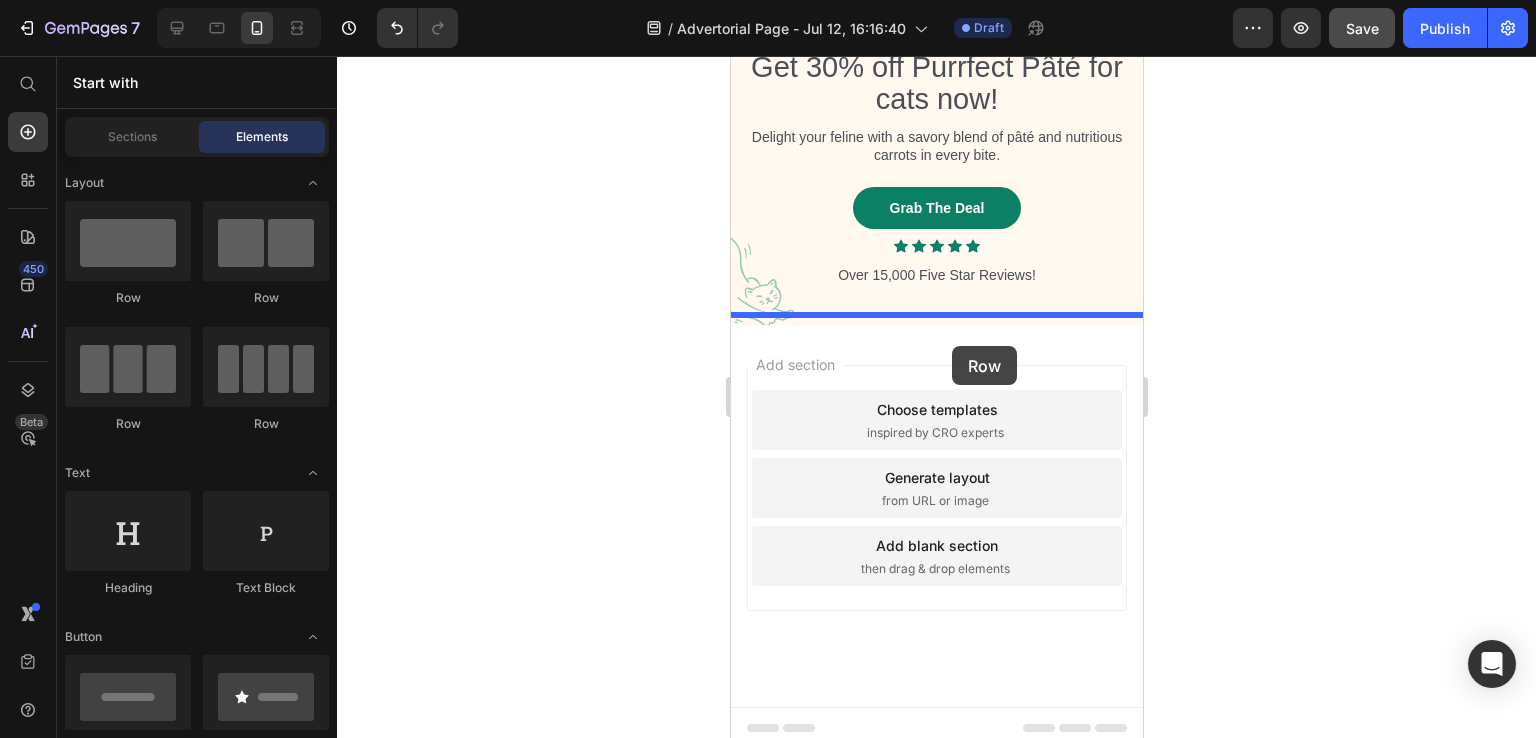 drag, startPoint x: 844, startPoint y: 325, endPoint x: 951, endPoint y: 346, distance: 109.041275 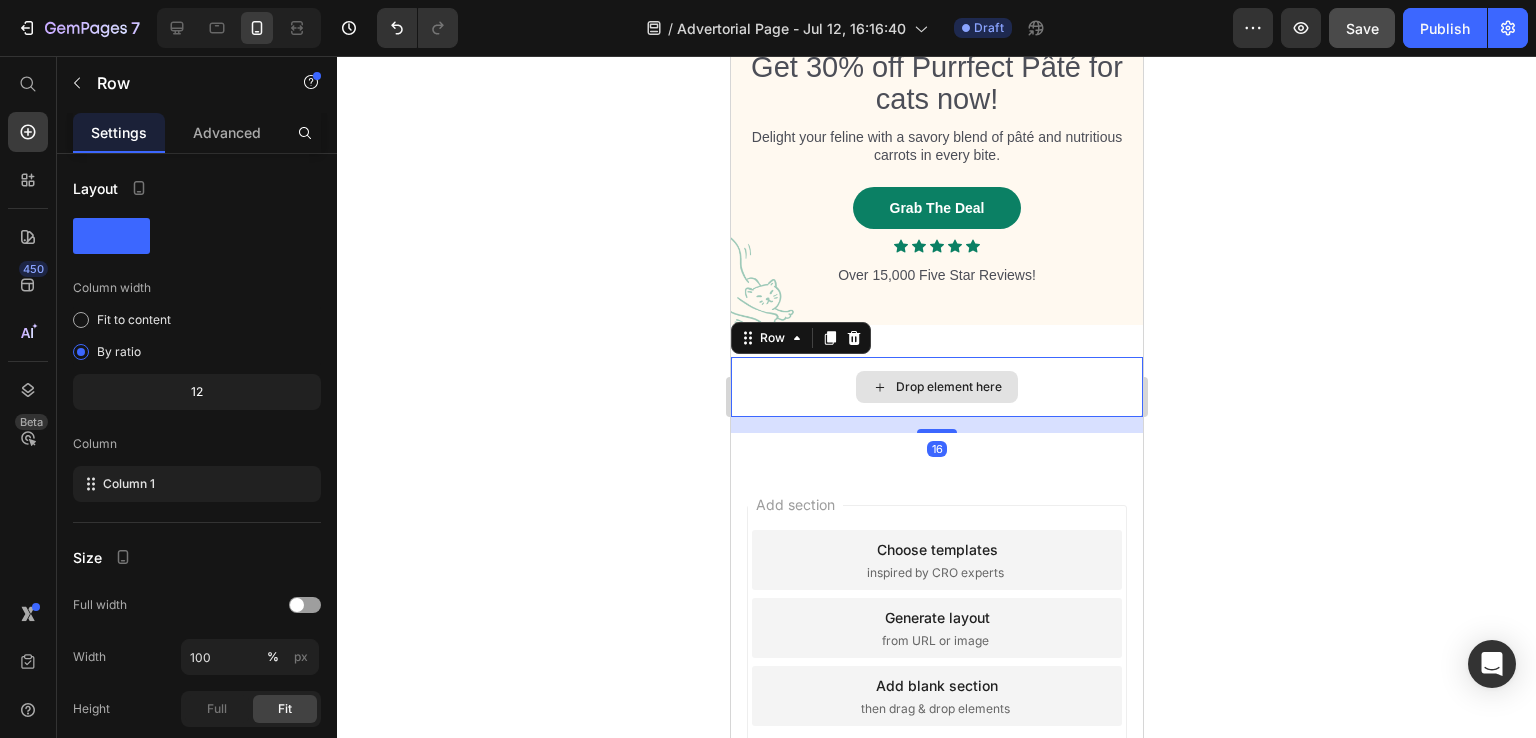 scroll, scrollTop: 5710, scrollLeft: 0, axis: vertical 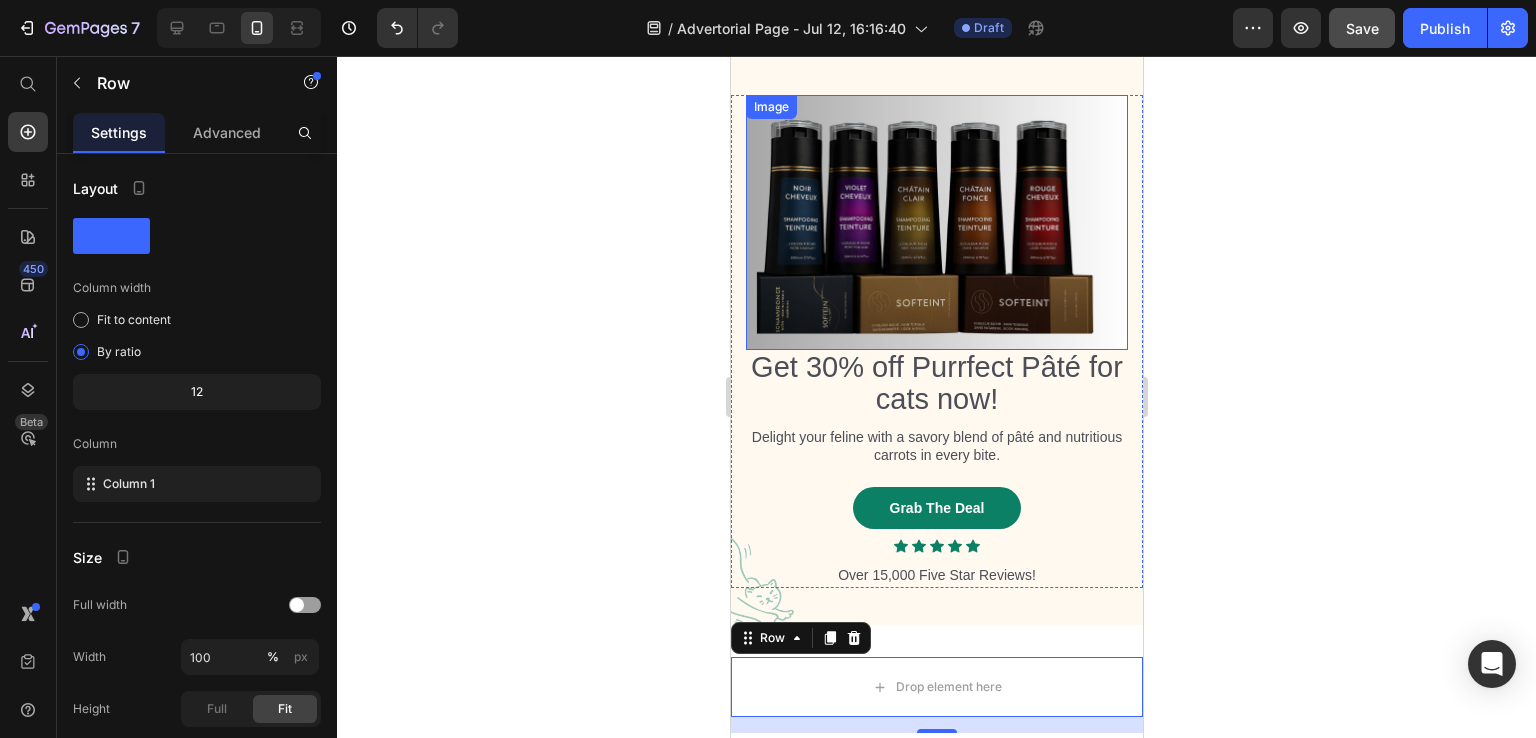 click at bounding box center [936, 222] 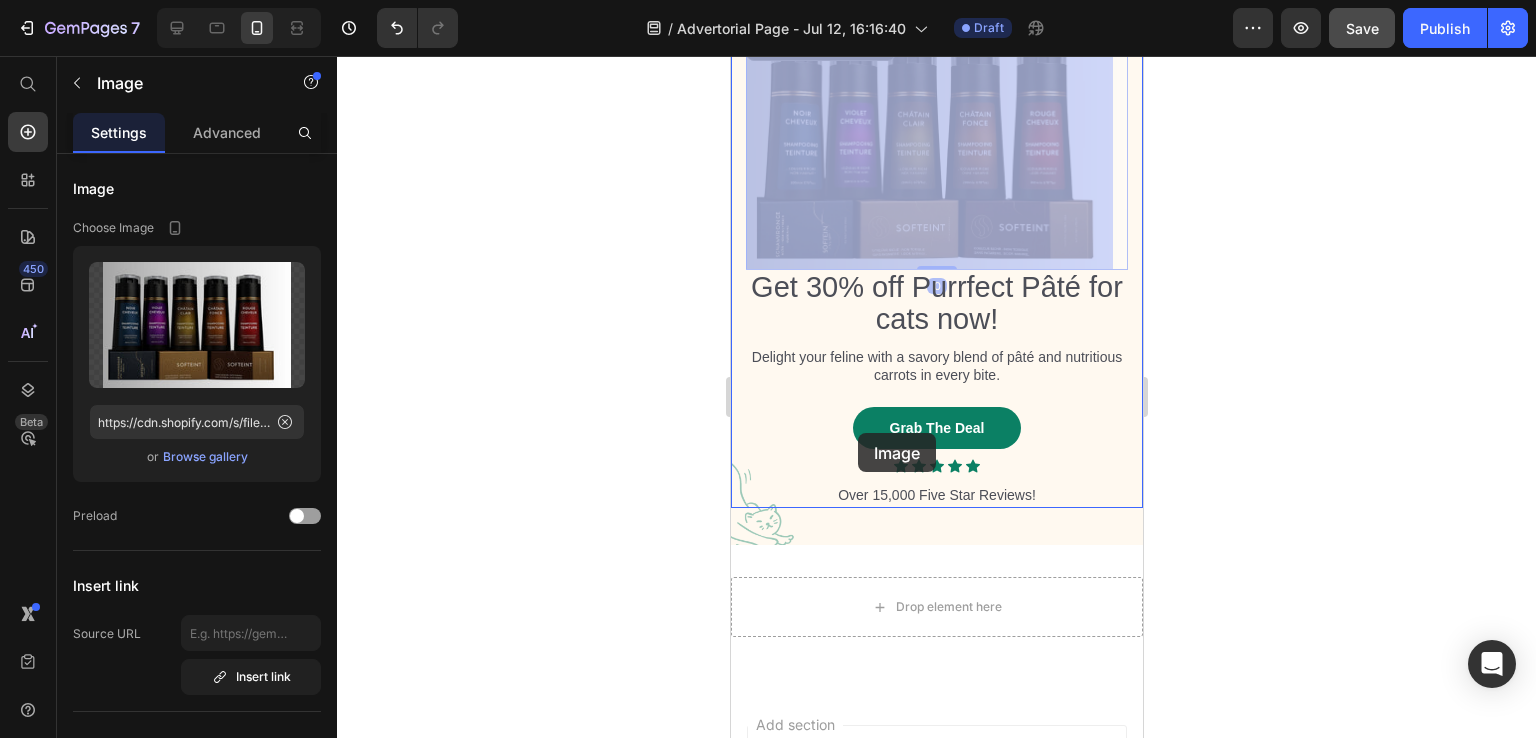 scroll, scrollTop: 5716, scrollLeft: 0, axis: vertical 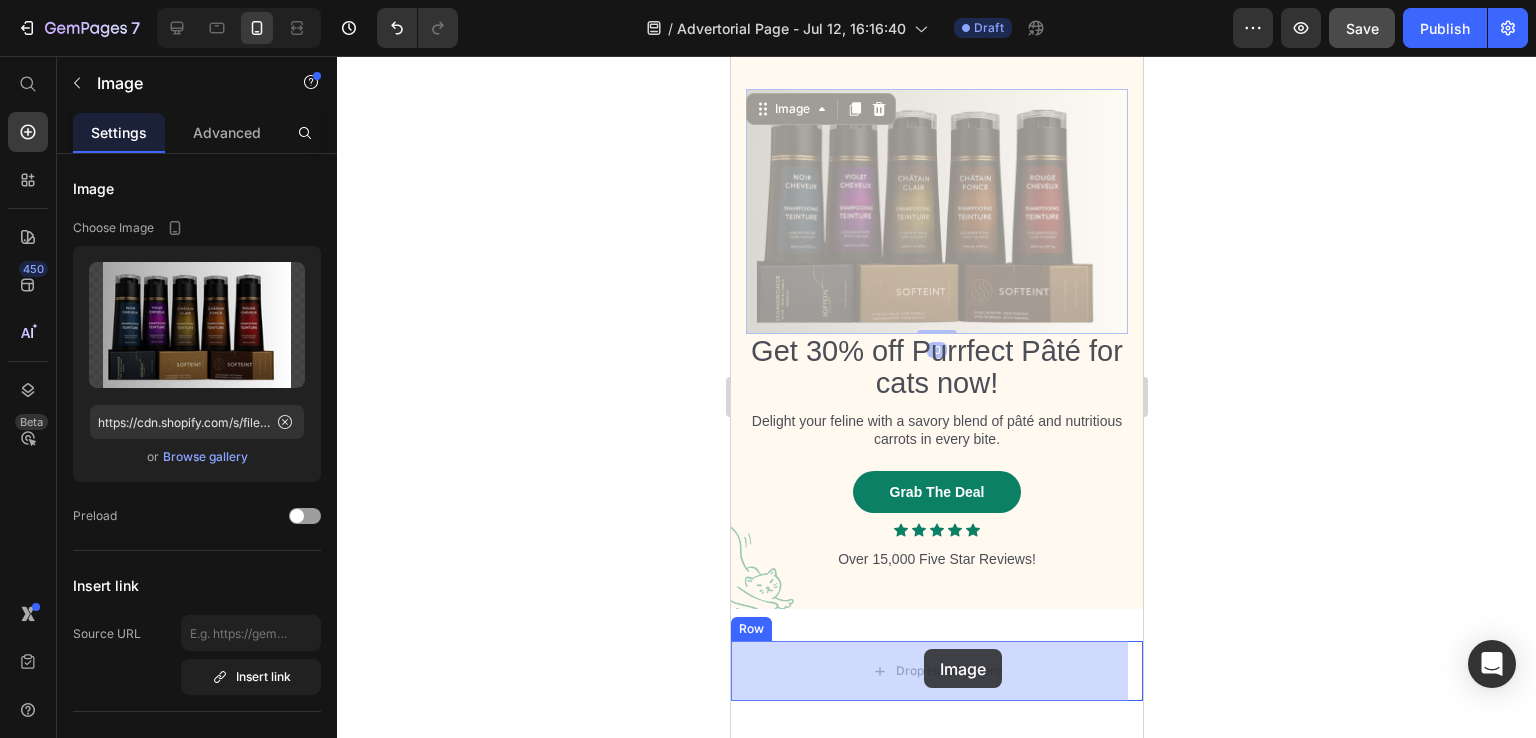 drag, startPoint x: 778, startPoint y: 111, endPoint x: 923, endPoint y: 649, distance: 557.19745 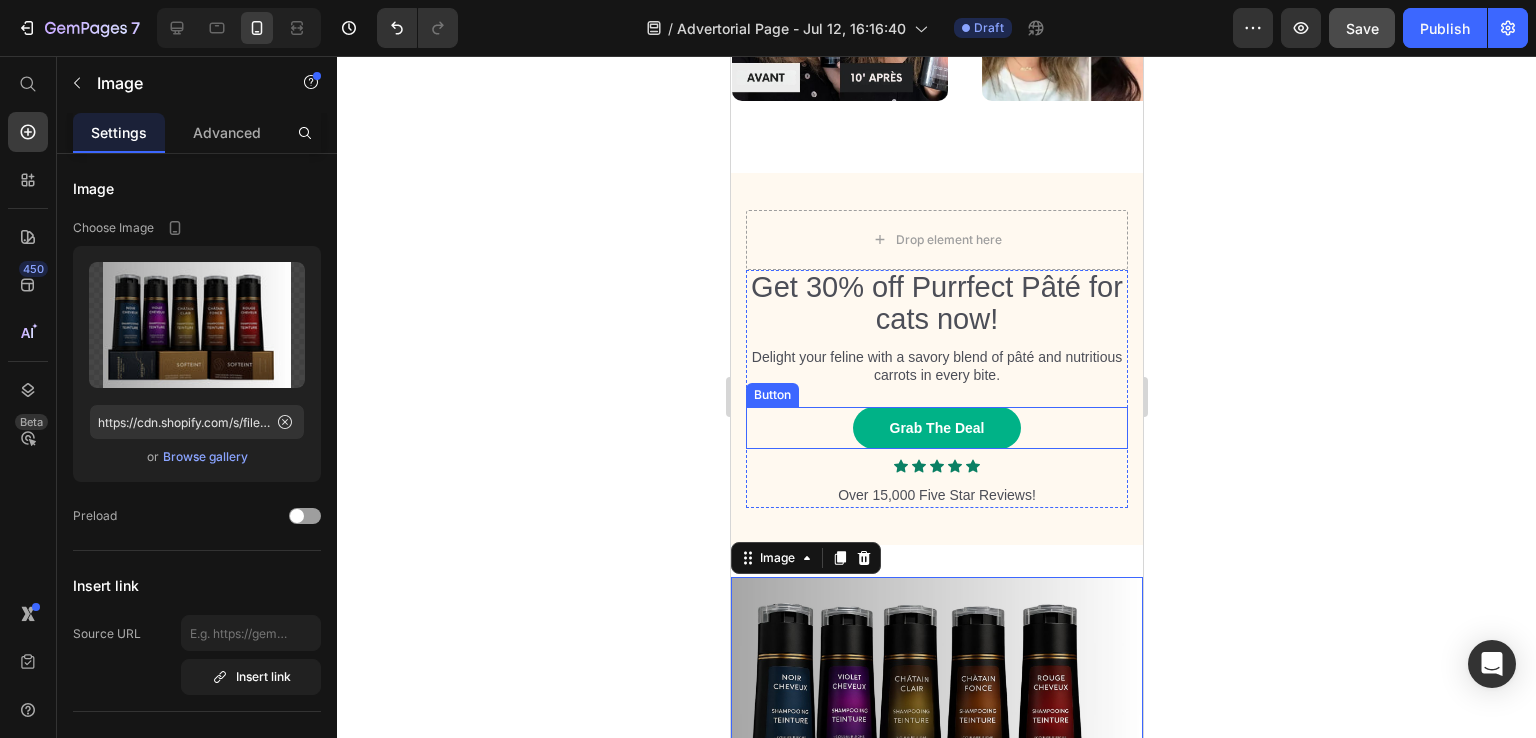 scroll, scrollTop: 5516, scrollLeft: 0, axis: vertical 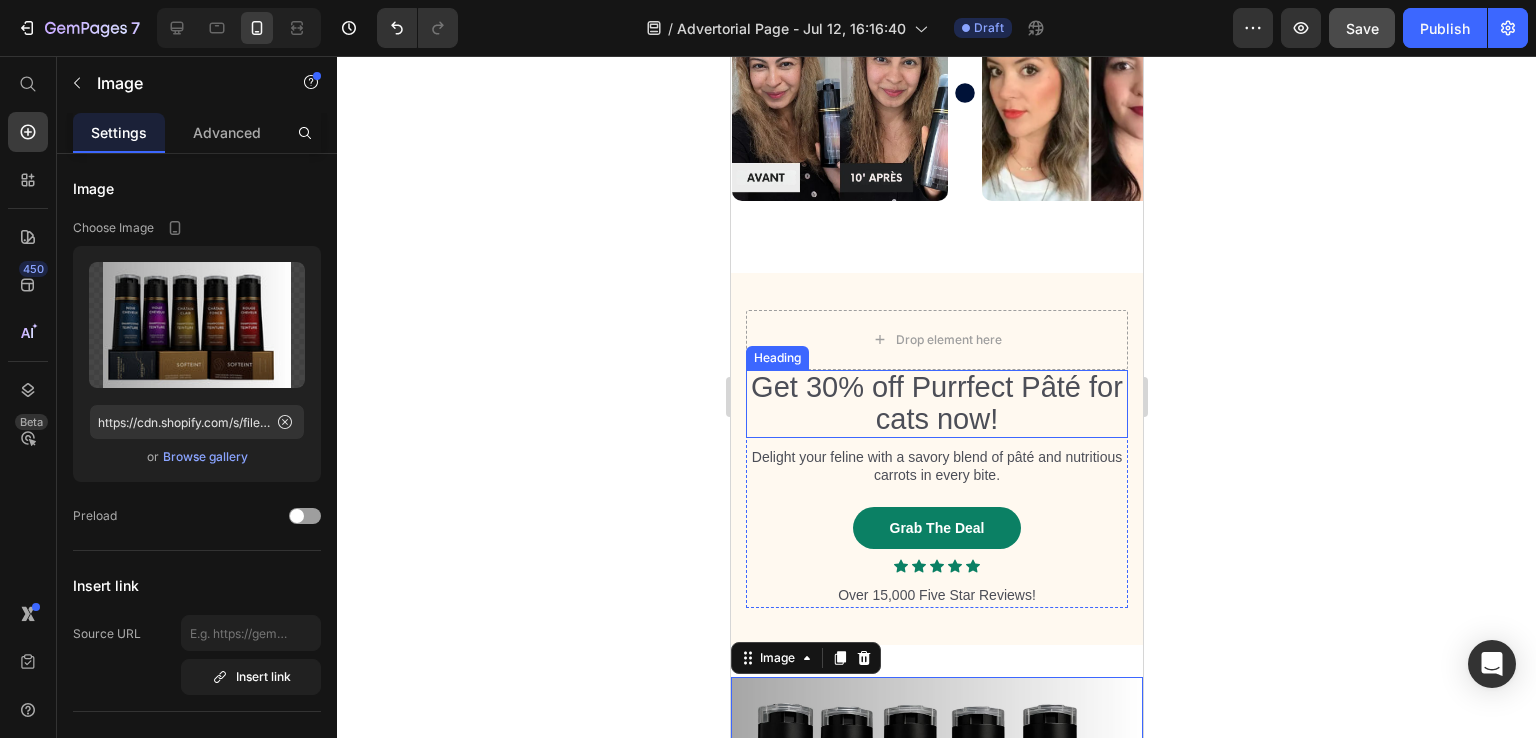 click on "Get 30% off Purrfect Pâté for cats now!" at bounding box center (936, 404) 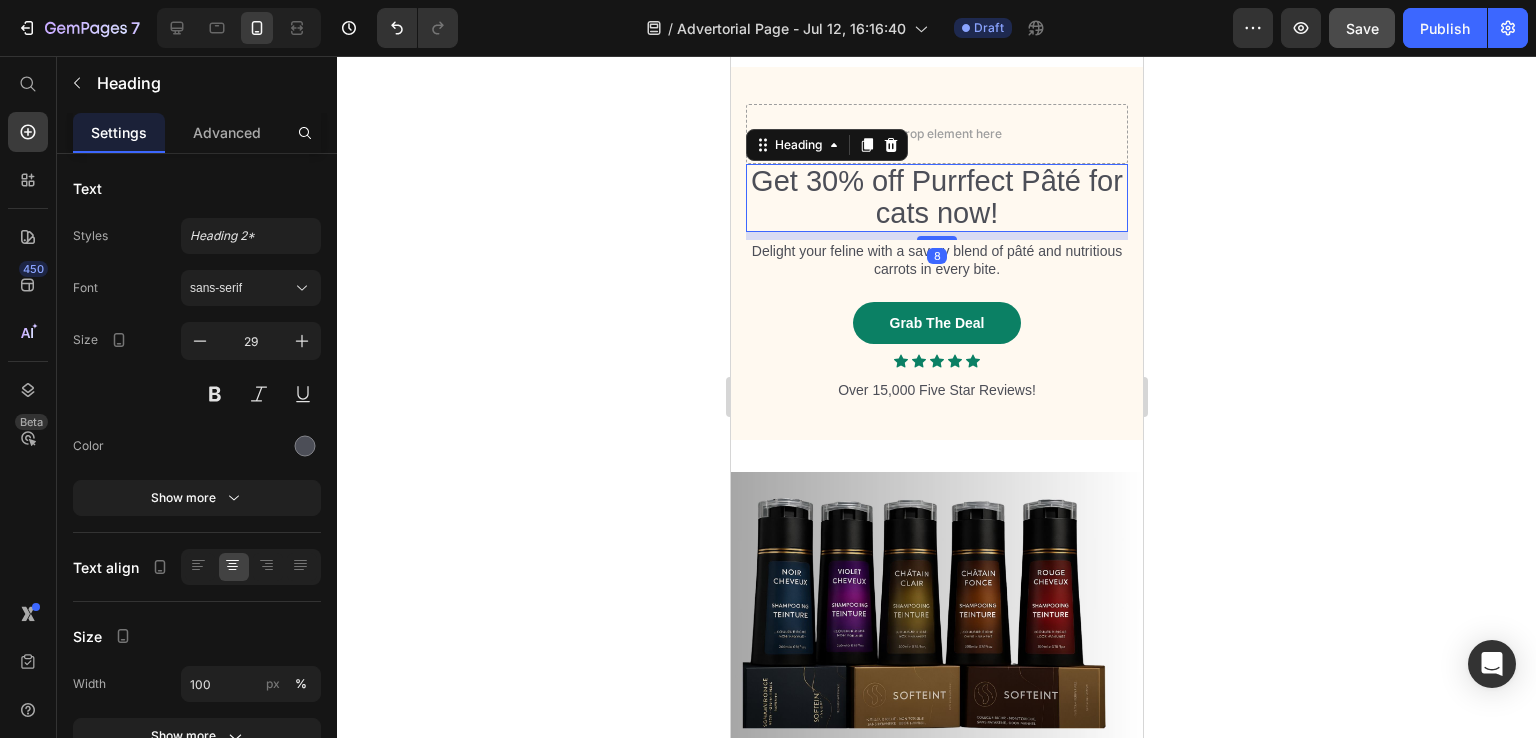 scroll, scrollTop: 5716, scrollLeft: 0, axis: vertical 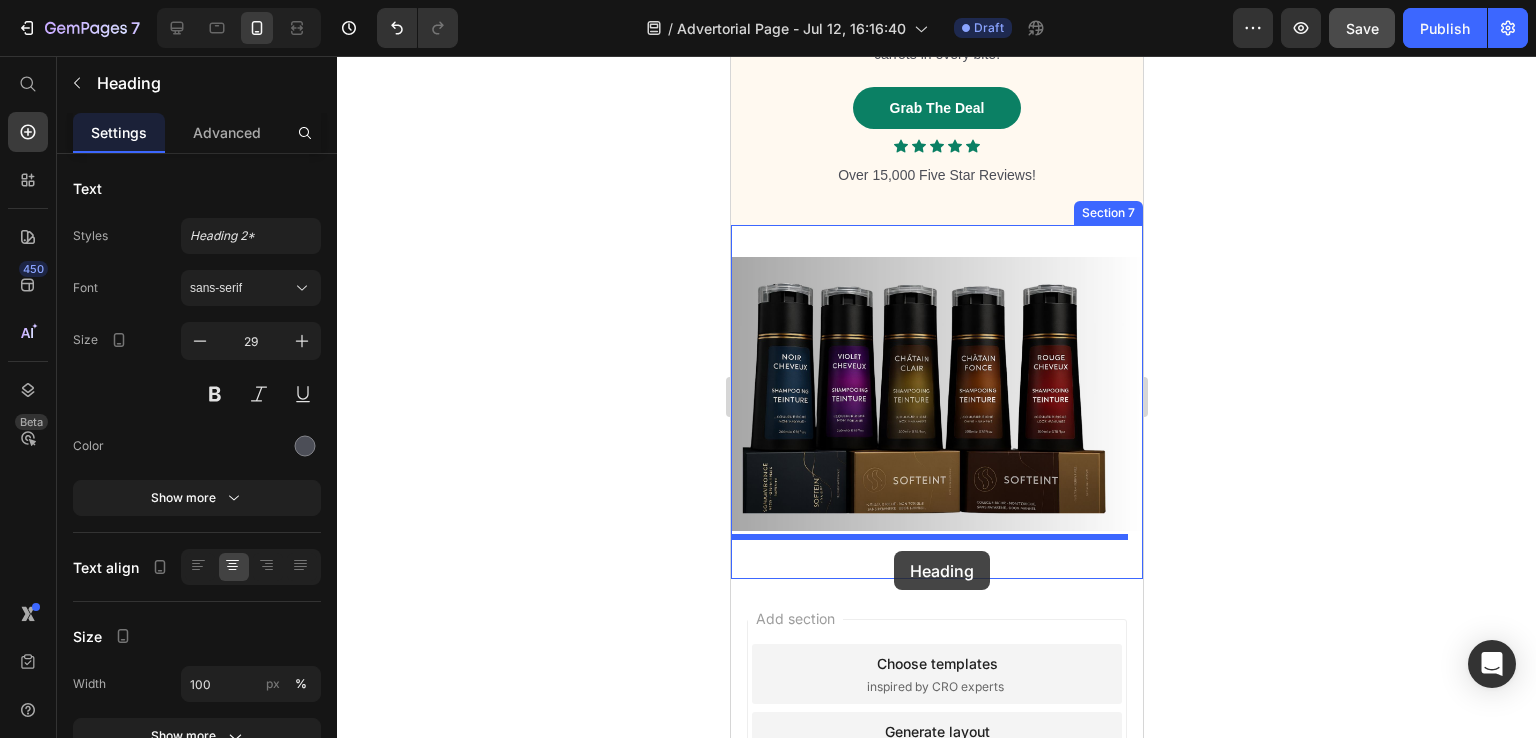 drag, startPoint x: 796, startPoint y: 133, endPoint x: 893, endPoint y: 551, distance: 429.1072 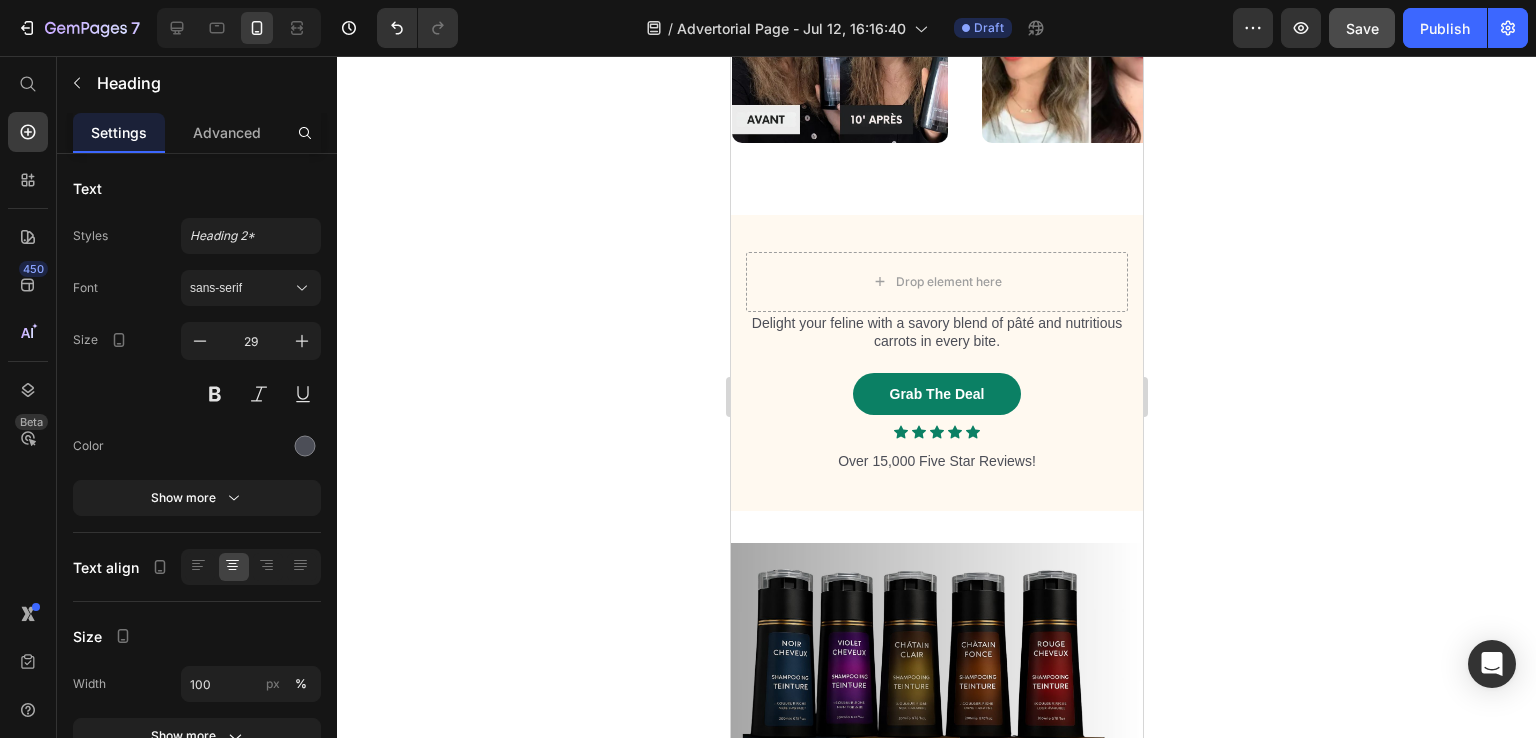 scroll, scrollTop: 5540, scrollLeft: 0, axis: vertical 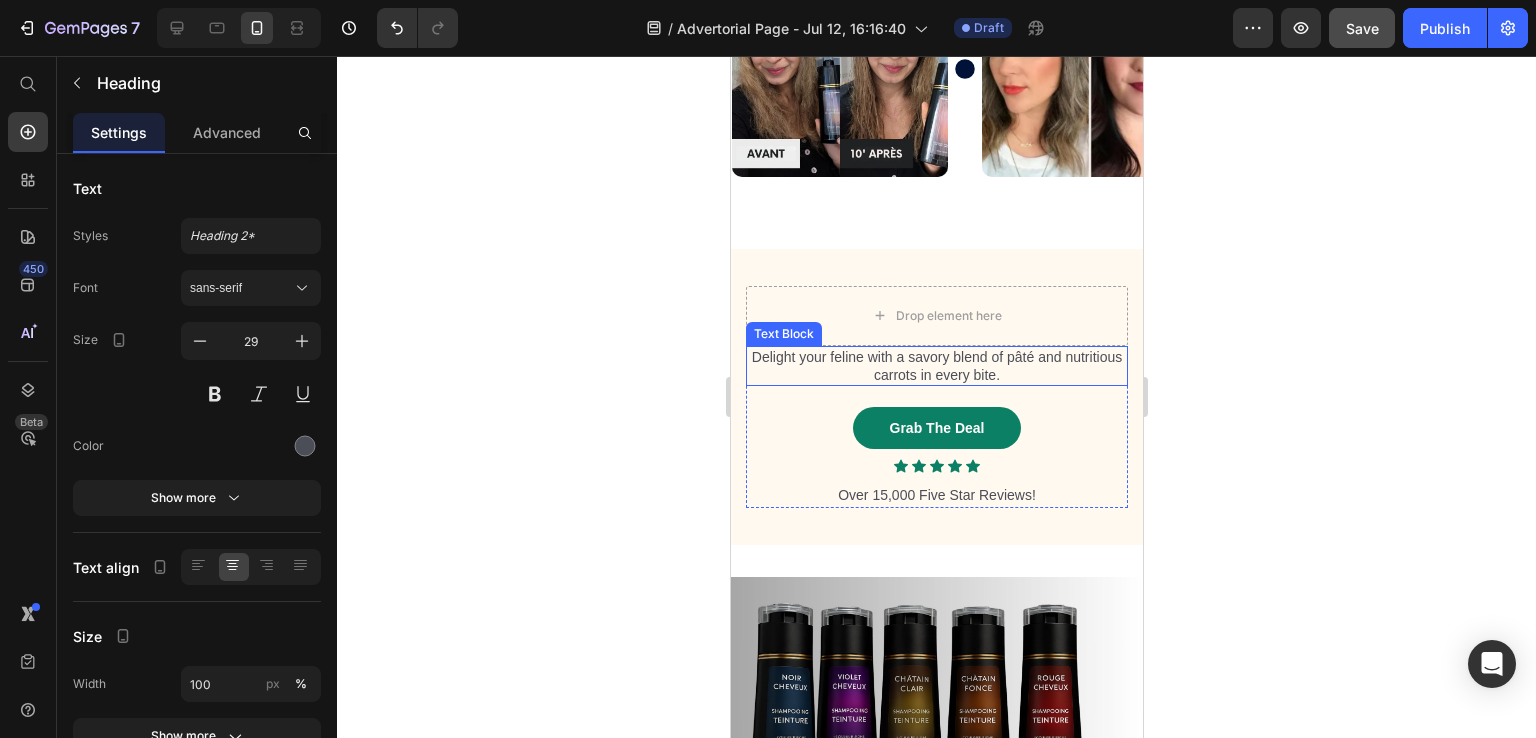 click on "Delight your feline with a savory blend of pâté and nutritious carrots in every bite." at bounding box center [936, 366] 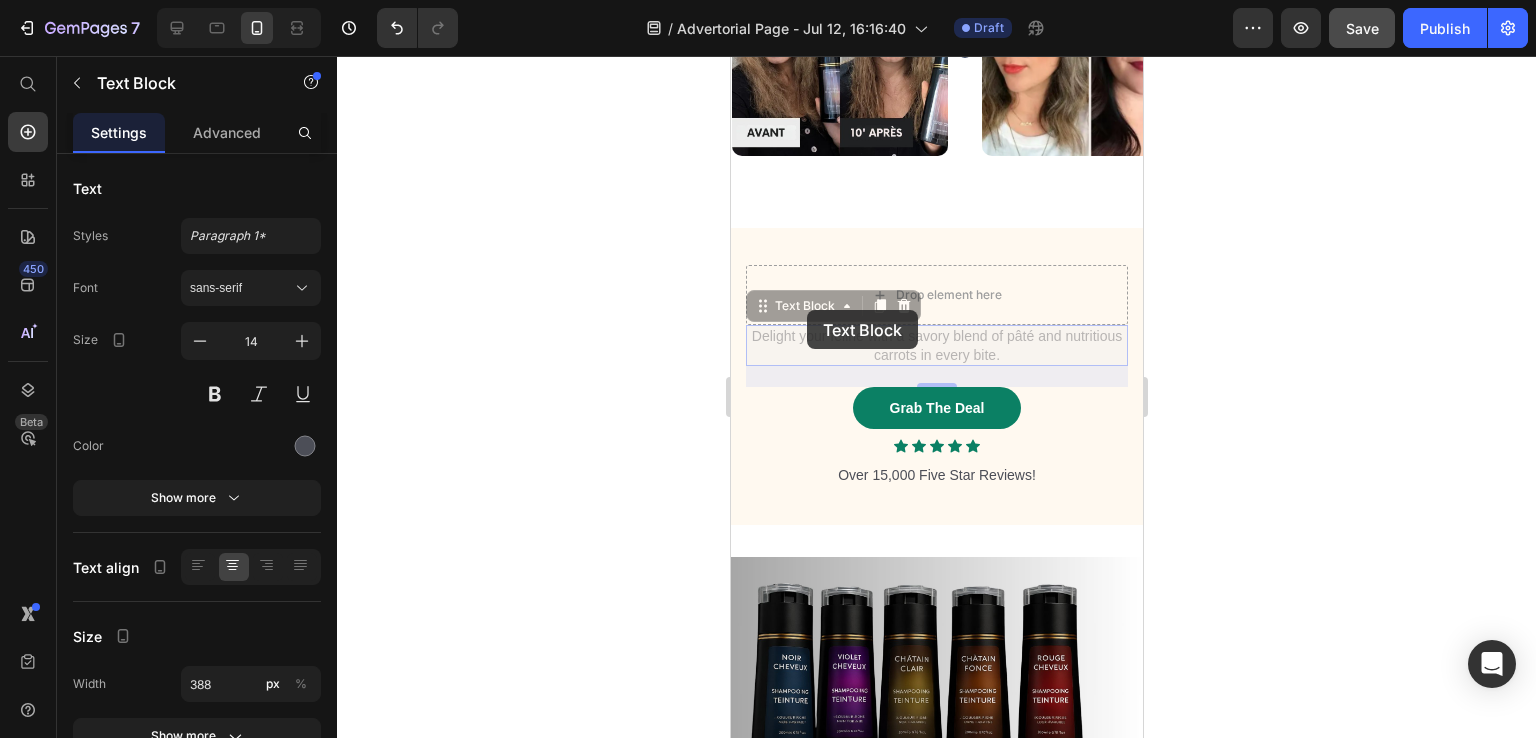 scroll, scrollTop: 5840, scrollLeft: 0, axis: vertical 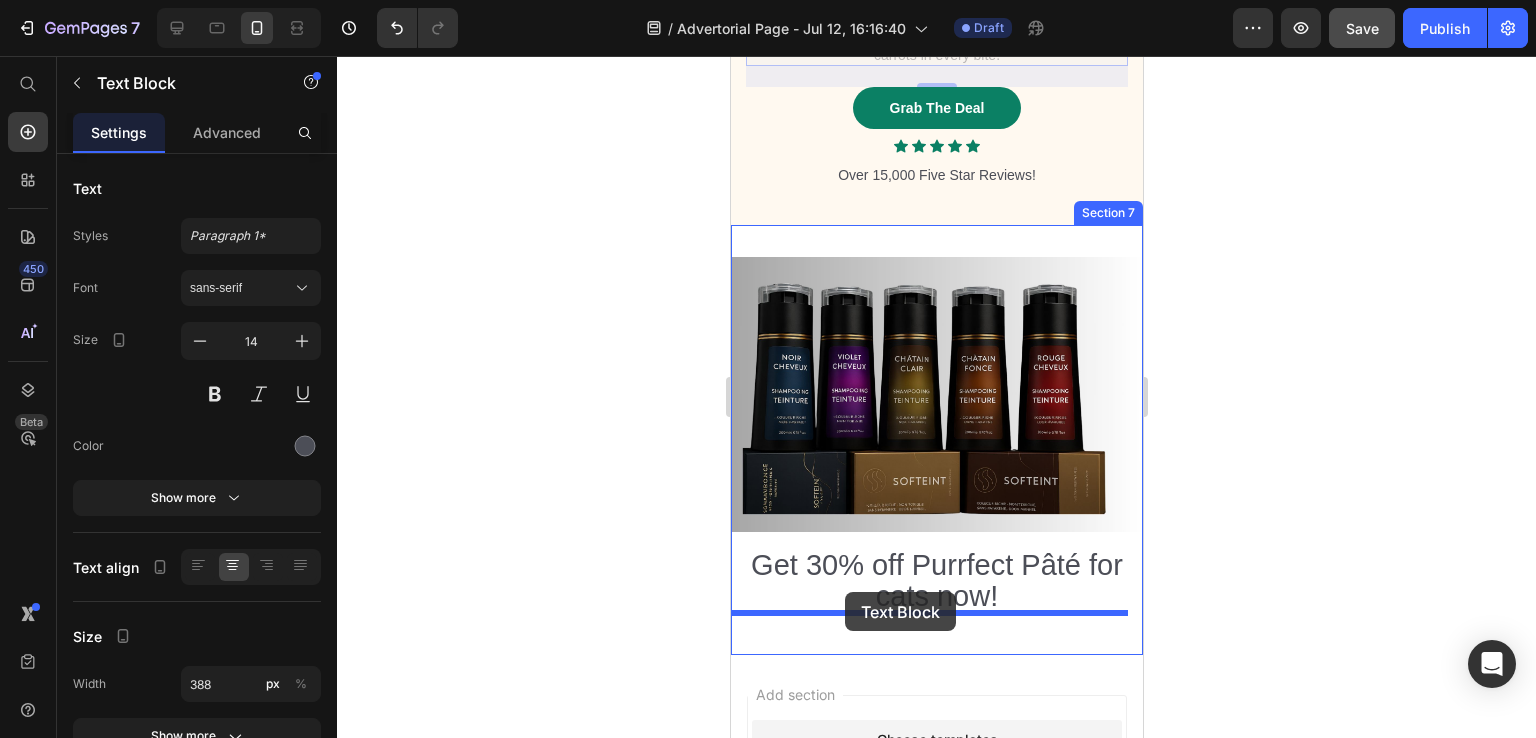 drag, startPoint x: 806, startPoint y: 310, endPoint x: 844, endPoint y: 592, distance: 284.54877 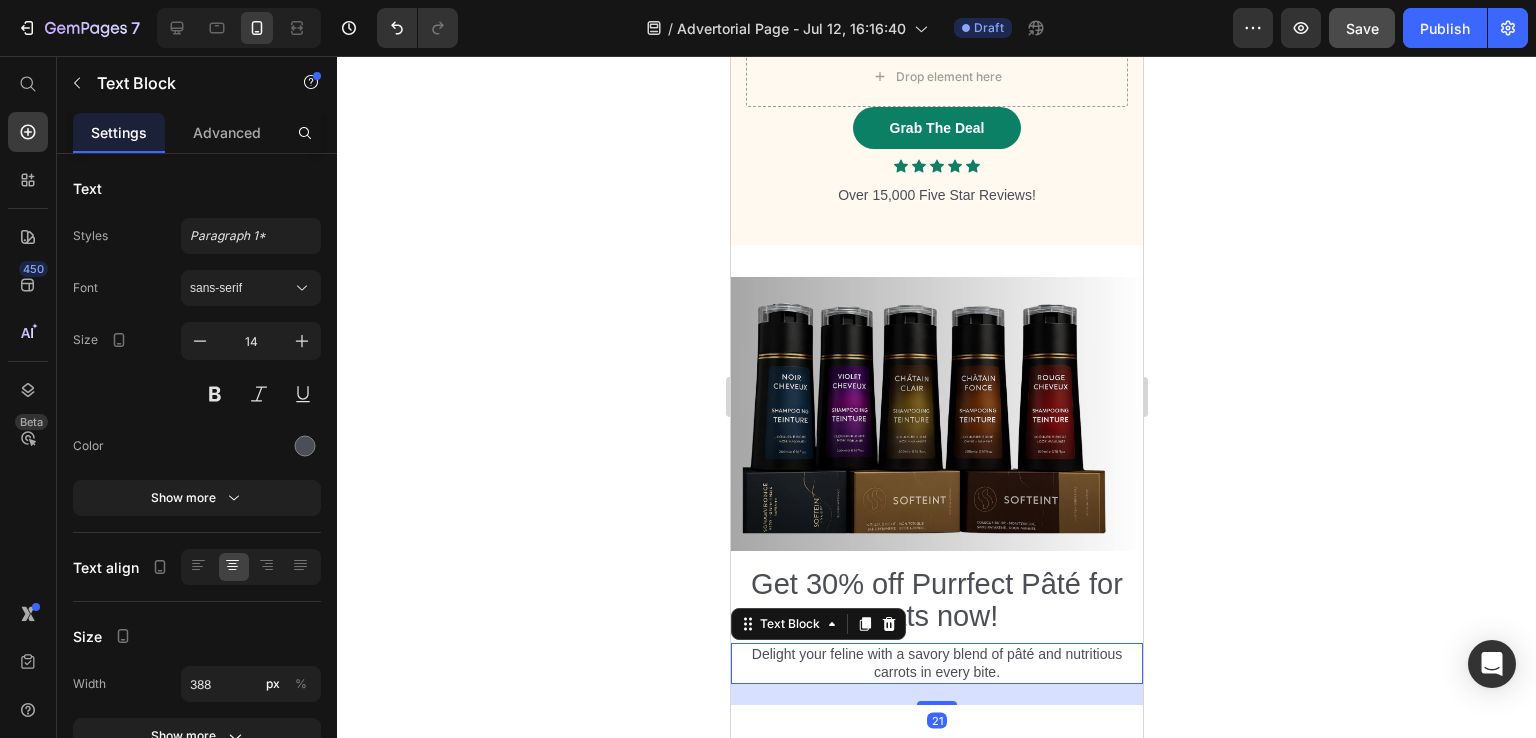 scroll, scrollTop: 5579, scrollLeft: 0, axis: vertical 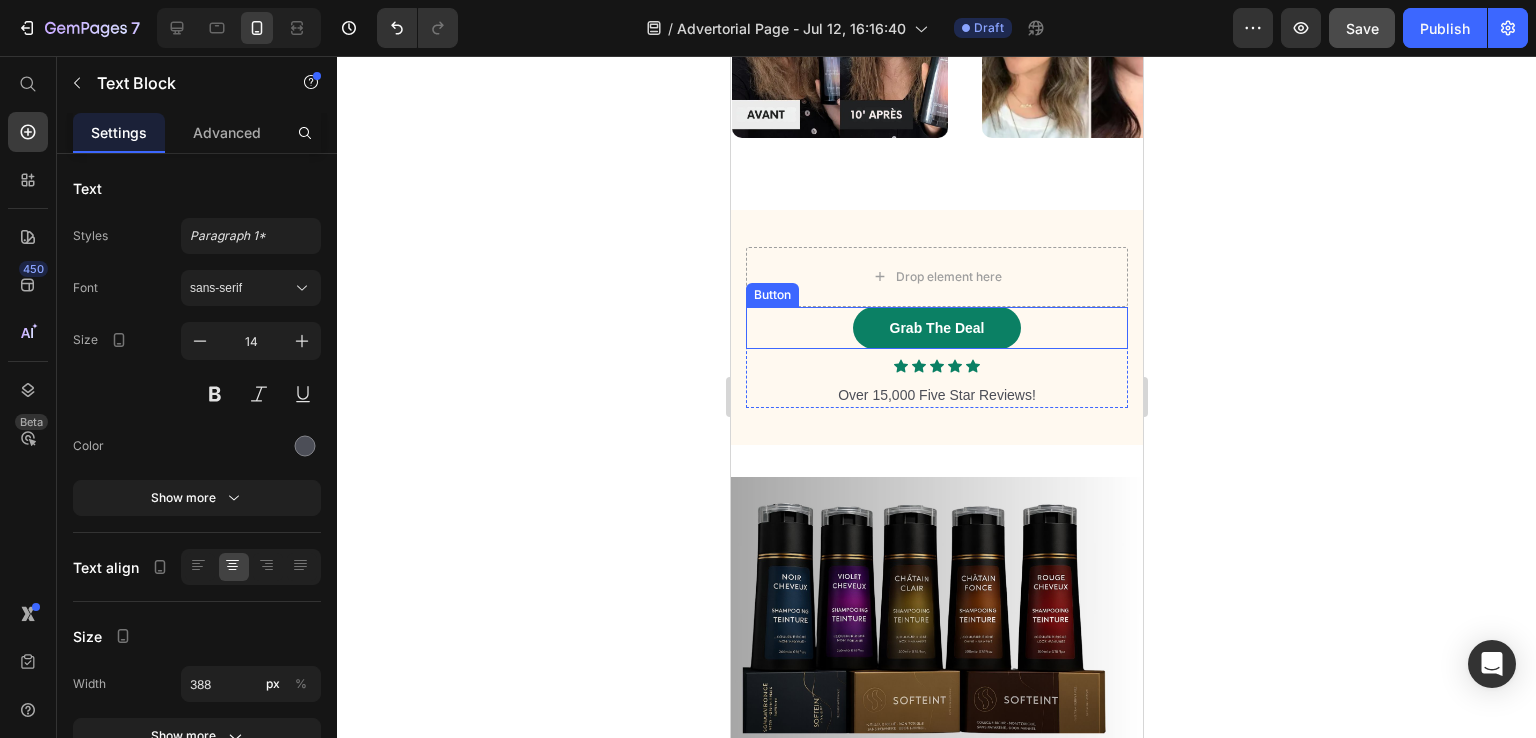 click on "Grab The Deal Button" at bounding box center (936, 328) 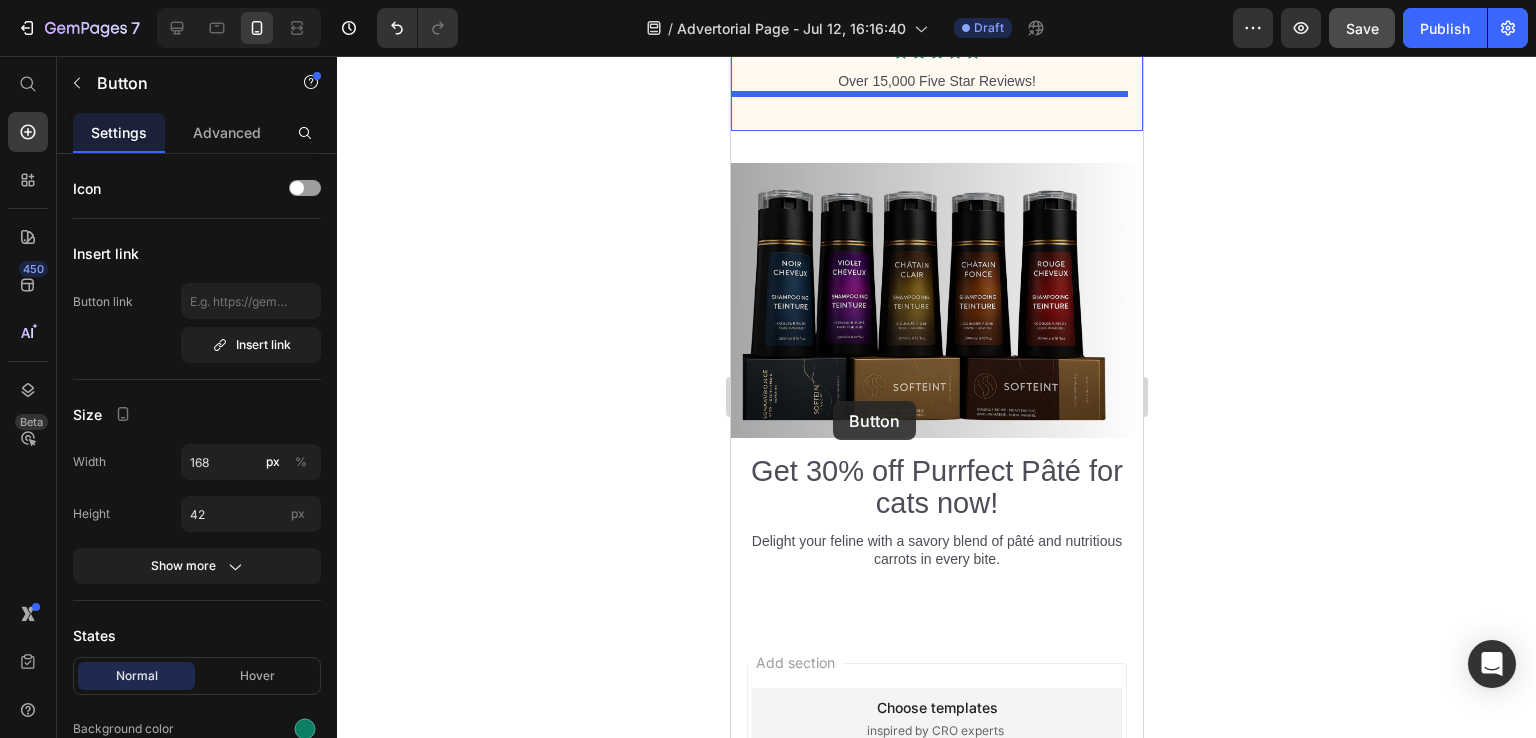 scroll, scrollTop: 5879, scrollLeft: 0, axis: vertical 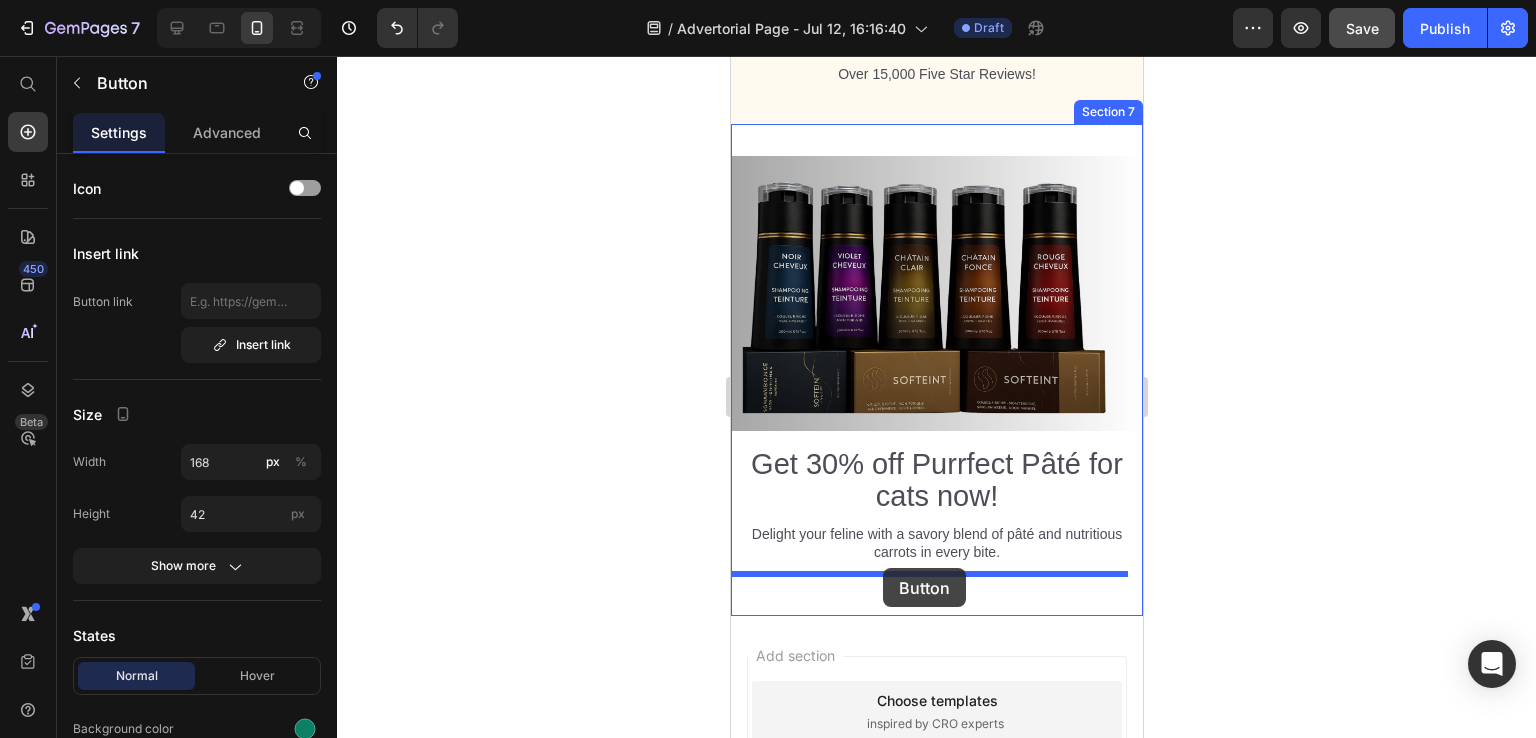 drag, startPoint x: 800, startPoint y: 265, endPoint x: 882, endPoint y: 568, distance: 313.89966 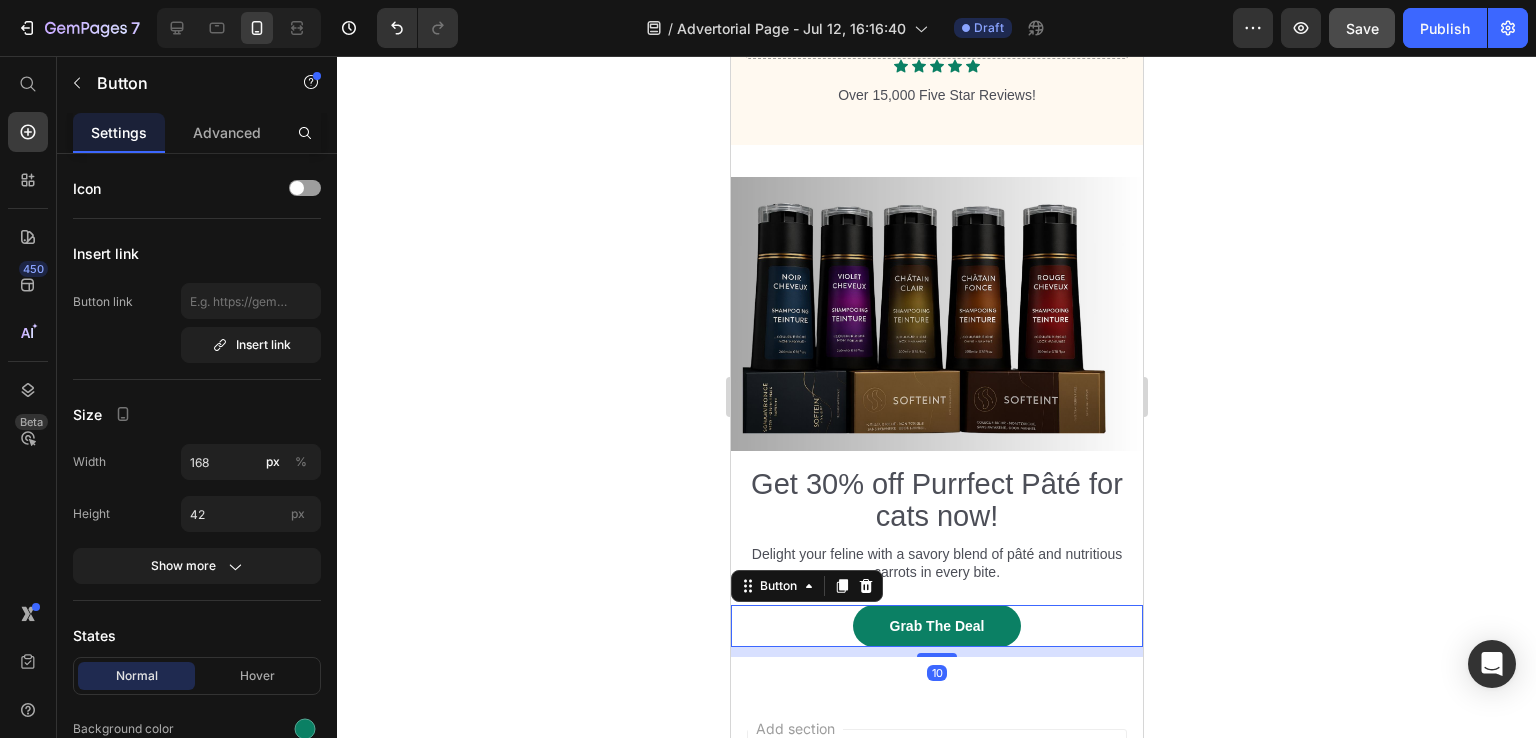 scroll, scrollTop: 5427, scrollLeft: 0, axis: vertical 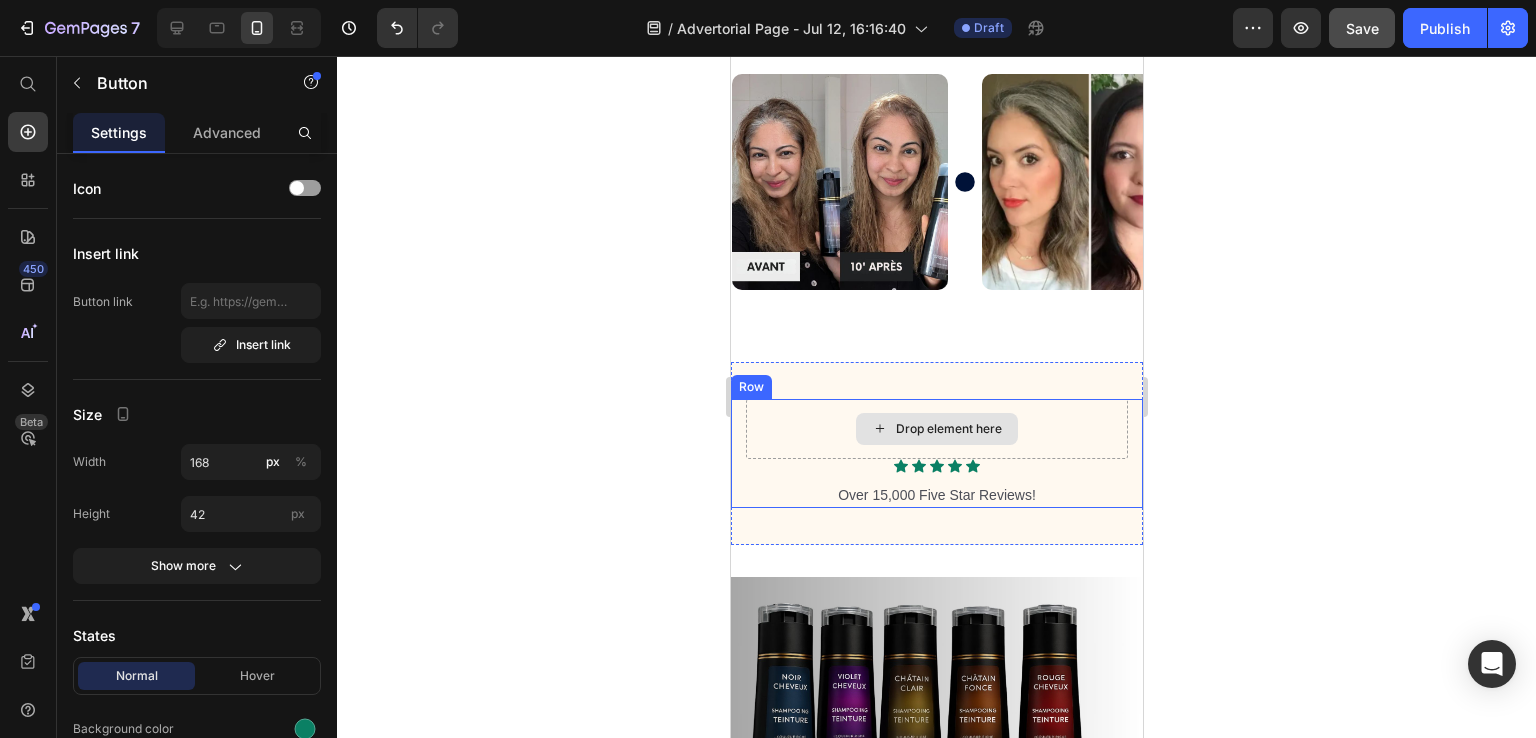 click on "Drop element here" at bounding box center [936, 429] 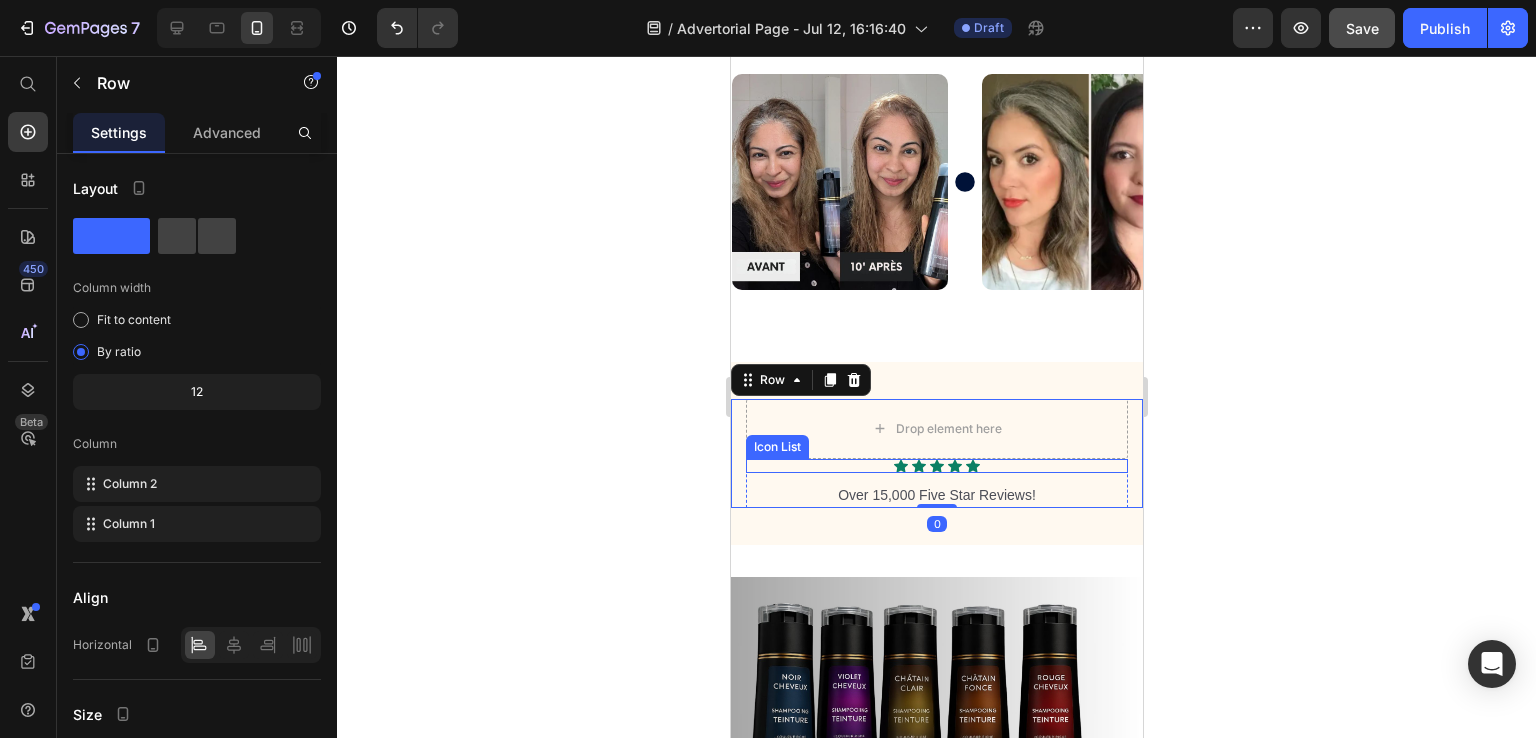 click on "Icon Icon Icon Icon Icon" at bounding box center (936, 466) 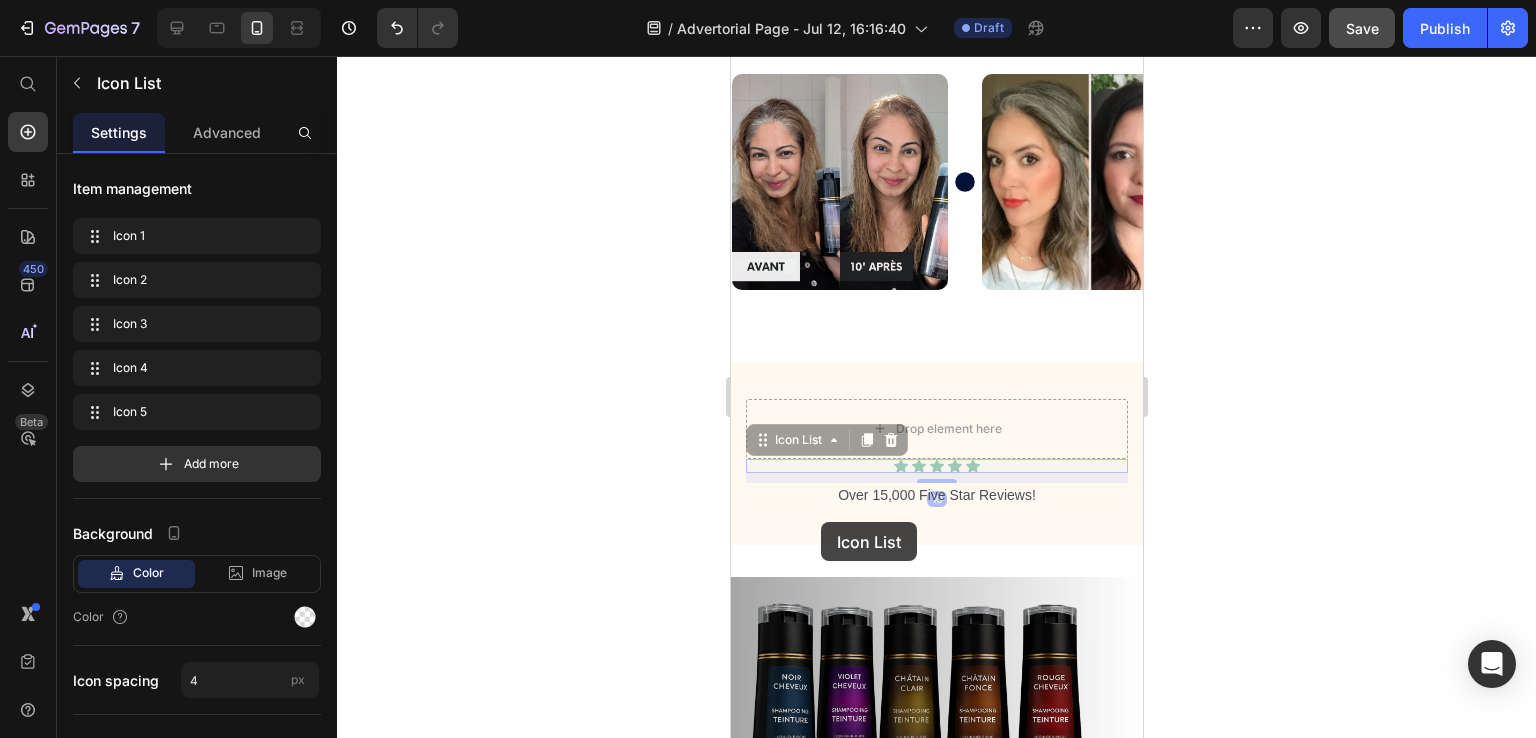 scroll, scrollTop: 5727, scrollLeft: 0, axis: vertical 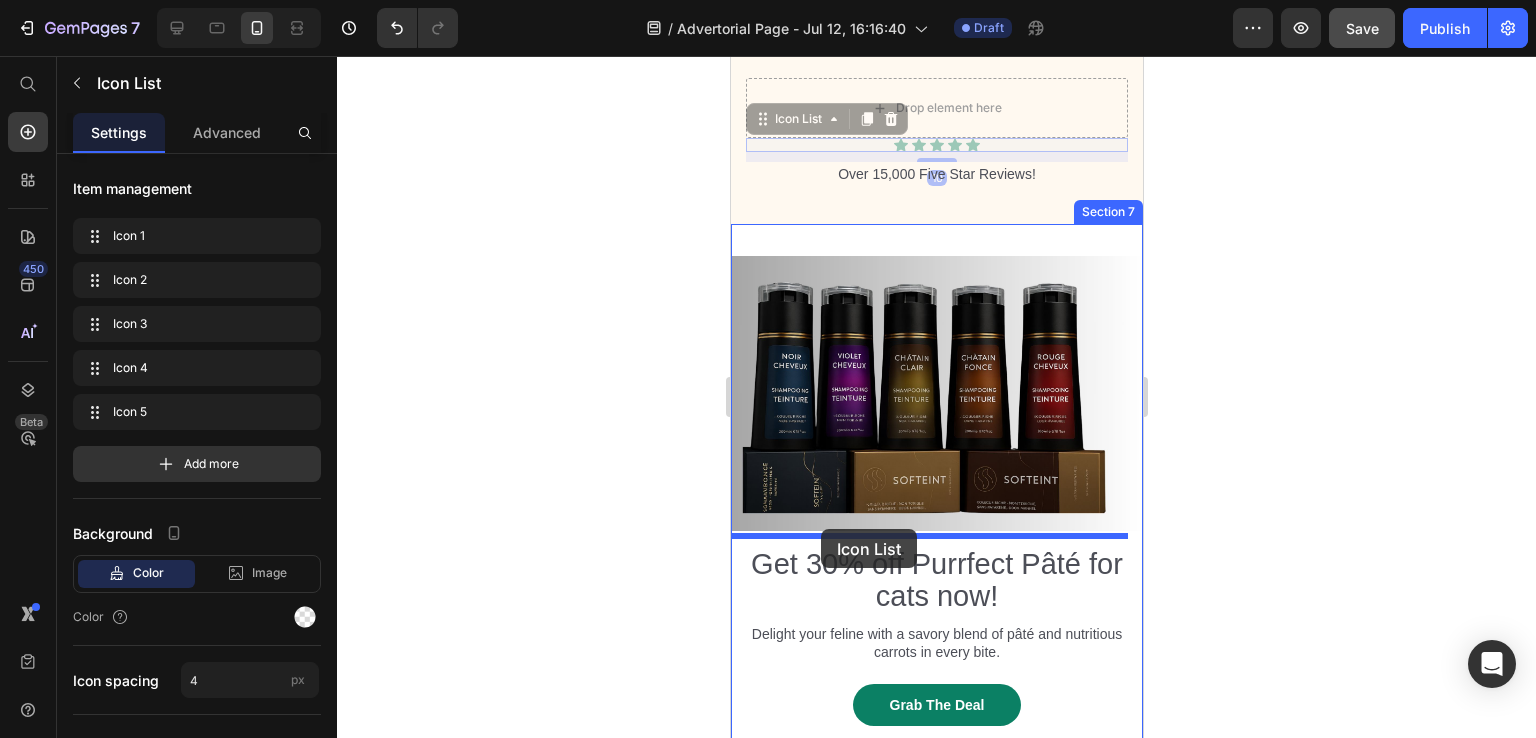 drag, startPoint x: 800, startPoint y: 422, endPoint x: 820, endPoint y: 529, distance: 108.85311 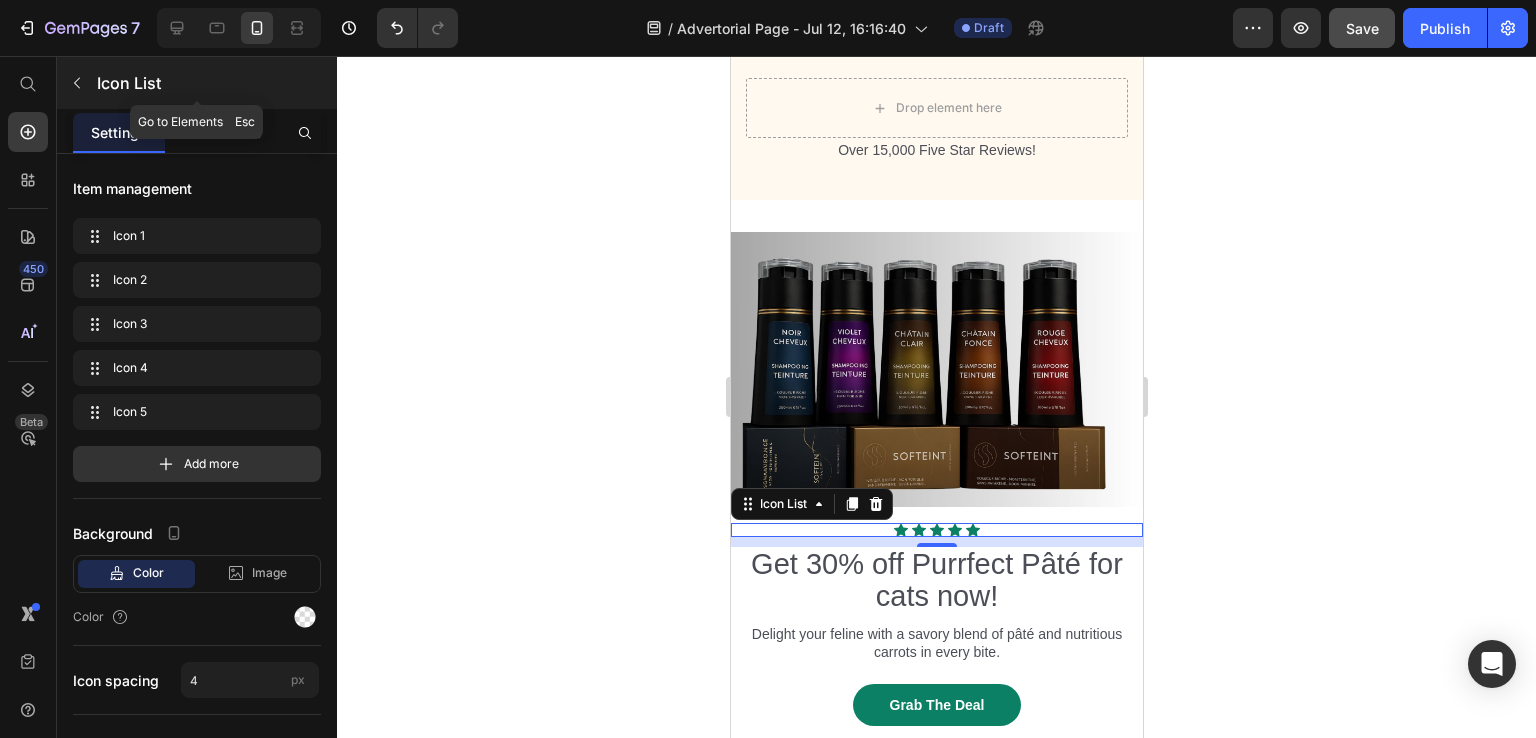 click 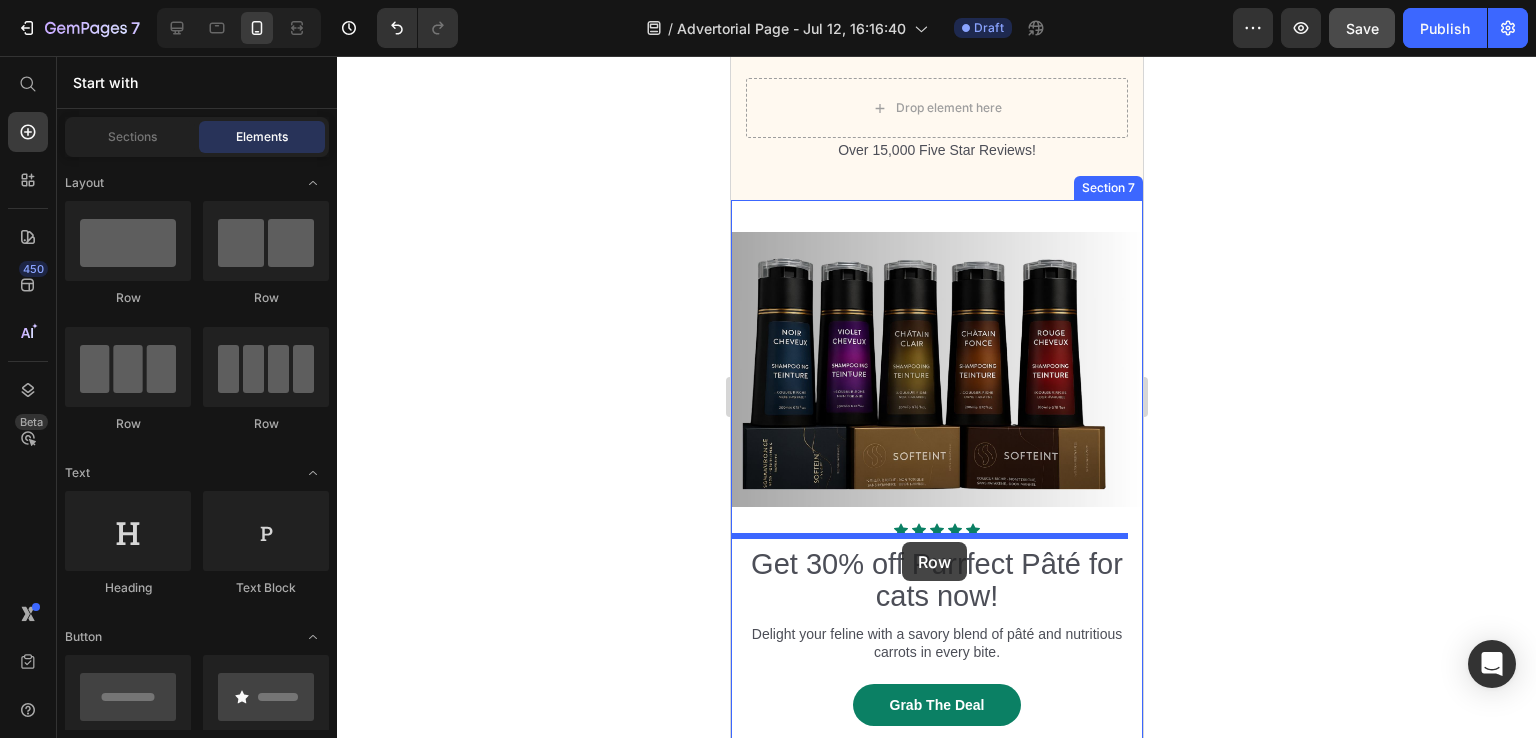 drag, startPoint x: 1082, startPoint y: 365, endPoint x: 901, endPoint y: 542, distance: 253.16003 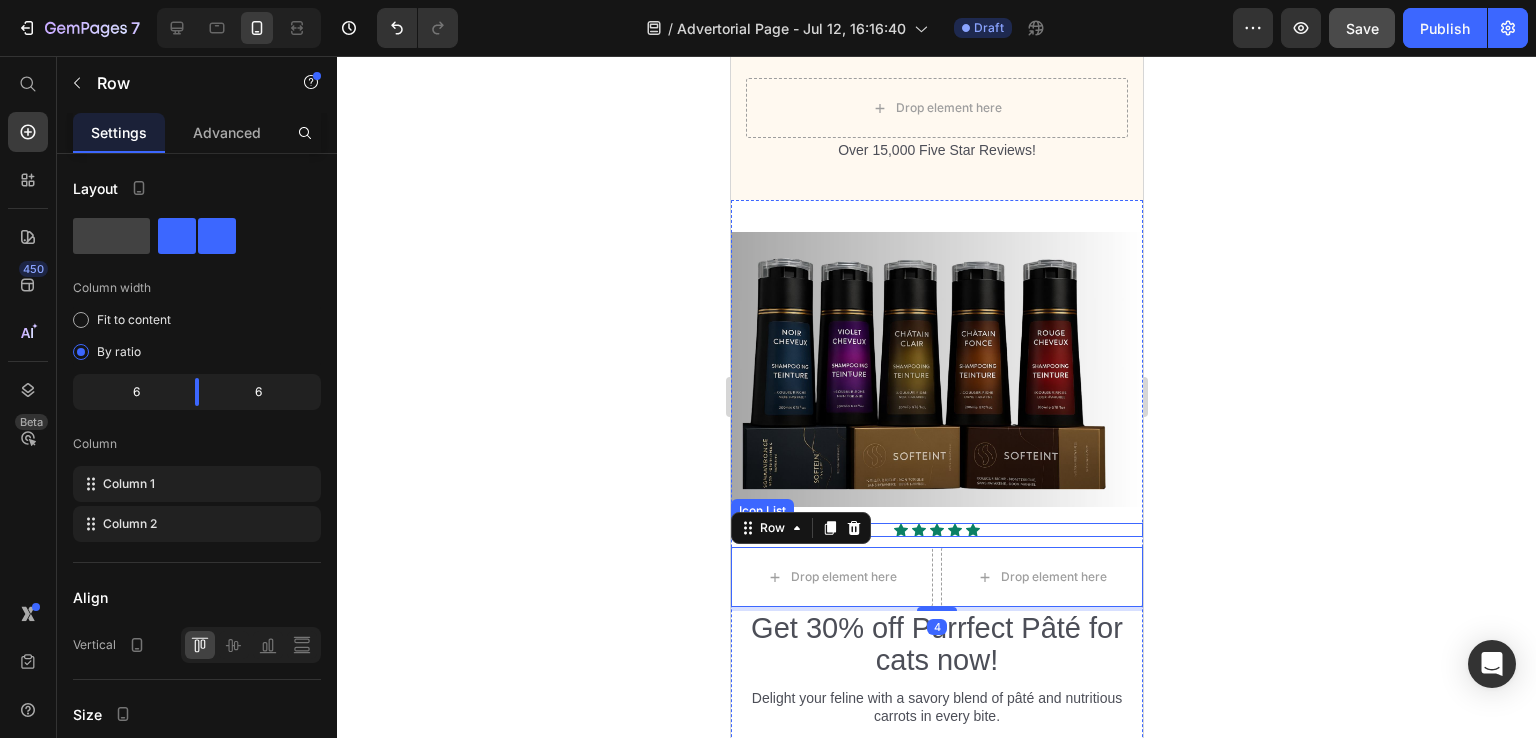 click on "Icon Icon Icon Icon Icon" at bounding box center (936, 530) 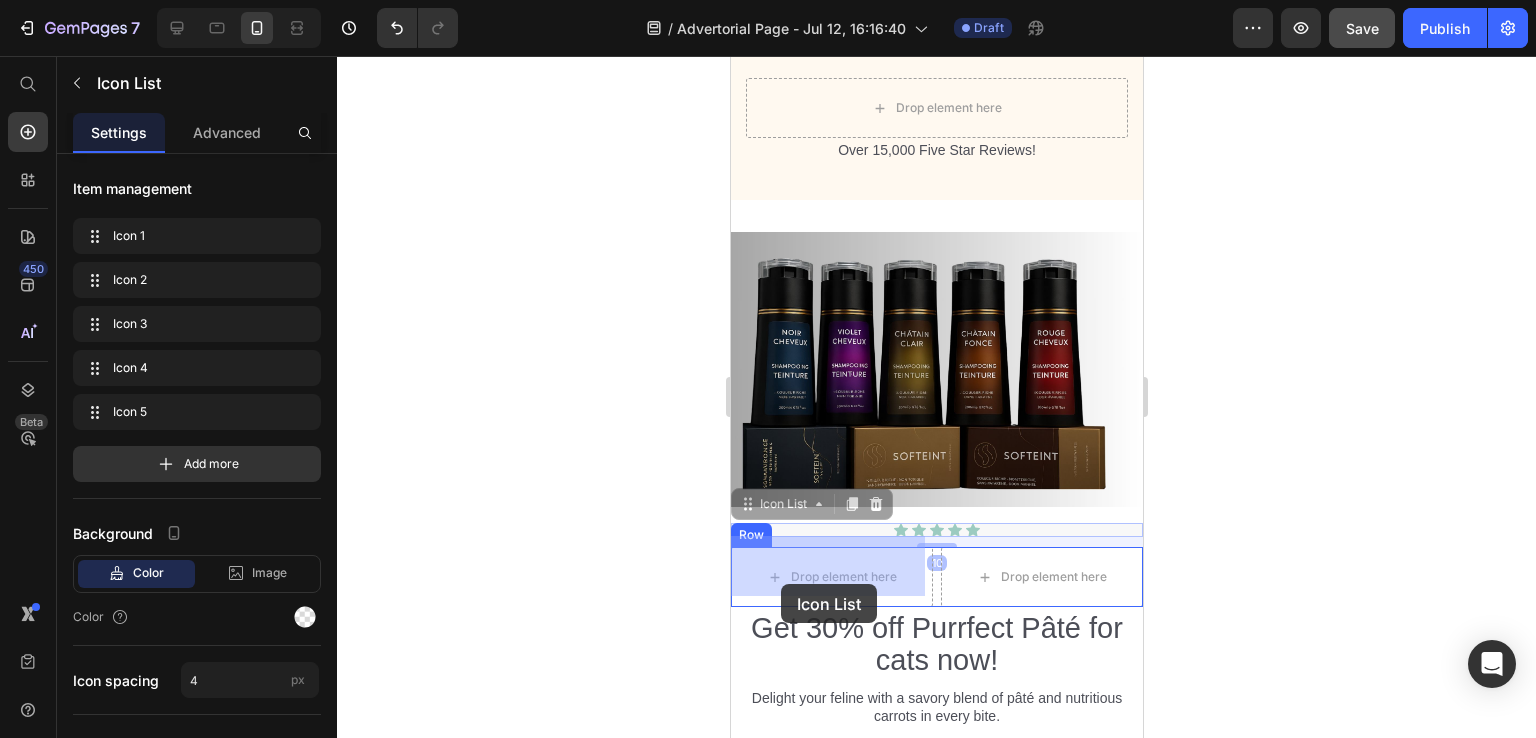drag, startPoint x: 769, startPoint y: 494, endPoint x: 780, endPoint y: 584, distance: 90.66973 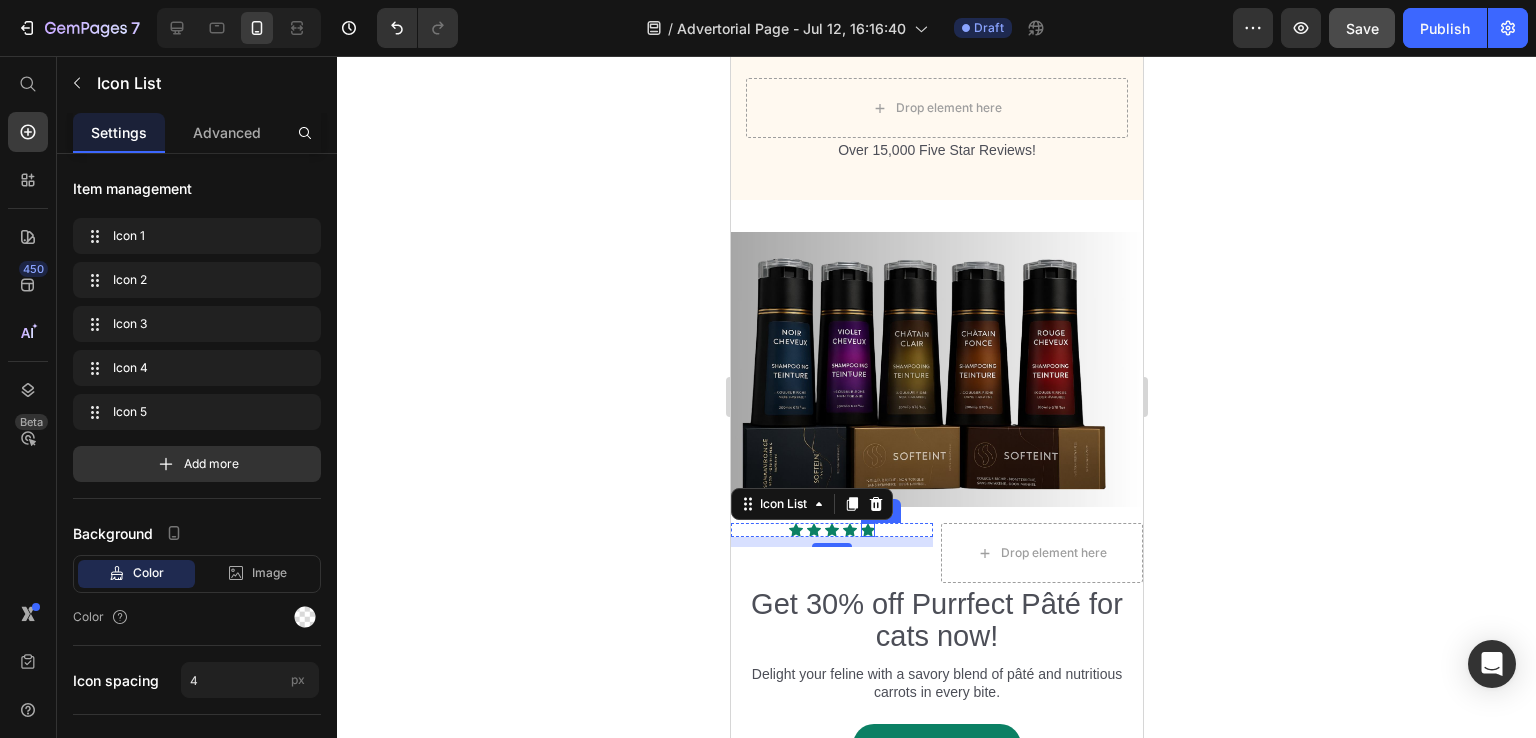 click 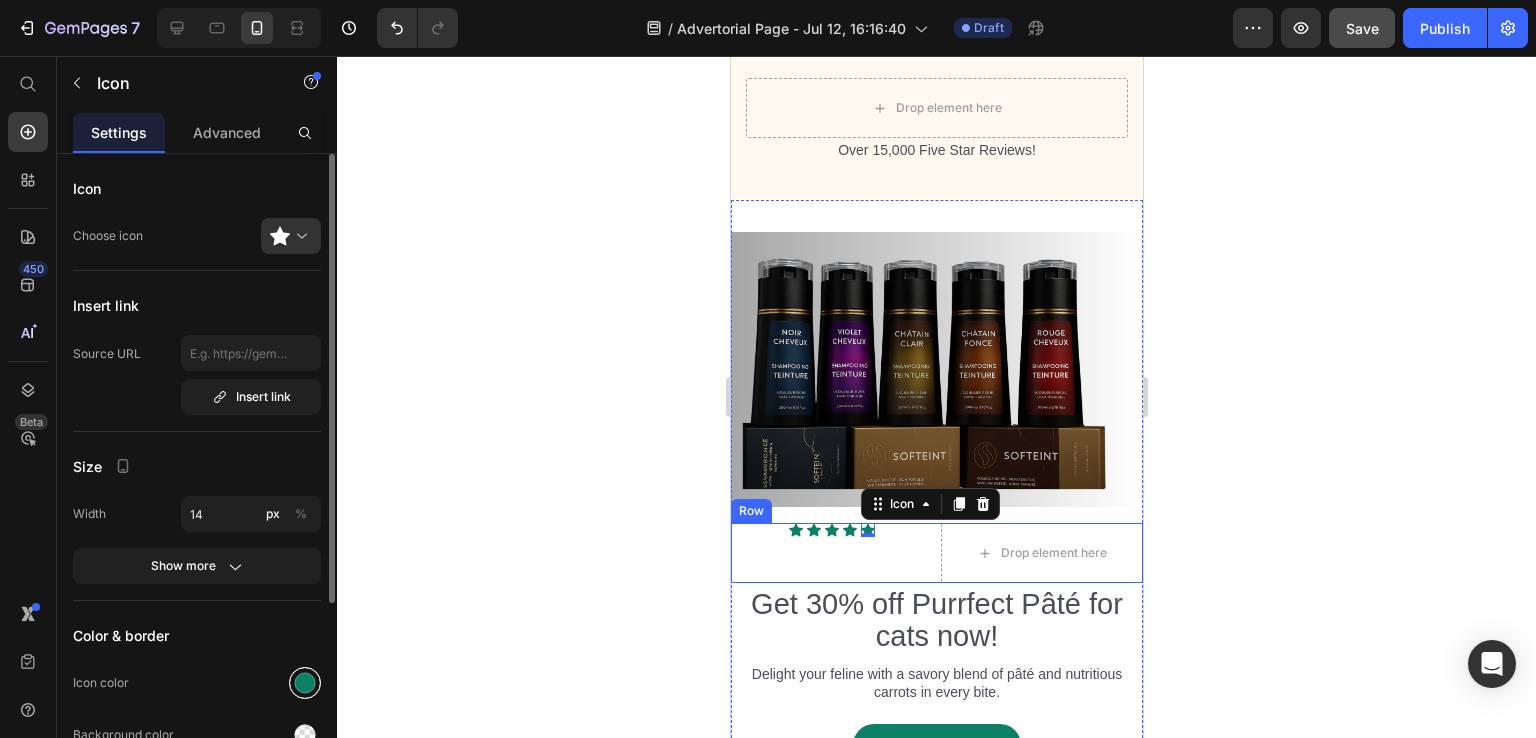 click at bounding box center [305, 683] 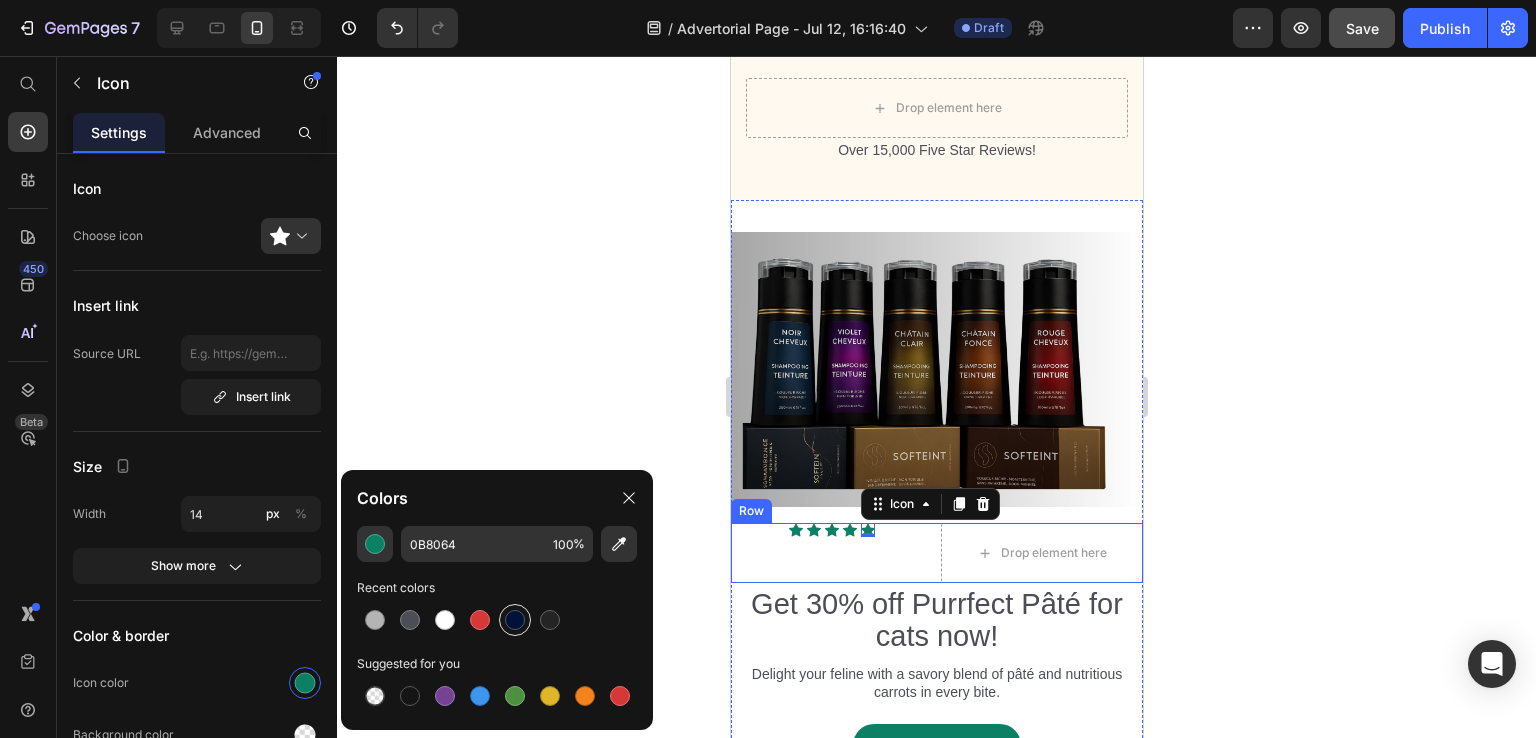 click at bounding box center (515, 620) 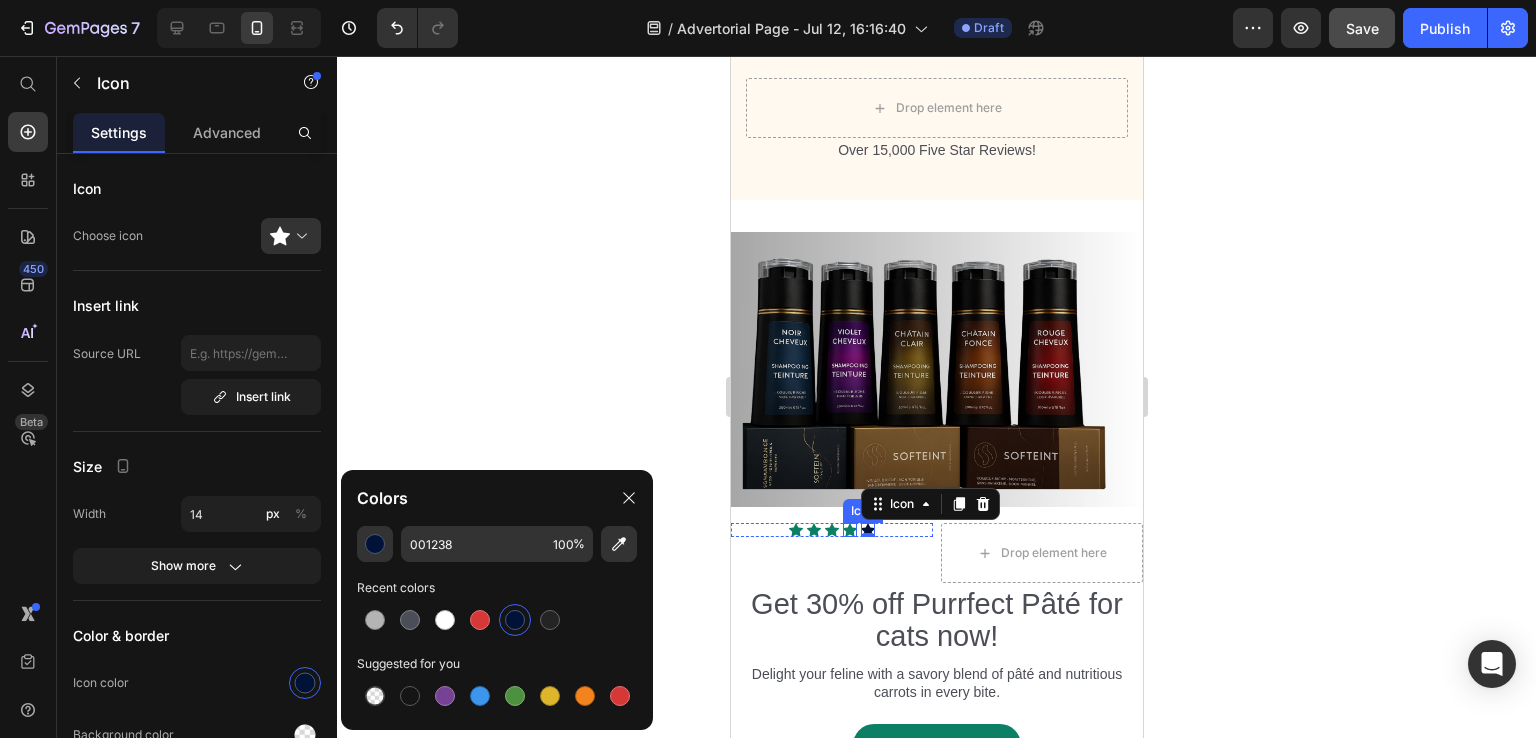 click 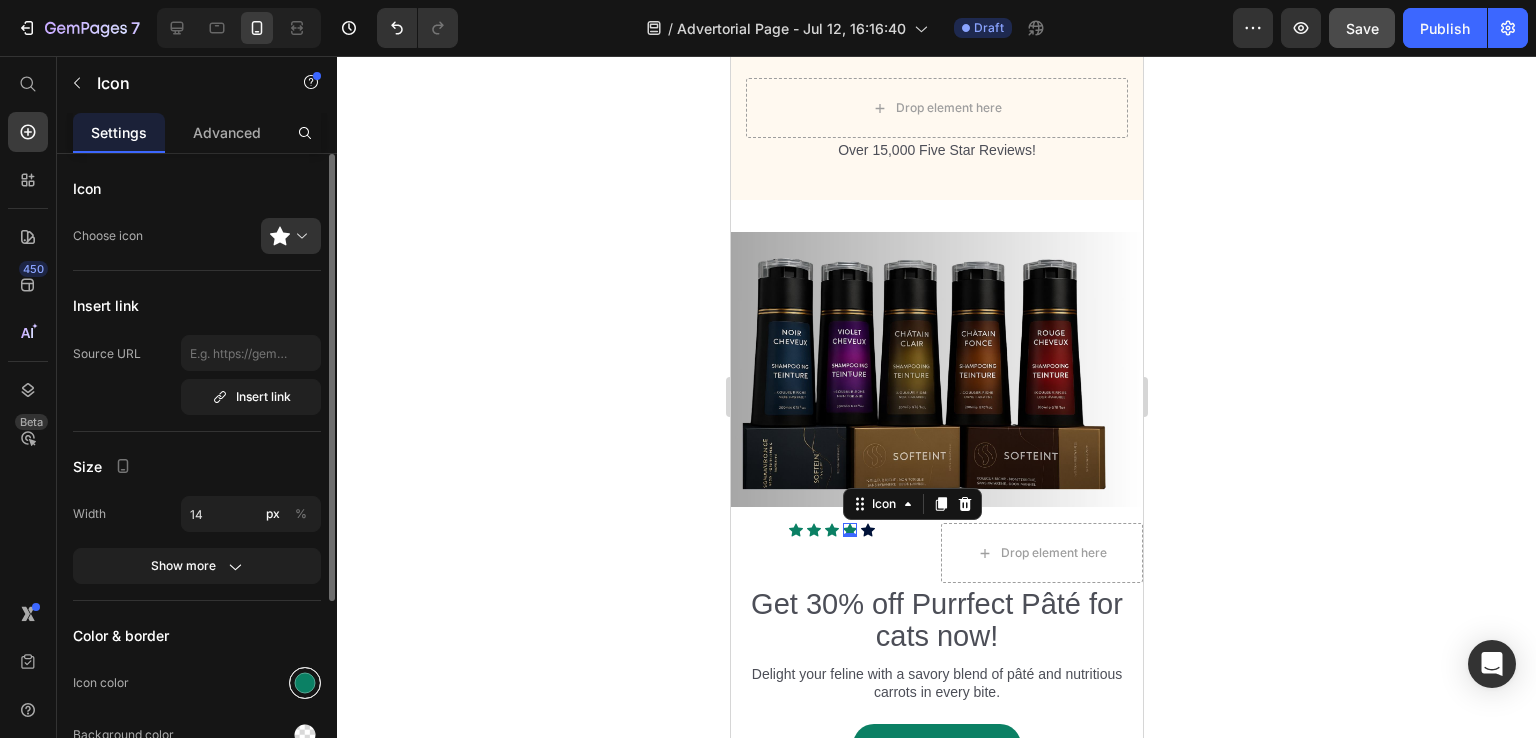 click at bounding box center [305, 683] 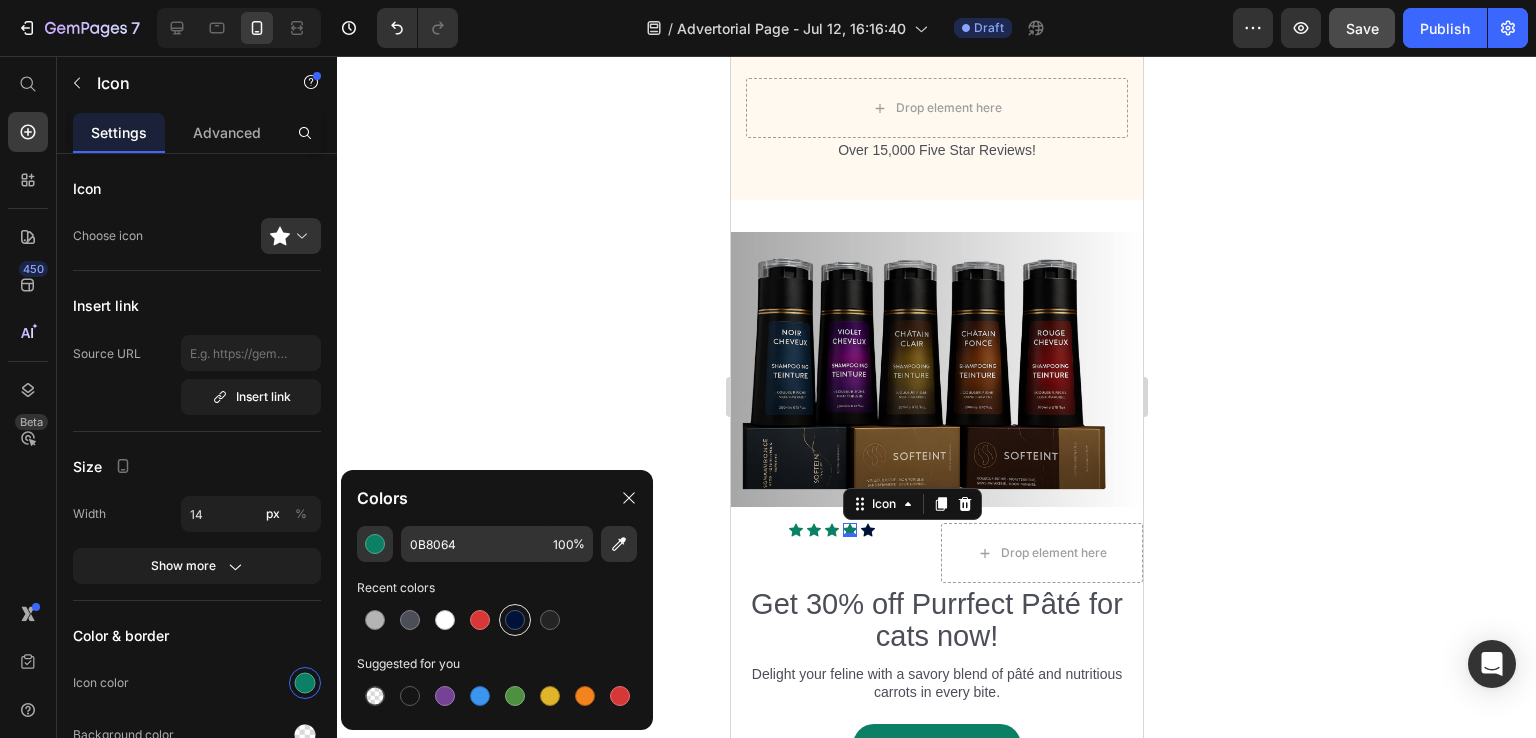 click at bounding box center (515, 620) 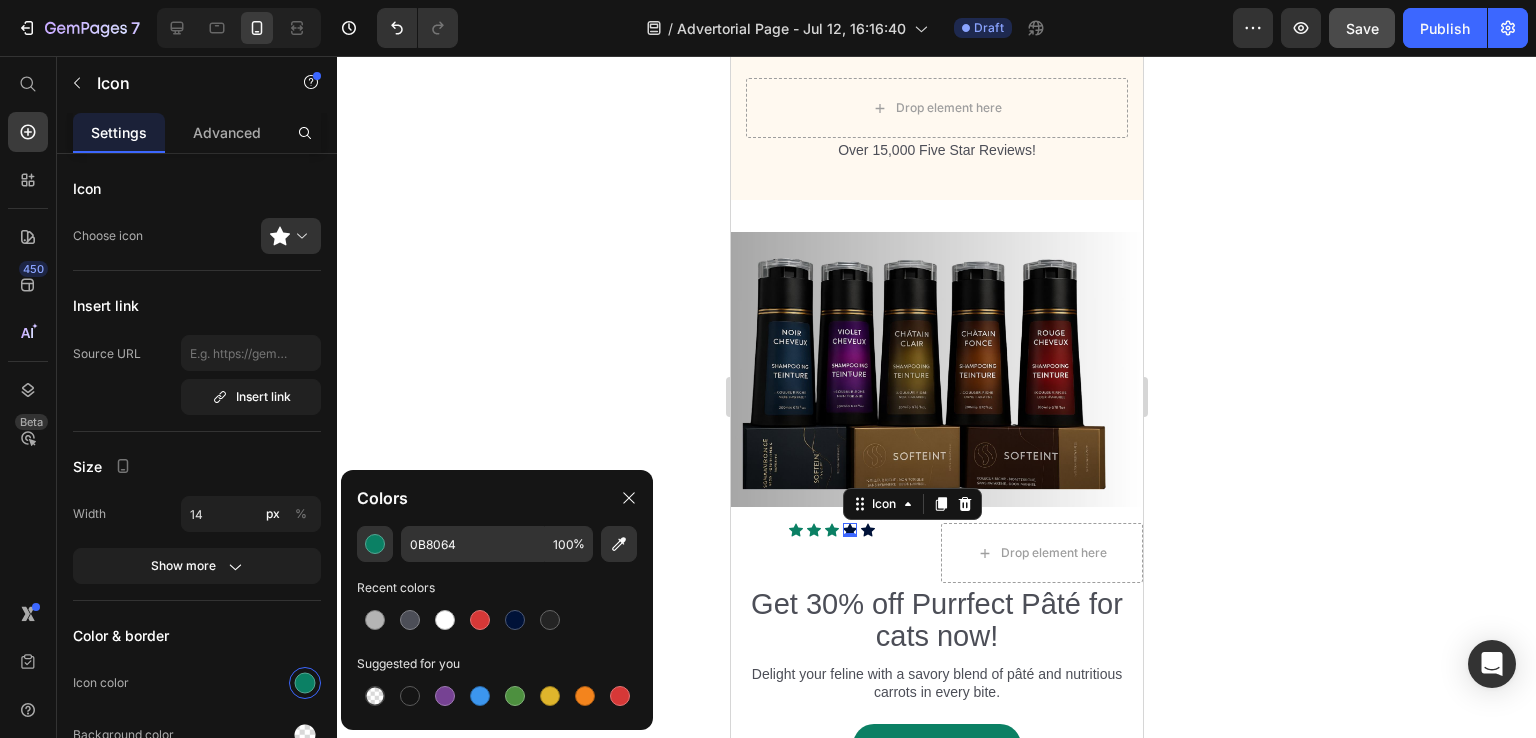 type on "001238" 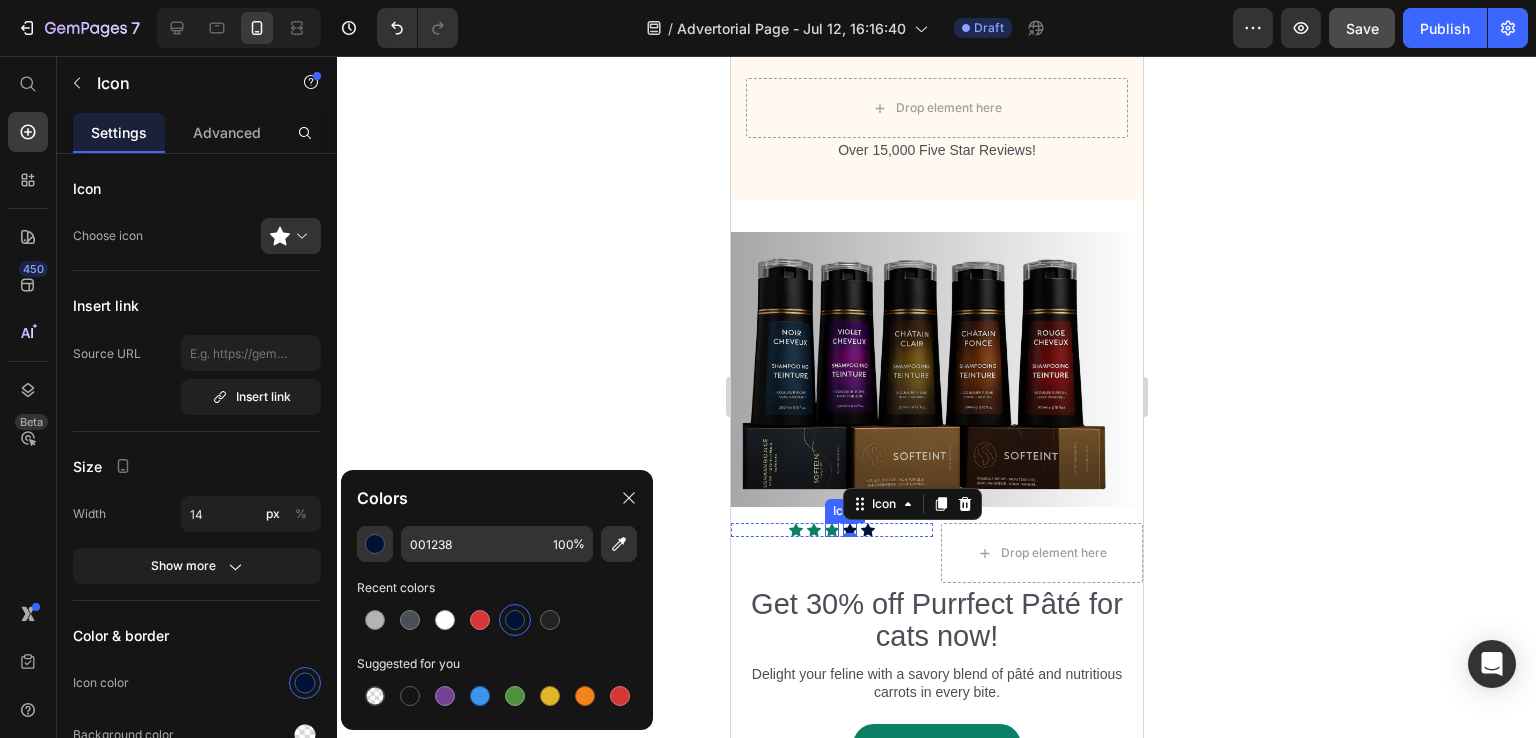 click 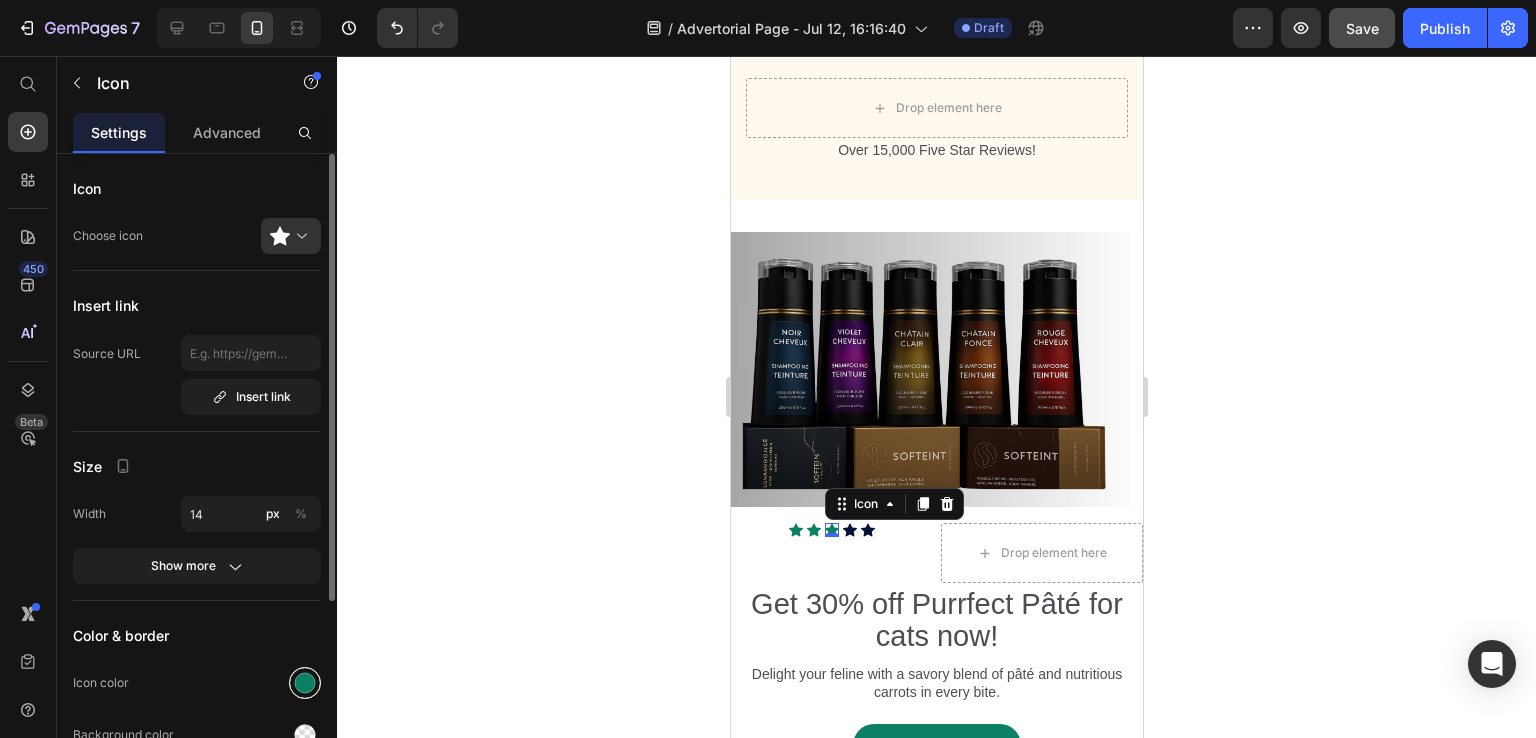 click at bounding box center (305, 683) 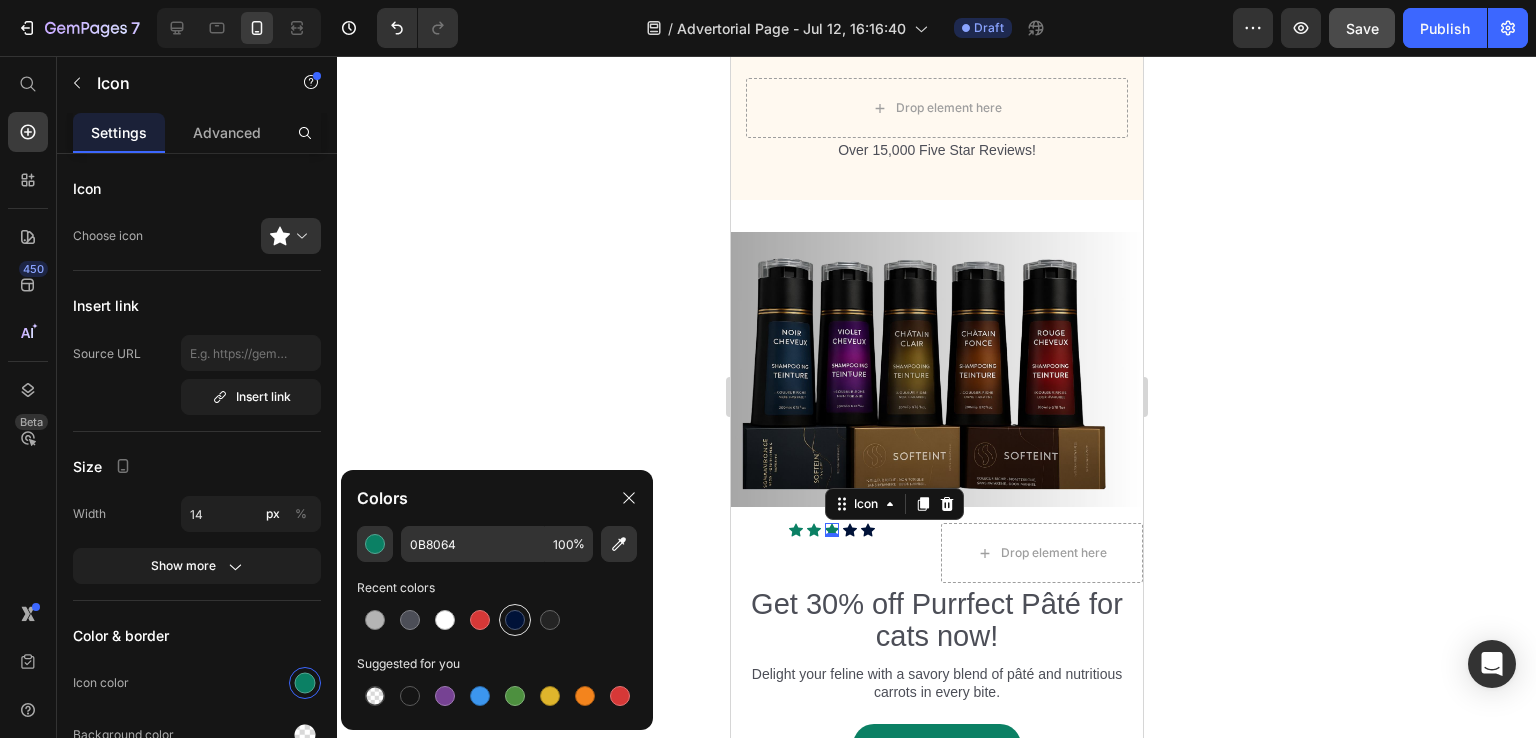 click at bounding box center (515, 620) 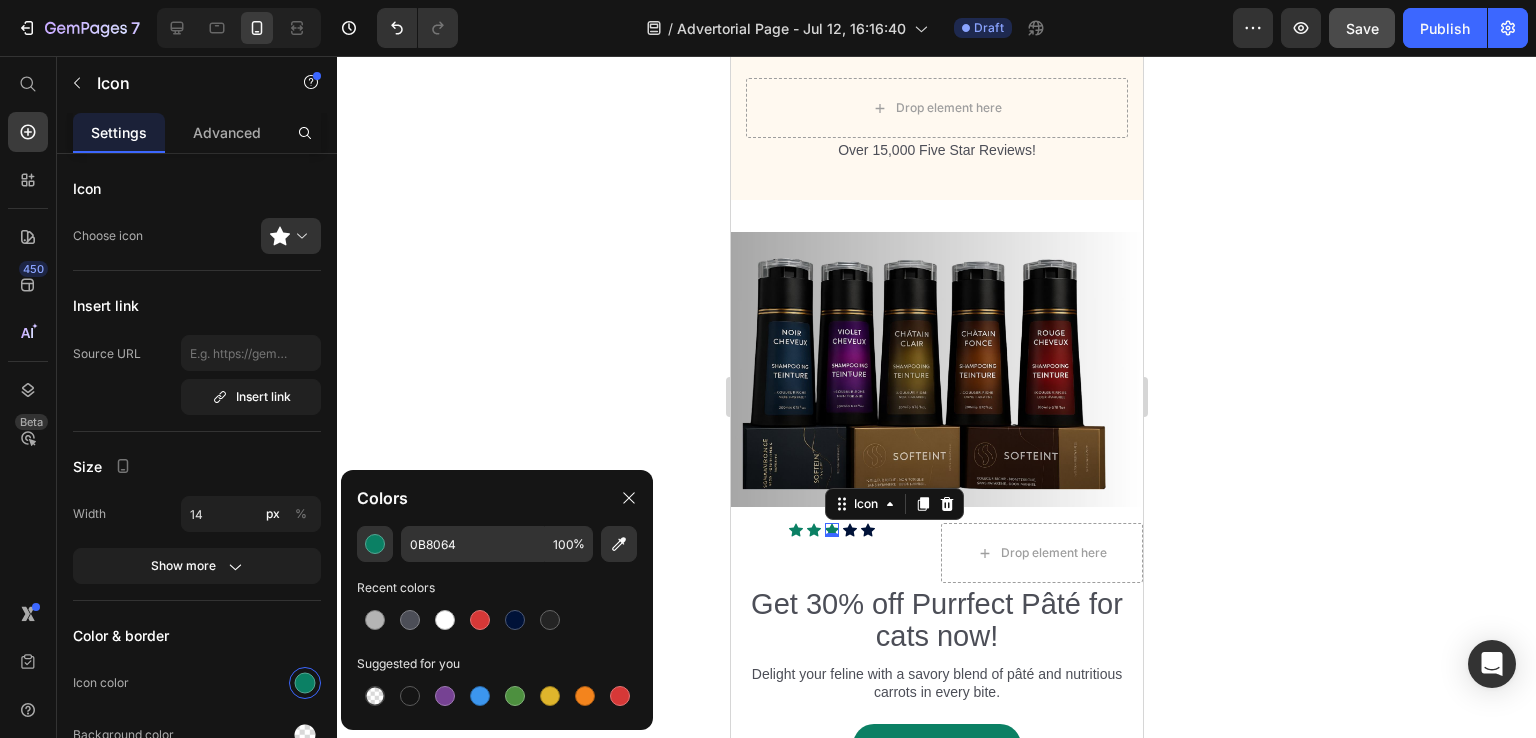type on "001238" 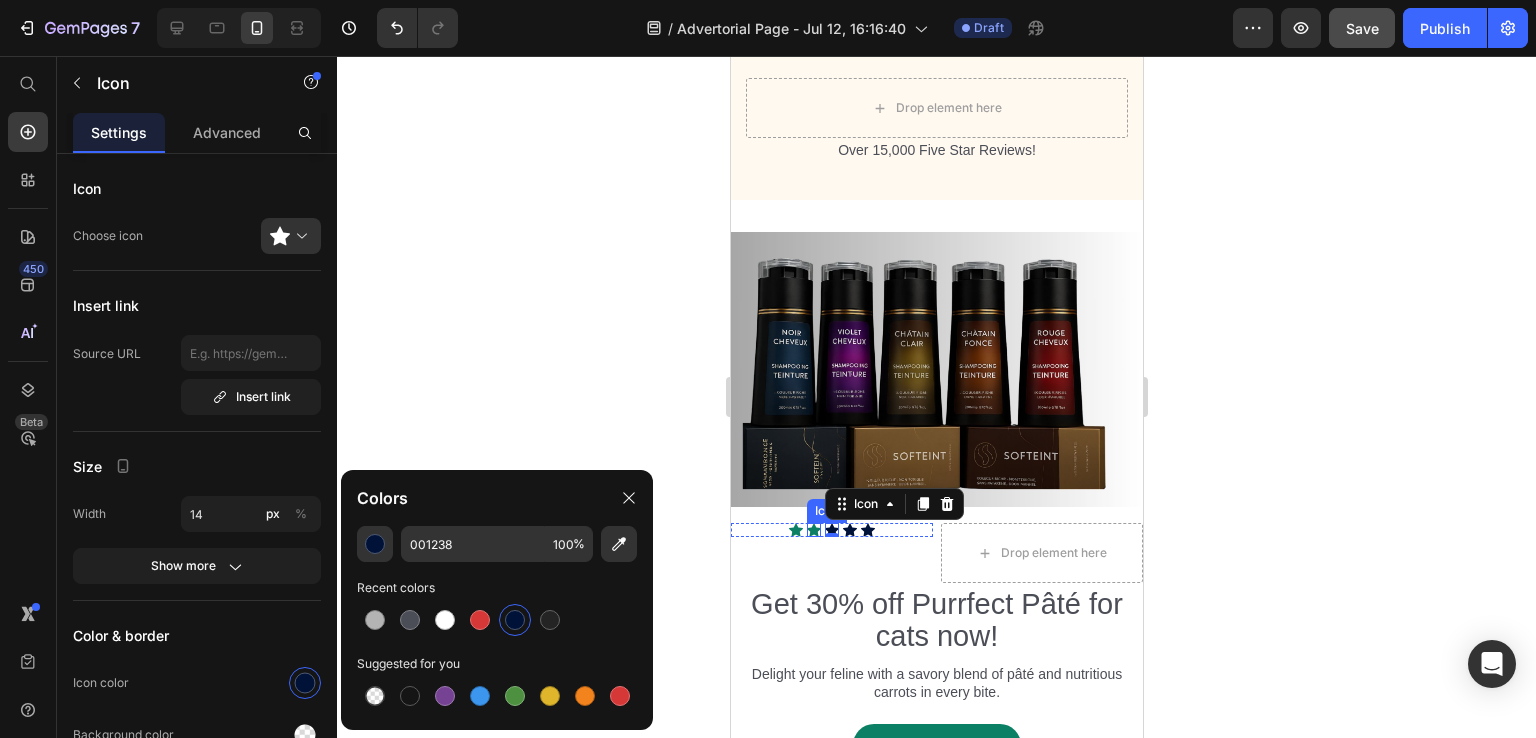 click 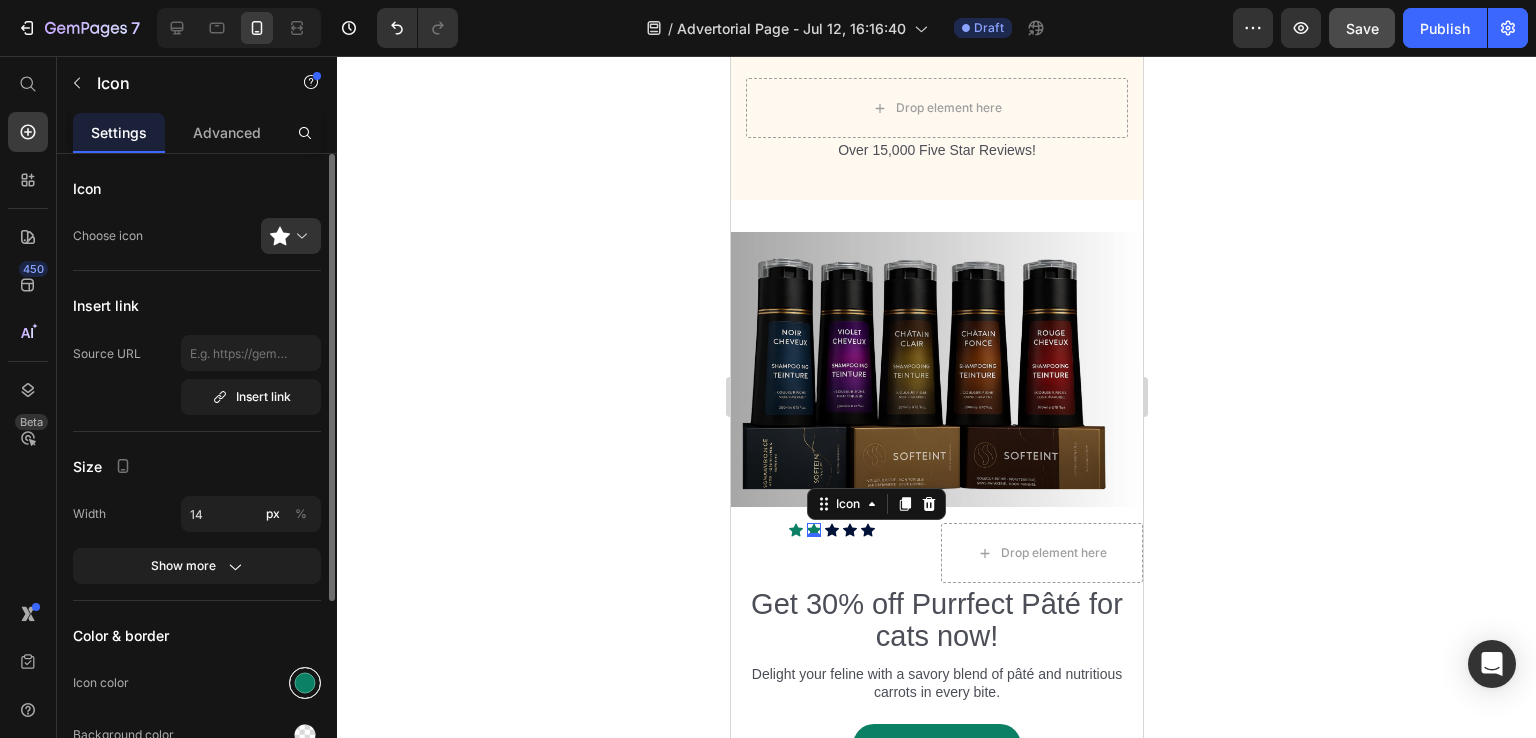 click at bounding box center (305, 683) 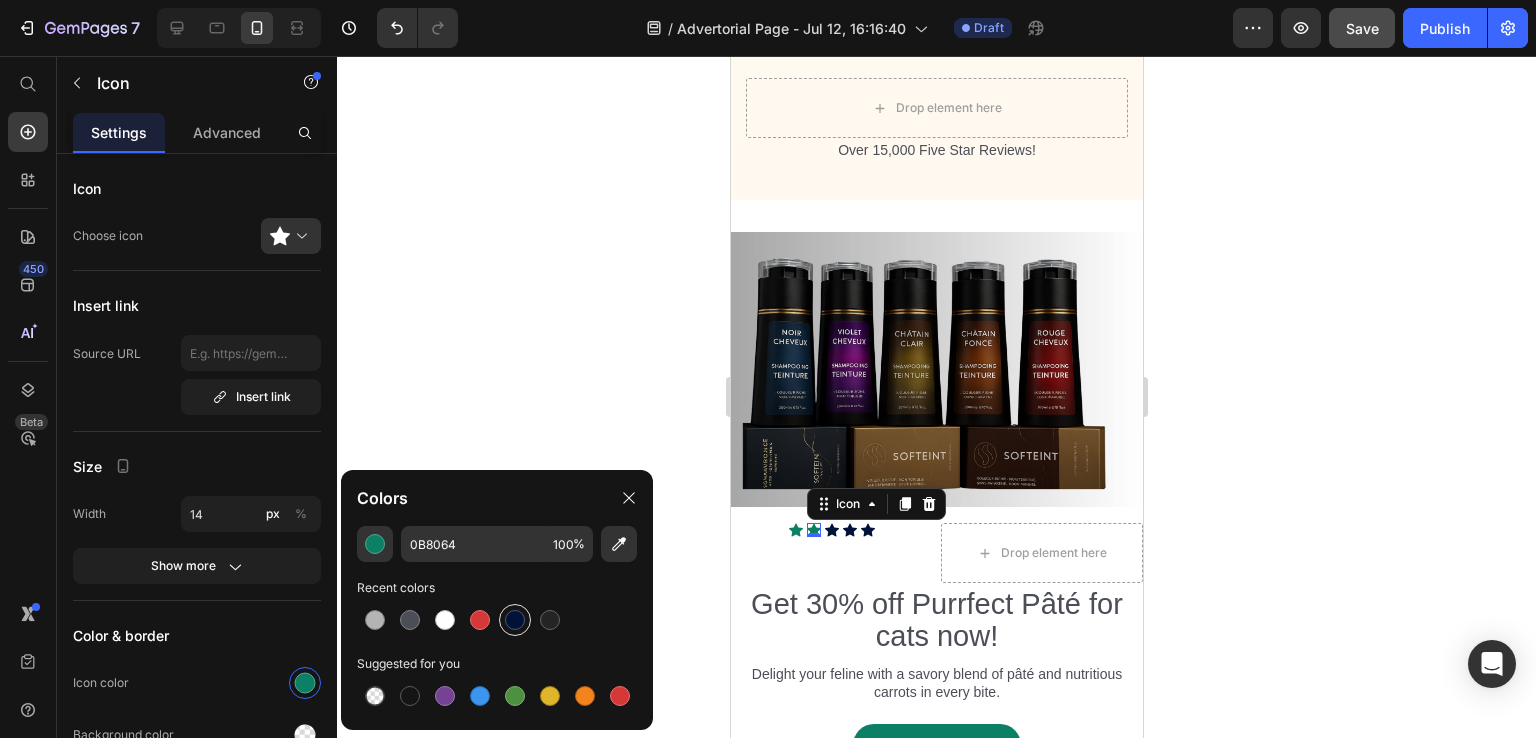 click at bounding box center (515, 620) 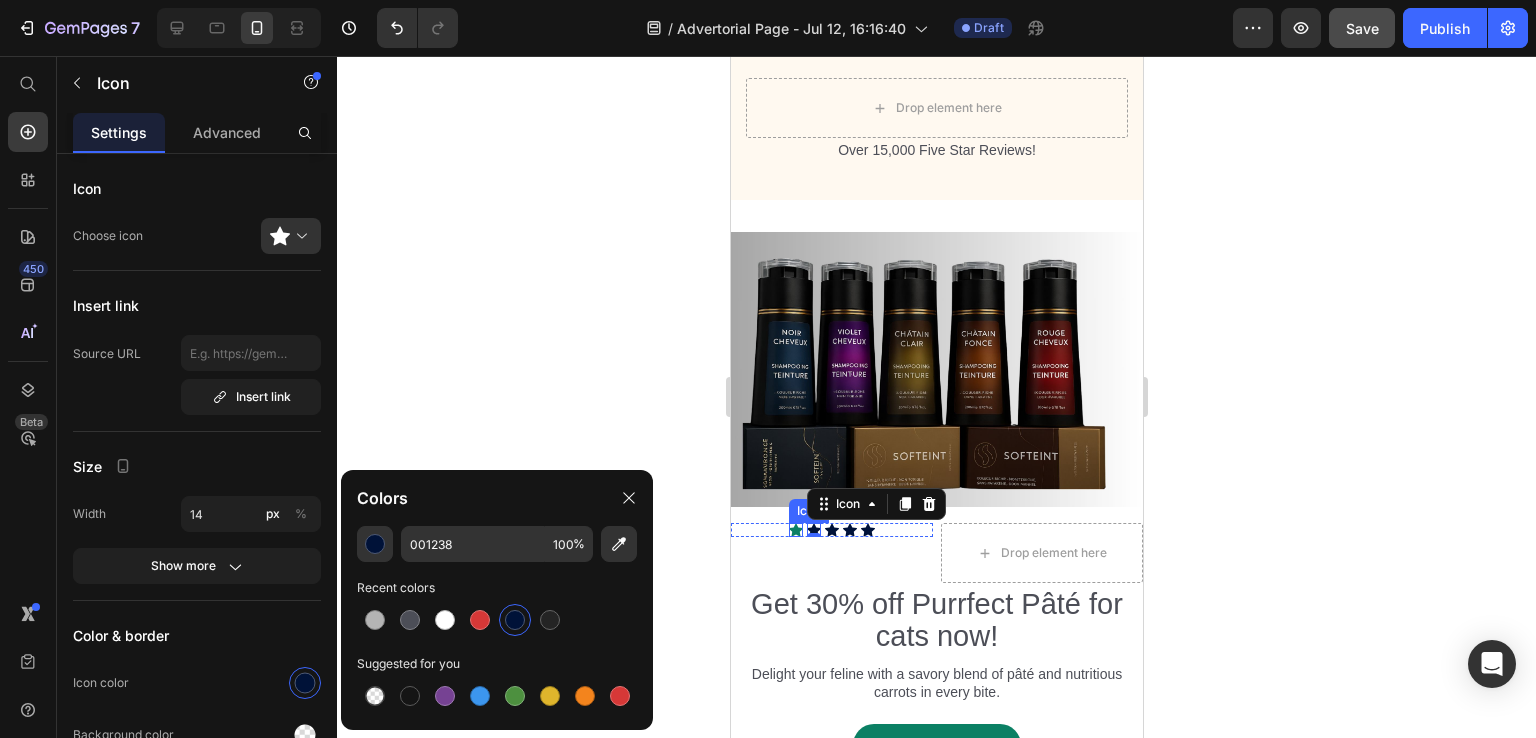click 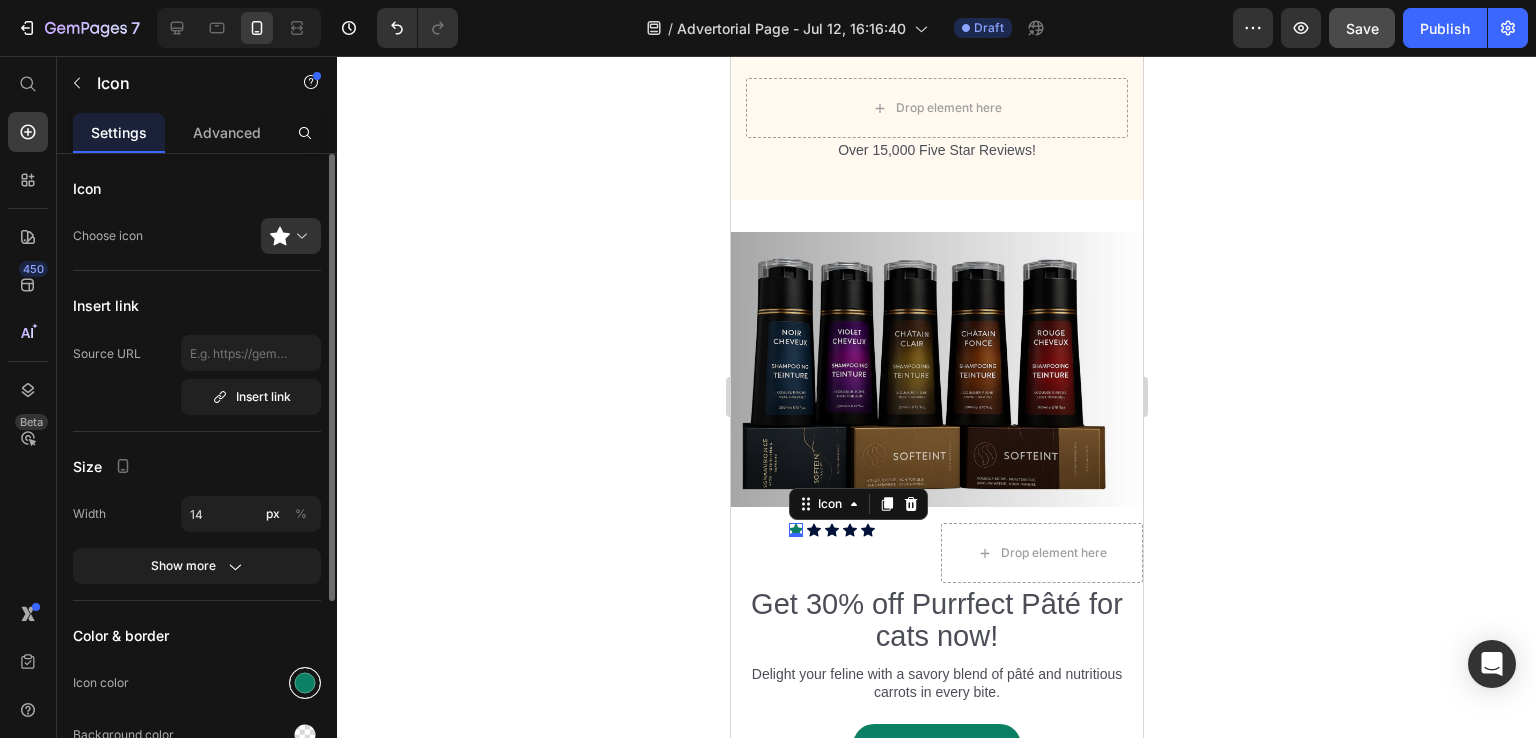 click at bounding box center [305, 683] 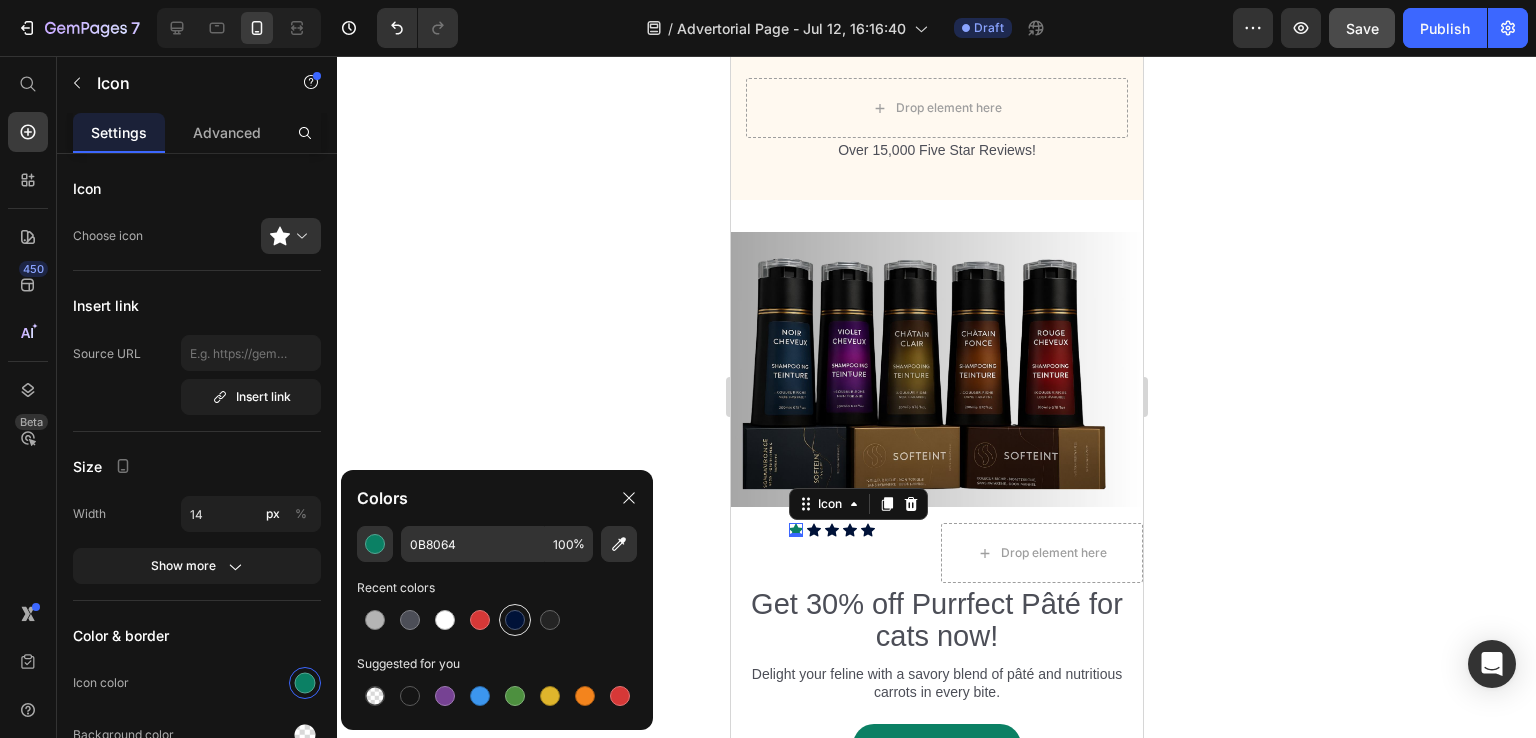 click at bounding box center [515, 620] 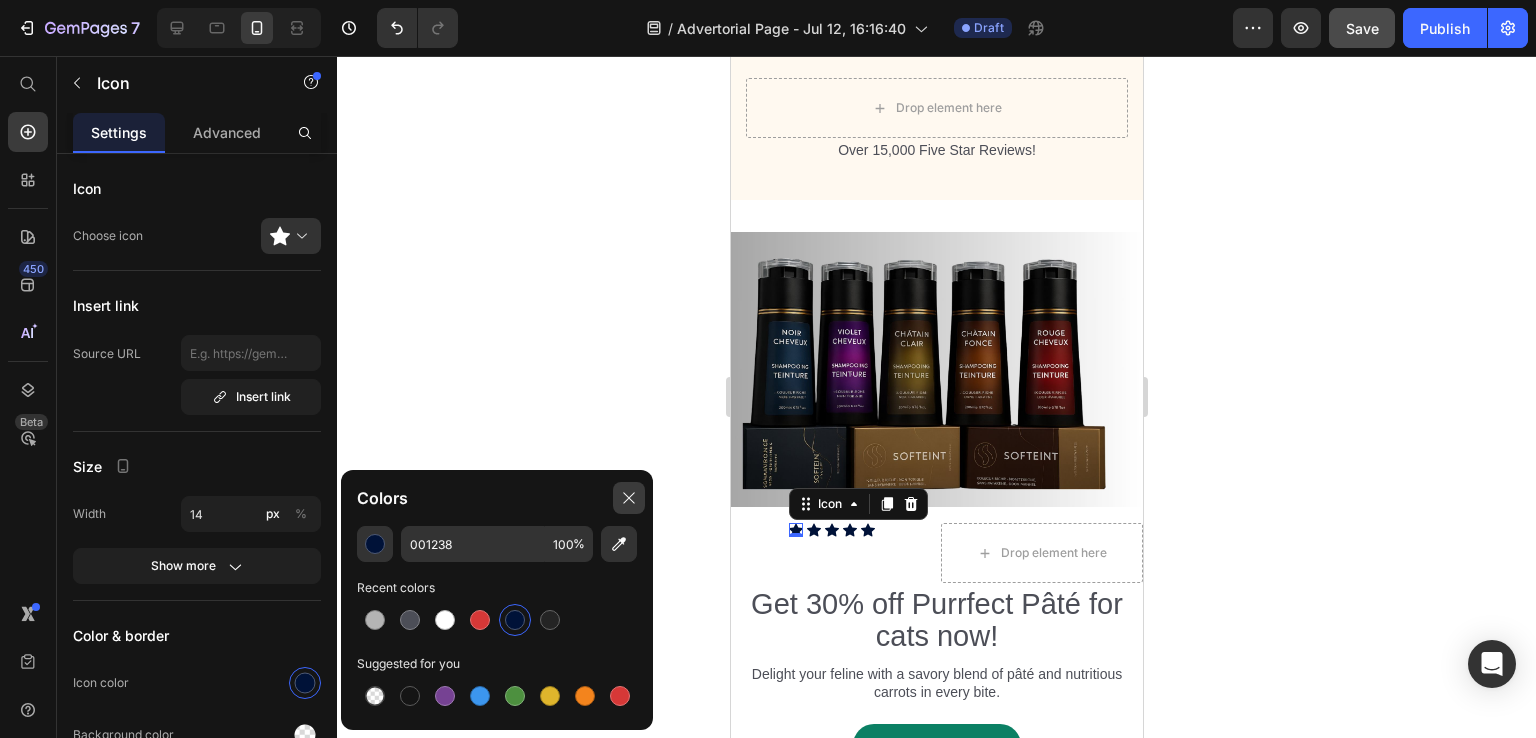 click at bounding box center [629, 498] 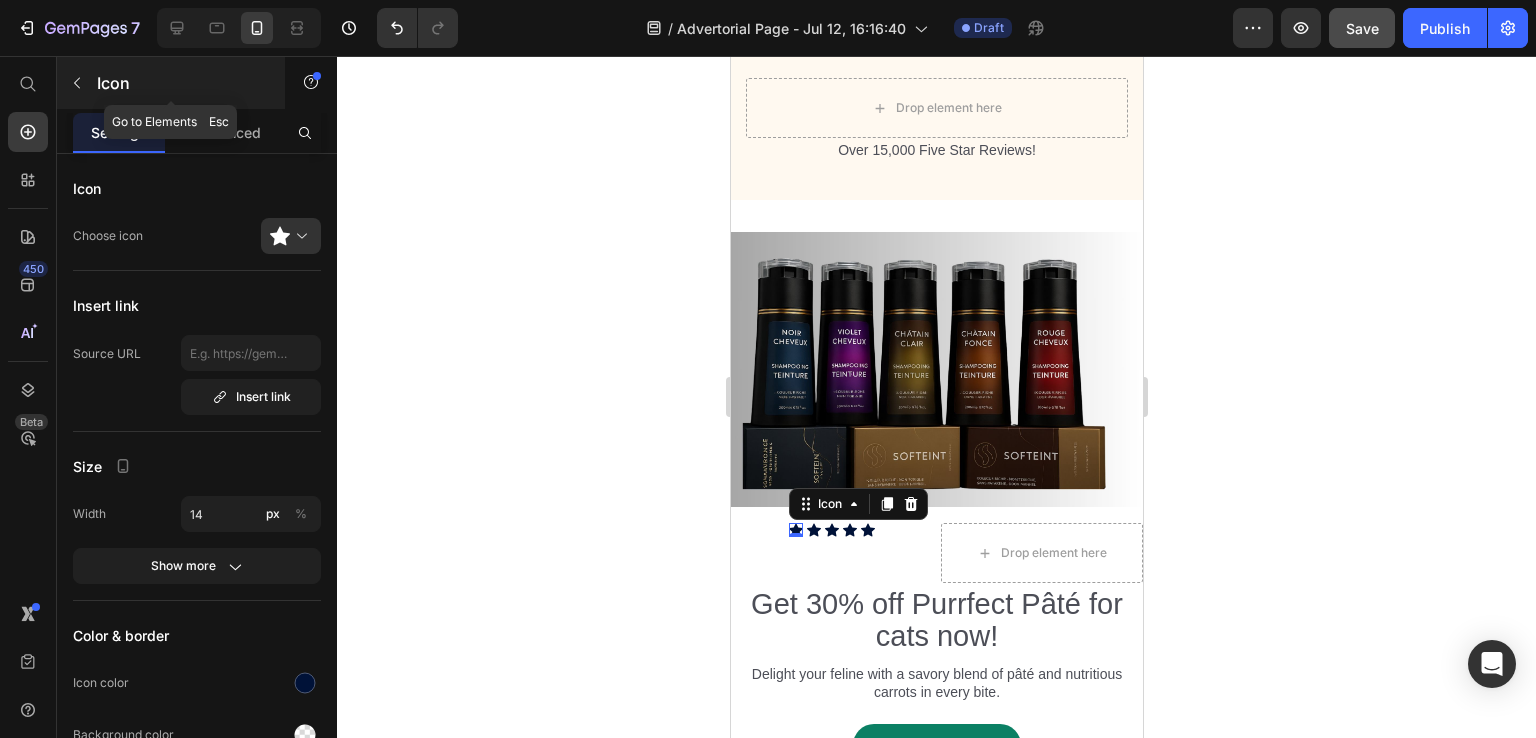 click 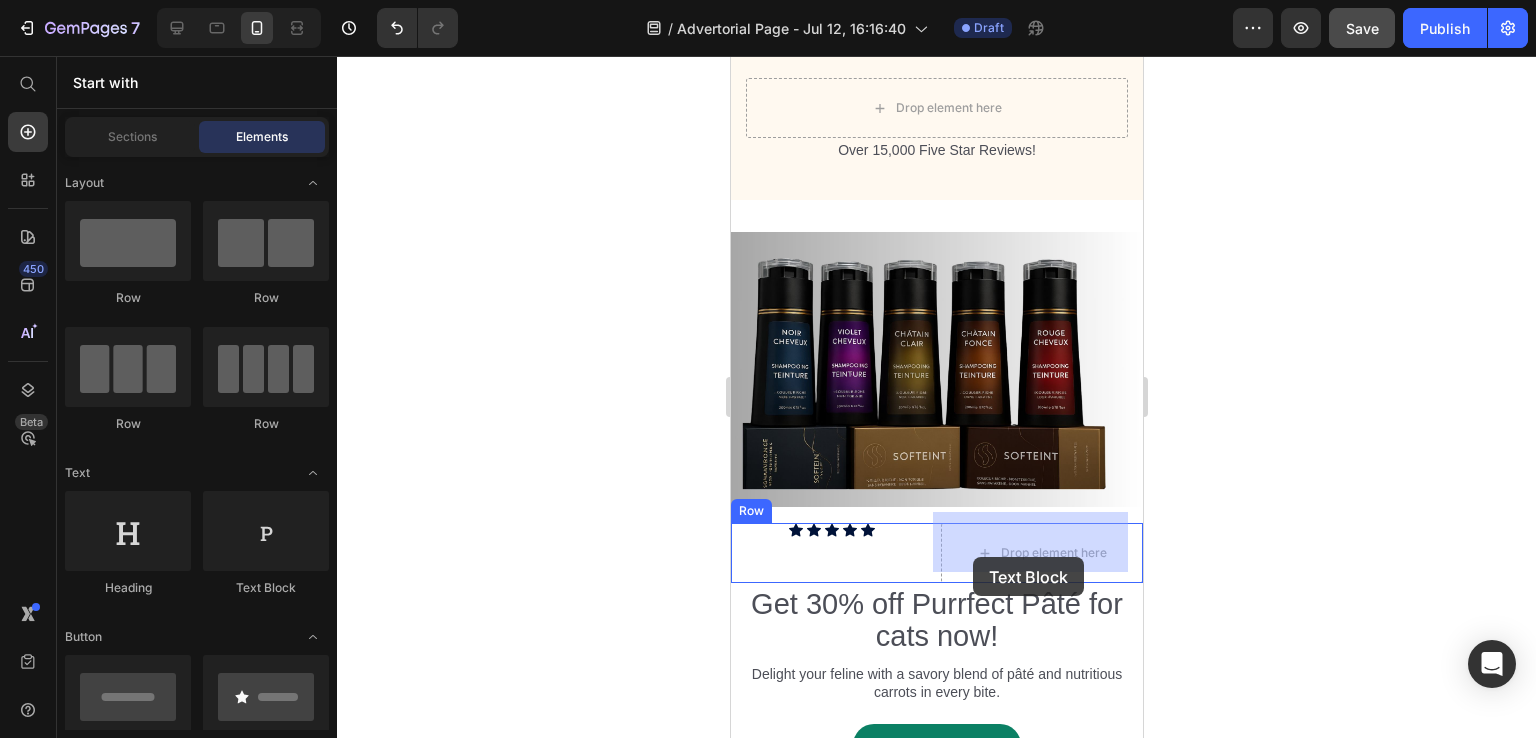 drag, startPoint x: 971, startPoint y: 589, endPoint x: 972, endPoint y: 557, distance: 32.01562 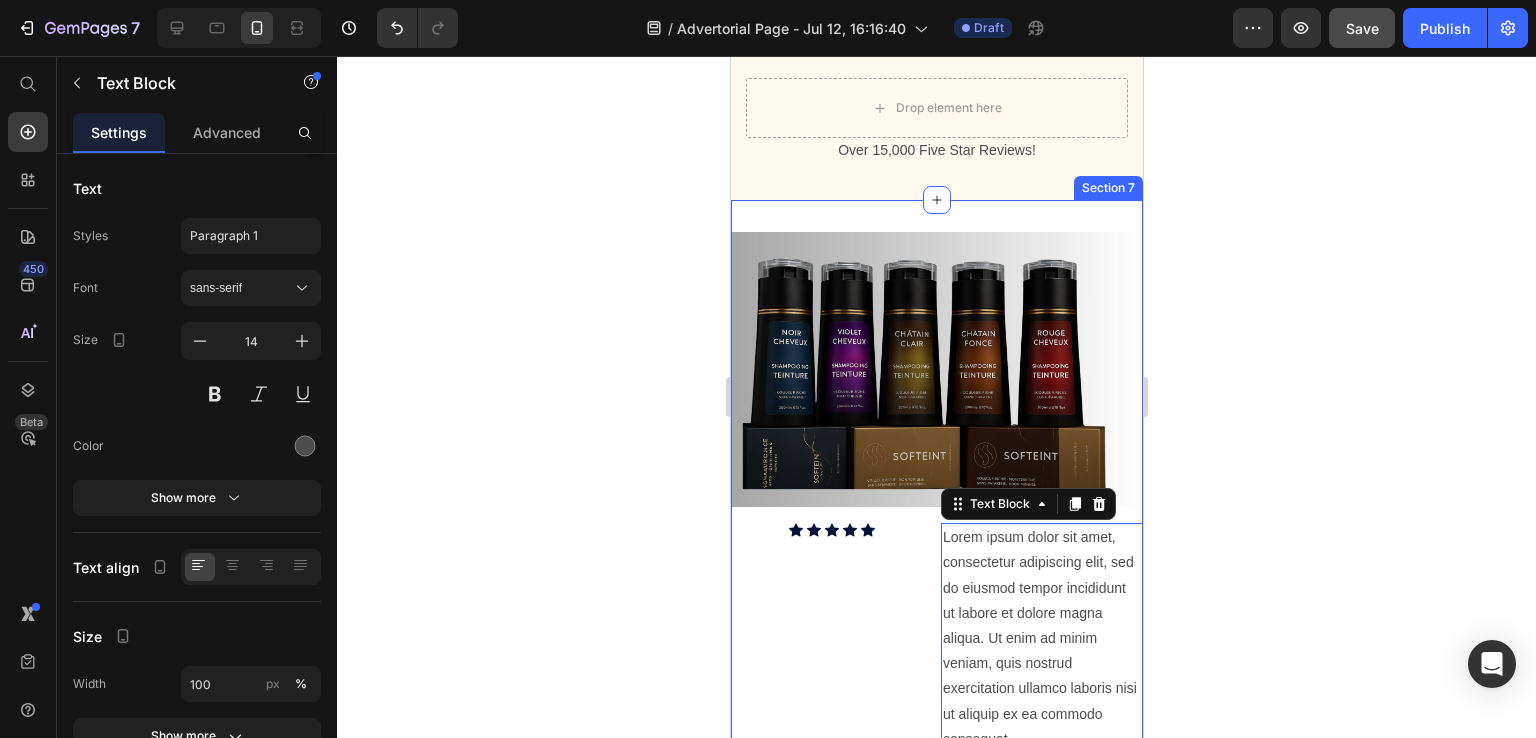 click on "Image Row Icon Icon Icon Icon Icon Icon List Lorem ipsum dolor sit amet, consectetur adipiscing elit, sed do eiusmod tempor incididunt ut labore et dolore magna aliqua. Ut enim ad minim veniam, quis nostrud exercitation ullamco laboris nisi ut aliquip ex ea commodo consequat. Text Block   0 Row Get 30% off Purrfect Pâté for cats now! Heading Delight your feline with a savory blend of pâté and nutritious carrots in every bite. Text Block Grab The Deal Button Section 7" at bounding box center [936, 589] 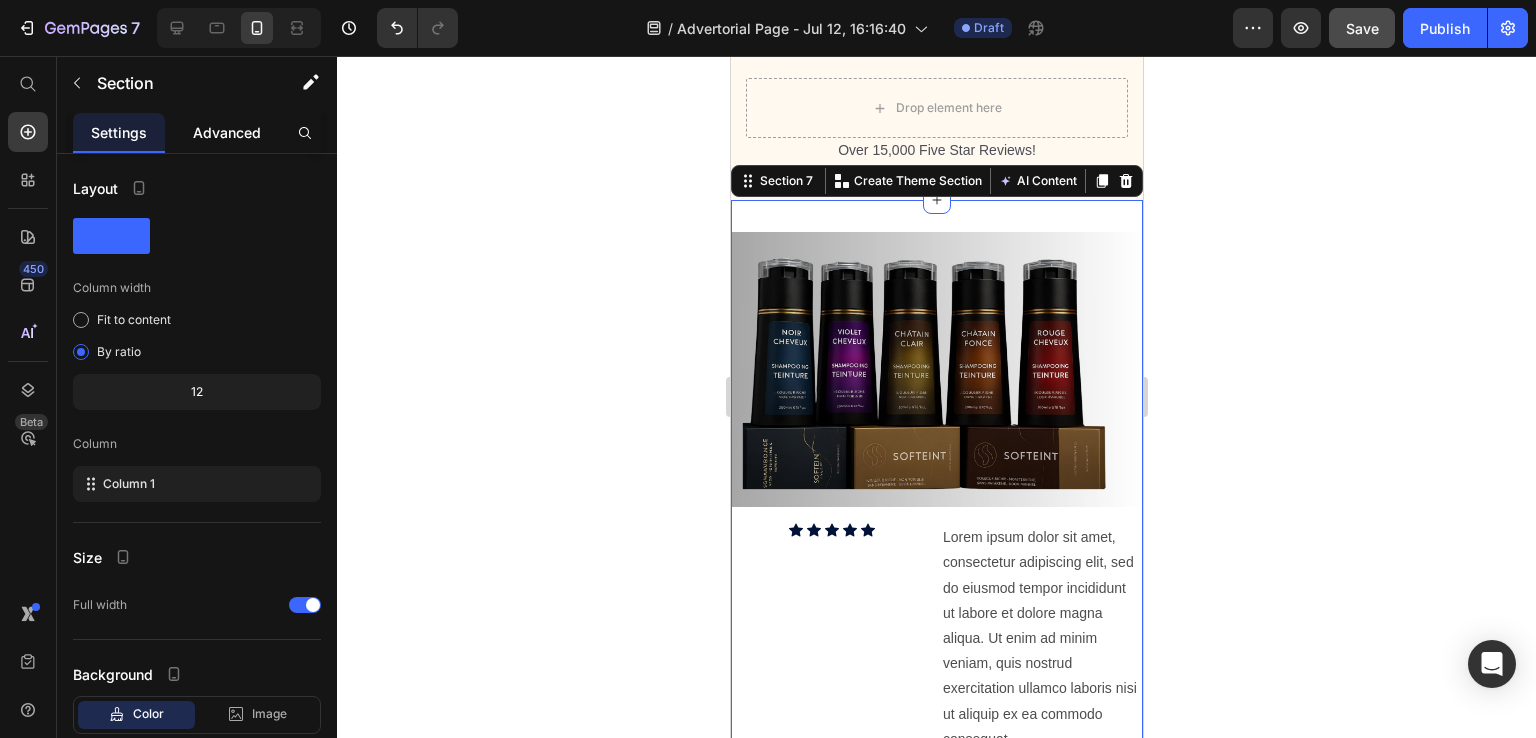 click on "Advanced" at bounding box center [227, 132] 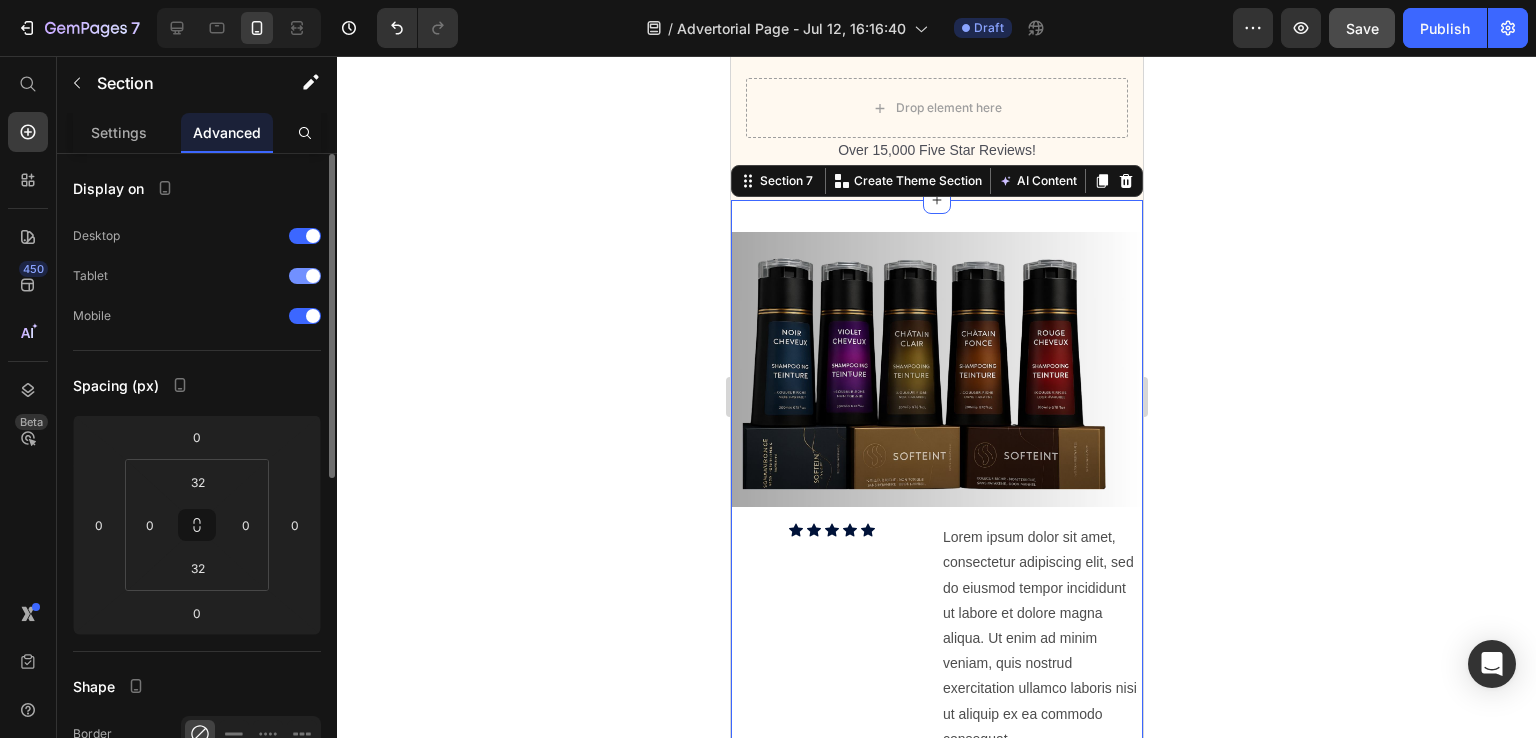 click at bounding box center (305, 276) 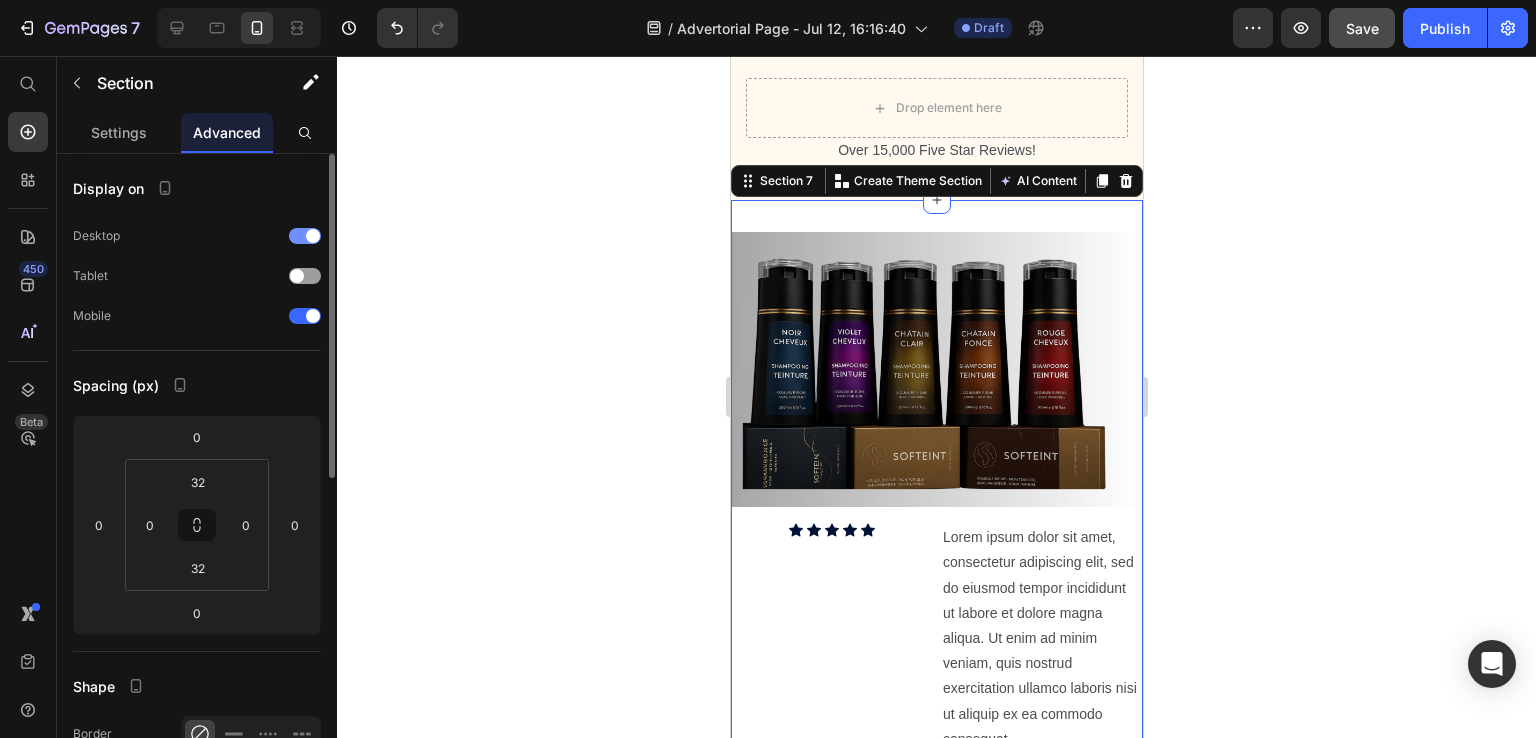 click at bounding box center [305, 236] 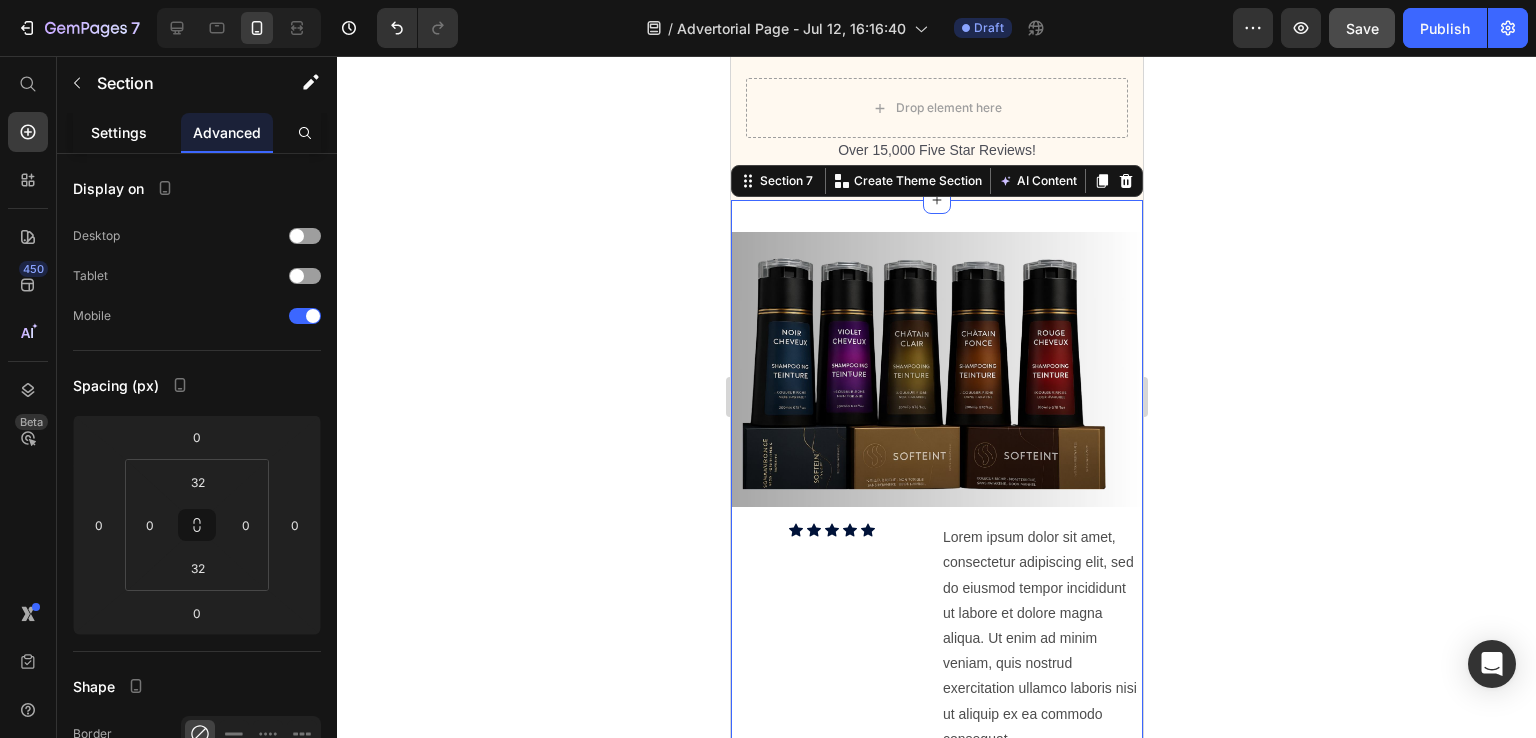 click on "Settings" at bounding box center [119, 132] 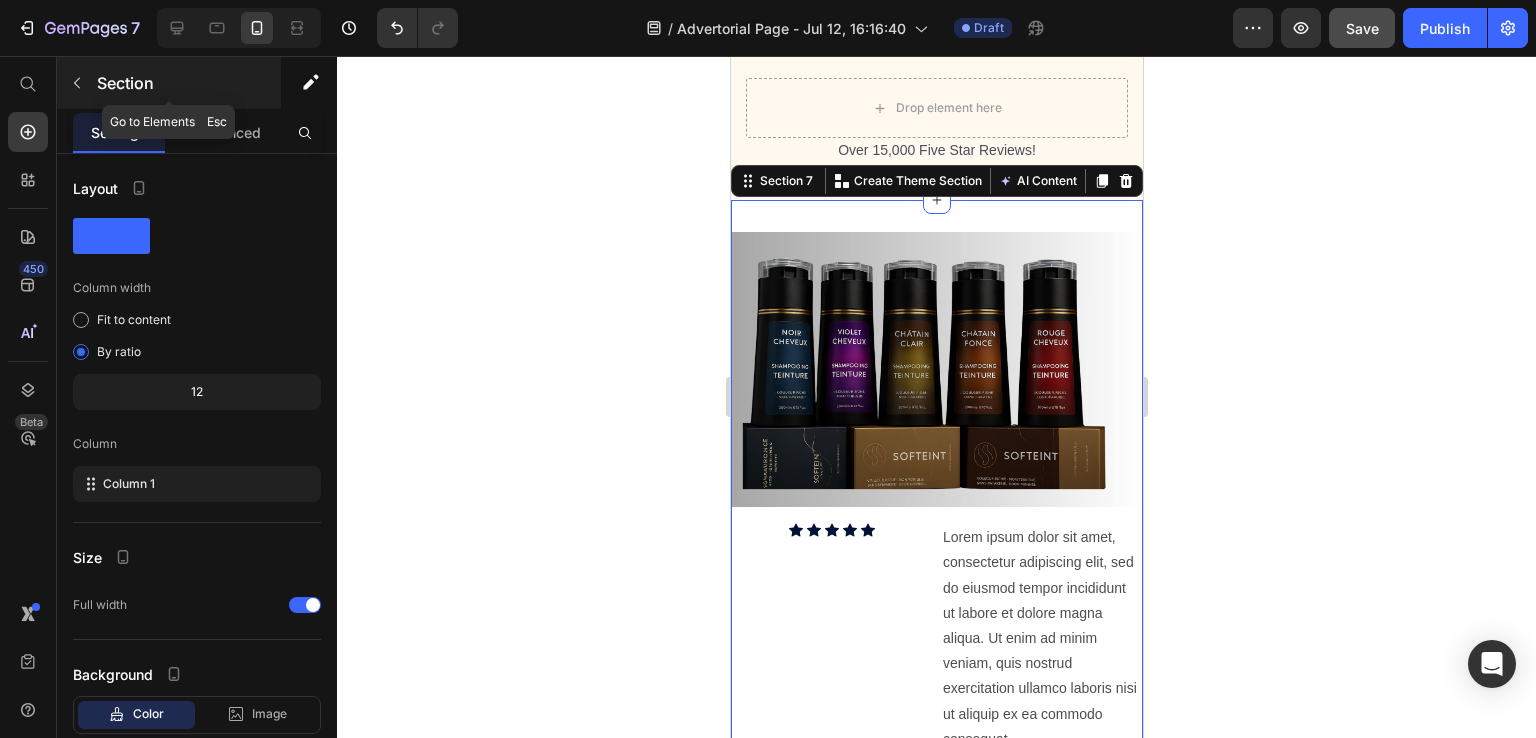 click on "Section" at bounding box center (187, 83) 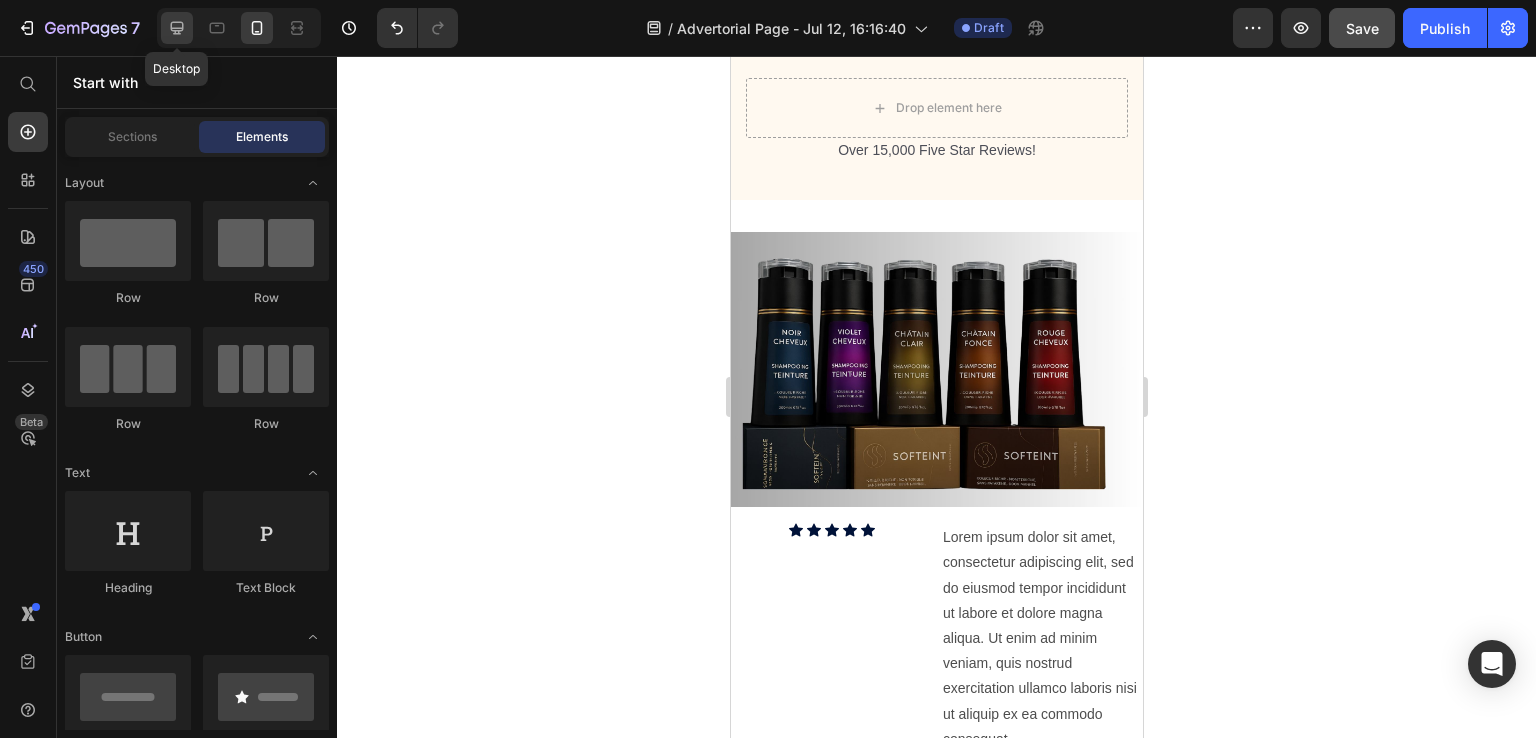 click 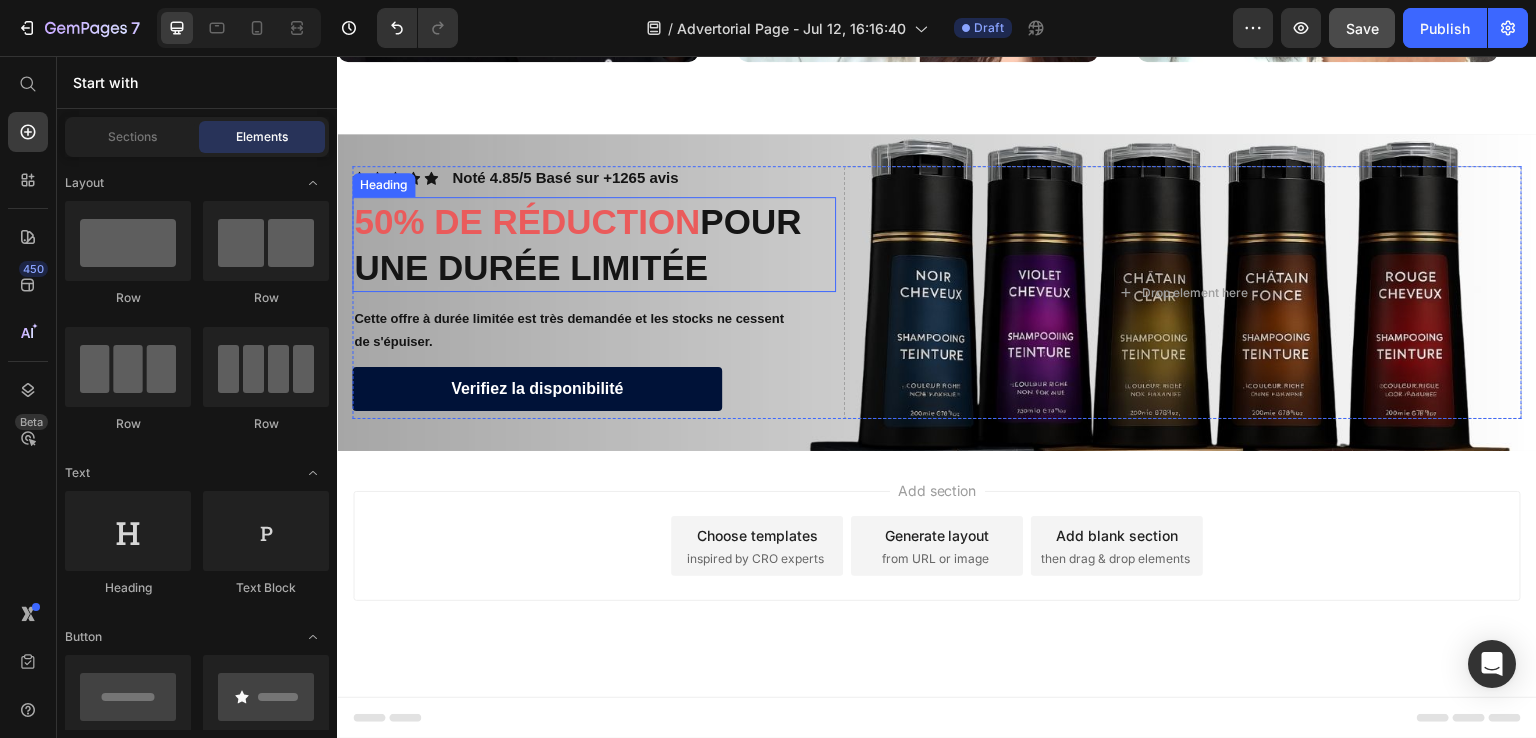 scroll, scrollTop: 5743, scrollLeft: 0, axis: vertical 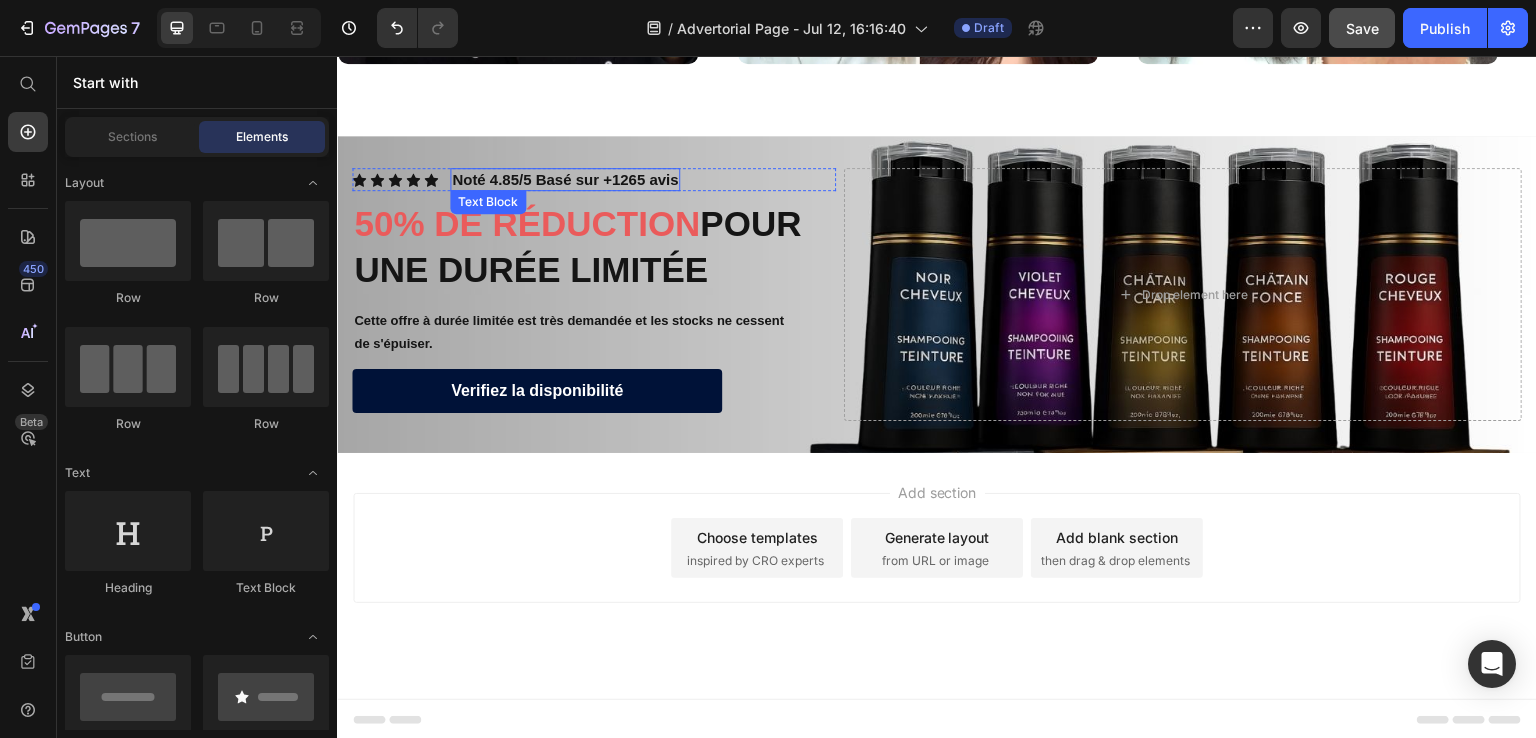 click on "Noté 4.85/5 Basé sur +1265 avis" at bounding box center (565, 180) 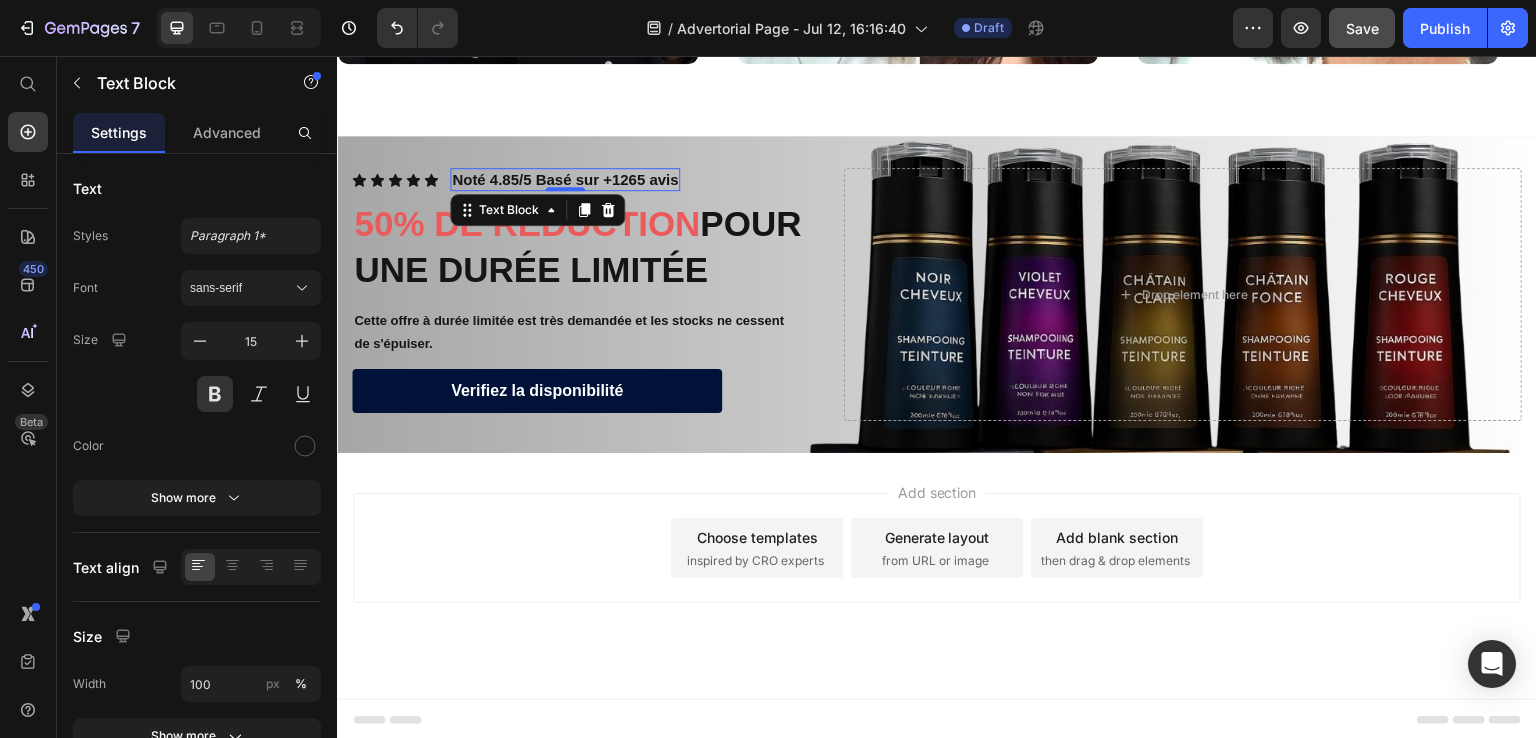 click on "Noté 4.85/5 Basé sur +1265 avis" at bounding box center (565, 180) 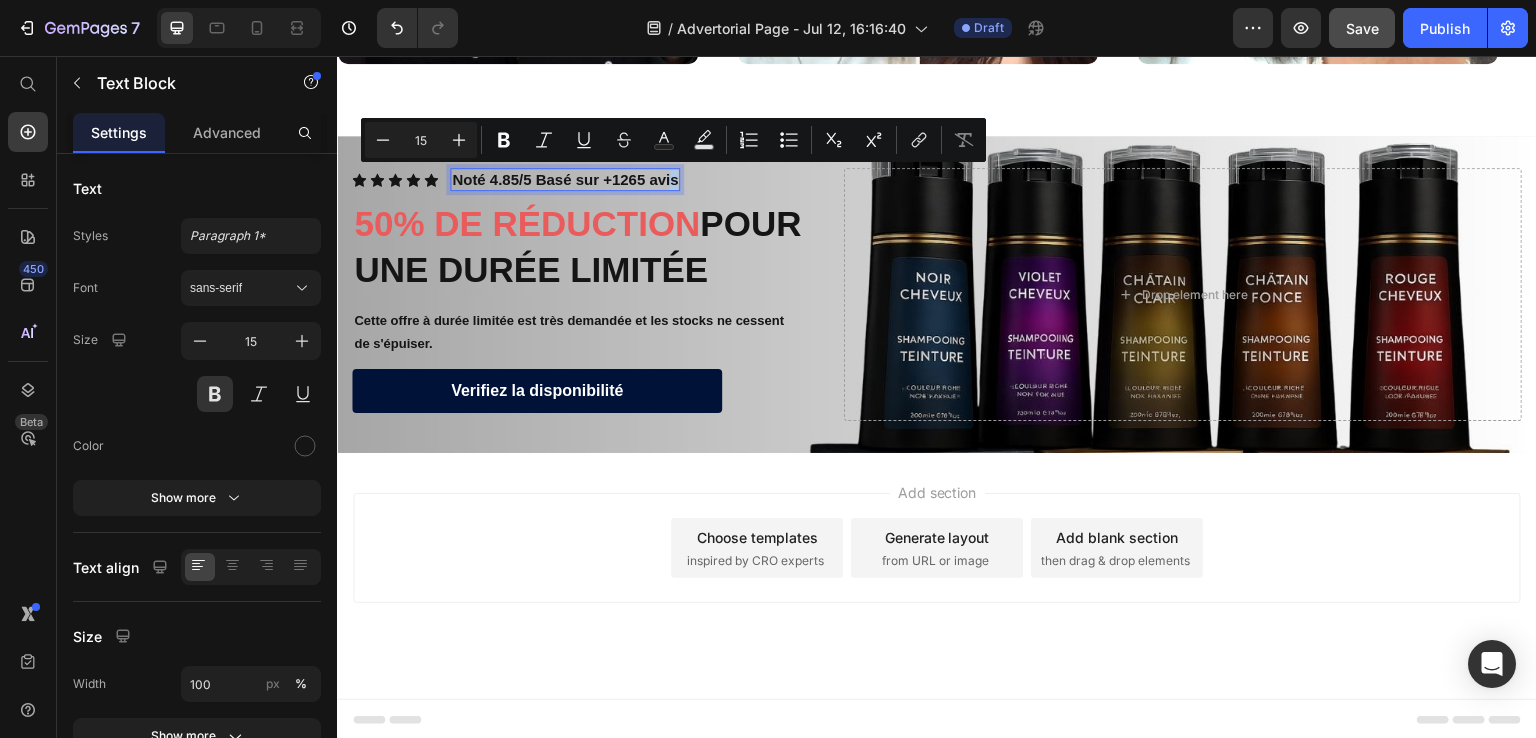click on "Noté 4.85/5 Basé sur +1265 avis" at bounding box center [565, 180] 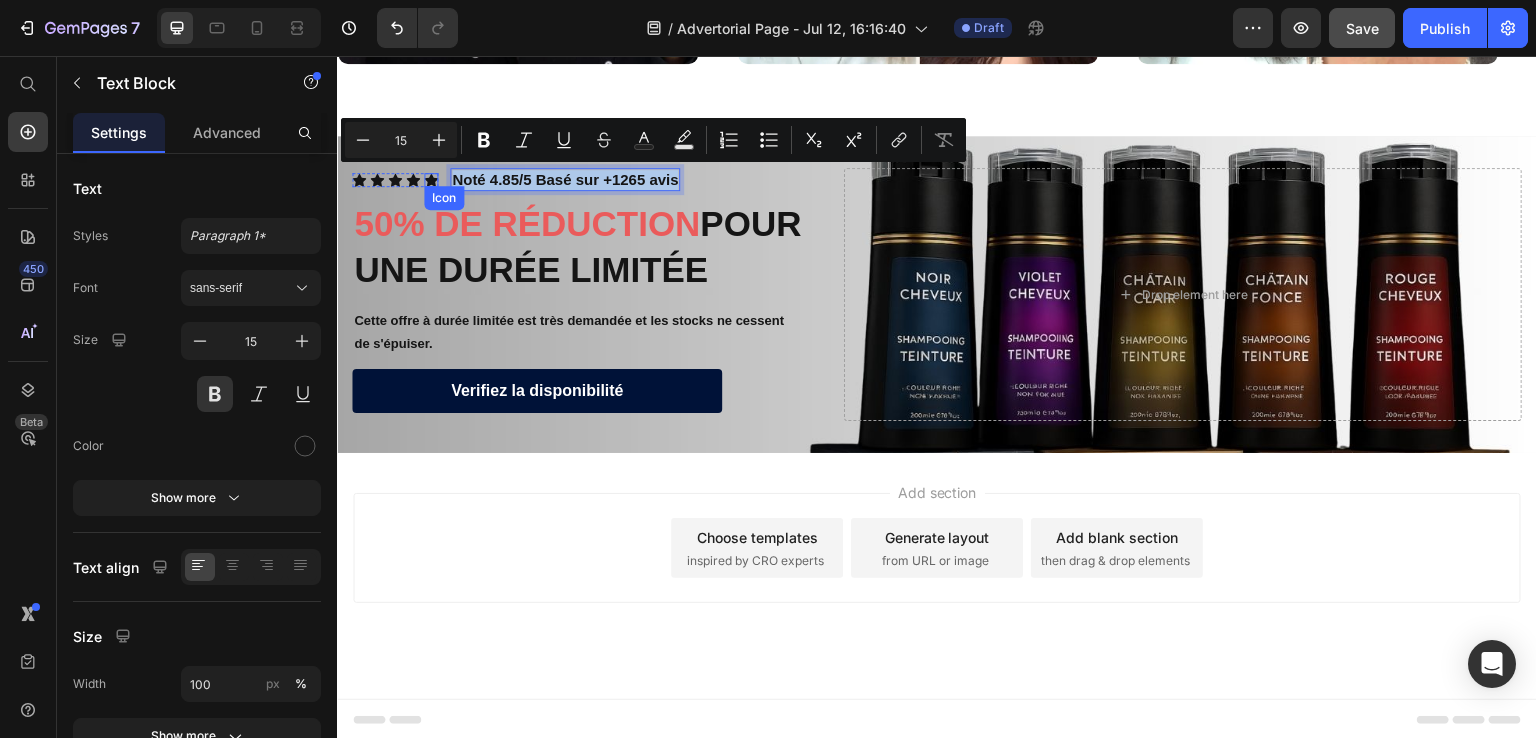 drag, startPoint x: 674, startPoint y: 181, endPoint x: 424, endPoint y: 173, distance: 250.12796 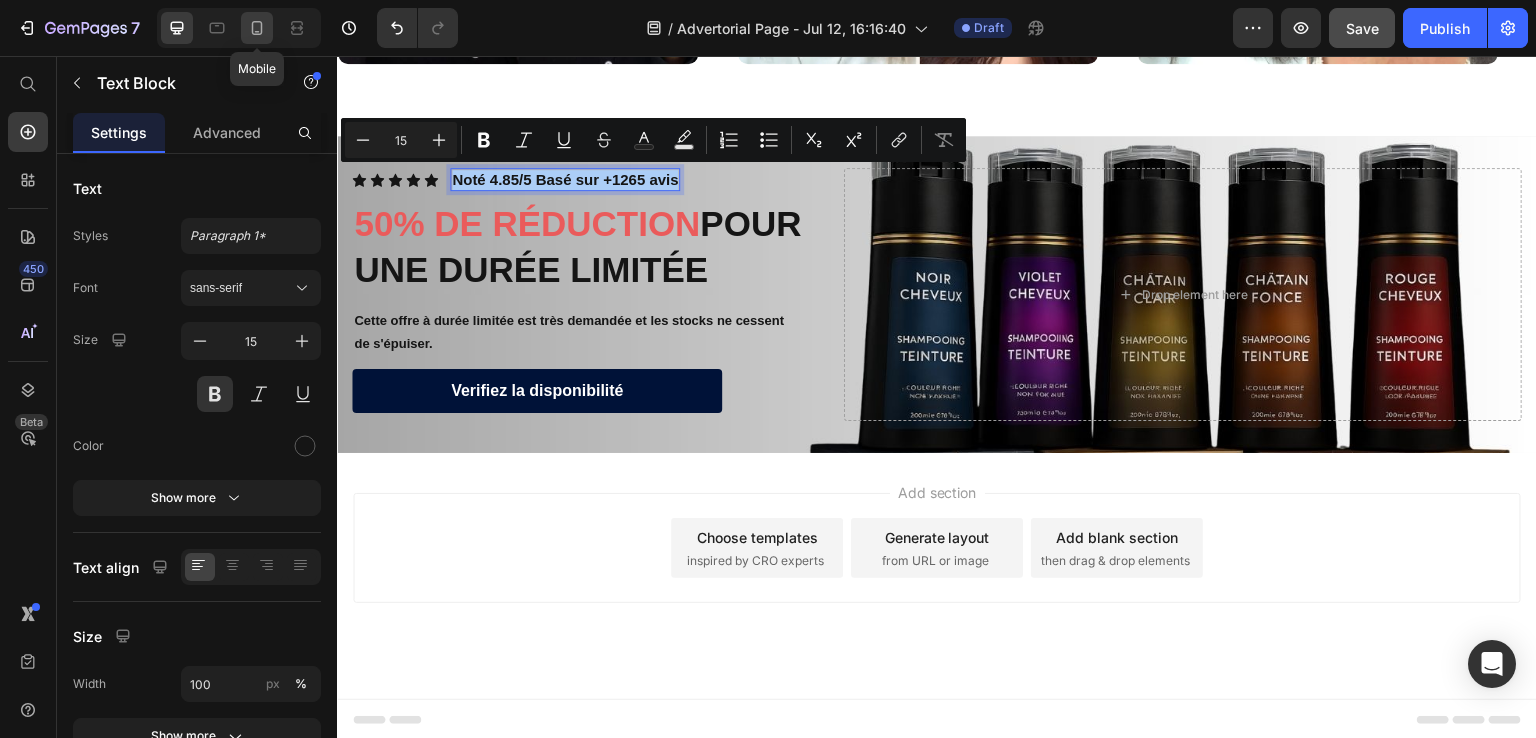 click 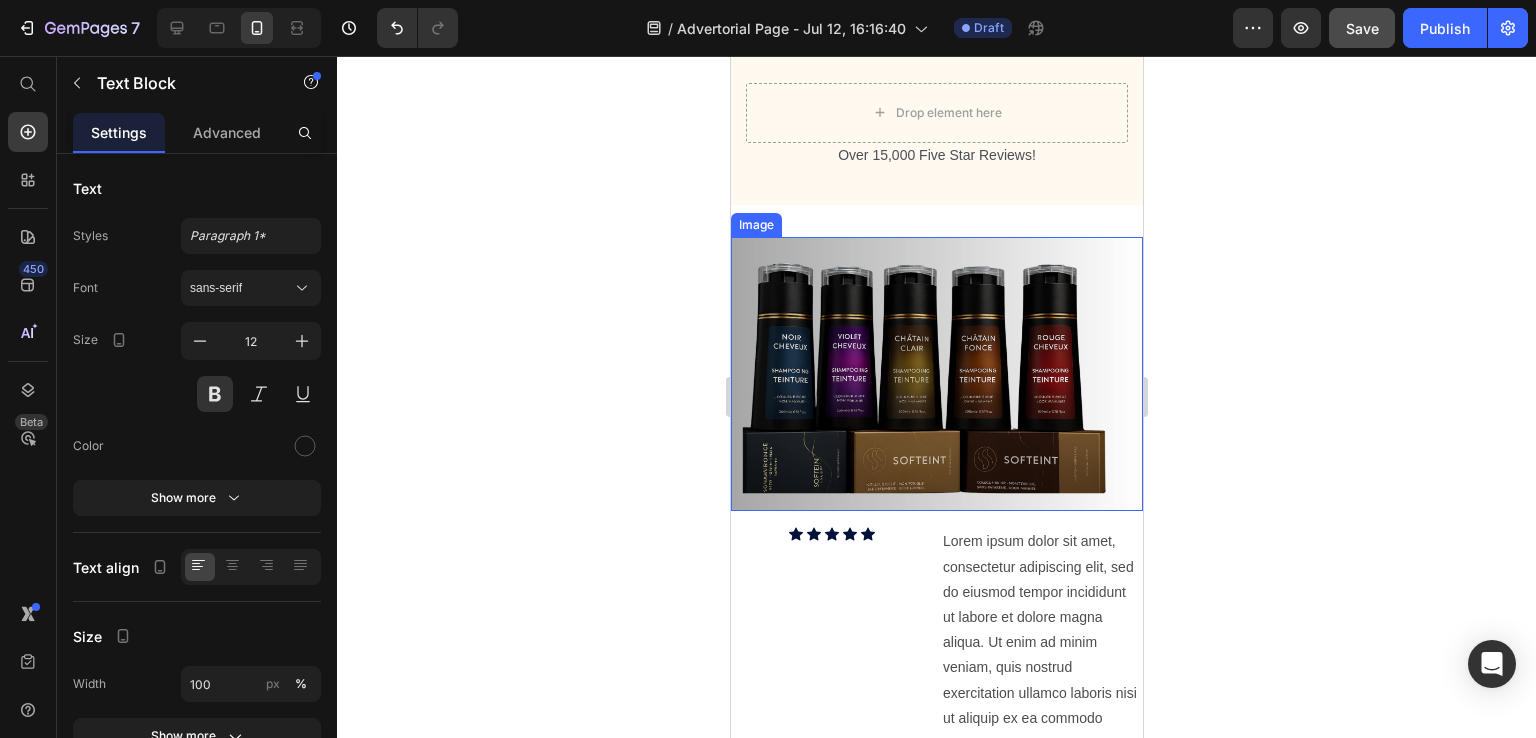 scroll, scrollTop: 5673, scrollLeft: 0, axis: vertical 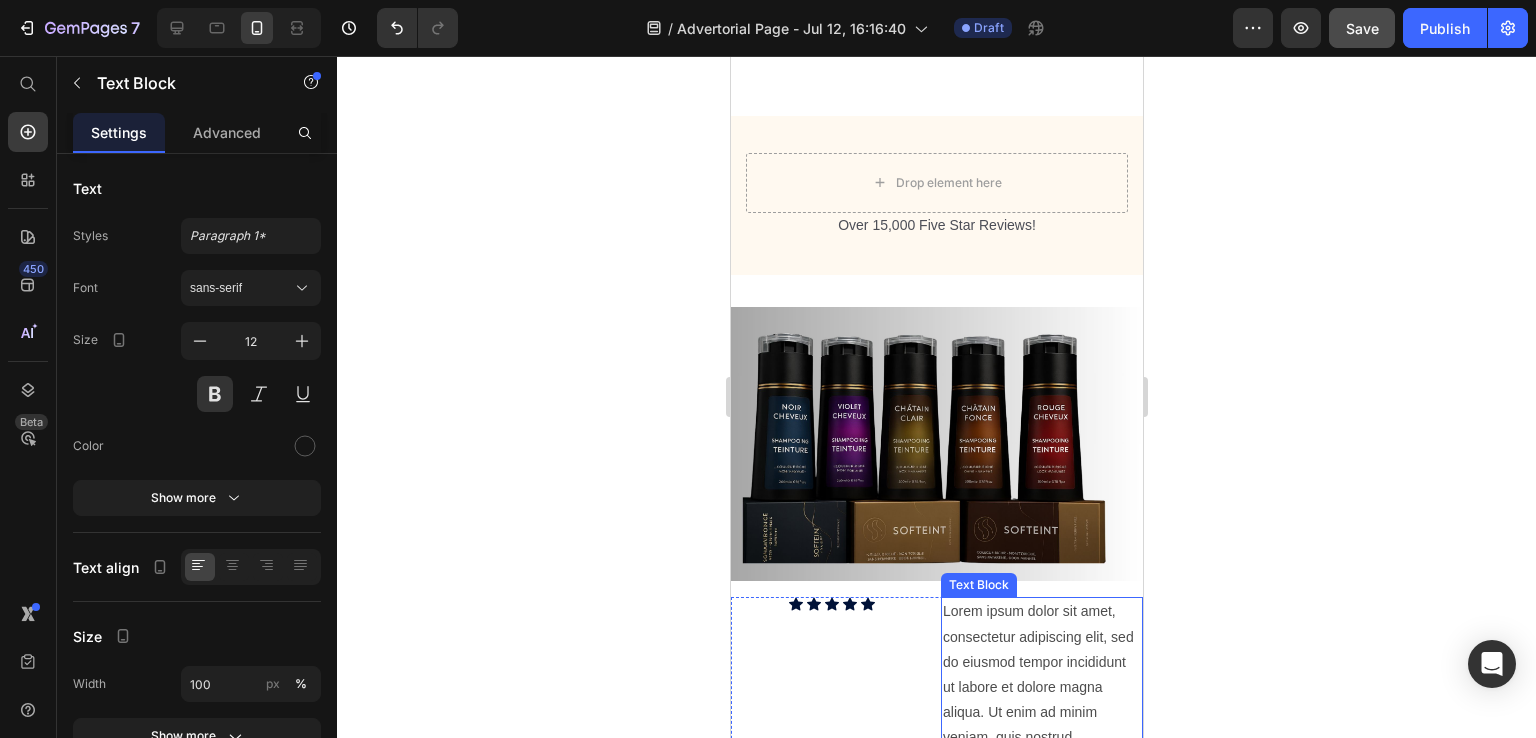 click on "Lorem ipsum dolor sit amet, consectetur adipiscing elit, sed do eiusmod tempor incididunt ut labore et dolore magna aliqua. Ut enim ad minim veniam, quis nostrud exercitation ullamco laboris nisi ut aliquip ex ea commodo consequat." at bounding box center (1041, 712) 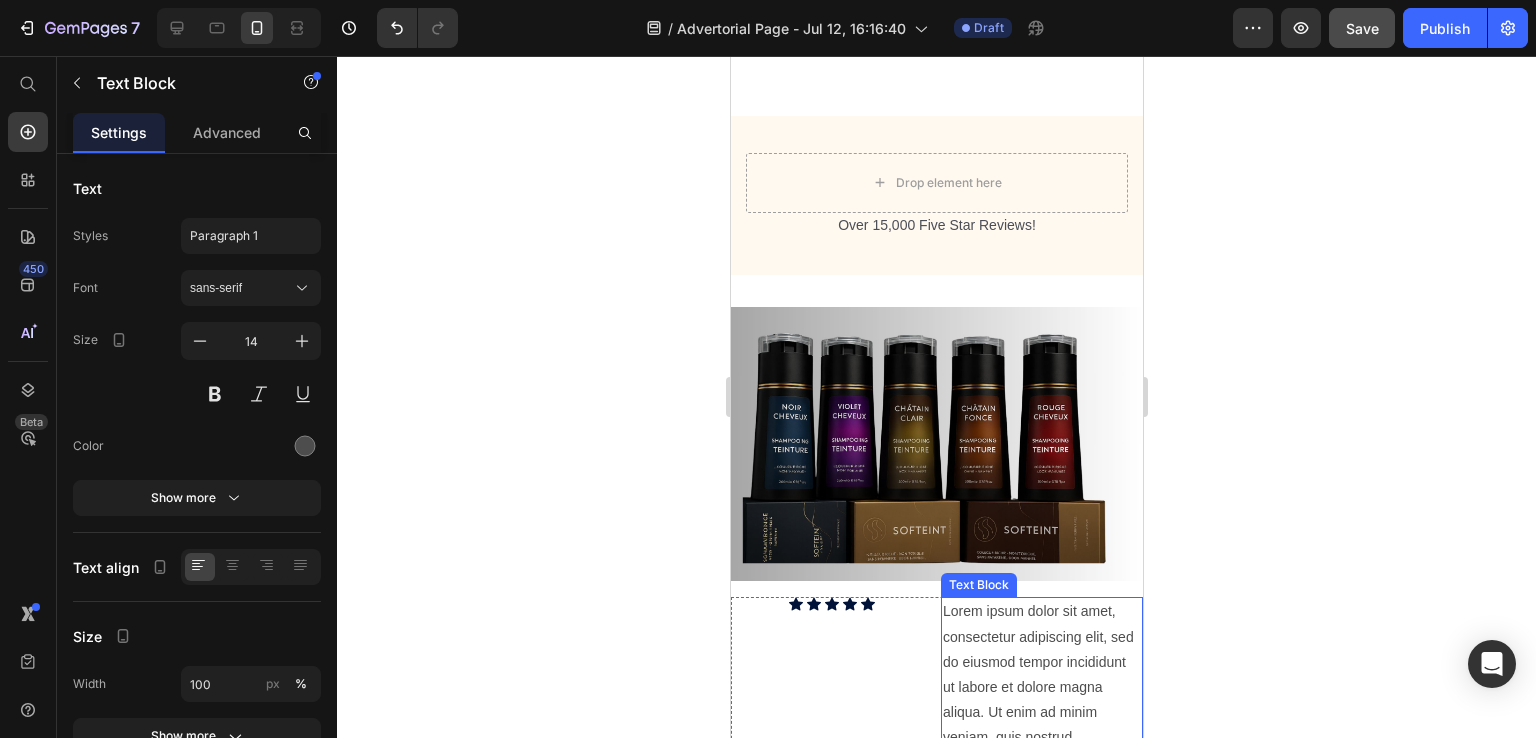 click on "Lorem ipsum dolor sit amet, consectetur adipiscing elit, sed do eiusmod tempor incididunt ut labore et dolore magna aliqua. Ut enim ad minim veniam, quis nostrud exercitation ullamco laboris nisi ut aliquip ex ea commodo consequat." at bounding box center (1041, 712) 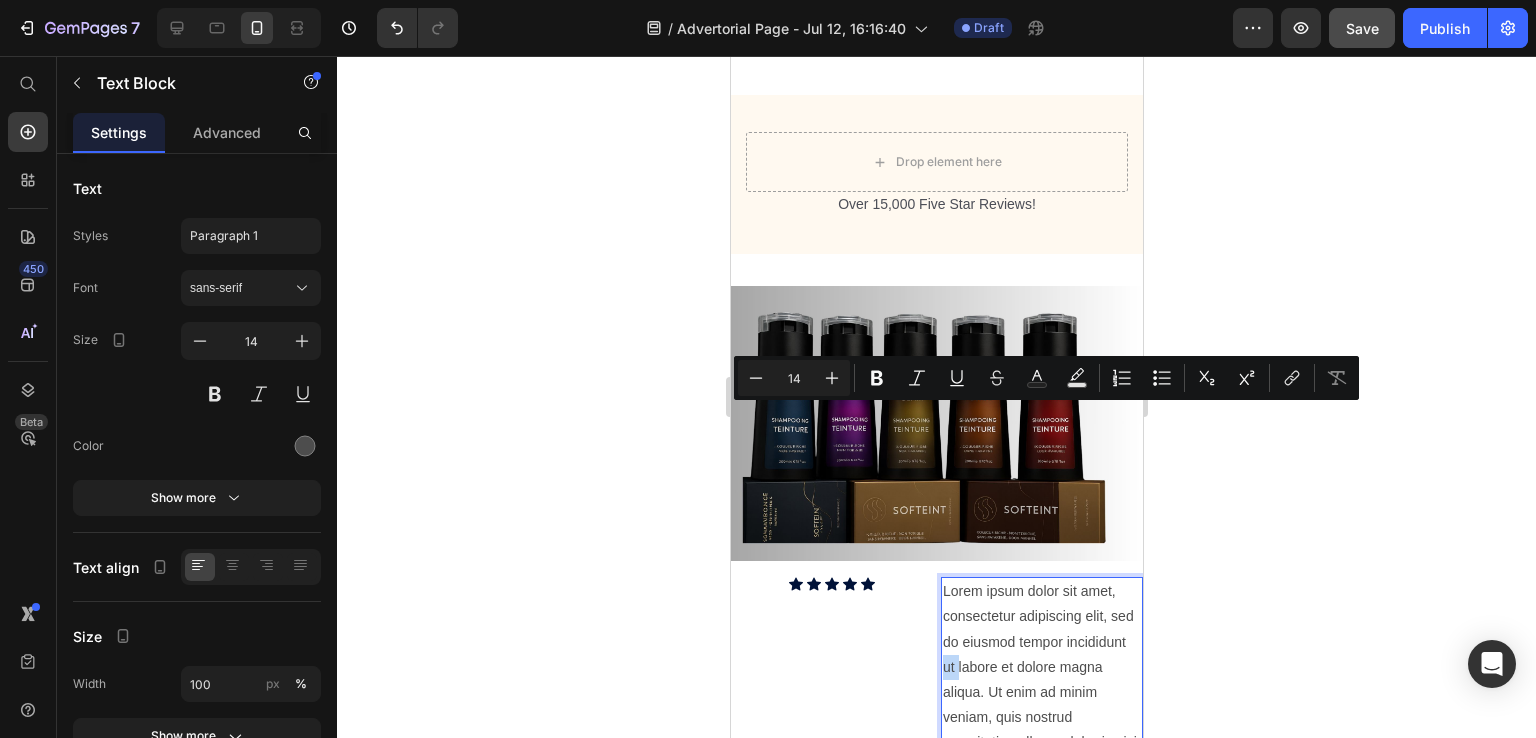 scroll, scrollTop: 5973, scrollLeft: 0, axis: vertical 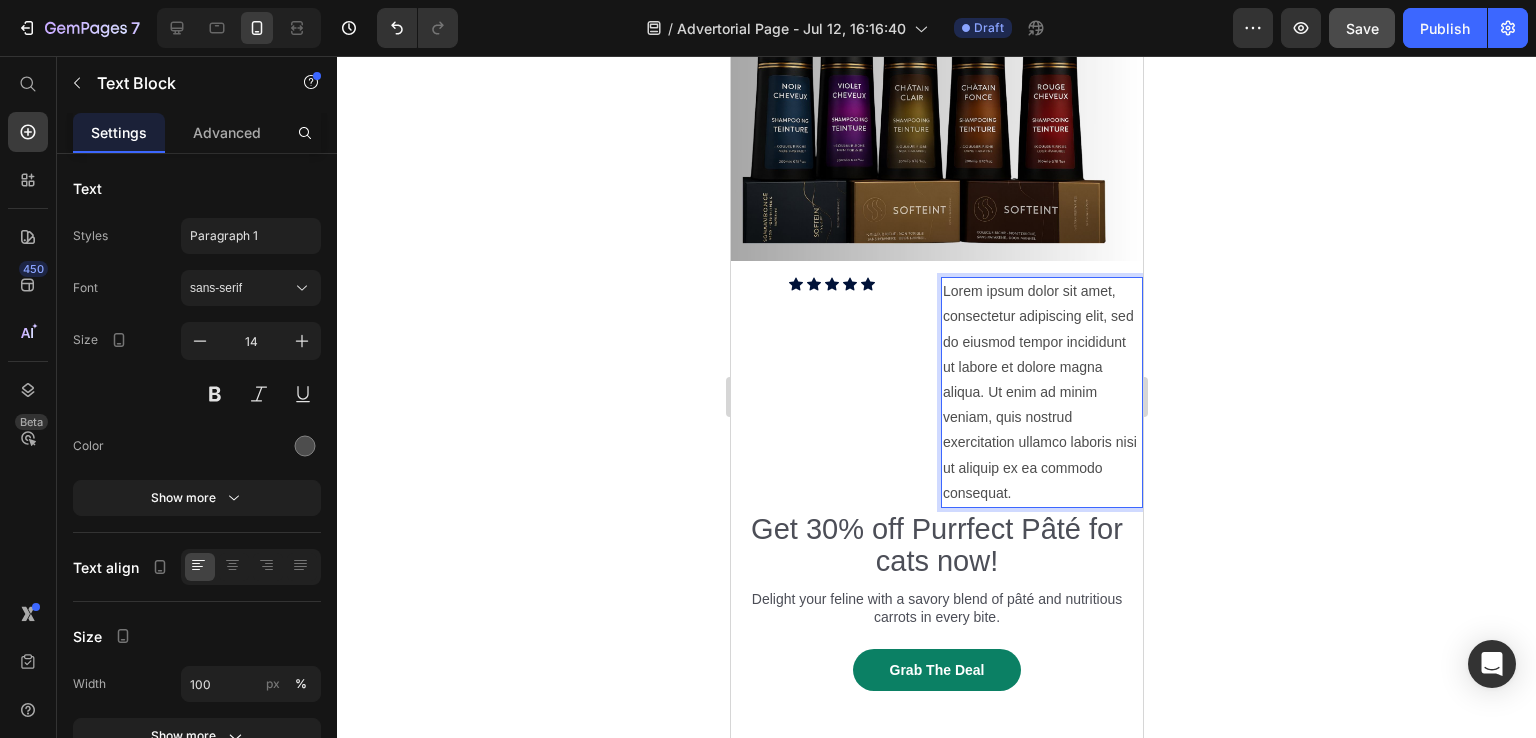 click on "Lorem ipsum dolor sit amet, consectetur adipiscing elit, sed do eiusmod tempor incididunt ut labore et dolore magna aliqua. Ut enim ad minim veniam, quis nostrud exercitation ullamco laboris nisi ut aliquip ex ea commodo consequat." at bounding box center (1041, 392) 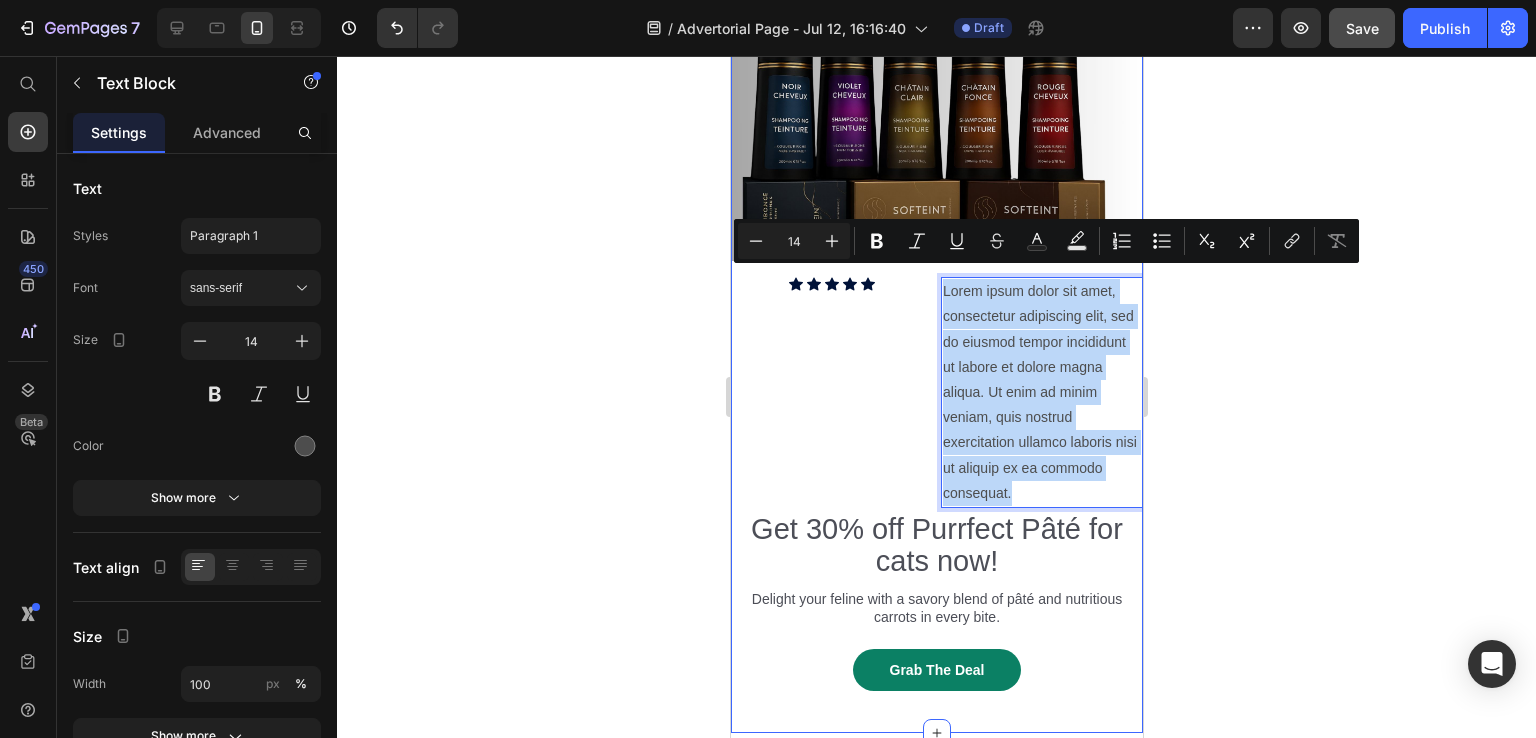 drag, startPoint x: 1014, startPoint y: 484, endPoint x: 901, endPoint y: 261, distance: 249.996 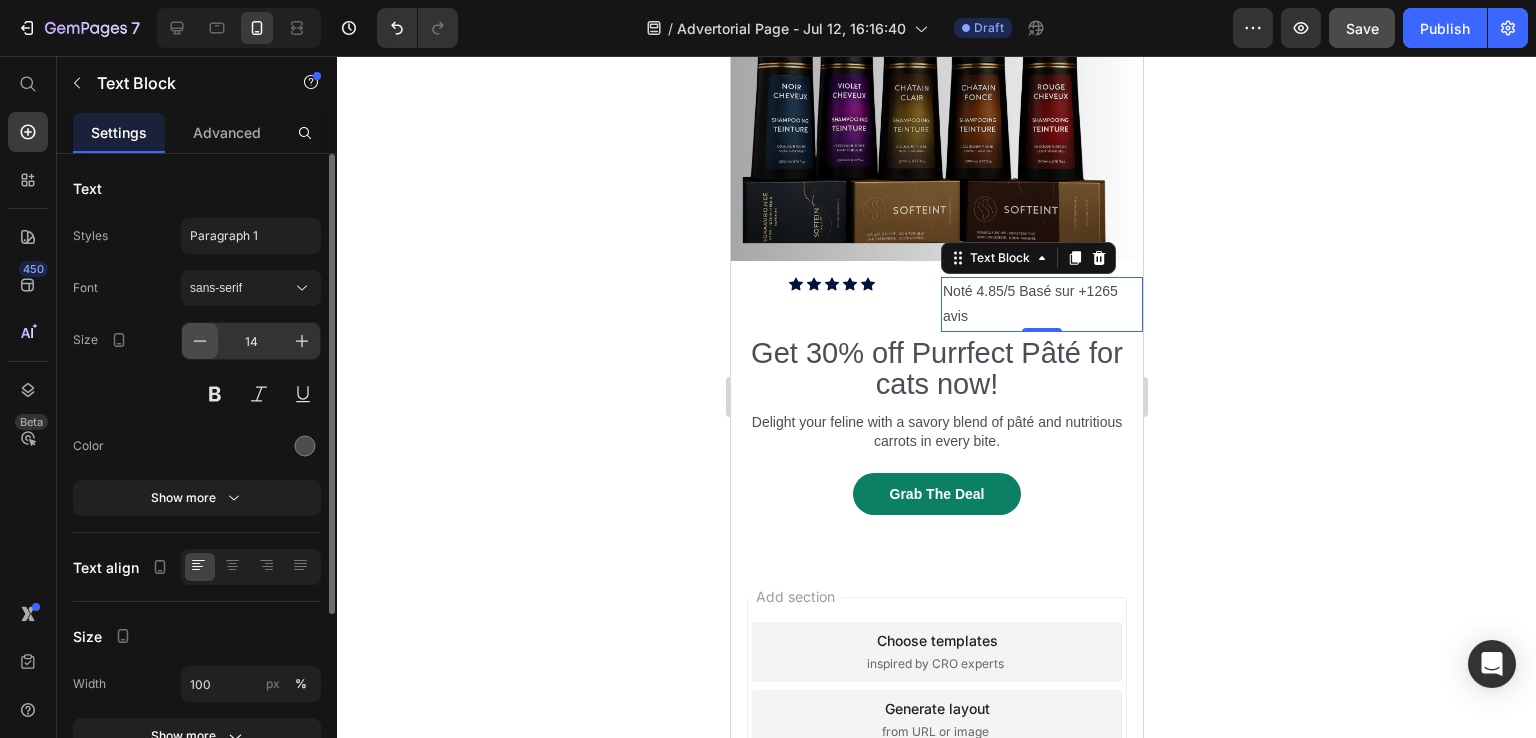click 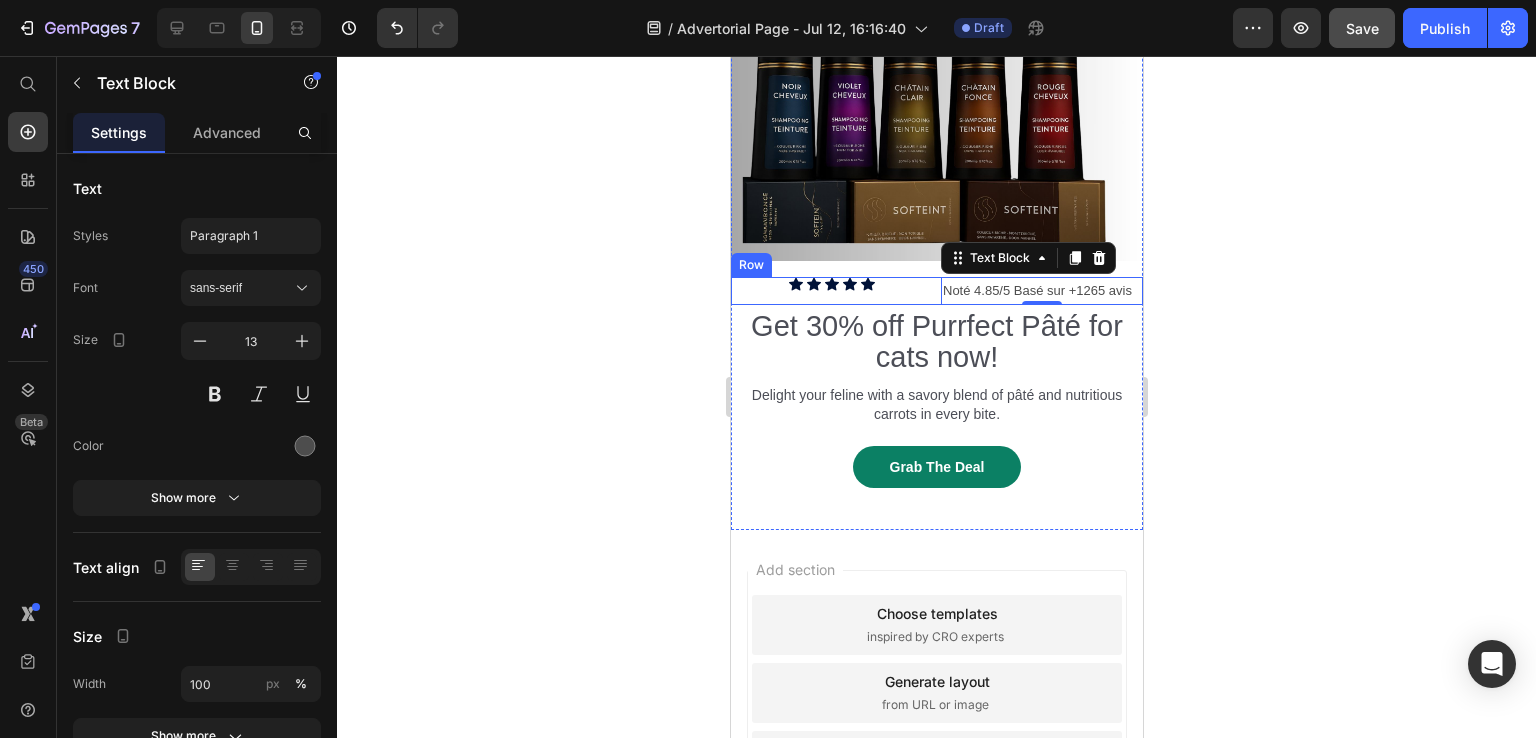 click on "Icon Icon Icon Icon Icon Icon List" at bounding box center [831, 290] 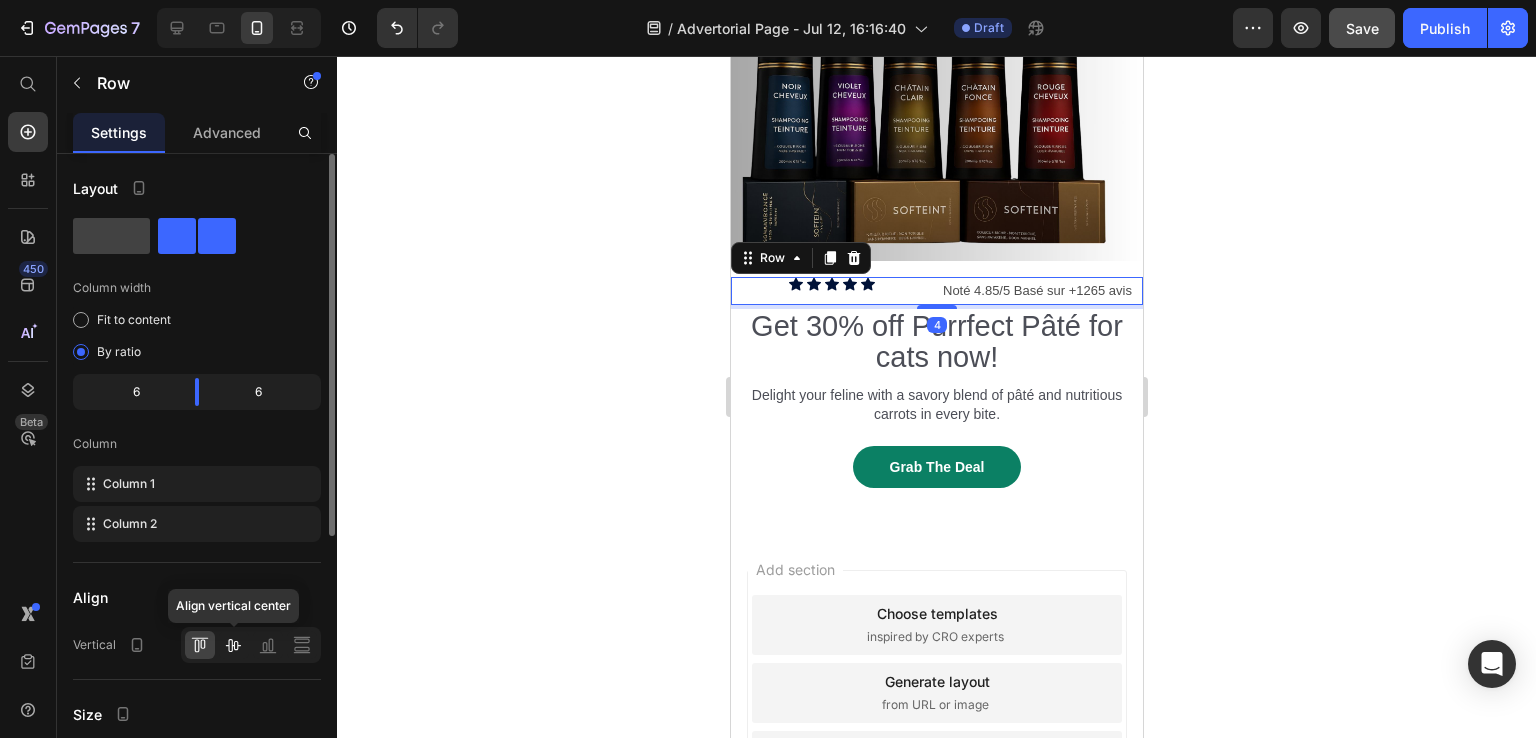 click 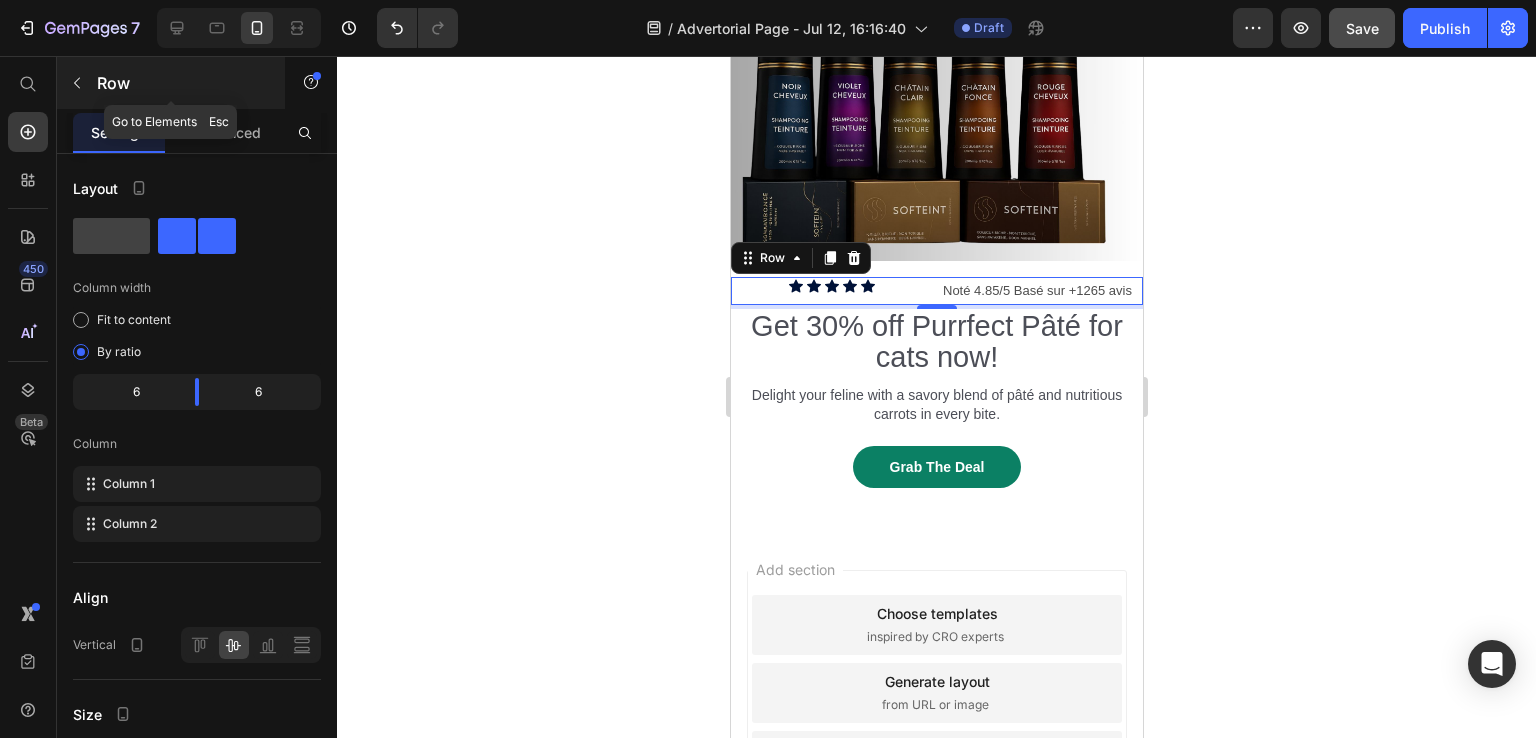 click at bounding box center (77, 83) 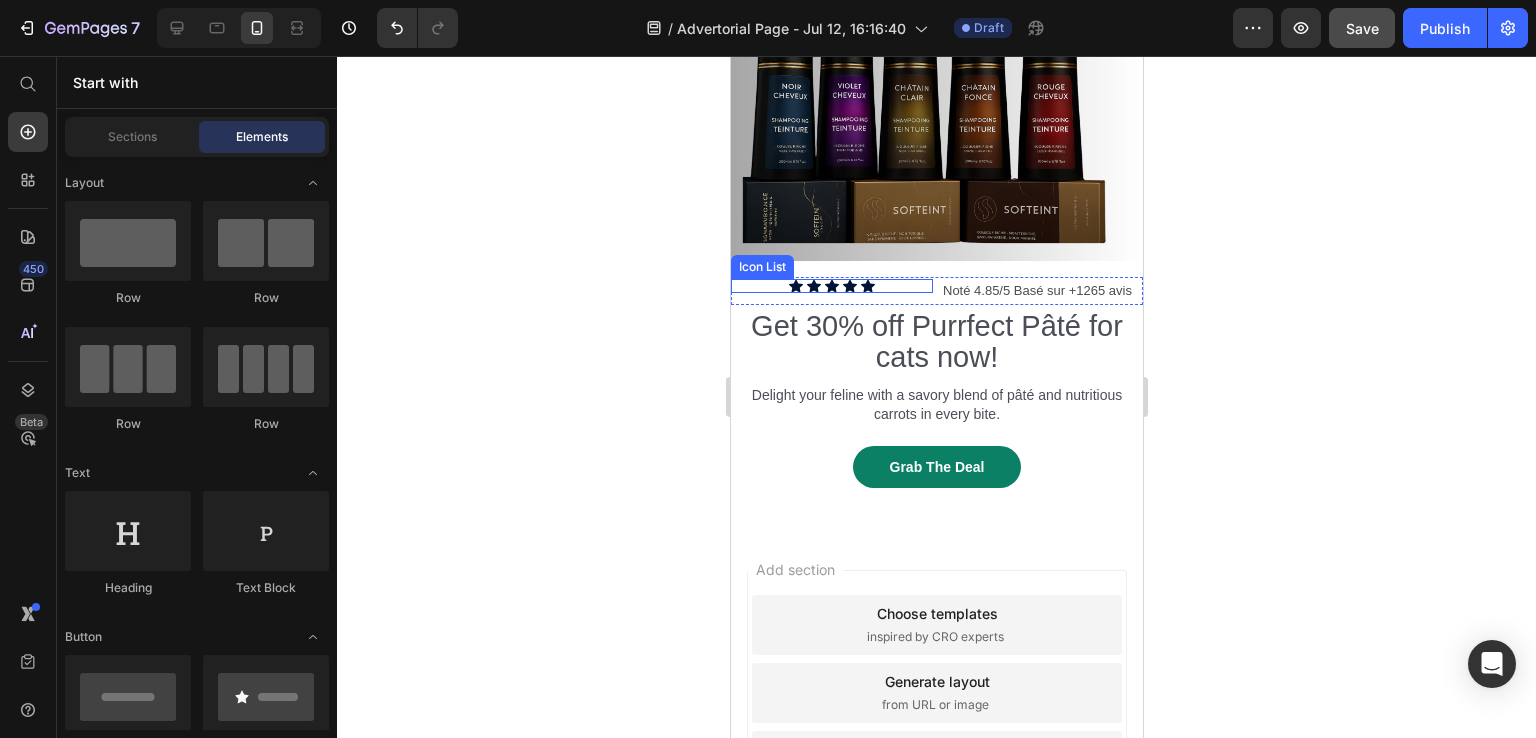 click on "Icon Icon Icon Icon Icon" at bounding box center (831, 286) 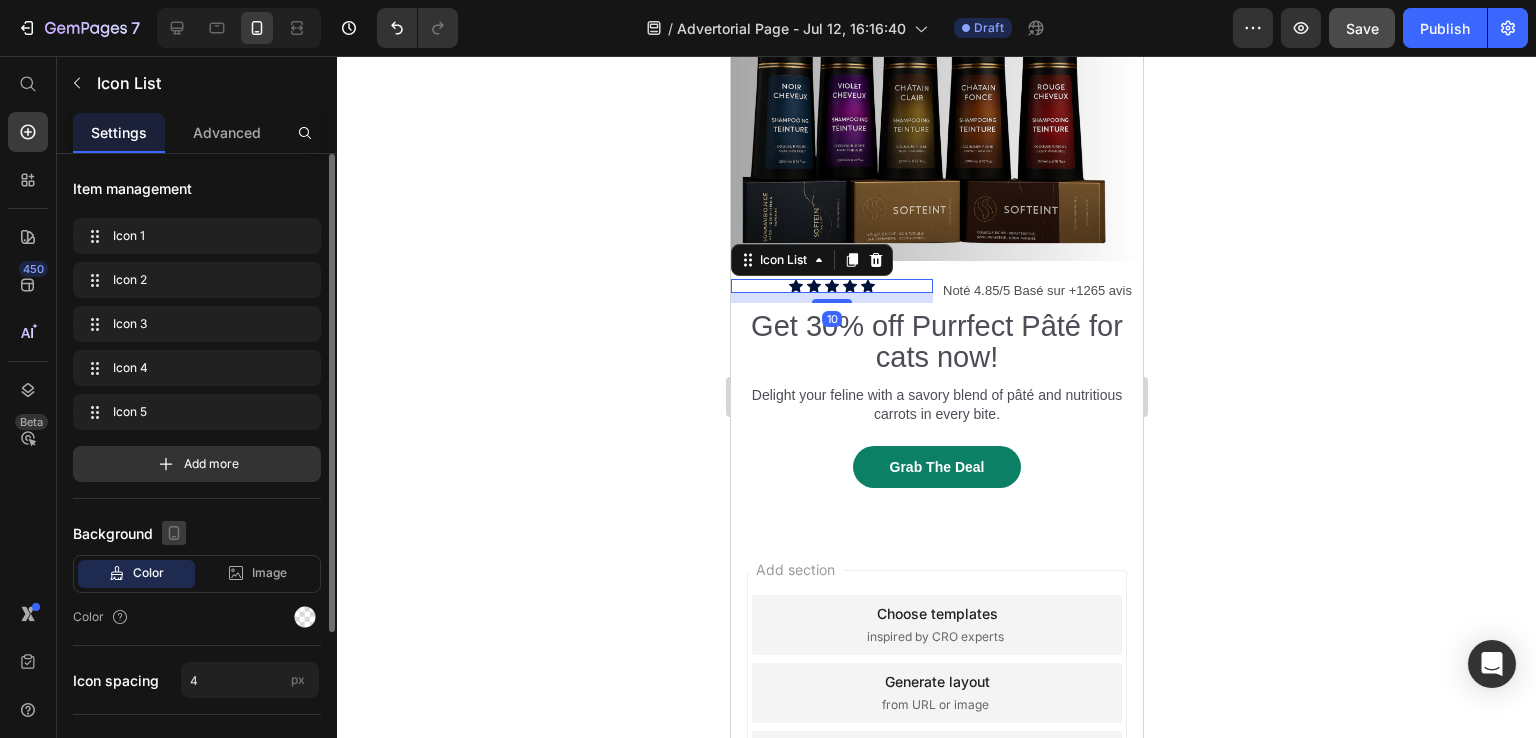 scroll, scrollTop: 218, scrollLeft: 0, axis: vertical 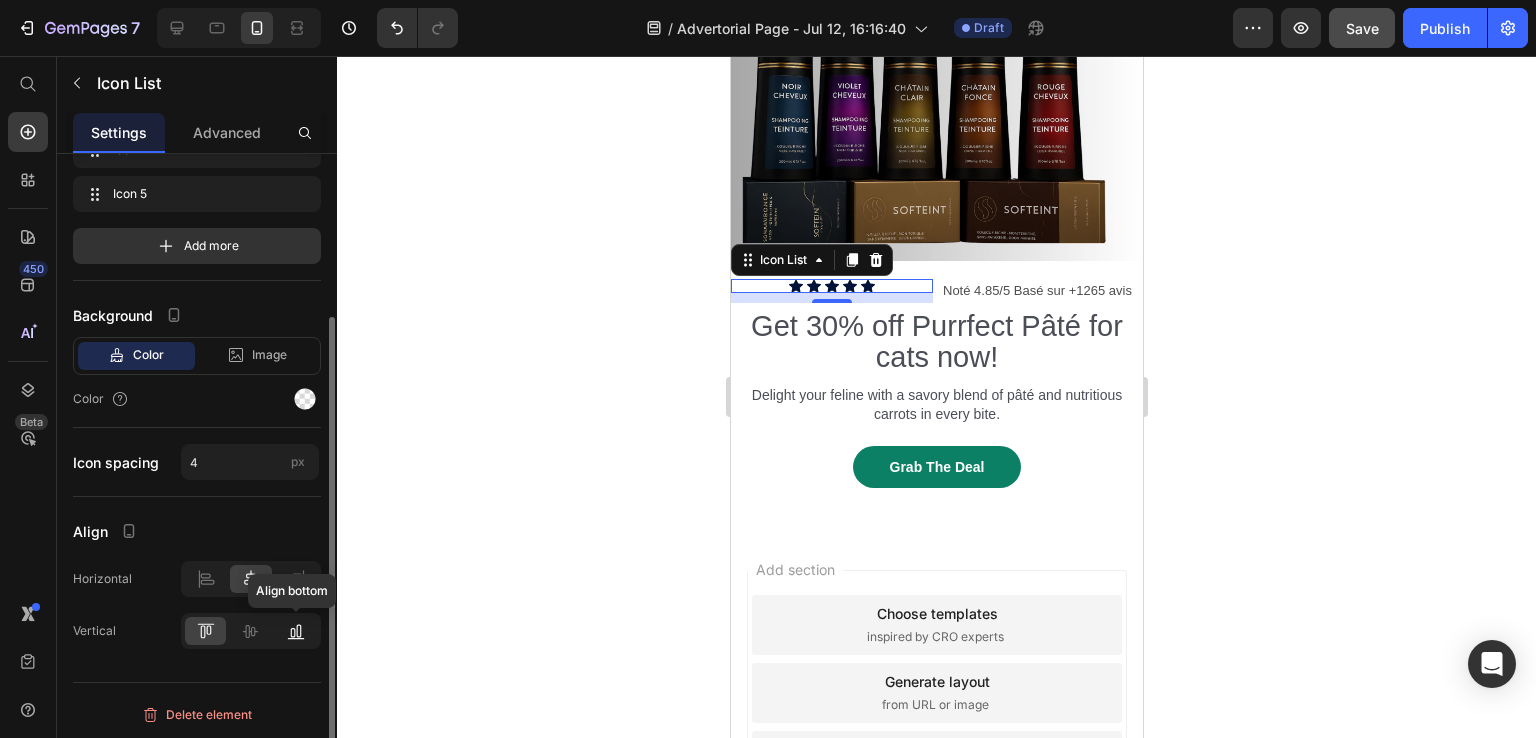 click 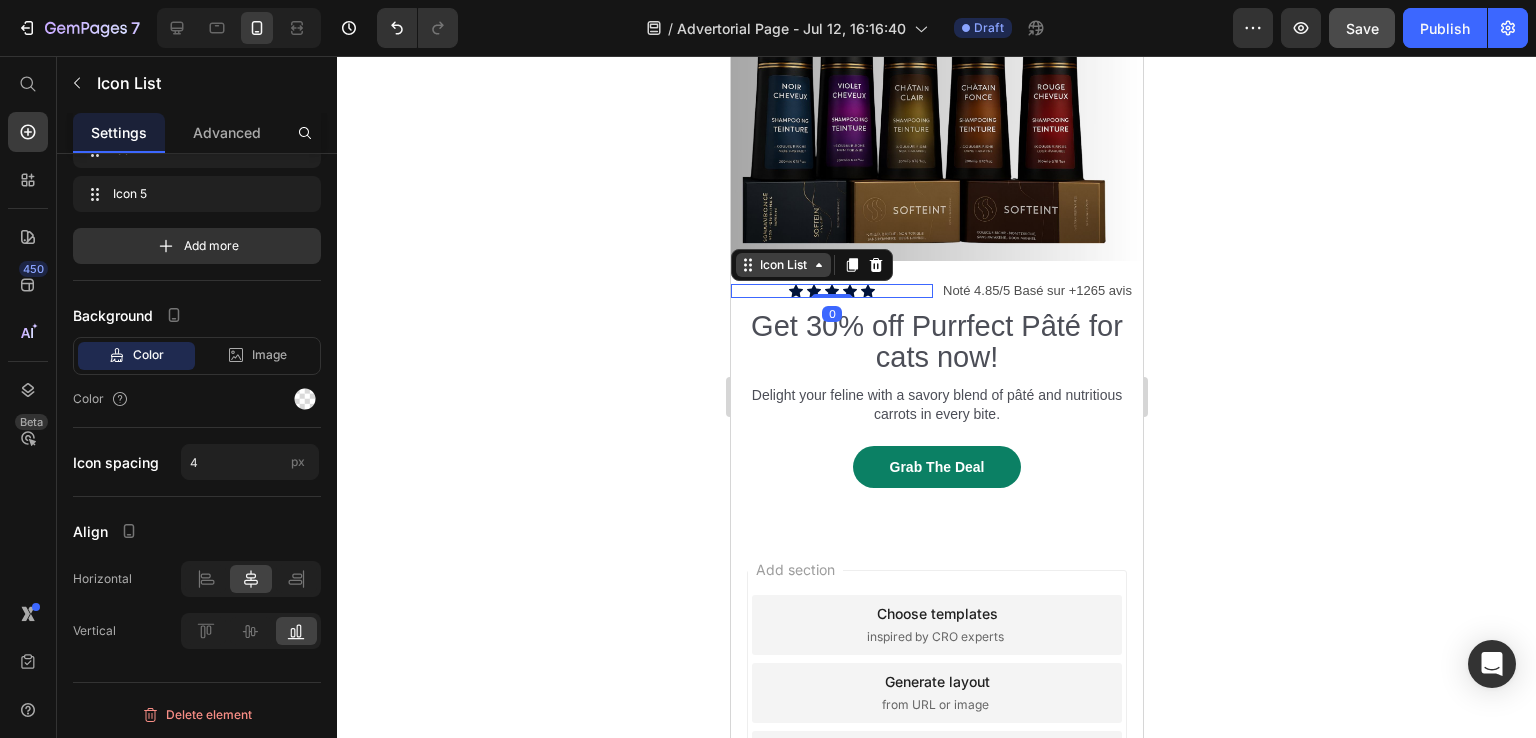 drag, startPoint x: 825, startPoint y: 285, endPoint x: 829, endPoint y: 259, distance: 26.305893 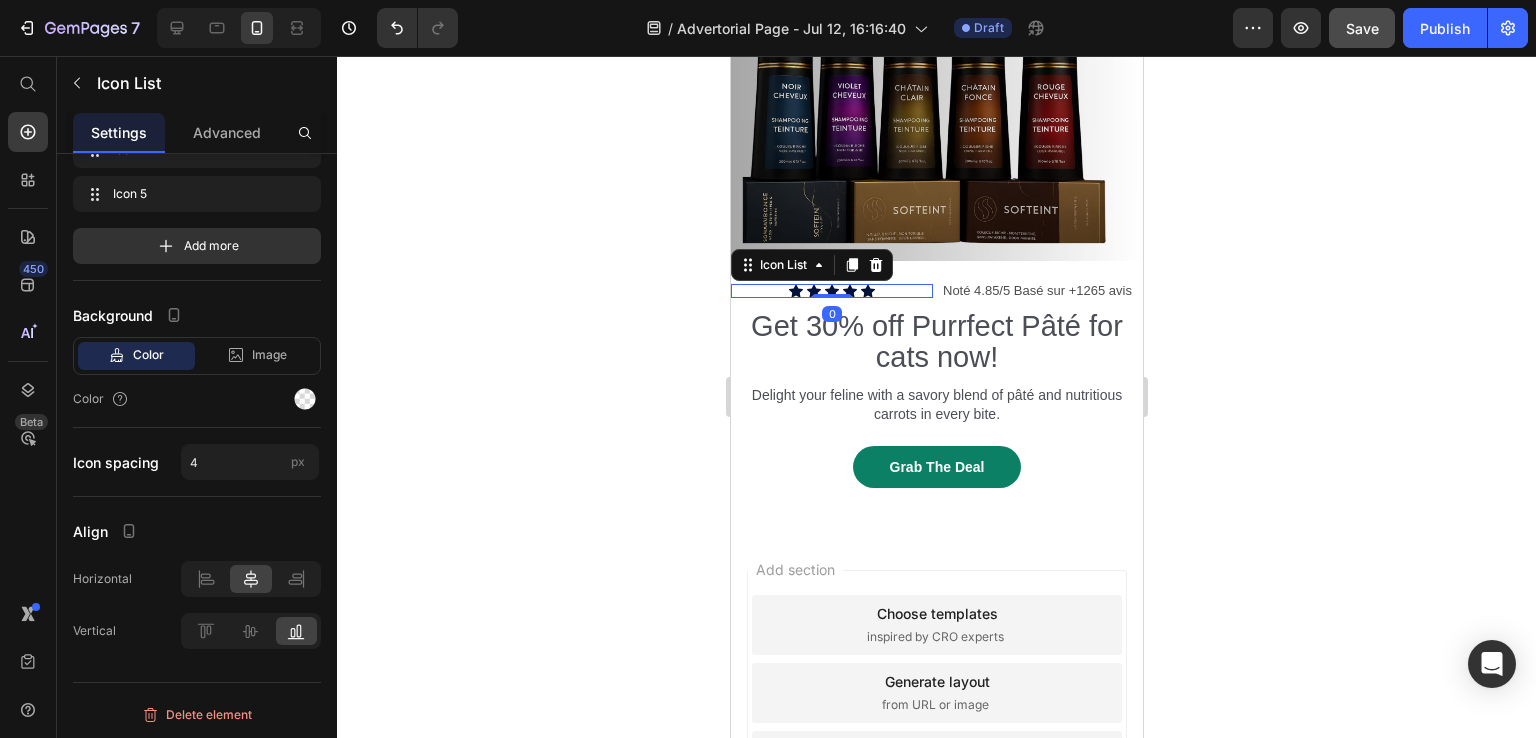 click 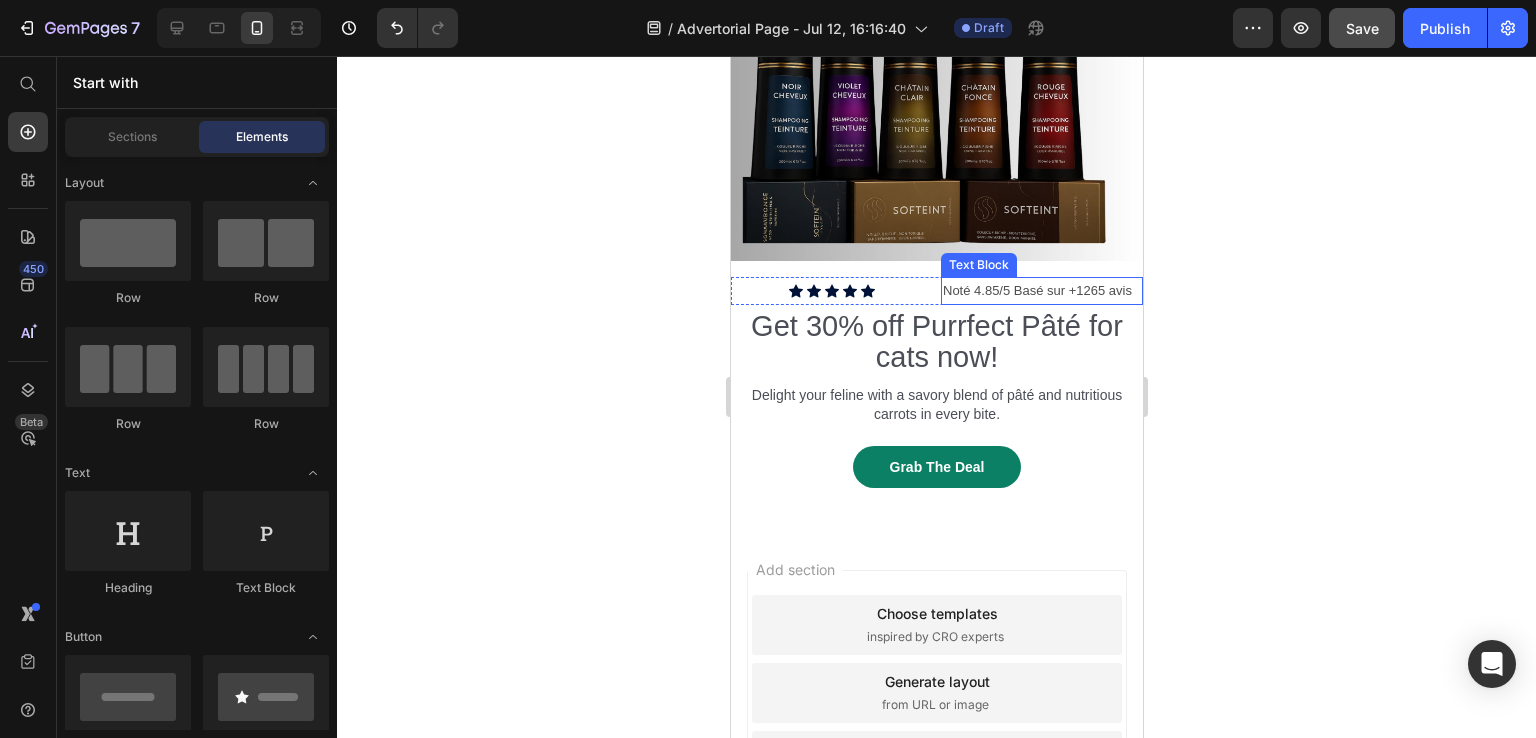 click on "Noté 4.85/5 Basé sur +1265 avis" at bounding box center [1041, 290] 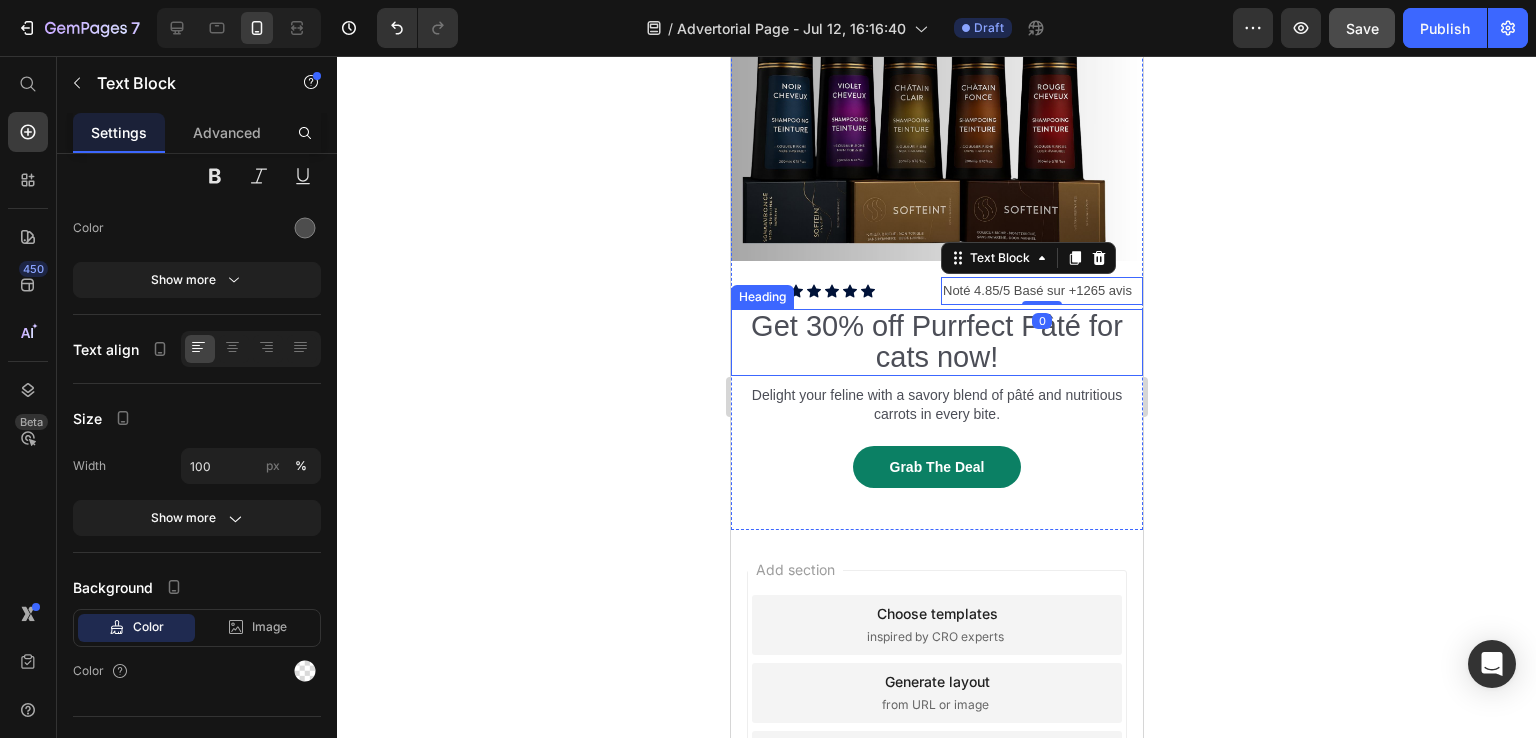 scroll, scrollTop: 0, scrollLeft: 0, axis: both 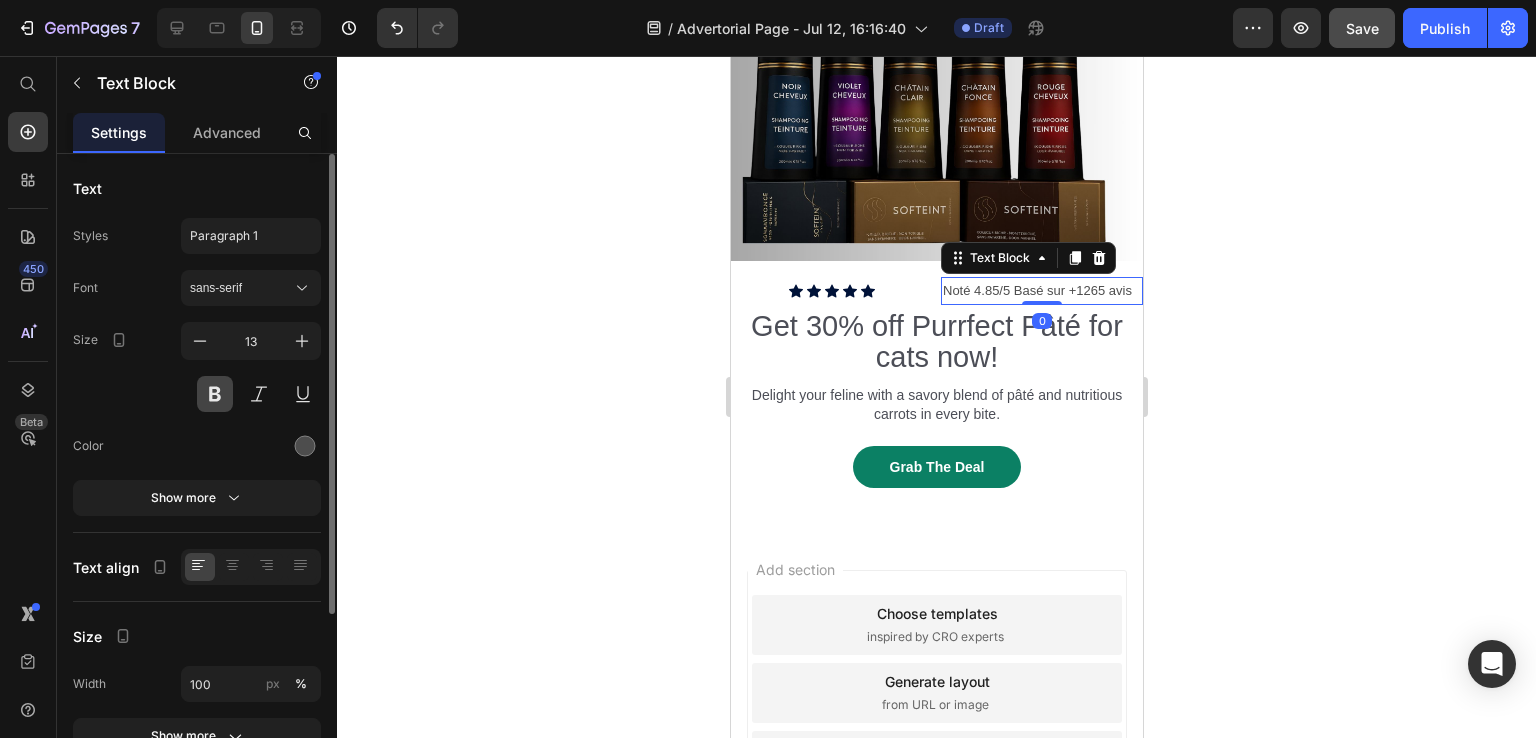 click at bounding box center (215, 394) 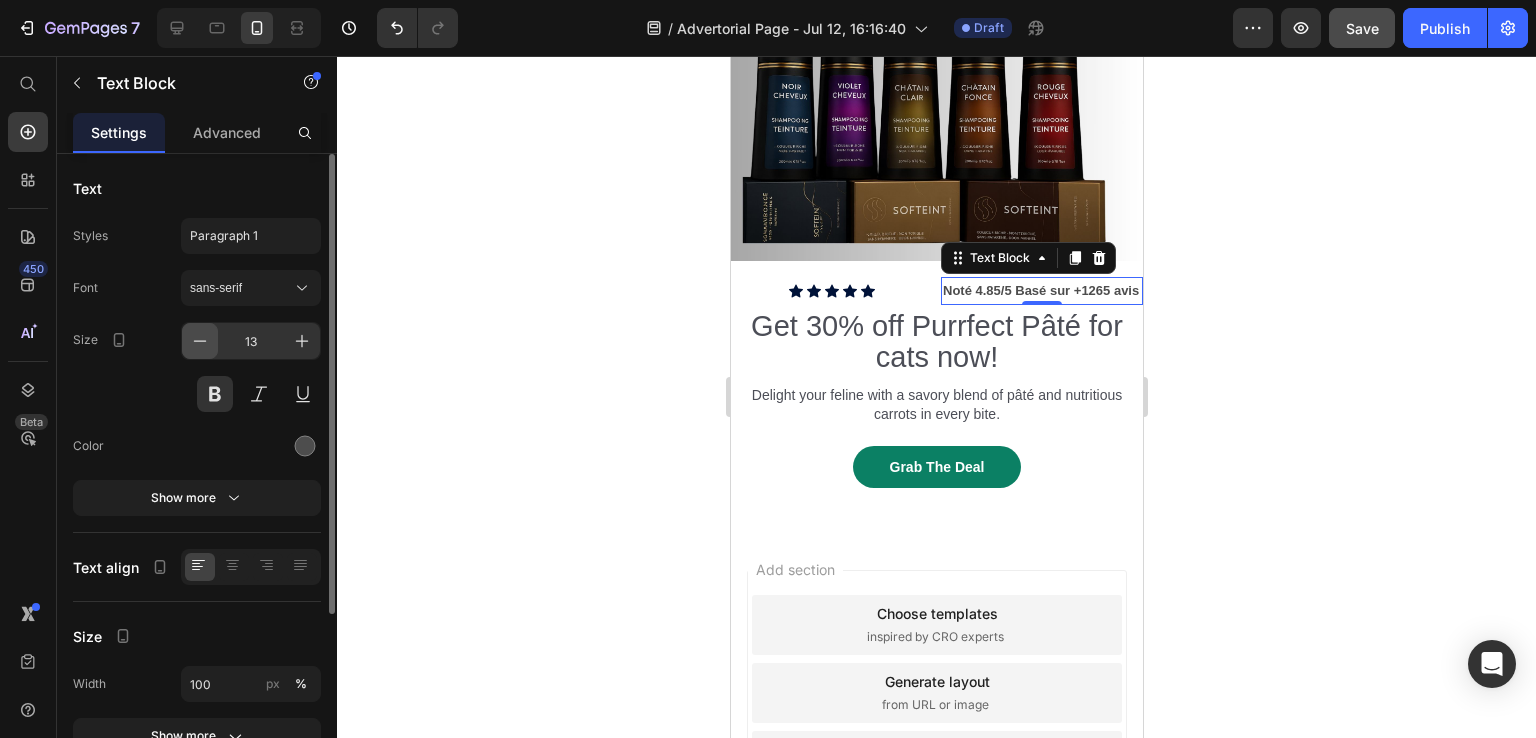 click 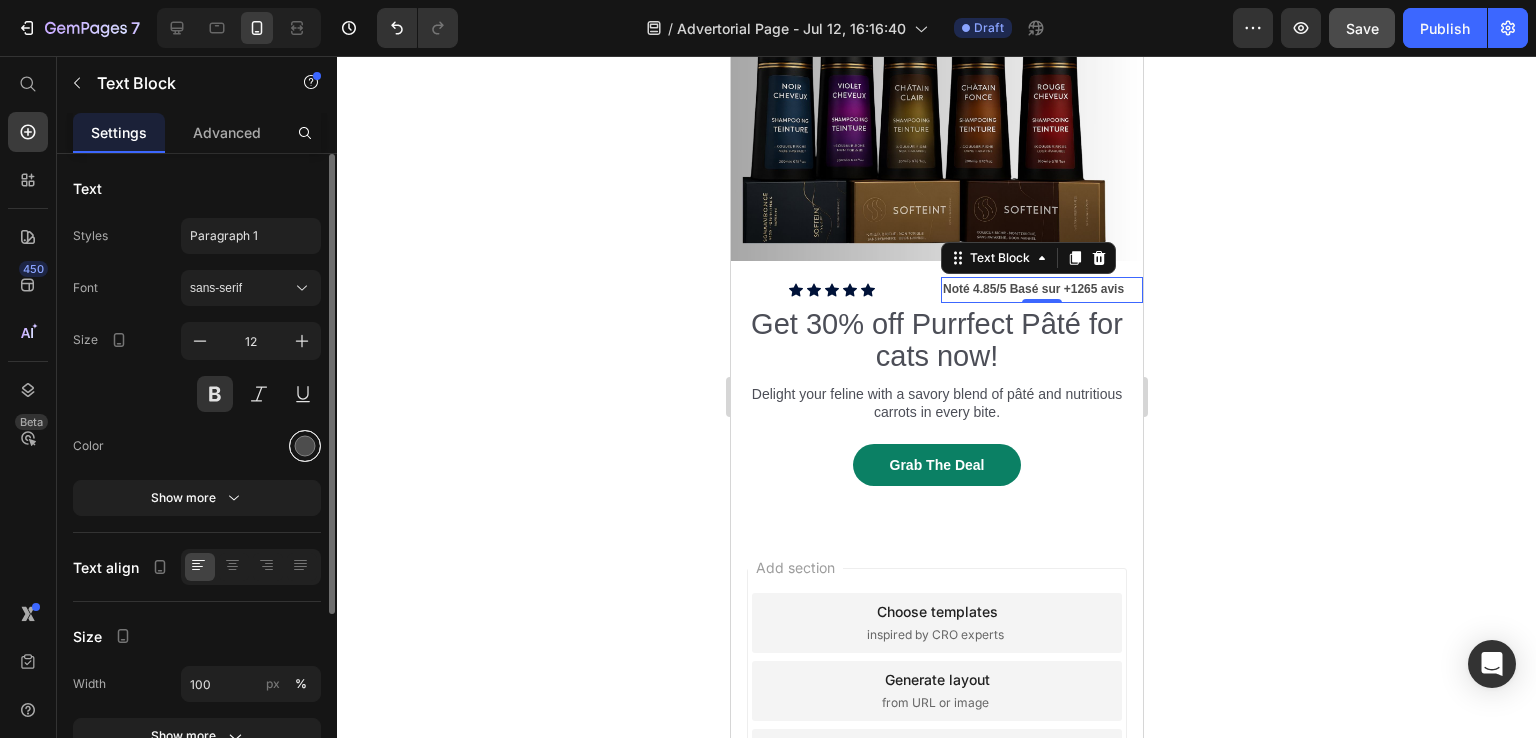 click at bounding box center (305, 446) 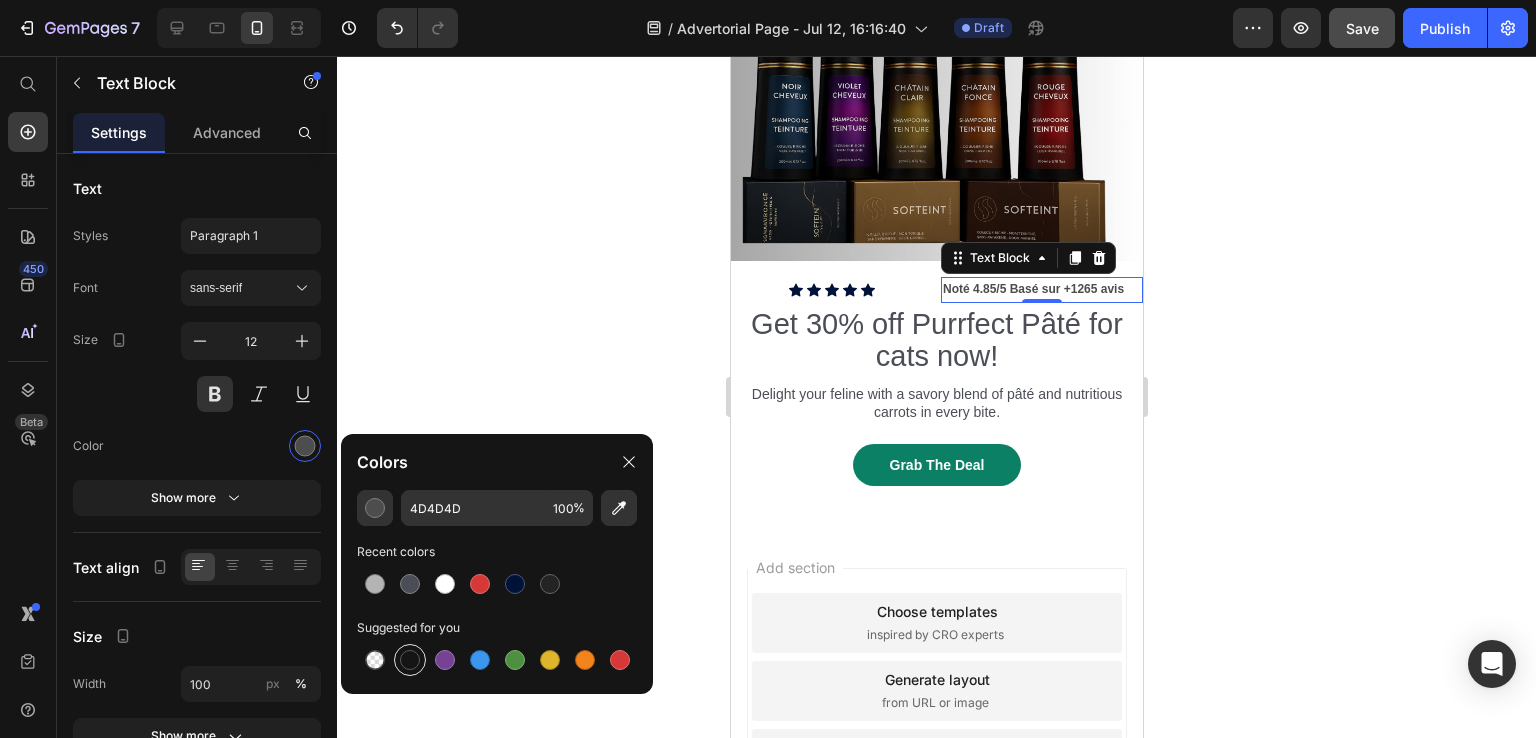 click at bounding box center (410, 660) 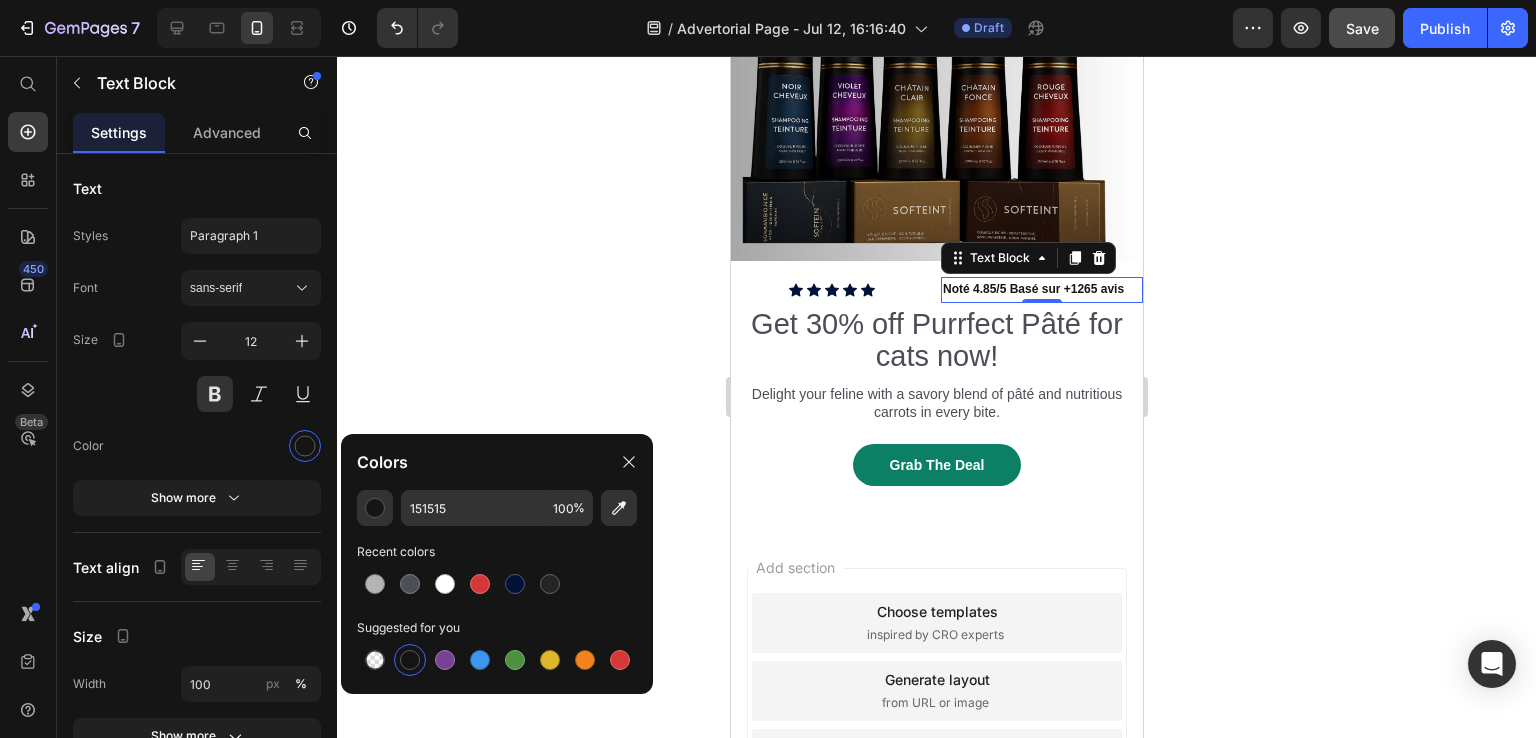 click 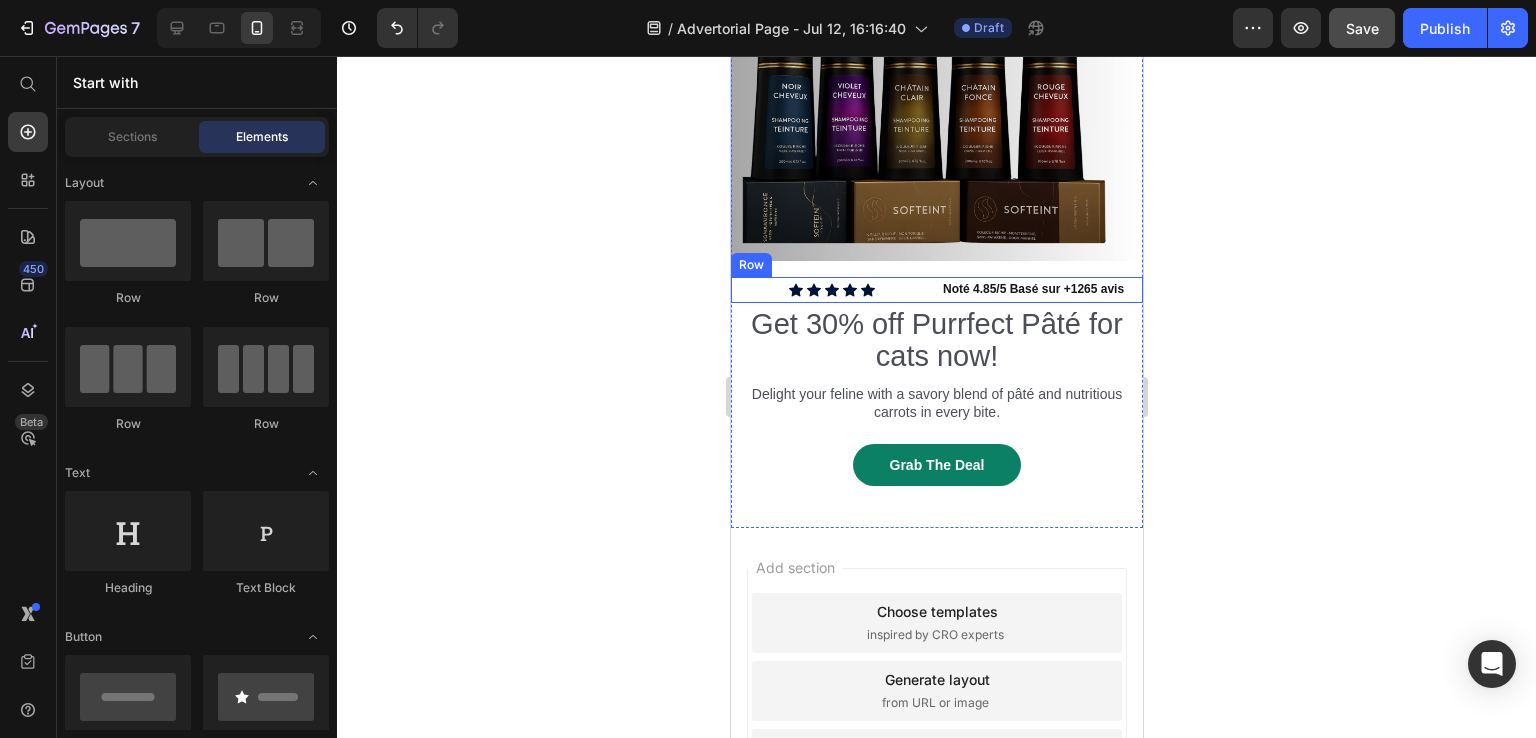 click on "Icon Icon Icon Icon Icon Icon List" at bounding box center [831, 290] 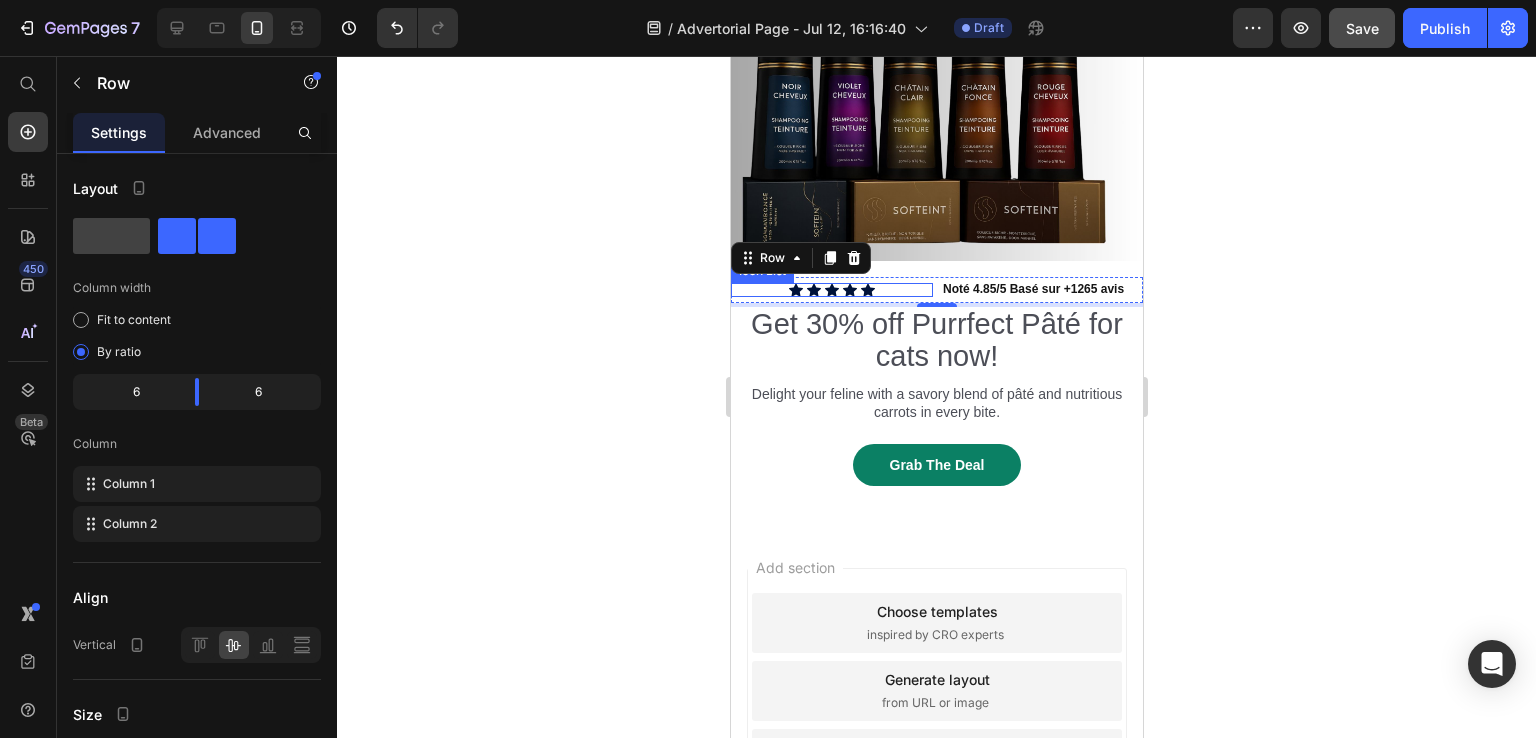 click on "Icon Icon Icon Icon Icon" at bounding box center [831, 290] 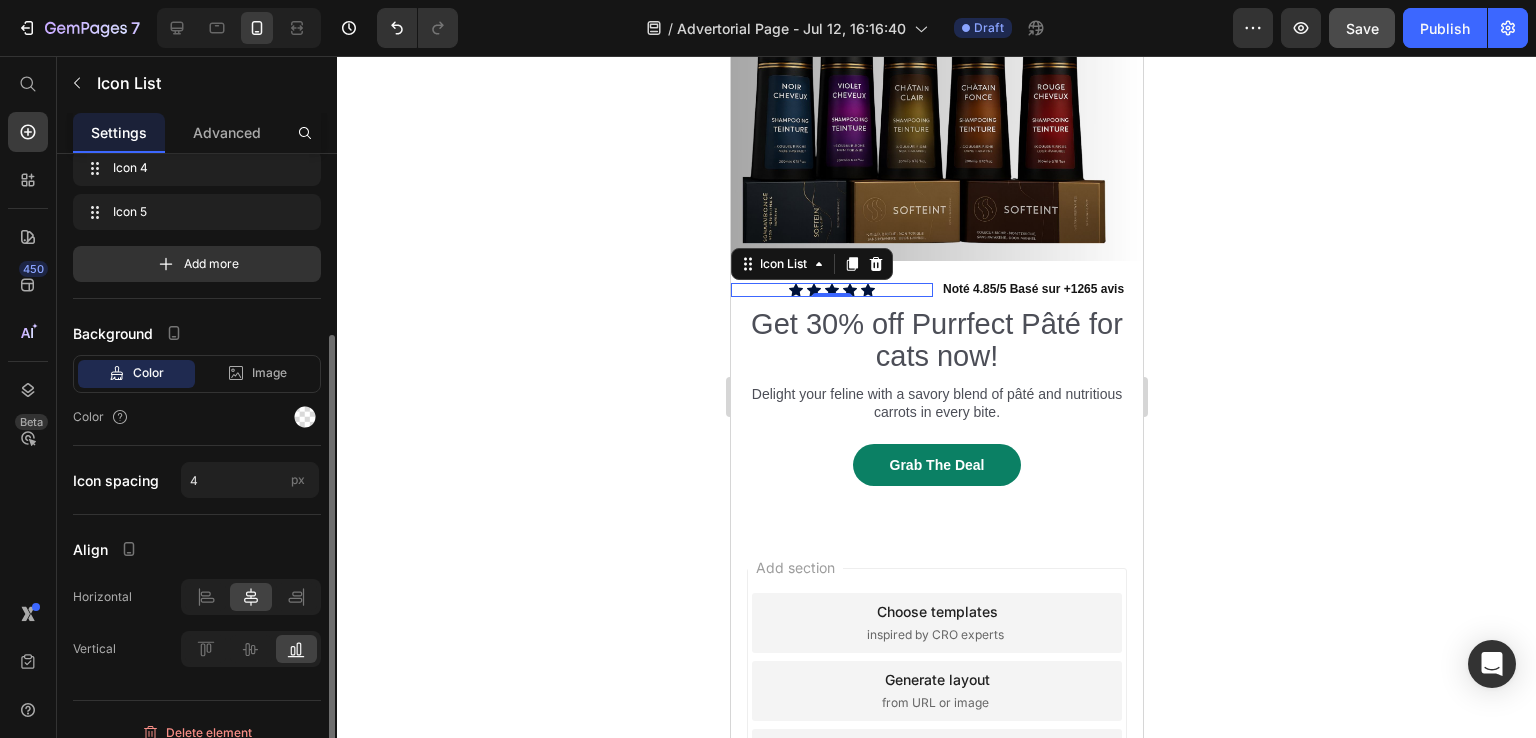 scroll, scrollTop: 218, scrollLeft: 0, axis: vertical 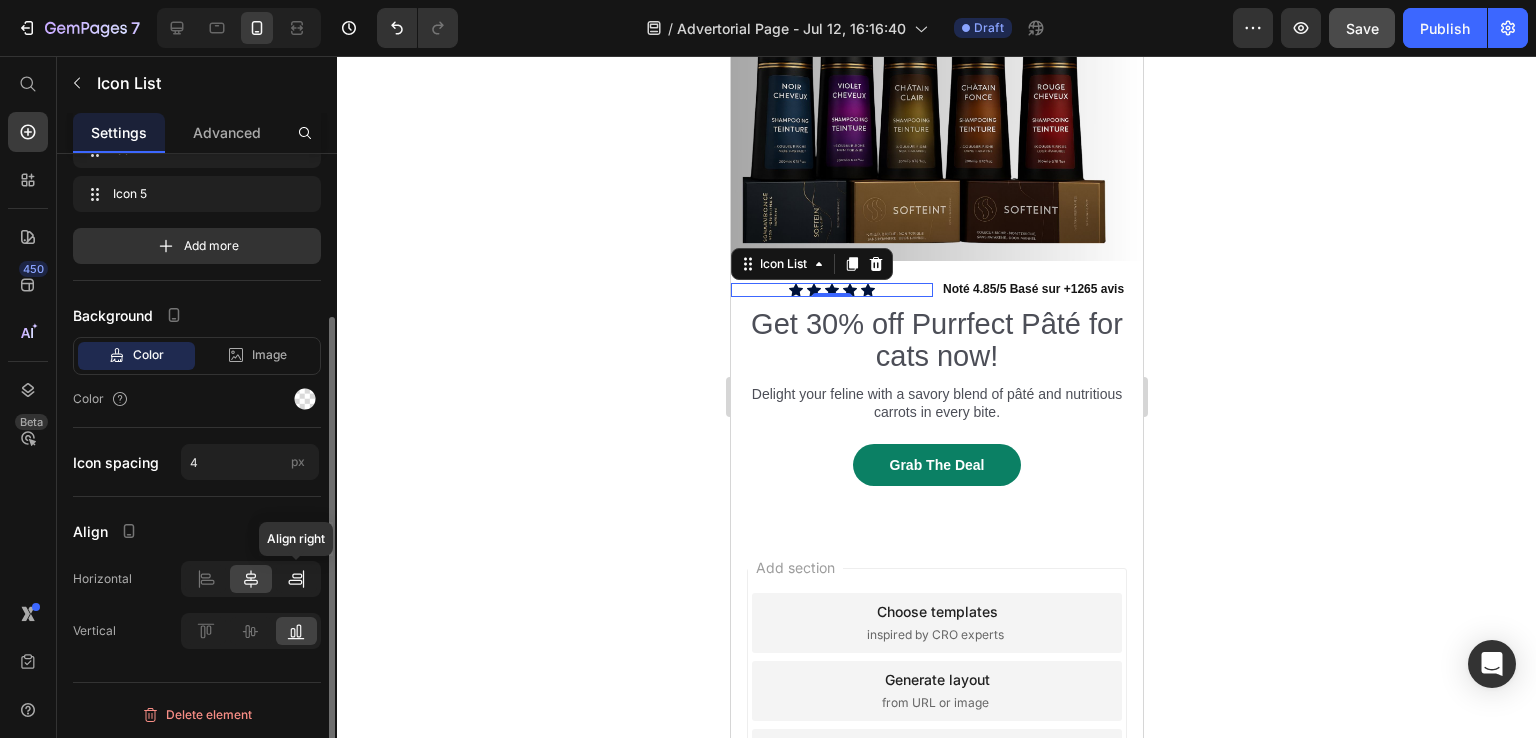 click 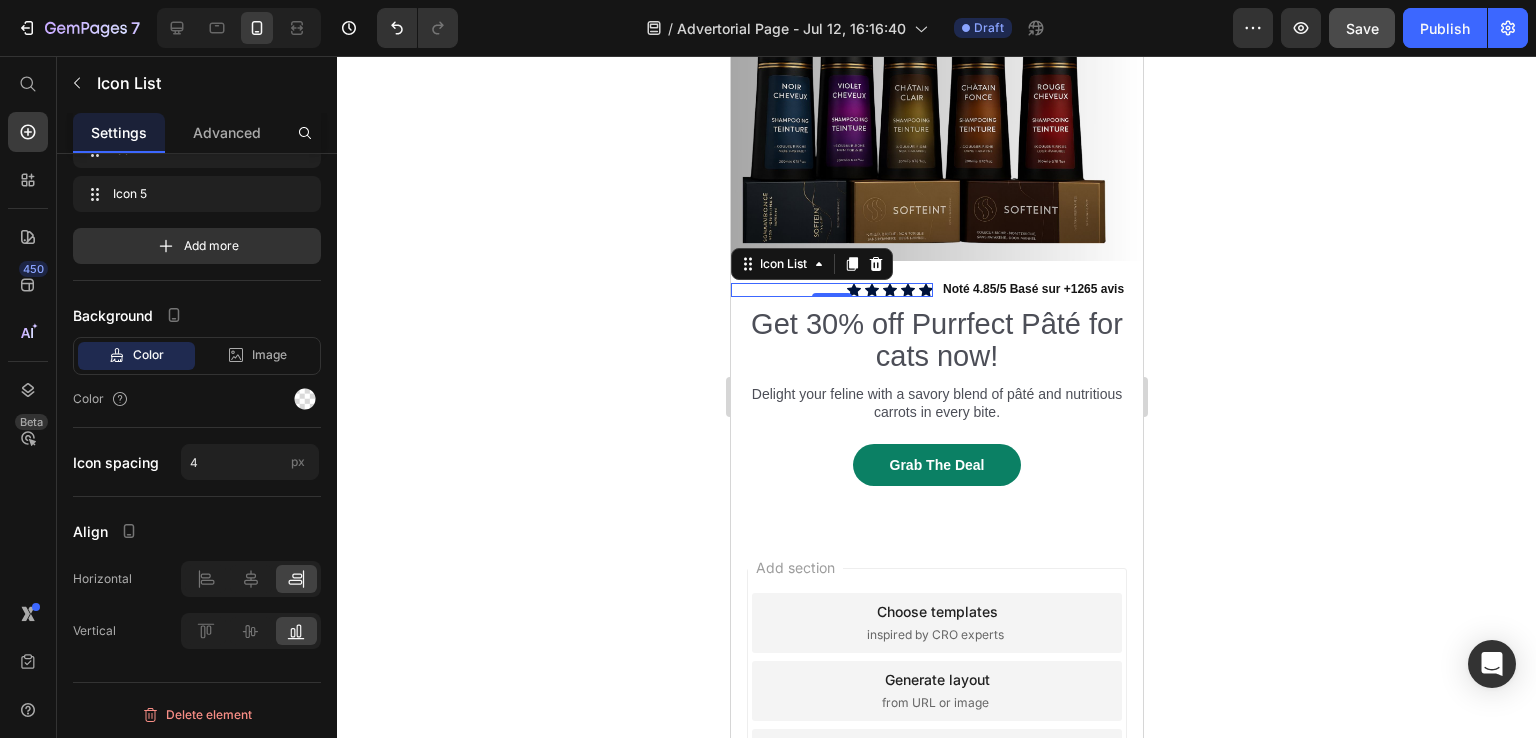 click 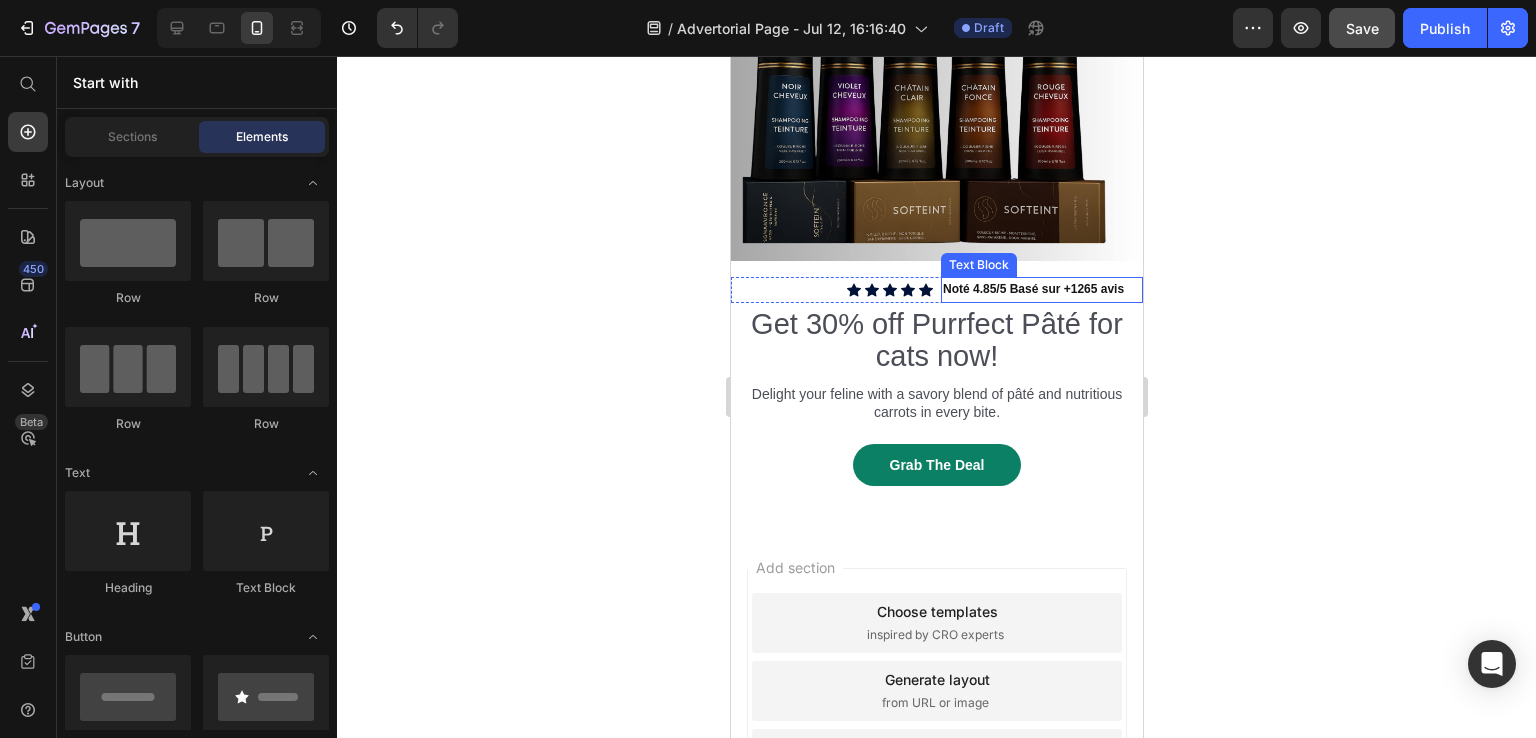 click on "Noté 4.85/5 Basé sur +1265 avis" at bounding box center (1041, 290) 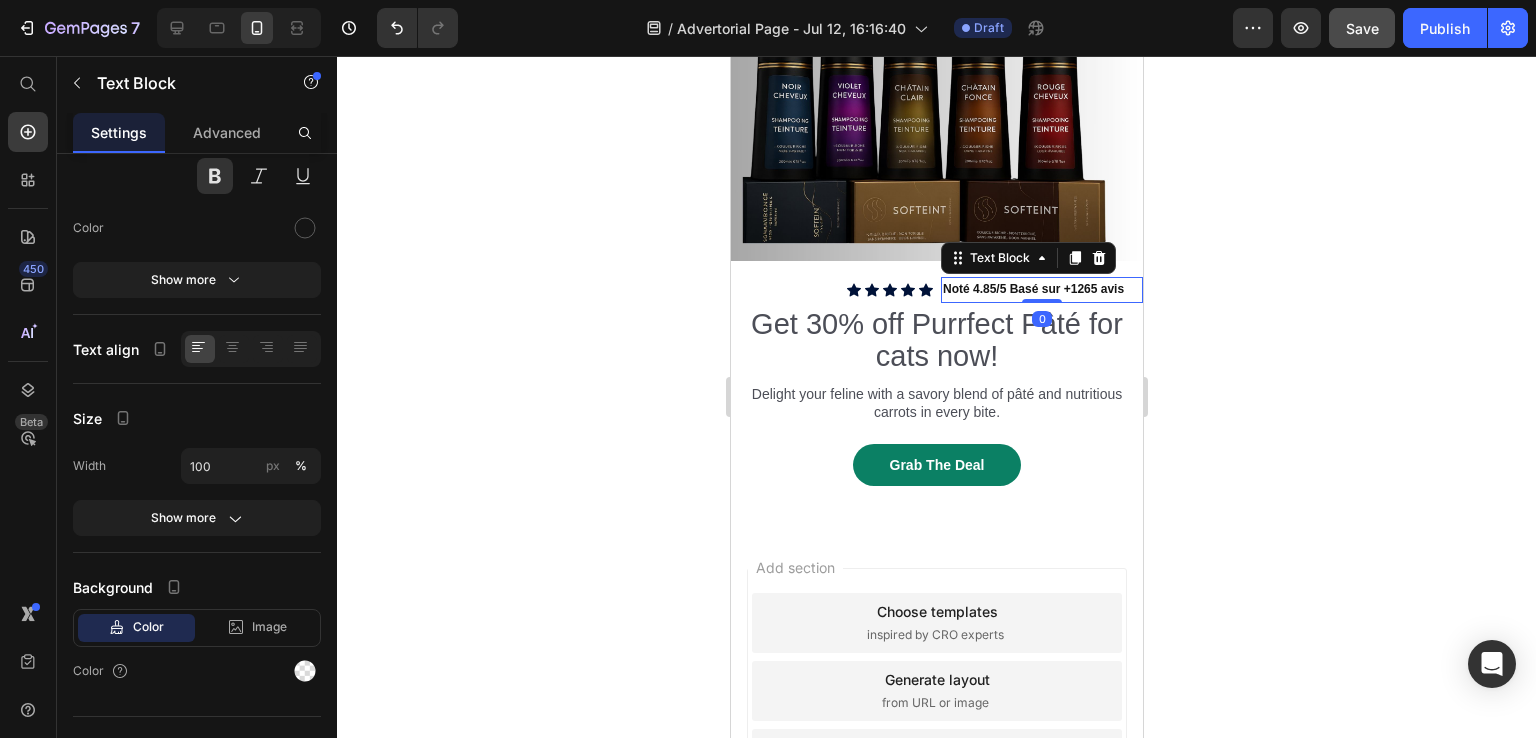scroll, scrollTop: 0, scrollLeft: 0, axis: both 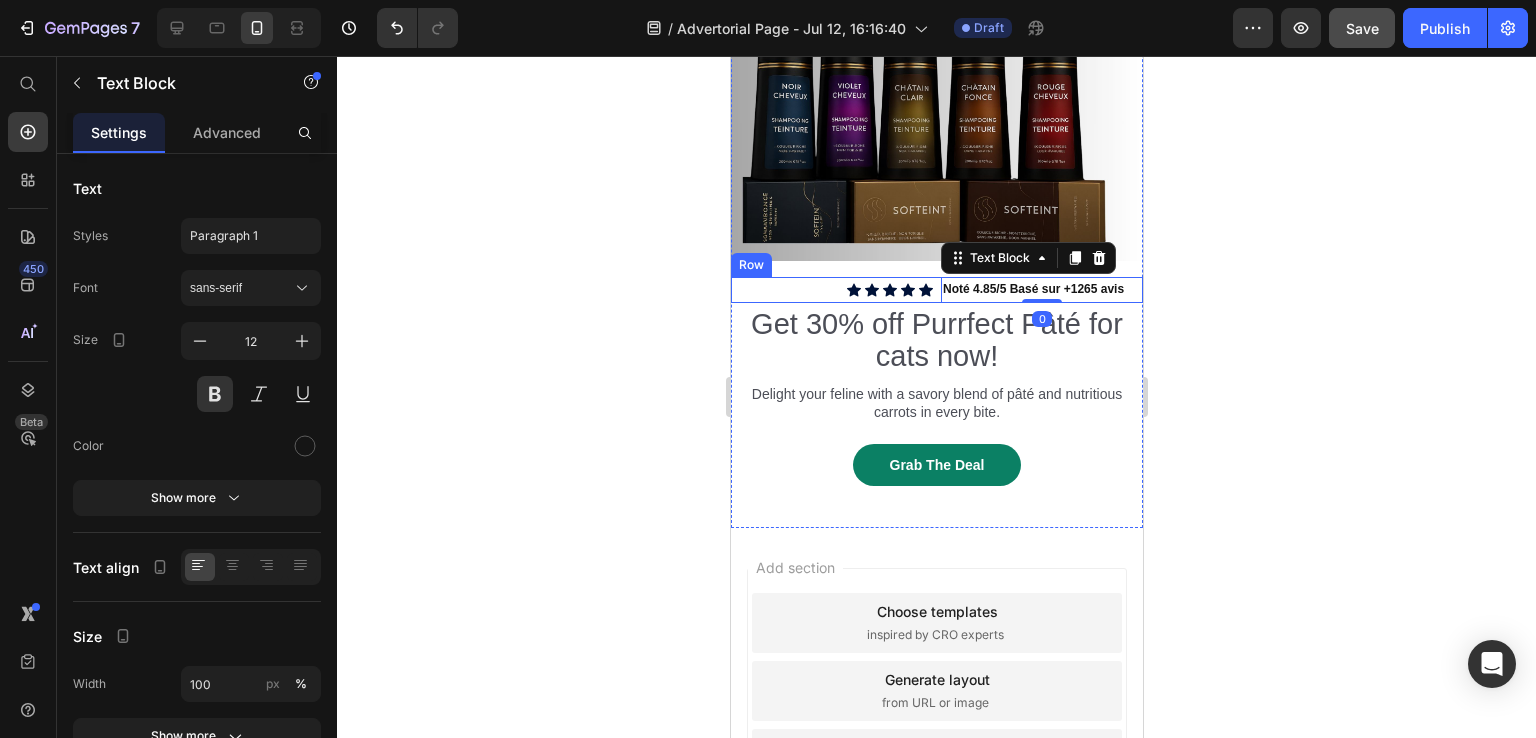 click on "Icon Icon Icon Icon Icon Icon List" at bounding box center [831, 290] 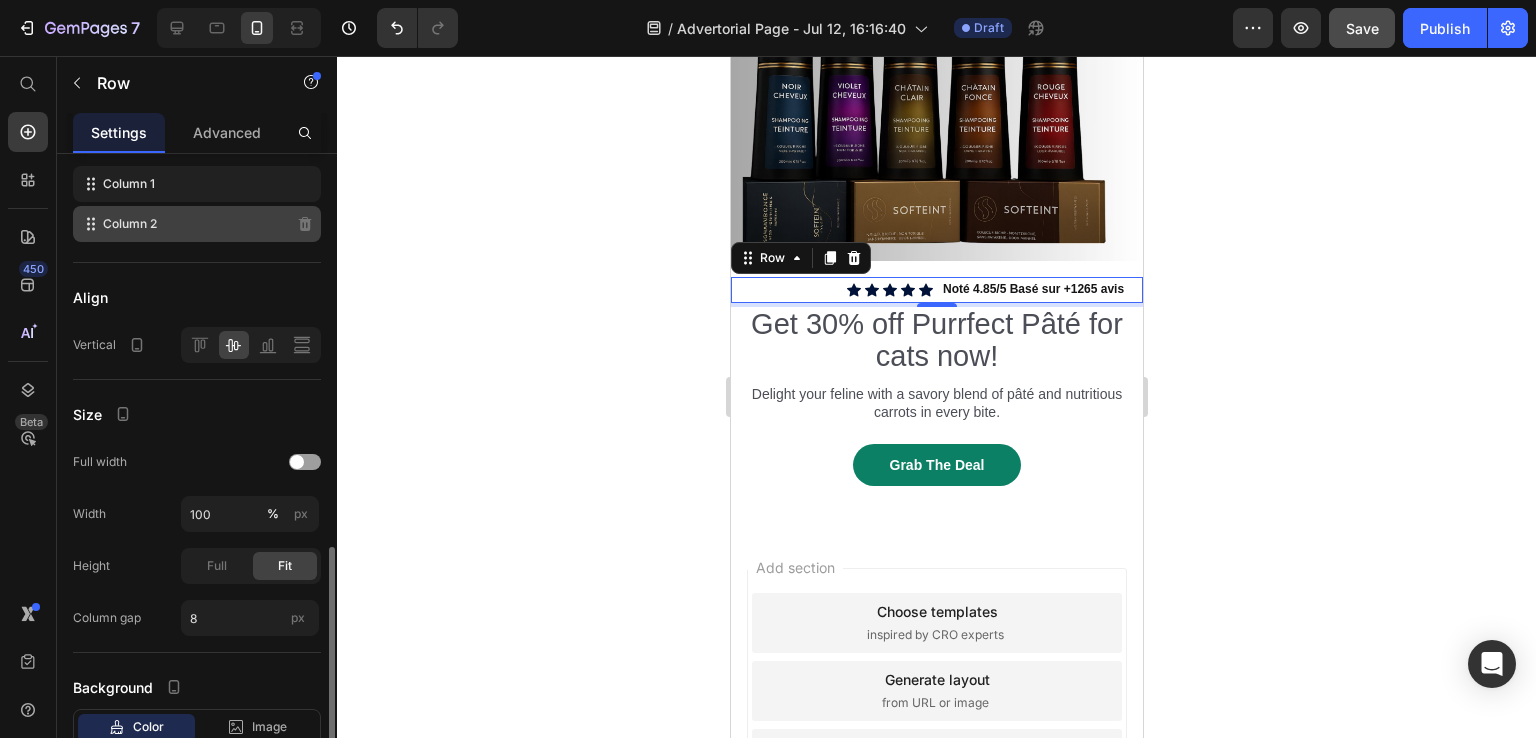 scroll, scrollTop: 434, scrollLeft: 0, axis: vertical 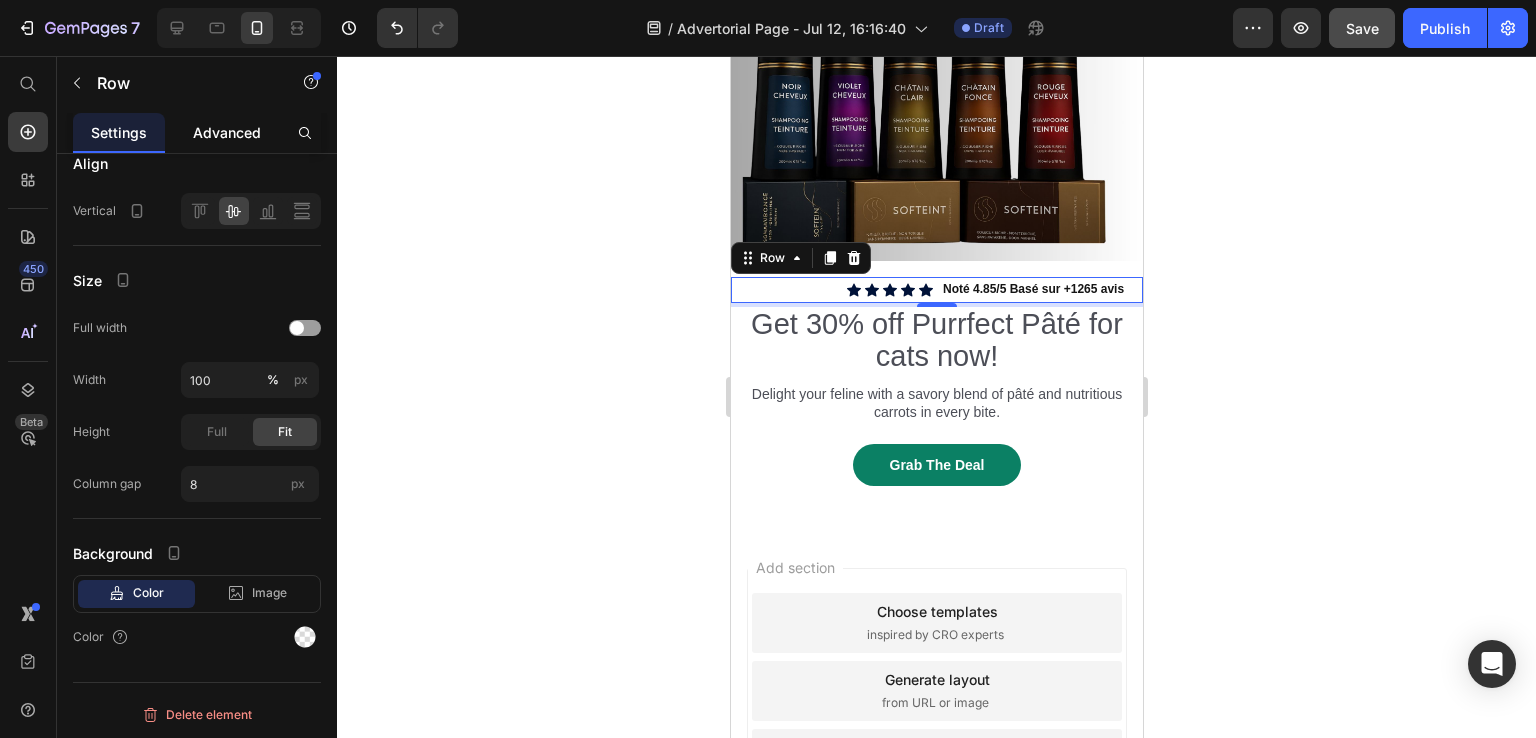 click on "Advanced" at bounding box center (227, 132) 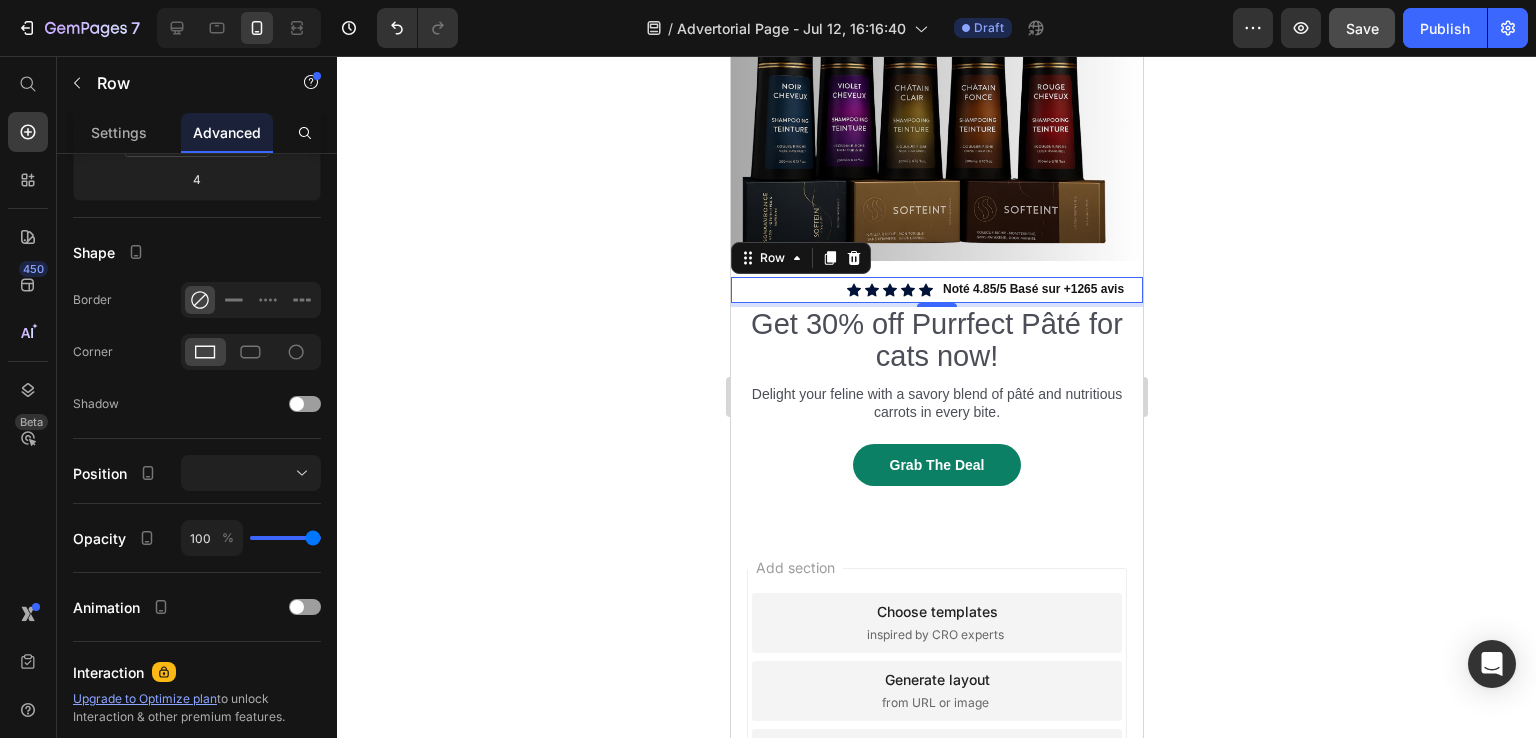 scroll, scrollTop: 0, scrollLeft: 0, axis: both 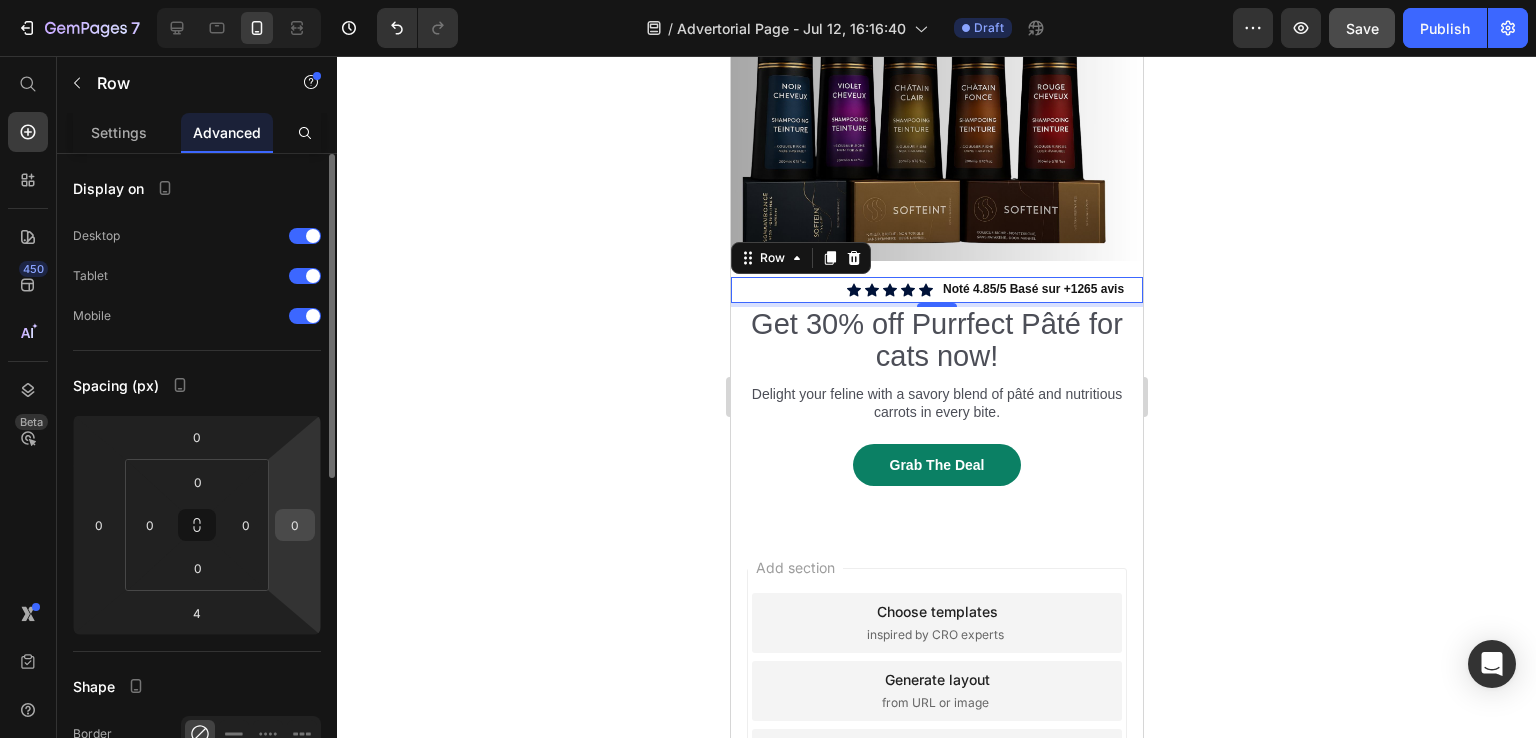 click on "0" at bounding box center [295, 525] 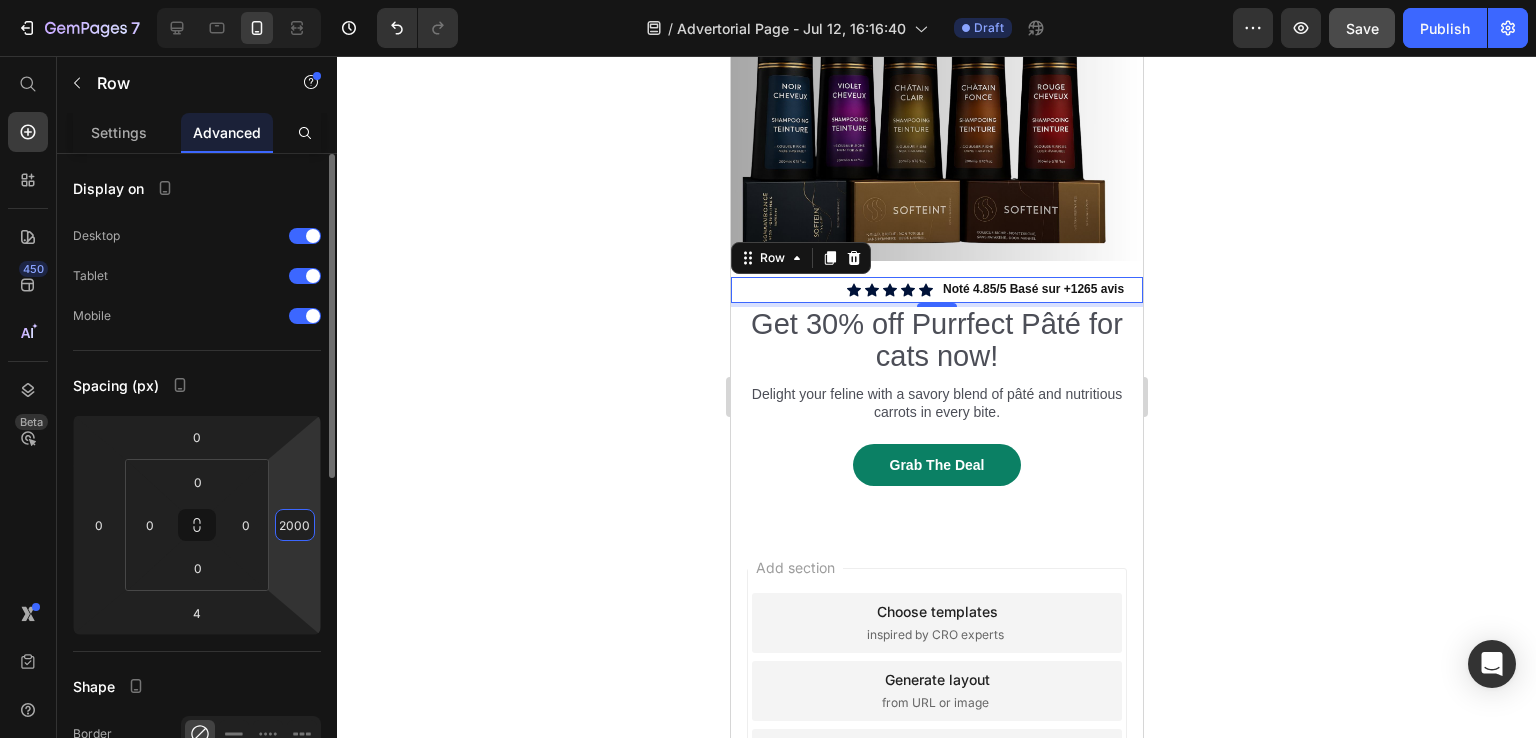 scroll, scrollTop: 0, scrollLeft: 0, axis: both 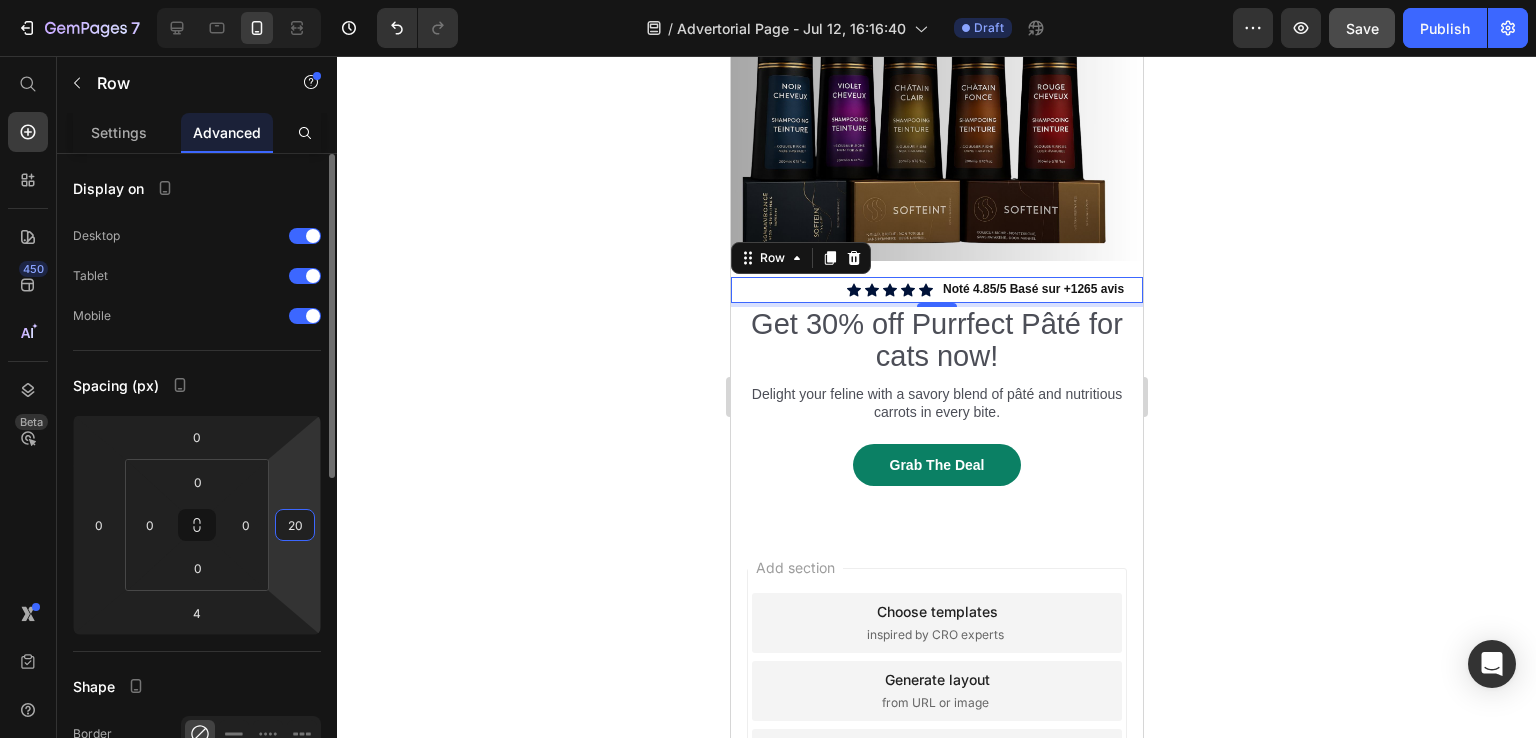type on "2" 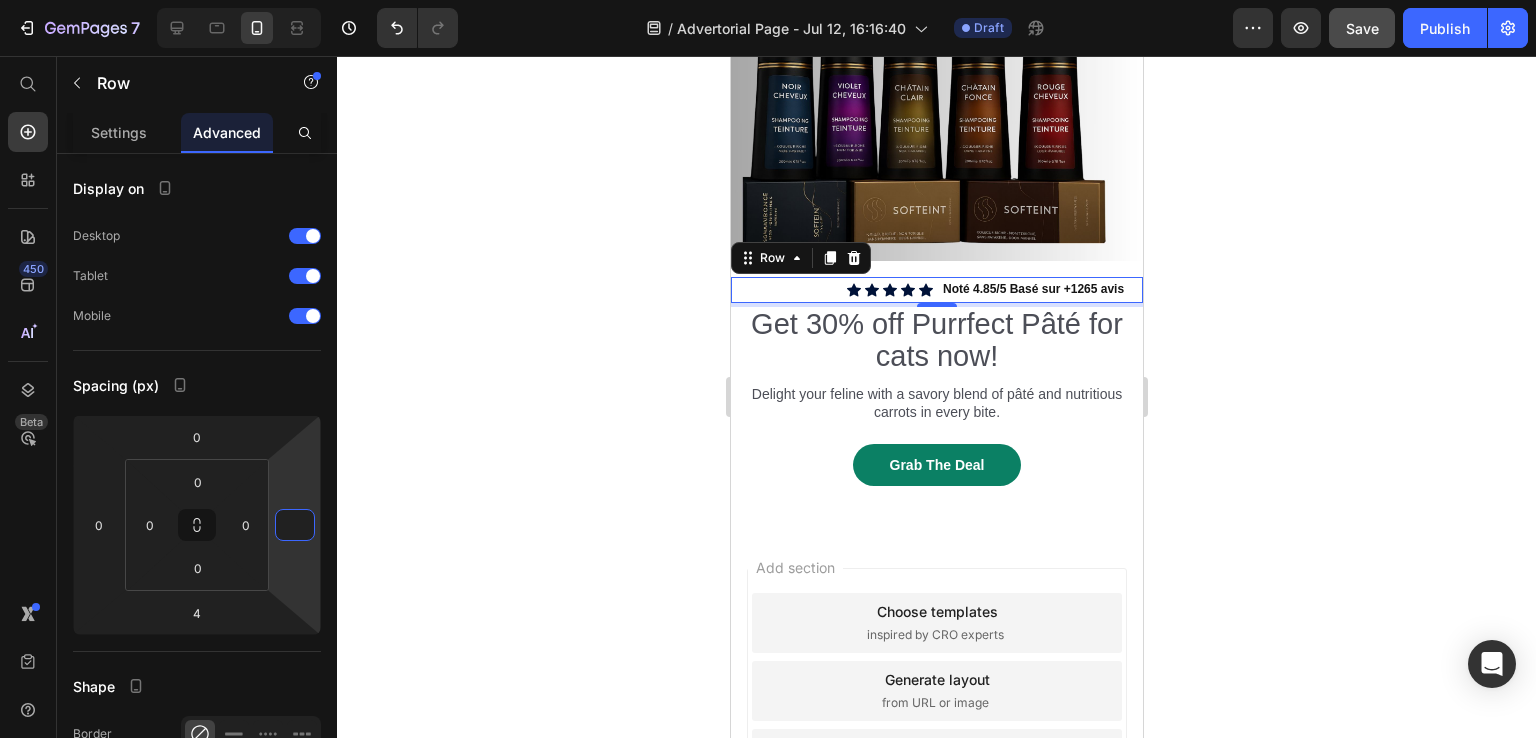 click on "450 Beta" at bounding box center (28, 397) 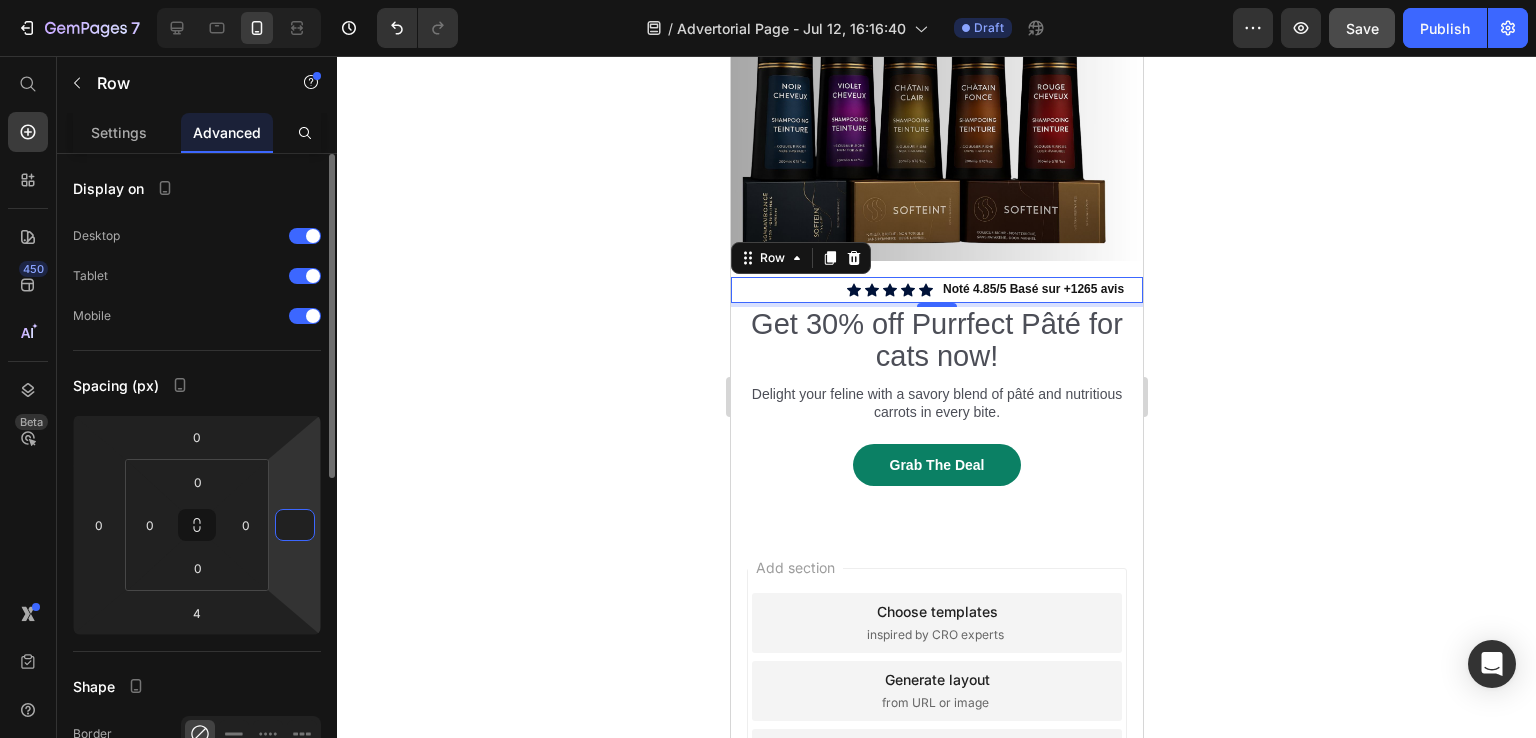 type on "0" 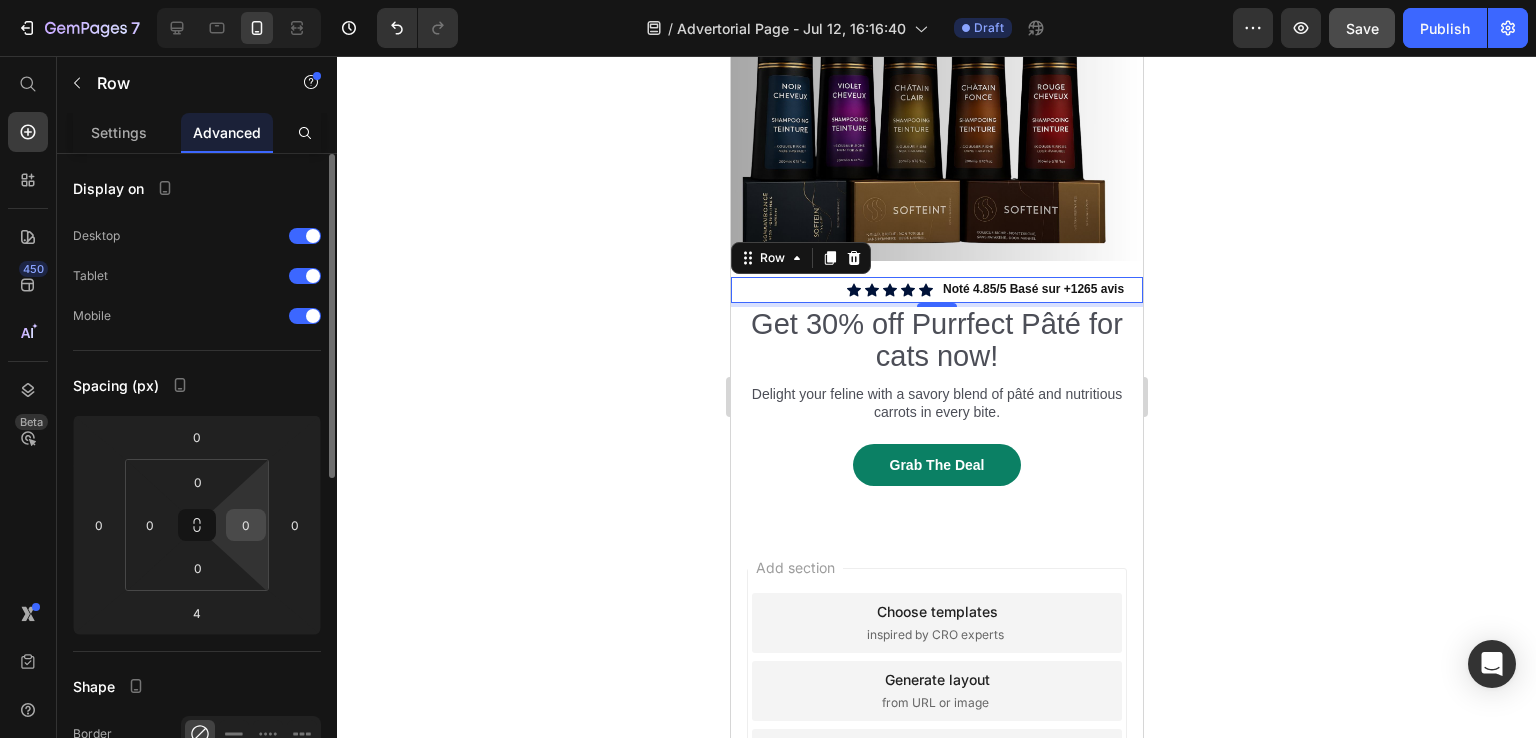 click on "0" at bounding box center (246, 525) 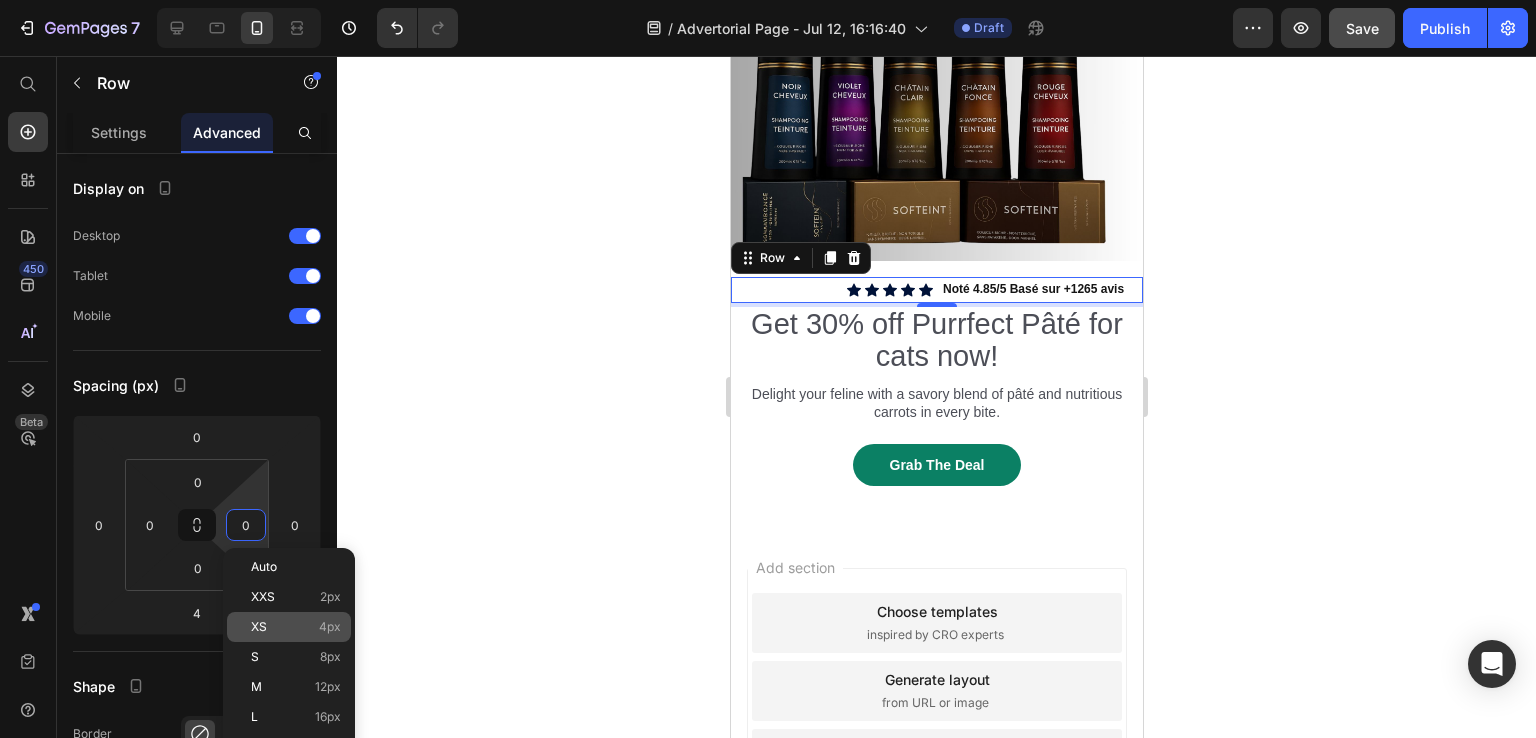 click on "XS 4px" 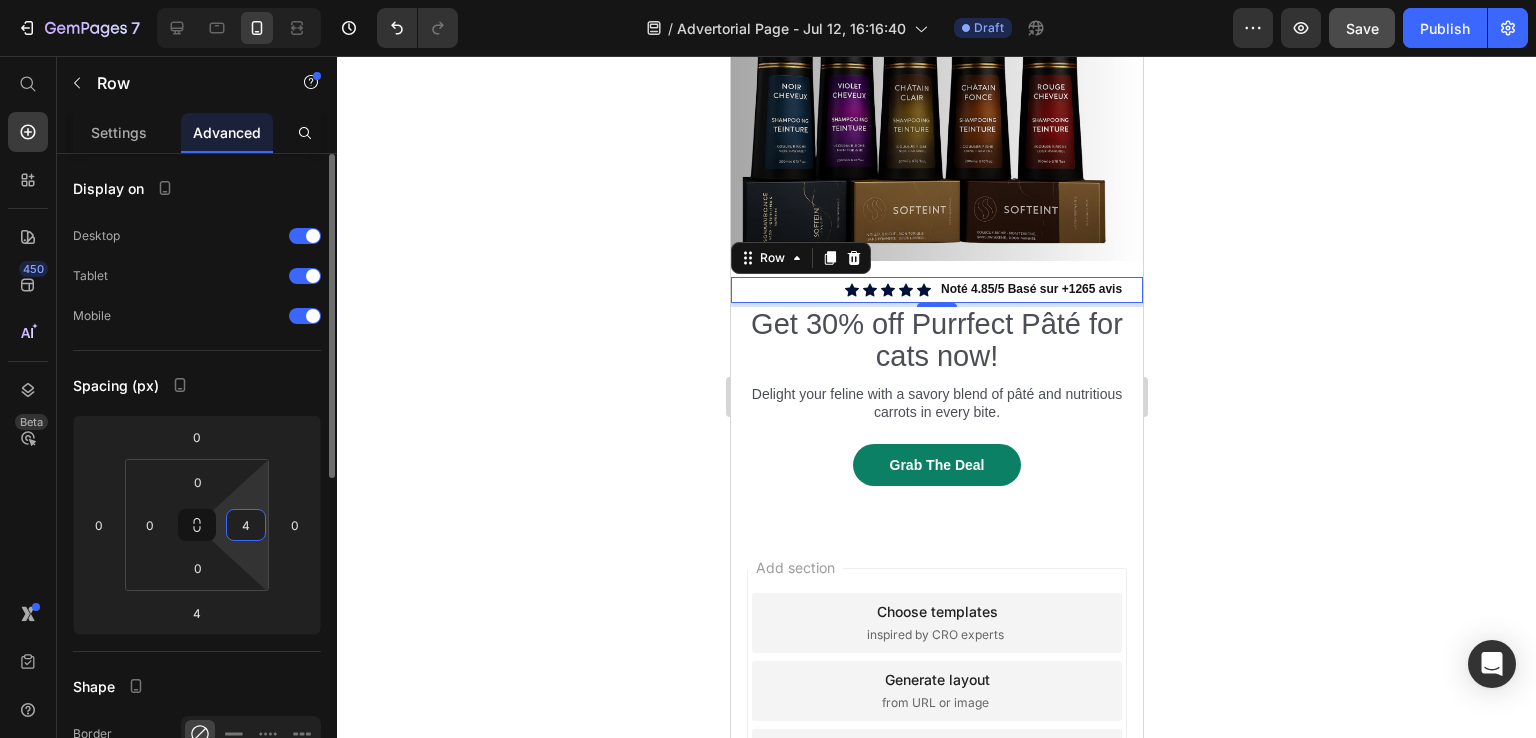 click on "4" at bounding box center (246, 525) 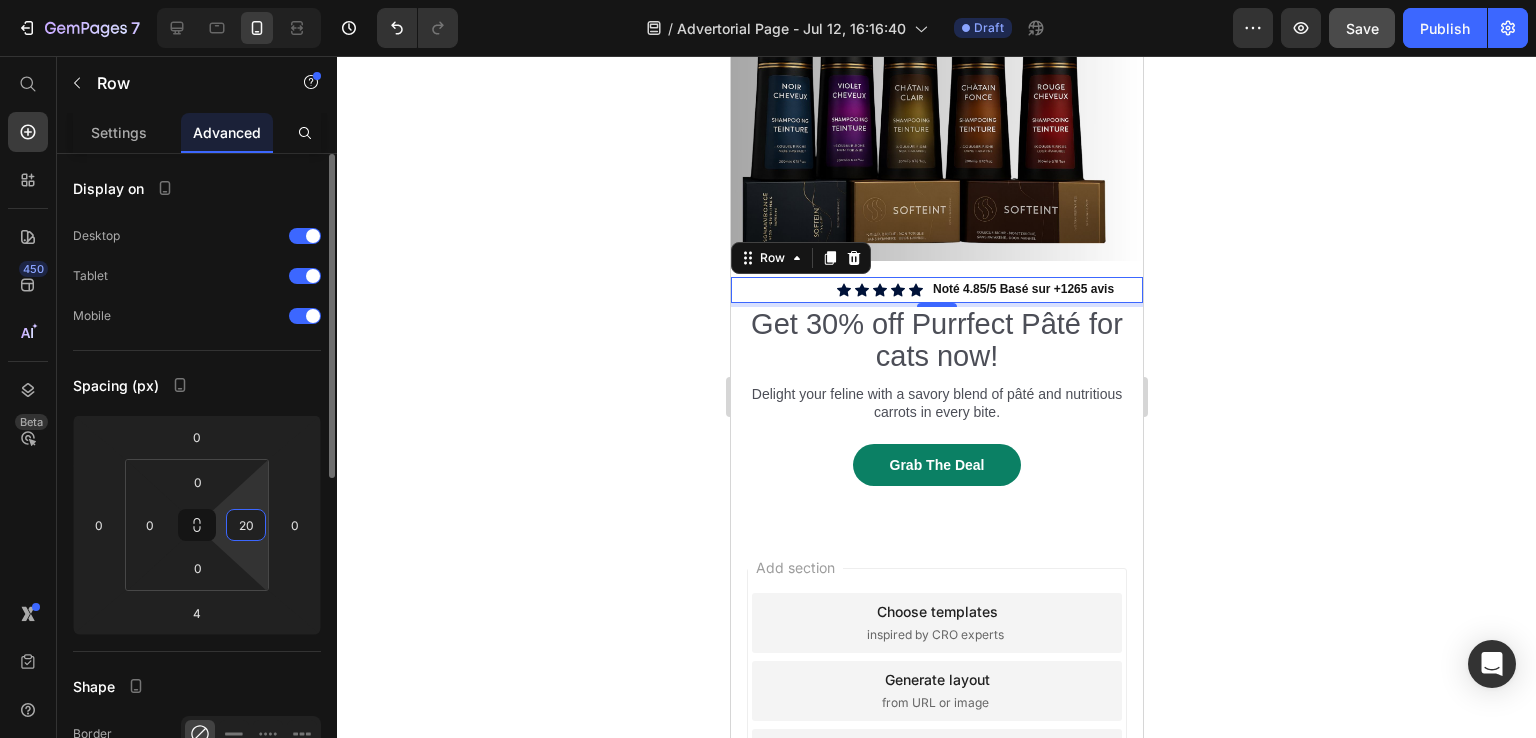 type on "2" 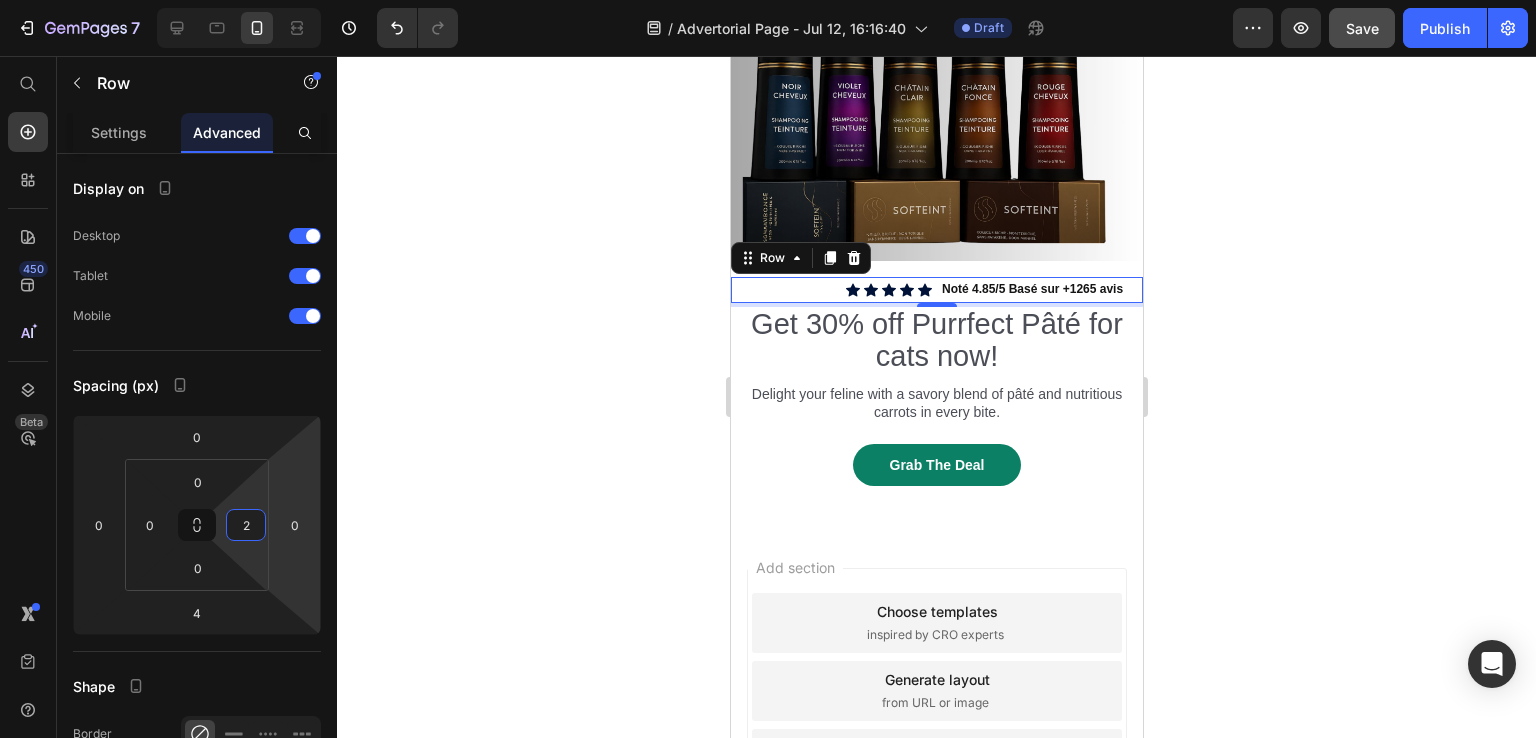 click 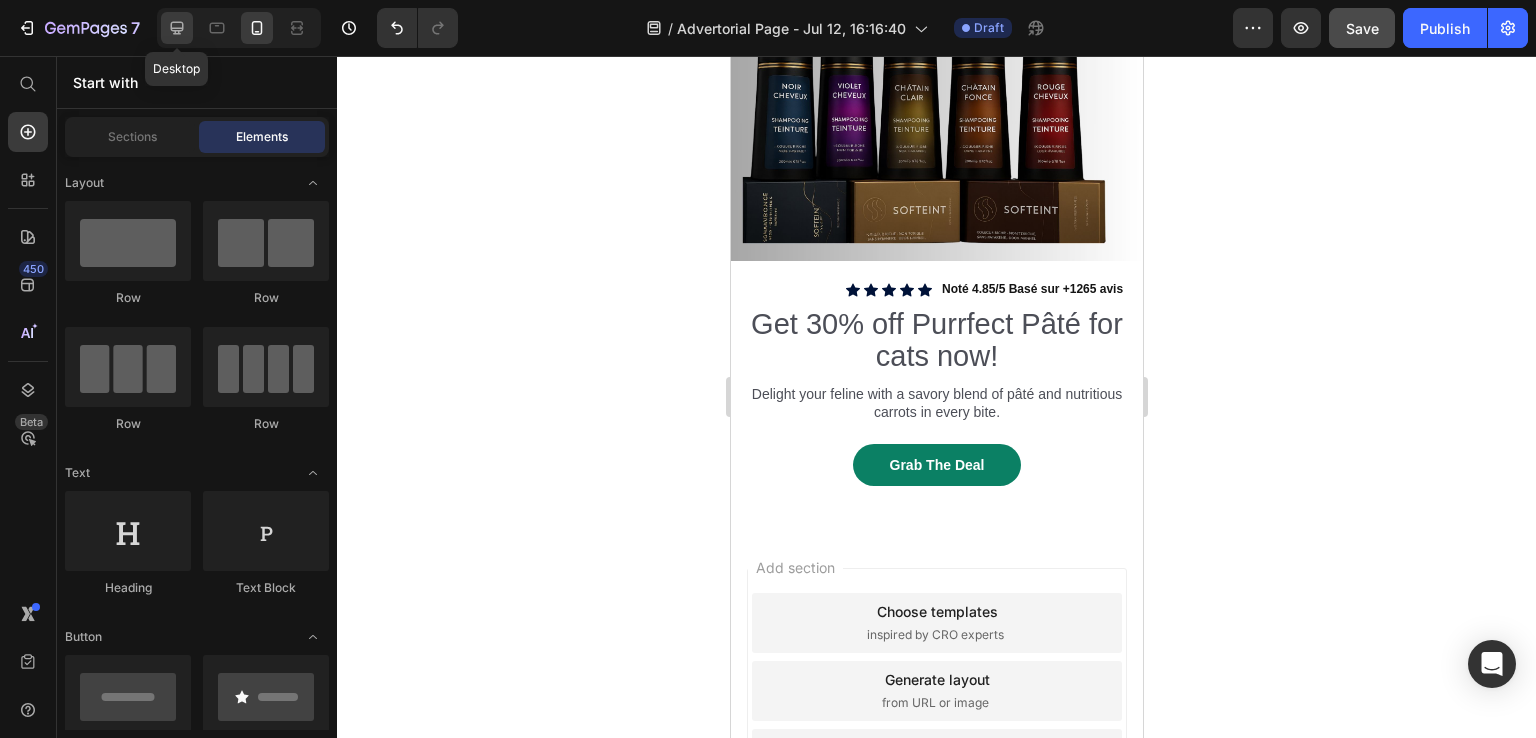 click 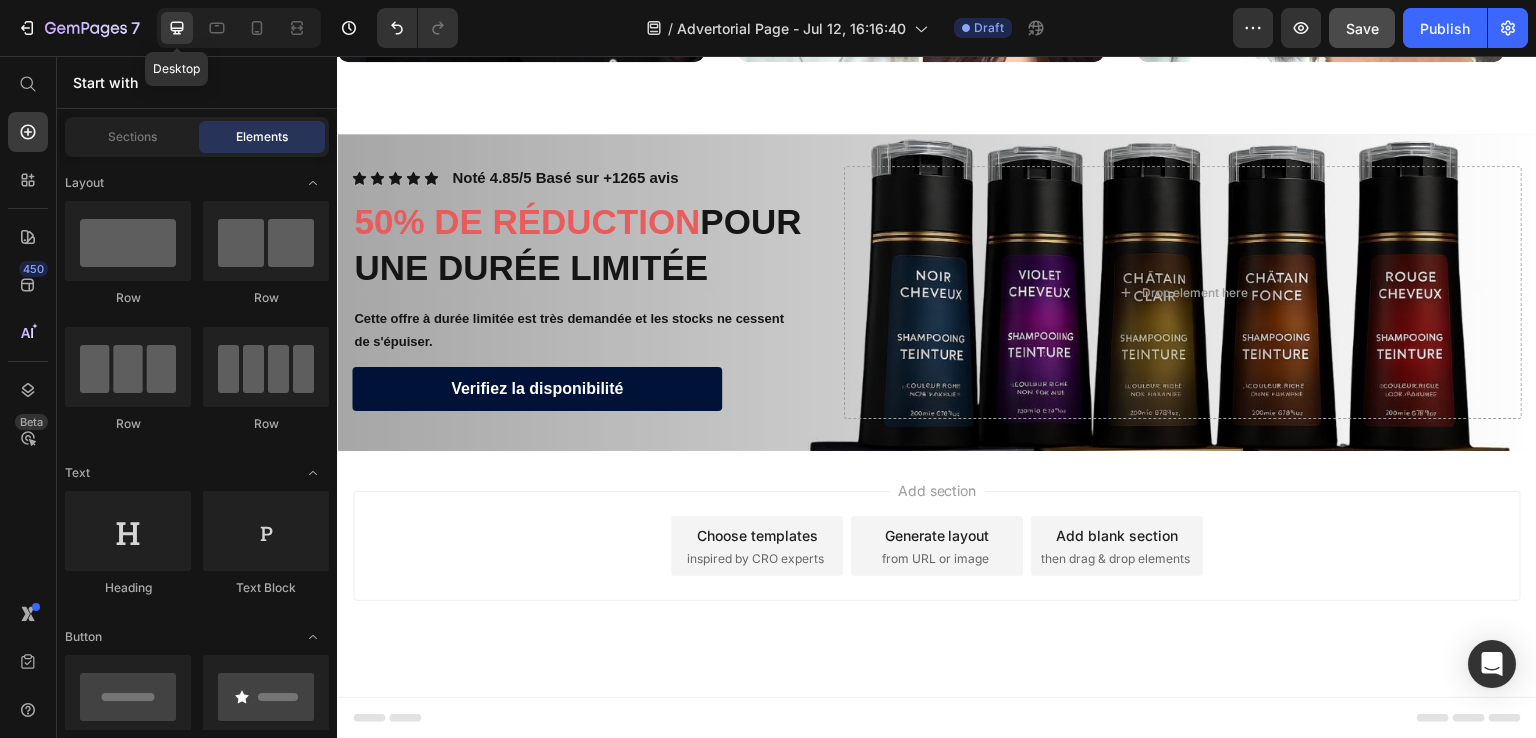 scroll, scrollTop: 5788, scrollLeft: 0, axis: vertical 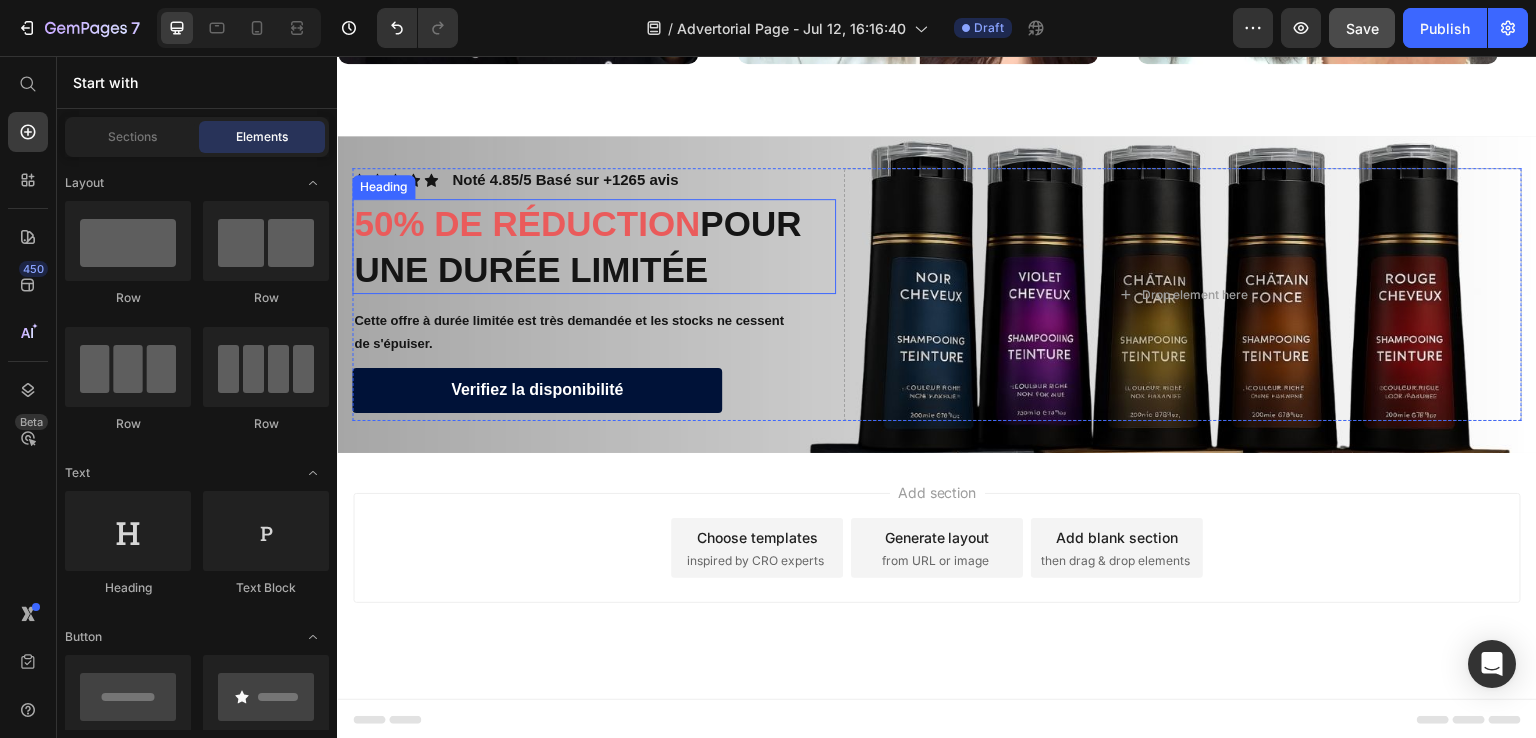 click on "⁠⁠⁠⁠⁠⁠⁠ 50% DE RÉDUCTION  POUR UNE DURÉE LIMITÉE" at bounding box center (594, 246) 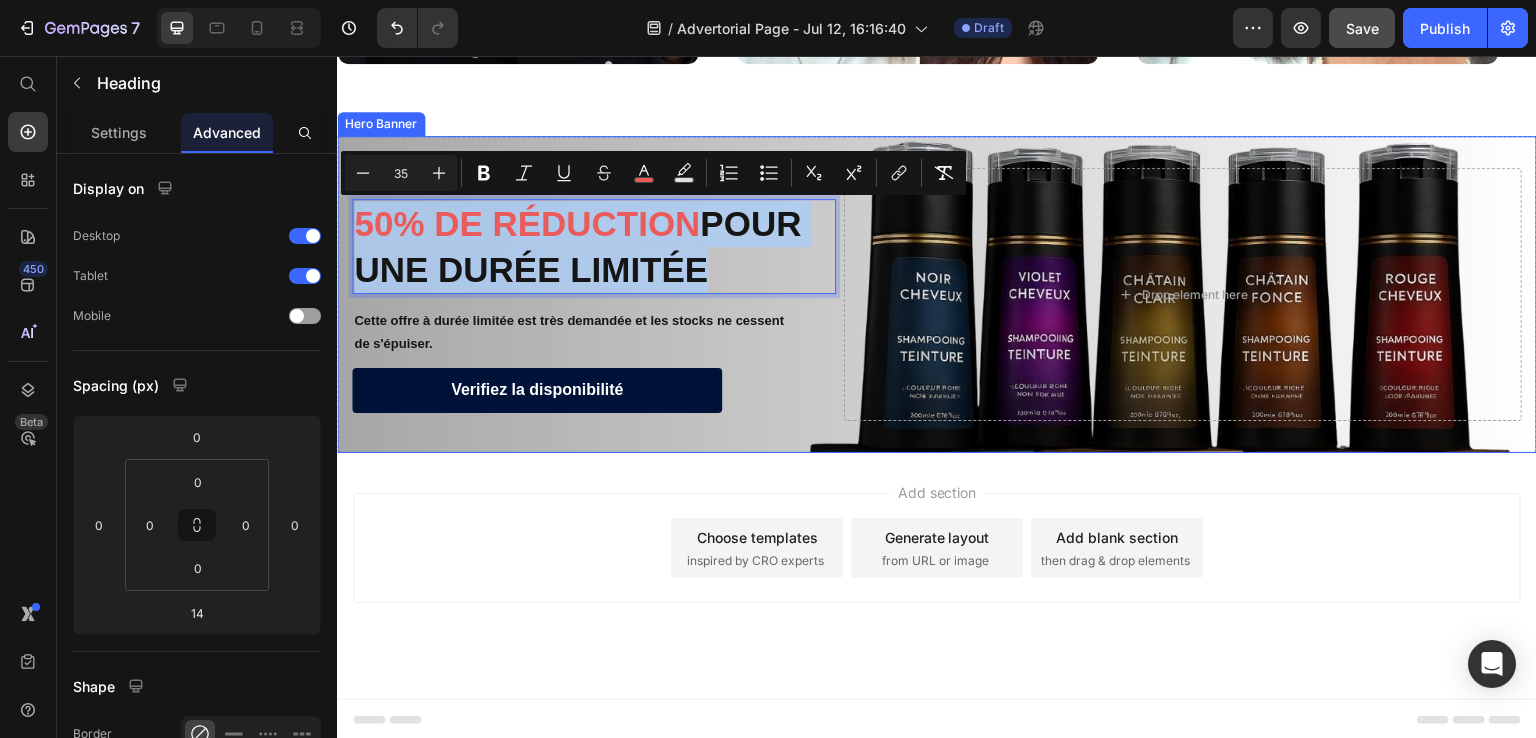 drag, startPoint x: 739, startPoint y: 269, endPoint x: 339, endPoint y: 200, distance: 405.90762 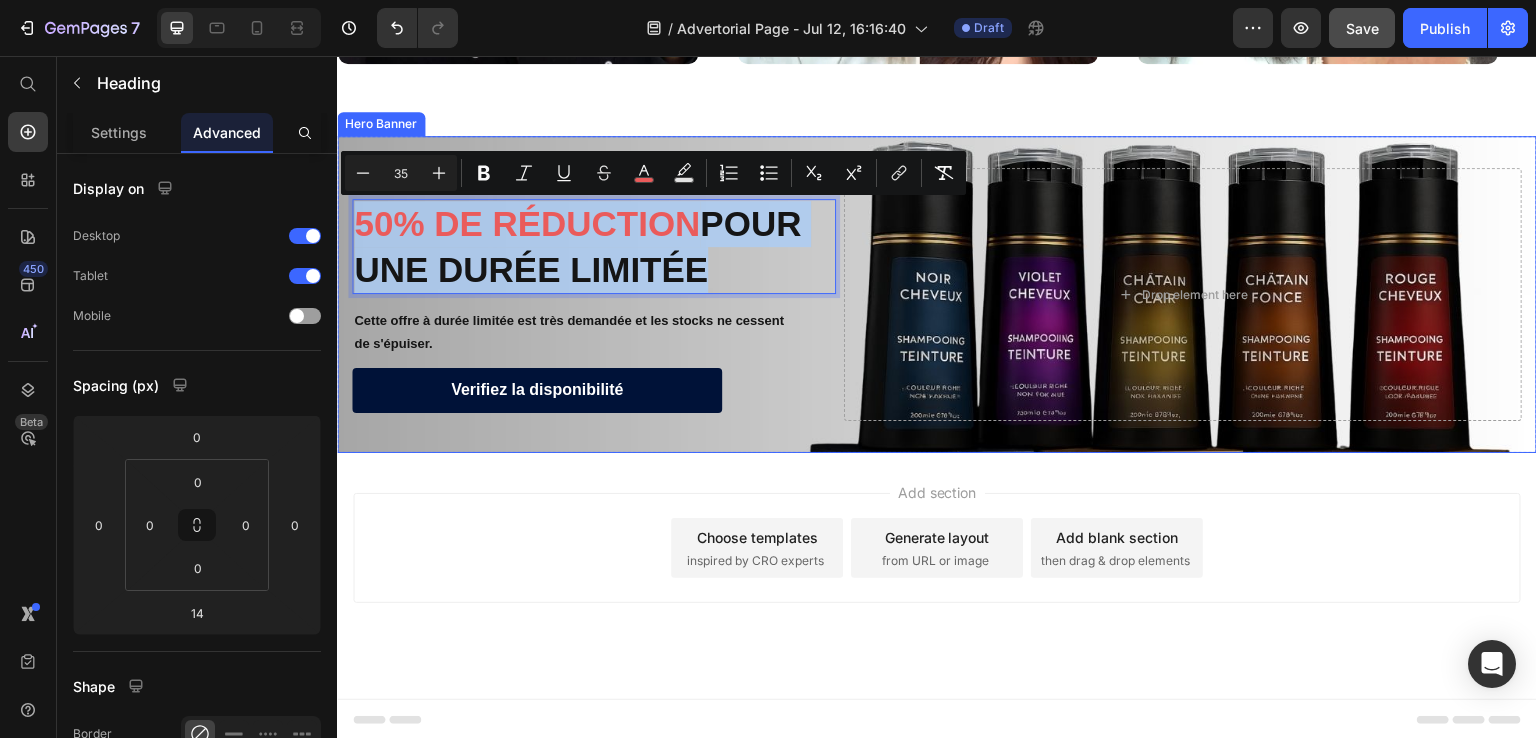 click on "Icon Icon Icon Icon Icon Icon List Noté 4.85/5 Basé sur +1265 avis Text Block Row 50% DE RÉDUCTION  POUR UNE DURÉE LIMITÉE Heading   14 Cette offre à durée limitée est très demandée et les stocks ne cessent de s'épuiser. Text Block Verifiez la disponibilité Button
Drop element here Row" at bounding box center [937, 294] 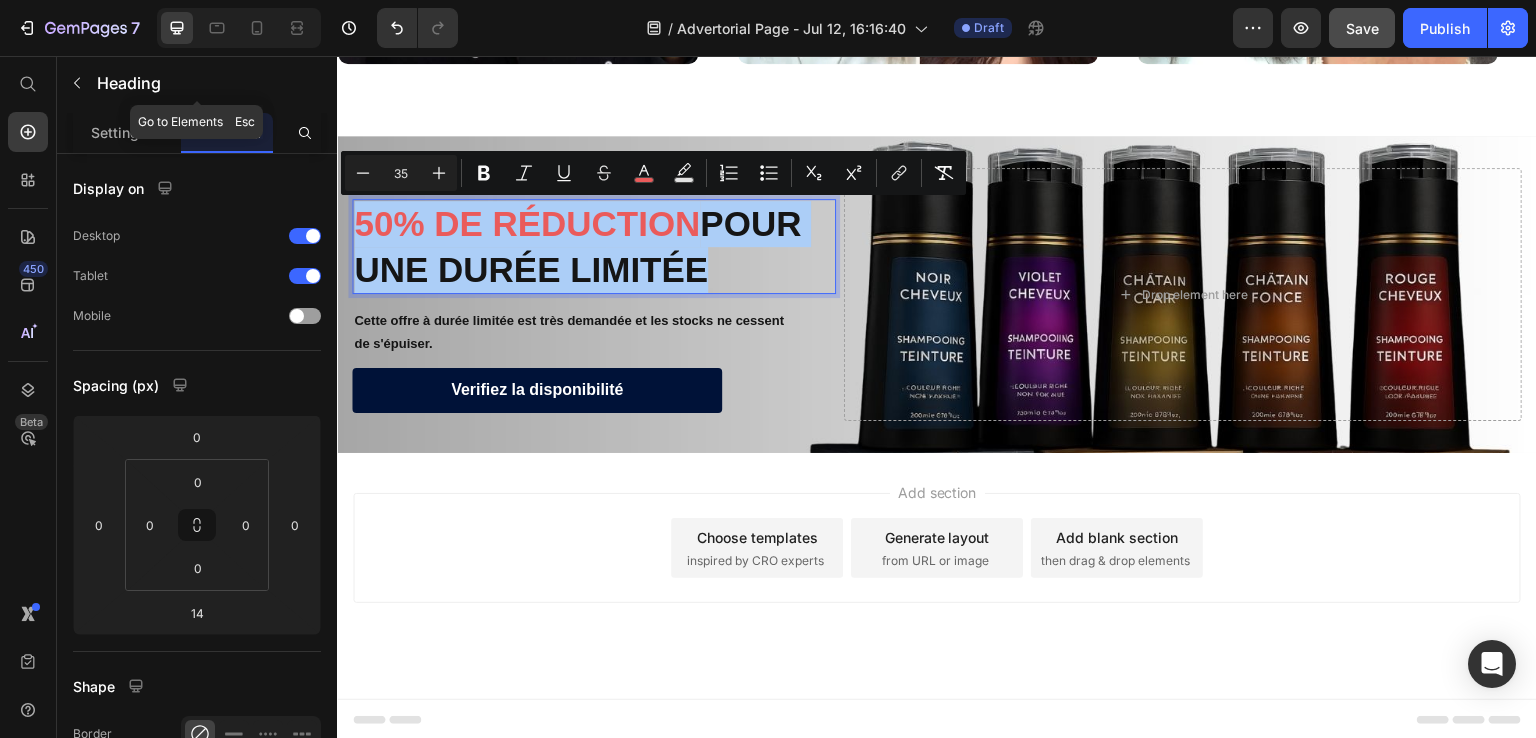 click on "7  Version history  /  Advertorial Page - Jul 12, 16:16:40 Draft Preview  Save   Publish" 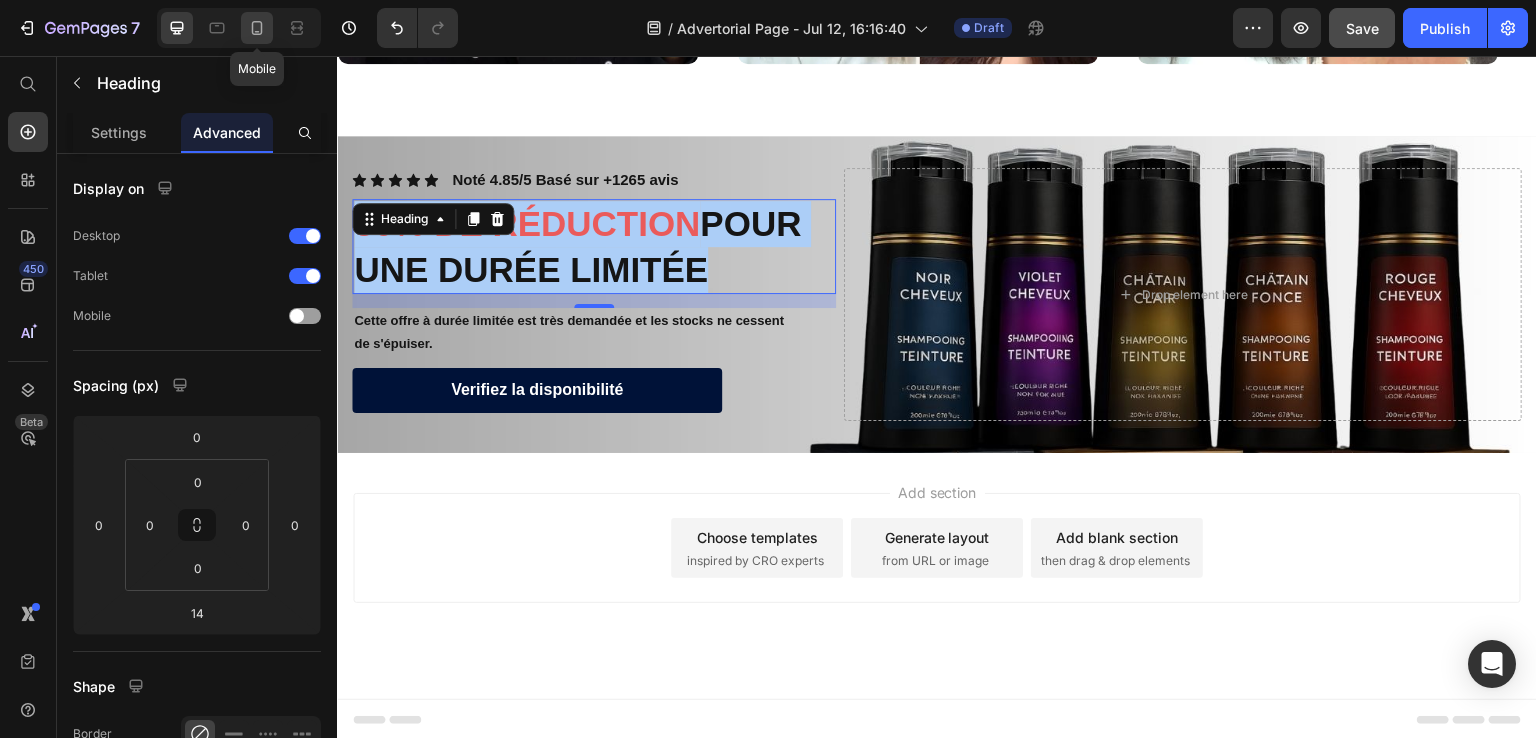 click 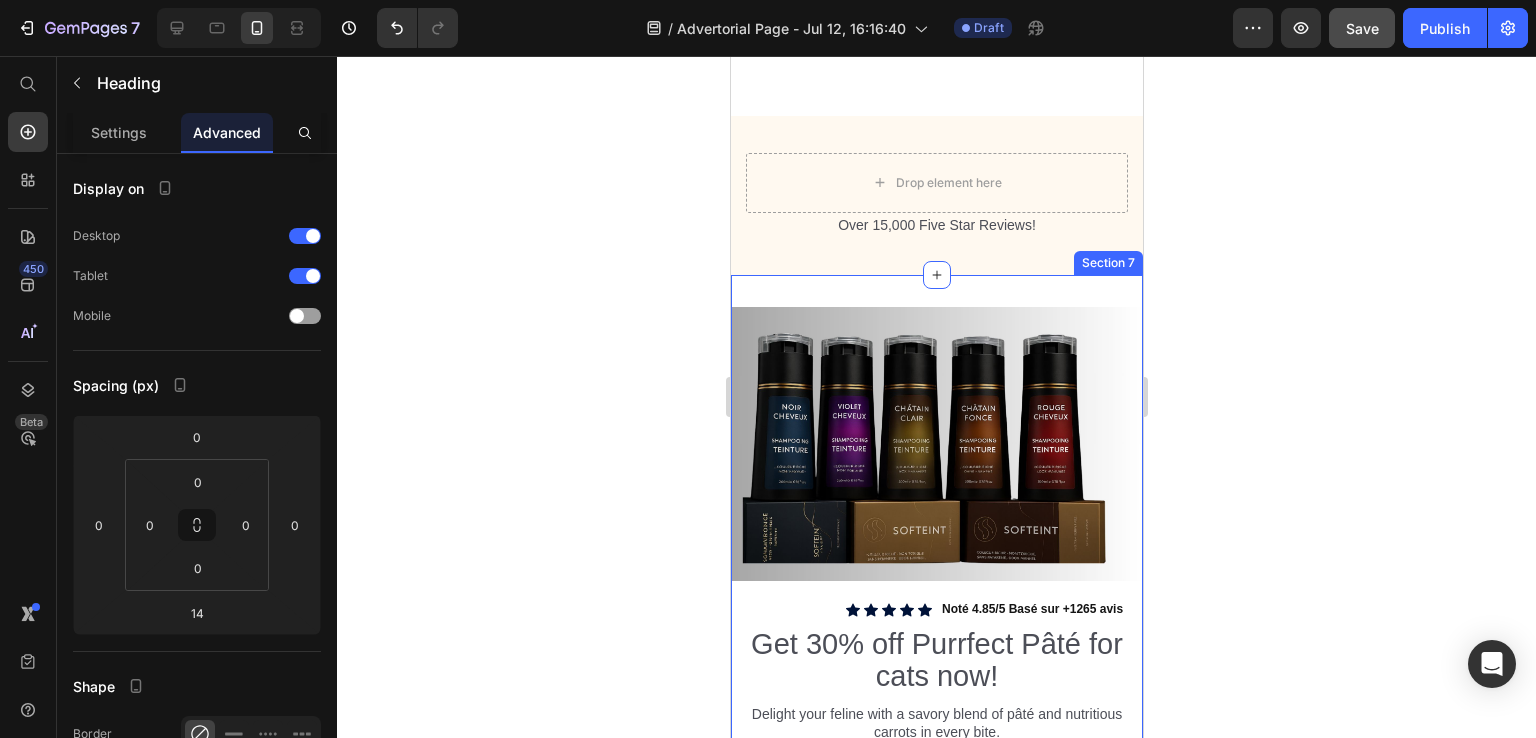 scroll, scrollTop: 5873, scrollLeft: 0, axis: vertical 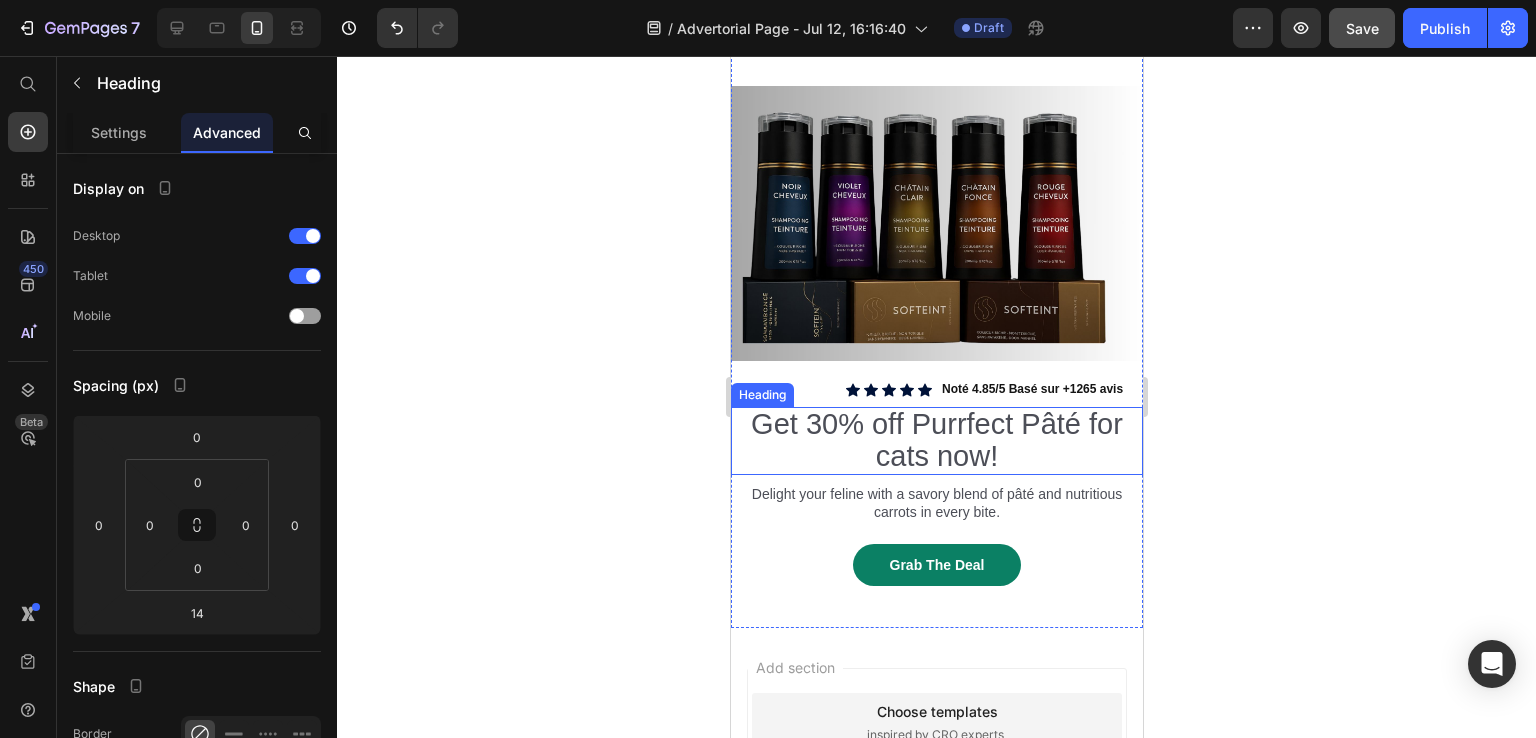 click on "Get 30% off Purrfect Pâté for cats now!" at bounding box center (936, 441) 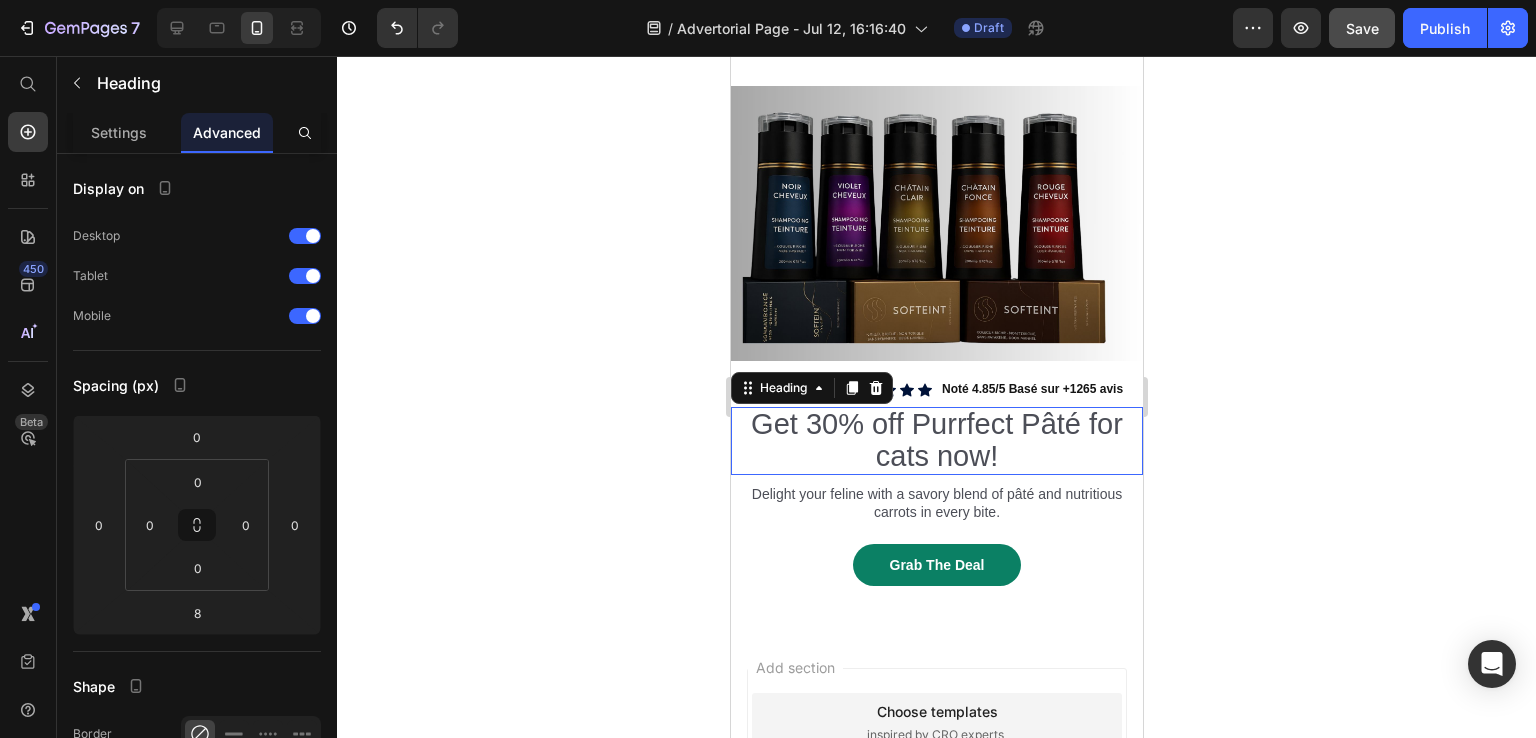 click on "Get 30% off Purrfect Pâté for cats now!" at bounding box center (936, 441) 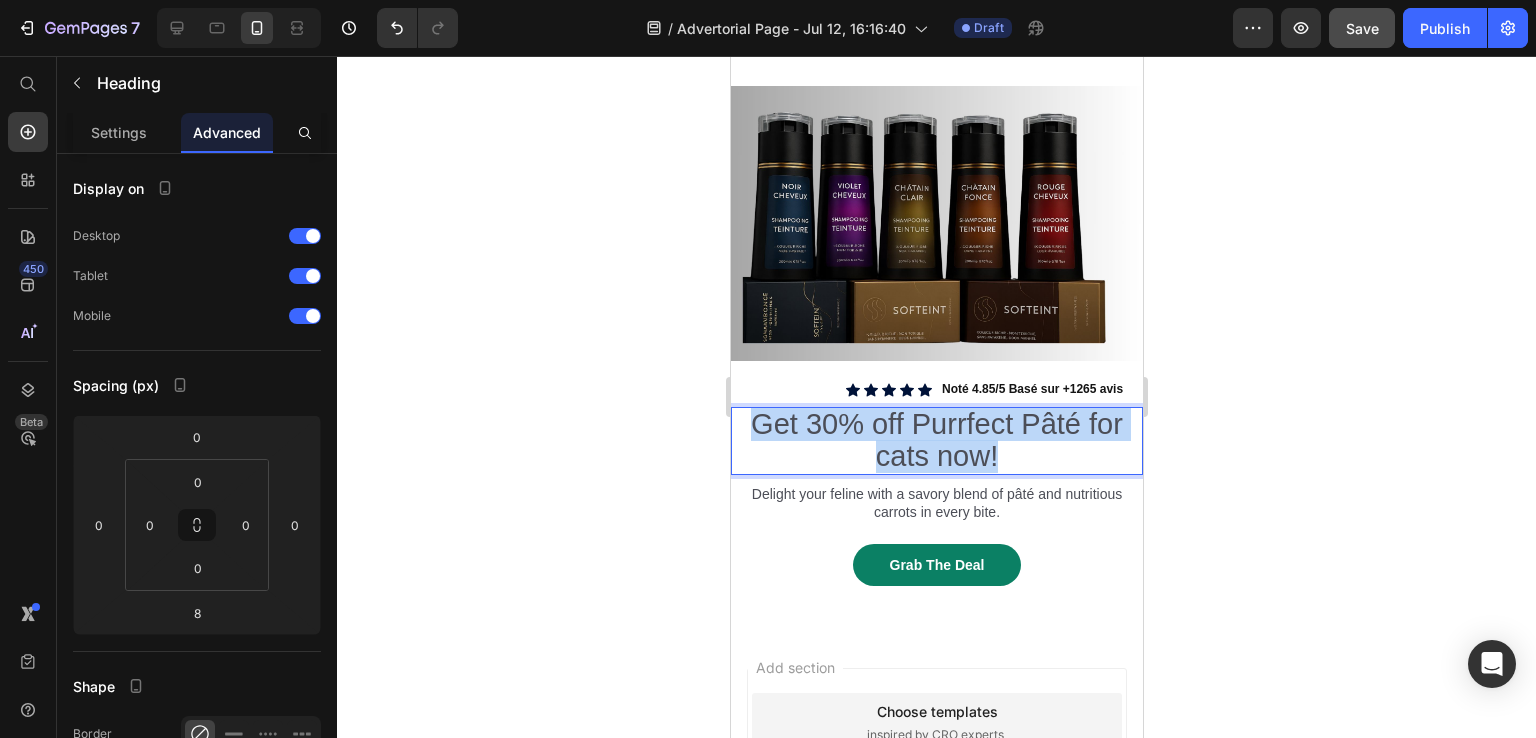 drag, startPoint x: 1013, startPoint y: 444, endPoint x: 1402, endPoint y: 467, distance: 389.67935 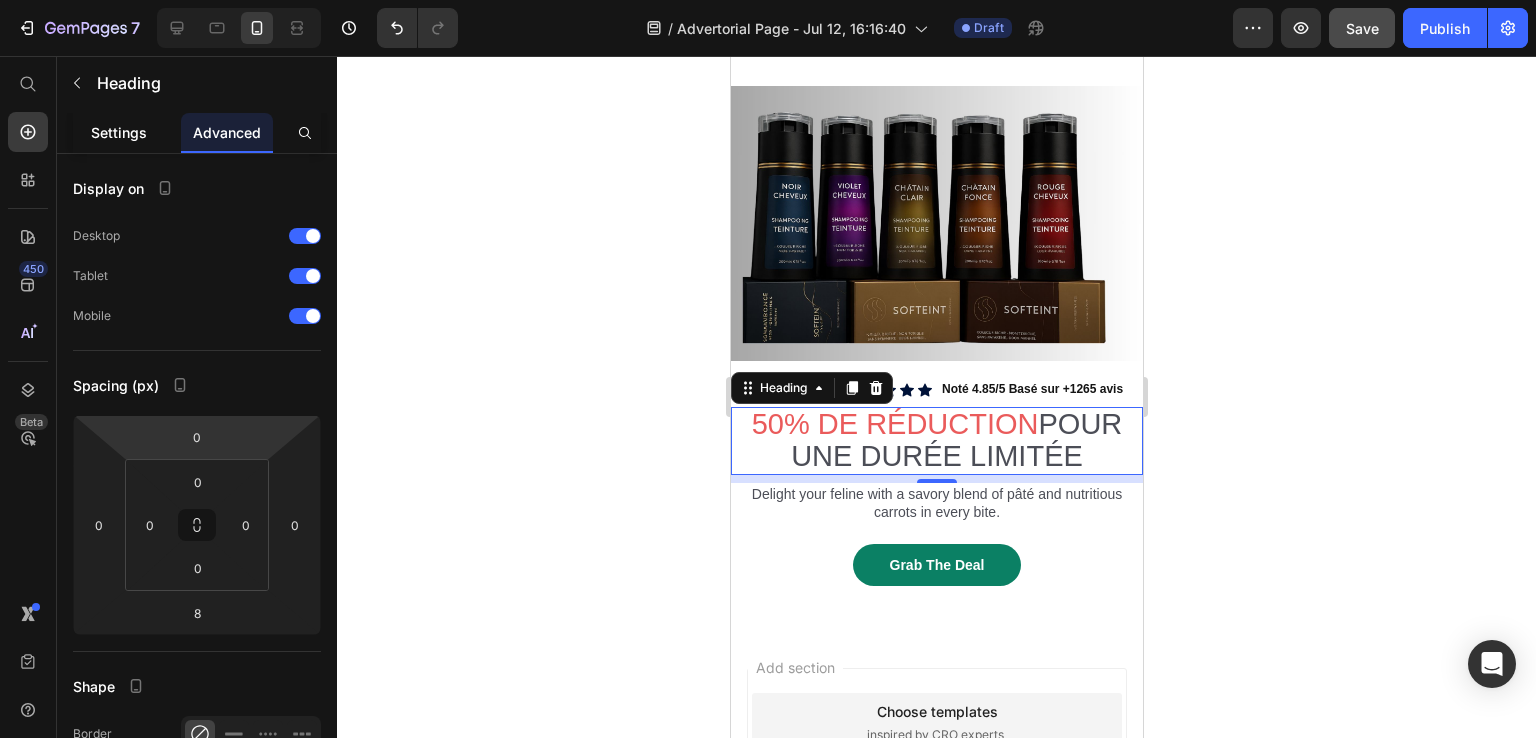 click on "Settings" 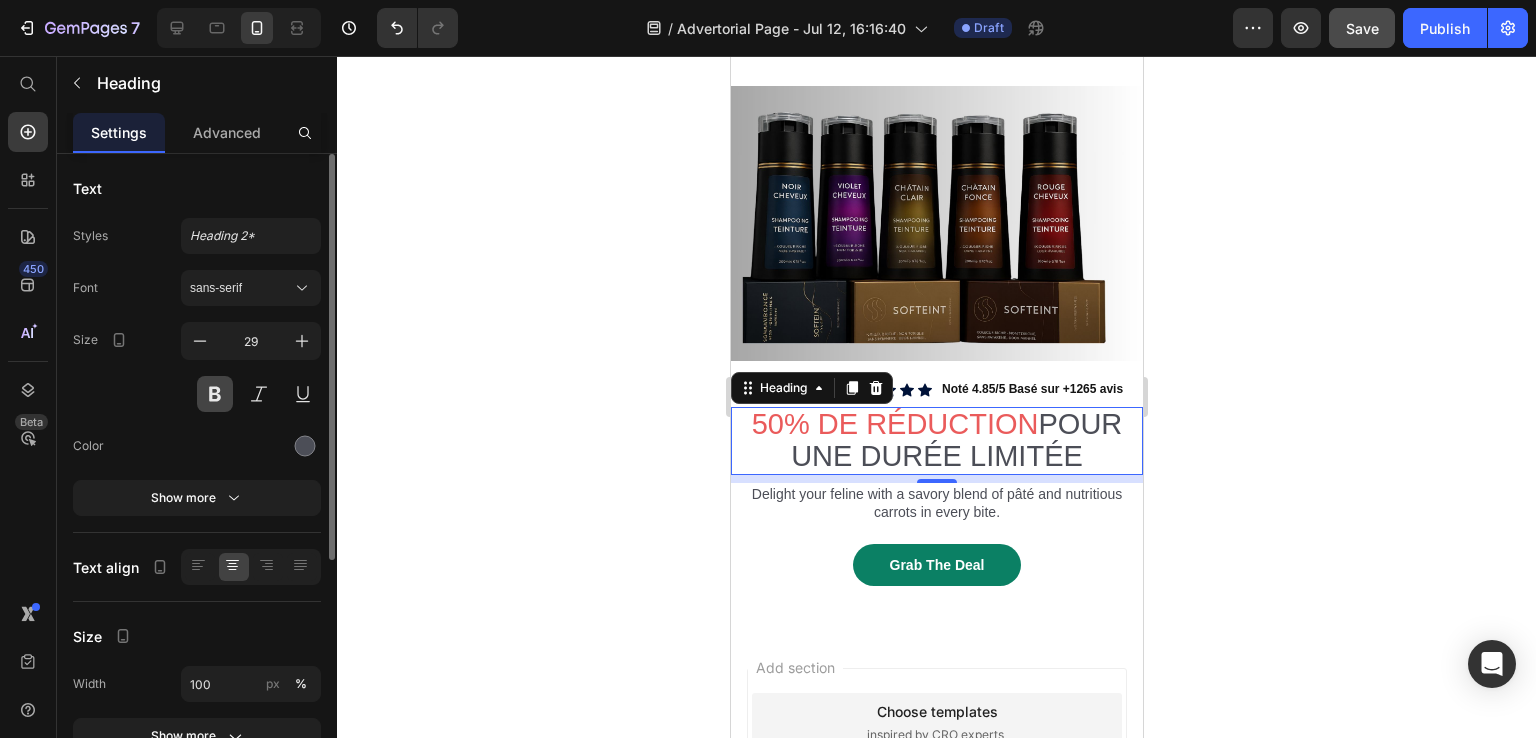 click at bounding box center (215, 394) 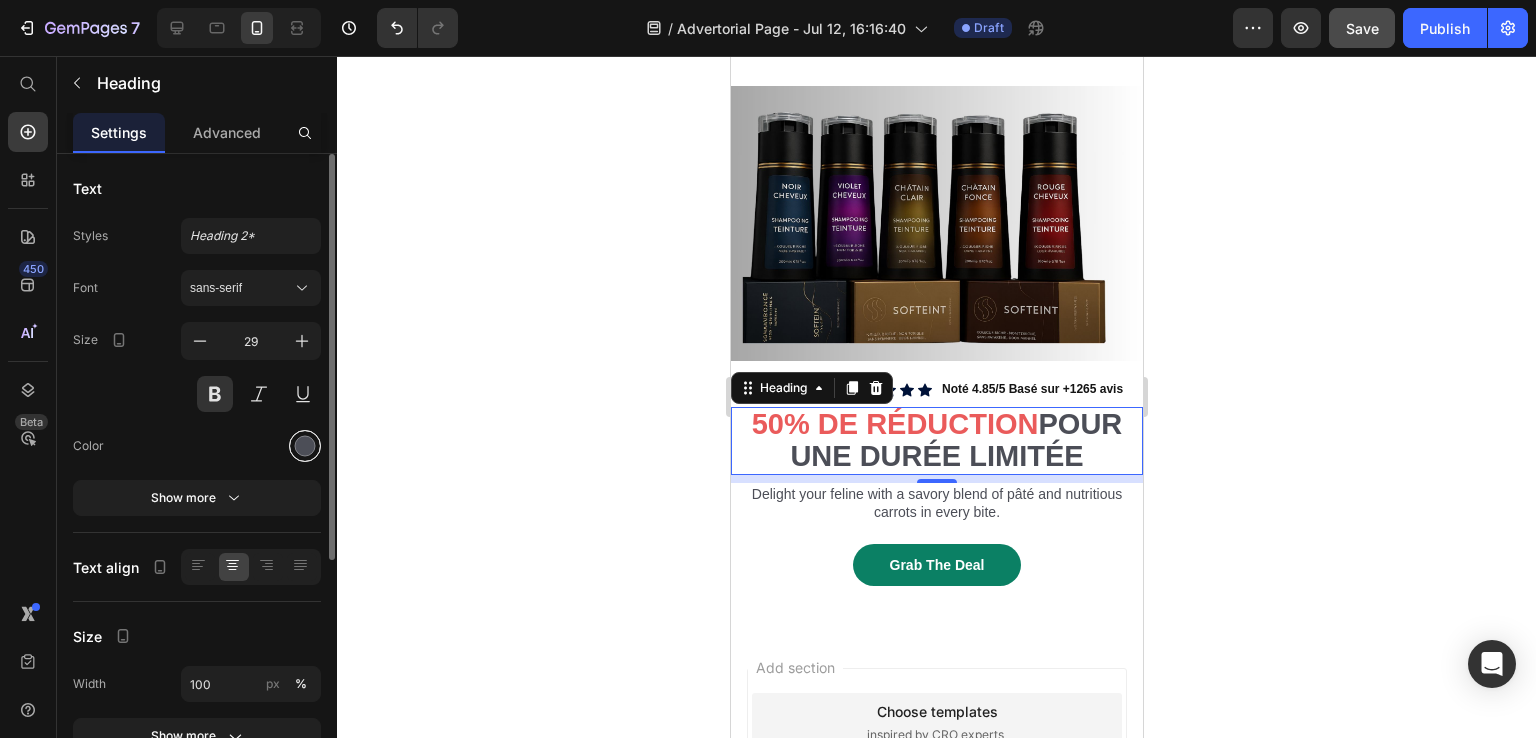 click at bounding box center [305, 446] 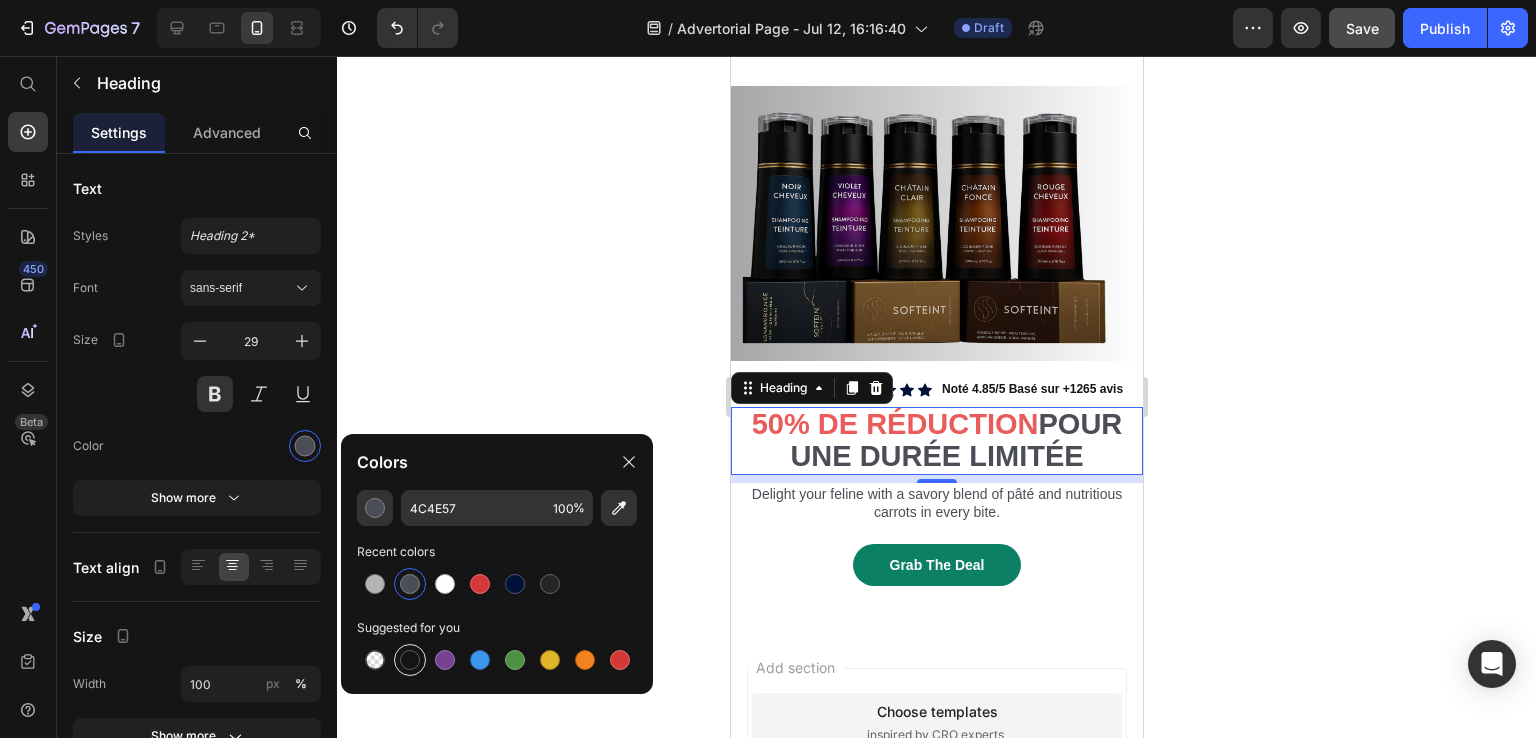click at bounding box center (410, 660) 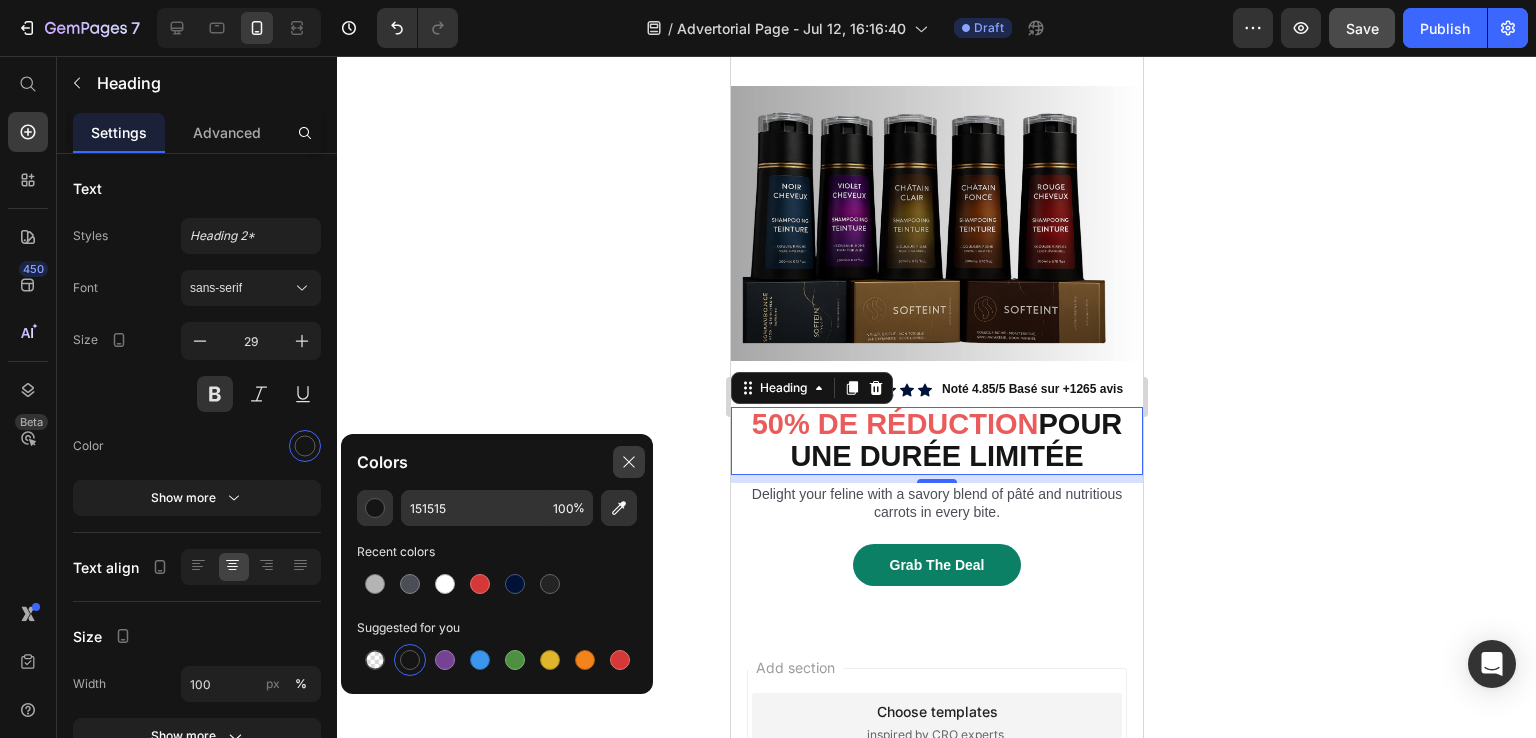 click 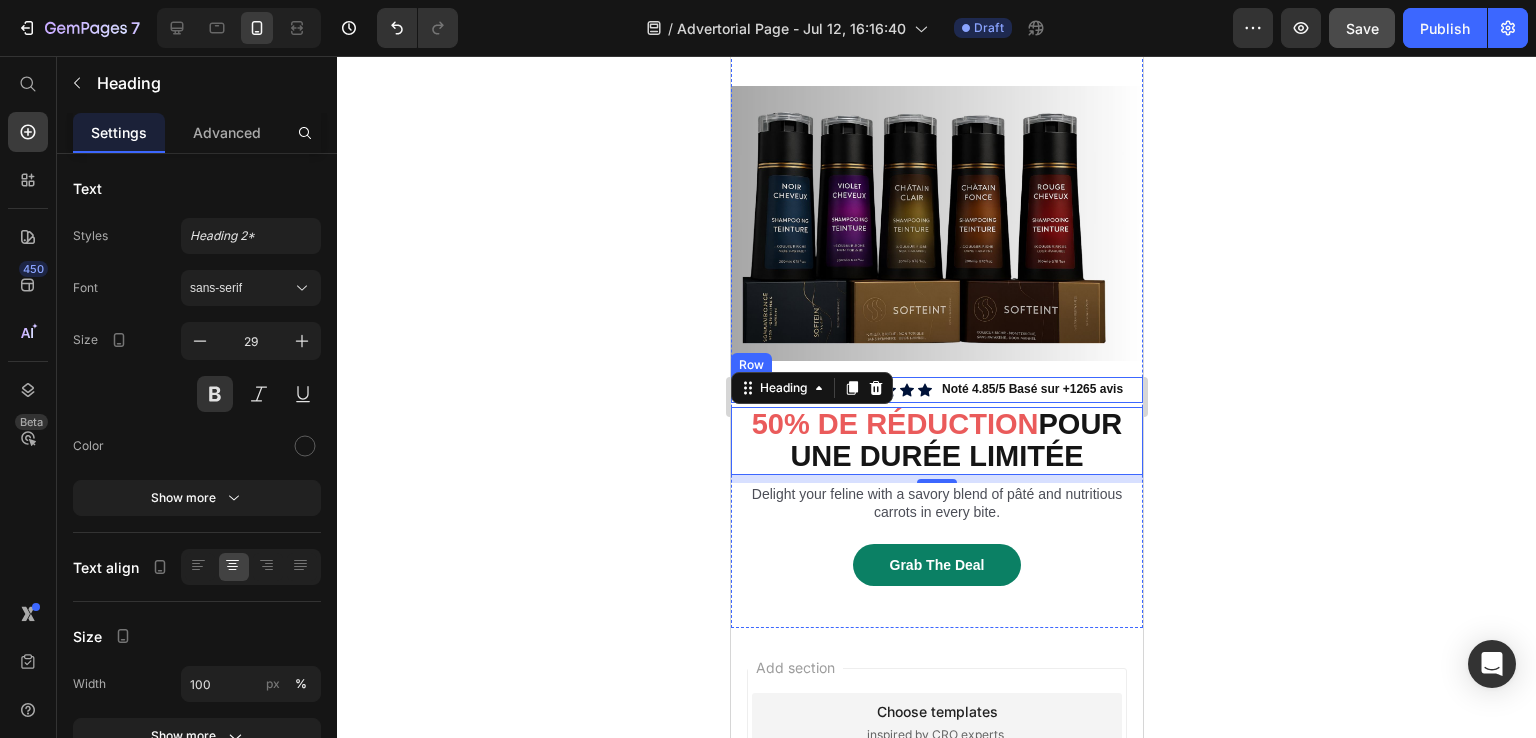 click on "Icon Icon Icon Icon Icon Icon List Noté 4.85/5 Basé sur +1265 avis Text Block Row" at bounding box center (936, 390) 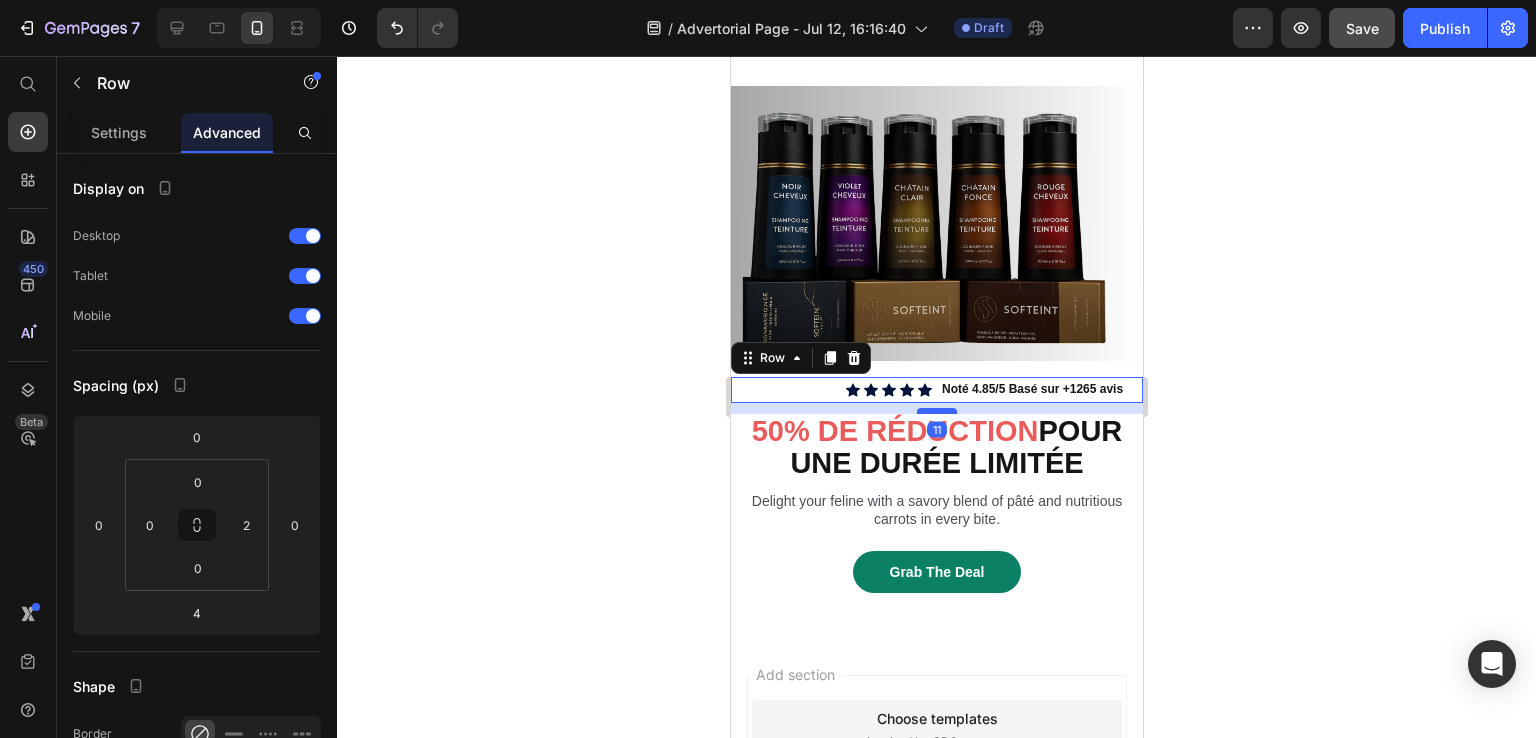 click at bounding box center [936, 411] 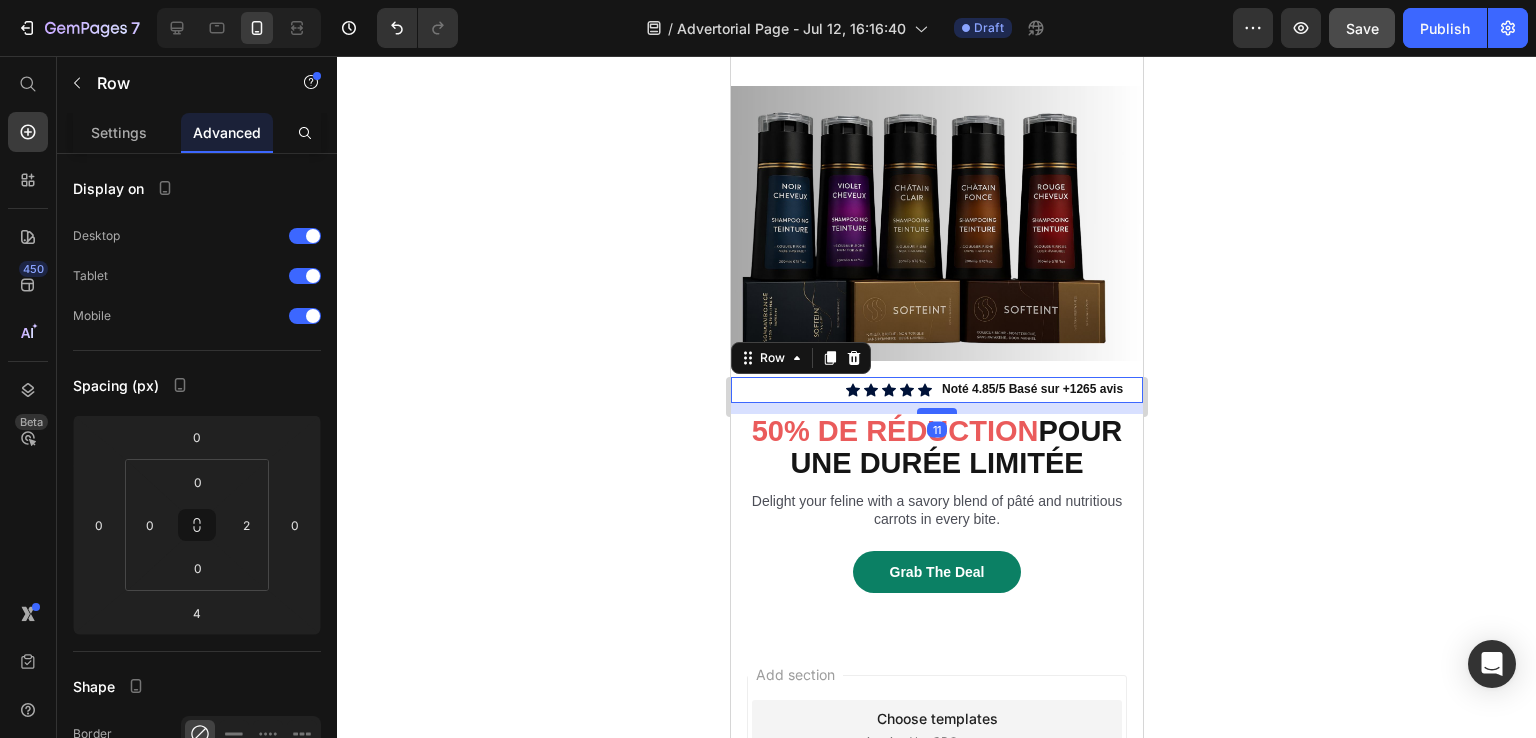 type on "11" 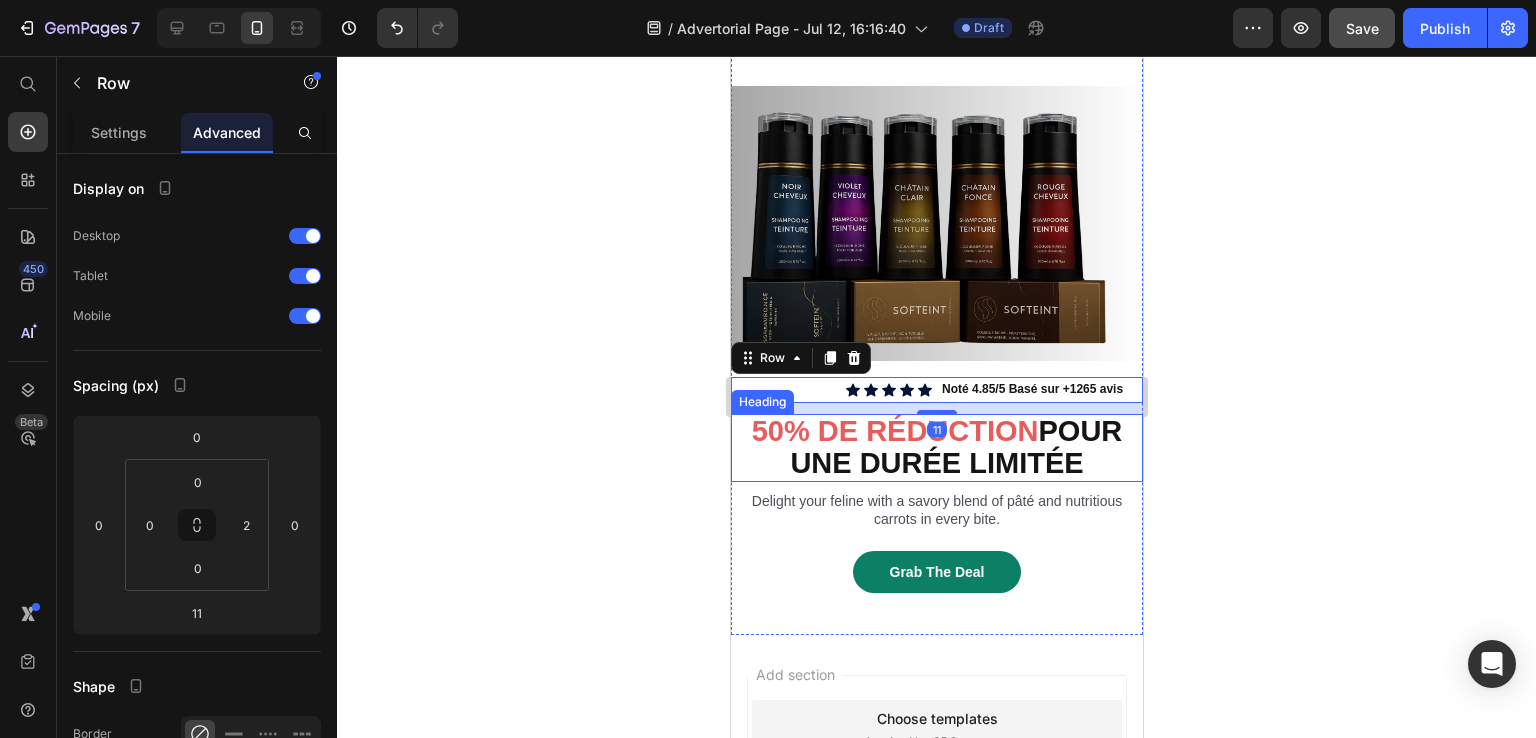 click on "⁠⁠⁠⁠⁠⁠⁠ 50% DE RÉDUCTION  POUR UNE DURÉE LIMITÉE" at bounding box center (936, 448) 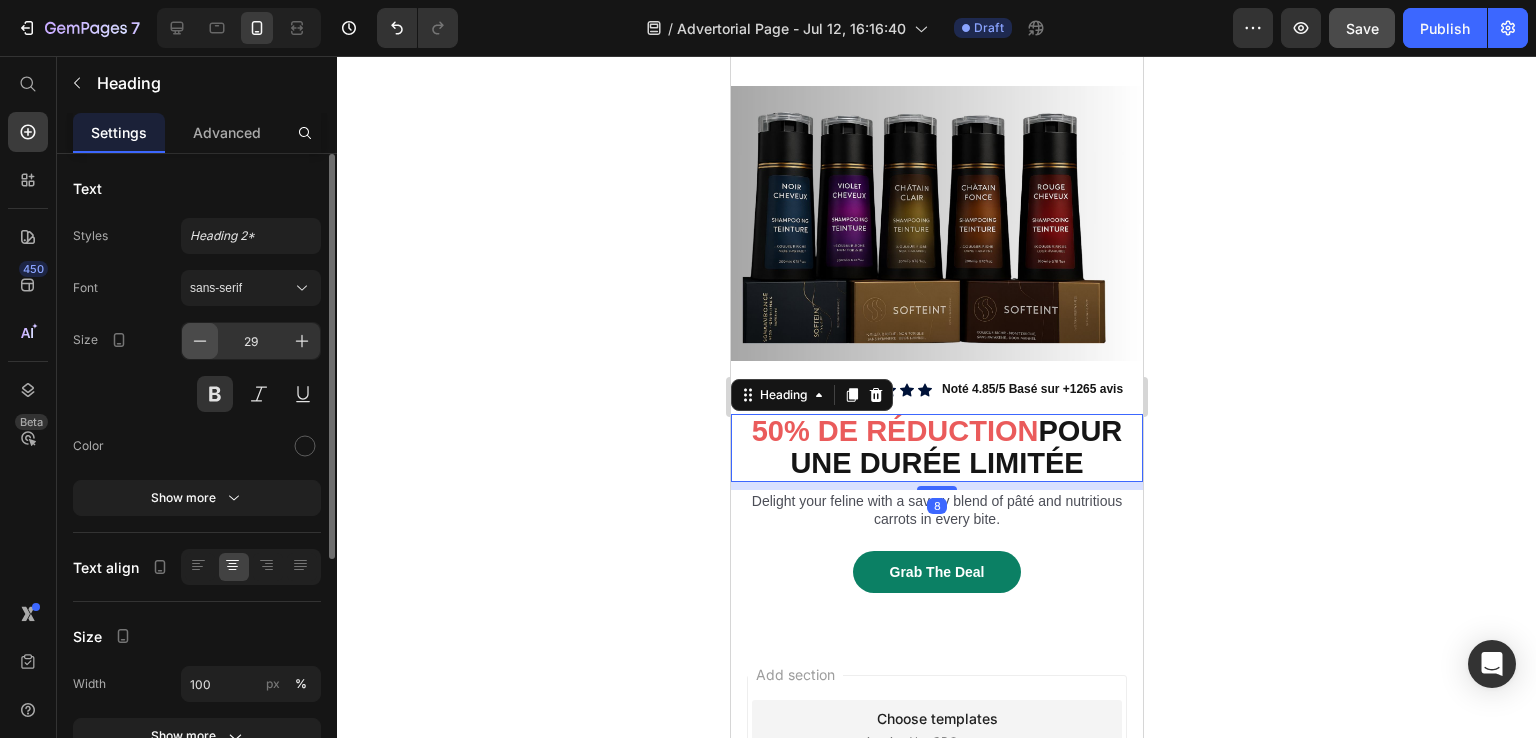 click 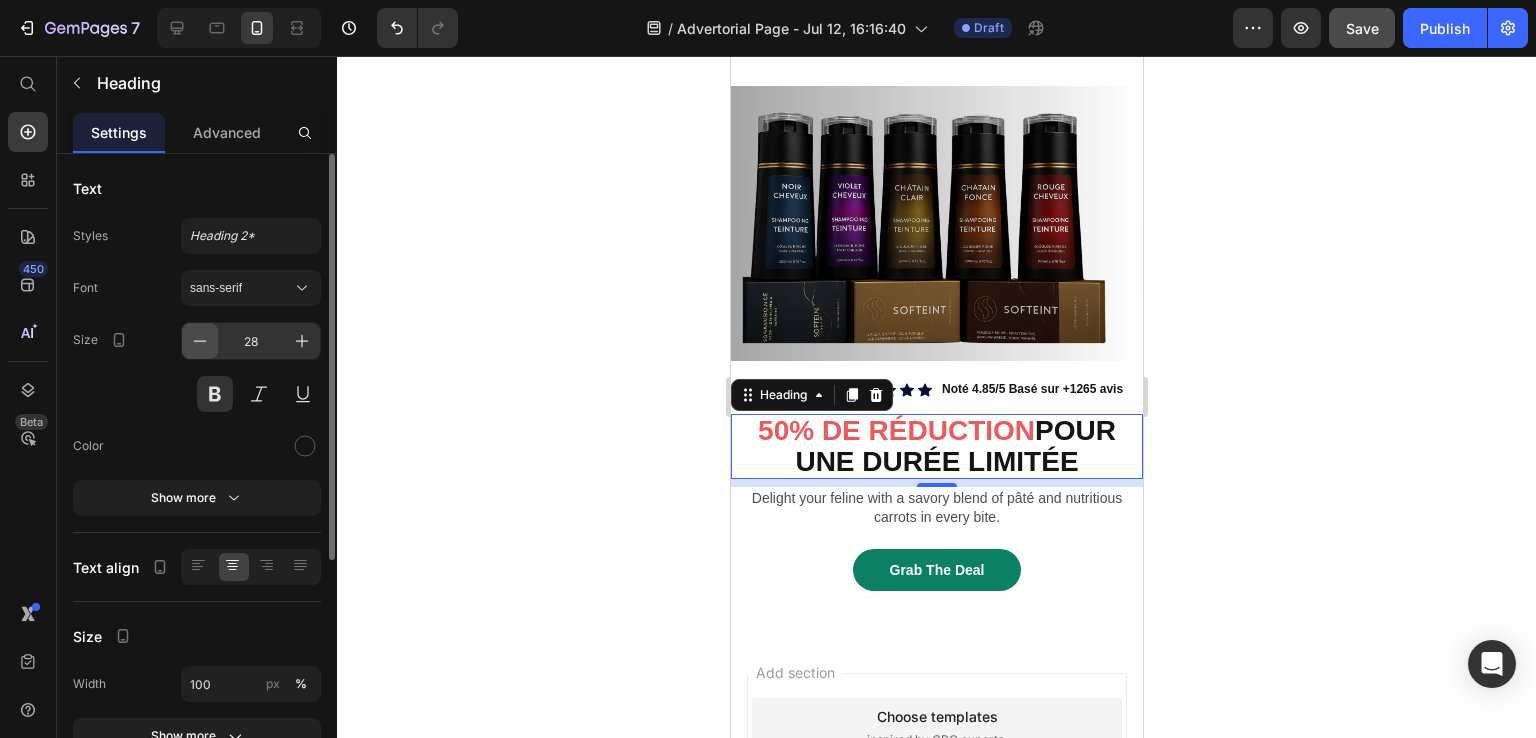 click 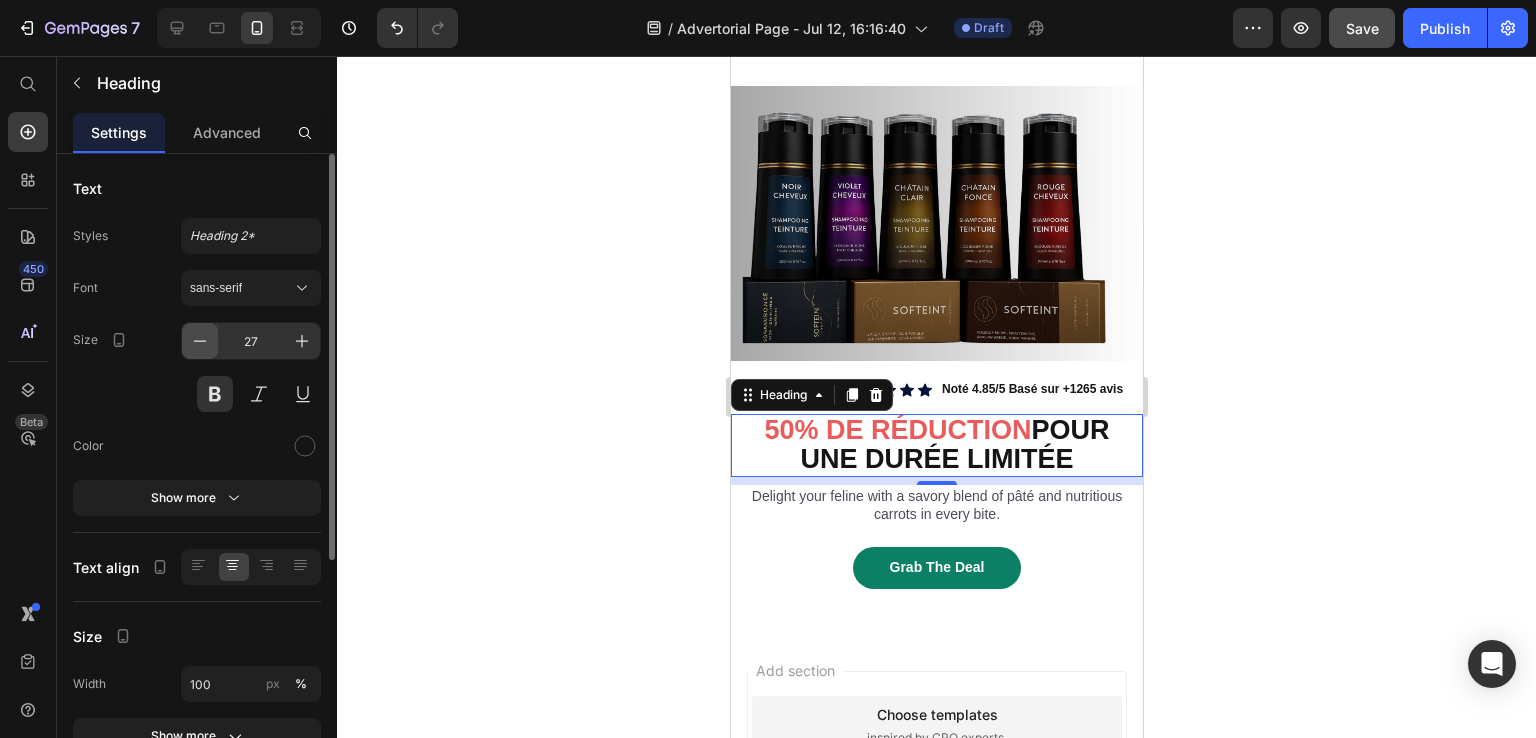 click 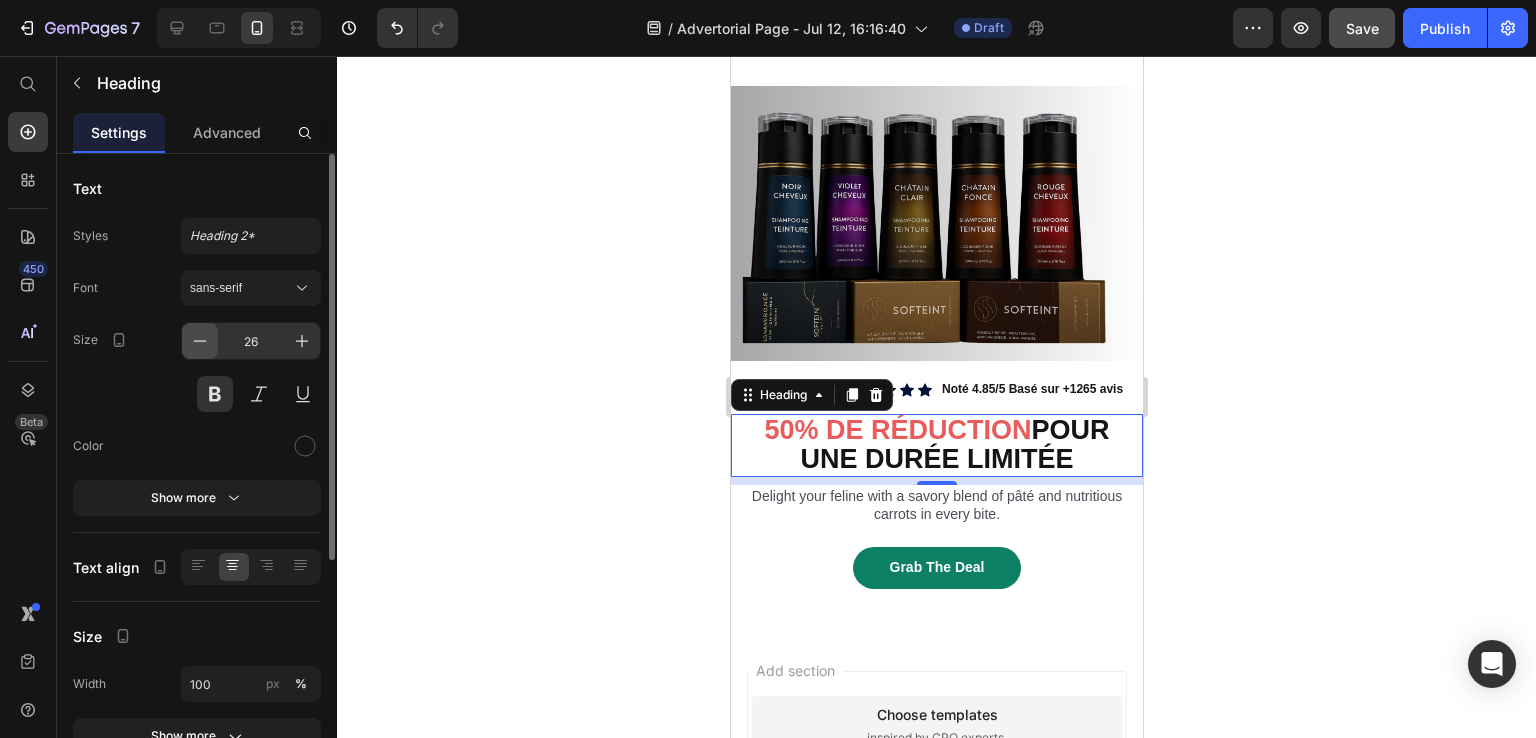 click 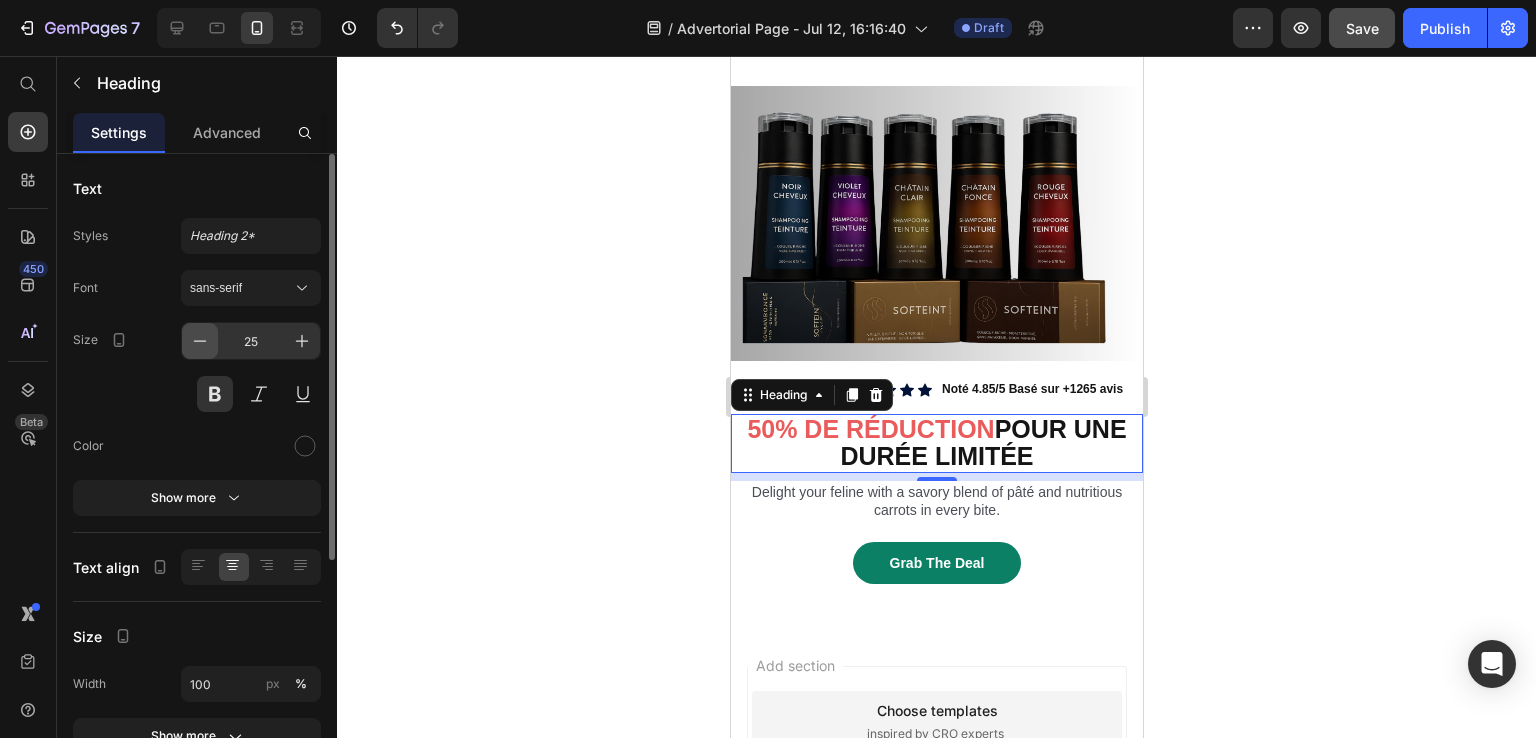 click 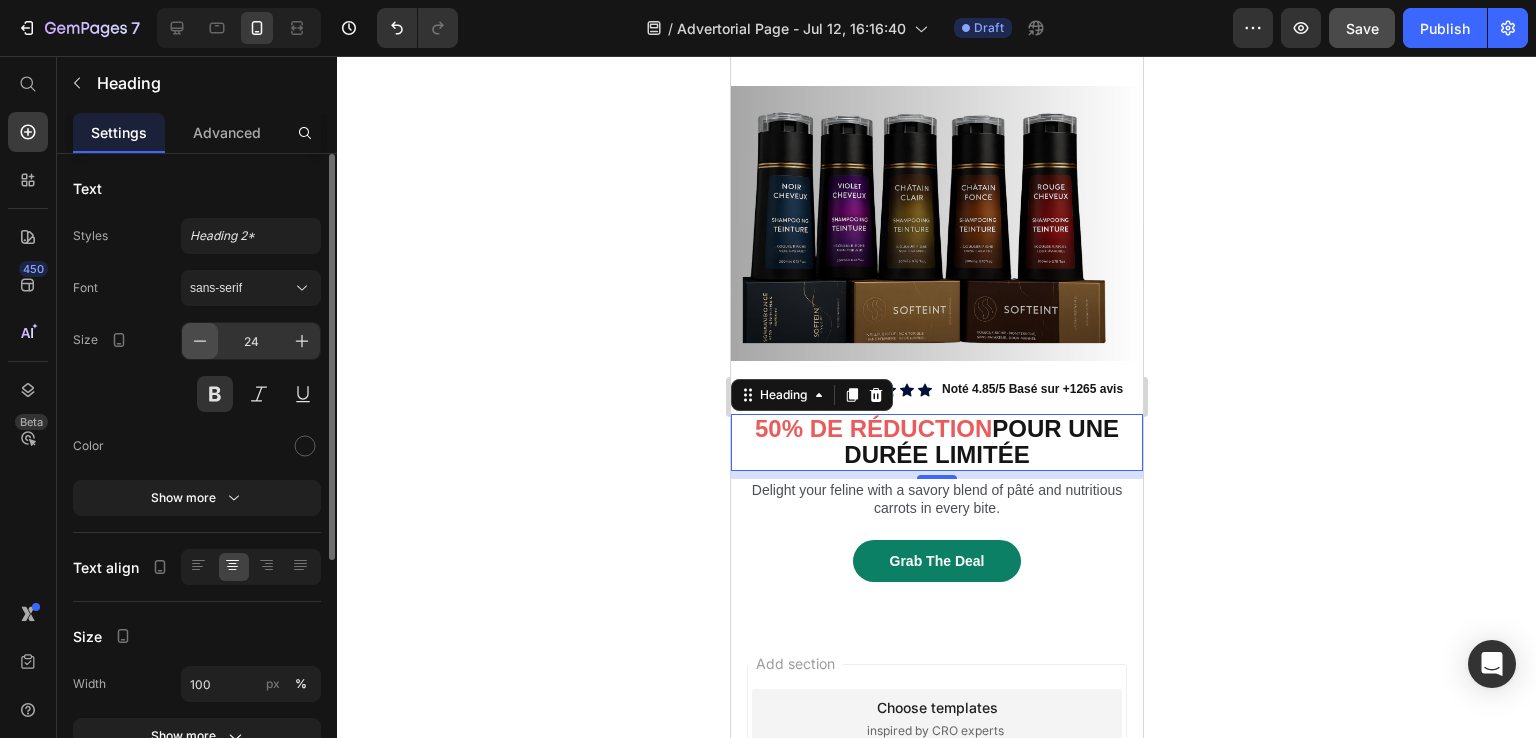 click 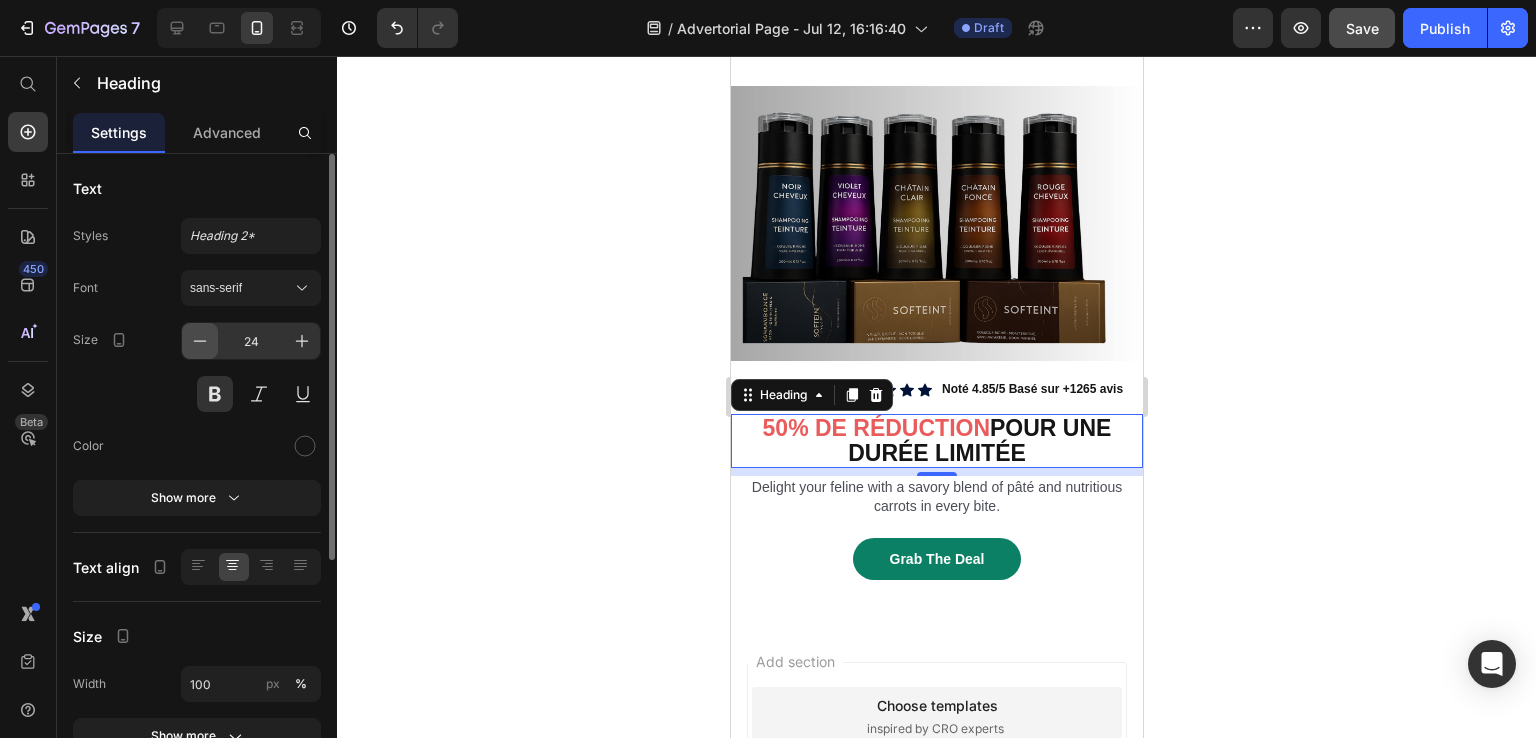 click 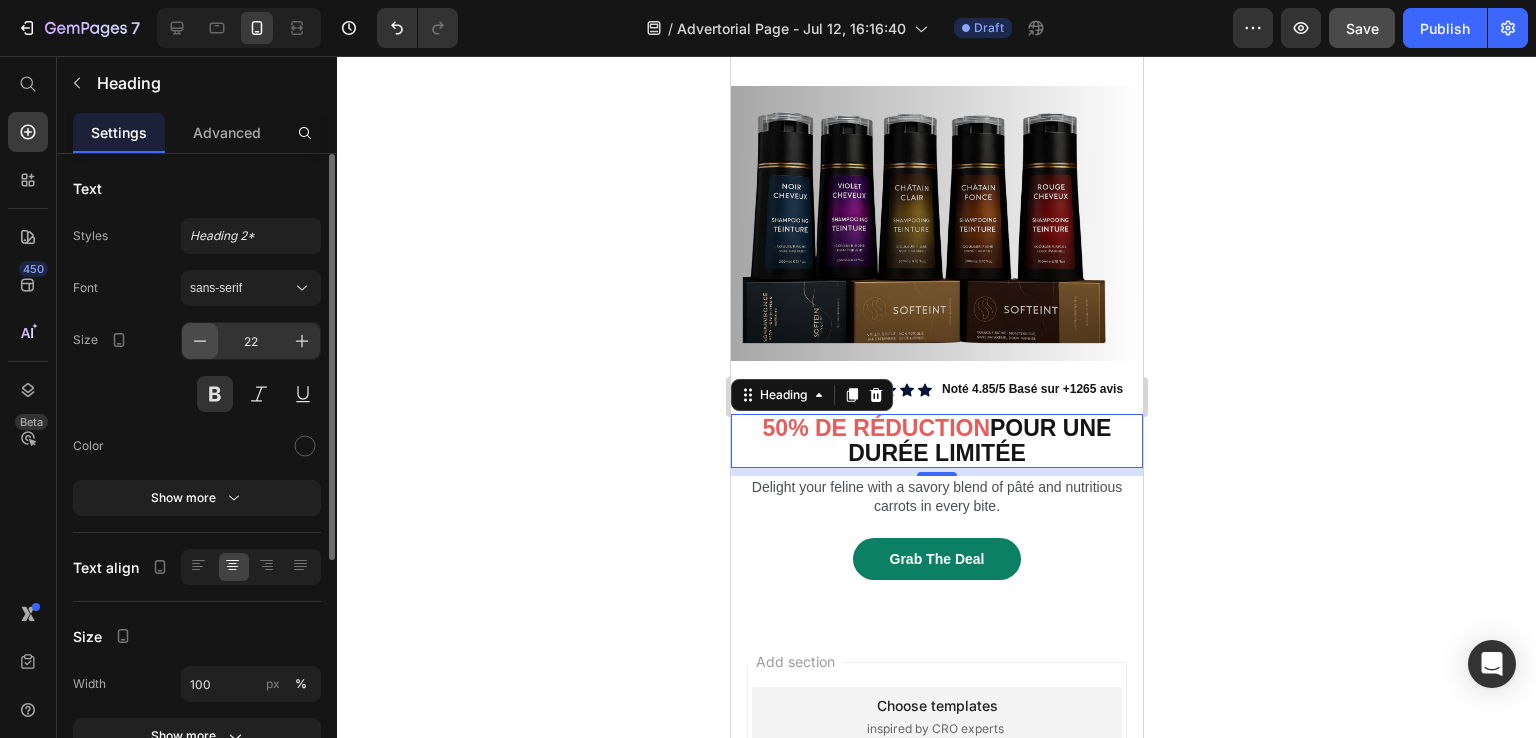 click 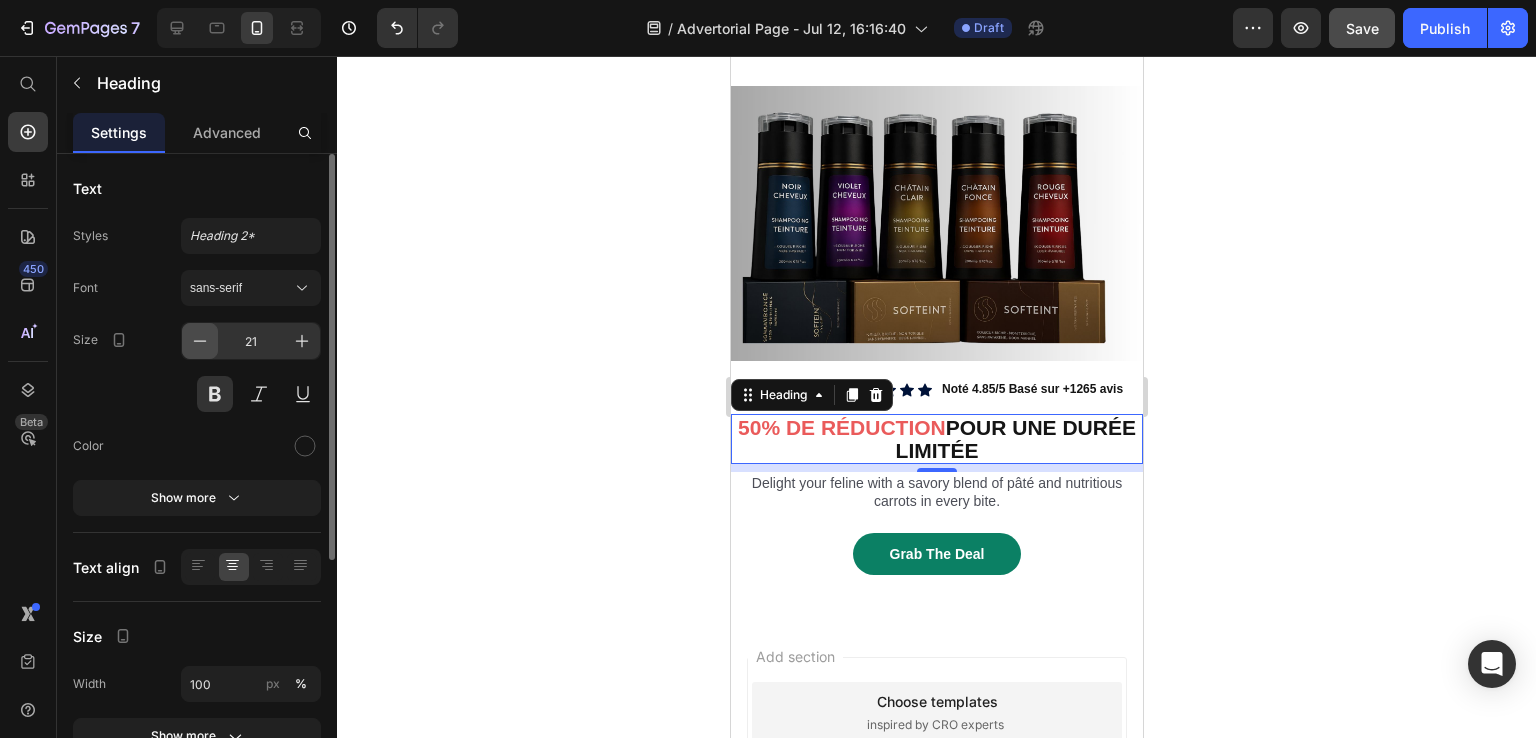 click 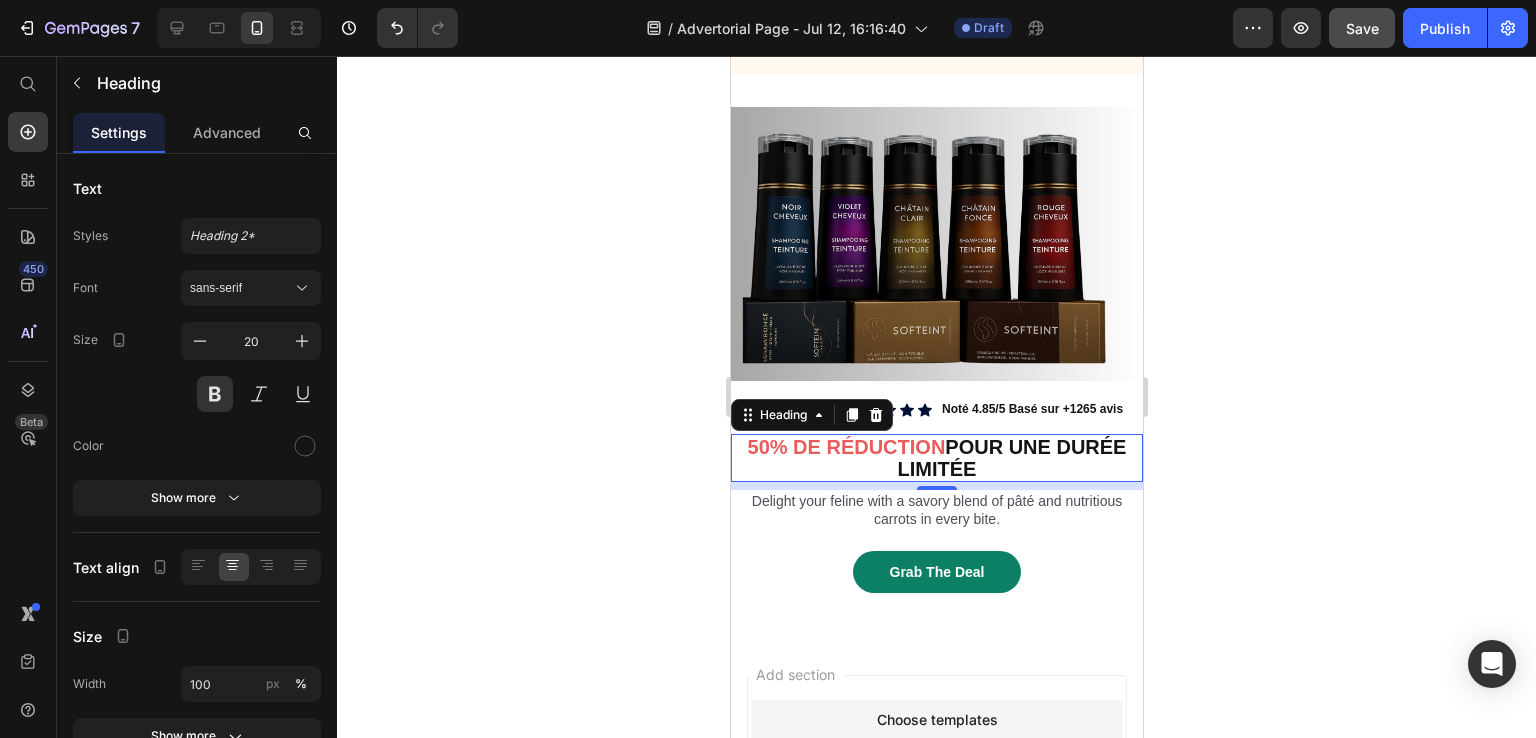 scroll, scrollTop: 5473, scrollLeft: 0, axis: vertical 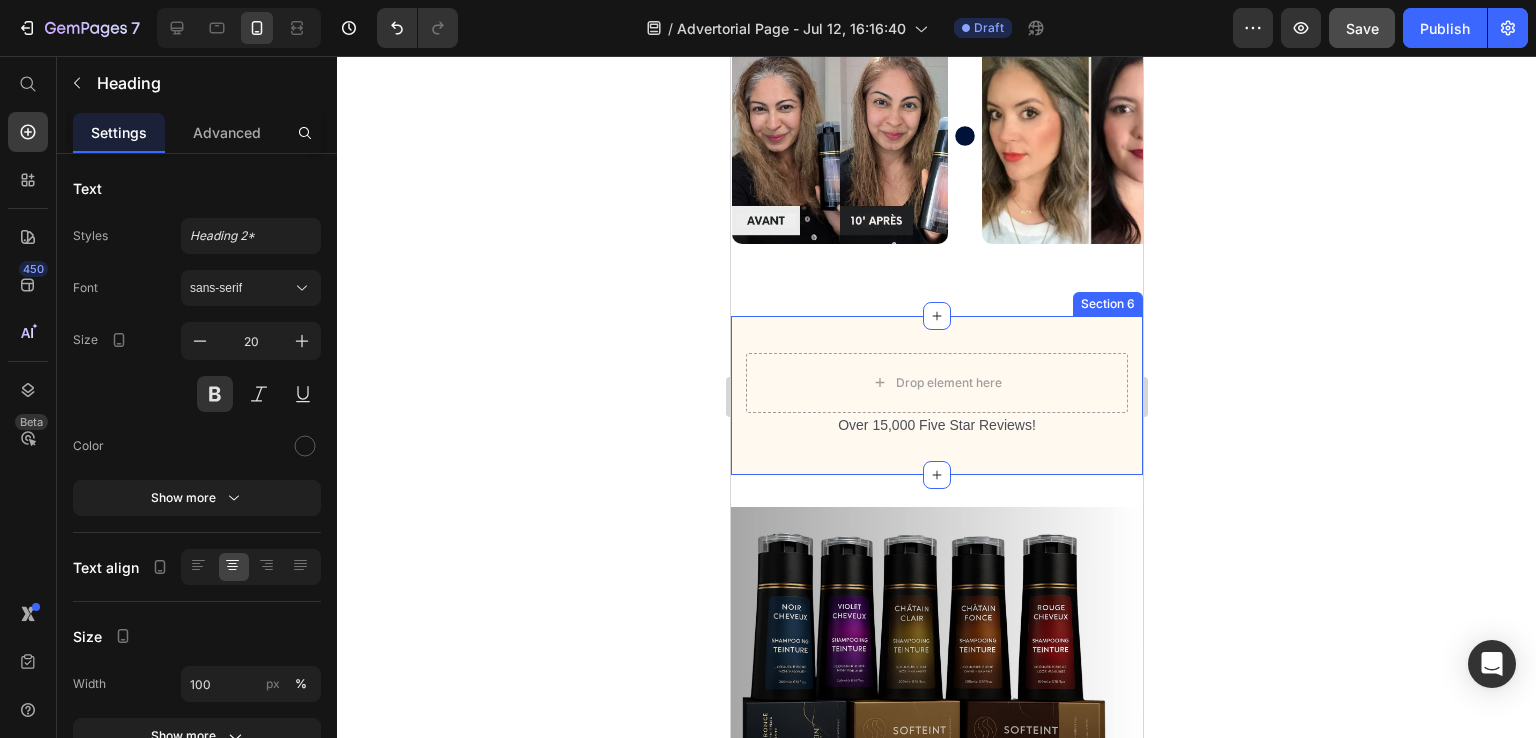 click on "Over 15,000 Five Star Reviews! Text Block Row
Drop element here Row Section 6" at bounding box center (936, 395) 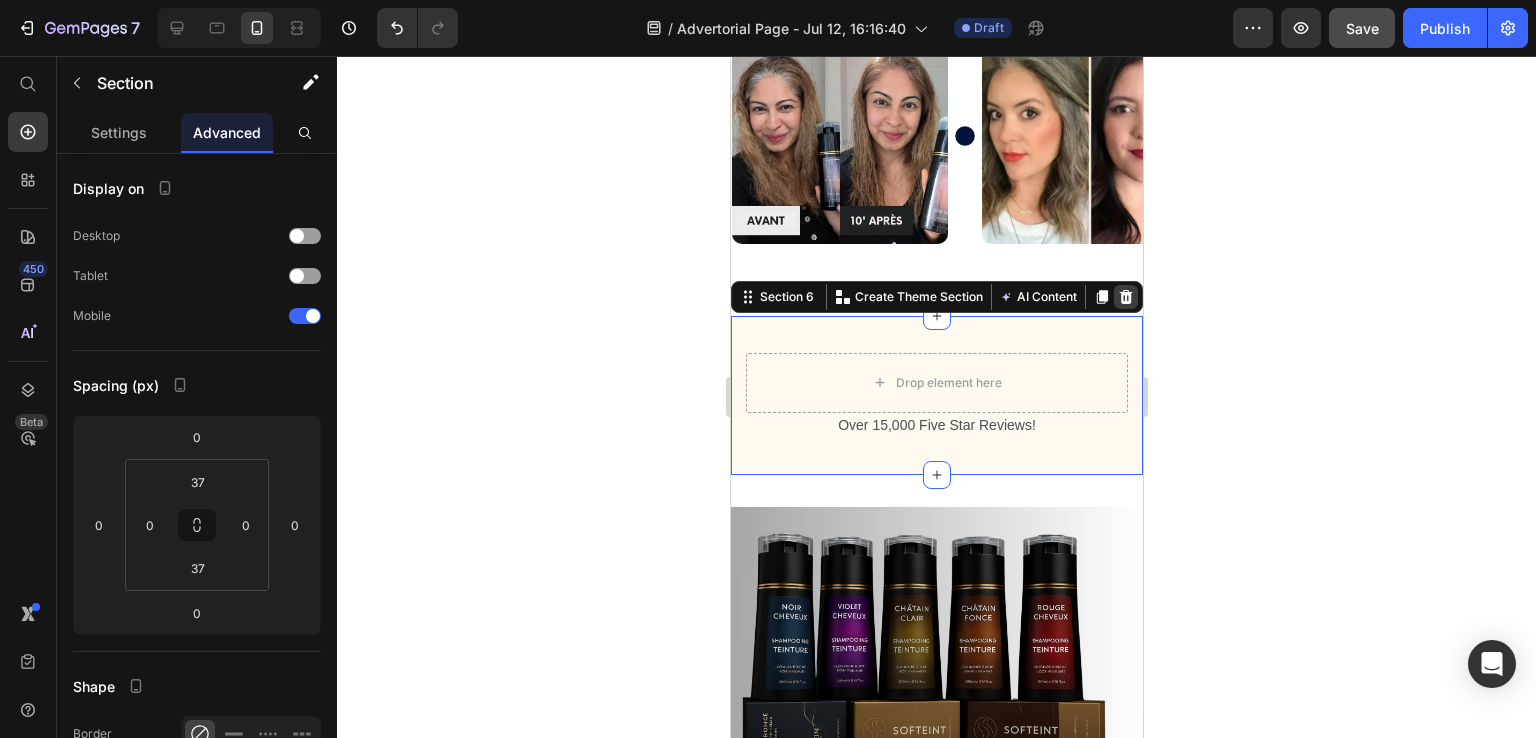 click 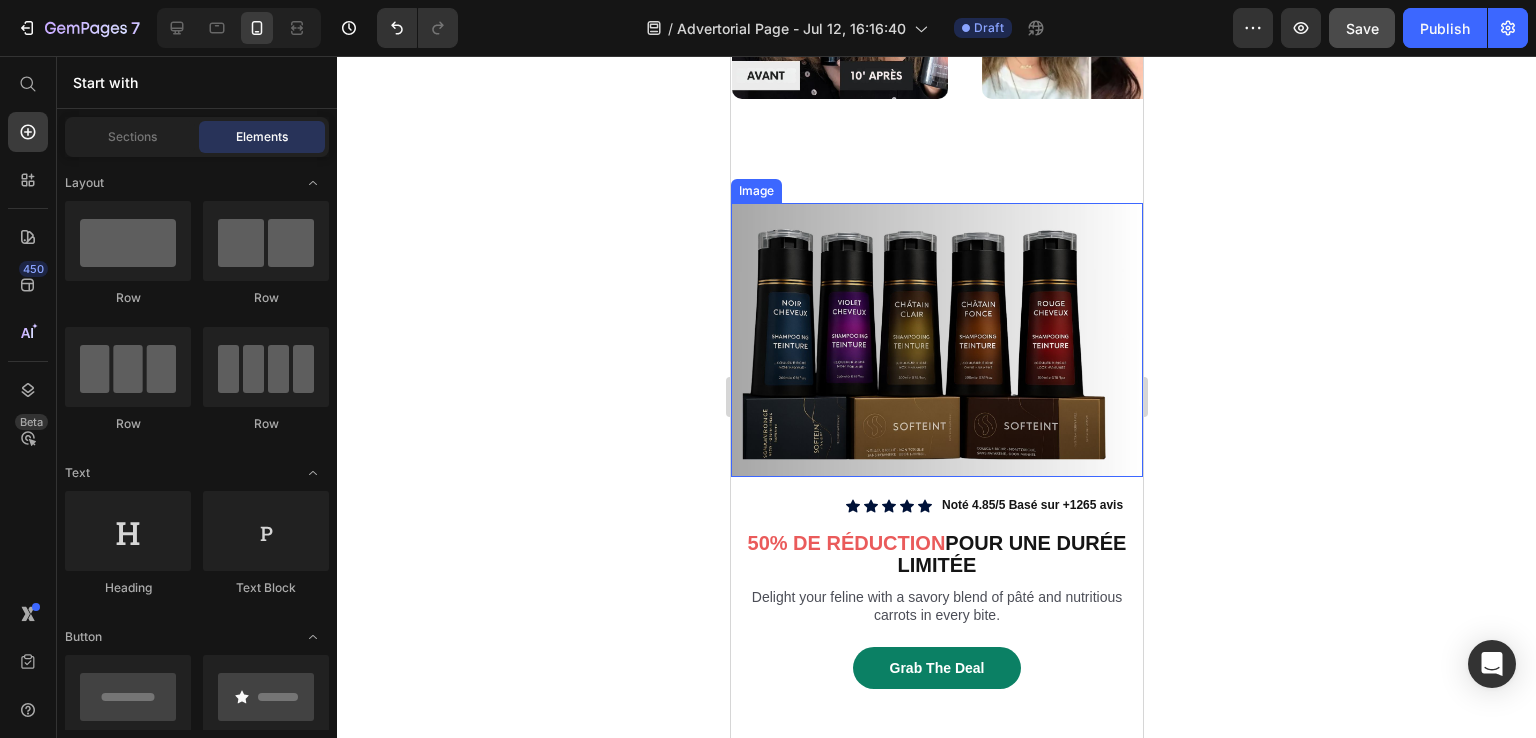 scroll, scrollTop: 5673, scrollLeft: 0, axis: vertical 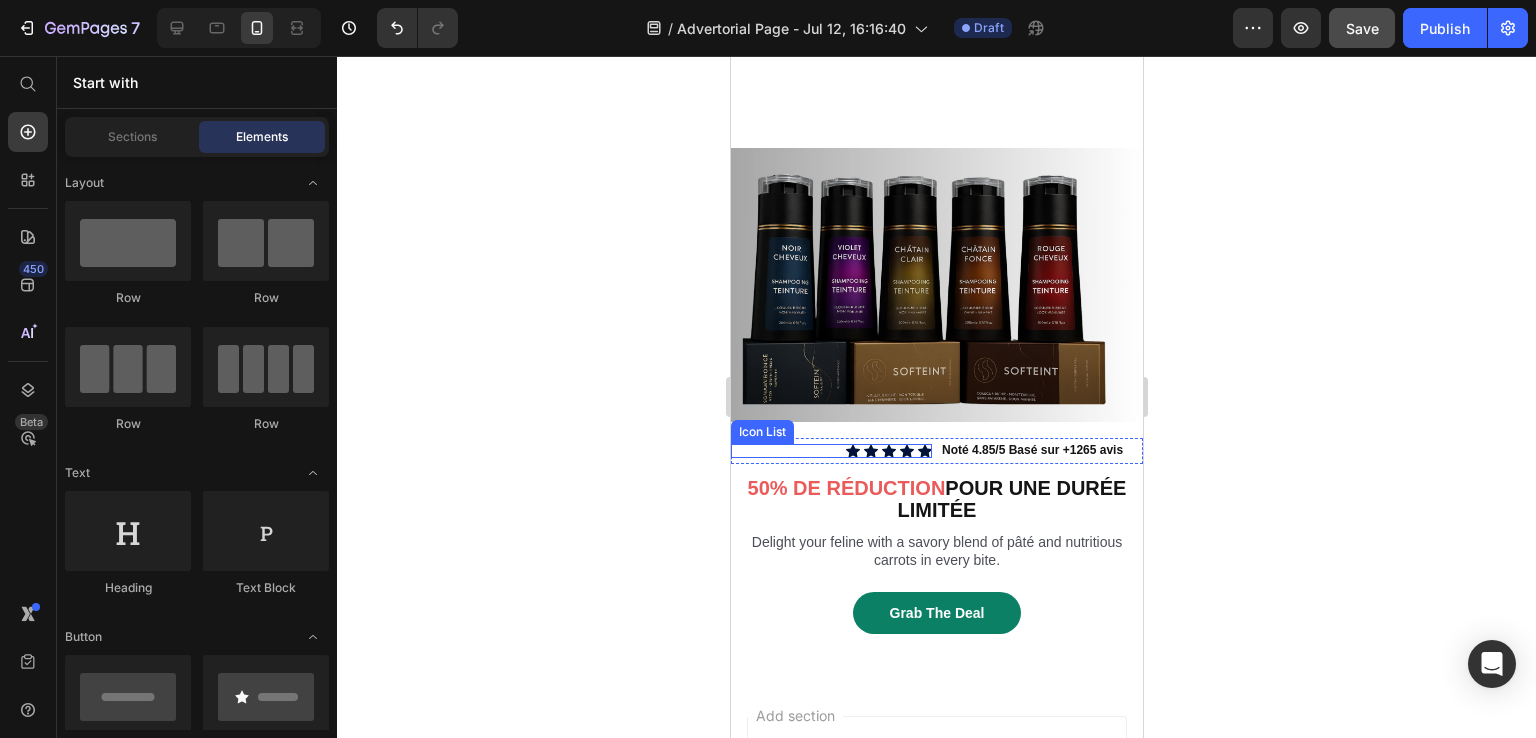 click on "Icon Icon Icon Icon Icon" at bounding box center (830, 451) 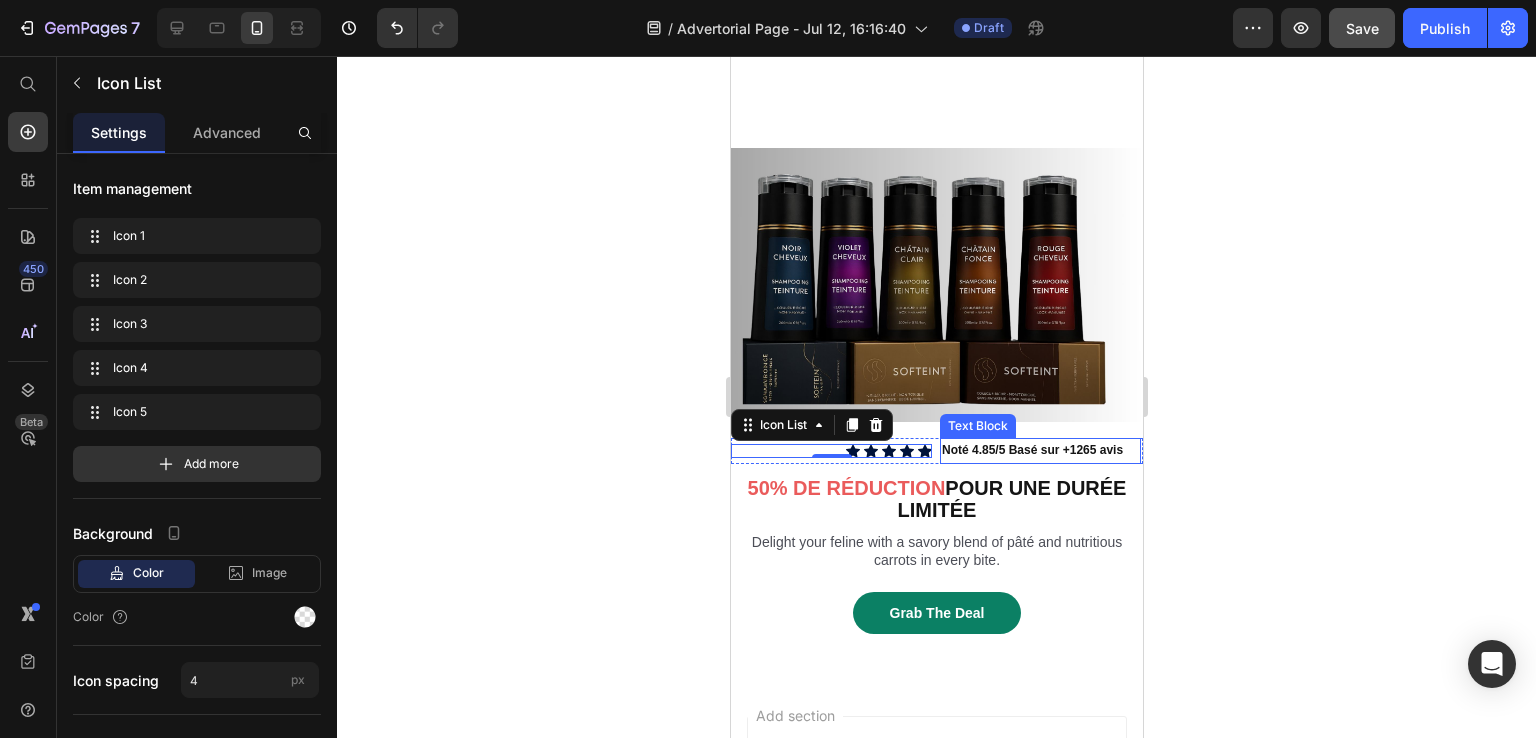 click on "Noté 4.85/5 Basé sur +1265 avis" at bounding box center (1039, 451) 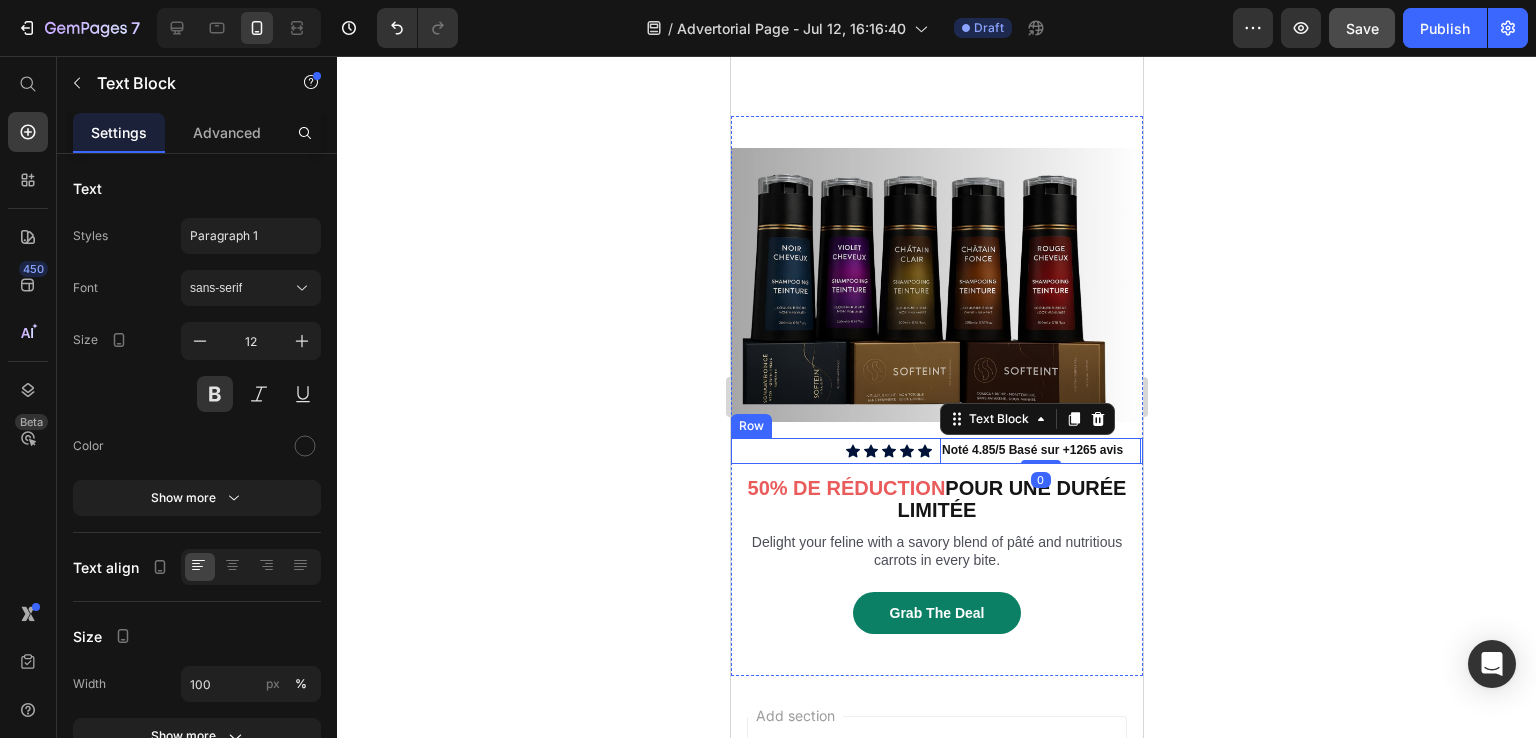click on "Icon Icon Icon Icon Icon Icon List" at bounding box center (830, 451) 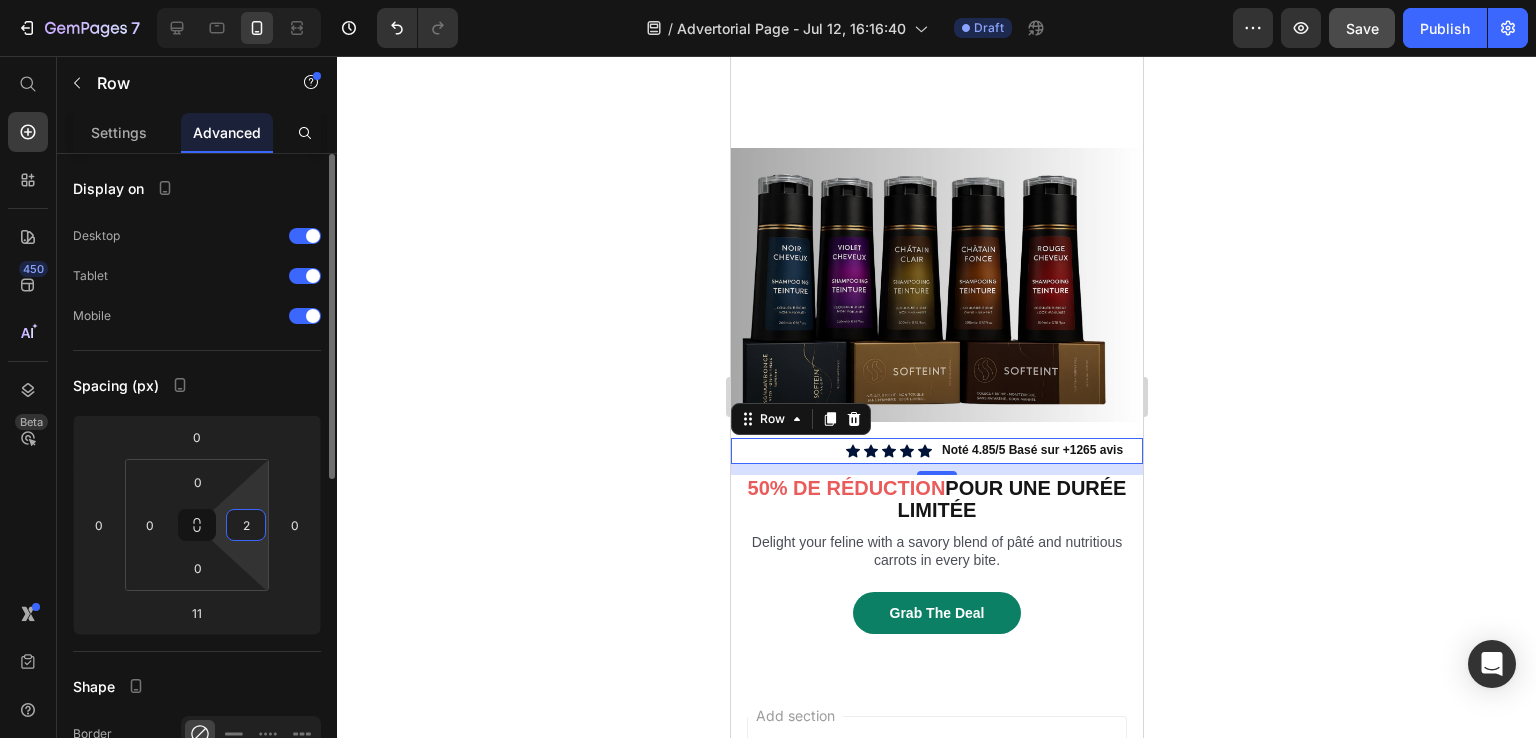 click on "2" at bounding box center [246, 525] 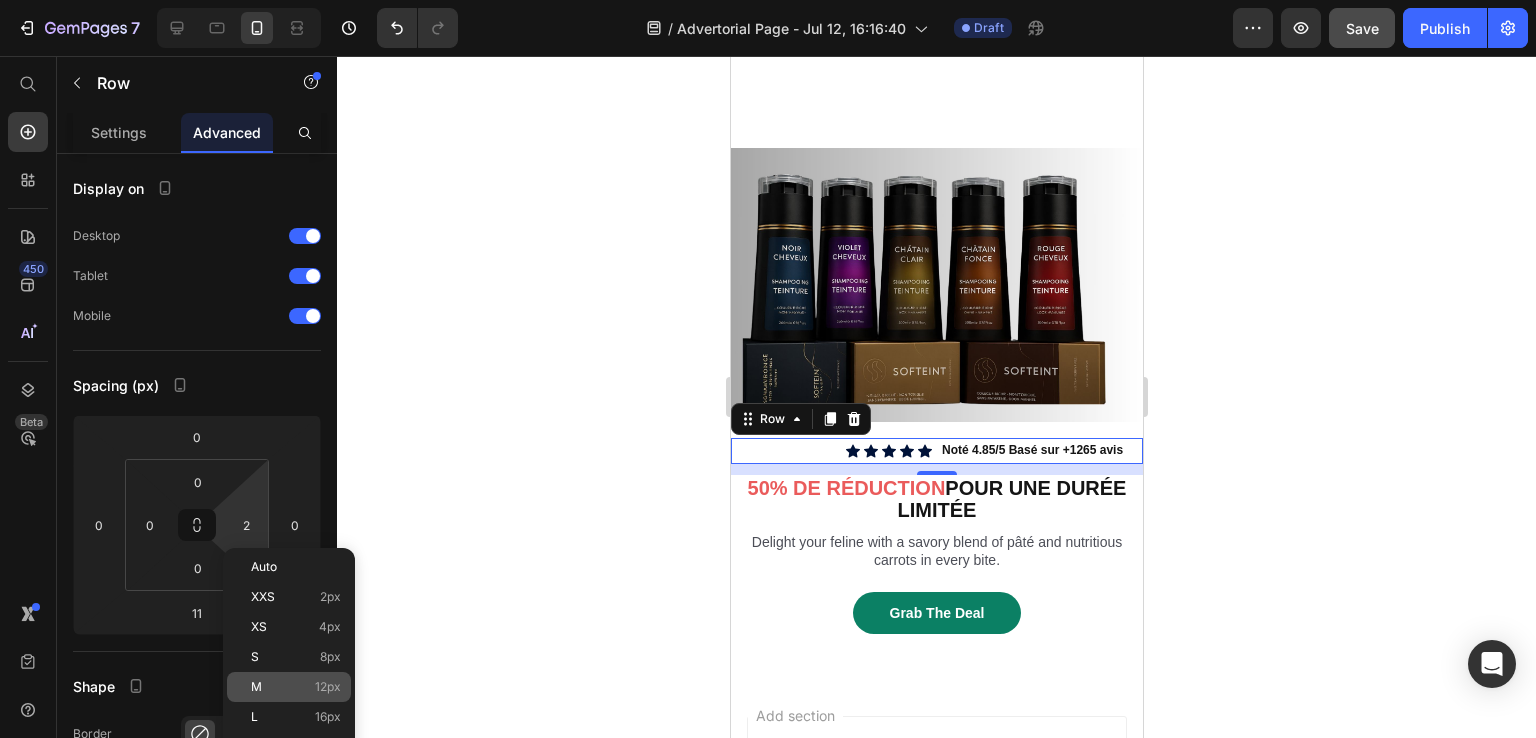 click on "M 12px" 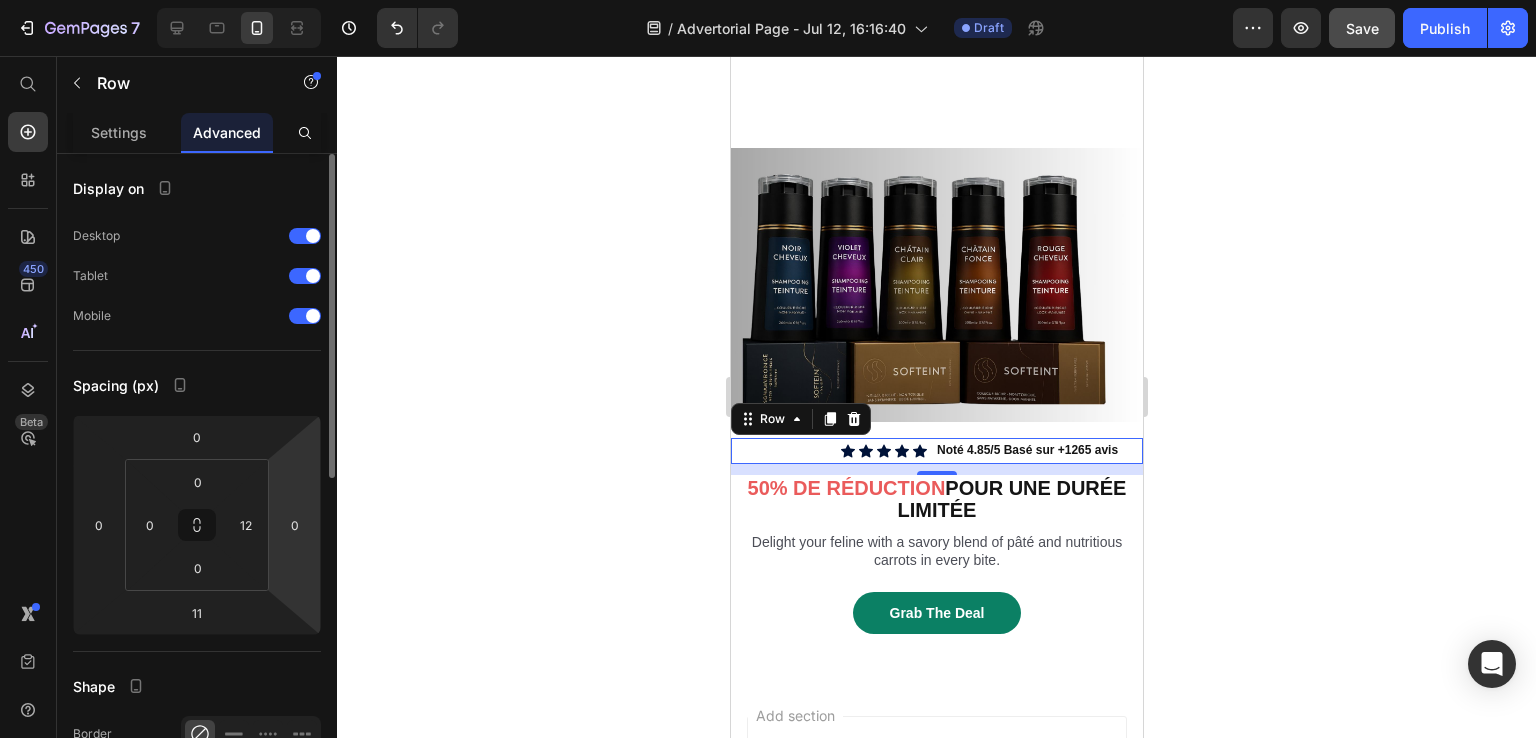 scroll, scrollTop: 200, scrollLeft: 0, axis: vertical 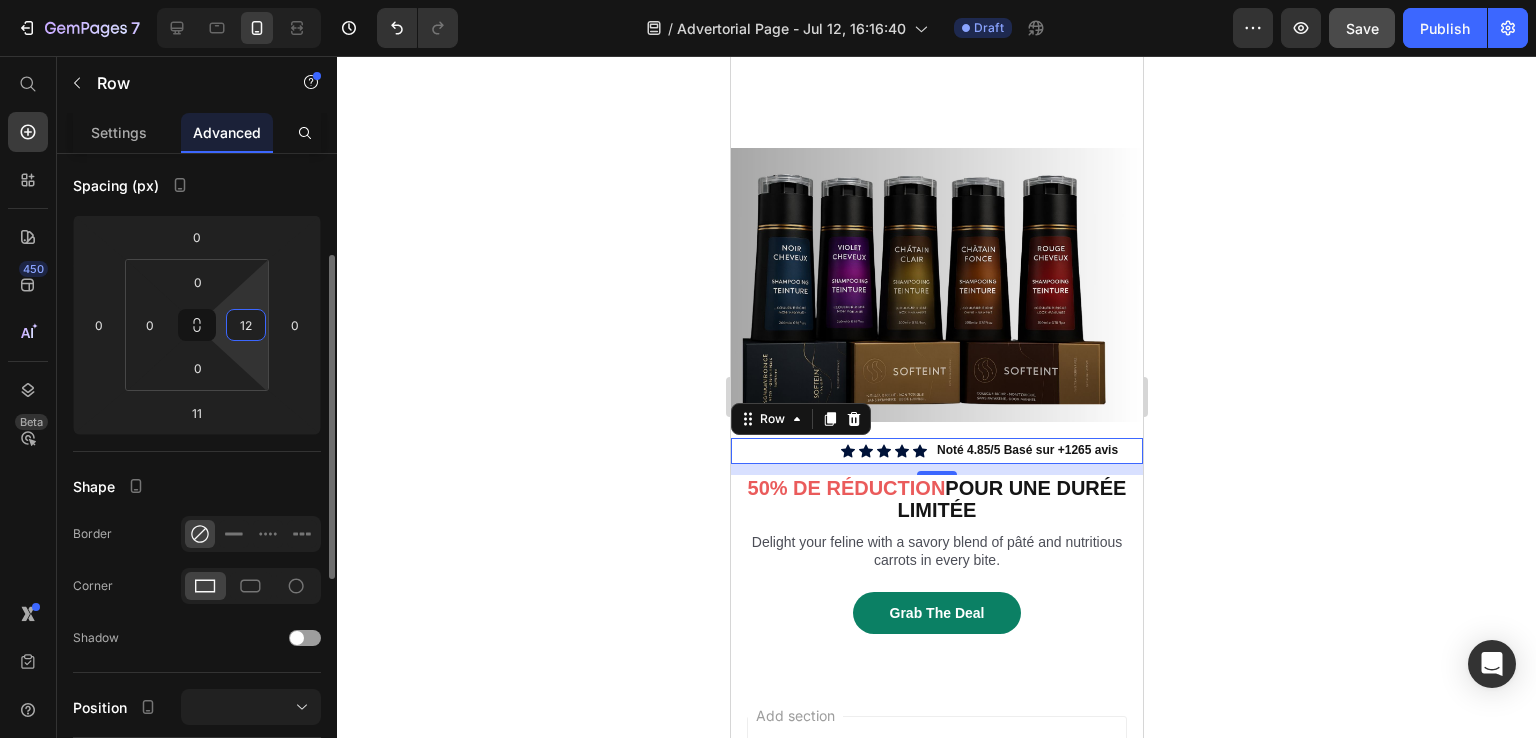 click on "12" at bounding box center [246, 325] 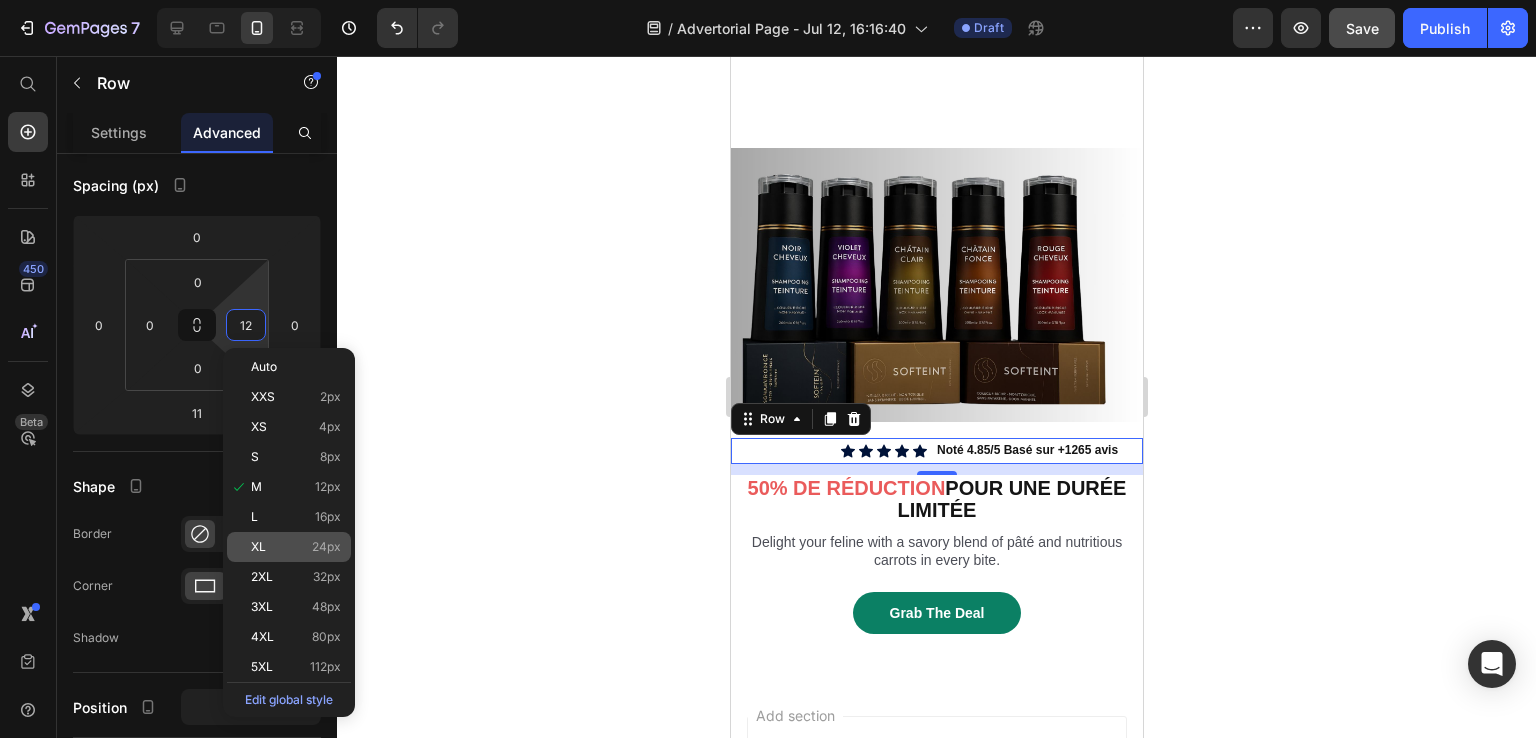 click on "XL 24px" 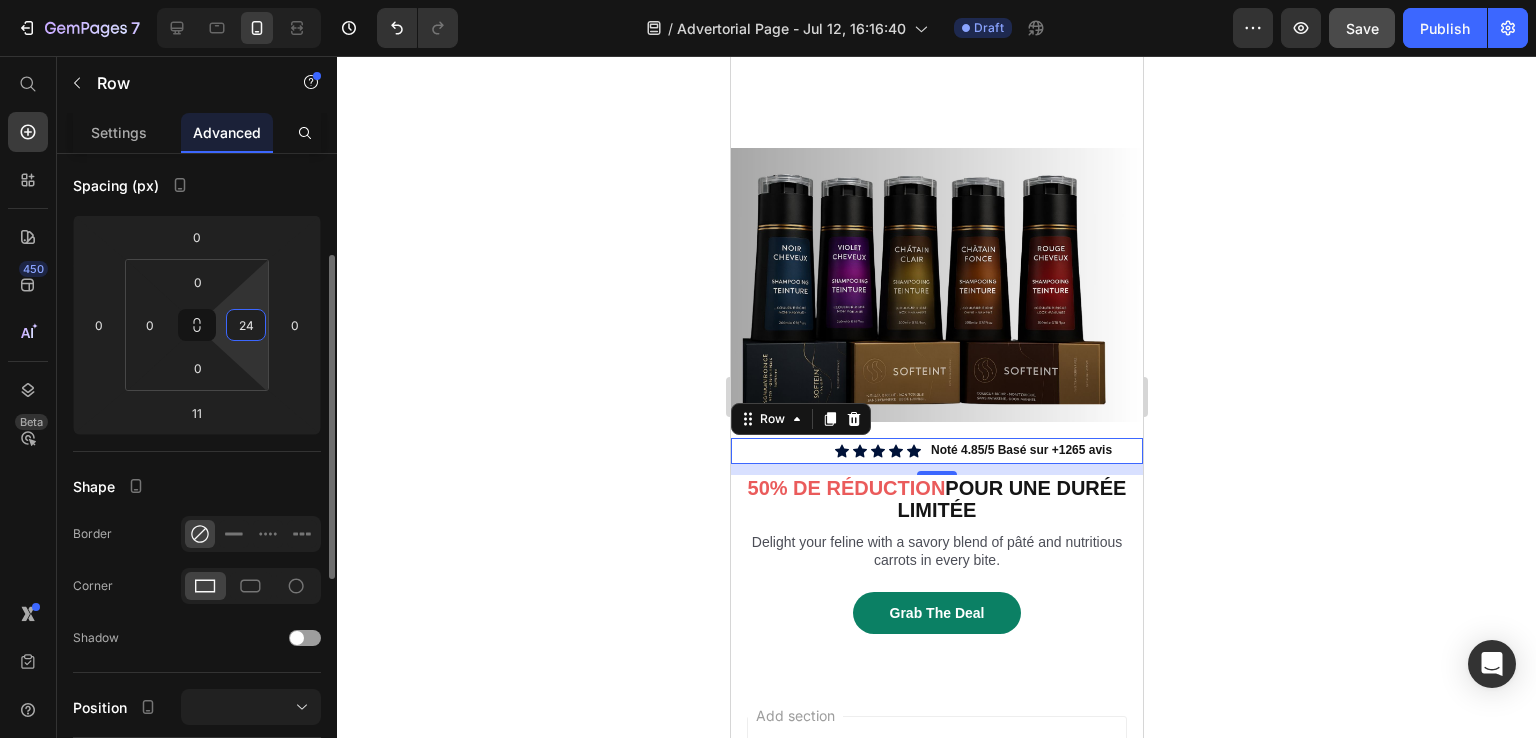 click on "24" at bounding box center (246, 325) 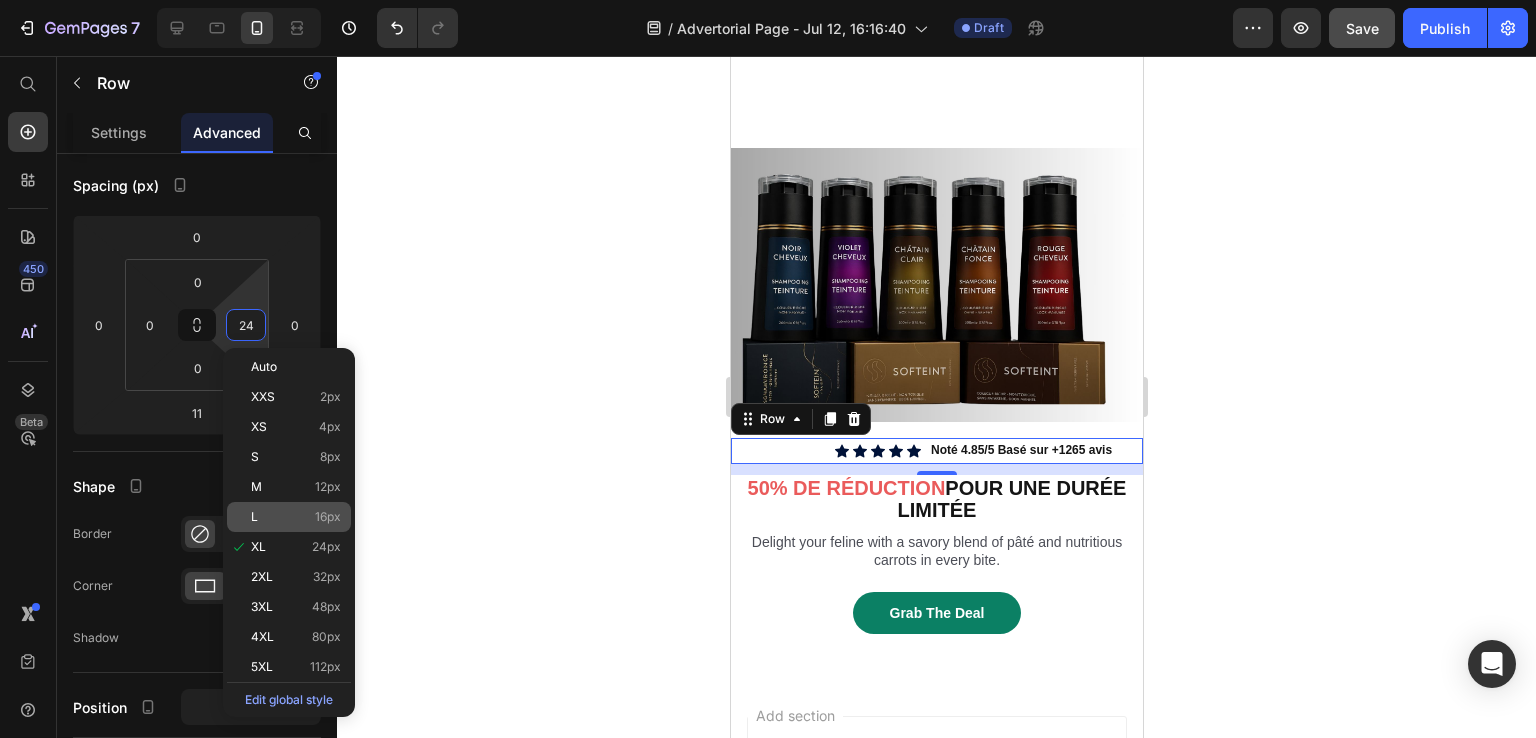 click on "L 16px" at bounding box center [296, 517] 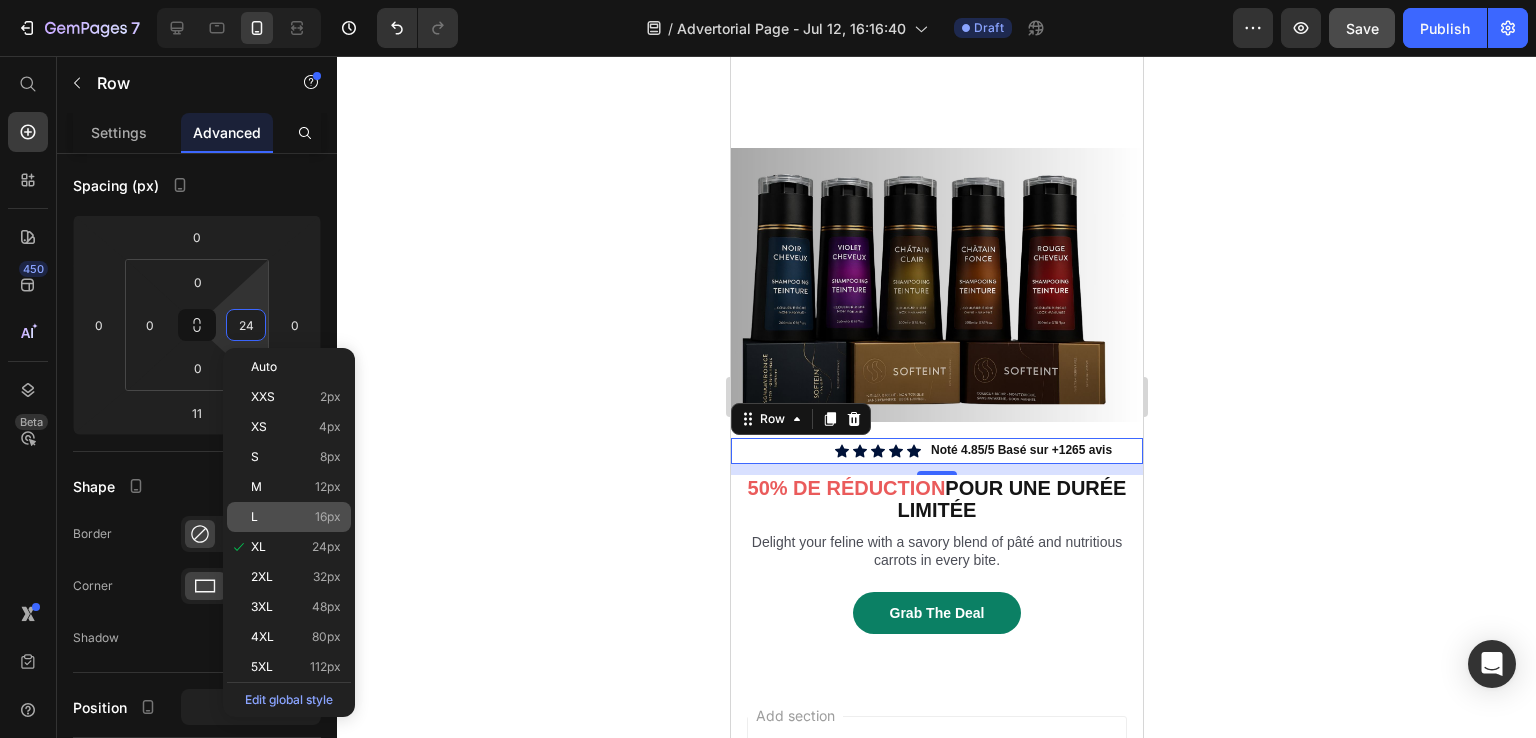 type on "16" 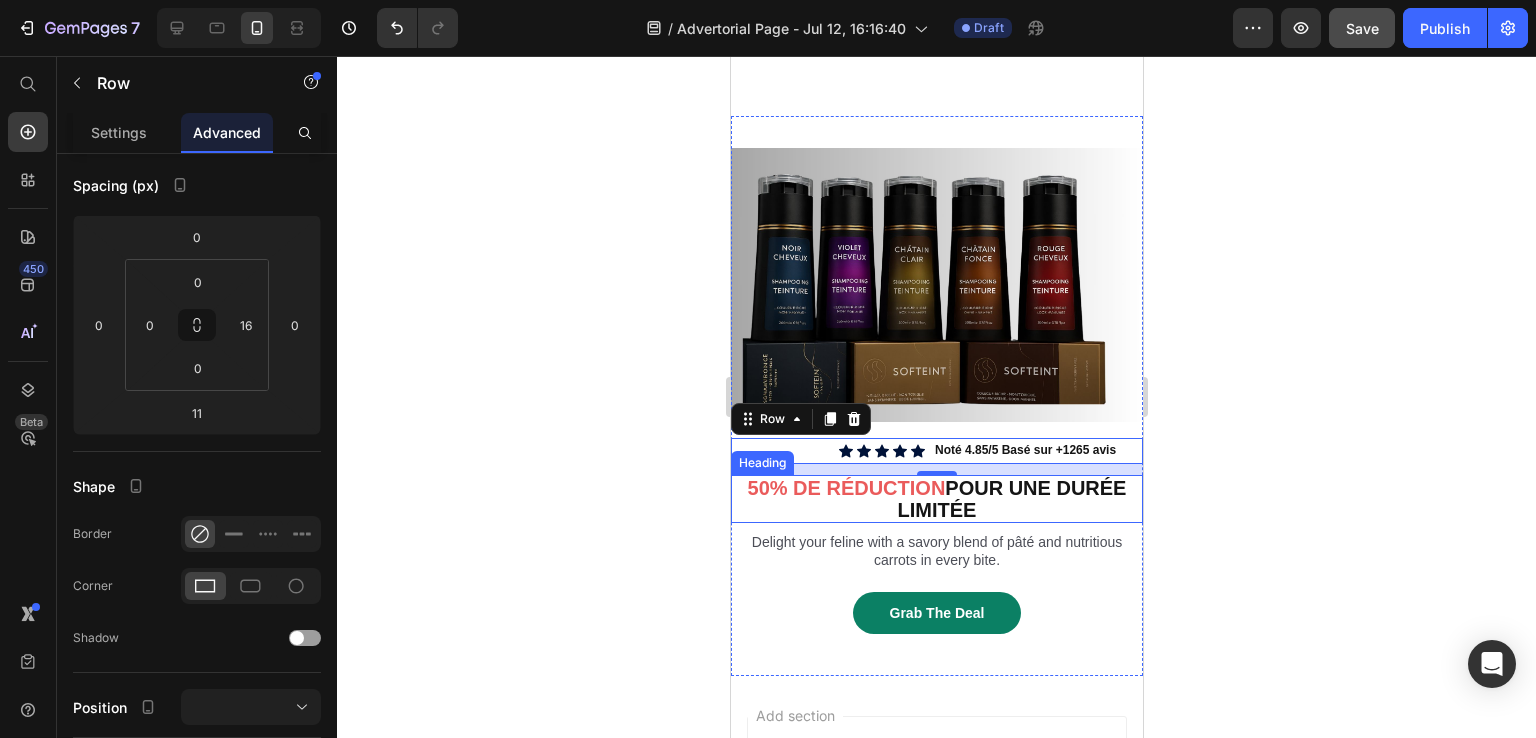 click on "⁠⁠⁠⁠⁠⁠⁠ 50% DE RÉDUCTION  POUR UNE DURÉE LIMITÉE" at bounding box center [936, 499] 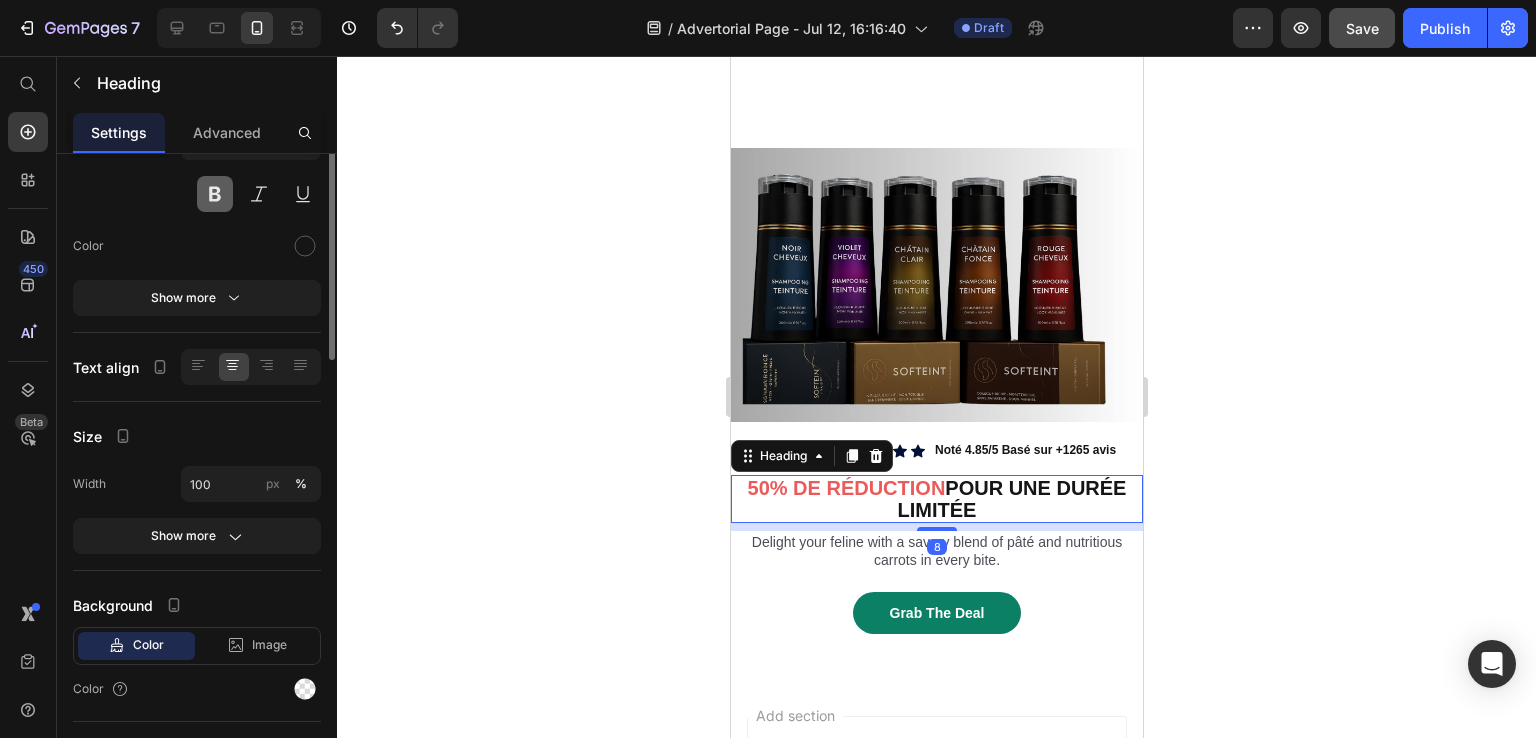 scroll, scrollTop: 0, scrollLeft: 0, axis: both 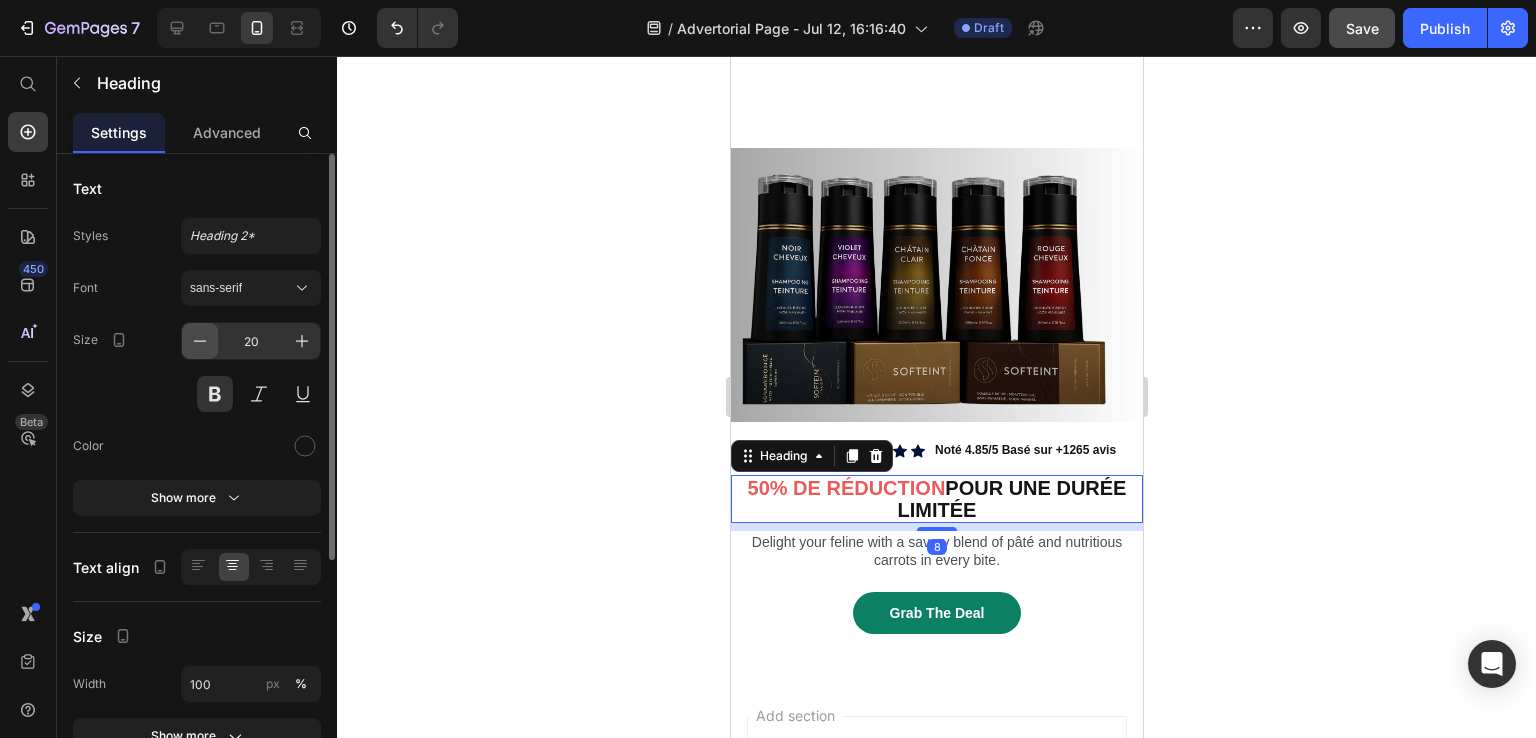 click at bounding box center [200, 341] 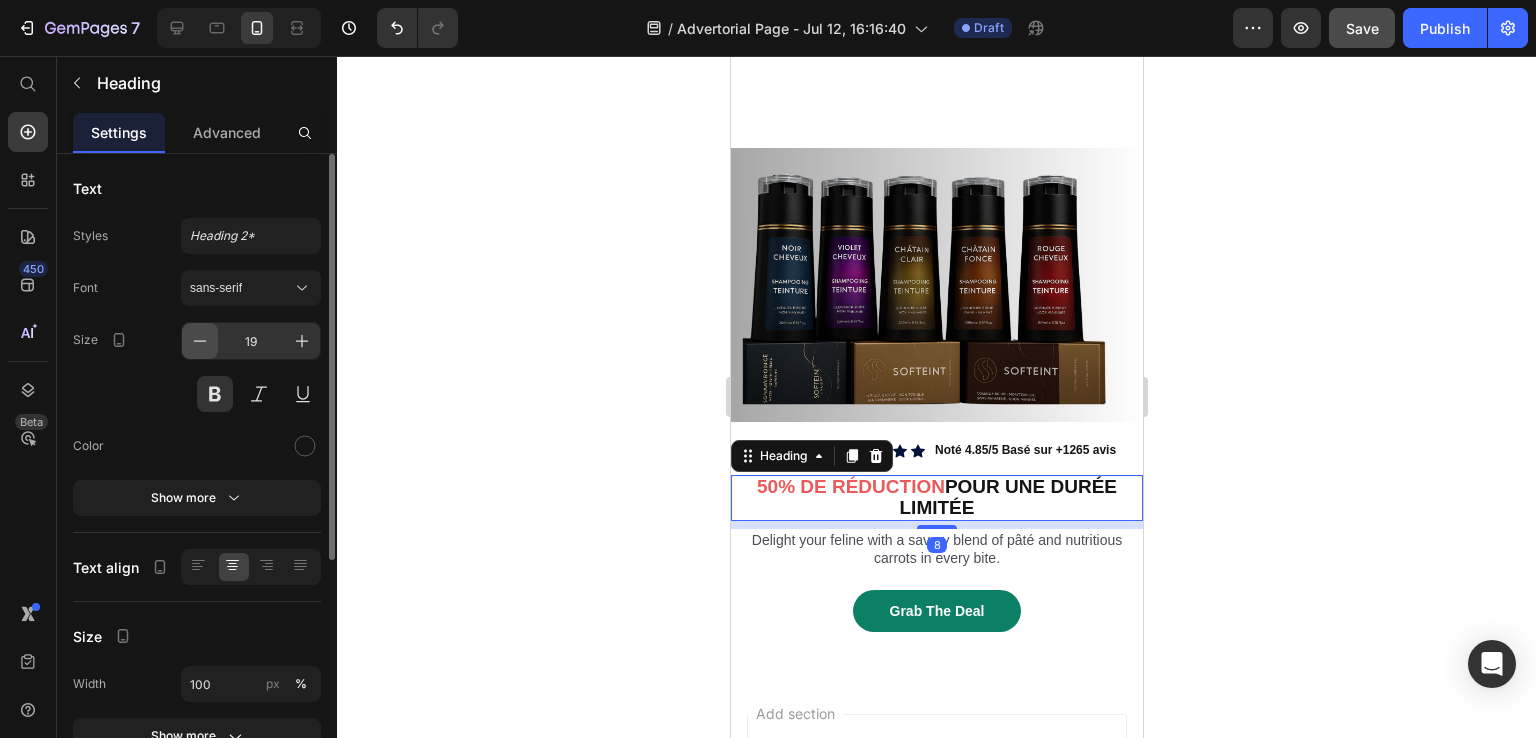 click at bounding box center (200, 341) 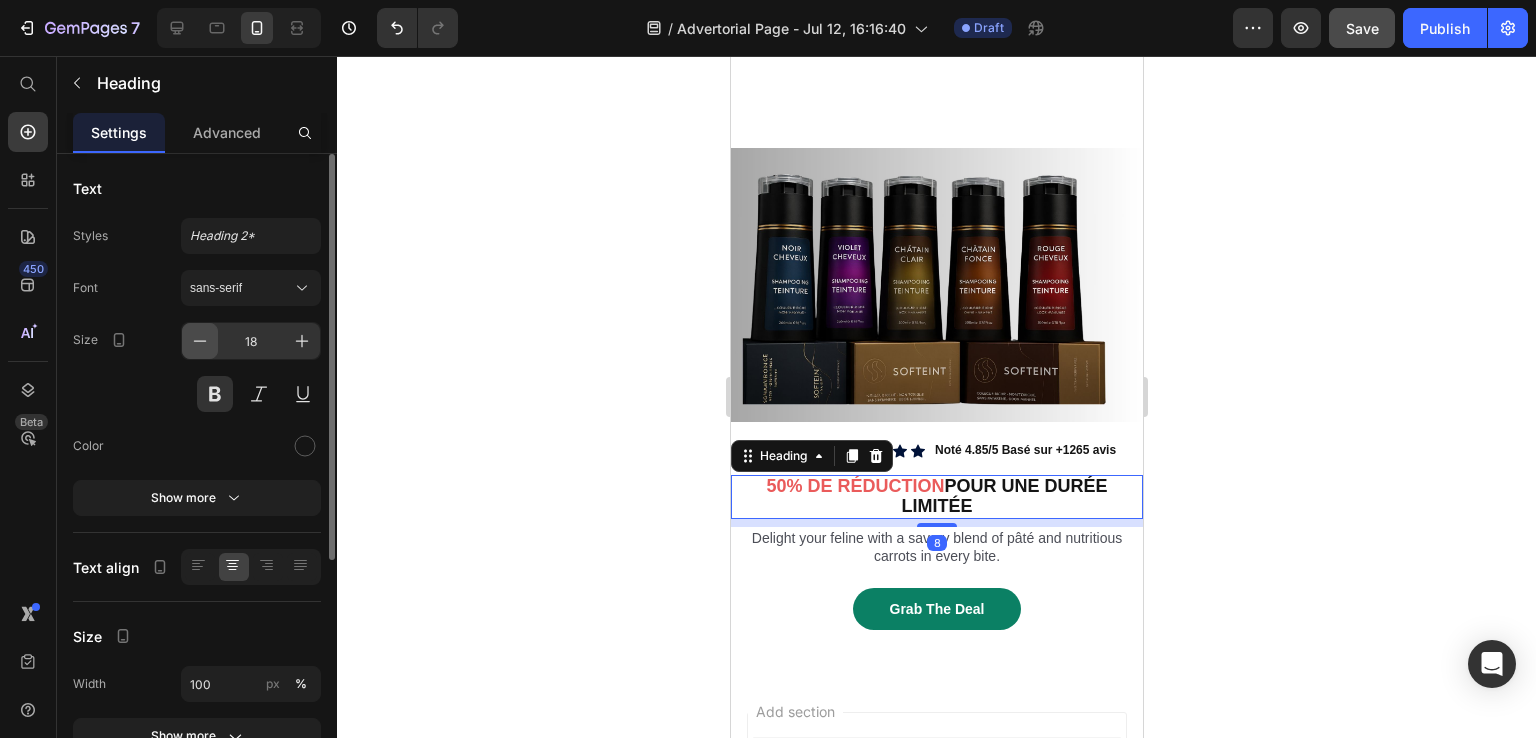 click at bounding box center (200, 341) 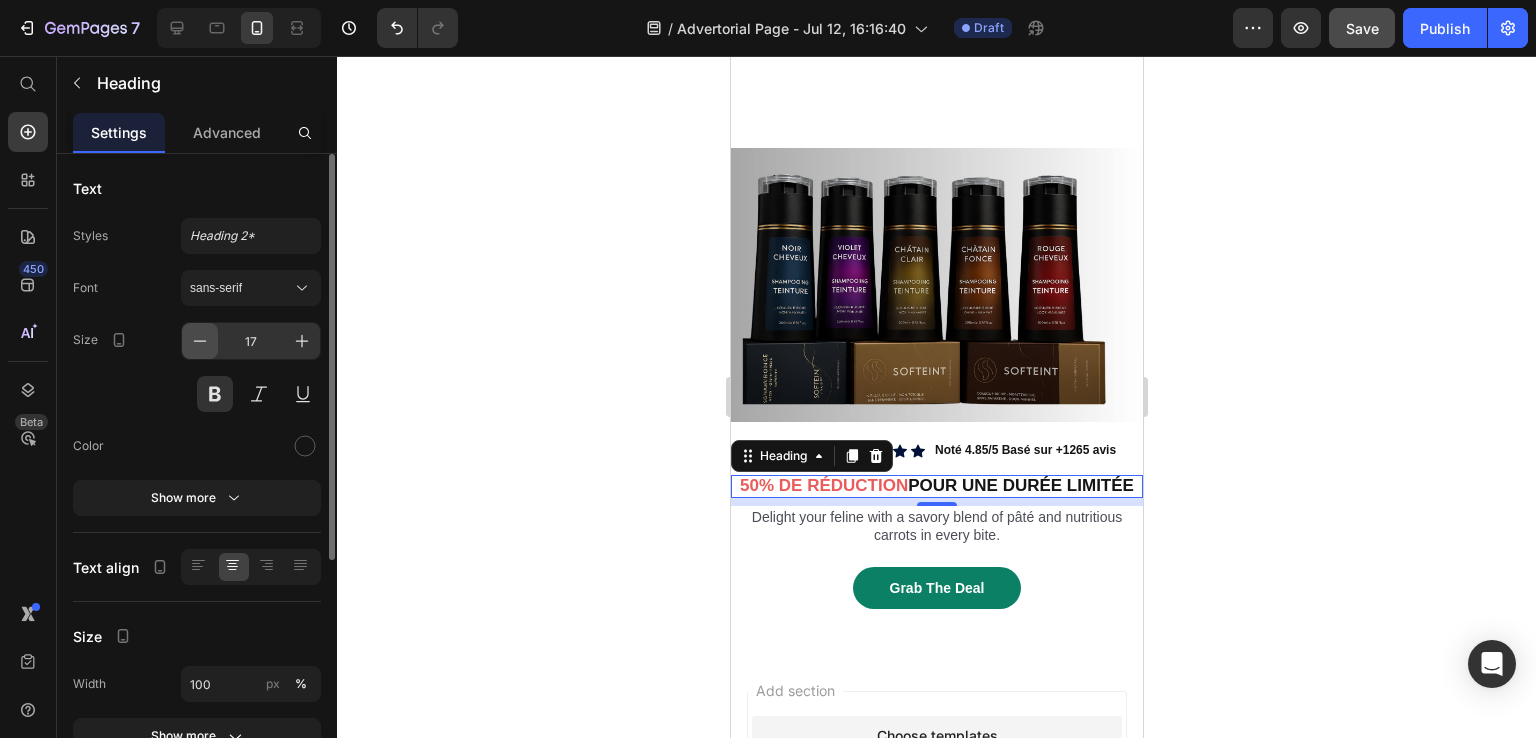 click at bounding box center (200, 341) 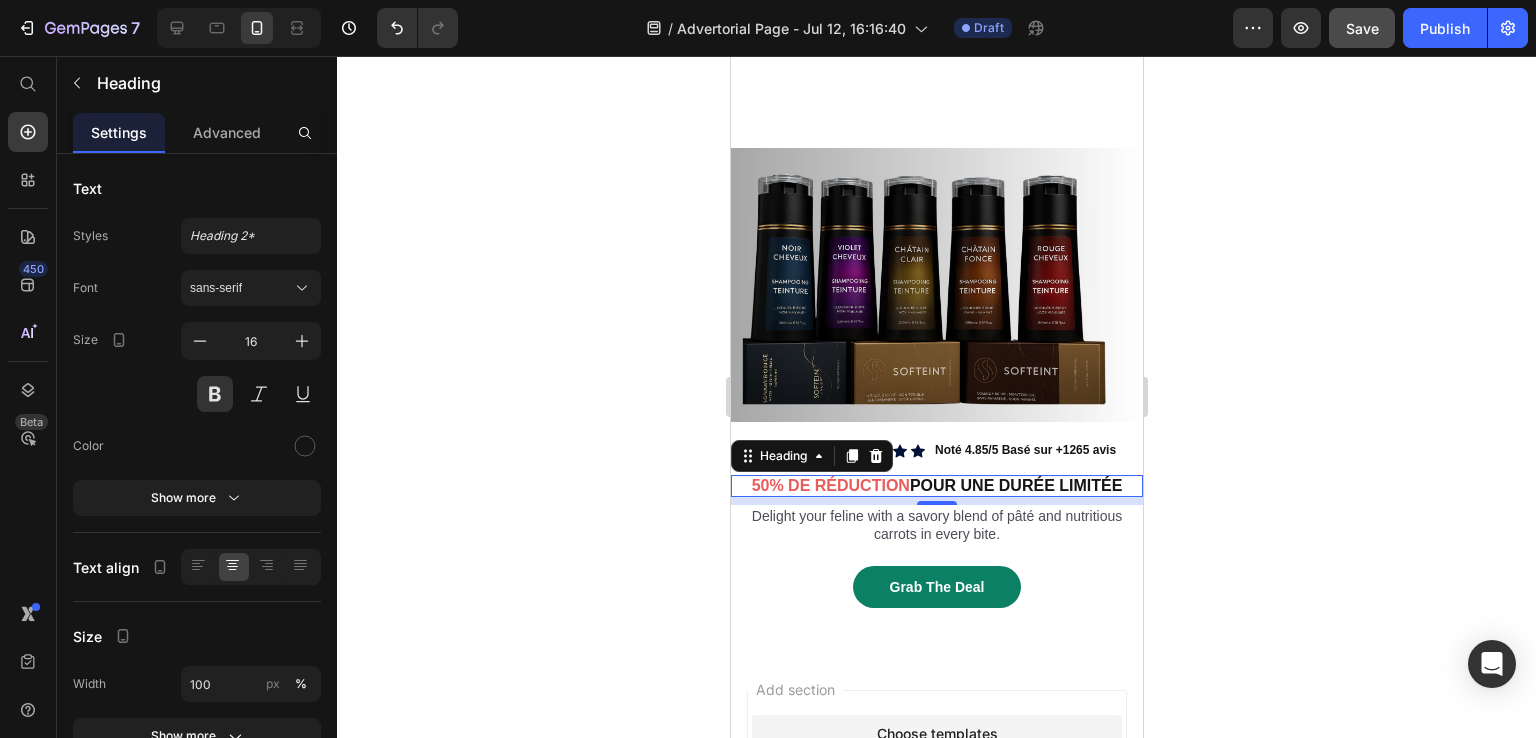 click 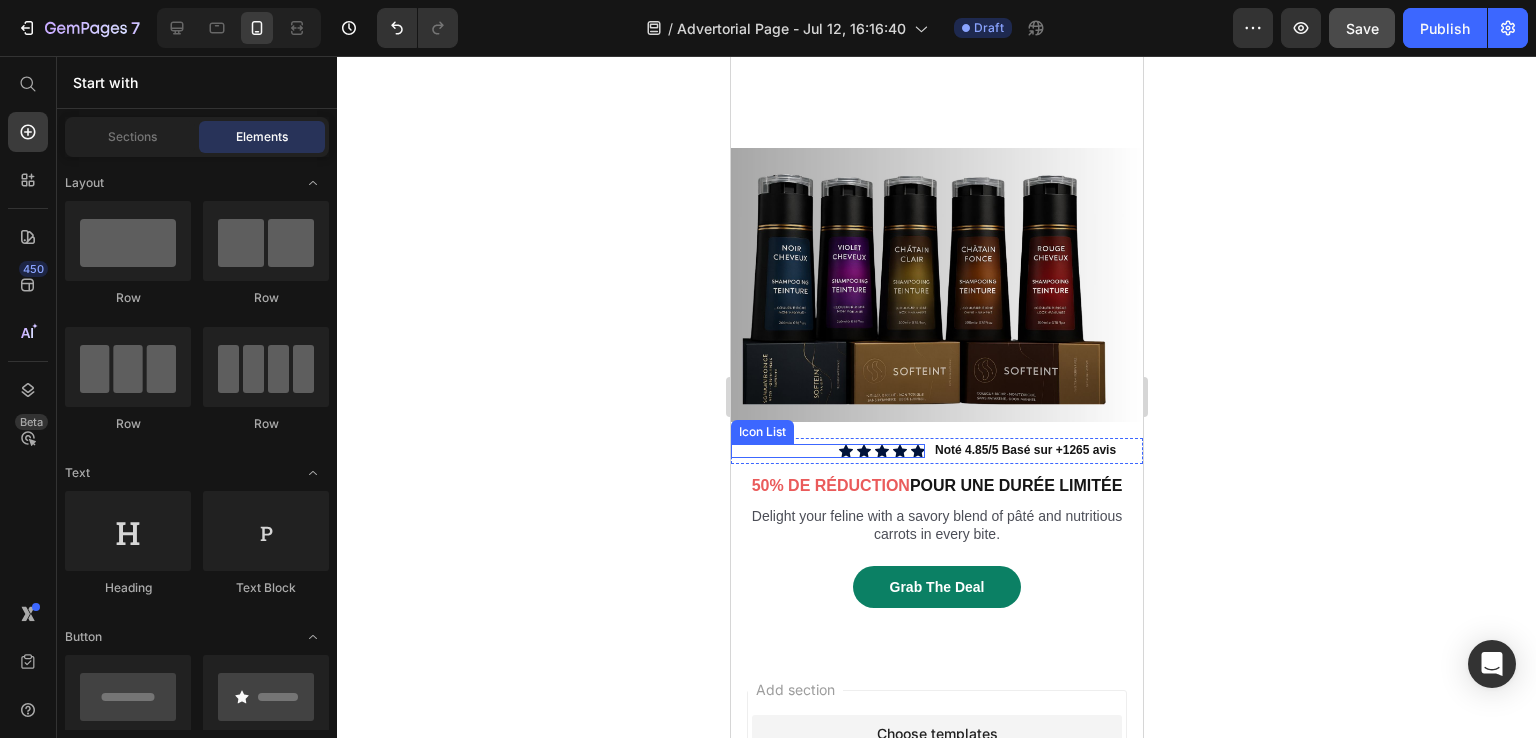 click on "Icon Icon Icon Icon Icon" at bounding box center (827, 451) 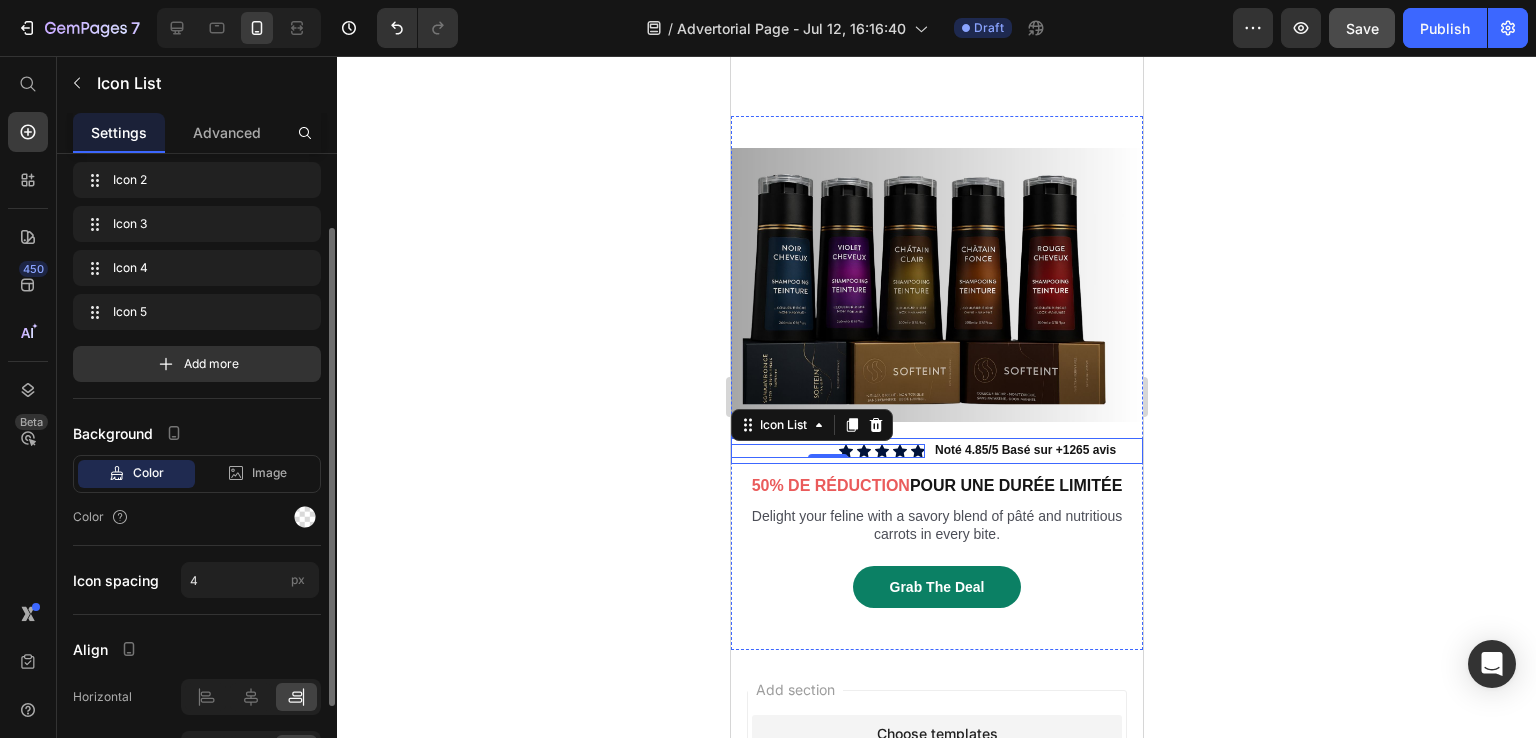 scroll, scrollTop: 200, scrollLeft: 0, axis: vertical 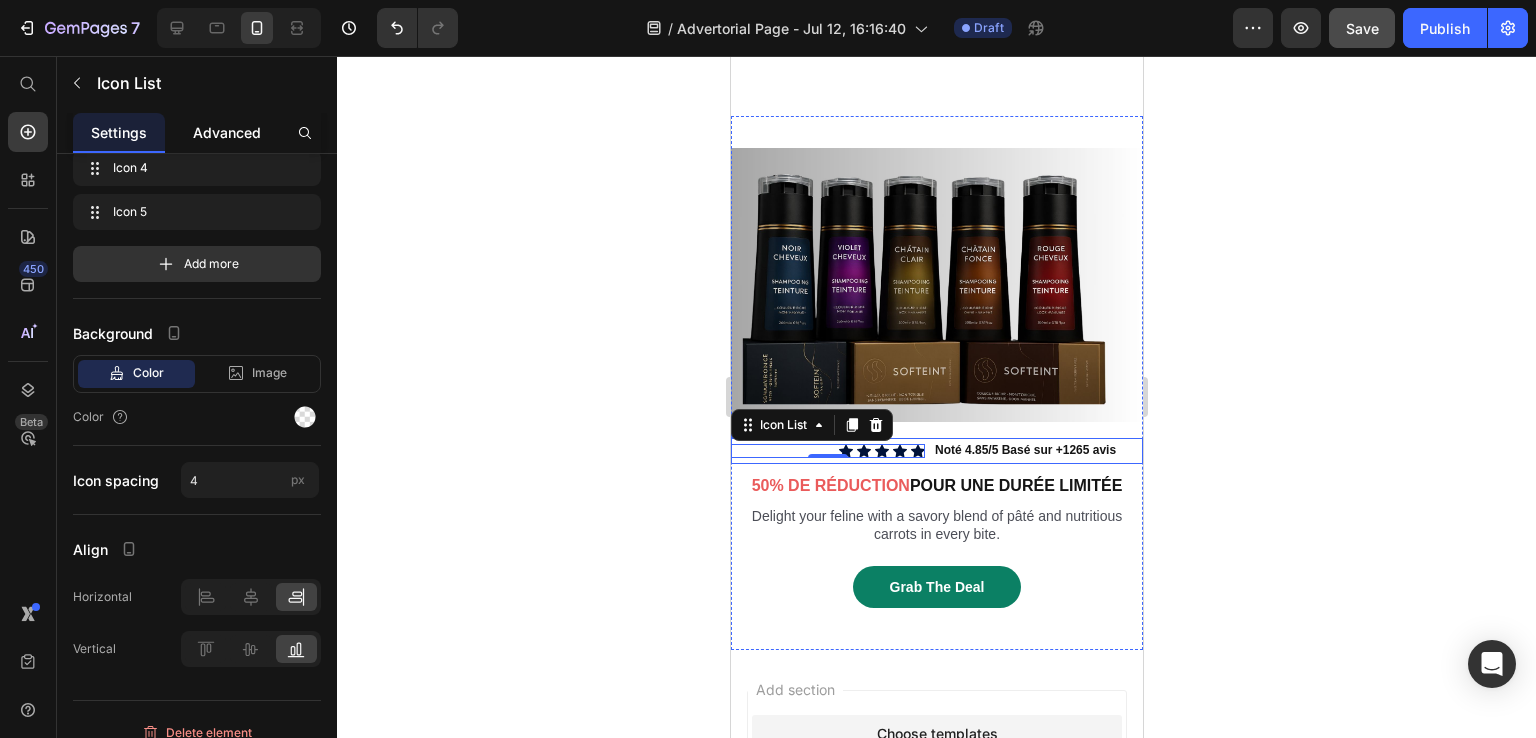click on "Advanced" at bounding box center (227, 132) 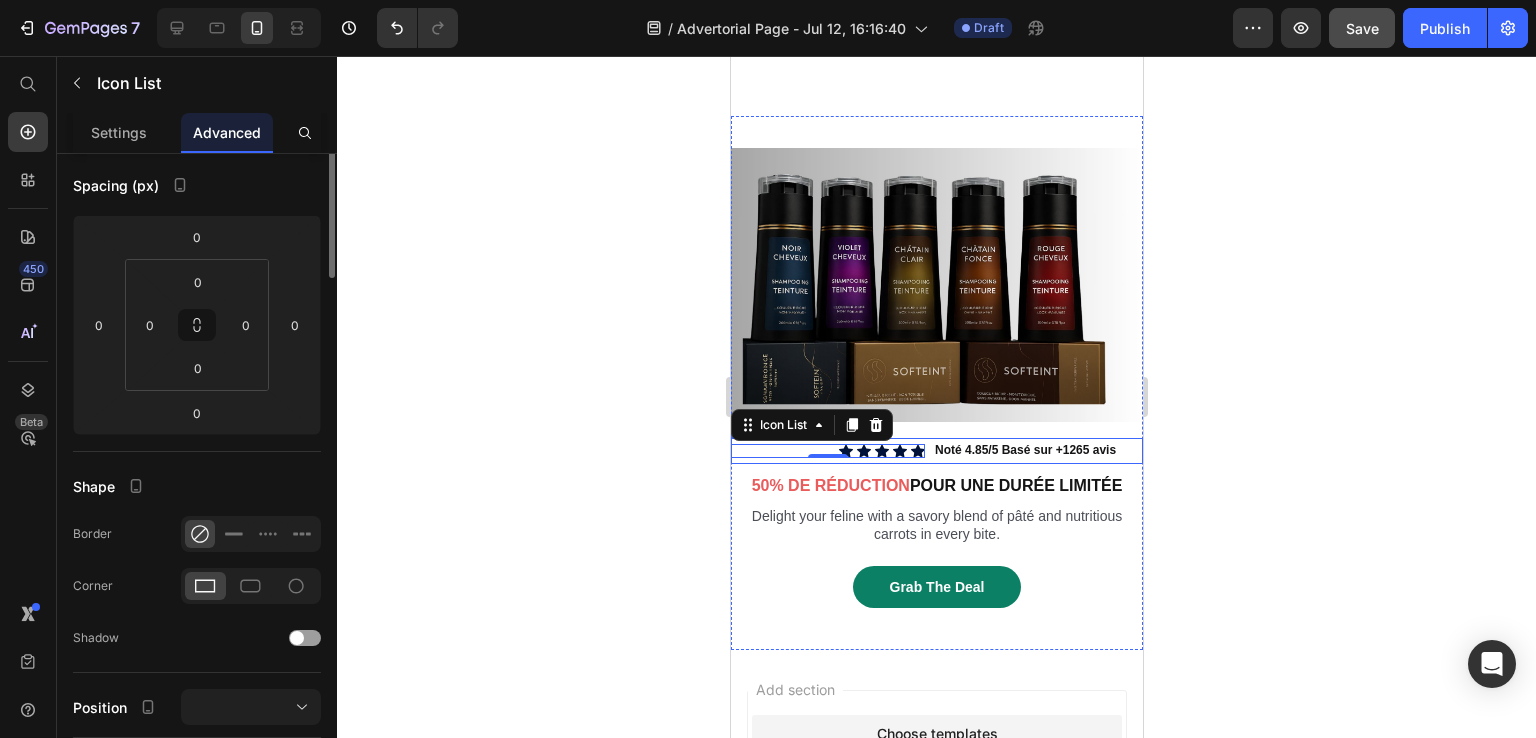scroll, scrollTop: 0, scrollLeft: 0, axis: both 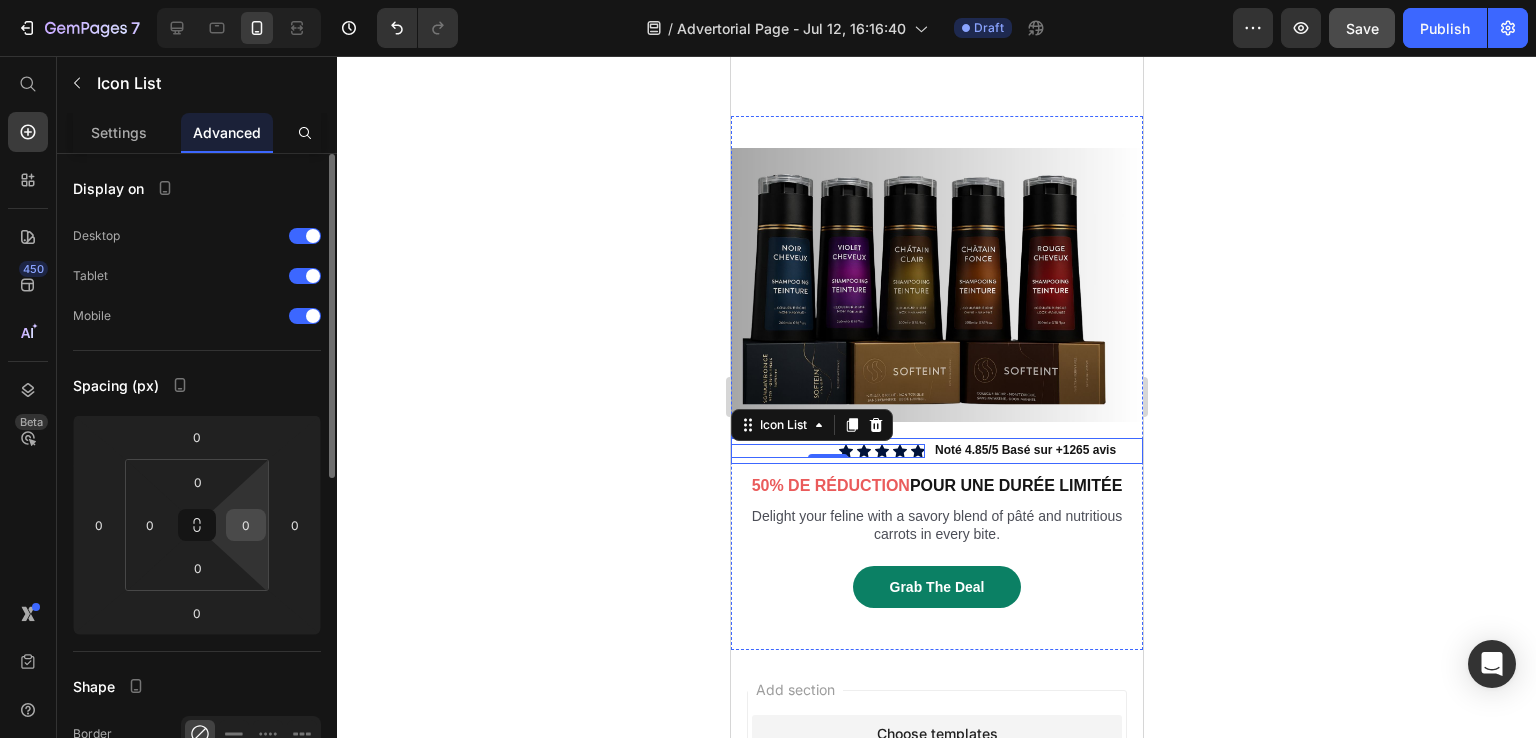 click on "0" at bounding box center (246, 525) 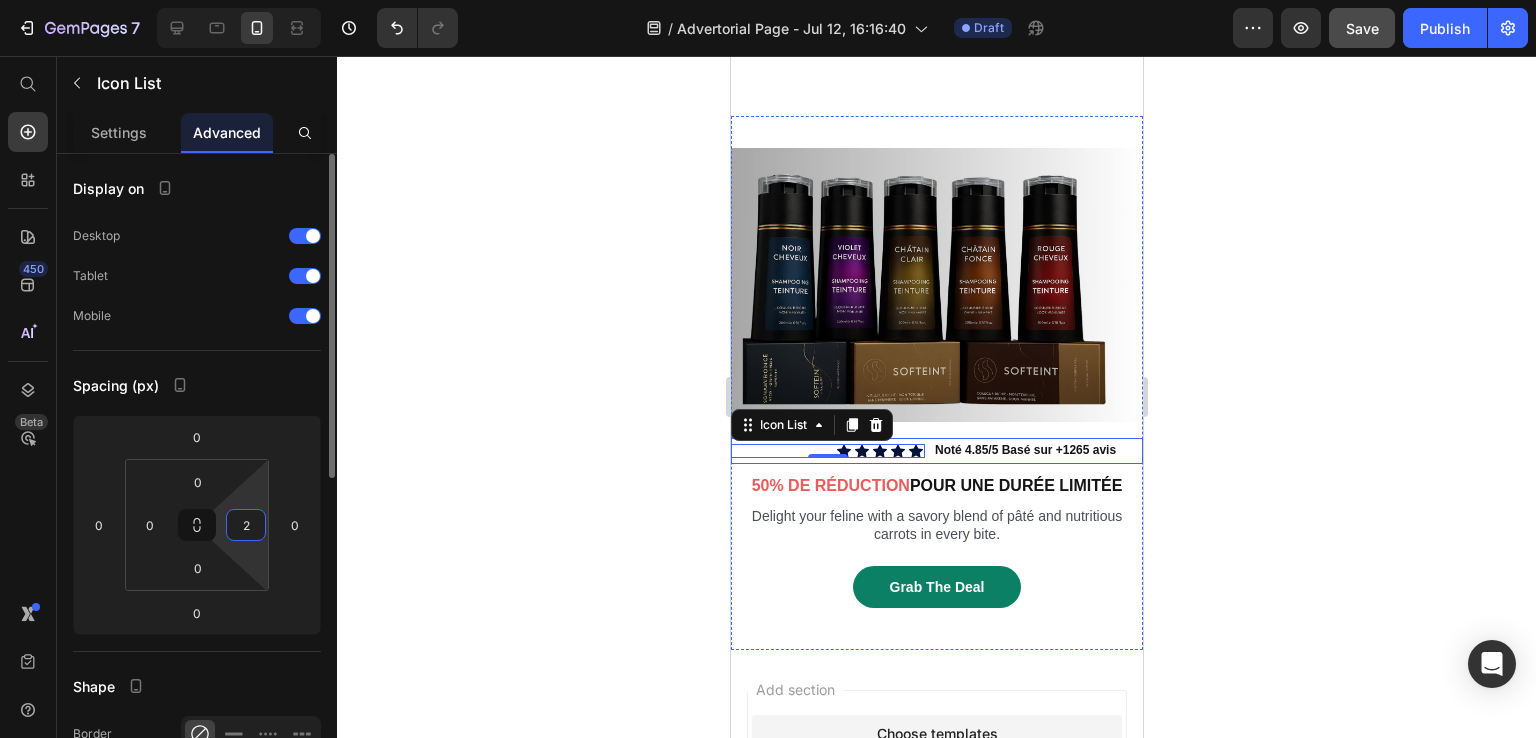 type on "20" 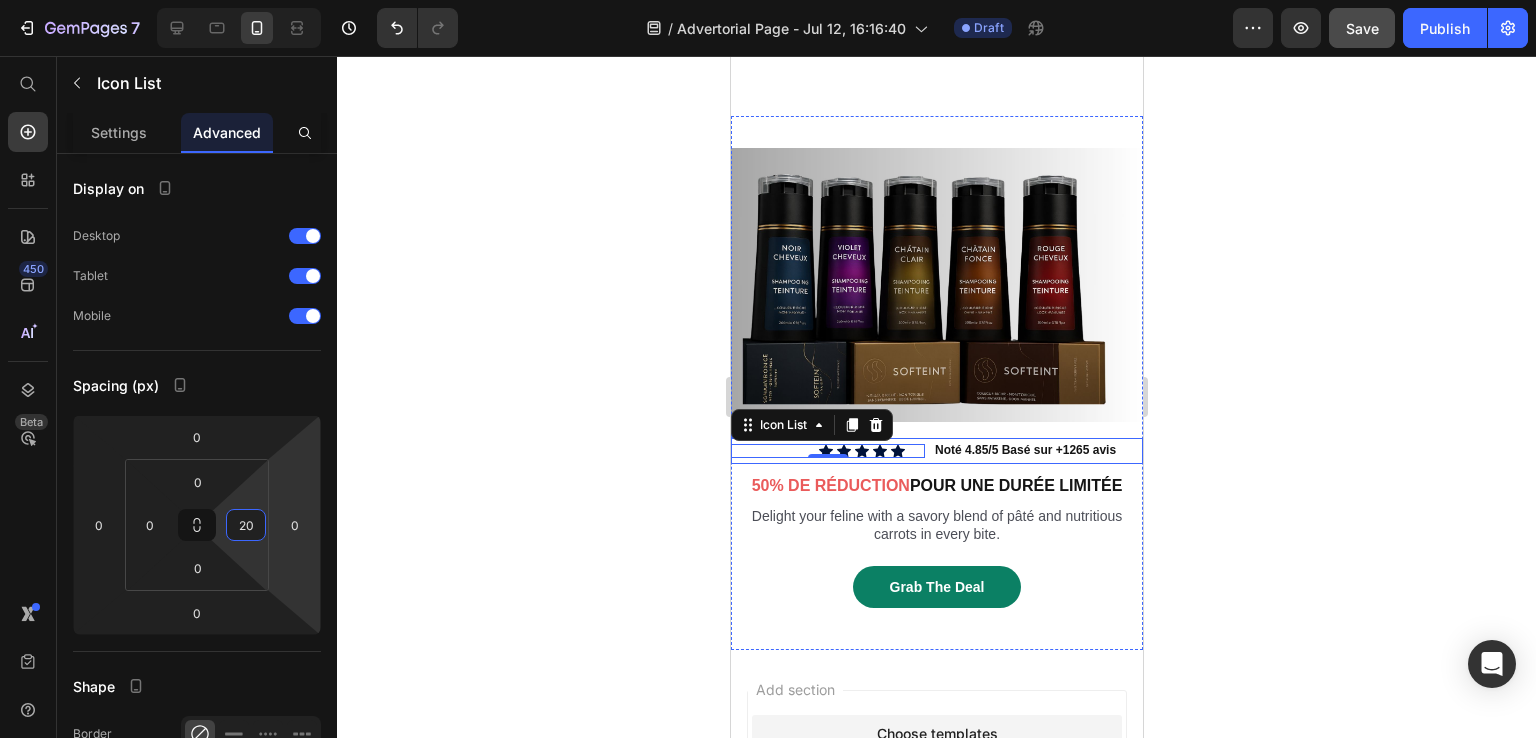 click 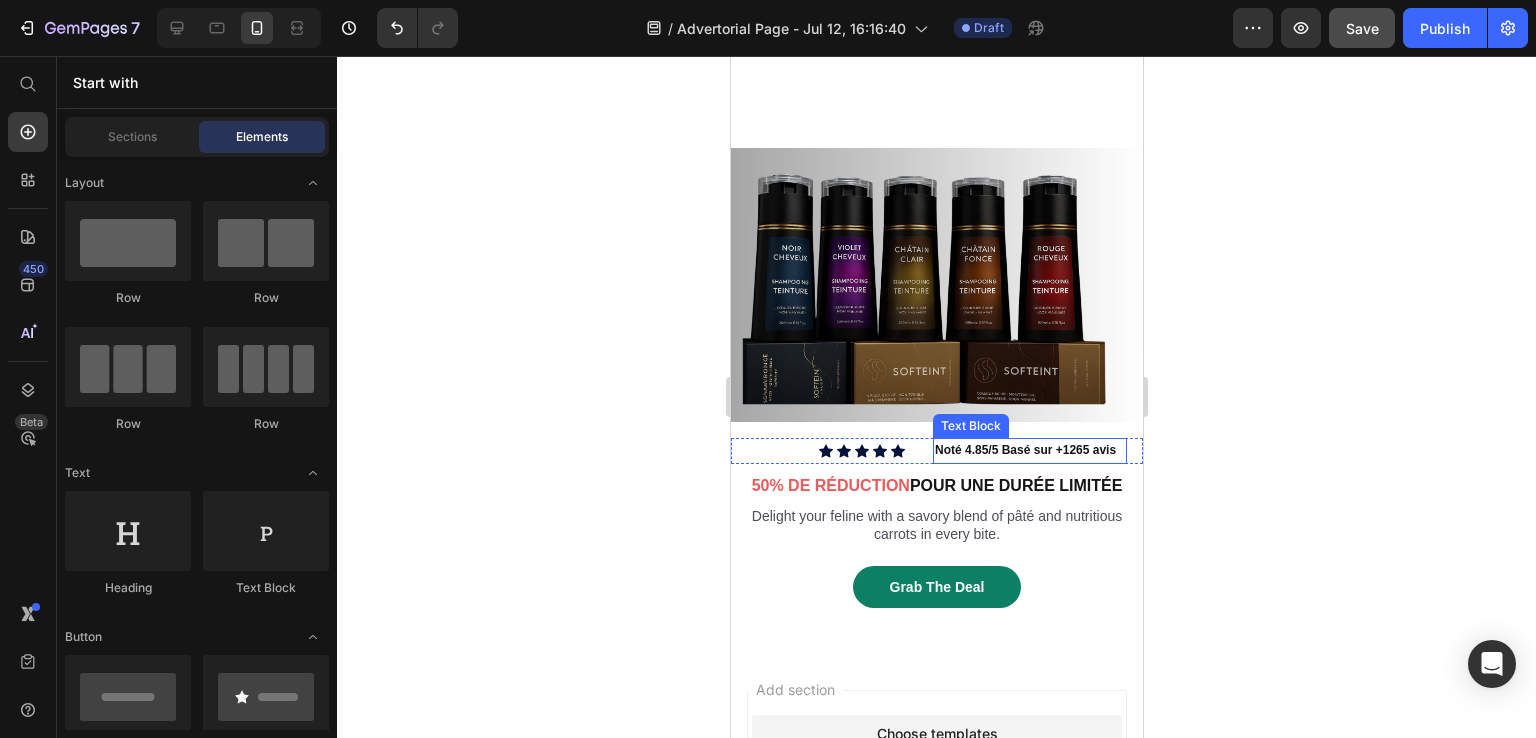 click on "Noté 4.85/5 Basé sur +1265 avis" at bounding box center (1029, 451) 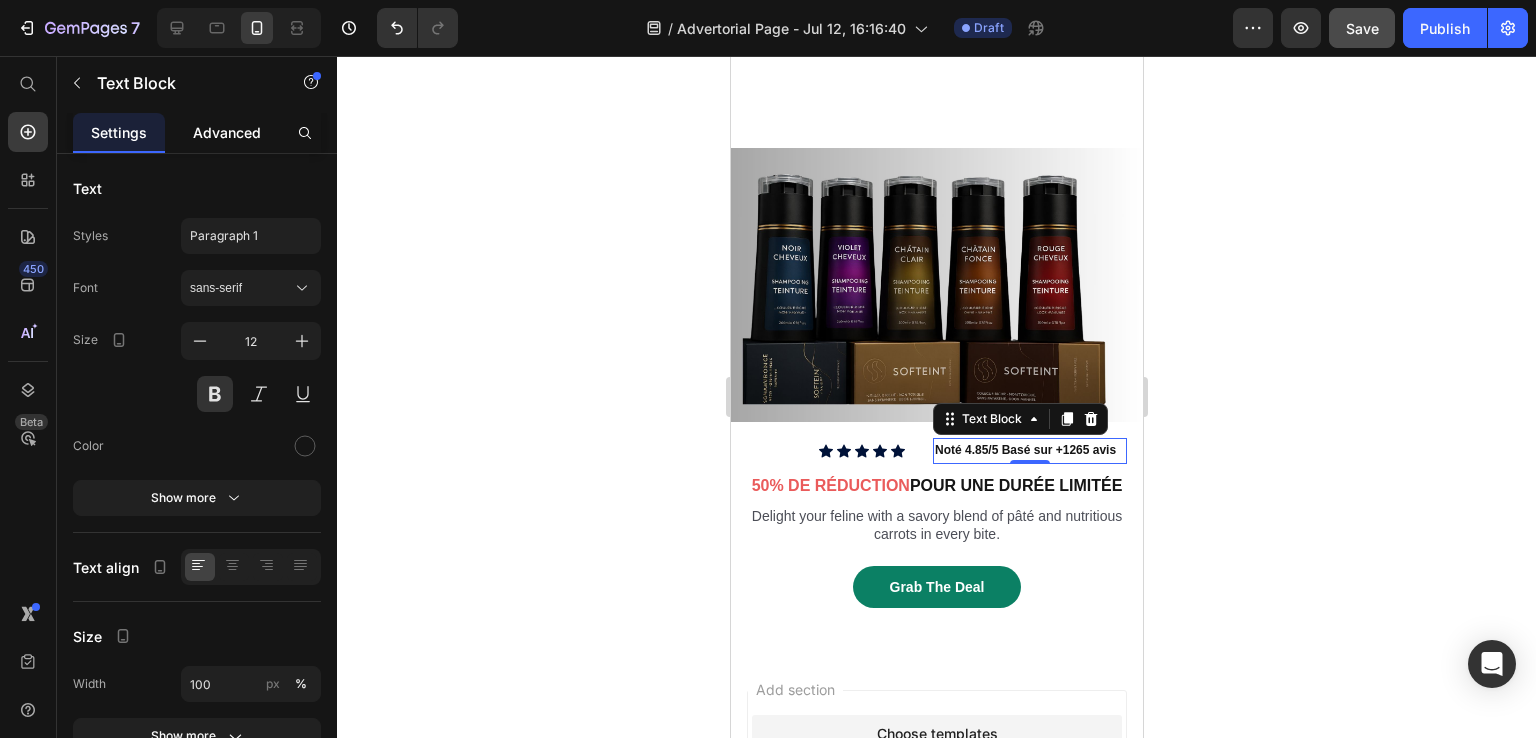click on "Advanced" at bounding box center (227, 132) 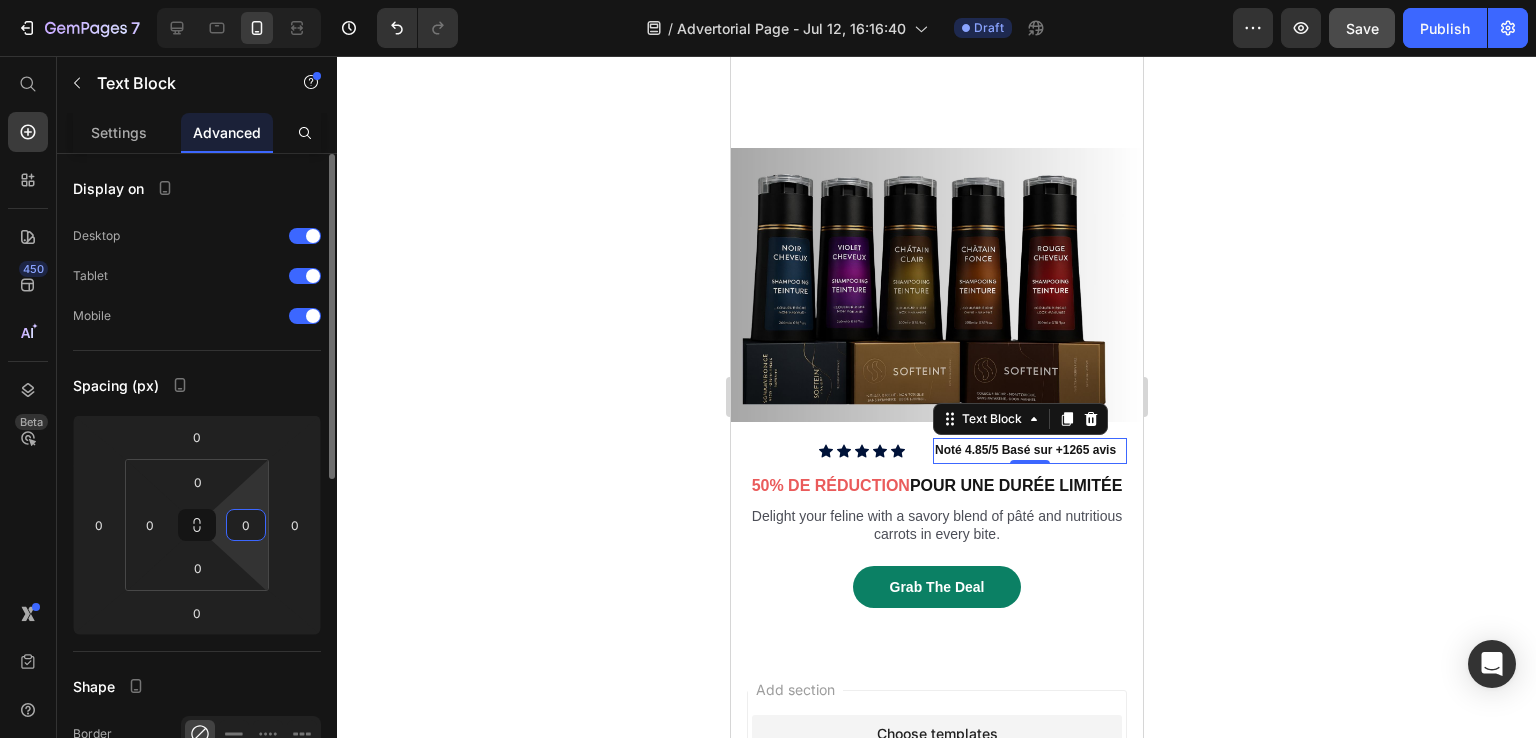 click on "0" at bounding box center (246, 525) 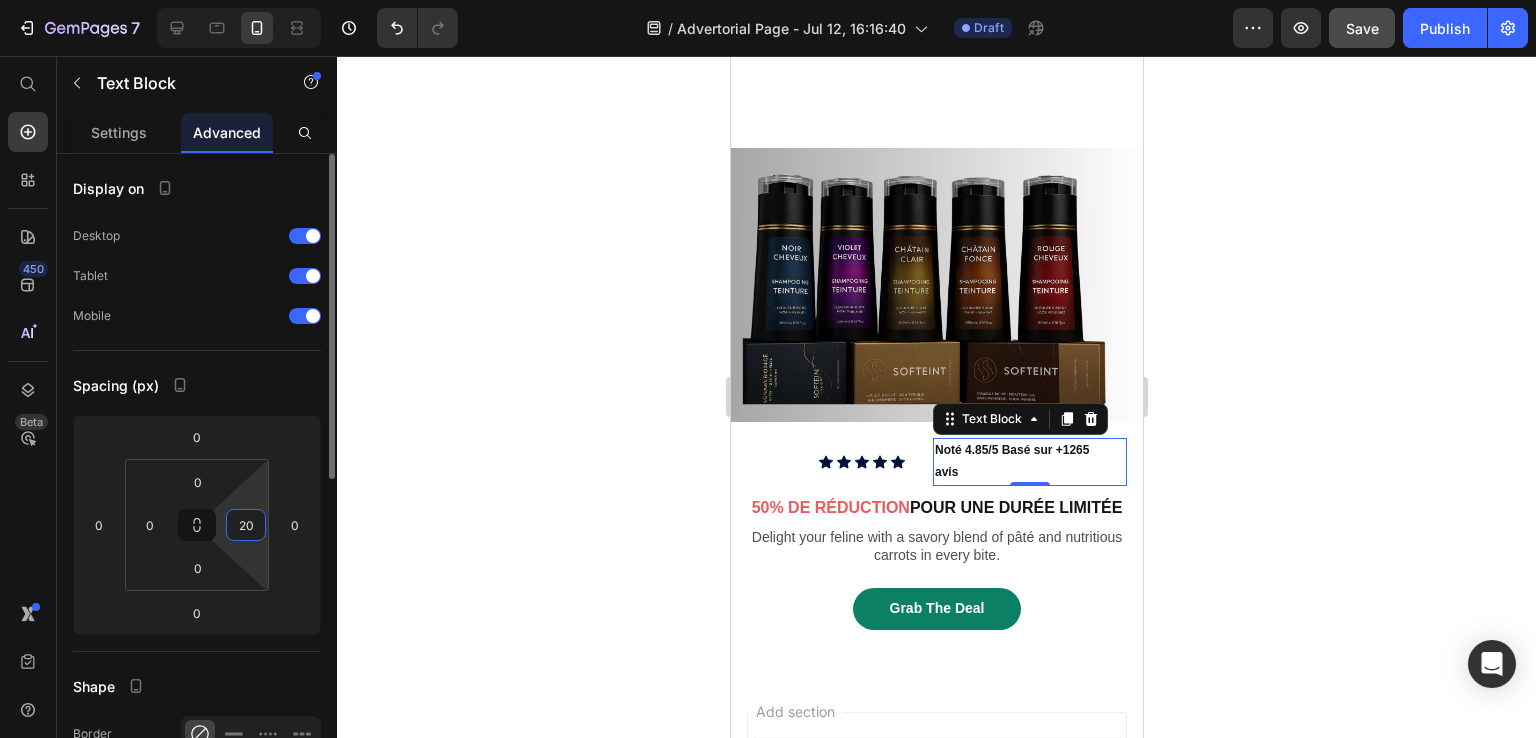 type on "2" 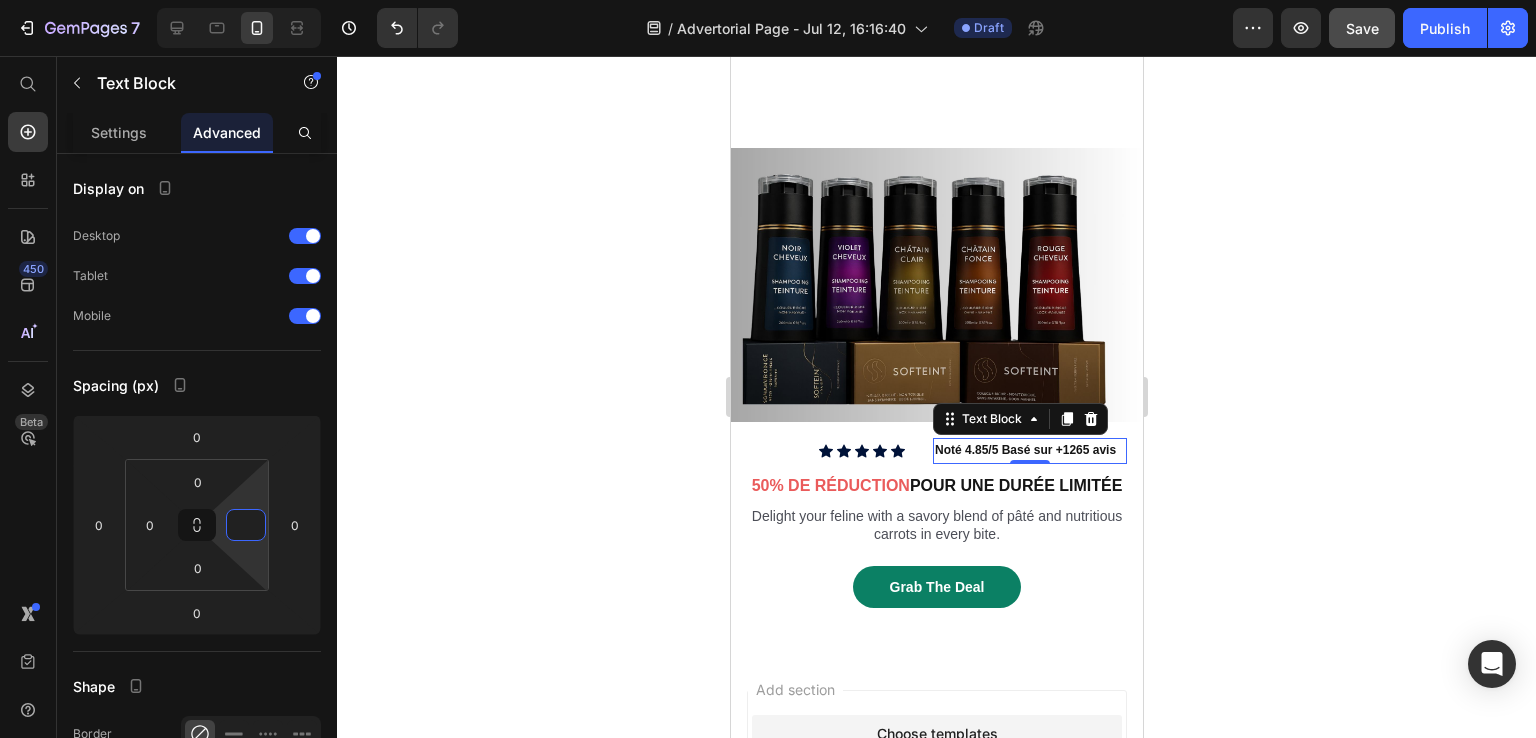 click on "450 Beta" at bounding box center (28, 397) 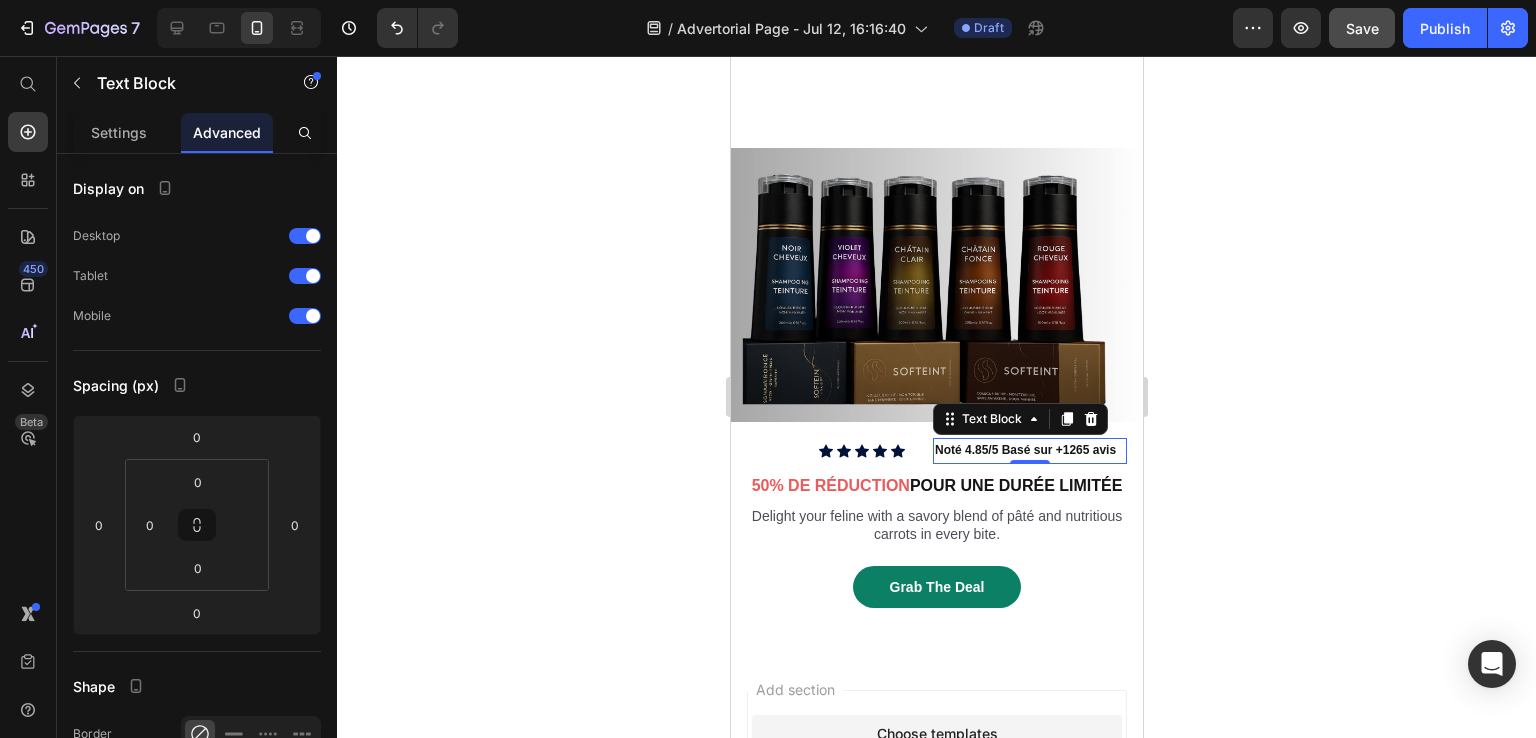 type on "0" 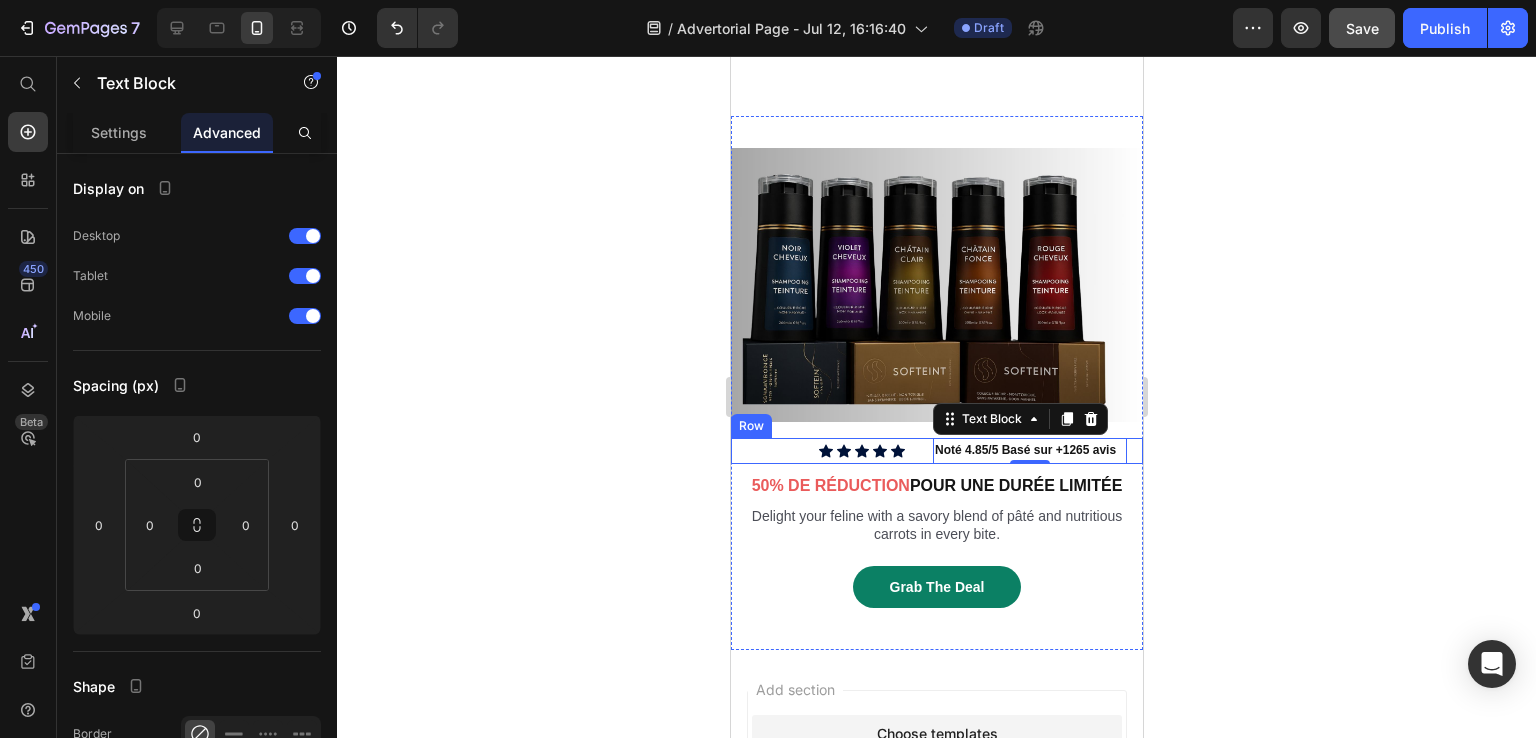 click on "Icon Icon Icon Icon Icon Icon List Noté 4.85/5 Basé sur +1265 avis Text Block   0 Row" at bounding box center (936, 451) 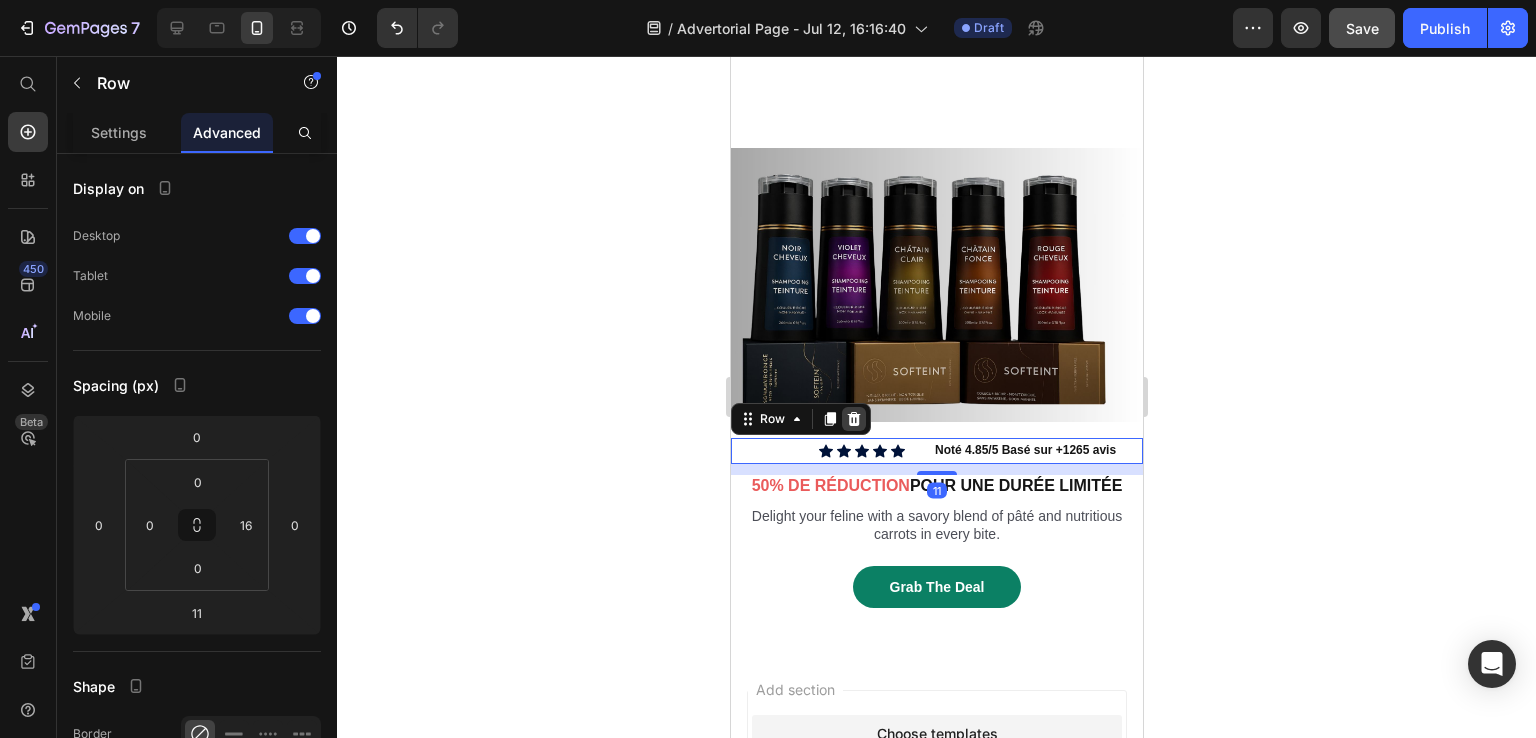 click 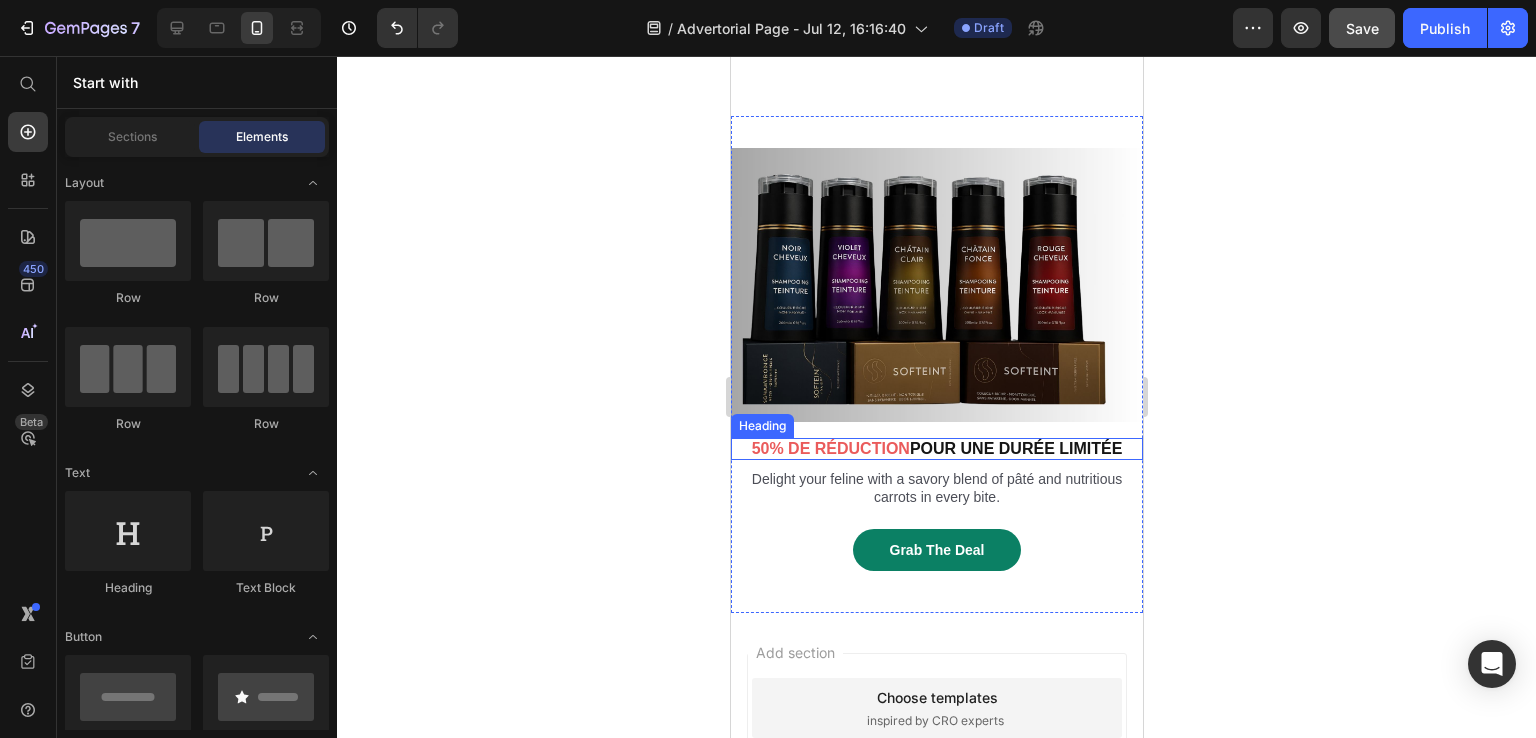 click on "50% DE RÉDUCTION" at bounding box center [830, 448] 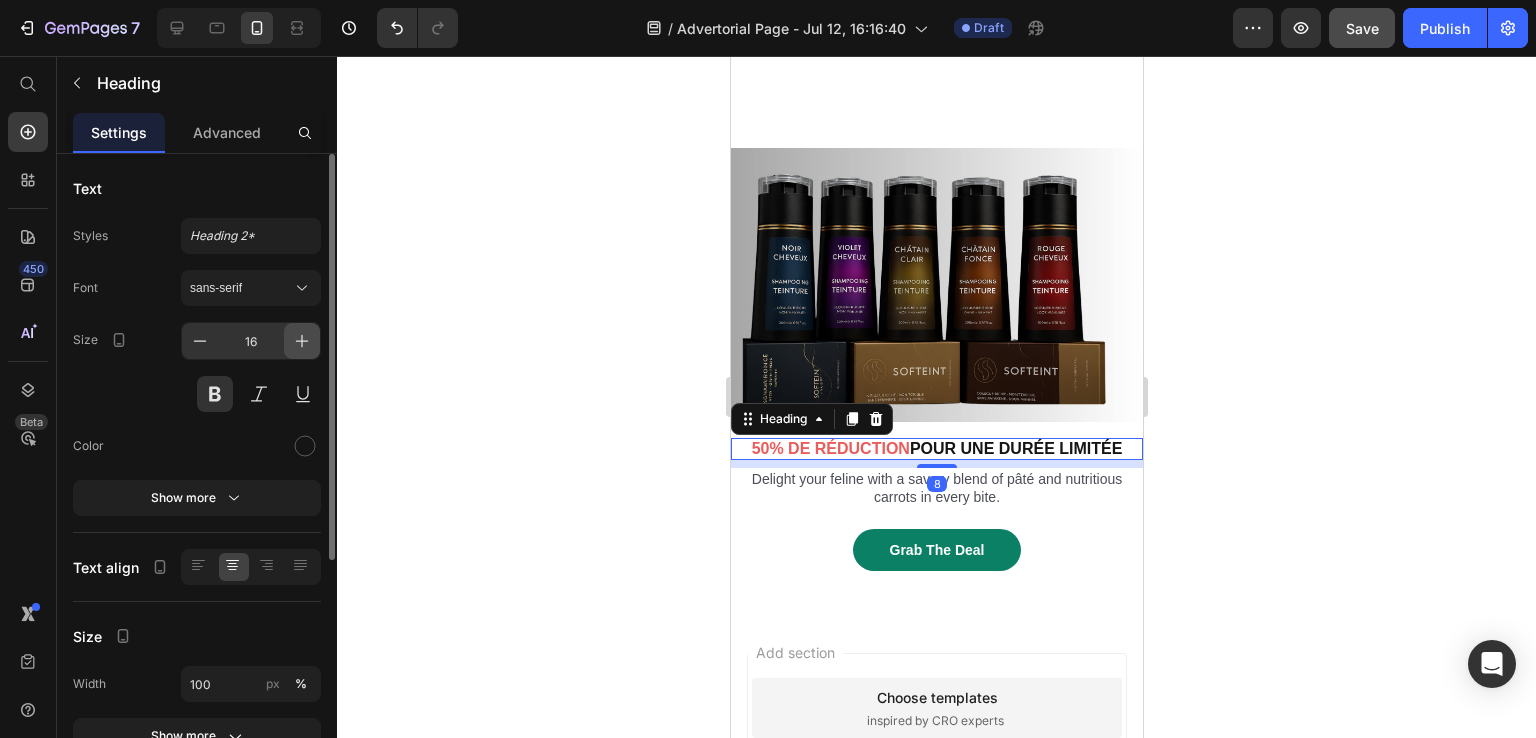 click 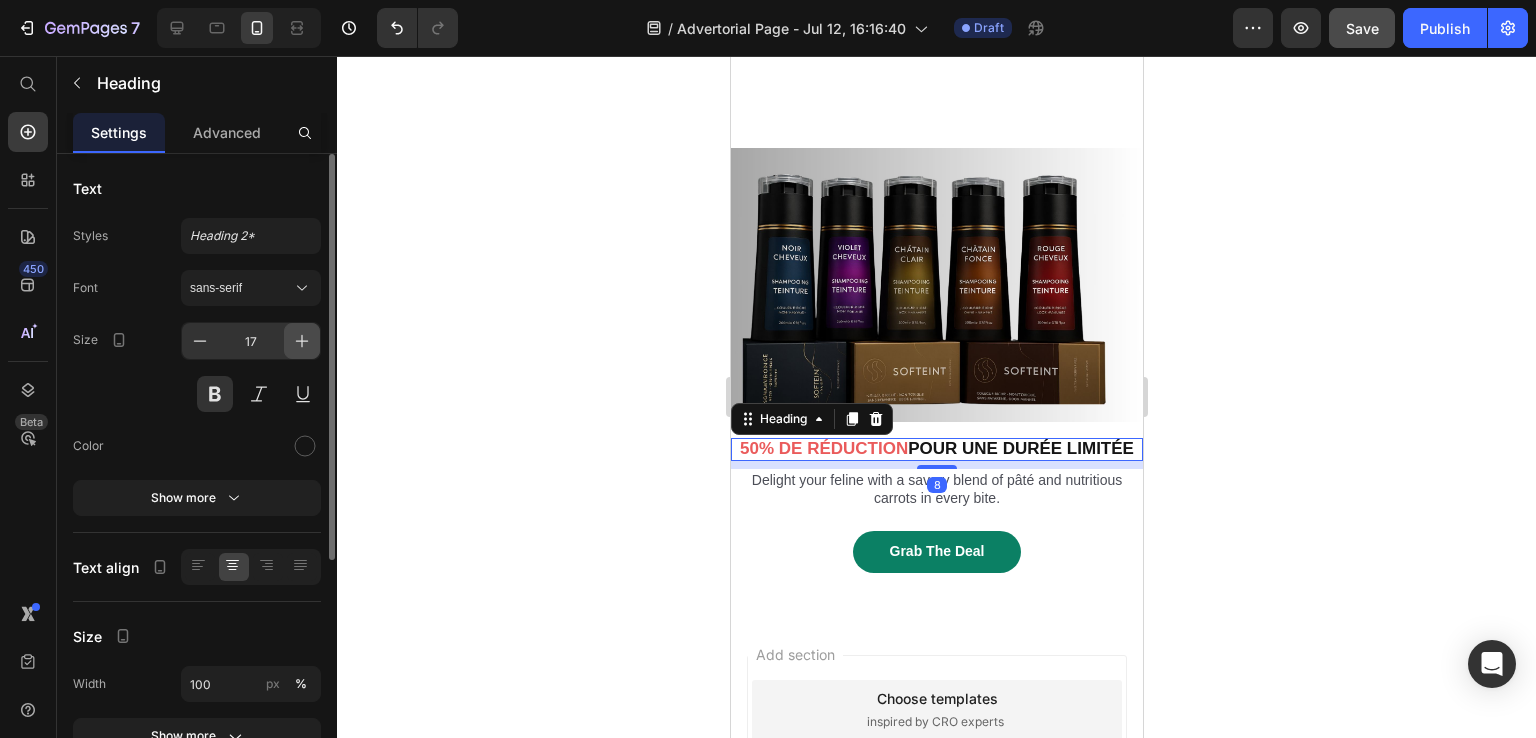 click 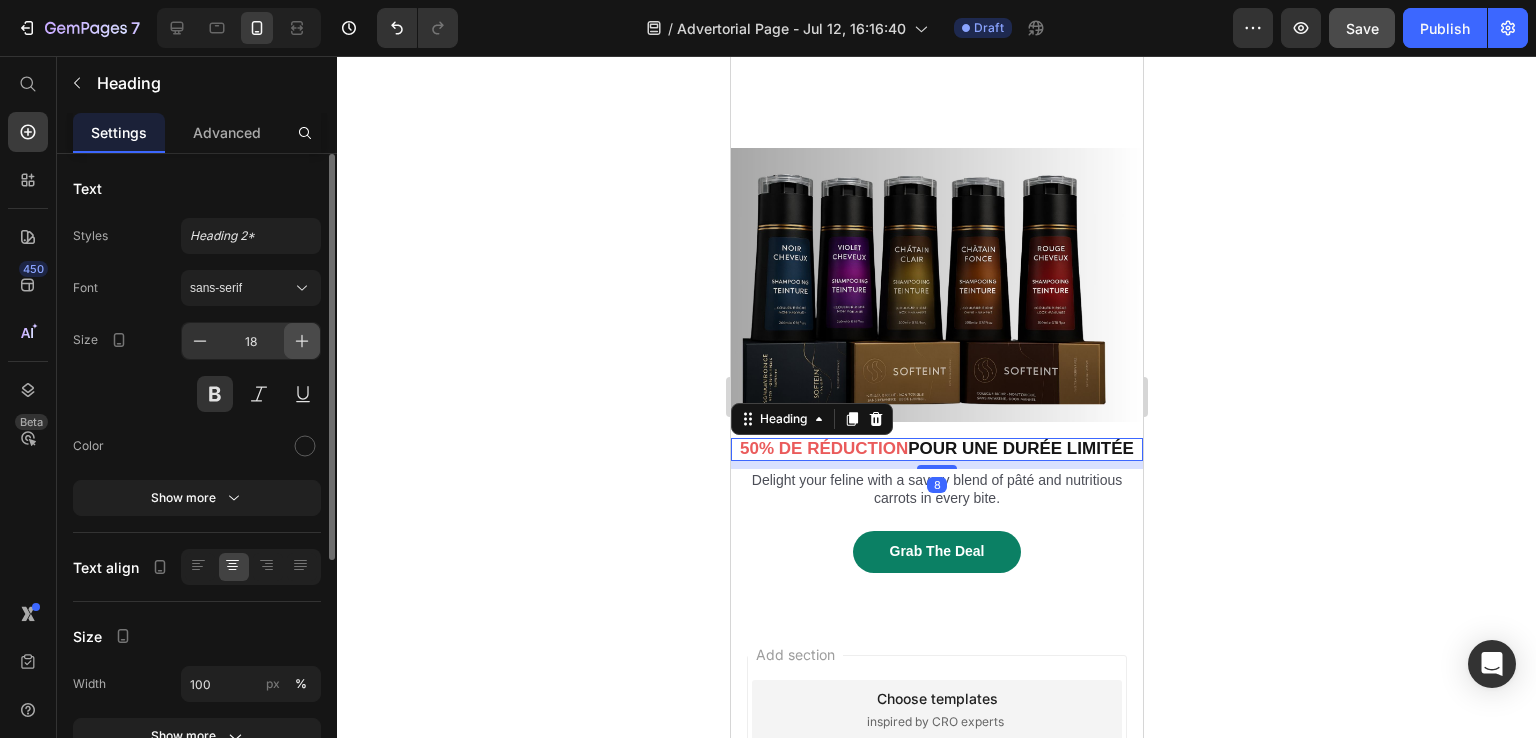 click 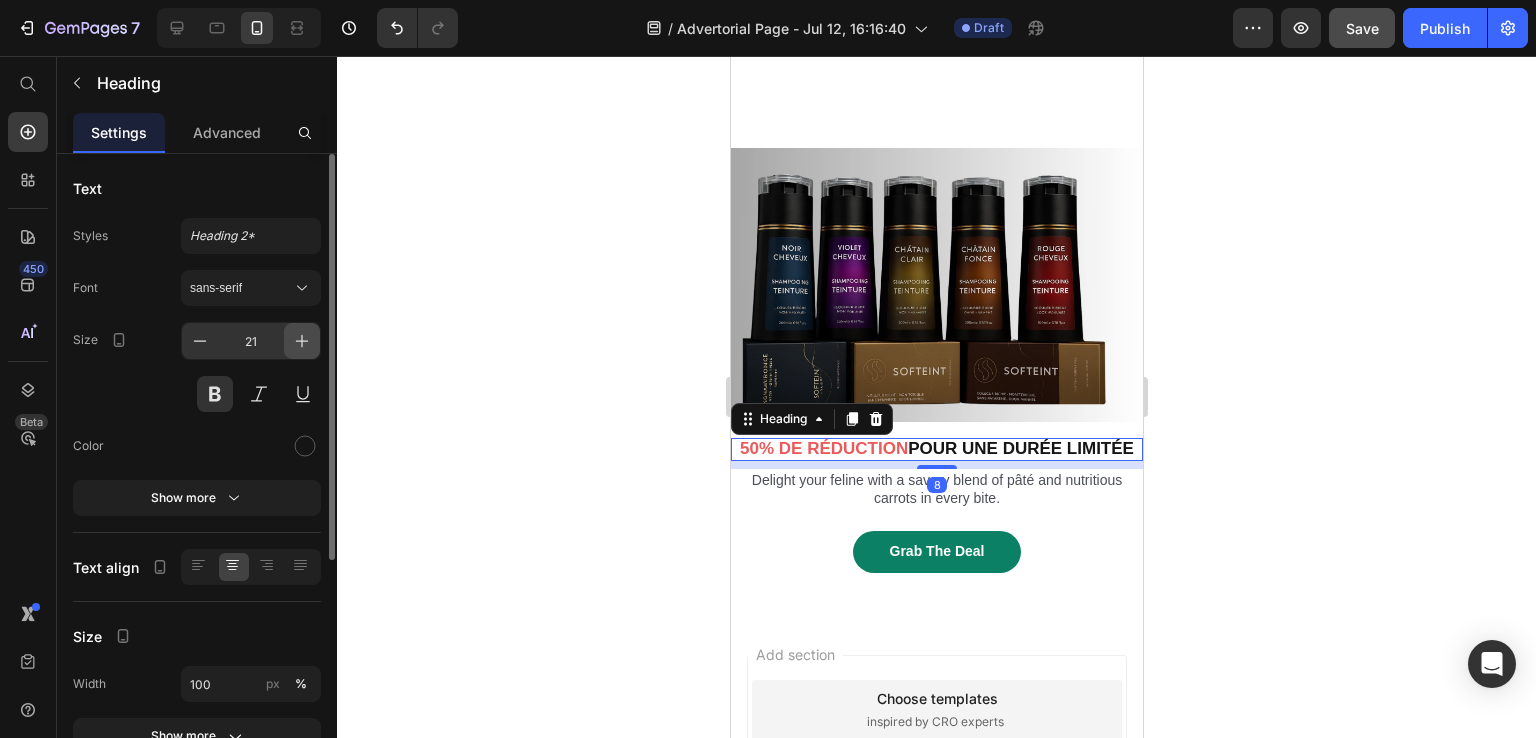 click 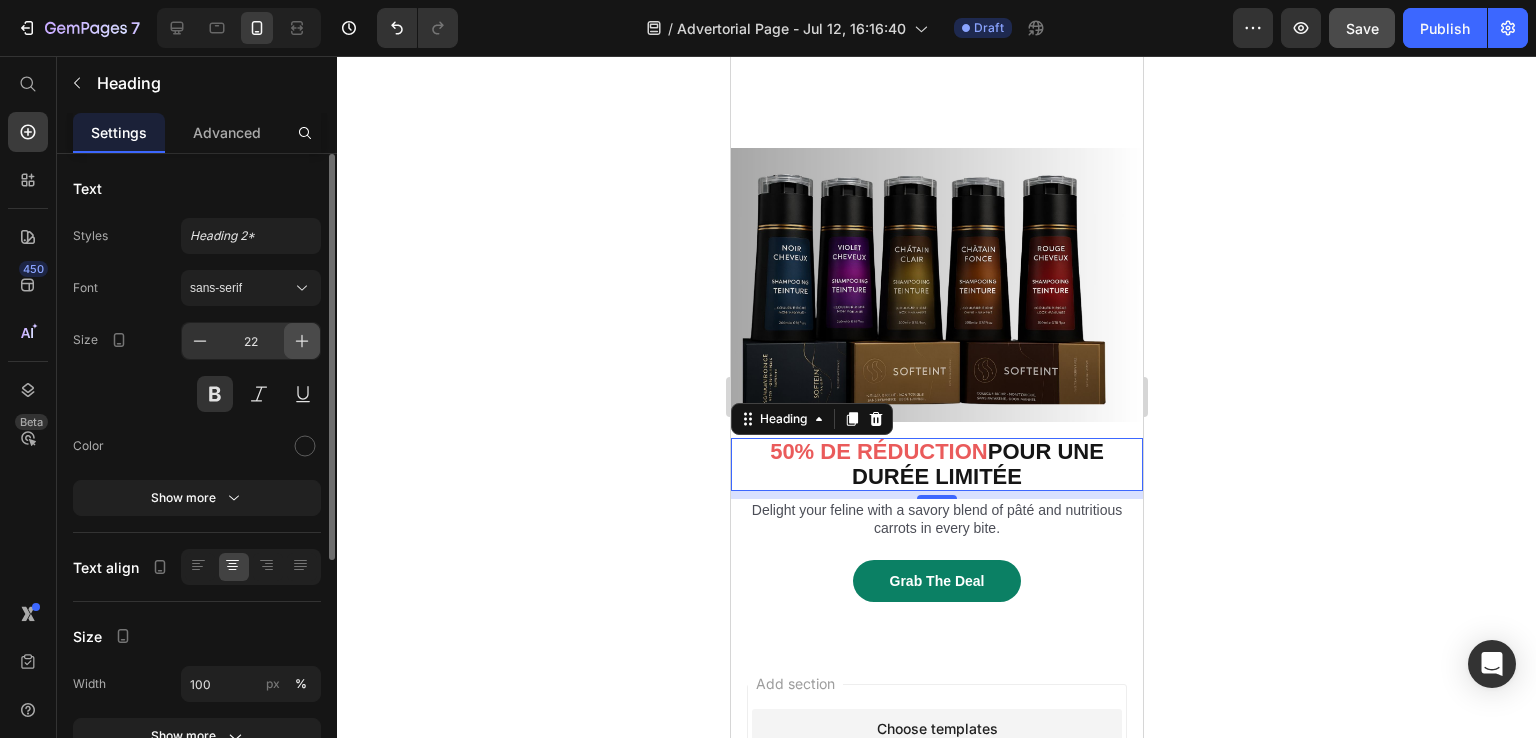 click 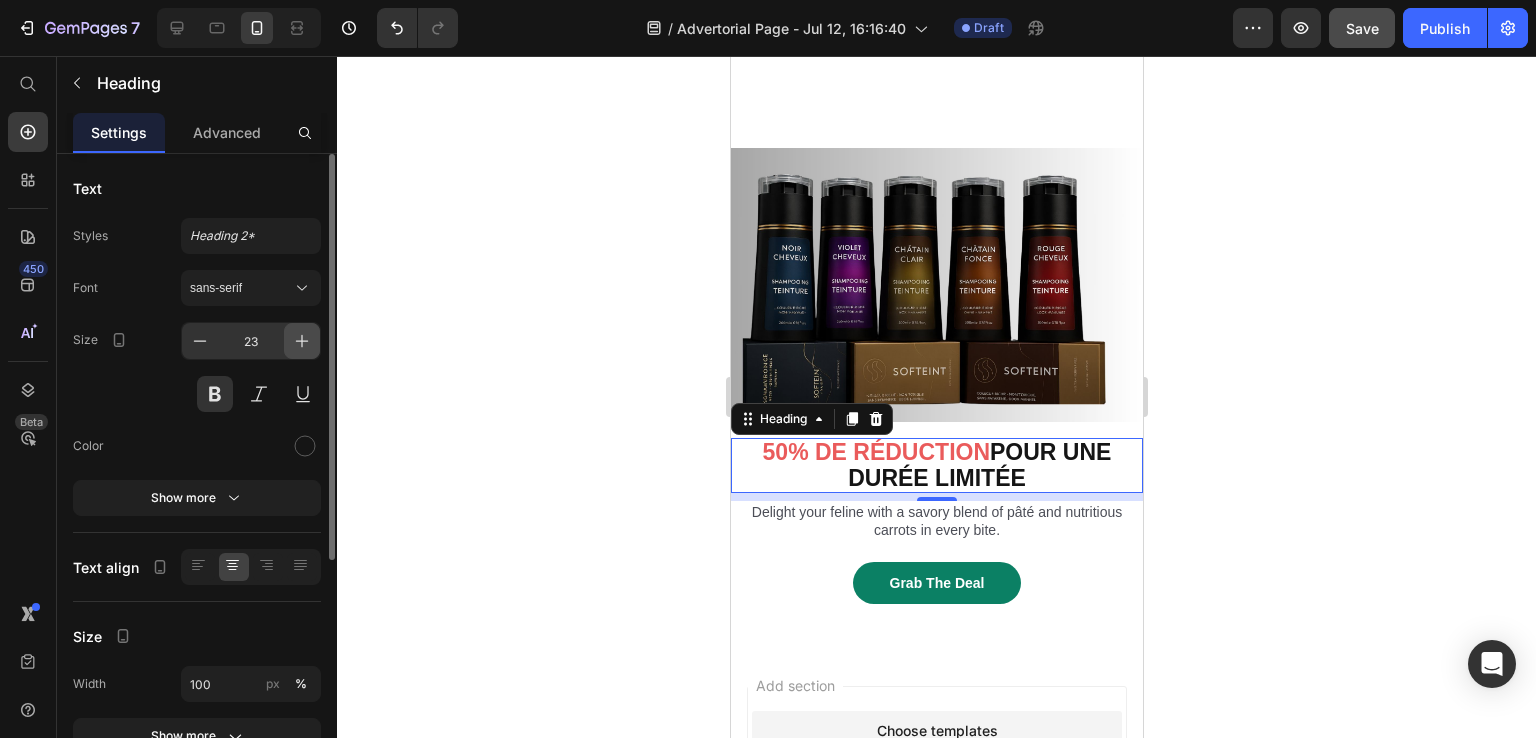 click 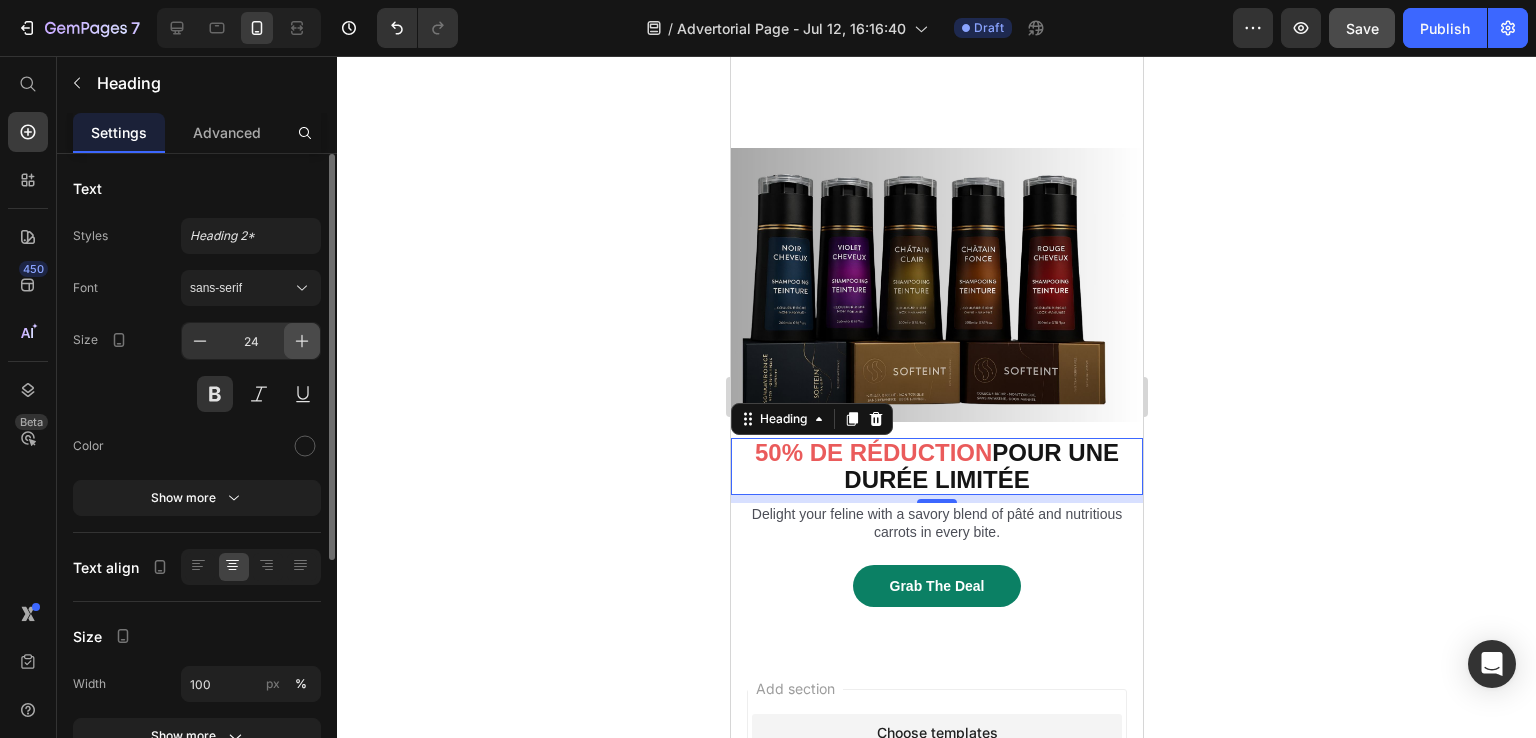 click 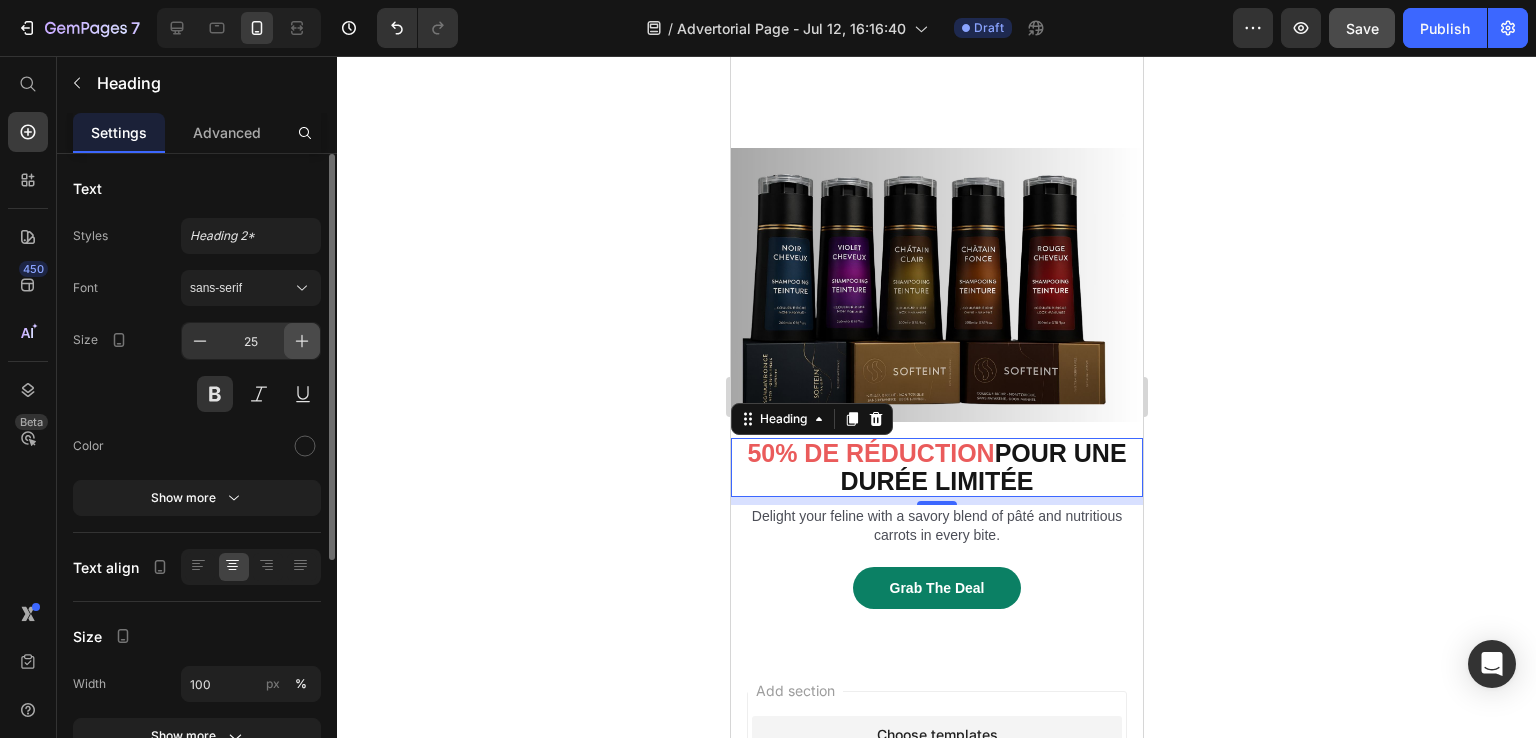 click 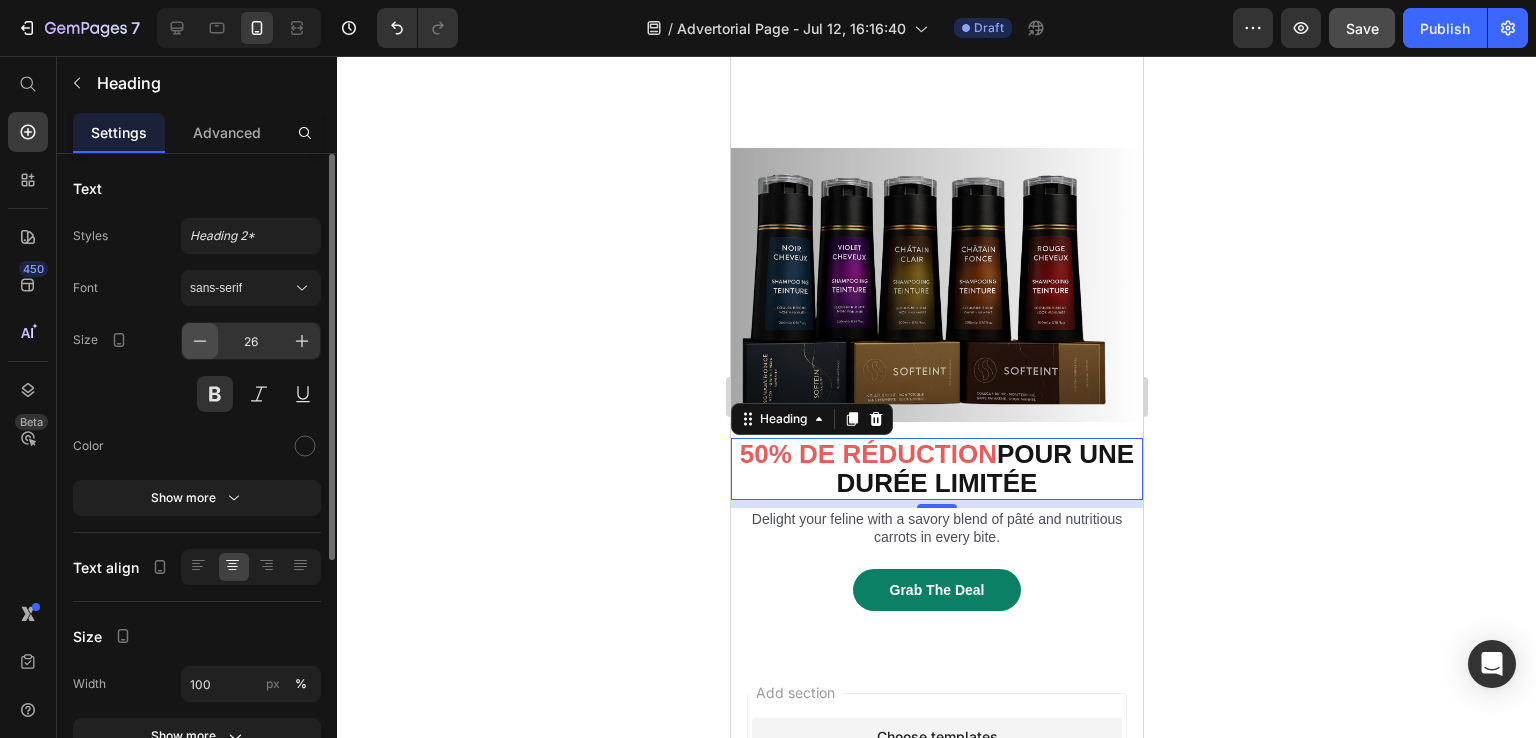 click 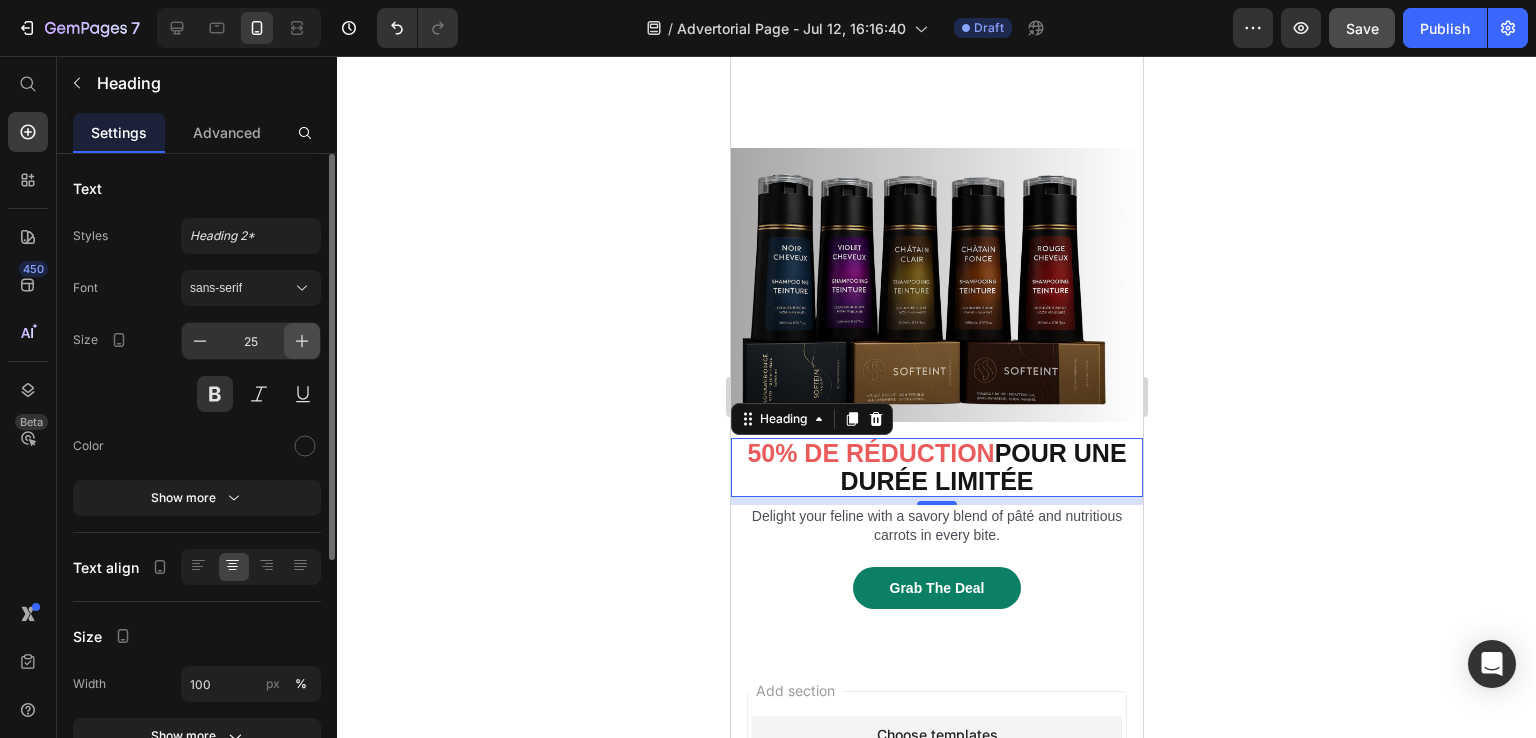 click at bounding box center [302, 341] 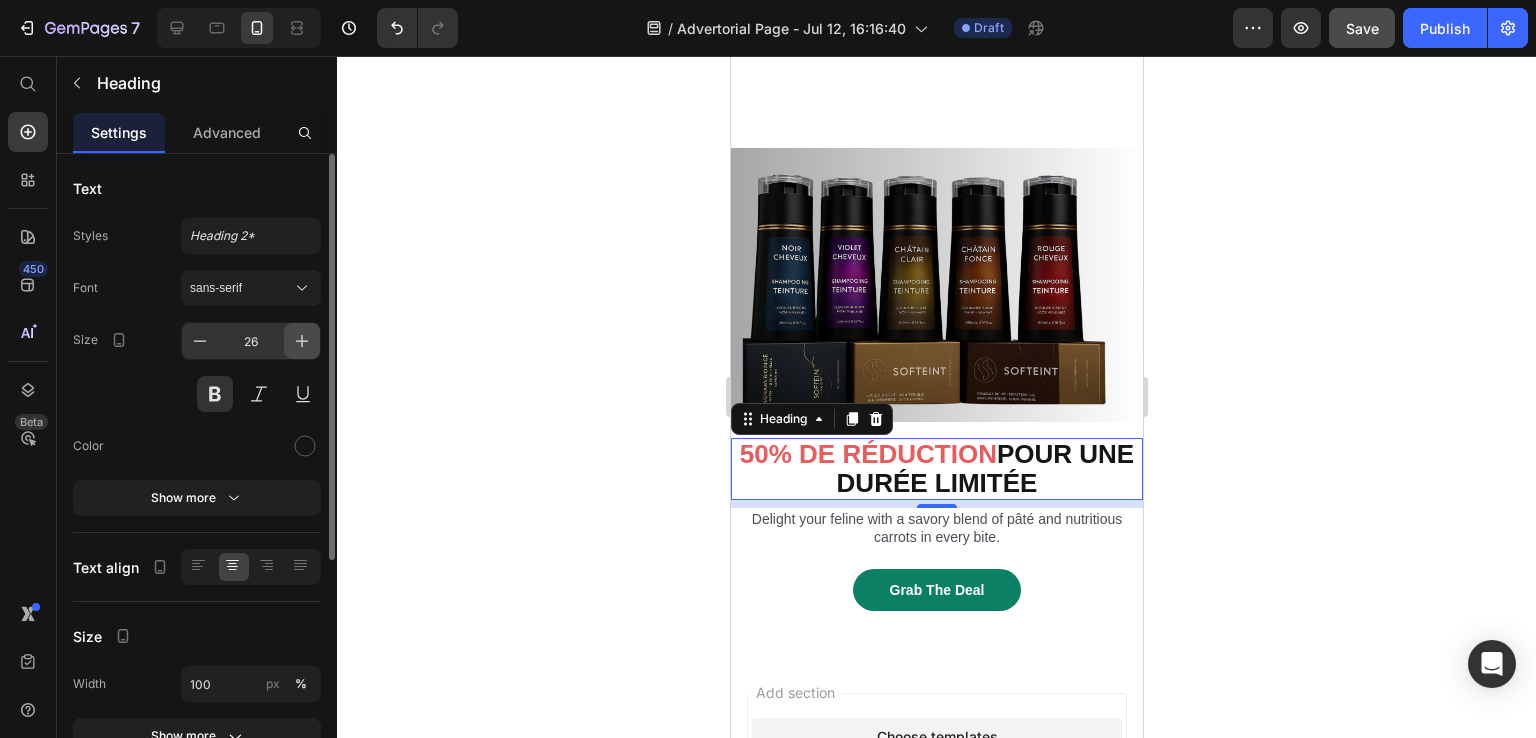 click at bounding box center [302, 341] 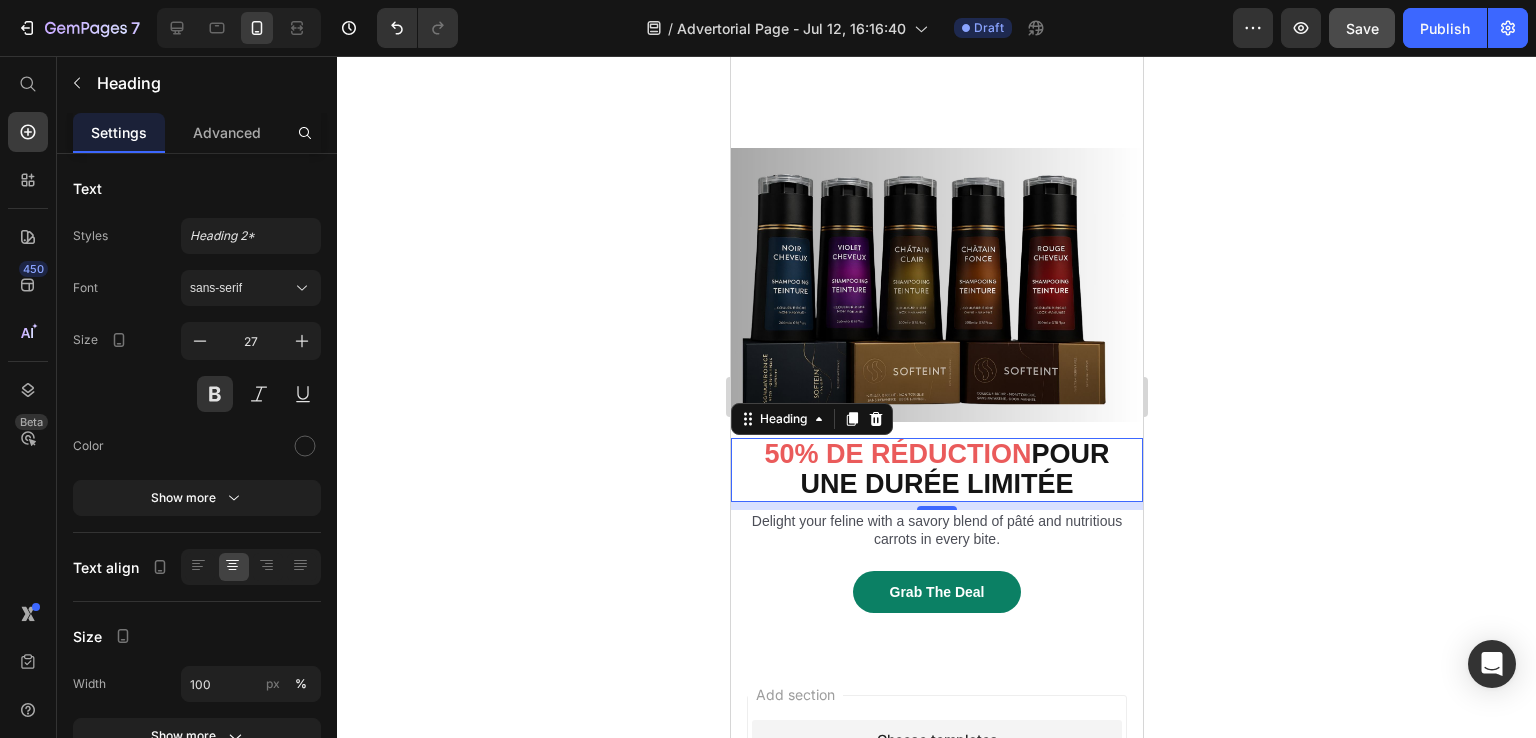 click 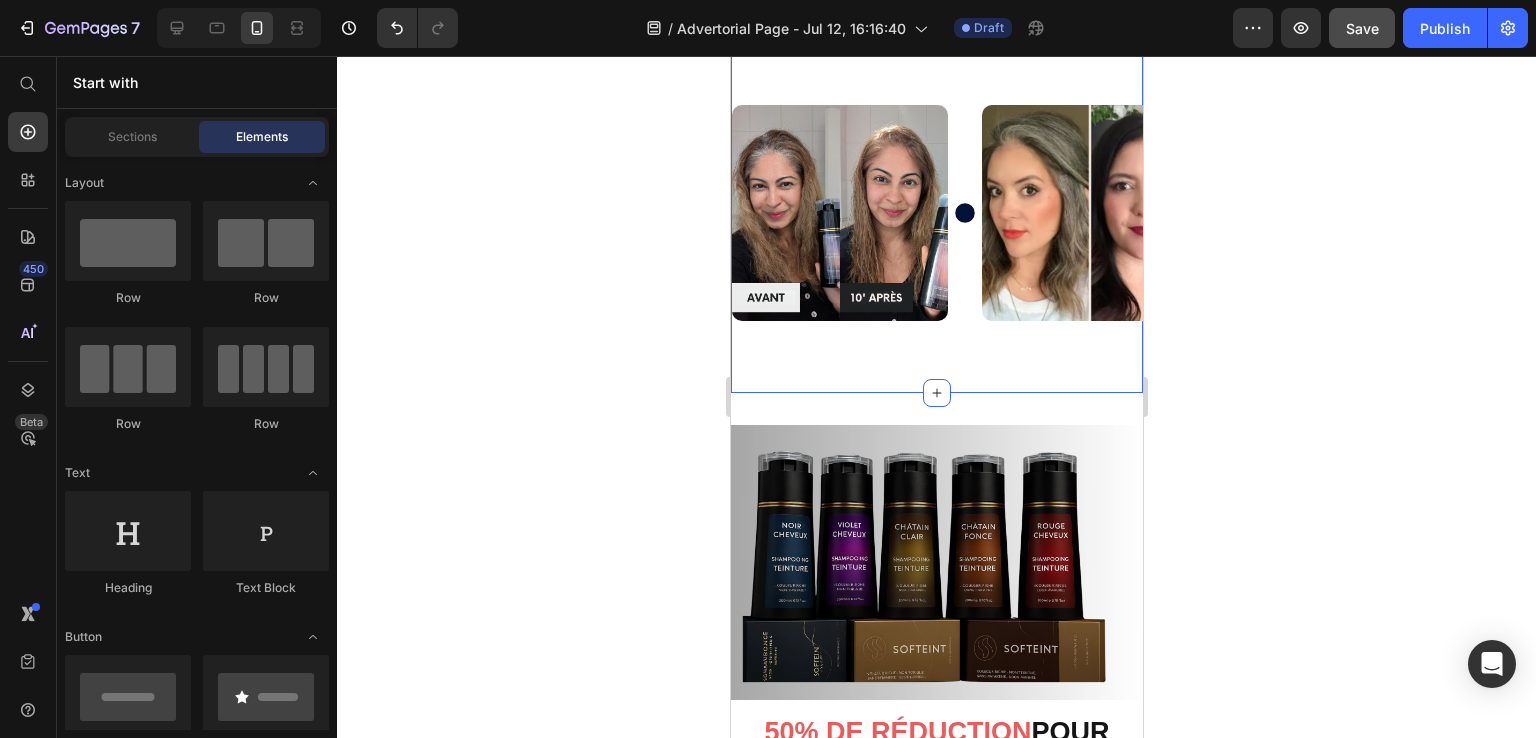 scroll, scrollTop: 5873, scrollLeft: 0, axis: vertical 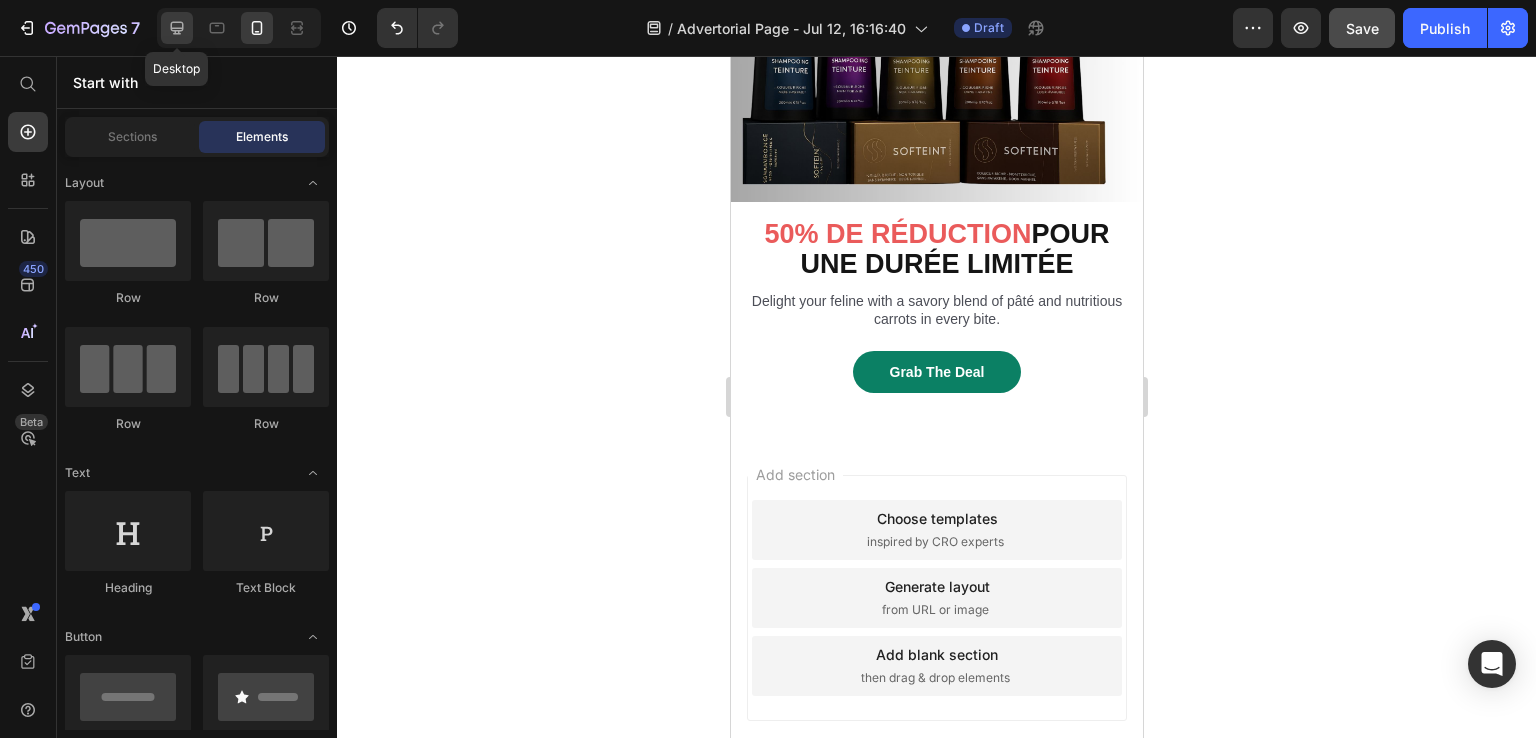 click 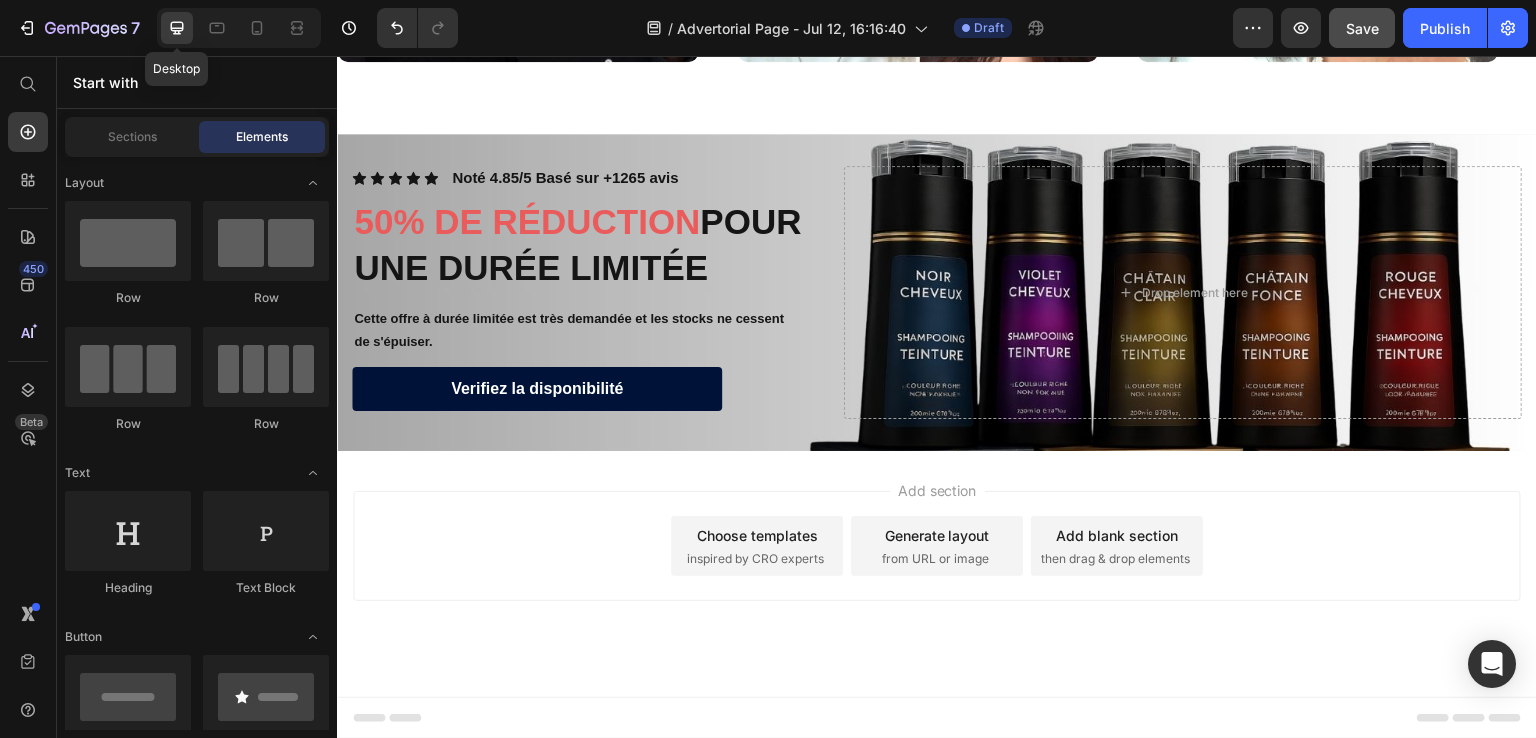 scroll, scrollTop: 5743, scrollLeft: 0, axis: vertical 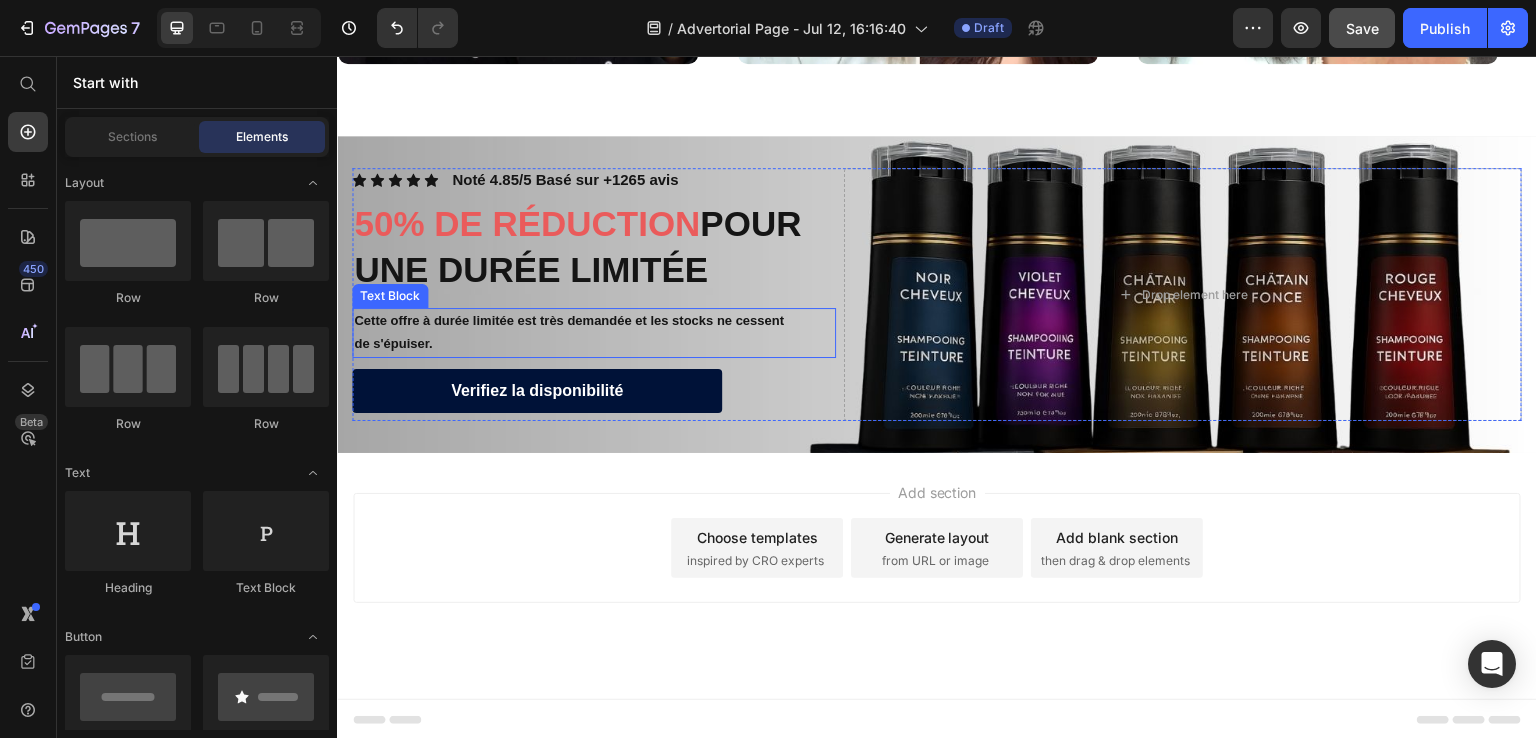 click on "Cette offre à durée limitée est très demandée et les stocks ne cessent de s'épuiser." at bounding box center [570, 332] 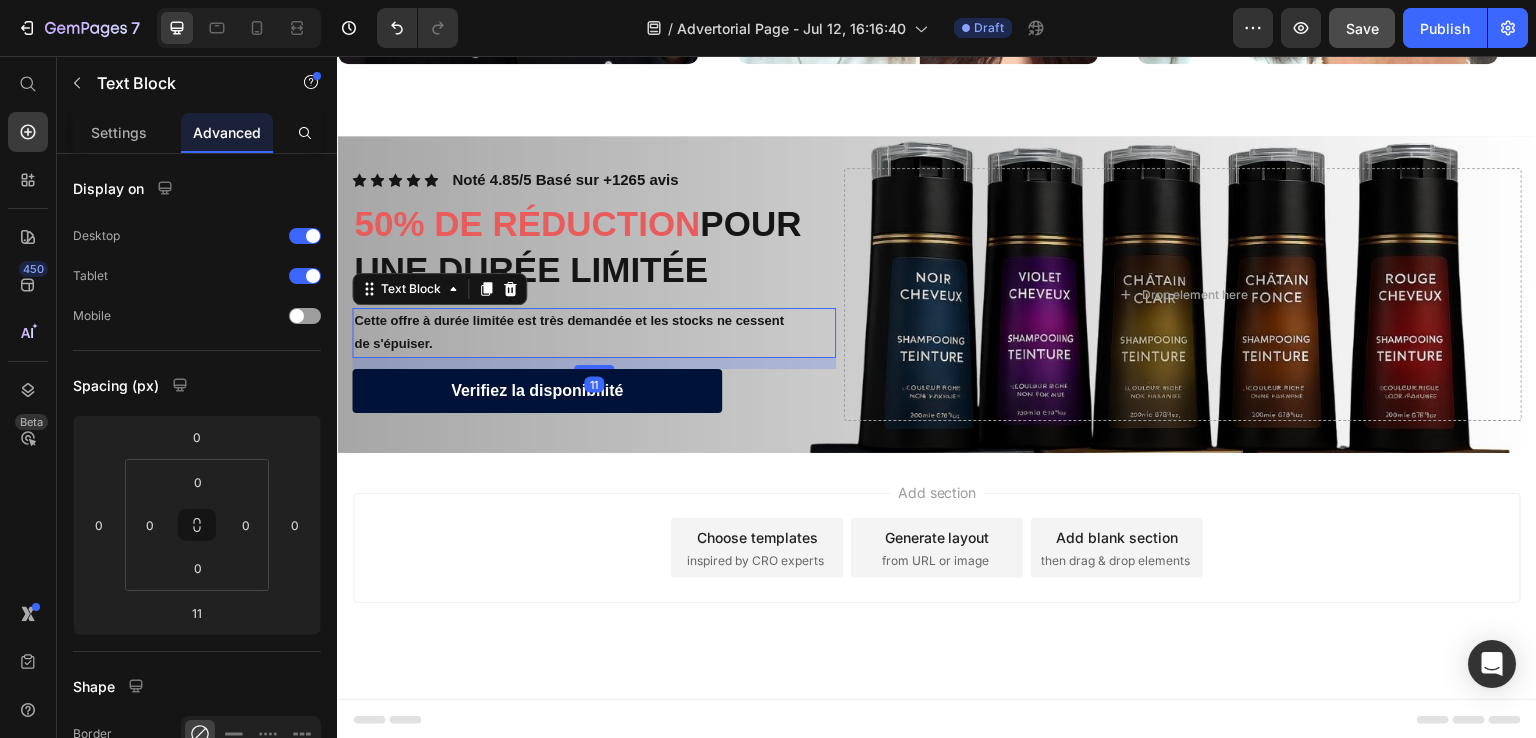 click on "Cette offre à durée limitée est très demandée et les stocks ne cessent de s'épuiser." at bounding box center (570, 332) 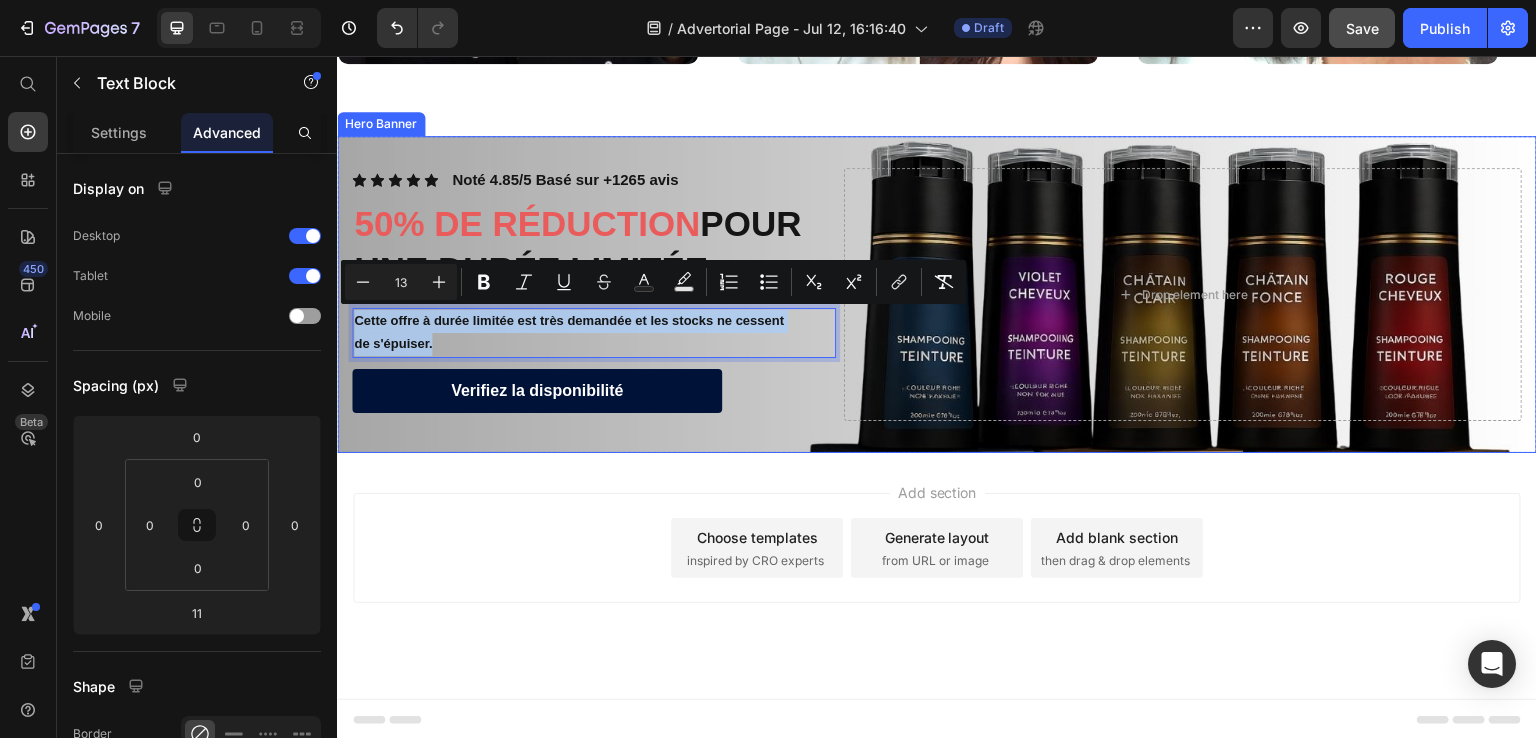 drag, startPoint x: 506, startPoint y: 337, endPoint x: 348, endPoint y: 285, distance: 166.337 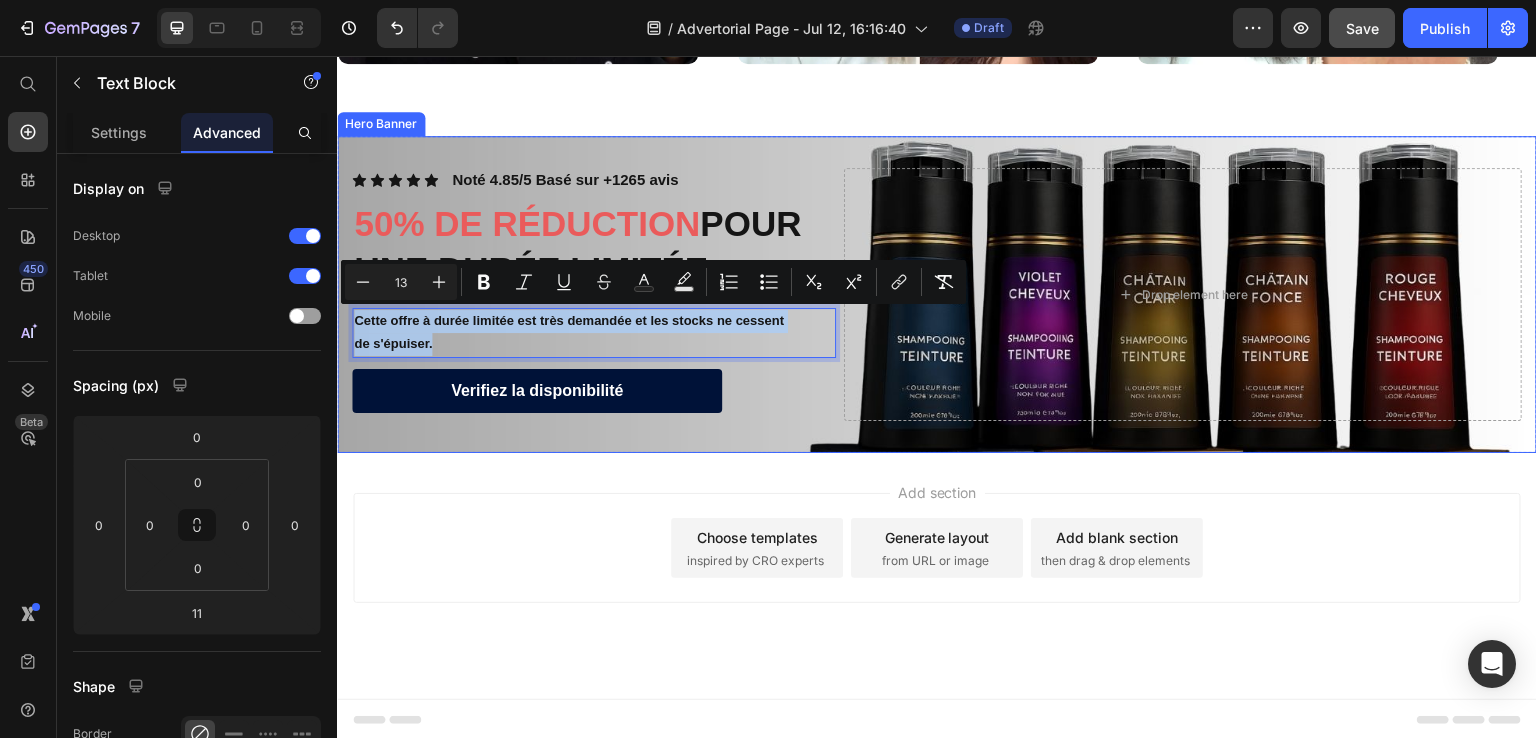 click on "Icon Icon Icon Icon Icon Icon List Noté 4.85/5 Basé sur +1265 avis Text Block Row ⁠⁠⁠⁠⁠⁠⁠ 50% DE RÉDUCTION  POUR UNE DURÉE LIMITÉE Heading Cette offre à durée limitée est très demandée et les stocks ne cessent de s'épuiser. Text Block   11 Verifiez la disponibilité Button
Drop element here Row" at bounding box center (937, 294) 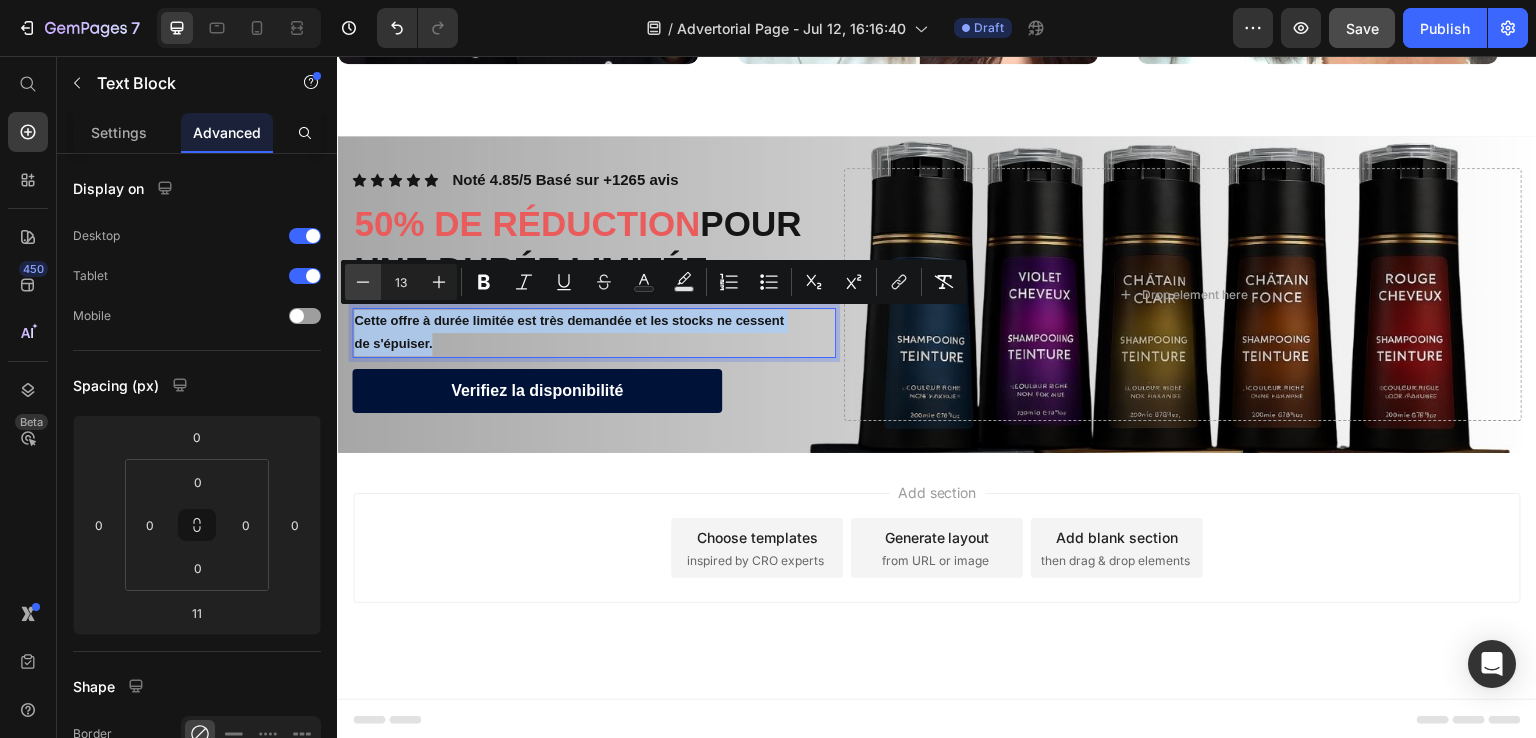 copy on "Cette offre à durée limitée est très demandée et les stocks ne cessent de s'épuiser." 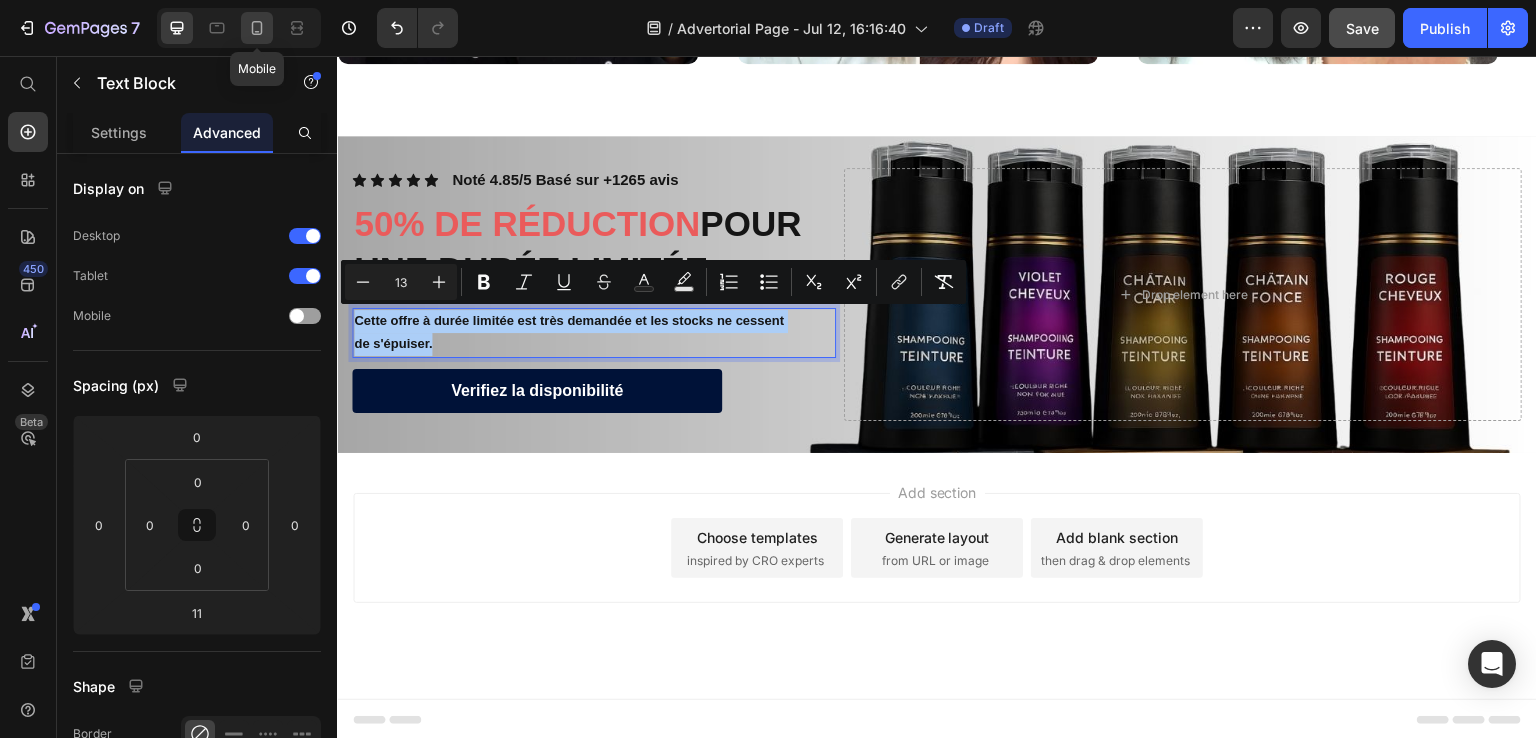 click 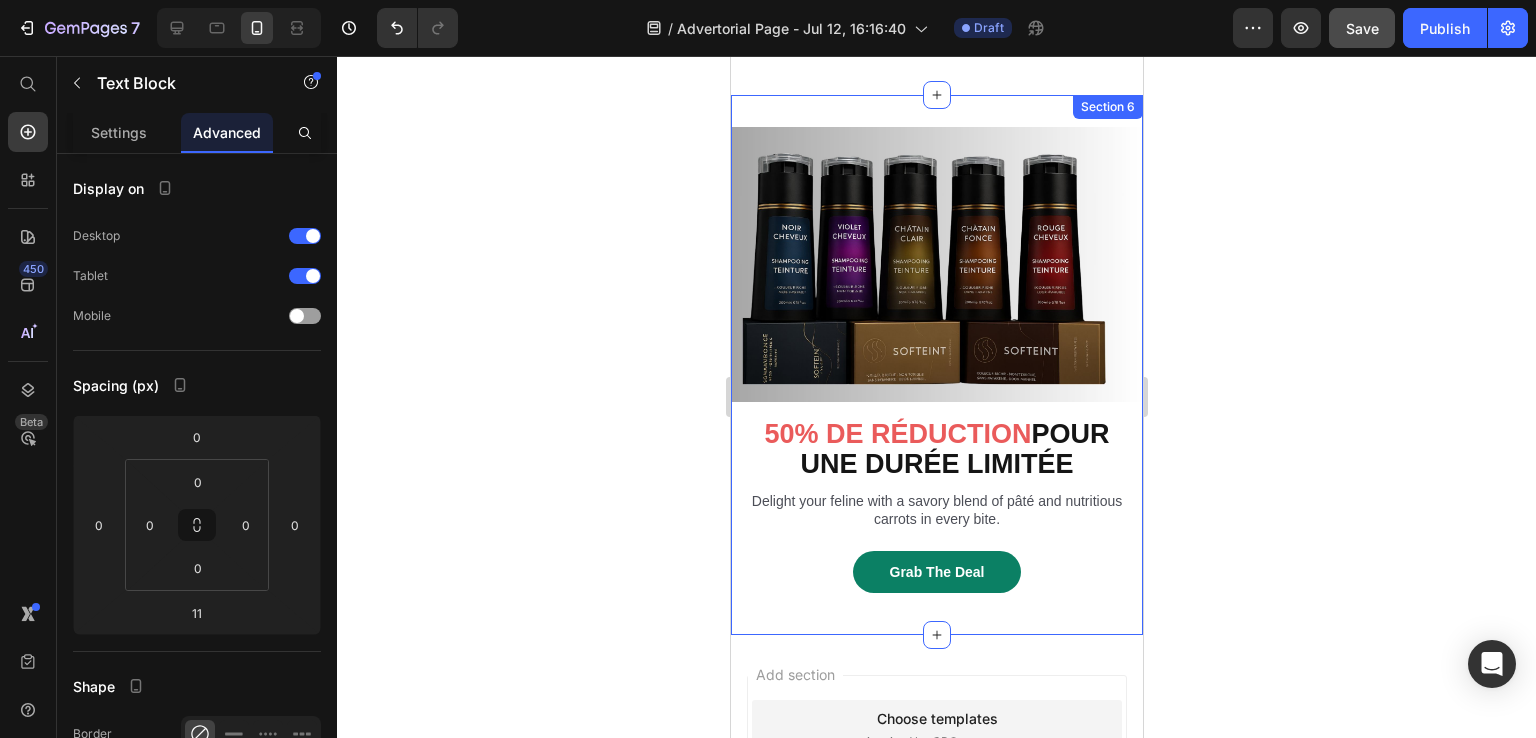scroll, scrollTop: 5773, scrollLeft: 0, axis: vertical 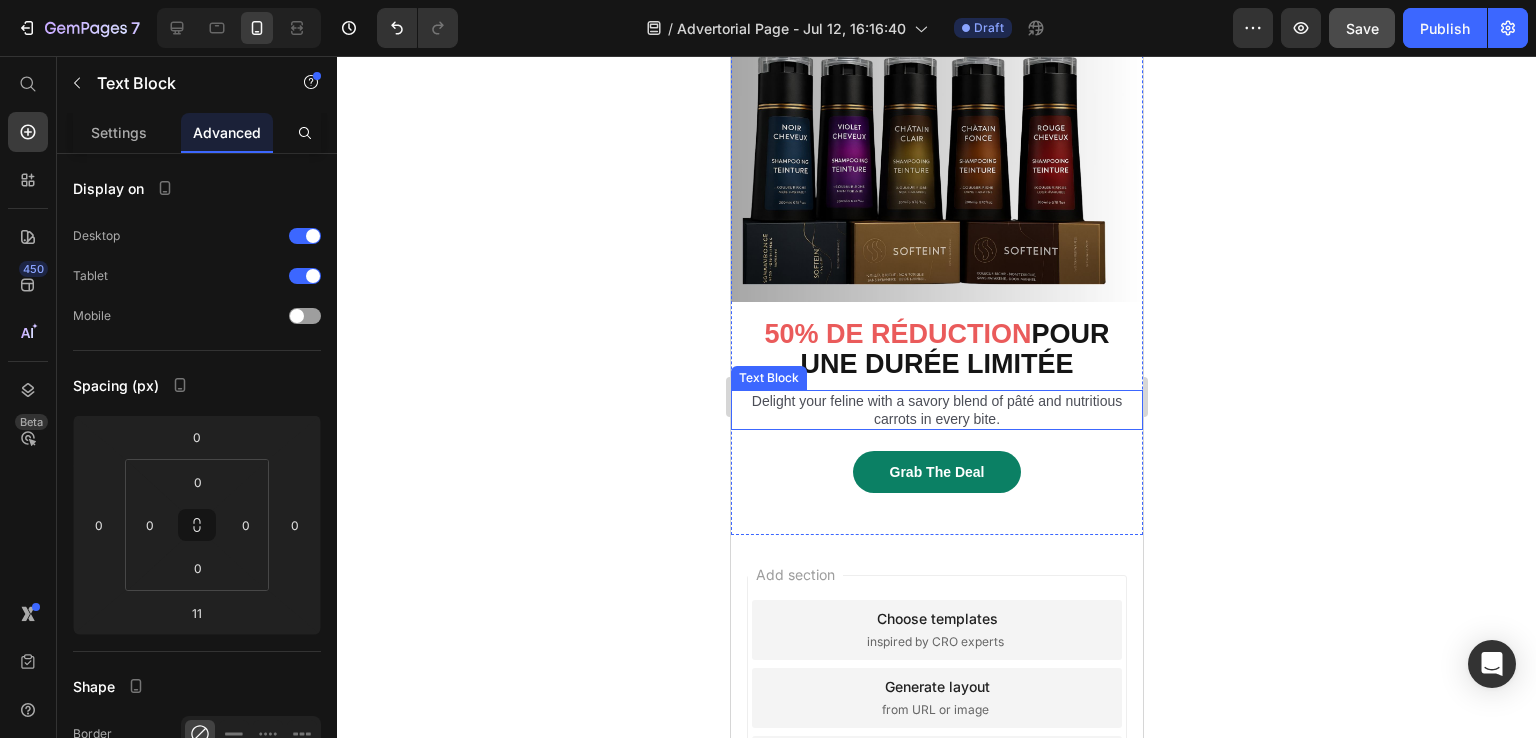click on "Delight your feline with a savory blend of pâté and nutritious carrots in every bite." at bounding box center (936, 410) 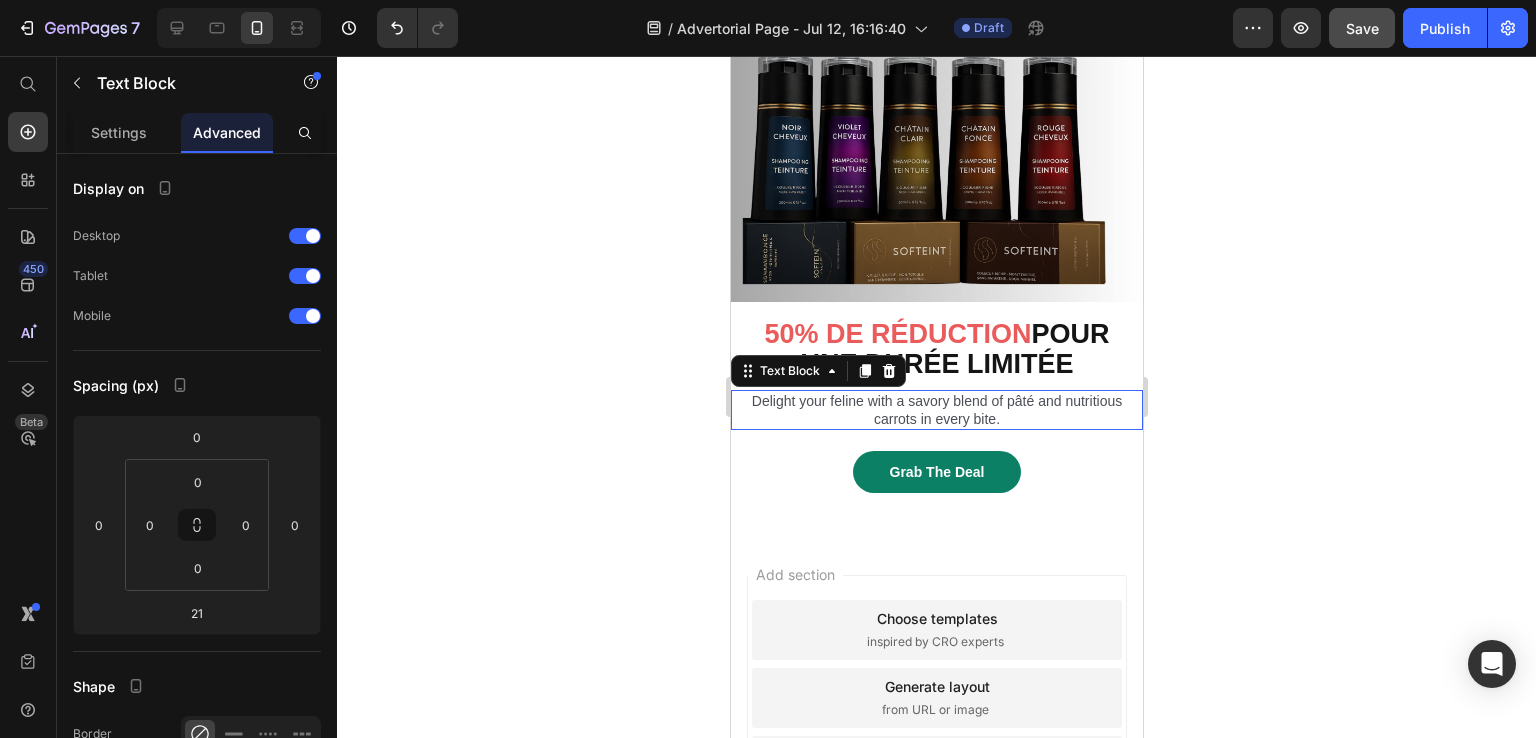 click on "Delight your feline with a savory blend of pâté and nutritious carrots in every bite." at bounding box center (936, 410) 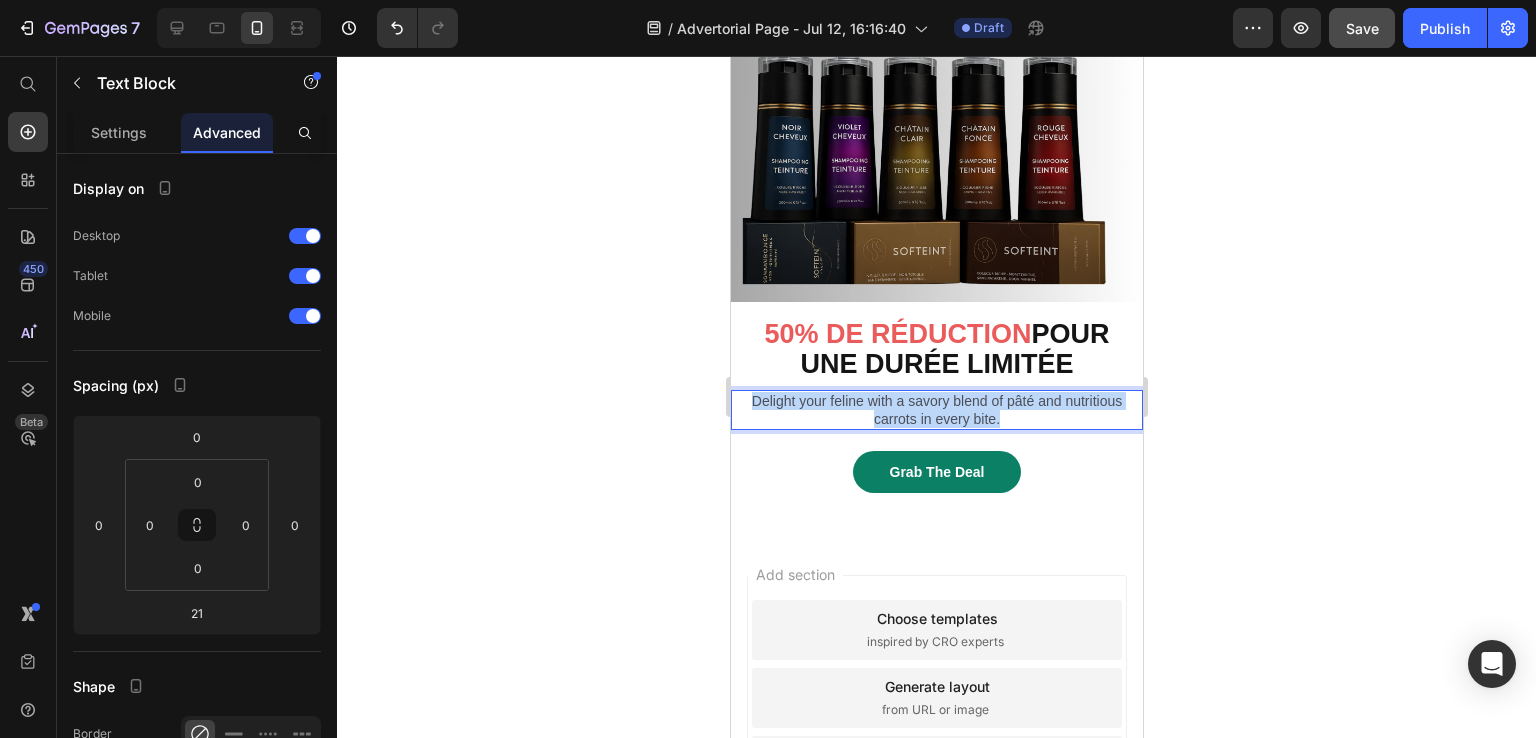 drag, startPoint x: 1022, startPoint y: 402, endPoint x: 649, endPoint y: 373, distance: 374.12564 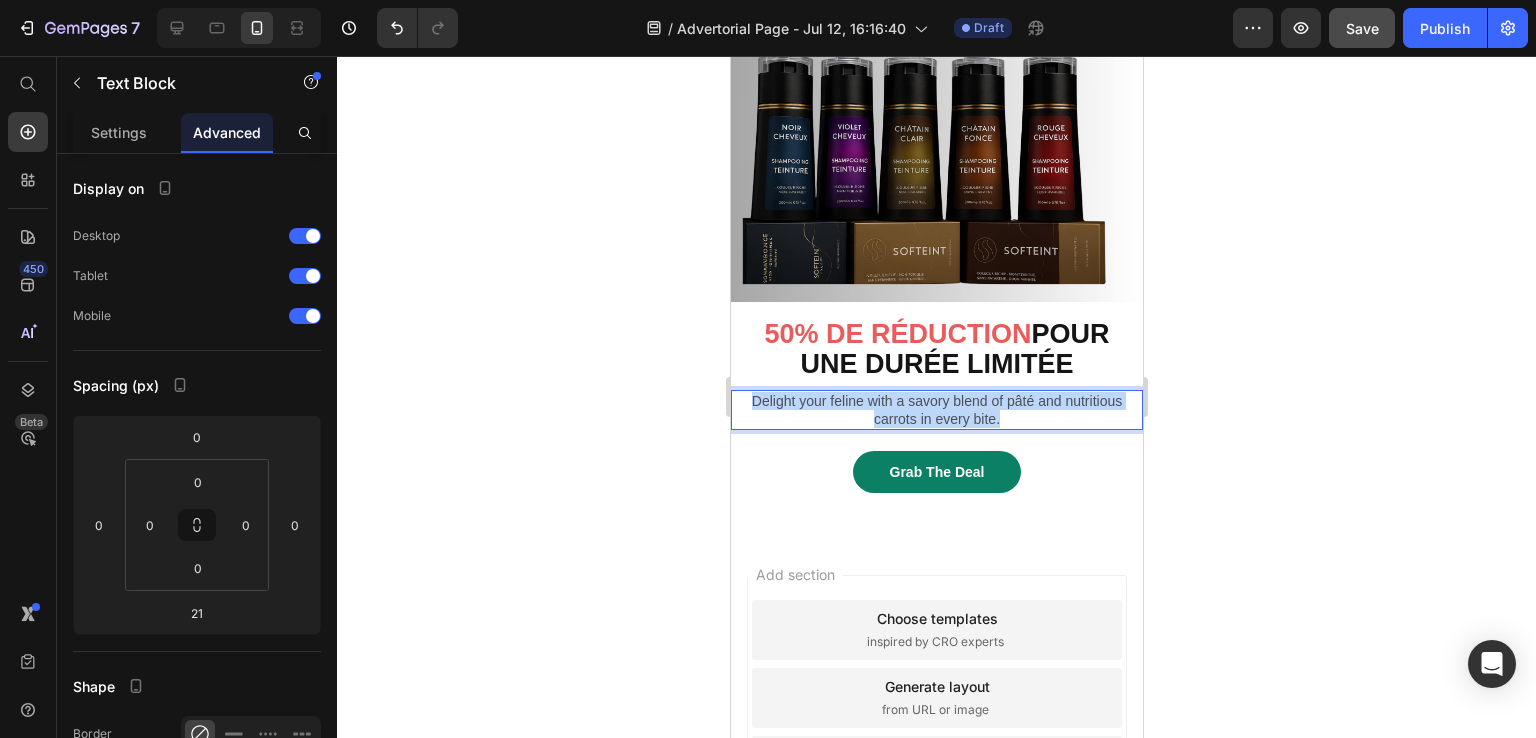 click on "Pixel 7  ( 412 px) iPhone 13 Mini iPhone 13 Pro iPhone 11 Pro Max iPhone 15 Pro Max Pixel 7 Galaxy S8+ Galaxy S20 Ultra iPad Mini iPad Air iPad Pro Header Icon Icon Icon Icon
Icon Icon List LE MEILLEUR CHOIX POUR VOS CHEVEUX Heading Découvrez pourquoi plus de 2500 personnes font confiance aux solutions capillaires Softeint Text Block Heading Image
Image
Image
Image
Image
Image
Image
Image
Image
Image
Marquee Row Section 4 Icon Icon Icon Icon Icon Icon List Noté 4.85/5 Basé sur +1265 avis Text Block Row ⁠⁠⁠⁠⁠⁠⁠ 50% DE RÉDUCTION  POUR UNE DURÉE LIMITÉE Heading Cette offre à durée limitée est très demandée et les stocks ne cessent de s'épuiser. Text Block Verifiez la disponibilité Button
Row Hero Banner Section 5 Image Row ⁠⁠⁠⁠⁠⁠⁠ 50% DE RÉDUCTION  POUR UNE DURÉE LIMITÉE Heading" at bounding box center [936, -2379] 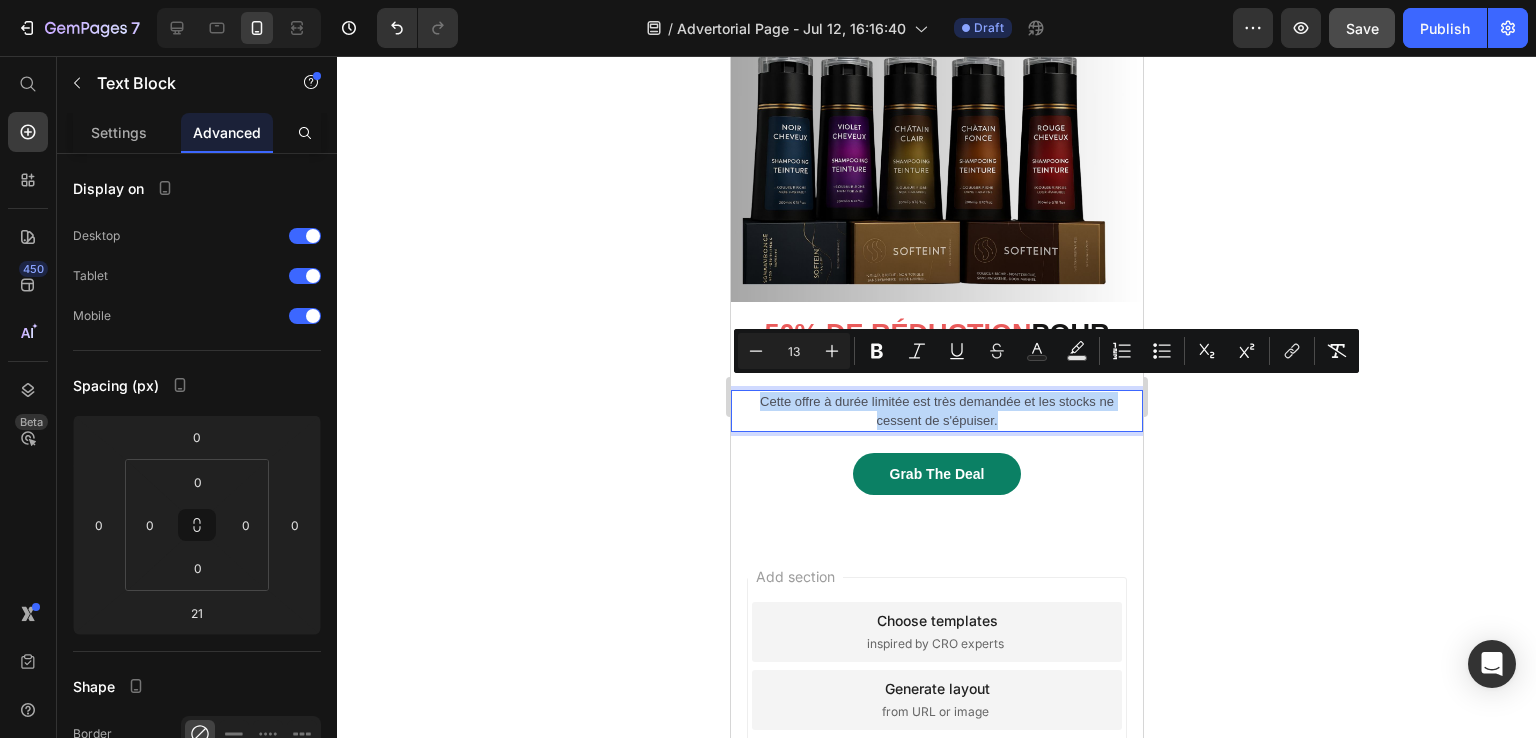 drag, startPoint x: 1010, startPoint y: 403, endPoint x: 1427, endPoint y: 432, distance: 418.00717 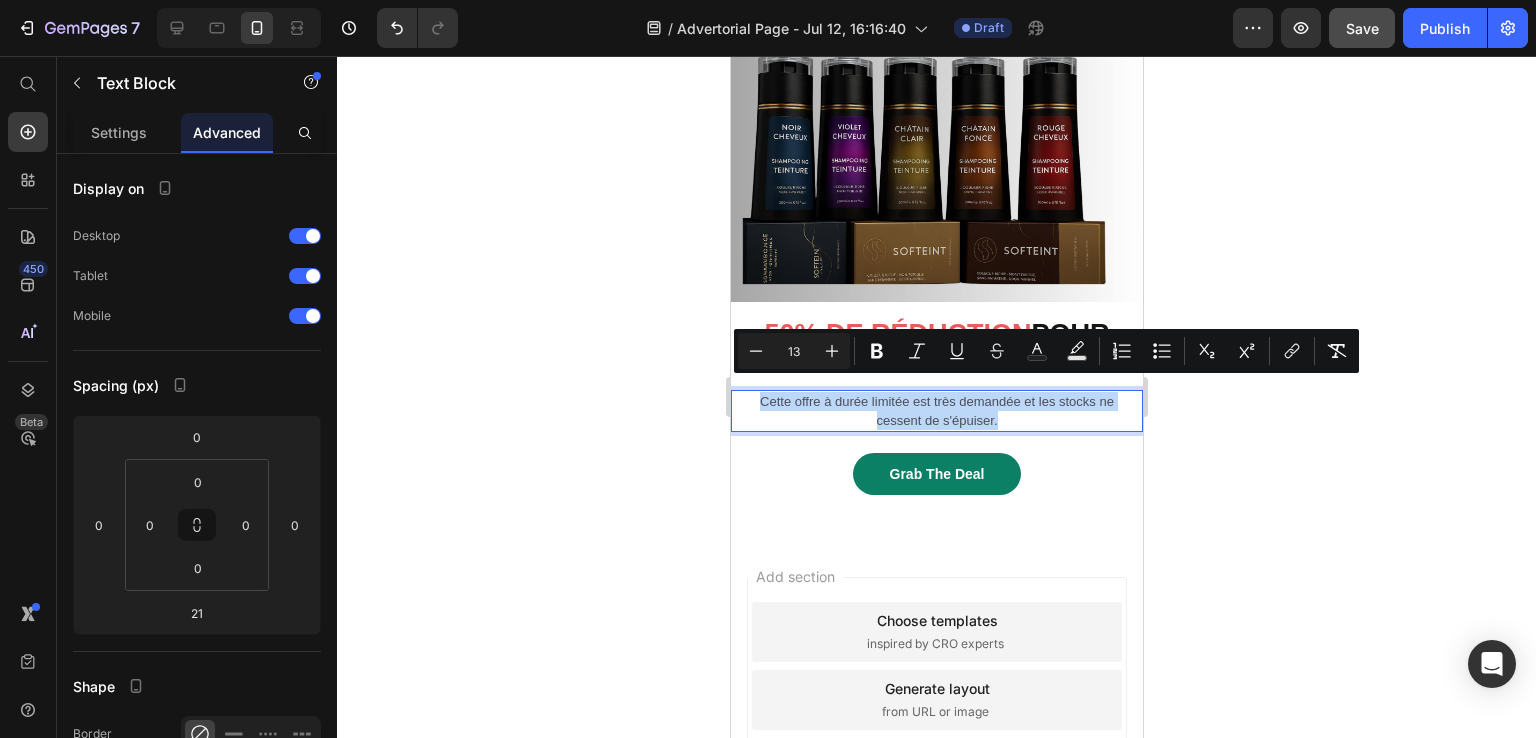 click on "Pixel 7  ( 412 px) iPhone 13 Mini iPhone 13 Pro iPhone 11 Pro Max iPhone 15 Pro Max Pixel 7 Galaxy S8+ Galaxy S20 Ultra iPad Mini iPad Air iPad Pro Header Icon Icon Icon Icon
Icon Icon List LE MEILLEUR CHOIX POUR VOS CHEVEUX Heading Découvrez pourquoi plus de 2500 personnes font confiance aux solutions capillaires Softeint Text Block Heading Image
Image
Image
Image
Image
Image
Image
Image
Image
Image
Marquee Row Section 4 Icon Icon Icon Icon Icon Icon List Noté 4.85/5 Basé sur +1265 avis Text Block Row ⁠⁠⁠⁠⁠⁠⁠ 50% DE RÉDUCTION  POUR UNE DURÉE LIMITÉE Heading Cette offre à durée limitée est très demandée et les stocks ne cessent de s'épuiser. Text Block Verifiez la disponibilité Button
Row Hero Banner Section 5 Image Row ⁠⁠⁠⁠⁠⁠⁠ 50% DE RÉDUCTION  POUR UNE DURÉE LIMITÉE Heading" at bounding box center (936, -2378) 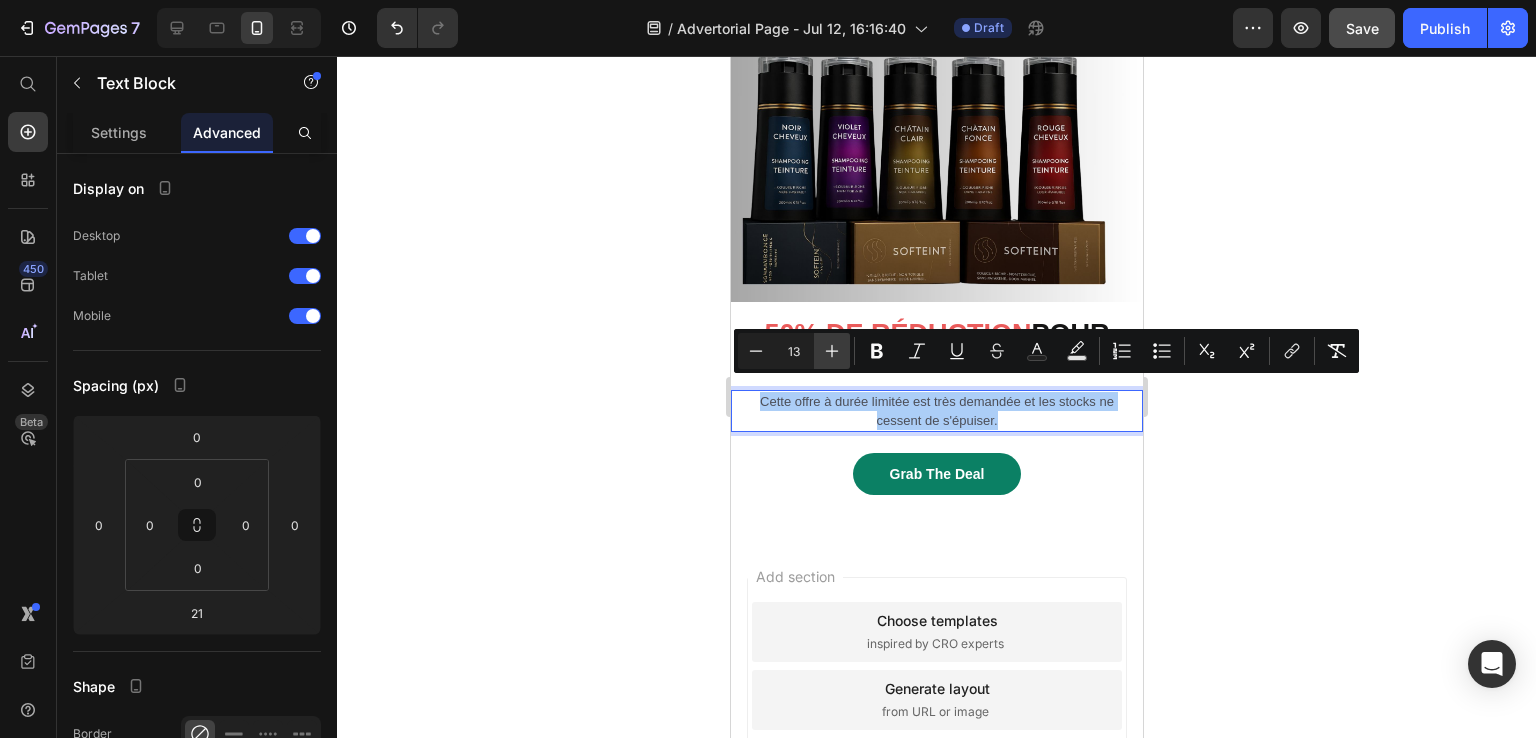 click 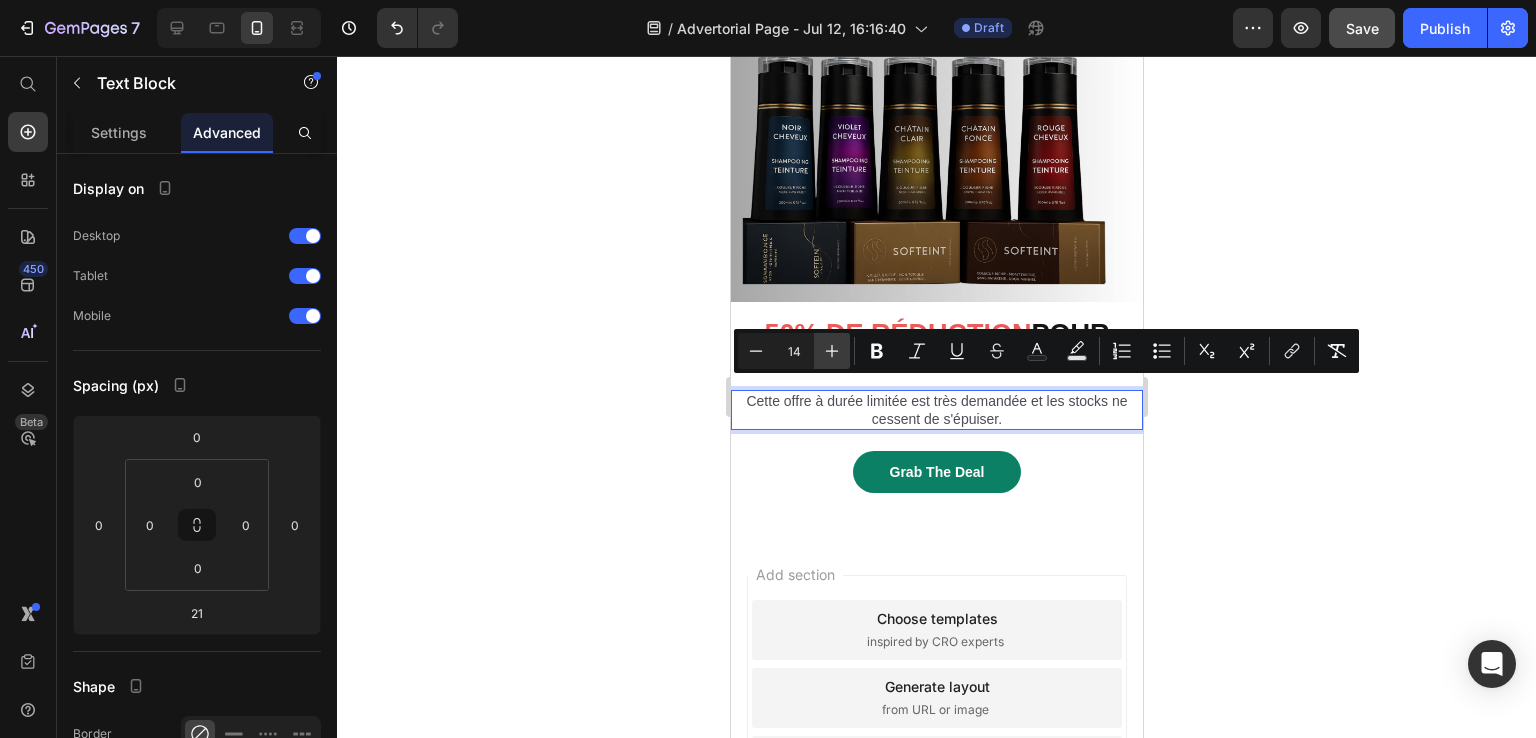 click 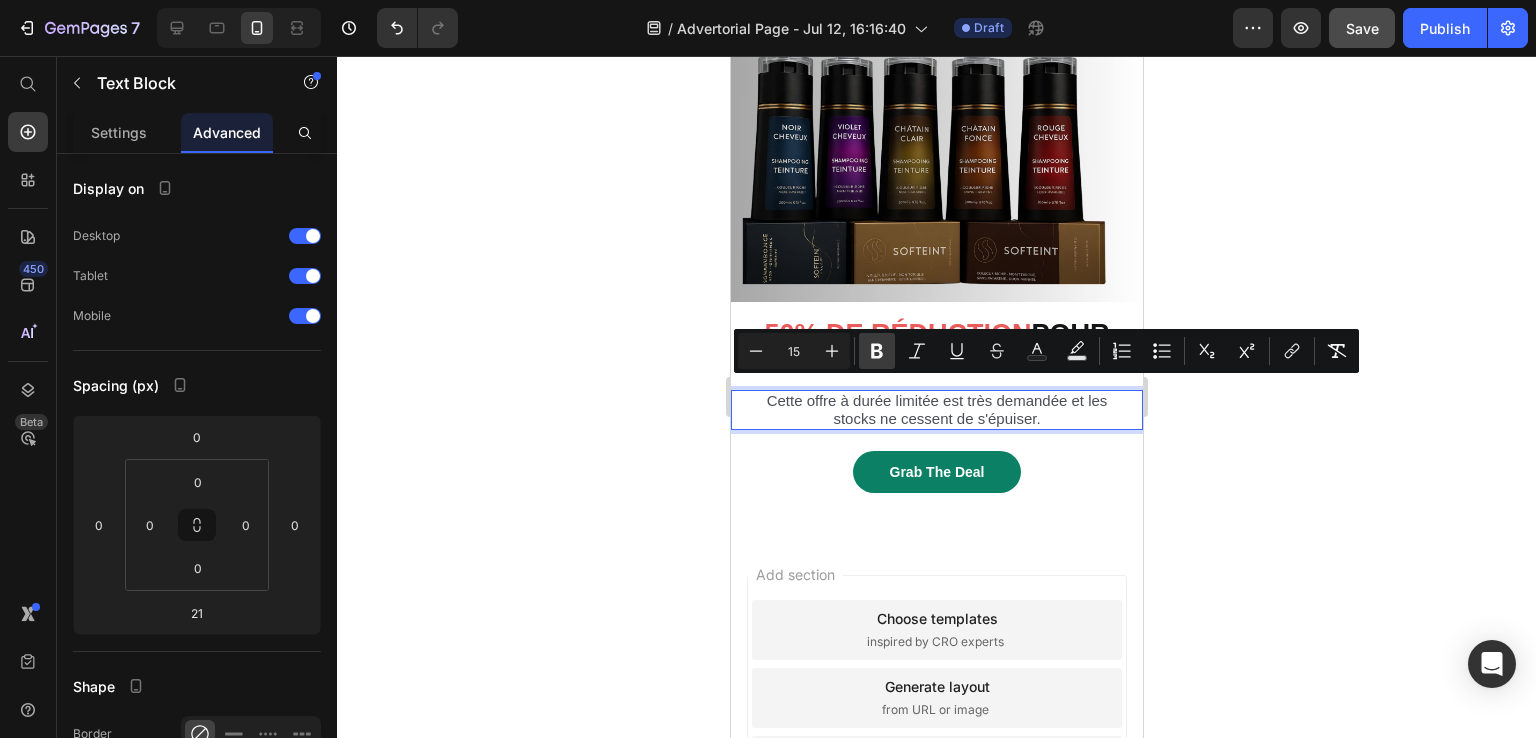 click on "Bold" at bounding box center (877, 351) 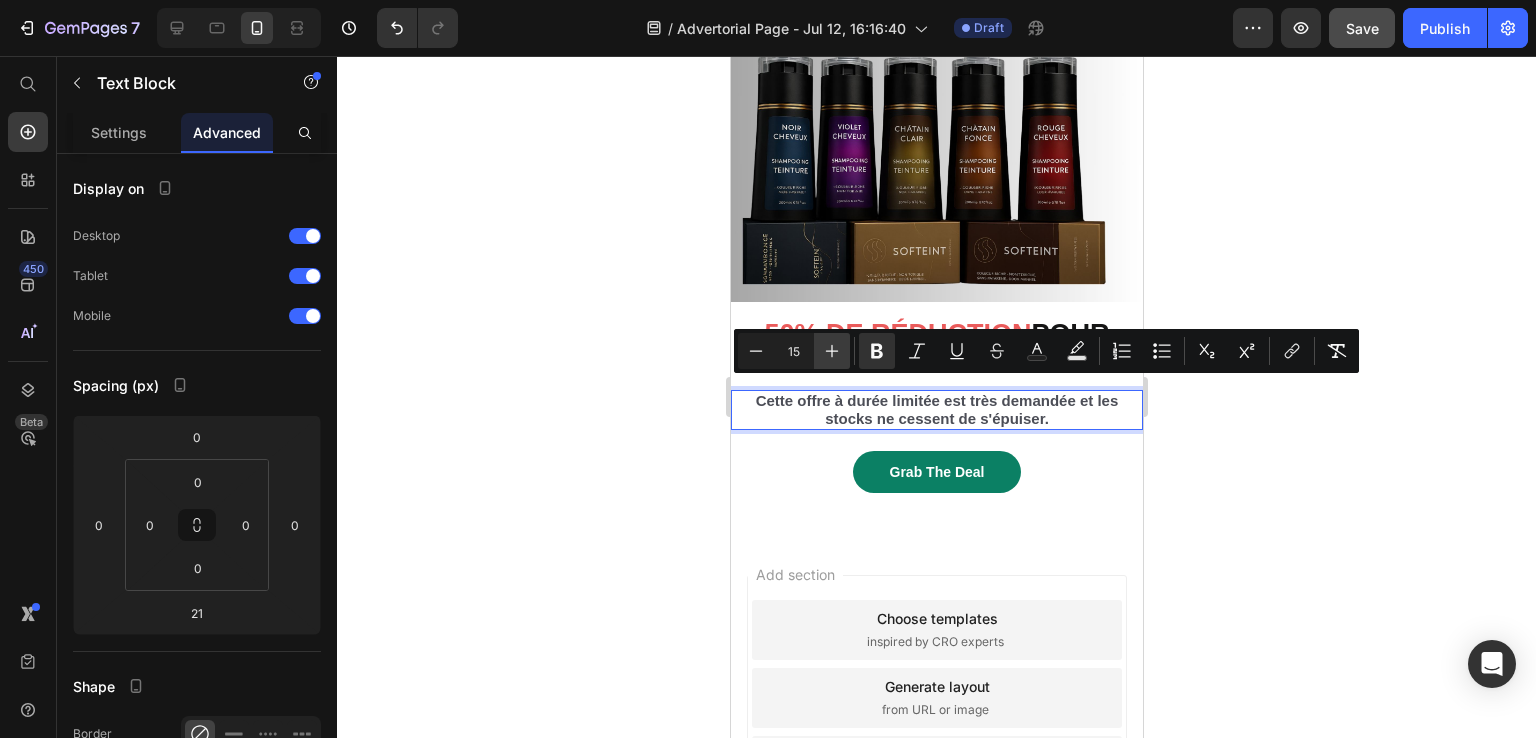 click 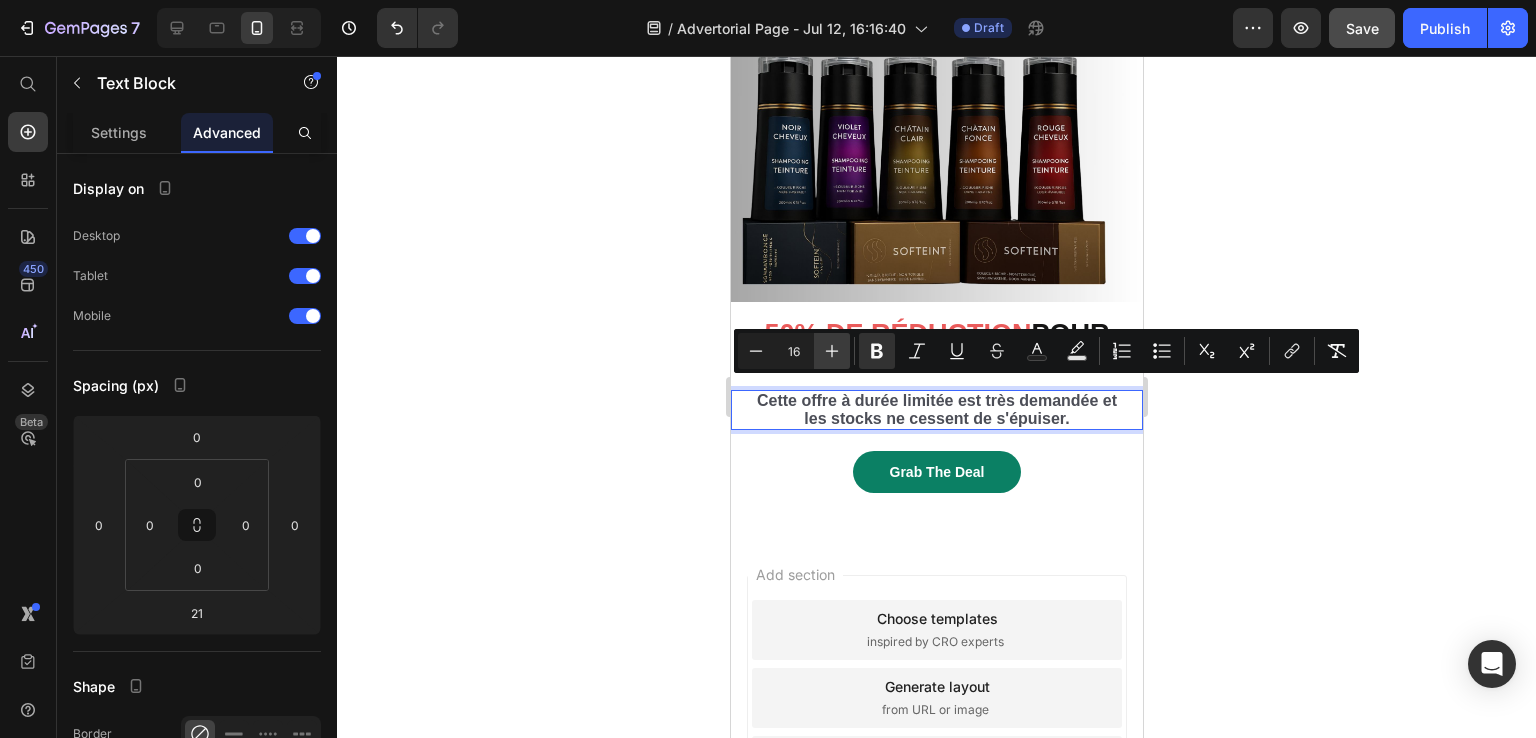click 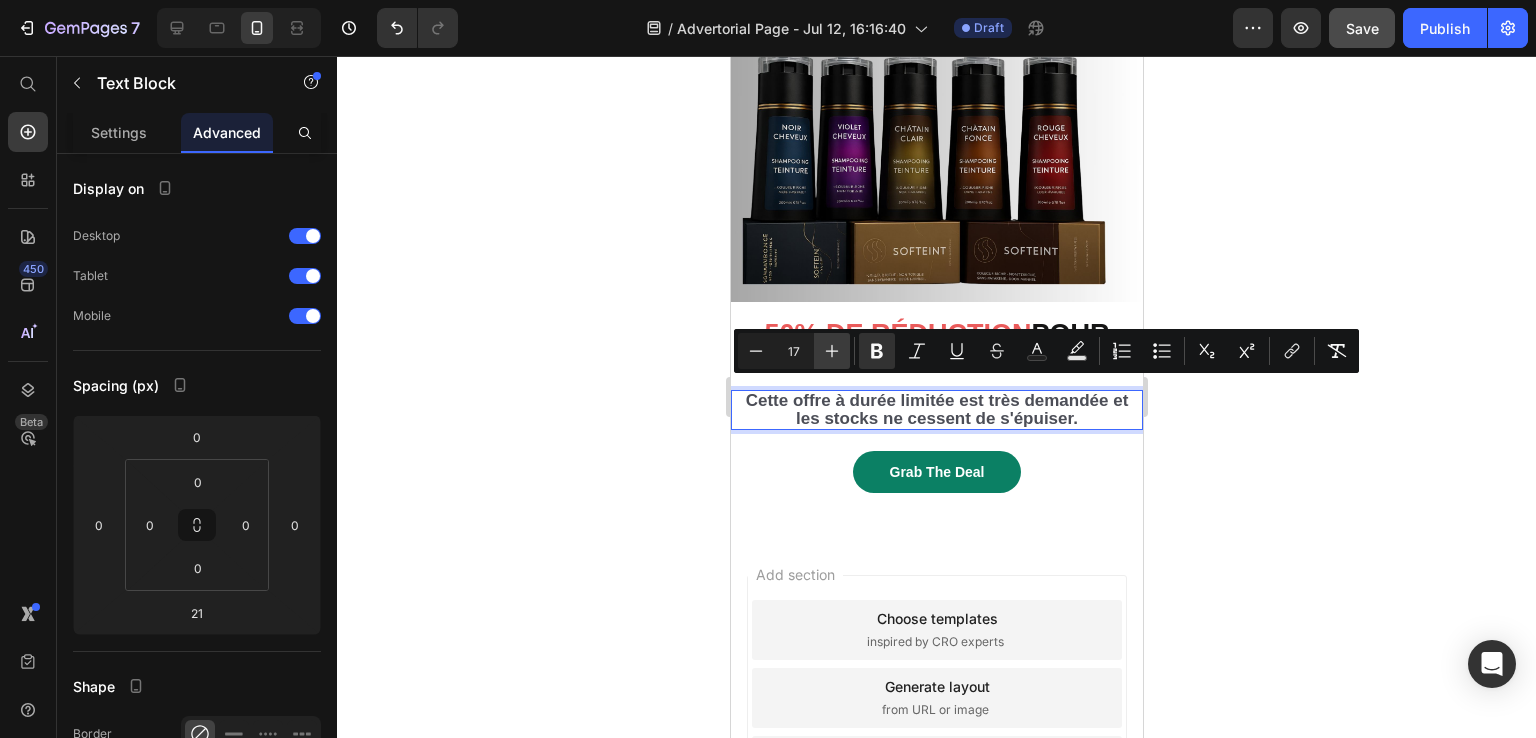 click 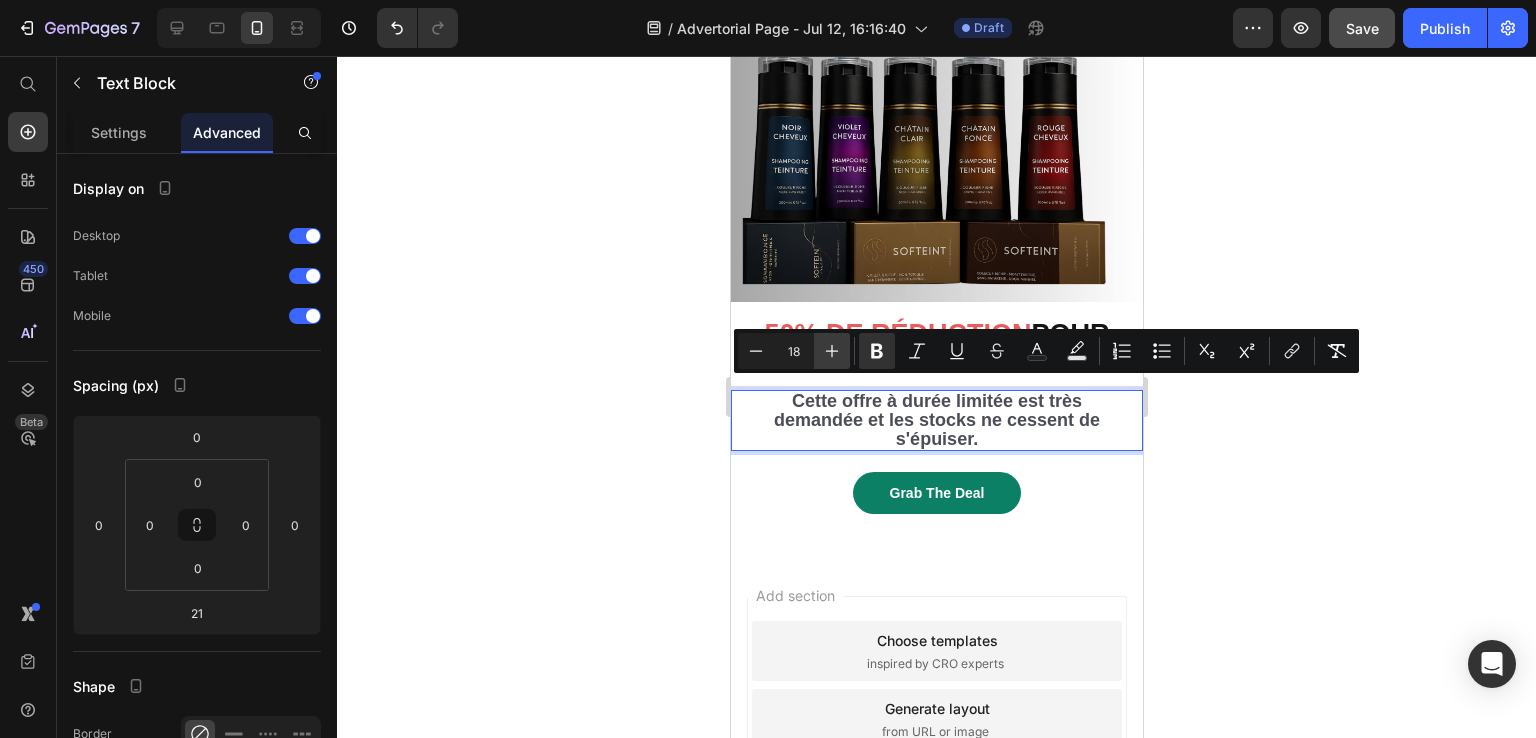 click 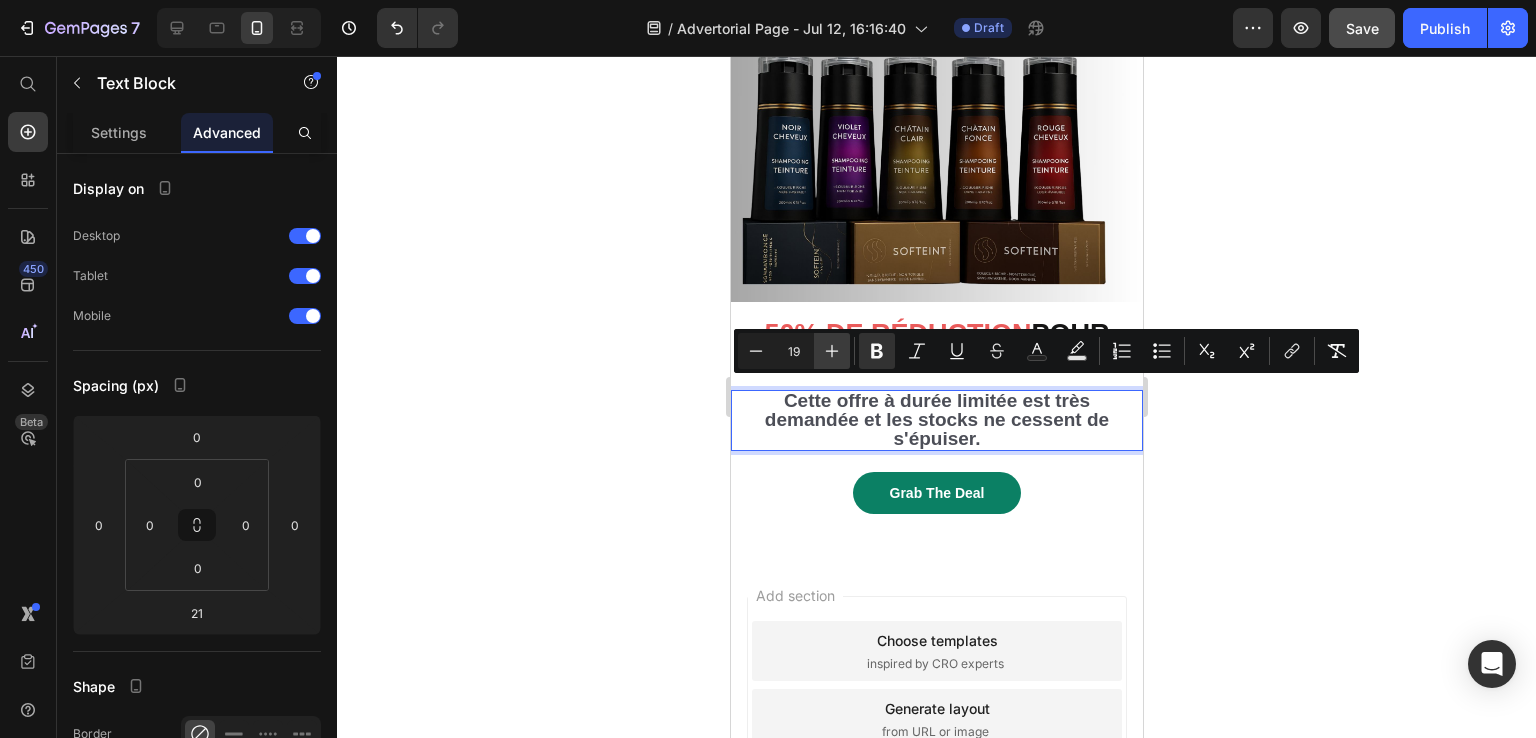 click 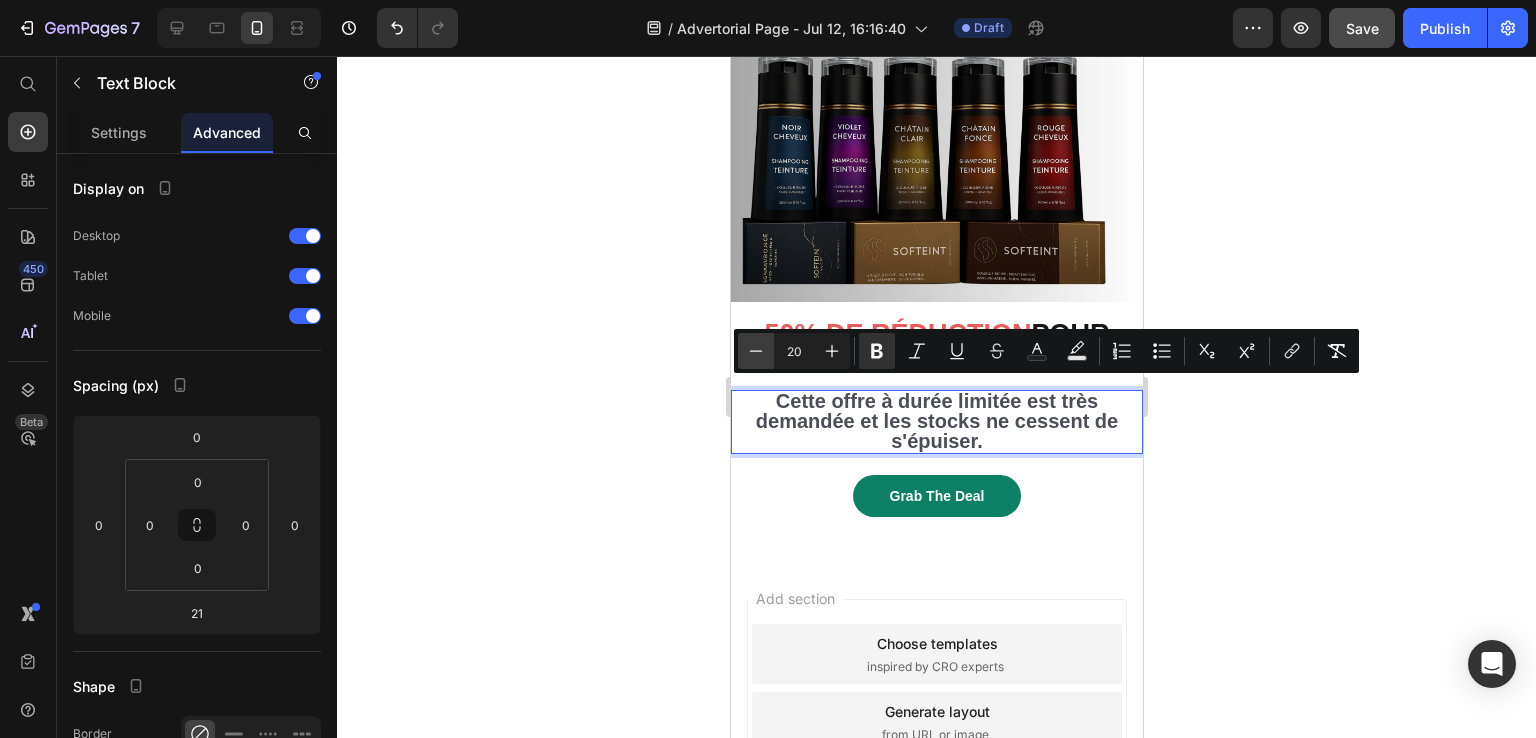click on "Minus" at bounding box center [756, 351] 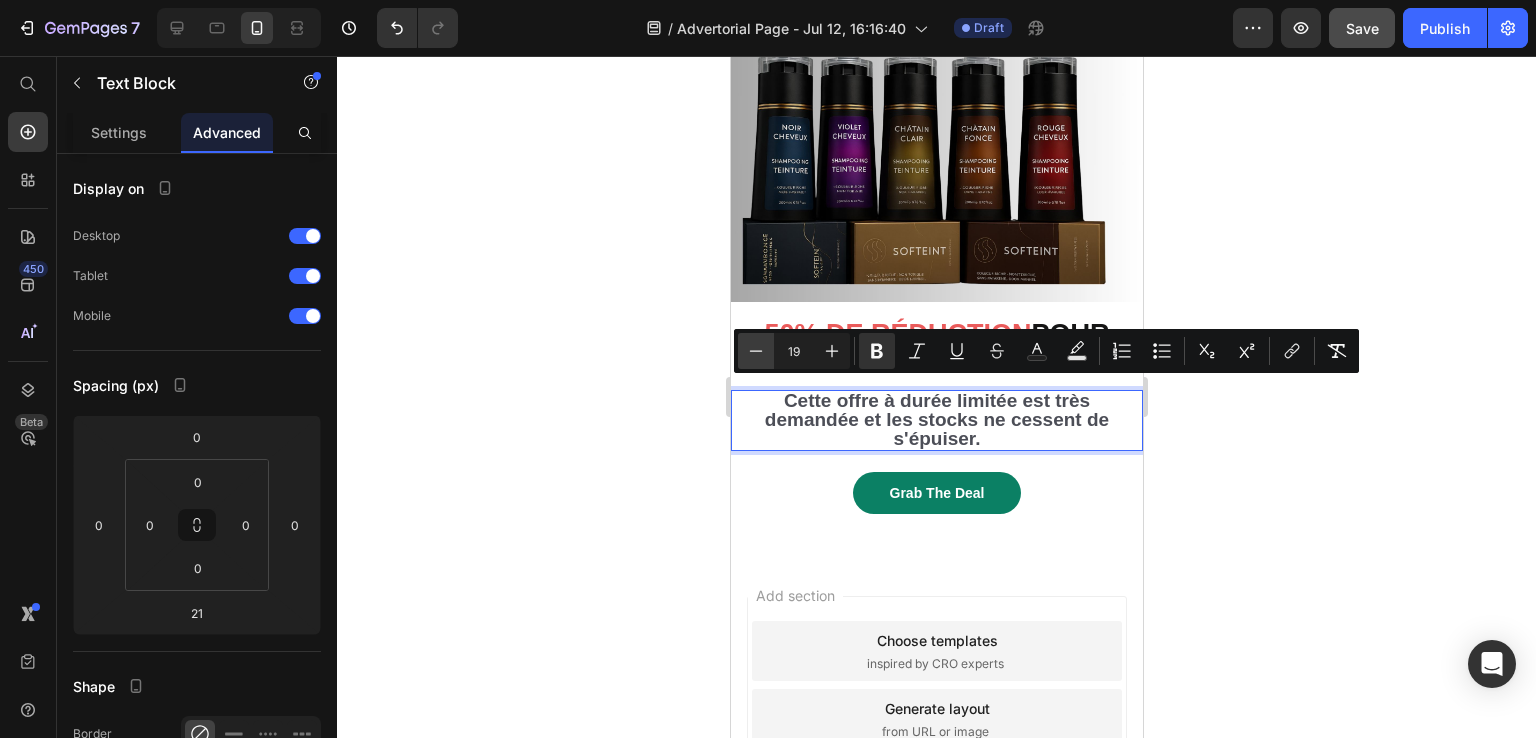 click on "Minus" at bounding box center [756, 351] 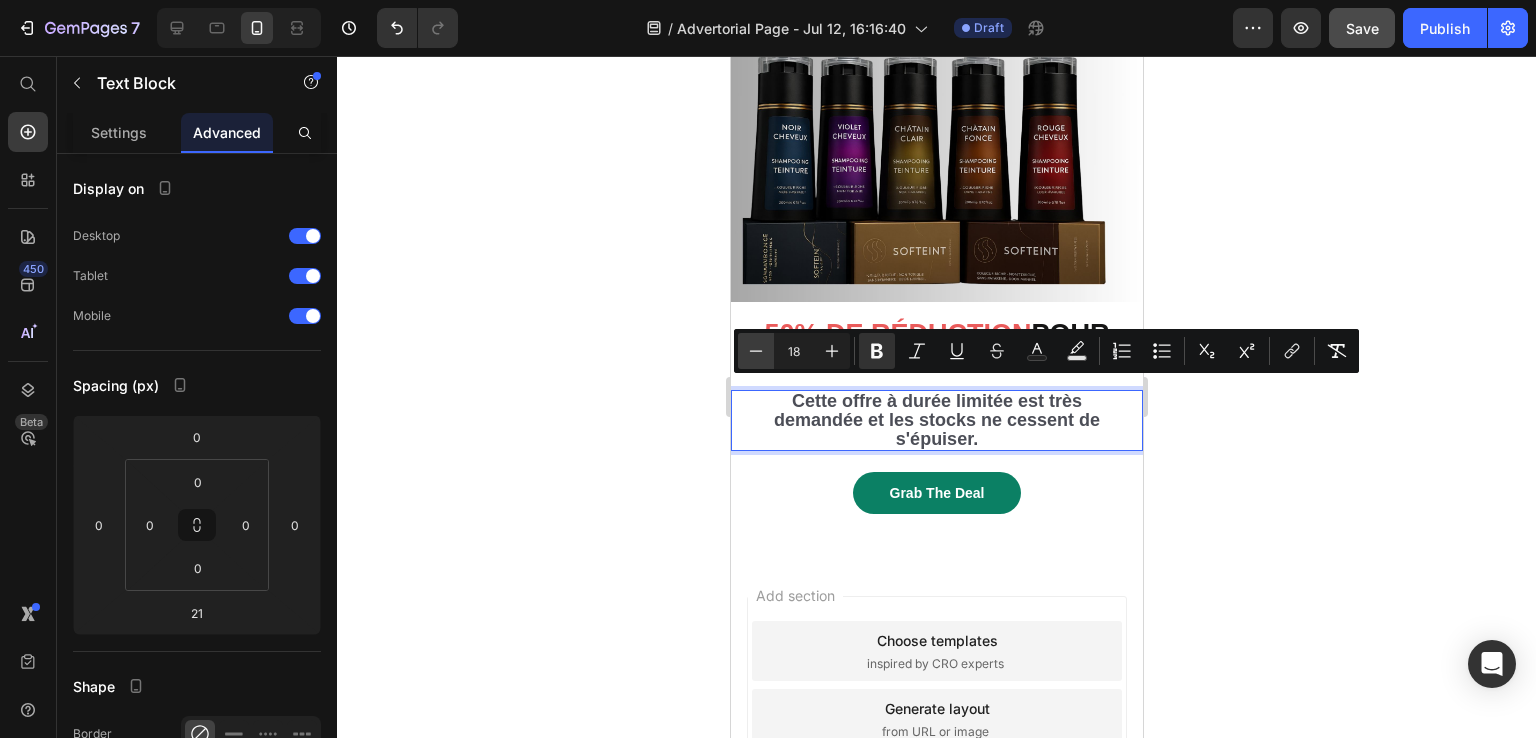 click on "Minus" at bounding box center (756, 351) 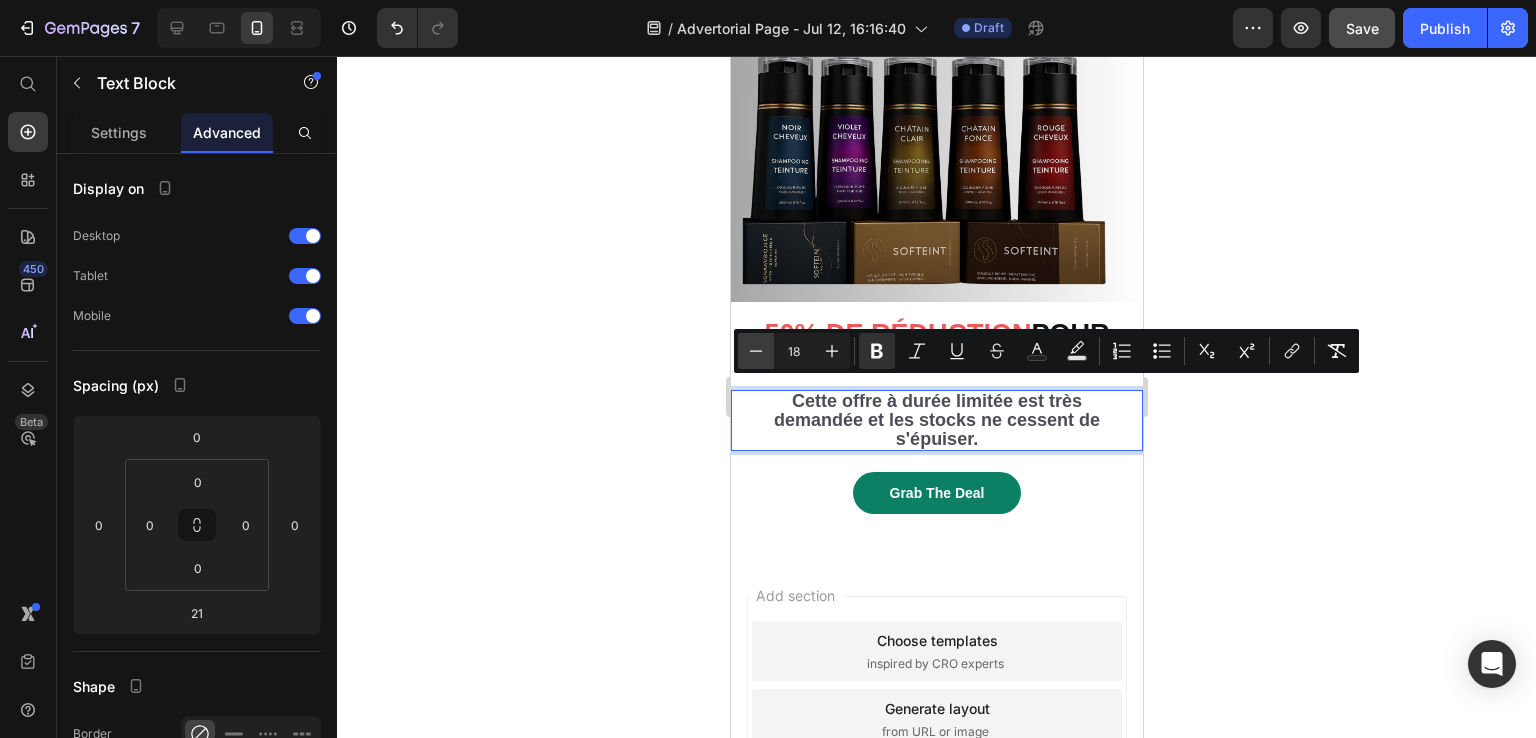 type on "17" 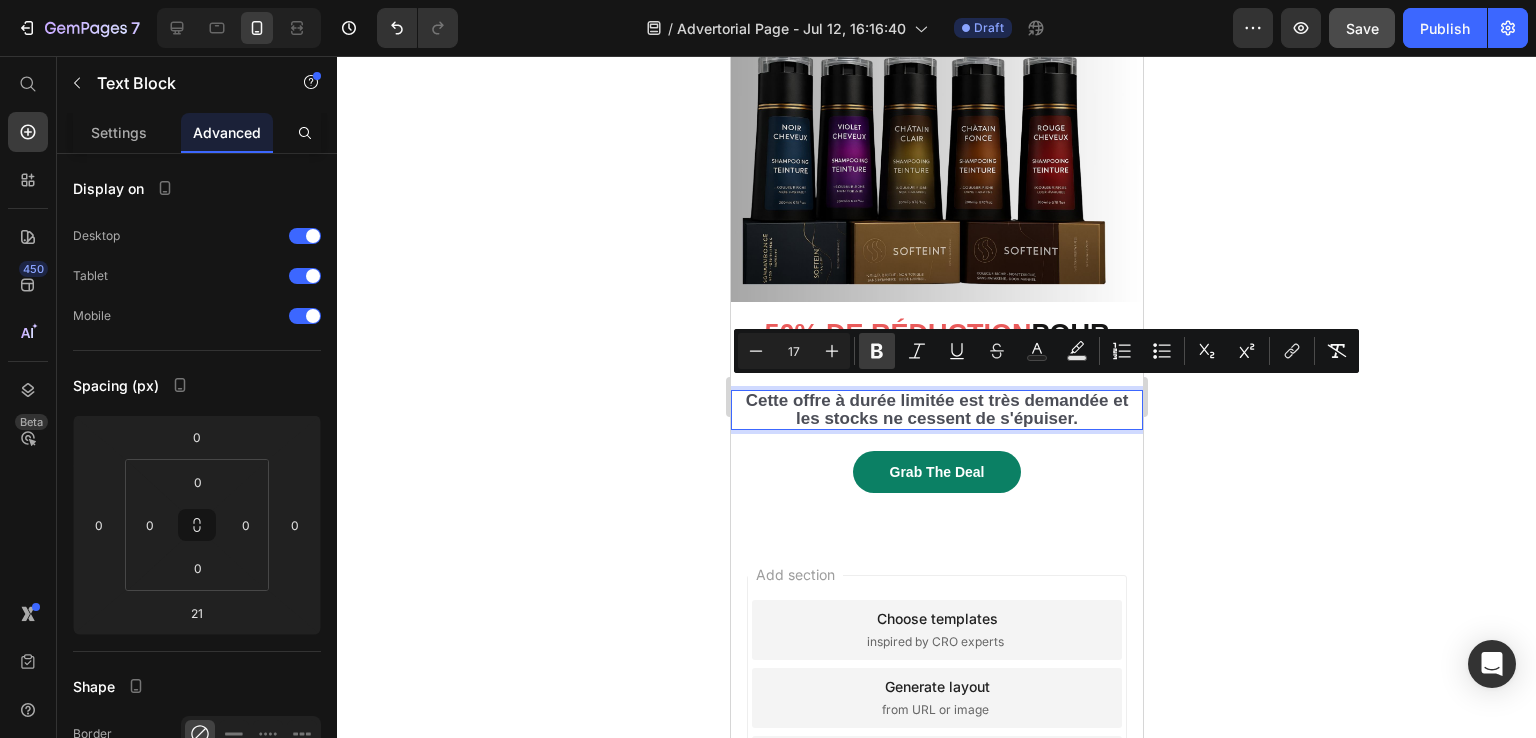 click on "Bold" at bounding box center [877, 351] 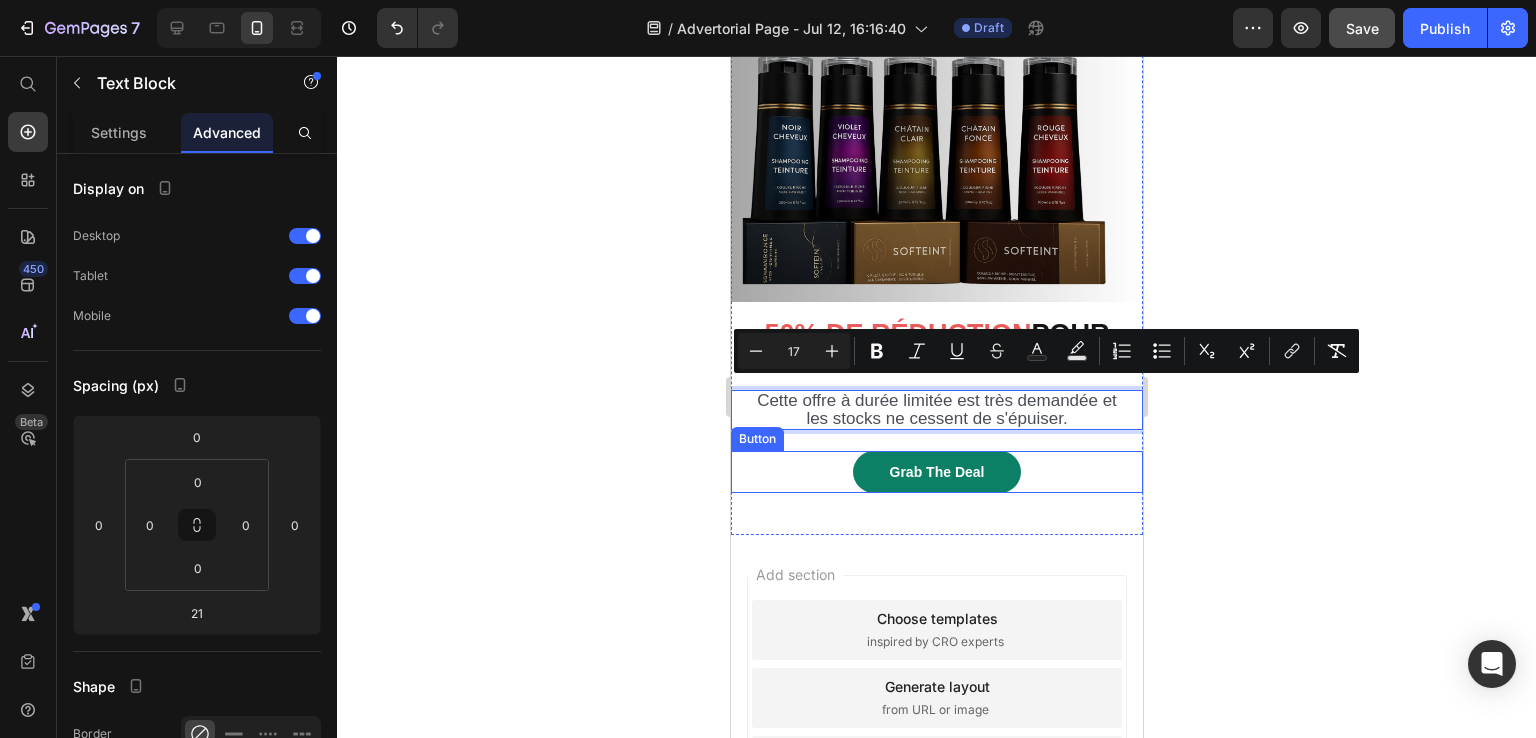 click 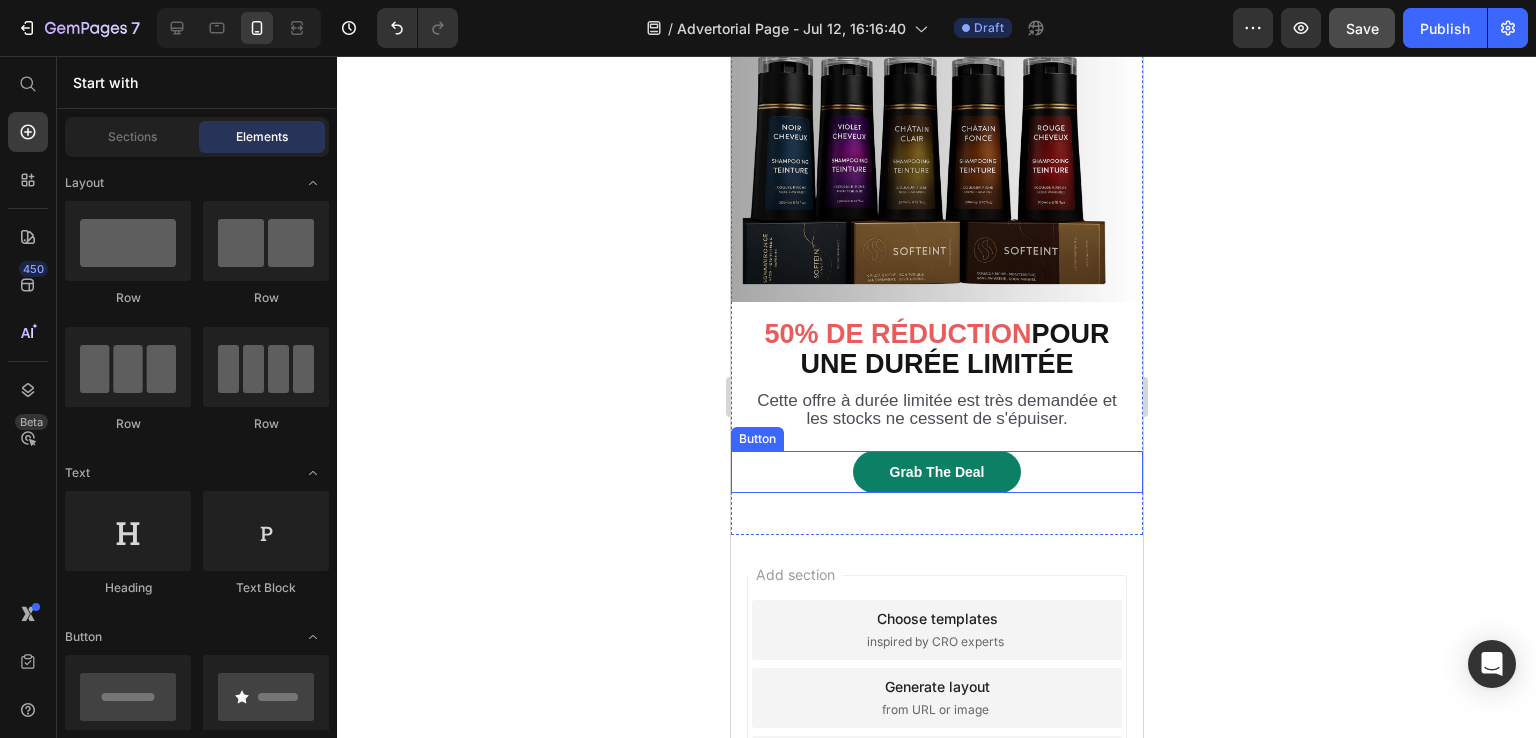 click on "Grab The Deal Button" at bounding box center (936, 472) 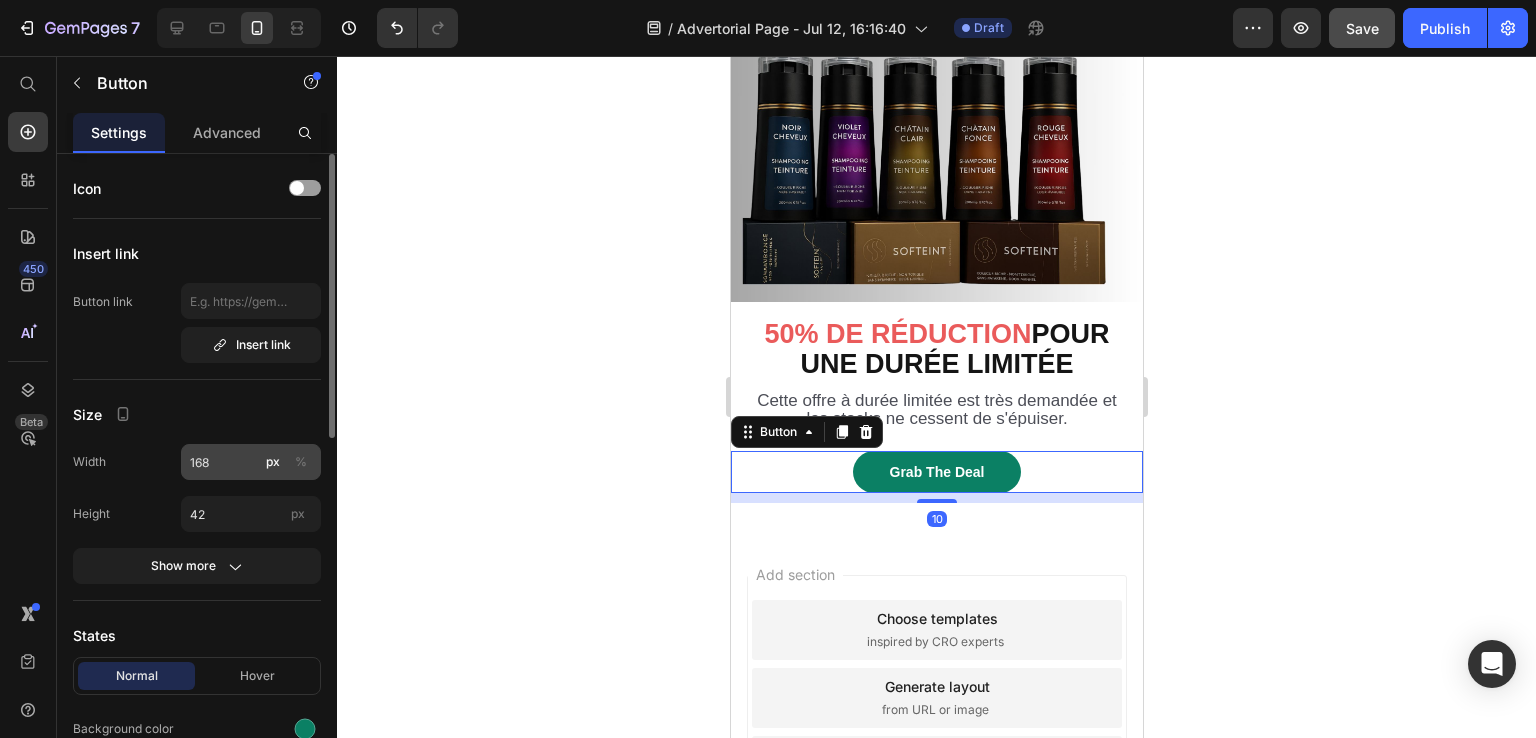 scroll, scrollTop: 300, scrollLeft: 0, axis: vertical 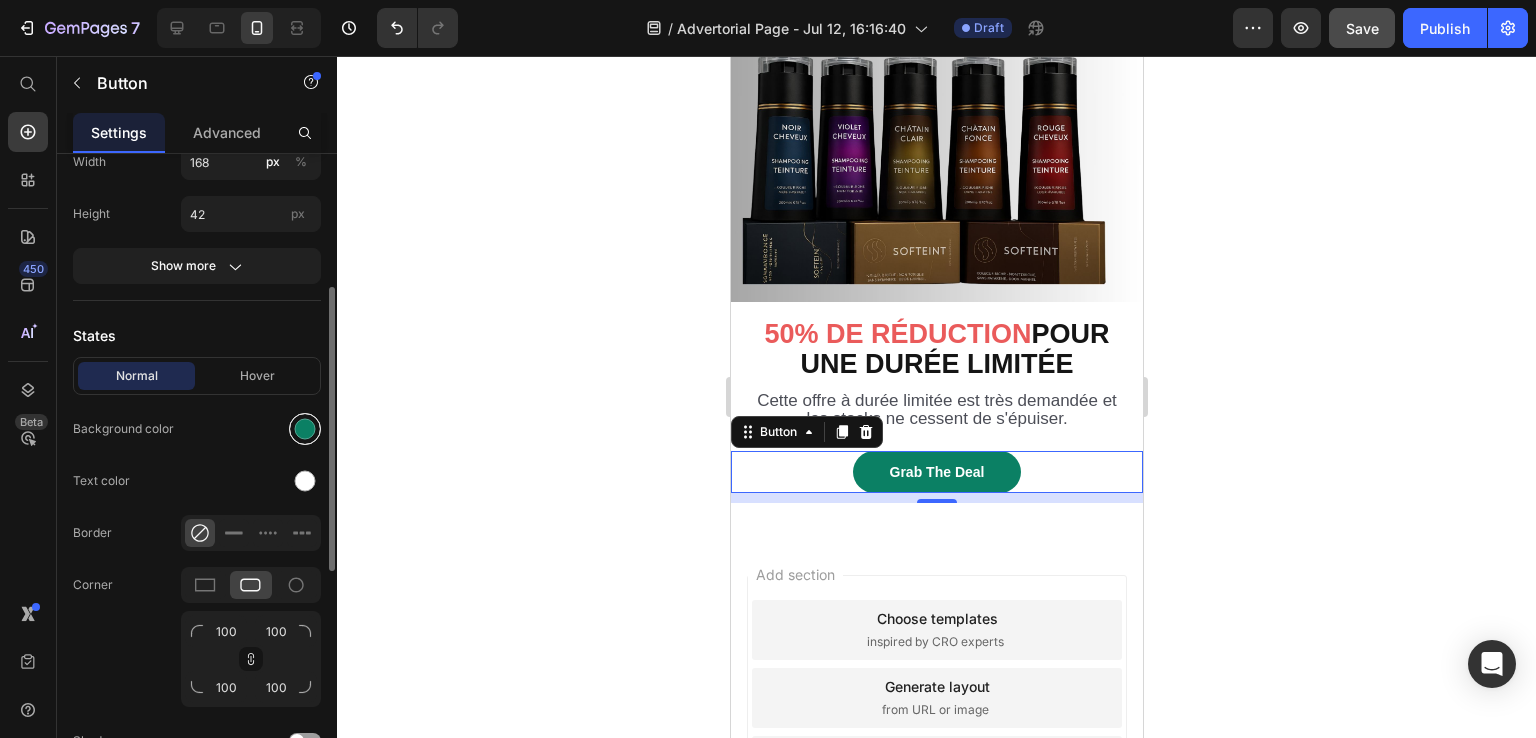 click at bounding box center (305, 429) 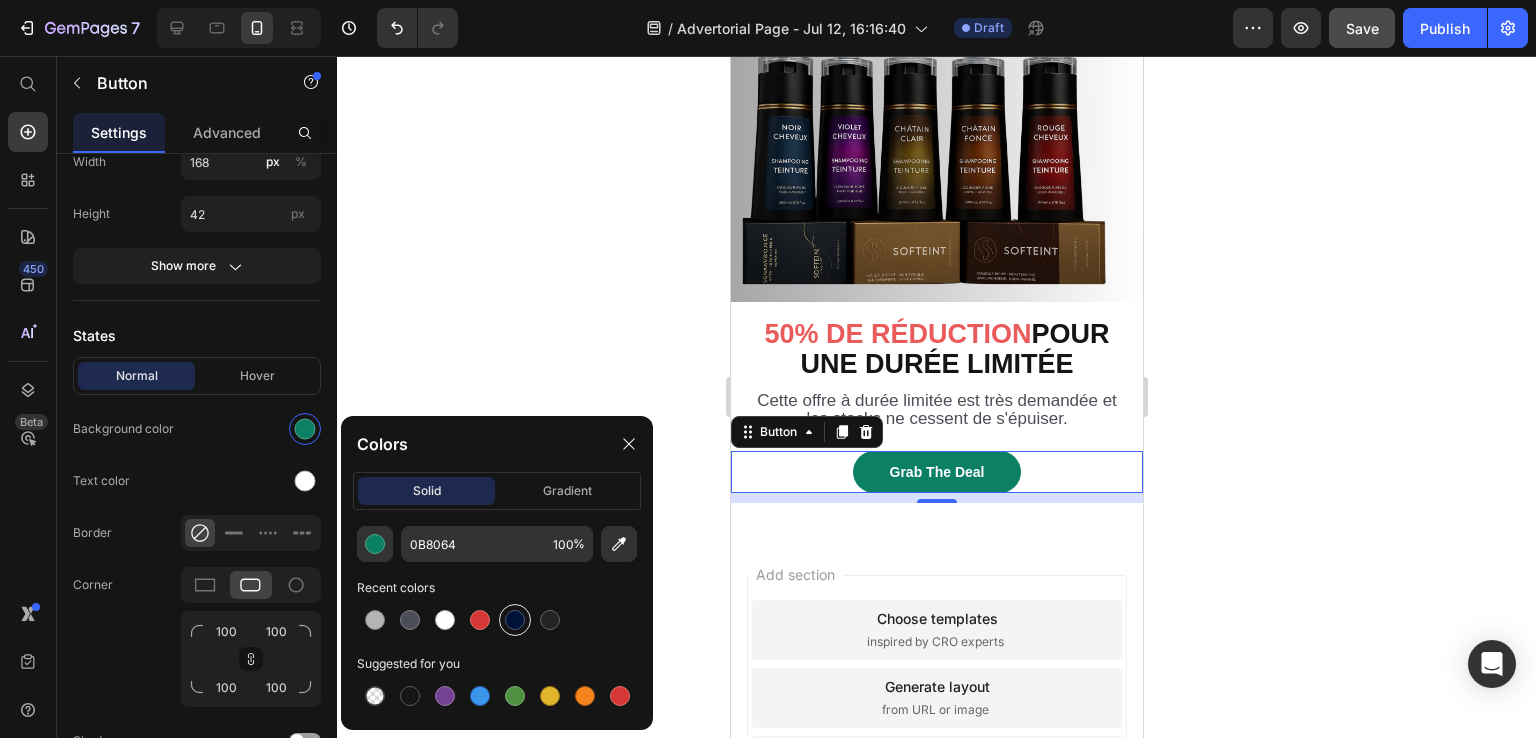 click at bounding box center [515, 620] 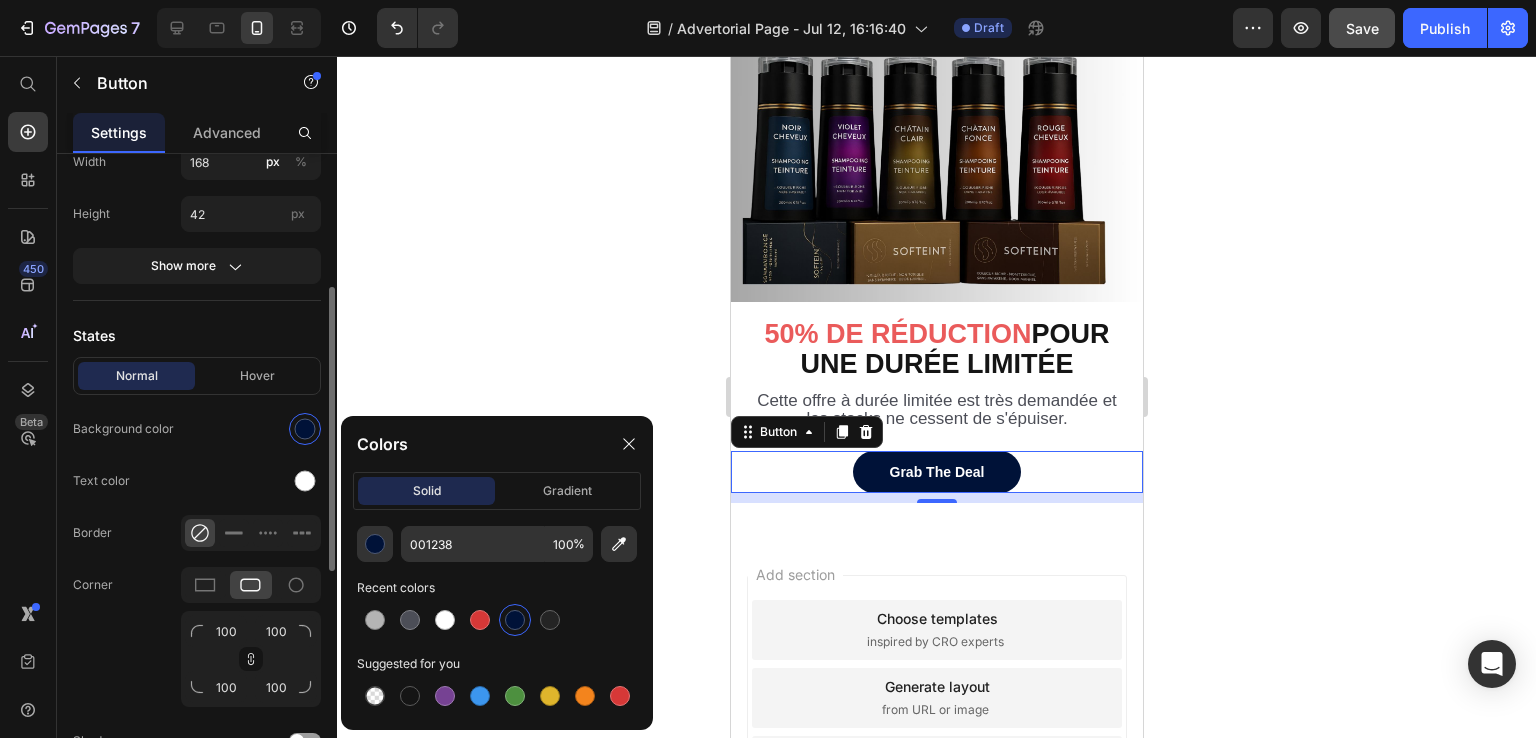 drag, startPoint x: 223, startPoint y: 377, endPoint x: 234, endPoint y: 389, distance: 16.27882 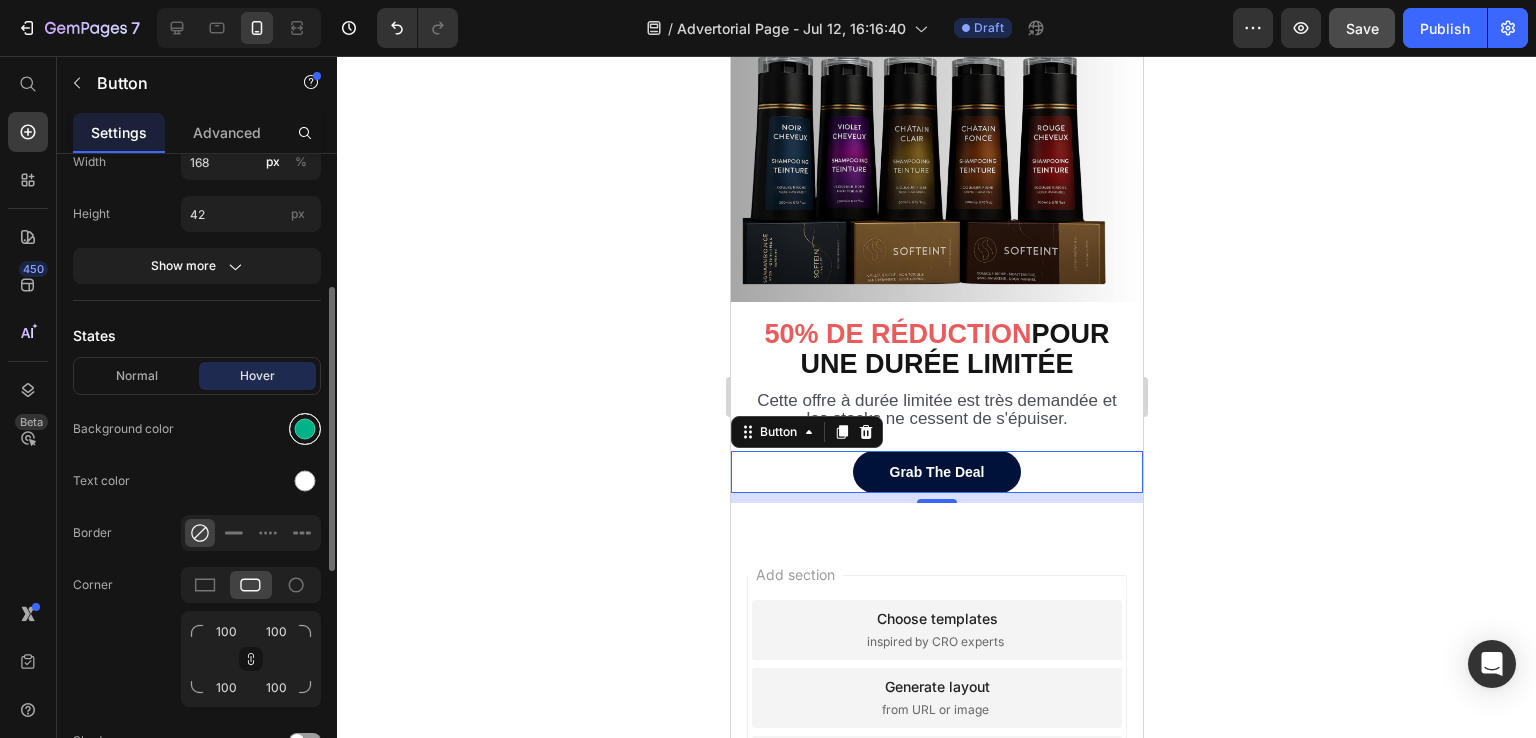 click at bounding box center [305, 429] 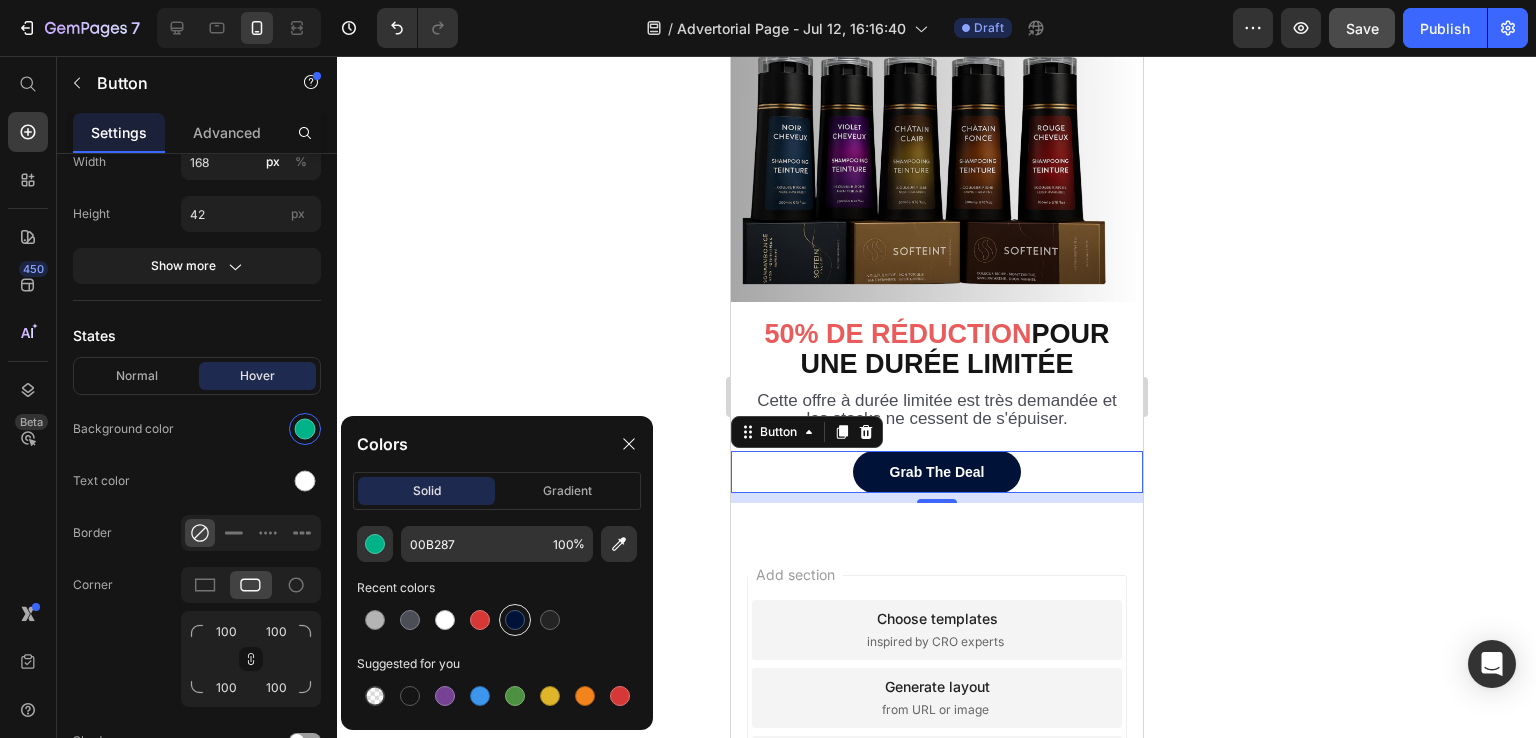 click at bounding box center (515, 620) 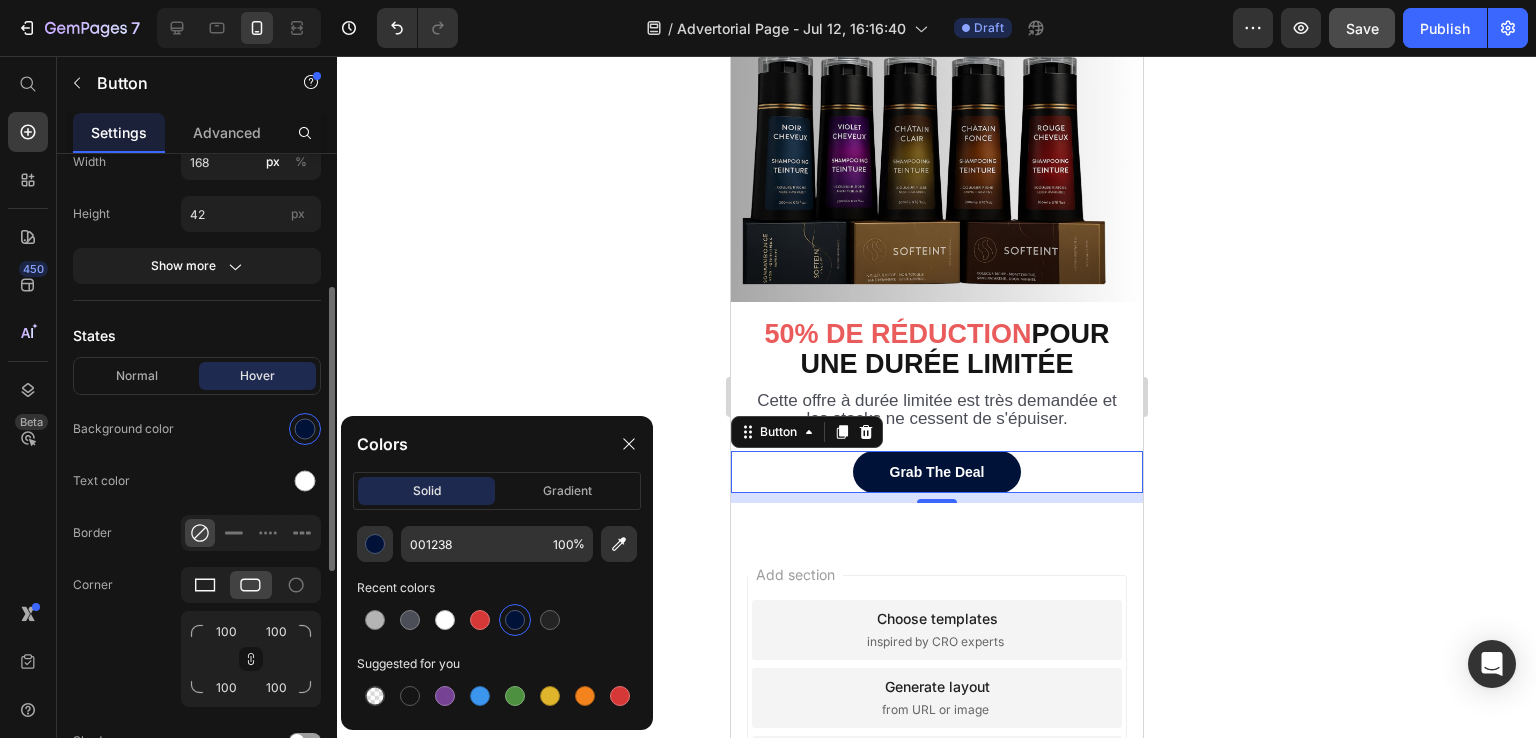 click 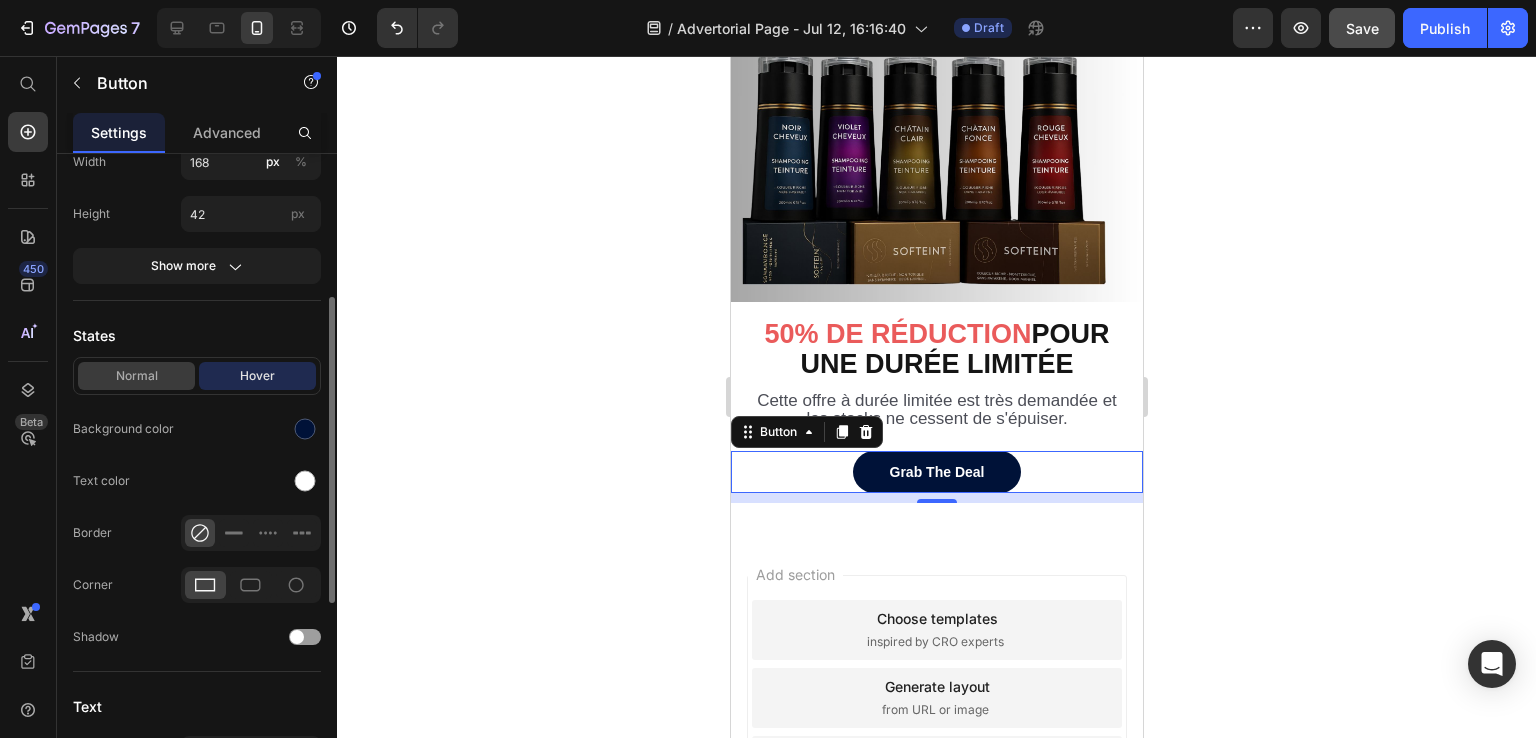 click on "Normal" at bounding box center [136, 376] 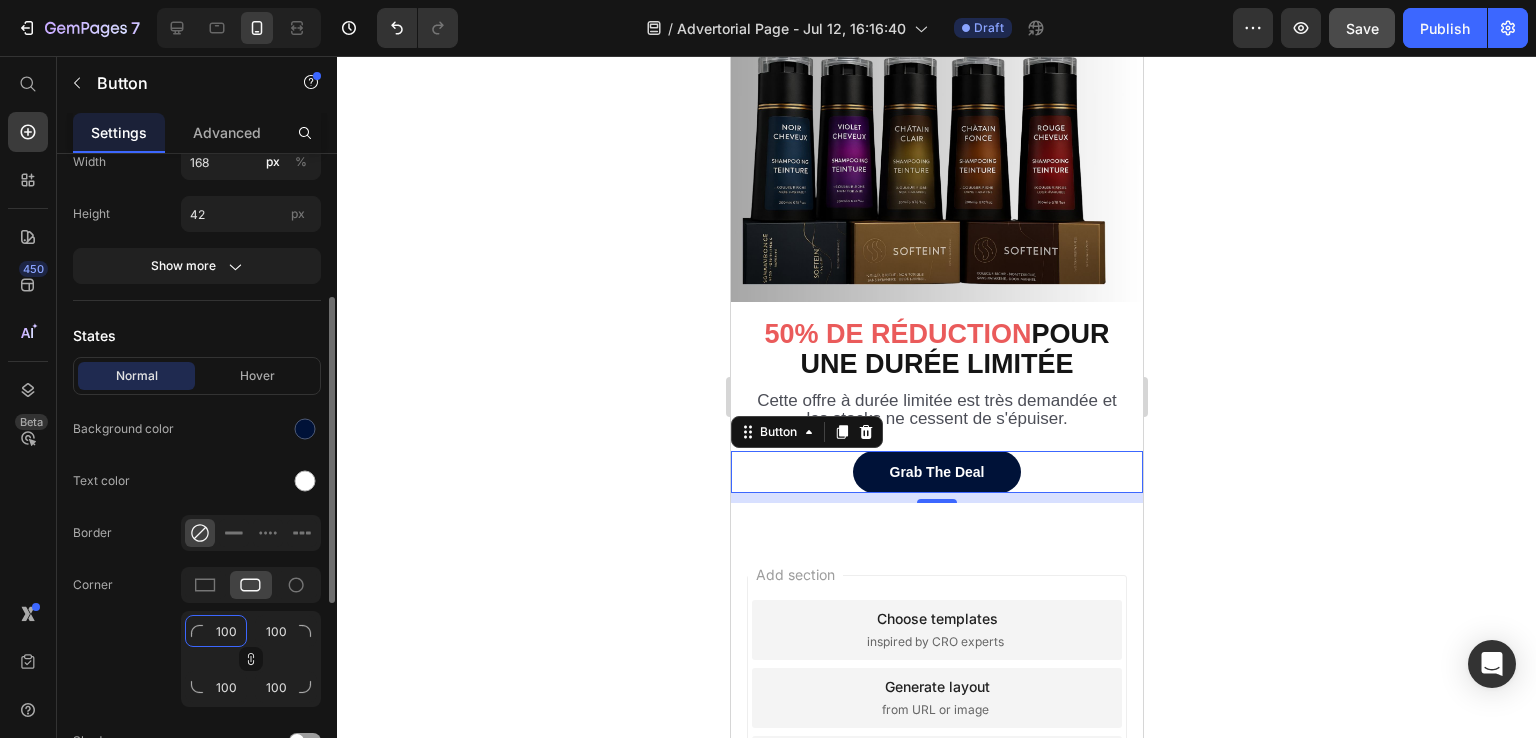 click on "100" 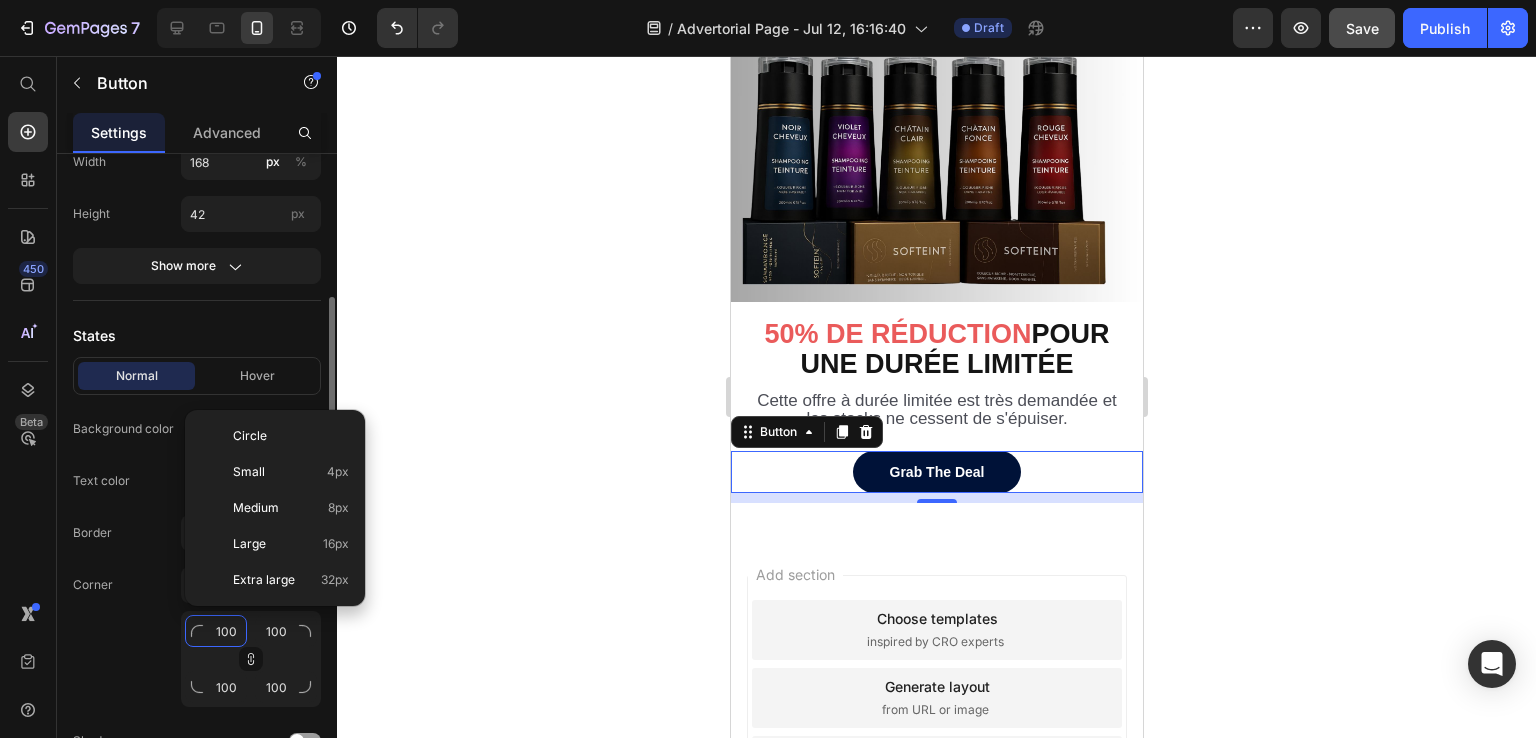 type on "1" 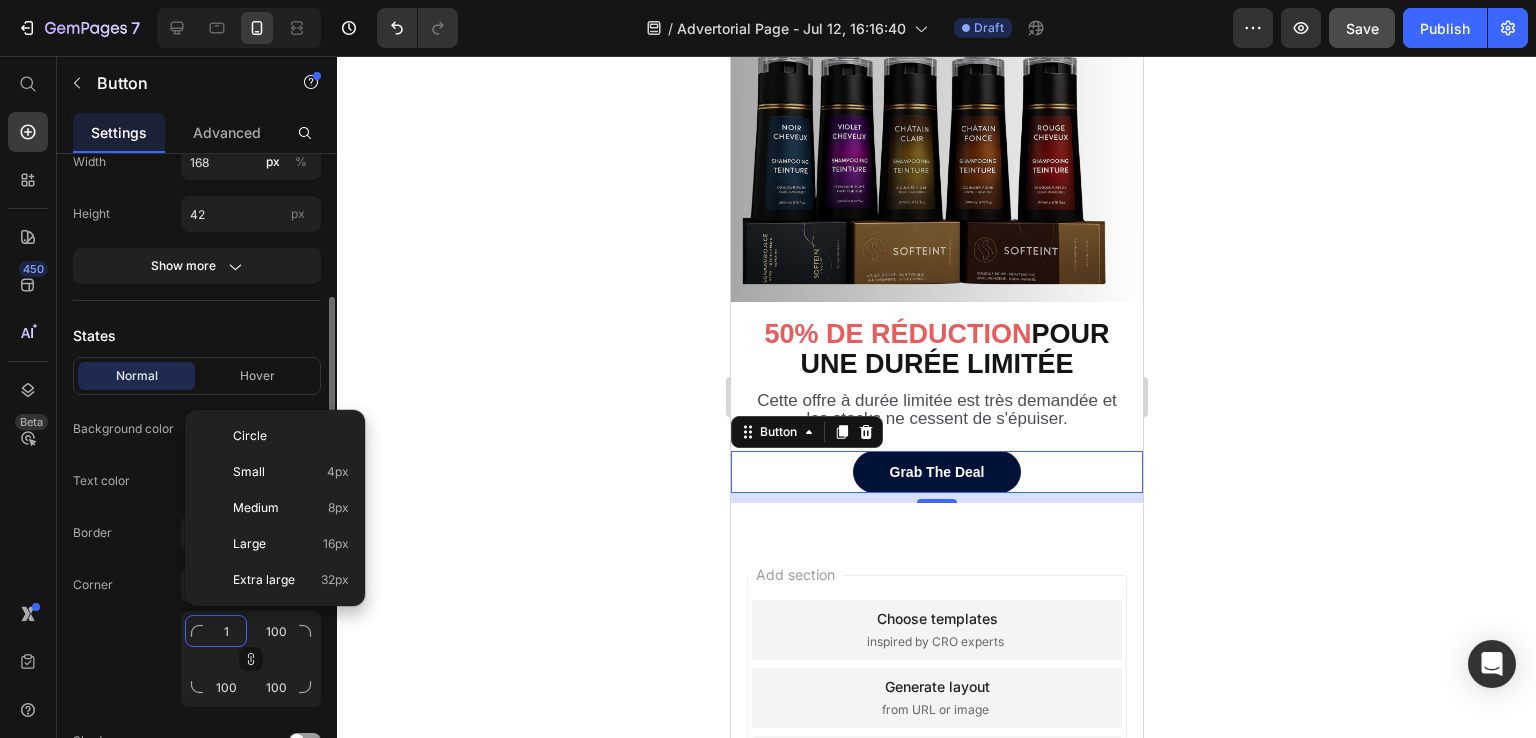 type on "1" 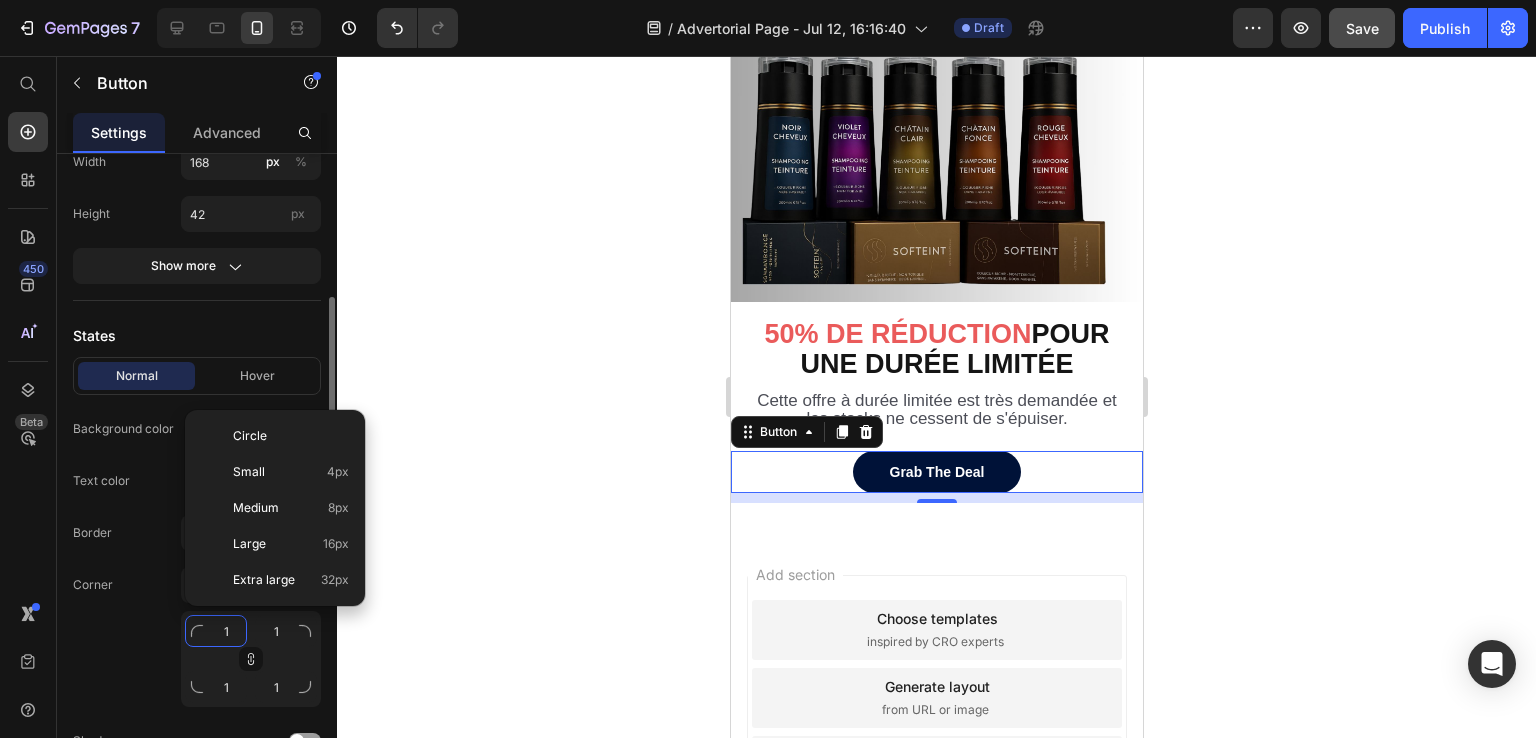 type on "10" 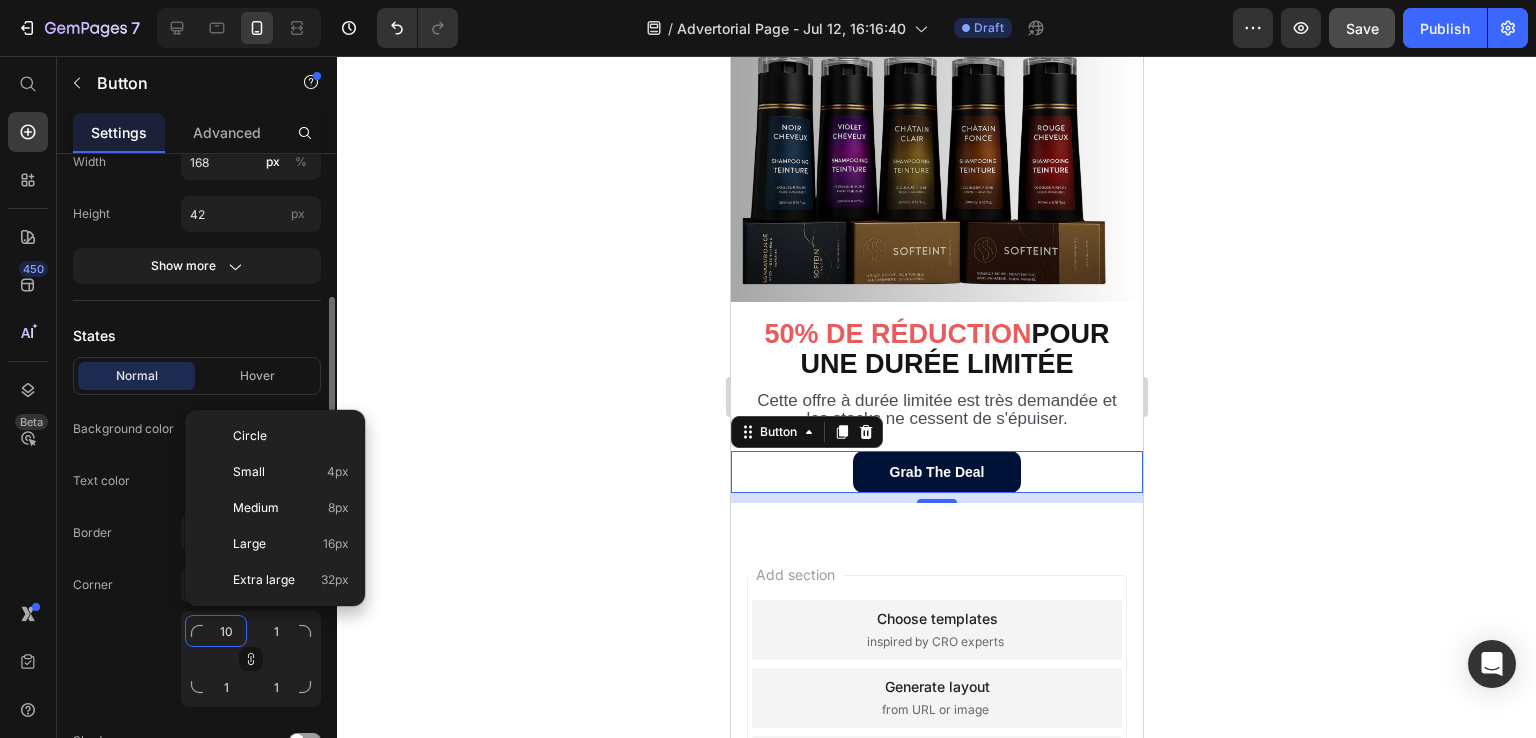 type on "10" 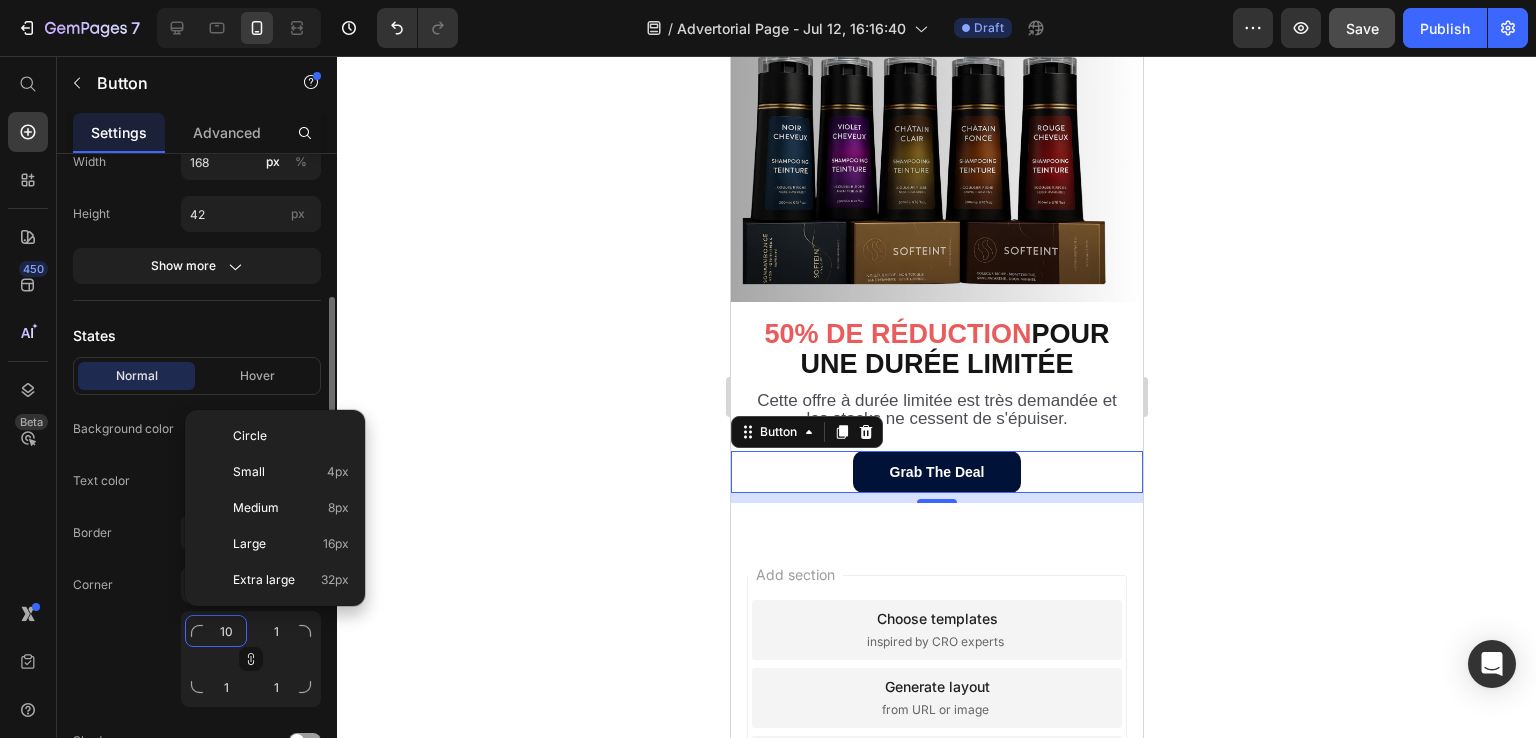 type on "10" 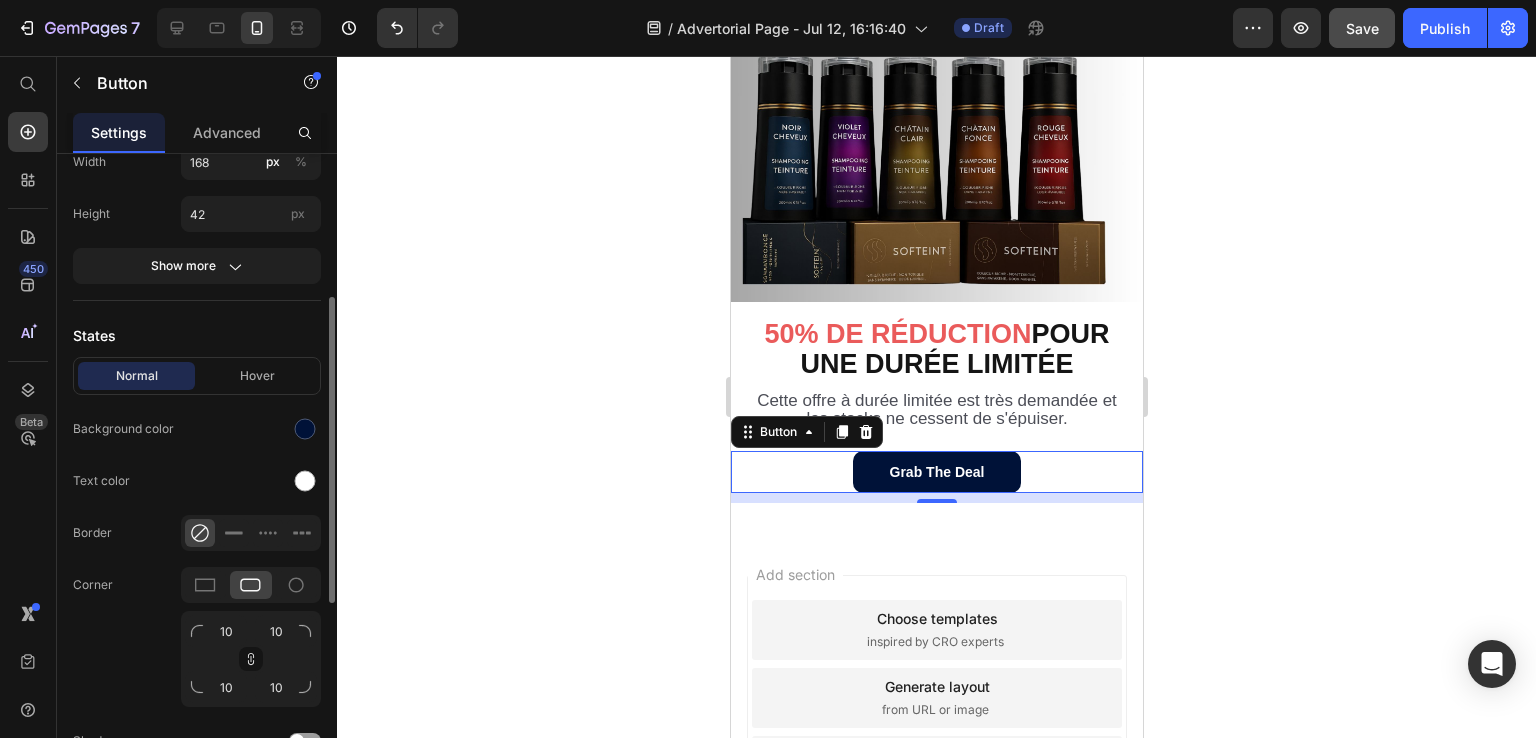 click on "Hover" at bounding box center (257, 376) 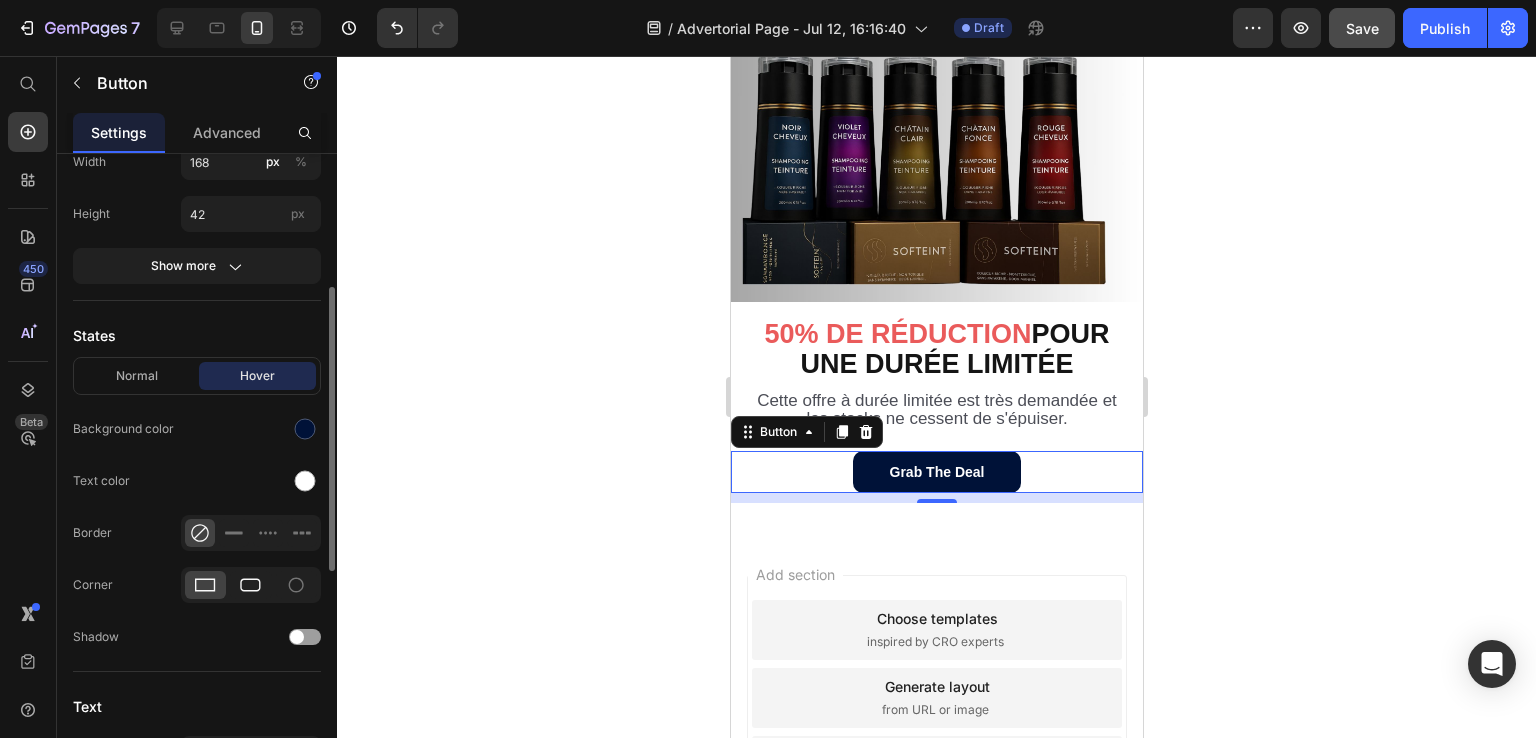 click 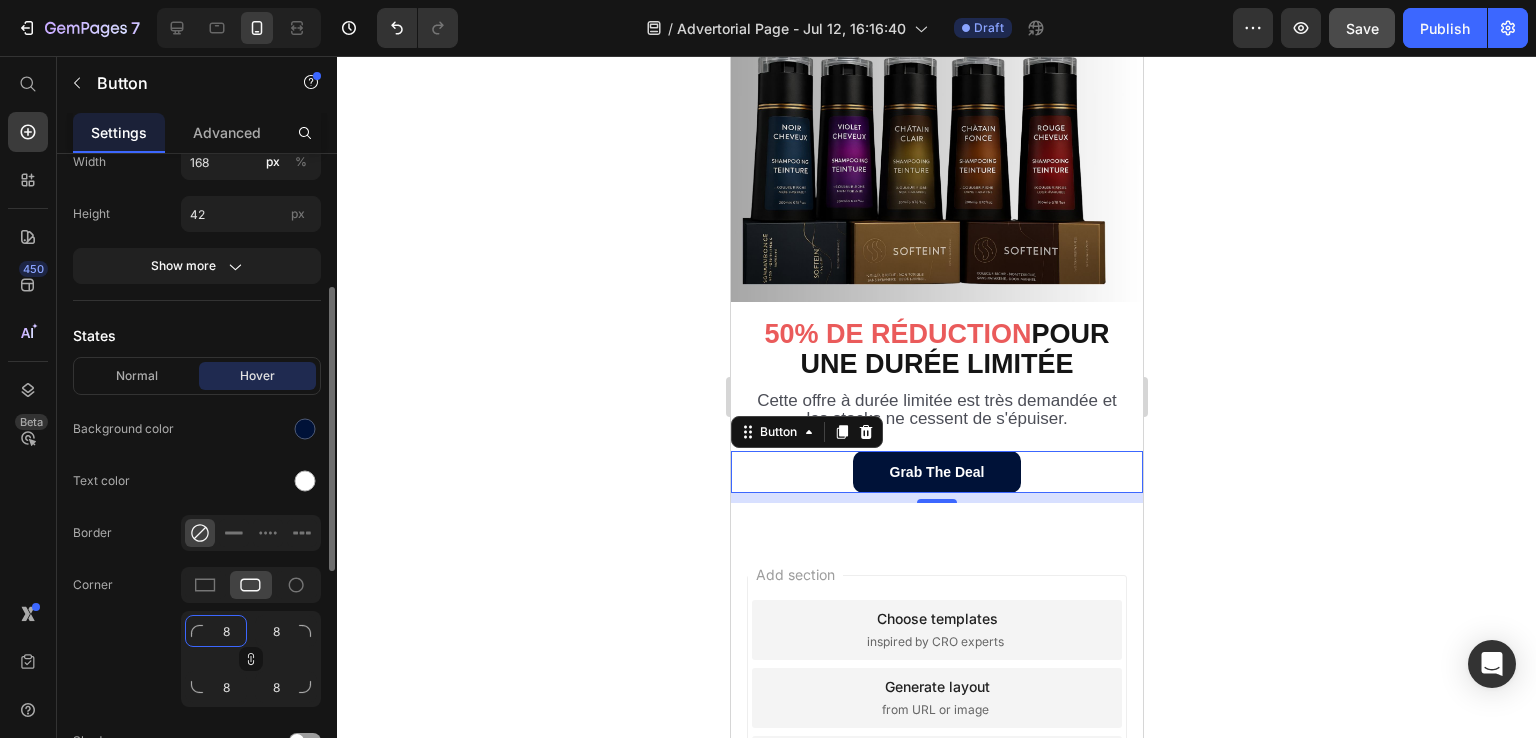 click on "8" 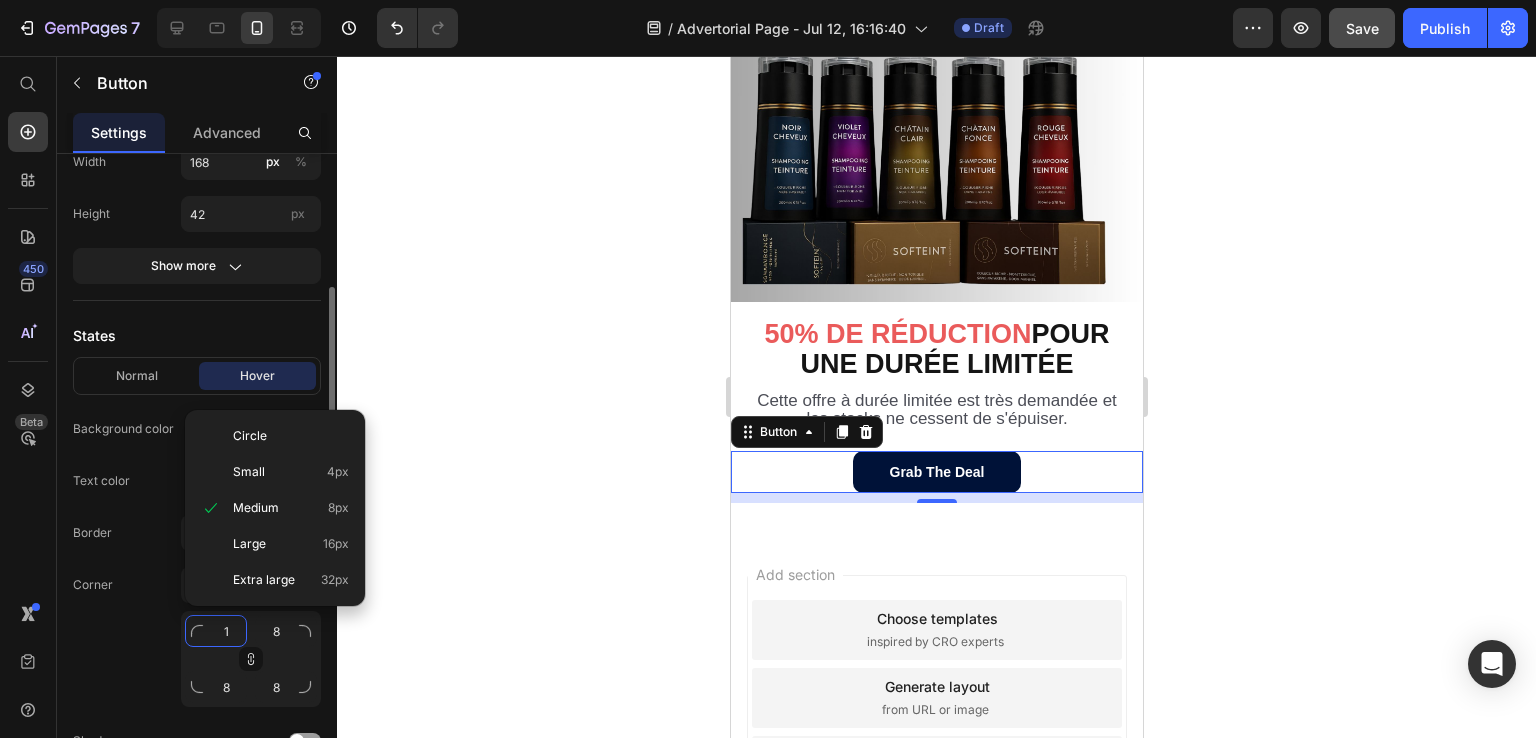 type on "10" 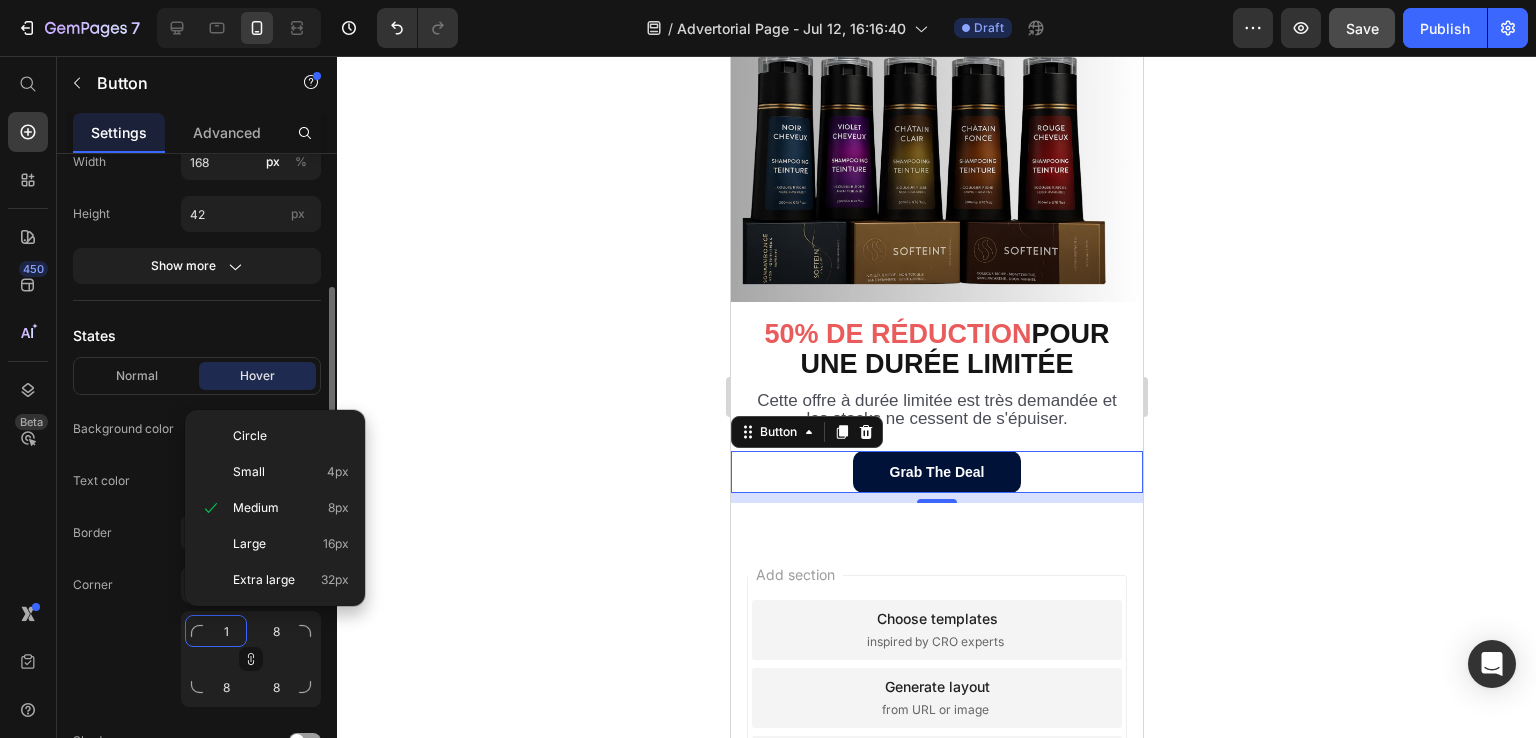type on "10" 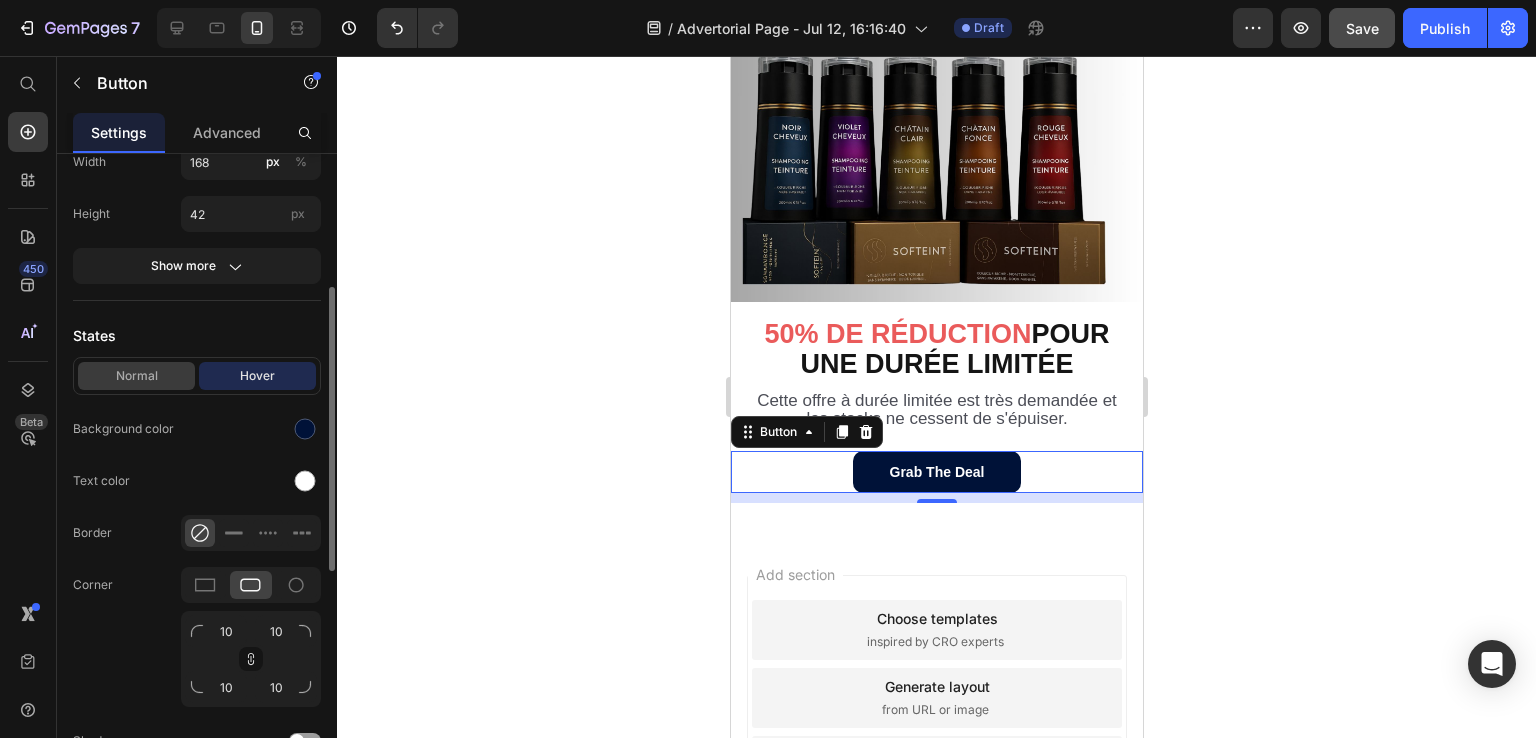 click on "Normal" at bounding box center [136, 376] 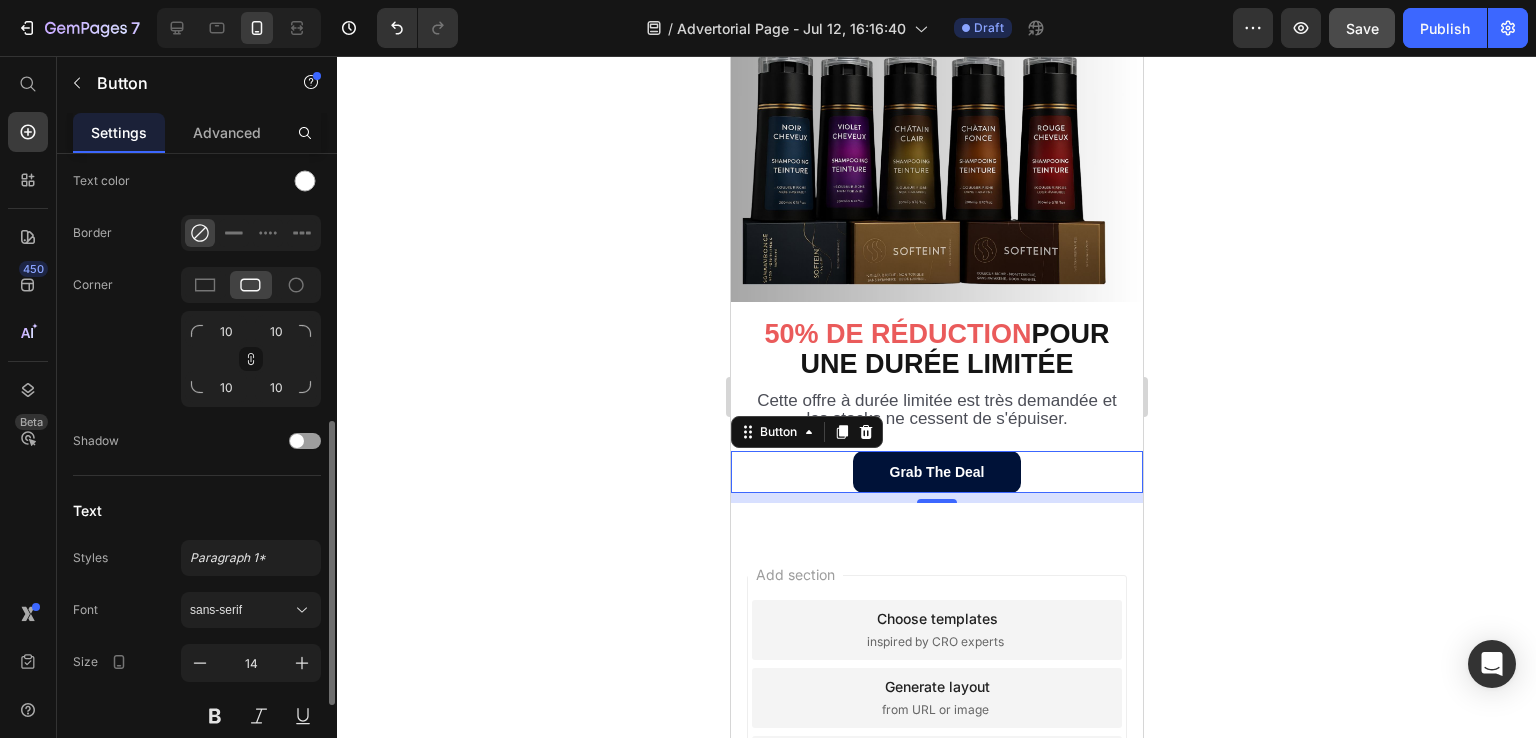 scroll, scrollTop: 700, scrollLeft: 0, axis: vertical 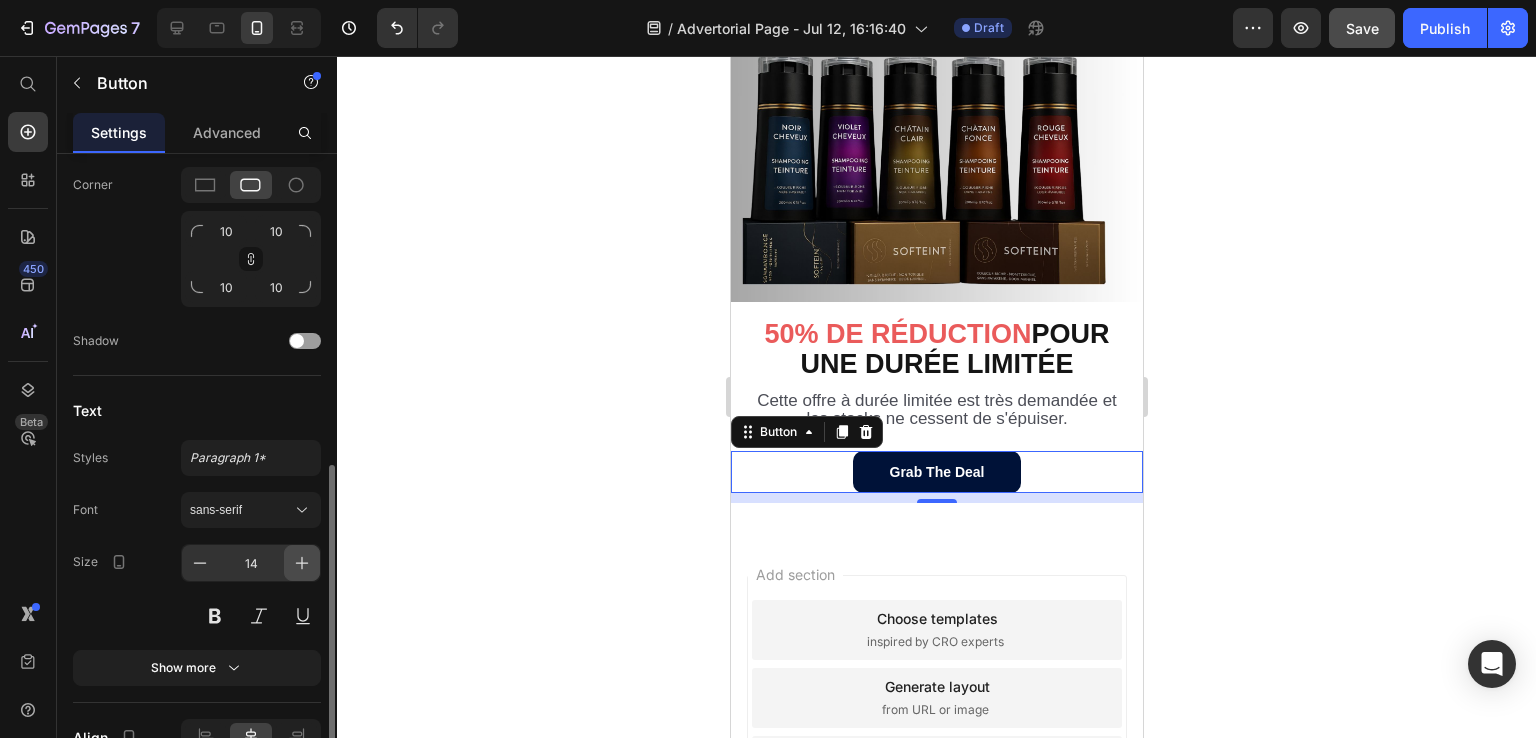 click 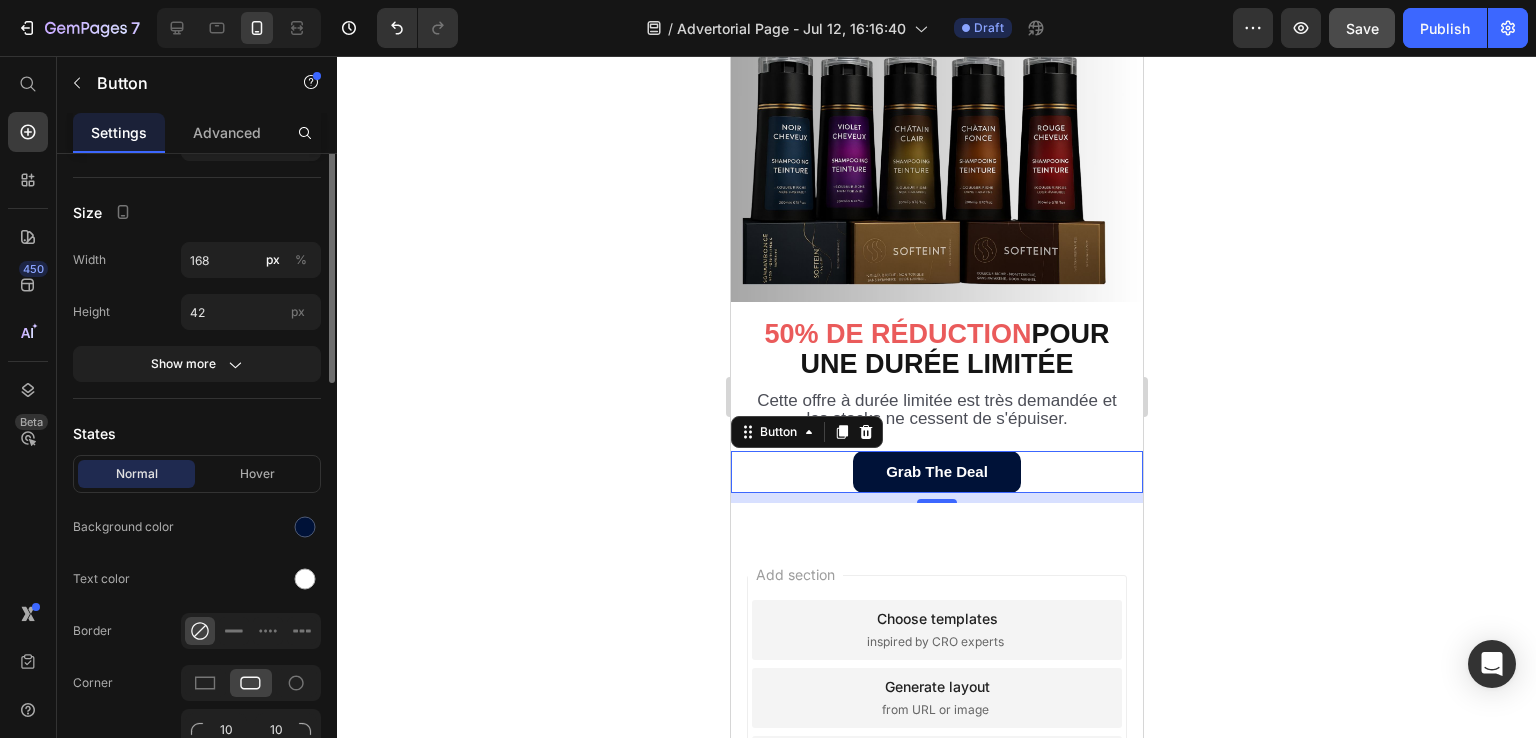 scroll, scrollTop: 102, scrollLeft: 0, axis: vertical 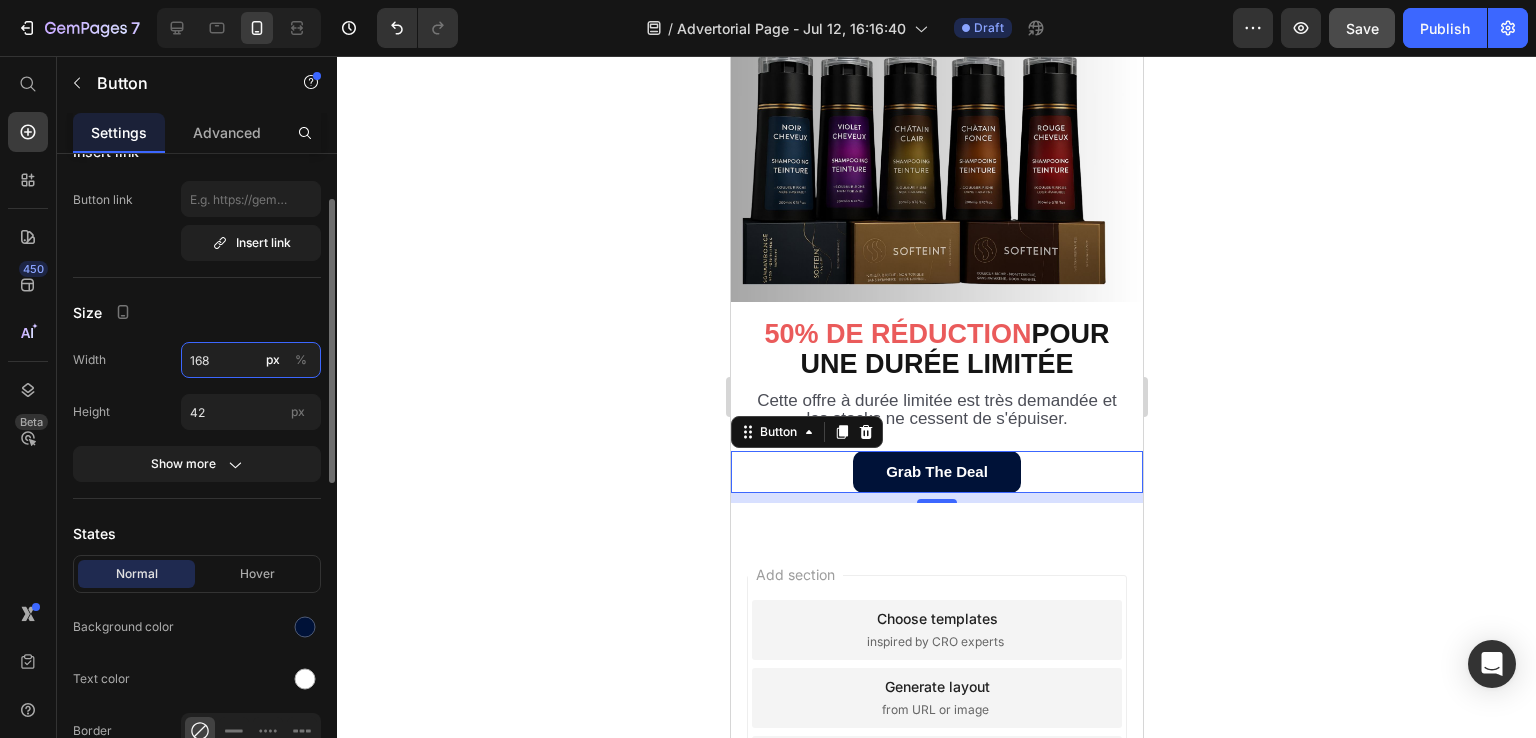 click on "168" at bounding box center [251, 360] 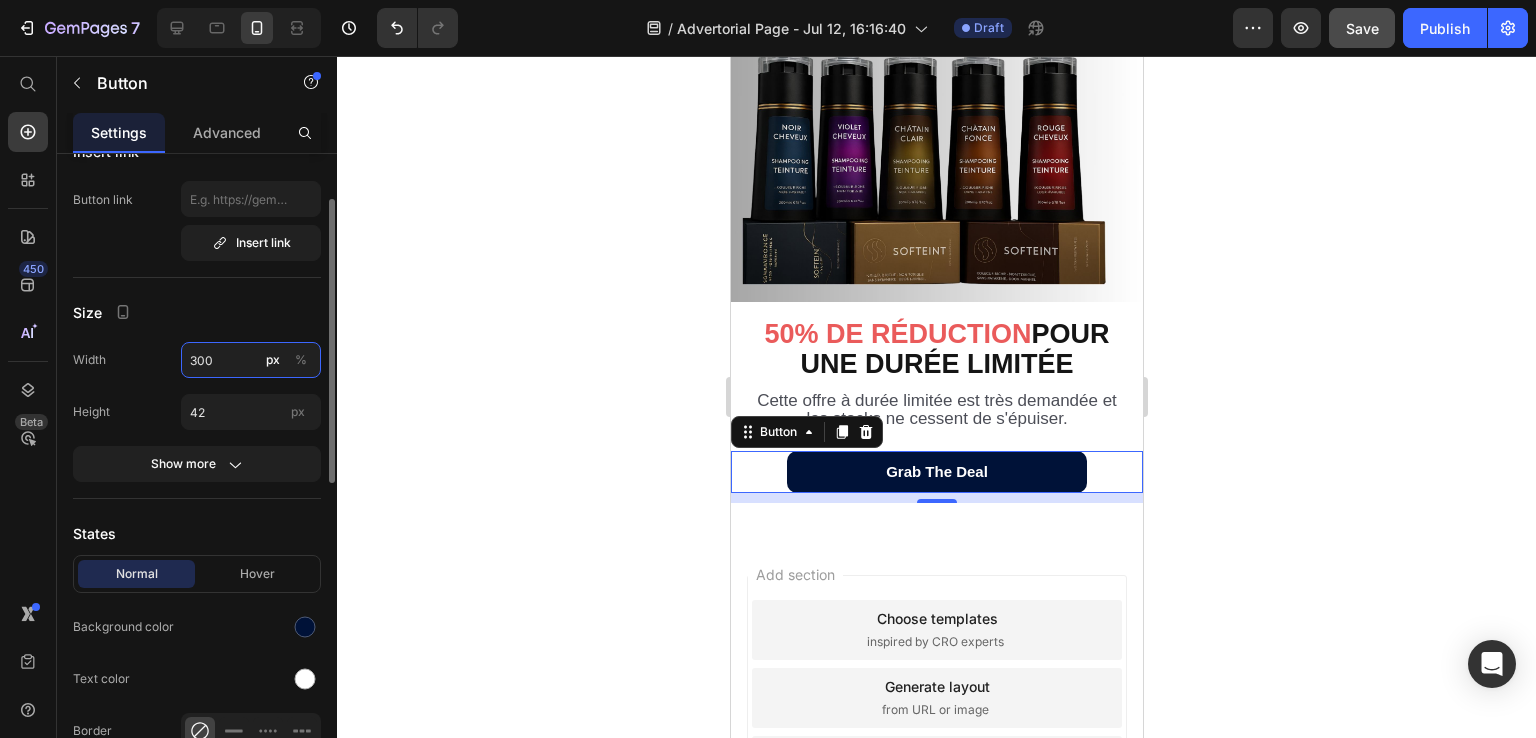 click on "300" at bounding box center (251, 360) 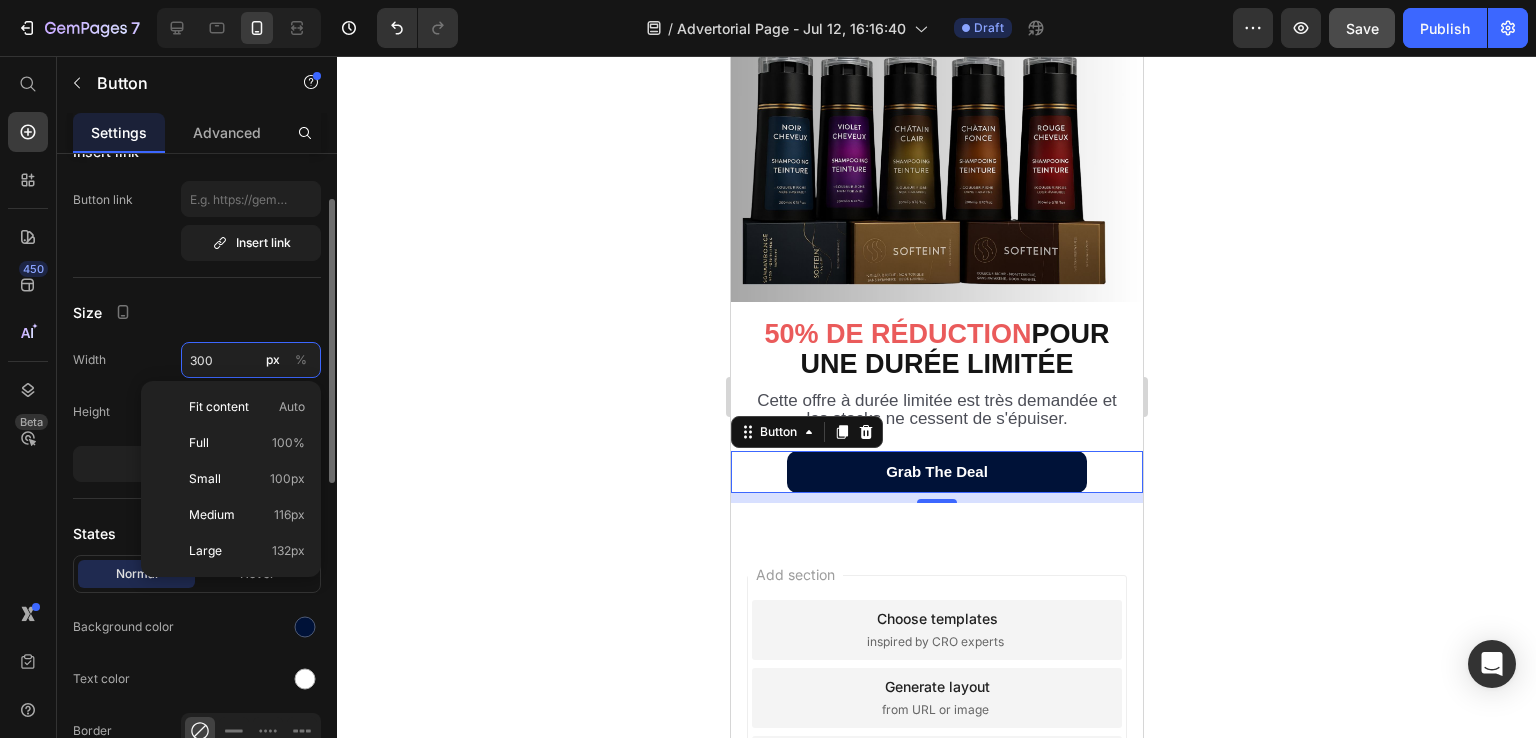 click on "300" at bounding box center (251, 360) 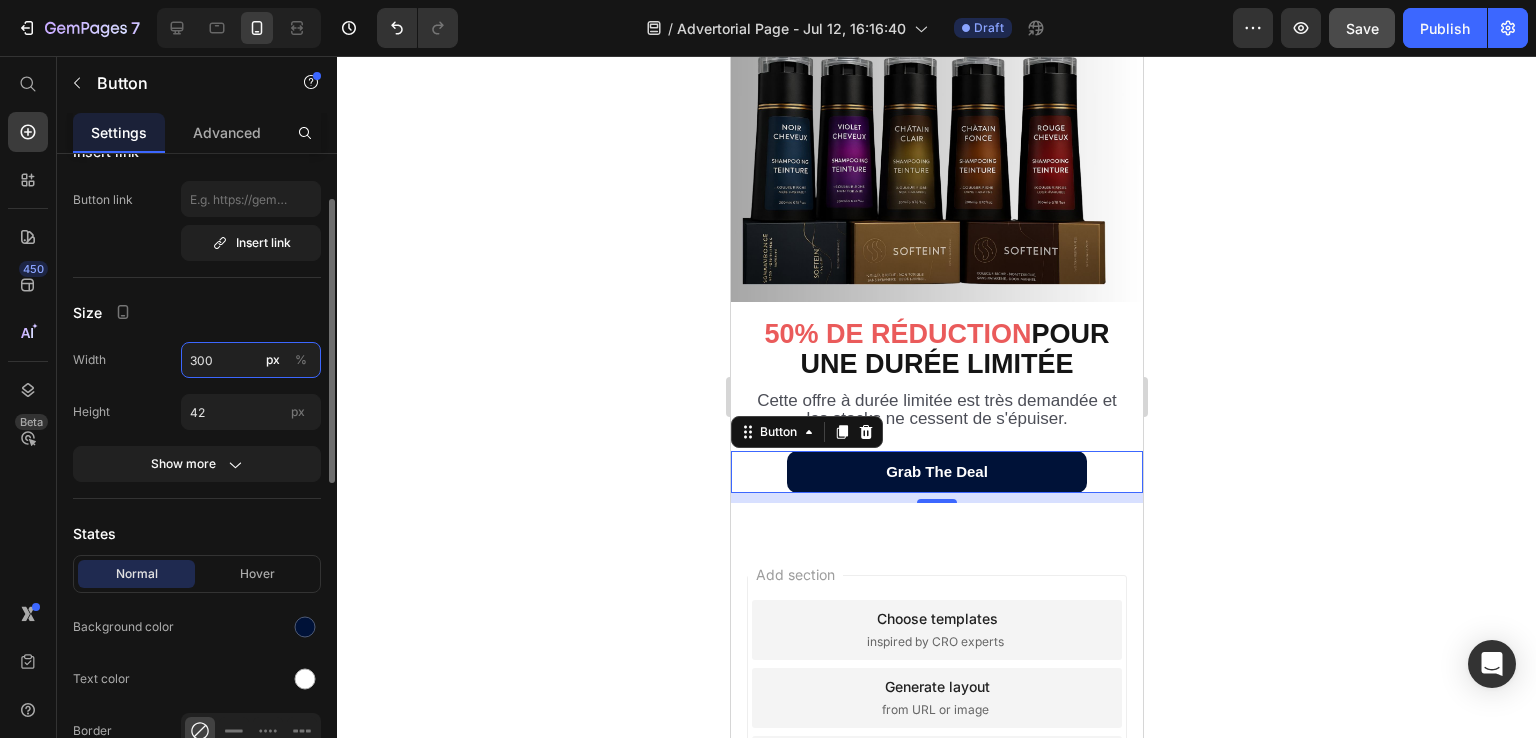 click on "300" at bounding box center (251, 360) 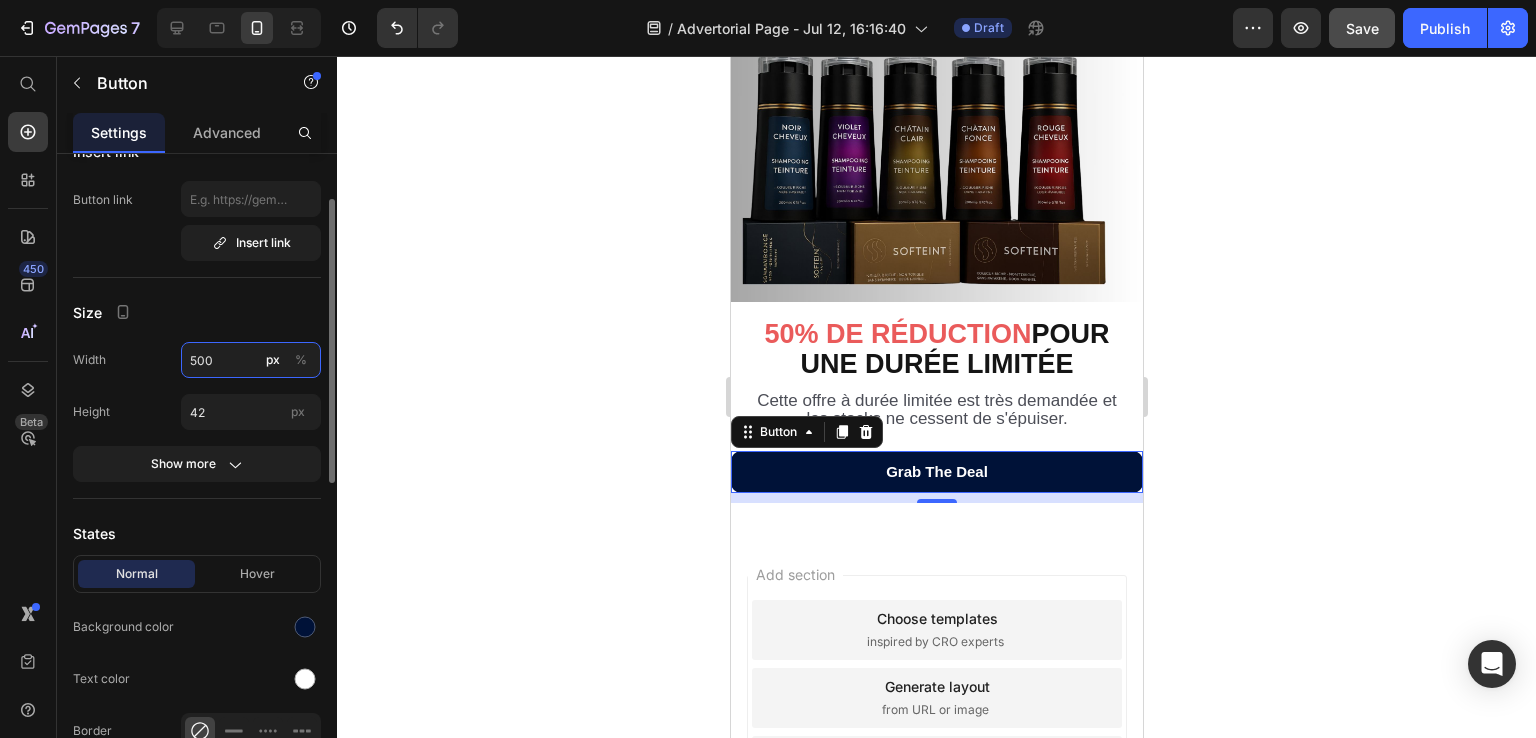 click on "500" at bounding box center (251, 360) 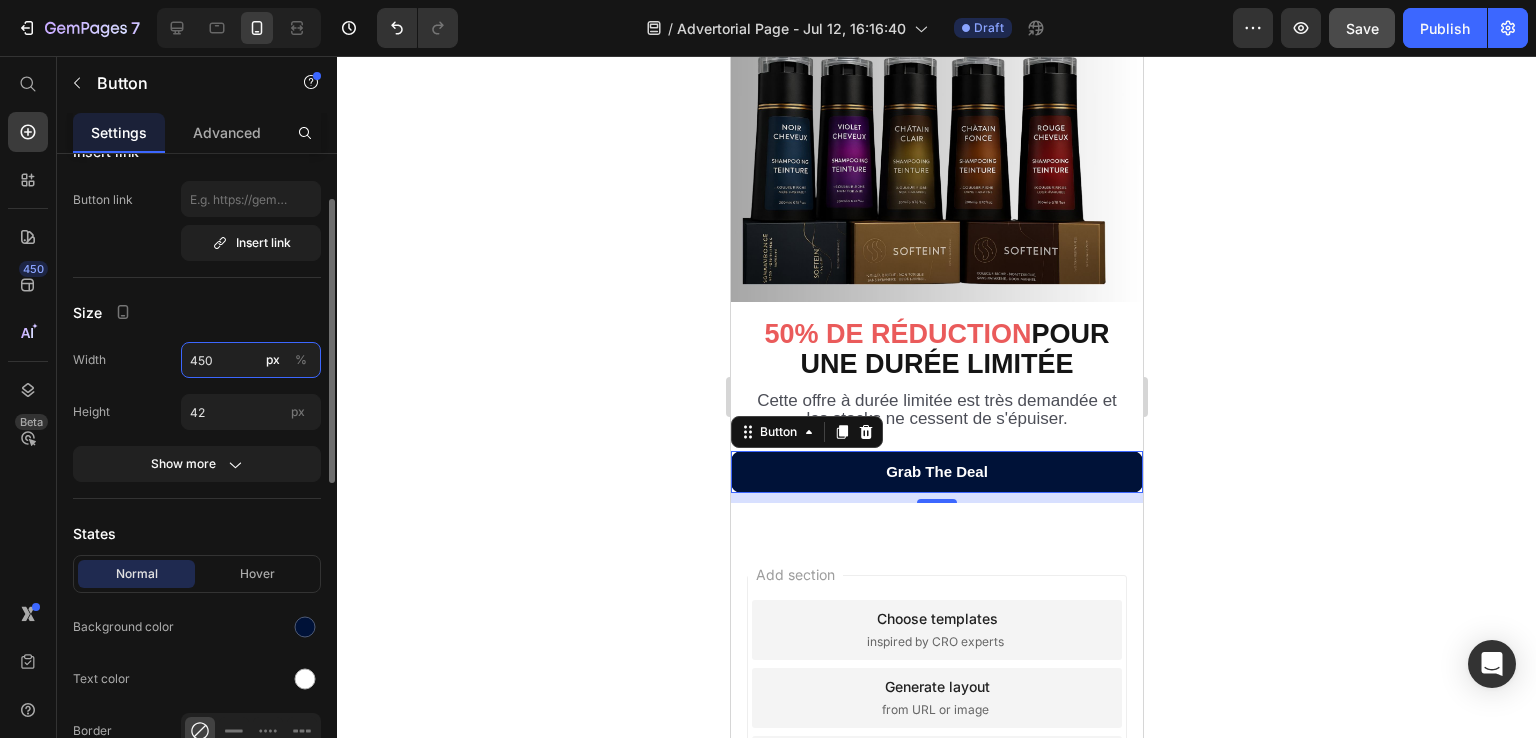 click on "450" at bounding box center (251, 360) 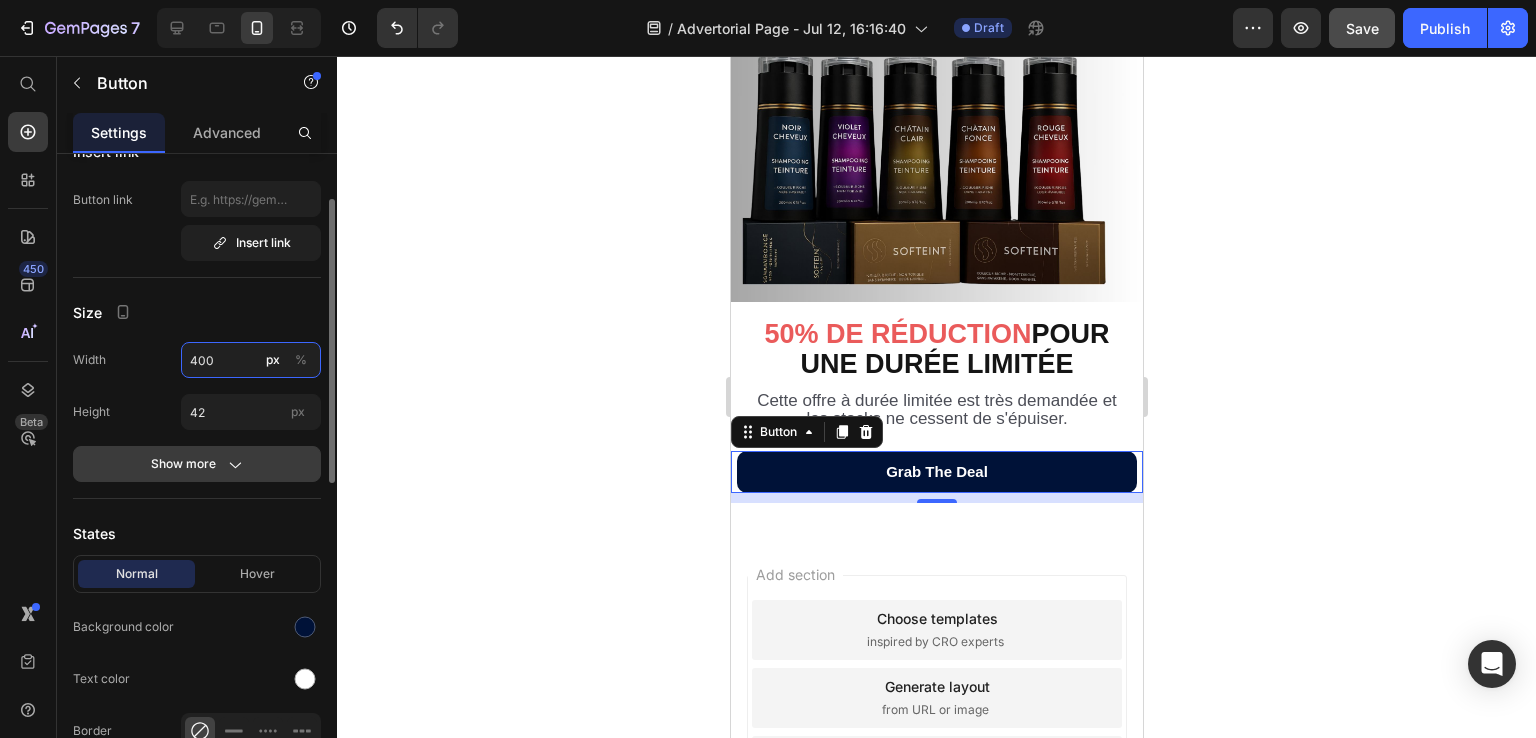 type on "400" 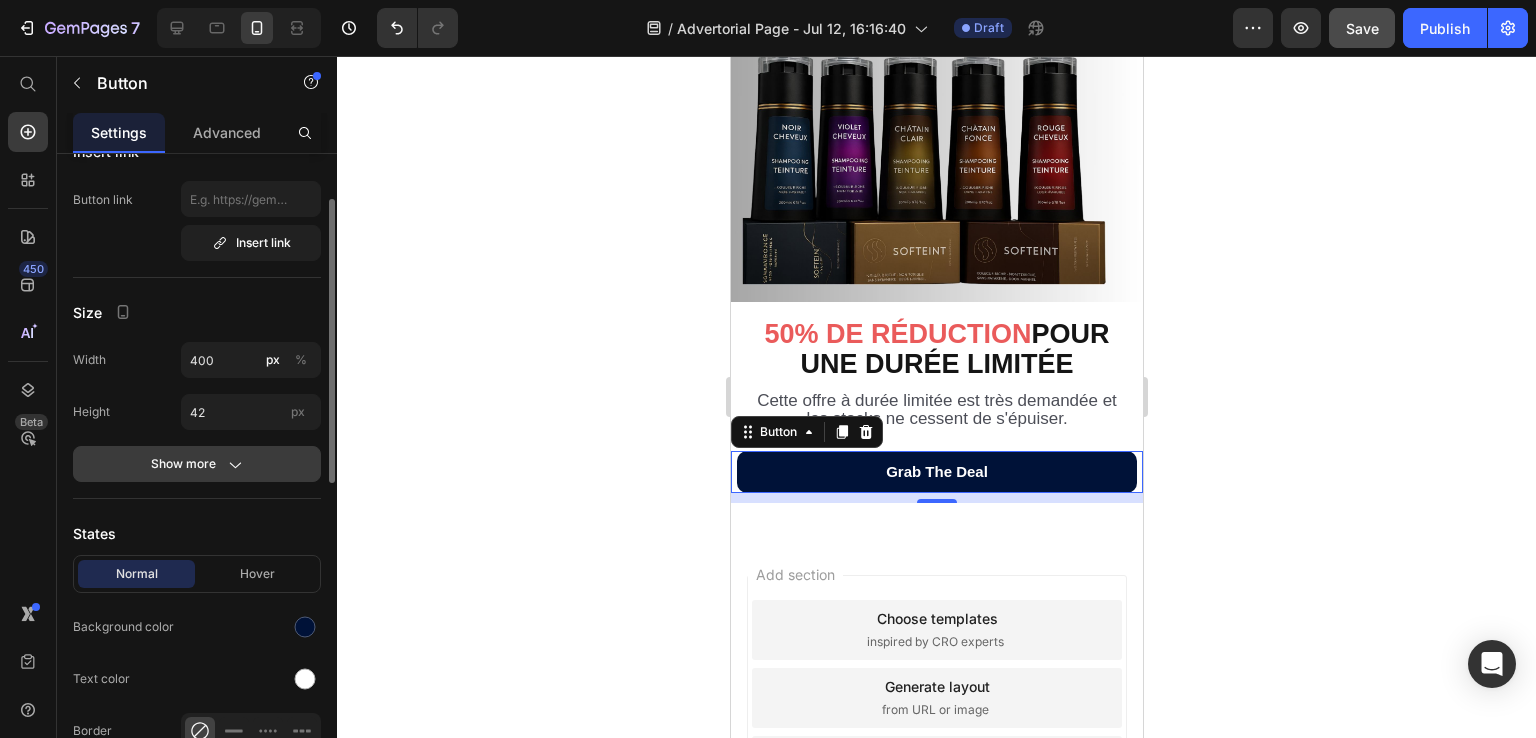 click on "Show more" 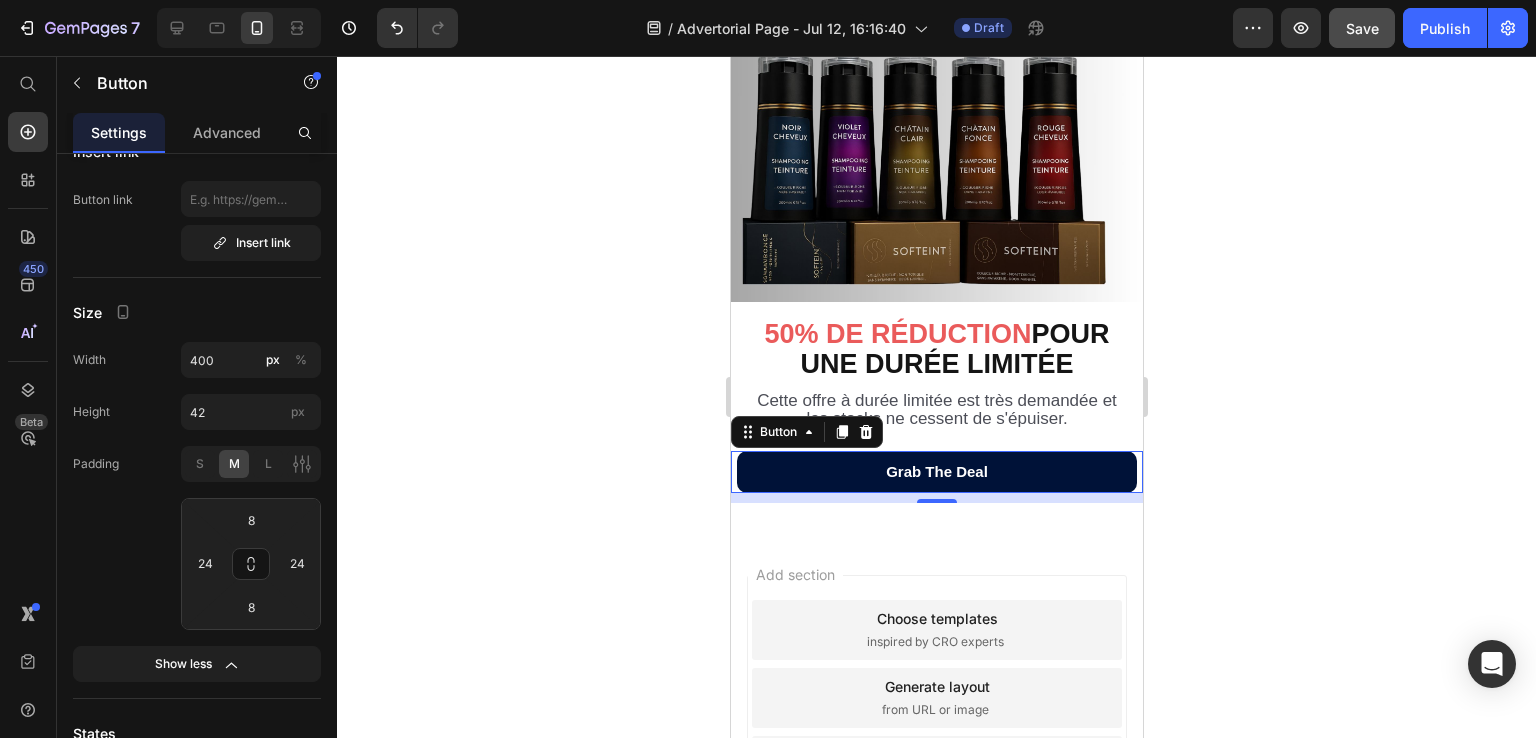 click 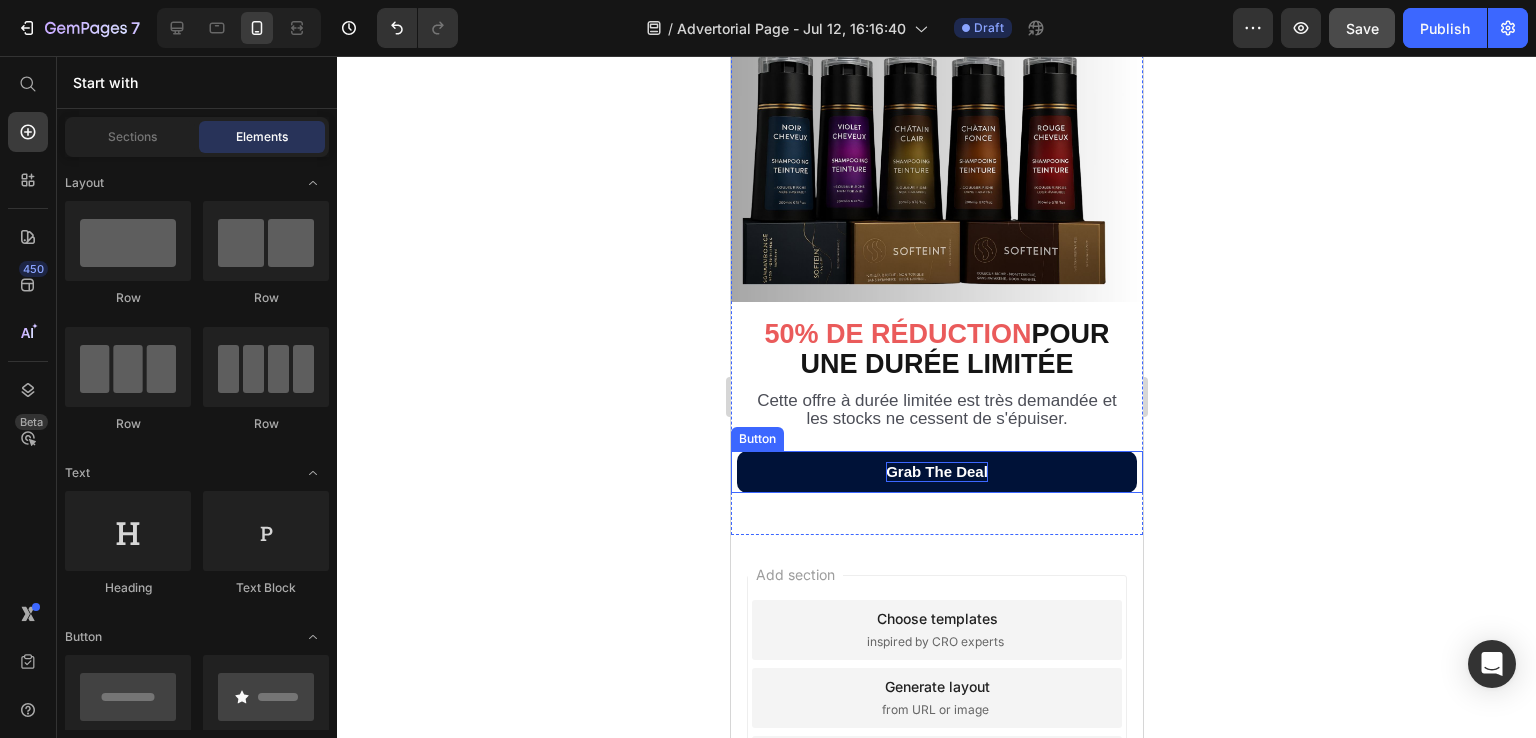 click on "Grab The Deal" at bounding box center (936, 472) 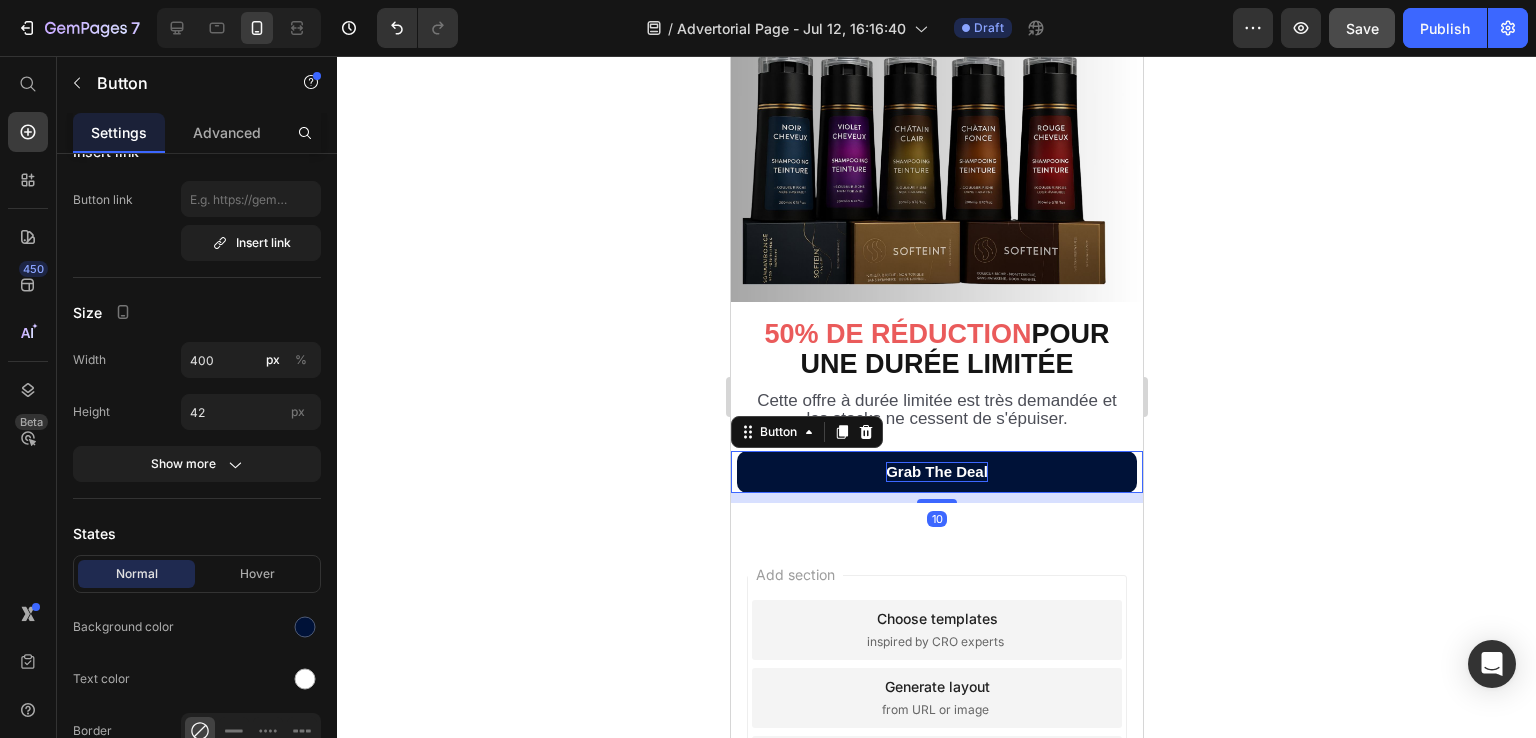 click on "Grab The Deal" at bounding box center (936, 472) 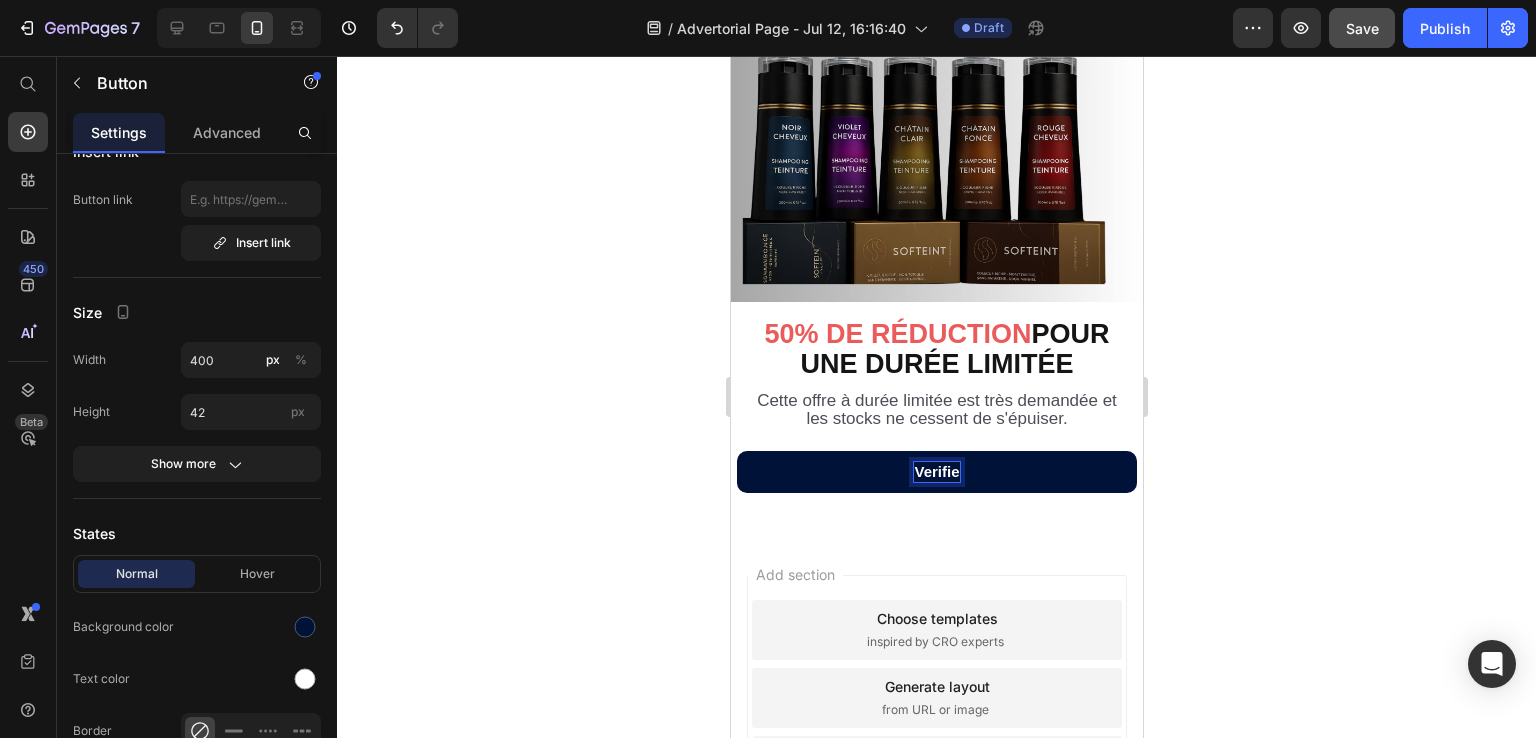 click on "Verifie" at bounding box center (936, 472) 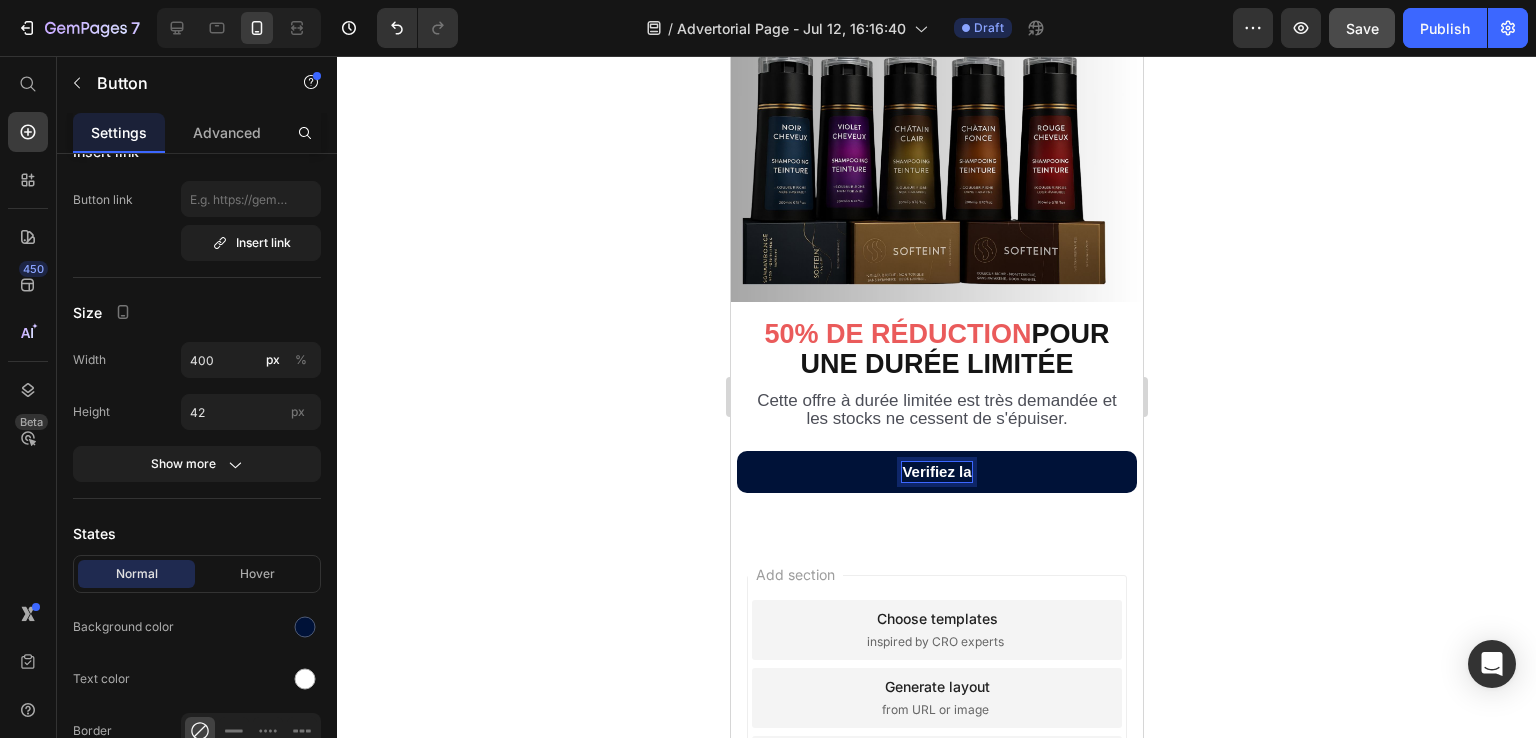 click on "Verifiez la" at bounding box center [936, 472] 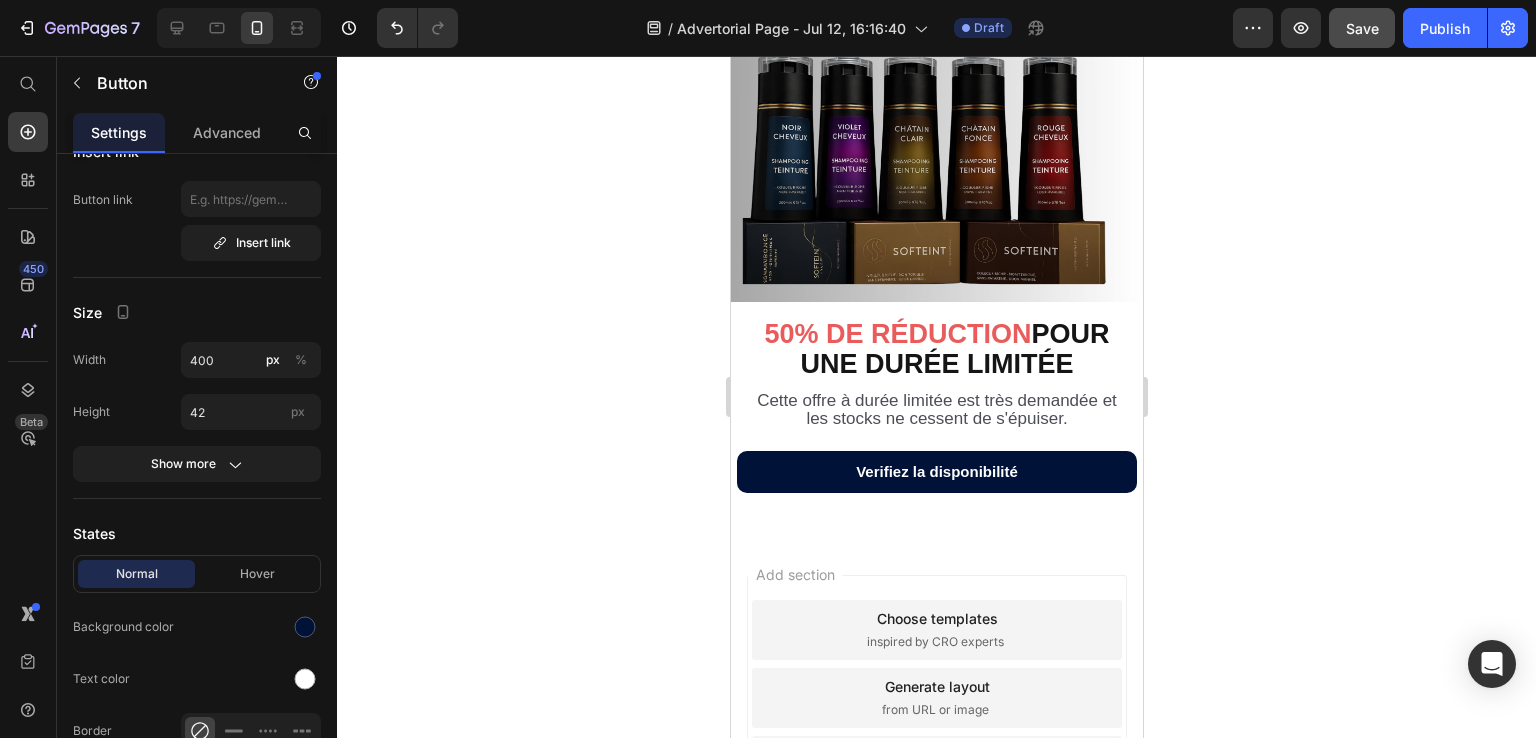 click 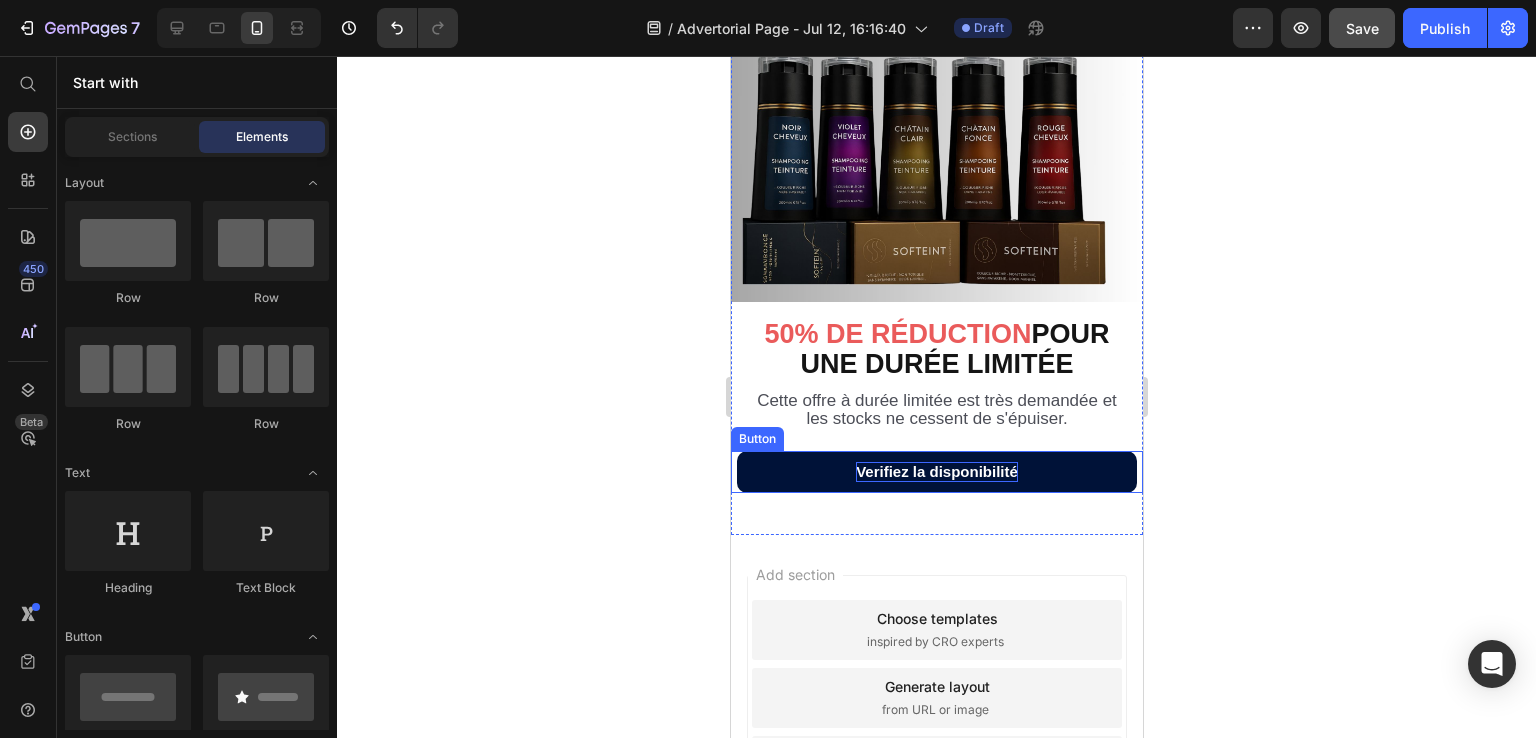 click on "Verifiez la disponibilité" at bounding box center [936, 472] 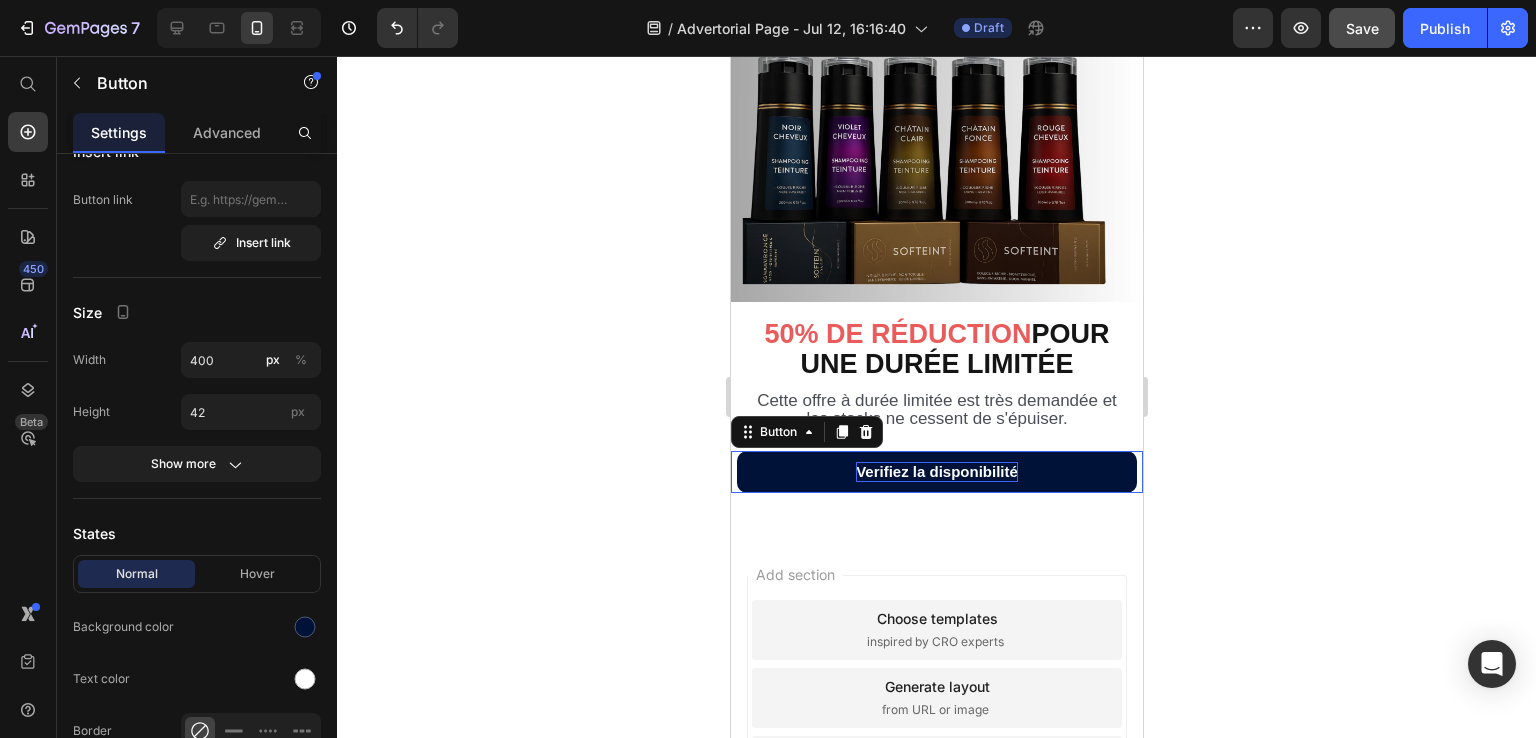 click on "Verifiez la disponibilité" at bounding box center (936, 472) 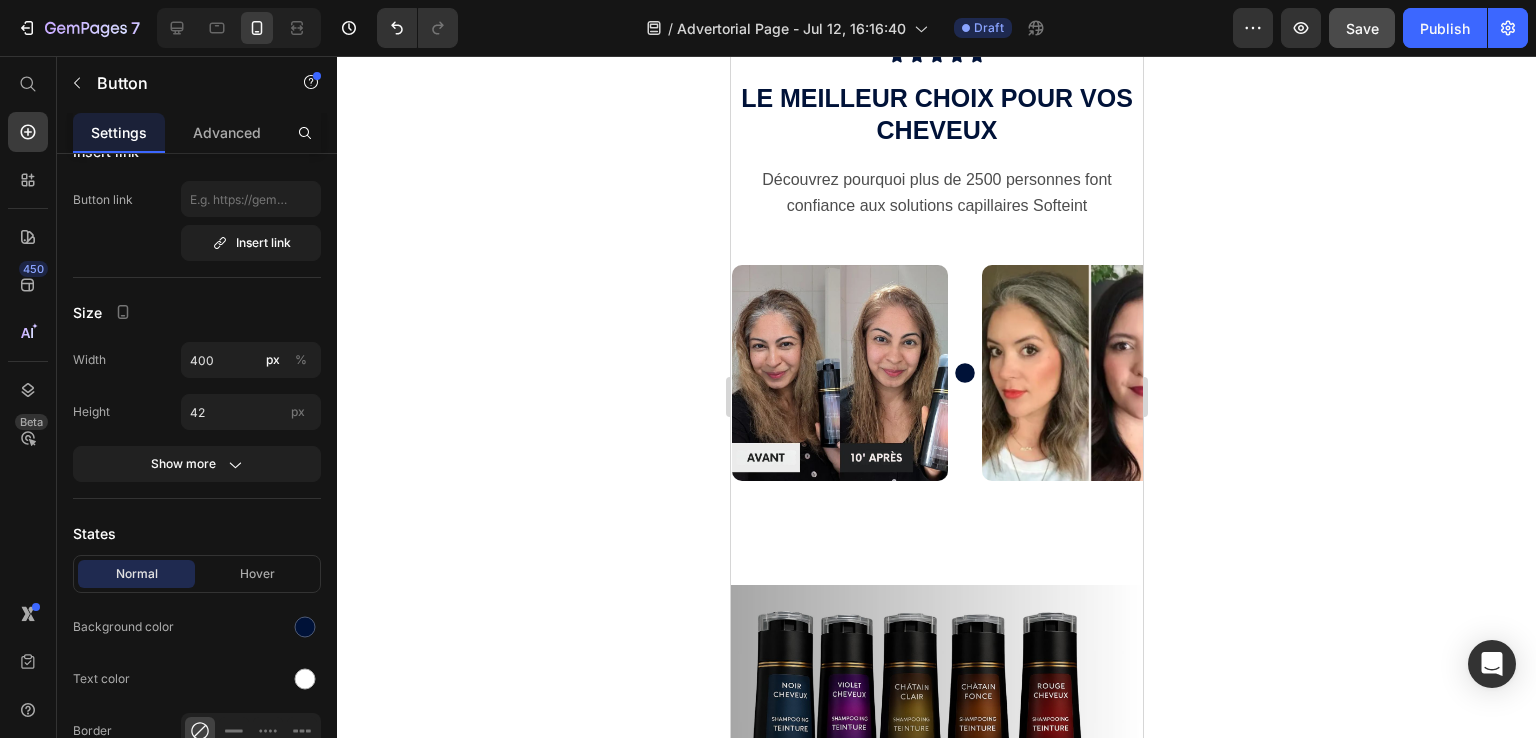 scroll, scrollTop: 4573, scrollLeft: 0, axis: vertical 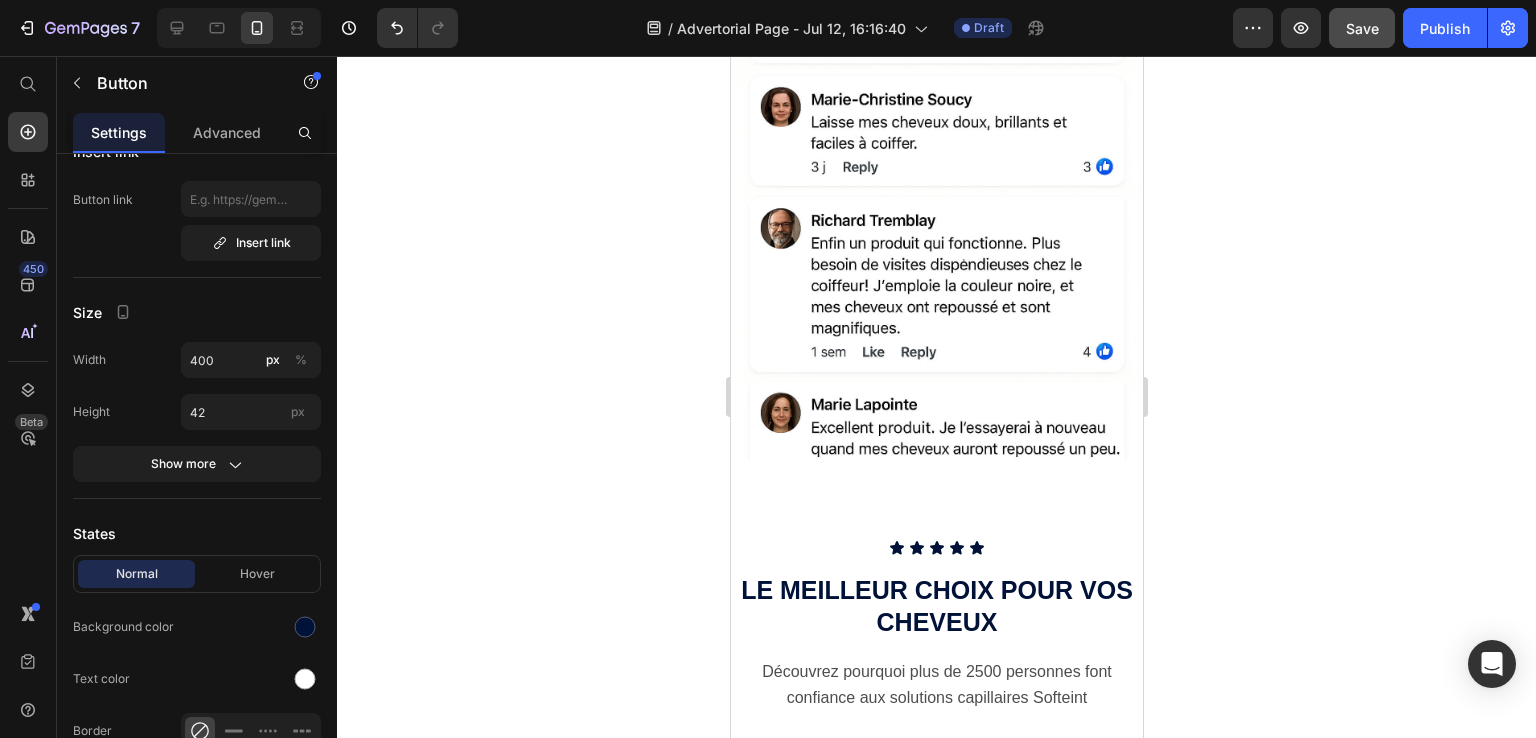 click on "Verifiez la disponibilité" at bounding box center [936, -267] 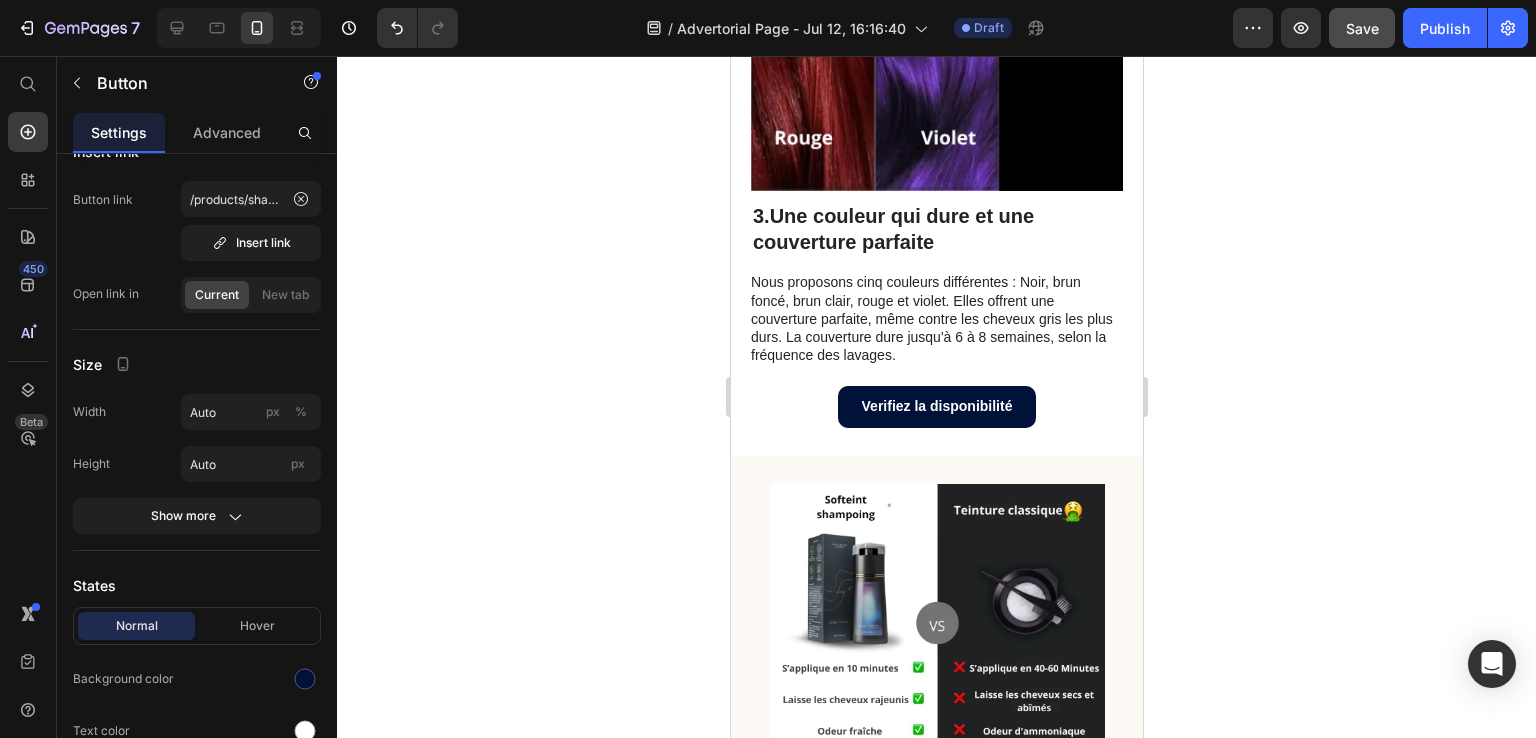 scroll, scrollTop: 2973, scrollLeft: 0, axis: vertical 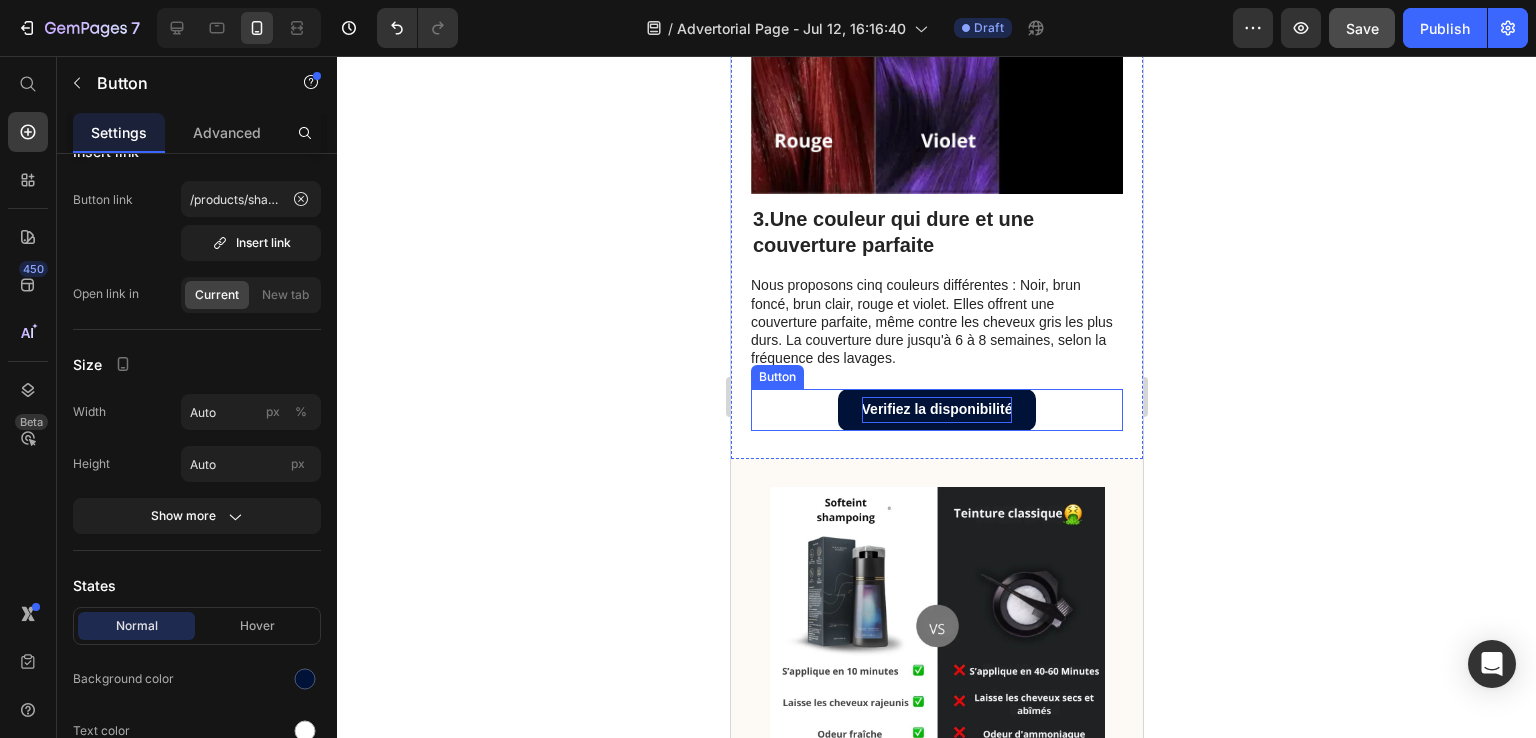 click on "Verifiez la disponibilité" at bounding box center [936, 409] 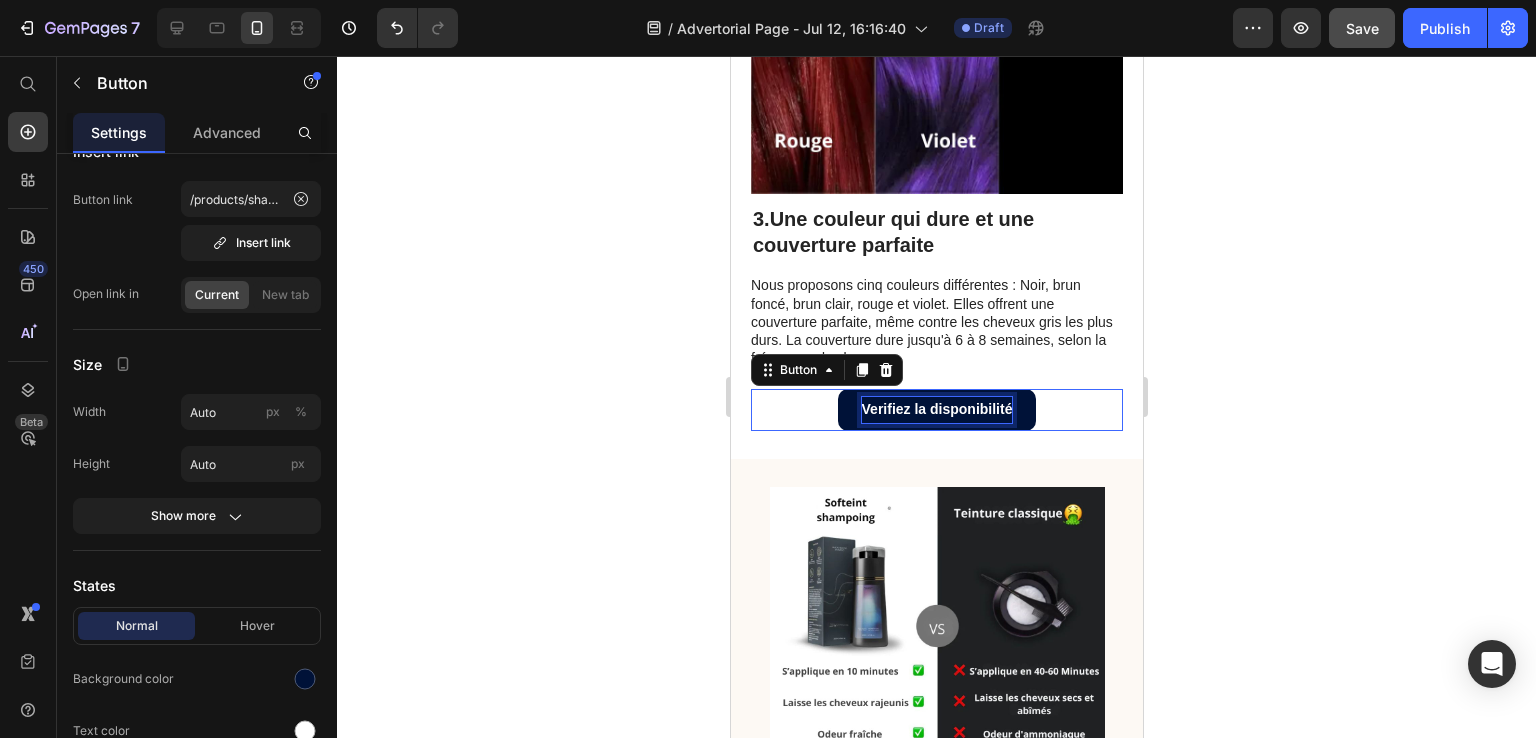 click on "Verifiez la disponibilité" at bounding box center (936, 409) 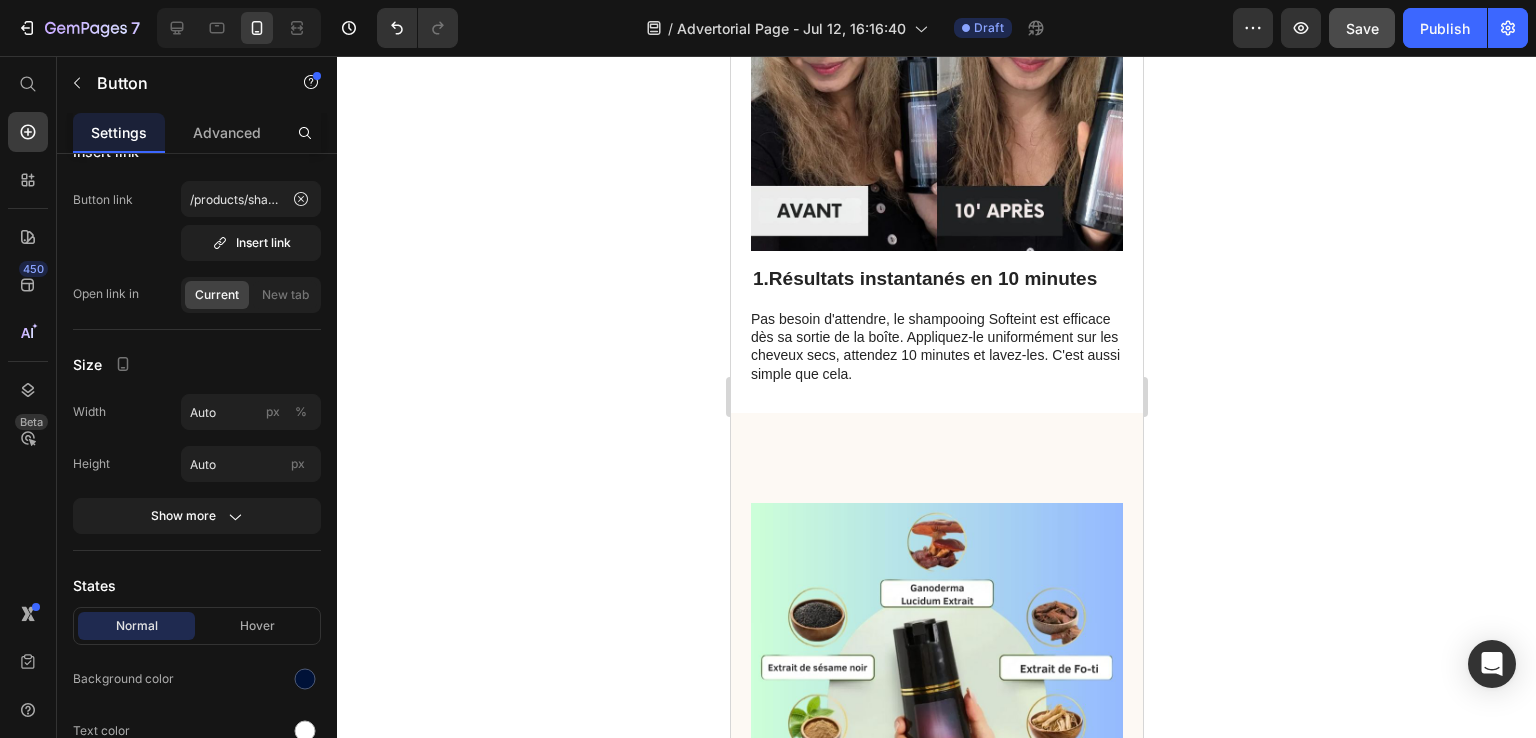 scroll, scrollTop: 0, scrollLeft: 0, axis: both 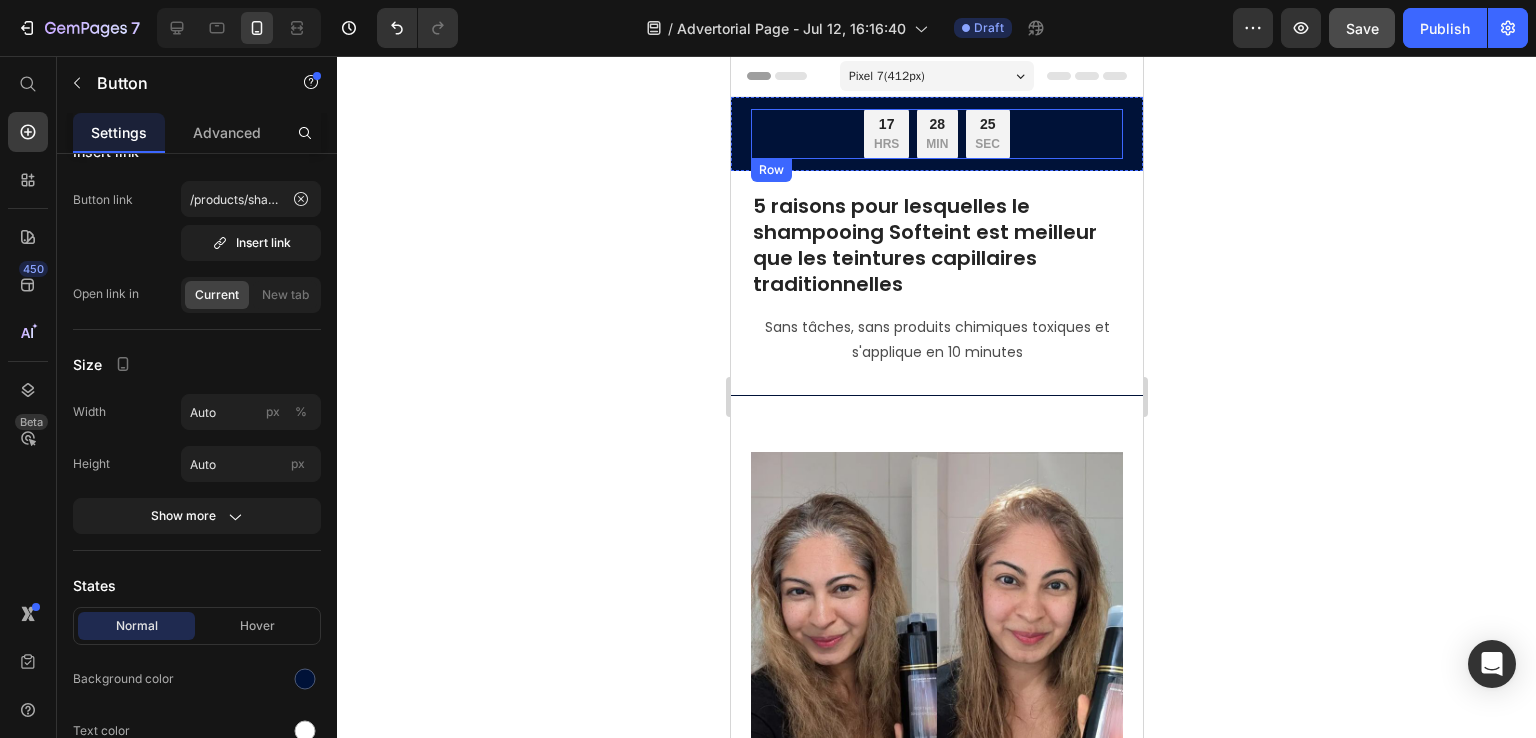 click on "OFFRE LIMIT É  : 2 achetés,1 offert  + LIVRAISON GRATUITE Text Block 17 HRS 28 MIN 25 SEC Countdown Timer Row Row" at bounding box center (936, 134) 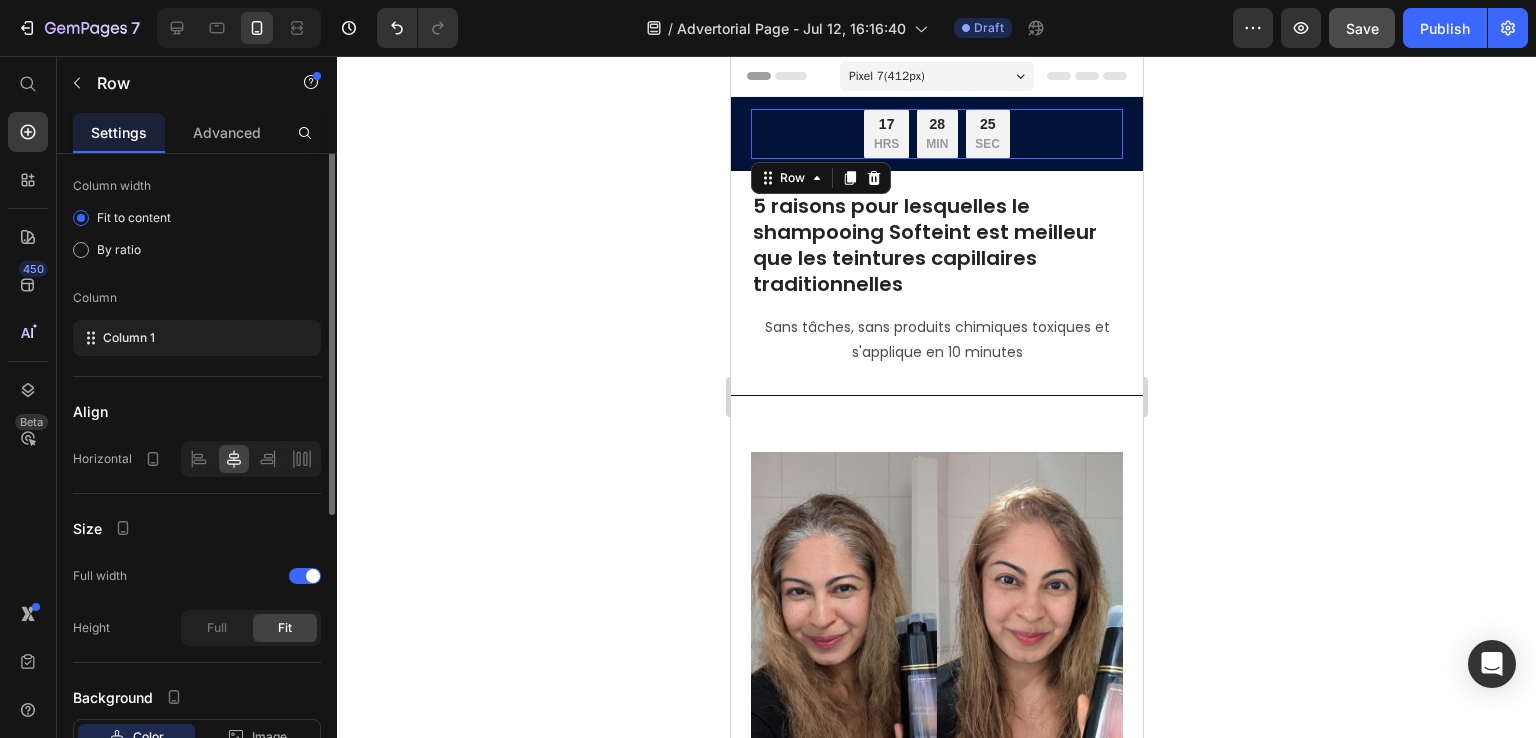 scroll, scrollTop: 0, scrollLeft: 0, axis: both 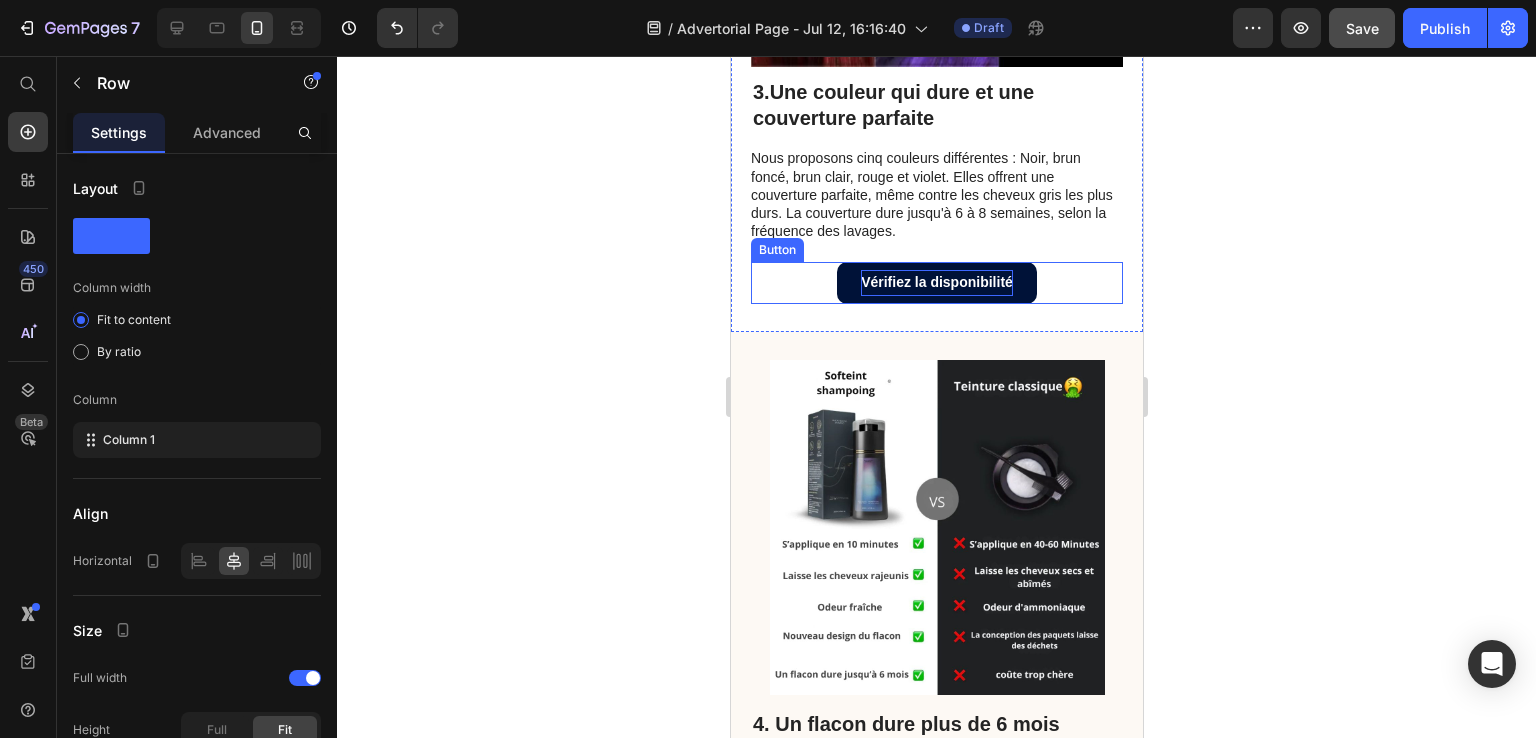click on "Vérifiez la disponibilité Button" at bounding box center [936, 282] 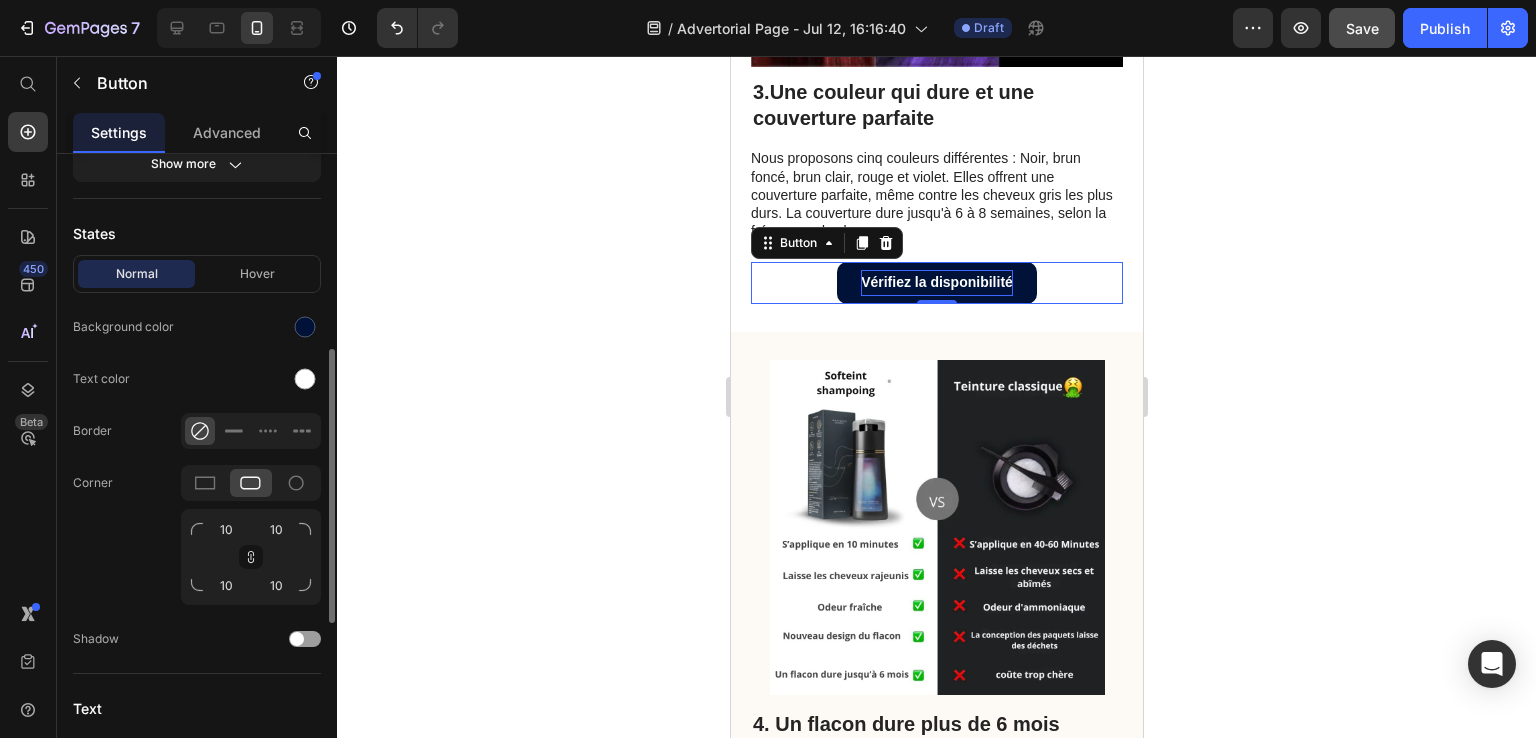 scroll, scrollTop: 154, scrollLeft: 0, axis: vertical 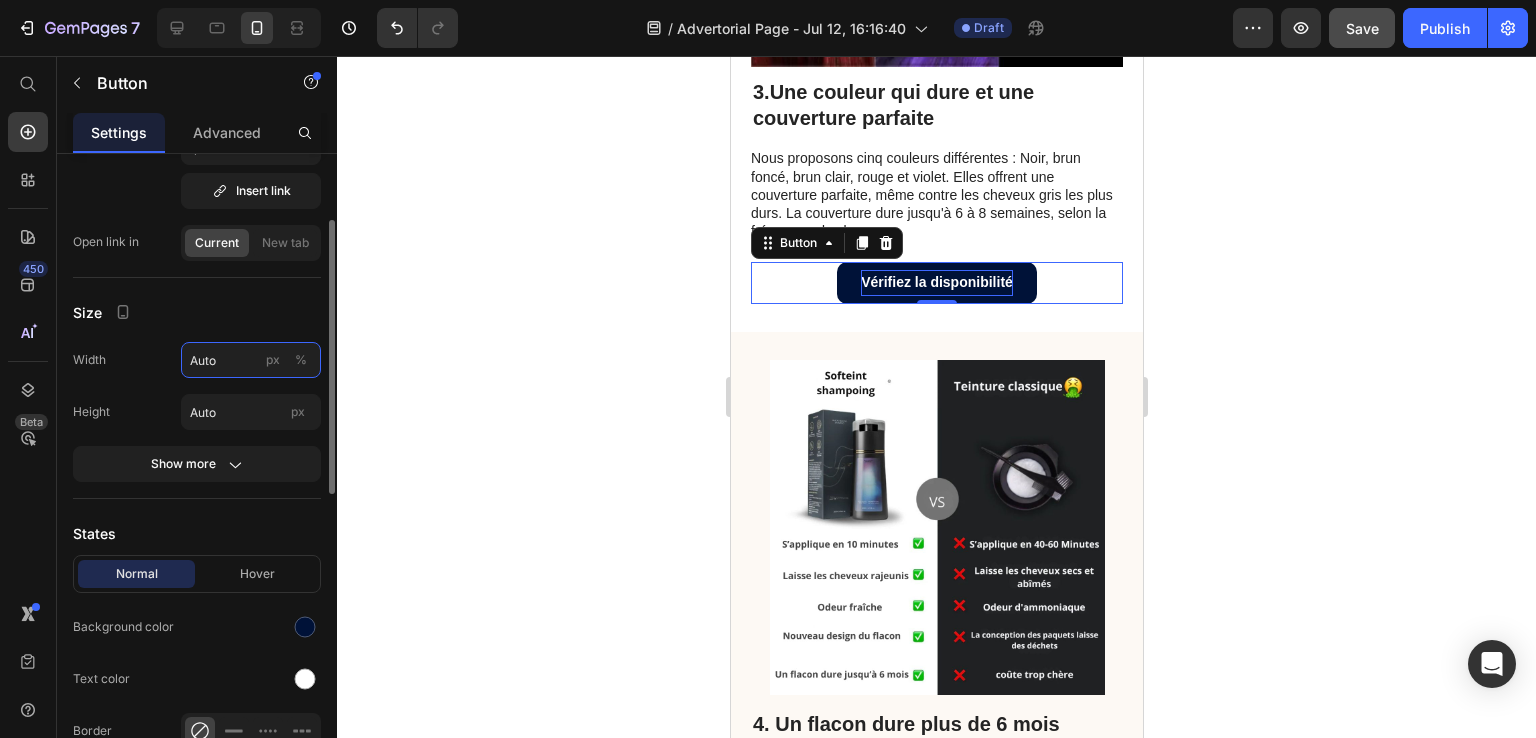 click on "Auto" at bounding box center [251, 360] 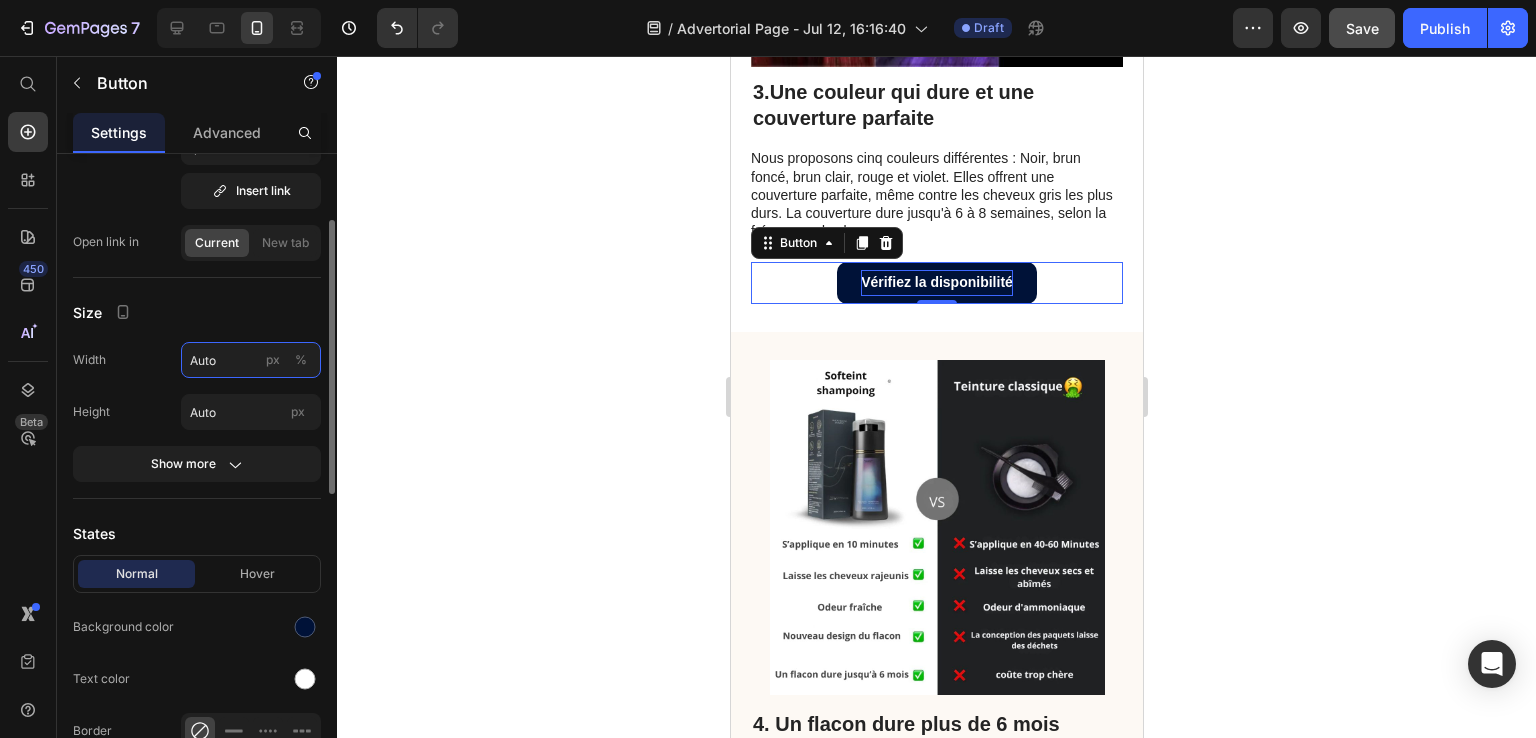 click on "Auto" at bounding box center [251, 360] 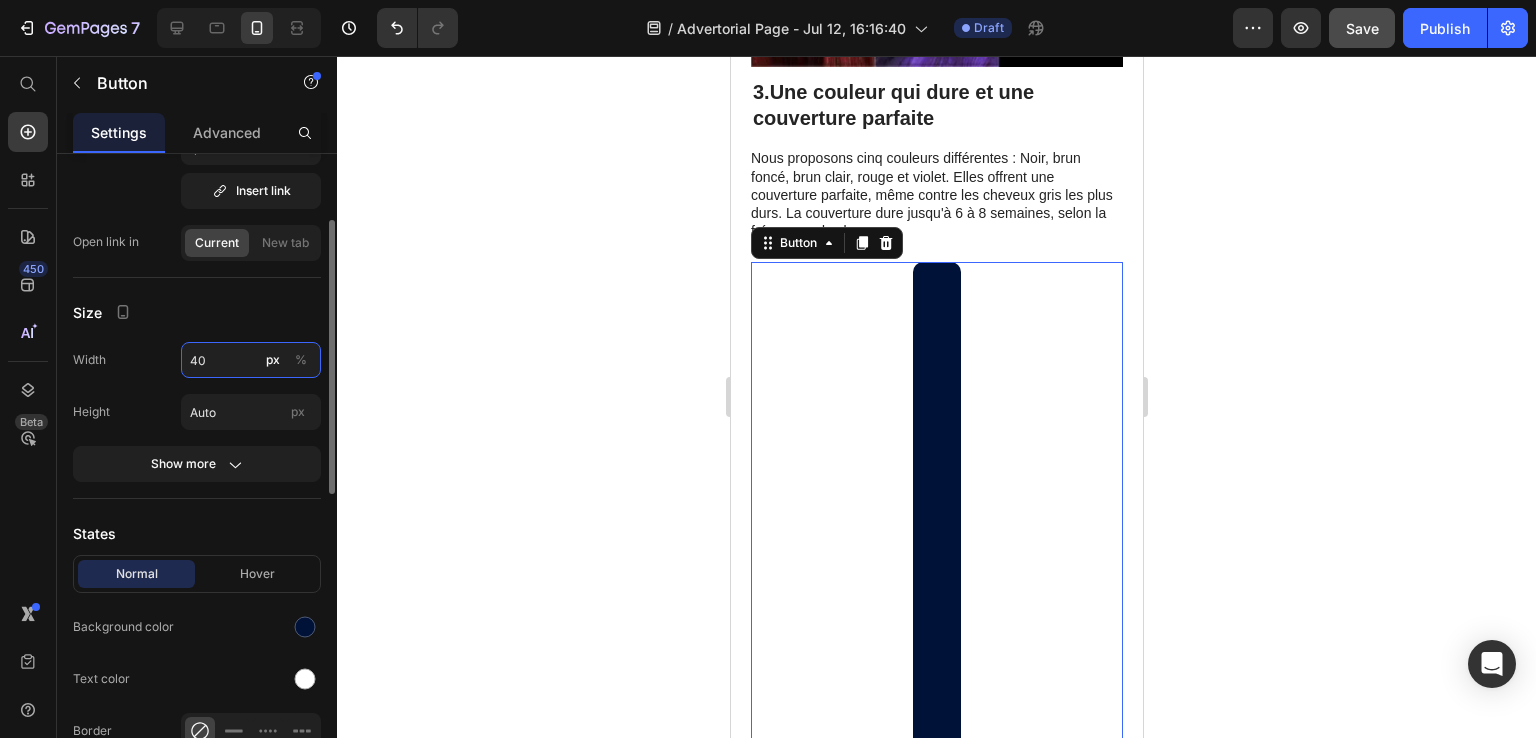 type on "400" 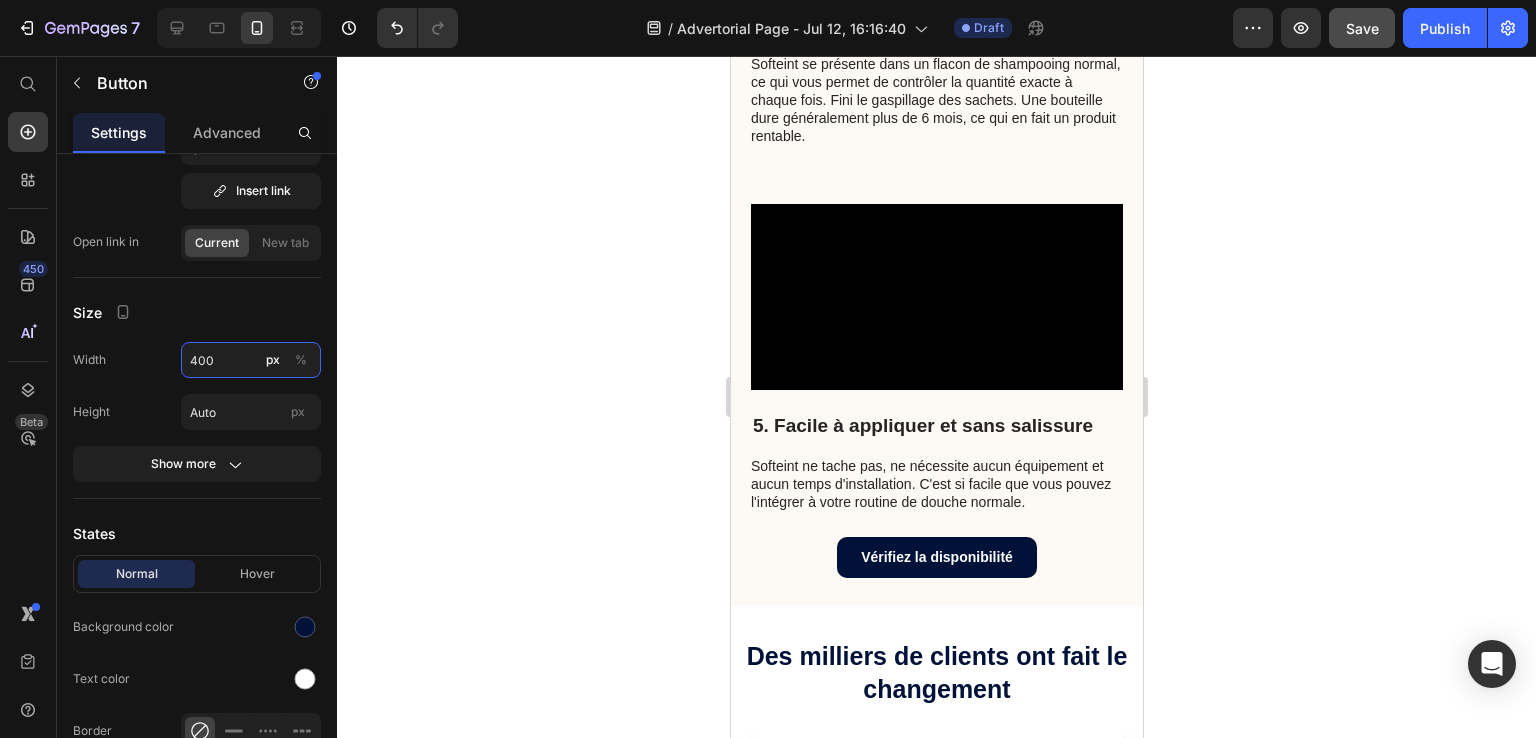scroll, scrollTop: 3821, scrollLeft: 0, axis: vertical 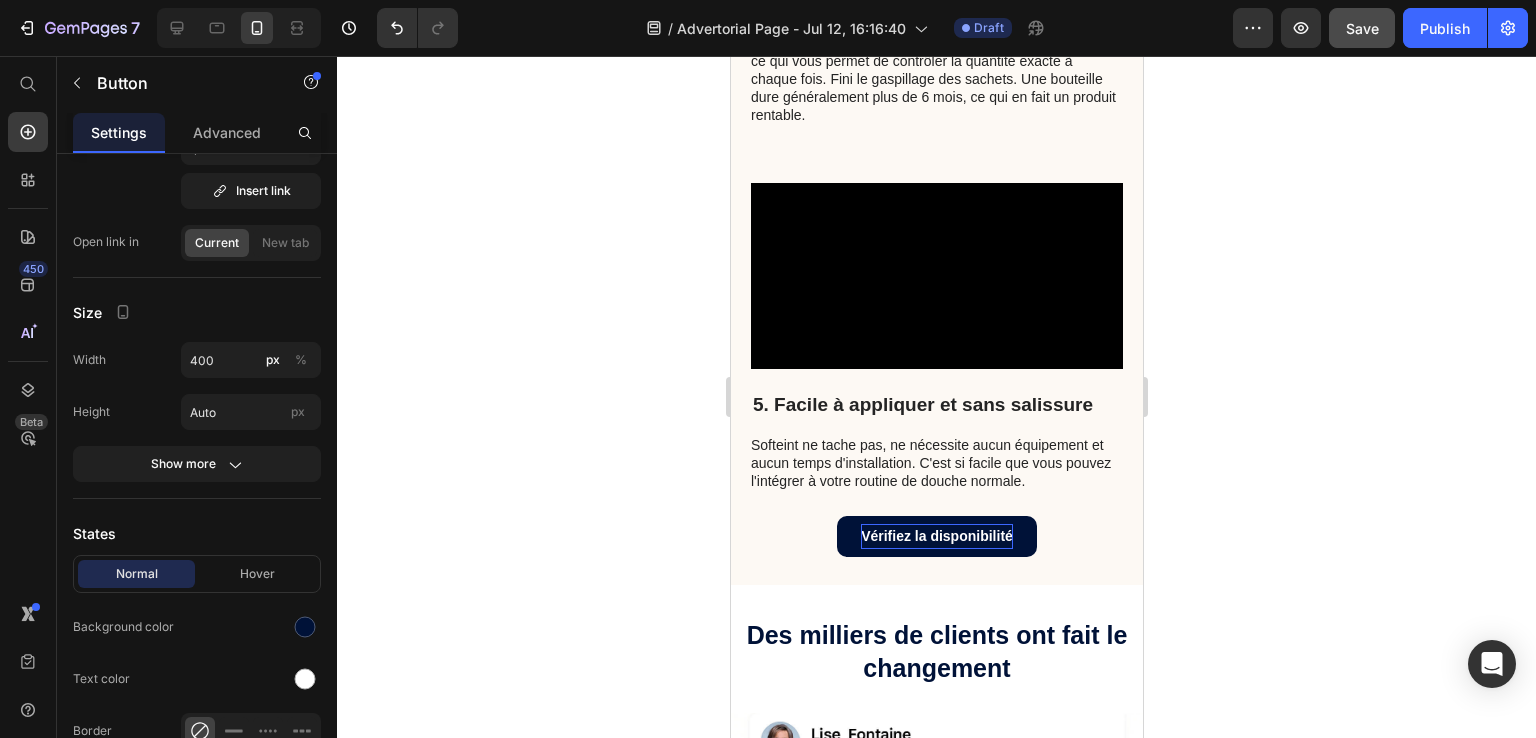 click on "Vérifiez la disponibilité" at bounding box center [936, 536] 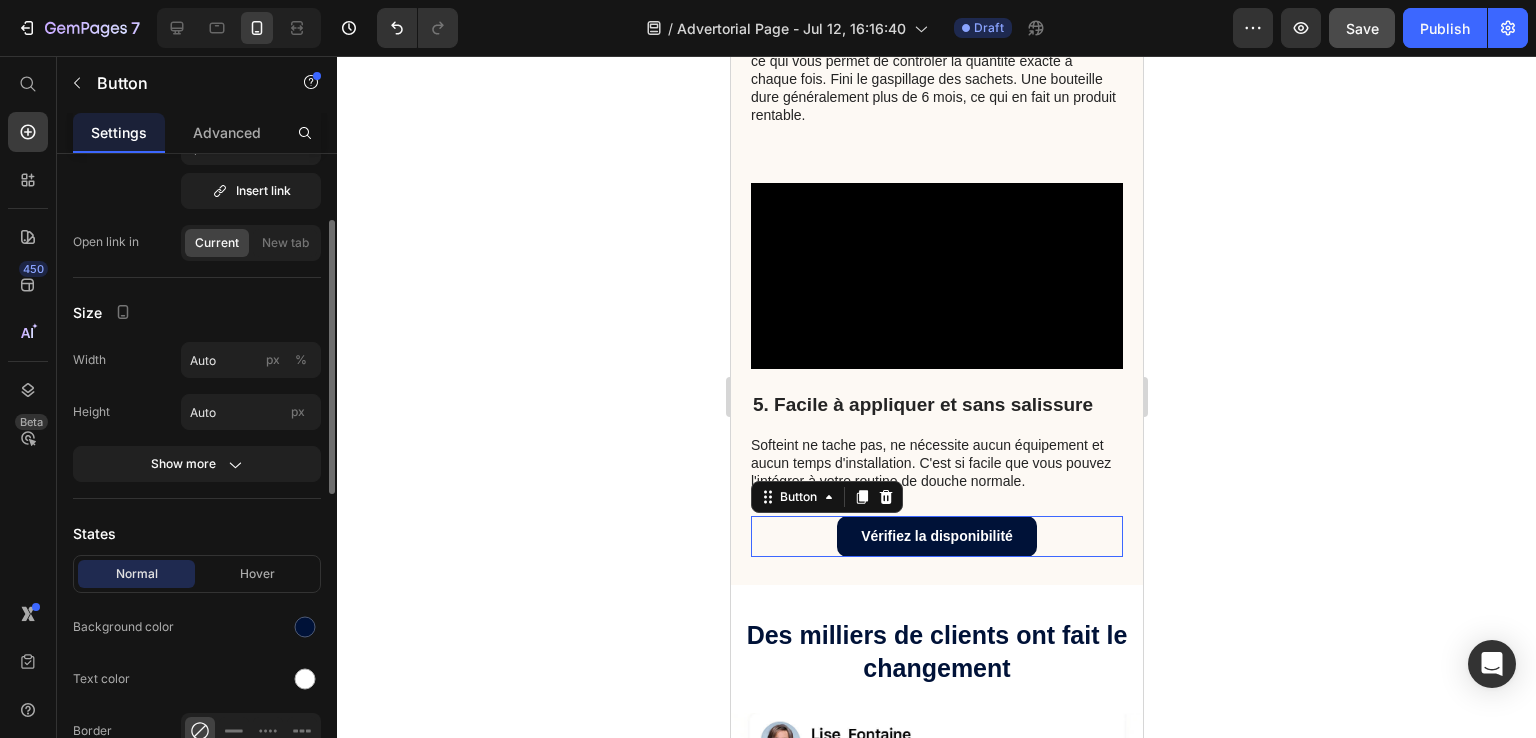 scroll, scrollTop: 4200, scrollLeft: 0, axis: vertical 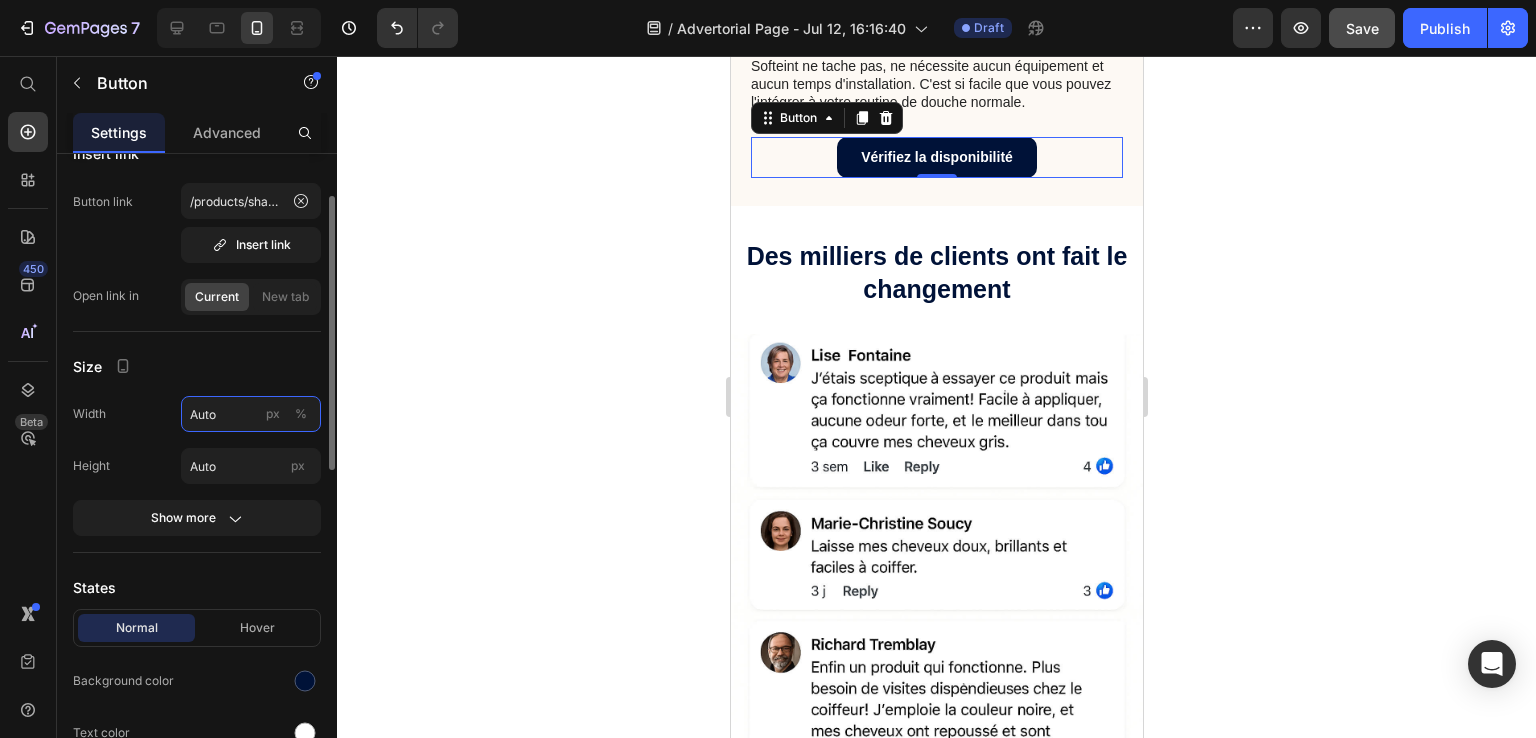 click on "Auto" at bounding box center [251, 414] 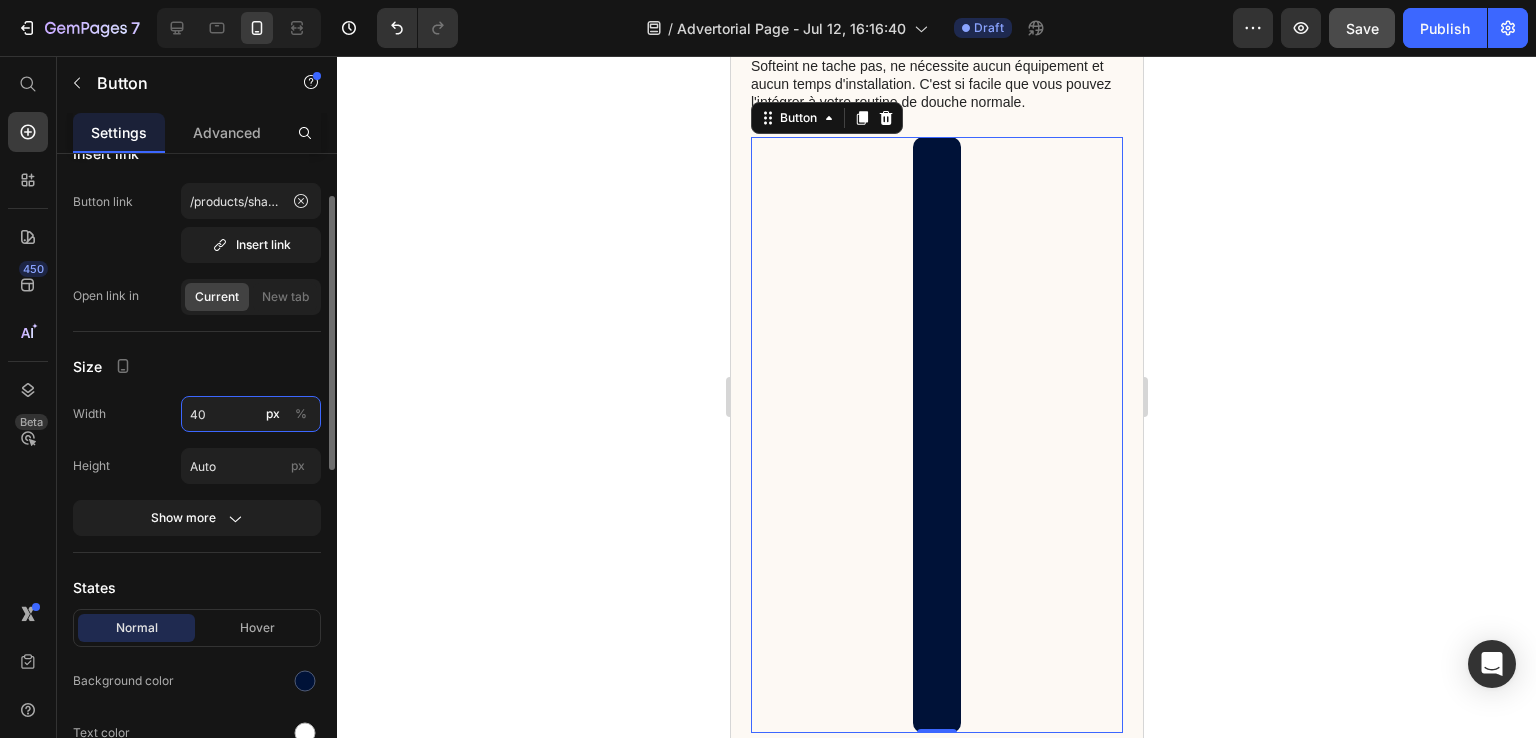 type on "400" 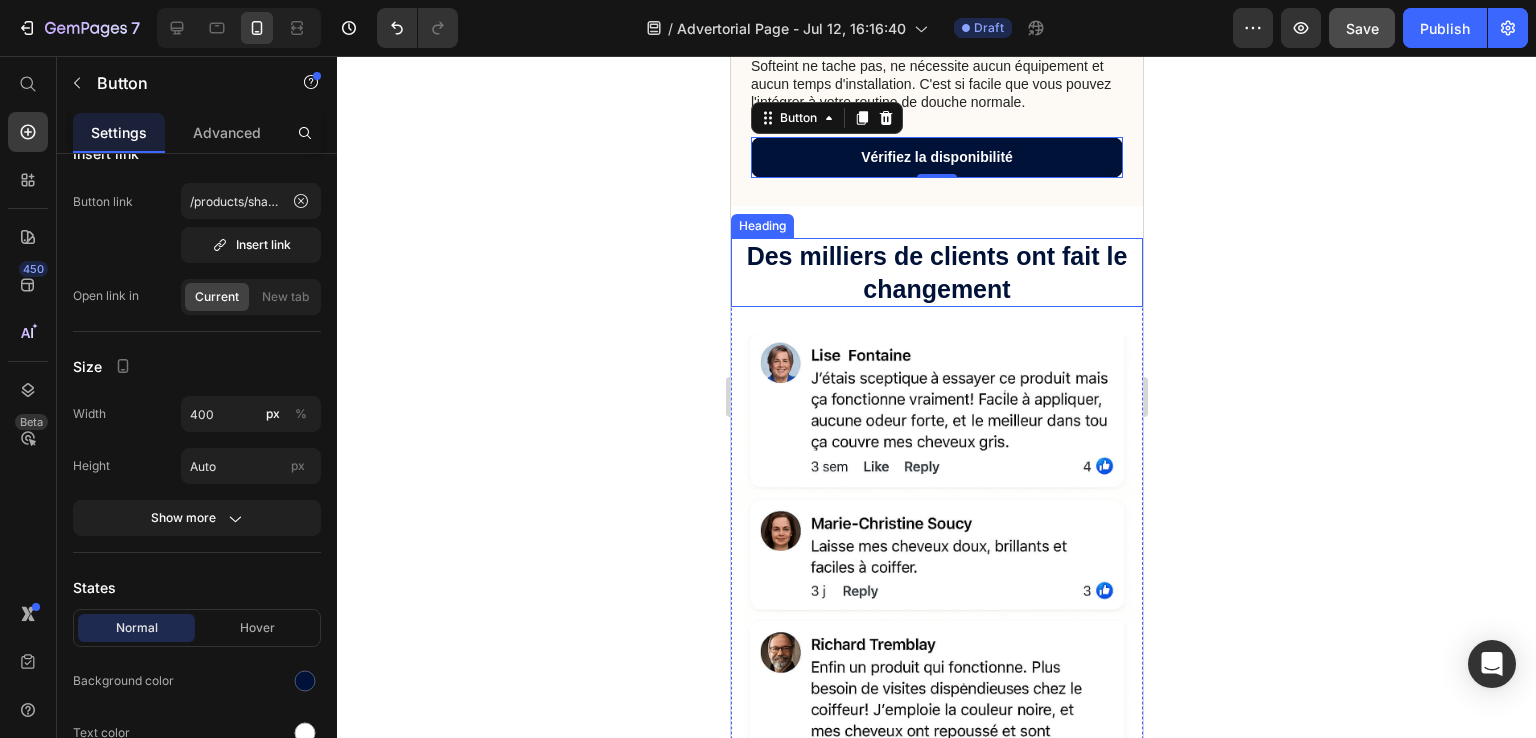 click on "Des milliers de clients ont fait le changement" at bounding box center [936, 272] 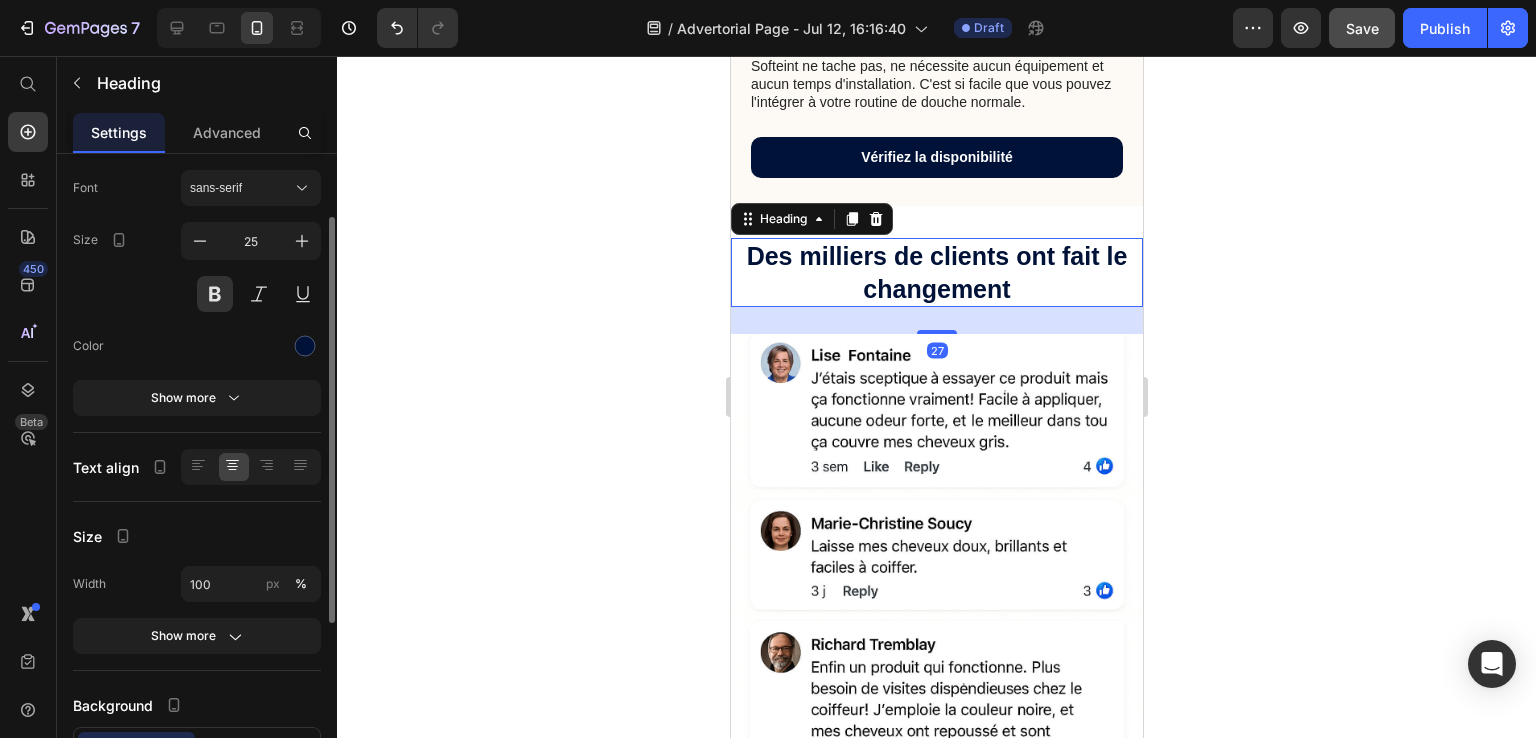scroll, scrollTop: 0, scrollLeft: 0, axis: both 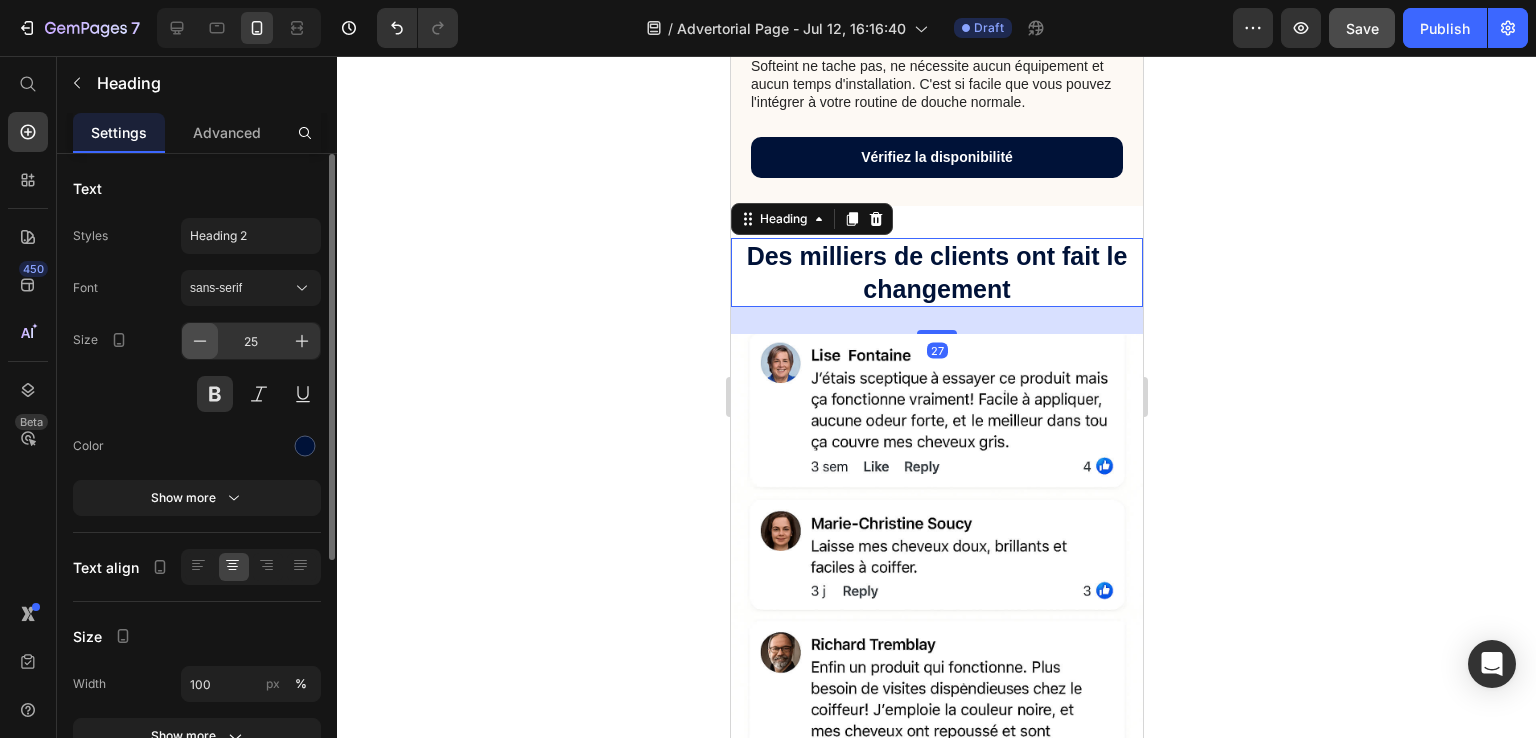 click 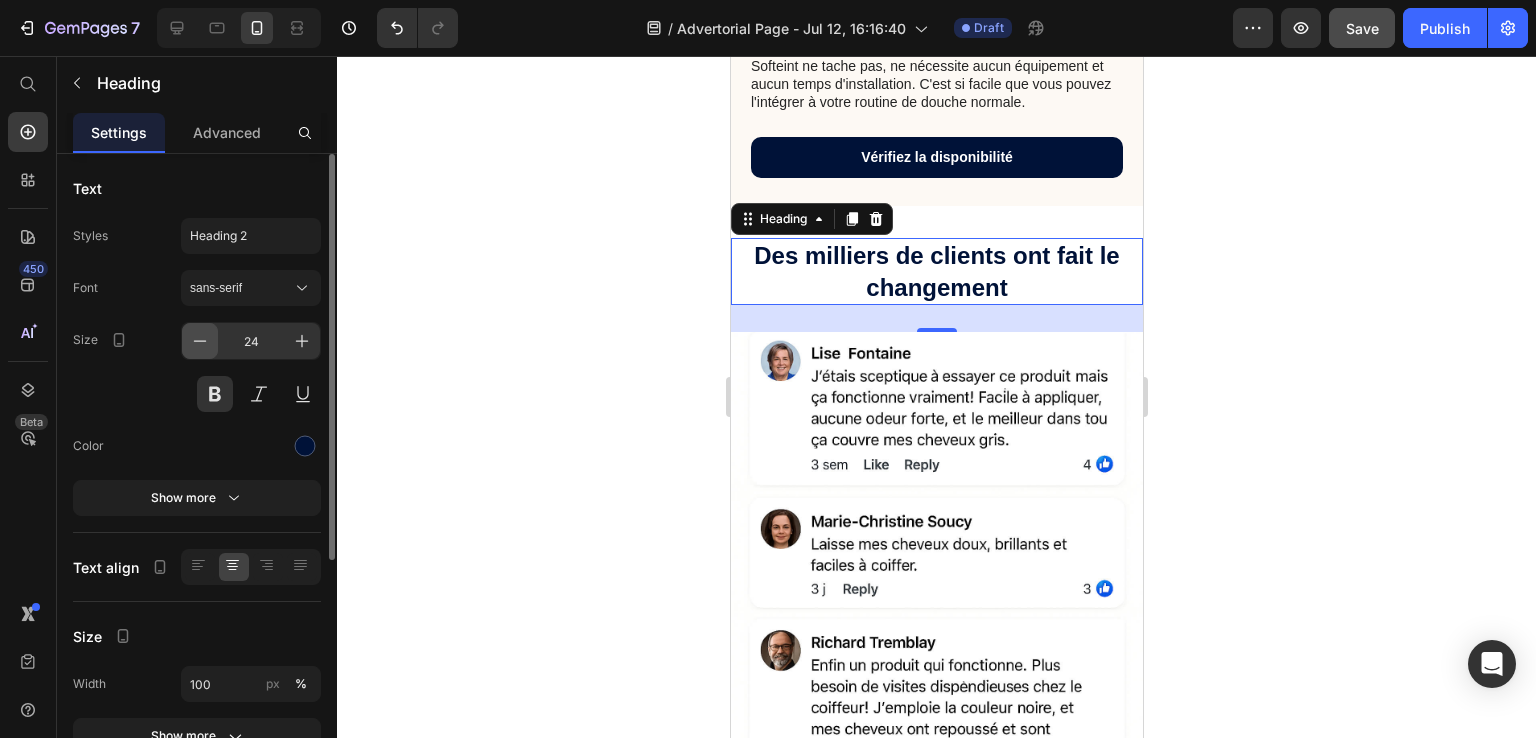 click 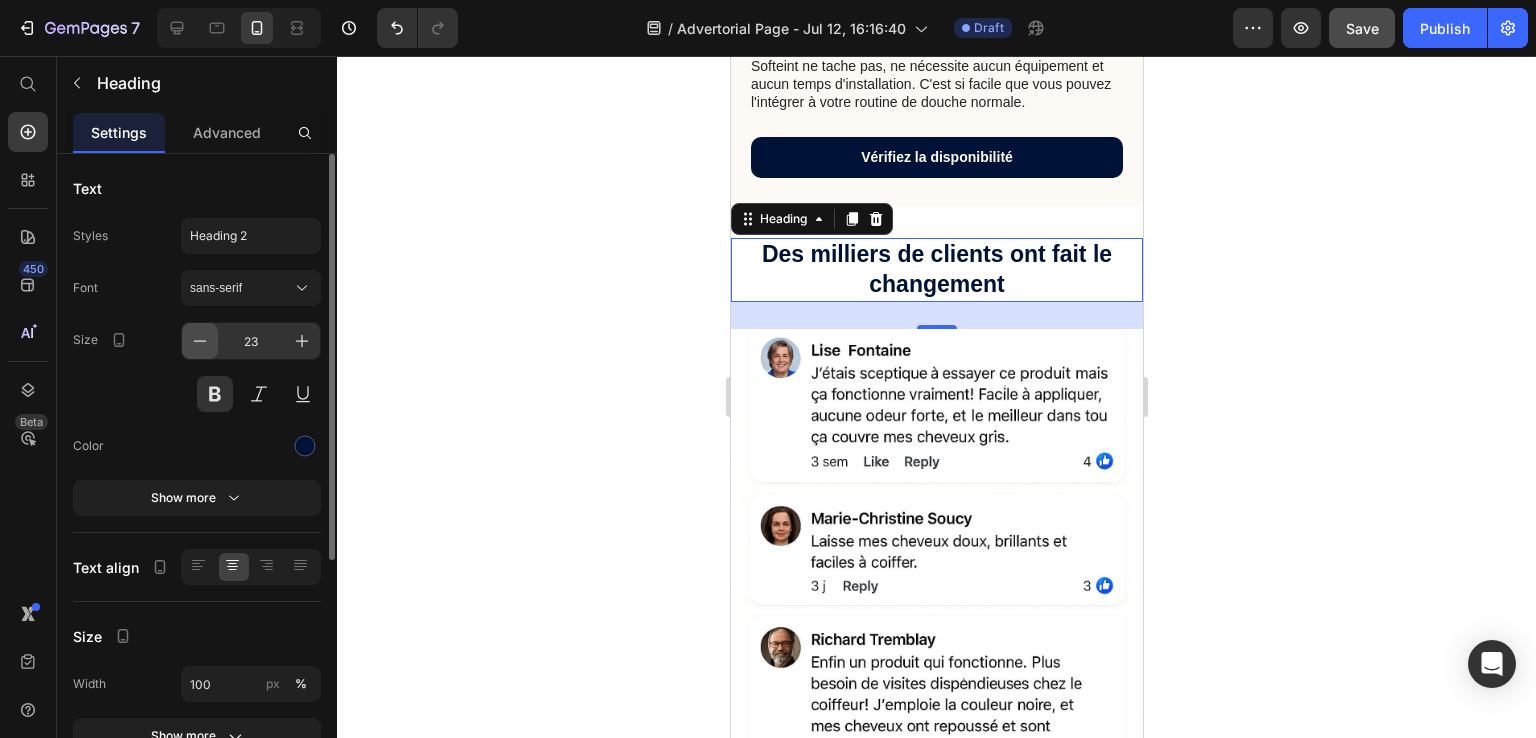 click 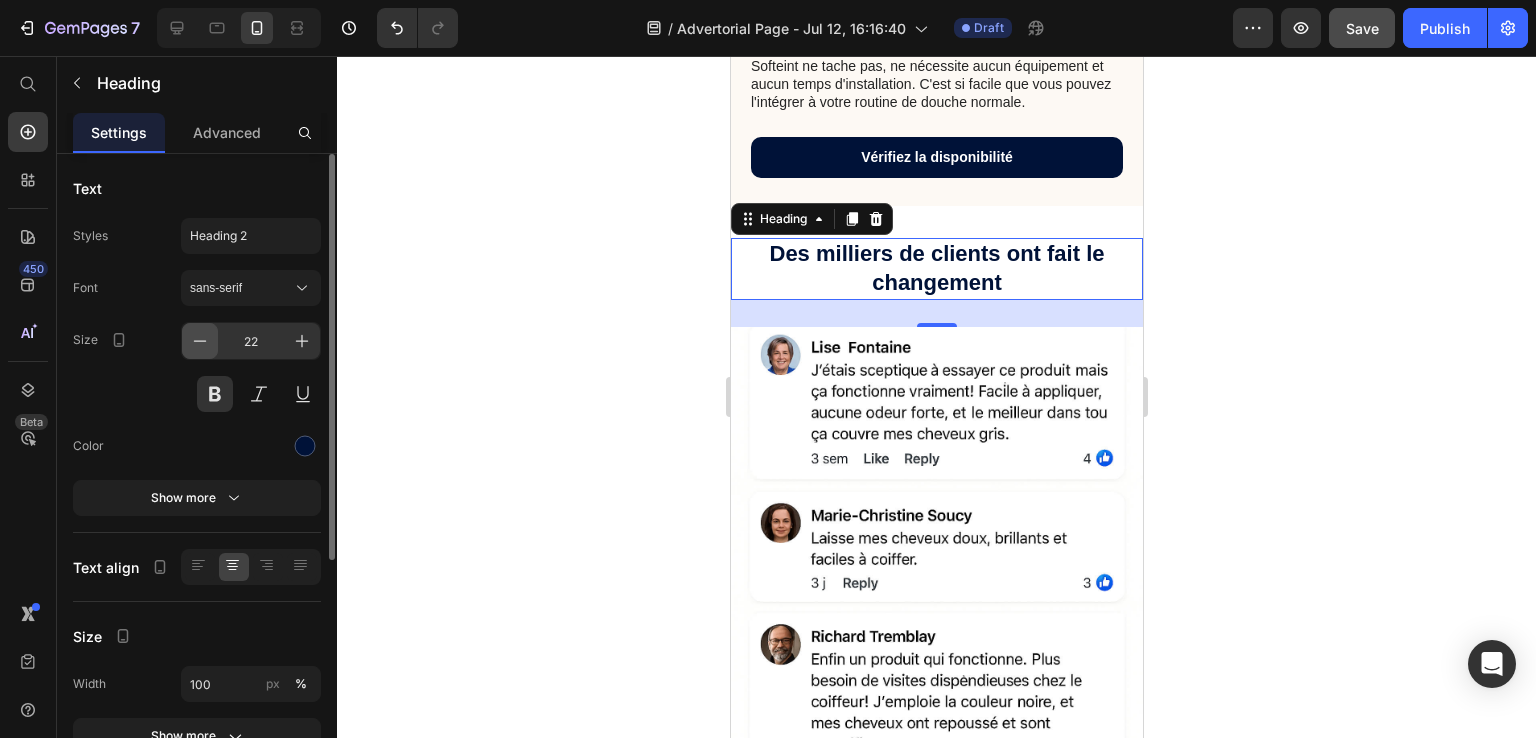 click 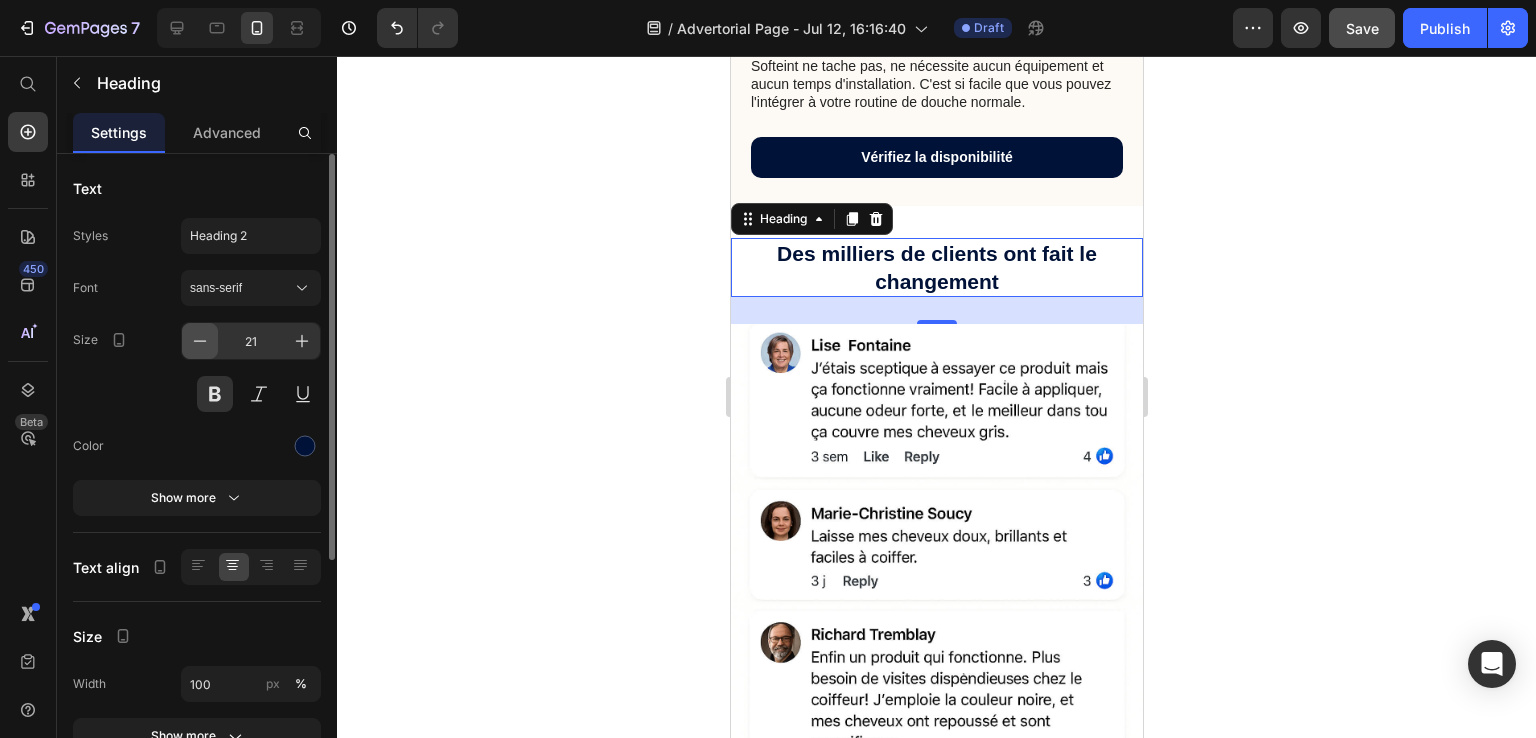 click 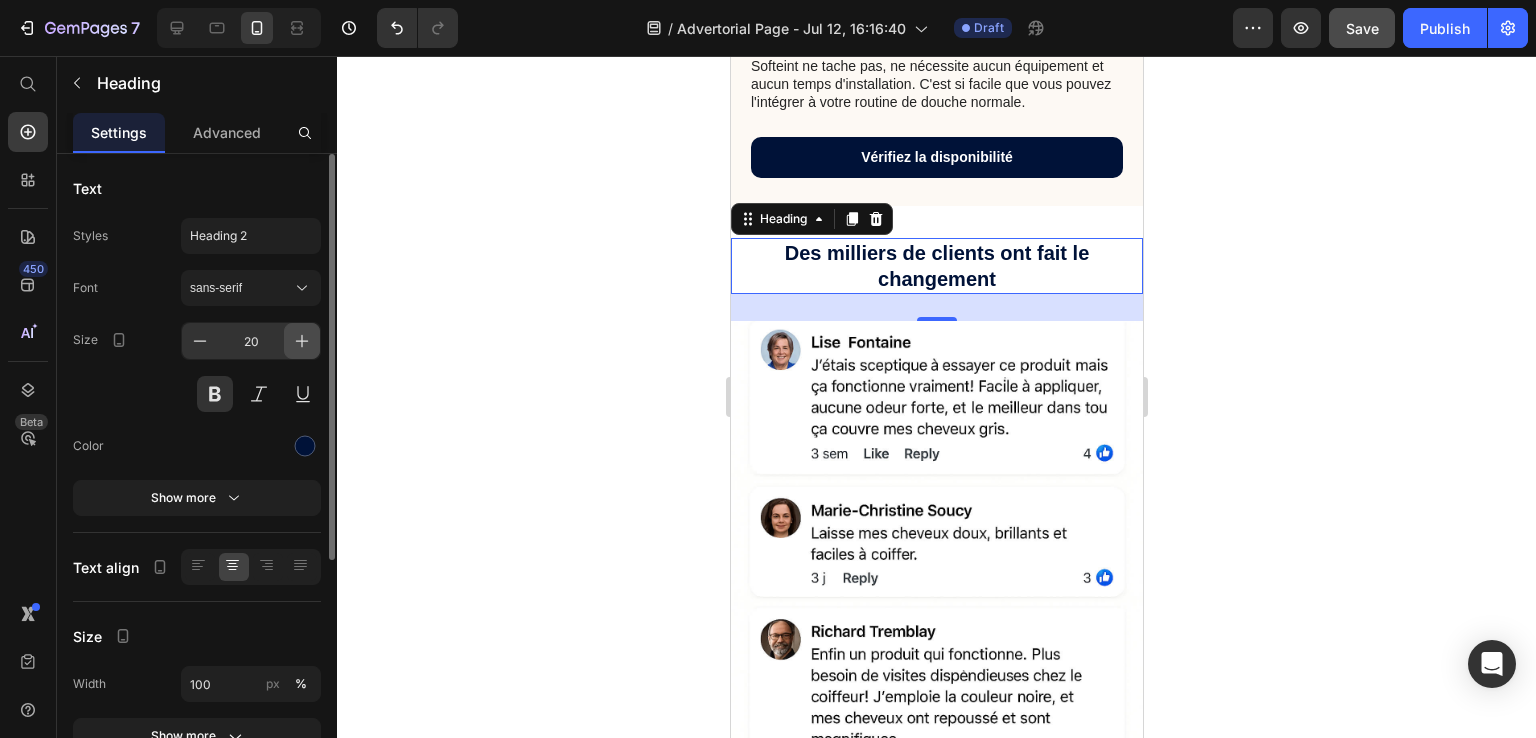 click 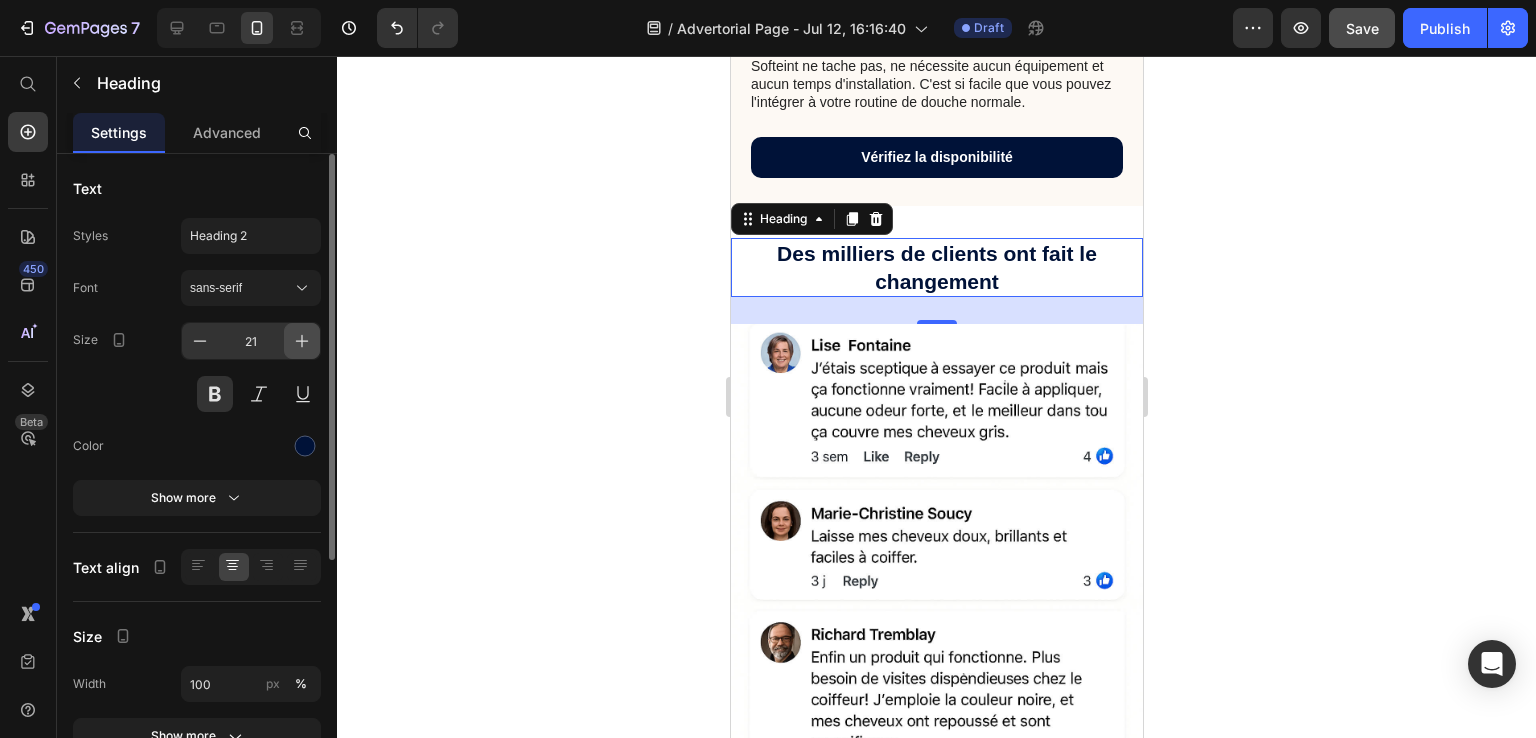 click 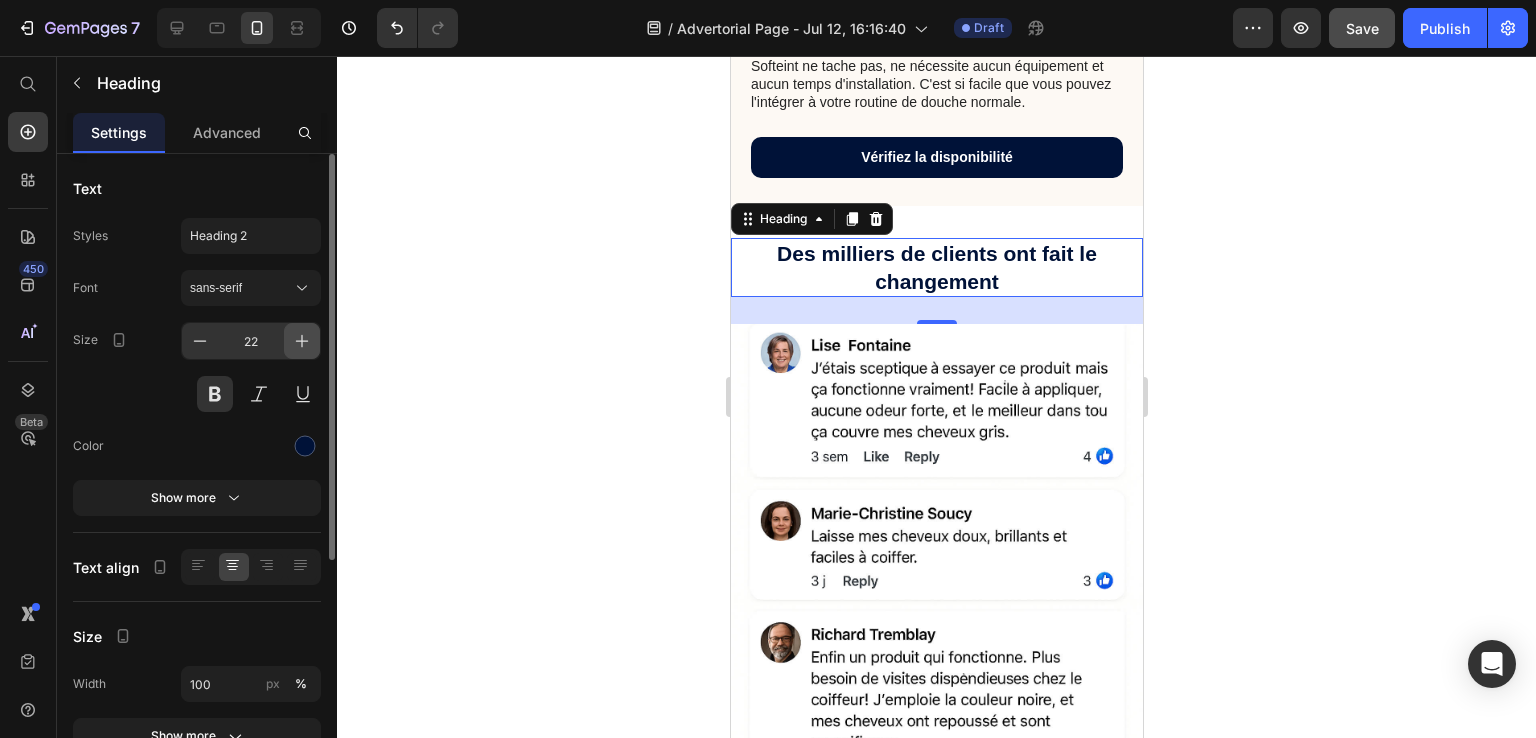 click 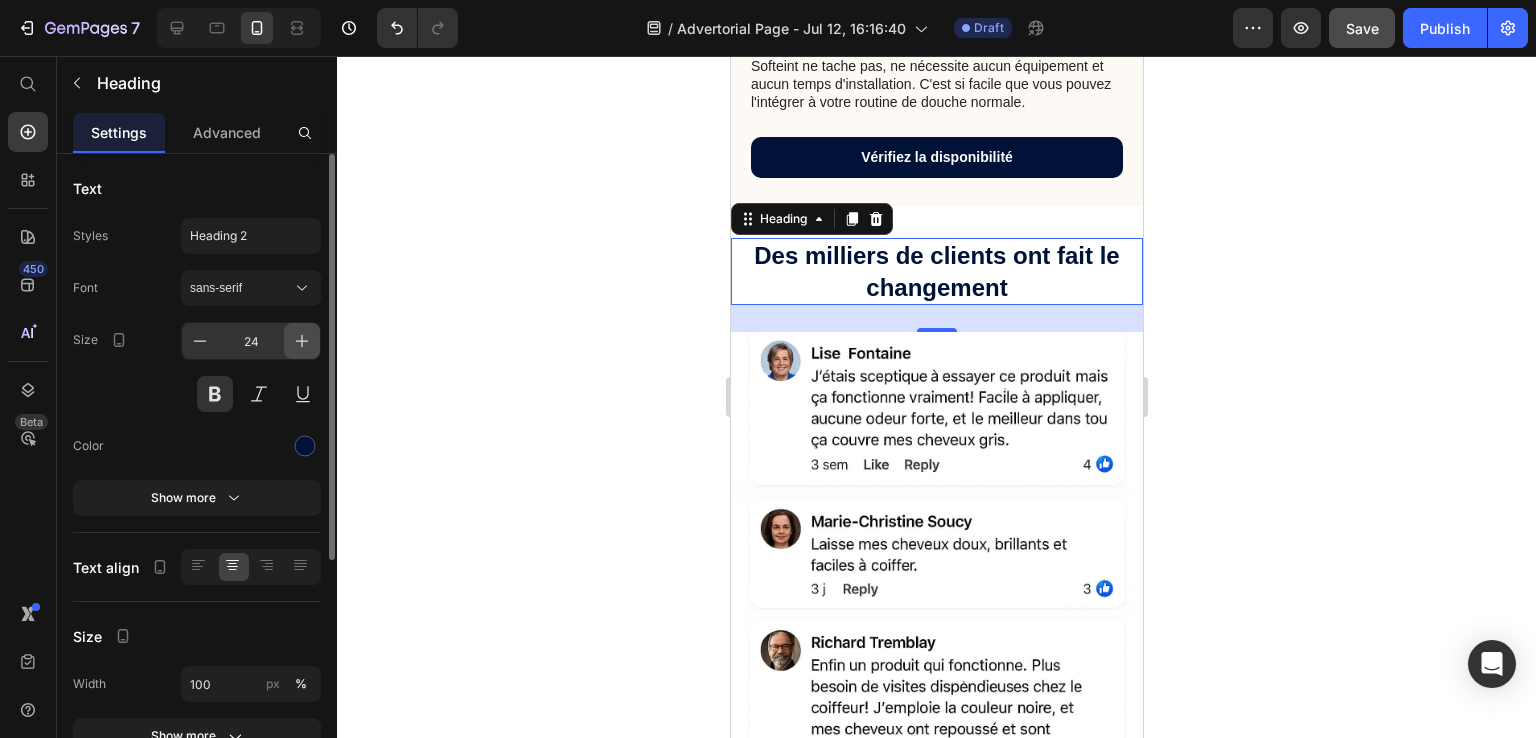 click 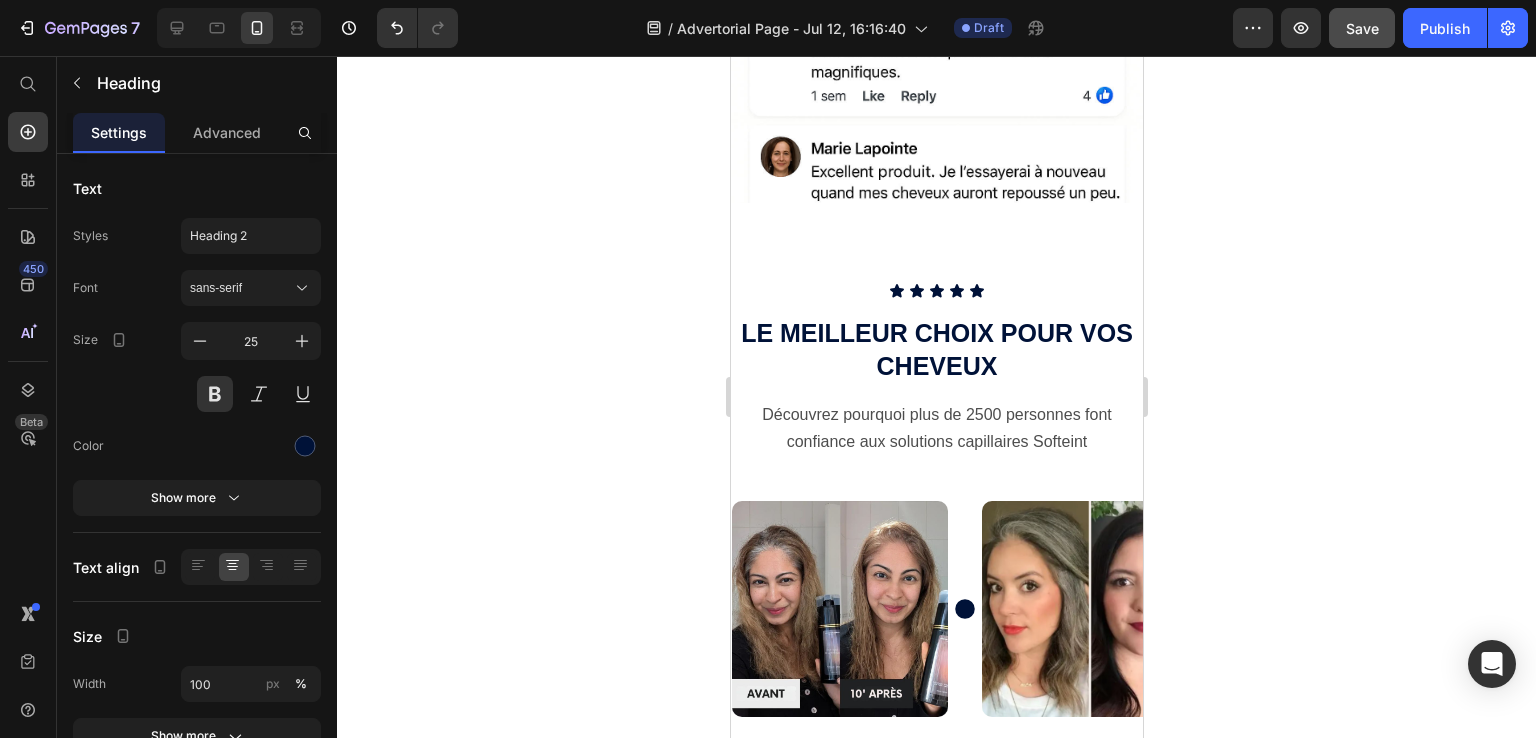 scroll, scrollTop: 5000, scrollLeft: 0, axis: vertical 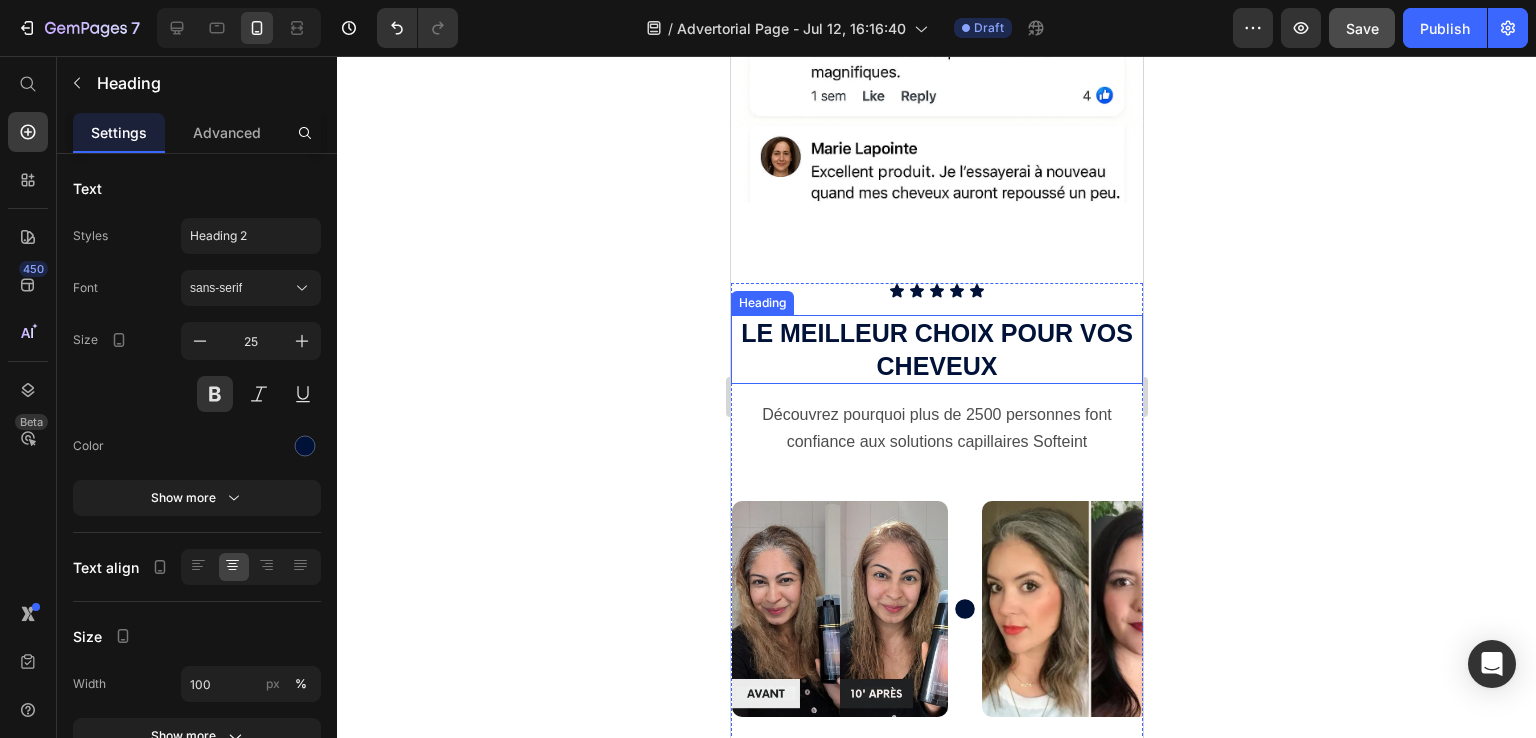 click on "LE MEILLEUR CHOIX POUR VOS CHEVEUX" at bounding box center (936, 349) 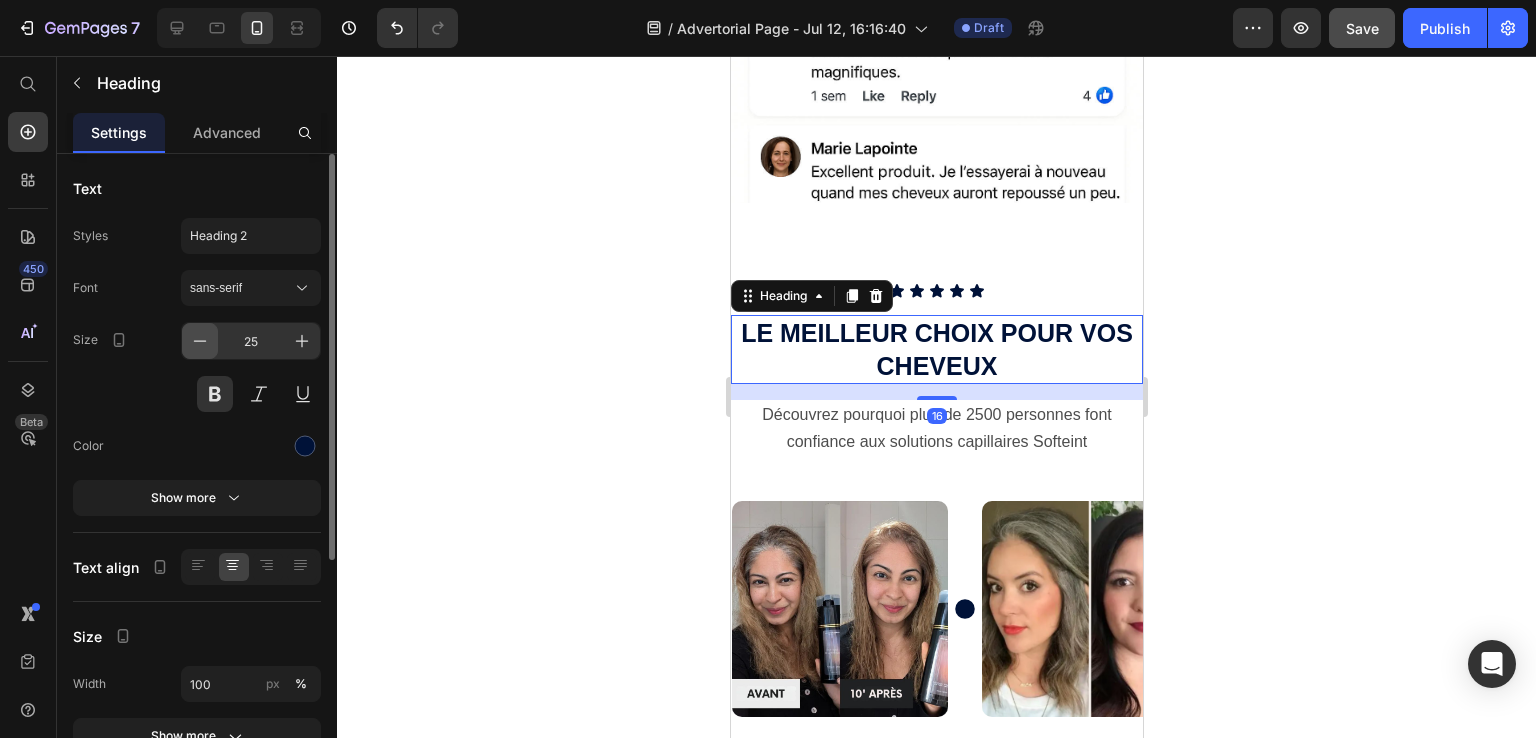 click 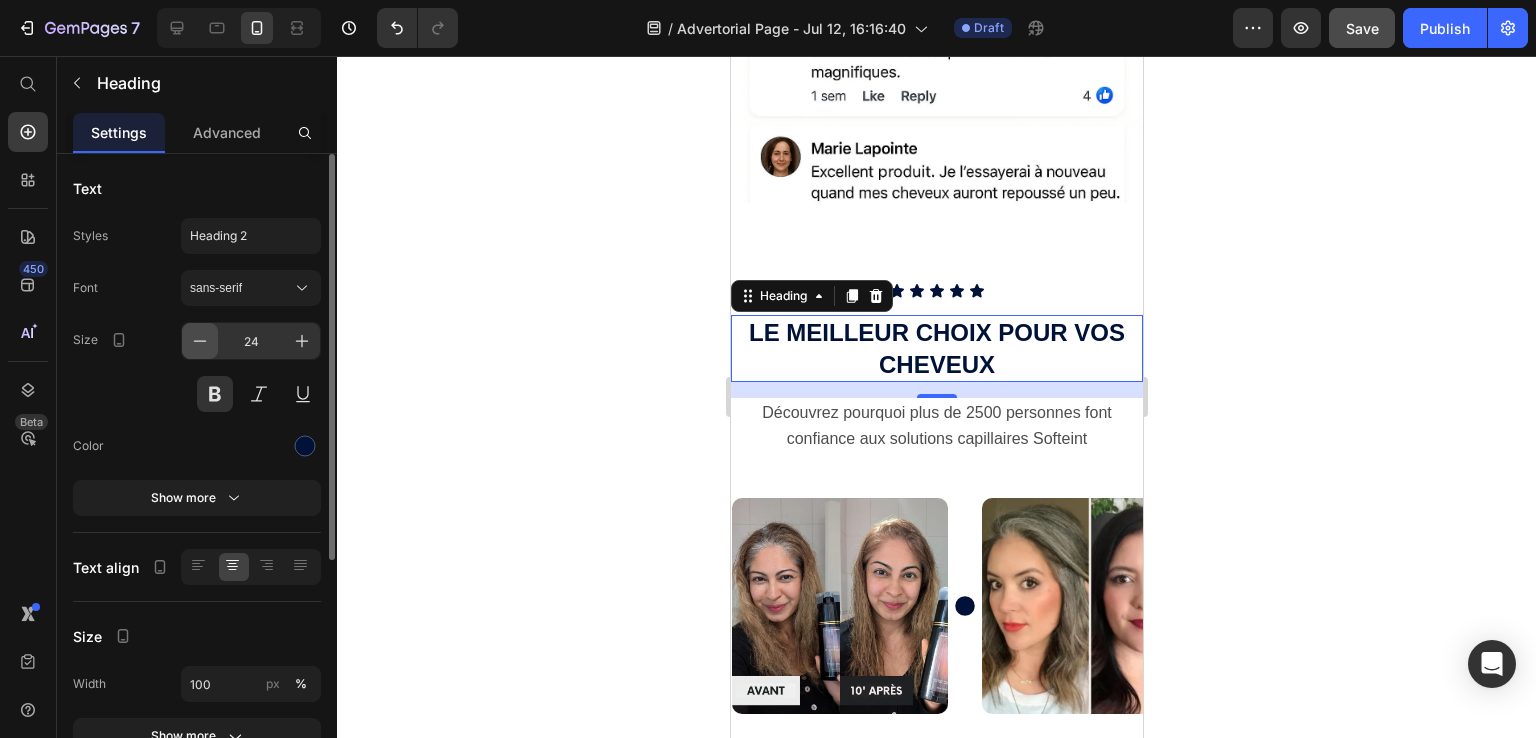 click 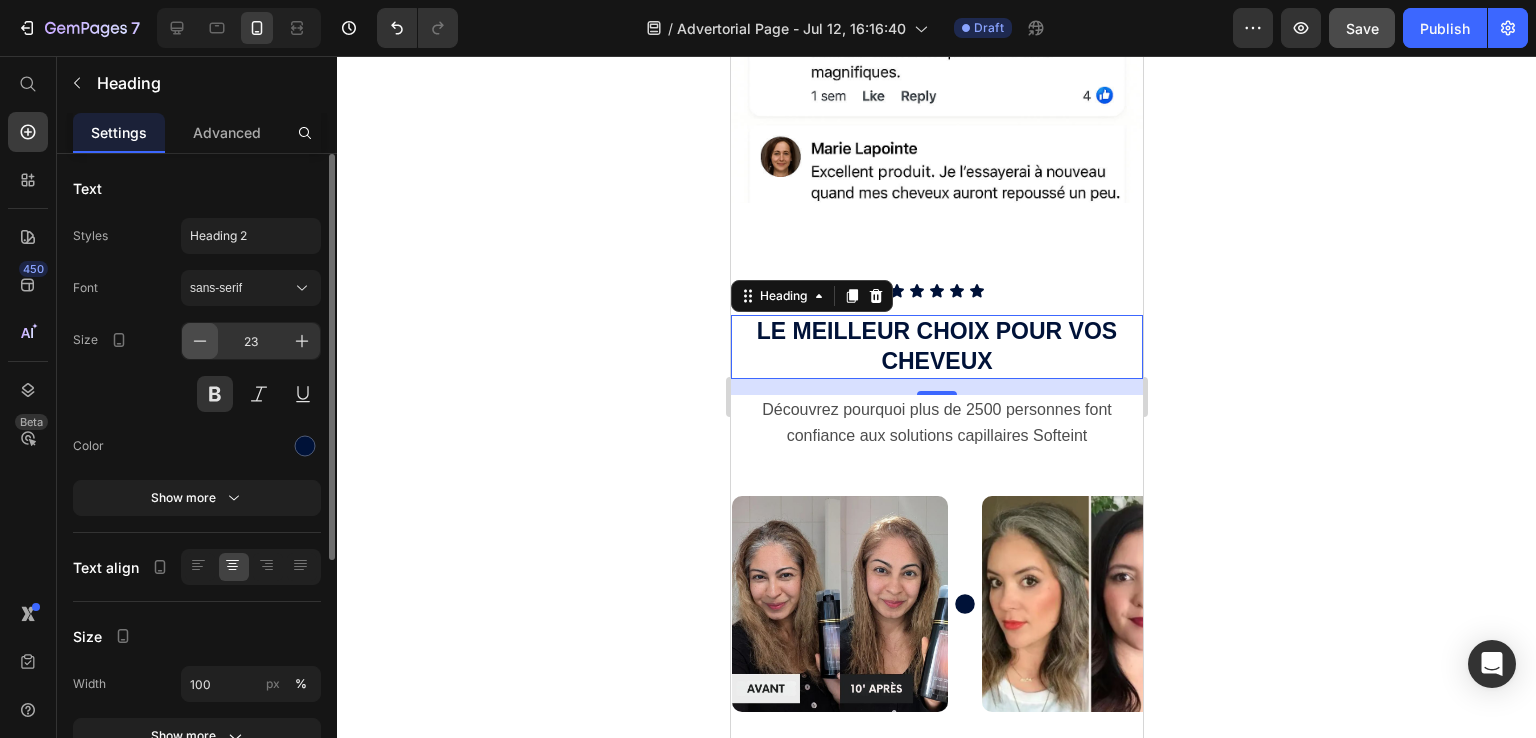click 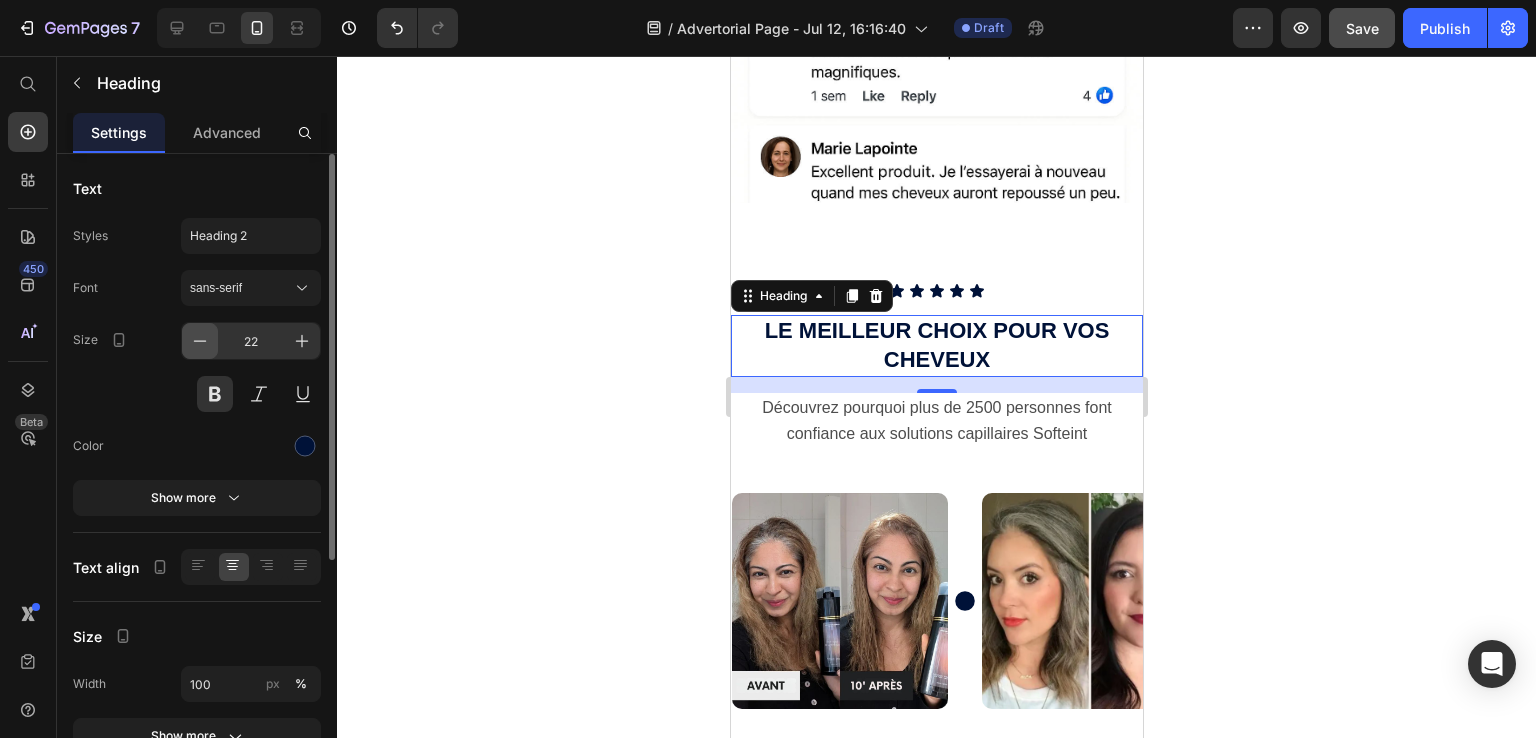 click 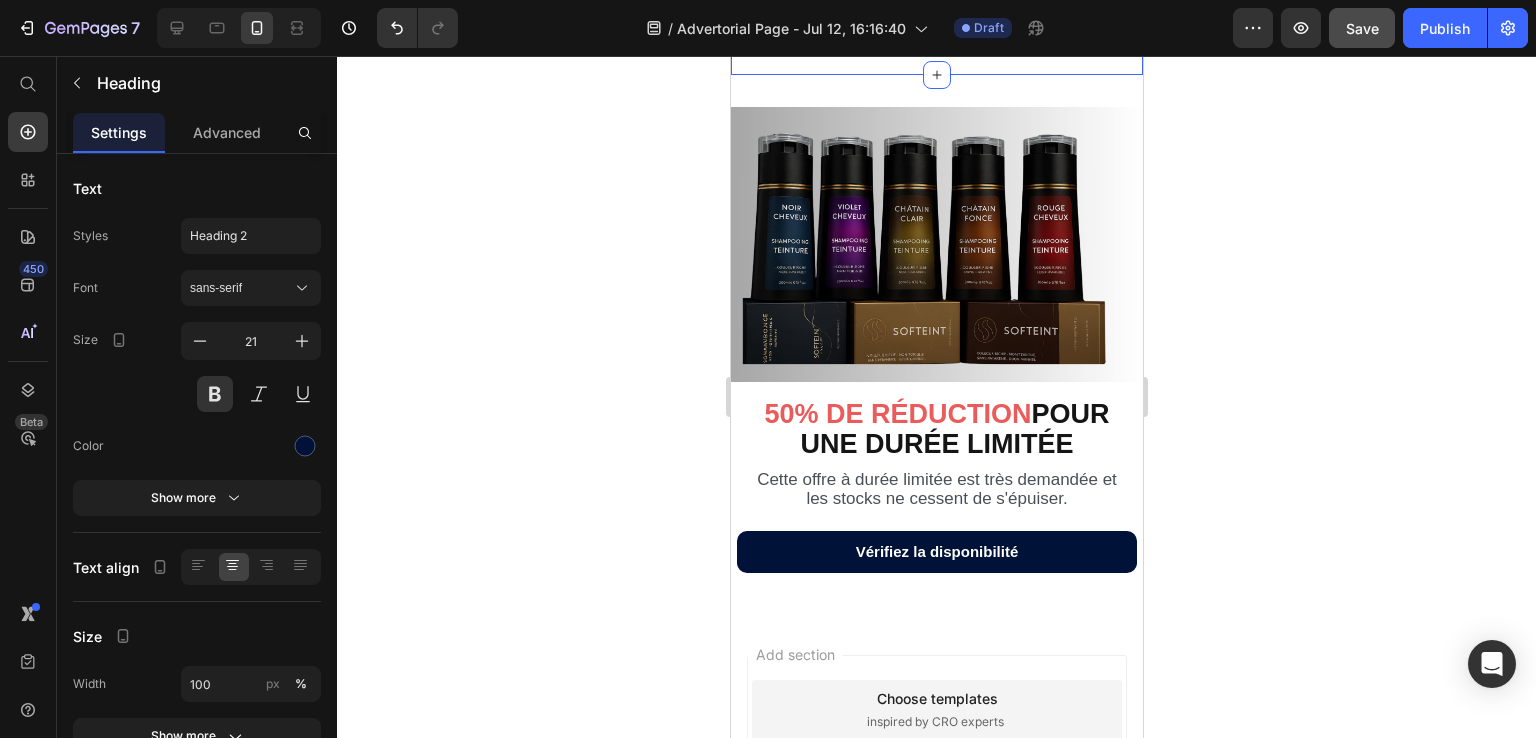 scroll, scrollTop: 5900, scrollLeft: 0, axis: vertical 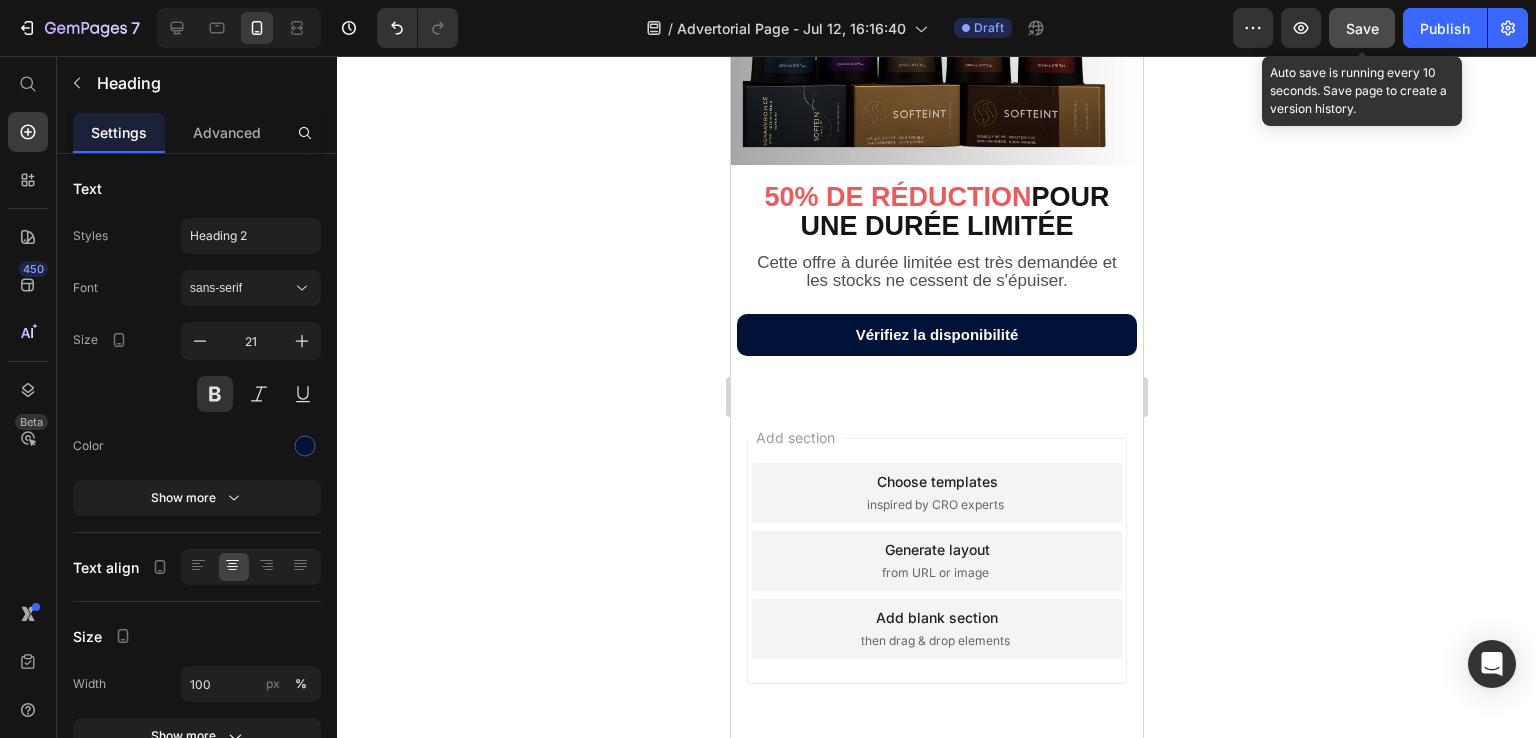 click on "Save" at bounding box center [1362, 28] 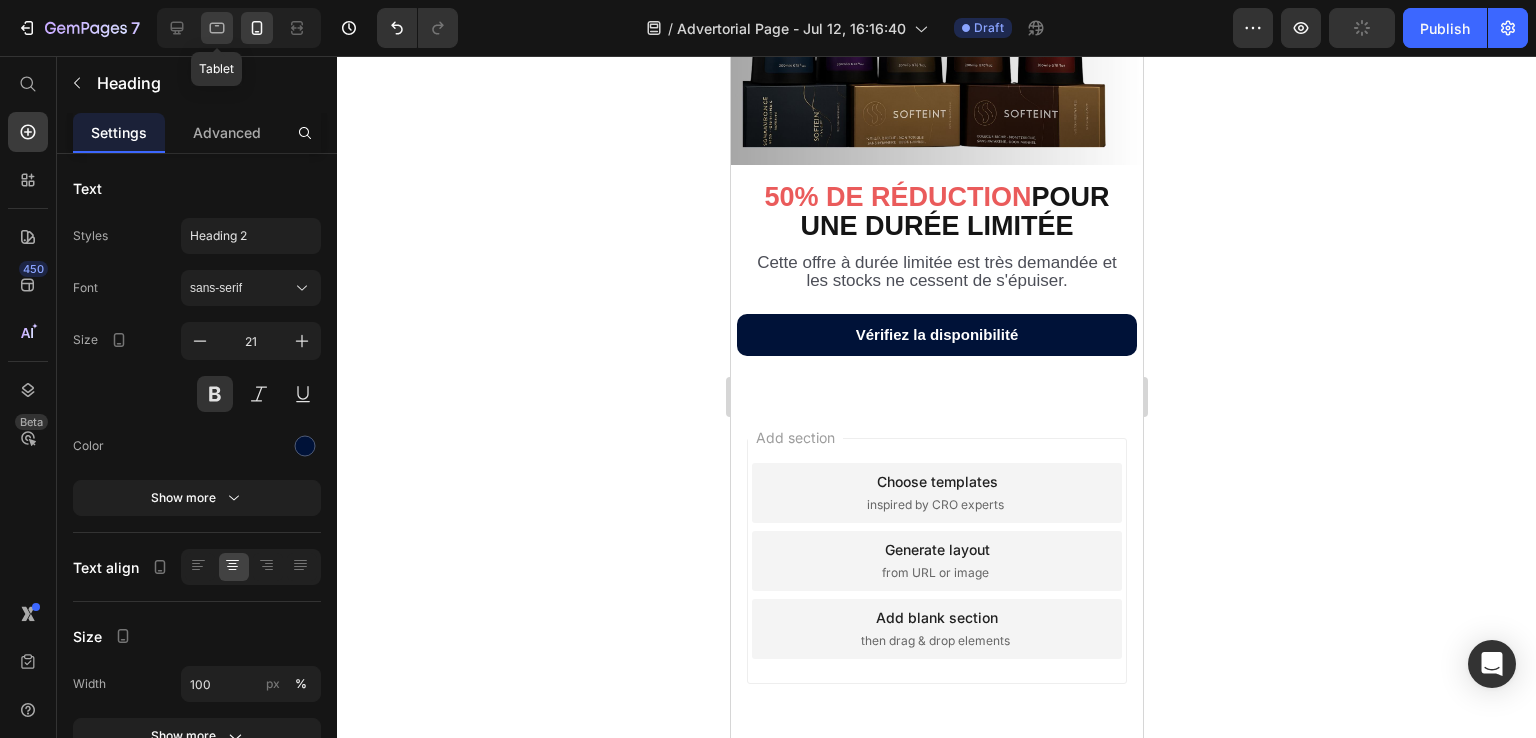 click 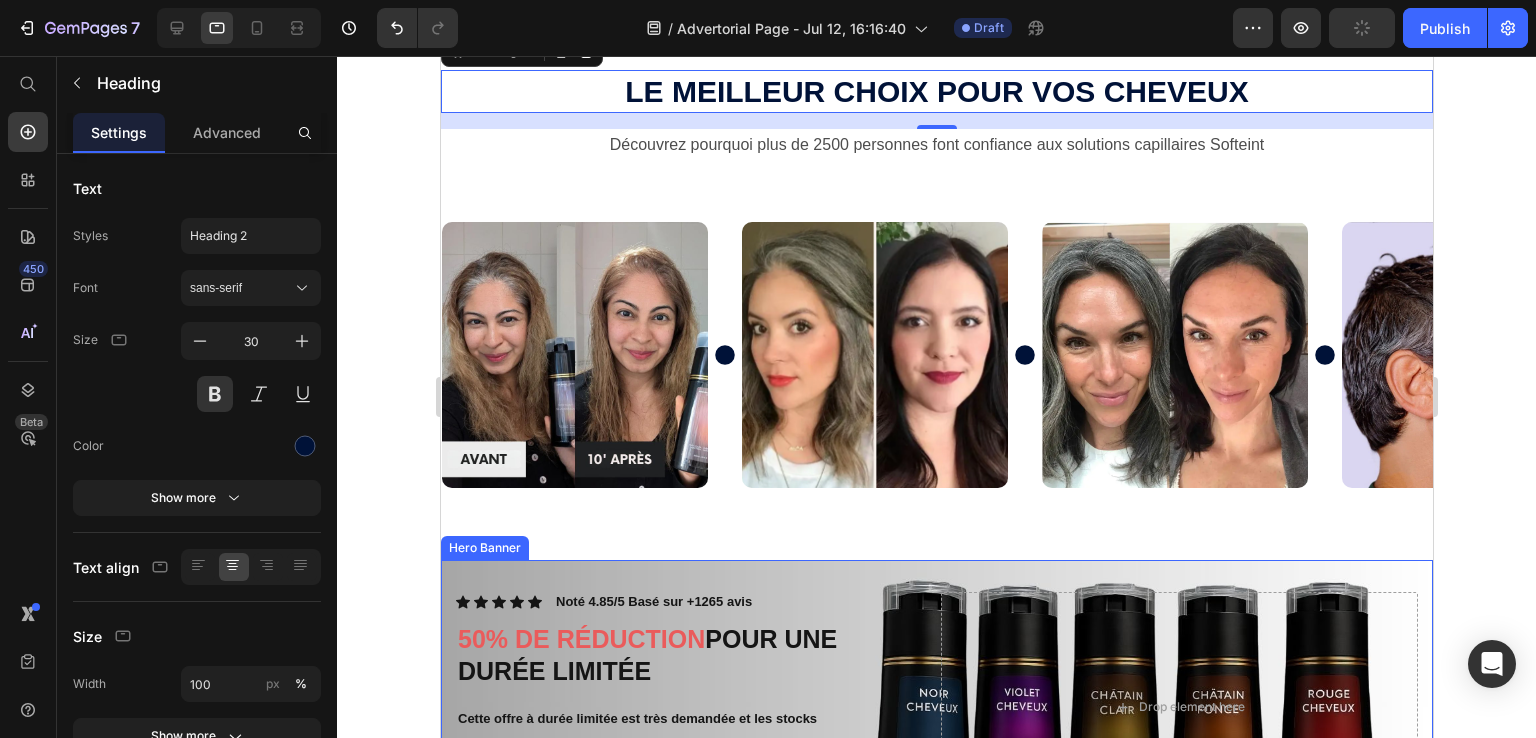 scroll, scrollTop: 4373, scrollLeft: 0, axis: vertical 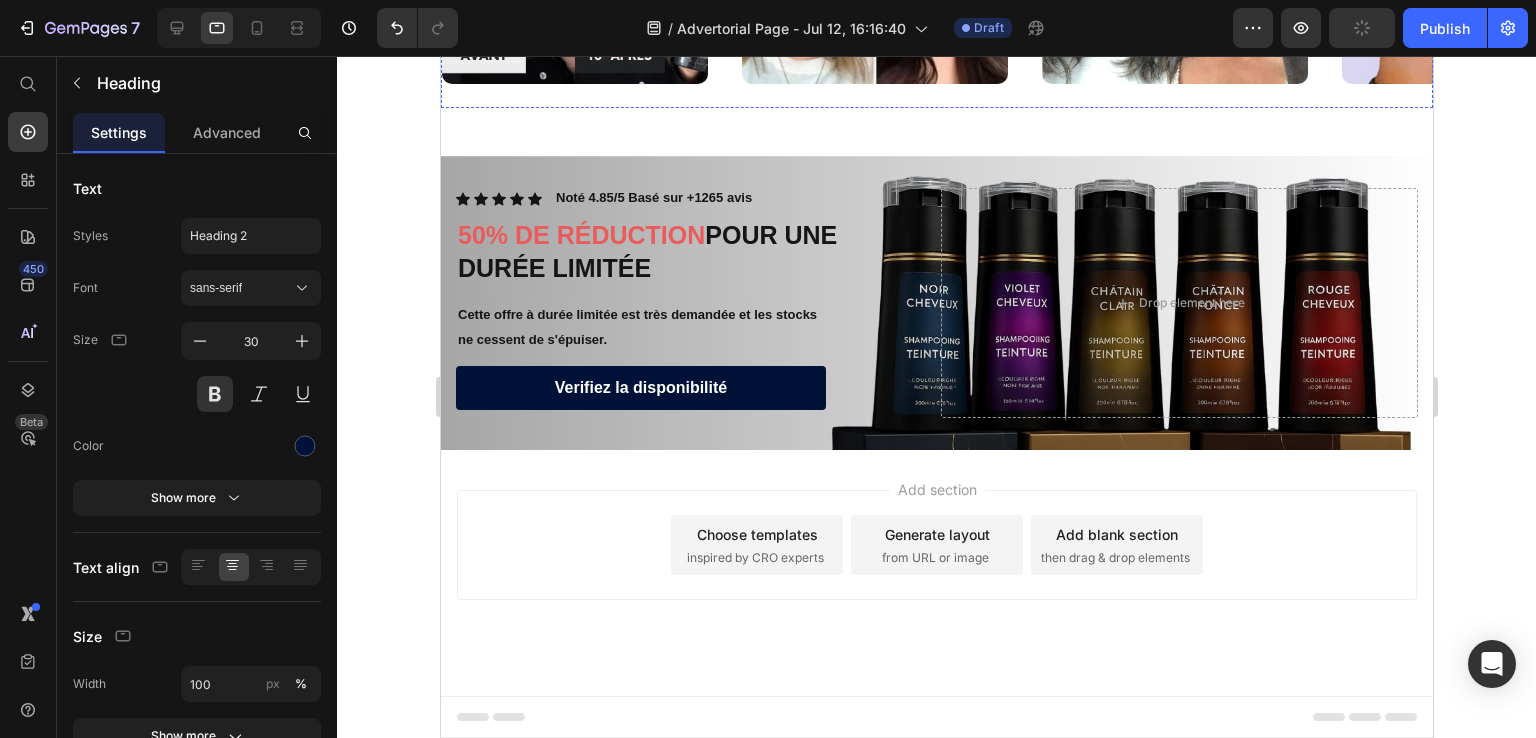 click on "Vérifiez la disponibilité" at bounding box center [1116, -1202] 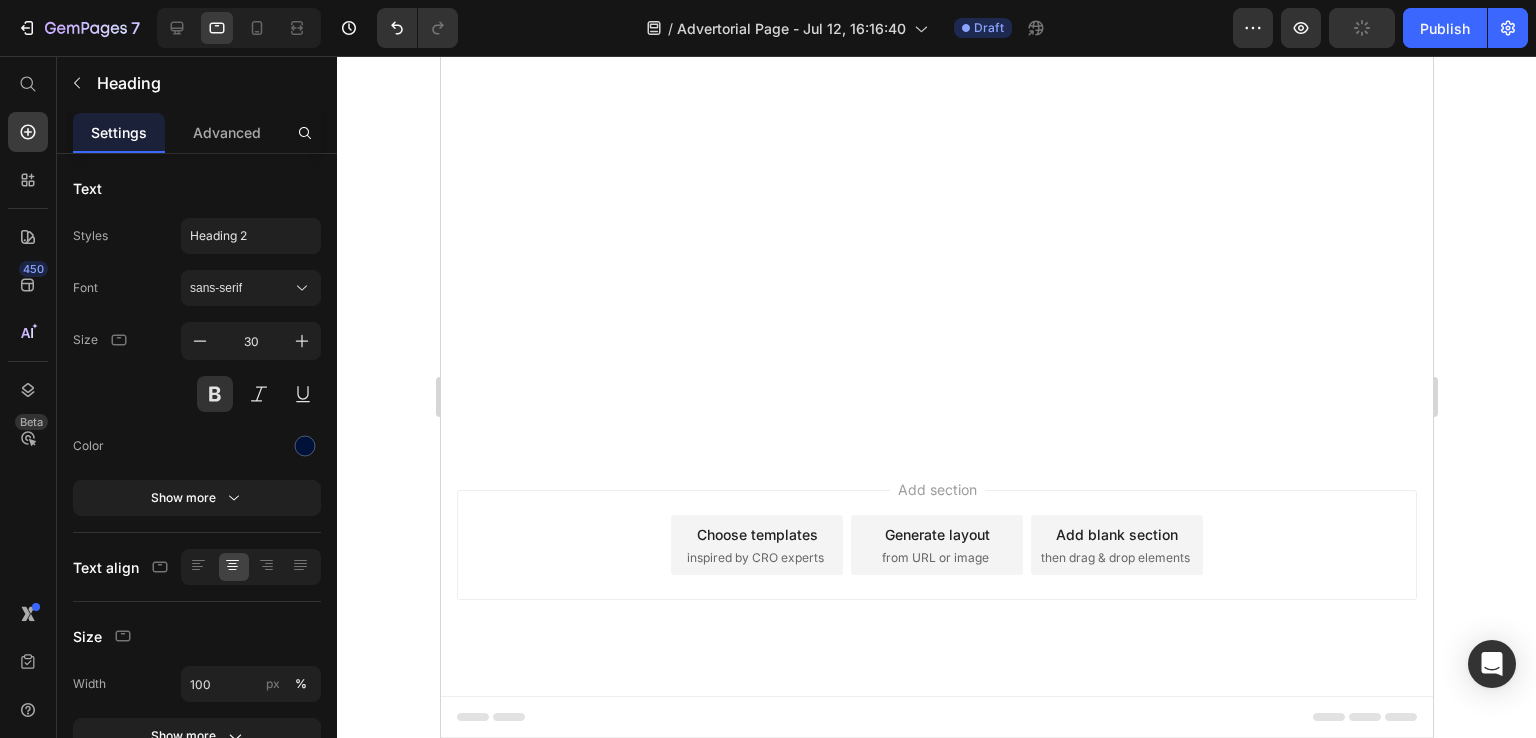 scroll, scrollTop: 2721, scrollLeft: 0, axis: vertical 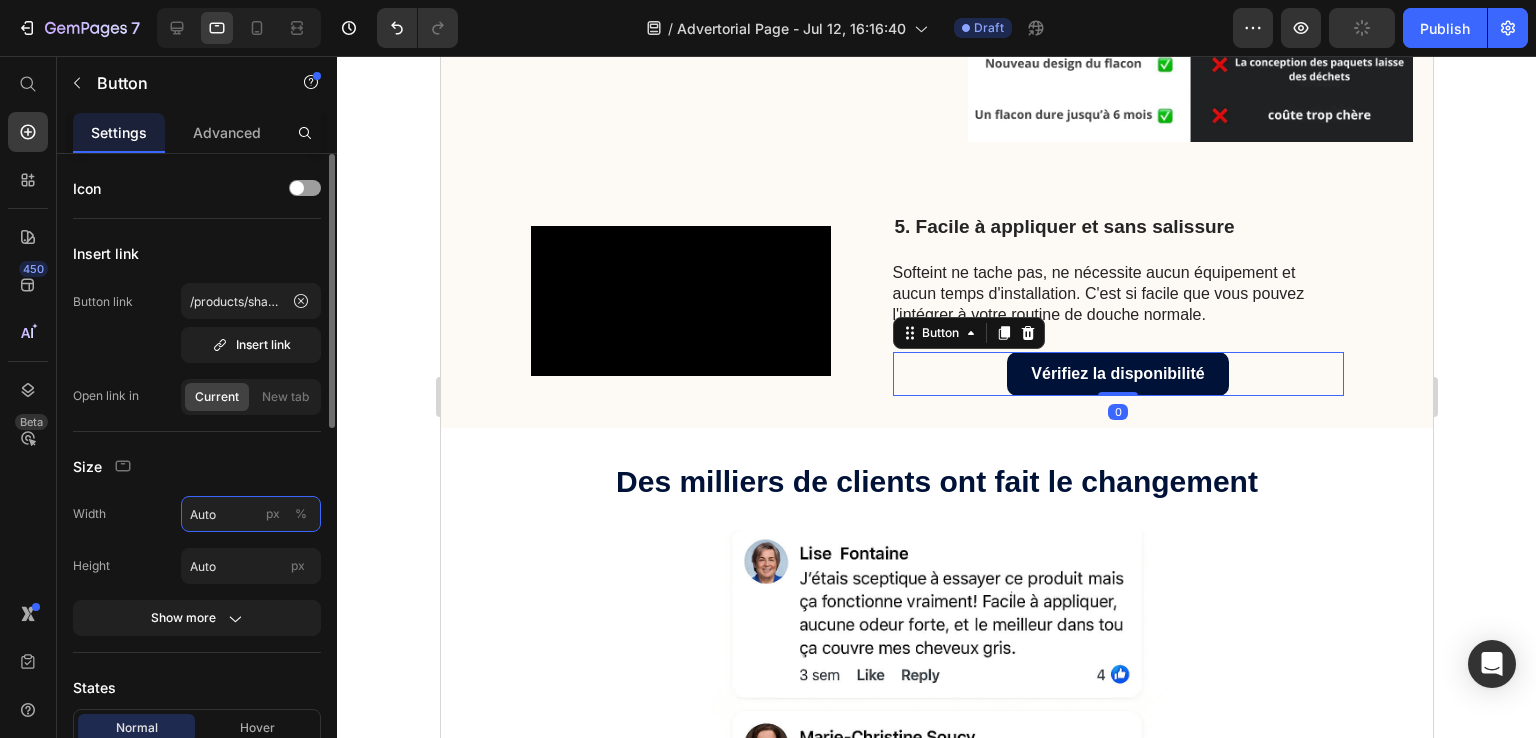 click on "Auto" at bounding box center (251, 514) 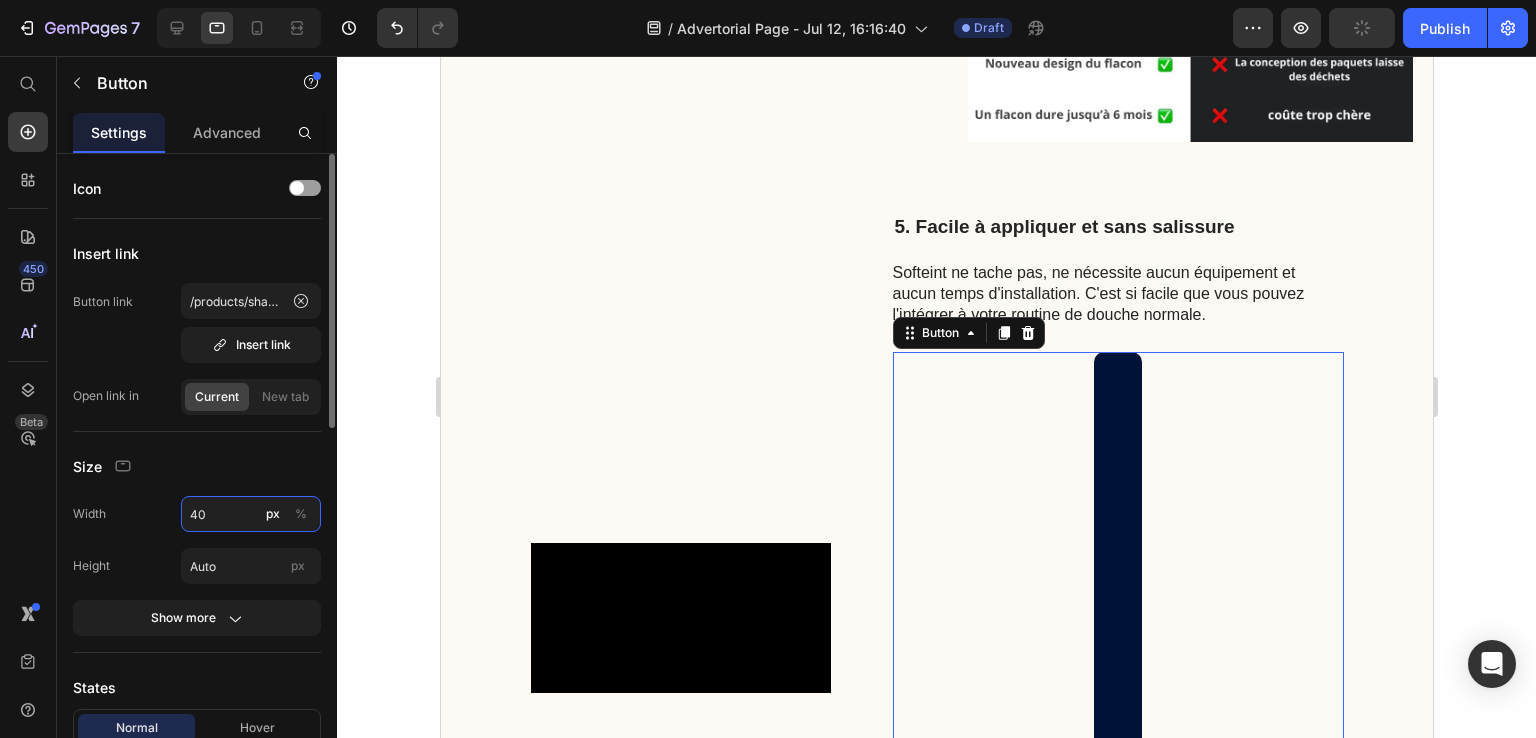 type on "450" 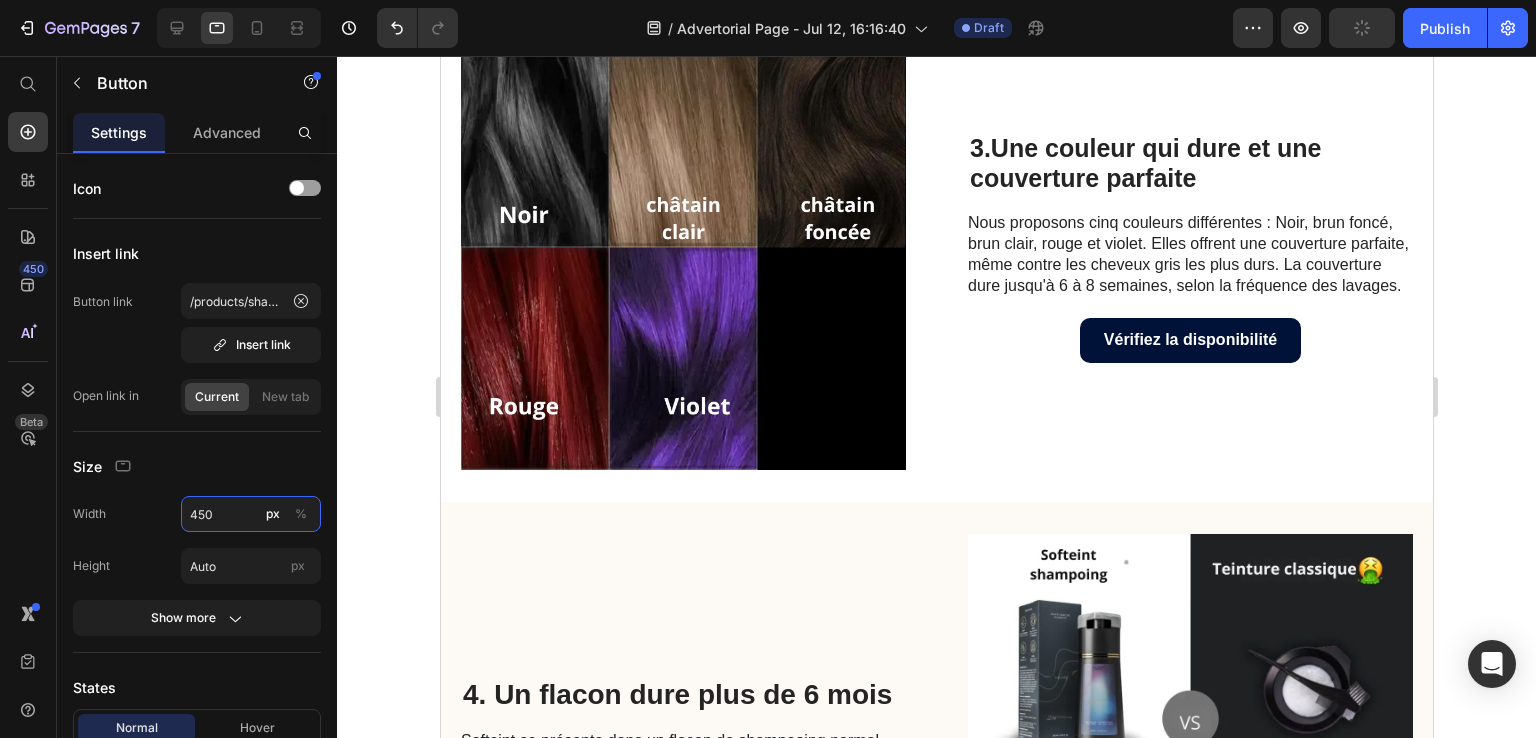 scroll, scrollTop: 1821, scrollLeft: 0, axis: vertical 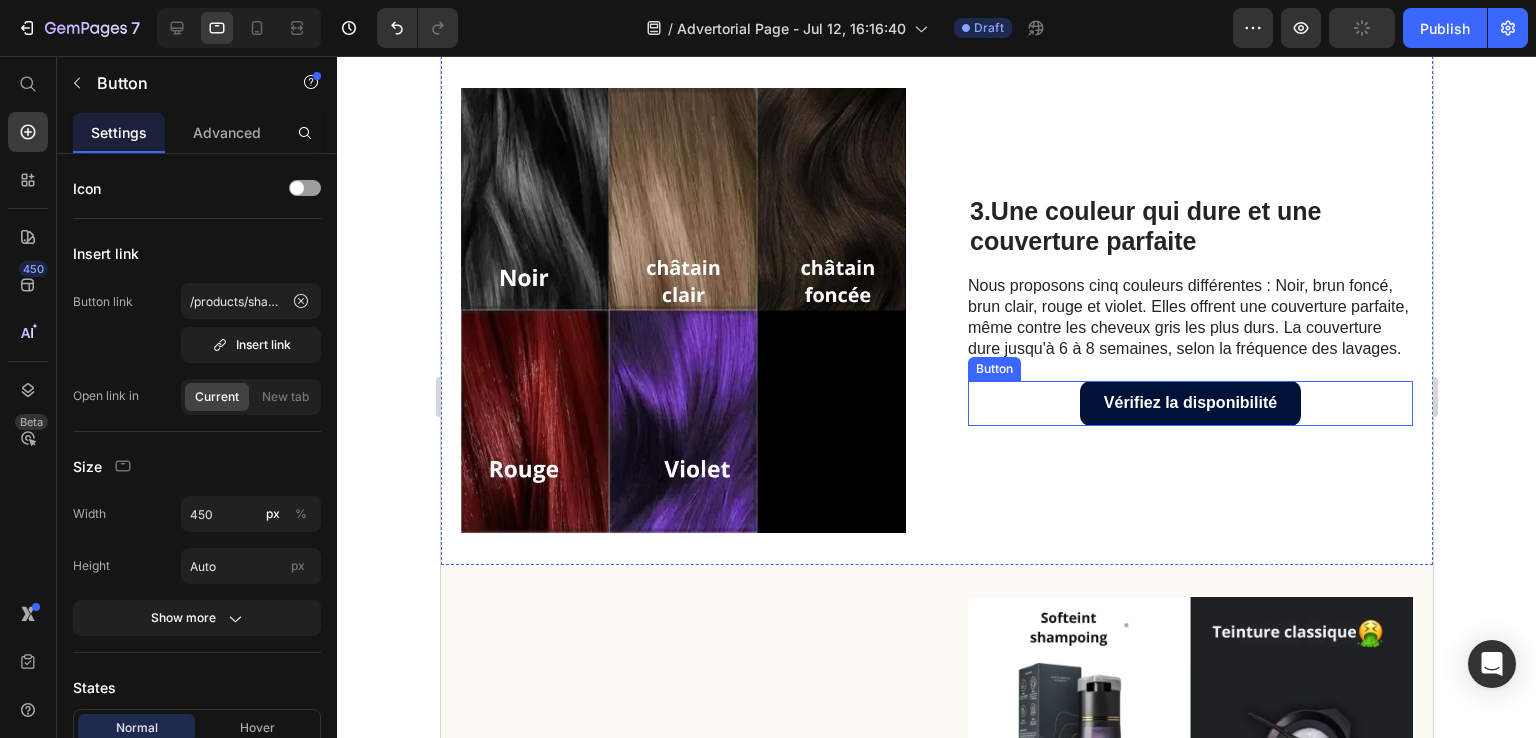 drag, startPoint x: 648, startPoint y: 576, endPoint x: 457, endPoint y: 505, distance: 203.76947 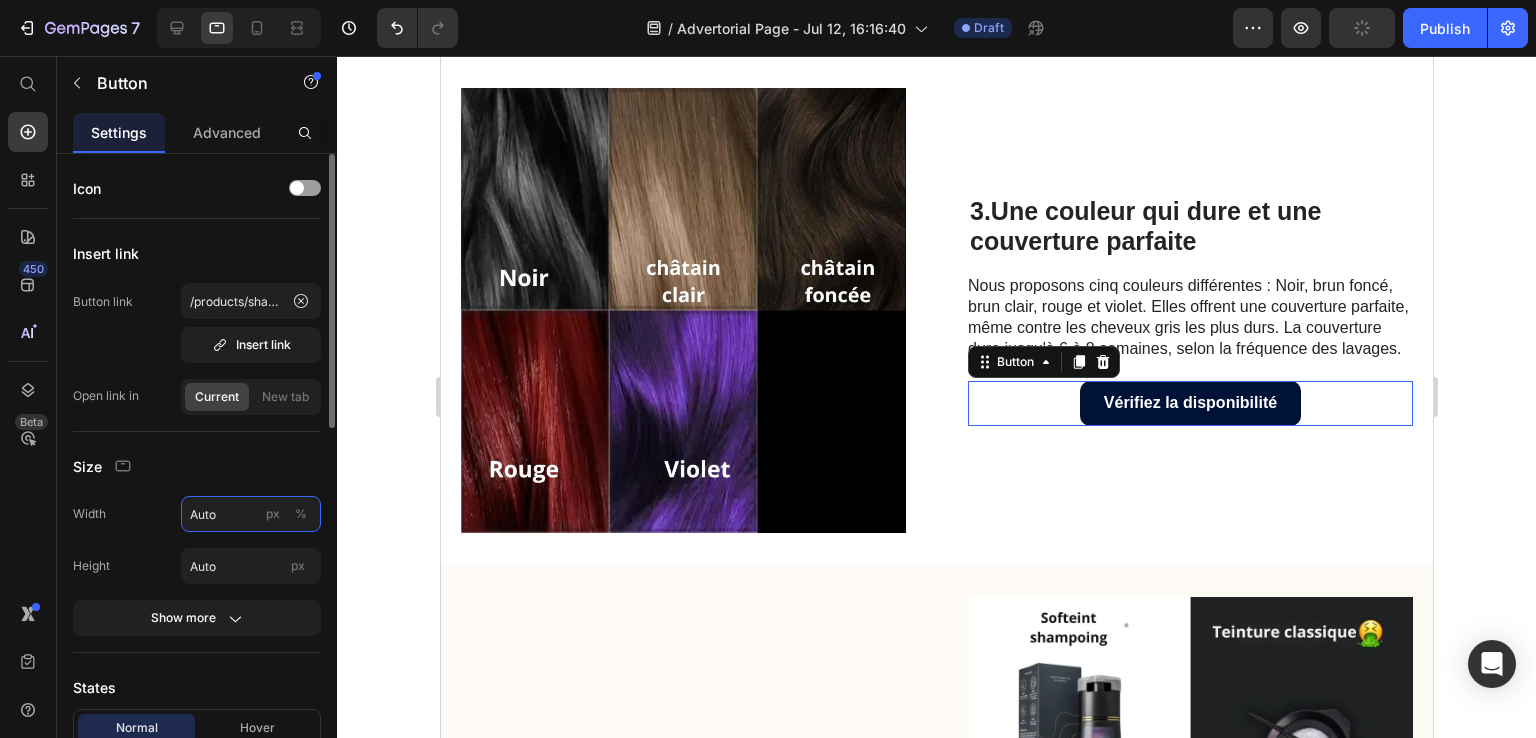 click on "Auto" at bounding box center [251, 514] 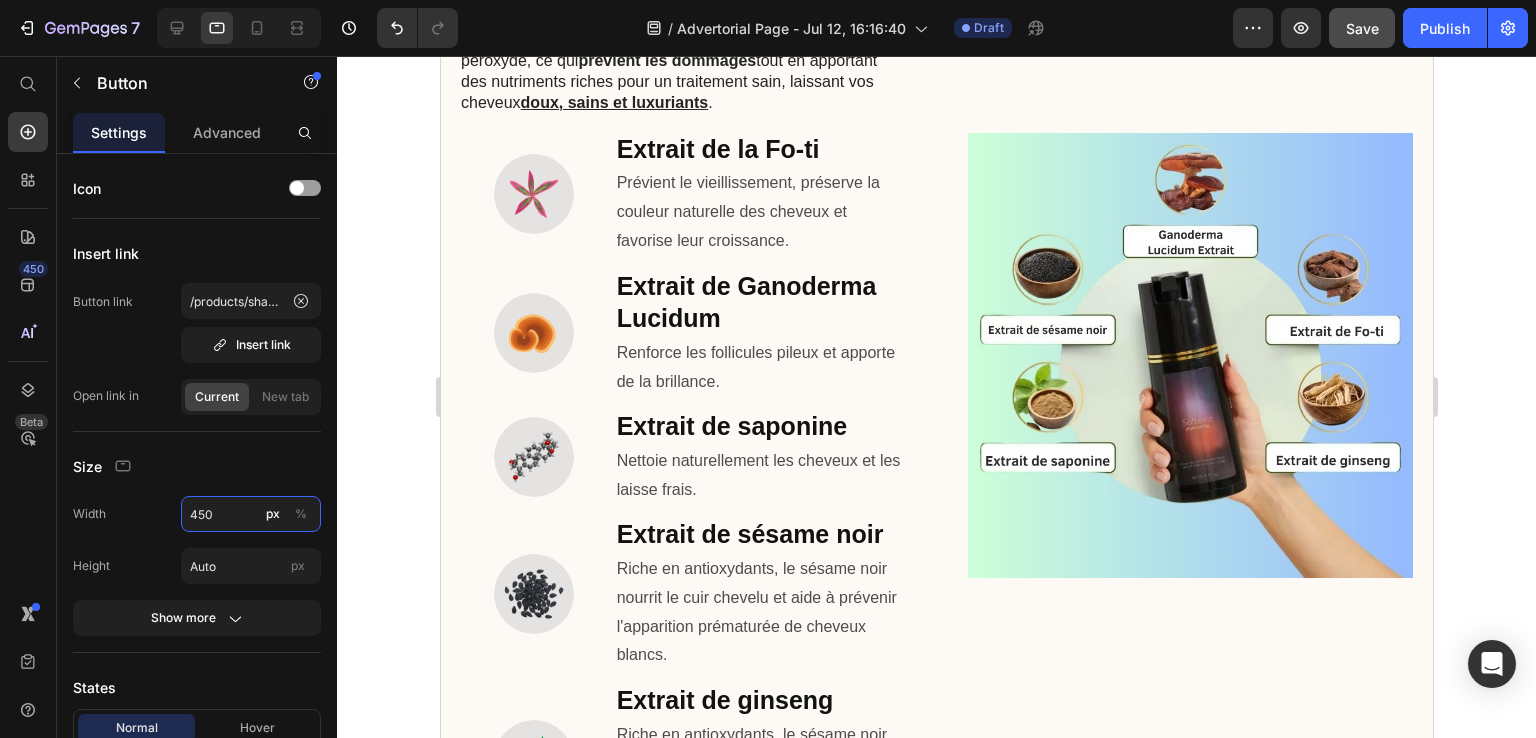 scroll, scrollTop: 721, scrollLeft: 0, axis: vertical 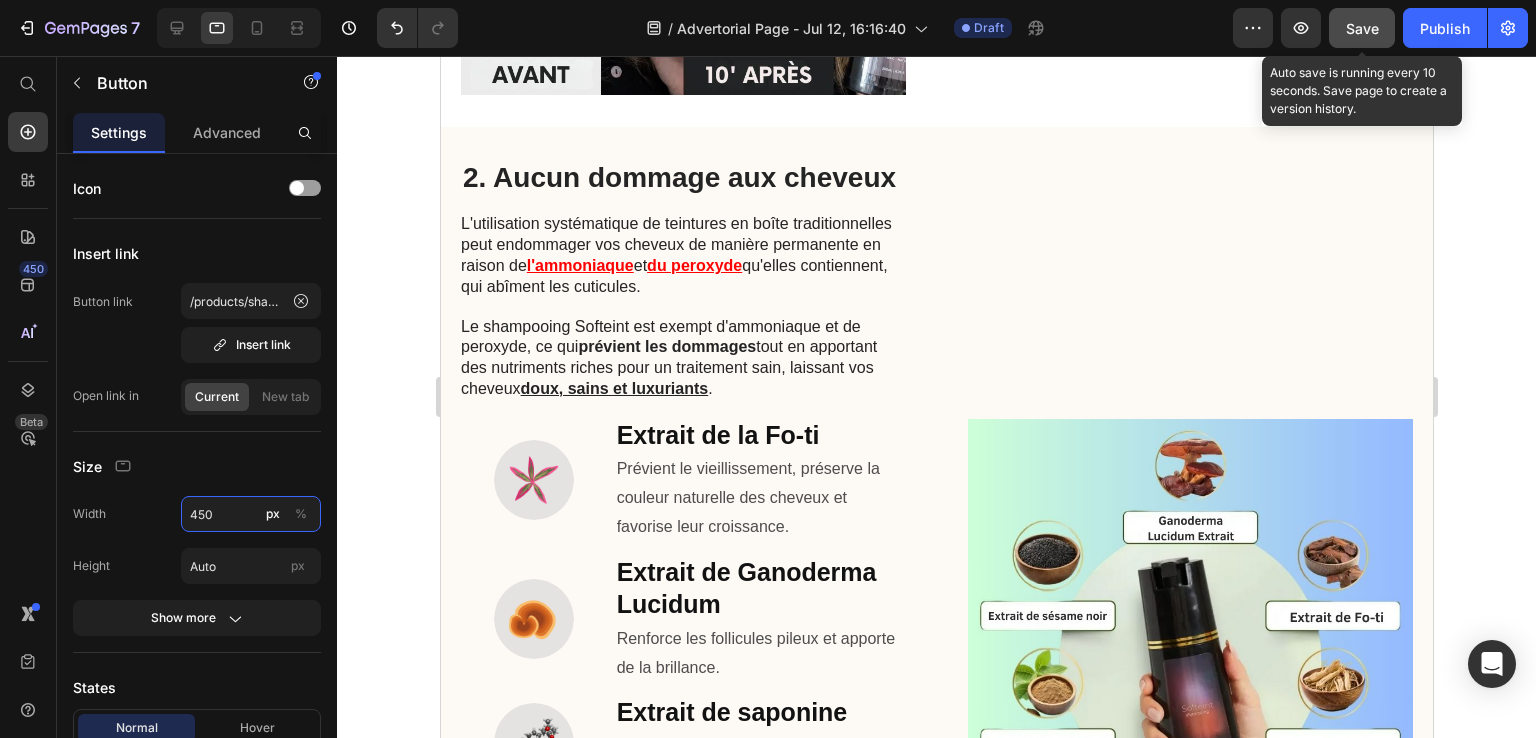 type on "450" 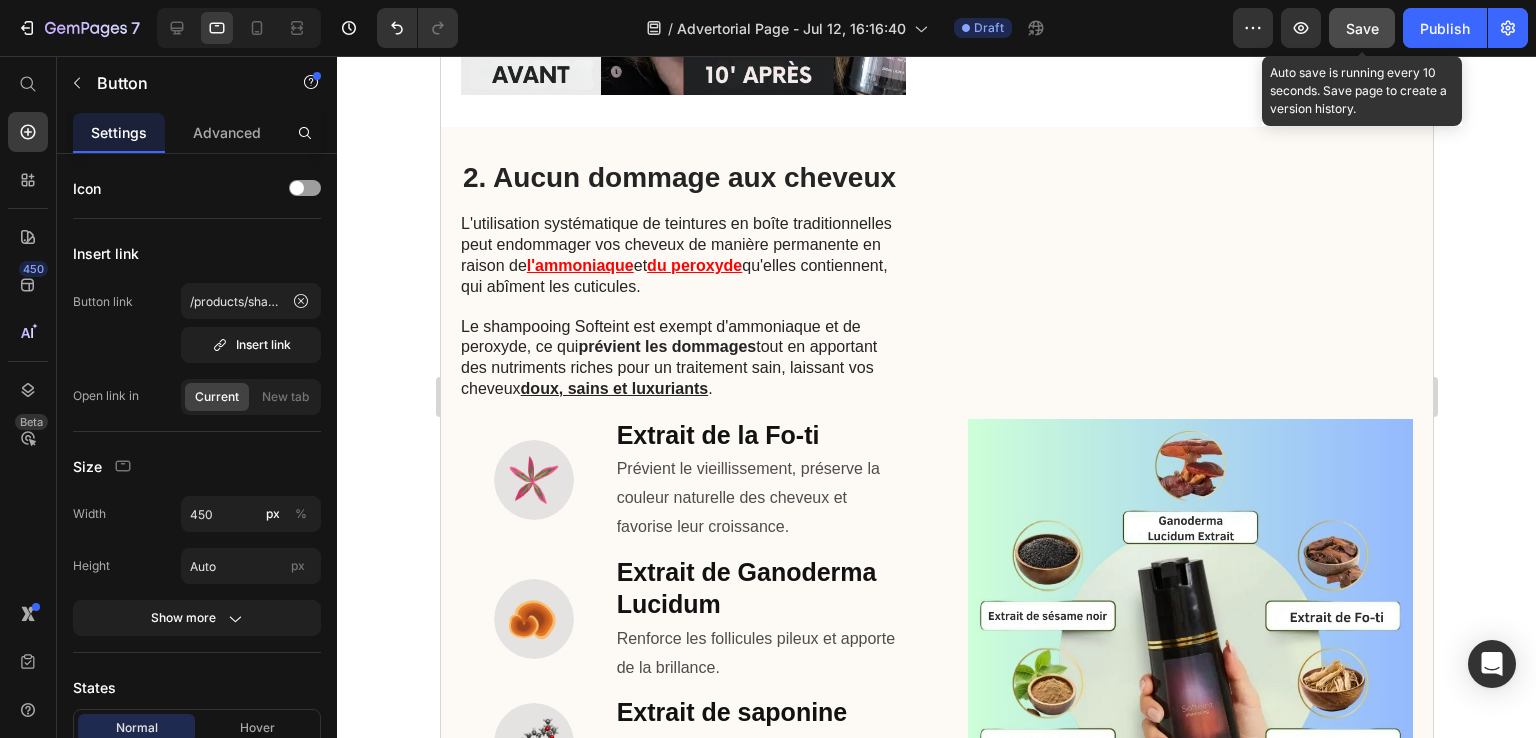 click on "Save" 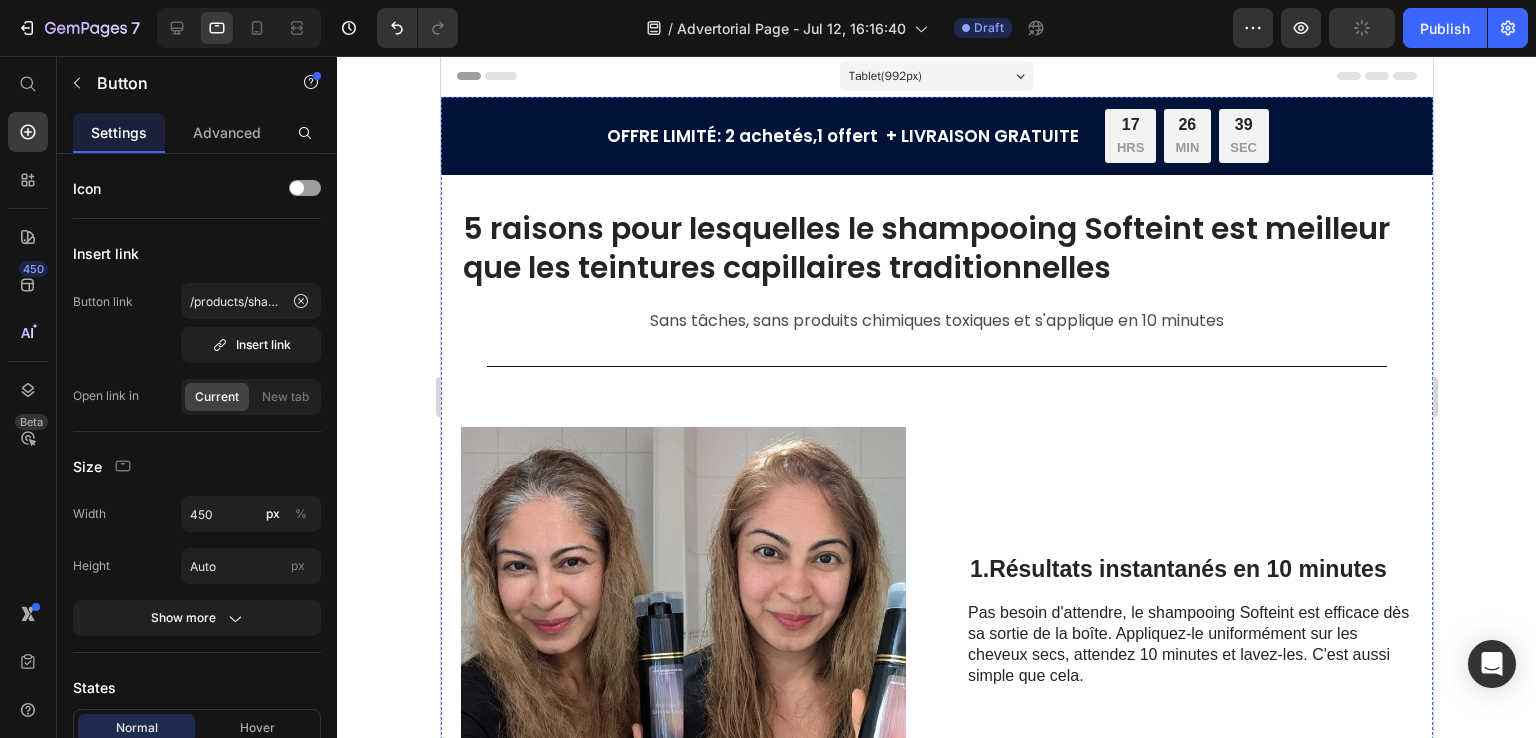 scroll, scrollTop: 600, scrollLeft: 0, axis: vertical 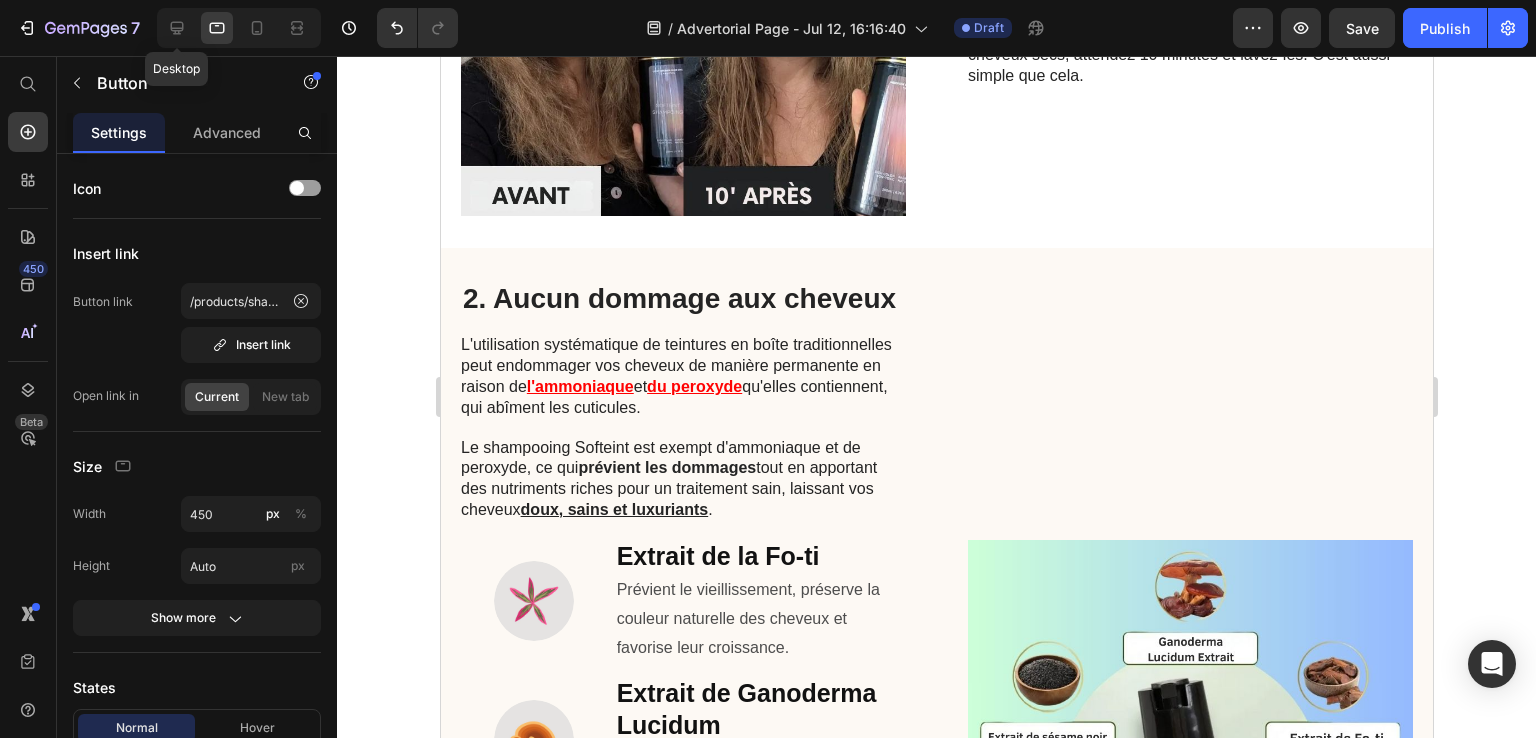 drag, startPoint x: 180, startPoint y: 25, endPoint x: 404, endPoint y: 191, distance: 278.8046 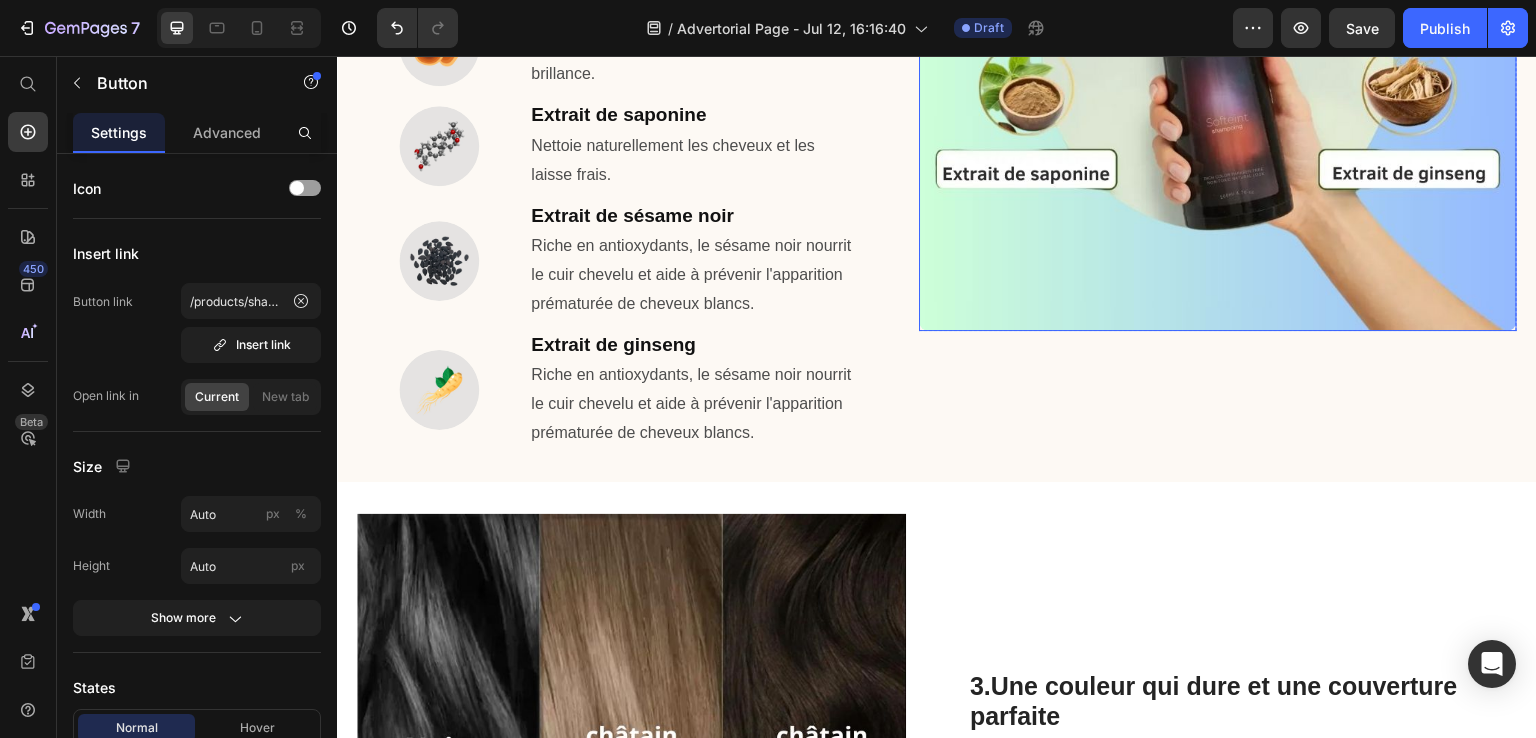 scroll, scrollTop: 1402, scrollLeft: 0, axis: vertical 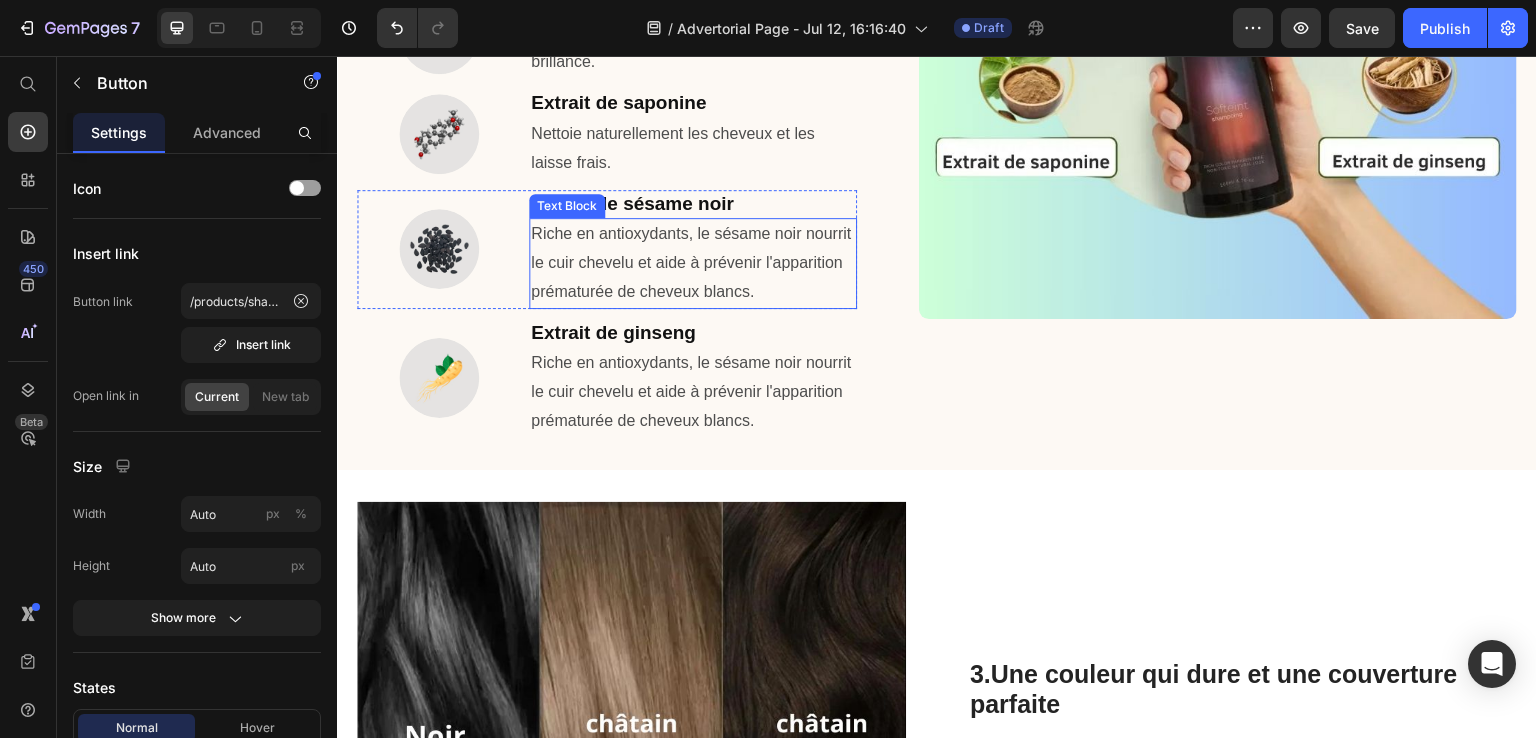 click on "Riche en antioxydants, le sésame noir nourrit le cuir chevelu et aide à prévenir l'apparition prématurée de cheveux blancs." at bounding box center [693, 263] 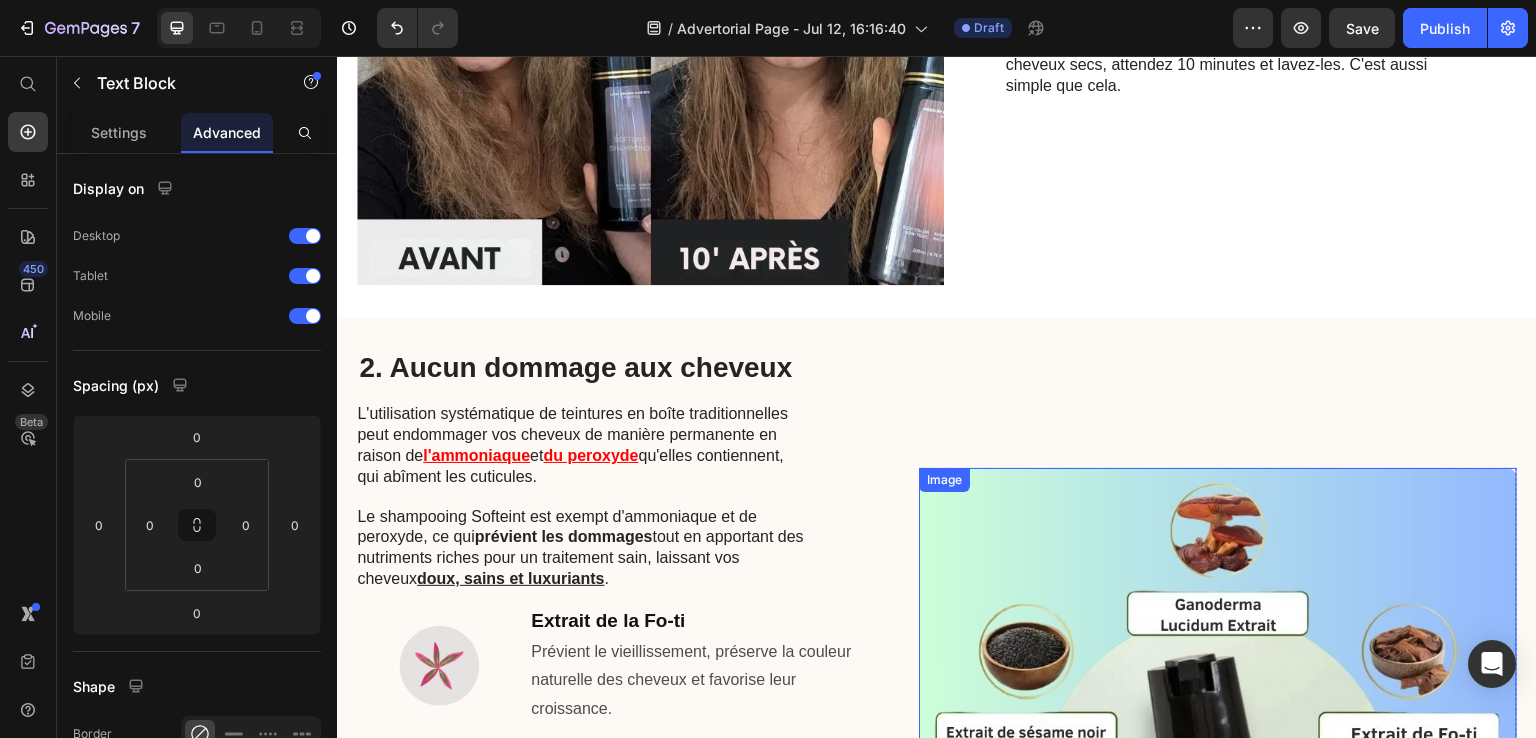 scroll, scrollTop: 602, scrollLeft: 0, axis: vertical 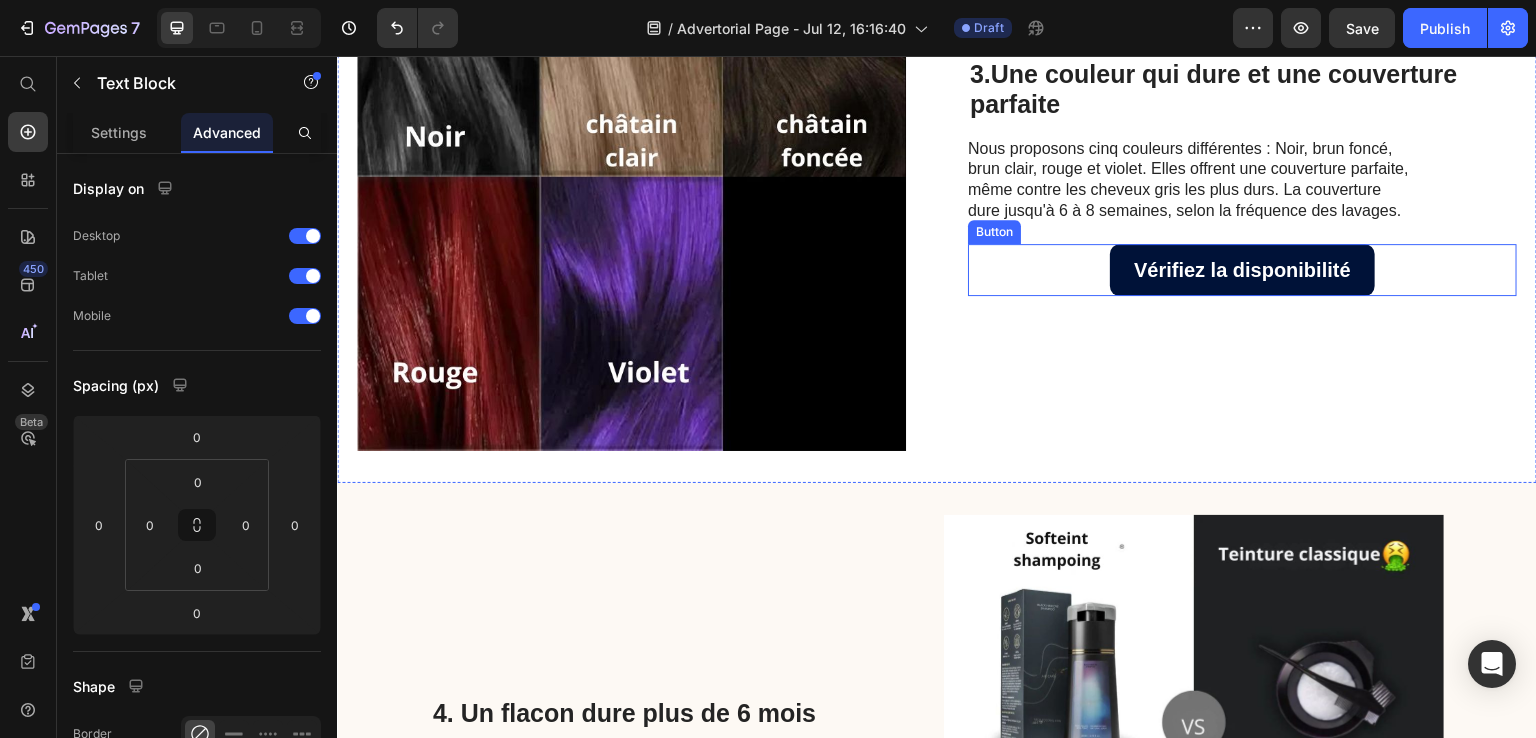 click on "Vérifiez la disponibilité Button" at bounding box center [1242, 270] 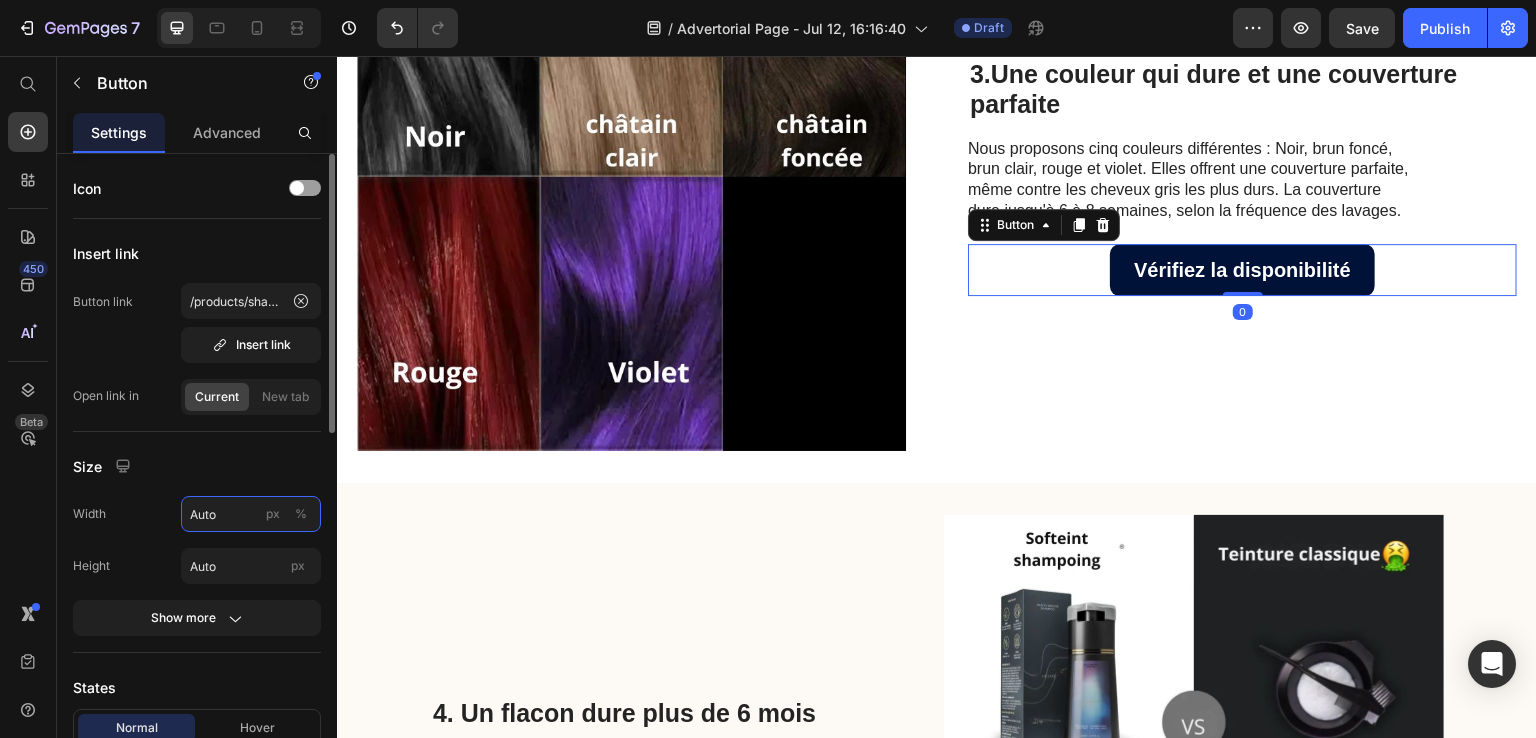 click on "Auto" at bounding box center [251, 514] 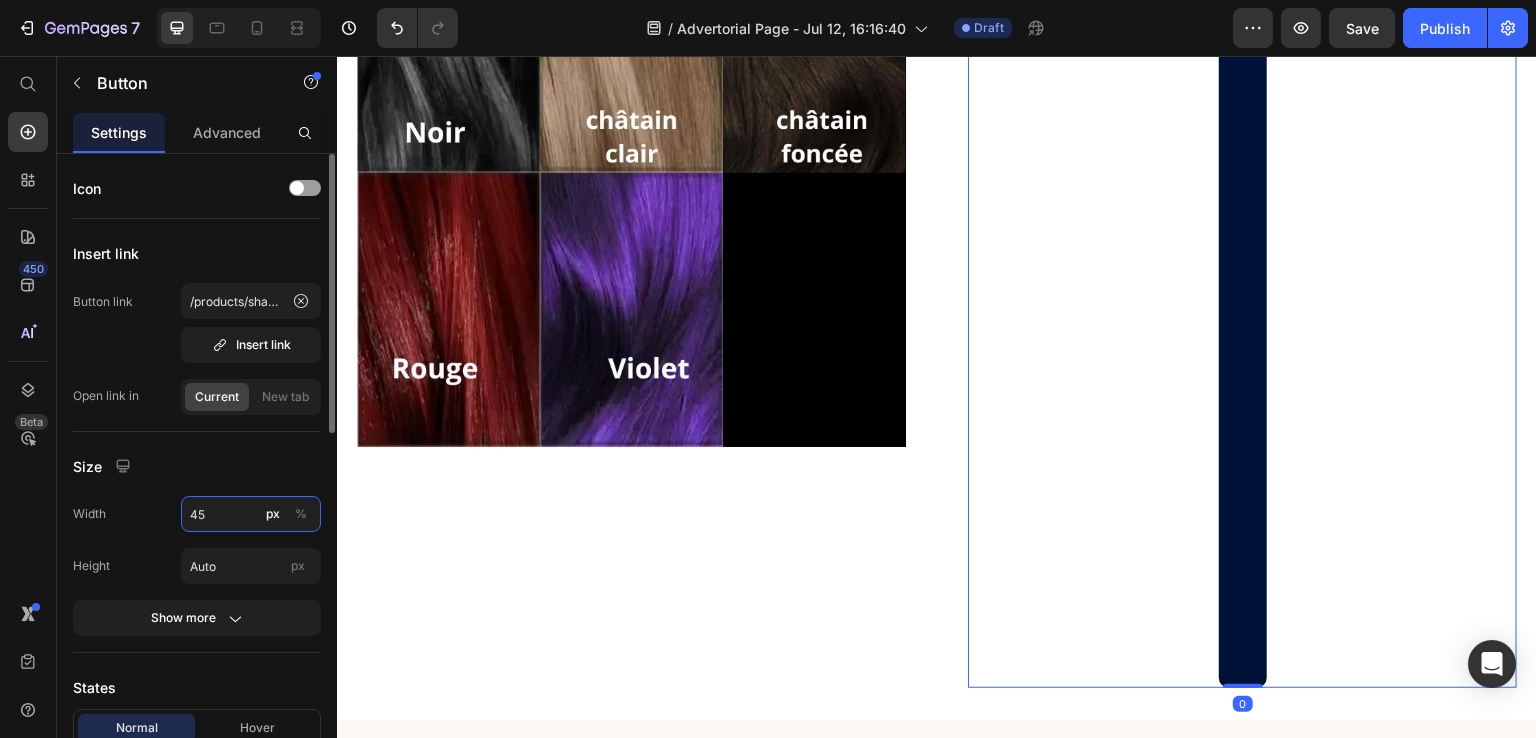 type on "450" 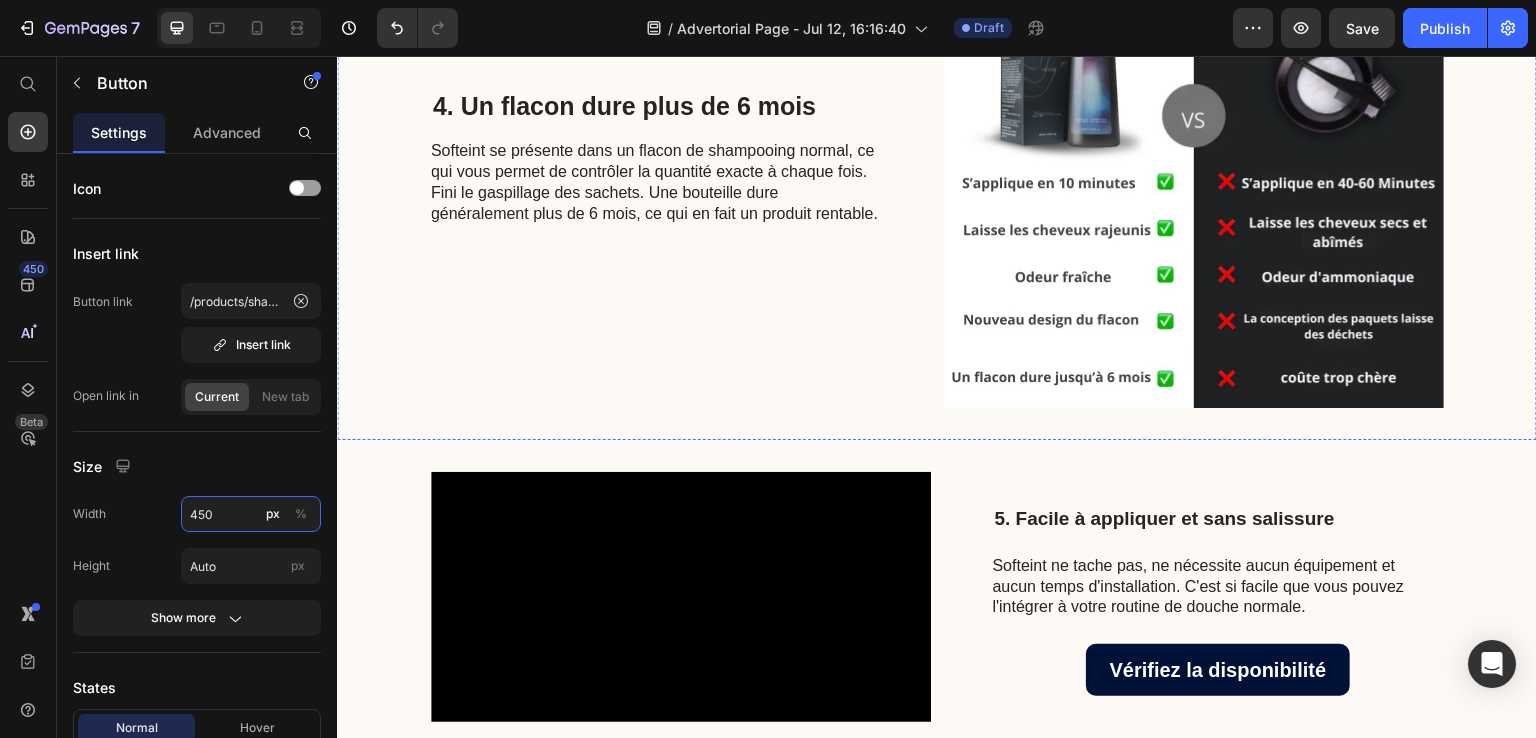scroll, scrollTop: 2802, scrollLeft: 0, axis: vertical 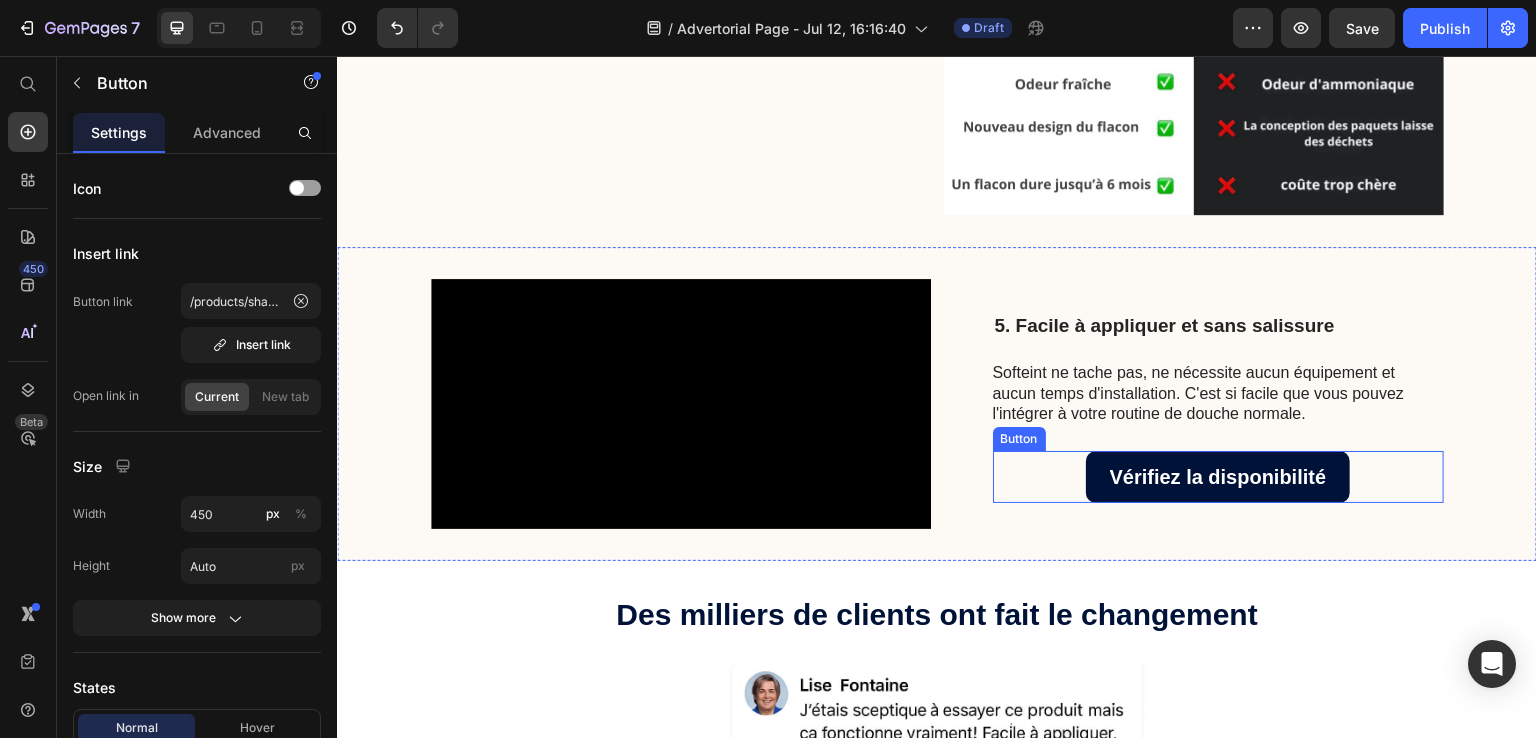 click on "Vérifiez la disponibilité Button" at bounding box center (1218, 477) 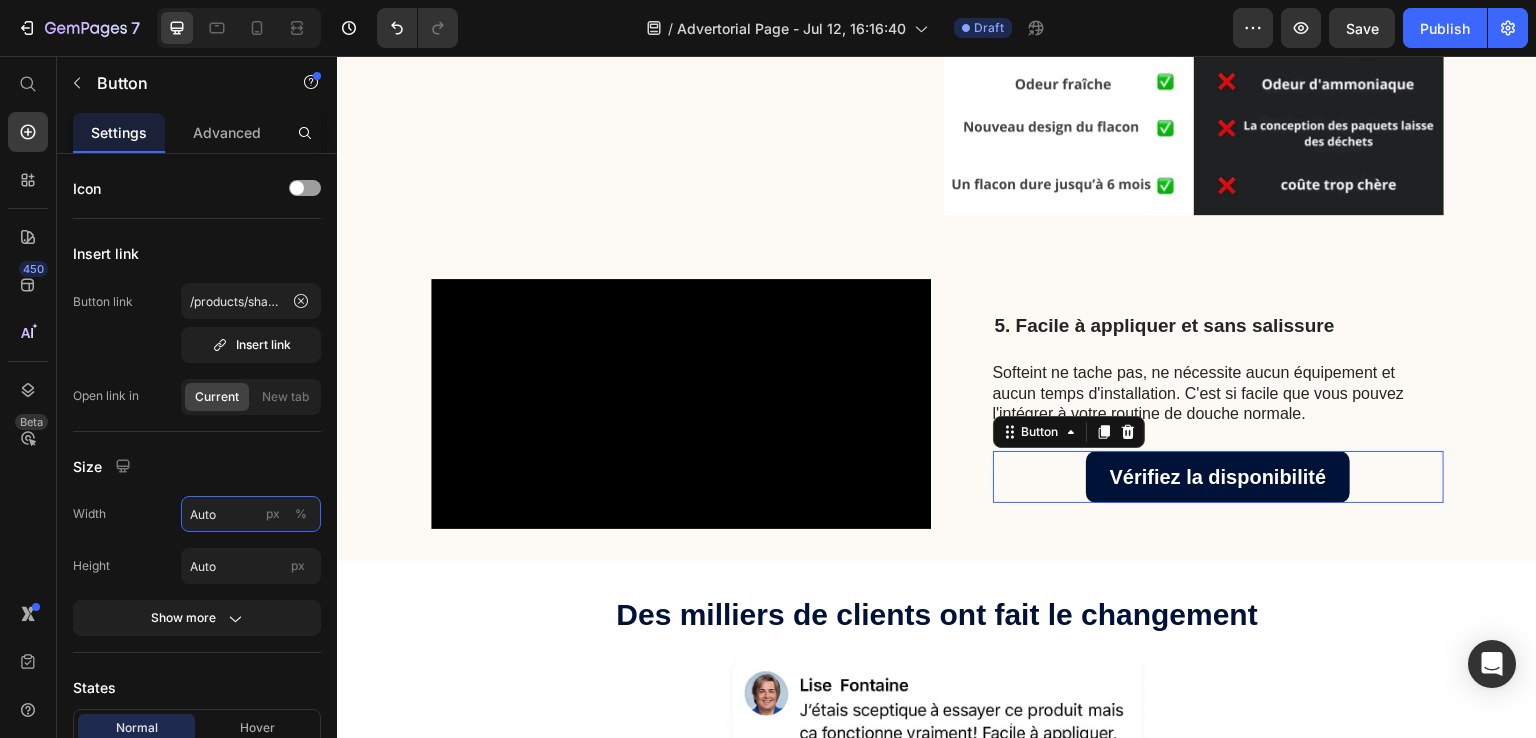 click on "Auto" at bounding box center (251, 514) 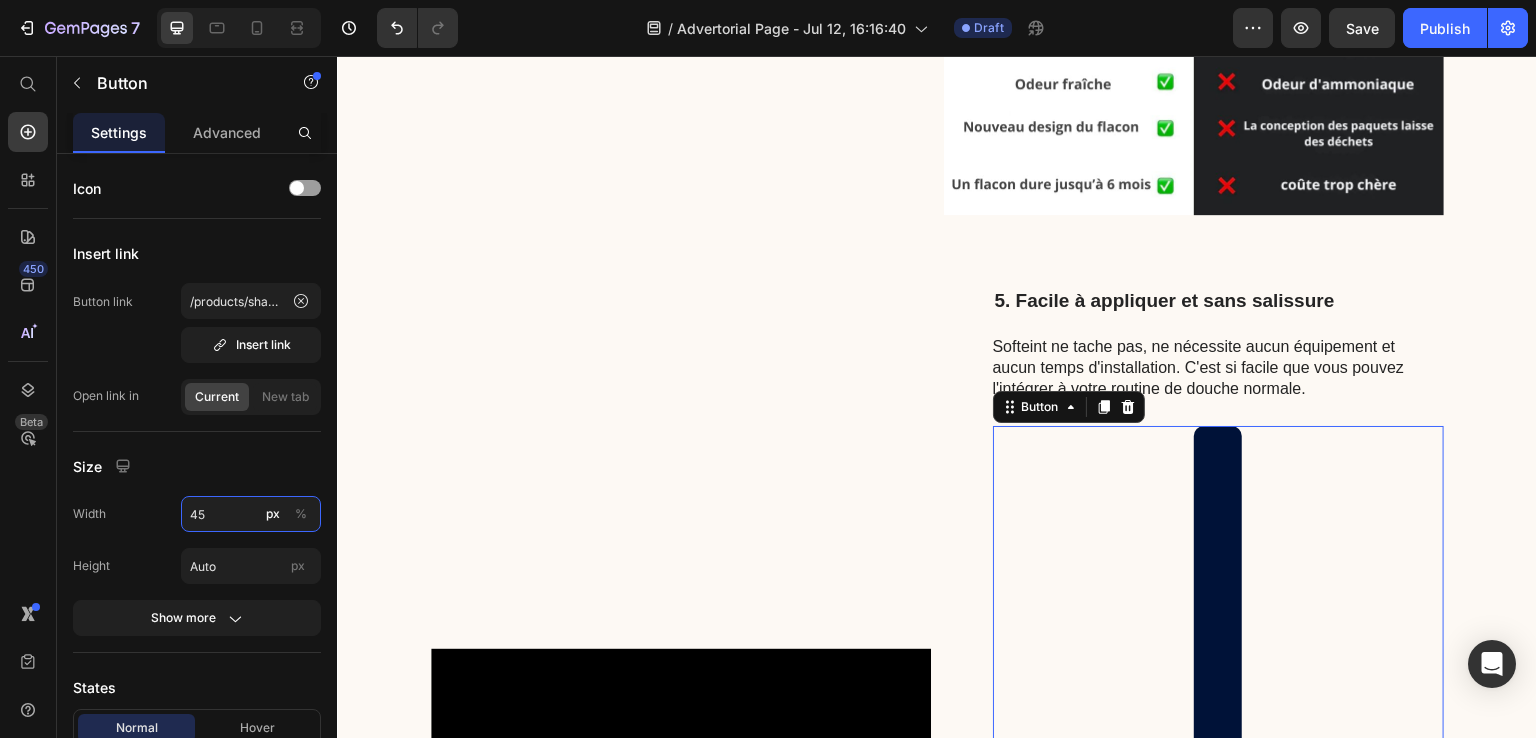 type on "450" 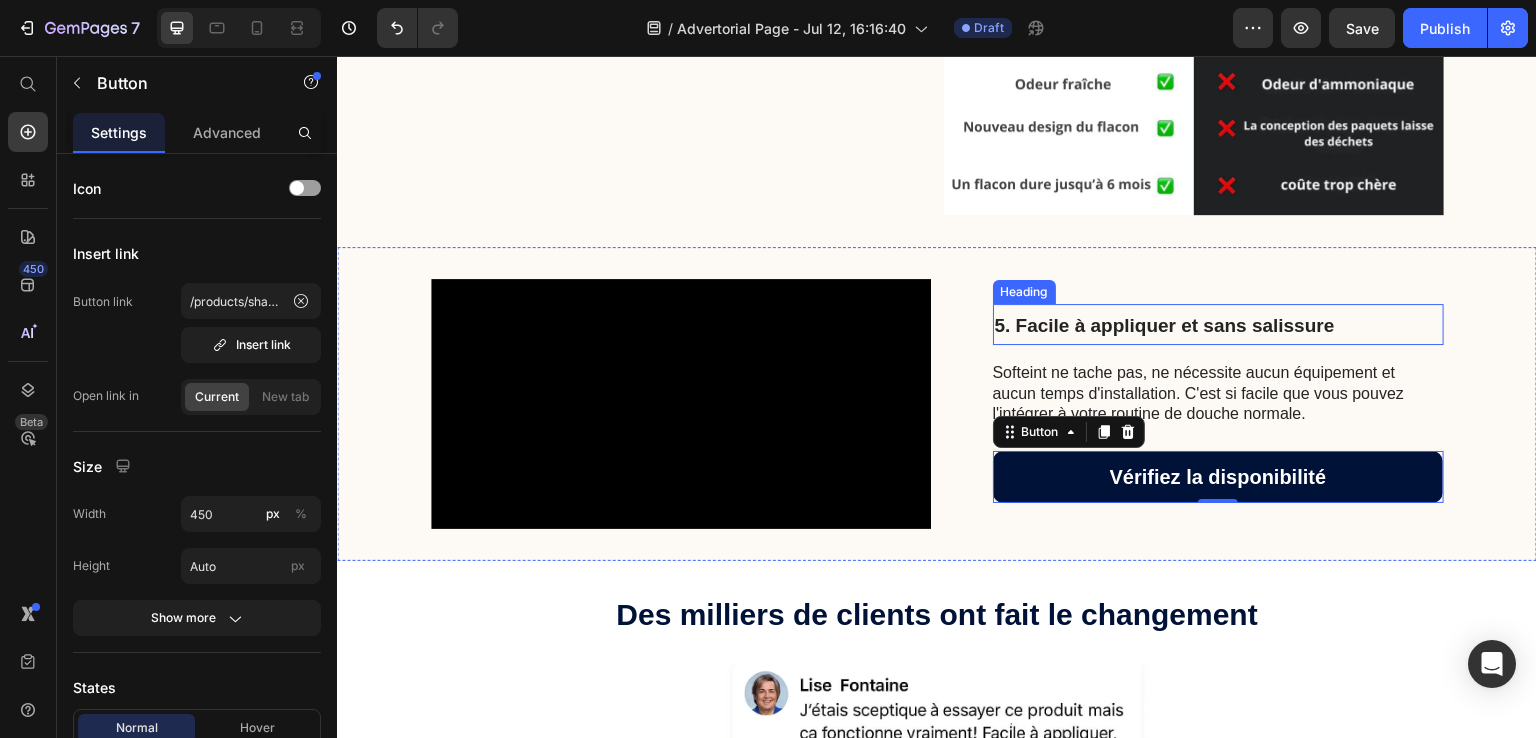 click on "5. Facile à appliquer et sans salissure" at bounding box center (1218, 324) 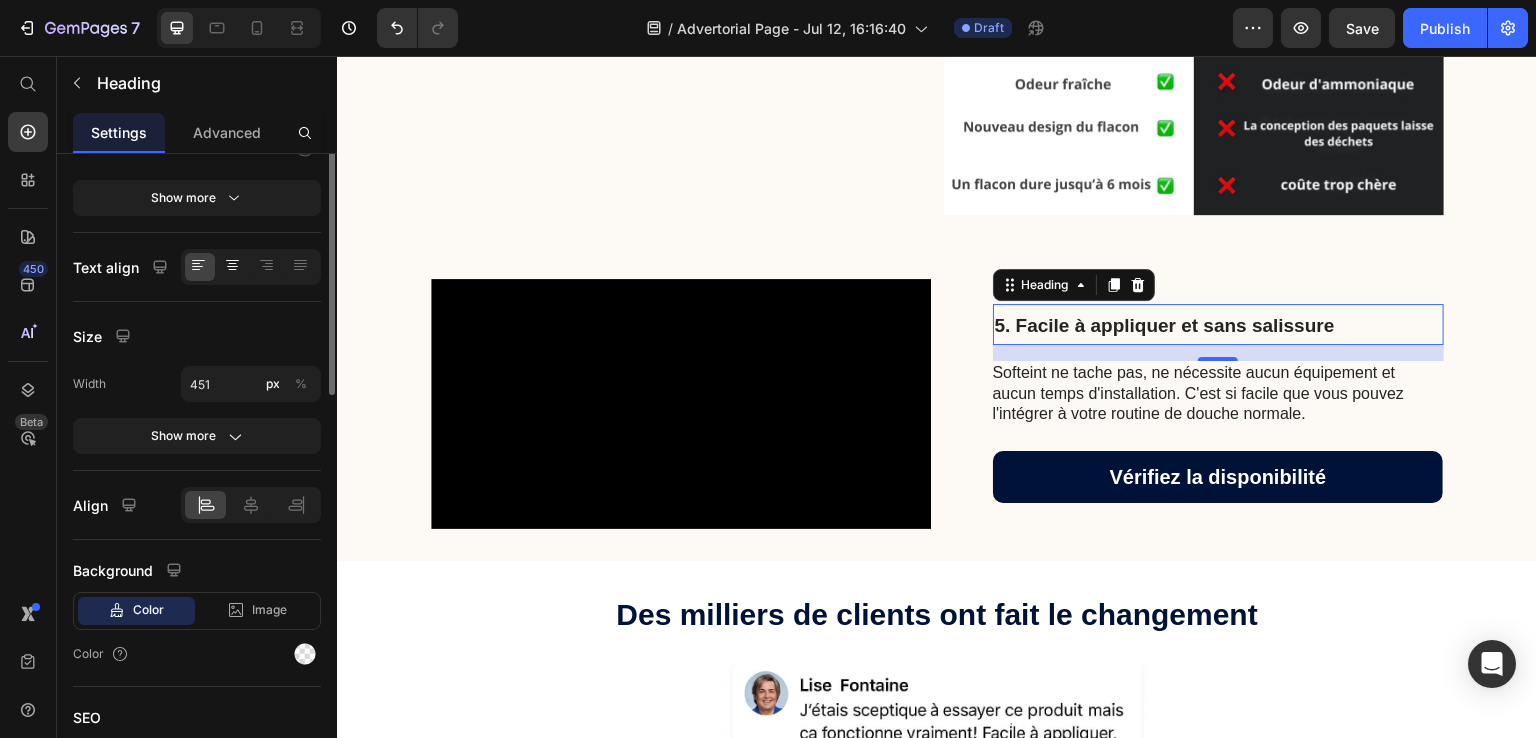 scroll, scrollTop: 0, scrollLeft: 0, axis: both 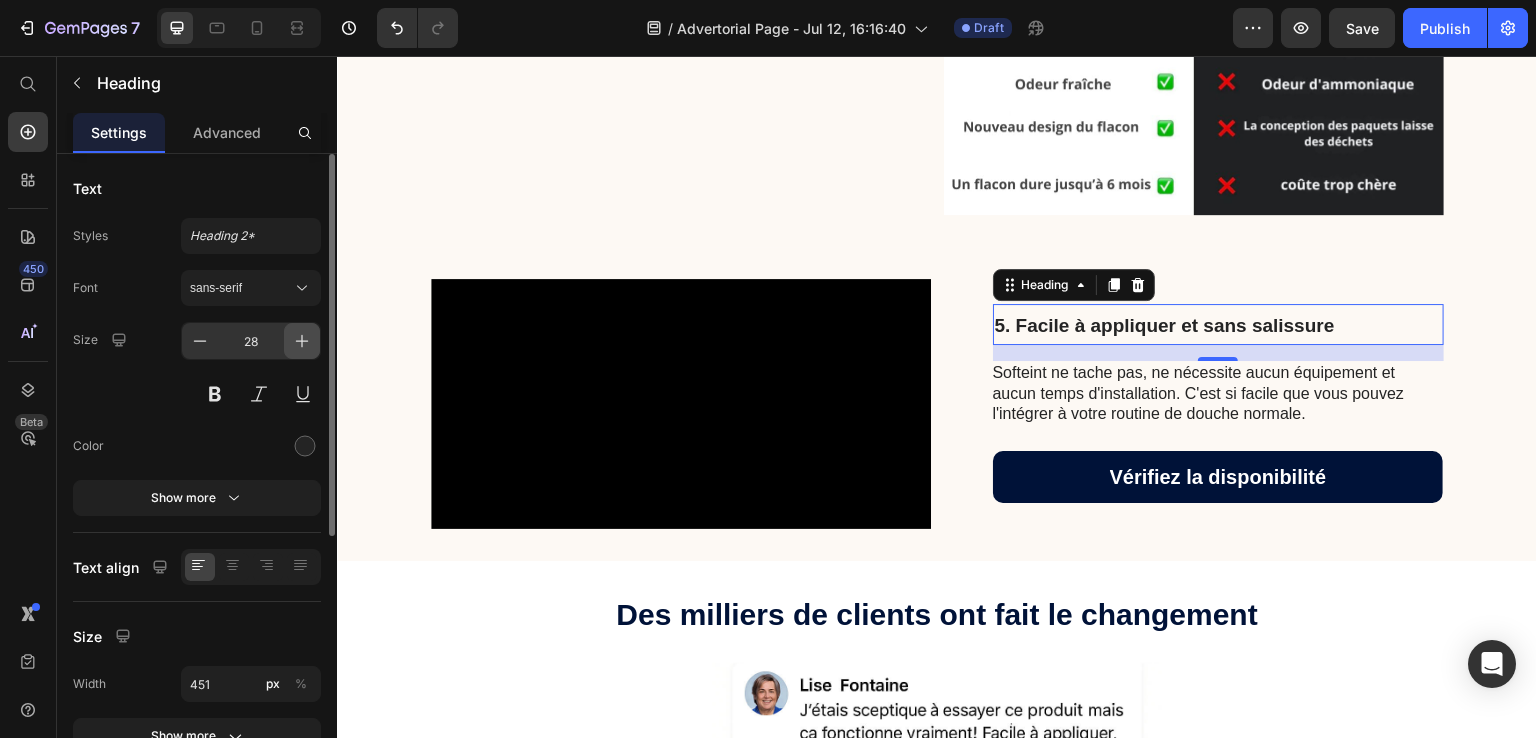 click 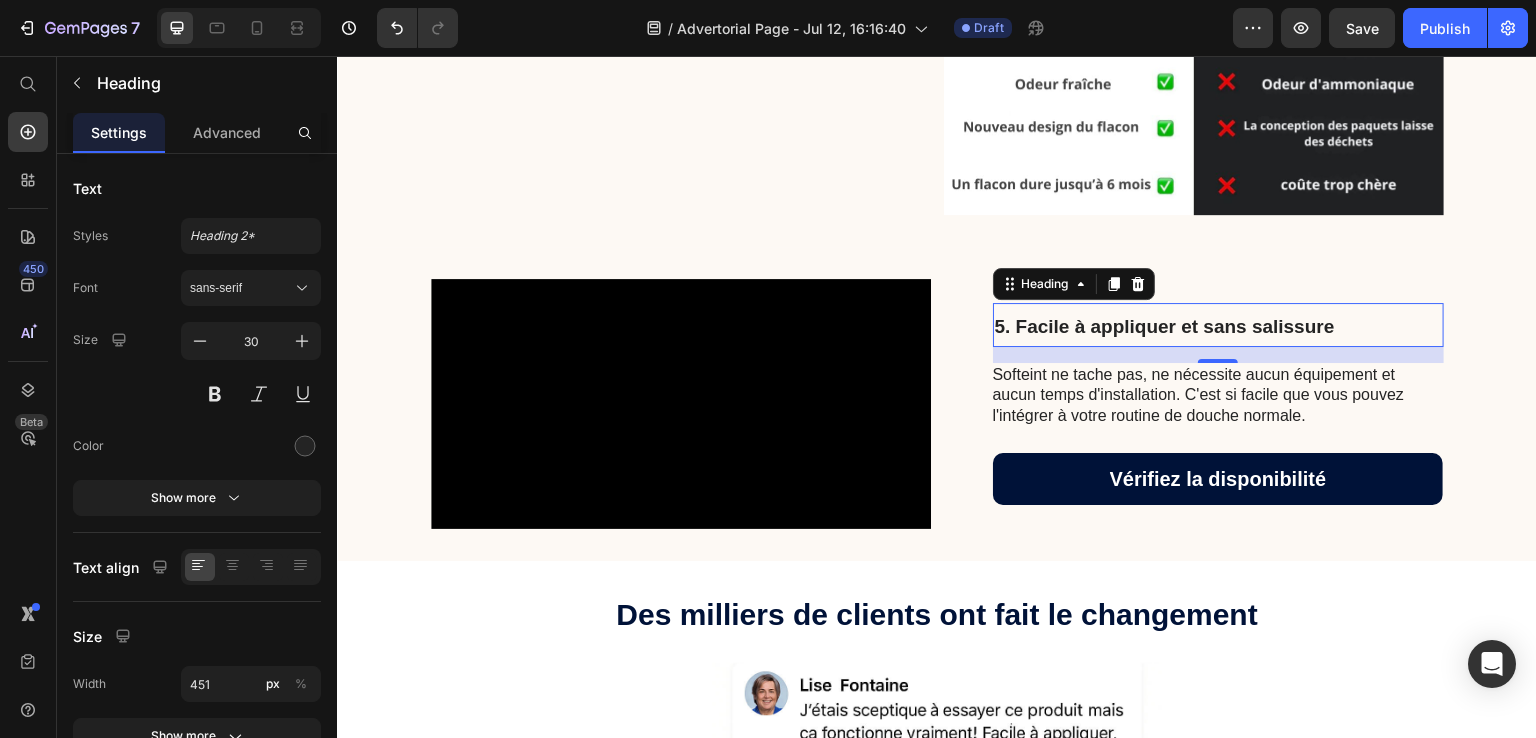 click on "5. Facile à appliquer et sans salissure" at bounding box center [1218, 325] 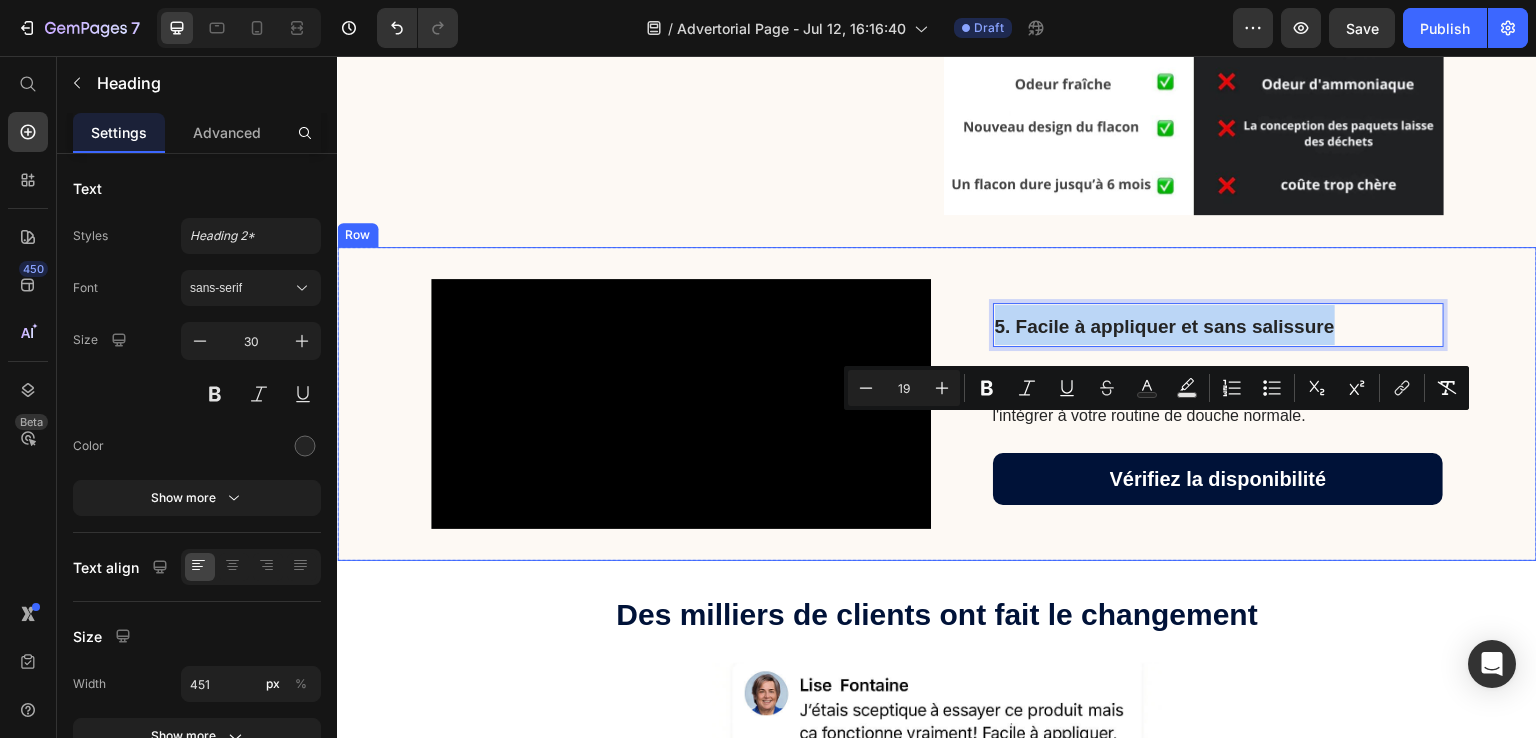 drag, startPoint x: 1376, startPoint y: 418, endPoint x: 978, endPoint y: 427, distance: 398.10175 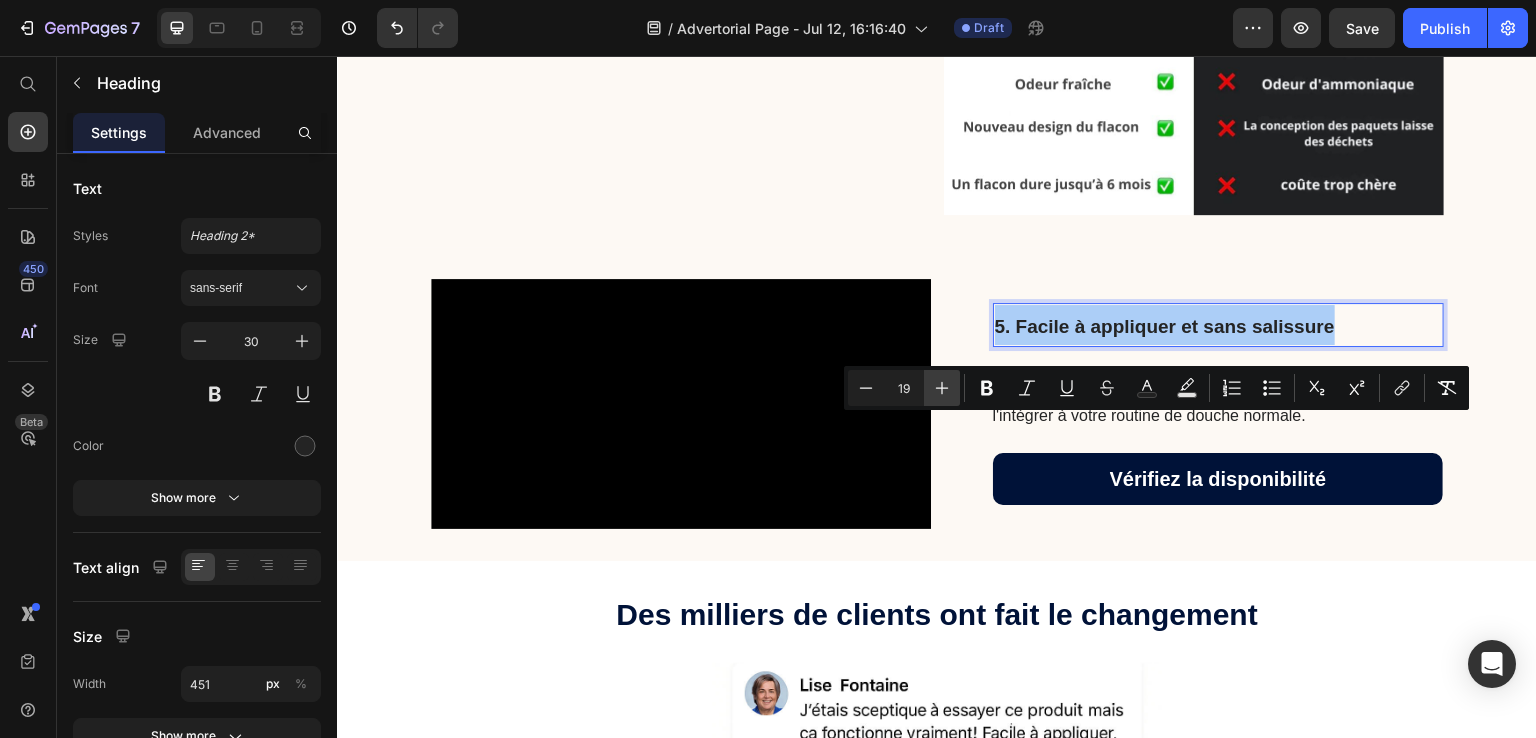 click 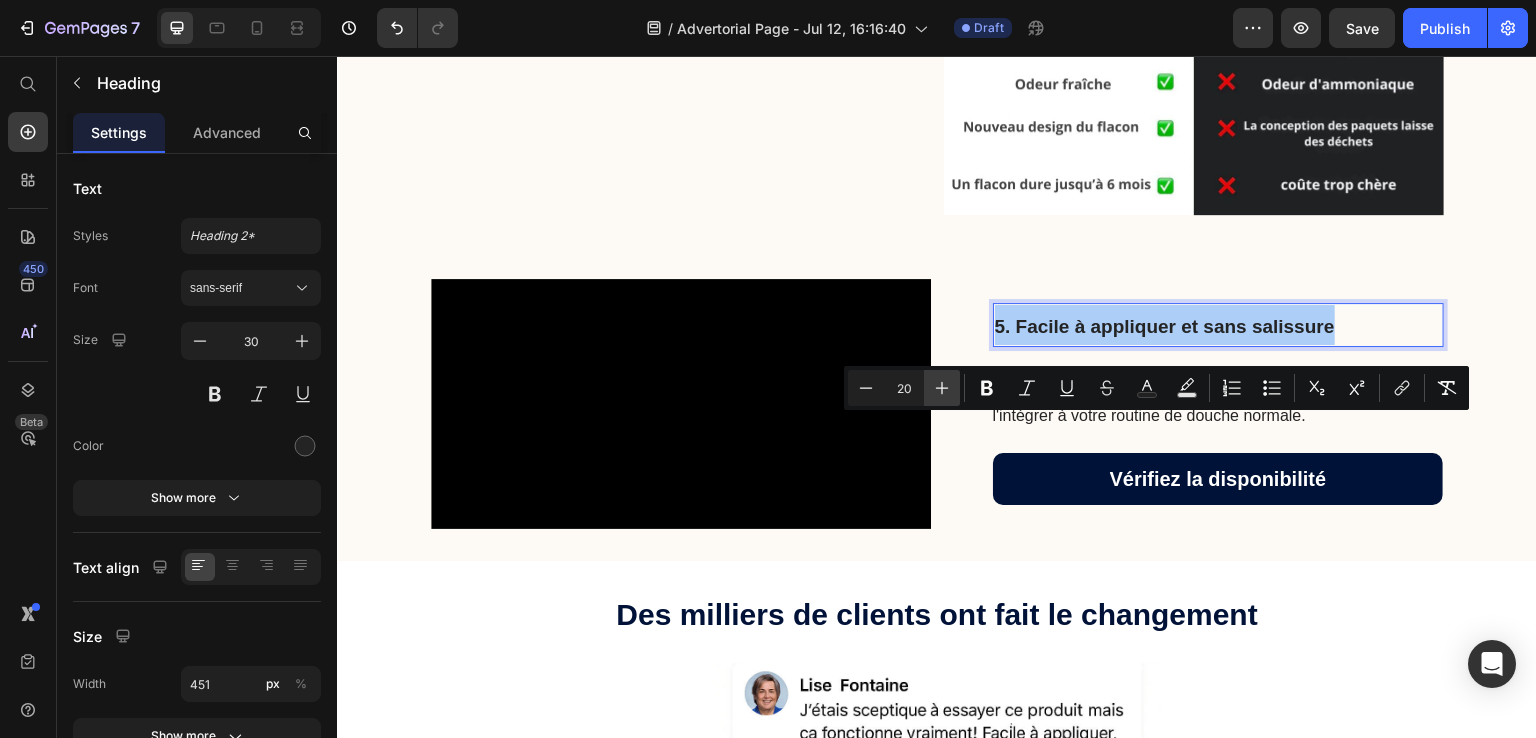 click 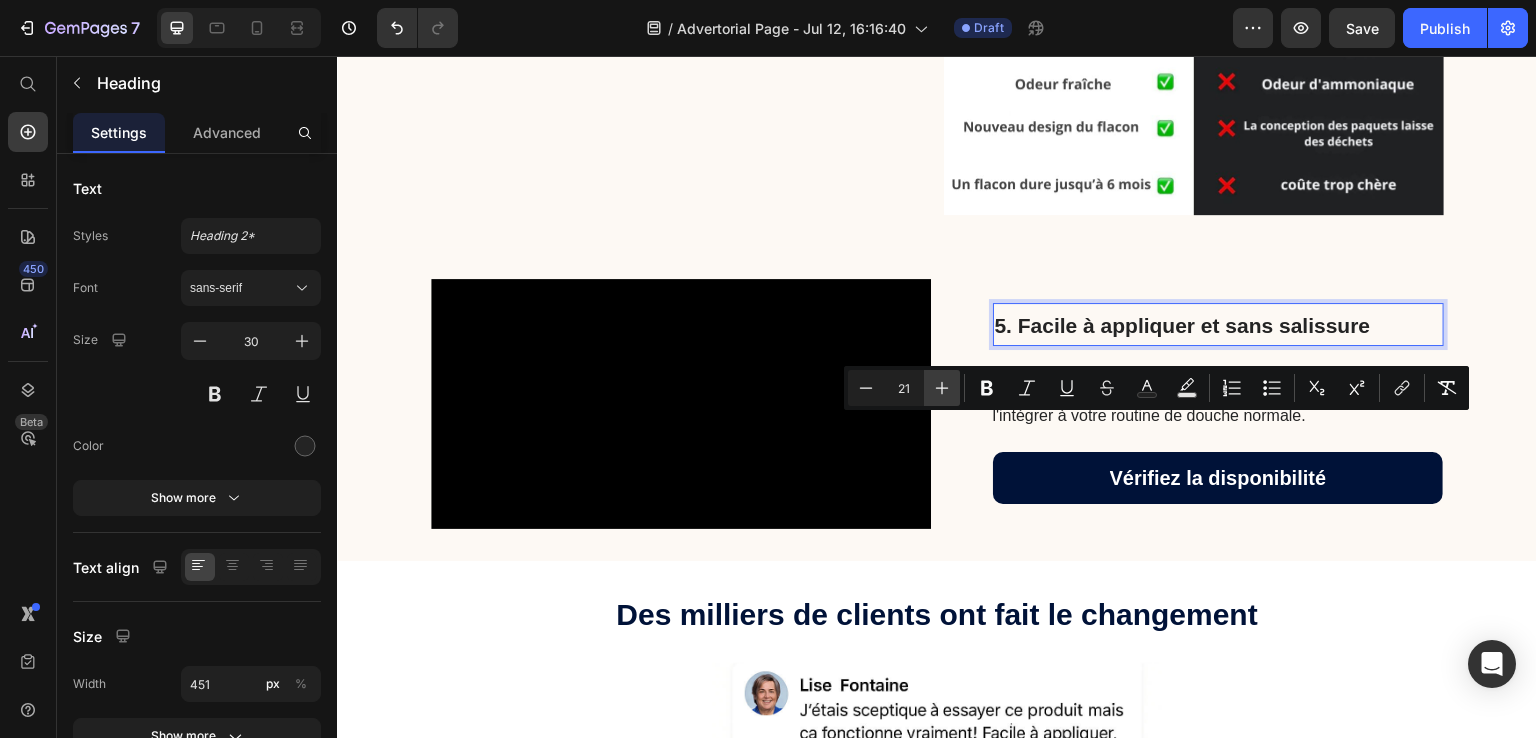 click 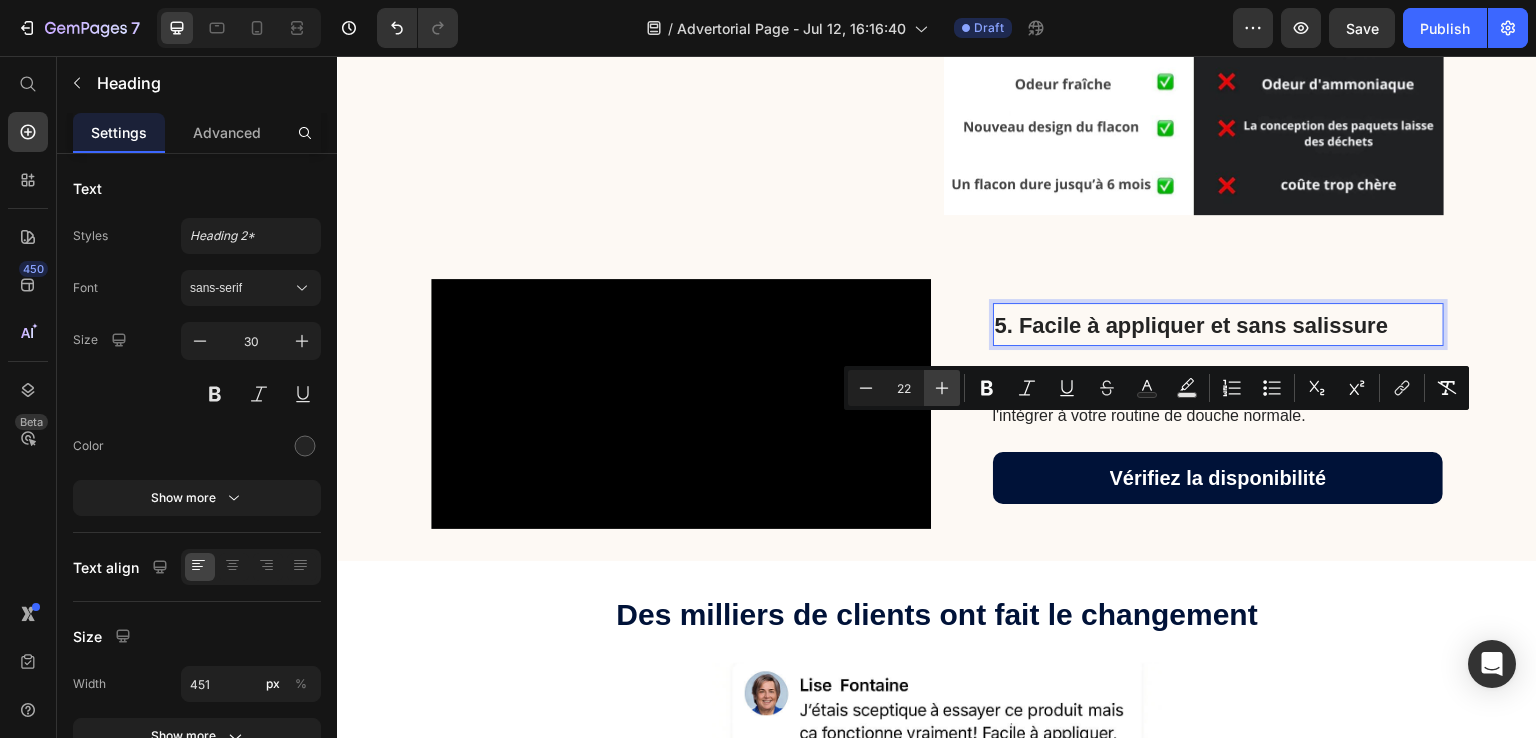 click 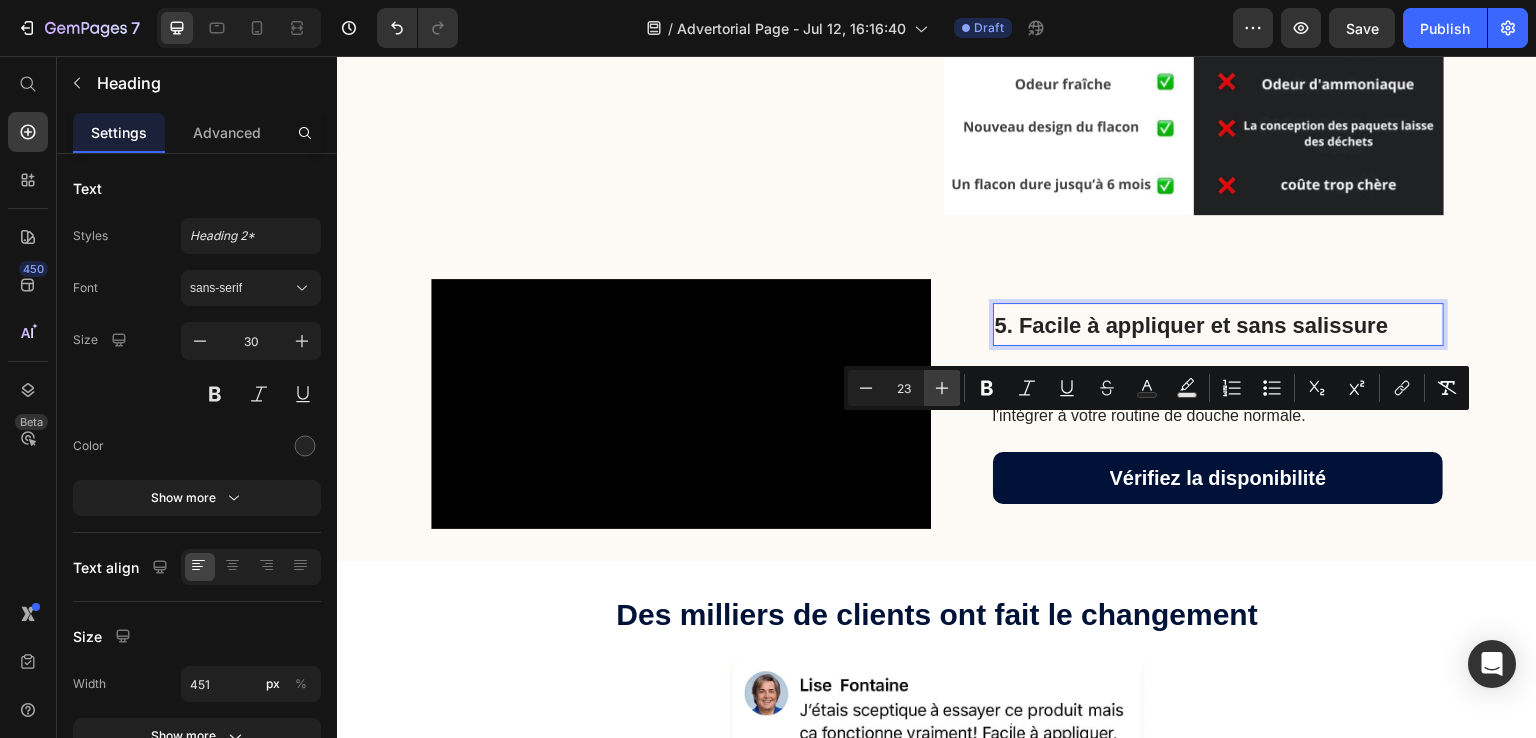 click 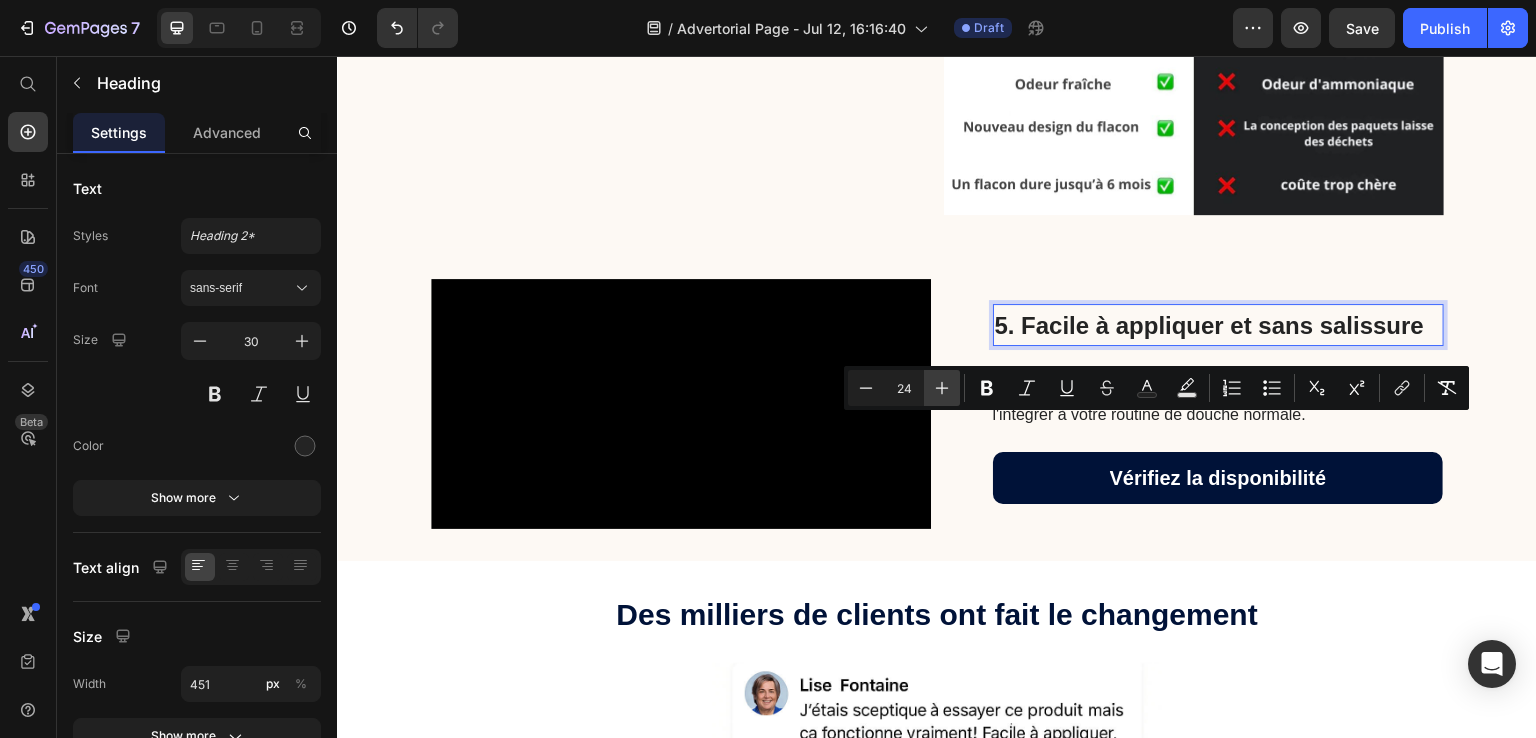 click 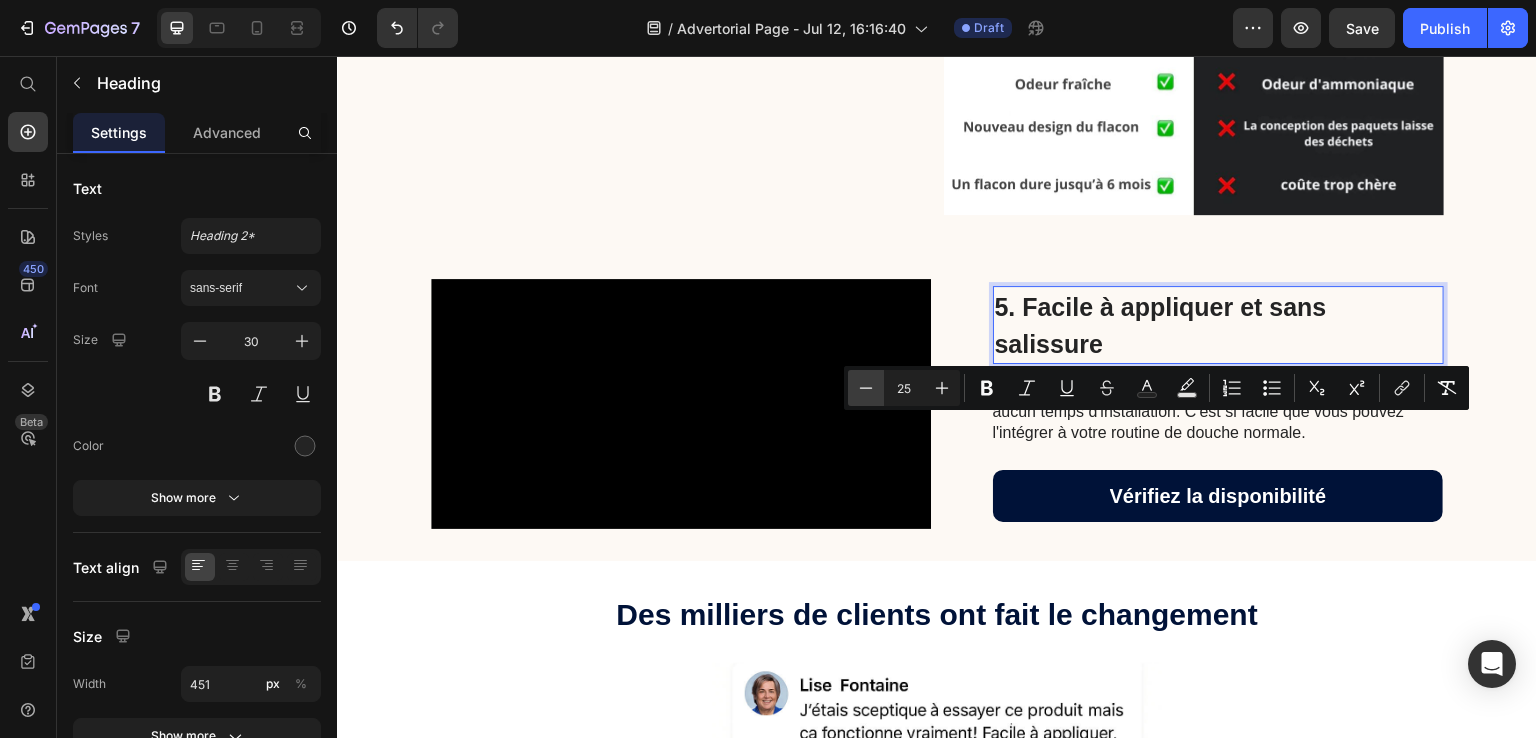 click 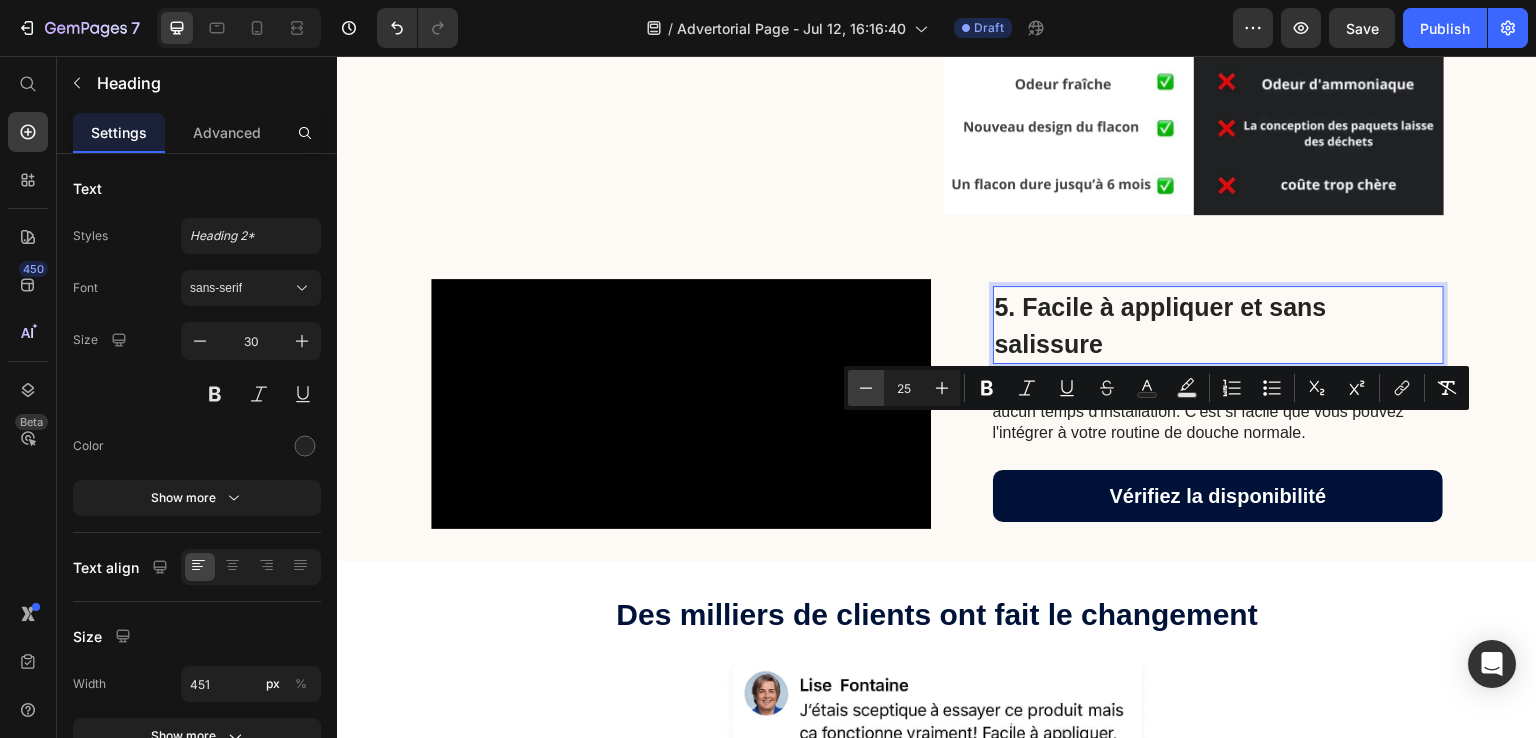 type on "24" 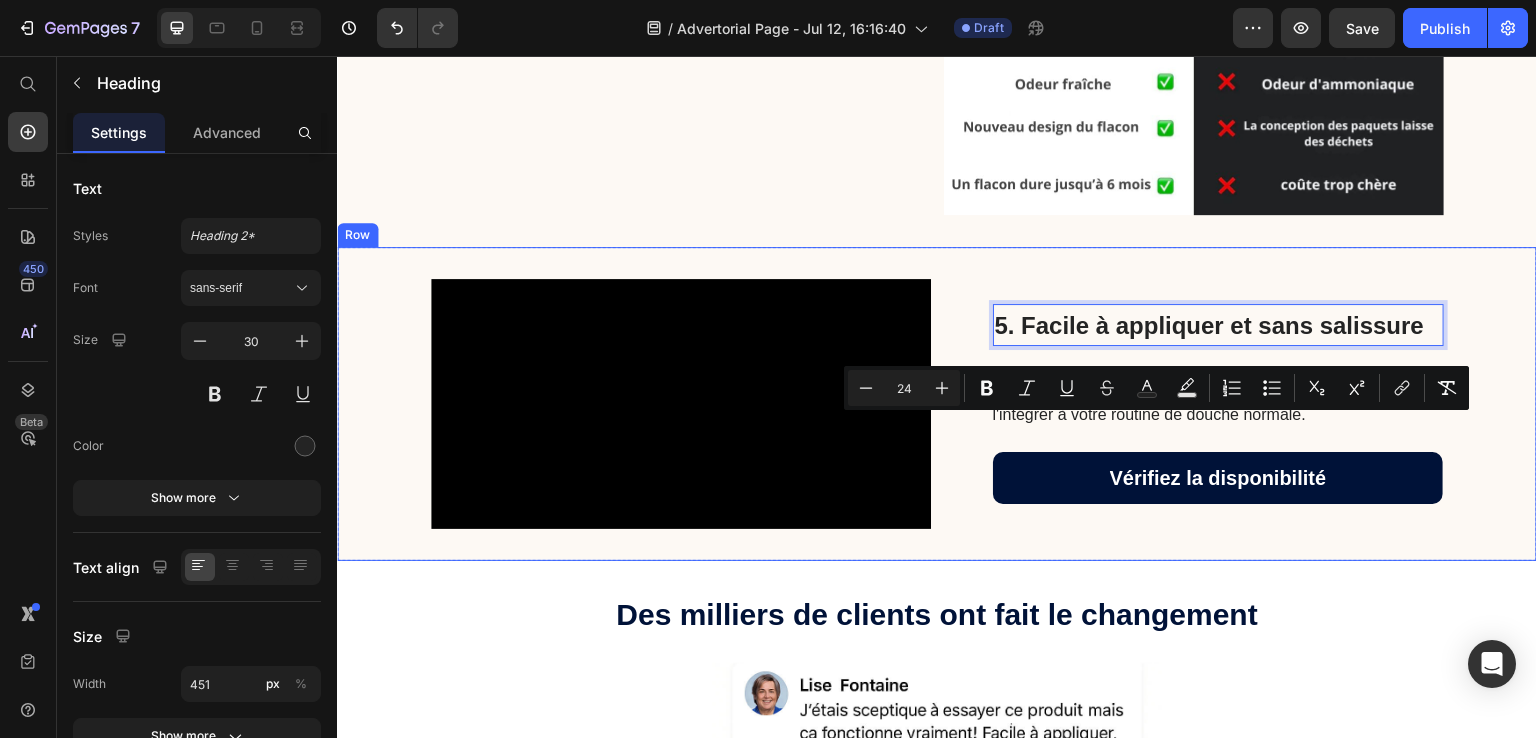 click on "5. Facile à appliquer et sans salissure Heading   16 Softeint ne tache pas, ne nécessite aucun équipement et aucun temps d'installation. C'est si facile que vous pouvez l'intégrer à votre routine de douche normale. Text Block Vérifiez la disponibilité Button" at bounding box center [1218, 404] 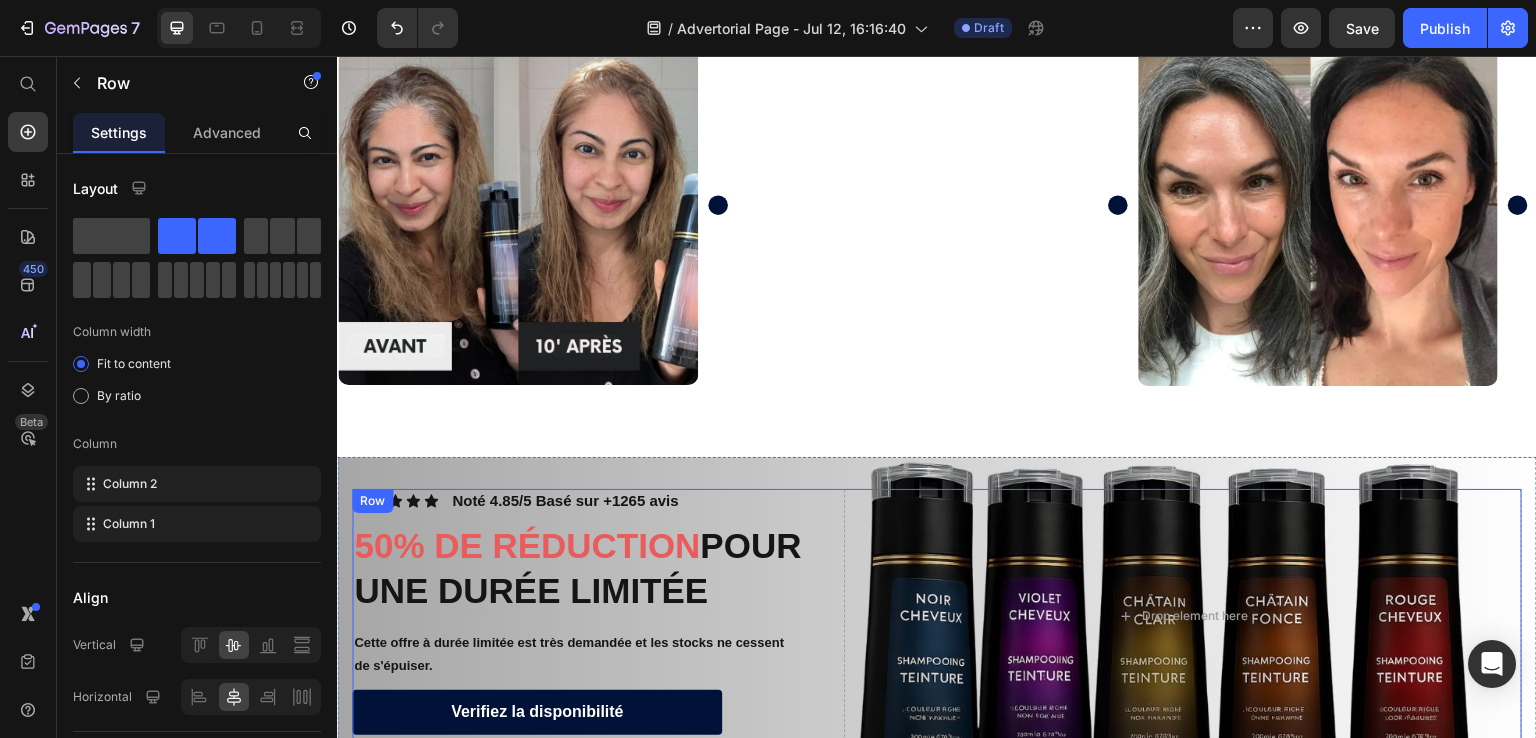 scroll, scrollTop: 4132, scrollLeft: 0, axis: vertical 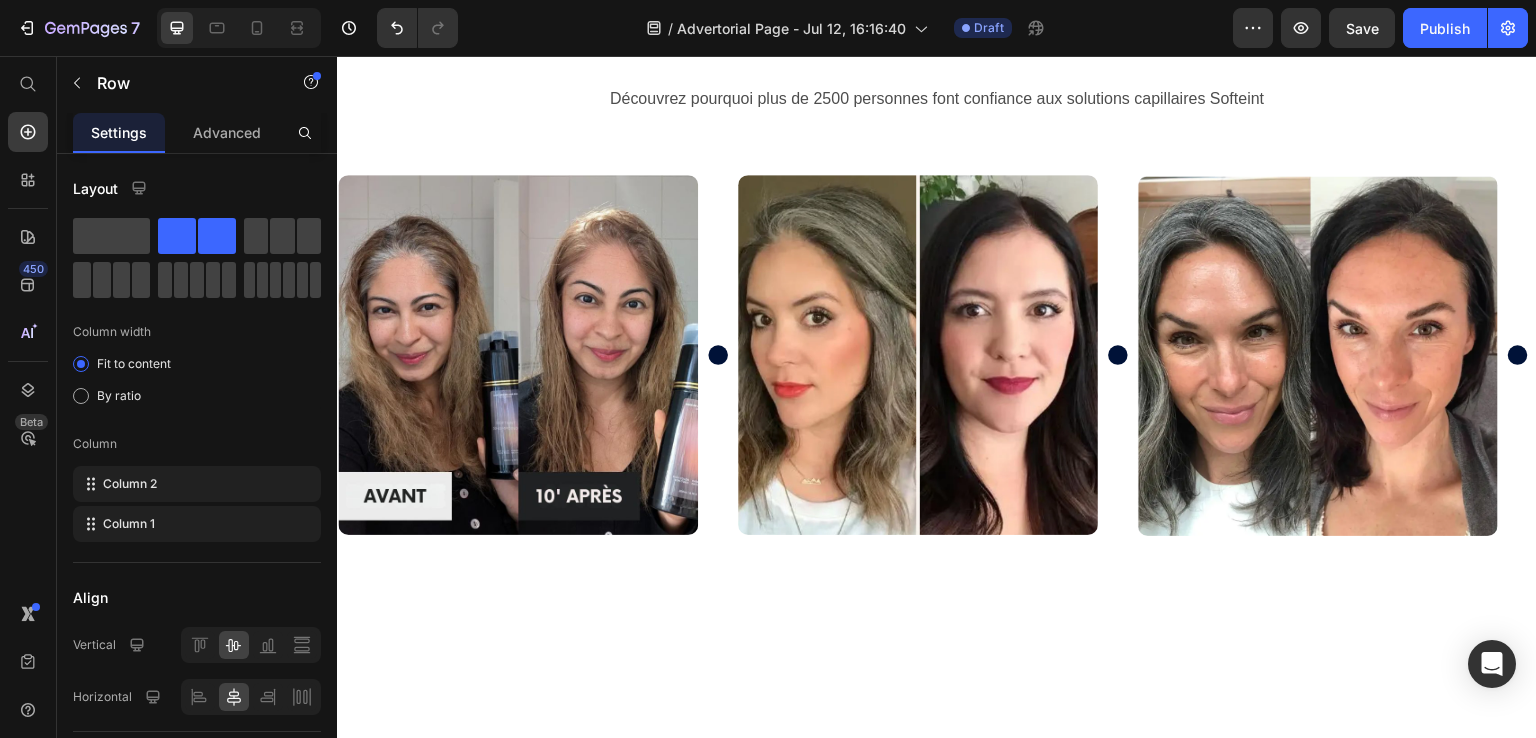 click on "Vérifiez la disponibilité" at bounding box center (1218, -873) 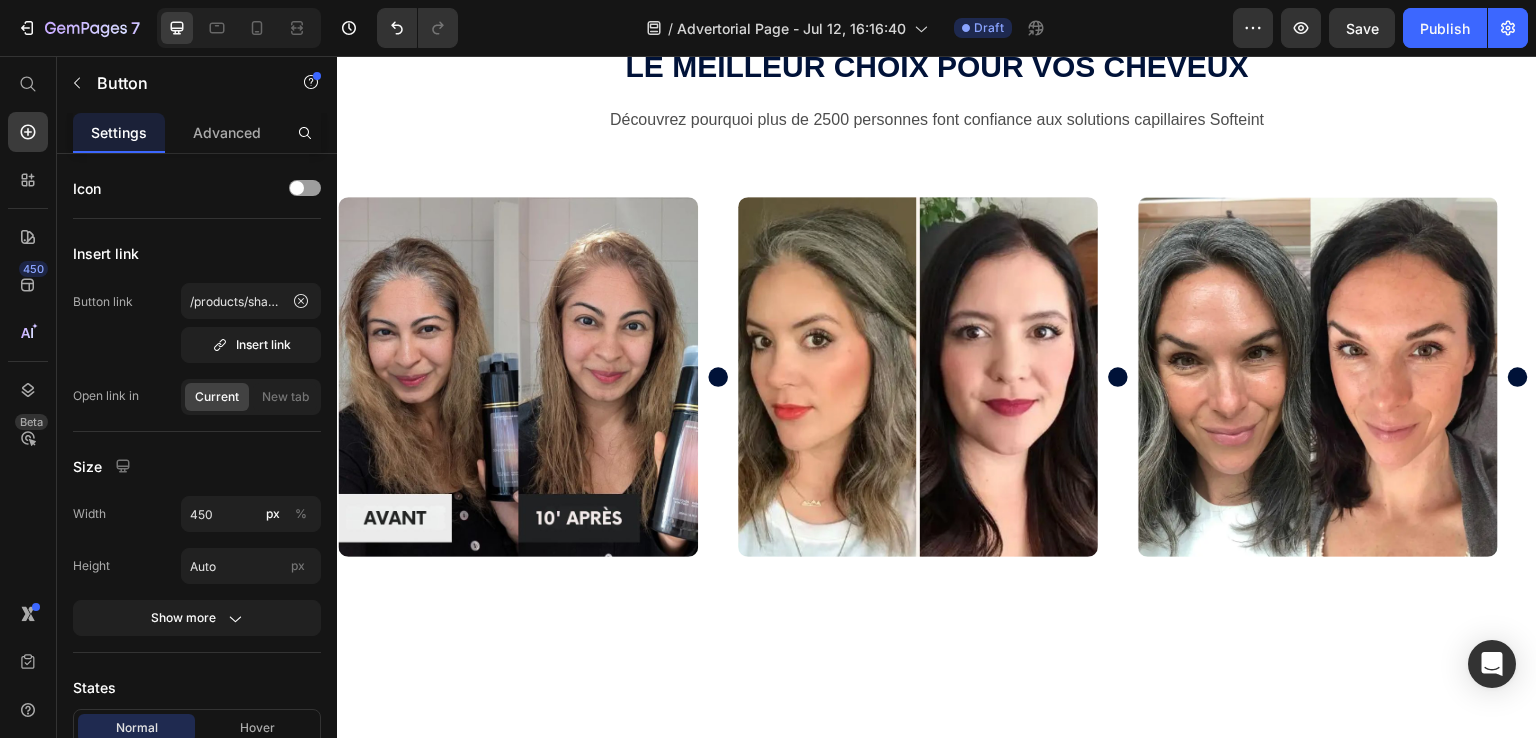 scroll, scrollTop: 2932, scrollLeft: 0, axis: vertical 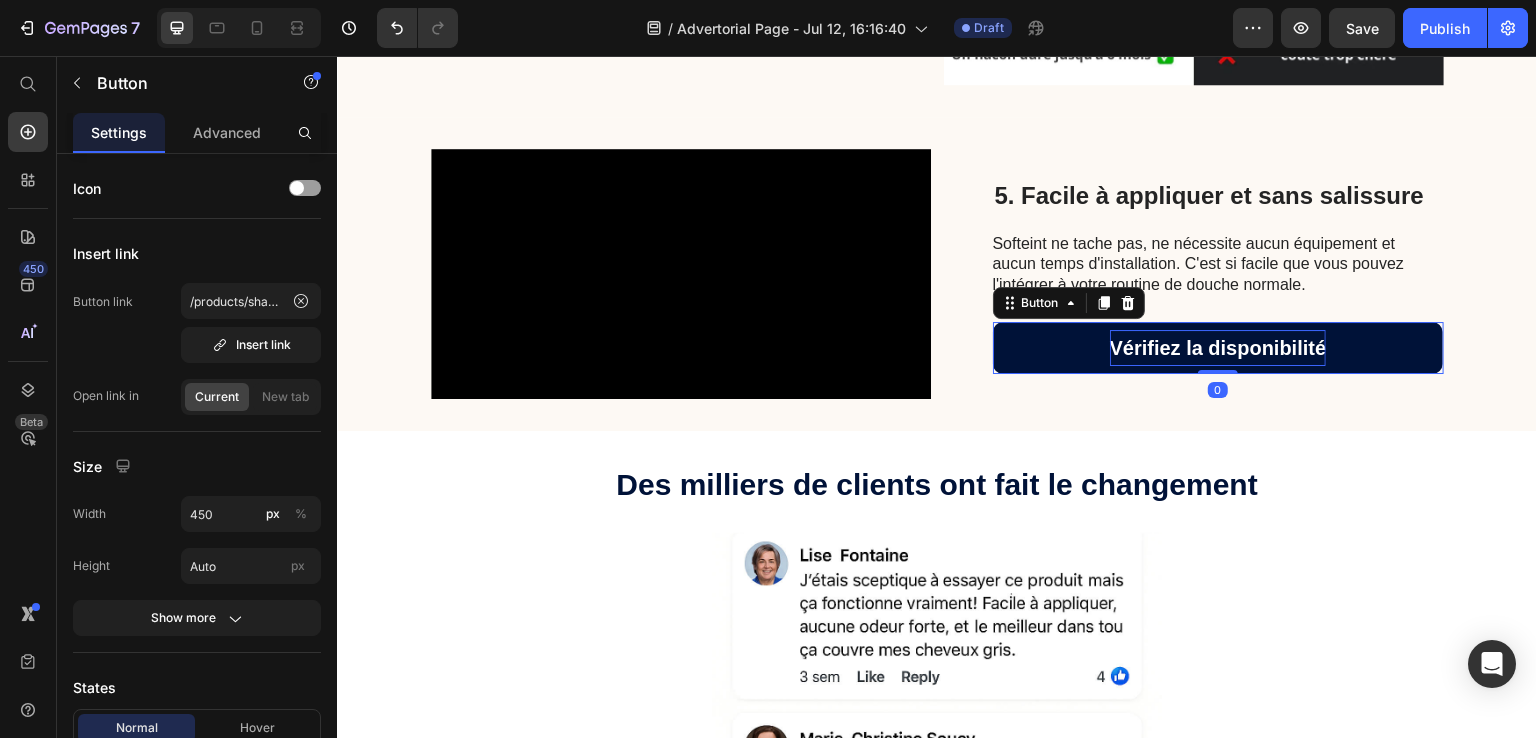 click on "Vérifiez la disponibilité" at bounding box center [1218, 348] 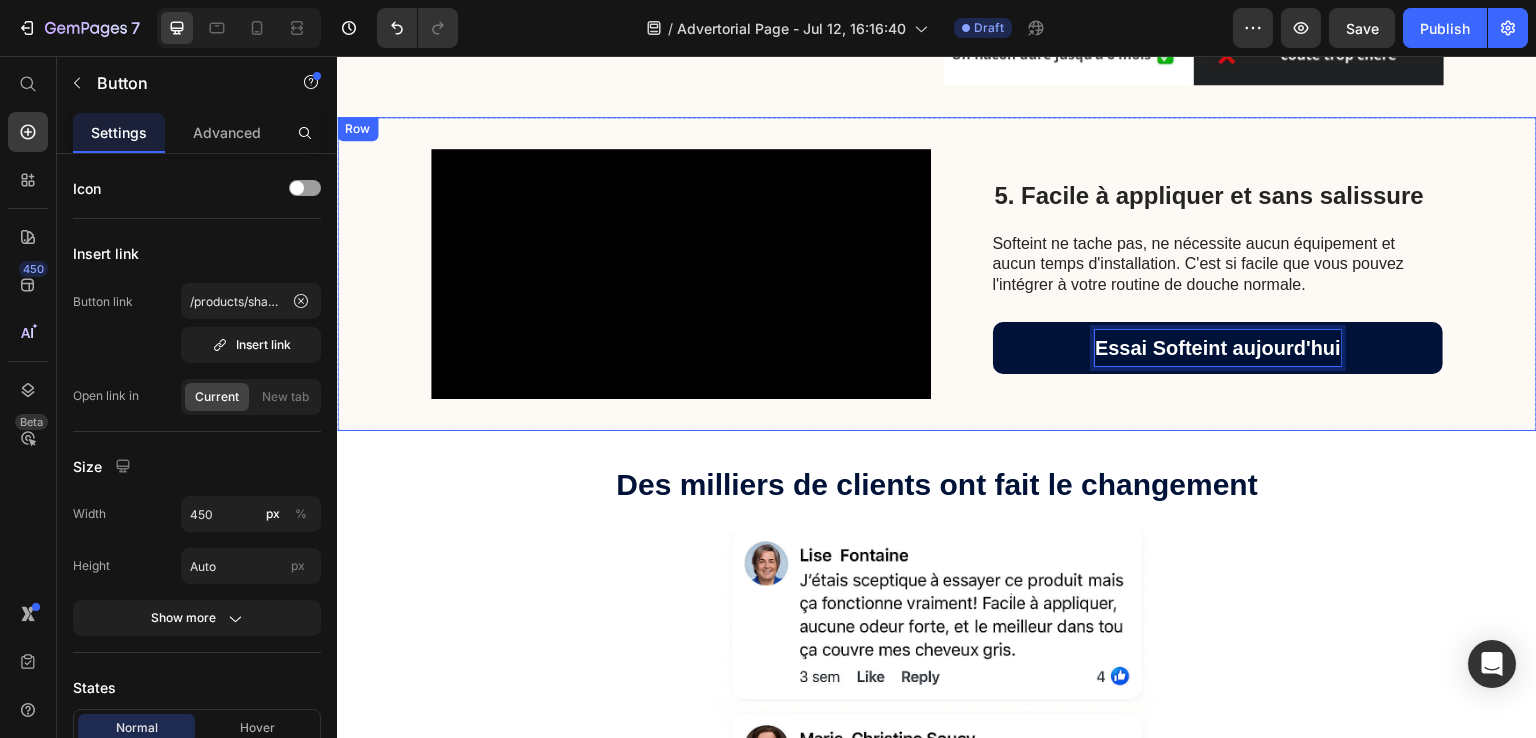 click on "5. Facile à appliquer et sans salissure Heading Softeint ne tache pas, ne nécessite aucun équipement et aucun temps d'installation. C'est si facile que vous pouvez l'intégrer à votre routine de douche normale. Text Block Essai Softeint aujourd'hui Button   0" at bounding box center [1218, 274] 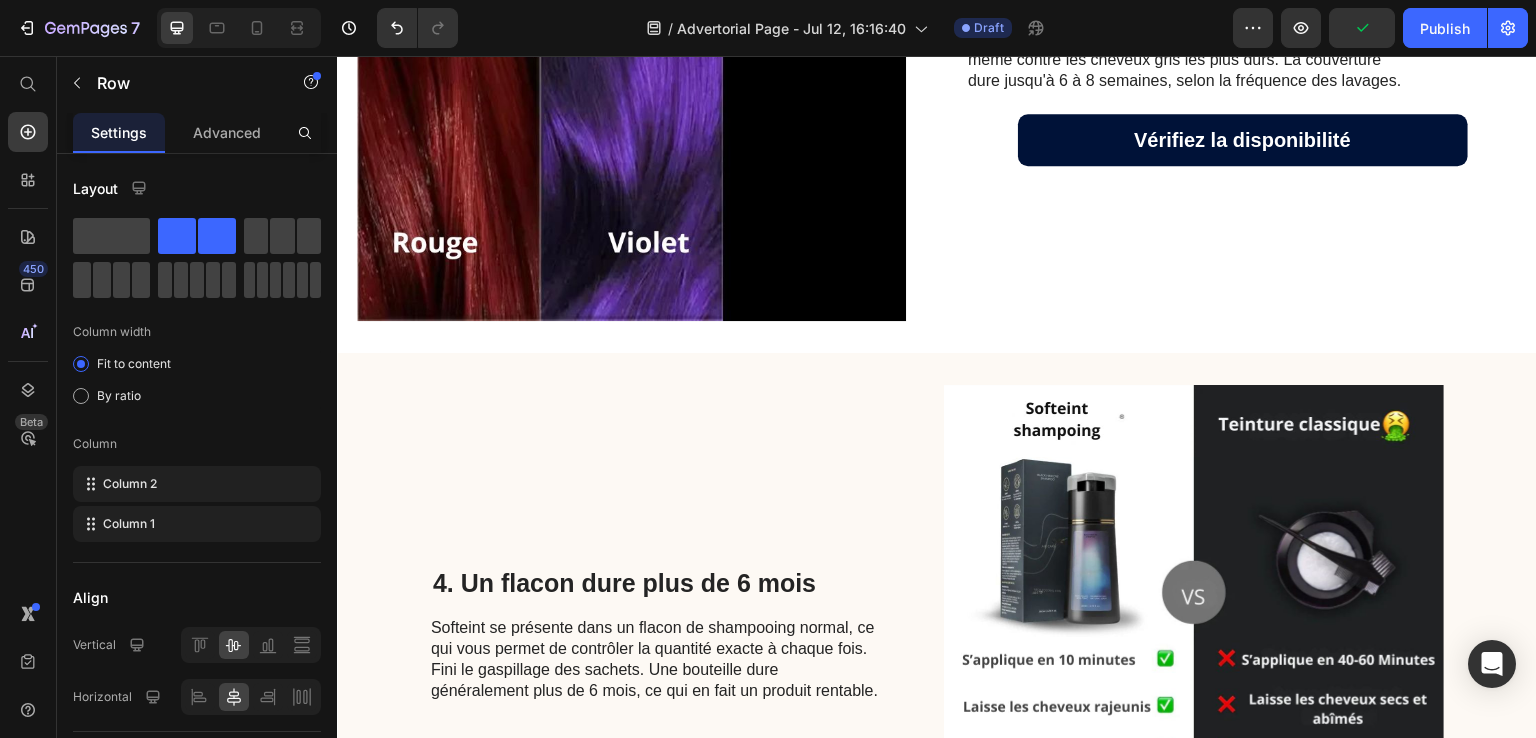 scroll, scrollTop: 1832, scrollLeft: 0, axis: vertical 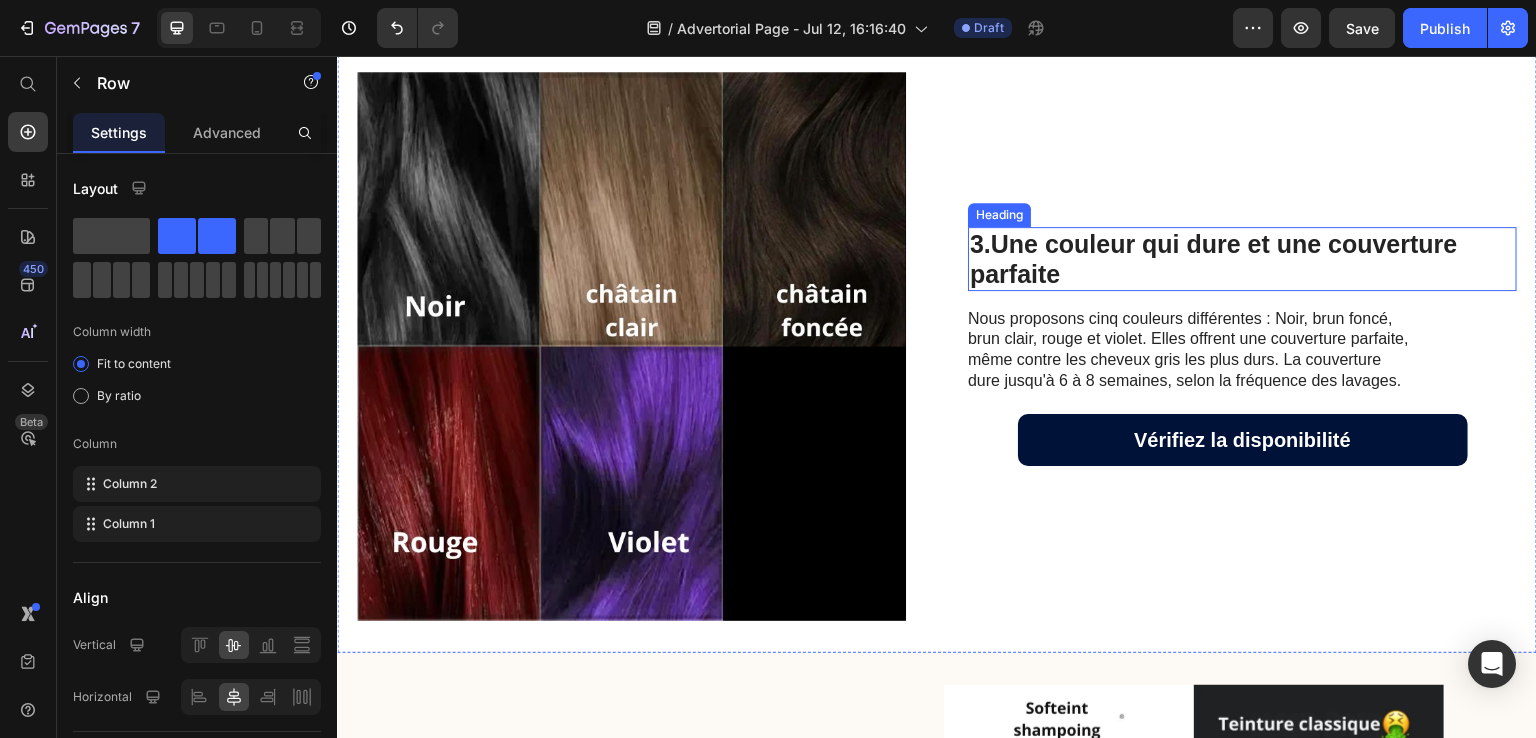 click on "3.Une couleur qui dure et une couverture parfaite" at bounding box center (1242, 259) 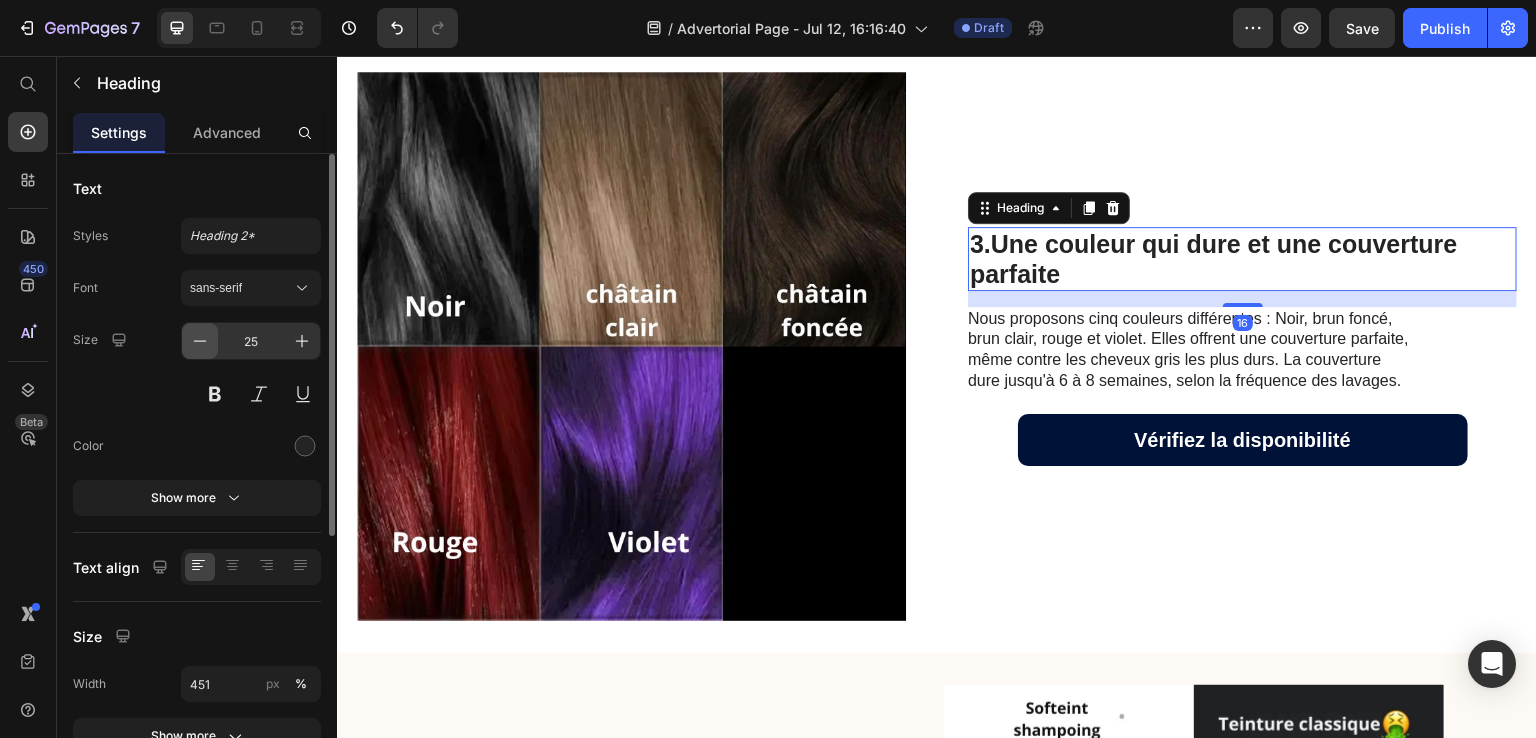 click 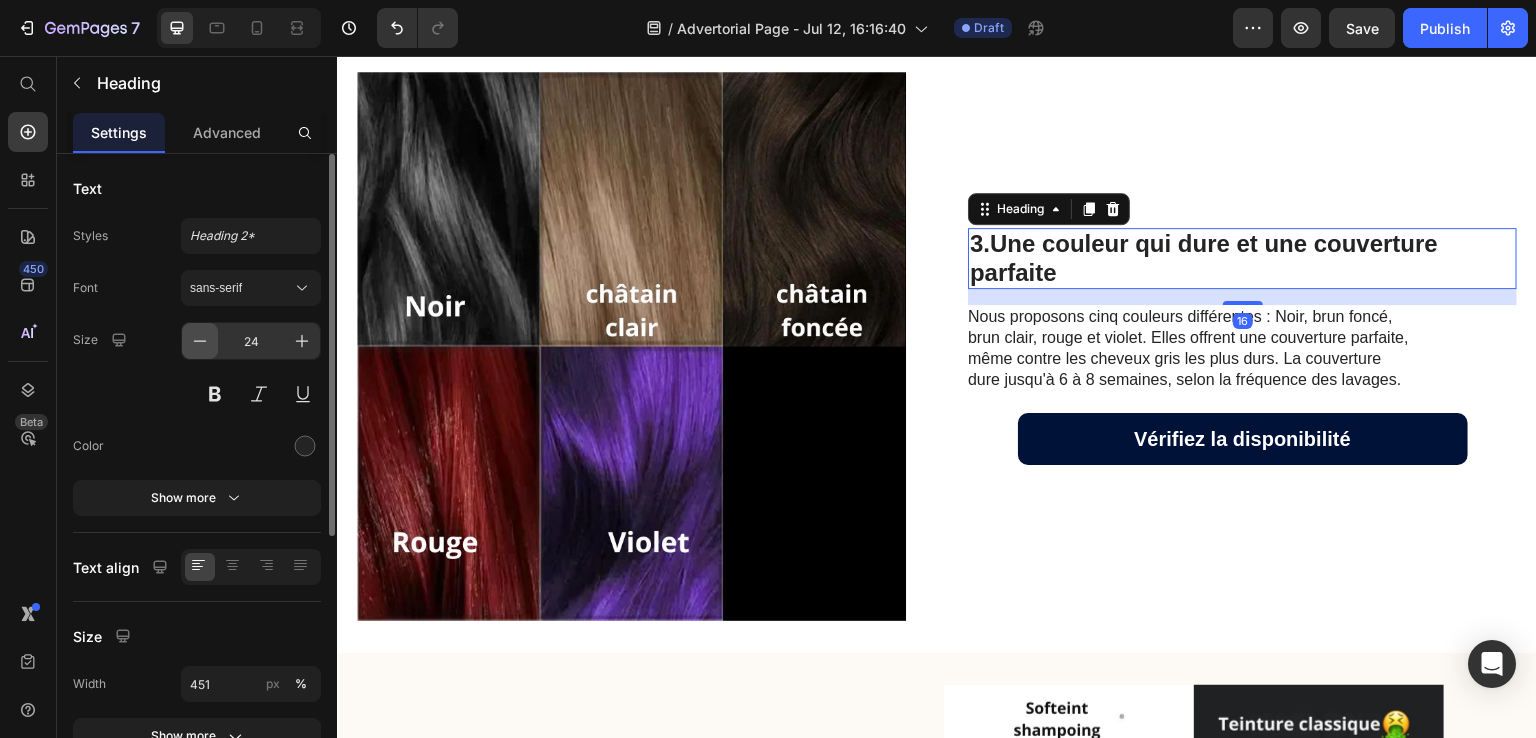 click 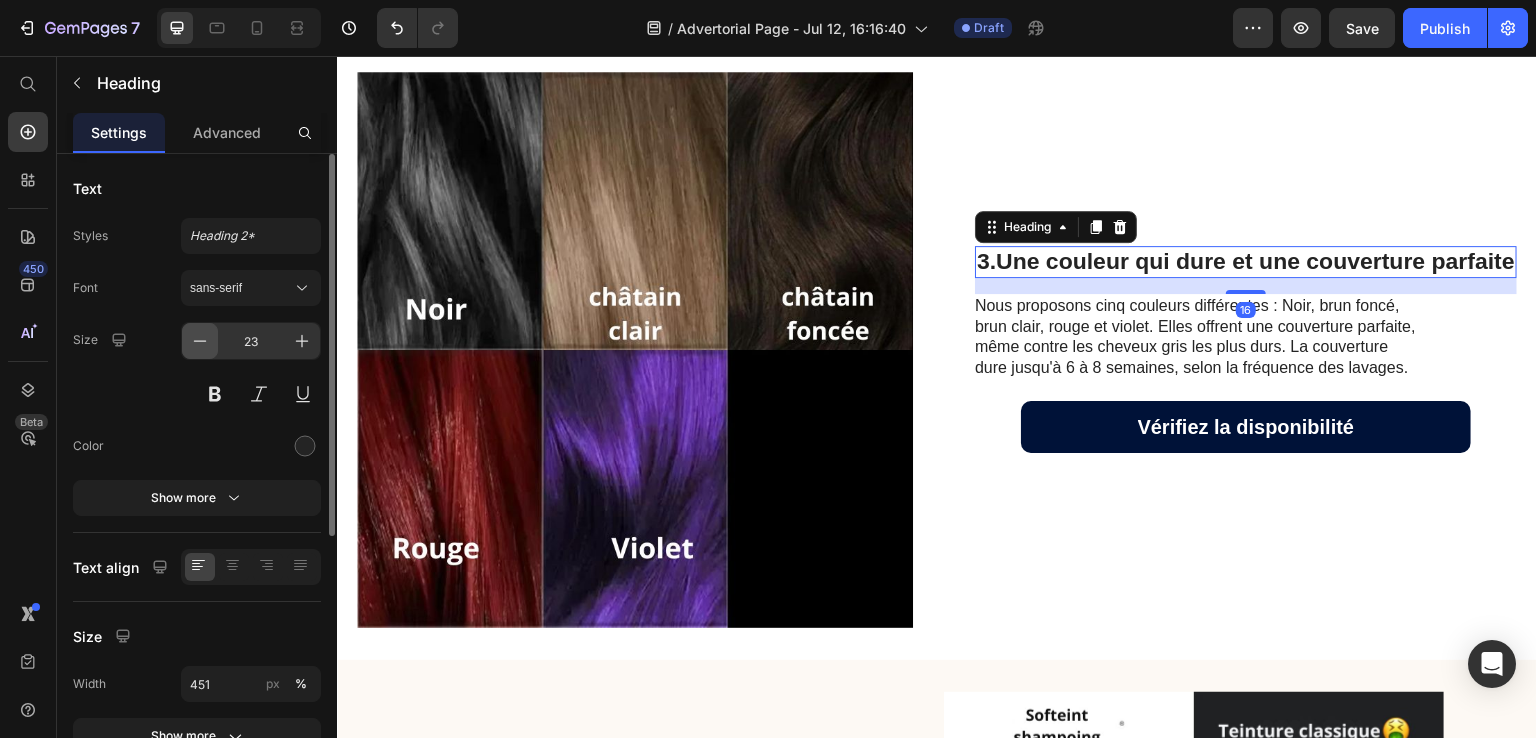 click 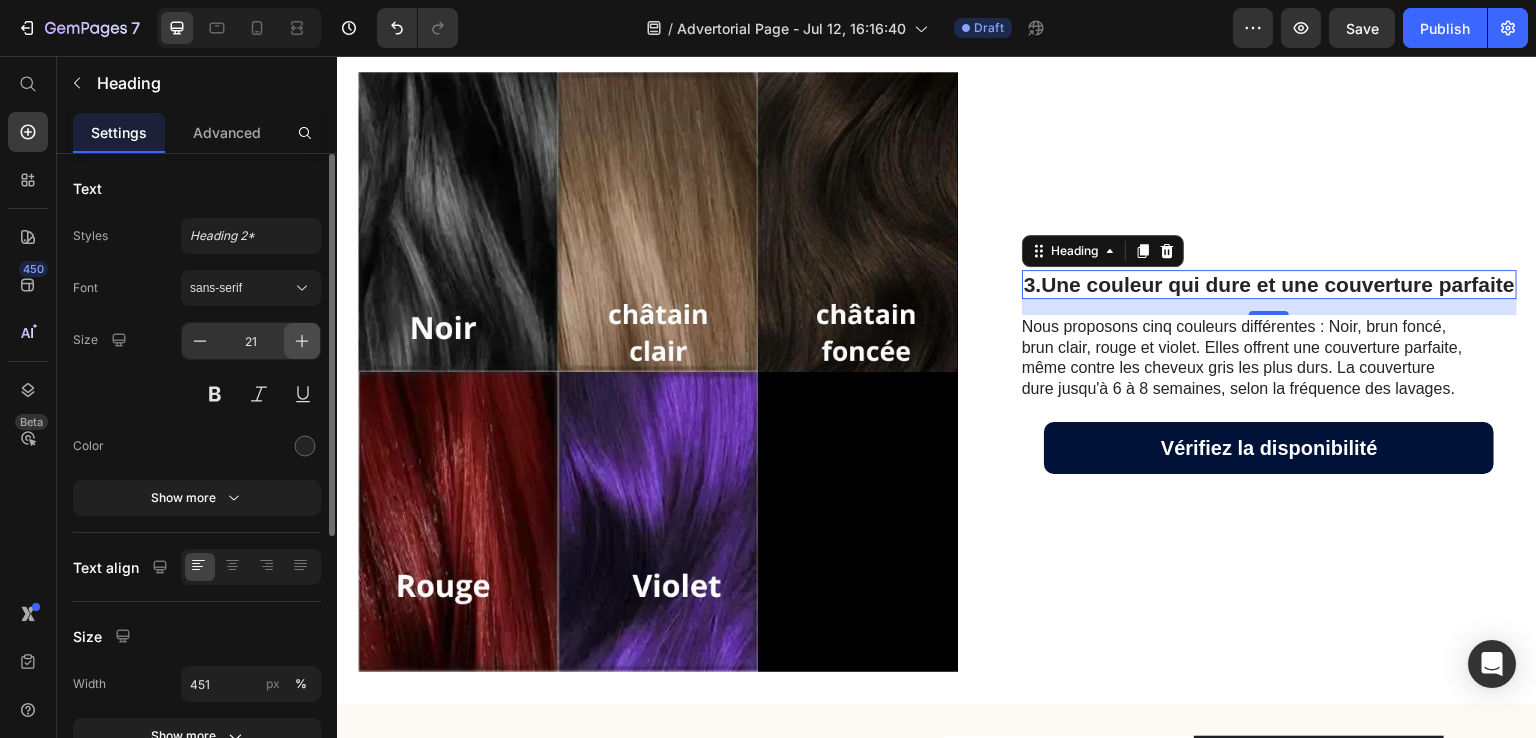 click at bounding box center [302, 341] 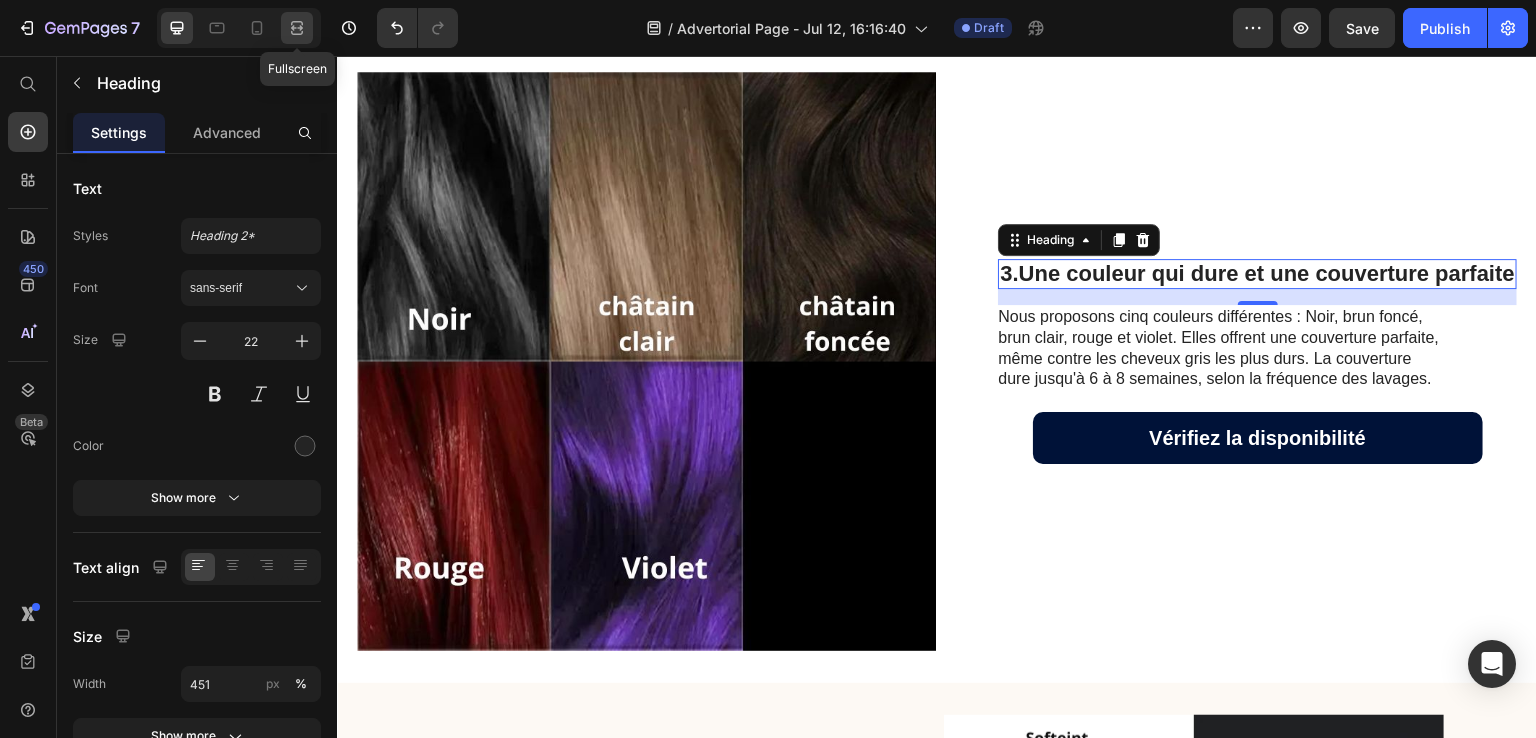 click 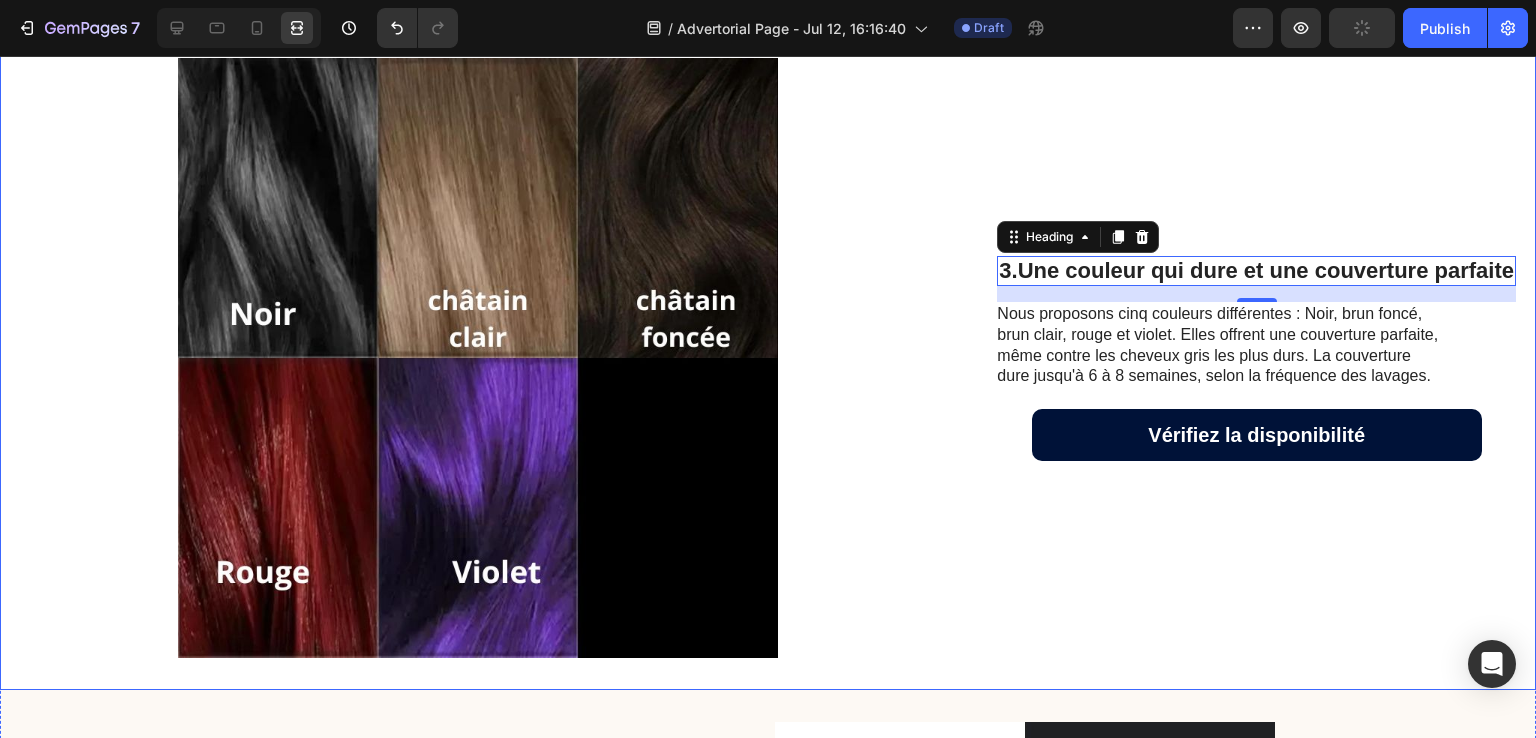 click on "3.Une couleur qui dure et une couverture parfaite Heading   16 Nous proposons cinq couleurs différentes : Noir, brun foncé, brun clair, rouge et violet. Elles offrent une couverture parfaite, même contre les cheveux gris les plus durs. La couverture dure jusqu'à 6 à 8 semaines, selon la fréquence des lavages. Text Block Vérifiez la disponibilité Button" at bounding box center [1256, 358] 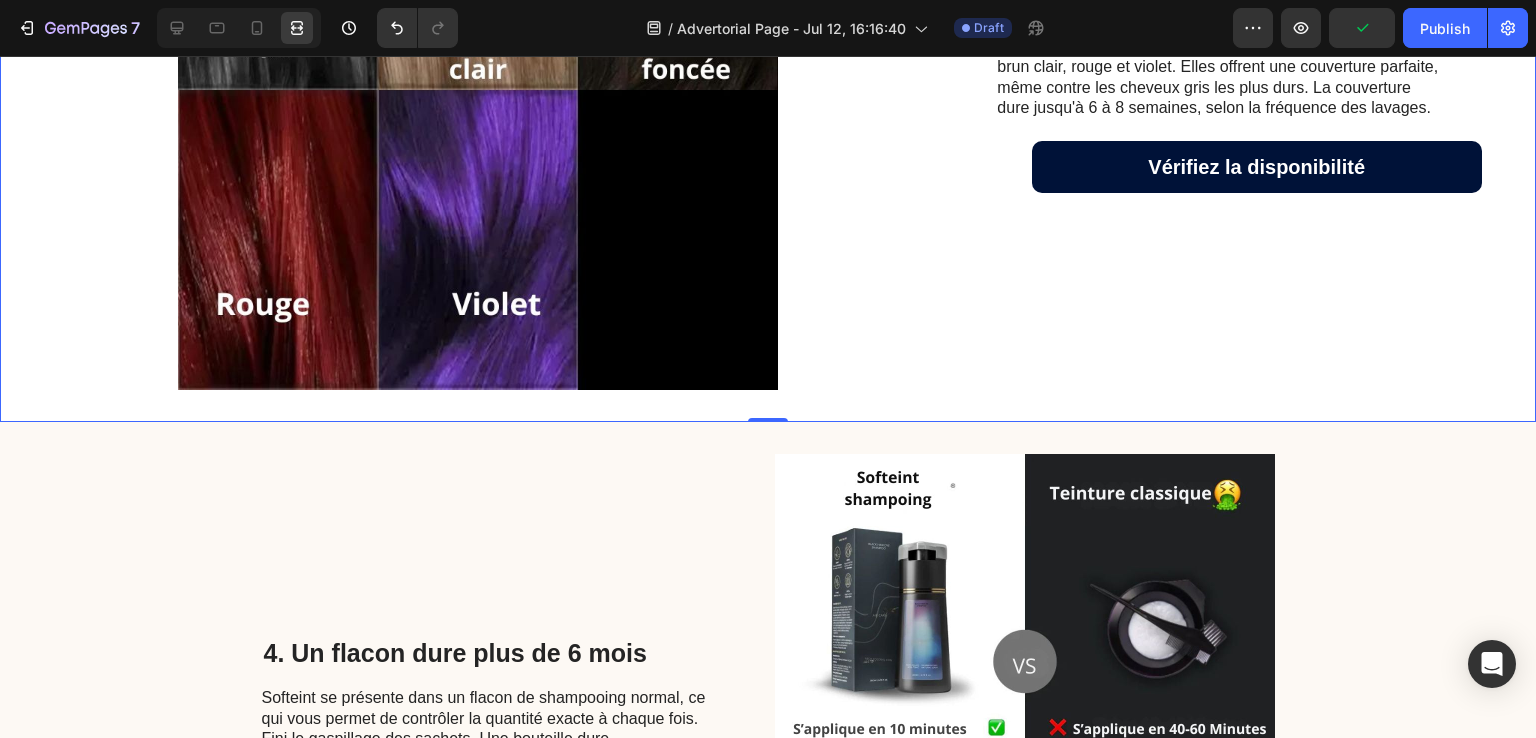 scroll, scrollTop: 2100, scrollLeft: 0, axis: vertical 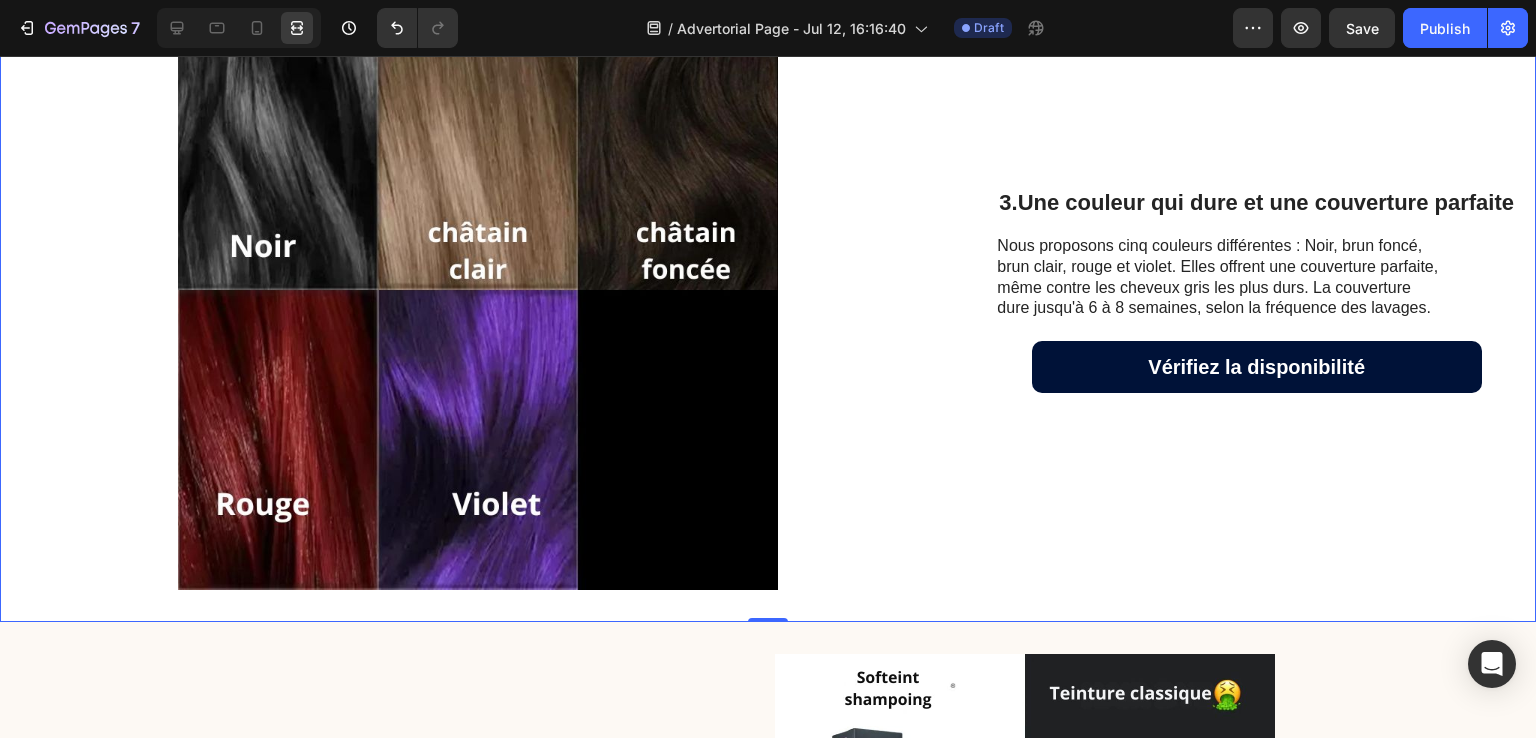click on "3.Une couleur qui dure et une couverture parfaite Heading Nous proposons cinq couleurs différentes : Noir, brun foncé, brun clair, rouge et violet. Elles offrent une couverture parfaite, même contre les cheveux gris les plus durs. La couverture dure jusqu'à 6 à 8 semaines, selon la fréquence des lavages. Text Block Vérifiez la disponibilité Button" at bounding box center (1256, 290) 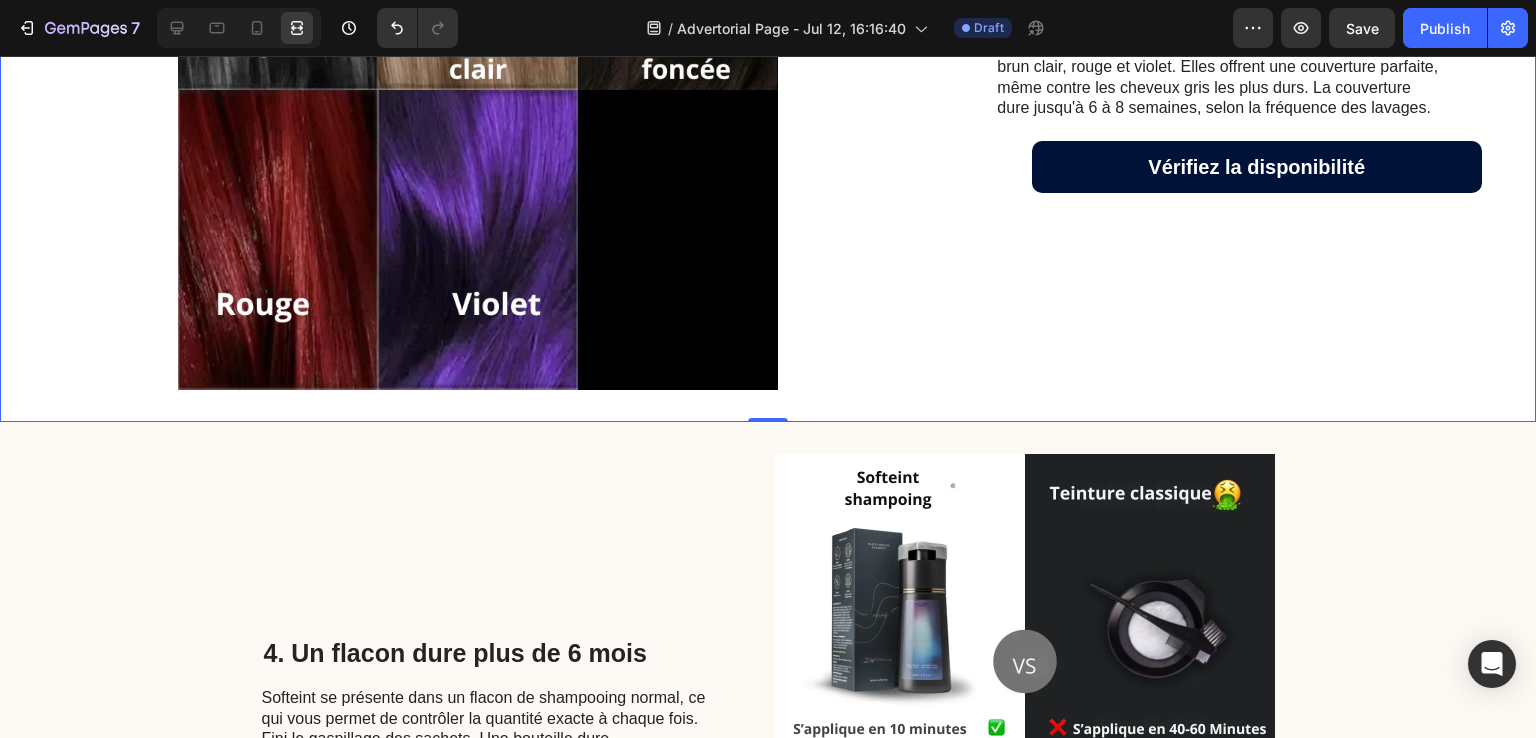 scroll, scrollTop: 1900, scrollLeft: 0, axis: vertical 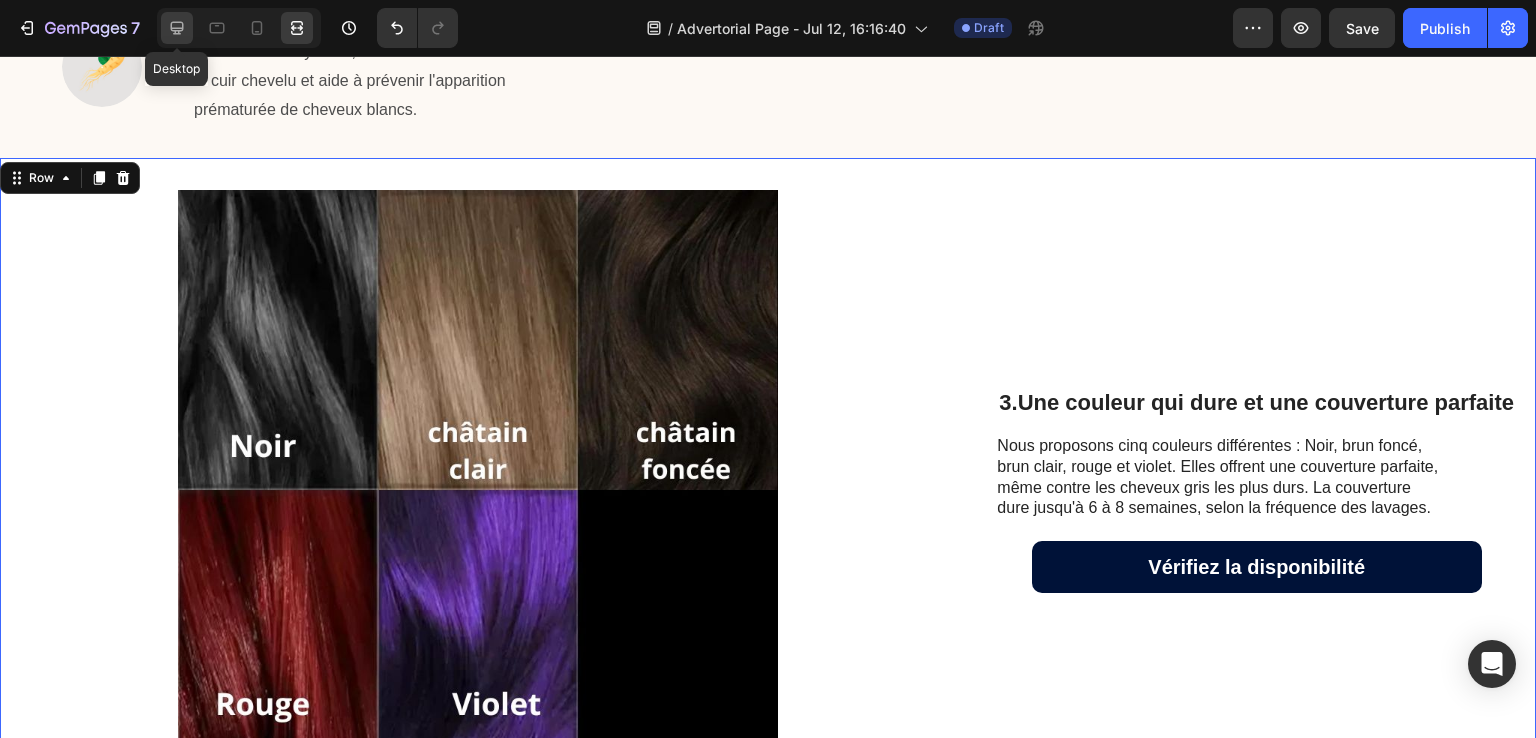click 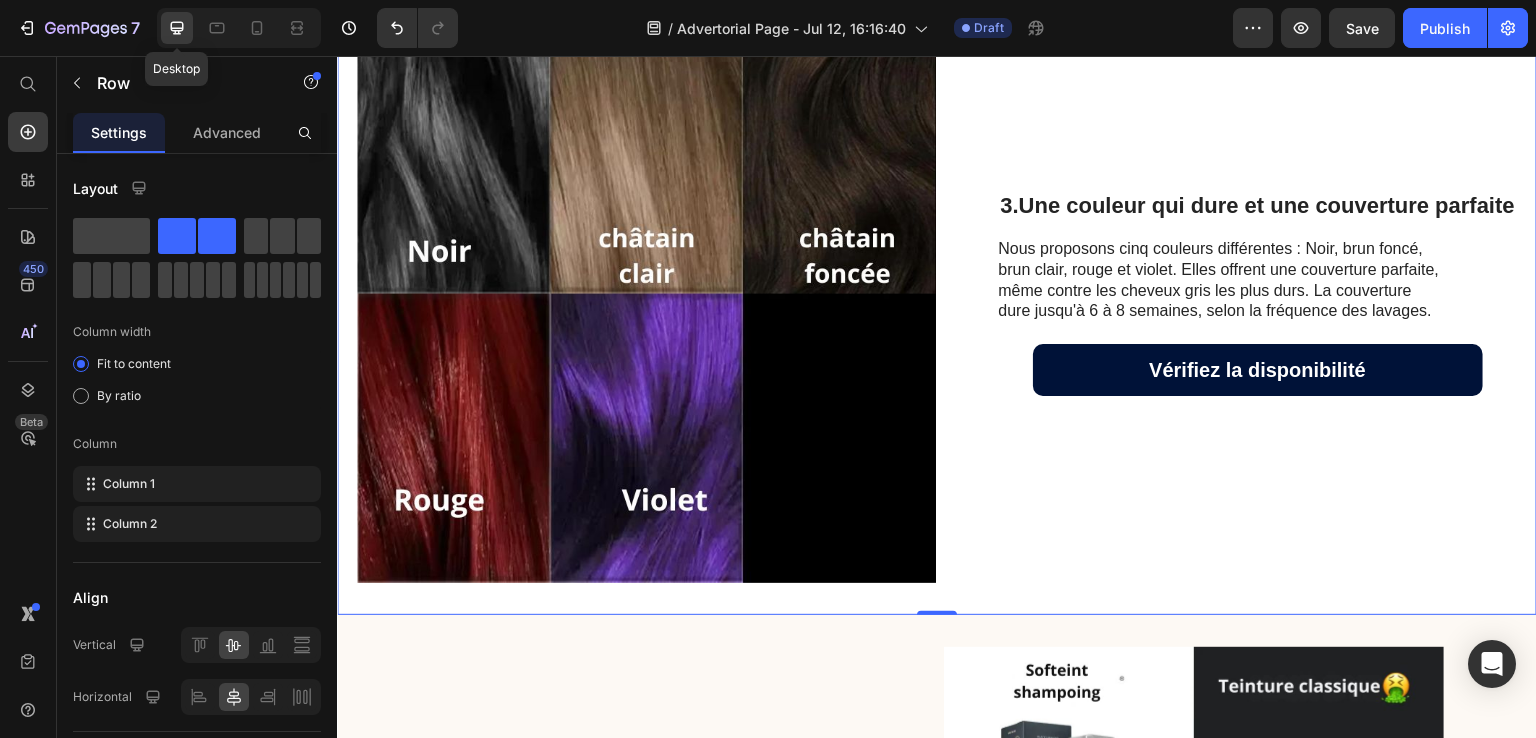 scroll, scrollTop: 1700, scrollLeft: 0, axis: vertical 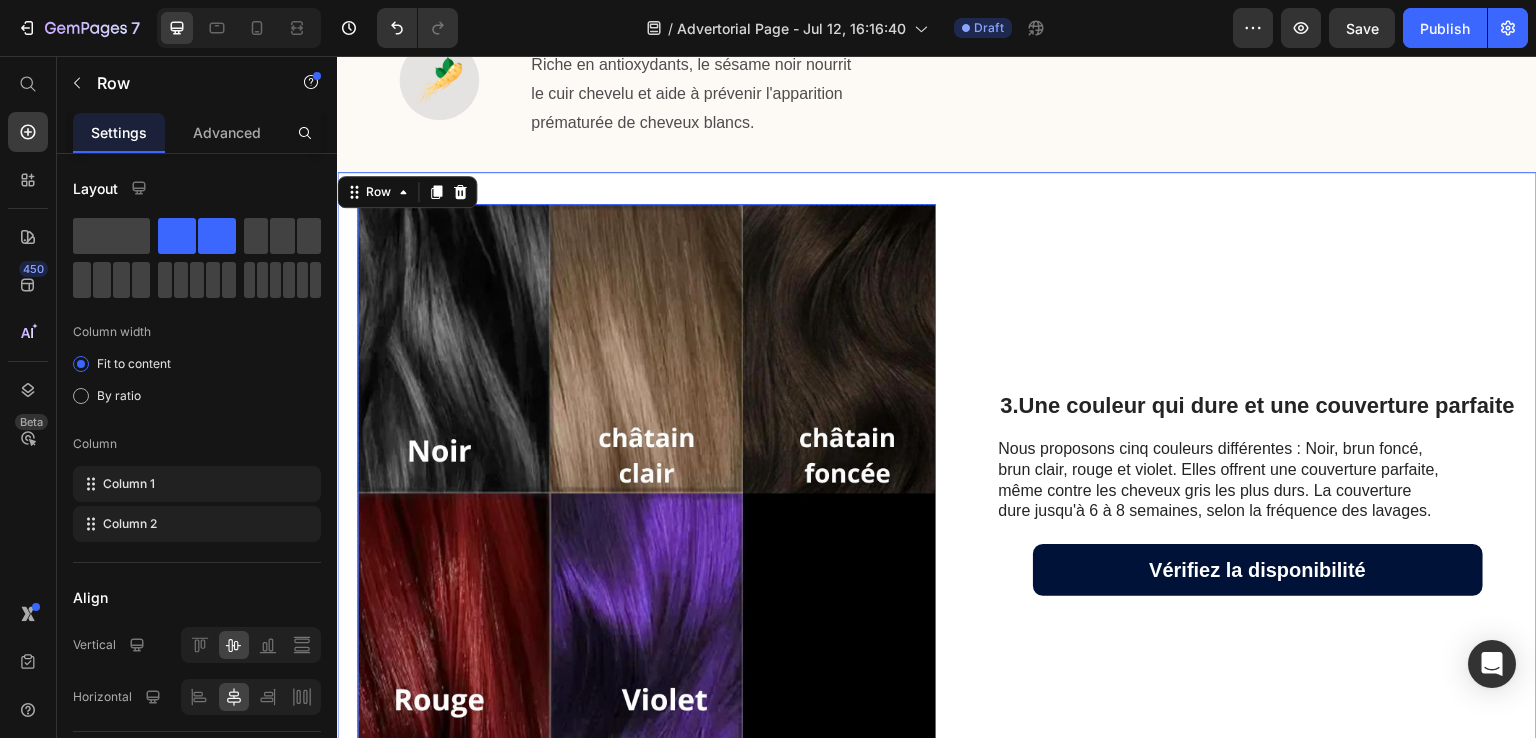 click at bounding box center [646, 493] 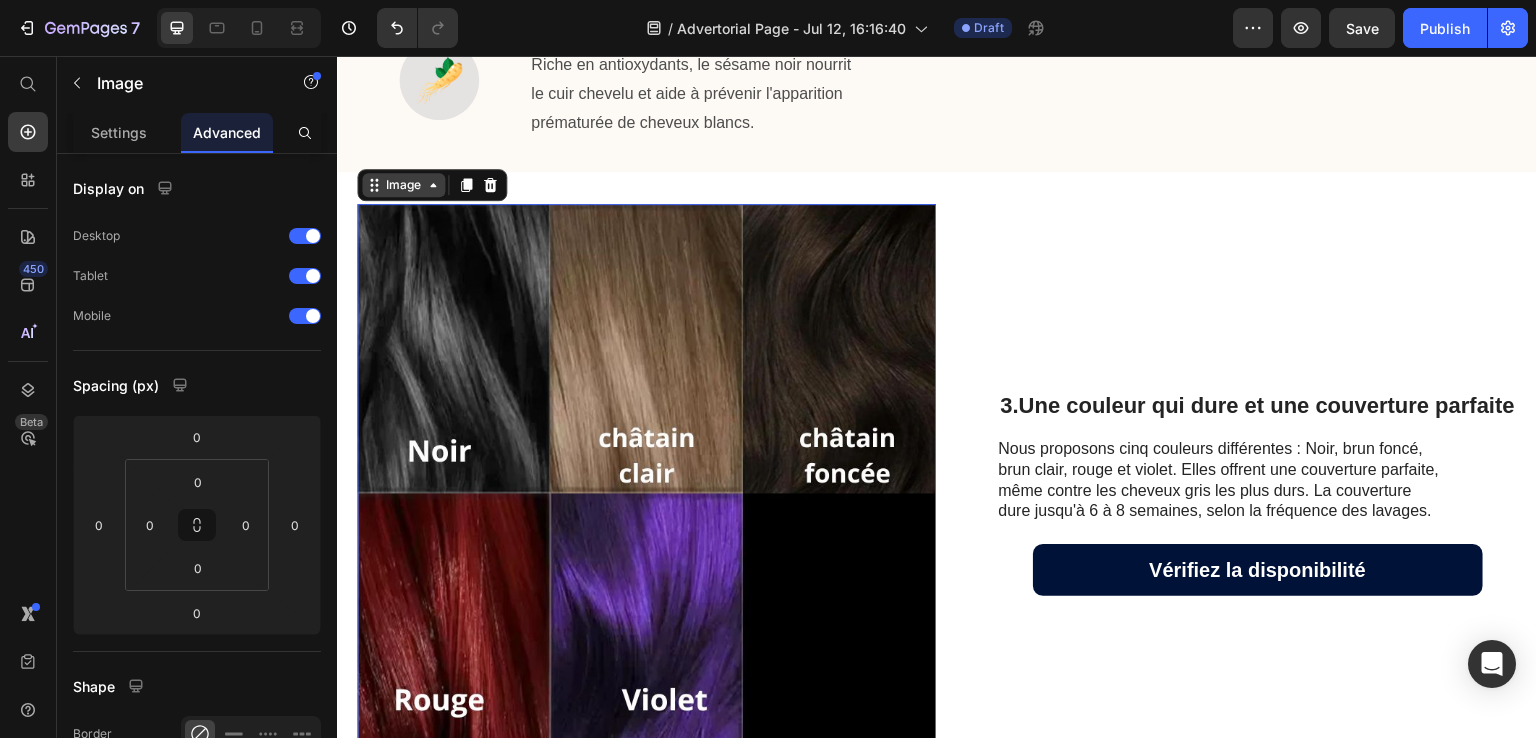 click 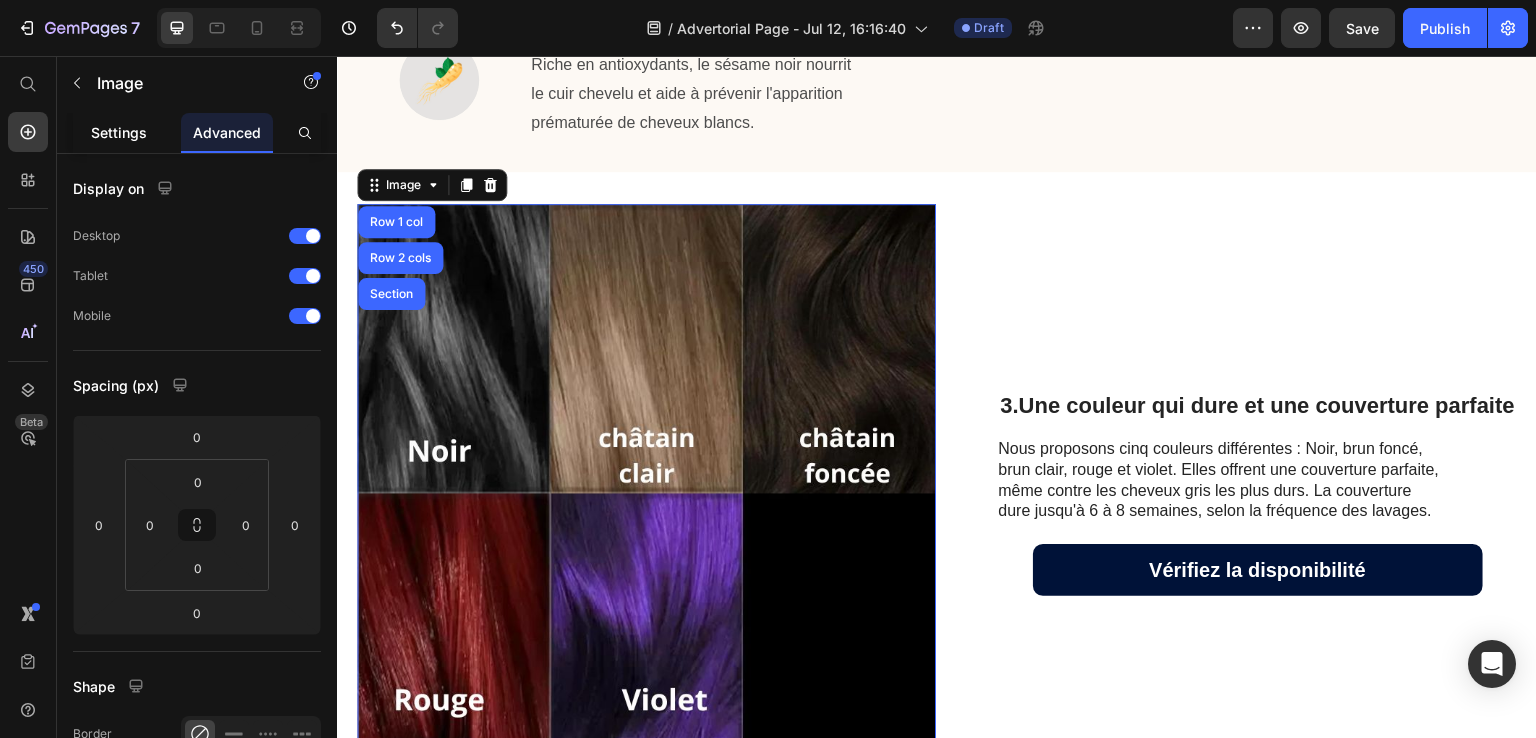 click on "Settings" 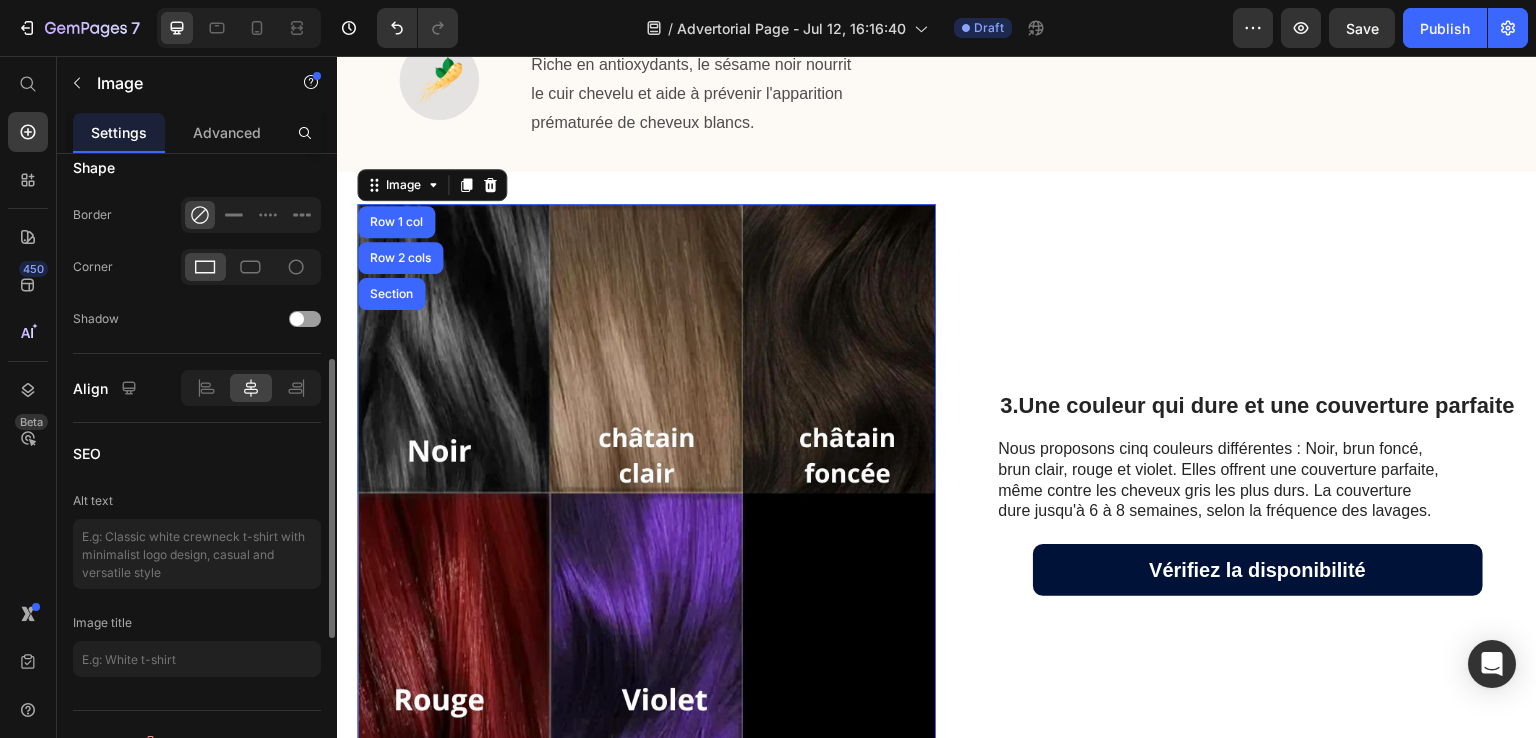 scroll, scrollTop: 500, scrollLeft: 0, axis: vertical 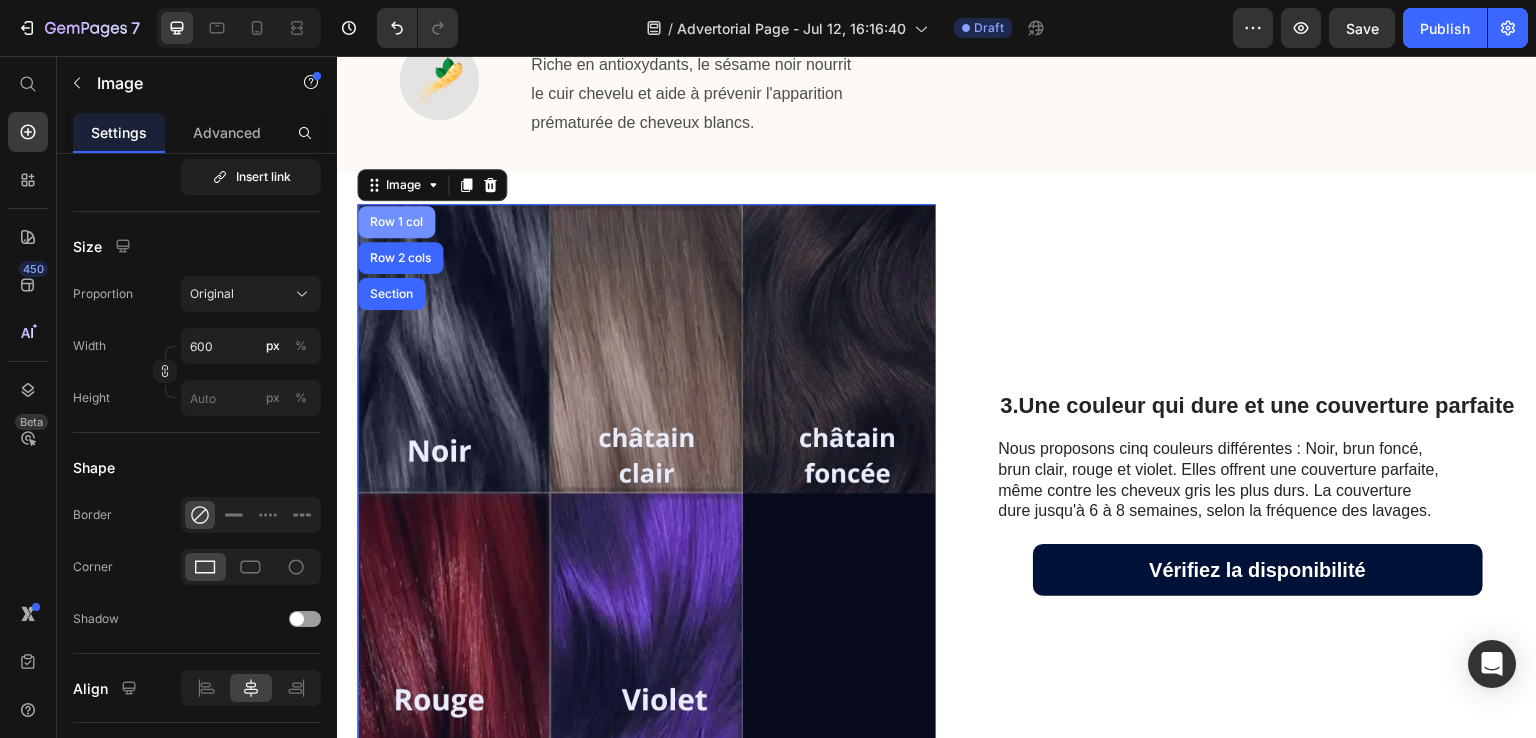 click on "Row 1 col" at bounding box center [396, 222] 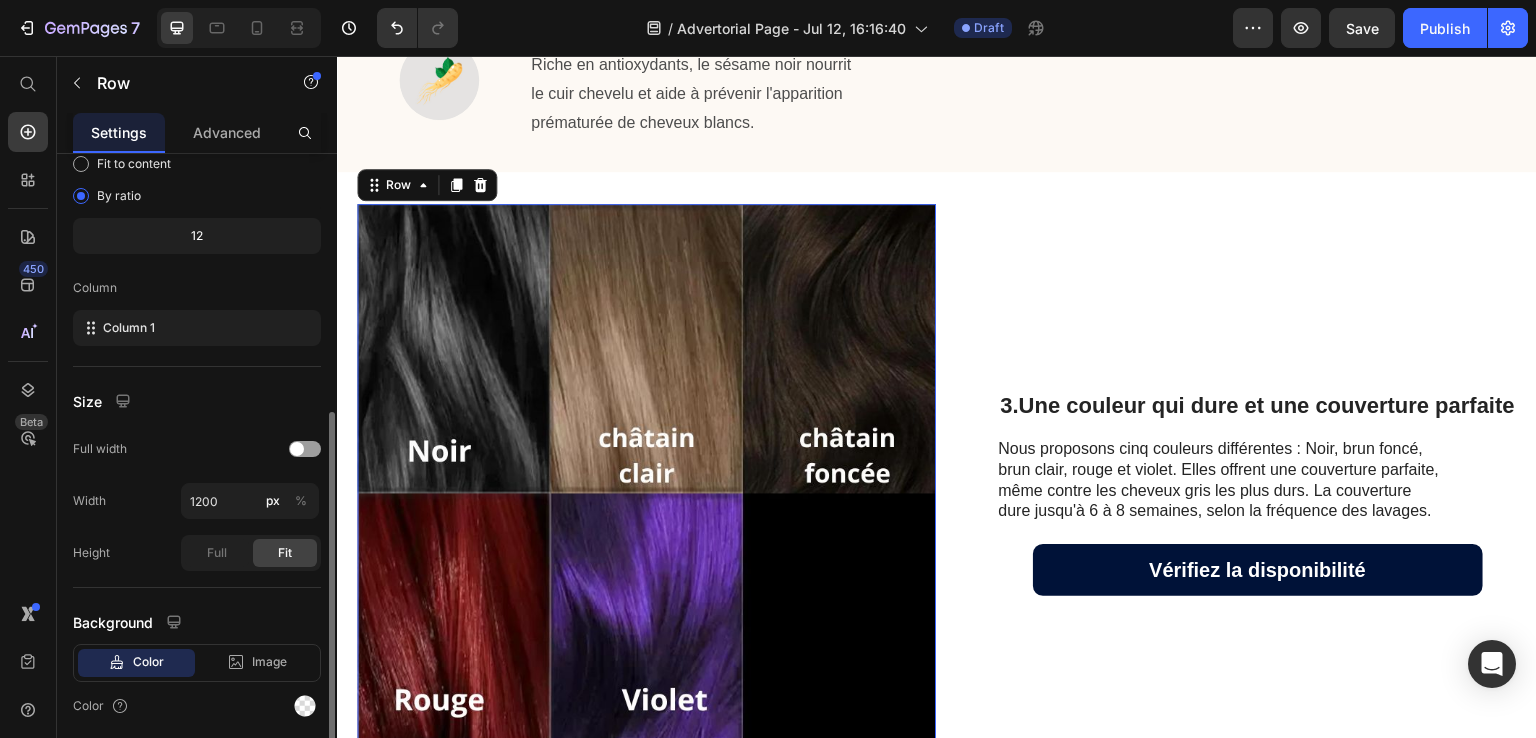 scroll, scrollTop: 269, scrollLeft: 0, axis: vertical 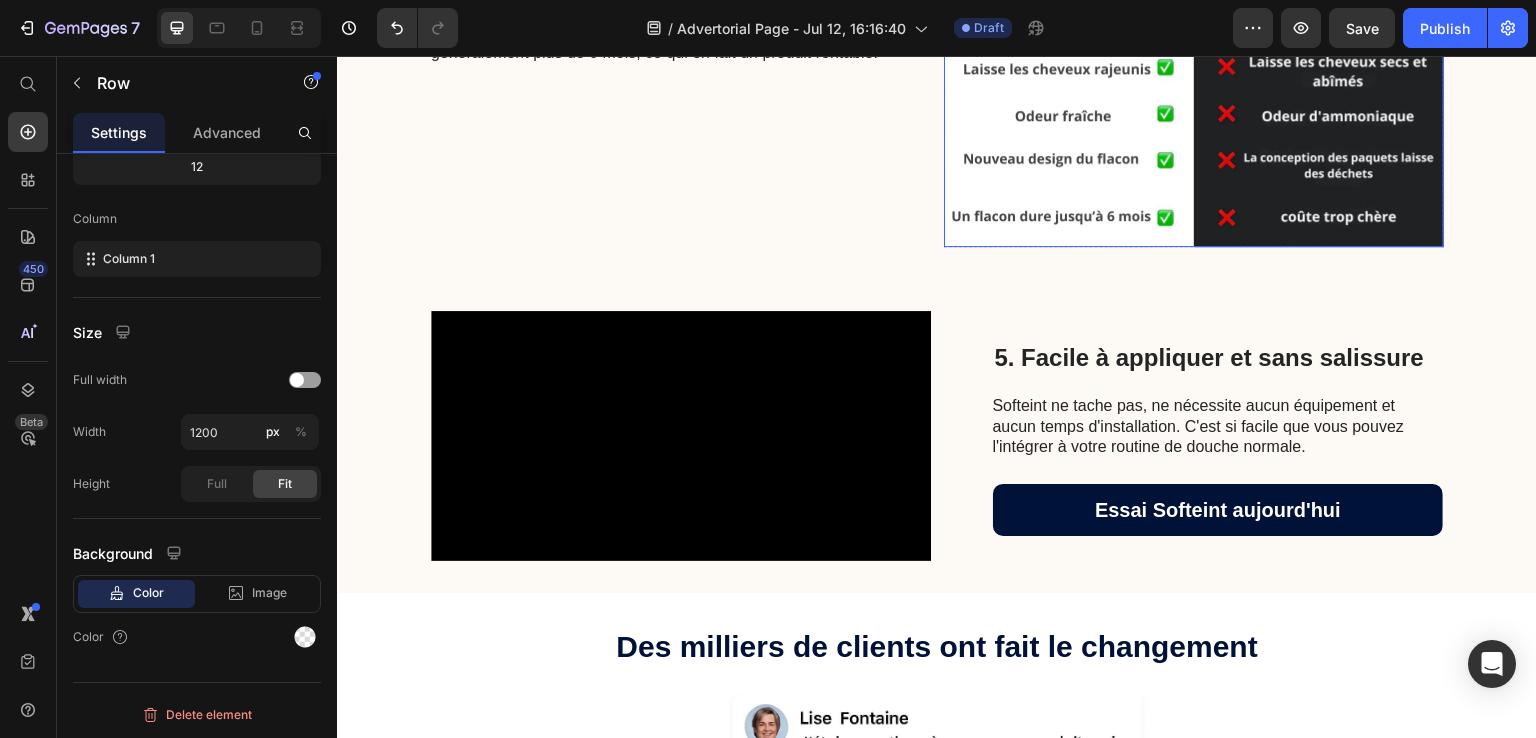 click at bounding box center (1194, -3) 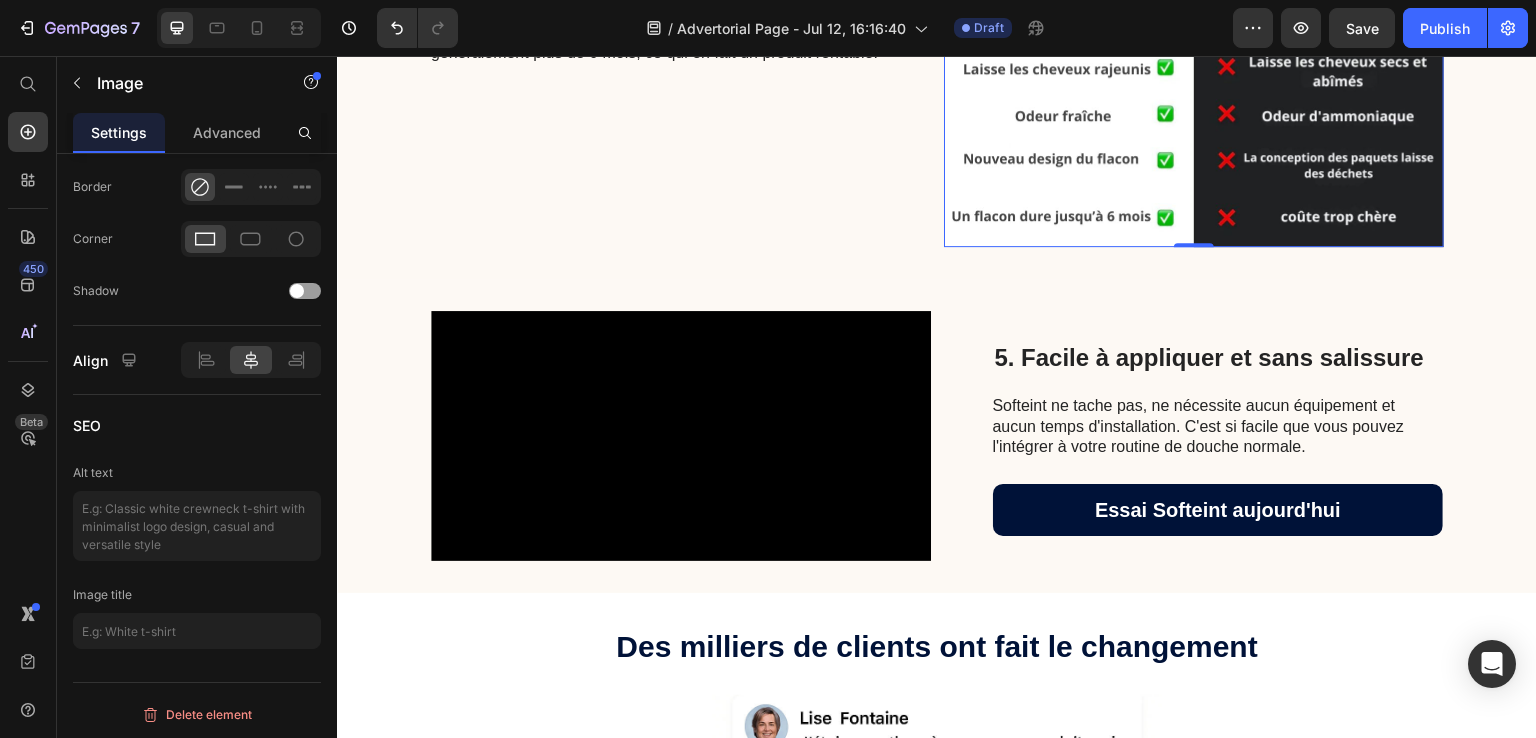 scroll, scrollTop: 228, scrollLeft: 0, axis: vertical 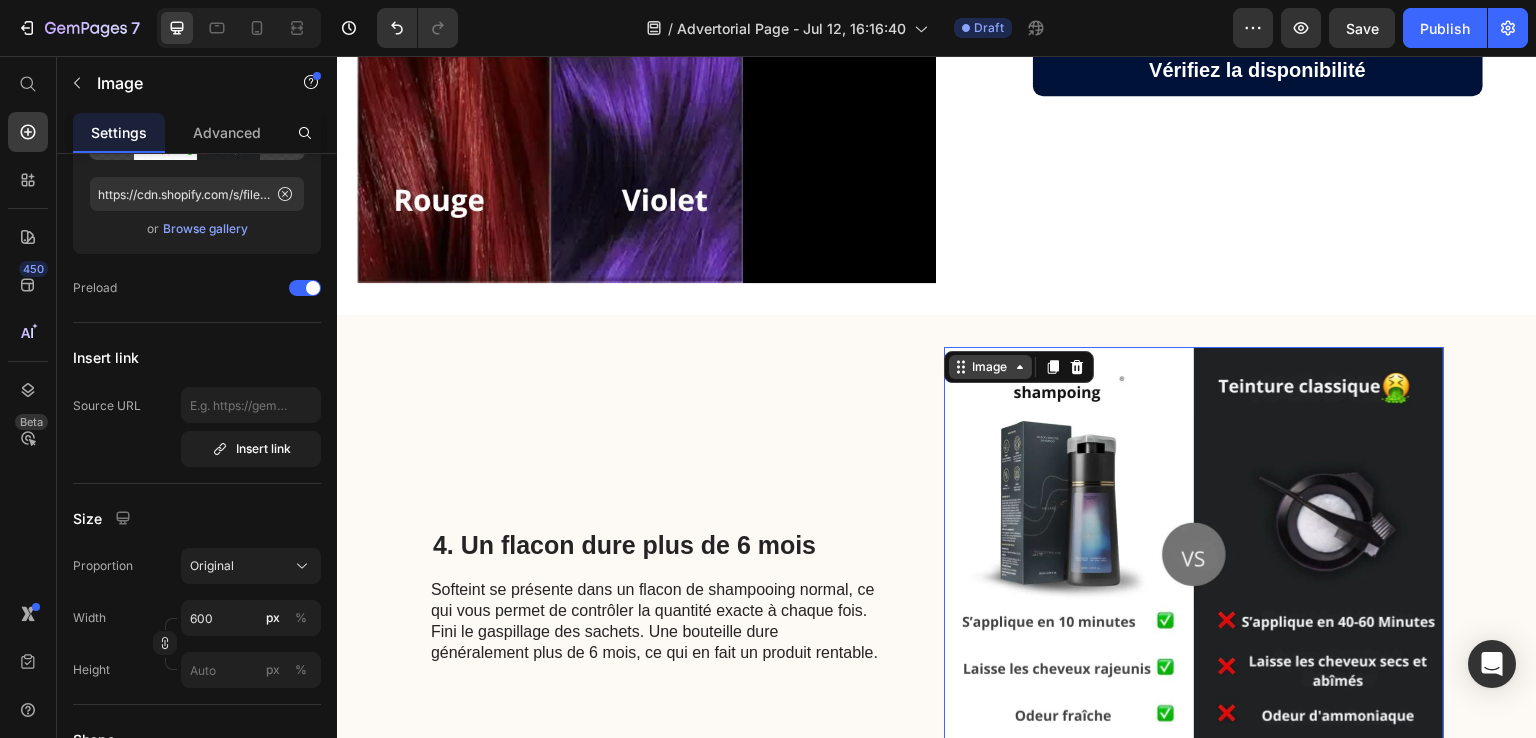 click on "Image" at bounding box center (990, 367) 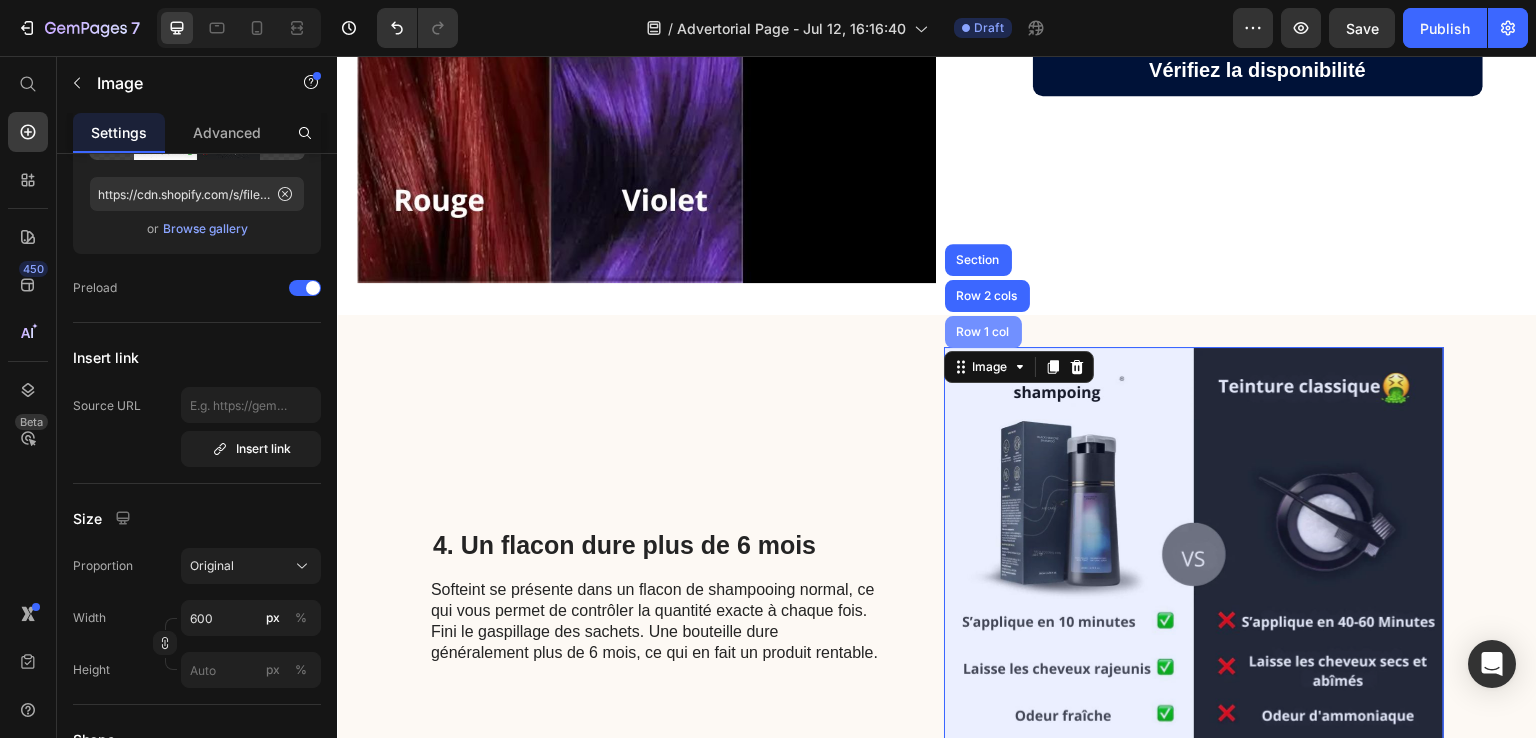 click on "Row 1 col" at bounding box center [983, 332] 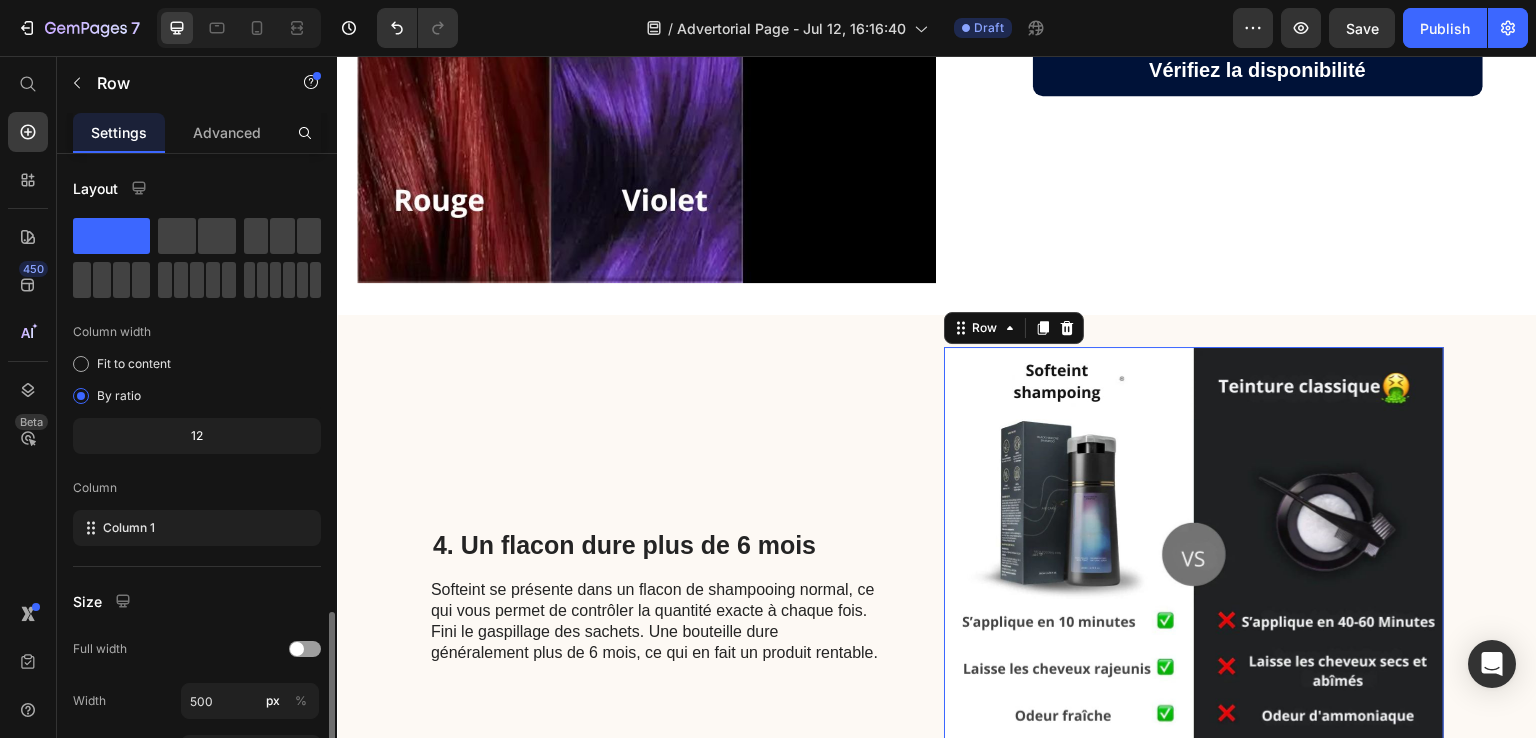 scroll, scrollTop: 269, scrollLeft: 0, axis: vertical 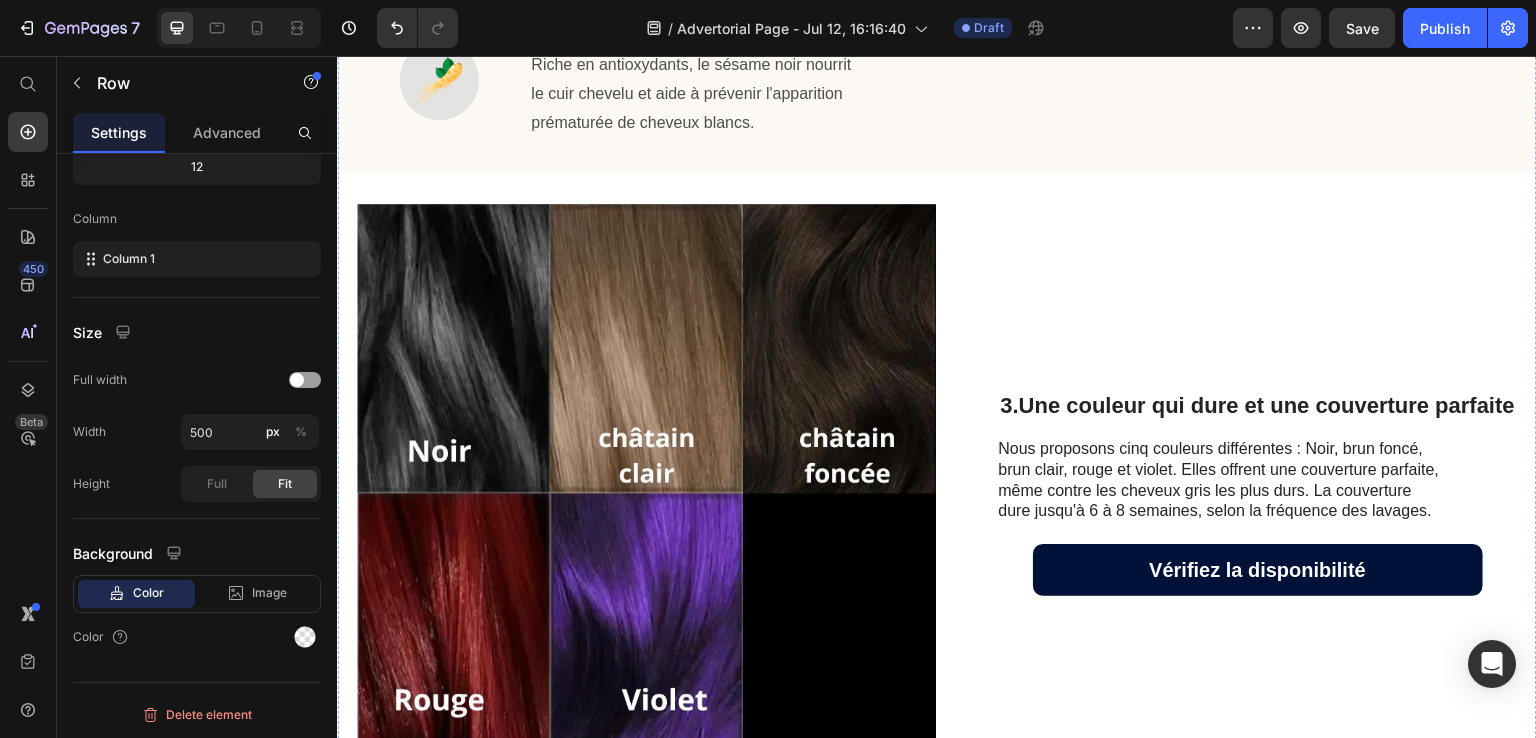 click at bounding box center [646, 493] 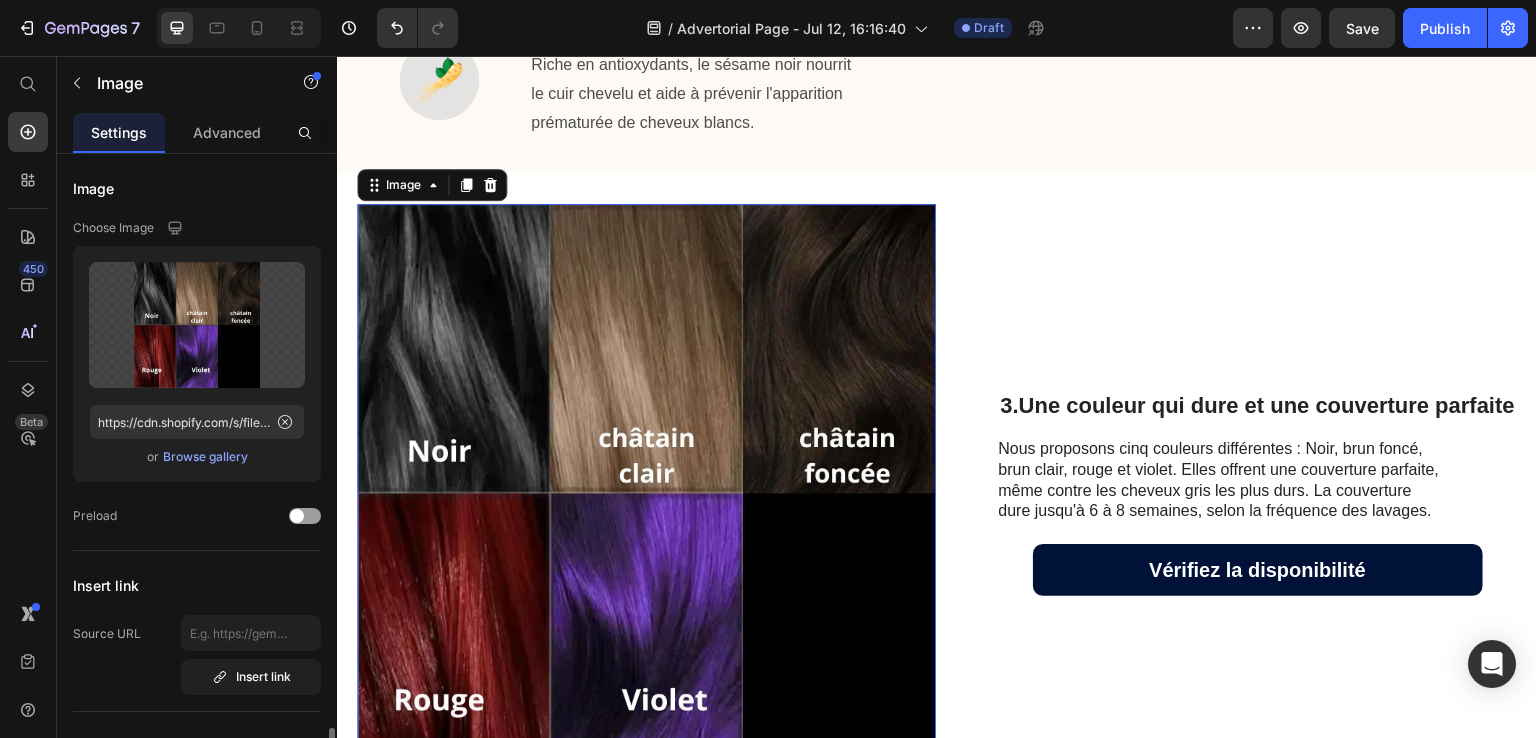 scroll, scrollTop: 400, scrollLeft: 0, axis: vertical 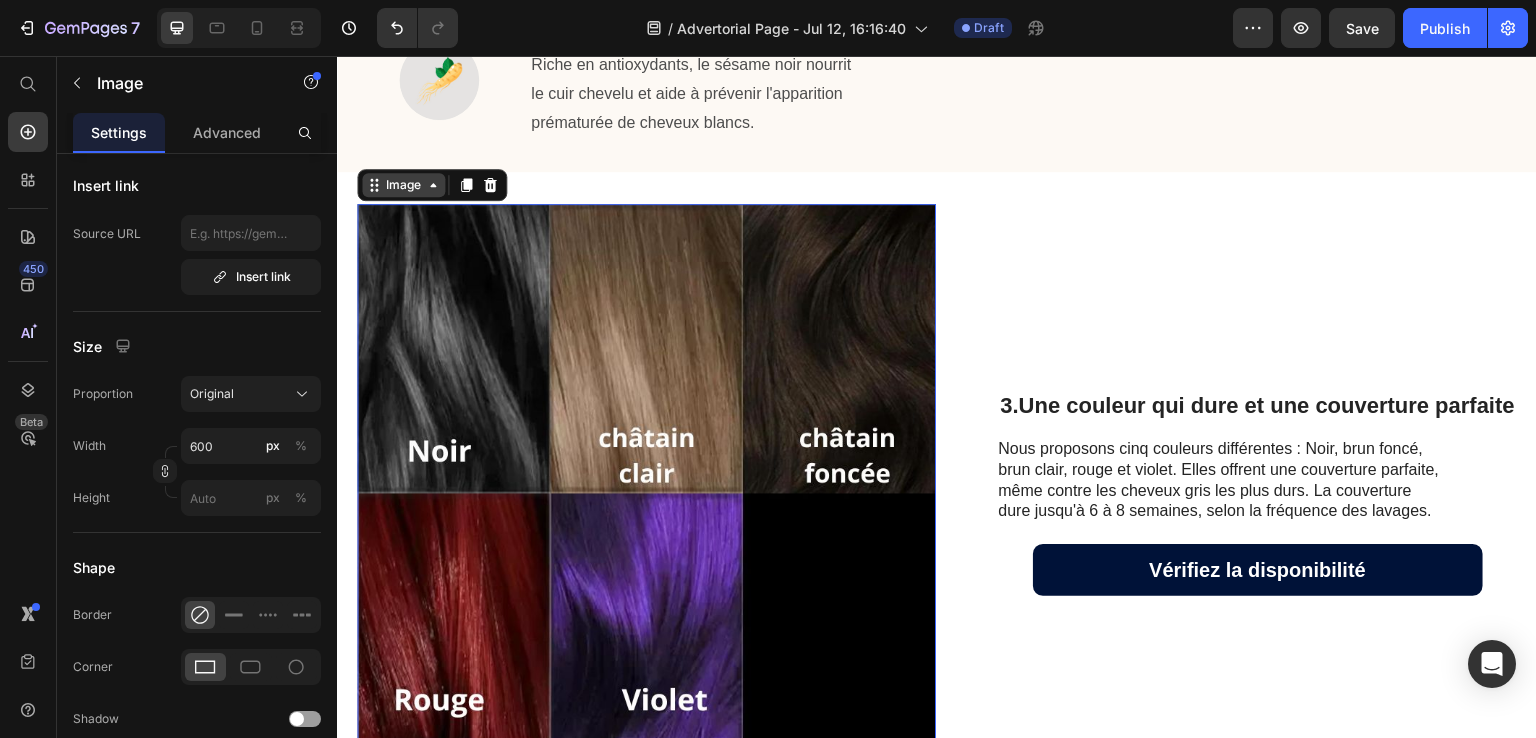 click on "Image" at bounding box center [403, 185] 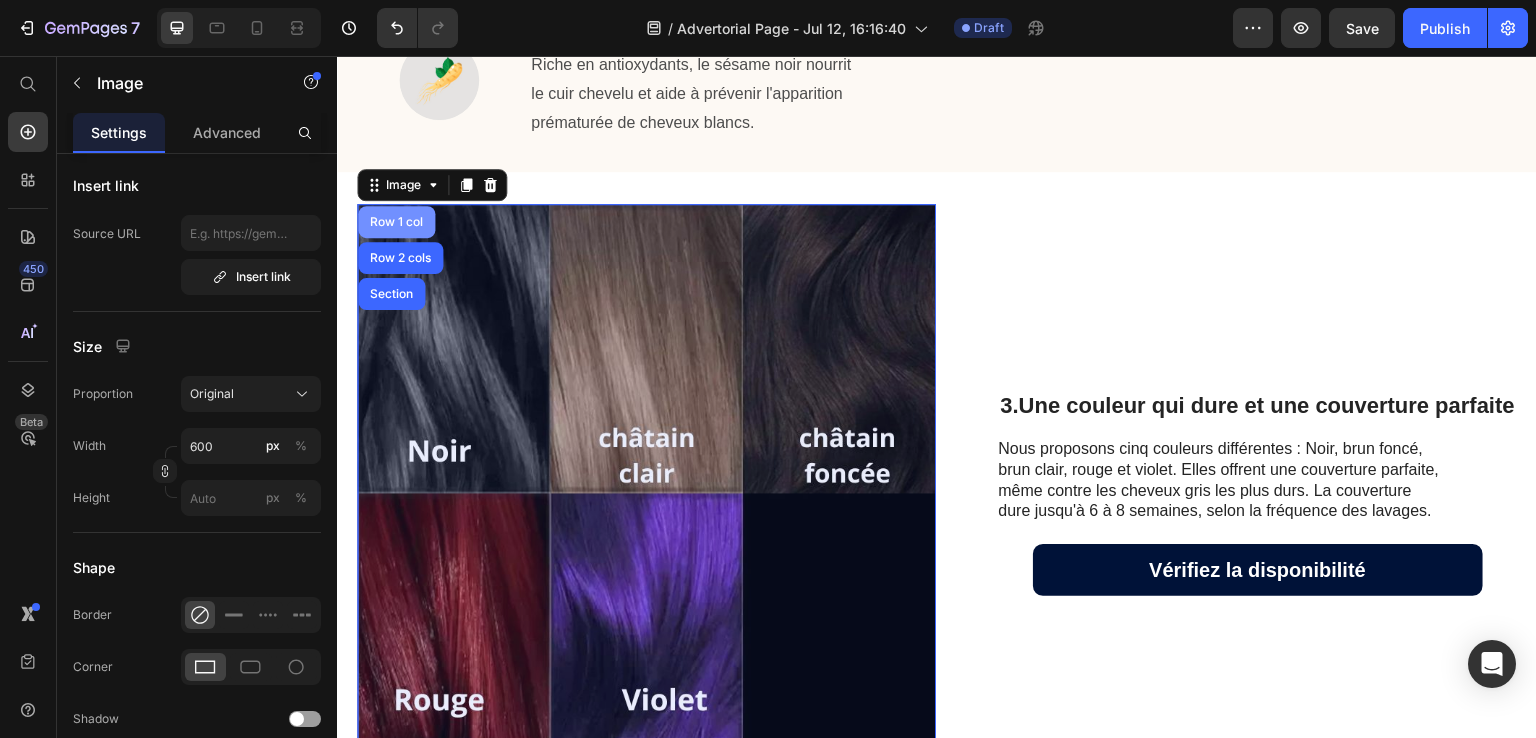 drag, startPoint x: 397, startPoint y: 208, endPoint x: 609, endPoint y: 371, distance: 267.41916 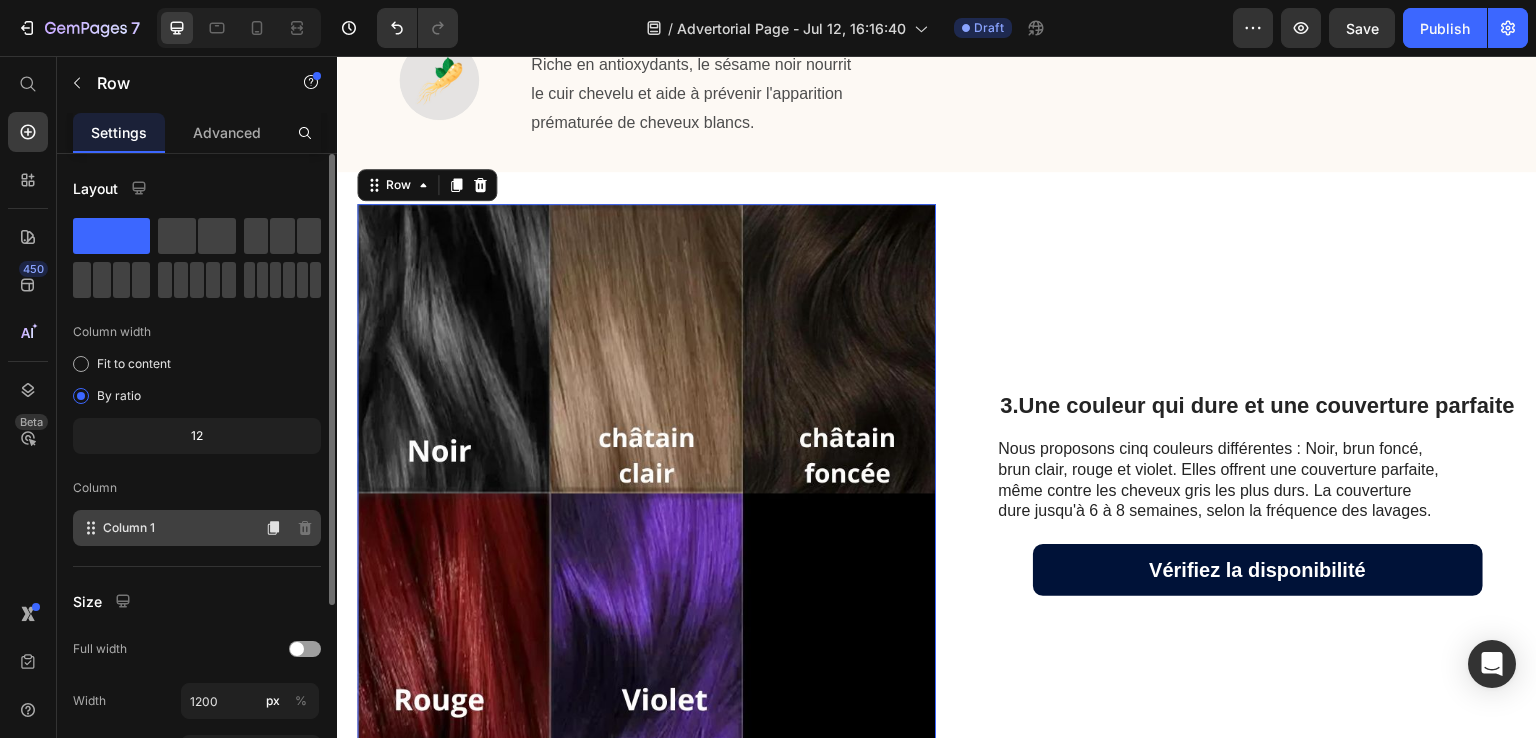 scroll, scrollTop: 269, scrollLeft: 0, axis: vertical 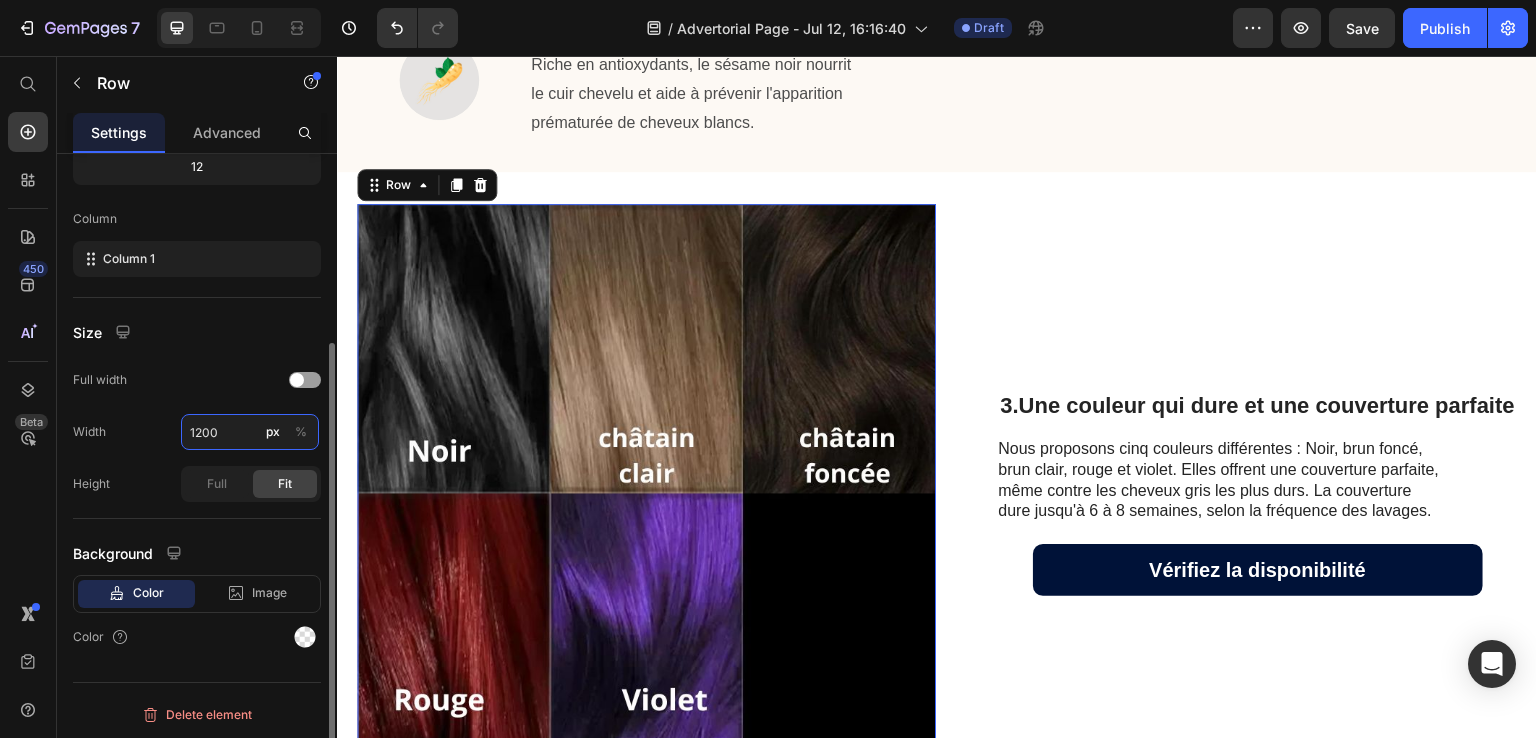 click on "1200" at bounding box center [250, 432] 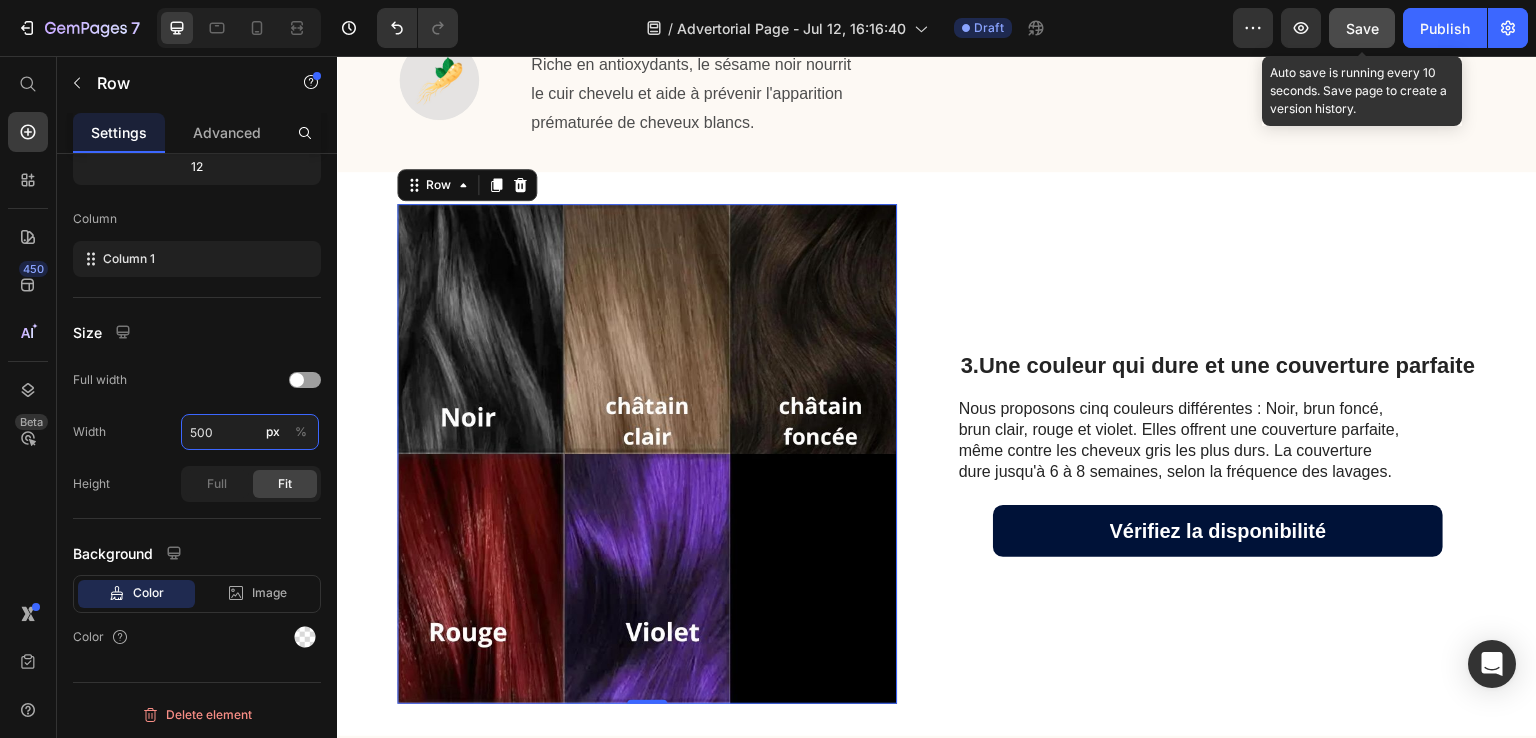 type on "500" 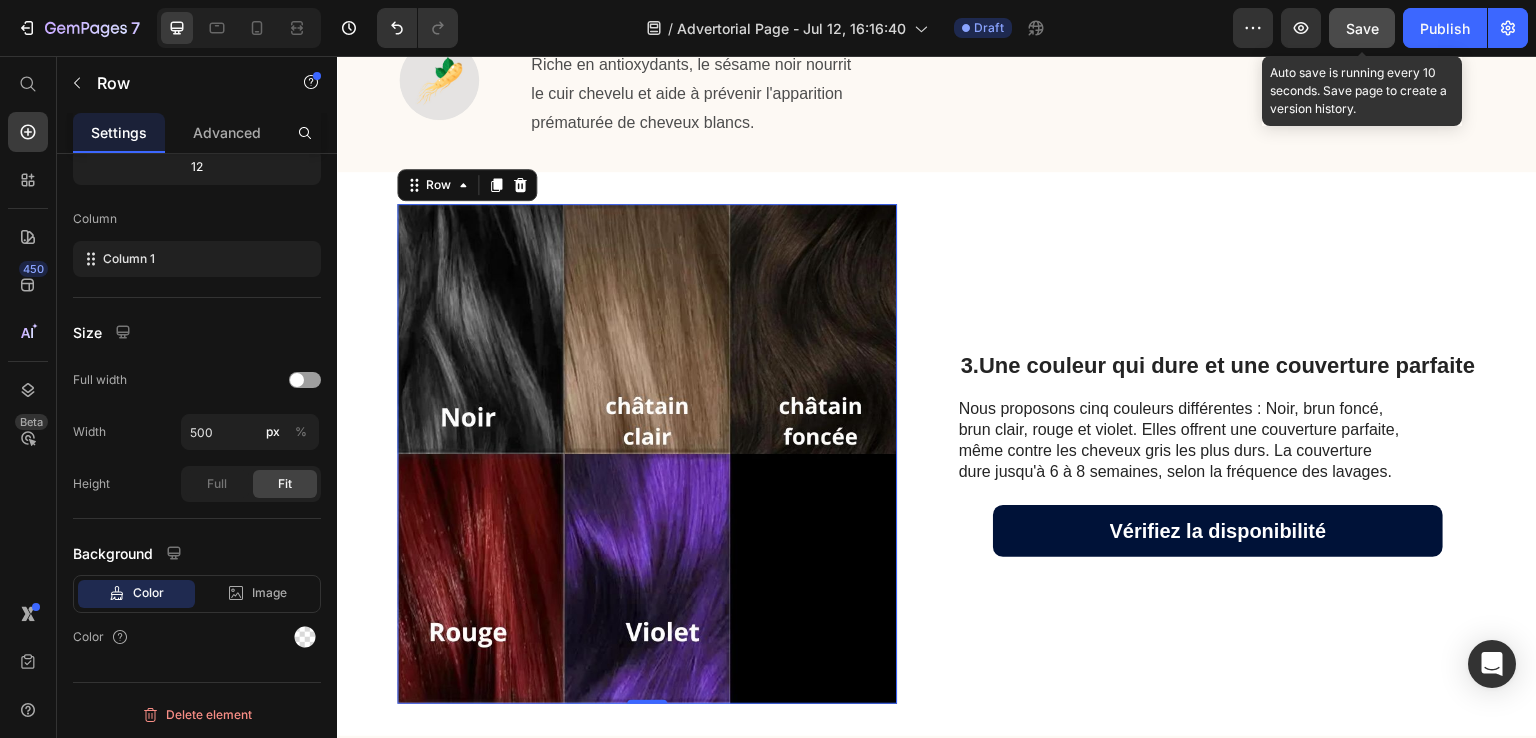 click on "Save" at bounding box center [1362, 28] 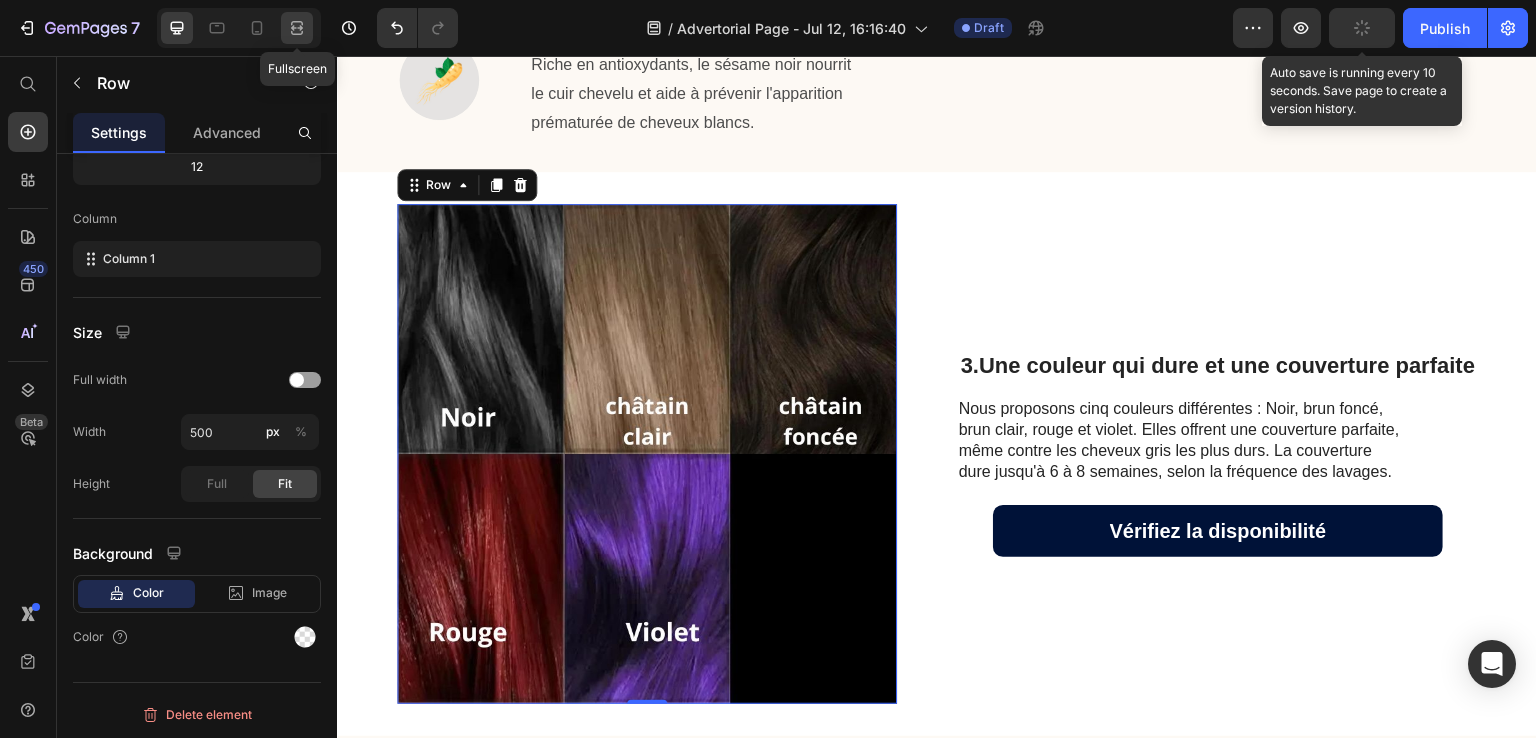 click 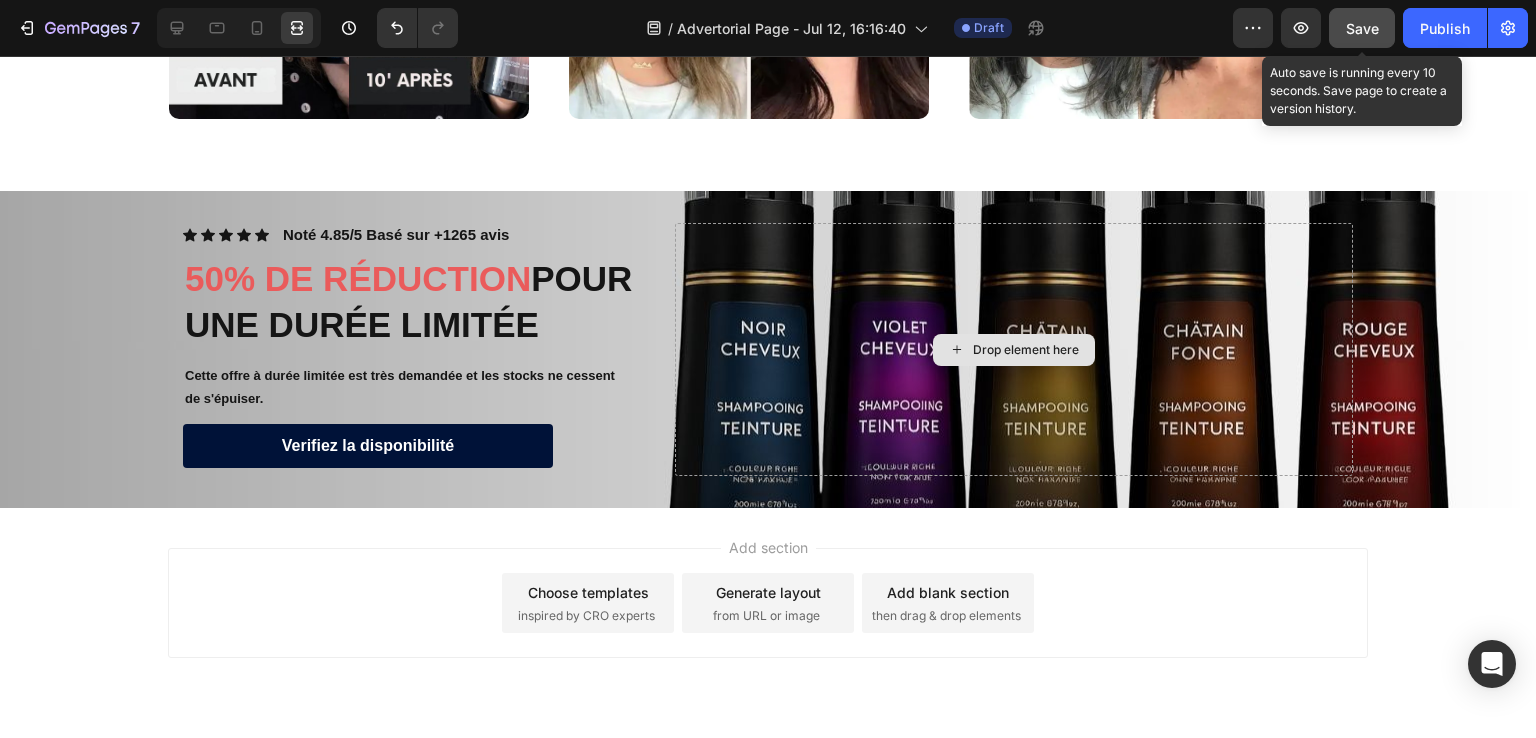 scroll, scrollTop: 5012, scrollLeft: 0, axis: vertical 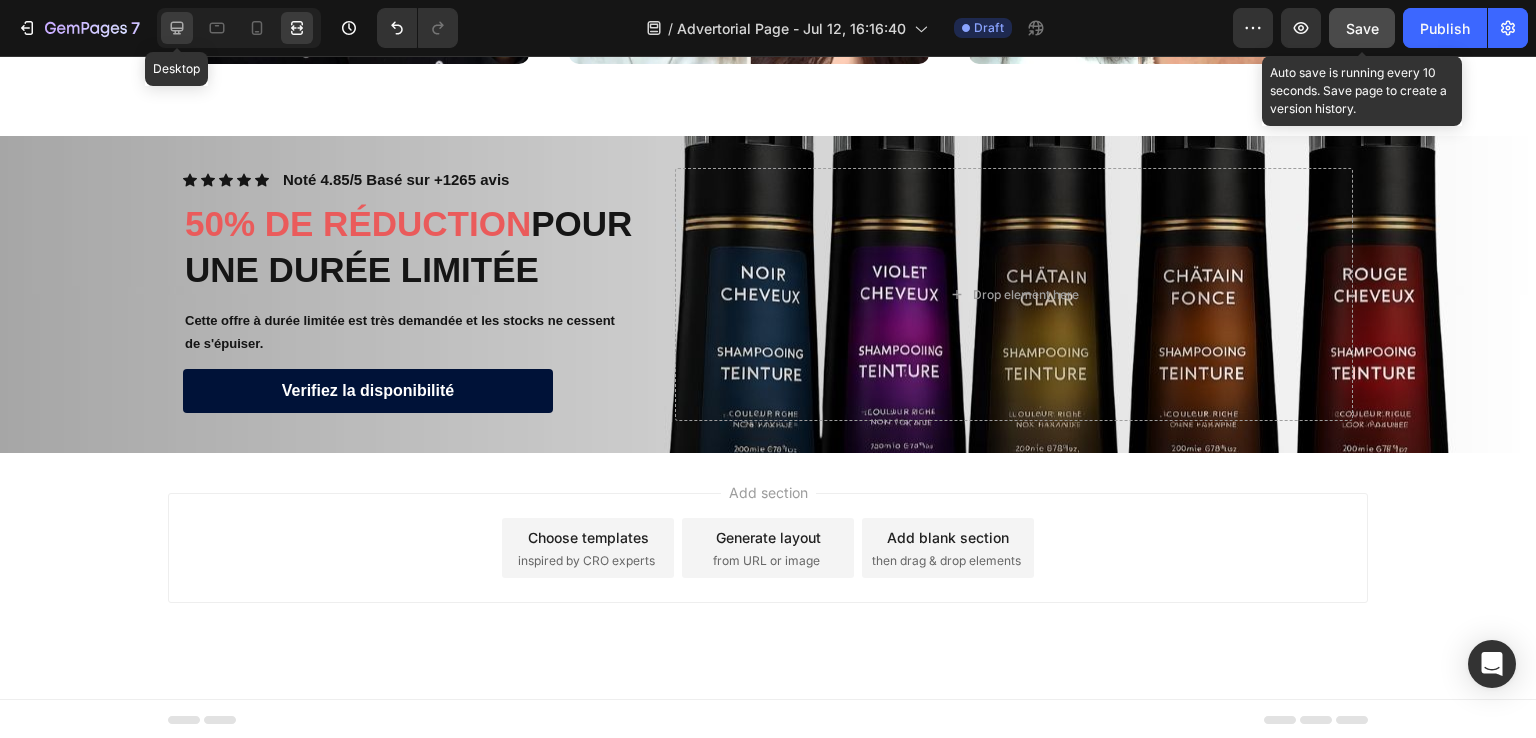 click 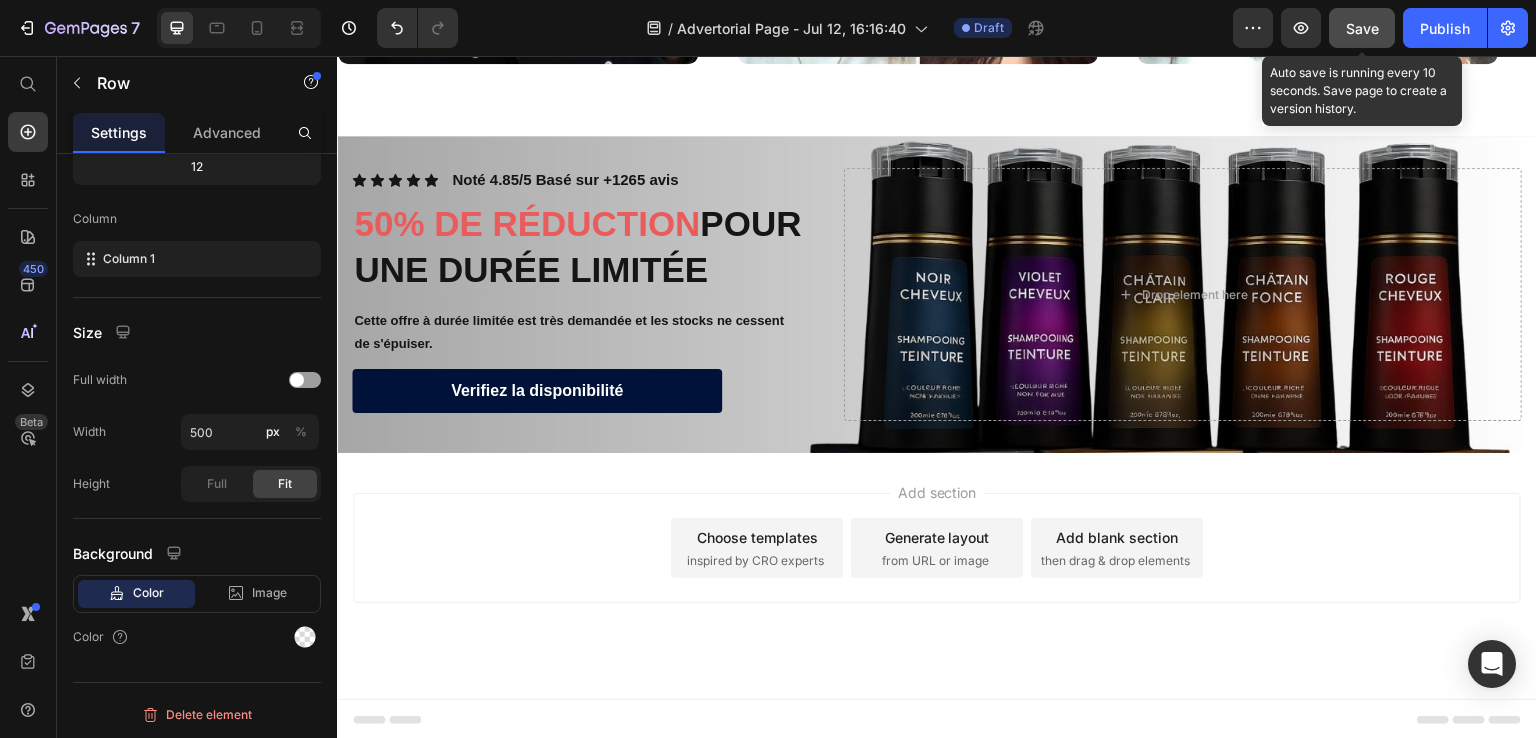 scroll, scrollTop: 4712, scrollLeft: 0, axis: vertical 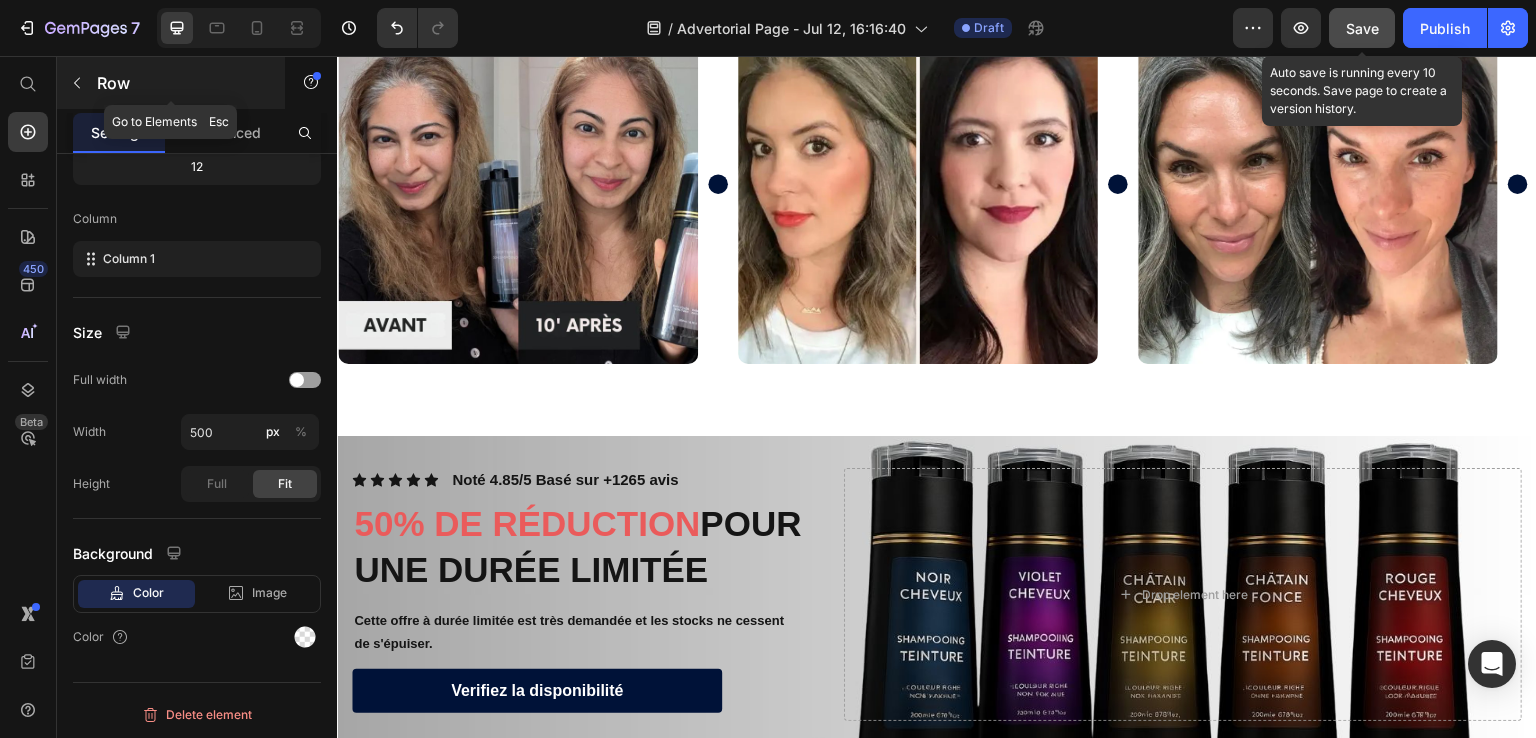 click 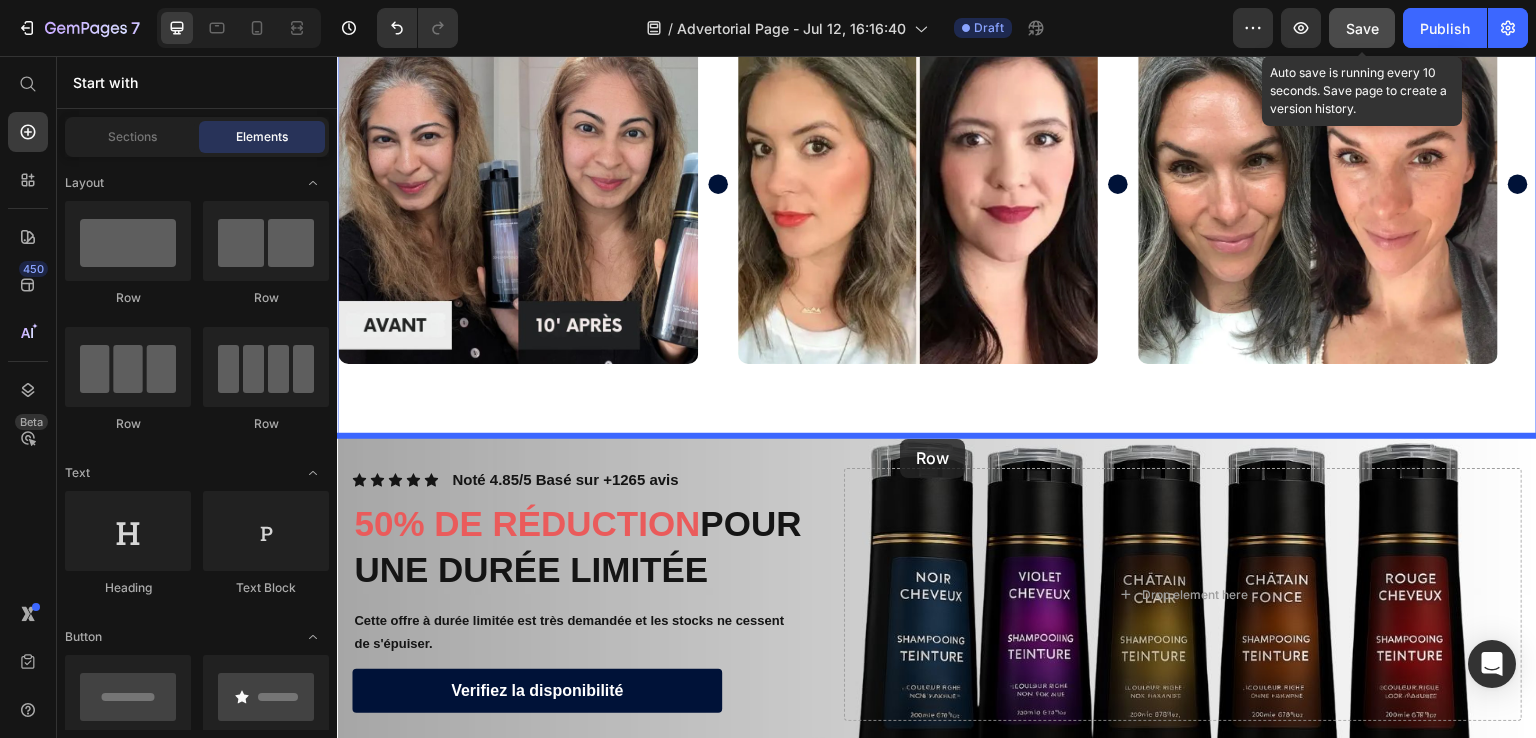 drag, startPoint x: 444, startPoint y: 321, endPoint x: 900, endPoint y: 439, distance: 471.02017 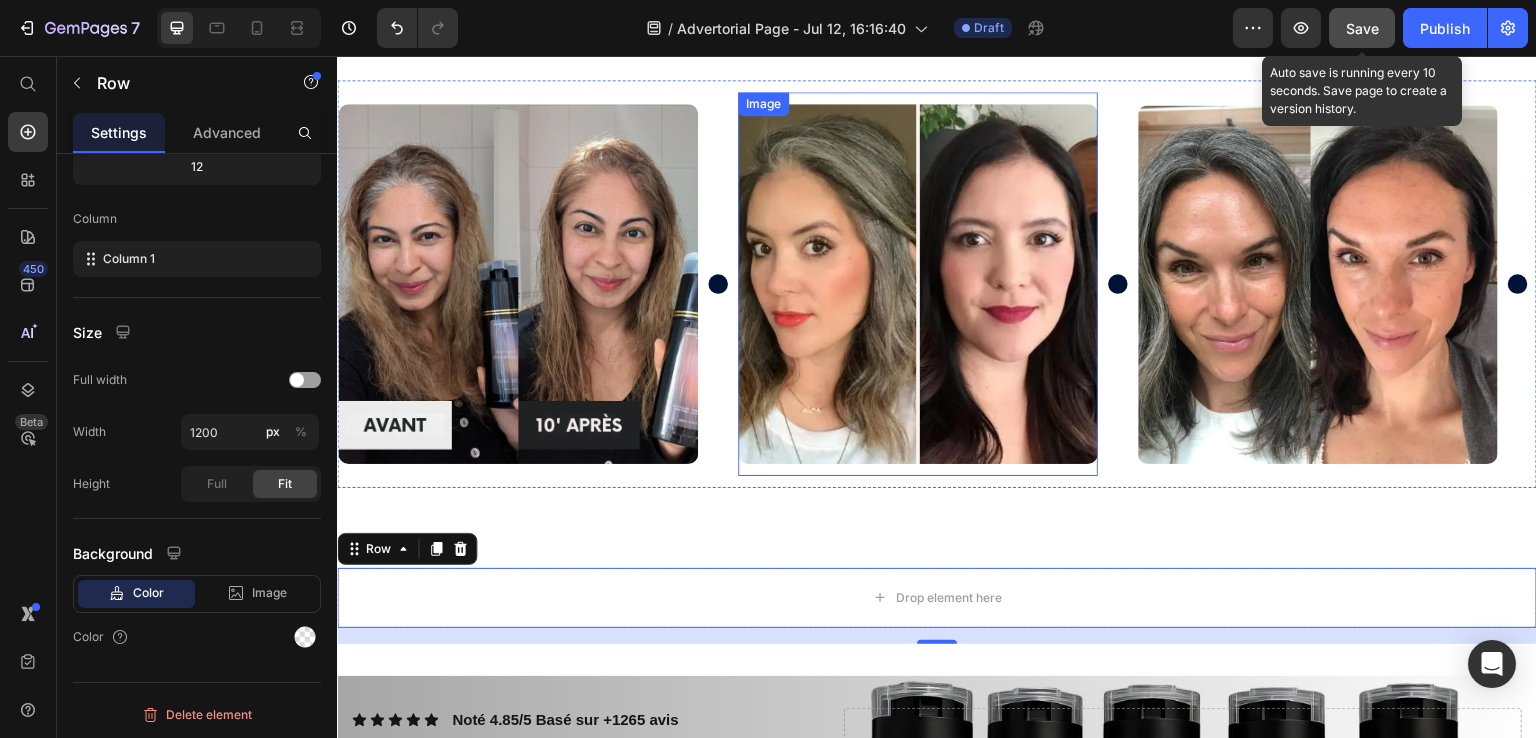 scroll, scrollTop: 4912, scrollLeft: 0, axis: vertical 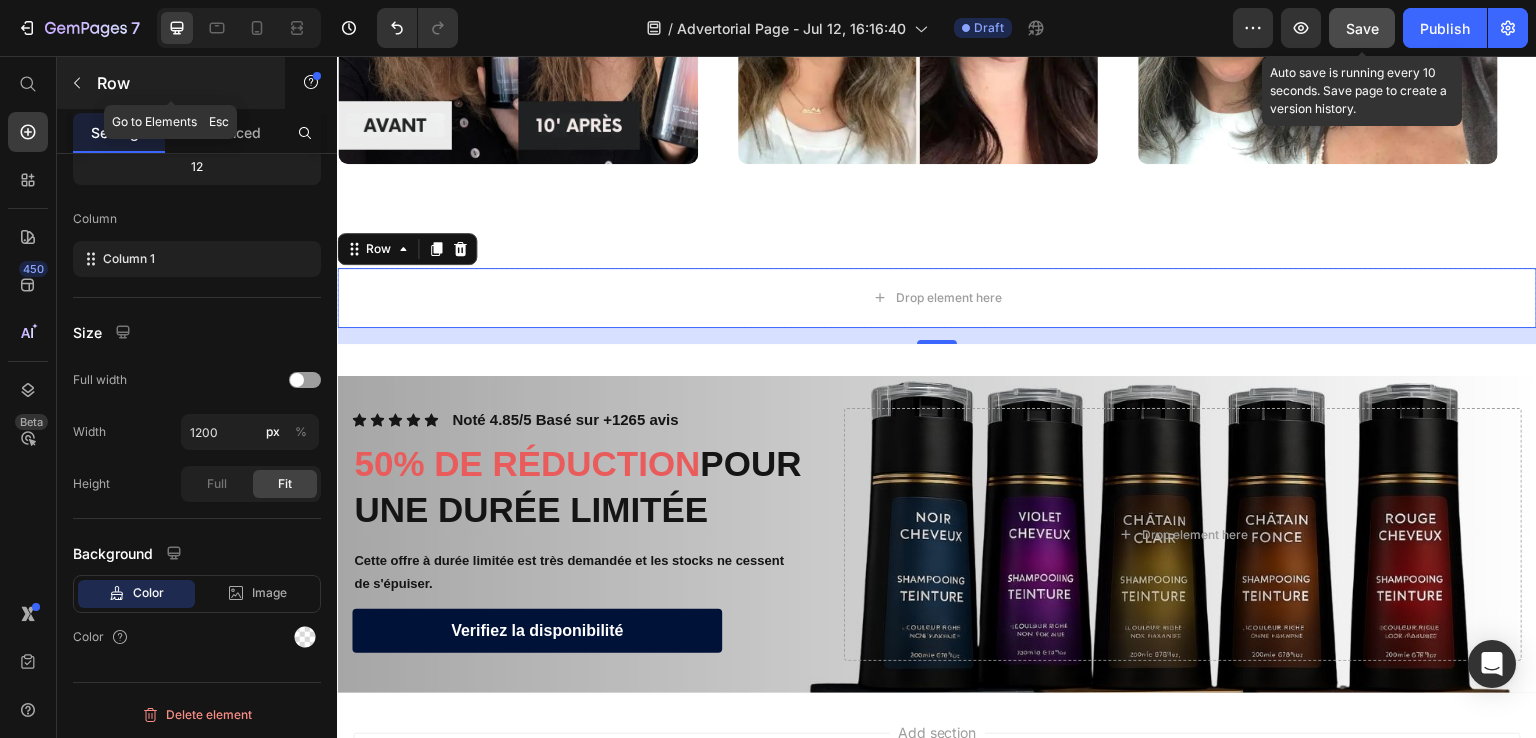 click 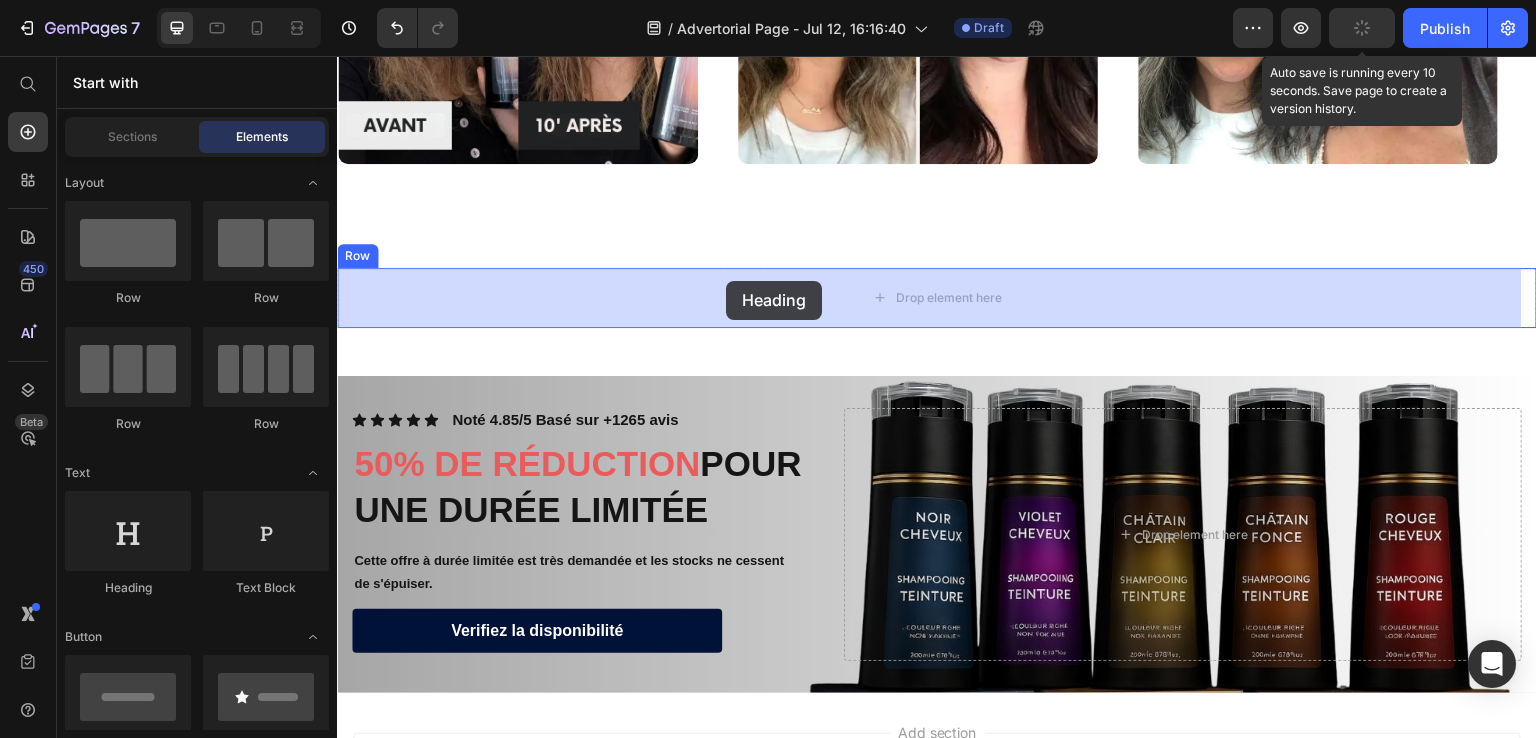 drag, startPoint x: 470, startPoint y: 597, endPoint x: 714, endPoint y: 281, distance: 399.2393 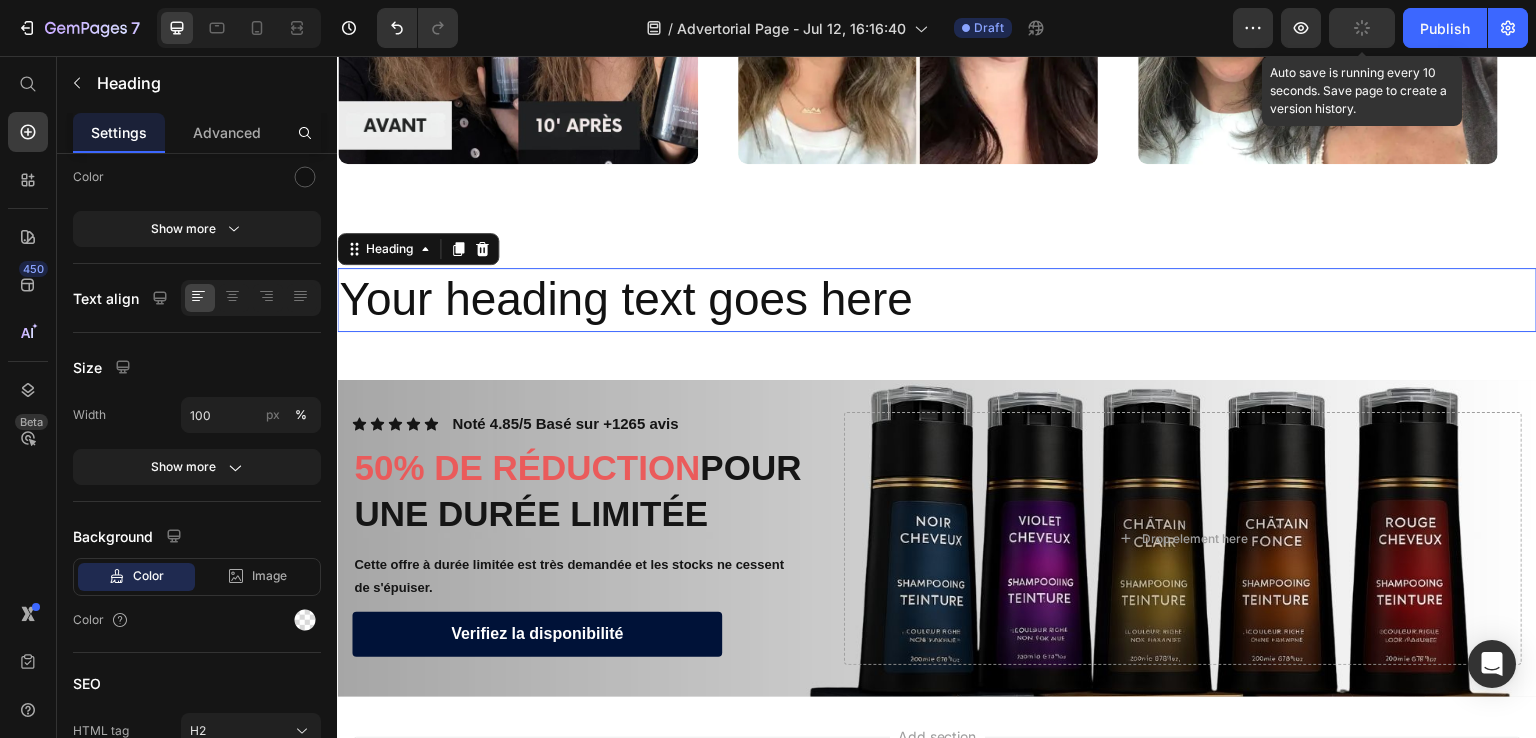 scroll, scrollTop: 0, scrollLeft: 0, axis: both 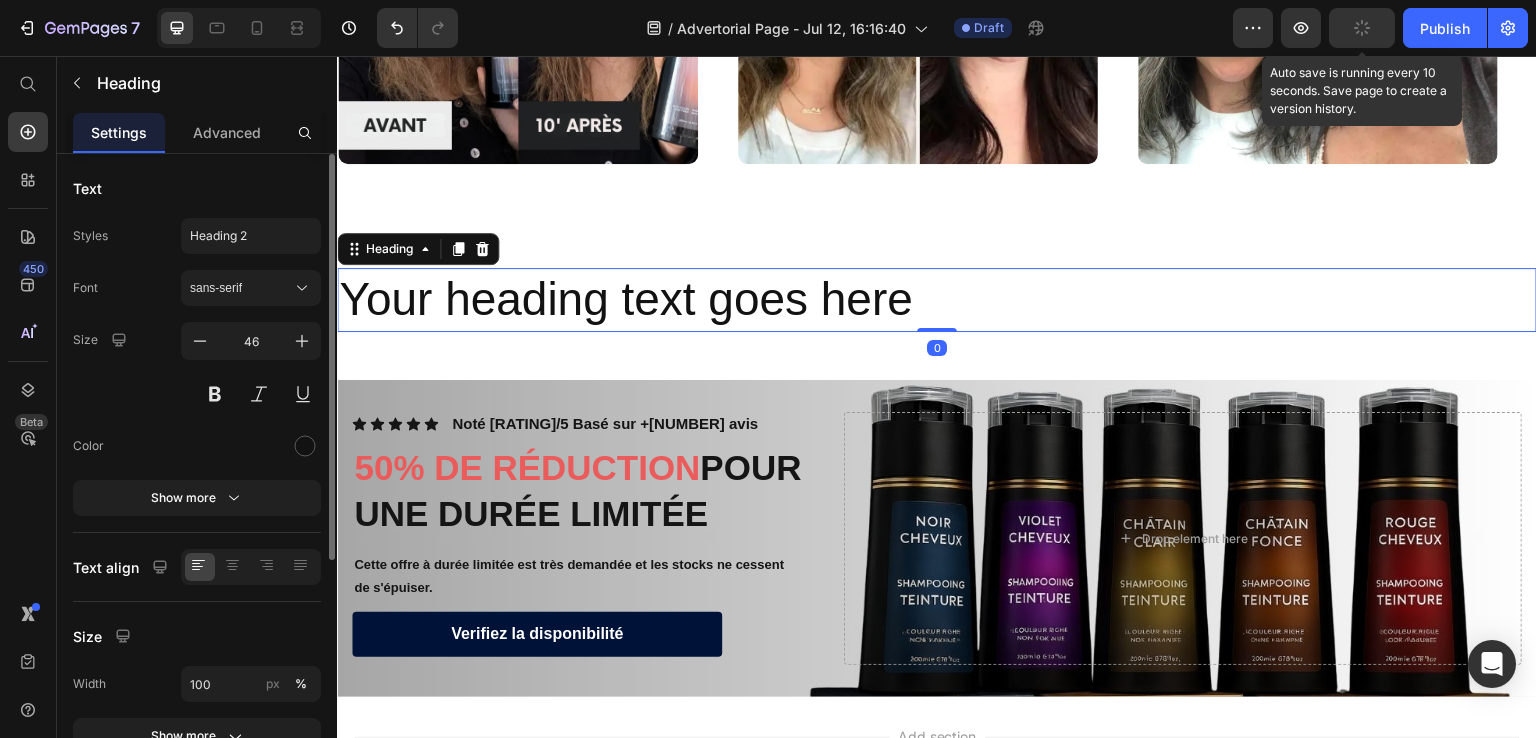 click on "Your heading text goes here" at bounding box center (937, 300) 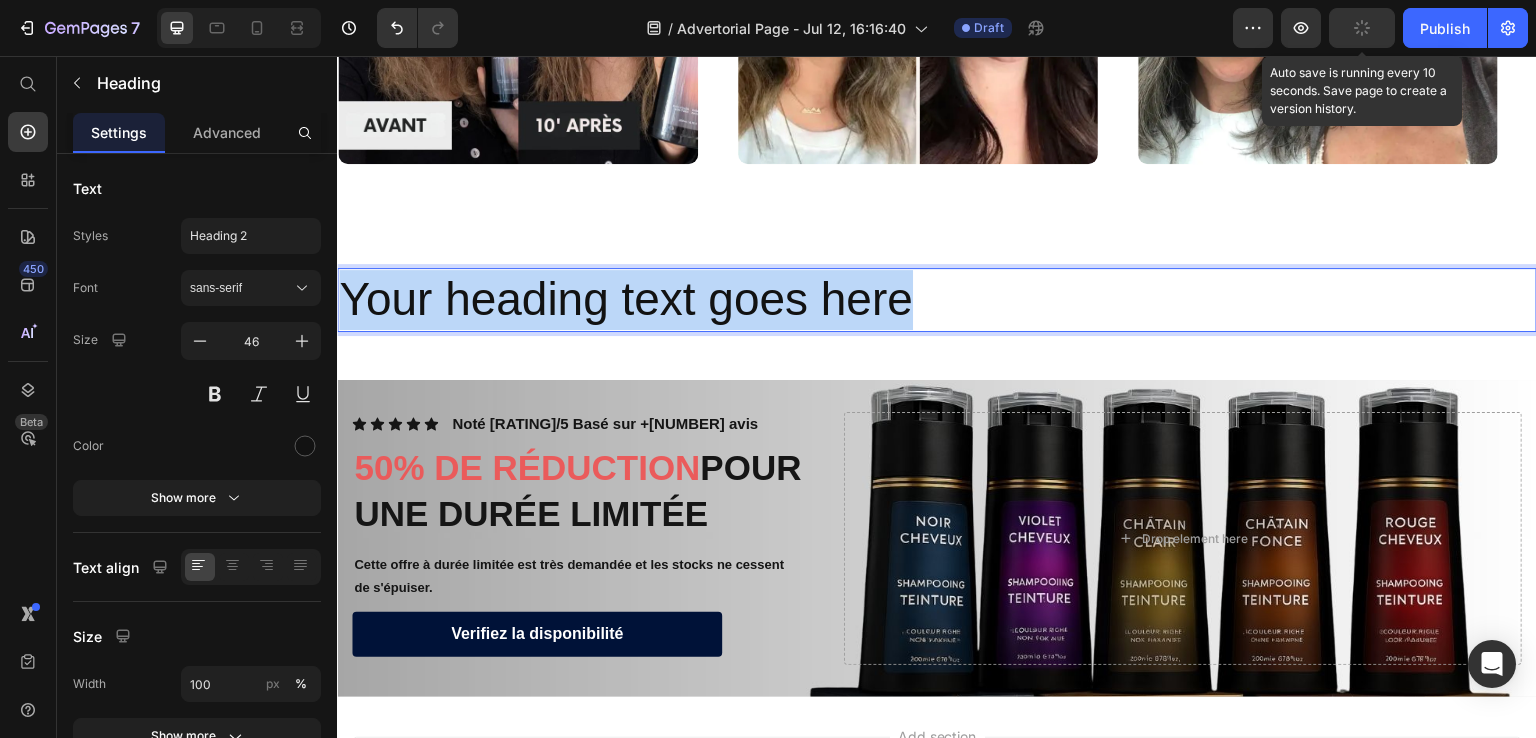 drag, startPoint x: 990, startPoint y: 298, endPoint x: 669, endPoint y: 361, distance: 327.12384 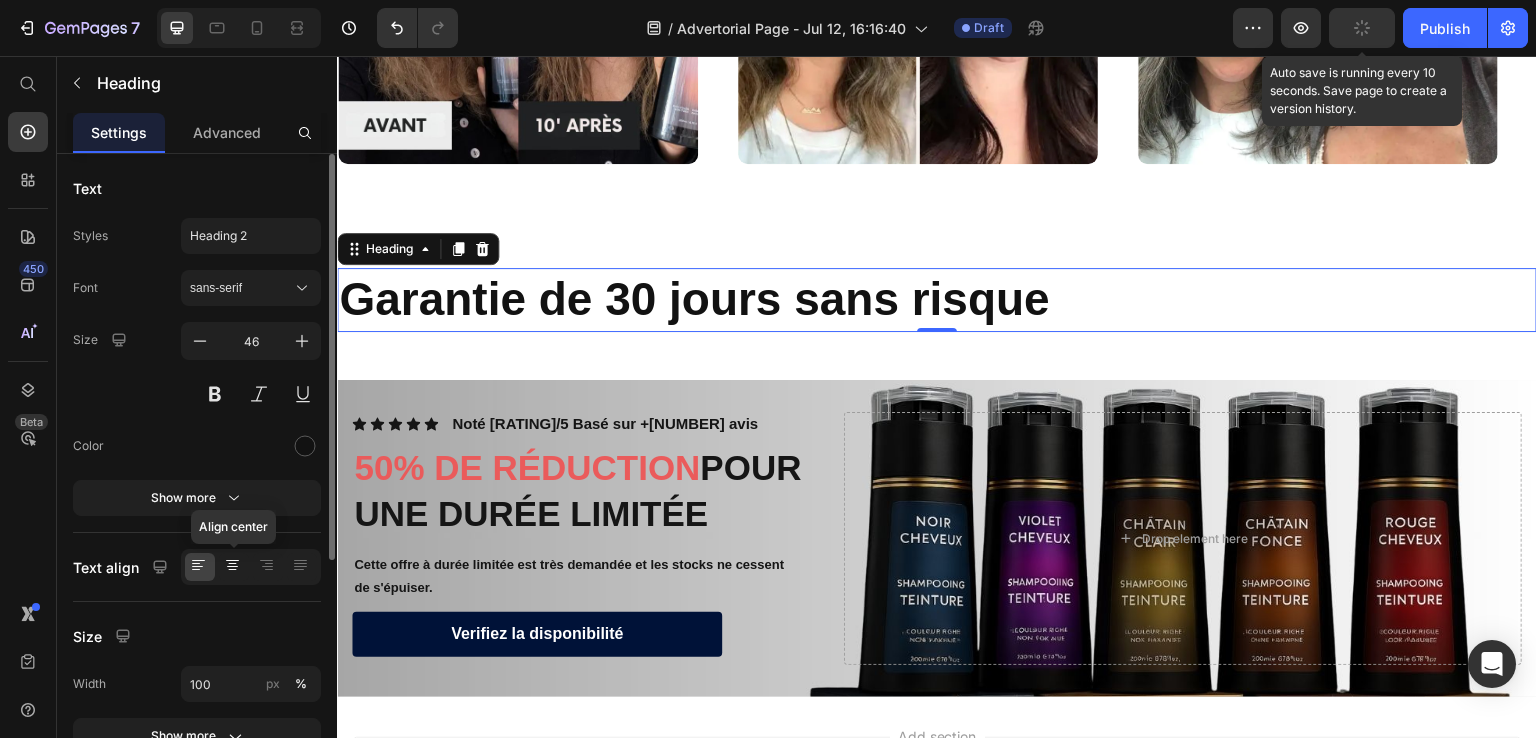 click 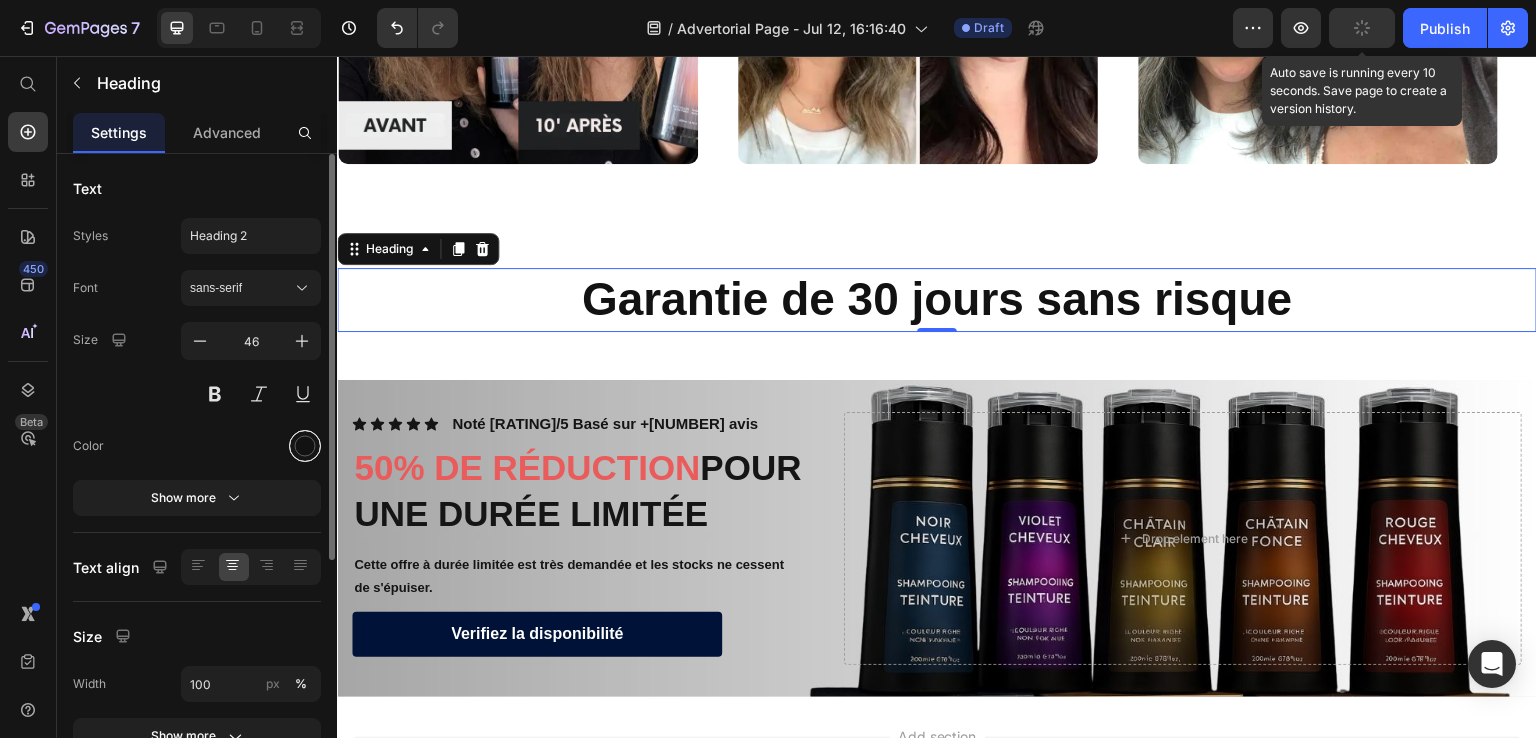 click at bounding box center (305, 446) 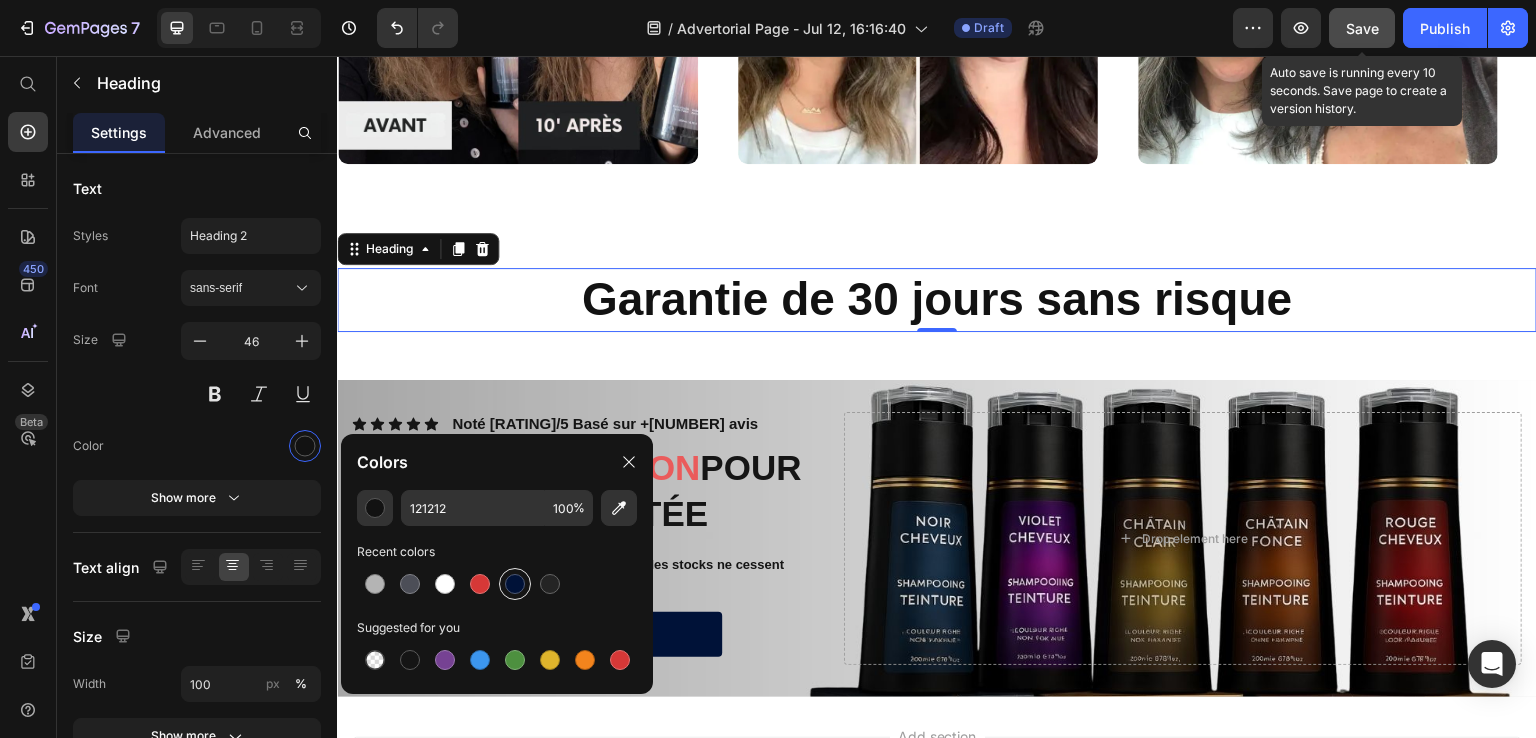click at bounding box center (515, 584) 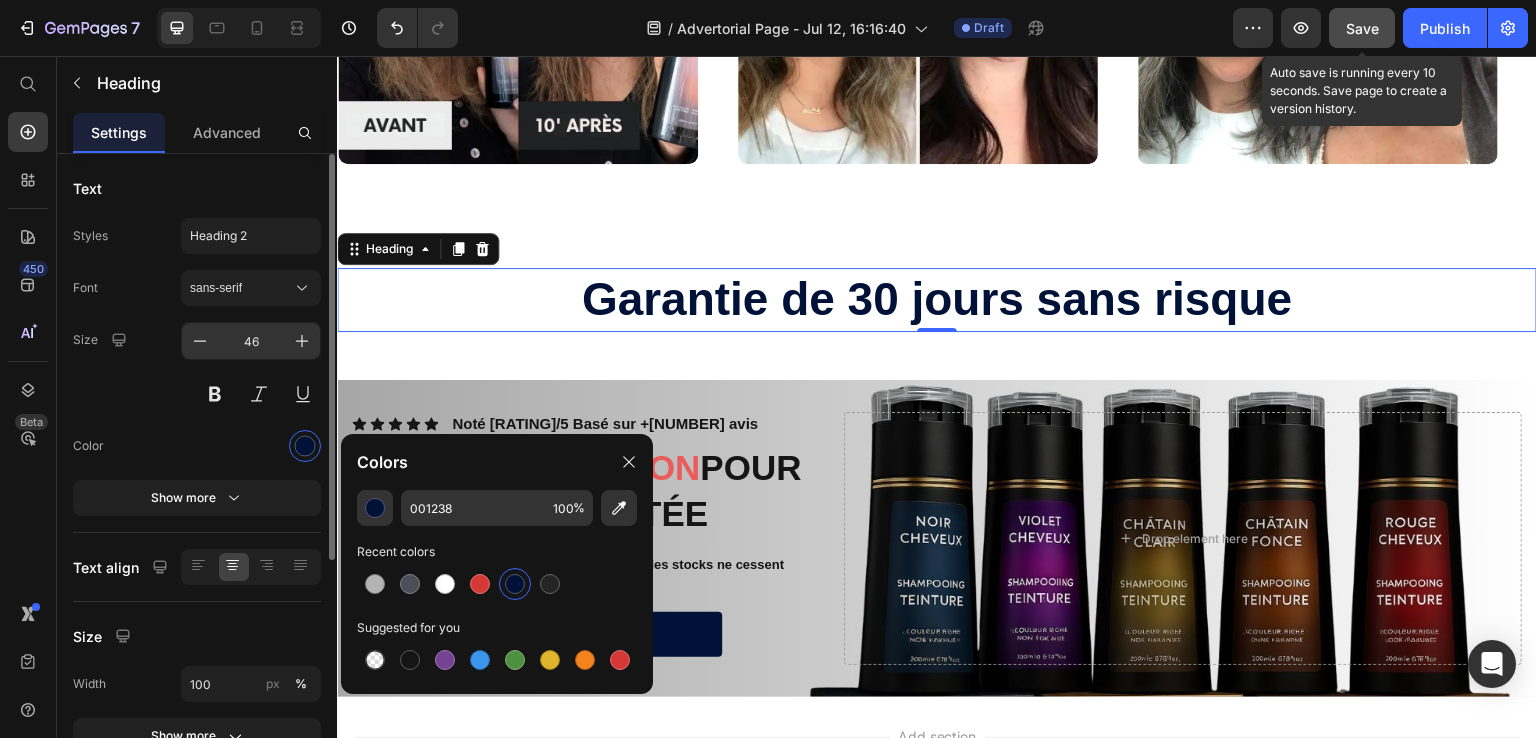 click on "46" at bounding box center (251, 341) 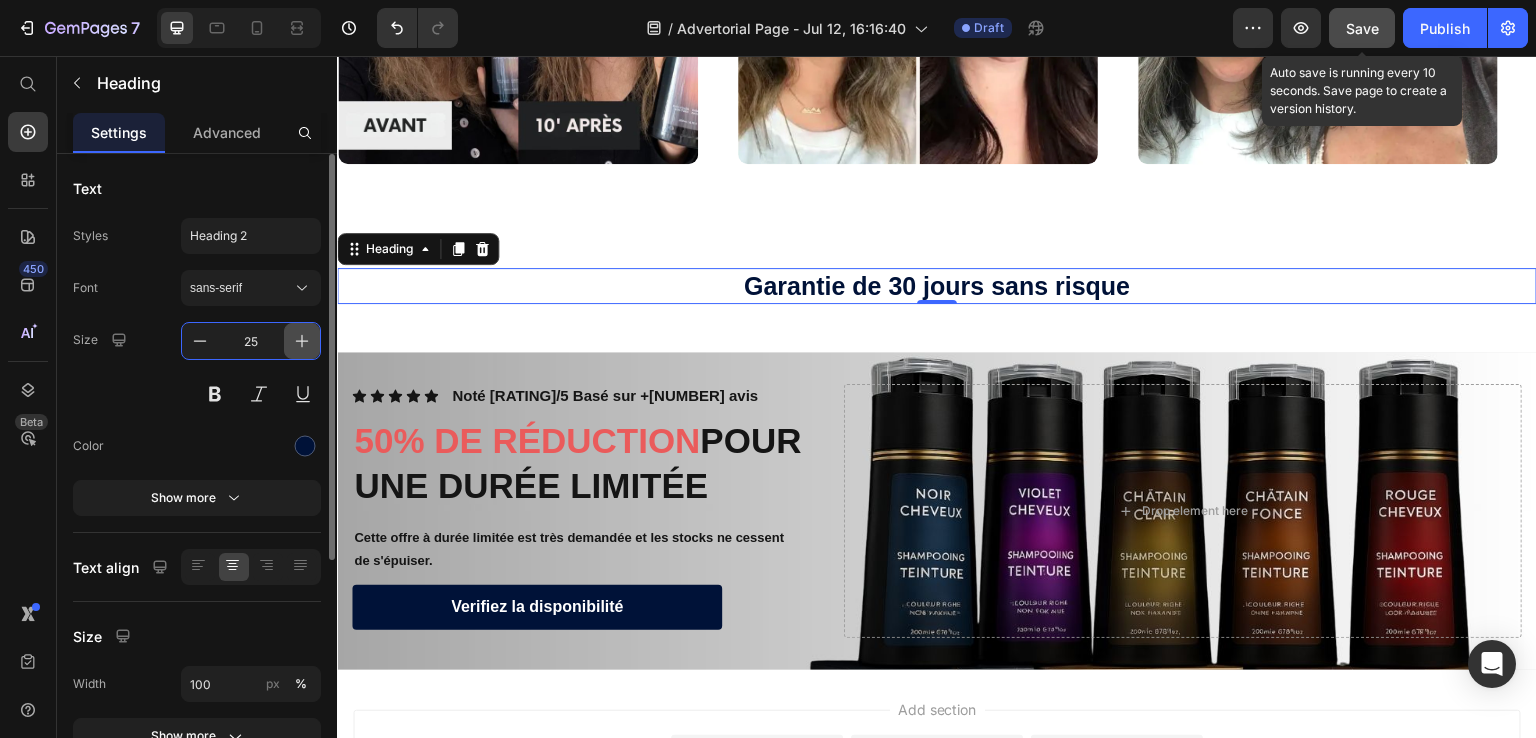 click 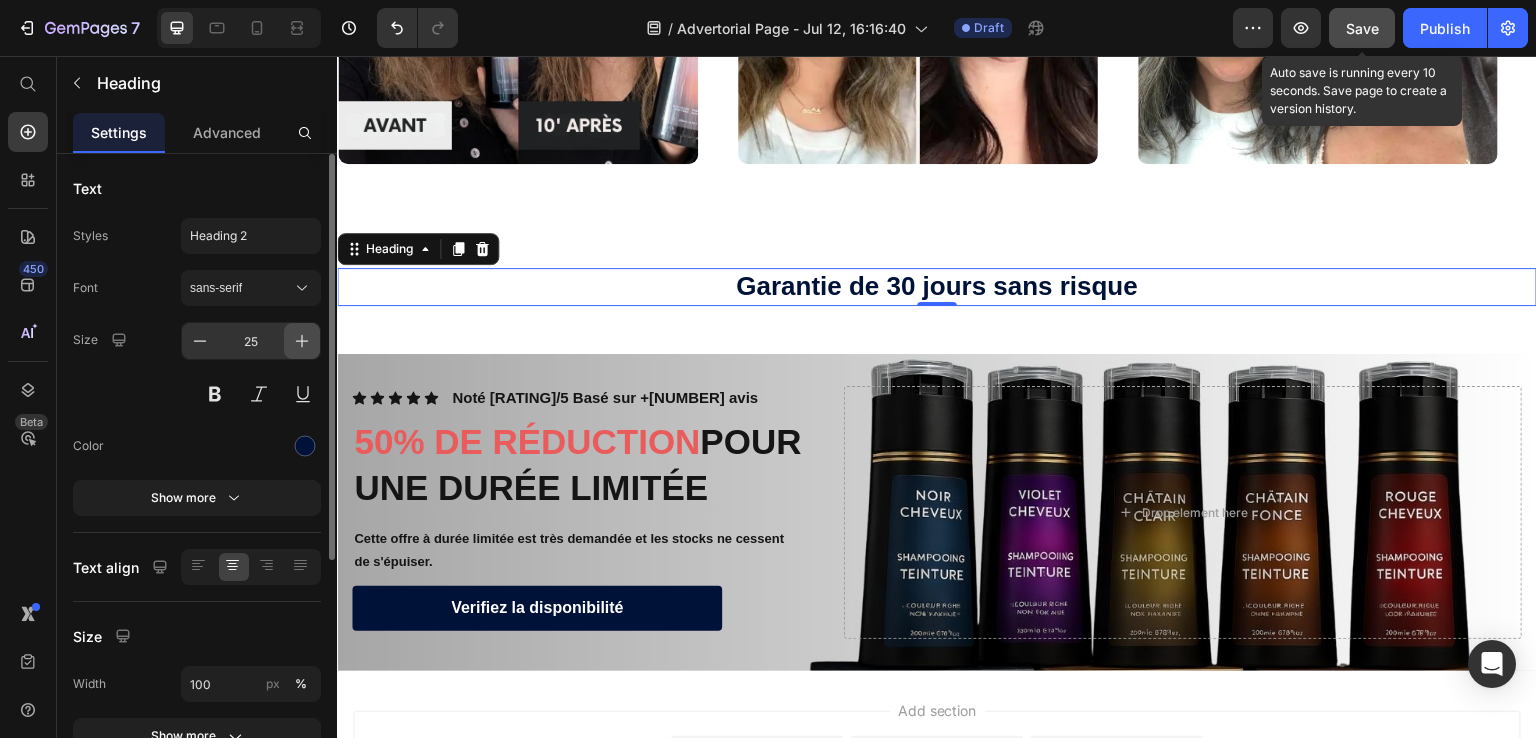 click 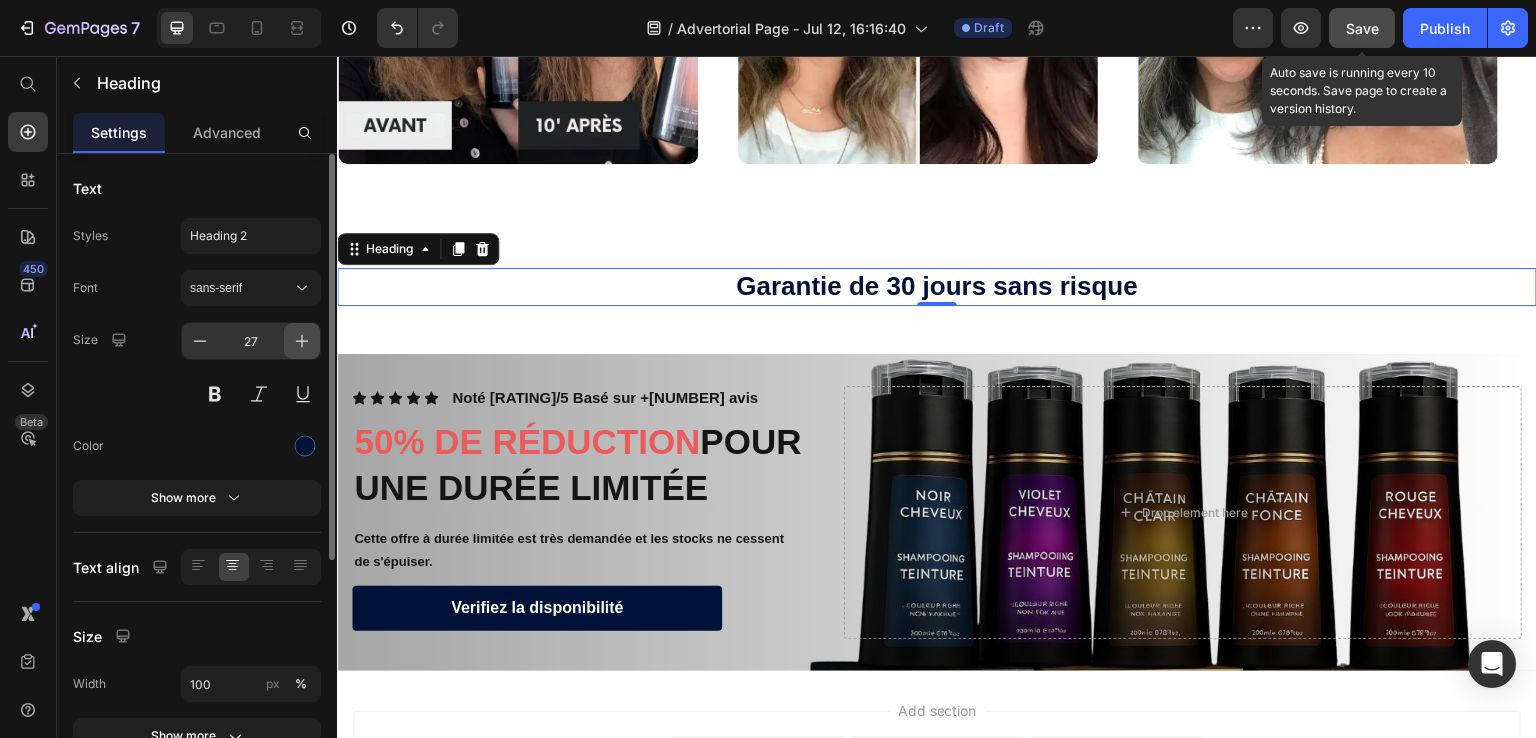click 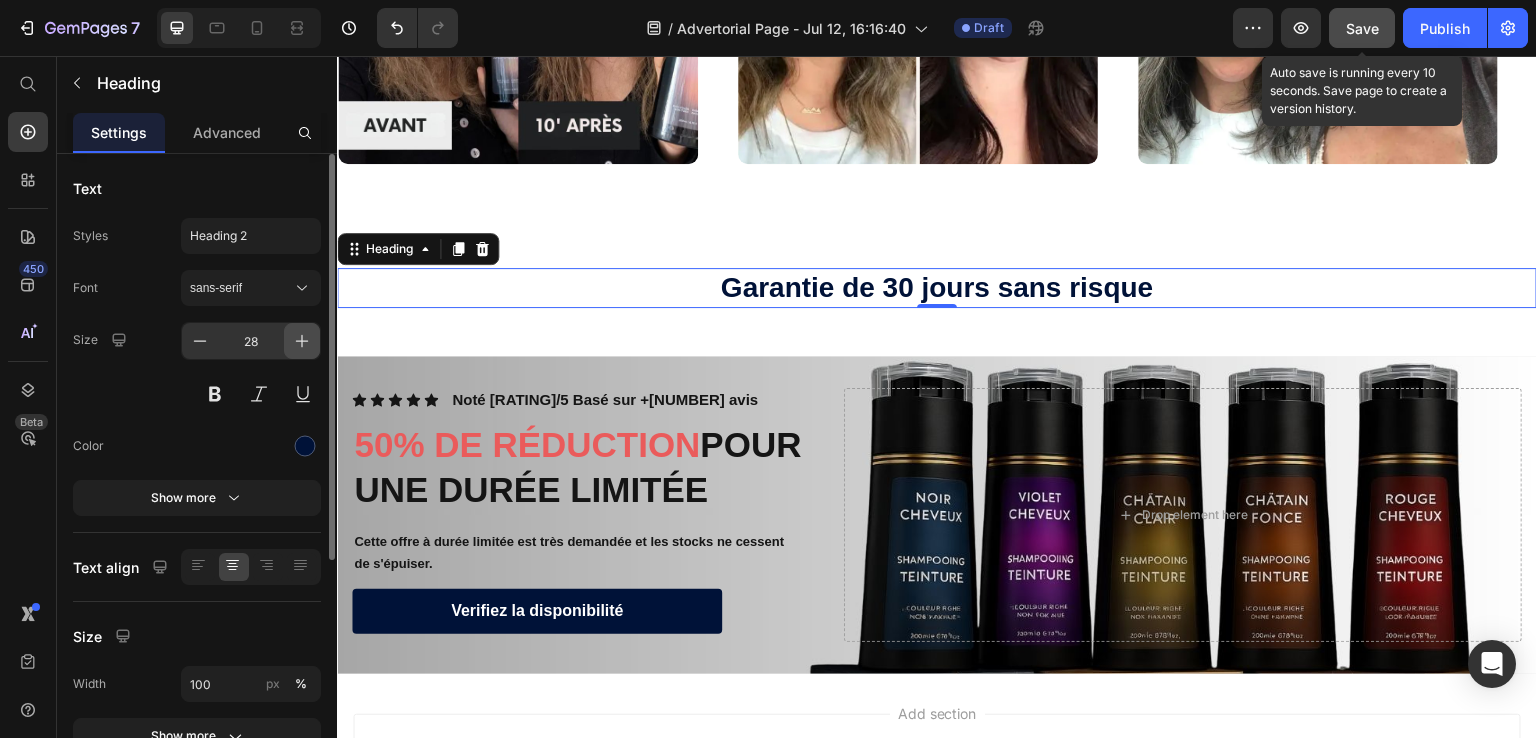 click 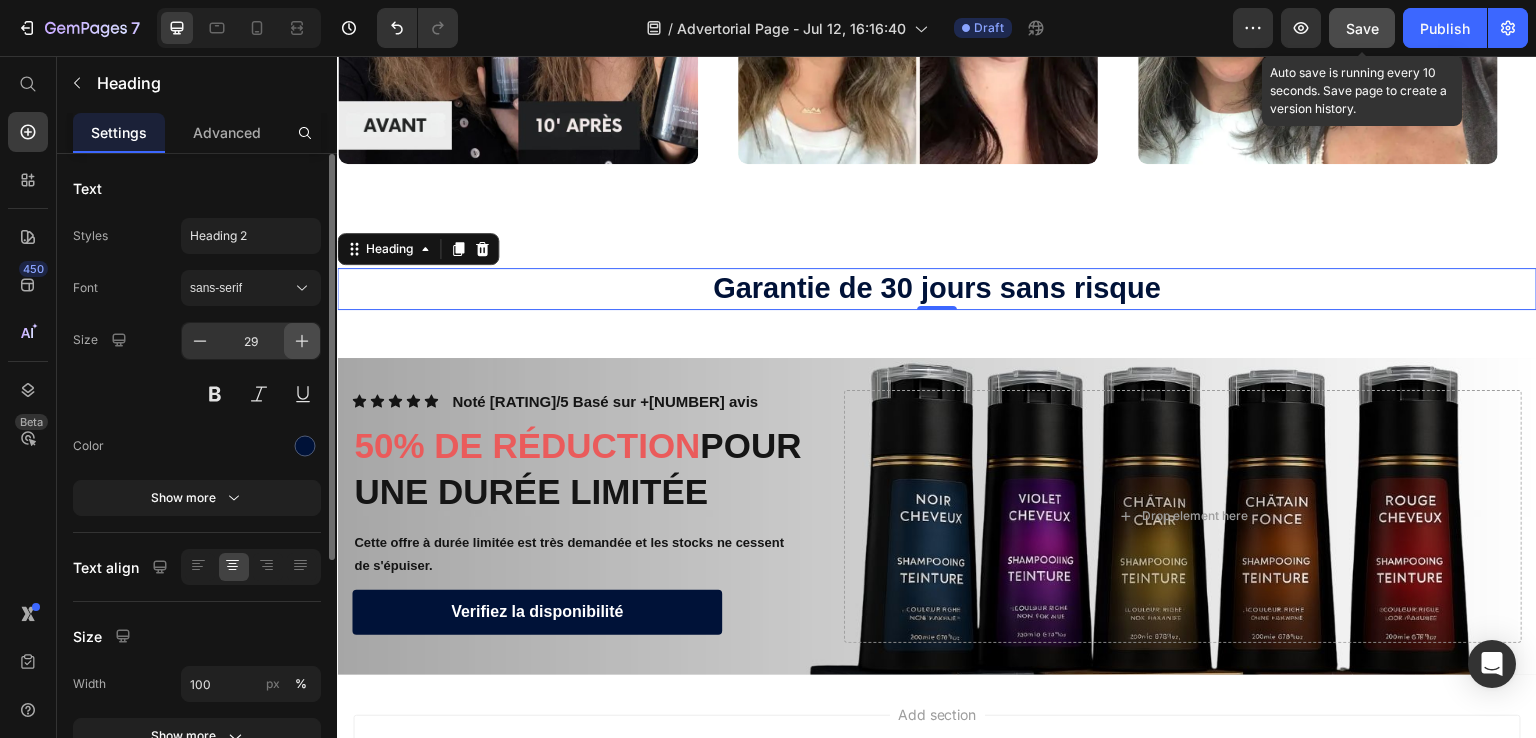 click 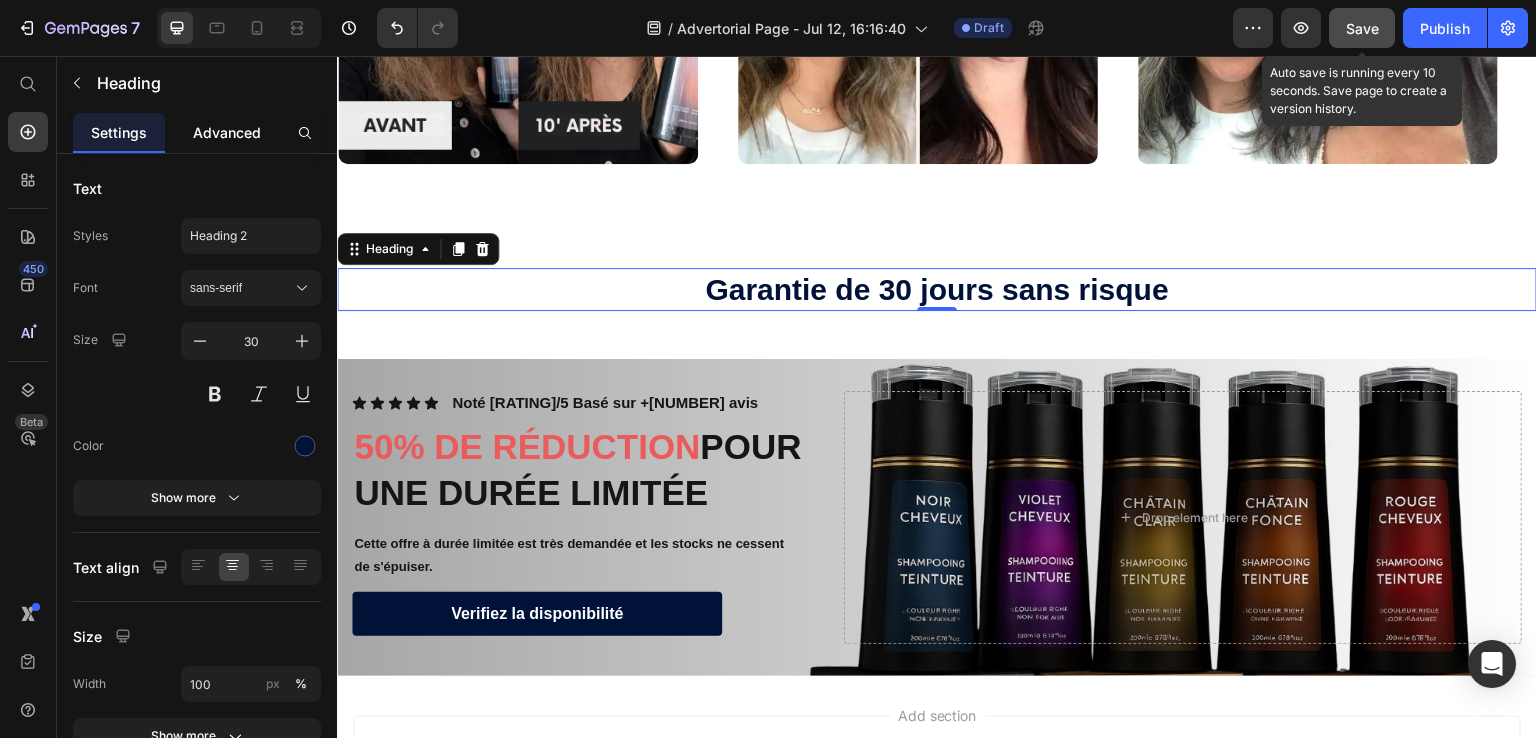 click on "Advanced" at bounding box center [227, 132] 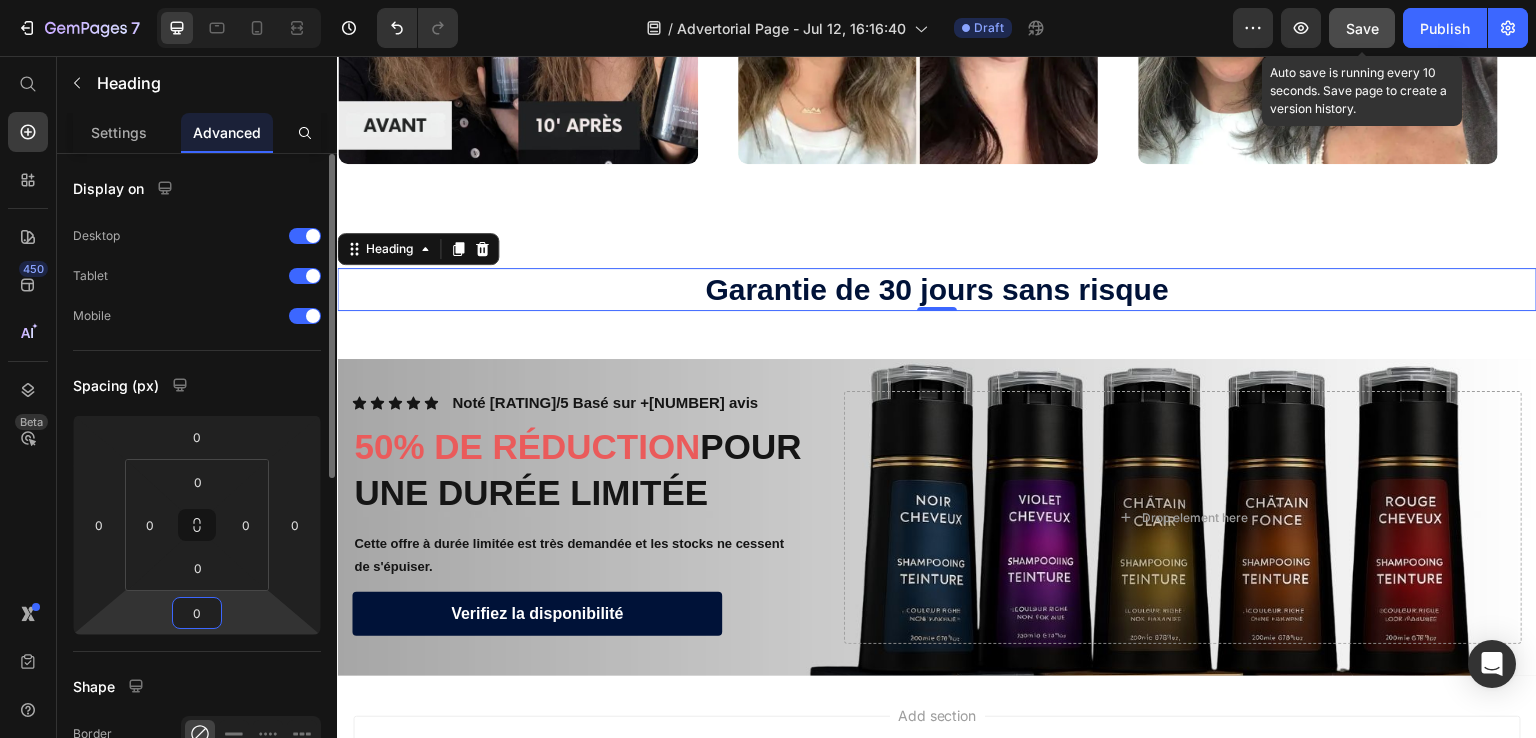click on "0" at bounding box center [197, 613] 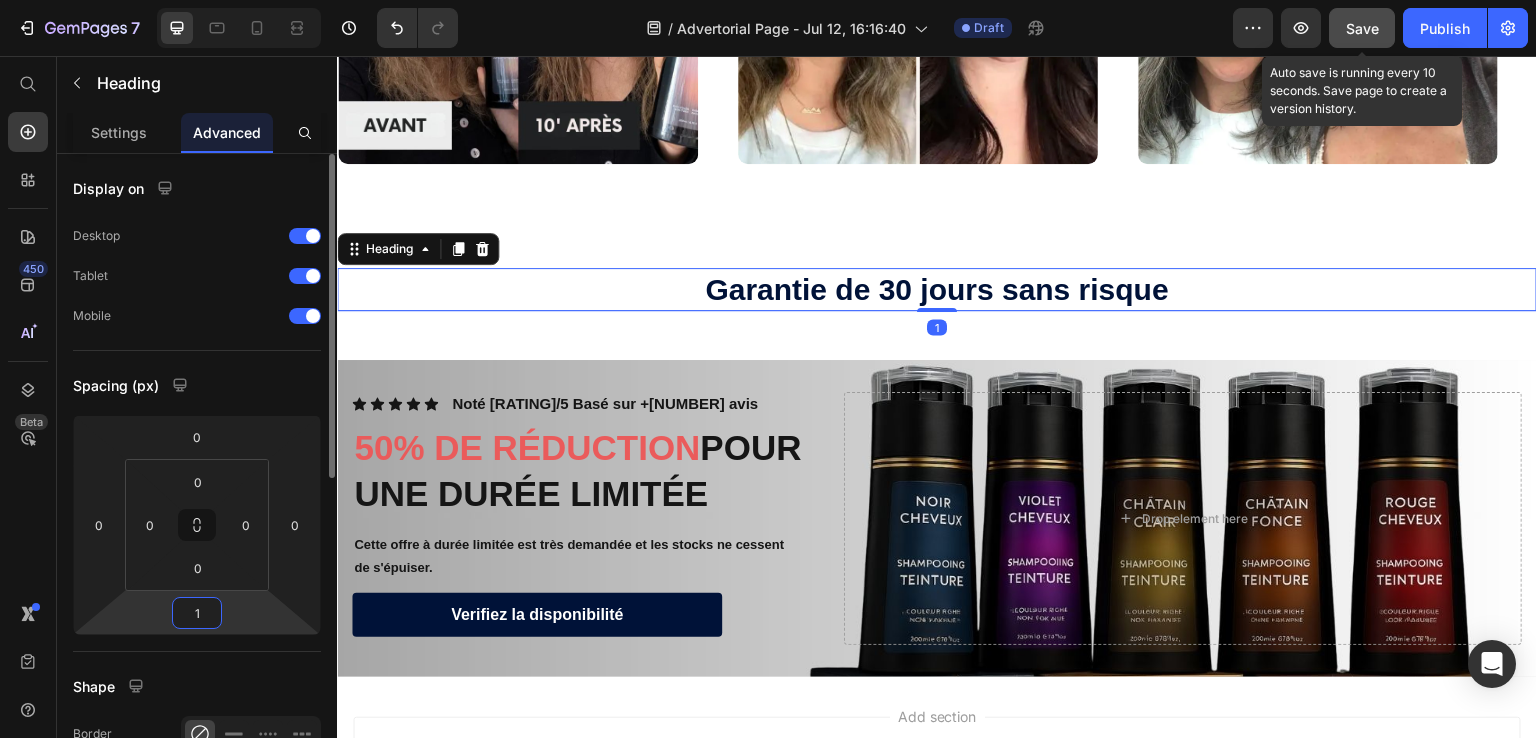 type on "15" 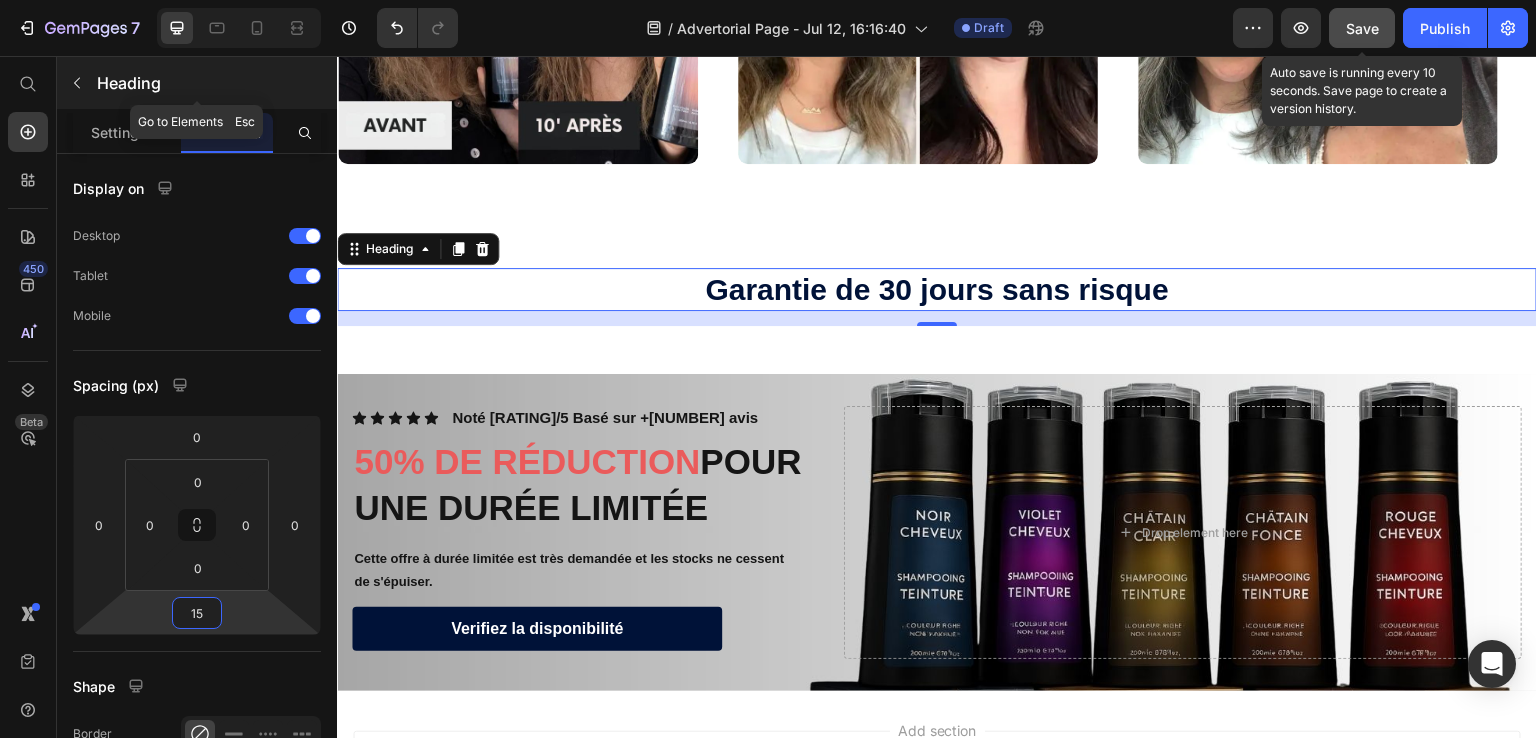 click 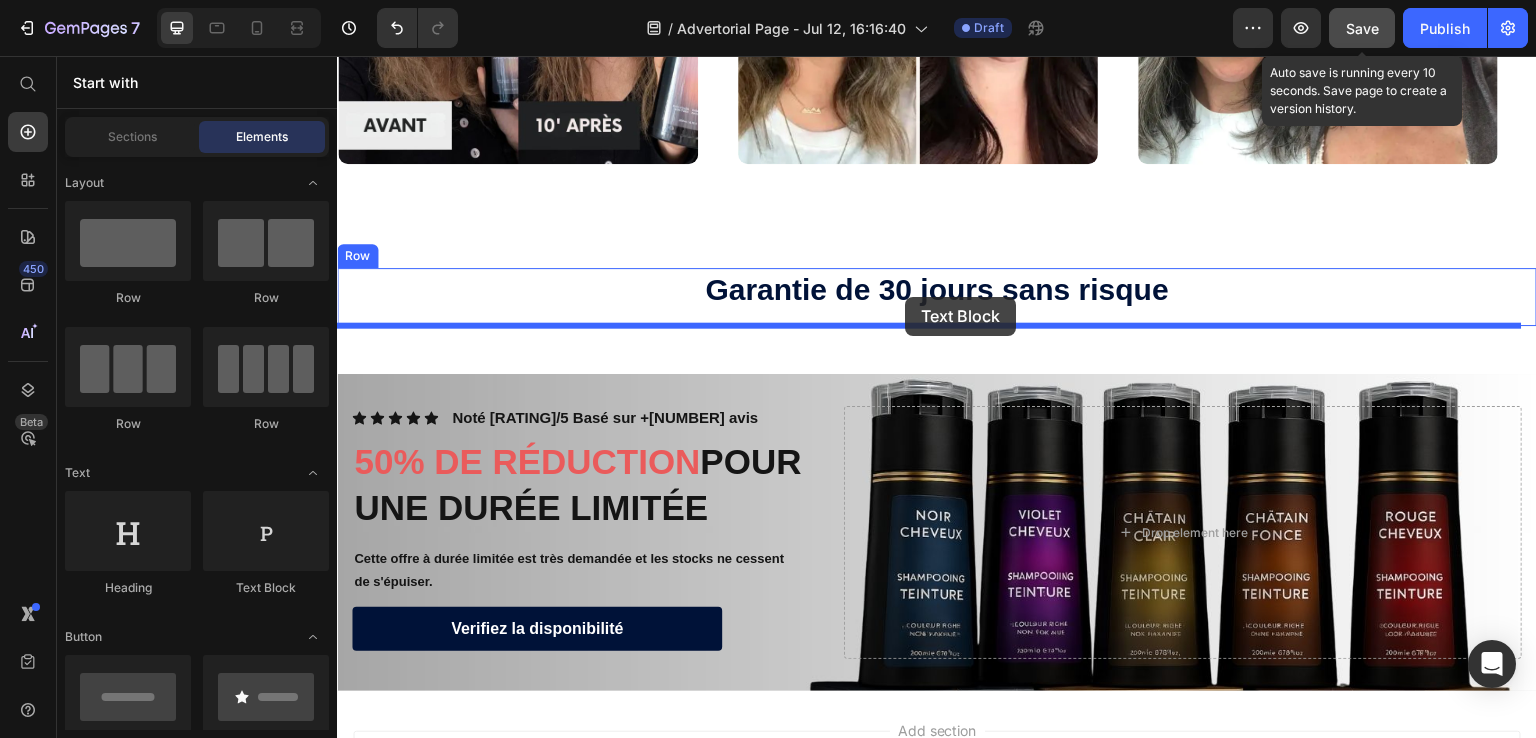 drag, startPoint x: 578, startPoint y: 590, endPoint x: 905, endPoint y: 297, distance: 439.0649 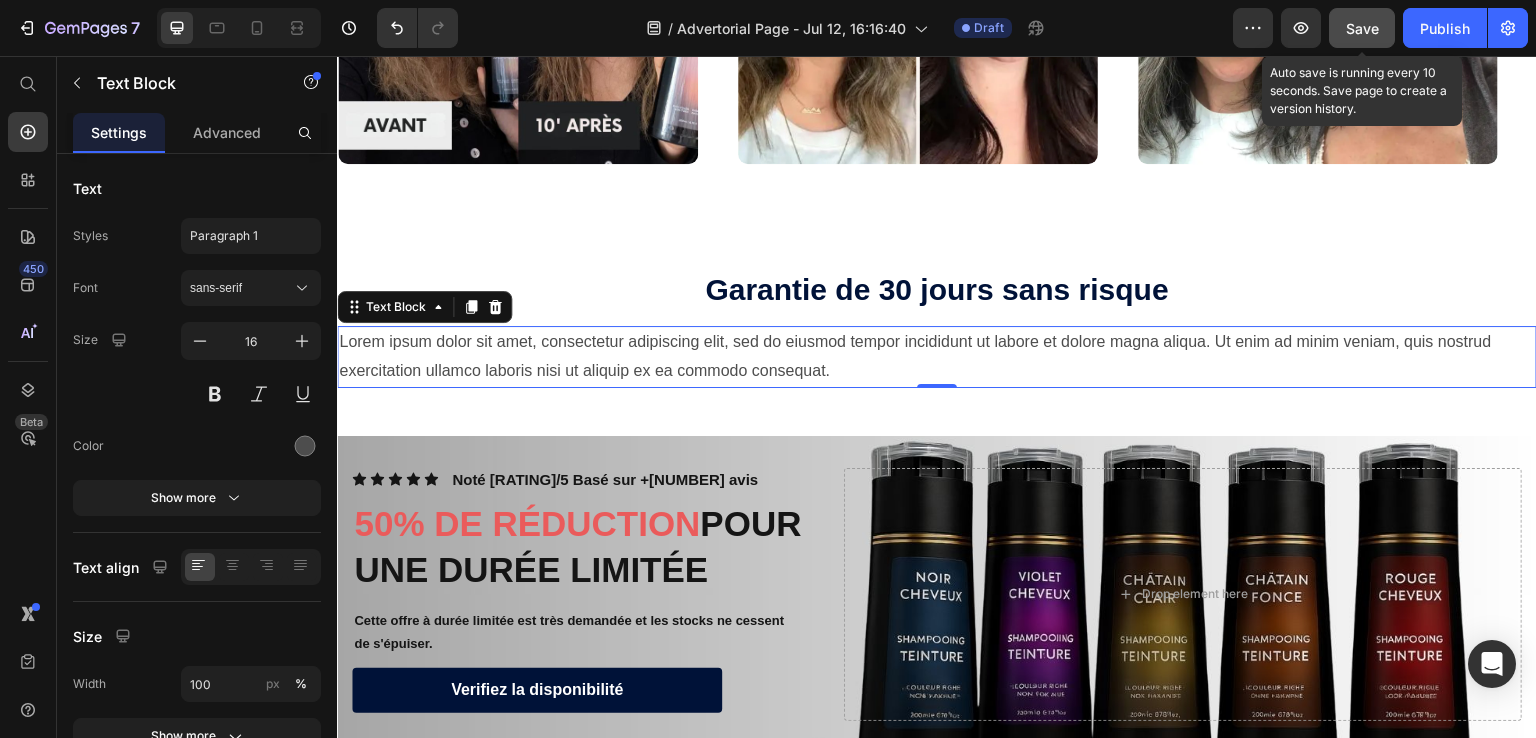 click on "Lorem ipsum dolor sit amet, consectetur adipiscing elit, sed do eiusmod tempor incididunt ut labore et dolore magna aliqua. Ut enim ad minim veniam, quis nostrud exercitation ullamco laboris nisi ut aliquip ex ea commodo consequat." at bounding box center [937, 357] 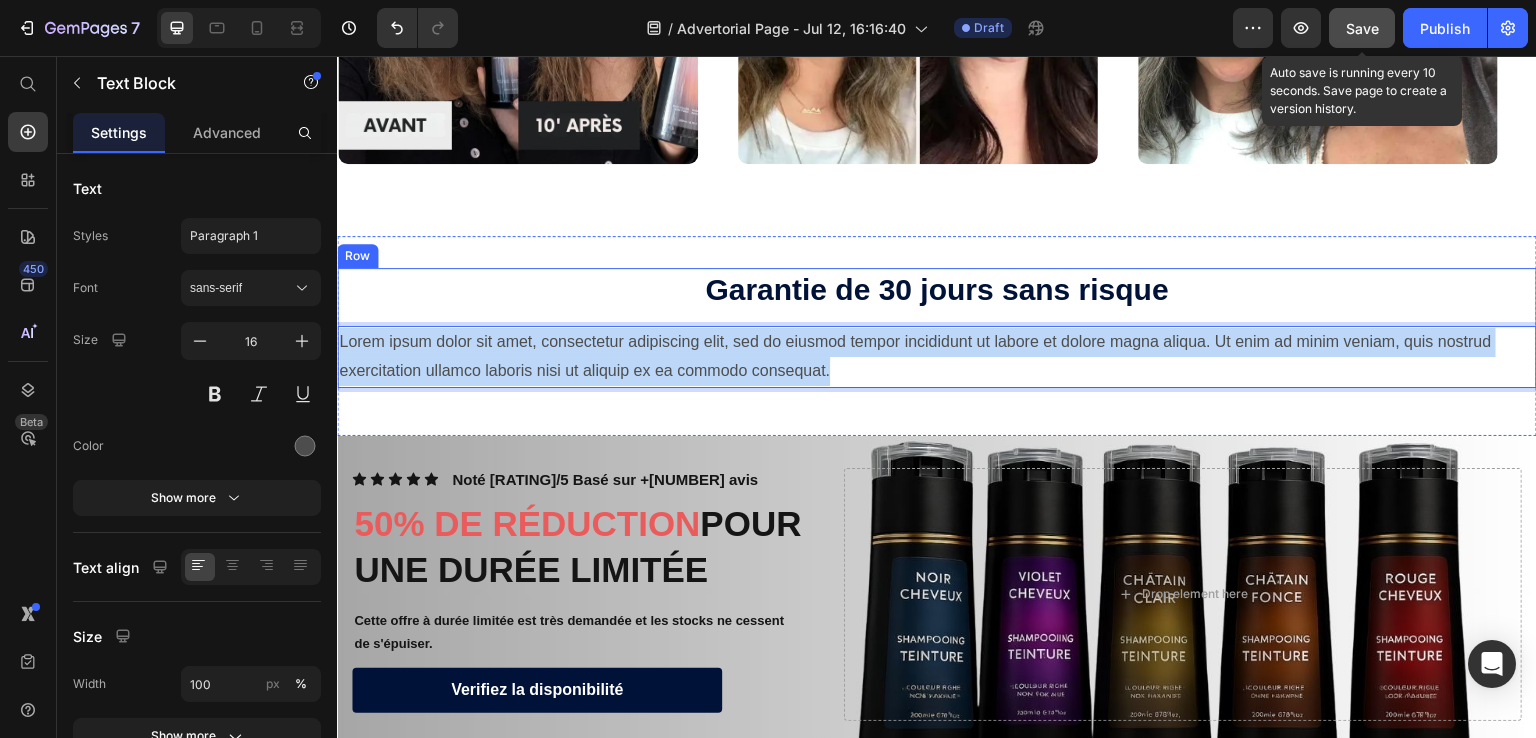 drag, startPoint x: 849, startPoint y: 365, endPoint x: 325, endPoint y: 322, distance: 525.76135 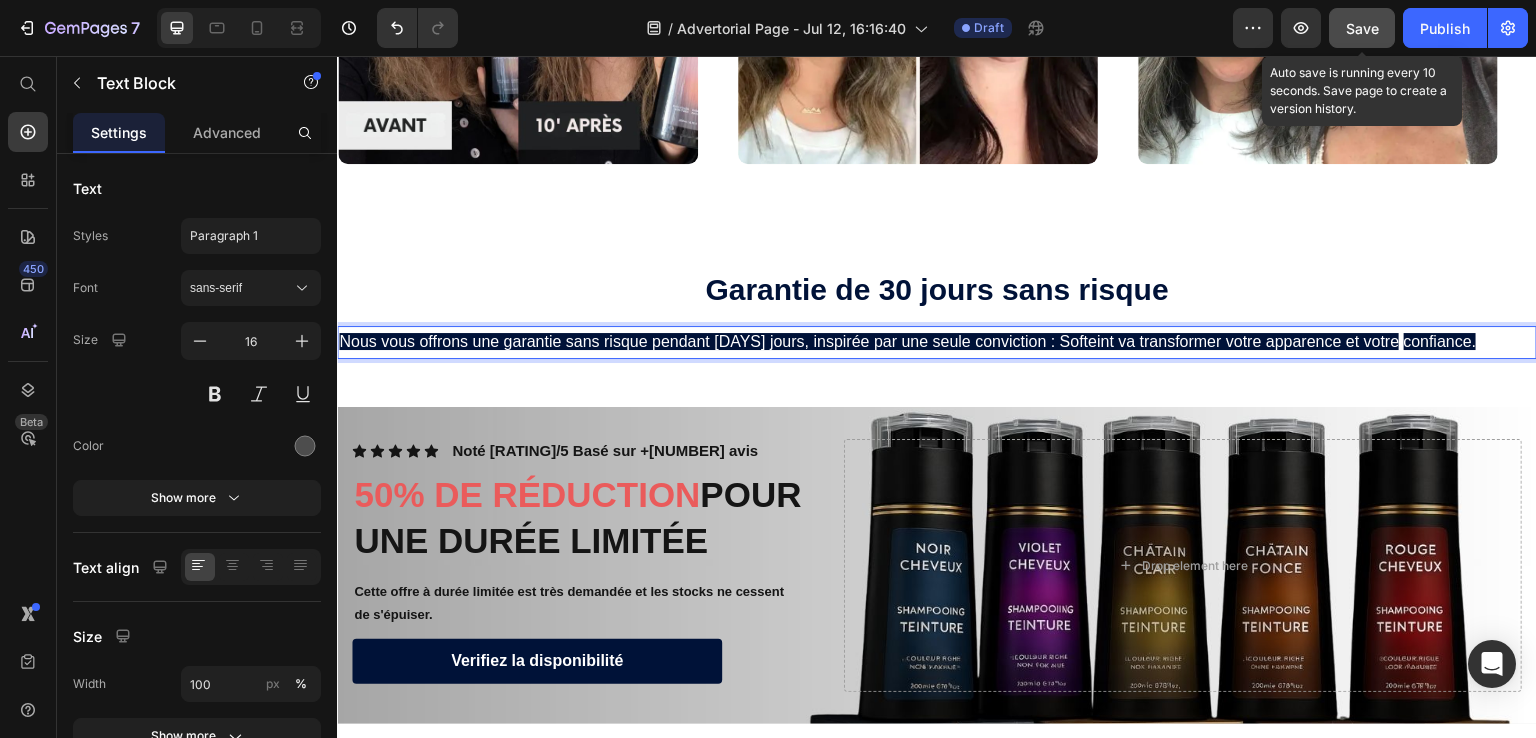 click on "Nous vous offrons une garantie sans risque pendant 30 jours, inspirée par une seule conviction : Softeint va transformer votre apparence et votre   confiance." at bounding box center [937, 342] 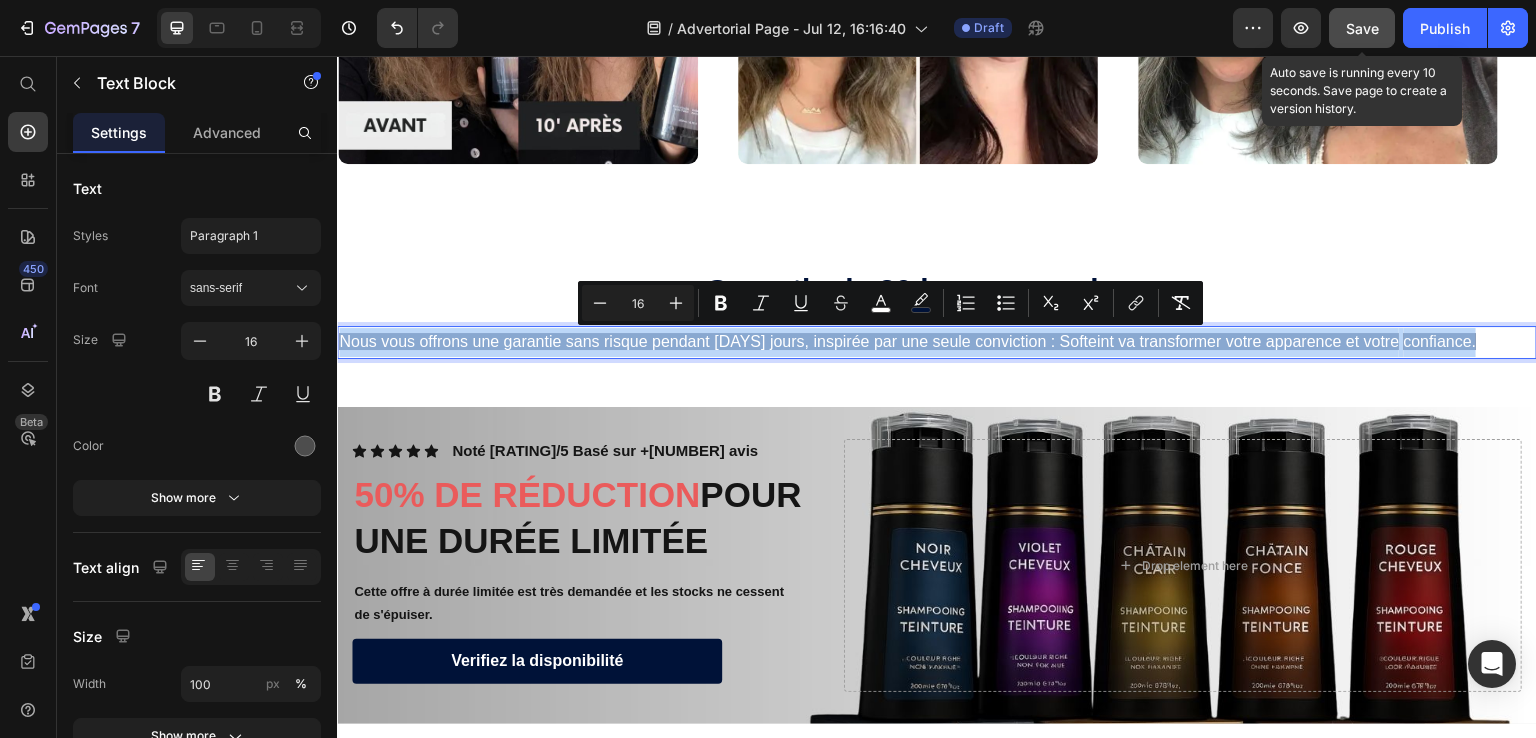 drag, startPoint x: 1467, startPoint y: 340, endPoint x: 665, endPoint y: 345, distance: 802.01556 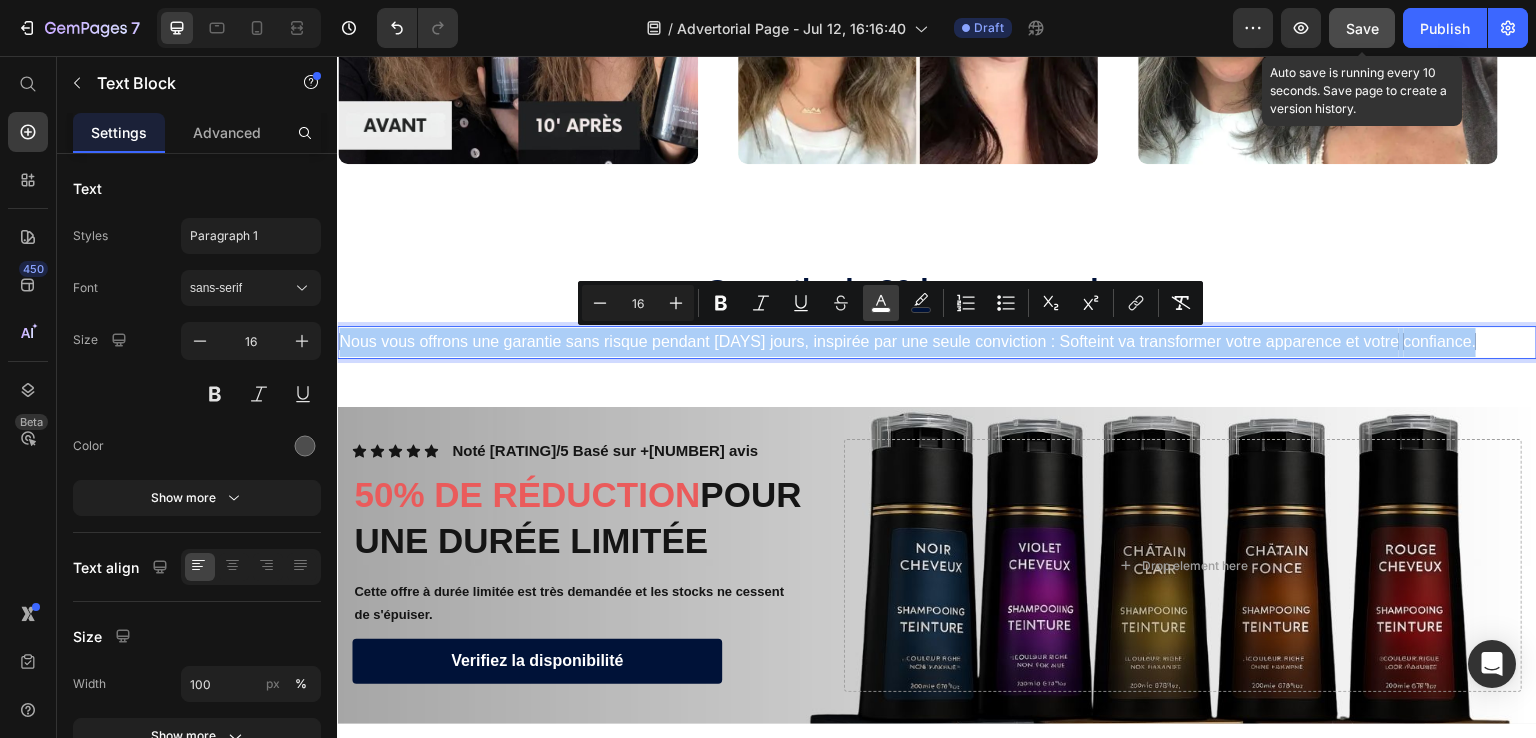 click on "color" at bounding box center [881, 303] 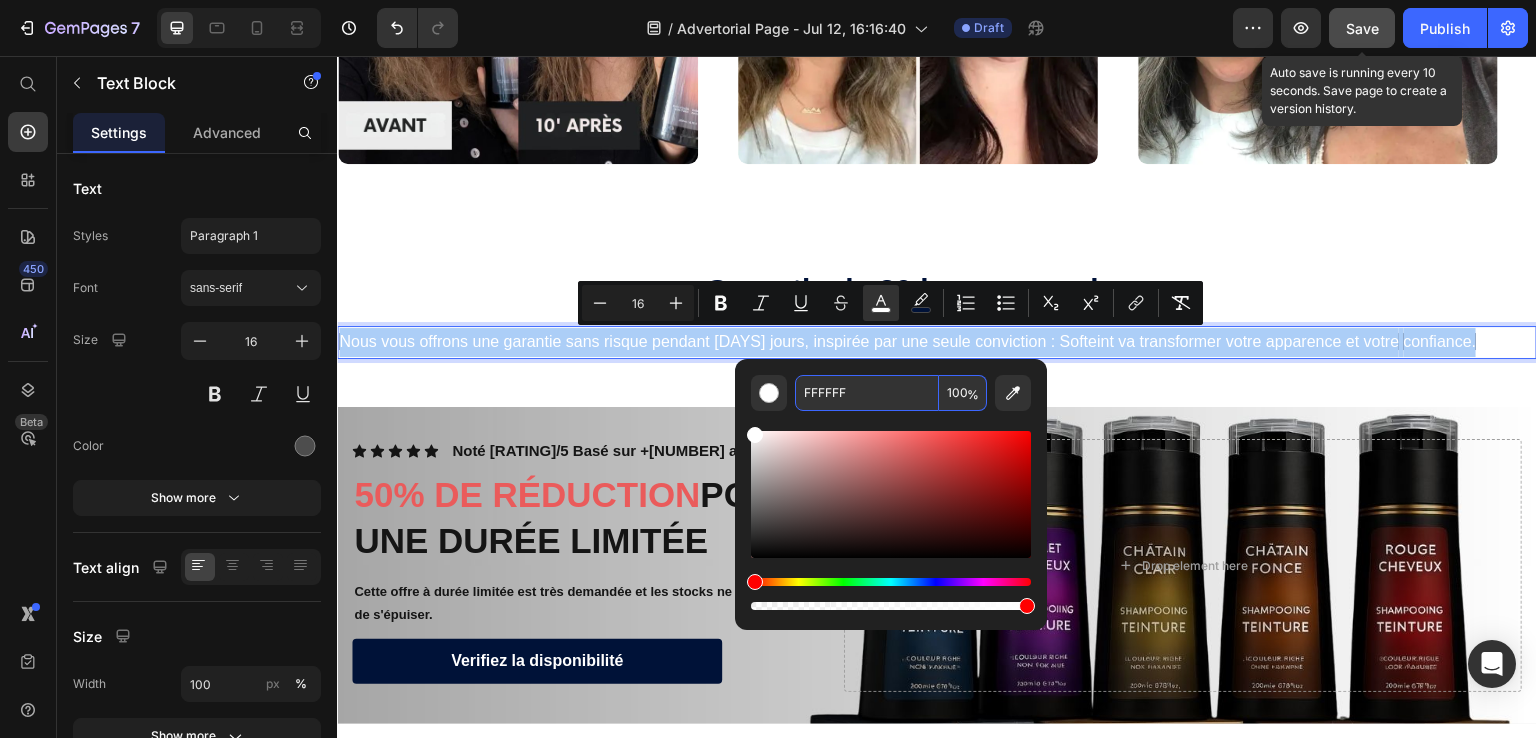 click on "FFFFFF" at bounding box center (867, 393) 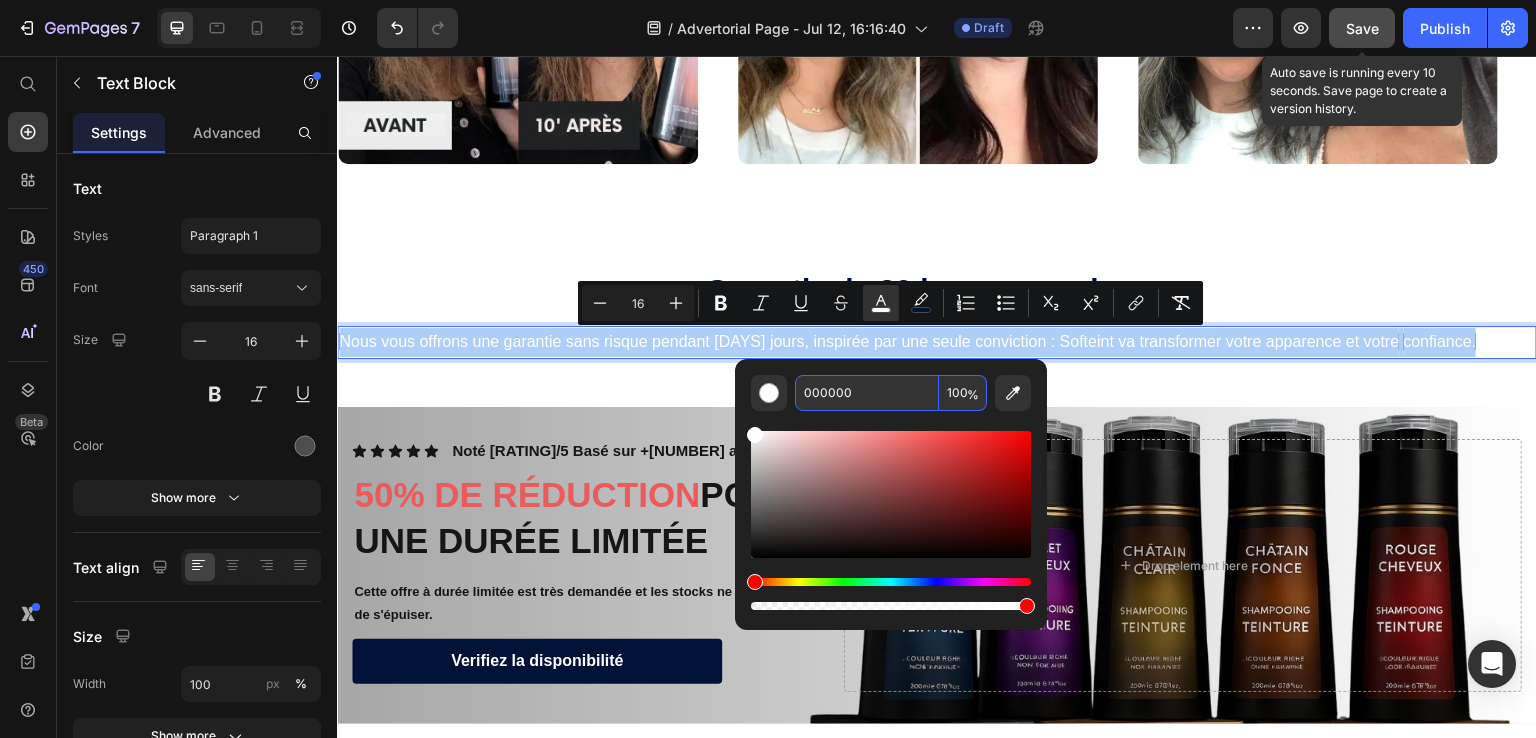 type on "000000" 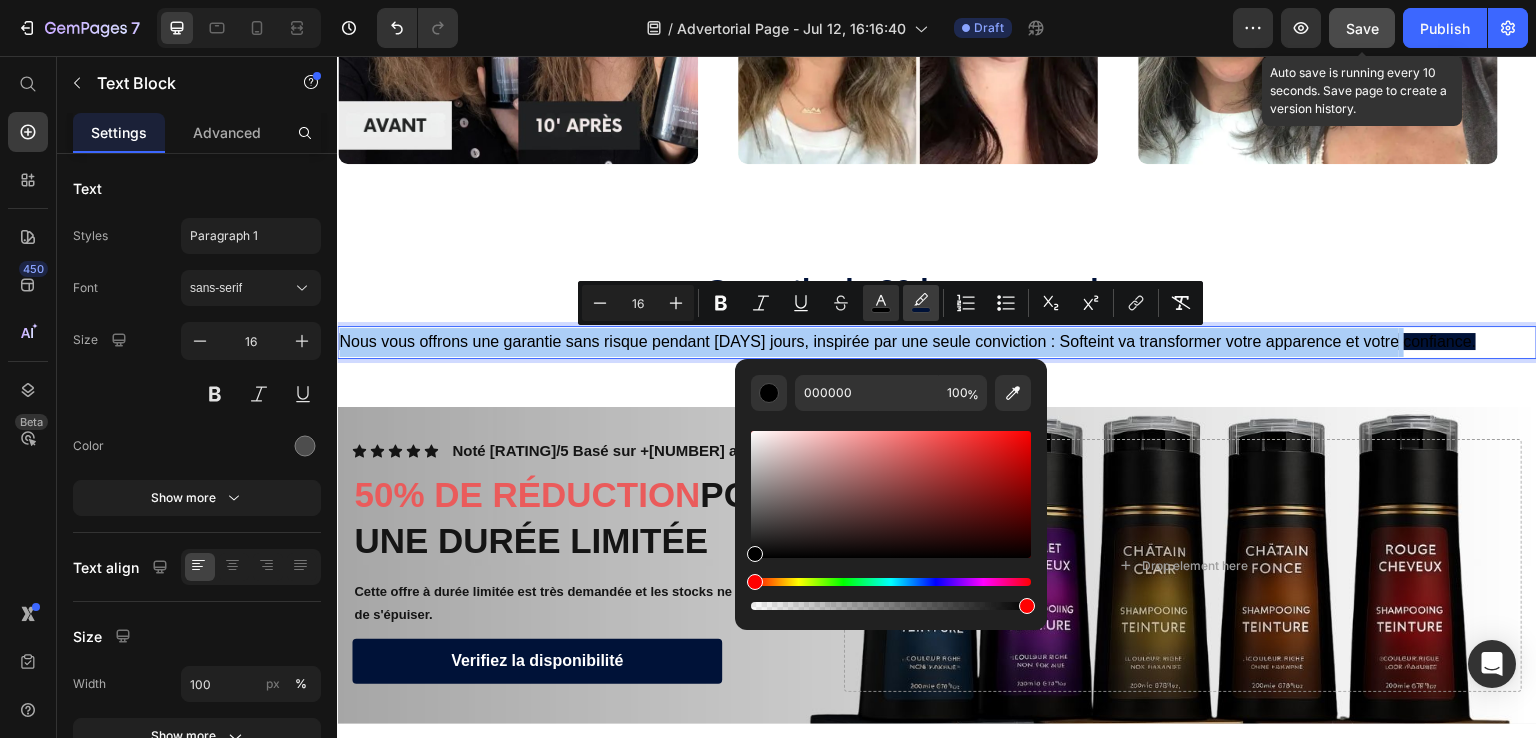 click 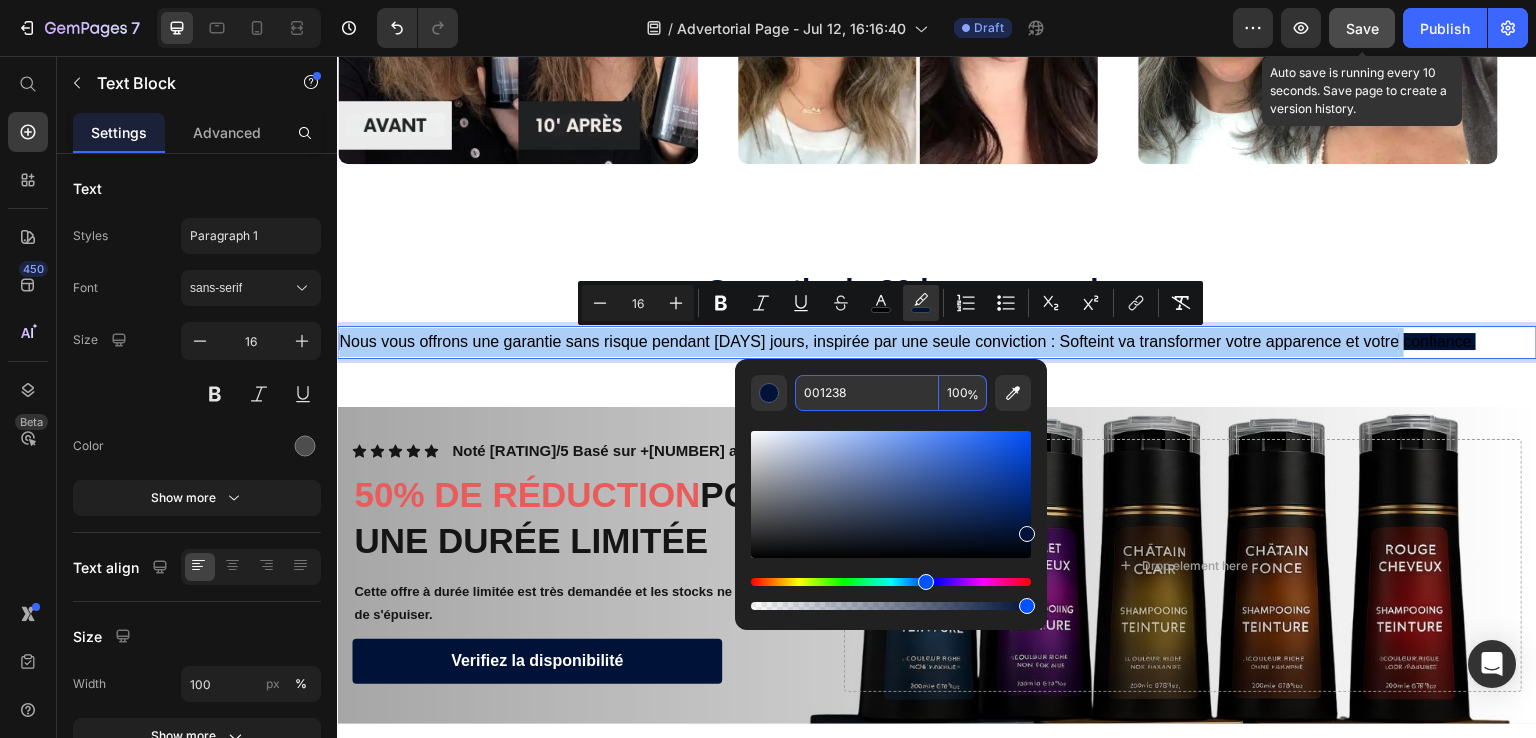click on "001238" at bounding box center (867, 393) 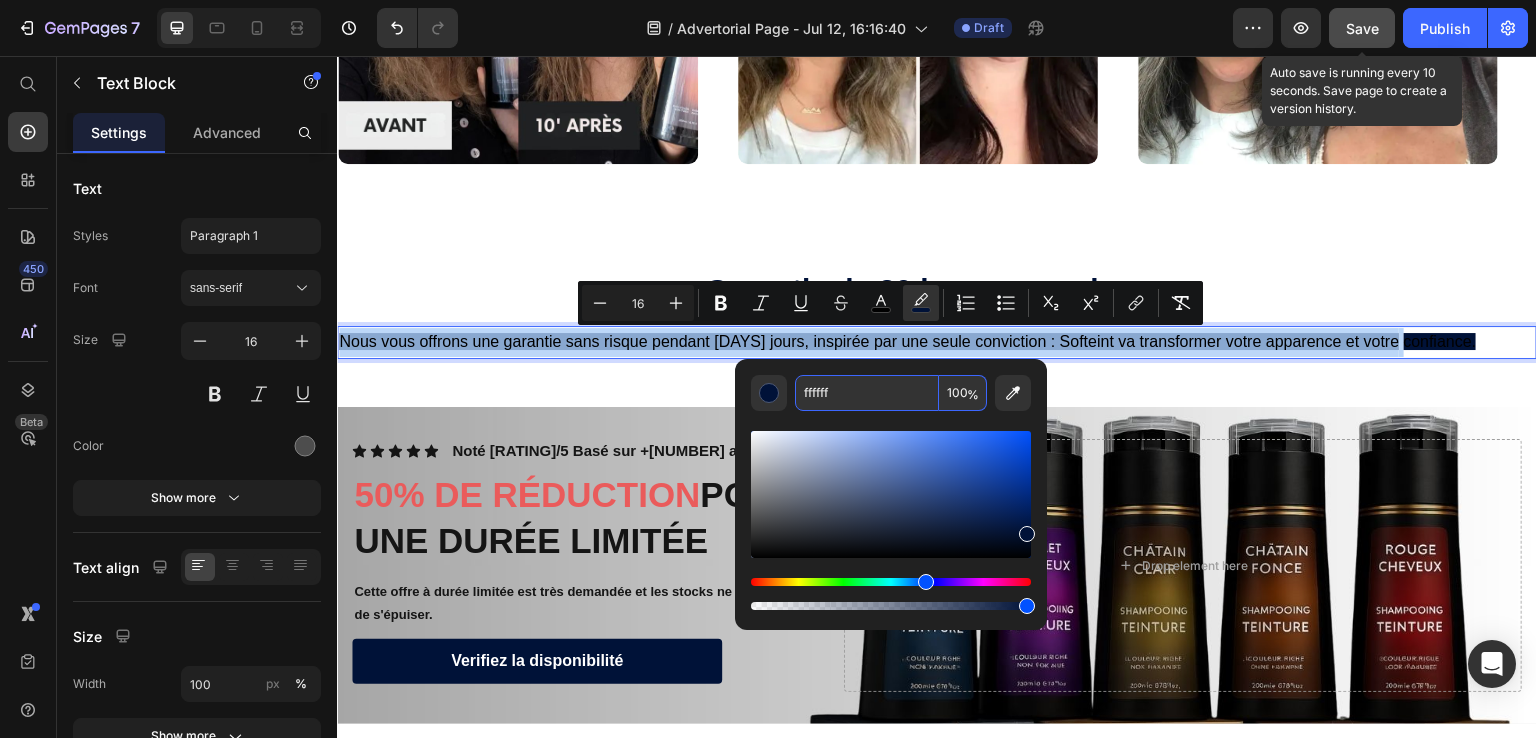 type on "FFFFFF" 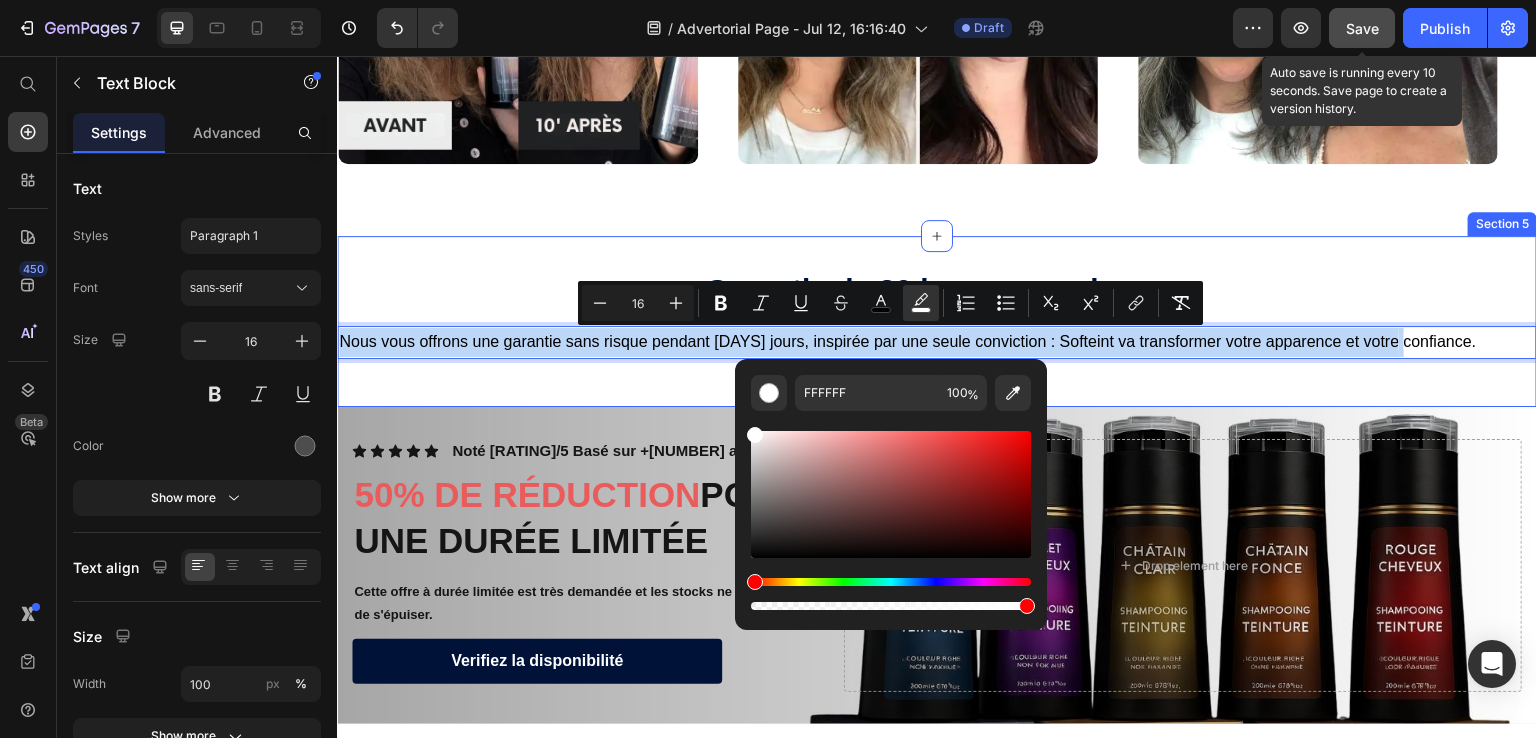 click on "⁠⁠⁠⁠⁠⁠⁠ Garantie de 30 jours sans risque Heading Nous vous offrons une garantie sans risque pendant 30 jours, inspirée par une seule conviction : Softeint va transformer votre apparence et votre   confiance. Text Block   0 Row Section 5" at bounding box center (937, 321) 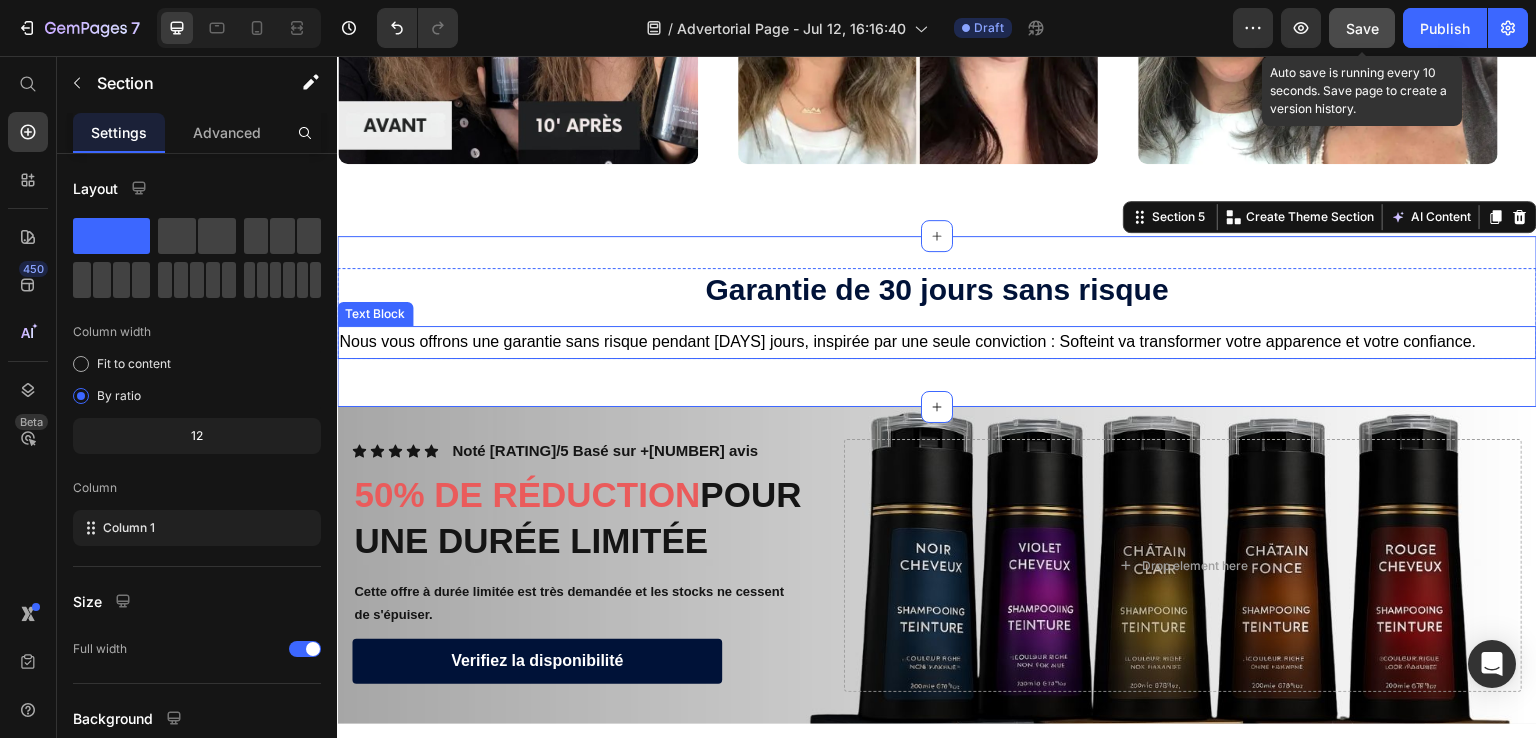 click on "Nous vous offrons une garantie sans risque pendant 30 jours, inspirée par une seule conviction : Softeint va transformer votre apparence et votre   confiance." at bounding box center [937, 342] 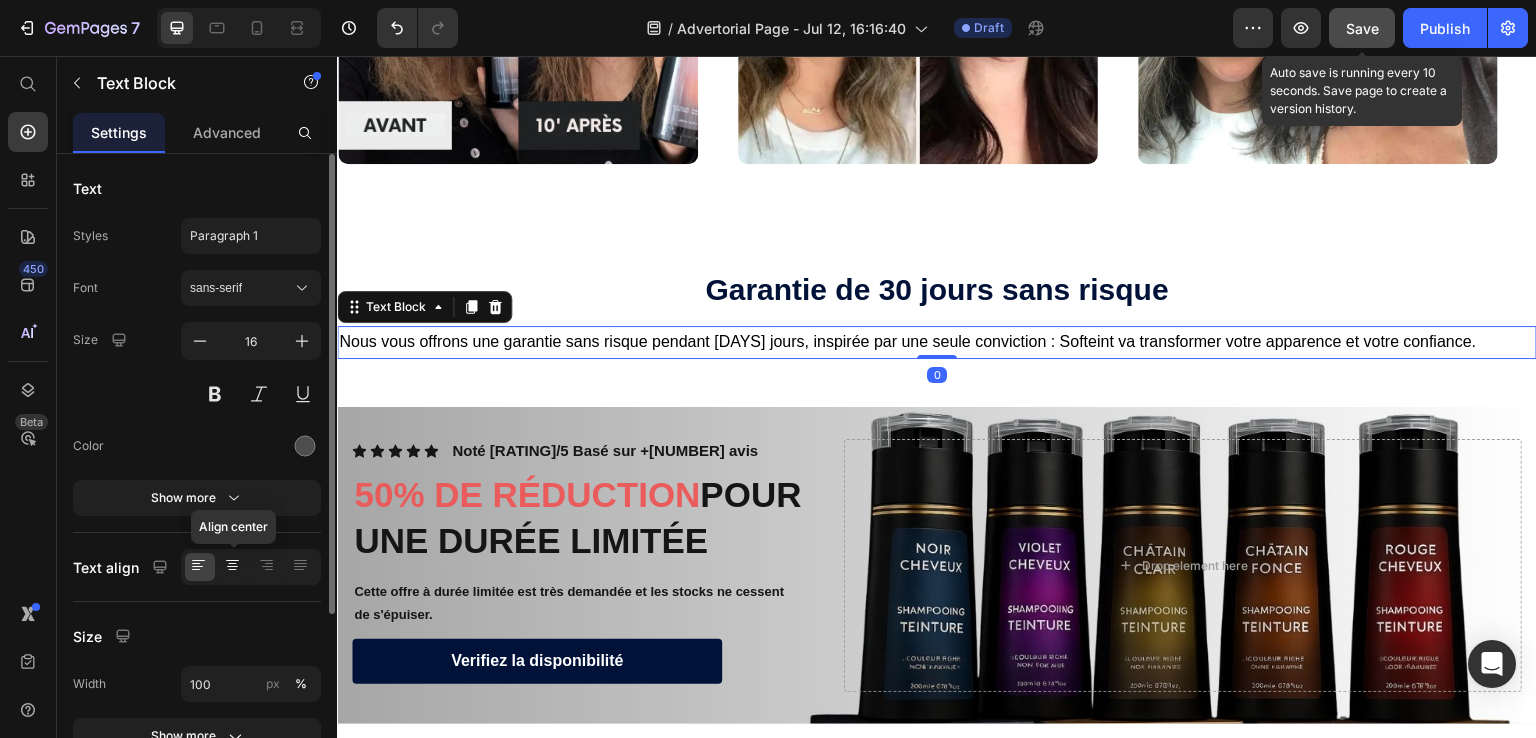 click 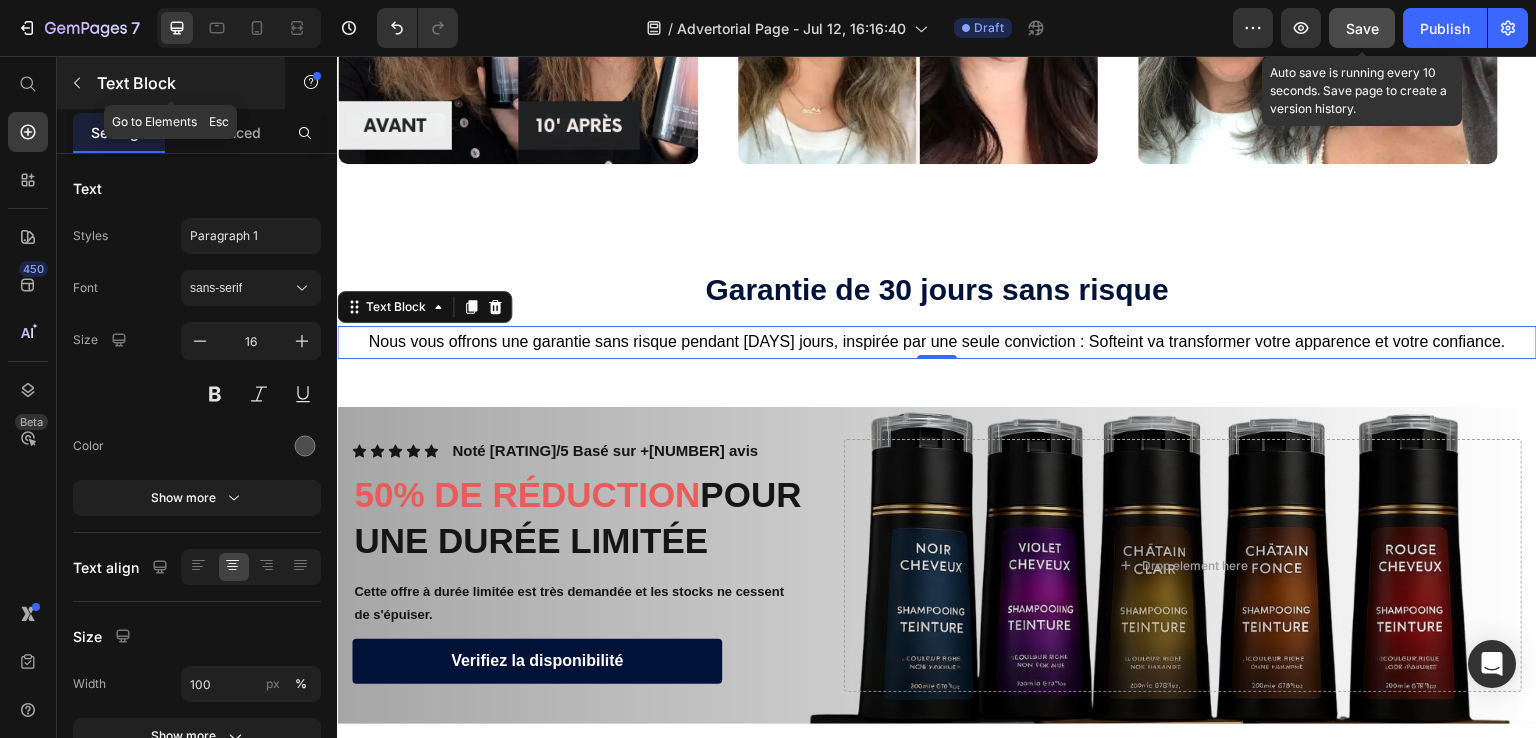 click 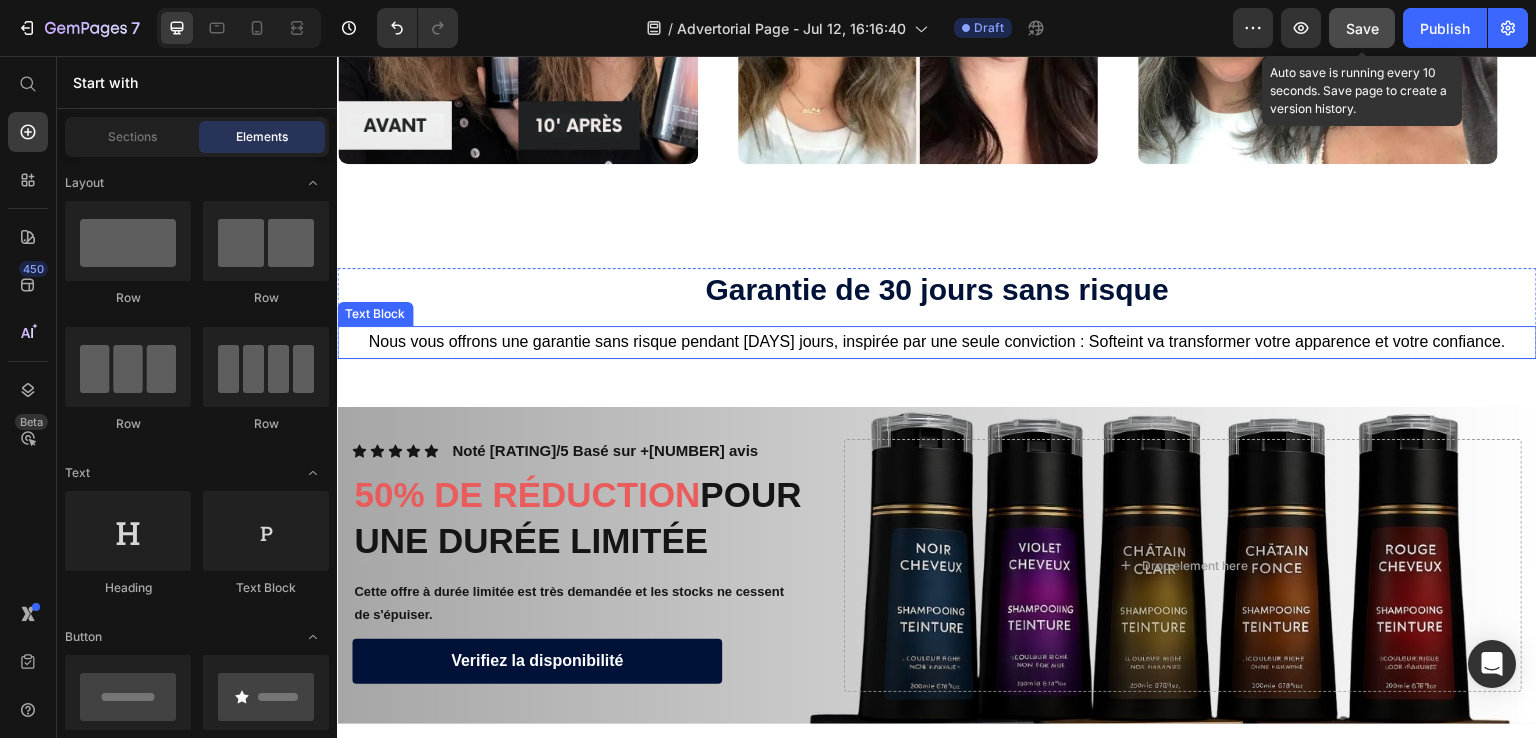 click on "Nous vous offrons une garantie sans risque pendant 30 jours, inspirée par une seule conviction : Softeint va transformer votre apparence et votre   confiance." at bounding box center (937, 342) 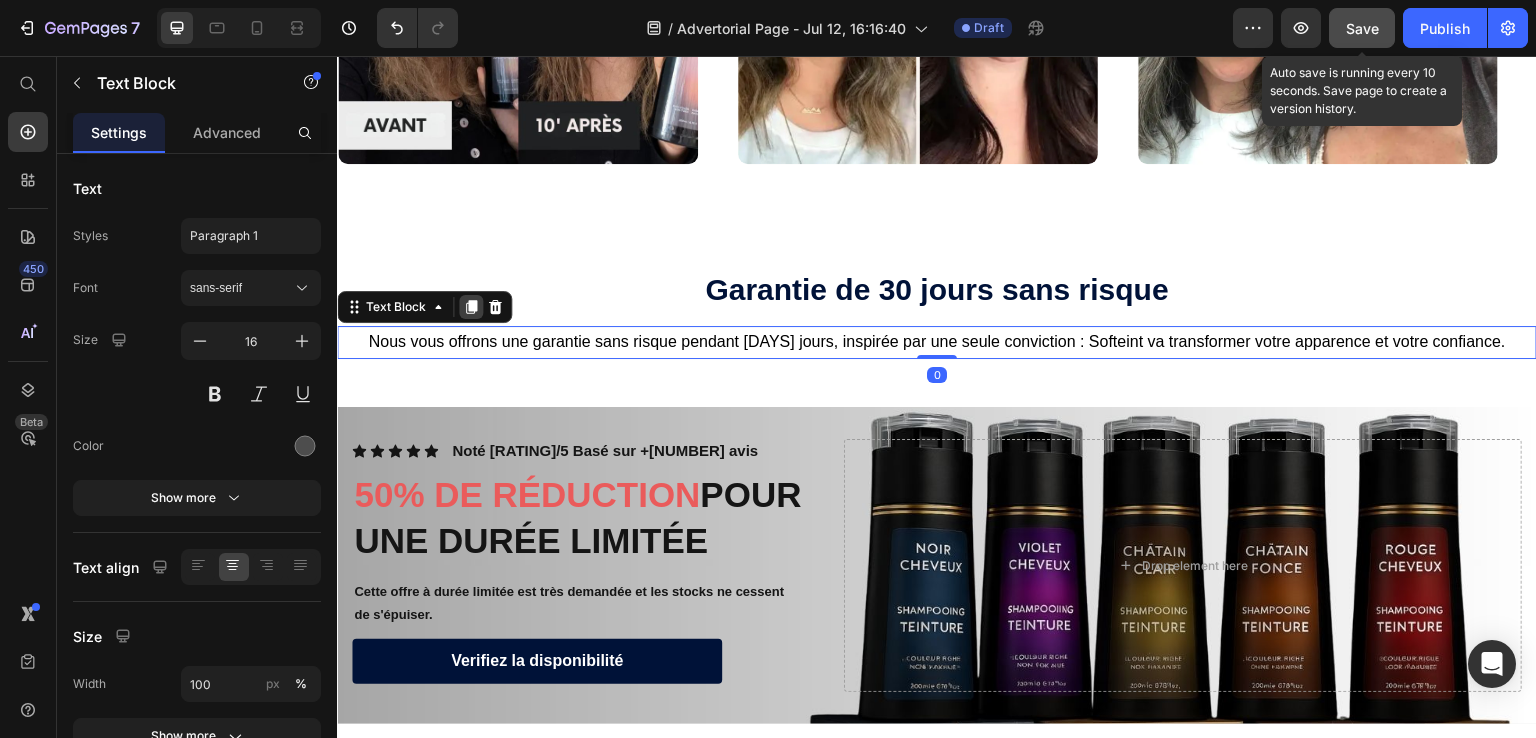 click 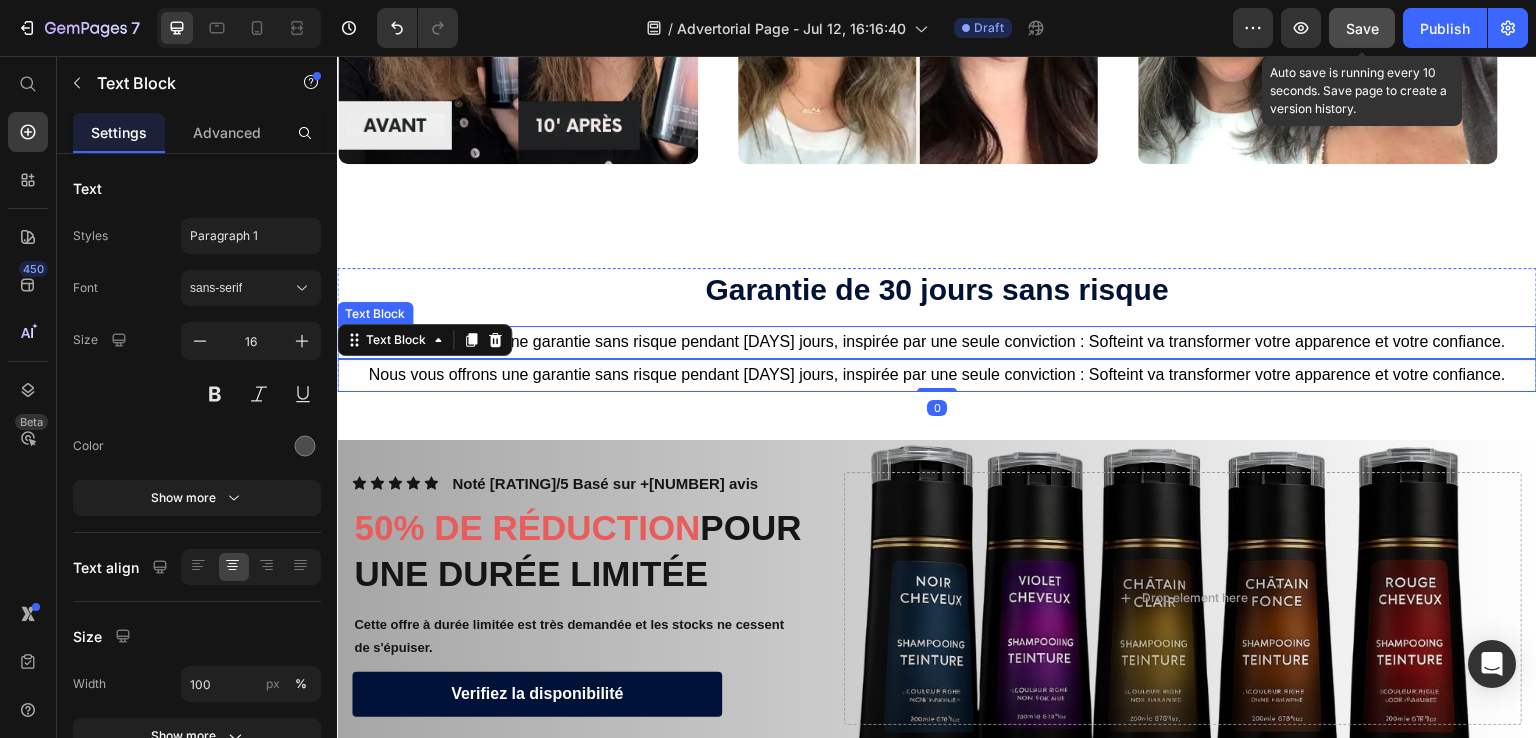 click on "Nous vous offrons une garantie sans risque pendant 30 jours, inspirée par une seule conviction : Softeint va transformer votre apparence et votre" at bounding box center (898, 341) 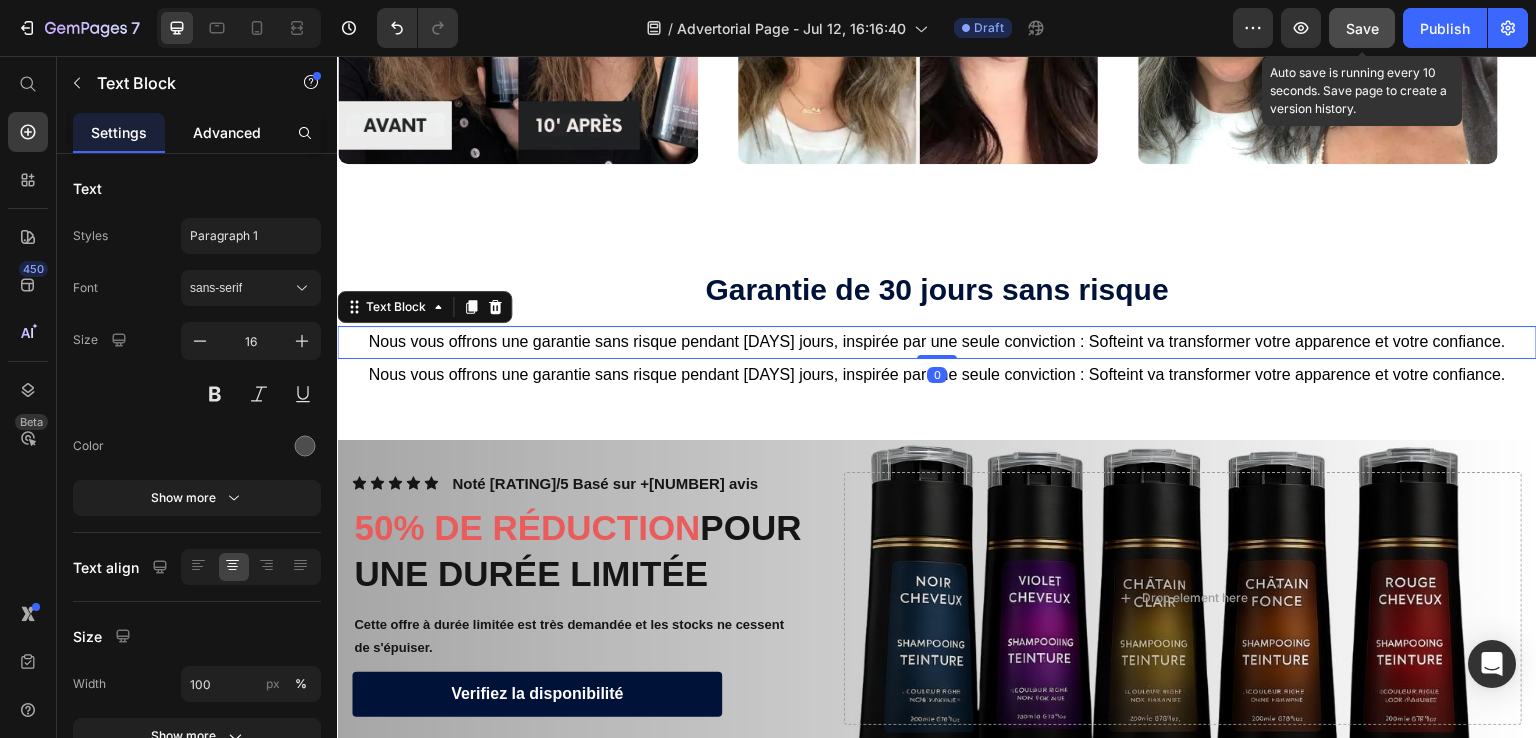click on "Advanced" at bounding box center [227, 132] 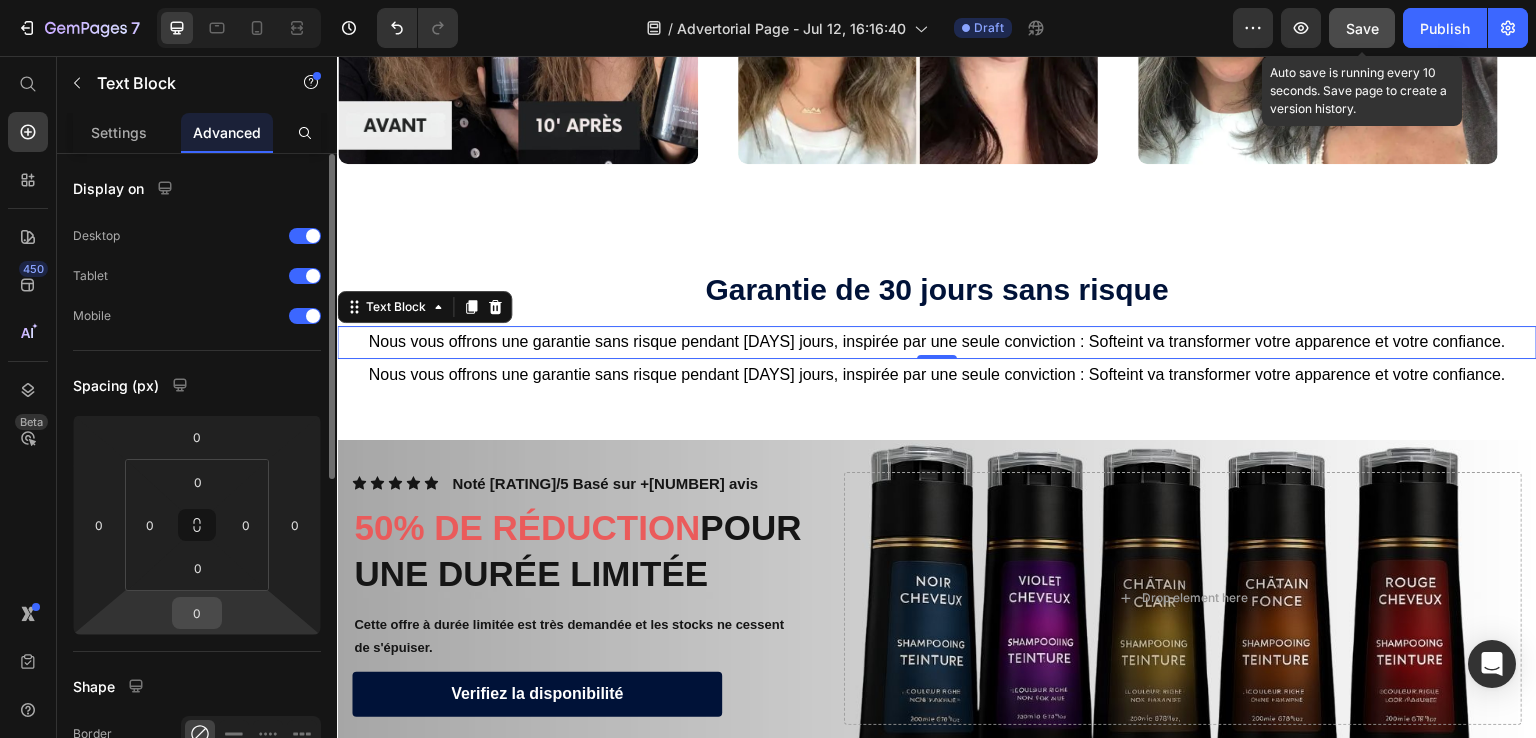 click on "0" at bounding box center (197, 613) 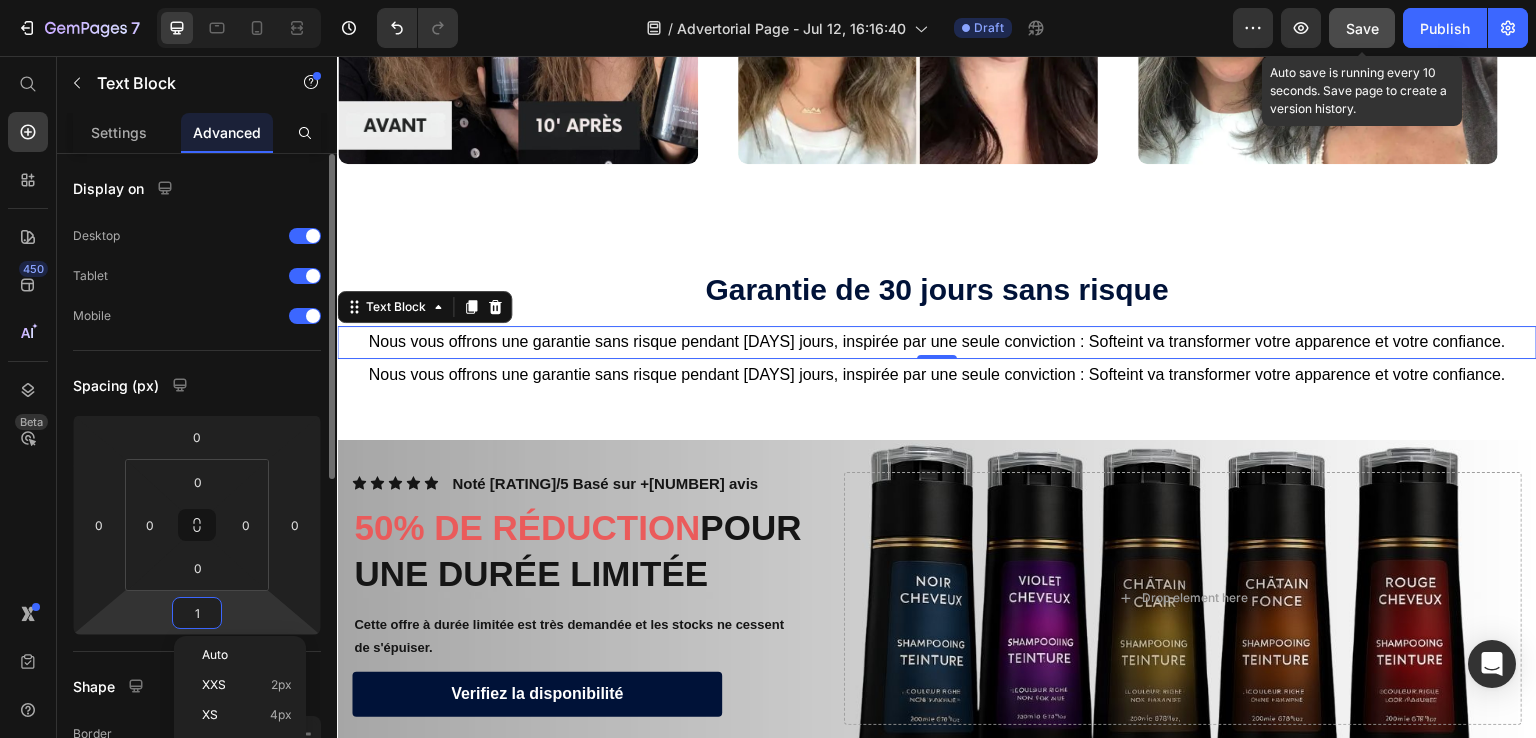 type on "10" 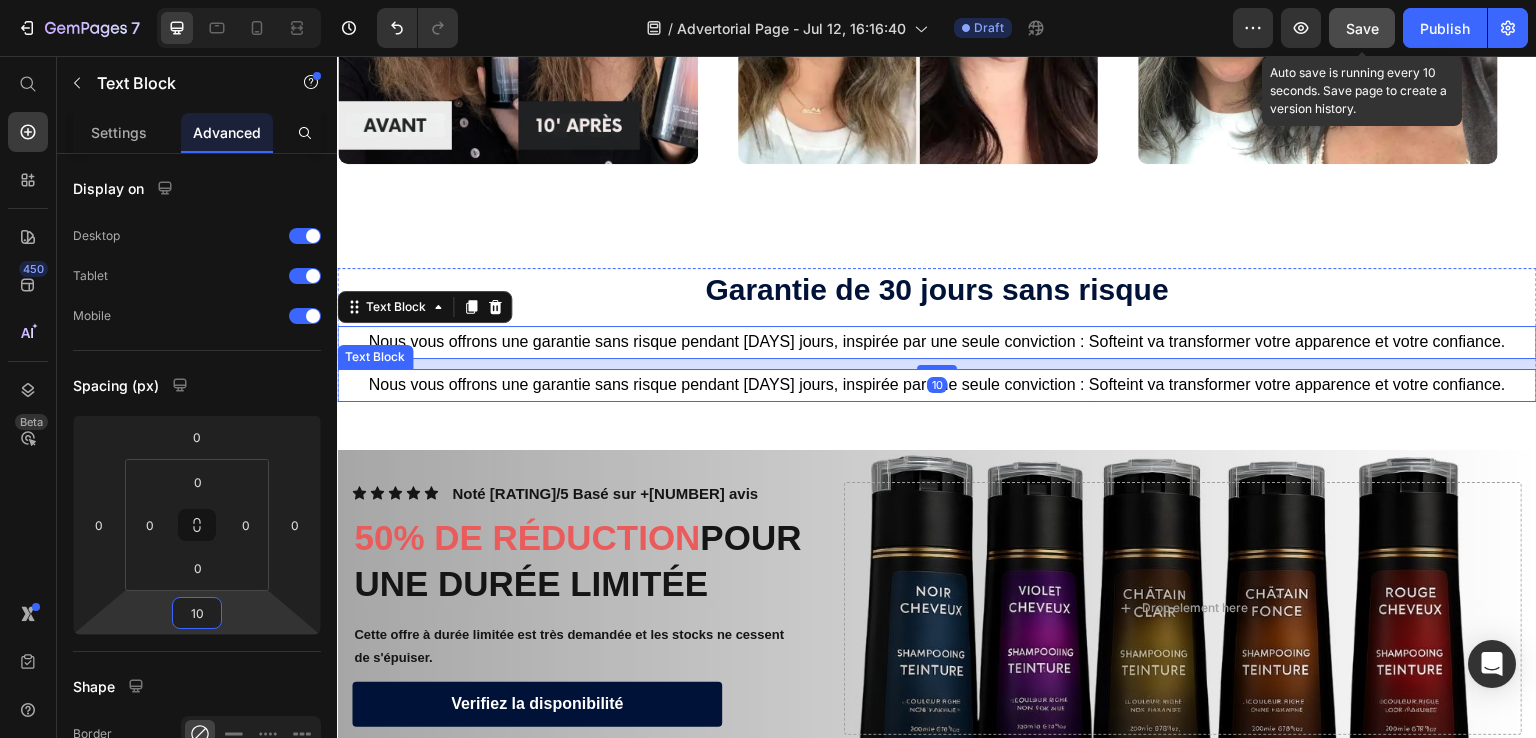 click on "Nous vous offrons une garantie sans risque pendant 30 jours, inspirée par une seule conviction : Softeint va transformer votre apparence et votre   confiance." at bounding box center (937, 385) 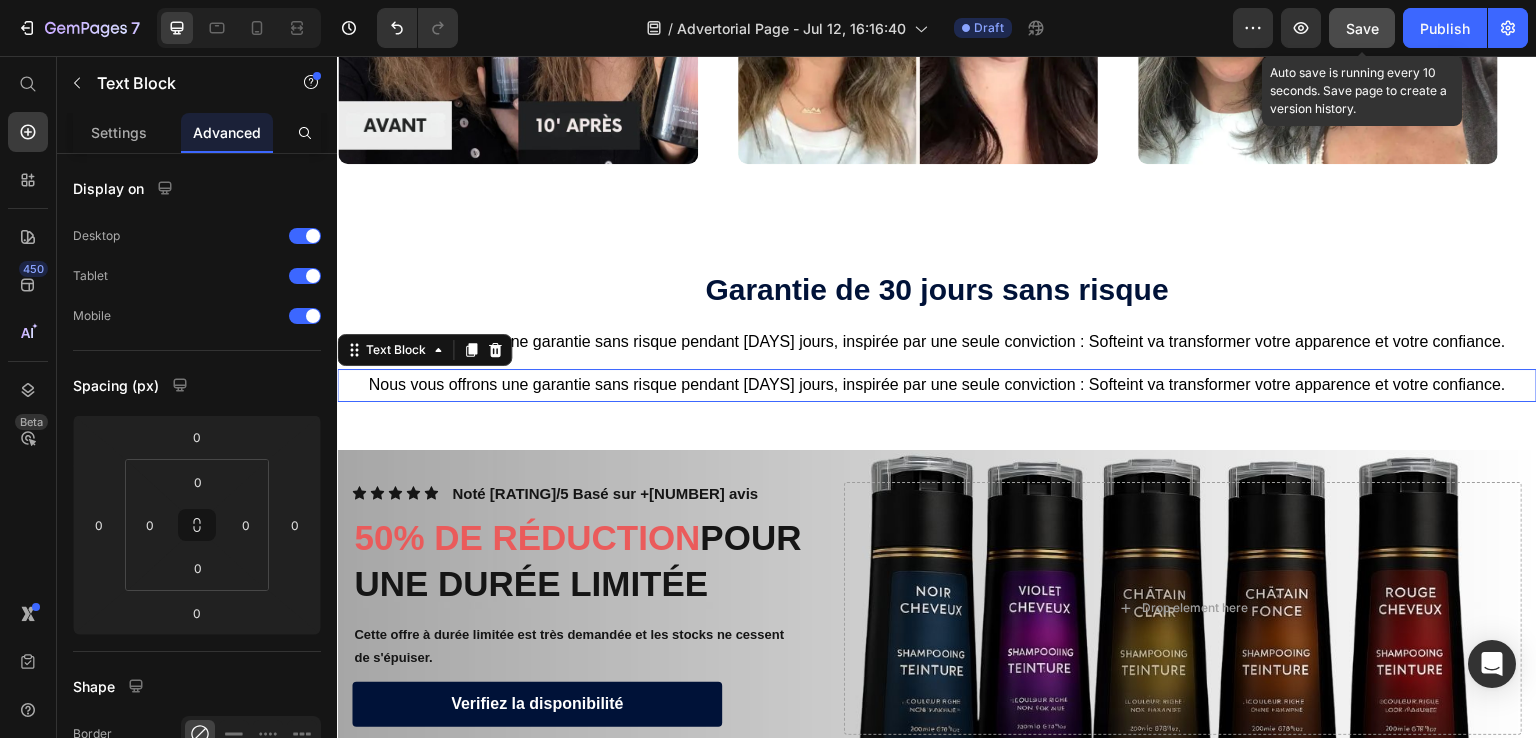 click on "Nous vous offrons une garantie sans risque pendant 30 jours, inspirée par une seule conviction : Softeint va transformer votre apparence et votre   confiance." at bounding box center (937, 385) 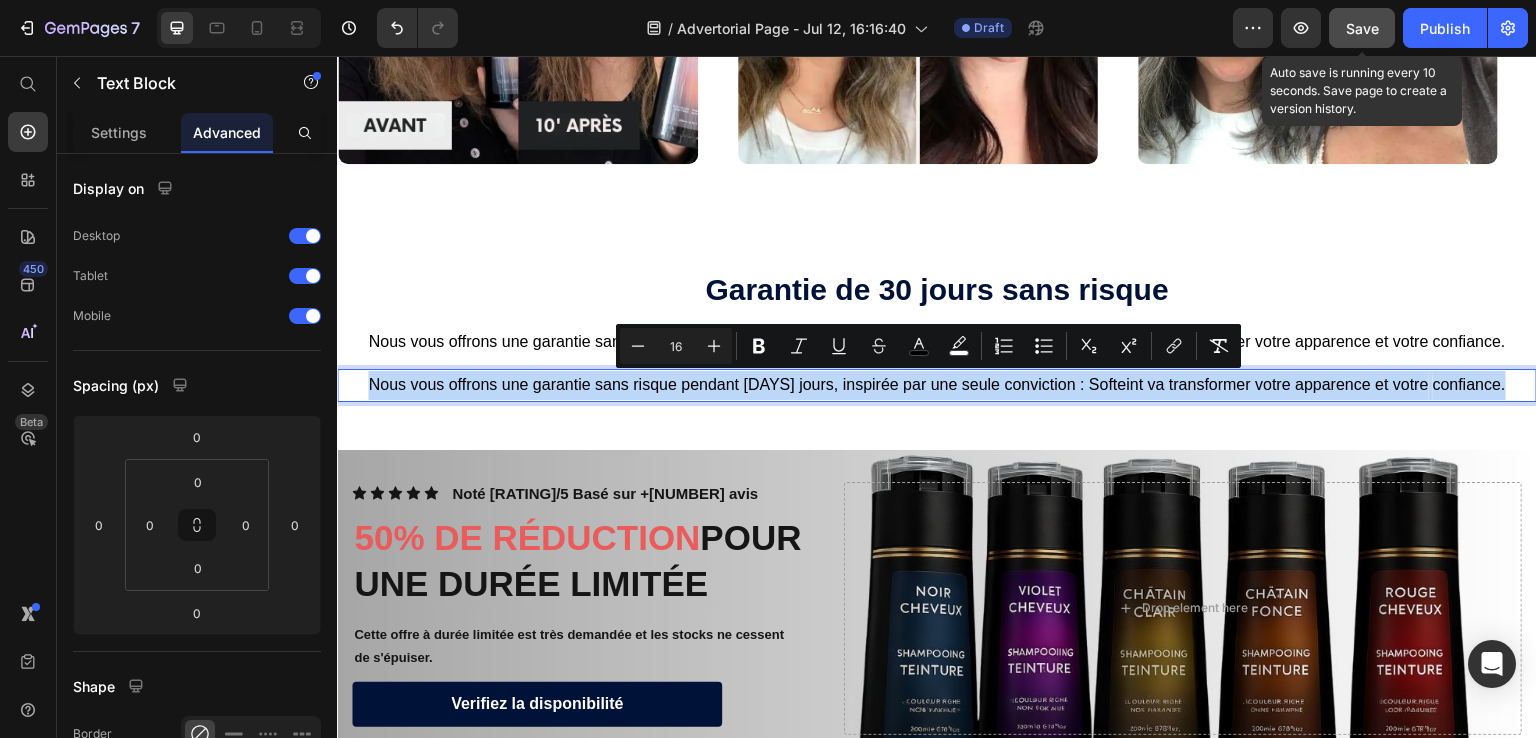 drag, startPoint x: 1485, startPoint y: 384, endPoint x: 247, endPoint y: 373, distance: 1238.0488 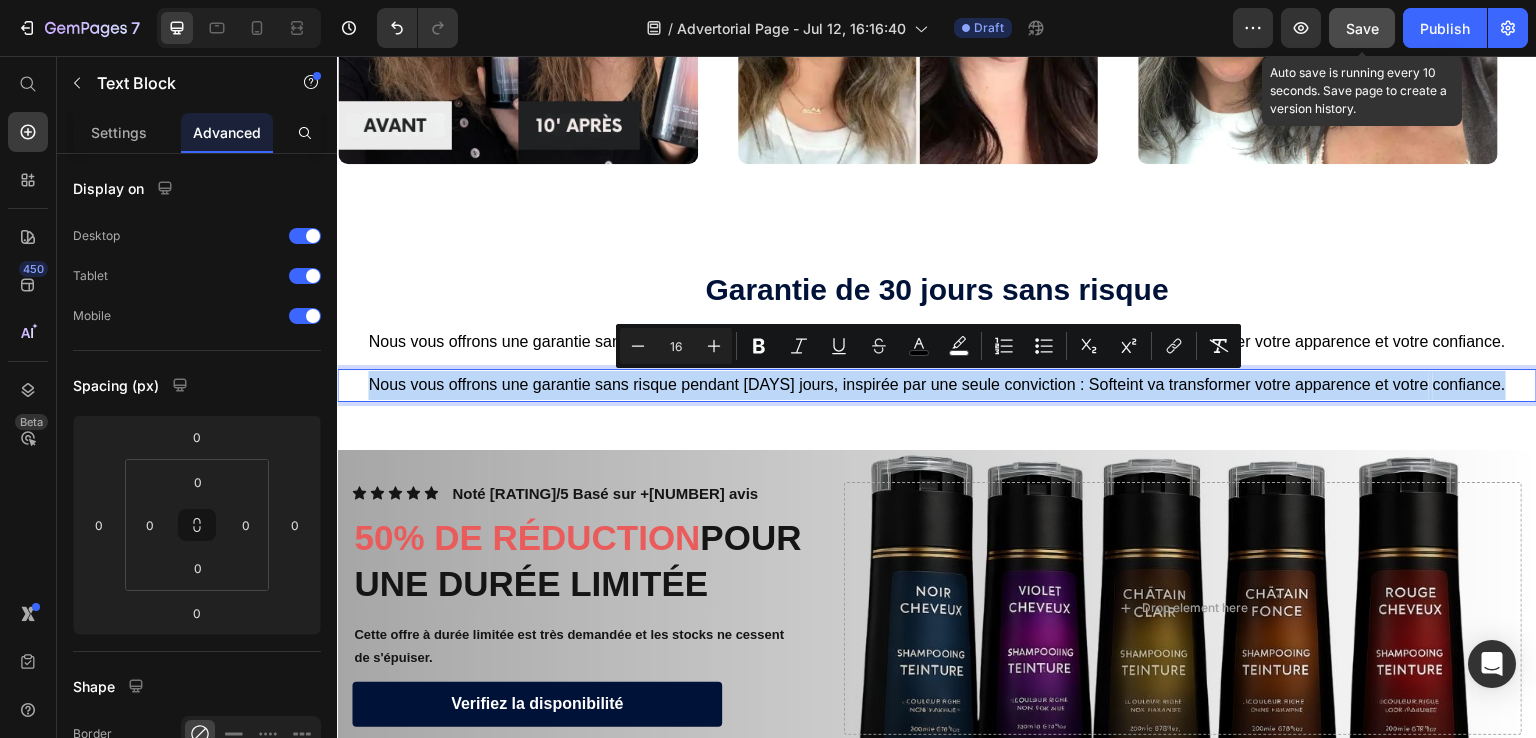 click on "Header Des milliers de clients ont fait le changement Heading Image Row Section 3 Icon Icon Icon Icon
Icon Icon List LE MEILLEUR CHOIX POUR VOS CHEVEUX Heading Découvrez pourquoi plus de 2500 personnes font confiance aux solutions capillaires Softeint Text Block Heading Image
Image
Image
Image
Image
Image
Image
Image
Image
Image
Marquee Row Section 4 ⁠⁠⁠⁠⁠⁠⁠ Garantie de 30 jours sans risque Heading Nous vous offrons une garantie sans risque pendant 30 jours, inspirée par une seule conviction : Softeint va transformer votre apparence et votre   confiance. Text Block Nous vous offrons une garantie sans risque pendant 30 jours, inspirée par une seule conviction : Softeint va transformer votre apparence et votre   confiance. Text Block   0 Row Section 5 Icon Icon Icon Icon Icon Icon List Noté 4.85/5 Basé sur +1265 avis" at bounding box center [937, -1901] 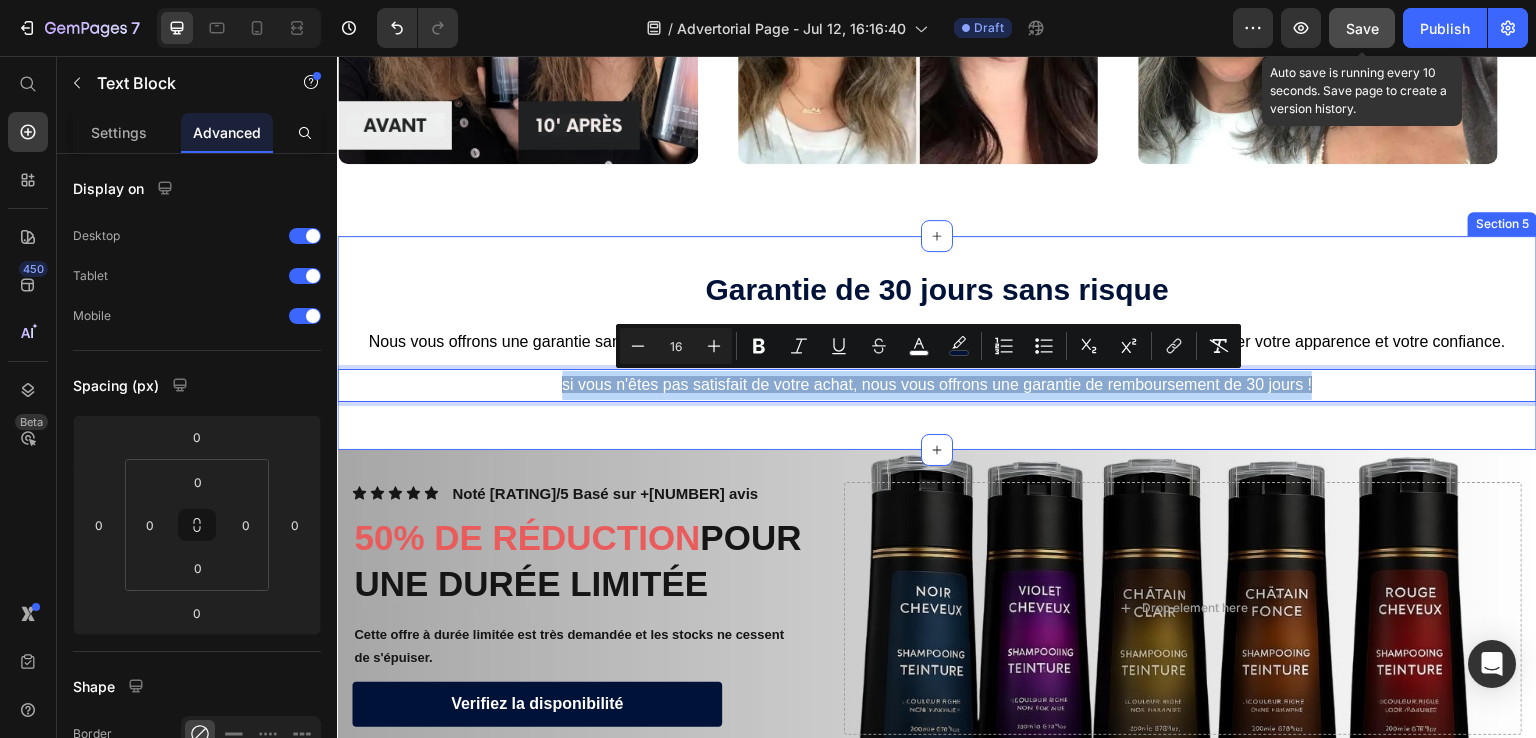 drag, startPoint x: 1372, startPoint y: 384, endPoint x: 536, endPoint y: 405, distance: 836.26373 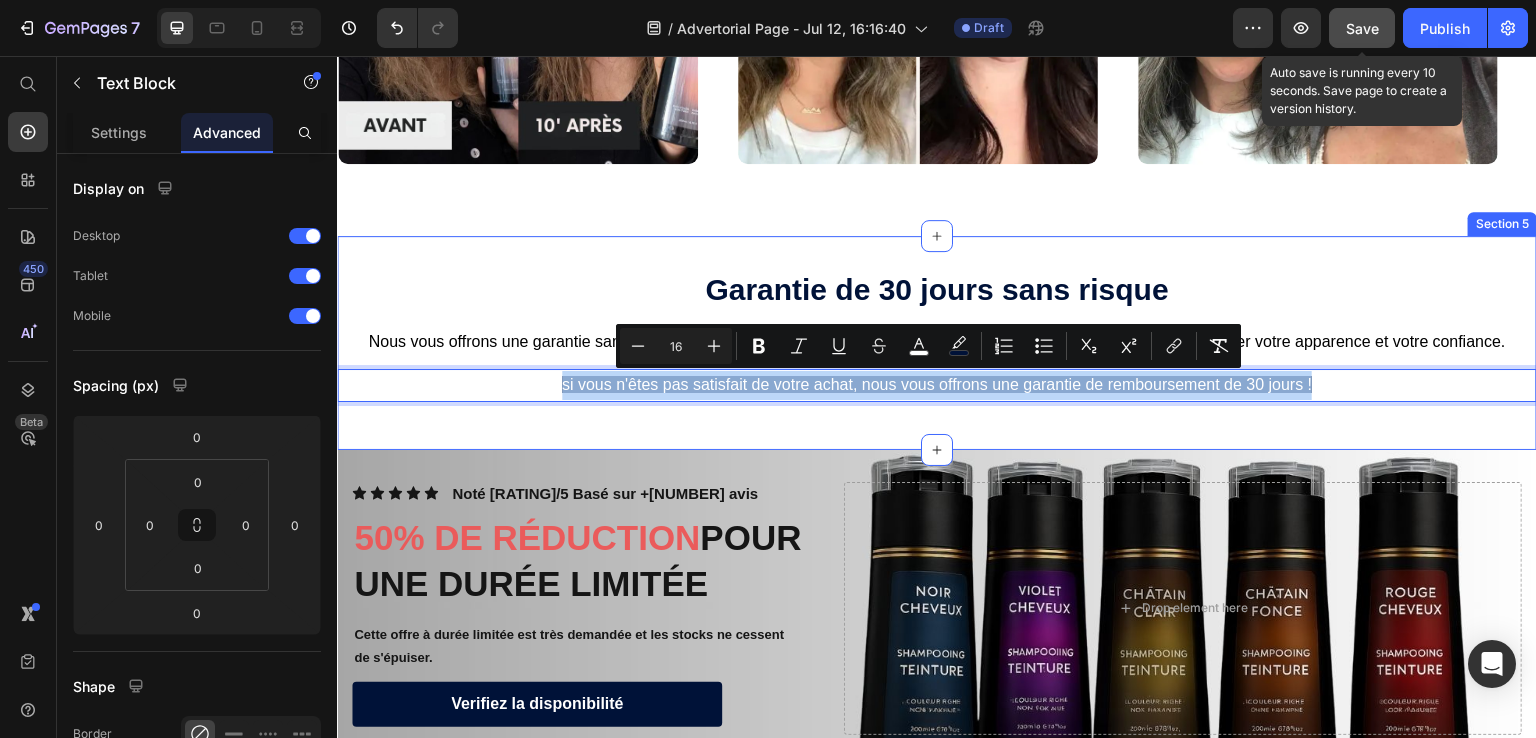 click on "⁠⁠⁠⁠⁠⁠⁠ Garantie de 30 jours sans risque Heading Nous vous offrons une garantie sans risque pendant 30 jours, inspirée par une seule conviction : Softeint va transformer votre apparence et votre   confiance. Text Block si vous n'êtes pas satisfait de votre achat, nous vous offrons une garantie de remboursement de 30 jours ! Text Block   0 Row" at bounding box center (937, 343) 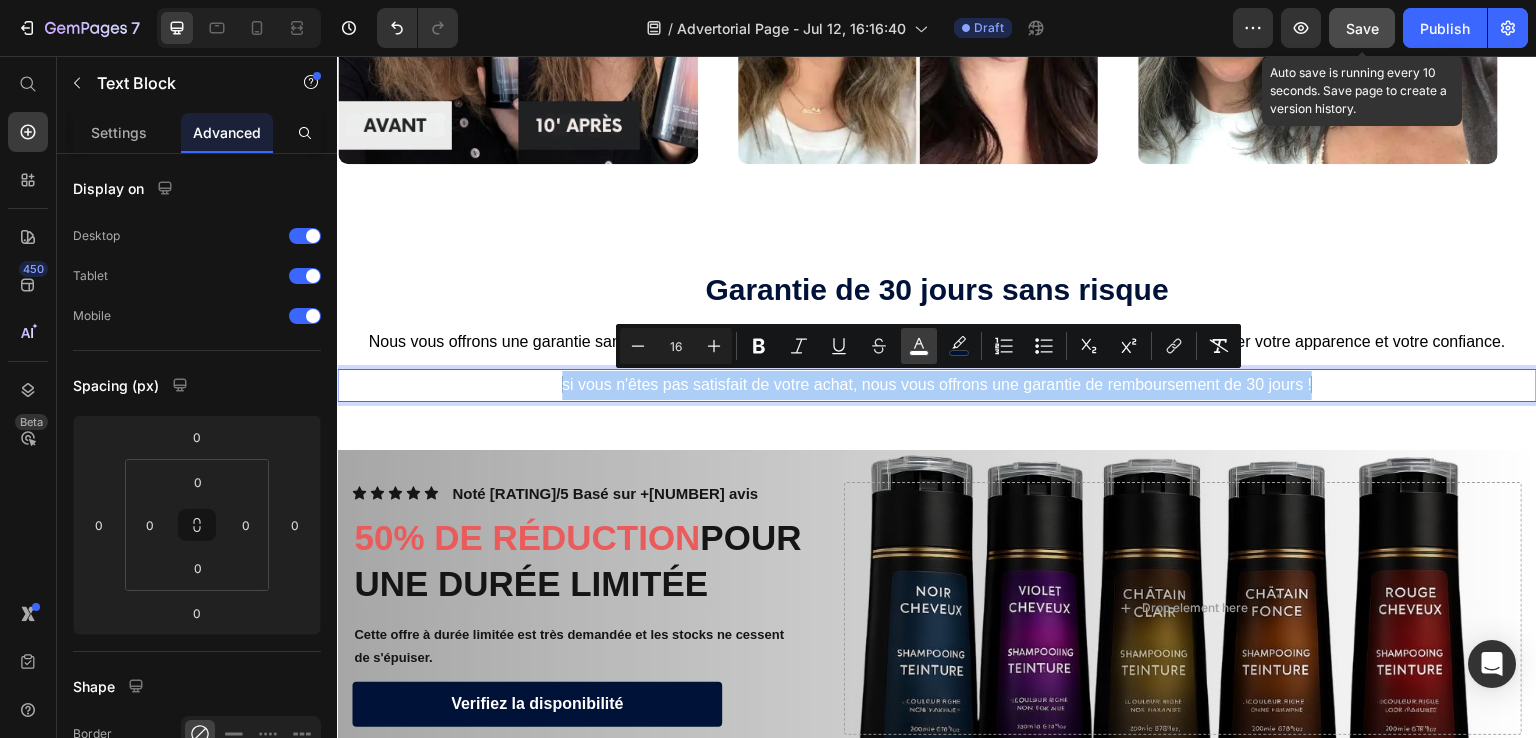 click on "color" at bounding box center (919, 346) 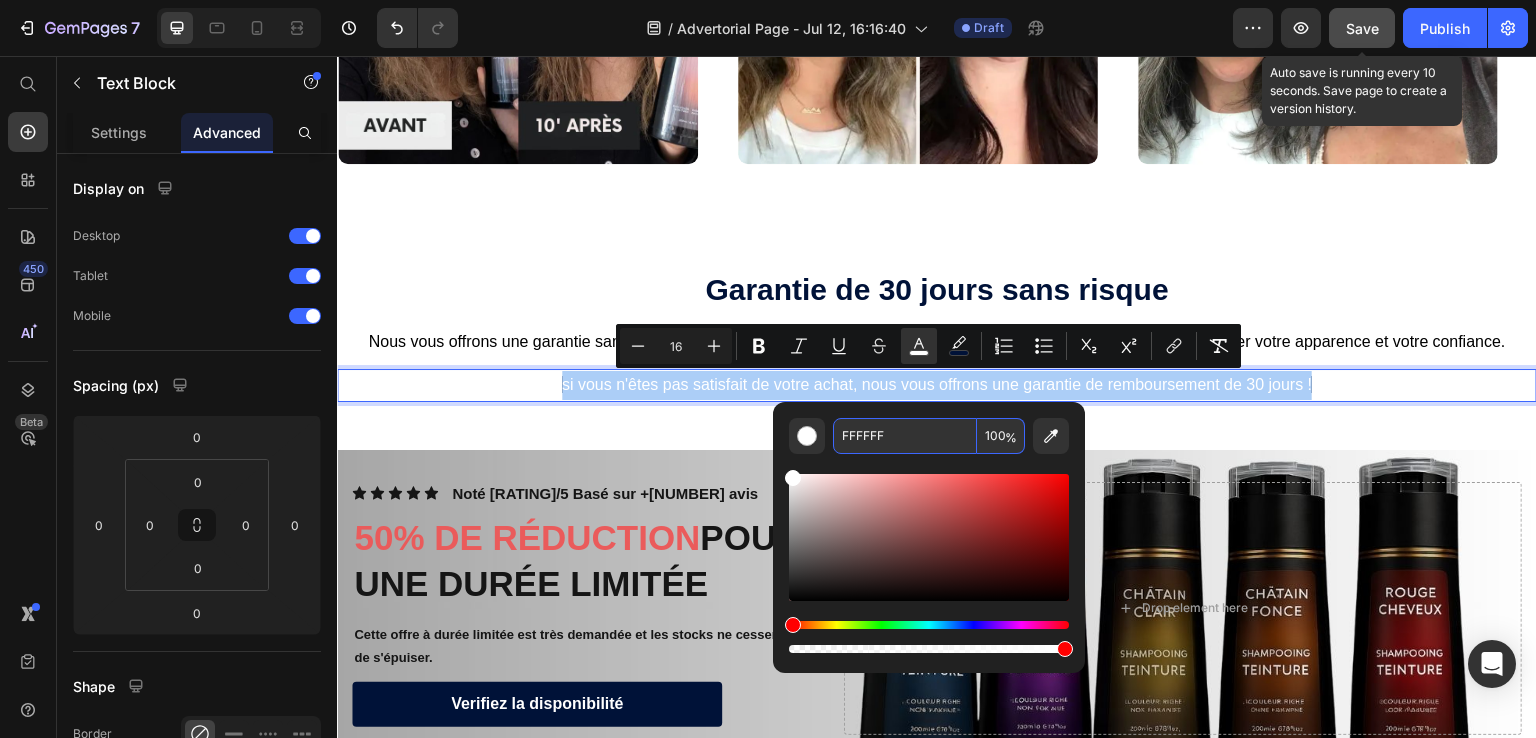 click on "FFFFFF" at bounding box center [905, 436] 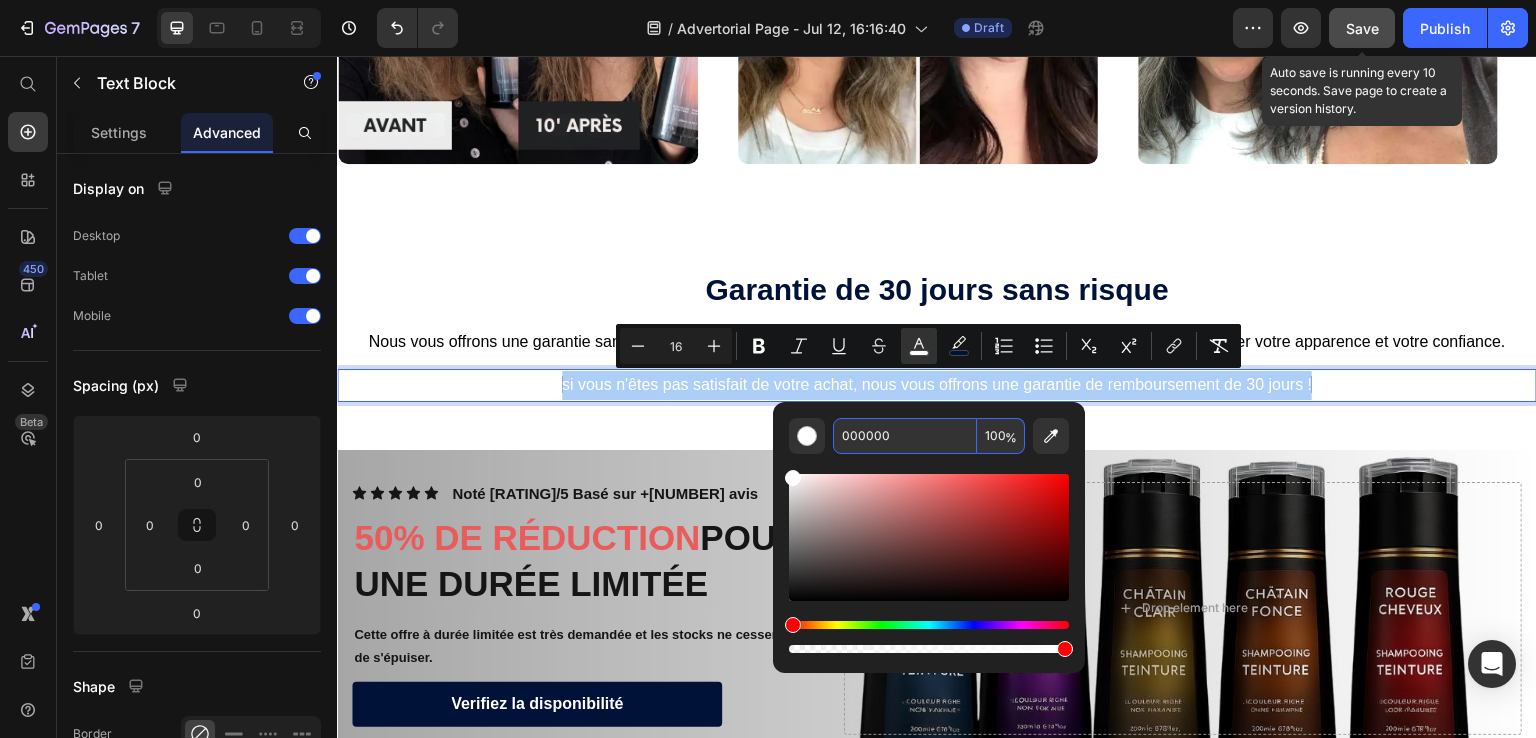 type on "000000" 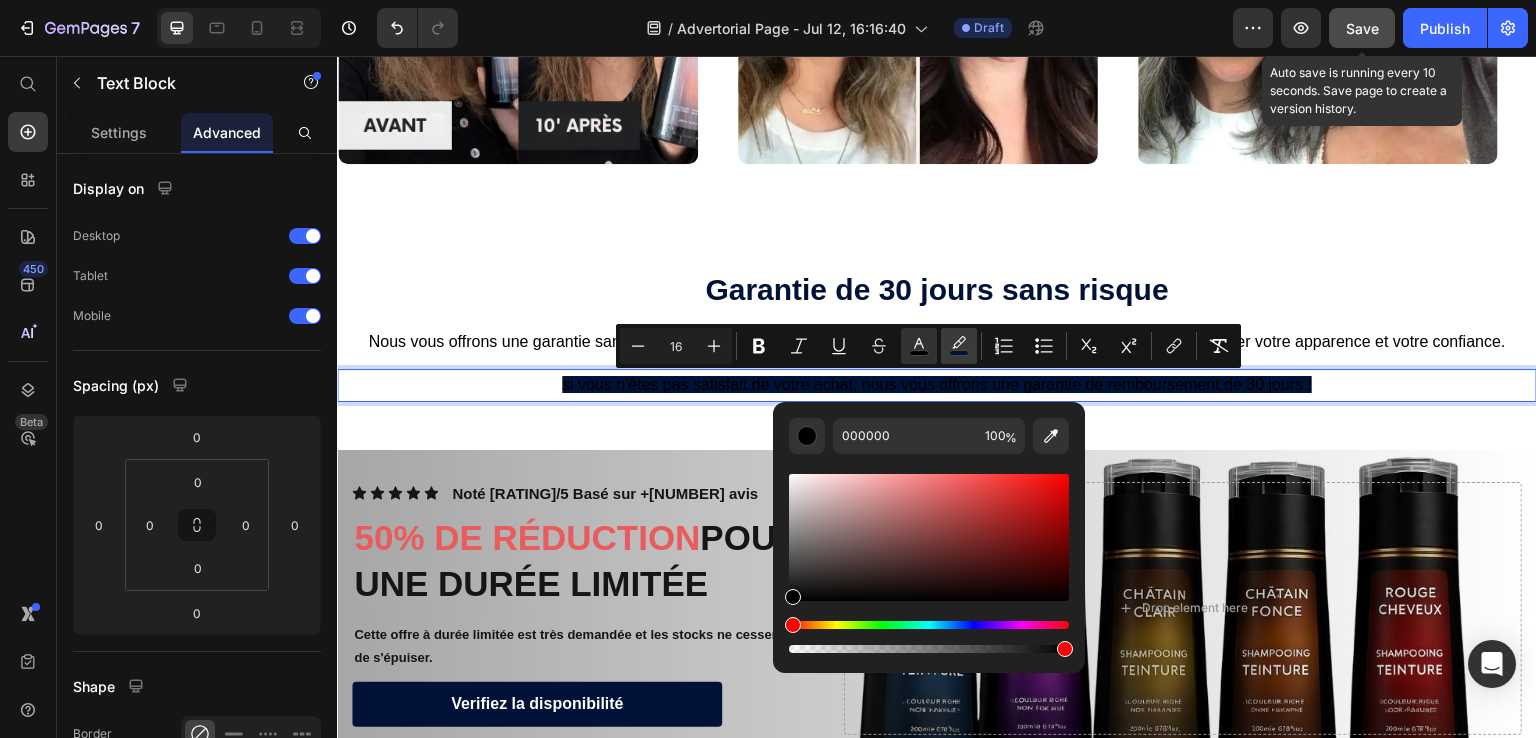 click 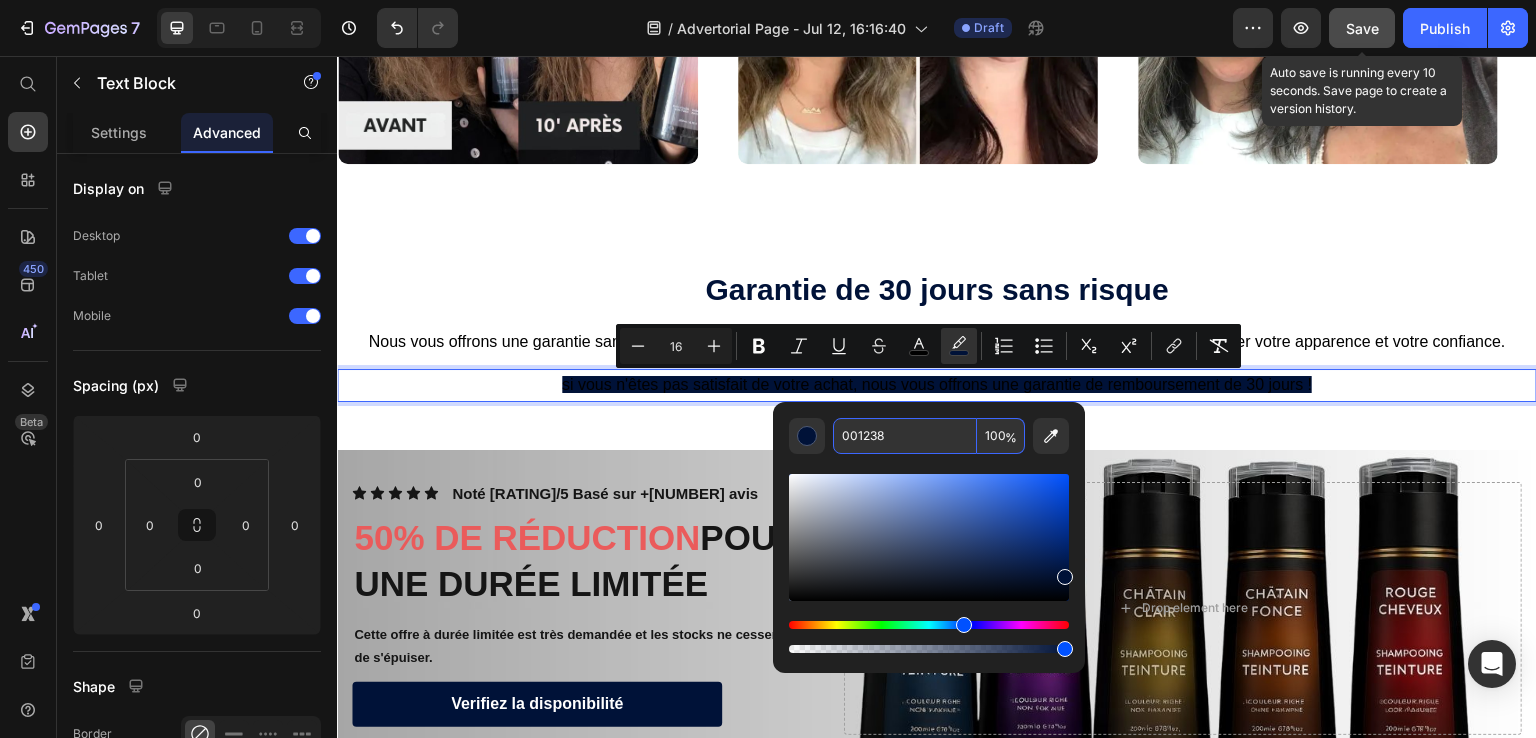 click on "001238" at bounding box center (905, 436) 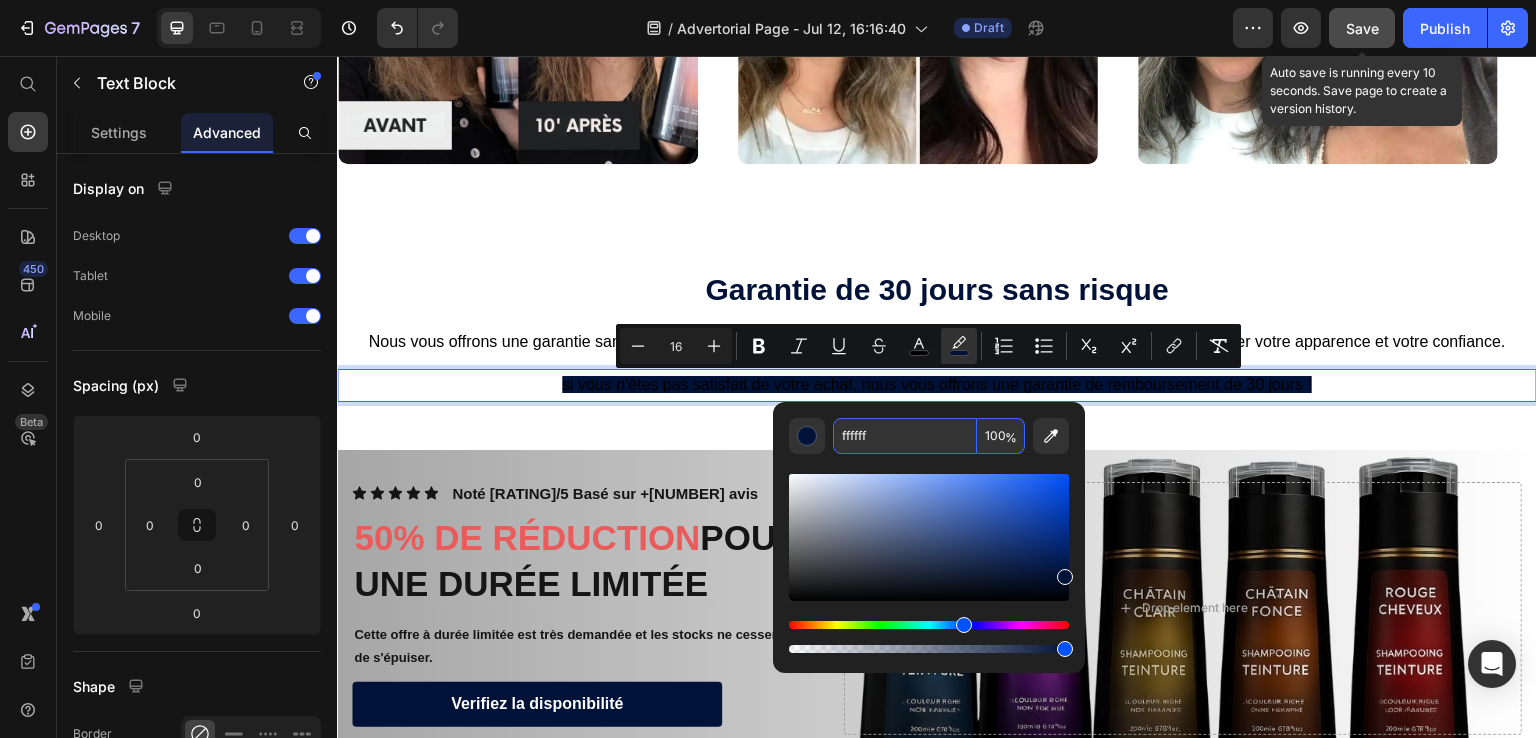 type on "FFFFFF" 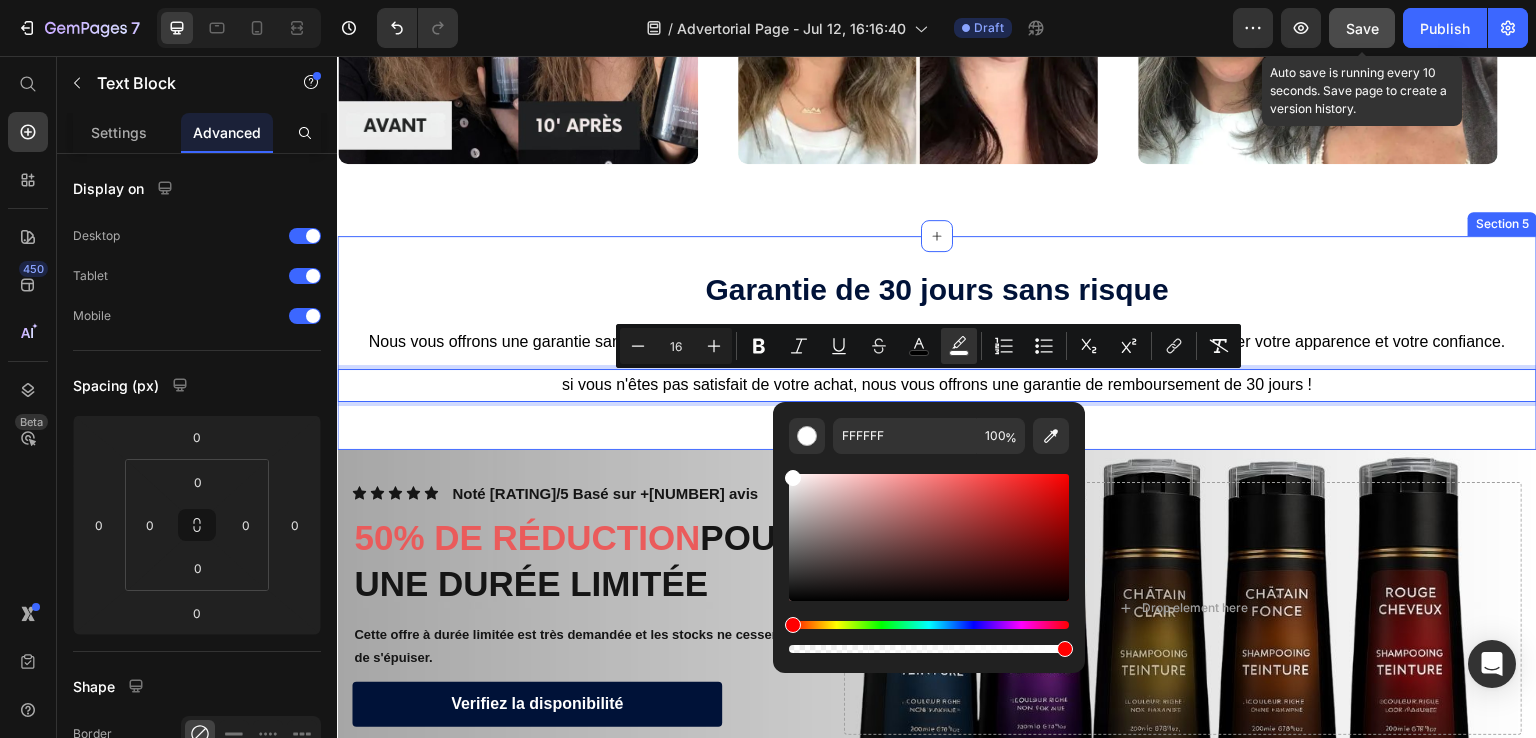 click on "⁠⁠⁠⁠⁠⁠⁠ Garantie de 30 jours sans risque Heading Nous vous offrons une garantie sans risque pendant 30 jours, inspirée par une seule conviction : Softeint va transformer votre apparence et votre   confiance. Text Block si vous n'êtes pas satisfait de votre achat, nous vous offrons une garantie de remboursement de 30 jours ! Text Block   0 Row Section 5" at bounding box center [937, 343] 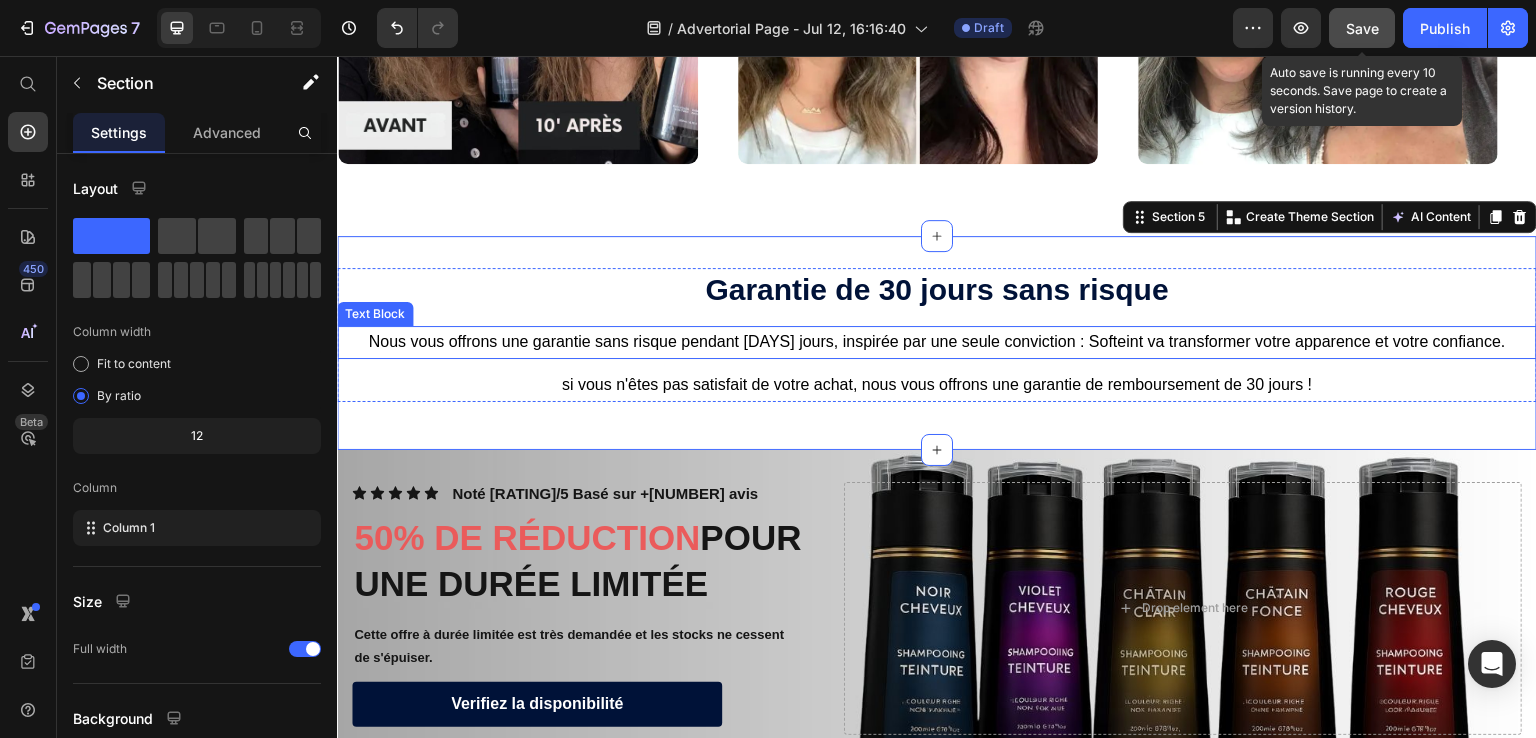 click on "Nous vous offrons une garantie sans risque pendant 30 jours, inspirée par une seule conviction : Softeint va transformer votre apparence et votre" at bounding box center (898, 341) 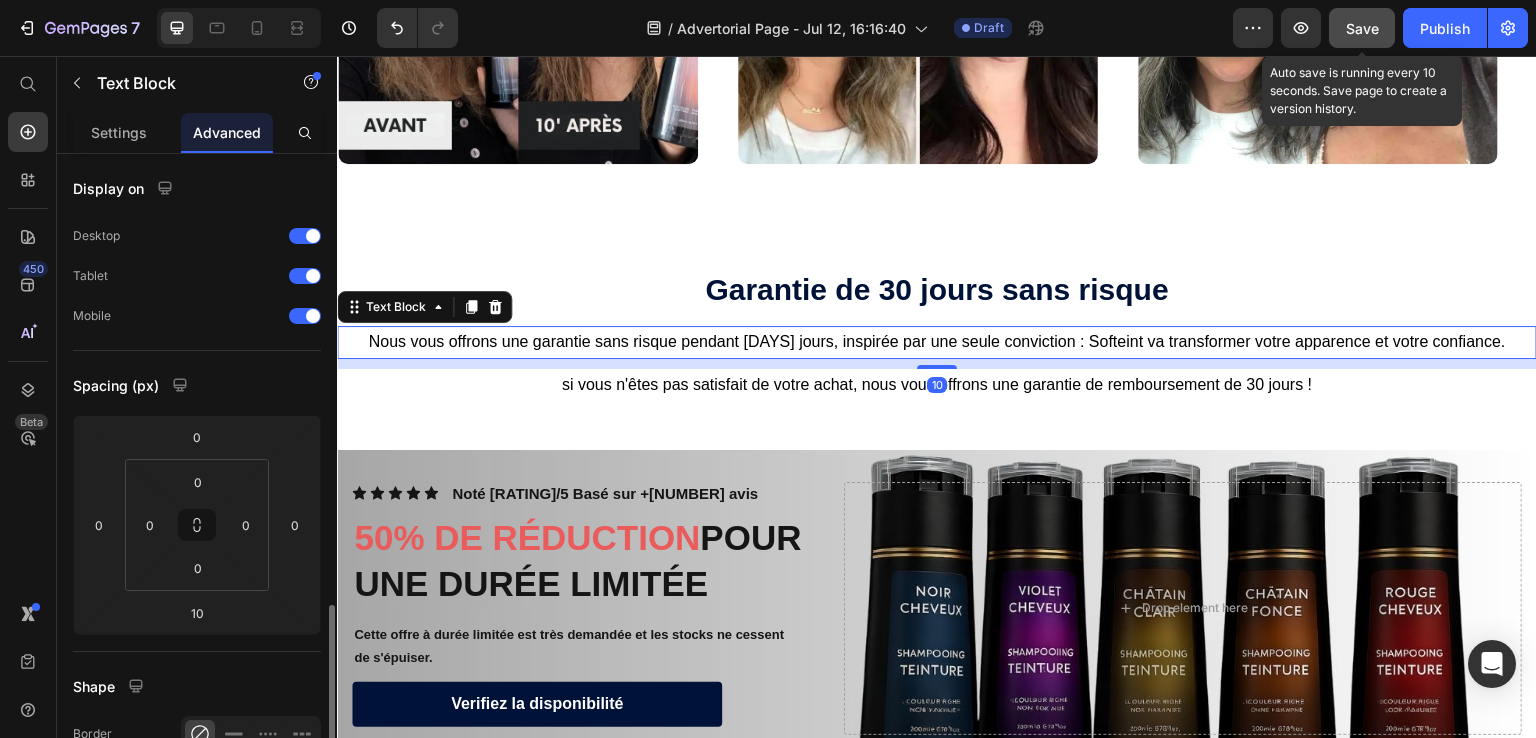 scroll, scrollTop: 0, scrollLeft: 0, axis: both 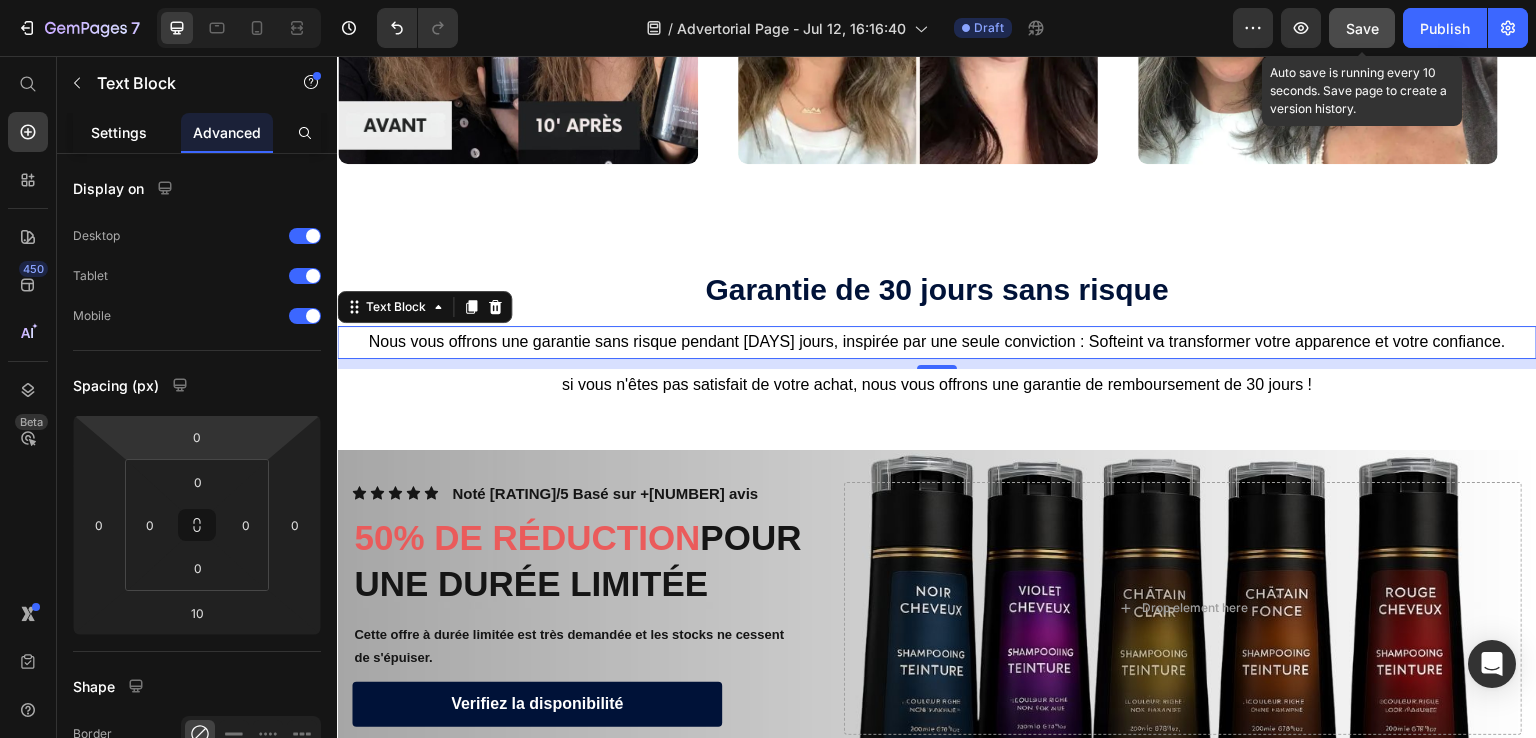 click on "Settings" at bounding box center [119, 132] 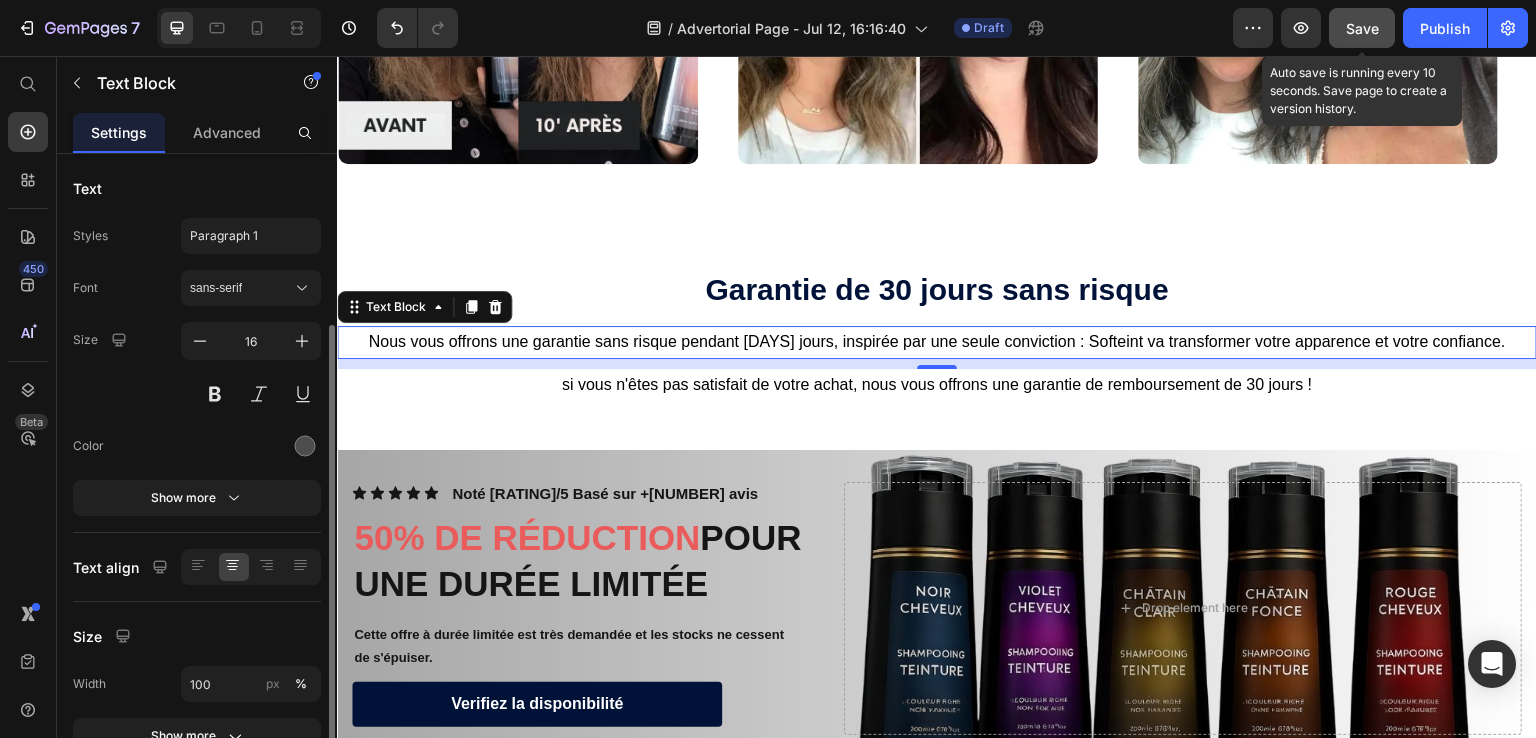 scroll, scrollTop: 252, scrollLeft: 0, axis: vertical 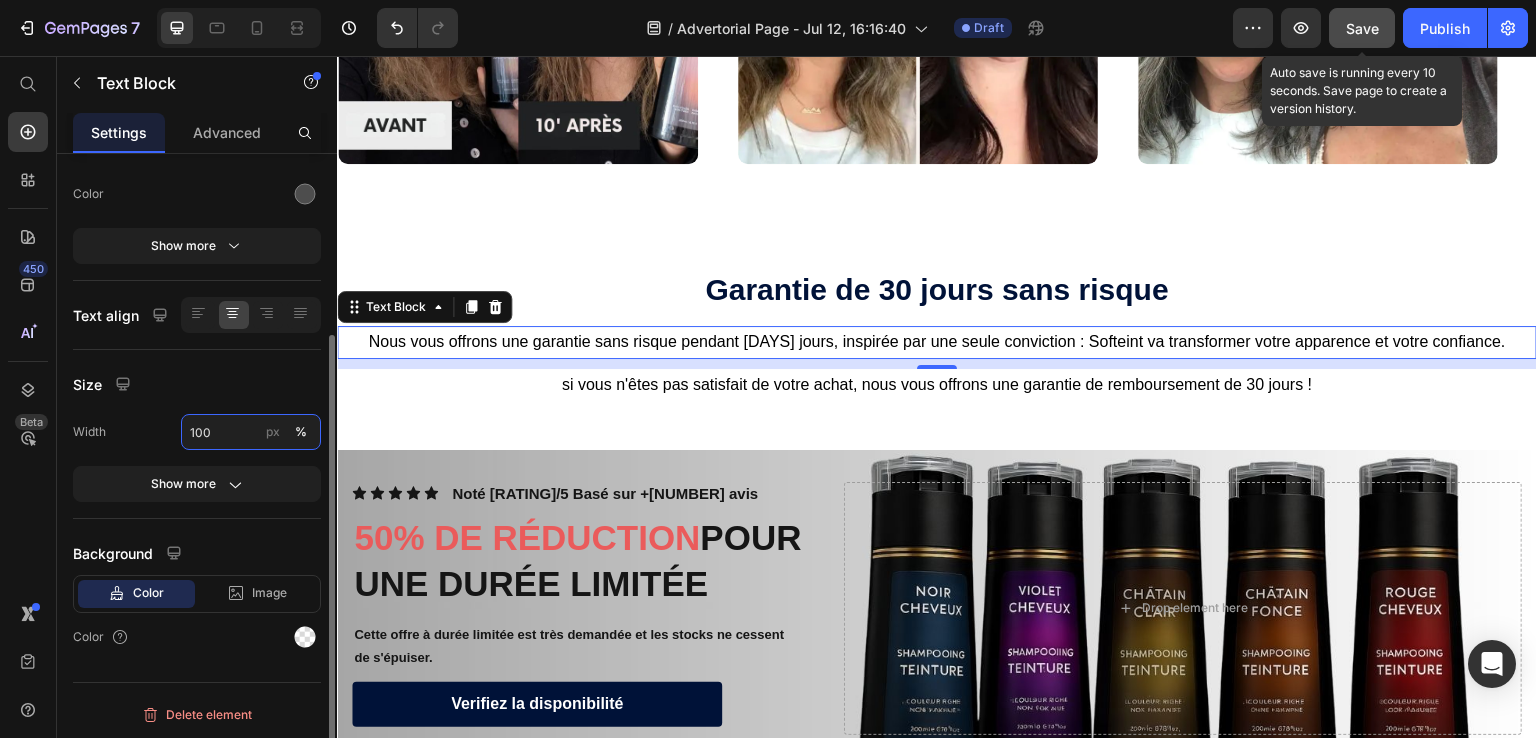 click on "100" at bounding box center (251, 432) 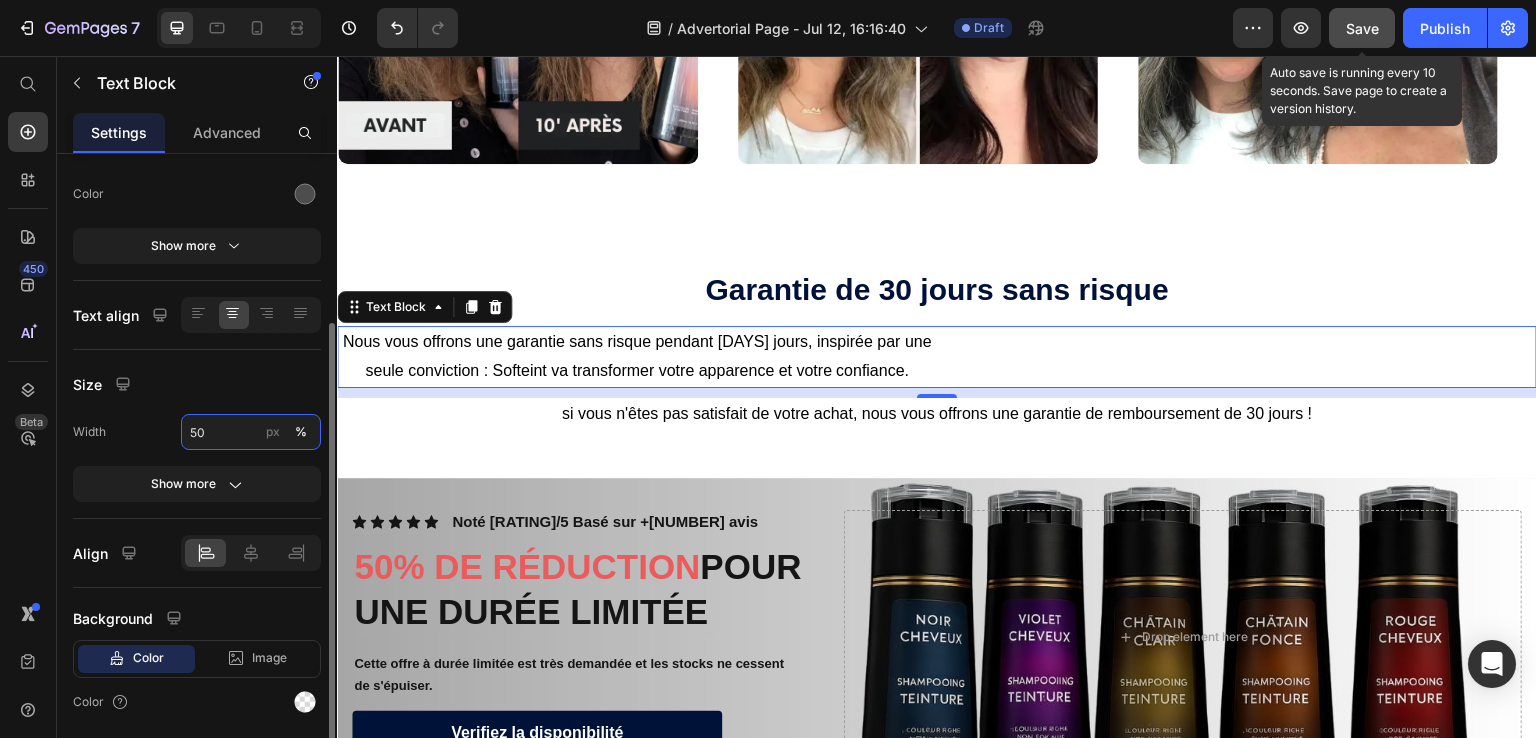 click on "50" at bounding box center (251, 432) 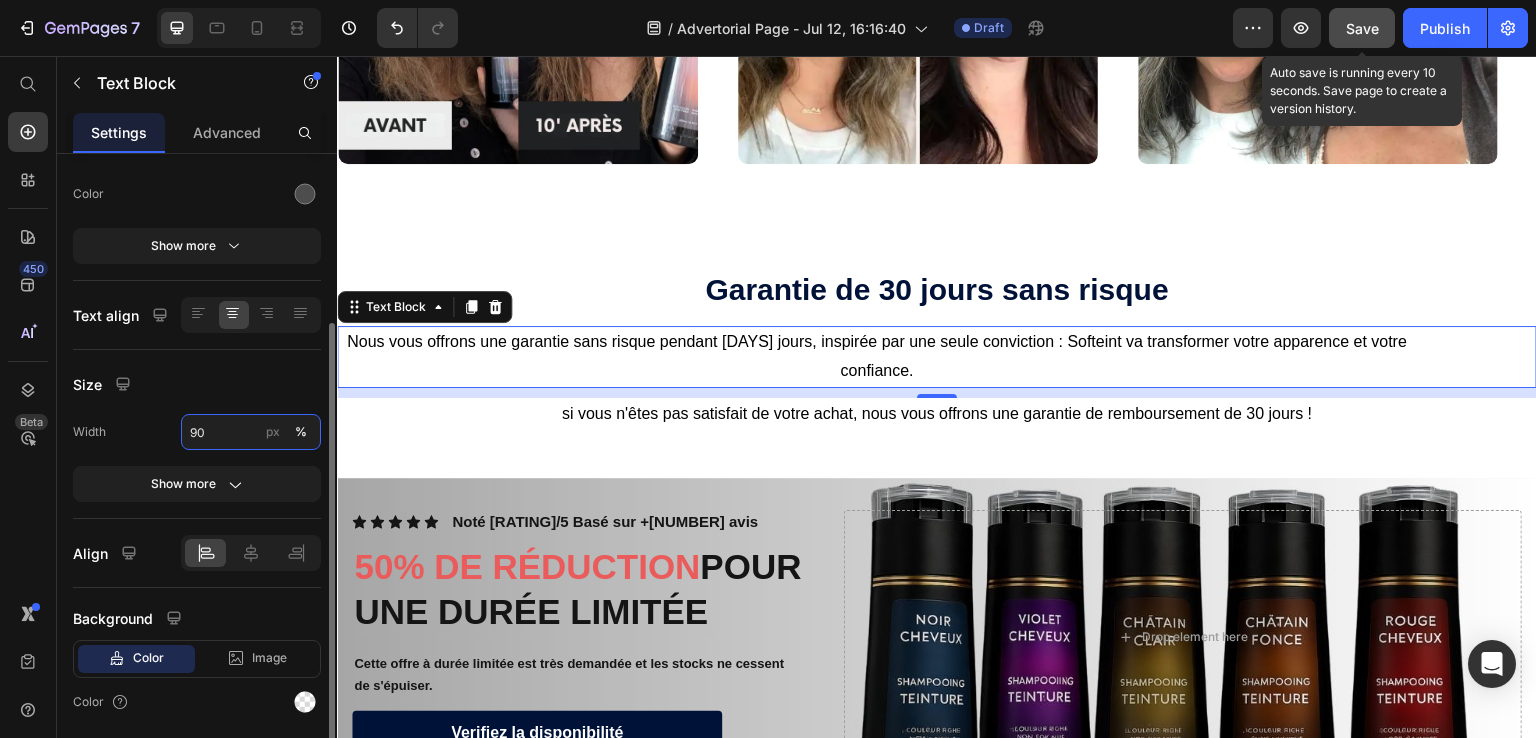 scroll, scrollTop: 0, scrollLeft: 0, axis: both 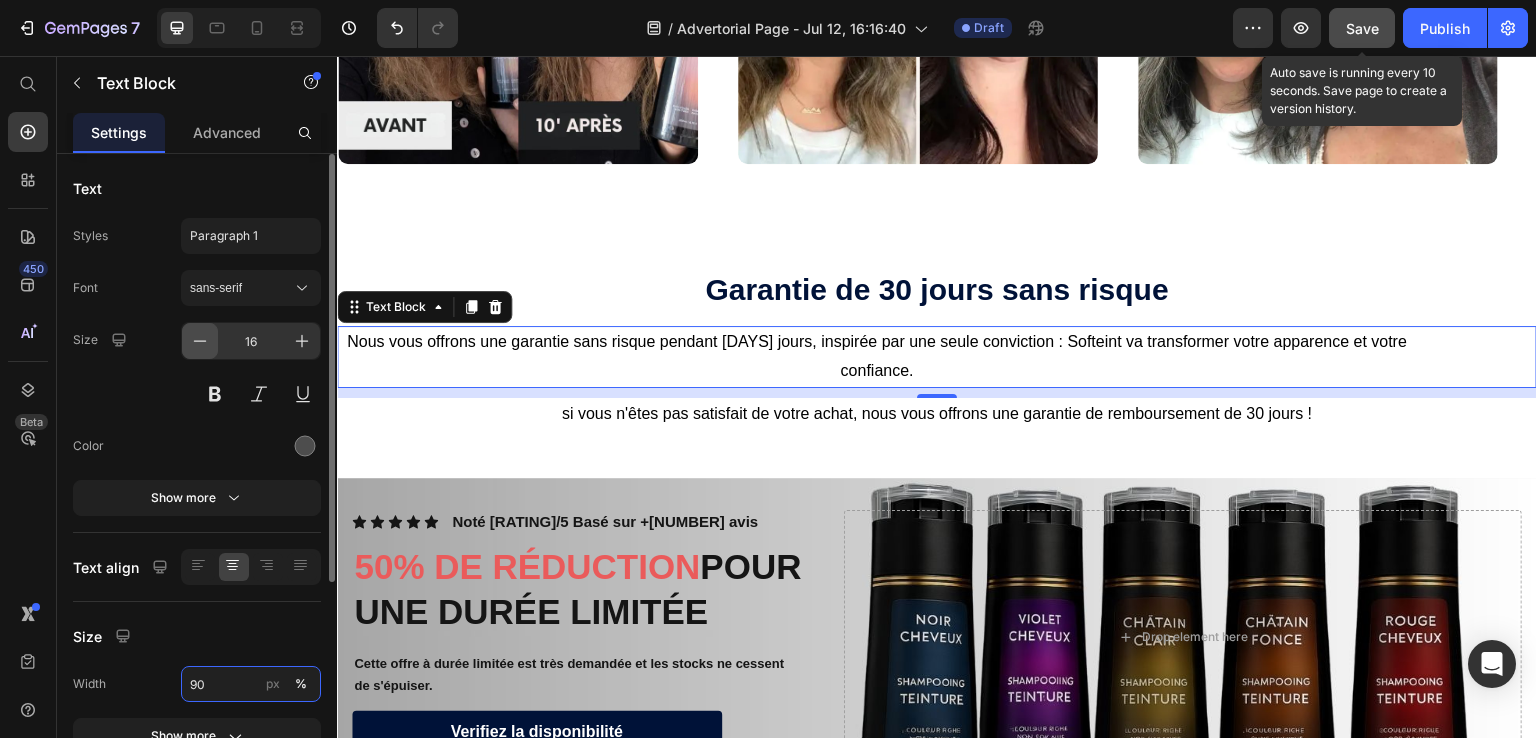 type on "90" 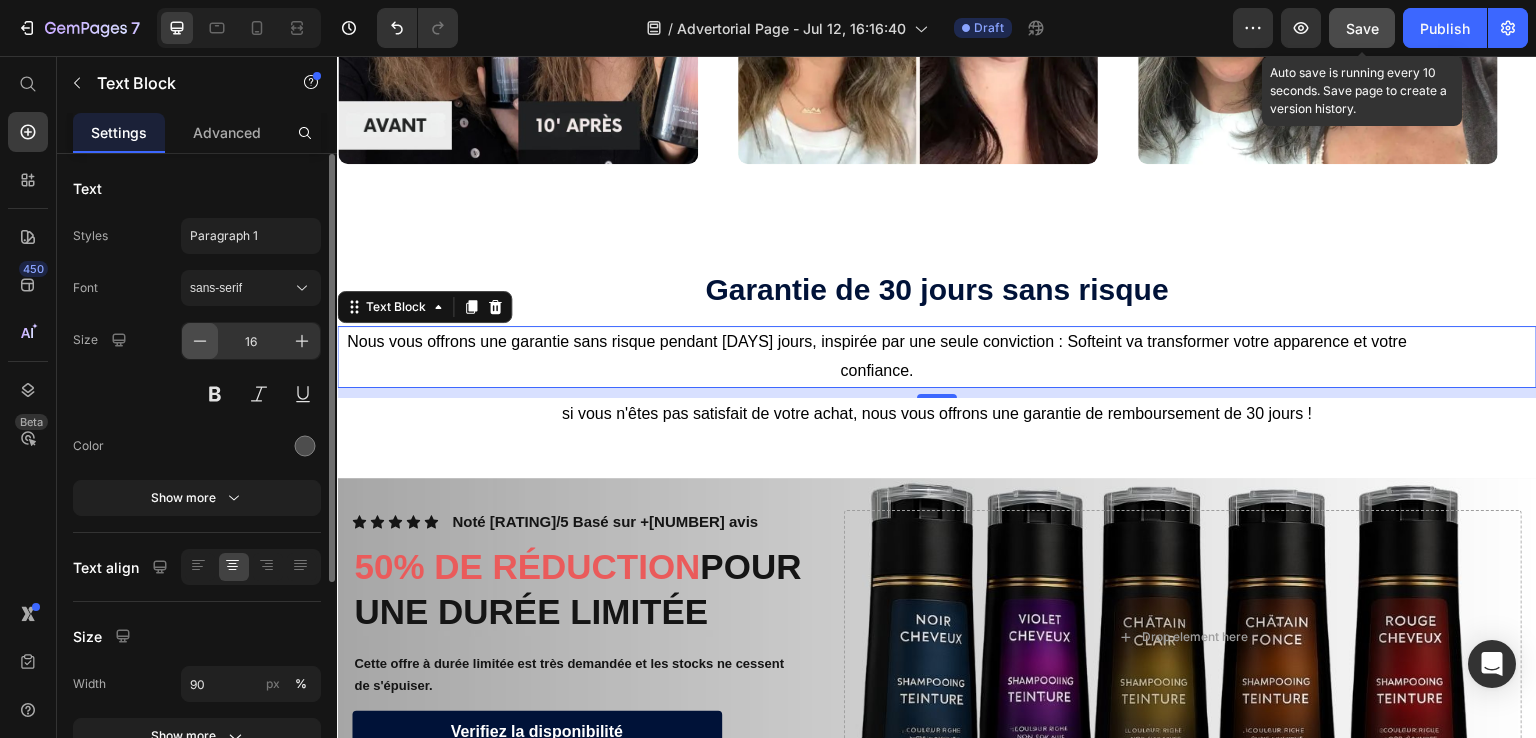 click 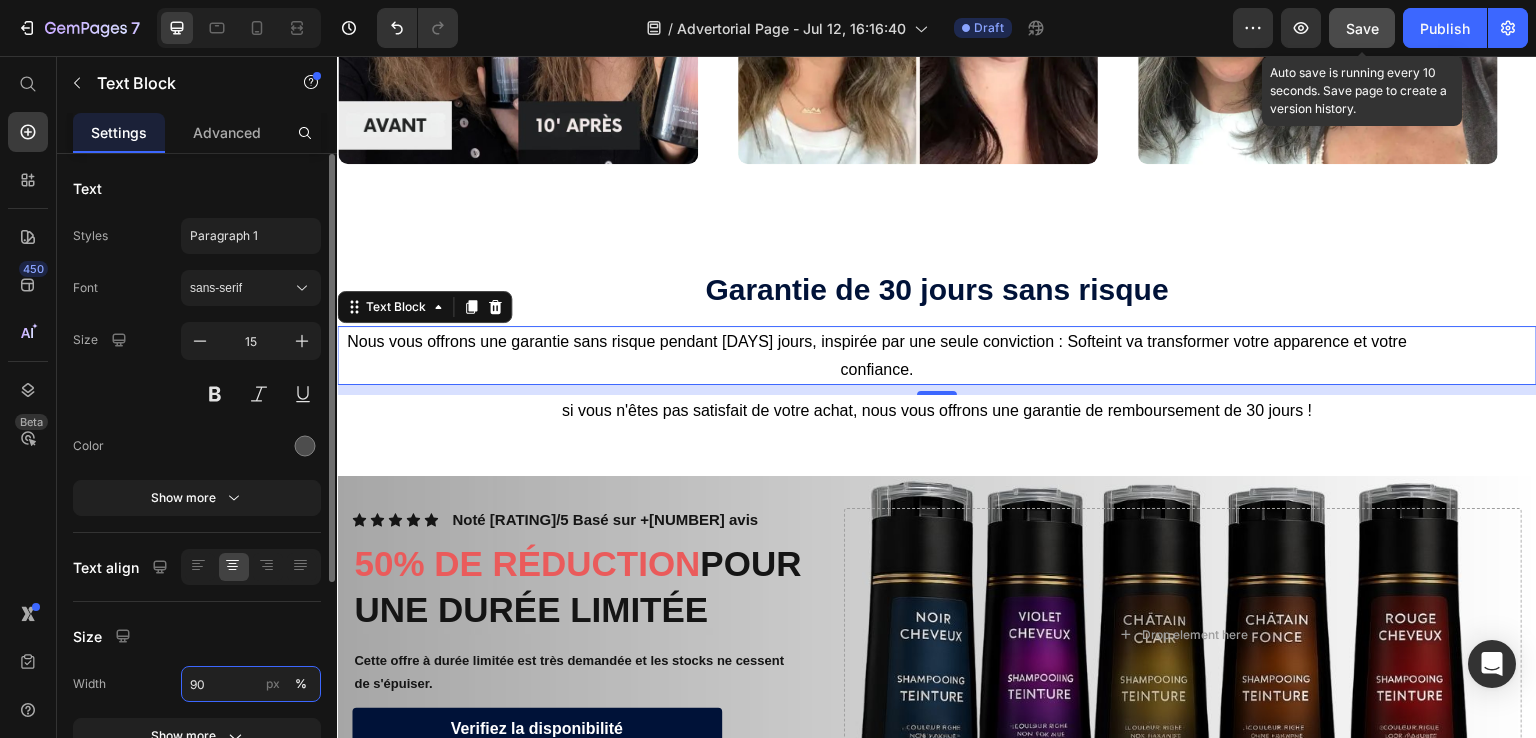 click on "90" at bounding box center [251, 684] 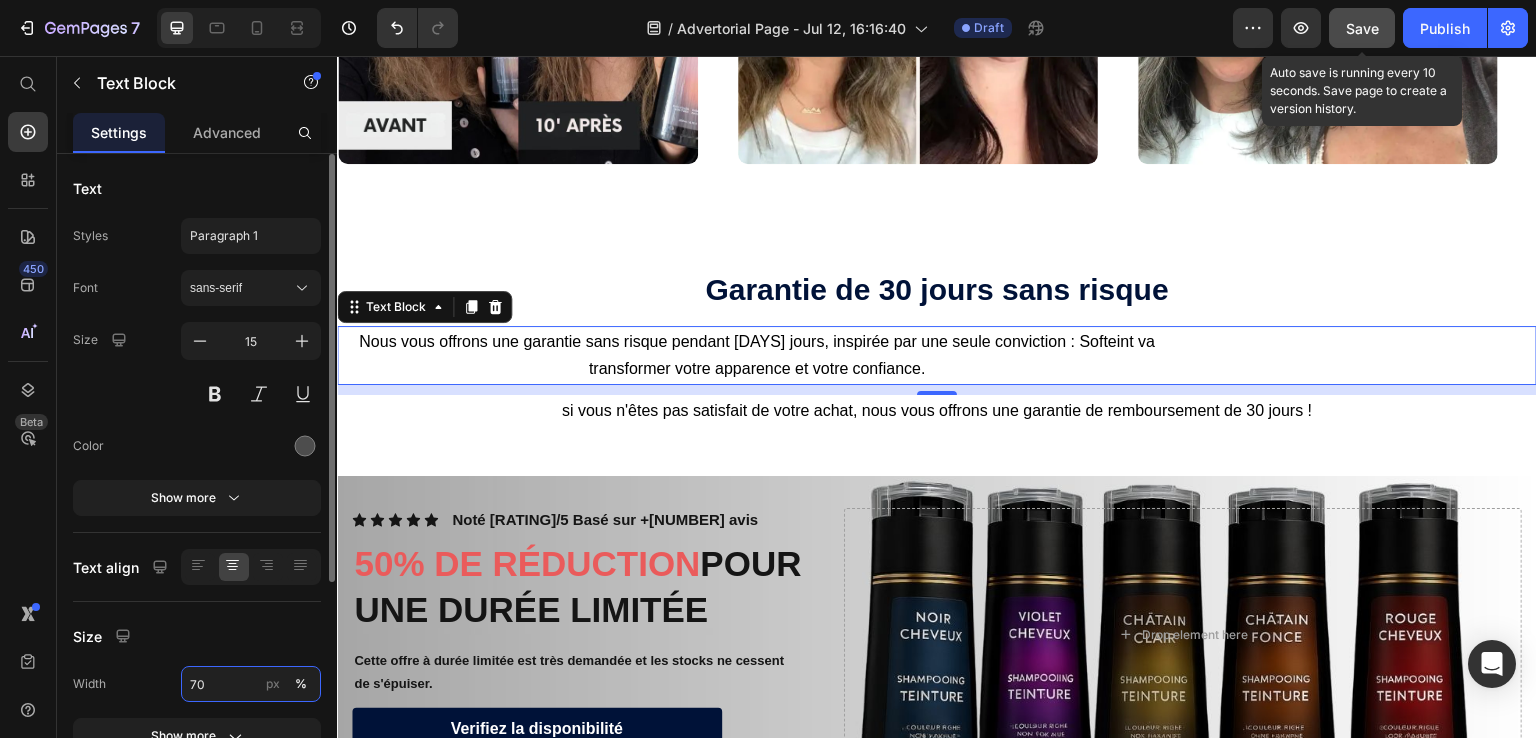 click on "70" at bounding box center [251, 684] 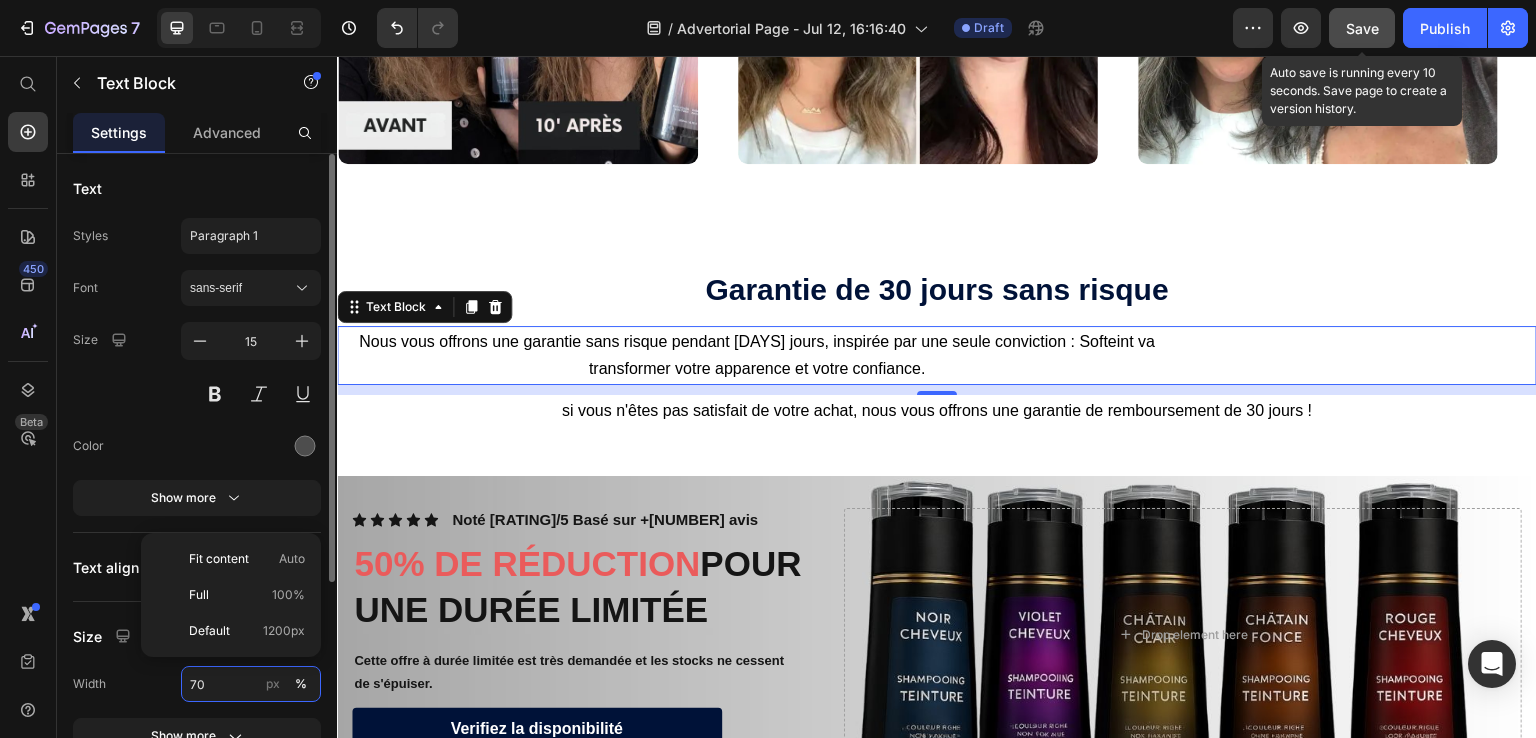 type on "7" 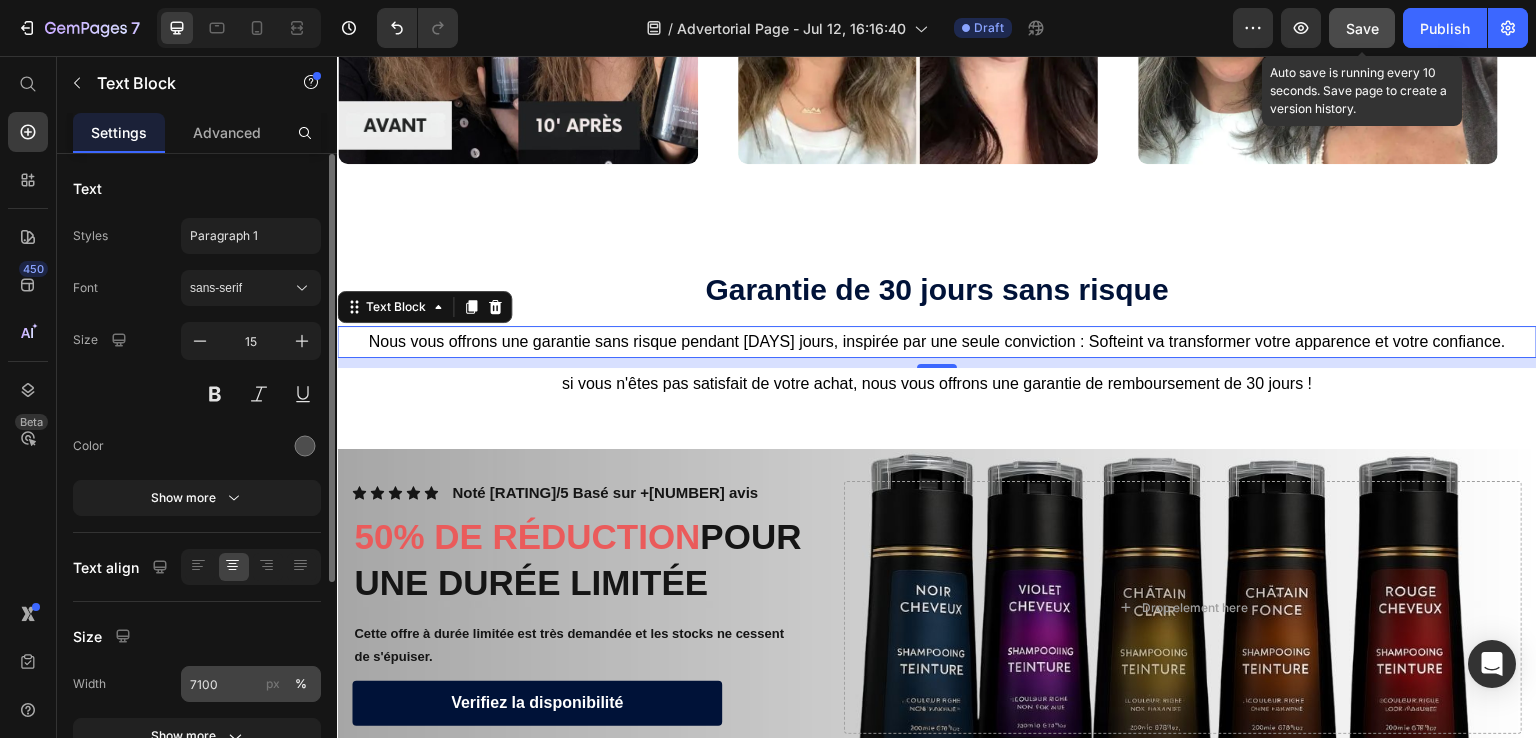 click on "px" 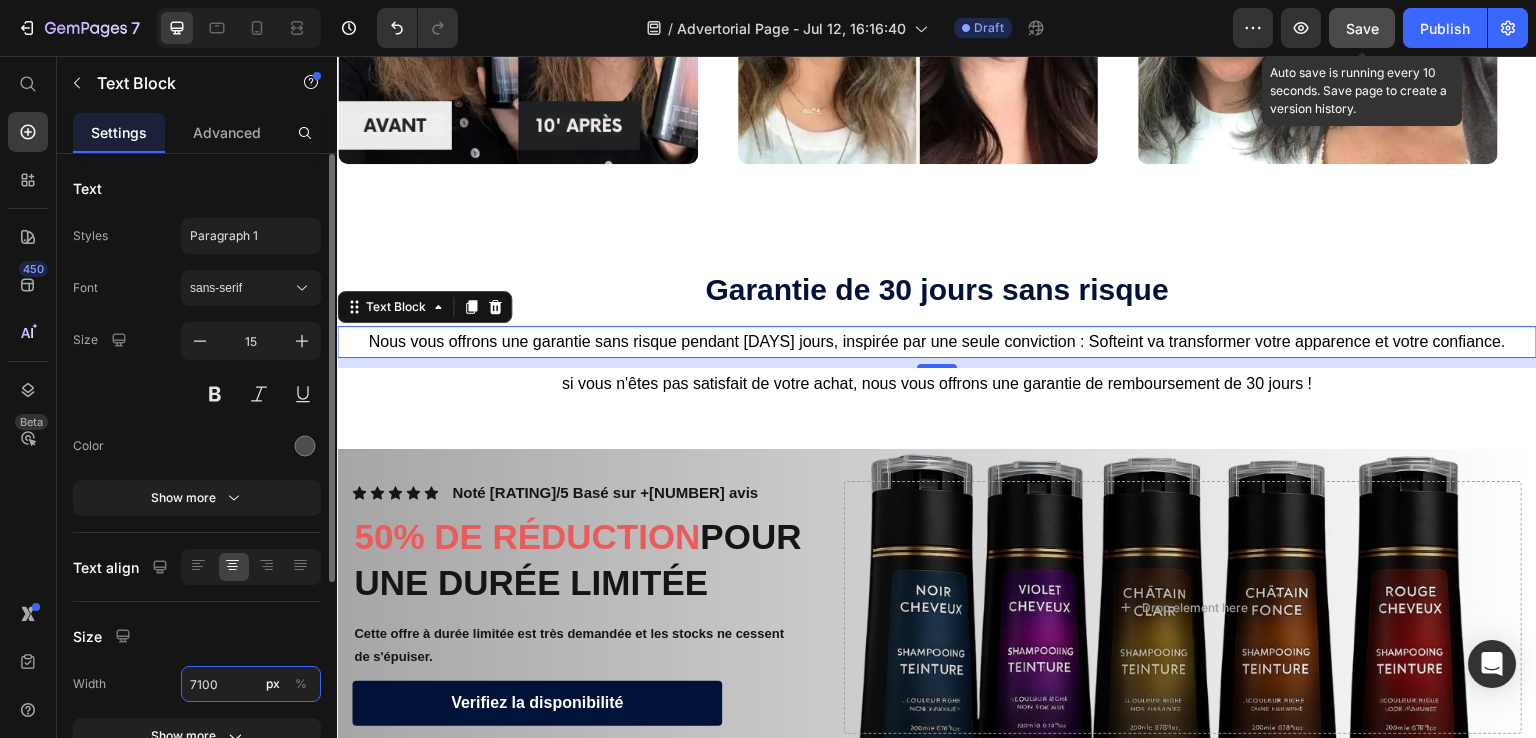 click on "7100" at bounding box center (251, 684) 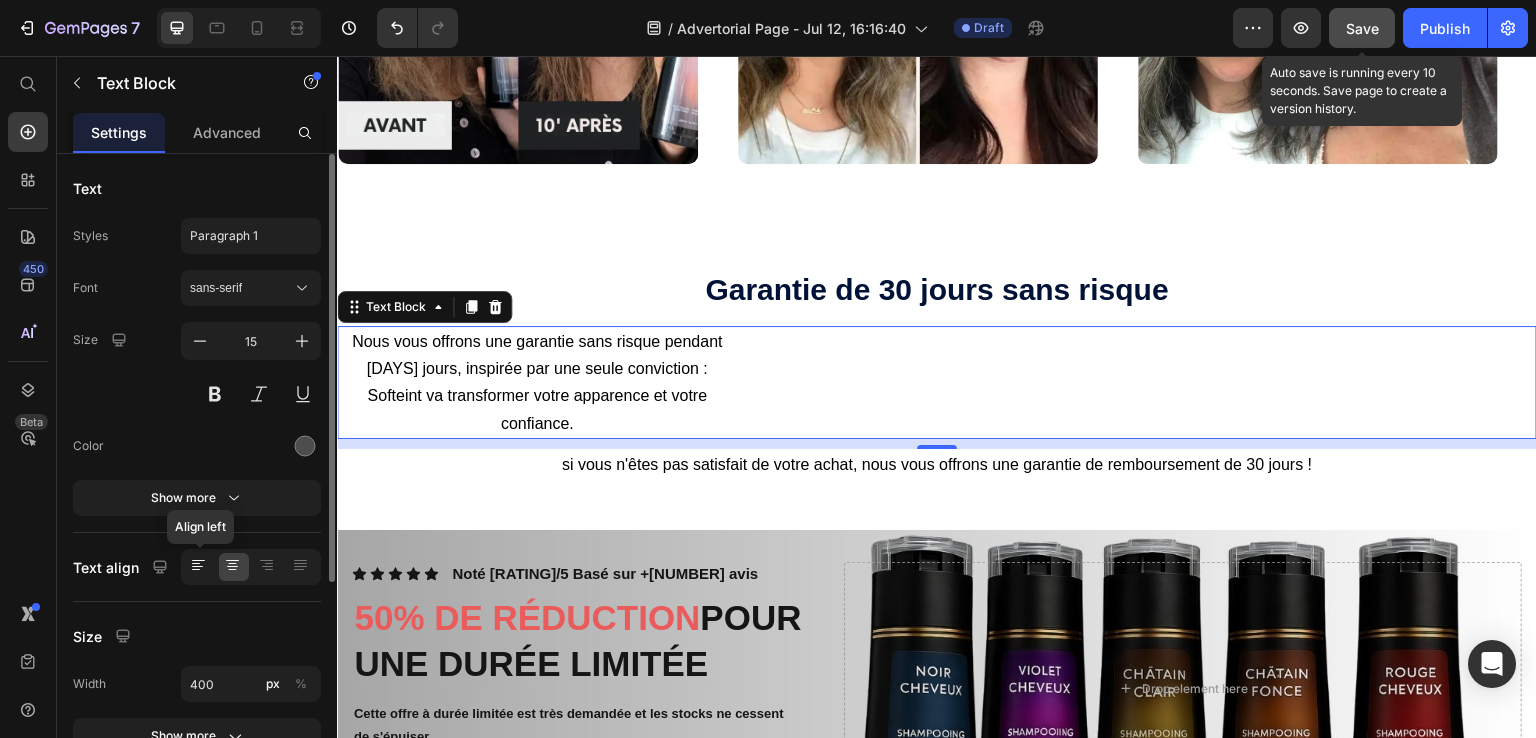 click 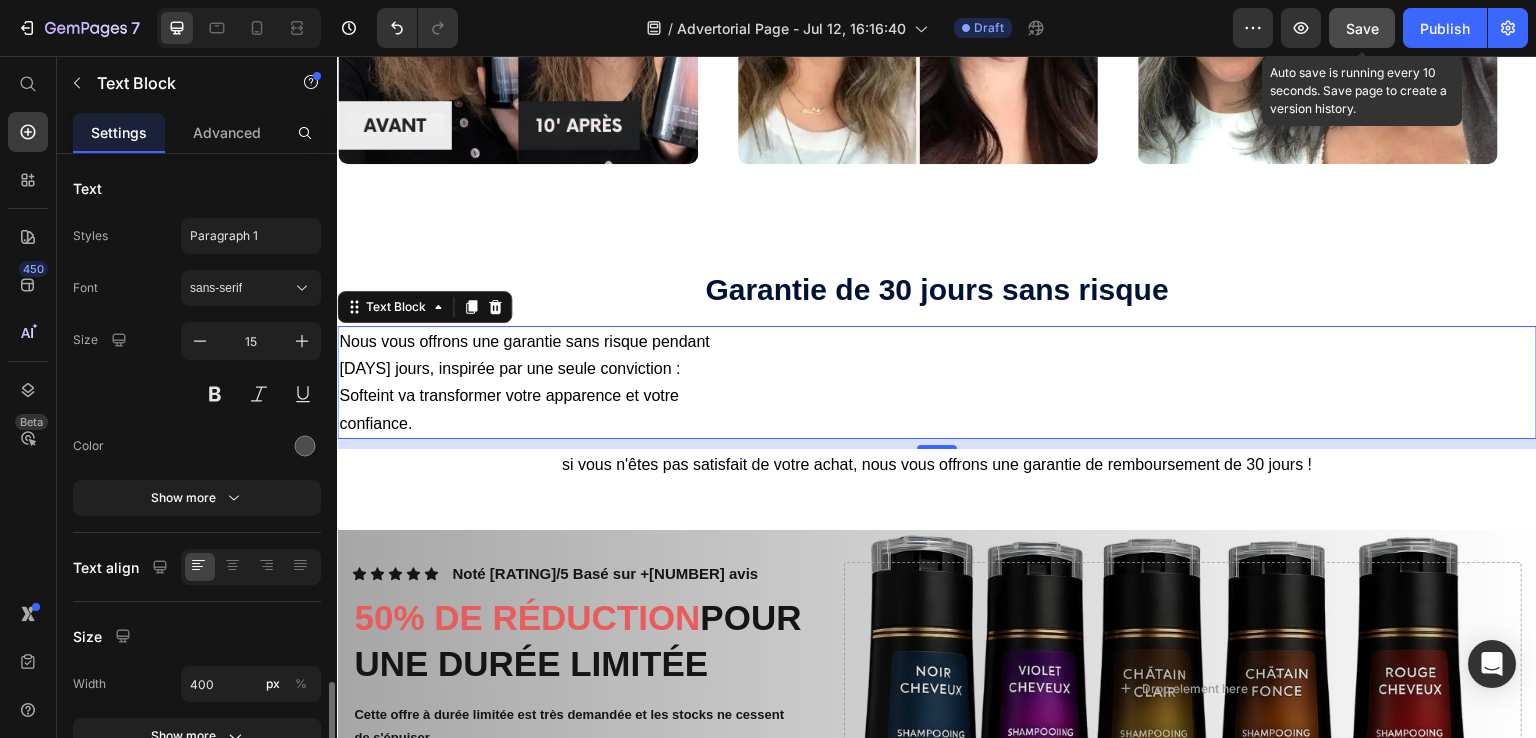 scroll, scrollTop: 316, scrollLeft: 0, axis: vertical 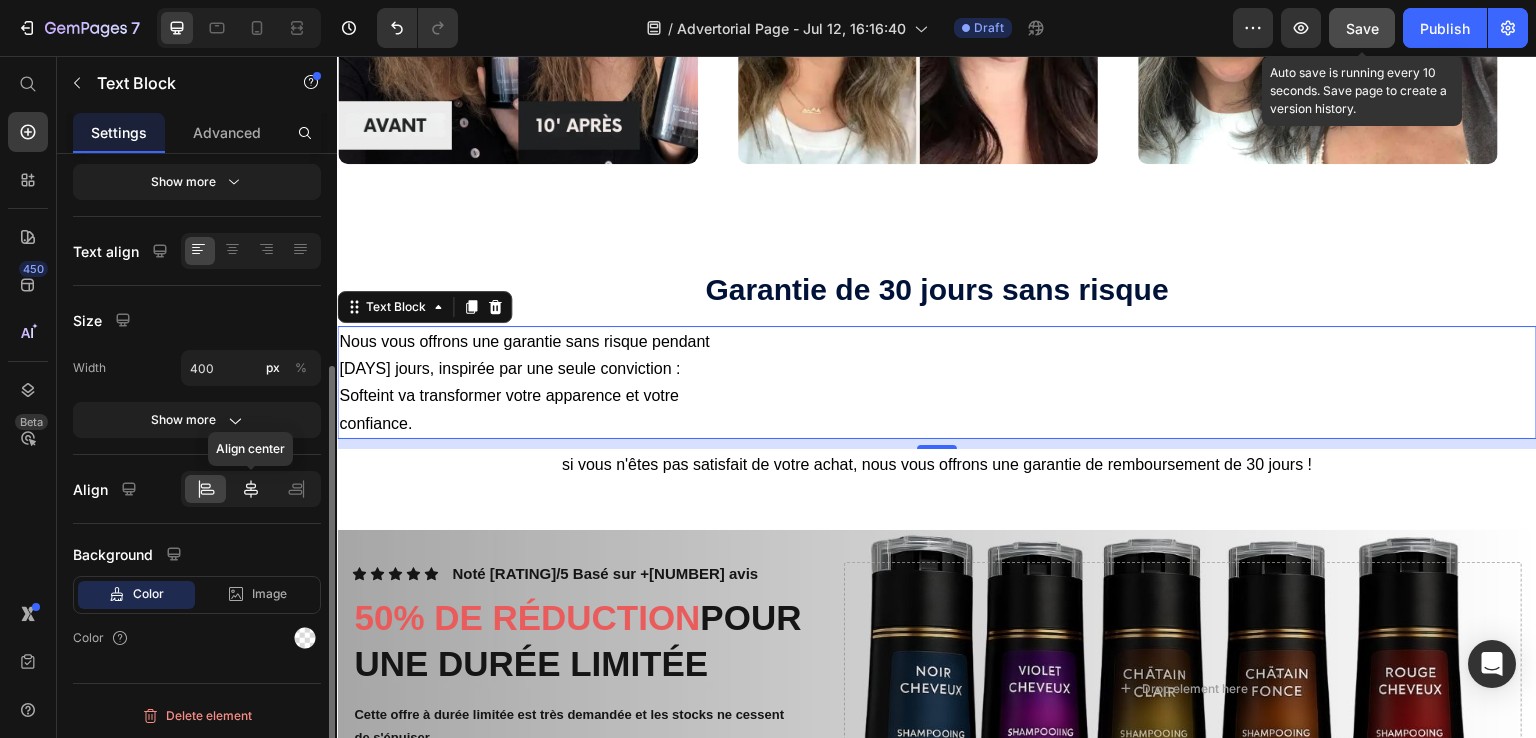 click 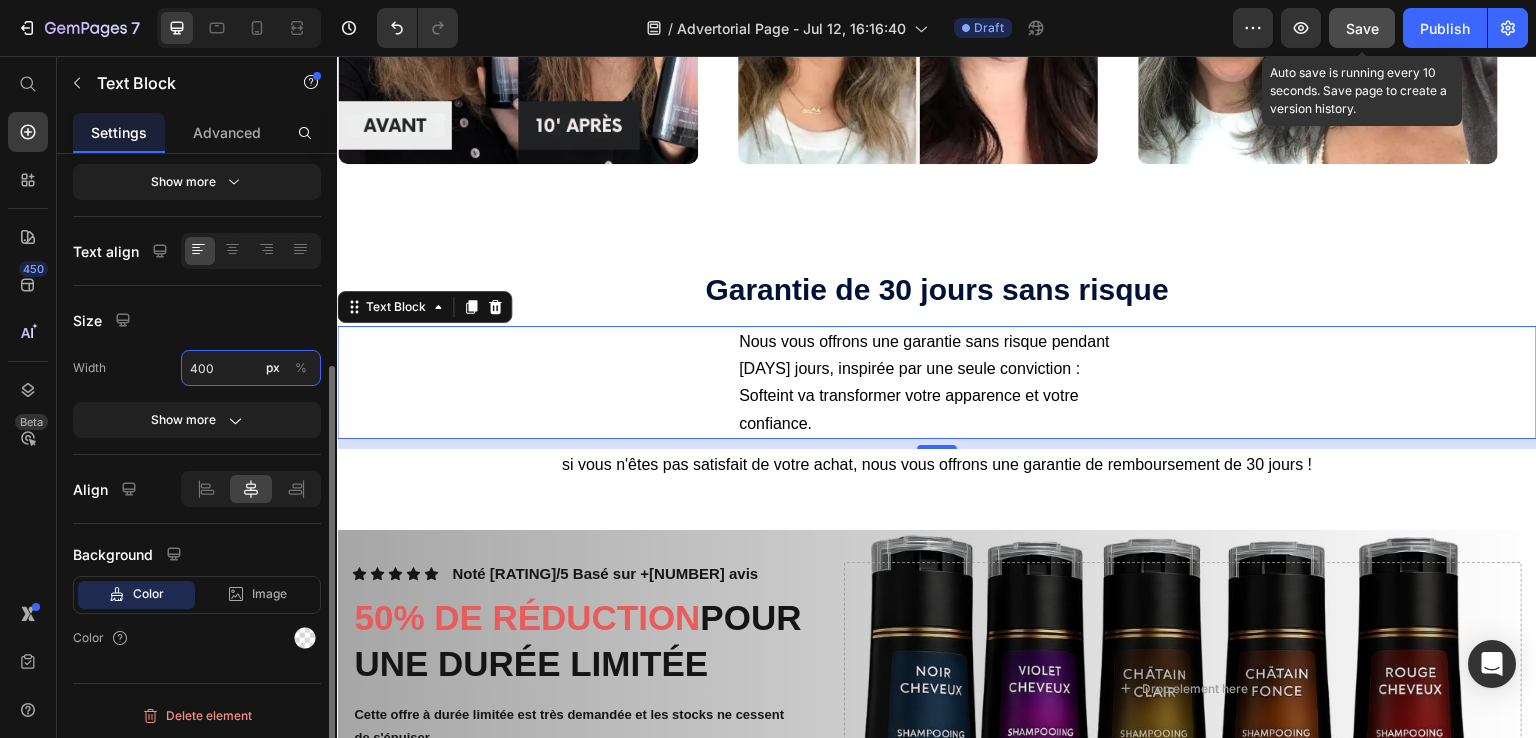 click on "400" at bounding box center (251, 368) 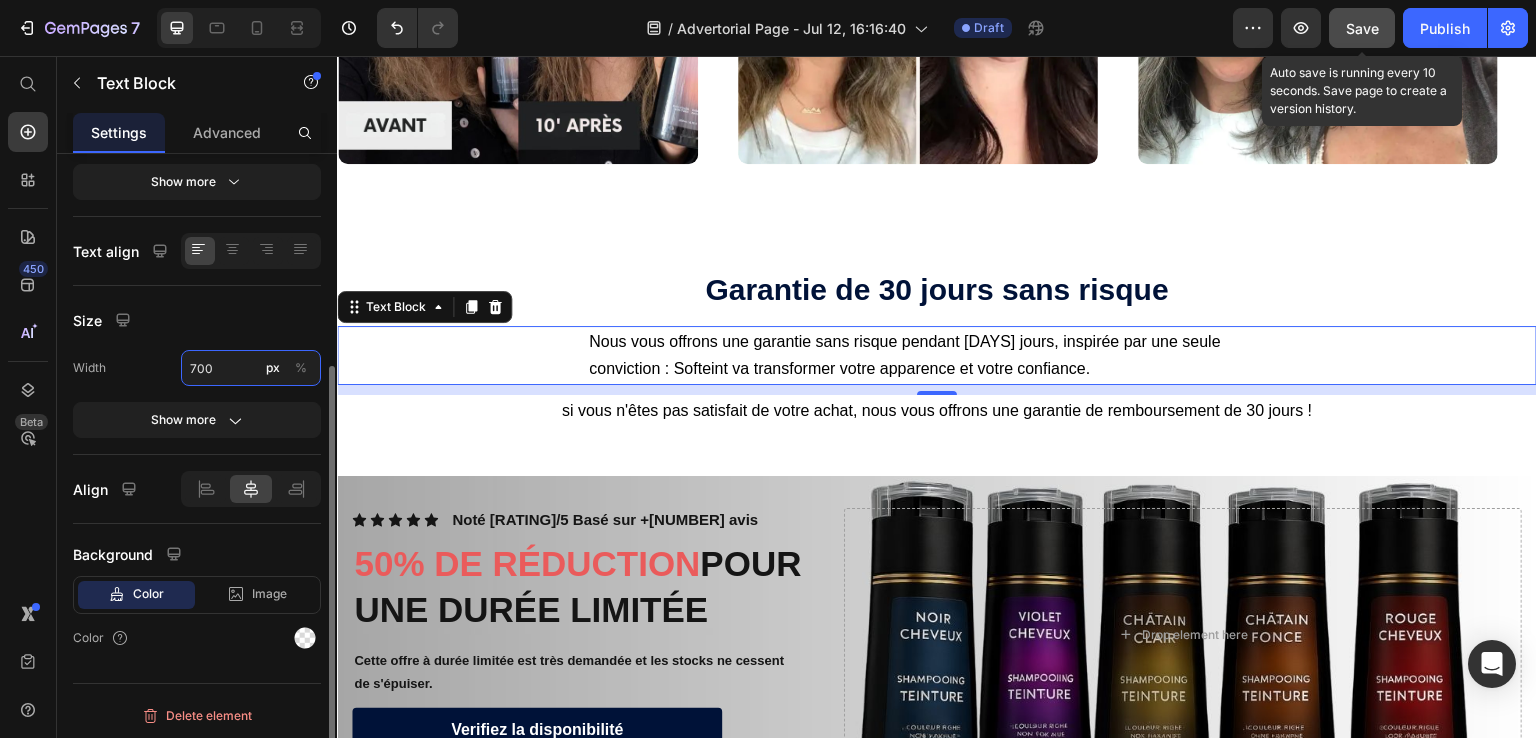 click on "700" at bounding box center [251, 368] 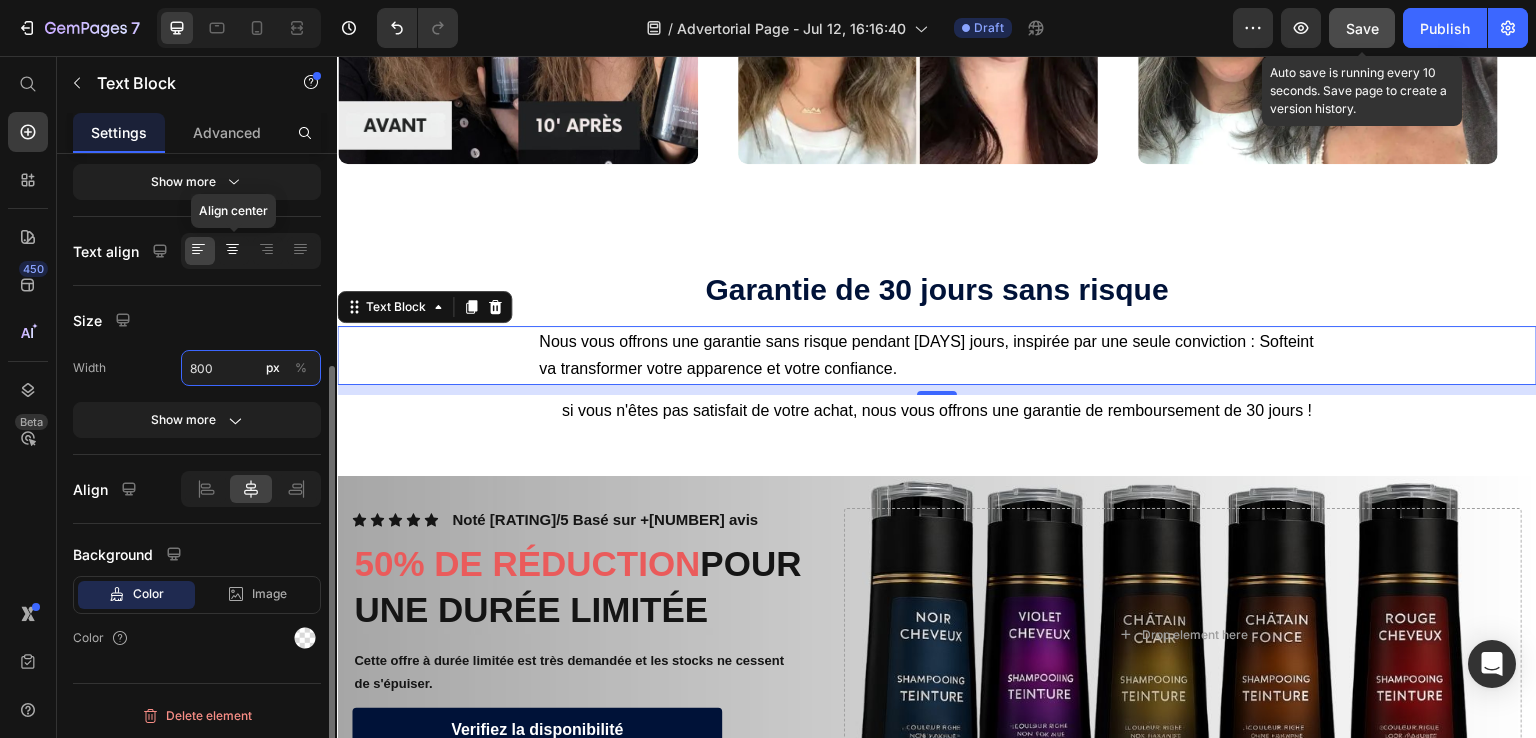 type on "800" 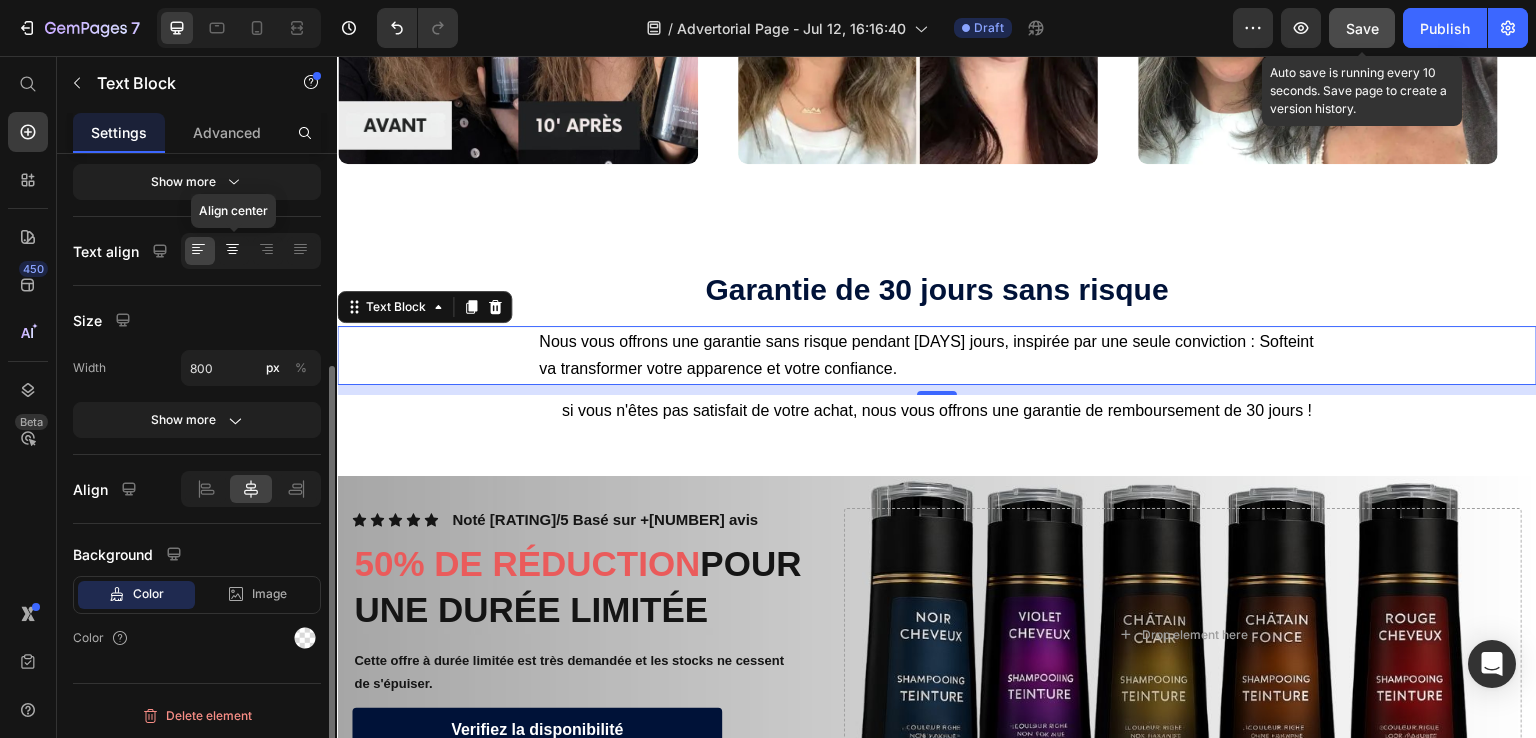 click 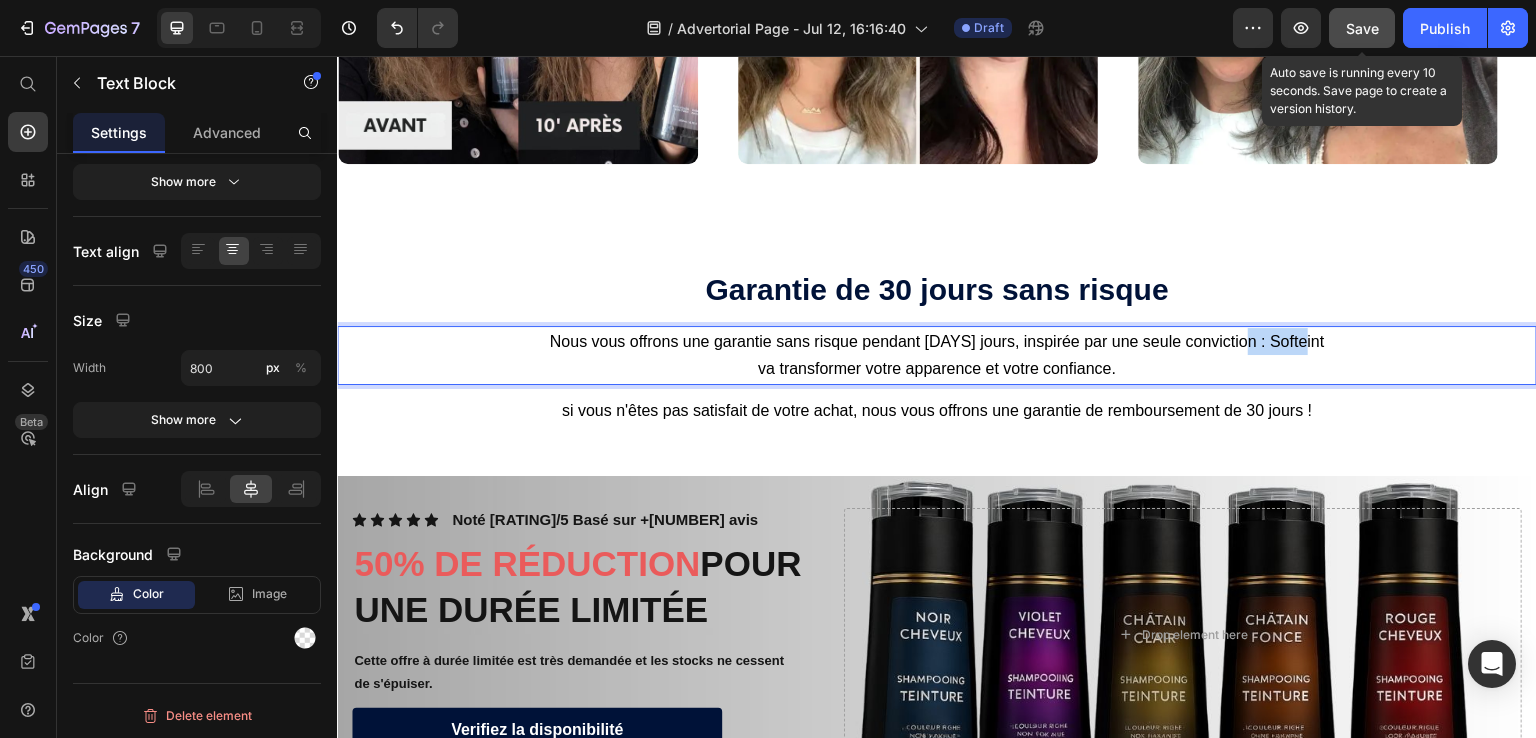 click on "Nous vous offrons une garantie sans risque pendant 30 jours, inspirée par une seule conviction : Softeint va transformer votre apparence et votre" at bounding box center (937, 355) 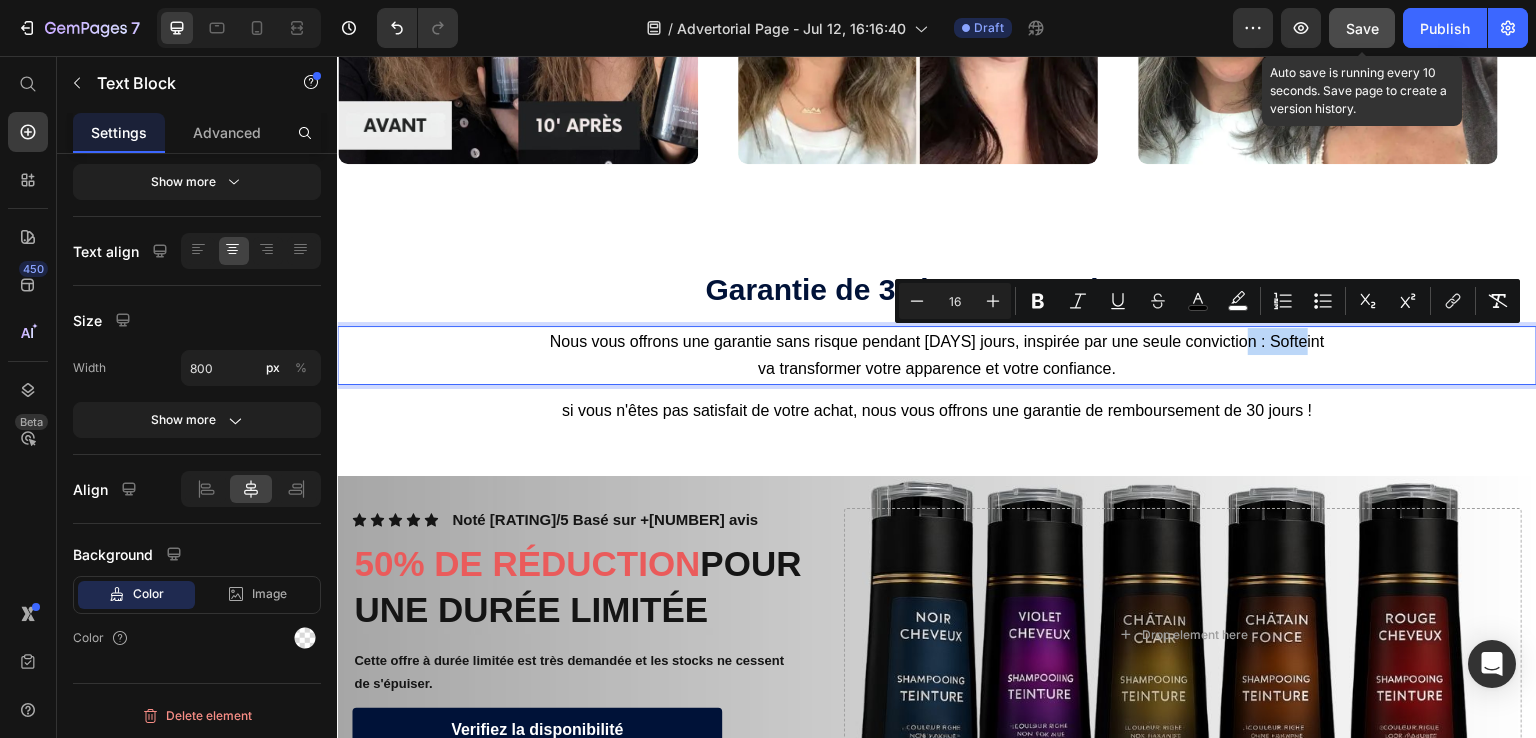 click on "Nous vous offrons une garantie sans risque pendant 30 jours, inspirée par une seule conviction : Softeint va transformer votre apparence et votre" at bounding box center [937, 355] 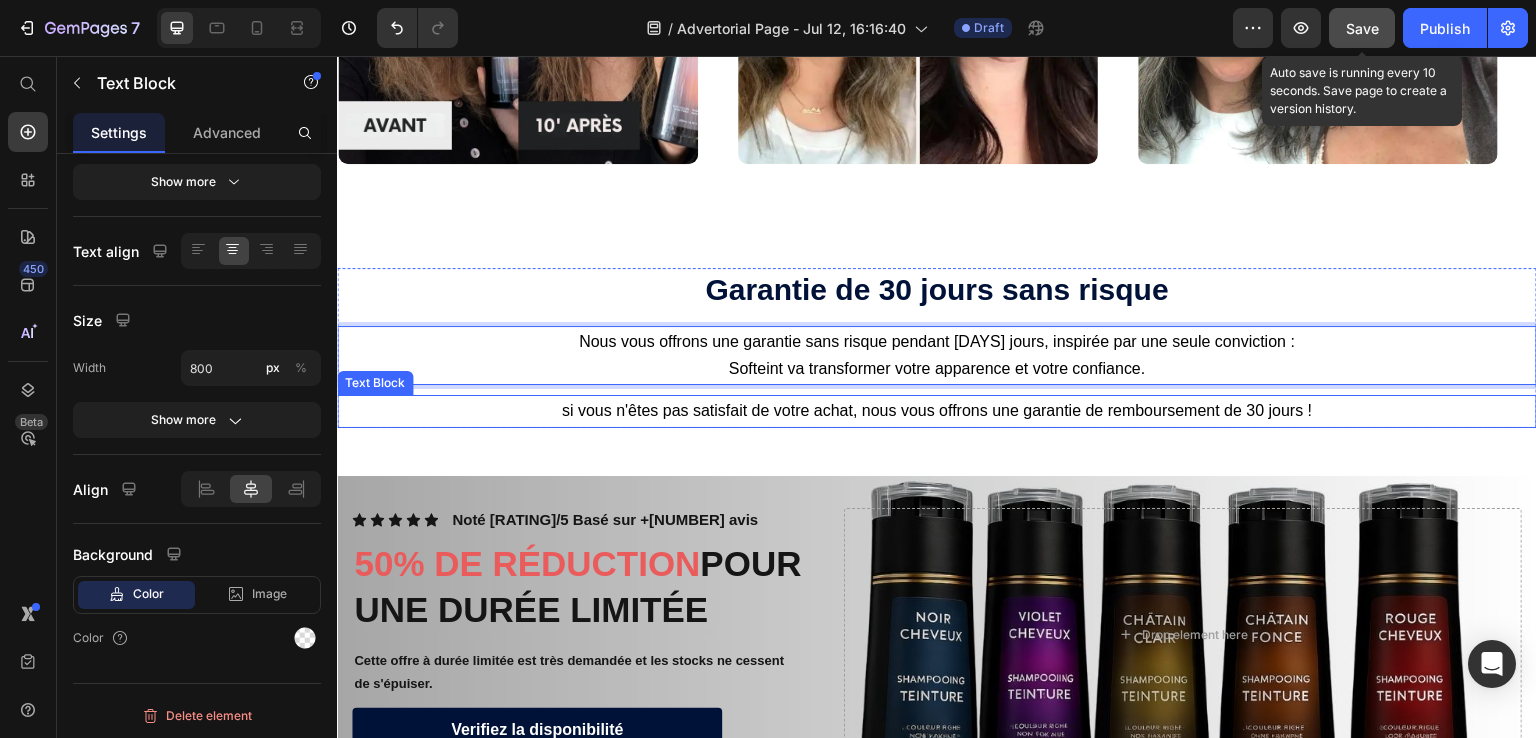 click on "si vous n'êtes pas satisfait de votre achat, nous vous offrons une garantie de remboursement de 30 jours !" at bounding box center (937, 411) 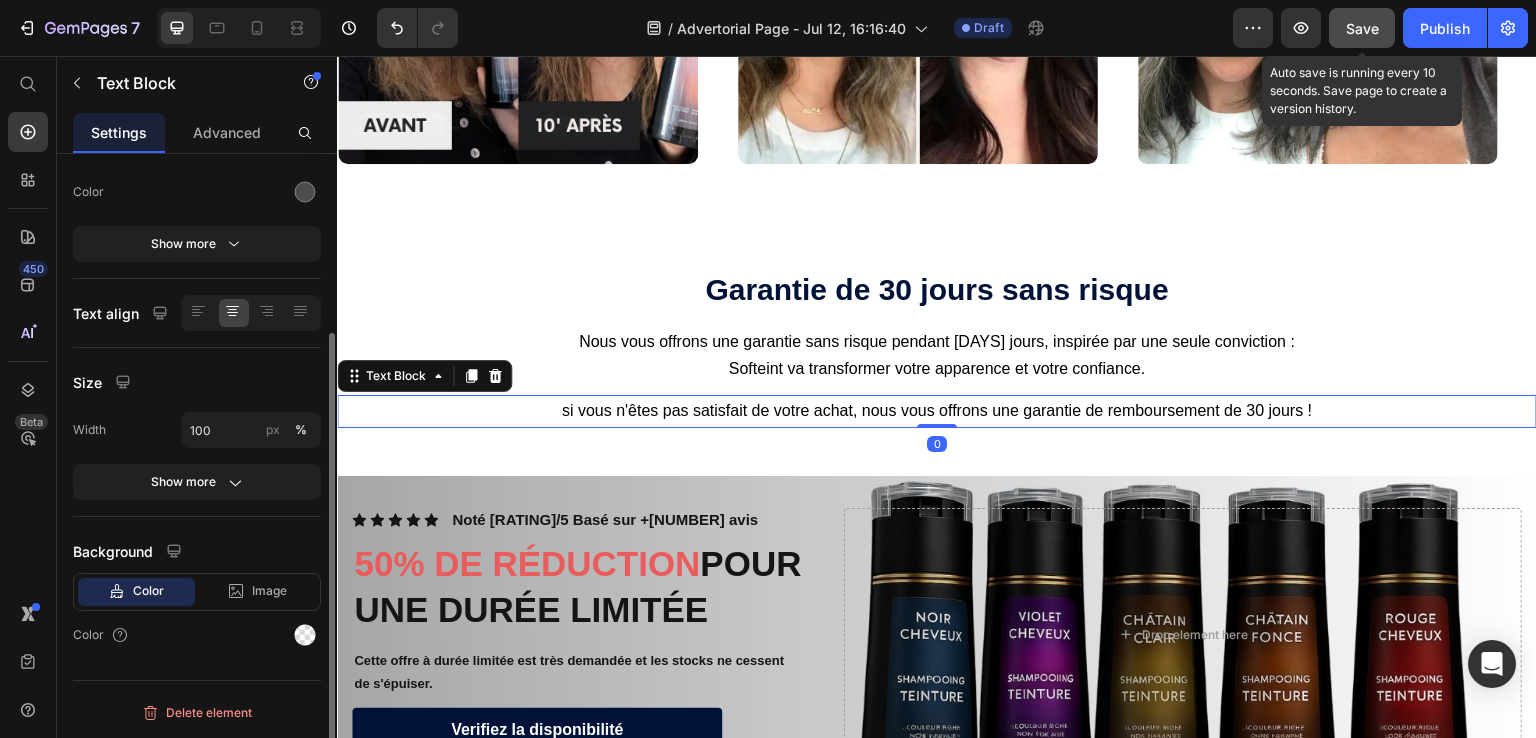 scroll, scrollTop: 252, scrollLeft: 0, axis: vertical 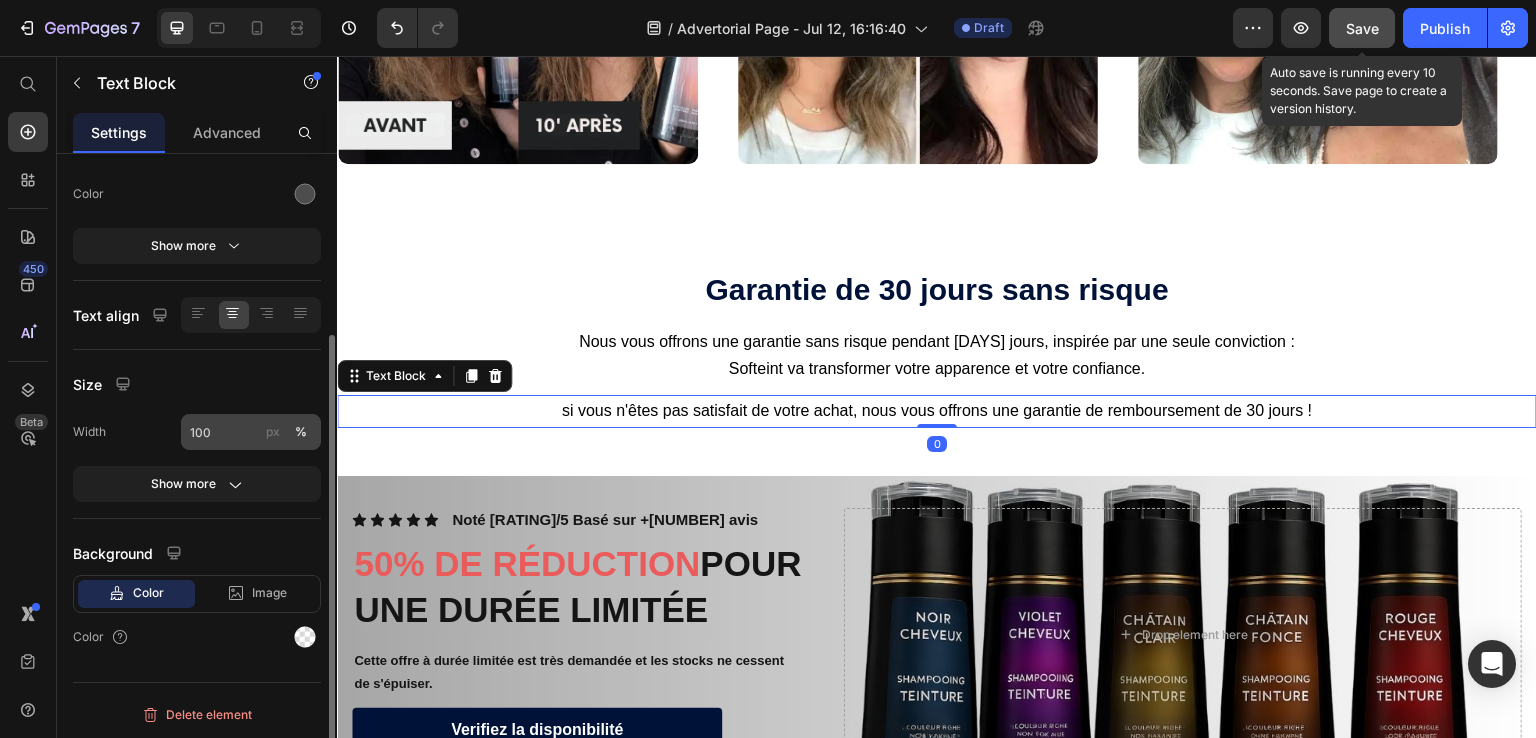 click on "px" at bounding box center (273, 432) 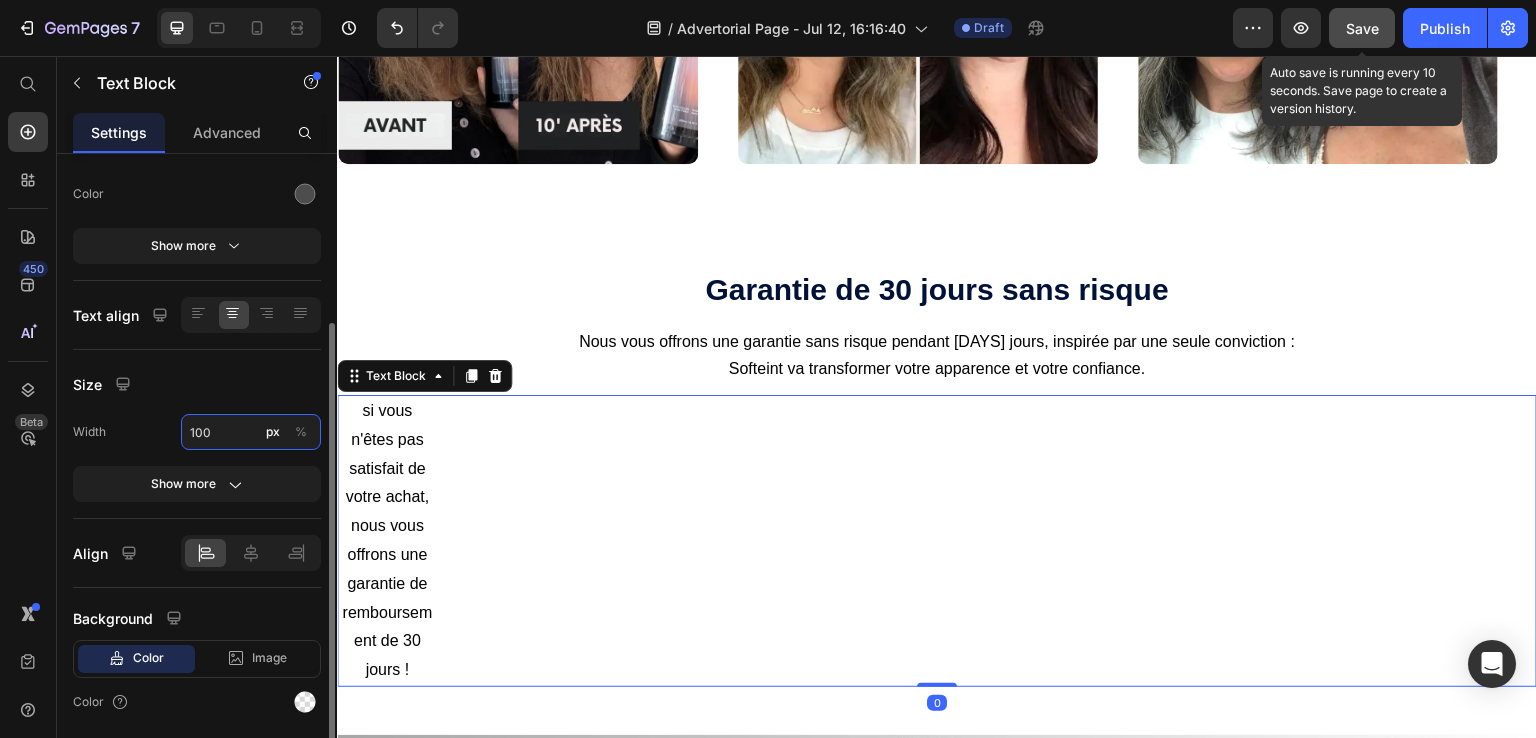 click on "100" at bounding box center (251, 432) 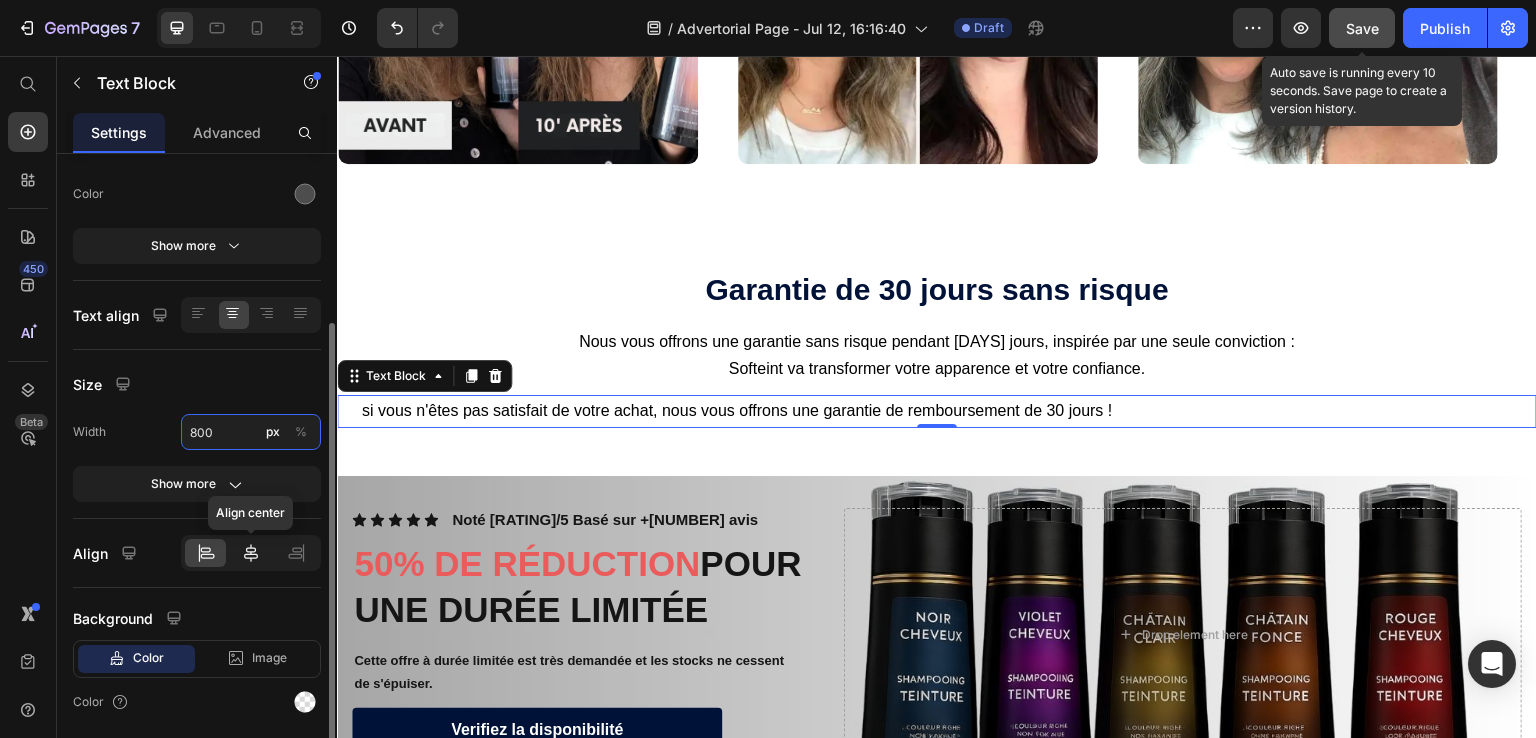 type on "800" 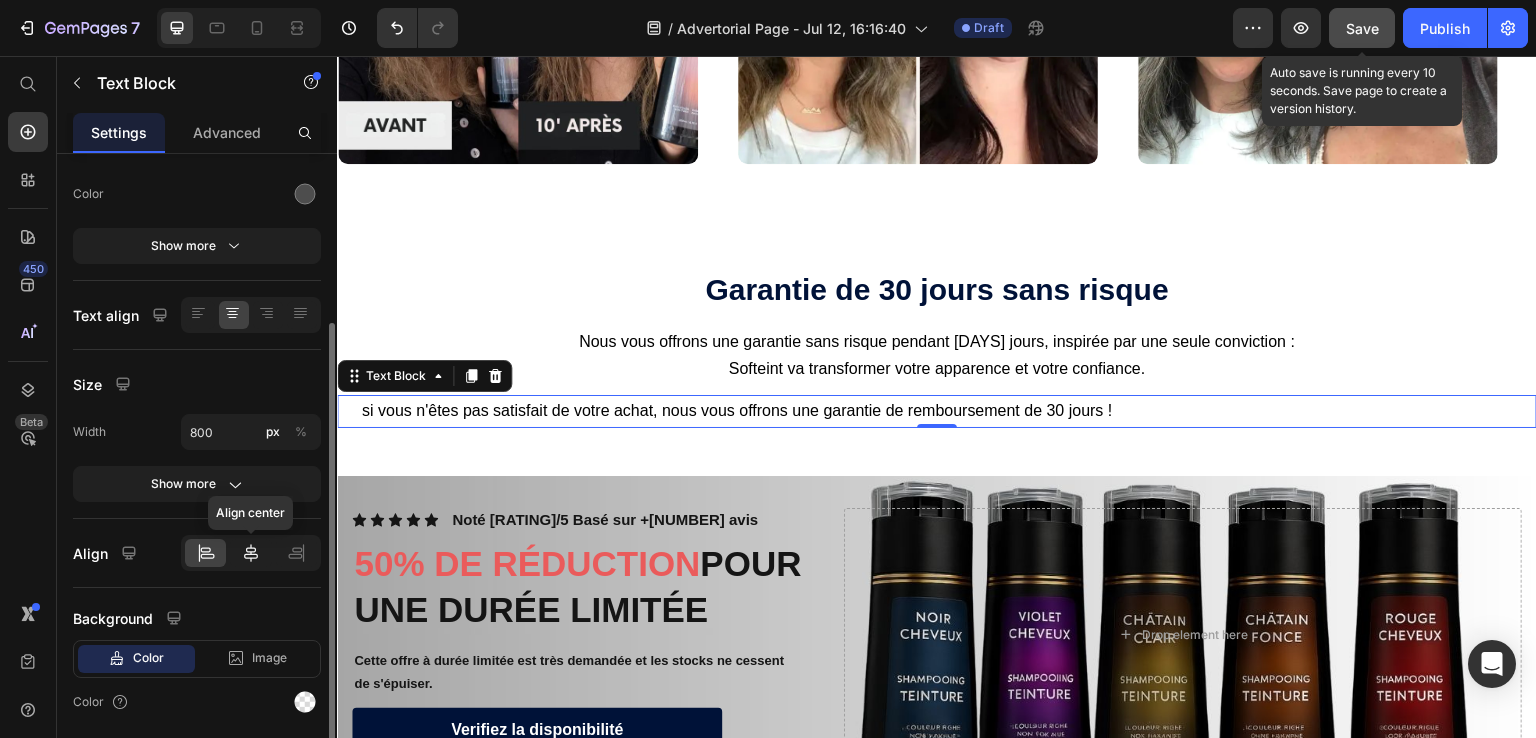 click 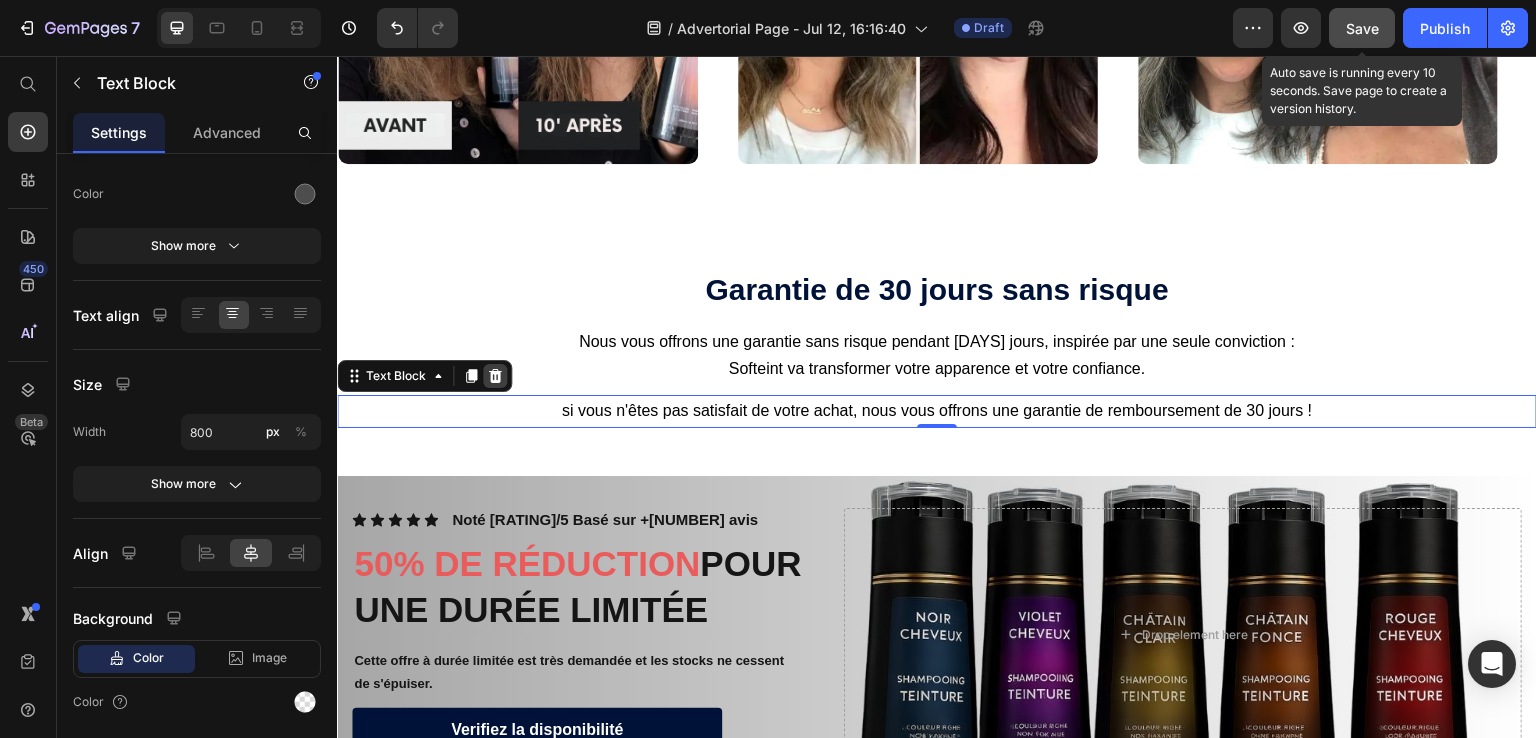 click 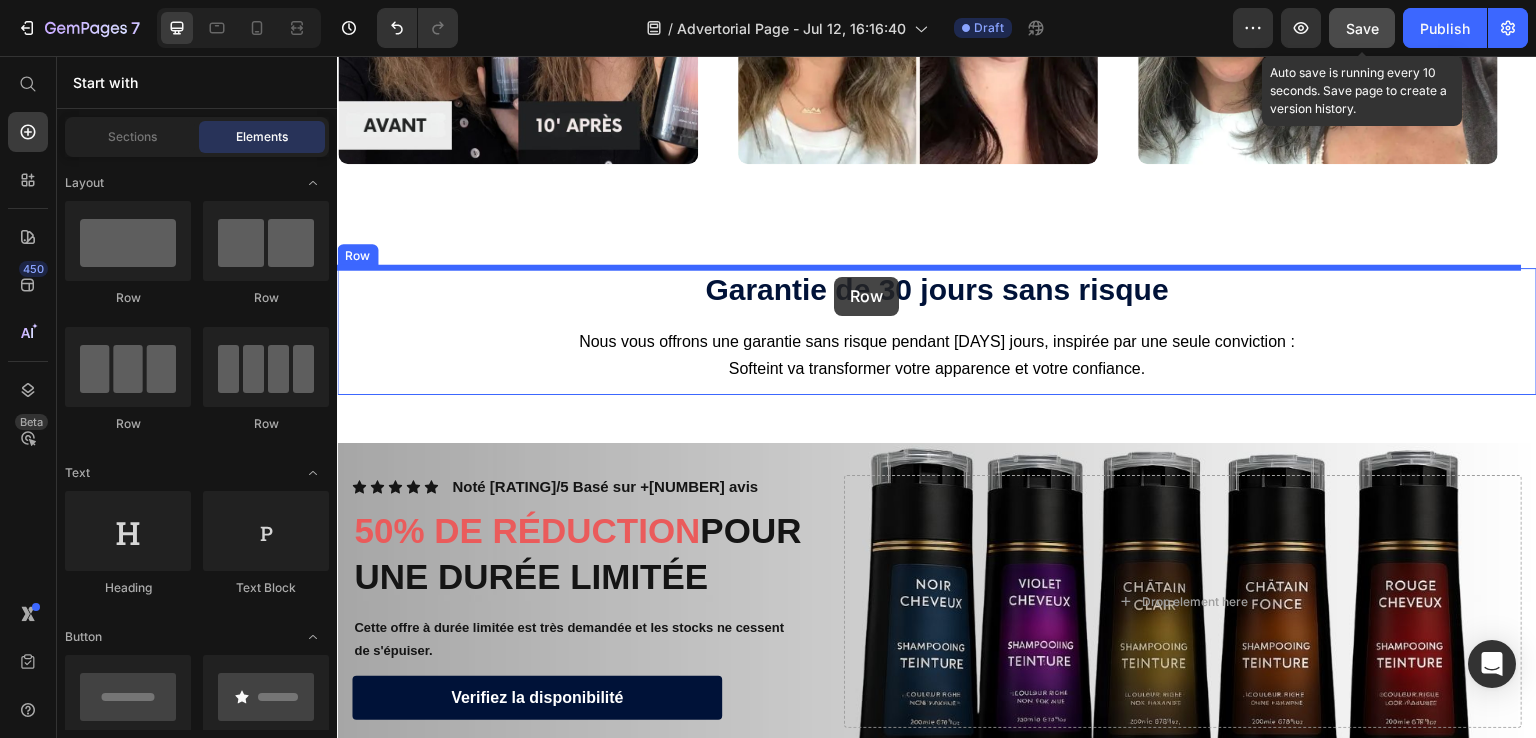 drag, startPoint x: 461, startPoint y: 321, endPoint x: 834, endPoint y: 277, distance: 375.5862 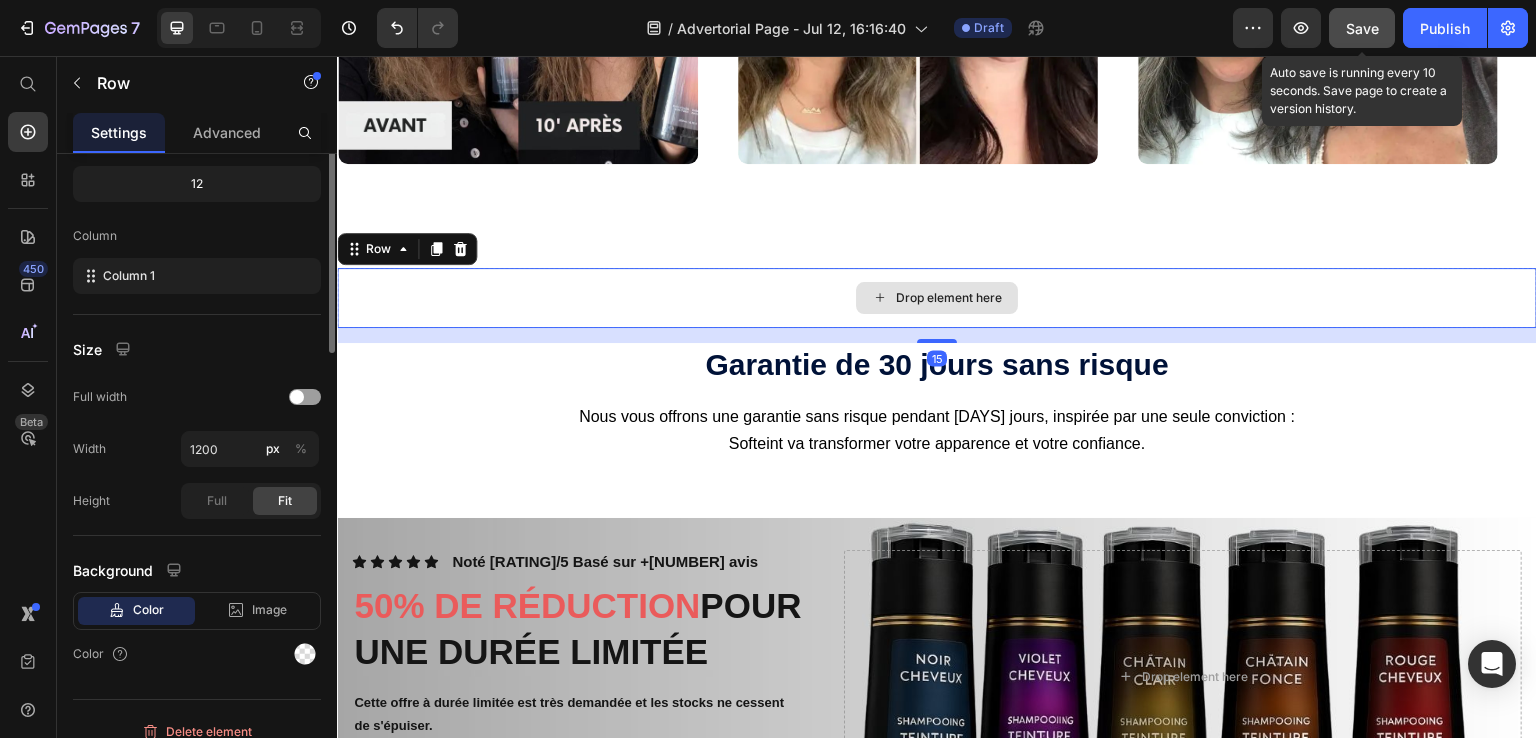 scroll, scrollTop: 0, scrollLeft: 0, axis: both 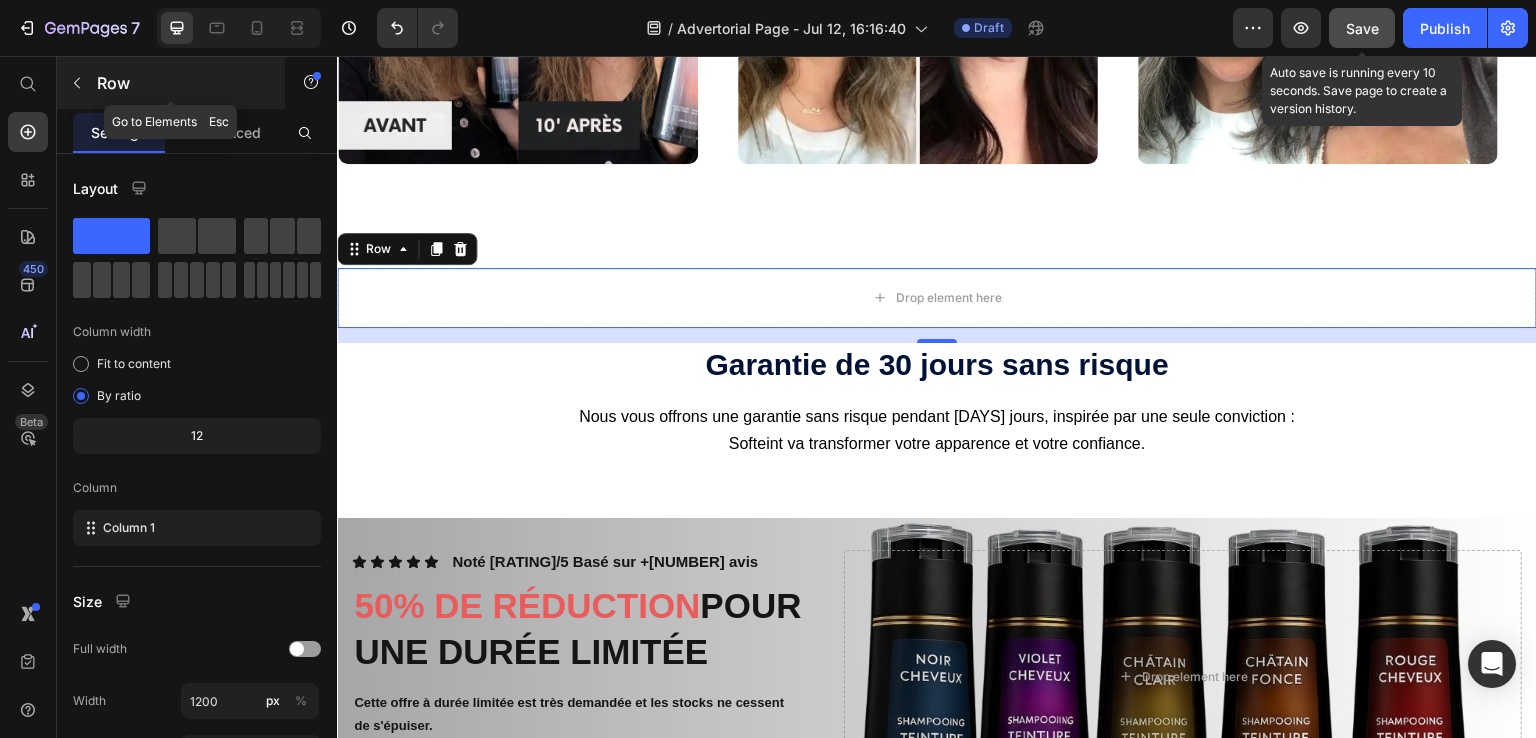 click at bounding box center (77, 83) 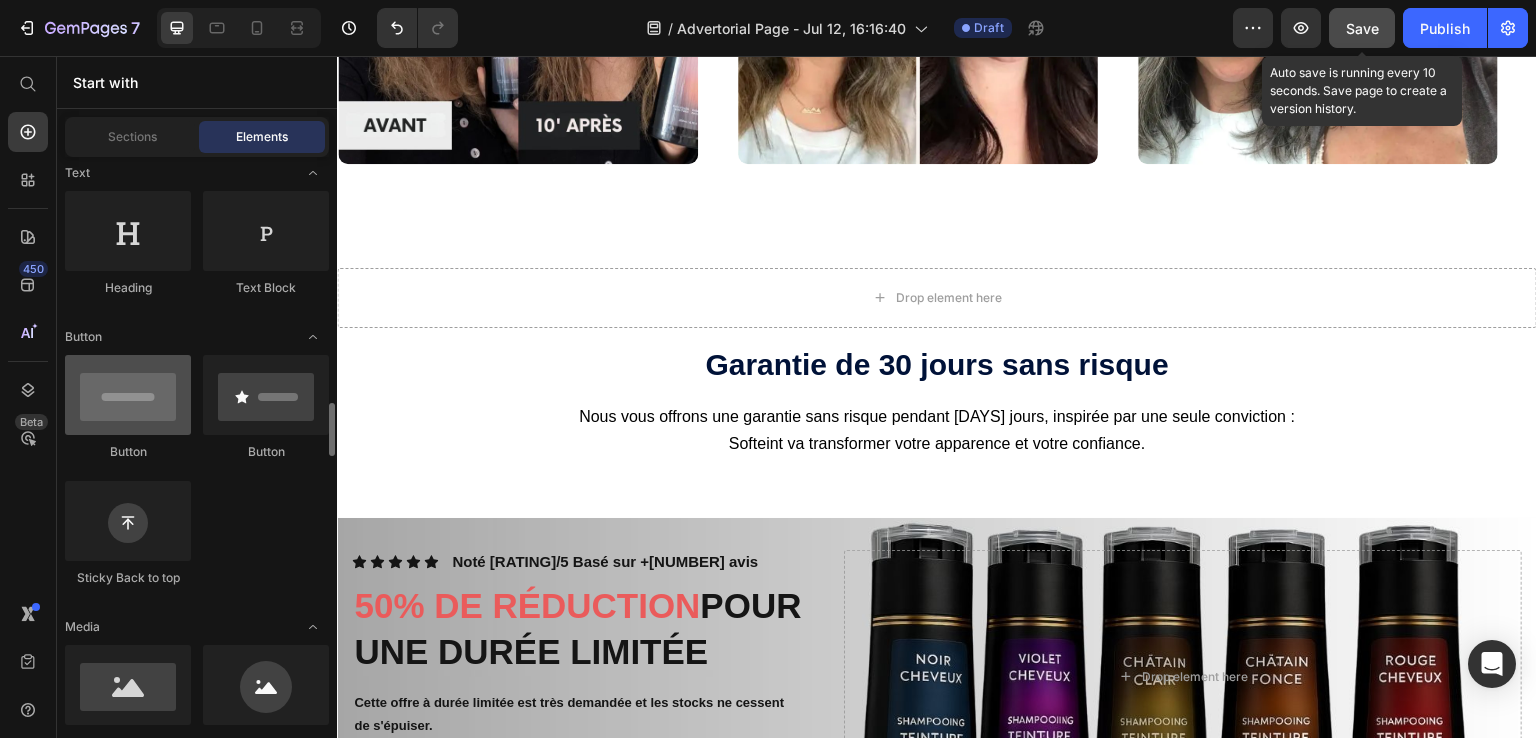 scroll, scrollTop: 500, scrollLeft: 0, axis: vertical 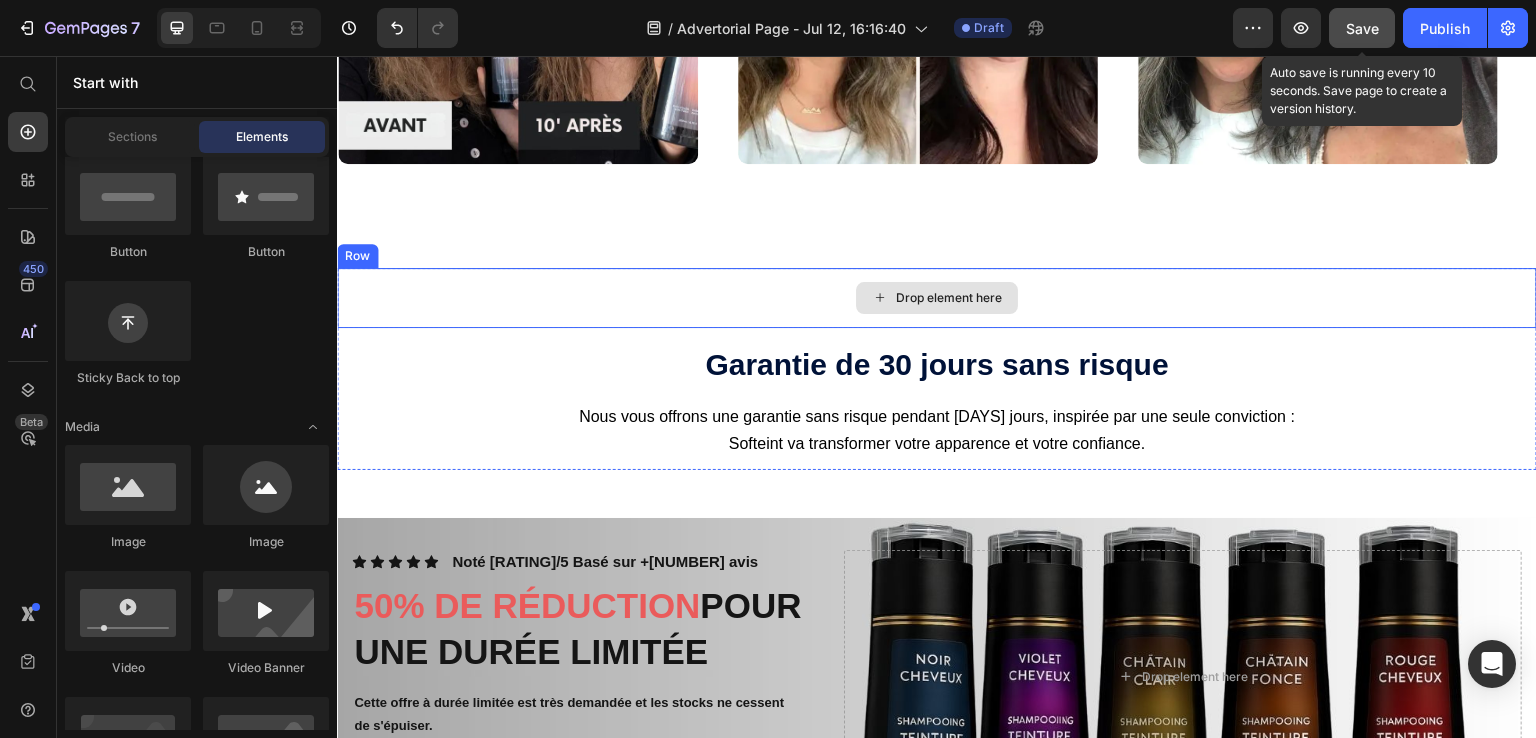 click on "Drop element here" at bounding box center [937, 298] 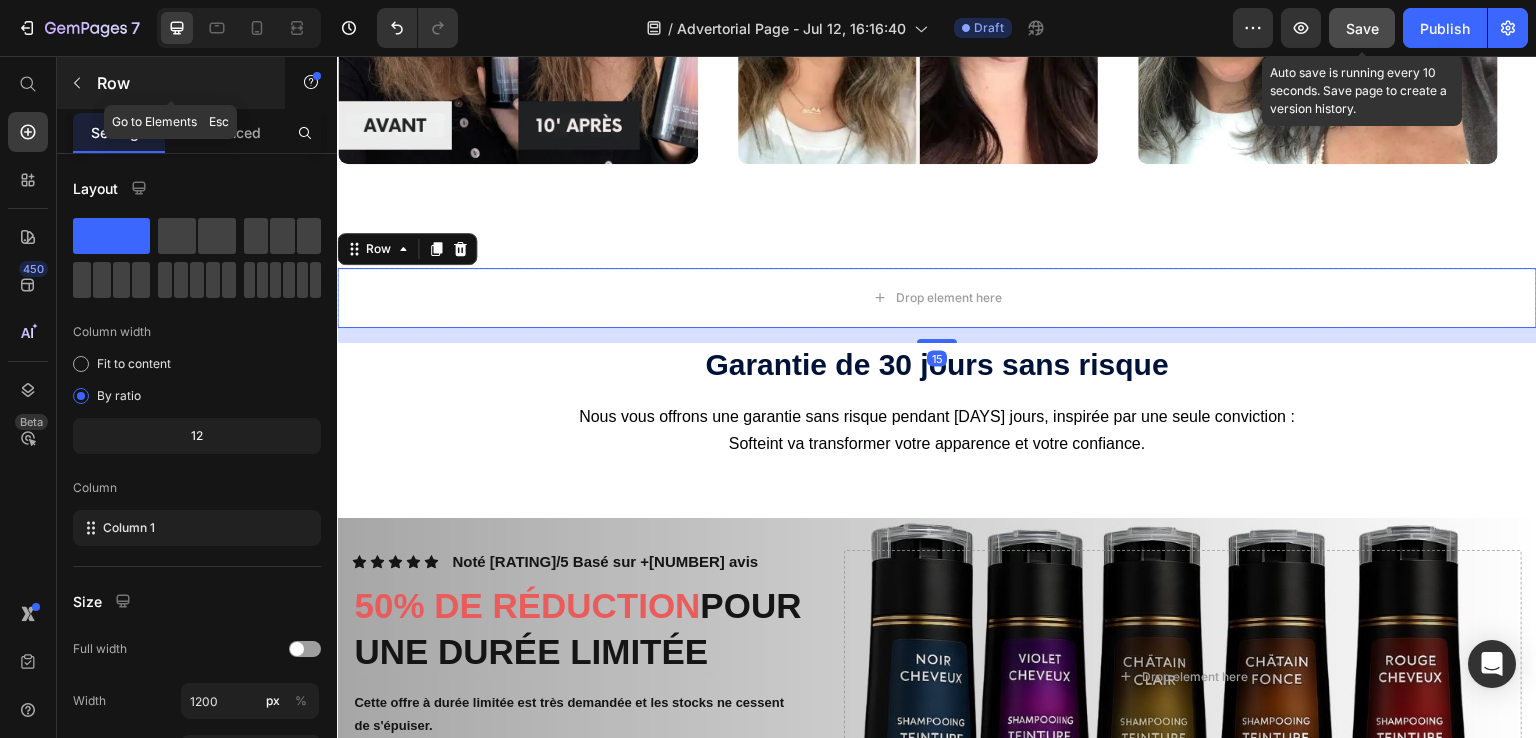 click at bounding box center [77, 83] 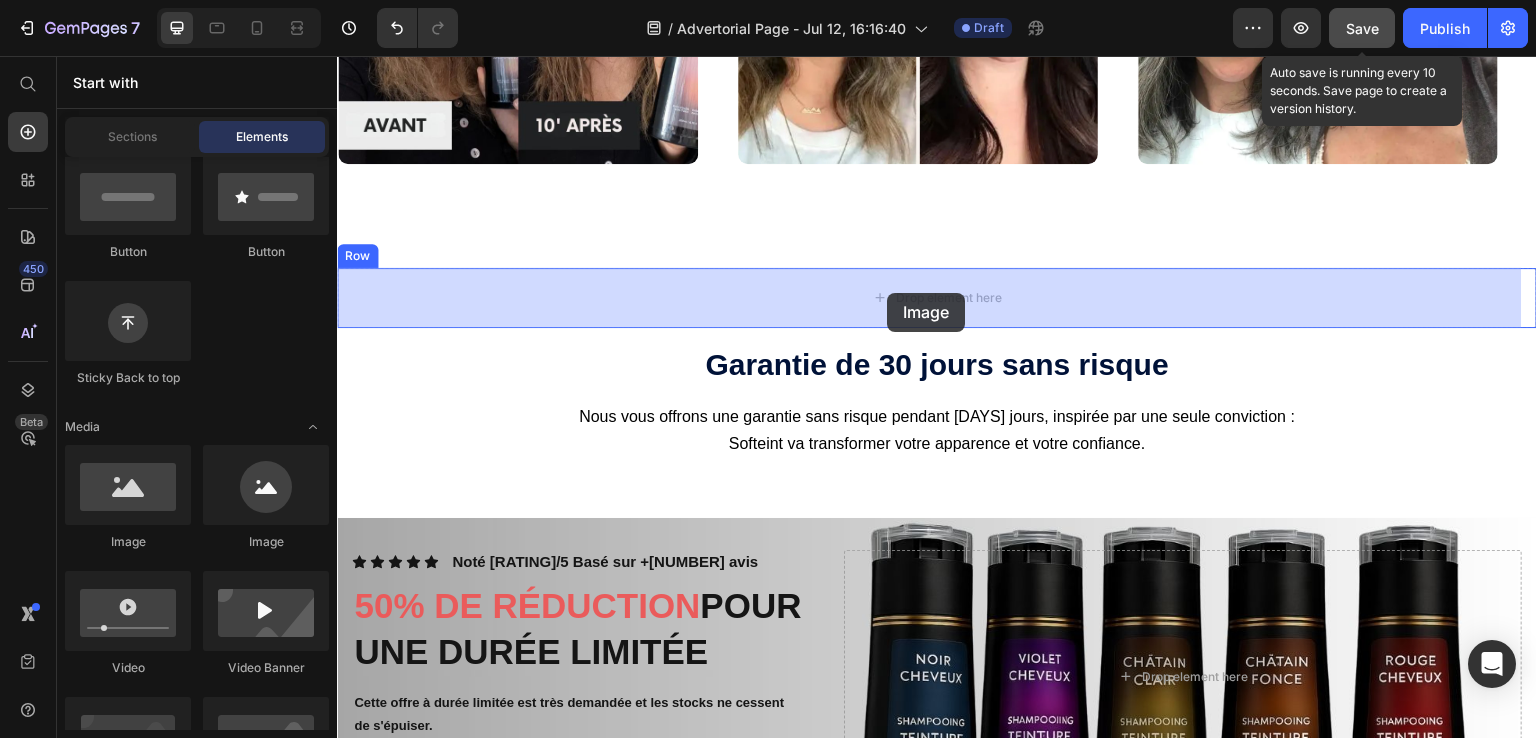 drag, startPoint x: 441, startPoint y: 549, endPoint x: 887, endPoint y: 293, distance: 514.24896 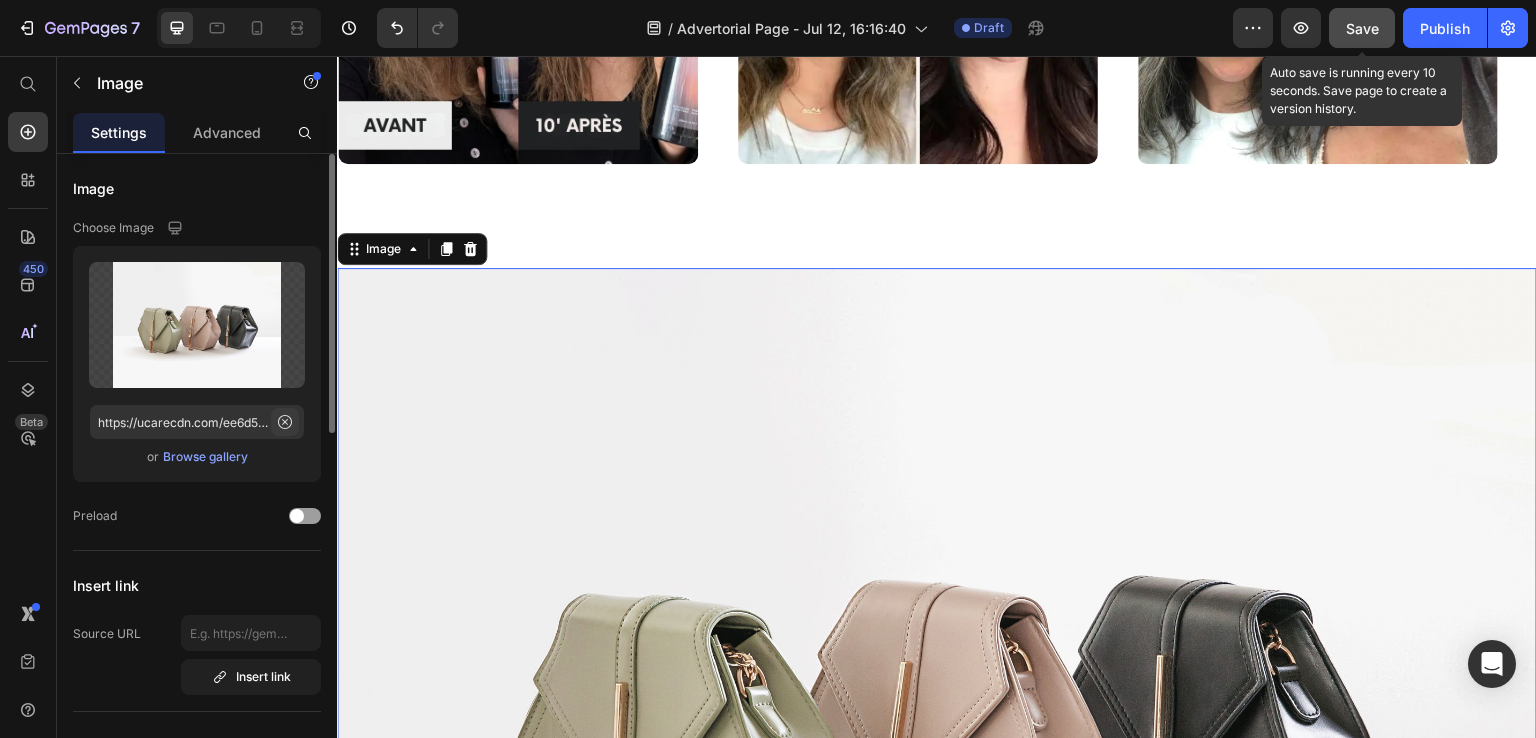 click 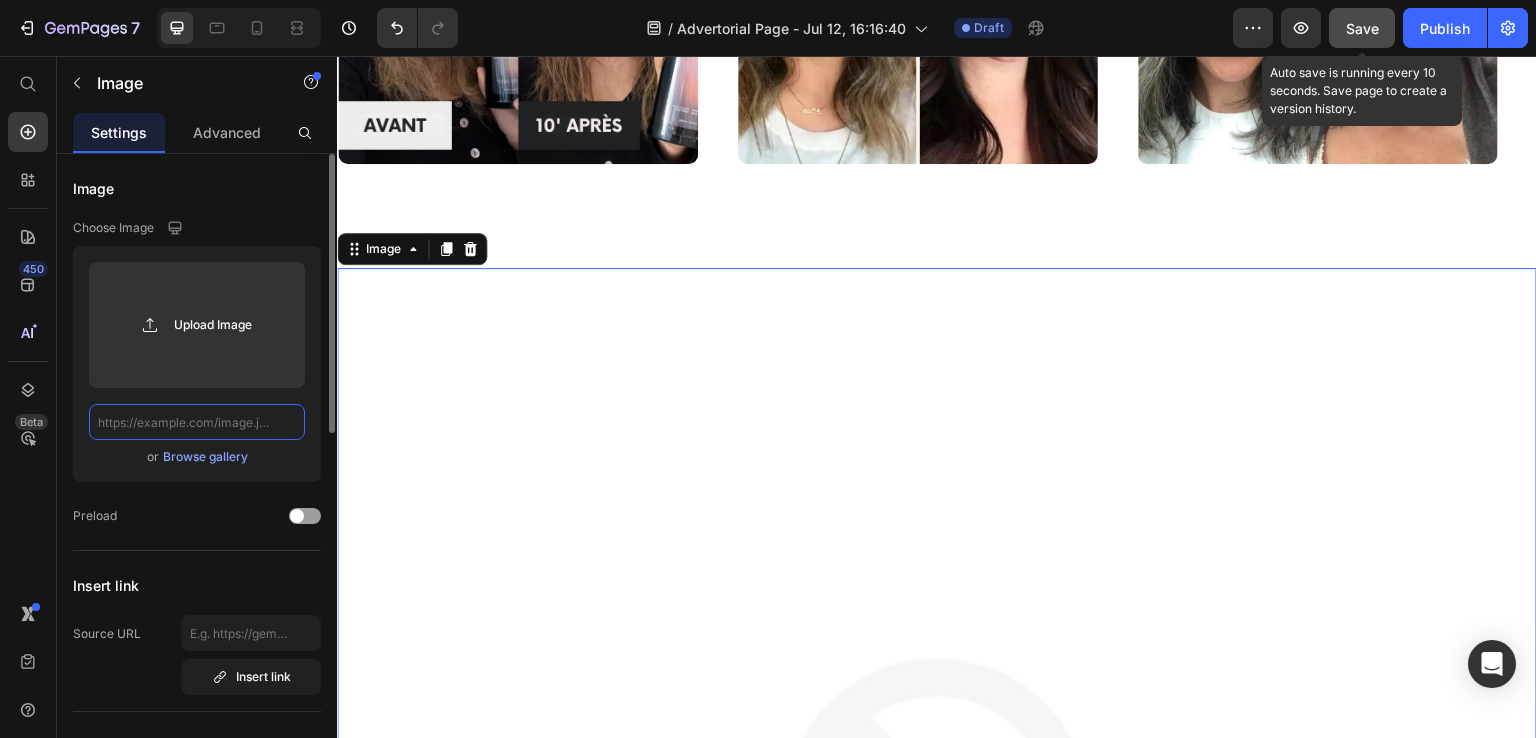 scroll, scrollTop: 0, scrollLeft: 0, axis: both 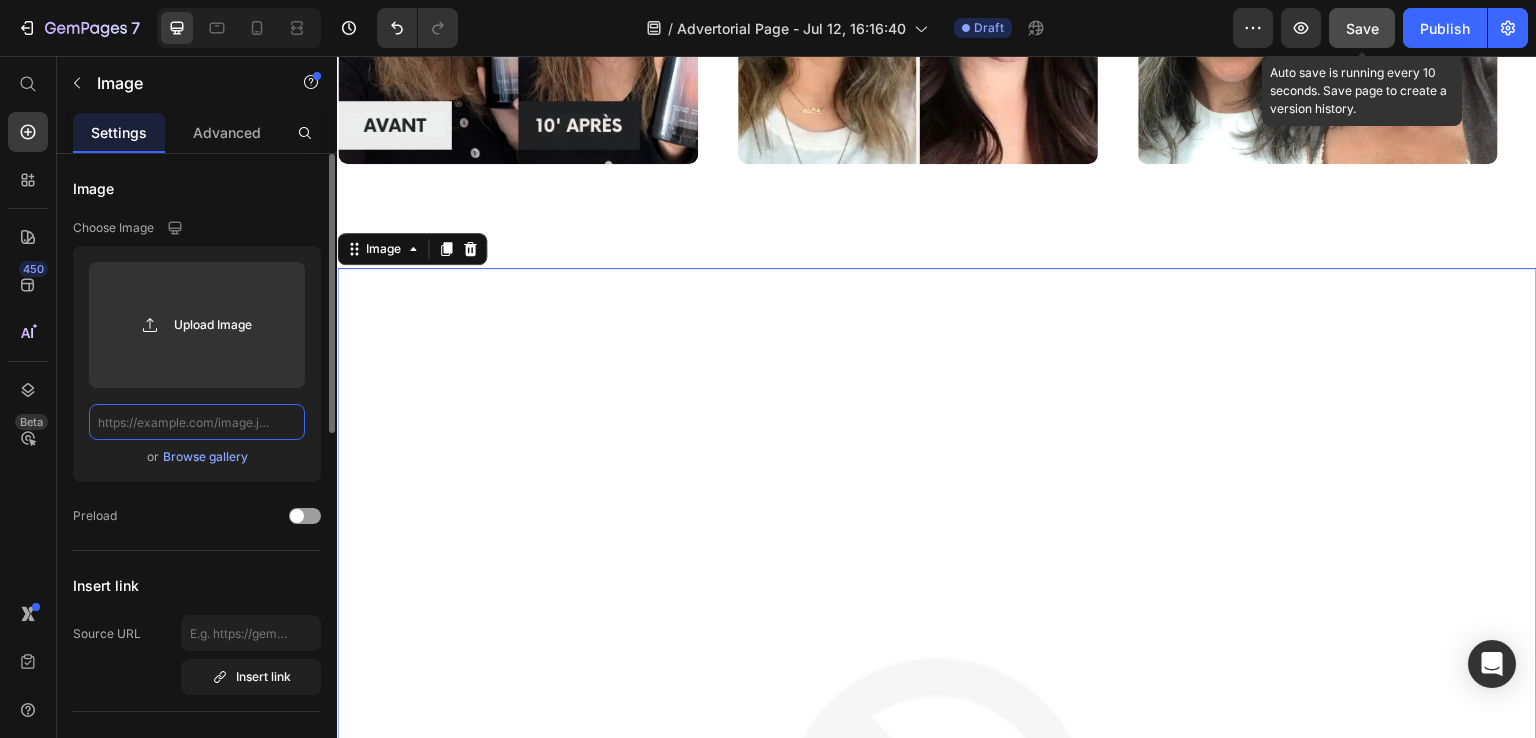 paste on "https://cdn.shopify.com/s/files/1/0663/4425/5532/files/gempages_553048963888972741-da87dc56-08e1-4a69-8538-48ed4bad36da.svg?v=1751913450" 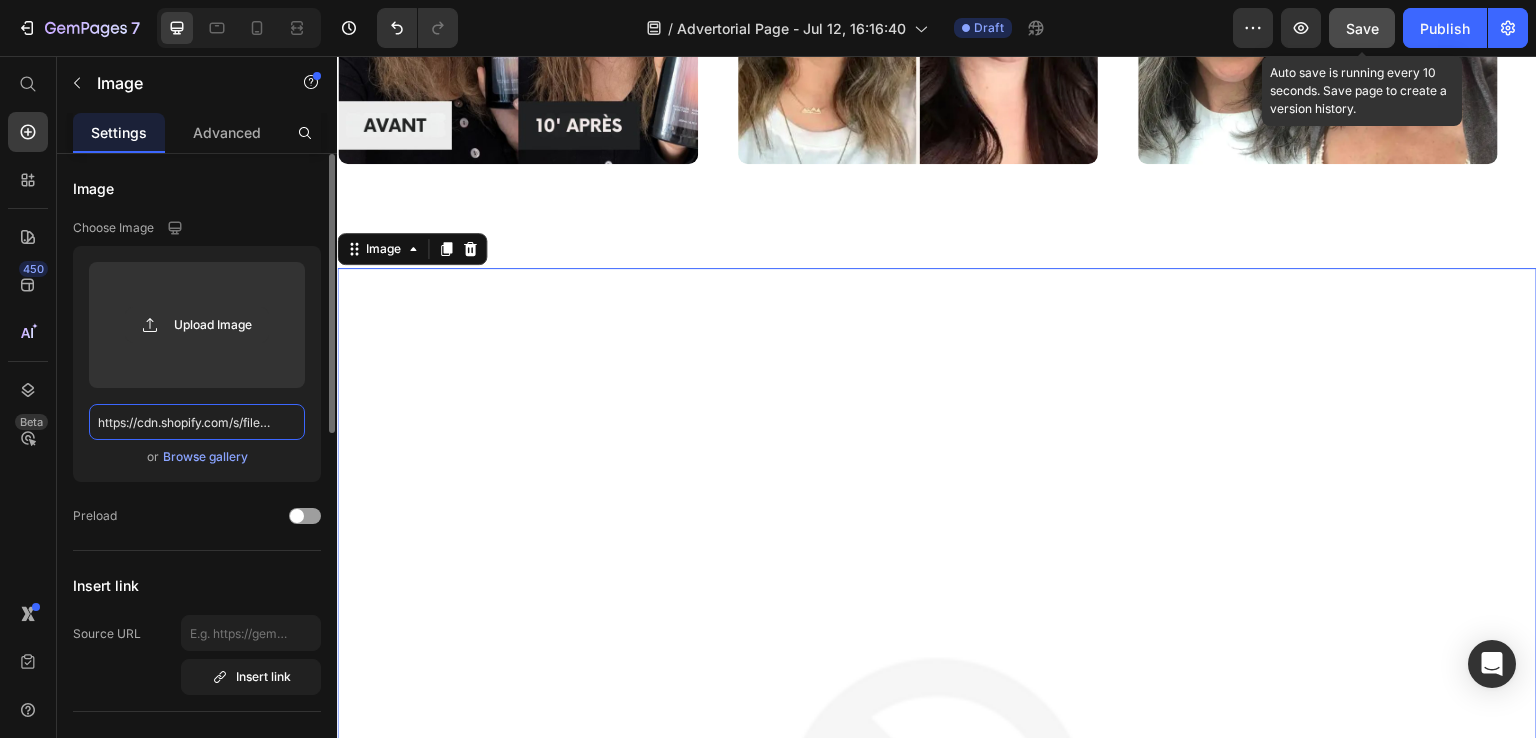 scroll, scrollTop: 0, scrollLeft: 702, axis: horizontal 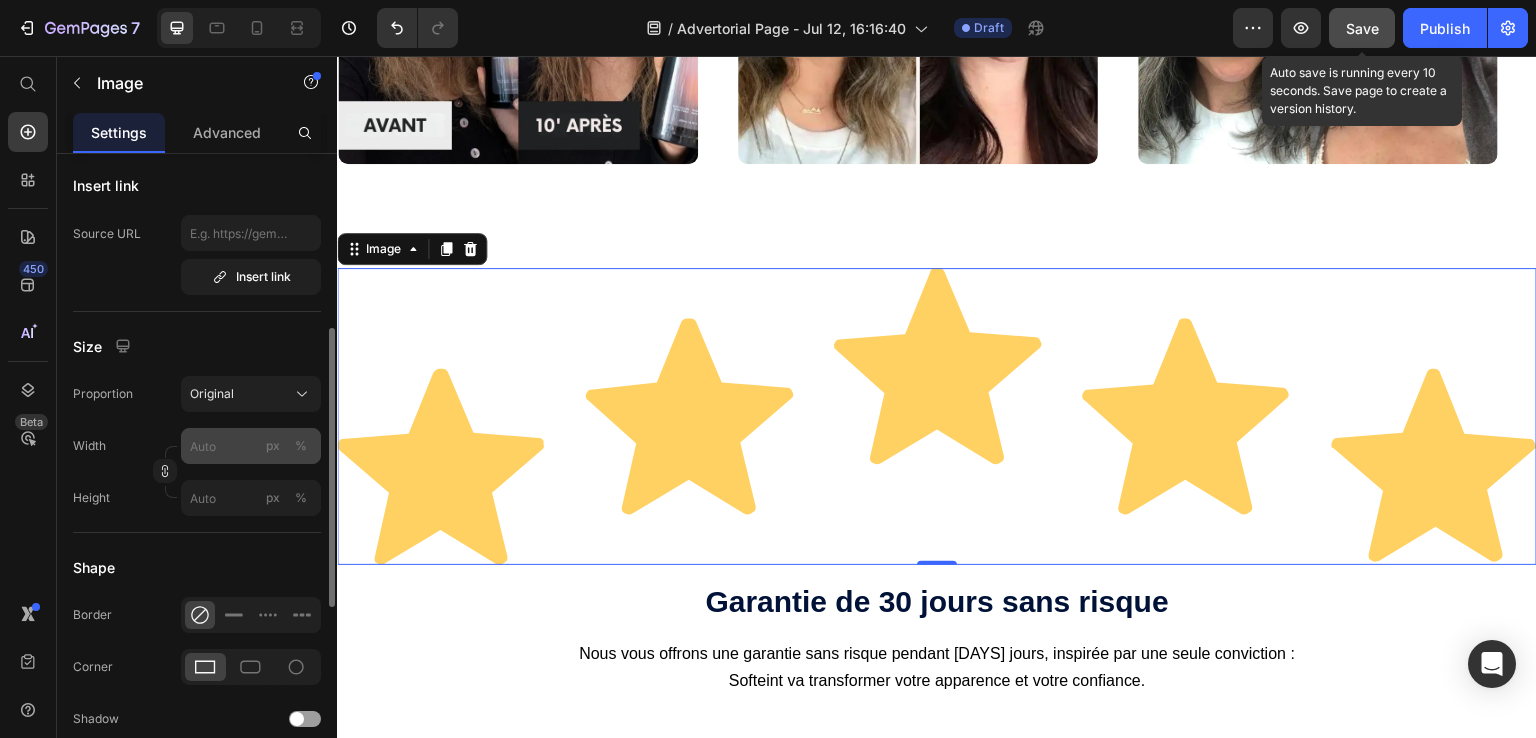 type on "https://cdn.shopify.com/s/files/1/0663/4425/5532/files/gempages_553048963888972741-da87dc56-08e1-4a69-8538-48ed4bad36da.svg?v=1751913450" 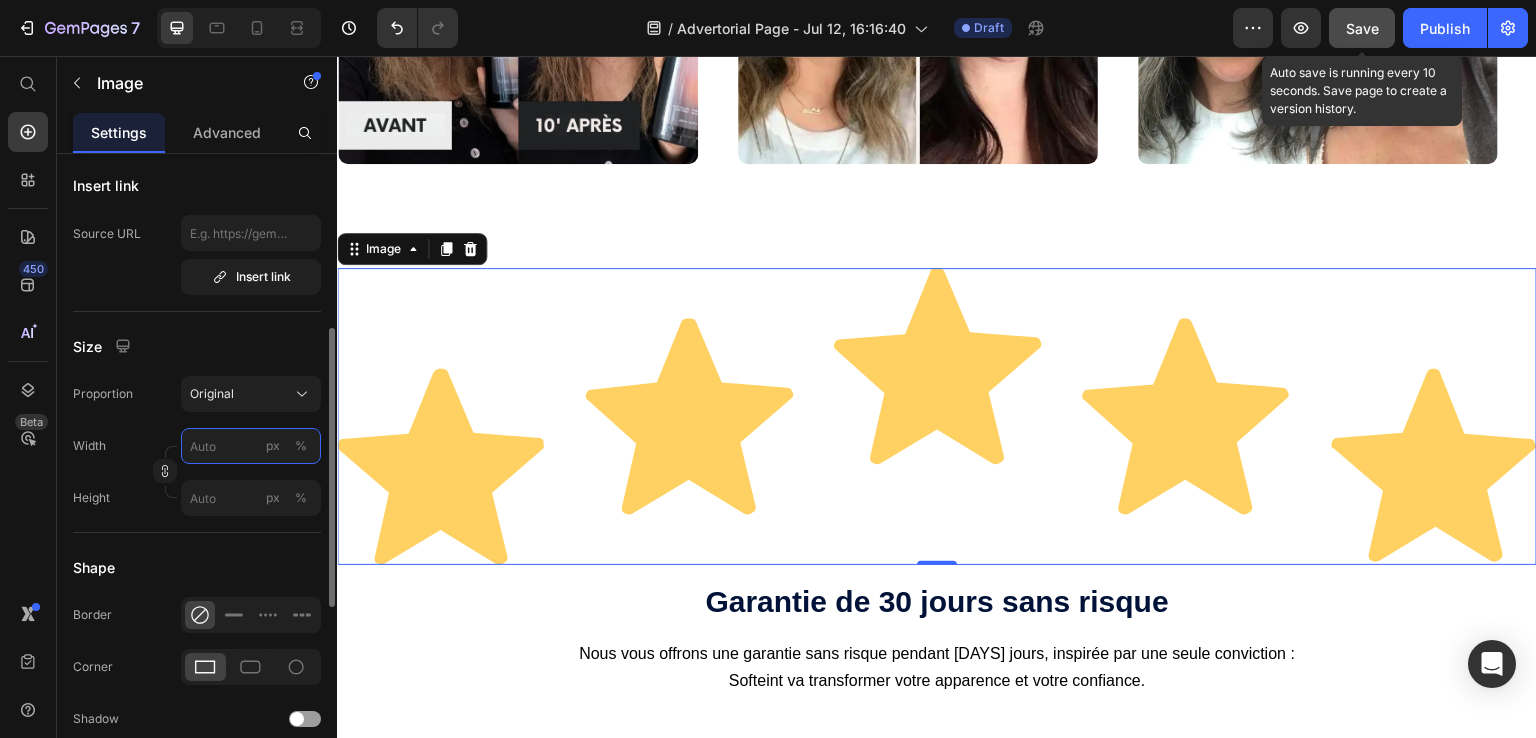 scroll, scrollTop: 0, scrollLeft: 0, axis: both 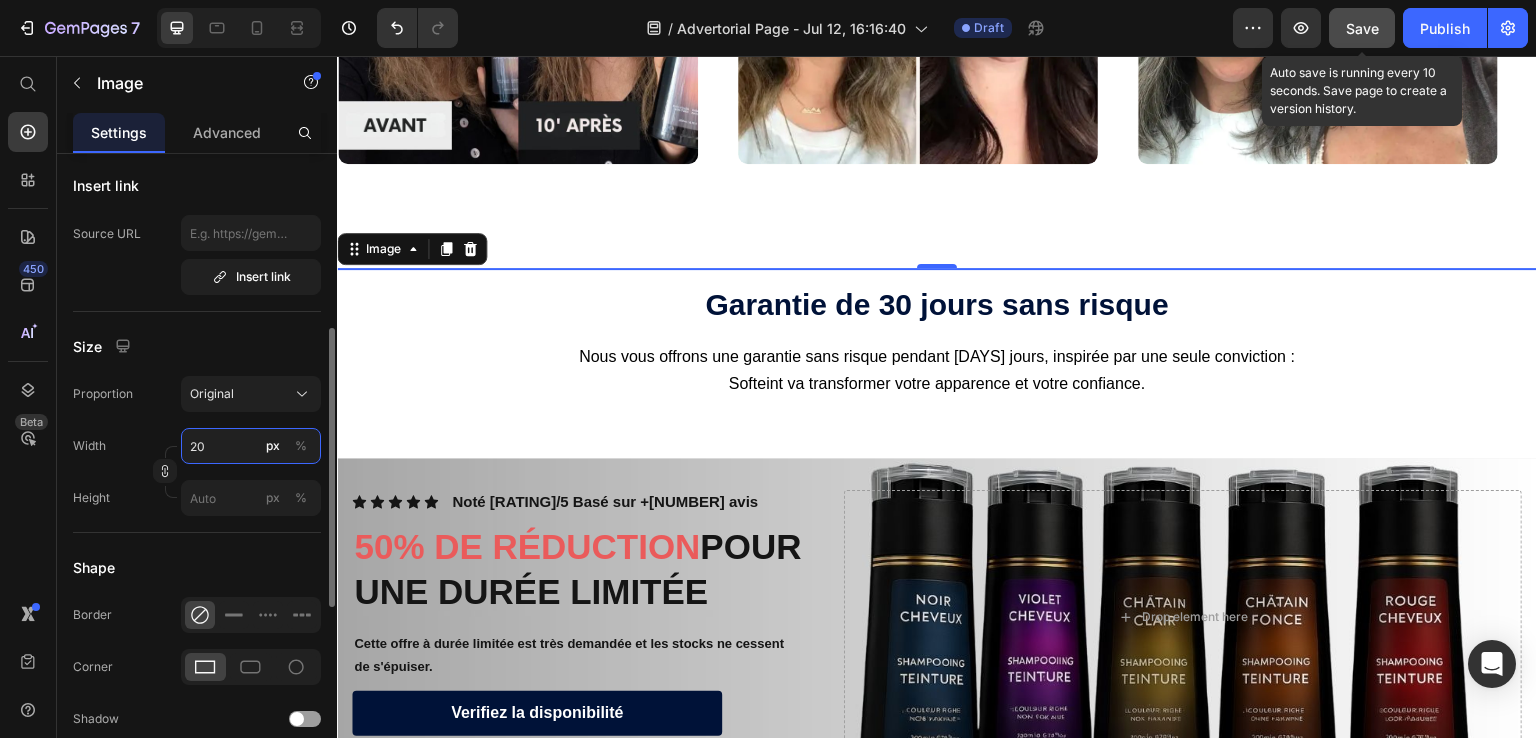type on "200" 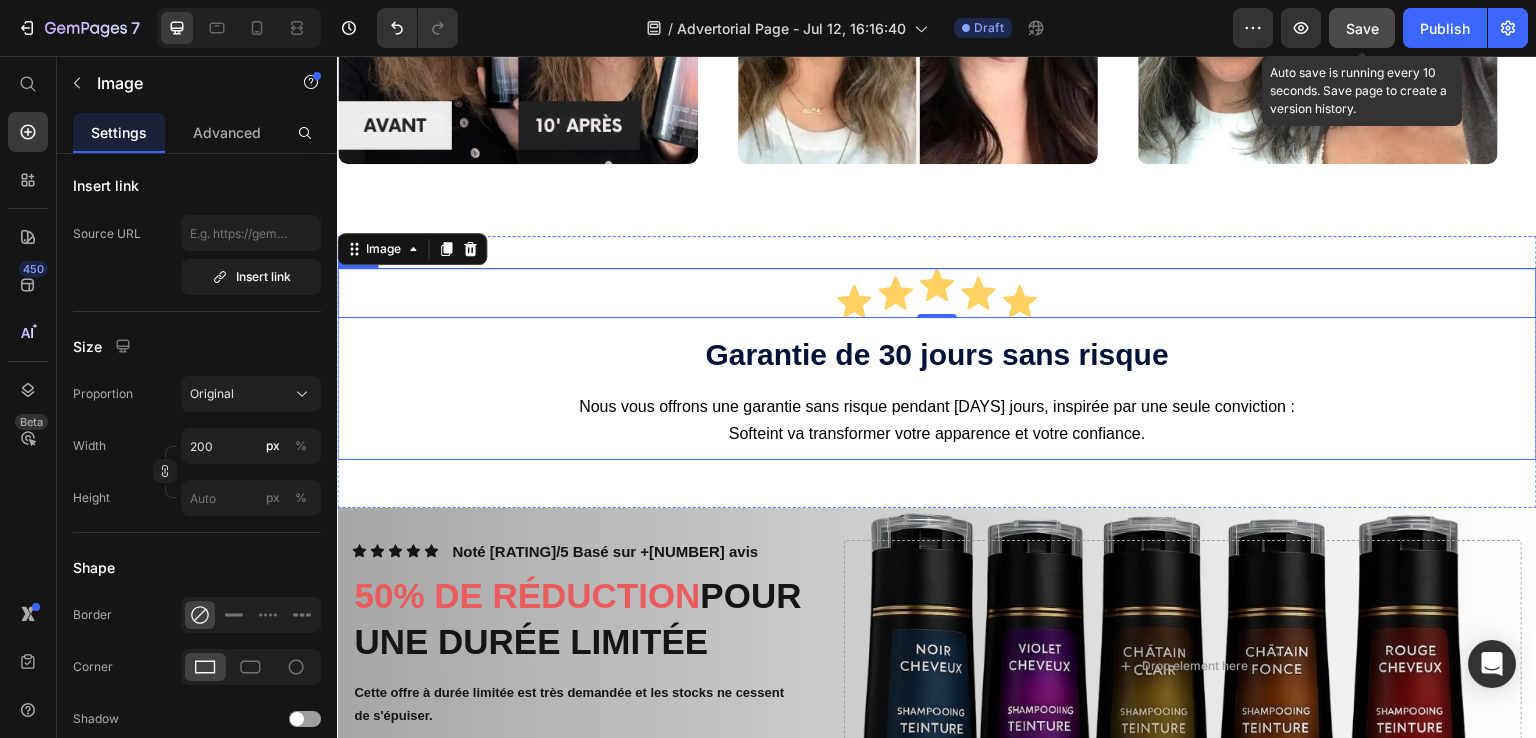 click on "Image   0 Row ⁠⁠⁠⁠⁠⁠⁠ Garantie de 30 jours sans risque Heading Nous vous offrons une garantie sans risque pendant 30 jours, inspirée par une seule conviction :  Softeint va transformer votre apparence et votre   confiance. Text Block" at bounding box center (937, 364) 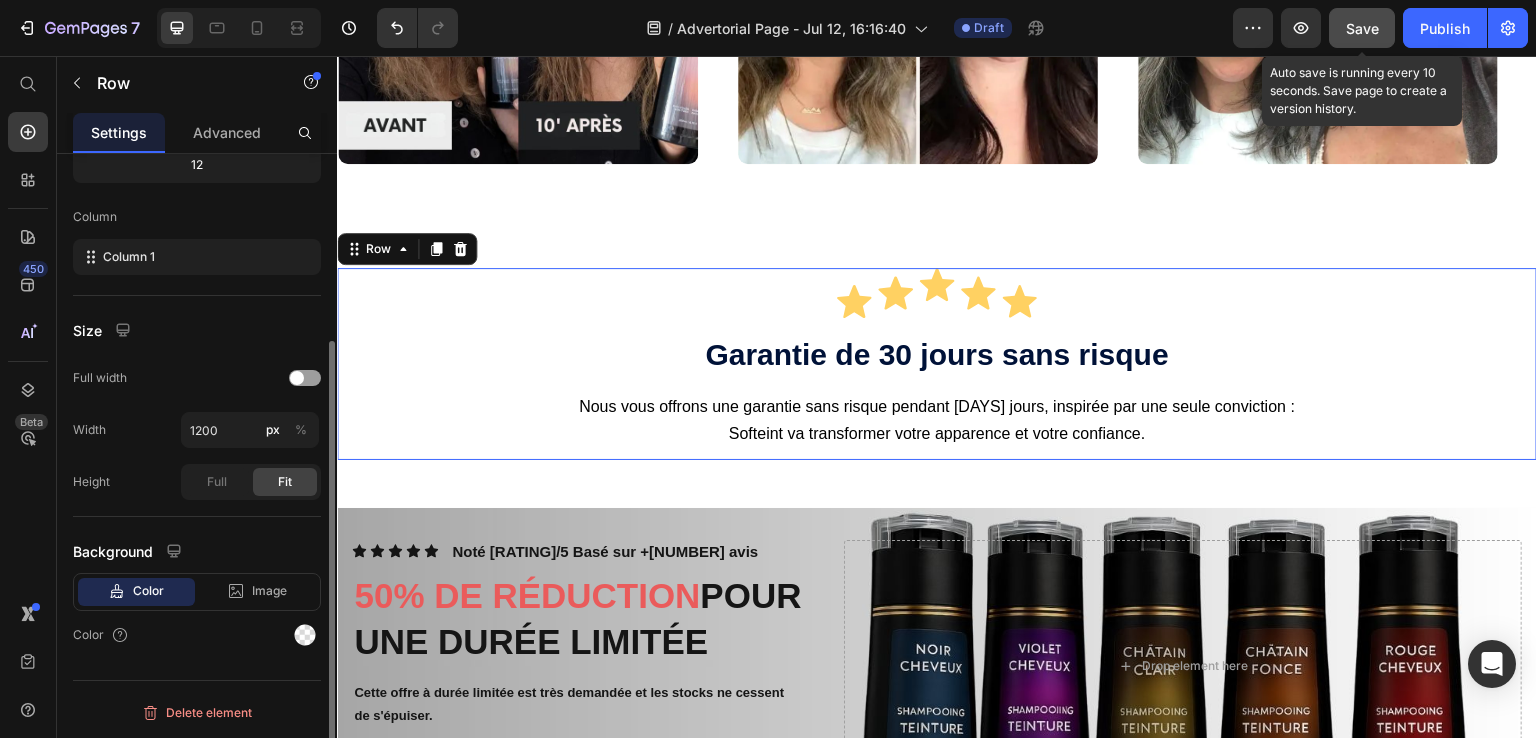 scroll, scrollTop: 0, scrollLeft: 0, axis: both 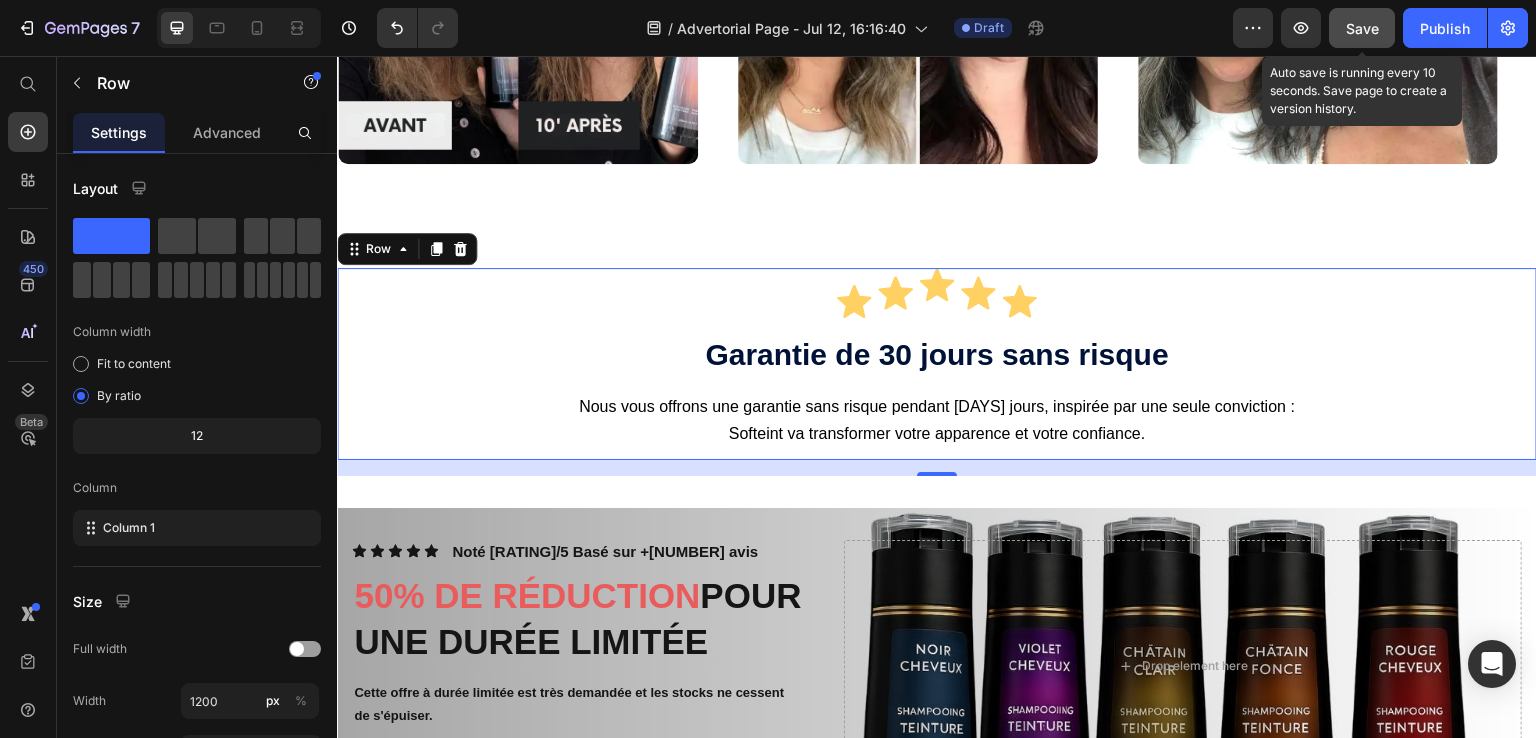 click on "Save" at bounding box center (1362, 28) 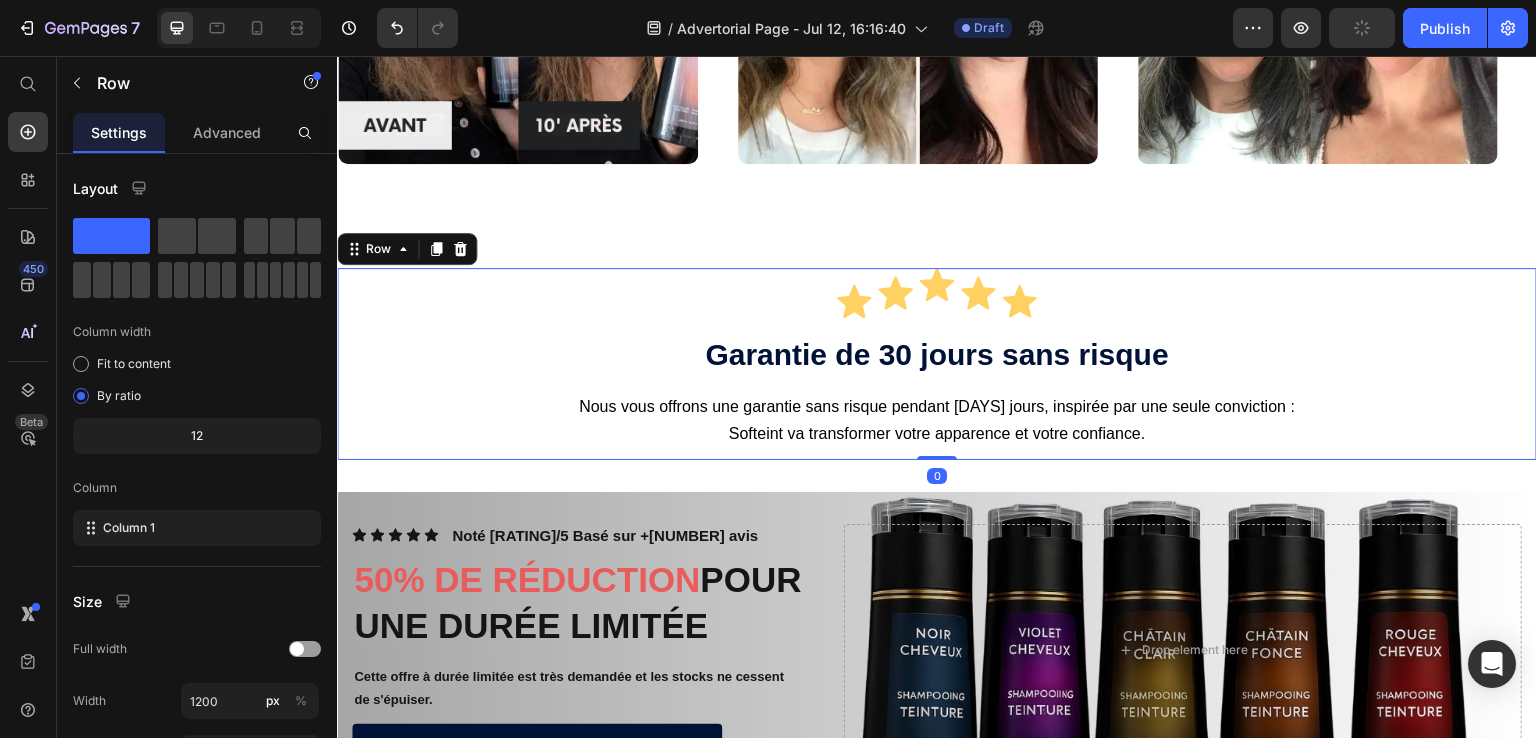drag, startPoint x: 935, startPoint y: 468, endPoint x: 958, endPoint y: 412, distance: 60.53924 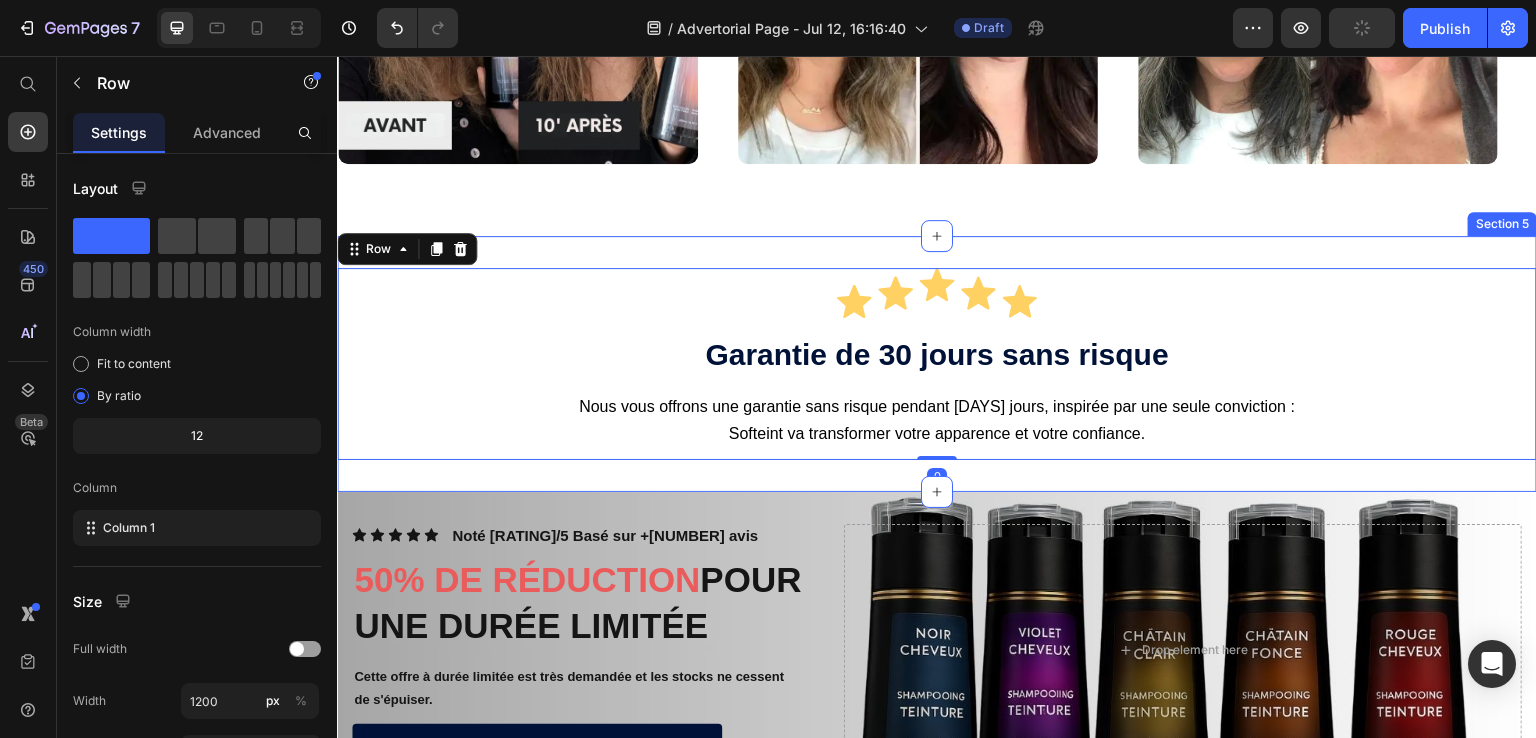 click on "Des milliers de clients ont fait le changement Heading Image Row Section 3 Icon Icon Icon Icon
Icon Icon List LE MEILLEUR CHOIX POUR VOS CHEVEUX Heading Découvrez pourquoi plus de 2500 personnes font confiance aux solutions capillaires Softeint Text Block Heading Image
Image
Image
Image
Image
Image
Image
Image
Image
Image
Marquee Row Section 4 Image Row ⁠⁠⁠⁠⁠⁠⁠ Garantie de 30 jours sans risque Heading Nous vous offrons une garantie sans risque pendant 30 jours, inspirée par une seule conviction :  Softeint va transformer votre apparence et votre   confiance. Text Block Row   0 Section 5 Icon Icon Icon Icon Icon Icon List Noté 4.85/5 Basé sur +1265 avis Text Block Row 50% DE RÉDUCTION  POUR UNE DURÉE LIMITÉE Heading Cette offre à durée limitée est très demandée et les stocks ne cessent de s'épuiser. Text Block" at bounding box center [937, -2003] 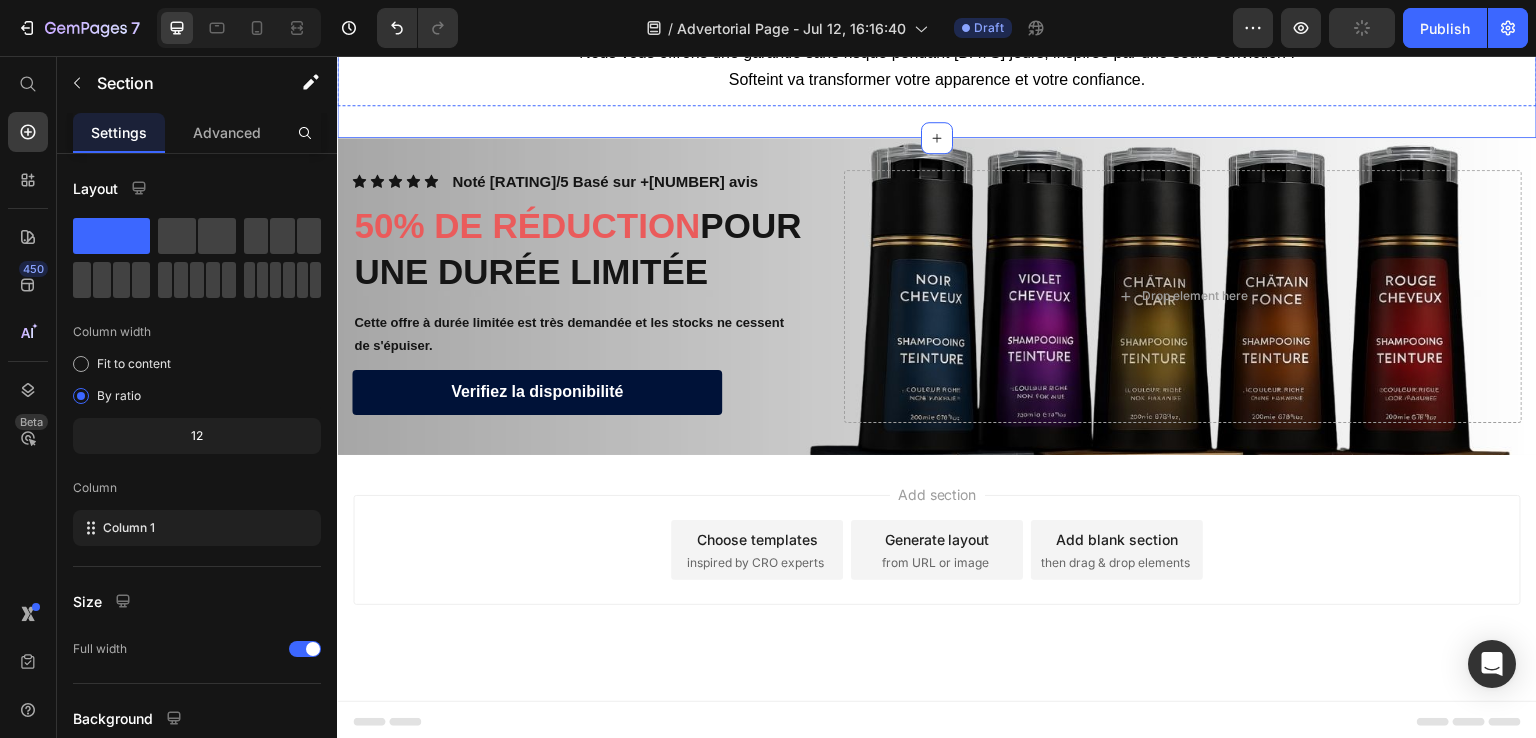 scroll, scrollTop: 4066, scrollLeft: 0, axis: vertical 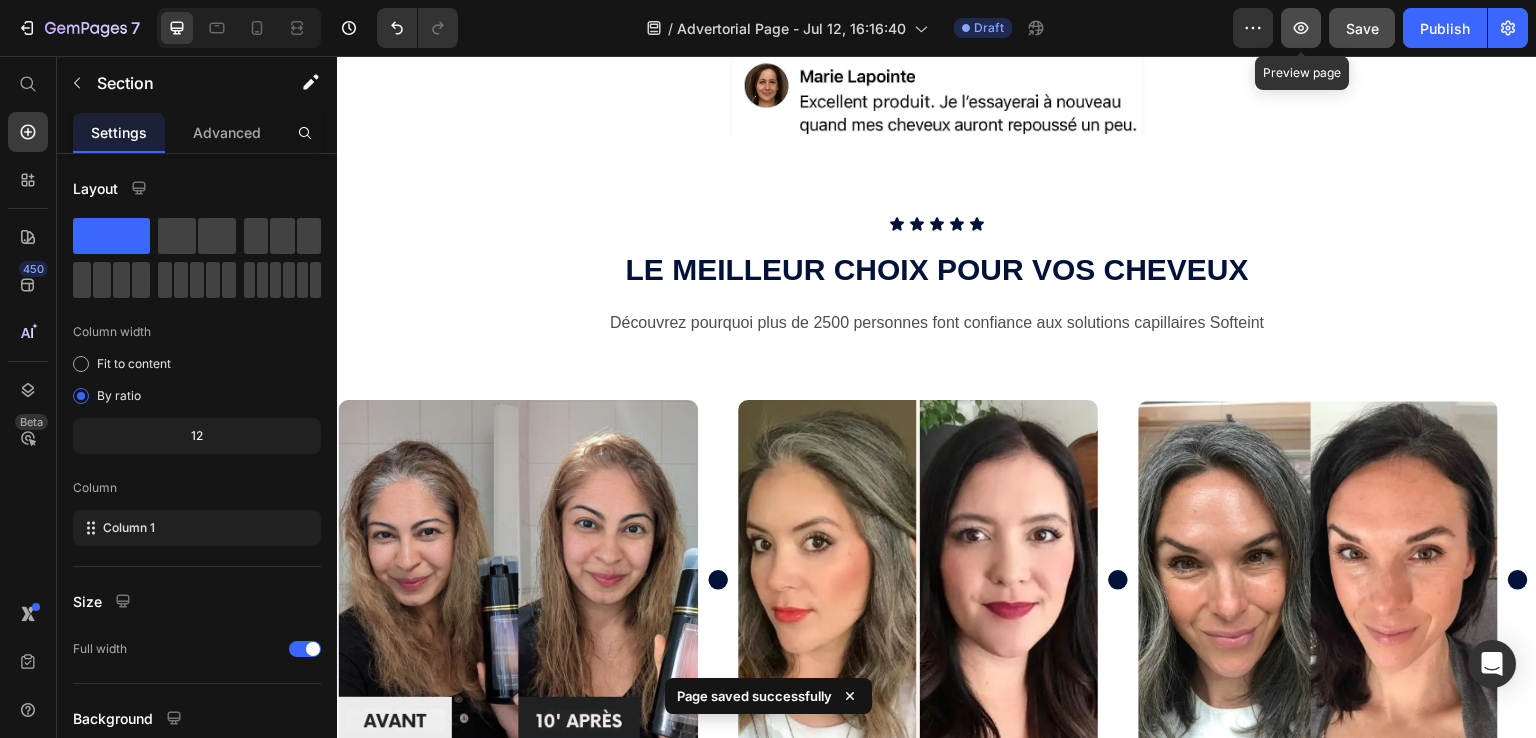 click 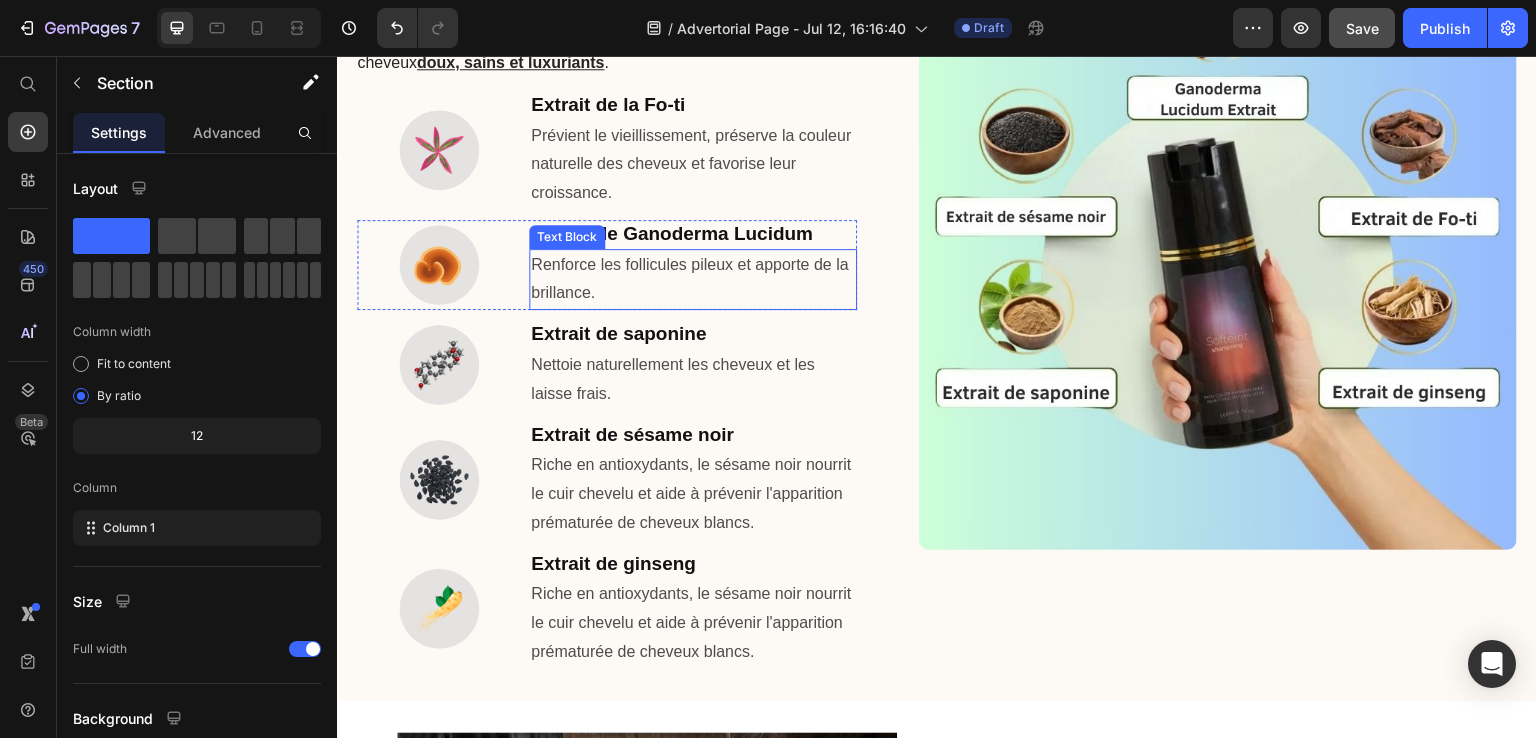 scroll, scrollTop: 871, scrollLeft: 0, axis: vertical 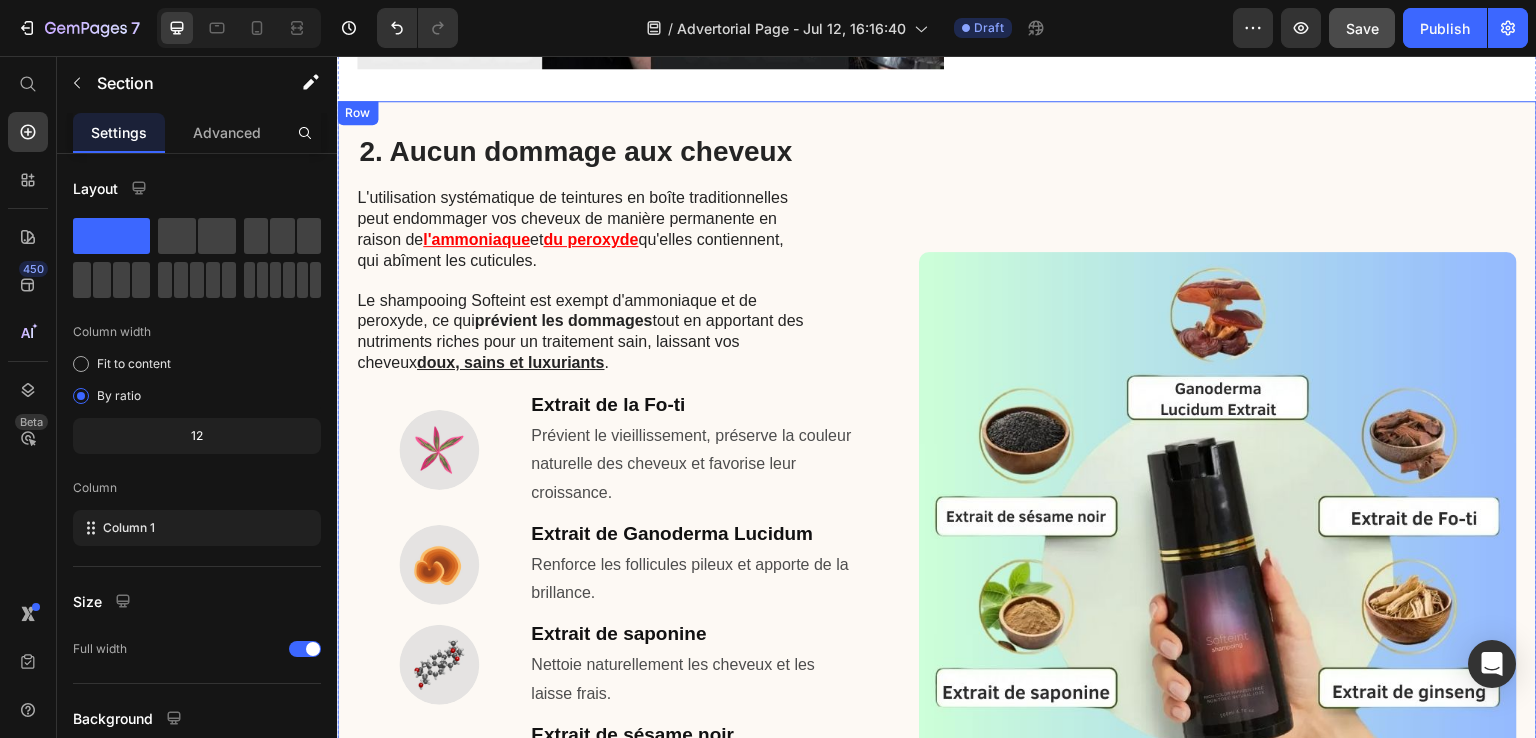 click on "2. Aucun dommage aux cheveux Heading L'utilisation systématique de teintures en boîte traditionnelles peut endommager vos cheveux de manière permanente en raison de  l'ammoniaque  et  du peroxyde  qu'elles contiennent, qui abîment les cuticules. Text Block Le shampooing Softeint est exempt d'ammoniaque et de peroxyde, ce qui  prévient les dommages  tout en apportant des nutriments riches pour un traitement sain, laissant vos cheveux  doux, sains et luxuriants . Text Block Image Extrait de la Fo-ti Heading Prévient le vieillissement, préserve la couleur naturelle des cheveux et favorise leur croissance. Text Block Row Image Extrait de Ganoderma Lucidum Heading Renforce les follicules pileux et apporte de la brillance. Text Block Row Image Extrait de saponine Heading Nettoie naturellement les cheveux et les laisse frais. Text Block Row Image Extrait de sésame noir Heading Riche en antioxydants, le sésame noir nourrit le cuir chevelu et aide à prévenir l'apparition prématurée de cheveux blancs. Row" at bounding box center (937, 551) 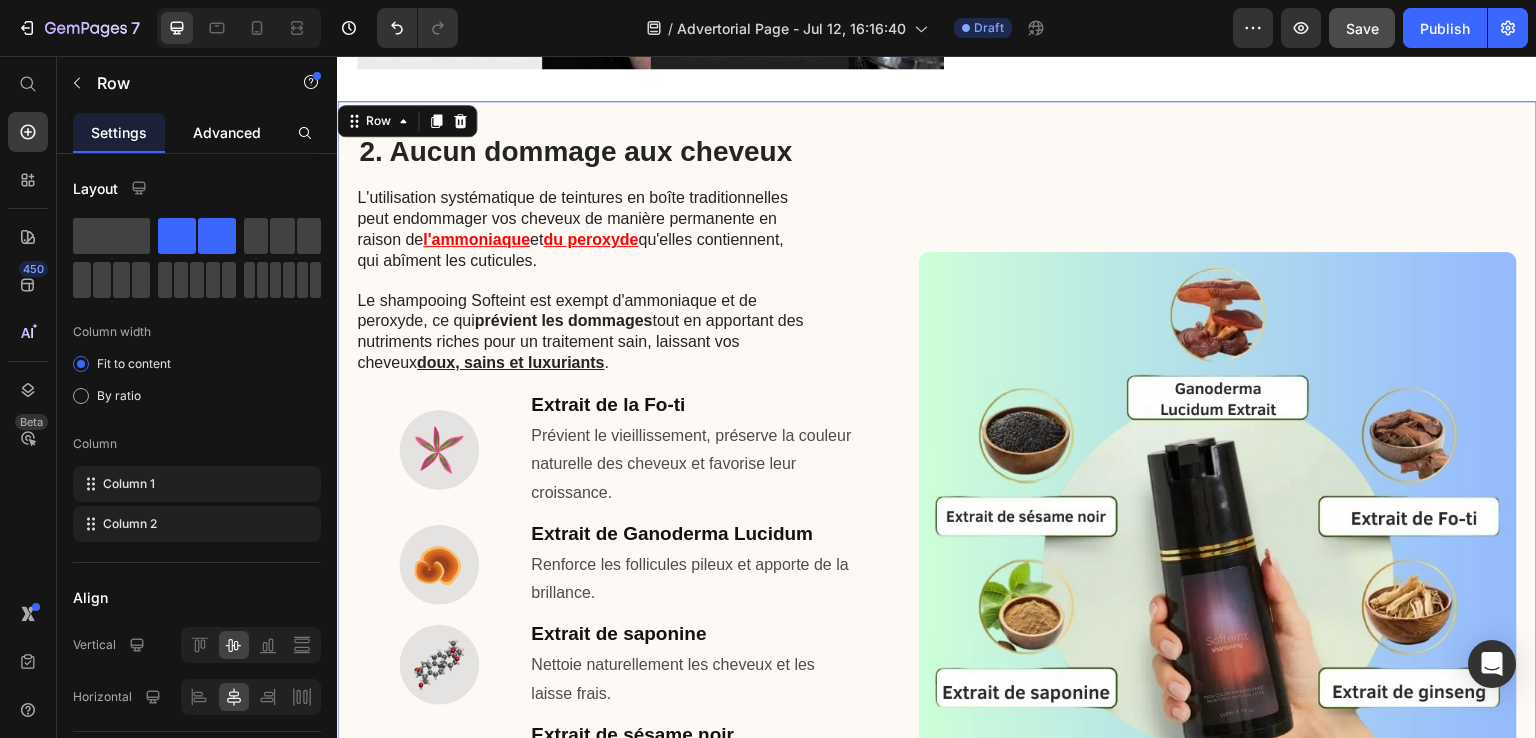 click on "Advanced" at bounding box center (227, 132) 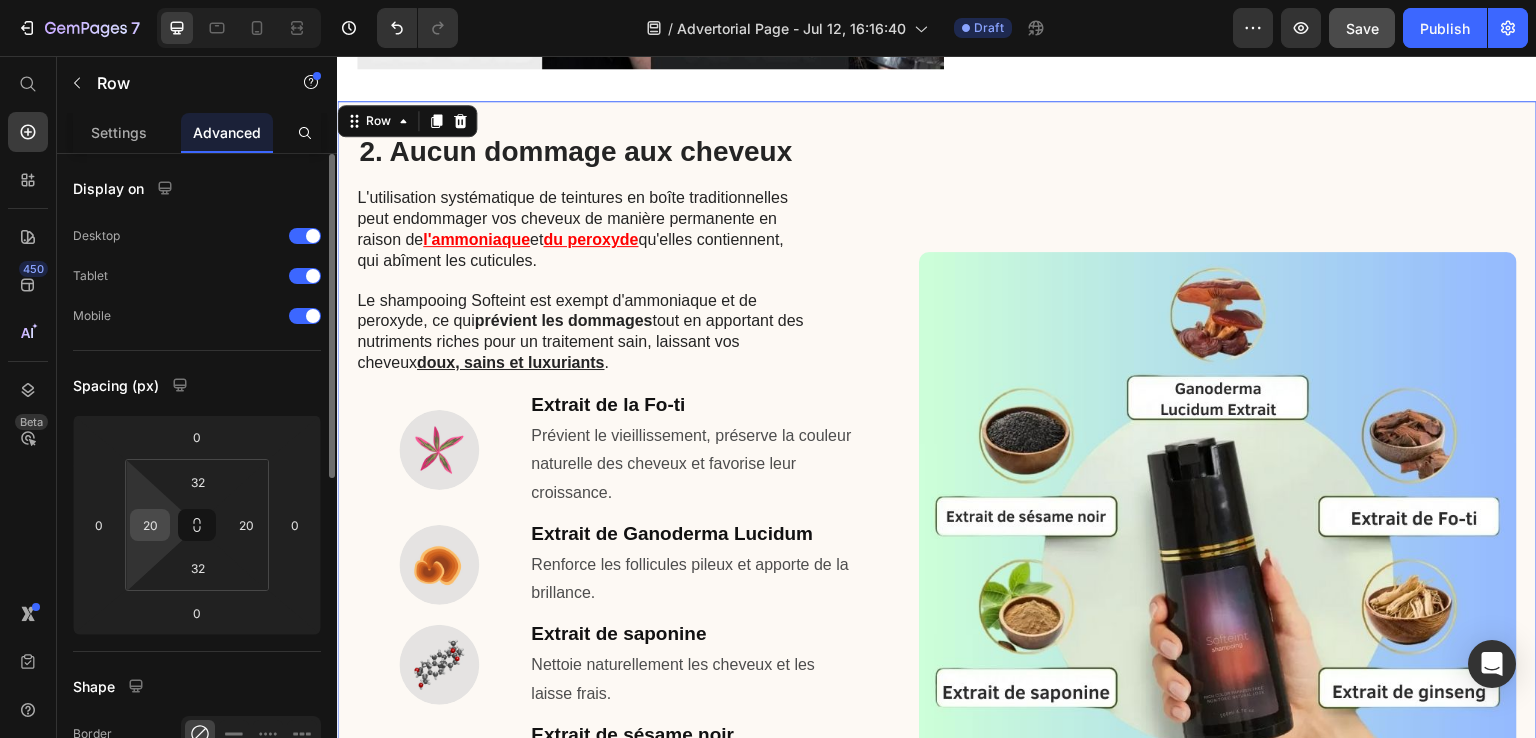 click on "20" at bounding box center [150, 525] 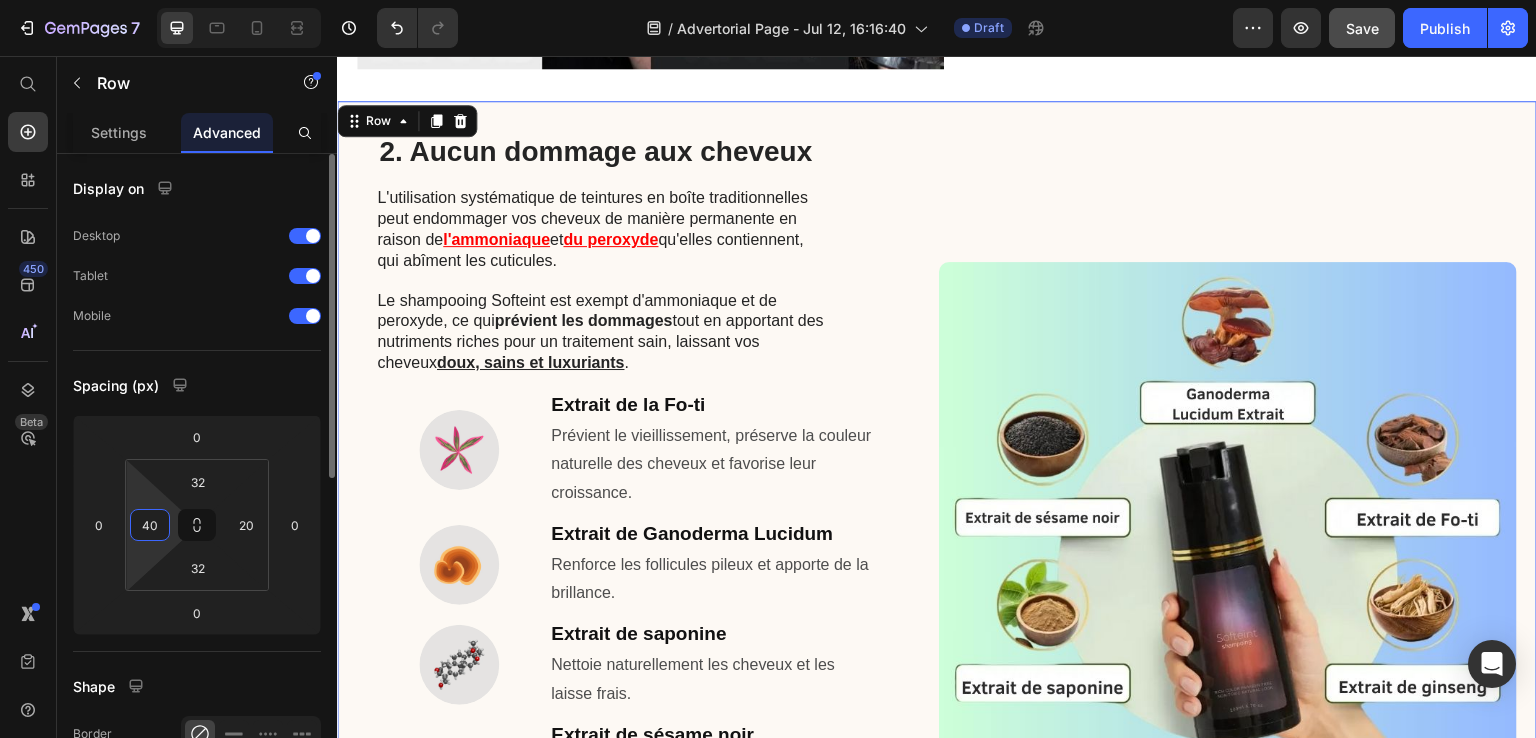 click on "40" at bounding box center (150, 525) 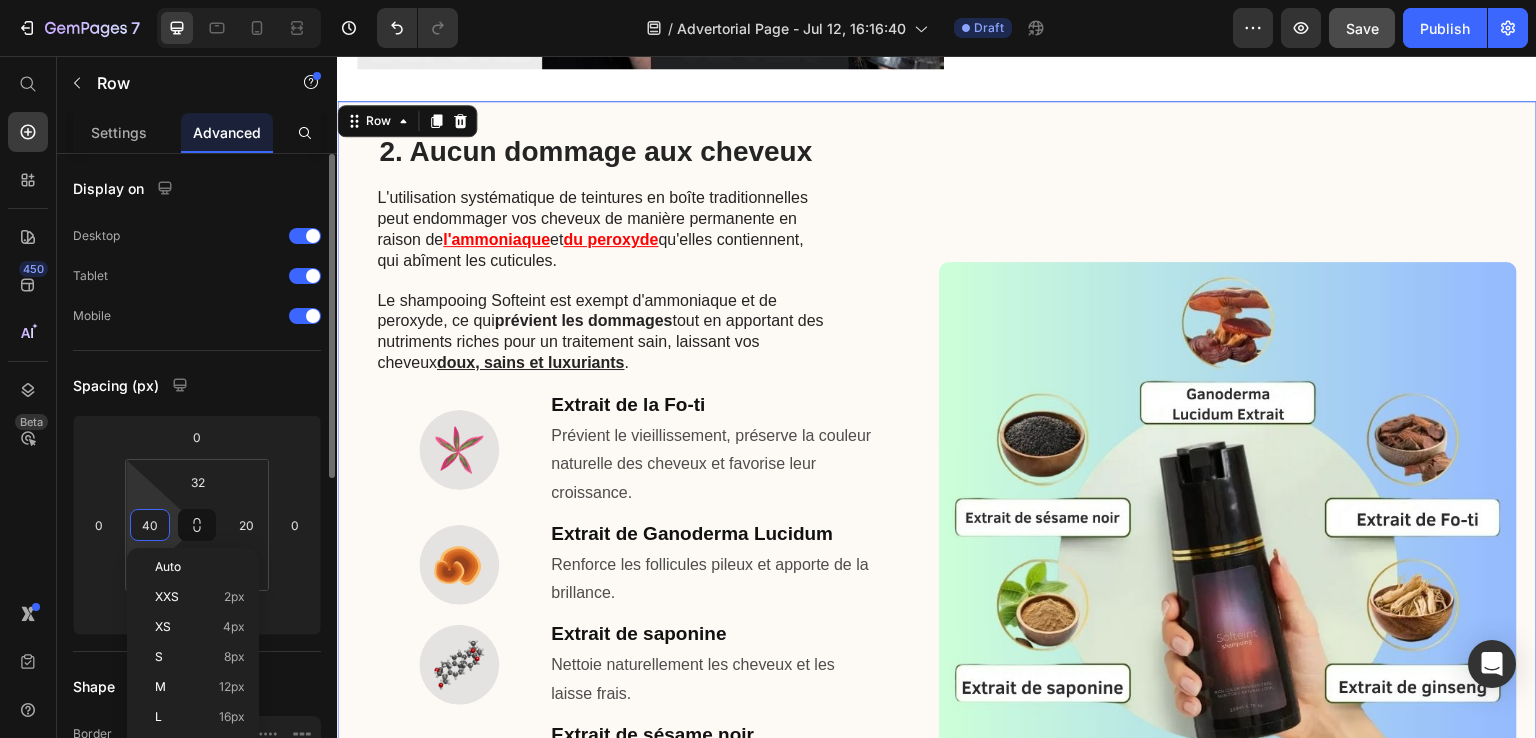 click on "40" at bounding box center [150, 525] 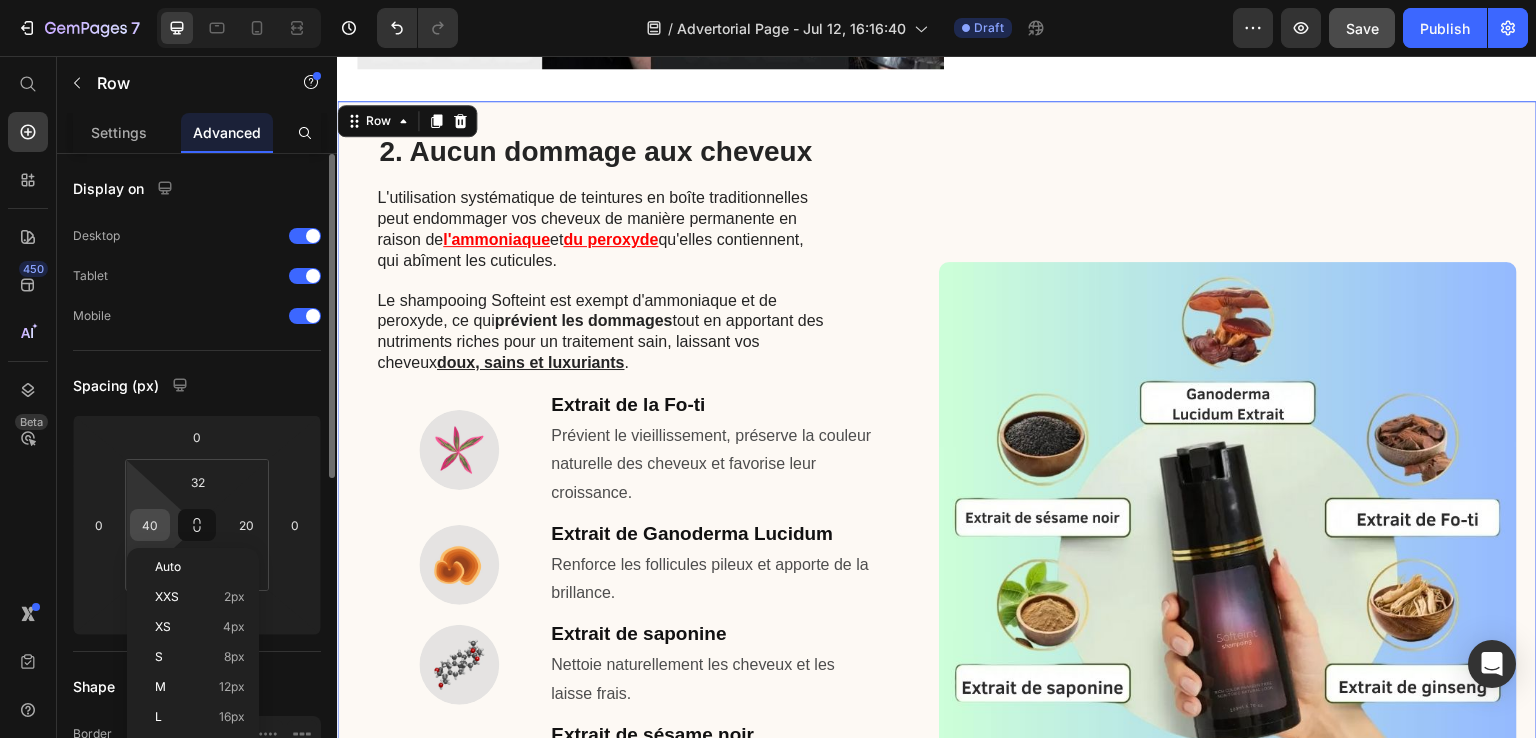 click on "40" at bounding box center (150, 525) 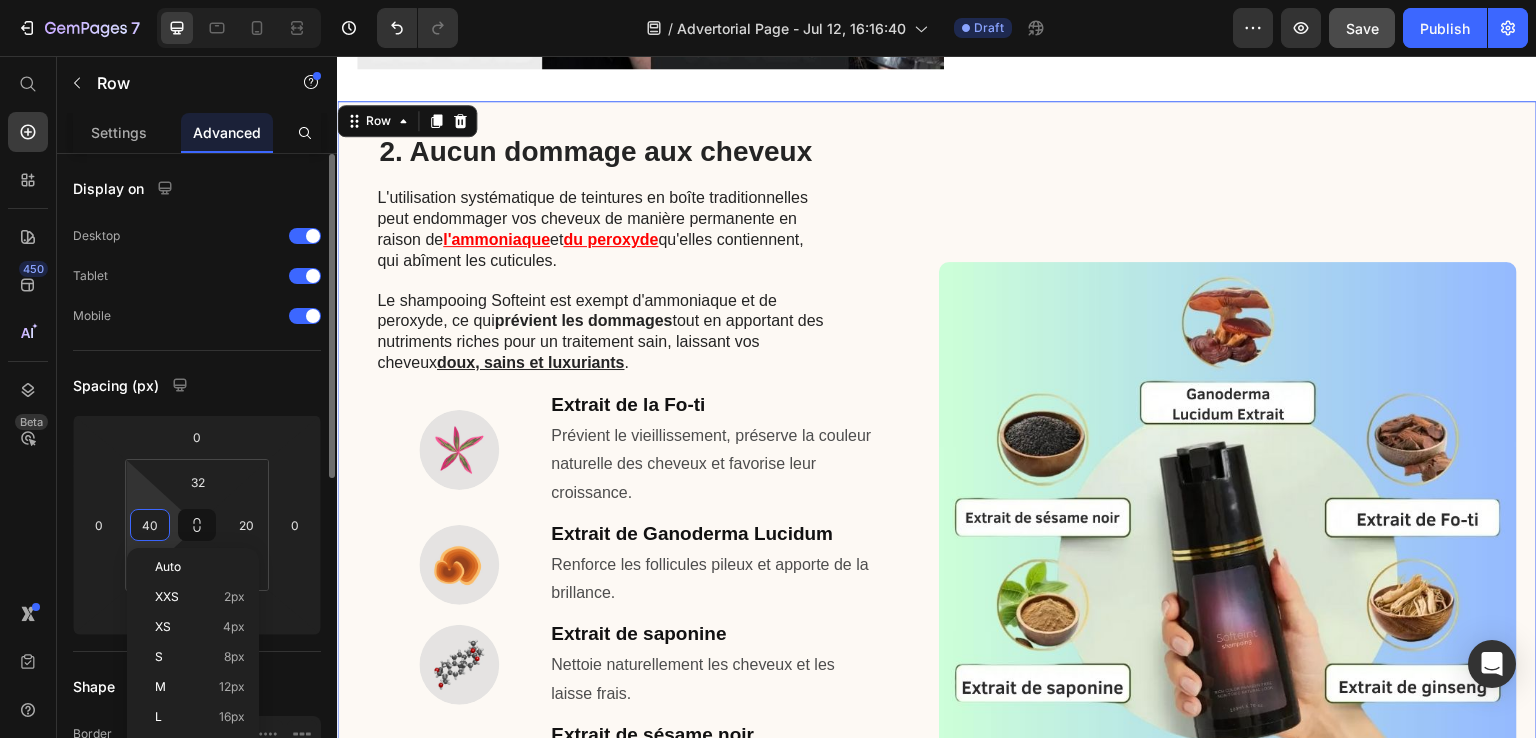 click on "40" at bounding box center (150, 525) 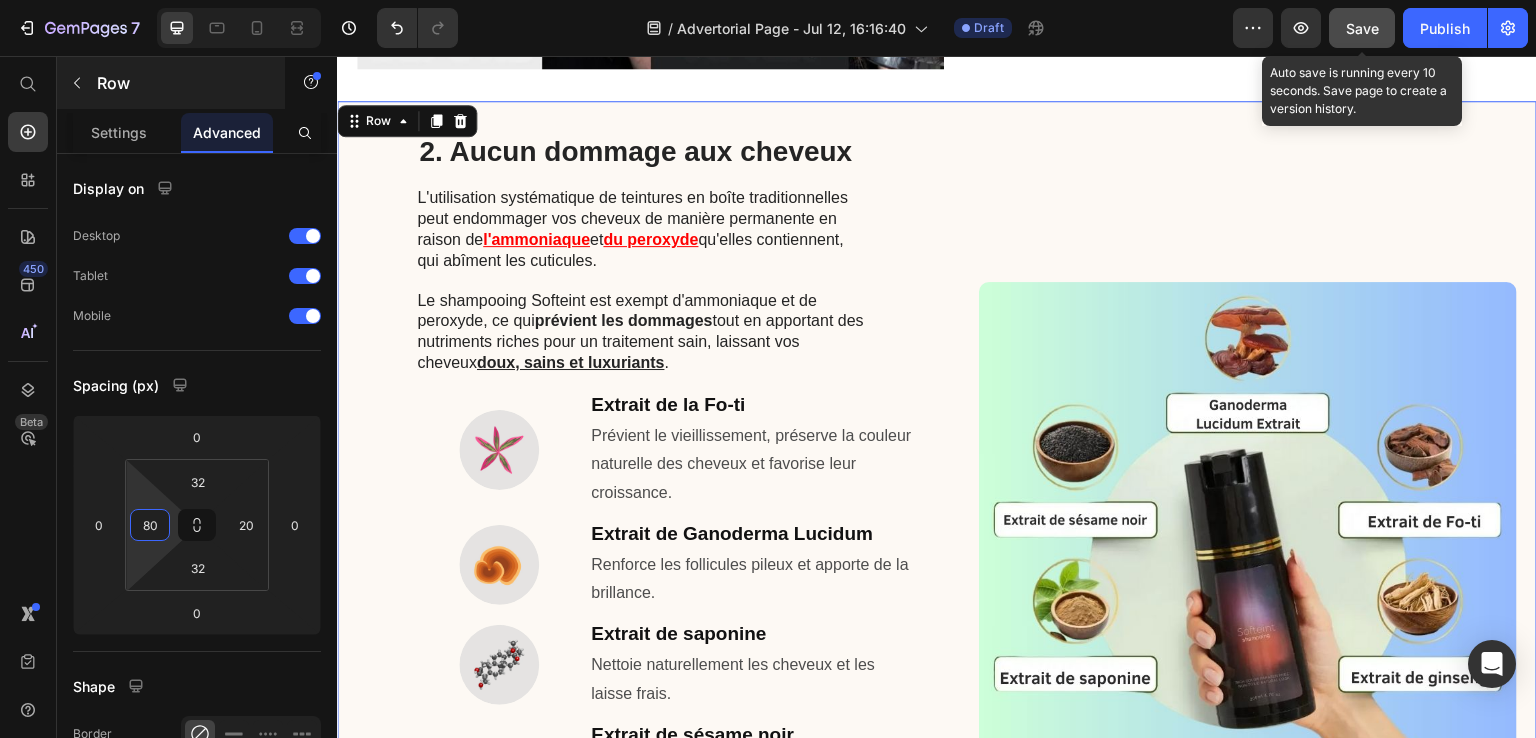 type on "80" 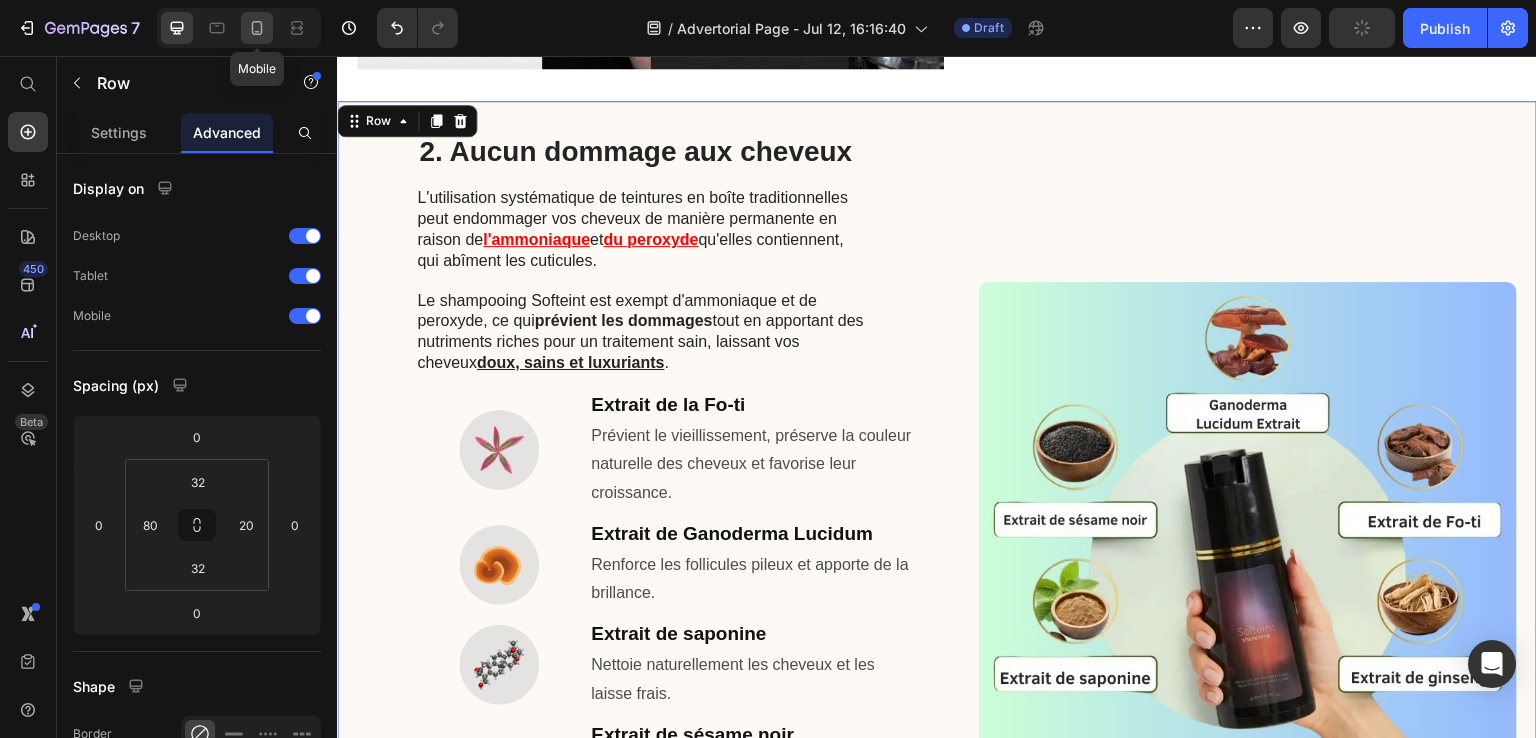 click 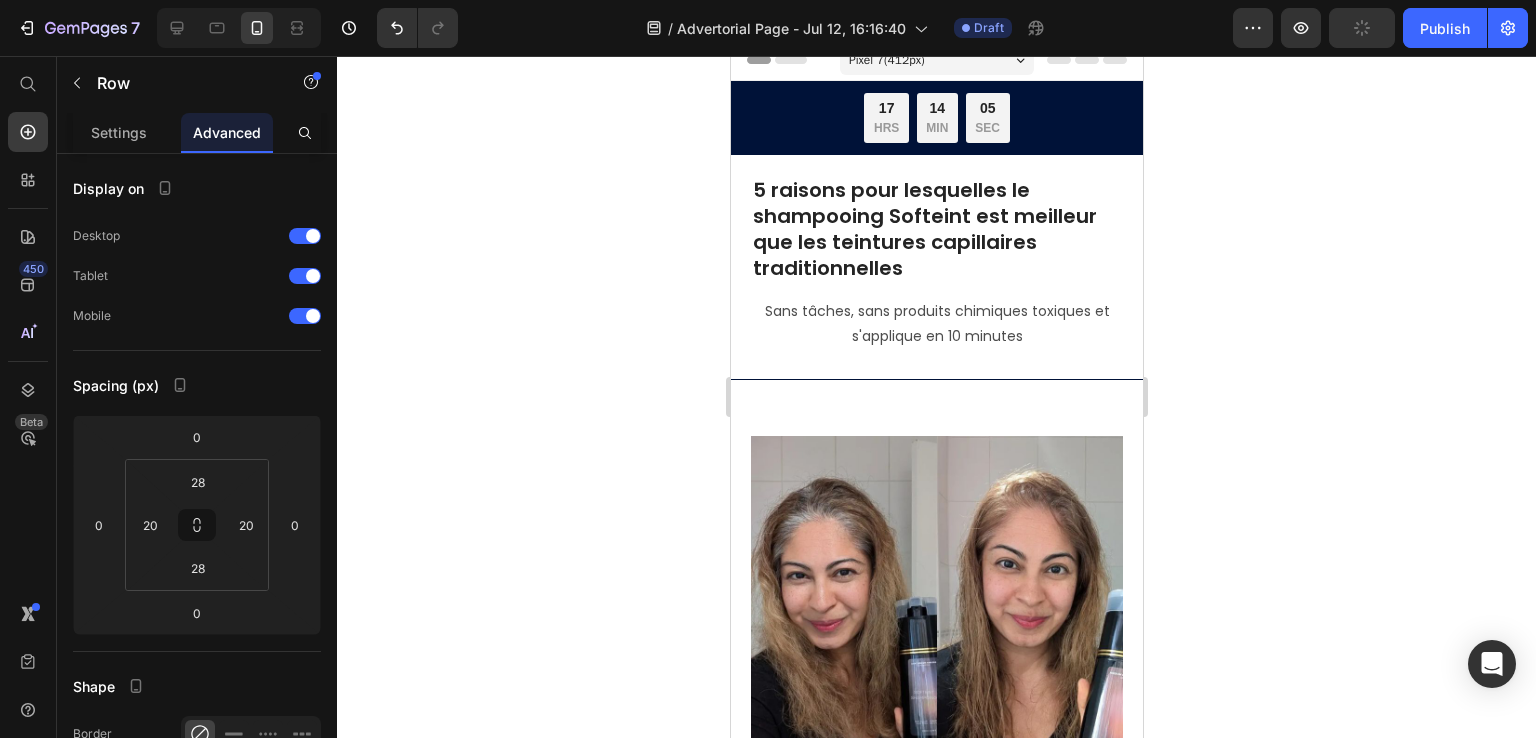 scroll, scrollTop: 0, scrollLeft: 0, axis: both 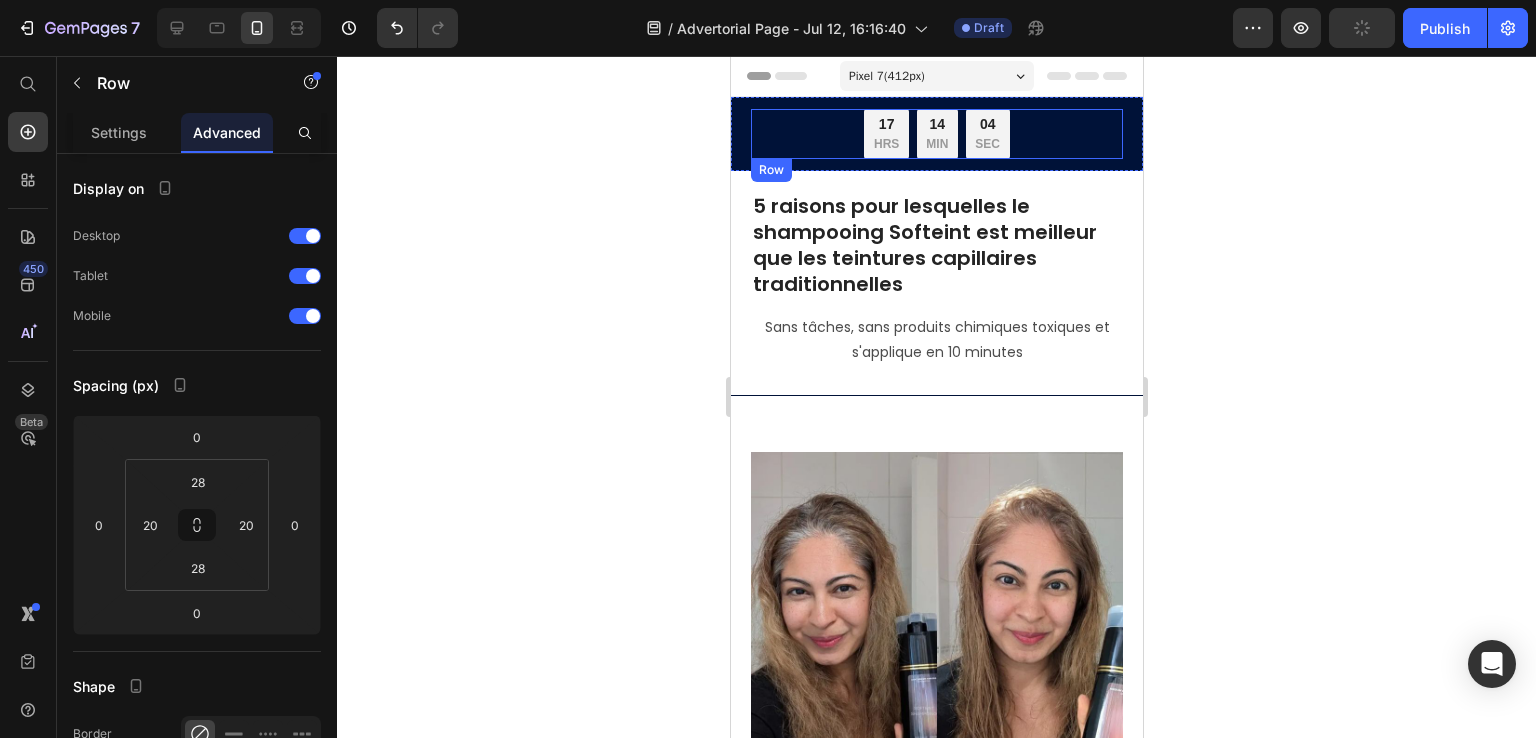 click on "OFFRE LIMIT É  : 2 achetés,1 offert  + LIVRAISON GRATUITE Text Block 17 HRS 14 MIN 04 SEC Countdown Timer Row Row" at bounding box center [936, 134] 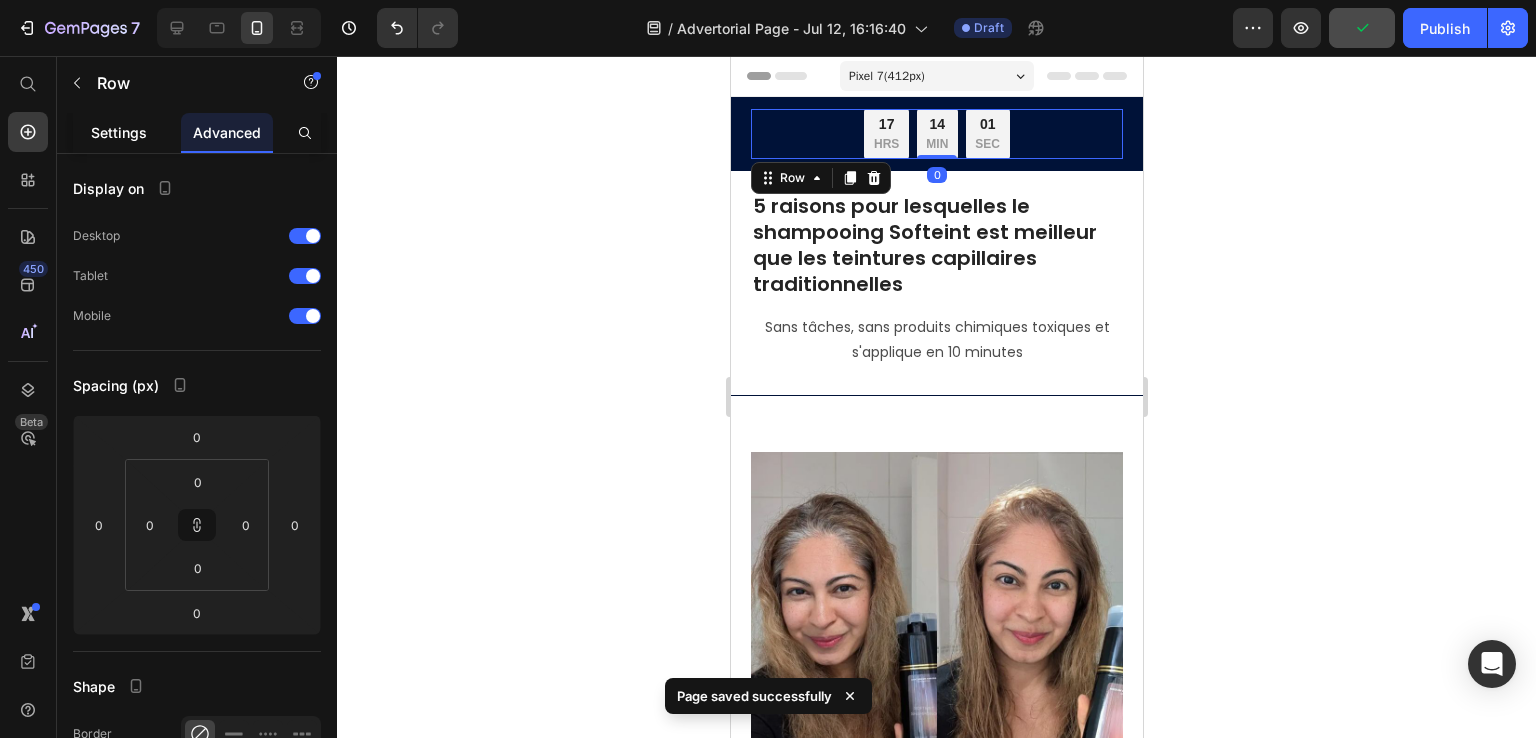 click on "Settings" at bounding box center [119, 132] 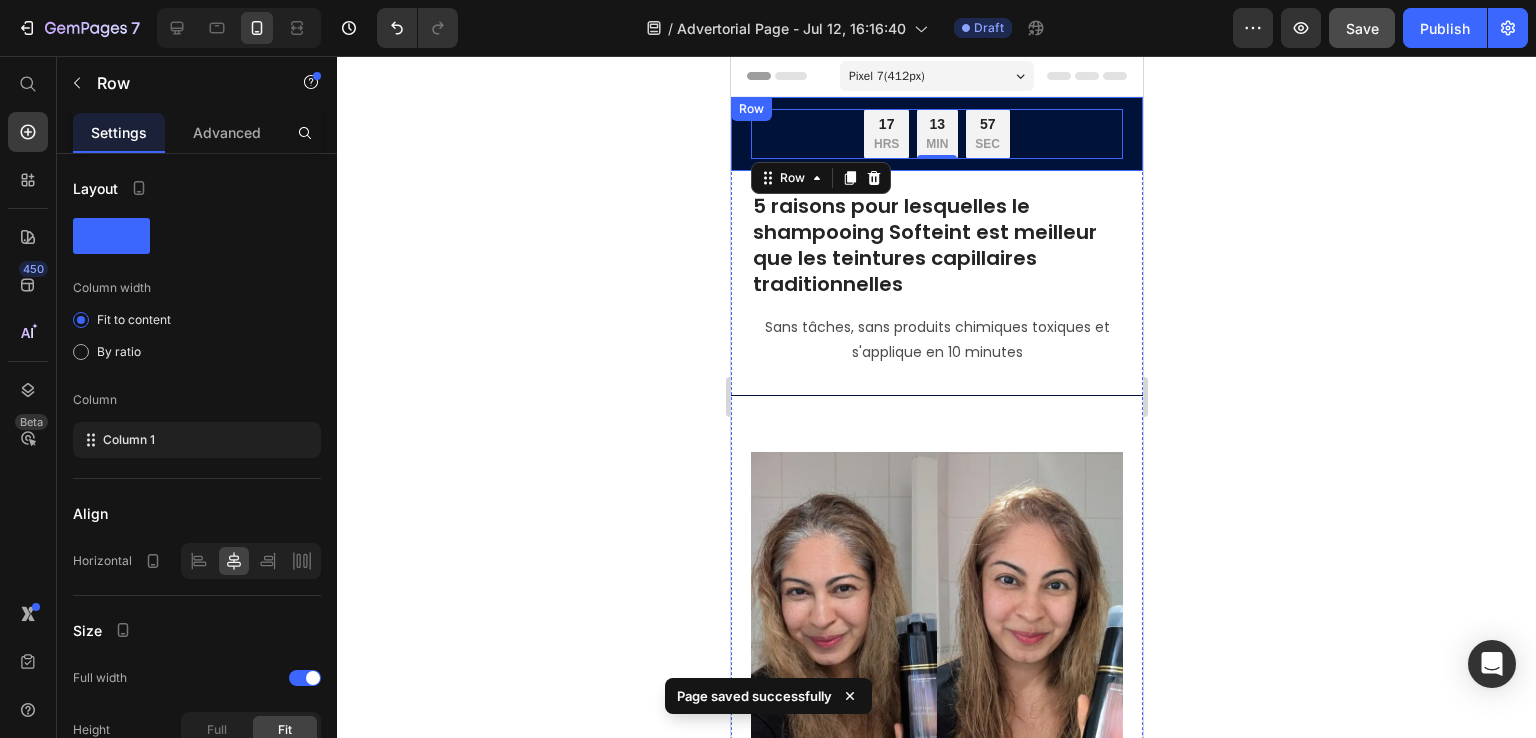 click on "OFFRE LIMIT É  : 2 achetés,1 offert  + LIVRAISON GRATUITE Text Block 17 HRS 13 MIN 57 SEC Countdown Timer Row Row   0 Row" at bounding box center (936, 134) 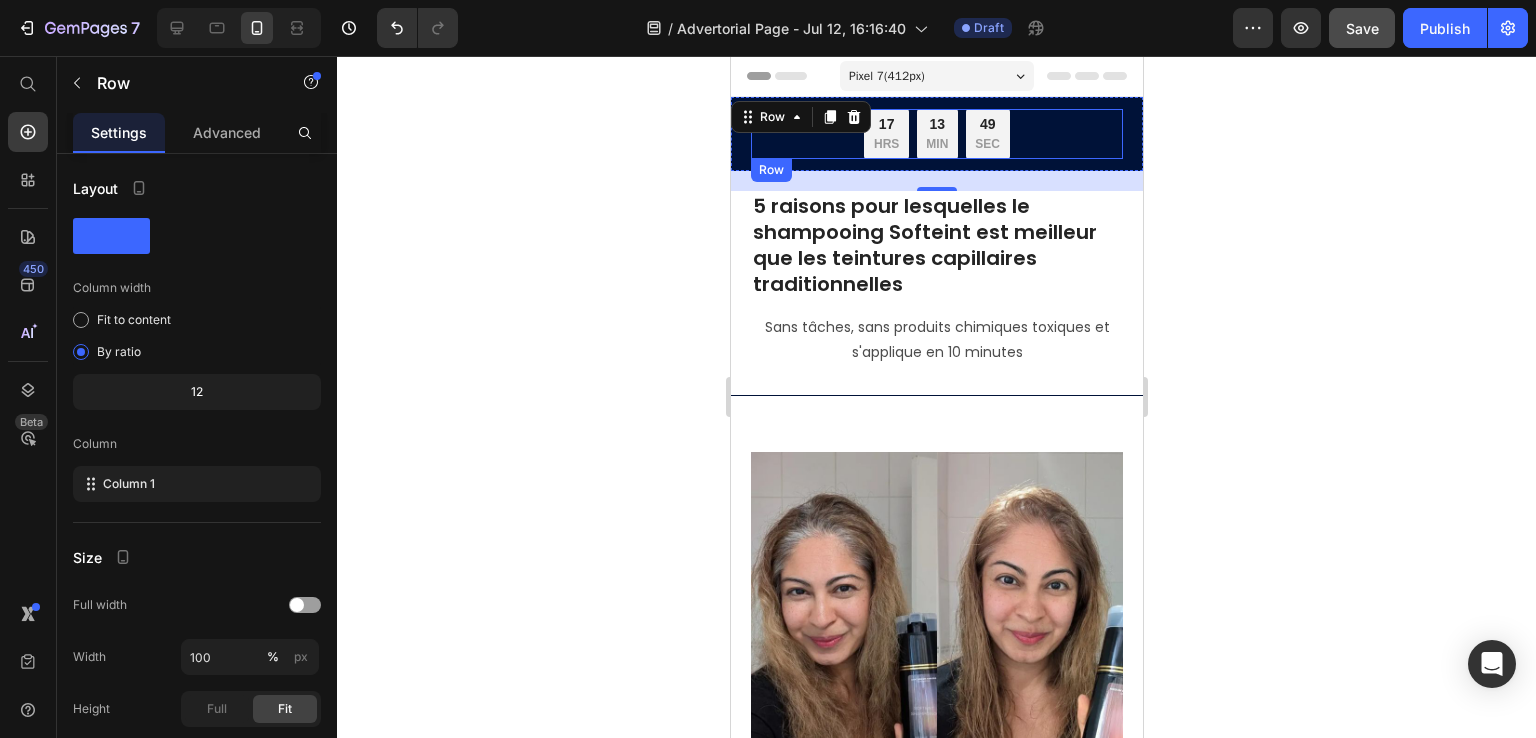 click on "OFFRE LIMIT É  : 2 achetés,1 offert  + LIVRAISON GRATUITE Text Block 17 HRS 13 MIN 49 SEC Countdown Timer Row Row" at bounding box center (936, 134) 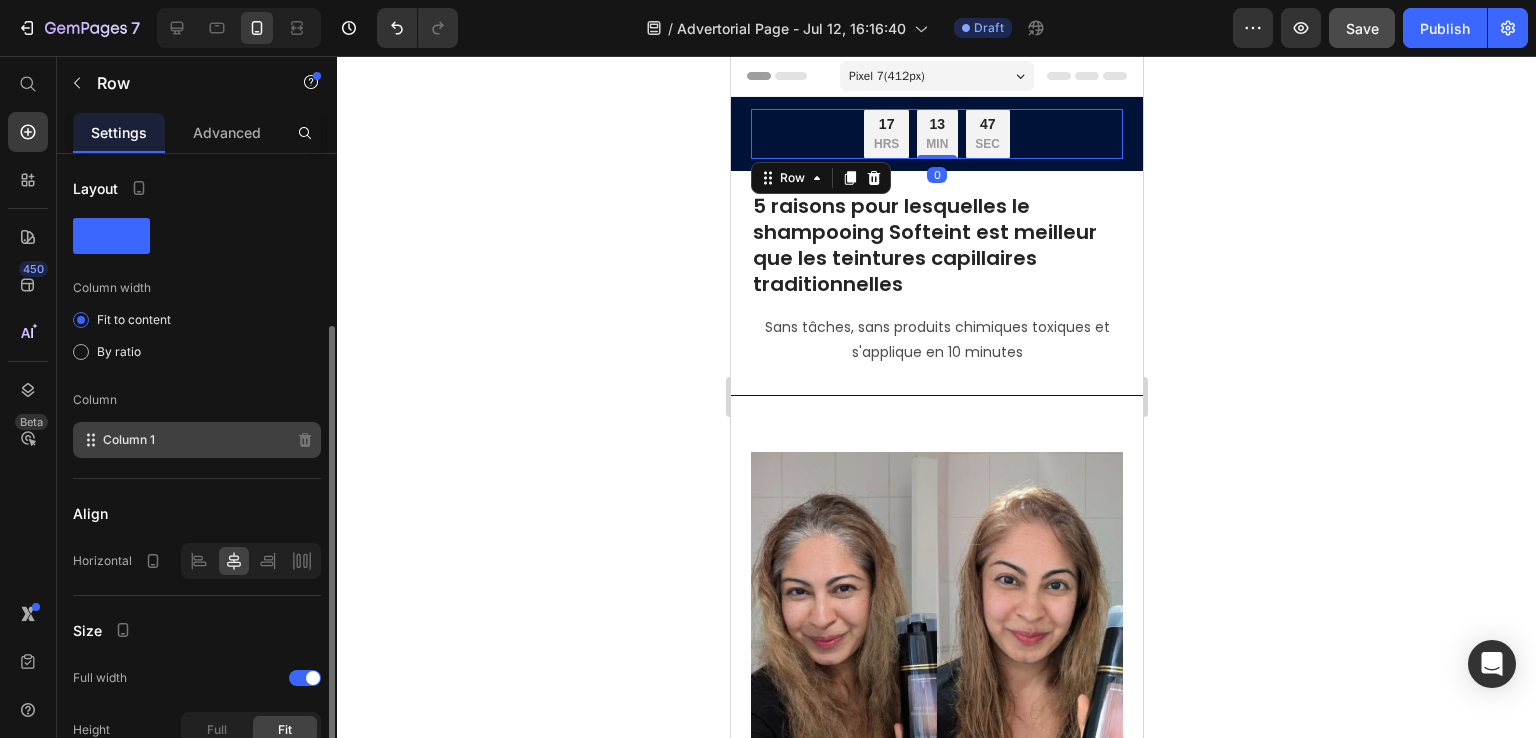 scroll, scrollTop: 246, scrollLeft: 0, axis: vertical 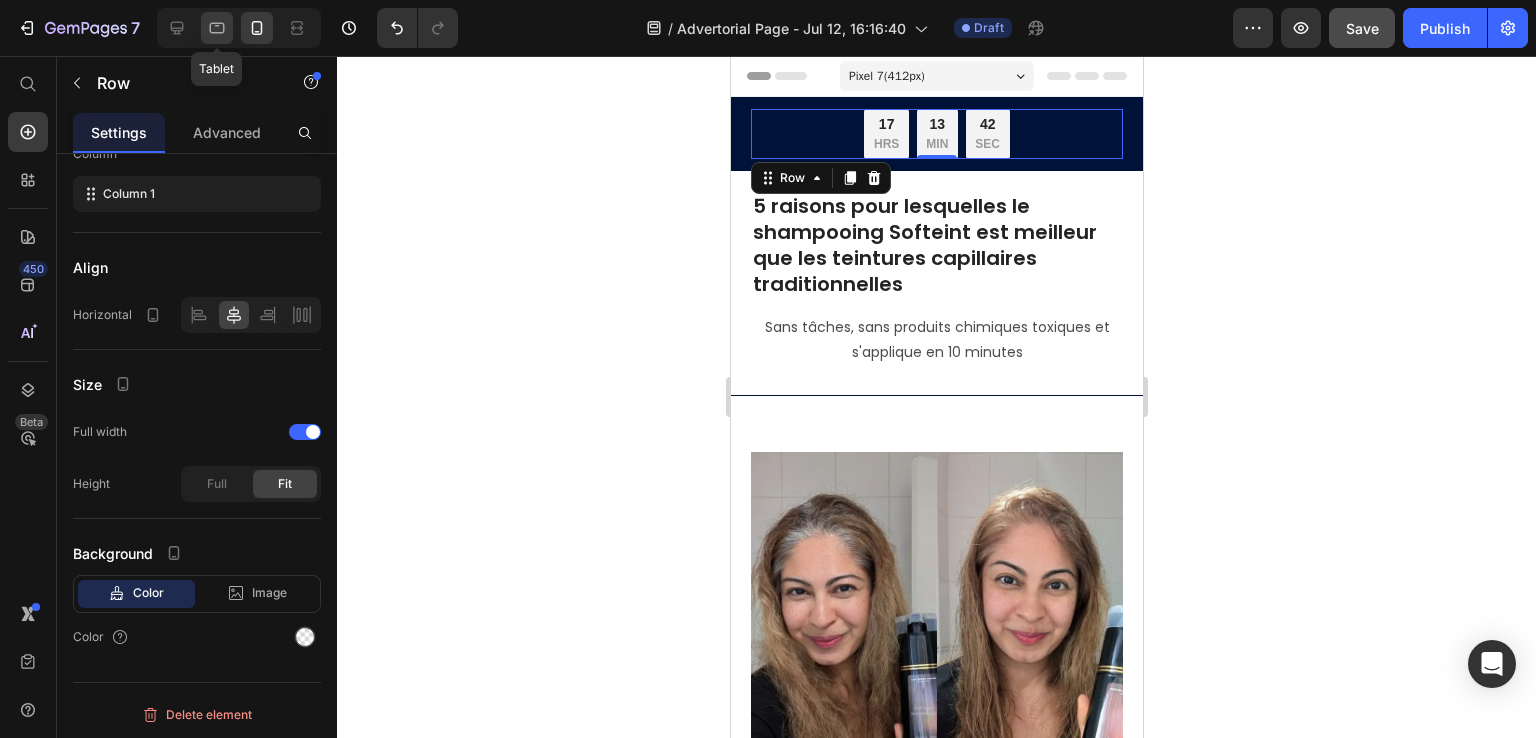 click 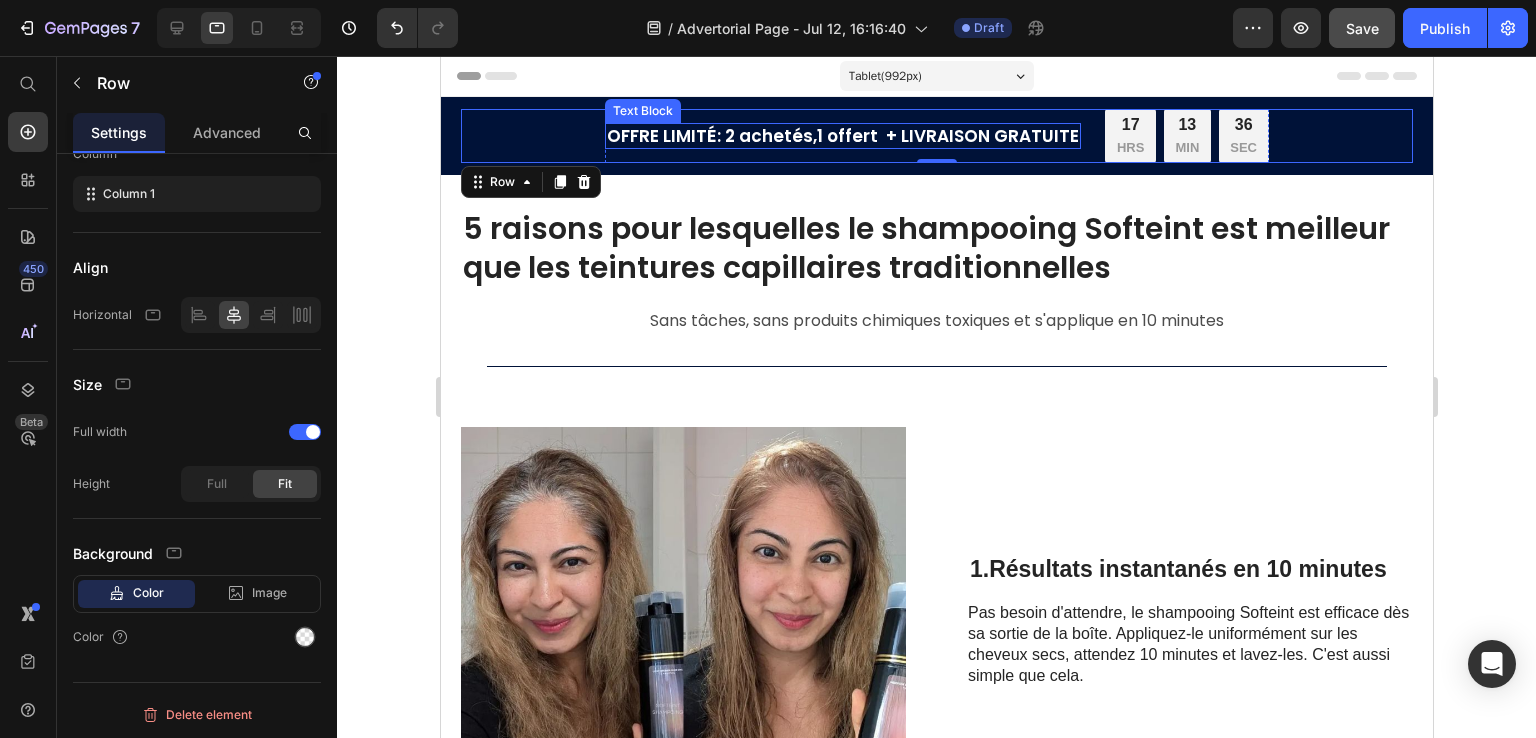 click on "OFFRE LIMIT É  : 2 achetés,1 offert  + LIVRAISON GRATUITE" at bounding box center (842, 136) 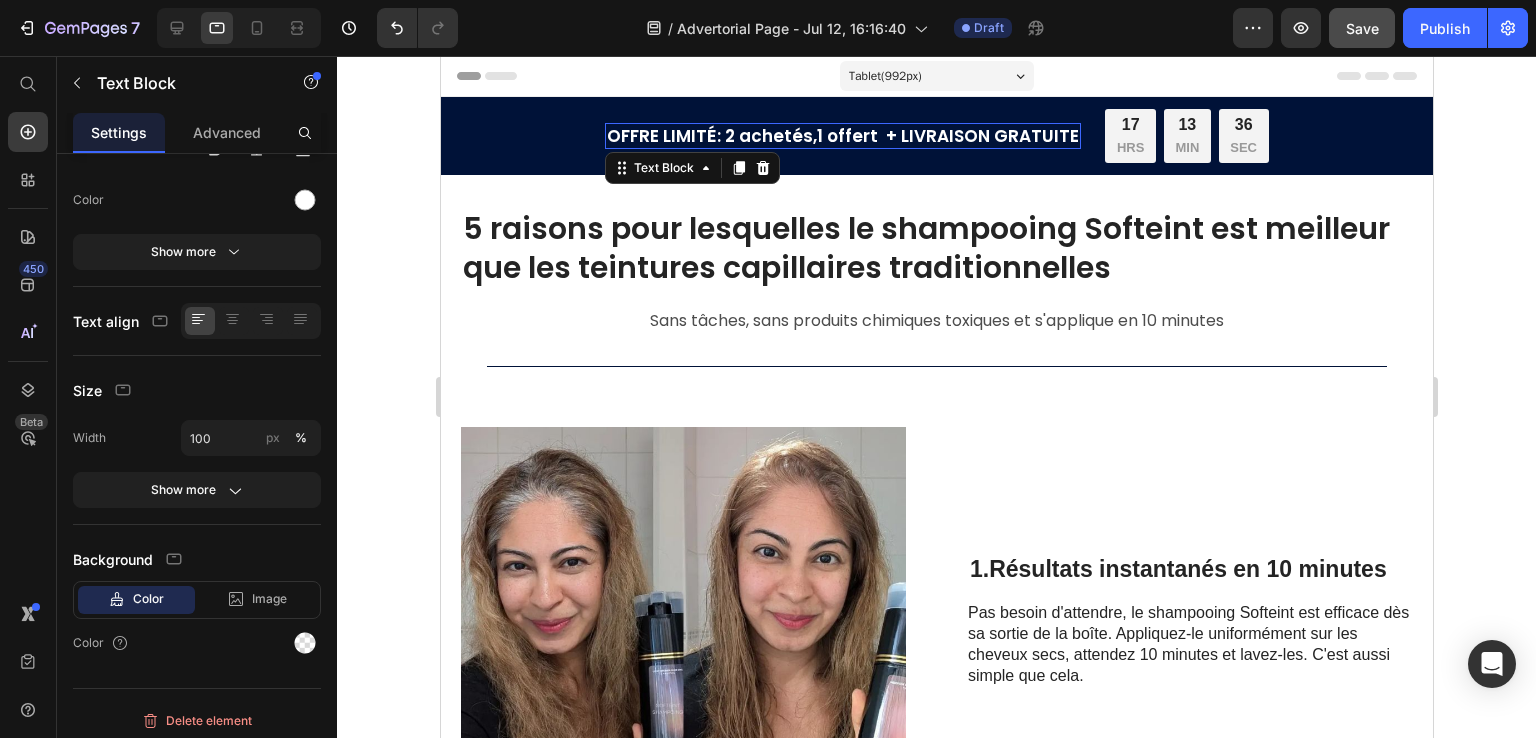 scroll, scrollTop: 0, scrollLeft: 0, axis: both 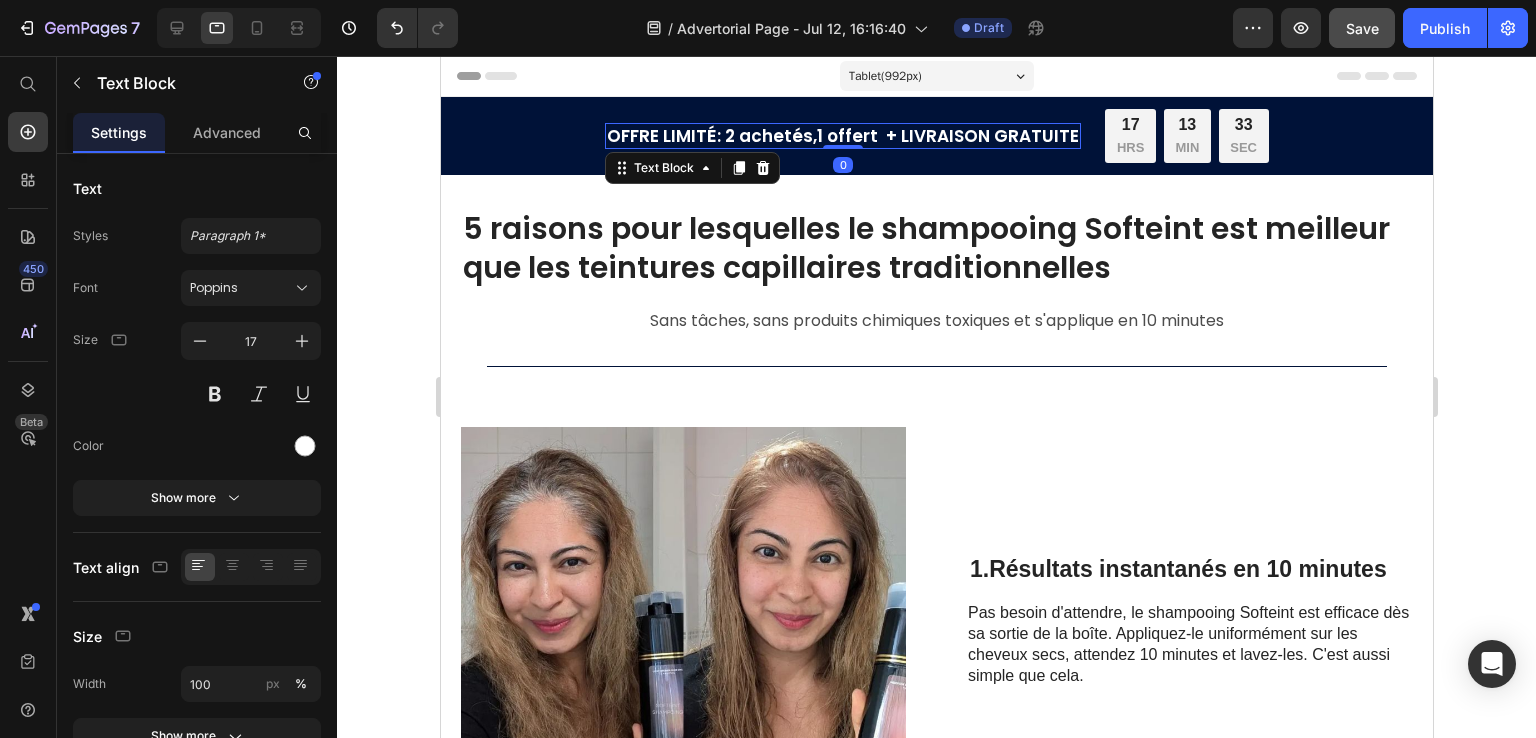click on "OFFRE LIMIT É  : 2 achetés,1 offert  + LIVRAISON GRATUITE" at bounding box center (842, 136) 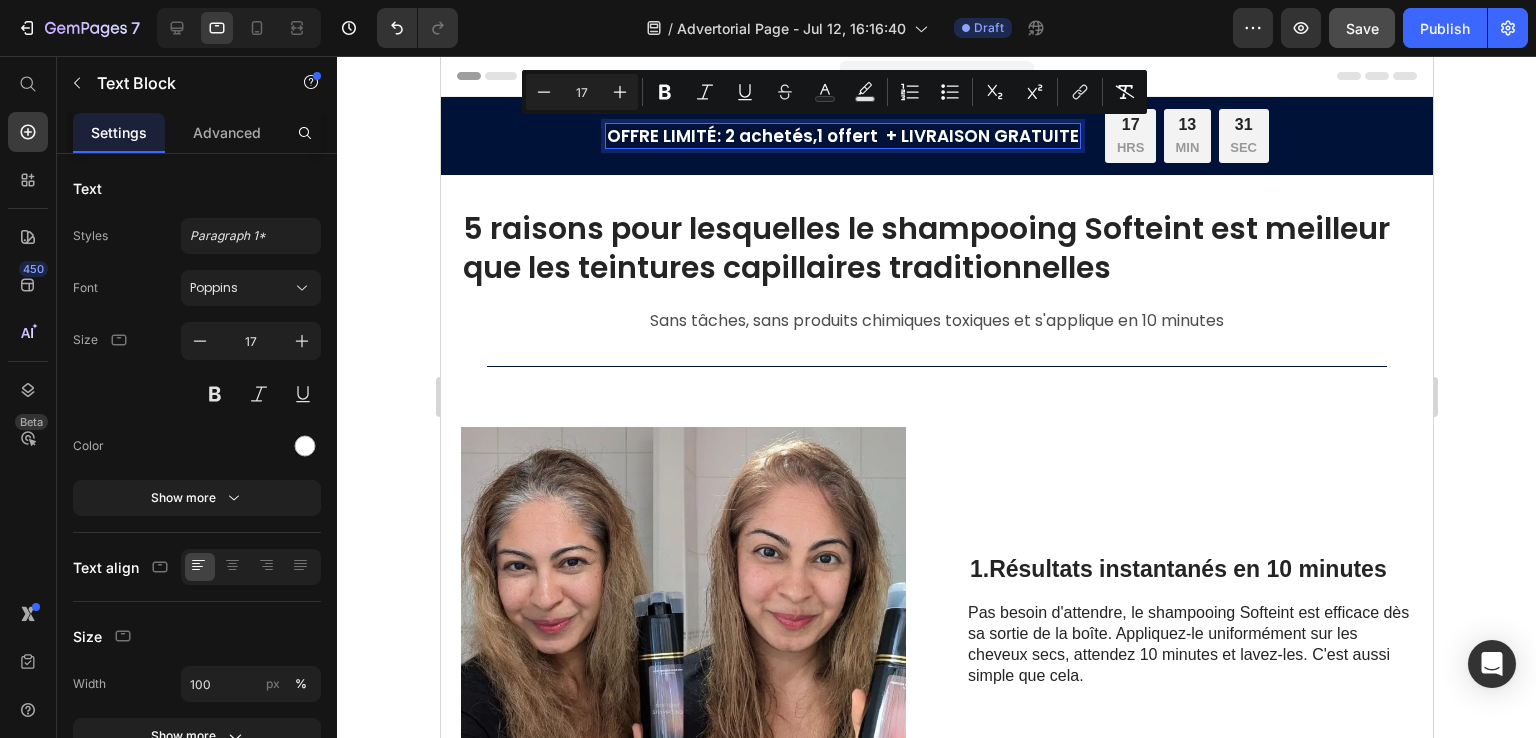 drag, startPoint x: 605, startPoint y: 134, endPoint x: 1067, endPoint y: 134, distance: 462 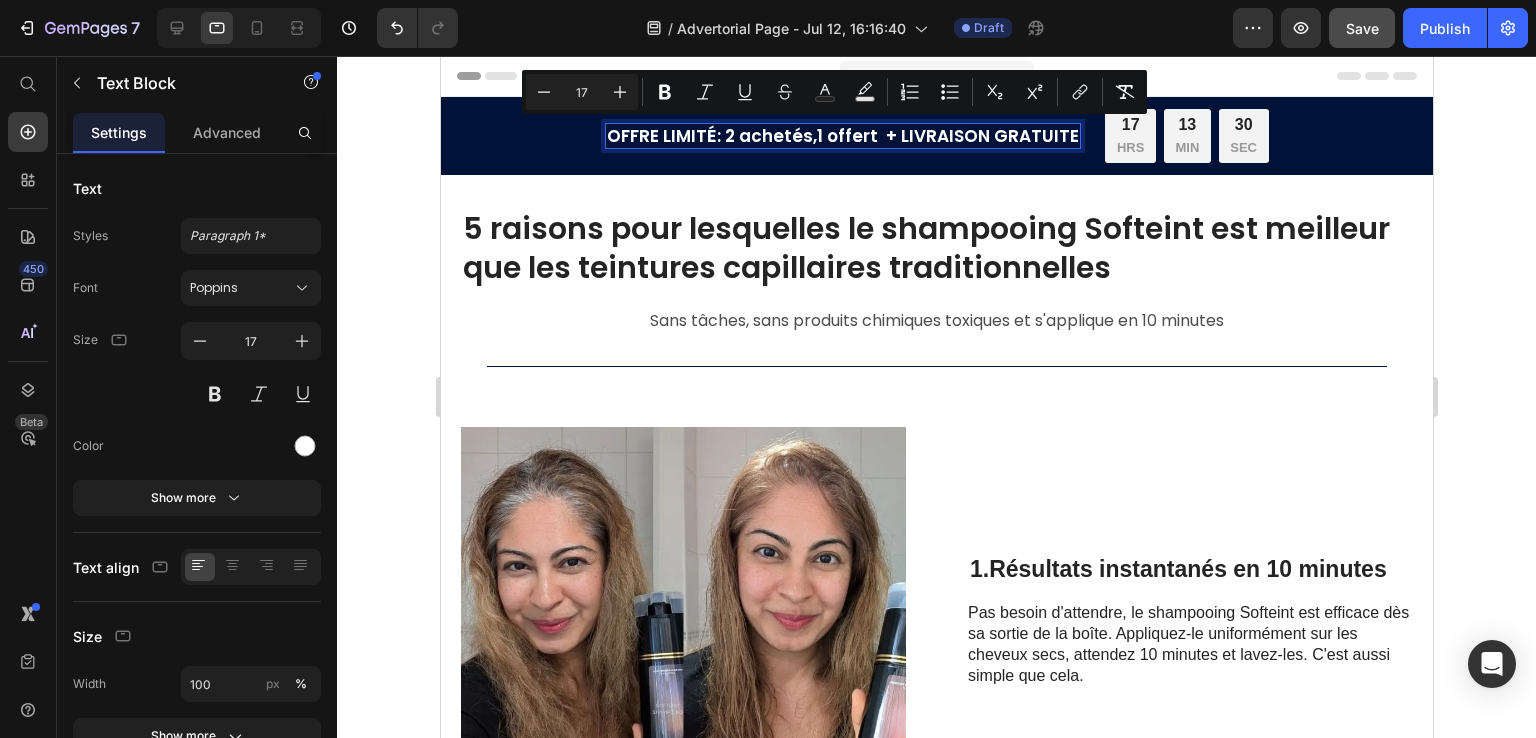 copy on "OFFRE LIMIT É  : 2 achetés,1 offert  + LIVRAISON GRATUITE" 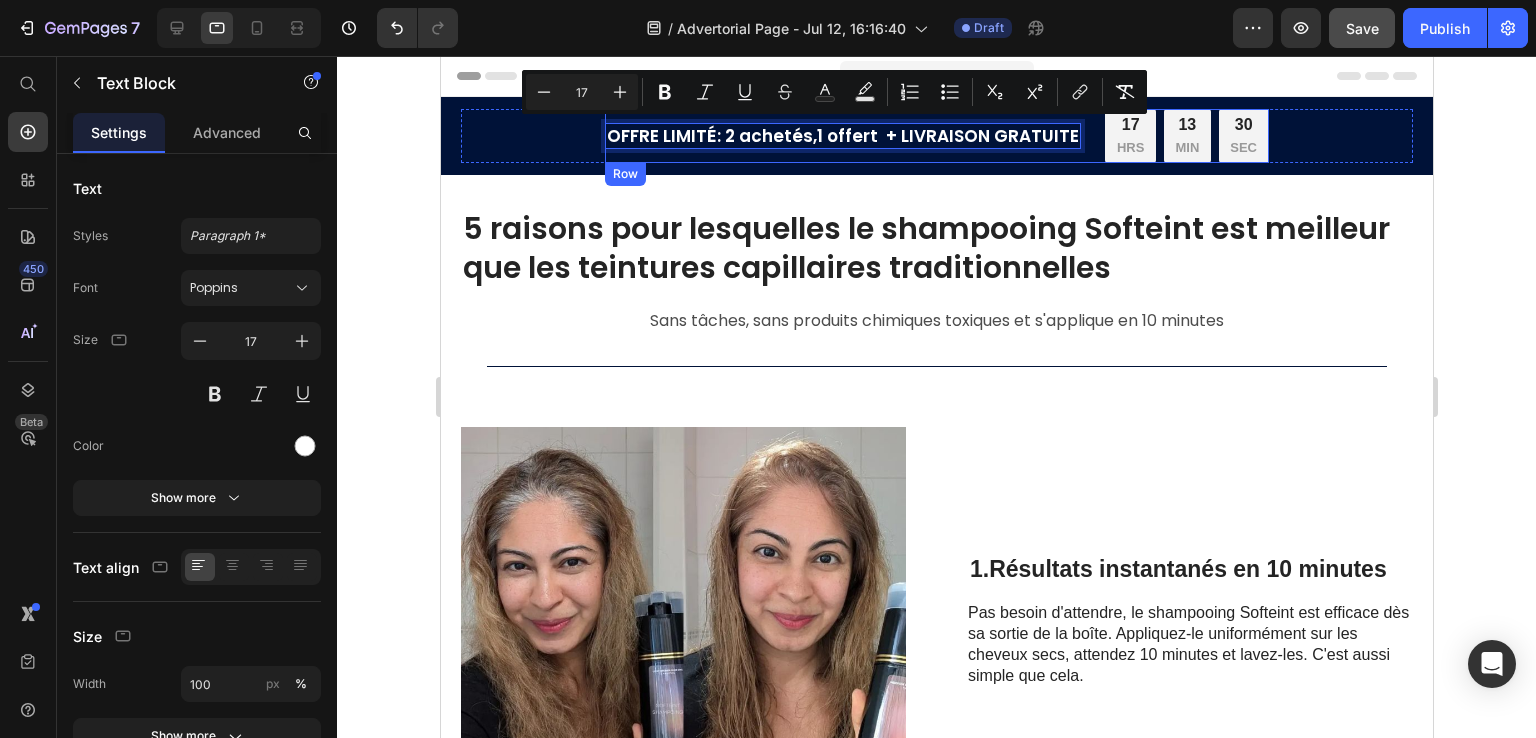 drag, startPoint x: 959, startPoint y: 121, endPoint x: 829, endPoint y: 125, distance: 130.06152 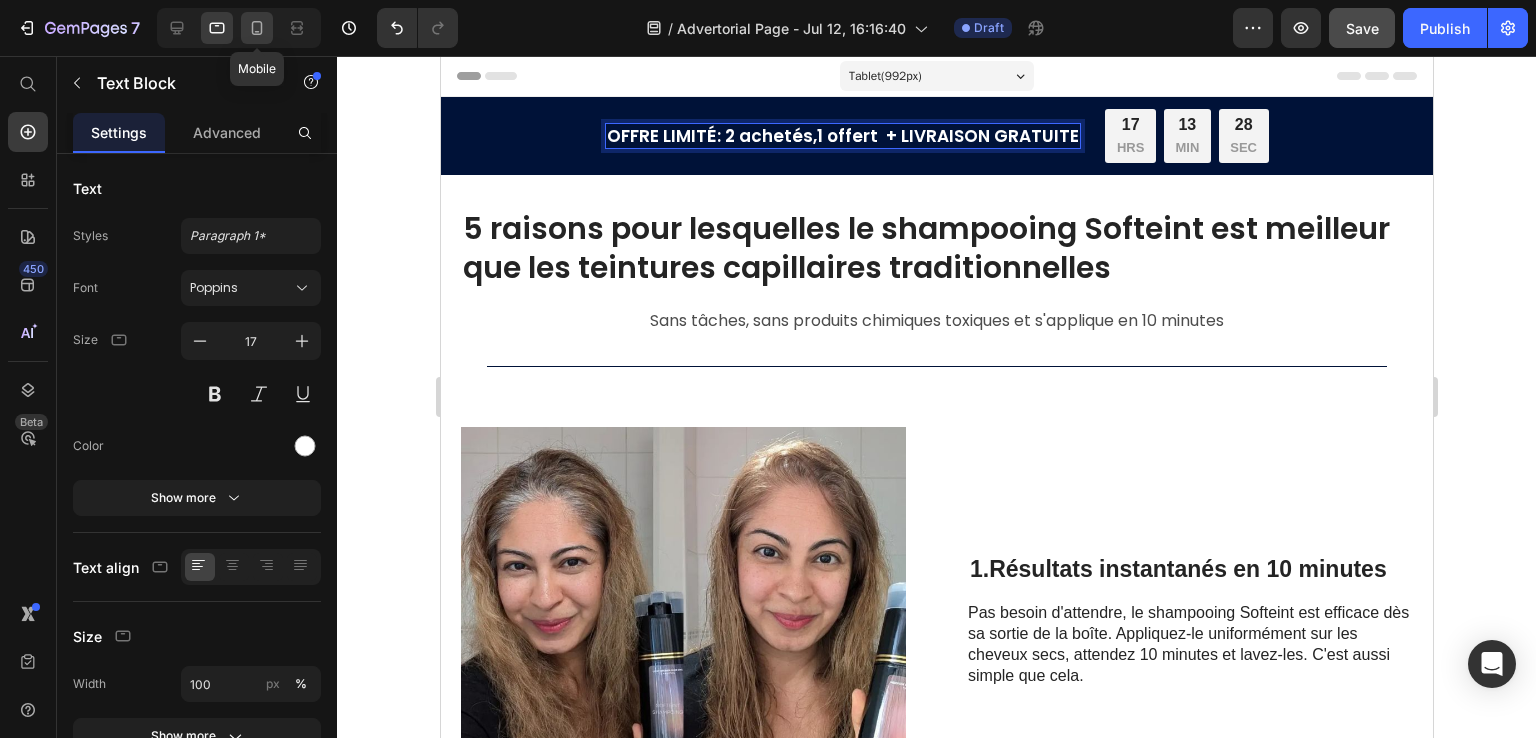 click 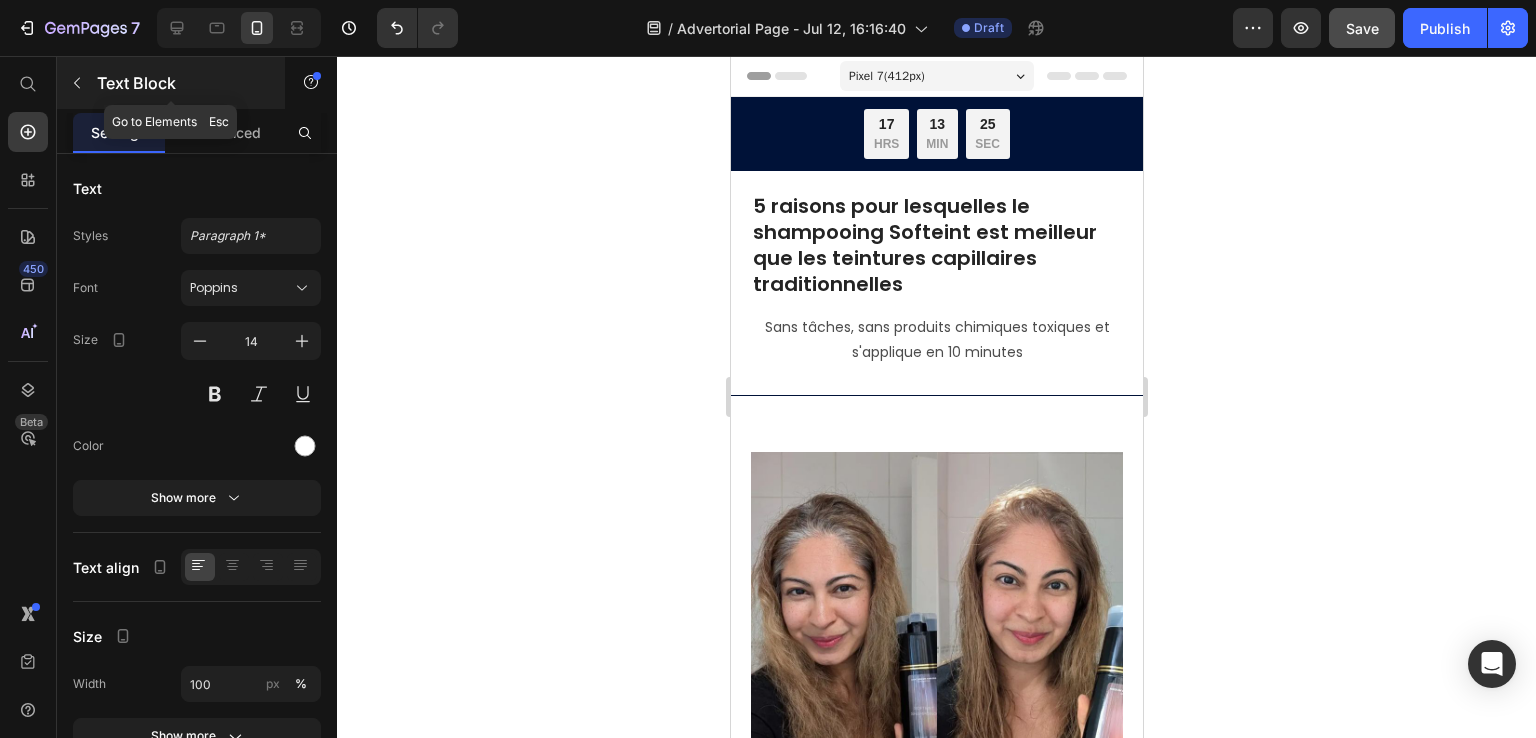 click 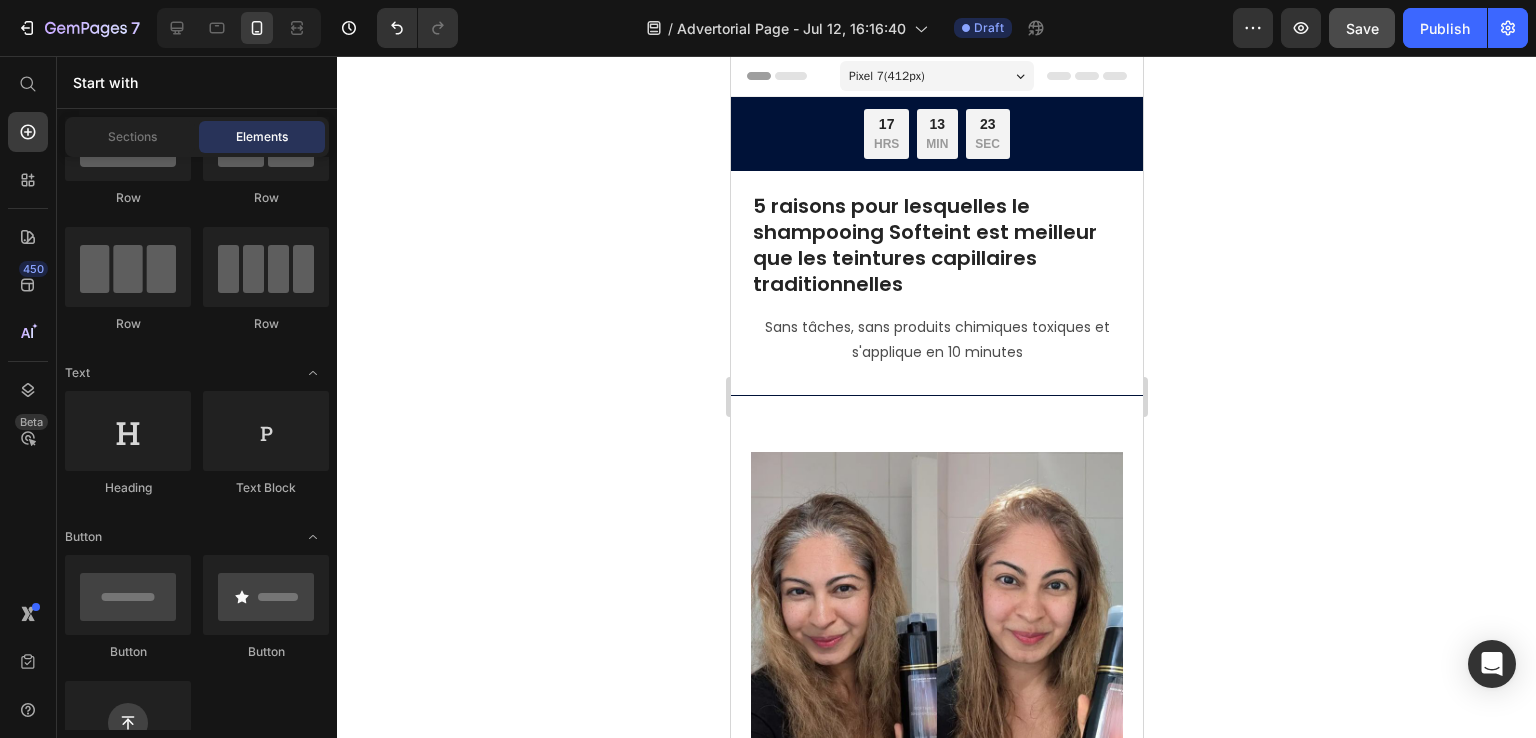 scroll, scrollTop: 0, scrollLeft: 0, axis: both 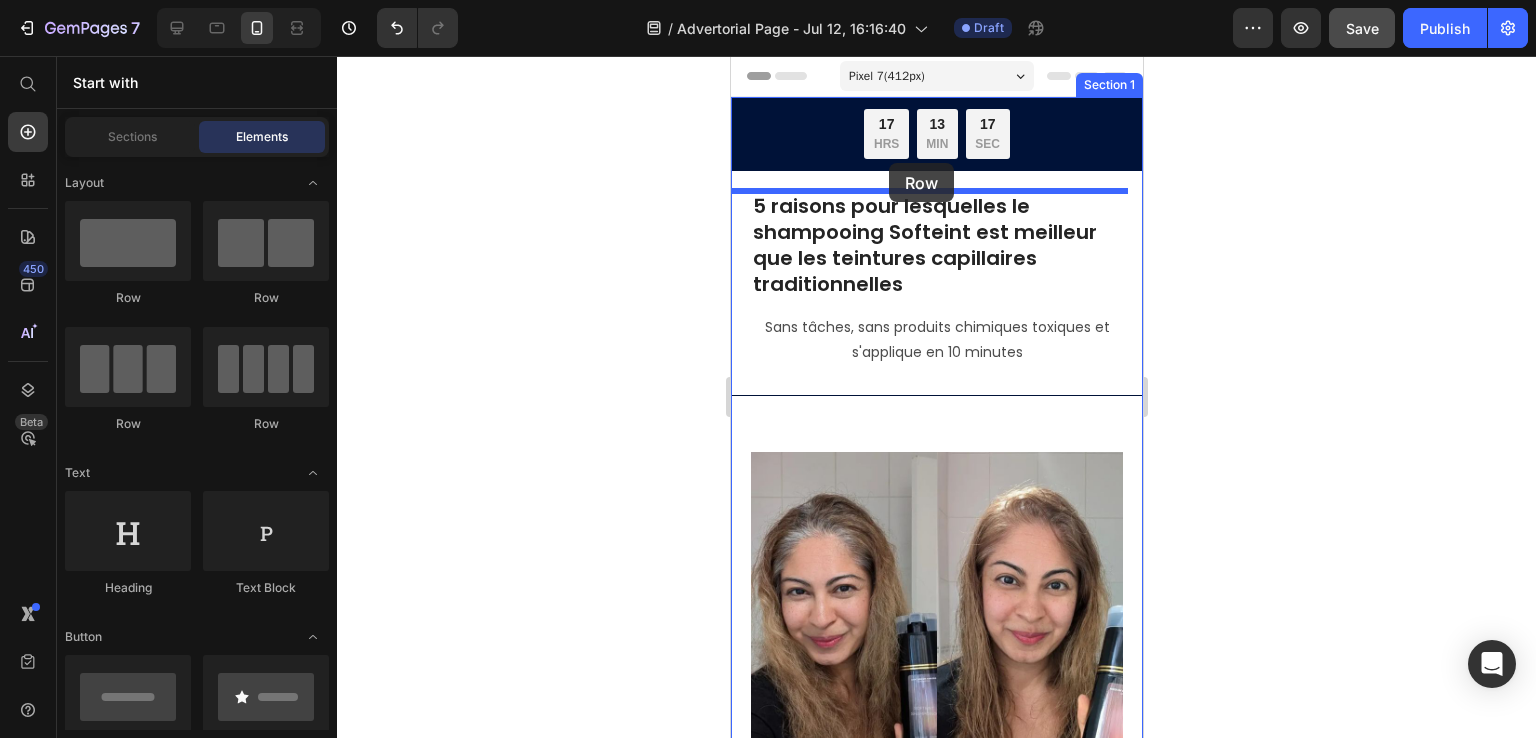 drag, startPoint x: 989, startPoint y: 297, endPoint x: 888, endPoint y: 163, distance: 167.80048 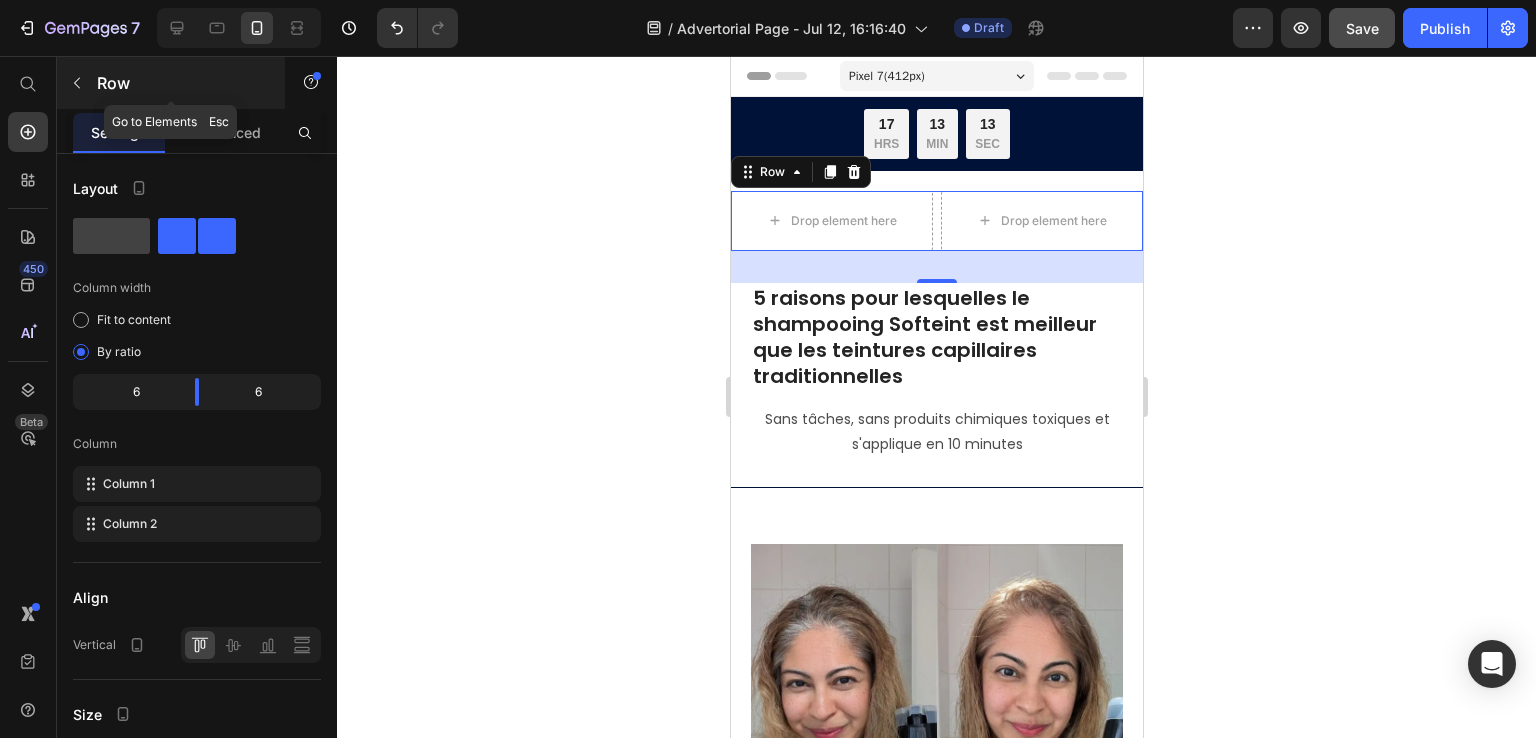 click 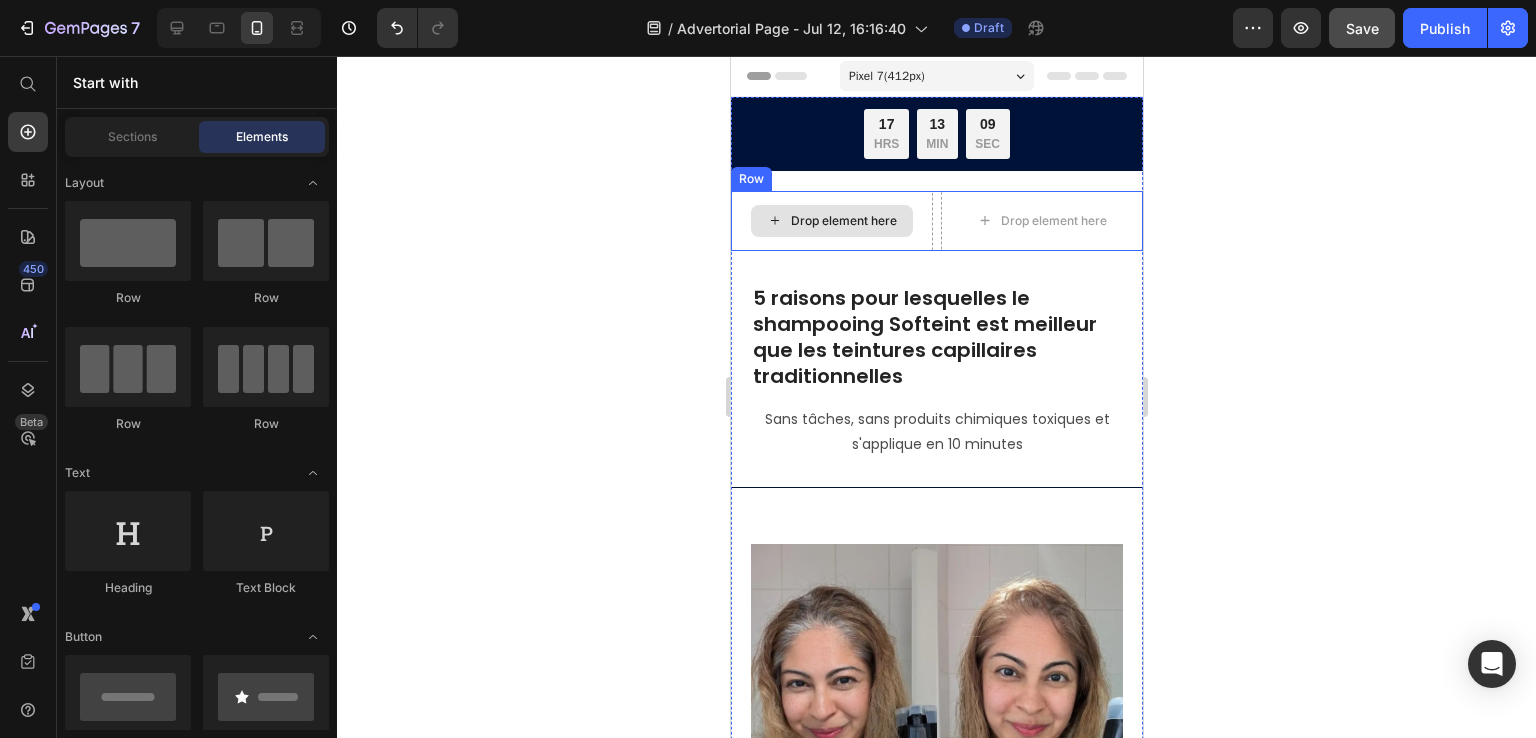 click on "Drop element here" at bounding box center (831, 221) 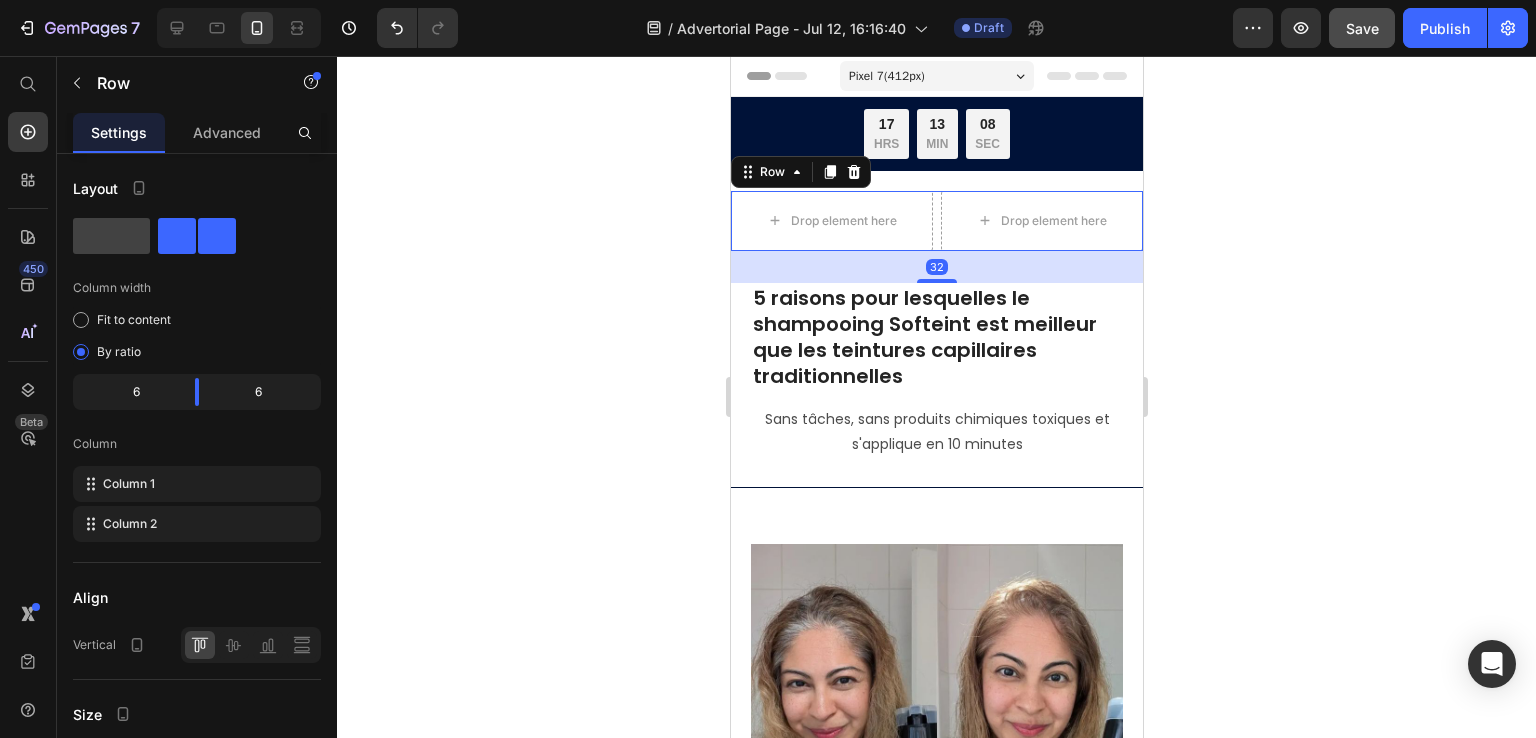 scroll, scrollTop: 434, scrollLeft: 0, axis: vertical 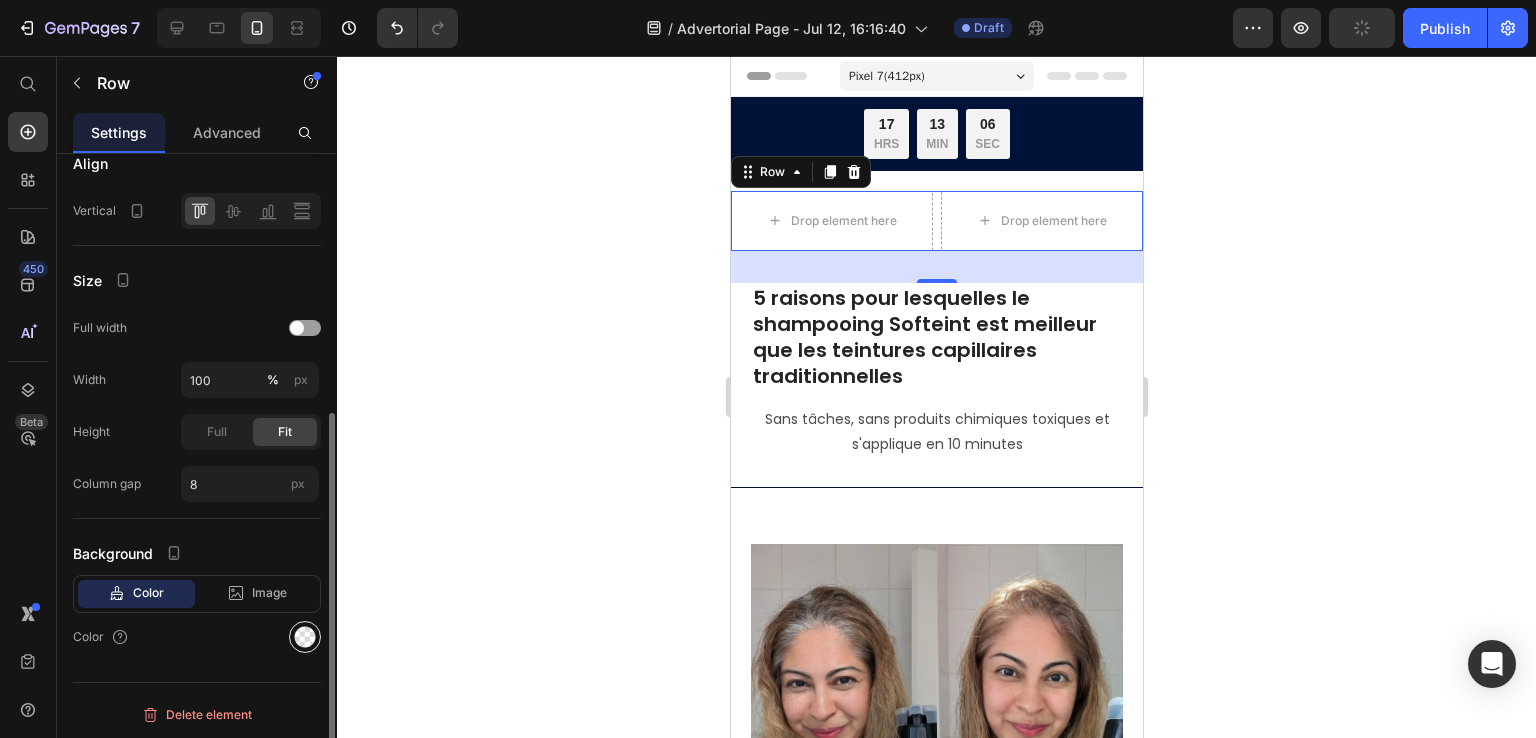 click at bounding box center (305, 637) 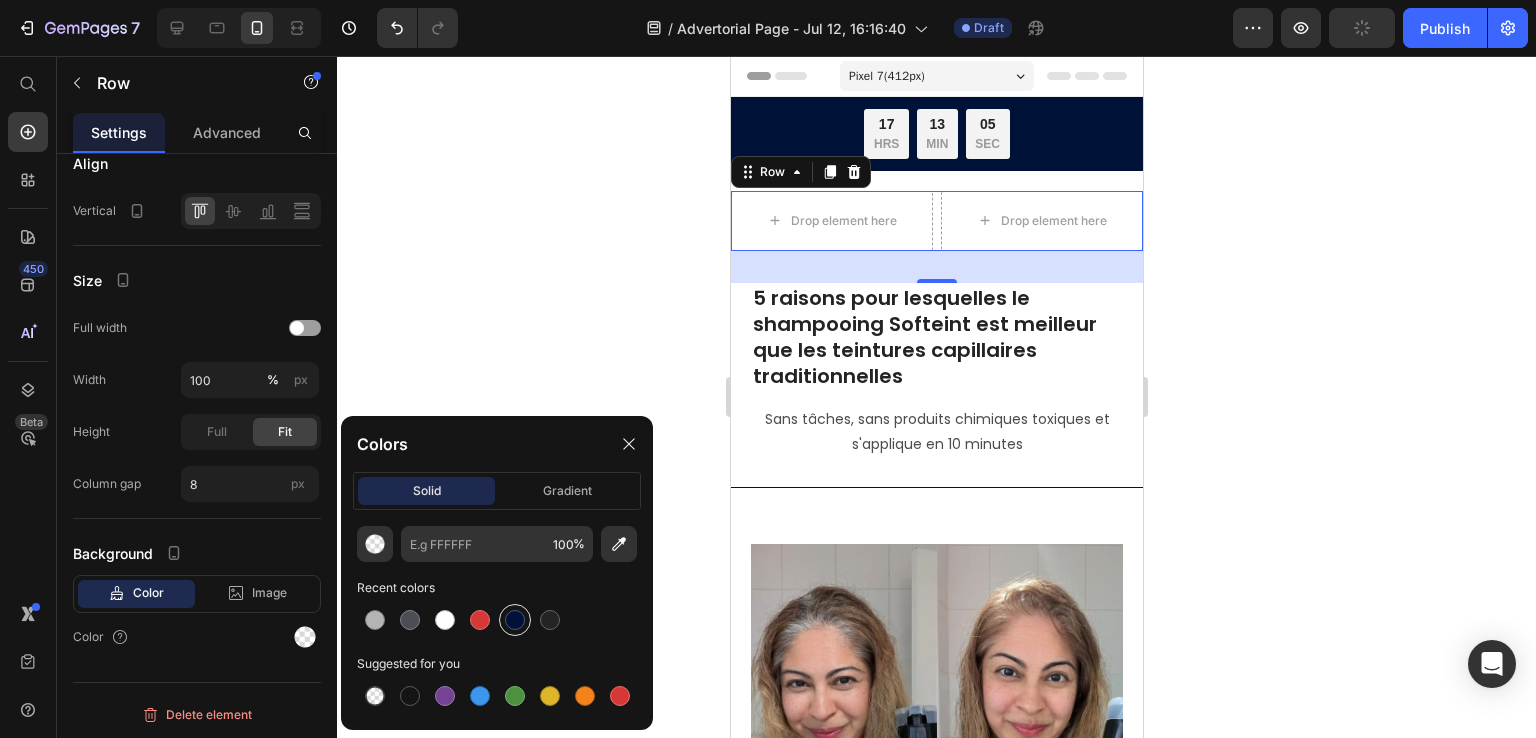 click at bounding box center [515, 620] 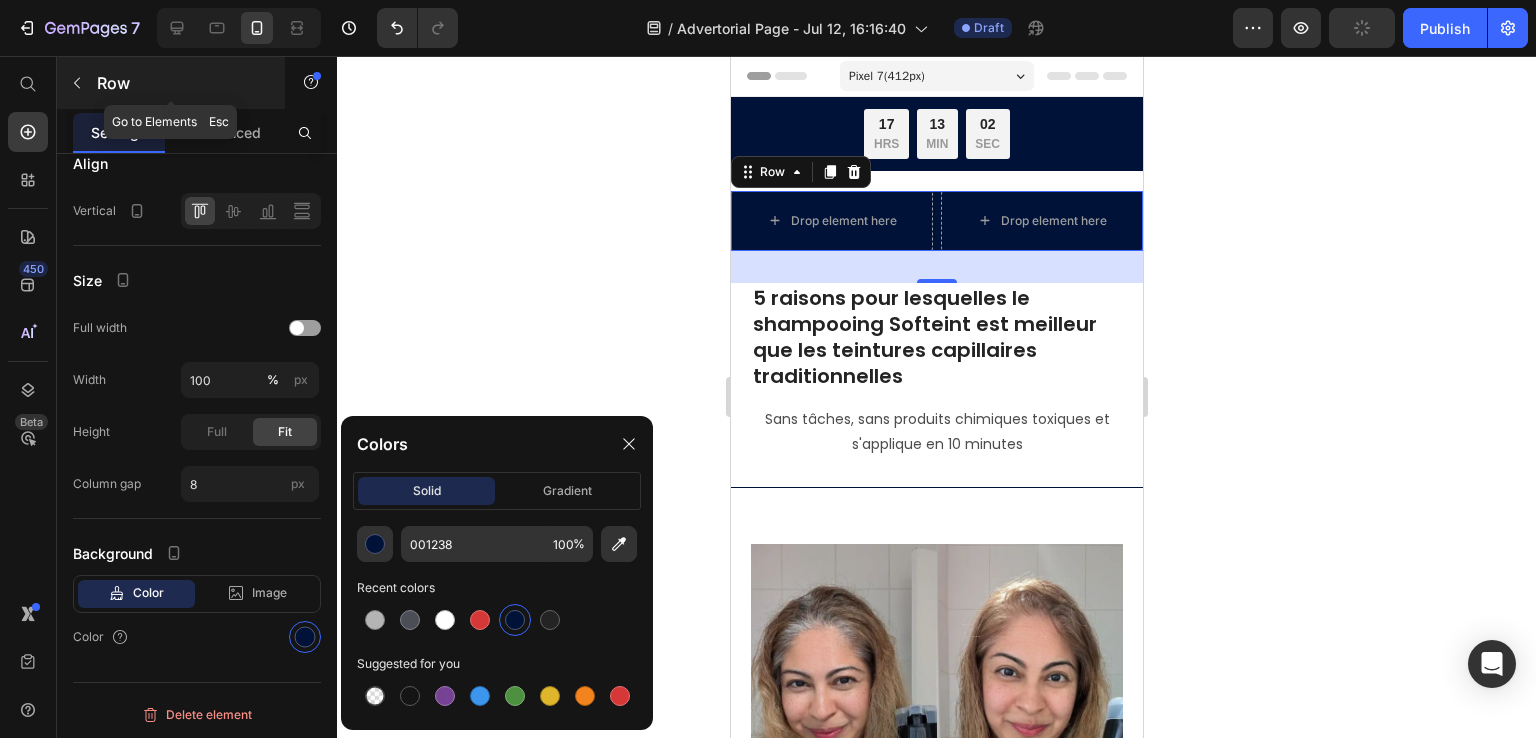 click 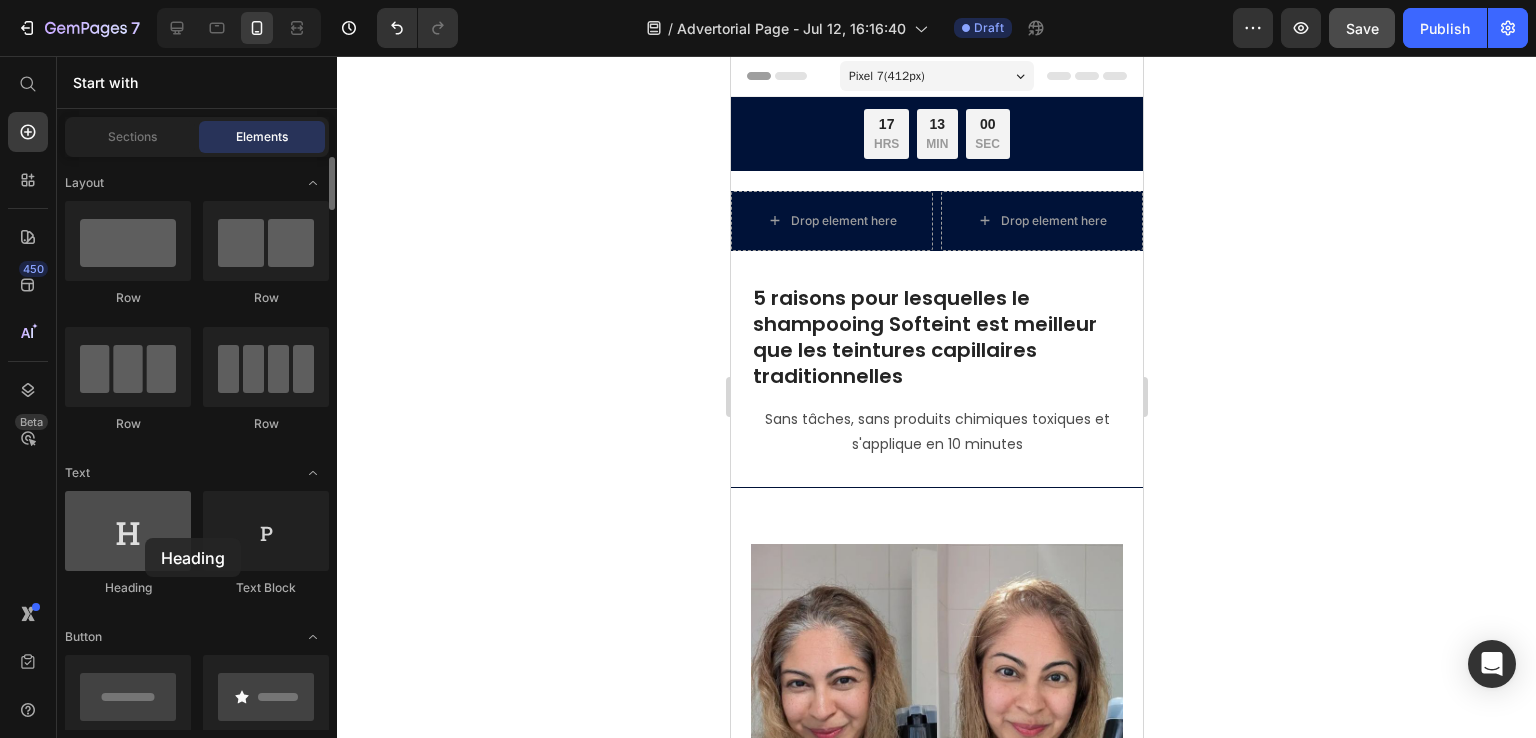 click at bounding box center (128, 531) 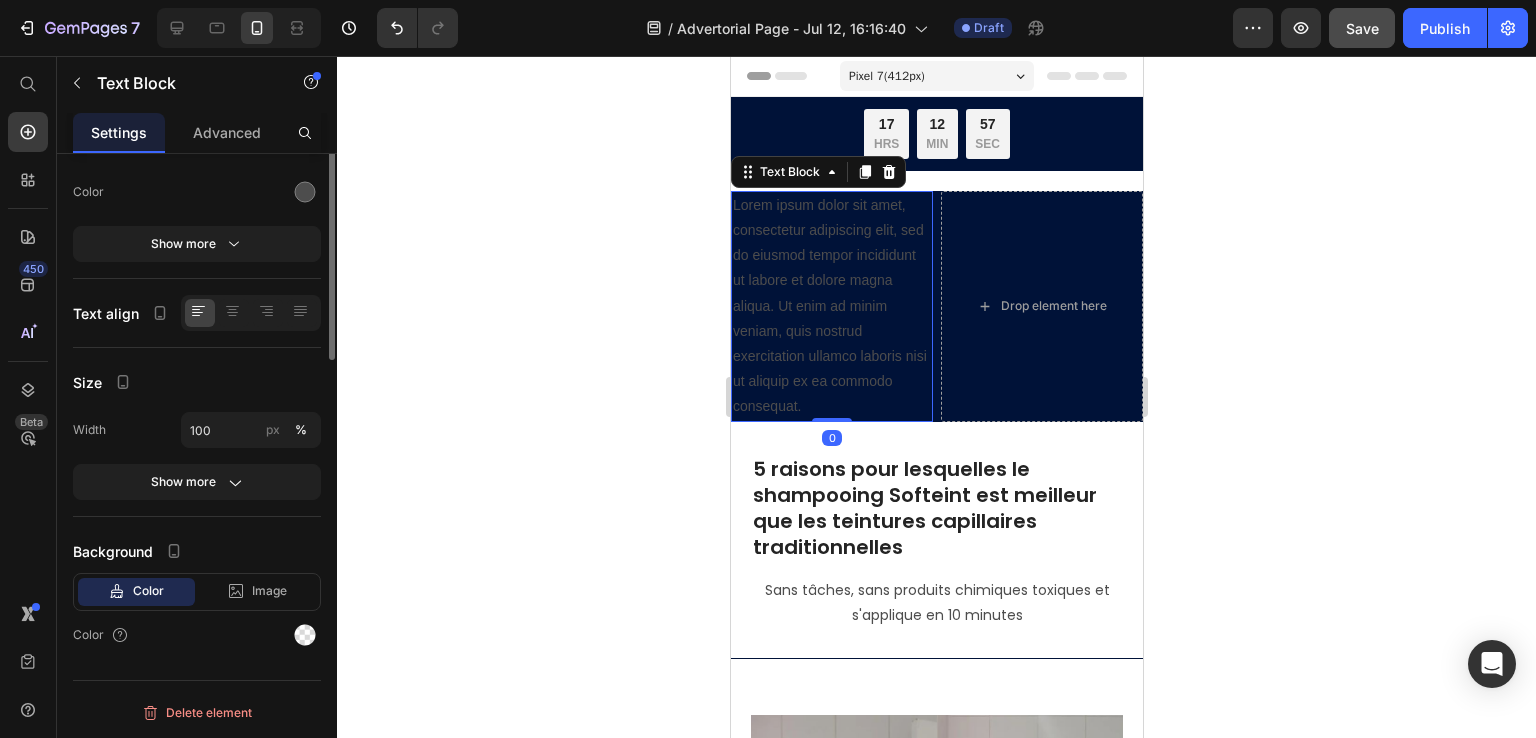 scroll, scrollTop: 0, scrollLeft: 0, axis: both 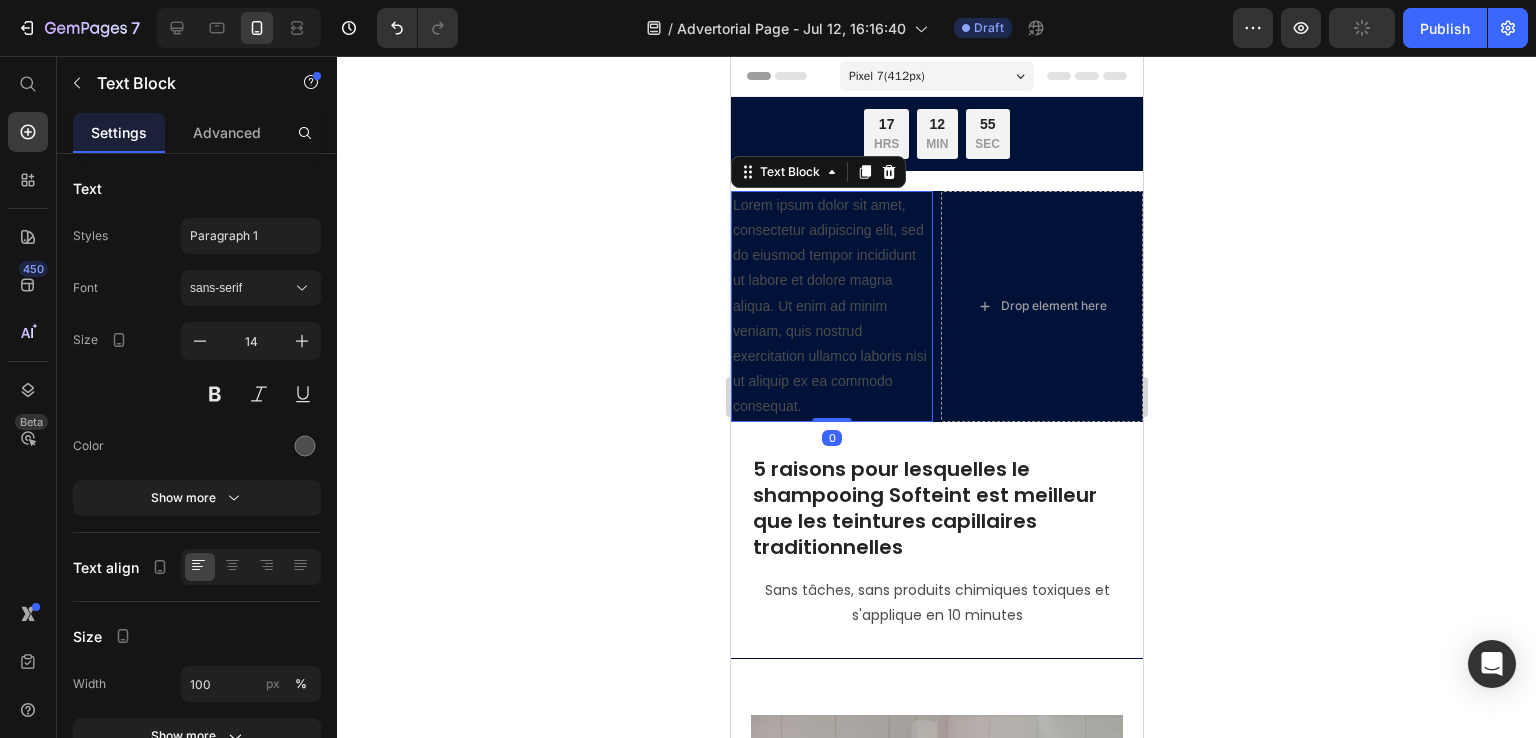 click on "Lorem ipsum dolor sit amet, consectetur adipiscing elit, sed do eiusmod tempor incididunt ut labore et dolore magna aliqua. Ut enim ad minim veniam, quis nostrud exercitation ullamco laboris nisi ut aliquip ex ea commodo consequat." at bounding box center [831, 306] 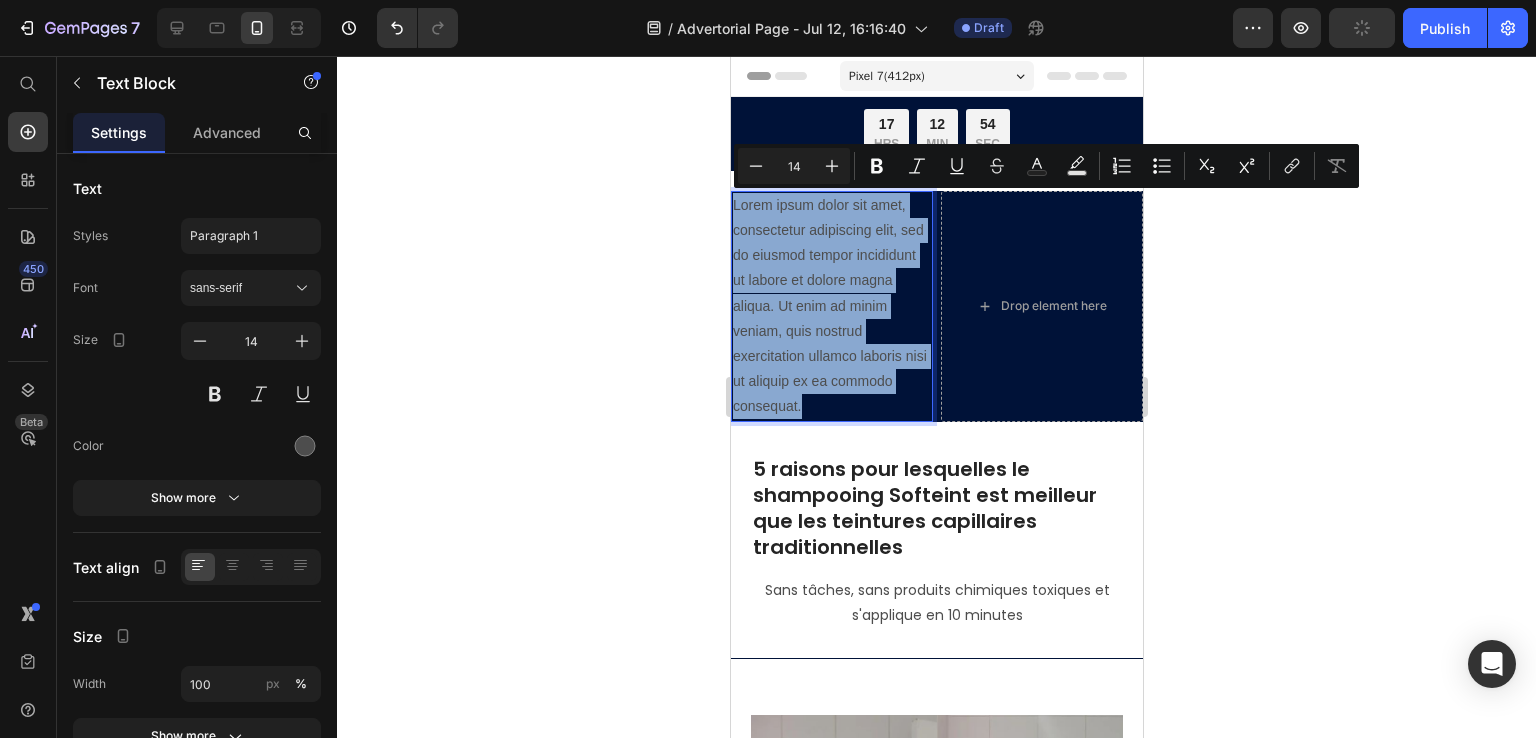 drag, startPoint x: 801, startPoint y: 403, endPoint x: 729, endPoint y: 208, distance: 207.86775 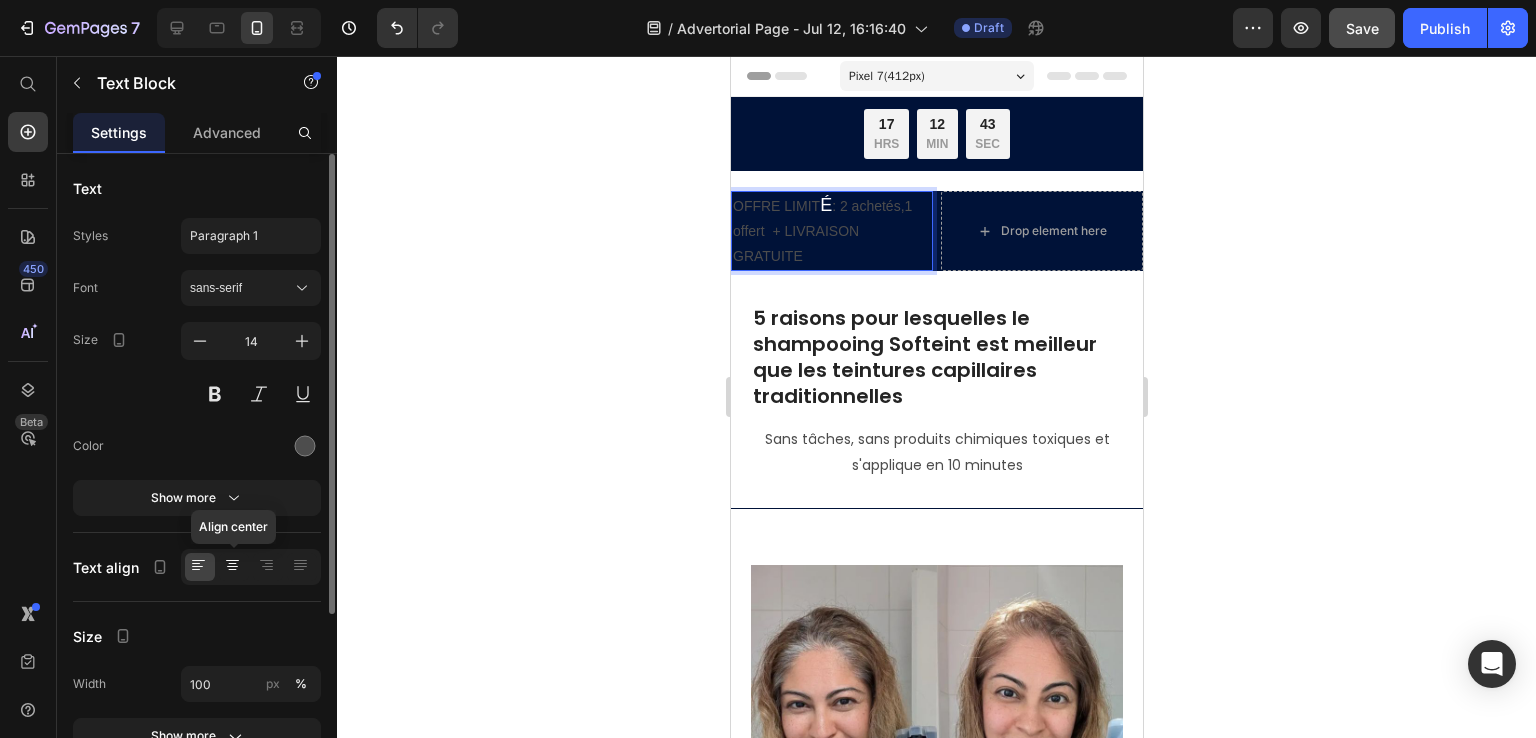 click 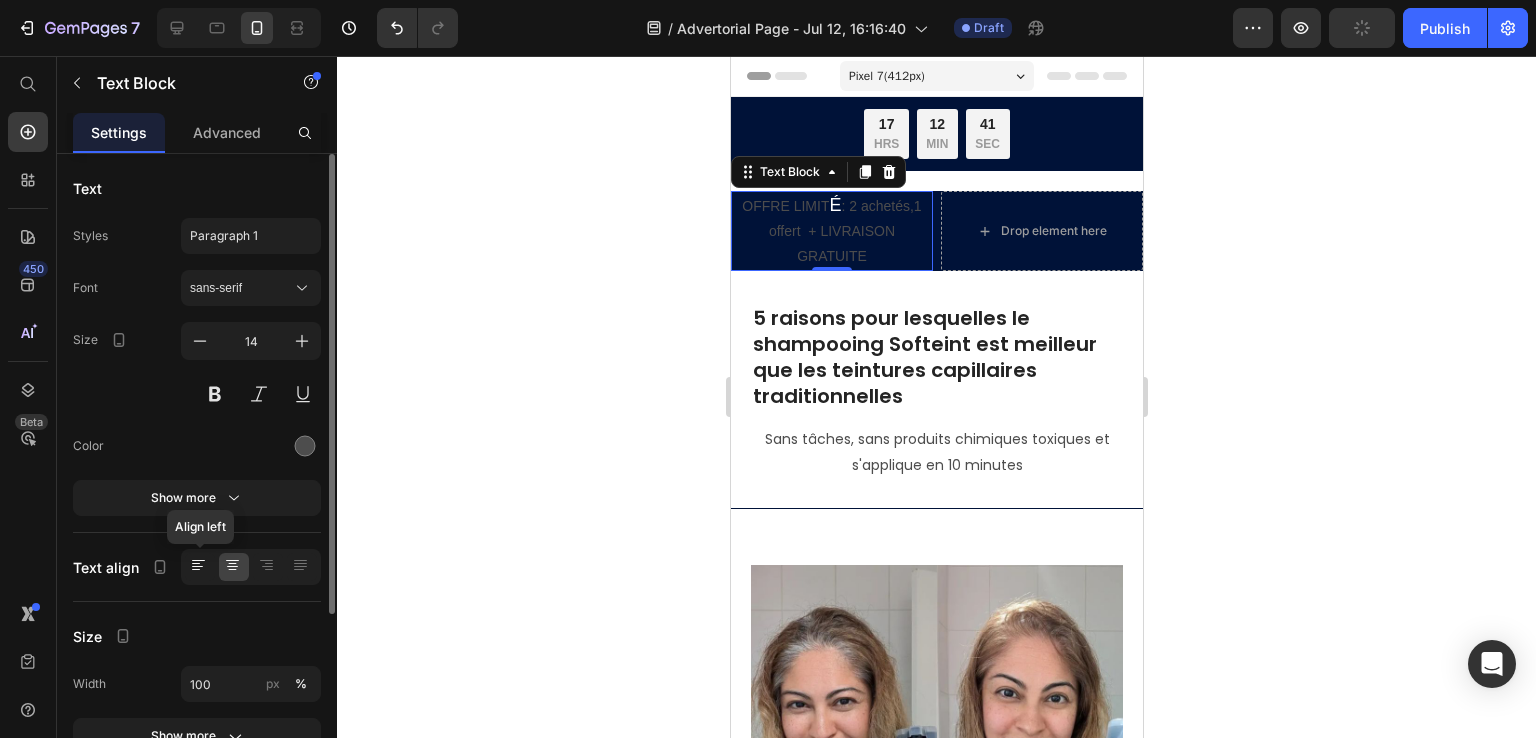 click 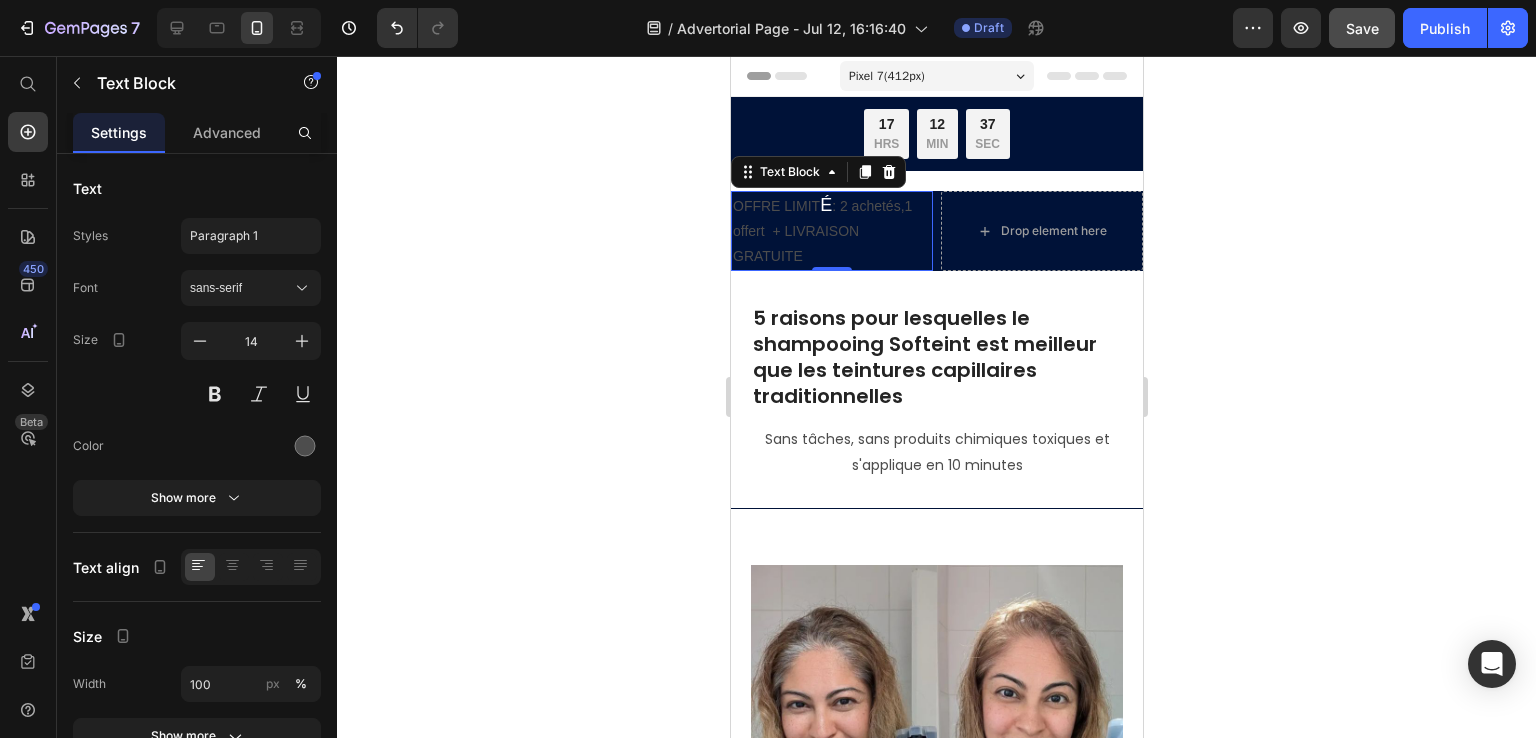 click on "OFFRE LIMIT É  : 2 achetés,1 offert  + LIVRAISON GRATUITE" at bounding box center [831, 231] 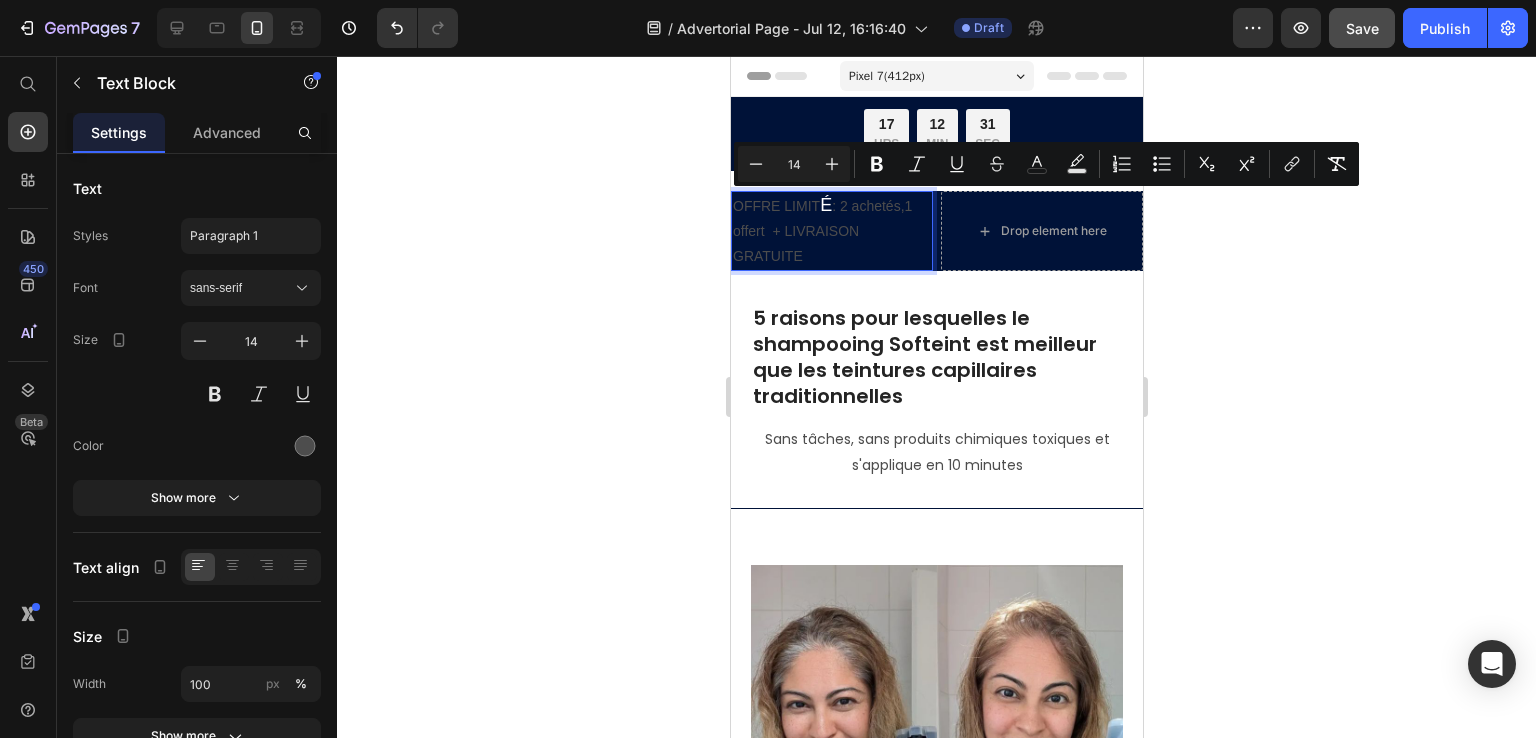drag, startPoint x: 859, startPoint y: 250, endPoint x: 1448, endPoint y: 235, distance: 589.191 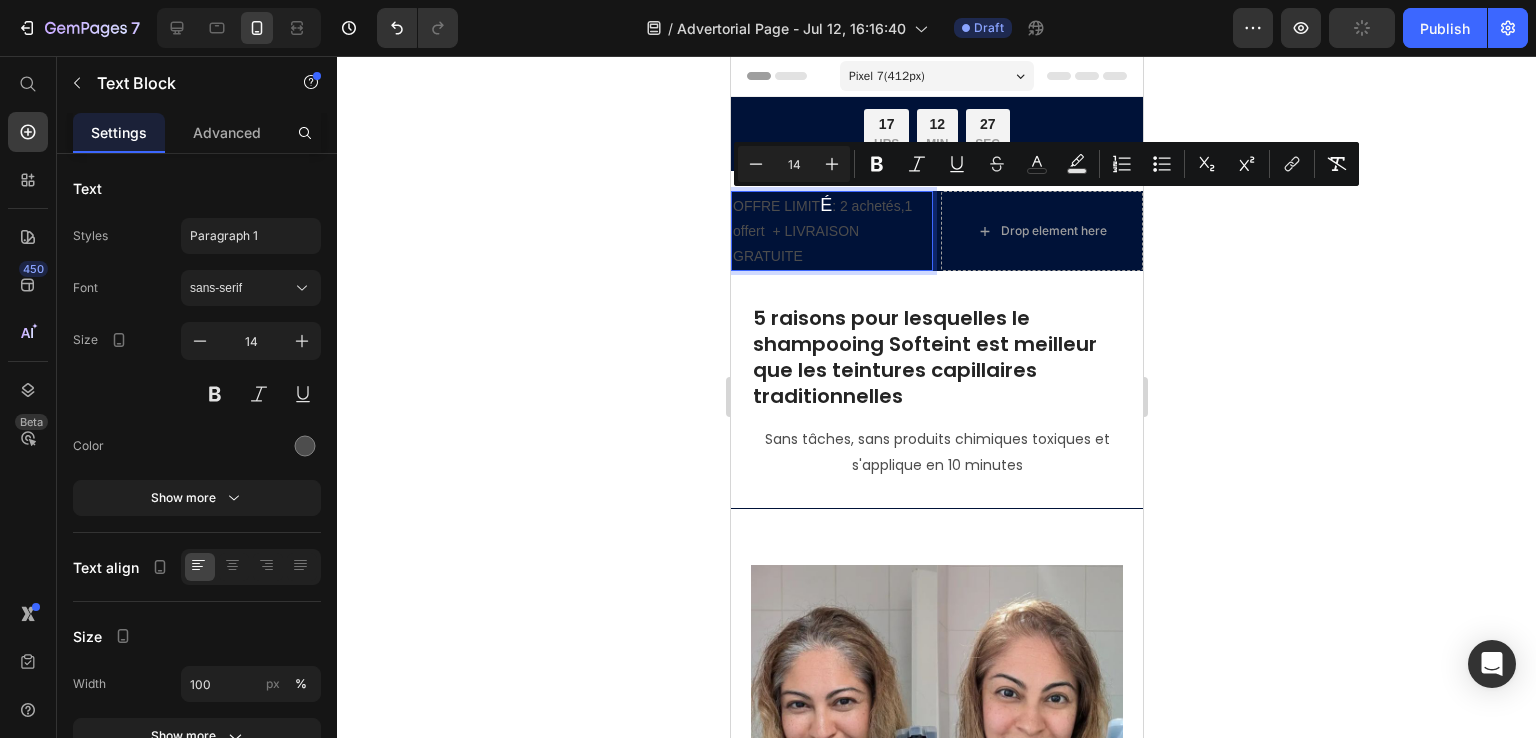 click on "OFFRE LIMIT É  : 2 achetés,1 offert  + LIVRAISON GRATUITE" at bounding box center [831, 231] 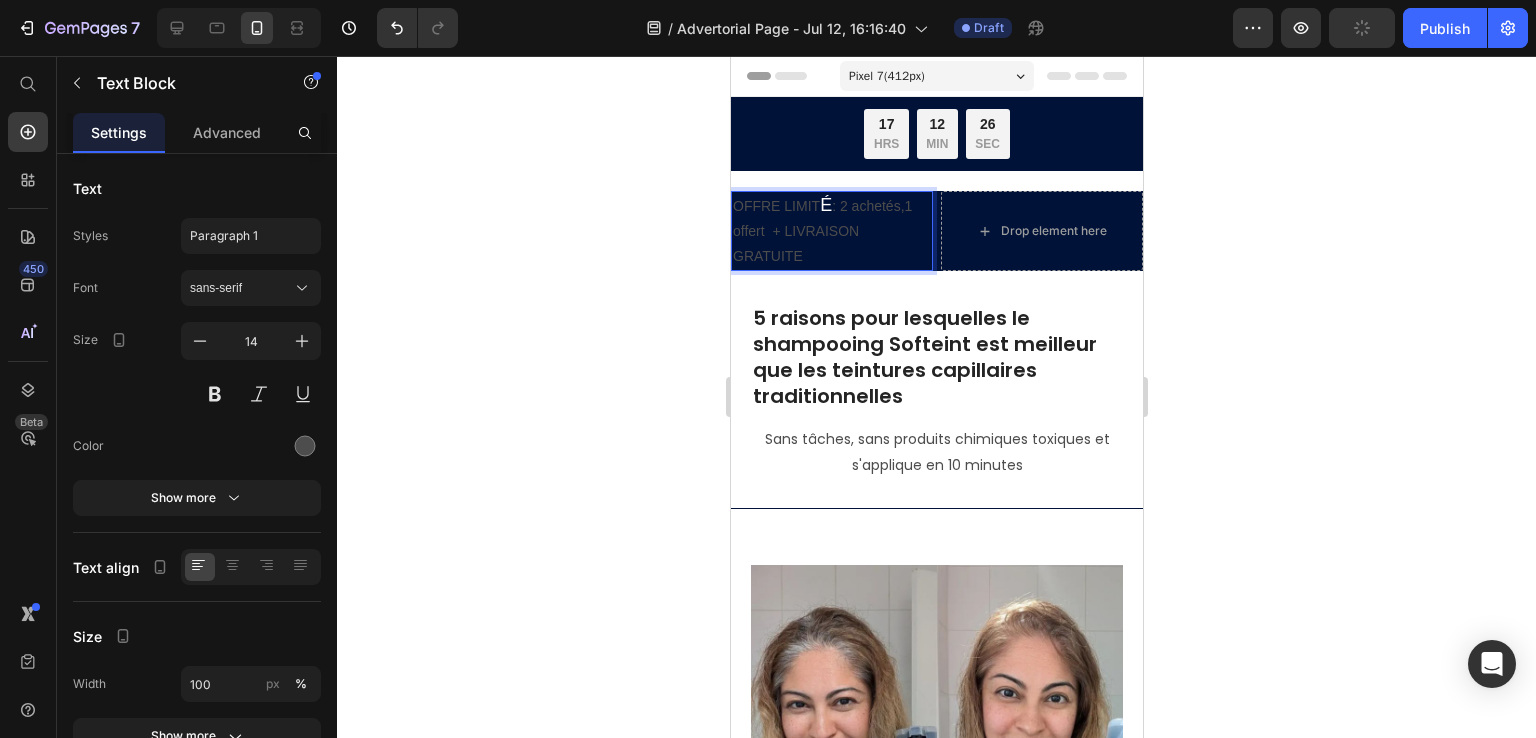 click on "É" at bounding box center [825, 205] 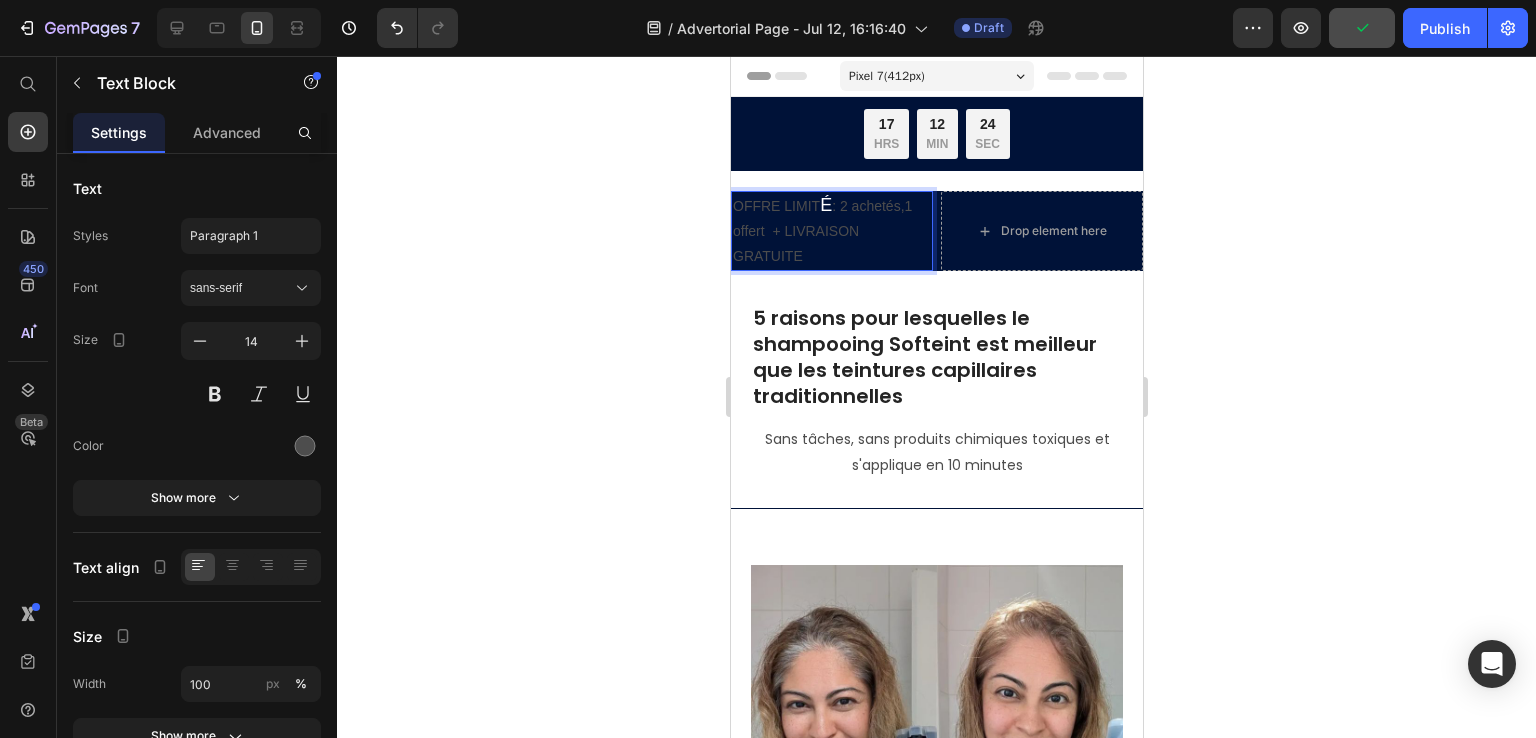 click on "É" at bounding box center (825, 205) 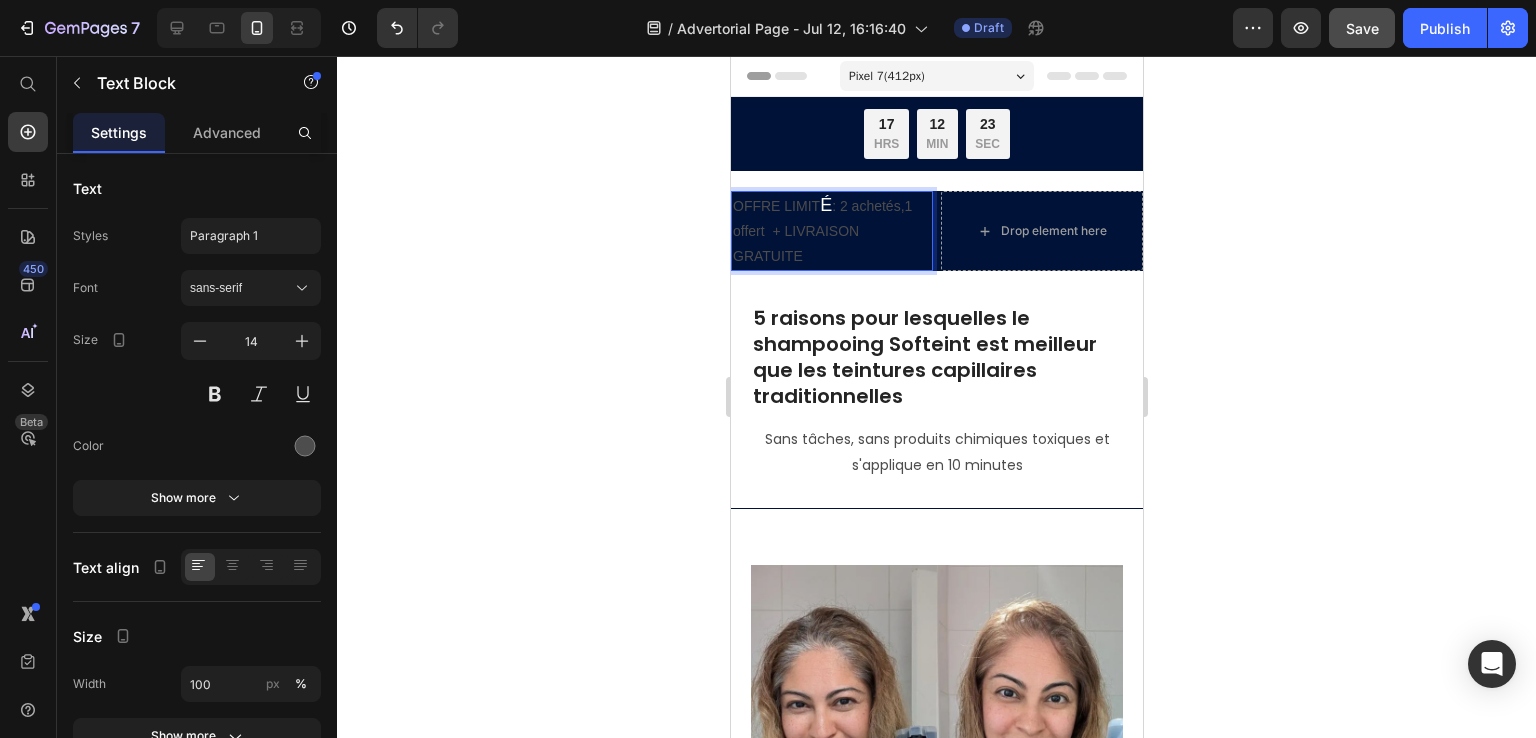 click on "OFFRE LIMIT É  : 2 achetés,1 offert  + LIVRAISON GRATUITE" at bounding box center [831, 231] 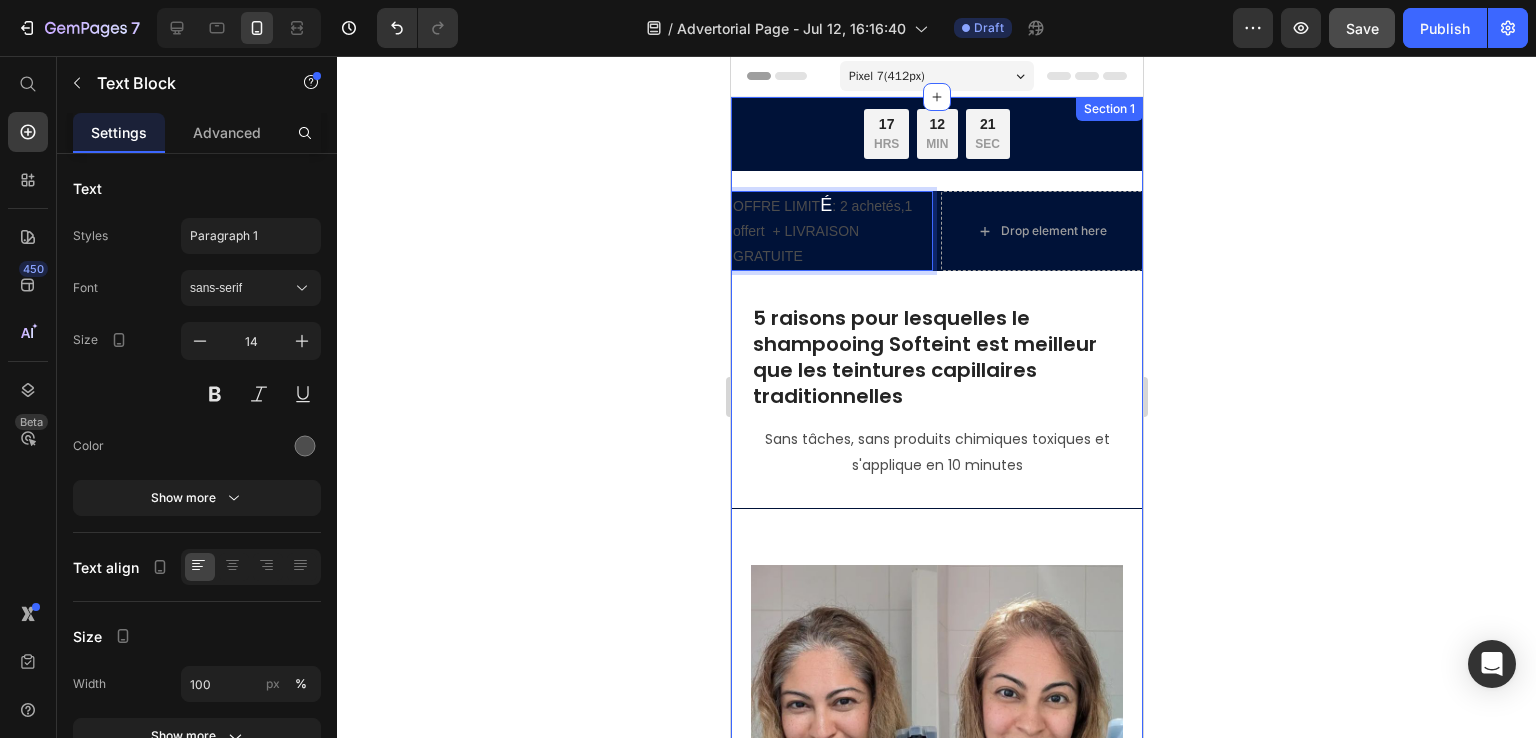 drag, startPoint x: 783, startPoint y: 235, endPoint x: 733, endPoint y: 181, distance: 73.593475 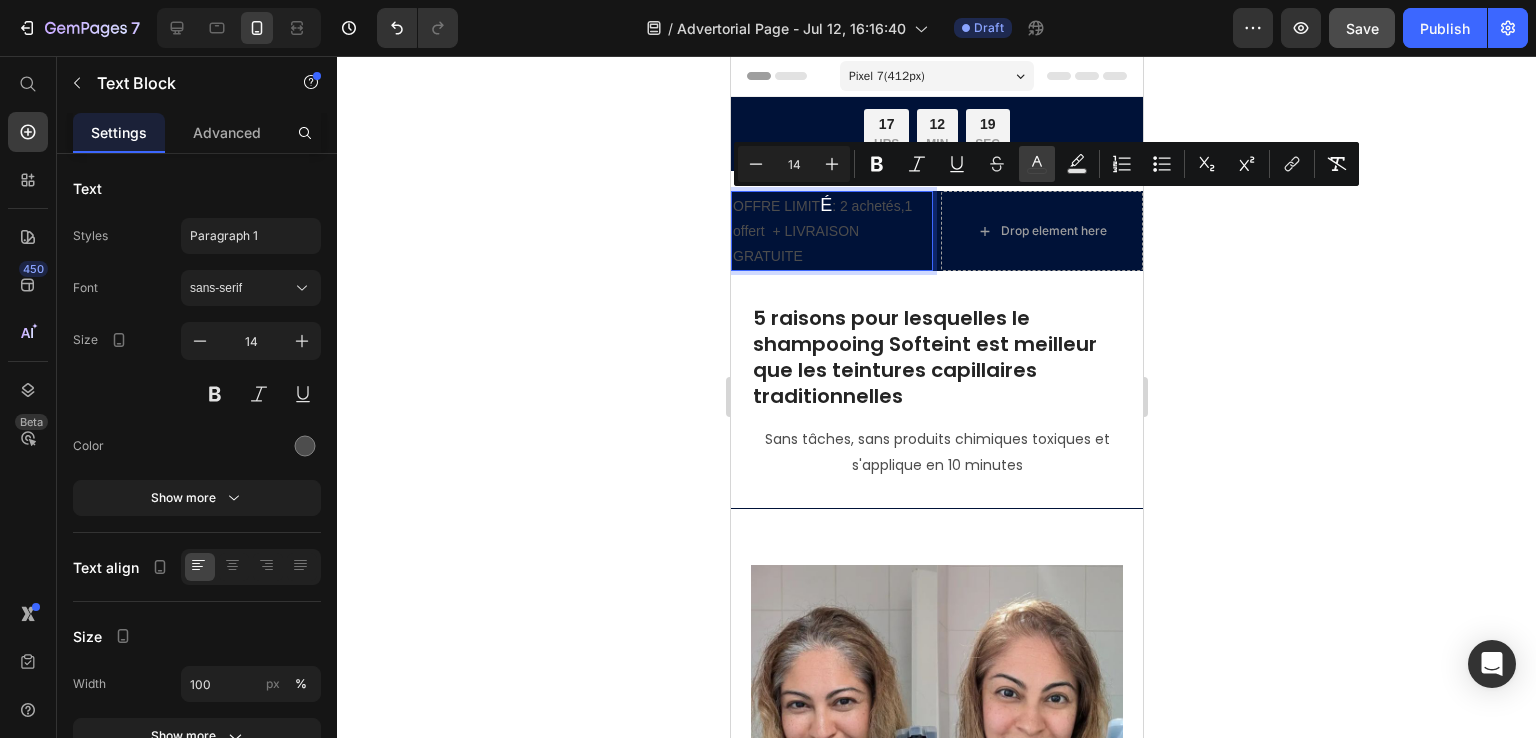 click 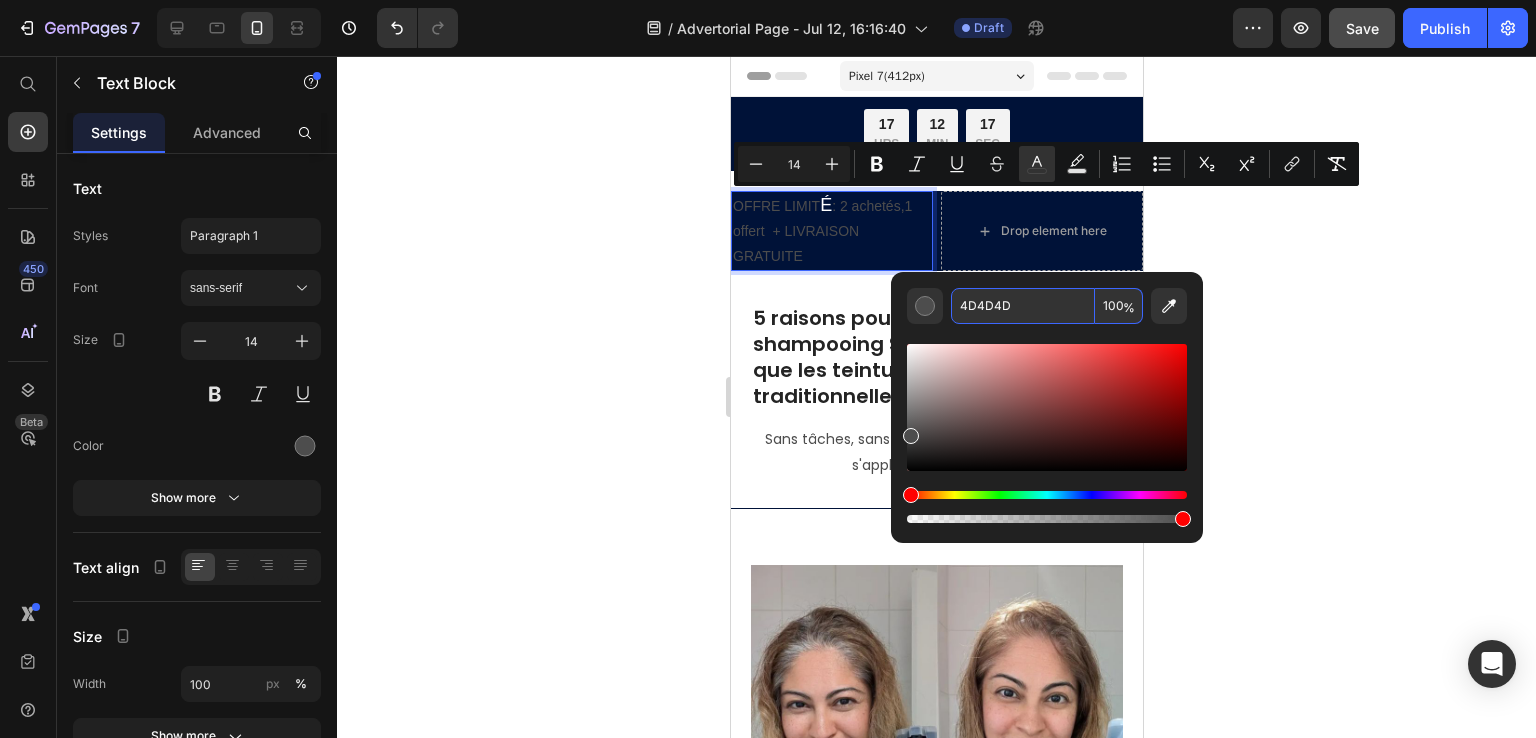 click on "4D4D4D" at bounding box center [1023, 306] 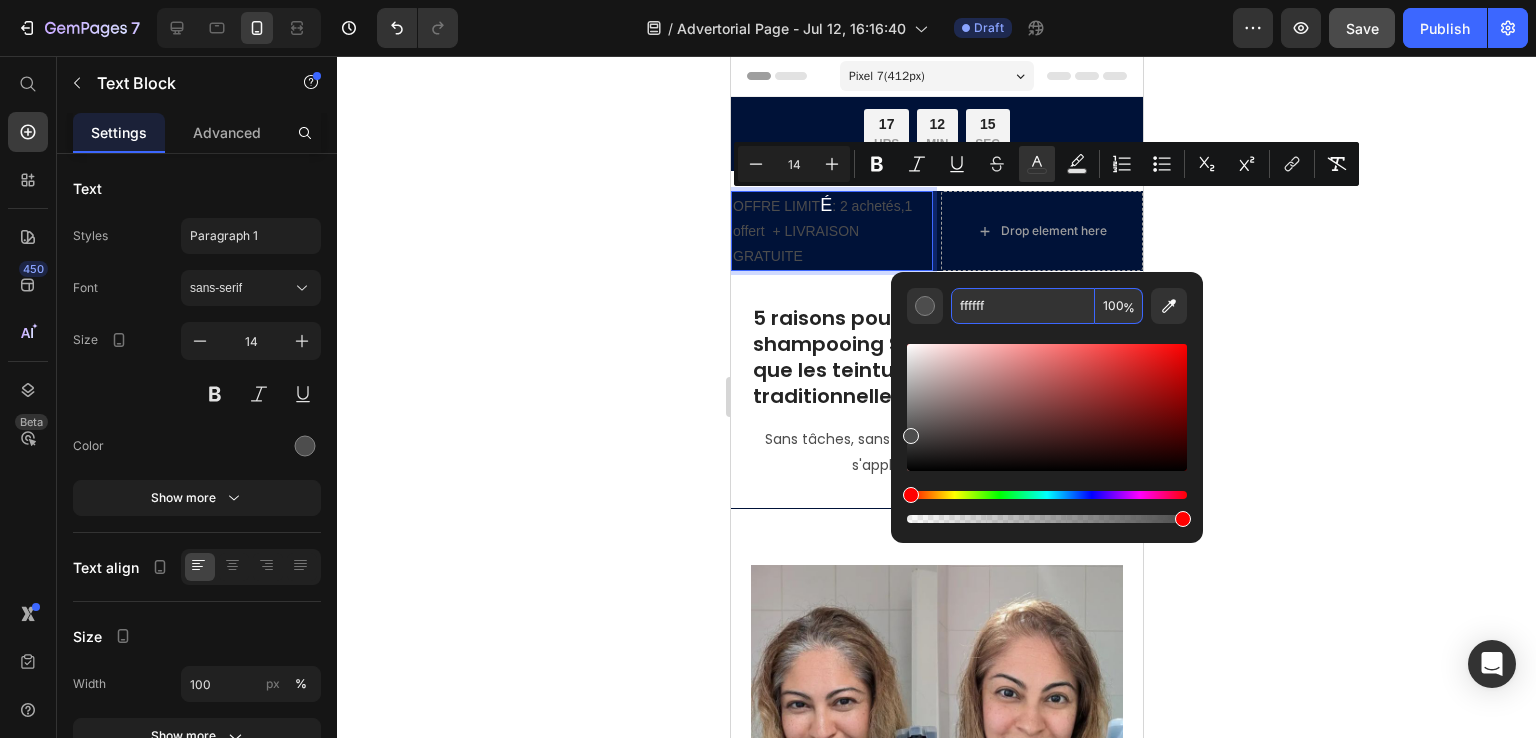 type on "fffffff" 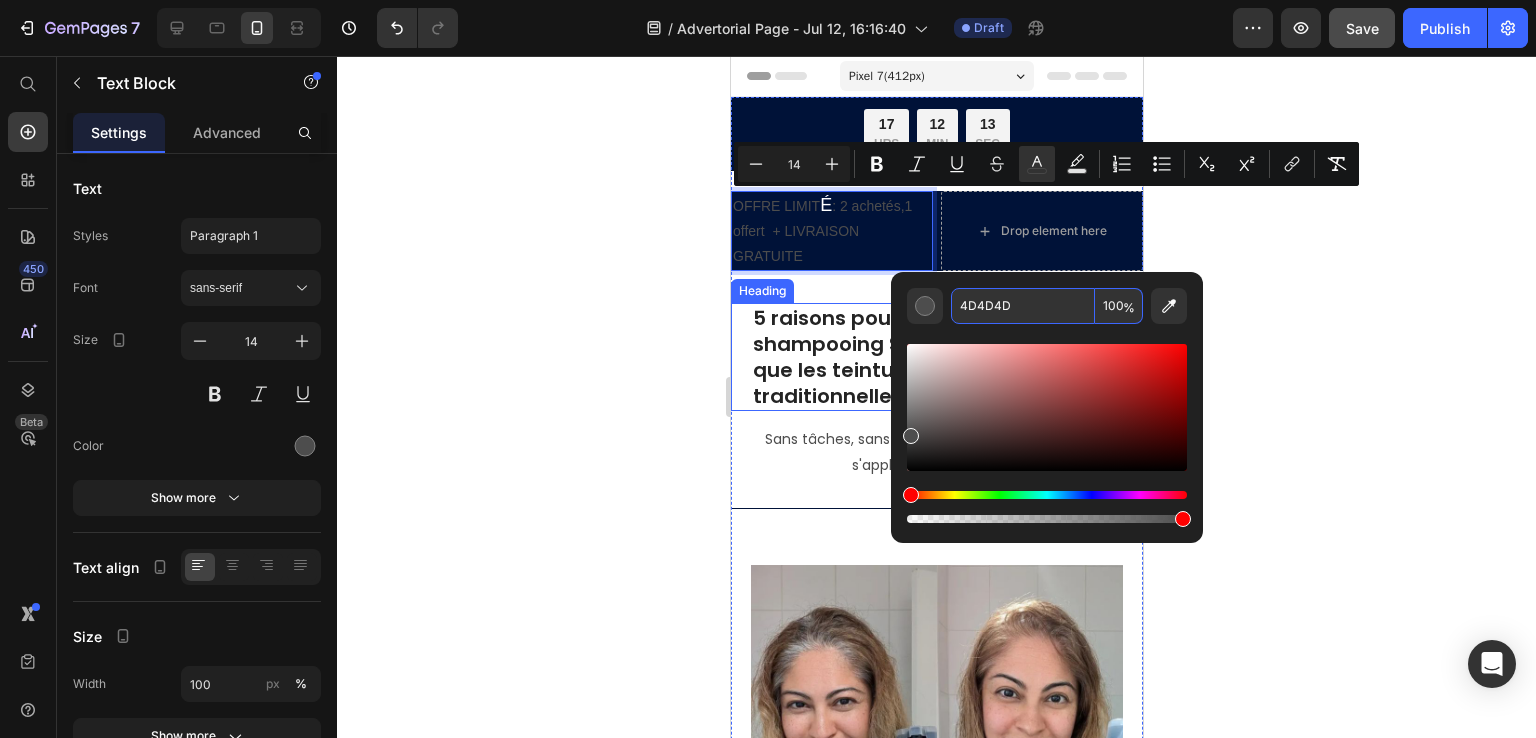 click 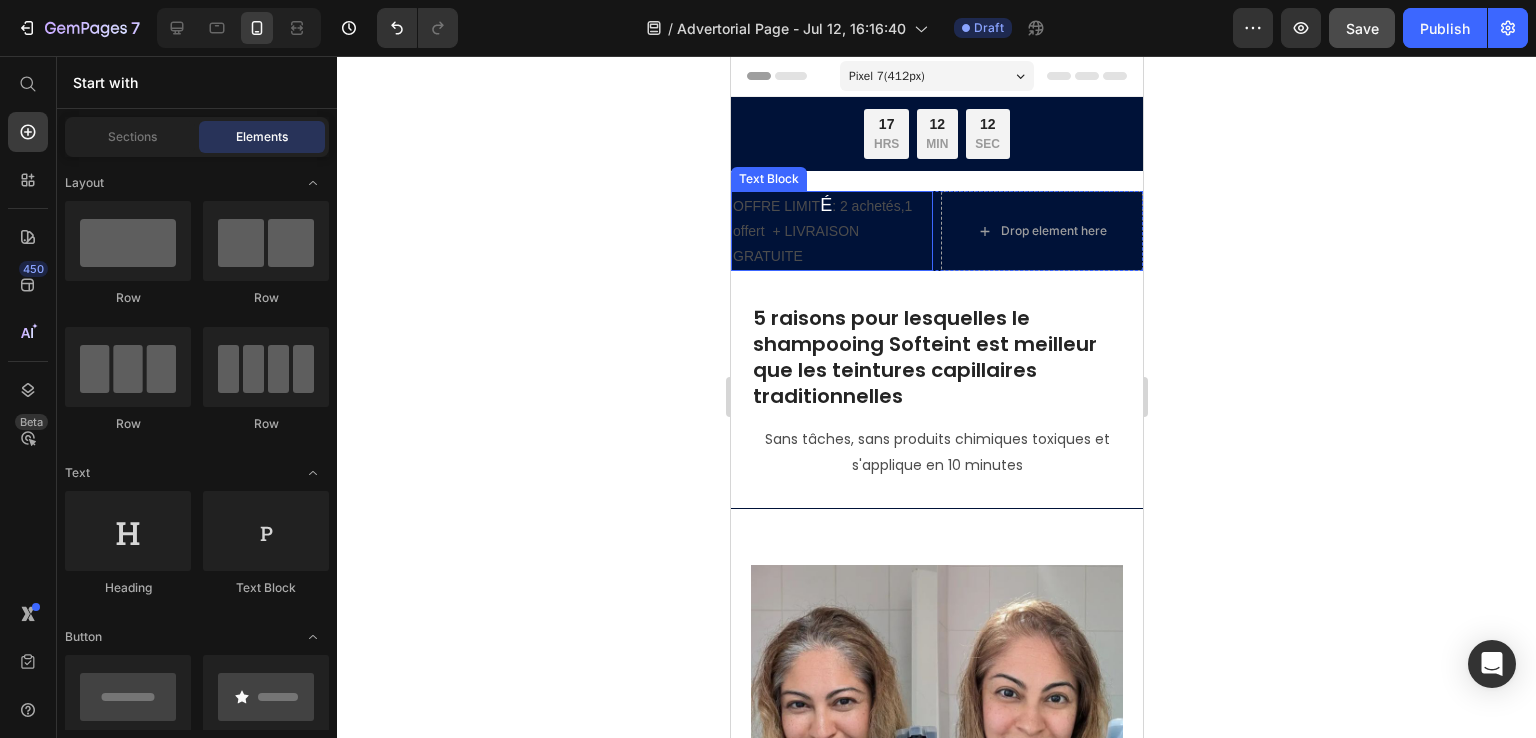 click on "OFFRE LIMIT É  : 2 achetés,1 offert  + LIVRAISON GRATUITE" at bounding box center (831, 231) 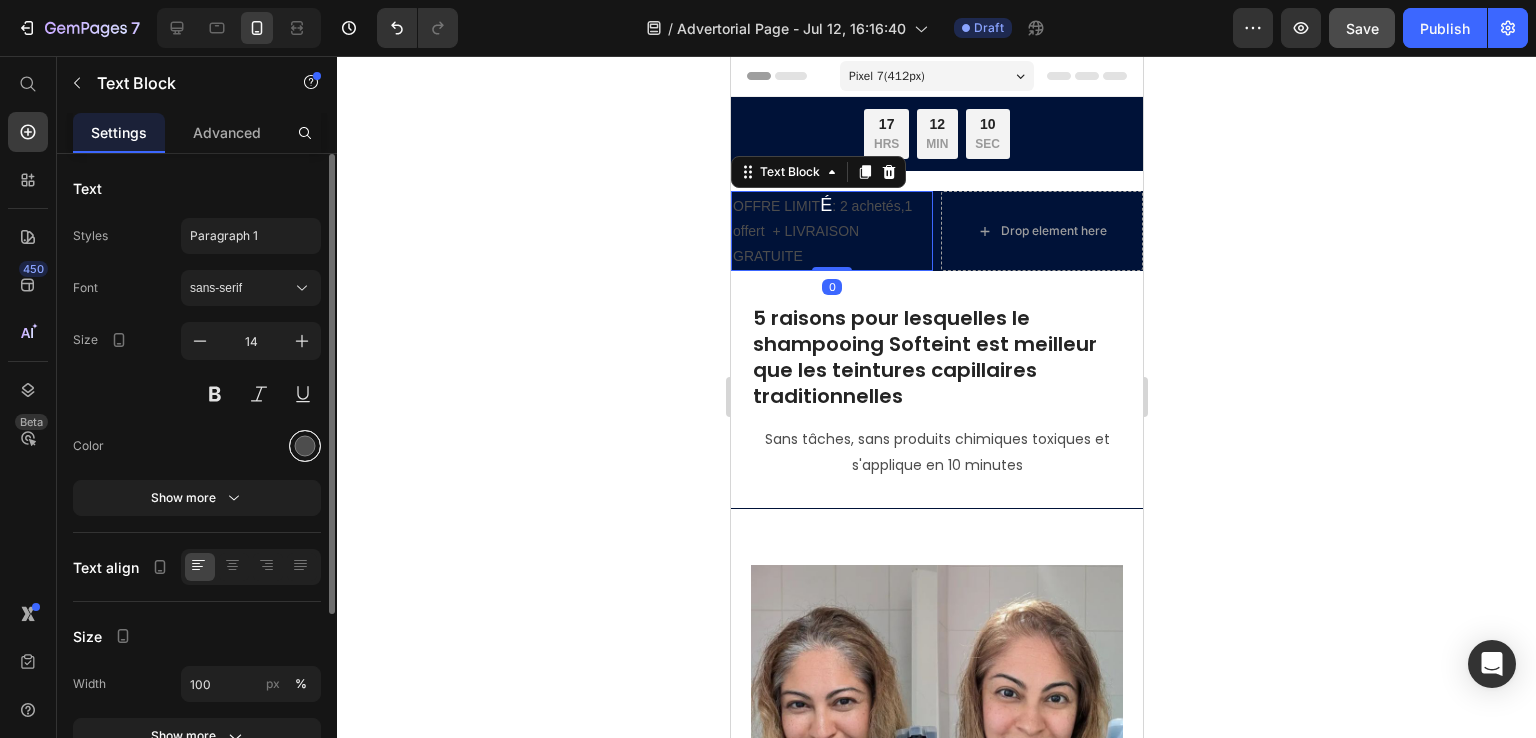 click at bounding box center (305, 446) 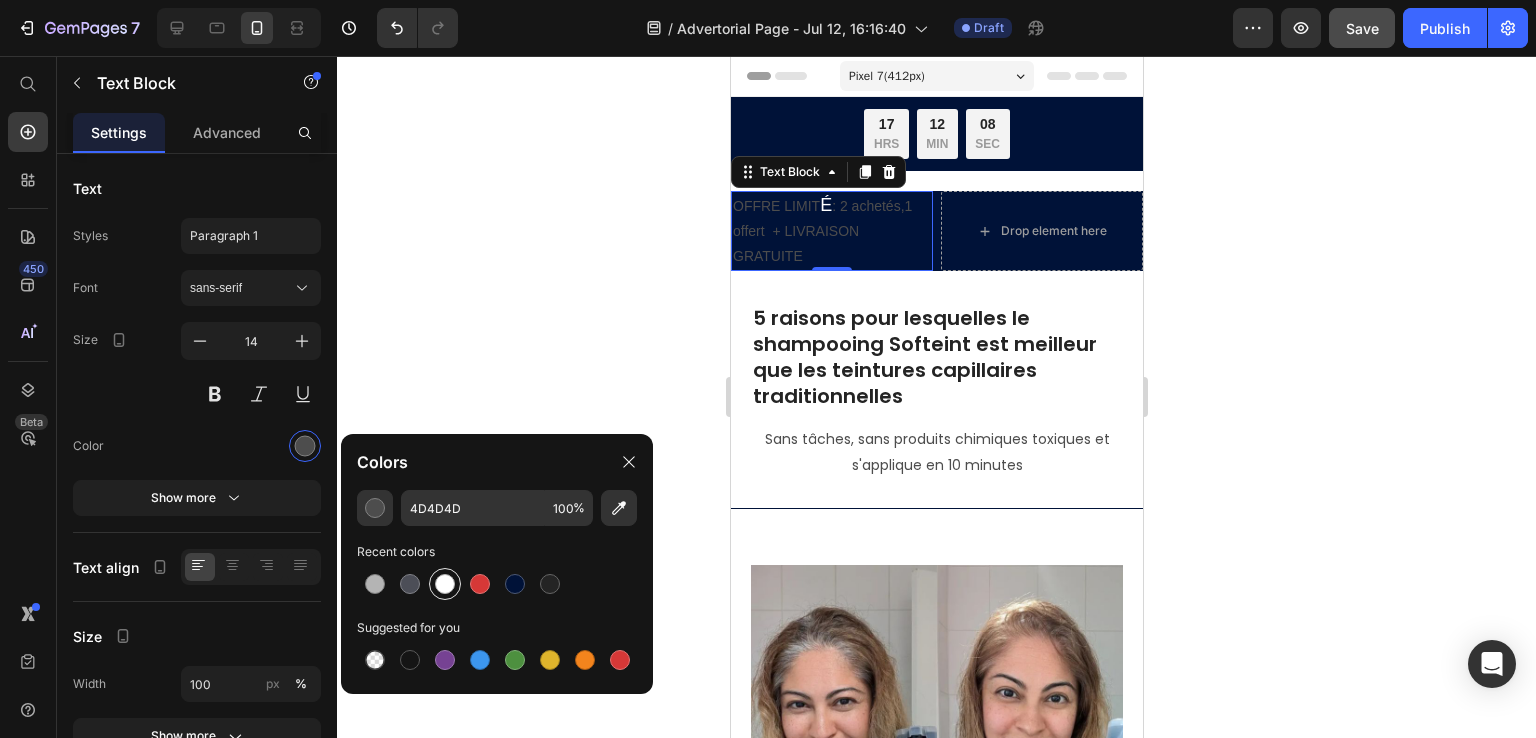 click at bounding box center (445, 584) 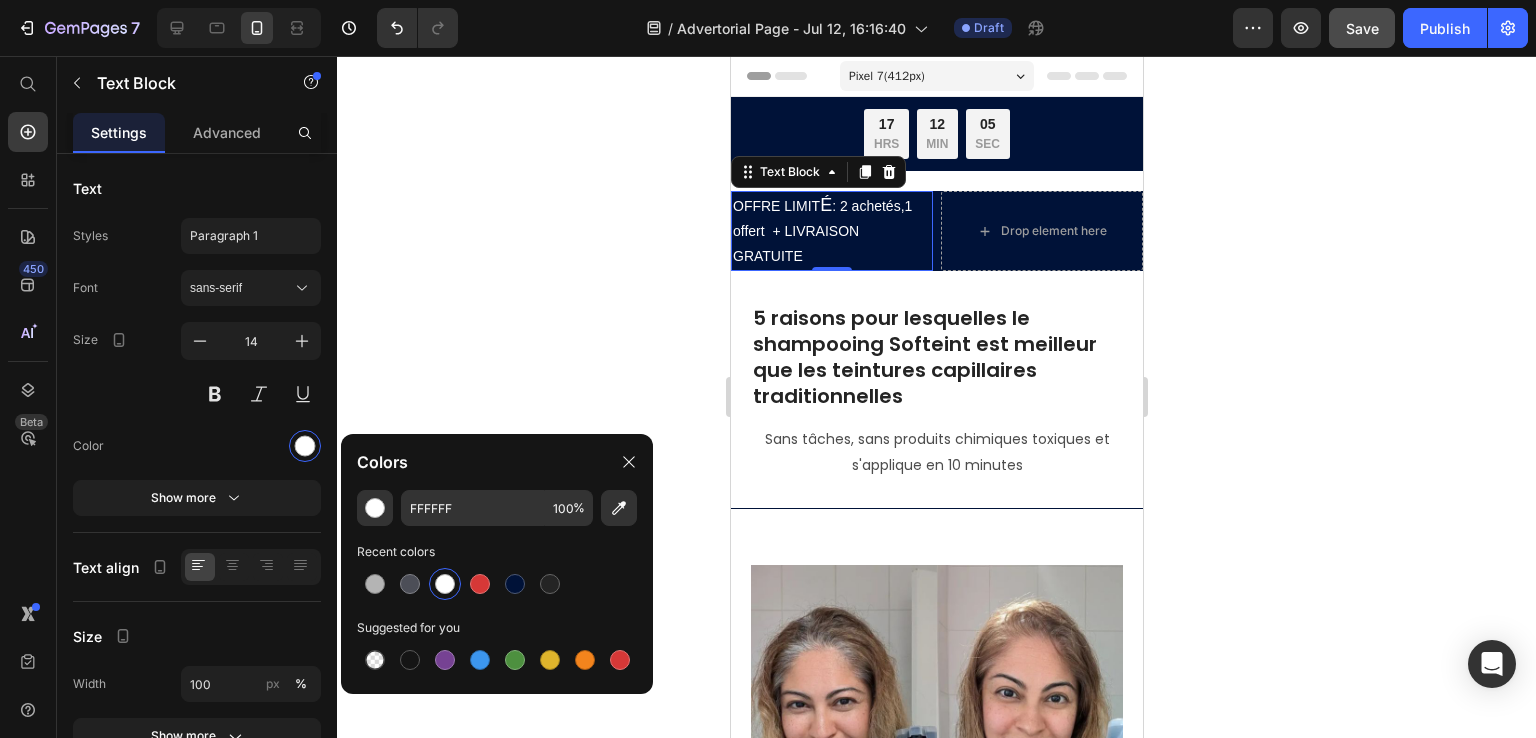 click 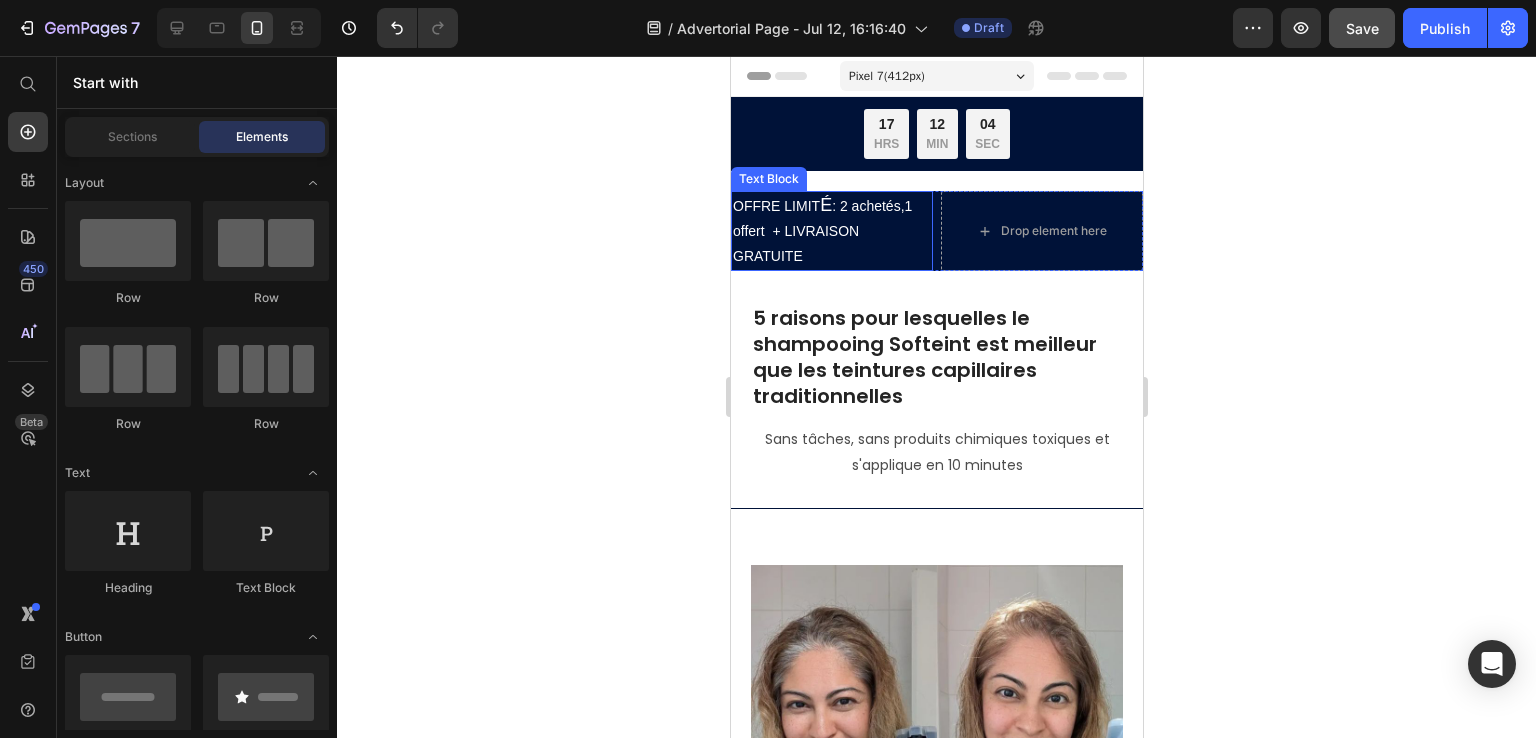 click on "É" at bounding box center [825, 205] 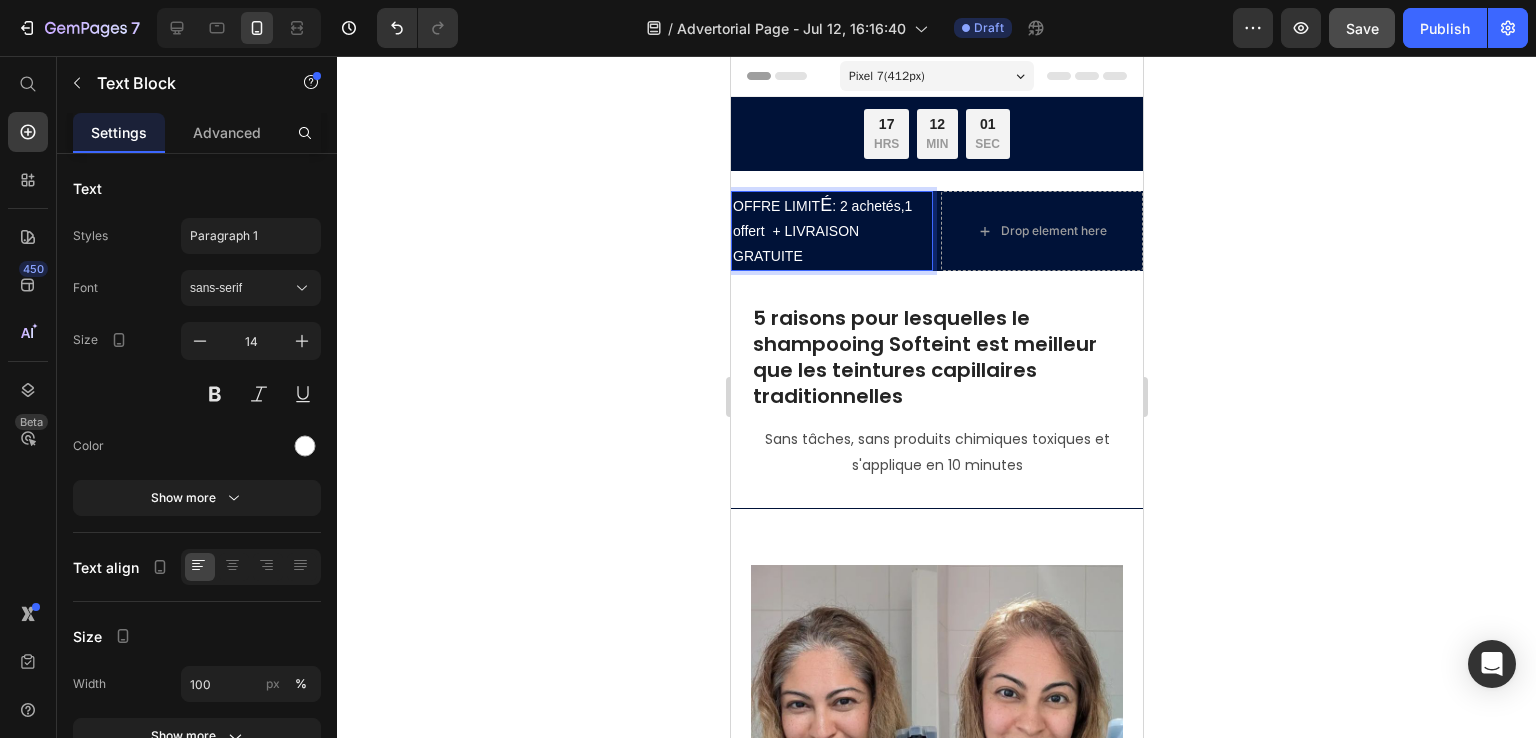 click on "OFFRE LIMIT É  : 2 achetés,1 offert  + LIVRAISON GRATUITE" at bounding box center (831, 231) 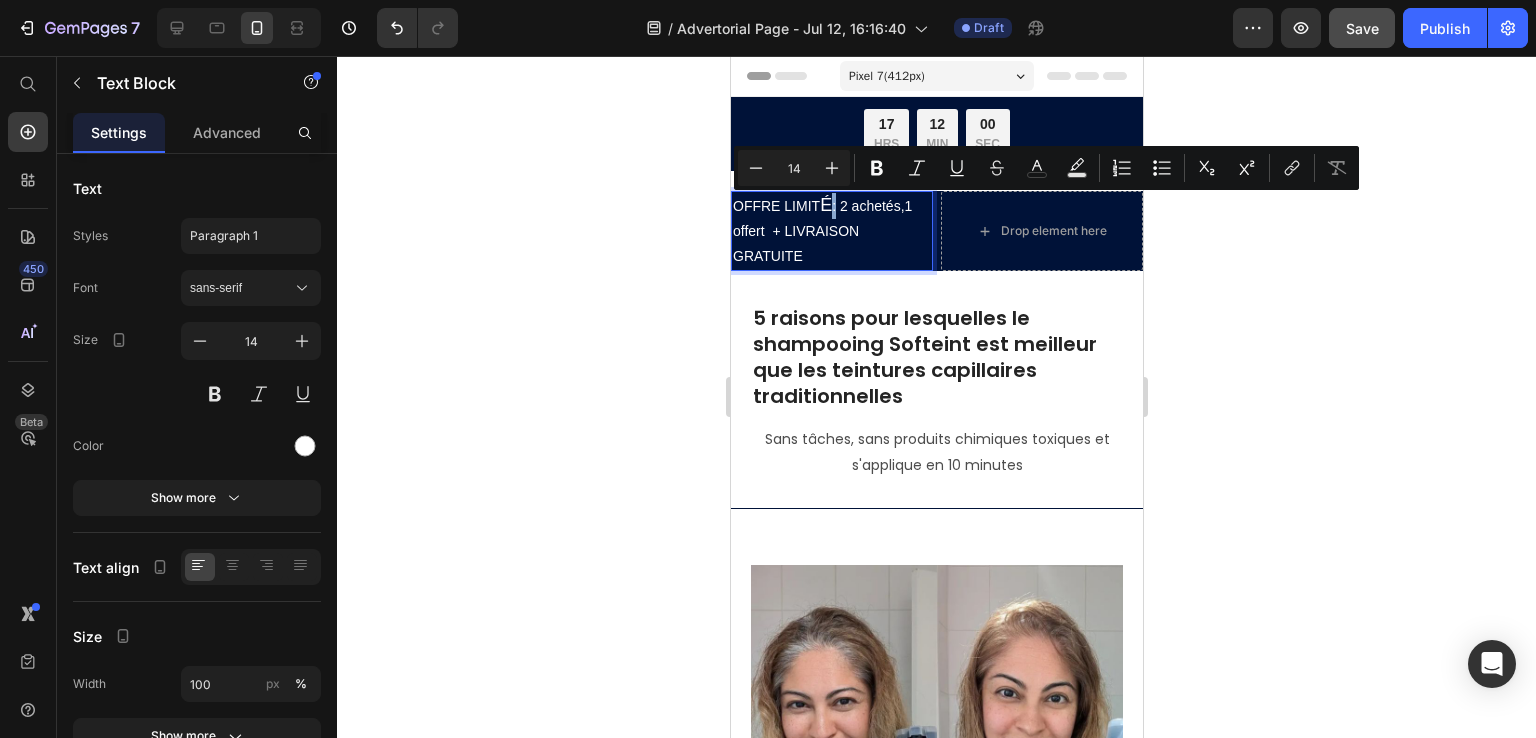 click on "OFFRE LIMIT É  : 2 achetés,1 offert  + LIVRAISON GRATUITE" at bounding box center [831, 231] 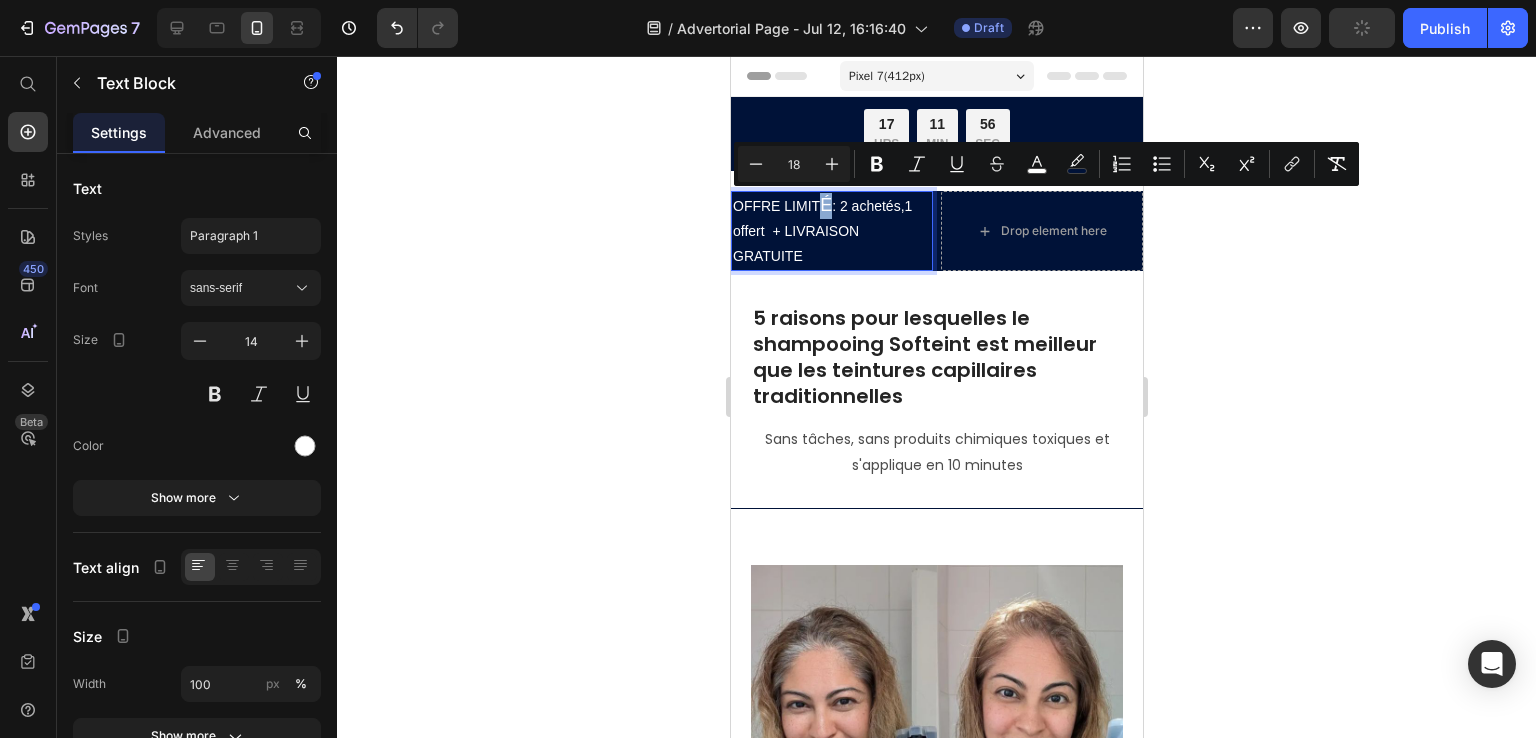 click on "É" at bounding box center (825, 205) 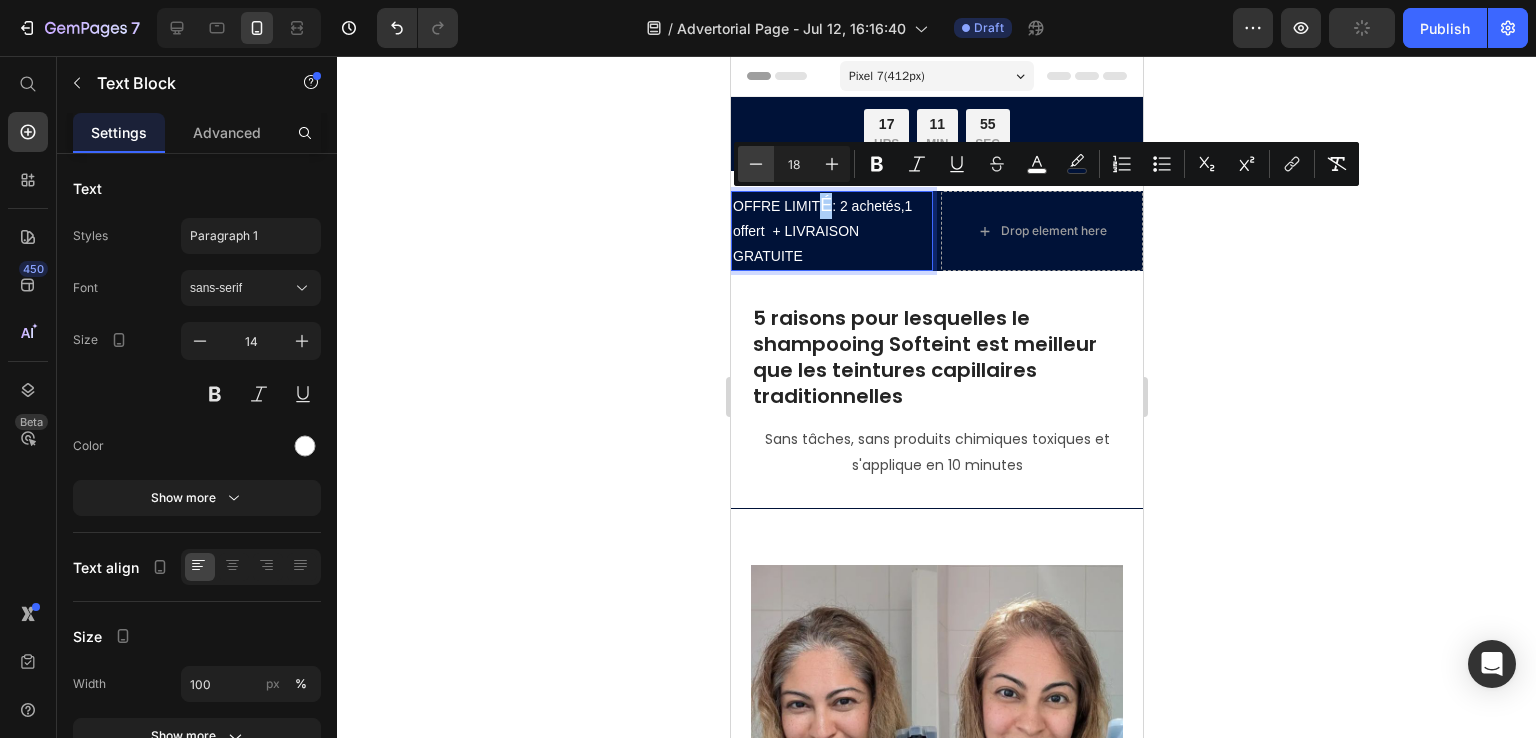 click 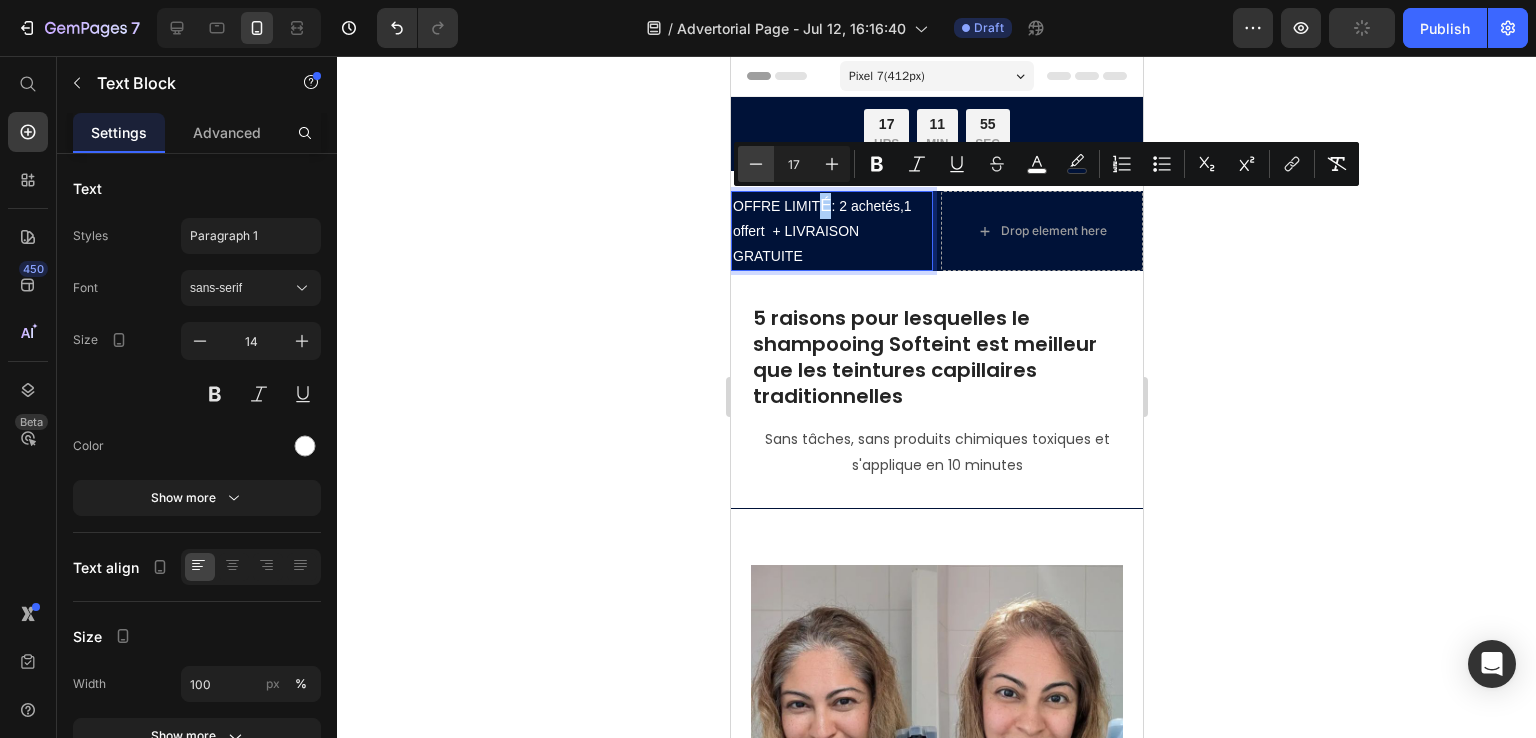 click 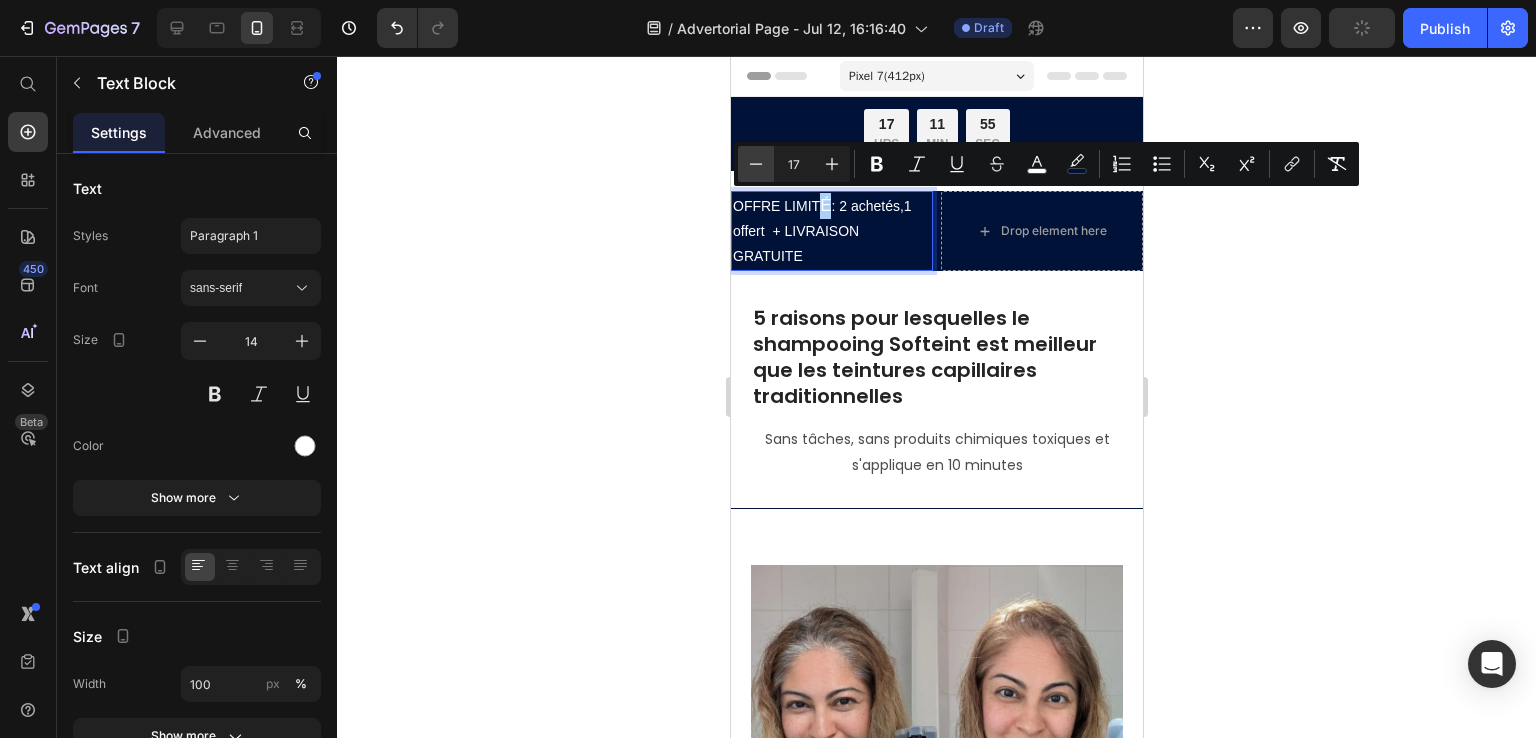 click 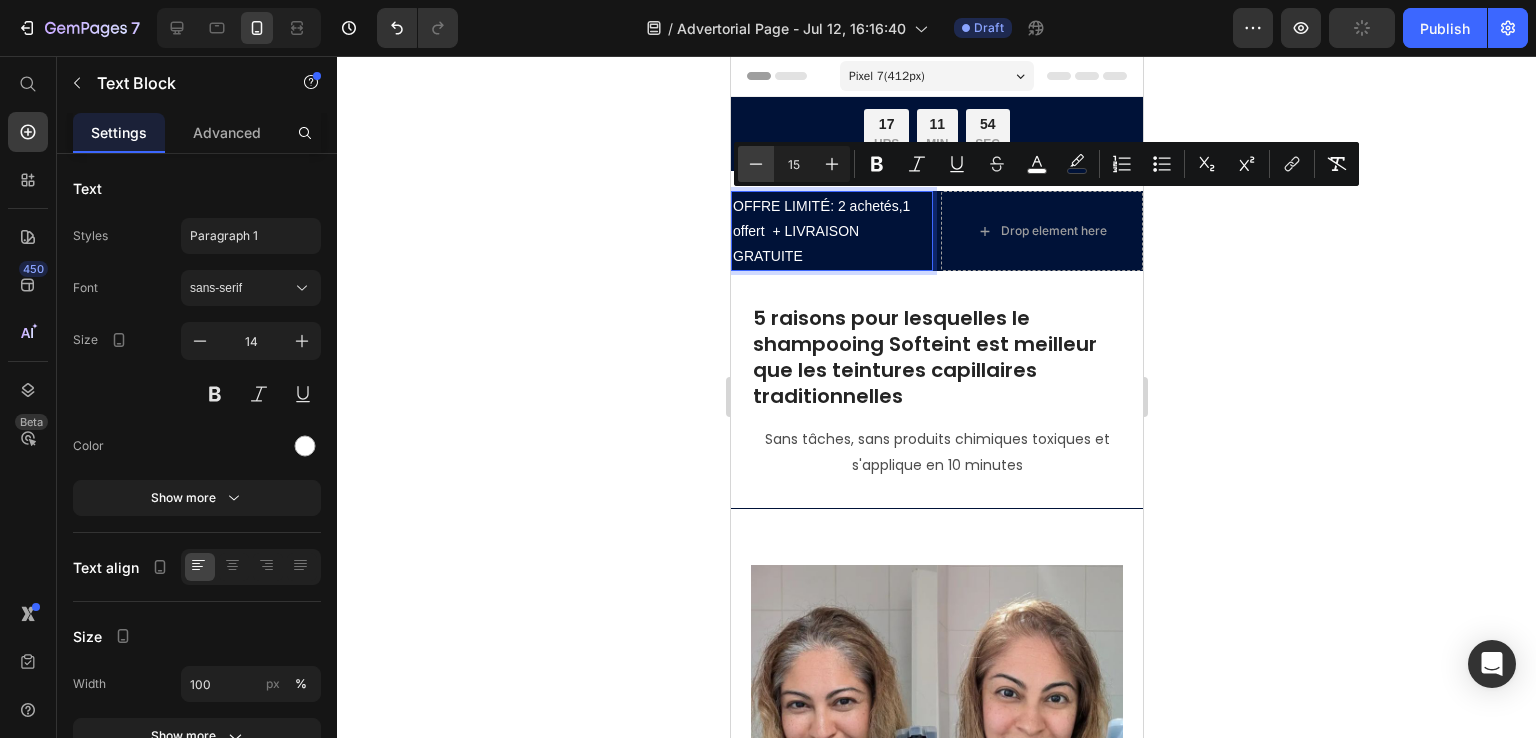click 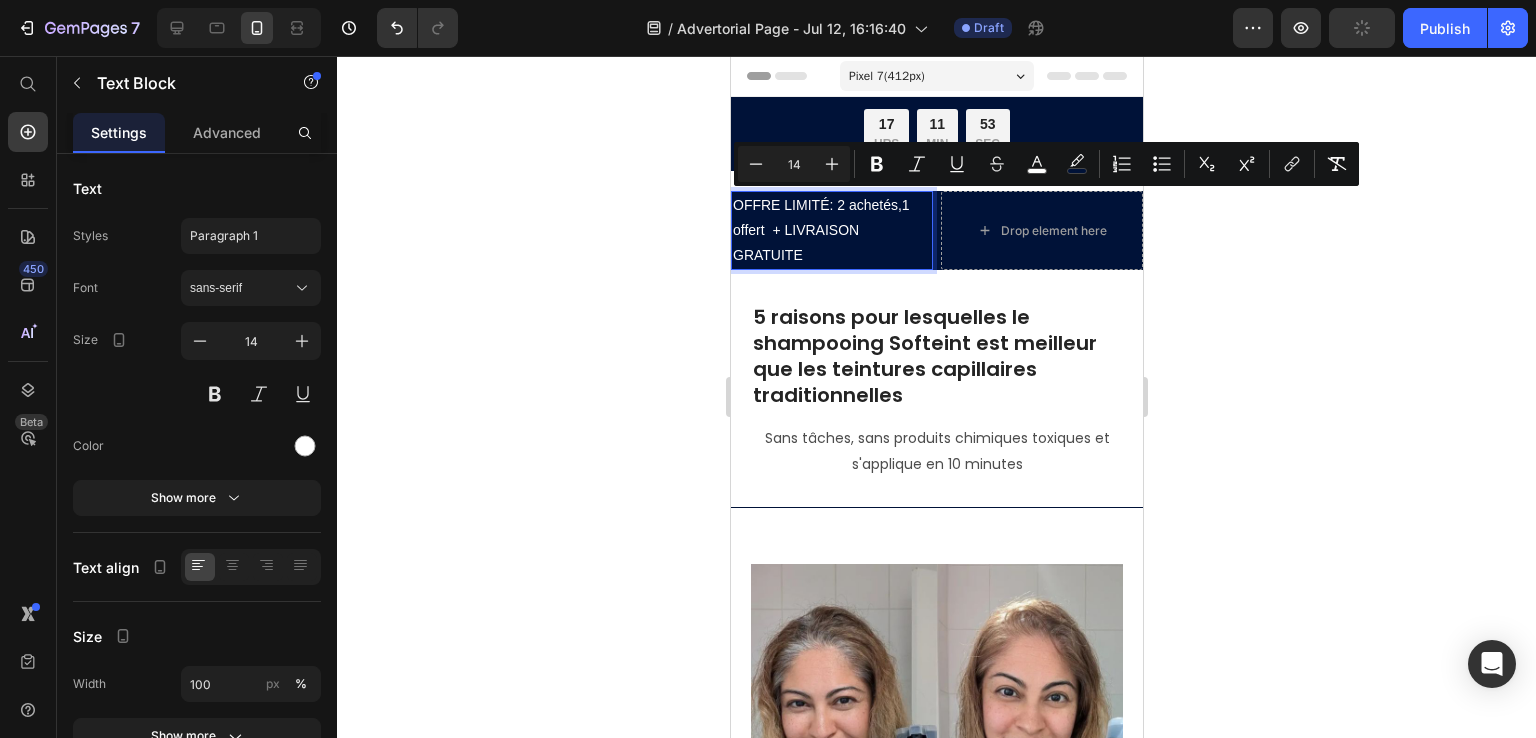 click 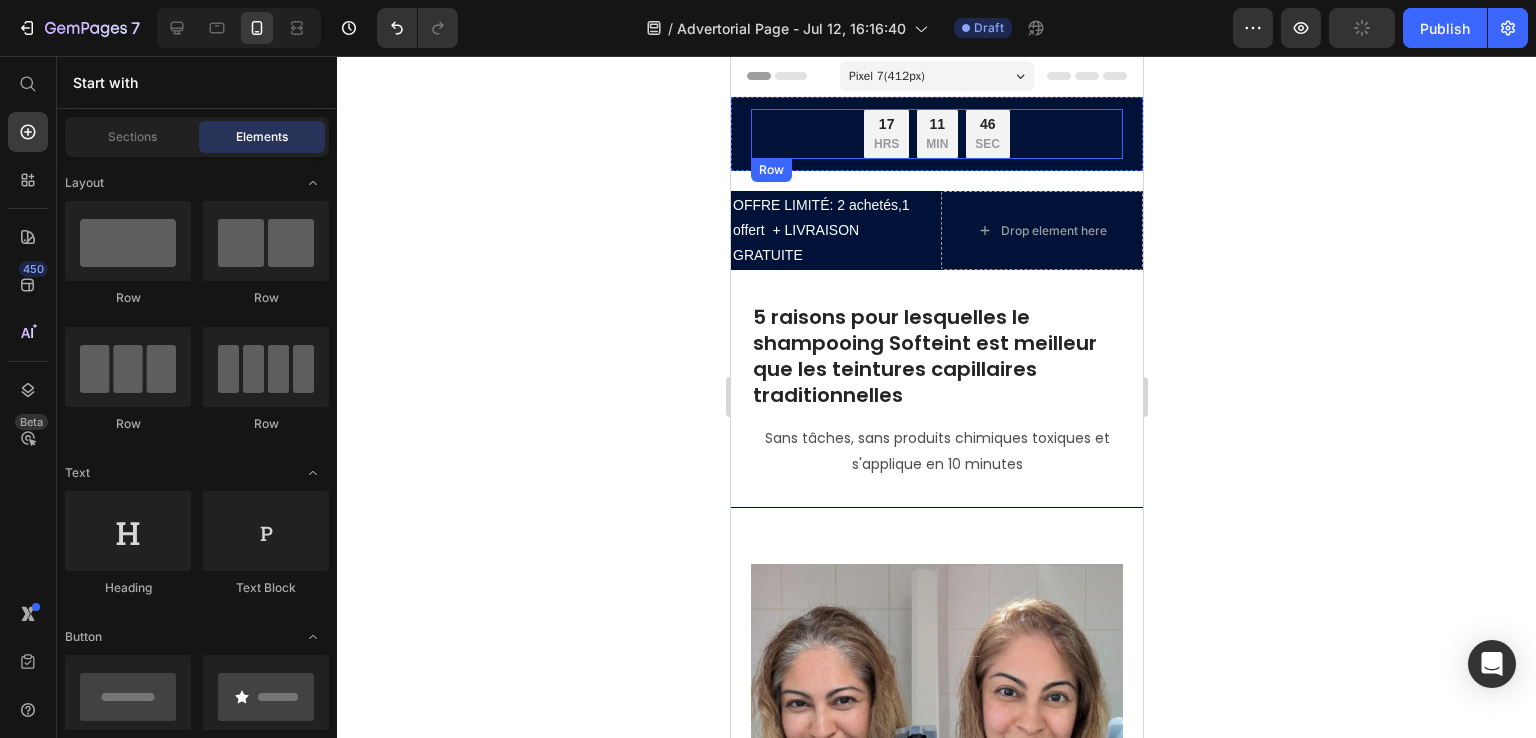 click on "OFFRE LIMIT É  : 2 achetés,1 offert  + LIVRAISON GRATUITE Text Block 17 HRS 11 MIN 46 SEC Countdown Timer Row Row" at bounding box center [936, 134] 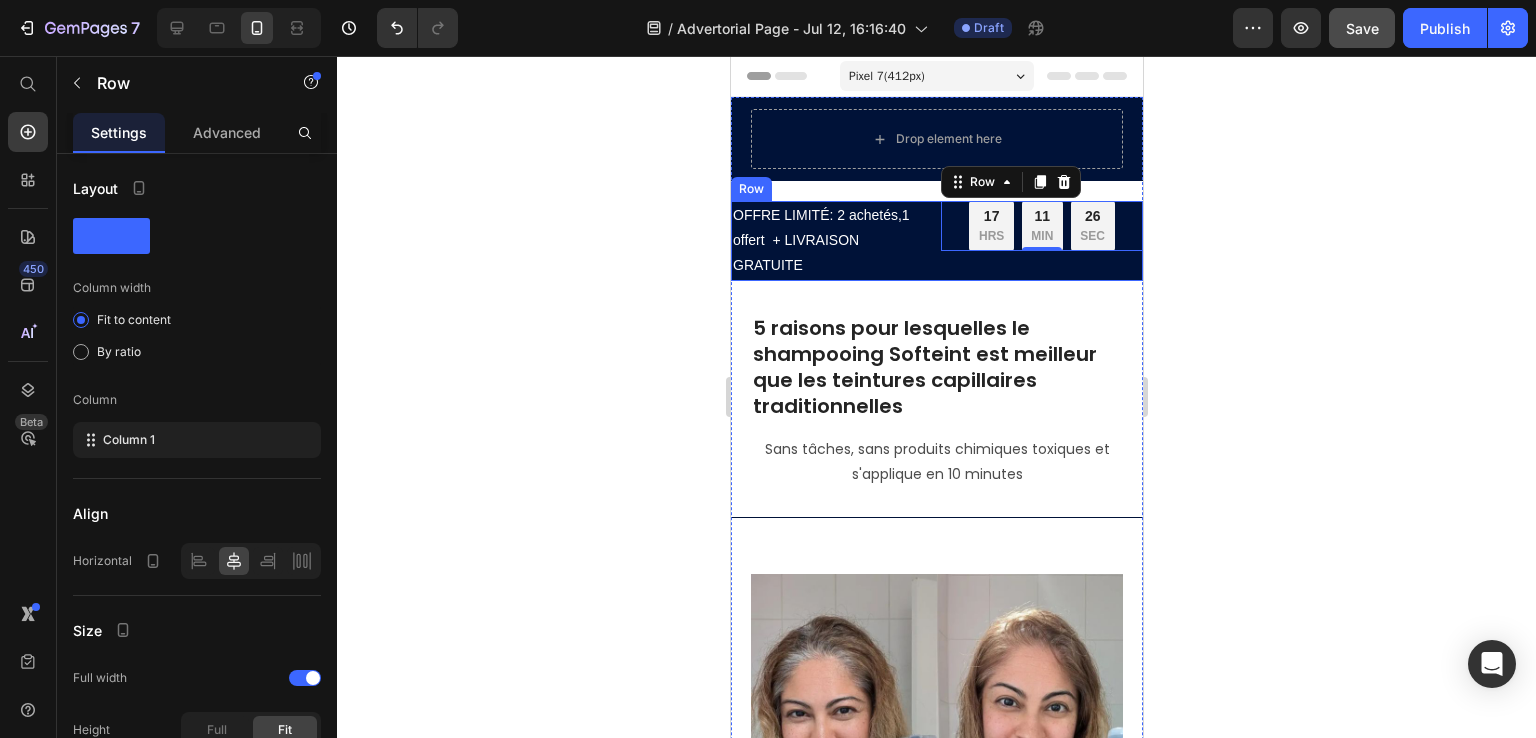 click on "OFFRE LIMIT É  : 2 achetés,1 offert  + LIVRAISON GRATUITE Text Block 17 HRS 11 MIN 26 SEC Countdown Timer Row Row   0" at bounding box center [1041, 241] 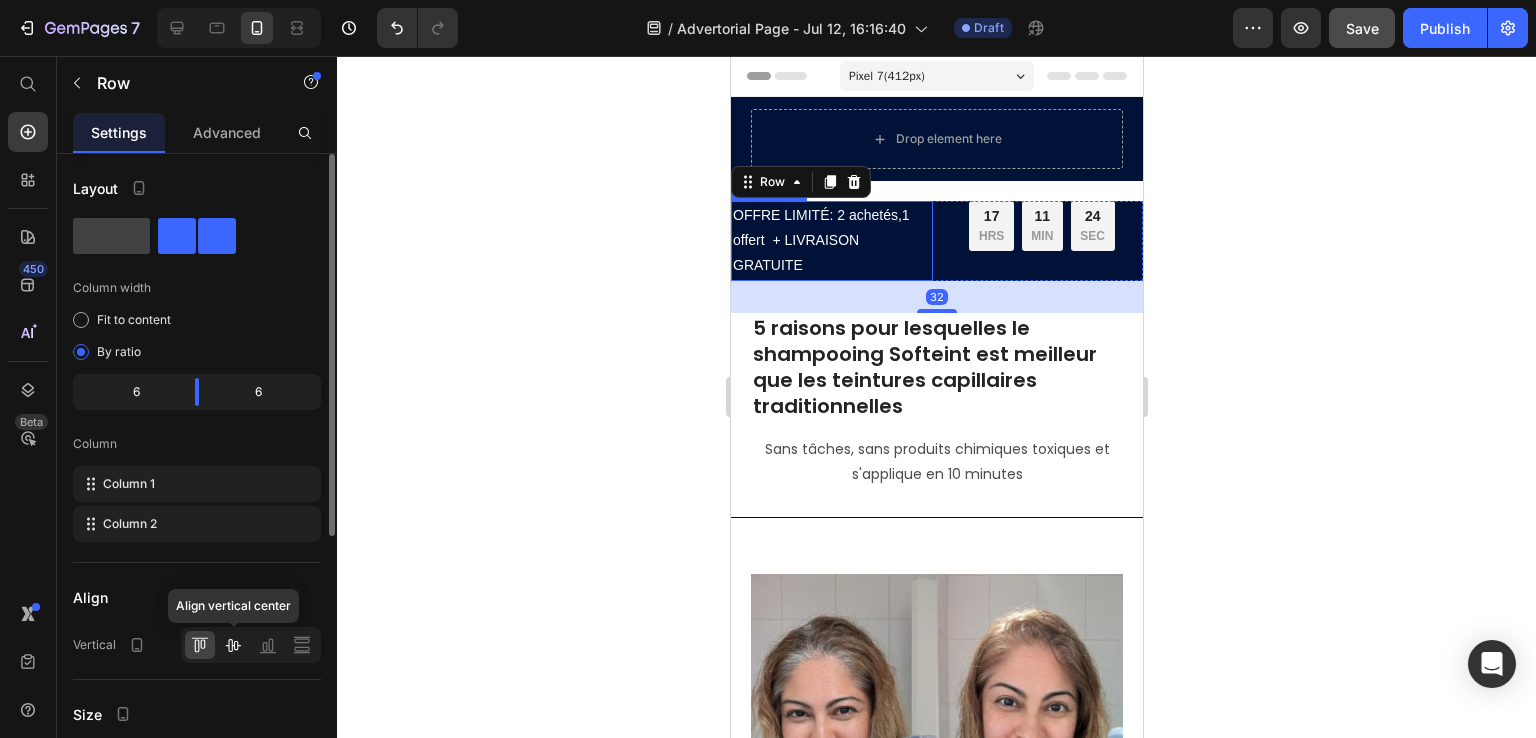 click 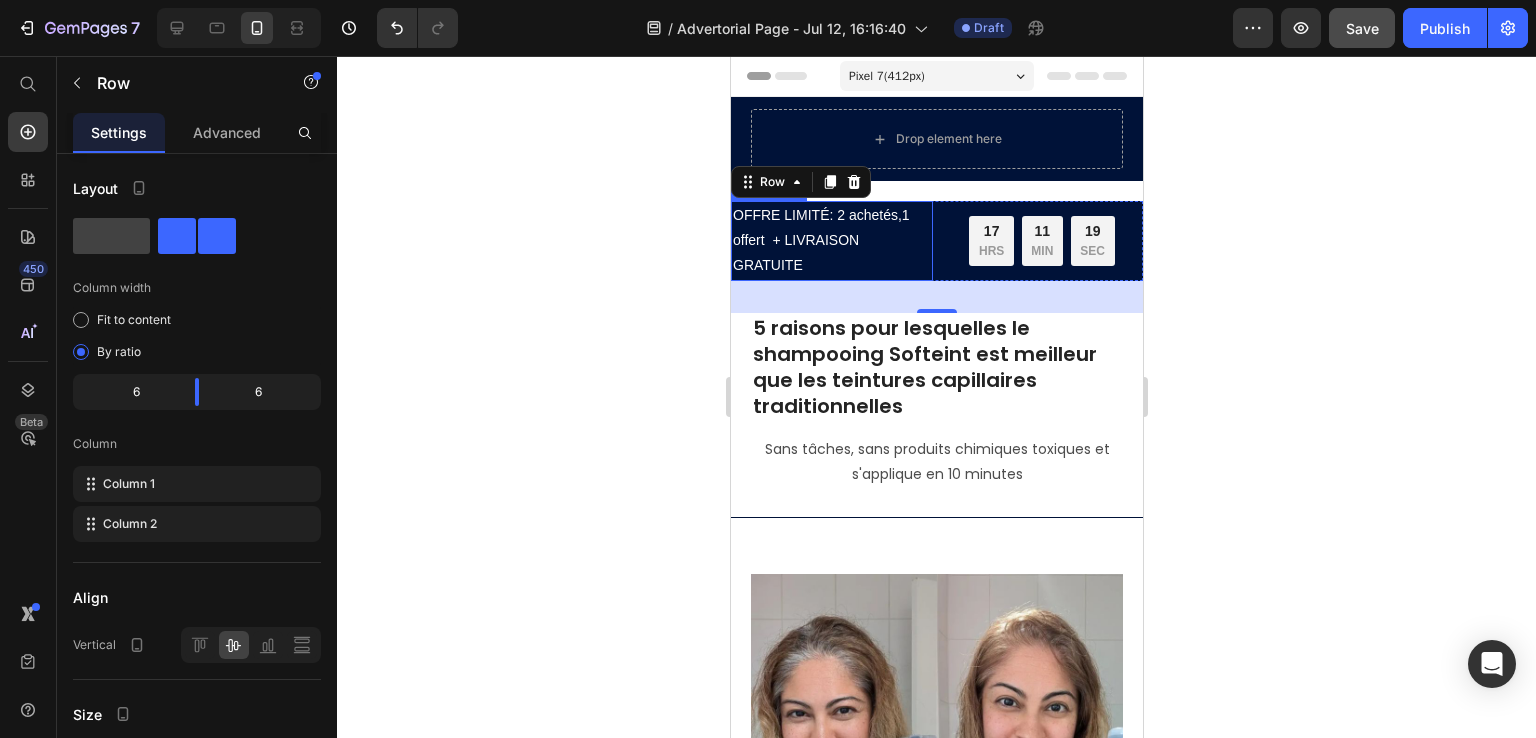 click on "OFFRE LIMIT É  : 2 achetés,1 offert  + LIVRAISON GRATUITE" at bounding box center [831, 241] 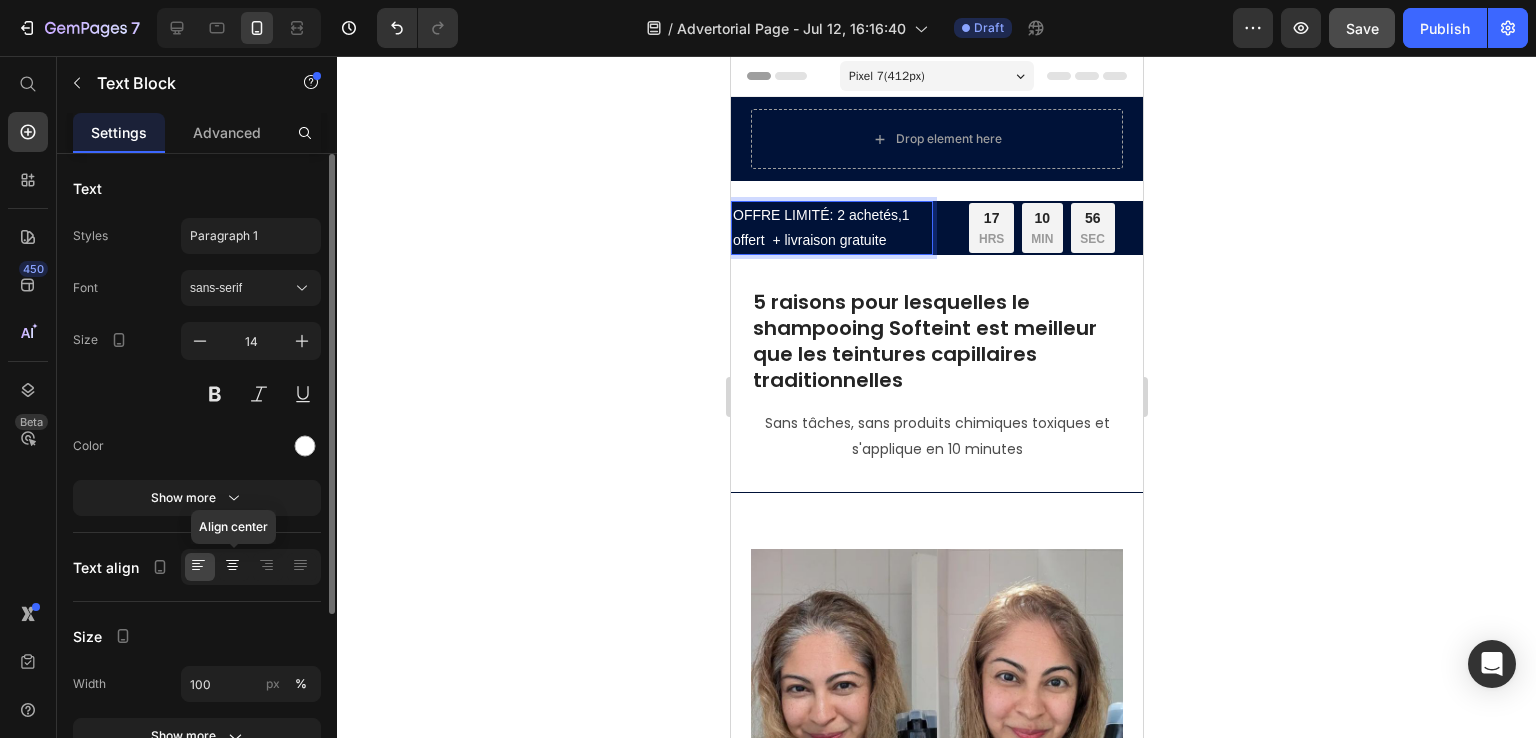 click 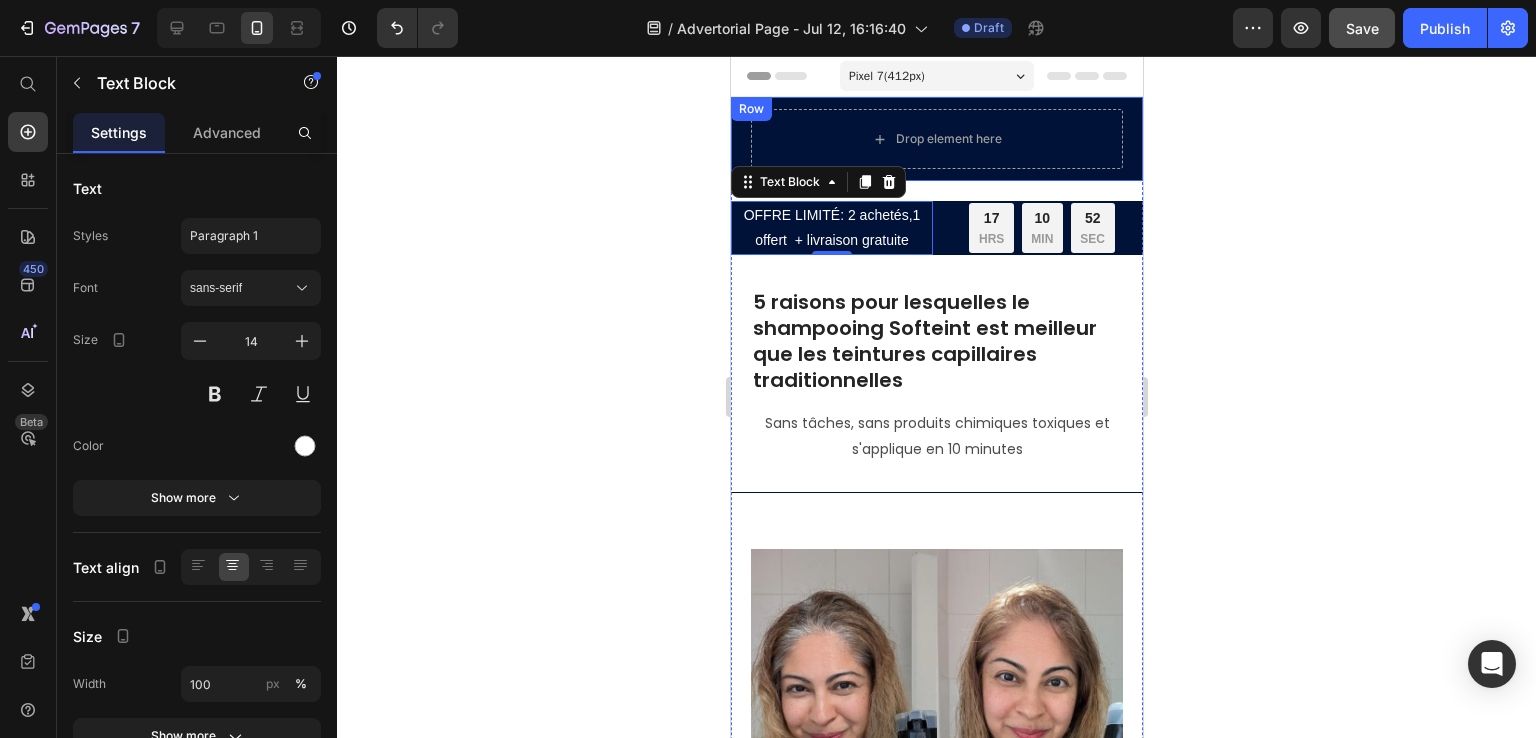 click on "Drop element here Row" at bounding box center [936, 139] 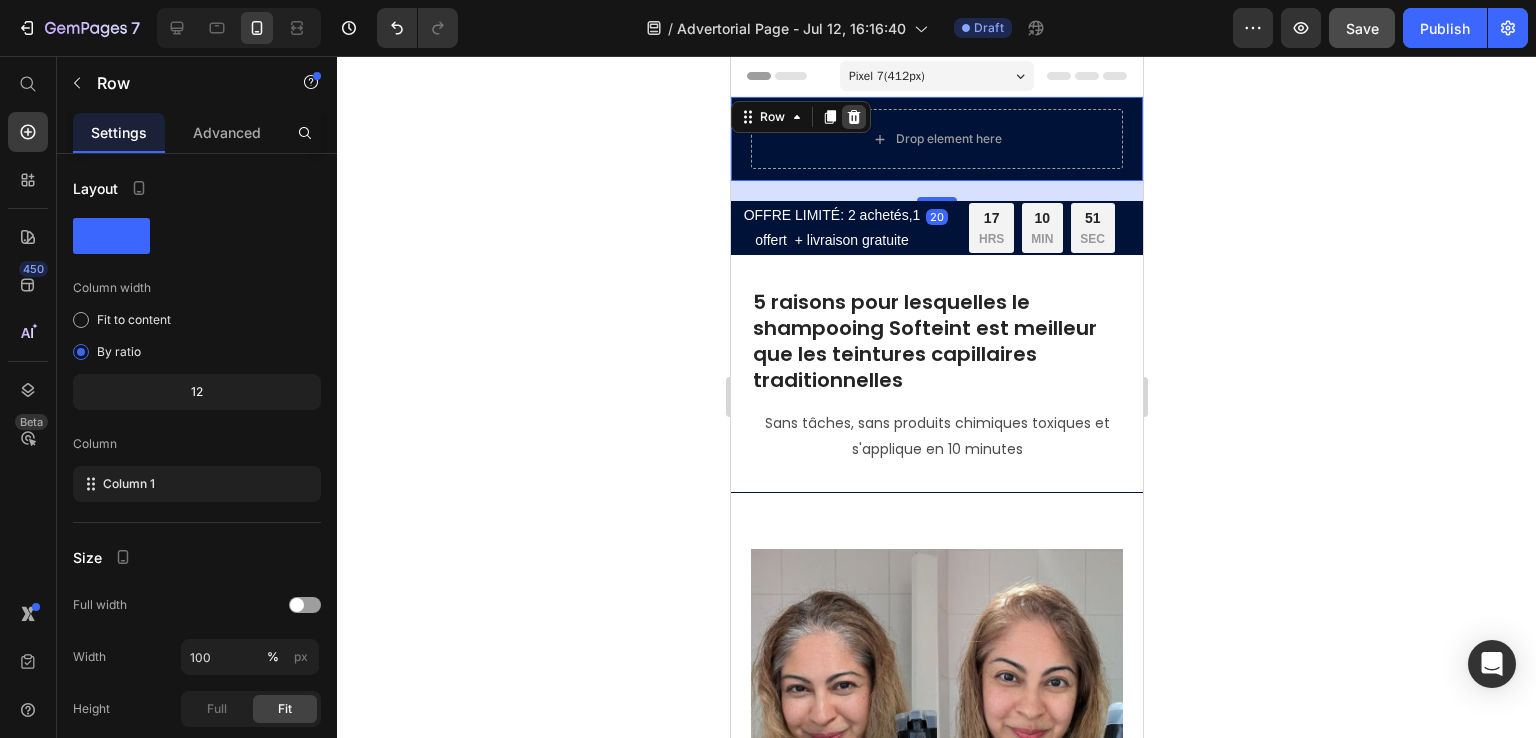 click 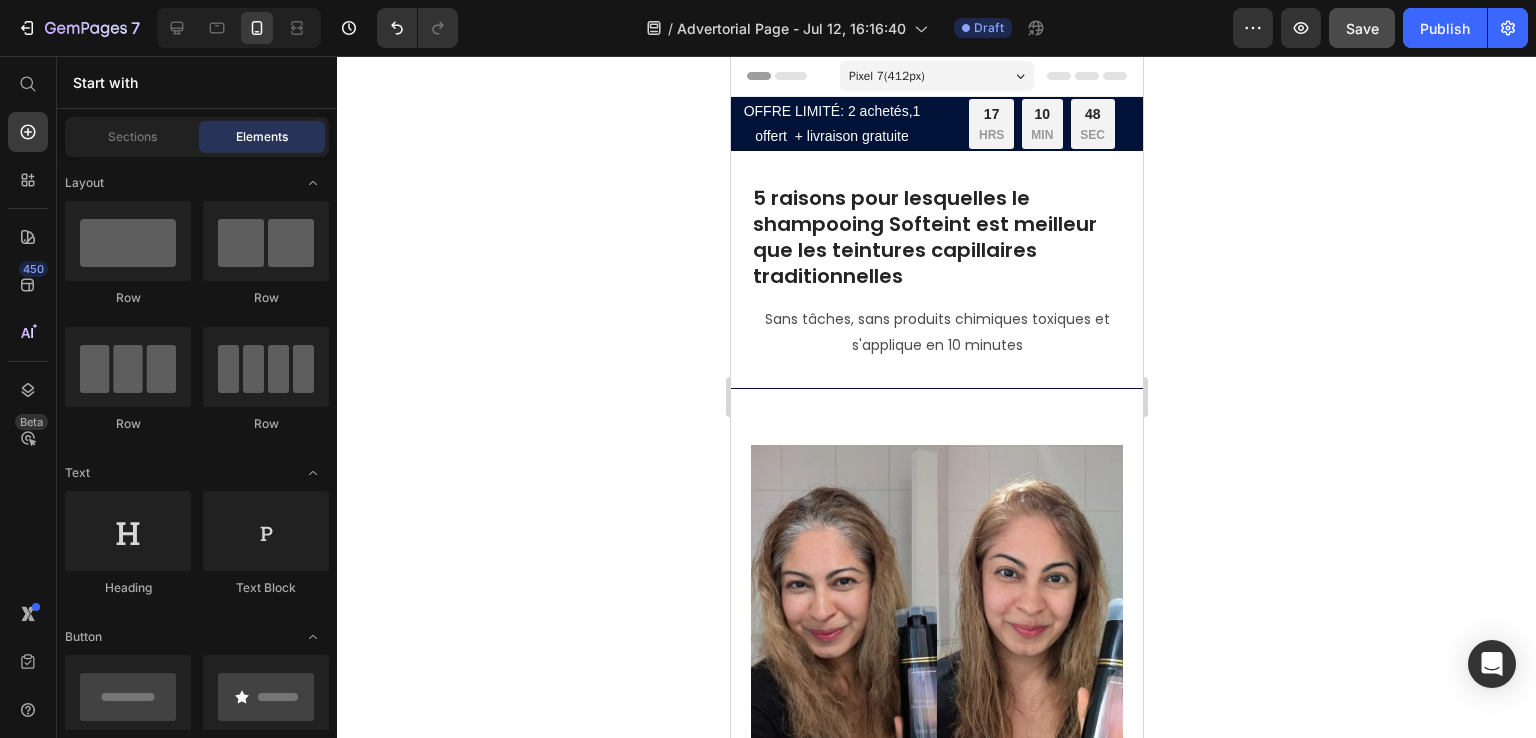 click 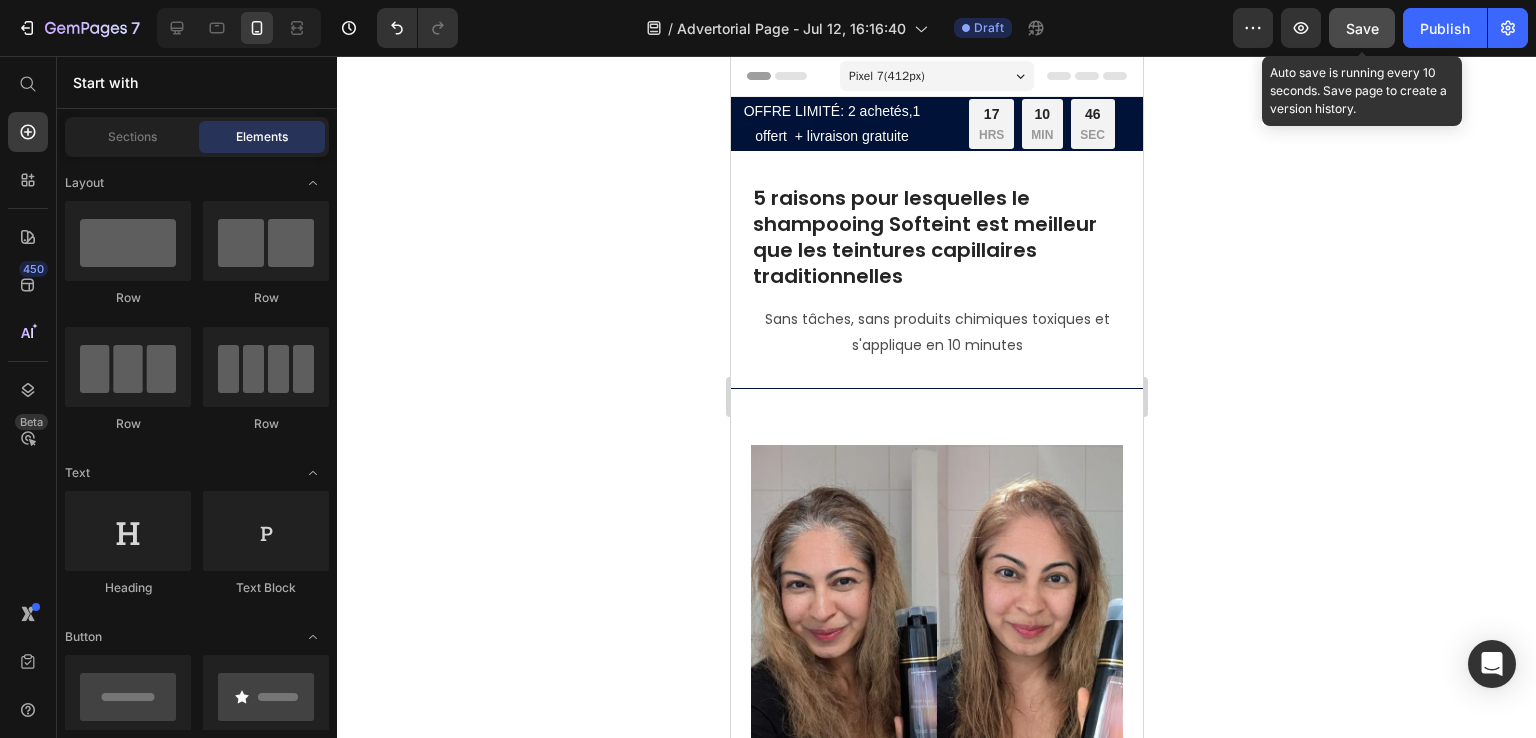 click on "Save" at bounding box center [1362, 28] 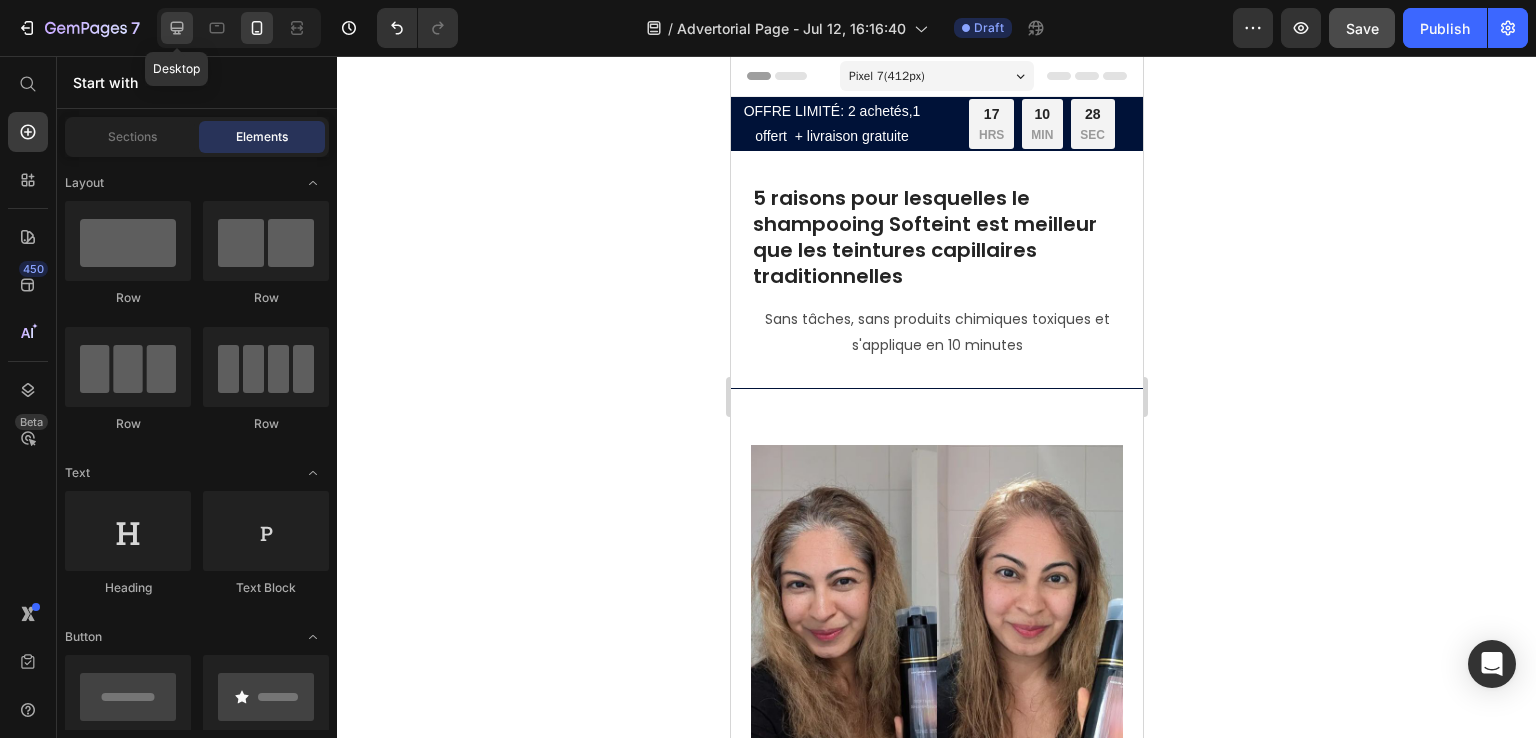 click 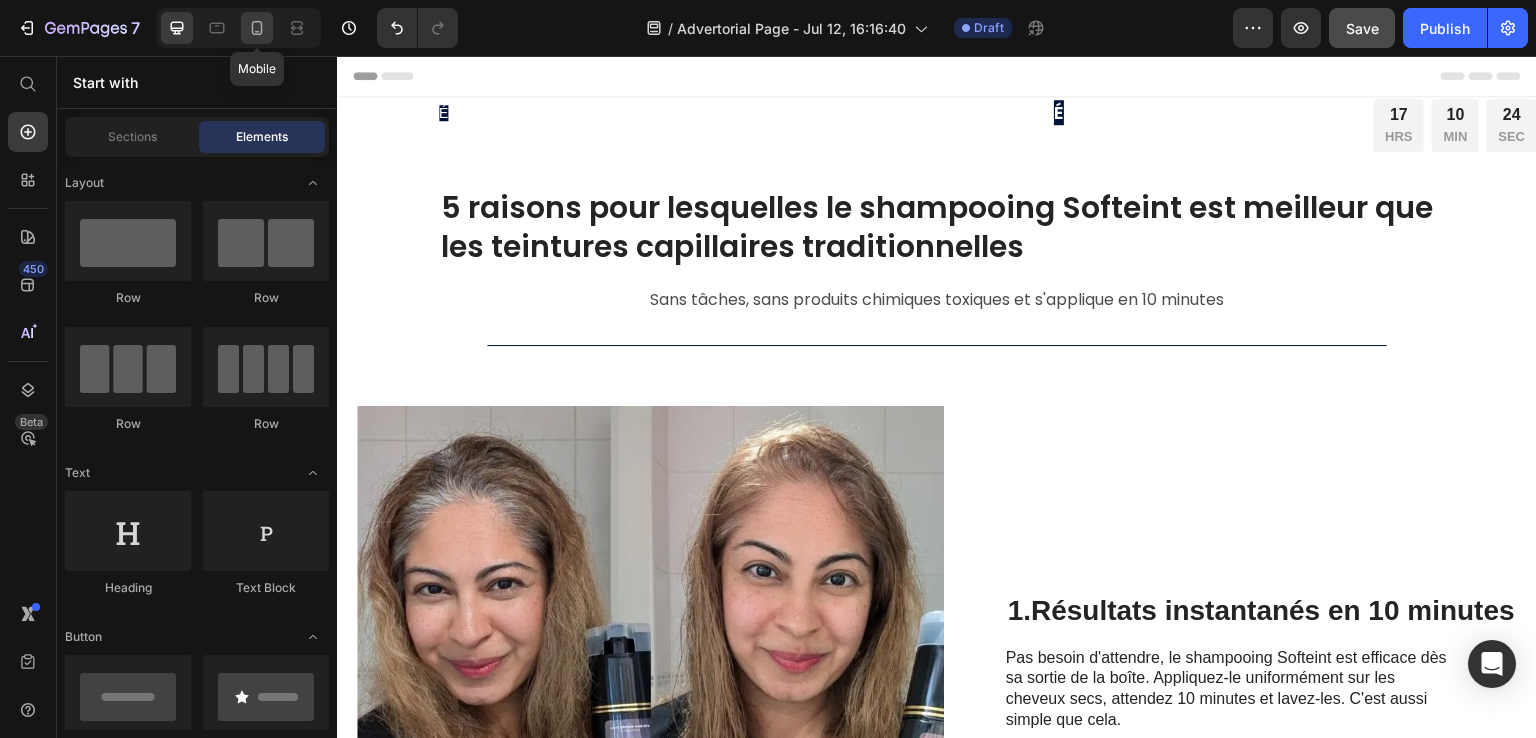 click 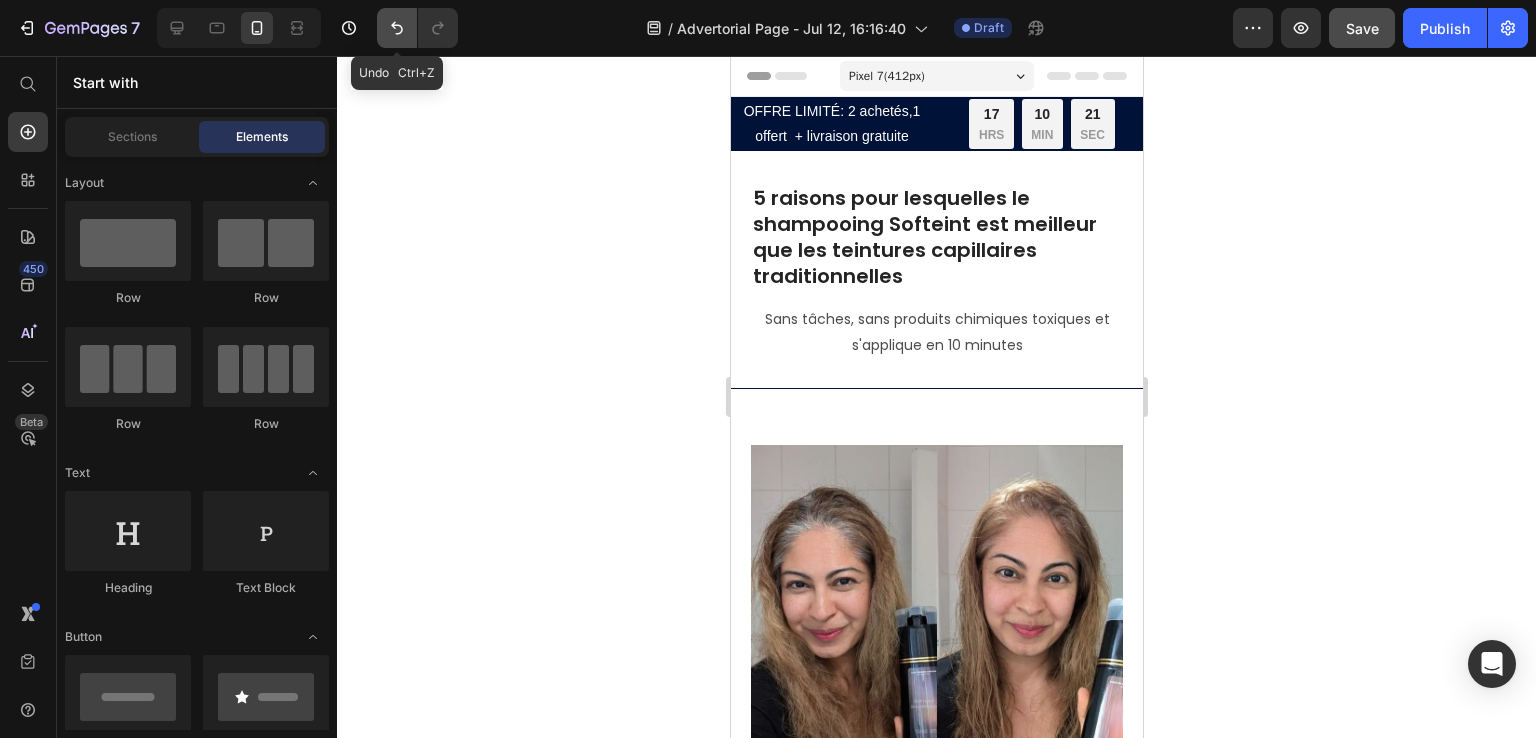 click 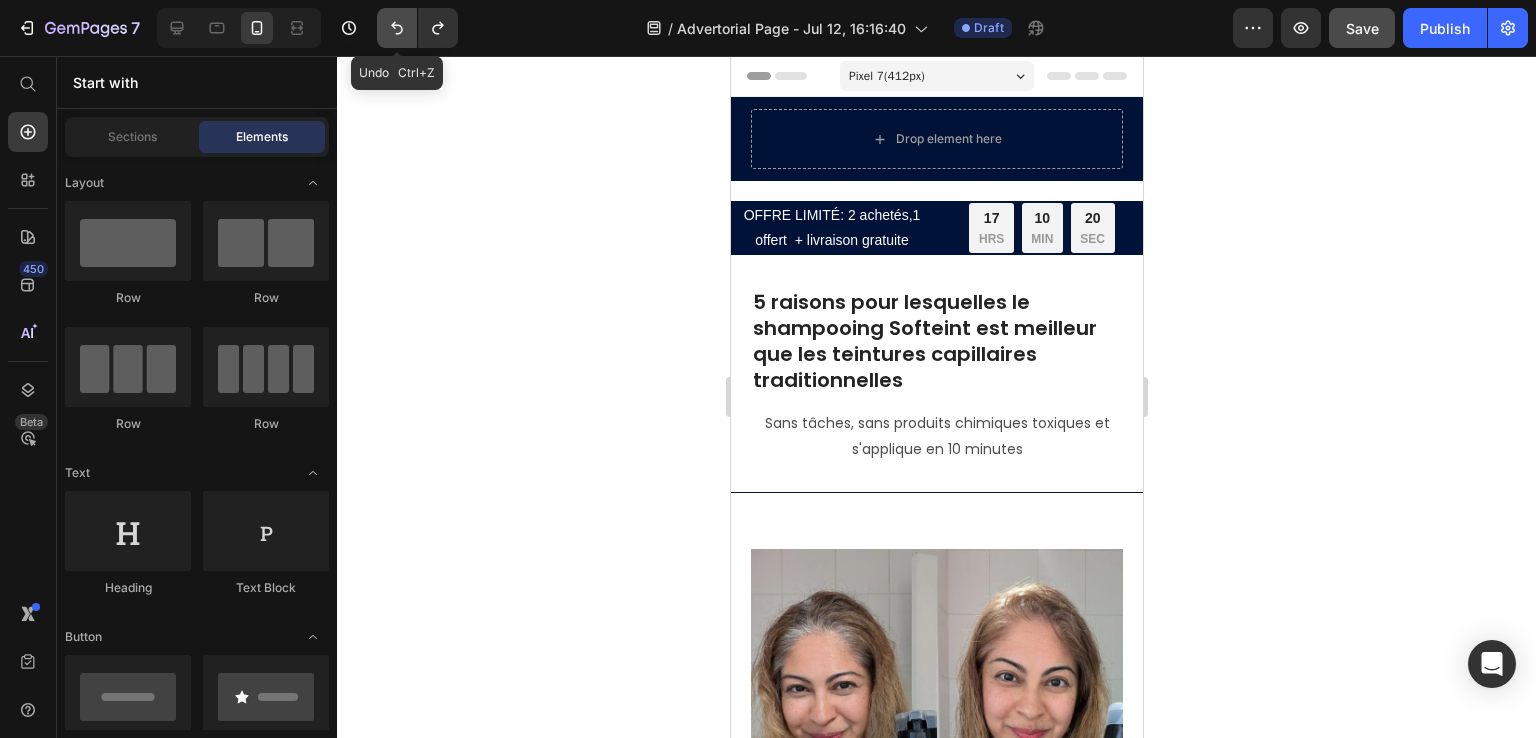 click 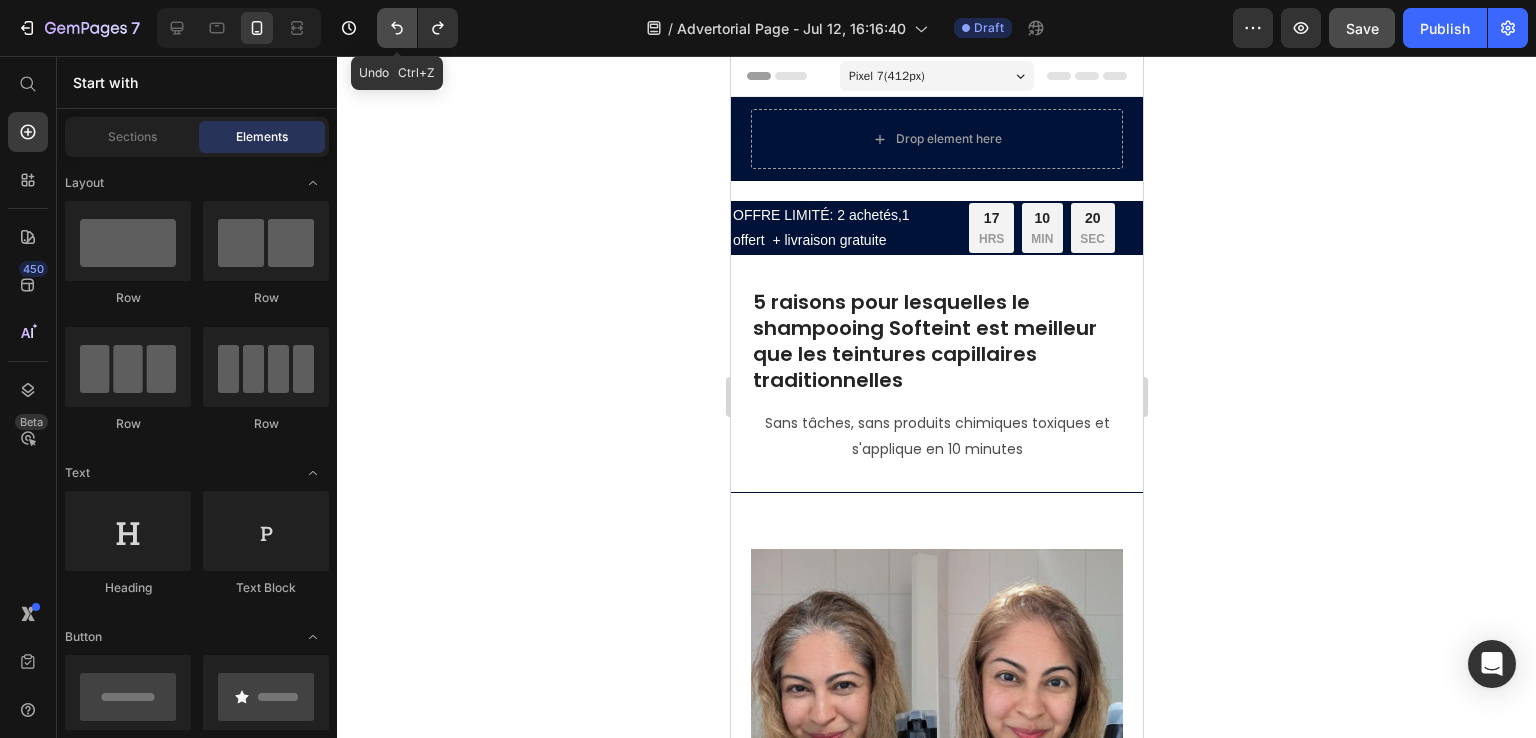 click 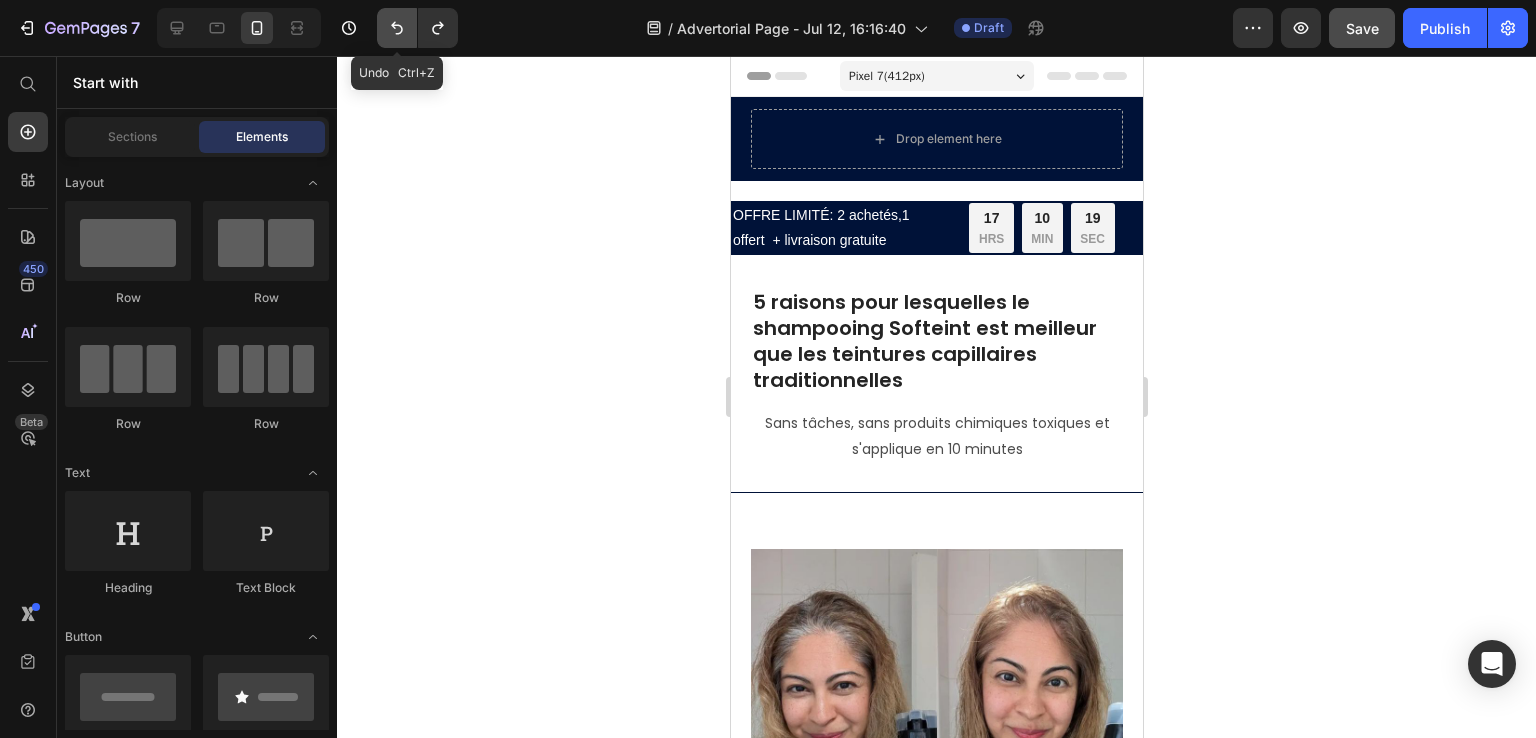 click 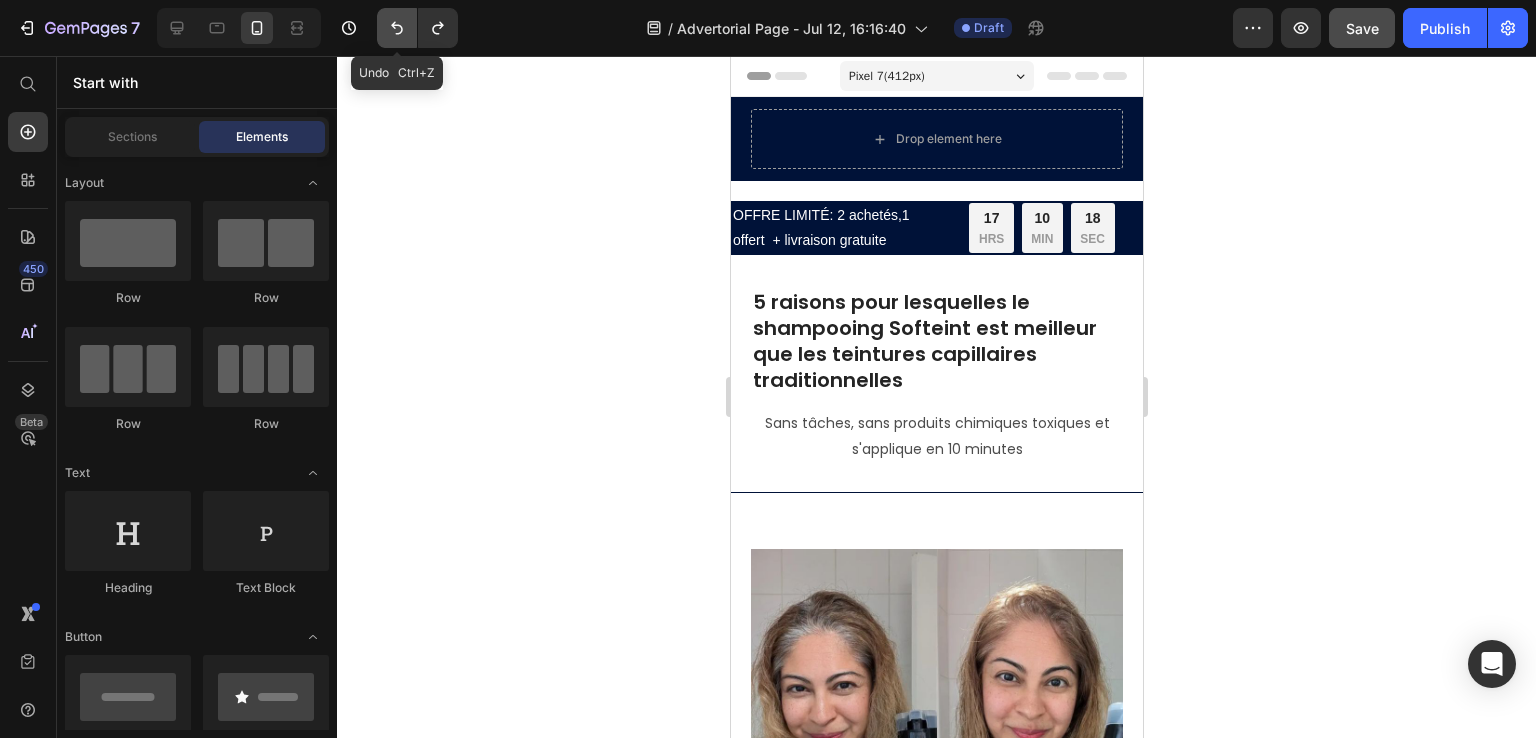 click 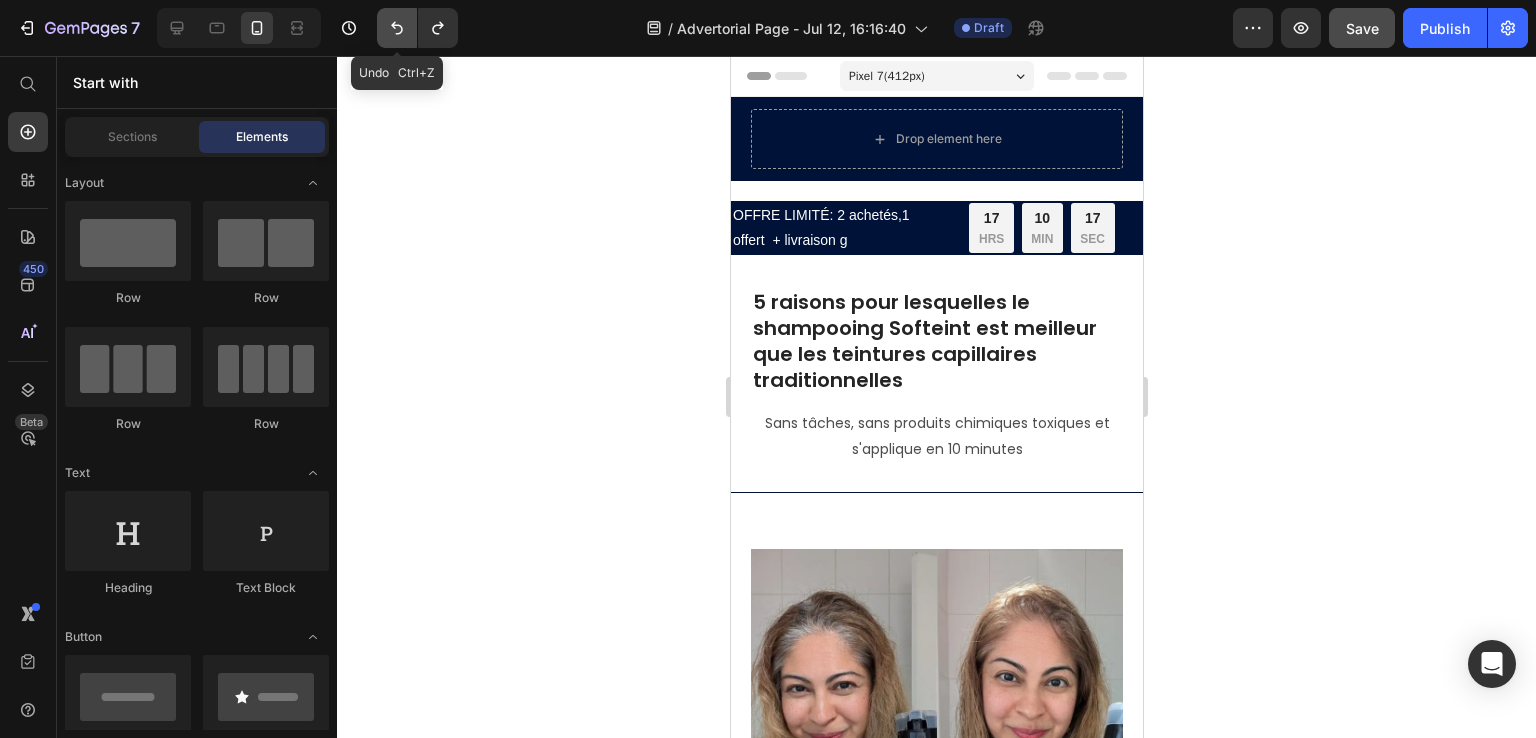 click 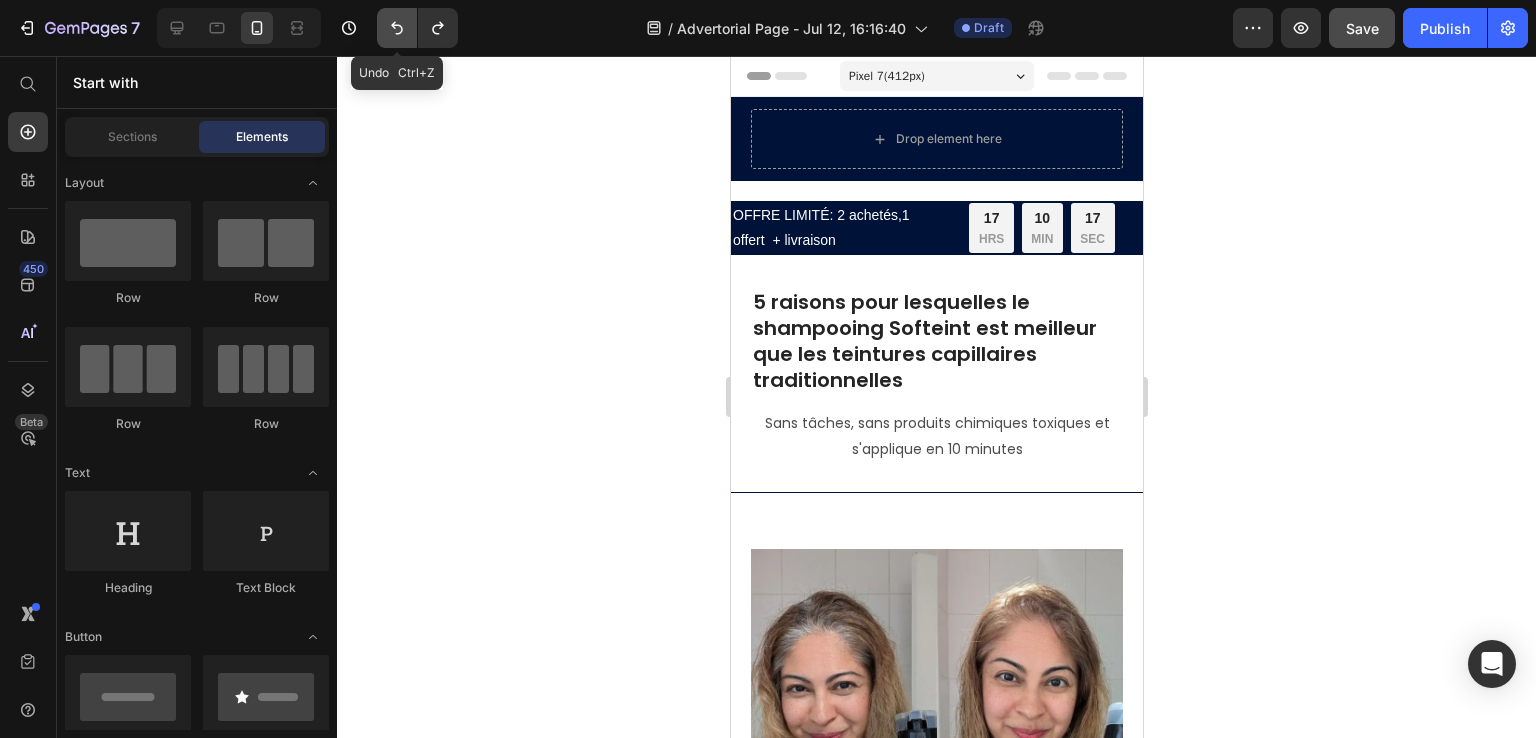 click 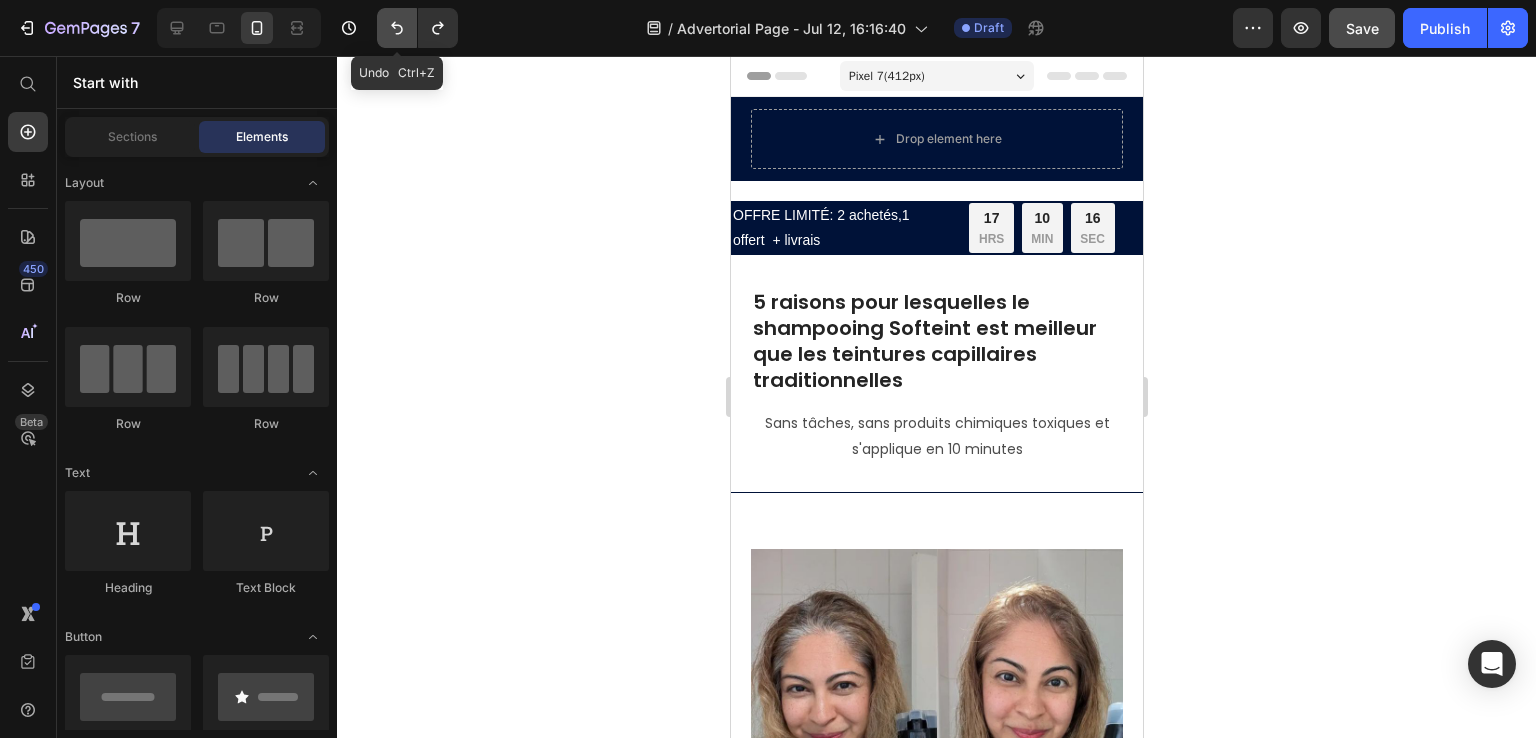 click 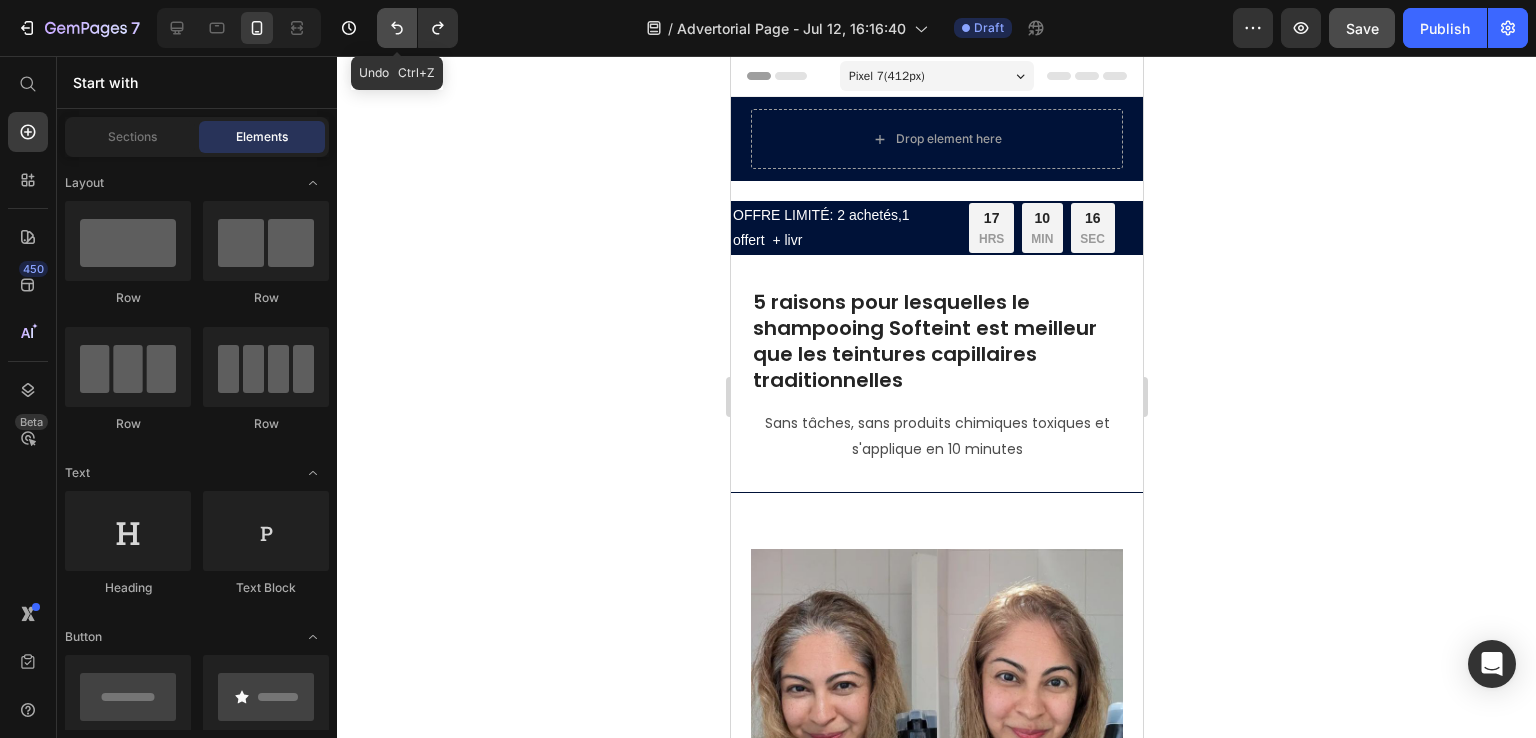 click 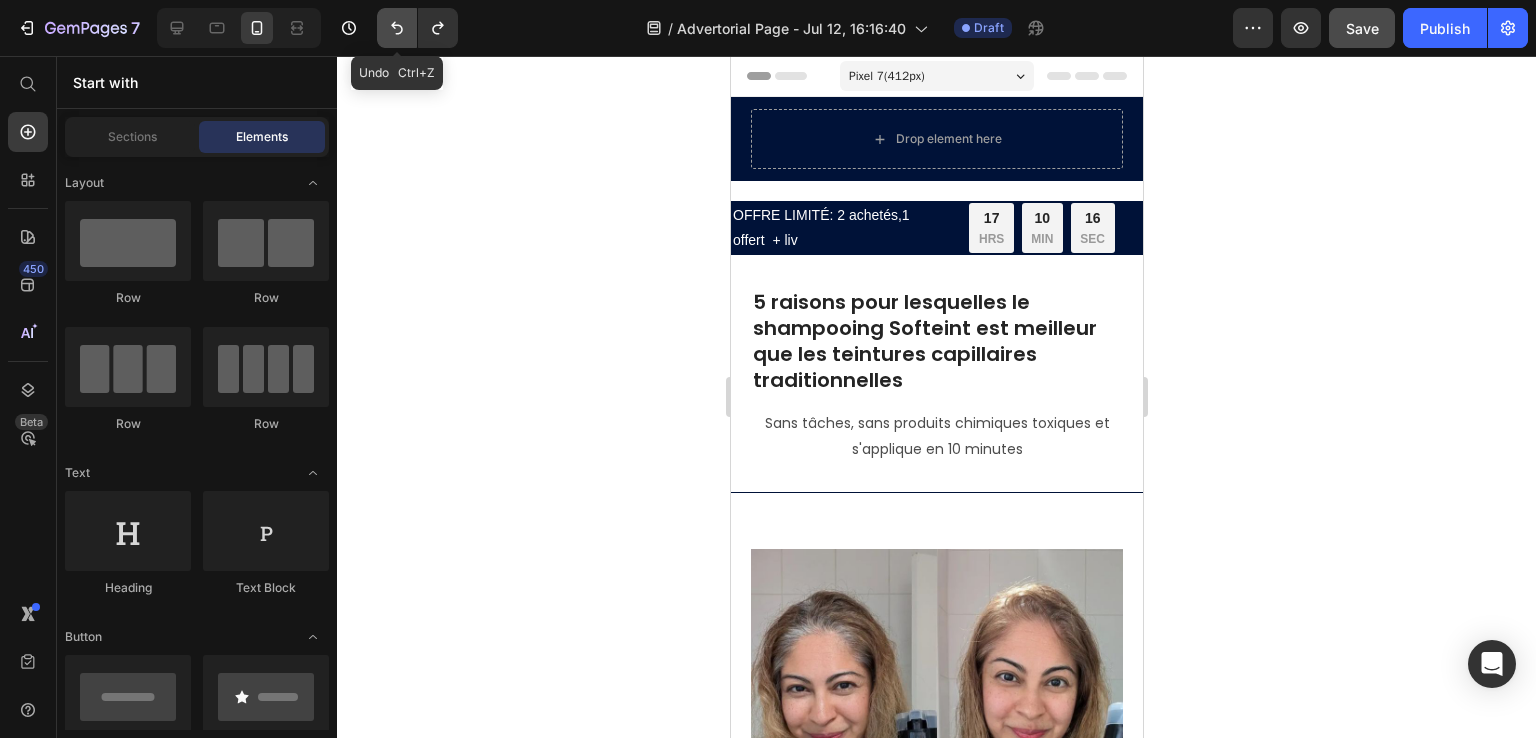 click 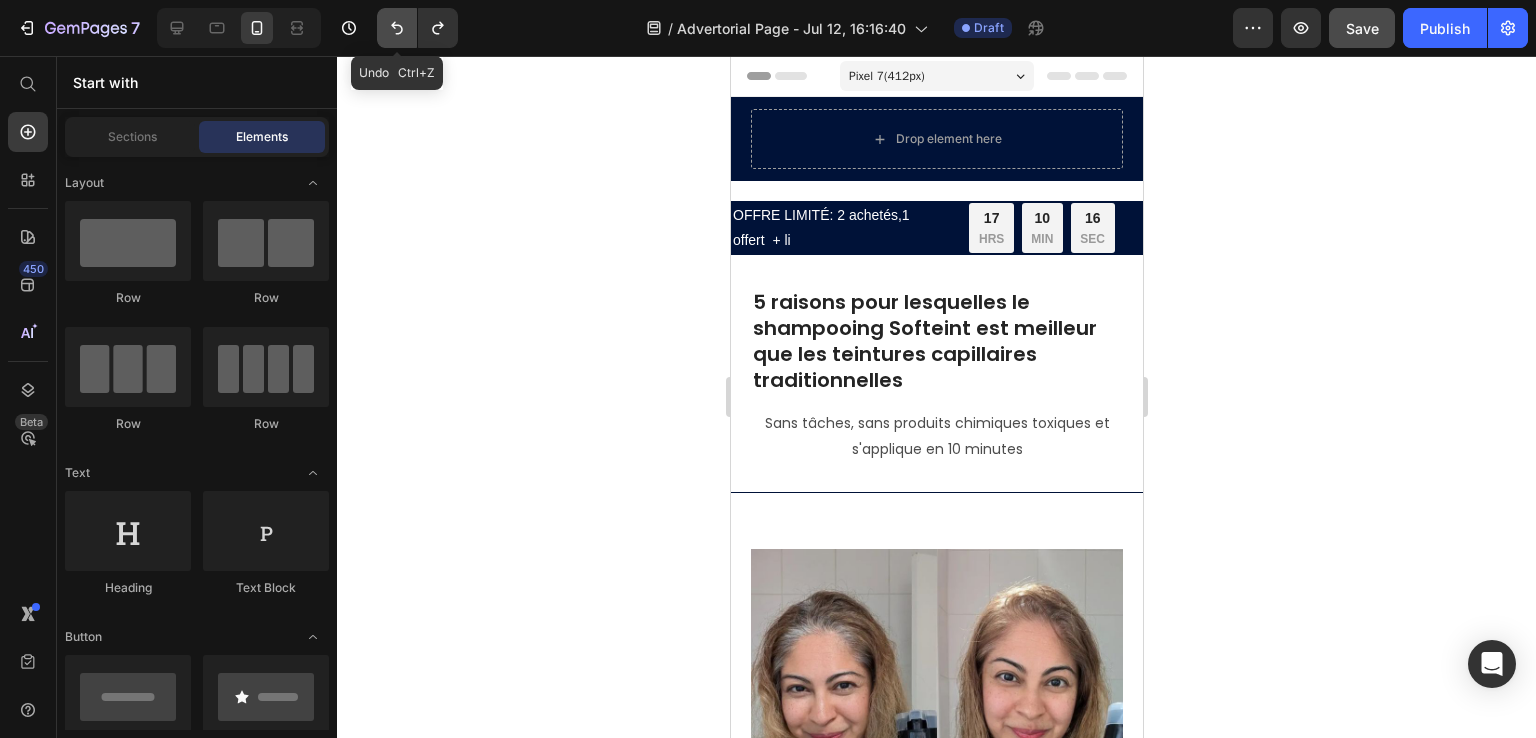click 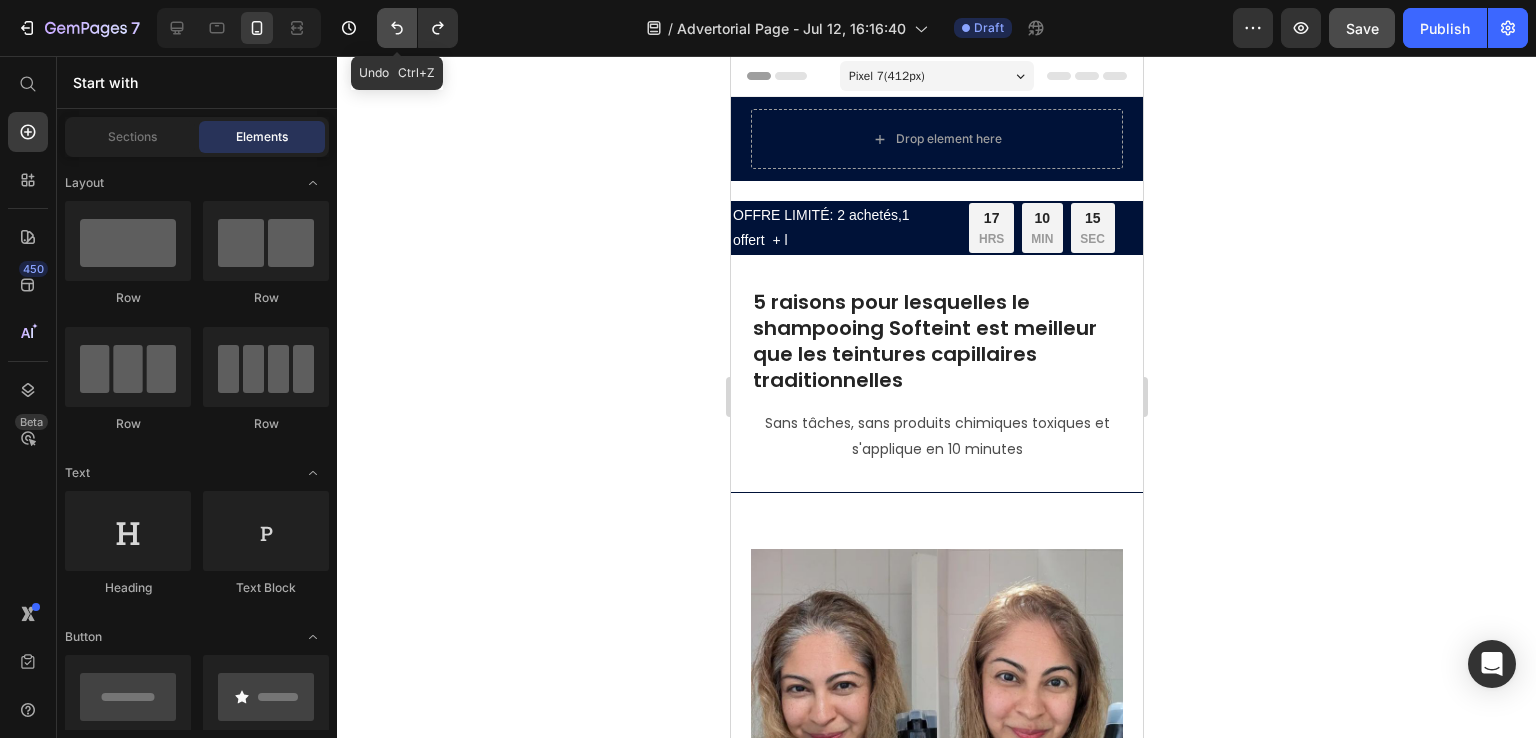 click 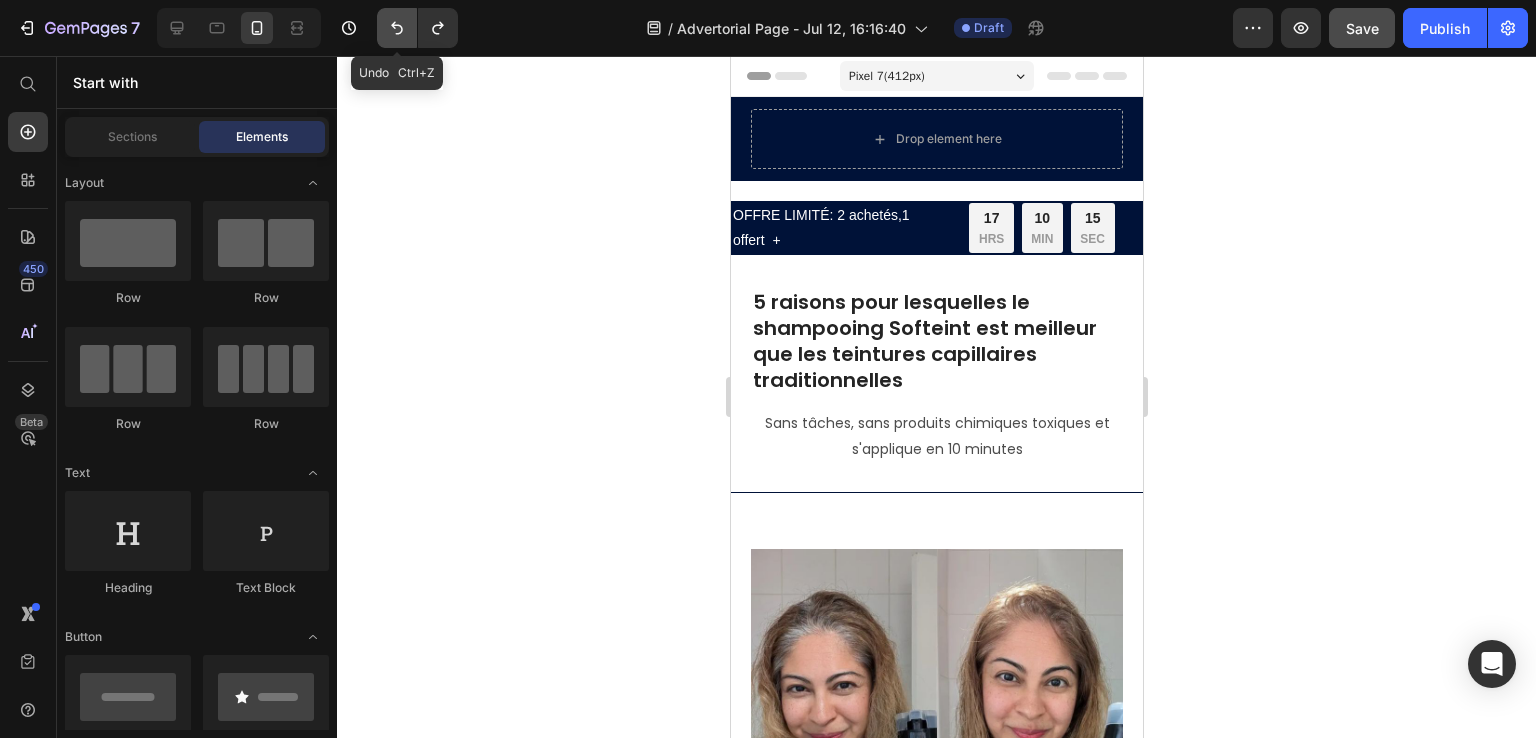 click 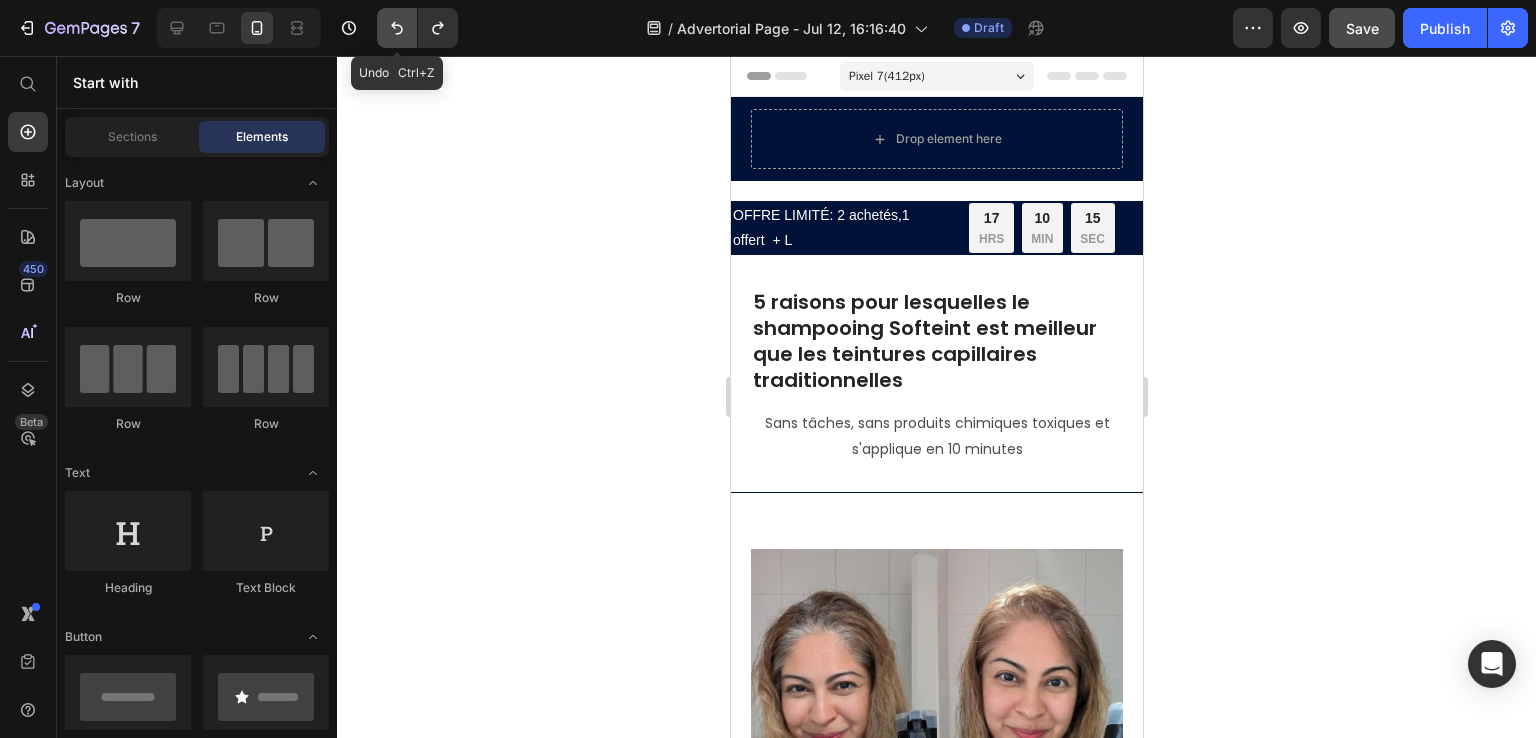 click 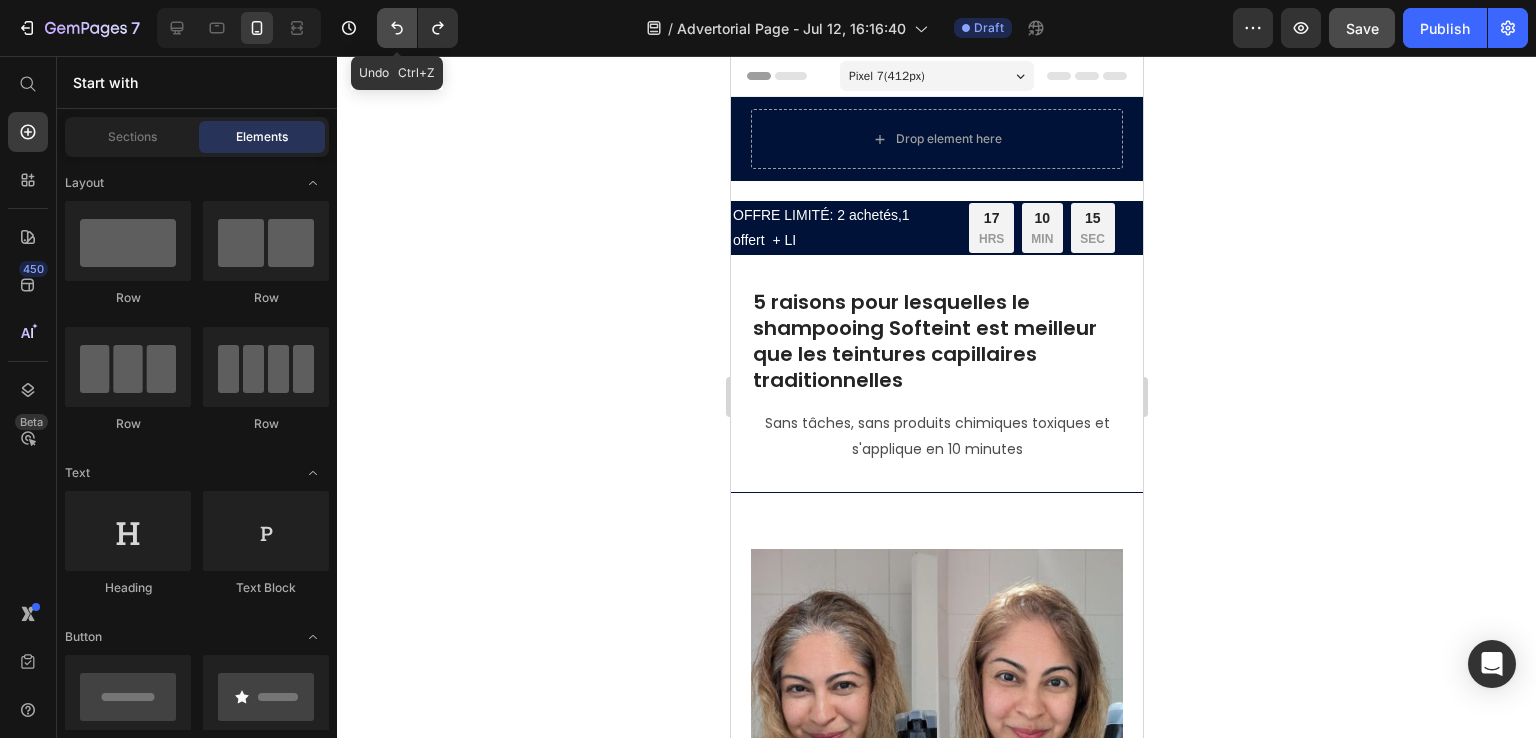 click 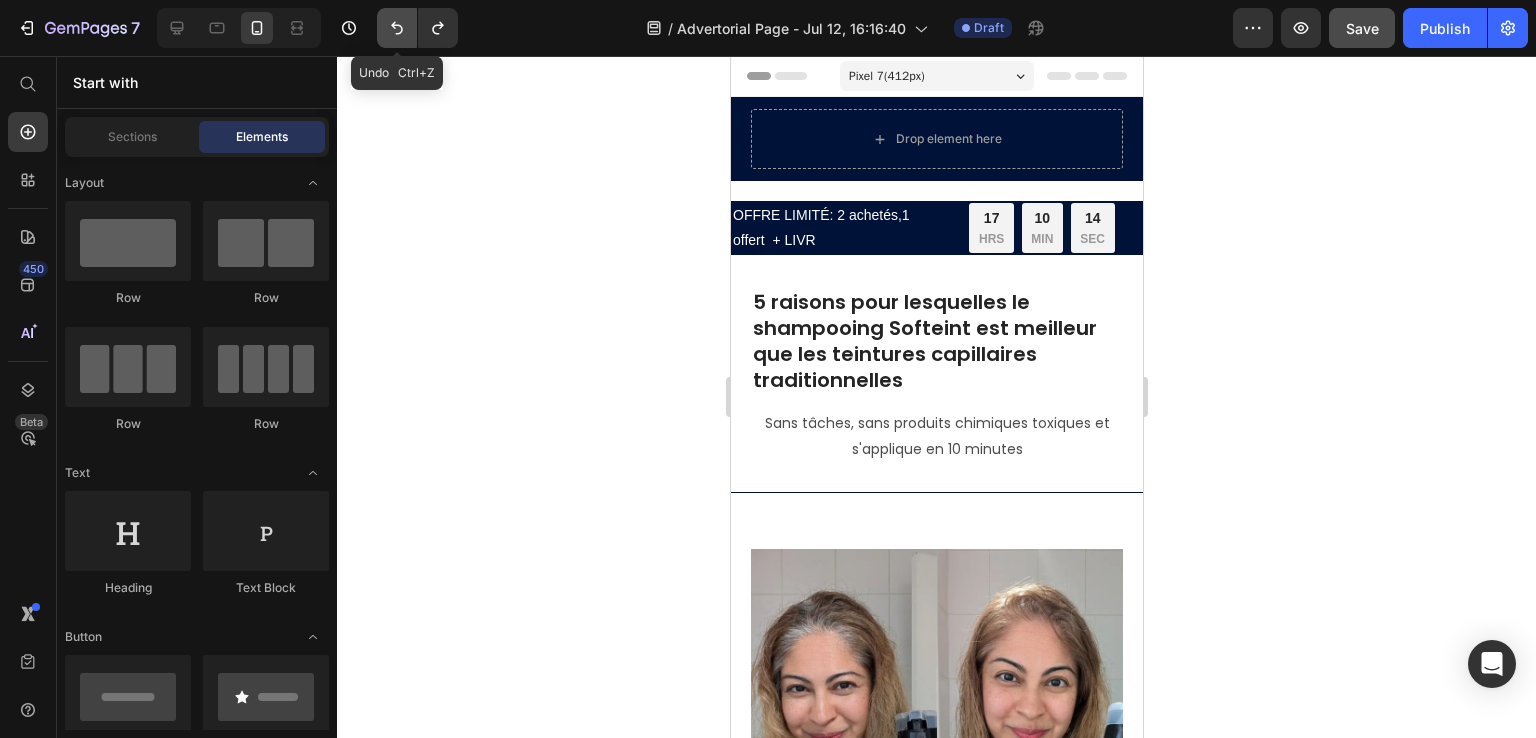 click 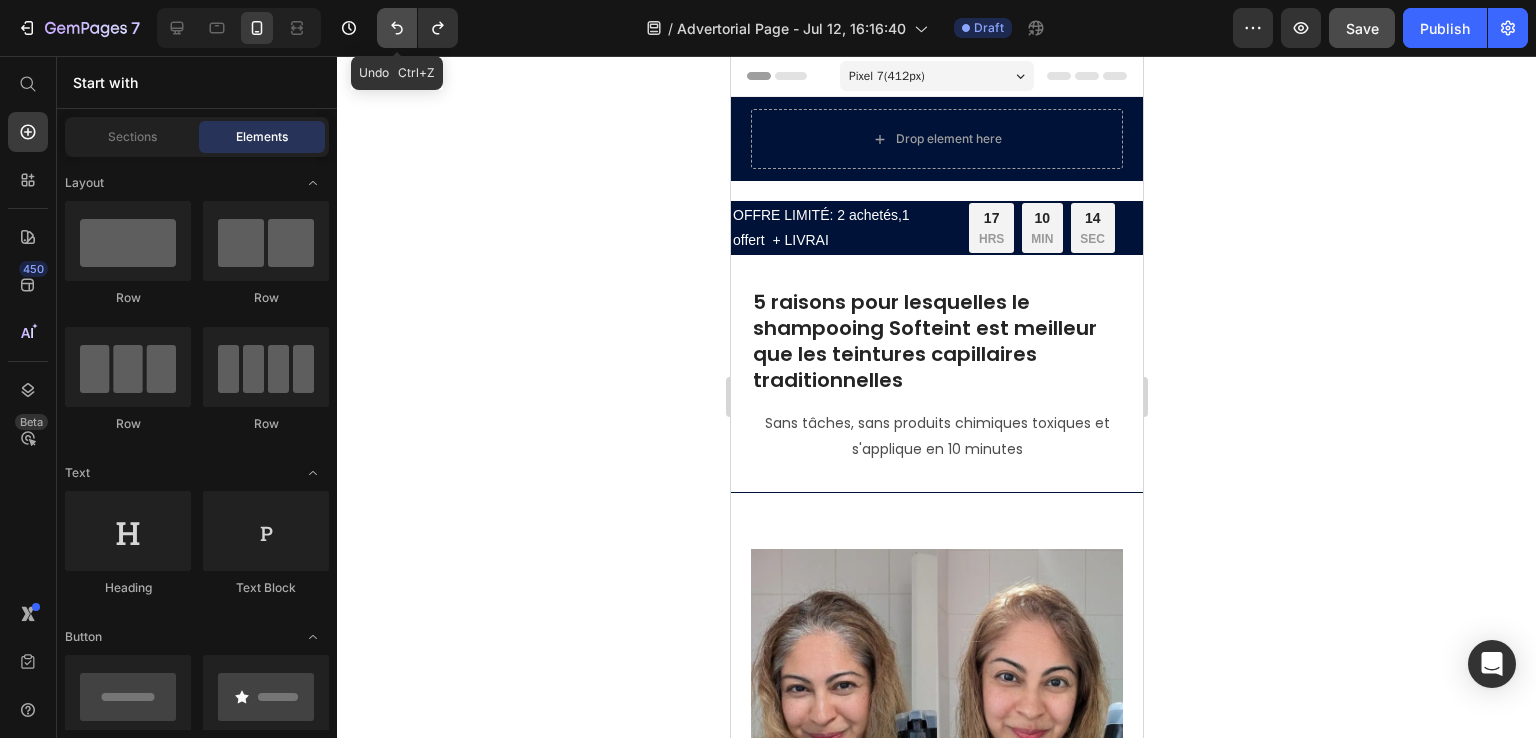 click 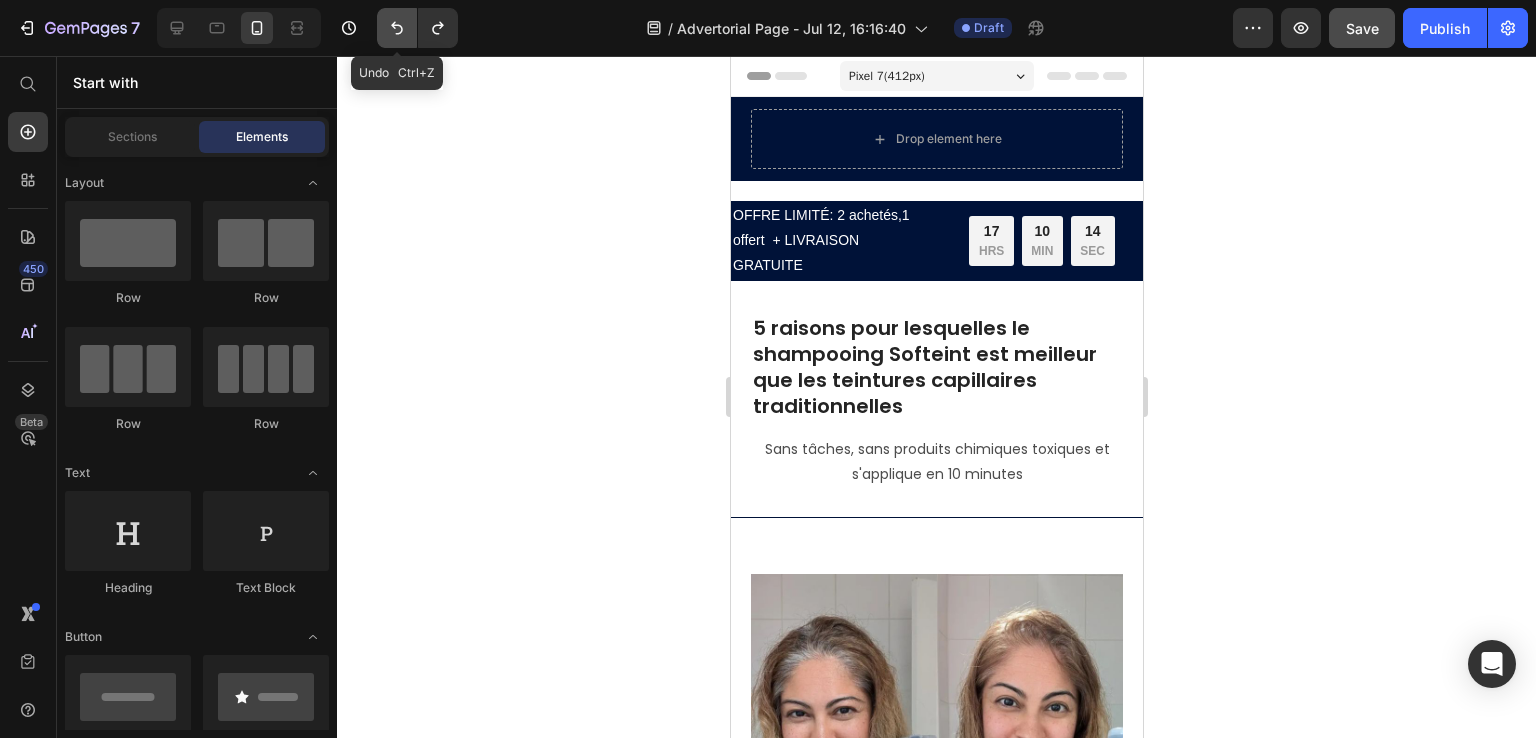 click 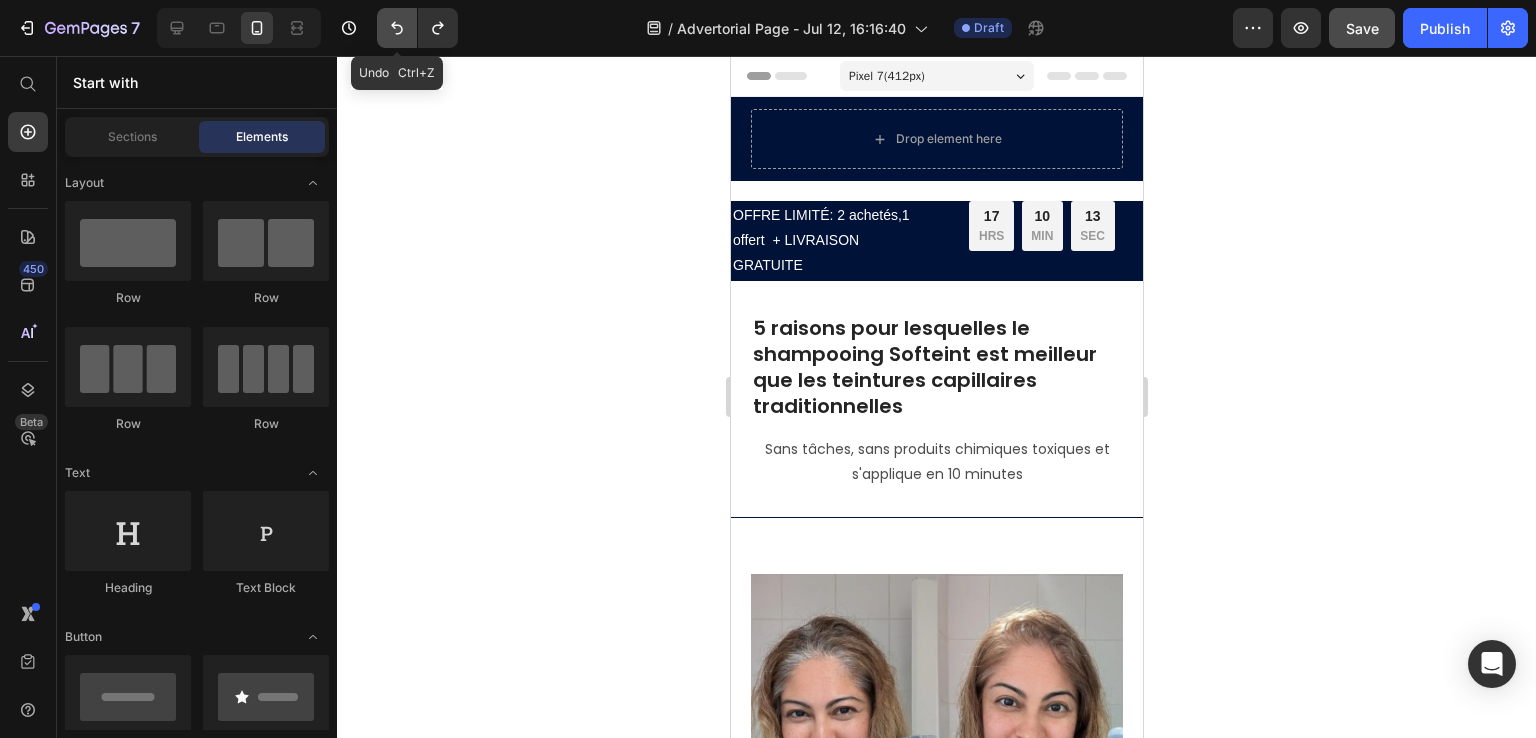 click 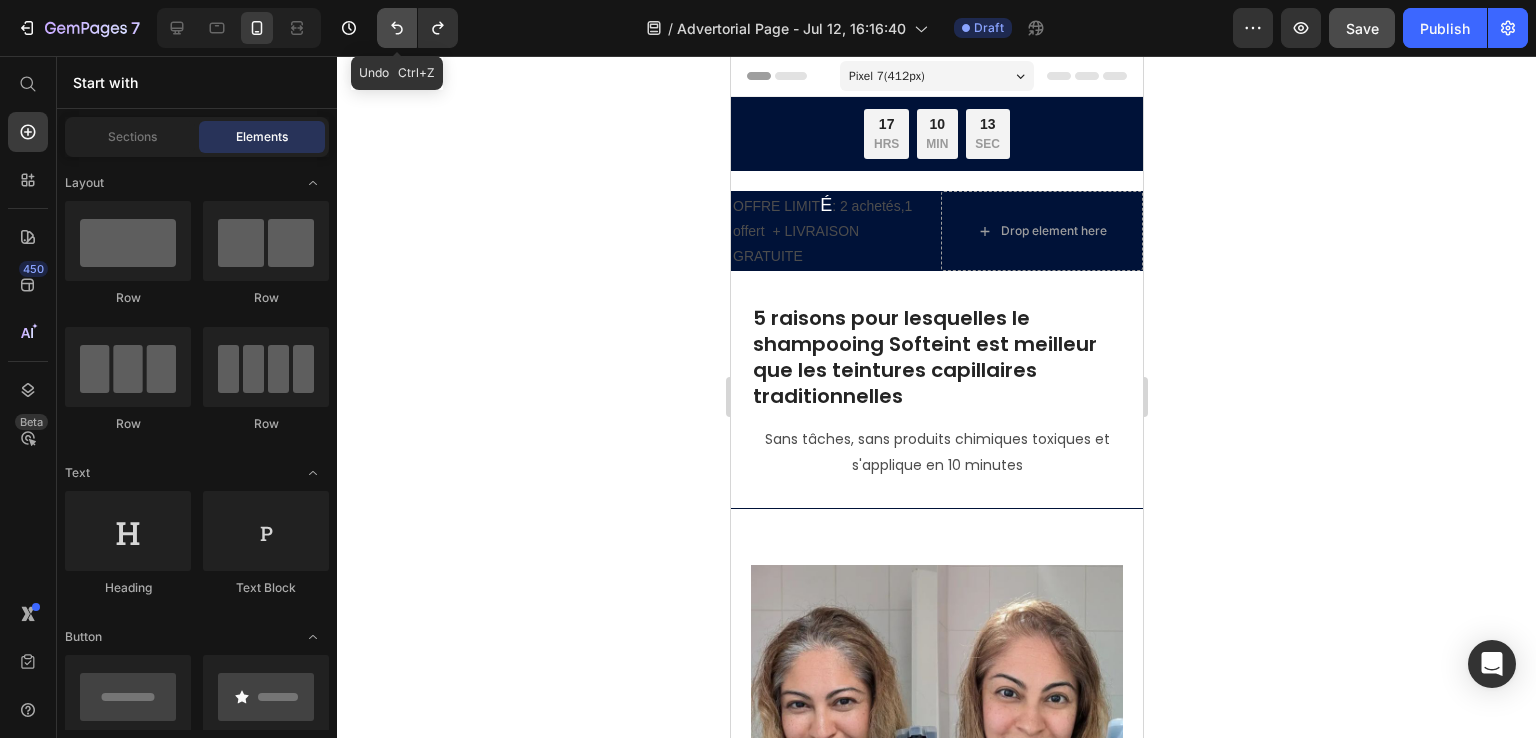 click 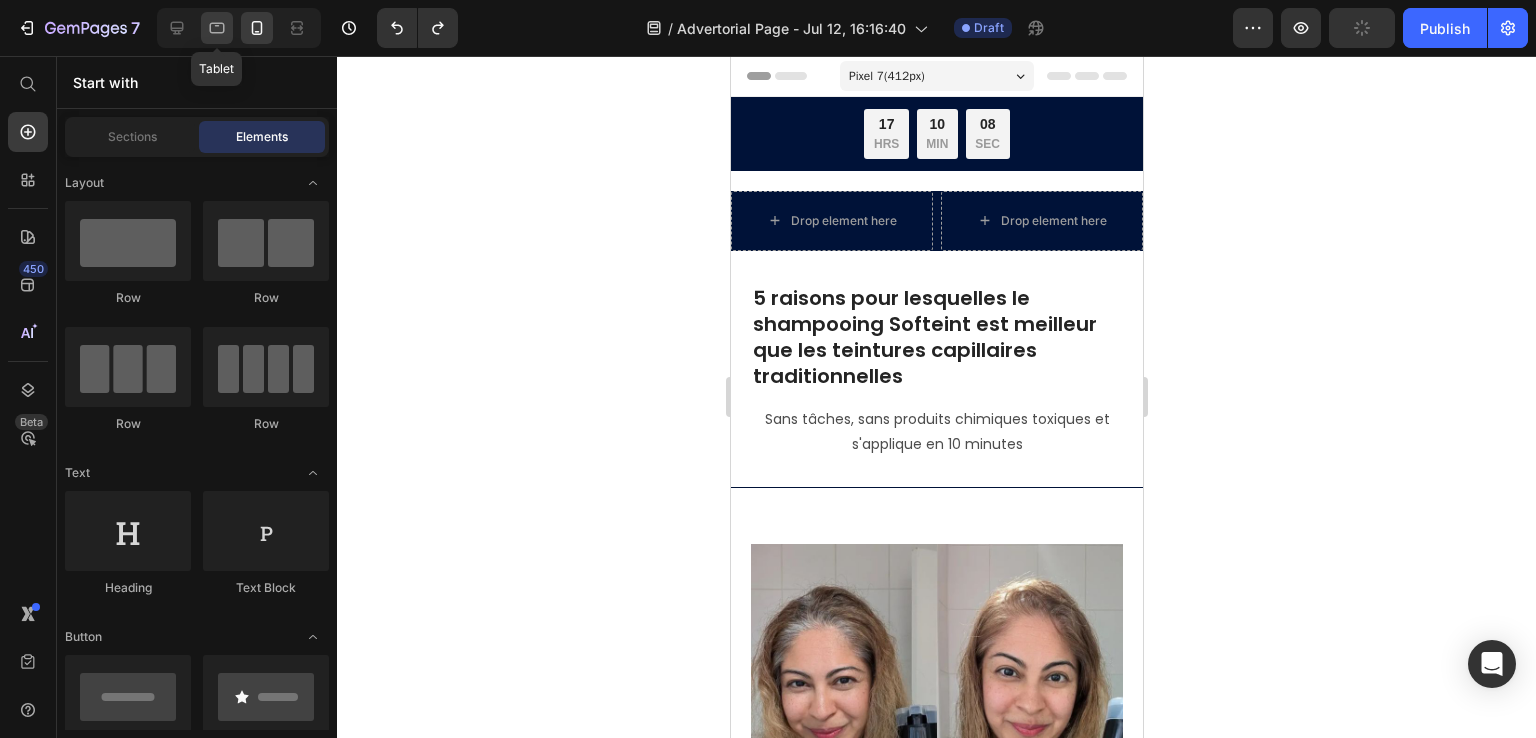 click 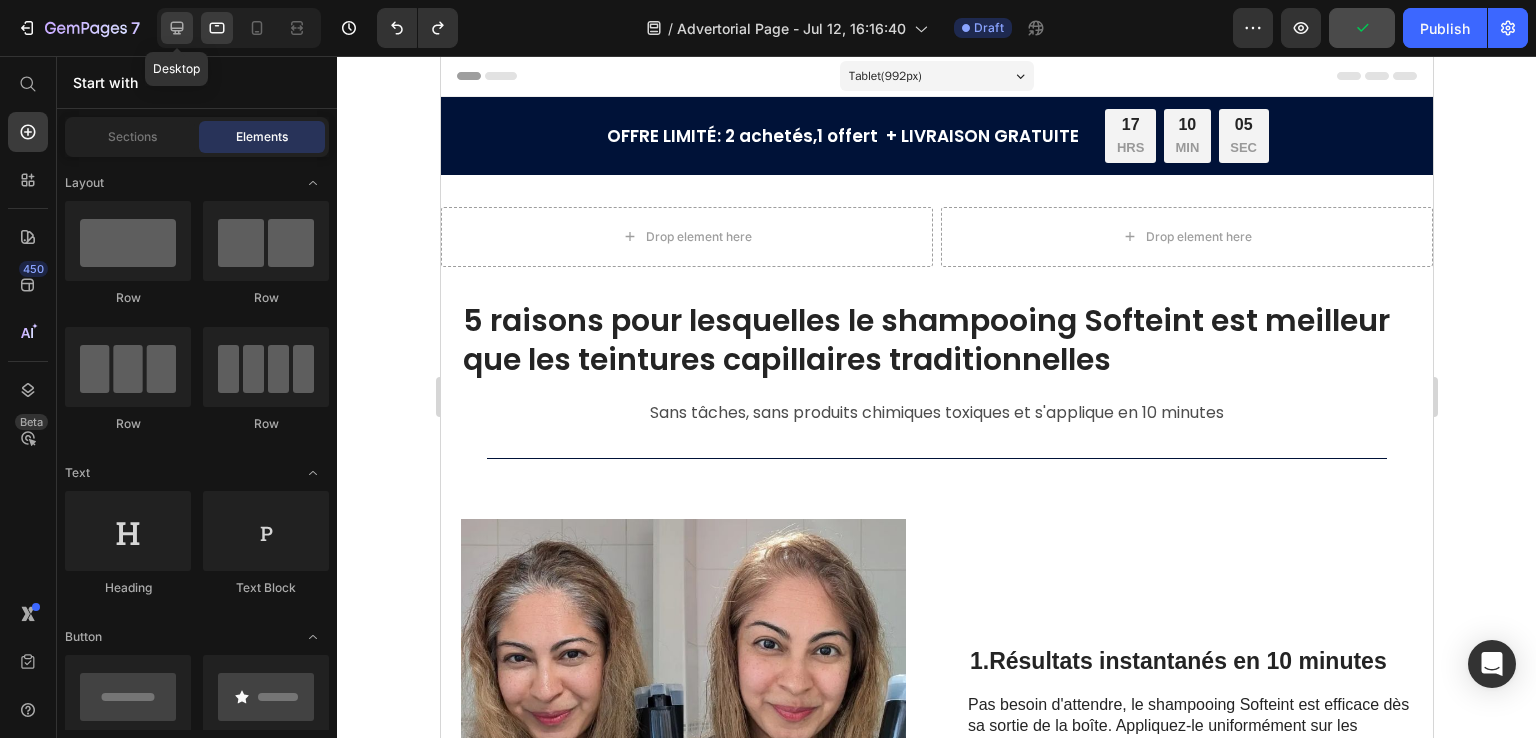 click 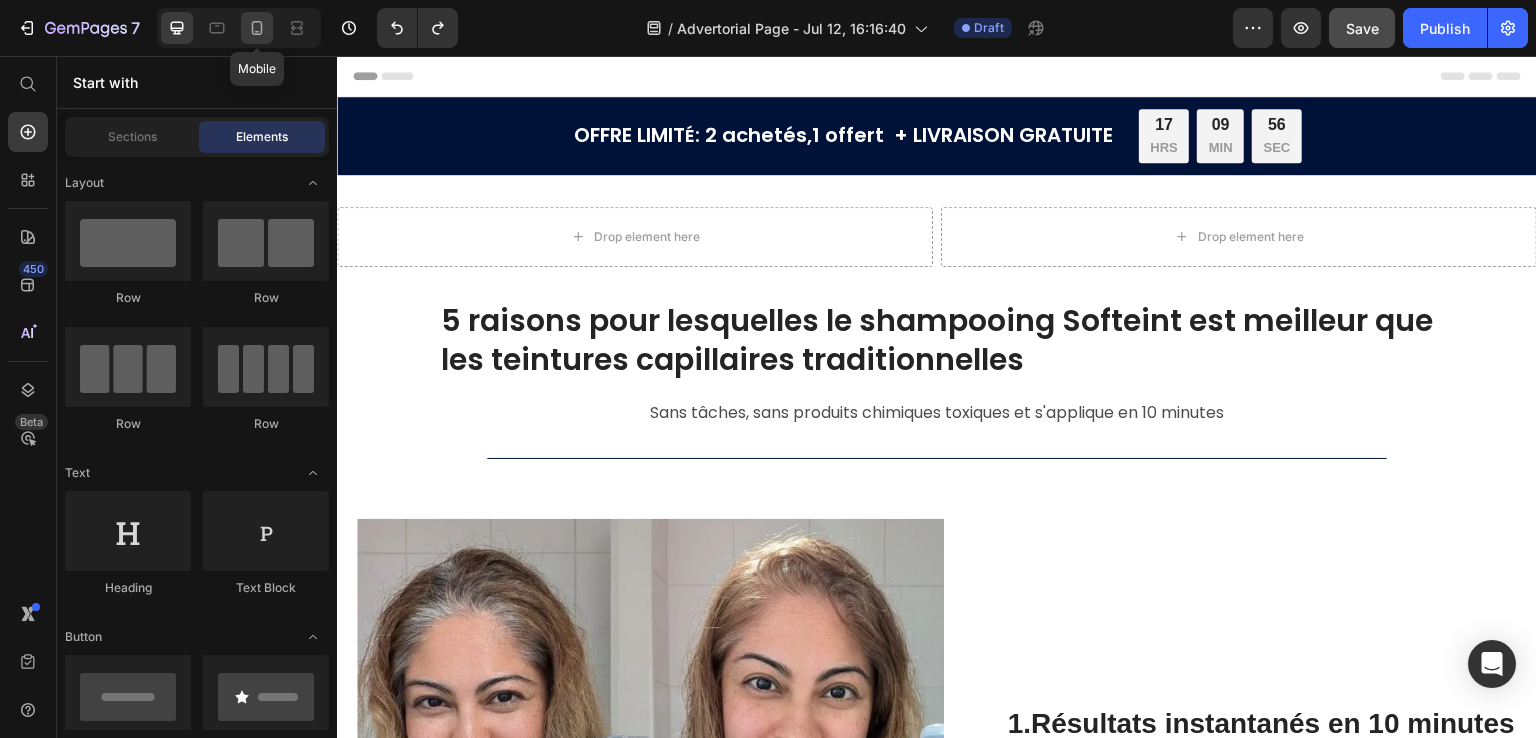 click 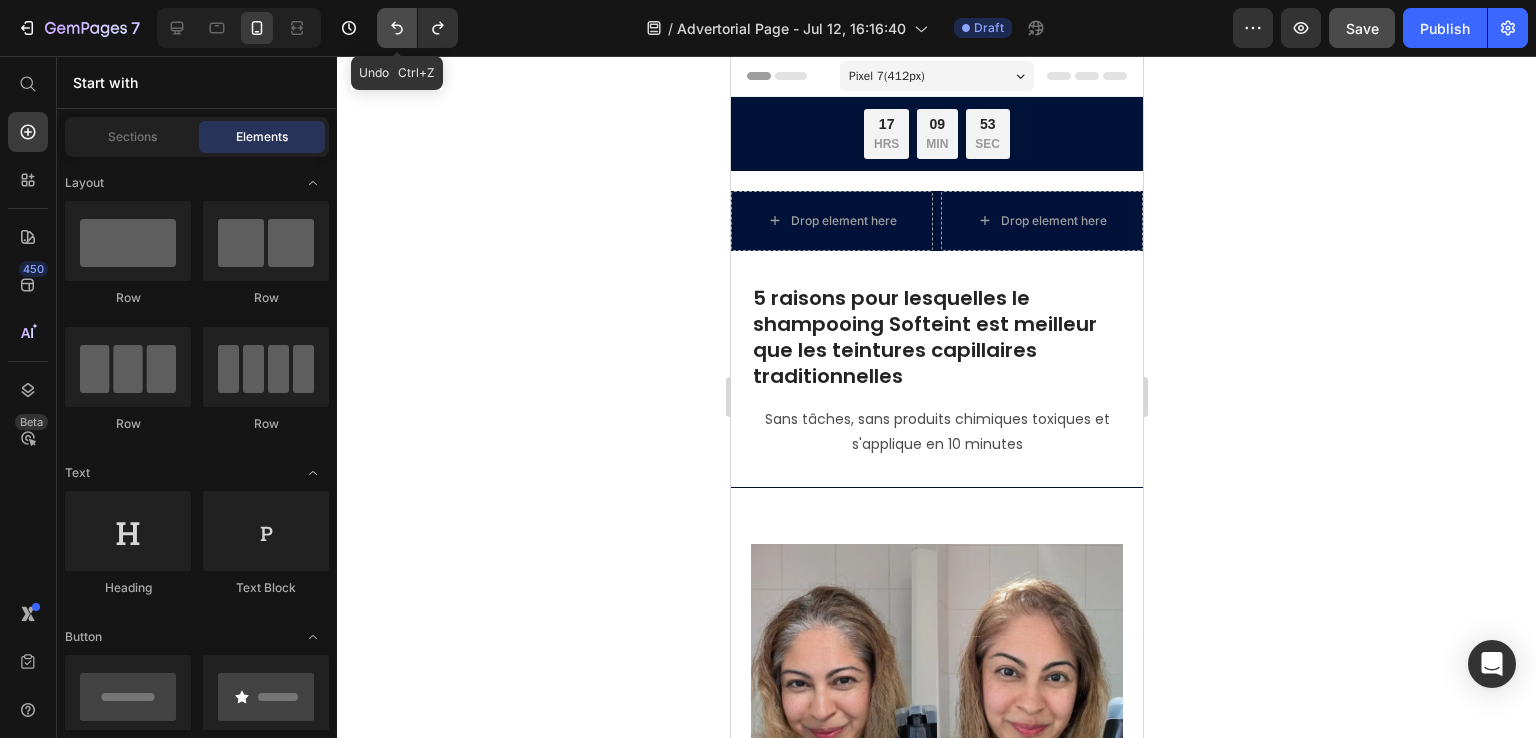 click 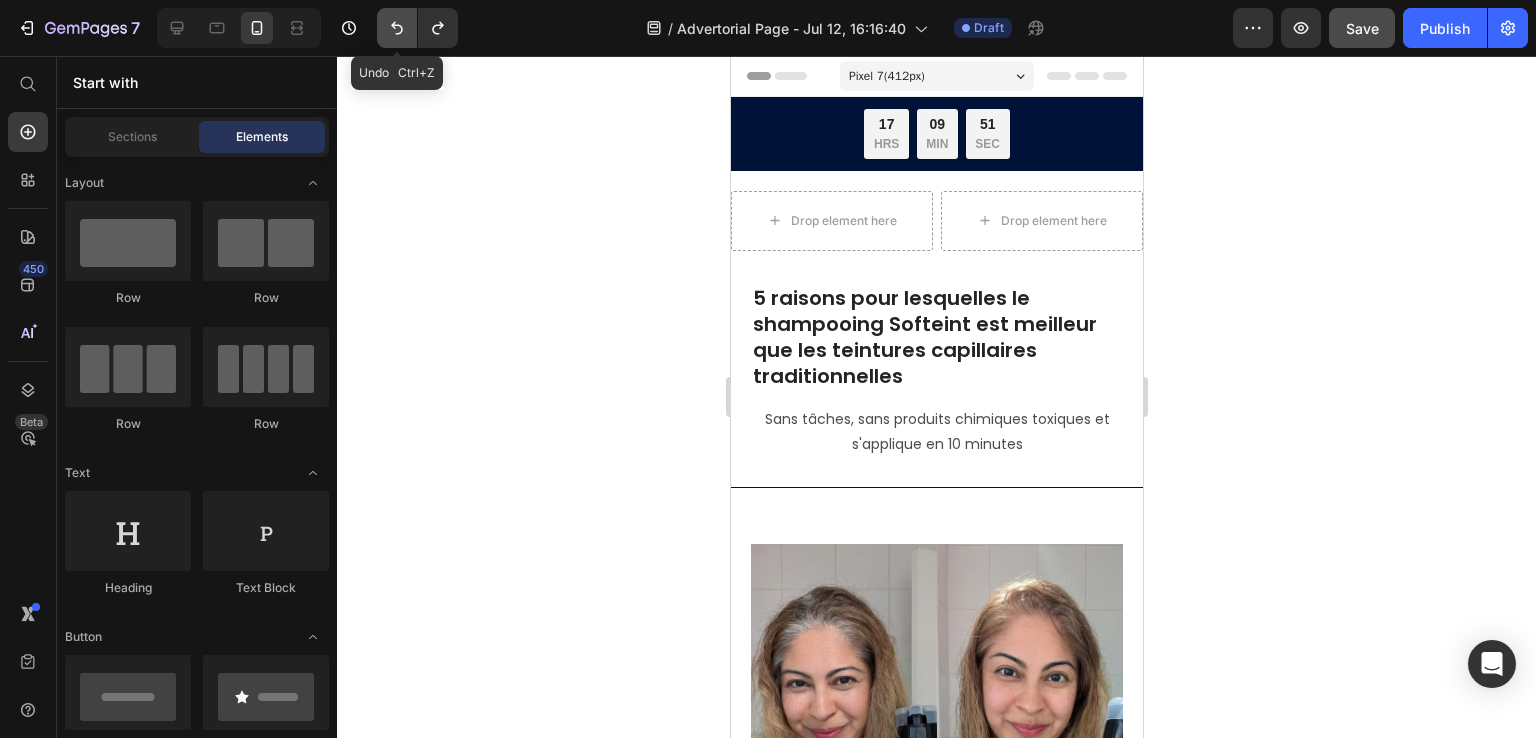 click 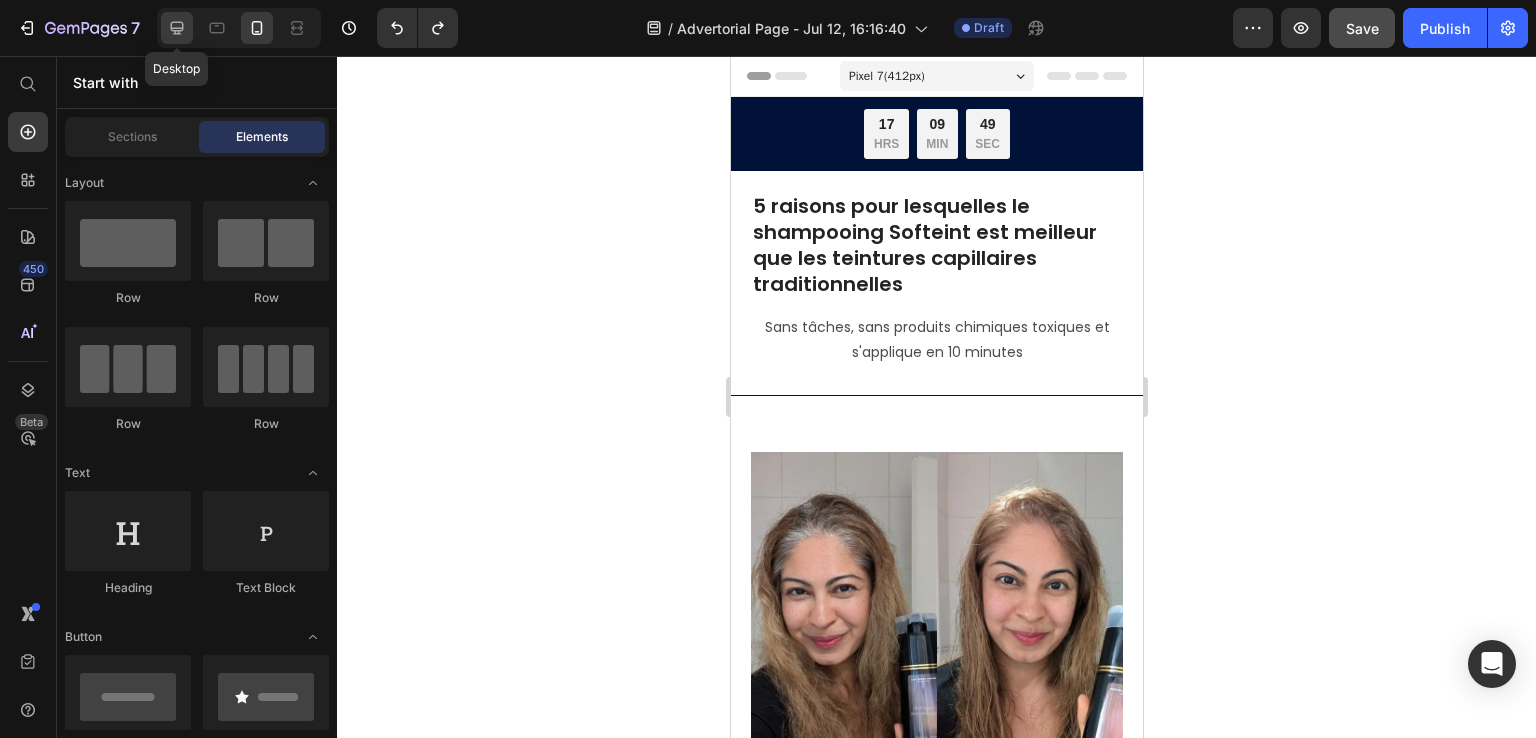 click 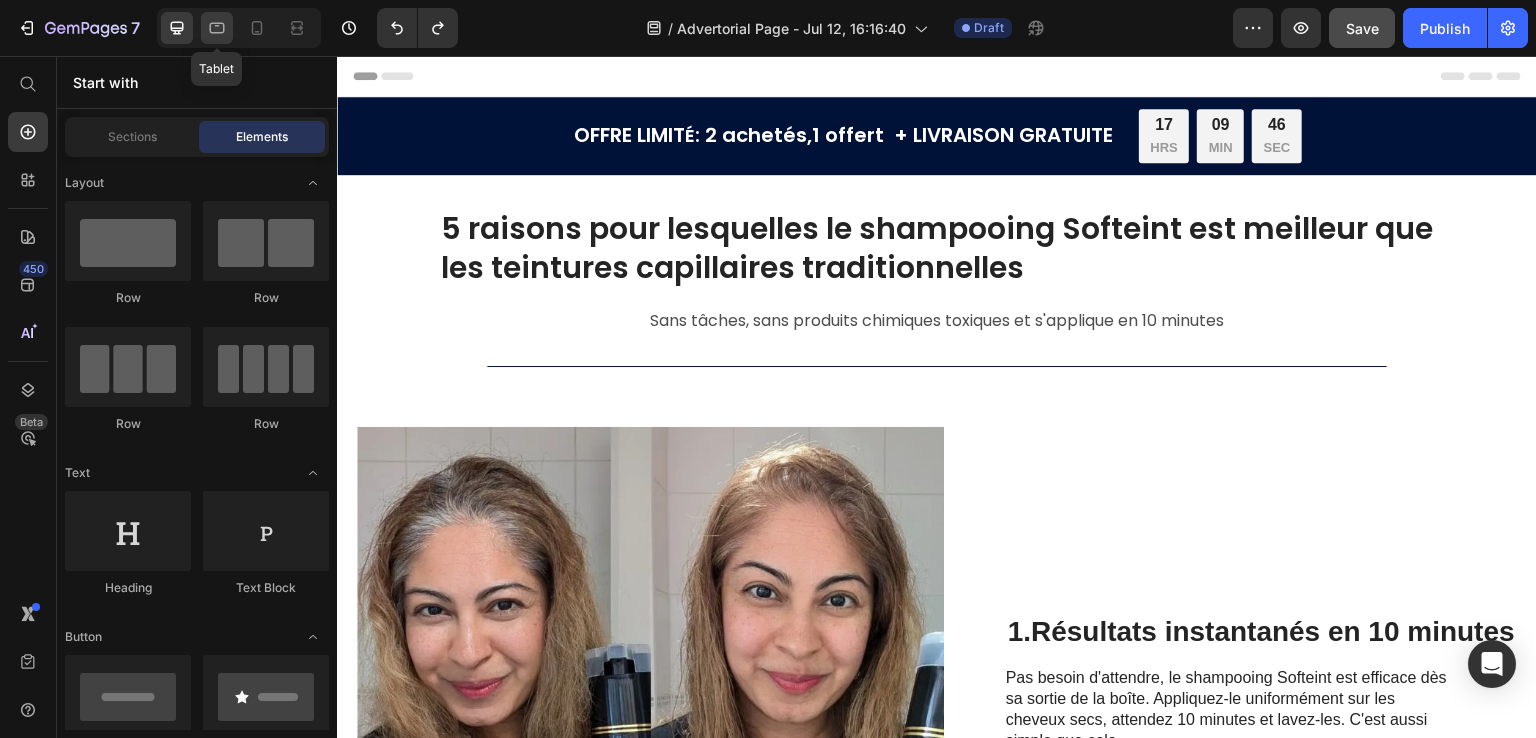 click 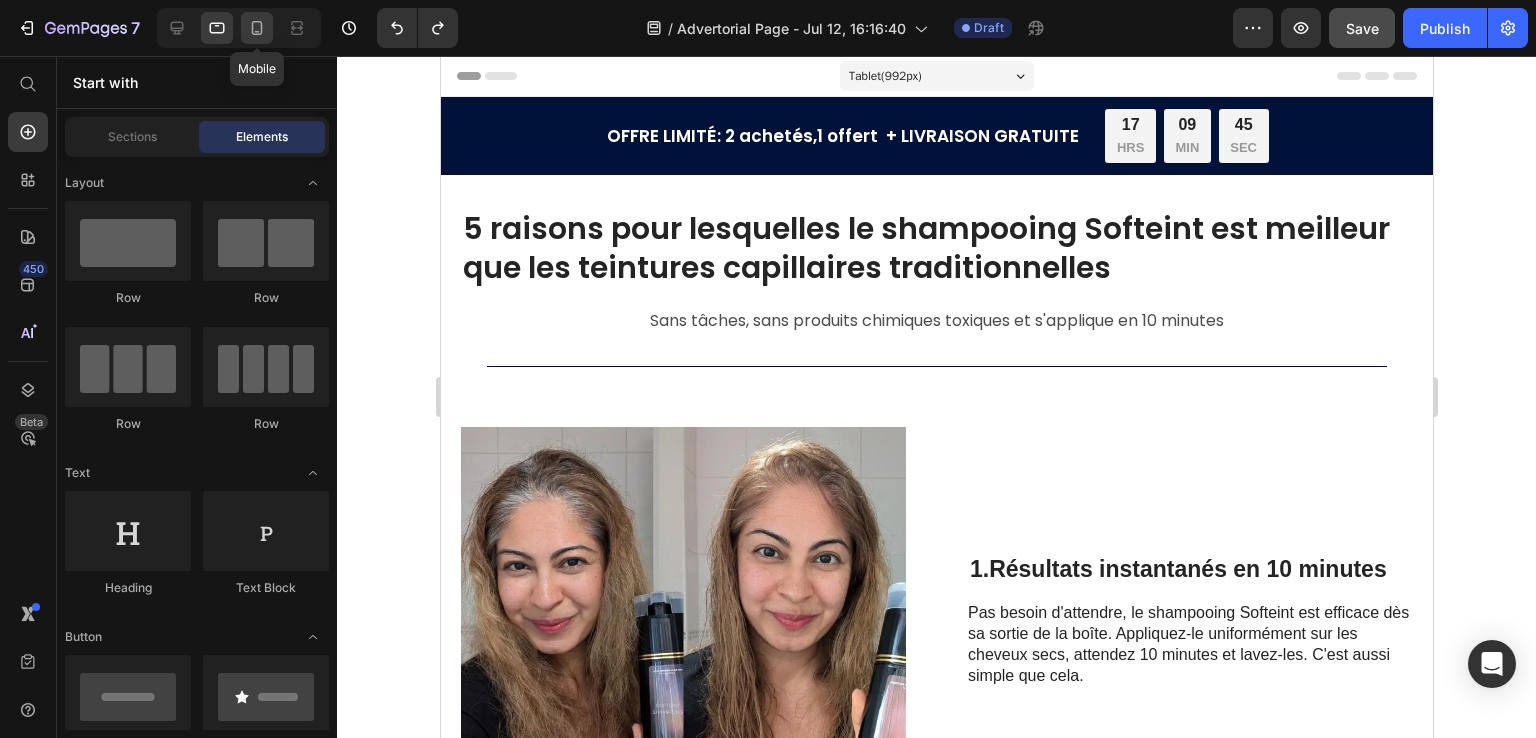 click 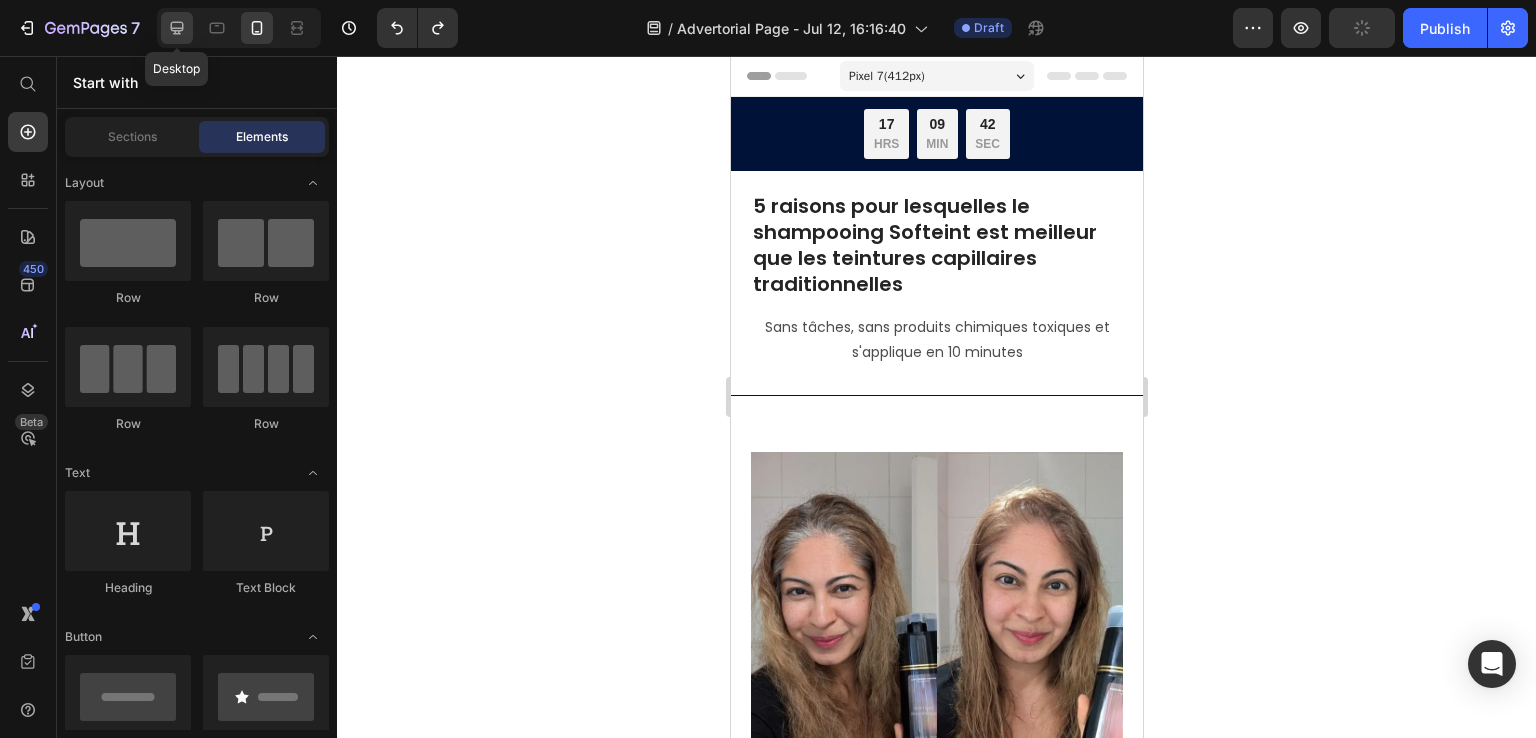 click 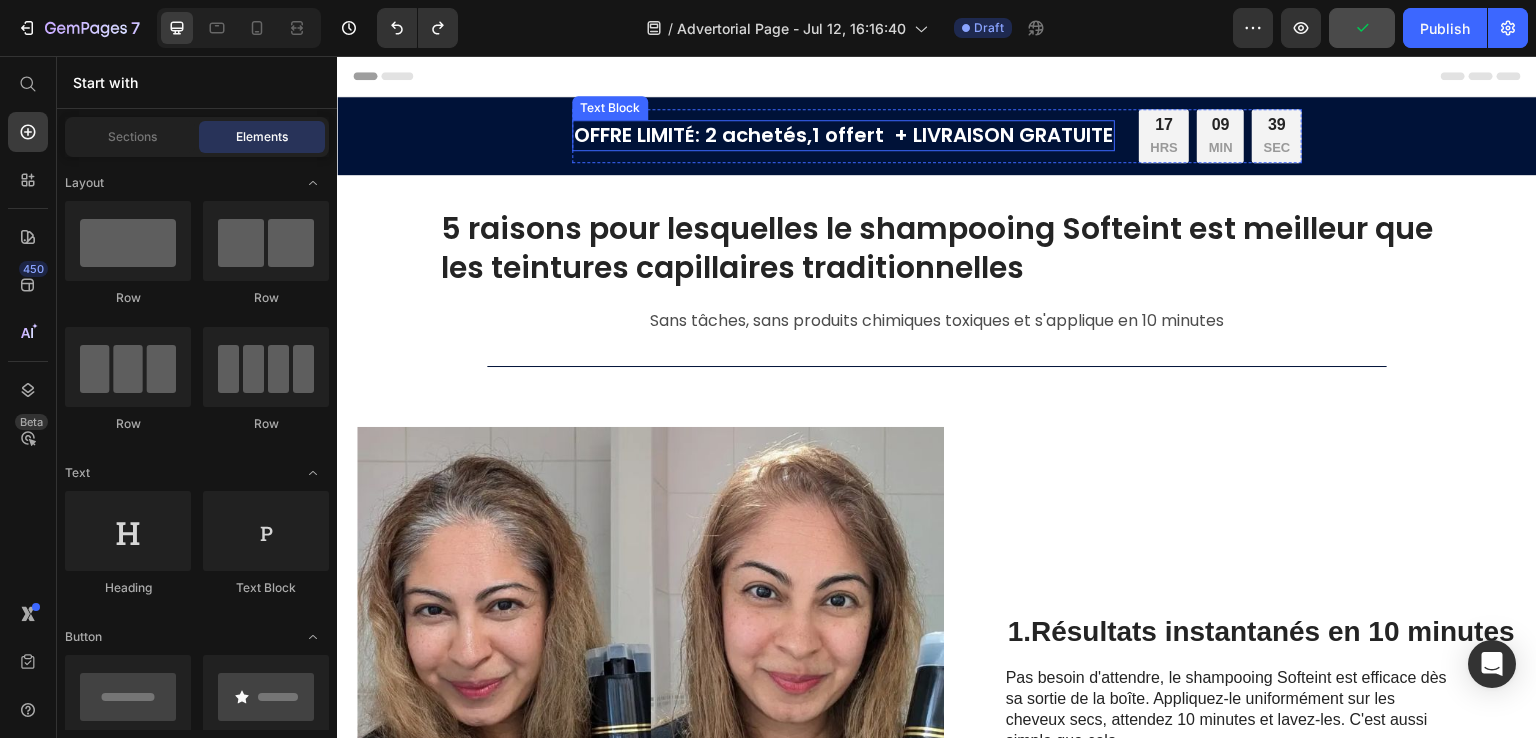 click on "OFFRE LIMIT É  : 2 achetés,1 offert  + LIVRAISON GRATUITE" at bounding box center [843, 135] 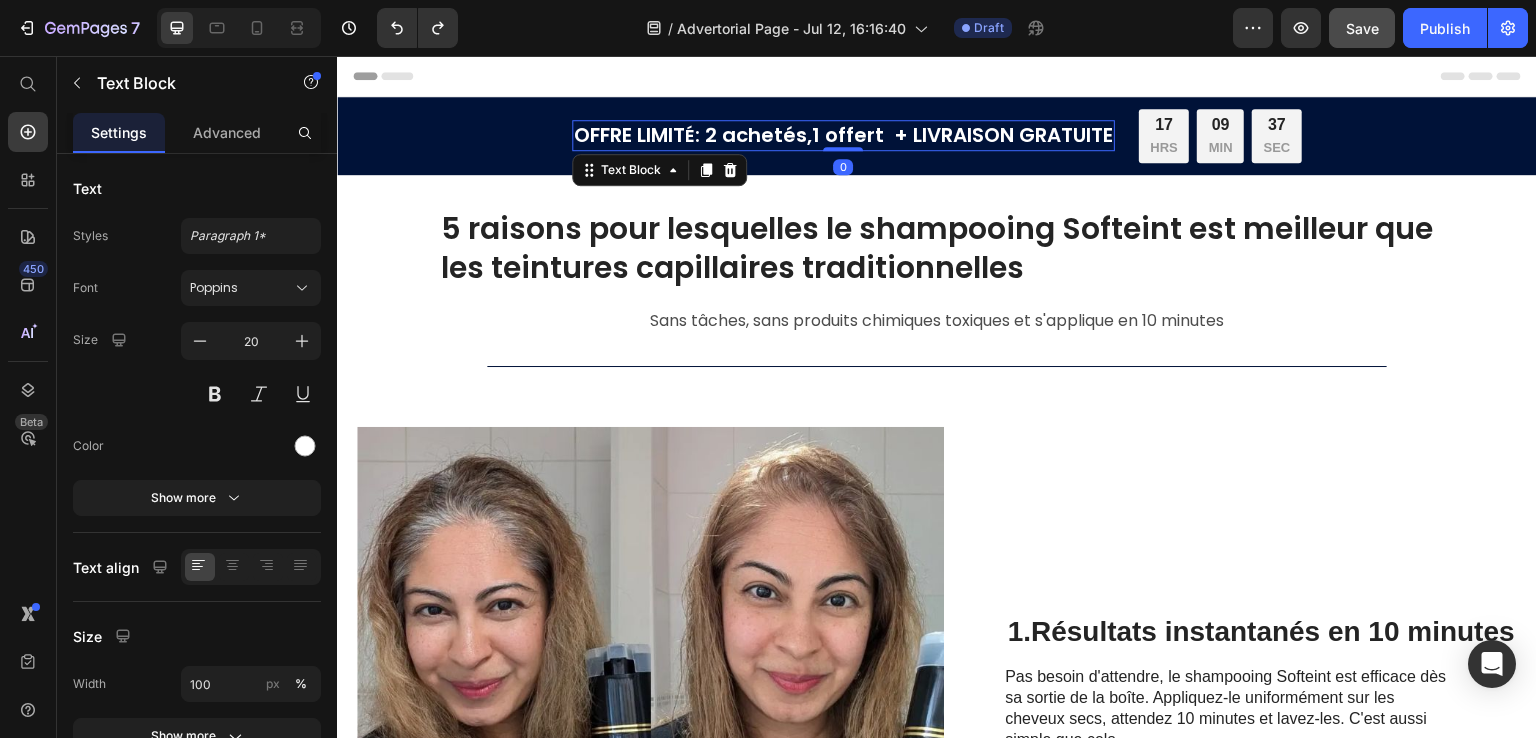 click on "OFFRE LIMIT É  : 2 achetés,1 offert  + LIVRAISON GRATUITE" at bounding box center (843, 135) 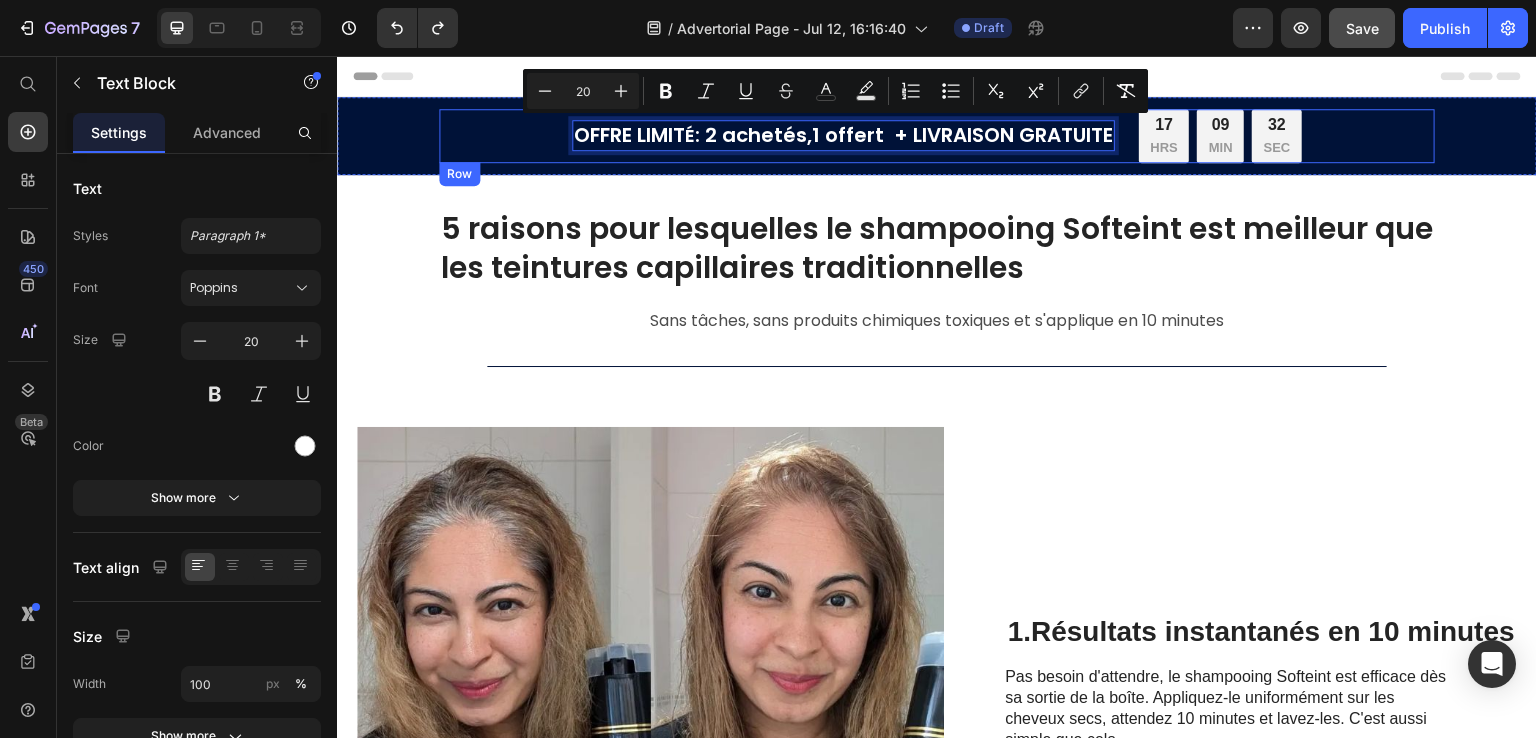 drag, startPoint x: 1105, startPoint y: 136, endPoint x: 556, endPoint y: 110, distance: 549.6153 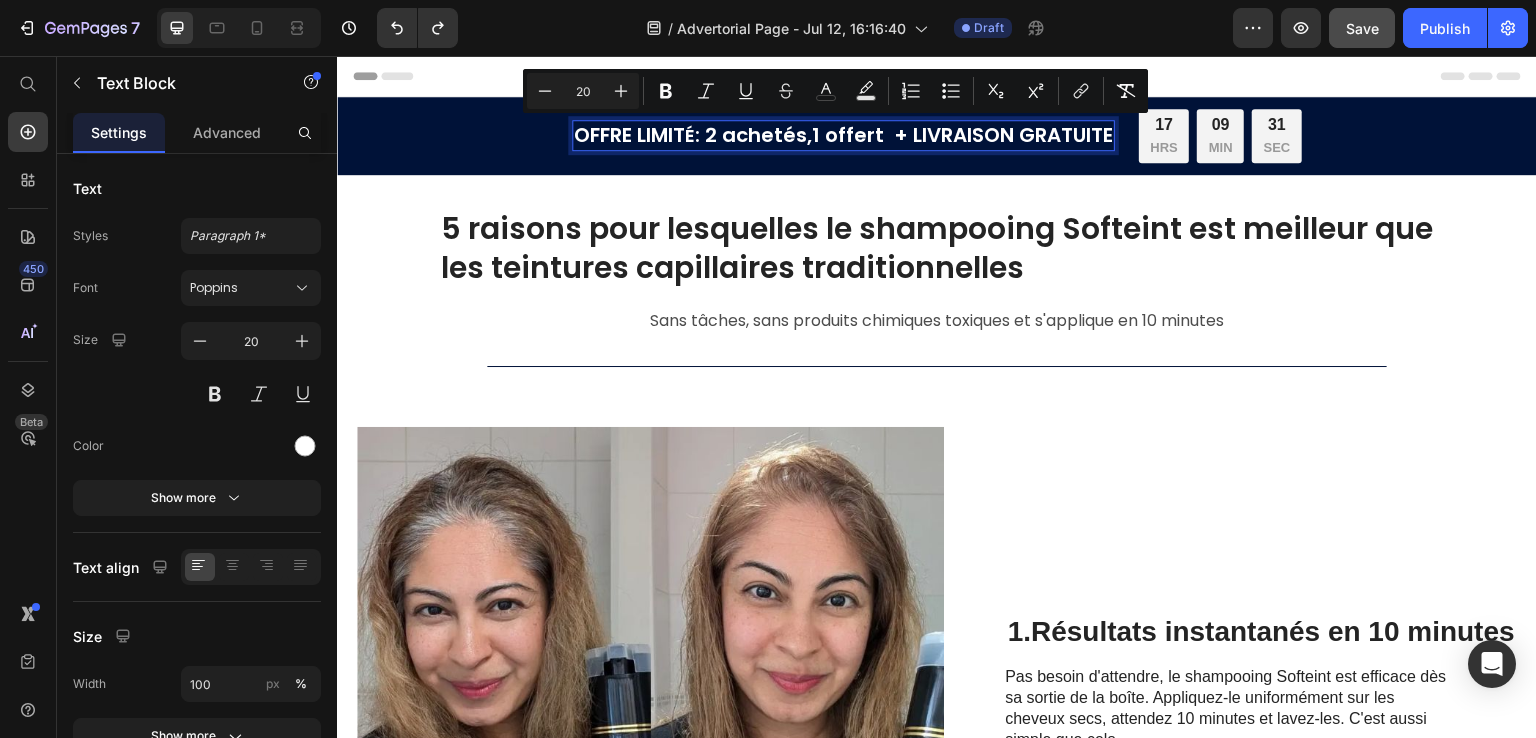 copy on "OFFRE LIMIT É  : 2 achetés,1 offert  + LIVRAISON GRATUITE" 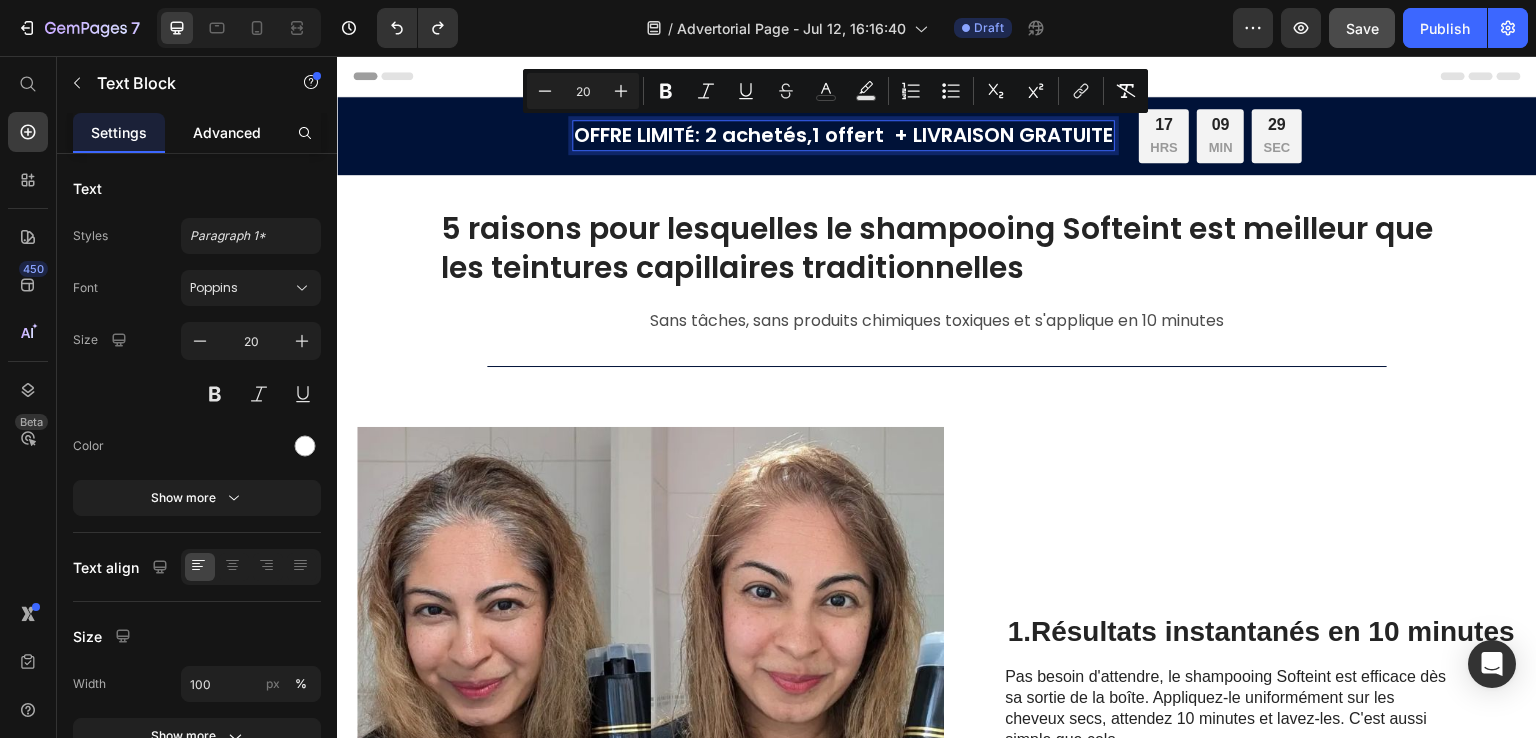 click on "Advanced" 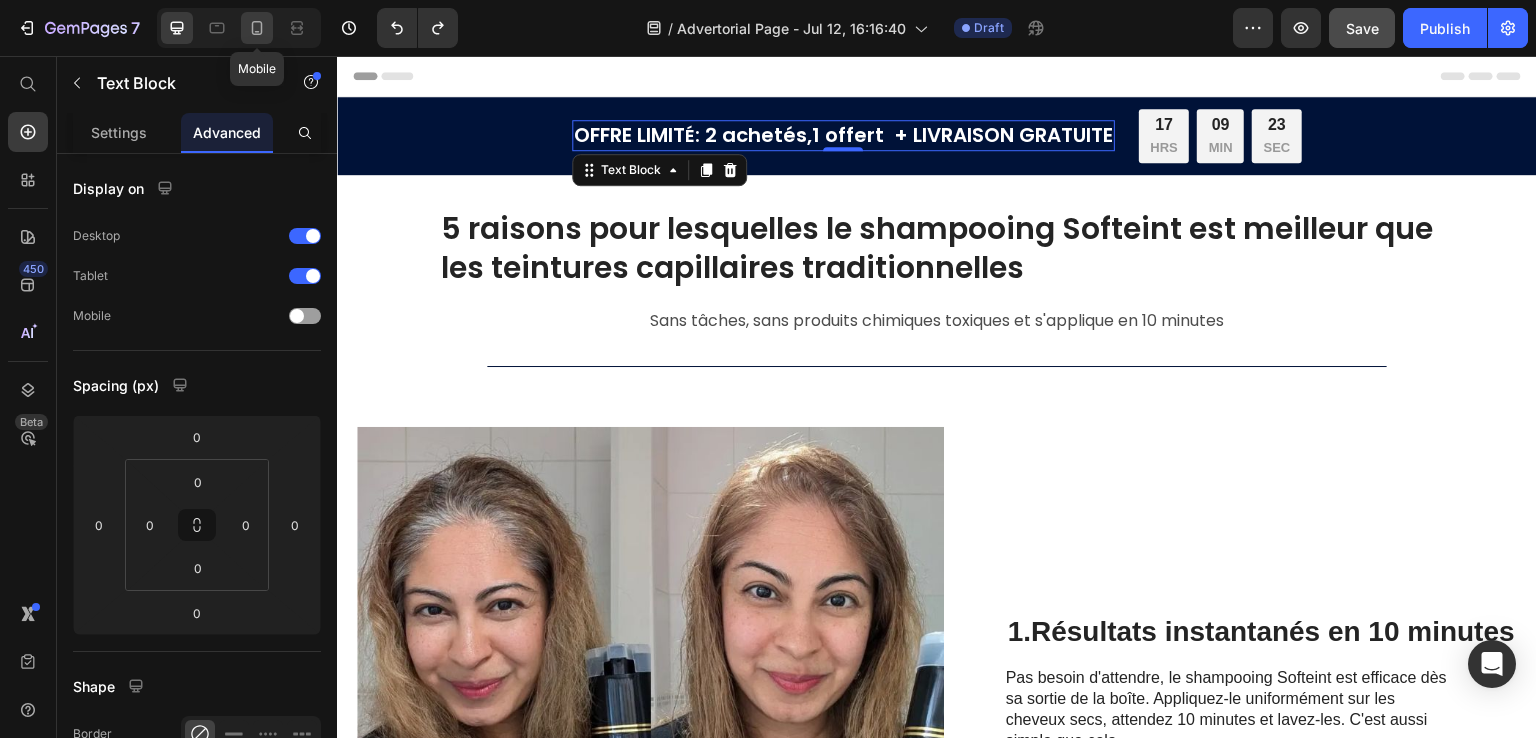 click 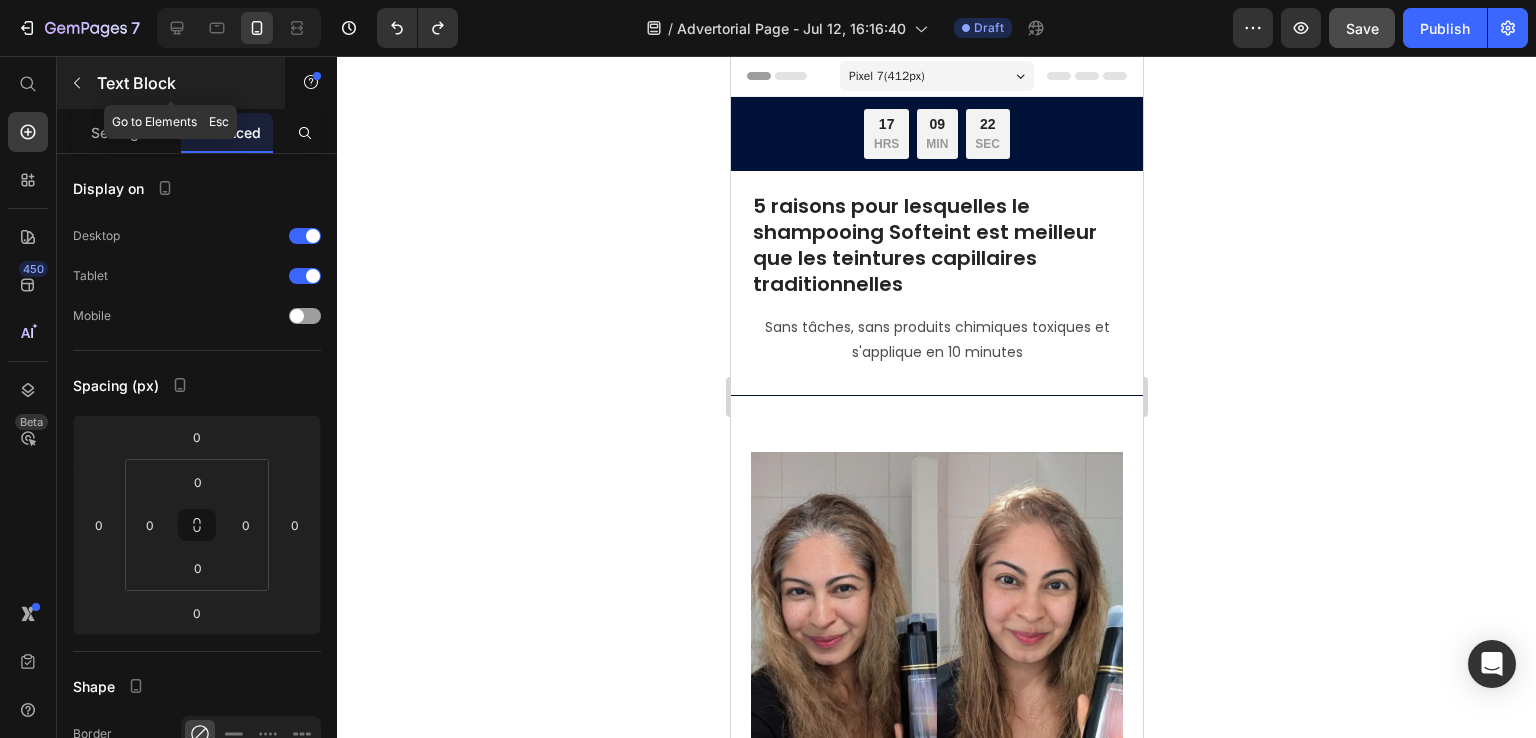 click 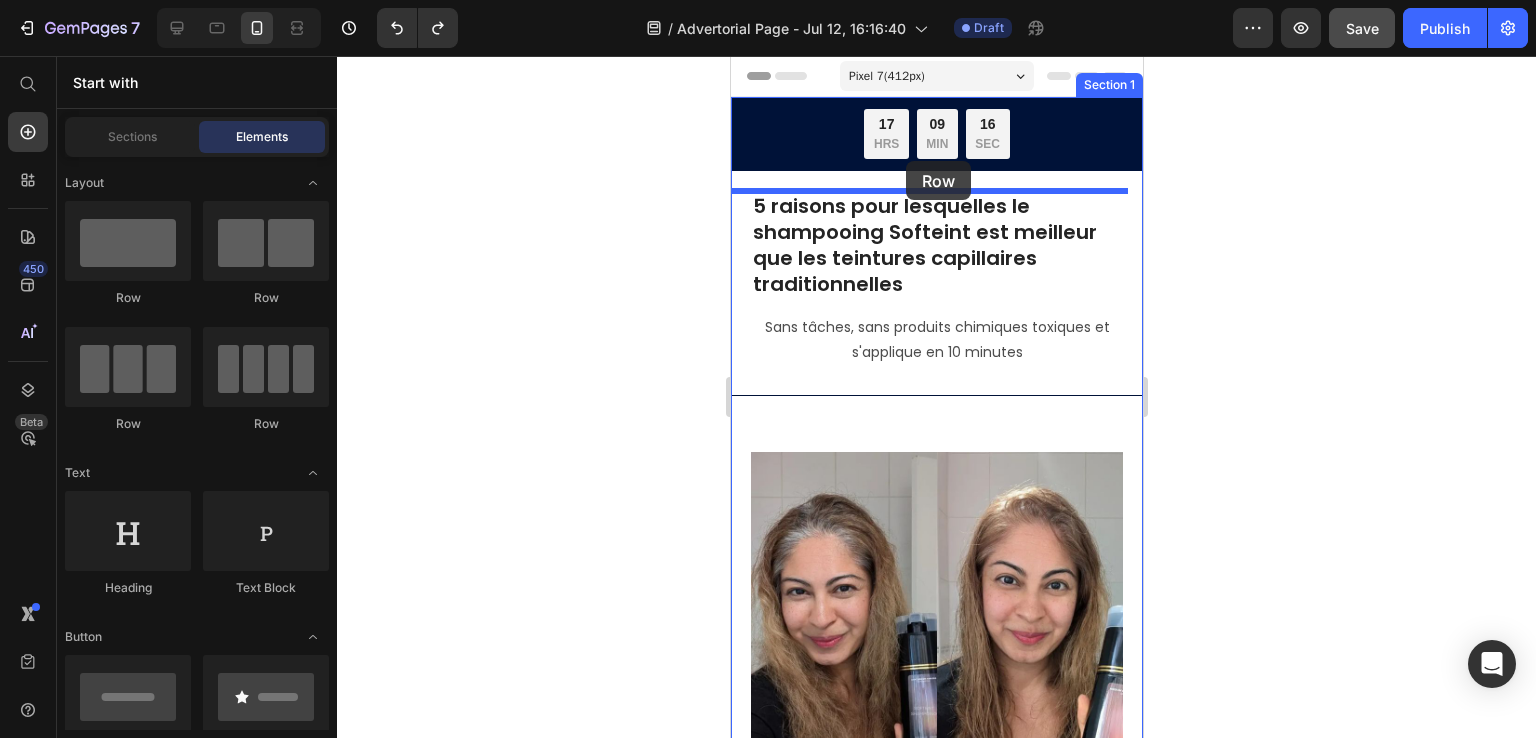 drag, startPoint x: 957, startPoint y: 311, endPoint x: 905, endPoint y: 161, distance: 158.75768 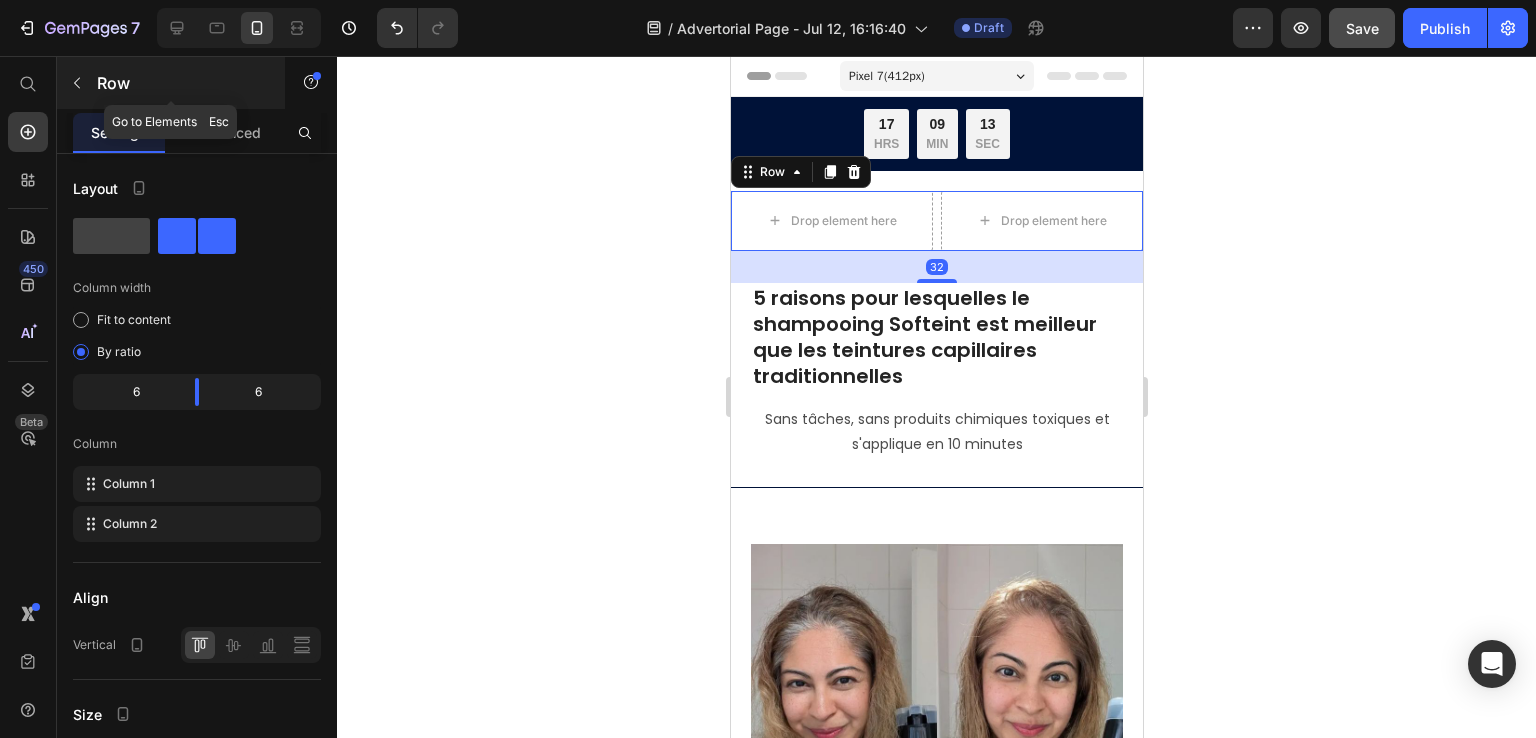click 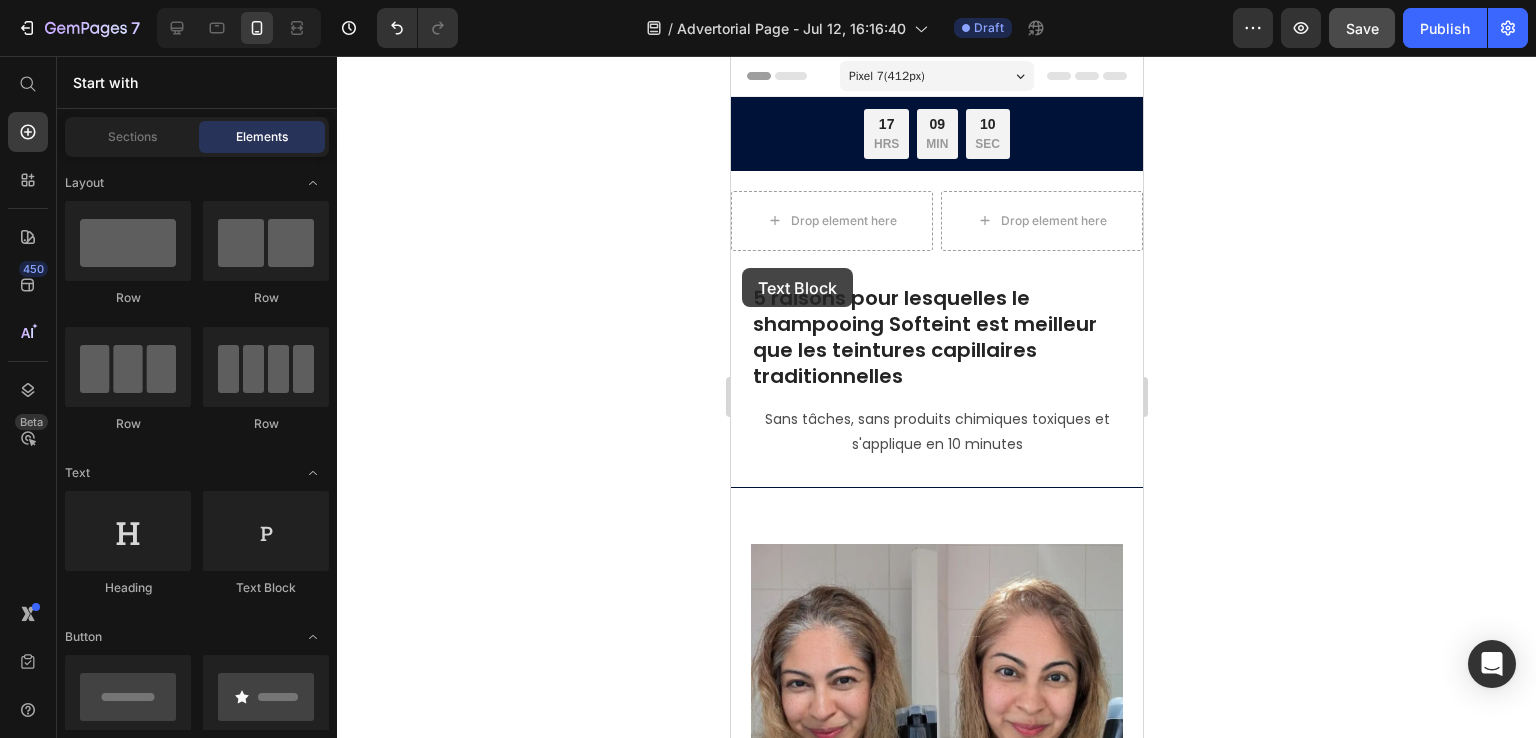 drag, startPoint x: 972, startPoint y: 628, endPoint x: 817, endPoint y: 218, distance: 438.32065 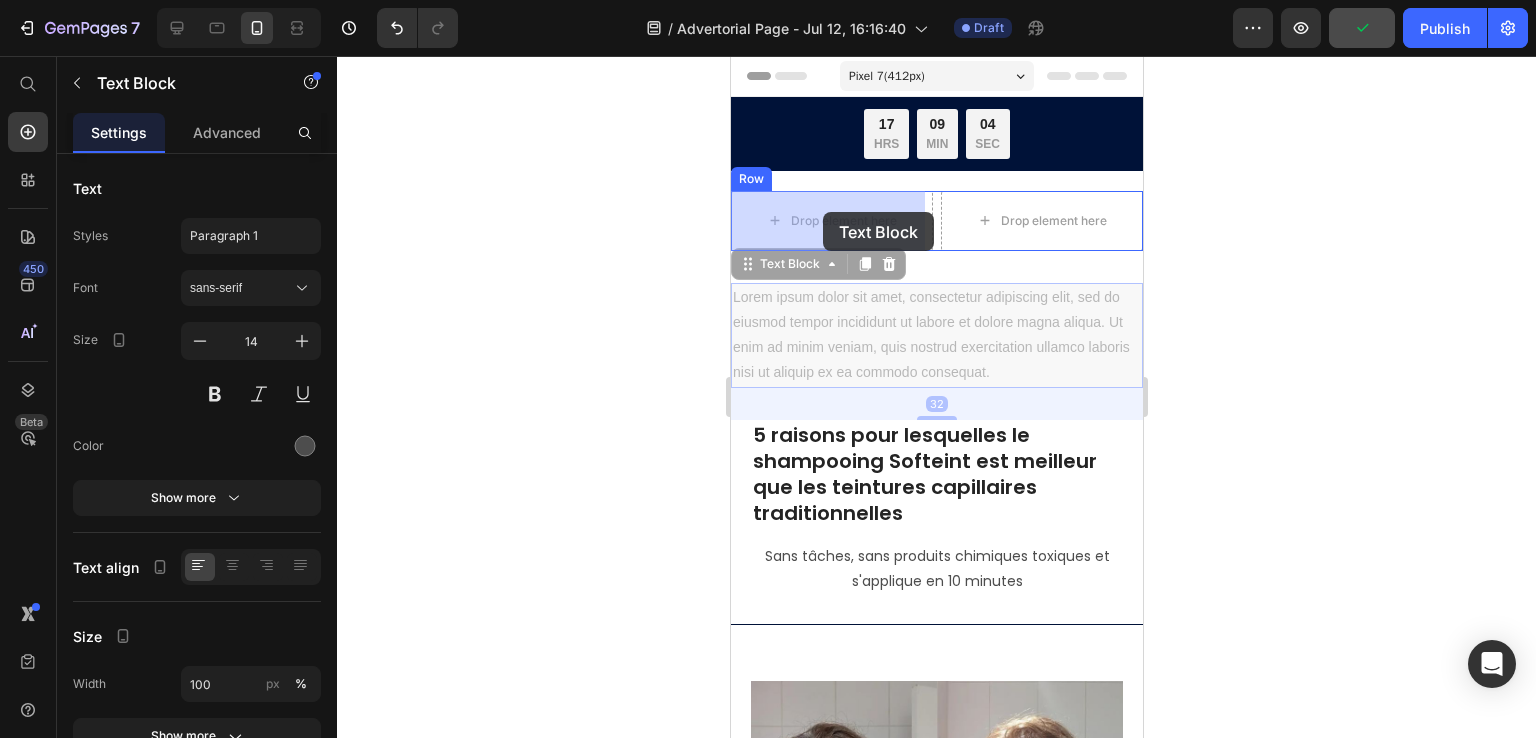 drag, startPoint x: 783, startPoint y: 271, endPoint x: 822, endPoint y: 212, distance: 70.724815 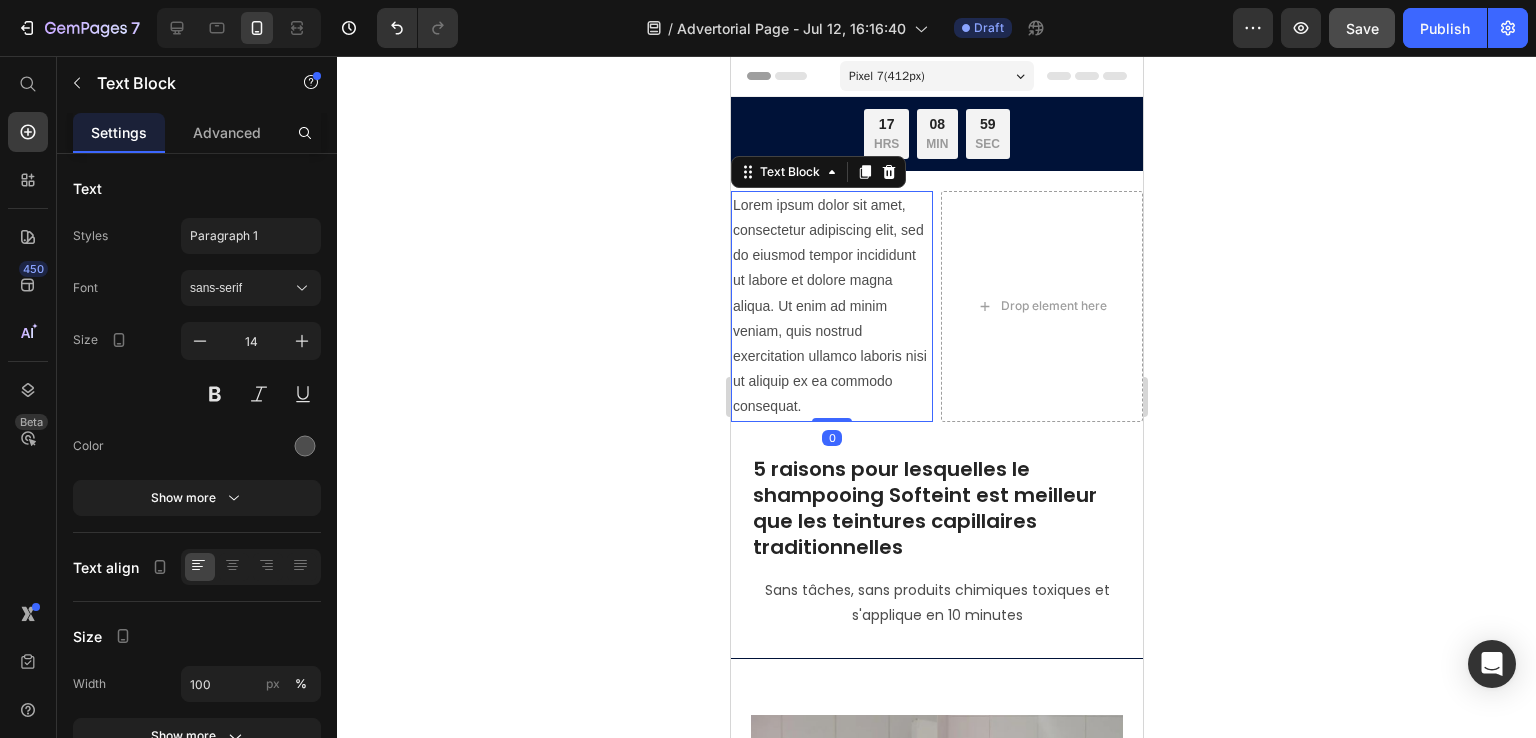 drag, startPoint x: 829, startPoint y: 450, endPoint x: 829, endPoint y: 413, distance: 37 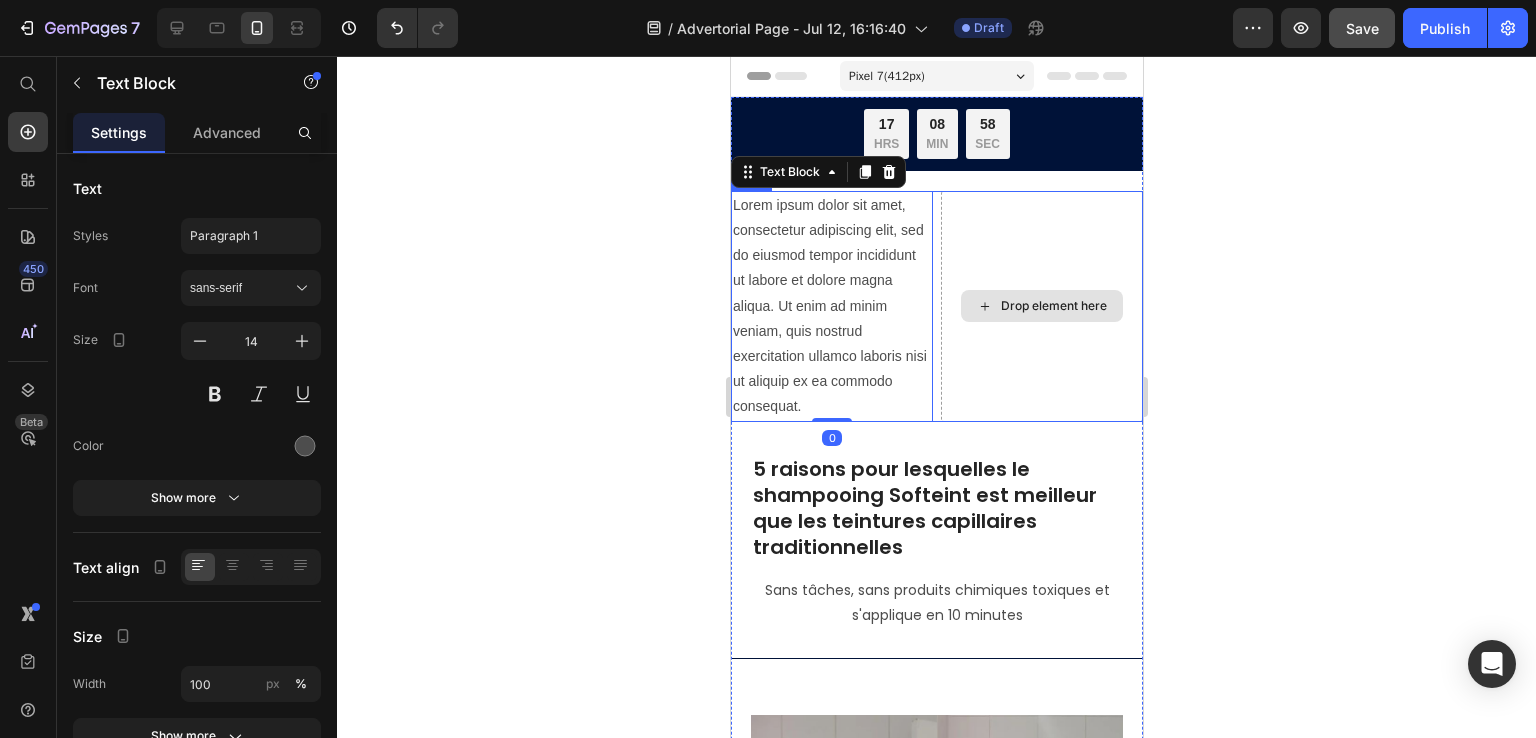 click on "Drop element here" at bounding box center (1041, 306) 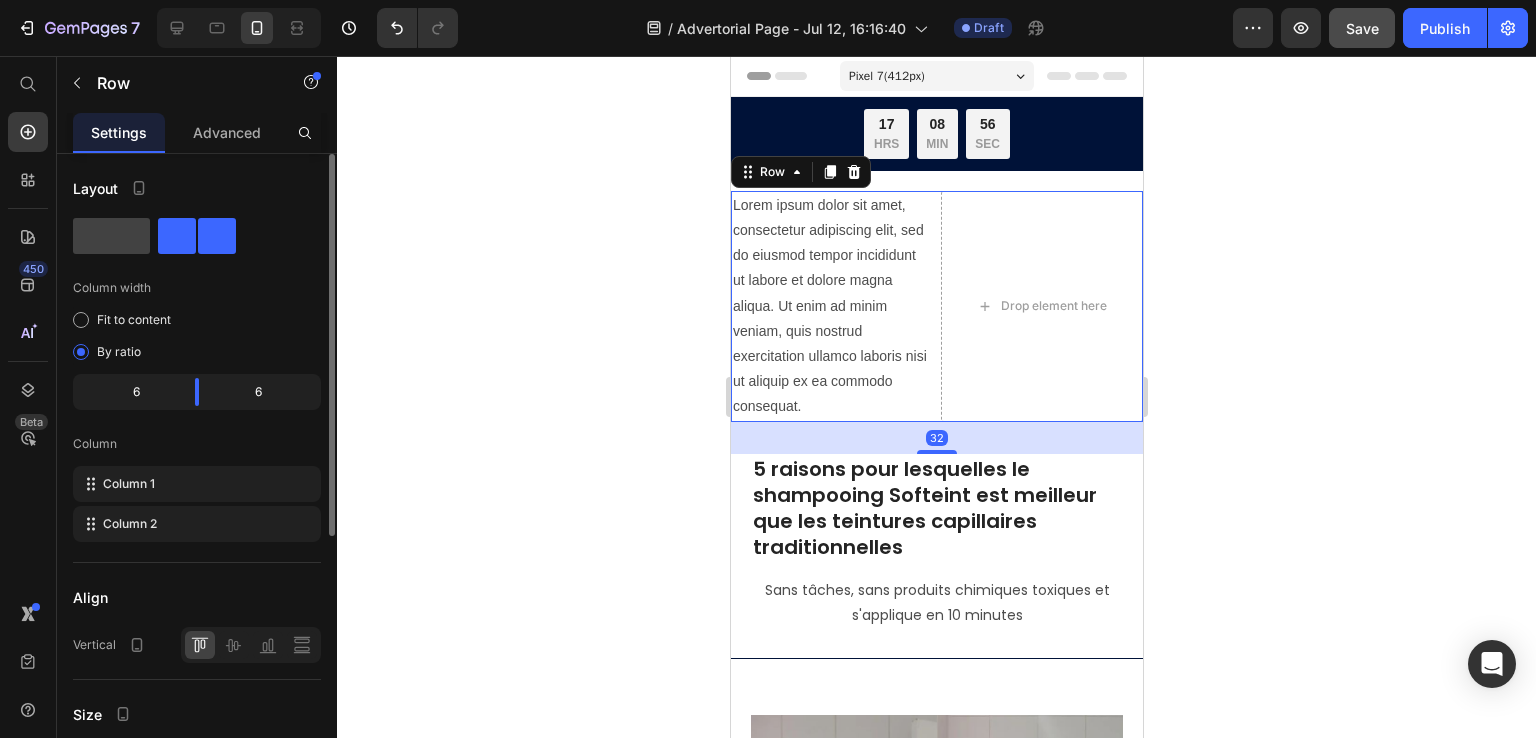 scroll, scrollTop: 434, scrollLeft: 0, axis: vertical 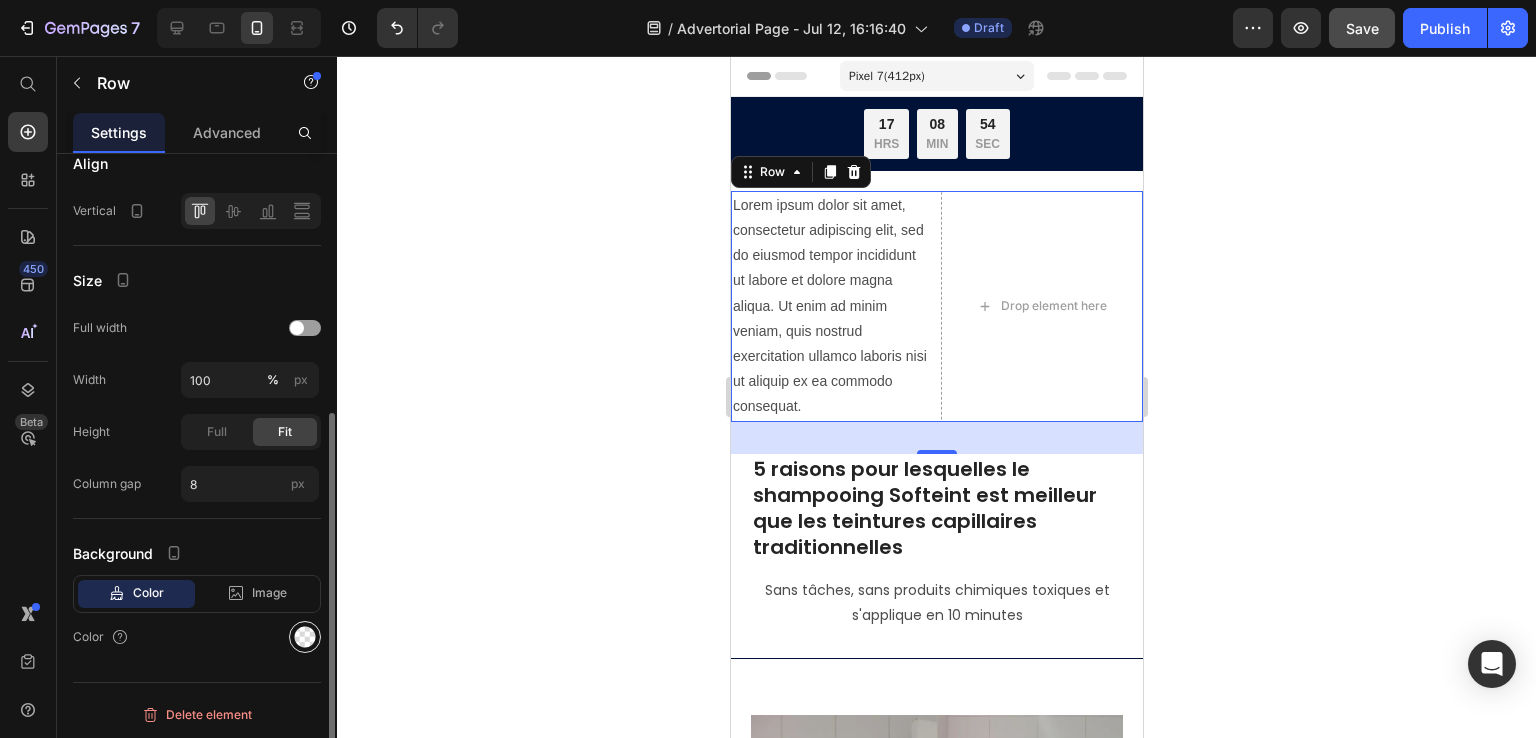 click at bounding box center (305, 637) 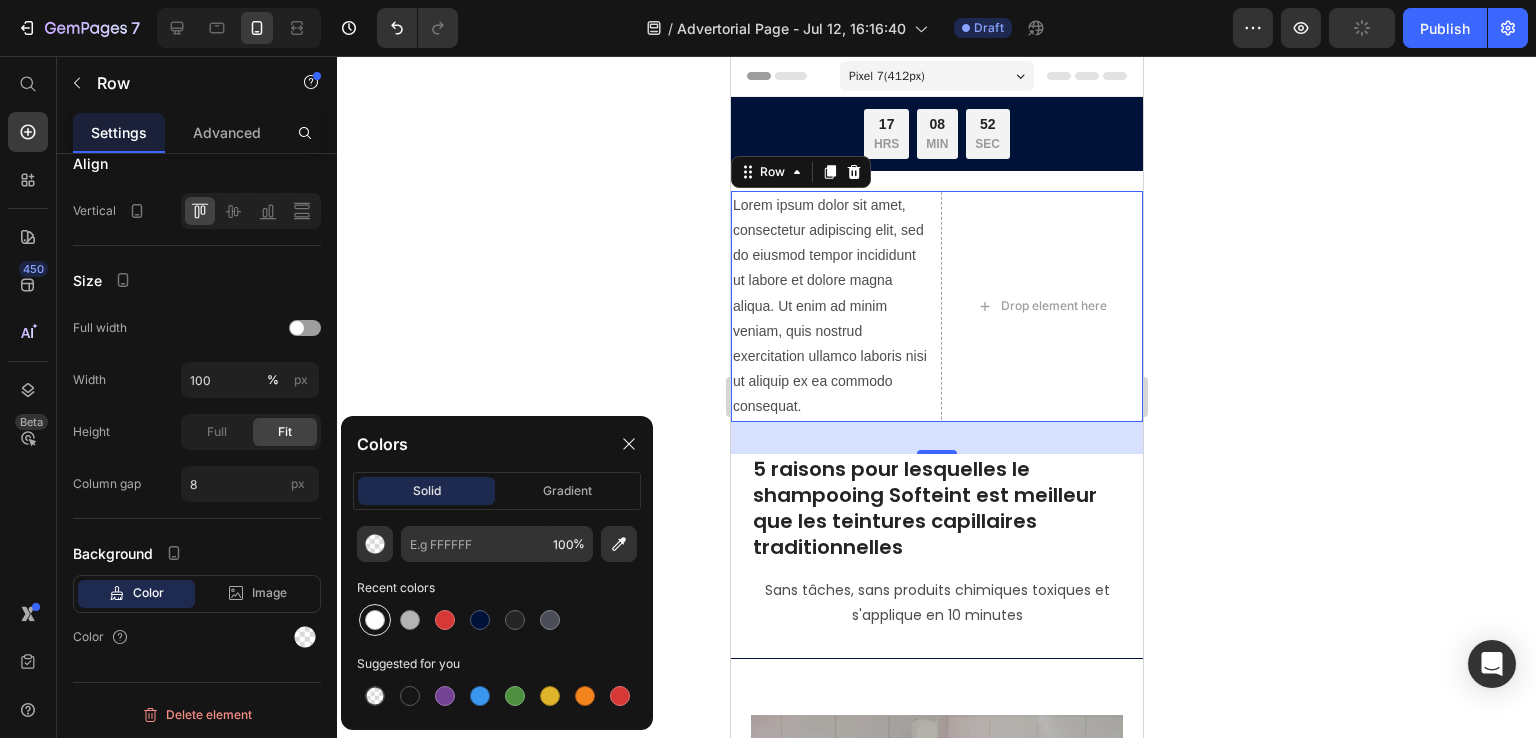click at bounding box center [375, 620] 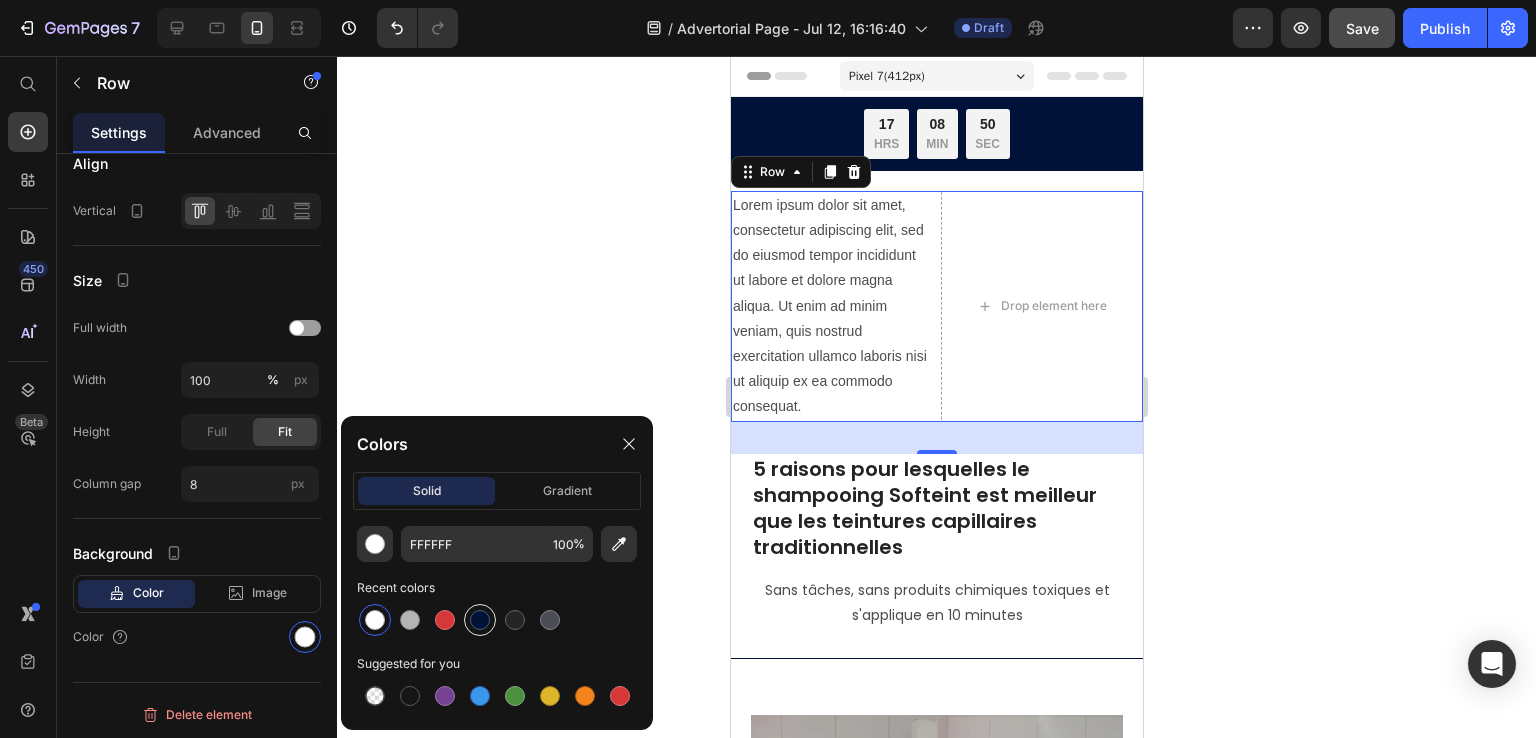 click at bounding box center [480, 620] 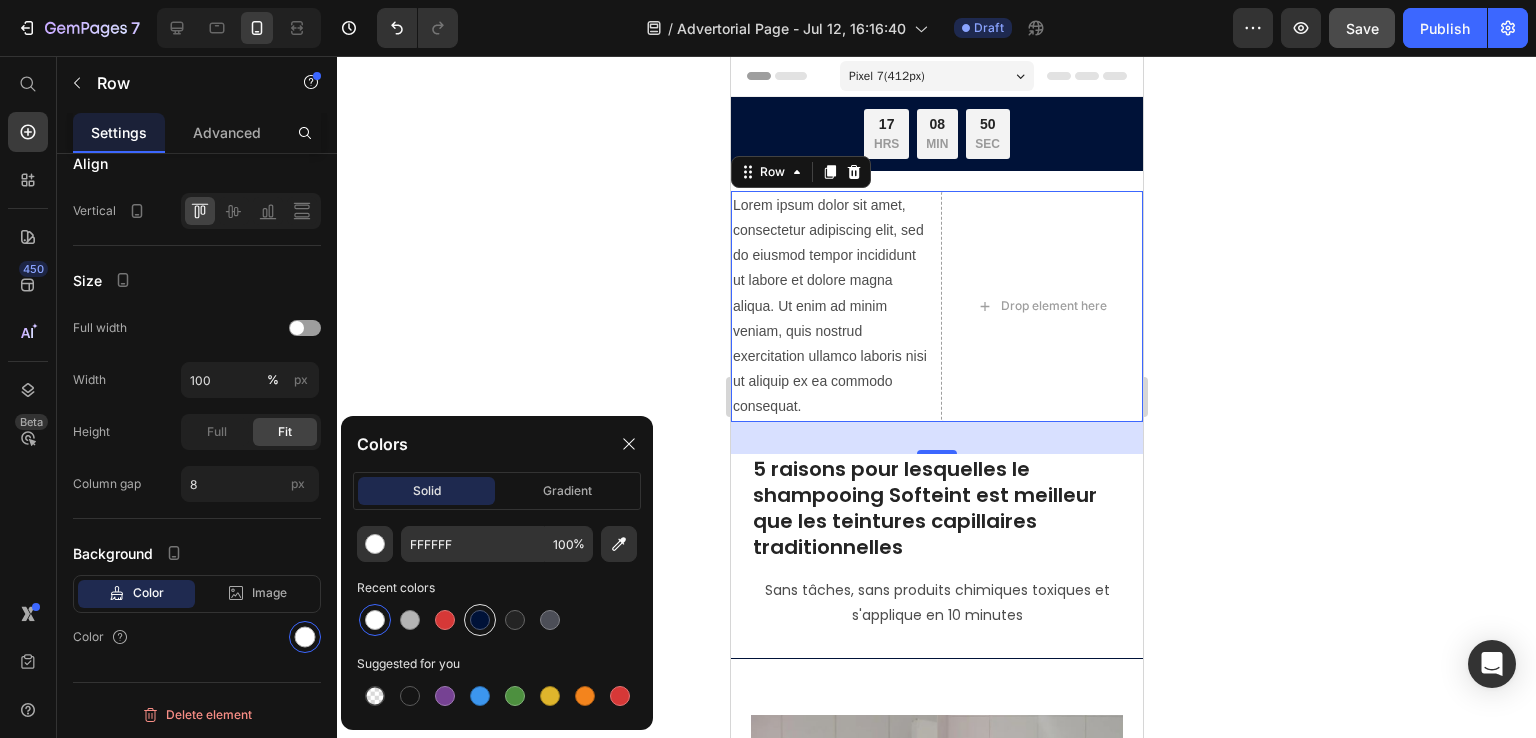 type on "001238" 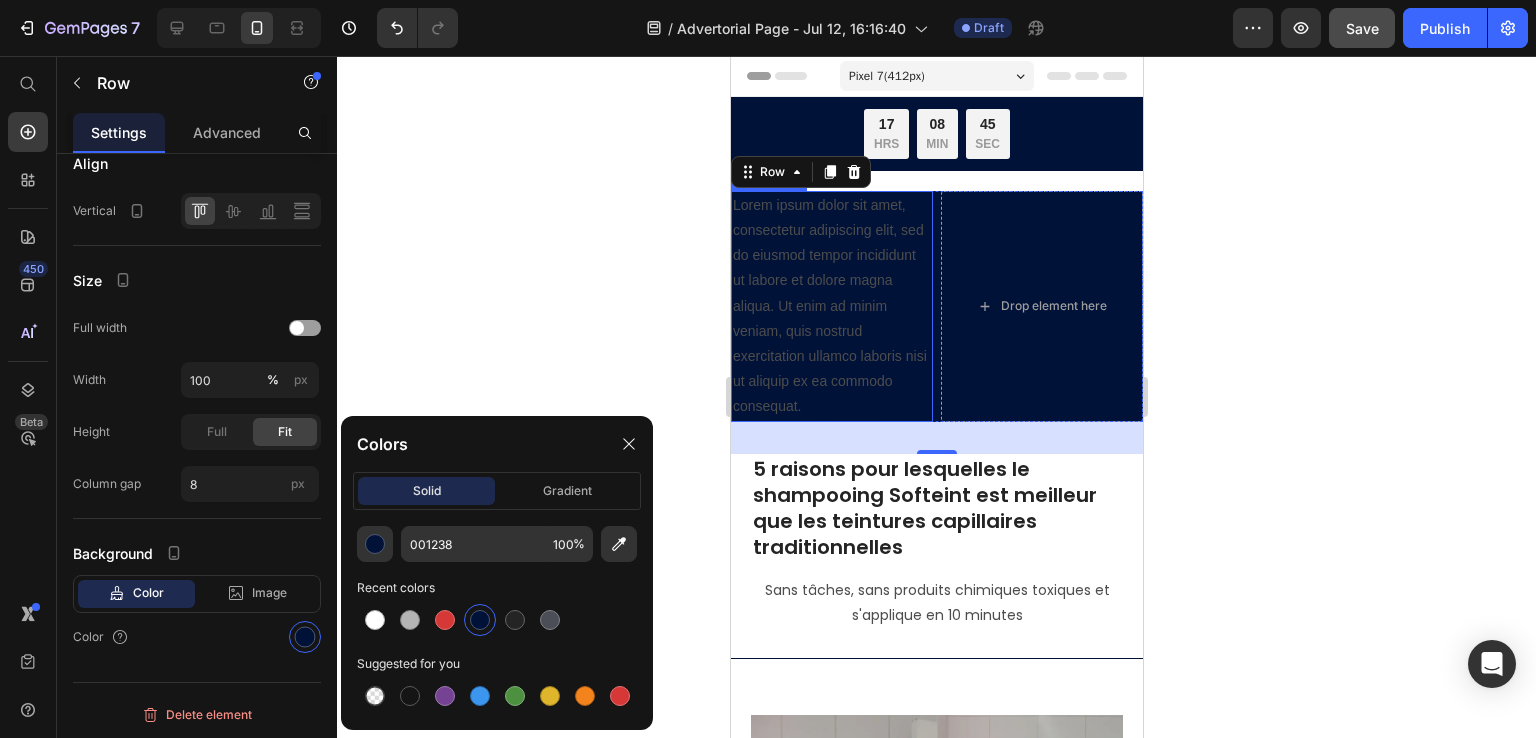 click on "Lorem ipsum dolor sit amet, consectetur adipiscing elit, sed do eiusmod tempor incididunt ut labore et dolore magna aliqua. Ut enim ad minim veniam, quis nostrud exercitation ullamco laboris nisi ut aliquip ex ea commodo consequat." at bounding box center [831, 306] 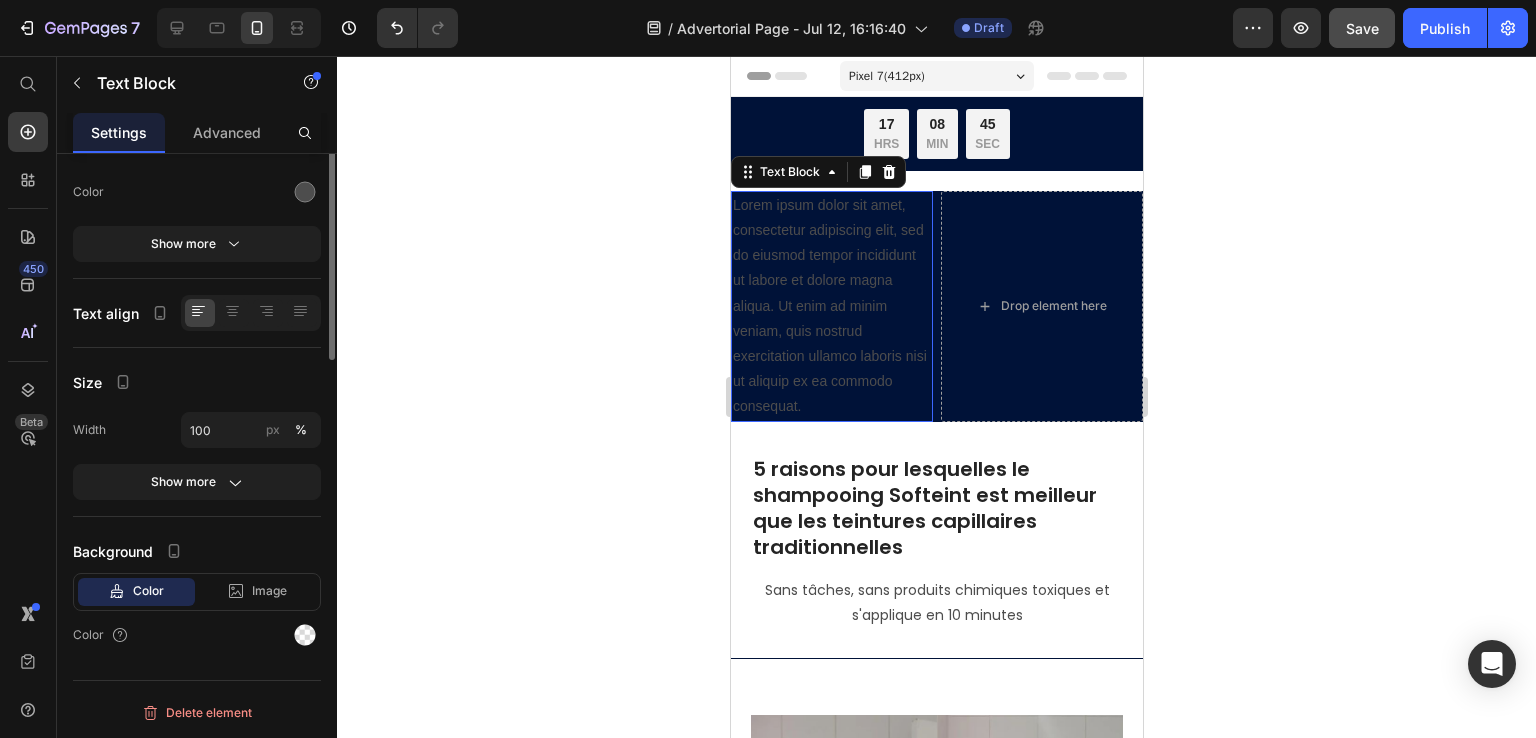 scroll, scrollTop: 0, scrollLeft: 0, axis: both 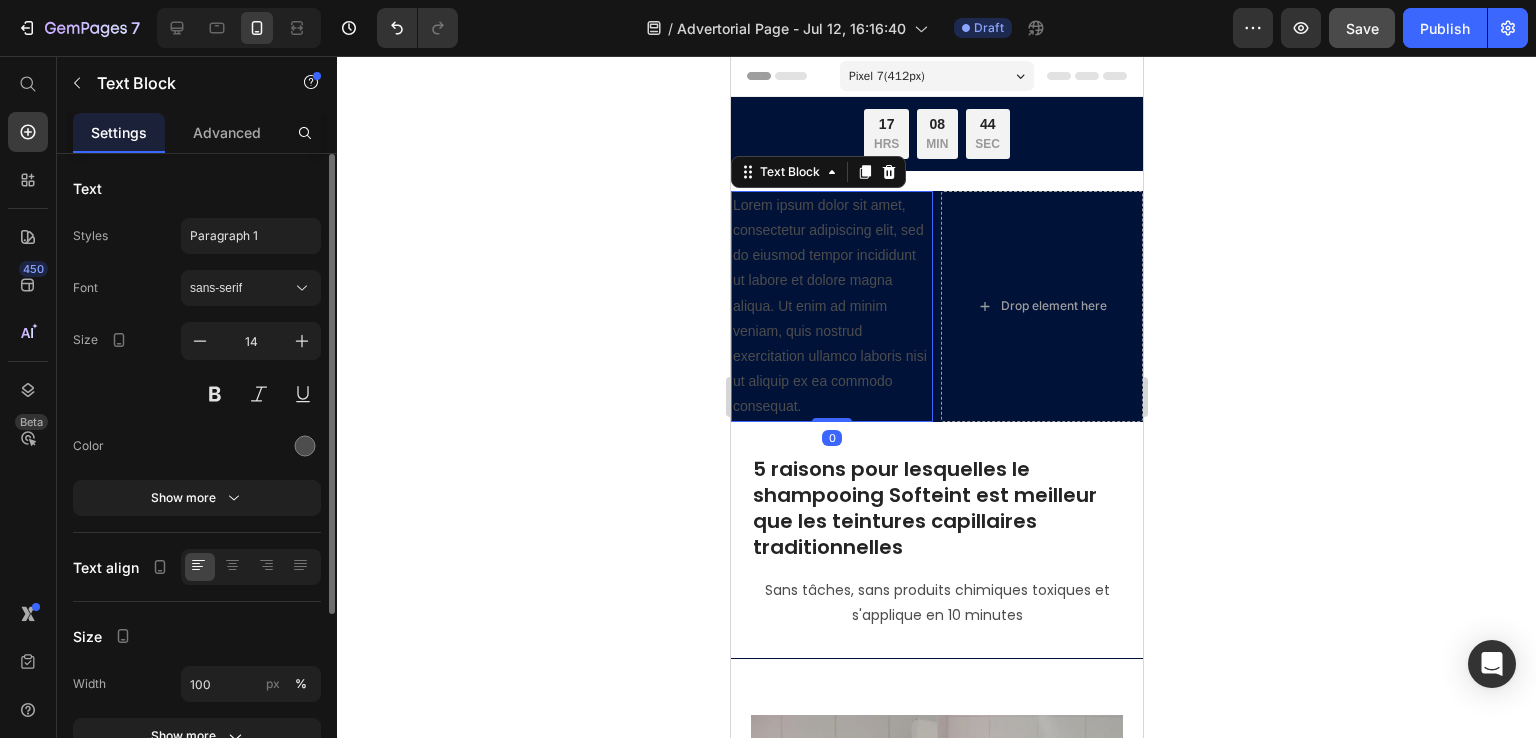 click on "Lorem ipsum dolor sit amet, consectetur adipiscing elit, sed do eiusmod tempor incididunt ut labore et dolore magna aliqua. Ut enim ad minim veniam, quis nostrud exercitation ullamco laboris nisi ut aliquip ex ea commodo consequat." at bounding box center (831, 306) 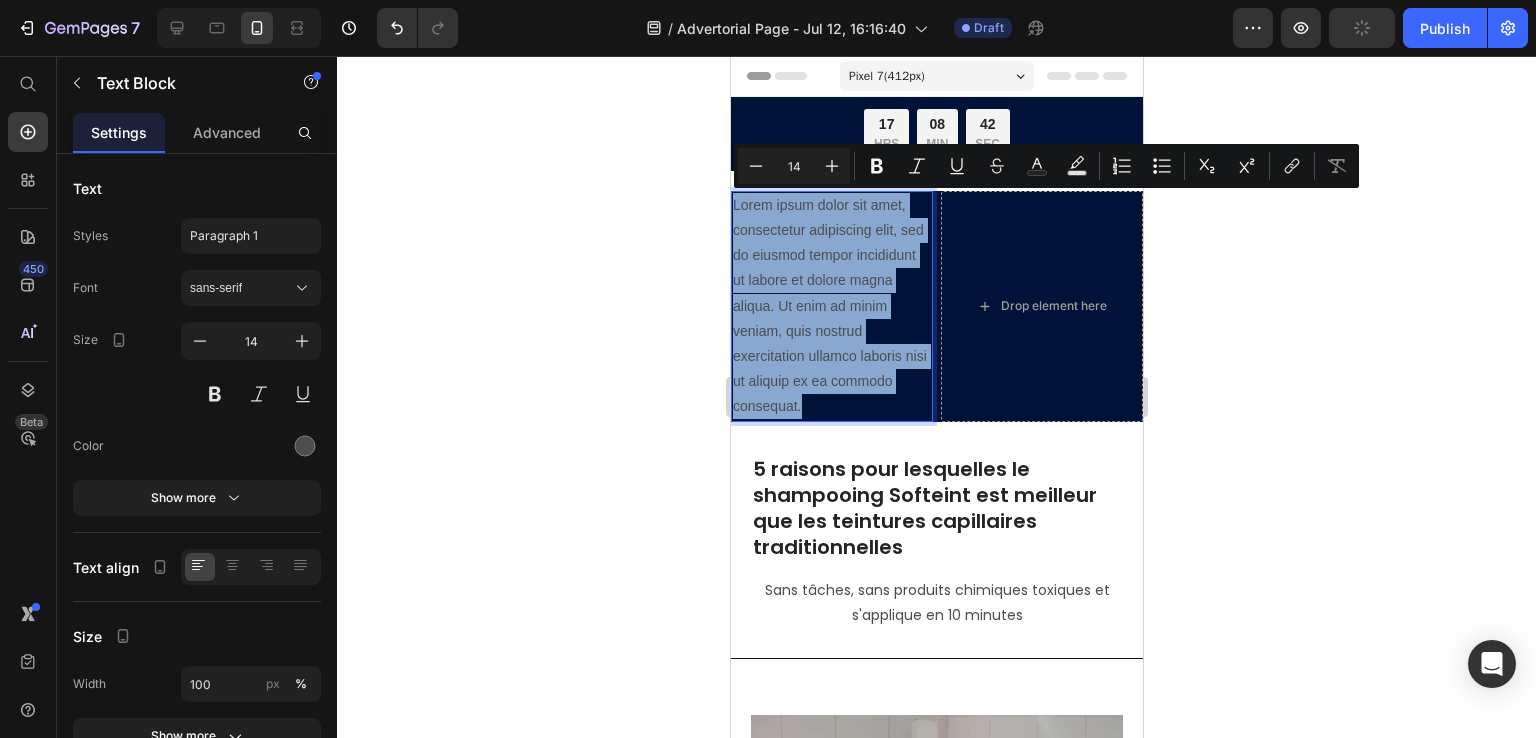 drag, startPoint x: 818, startPoint y: 395, endPoint x: 719, endPoint y: 185, distance: 232.1659 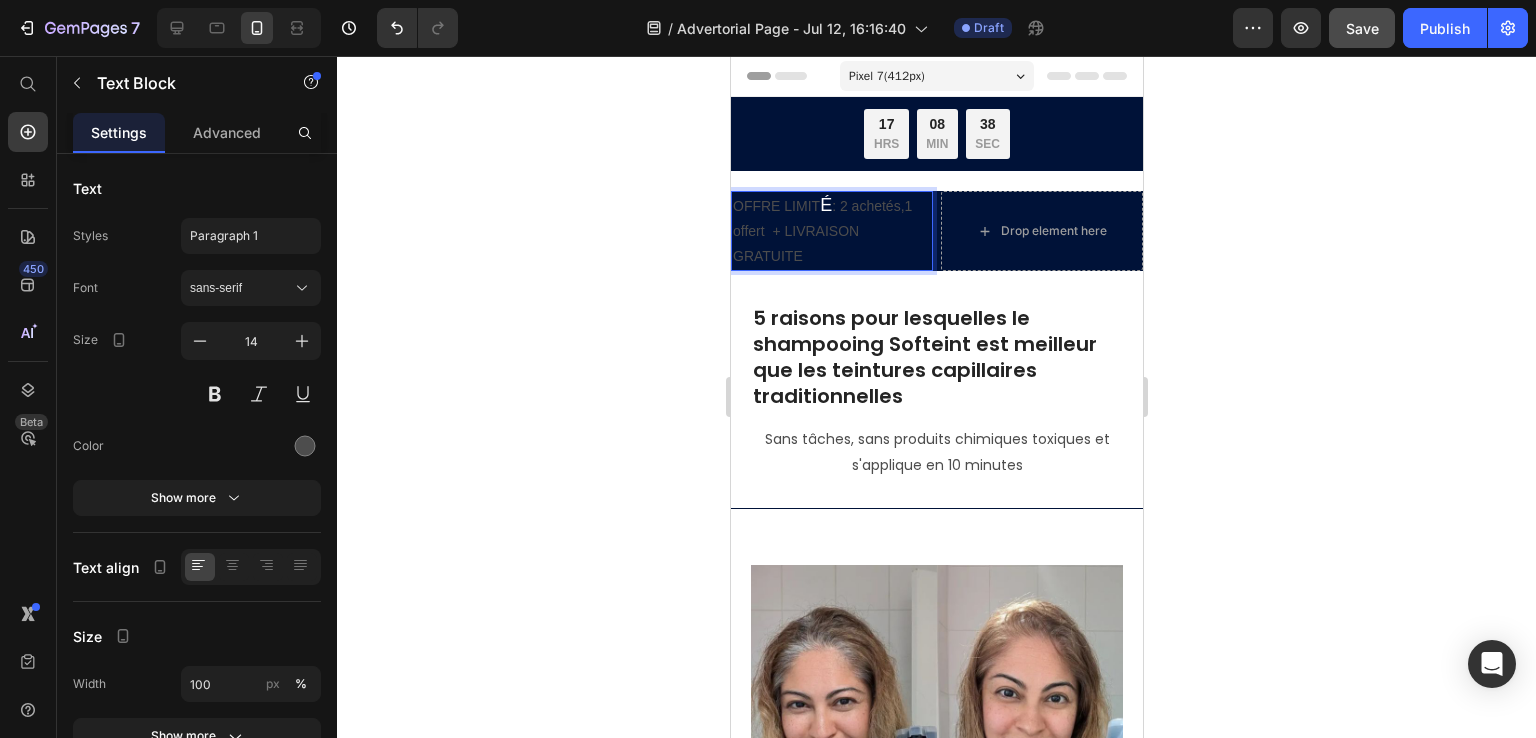 click on "É" at bounding box center (825, 205) 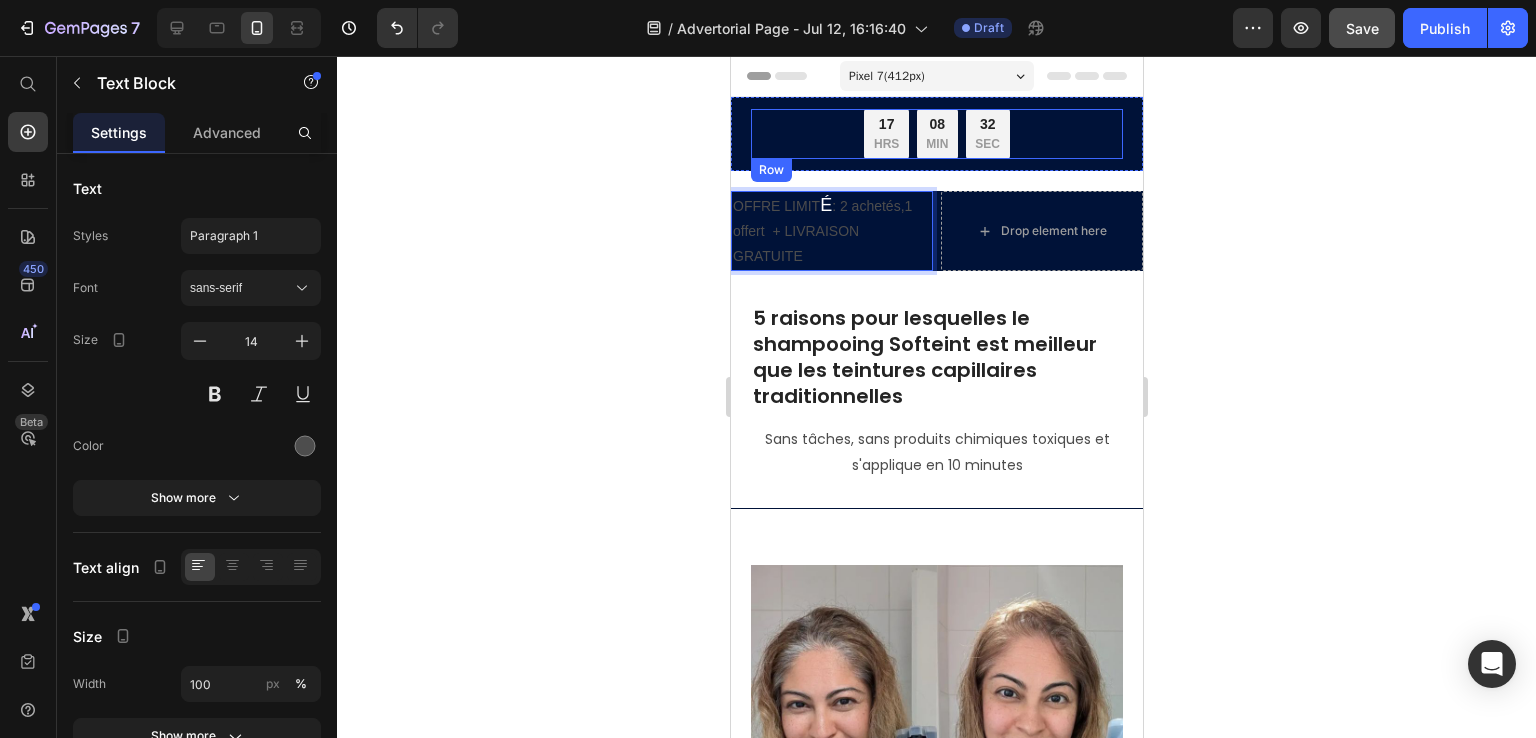 click on "OFFRE LIMIT É  : 2 achetés,1 offert  + LIVRAISON GRATUITE Text Block 17 HRS 08 MIN 32 SEC Countdown Timer Row Row" at bounding box center (936, 134) 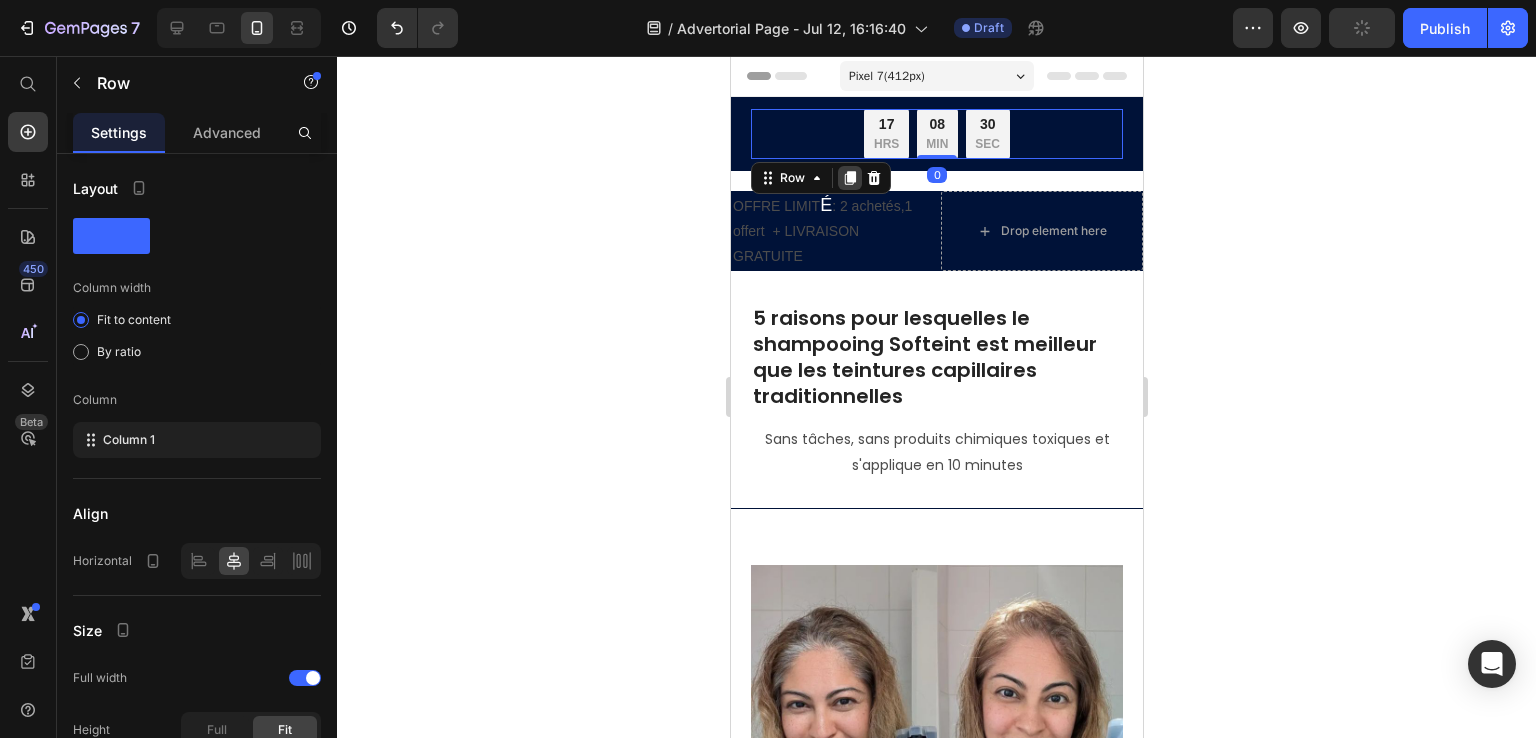 click 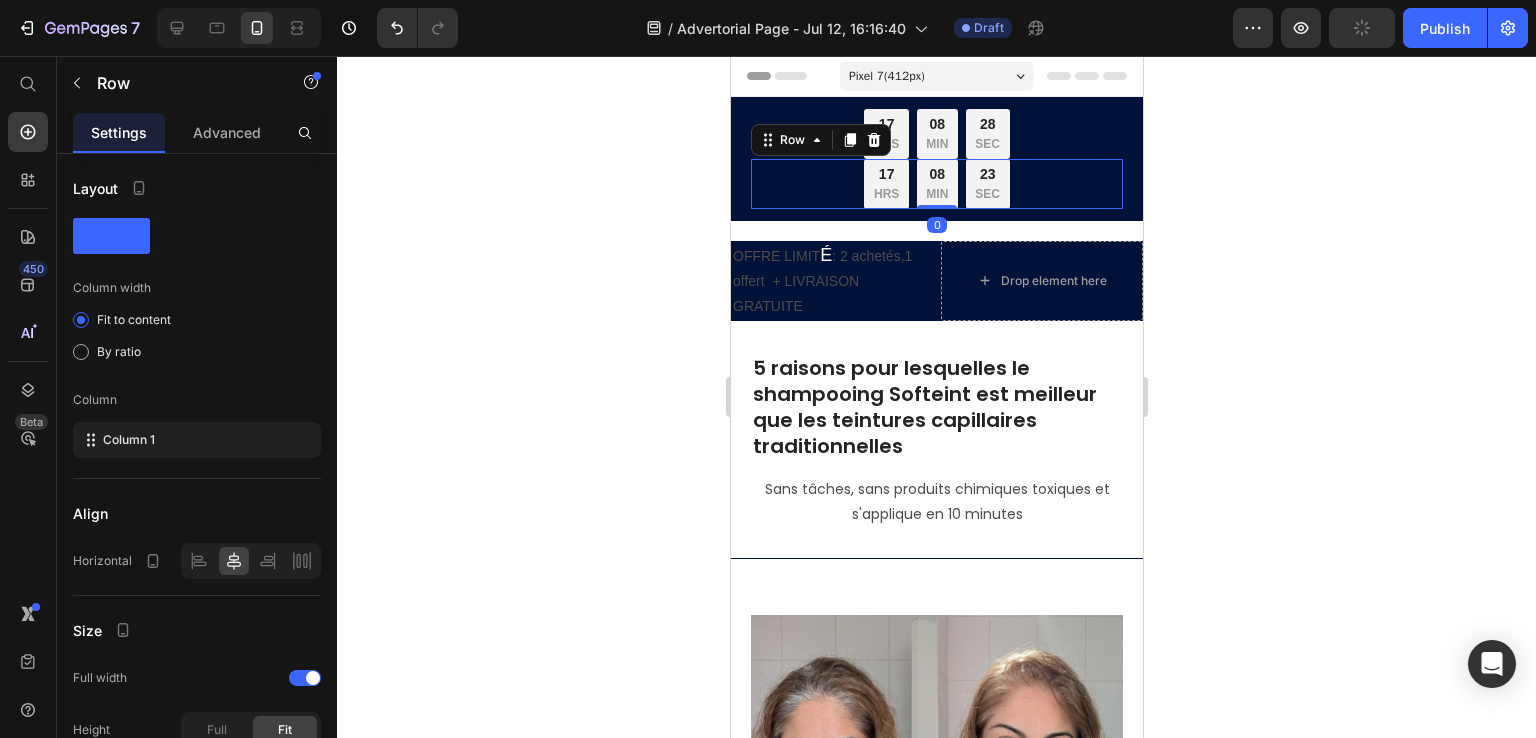 click on "OFFRE LIMIT É  : 2 achetés,1 offert  + LIVRAISON GRATUITE Text Block 17 HRS 08 MIN 23 SEC Countdown Timer Row Row   0" at bounding box center [936, 184] 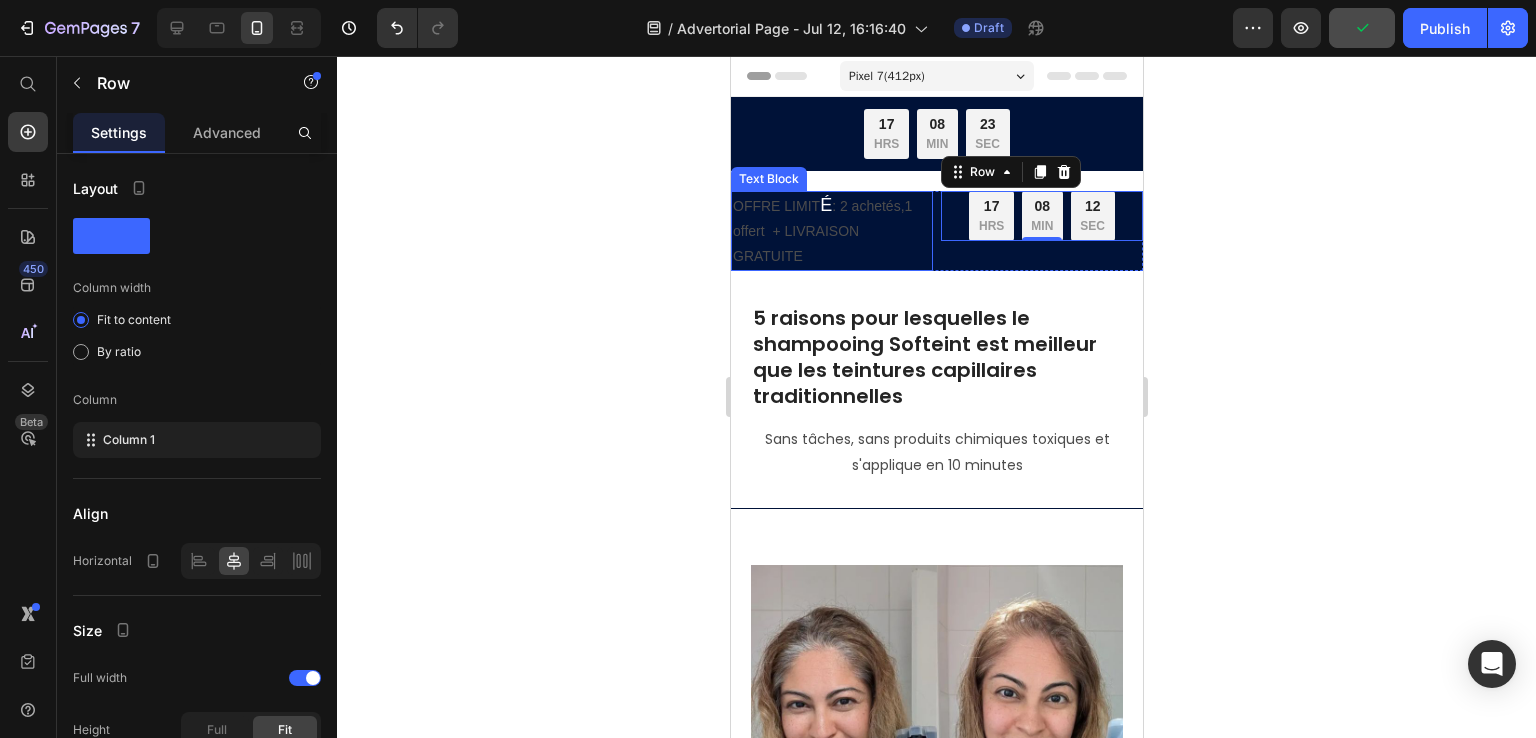 click on "OFFRE LIMIT É  : 2 achetés,1 offert  + LIVRAISON GRATUITE" at bounding box center [831, 231] 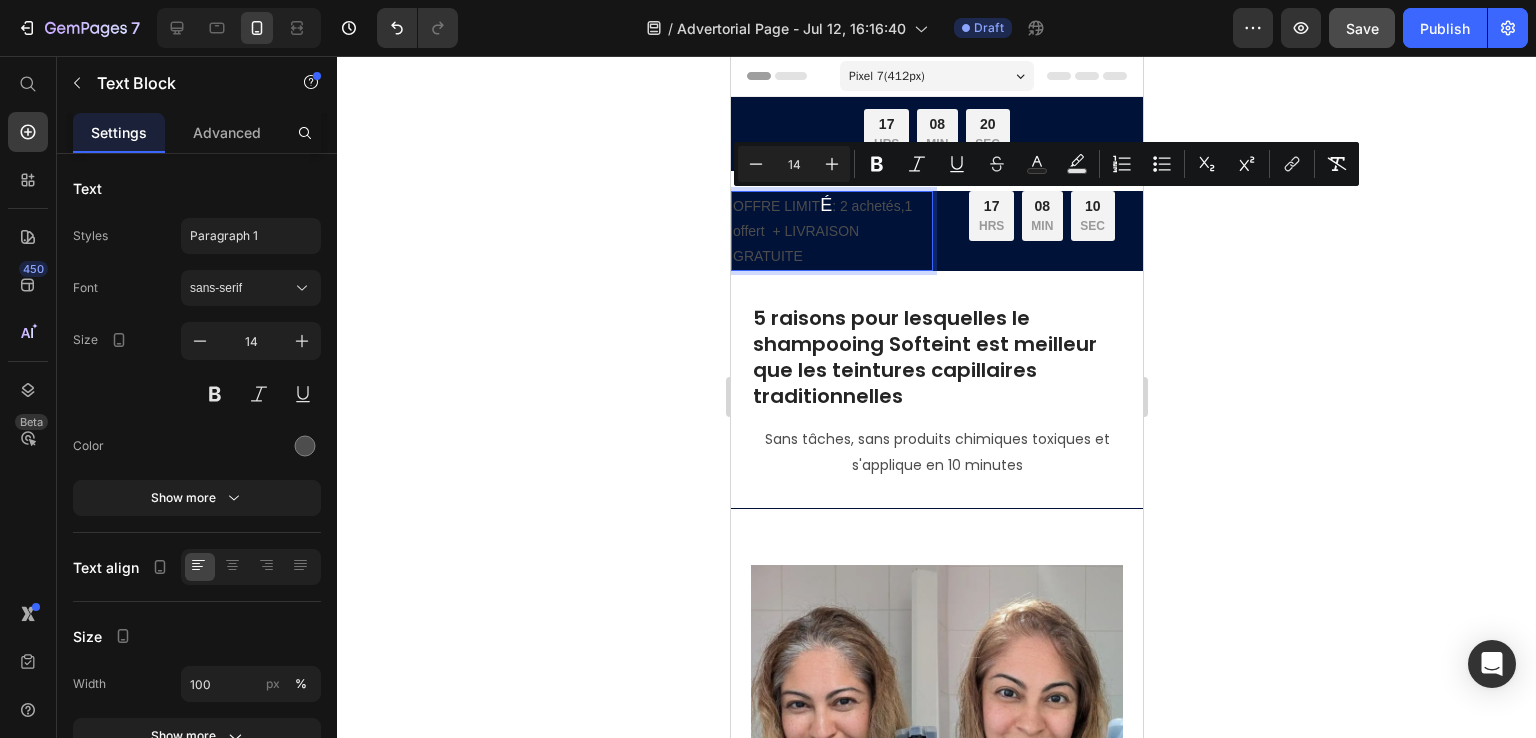 drag, startPoint x: 822, startPoint y: 254, endPoint x: 1454, endPoint y: 228, distance: 632.5346 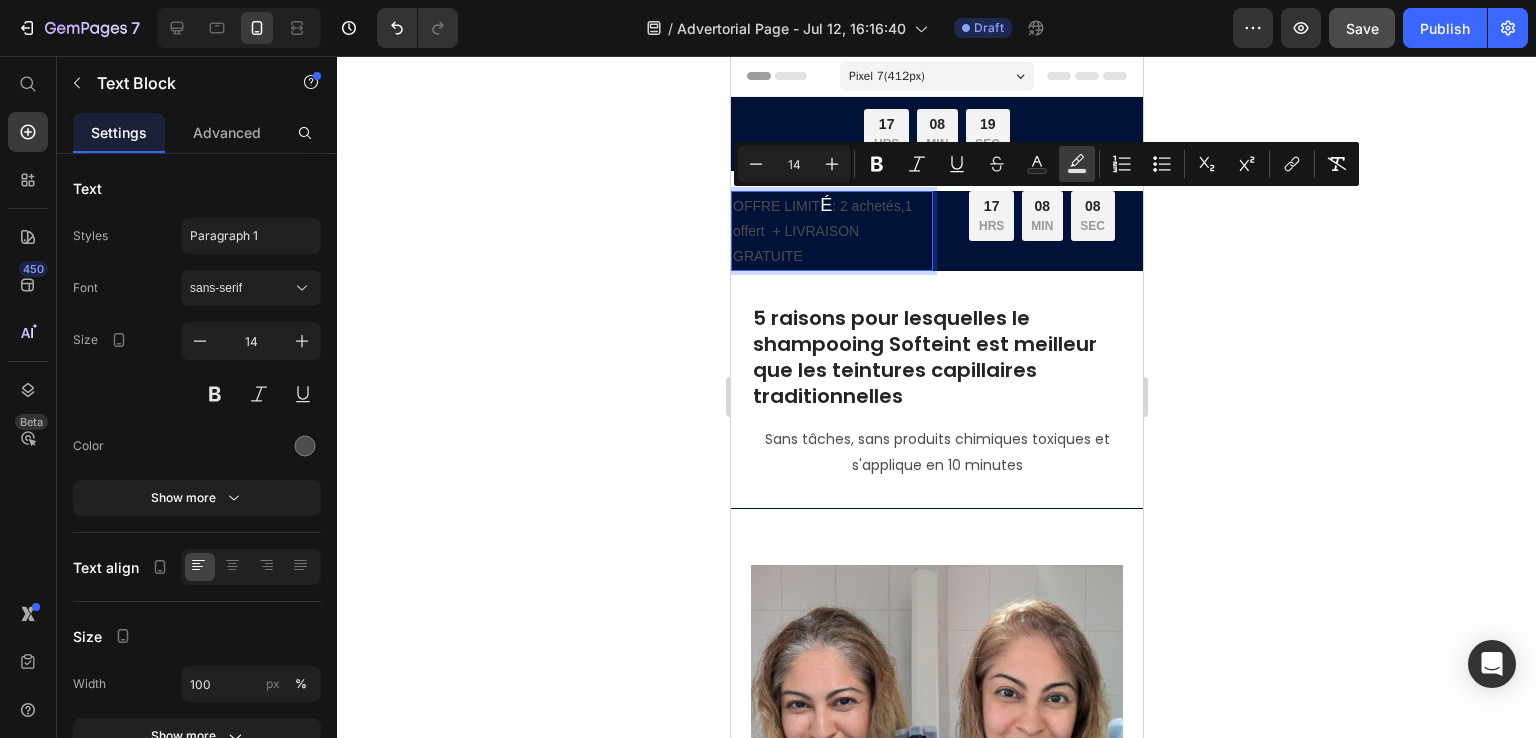 click on "Text Background Color" at bounding box center (1077, 164) 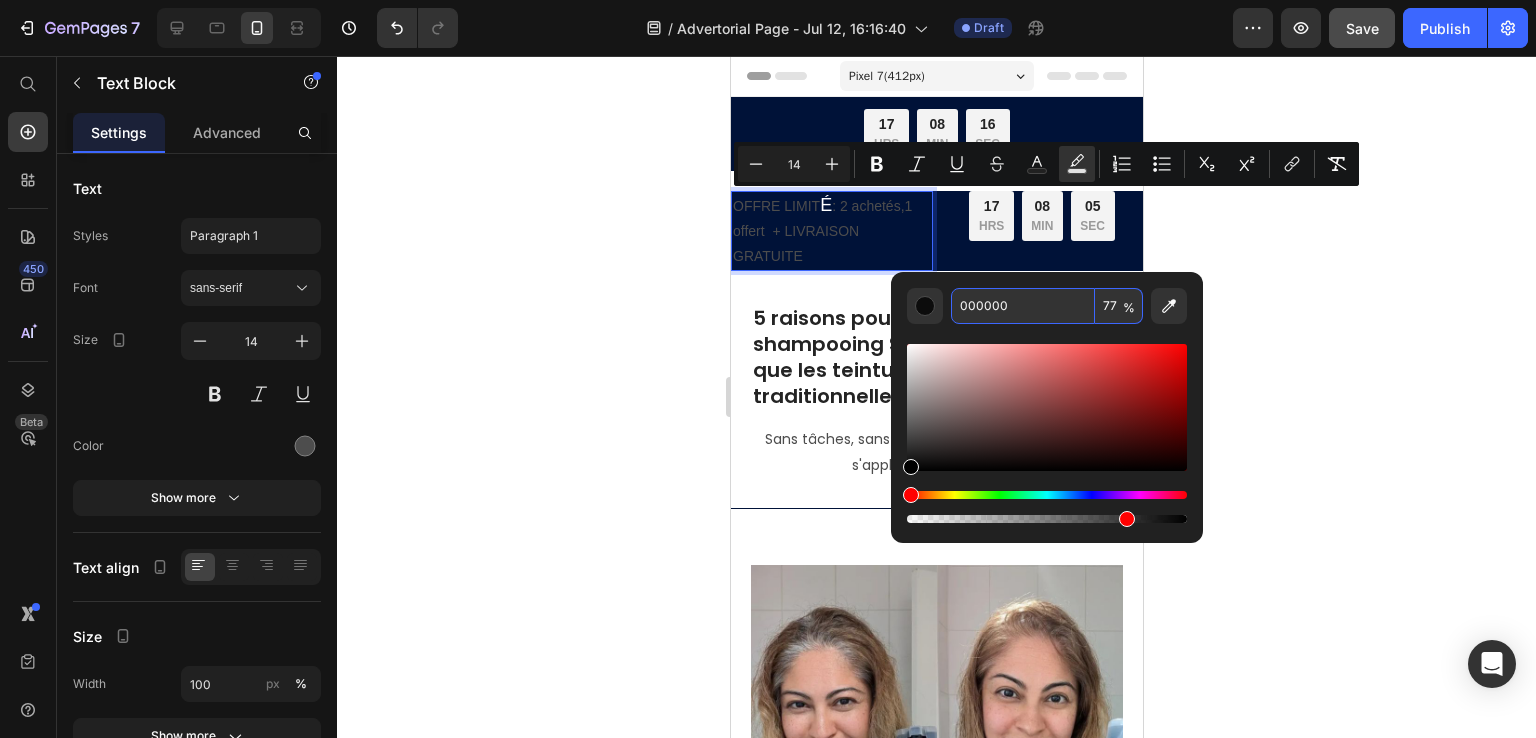 click on "000000" at bounding box center [1023, 306] 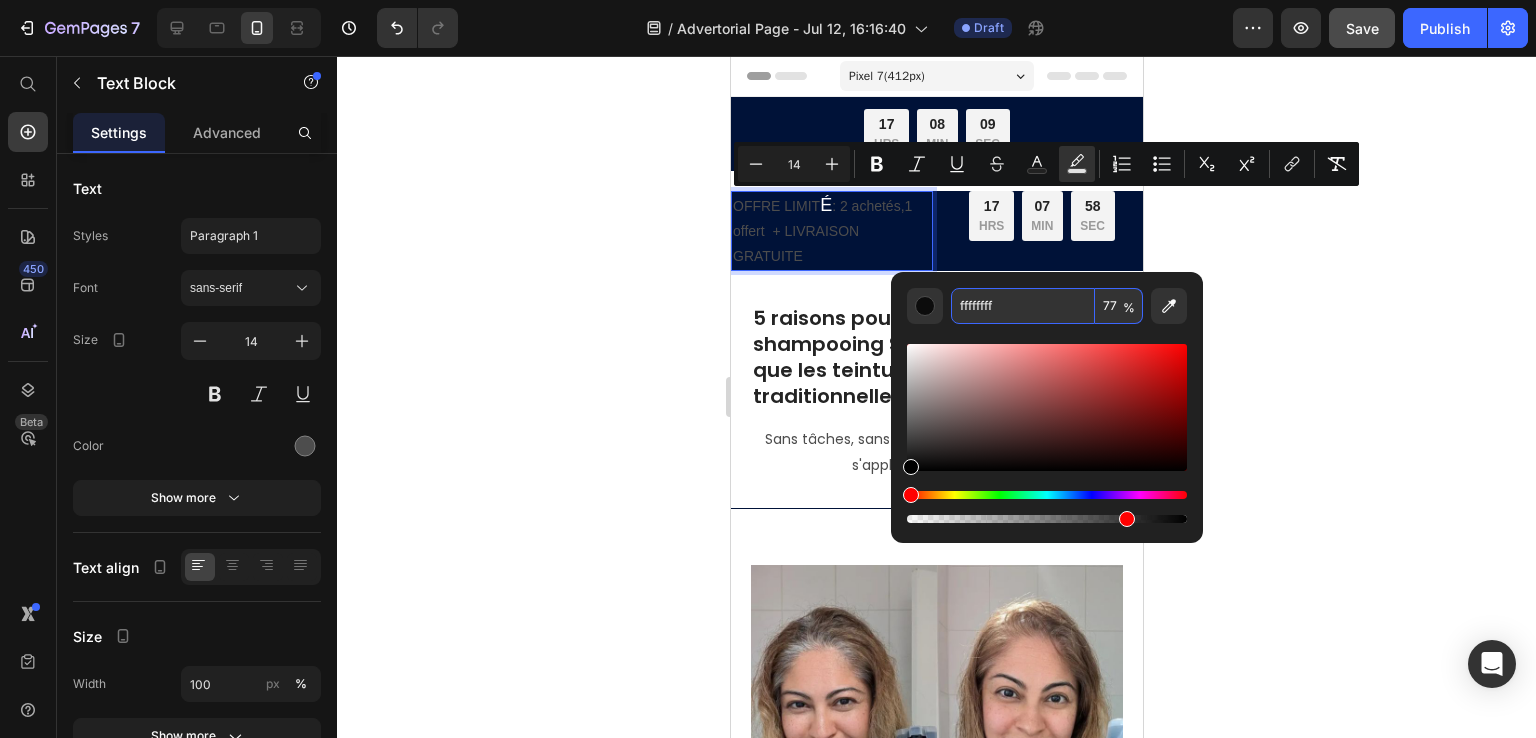 type on "fffffff" 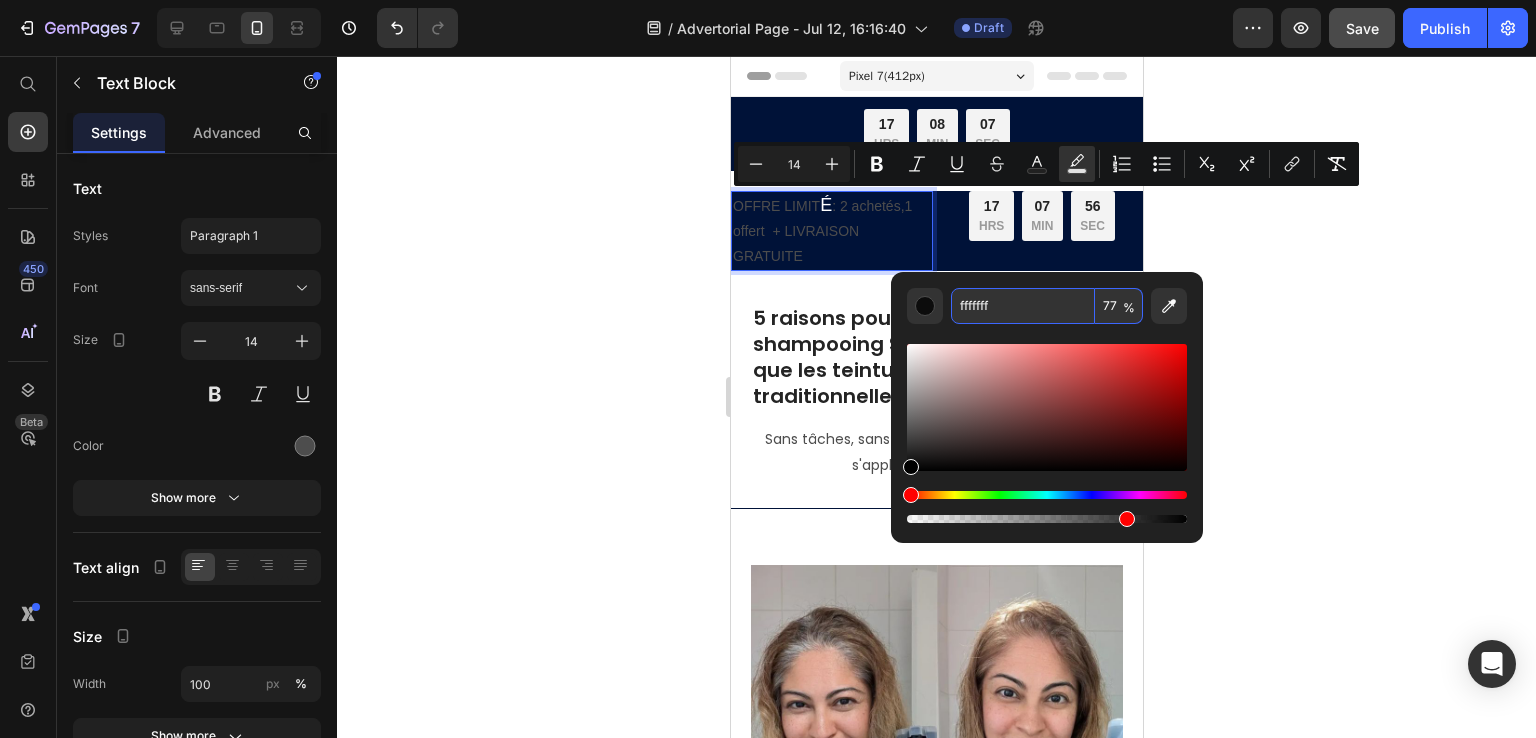 click 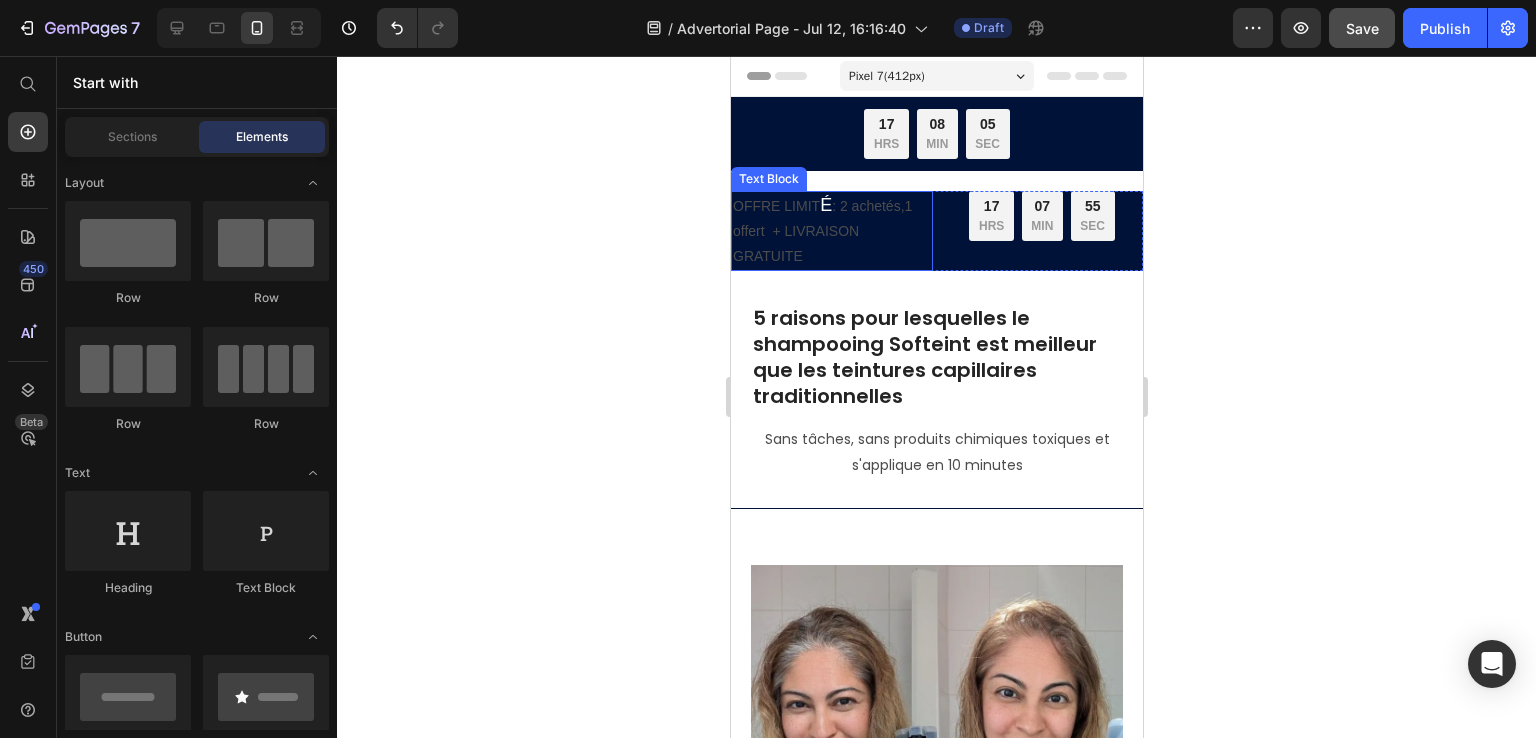 click on "OFFRE LIMIT É  : 2 achetés,1 offert  + LIVRAISON GRATUITE" at bounding box center [831, 231] 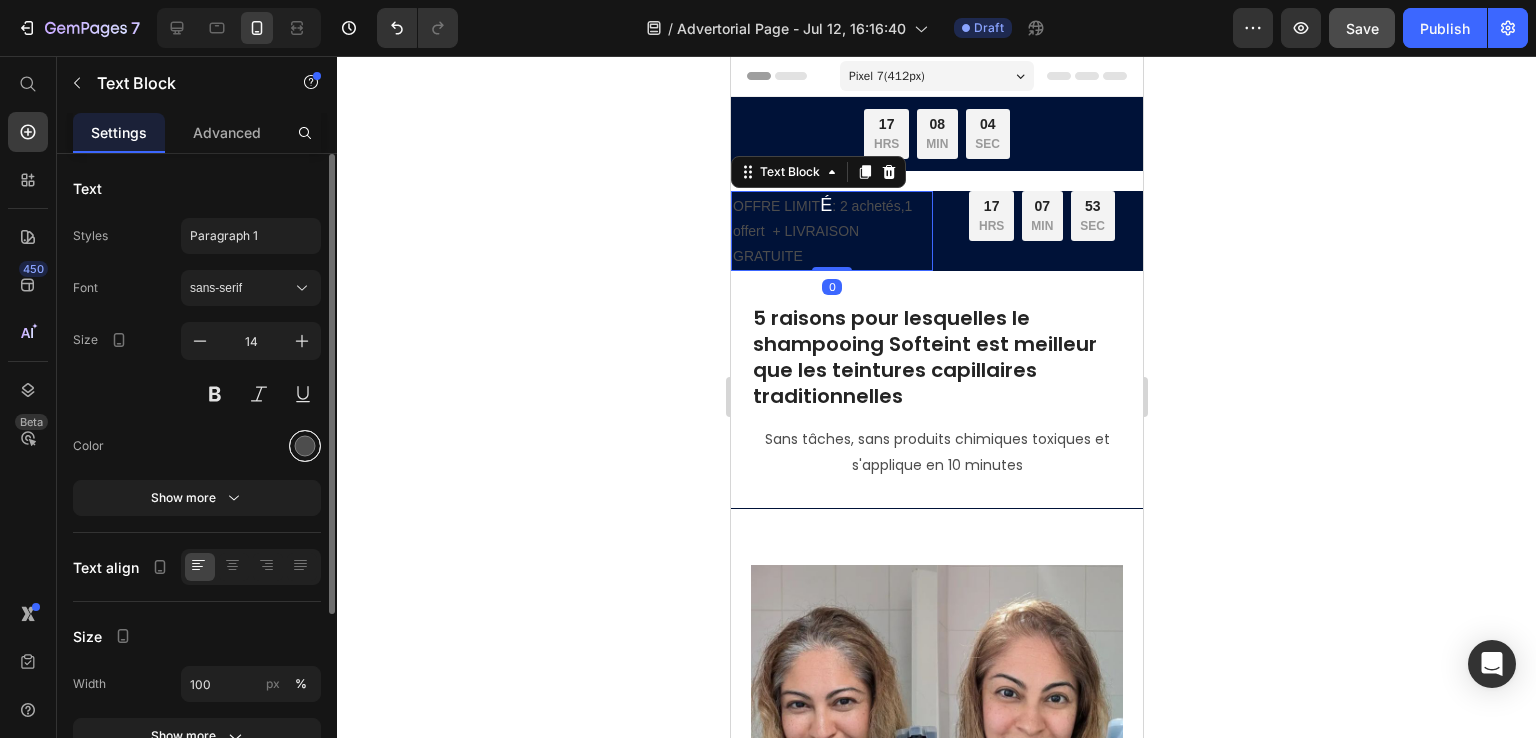 click at bounding box center (305, 446) 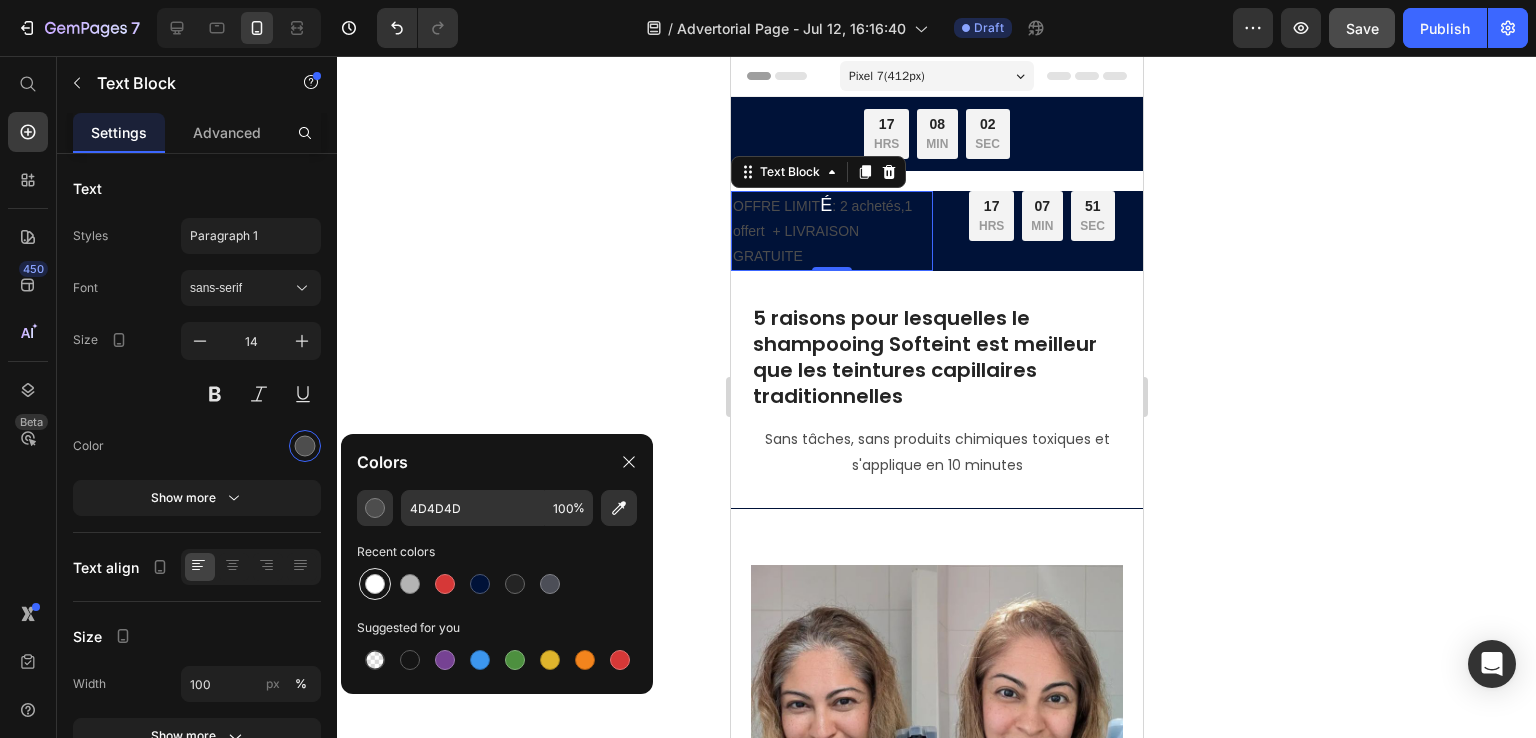 click at bounding box center (375, 584) 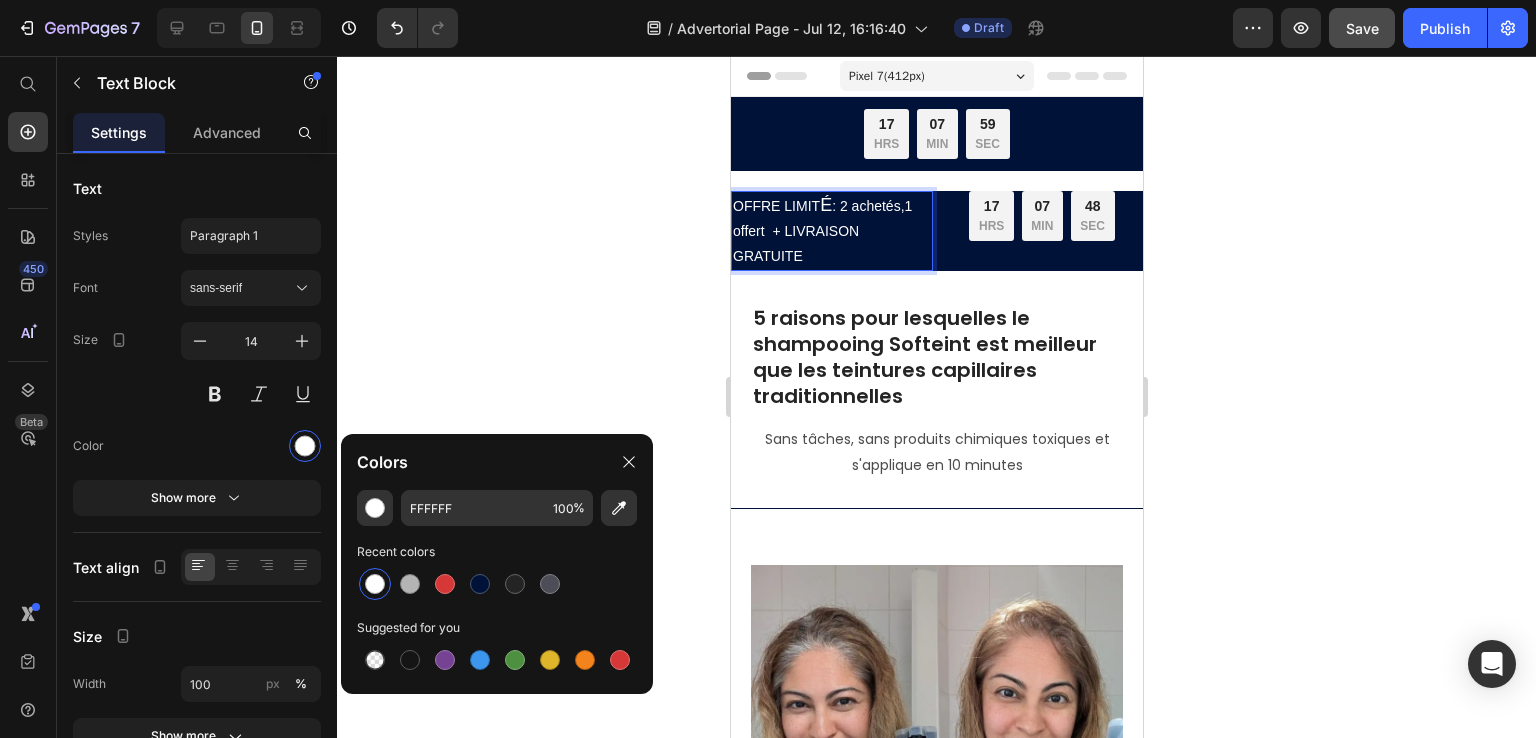 click on "OFFRE LIMIT É  : 2 achetés,1 offert  + LIVRAISON GRATUITE" at bounding box center [831, 231] 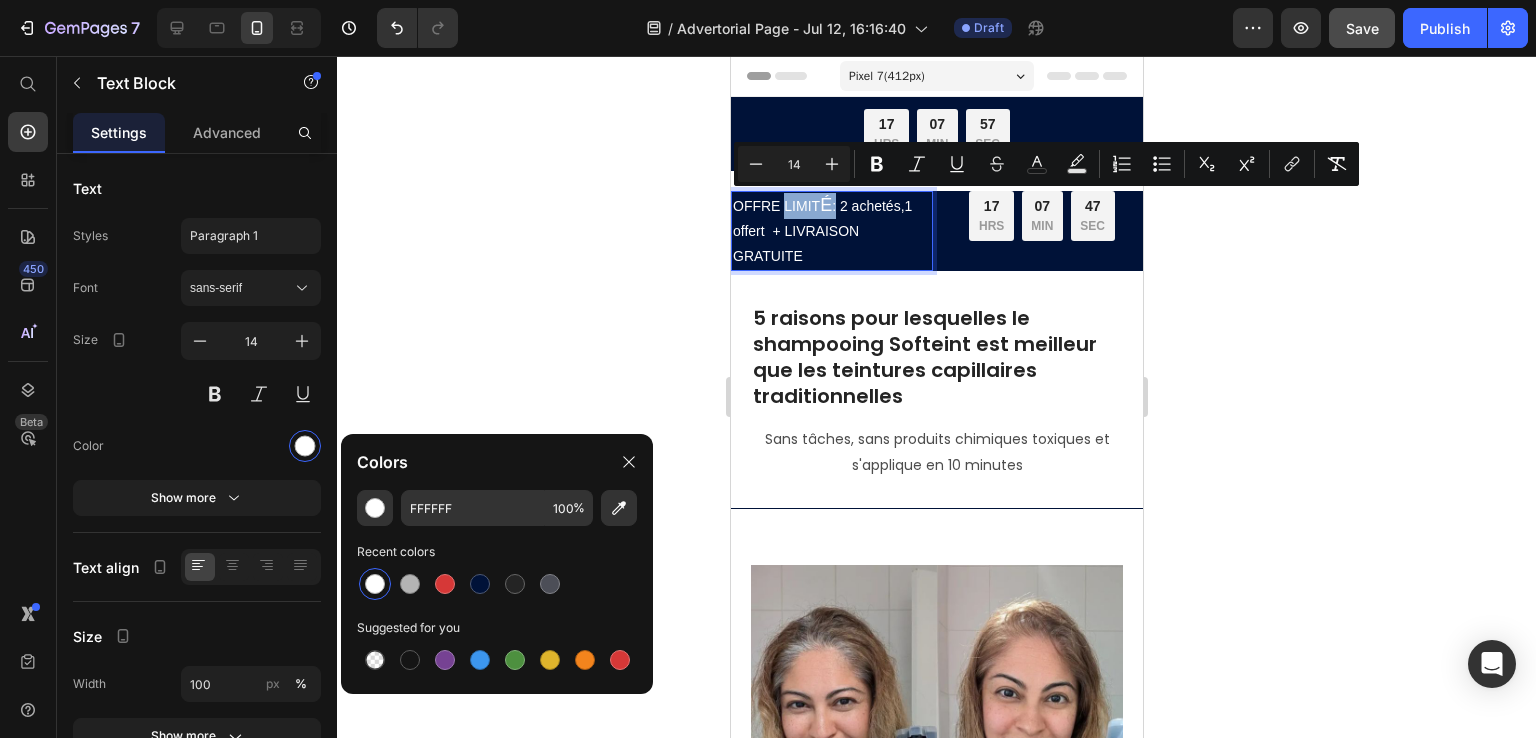 click on "OFFRE LIMIT É  : 2 achetés,1 offert  + LIVRAISON GRATUITE" at bounding box center [831, 231] 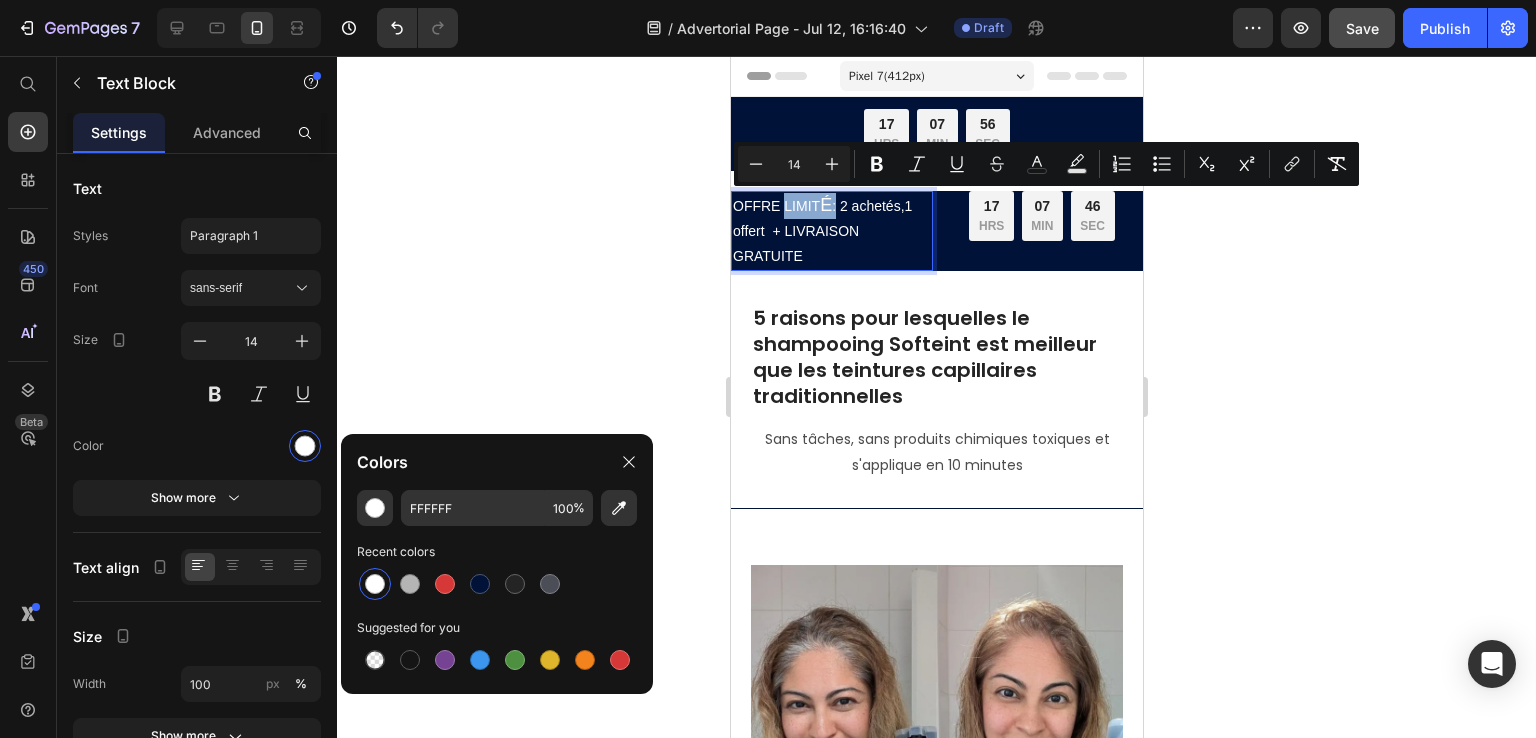 click on "É" at bounding box center (825, 205) 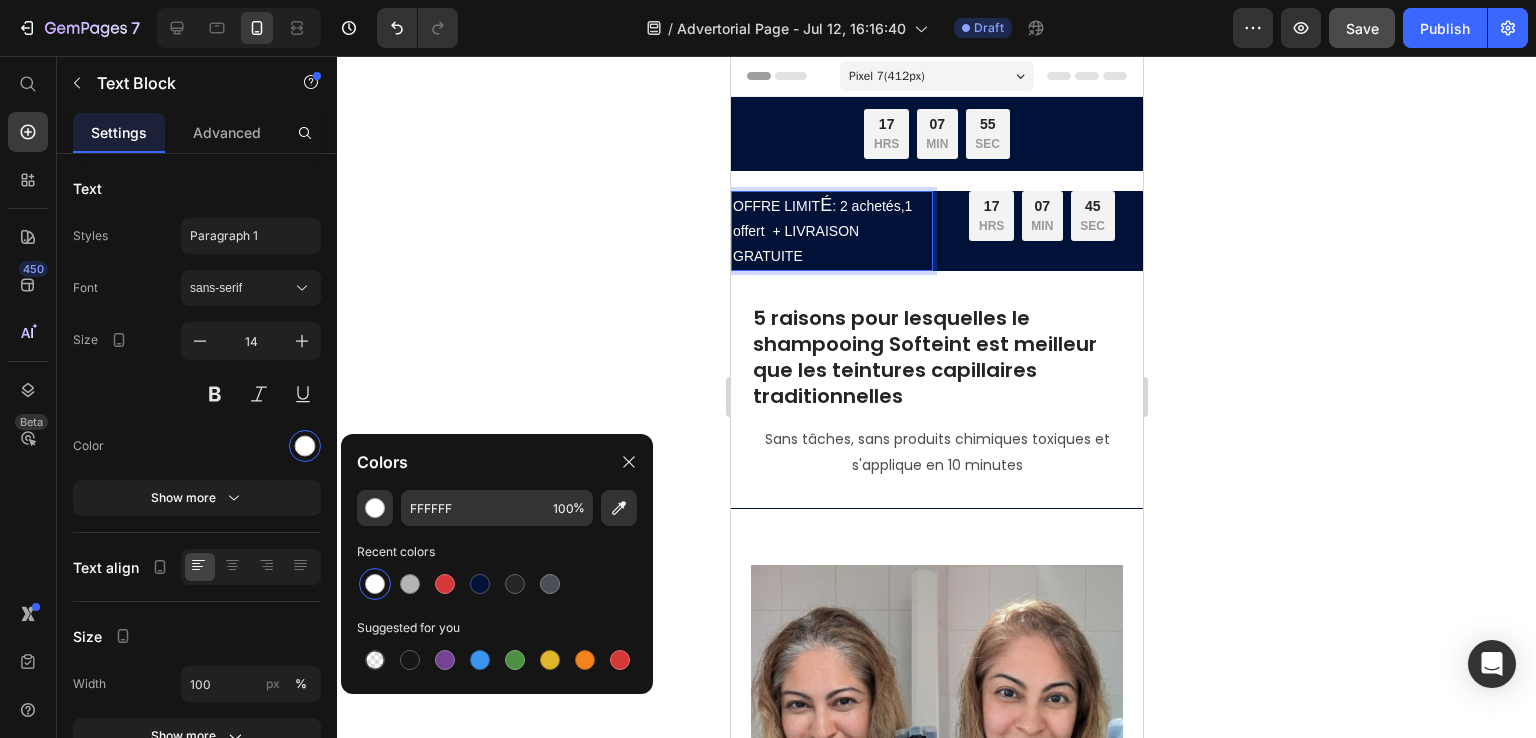 click on "É" at bounding box center [825, 205] 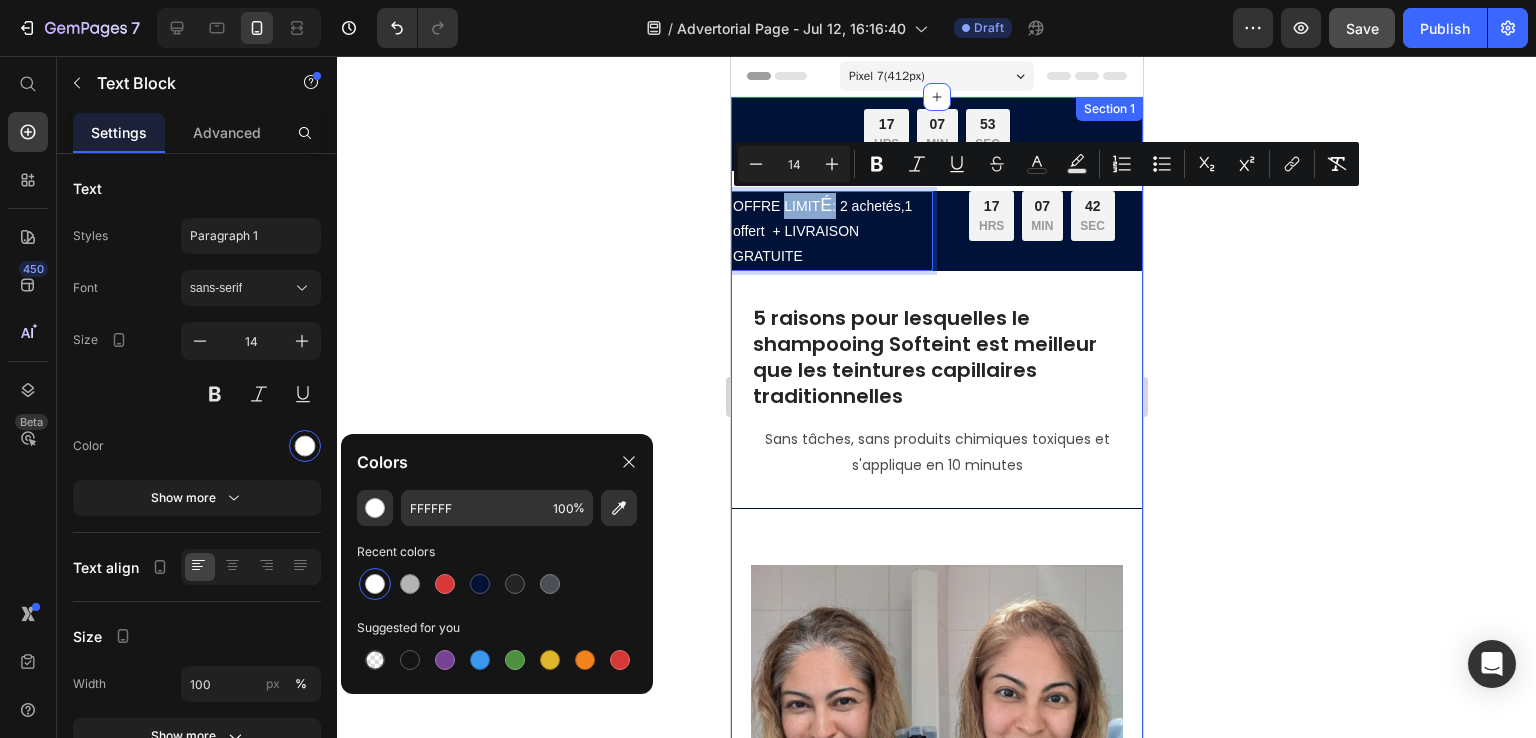 drag, startPoint x: 829, startPoint y: 206, endPoint x: 809, endPoint y: 187, distance: 27.58623 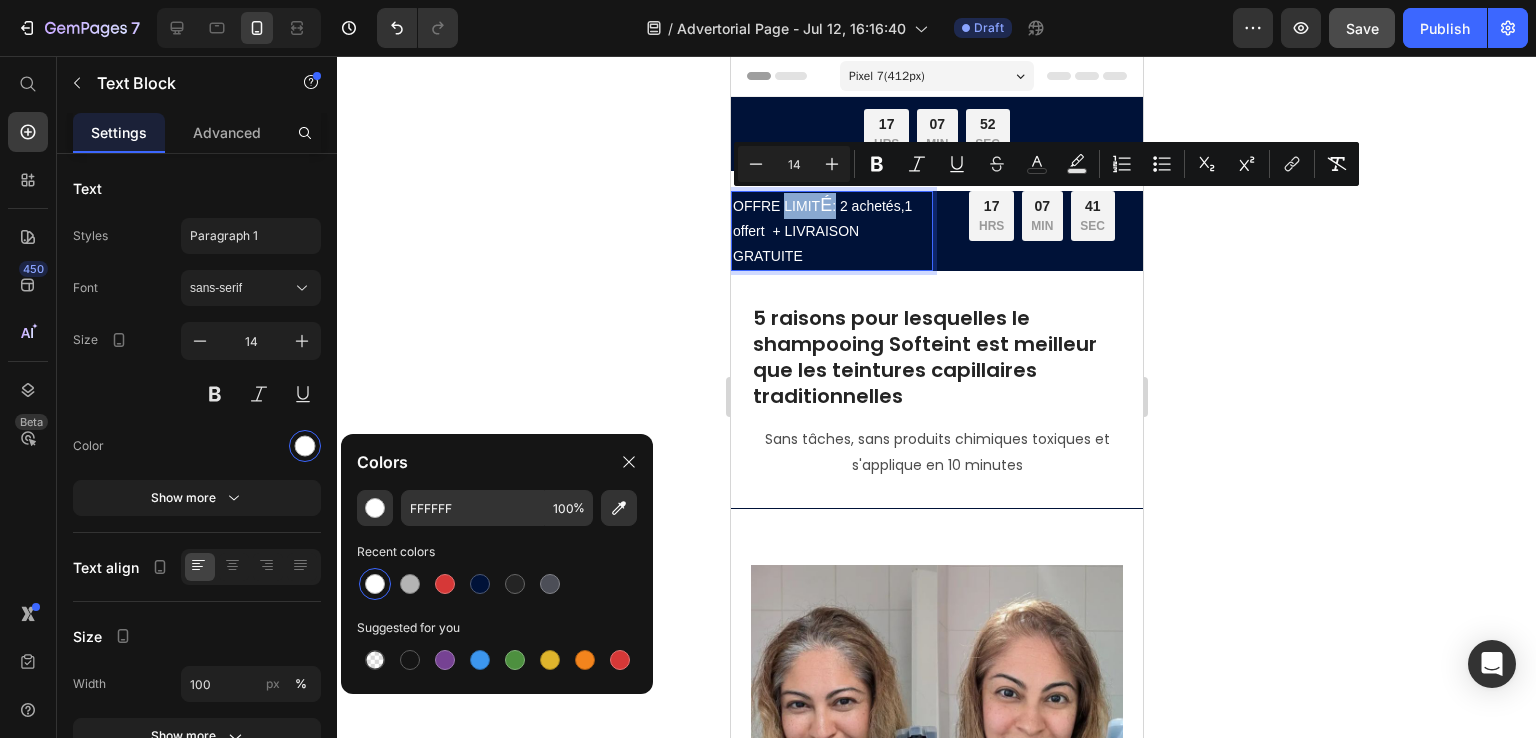 click on "É" at bounding box center (825, 205) 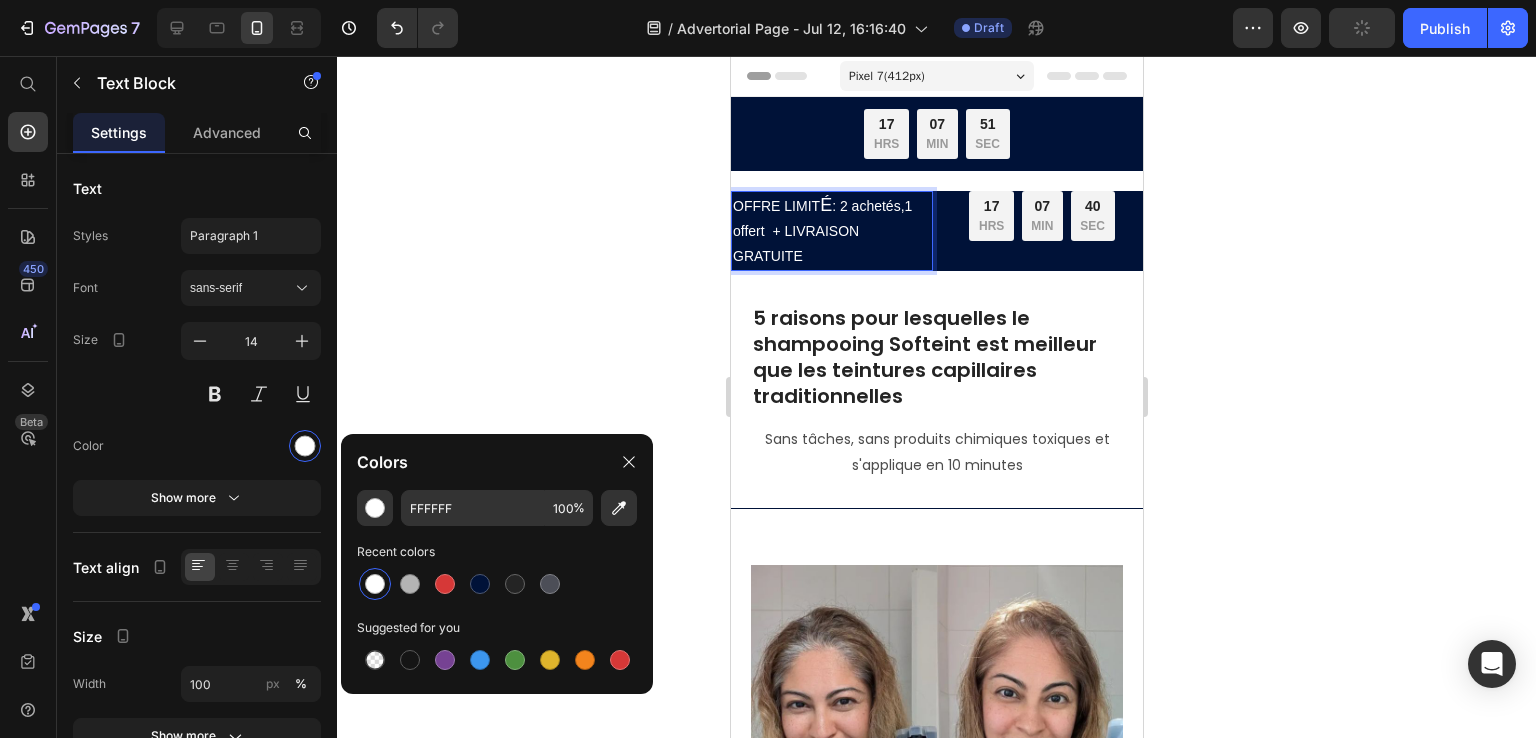 click on "É" at bounding box center (825, 205) 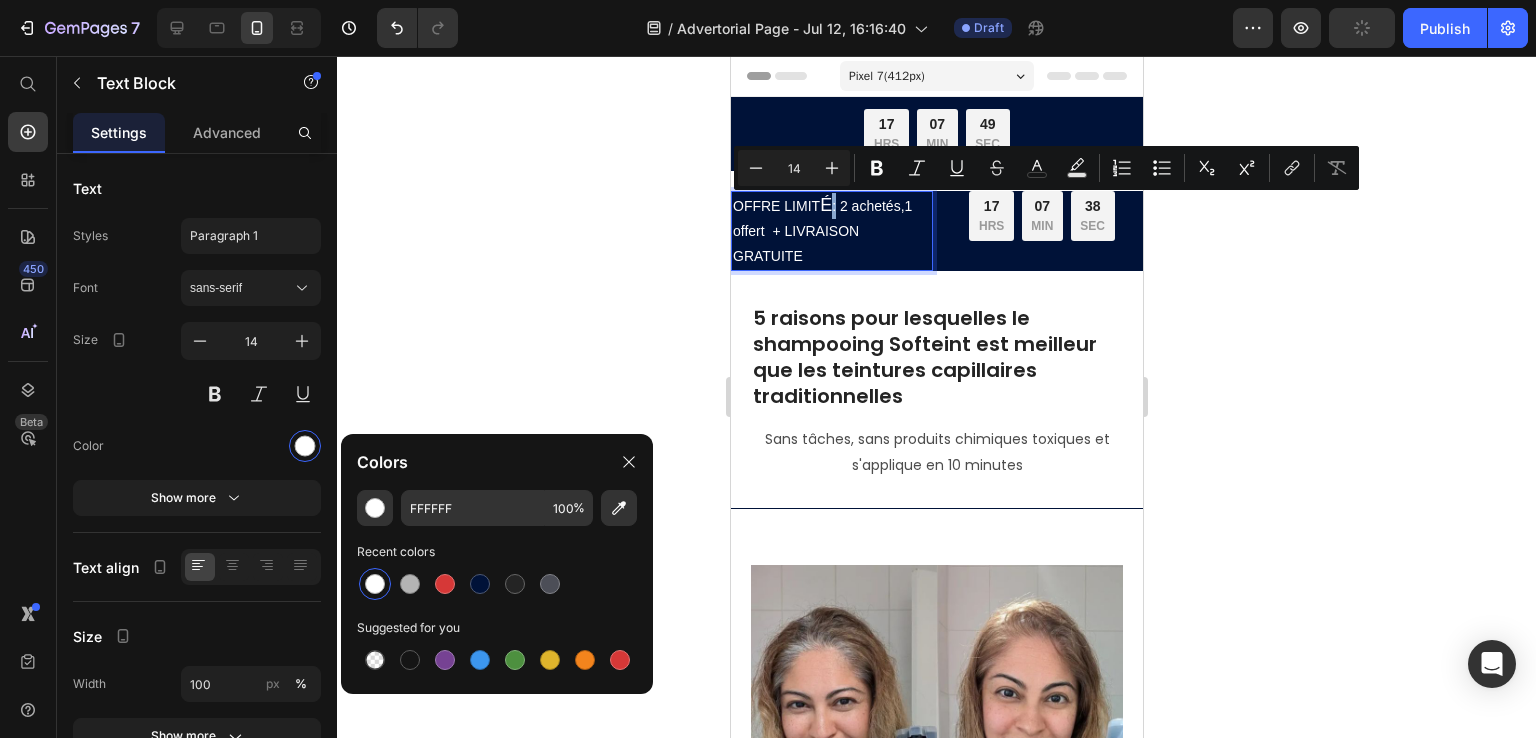 click on "É" at bounding box center [825, 205] 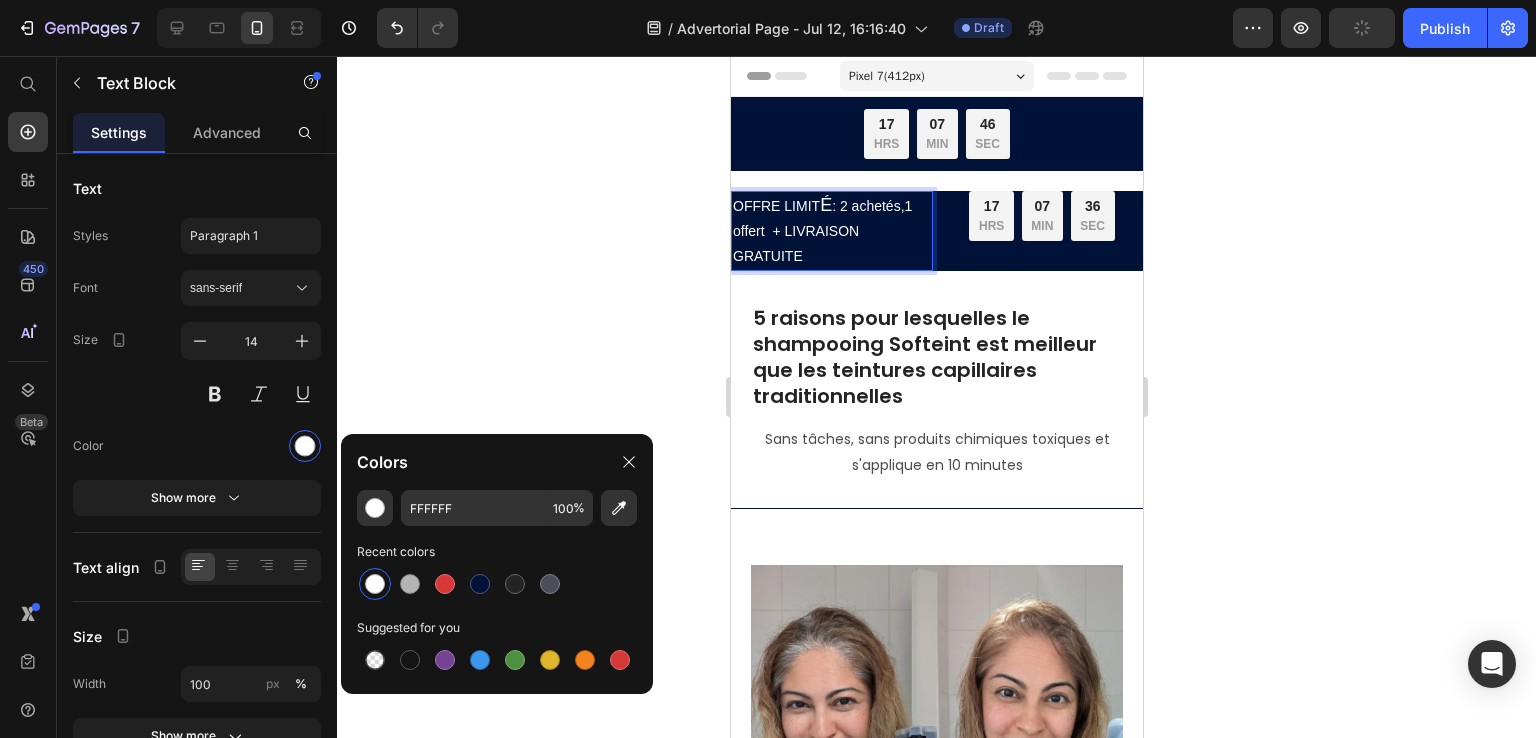 click on "É" at bounding box center (825, 205) 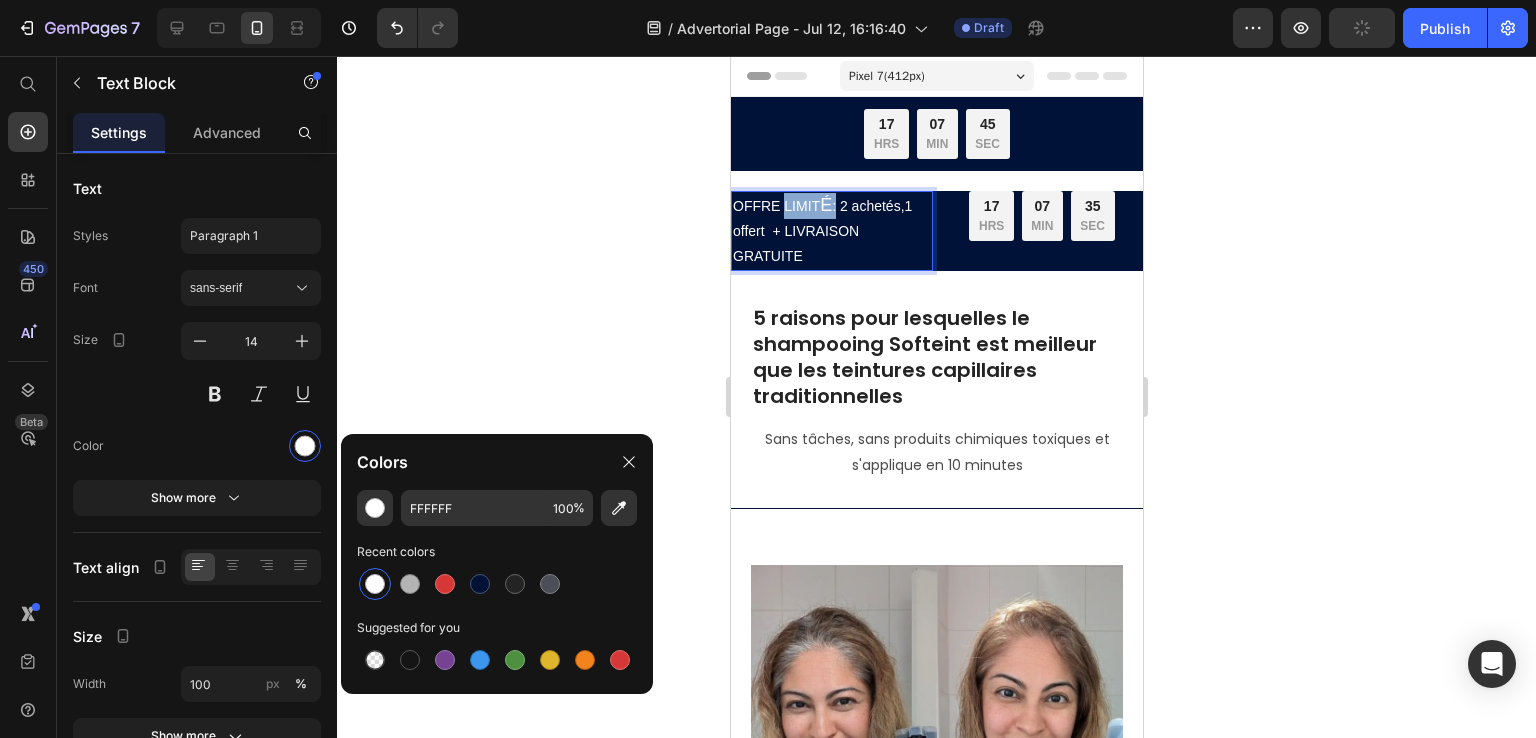 click on "É" at bounding box center (825, 205) 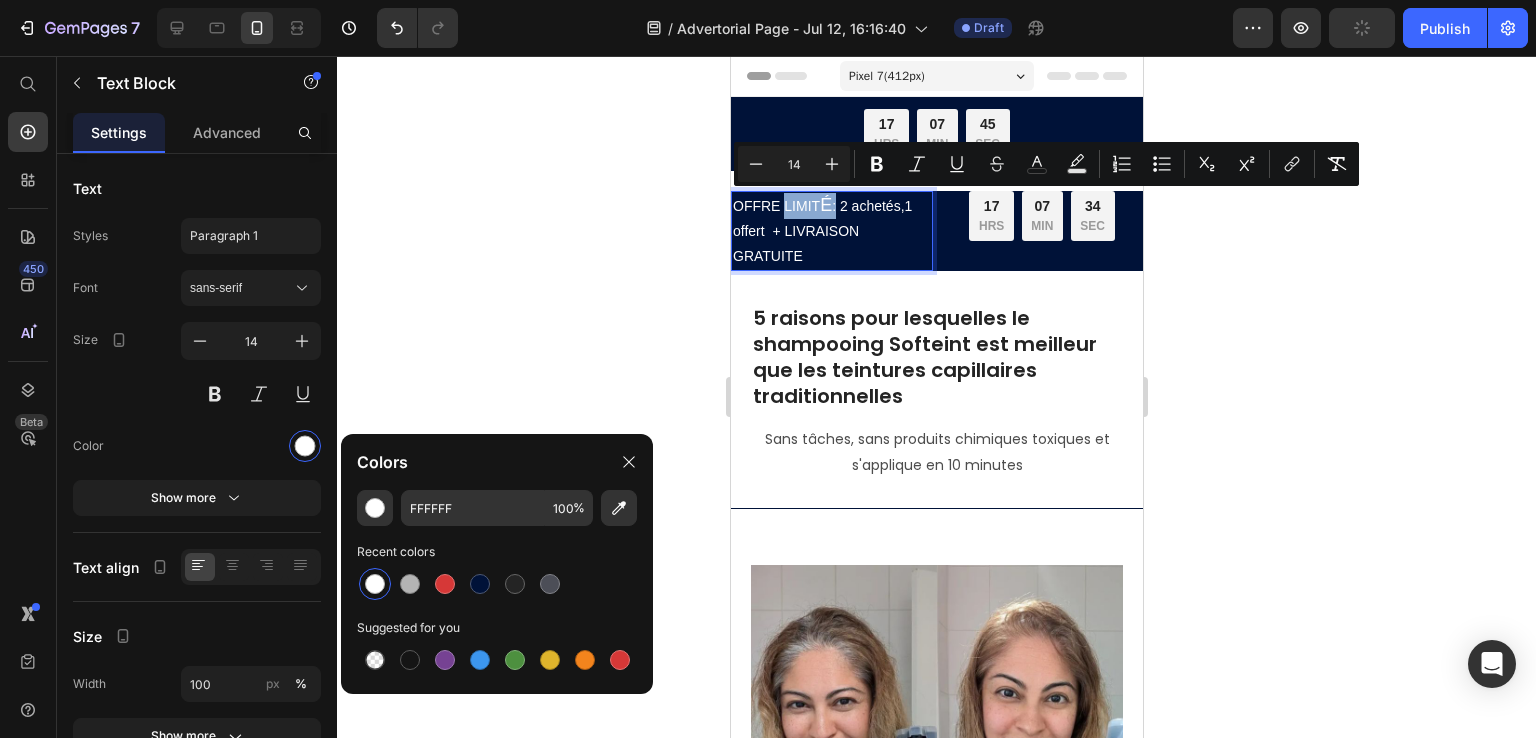 click on "É" at bounding box center [825, 205] 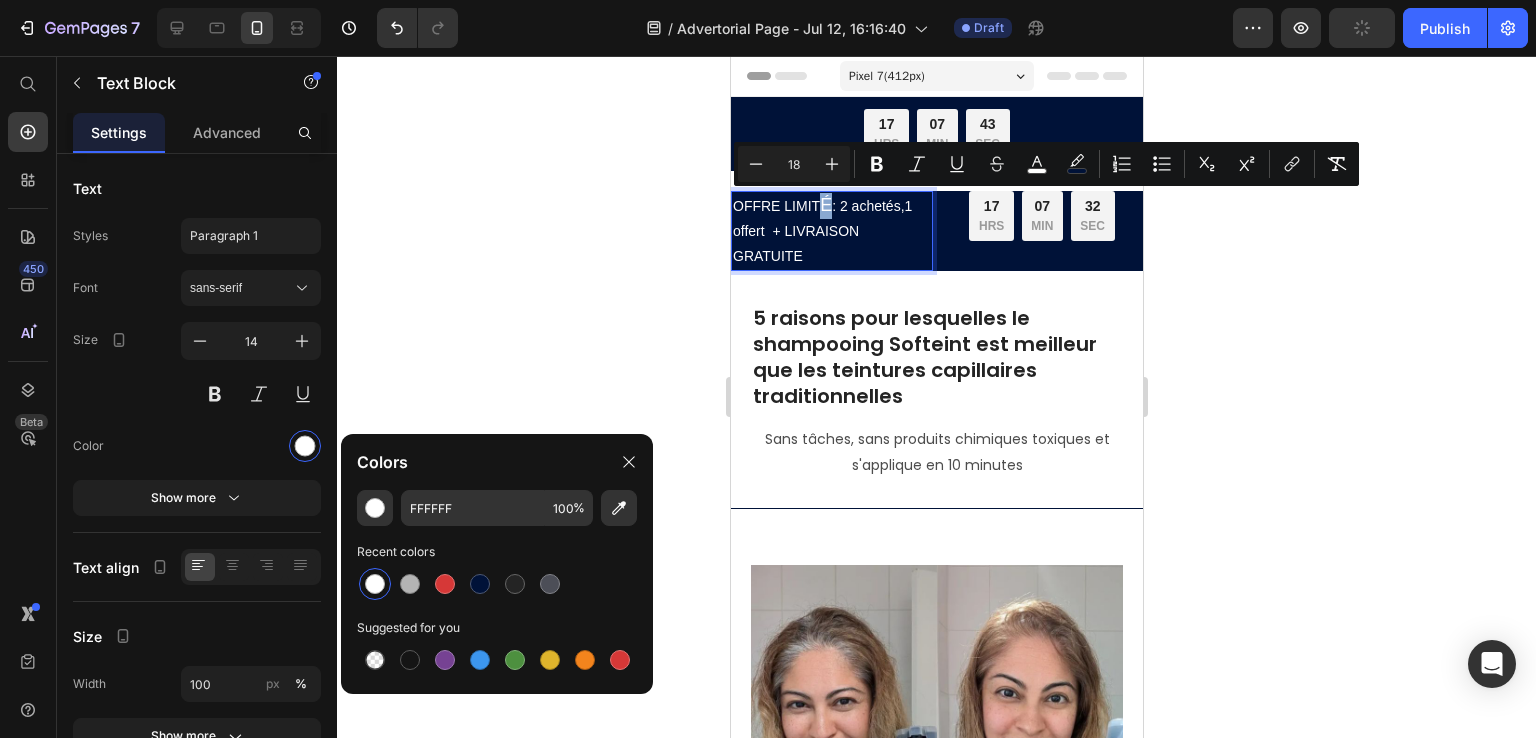 click on "É" at bounding box center (825, 205) 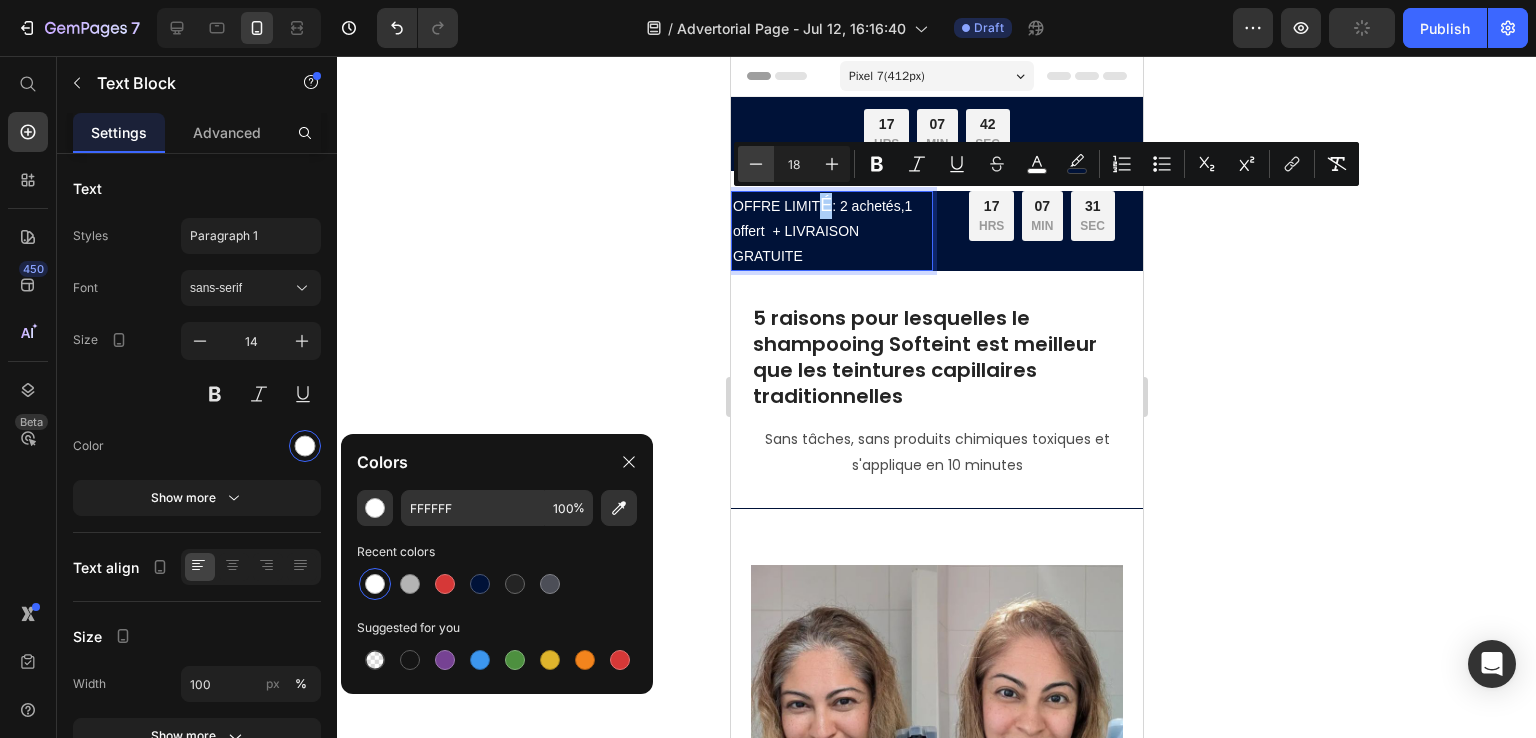 click 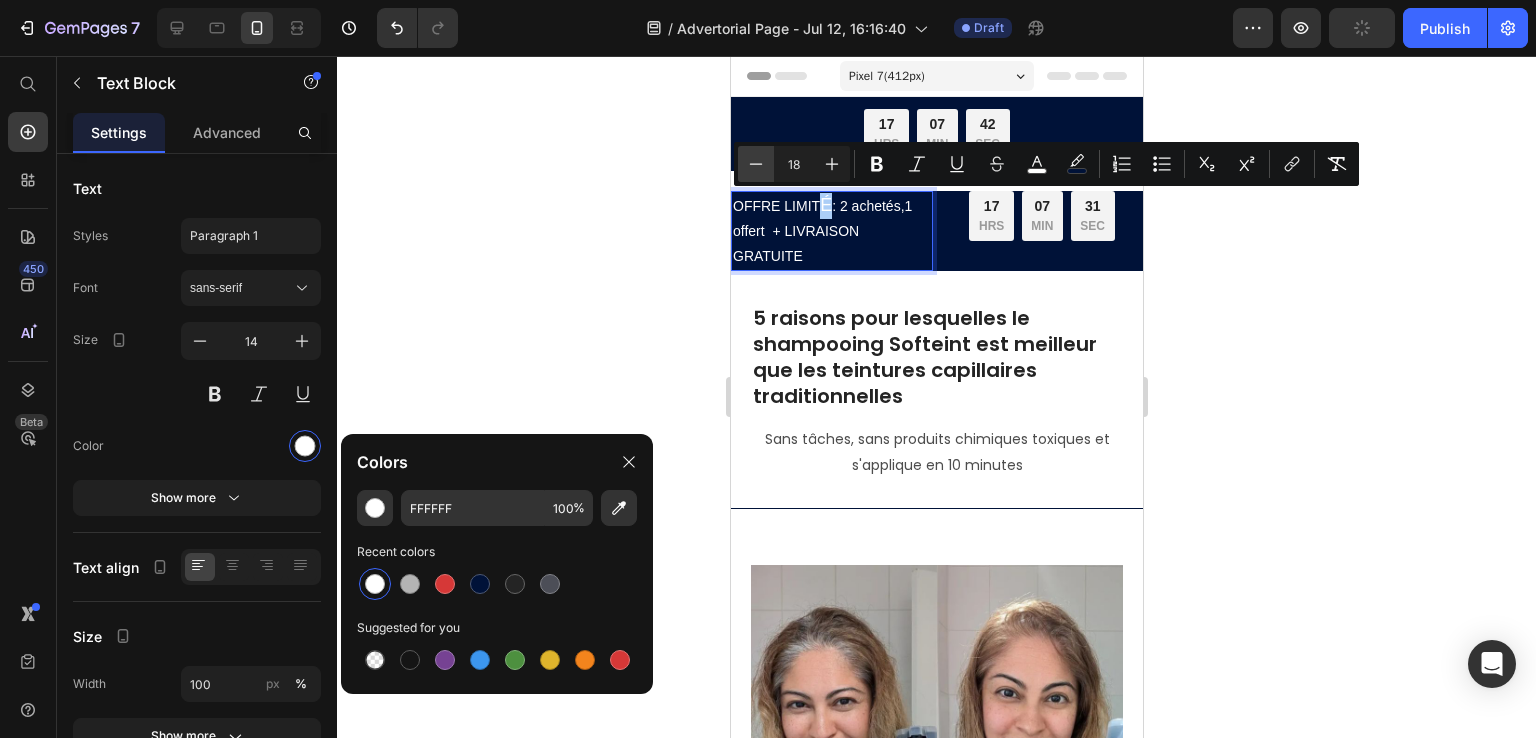 click 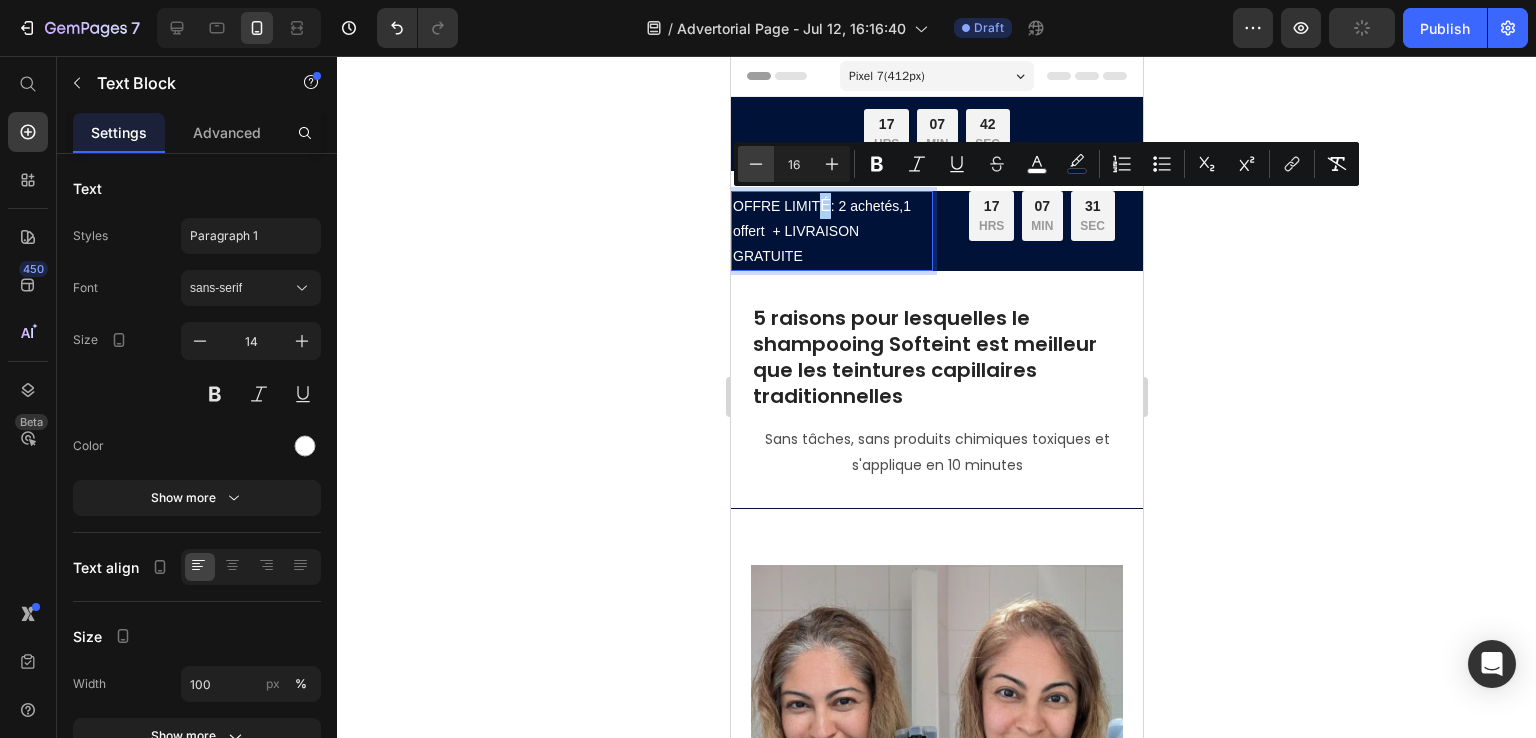 click 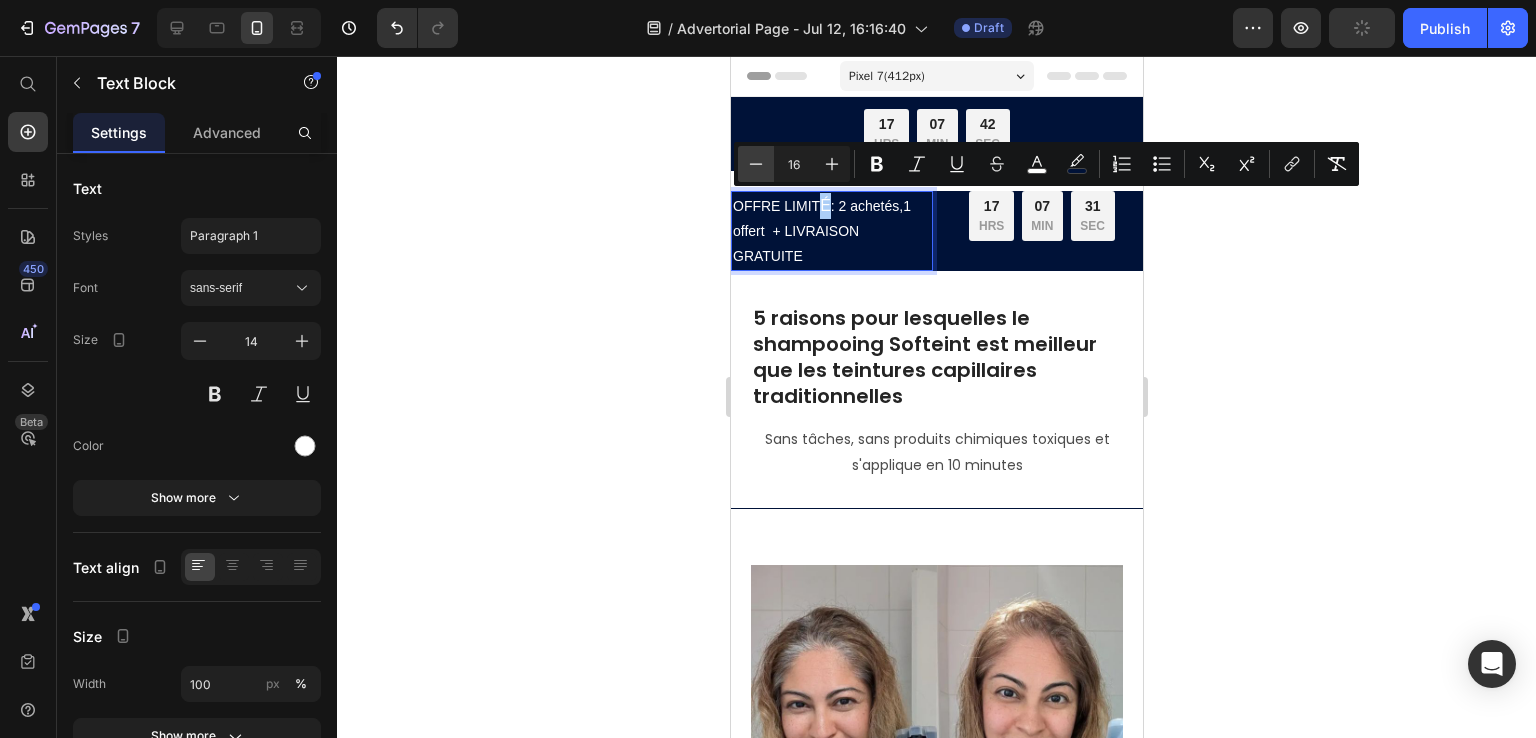 click 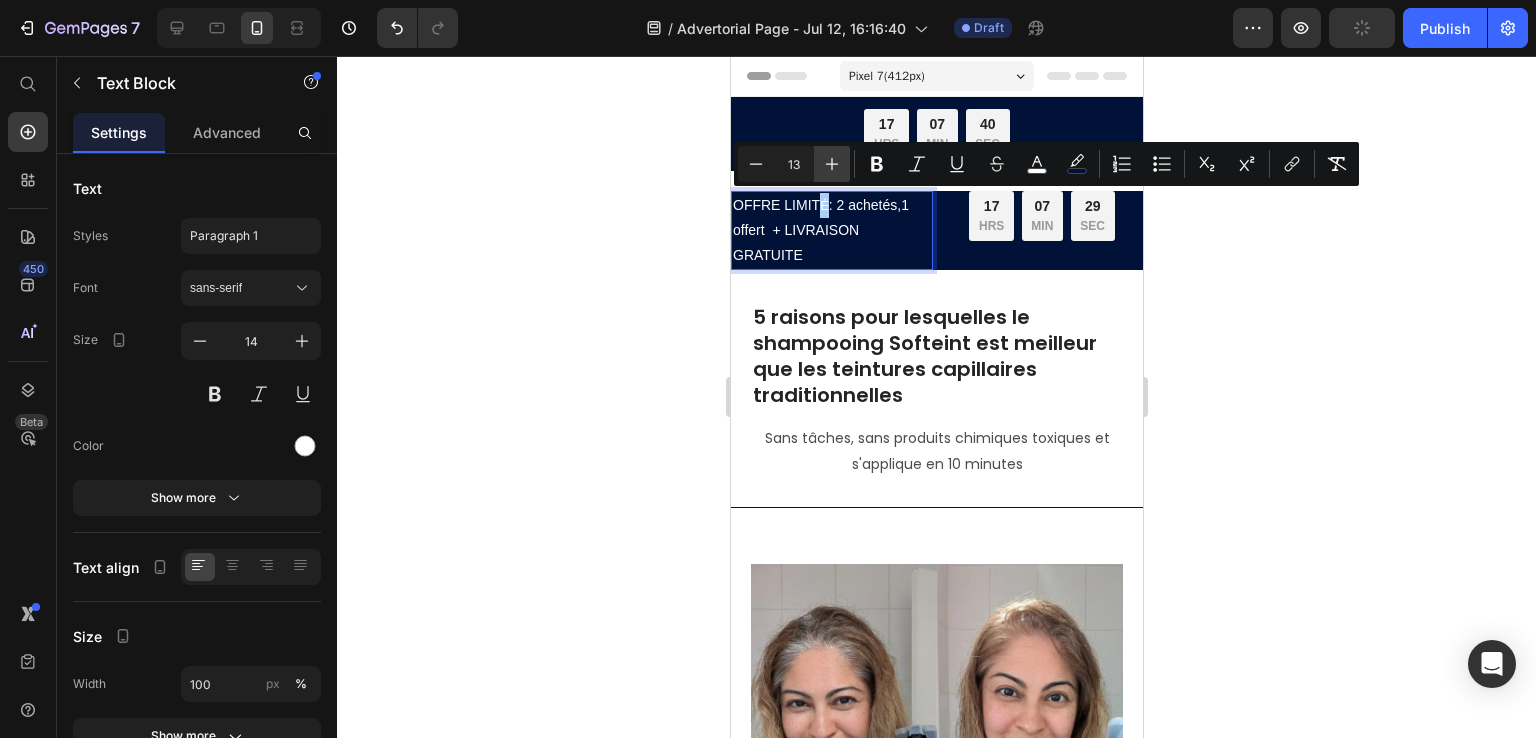 click 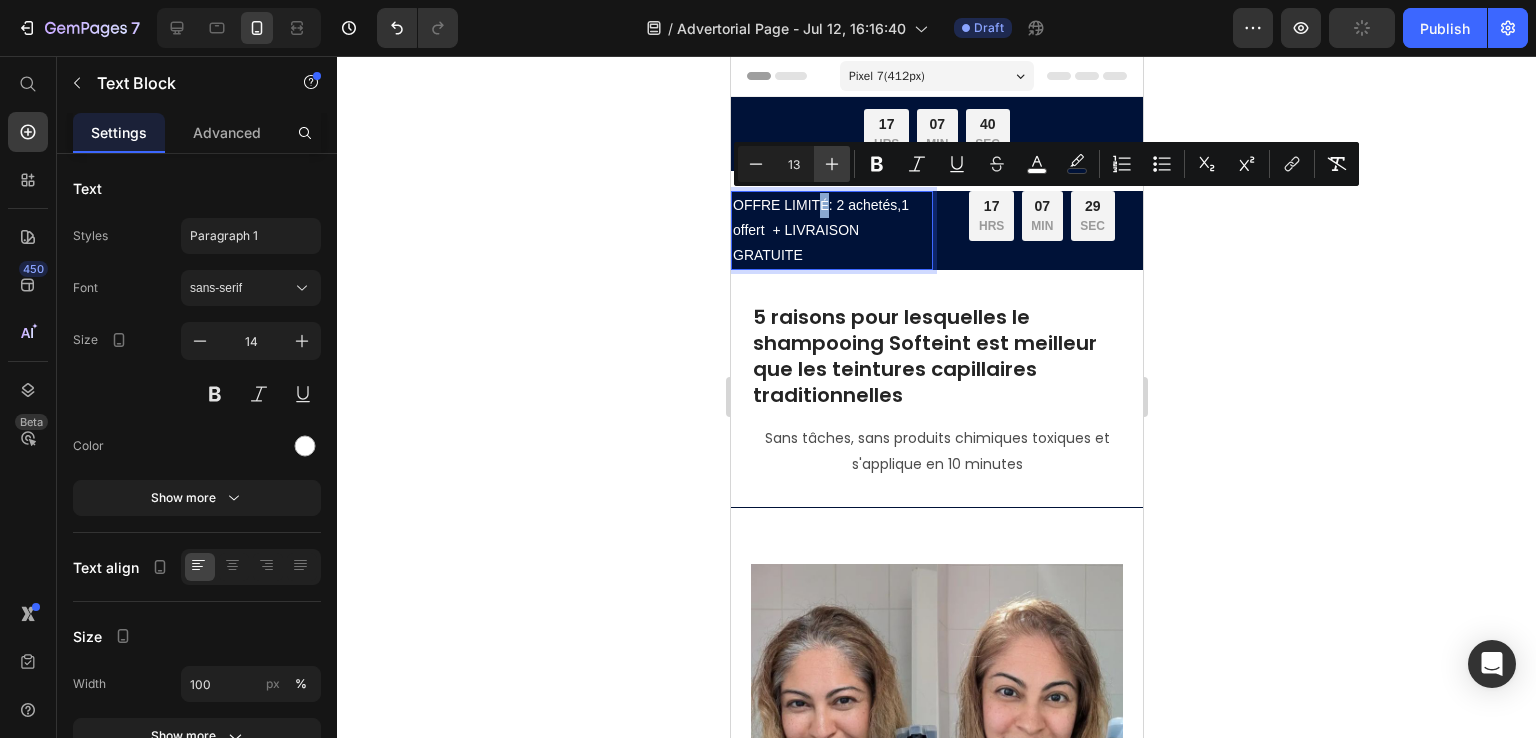 type on "14" 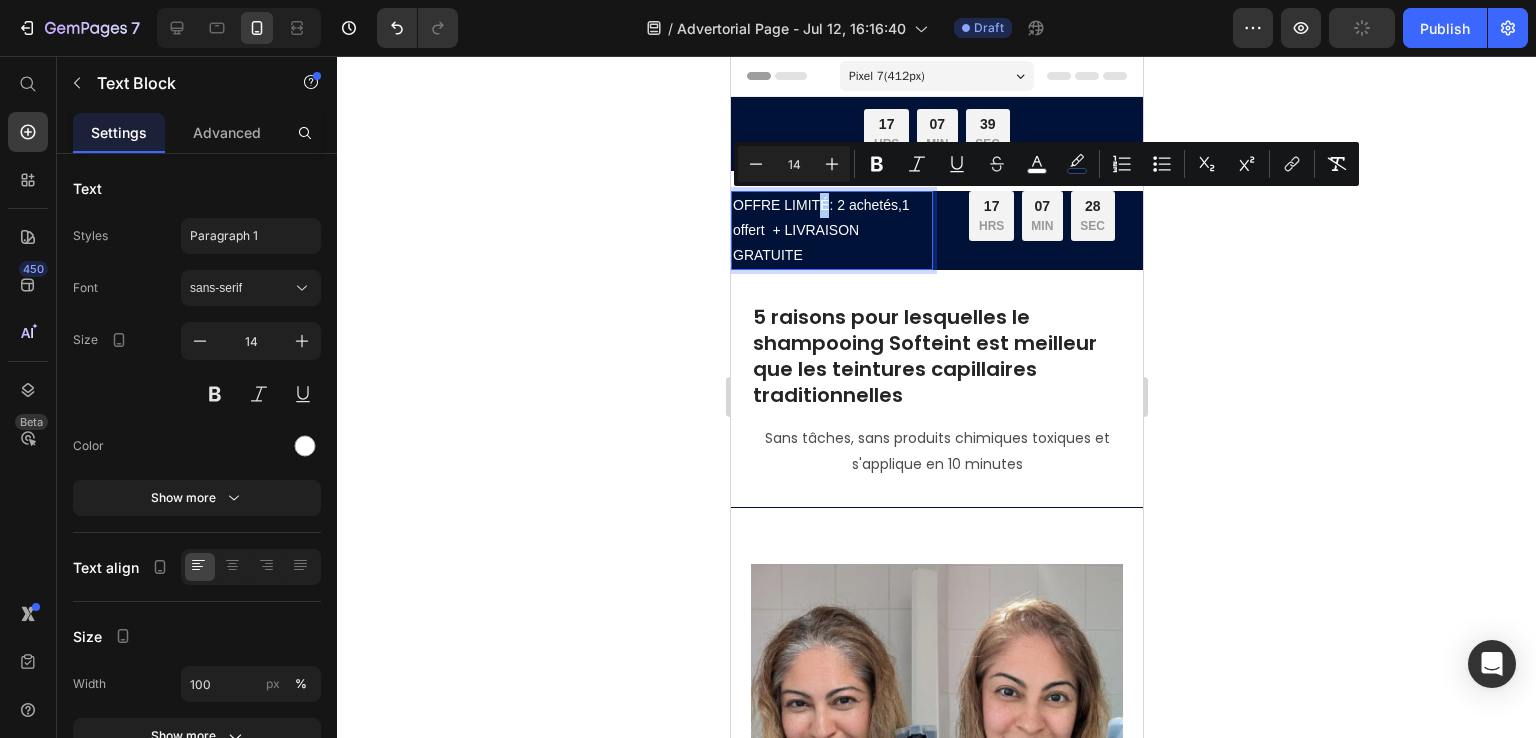 click 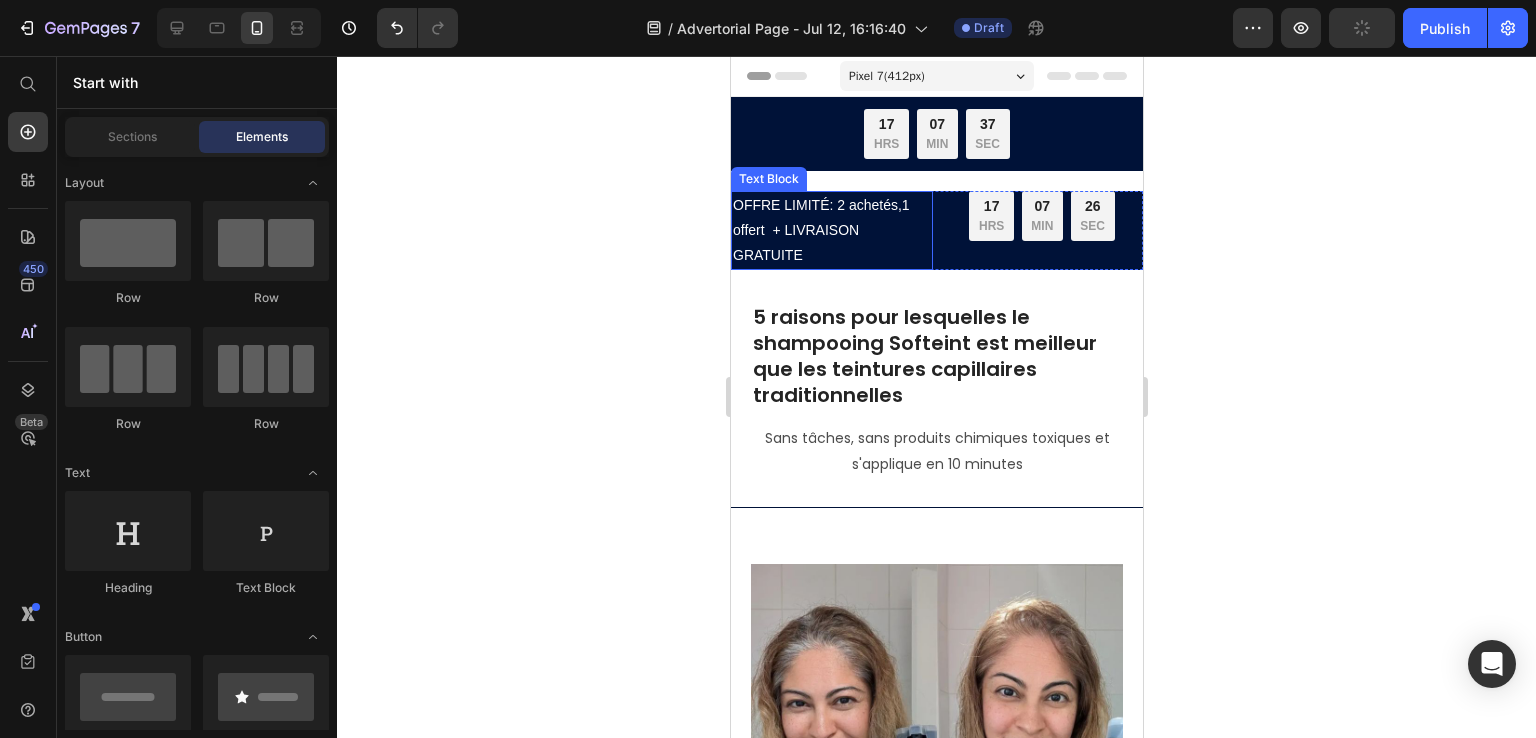 click on "OFFRE LIMIT É  : 2 achetés,1 offert  + LIVRAISON GRATUITE" at bounding box center [831, 231] 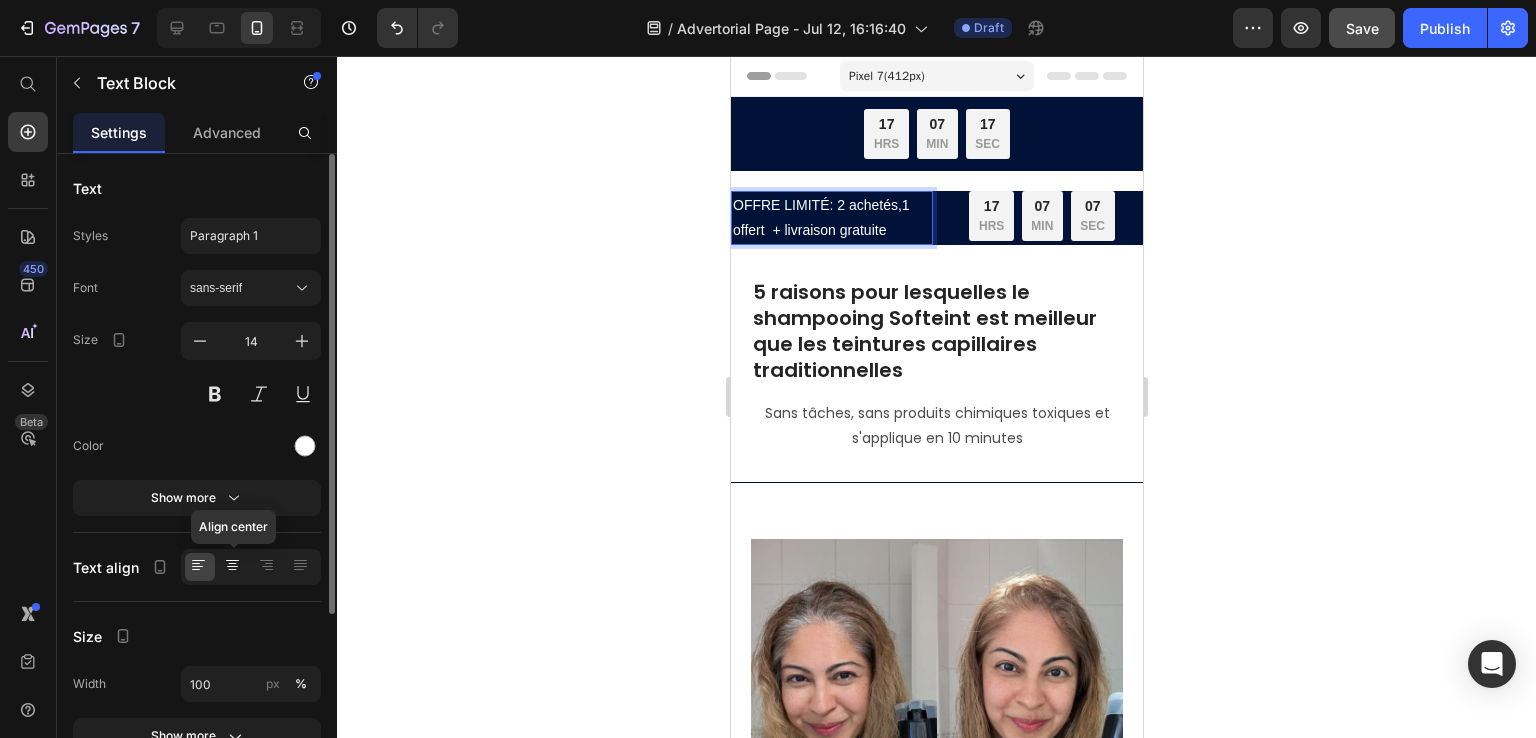 click 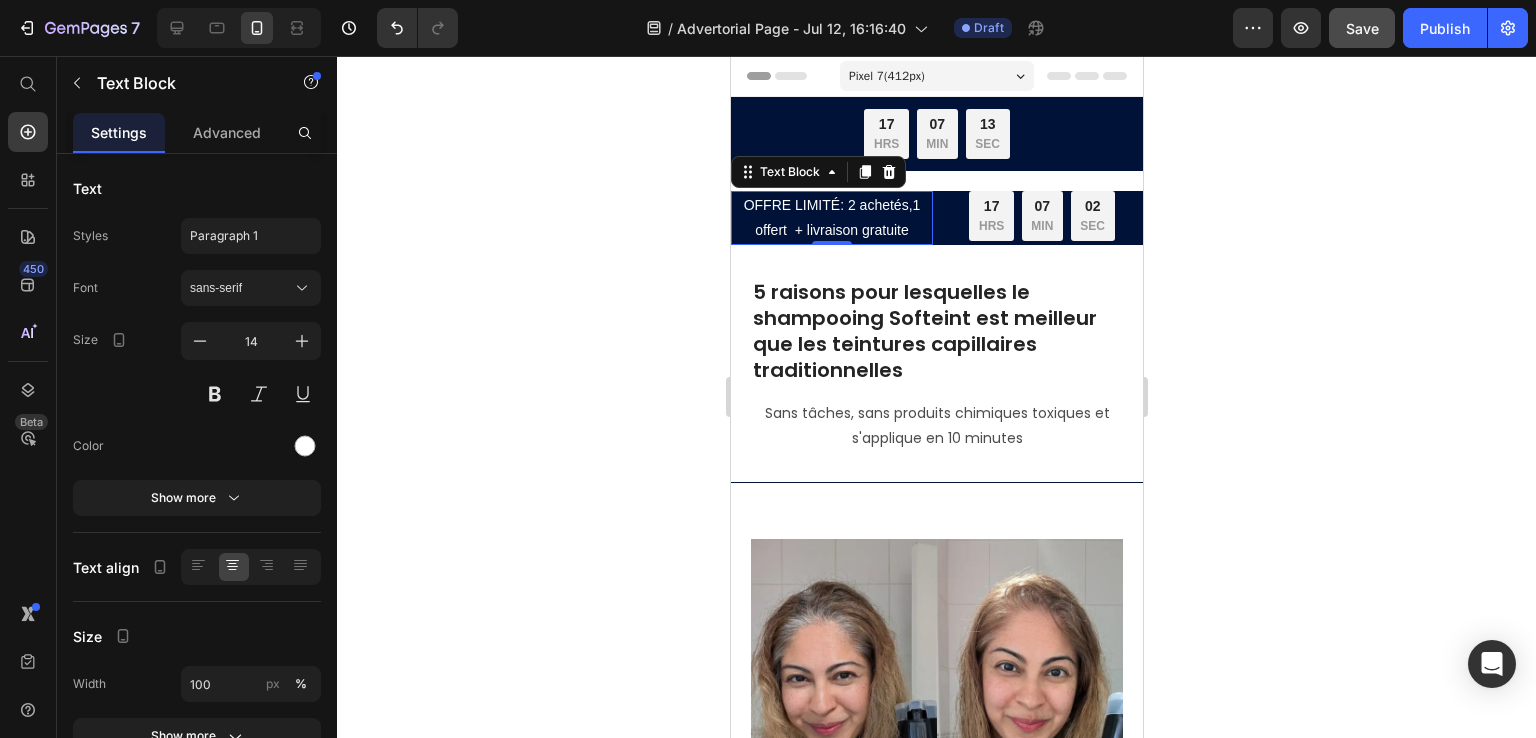 click on "OFFRE LIMIT É  : 2 achetés,1 offert  + livraison gratuite Text Block   0 OFFRE LIMIT É  : 2 achetés,1 offert  + LIVRAISON GRATUITE Text Block 17 HRS 07 MIN 02 SEC Countdown Timer Row Row Row" at bounding box center (936, 218) 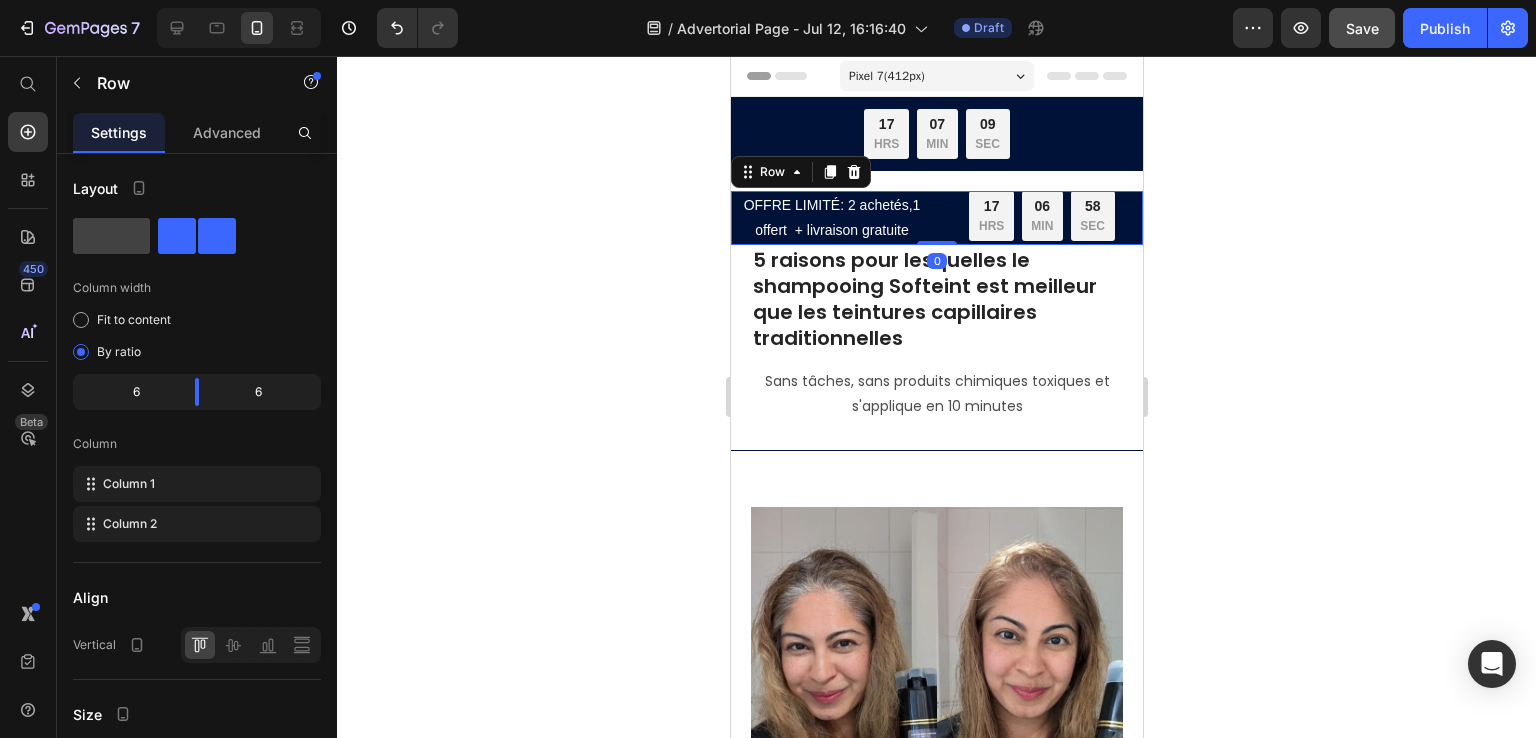 drag, startPoint x: 922, startPoint y: 273, endPoint x: 921, endPoint y: 222, distance: 51.009804 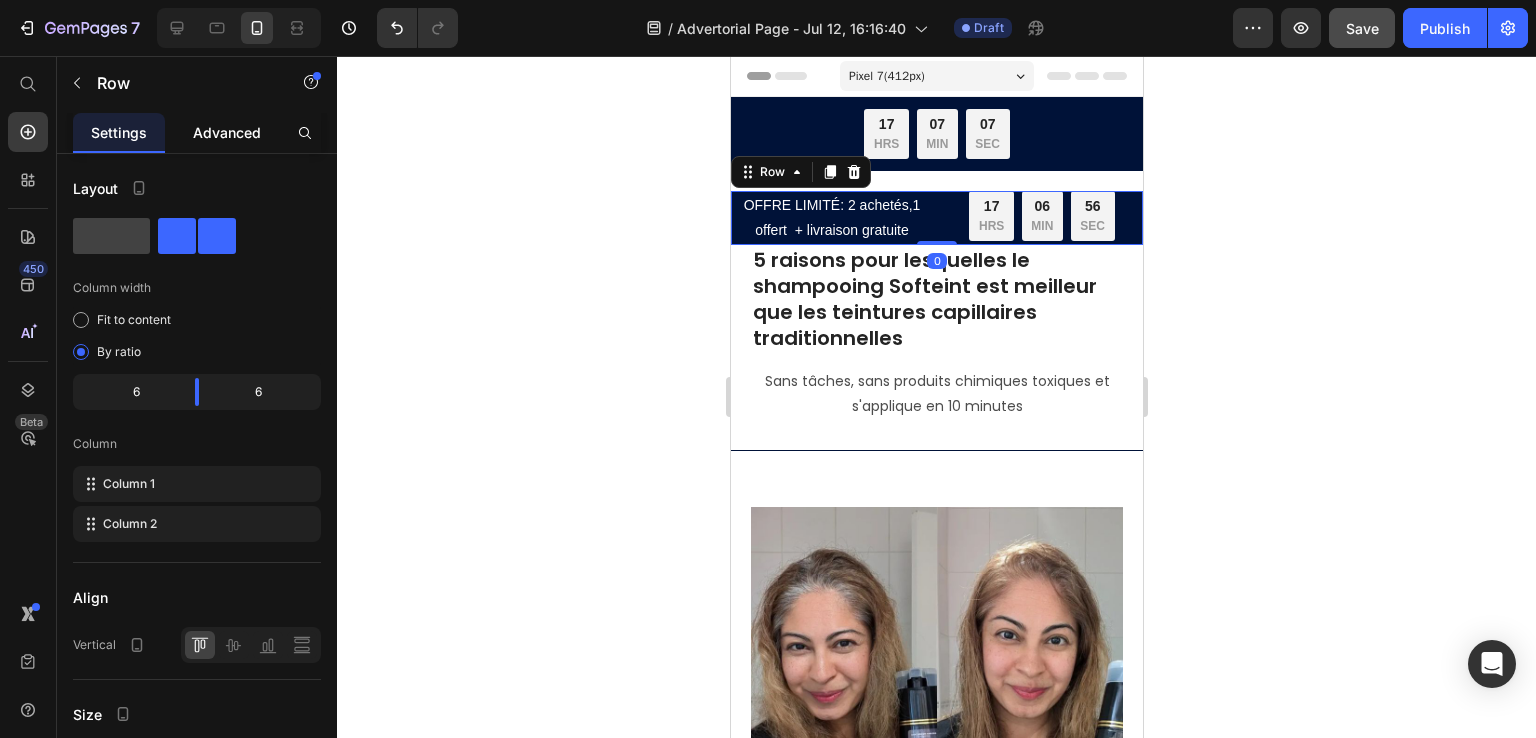 click on "Advanced" 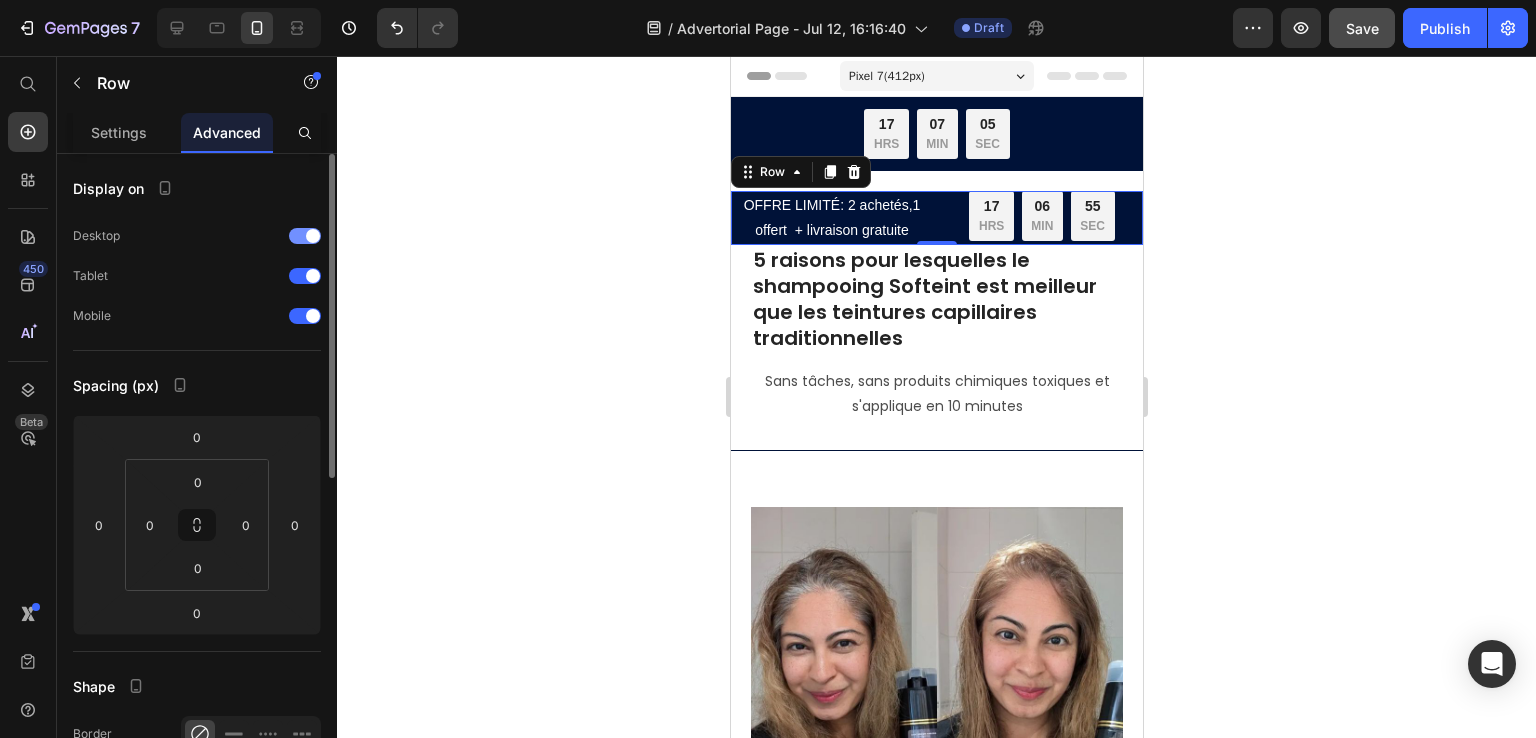click at bounding box center [313, 236] 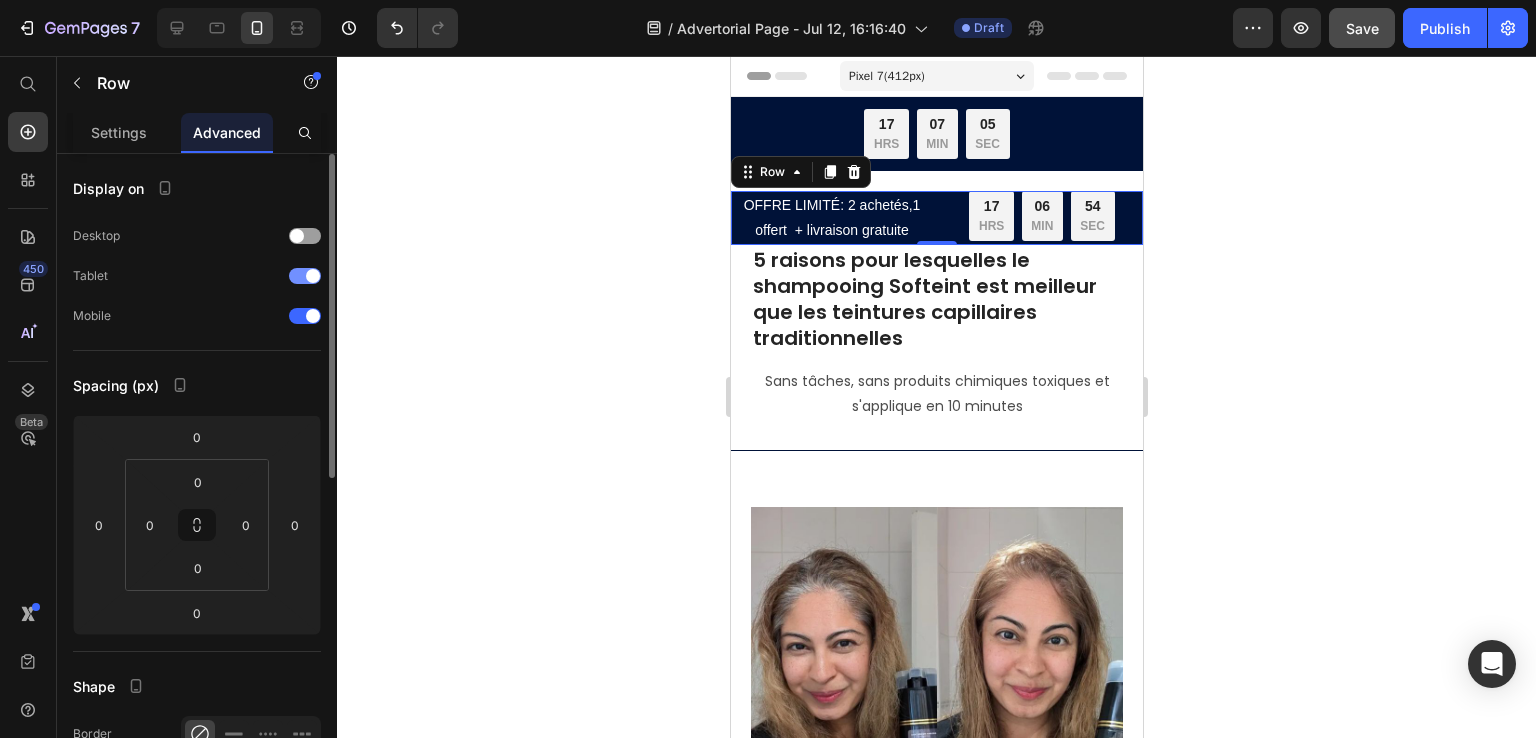 click at bounding box center [305, 276] 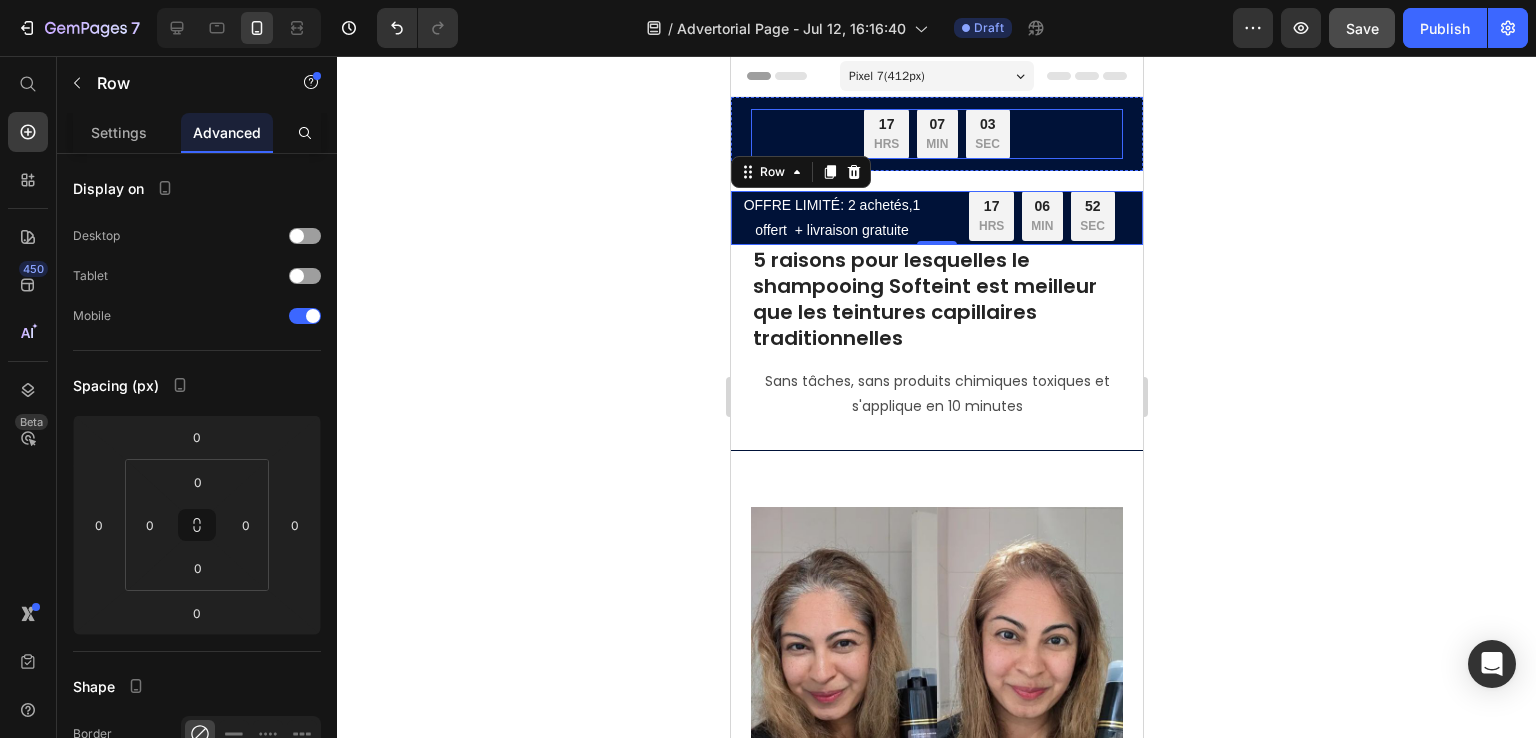 click on "OFFRE LIMIT É  : 2 achetés,1 offert  + LIVRAISON GRATUITE Text Block 17 HRS 07 MIN 03 SEC Countdown Timer Row Row" at bounding box center [936, 134] 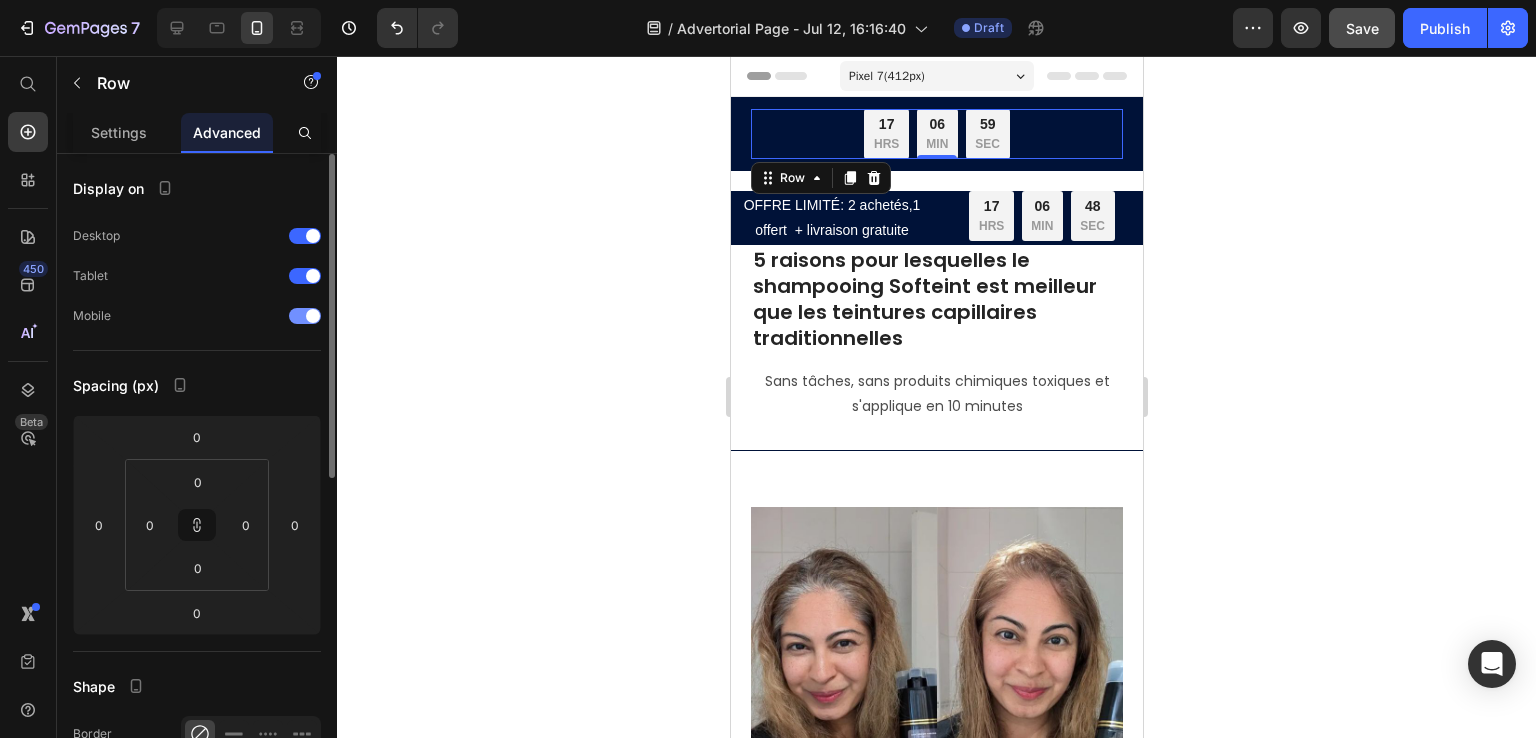 click at bounding box center [305, 316] 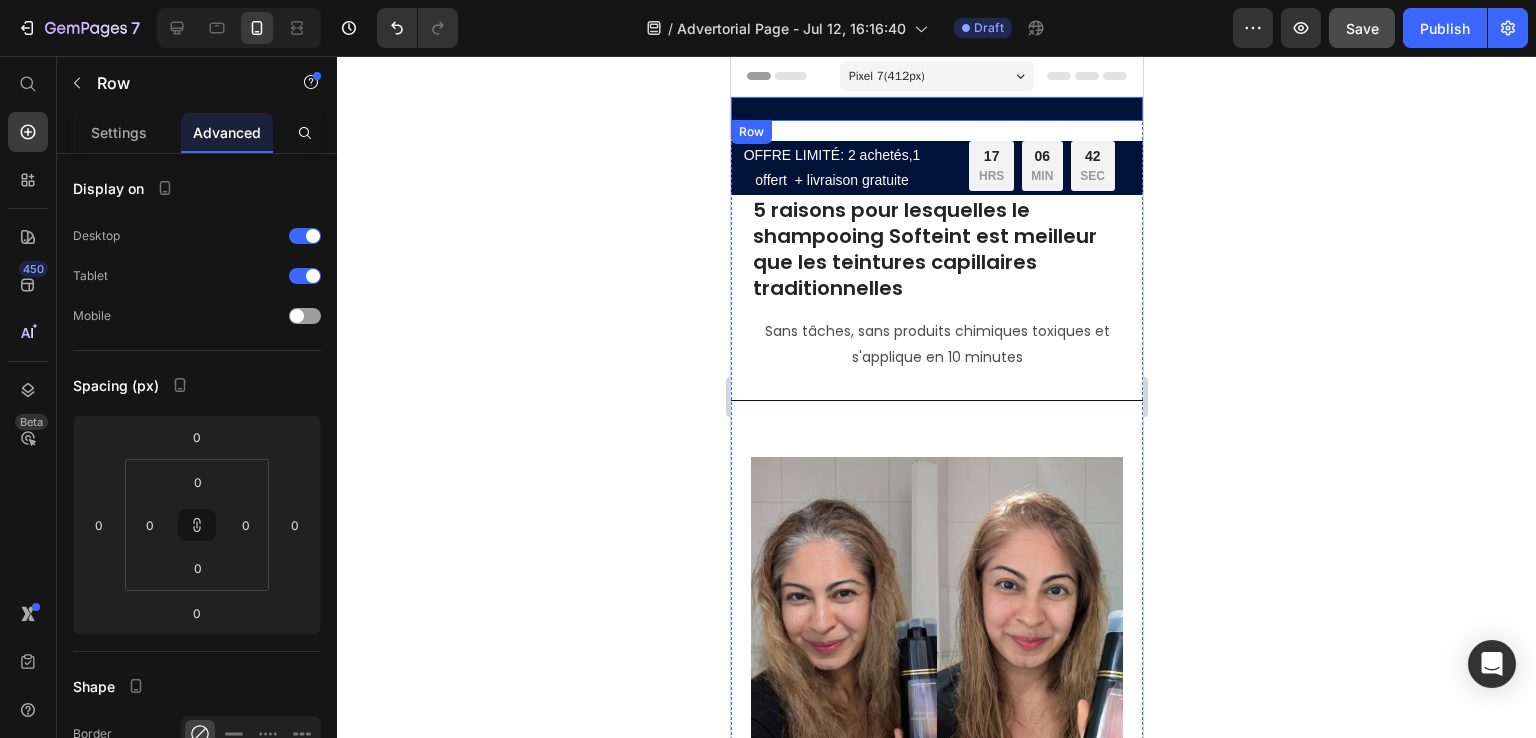 click on "OFFRE LIMIT É  : 2 achetés,1 offert  + LIVRAISON GRATUITE Text Block 17 HRS 06 MIN 53 SEC Countdown Timer Row Row   0 Row" at bounding box center (936, 109) 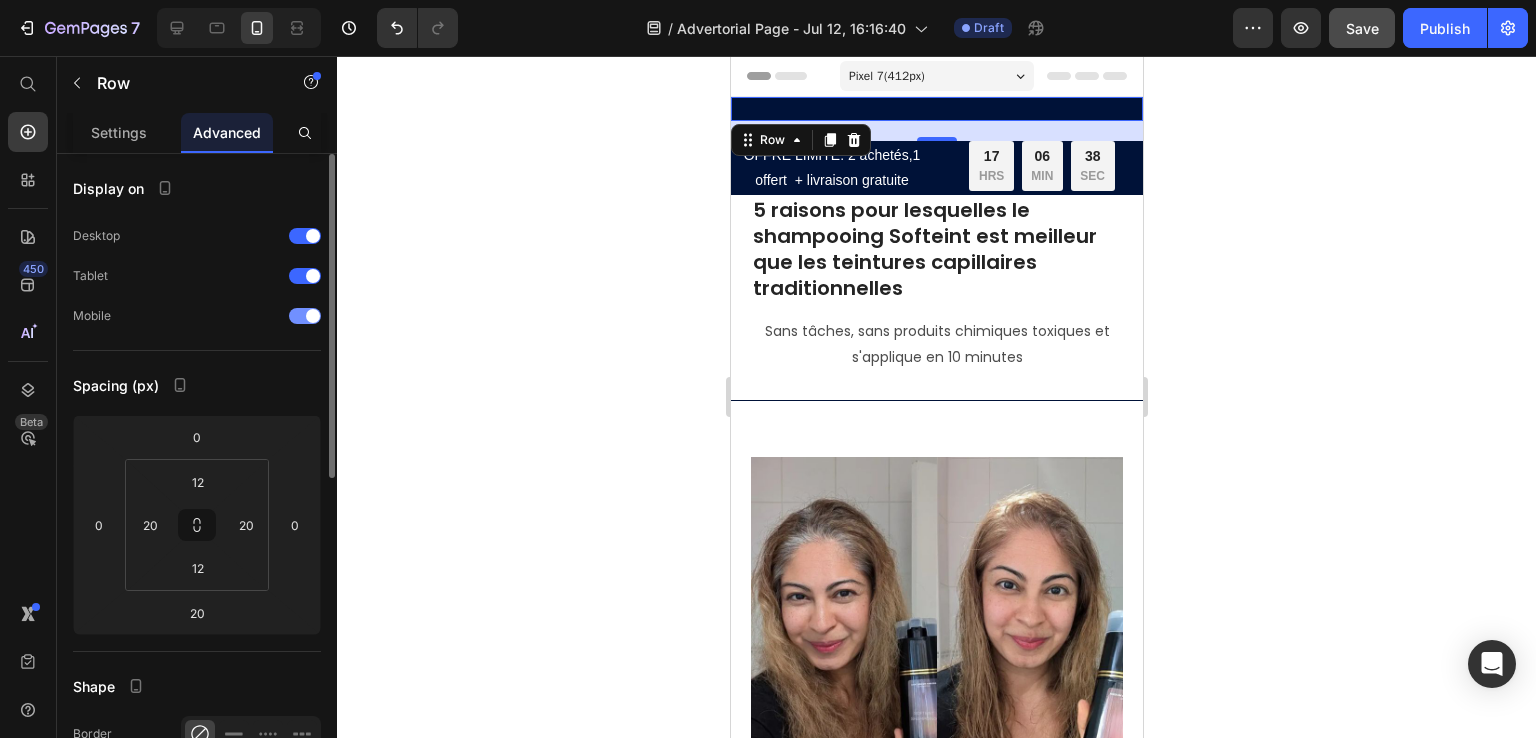 click at bounding box center [313, 316] 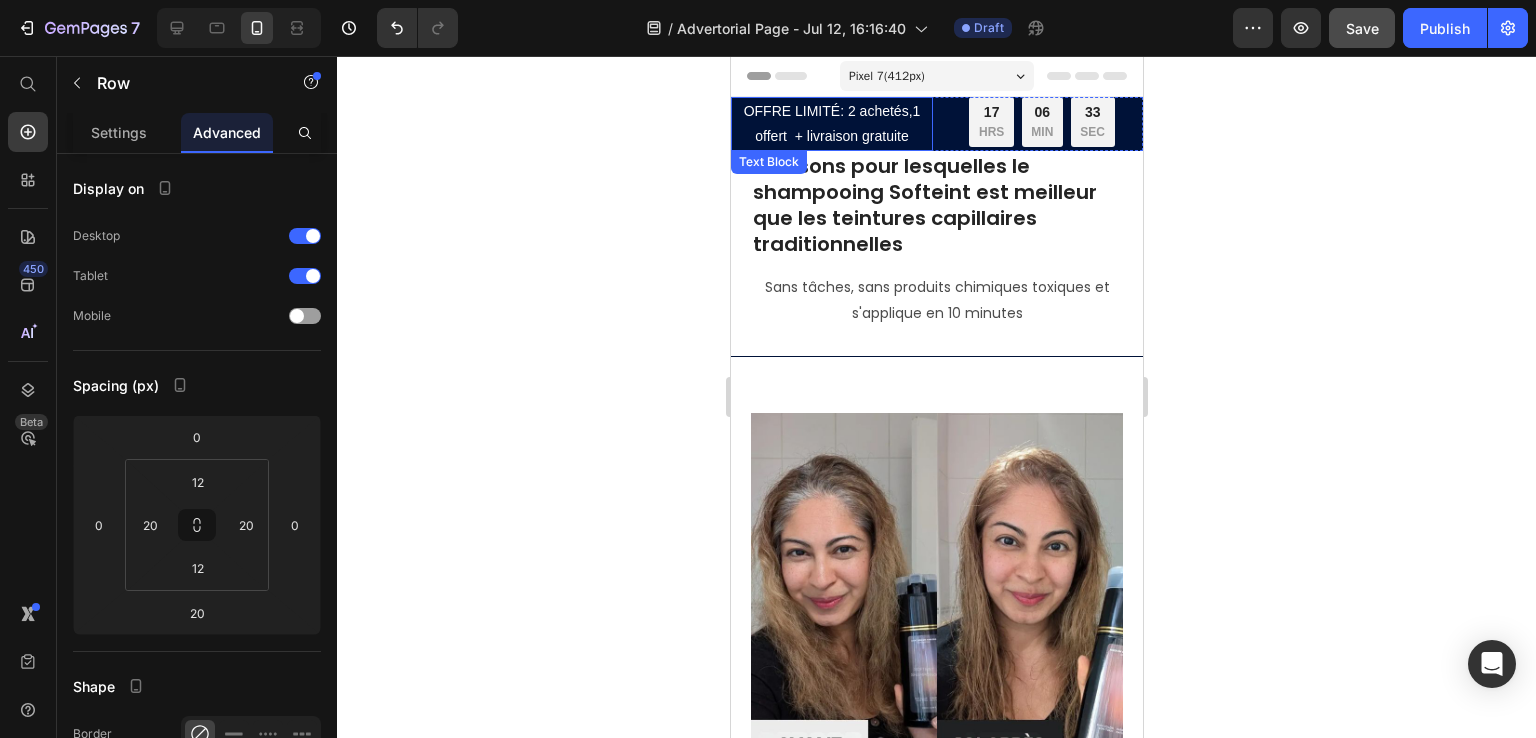 click on "OFFRE LIMIT É  : 2 achetés,1 offert  + livraison gratuite" at bounding box center [831, 124] 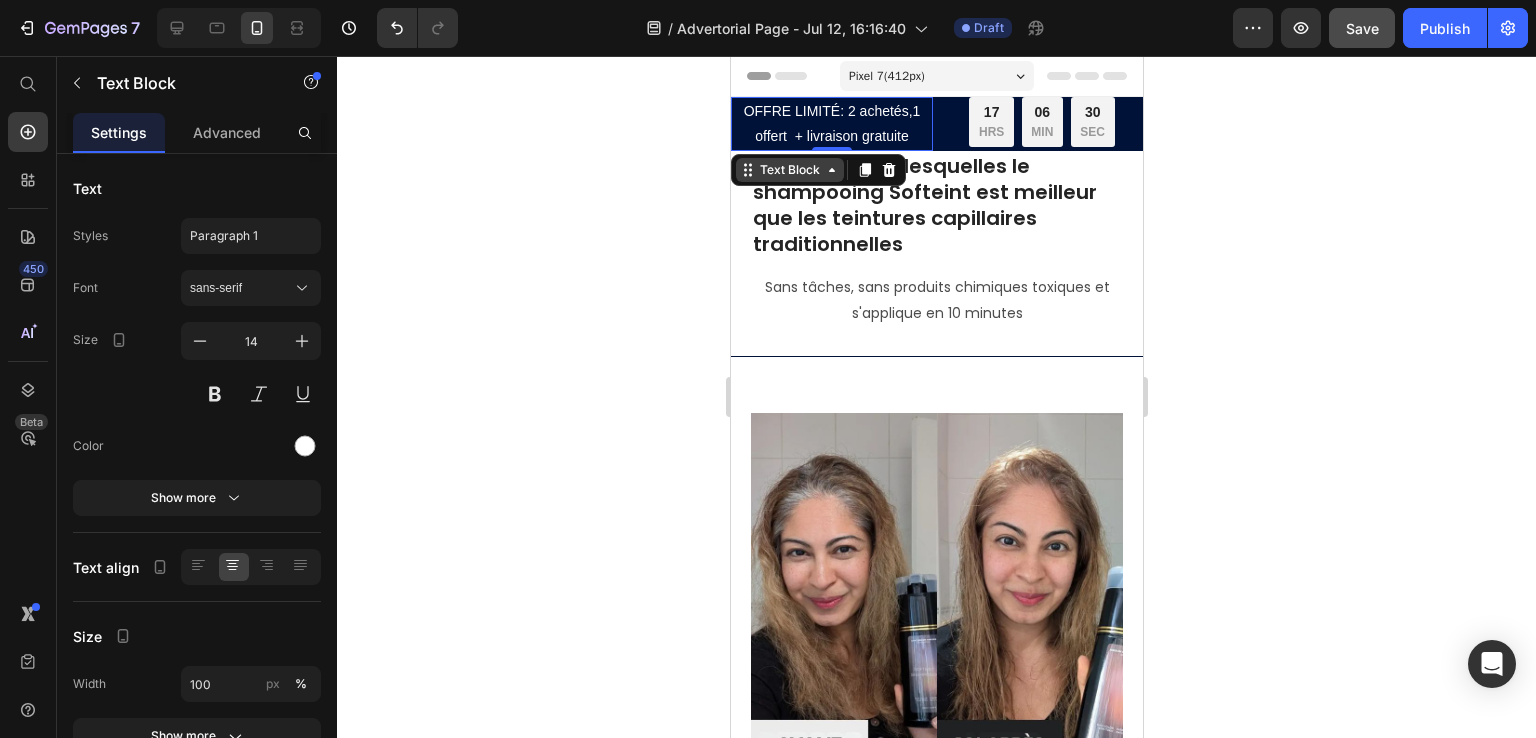 click on "Text Block" at bounding box center [789, 170] 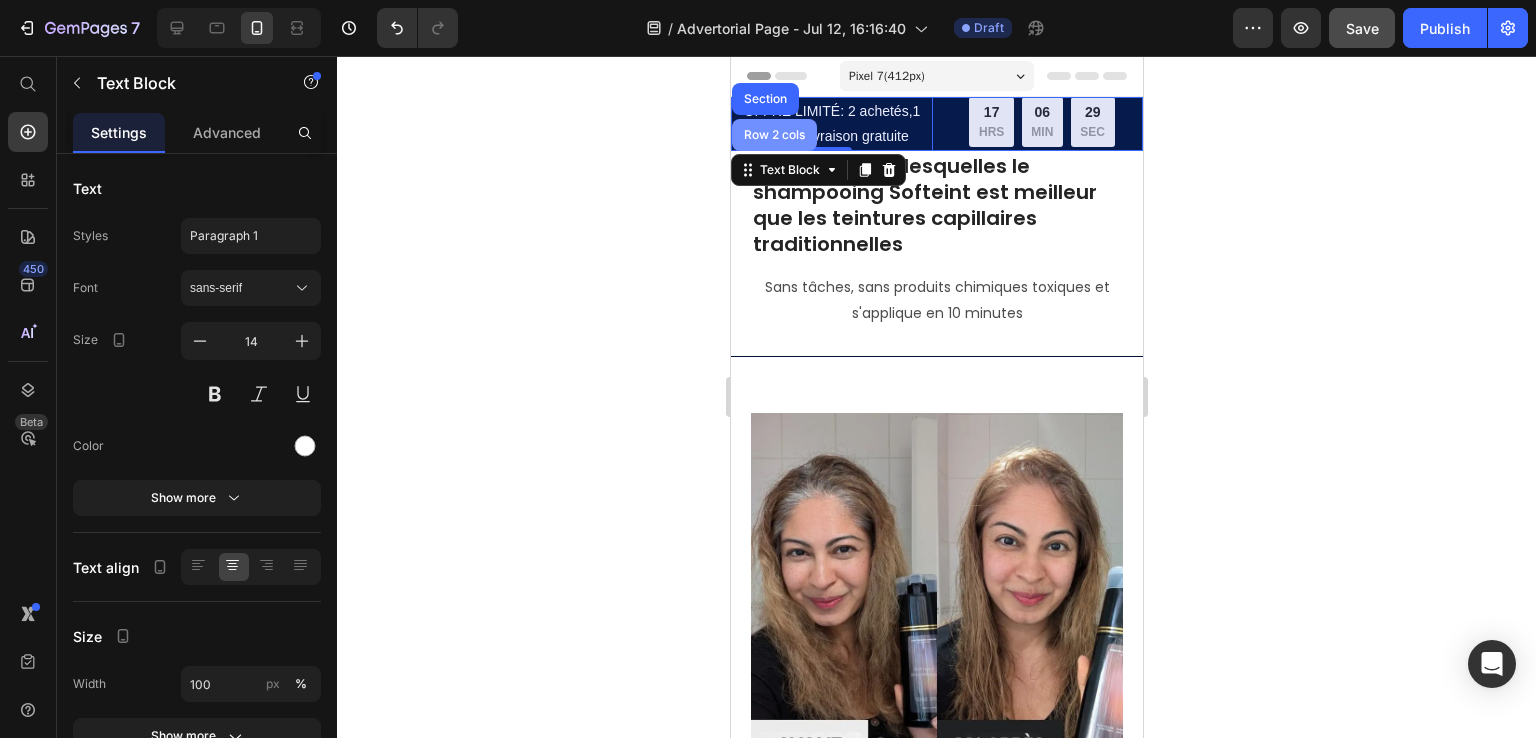 click on "Row 2 cols" at bounding box center (773, 135) 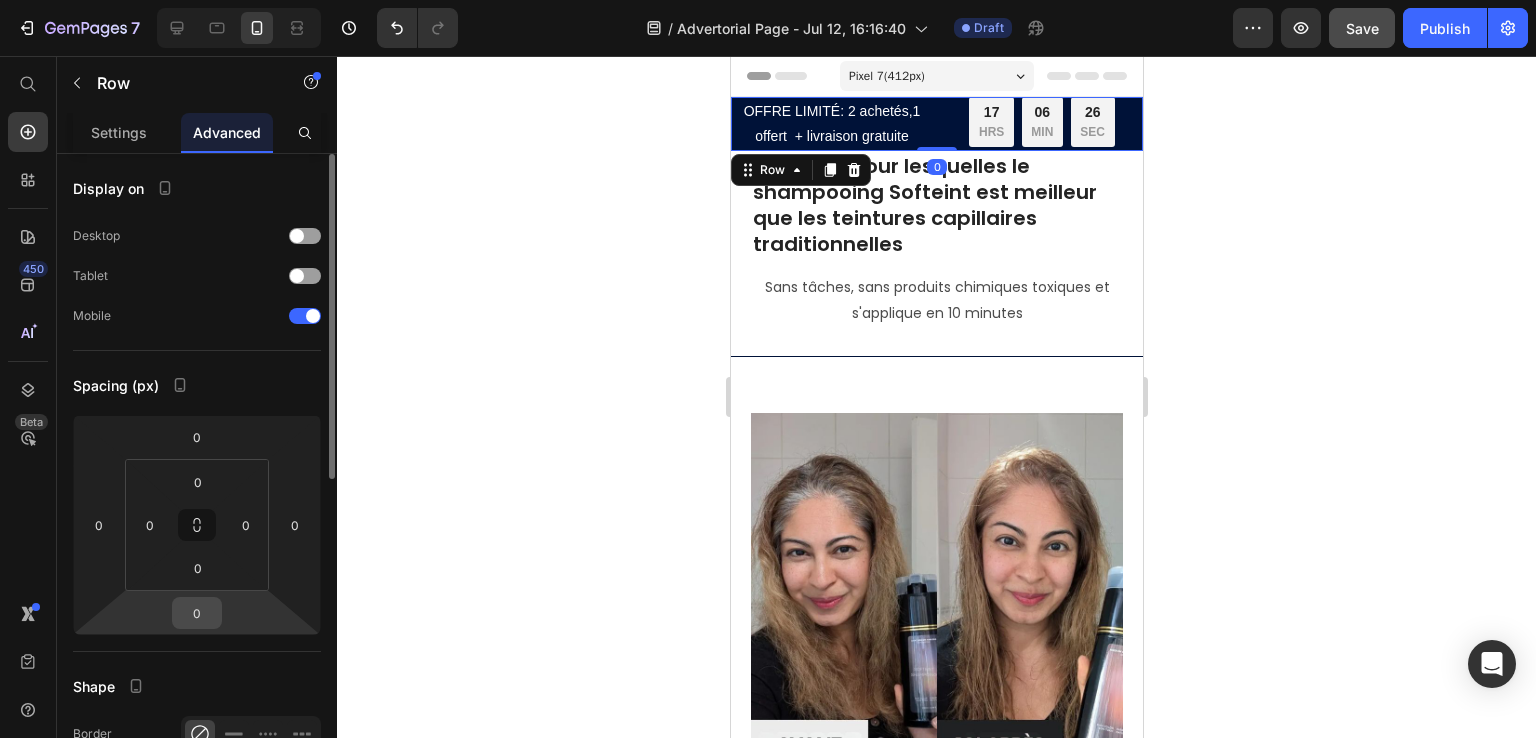 click on "0" at bounding box center [197, 613] 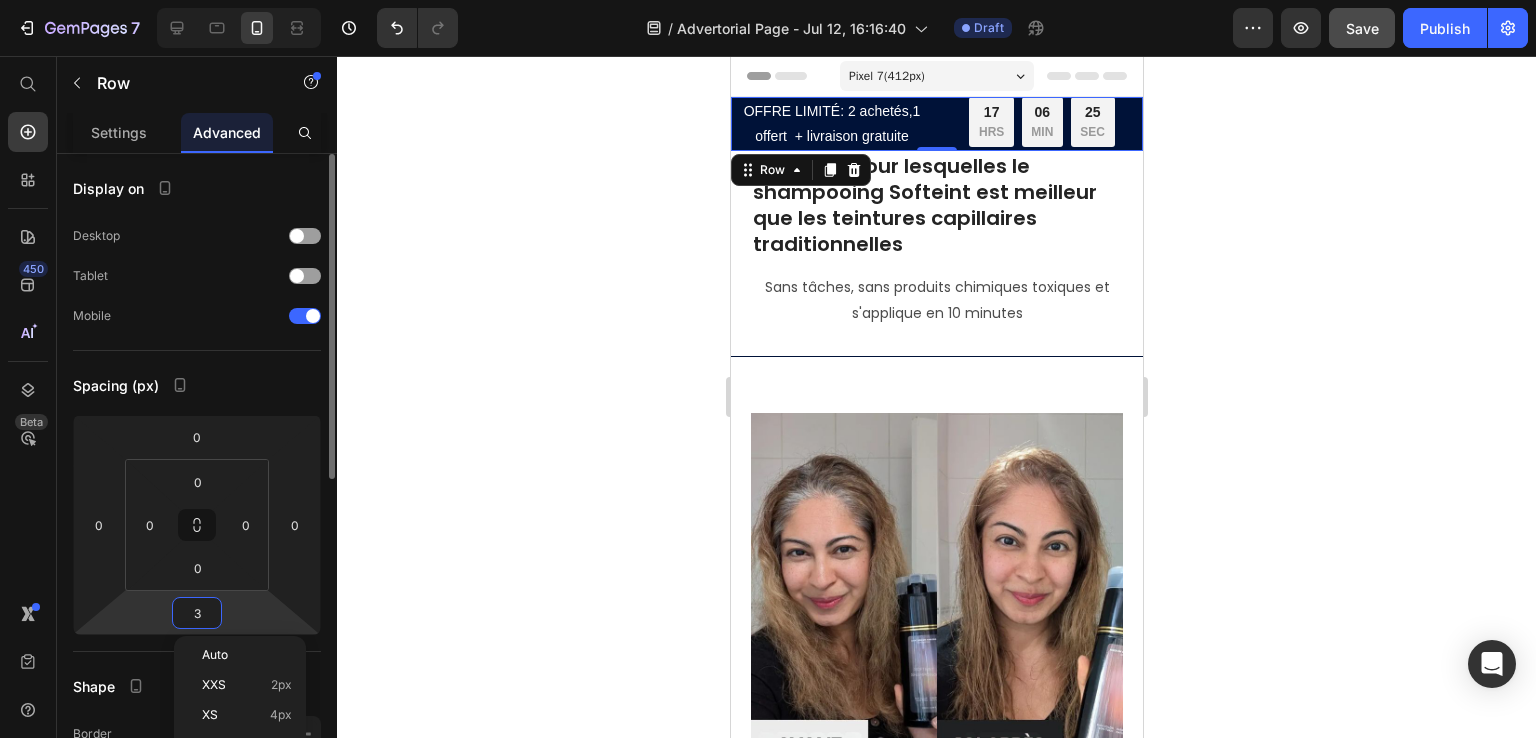 type on "30" 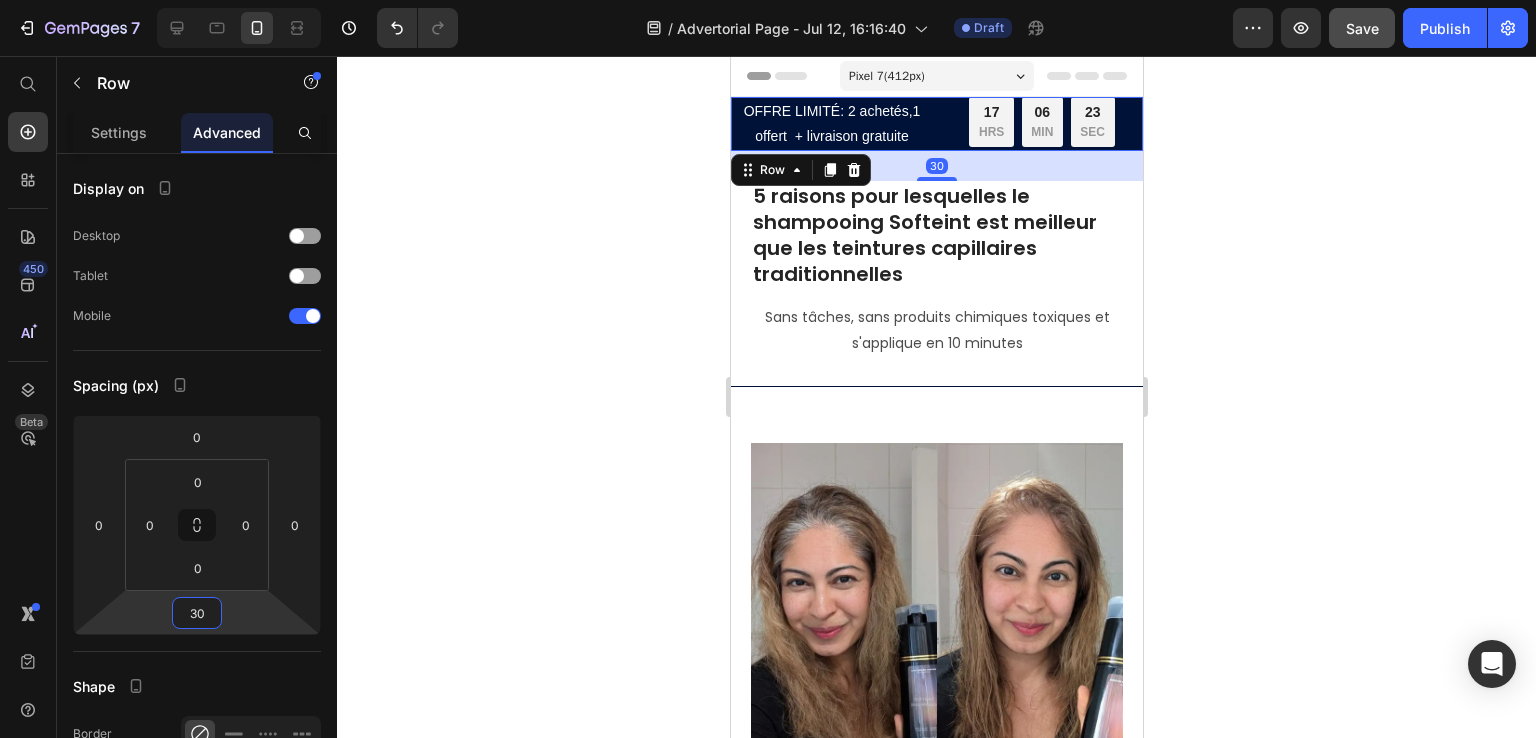 click 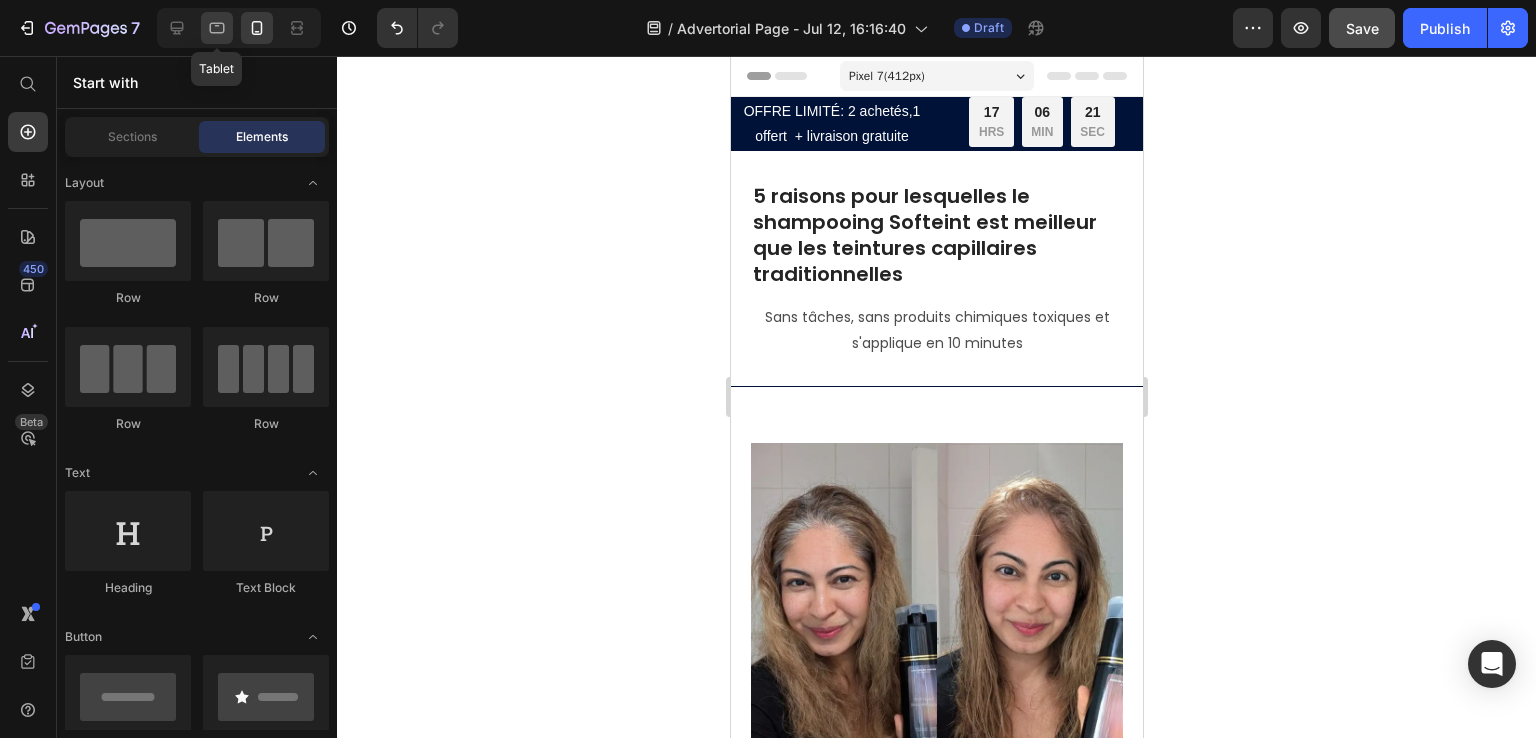 click 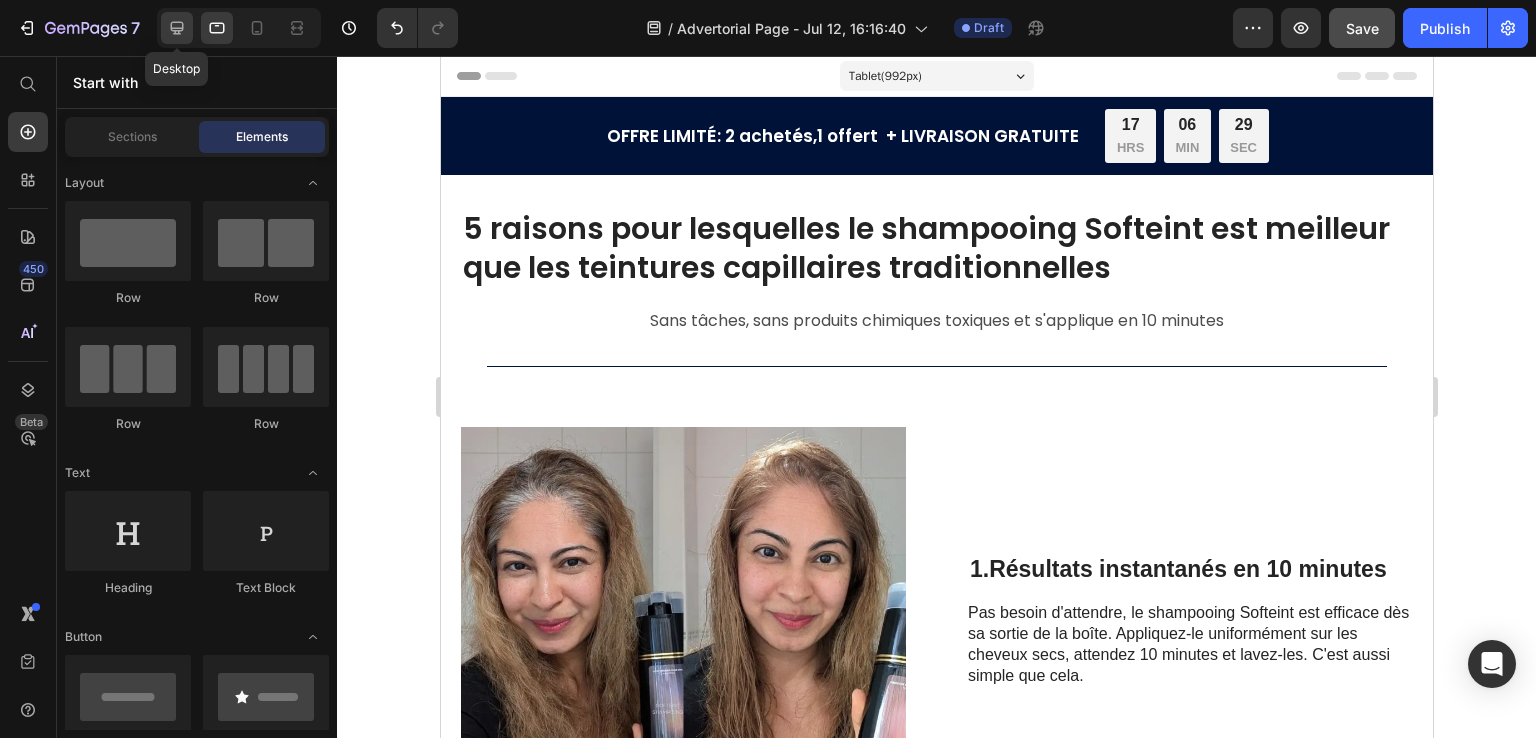 click 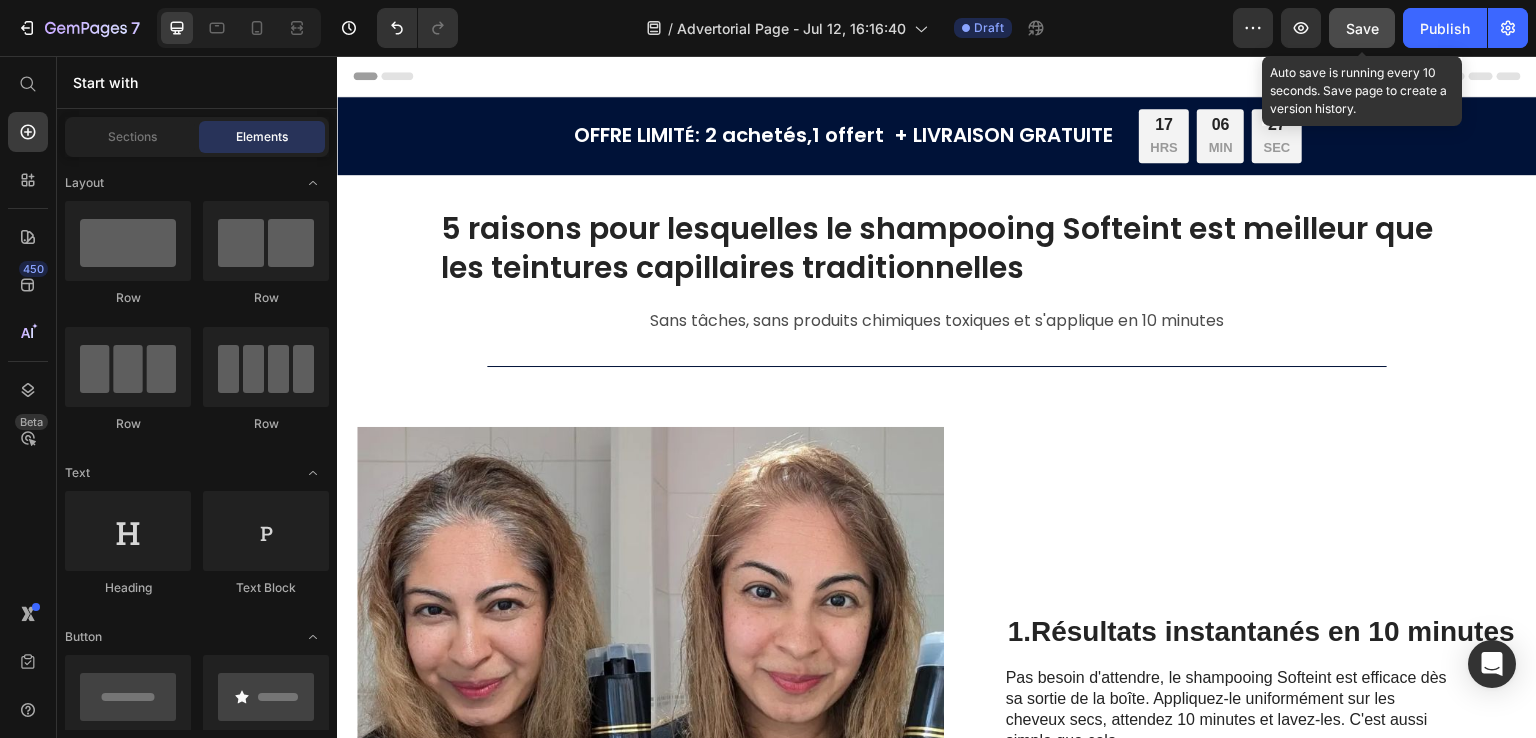 click on "Save" at bounding box center (1362, 28) 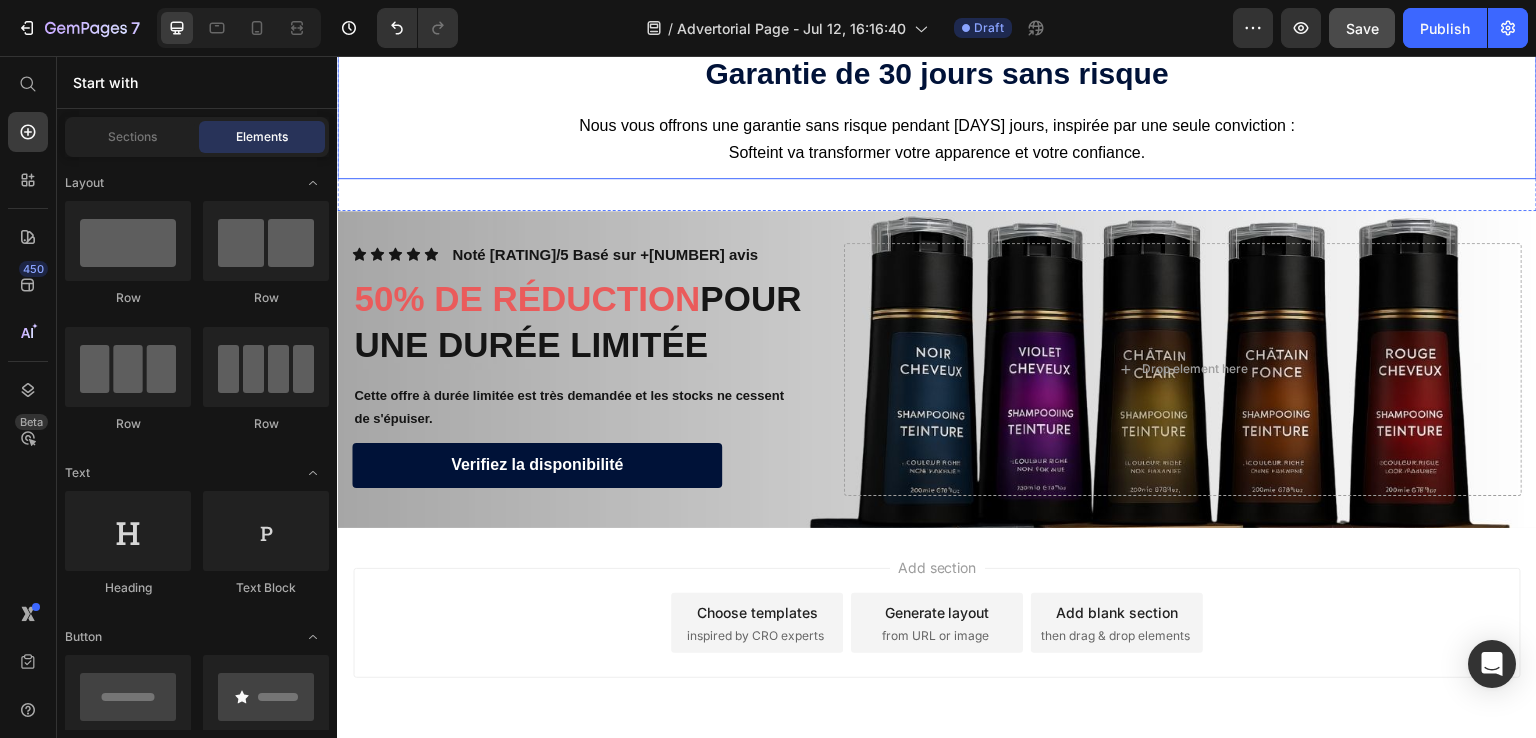 scroll, scrollTop: 5066, scrollLeft: 0, axis: vertical 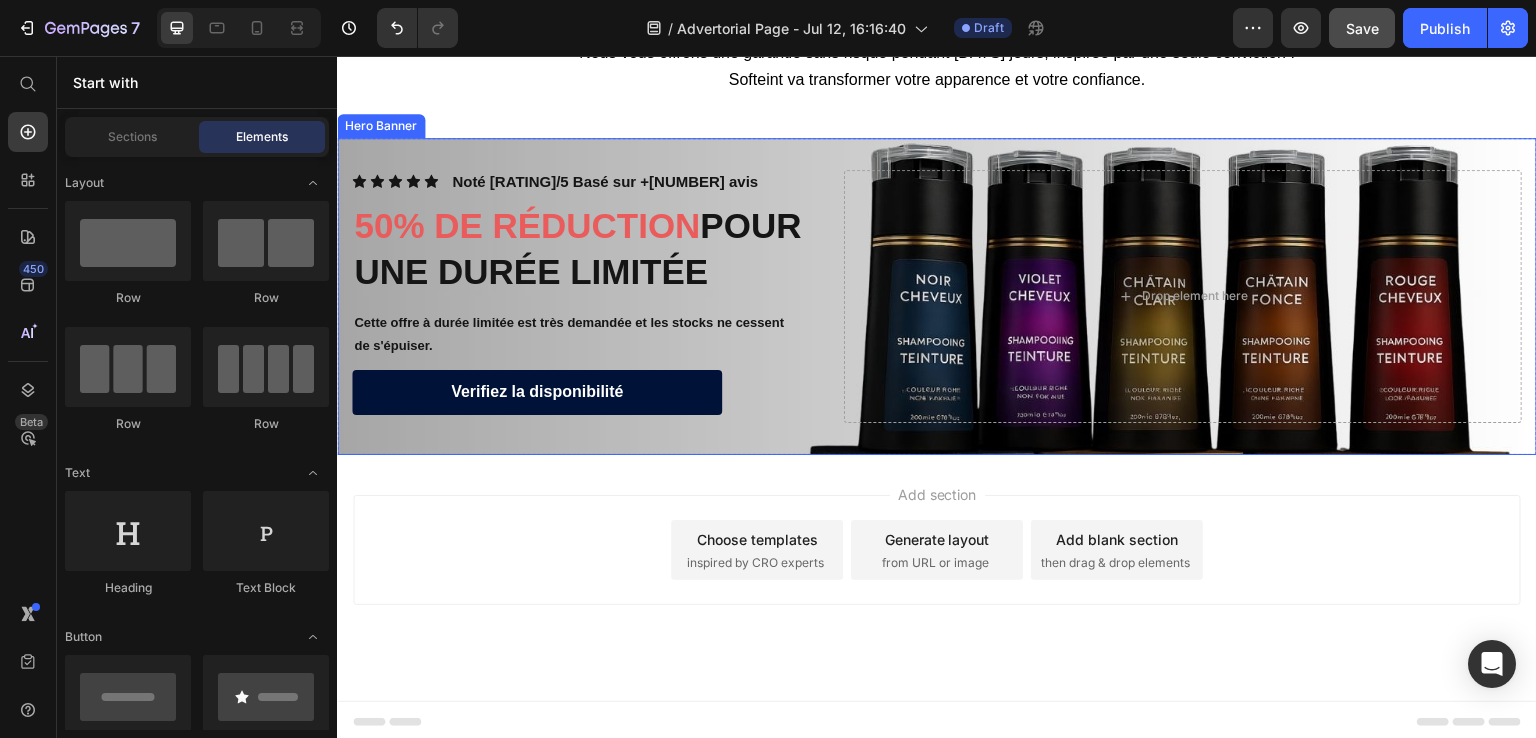 click on "Icon Icon Icon Icon Icon Icon List Noté 4.85/5 Basé sur +1265 avis Text Block Row 50% DE RÉDUCTION  POUR UNE DURÉE LIMITÉE Heading Cette offre à durée limitée est très demandée et les stocks ne cessent de s'épuiser. Text Block Verifiez la disponibilité Button
Drop element here Row" at bounding box center [937, 296] 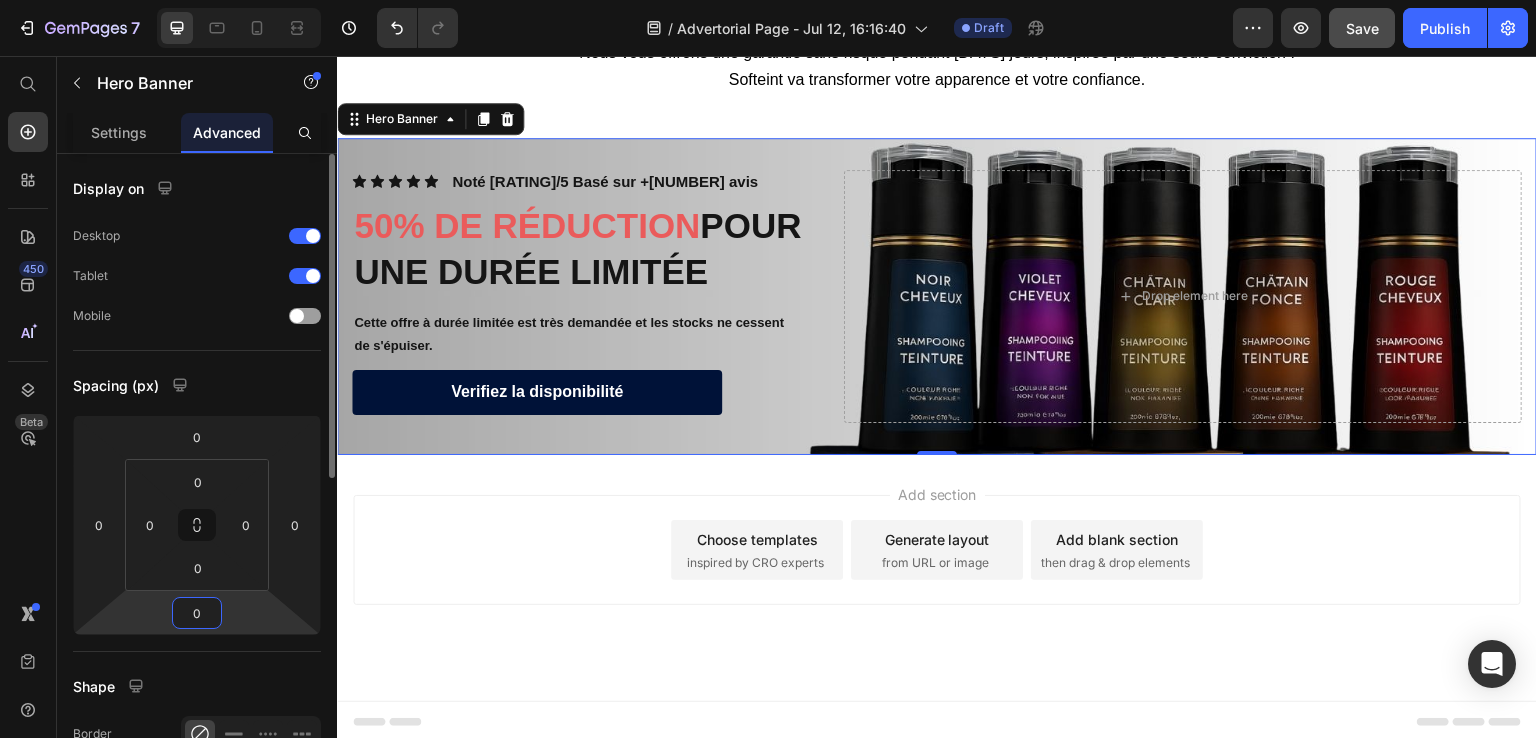 click on "0" at bounding box center (197, 613) 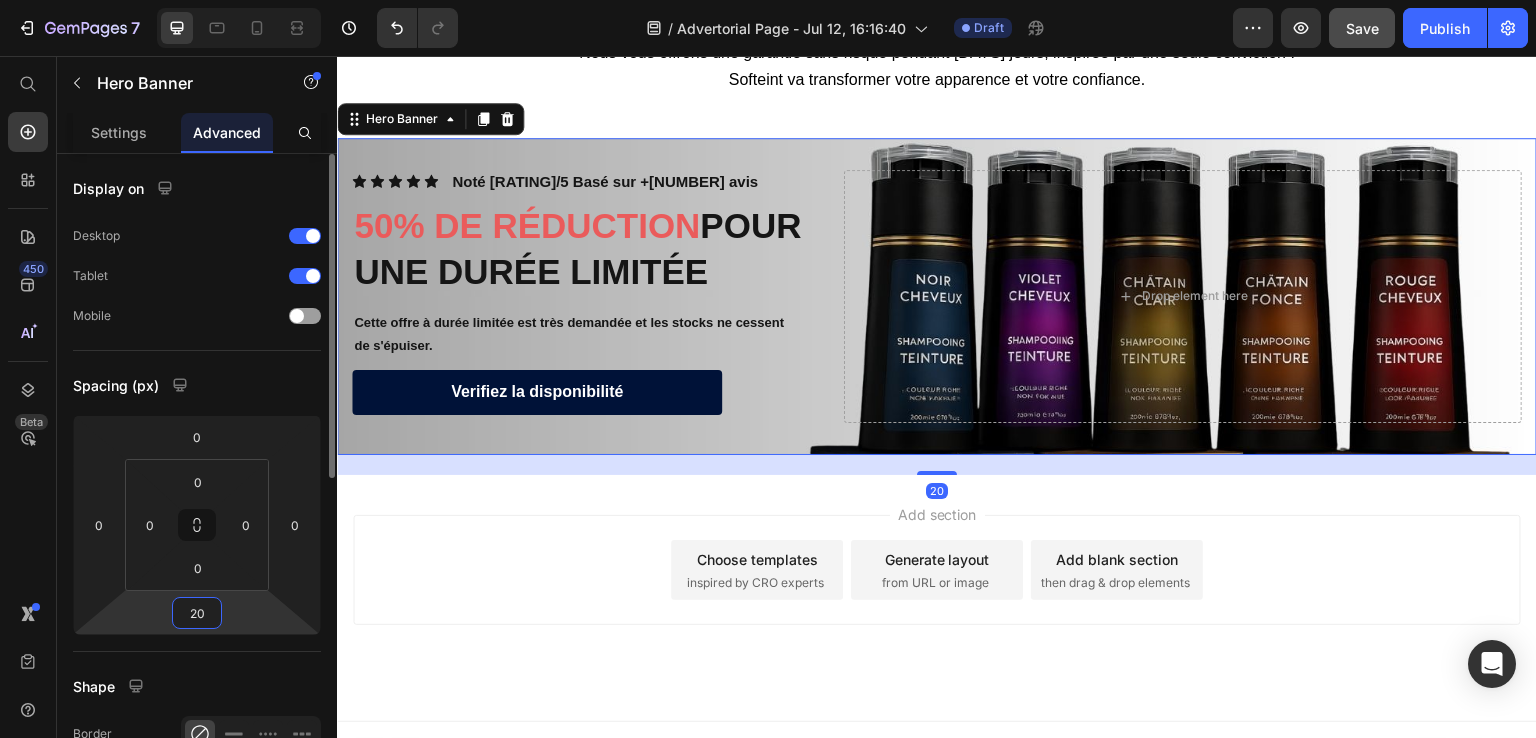type on "2" 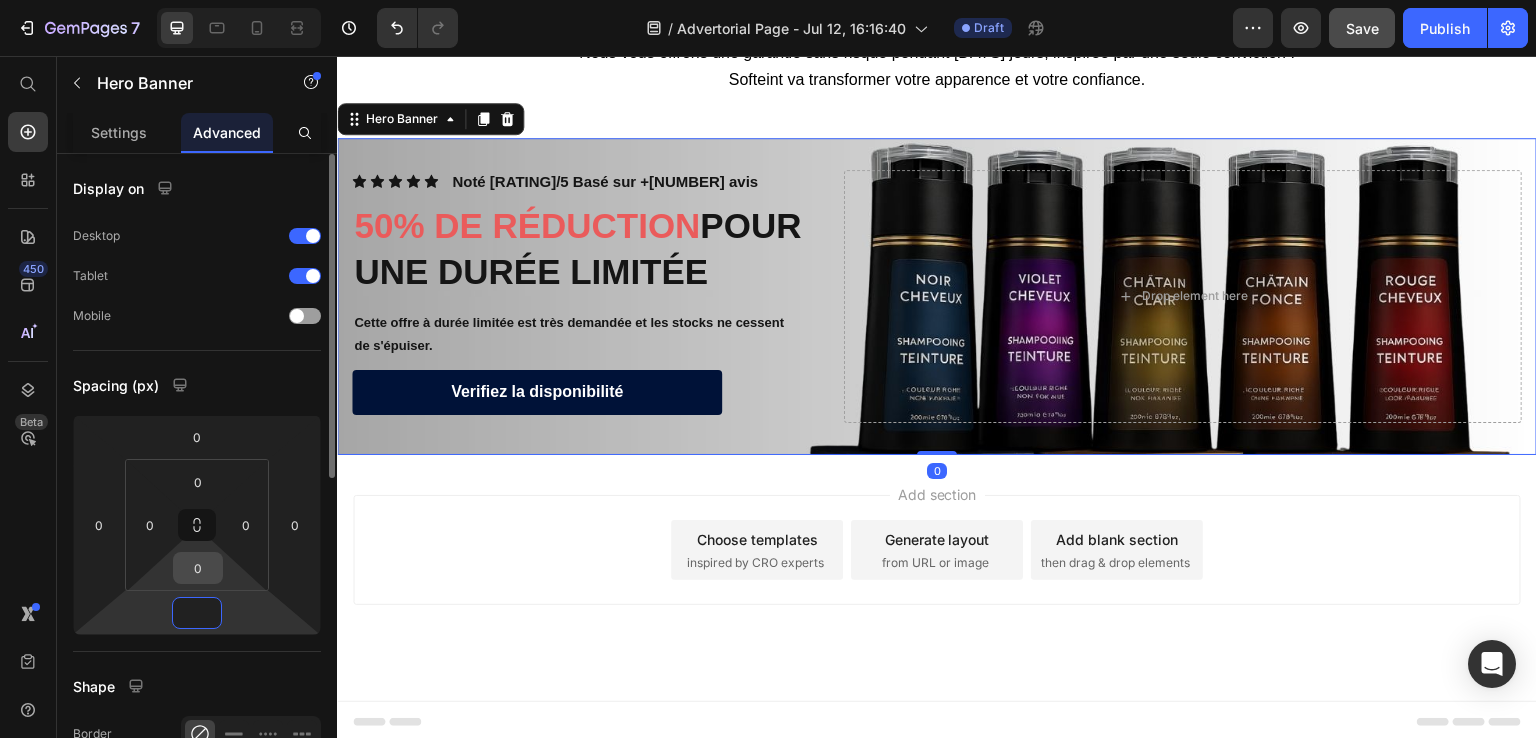 click on "0" at bounding box center [198, 568] 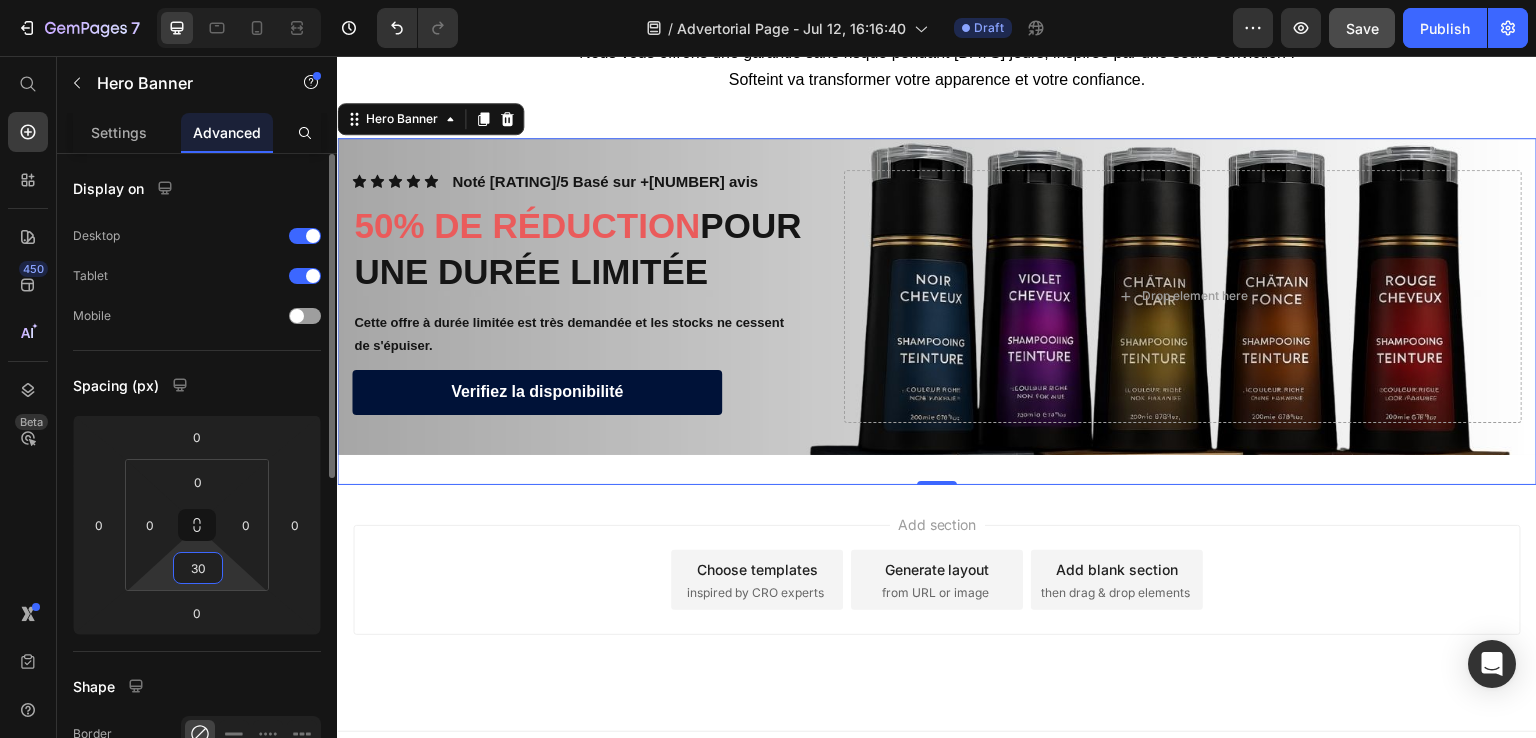 type on "3" 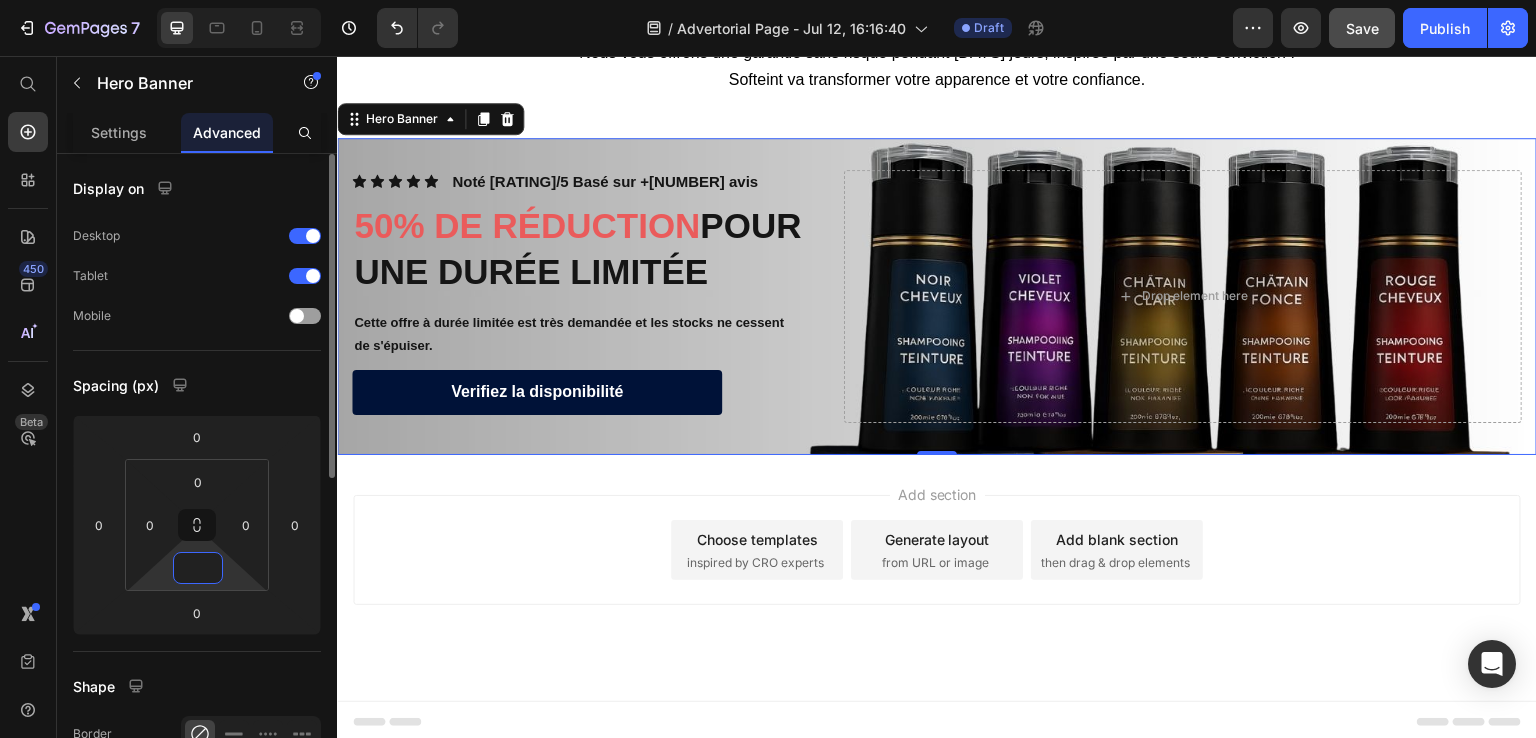 type on "0" 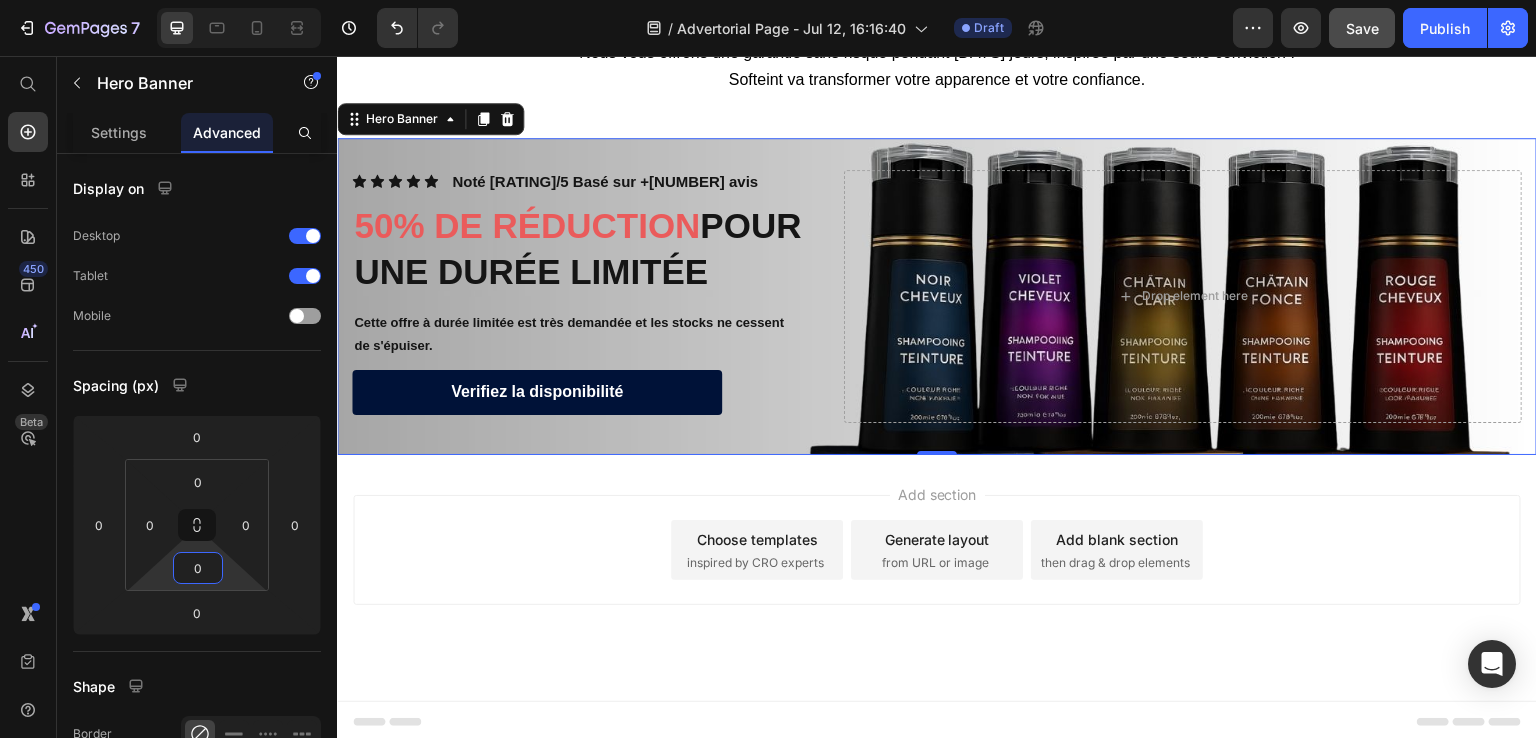 click on "Add section Choose templates inspired by CRO experts Generate layout from URL or image Add blank section then drag & drop elements" at bounding box center [937, 550] 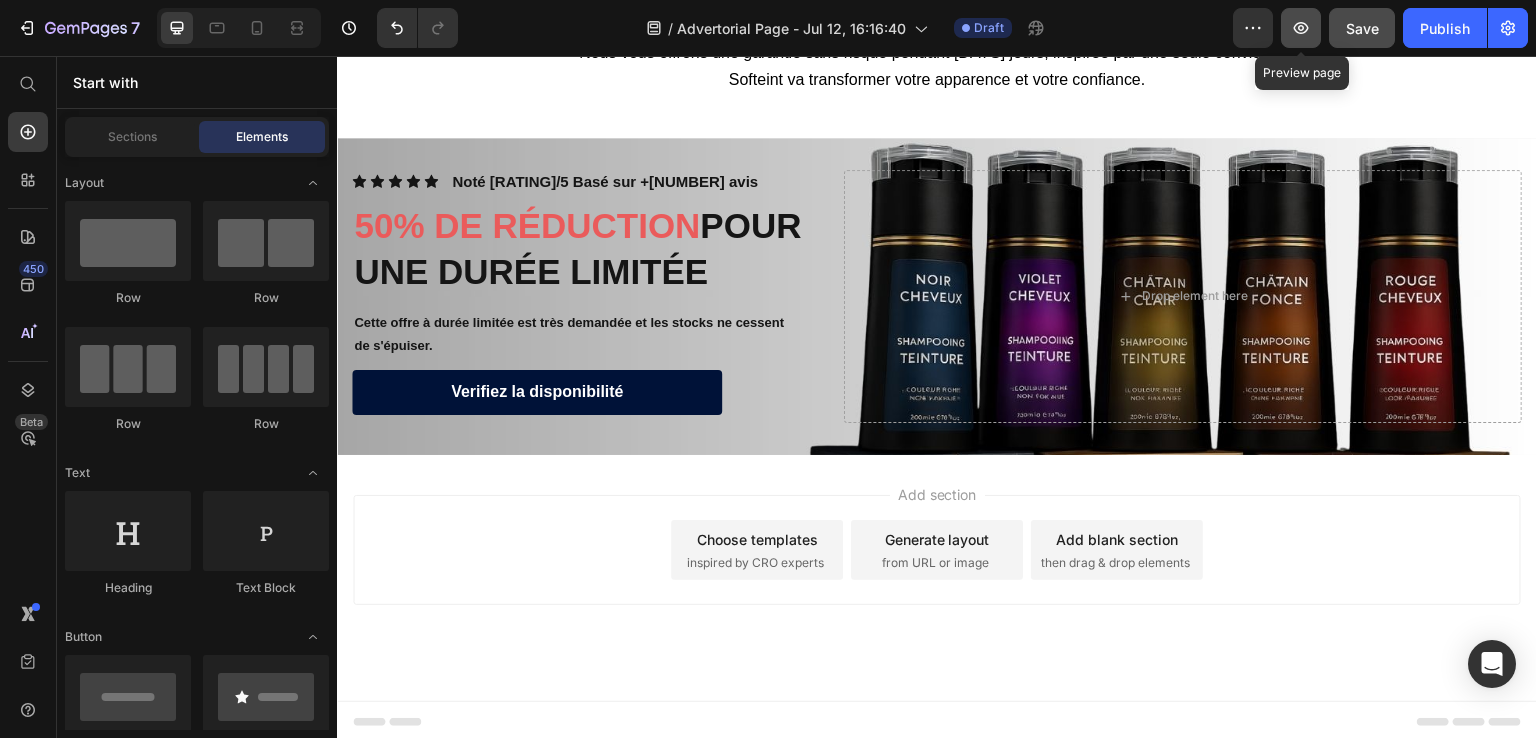 click 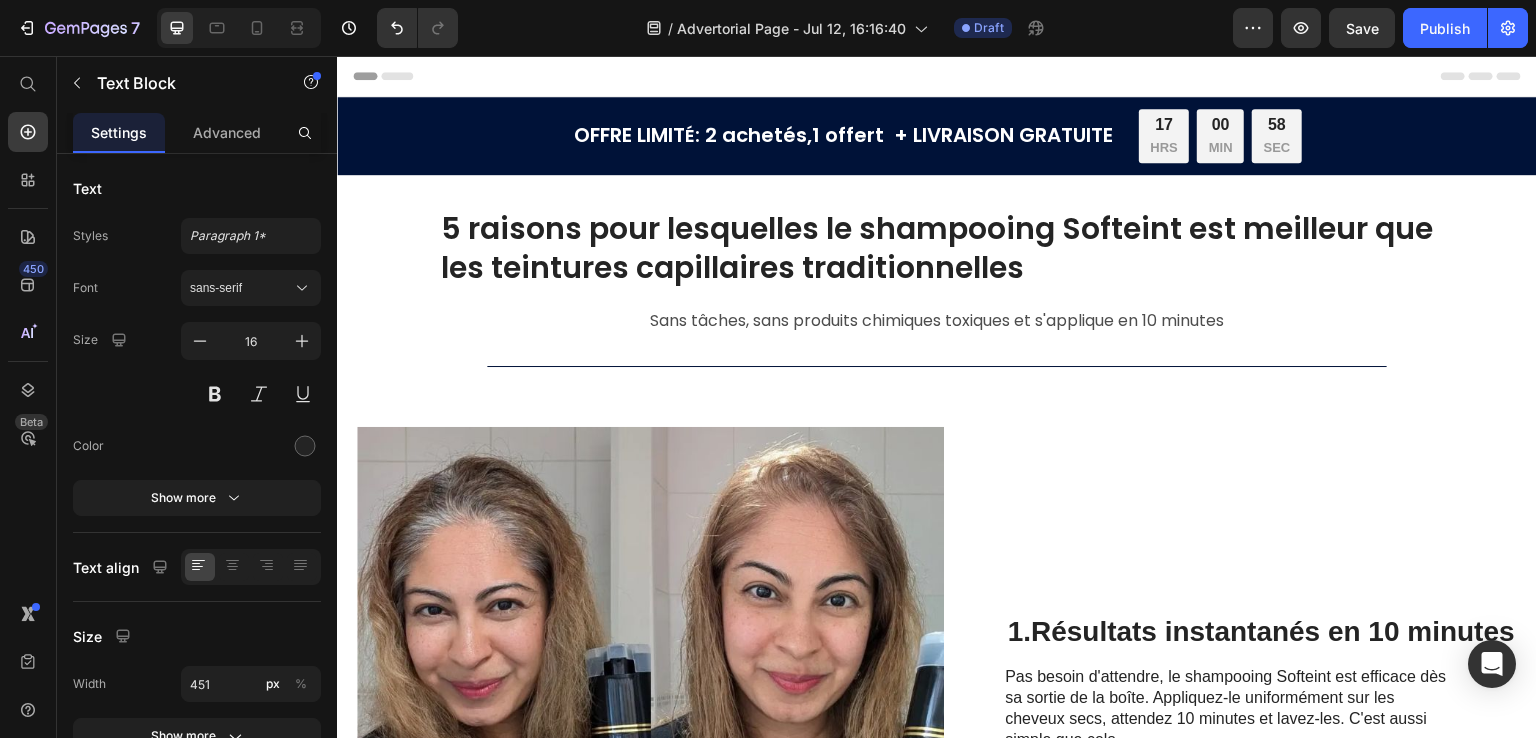 scroll, scrollTop: 0, scrollLeft: 0, axis: both 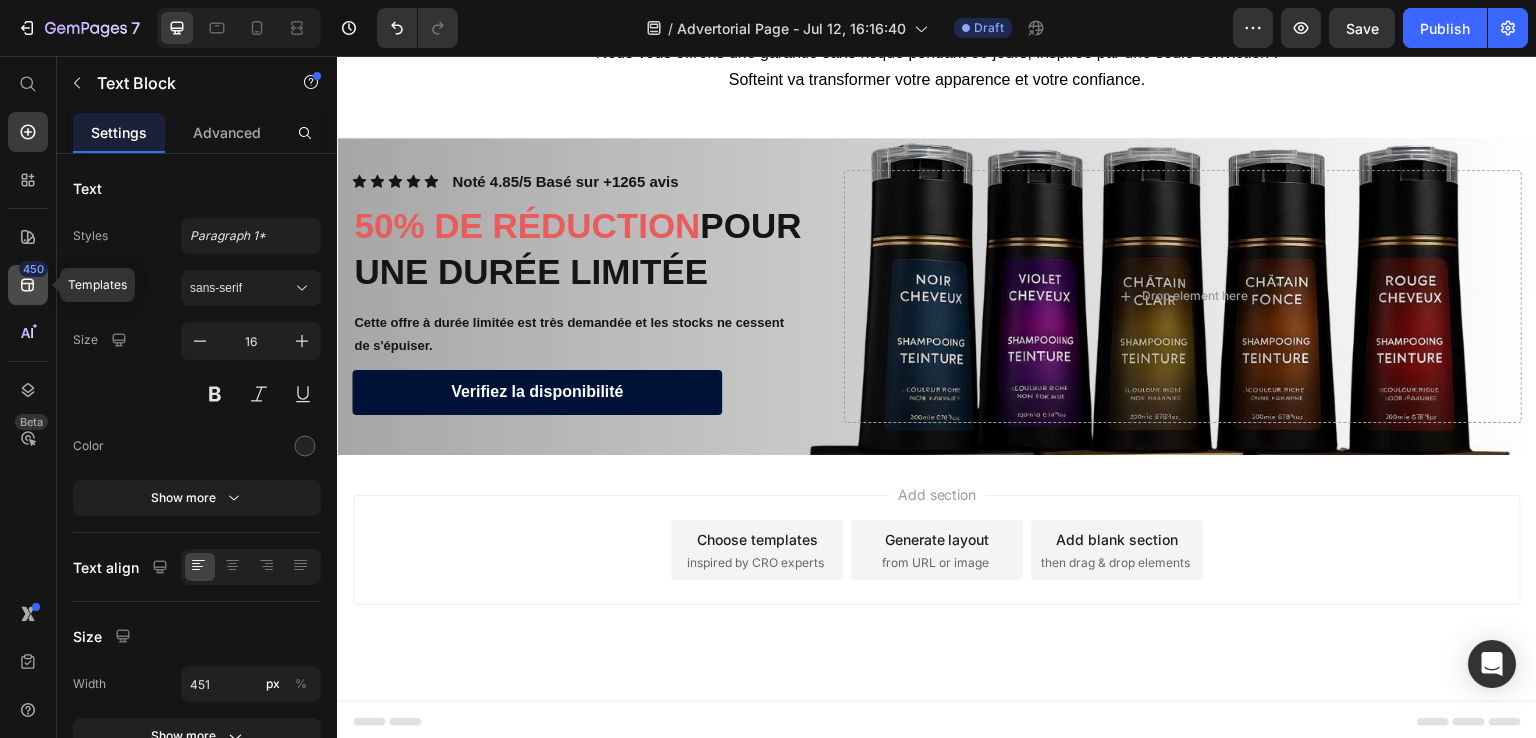 click 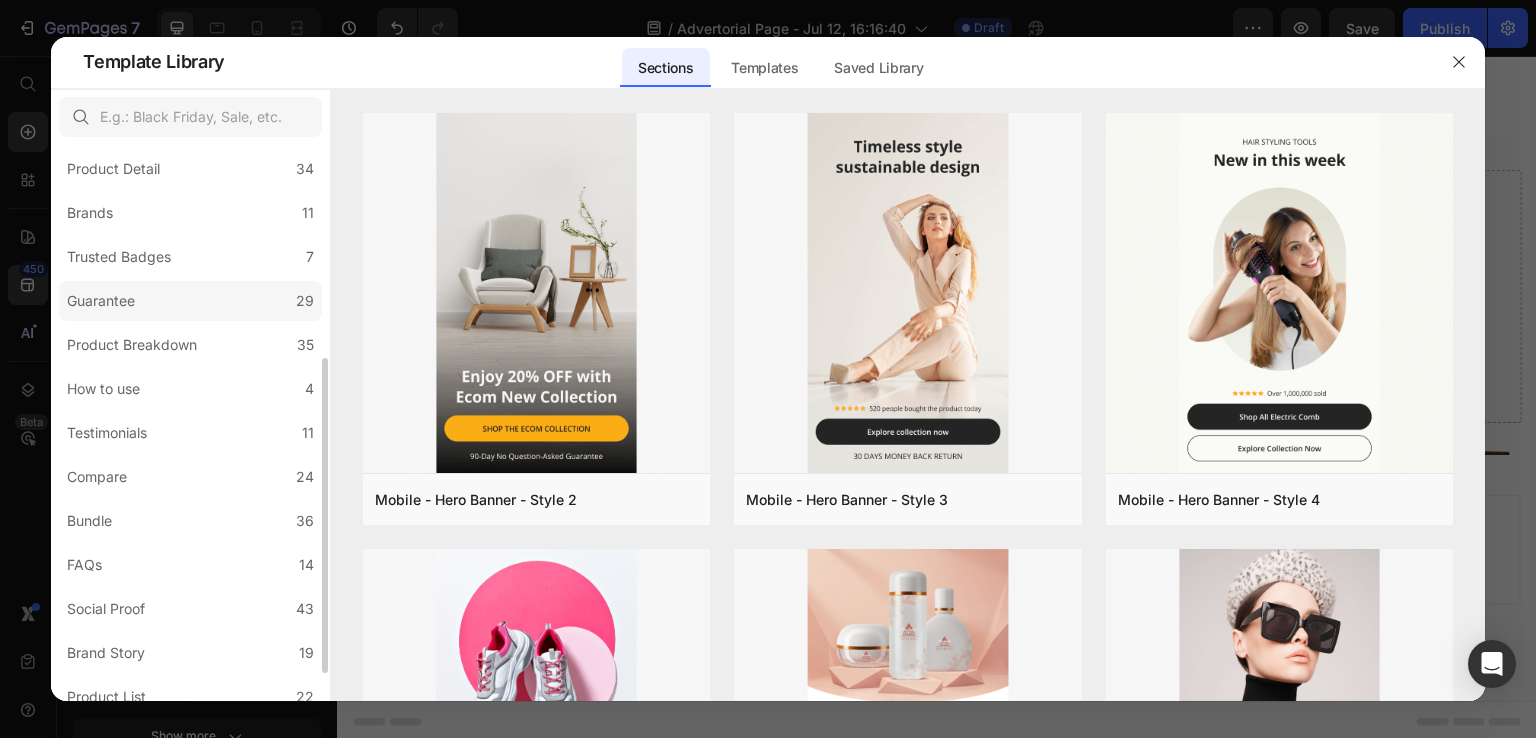 scroll, scrollTop: 200, scrollLeft: 0, axis: vertical 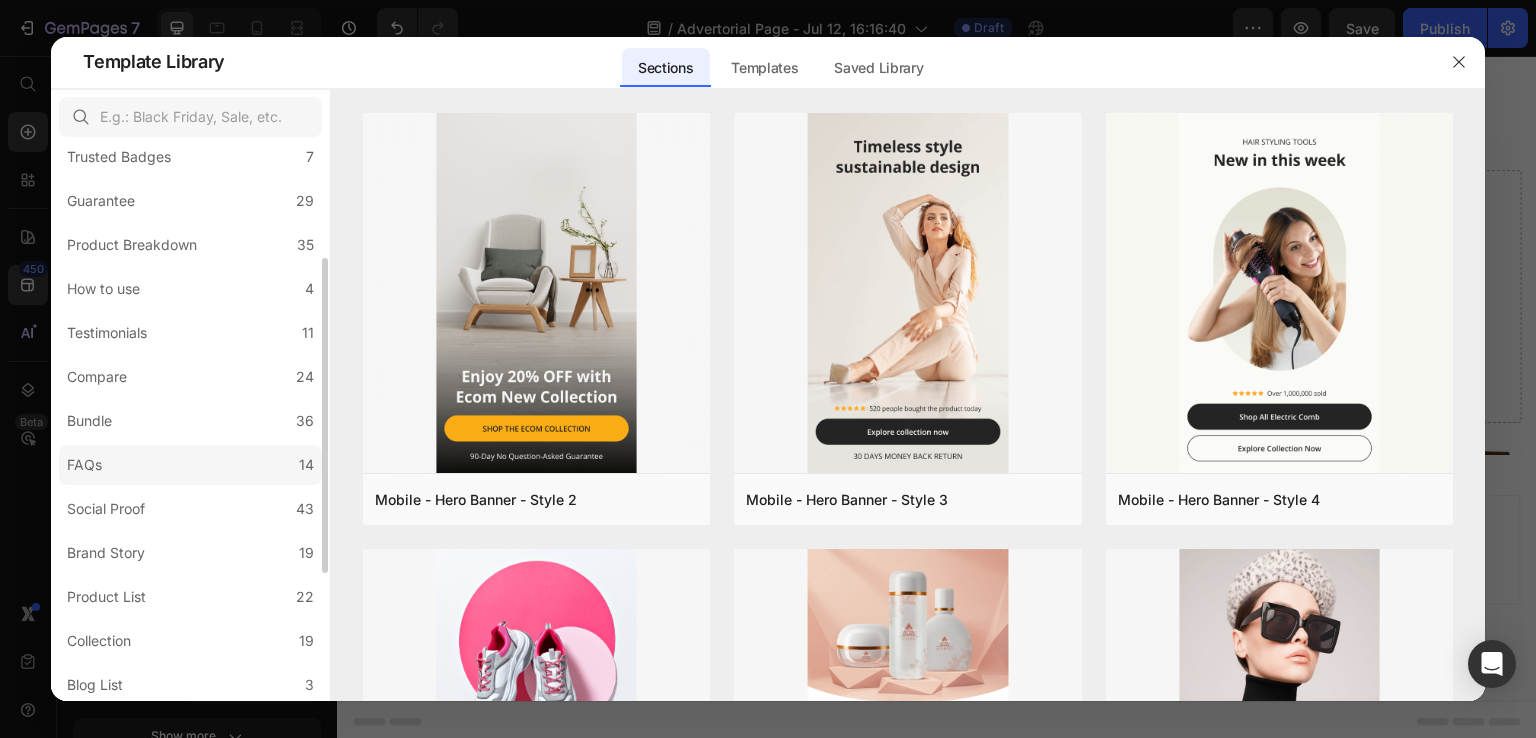 click on "FAQs 14" 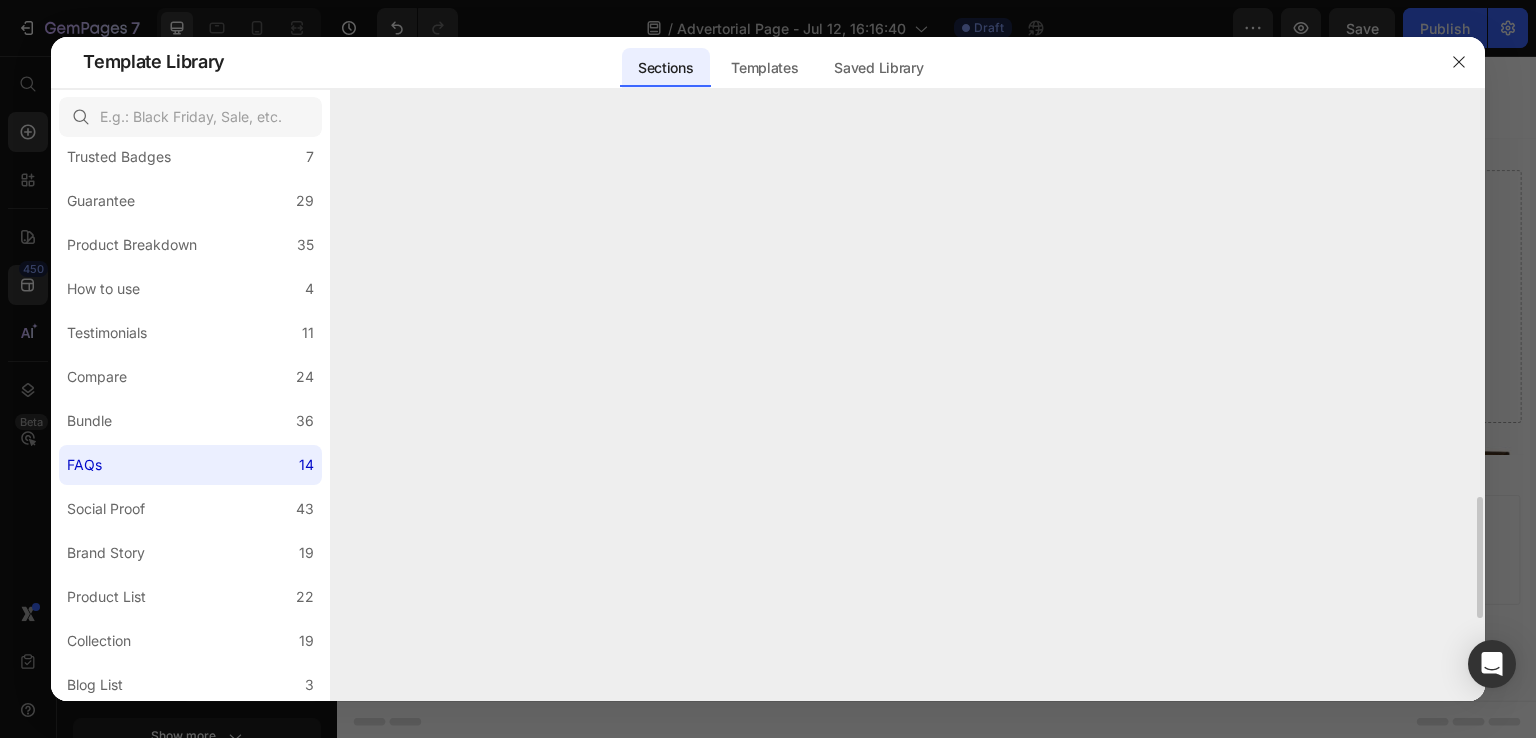 scroll, scrollTop: 1852, scrollLeft: 0, axis: vertical 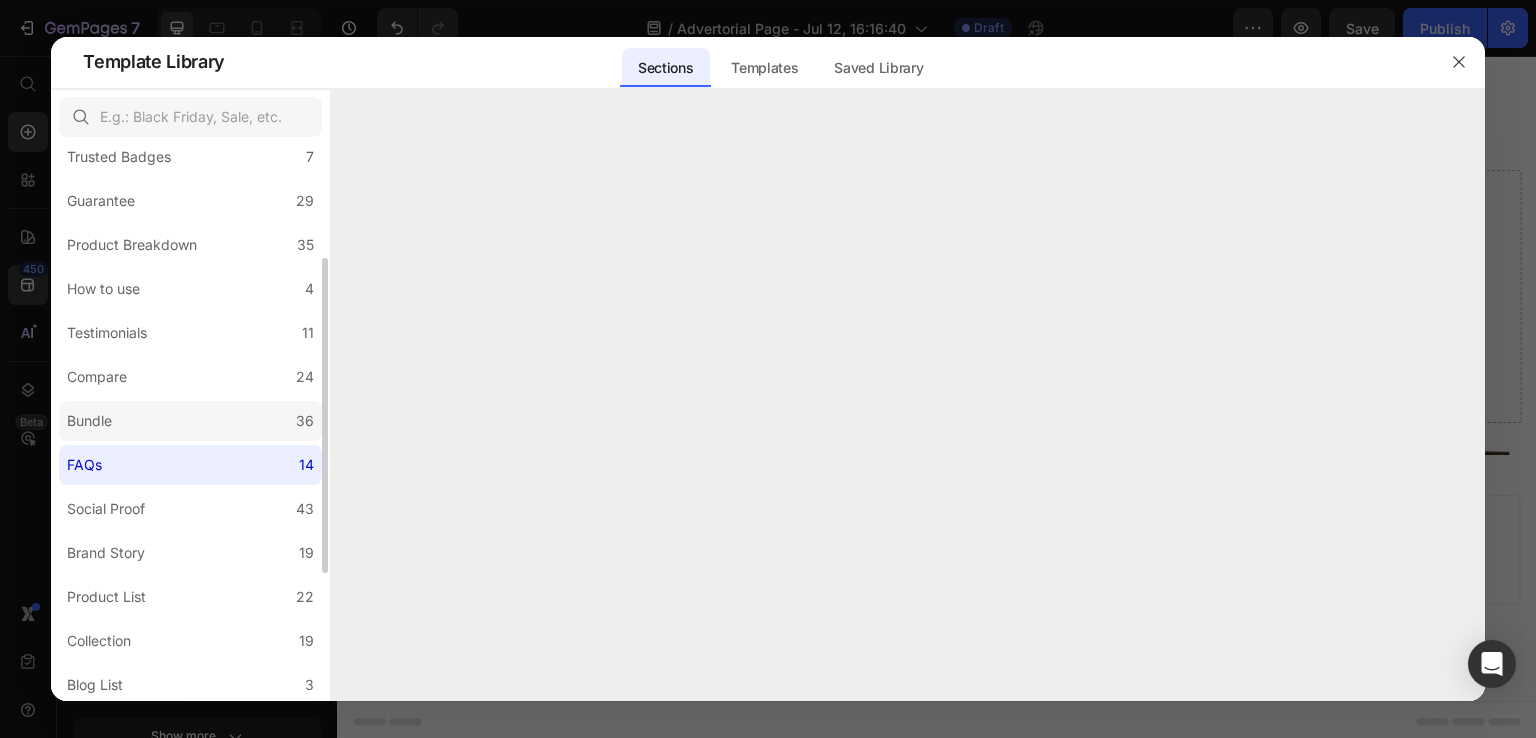 click on "Bundle 36" 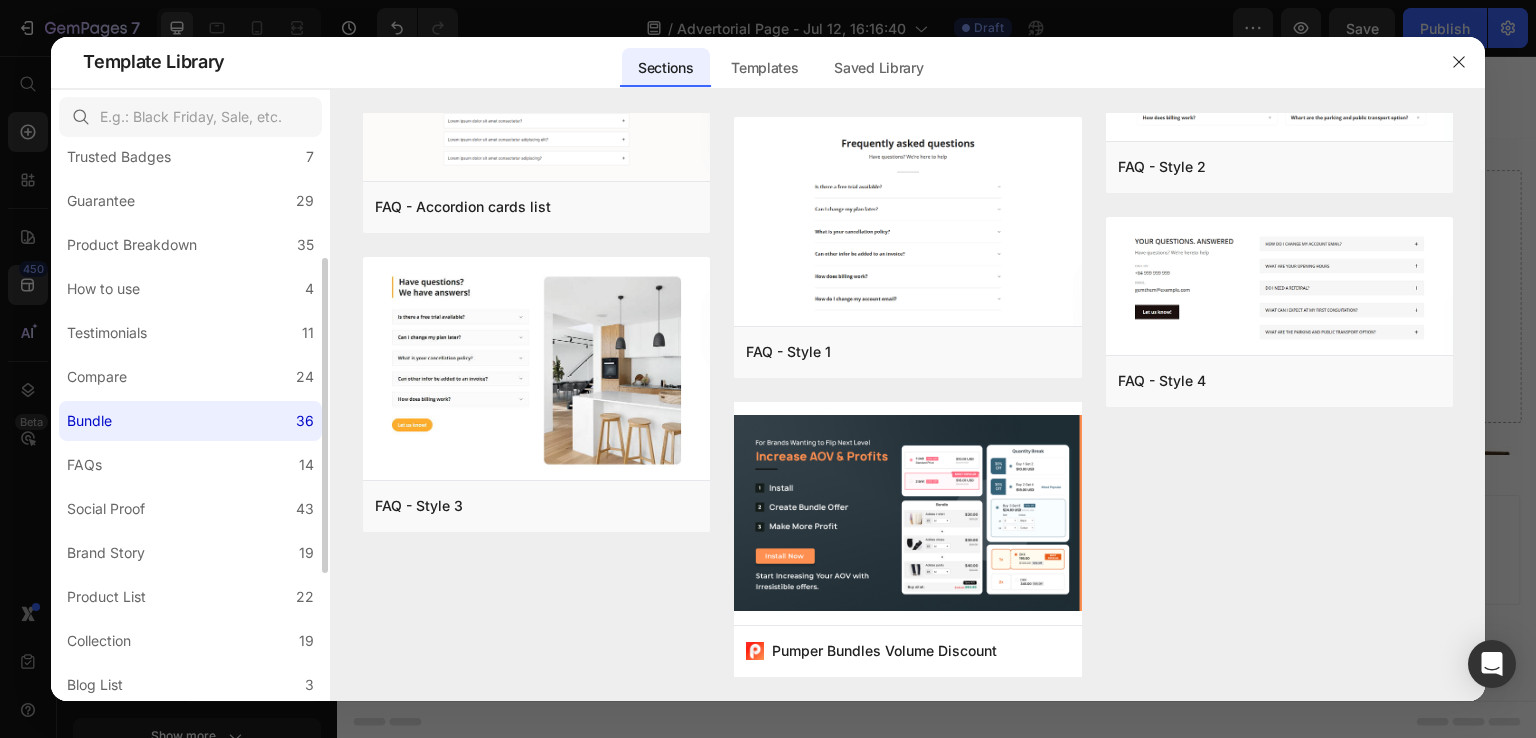 scroll, scrollTop: 0, scrollLeft: 0, axis: both 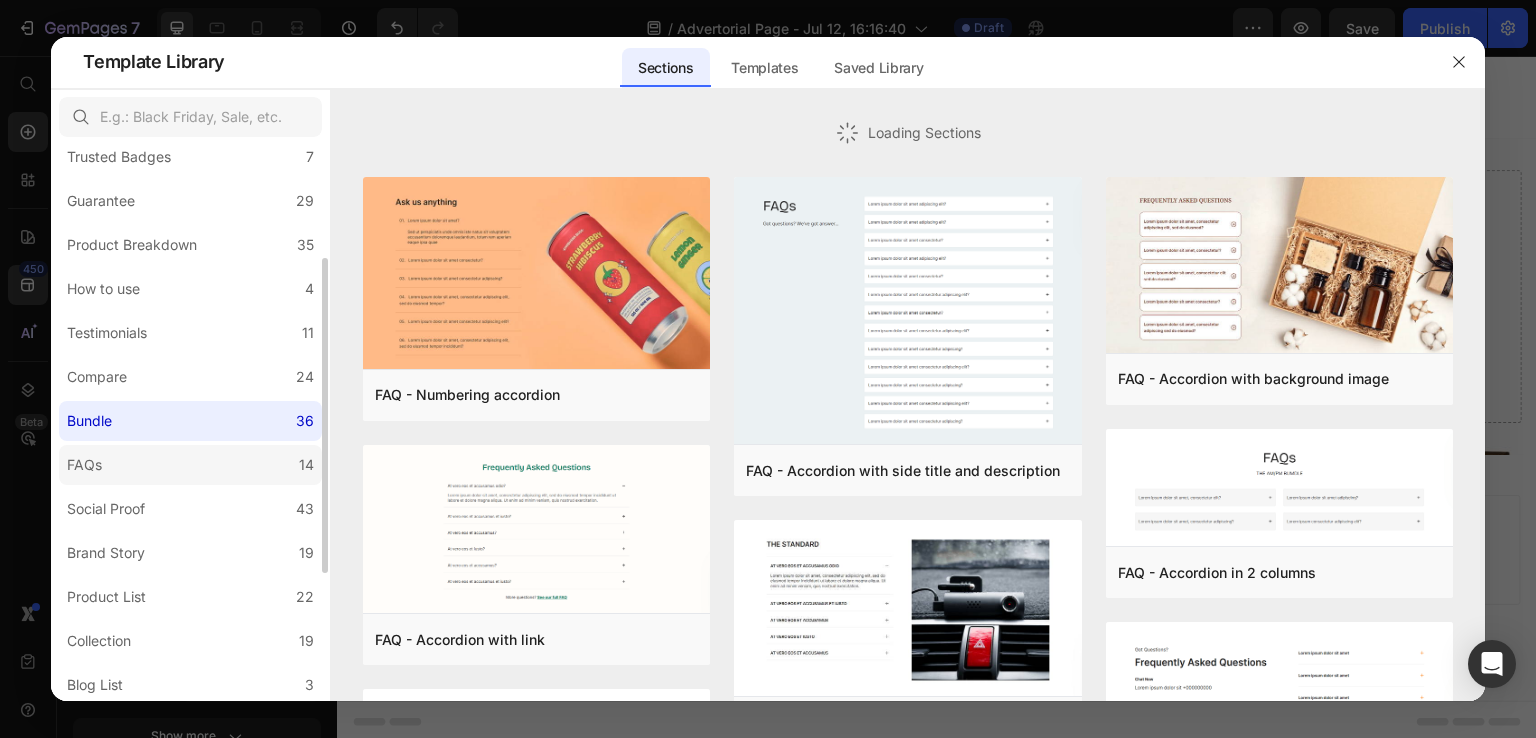 click on "FAQs 14" 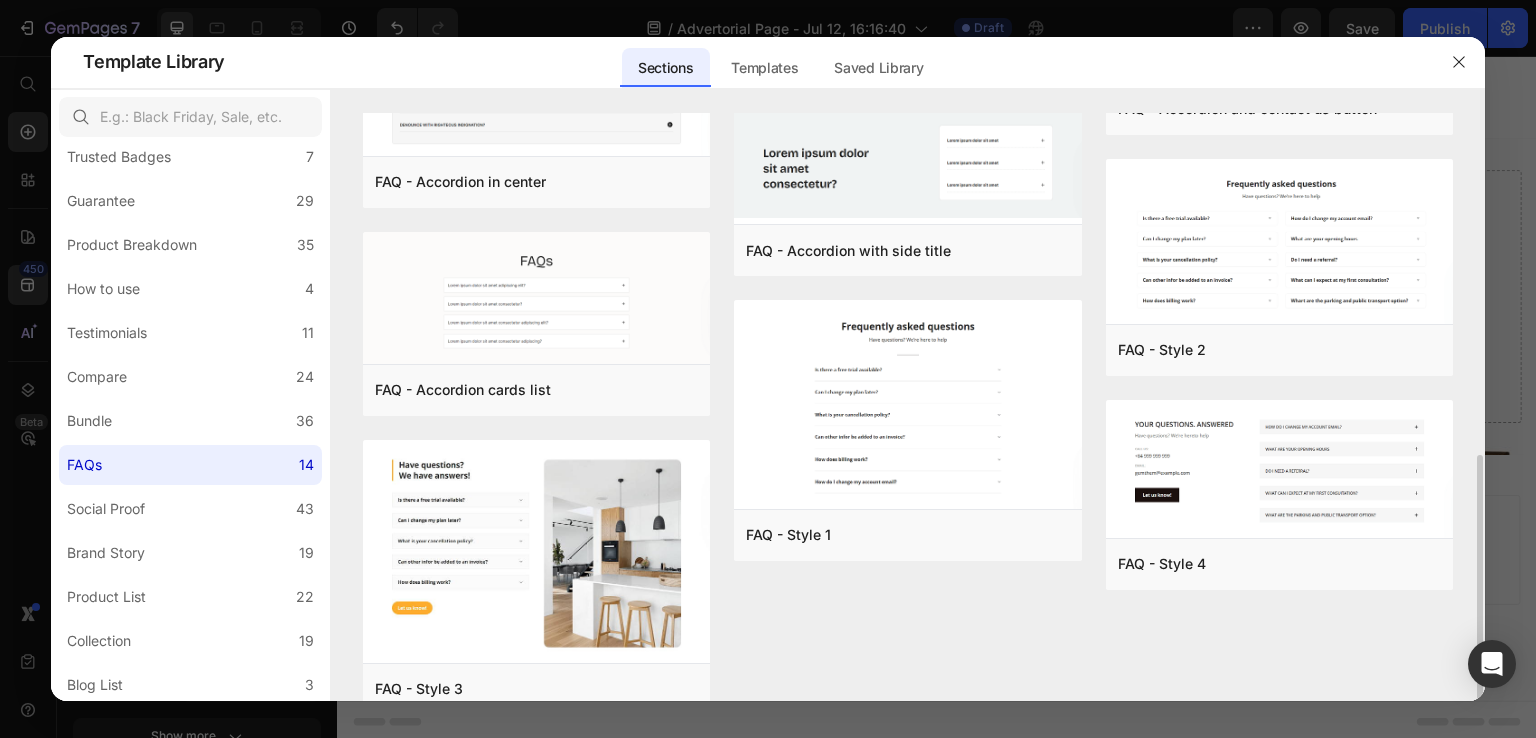 scroll, scrollTop: 637, scrollLeft: 0, axis: vertical 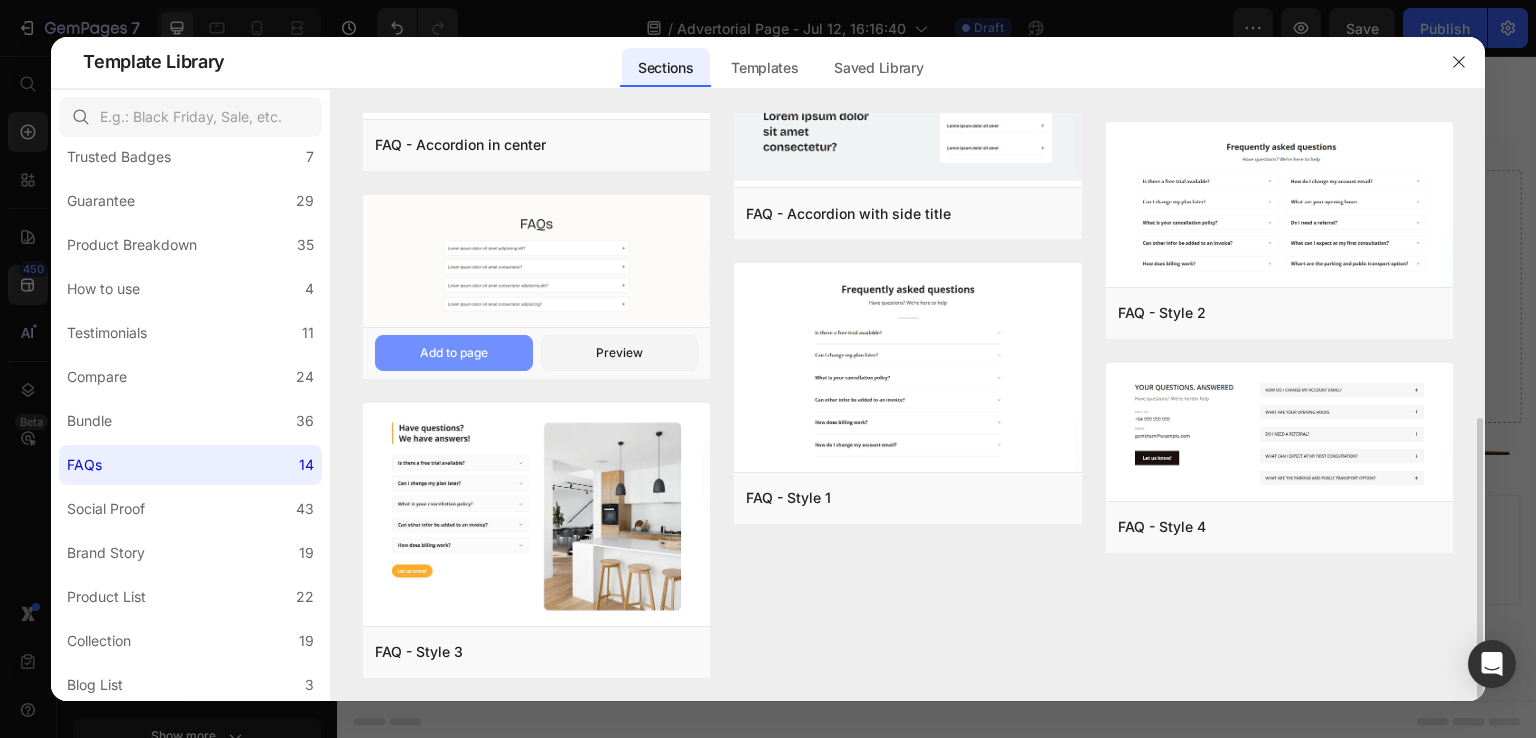 click on "Add to page" at bounding box center [454, 353] 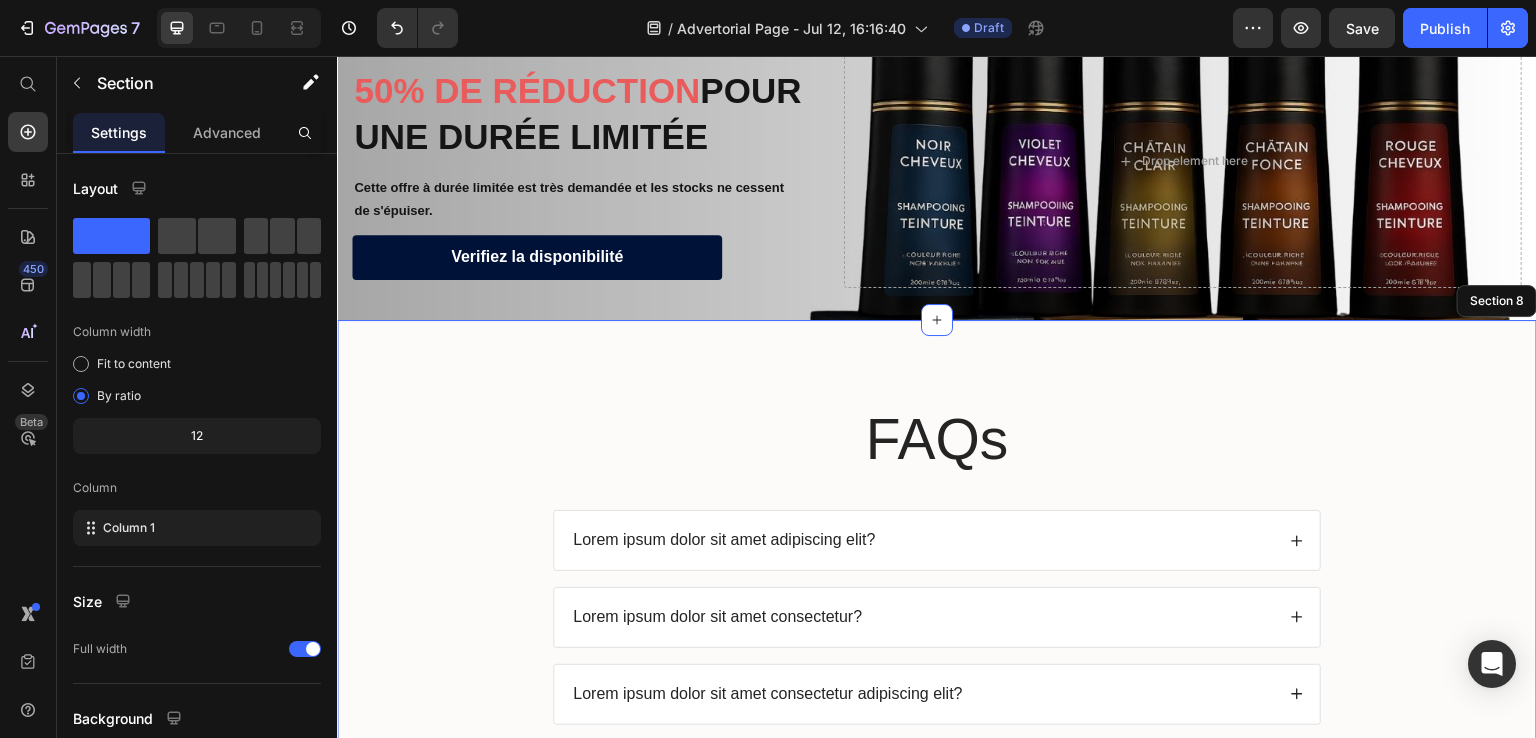 scroll, scrollTop: 5461, scrollLeft: 0, axis: vertical 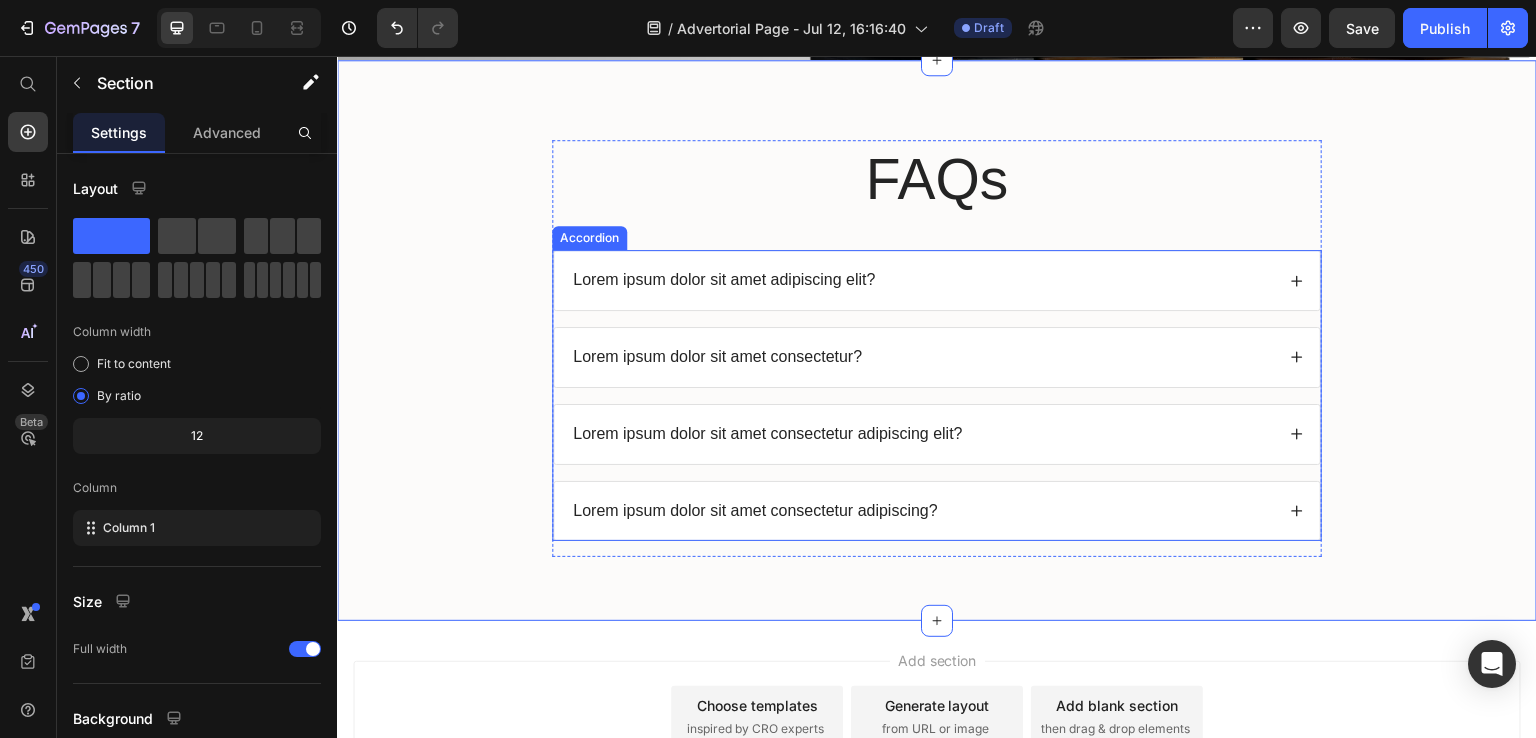 click on "Lorem ipsum dolor sit amet adipiscing elit?" at bounding box center (724, 280) 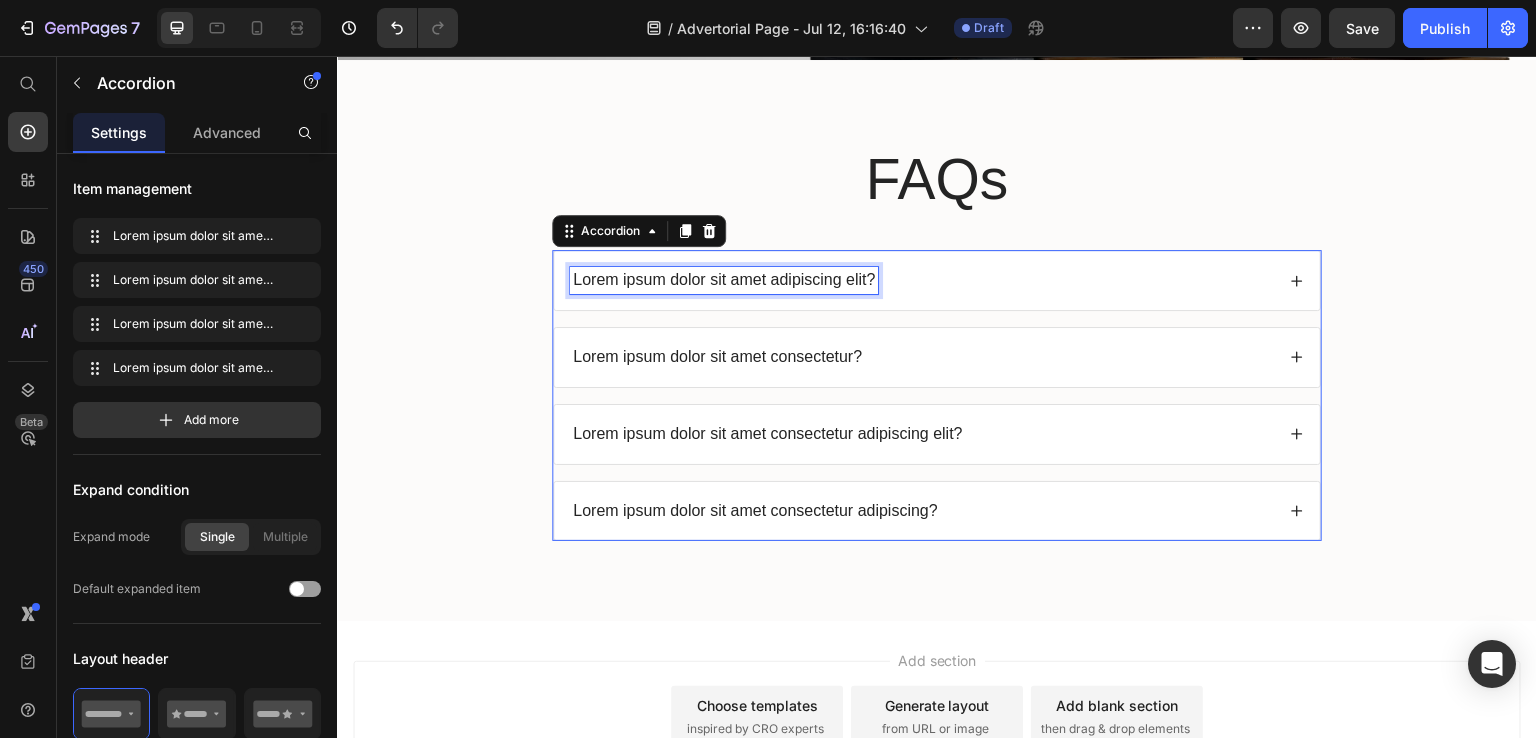 click on "Lorem ipsum dolor sit amet adipiscing elit?" at bounding box center (724, 280) 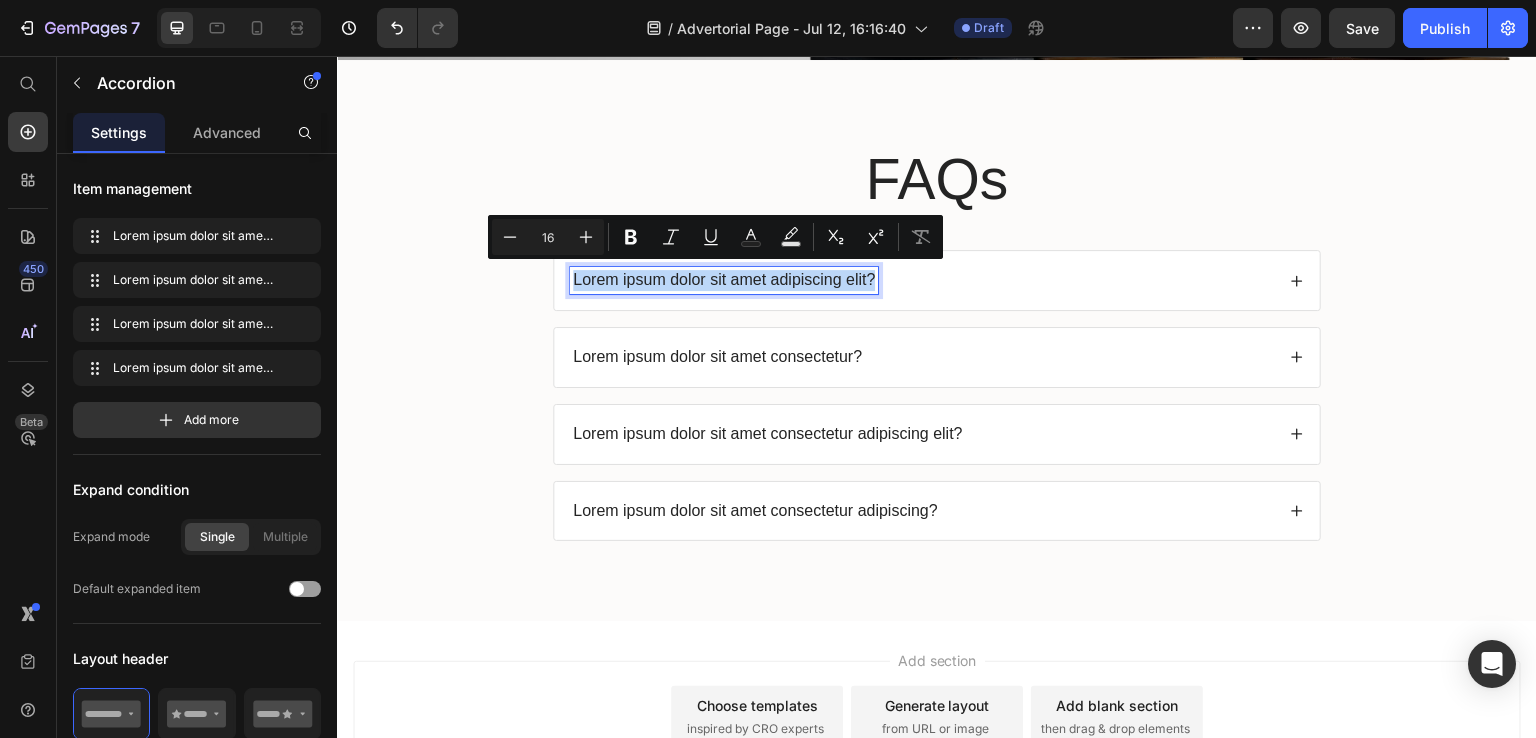 drag, startPoint x: 864, startPoint y: 280, endPoint x: 550, endPoint y: 273, distance: 314.078 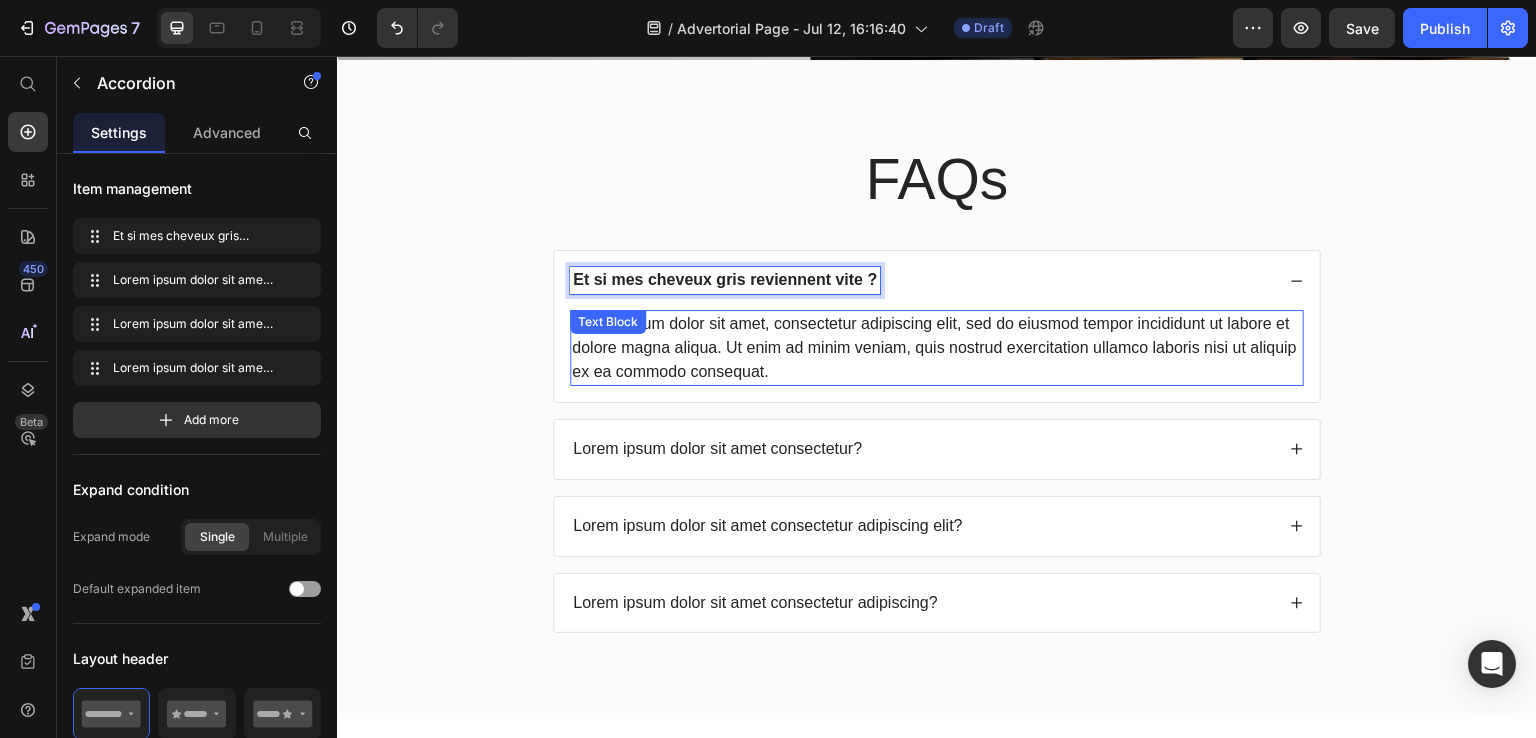 click on "Lorem ipsum dolor sit amet, consectetur adipiscing elit, sed do eiusmod tempor incididunt ut labore et dolore magna aliqua. Ut enim ad minim veniam, quis nostrud exercitation ullamco laboris nisi ut aliquip ex ea commodo consequat." at bounding box center [937, 348] 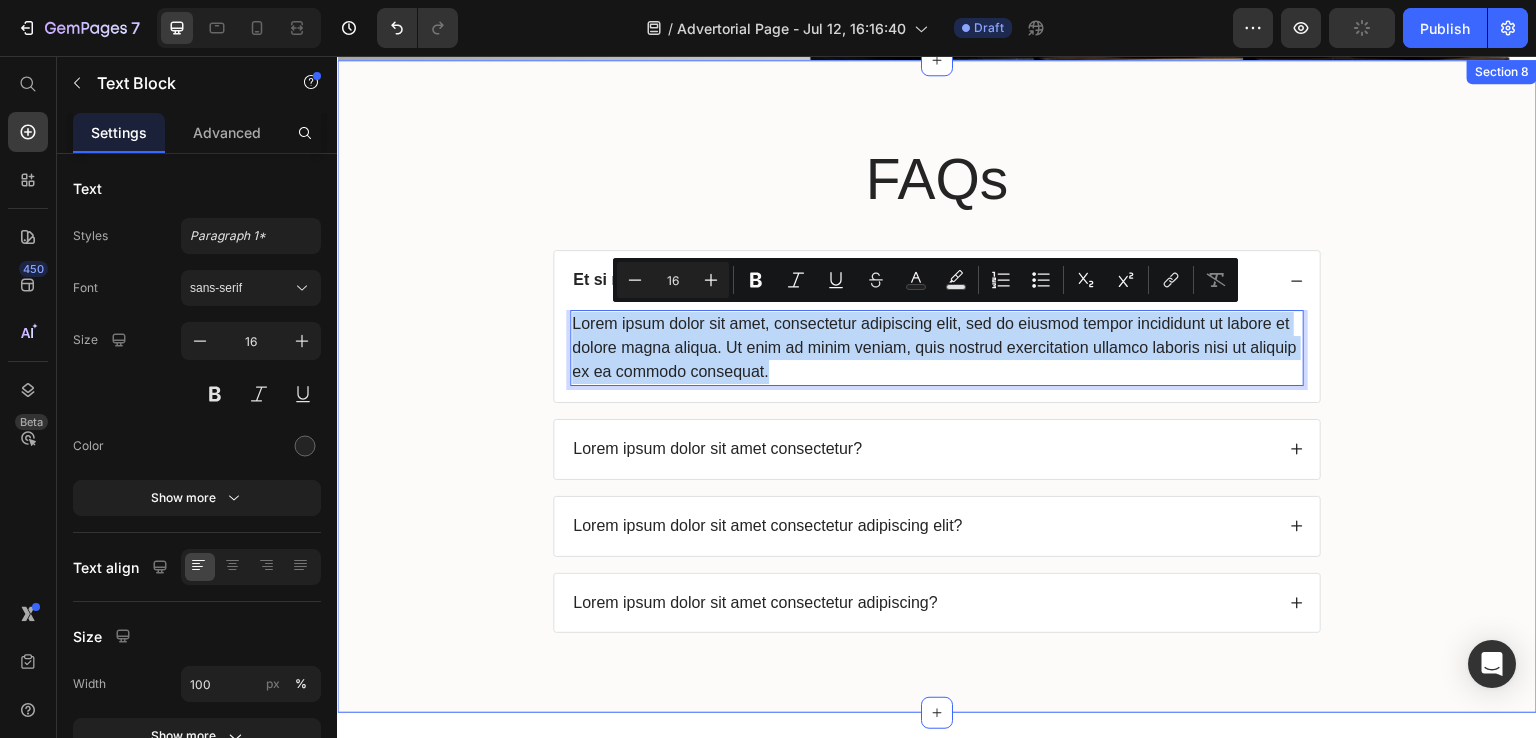 drag, startPoint x: 544, startPoint y: 301, endPoint x: 529, endPoint y: 296, distance: 15.811388 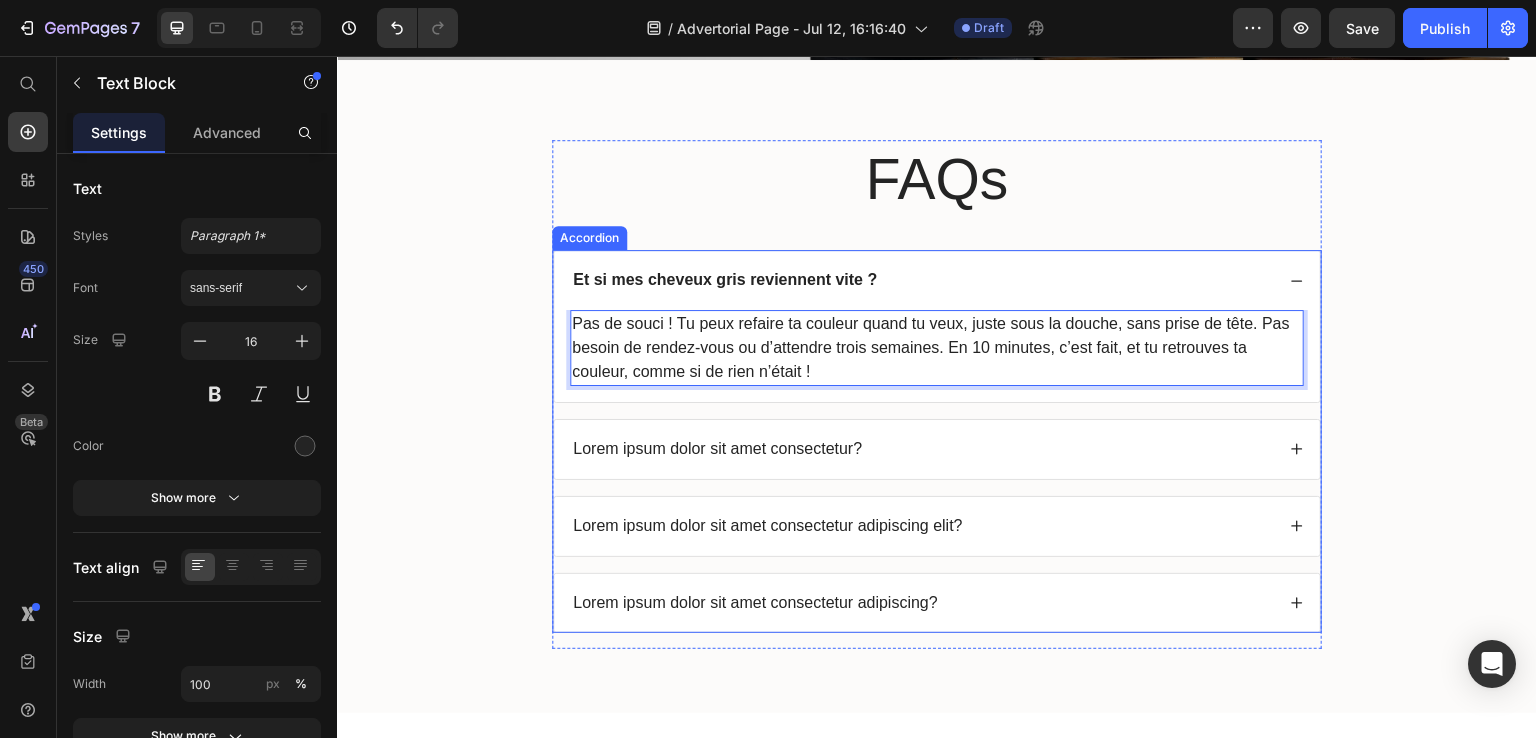 click on "Lorem ipsum dolor sit amet consectetur?" at bounding box center [717, 449] 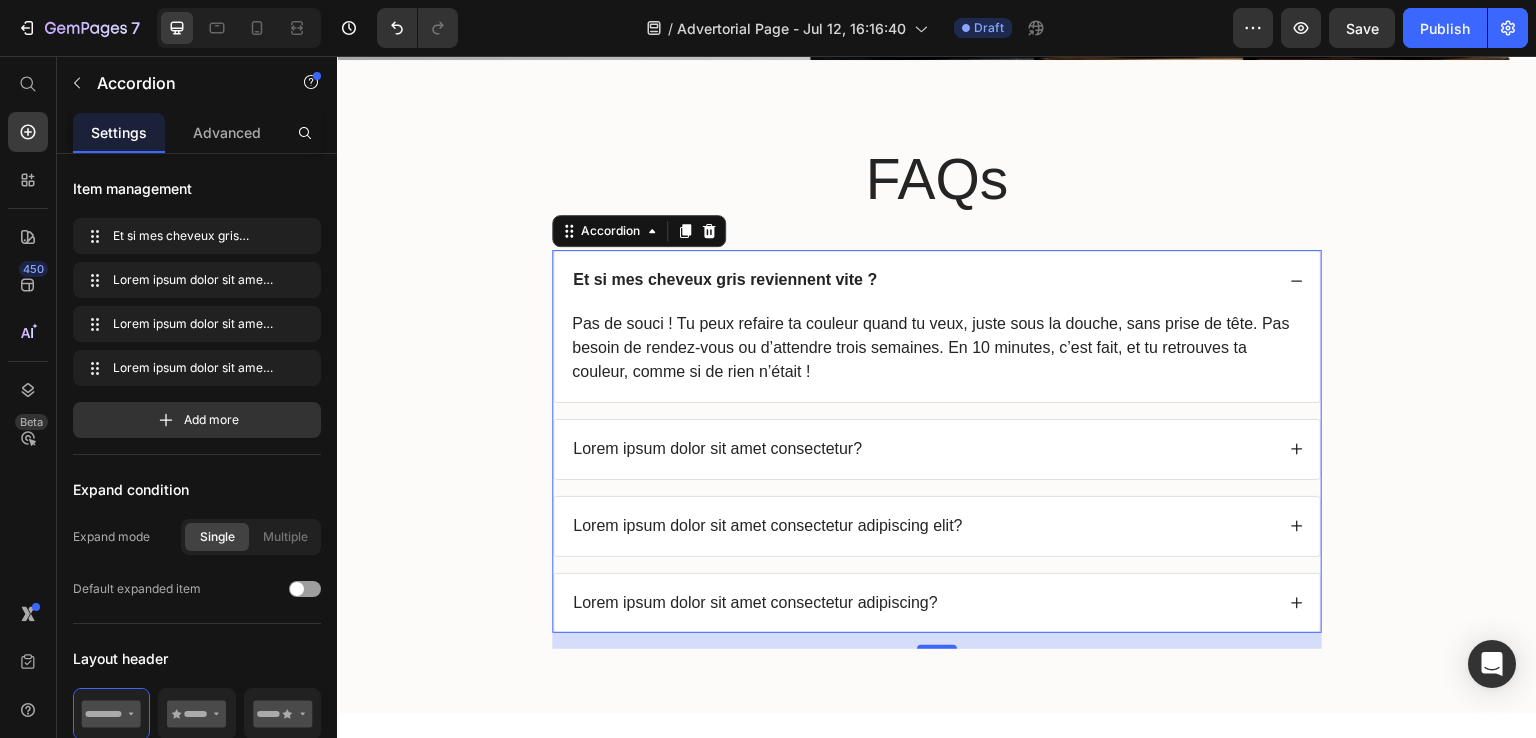 click on "Lorem ipsum dolor sit amet consectetur?" at bounding box center [717, 449] 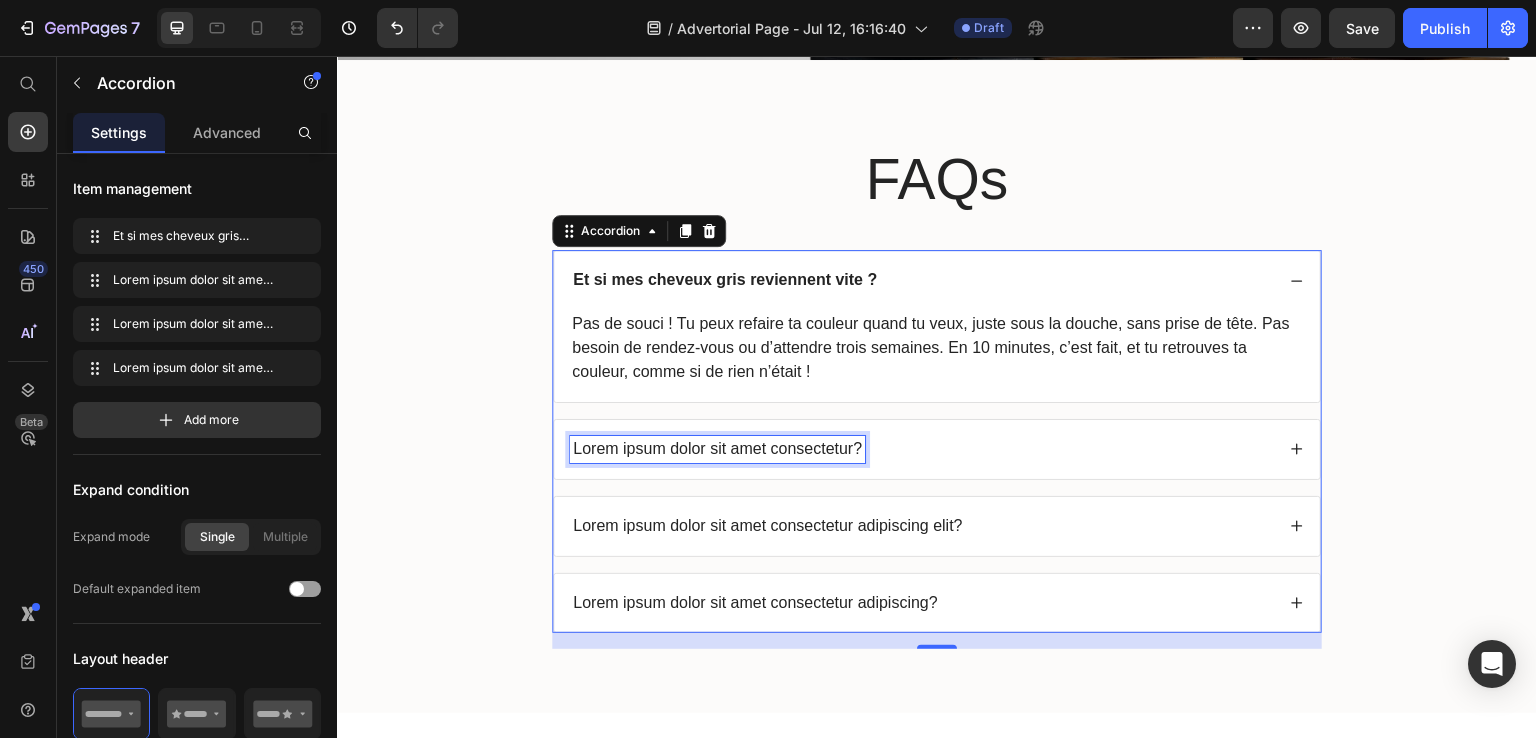 drag, startPoint x: 851, startPoint y: 442, endPoint x: 506, endPoint y: 443, distance: 345.00143 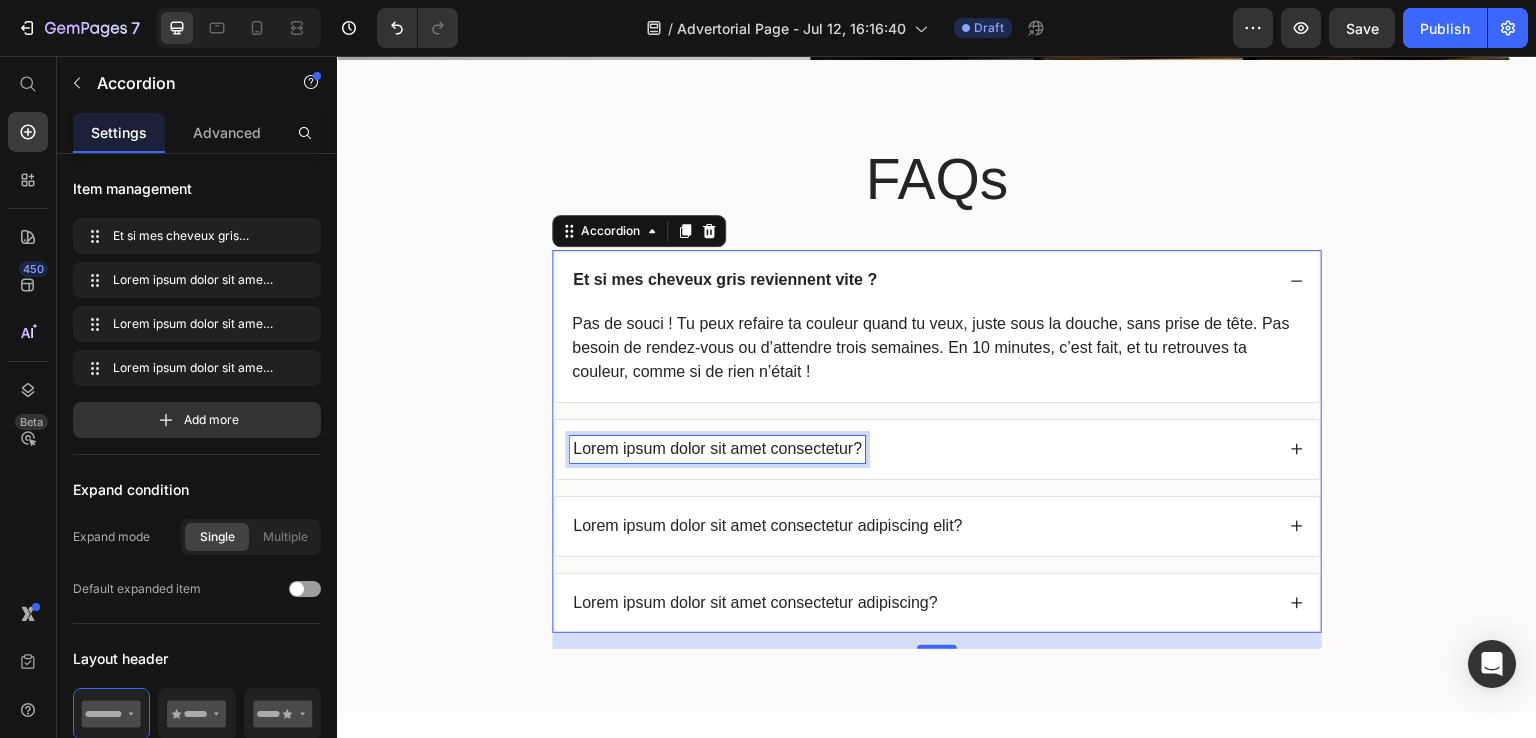 click on "FAQs Heading
Et si mes cheveux gris reviennent vite ? Pas de souci ! Tu peux refaire ta couleur quand tu veux, juste sous la douche, sans prise de tête. Pas besoin de rendez-vous ou d’attendre trois semaines. En 10 minutes, c’est fait, et tu retrouves ta couleur, comme si de rien n’était ! Text Block
Lorem ipsum dolor sit amet consectetur?
Lorem ipsum dolor sit amet consectetur adipiscing elit?
Lorem ipsum dolor sit amet consectetur adipiscing? Accordion   0 Row" at bounding box center (937, 402) 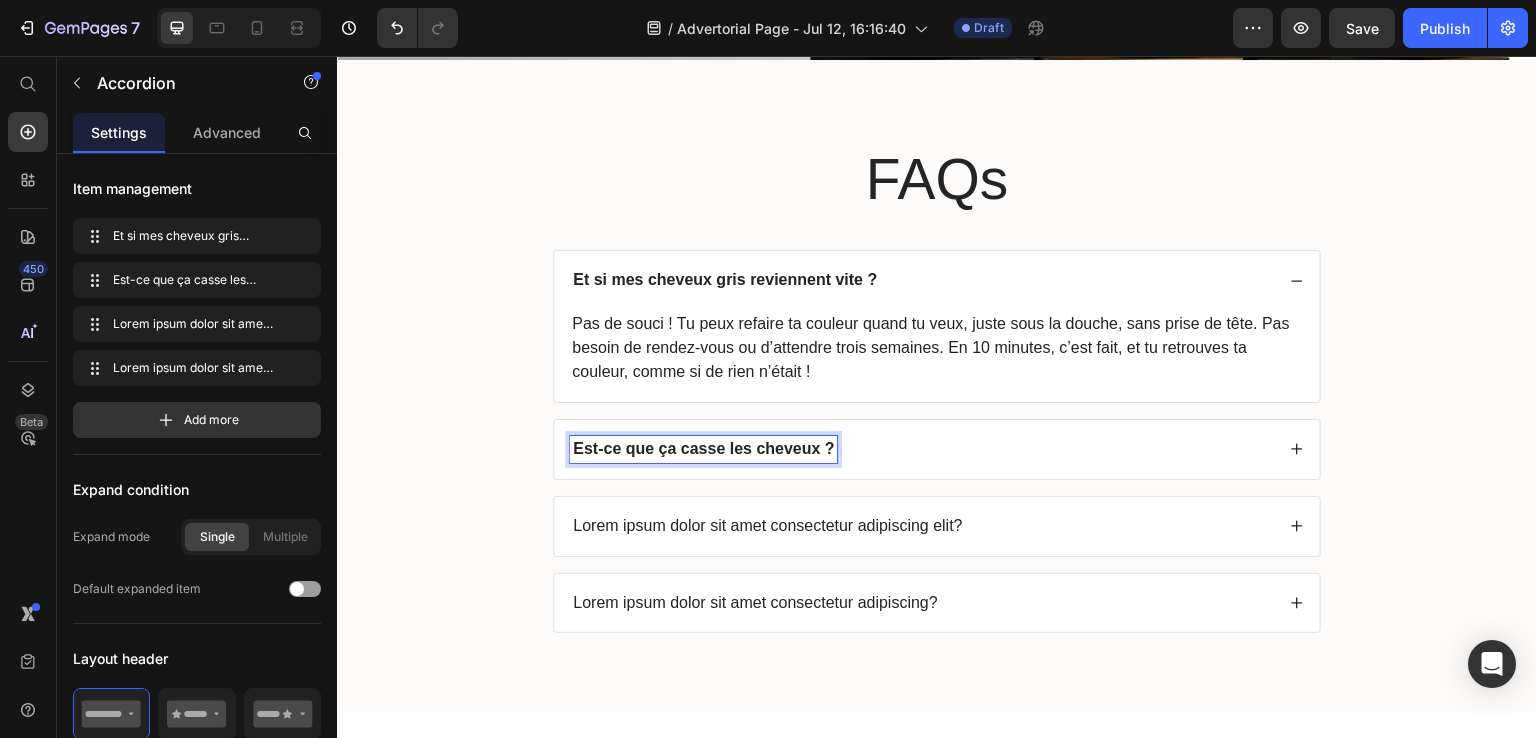click on "Est-ce que ça casse les cheveux ?" at bounding box center [937, 449] 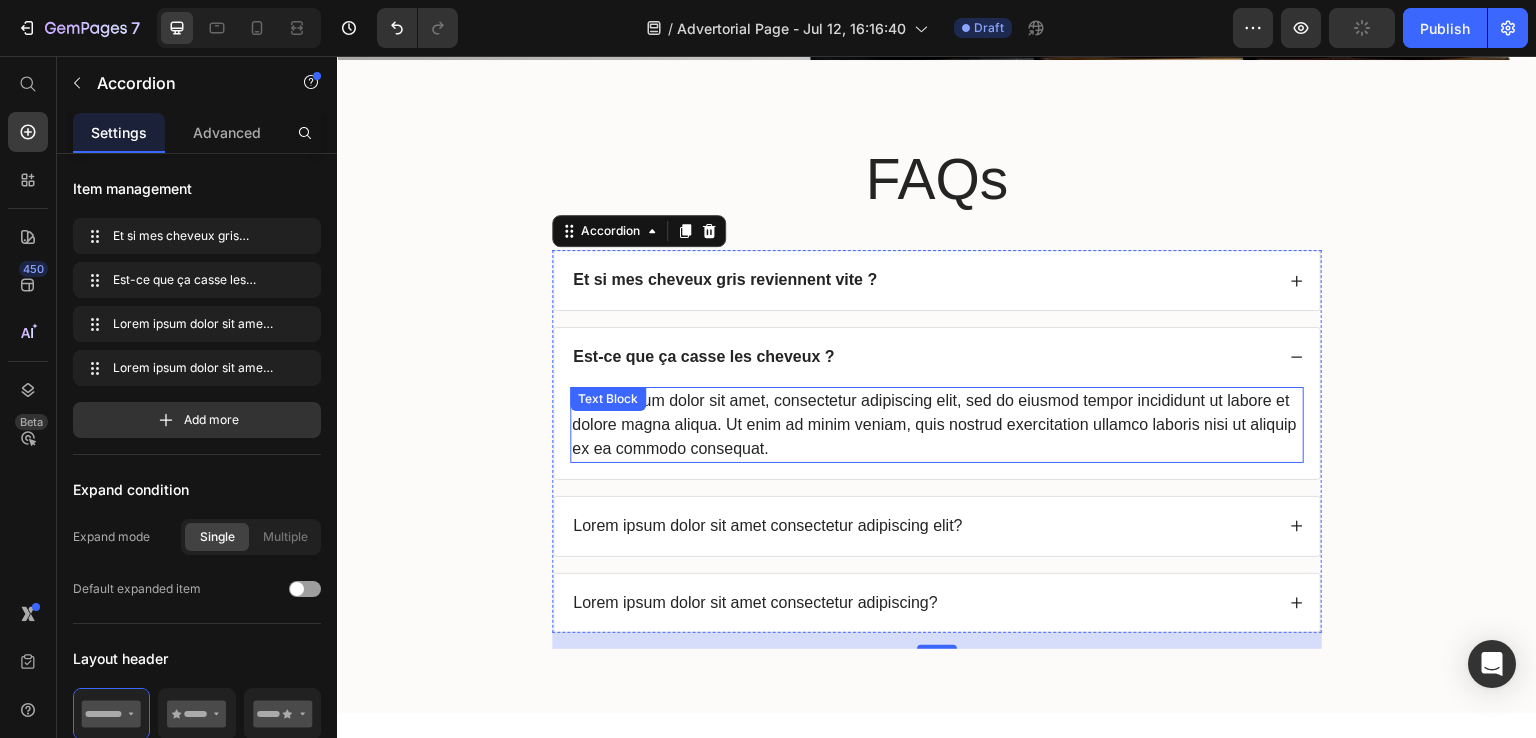 click on "Lorem ipsum dolor sit amet, consectetur adipiscing elit, sed do eiusmod tempor incididunt ut labore et dolore magna aliqua. Ut enim ad minim veniam, quis nostrud exercitation ullamco laboris nisi ut aliquip ex ea commodo consequat." at bounding box center (937, 425) 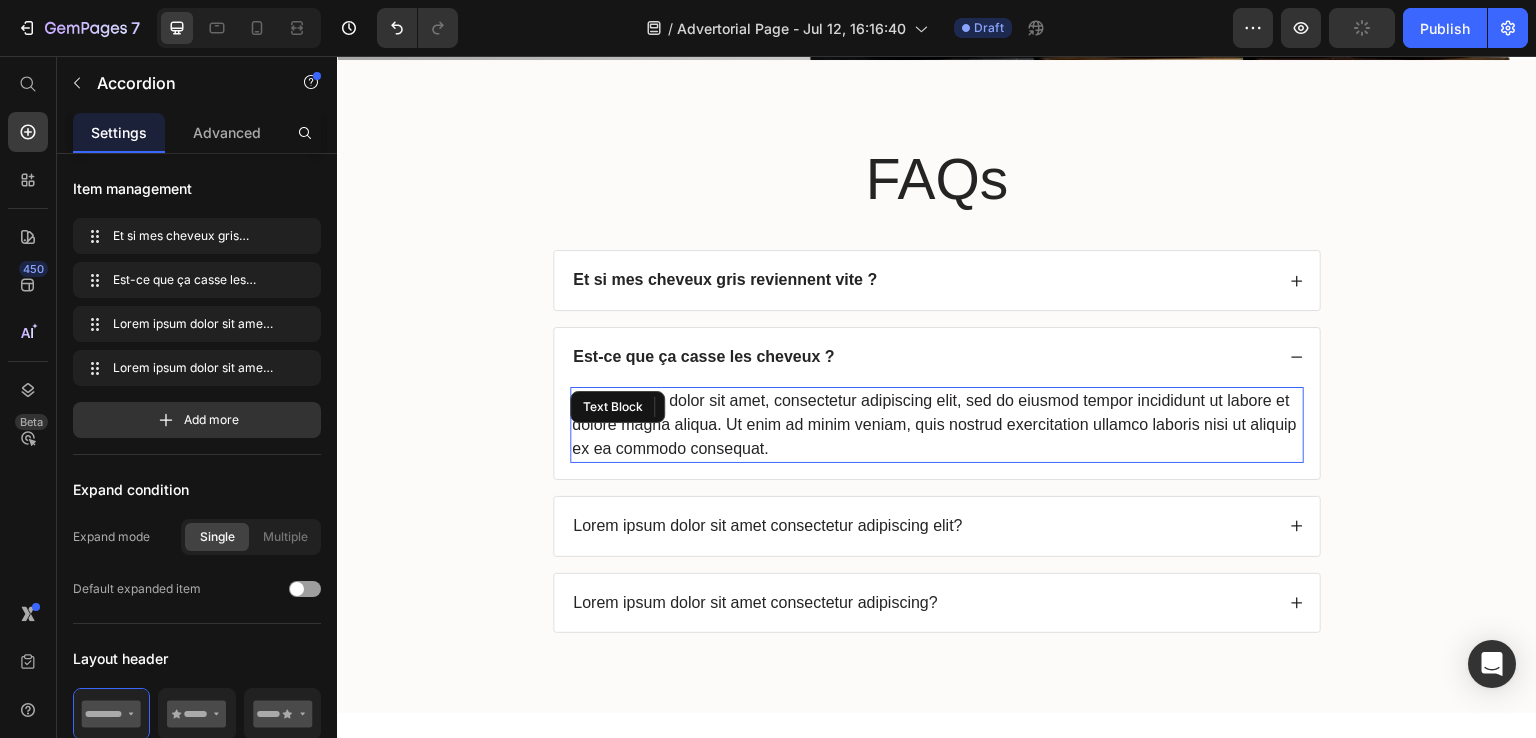 click on "Lorem ipsum dolor sit amet, consectetur adipiscing elit, sed do eiusmod tempor incididunt ut labore et dolore magna aliqua. Ut enim ad minim veniam, quis nostrud exercitation ullamco laboris nisi ut aliquip ex ea commodo consequat." at bounding box center (937, 425) 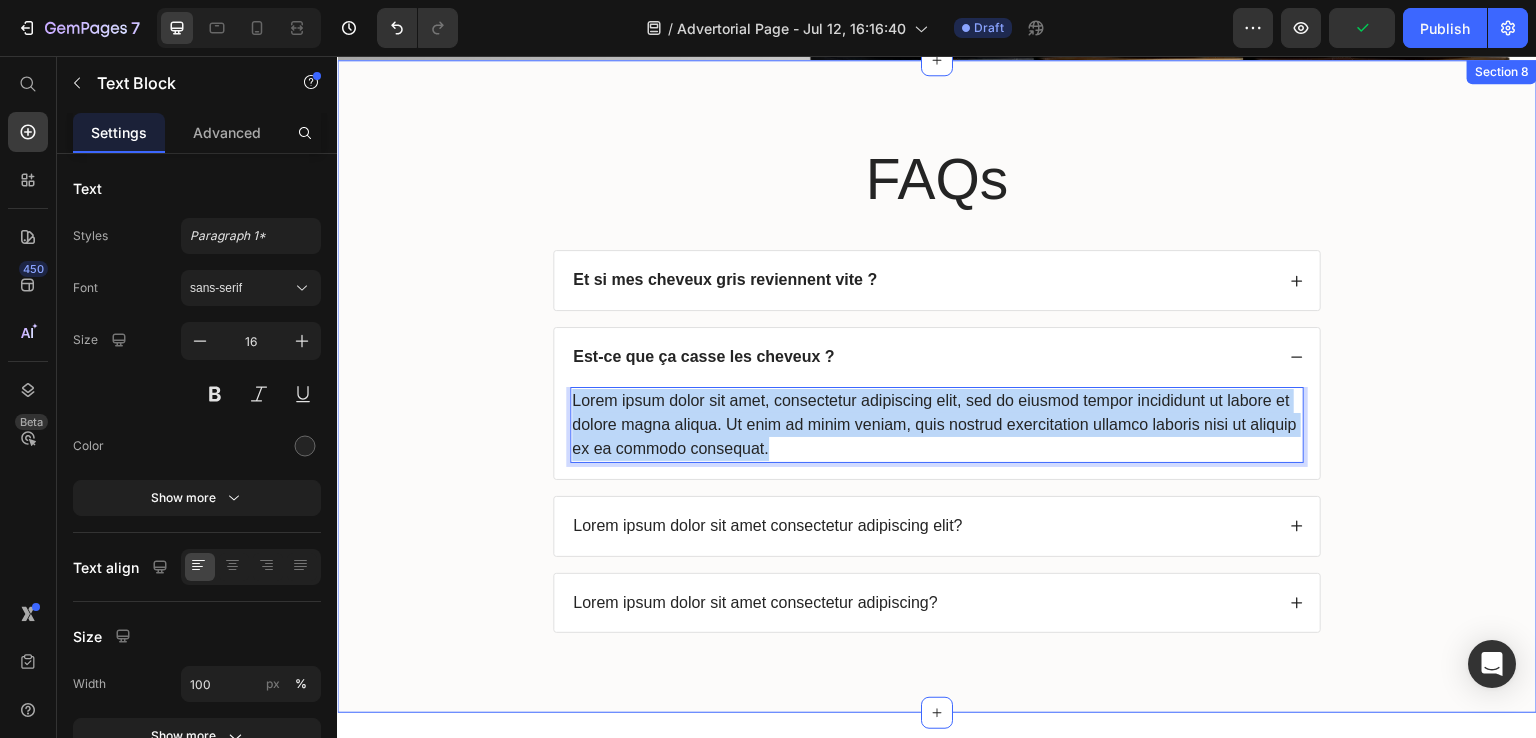 drag, startPoint x: 768, startPoint y: 446, endPoint x: 507, endPoint y: 376, distance: 270.22397 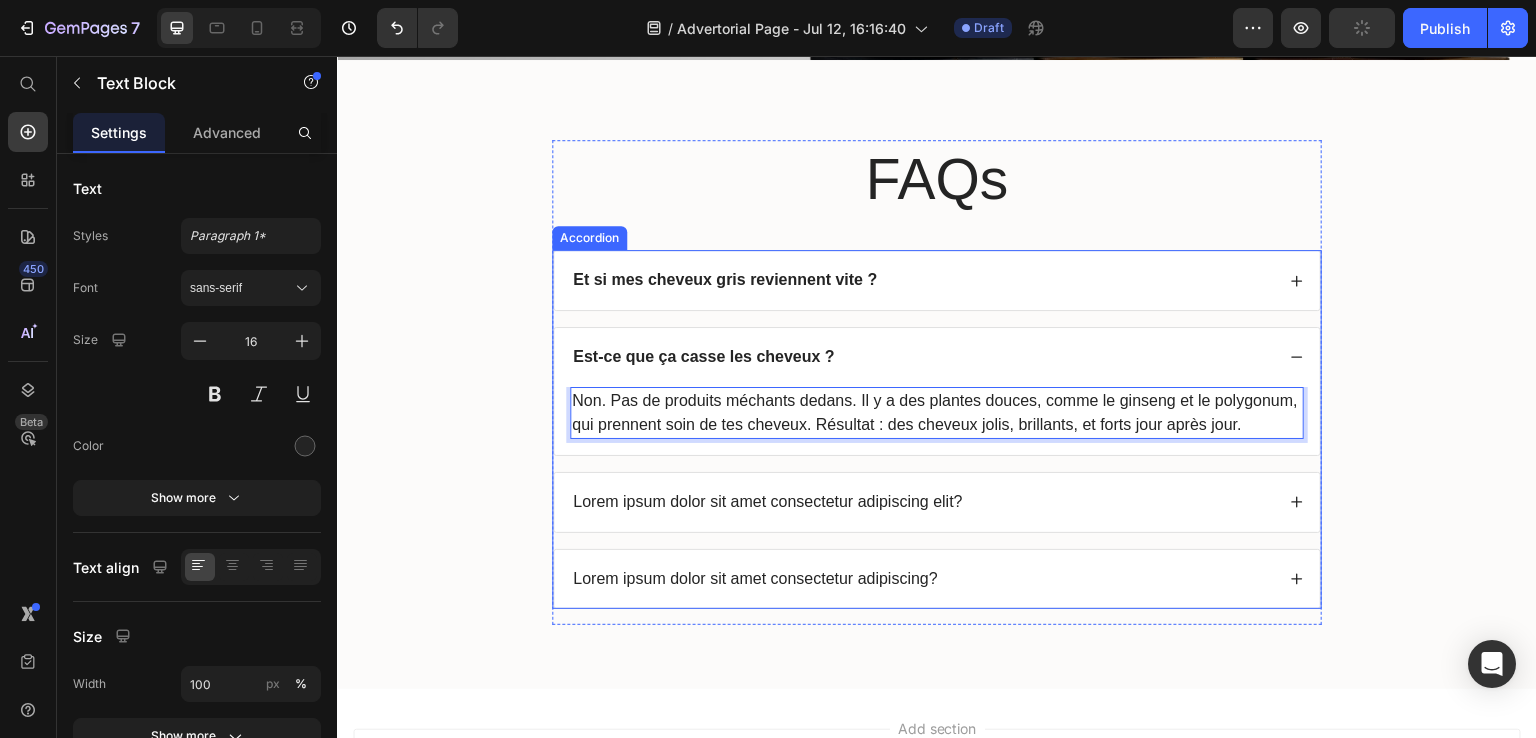 click on "Lorem ipsum dolor sit amet consectetur adipiscing elit?" at bounding box center [768, 502] 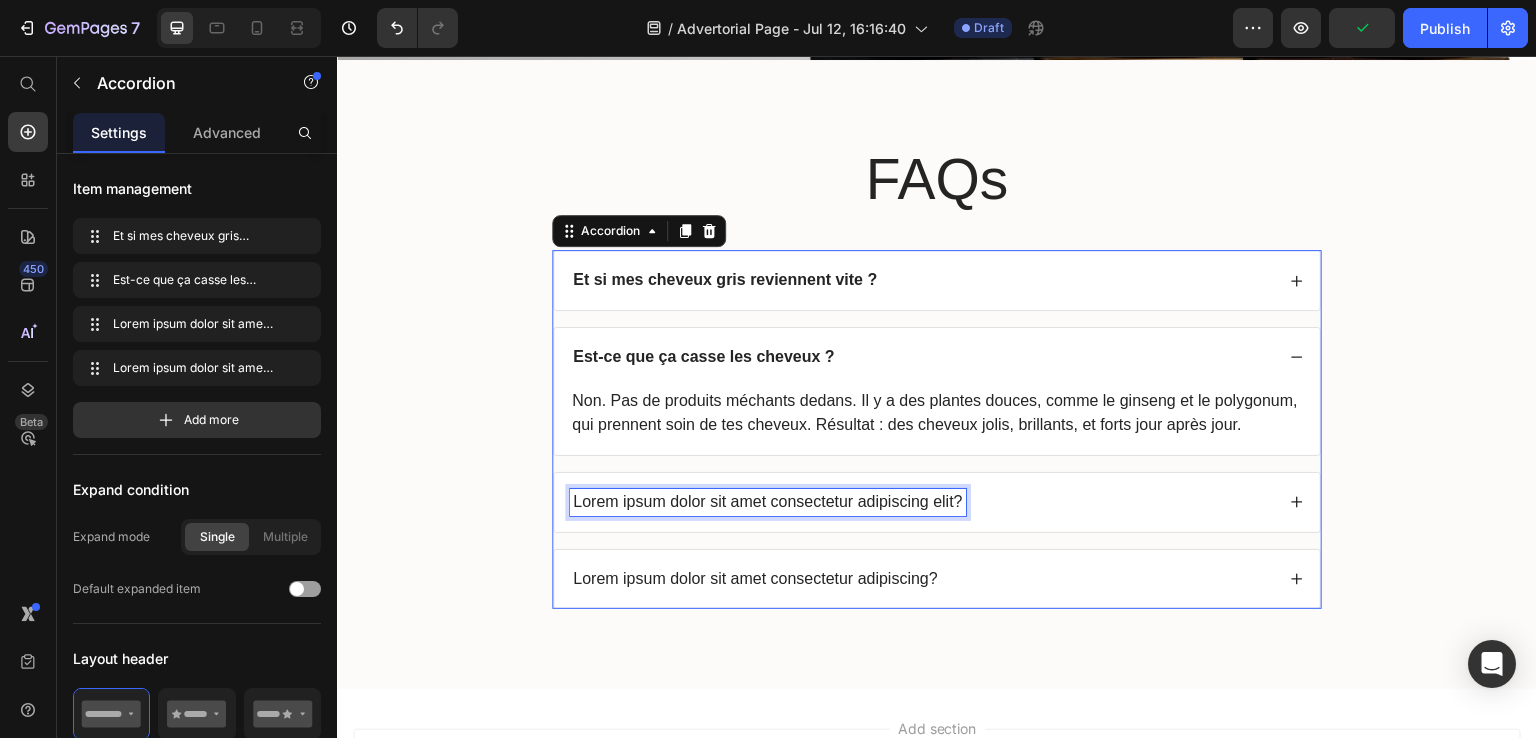 click on "Lorem ipsum dolor sit amet consectetur adipiscing elit?" at bounding box center [768, 502] 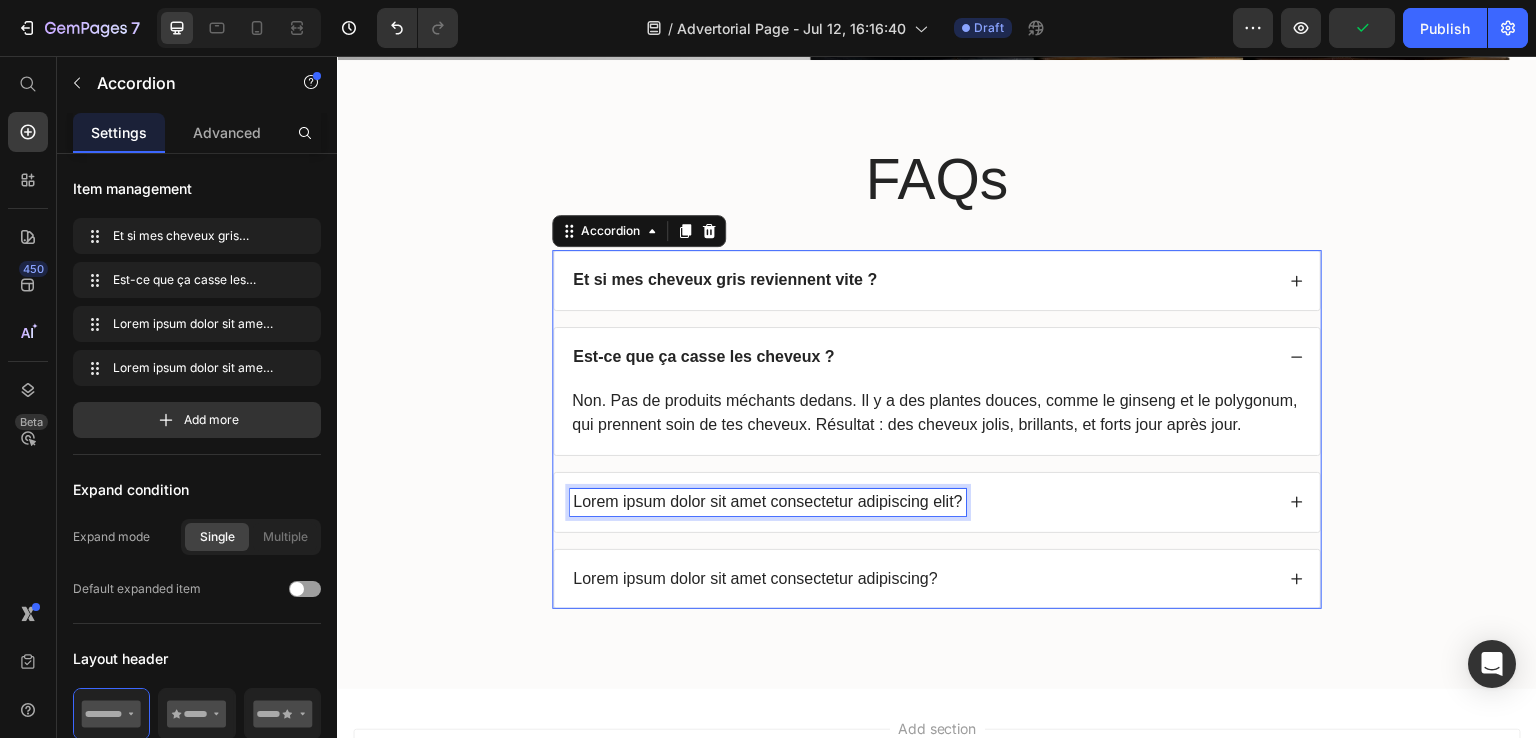 click on "Lorem ipsum dolor sit amet consectetur adipiscing elit?" at bounding box center [768, 502] 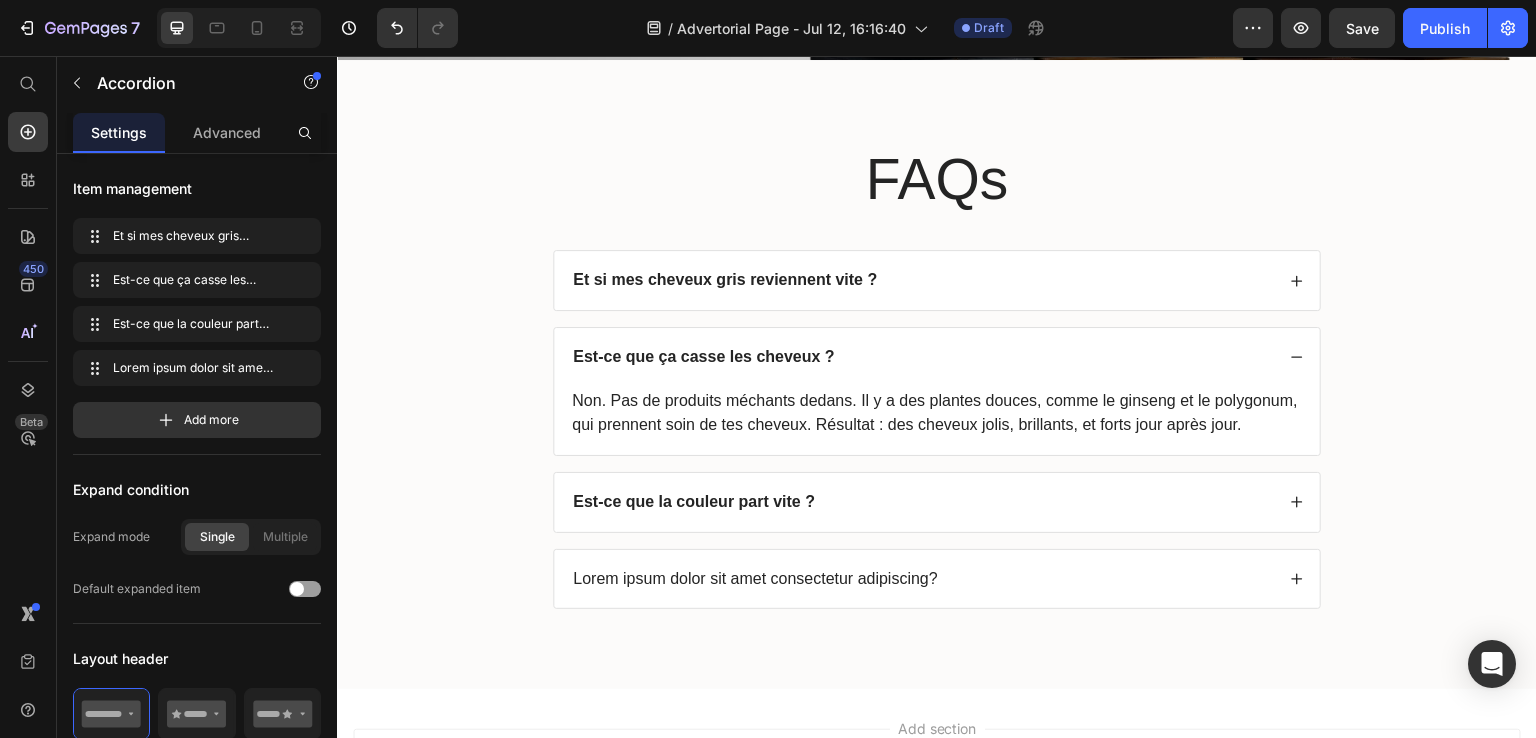 click on "Est-ce que la couleur part vite ?" at bounding box center (922, 502) 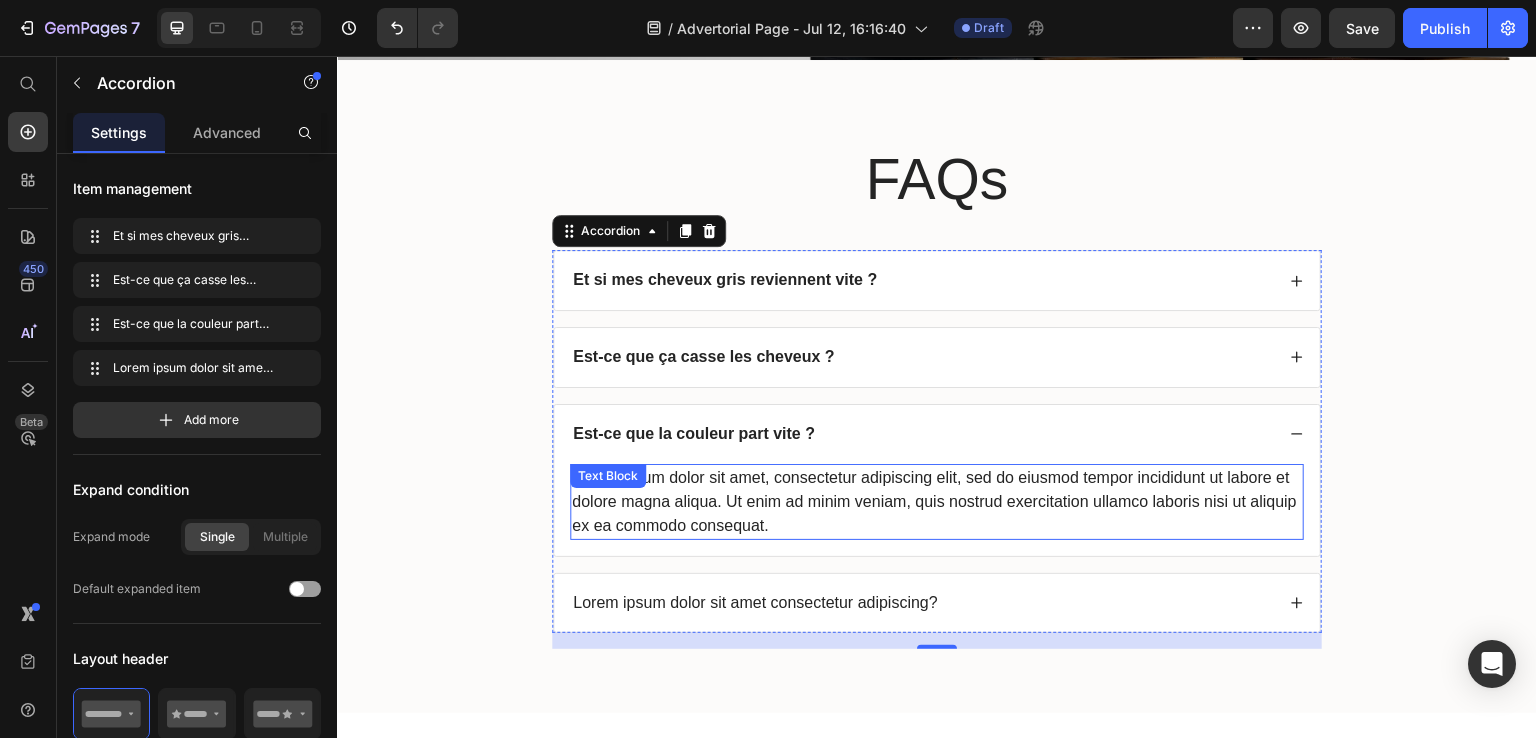 click on "Lorem ipsum dolor sit amet, consectetur adipiscing elit, sed do eiusmod tempor incididunt ut labore et dolore magna aliqua. Ut enim ad minim veniam, quis nostrud exercitation ullamco laboris nisi ut aliquip ex ea commodo consequat." at bounding box center [937, 502] 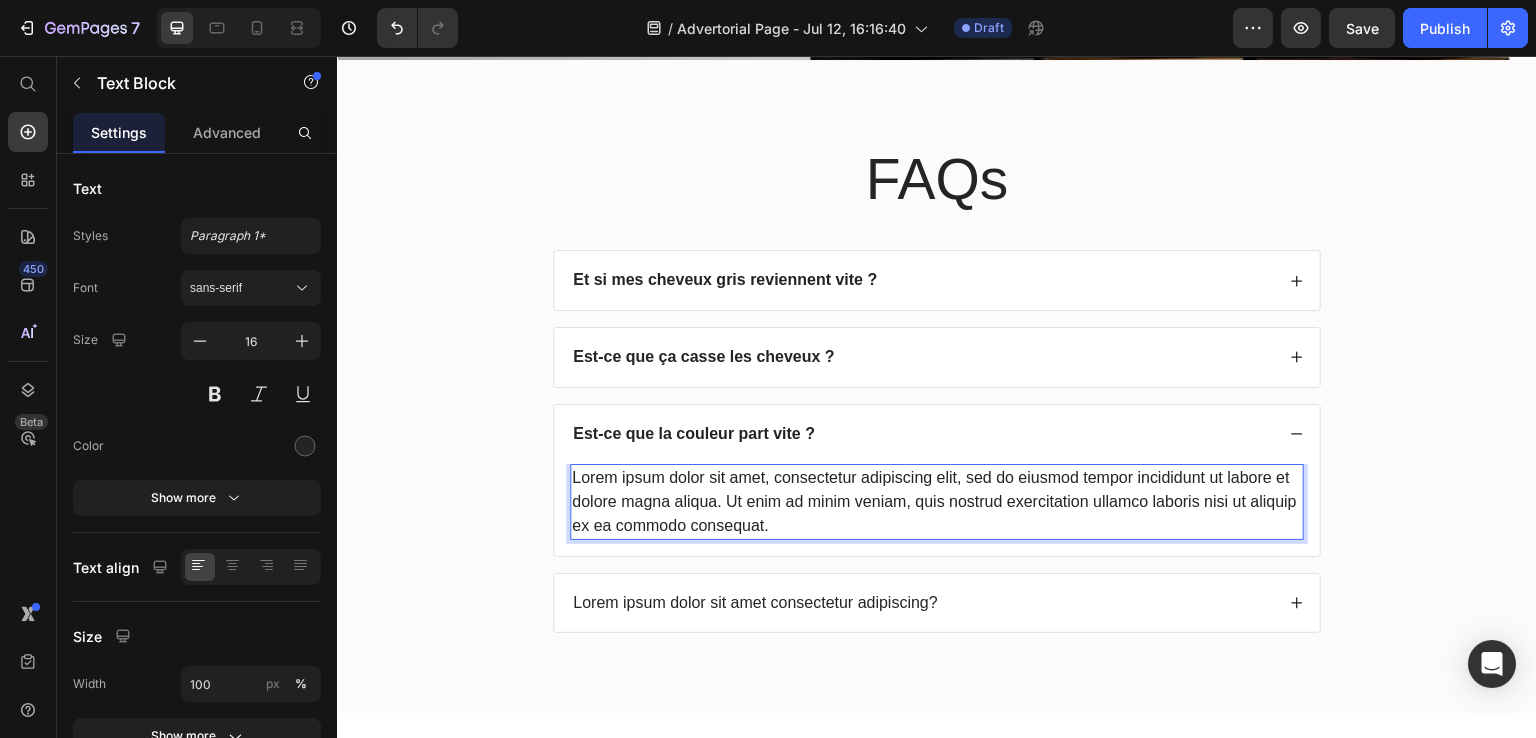 click on "Lorem ipsum dolor sit amet, consectetur adipiscing elit, sed do eiusmod tempor incididunt ut labore et dolore magna aliqua. Ut enim ad minim veniam, quis nostrud exercitation ullamco laboris nisi ut aliquip ex ea commodo consequat." at bounding box center (937, 502) 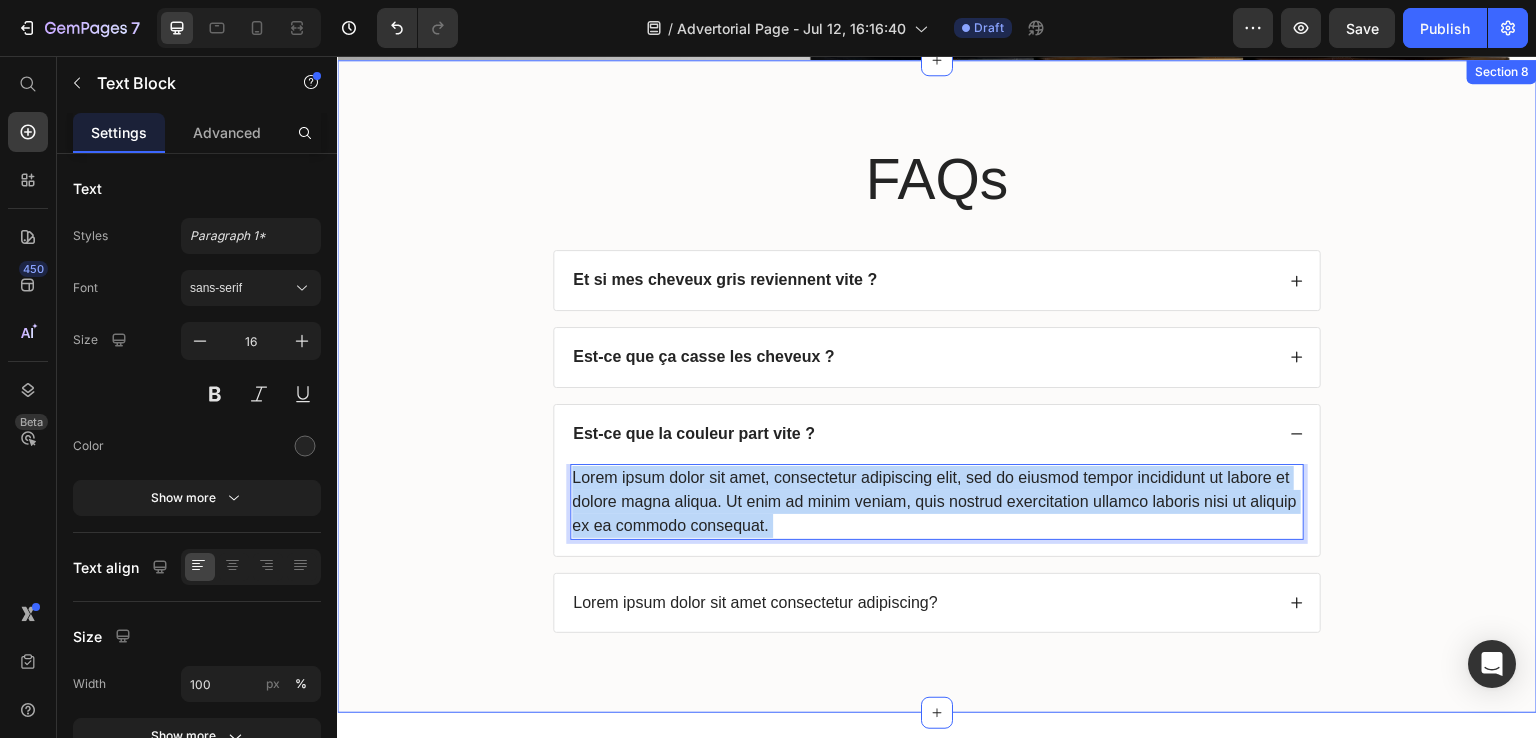 drag, startPoint x: 773, startPoint y: 524, endPoint x: 514, endPoint y: 444, distance: 271.0738 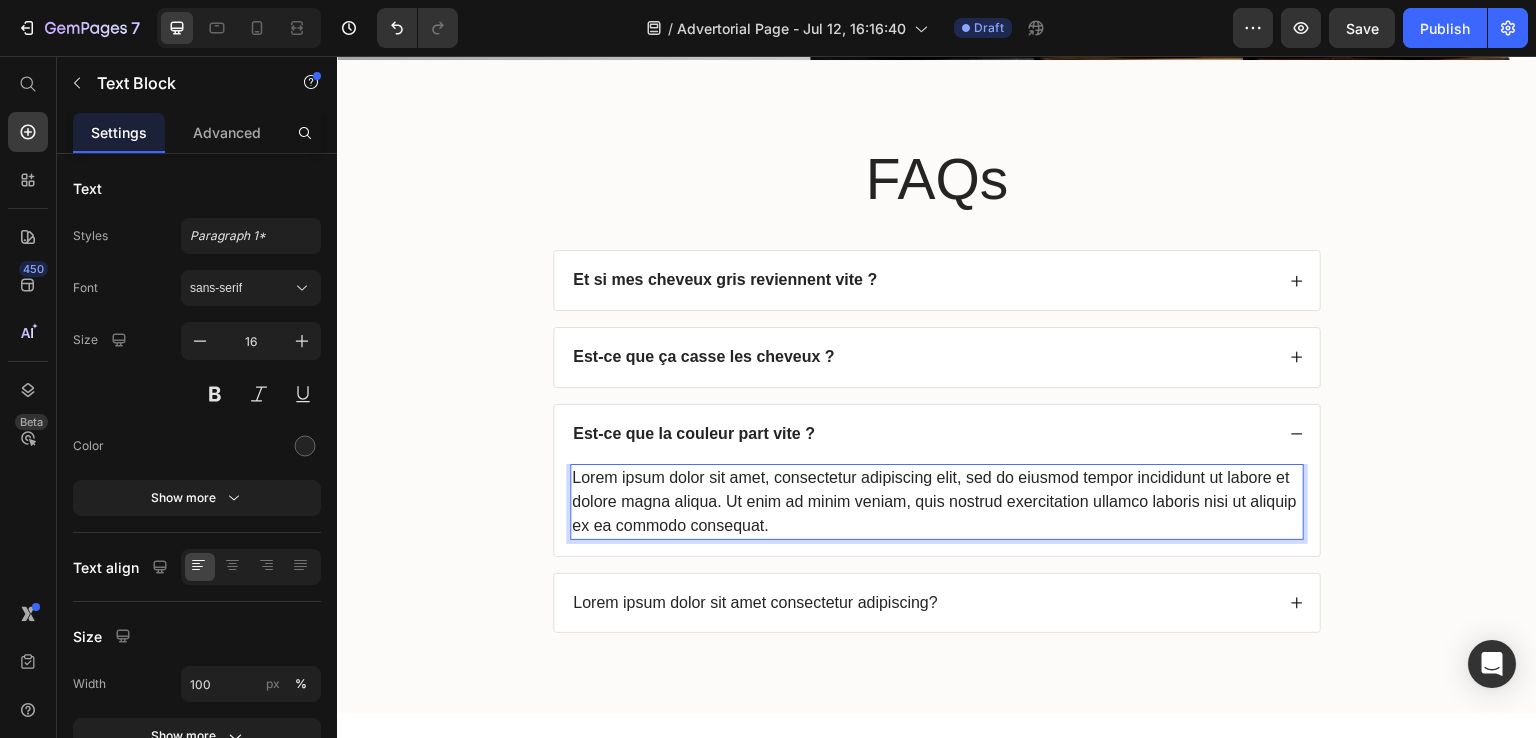 click on "Lorem ipsum dolor sit amet, consectetur adipiscing elit, sed do eiusmod tempor incididunt ut labore et dolore magna aliqua. Ut enim ad minim veniam, quis nostrud exercitation ullamco laboris nisi ut aliquip ex ea commodo consequat." at bounding box center (937, 502) 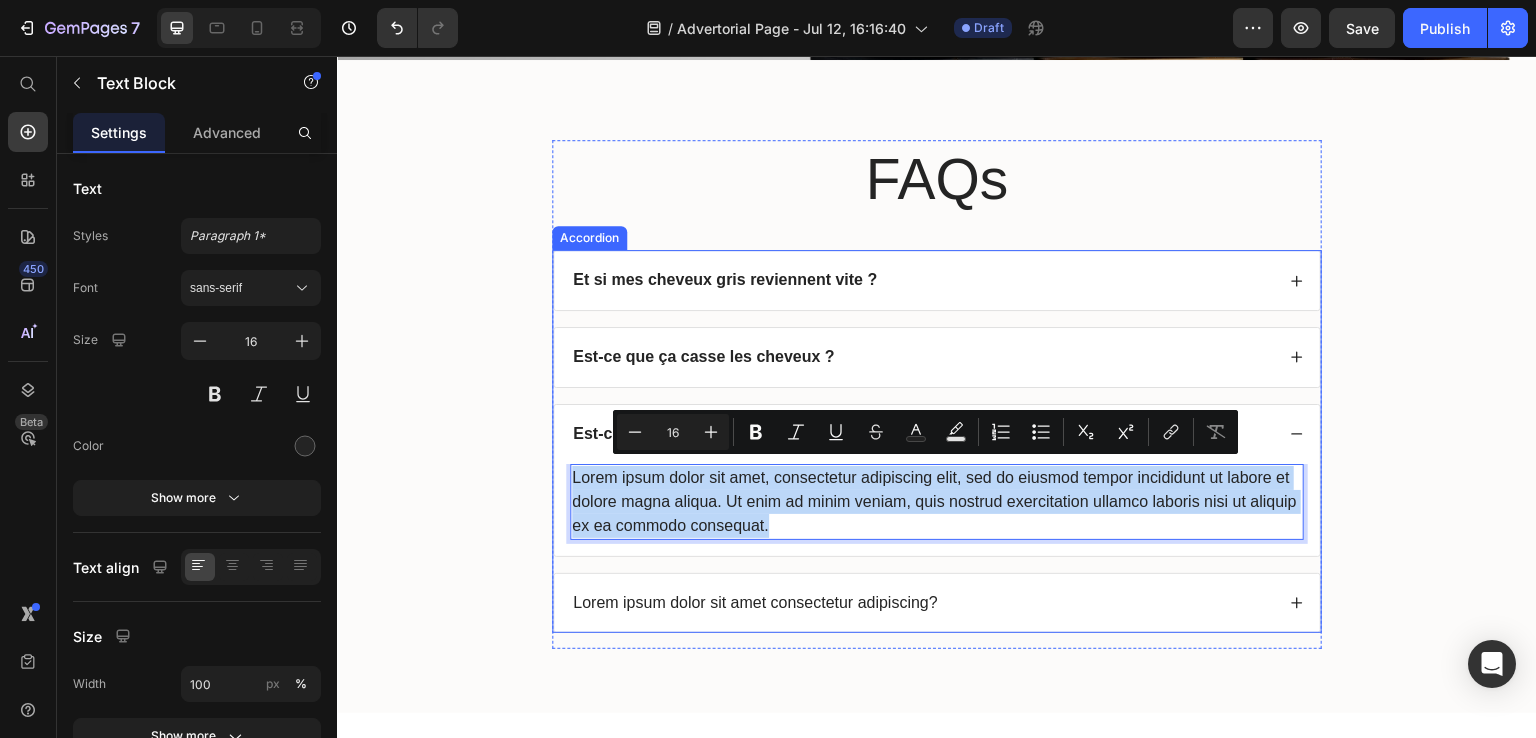 drag, startPoint x: 781, startPoint y: 514, endPoint x: 548, endPoint y: 454, distance: 240.60133 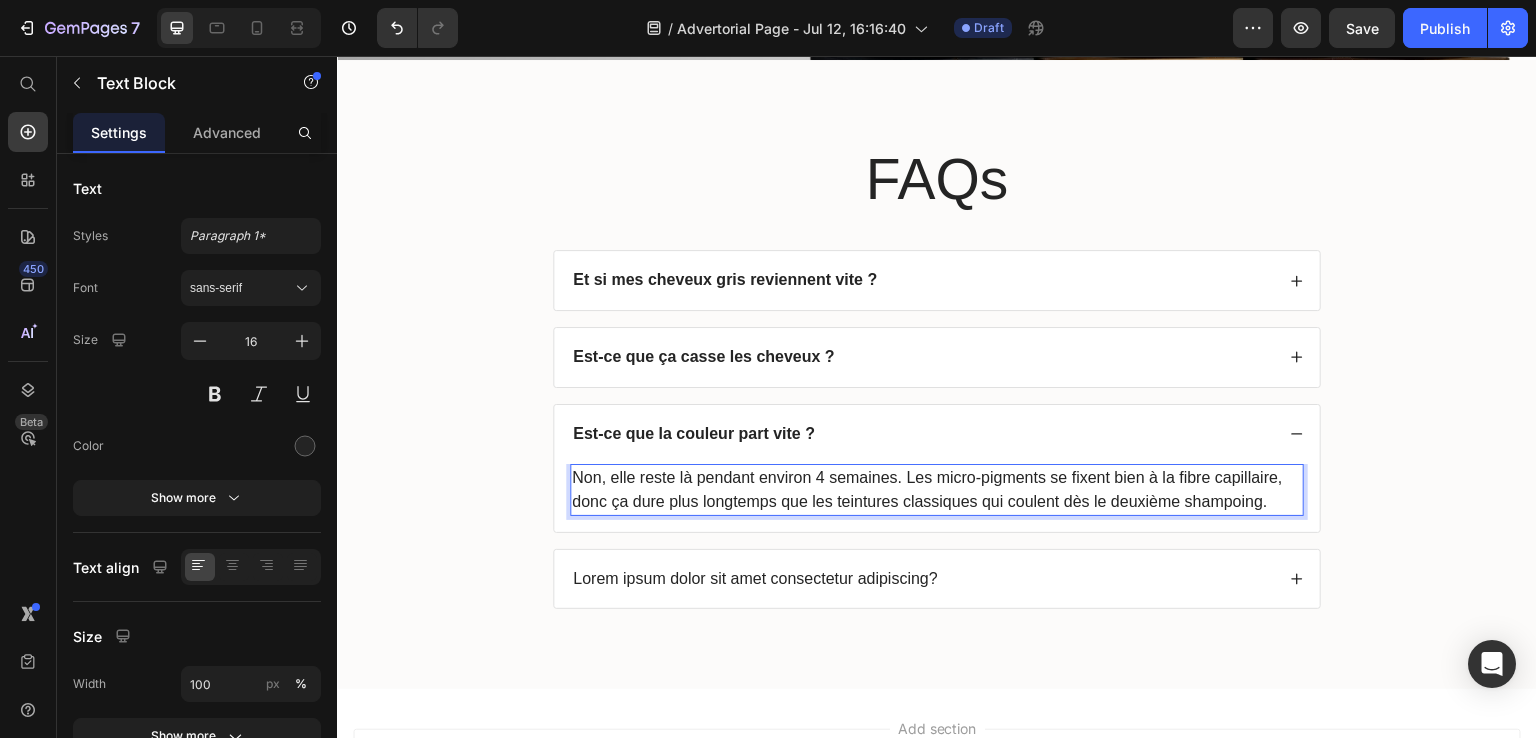 click on "Non, elle reste là pendant environ 4 semaines. Les micro-pigments se fixent bien à la fibre capillaire, donc ça dure plus longtemps que les teintures classiques qui coulent dès le deuxième shampoing." at bounding box center [927, 489] 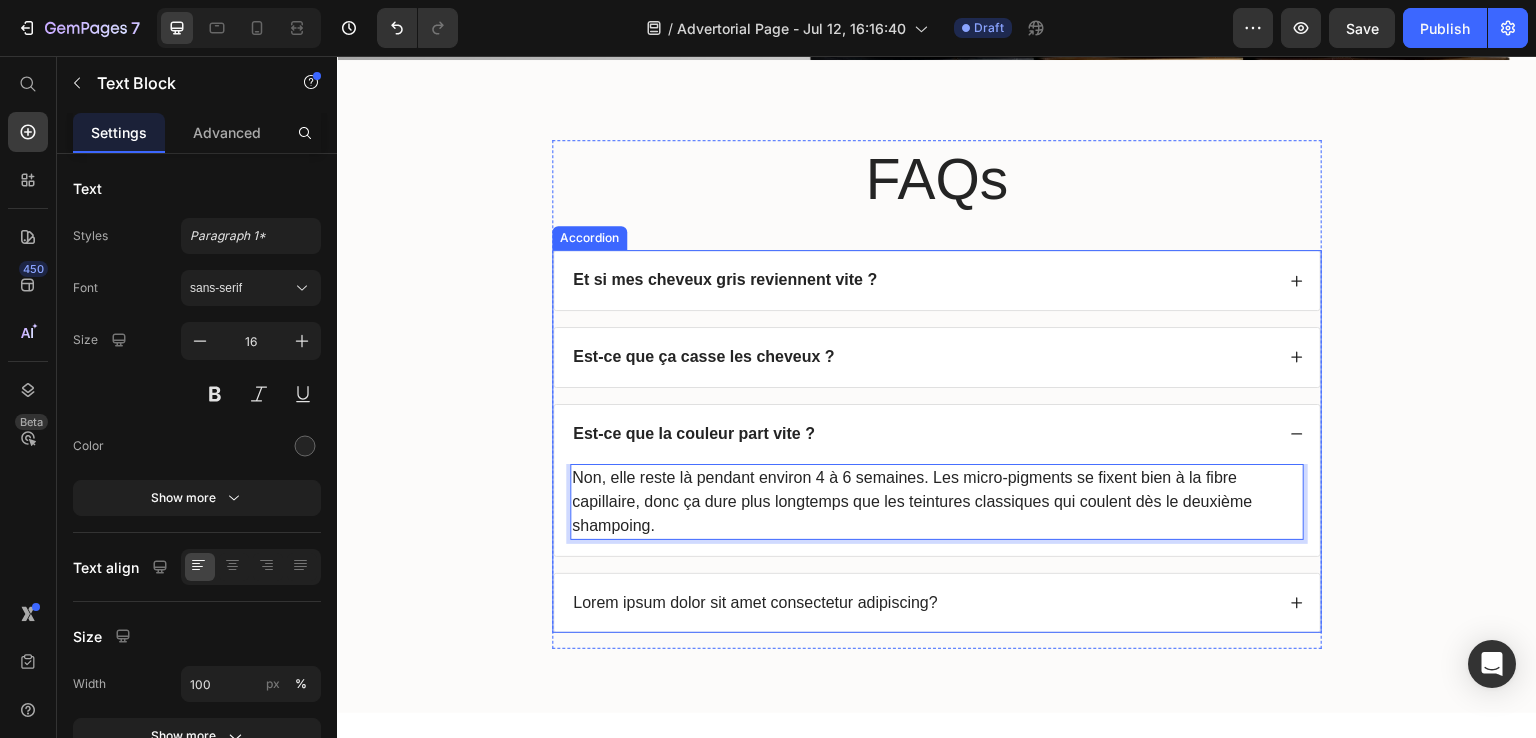 click on "Lorem ipsum dolor sit amet consectetur adipiscing?" at bounding box center (755, 603) 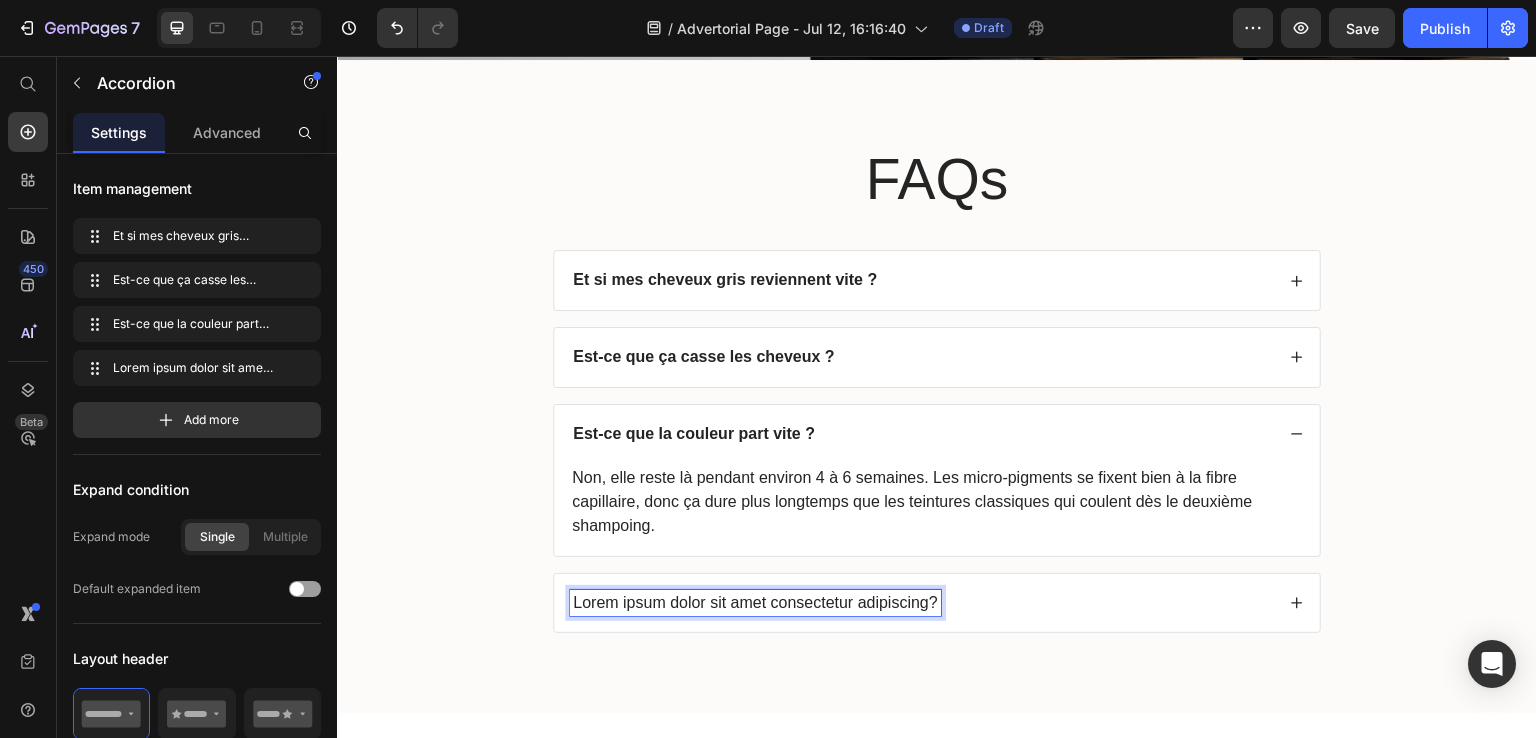 click 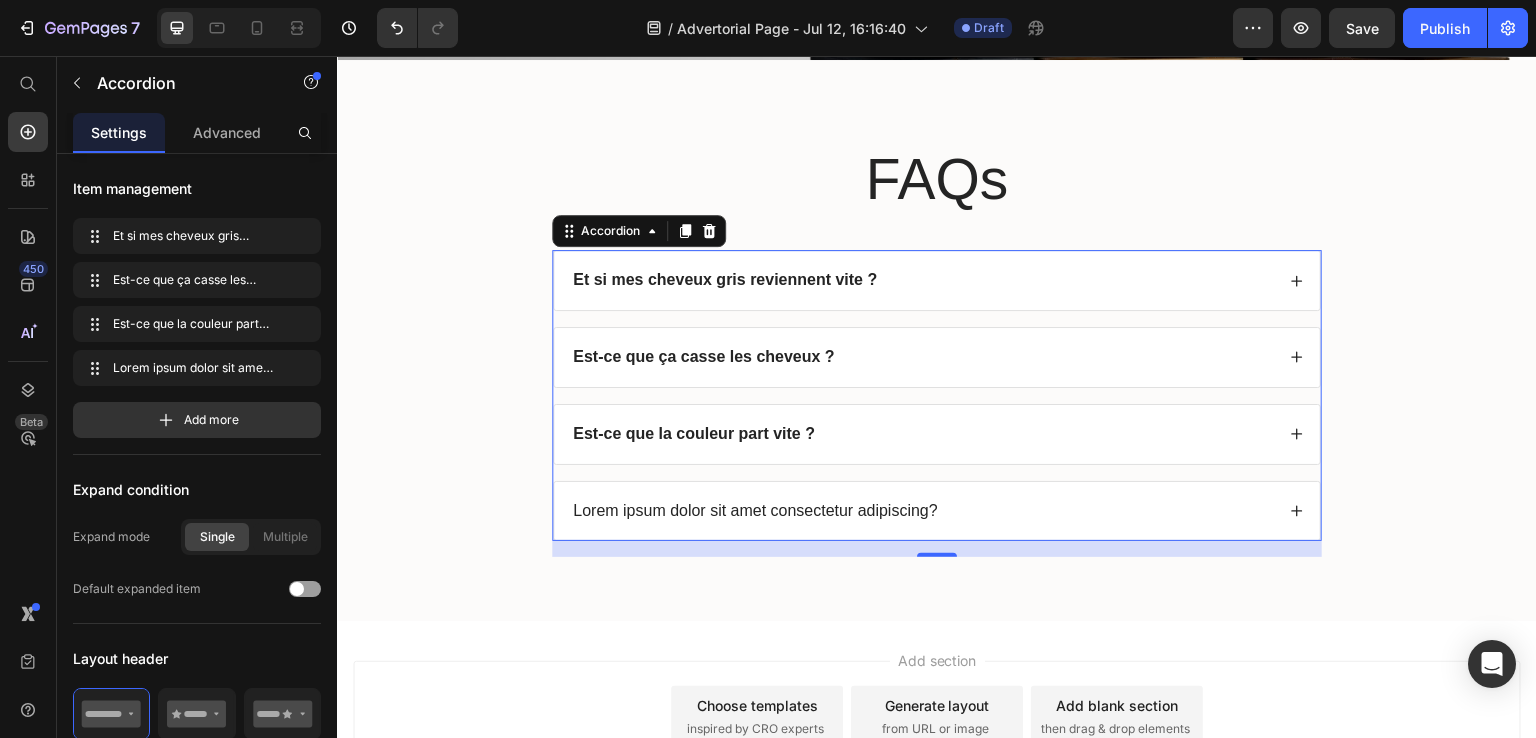 click on "Lorem ipsum dolor sit amet consectetur adipiscing?" at bounding box center (755, 511) 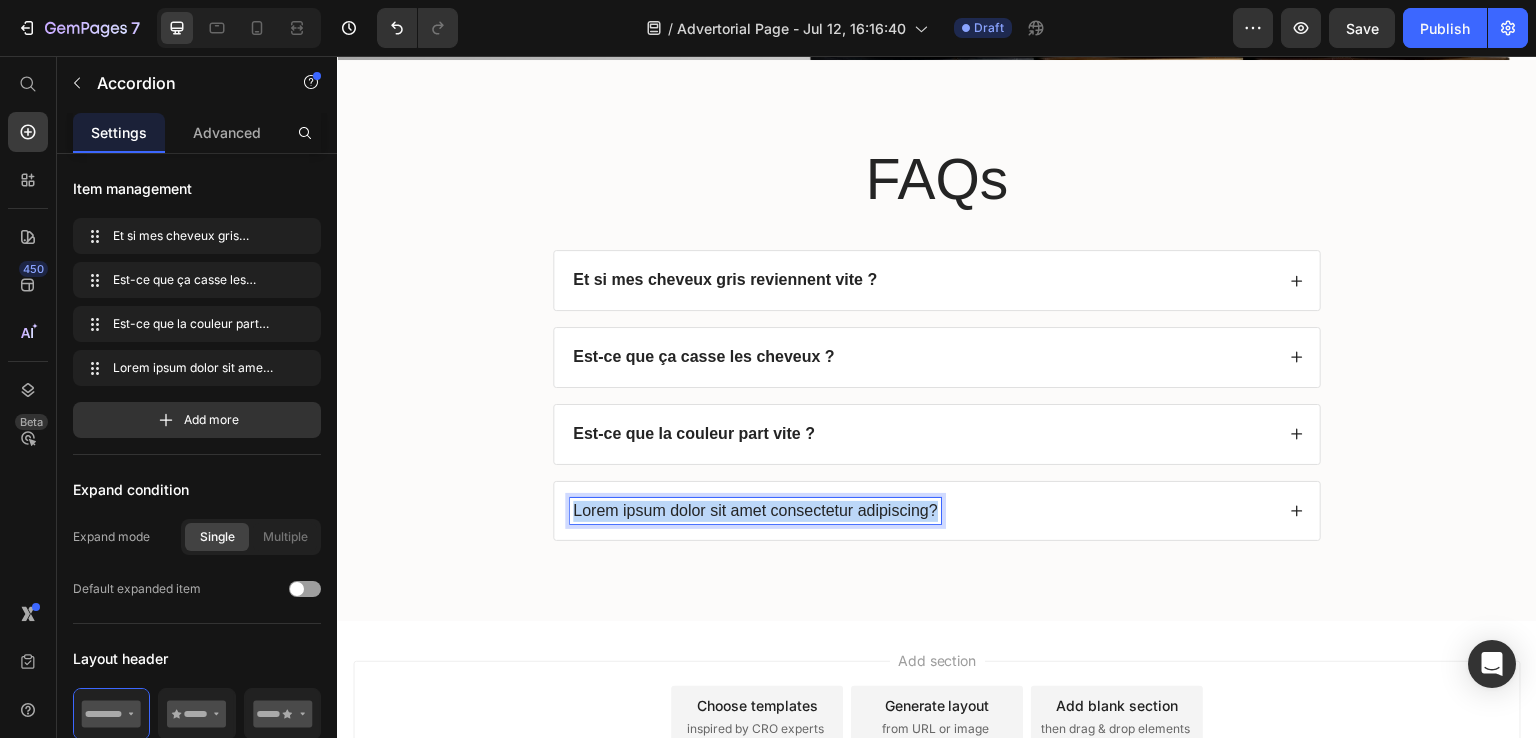 drag, startPoint x: 928, startPoint y: 501, endPoint x: 547, endPoint y: 496, distance: 381.0328 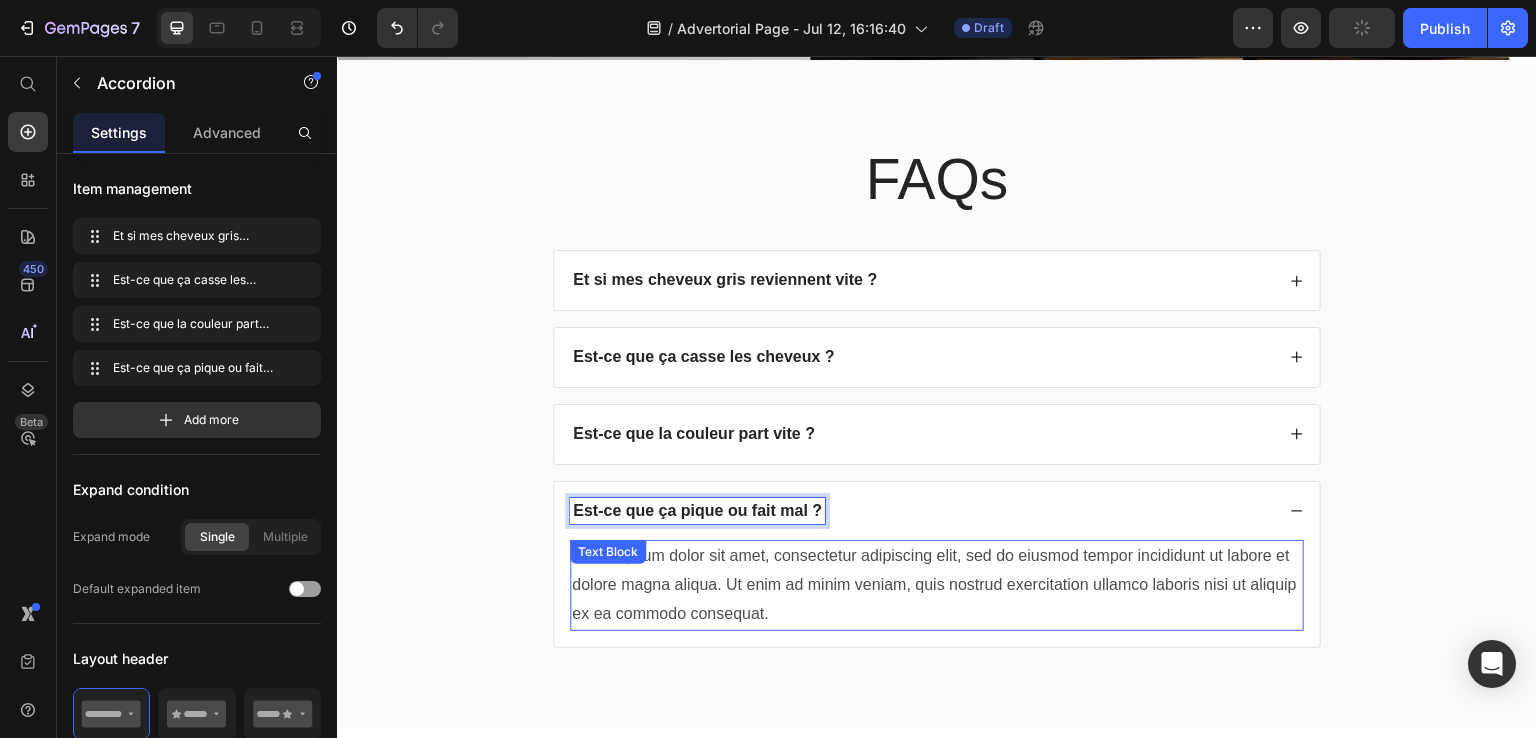 click on "Lorem ipsum dolor sit amet, consectetur adipiscing elit, sed do eiusmod tempor incididunt ut labore et dolore magna aliqua. Ut enim ad minim veniam, quis nostrud exercitation ullamco laboris nisi ut aliquip ex ea commodo consequat." at bounding box center [937, 585] 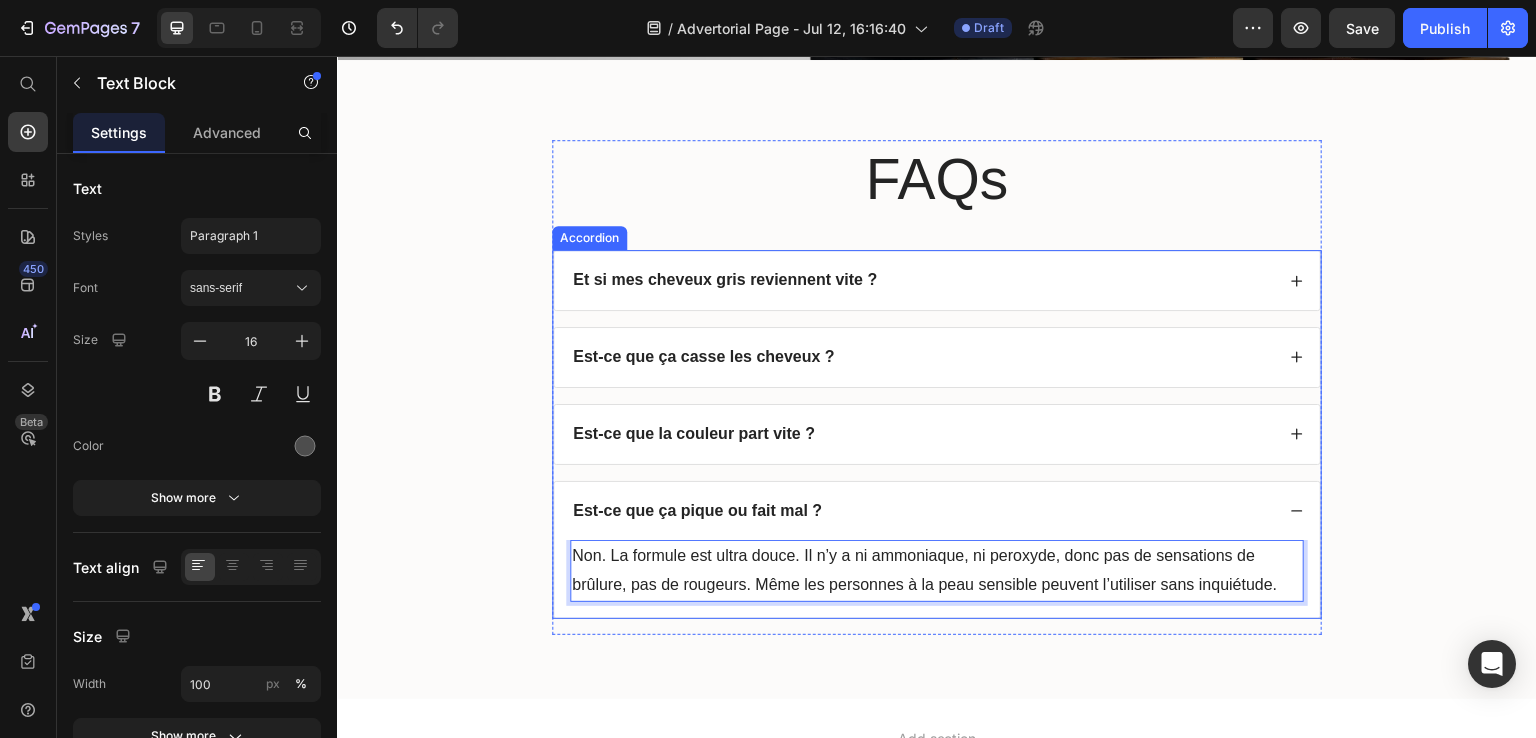 click 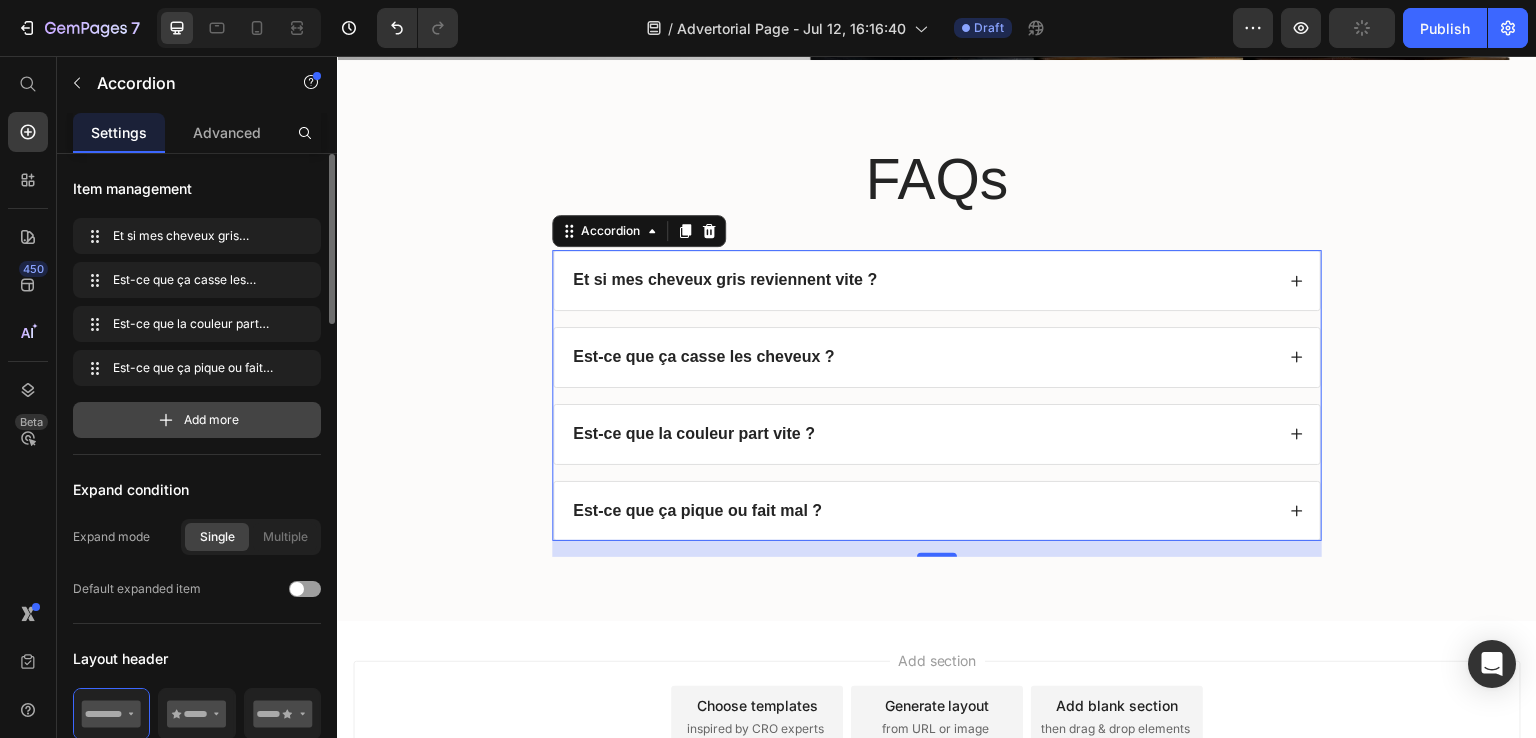 click on "Add more" at bounding box center (197, 420) 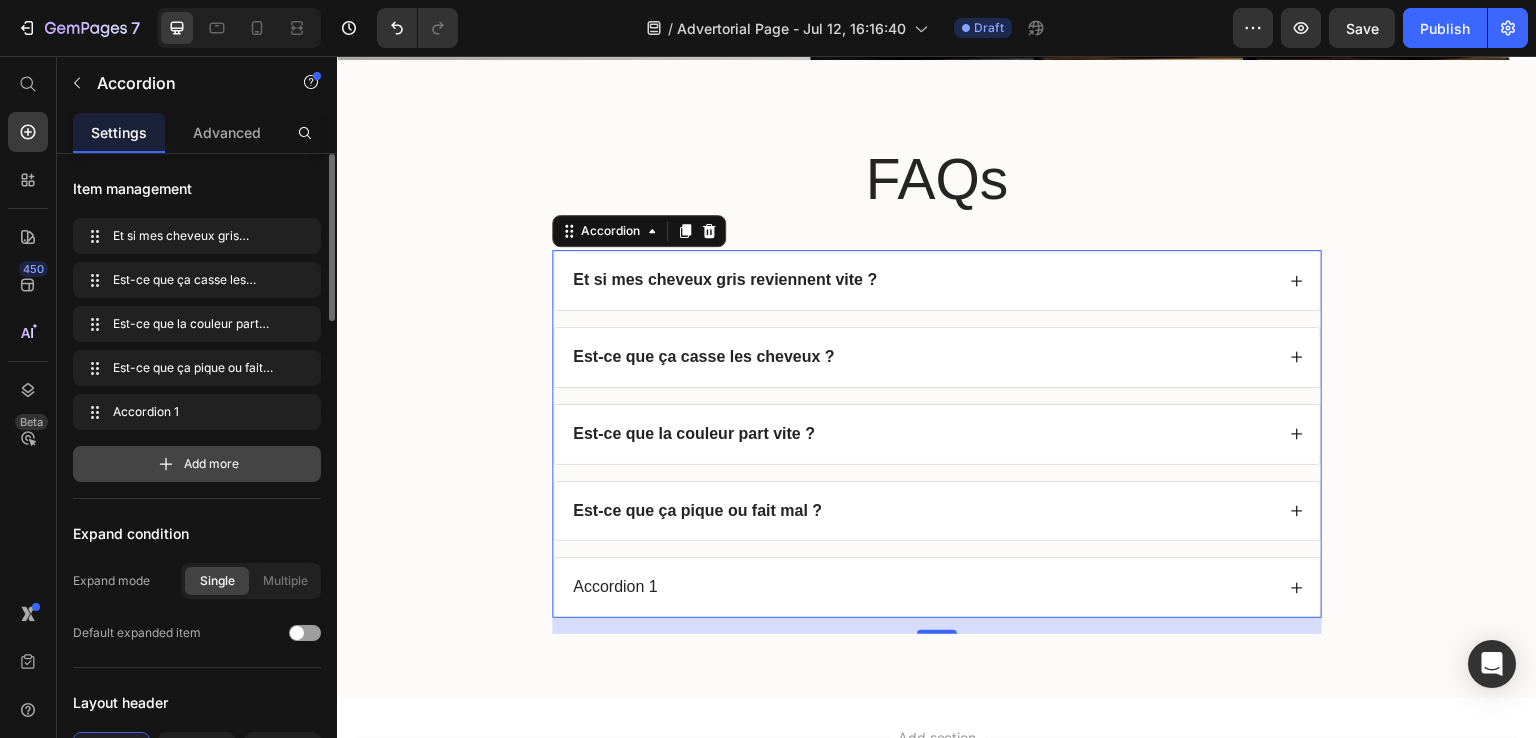 click on "Add more" at bounding box center (211, 464) 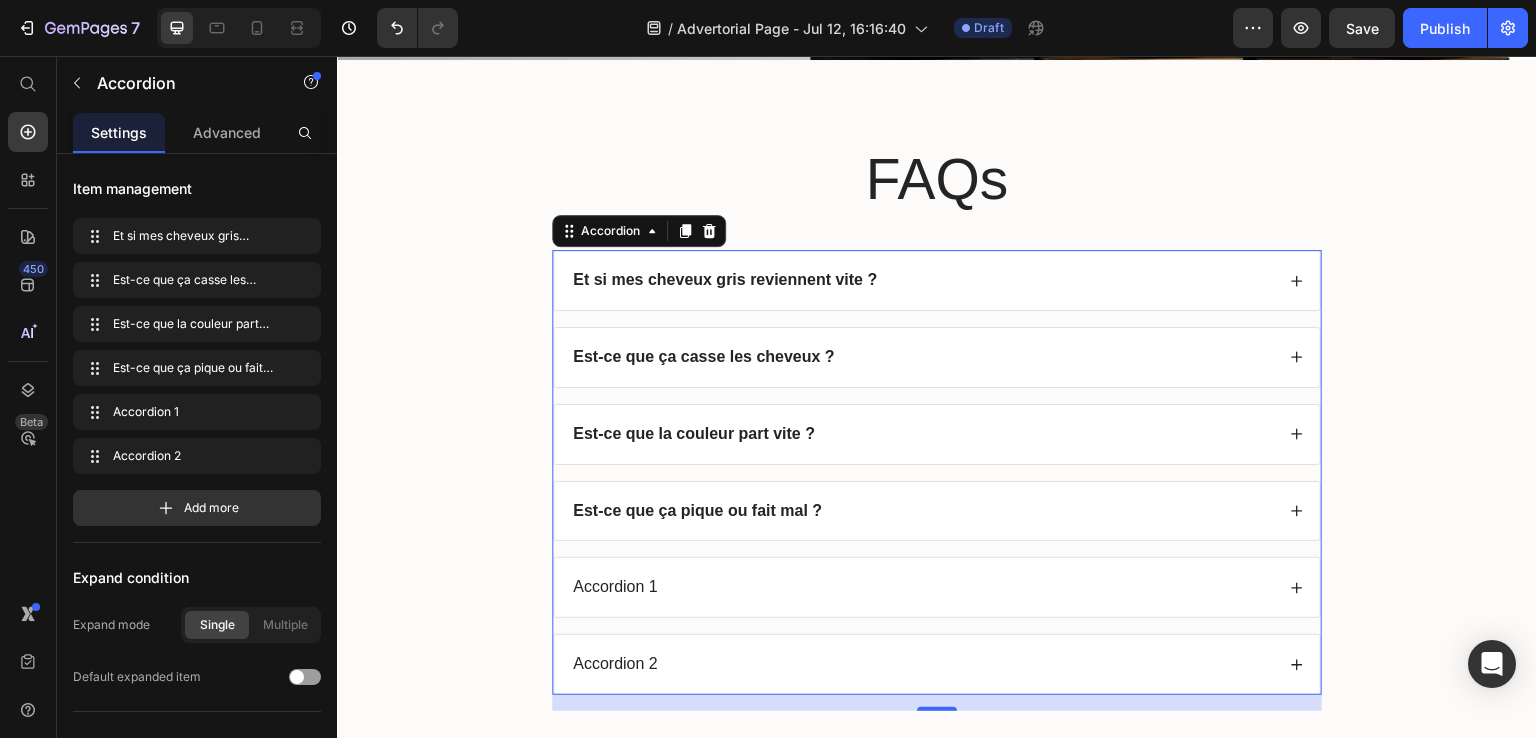 click on "Accordion 1" at bounding box center [615, 587] 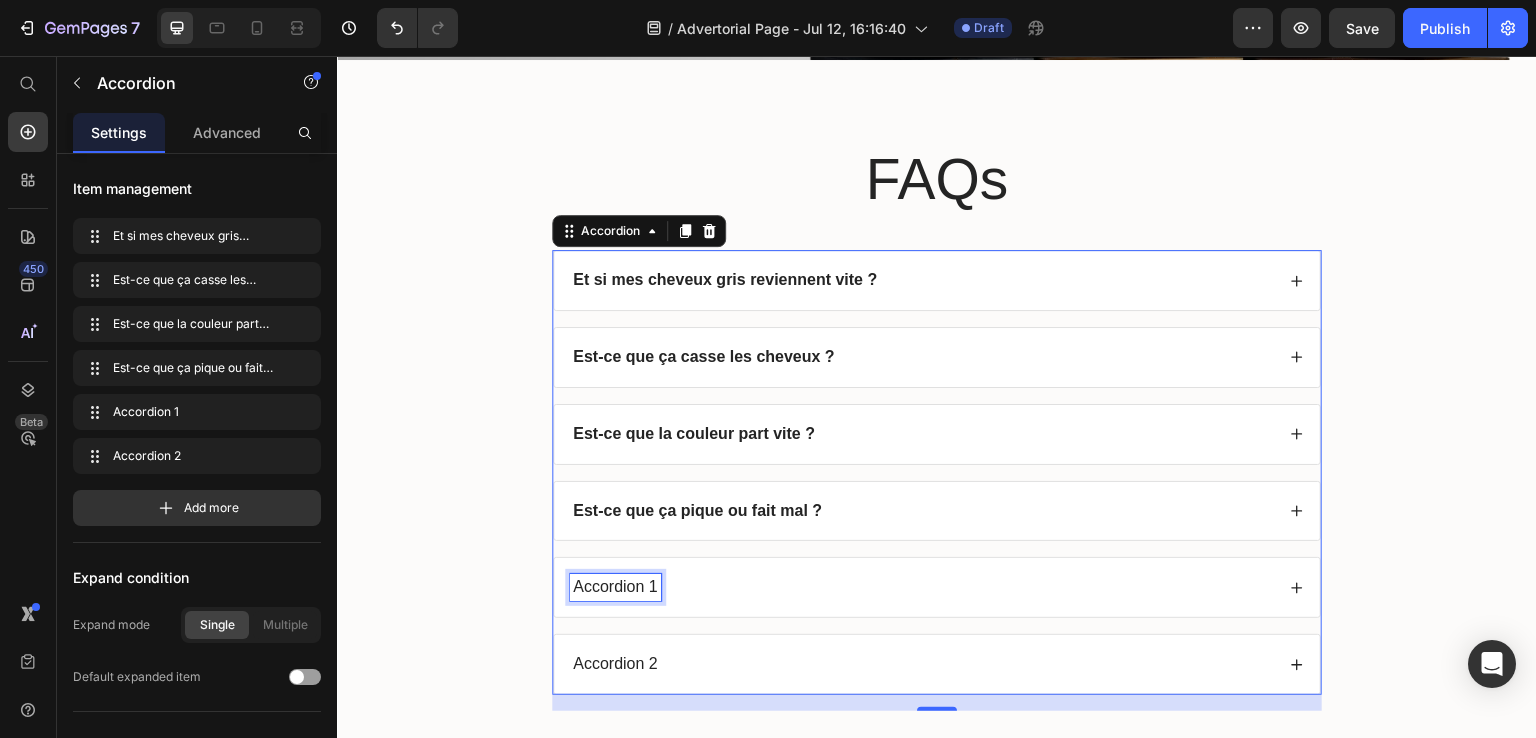 click on "Accordion 1" at bounding box center (615, 587) 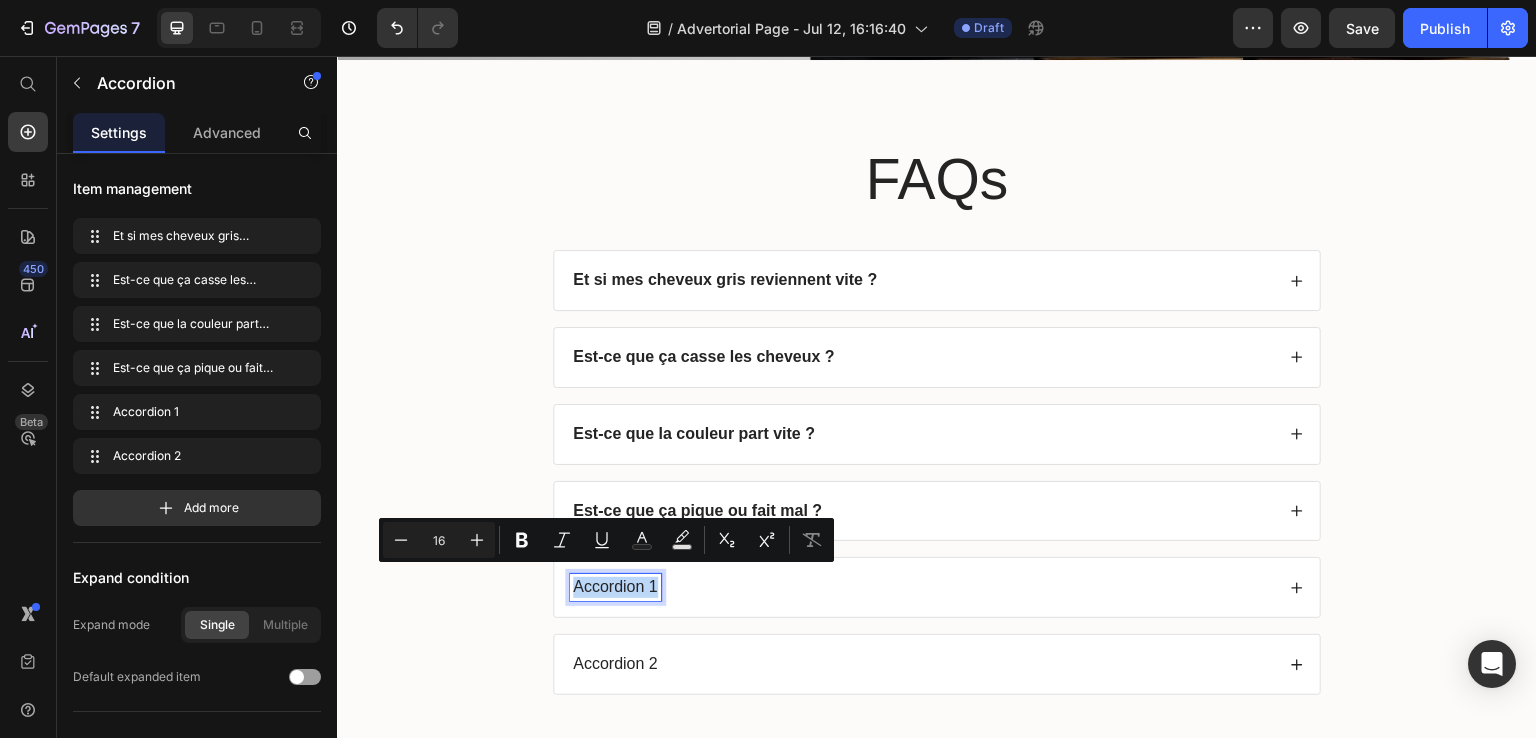 drag, startPoint x: 647, startPoint y: 584, endPoint x: 535, endPoint y: 584, distance: 112 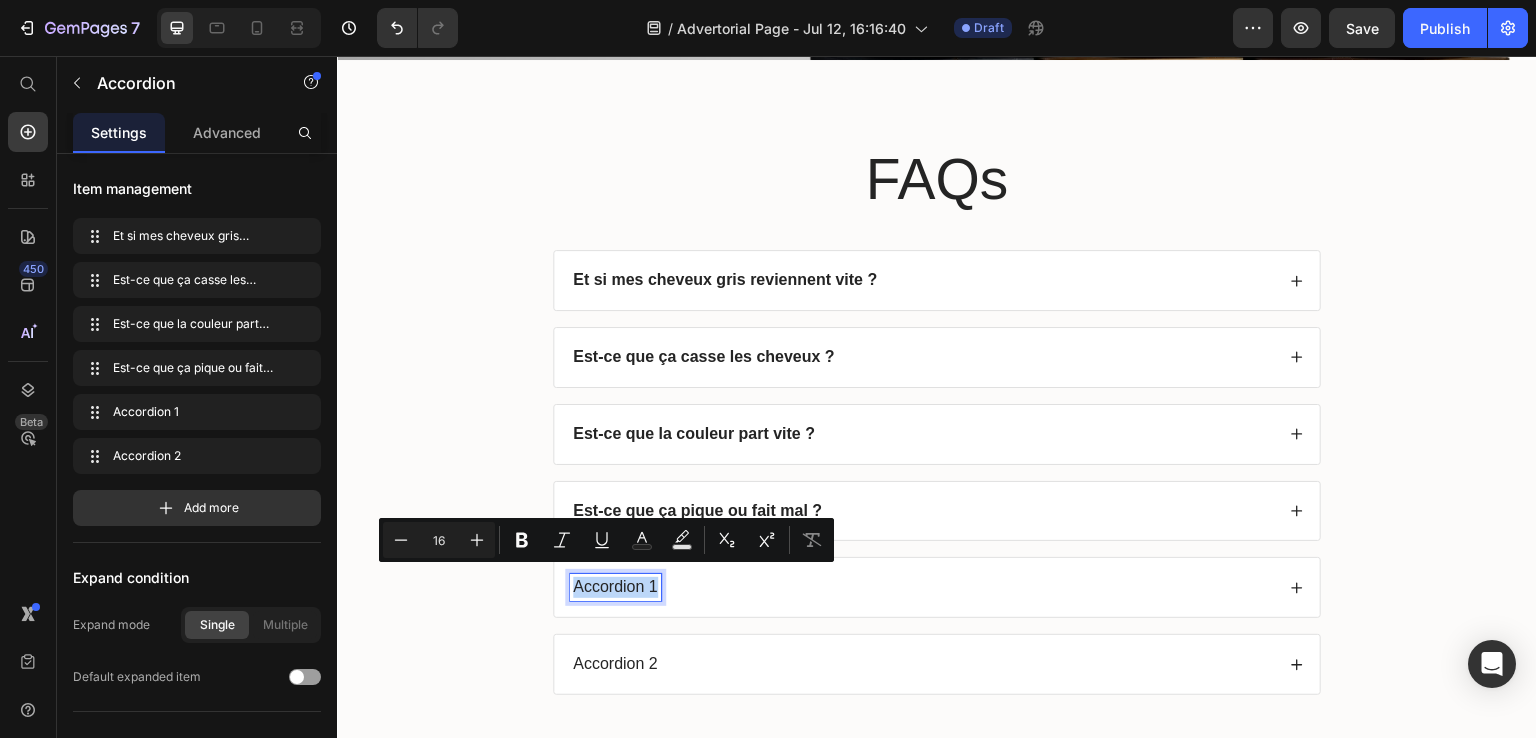 click on "FAQs Heading
Et si mes cheveux gris reviennent vite ?
Est-ce que ça casse les cheveux ?
Est-ce que la couleur part vite ?
Est-ce que ça pique ou fait mal ?
Accordion 1
Accordion 2 Accordion   16 Row" at bounding box center [937, 433] 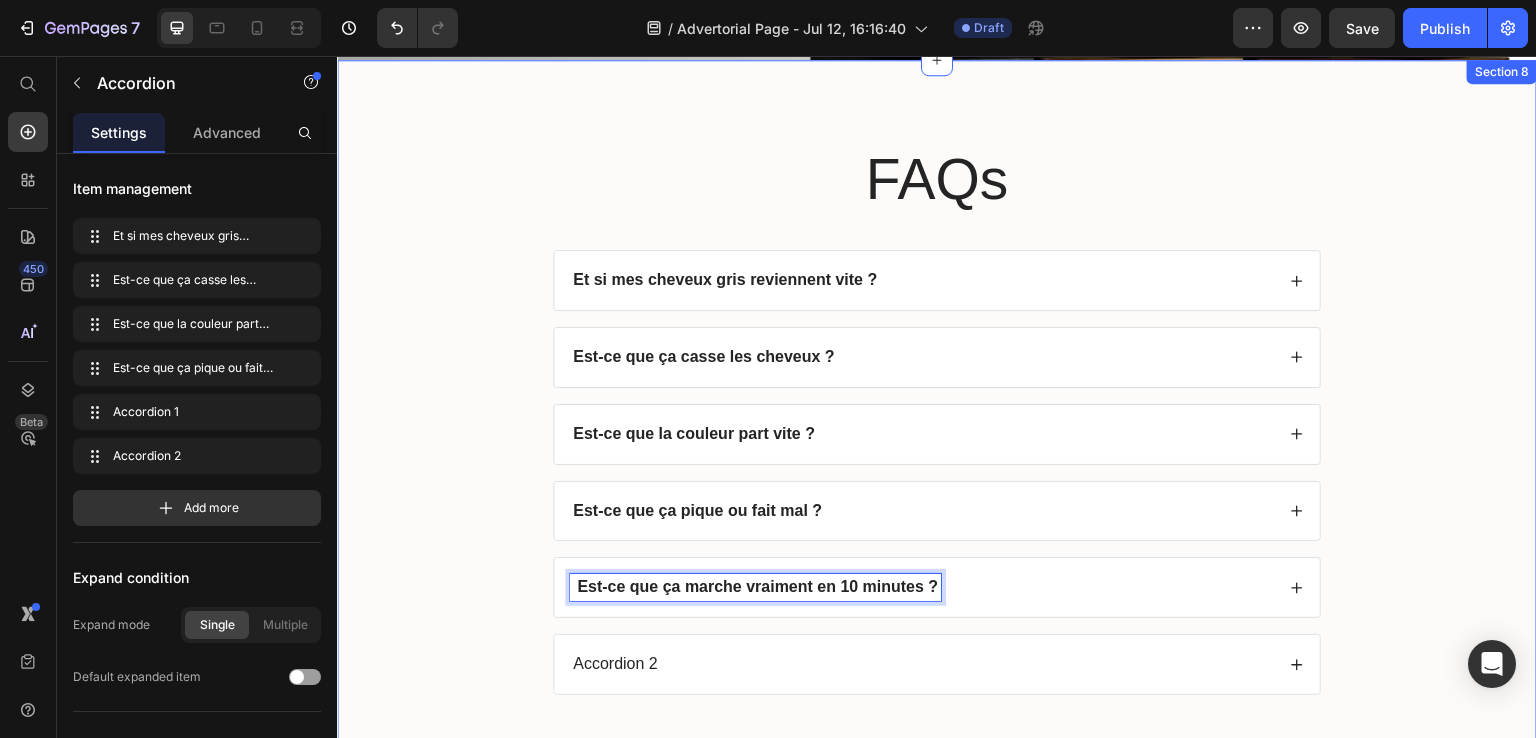 click on "Est-ce que ça marche vraiment en 10 minutes ?" at bounding box center [922, 587] 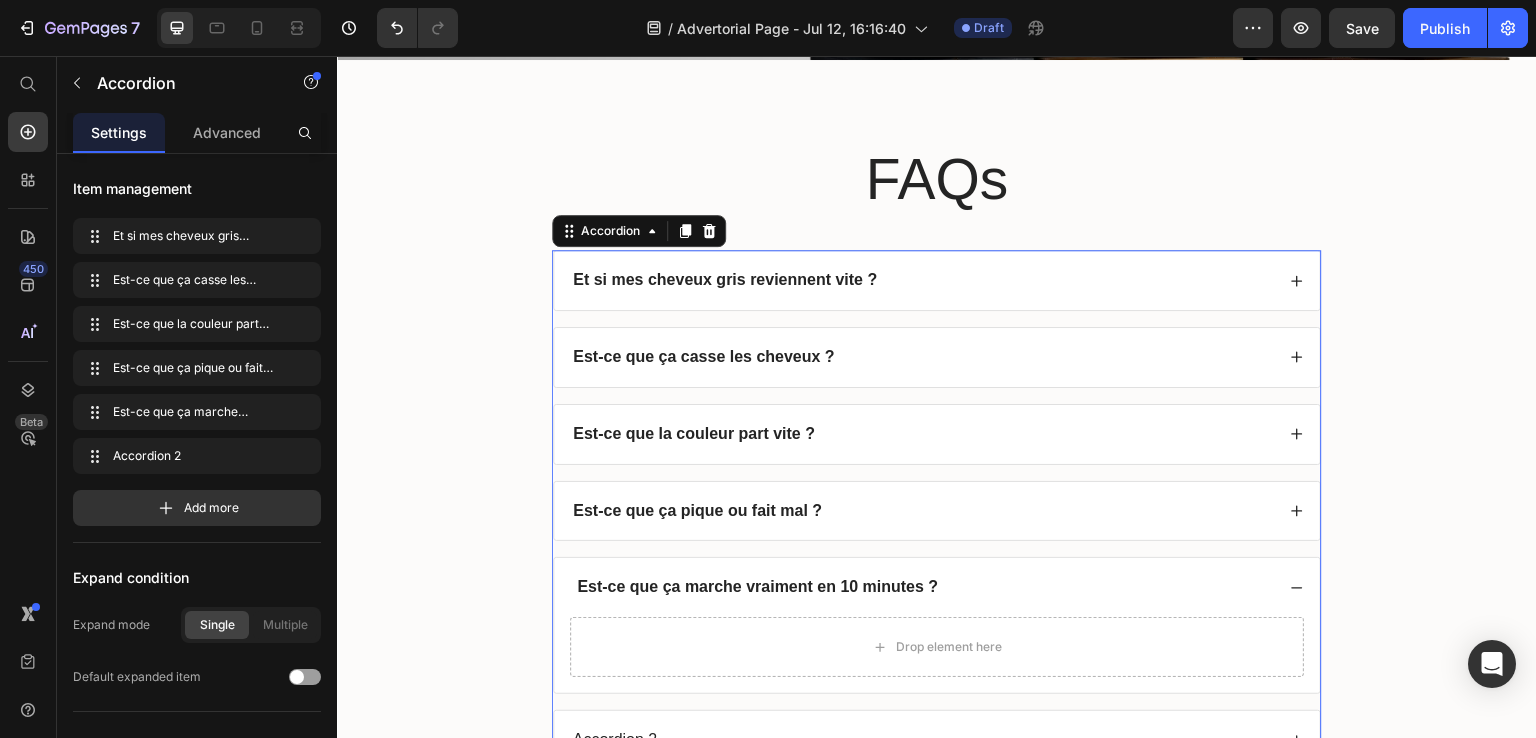 scroll, scrollTop: 5561, scrollLeft: 0, axis: vertical 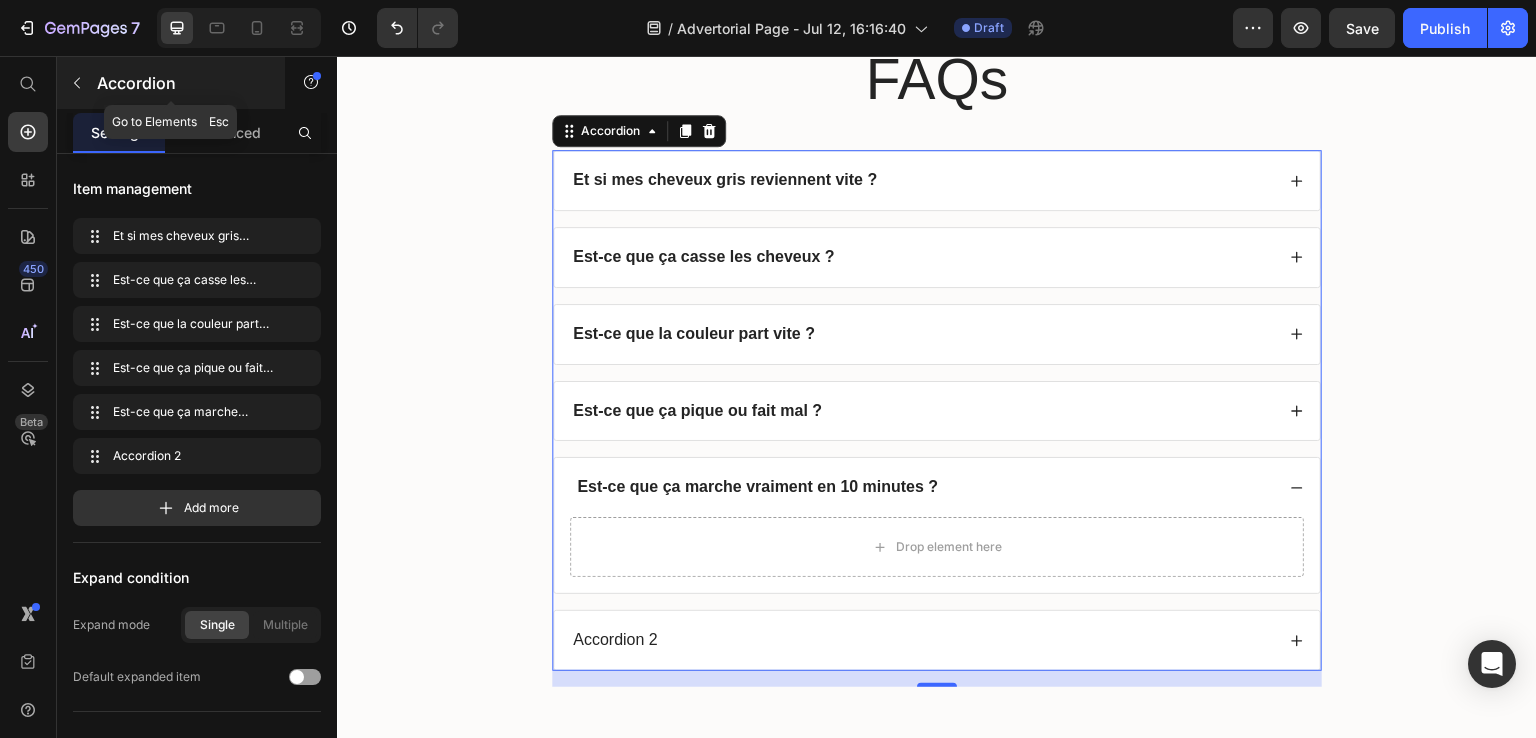 click at bounding box center (77, 83) 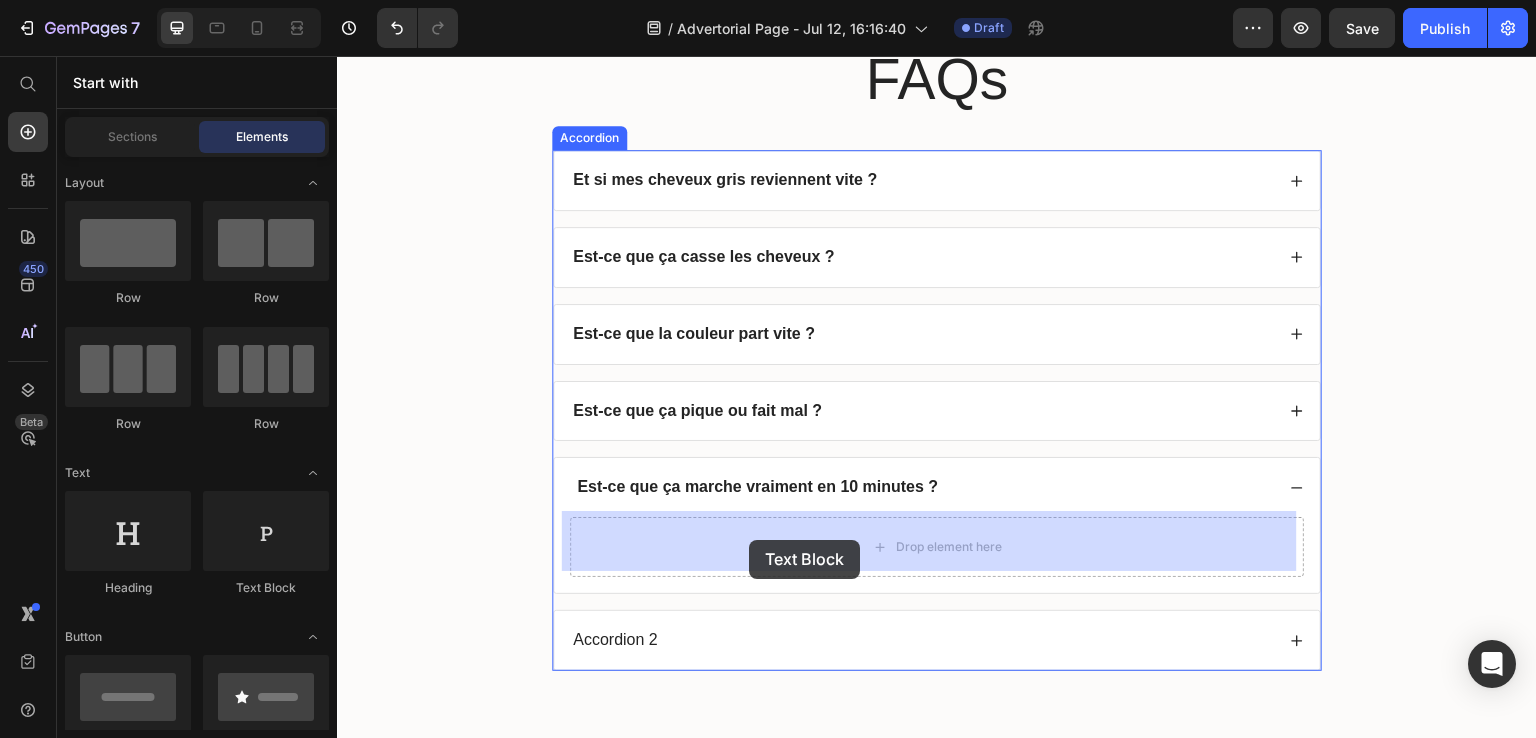 drag, startPoint x: 589, startPoint y: 599, endPoint x: 749, endPoint y: 540, distance: 170.53152 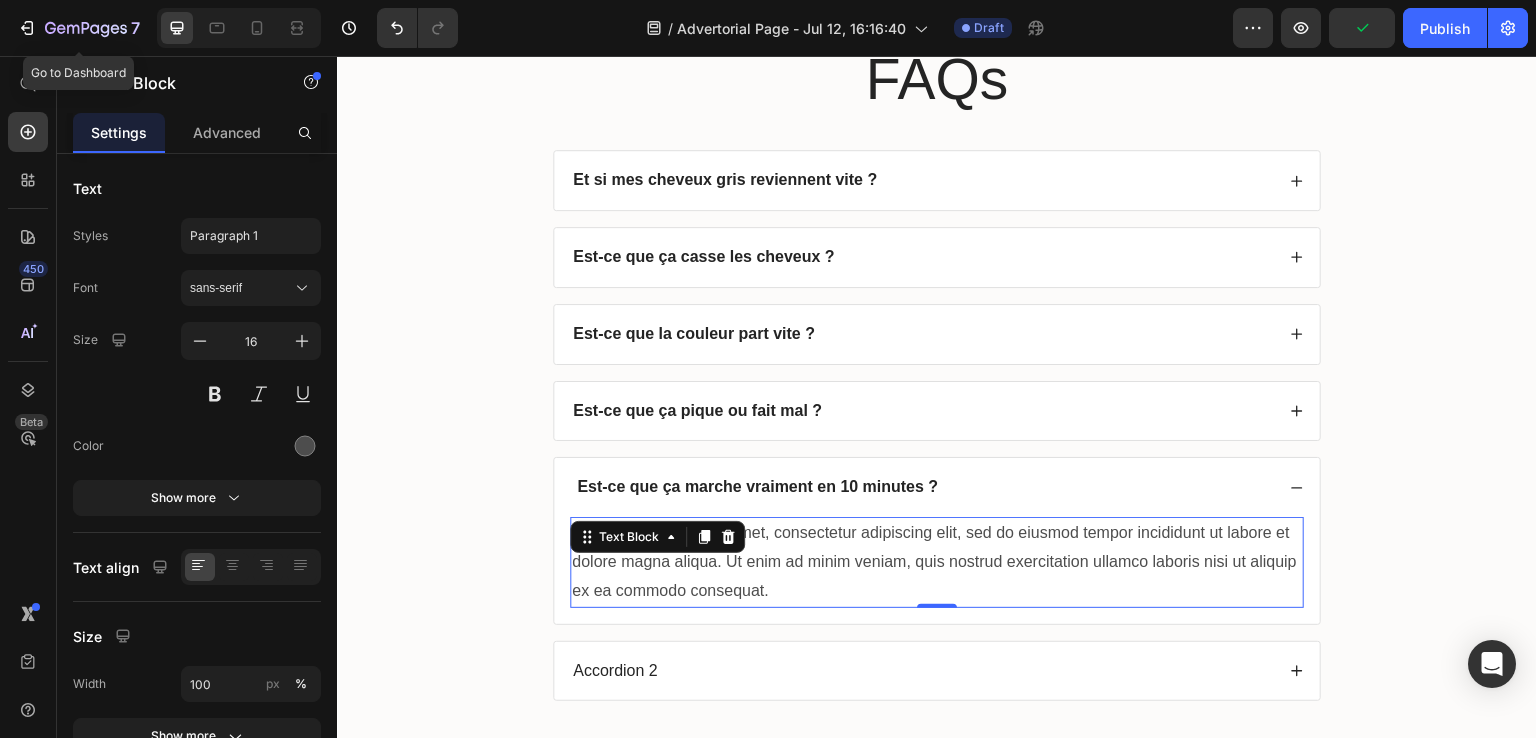 click on "Lorem ipsum dolor sit amet, consectetur adipiscing elit, sed do eiusmod tempor incididunt ut labore et dolore magna aliqua. Ut enim ad minim veniam, quis nostrud exercitation ullamco laboris nisi ut aliquip ex ea commodo consequat." at bounding box center [937, 562] 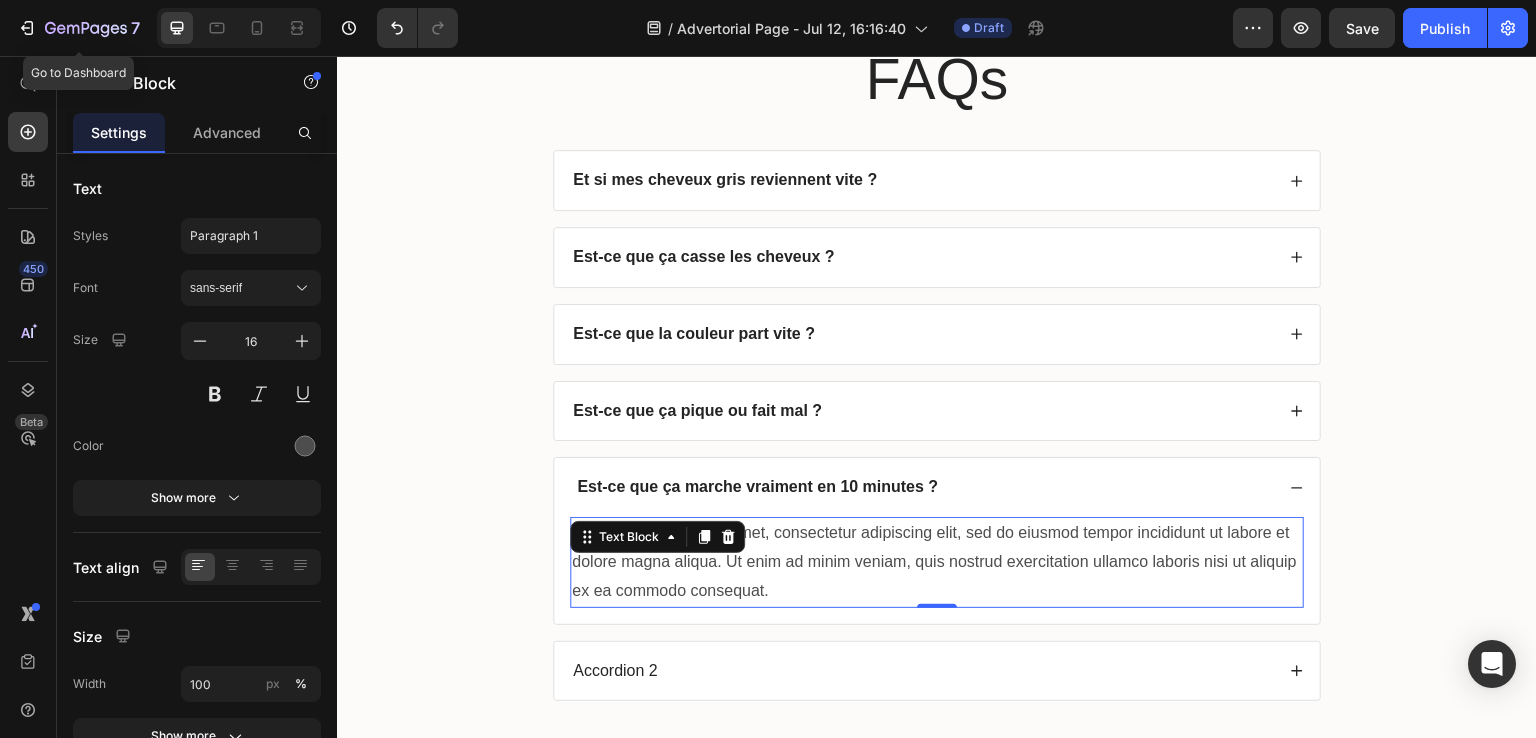 click on "Lorem ipsum dolor sit amet, consectetur adipiscing elit, sed do eiusmod tempor incididunt ut labore et dolore magna aliqua. Ut enim ad minim veniam, quis nostrud exercitation ullamco laboris nisi ut aliquip ex ea commodo consequat." at bounding box center (937, 562) 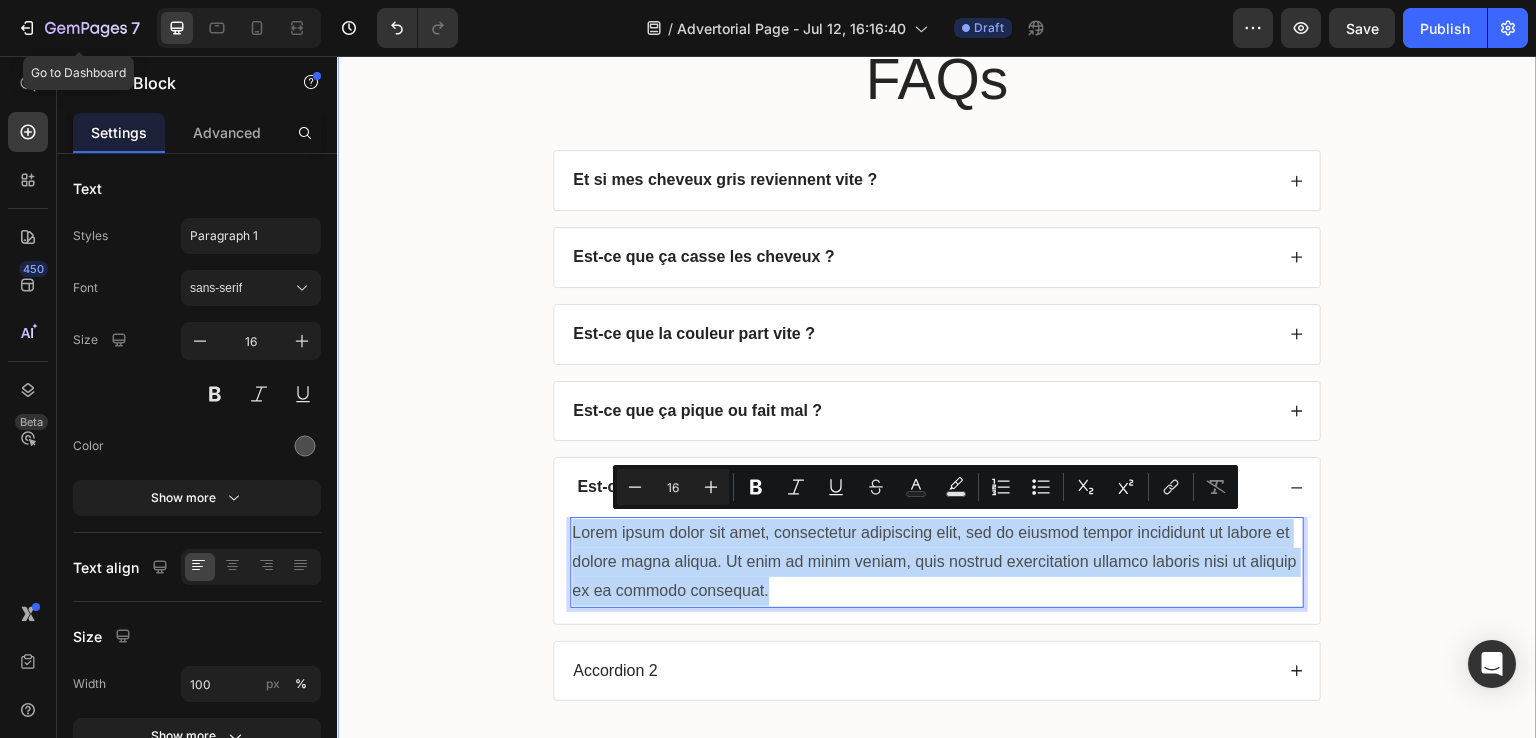 drag, startPoint x: 778, startPoint y: 590, endPoint x: 535, endPoint y: 524, distance: 251.8035 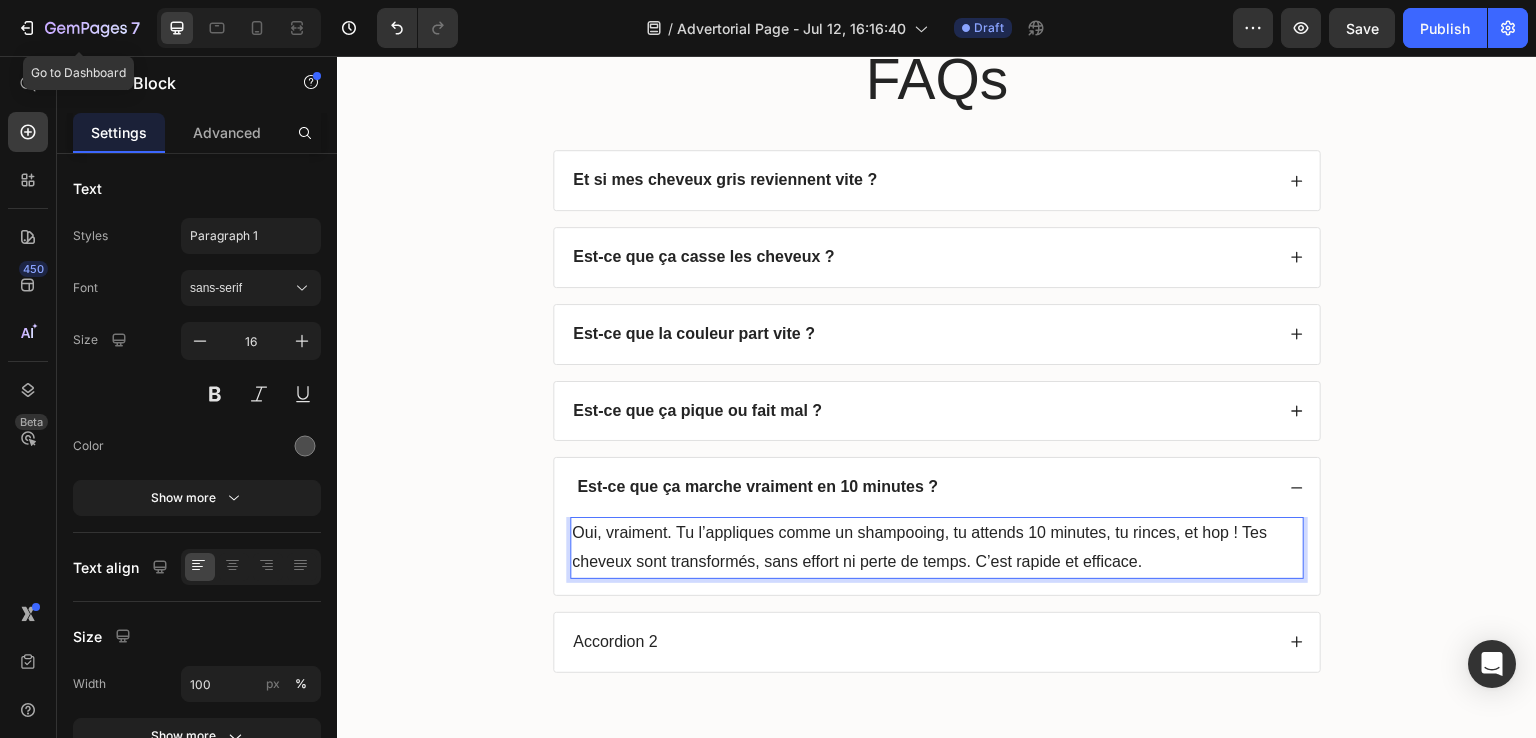 scroll, scrollTop: 5761, scrollLeft: 0, axis: vertical 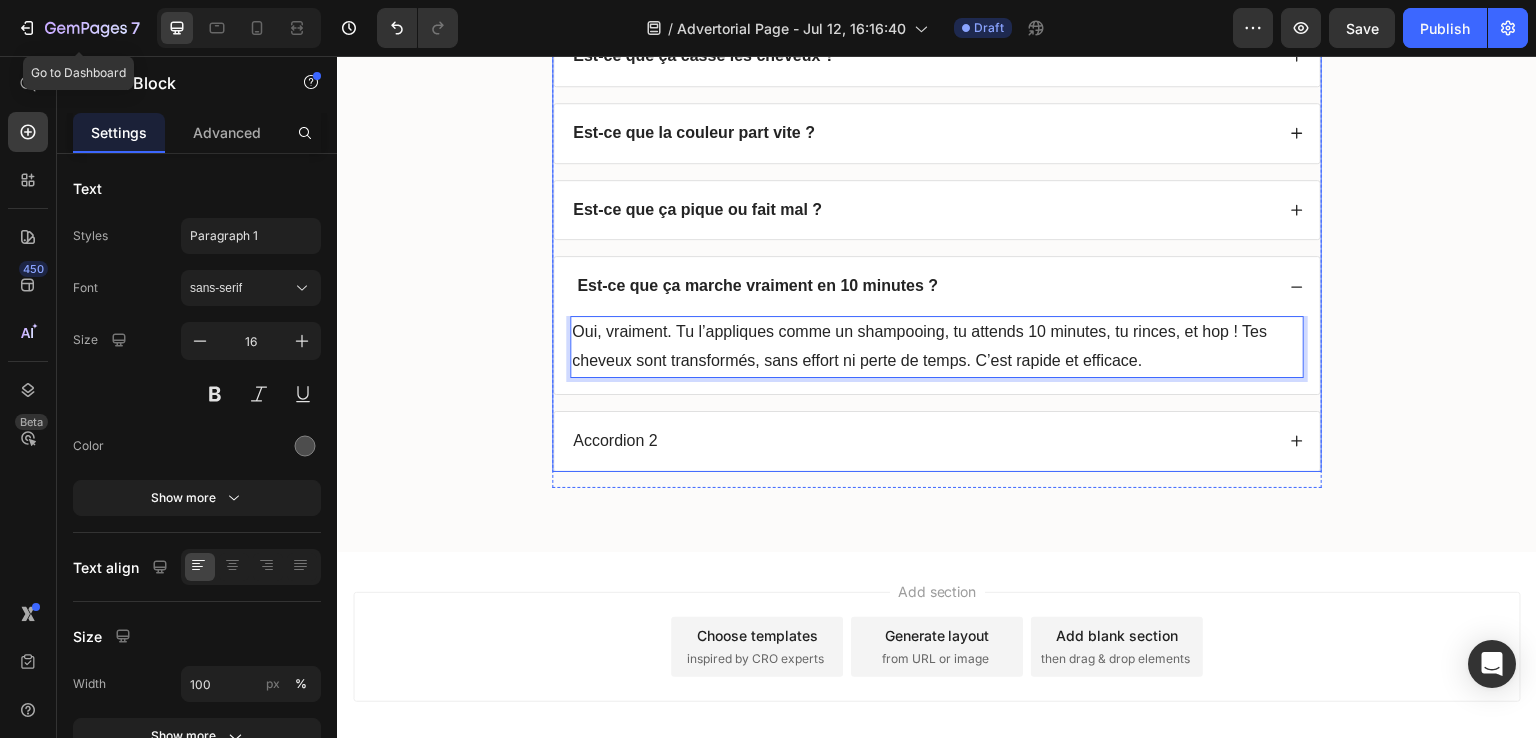 click 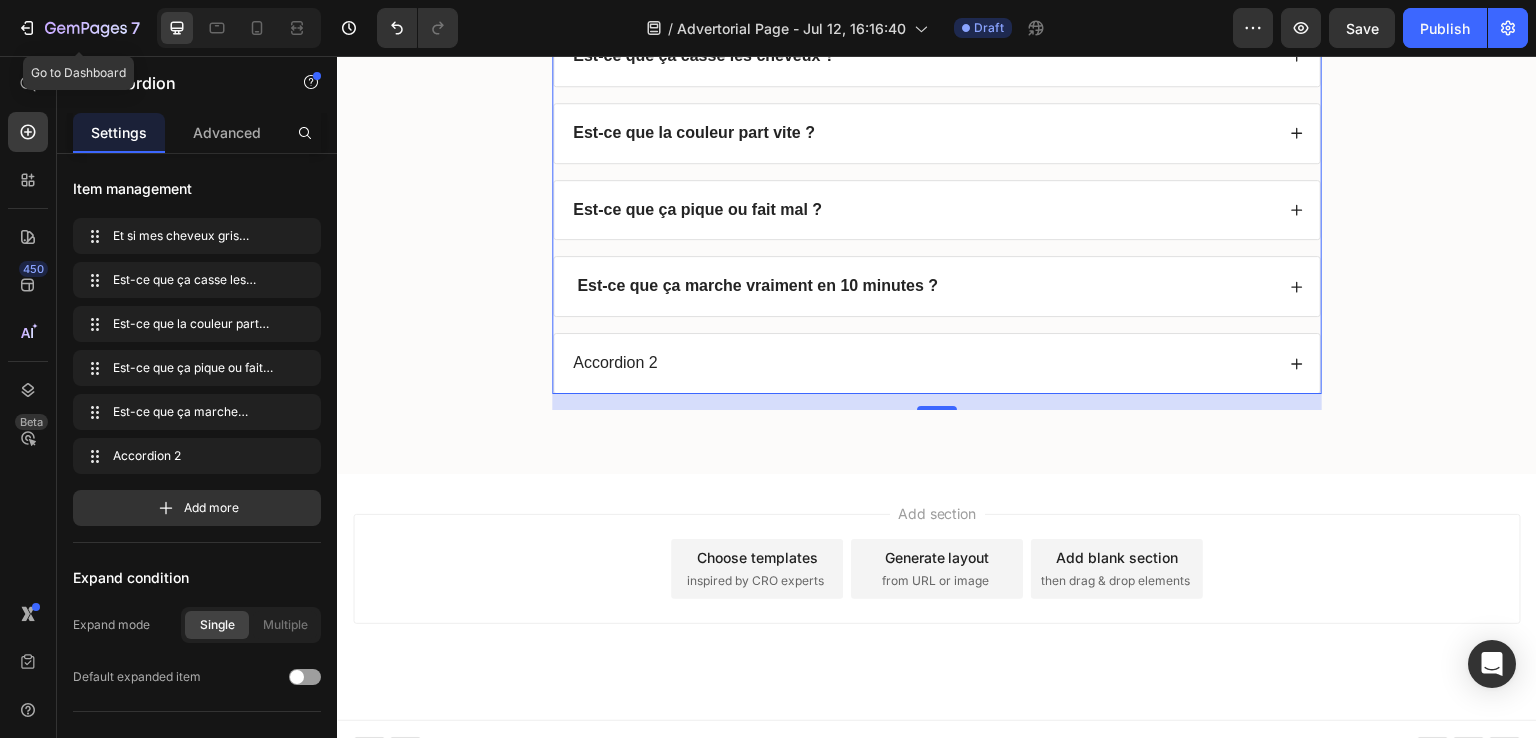click on "Accordion 2" at bounding box center (615, 363) 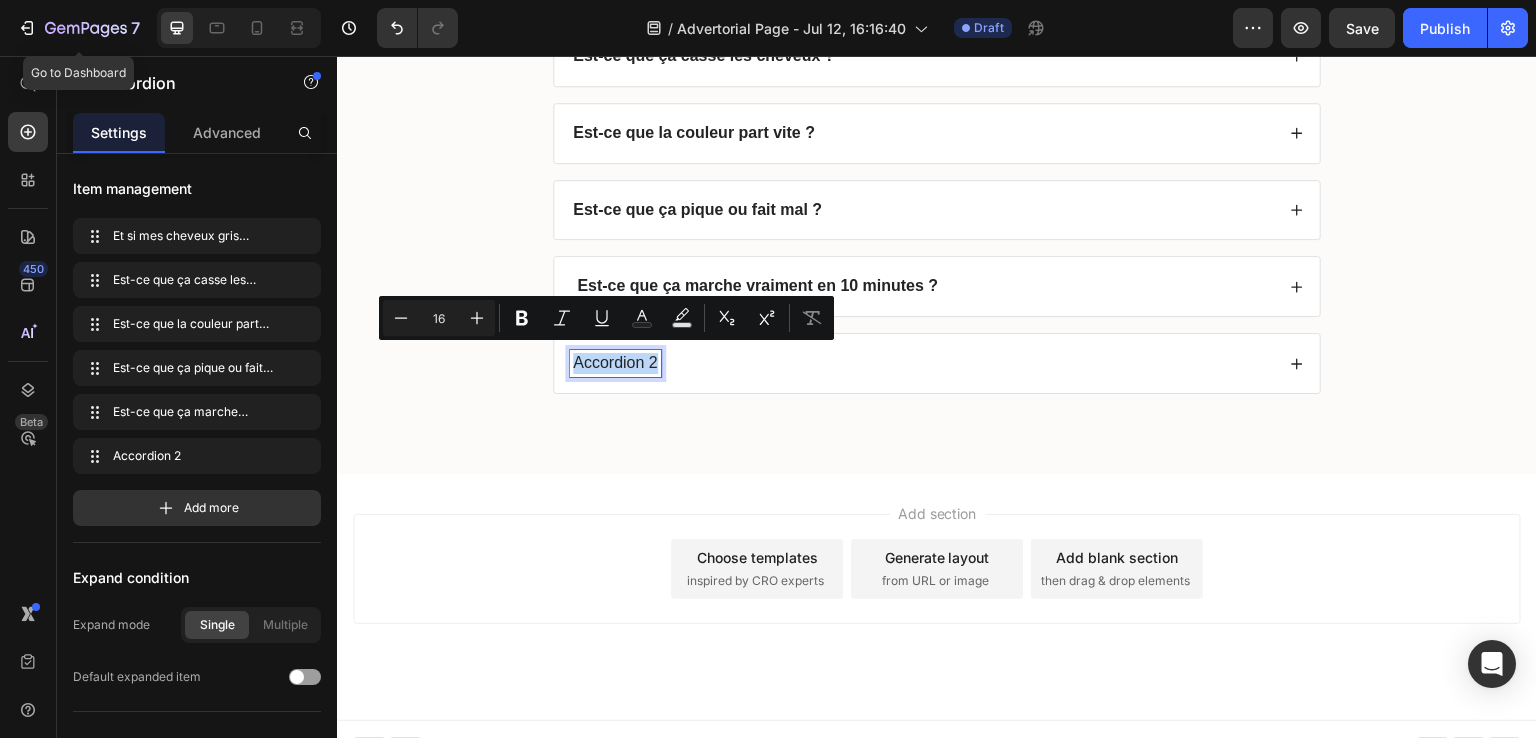 click on "Accordion 2" at bounding box center (615, 363) 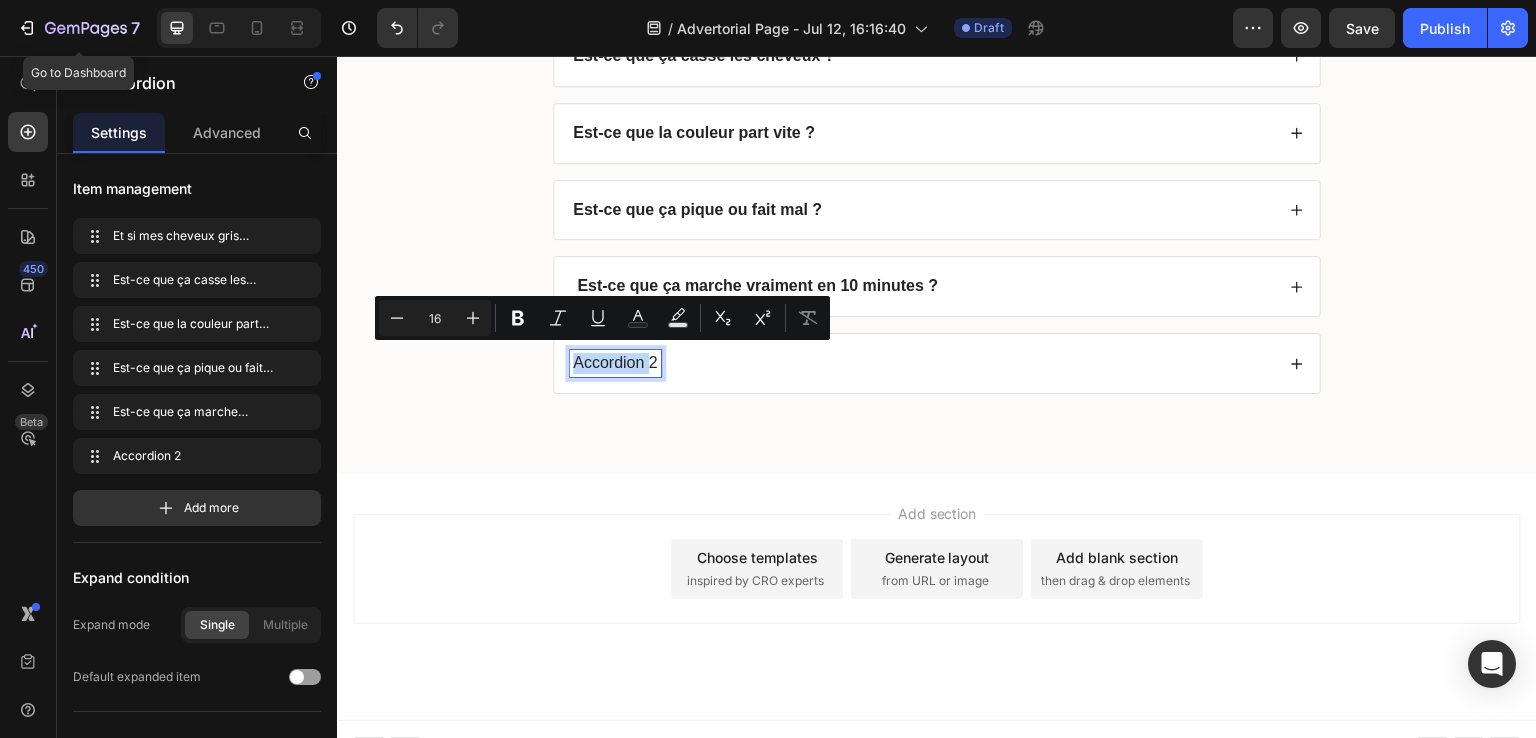 drag, startPoint x: 649, startPoint y: 359, endPoint x: 563, endPoint y: 356, distance: 86.05231 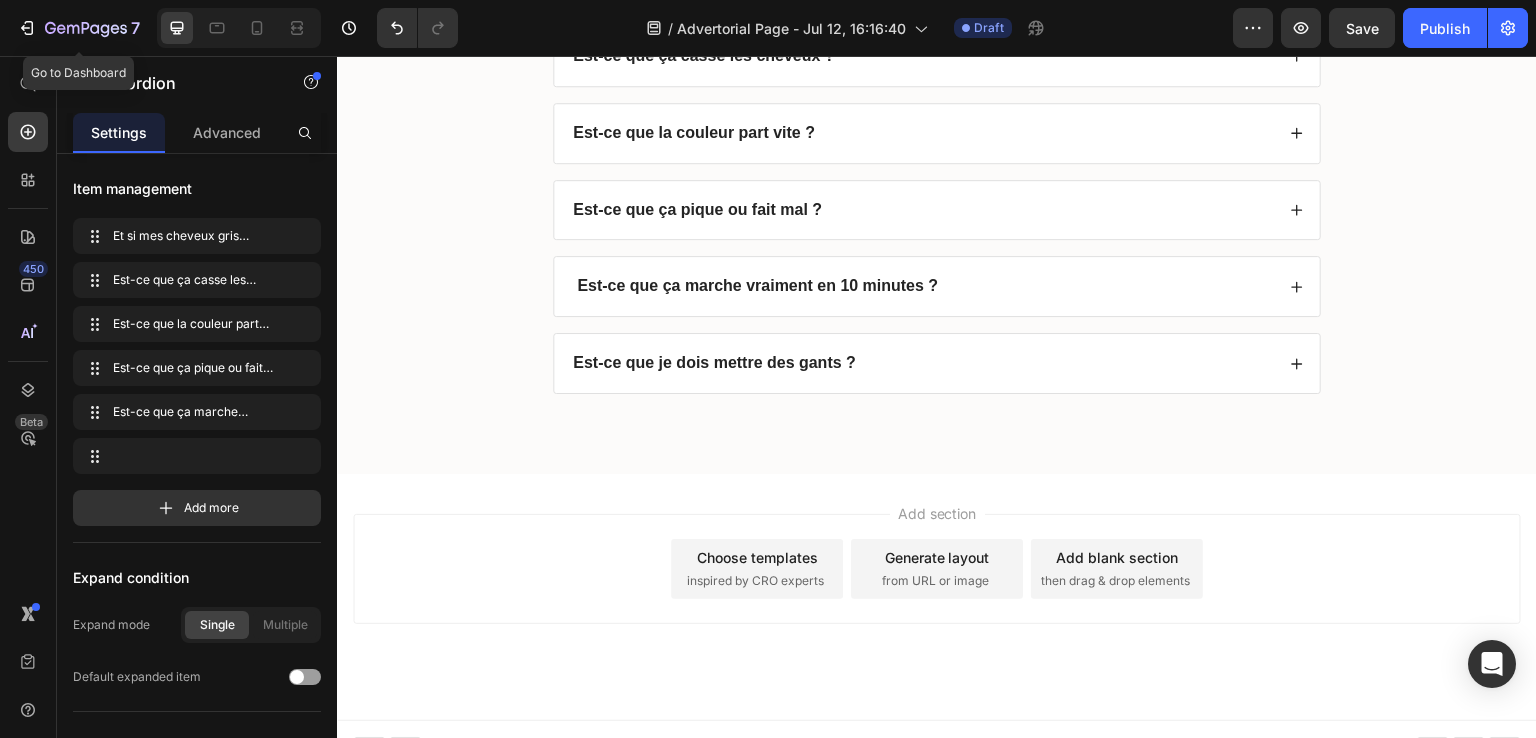 click on "Est-ce que je dois mettre des gants ?" at bounding box center (937, 363) 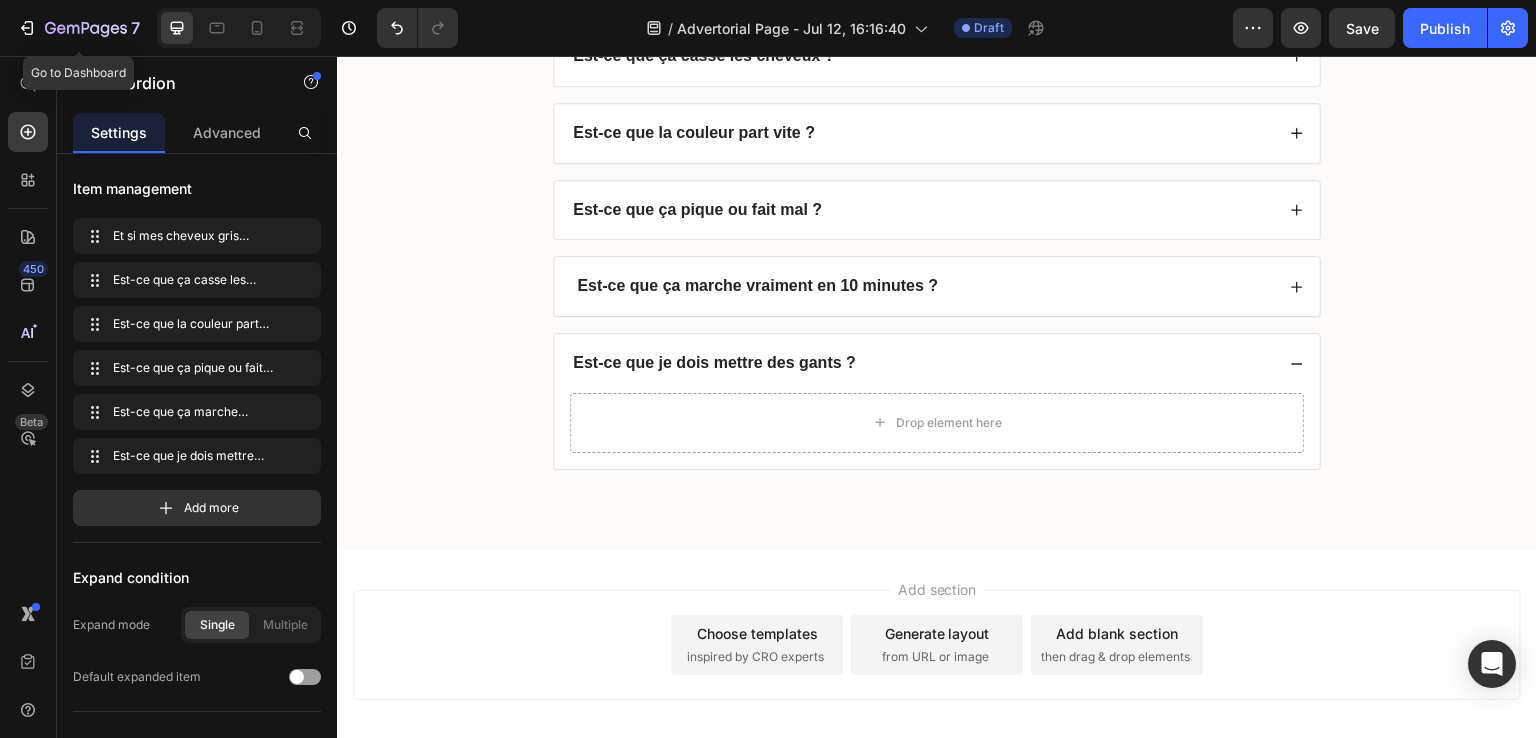 scroll, scrollTop: 5757, scrollLeft: 0, axis: vertical 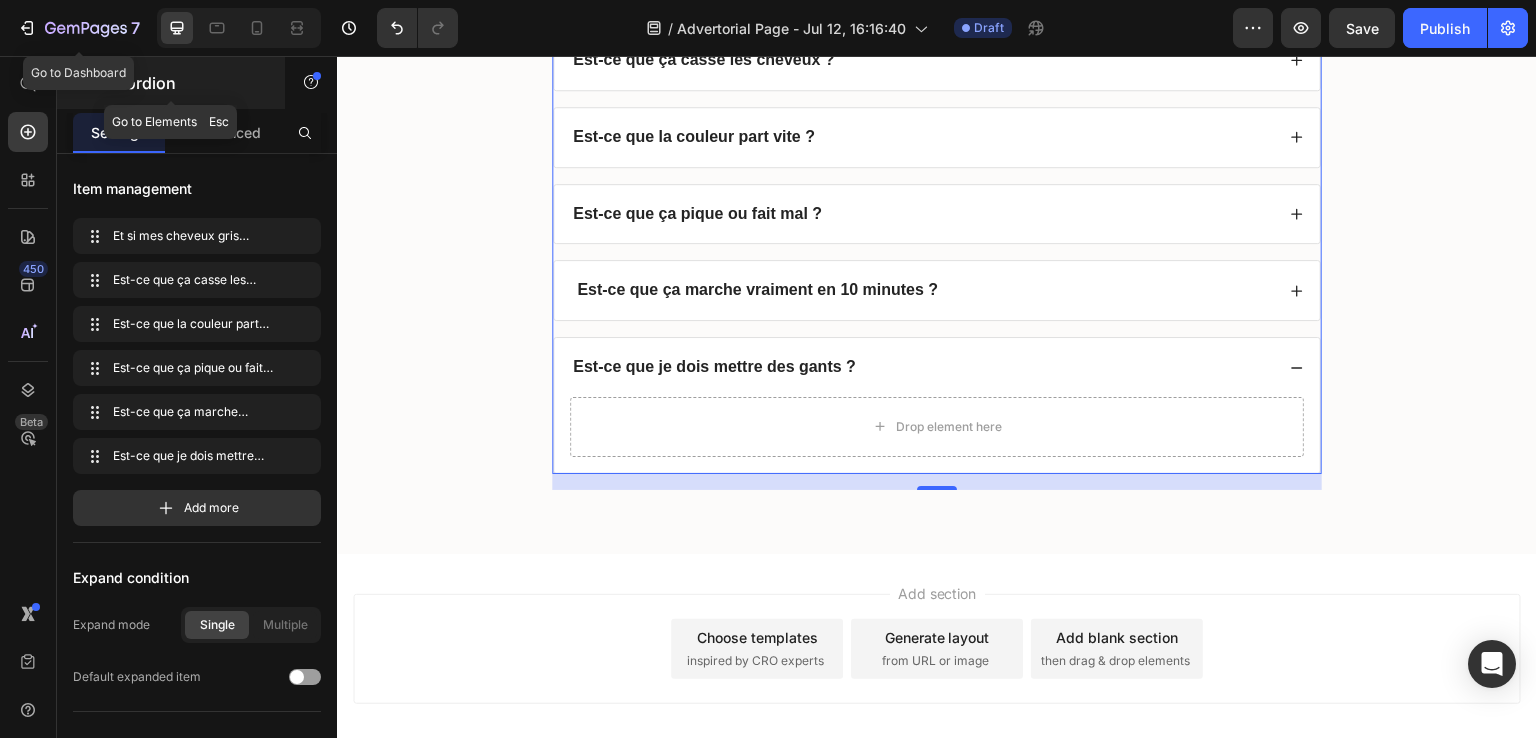 click at bounding box center (77, 83) 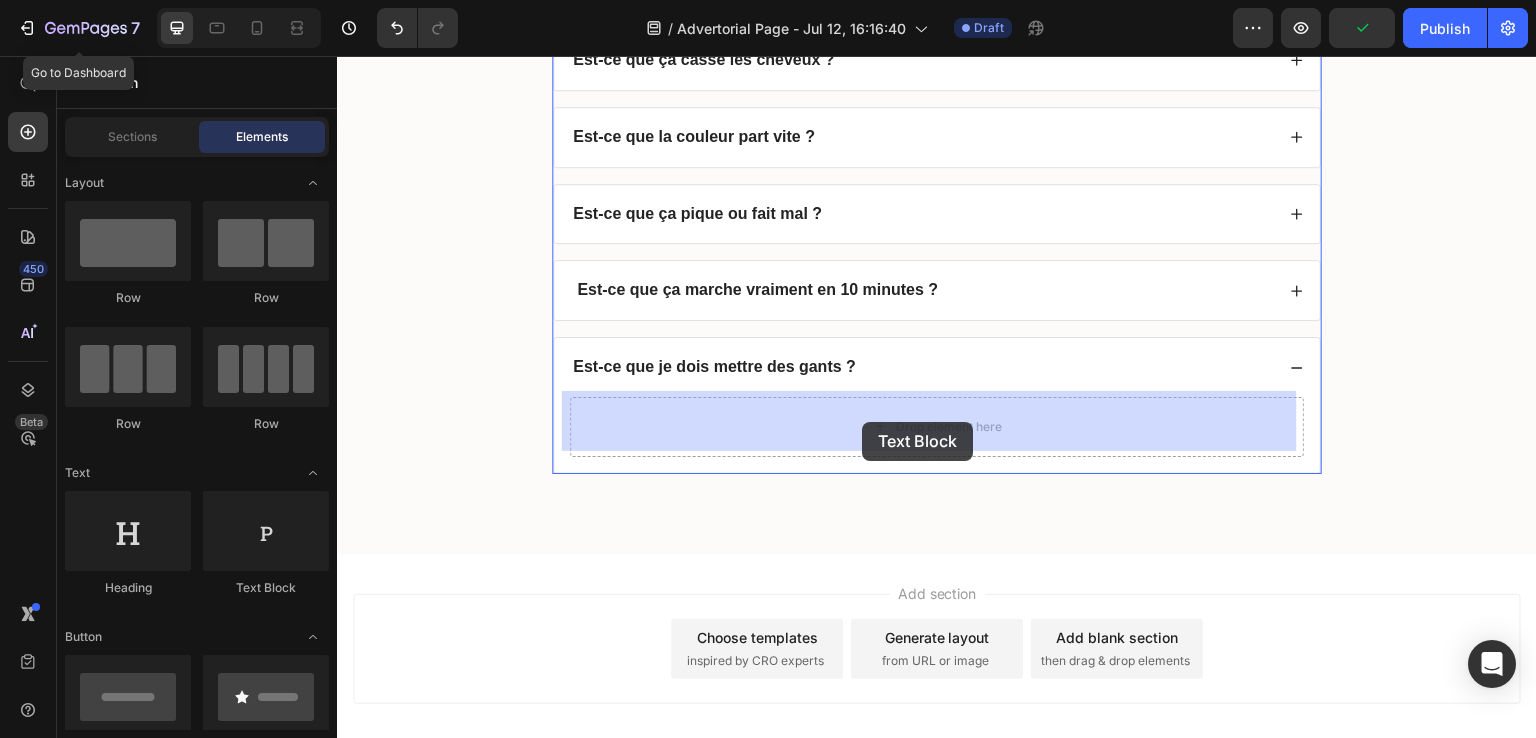 drag, startPoint x: 573, startPoint y: 590, endPoint x: 862, endPoint y: 422, distance: 334.2828 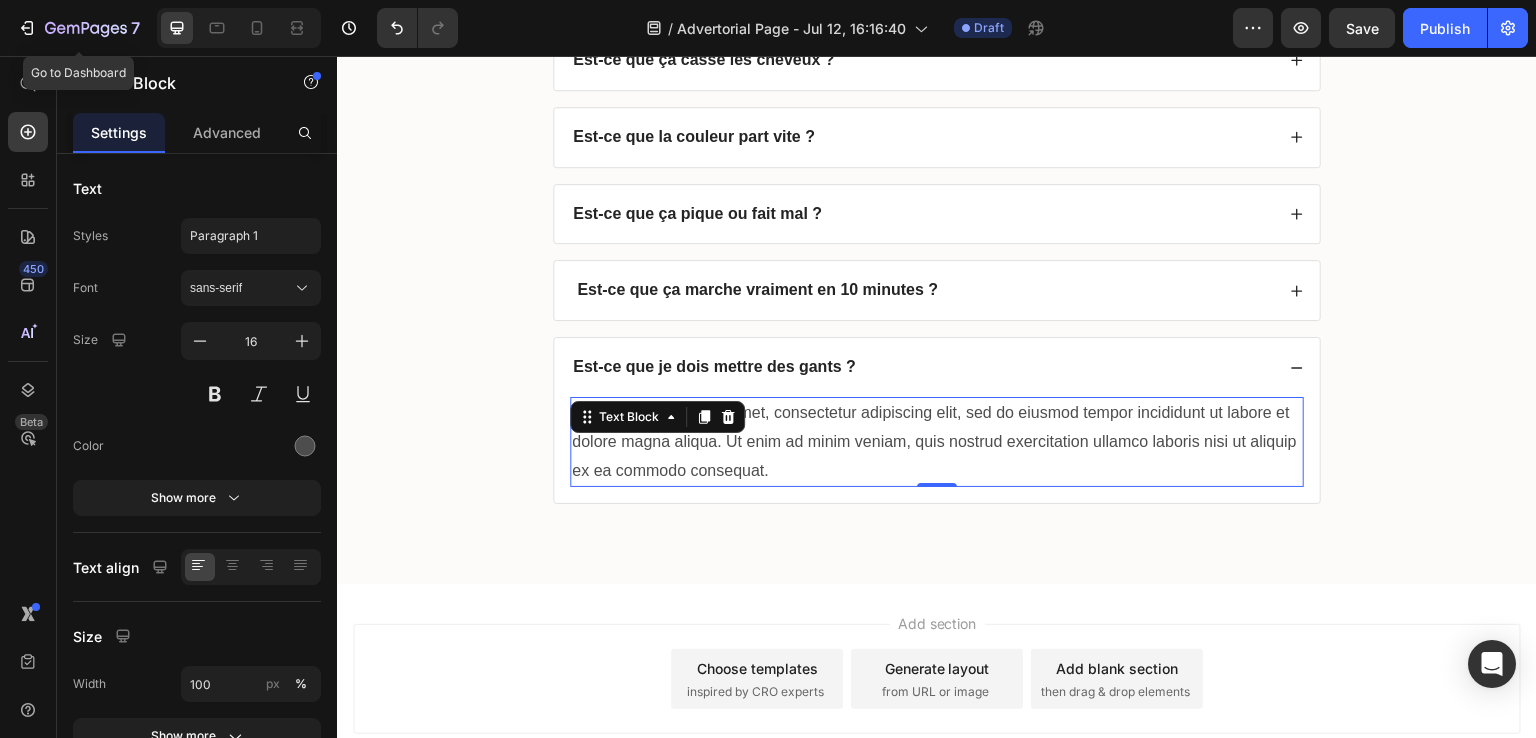click on "Lorem ipsum dolor sit amet, consectetur adipiscing elit, sed do eiusmod tempor incididunt ut labore et dolore magna aliqua. Ut enim ad minim veniam, quis nostrud exercitation ullamco laboris nisi ut aliquip ex ea commodo consequat." at bounding box center (937, 442) 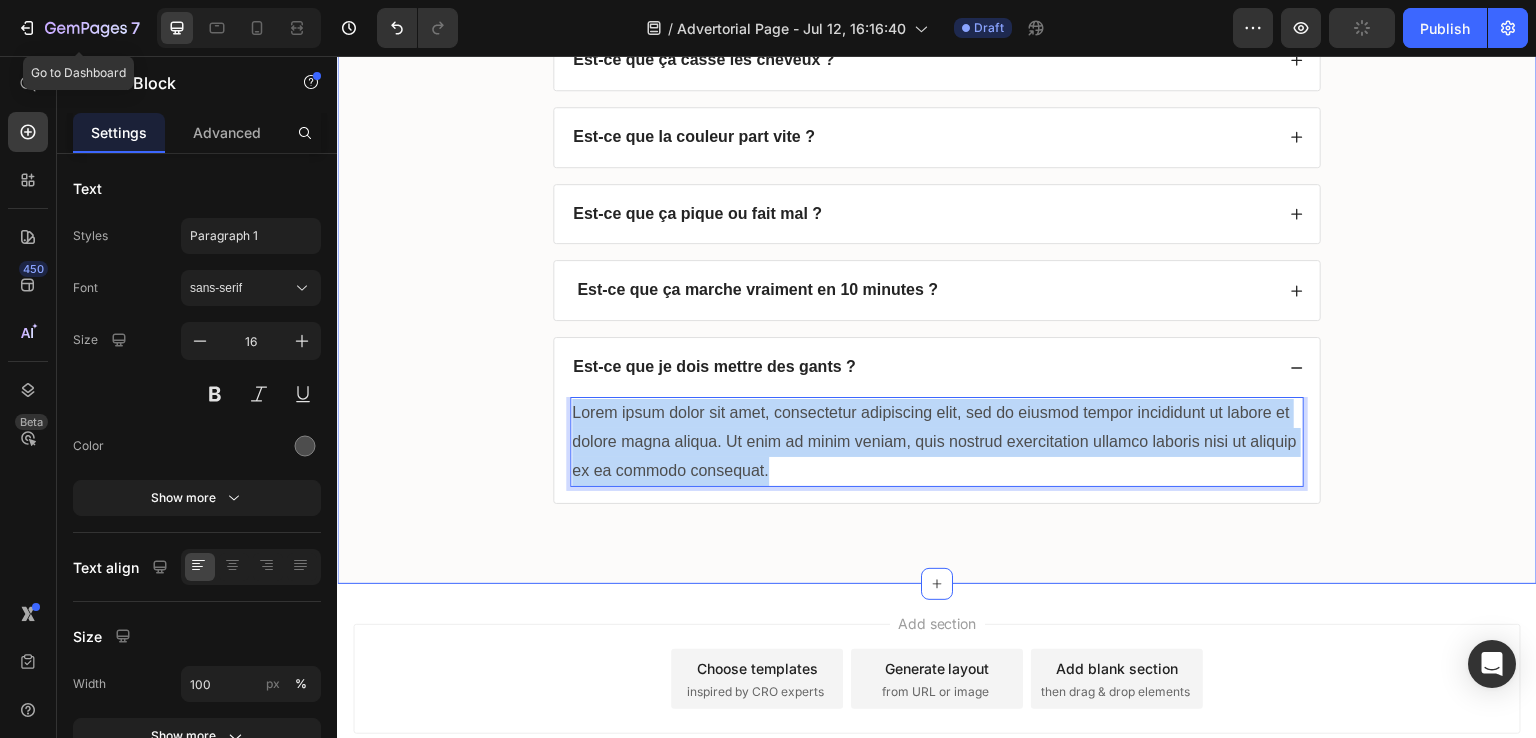 drag, startPoint x: 809, startPoint y: 473, endPoint x: 518, endPoint y: 394, distance: 301.53275 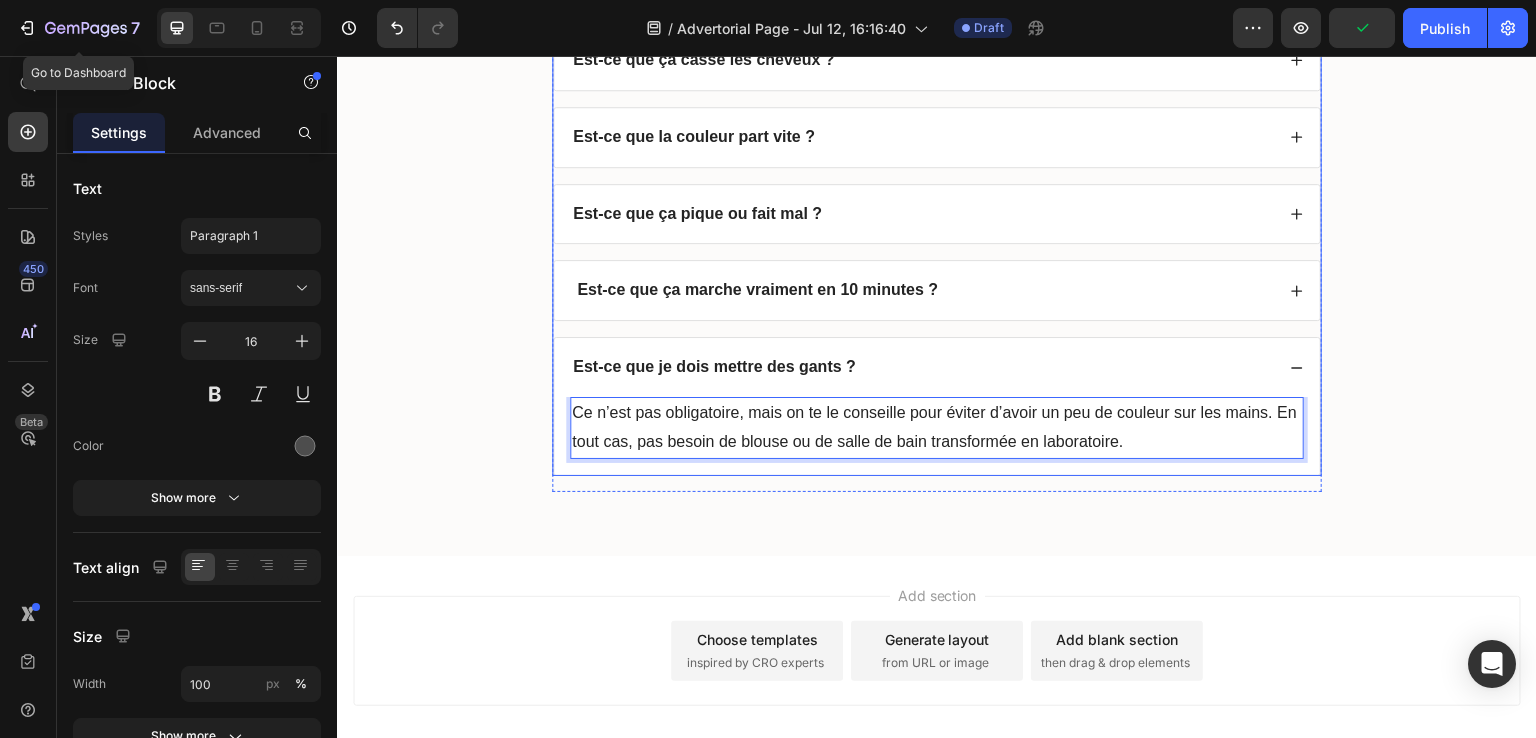 click 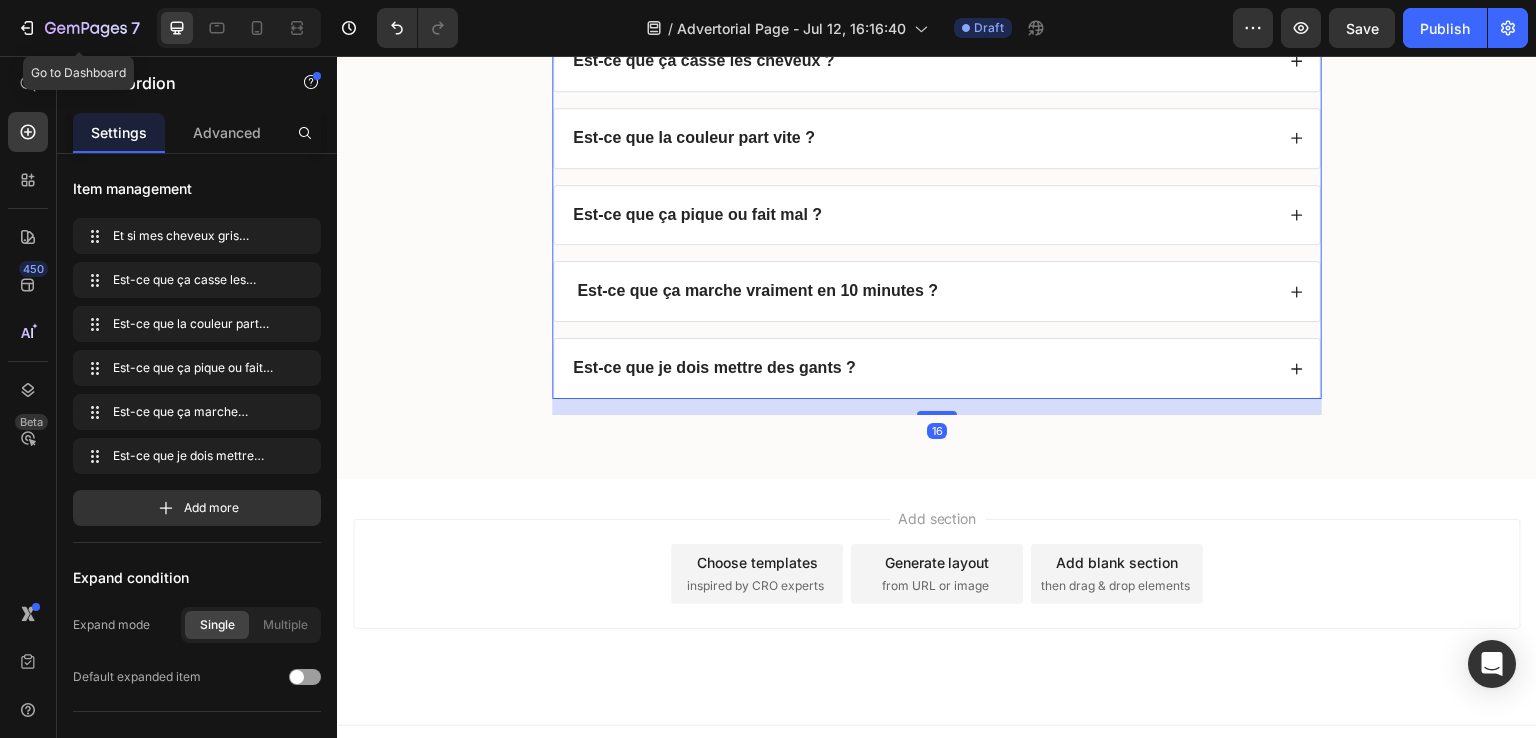 click on "FAQs" at bounding box center (937, -117) 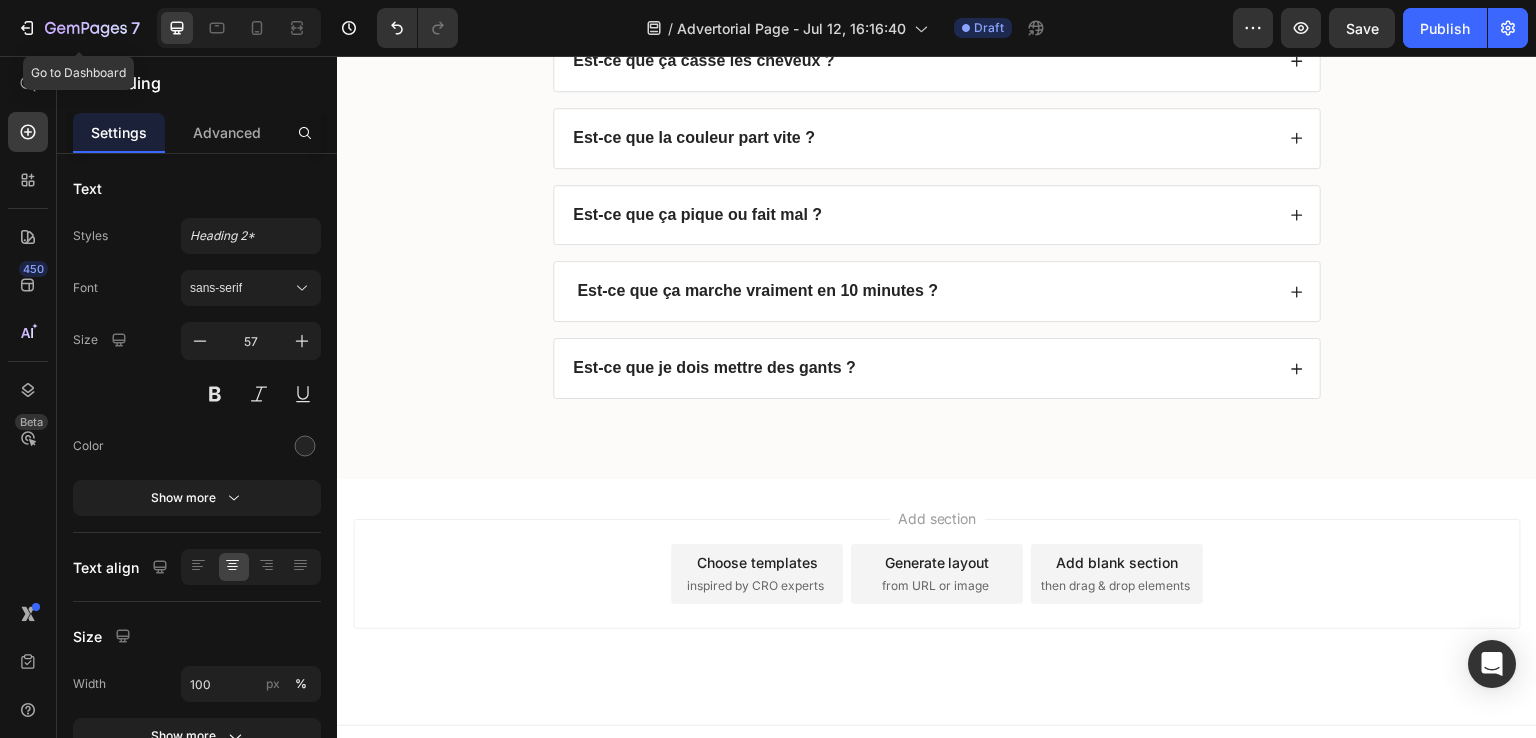 scroll, scrollTop: 5257, scrollLeft: 0, axis: vertical 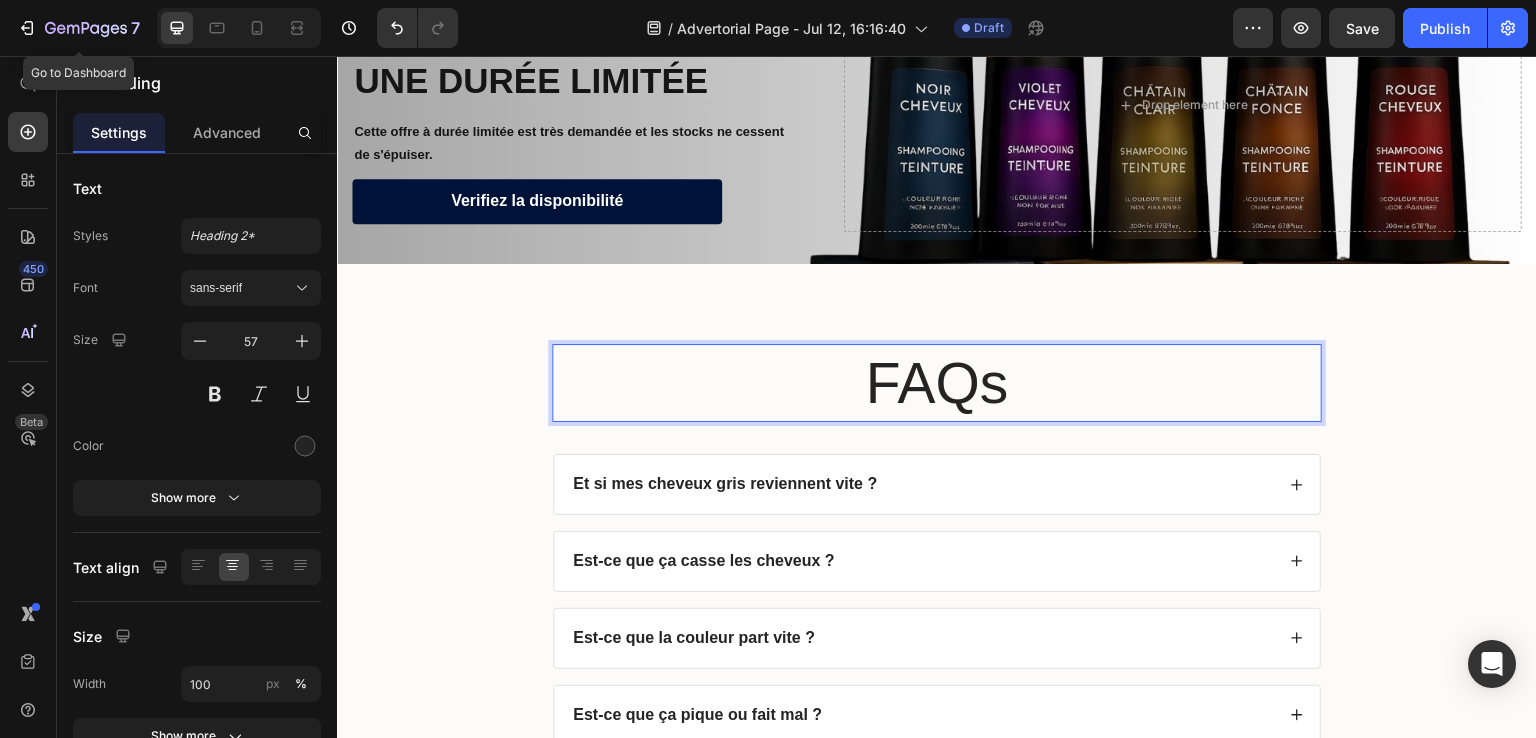 click on "FAQs" at bounding box center [937, 383] 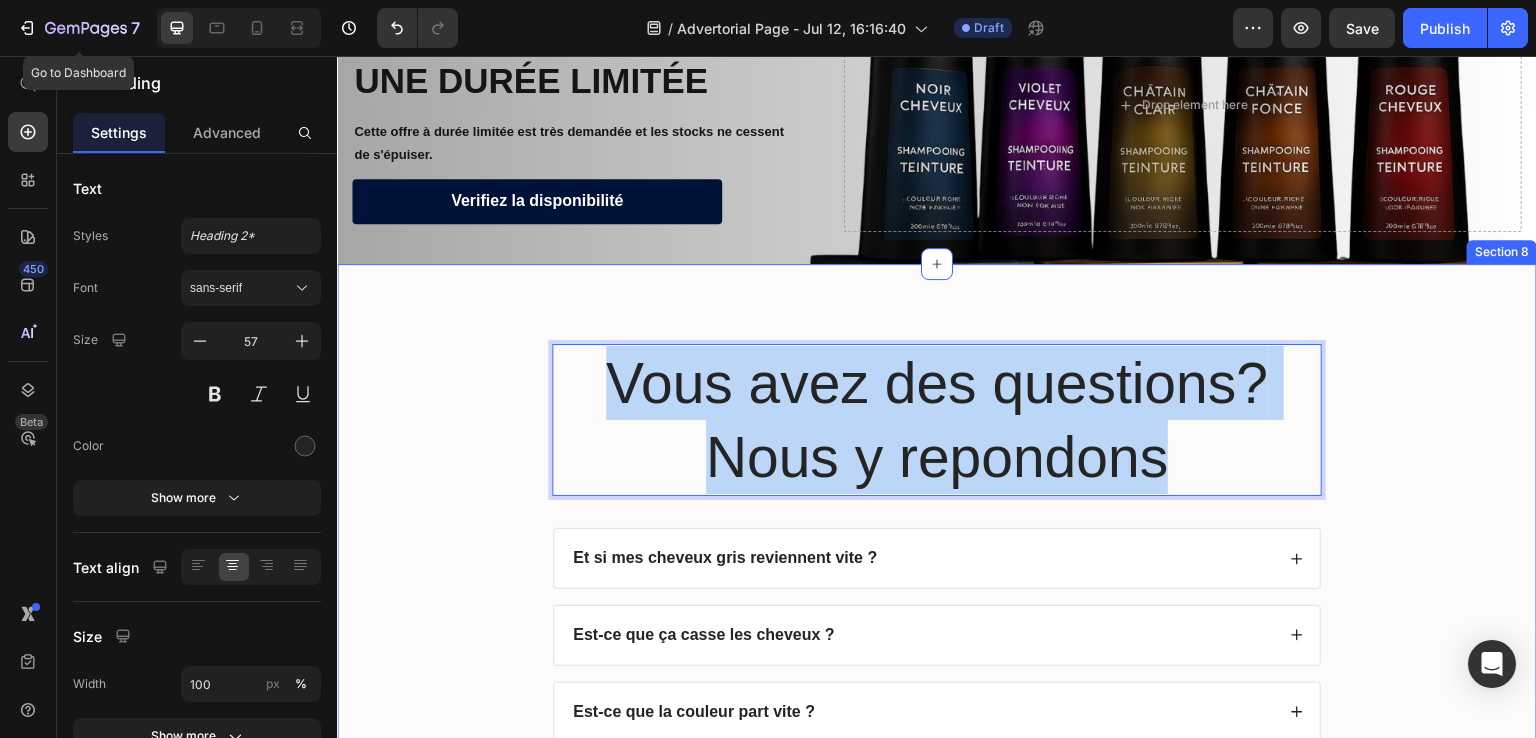 drag, startPoint x: 1210, startPoint y: 442, endPoint x: 356, endPoint y: 278, distance: 869.6045 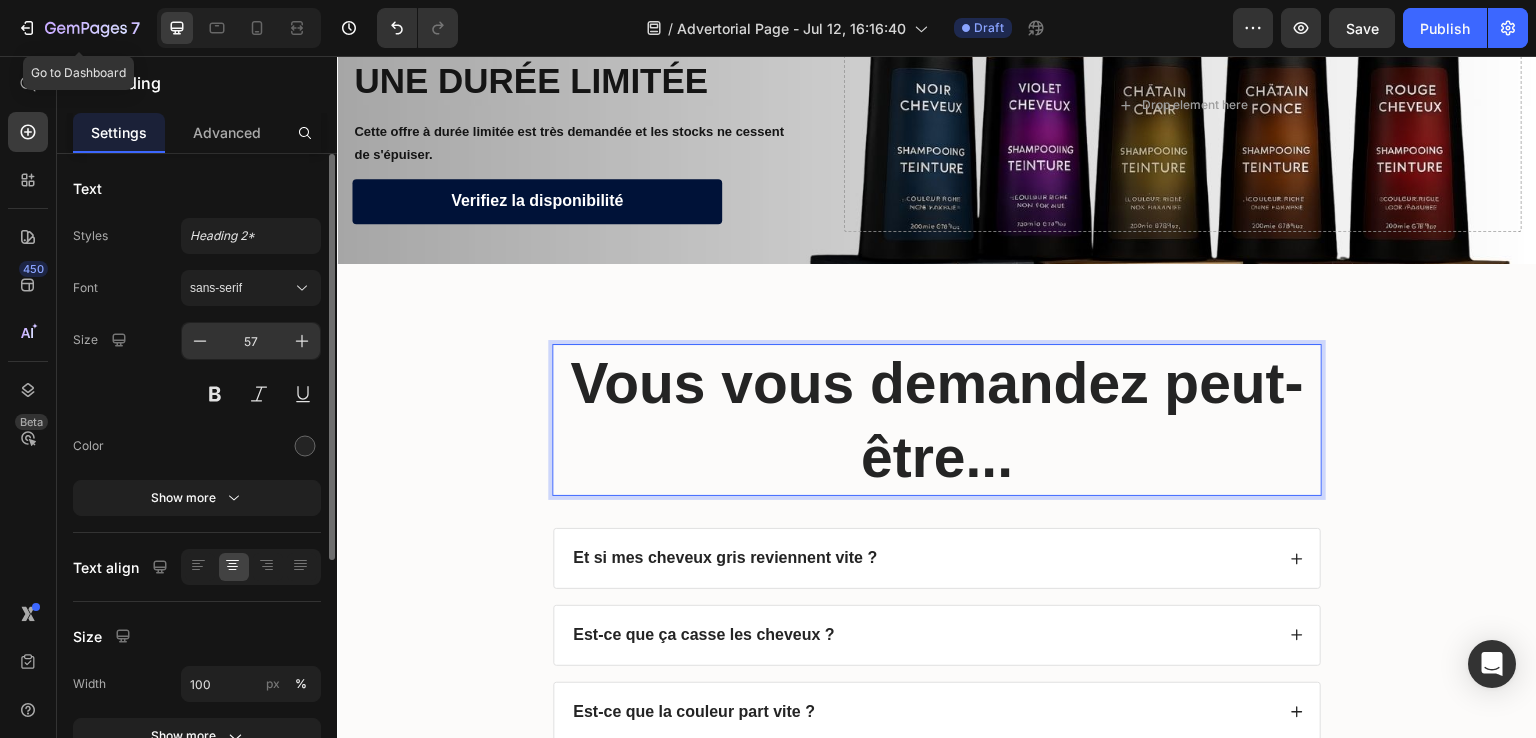 click on "57" at bounding box center [251, 341] 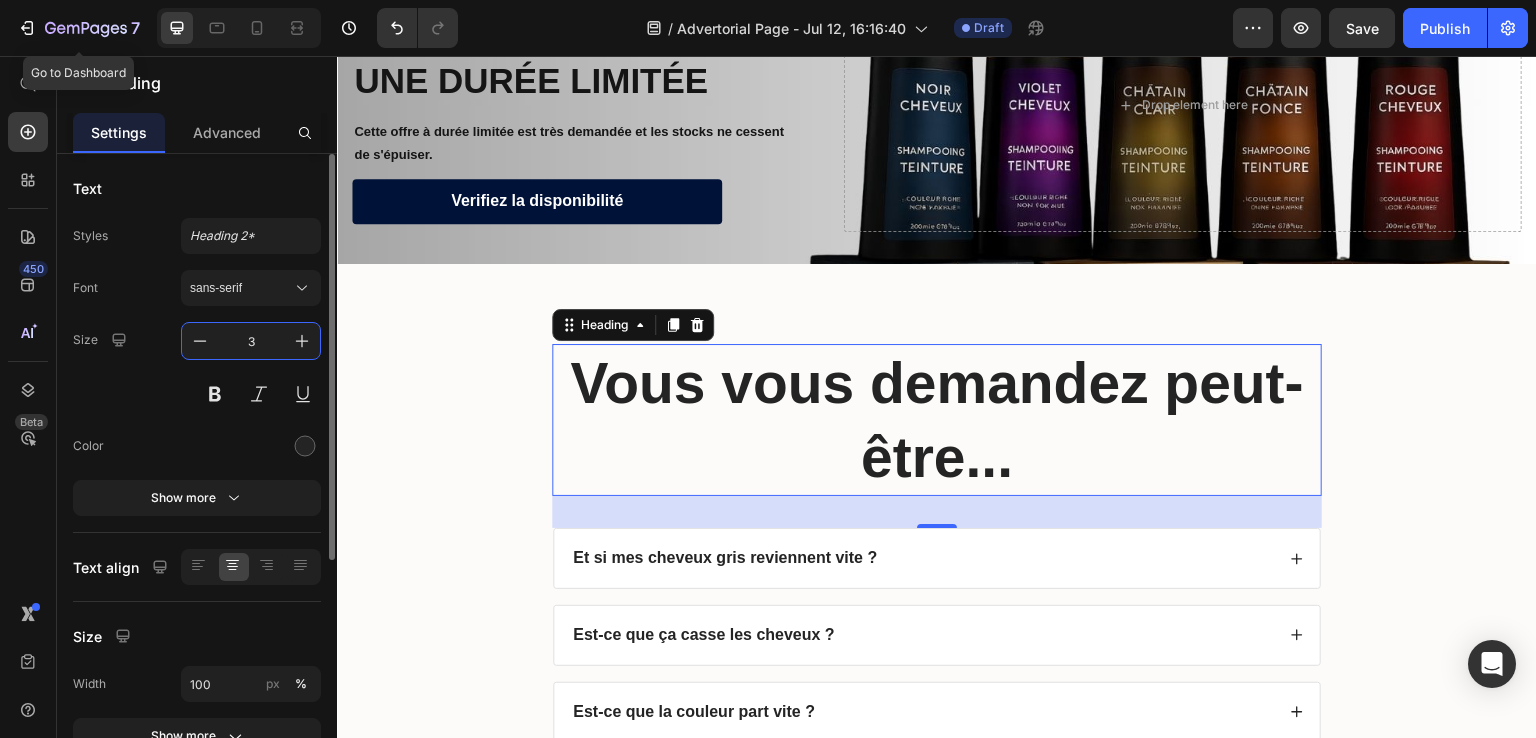 type on "30" 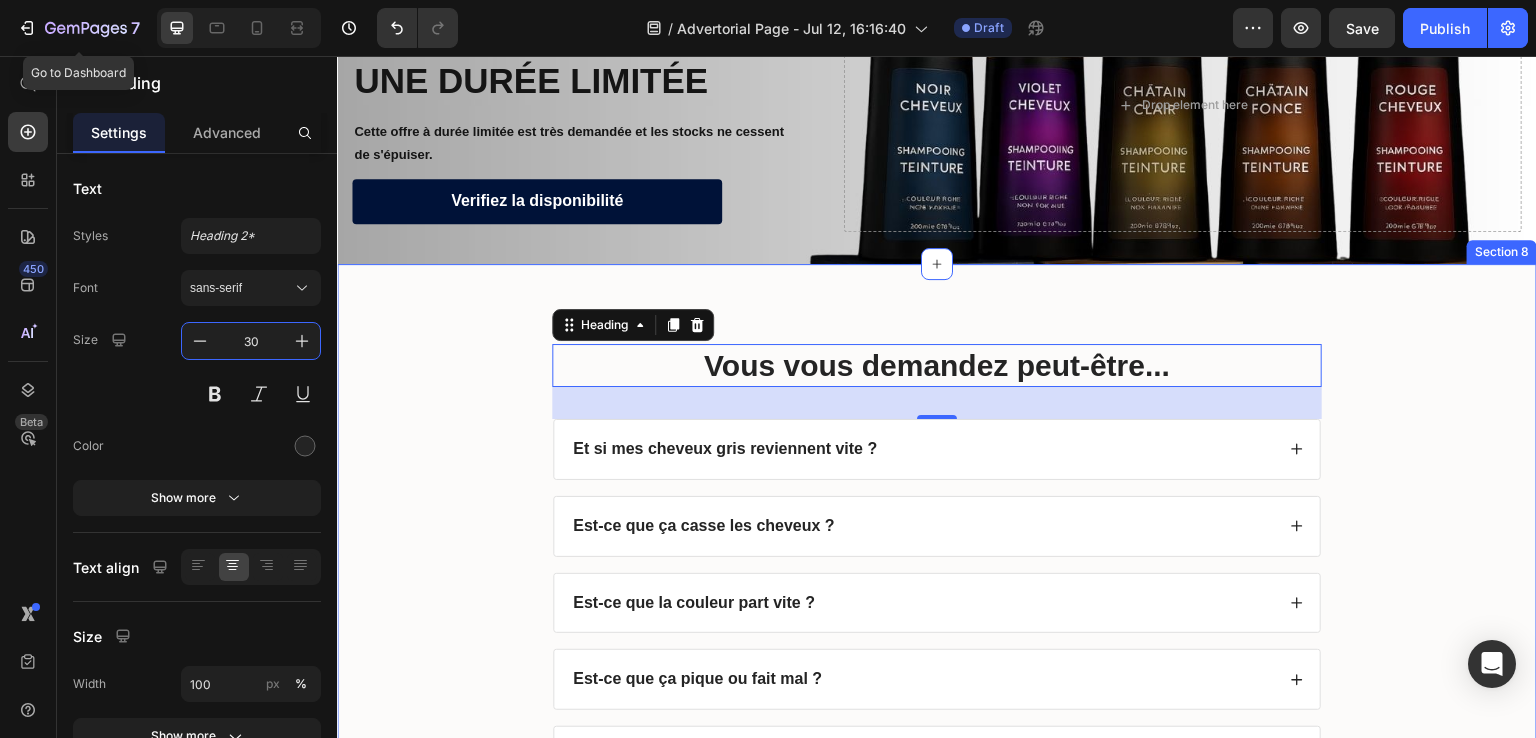click on "⁠⁠⁠⁠⁠⁠⁠ Vous vous demandez peut-être... Heading   32
Et si mes cheveux gris reviennent vite ?
Est-ce que ça casse les cheveux ?
Est-ce que la couleur part vite ?
Est-ce que ça pique ou fait mal ?
Est-ce que ça marche vraiment en 10 minutes ?
Est-ce que je dois mettre des gants ? Accordion Row" at bounding box center [937, 620] 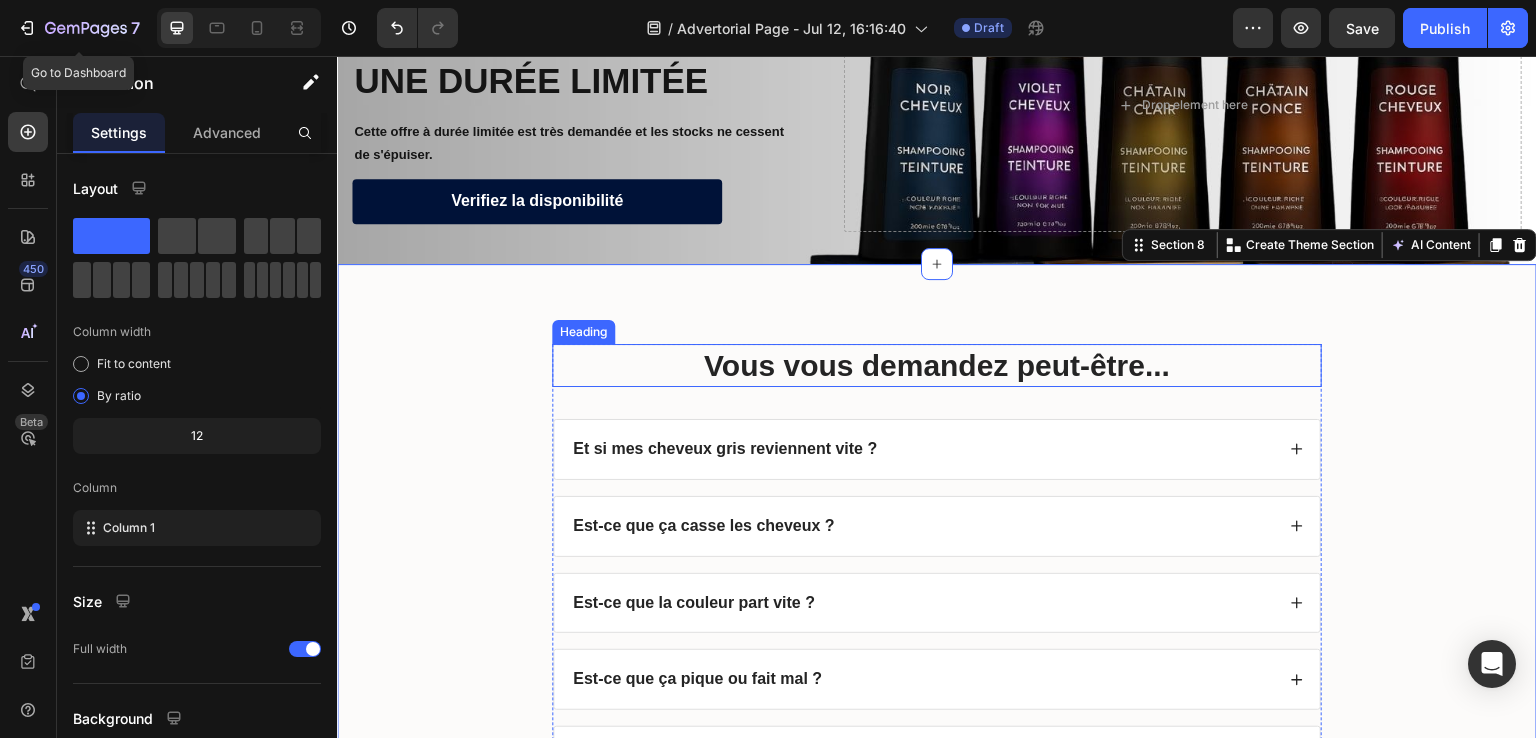 click on "Vous vous demandez peut-être..." at bounding box center (937, 365) 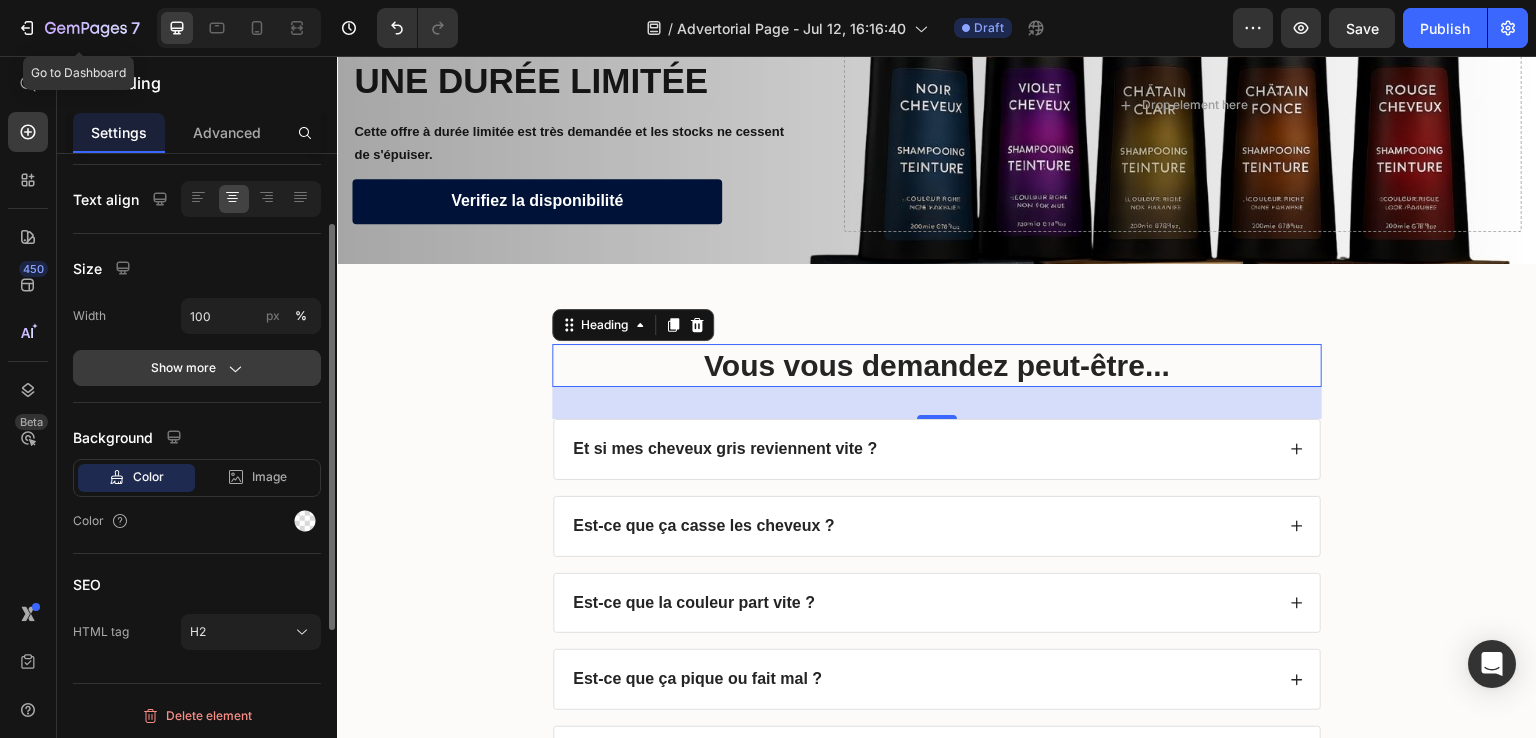 scroll, scrollTop: 68, scrollLeft: 0, axis: vertical 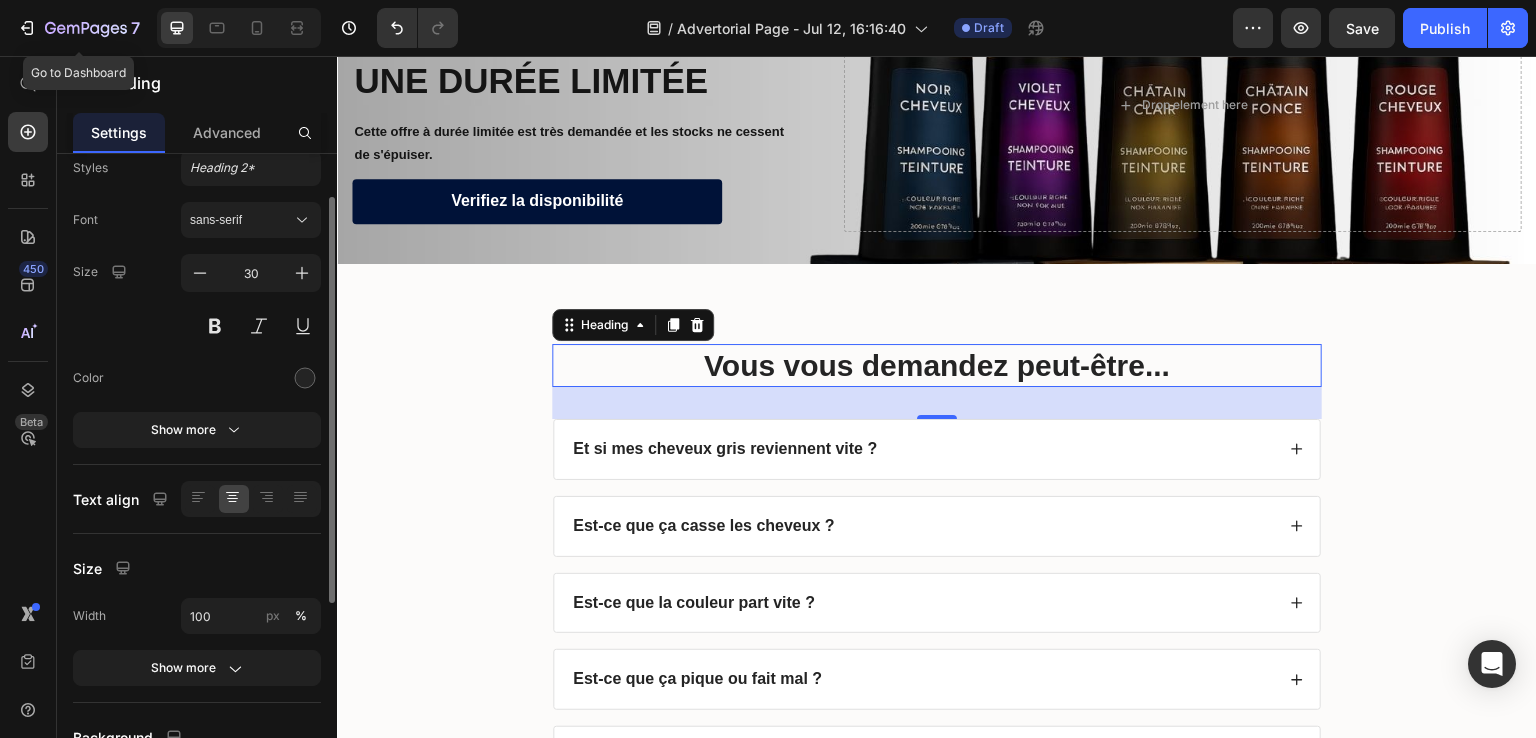 click at bounding box center [251, 378] 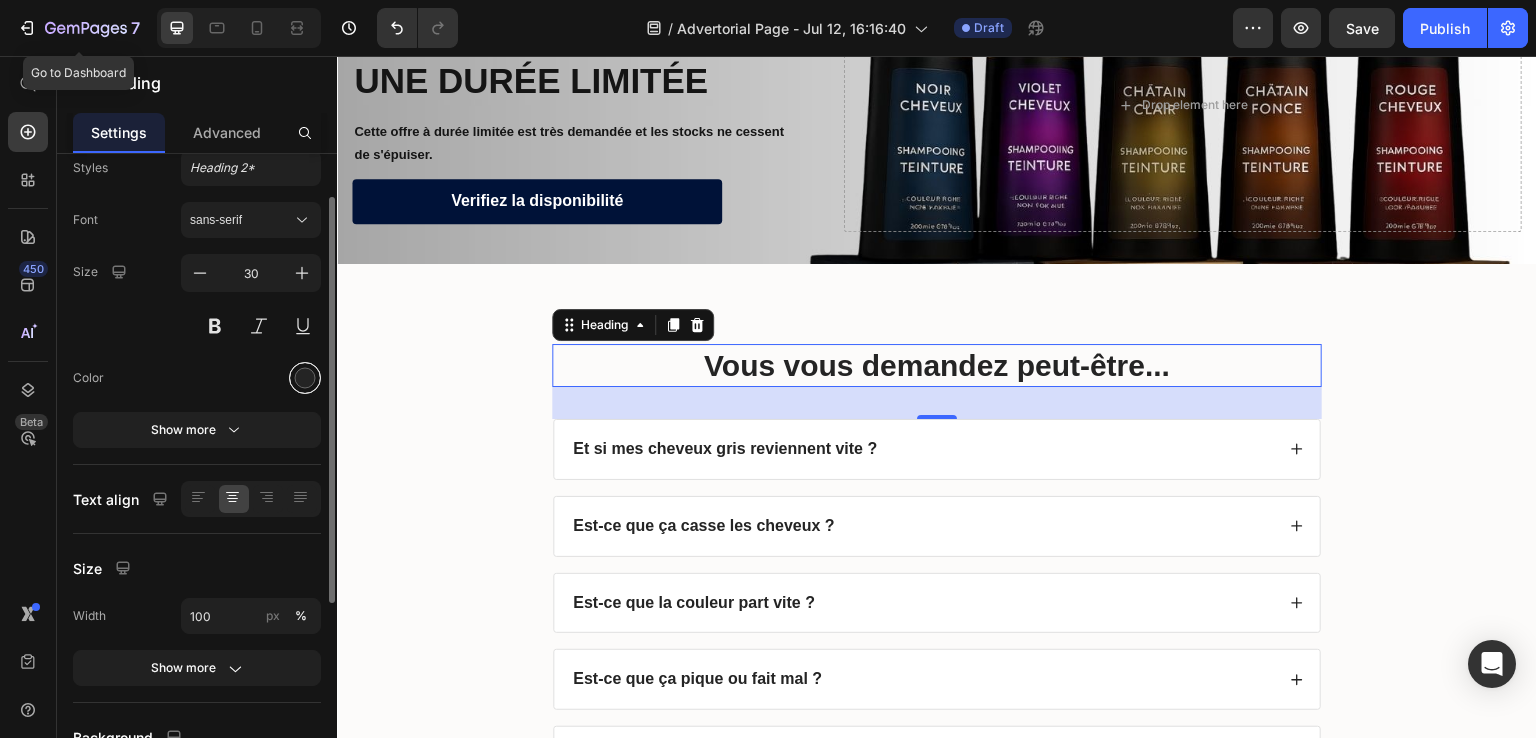 click at bounding box center (305, 378) 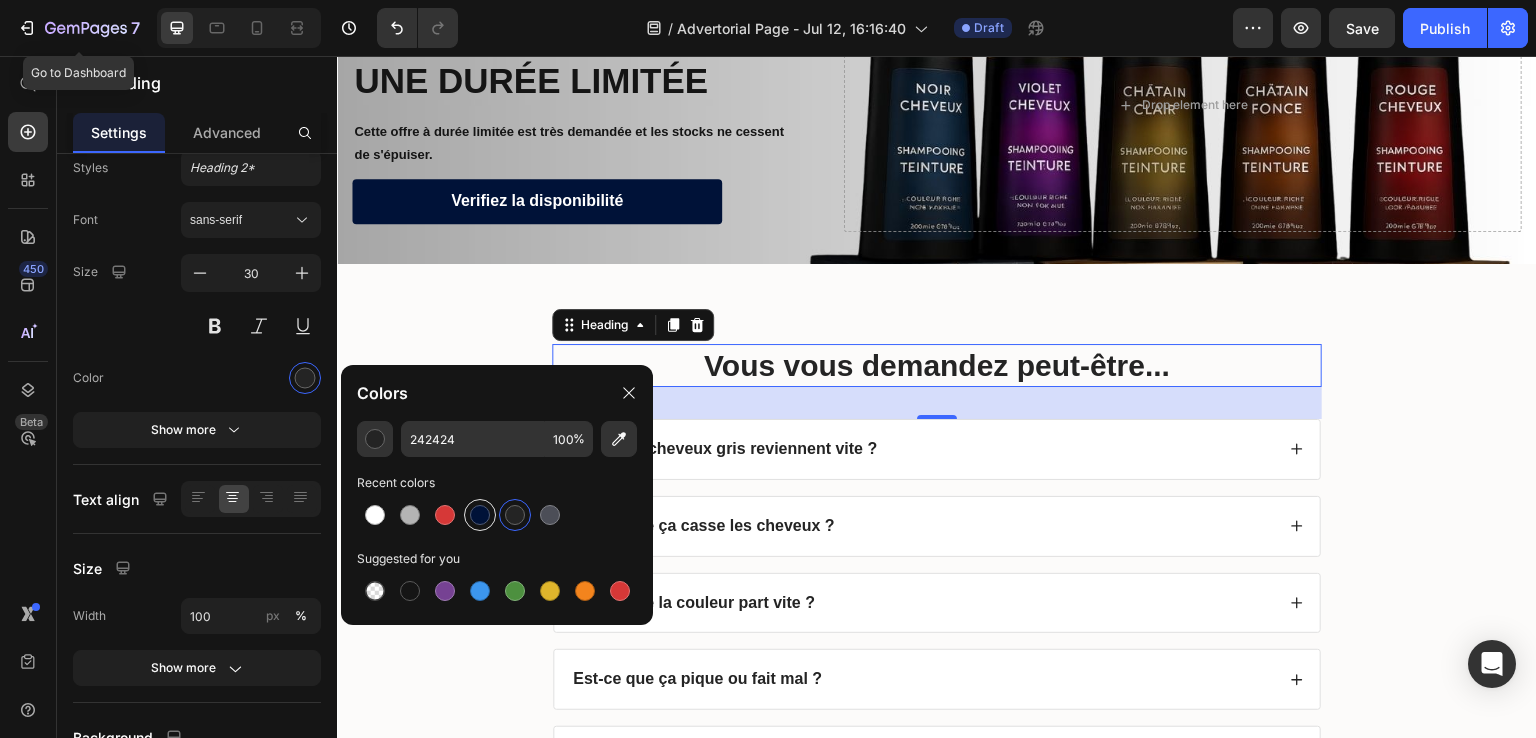 click at bounding box center (480, 515) 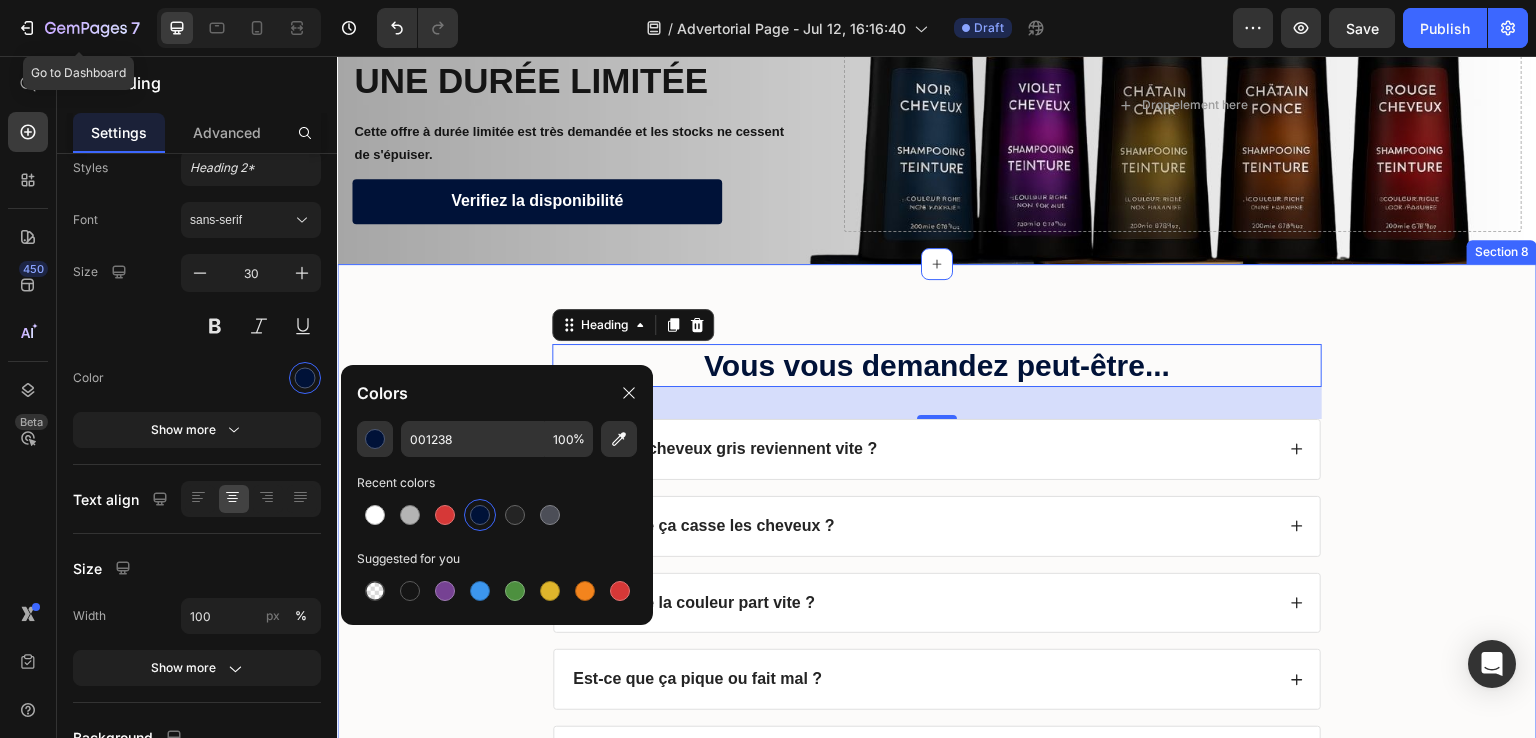click on "⁠⁠⁠⁠⁠⁠⁠ Vous vous demandez peut-être... Heading   32
Et si mes cheveux gris reviennent vite ?
Est-ce que ça casse les cheveux ?
Est-ce que la couleur part vite ?
Est-ce que ça pique ou fait mal ?
Est-ce que ça marche vraiment en 10 minutes ?
Est-ce que je dois mettre des gants ? Accordion Row Section 8" at bounding box center (937, 604) 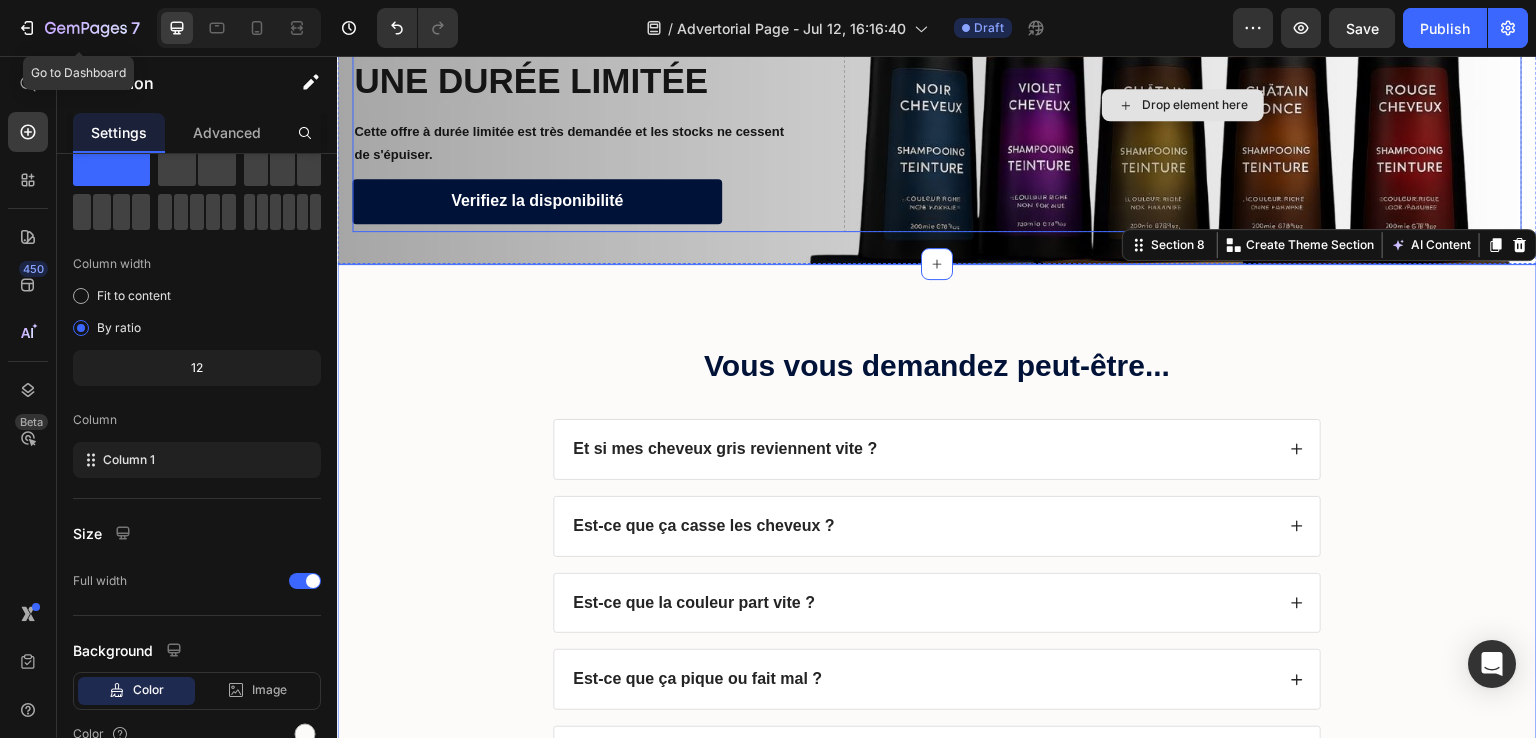 scroll, scrollTop: 0, scrollLeft: 0, axis: both 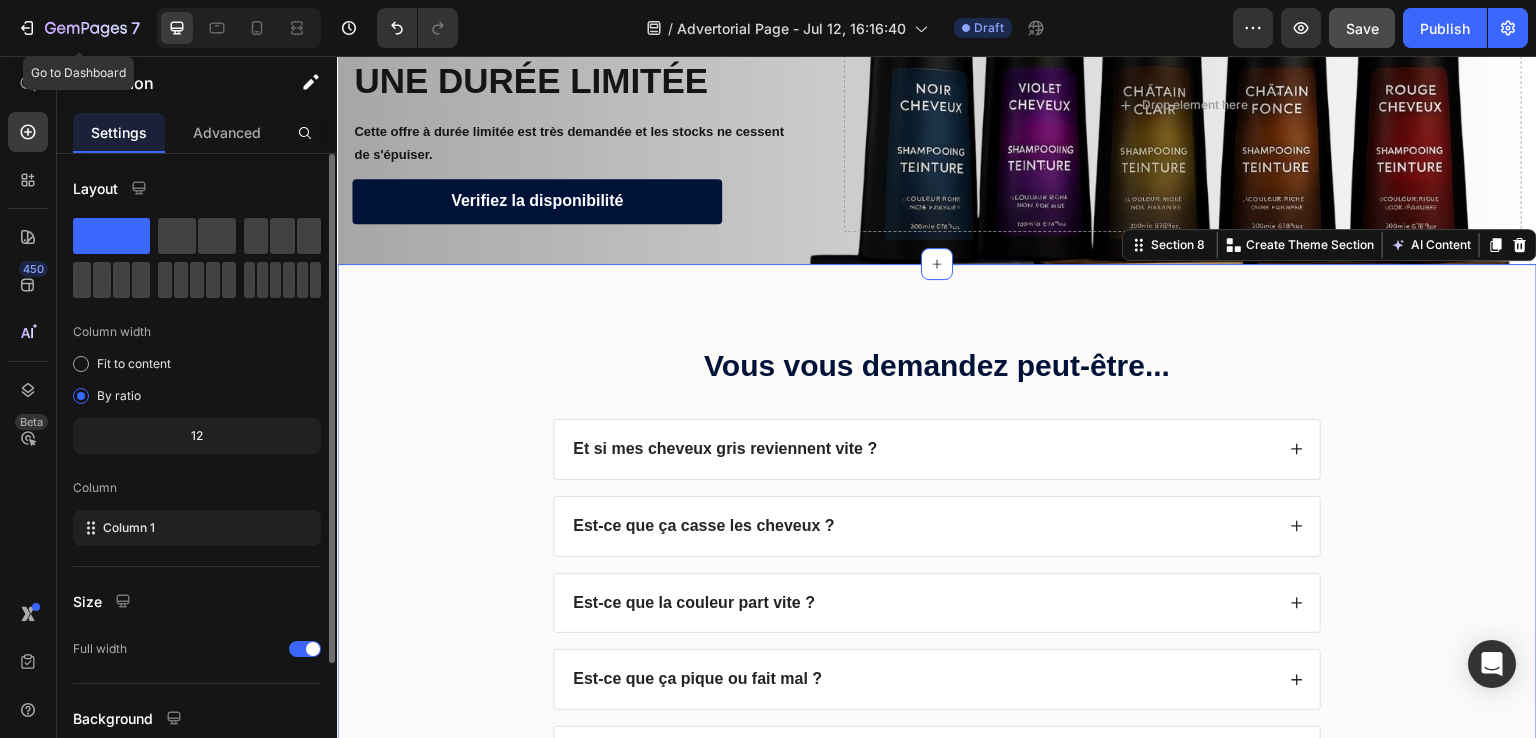 drag, startPoint x: 1368, startPoint y: 20, endPoint x: 186, endPoint y: 3, distance: 1182.1222 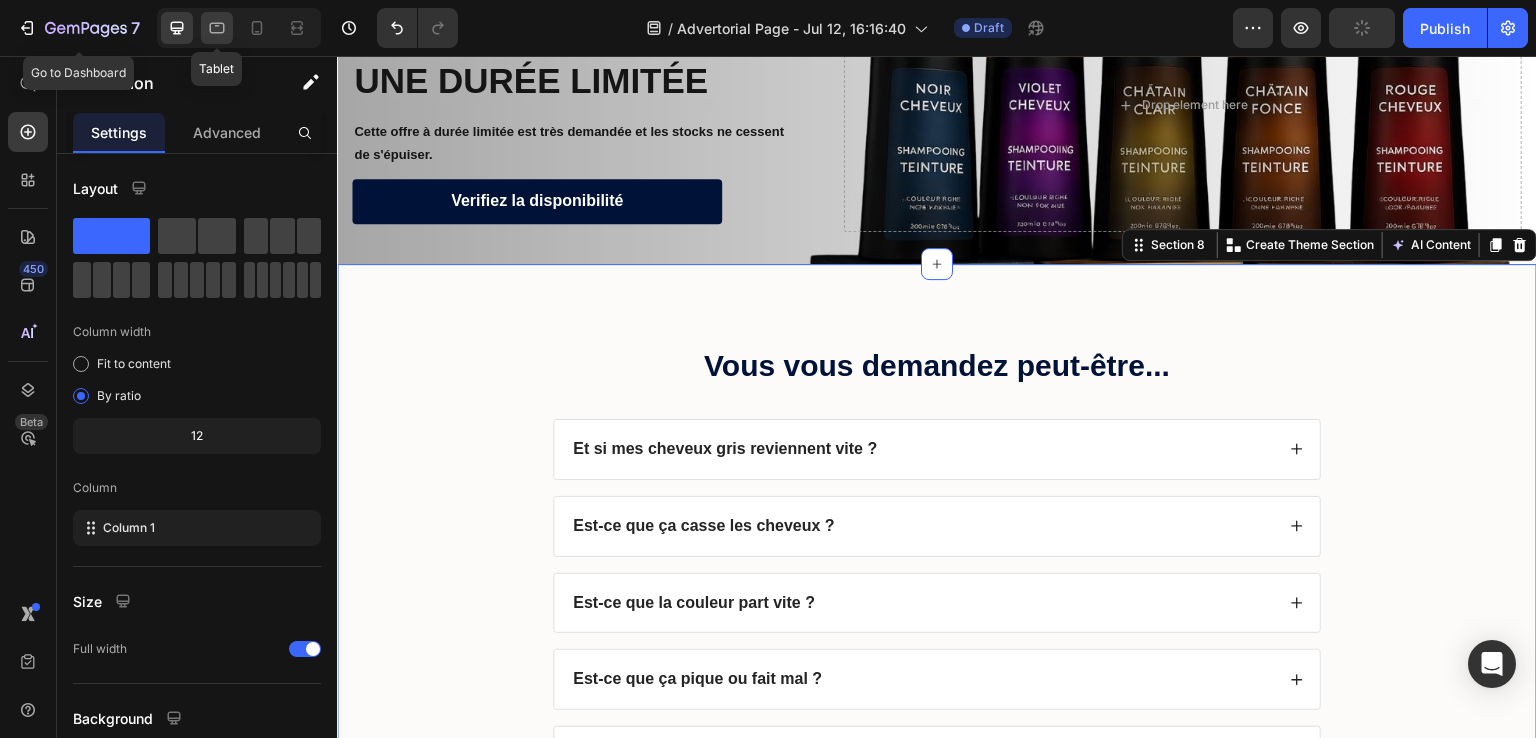 click 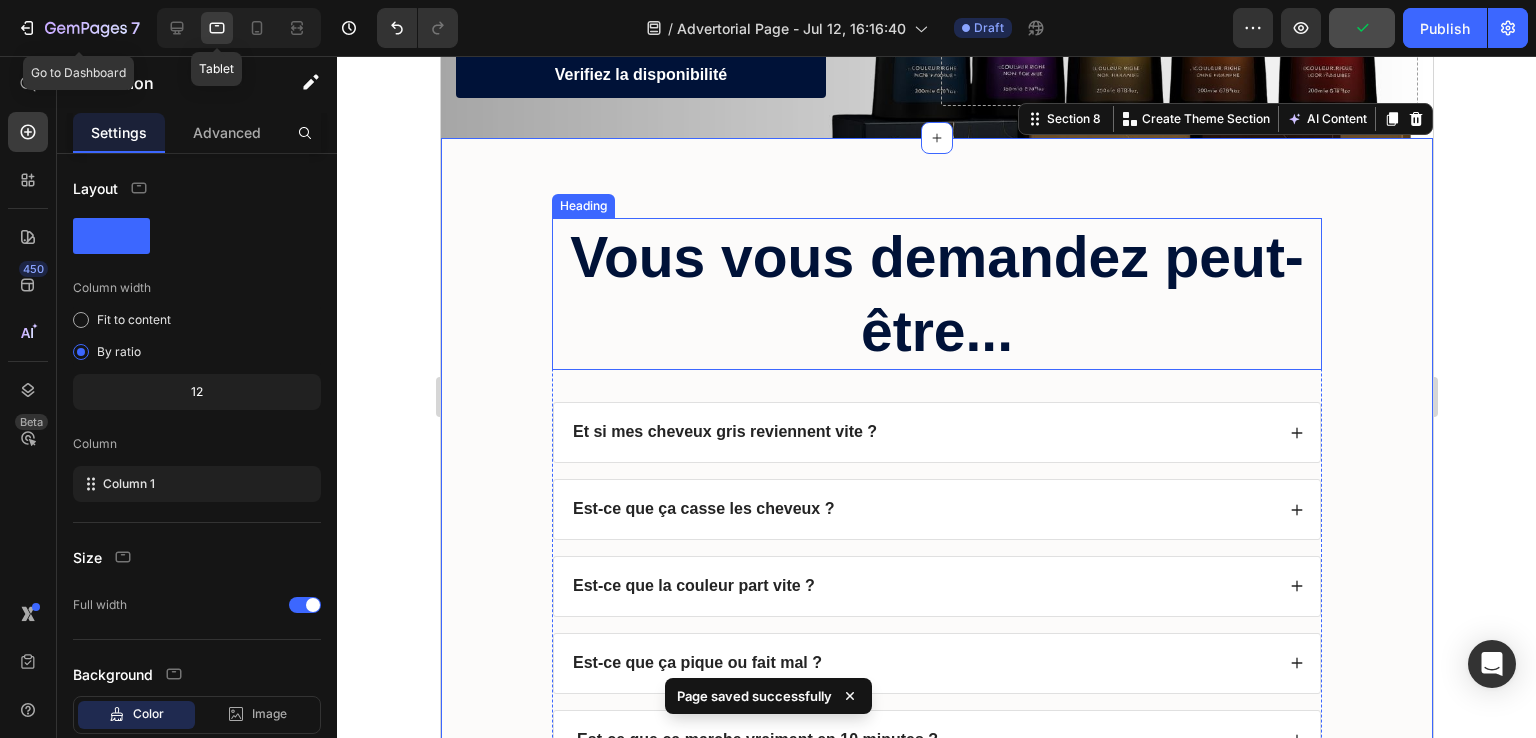 scroll, scrollTop: 5275, scrollLeft: 0, axis: vertical 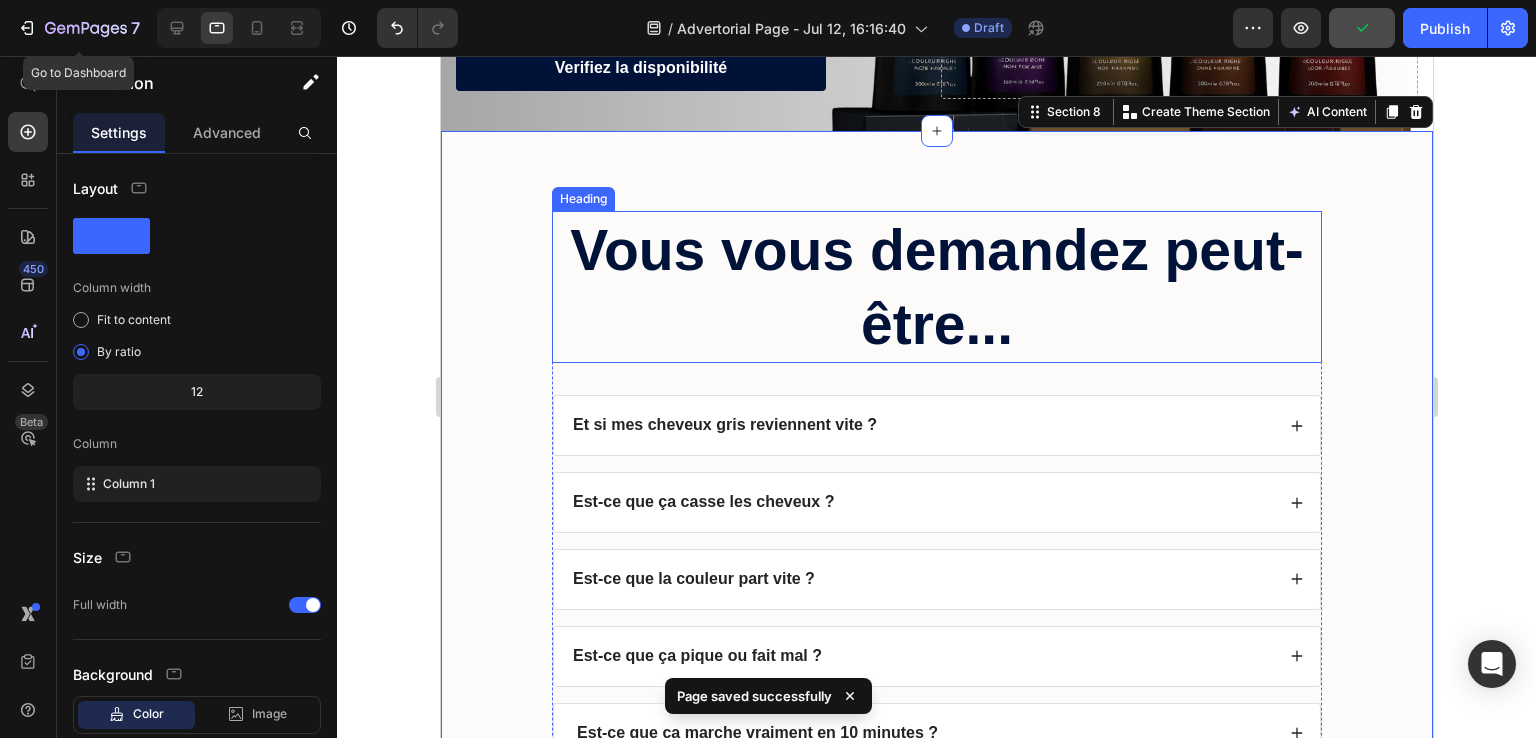 click on "Vous vous demandez peut-être..." at bounding box center [936, 287] 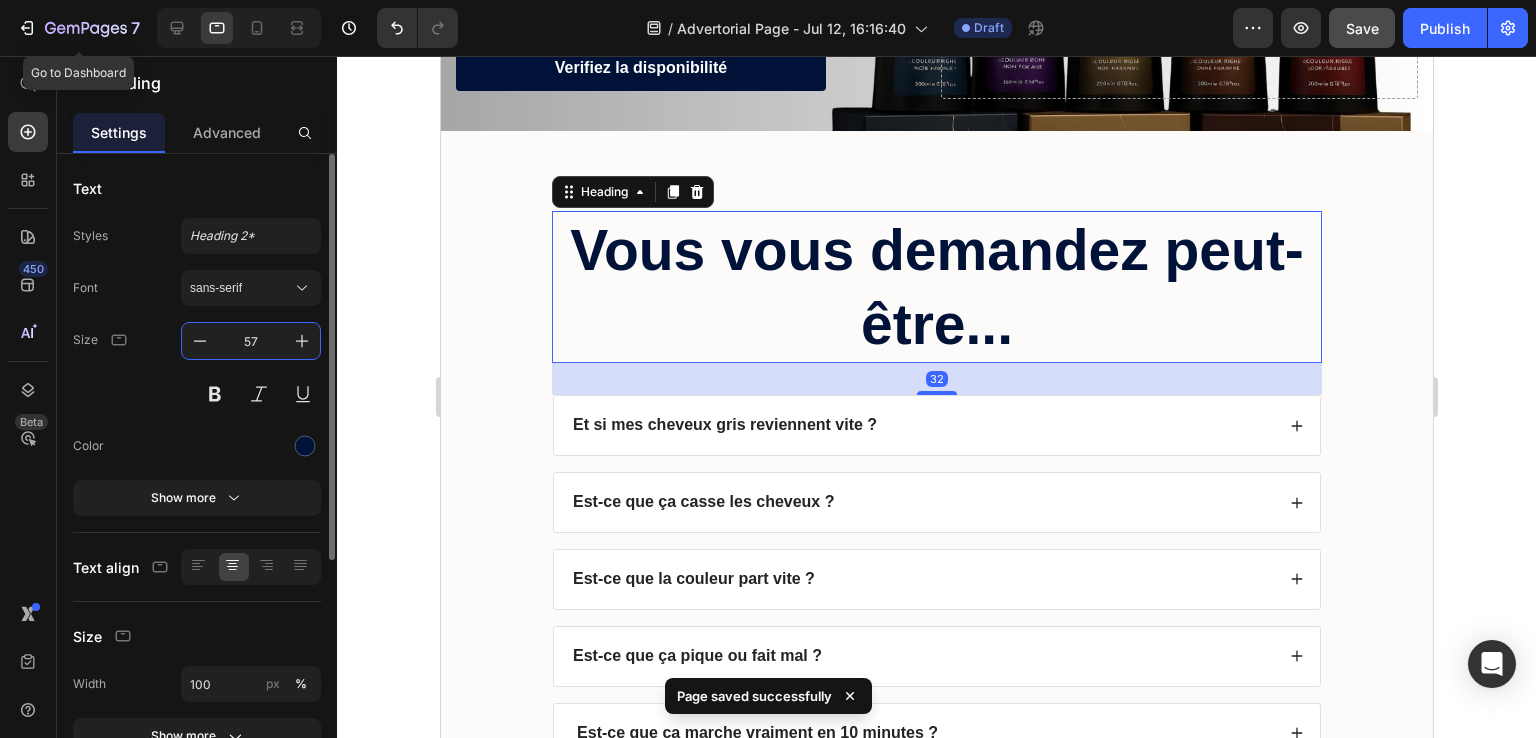 click on "57" at bounding box center (251, 341) 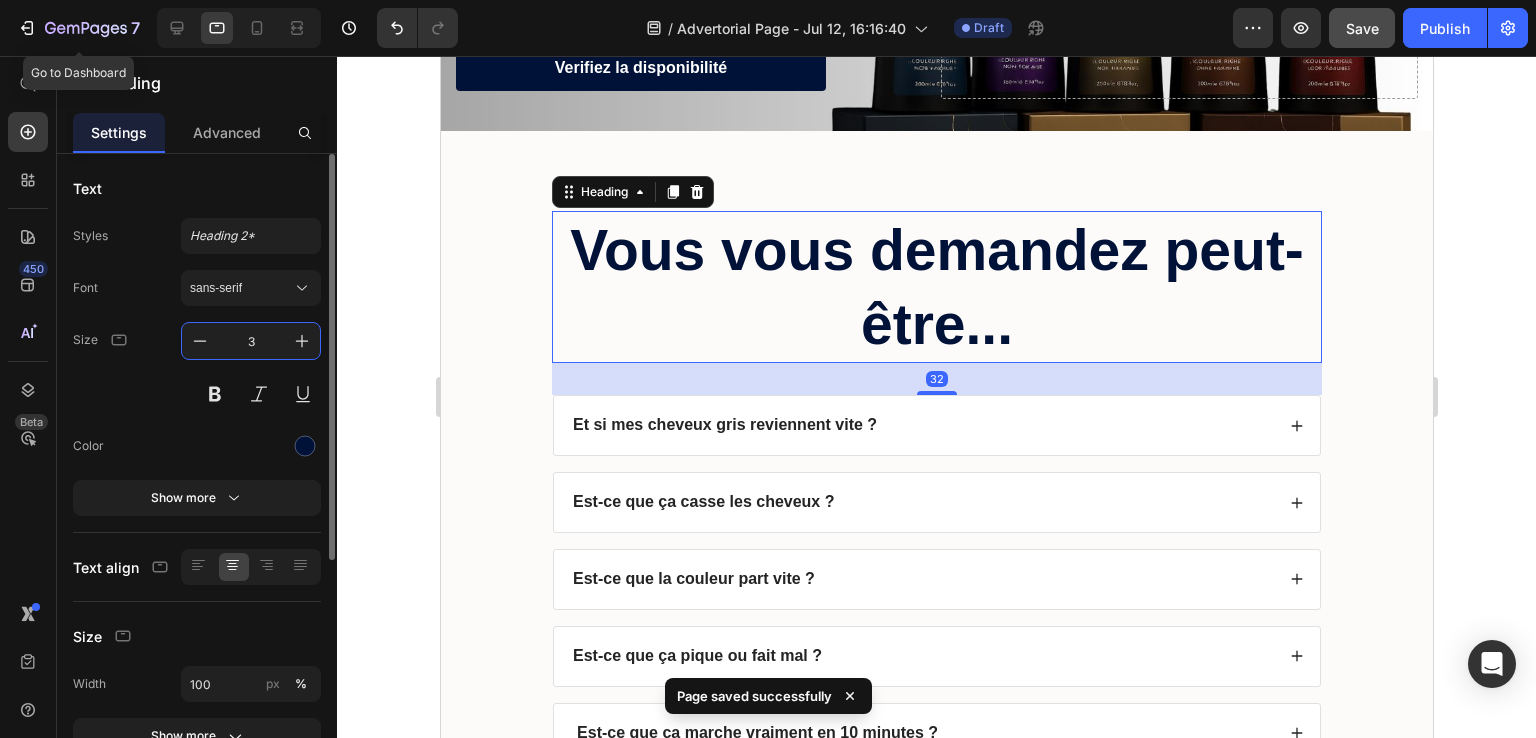 type on "30" 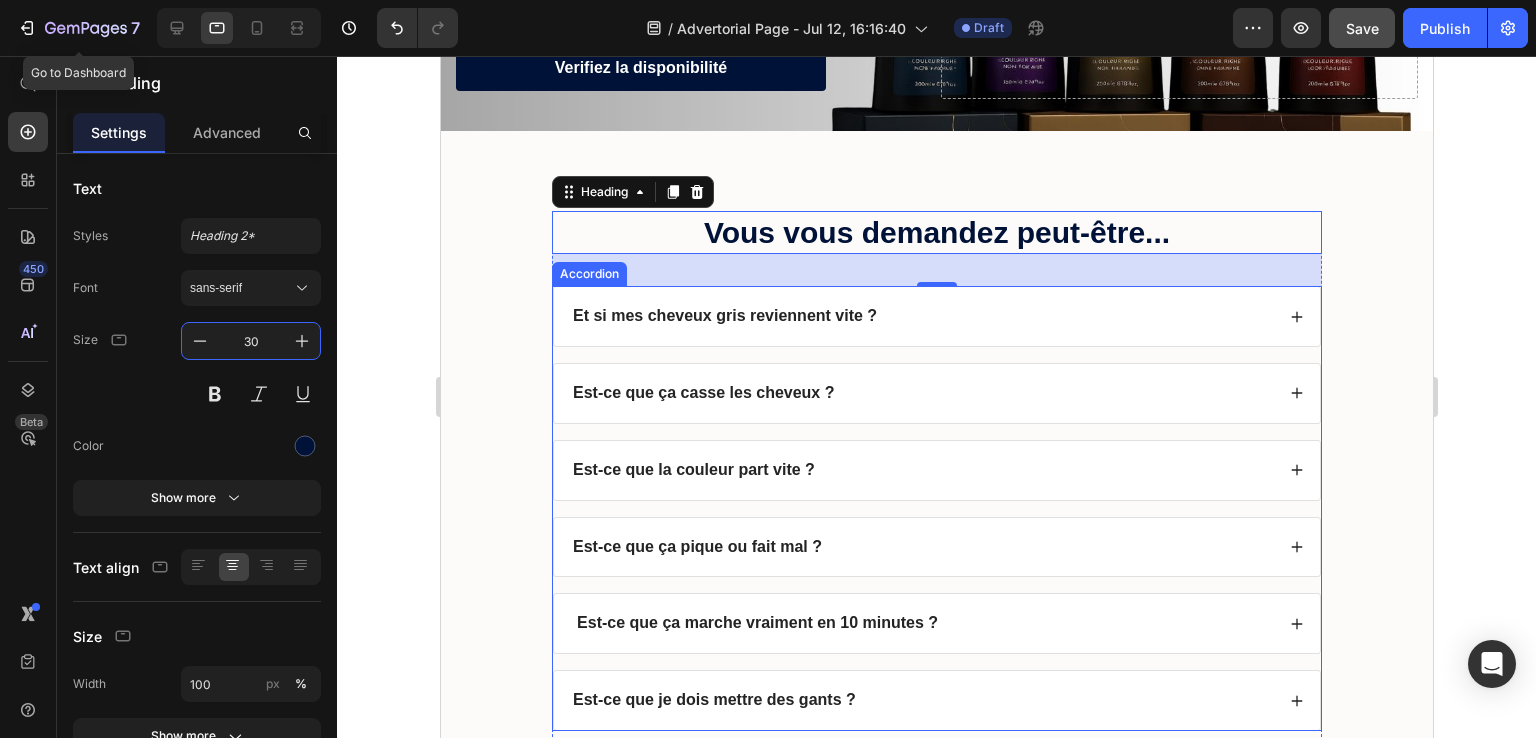 click 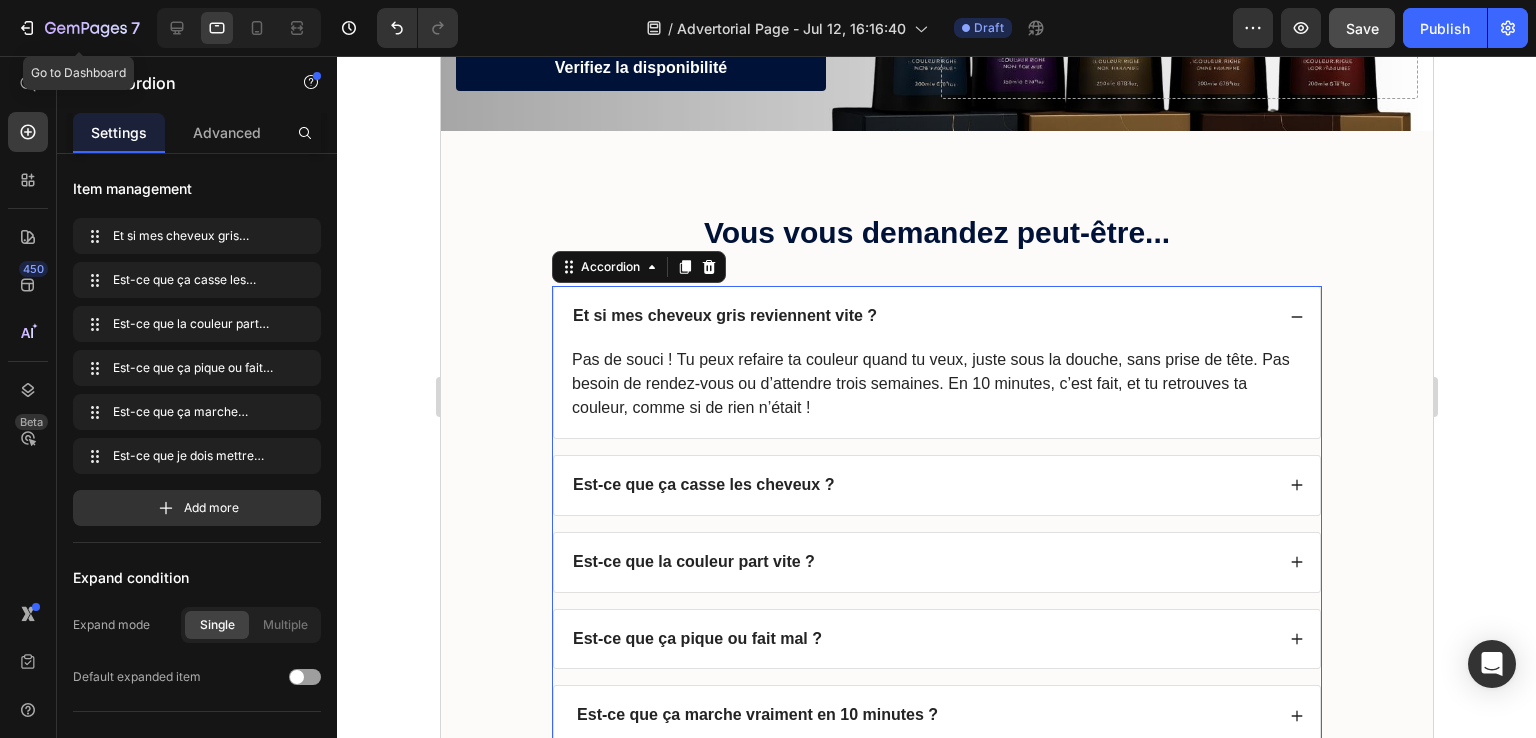 click 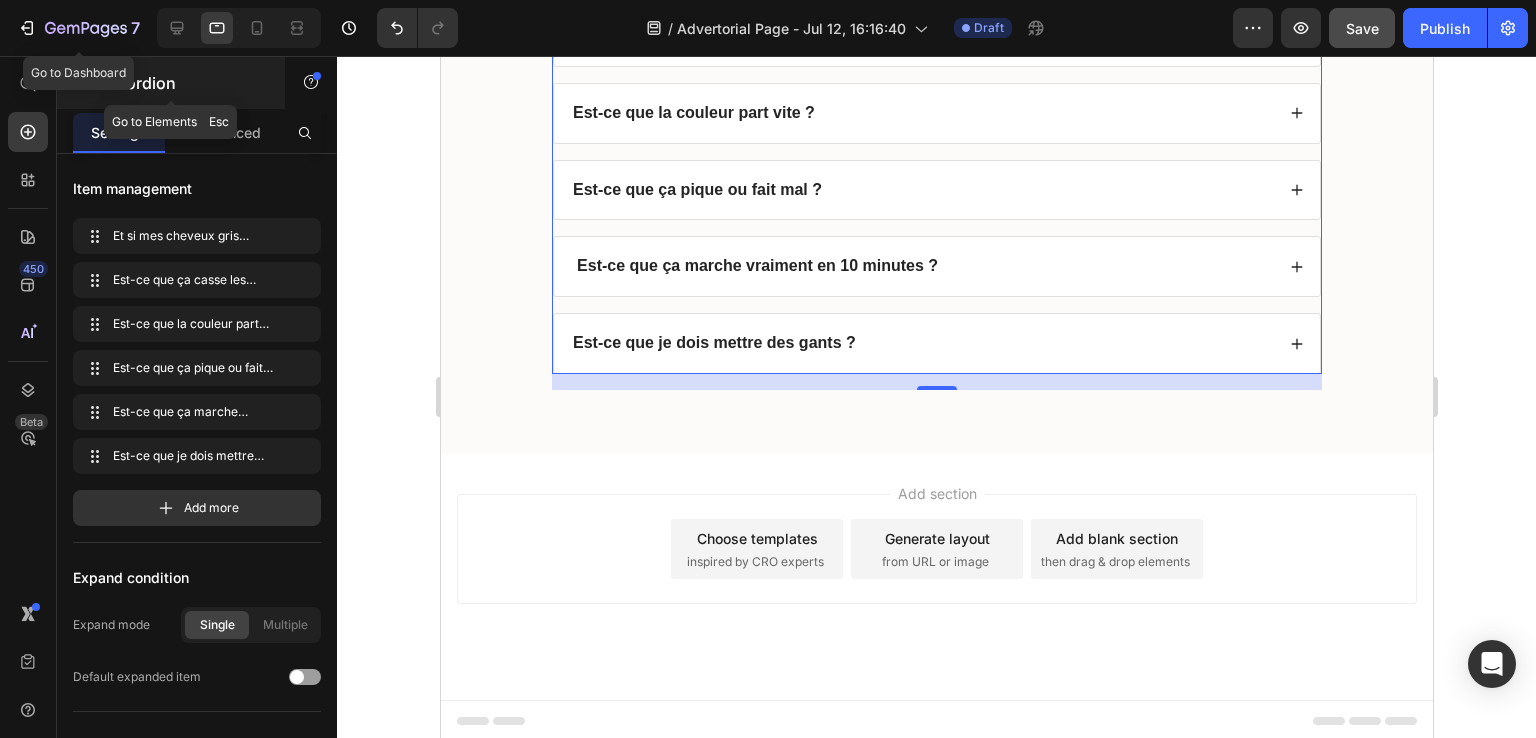 scroll, scrollTop: 5332, scrollLeft: 0, axis: vertical 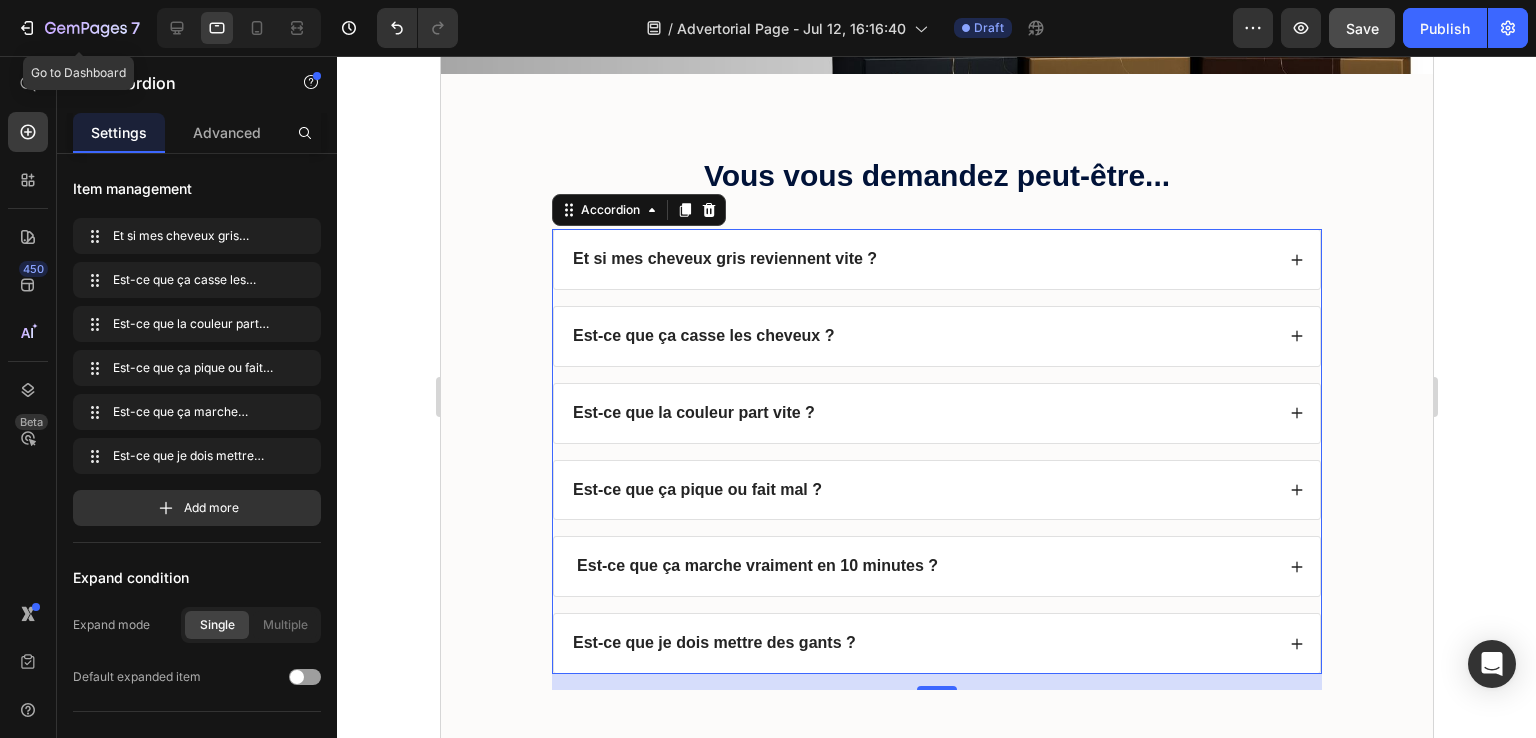 click on "7  Go to Dashboard Version history  /  Advertorial Page - Jul 12, 16:16:40 Draft Preview  Save   Publish" 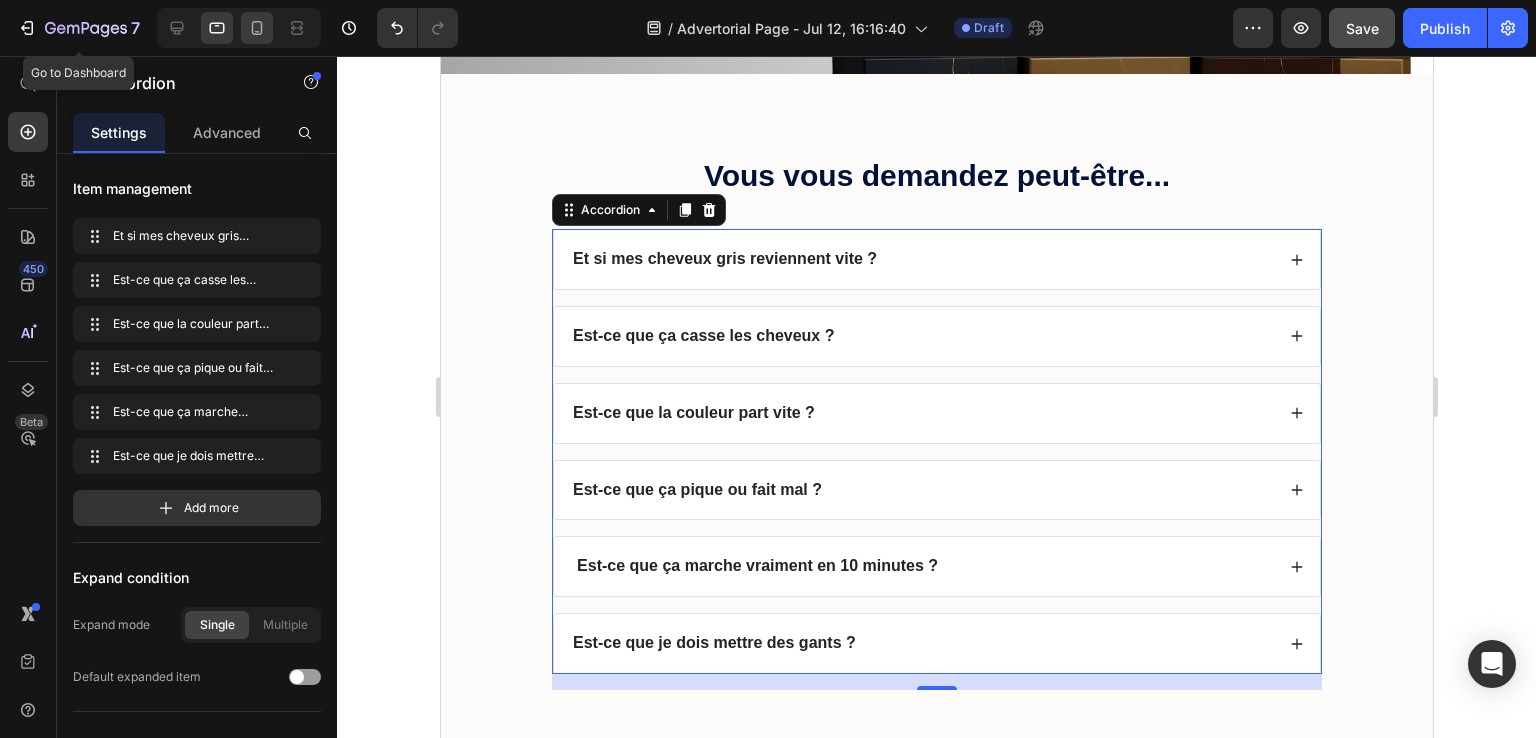 click 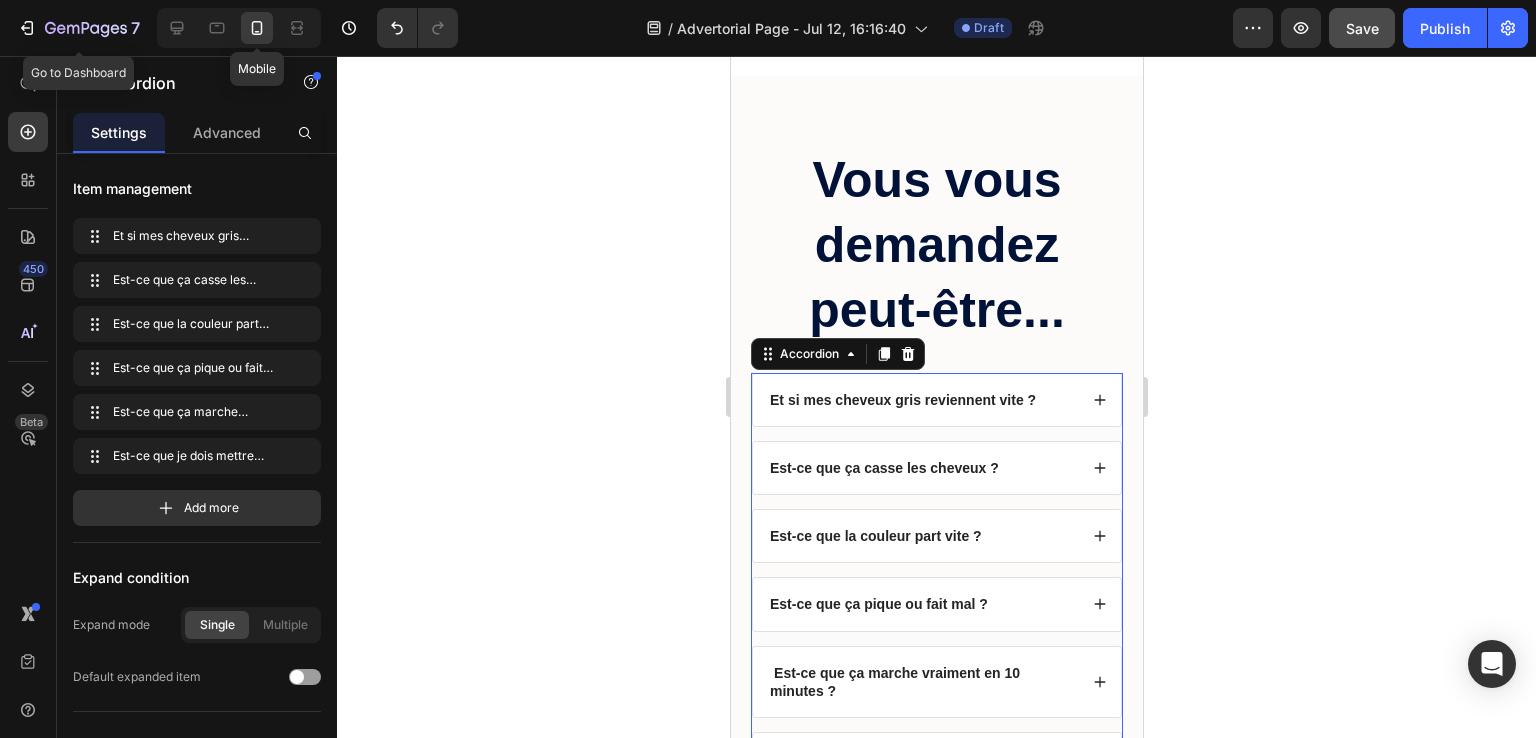 type on "14" 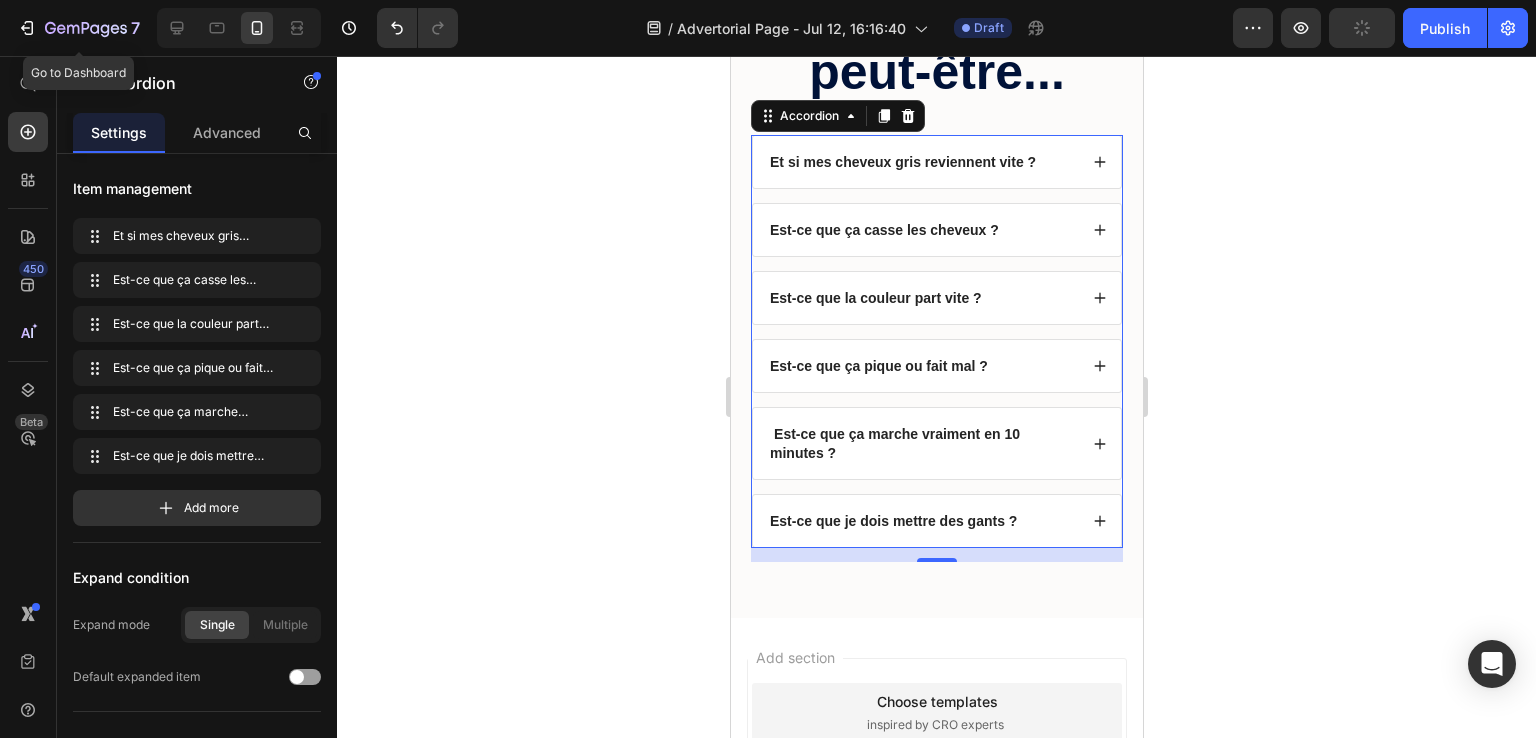 scroll, scrollTop: 5644, scrollLeft: 0, axis: vertical 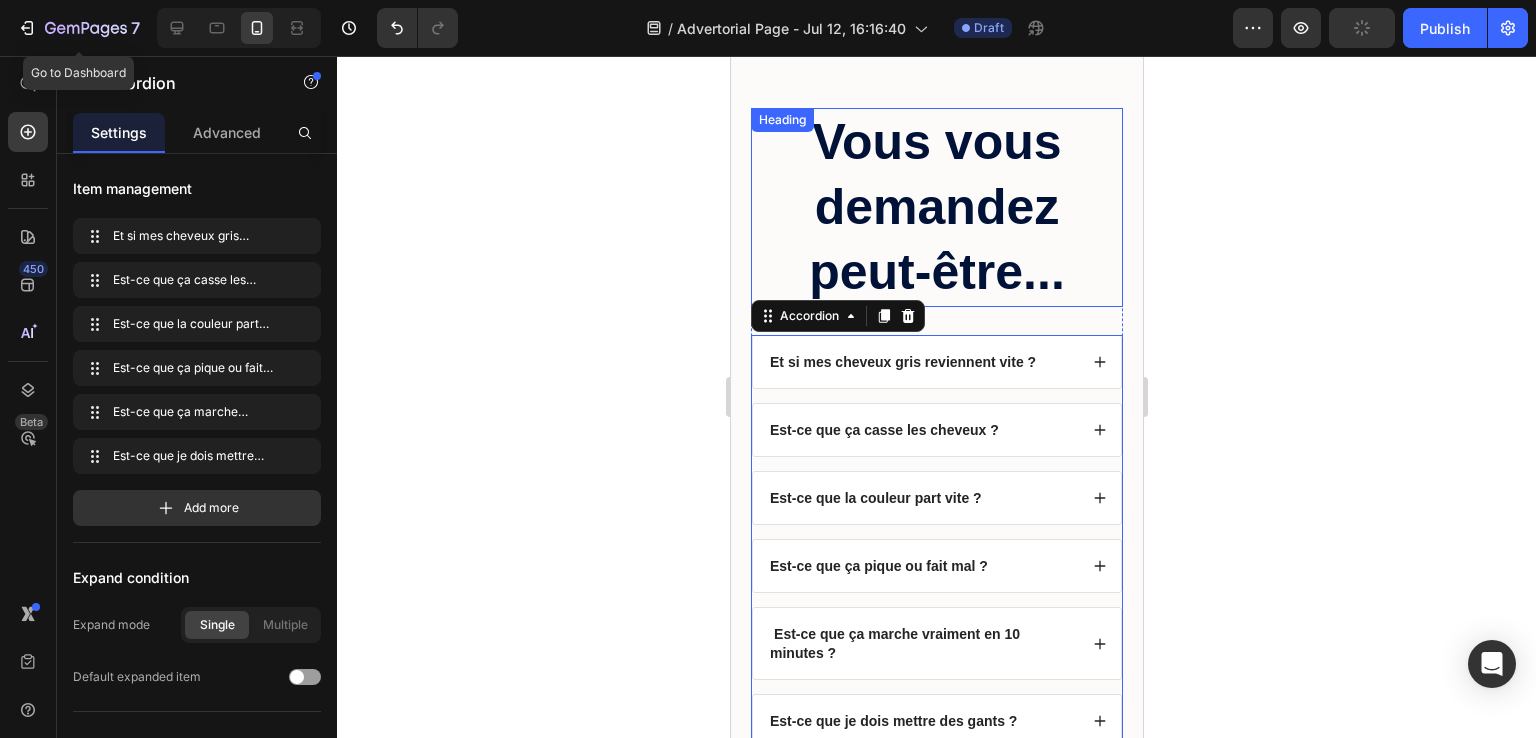 click on "Vous vous demandez peut-être..." at bounding box center (936, 207) 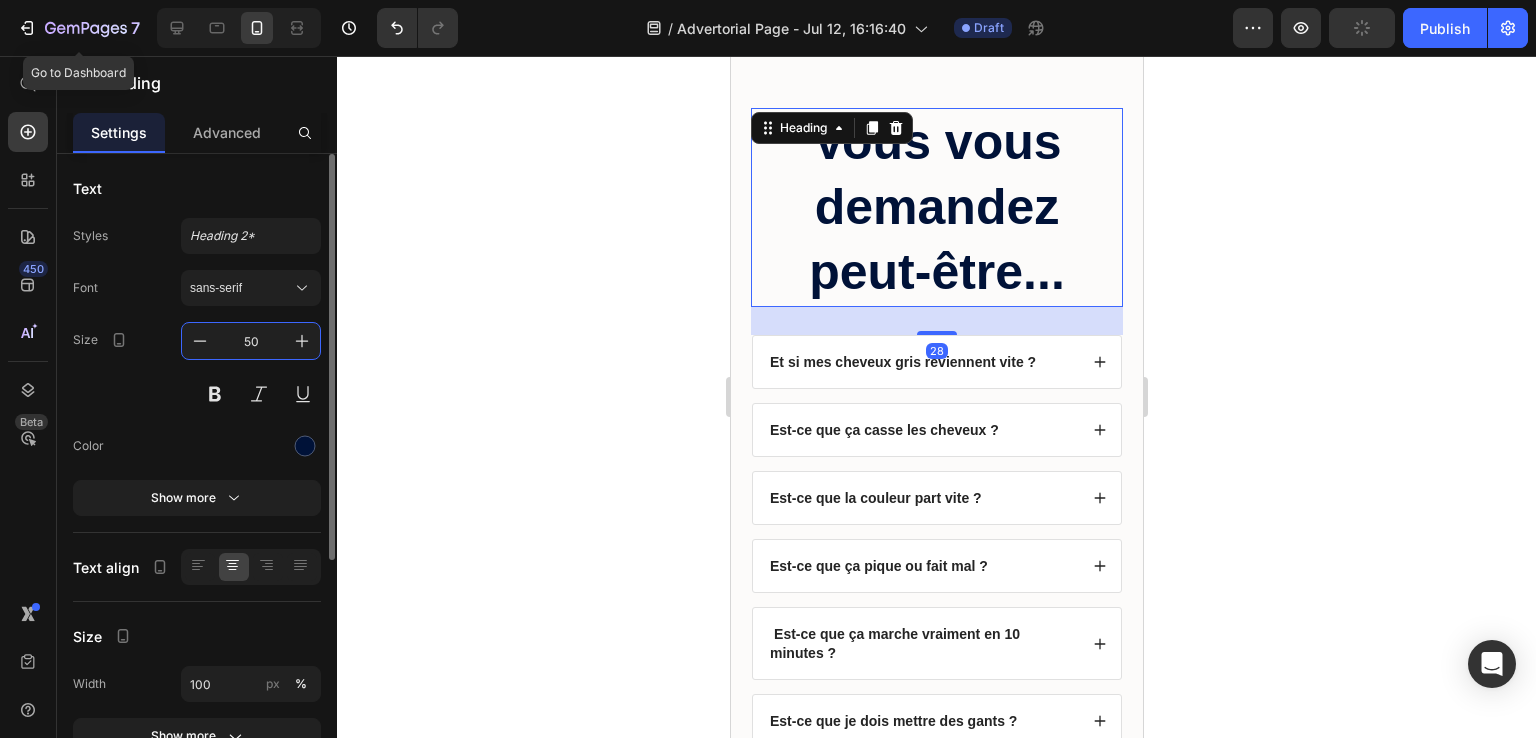 click on "50" at bounding box center [251, 341] 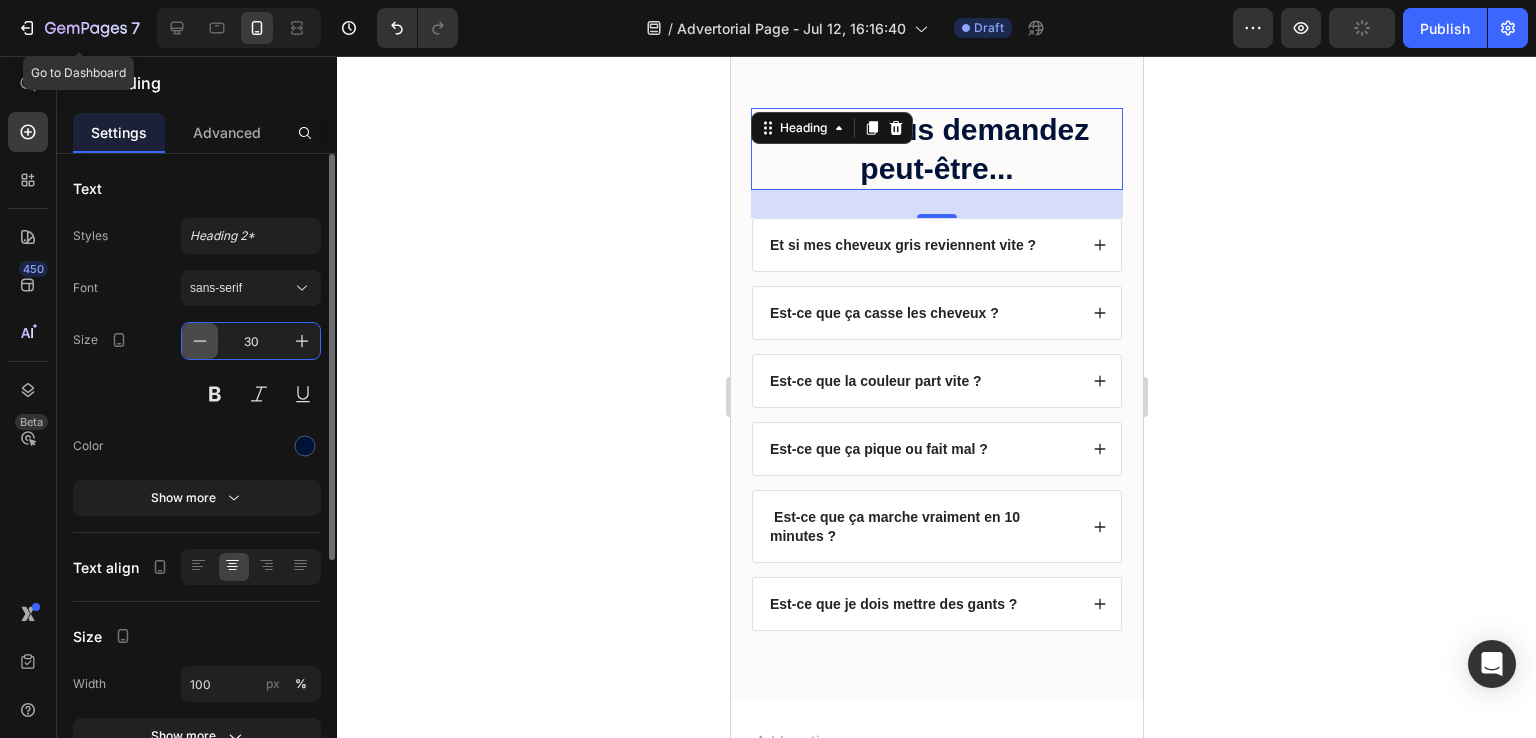 click 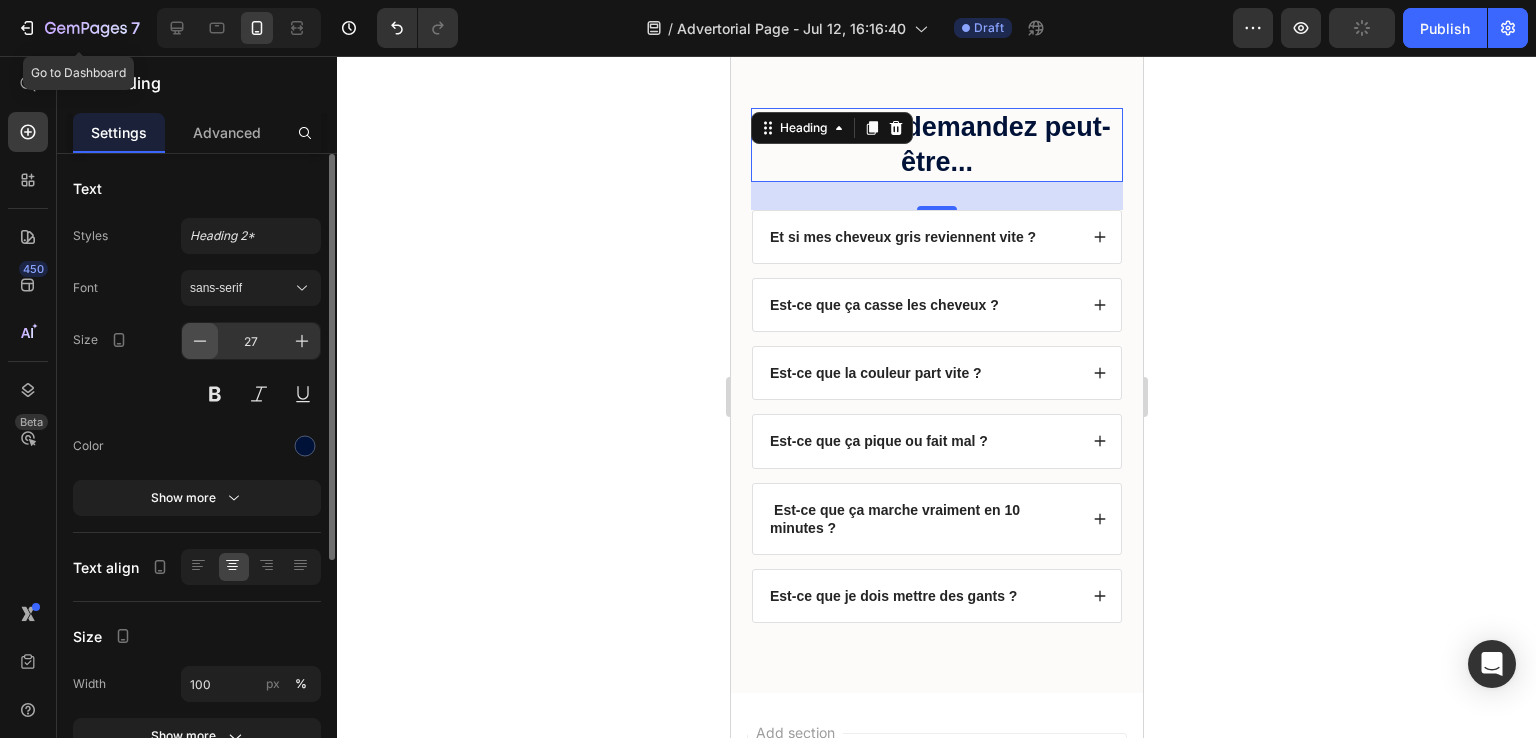 click 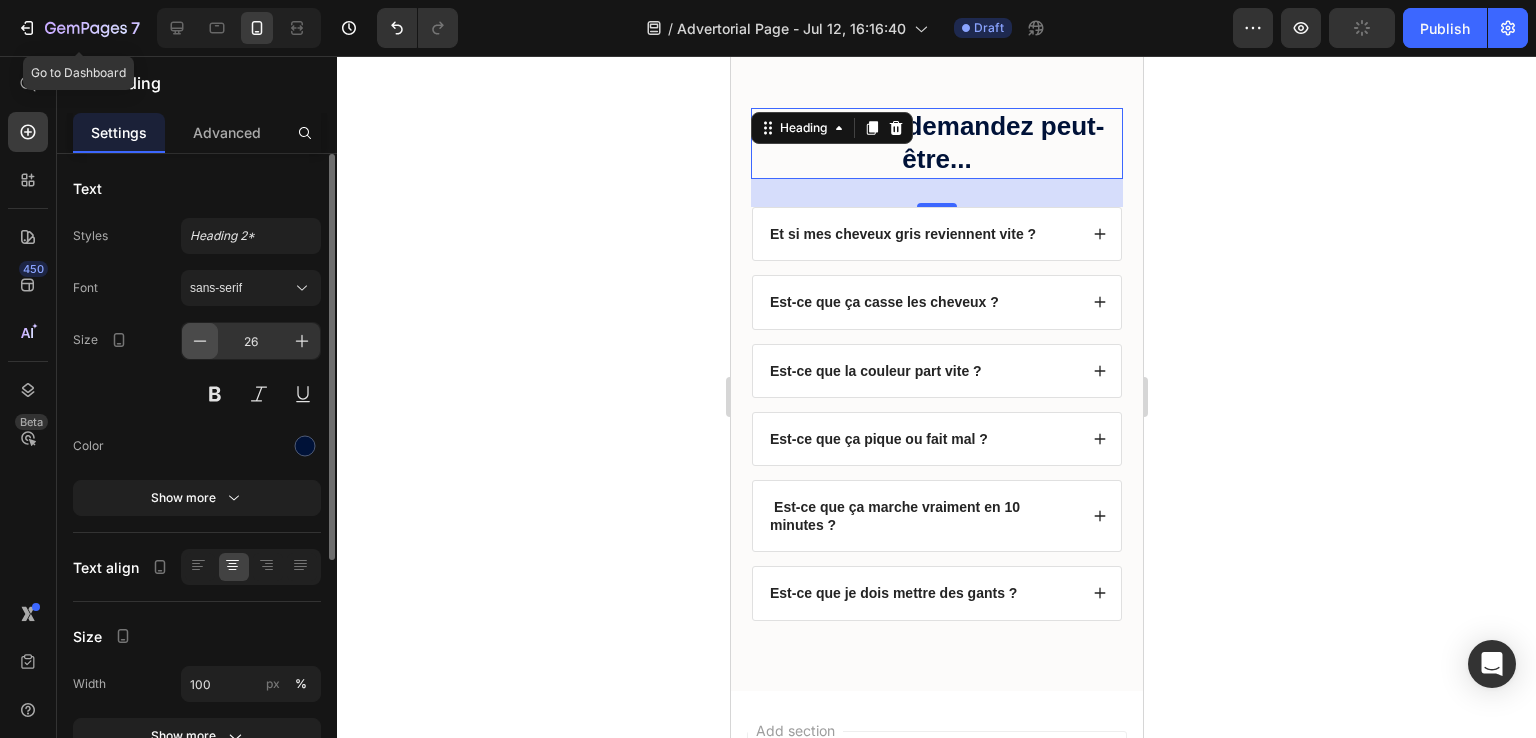 click 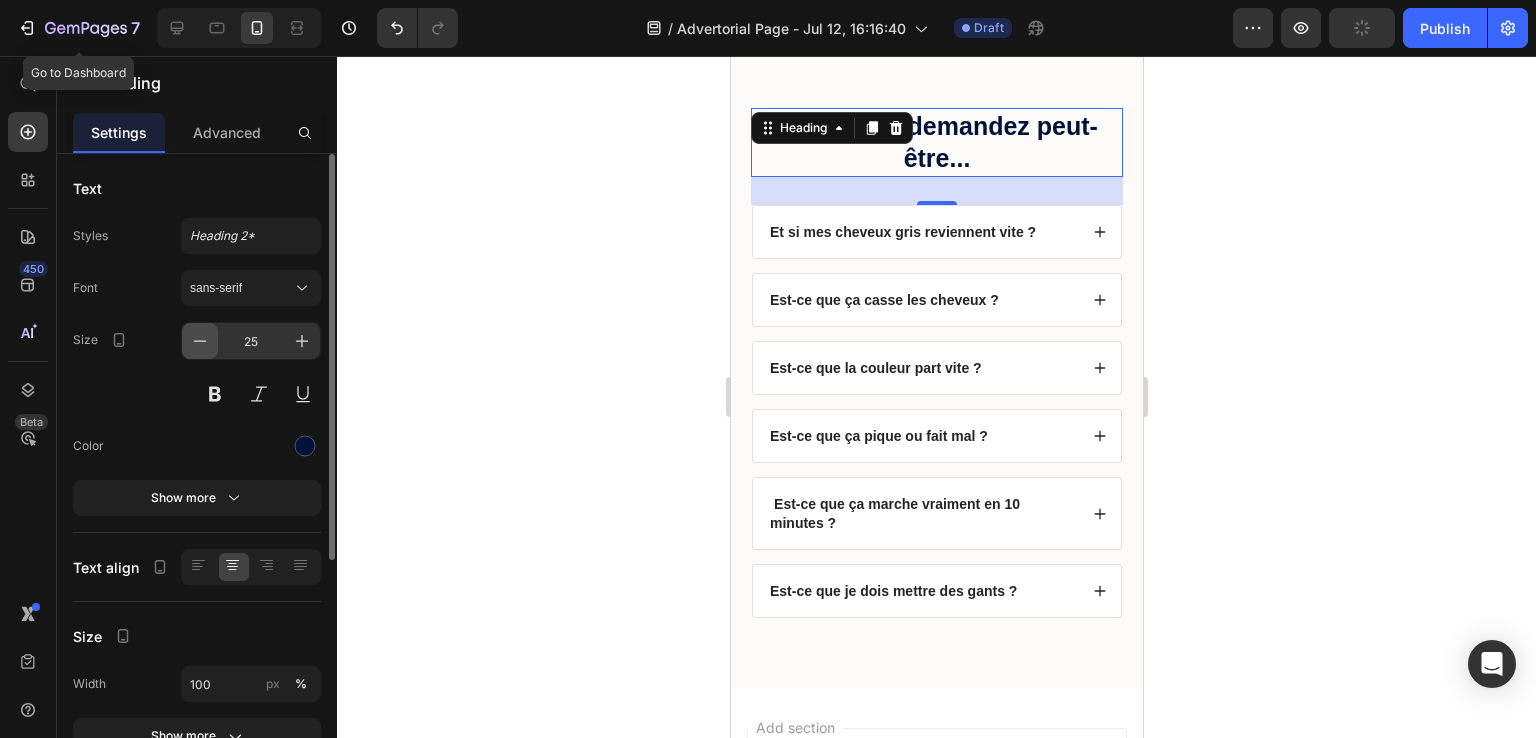 click 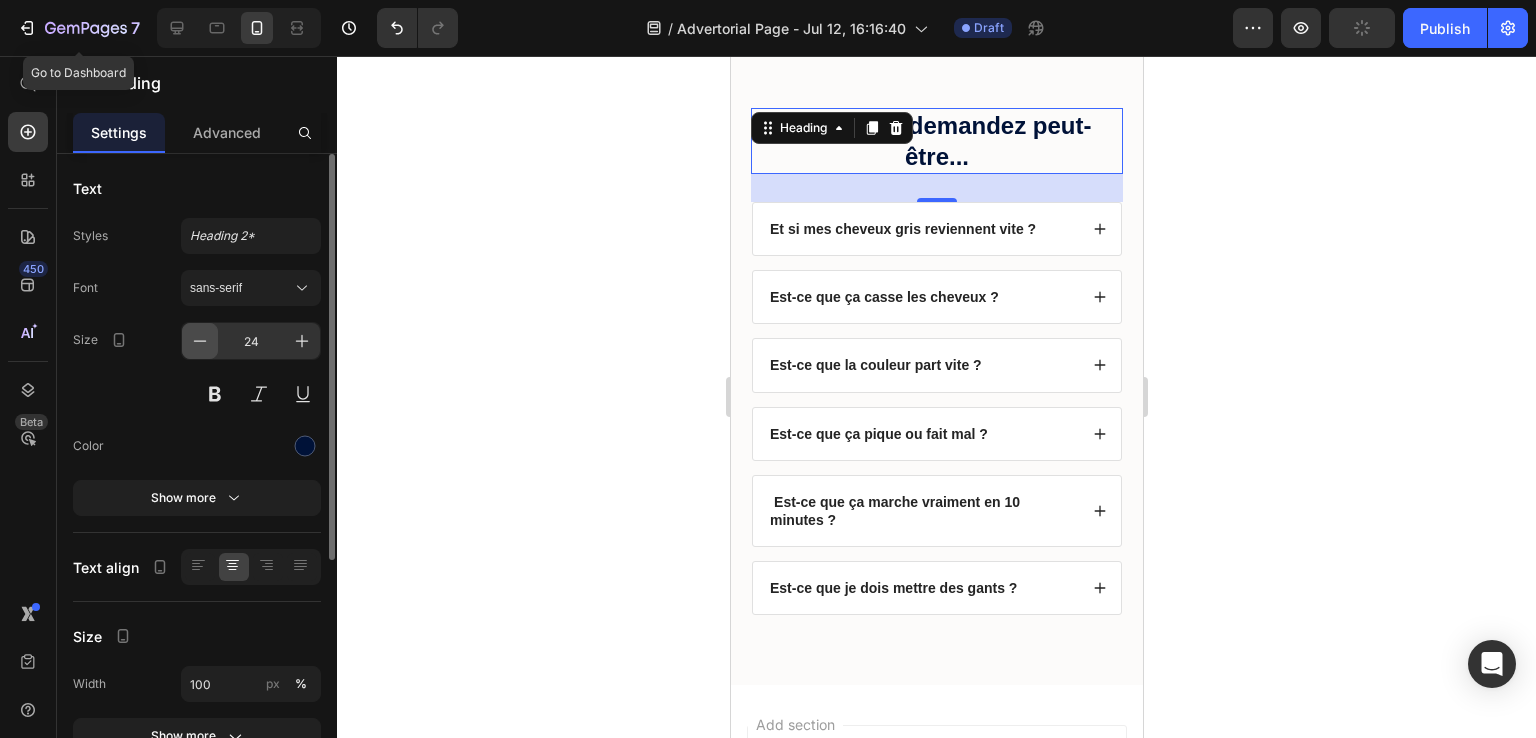 click 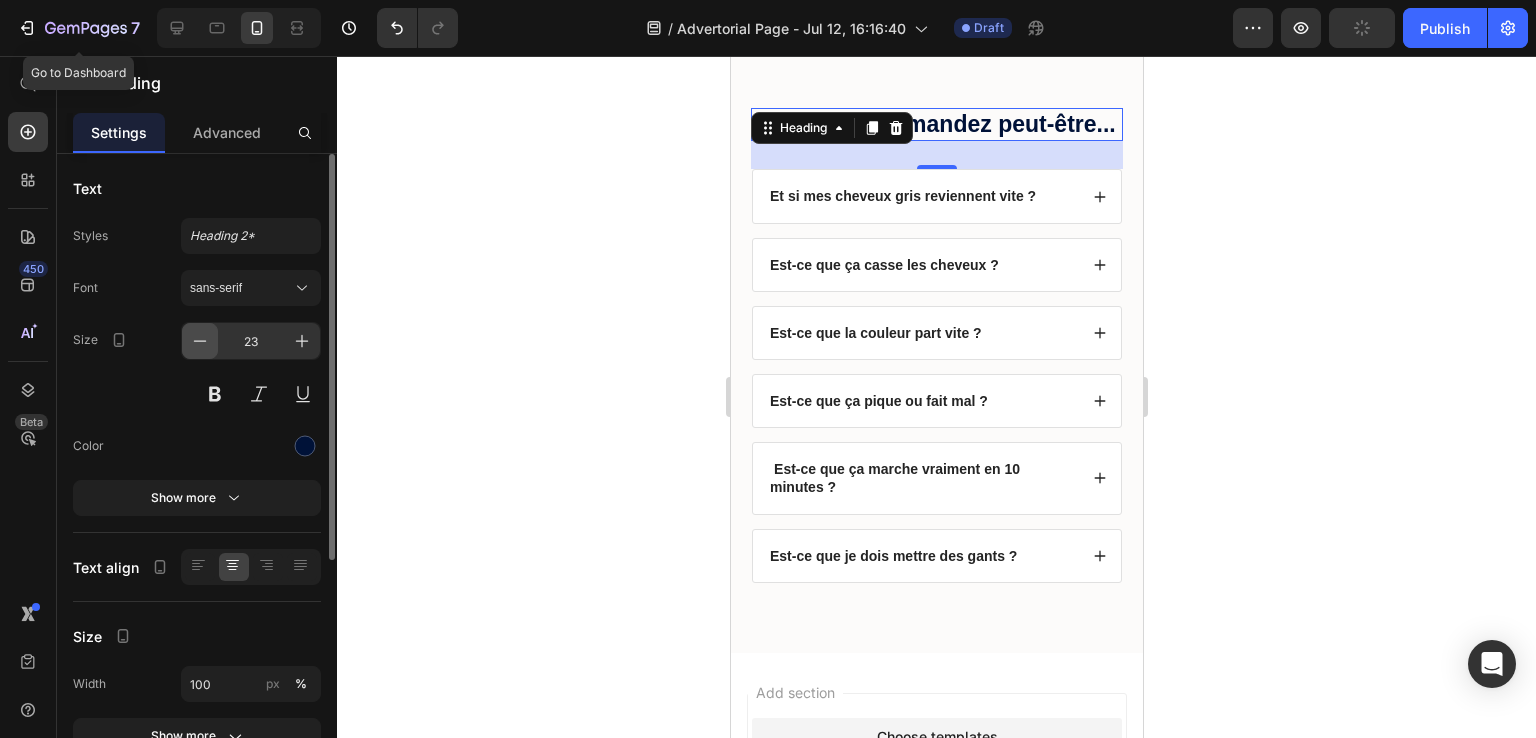 click 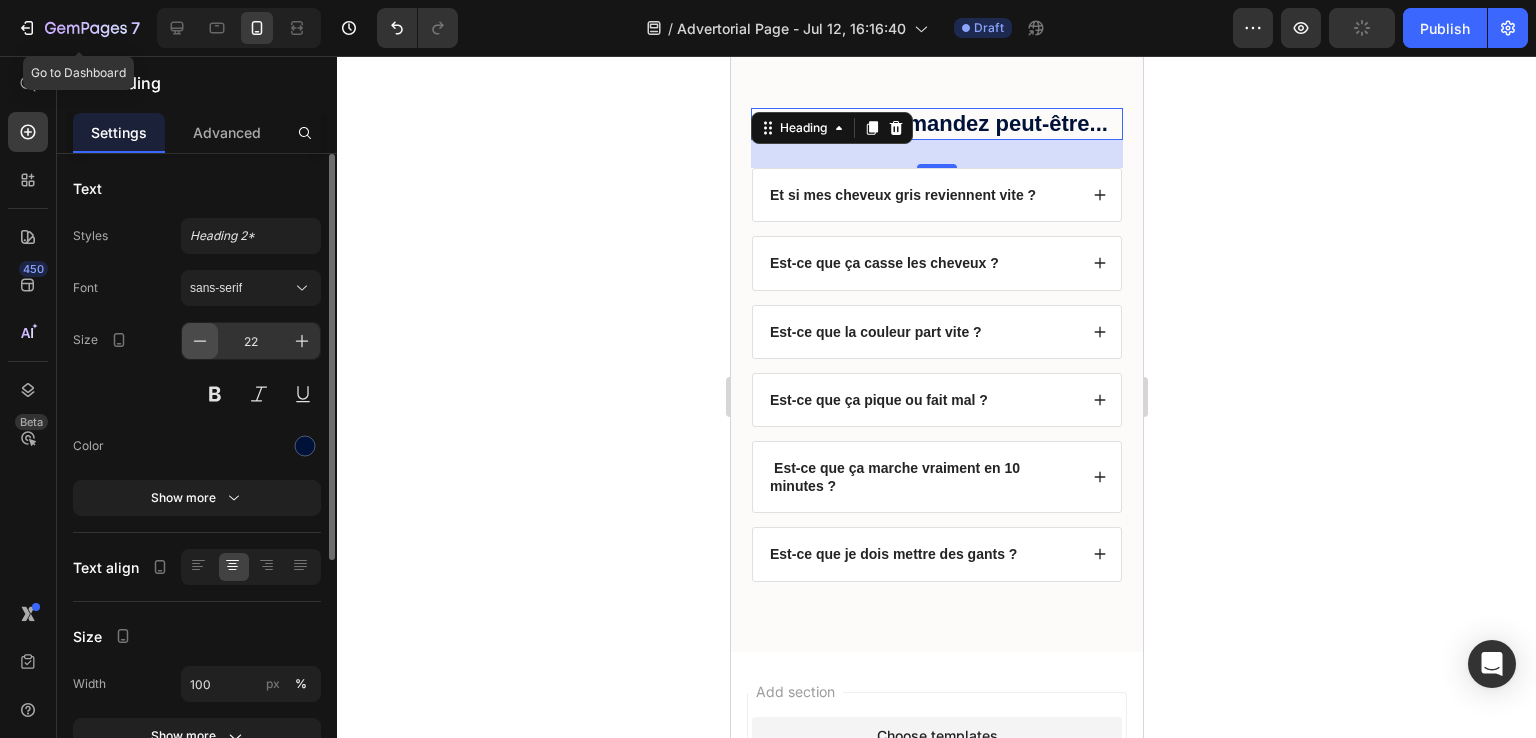 click 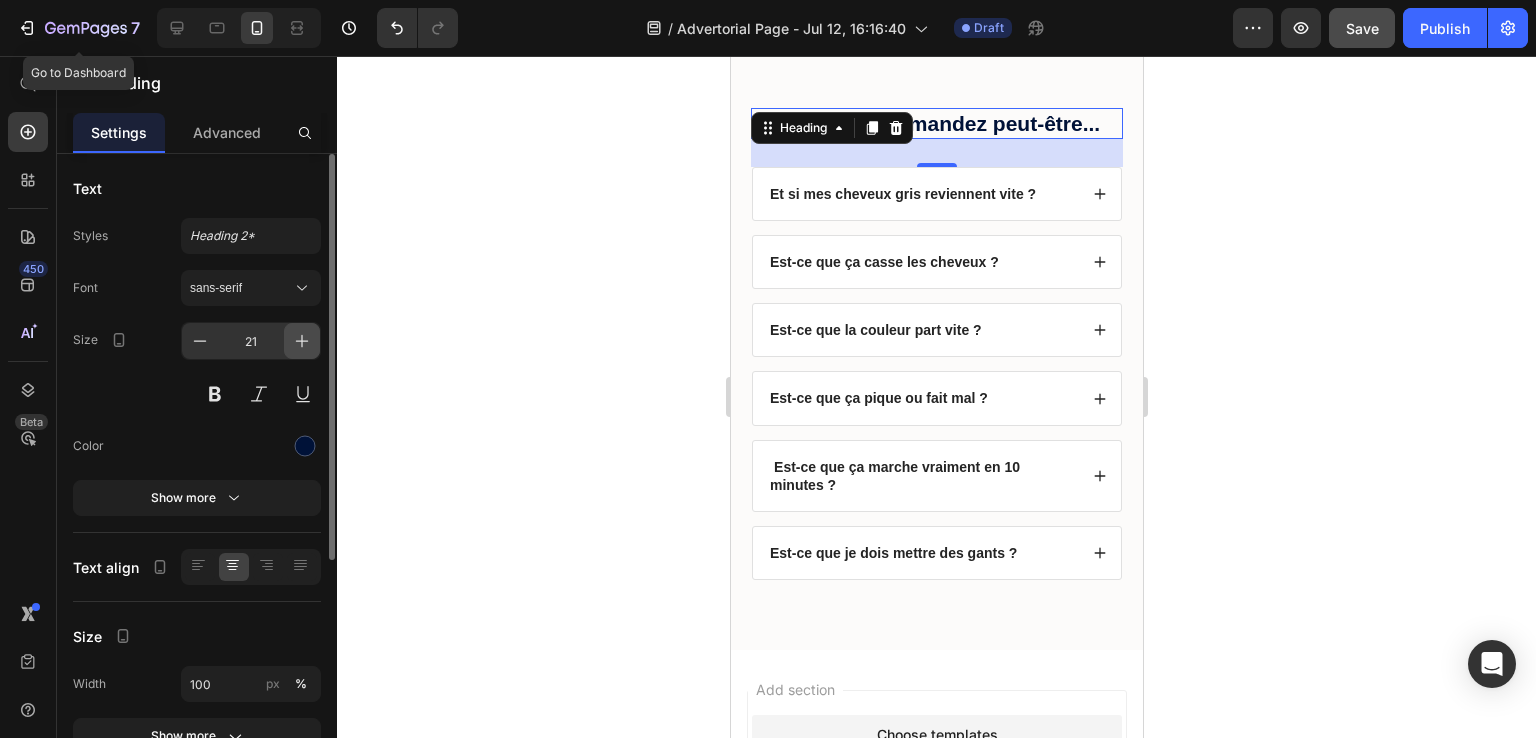 click 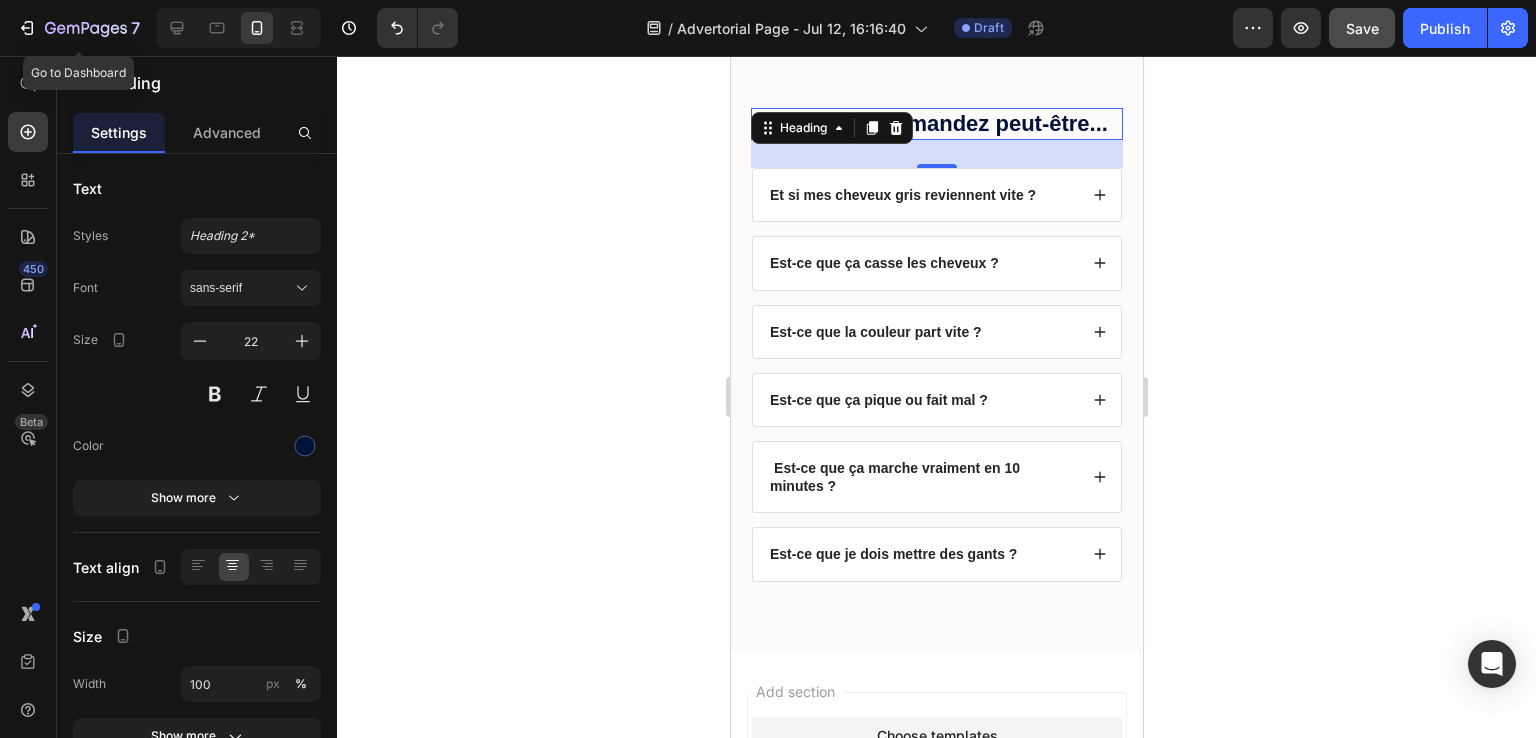 drag, startPoint x: 544, startPoint y: 263, endPoint x: 151, endPoint y: 367, distance: 406.52798 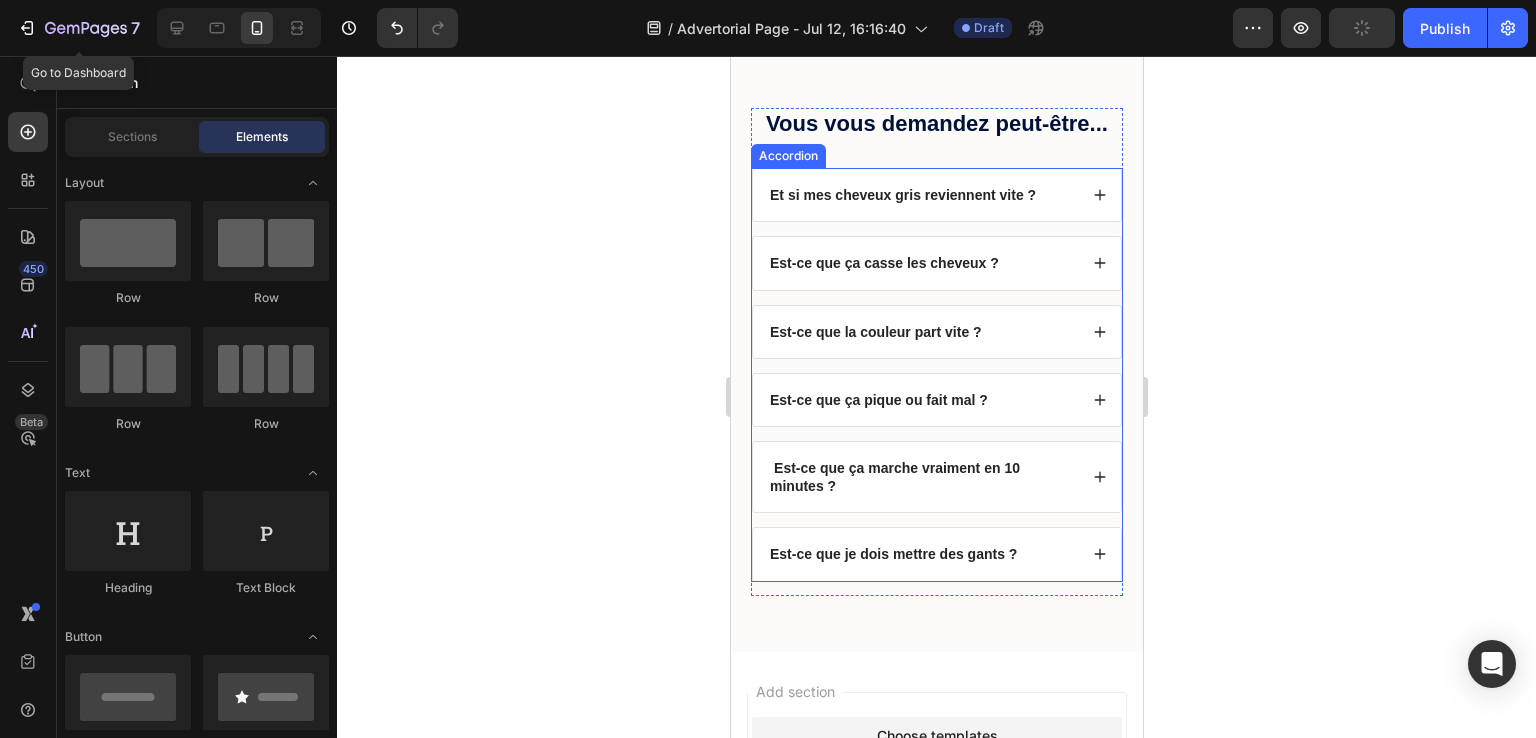 scroll, scrollTop: 5606, scrollLeft: 0, axis: vertical 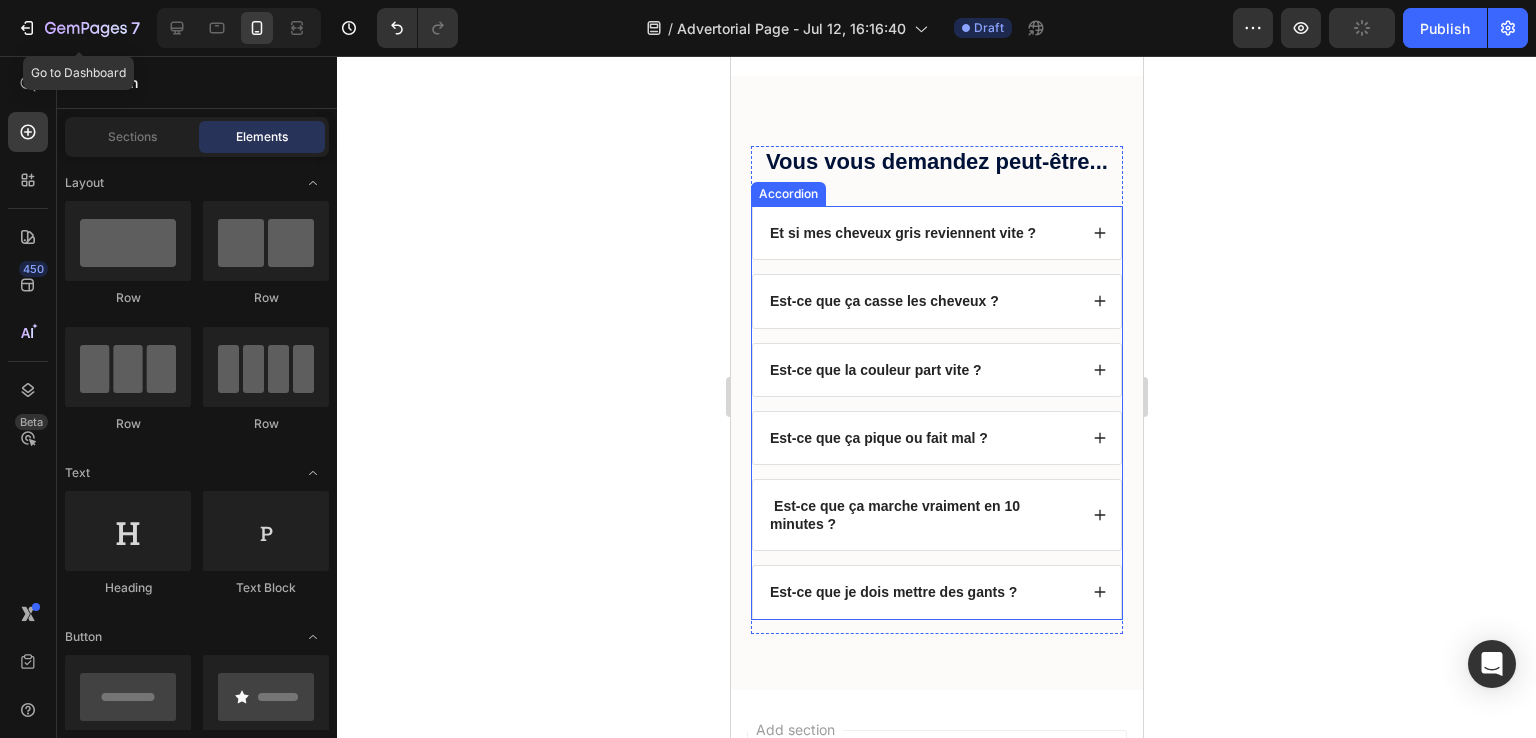 click 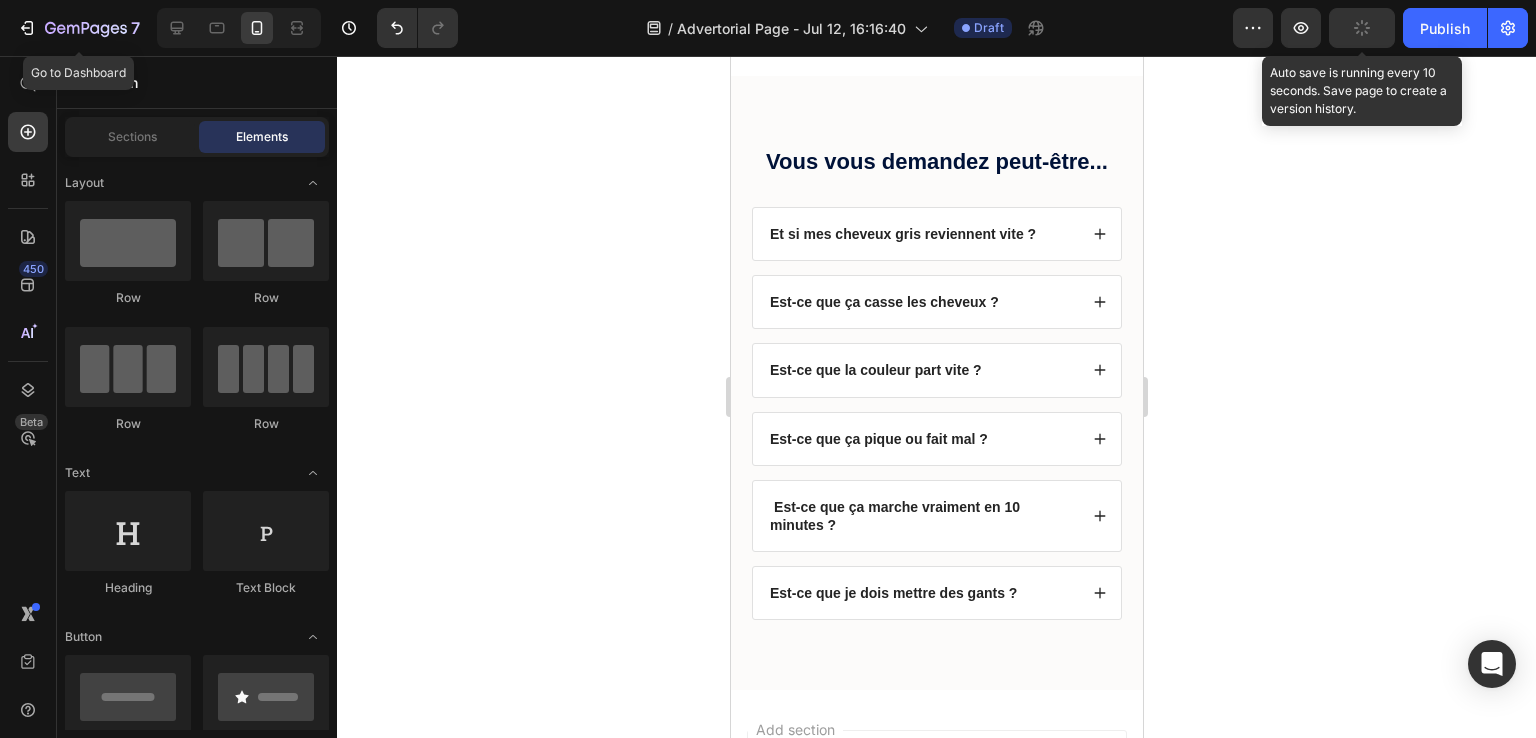 scroll, scrollTop: 5444, scrollLeft: 0, axis: vertical 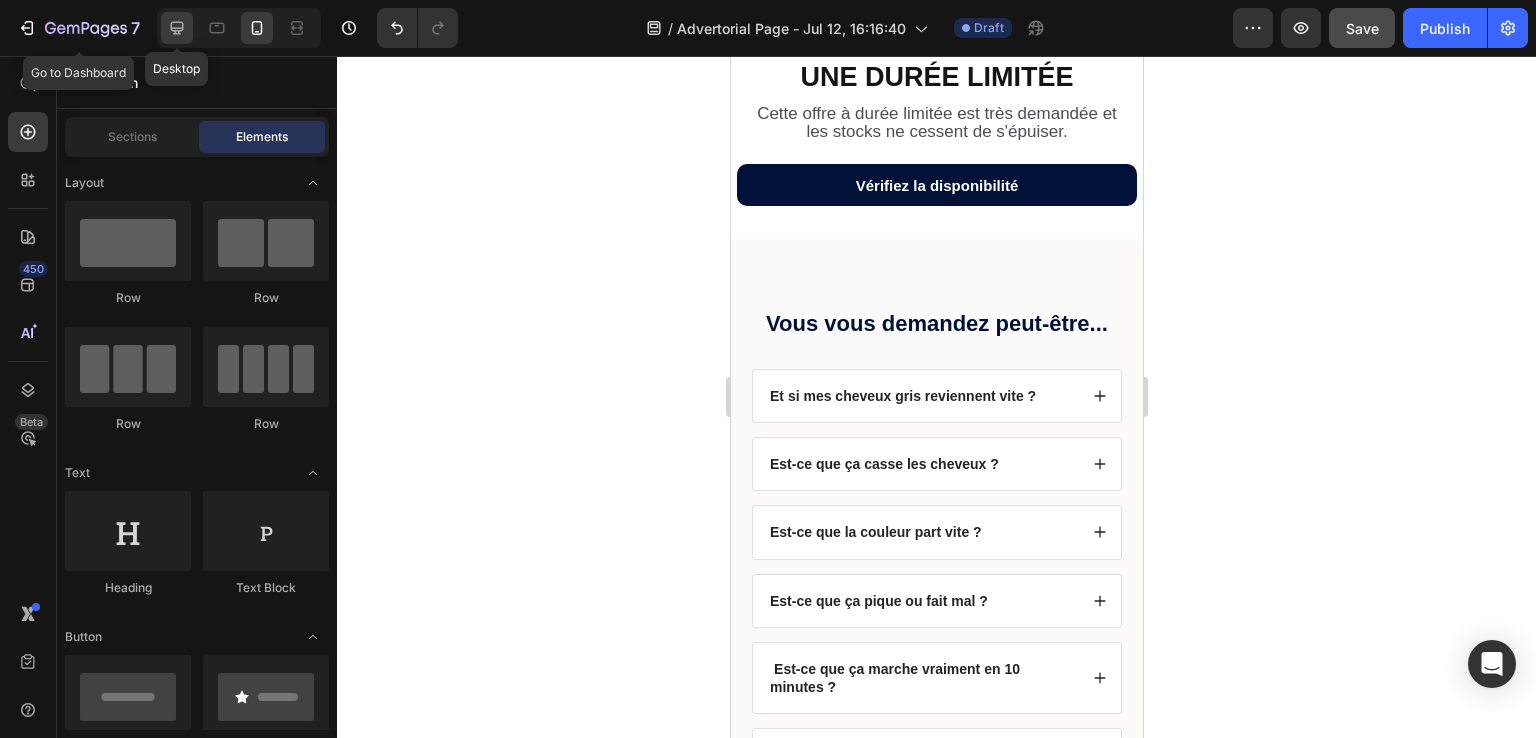 click 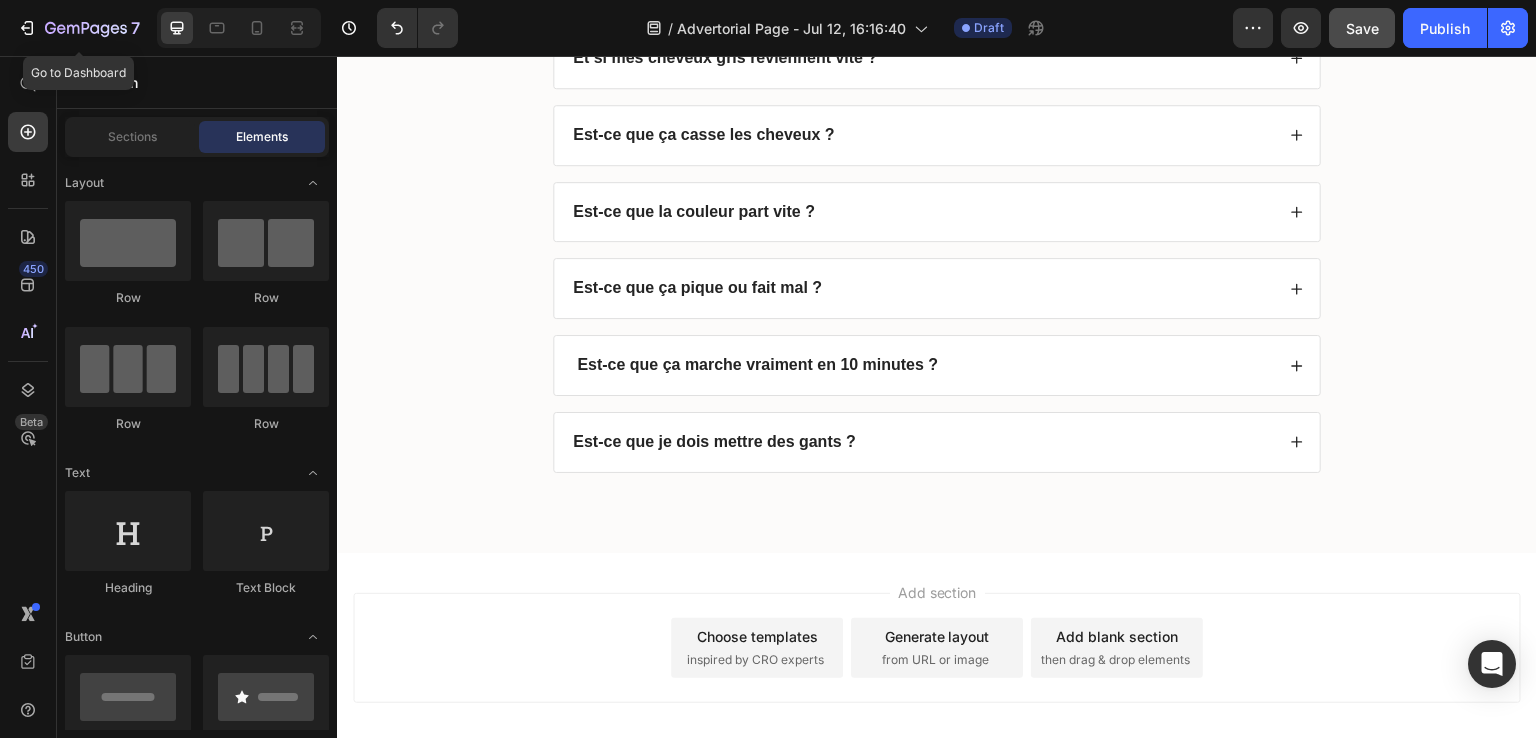 scroll, scrollTop: 5043, scrollLeft: 0, axis: vertical 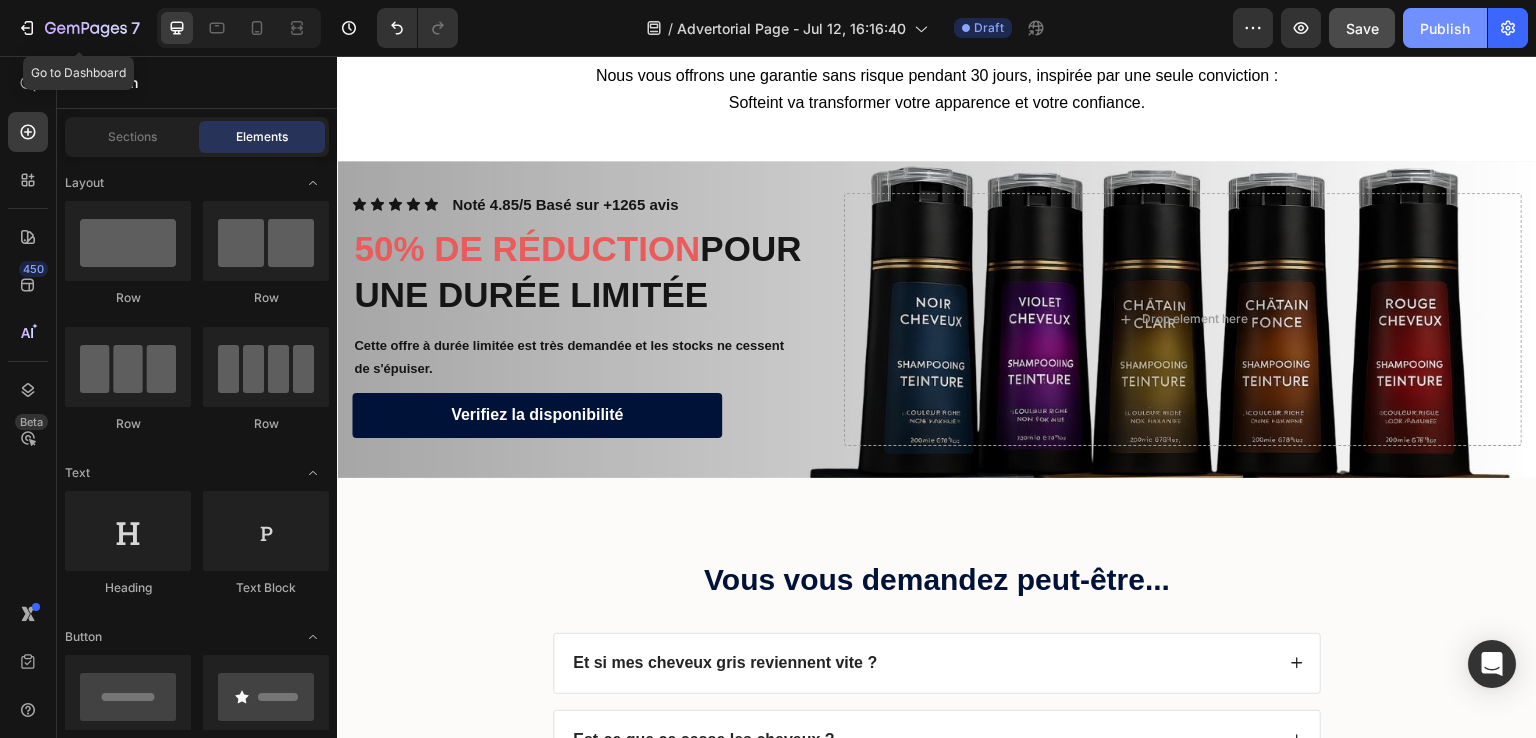 click on "Publish" at bounding box center [1445, 28] 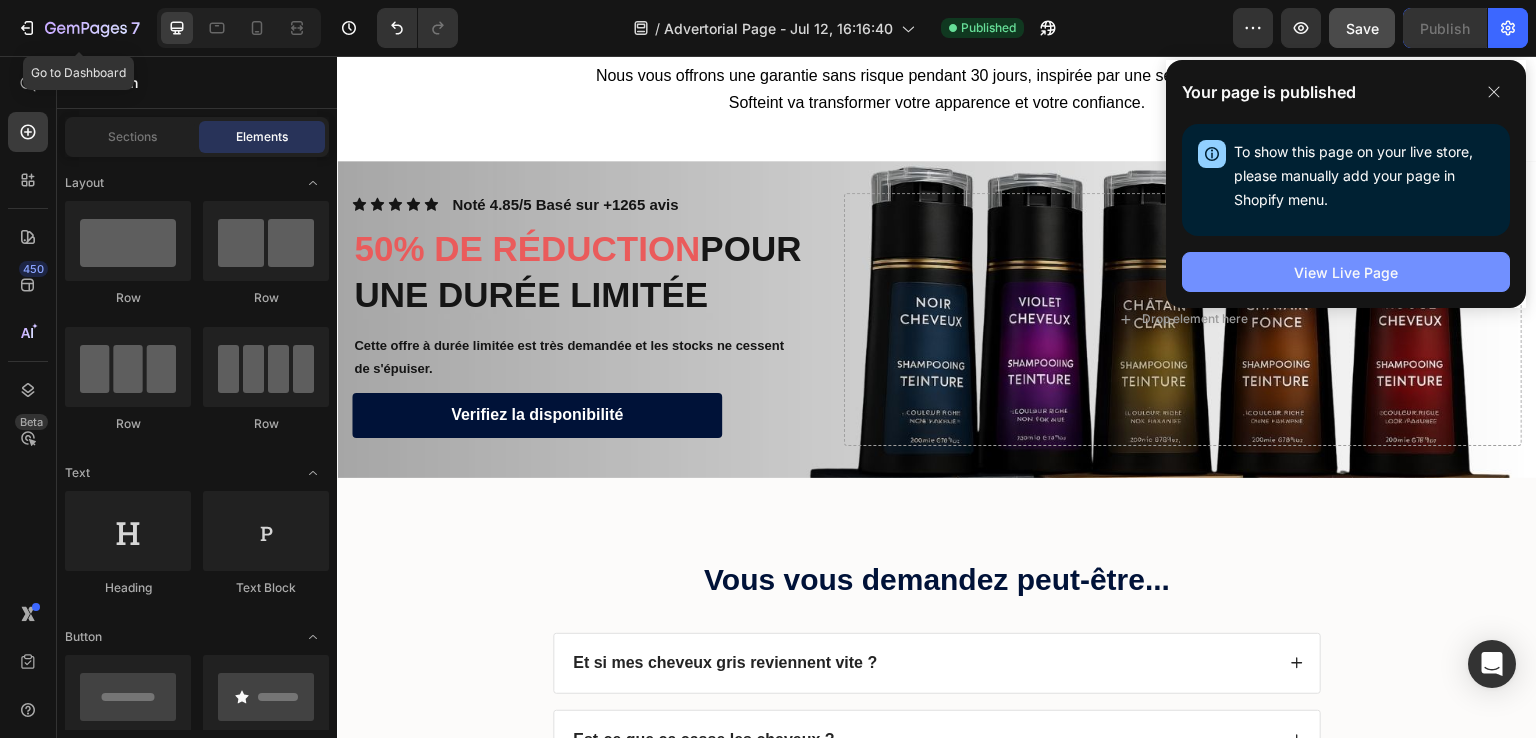 click on "View Live Page" at bounding box center (1346, 272) 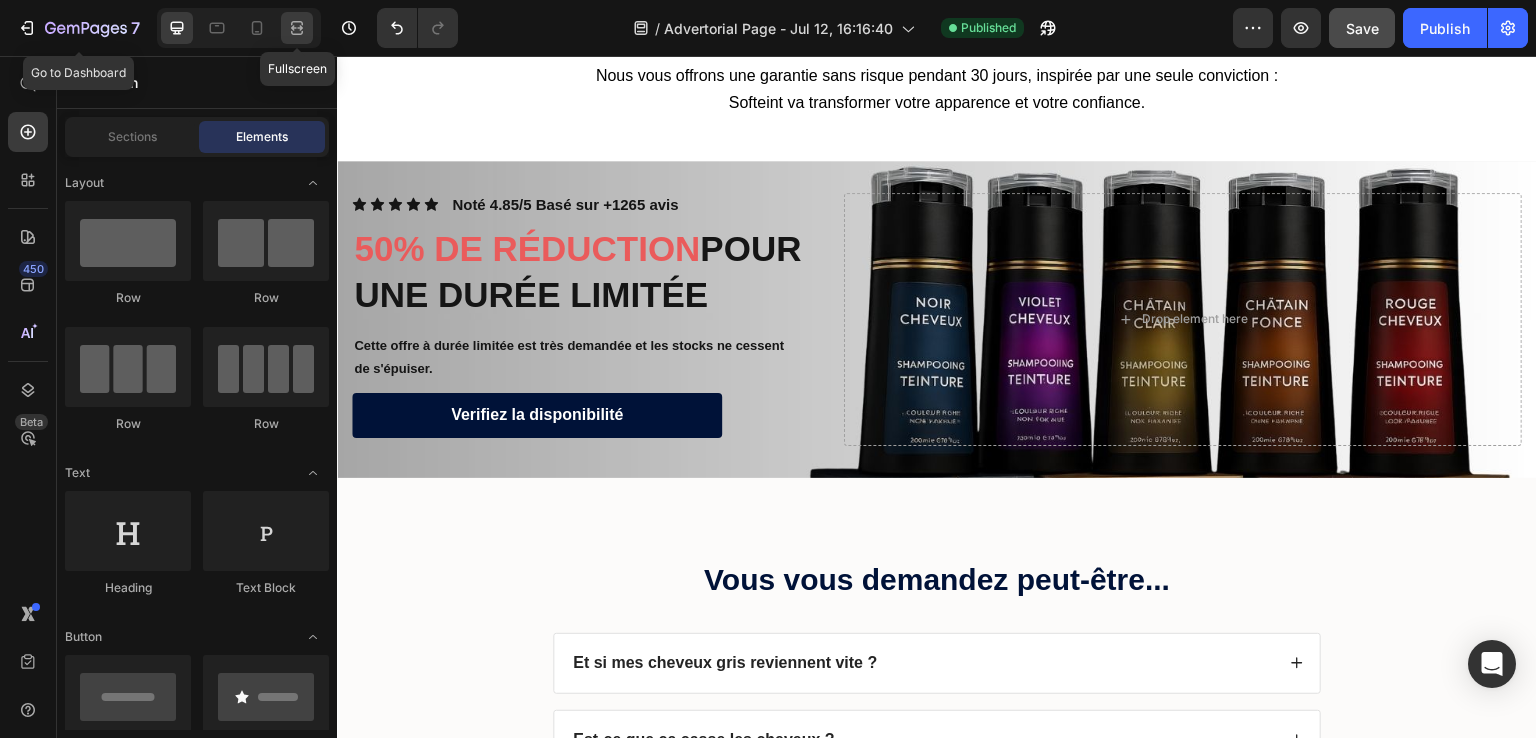 click 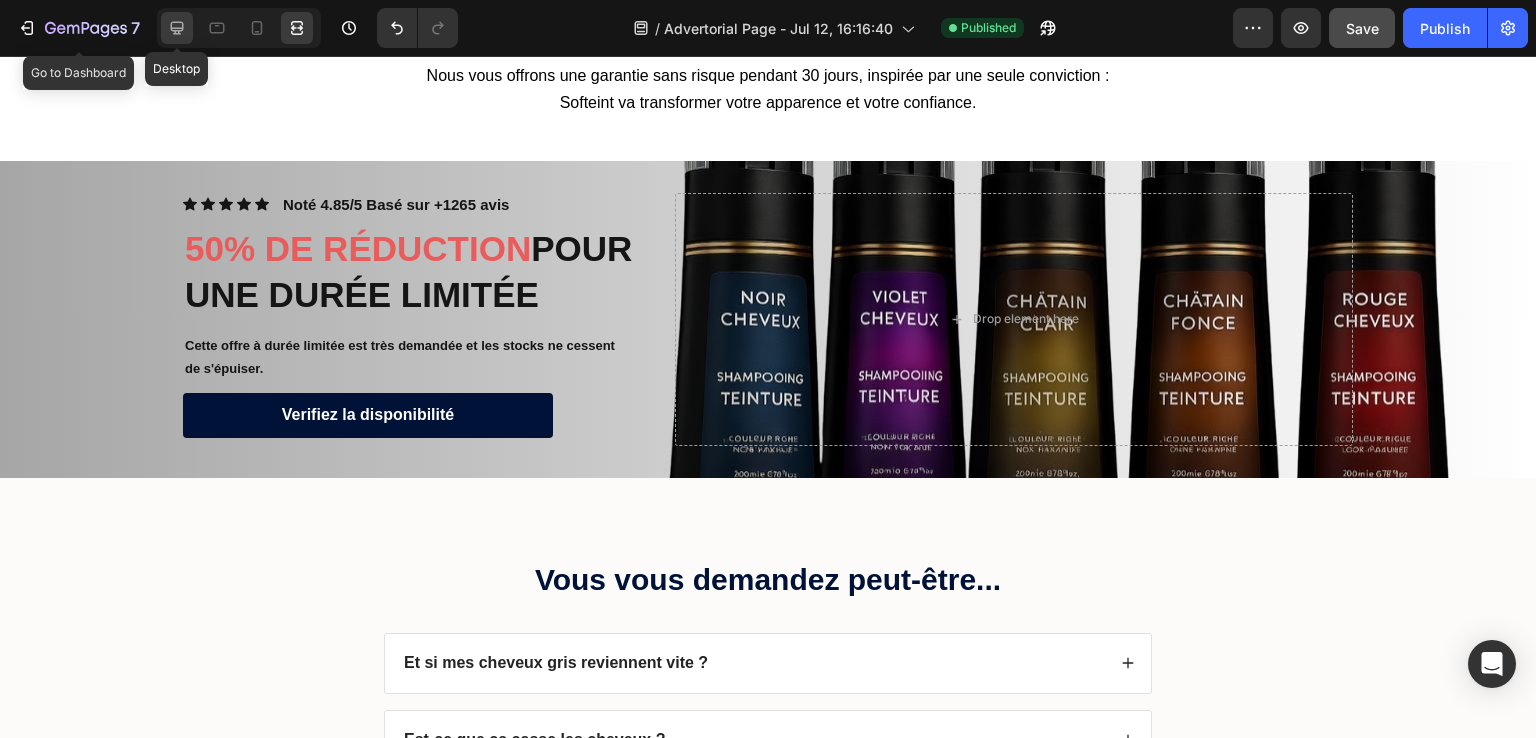 click 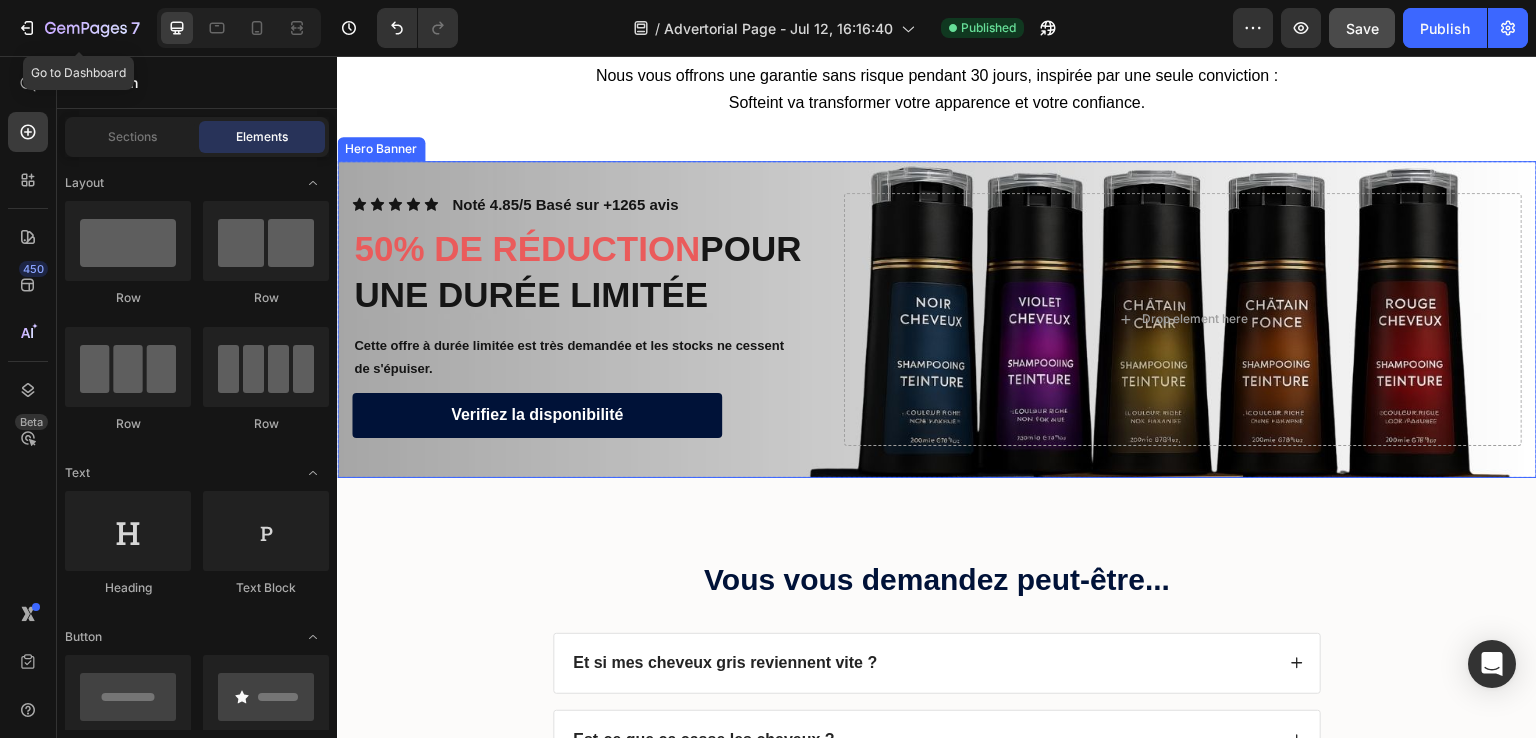 click on "Icon Icon Icon Icon Icon Icon List Noté 4.85/5 Basé sur +1265 avis Text Block Row 50% DE RÉDUCTION  POUR UNE DURÉE LIMITÉE Heading Cette offre à durée limitée est très demandée et les stocks ne cessent de s'épuiser. Text Block Verifiez la disponibilité Button
Drop element here Row" at bounding box center [937, 319] 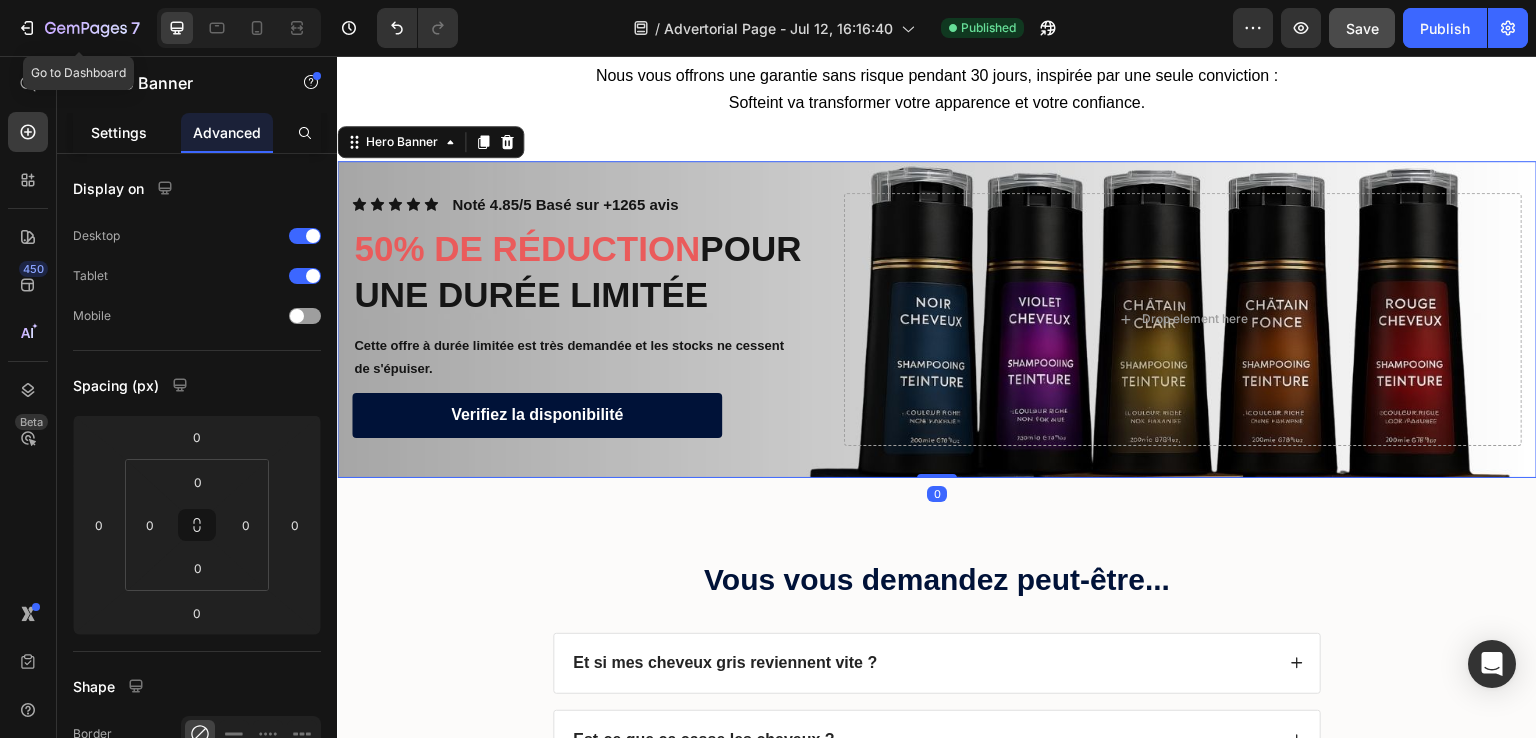 click on "Settings" at bounding box center [119, 132] 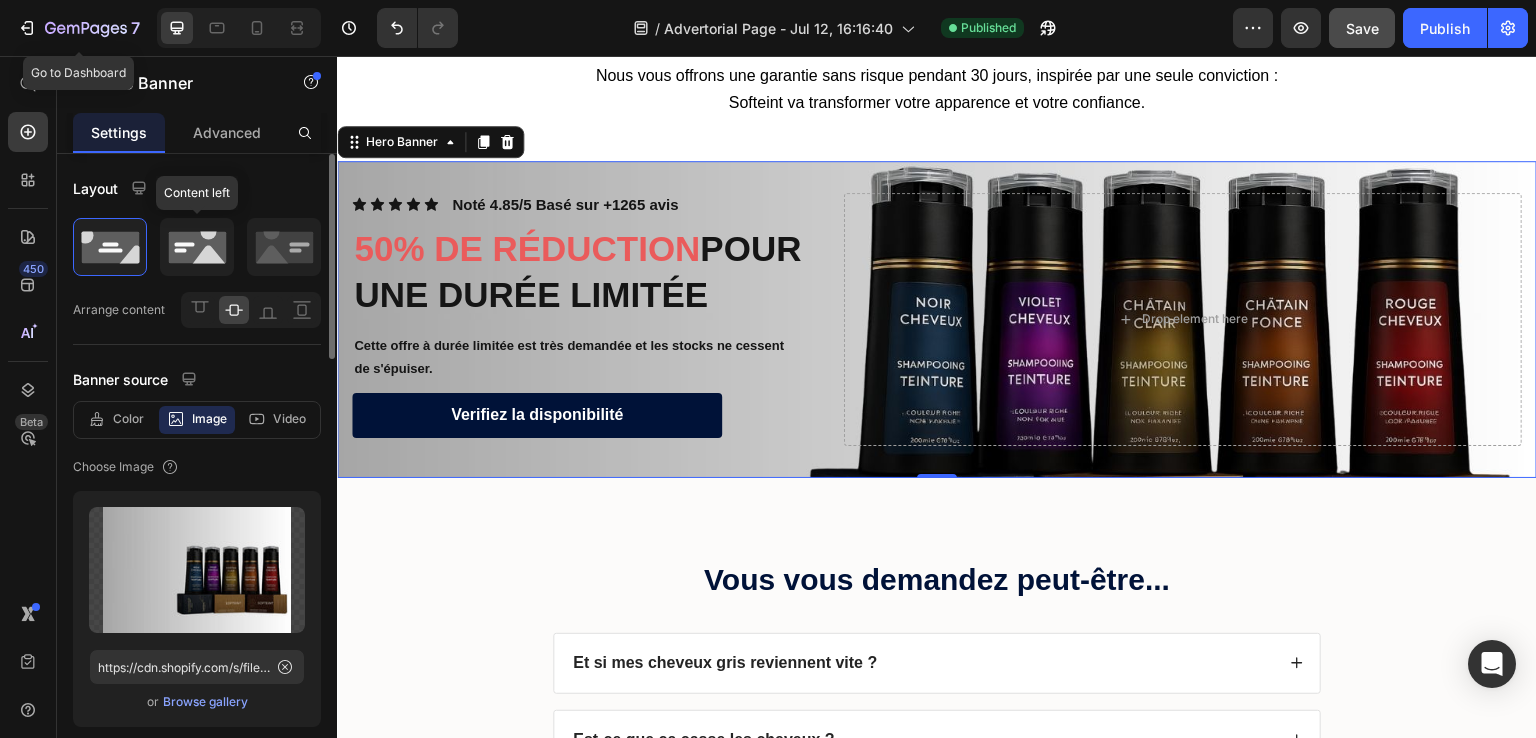 click 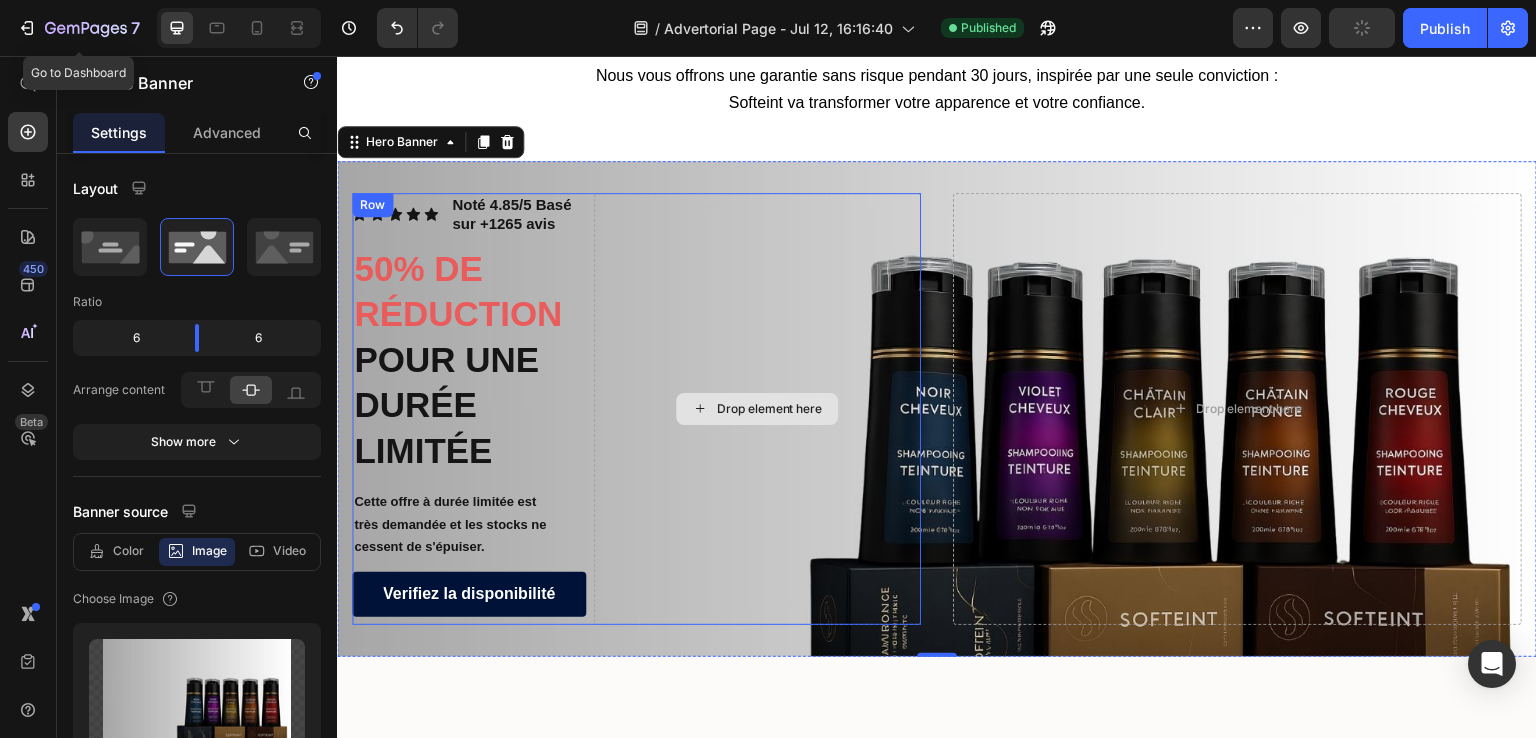 click on "Drop element here" at bounding box center (757, 409) 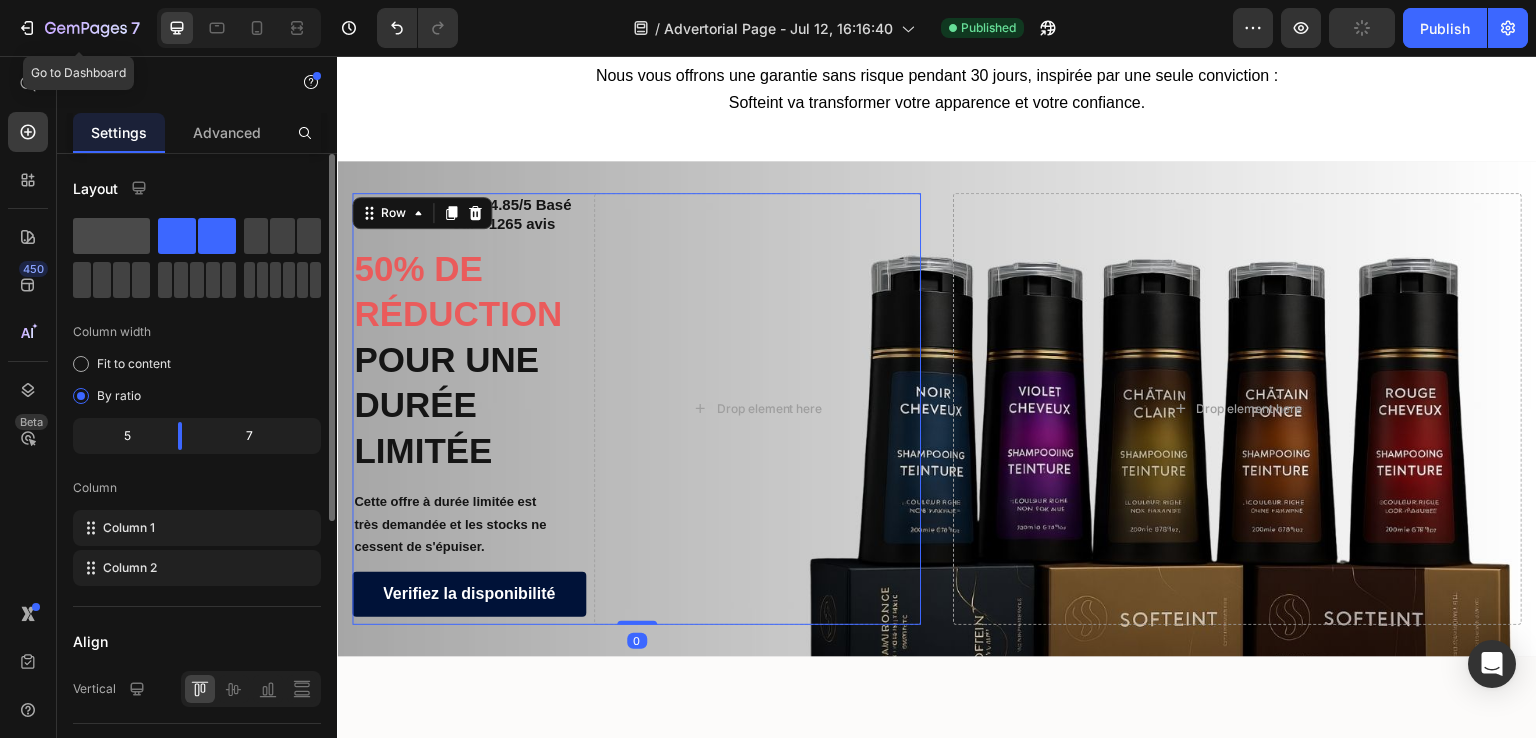 click 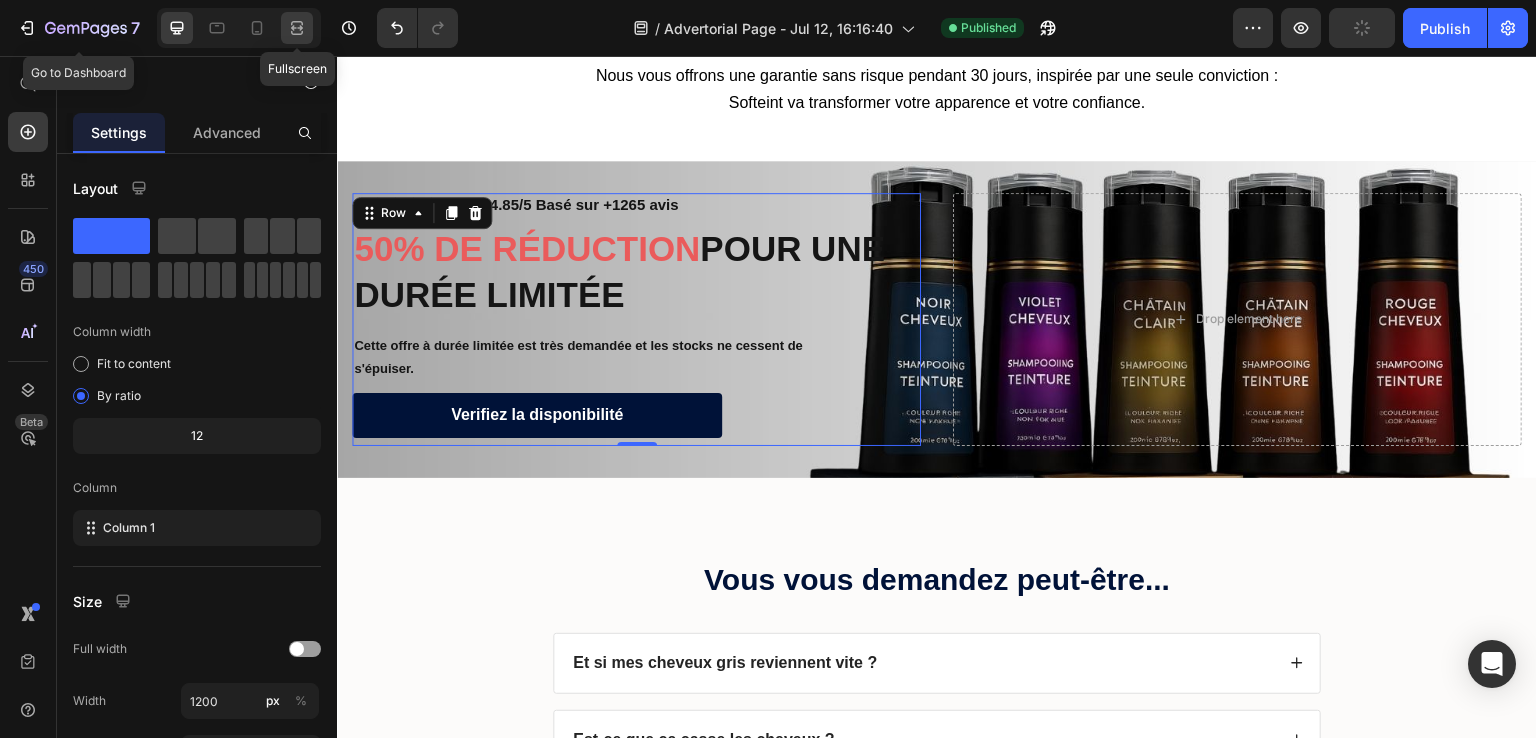 click 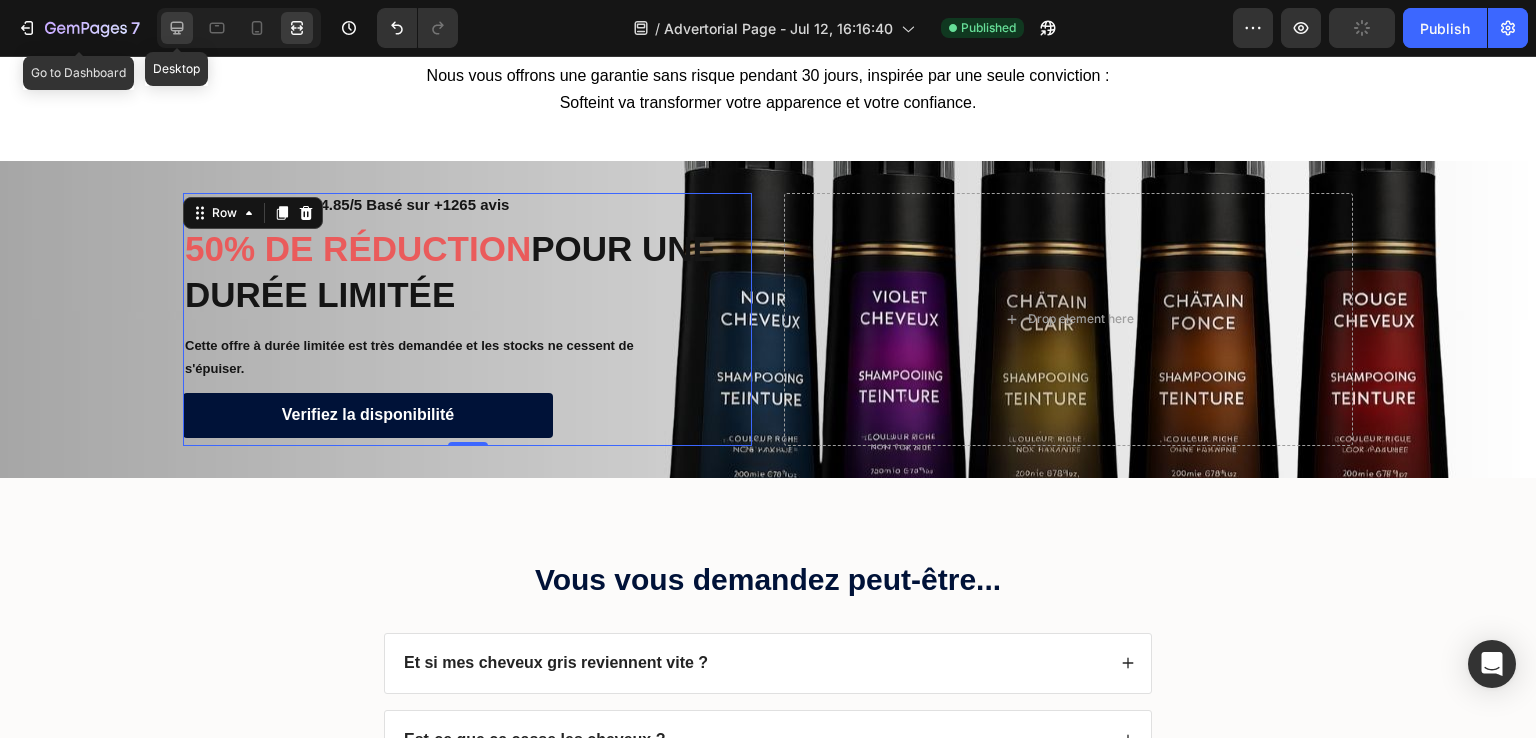click 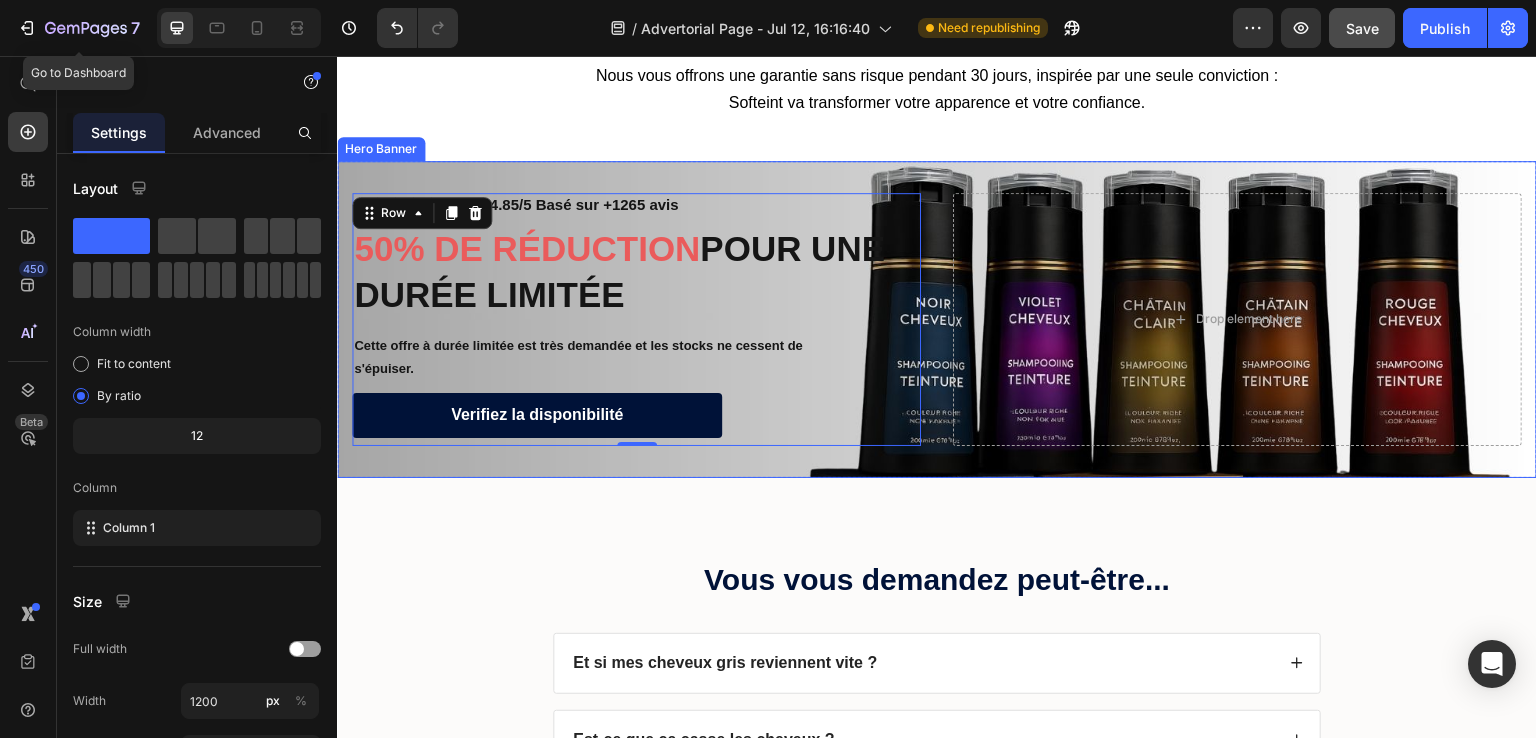 click on "Icon Icon Icon Icon Icon Icon List Noté 4.85/5 Basé sur +1265 avis Text Block Row 50% DE RÉDUCTION  POUR UNE DURÉE LIMITÉE Heading Cette offre à durée limitée est très demandée et les stocks ne cessent de s'épuiser. Text Block Verifiez la disponibilité Button Row   0
Drop element here" at bounding box center [937, 319] 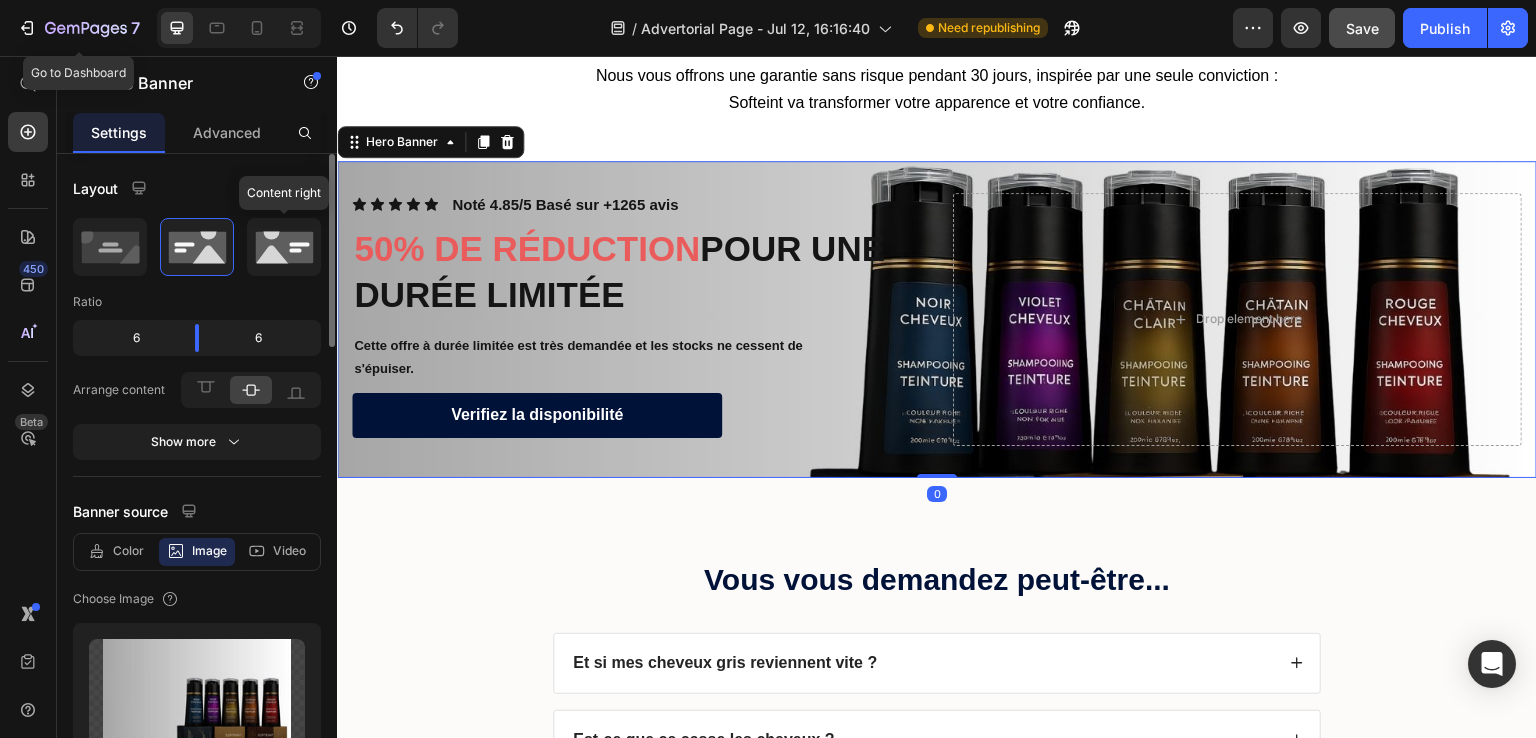 click 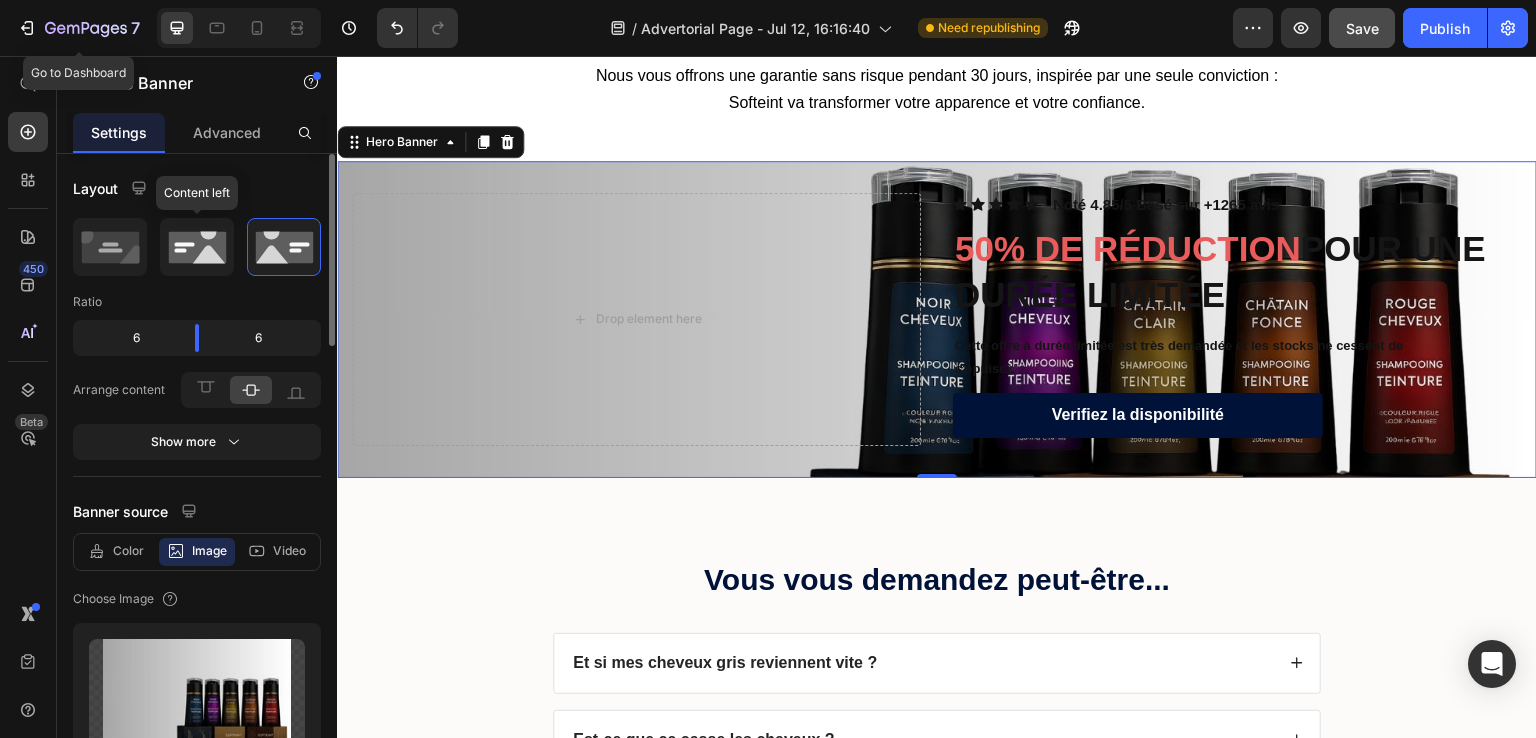 click 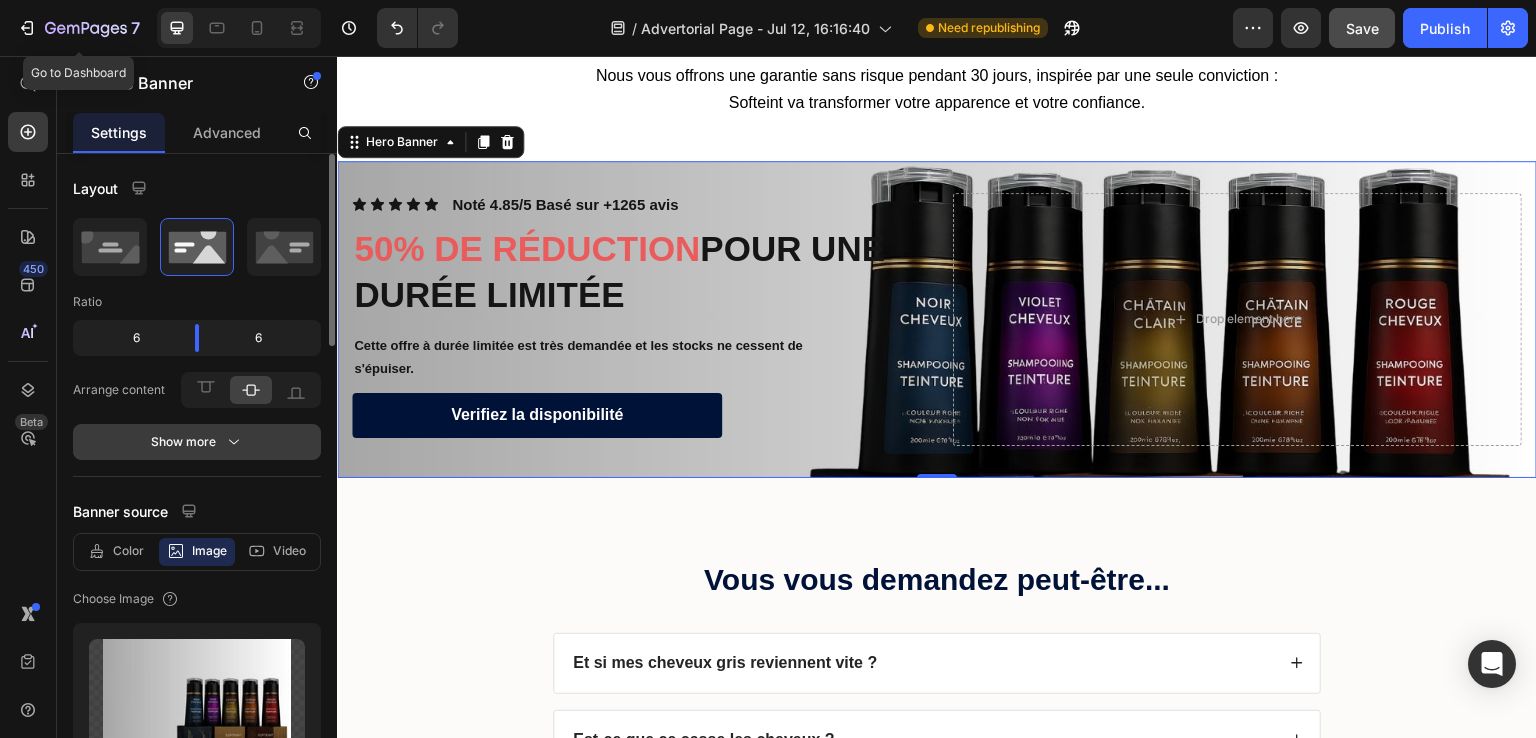 click 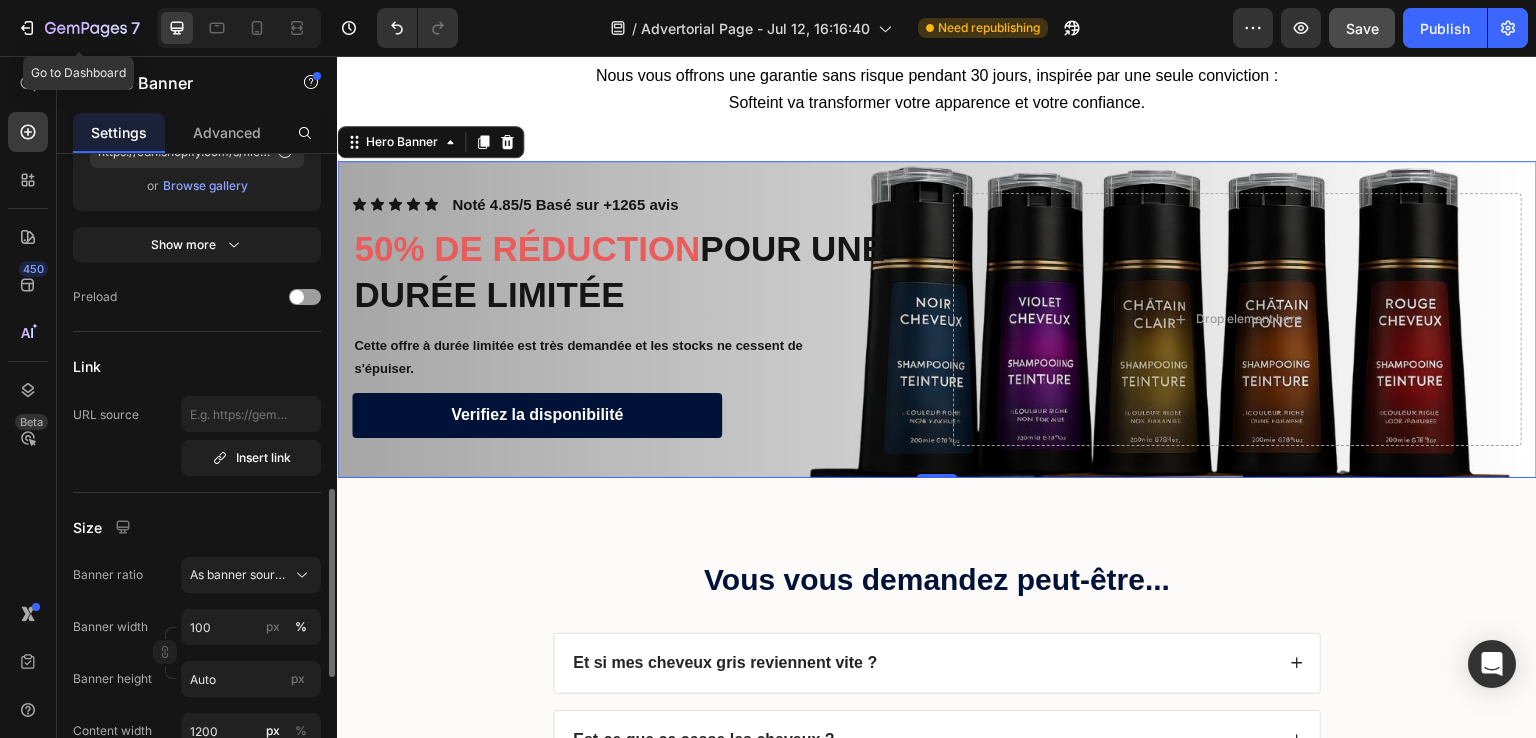 scroll, scrollTop: 800, scrollLeft: 0, axis: vertical 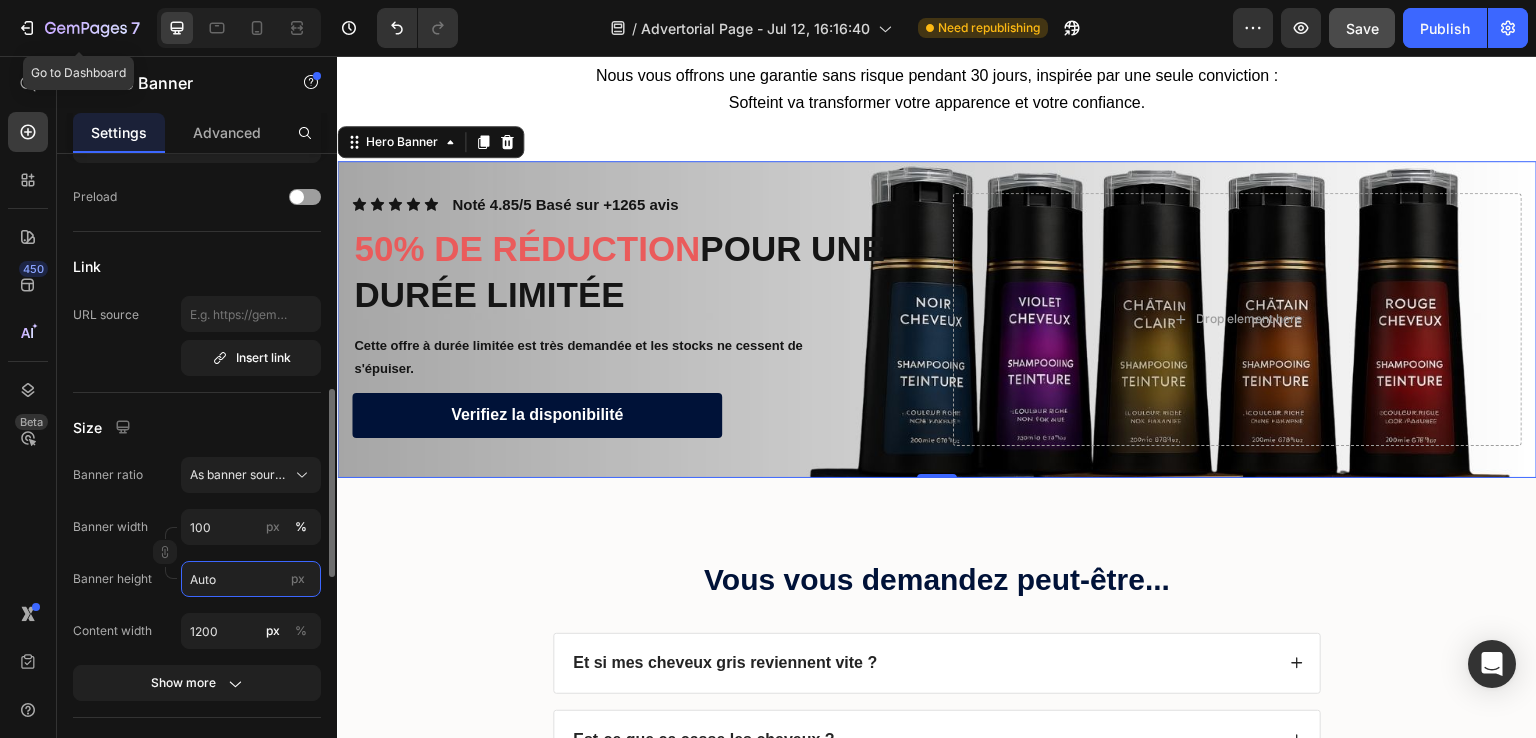 click on "Auto" at bounding box center [251, 579] 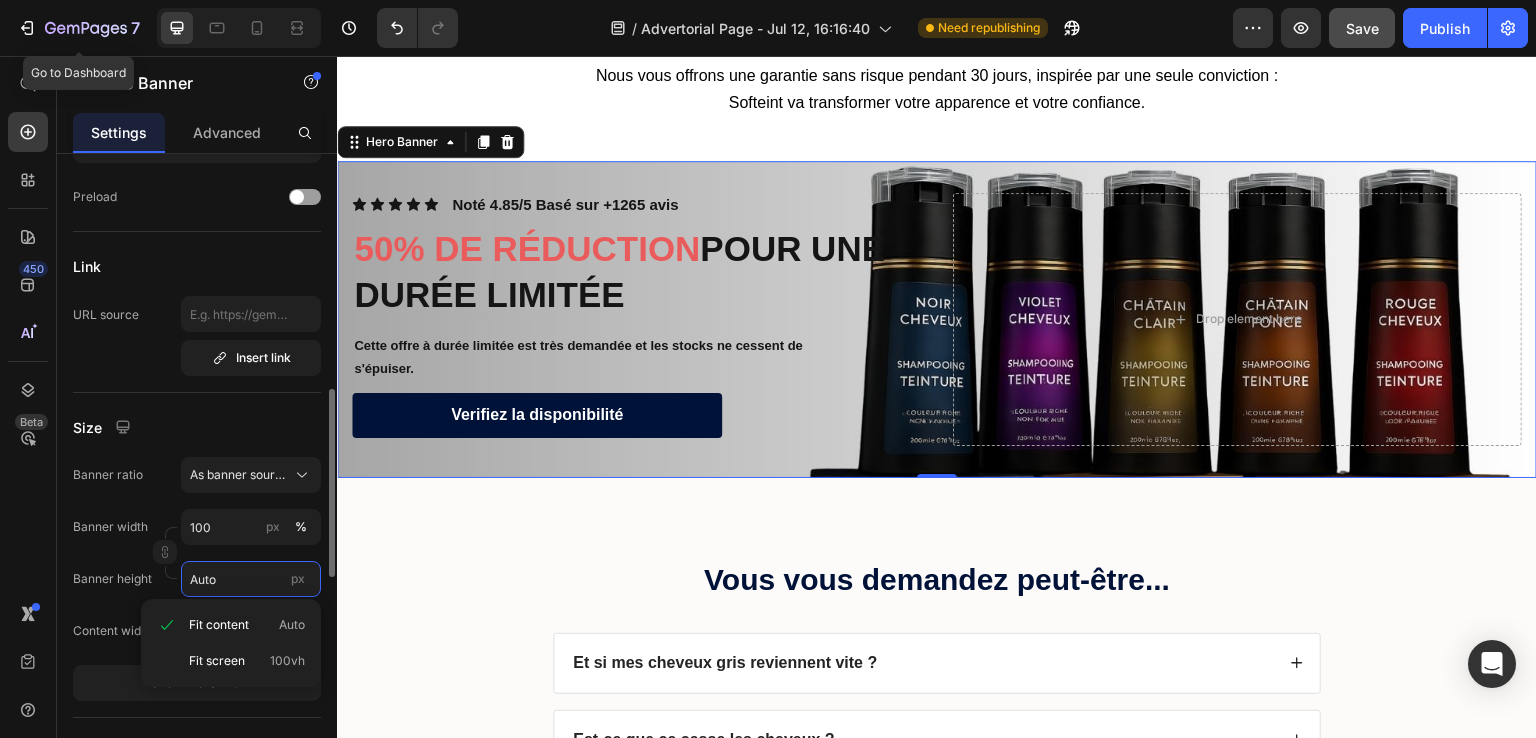 type on "5" 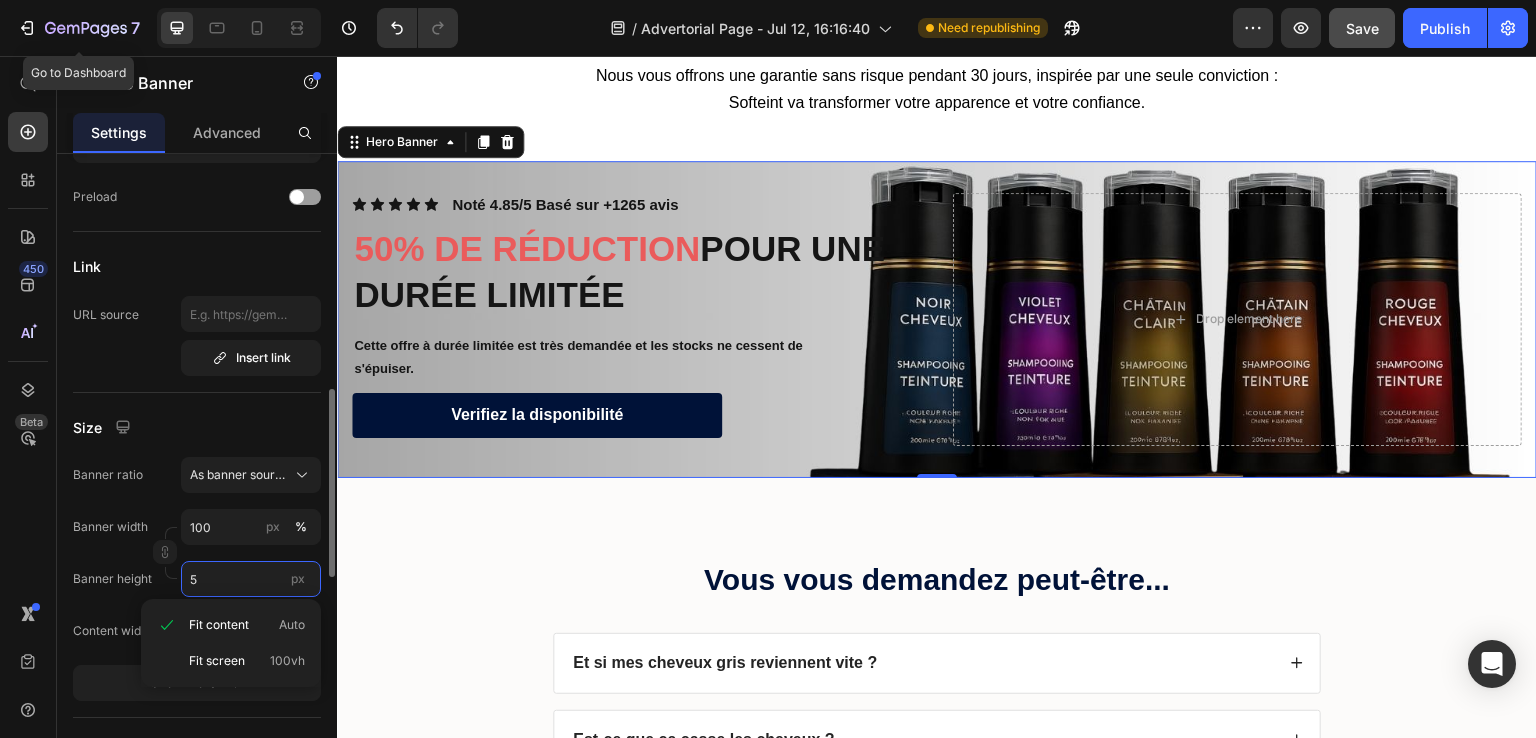 type 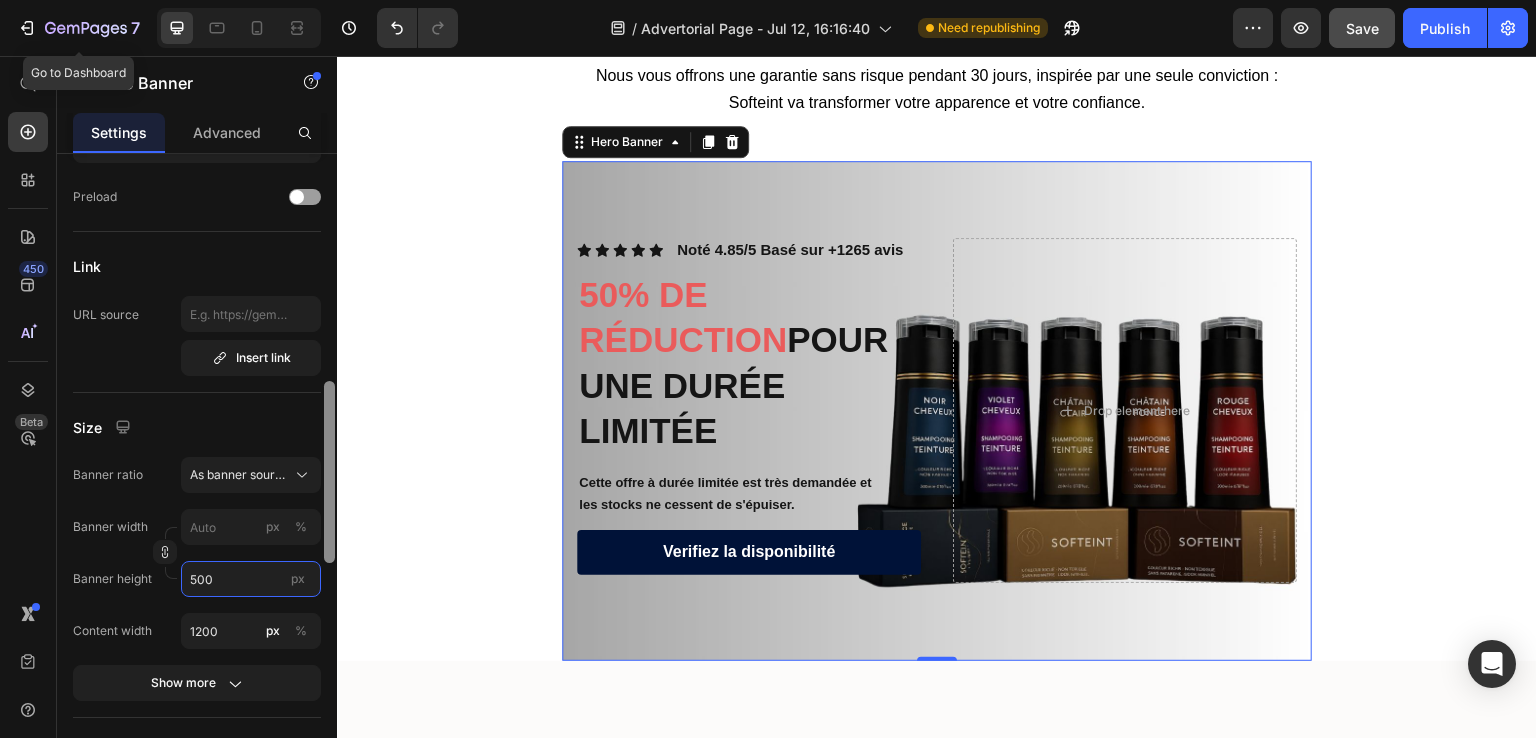 click at bounding box center [329, 472] 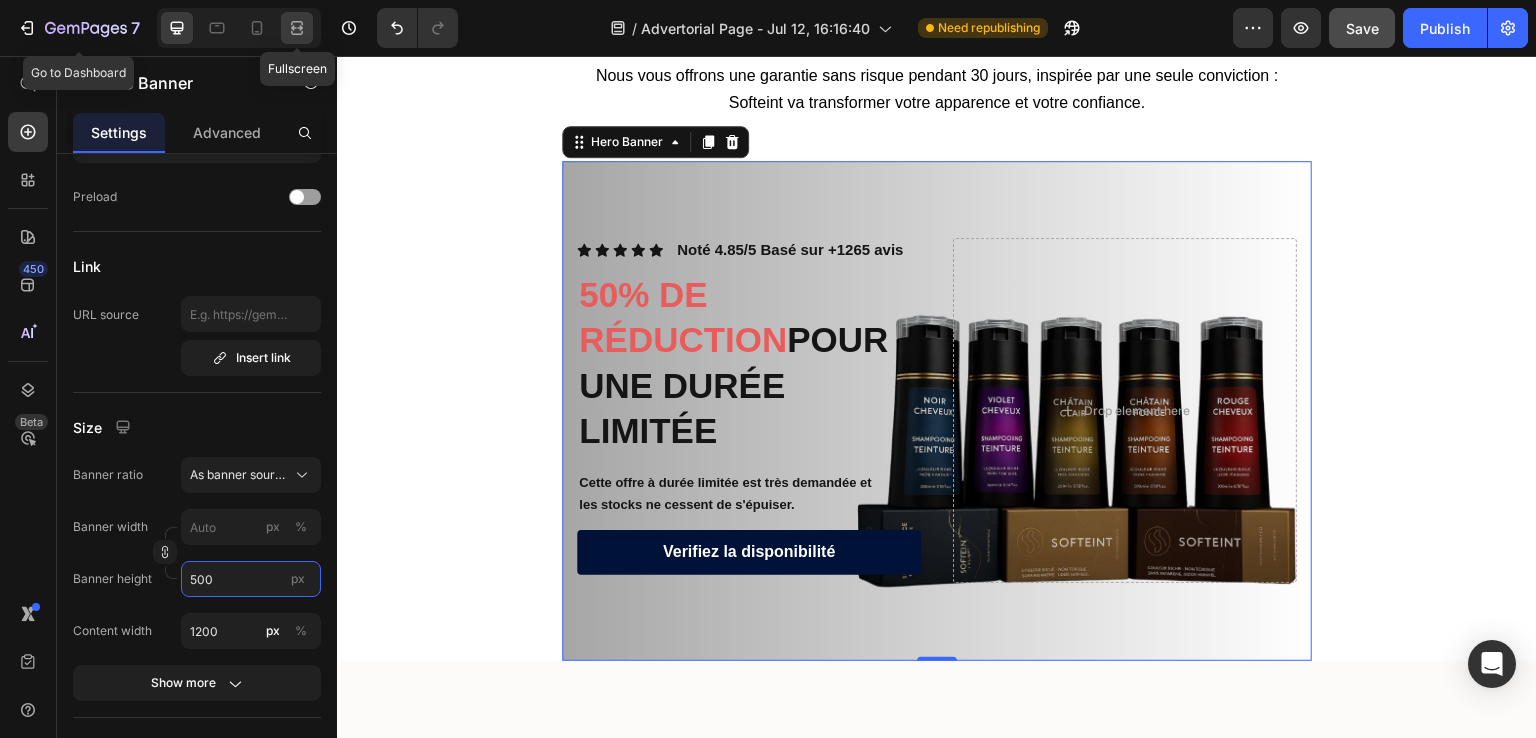 type on "500" 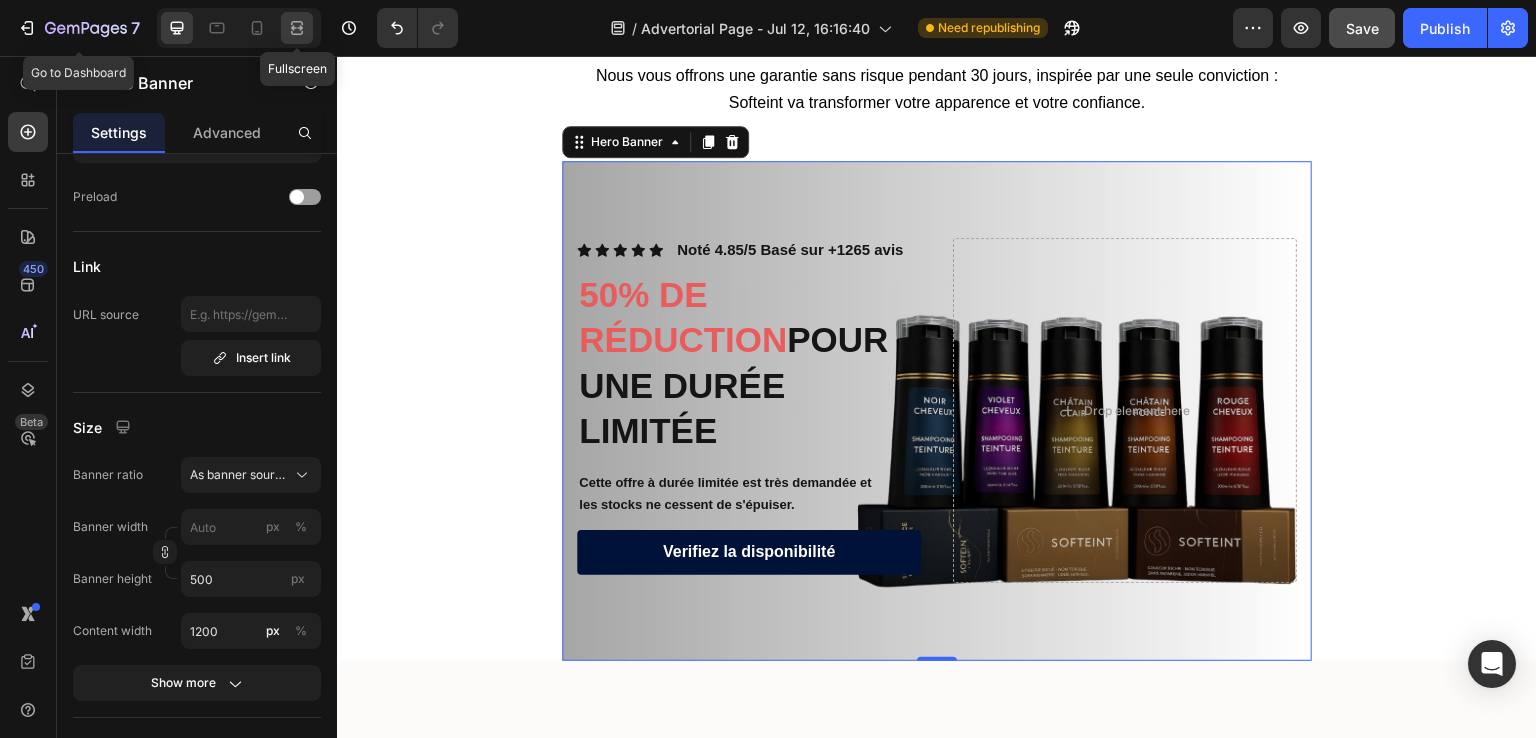 click 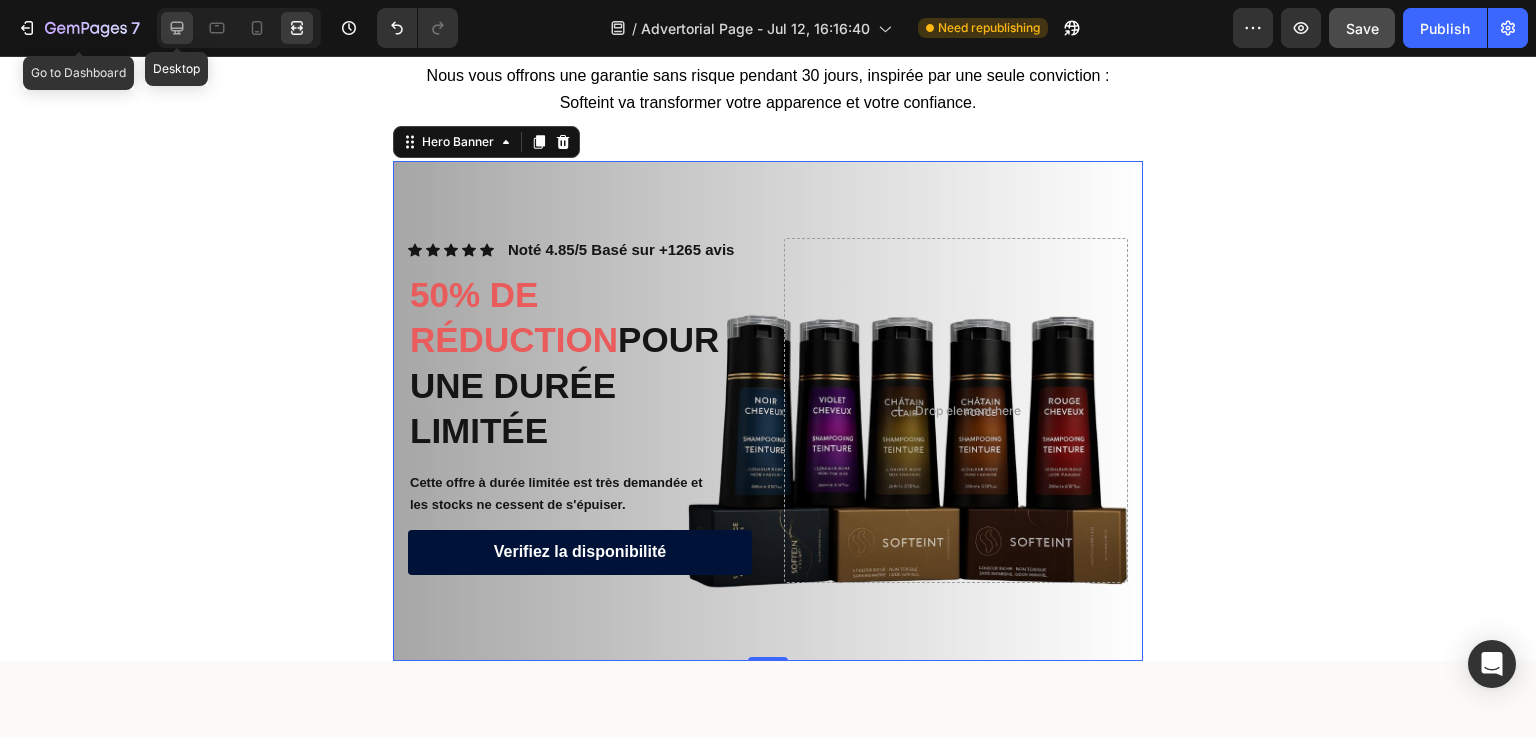 click 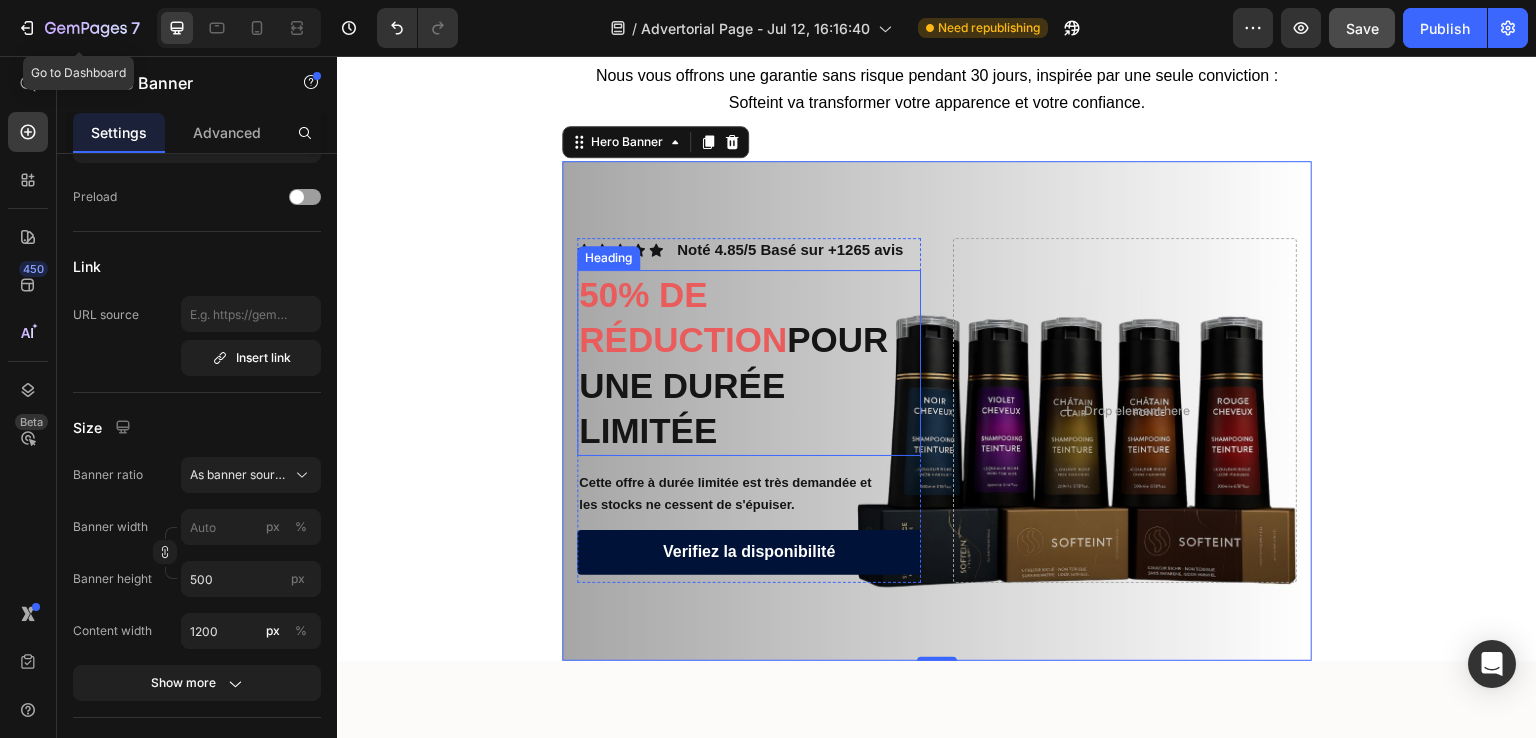 click on "50% DE RÉDUCTION  POUR UNE DURÉE LIMITÉE" at bounding box center (749, 363) 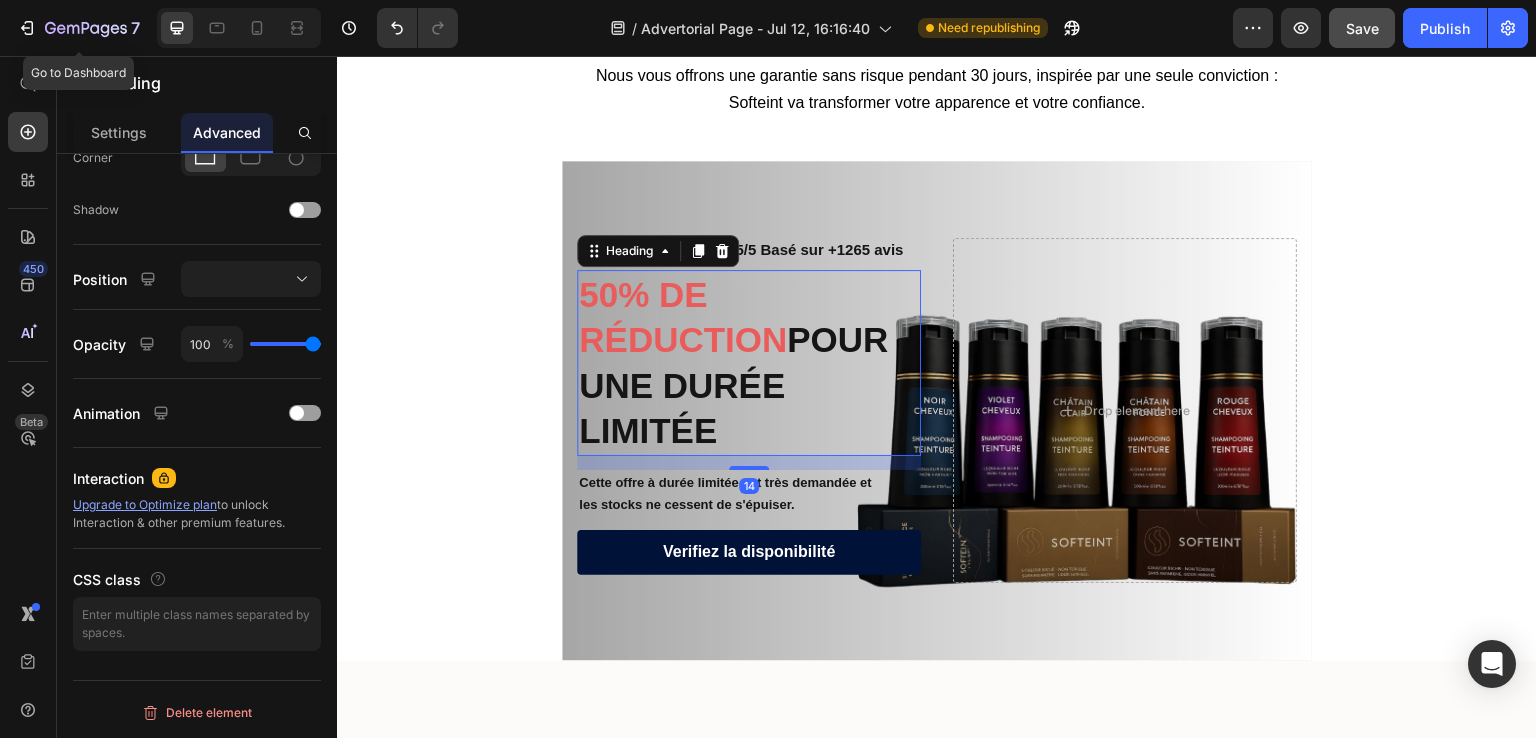 scroll, scrollTop: 0, scrollLeft: 0, axis: both 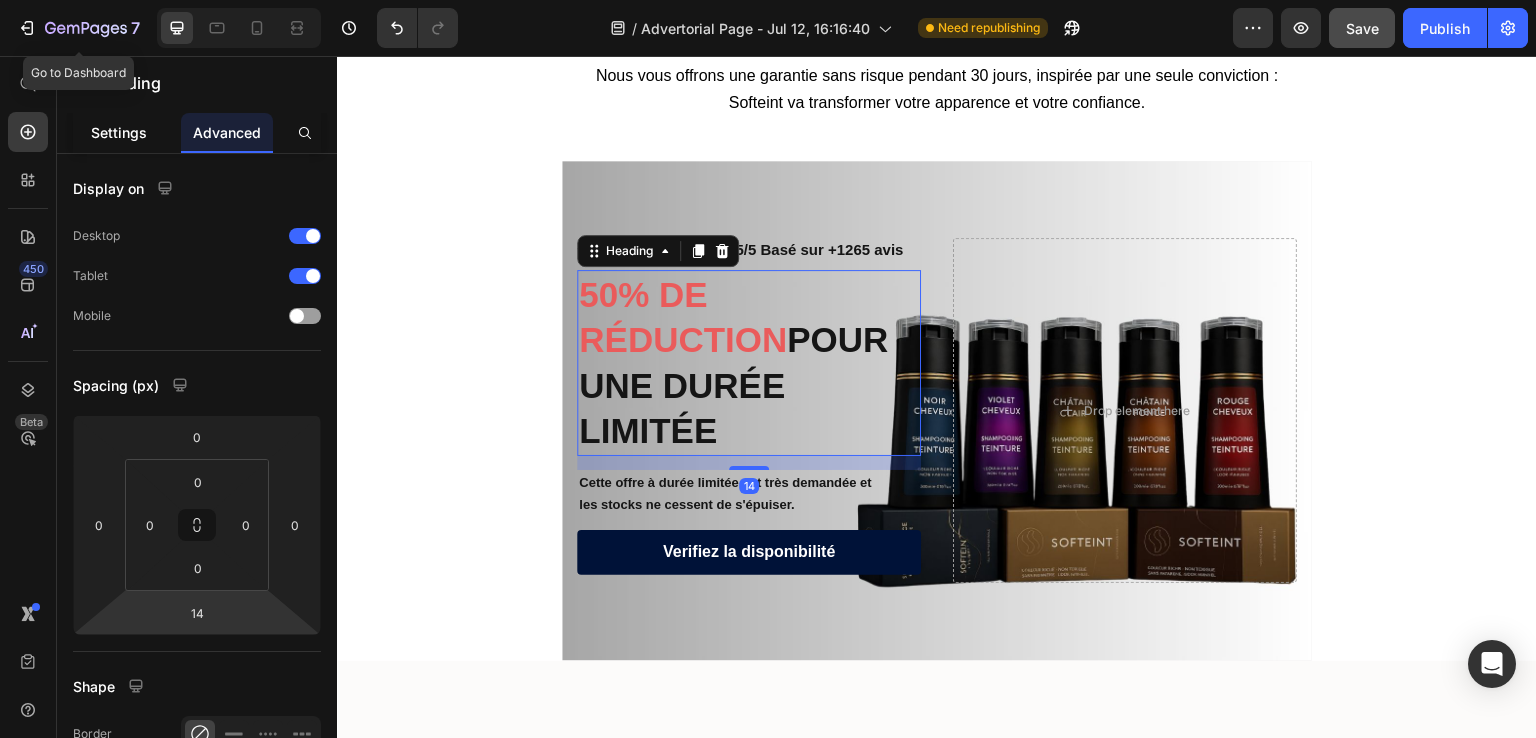 click on "Settings" at bounding box center [119, 132] 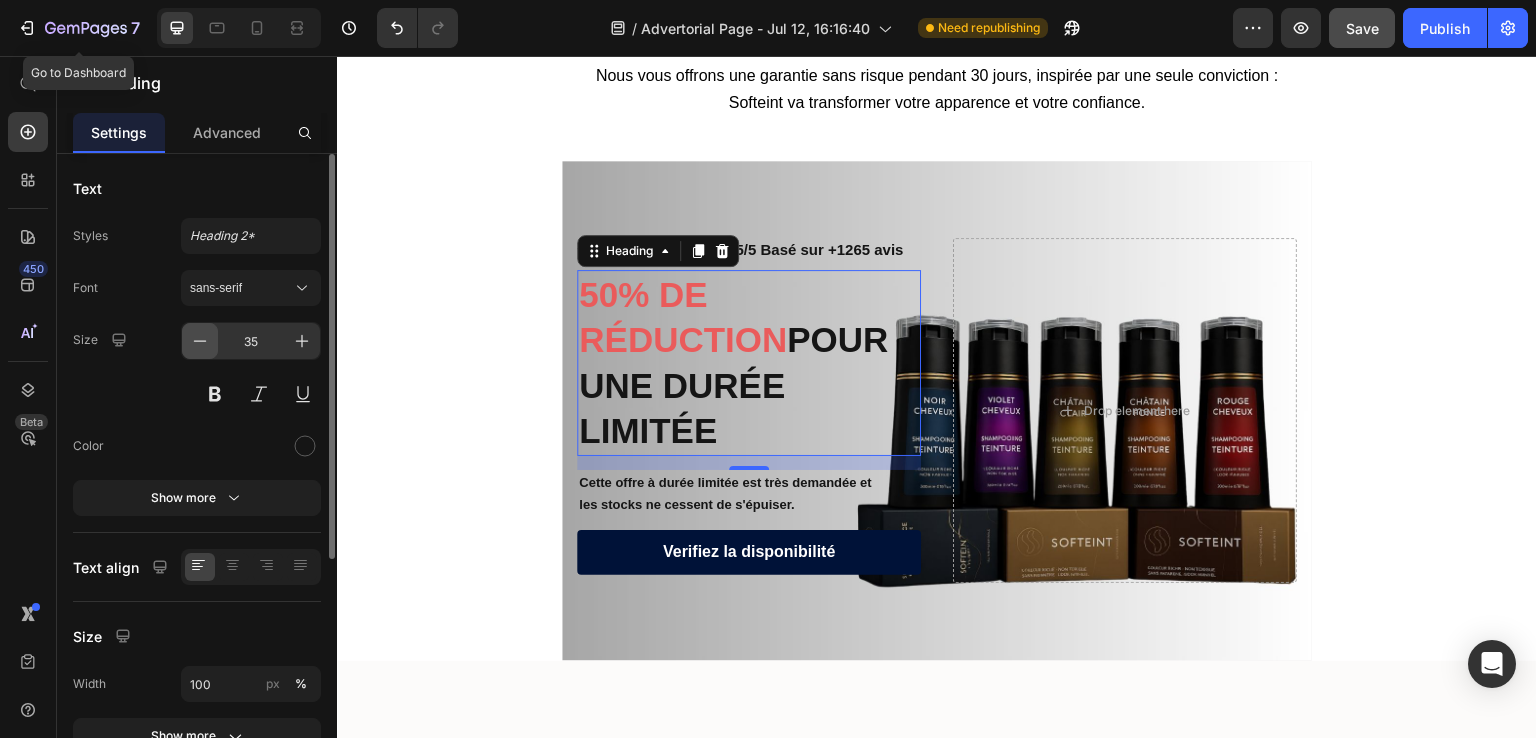 click 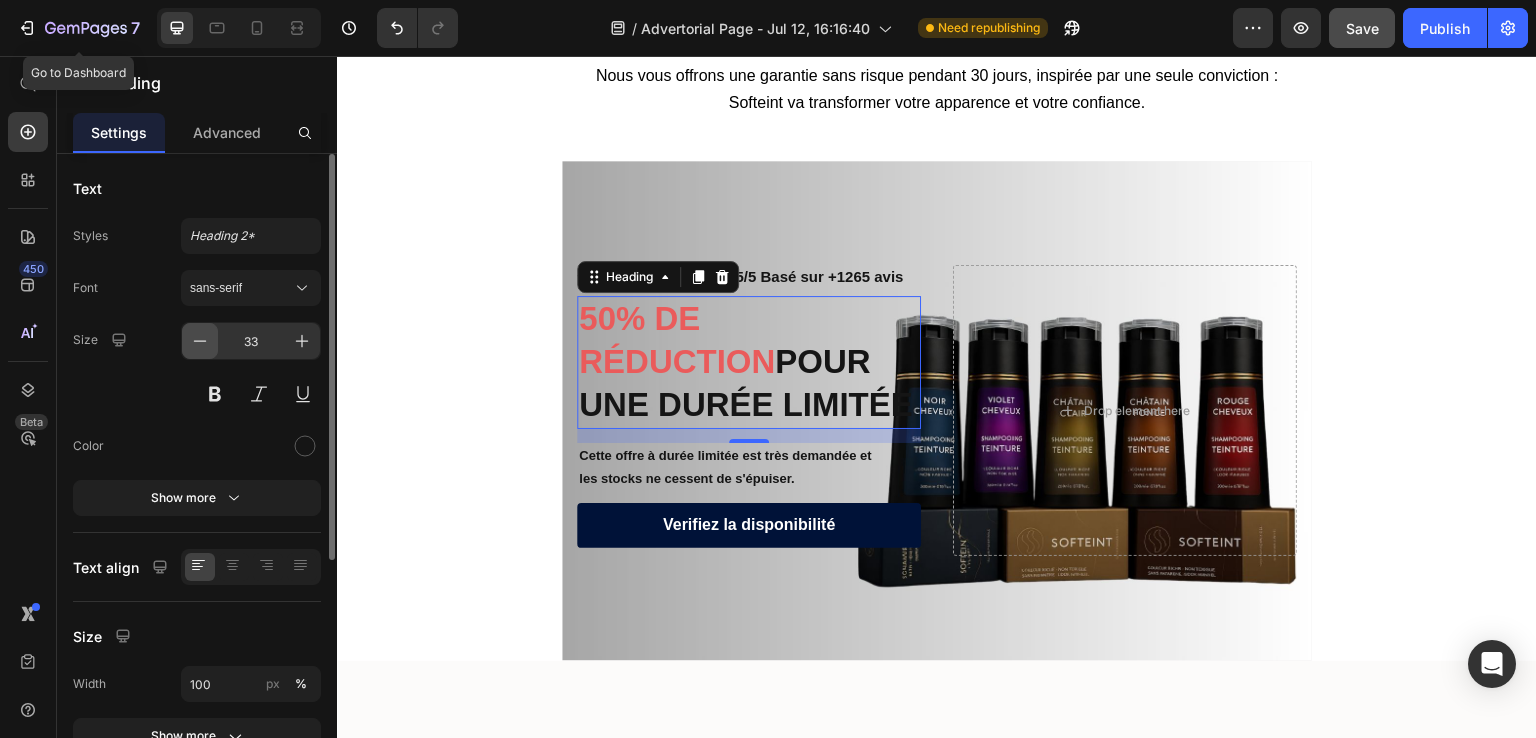 click 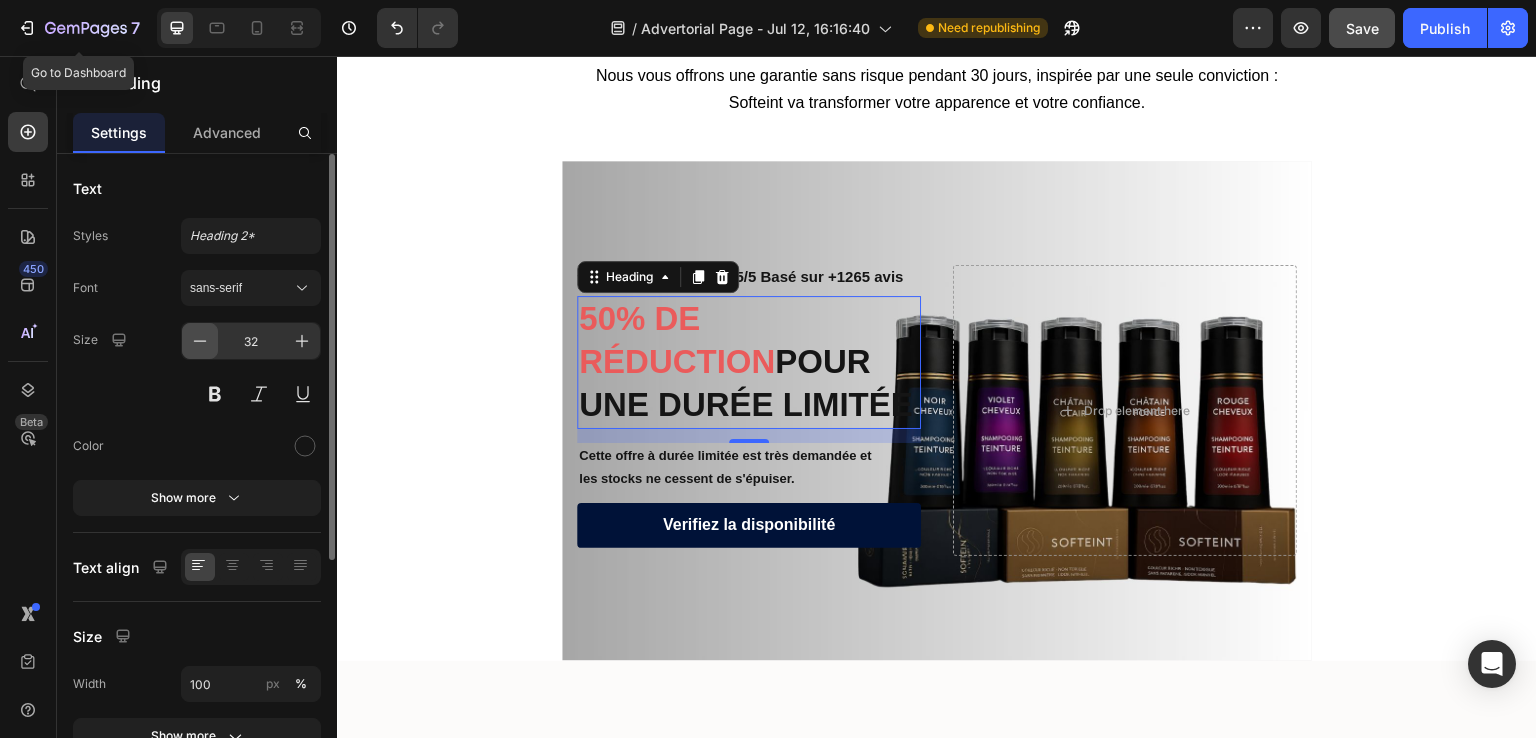 click 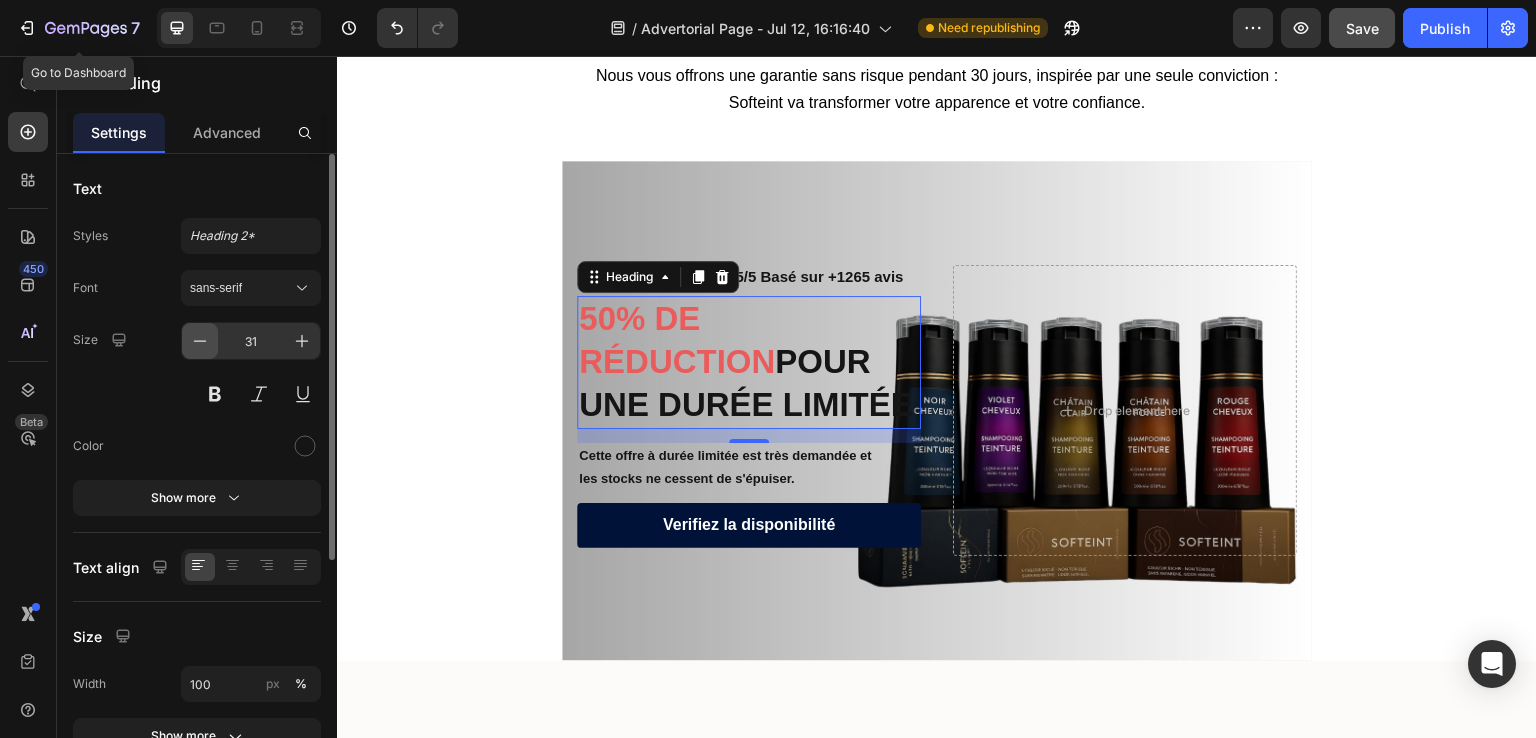 click 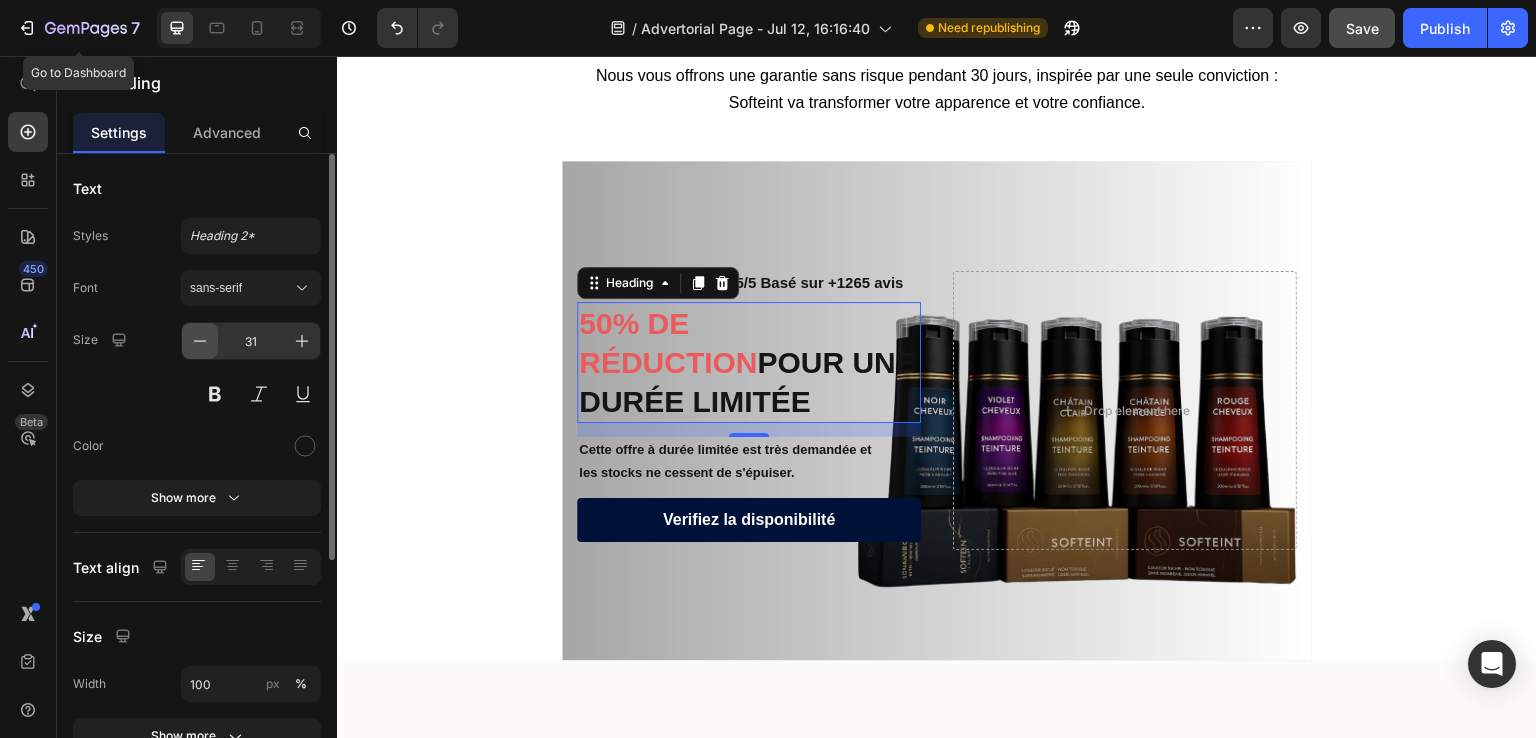 type on "30" 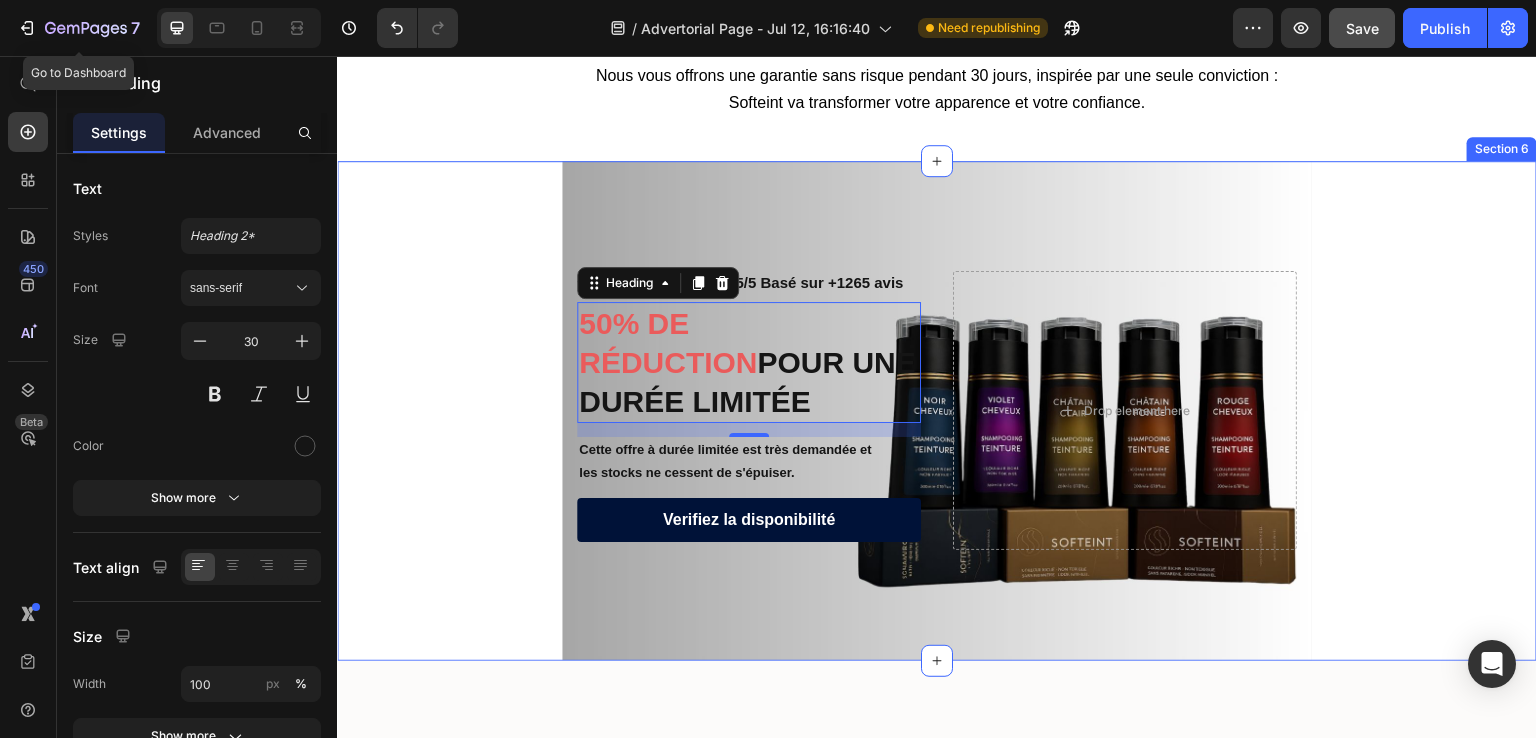 click on "Icon Icon Icon Icon Icon Icon List Noté 4.85/5 Basé sur +1265 avis Text Block Row 50% DE RÉDUCTION  POUR UNE DURÉE LIMITÉE Heading   14 Cette offre à durée limitée est très demandée et les stocks ne cessent de s'épuiser. Text Block Verifiez la disponibilité Button Row
Drop element here Hero Banner" at bounding box center (937, 411) 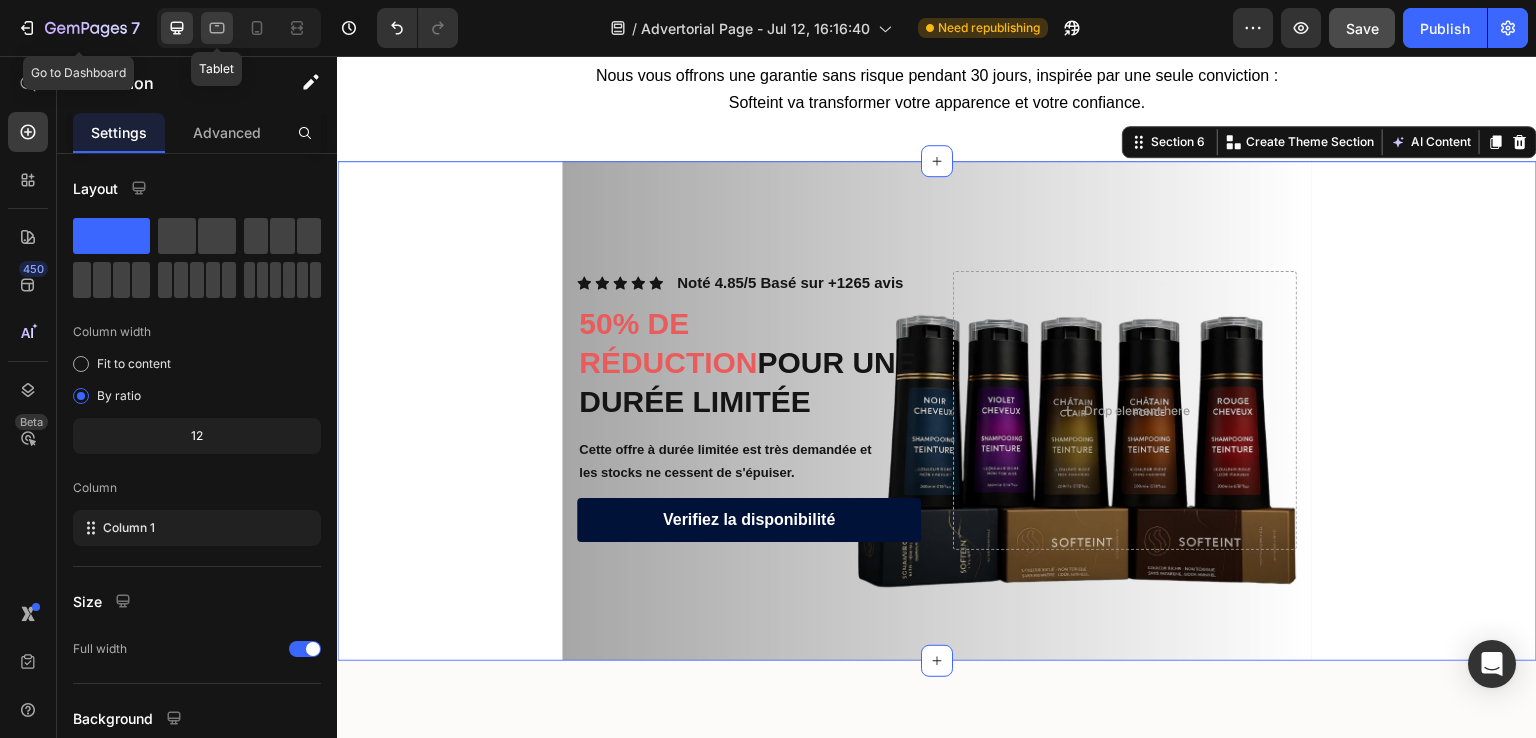 click 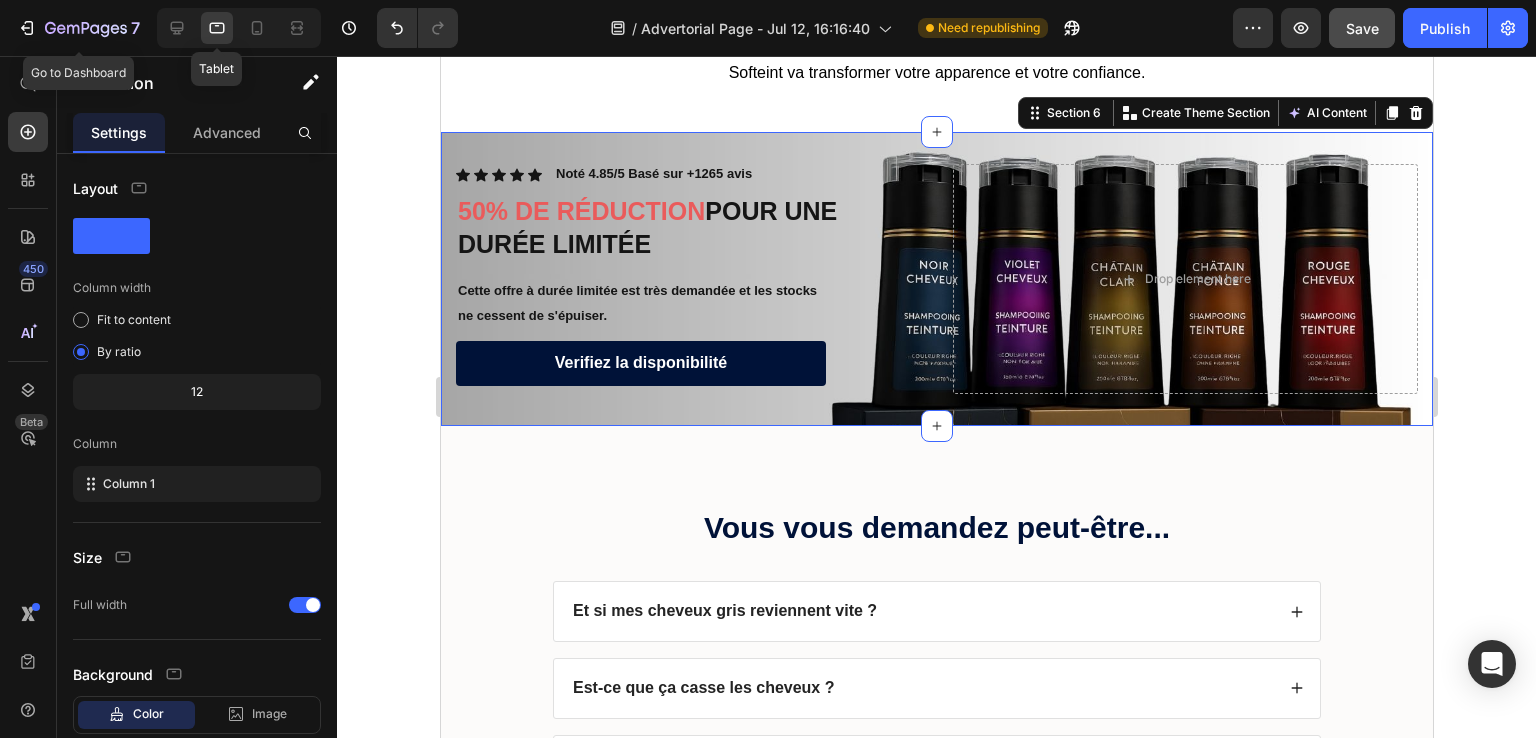 scroll, scrollTop: 4987, scrollLeft: 0, axis: vertical 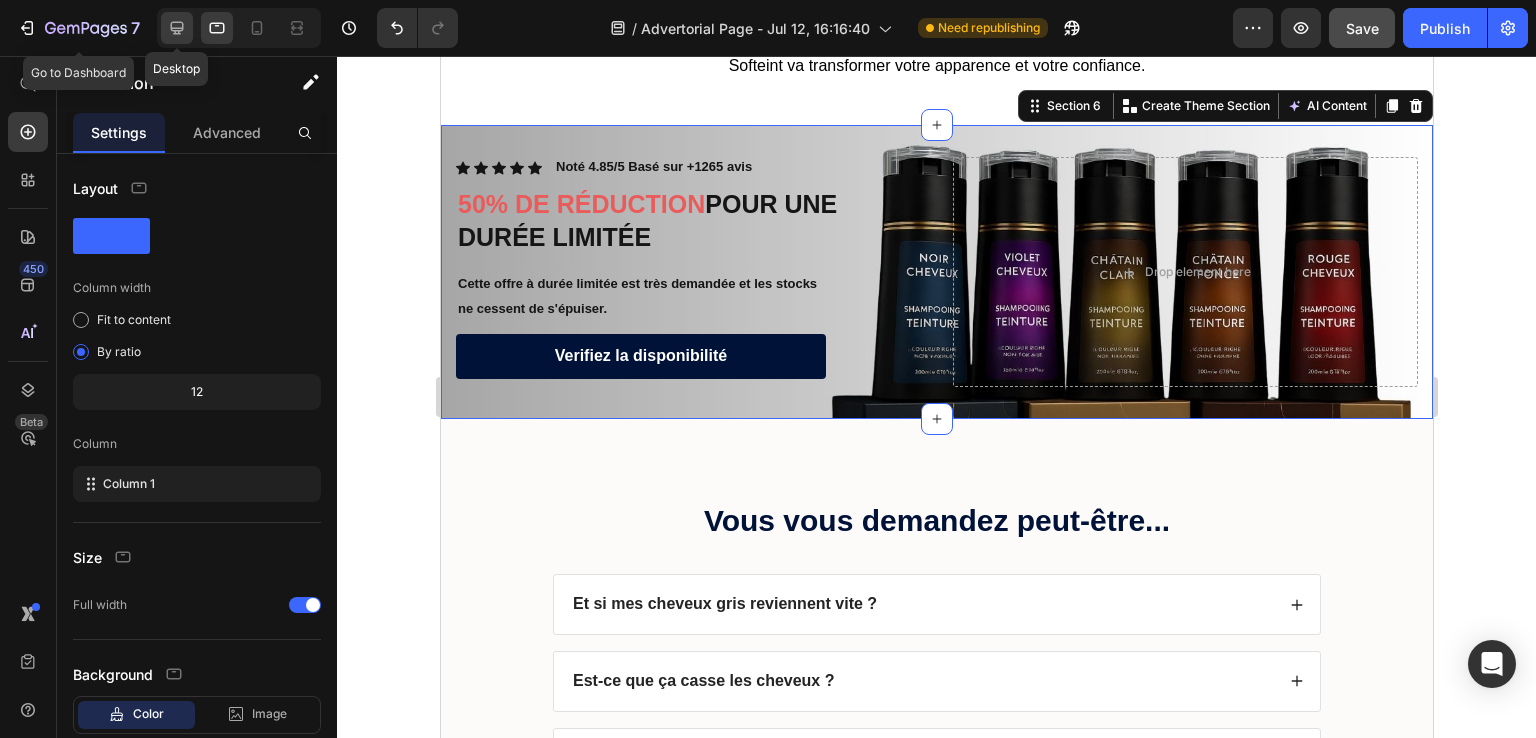 click 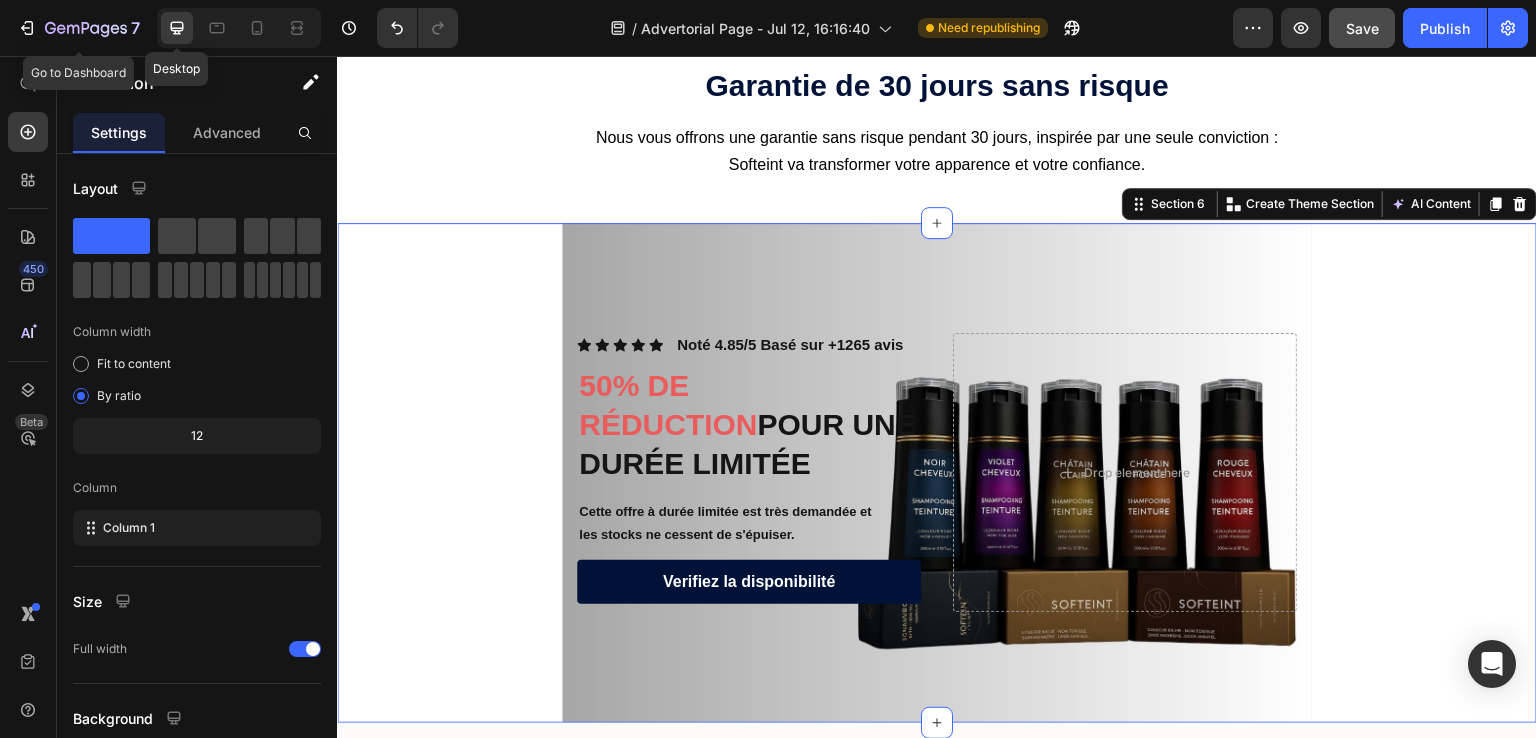 click on "Icon Icon Icon Icon Icon Icon List Noté 4.85/5 Basé sur +1265 avis Text Block Row 50% DE RÉDUCTION  POUR UNE DURÉE LIMITÉE Heading Cette offre à durée limitée est très demandée et les stocks ne cessent de s'épuiser. Text Block Verifiez la disponibilité Button Row
Drop element here Hero Banner" at bounding box center [937, 473] 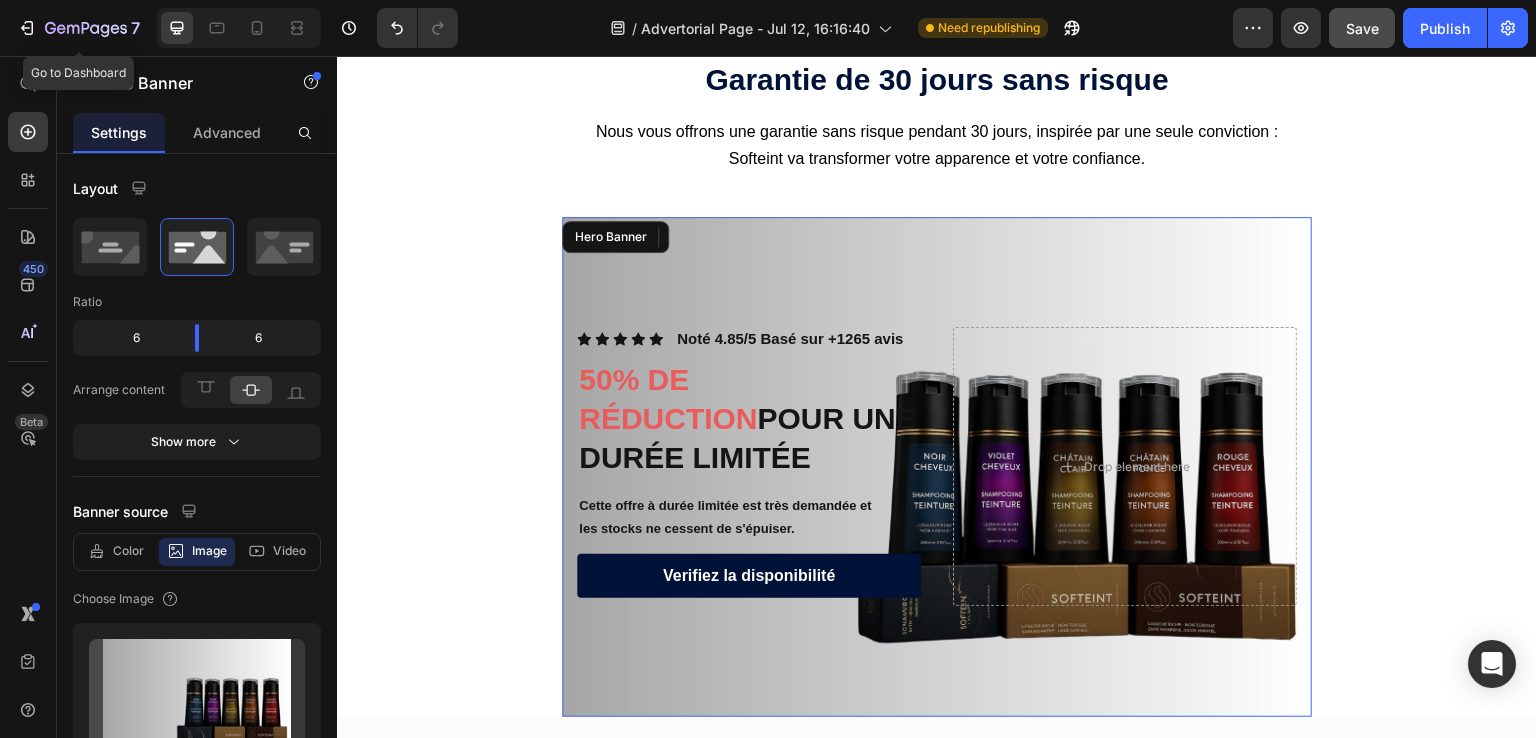 scroll, scrollTop: 5082, scrollLeft: 0, axis: vertical 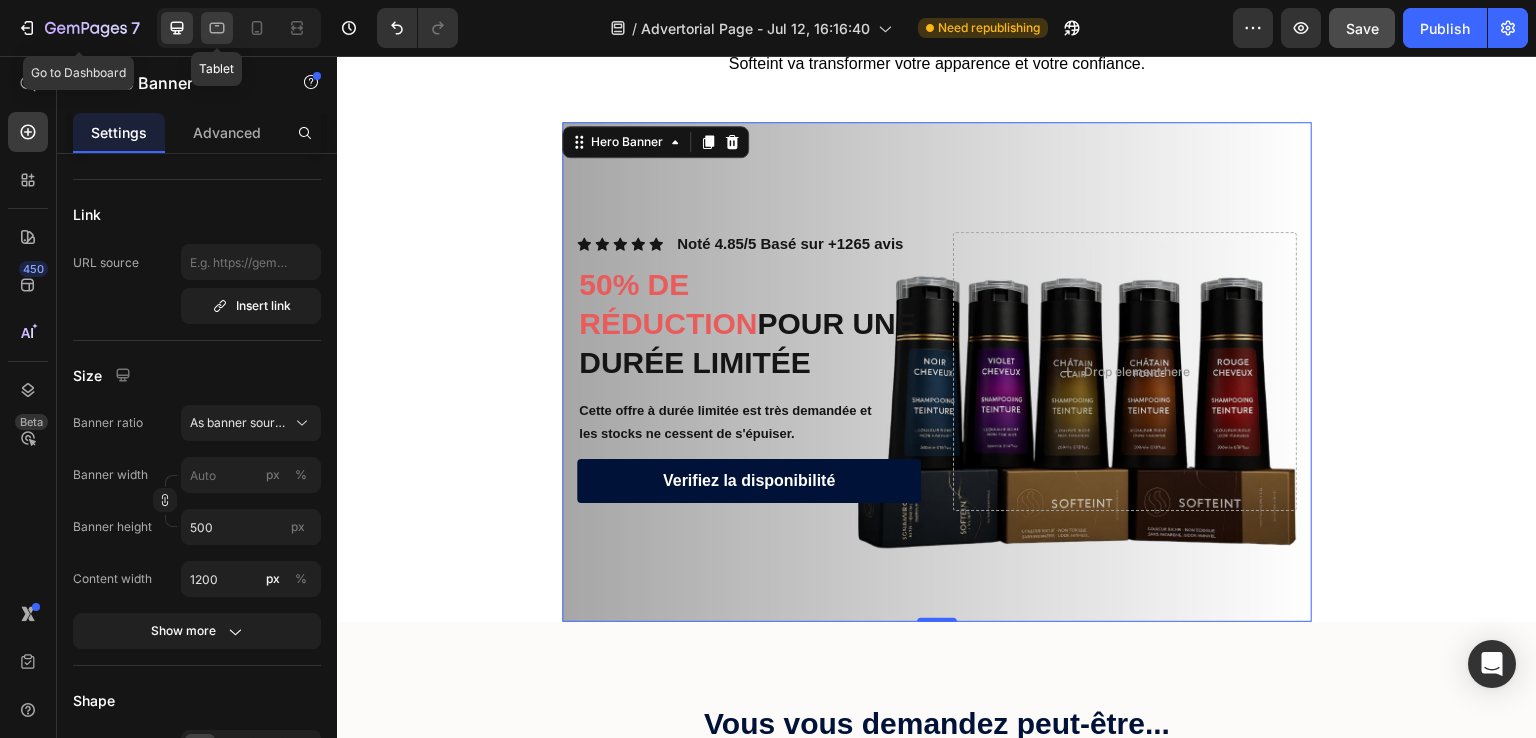 click 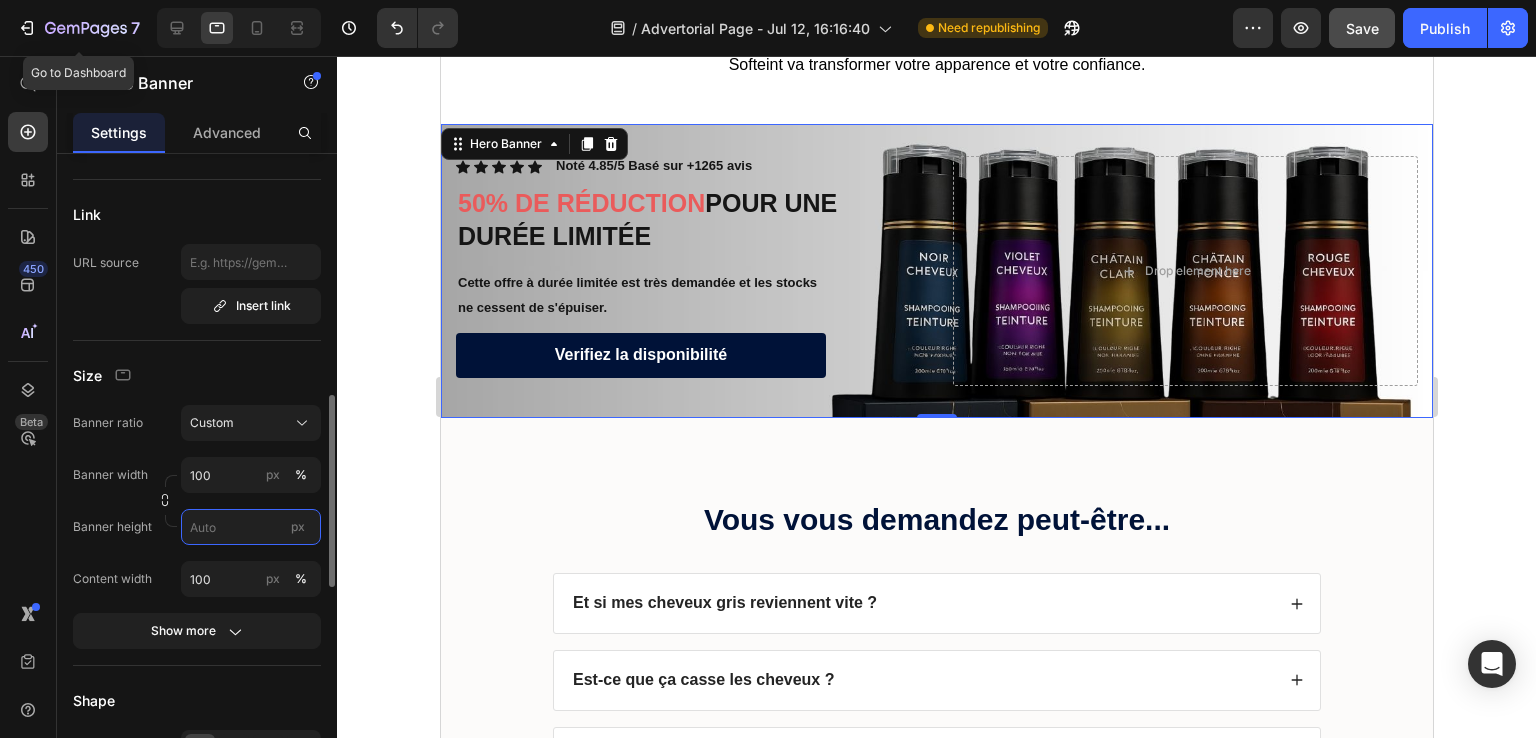click on "px" at bounding box center [251, 527] 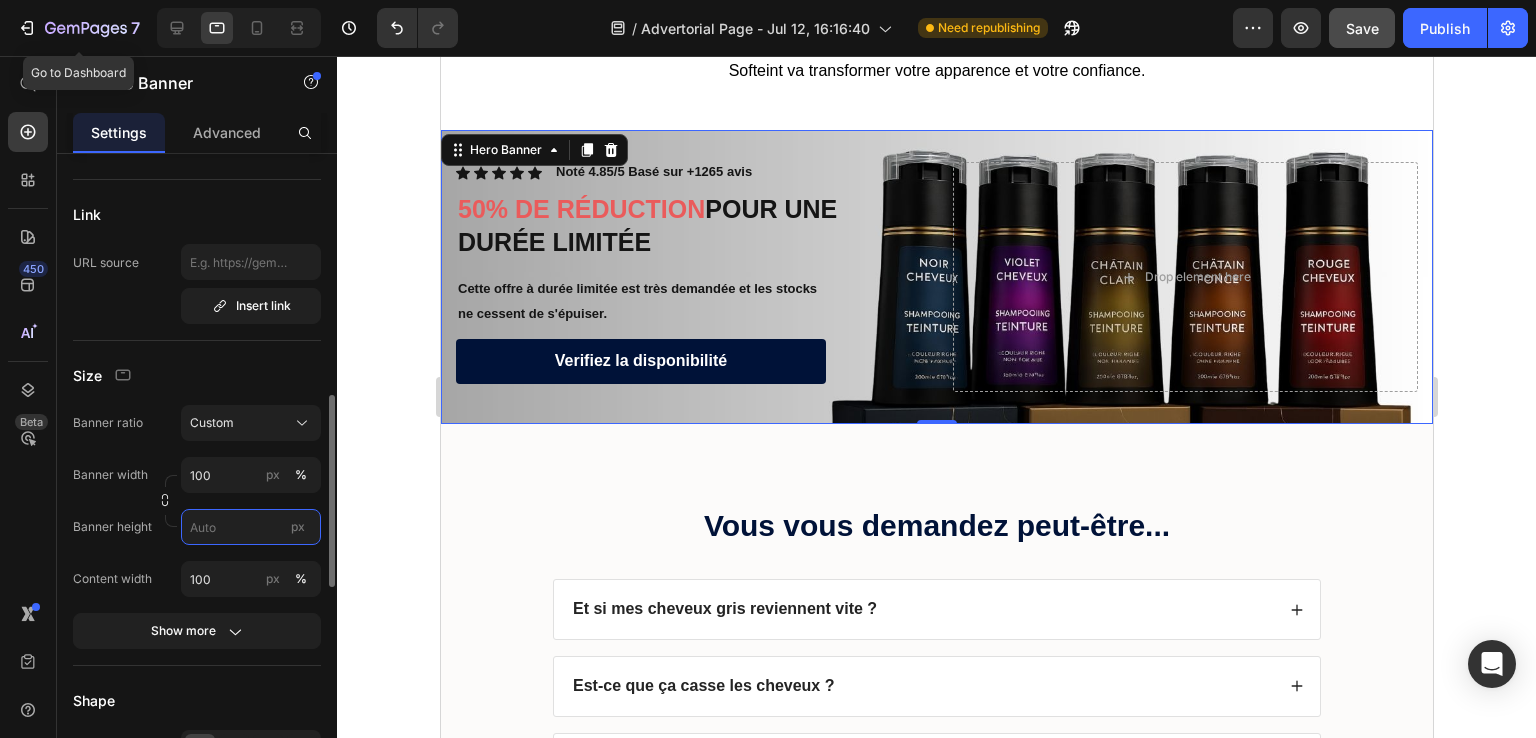 scroll, scrollTop: 4987, scrollLeft: 0, axis: vertical 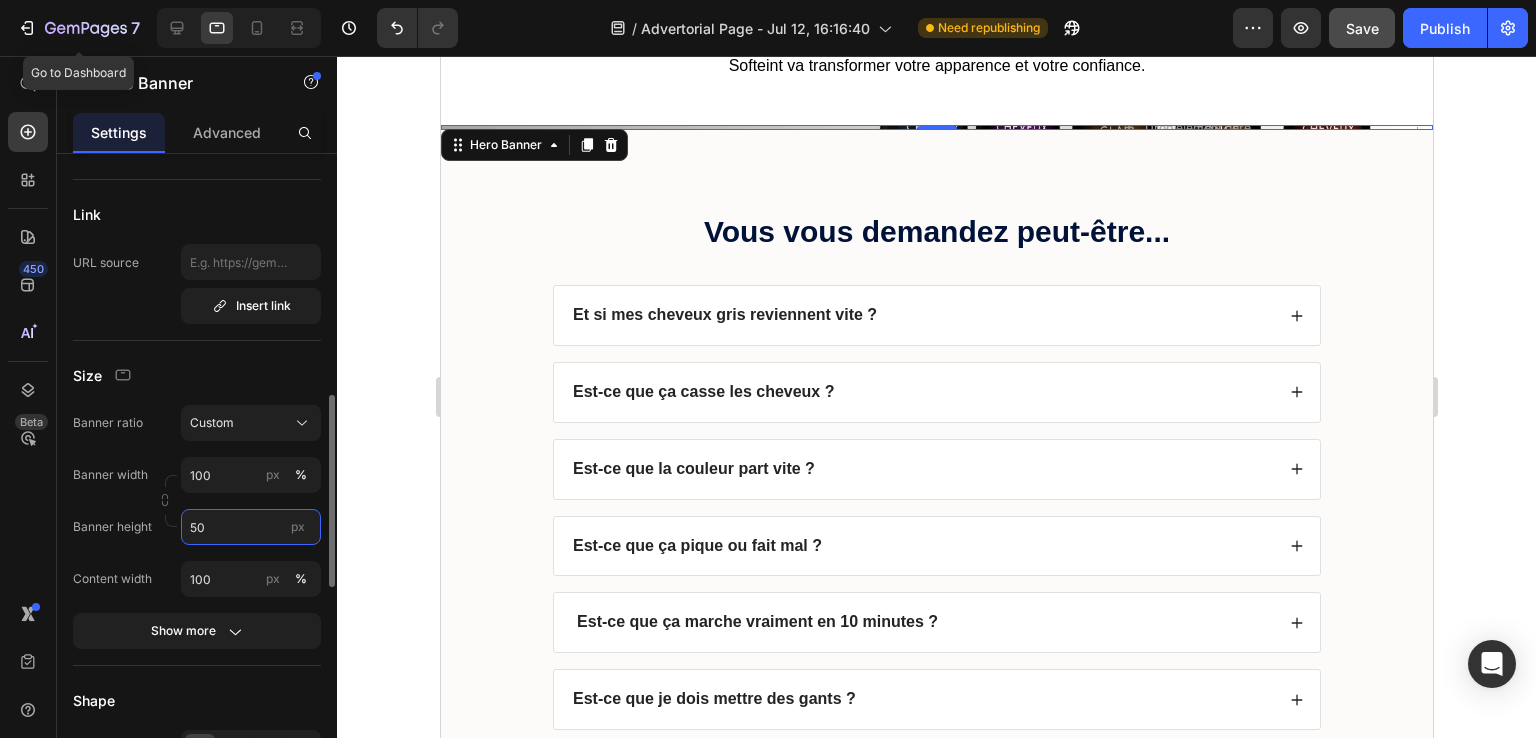 type on "500" 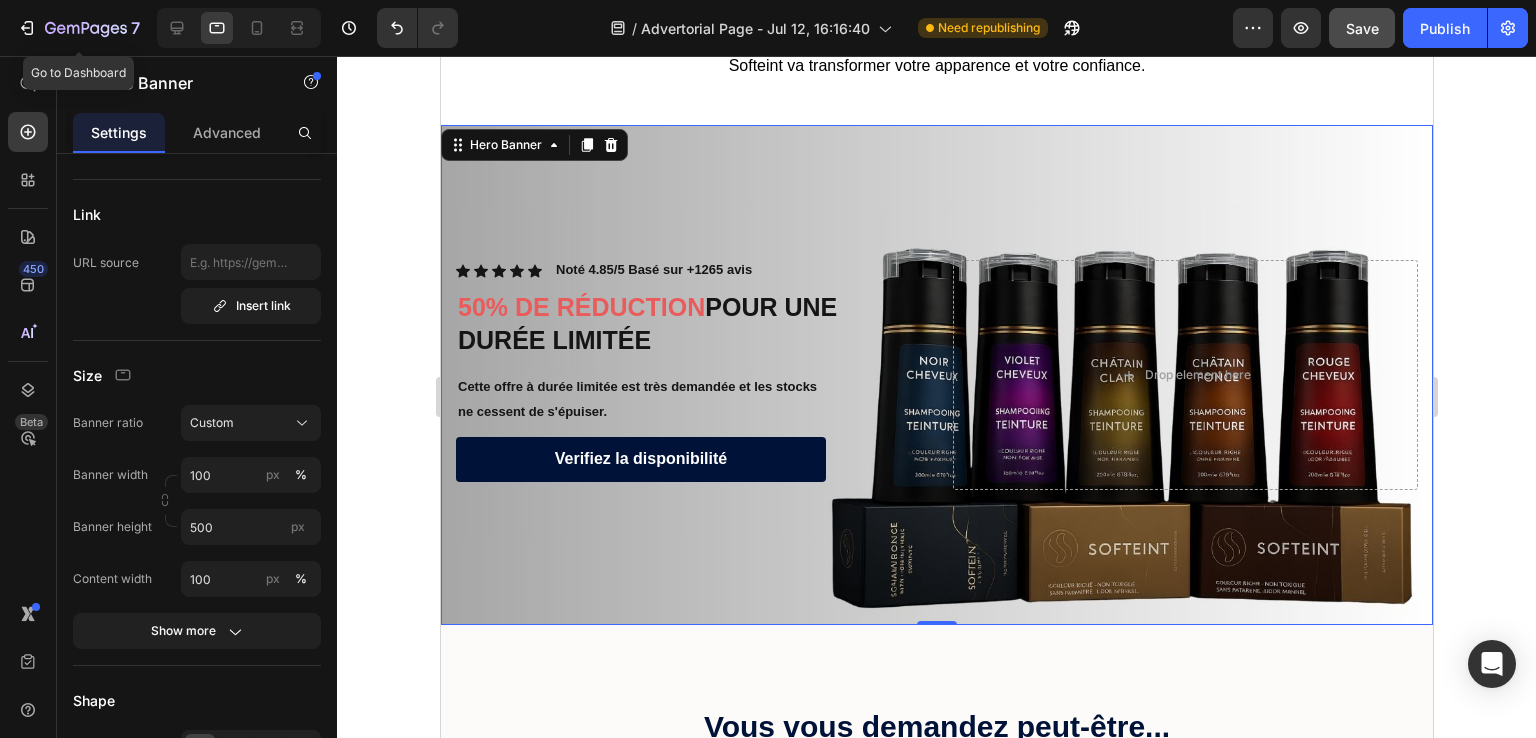 click 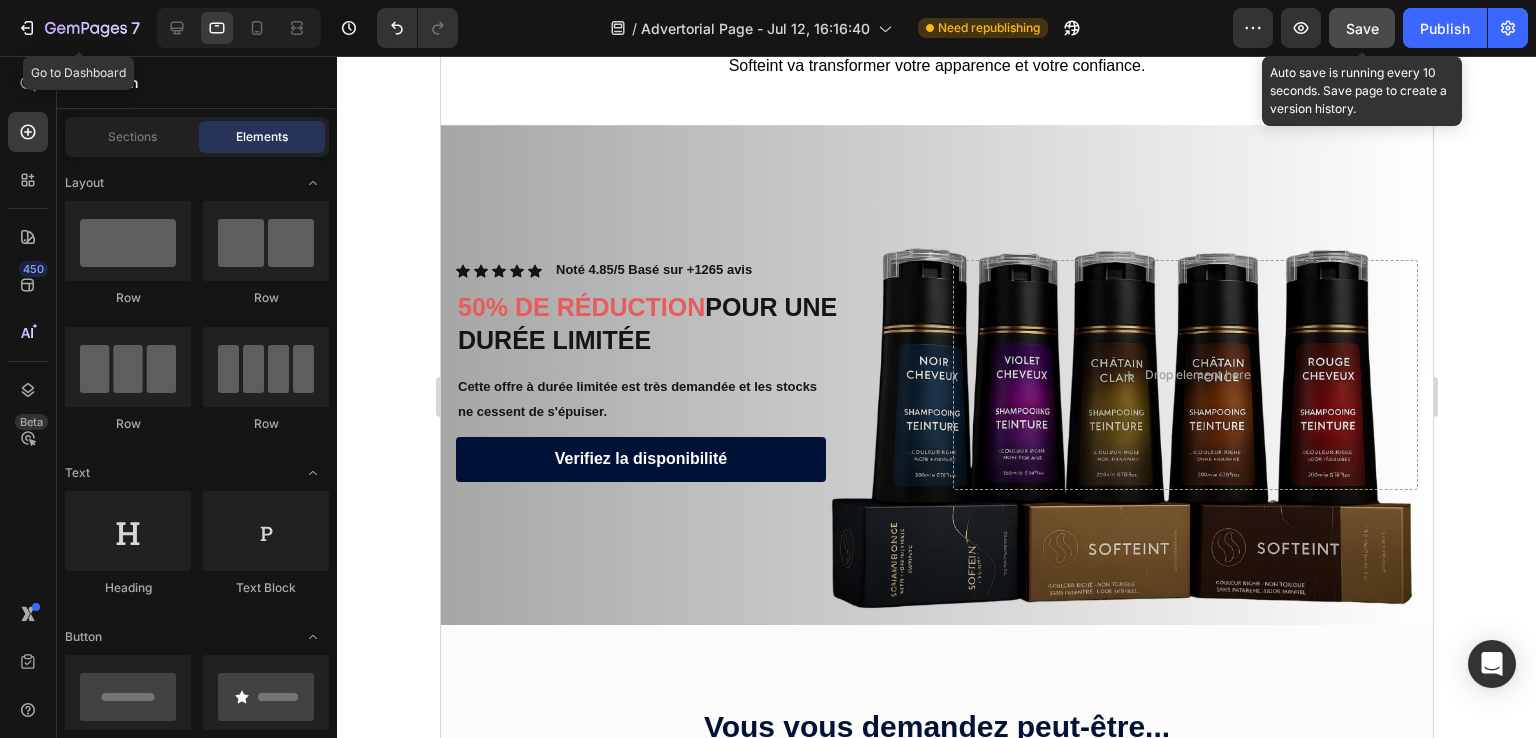 click on "Save" at bounding box center (1362, 28) 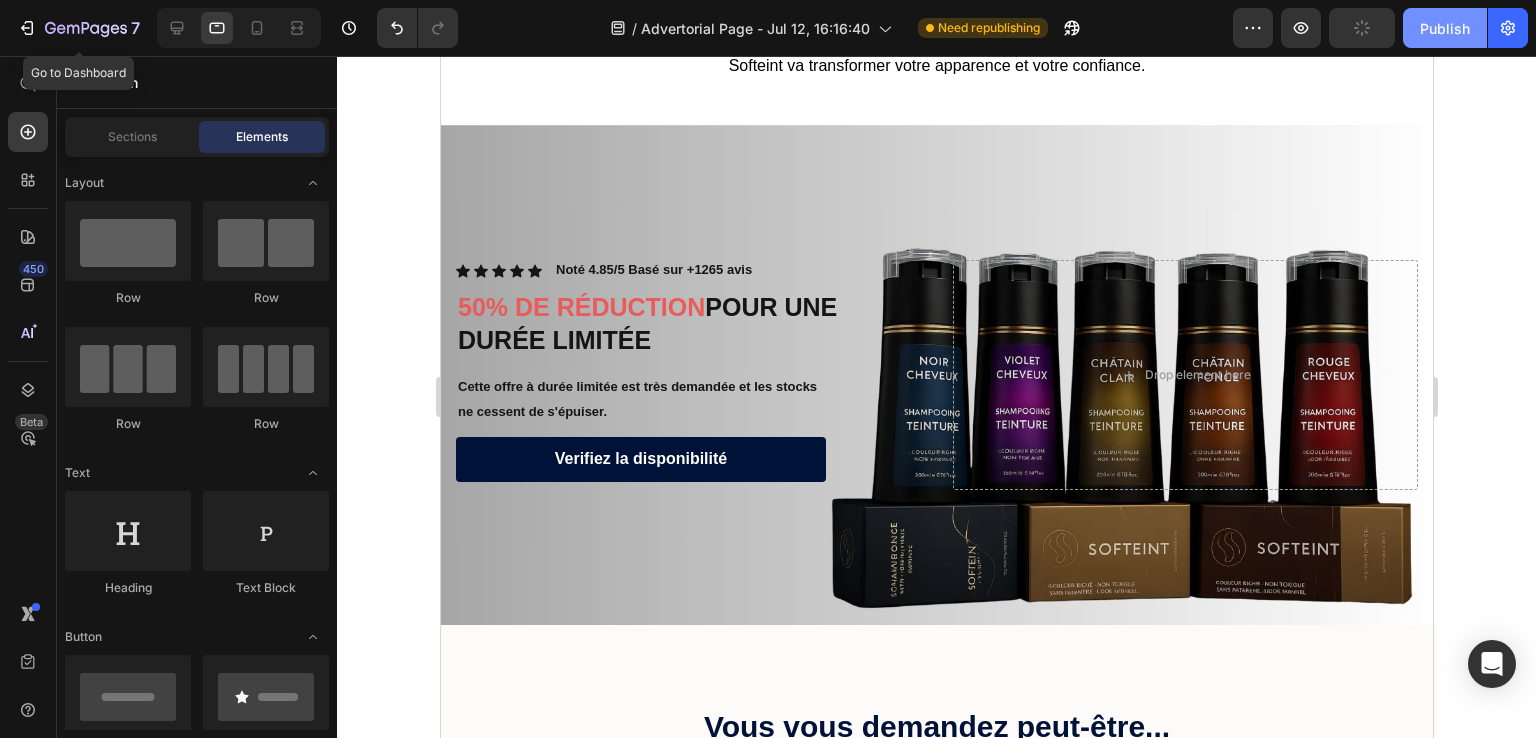 click on "Publish" 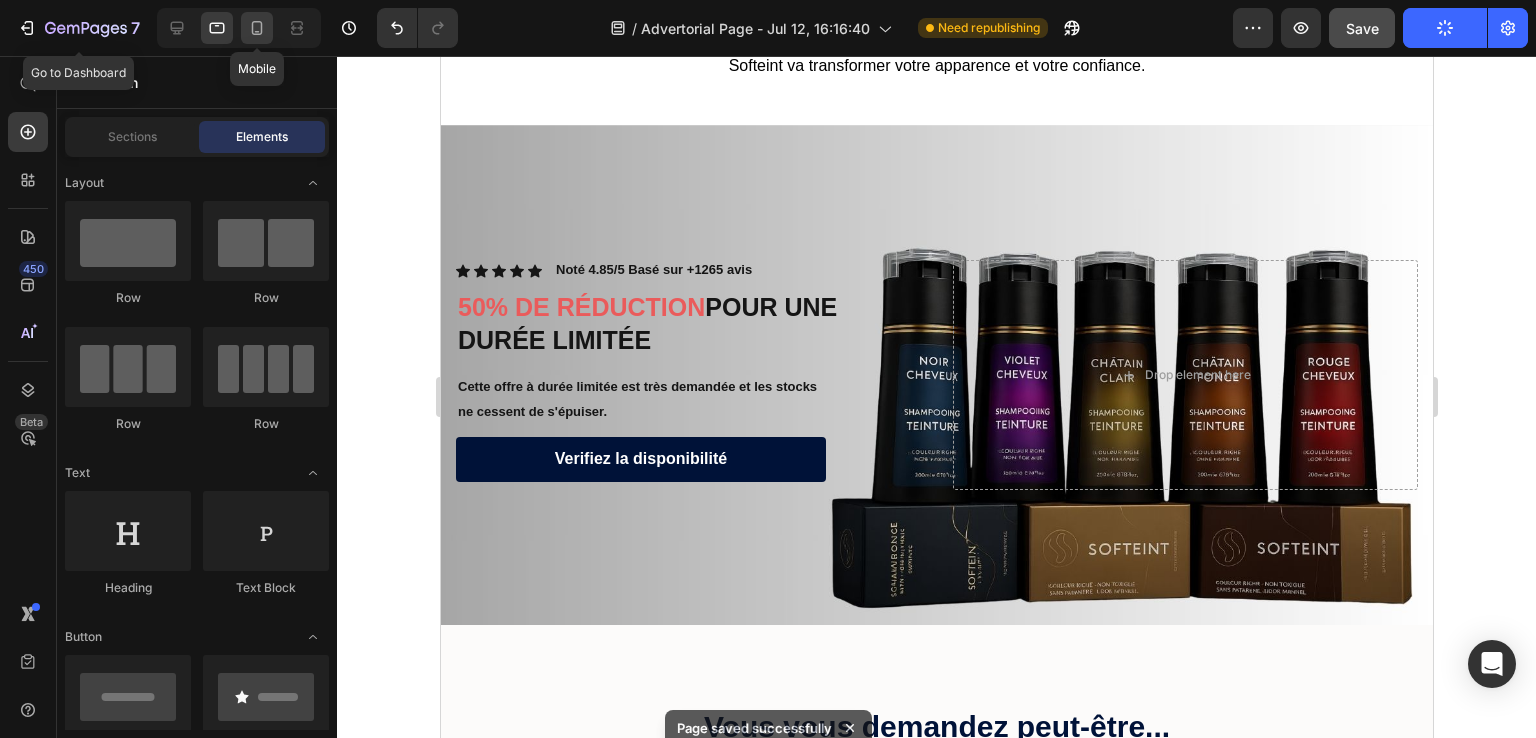 click 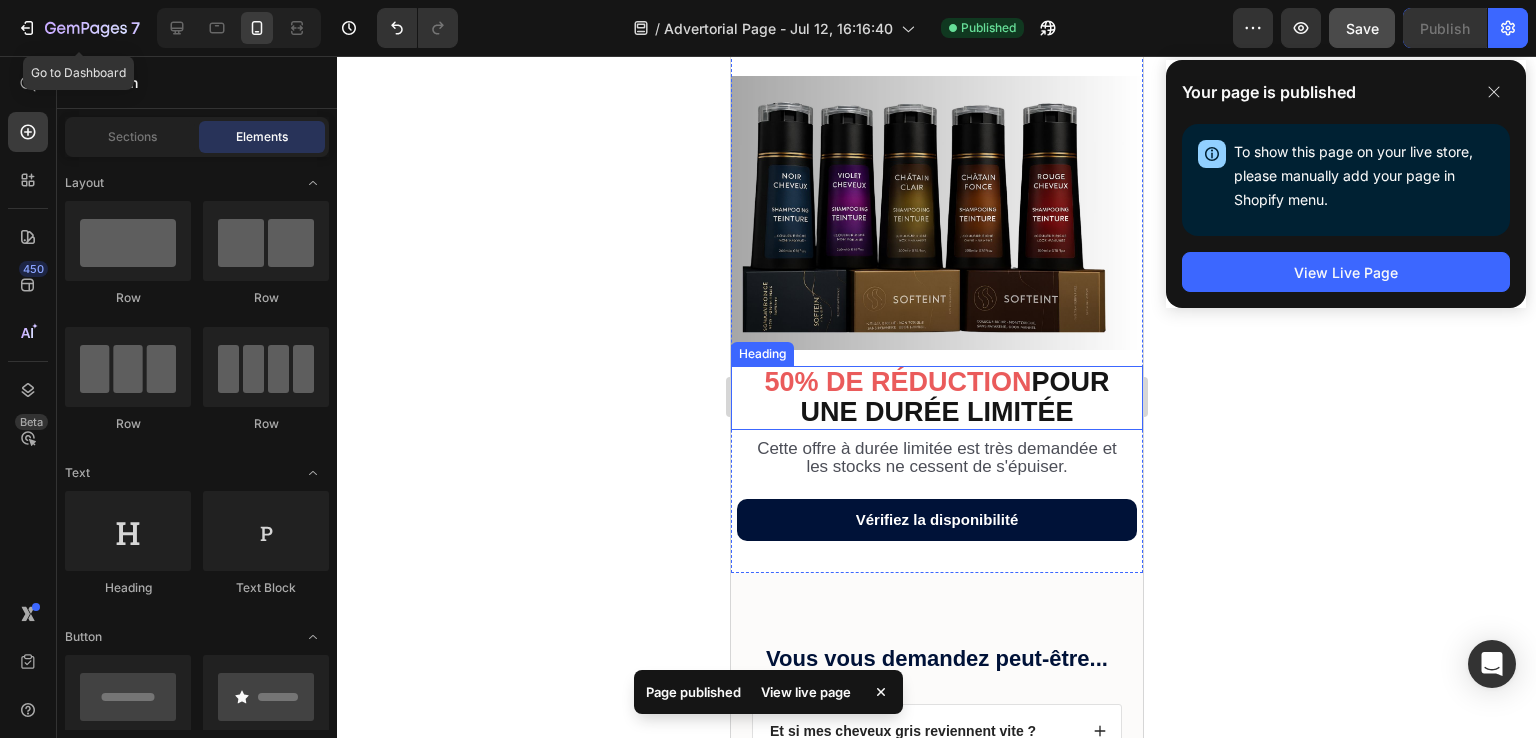 scroll, scrollTop: 5274, scrollLeft: 0, axis: vertical 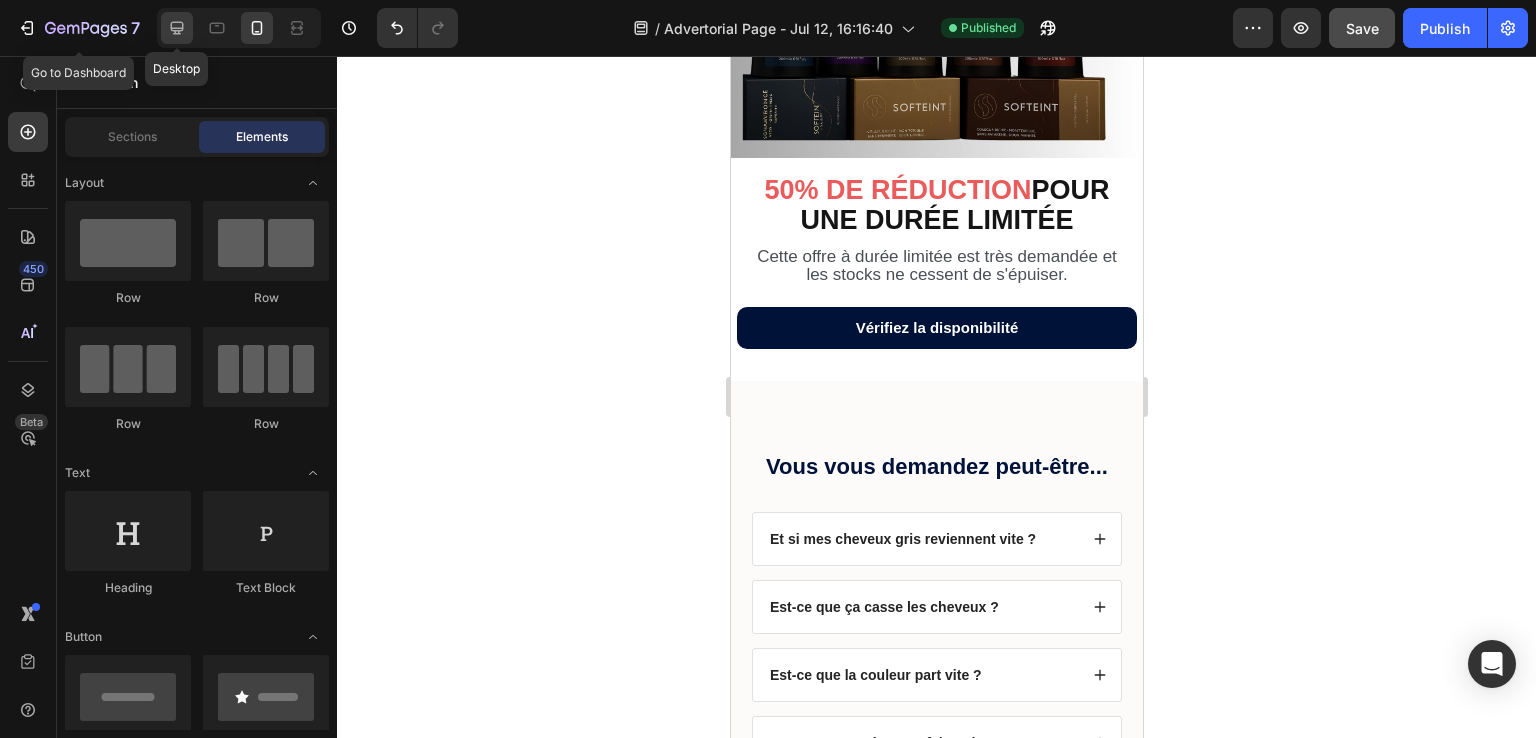 click 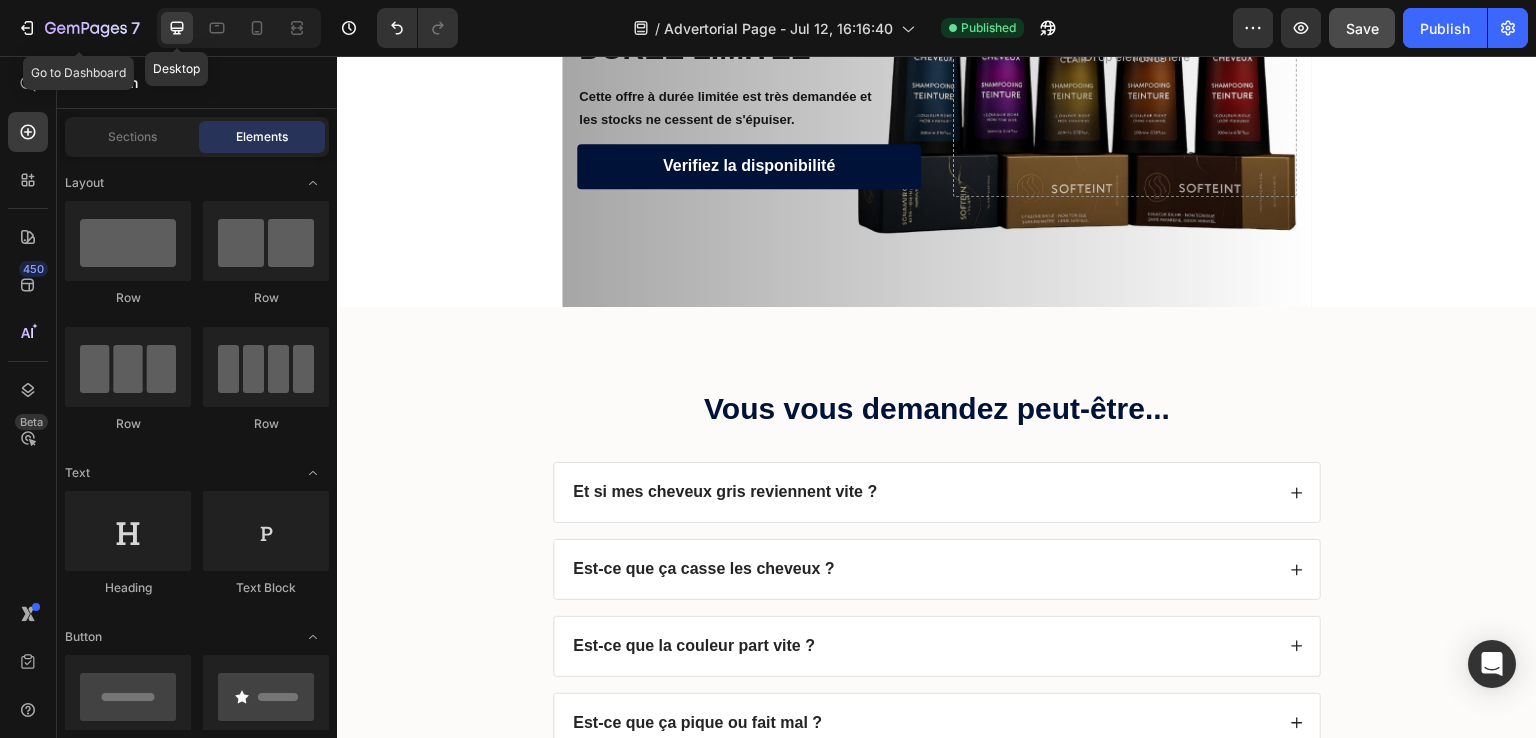scroll, scrollTop: 5730, scrollLeft: 0, axis: vertical 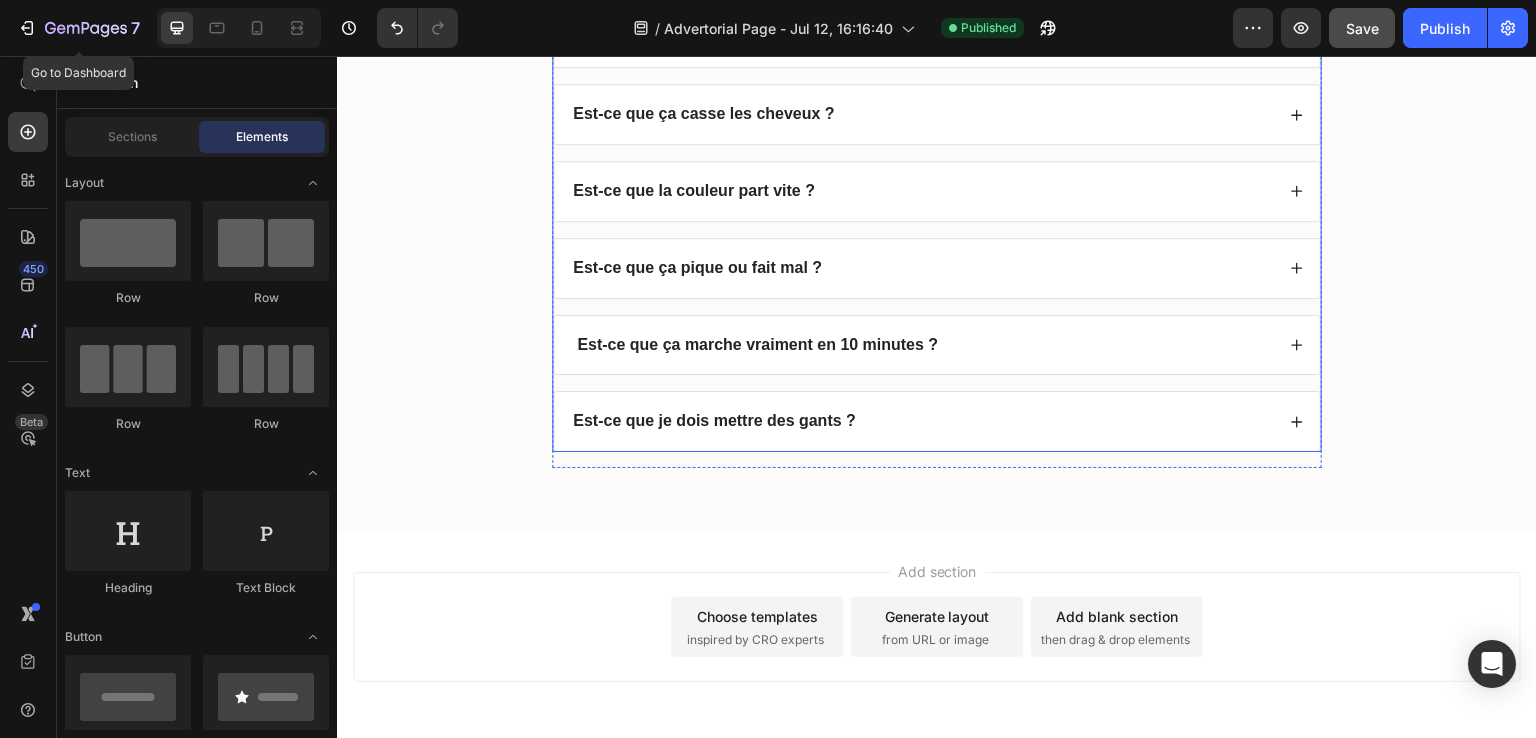 click on "Verifiez la disponibilité" at bounding box center (749, -289) 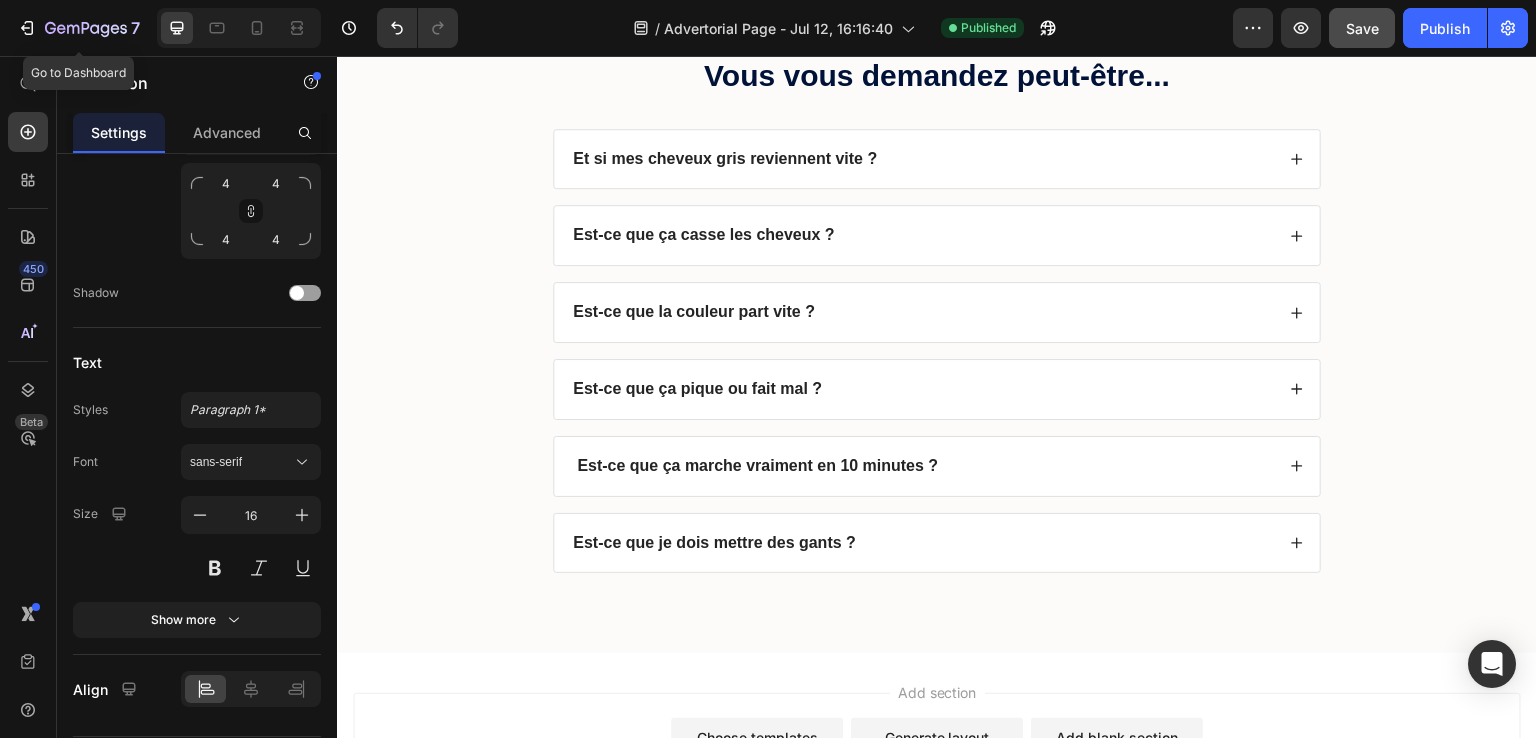 scroll, scrollTop: 5152, scrollLeft: 0, axis: vertical 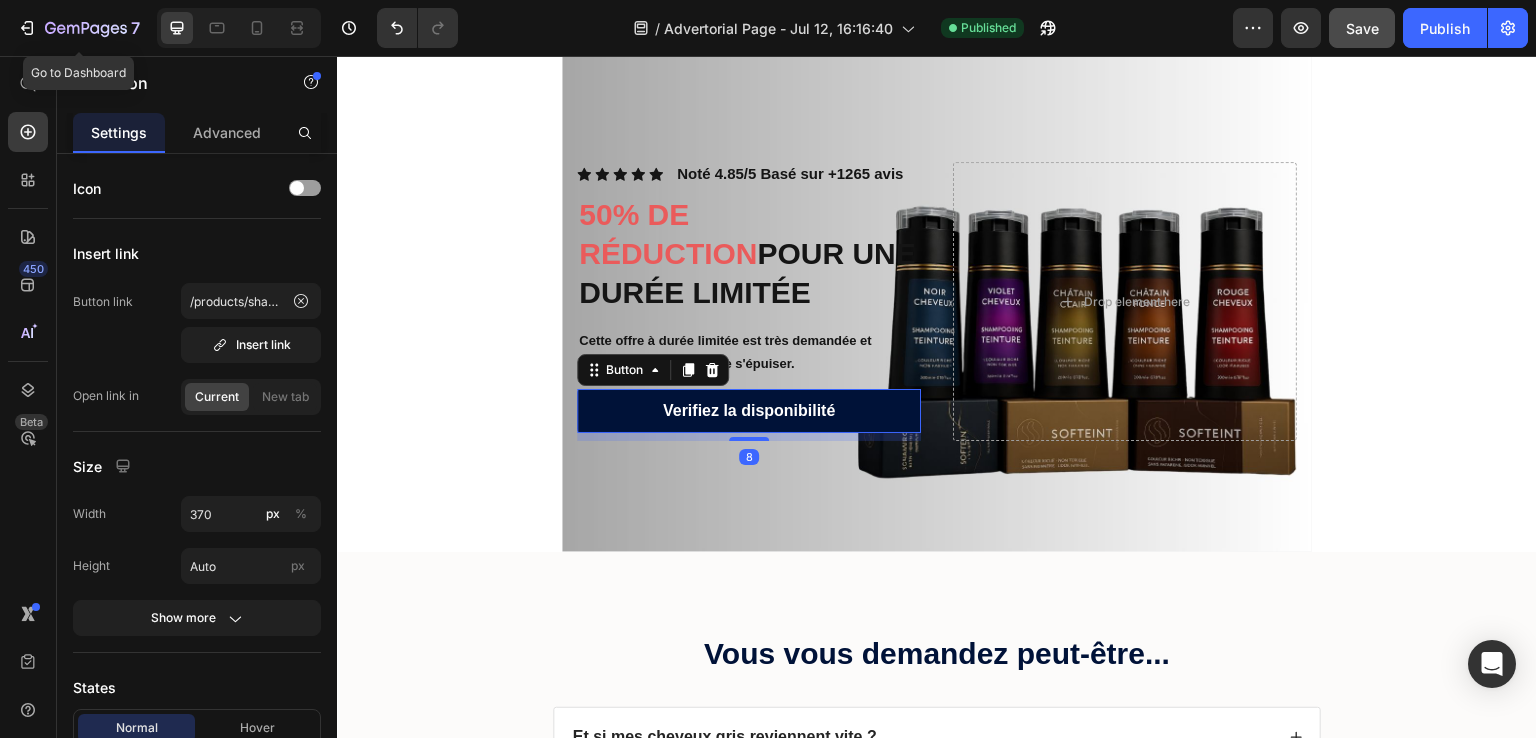 click on "Verifiez la disponibilité" at bounding box center (749, 411) 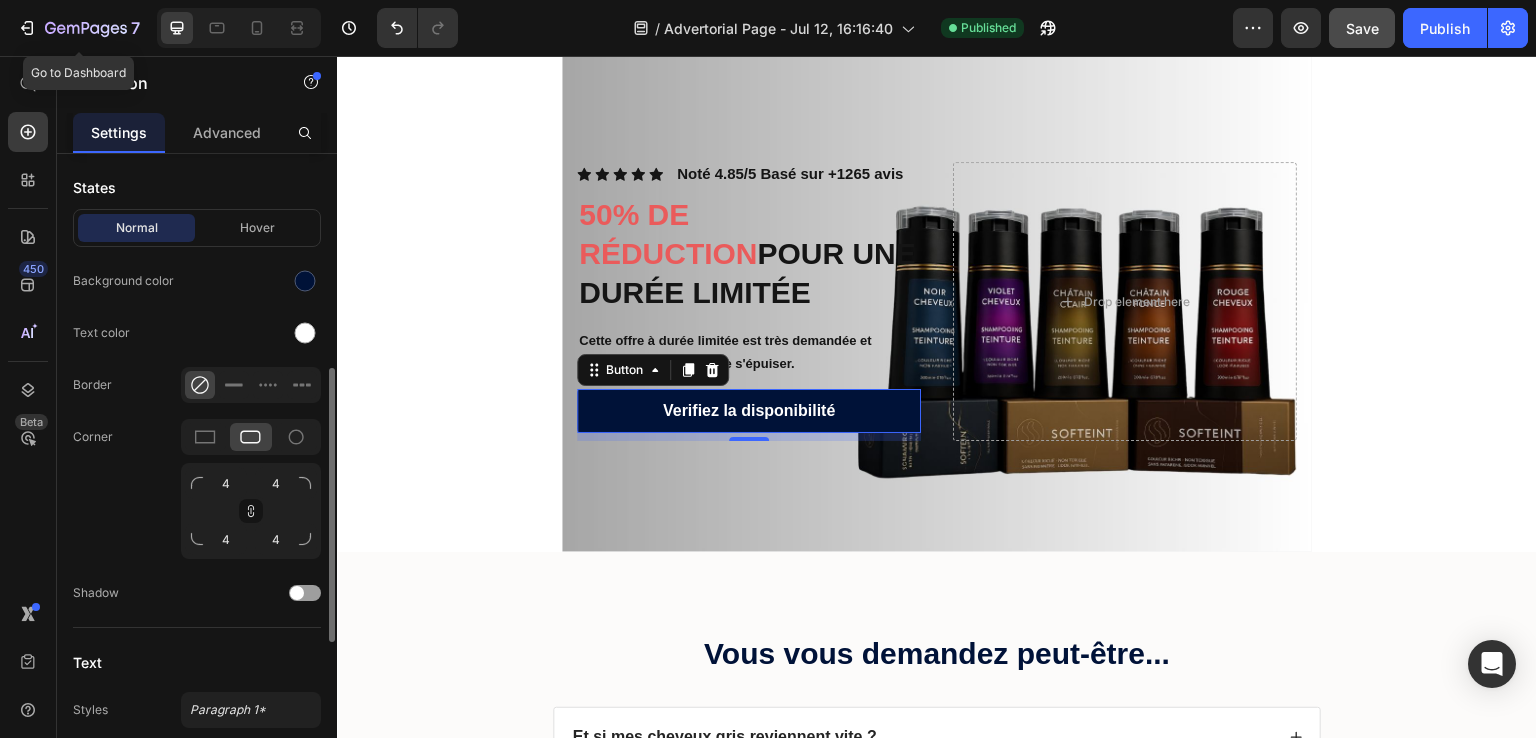 scroll, scrollTop: 854, scrollLeft: 0, axis: vertical 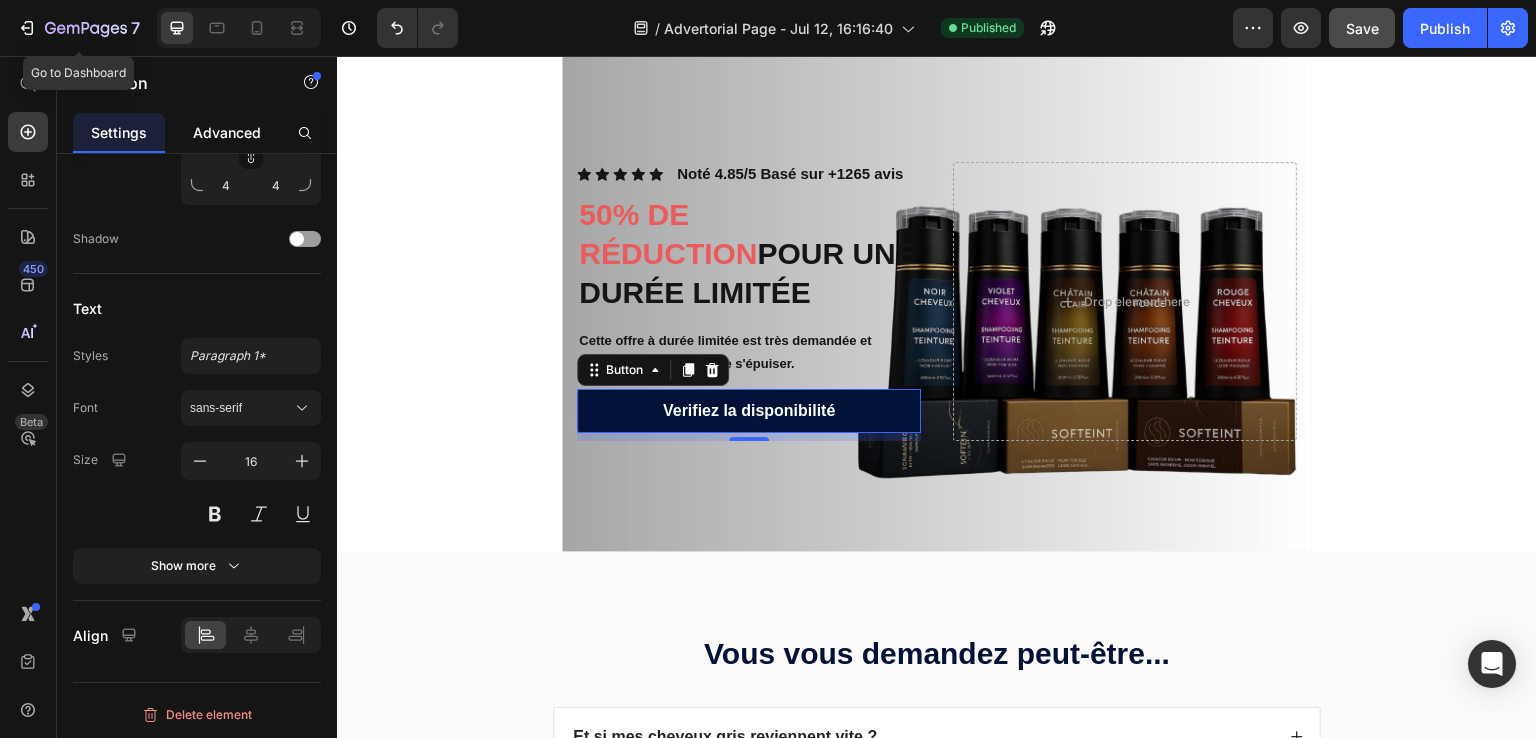 click on "Advanced" at bounding box center (227, 132) 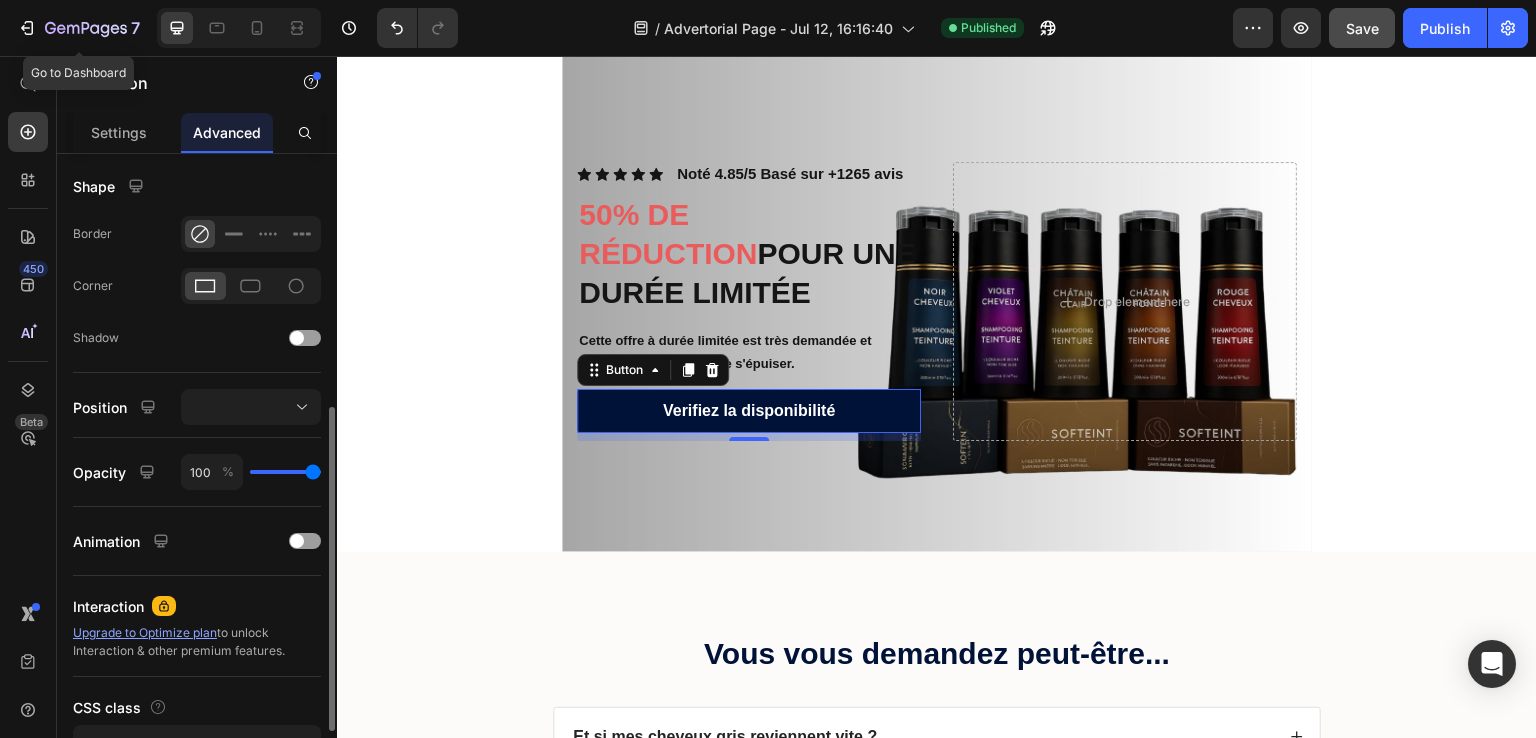 scroll, scrollTop: 200, scrollLeft: 0, axis: vertical 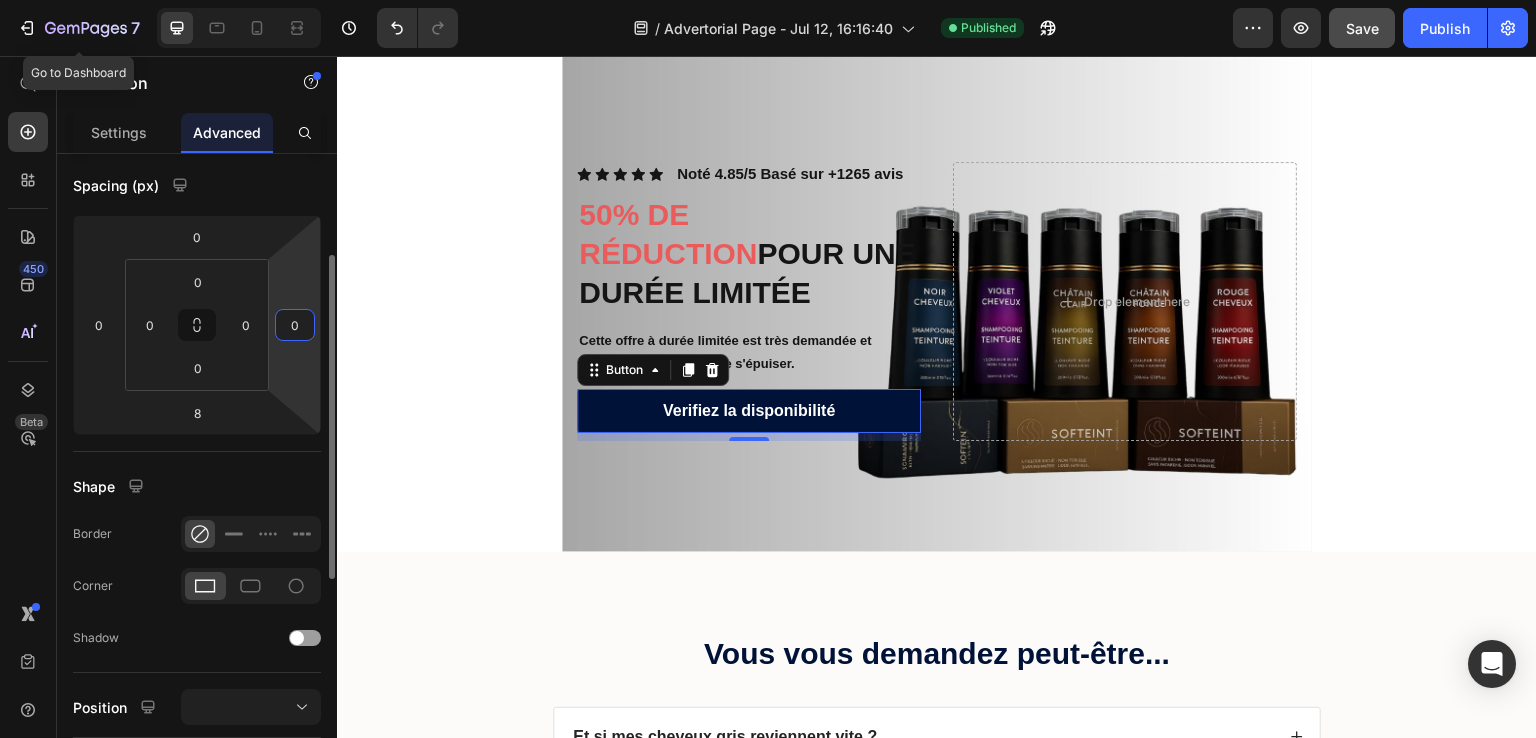 click on "0" at bounding box center [295, 325] 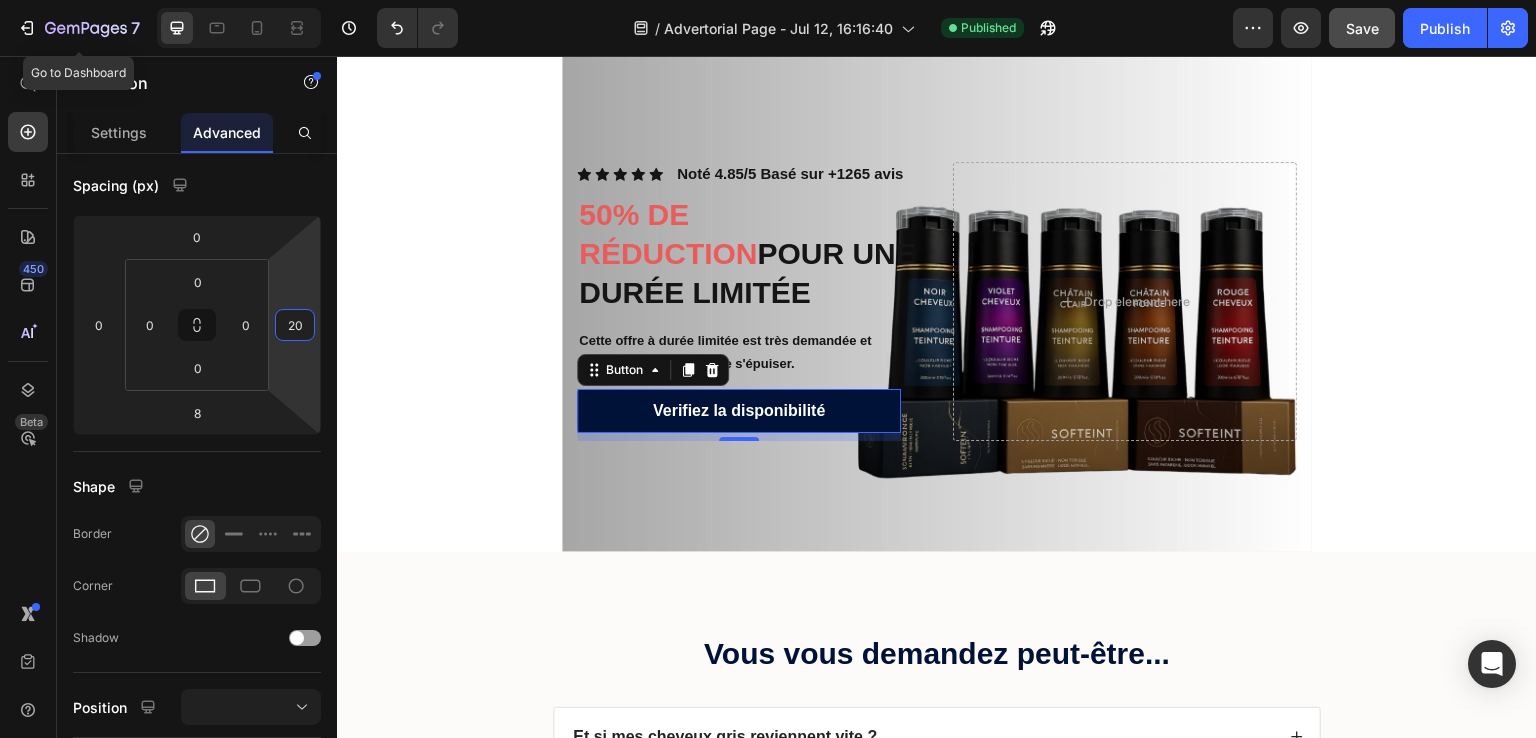 type on "20" 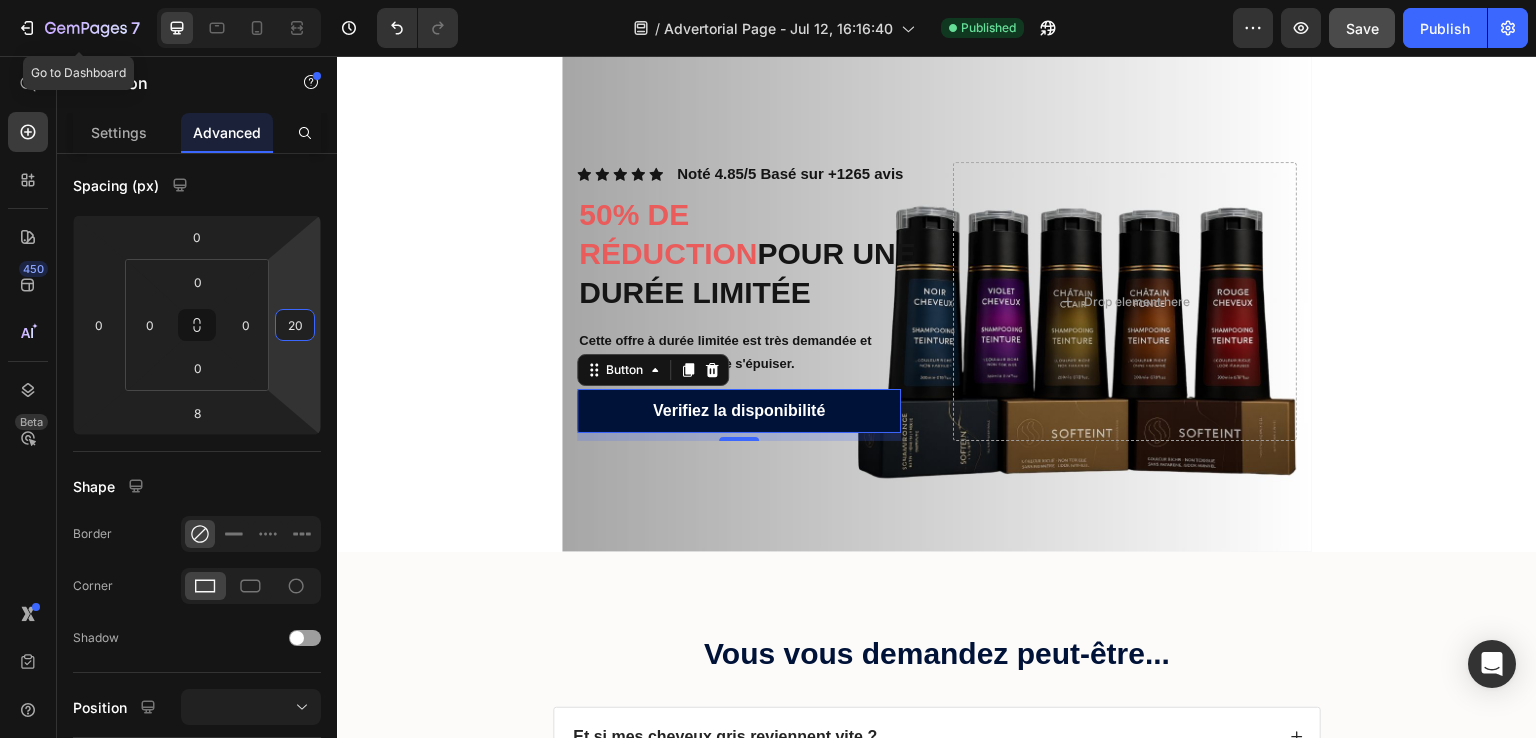 click on "Verifiez la disponibilité" at bounding box center [739, 411] 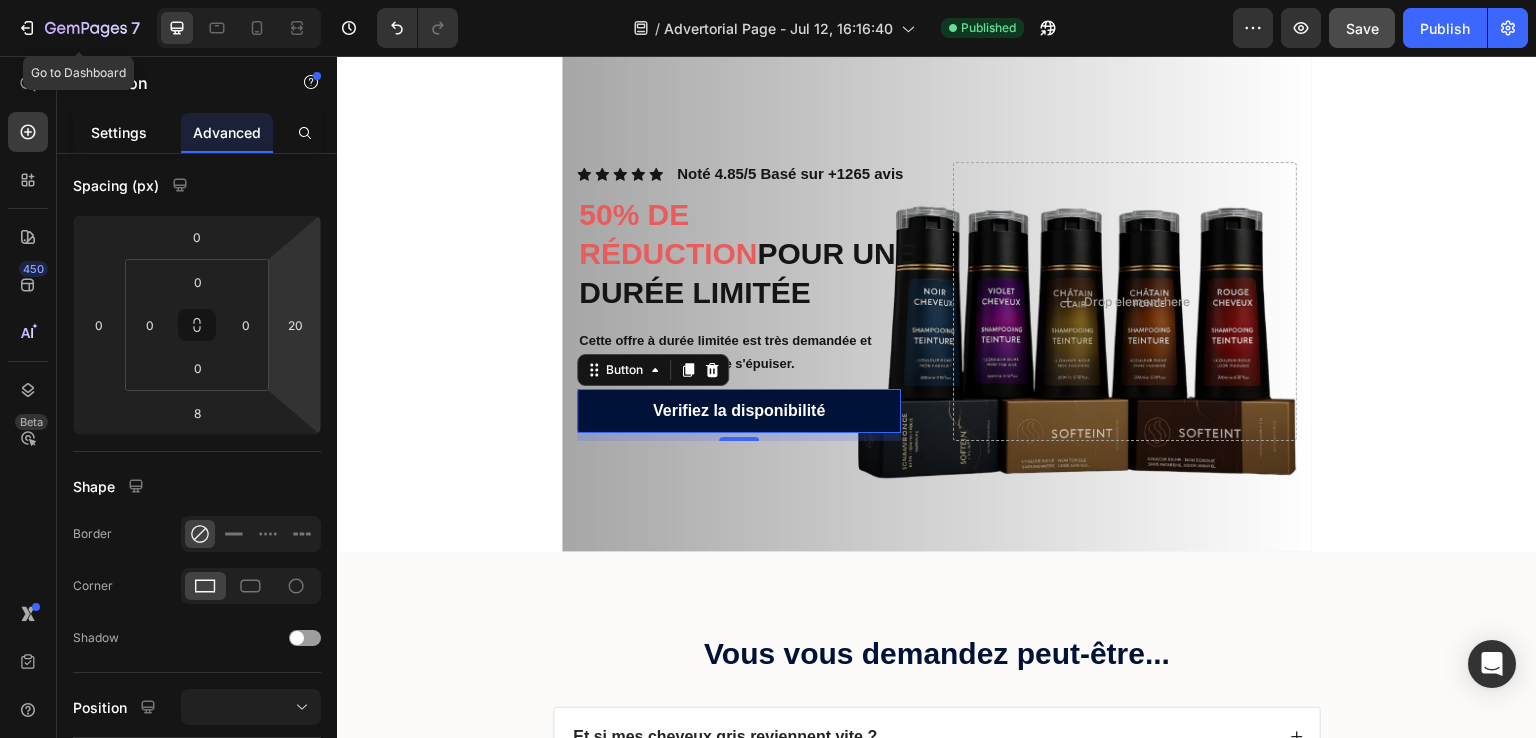 click on "Settings" at bounding box center [119, 132] 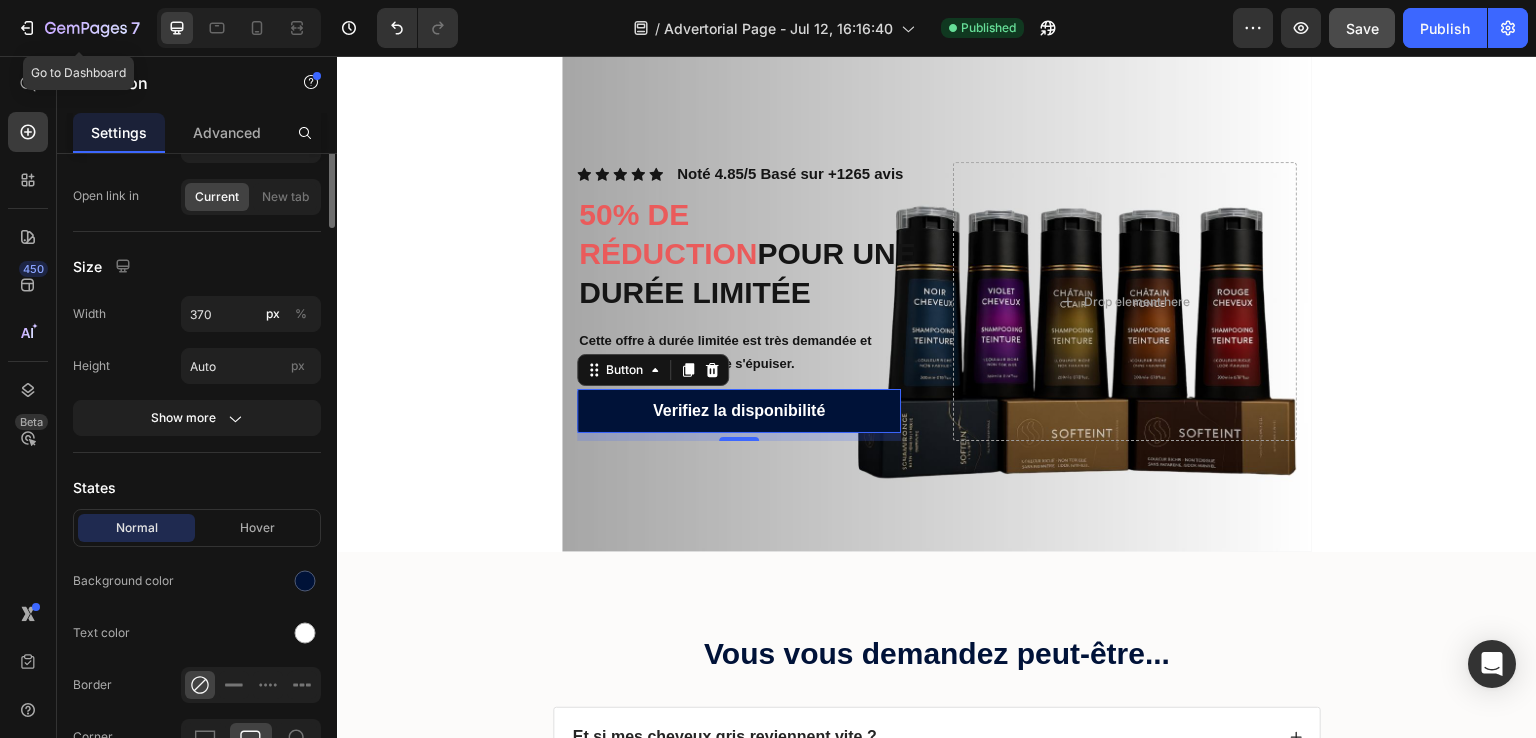 scroll, scrollTop: 0, scrollLeft: 0, axis: both 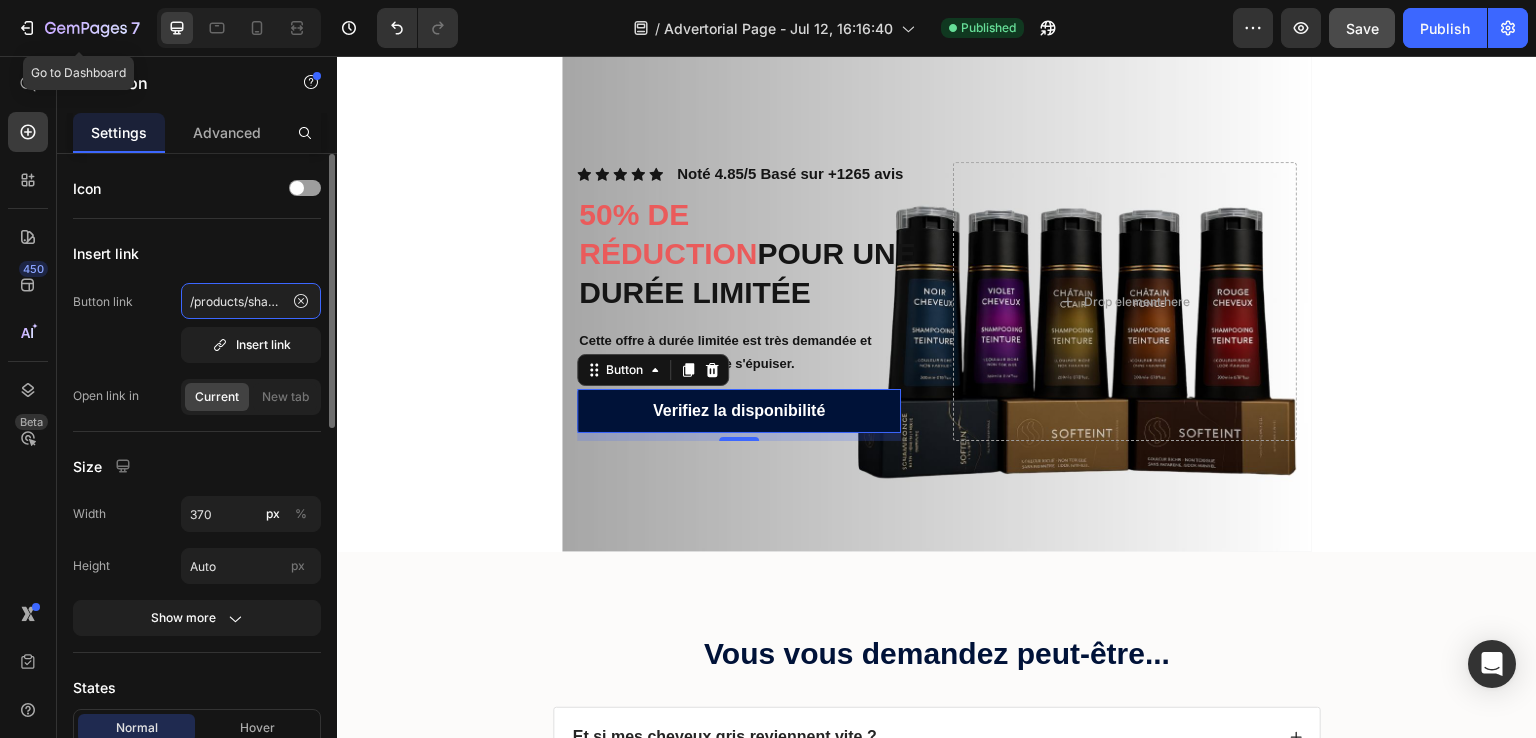 click on "/products/shampooing" 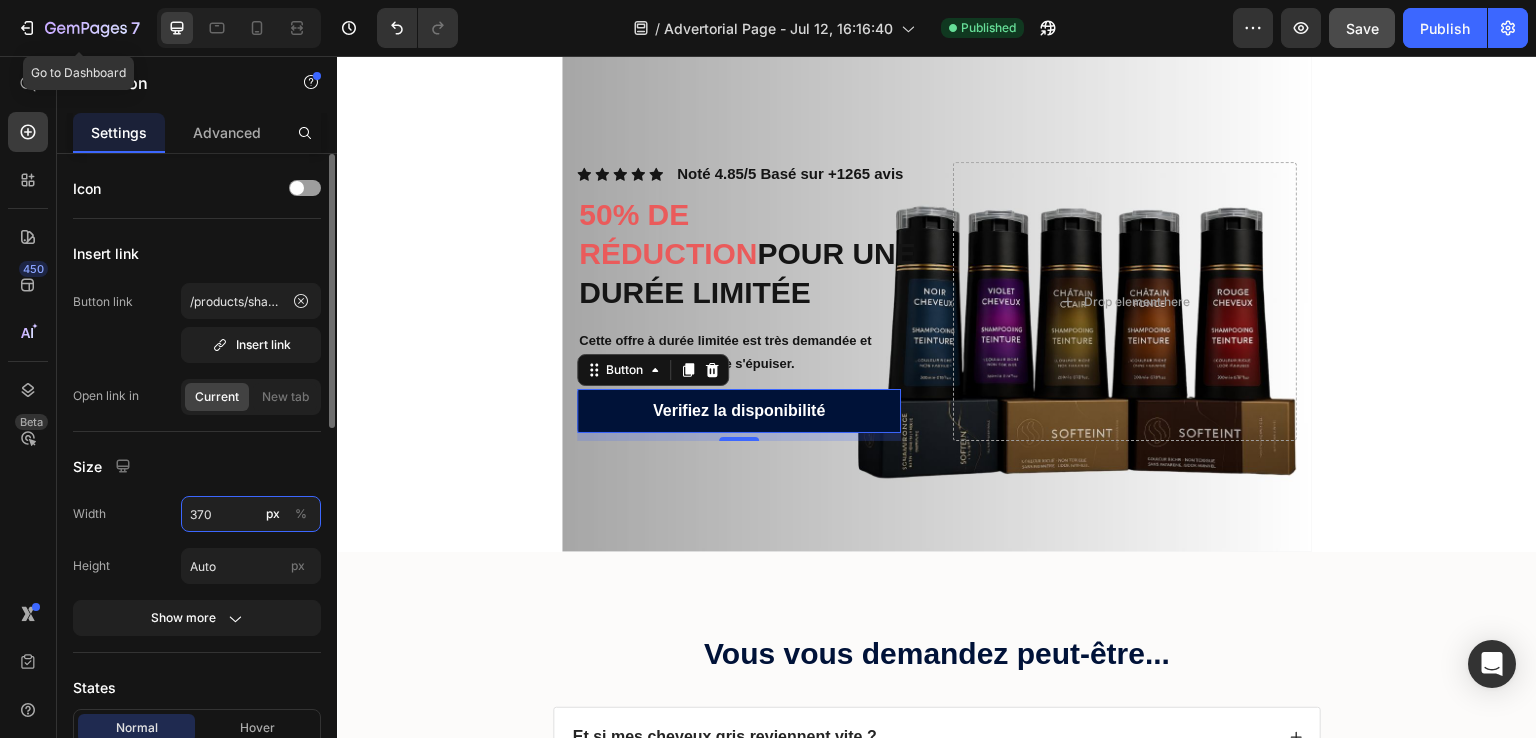 click on "370" at bounding box center [251, 514] 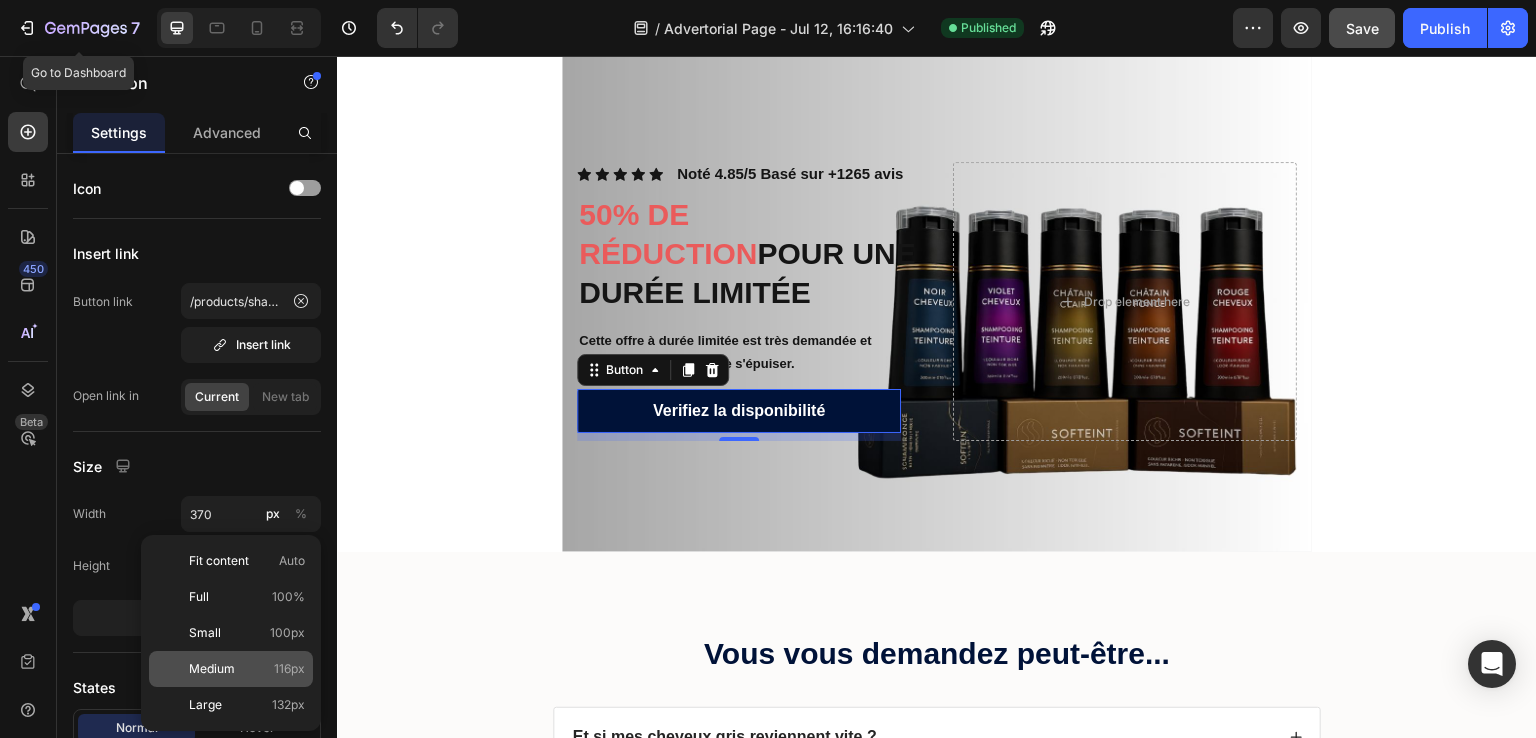 click on "Medium 116px" 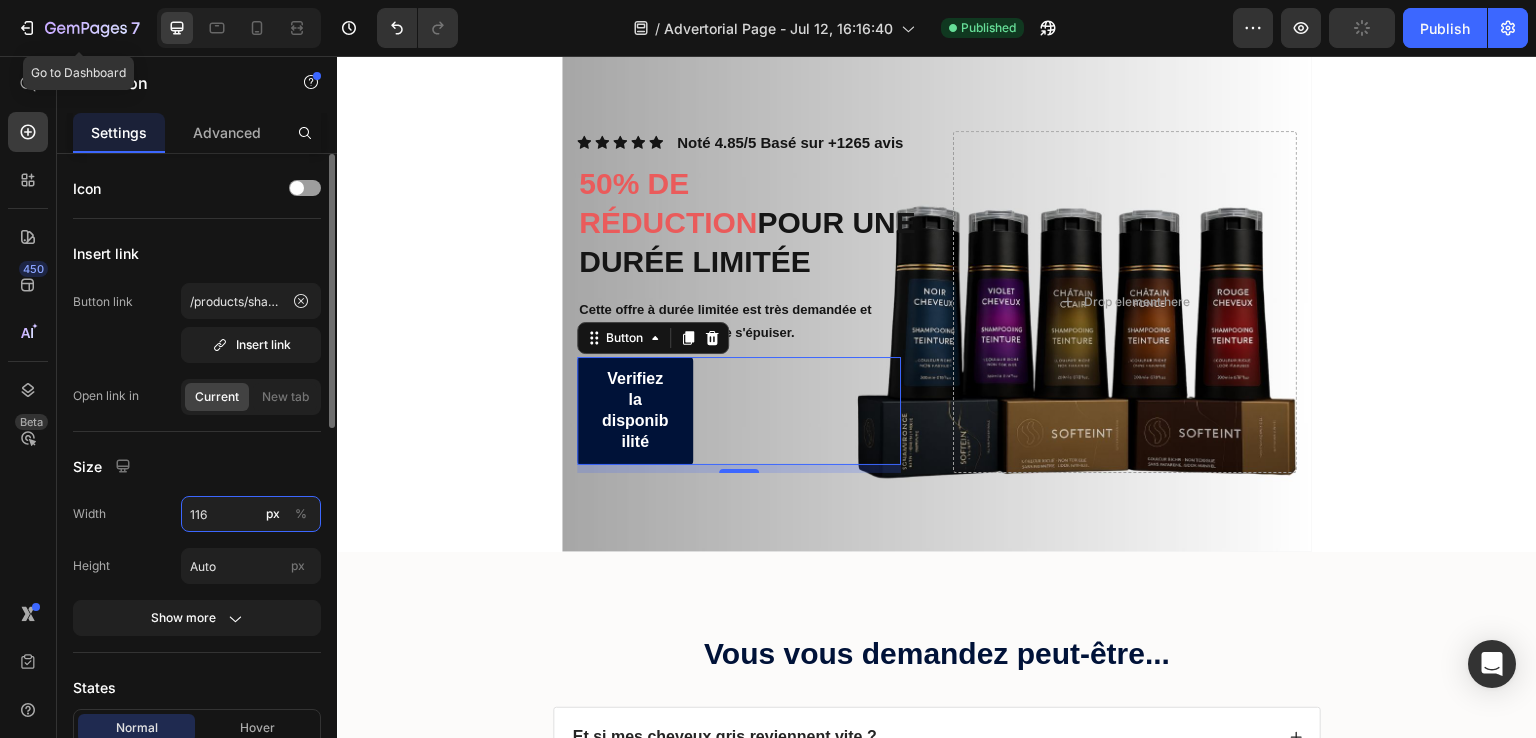 click on "116" at bounding box center (251, 514) 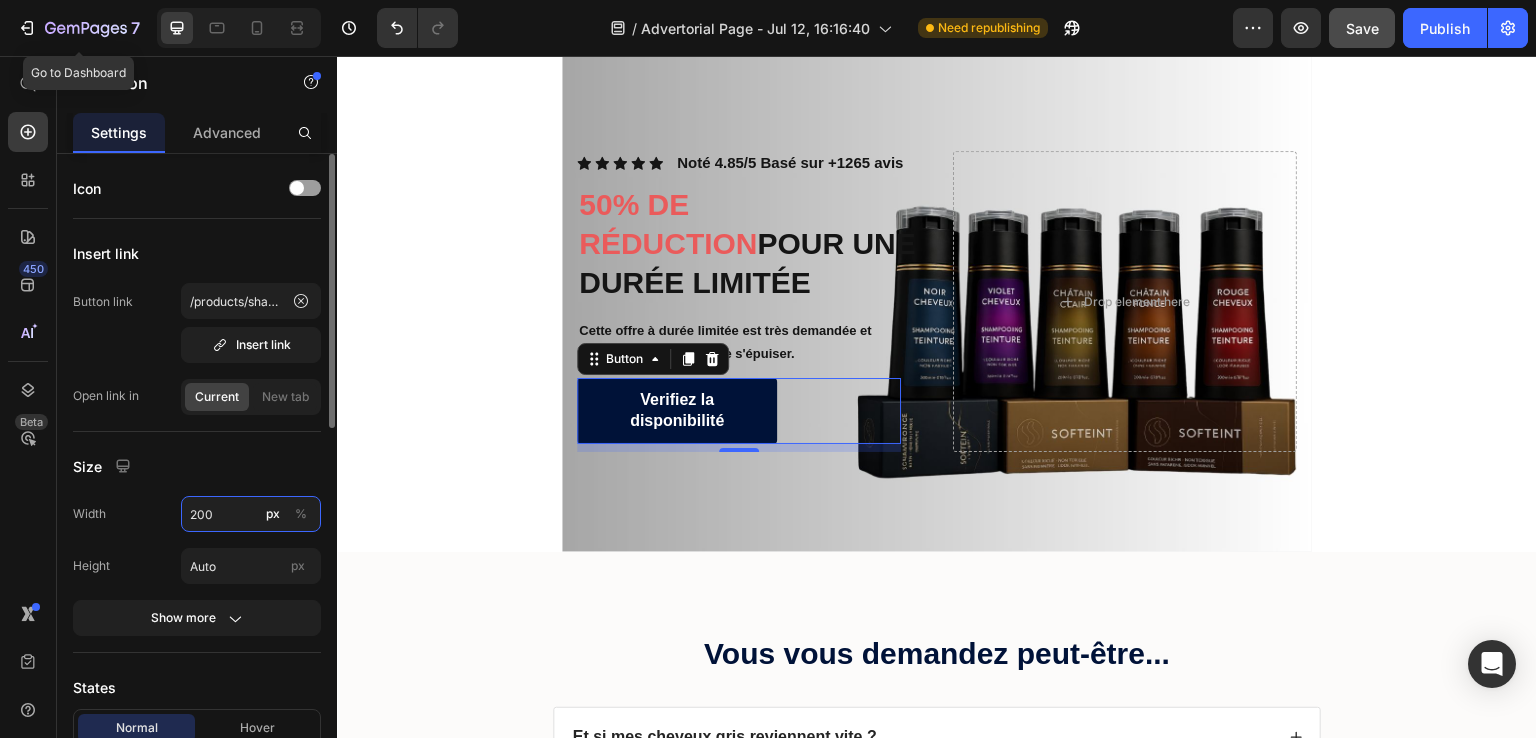 click on "200" at bounding box center (251, 514) 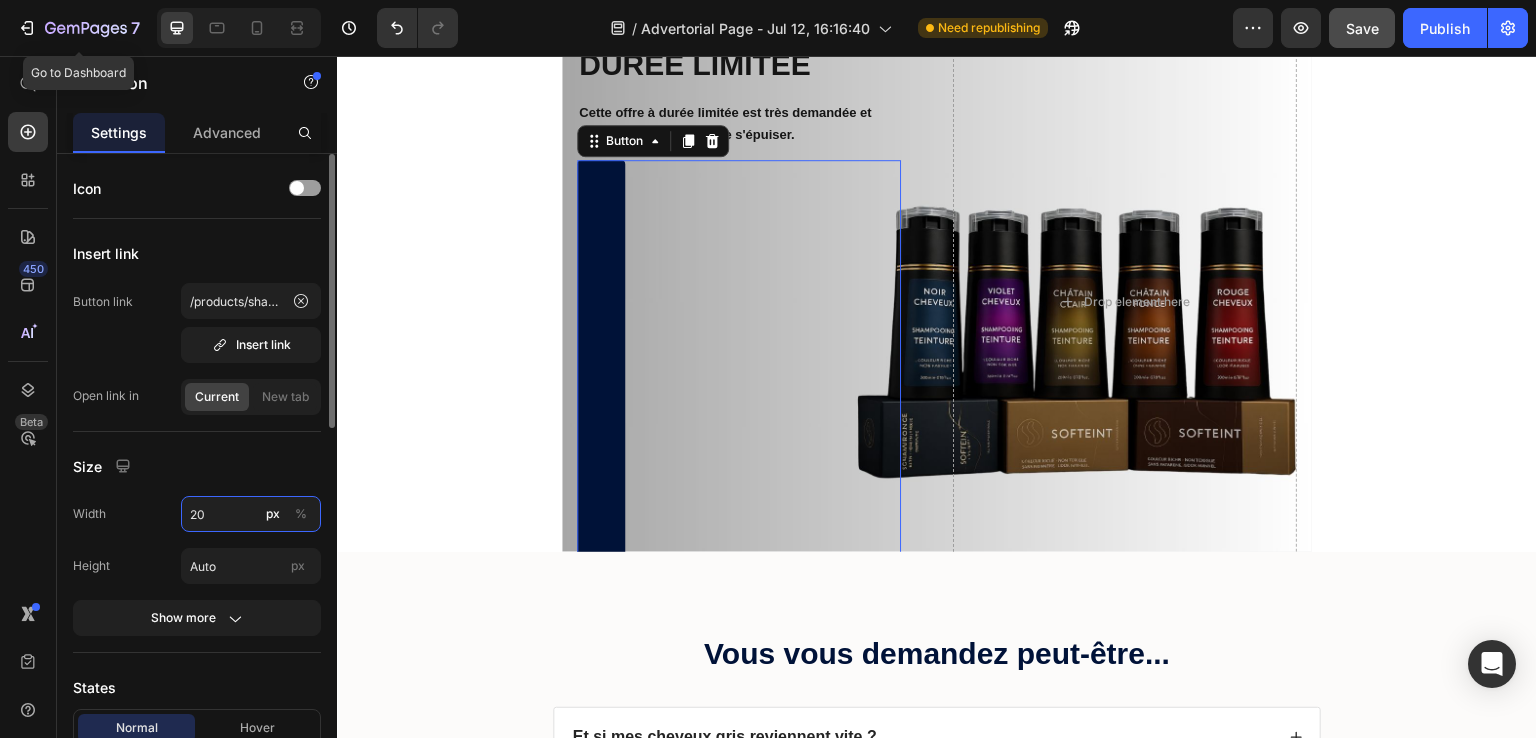 type on "250" 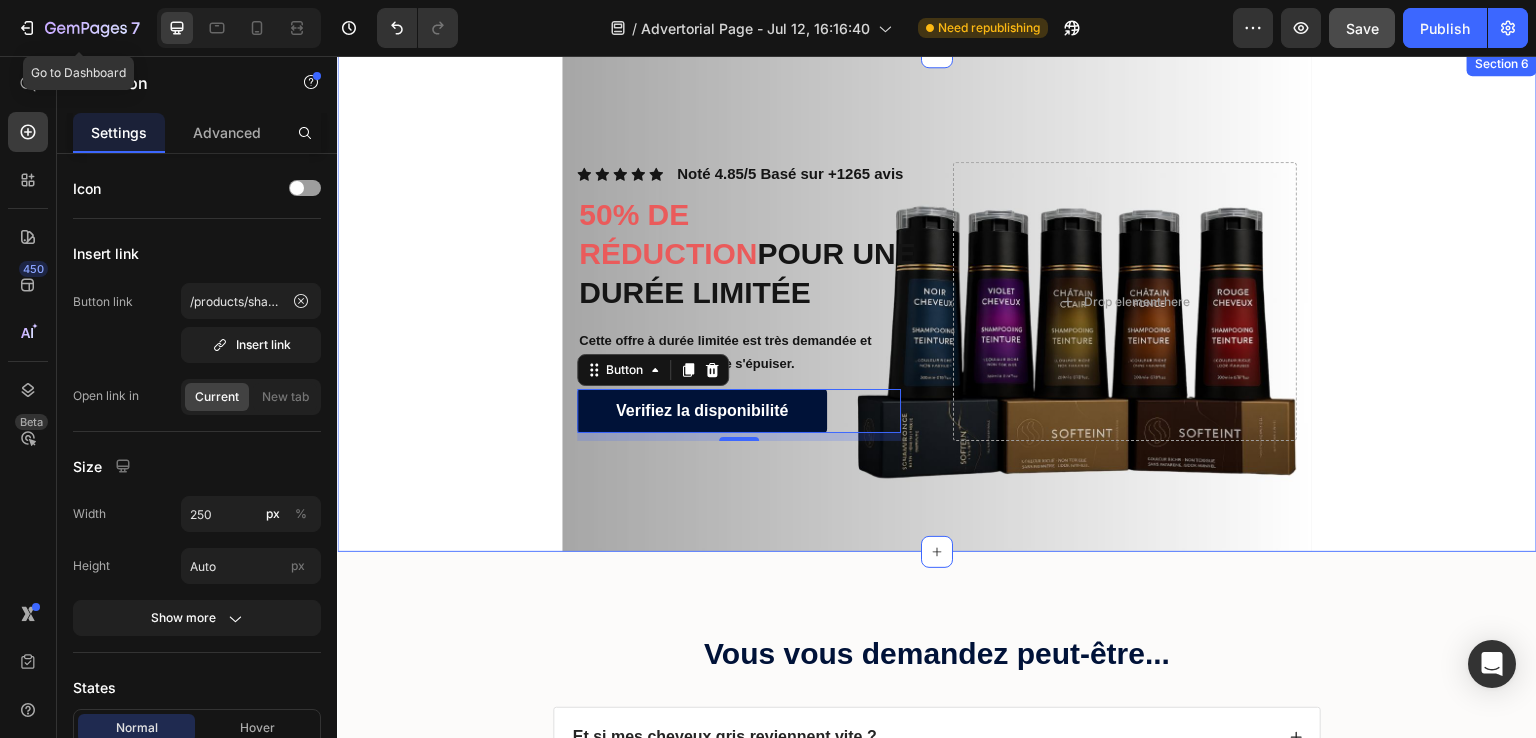 click on "Icon Icon Icon Icon Icon Icon List Noté 4.85/5 Basé sur +1265 avis Text Block Row 50% DE RÉDUCTION  POUR UNE DURÉE LIMITÉE Heading Cette offre à durée limitée est très demandée et les stocks ne cessent de s'épuiser. Text Block Verifiez la disponibilité Button   8 Row
Drop element here Hero Banner" at bounding box center [937, 302] 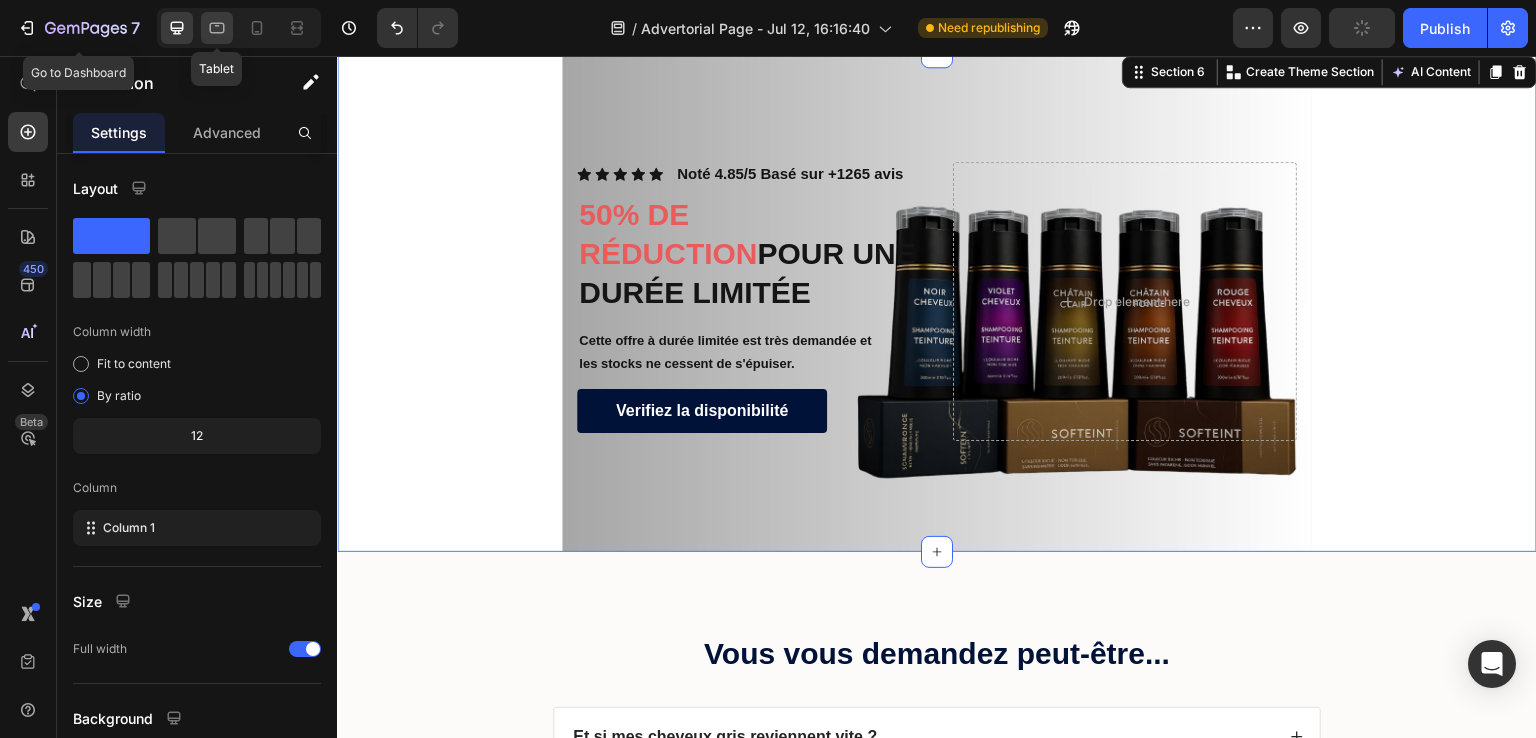 click 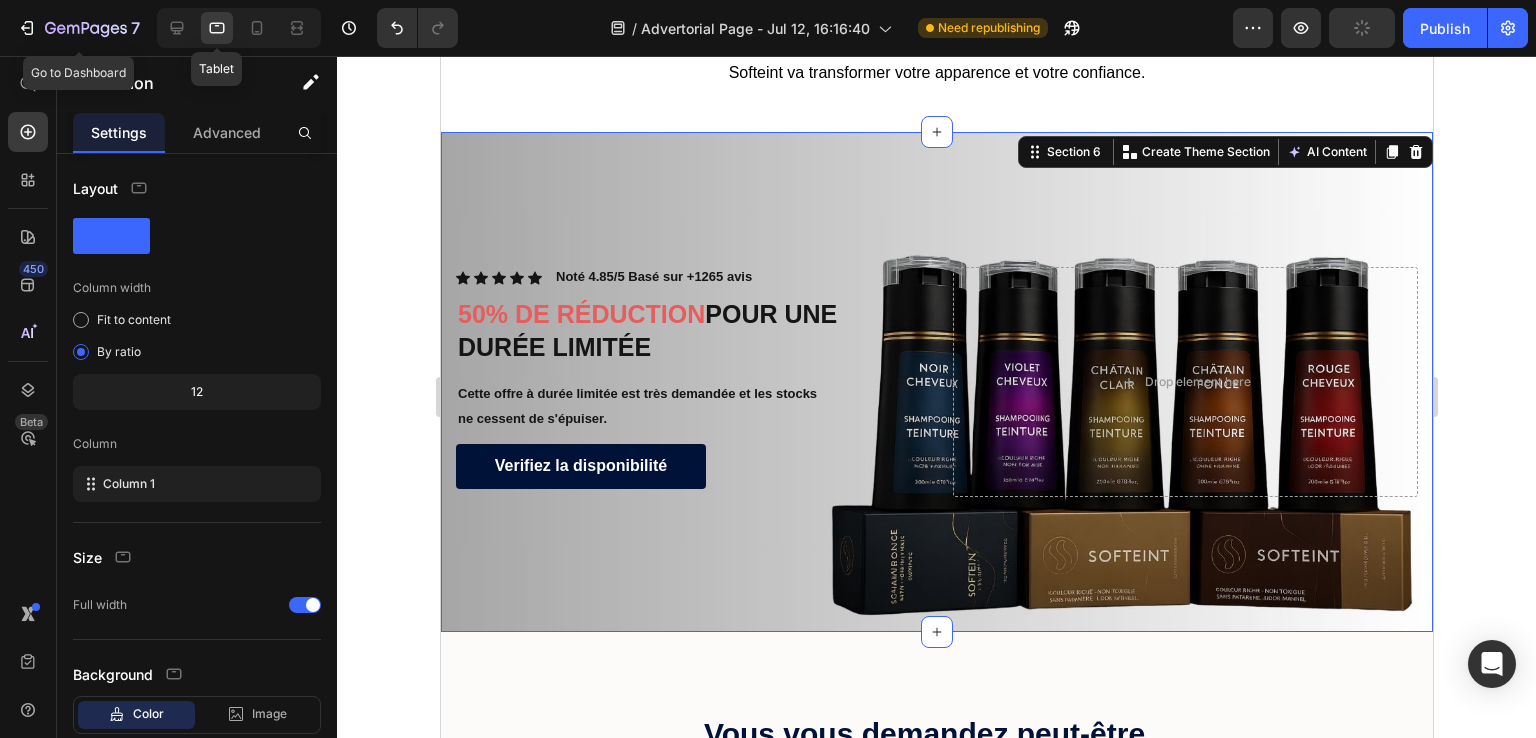 scroll, scrollTop: 4987, scrollLeft: 0, axis: vertical 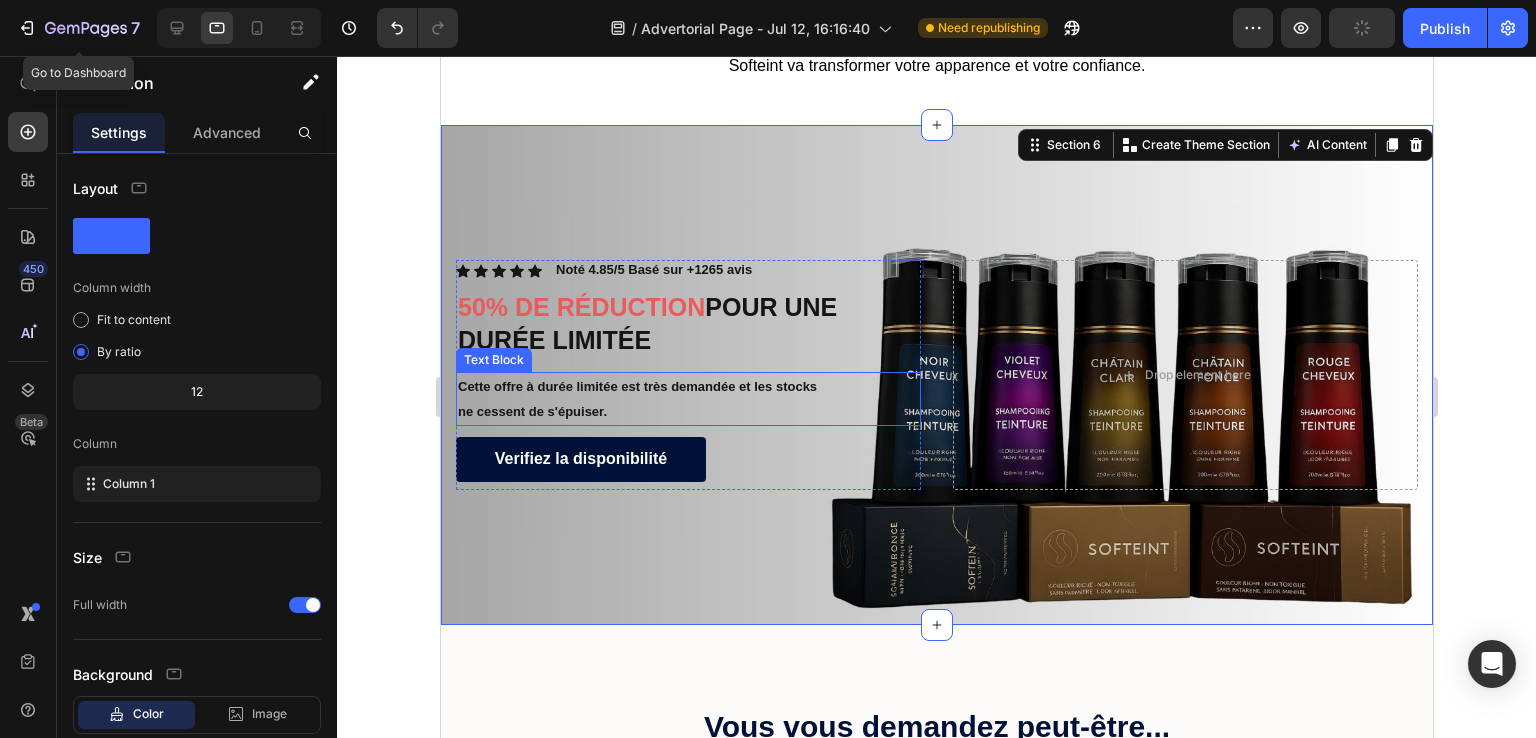 click on "Cette offre à durée limitée est très demandée et les stocks ne cessent de s'épuiser." at bounding box center [641, 399] 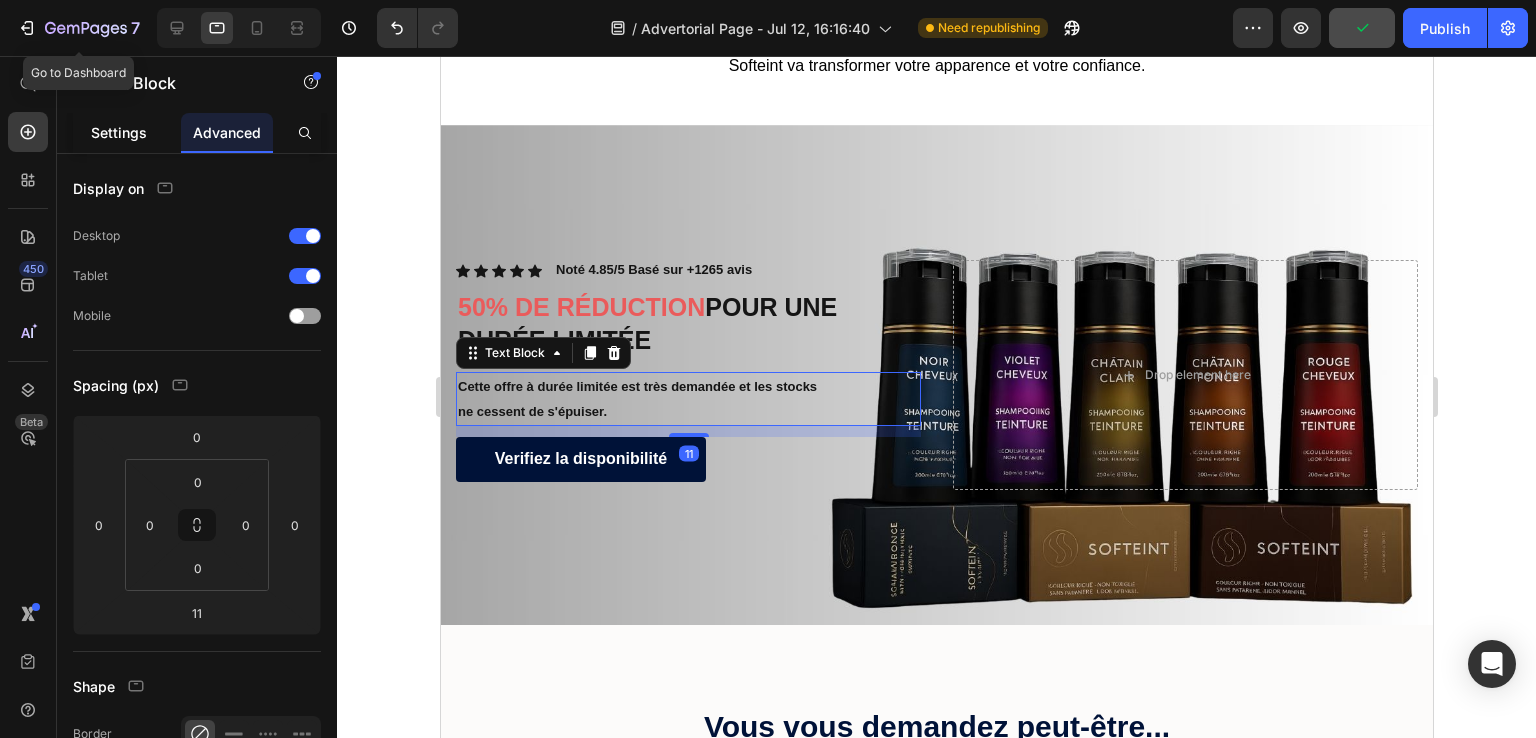 click on "Settings" at bounding box center (119, 132) 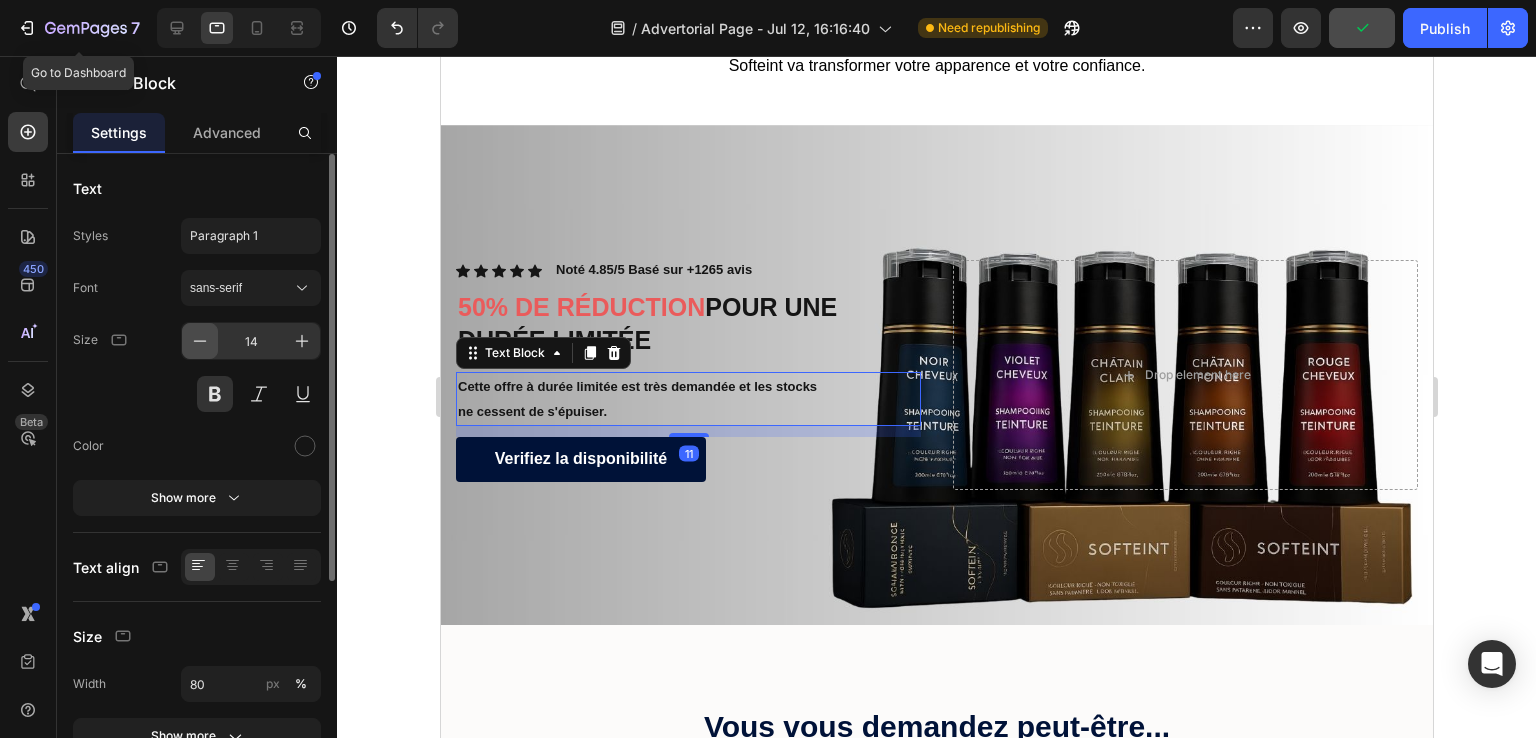 click 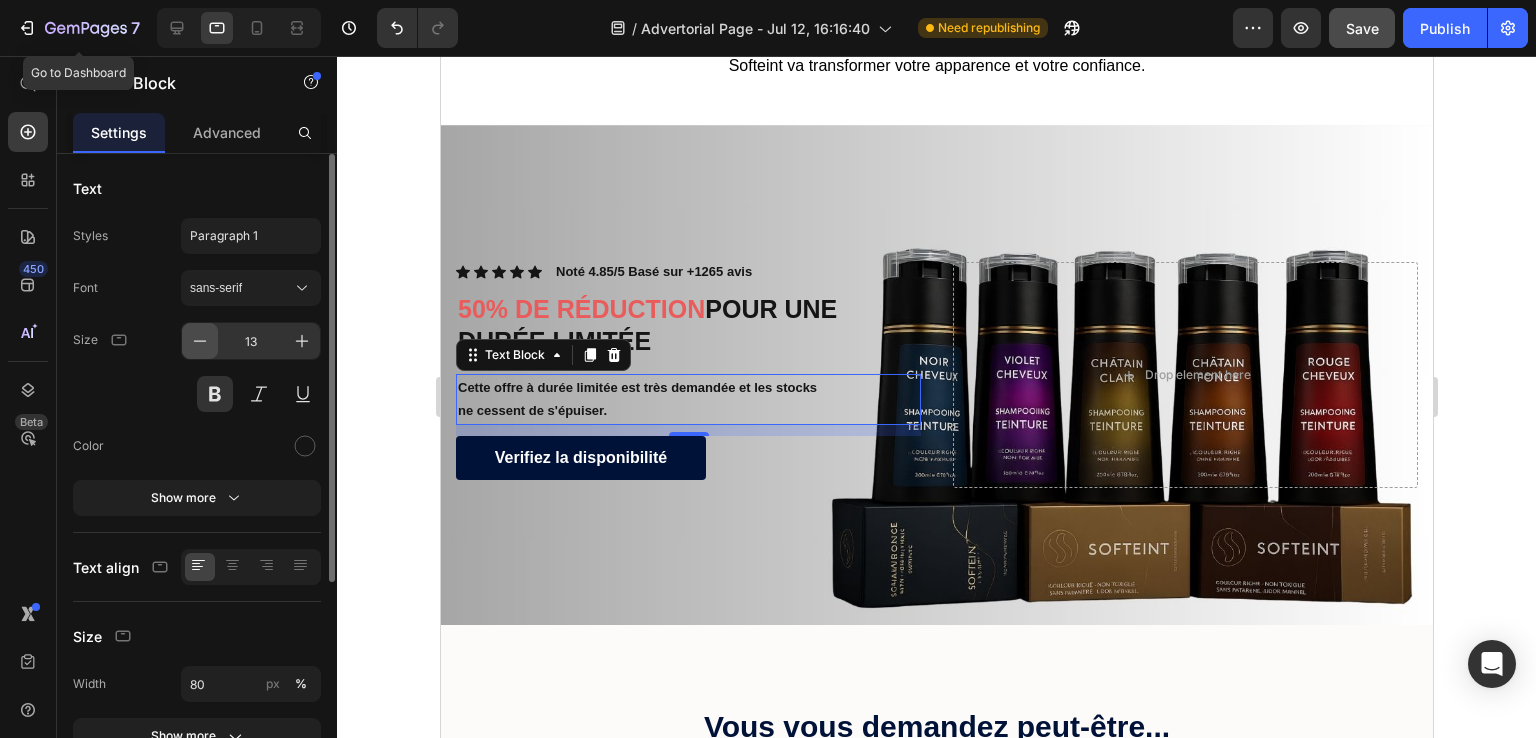 click 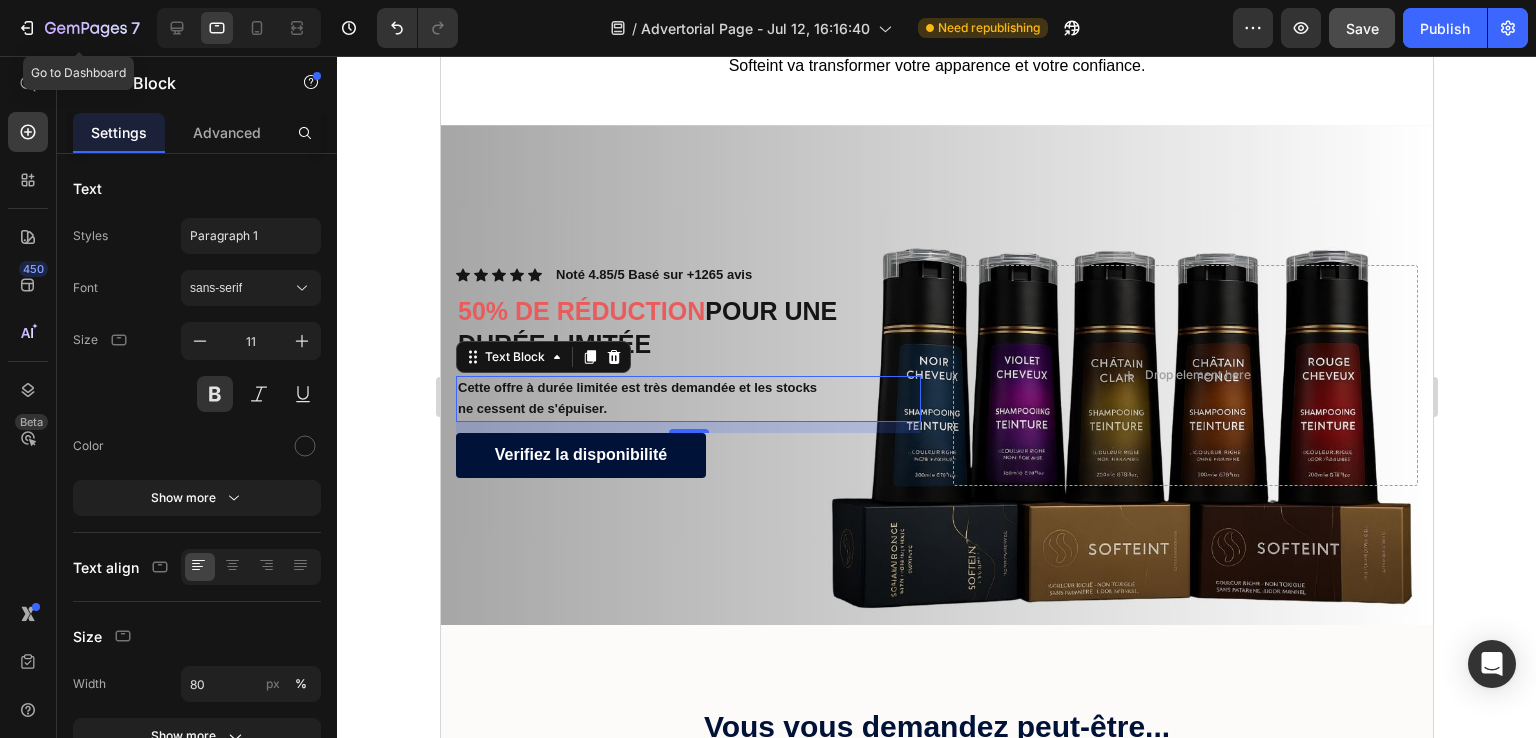 click 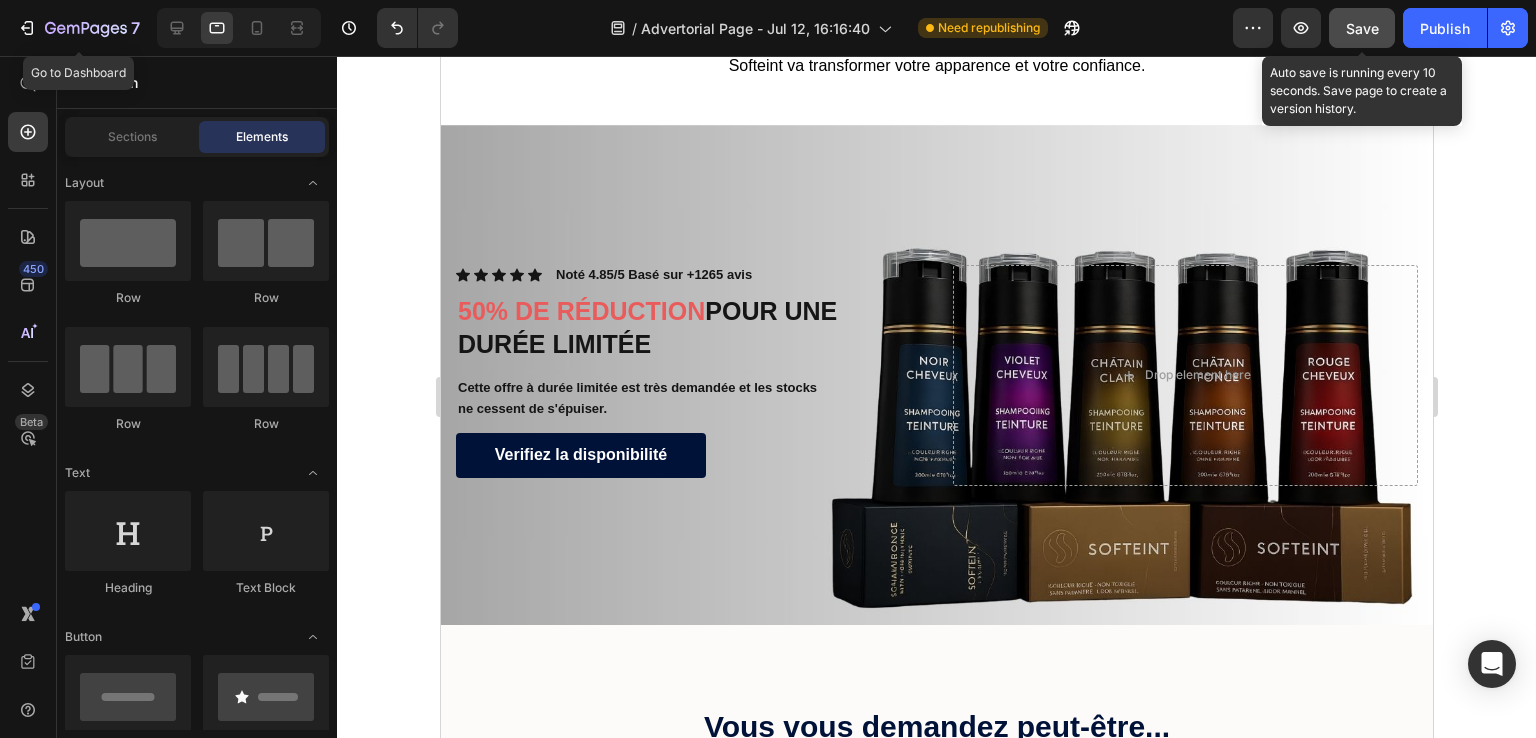 click on "Save" at bounding box center [1362, 28] 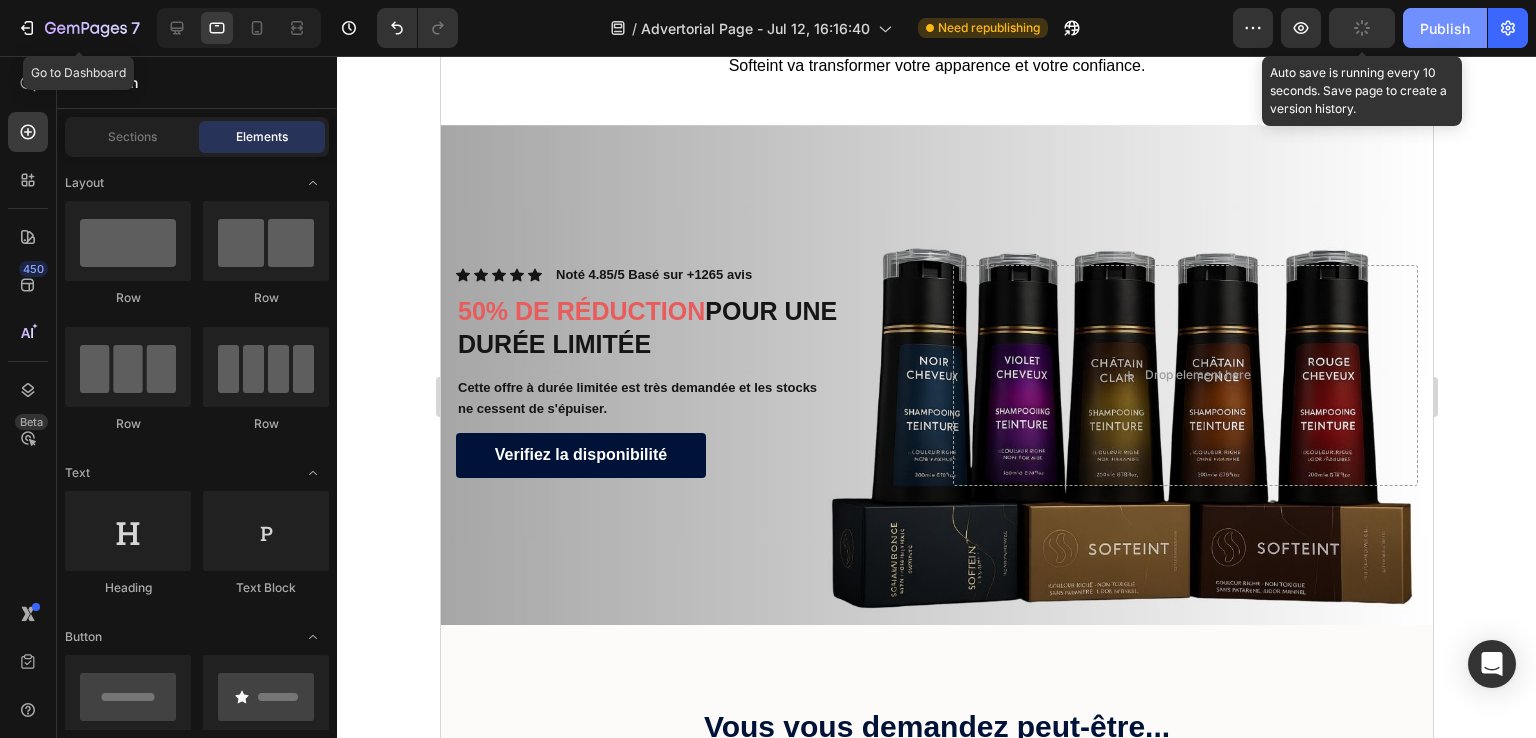 drag, startPoint x: 1447, startPoint y: 21, endPoint x: 722, endPoint y: 40, distance: 725.2489 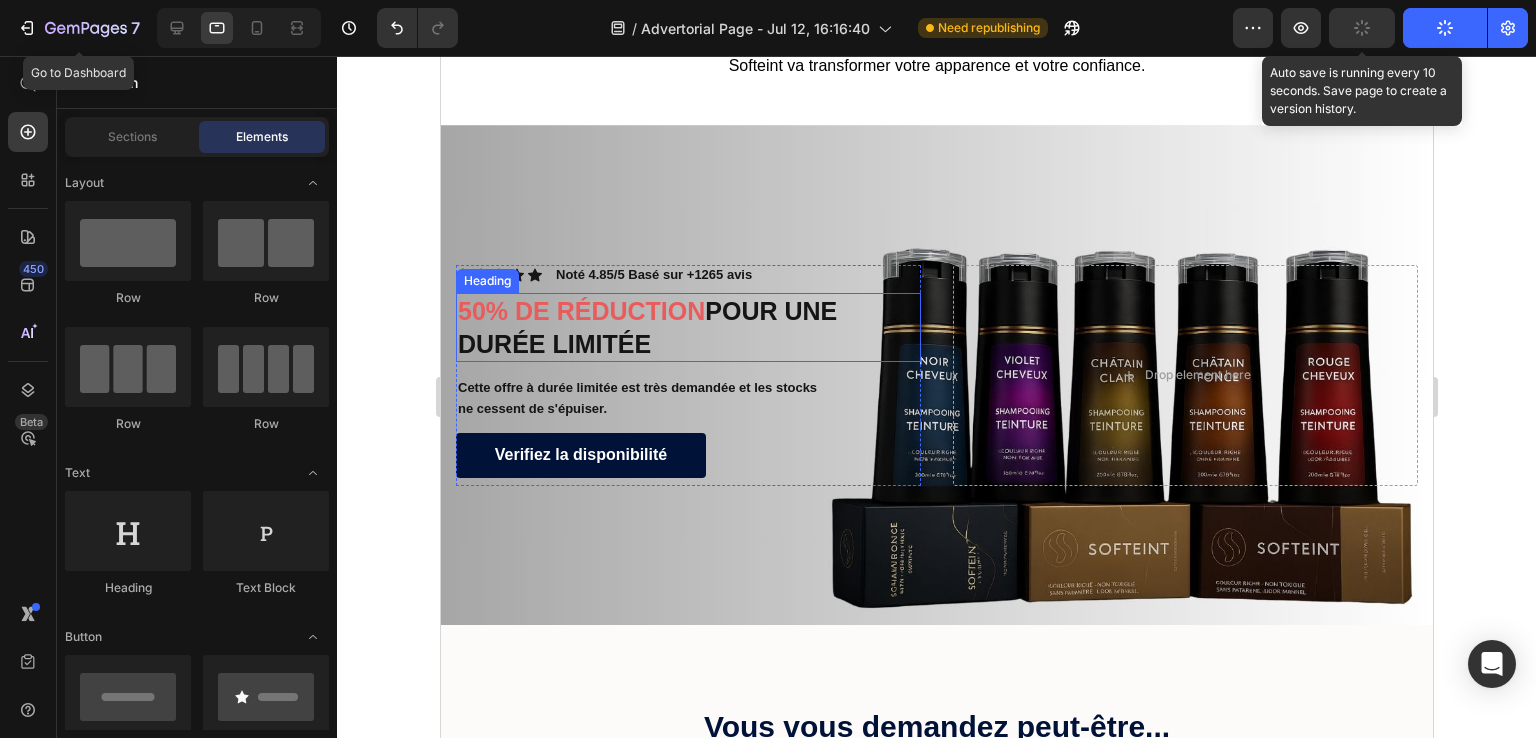 click on "50% DE RÉDUCTION" at bounding box center [580, 311] 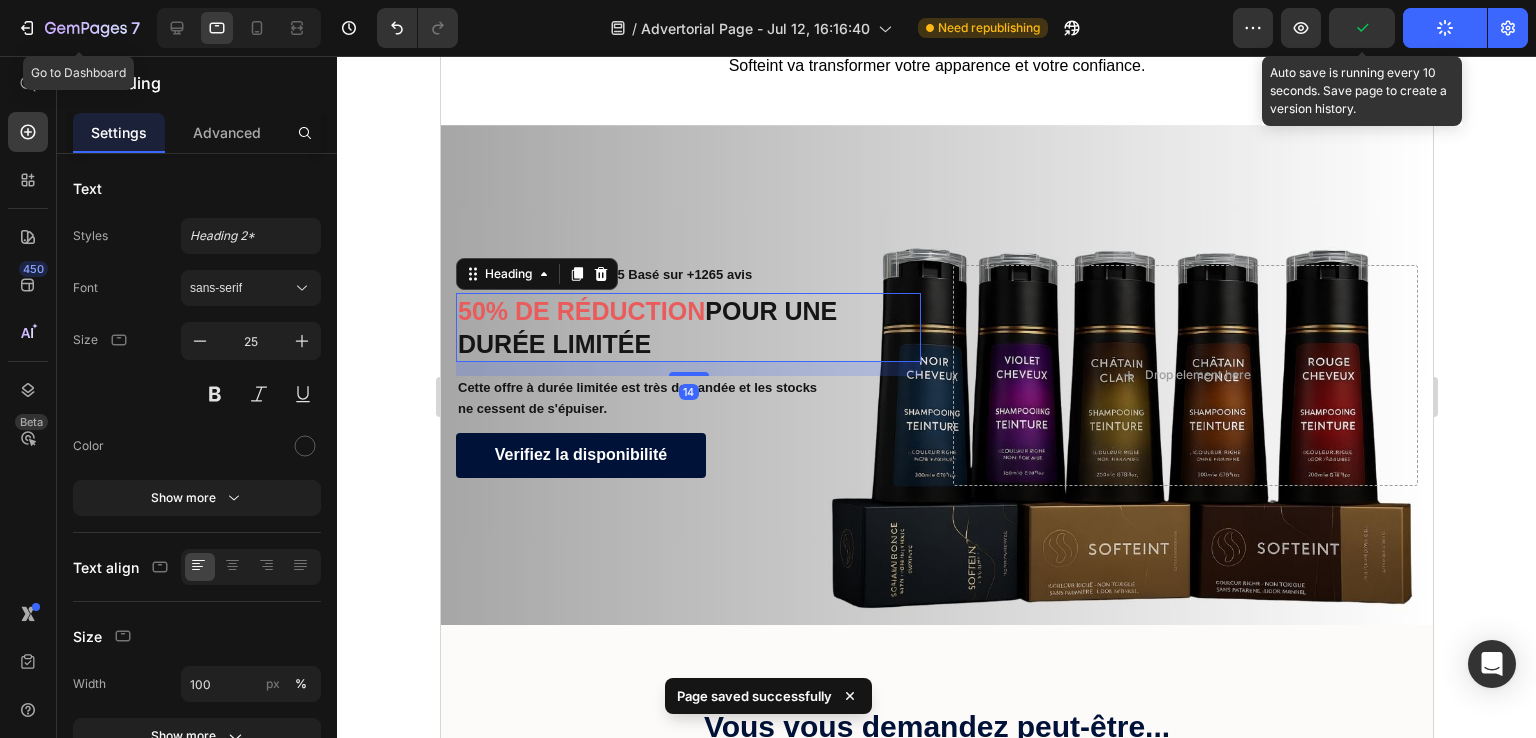 click on "50% DE RÉDUCTION" at bounding box center (580, 311) 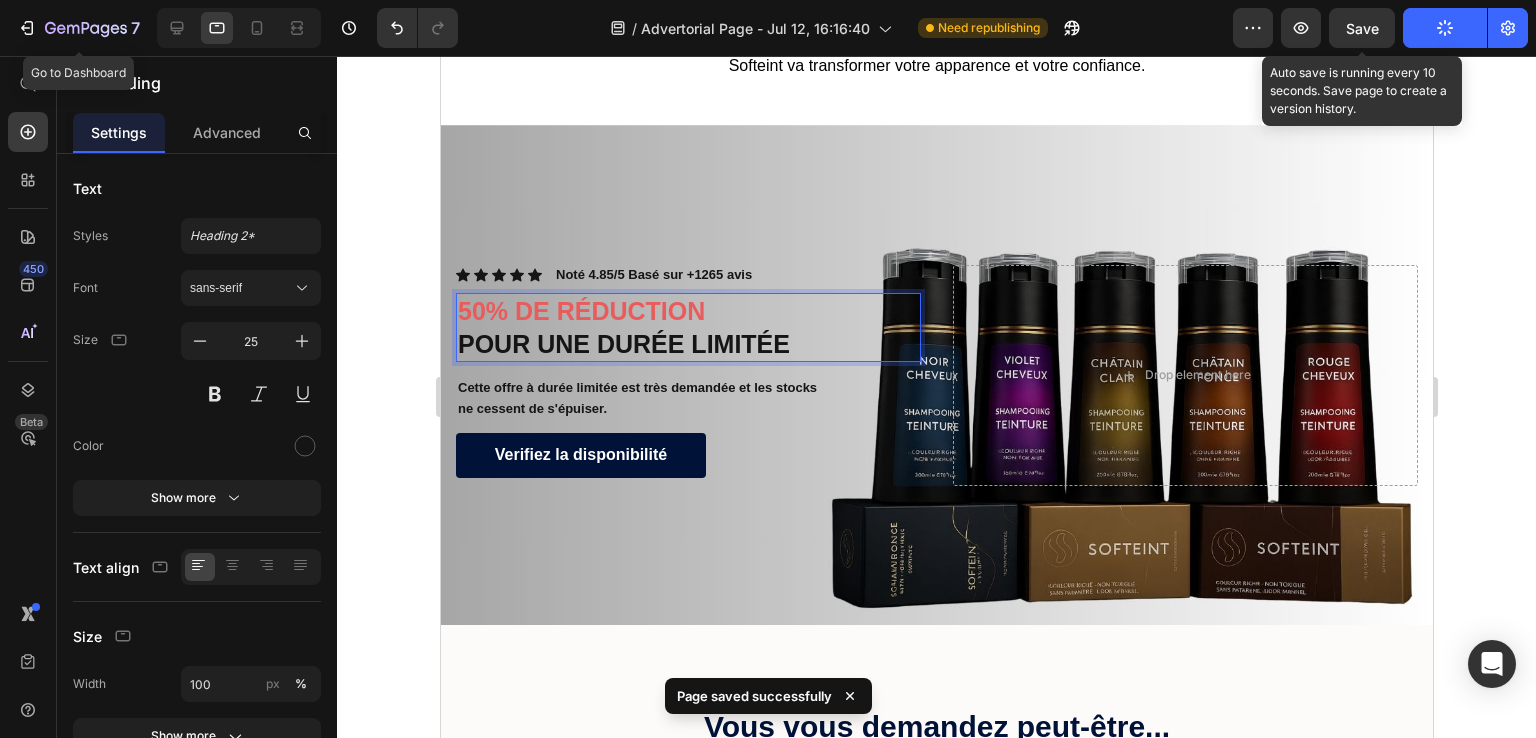 click 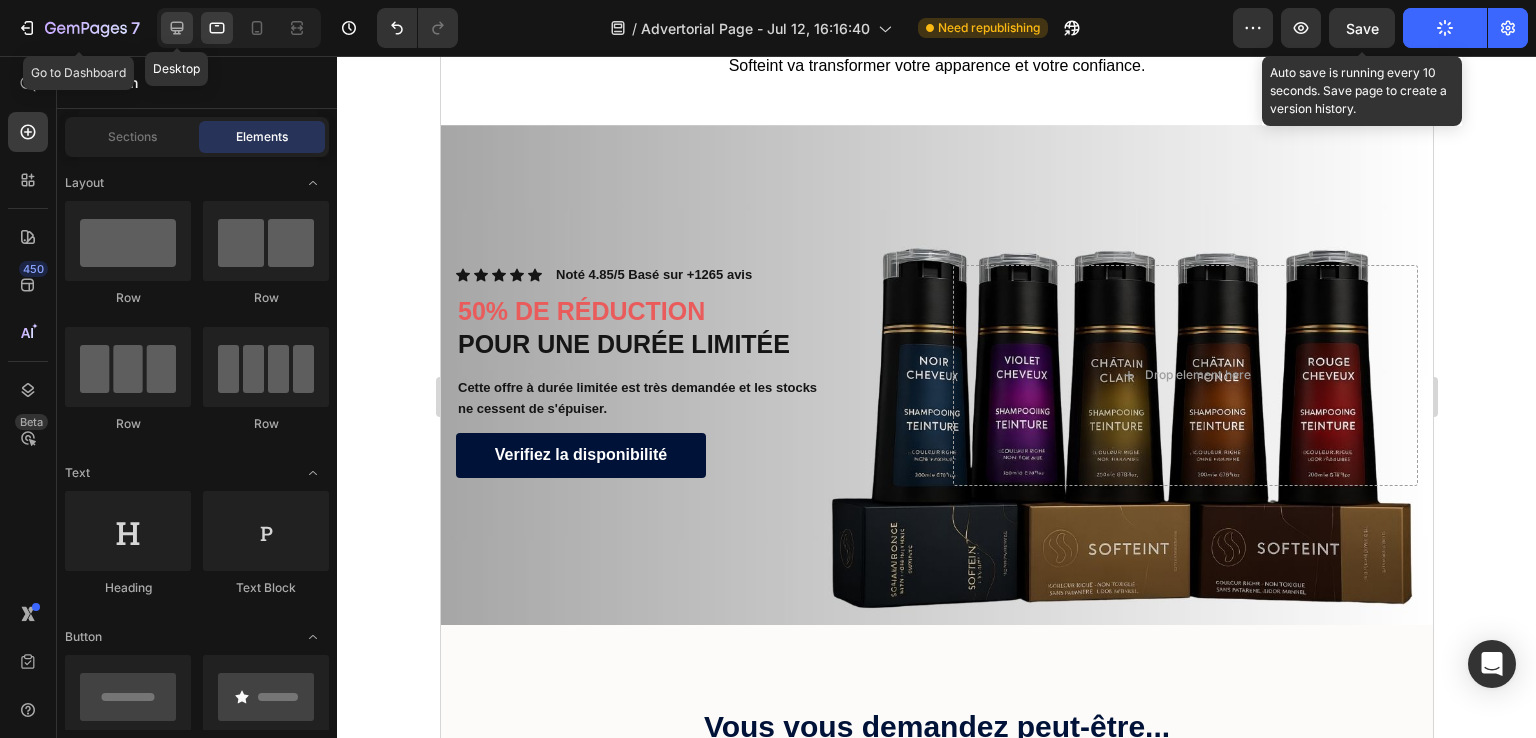 click 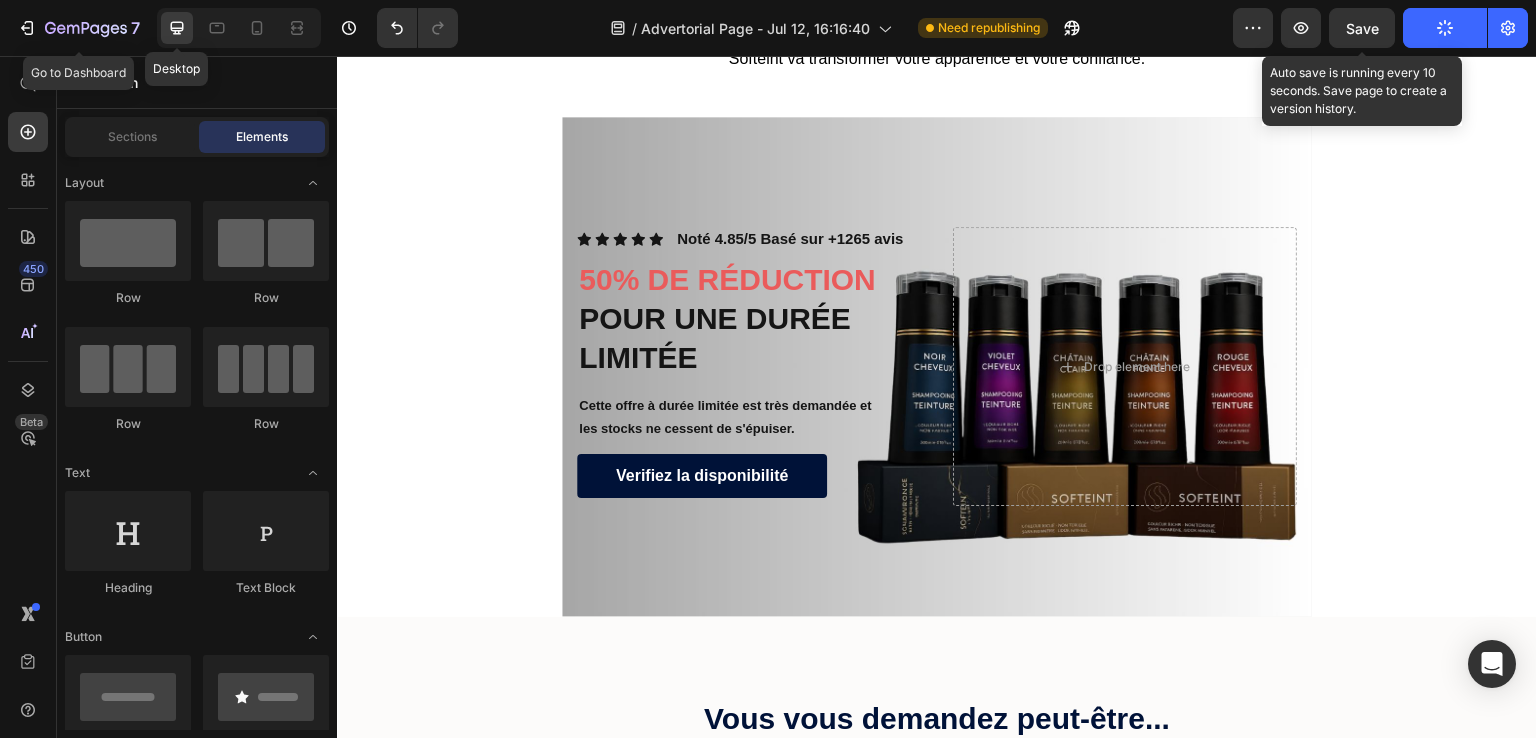 scroll, scrollTop: 5080, scrollLeft: 0, axis: vertical 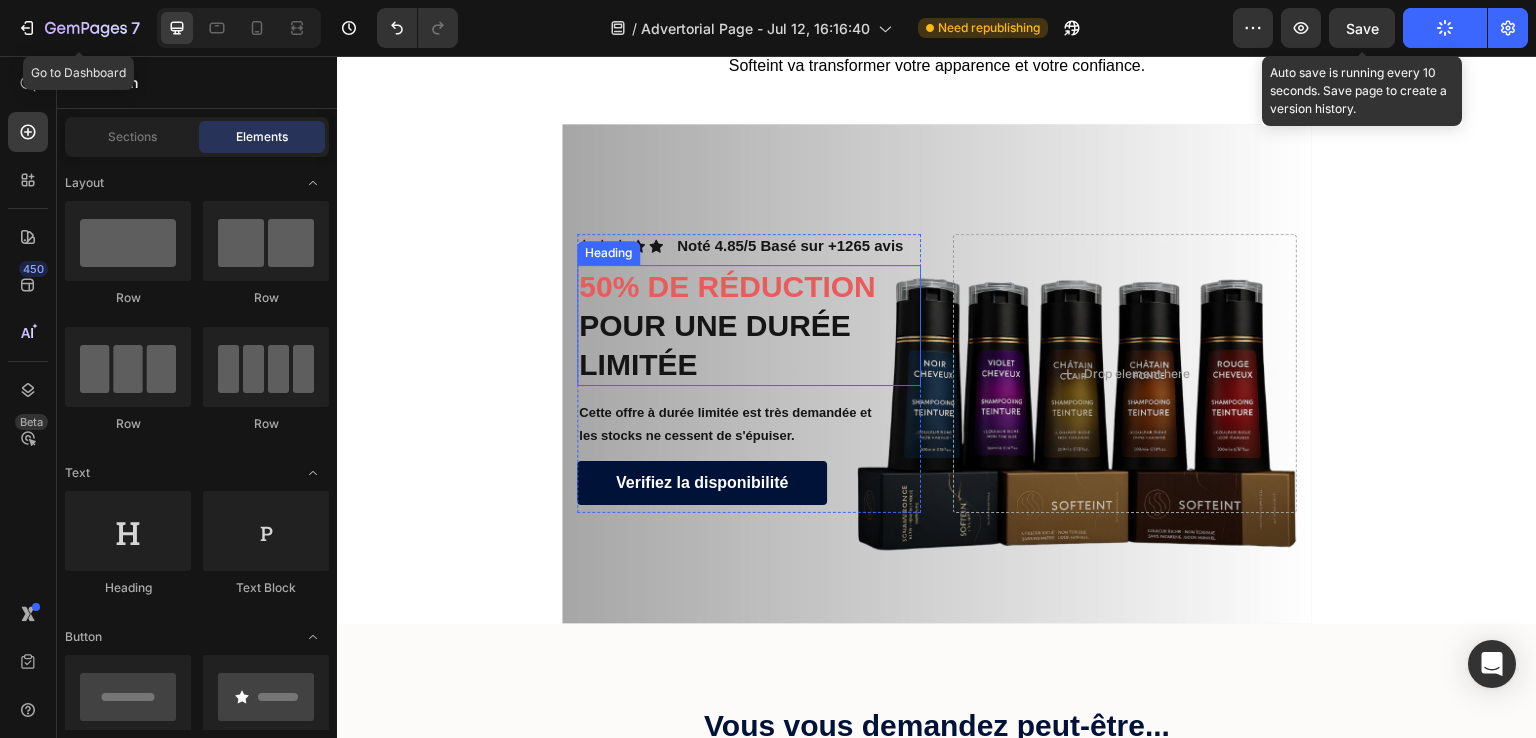 click on "⁠⁠⁠⁠⁠⁠⁠ 50% DE RÉDUCTION  POUR UNE DURÉE LIMITÉE" at bounding box center (749, 325) 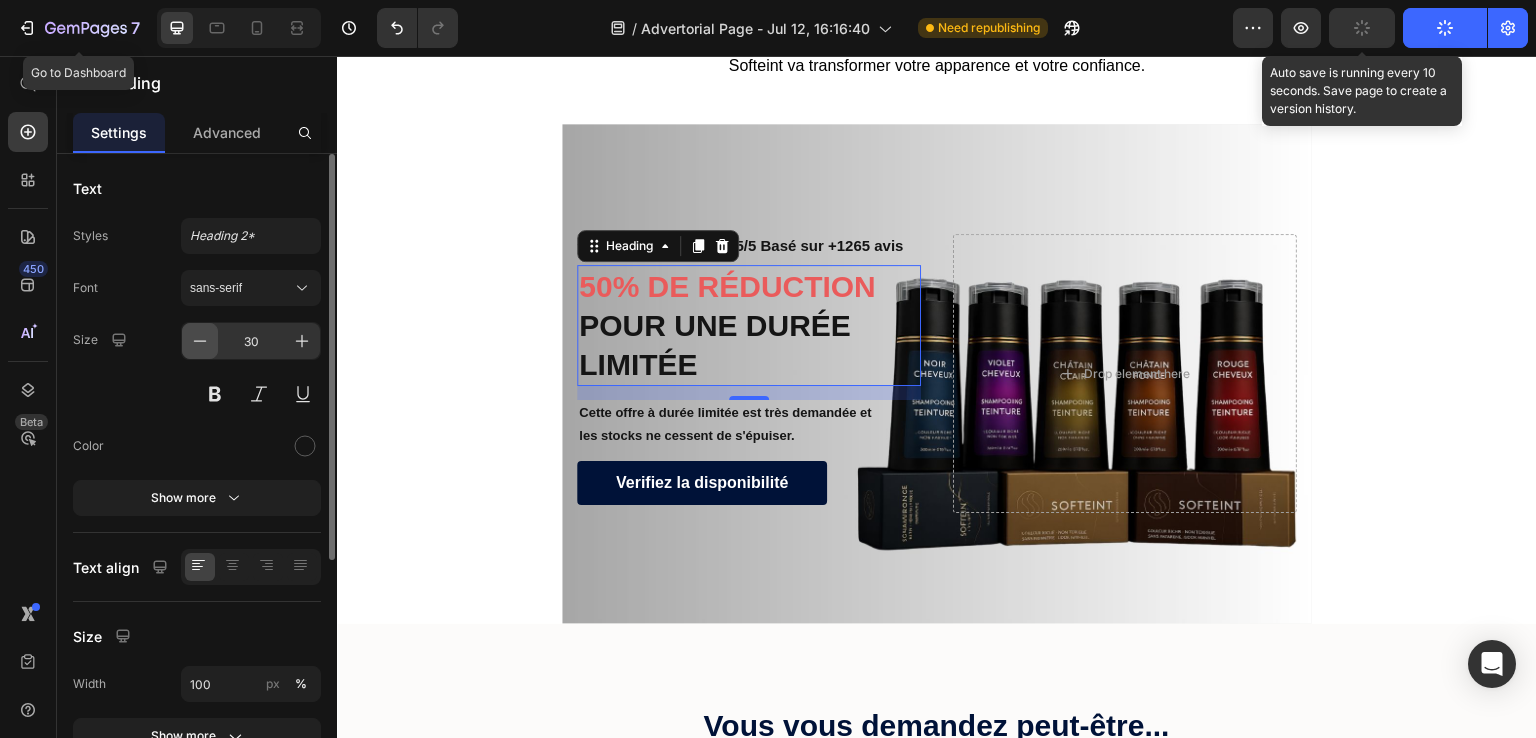 click 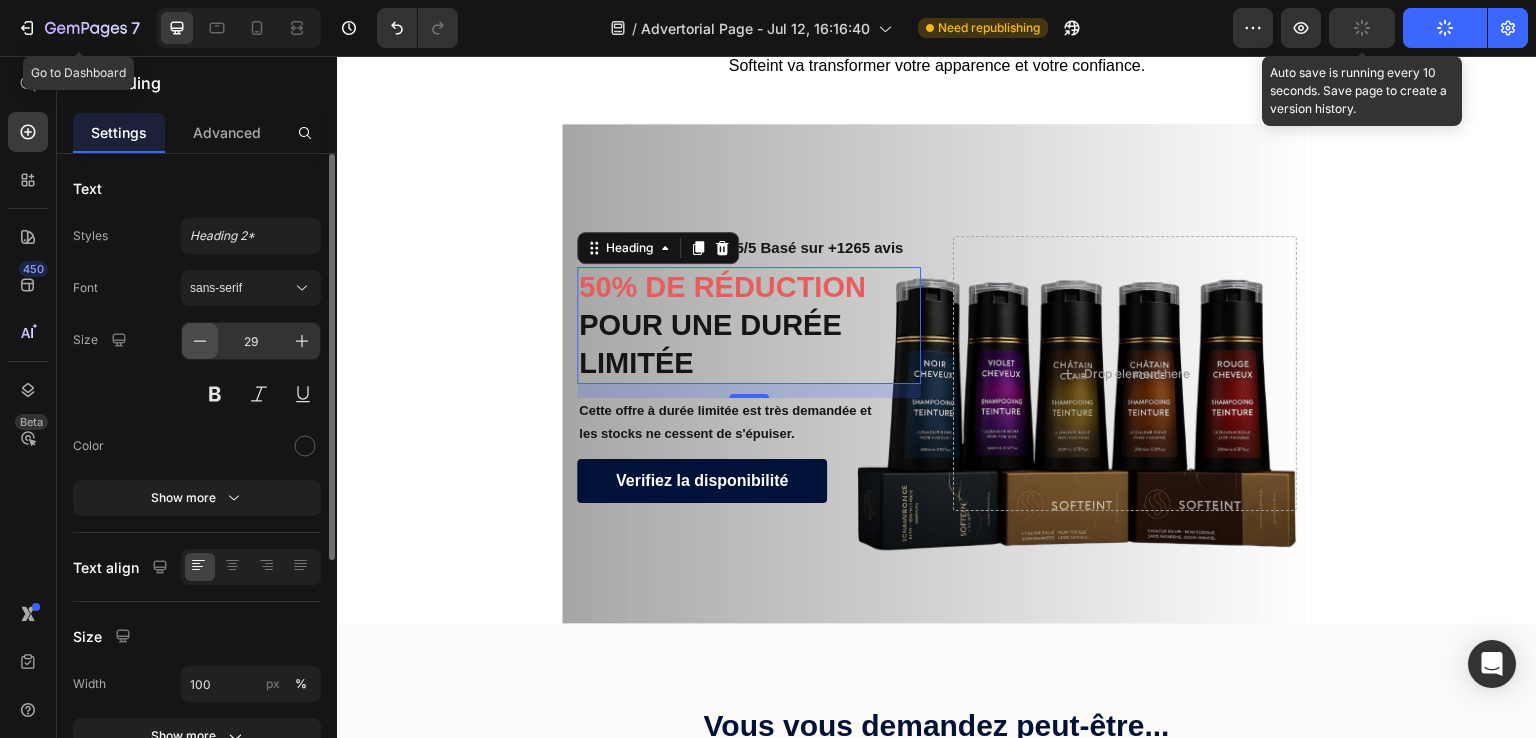click 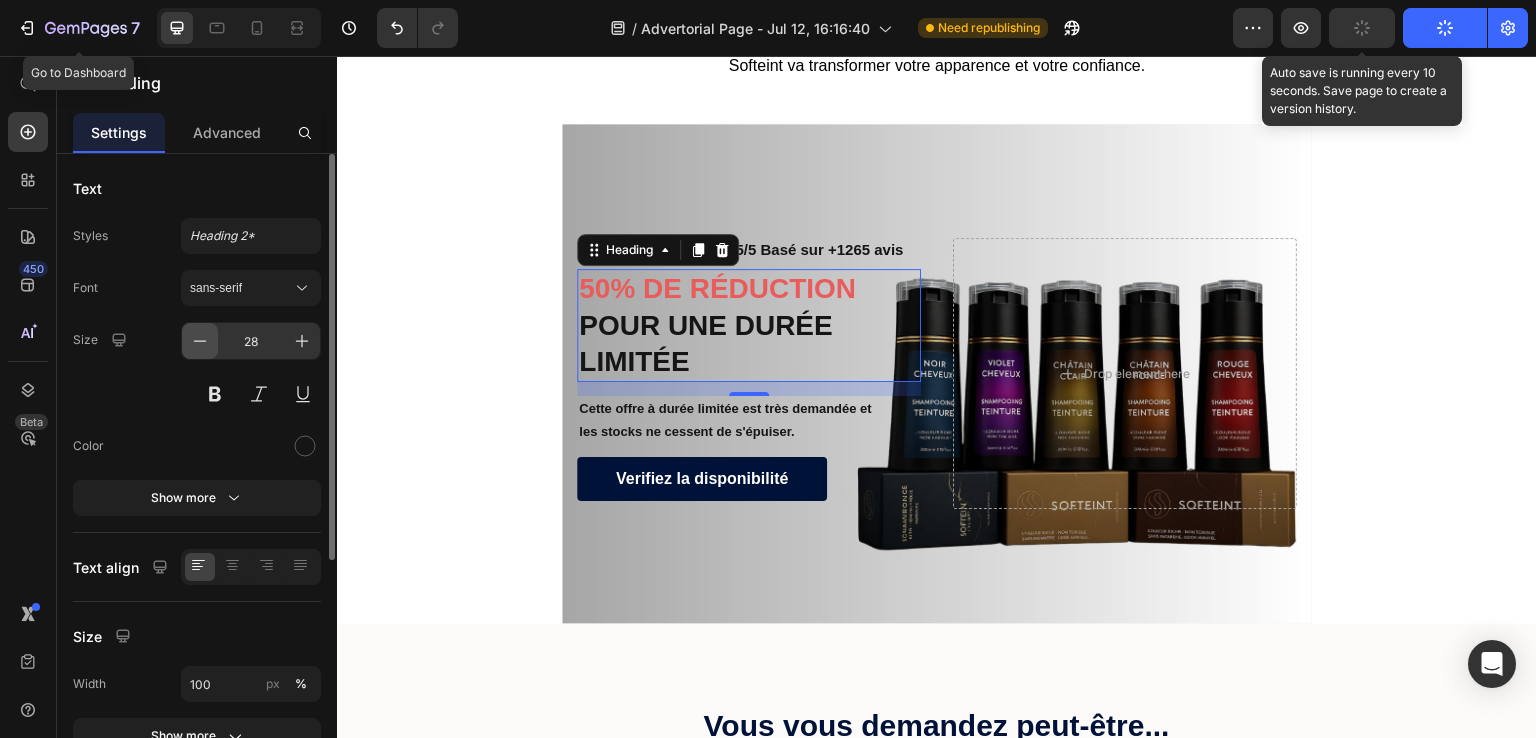click 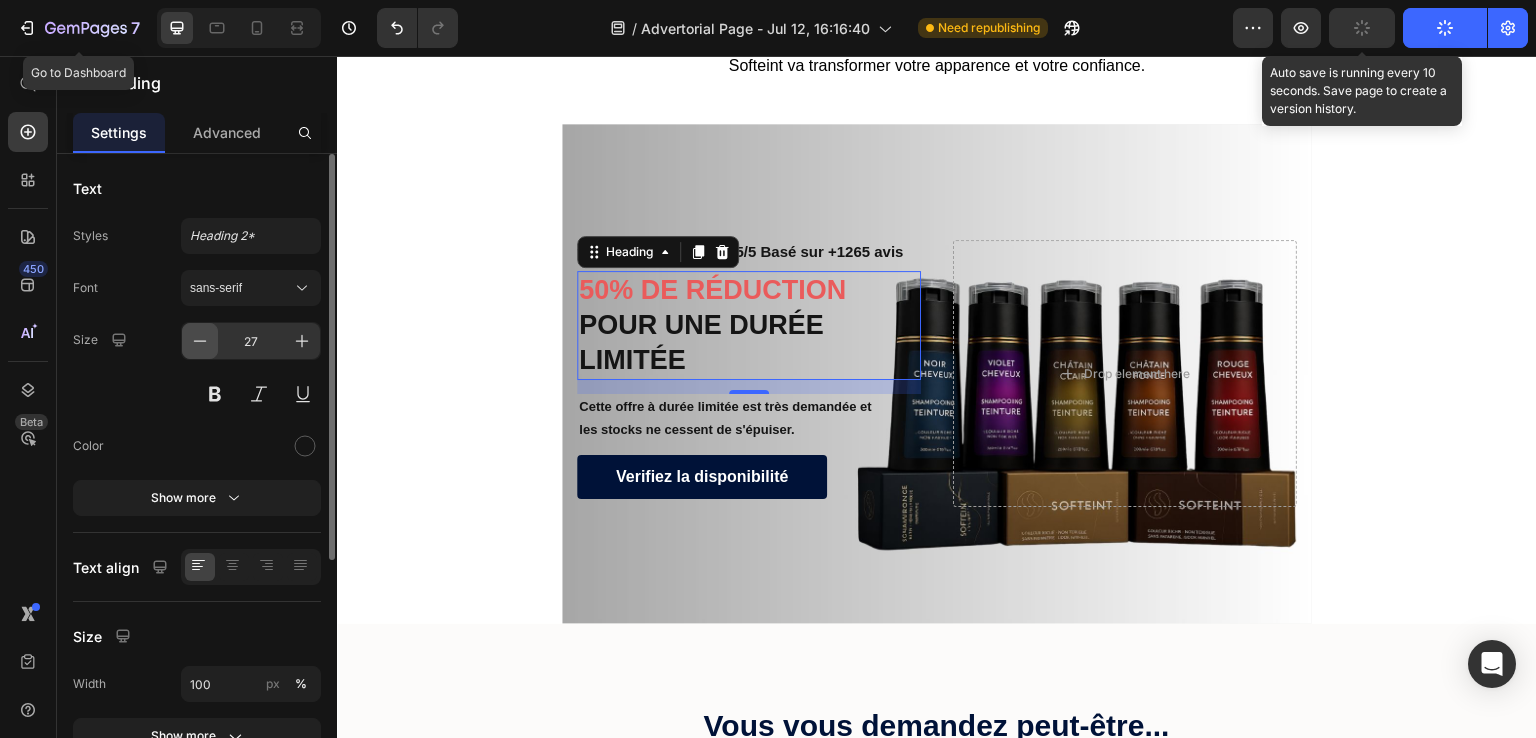 click 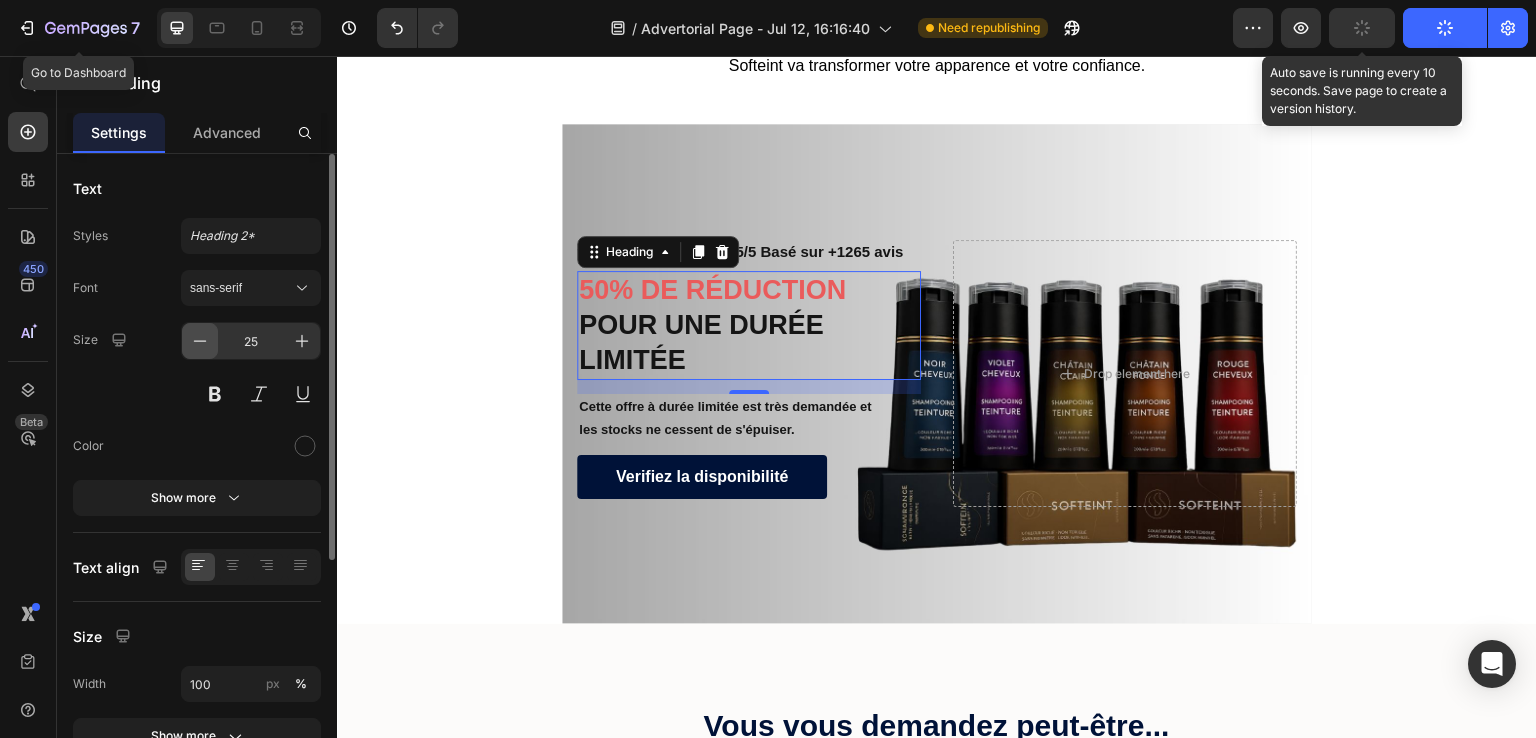 click 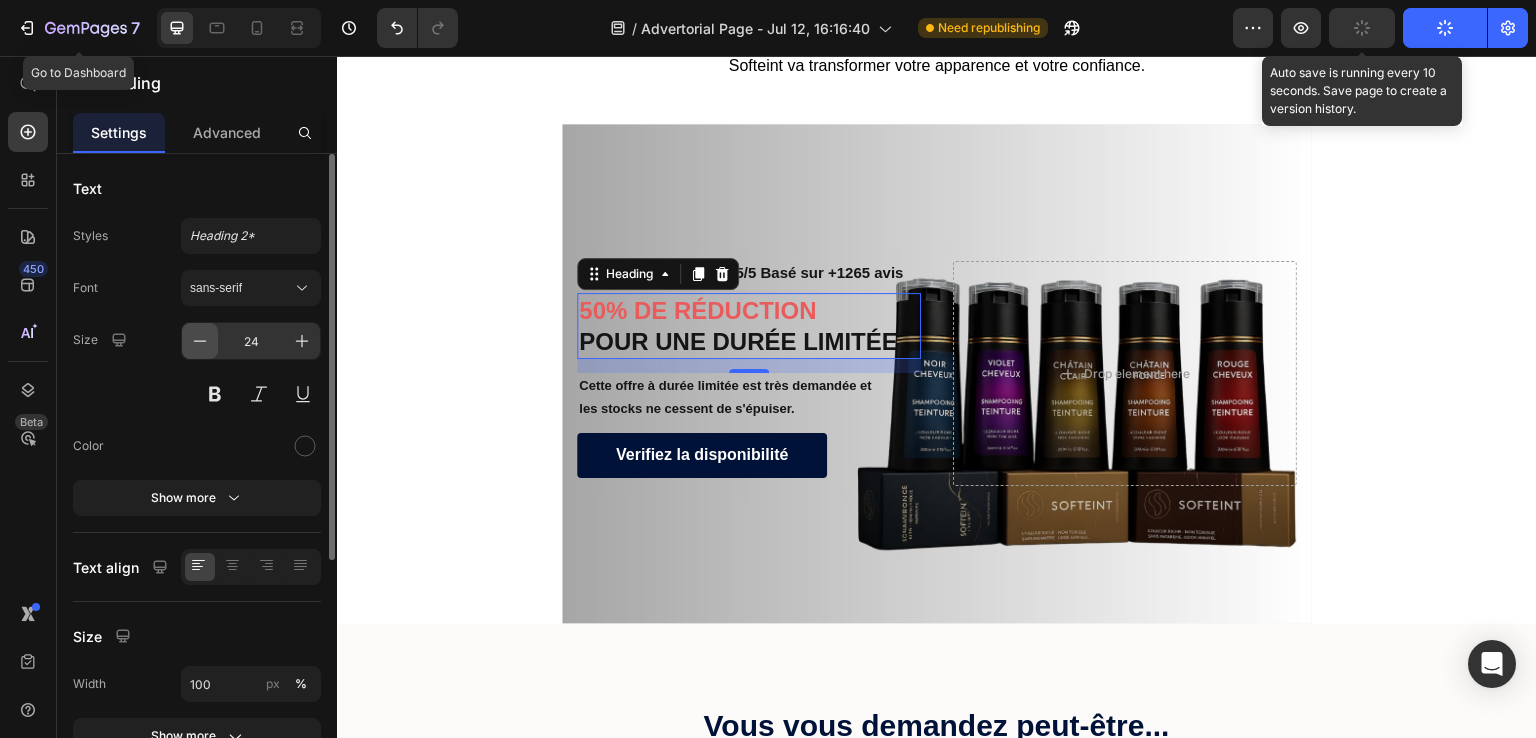 click 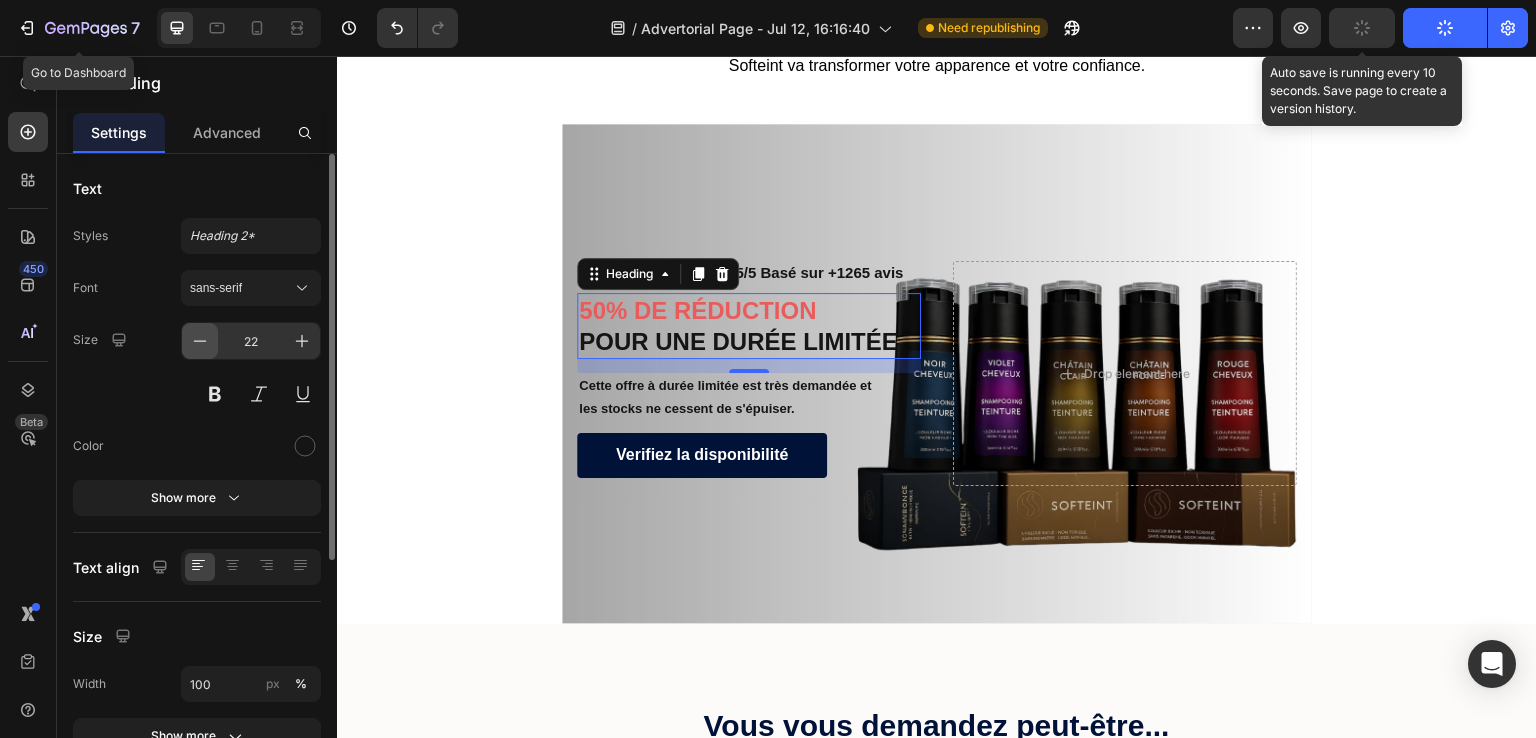 click 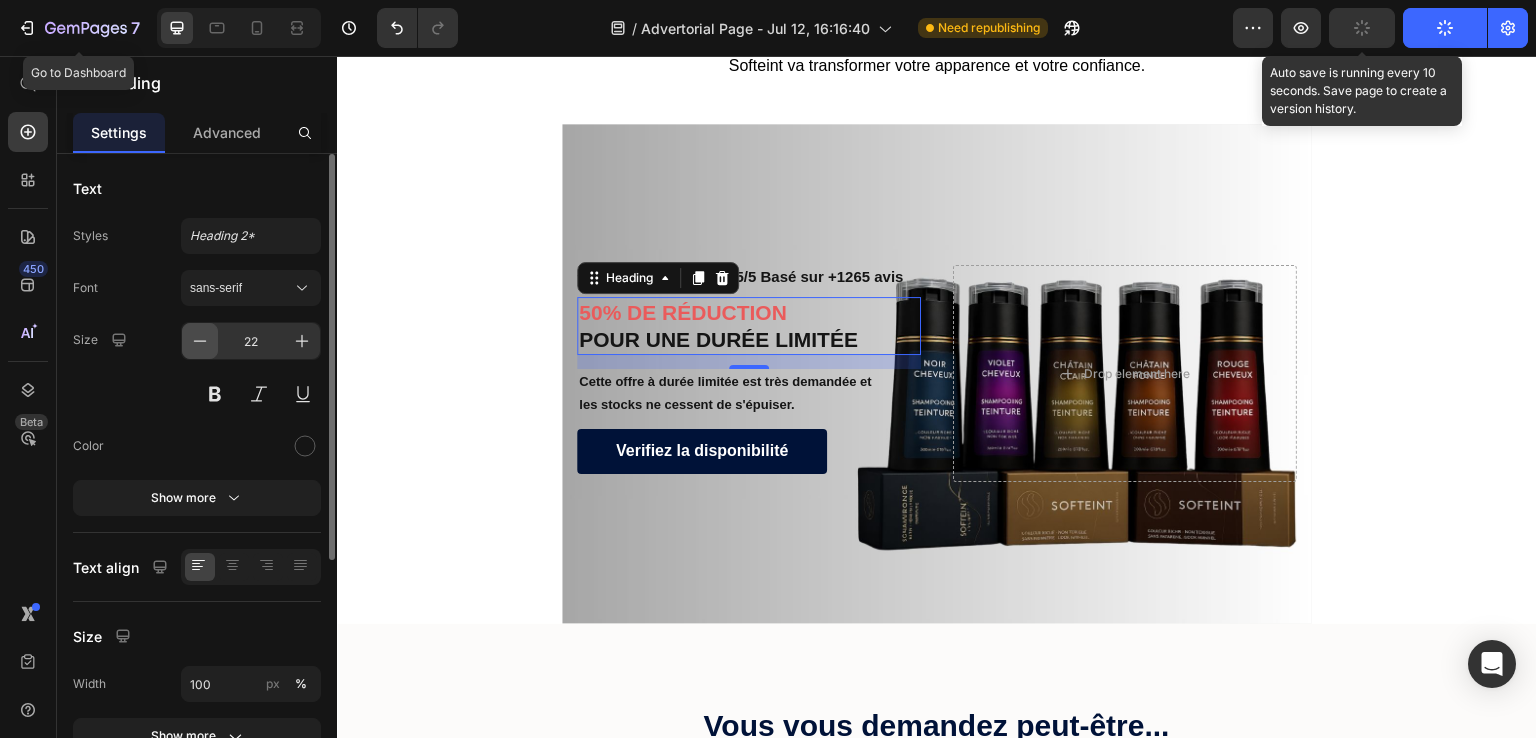 type on "21" 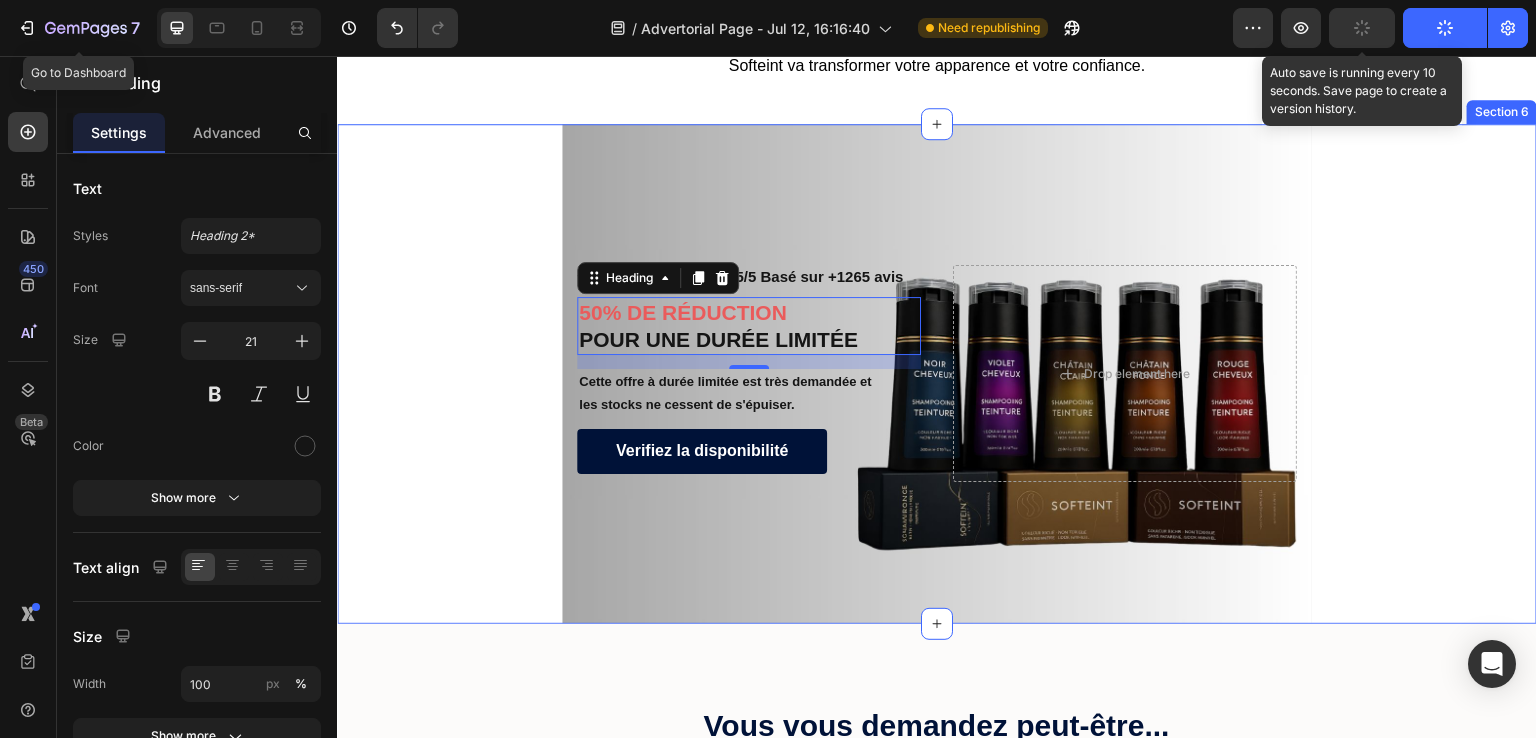 click on "Icon Icon Icon Icon Icon Icon List Noté 4.85/5 Basé sur +1265 avis Text Block Row ⁠⁠⁠⁠⁠⁠⁠ 50% DE RÉDUCTION  POUR UNE DURÉE LIMITÉE Heading   14 Cette offre à durée limitée est très demandée et les stocks ne cessent de s'épuiser. Text Block Verifiez la disponibilité Button Row
Drop element here Hero Banner" at bounding box center (937, 374) 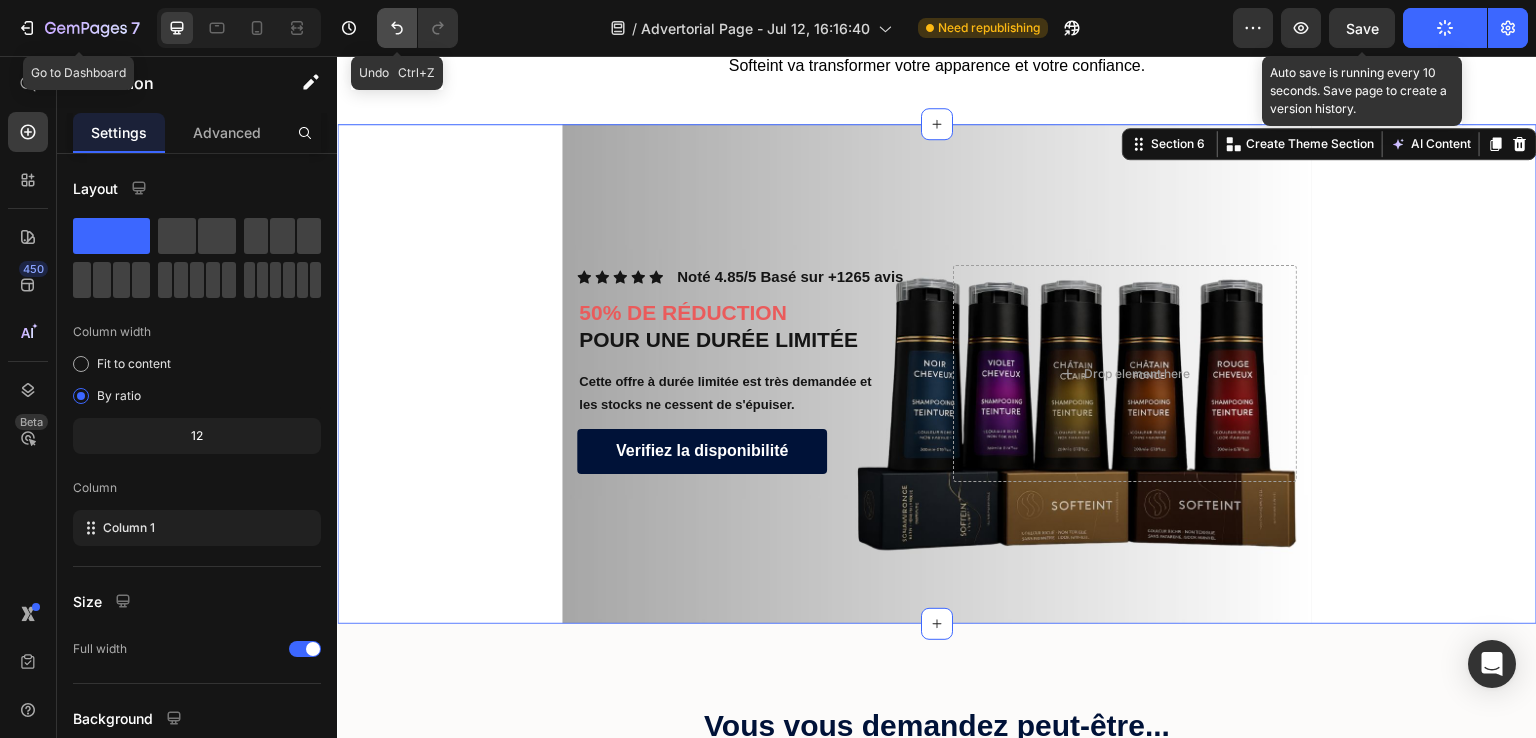 click 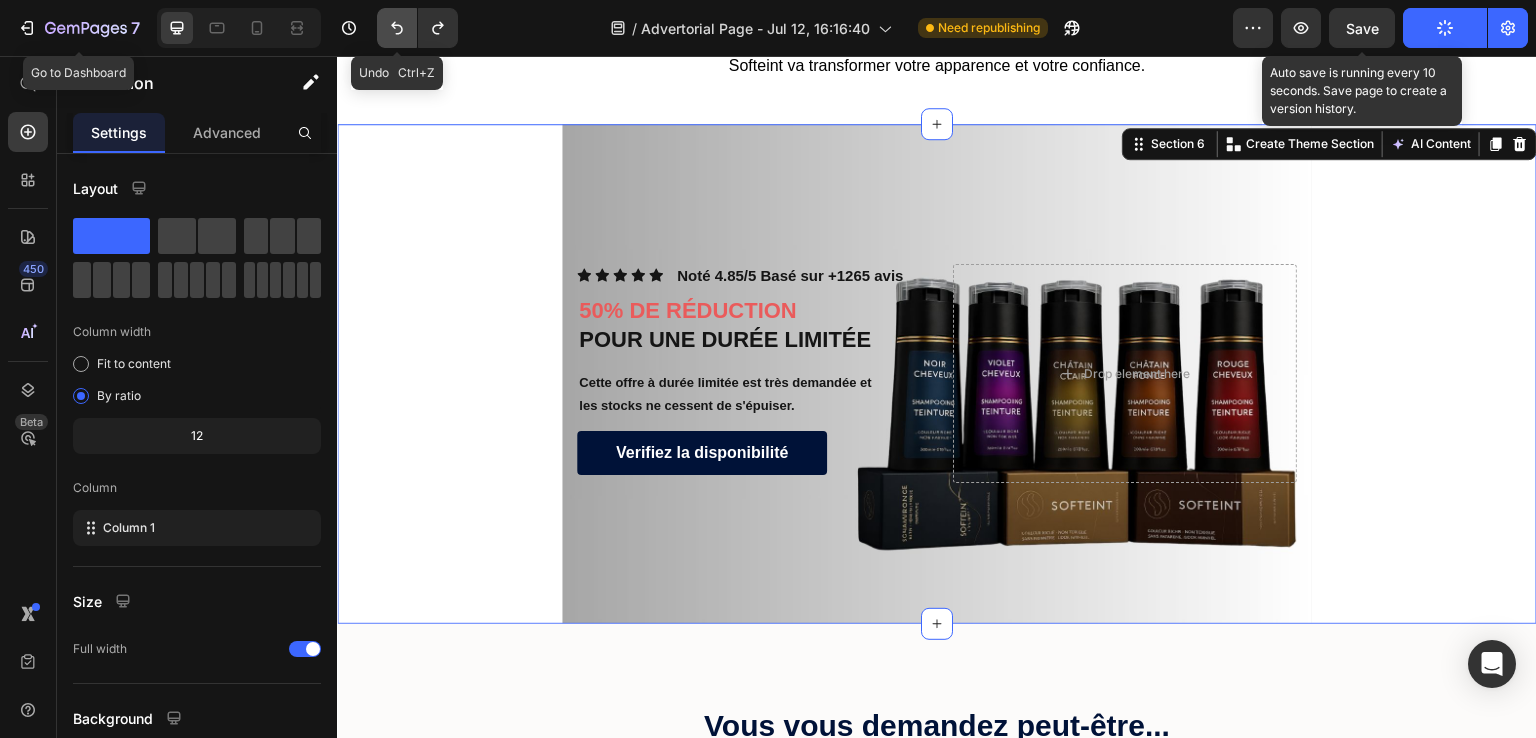 click 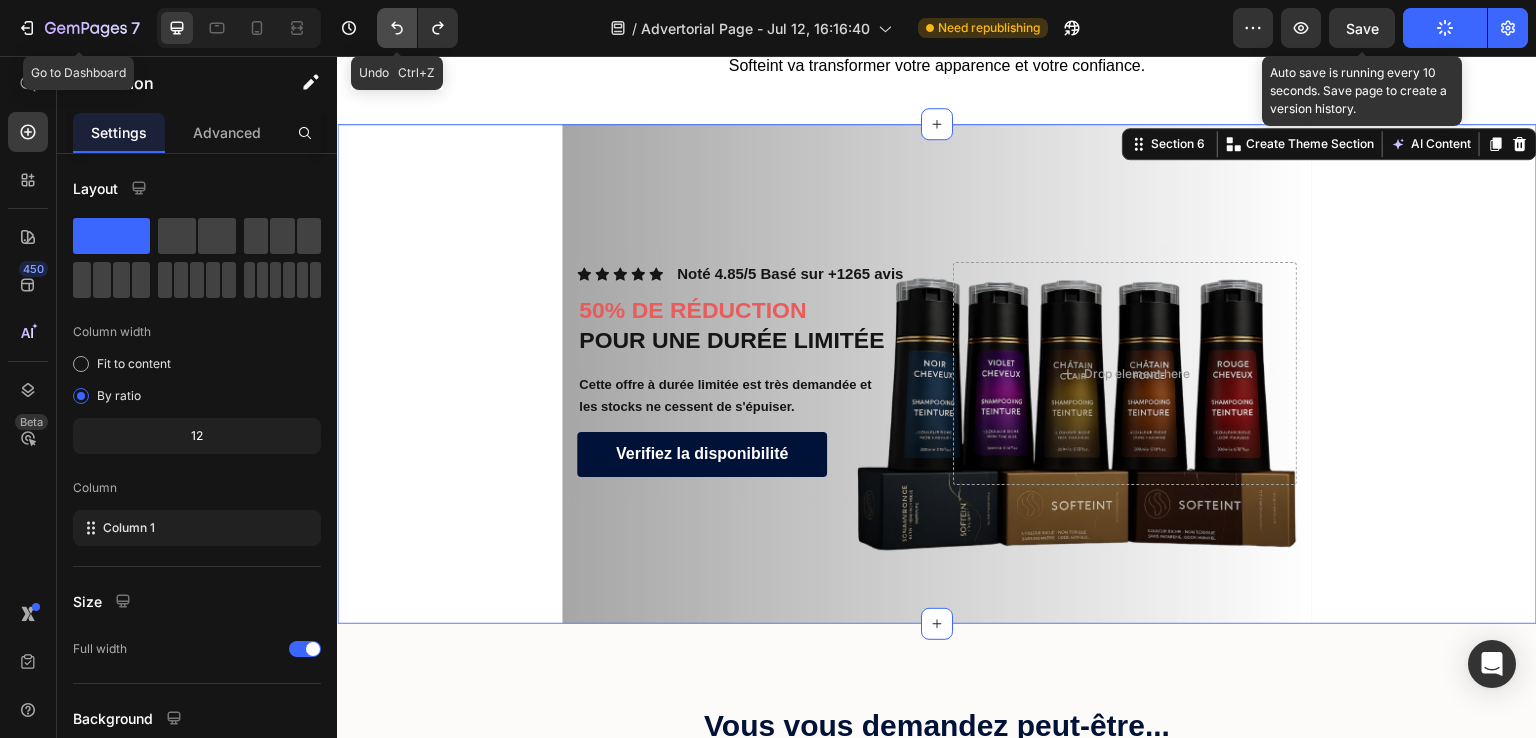 click 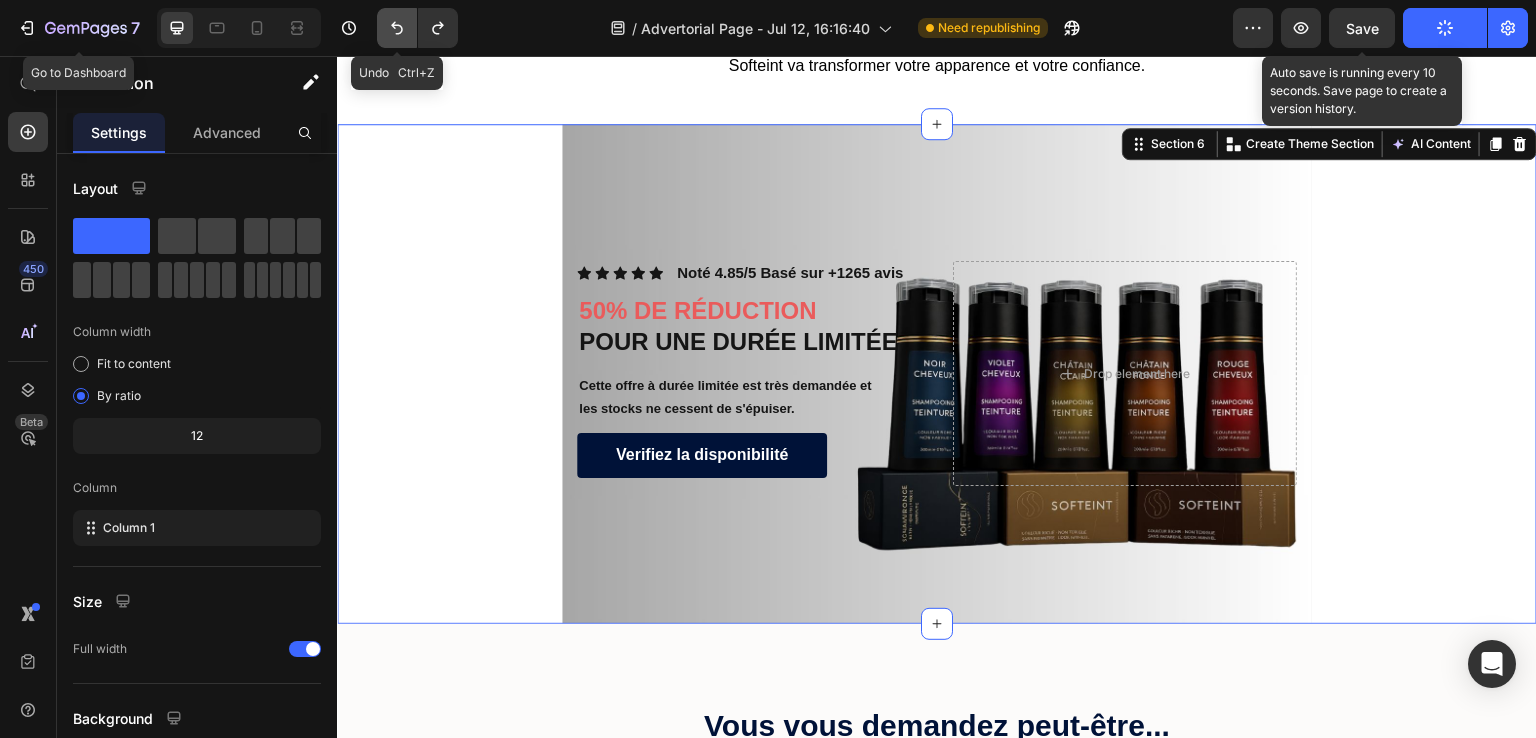 click 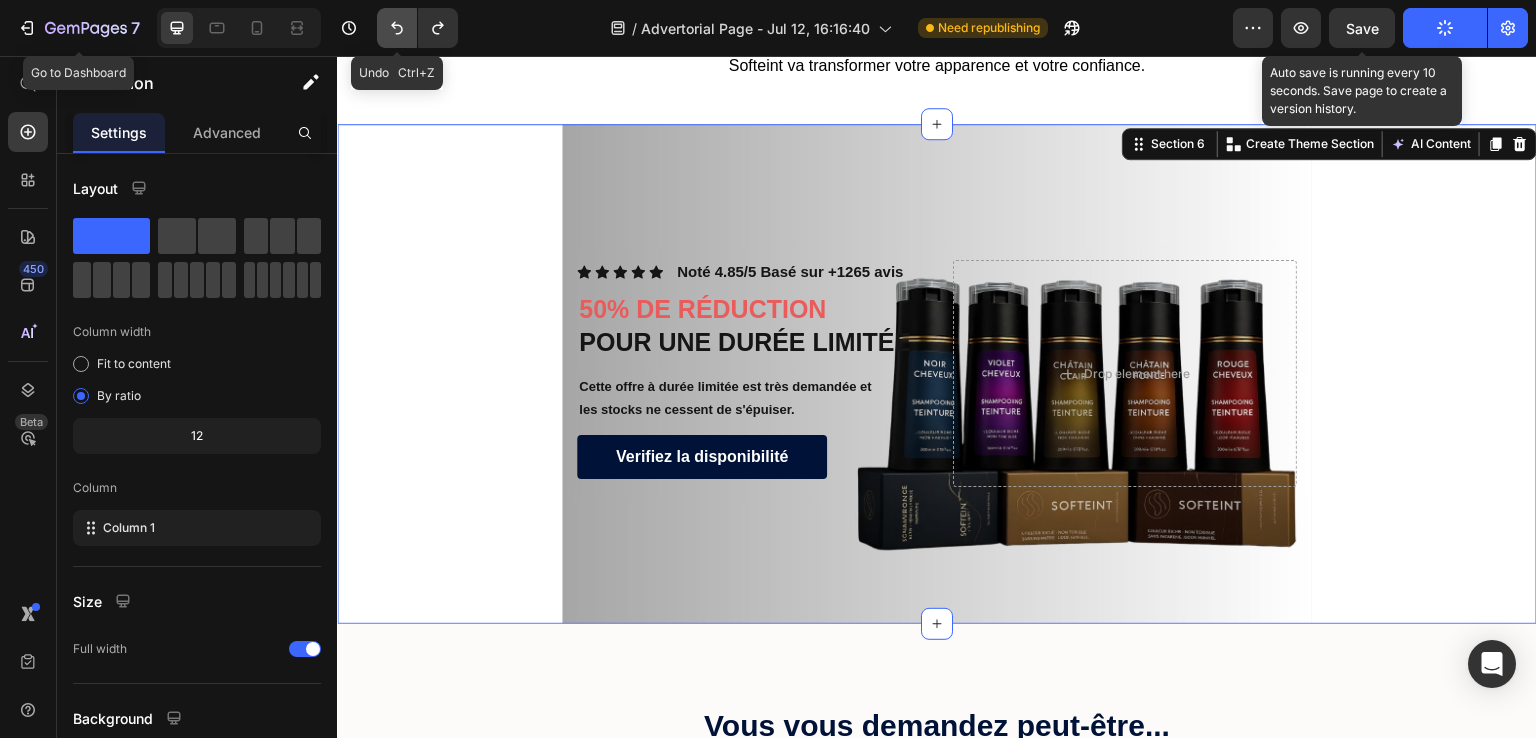 click 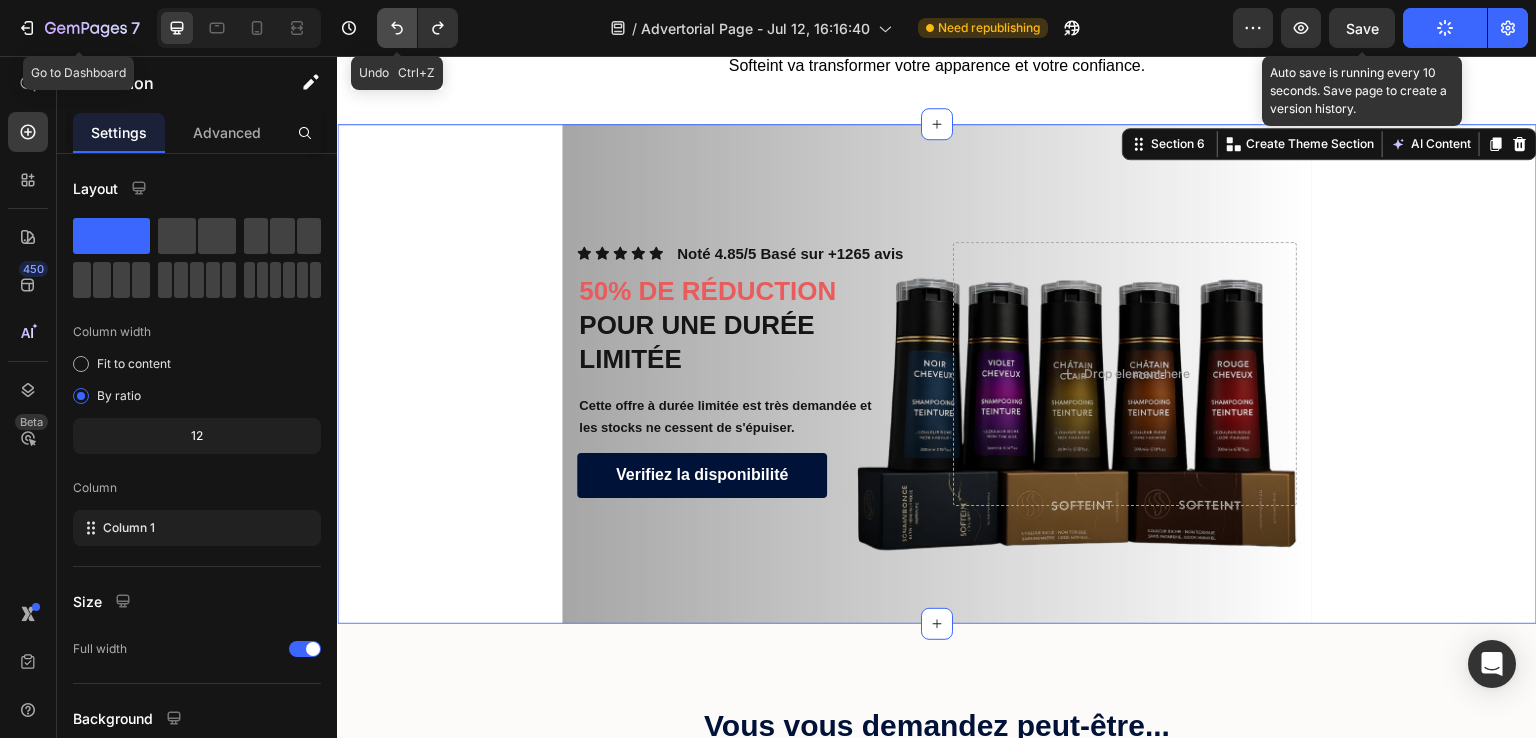 click 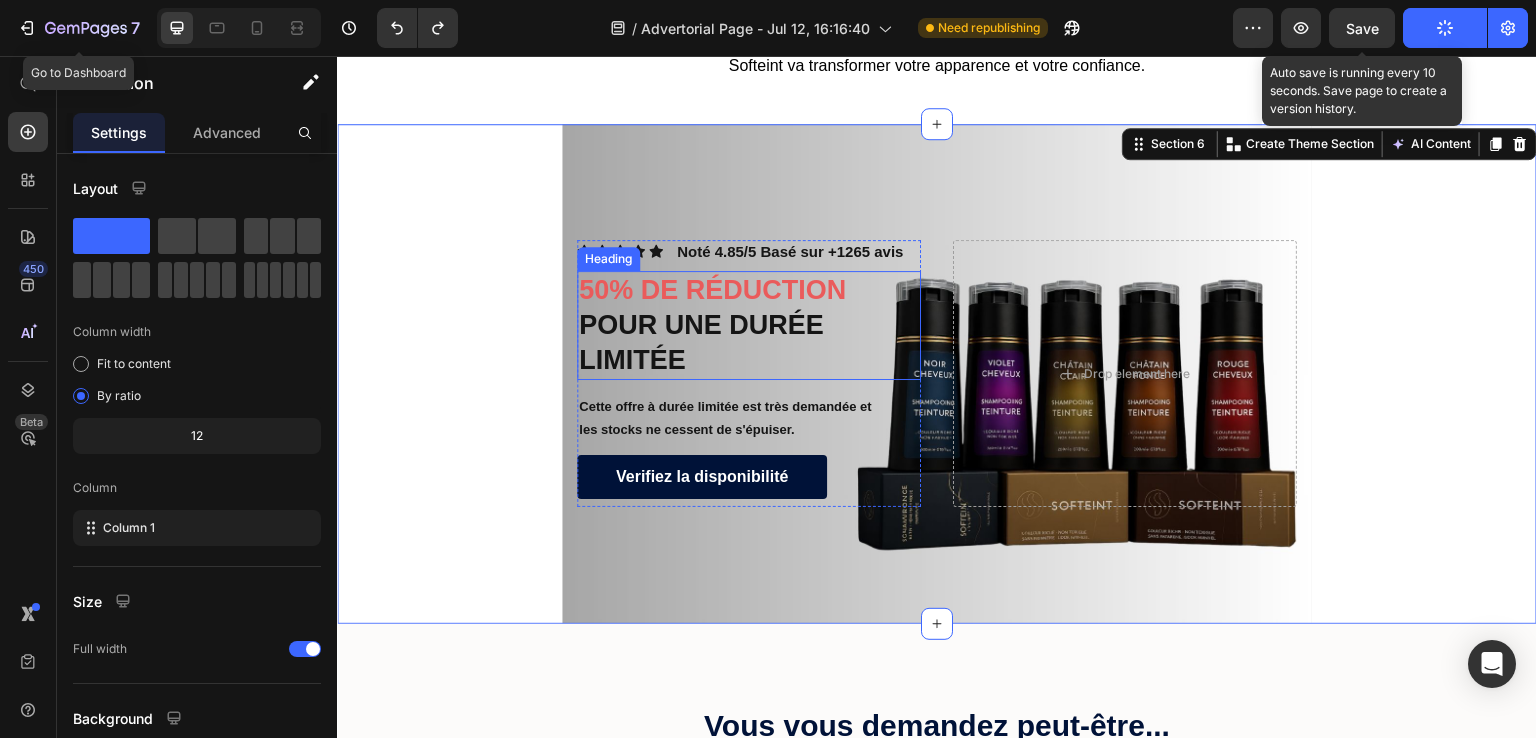 click on "⁠⁠⁠⁠⁠⁠⁠ 50% DE RÉDUCTION  POUR UNE DURÉE LIMITÉE" at bounding box center [749, 325] 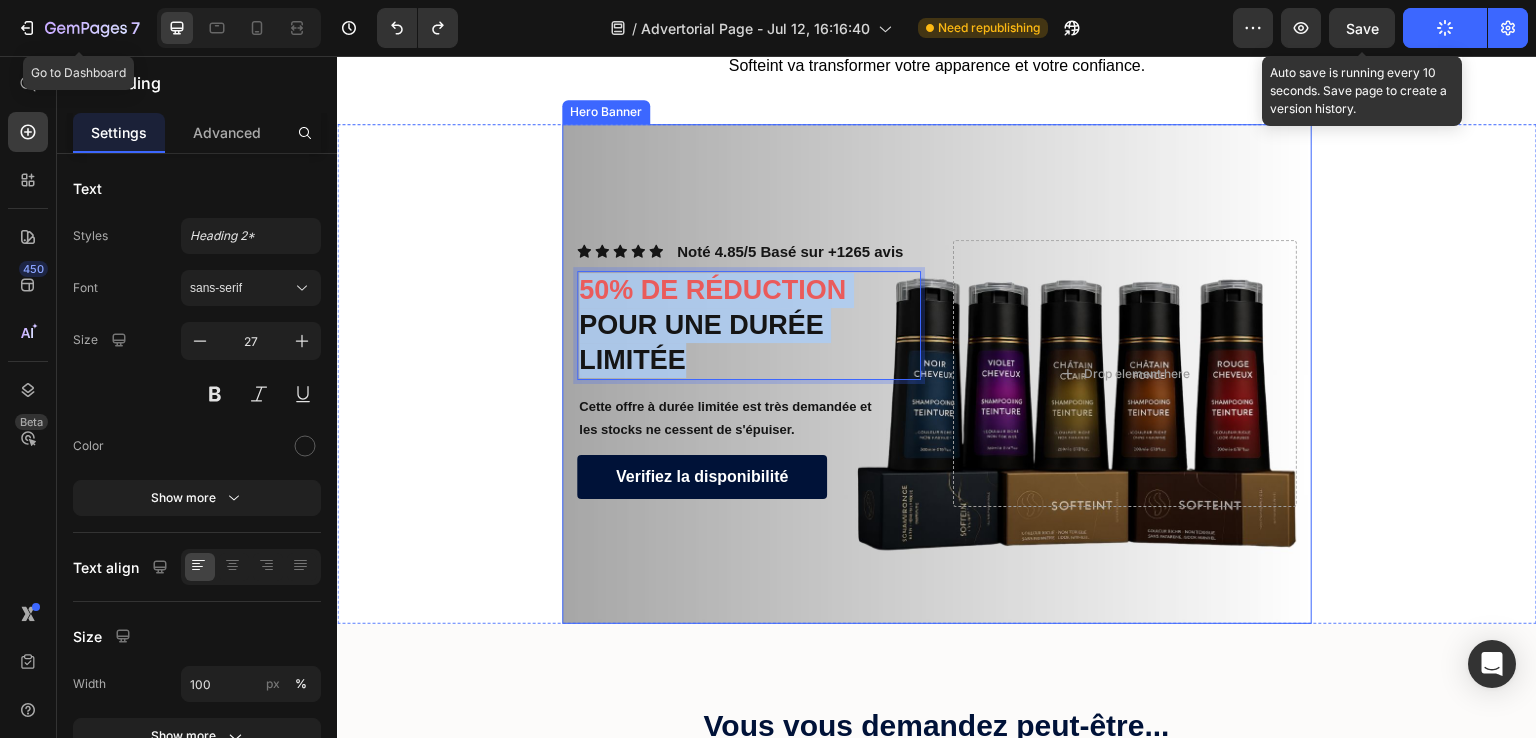 drag, startPoint x: 693, startPoint y: 352, endPoint x: 565, endPoint y: 285, distance: 144.47491 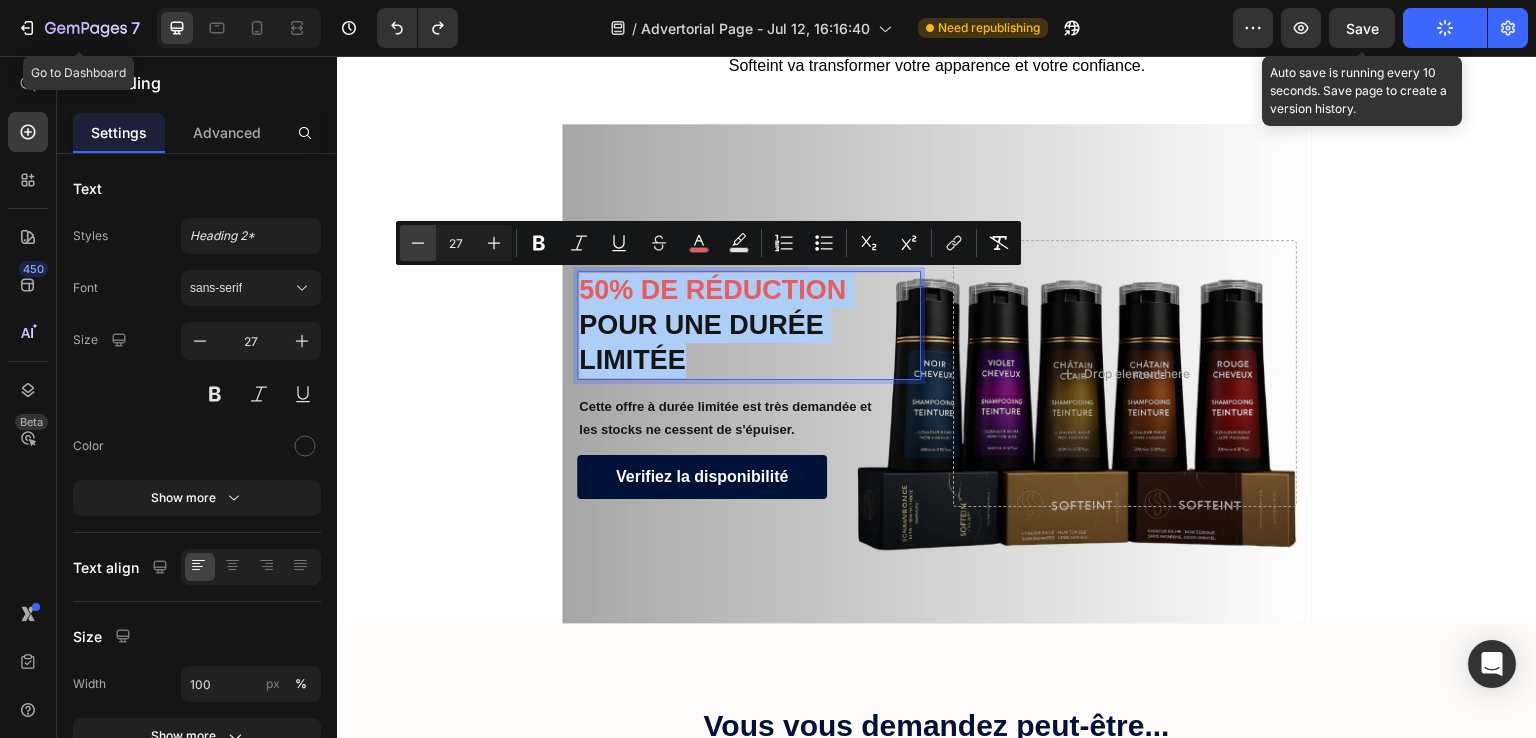 click on "Minus" at bounding box center (418, 243) 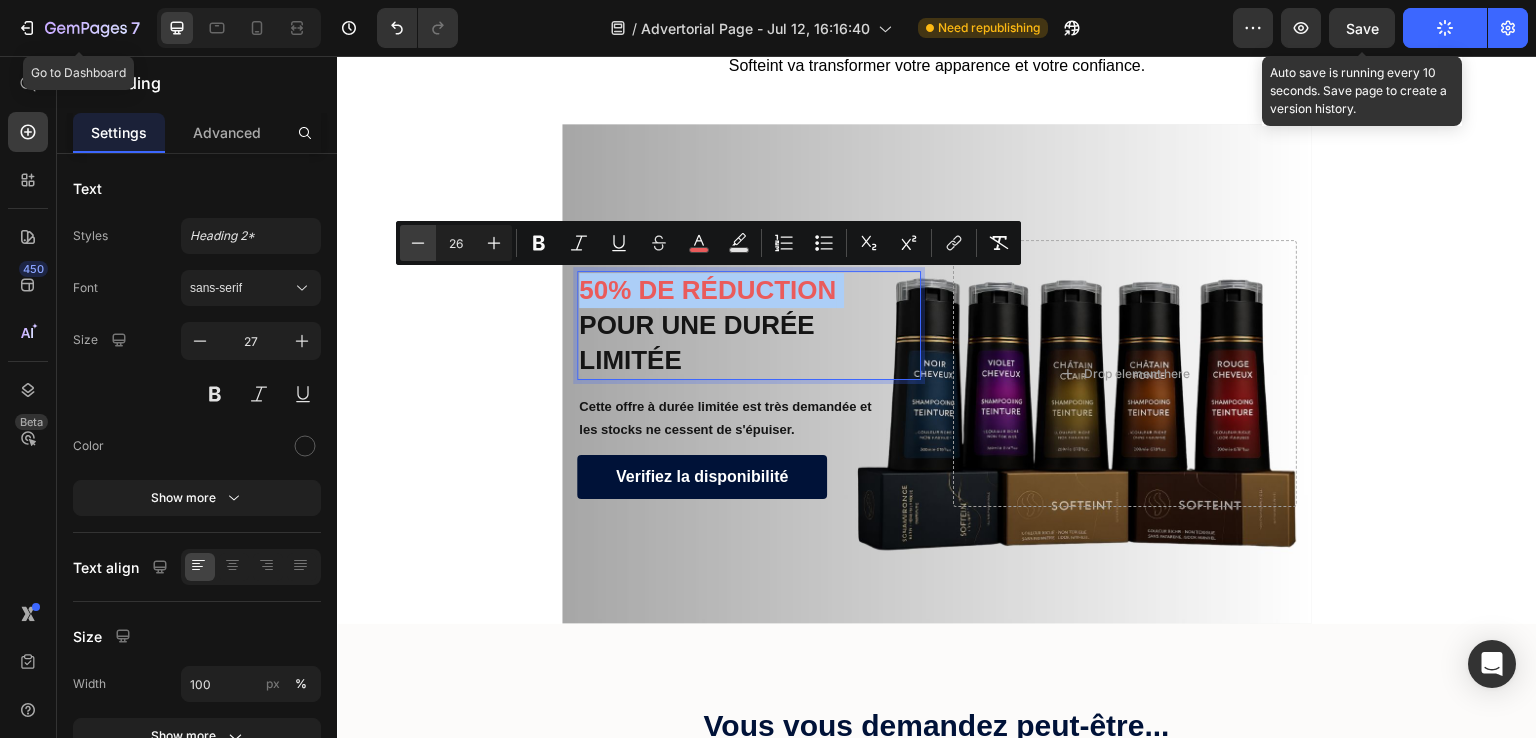 click on "Minus" at bounding box center (418, 243) 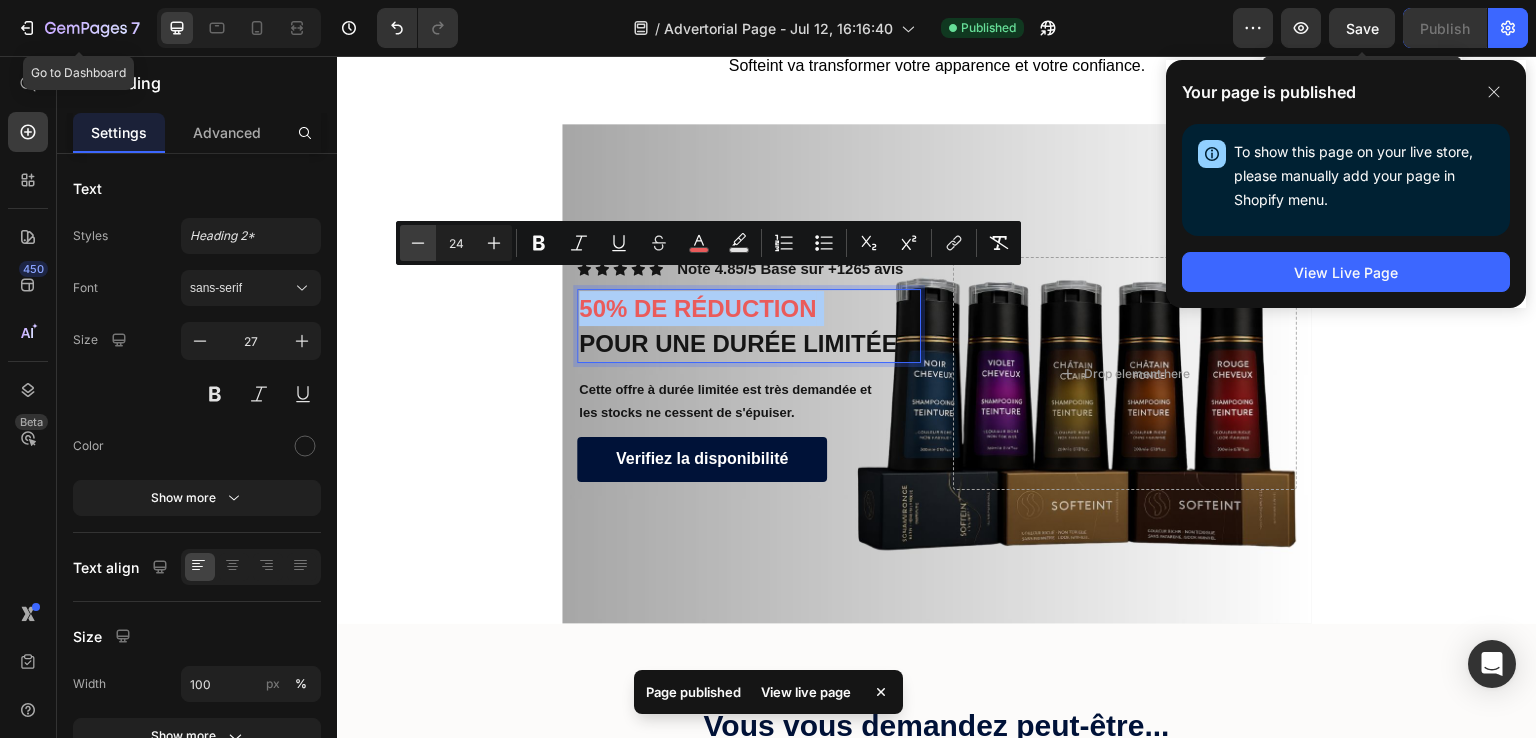 click on "Minus" at bounding box center [418, 243] 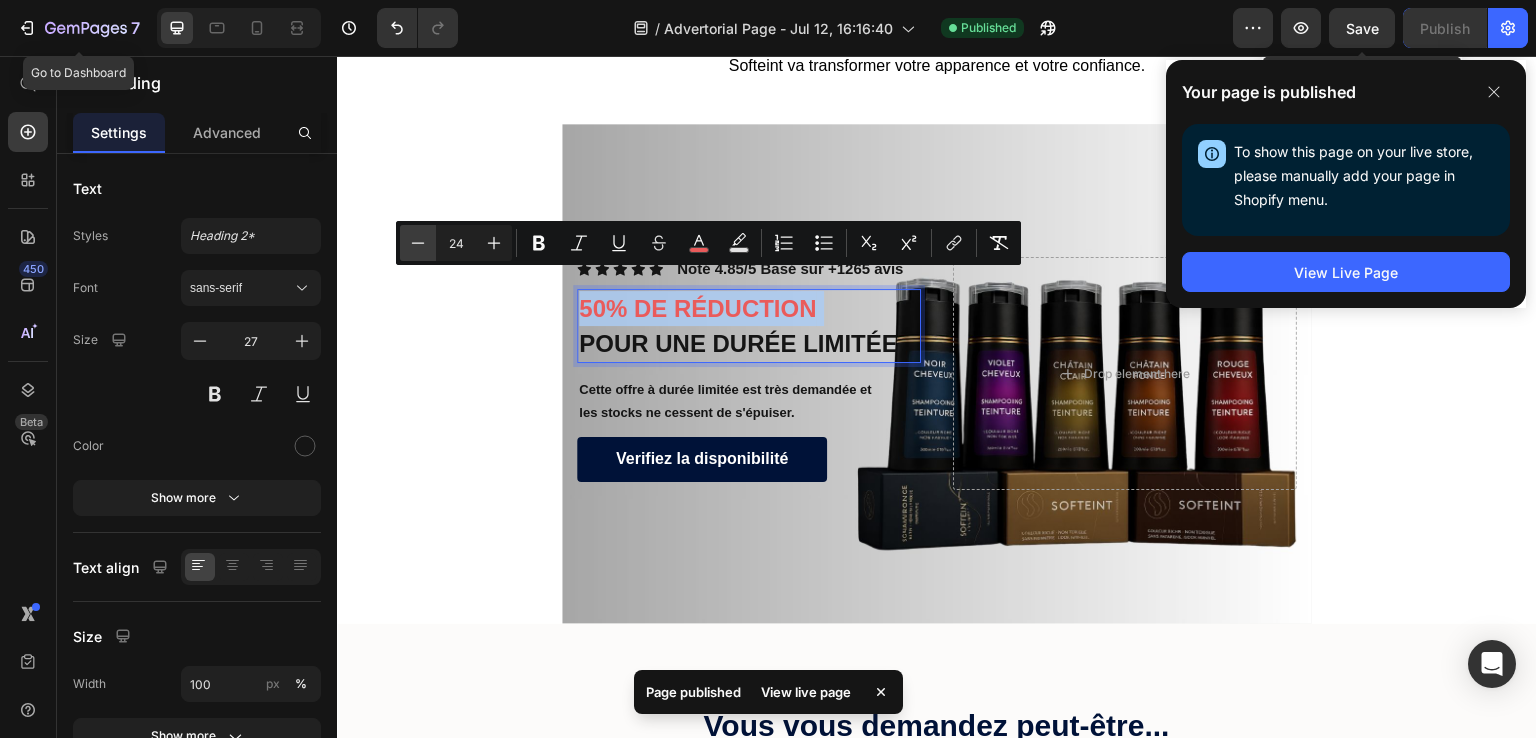 type on "23" 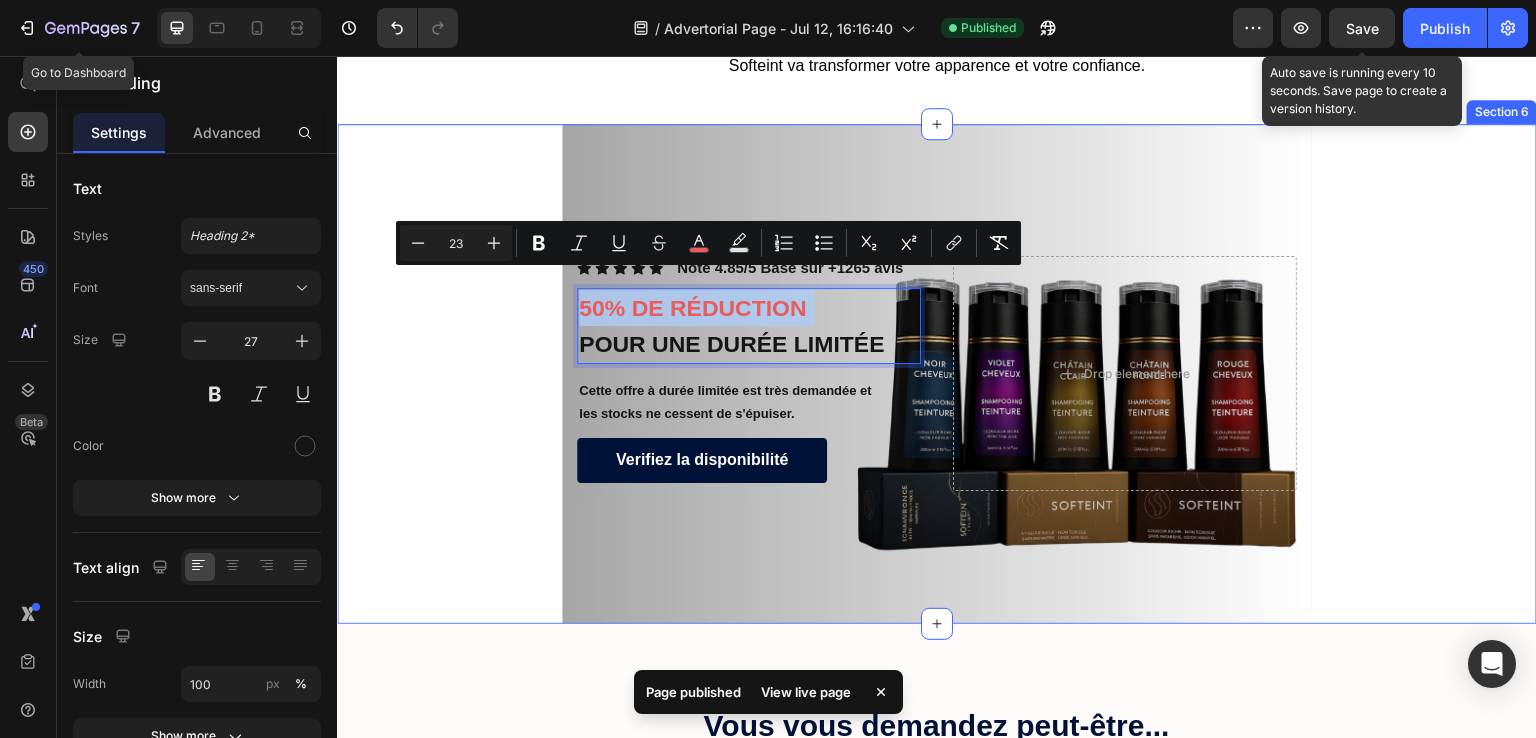 click on "Icon Icon Icon Icon Icon Icon List Noté 4.85/5 Basé sur +1265 avis Text Block Row 50% DE RÉDUCTION  POUR UNE DURÉE LIMITÉE Heading   14 Cette offre à durée limitée est très demandée et les stocks ne cessent de s'épuiser. Text Block Verifiez la disponibilité Button Row
Drop element here Hero Banner" at bounding box center [937, 374] 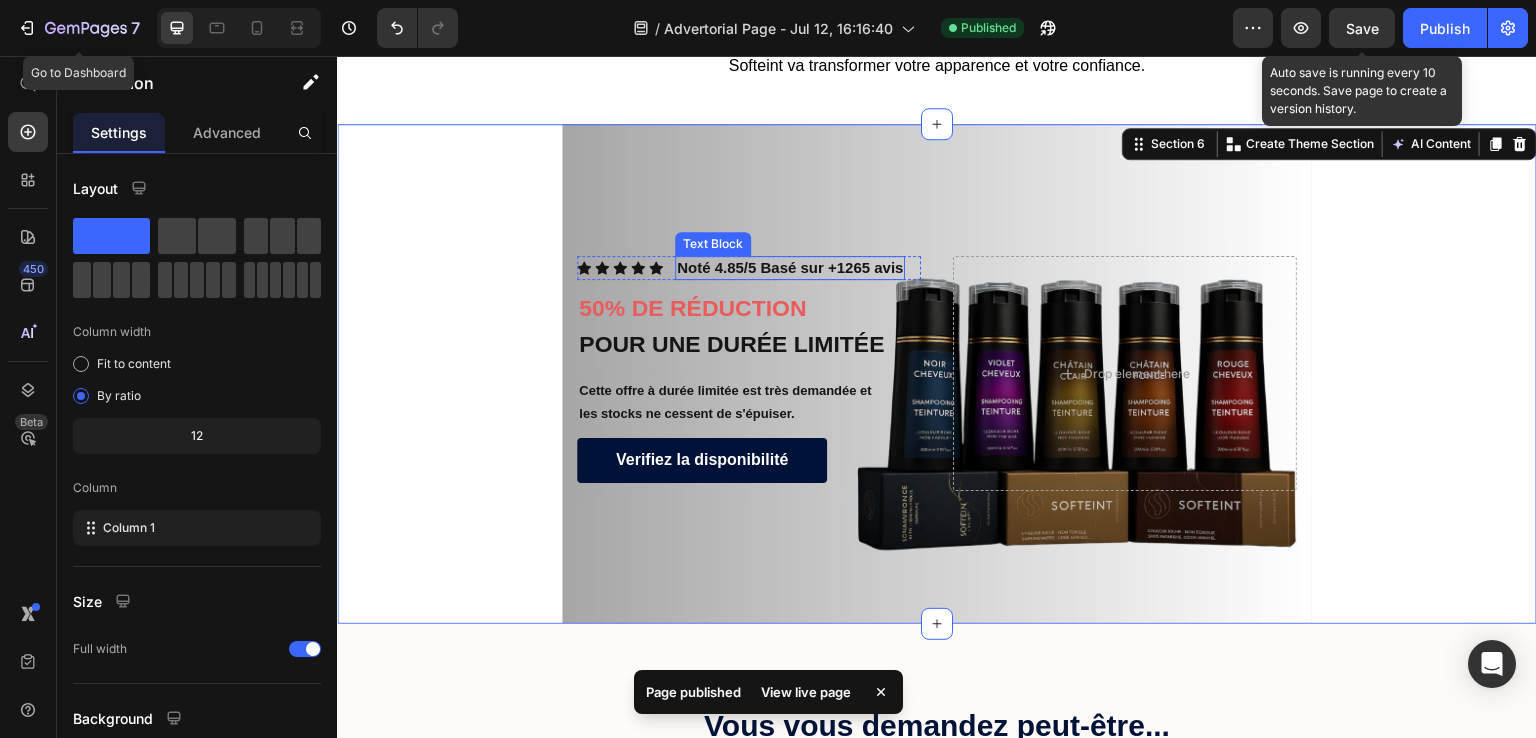 click on "Noté 4.85/5 Basé sur +1265 avis" at bounding box center (790, 268) 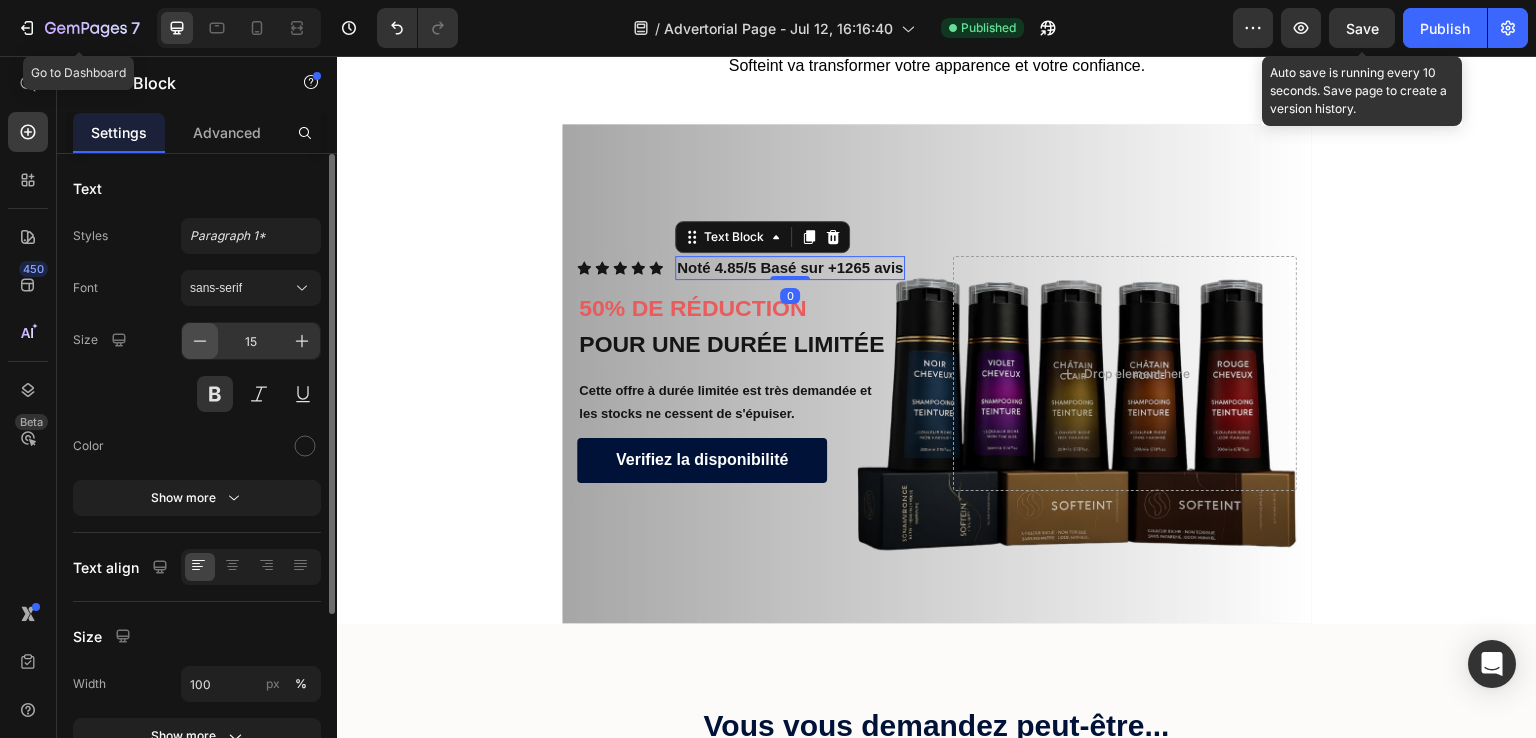 click 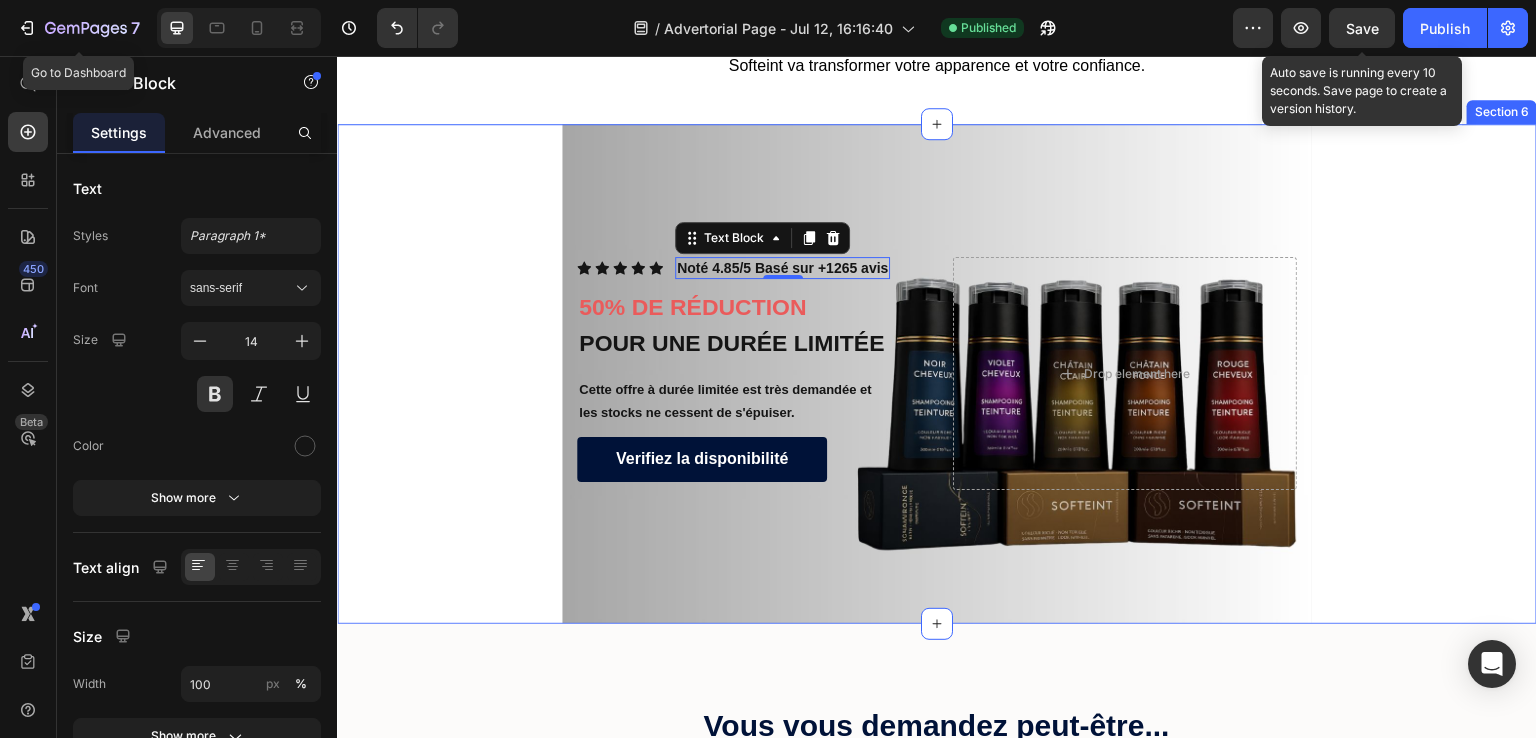 click on "Icon Icon Icon Icon Icon Icon List Noté 4.85/5 Basé sur +1265 avis Text Block   0 Row ⁠⁠⁠⁠⁠⁠⁠ 50% DE RÉDUCTION  POUR UNE DURÉE LIMITÉE Heading Cette offre à durée limitée est très demandée et les stocks ne cessent de s'épuiser. Text Block Verifiez la disponibilité Button Row
Drop element here Hero Banner" at bounding box center (937, 374) 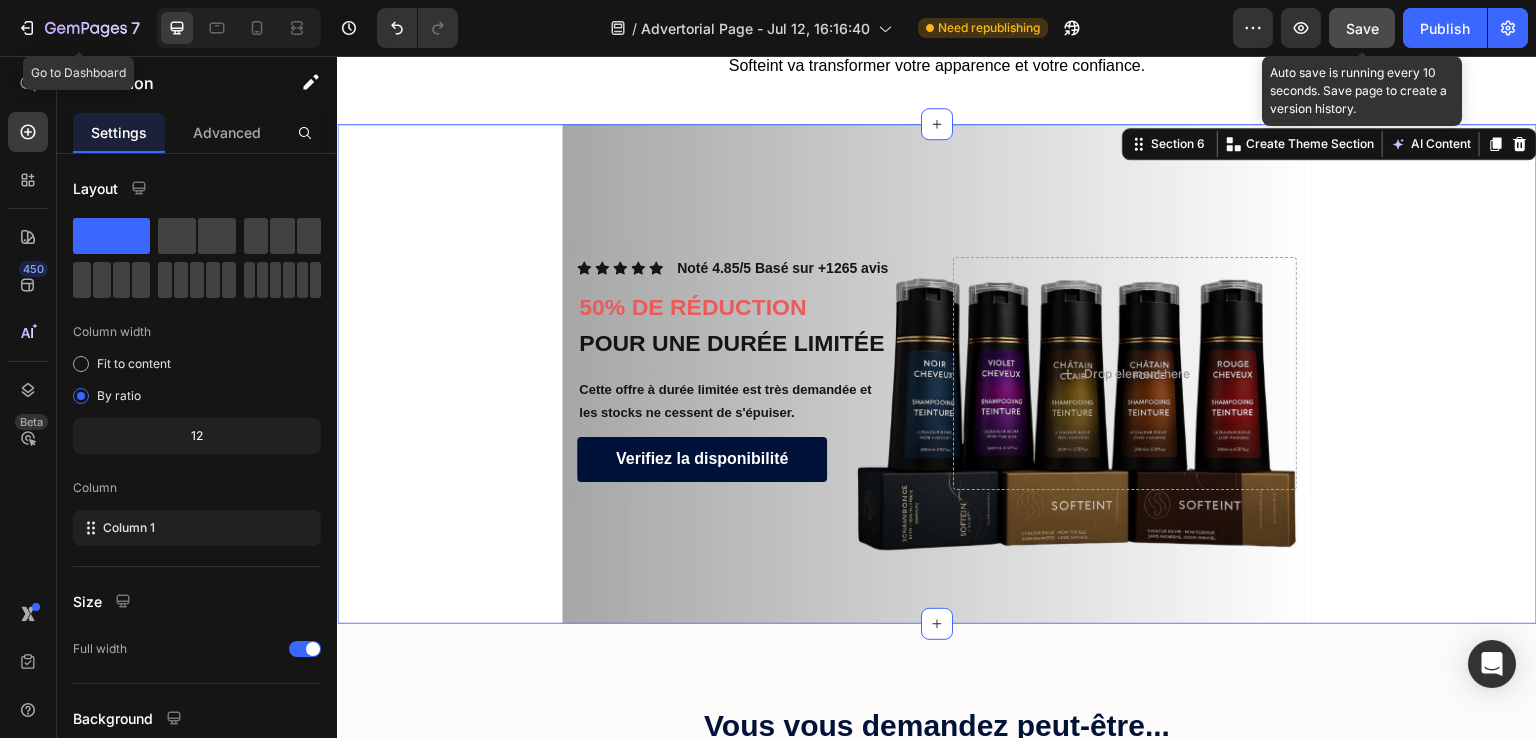click on "Save" 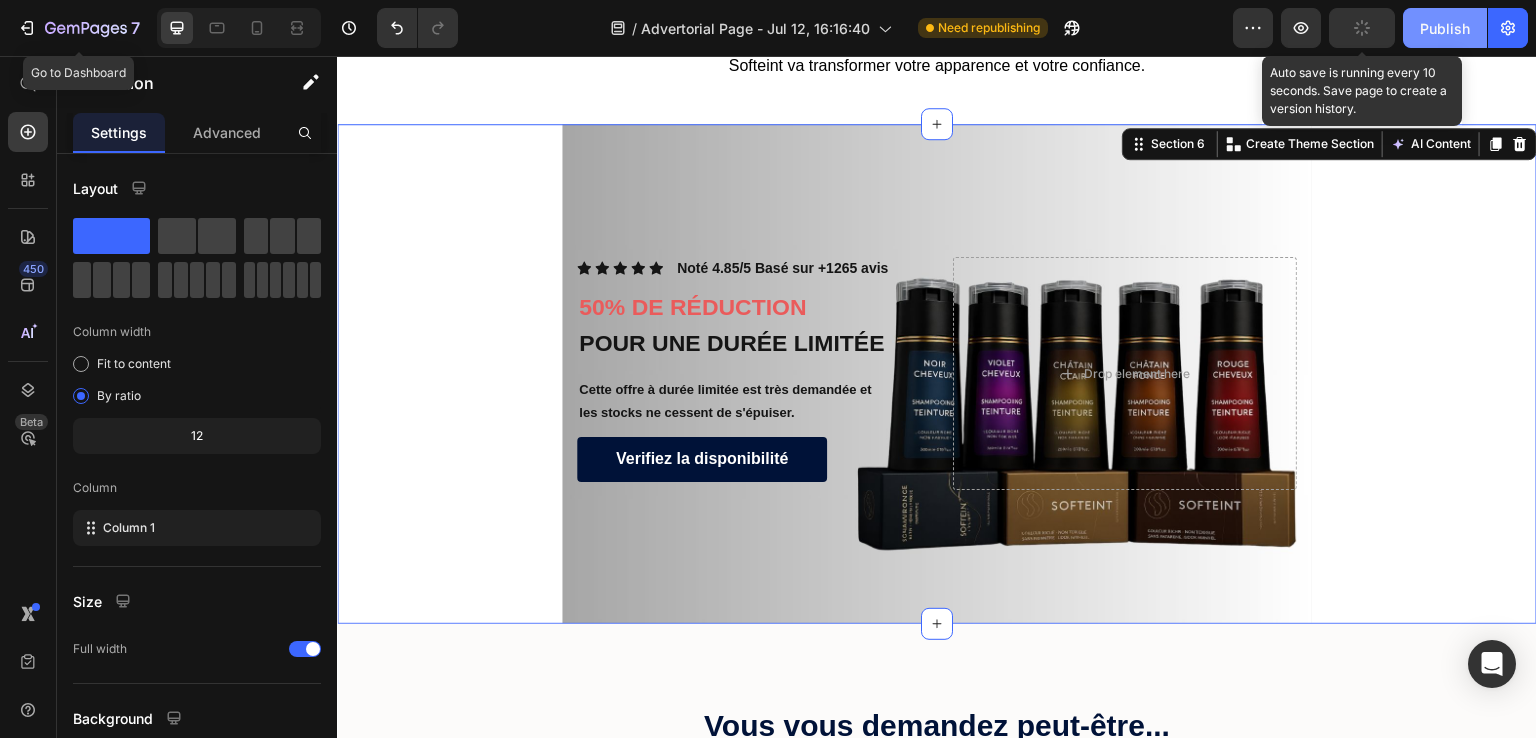 click on "Publish" at bounding box center [1445, 28] 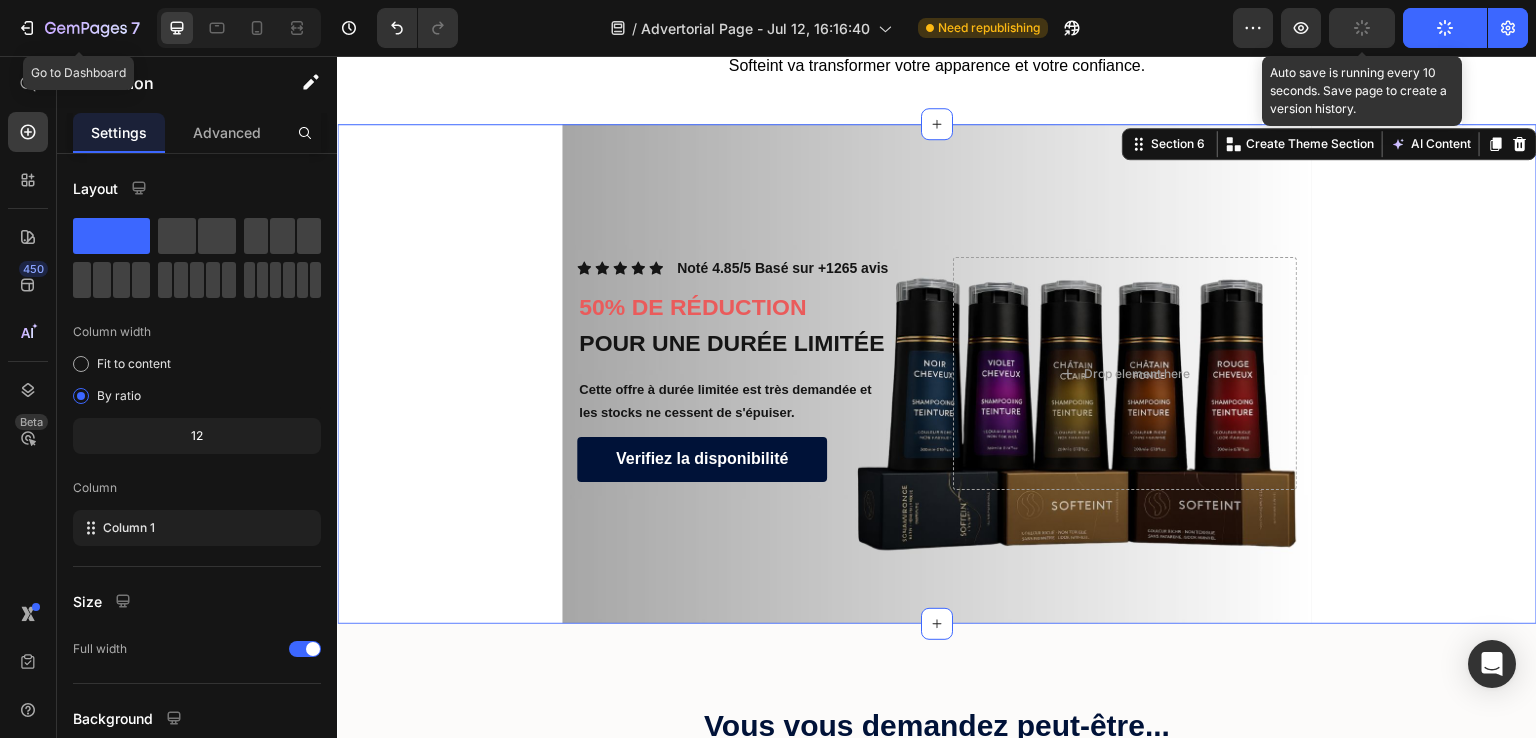 click at bounding box center (239, 28) 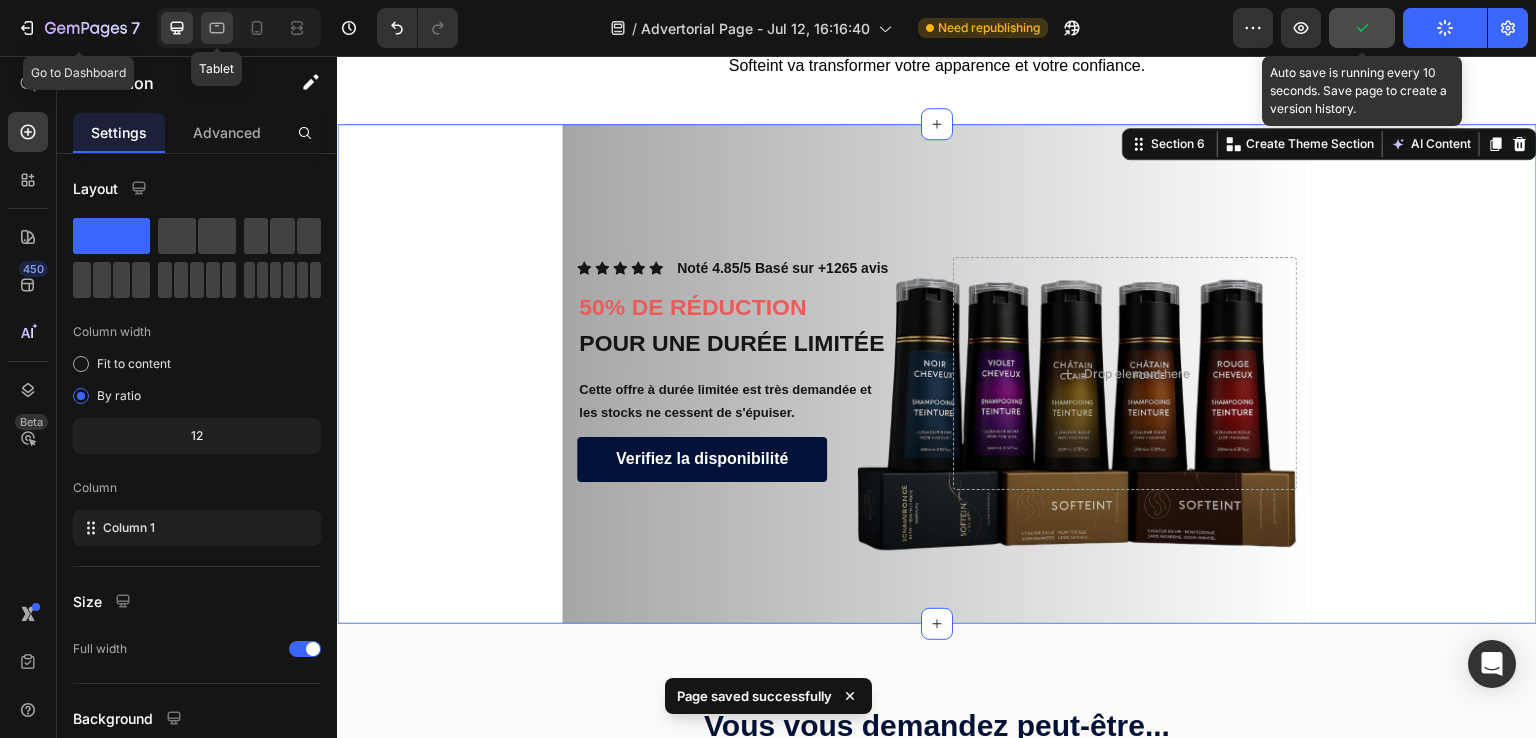 click 